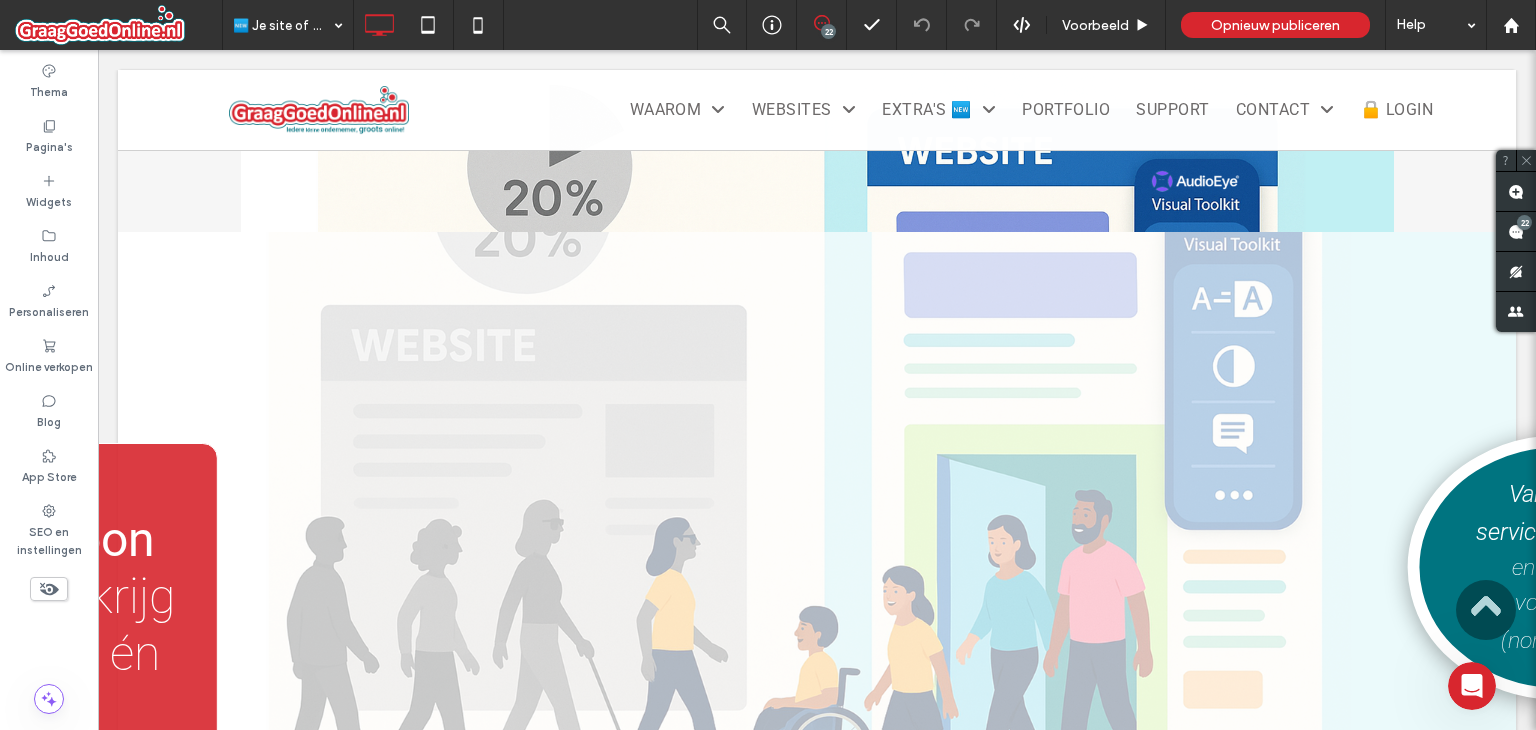 scroll, scrollTop: 1900, scrollLeft: 0, axis: vertical 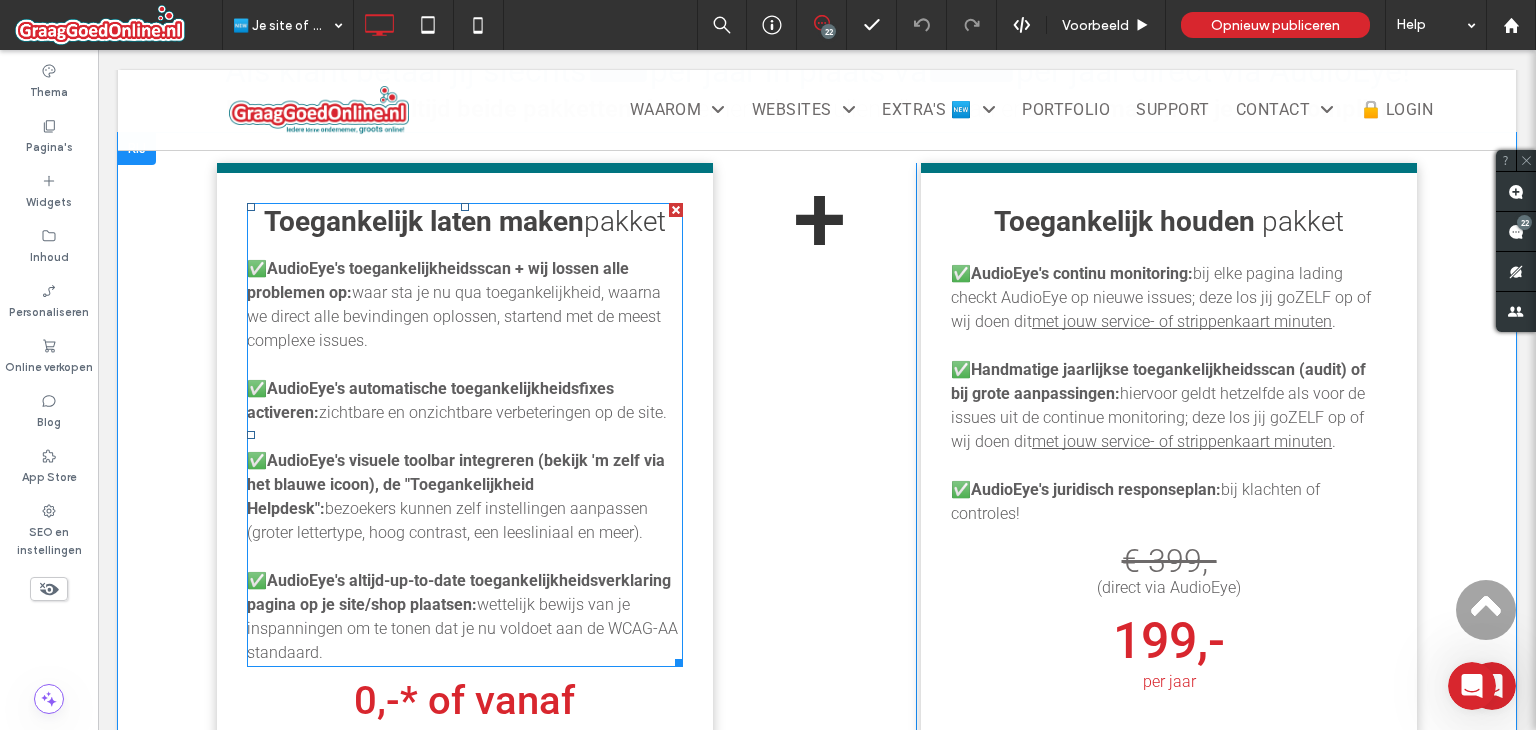 click on "AudioEye's automatische toegankelijkheidsfixes activeren:" at bounding box center [430, 400] 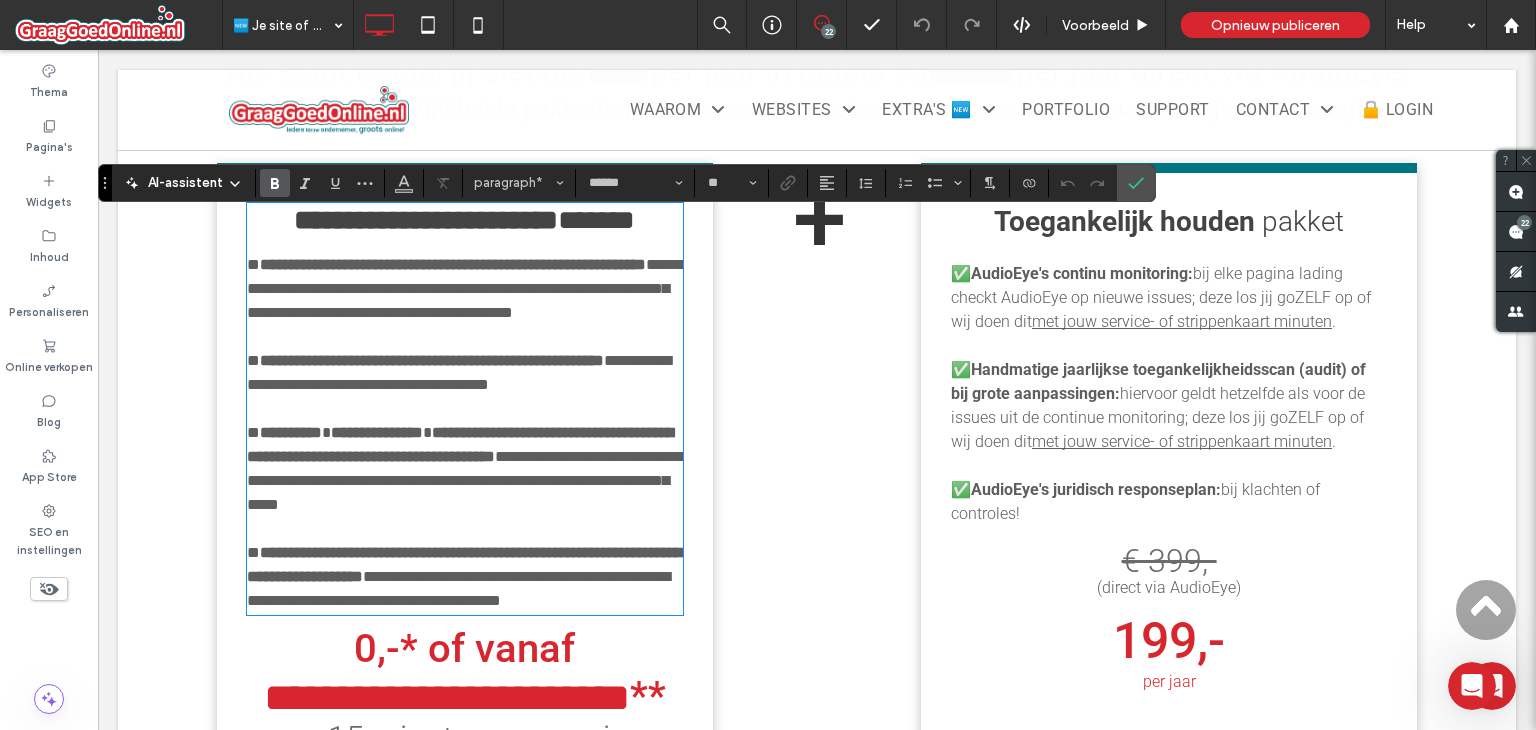 click on "**********" at bounding box center (432, 360) 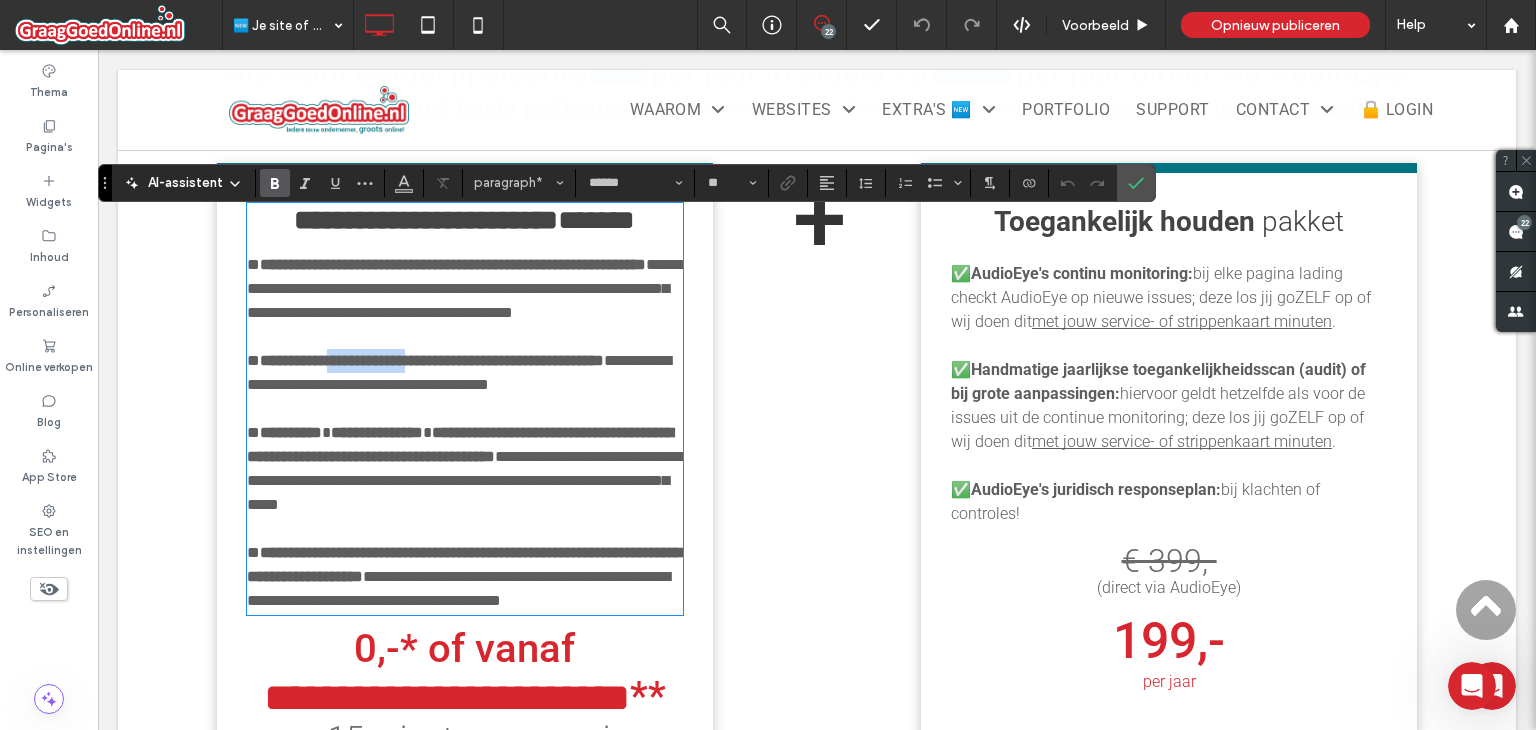 click on "**********" at bounding box center [432, 360] 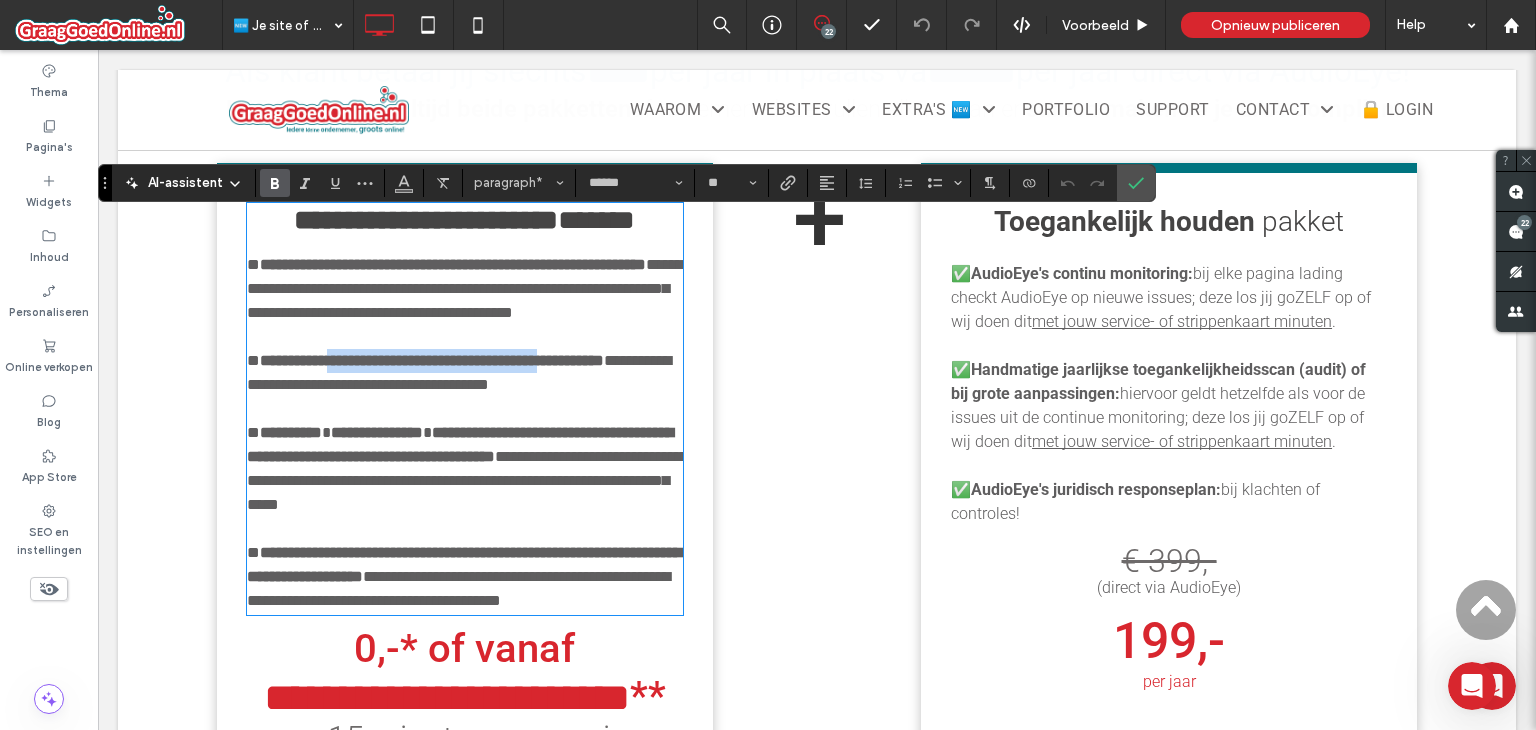click on "**********" at bounding box center (432, 360) 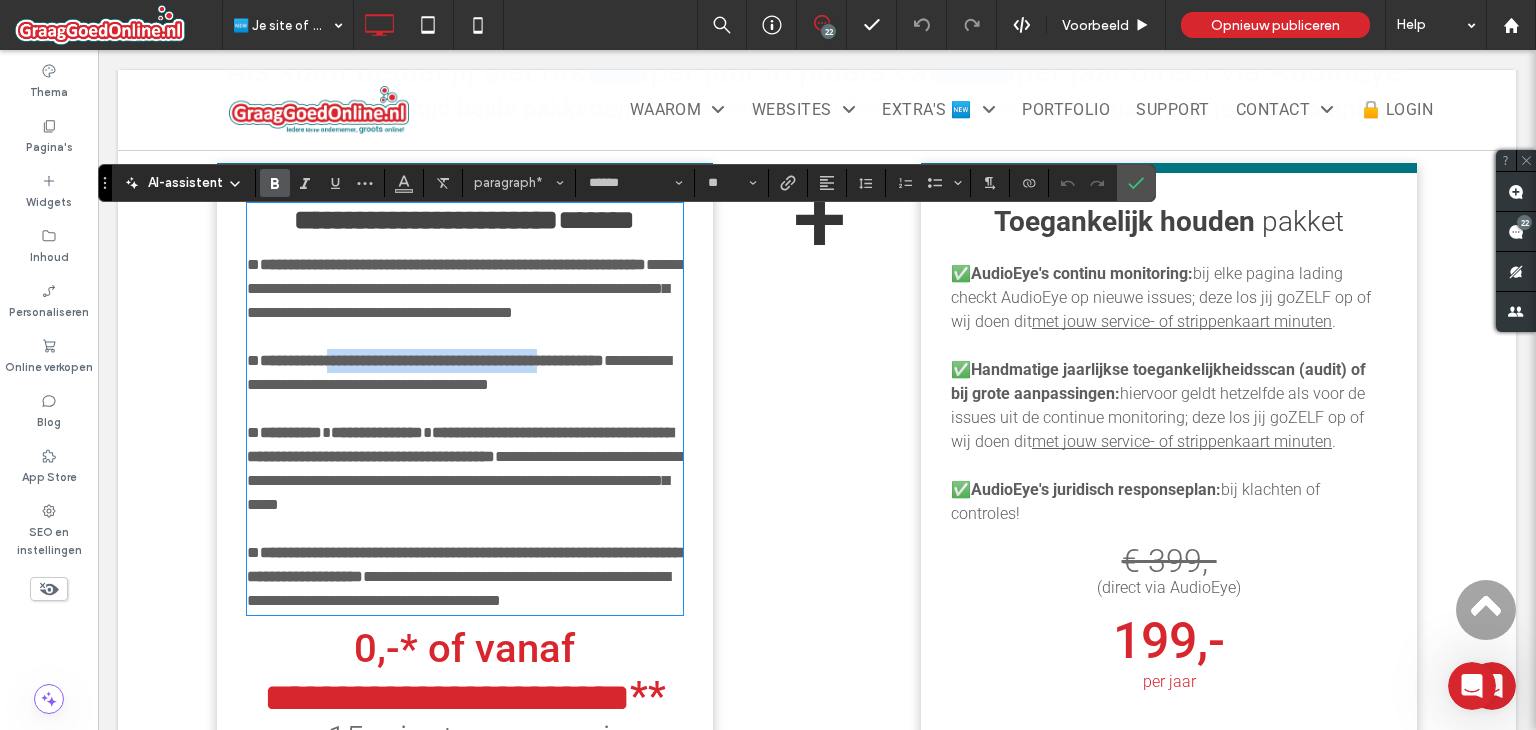 scroll, scrollTop: 1600, scrollLeft: 0, axis: vertical 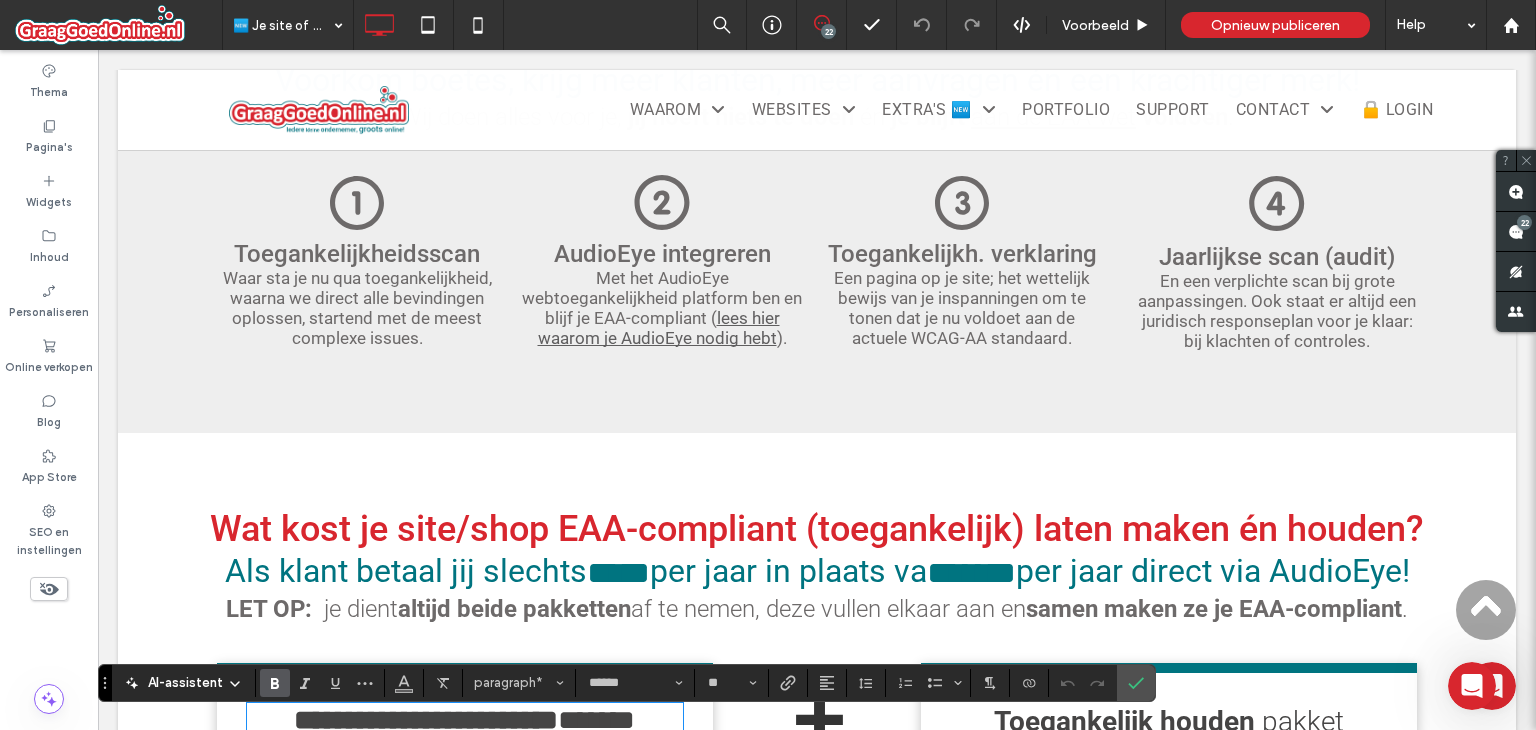 click on "Een pagina op je site; het wettelijk bewijs van je inspanningen om te tonen dat je nu voldoet aan de actuele WCAG-AA standaard." at bounding box center (962, 308) 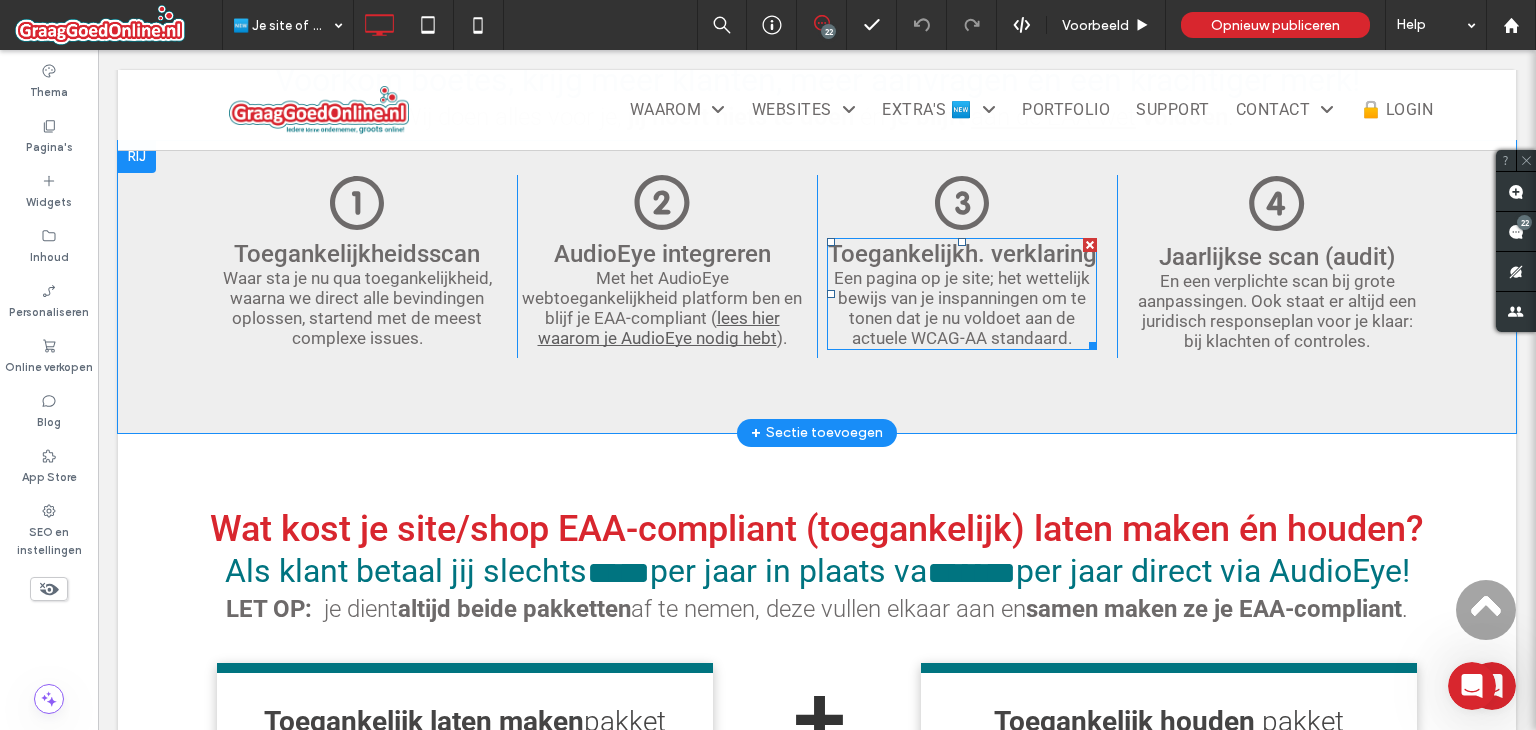 click on "Een pagina op je site; het wettelijk bewijs van je inspanningen om te tonen dat je nu voldoet aan de actuele WCAG-AA standaard." at bounding box center (962, 308) 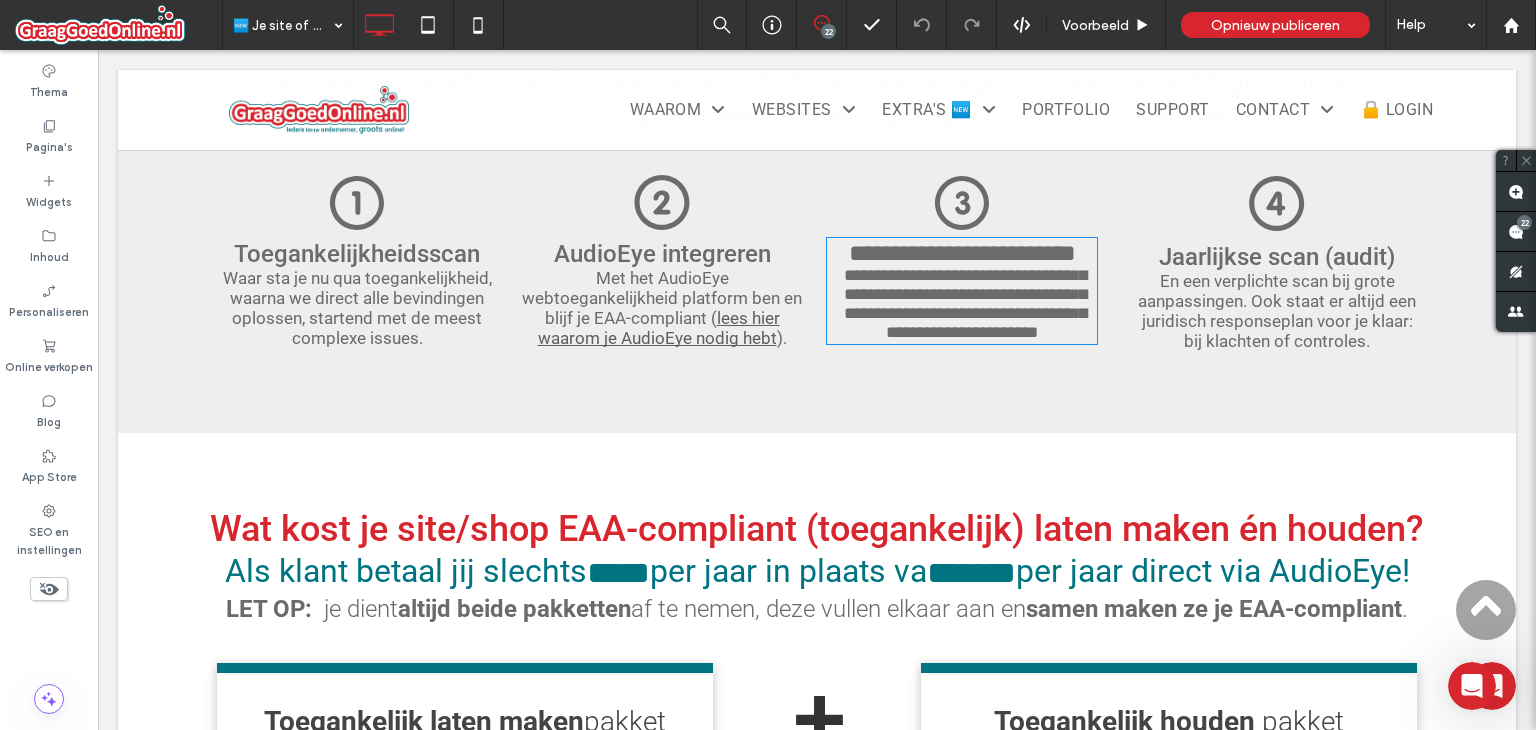 click on "**********" at bounding box center (965, 304) 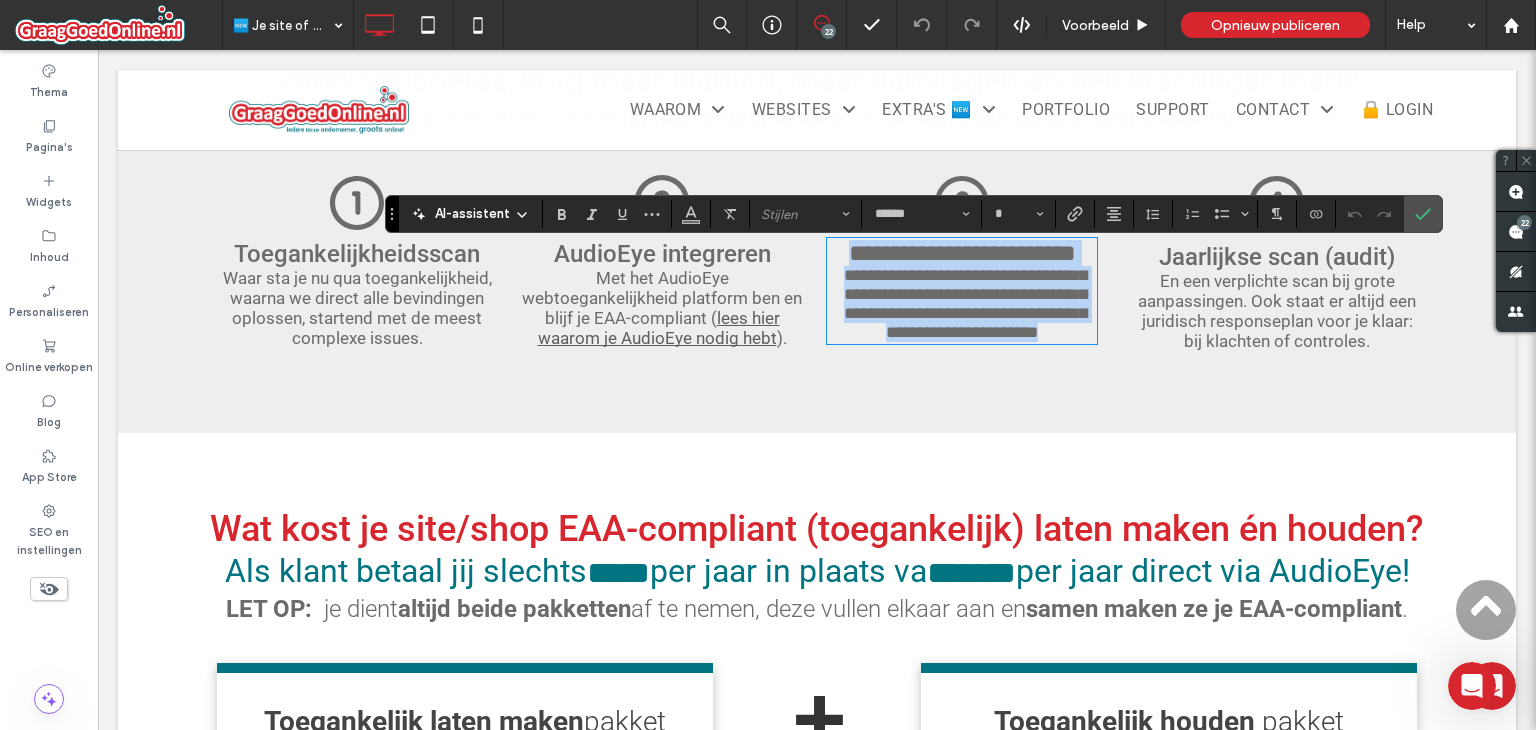 click on "**********" at bounding box center (965, 304) 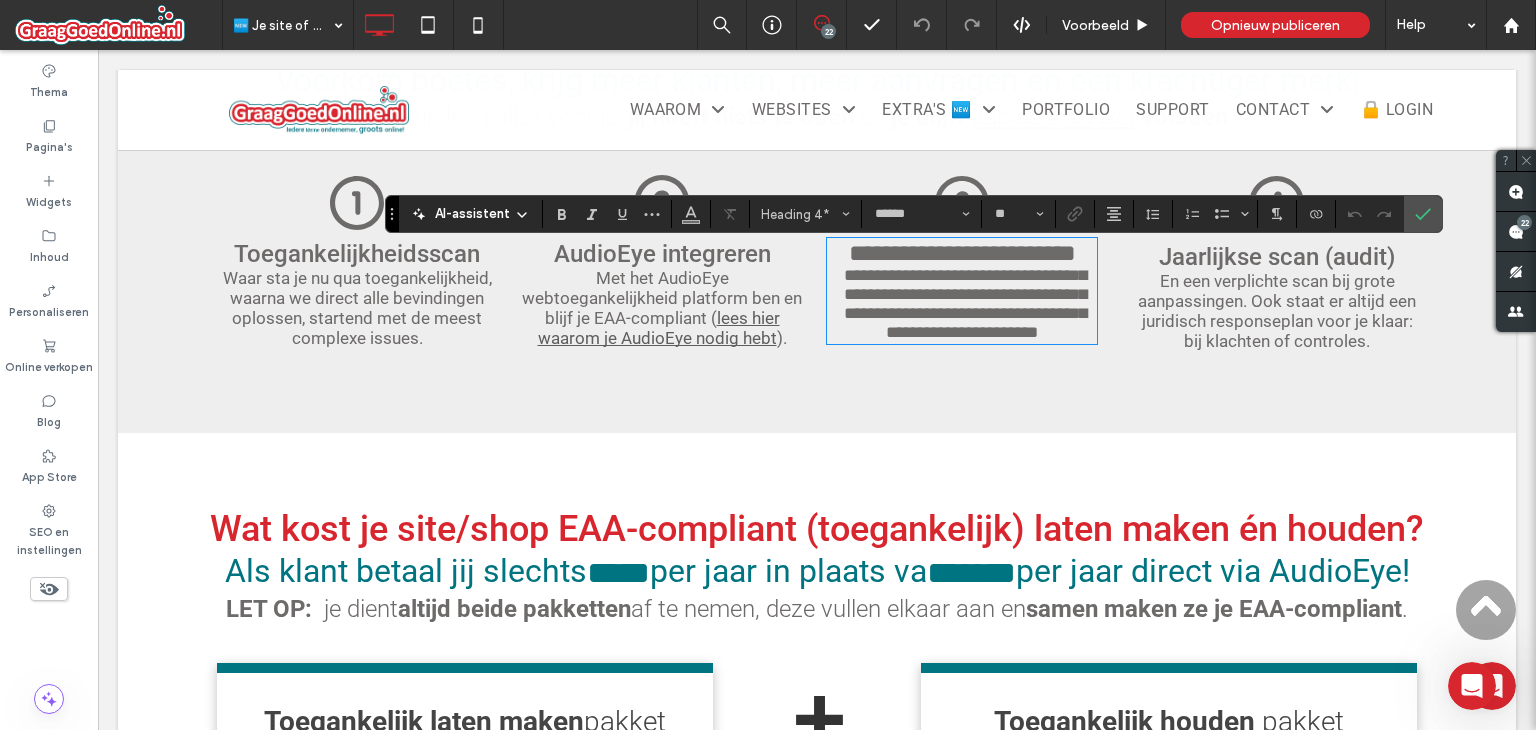 click on "**********" at bounding box center (965, 304) 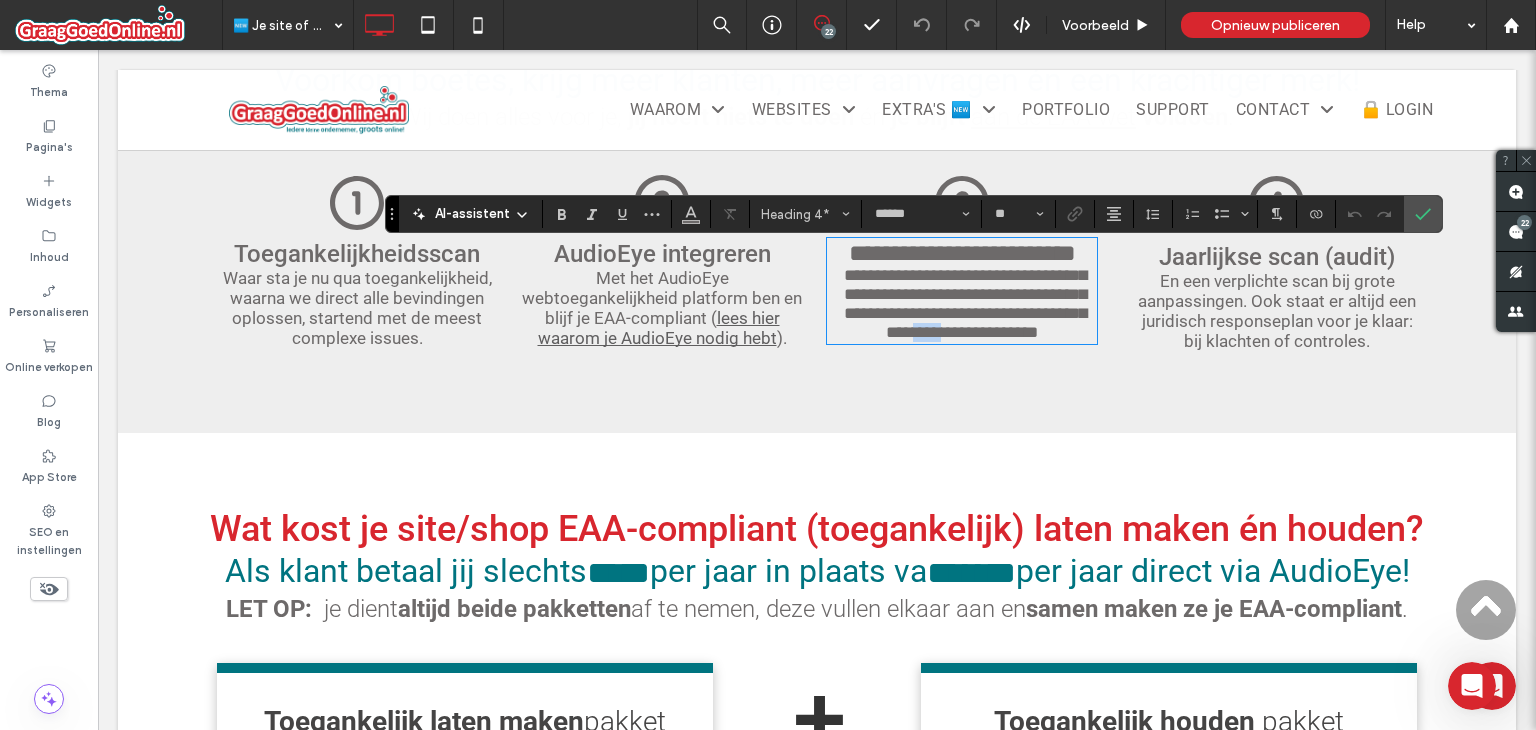 click on "**********" at bounding box center (965, 304) 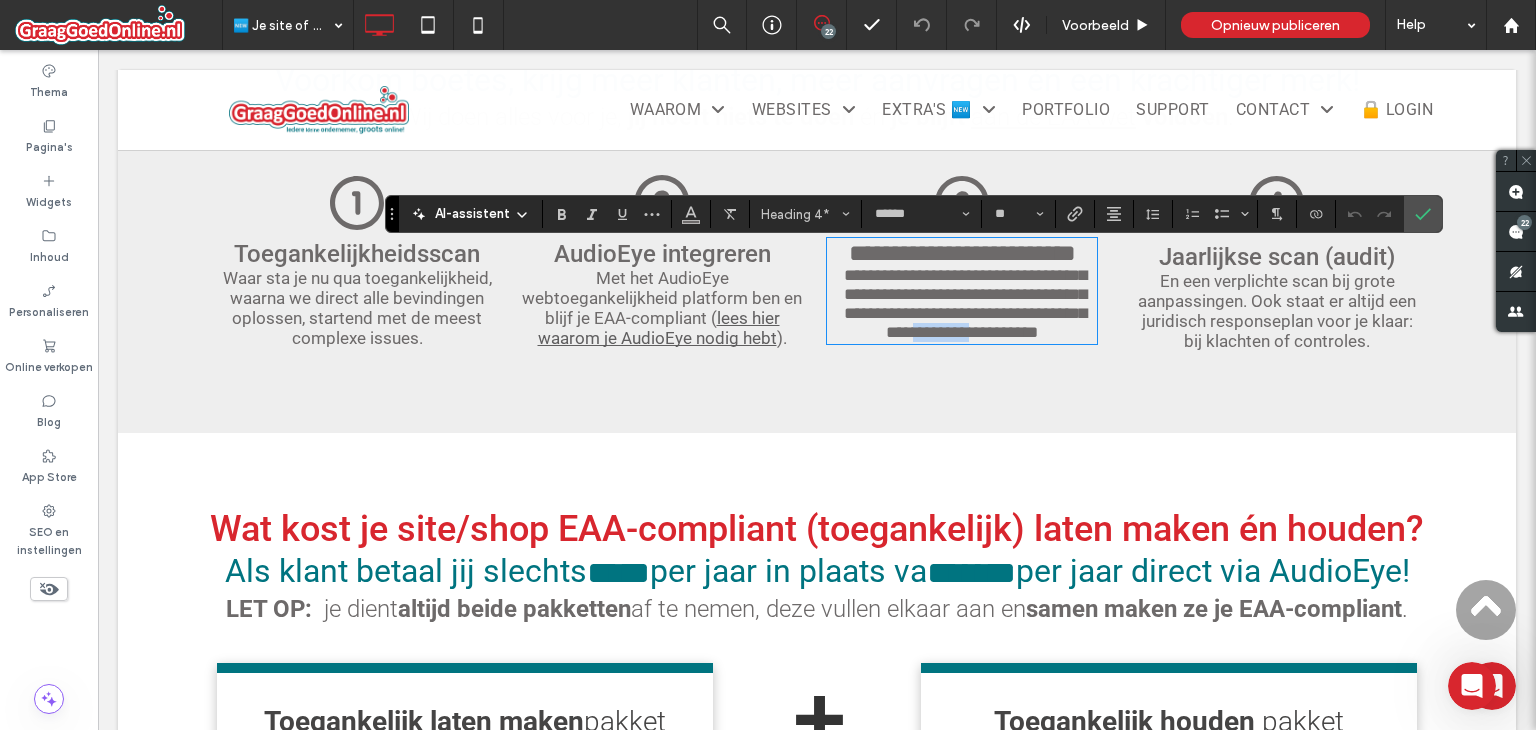 click on "**********" at bounding box center [965, 304] 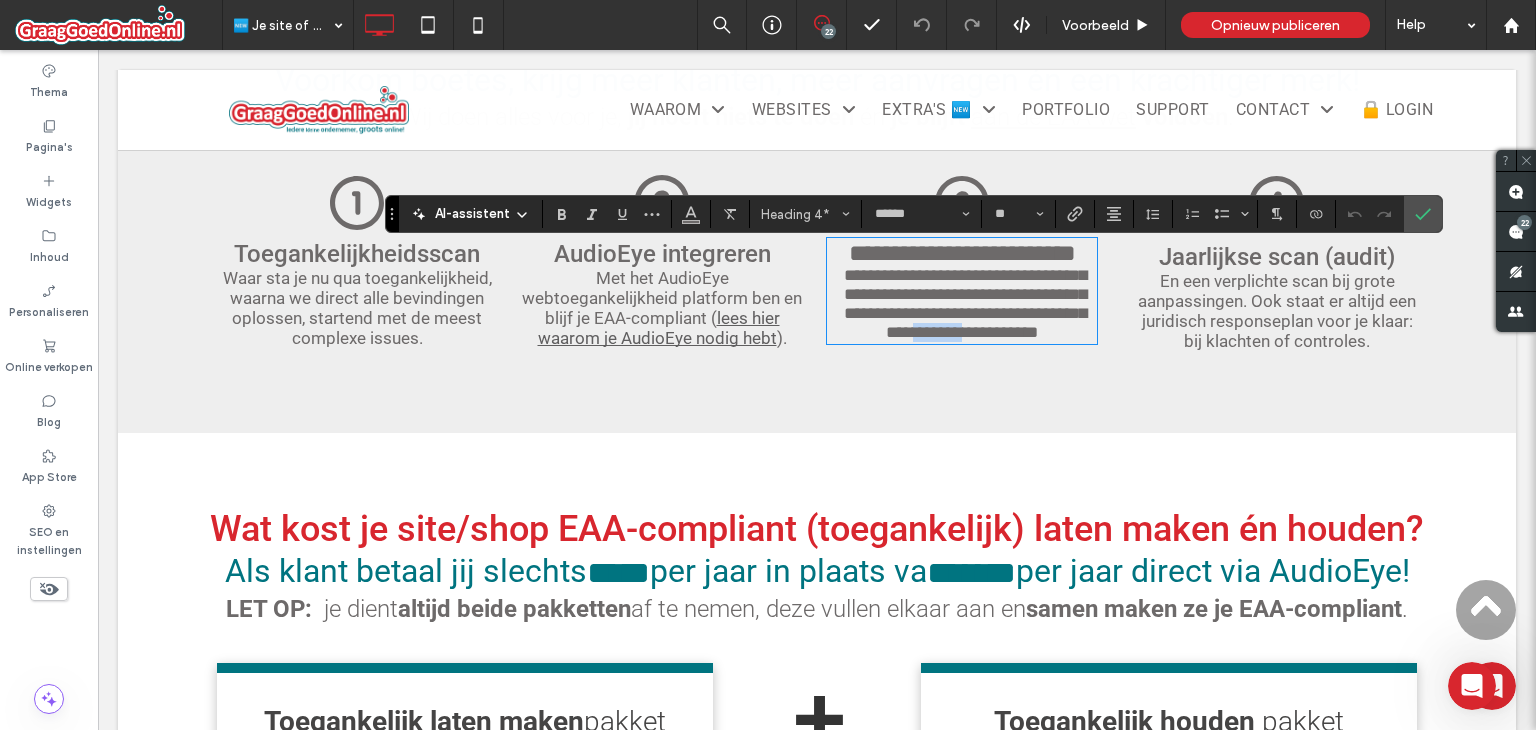 copy on "*******" 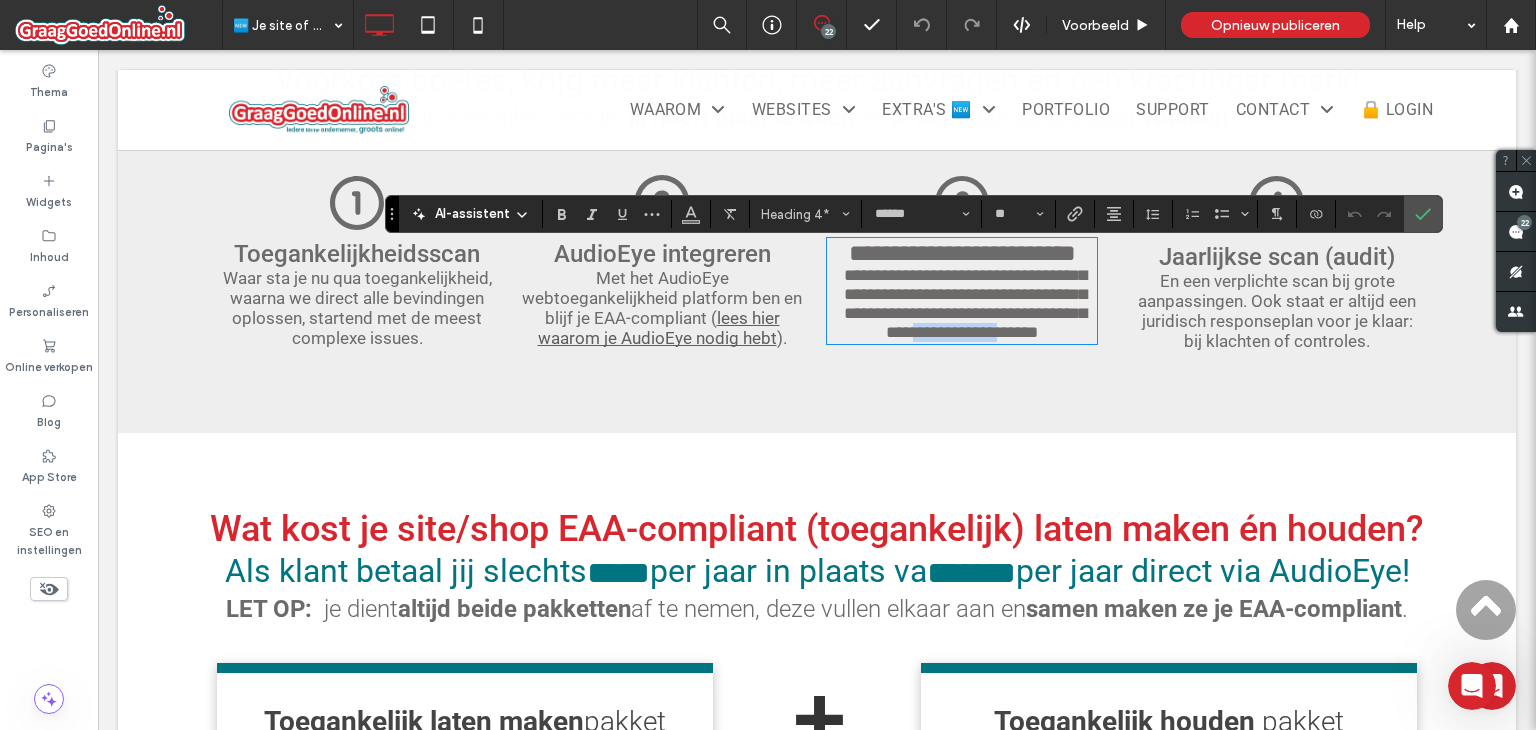 click on "**********" at bounding box center (965, 304) 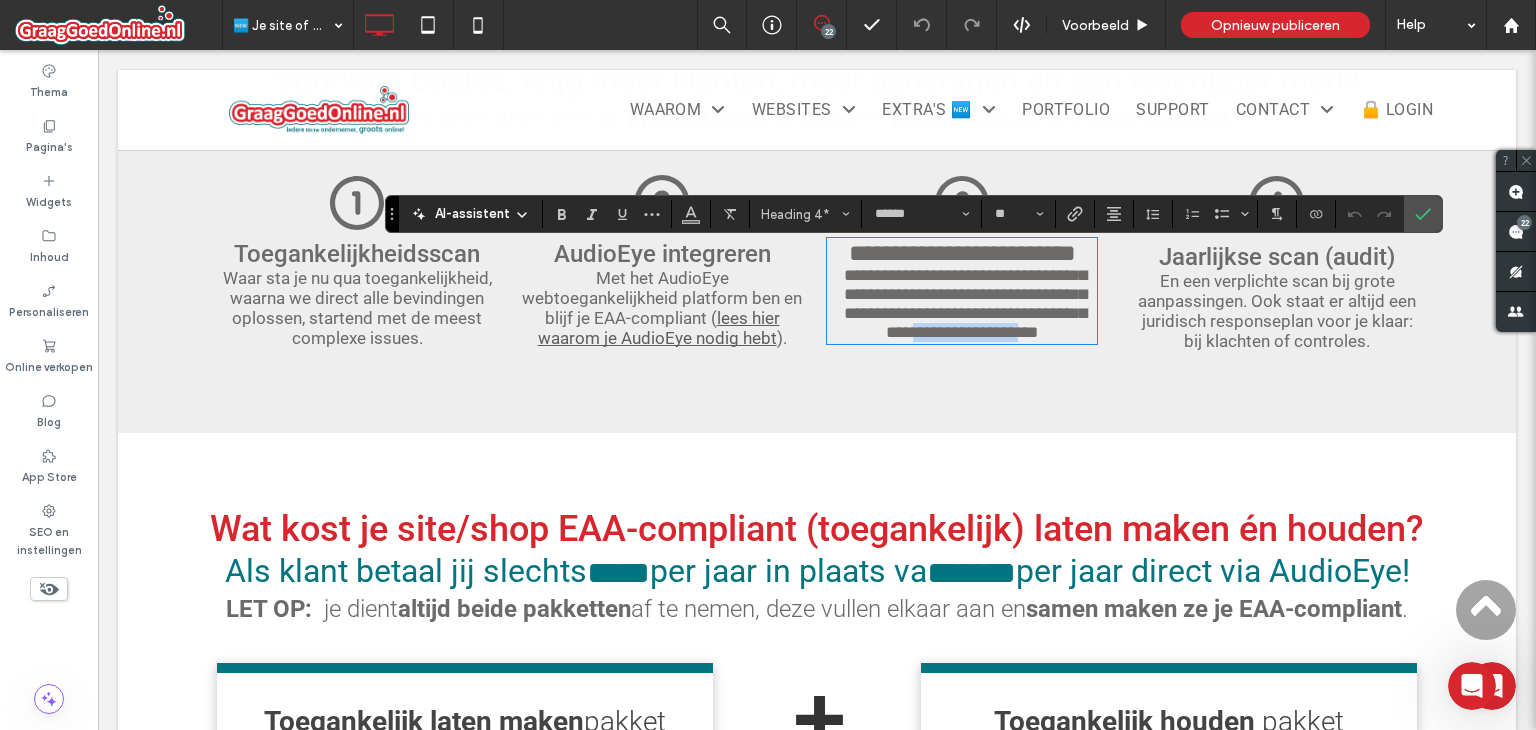 click on "**********" at bounding box center (965, 304) 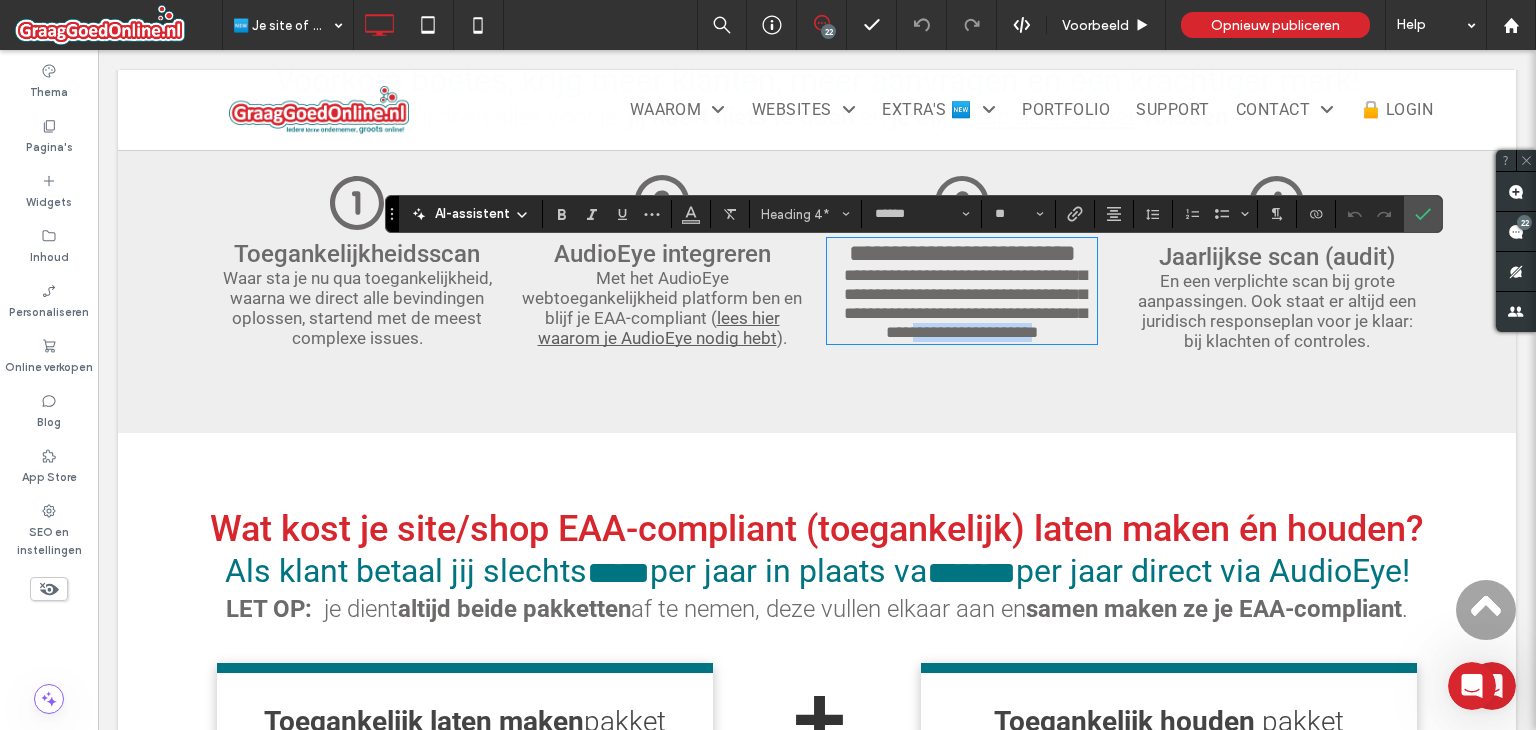 click on "**********" at bounding box center (965, 304) 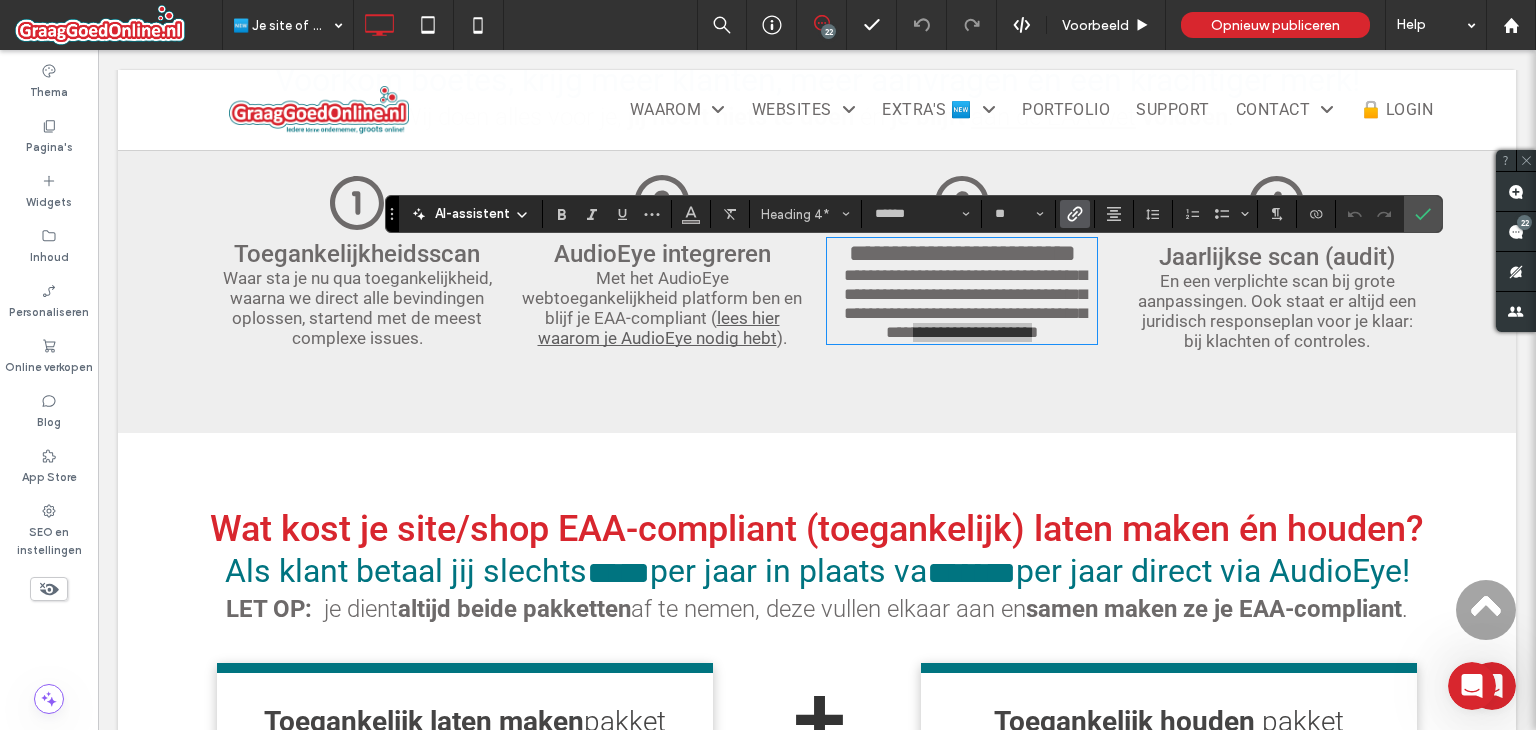 click at bounding box center (1075, 214) 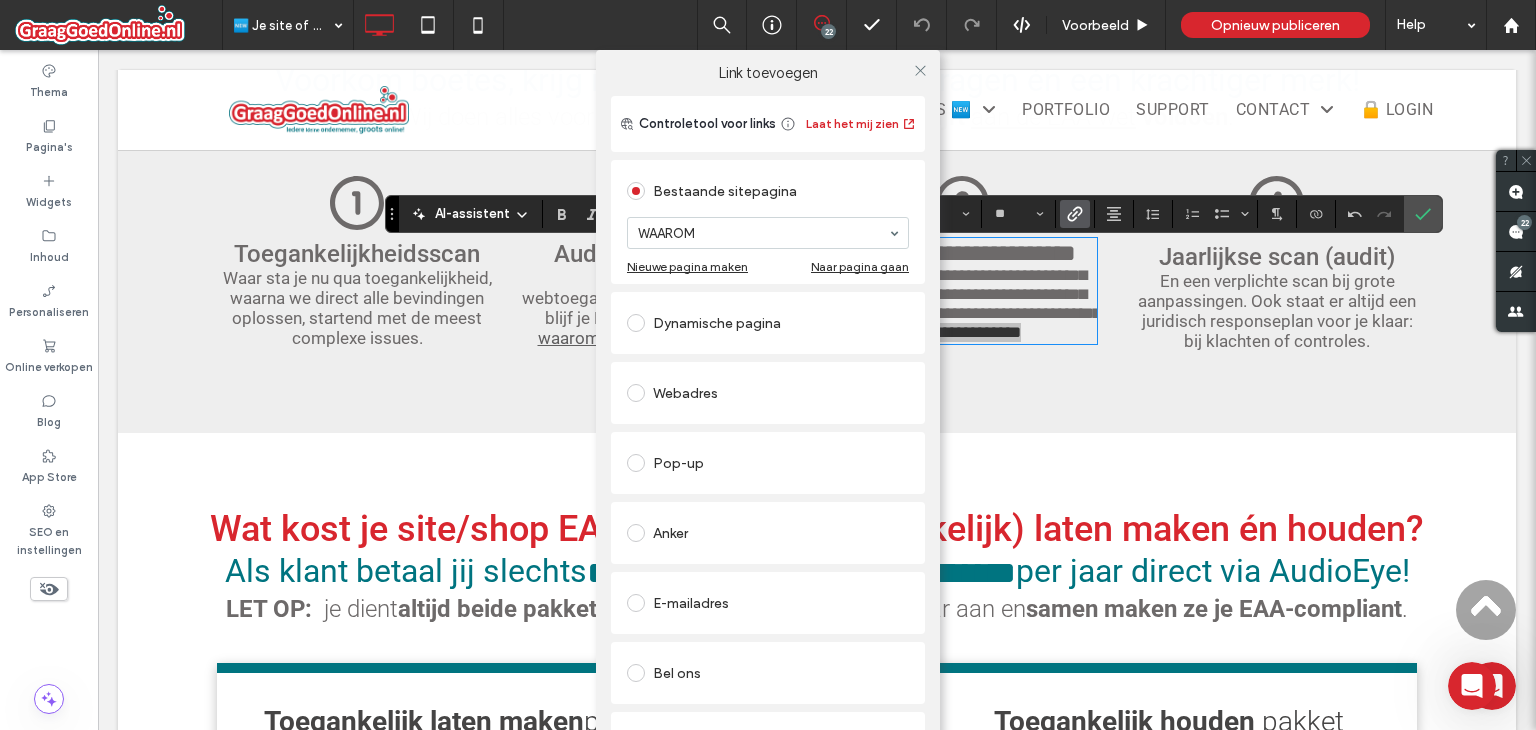 click on "Webadres" at bounding box center (768, 393) 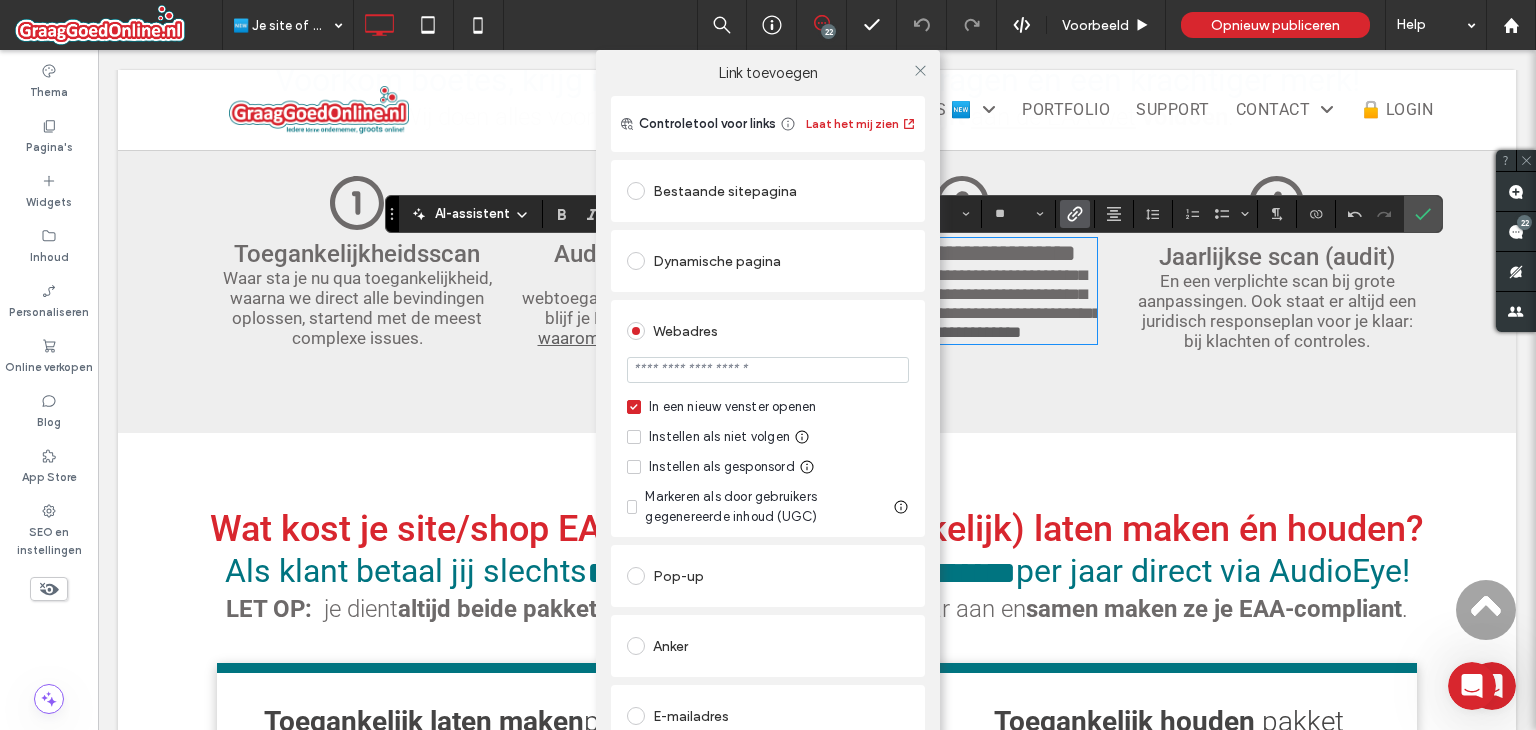 scroll, scrollTop: 0, scrollLeft: 0, axis: both 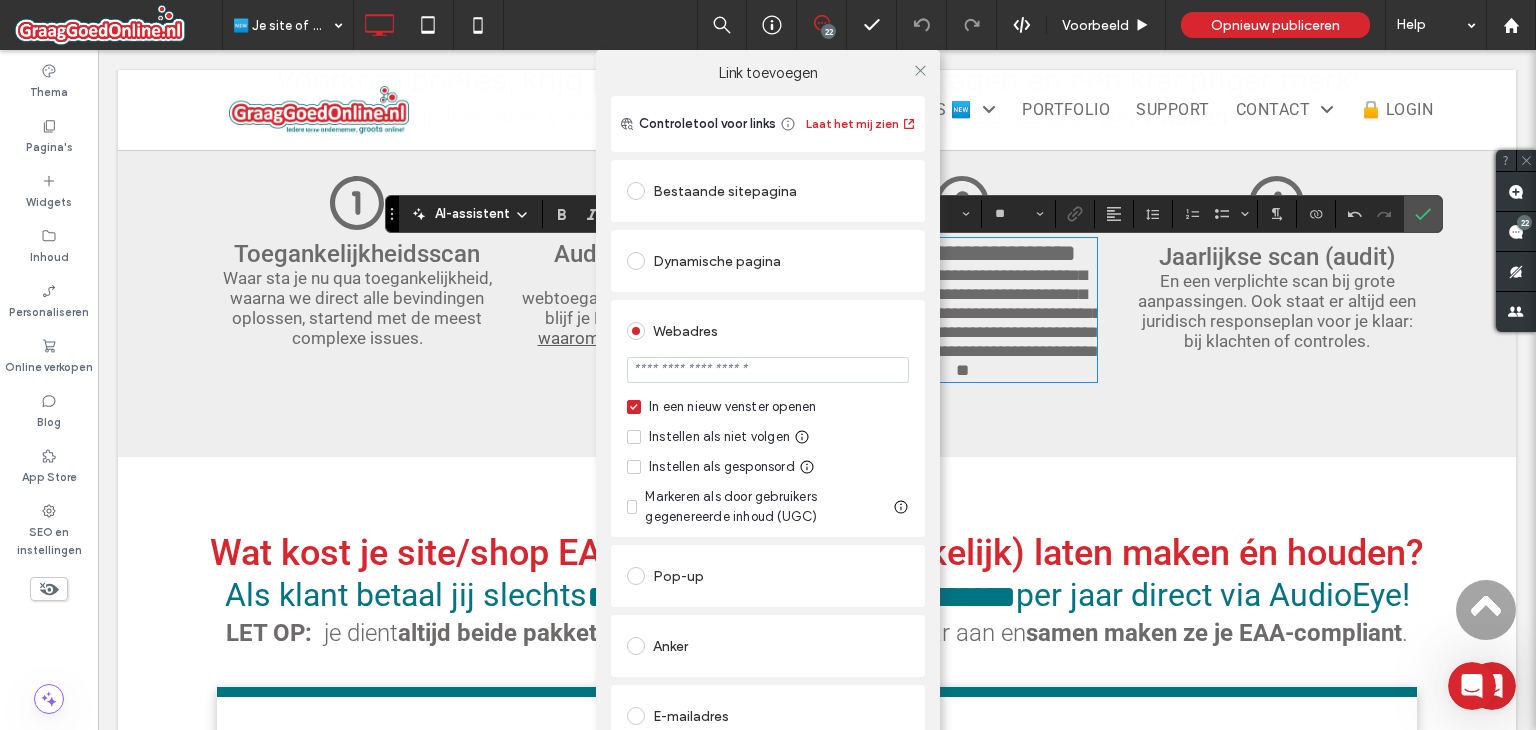 type on "**" 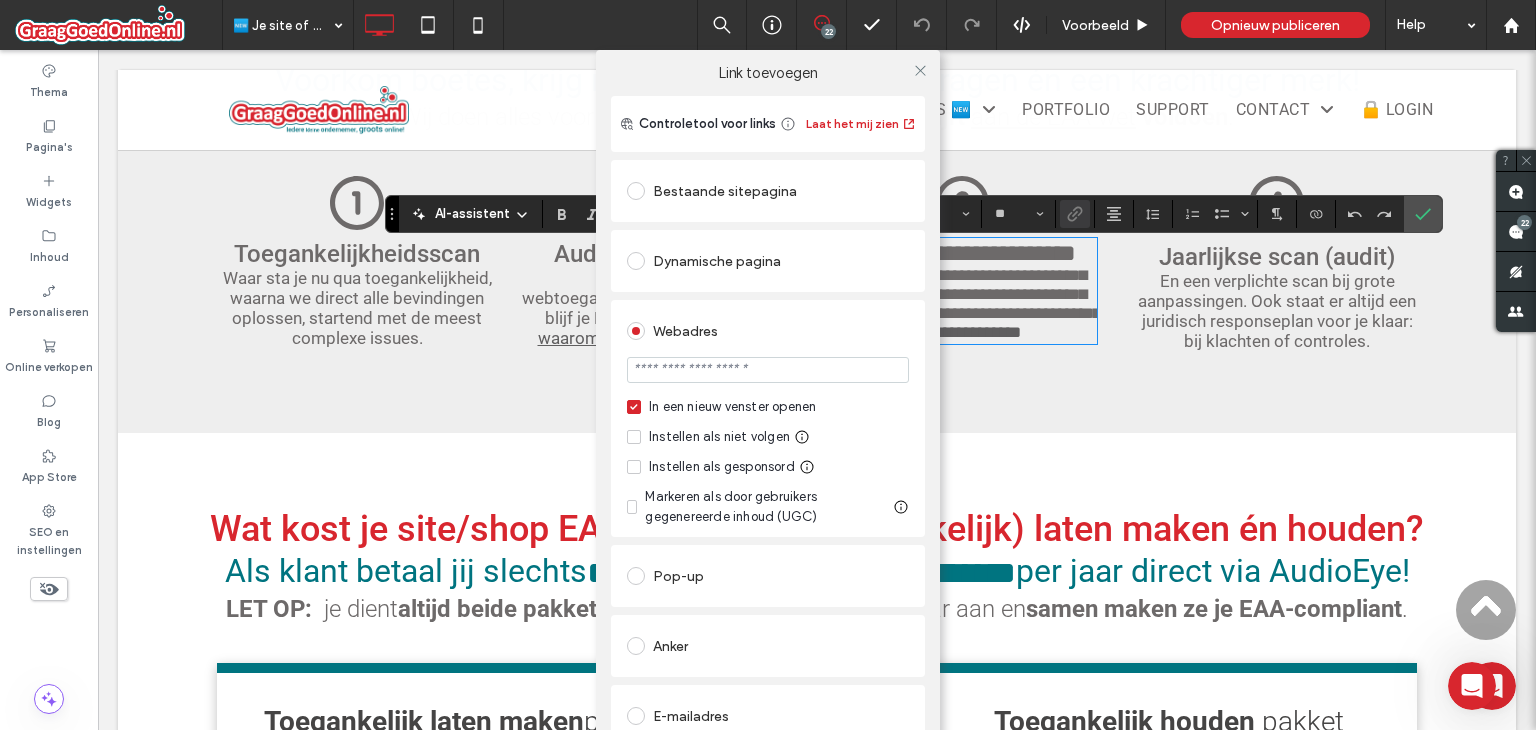 click at bounding box center (768, 370) 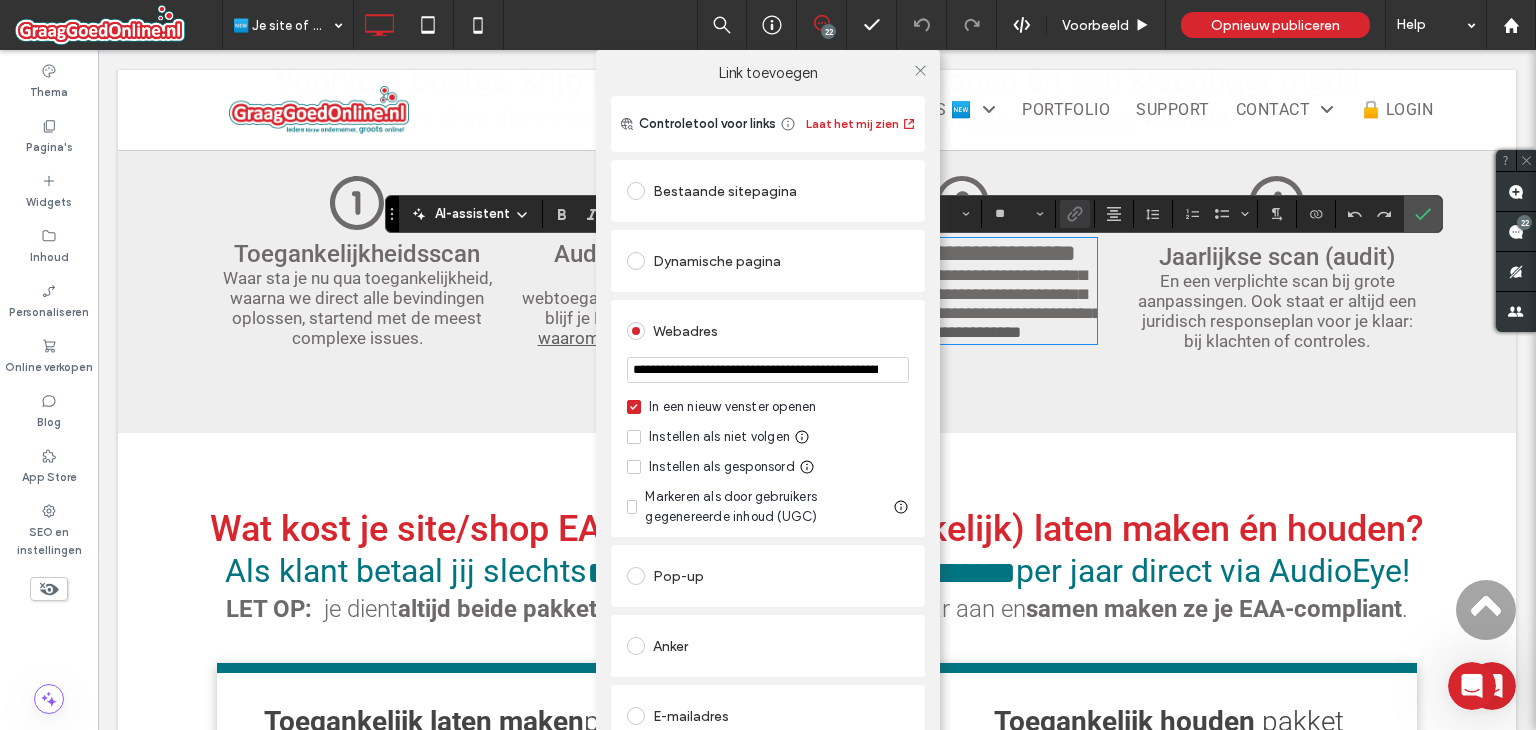 scroll, scrollTop: 0, scrollLeft: 280, axis: horizontal 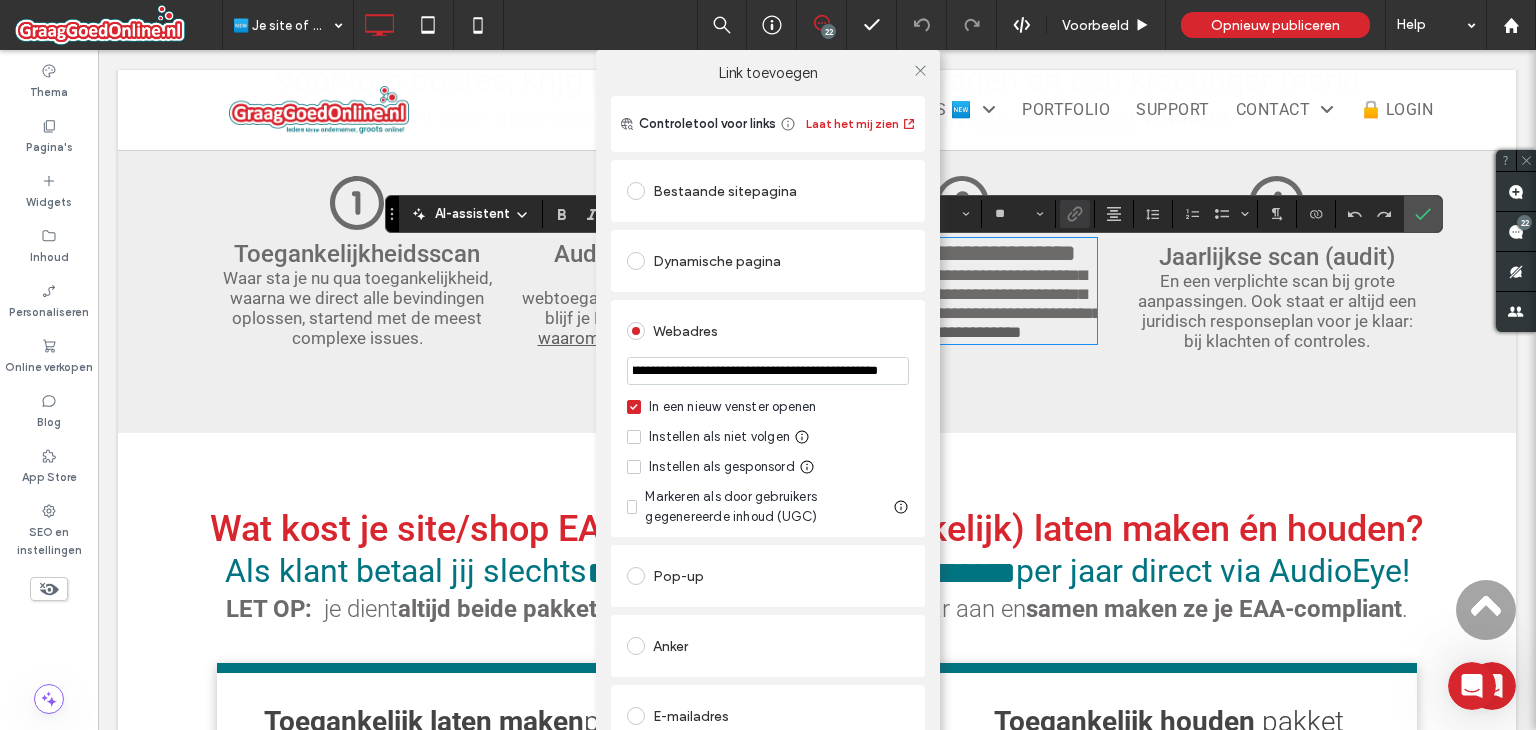 type on "**********" 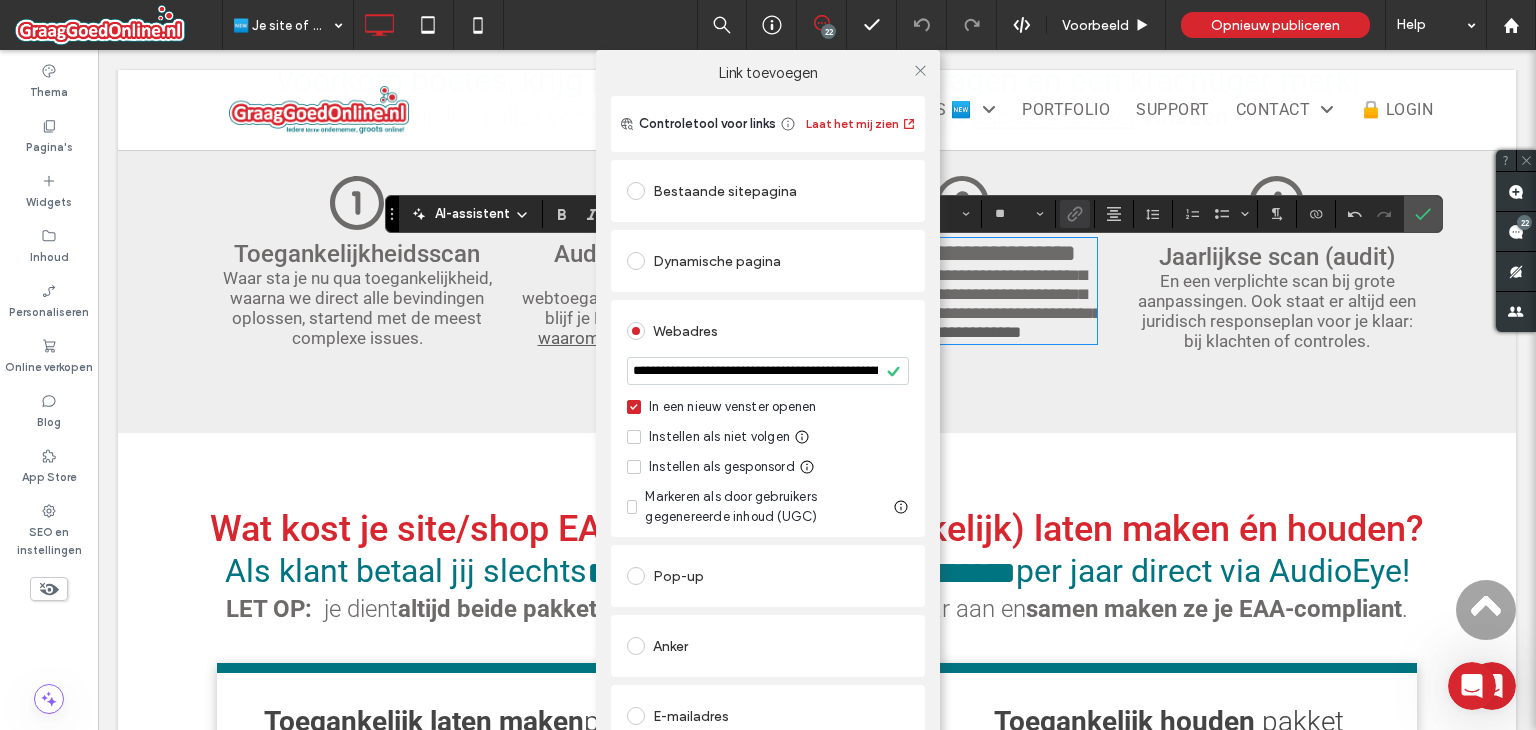 click on "Instellen als niet volgen" at bounding box center [719, 437] 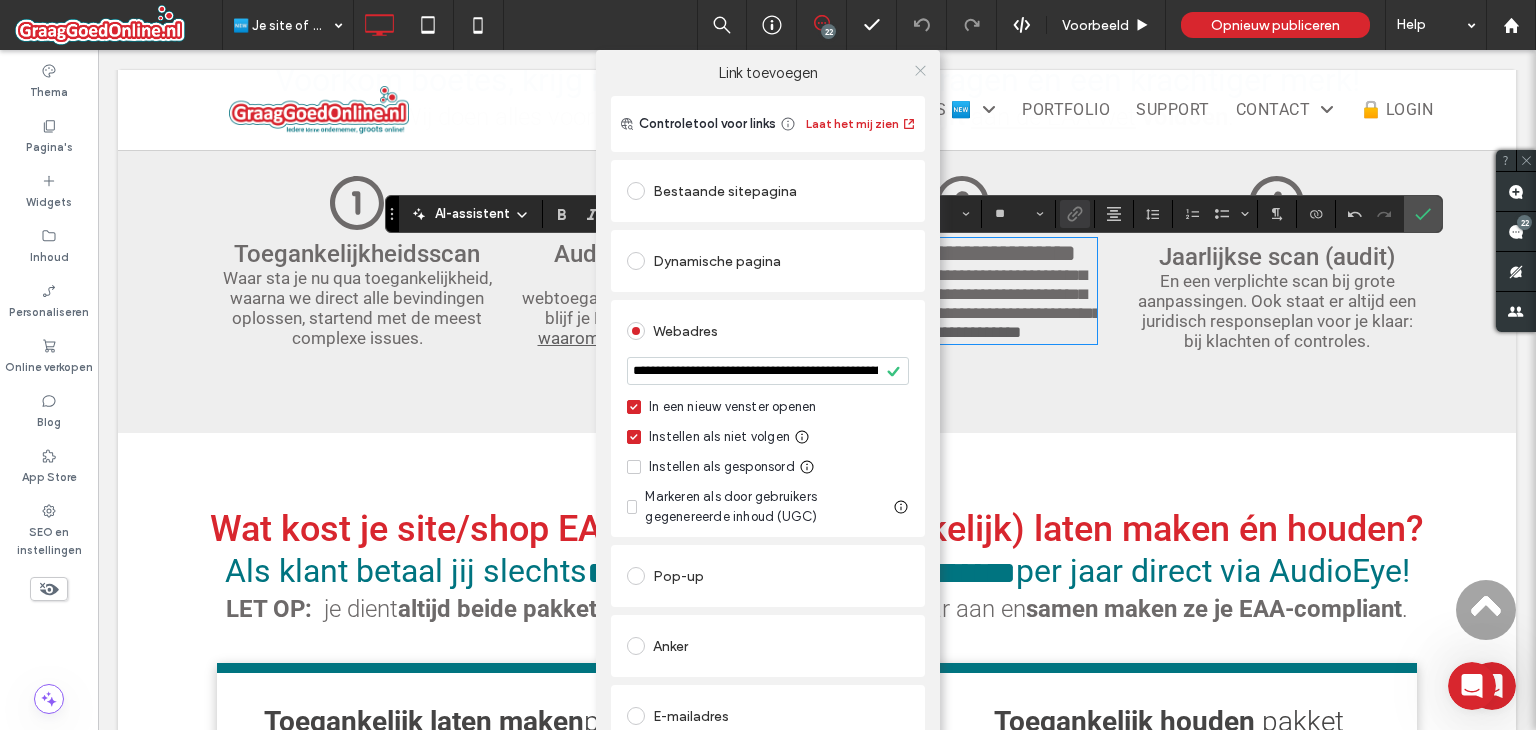 click 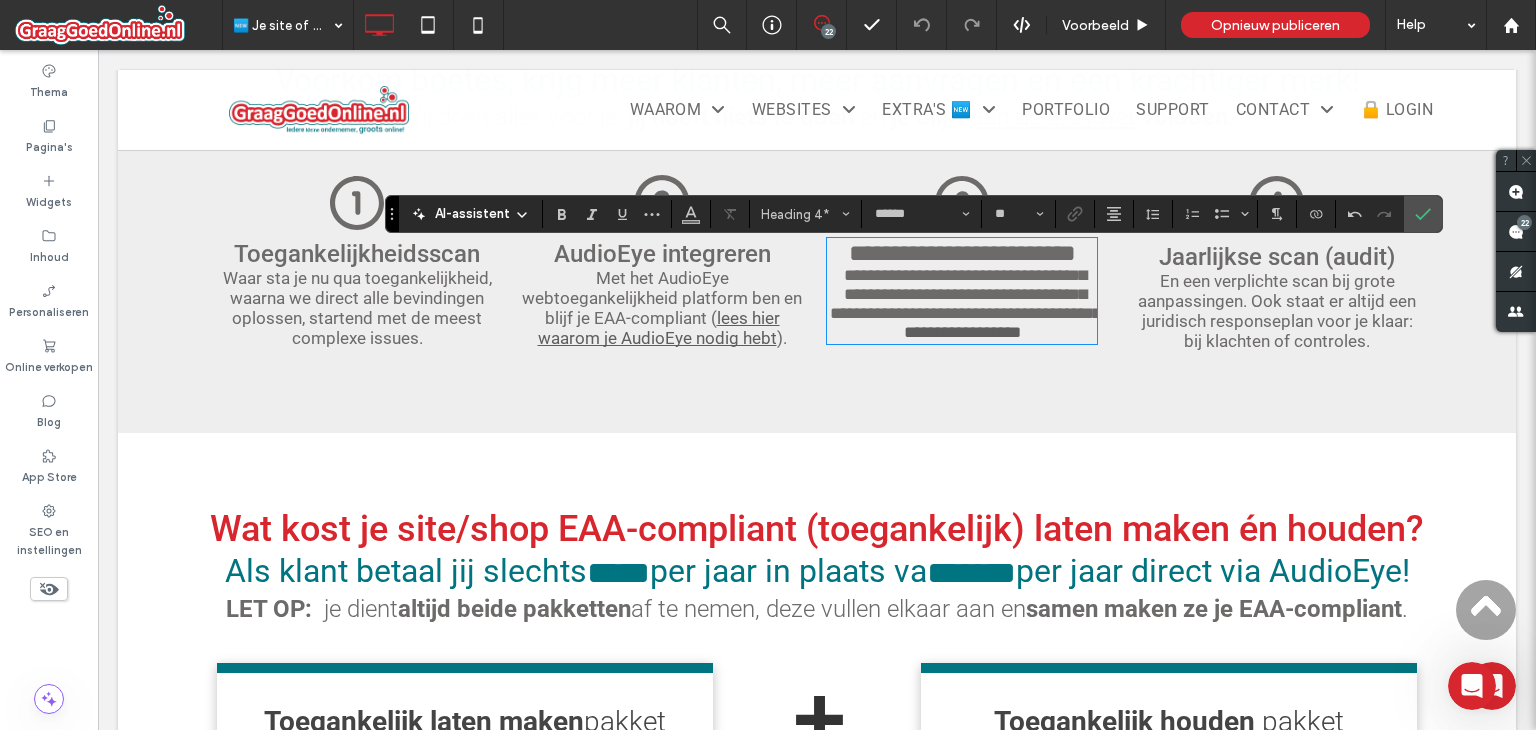 click on "**********" at bounding box center [965, 294] 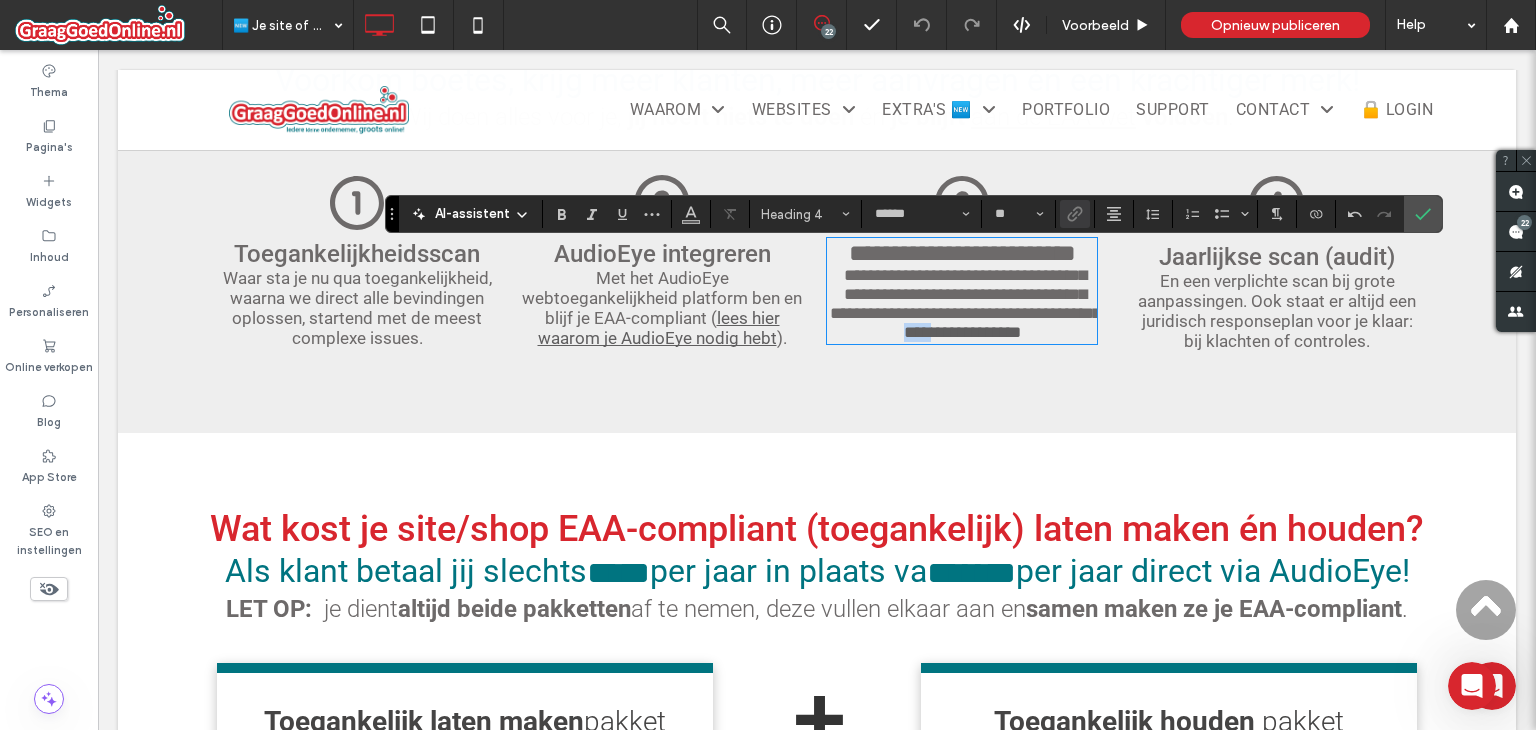 click on "**********" at bounding box center (962, 332) 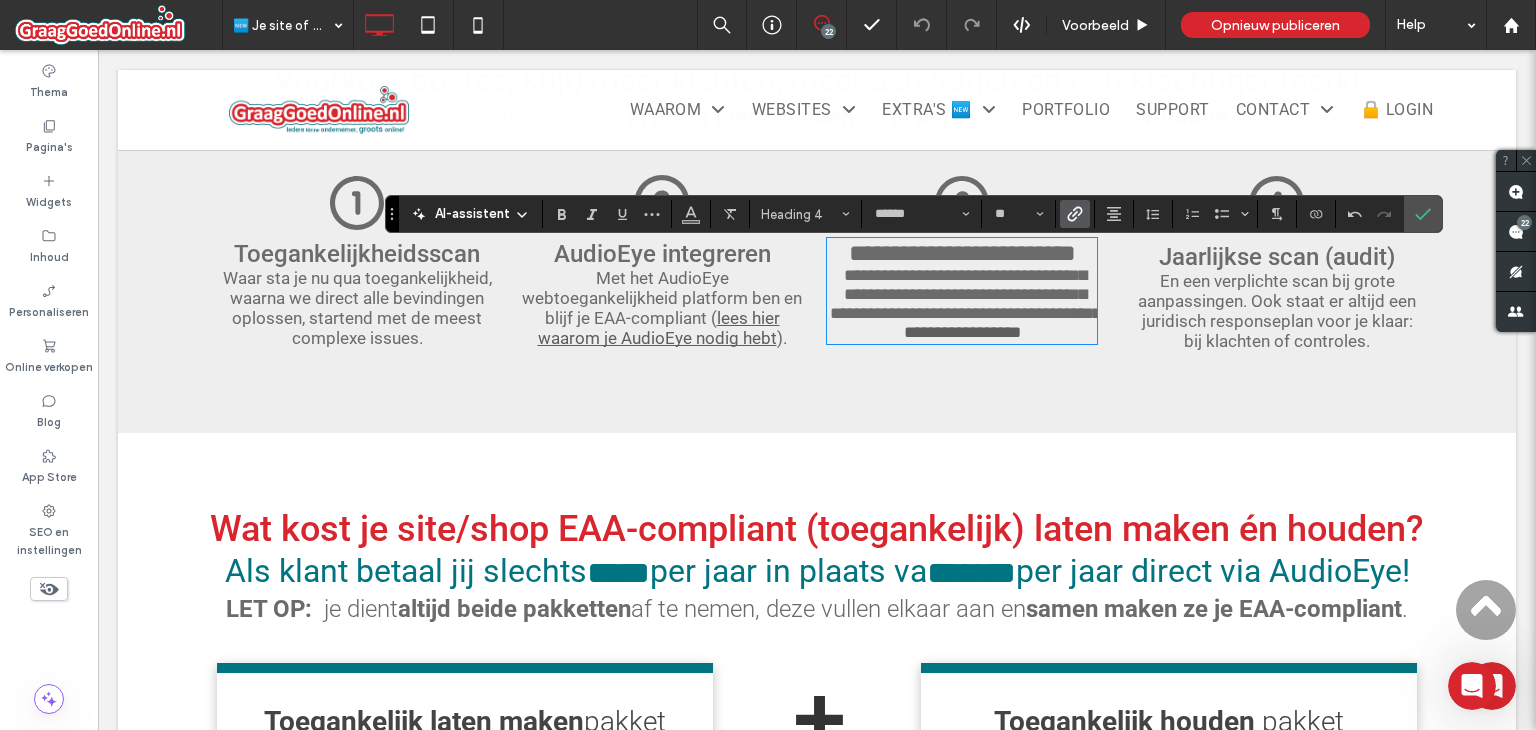click on "**********" at bounding box center [962, 332] 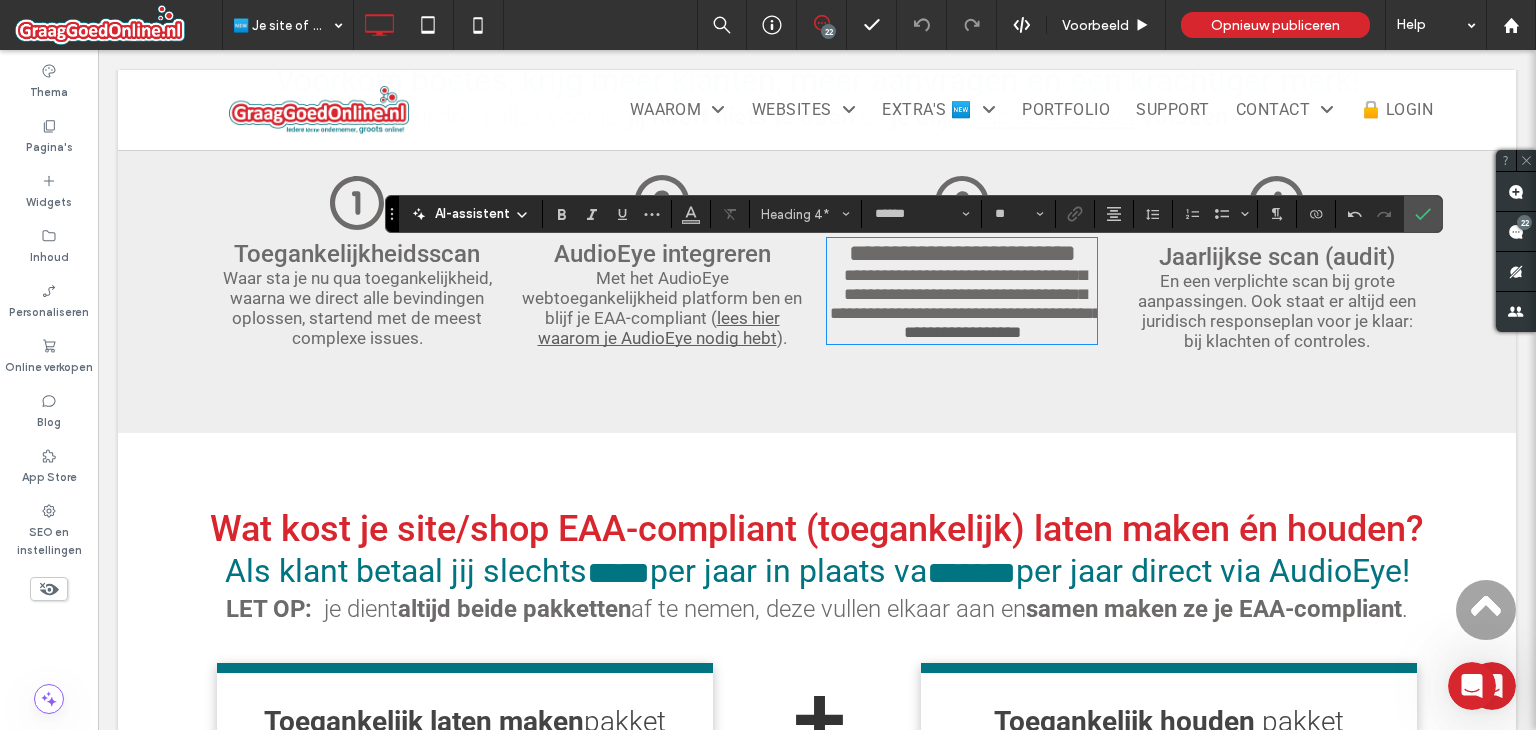 click on "**********" at bounding box center [965, 294] 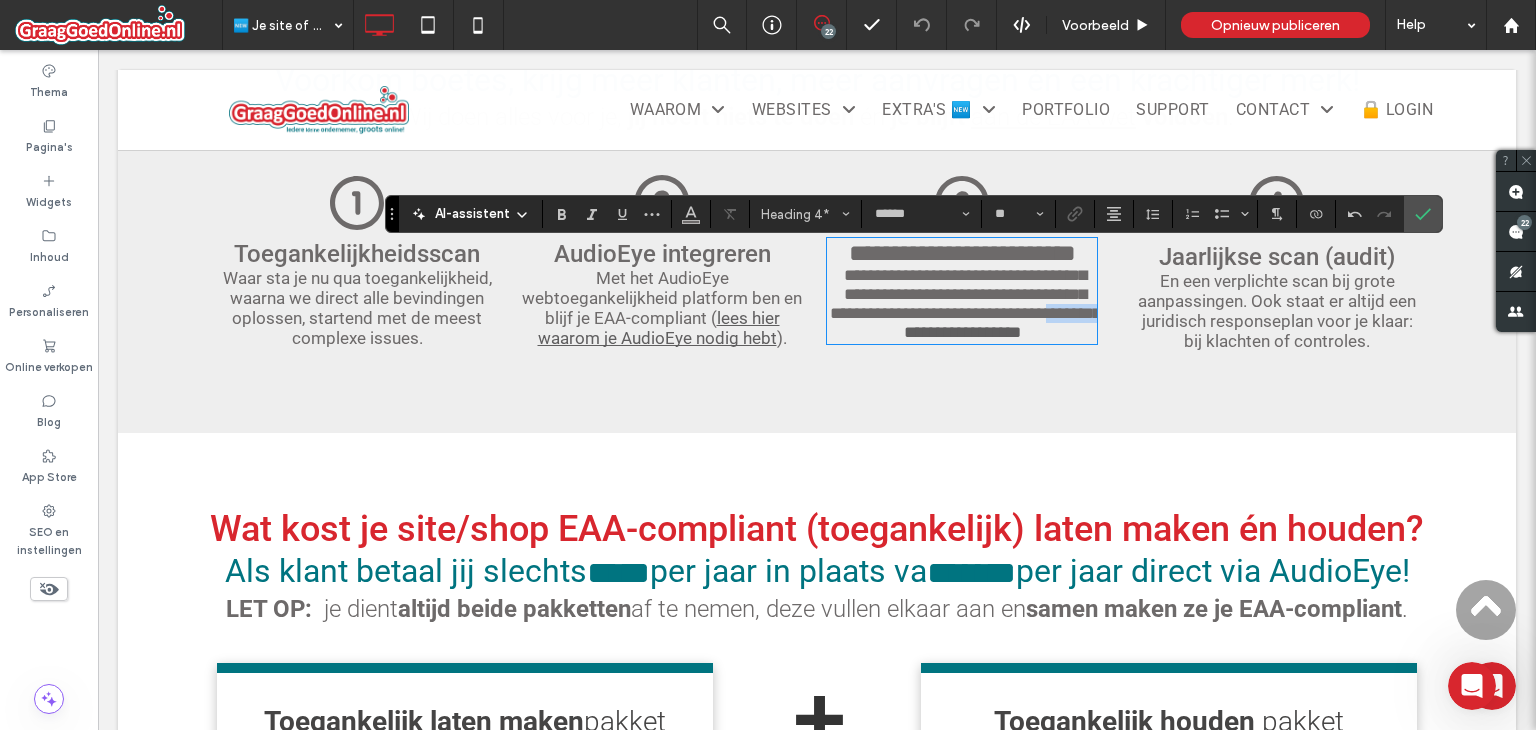 click on "**********" at bounding box center (965, 294) 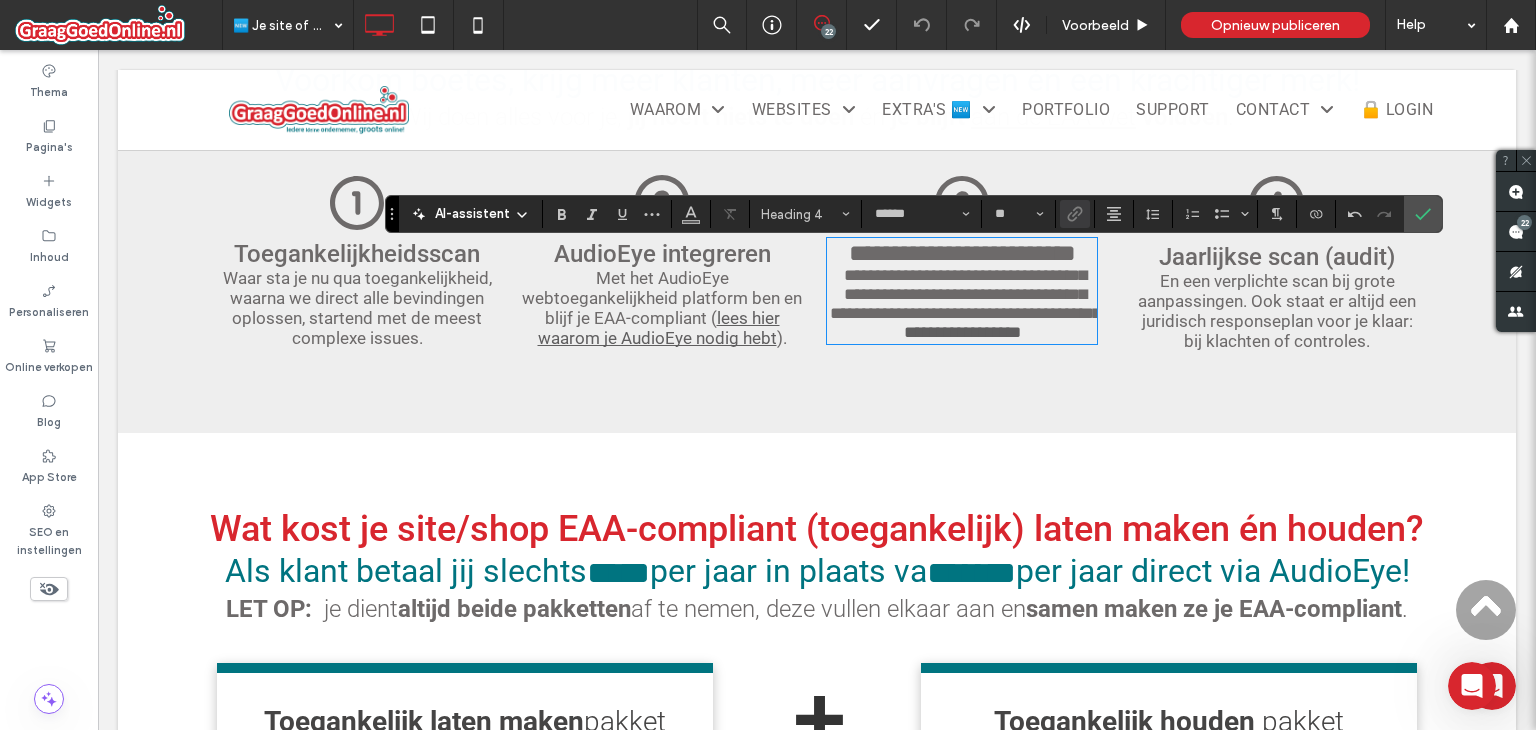 click on "**********" at bounding box center [962, 332] 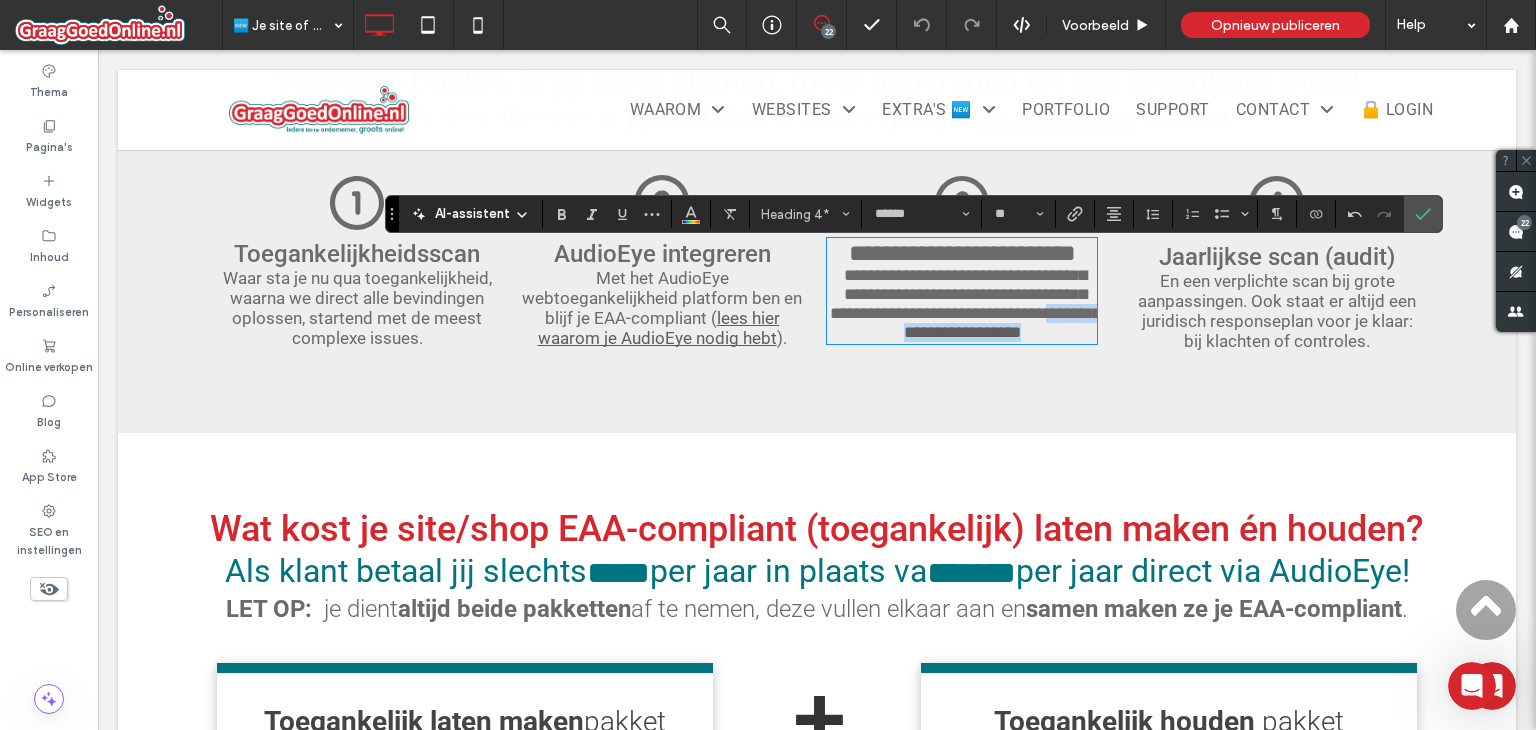 drag, startPoint x: 1060, startPoint y: 349, endPoint x: 841, endPoint y: 360, distance: 219.27608 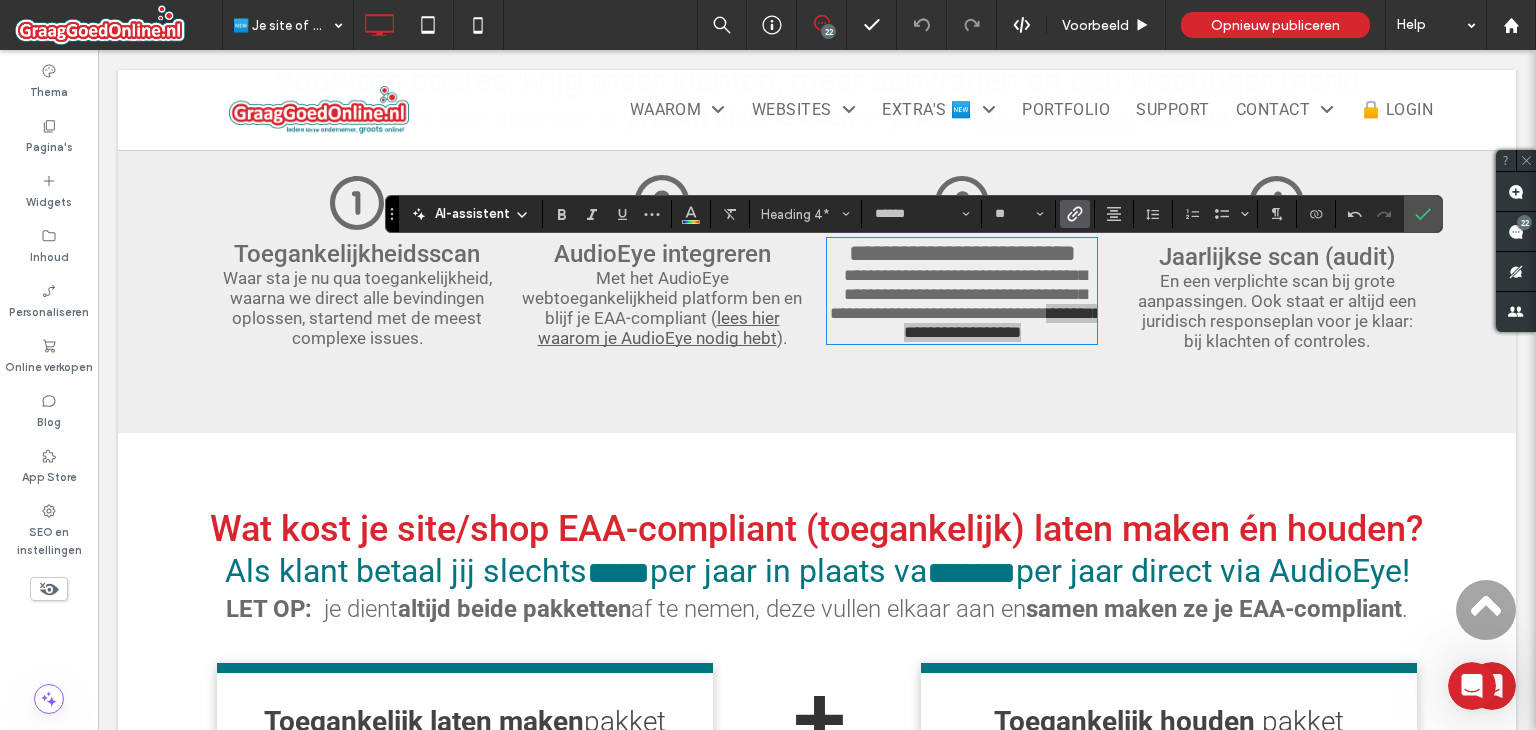 click 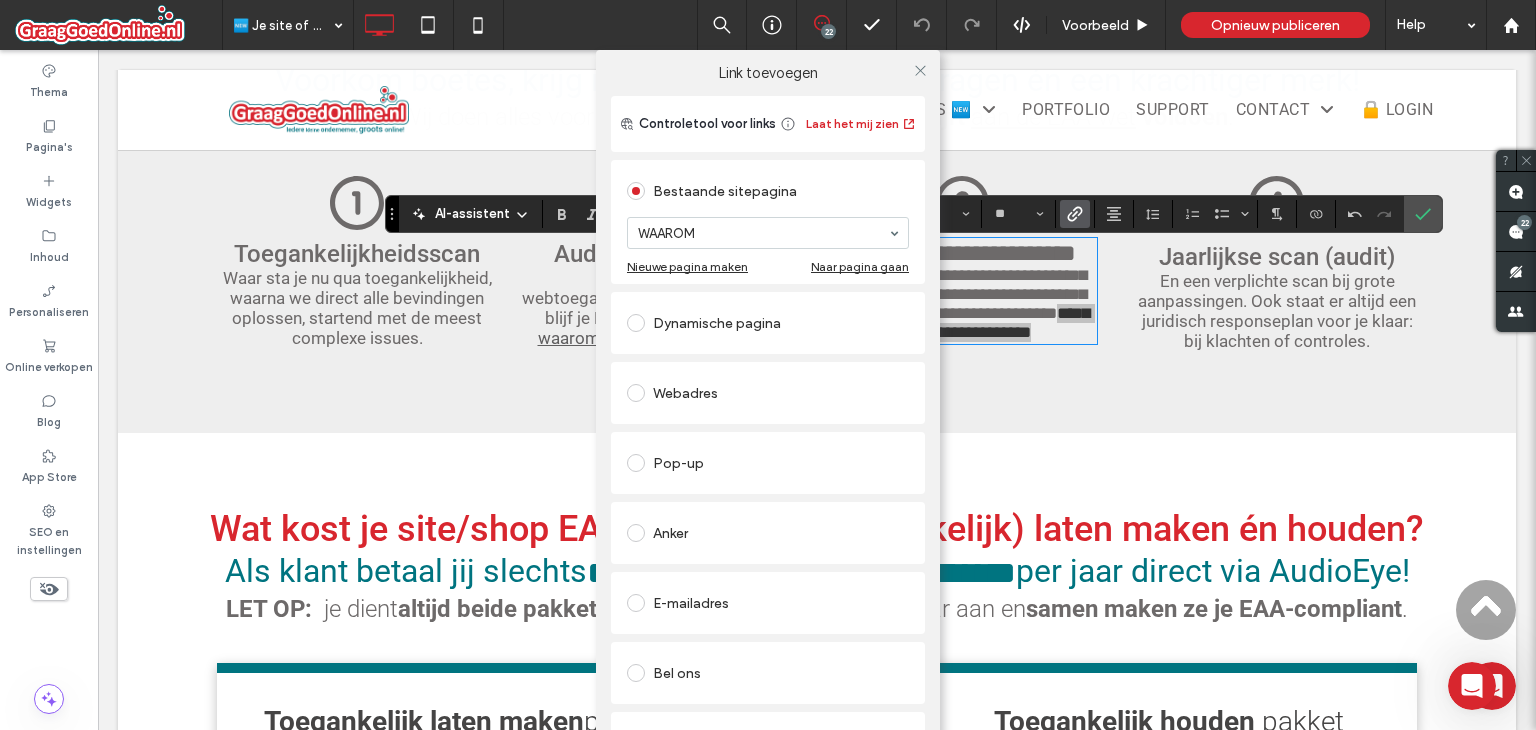 click on "Webadres" at bounding box center [768, 393] 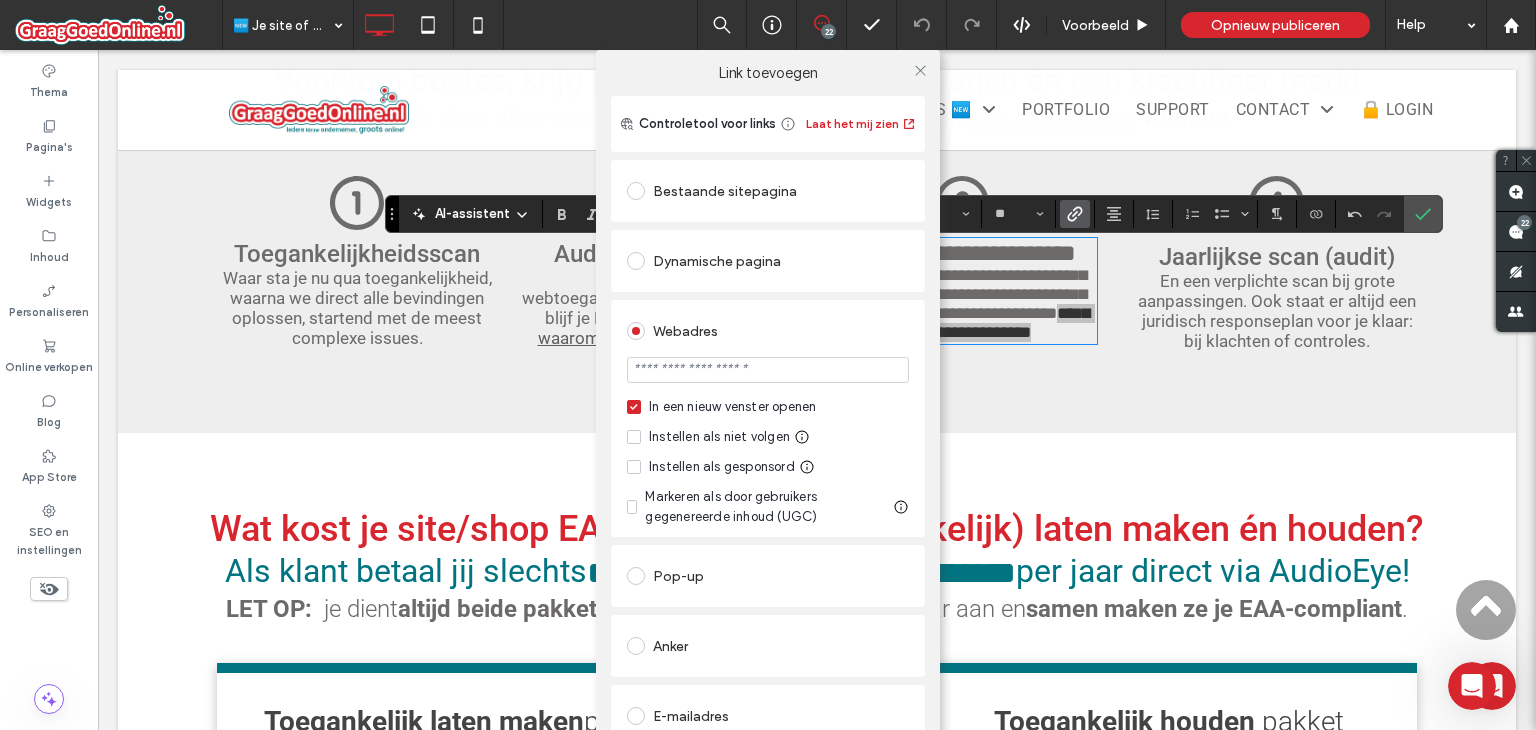 click at bounding box center [768, 370] 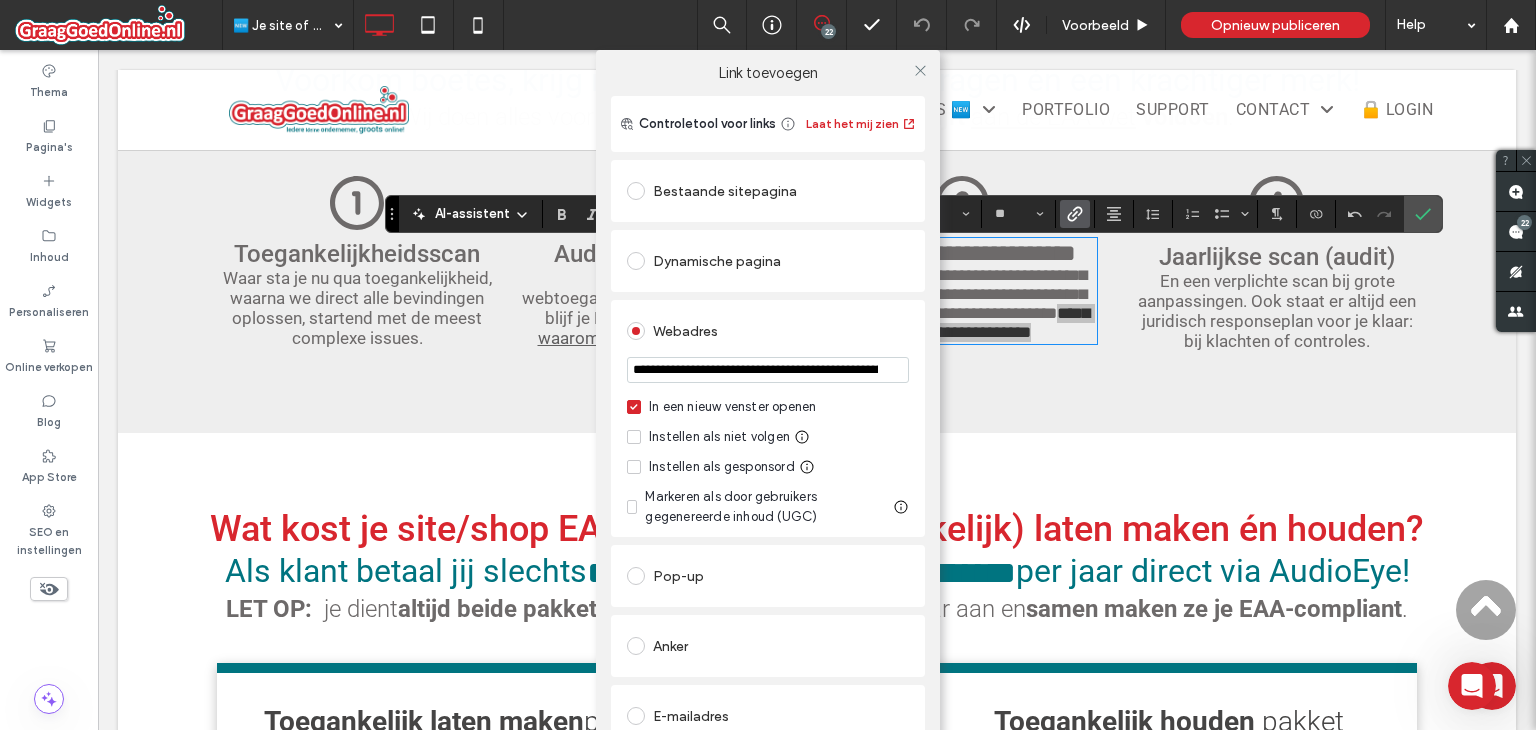 scroll, scrollTop: 0, scrollLeft: 280, axis: horizontal 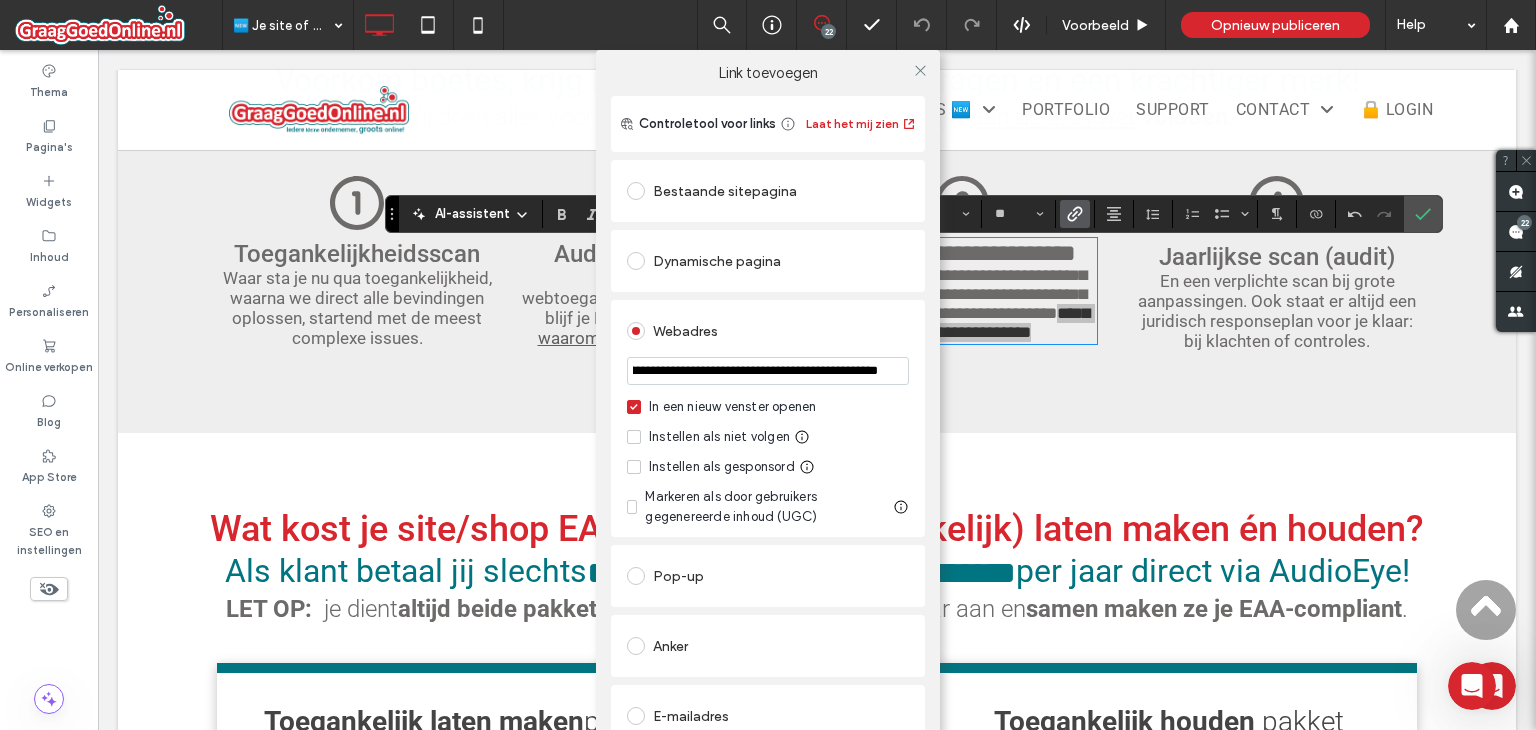 type on "**********" 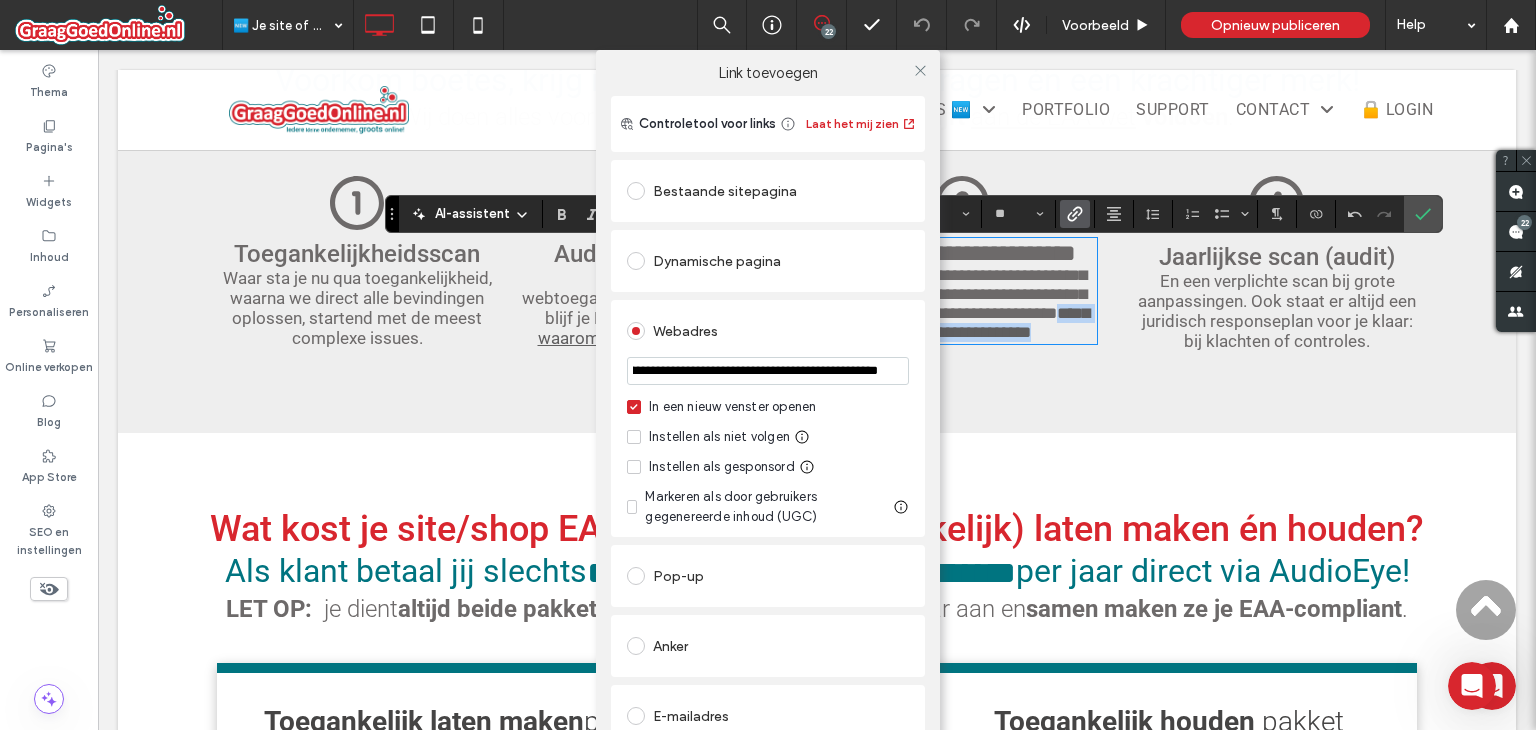 scroll, scrollTop: 0, scrollLeft: 0, axis: both 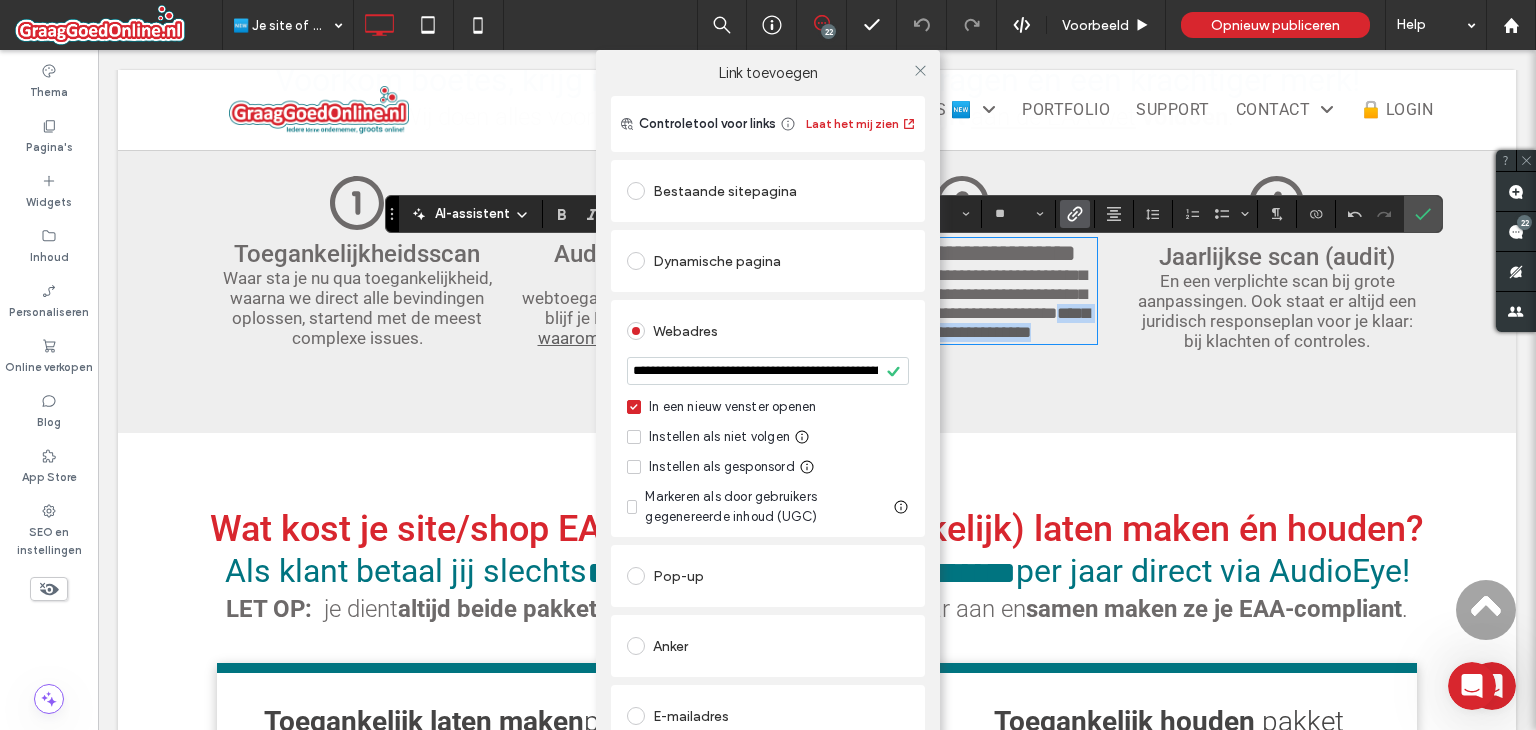 click on "In een nieuw venster openen Instellen als niet volgen Instellen als gesponsord  Markeren als door gebruikers gegenereerde inhoud (UGC)" at bounding box center (768, 462) 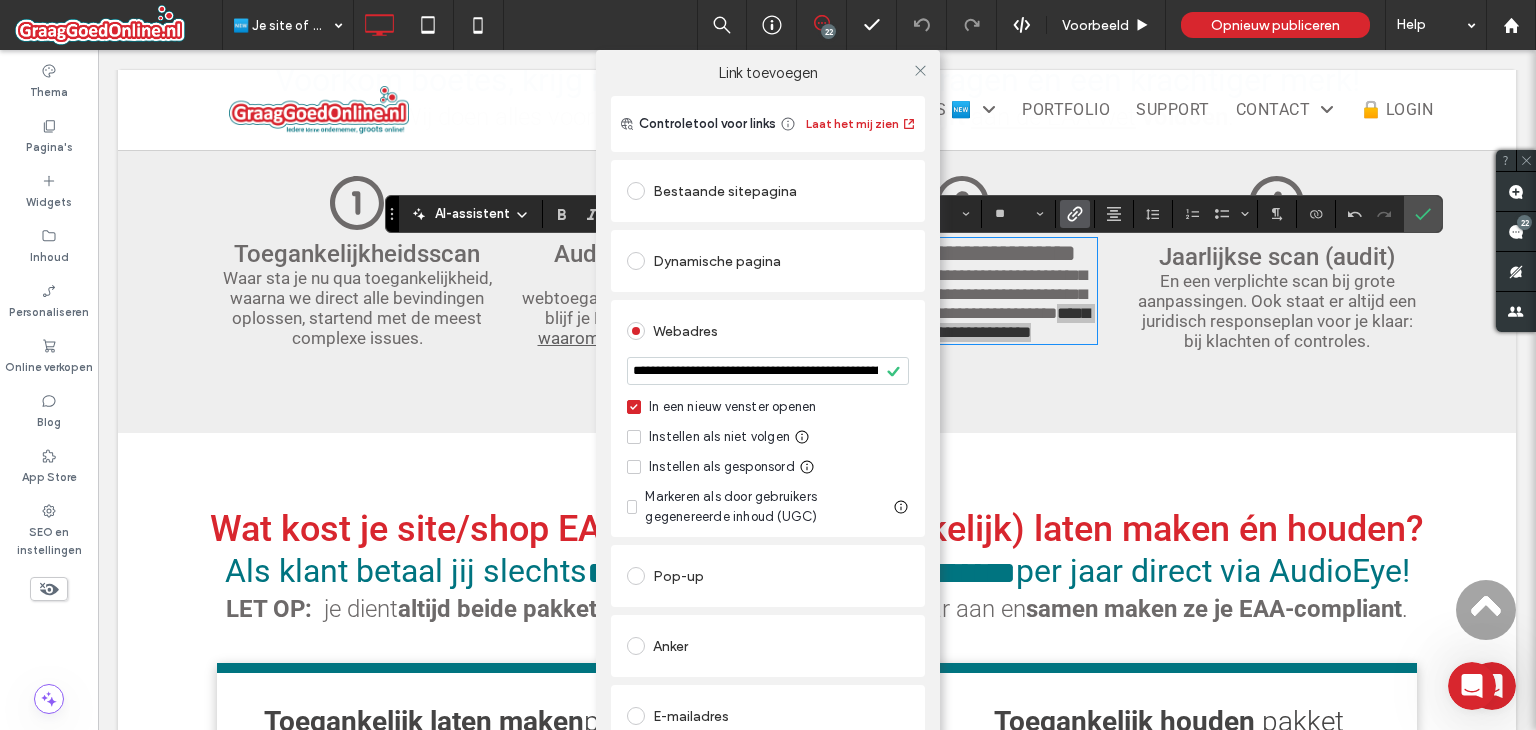 click on "Instellen als niet volgen" at bounding box center [719, 437] 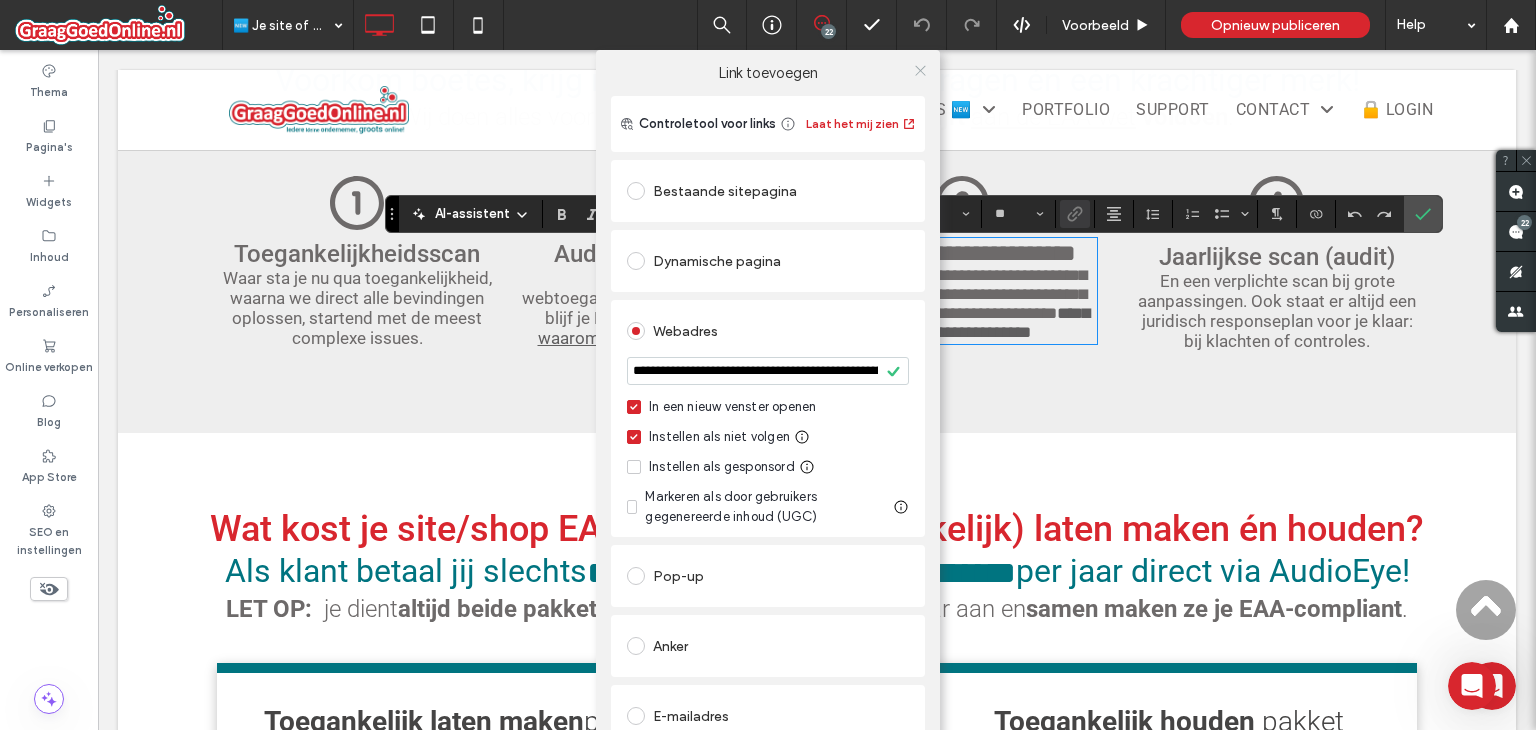 click 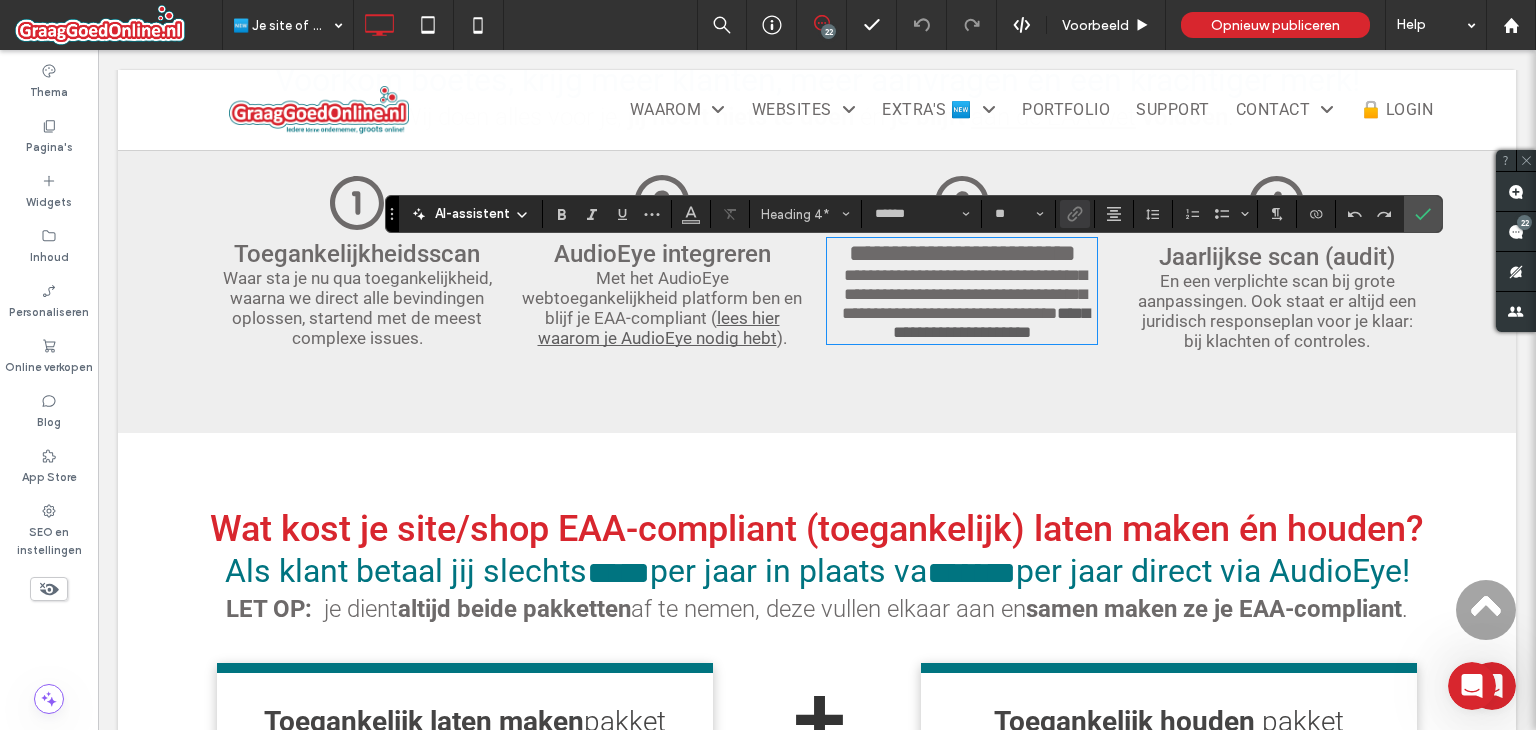 click on "**********" at bounding box center (991, 323) 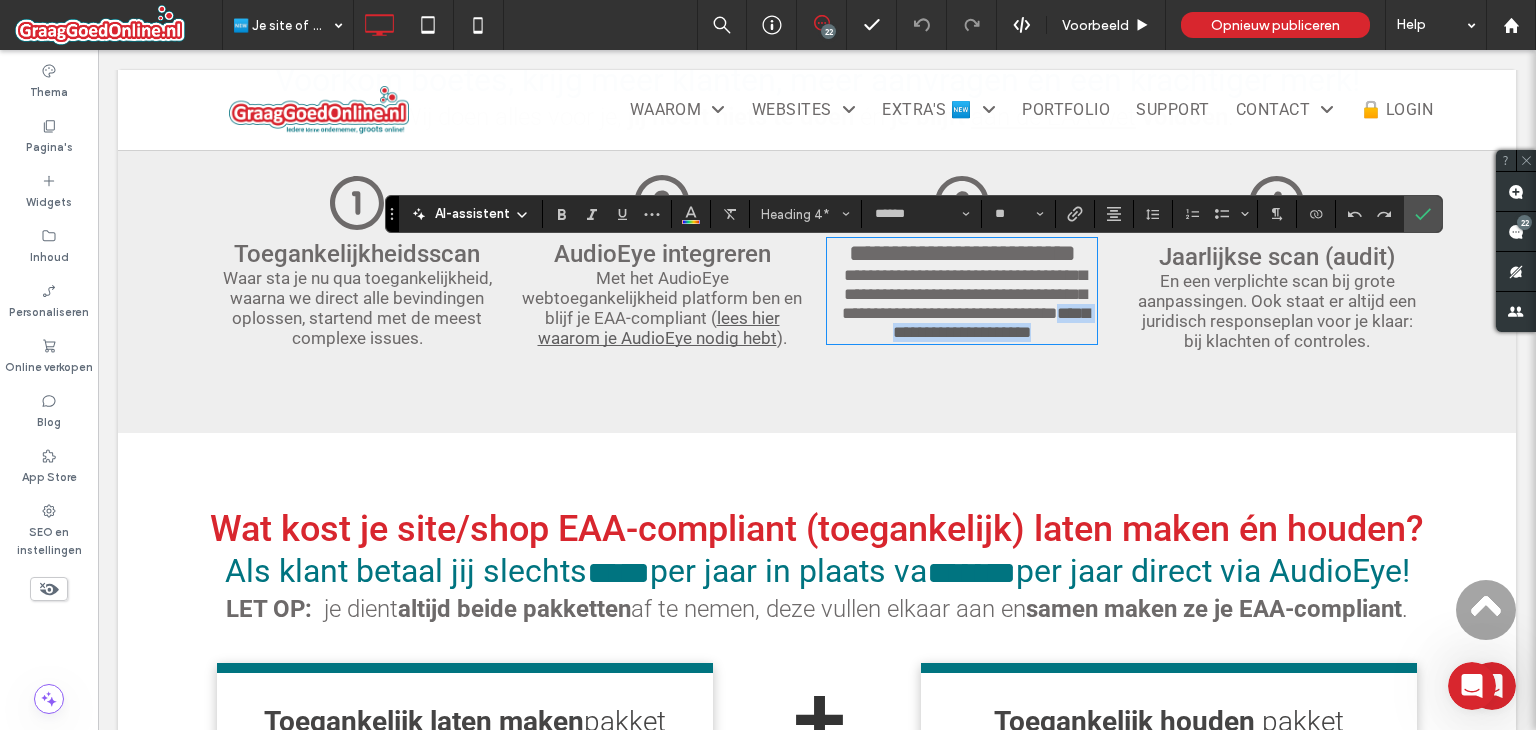 drag, startPoint x: 841, startPoint y: 352, endPoint x: 1033, endPoint y: 313, distance: 195.9209 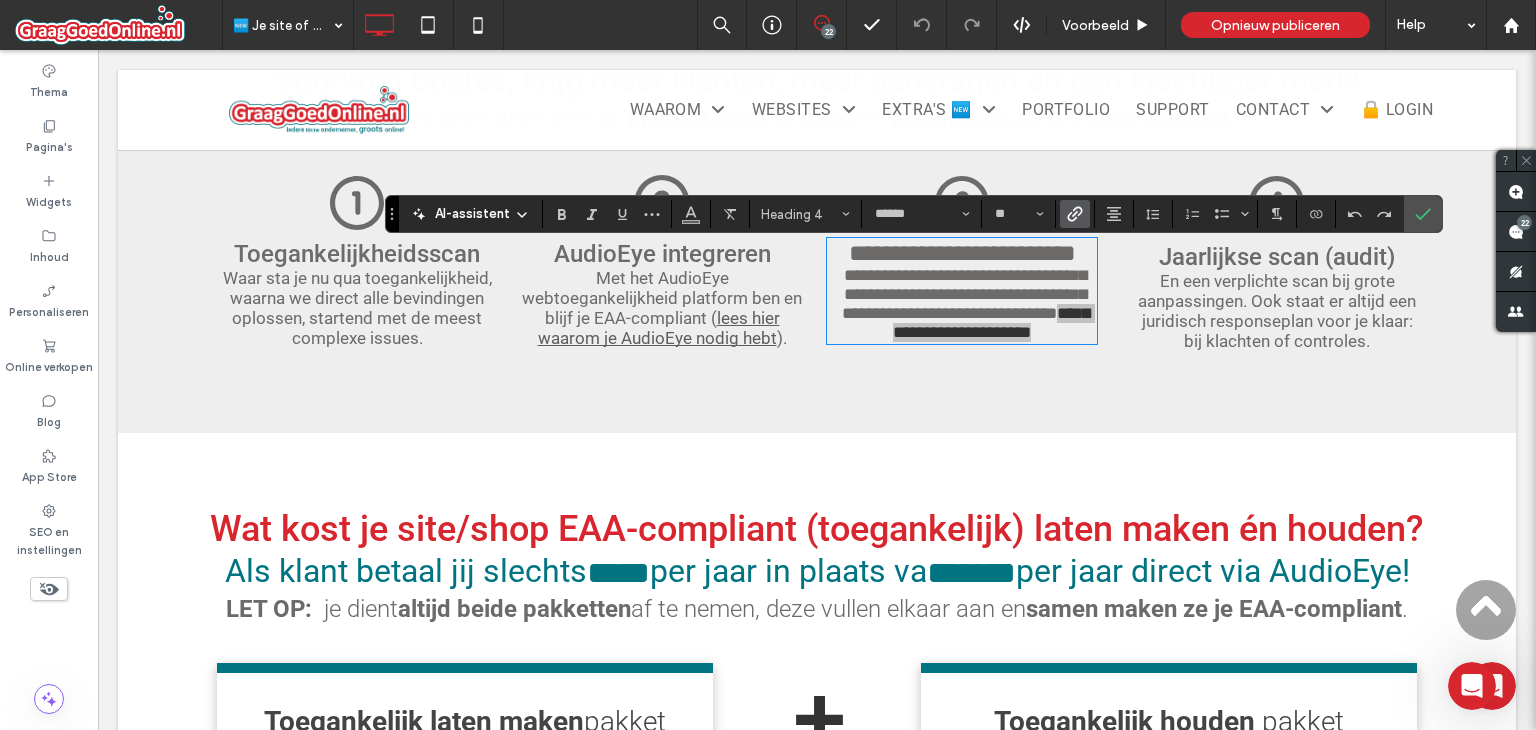 click 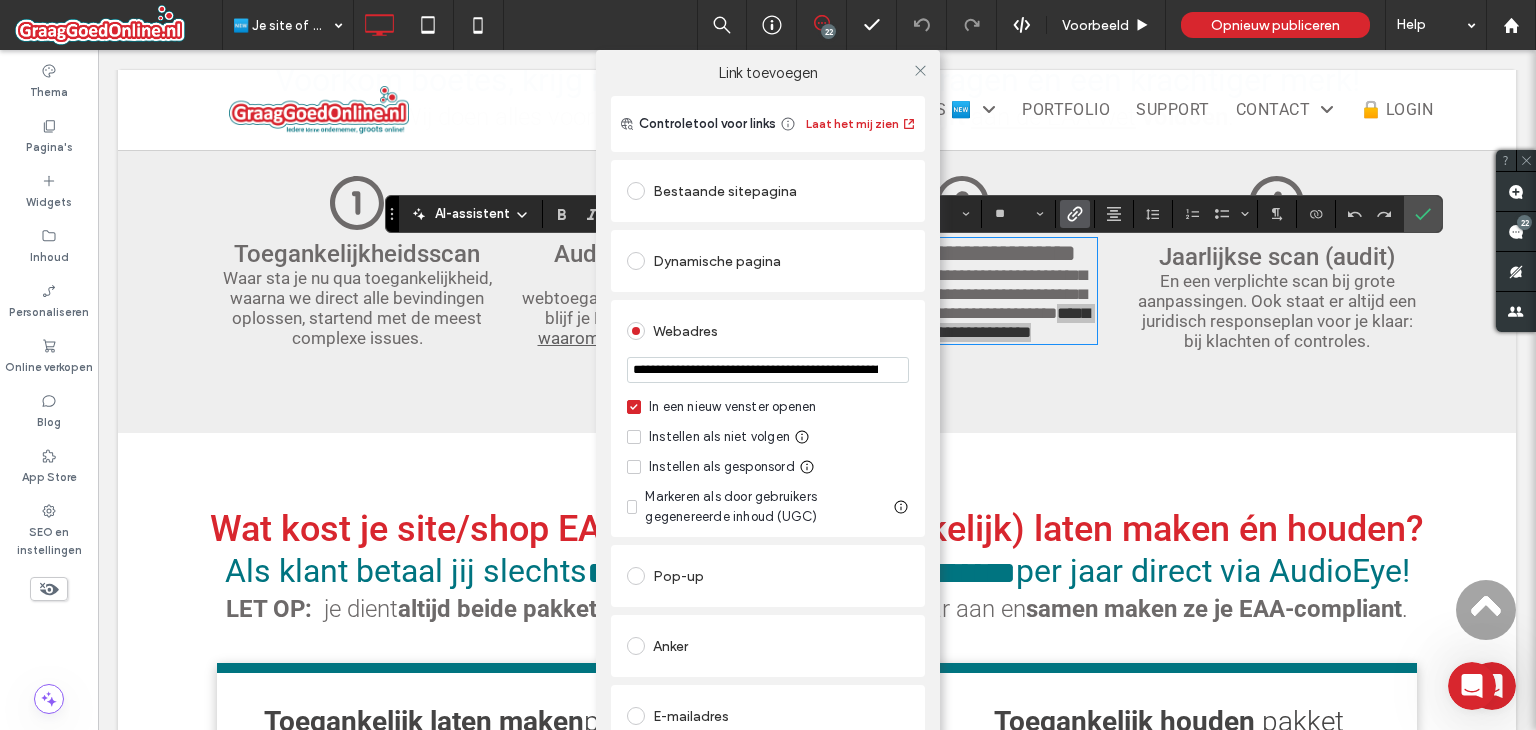 click 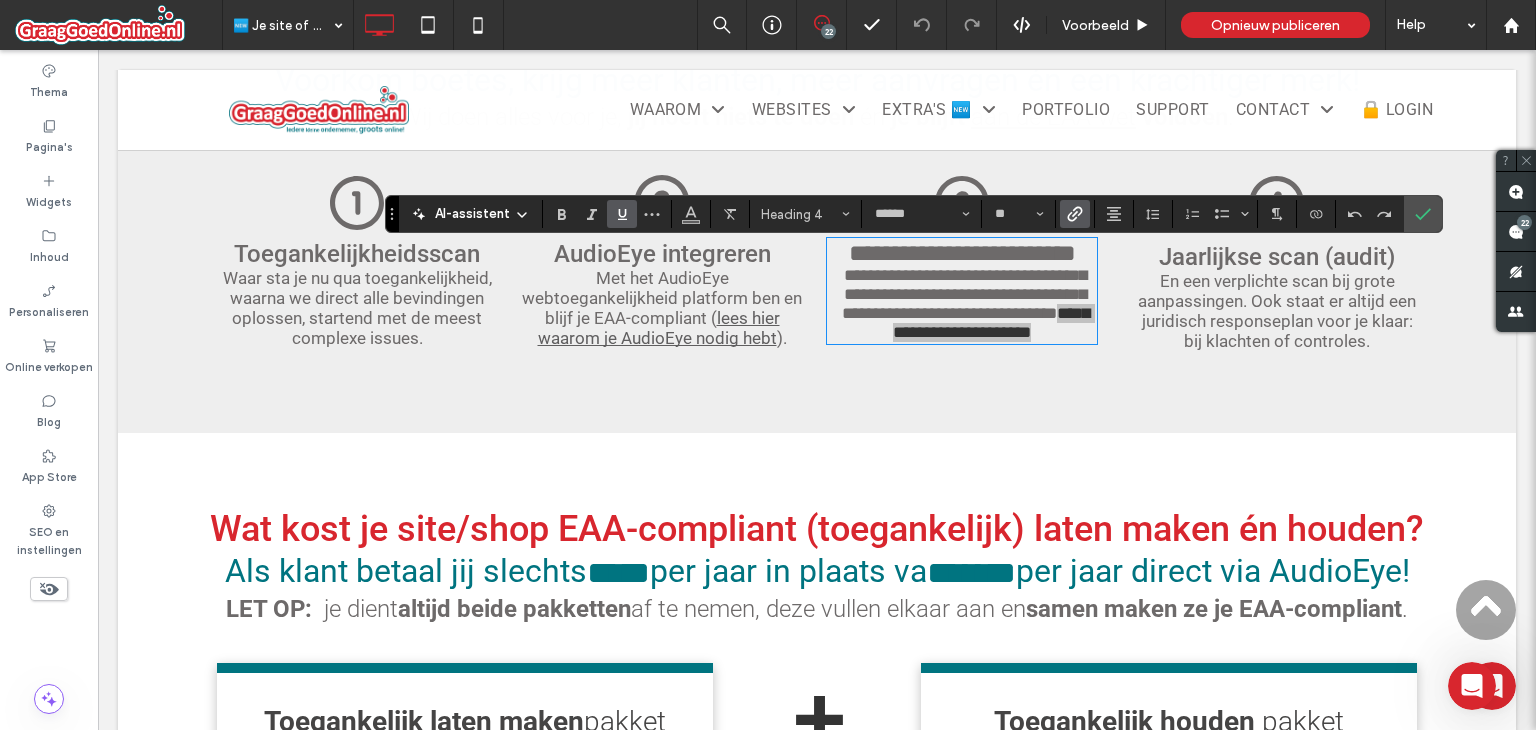 click 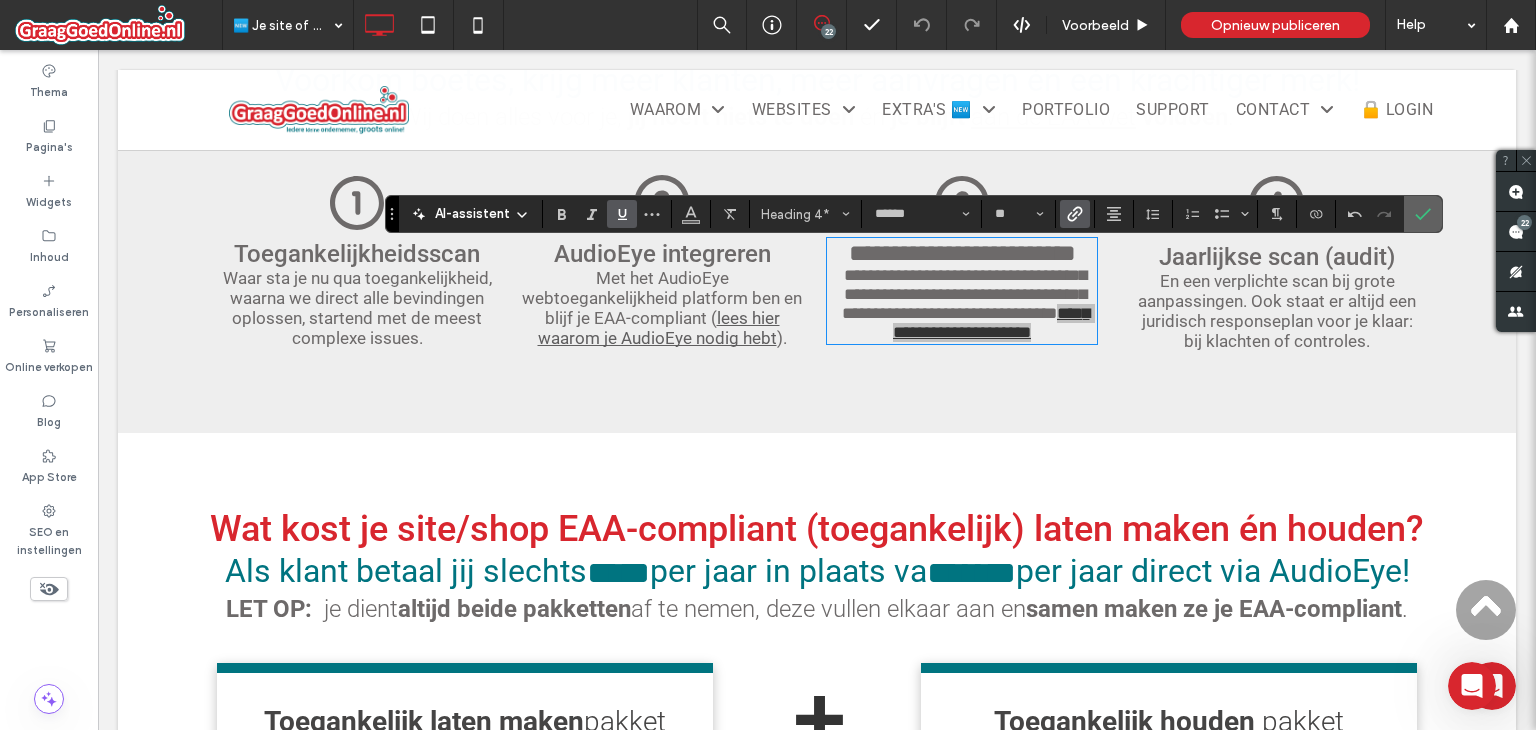 click 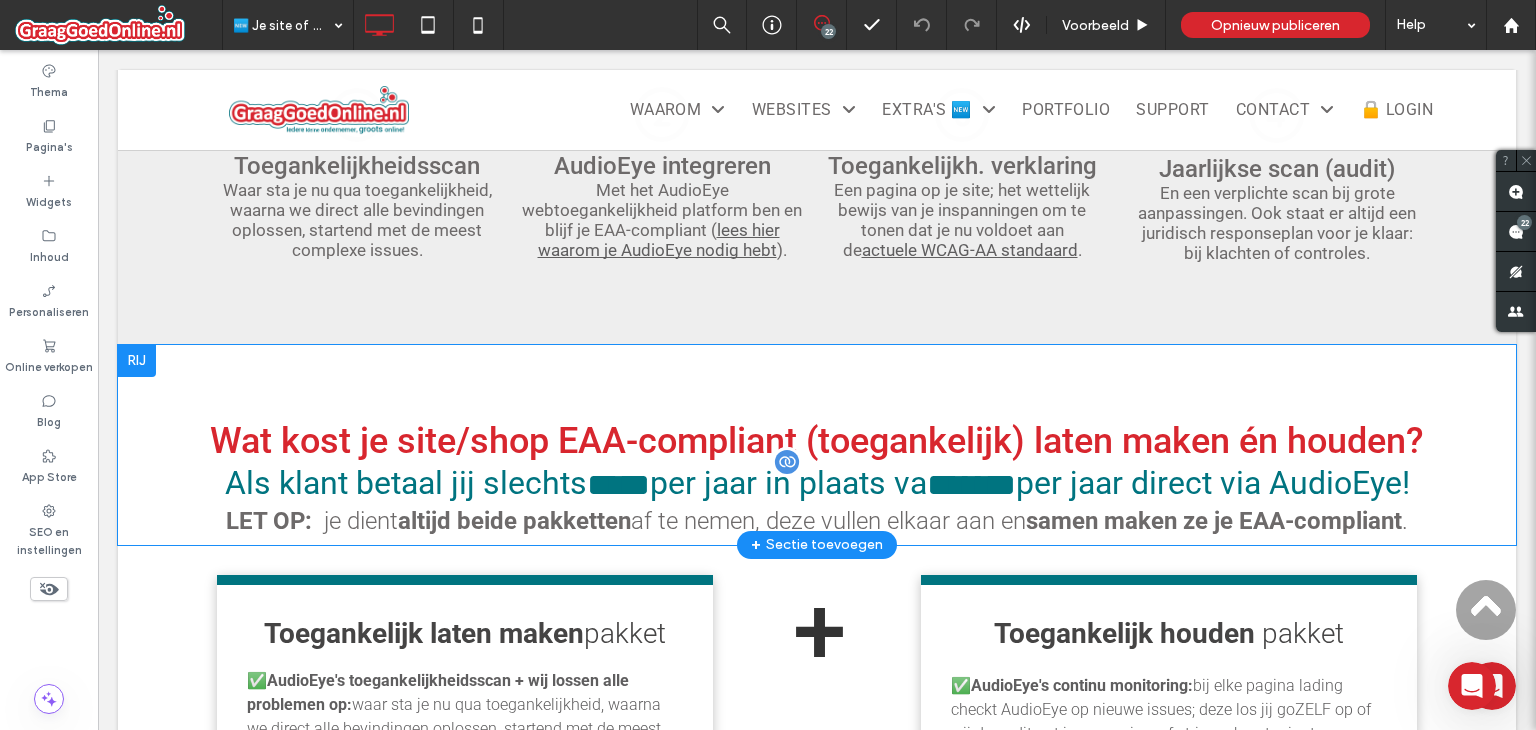 scroll, scrollTop: 1900, scrollLeft: 0, axis: vertical 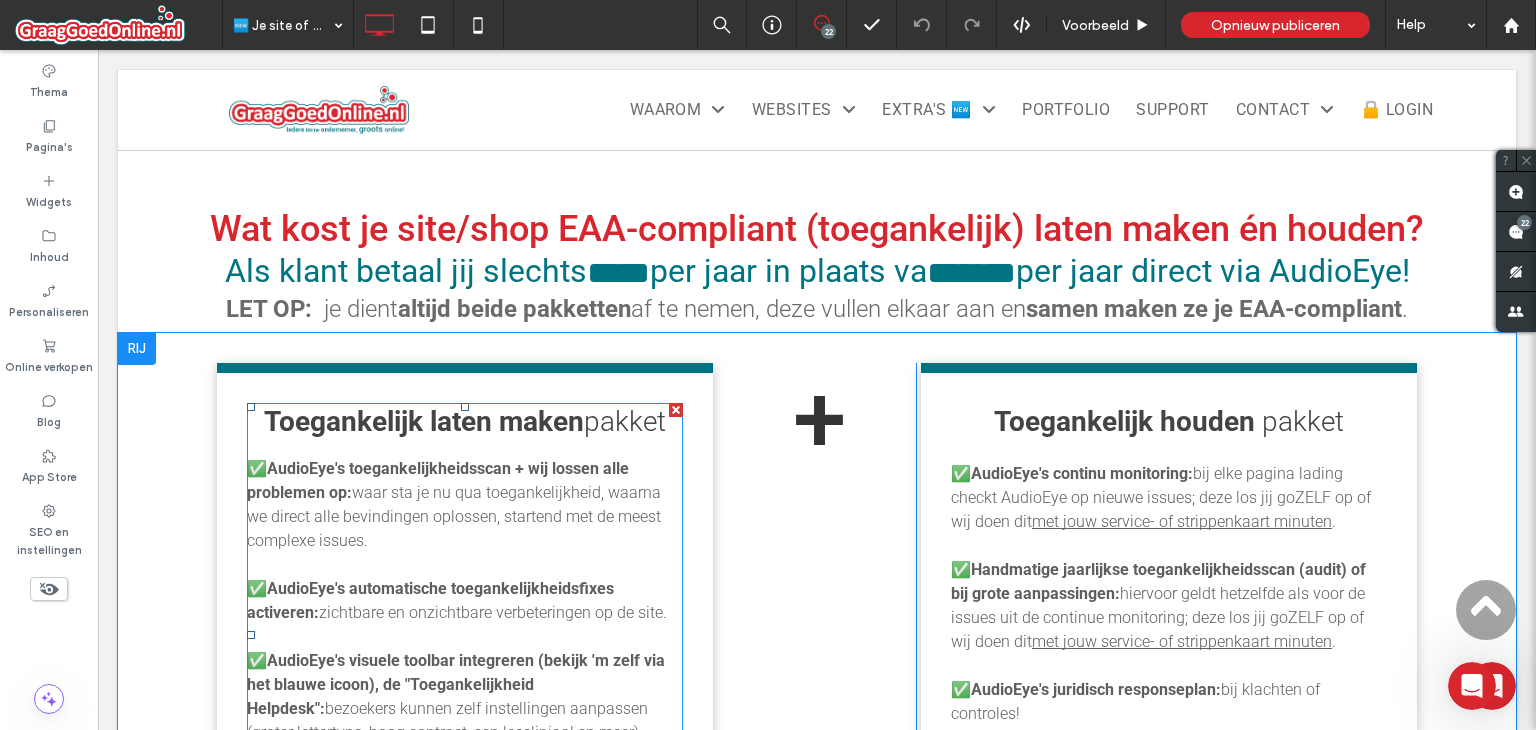click on "Toegankelijk laten maken" at bounding box center (424, 421) 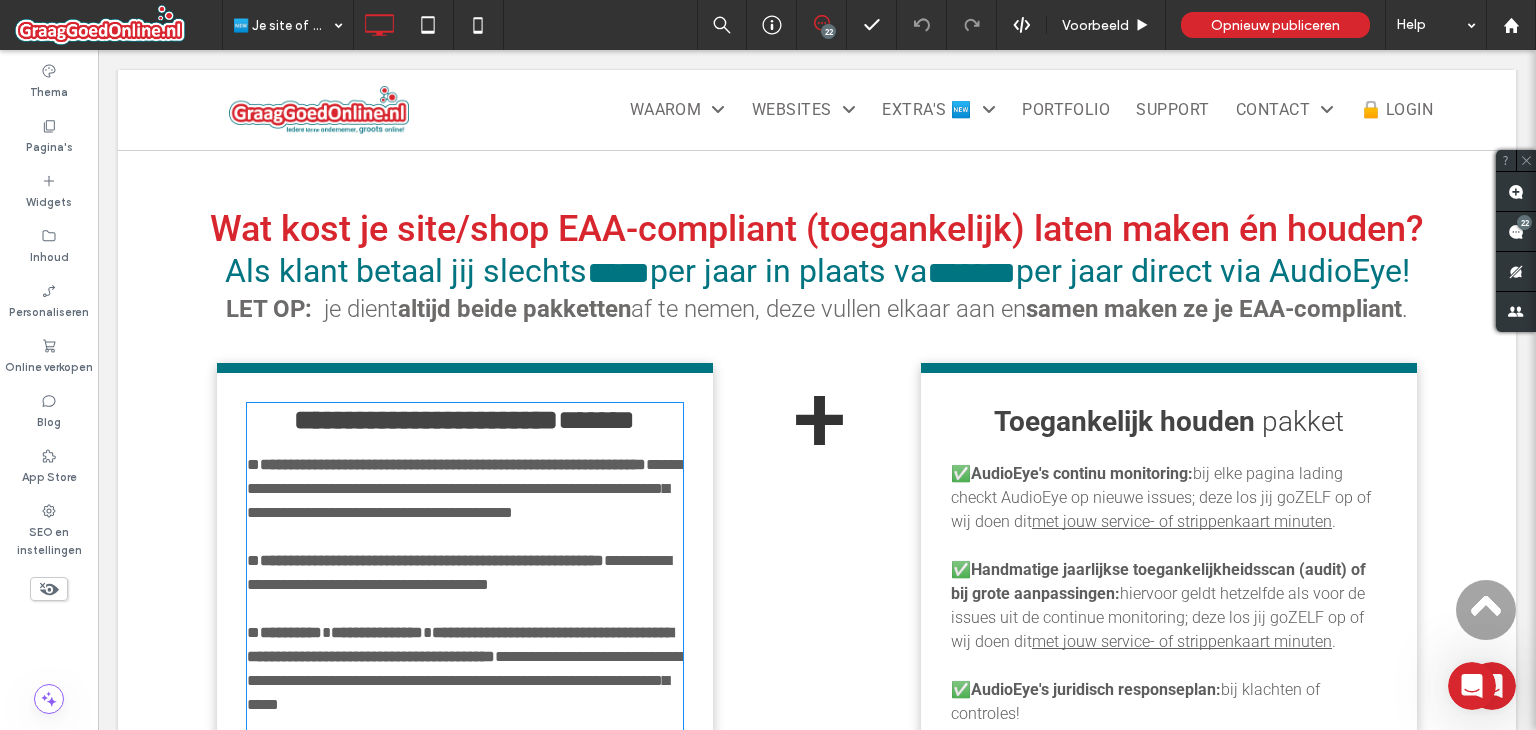 type on "******" 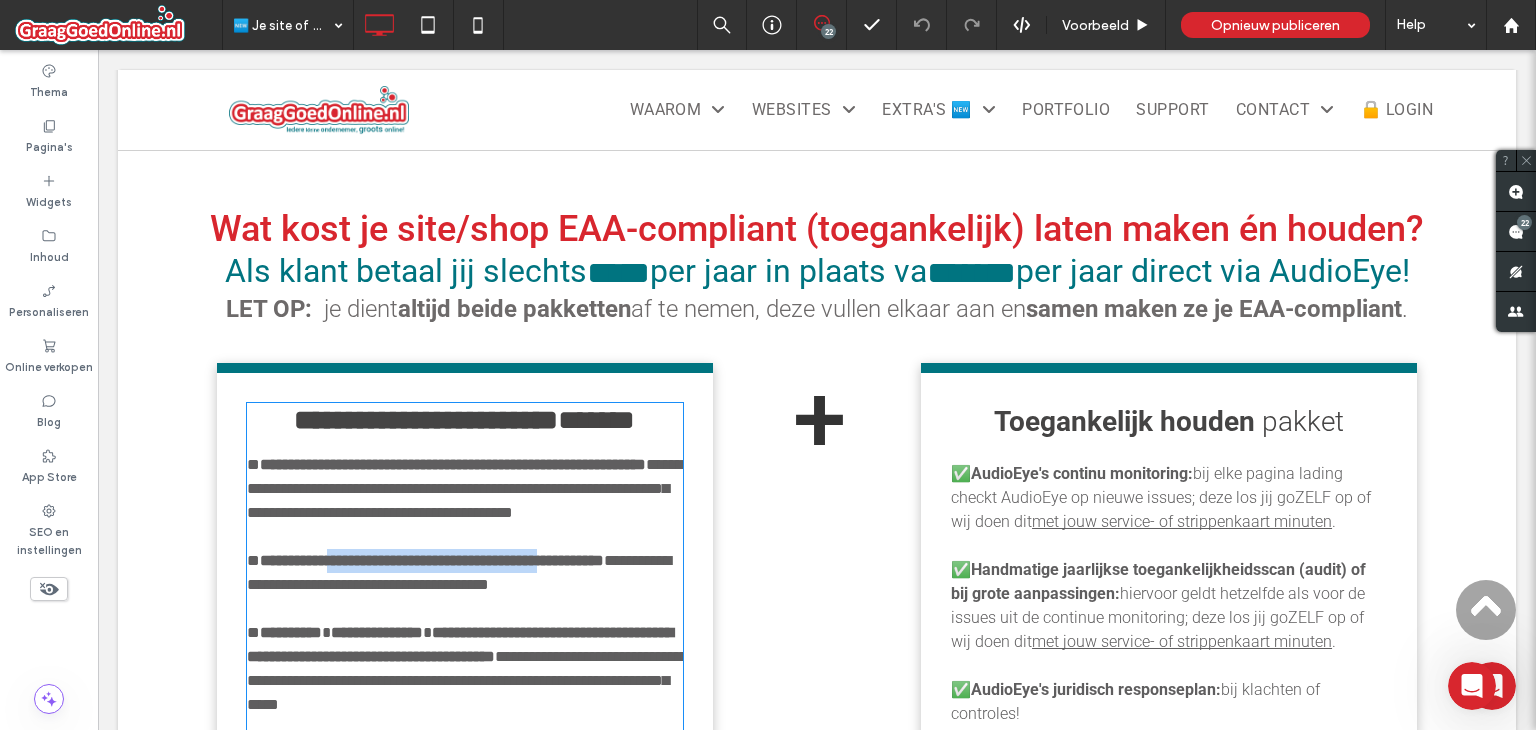 scroll, scrollTop: 2167, scrollLeft: 0, axis: vertical 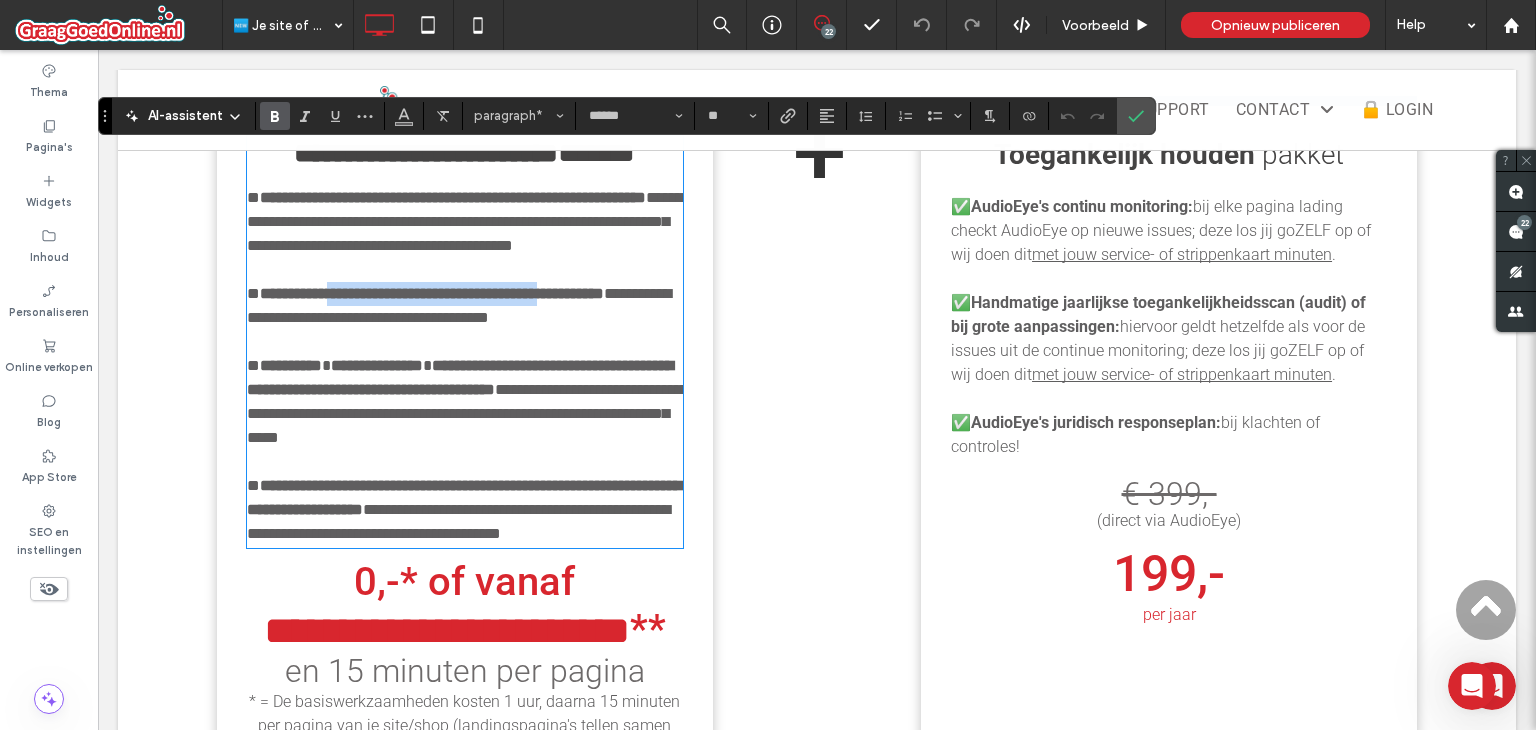 type on "**" 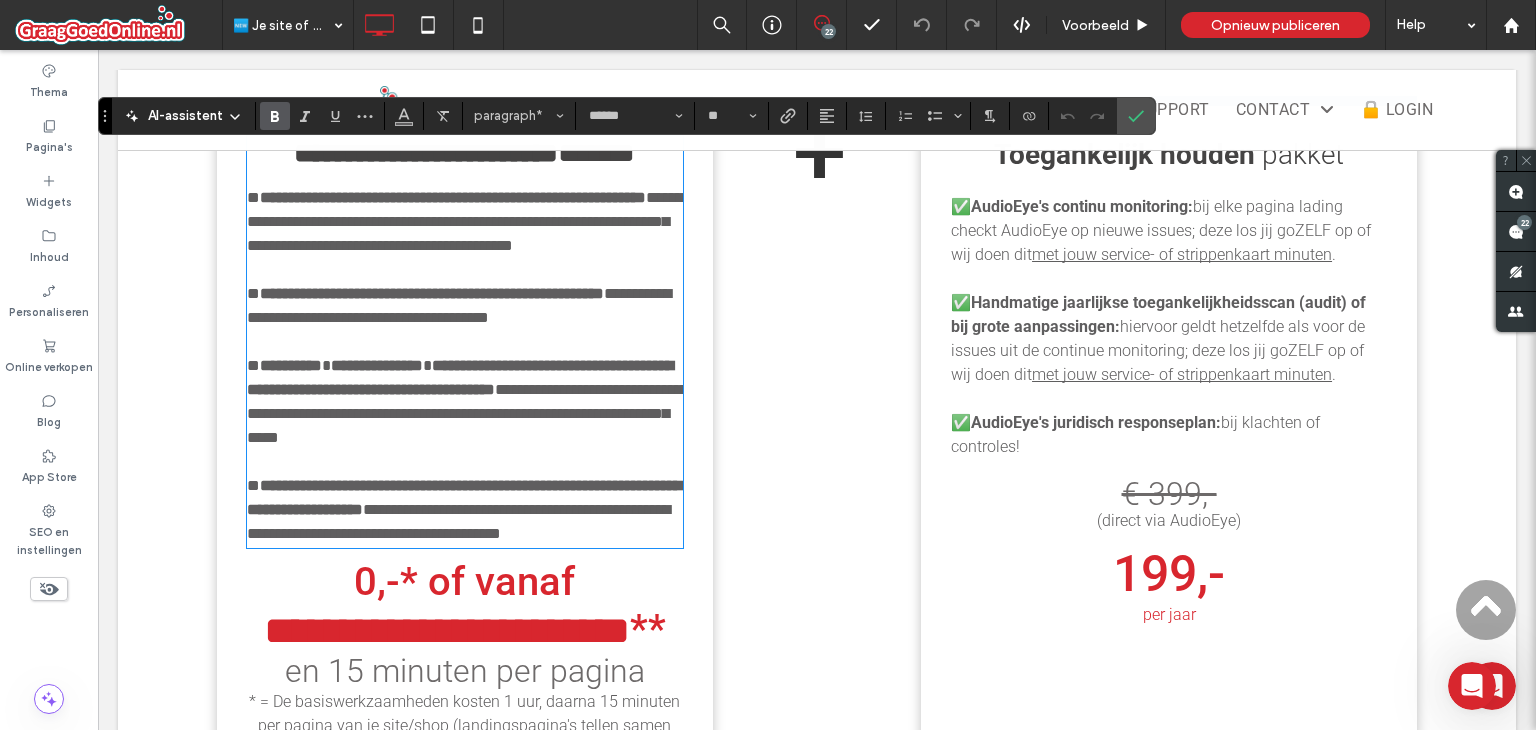 click on "**********" at bounding box center (426, 153) 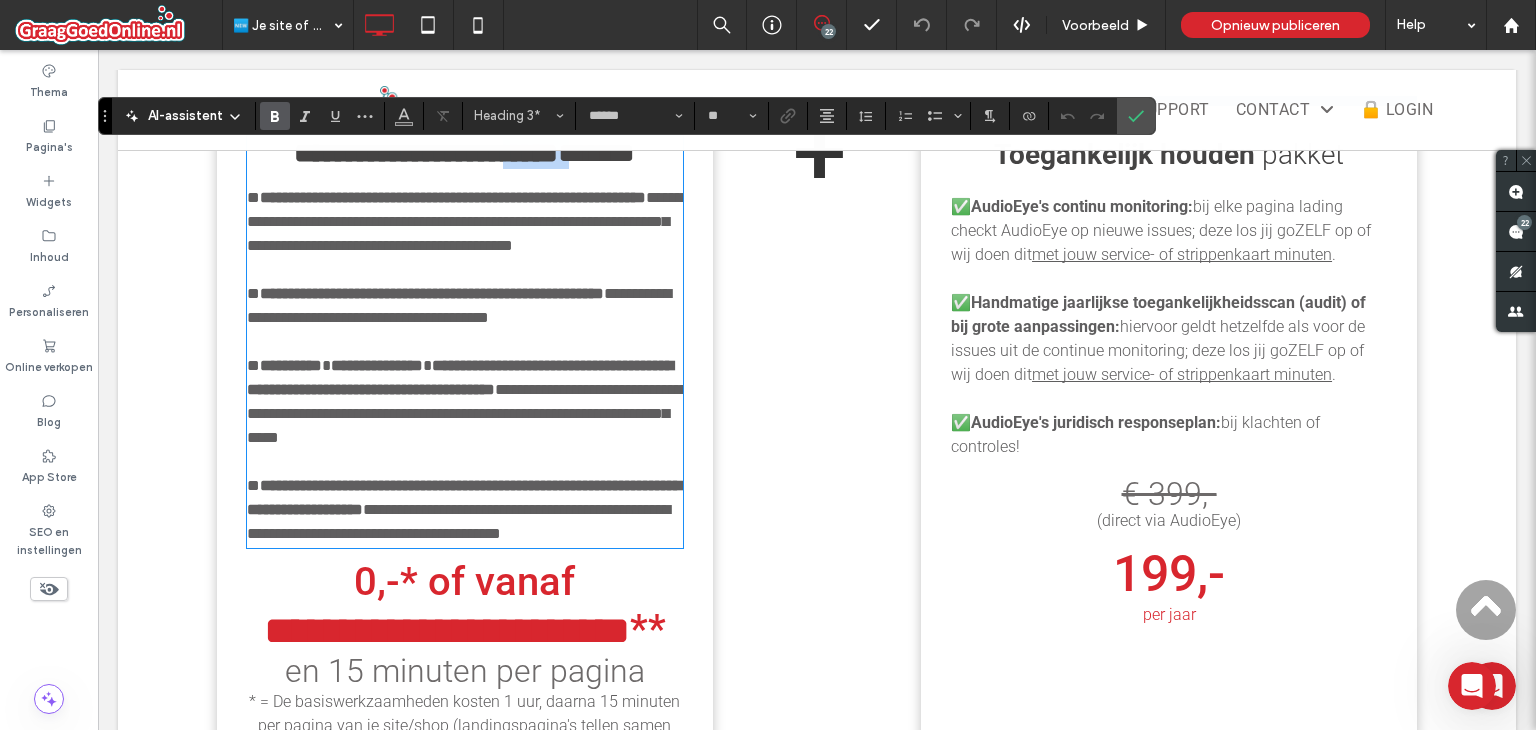 click on "**********" at bounding box center (426, 153) 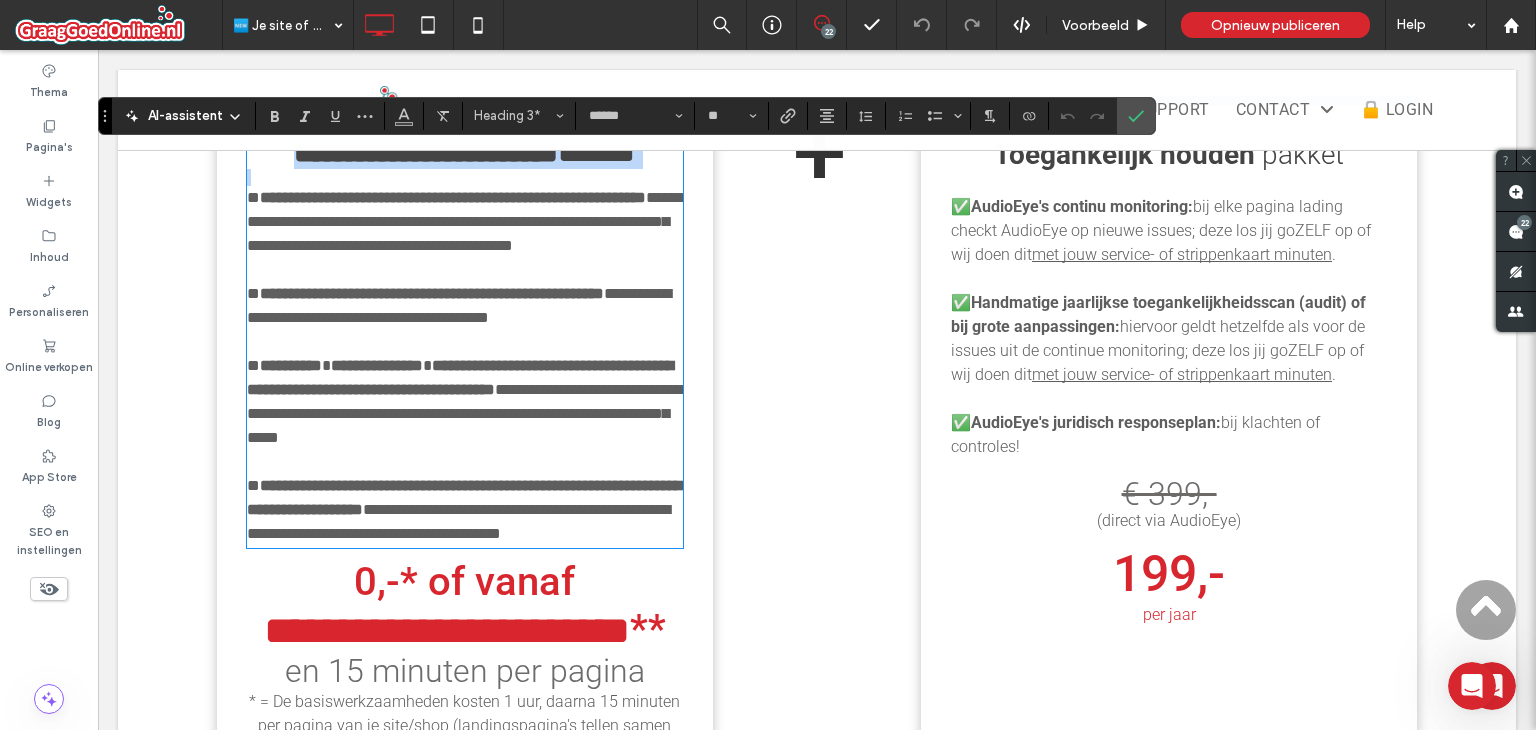 click on "**********" at bounding box center (426, 153) 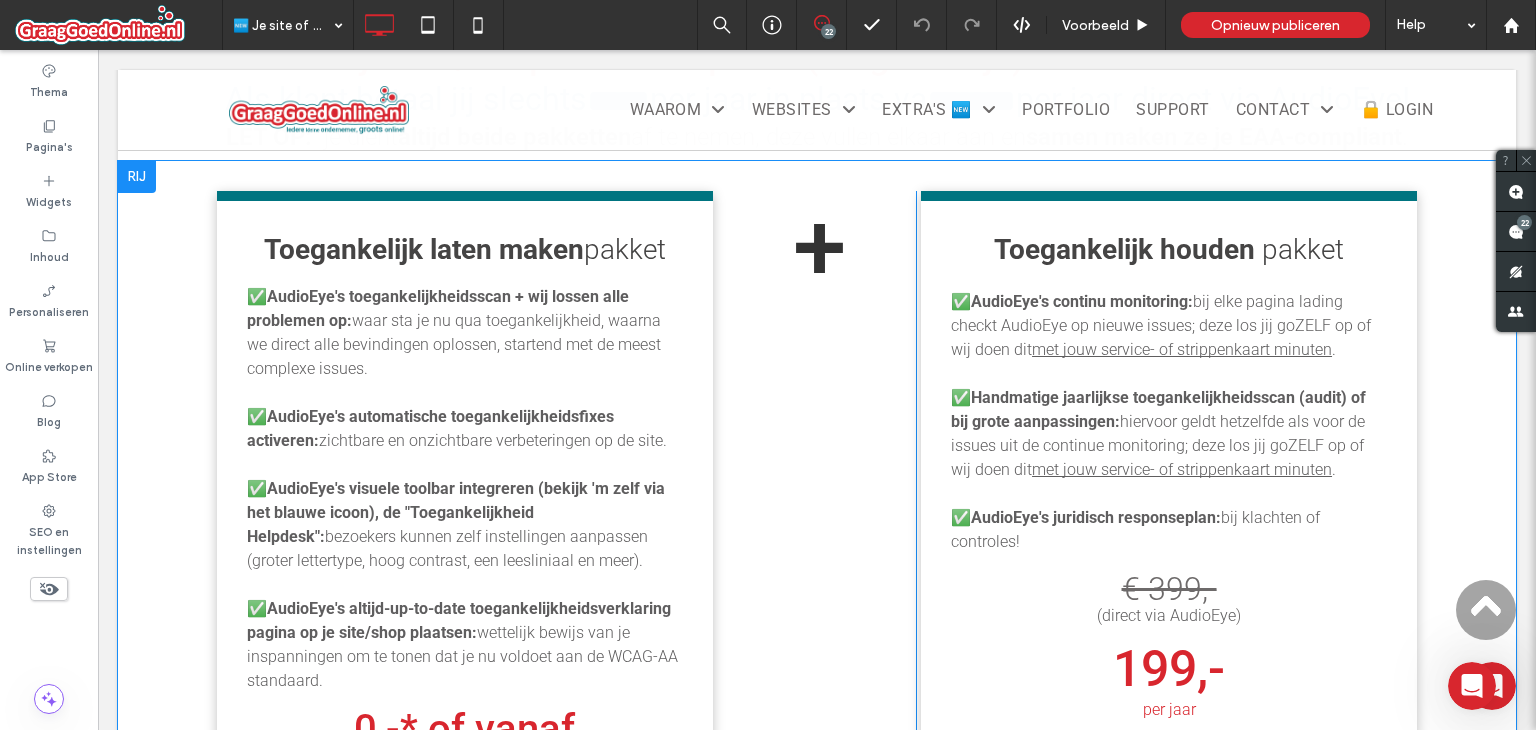 scroll, scrollTop: 1767, scrollLeft: 0, axis: vertical 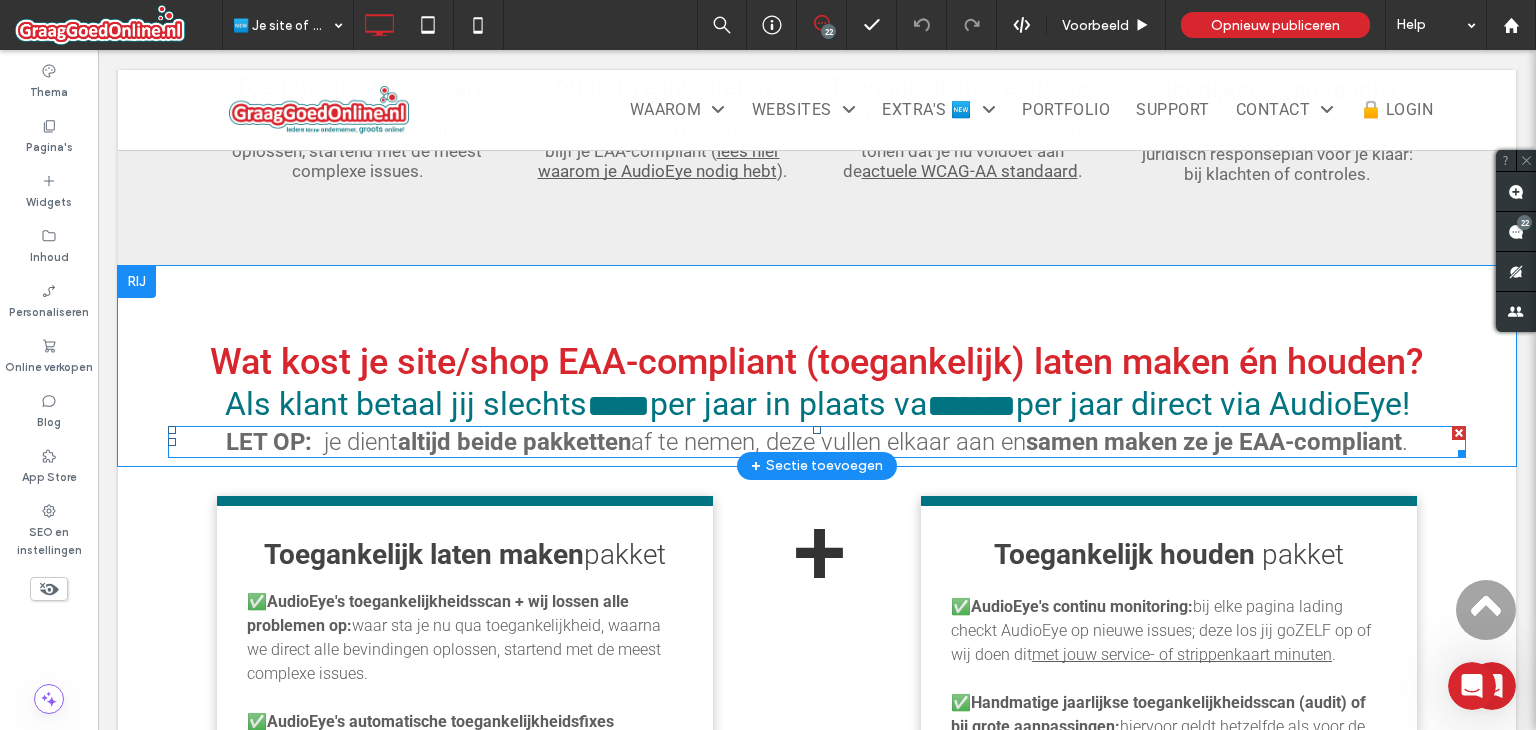 click on "af te nemen, deze vullen elkaar aan en" at bounding box center (828, 442) 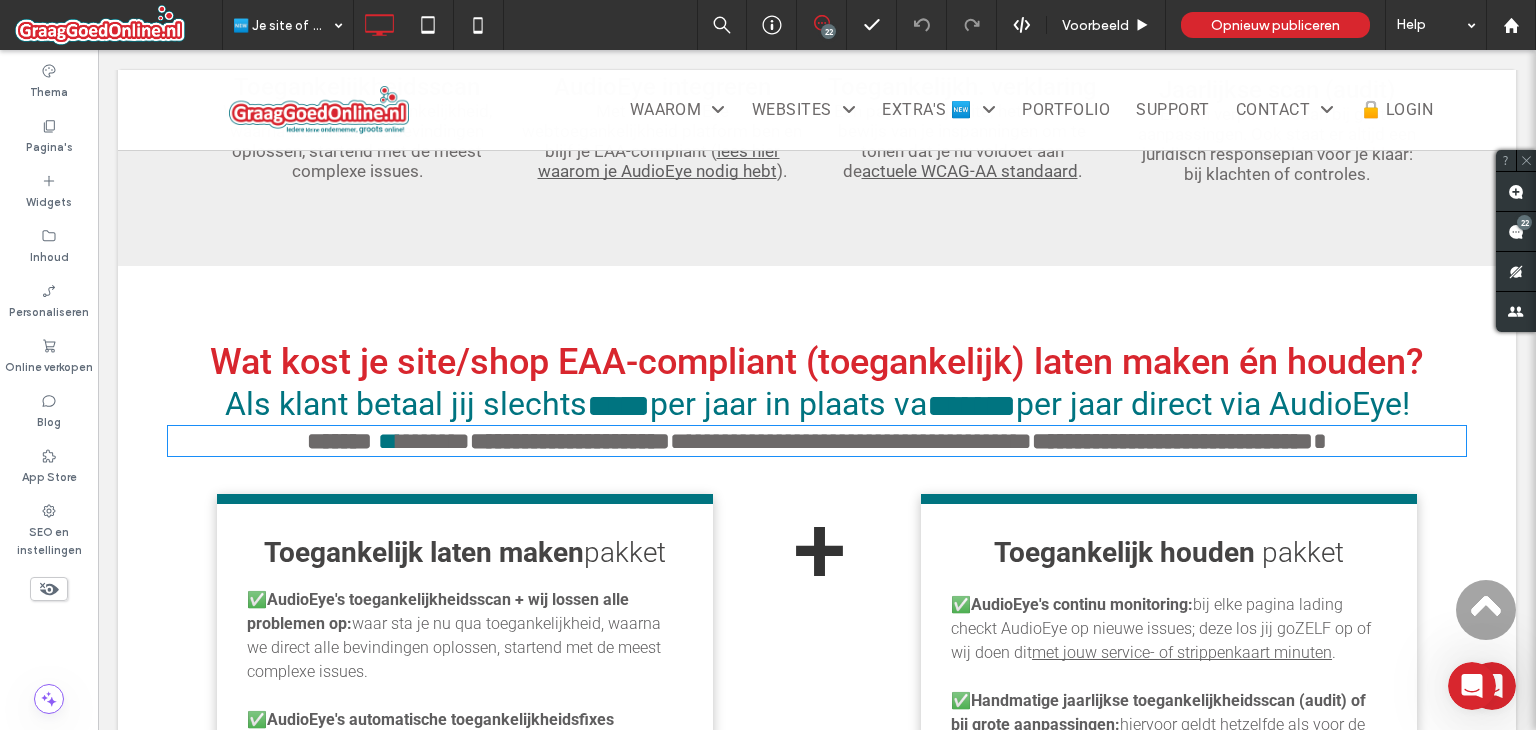 type on "******" 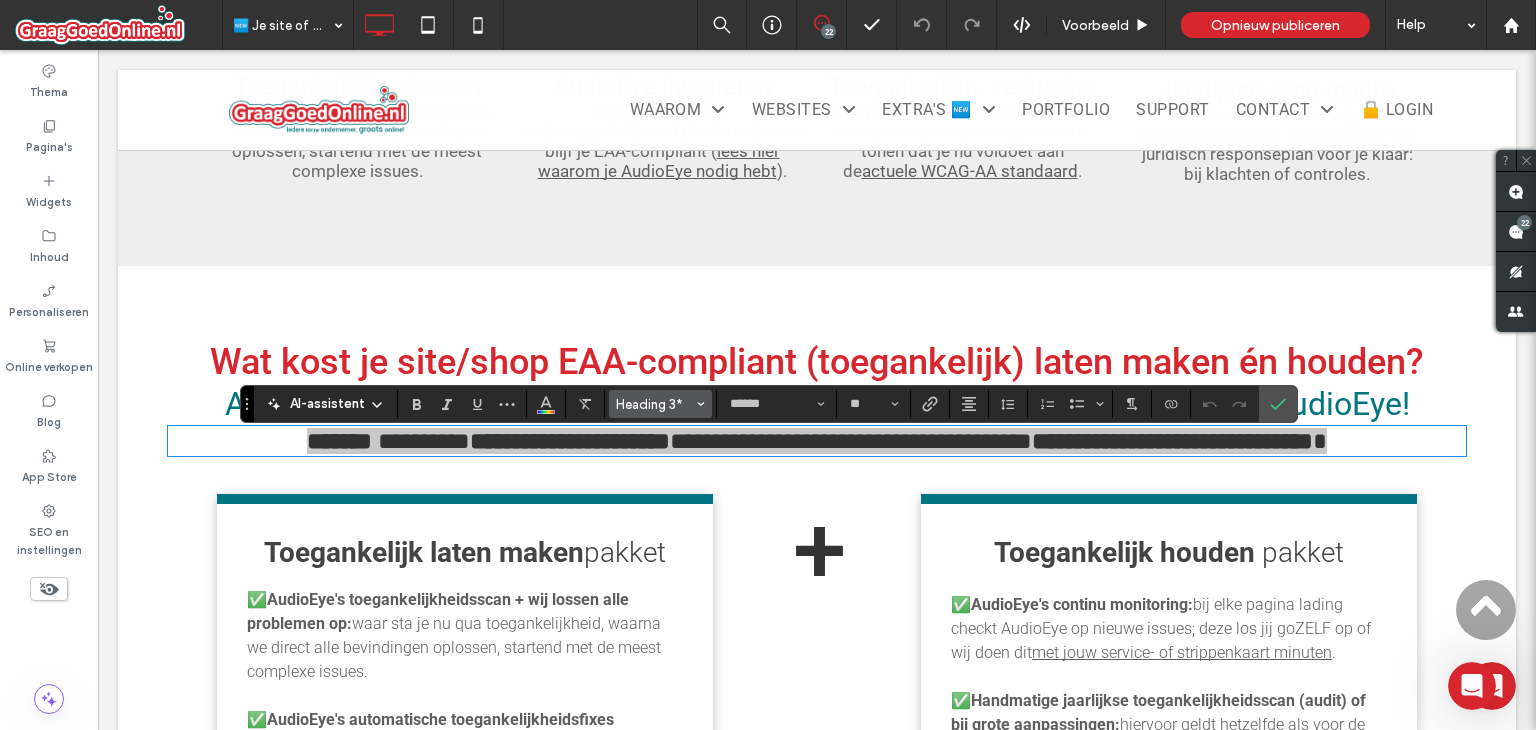drag, startPoint x: 700, startPoint y: 403, endPoint x: 689, endPoint y: 403, distance: 11 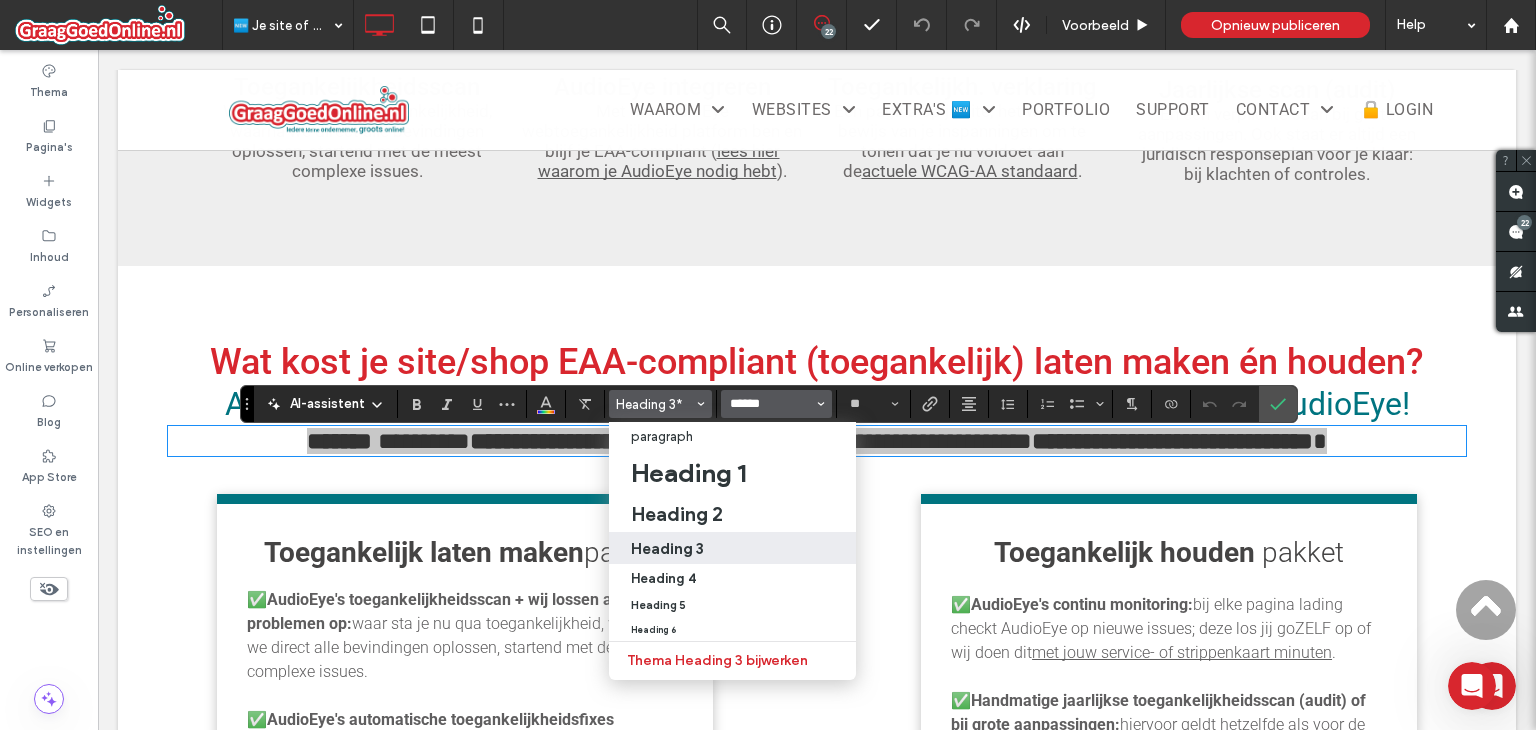 click on "******" at bounding box center [770, 404] 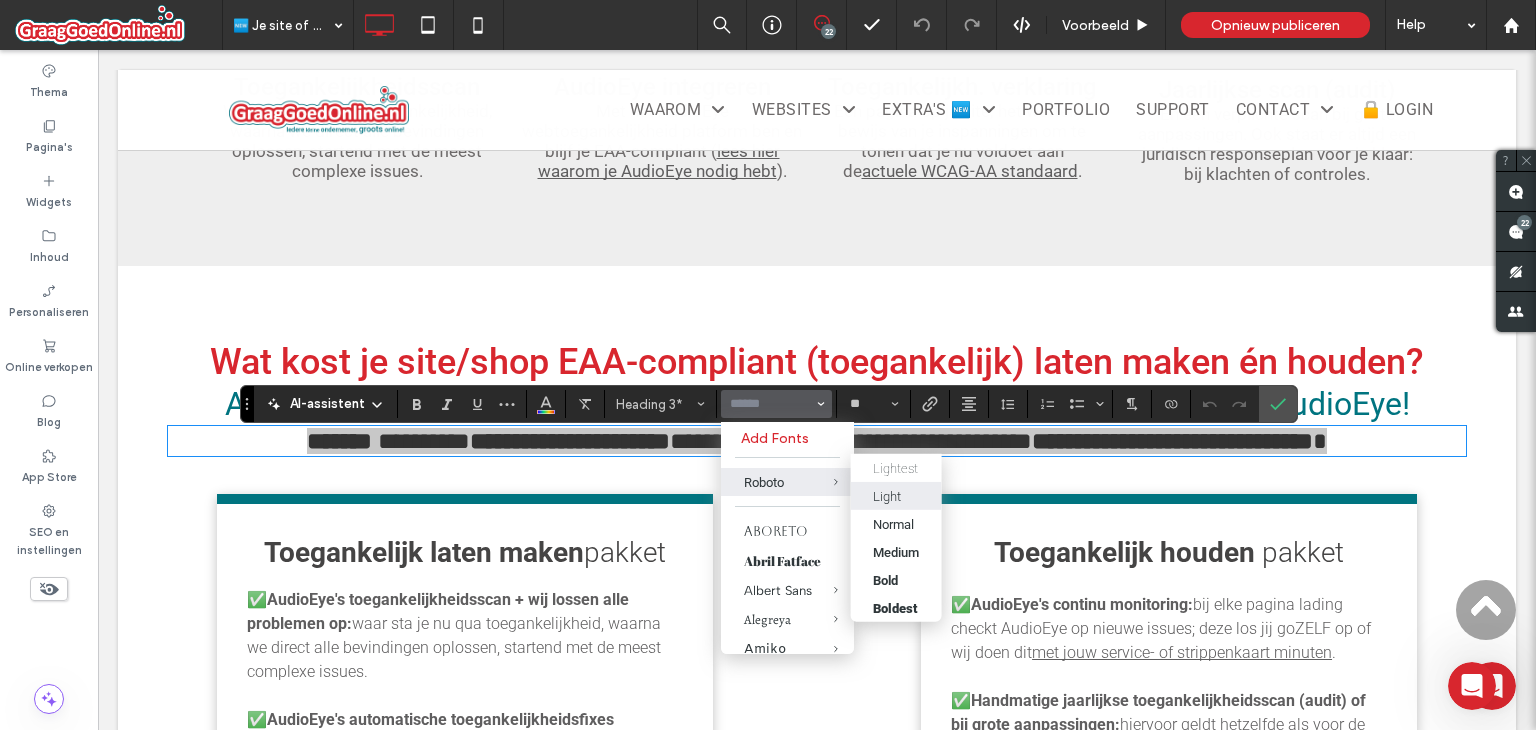 click on "Light" at bounding box center [887, 496] 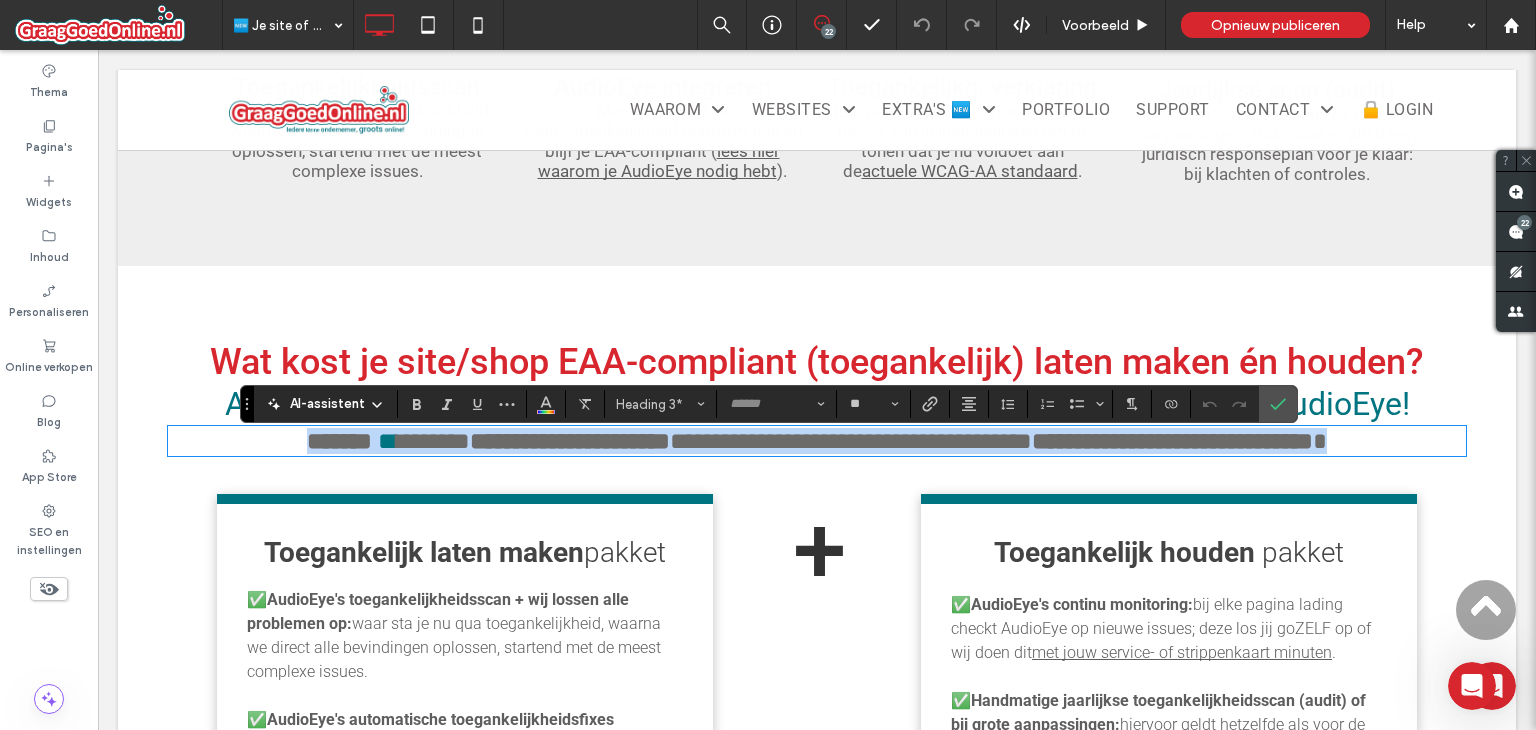 type on "******" 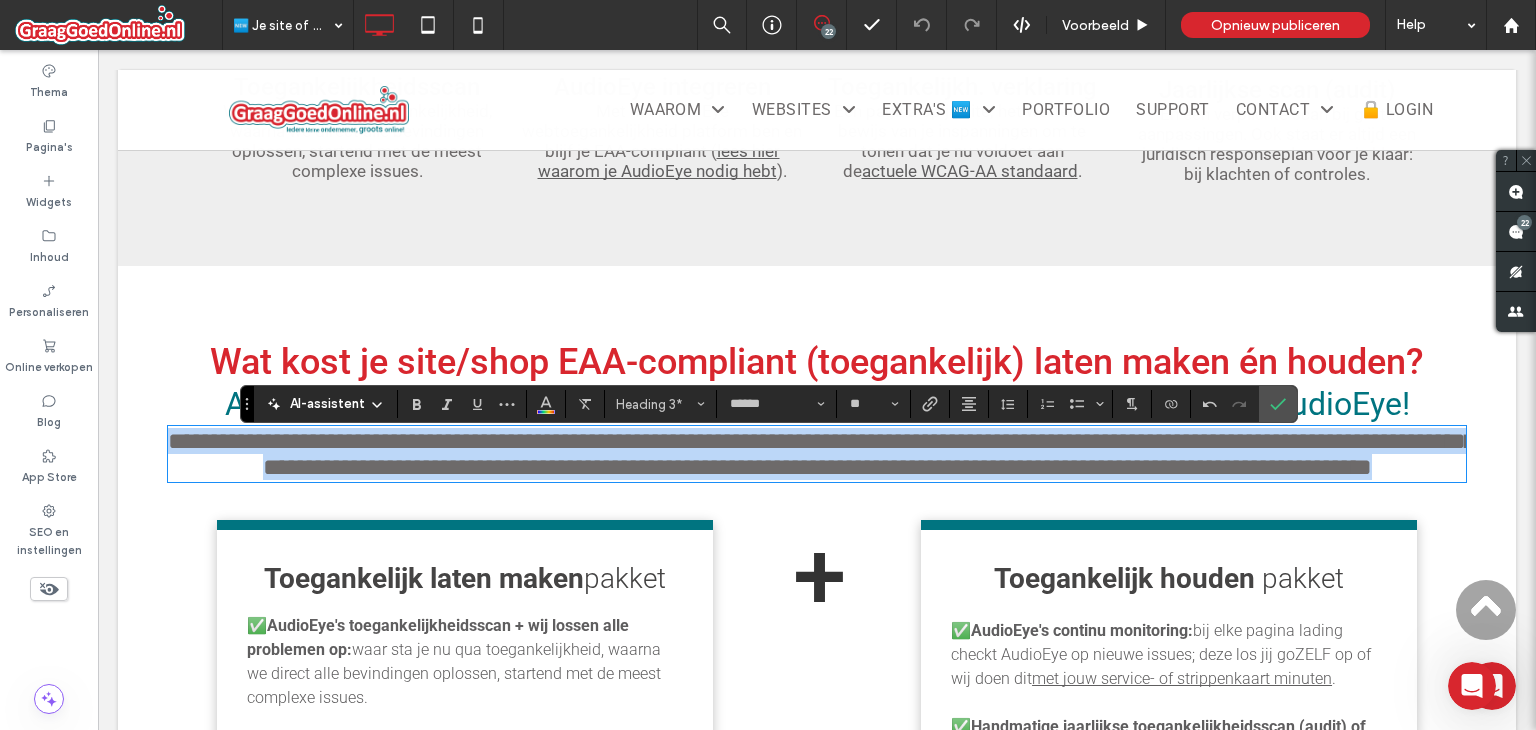 scroll, scrollTop: 0, scrollLeft: 0, axis: both 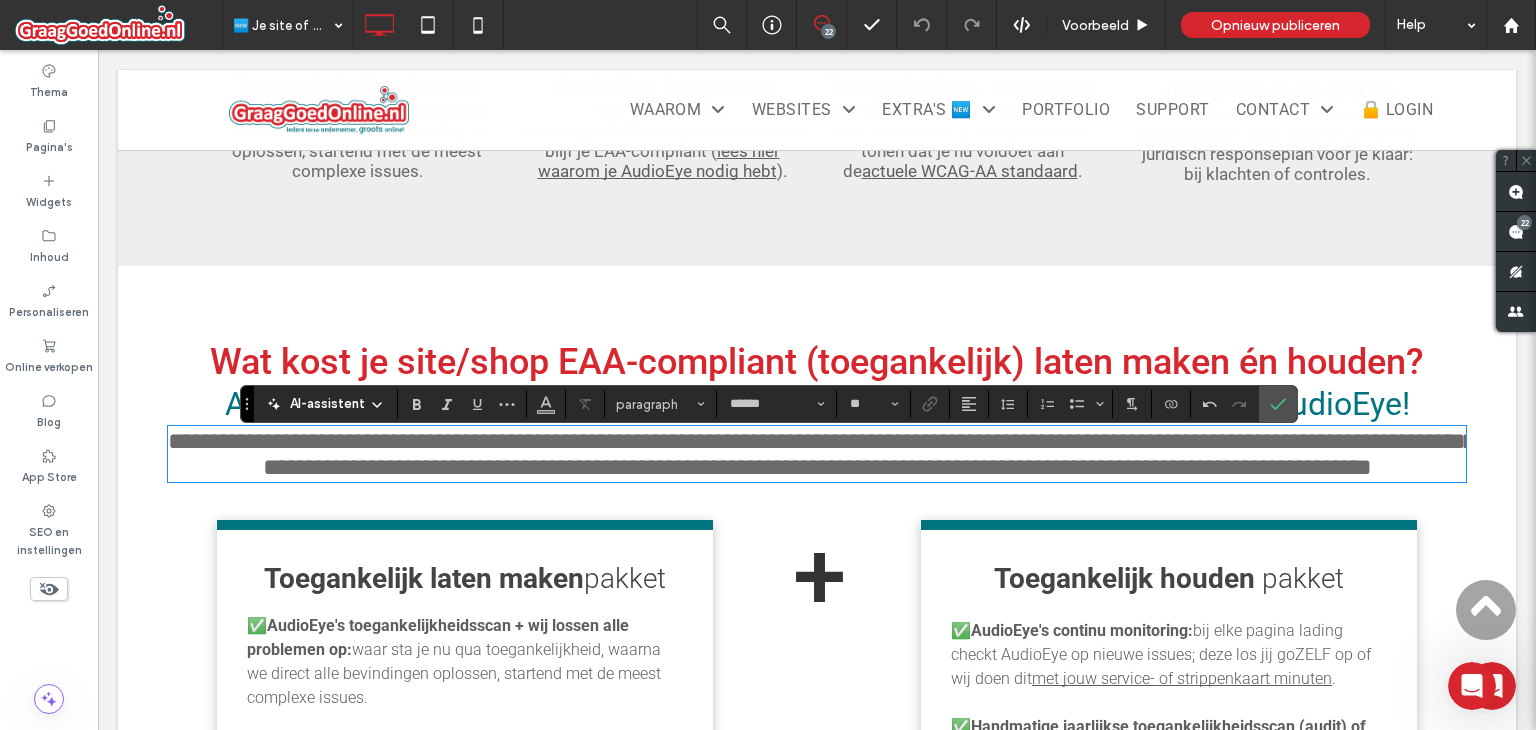 type on "**" 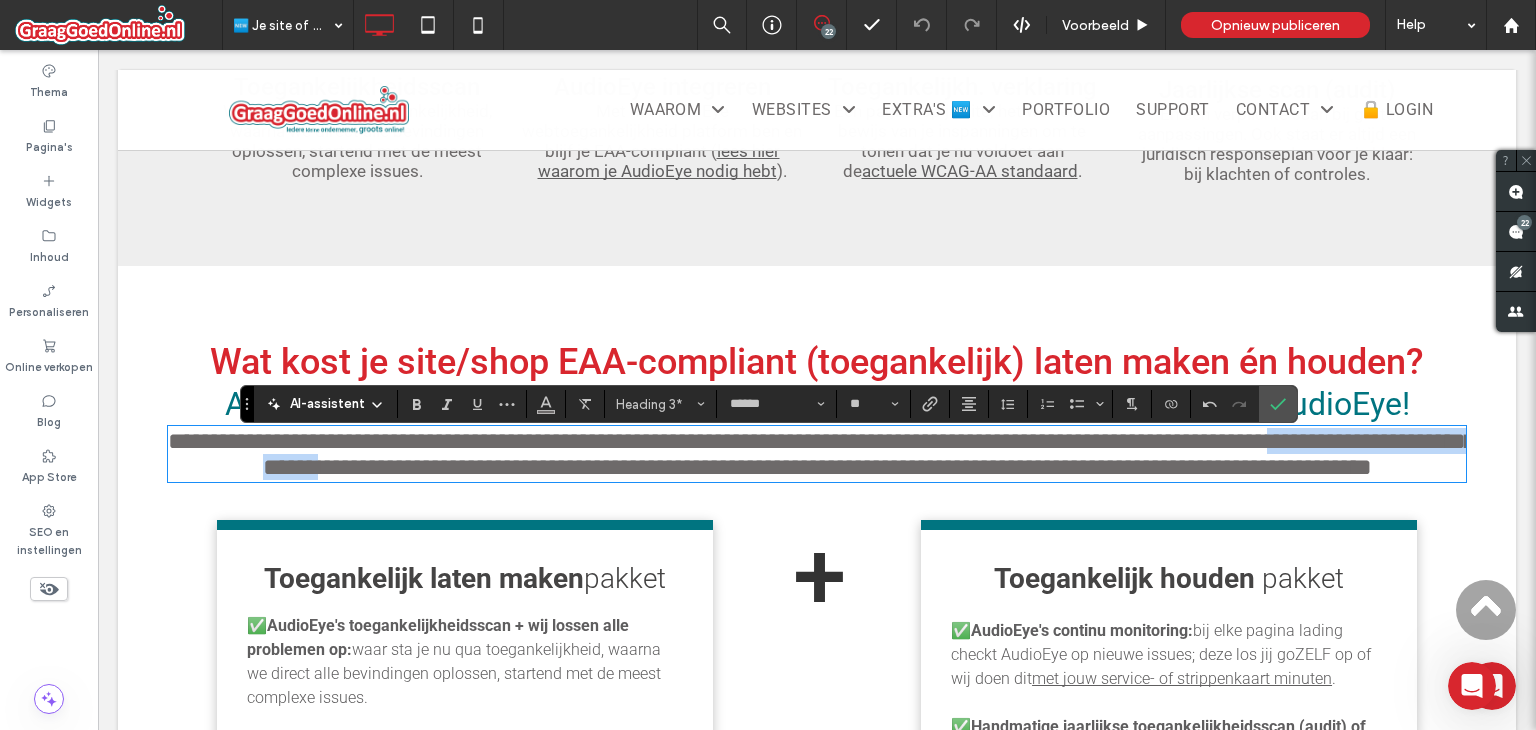 drag, startPoint x: 252, startPoint y: 485, endPoint x: 573, endPoint y: 484, distance: 321.00156 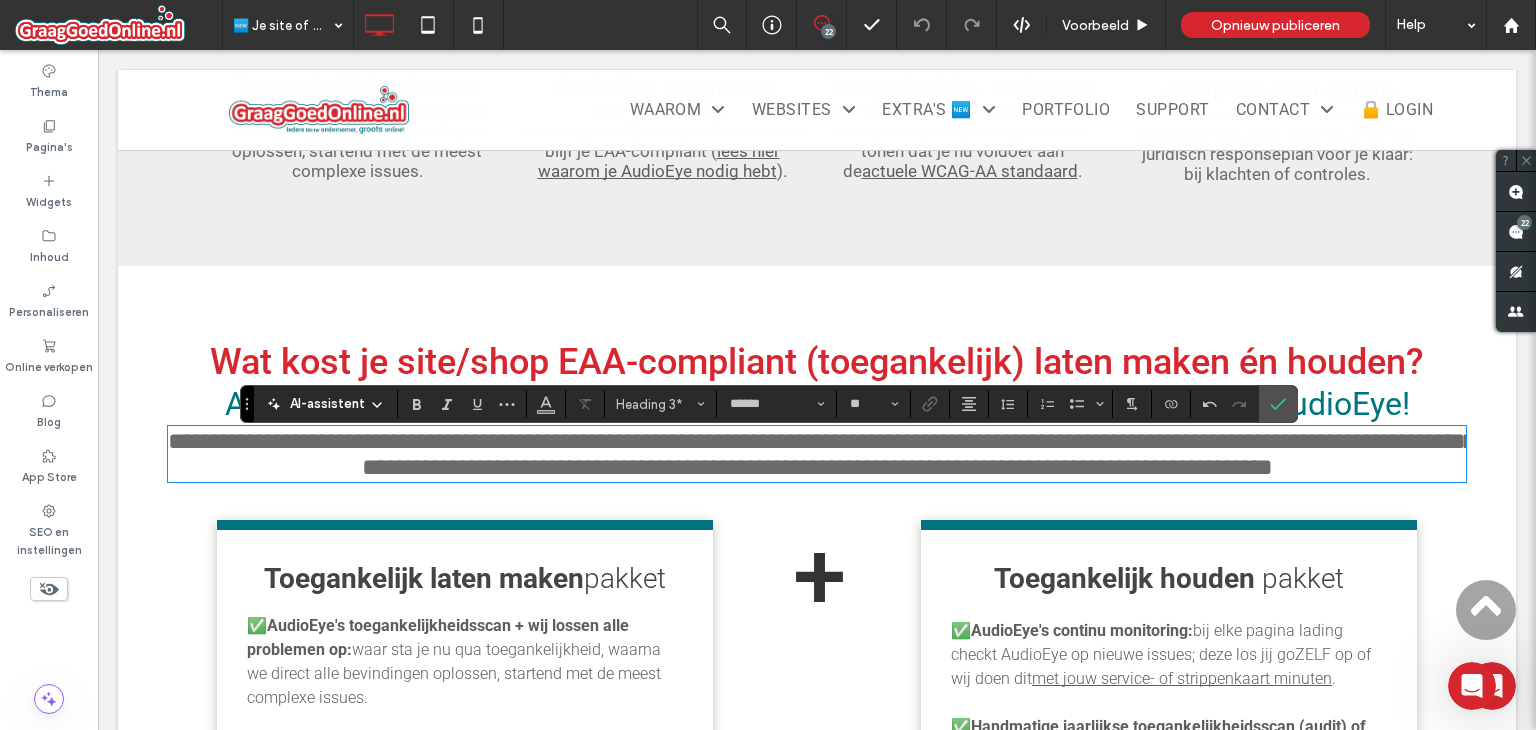 click on "**********" at bounding box center [821, 454] 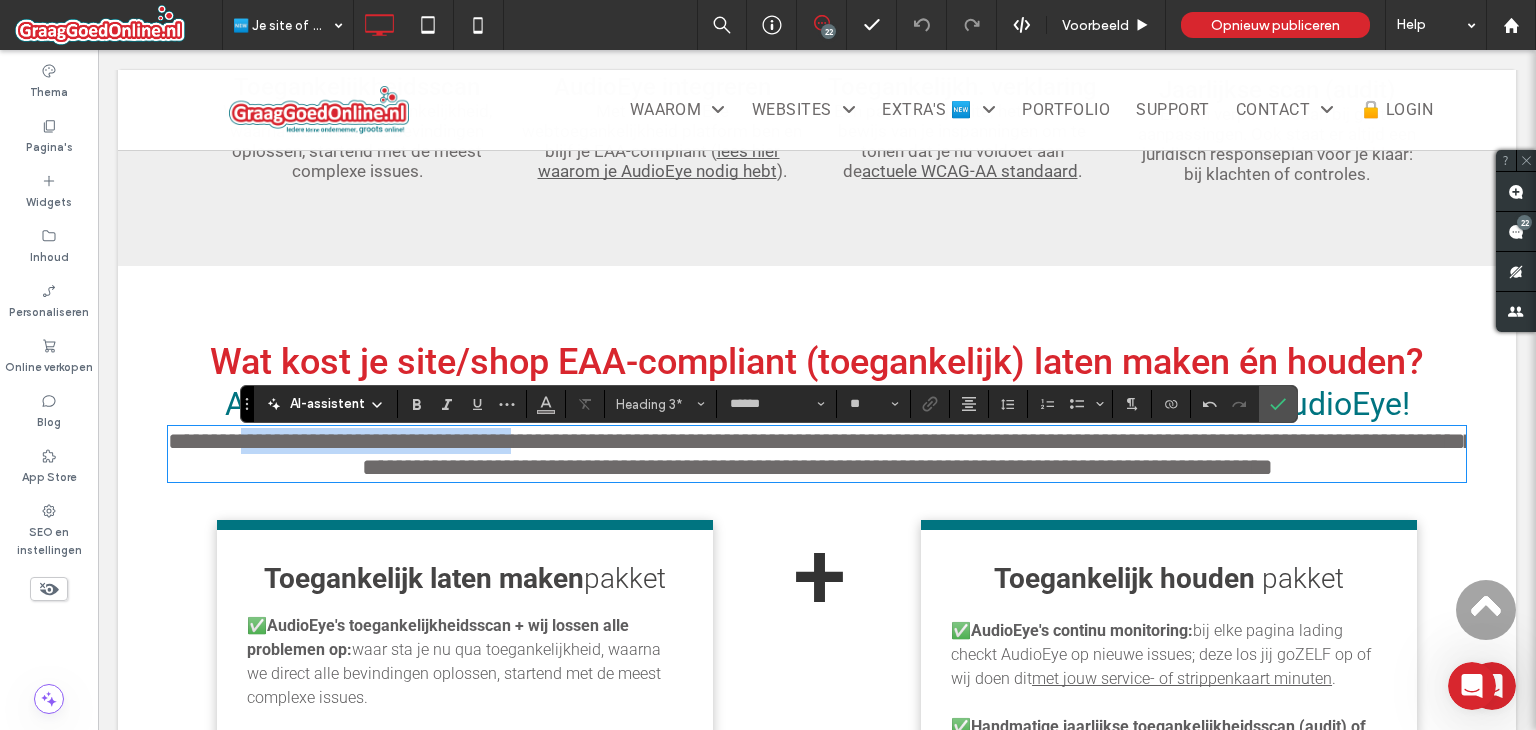 click on "**********" at bounding box center [821, 454] 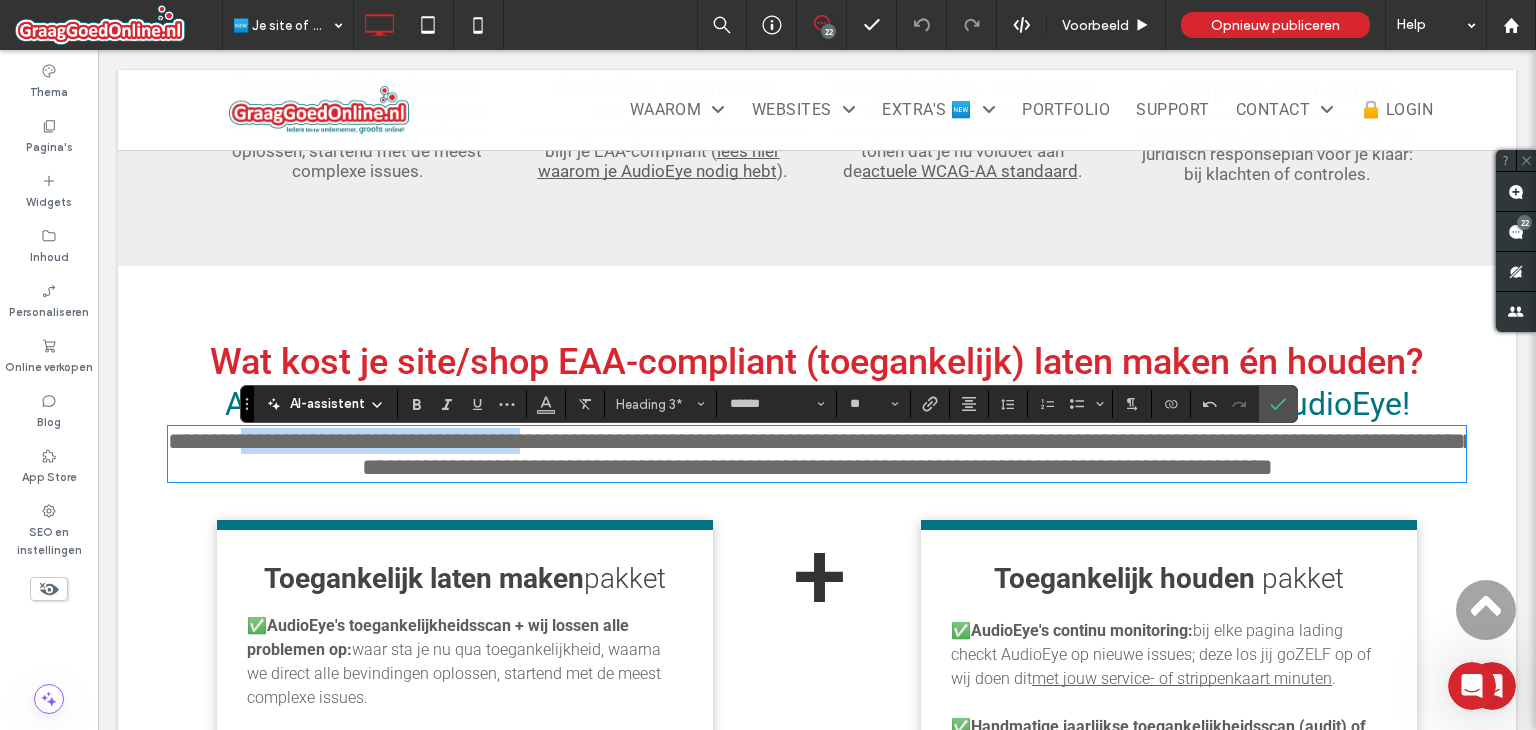 click on "**********" at bounding box center [821, 454] 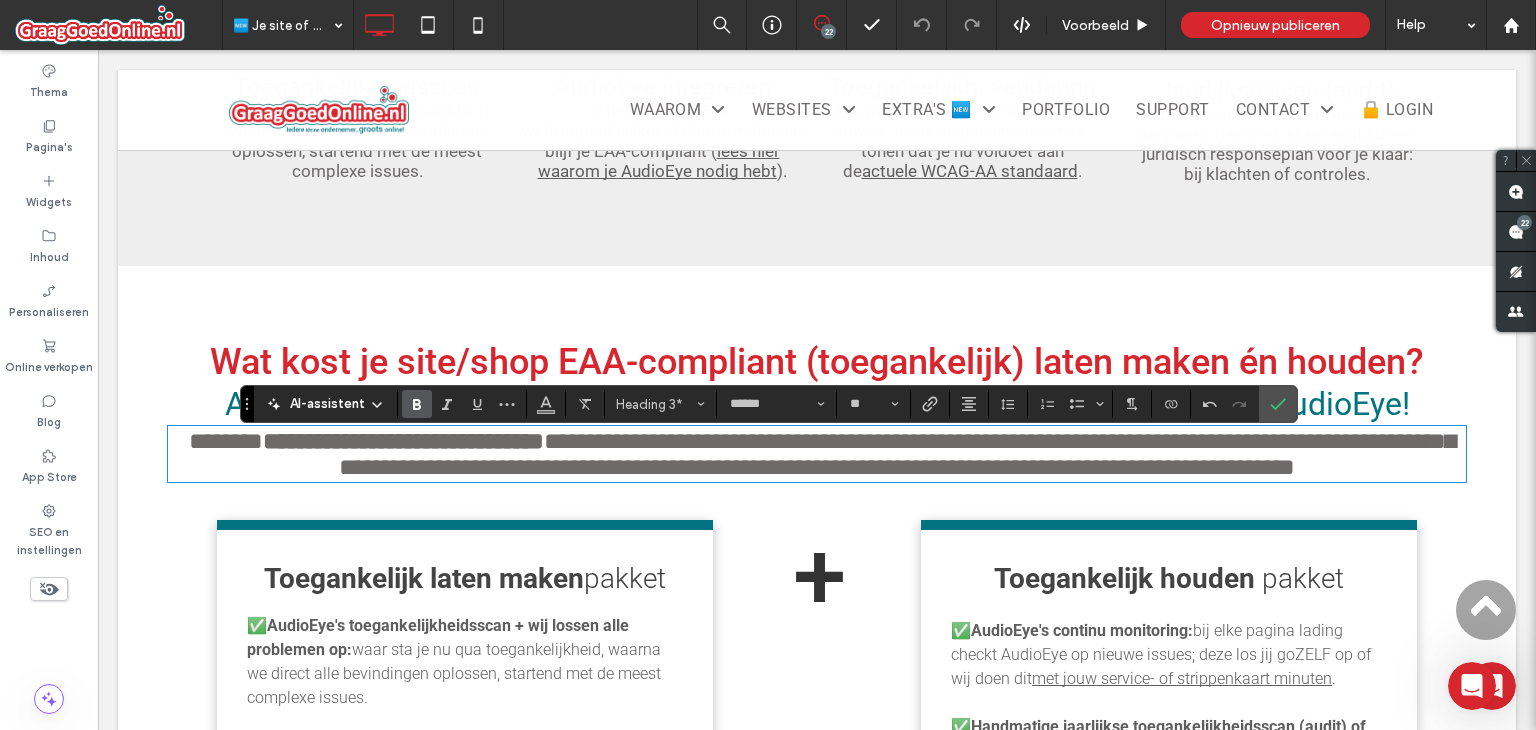 click on "**********" at bounding box center [897, 454] 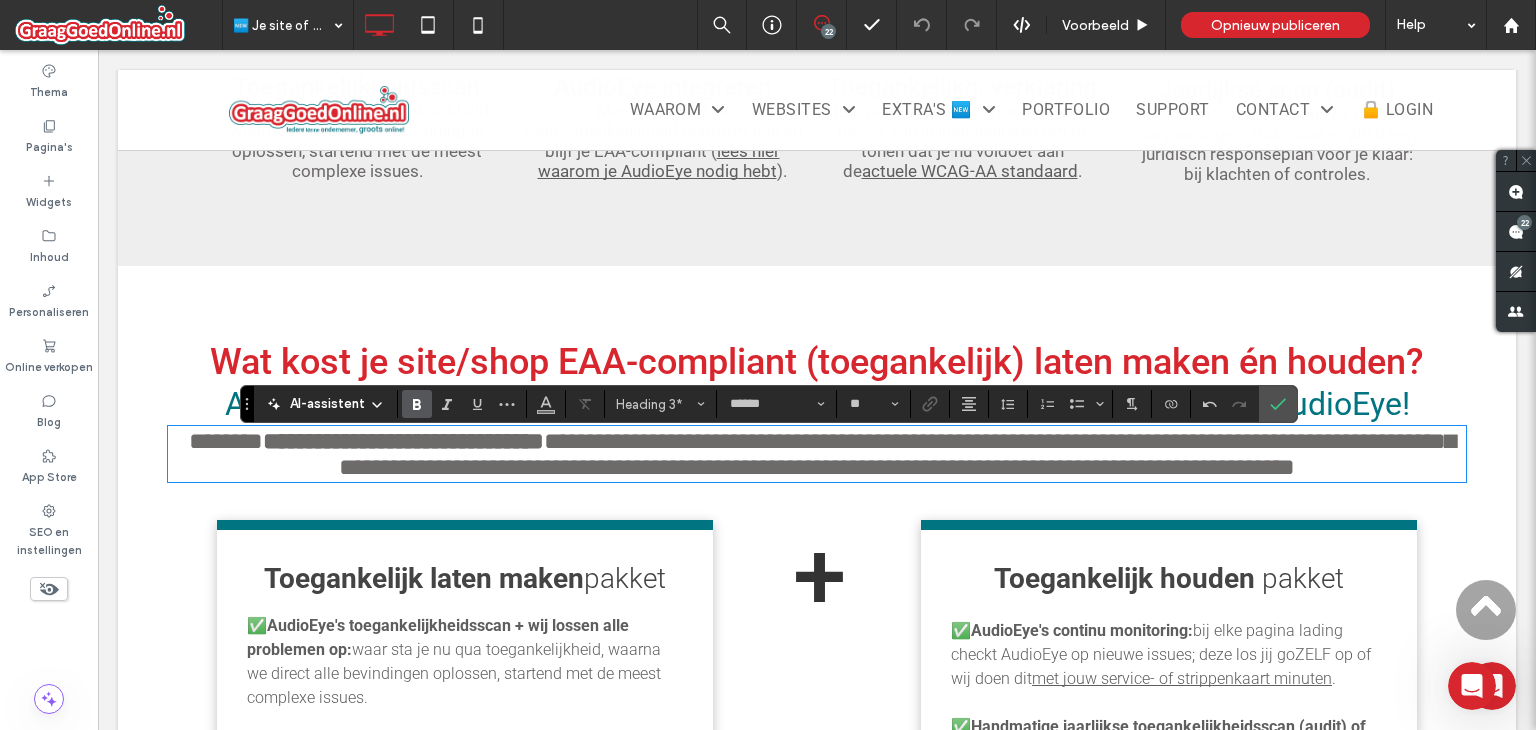 click on "**********" at bounding box center [897, 454] 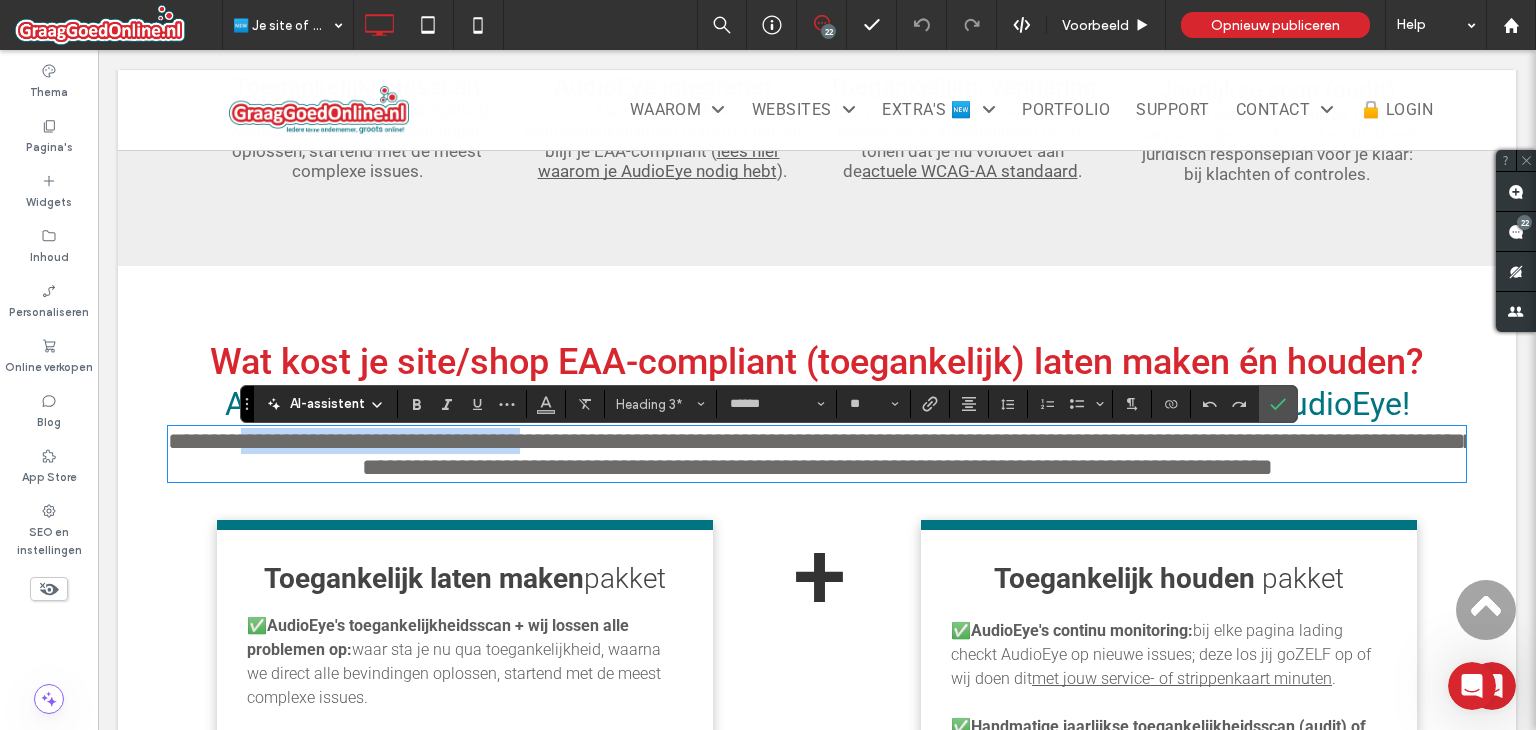 click on "**********" at bounding box center [821, 454] 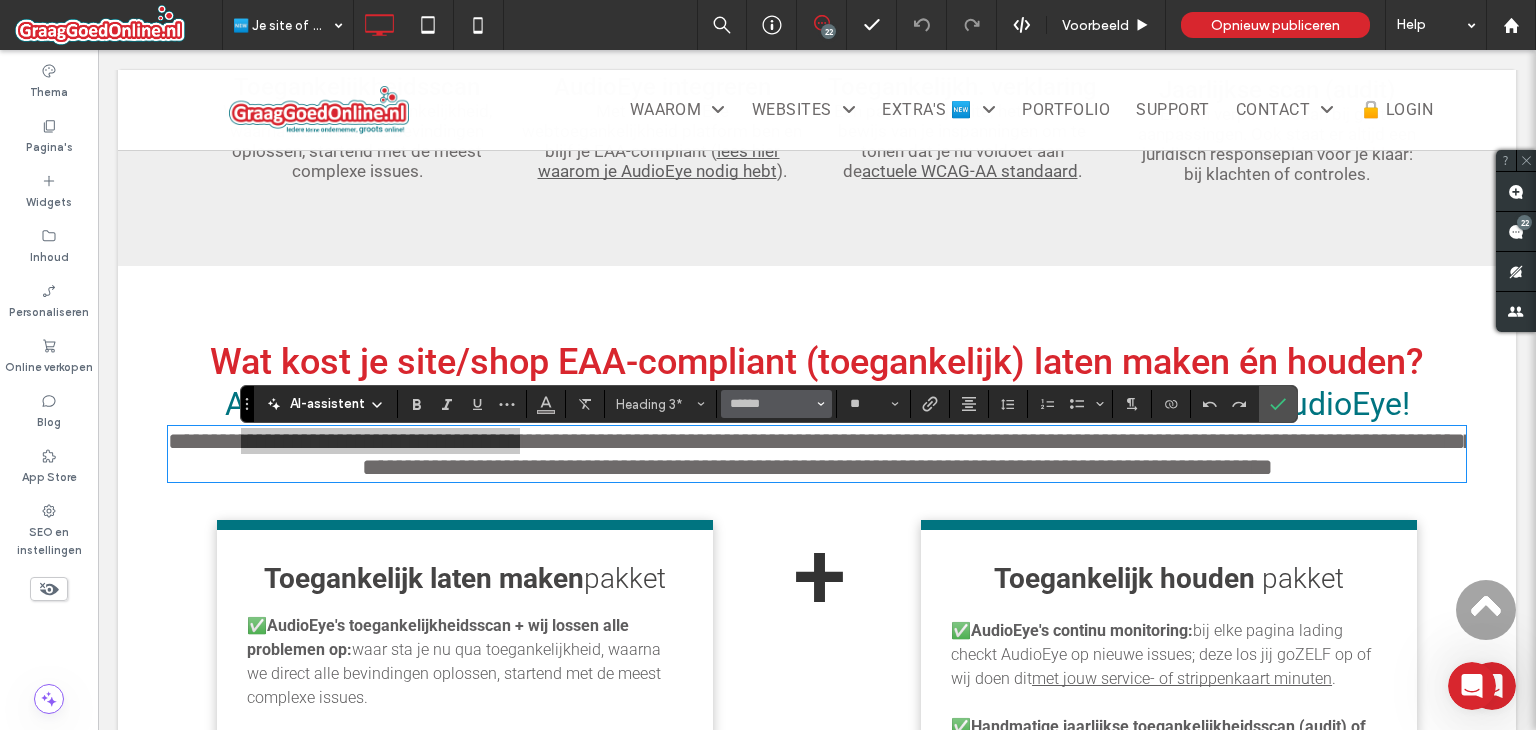 click on "******" at bounding box center (776, 404) 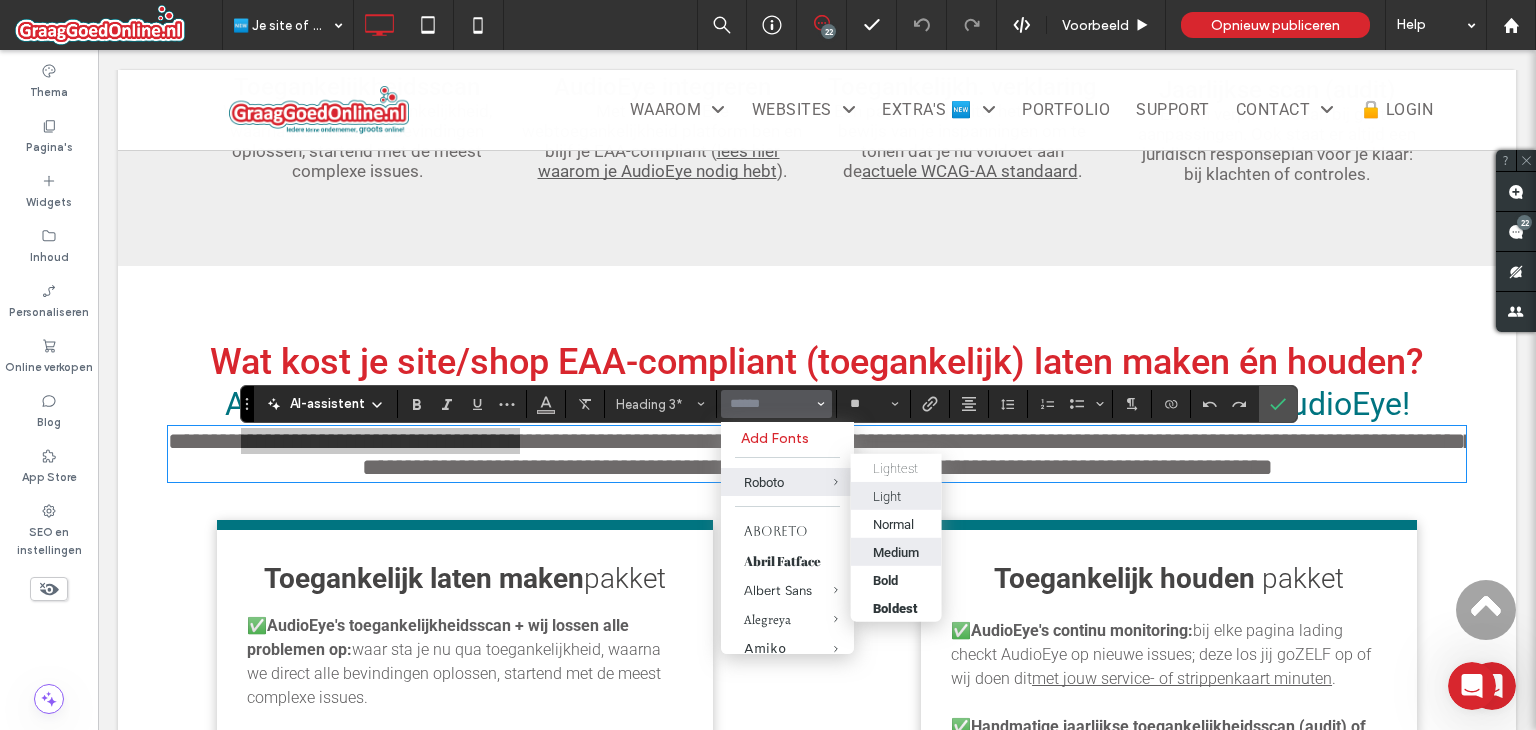 click on "Medium" at bounding box center (896, 552) 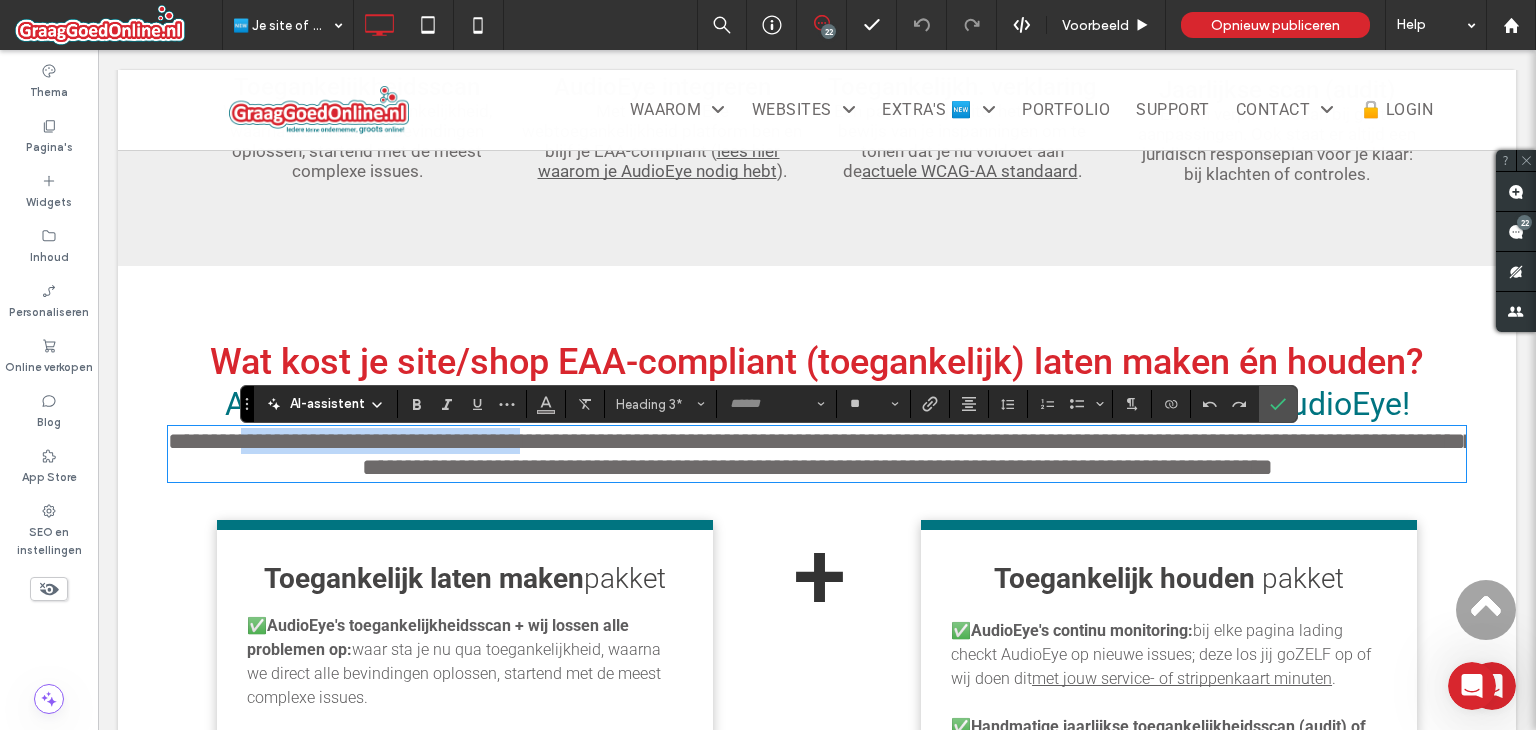 type on "******" 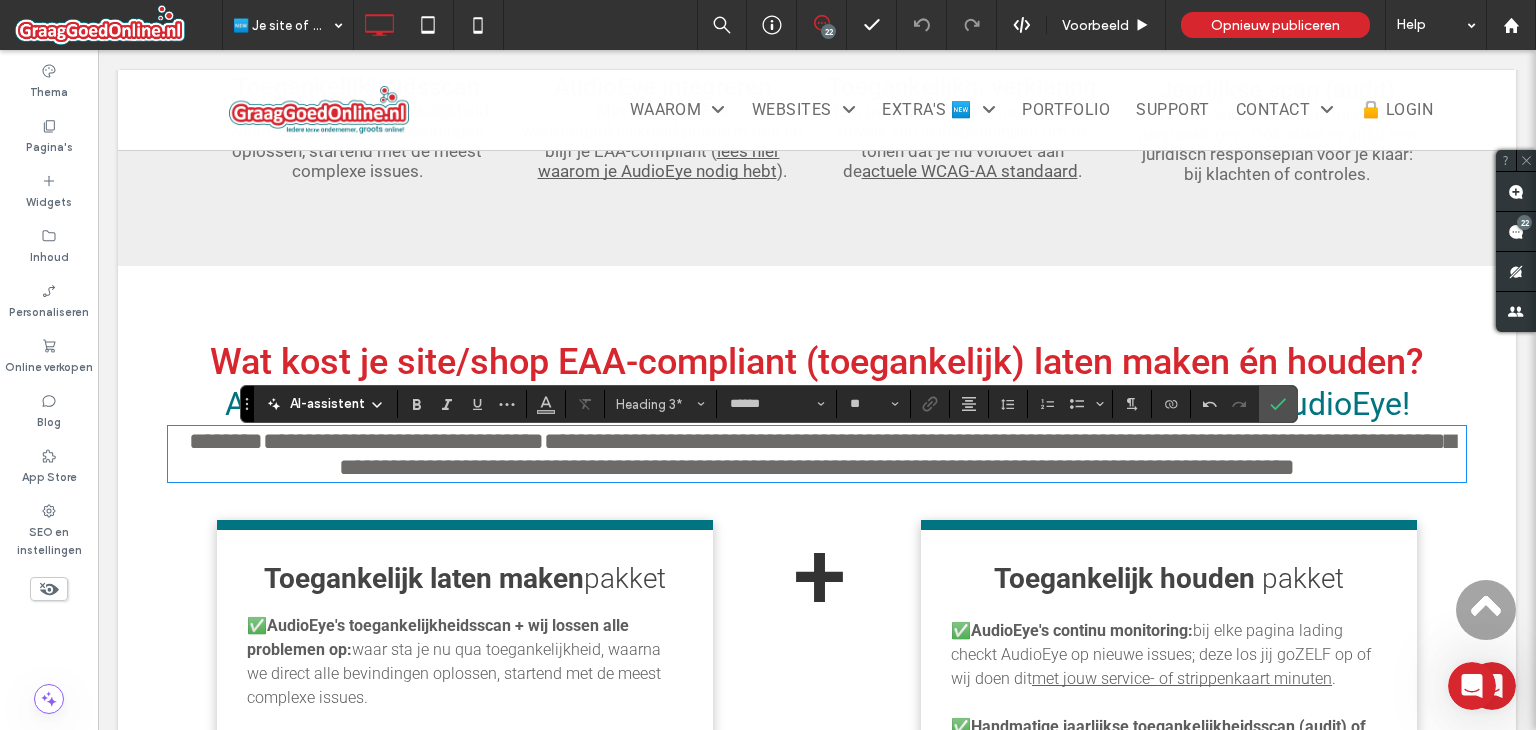 click on "**********" at bounding box center (897, 454) 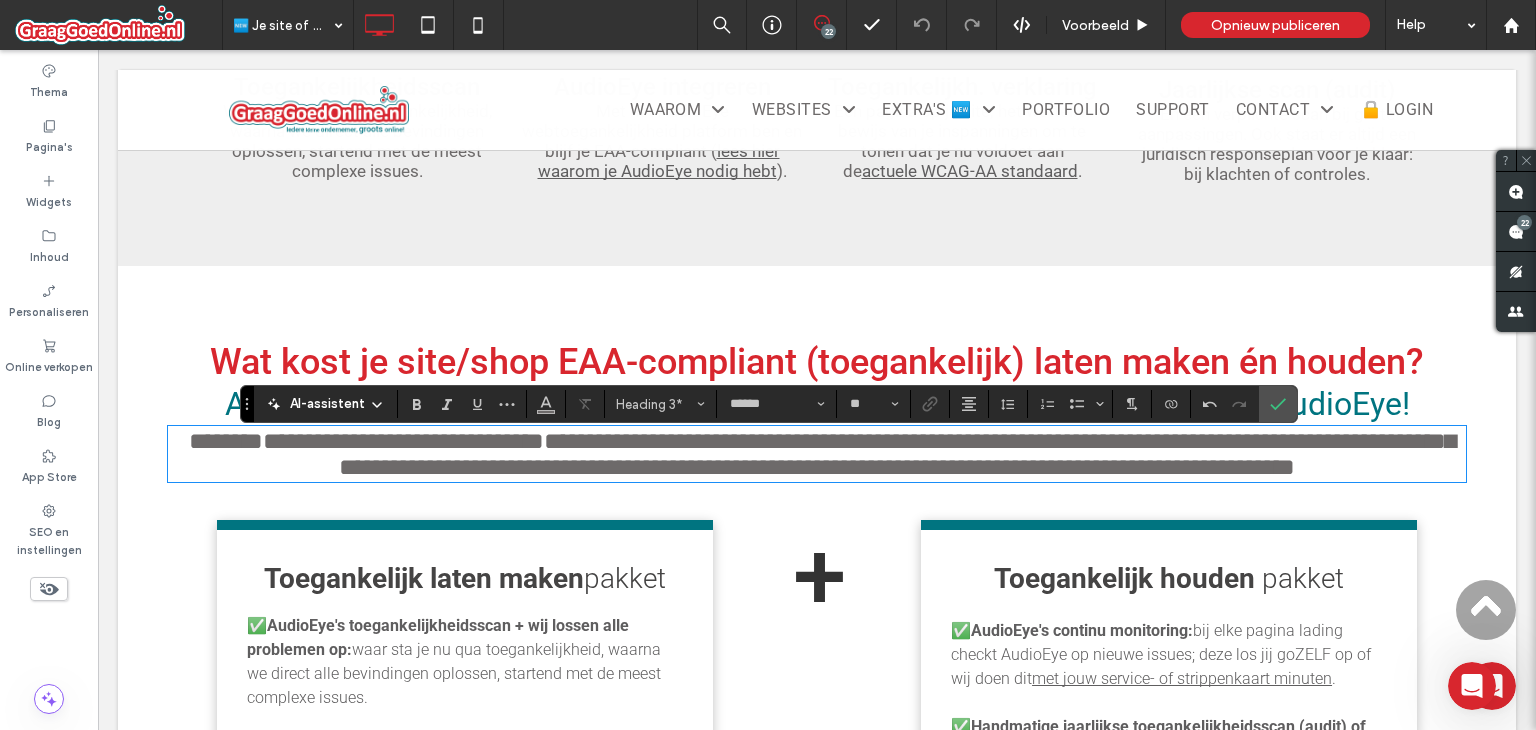 click on "**********" at bounding box center (897, 454) 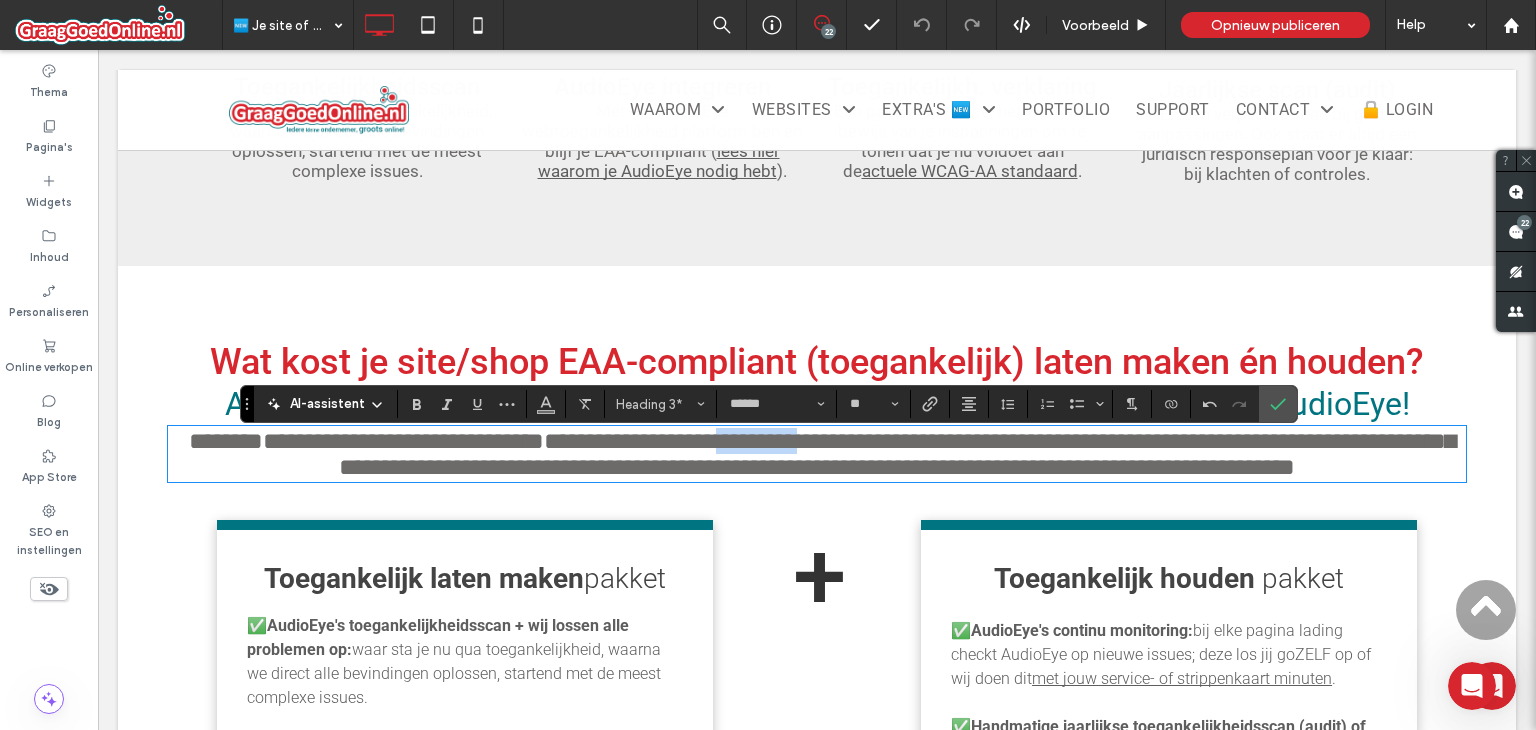 click on "**********" at bounding box center (897, 454) 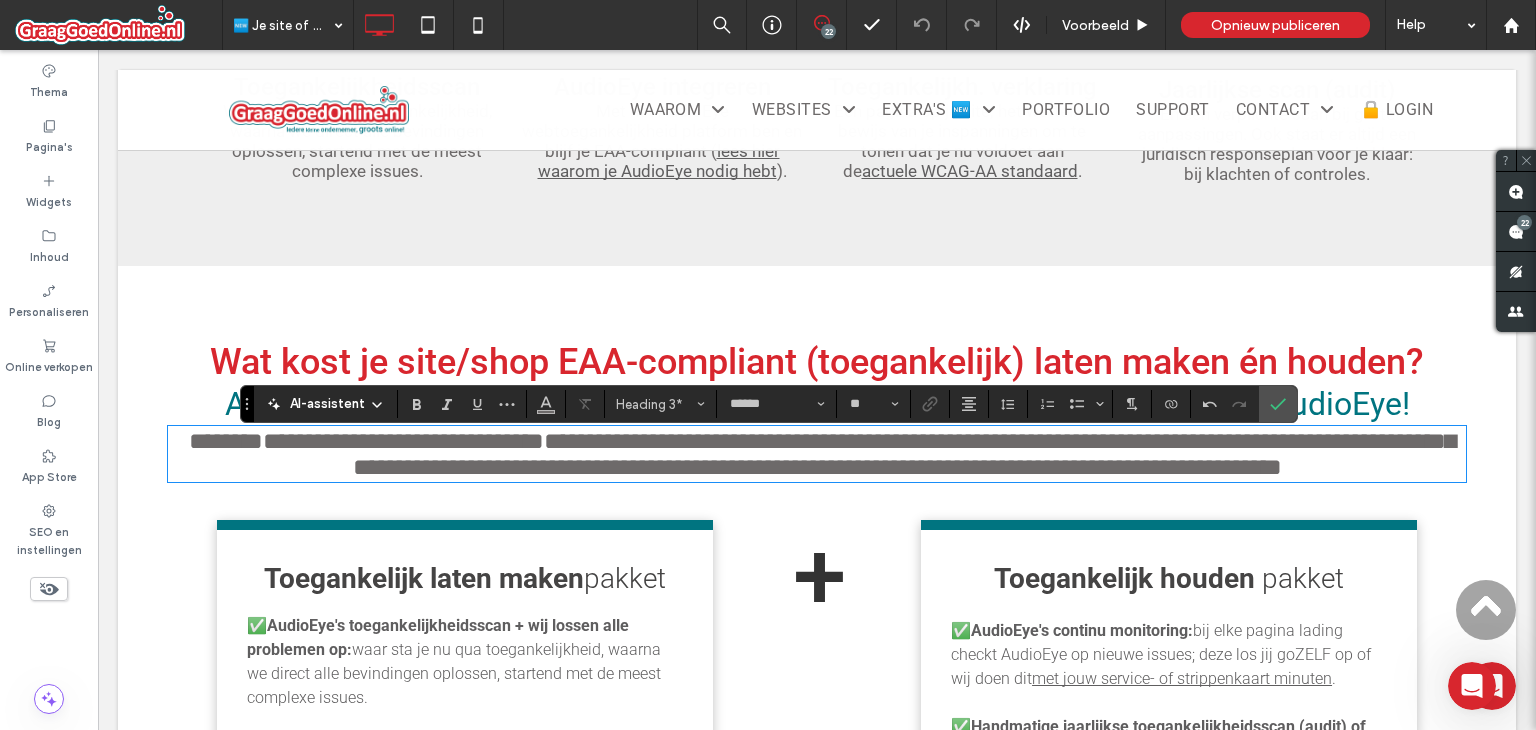 click on "**********" at bounding box center (904, 454) 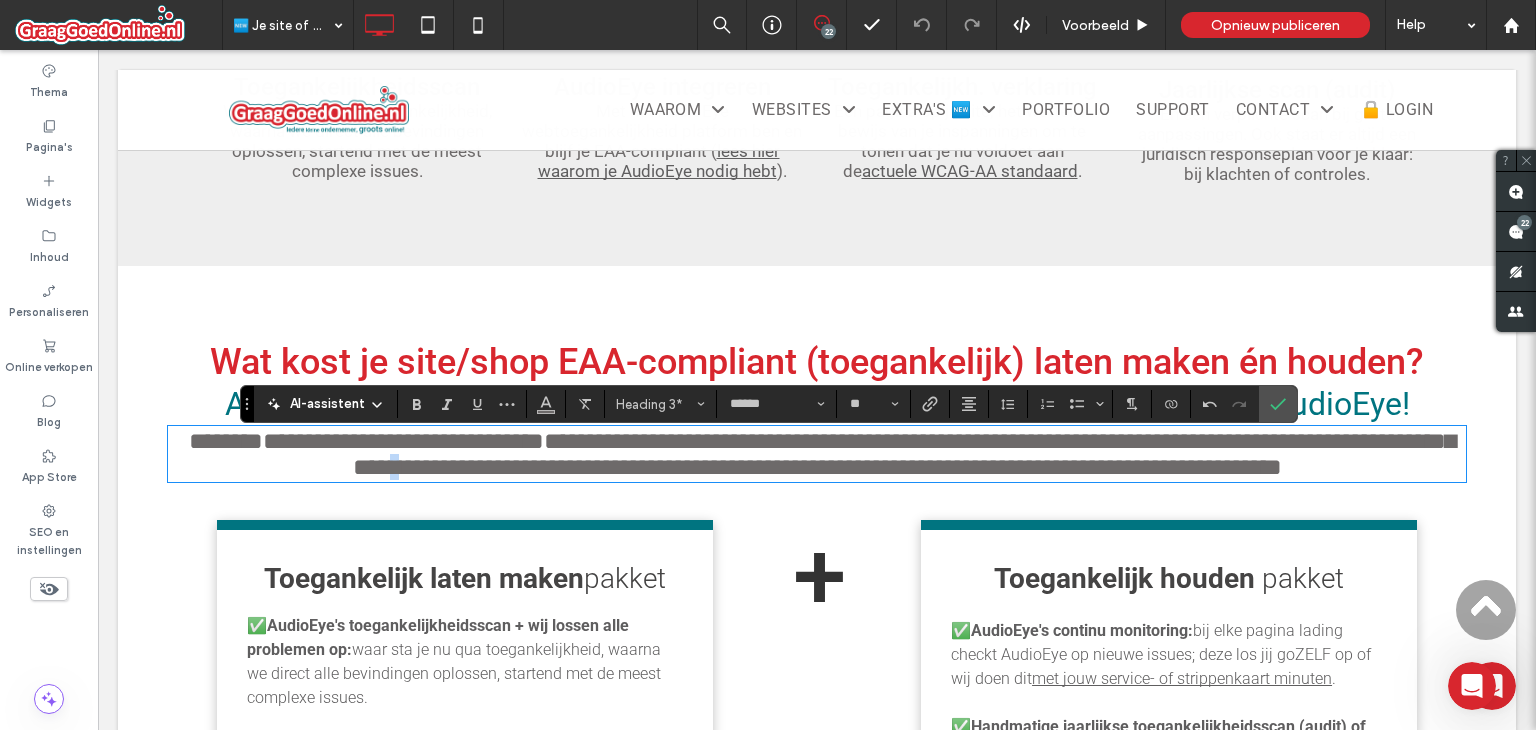drag, startPoint x: 493, startPoint y: 485, endPoint x: 483, endPoint y: 484, distance: 10.049875 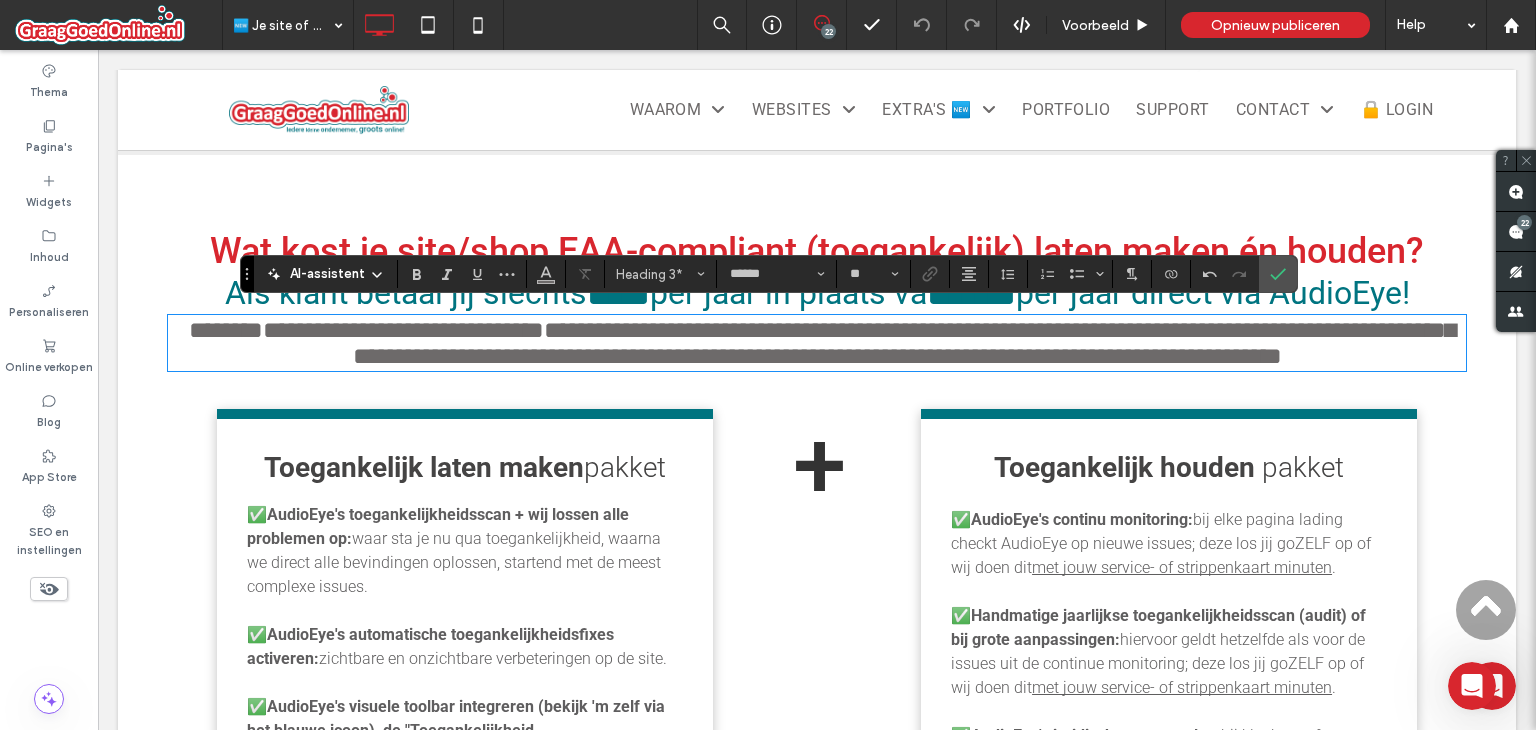 scroll, scrollTop: 1767, scrollLeft: 0, axis: vertical 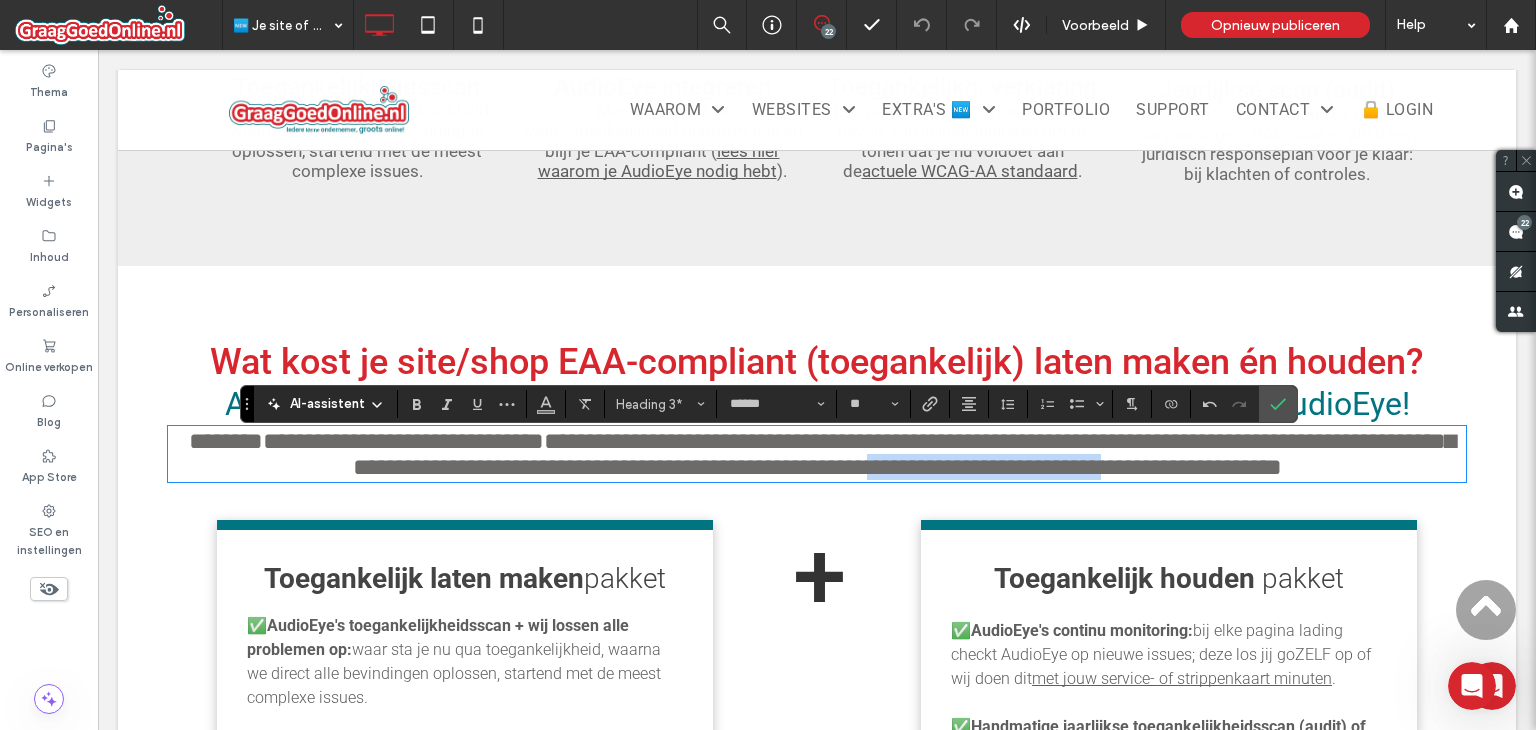drag, startPoint x: 1050, startPoint y: 487, endPoint x: 1336, endPoint y: 493, distance: 286.06293 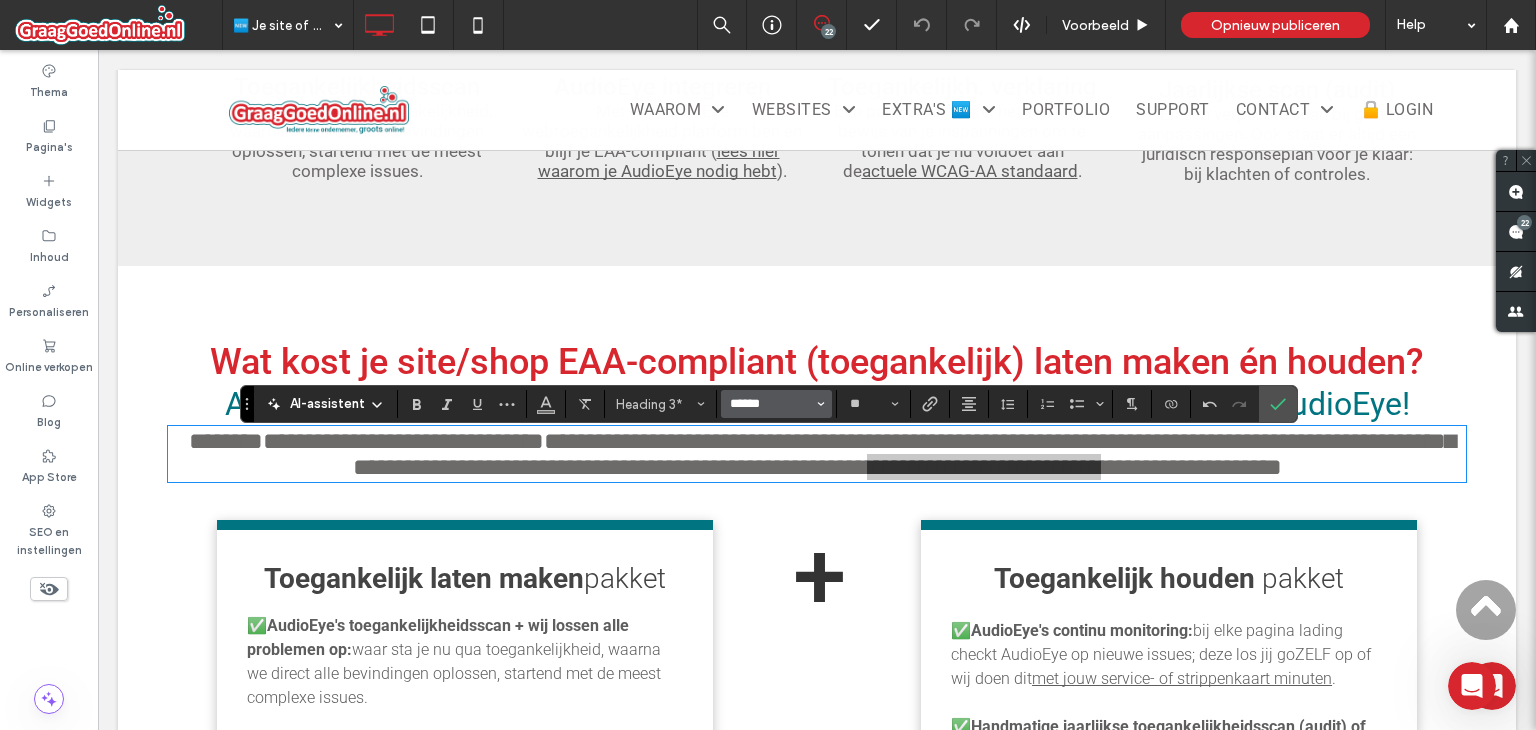 click on "******" at bounding box center (770, 404) 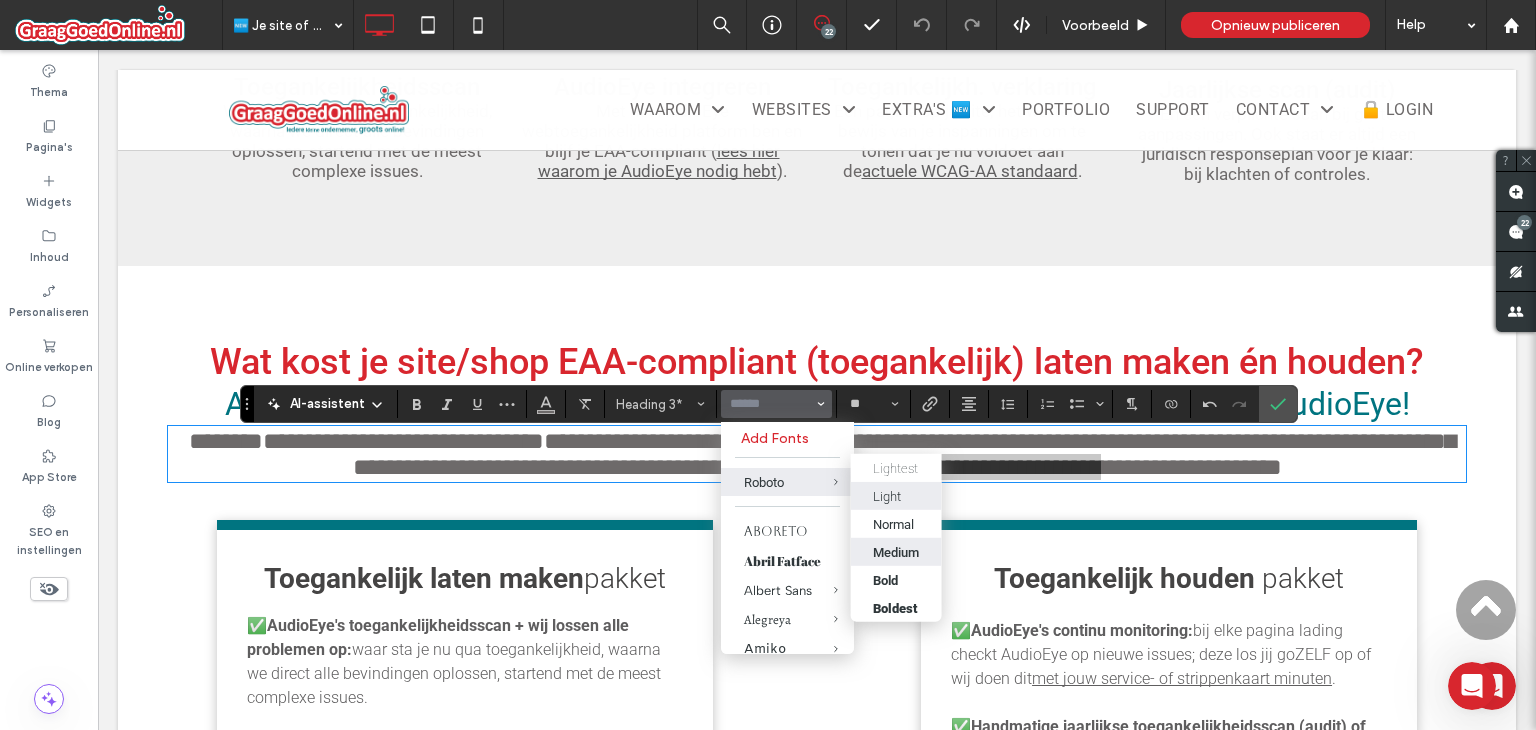 drag, startPoint x: 892, startPoint y: 548, endPoint x: 795, endPoint y: 498, distance: 109.128365 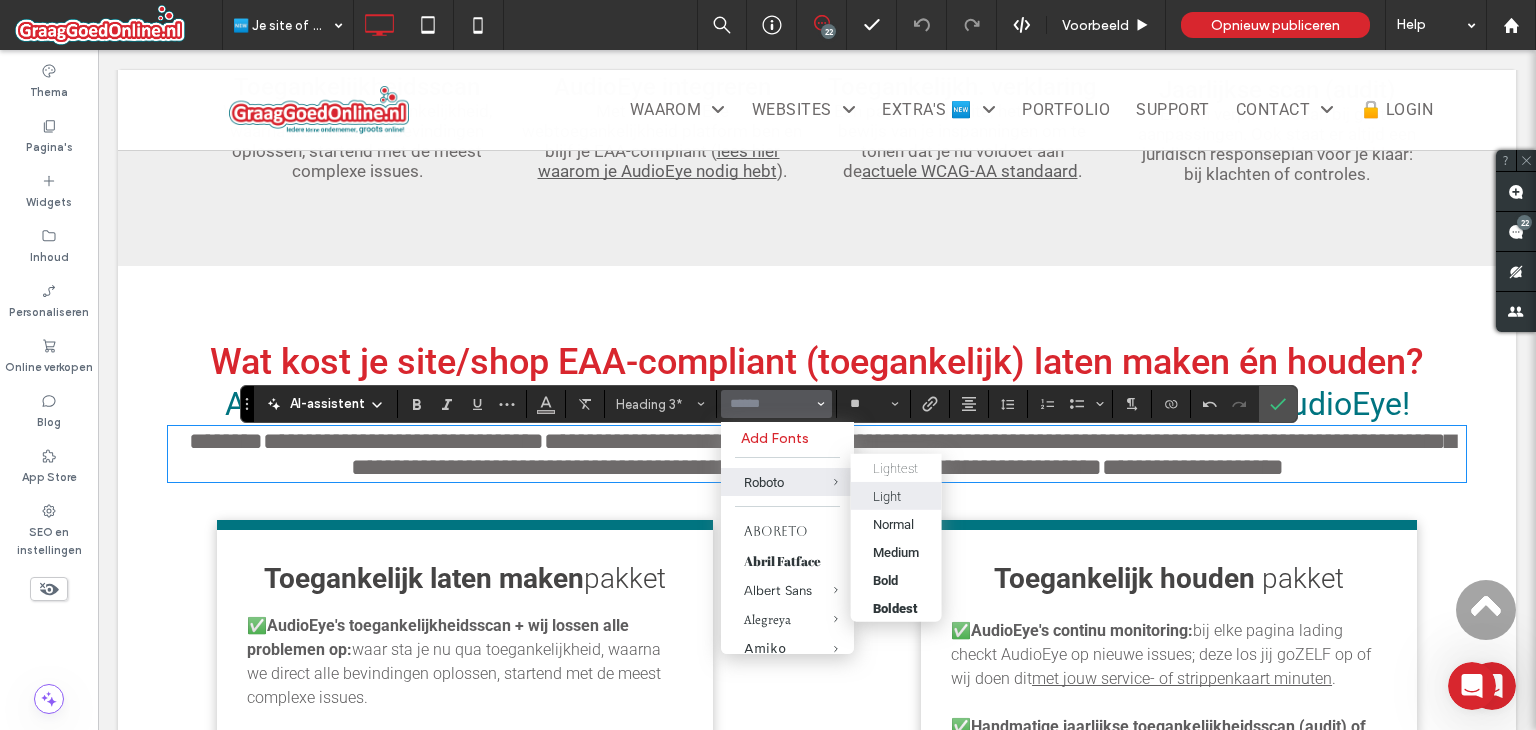 type on "******" 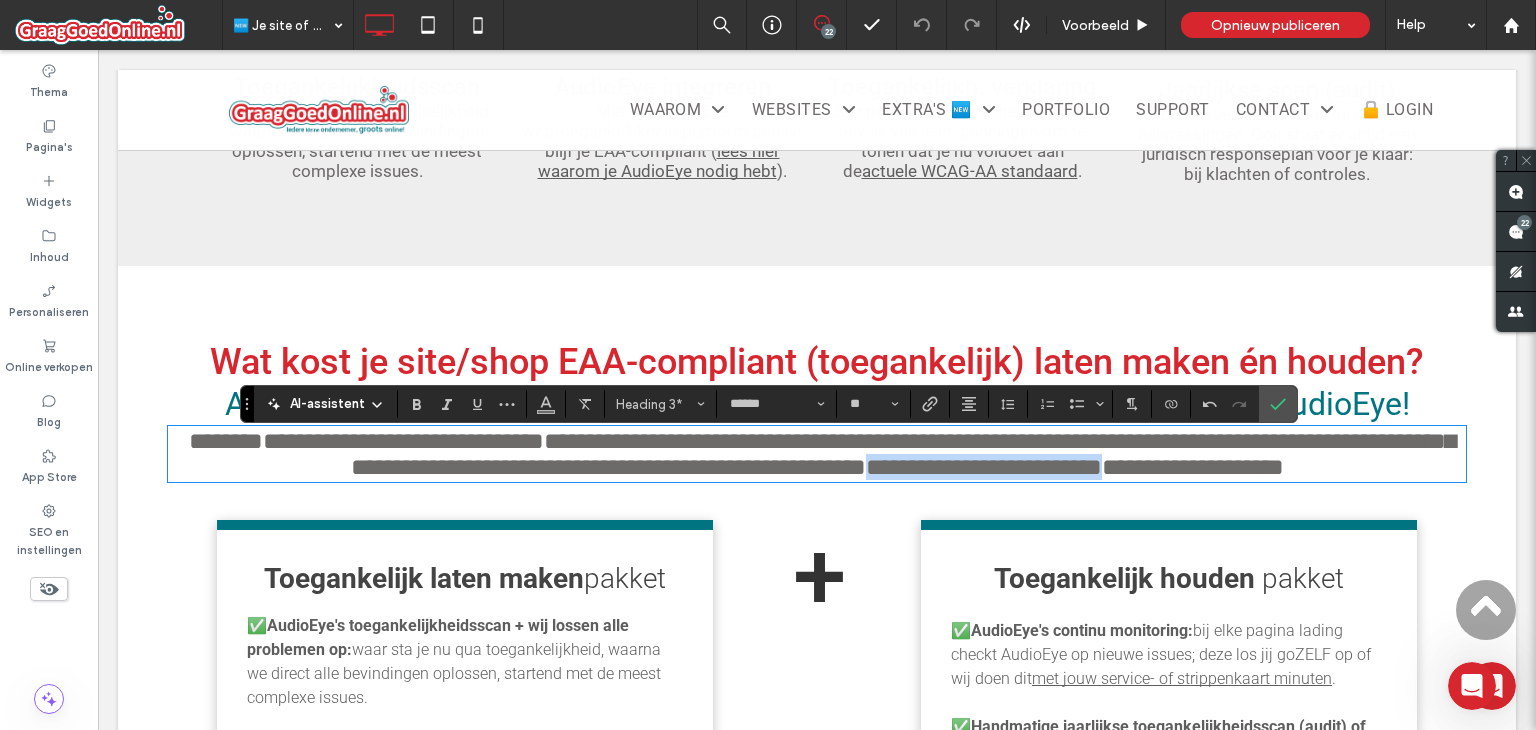 click on "**********" at bounding box center (984, 467) 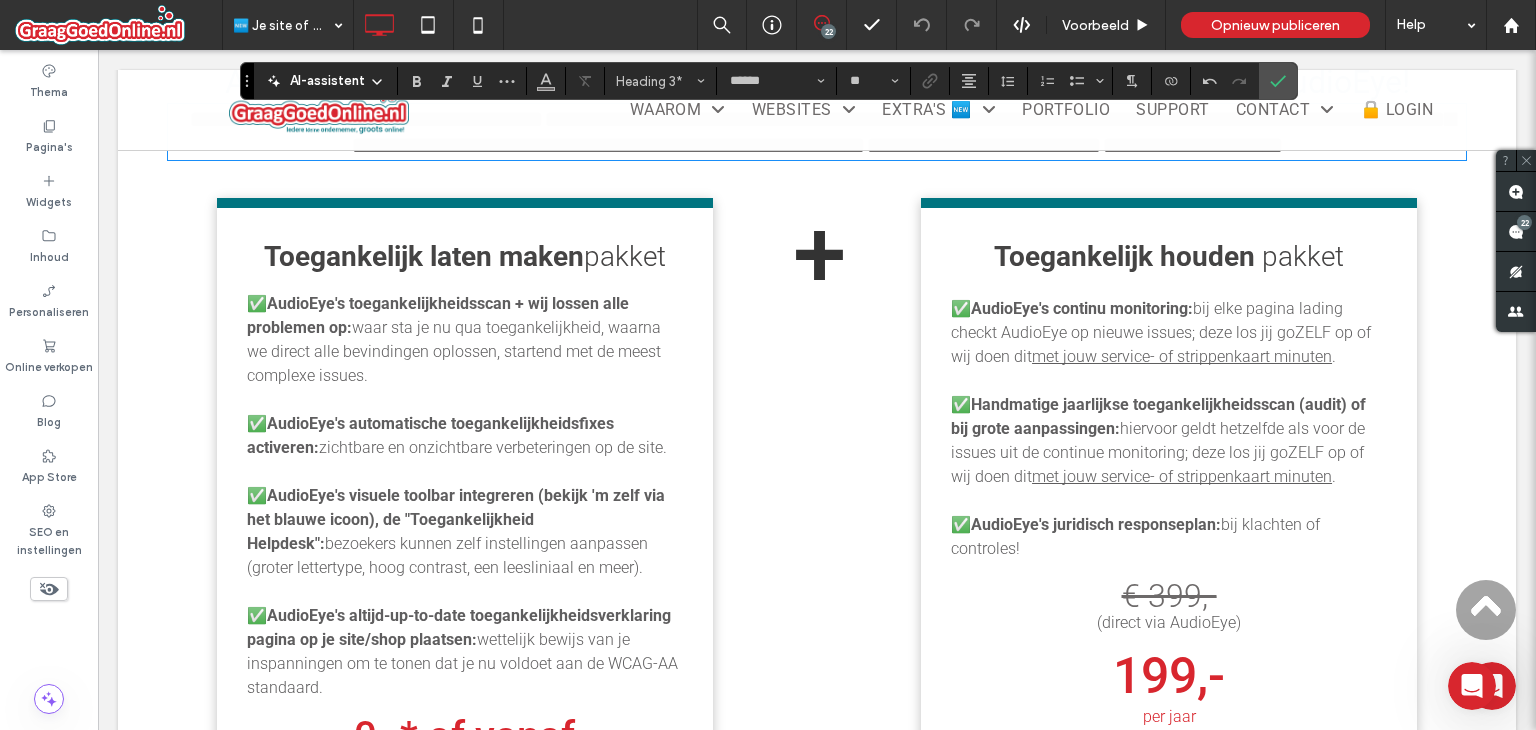 scroll, scrollTop: 2067, scrollLeft: 0, axis: vertical 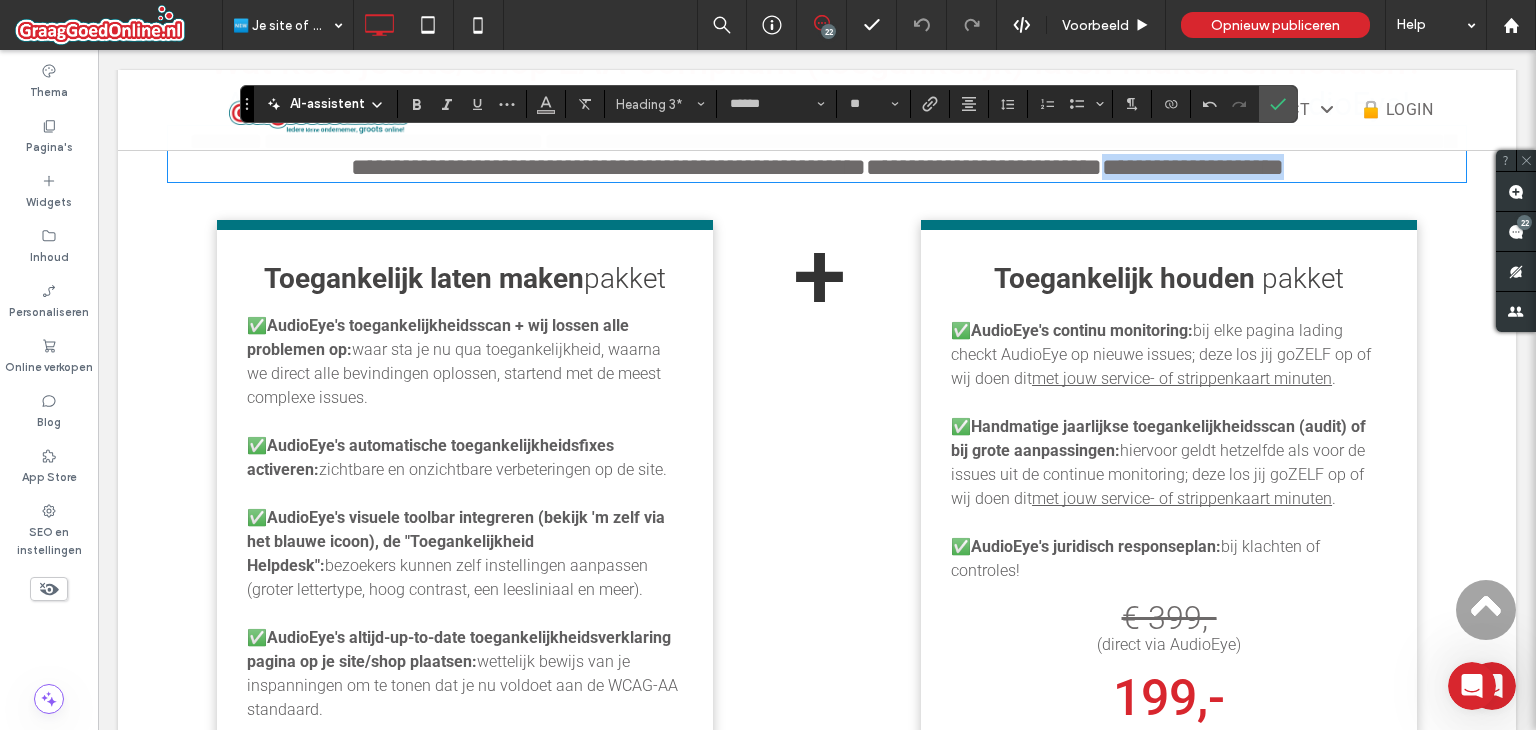 drag, startPoint x: 1339, startPoint y: 211, endPoint x: 1344, endPoint y: 197, distance: 14.866069 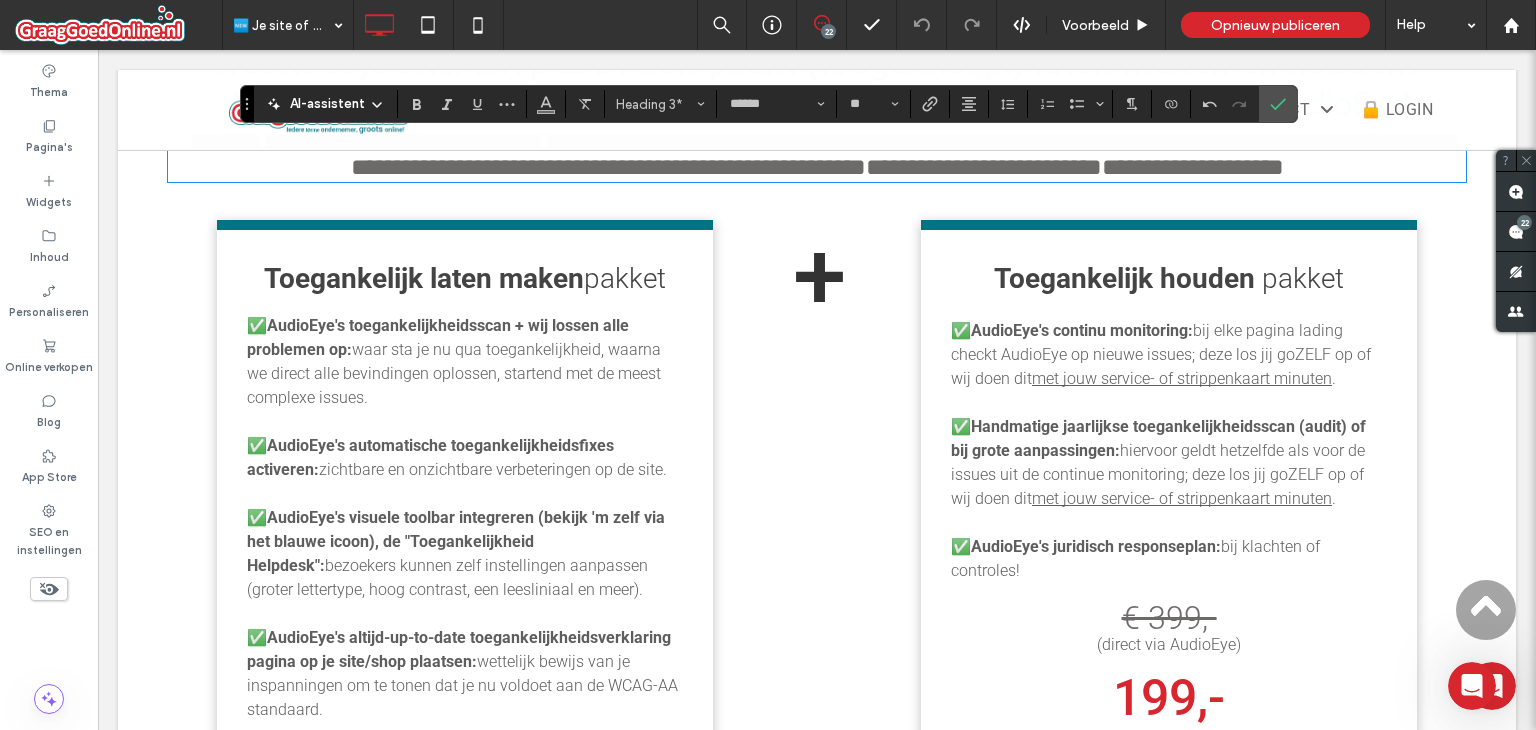 click on "AudioEye's continu monitoring:" at bounding box center (1082, 330) 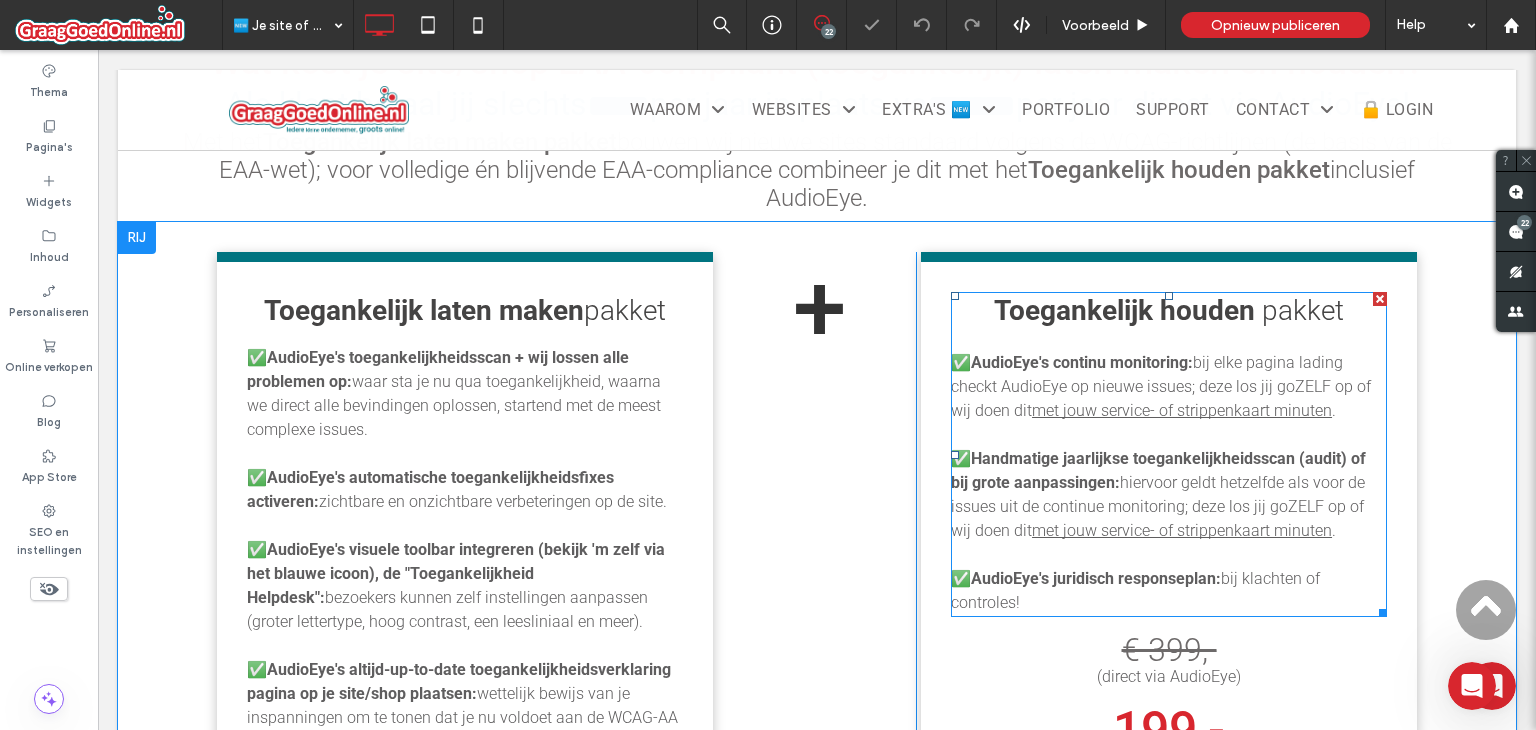click on "✅" at bounding box center [961, 362] 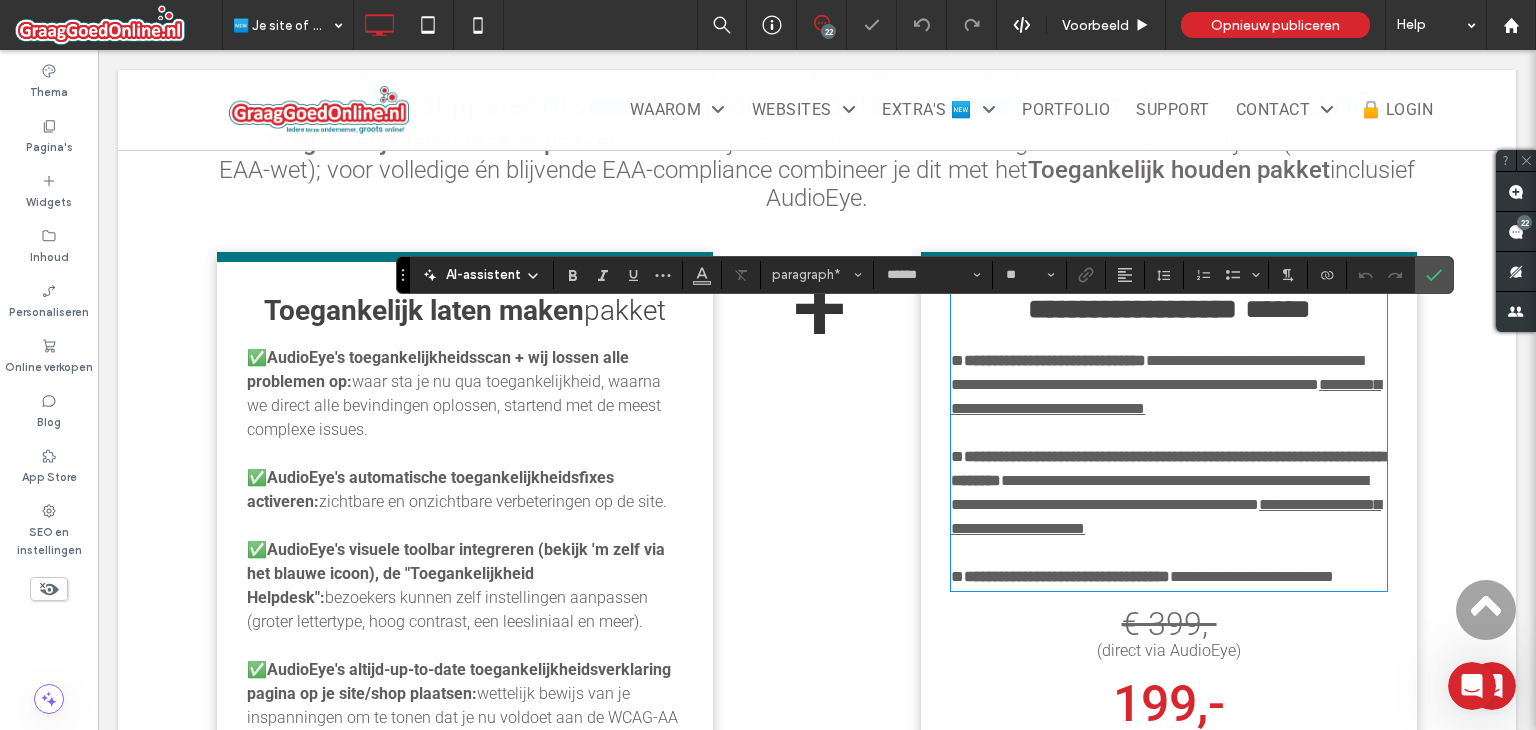 click on "*" at bounding box center (957, 360) 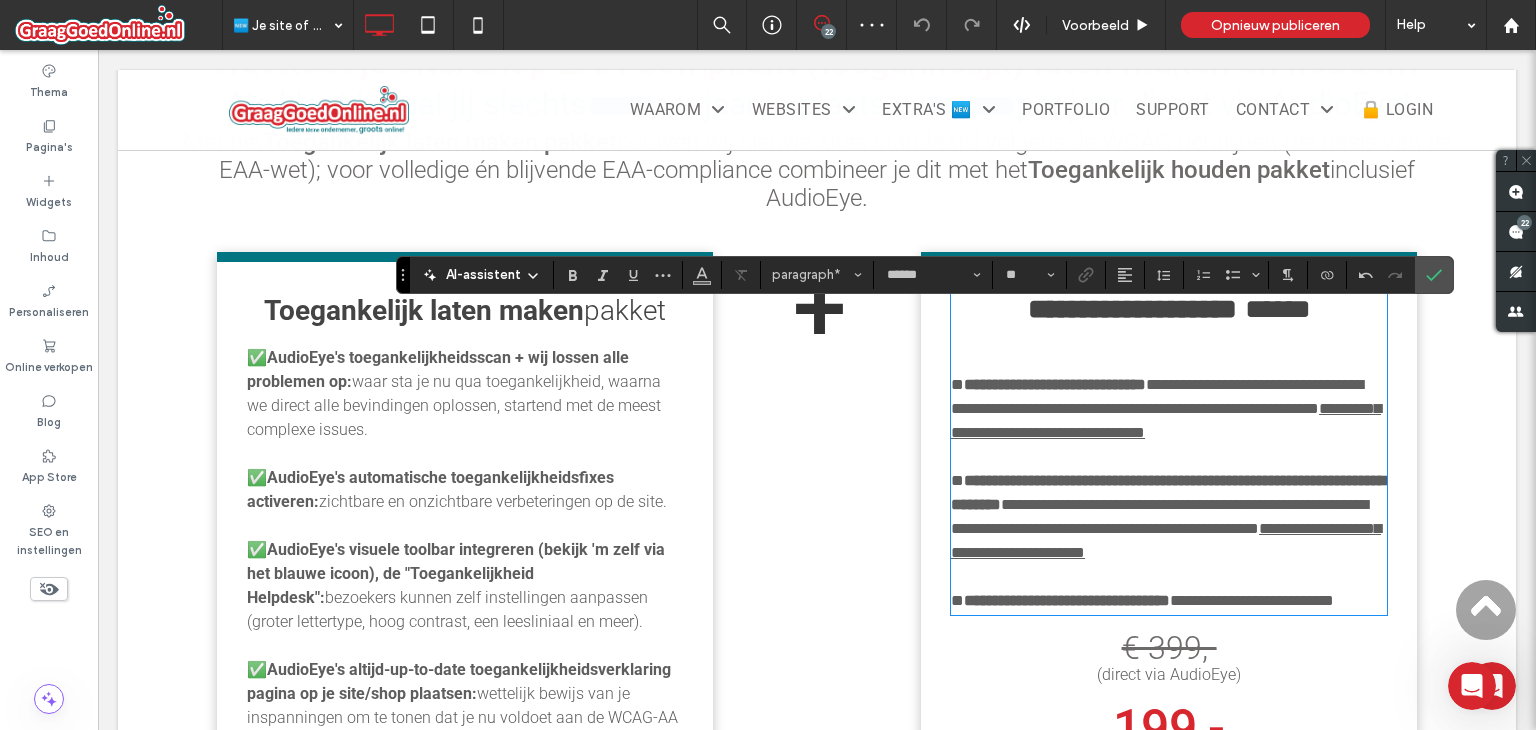 click at bounding box center (1169, 337) 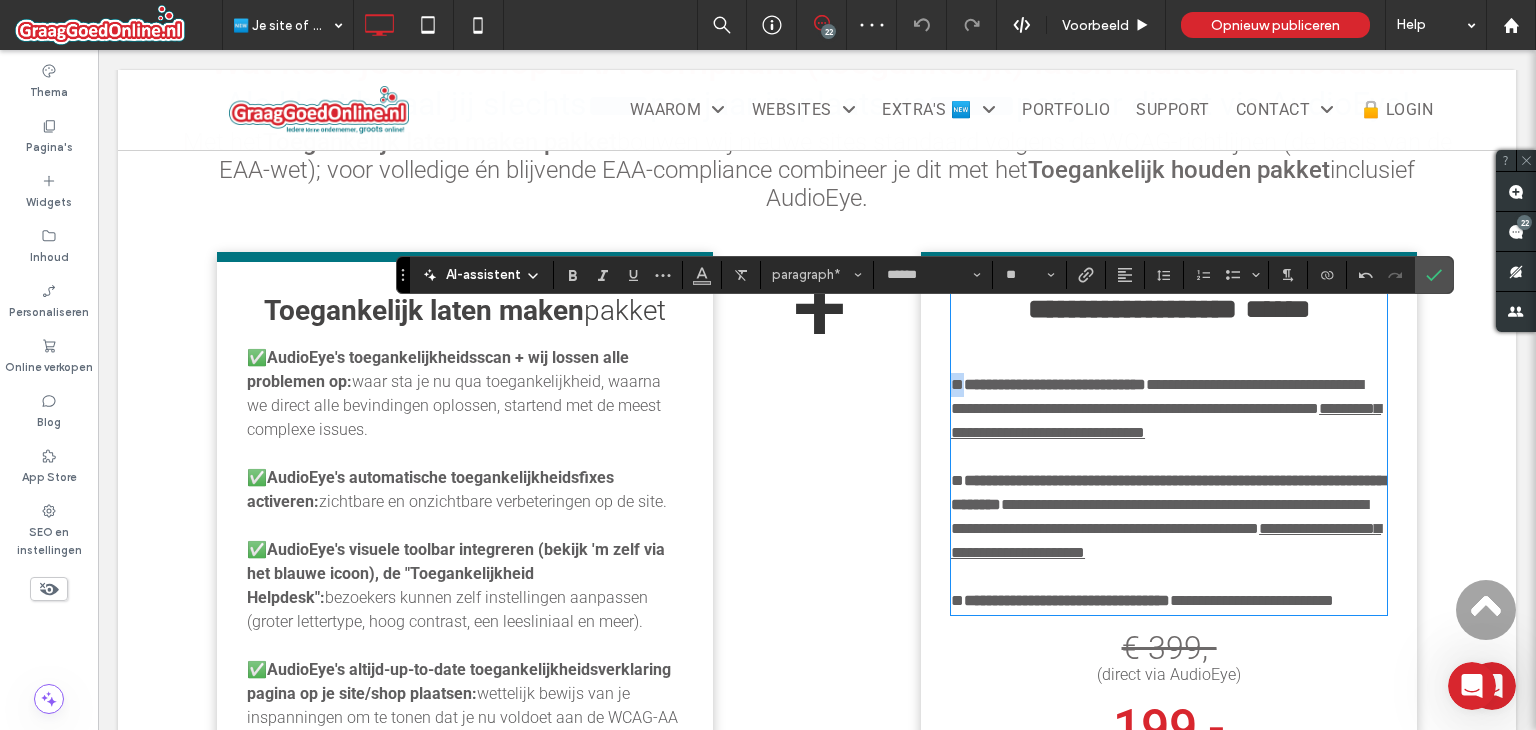 drag, startPoint x: 972, startPoint y: 406, endPoint x: 948, endPoint y: 406, distance: 24 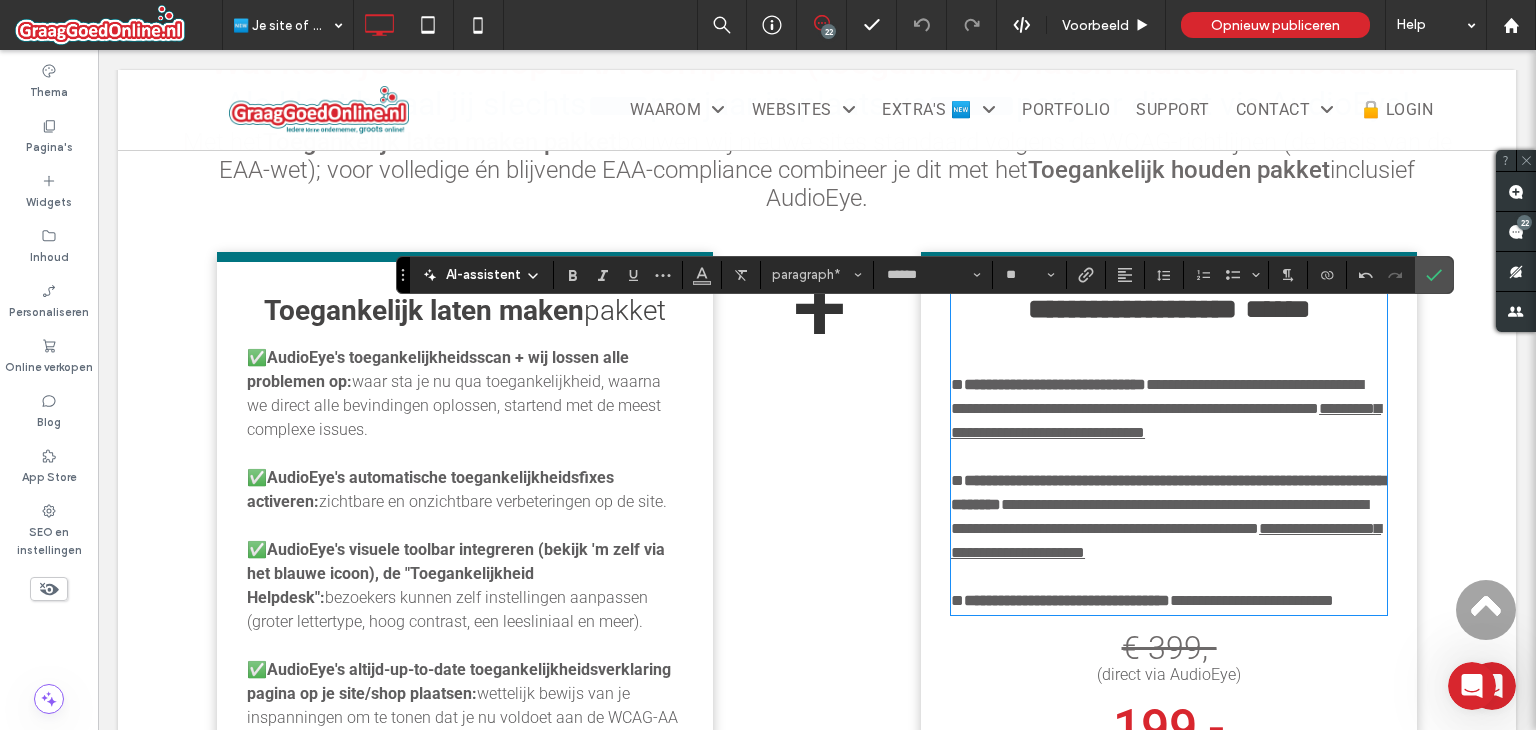 click at bounding box center (1169, 337) 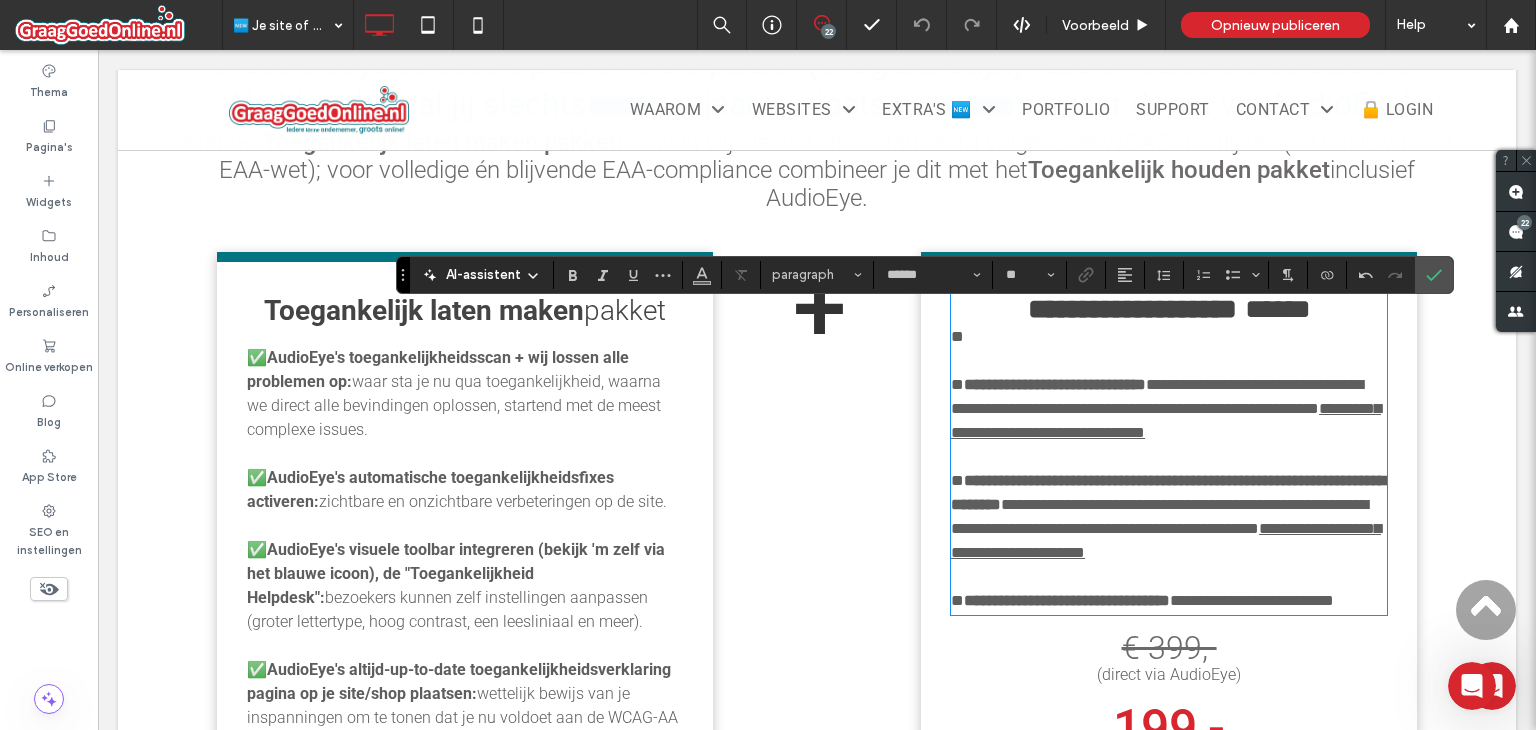 scroll, scrollTop: 0, scrollLeft: 0, axis: both 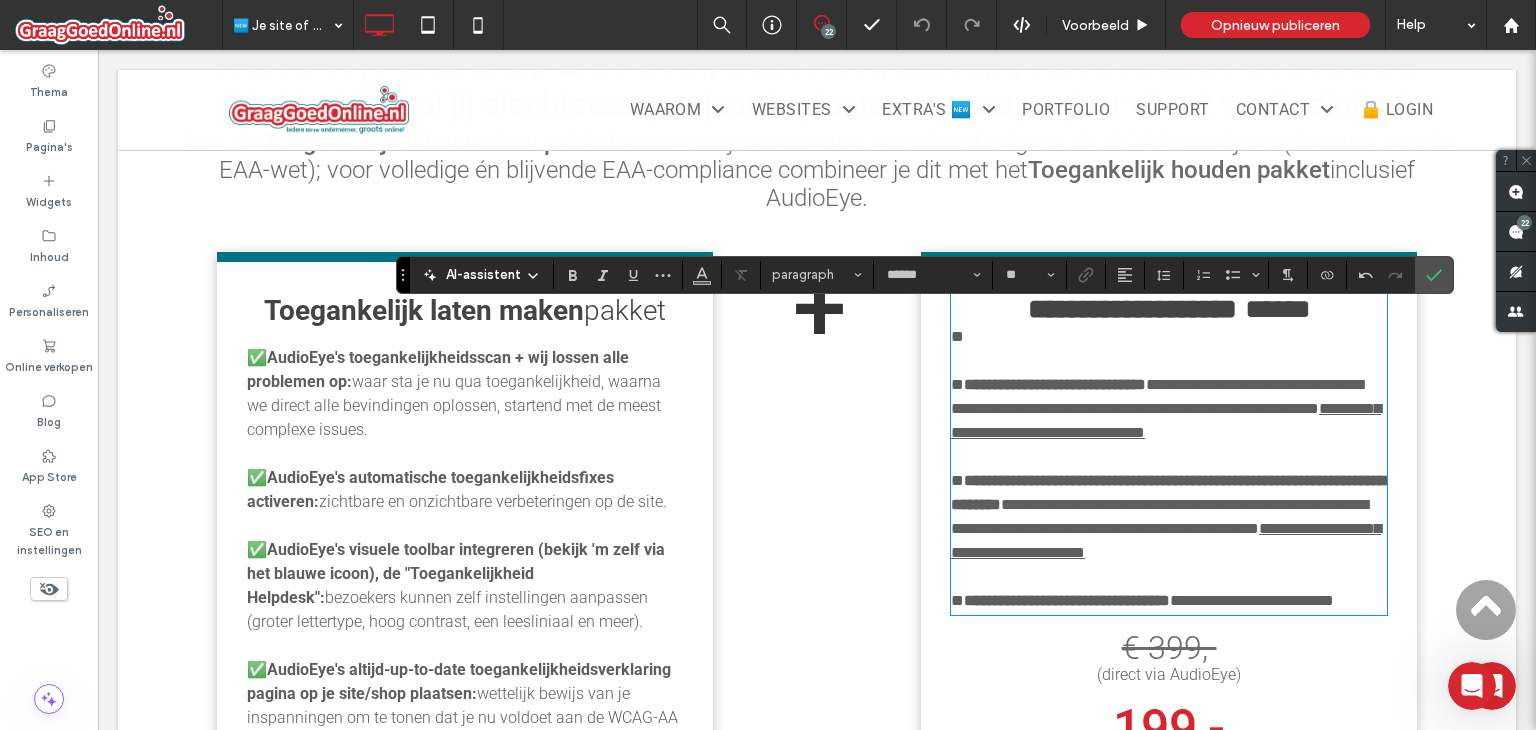 type 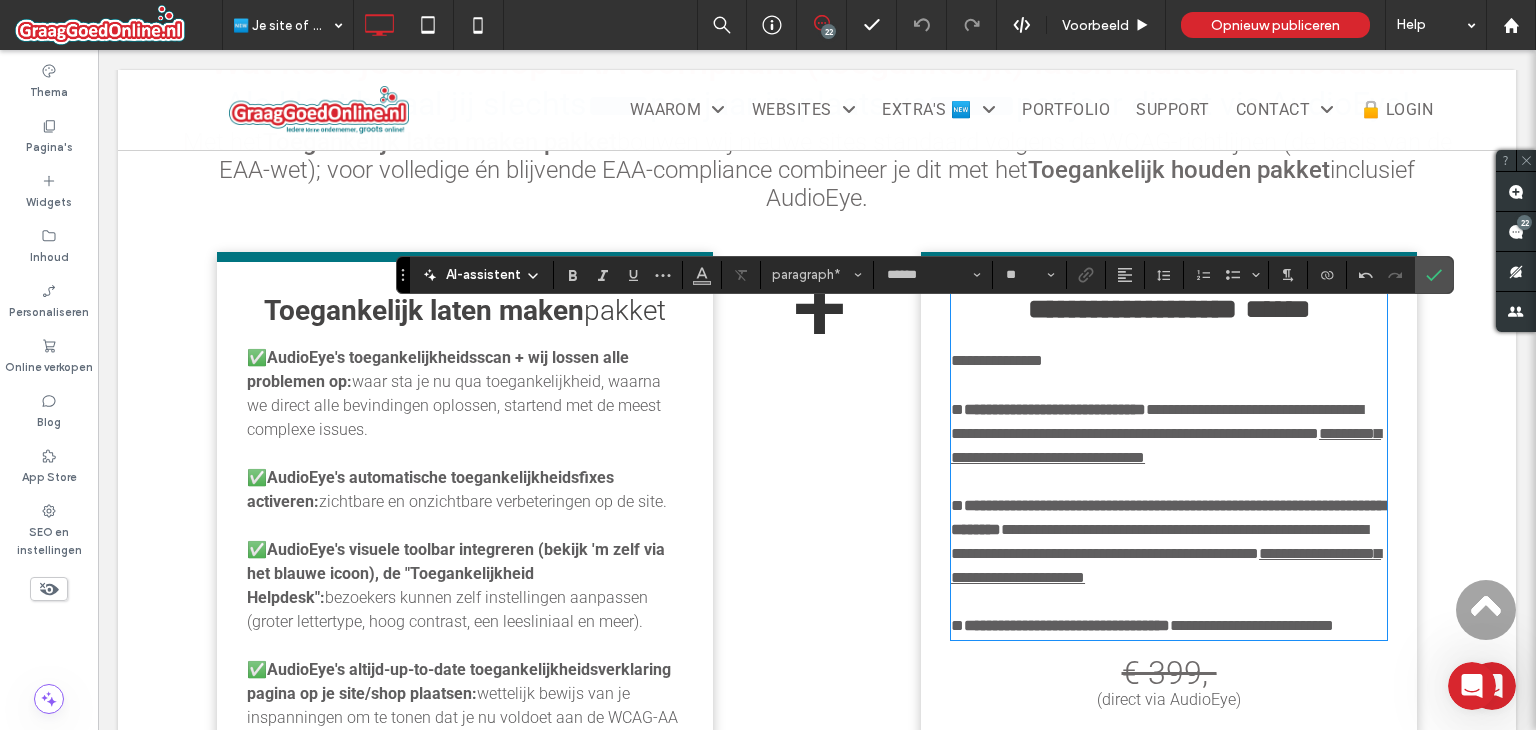 click on "**********" at bounding box center (1169, 361) 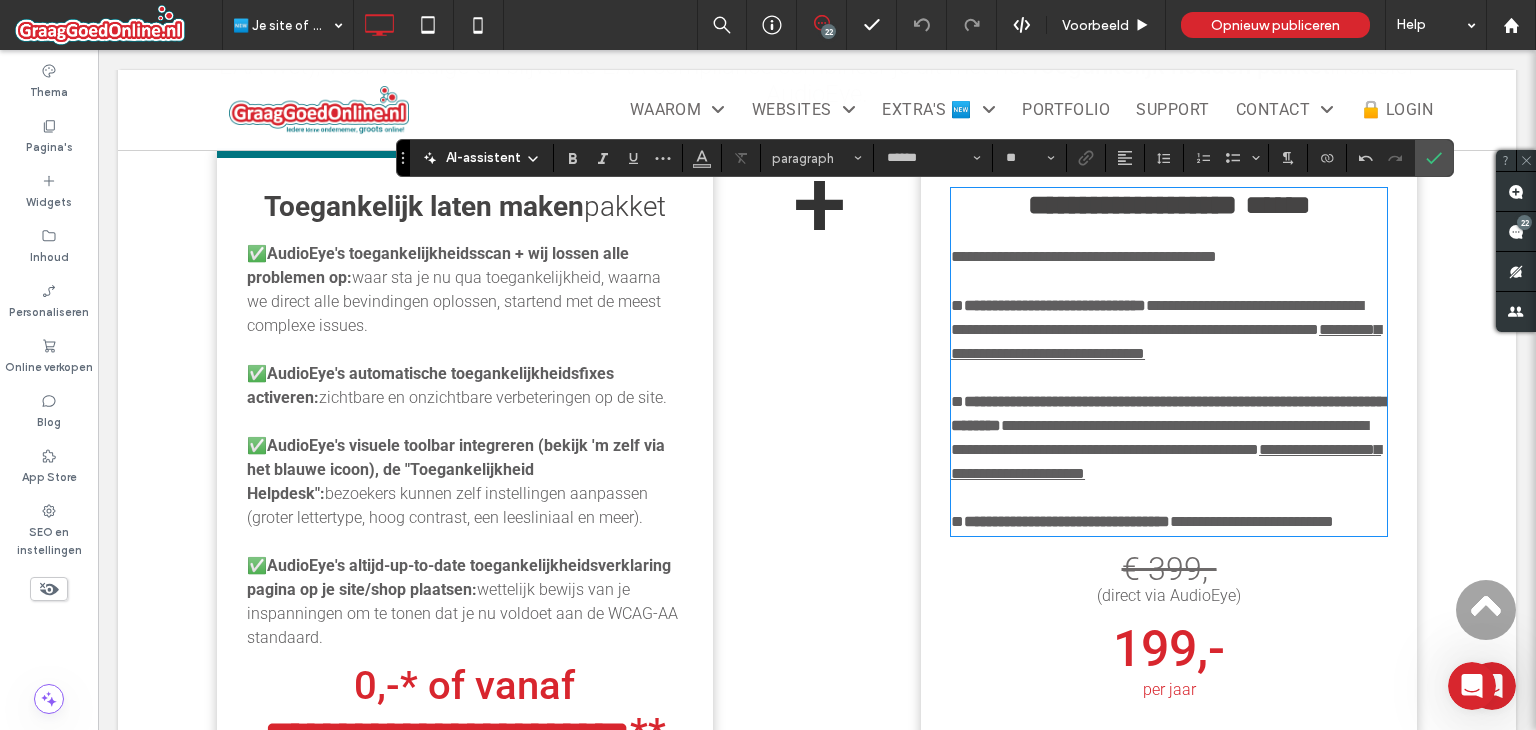 scroll, scrollTop: 2167, scrollLeft: 0, axis: vertical 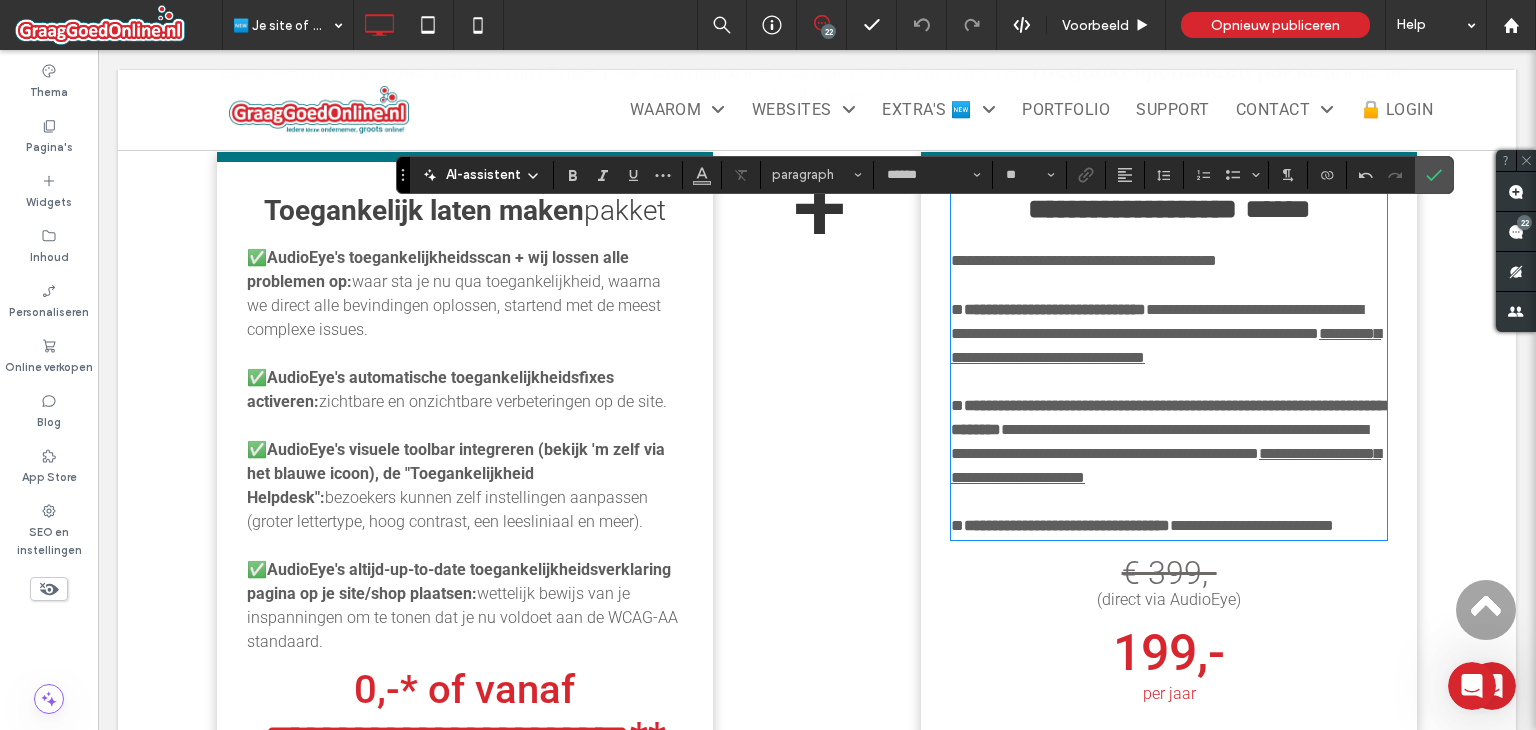 click on "**********" at bounding box center [1084, 260] 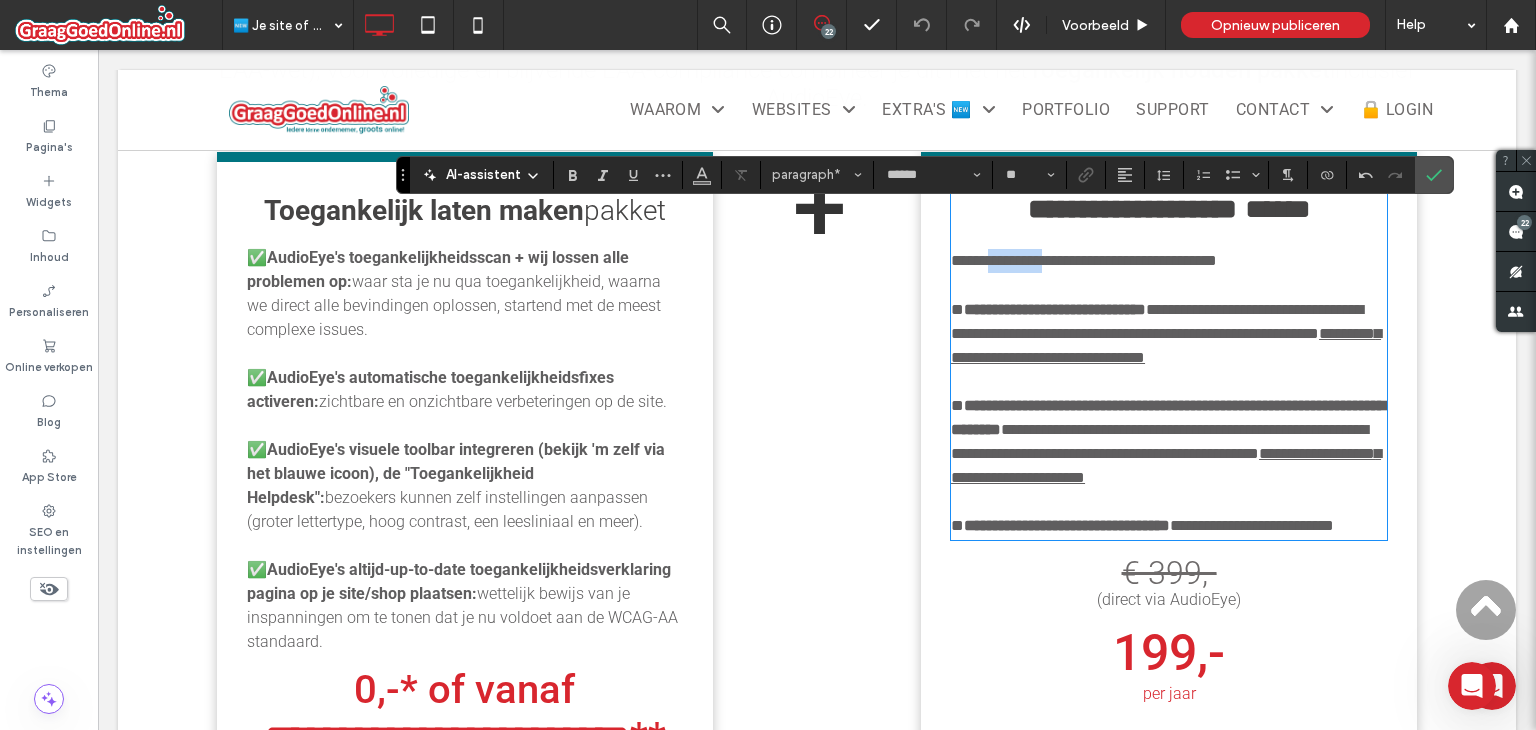 click on "**********" at bounding box center (1084, 260) 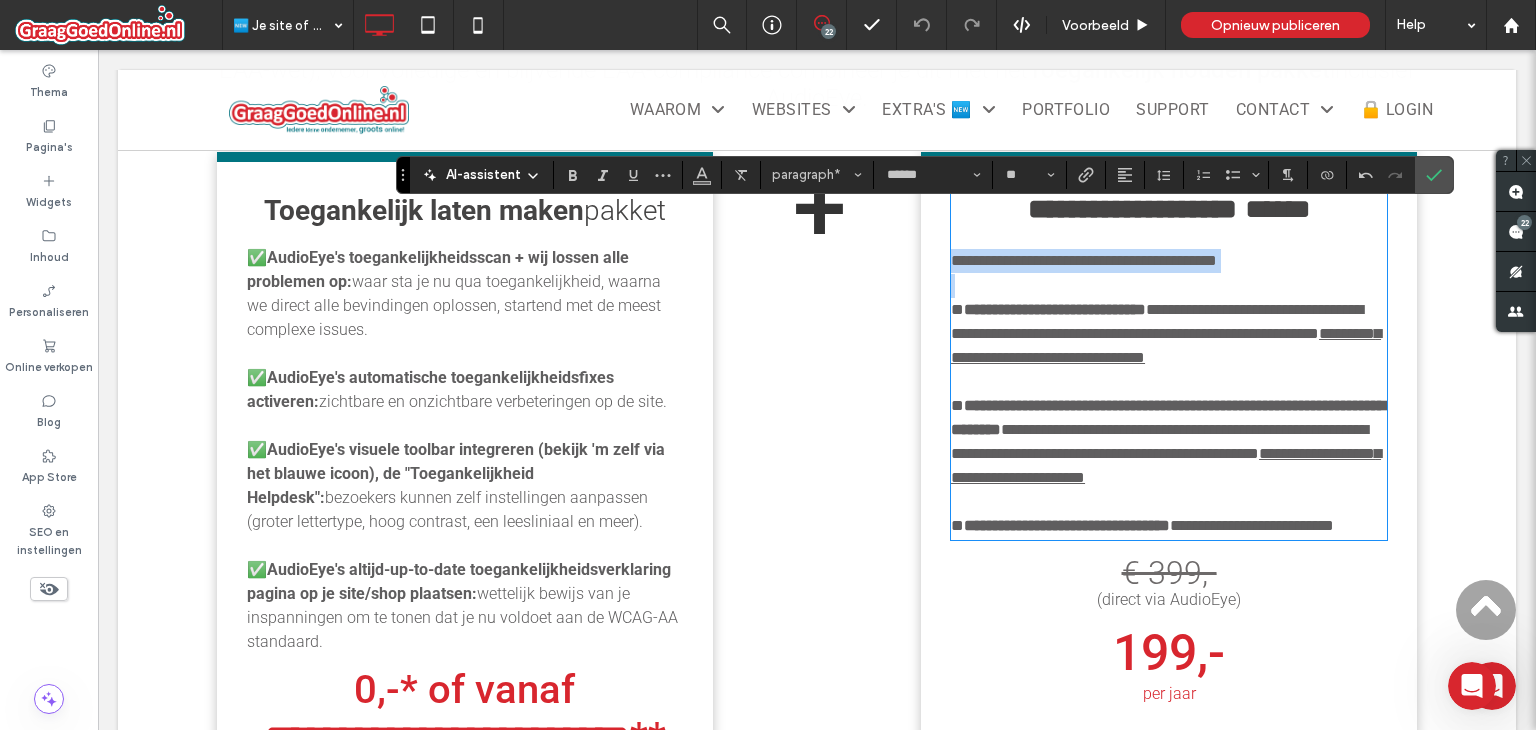 copy on "**********" 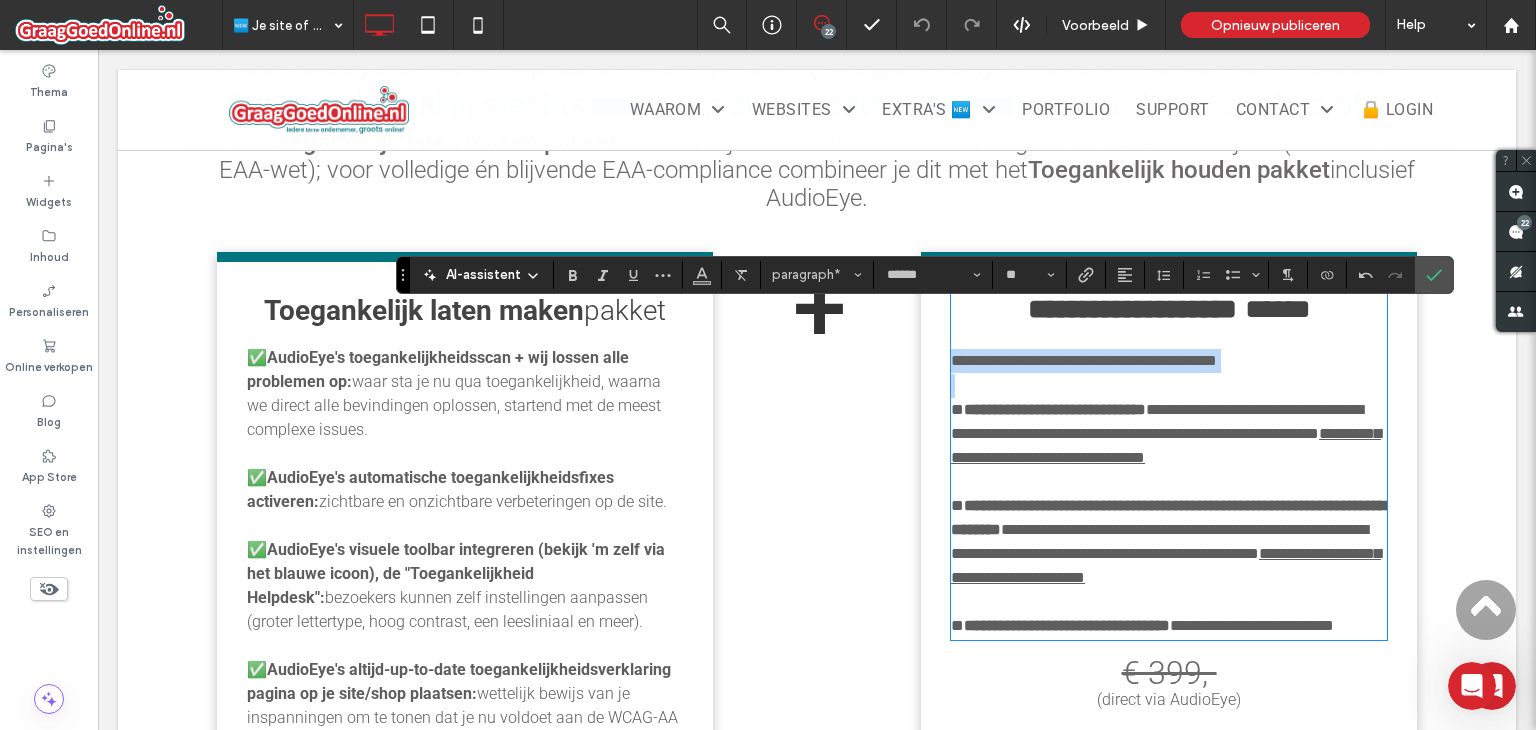 scroll, scrollTop: 1967, scrollLeft: 0, axis: vertical 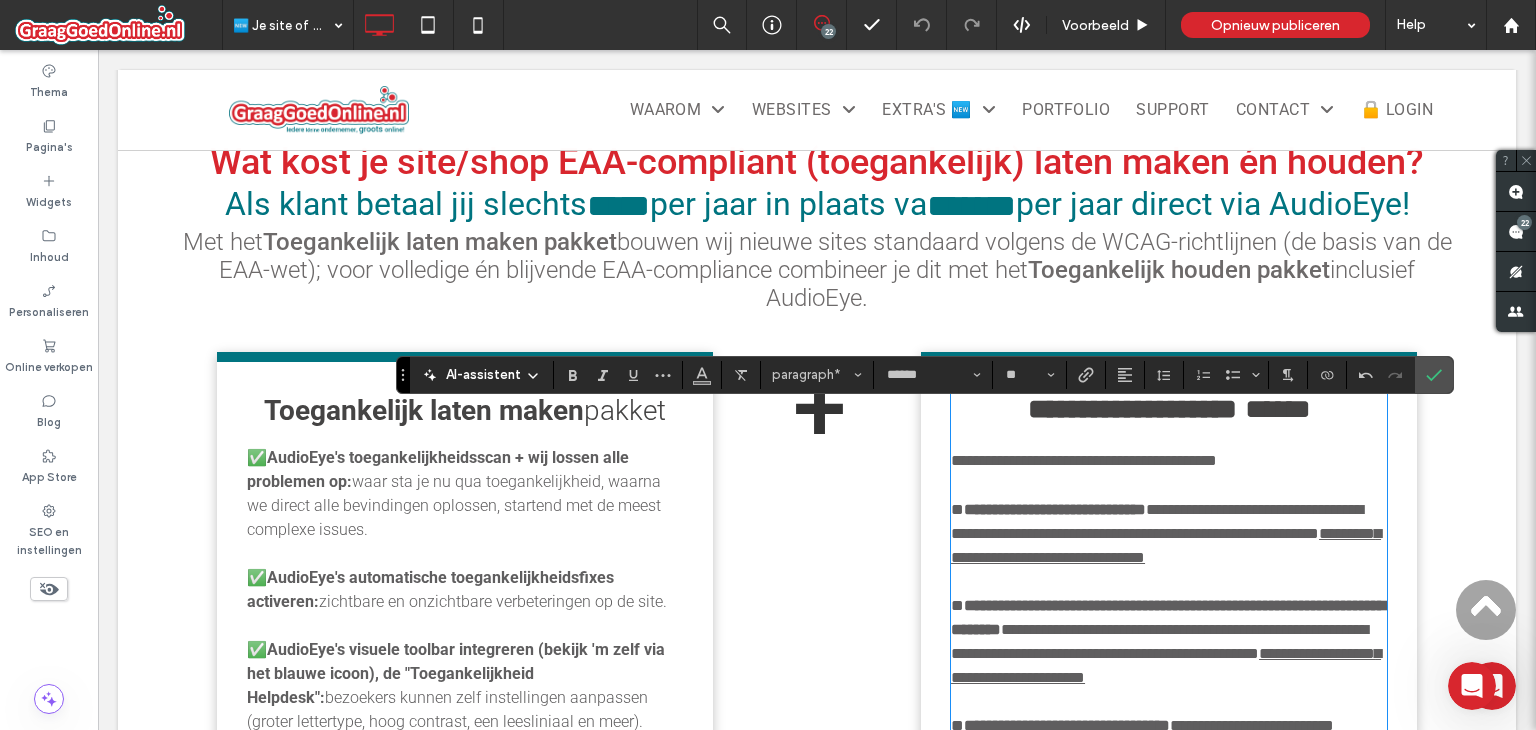 click on "Met het  Toegankelijk laten maken pakket  bouwen wij nieuwe sites standaard volgens de WCAG-richtlijnen (de basis van de EAA-wet); voor volledige én blijvende EAA-compliance combineer je dit met het  Toegankelijk houden pakket  inclusief AudioEye." at bounding box center (817, 270) 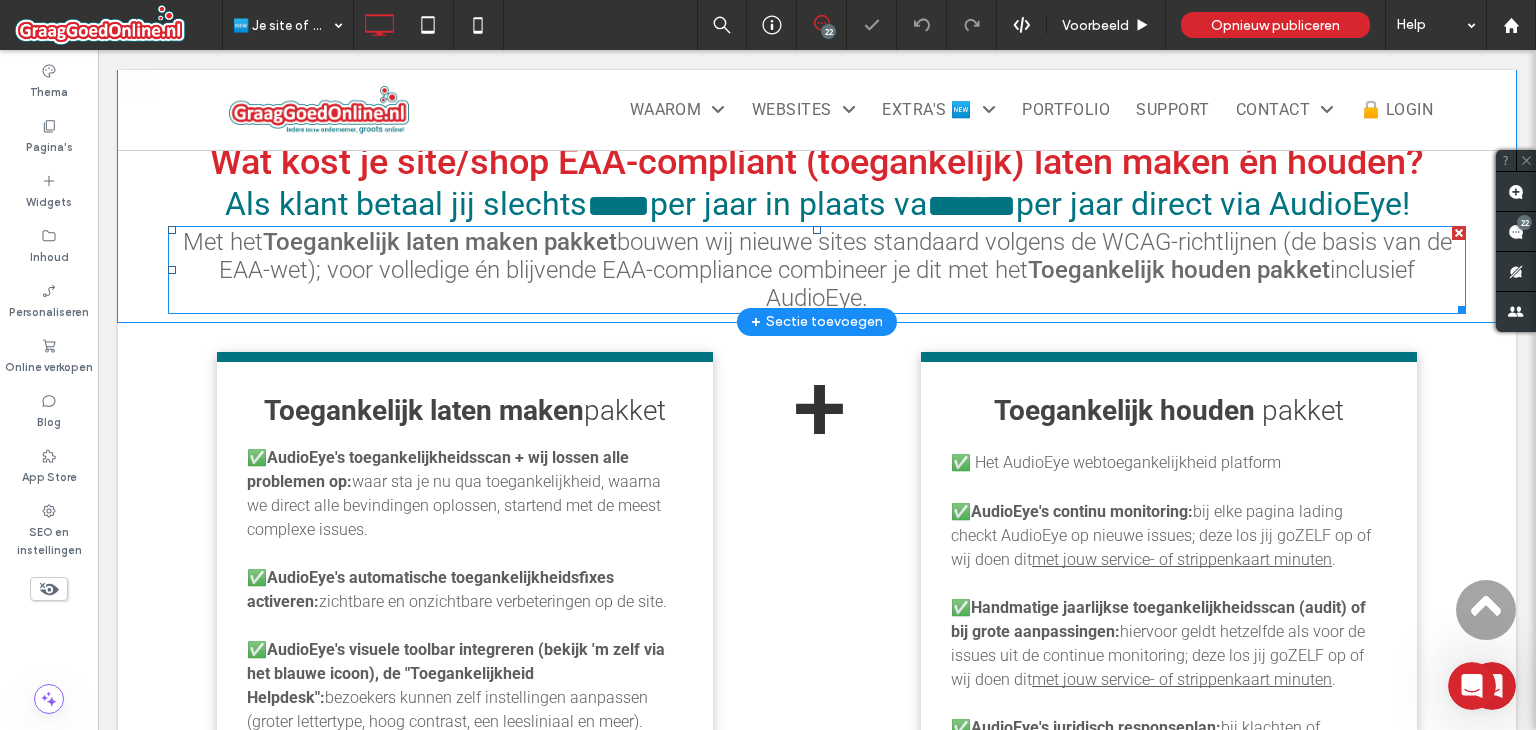 click on "Met het  Toegankelijk laten maken pakket  bouwen wij nieuwe sites standaard volgens de WCAG-richtlijnen (de basis van de EAA-wet); voor volledige én blijvende EAA-compliance combineer je dit met het  Toegankelijk houden pakket  inclusief AudioEye." at bounding box center [817, 270] 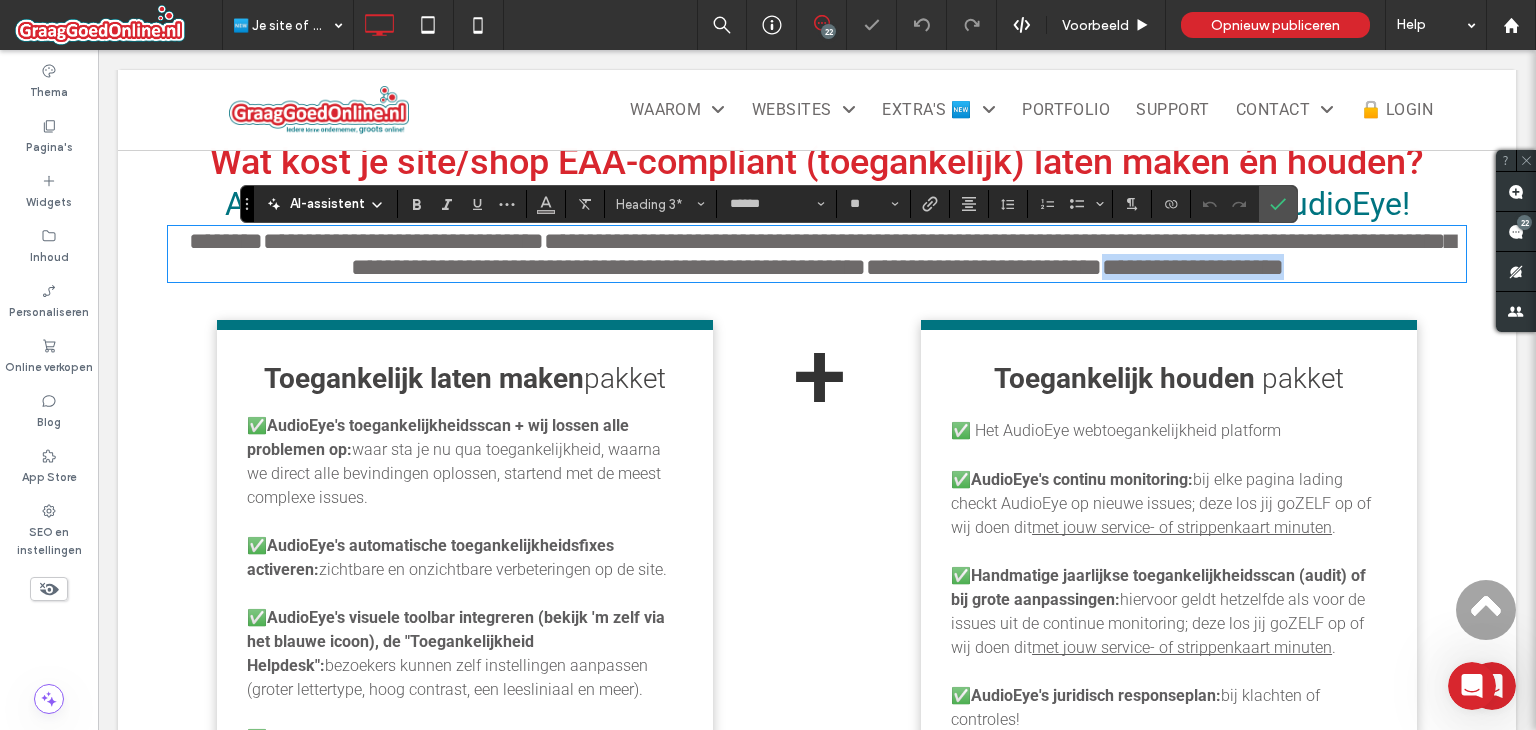 click on "**********" at bounding box center (817, 254) 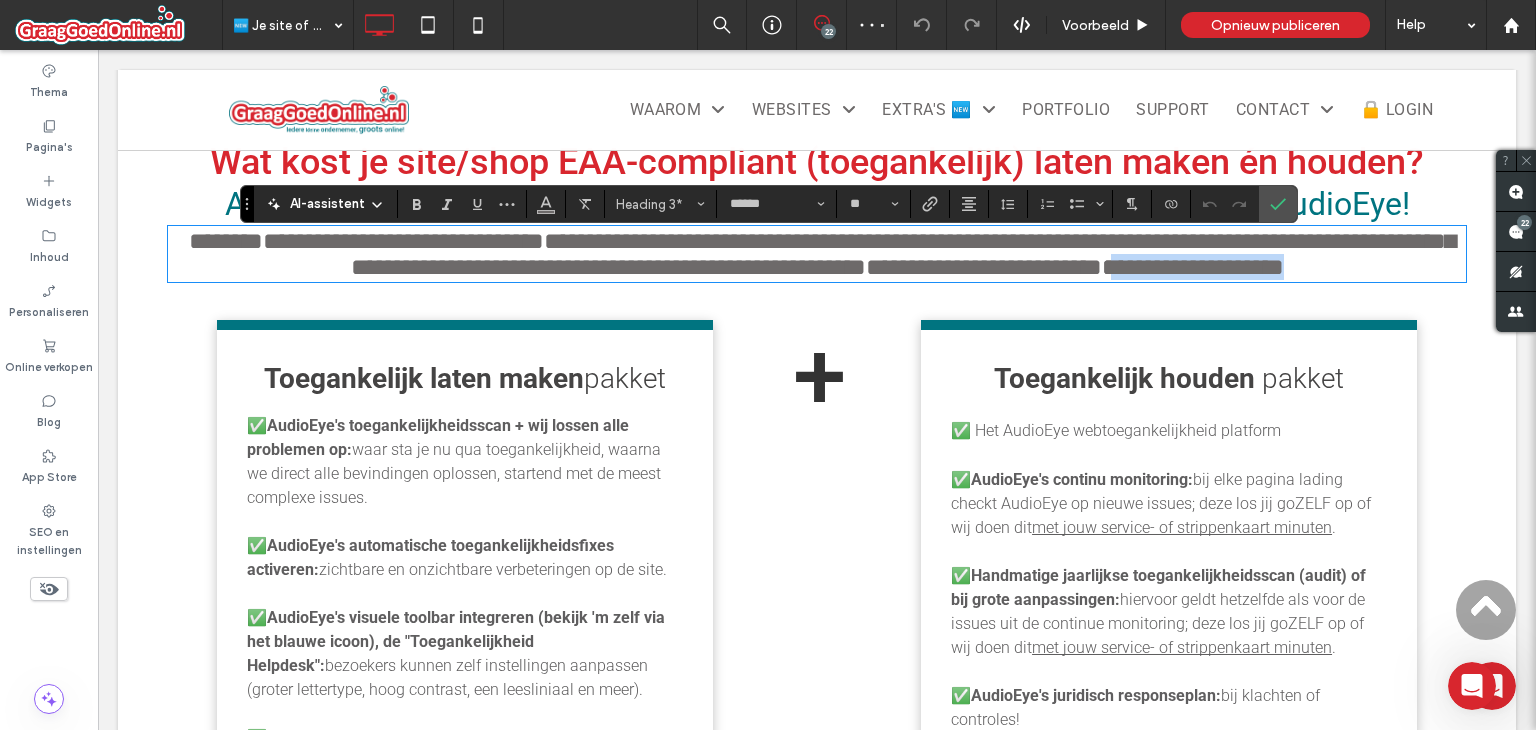 drag, startPoint x: 1304, startPoint y: 321, endPoint x: 1344, endPoint y: 295, distance: 47.707443 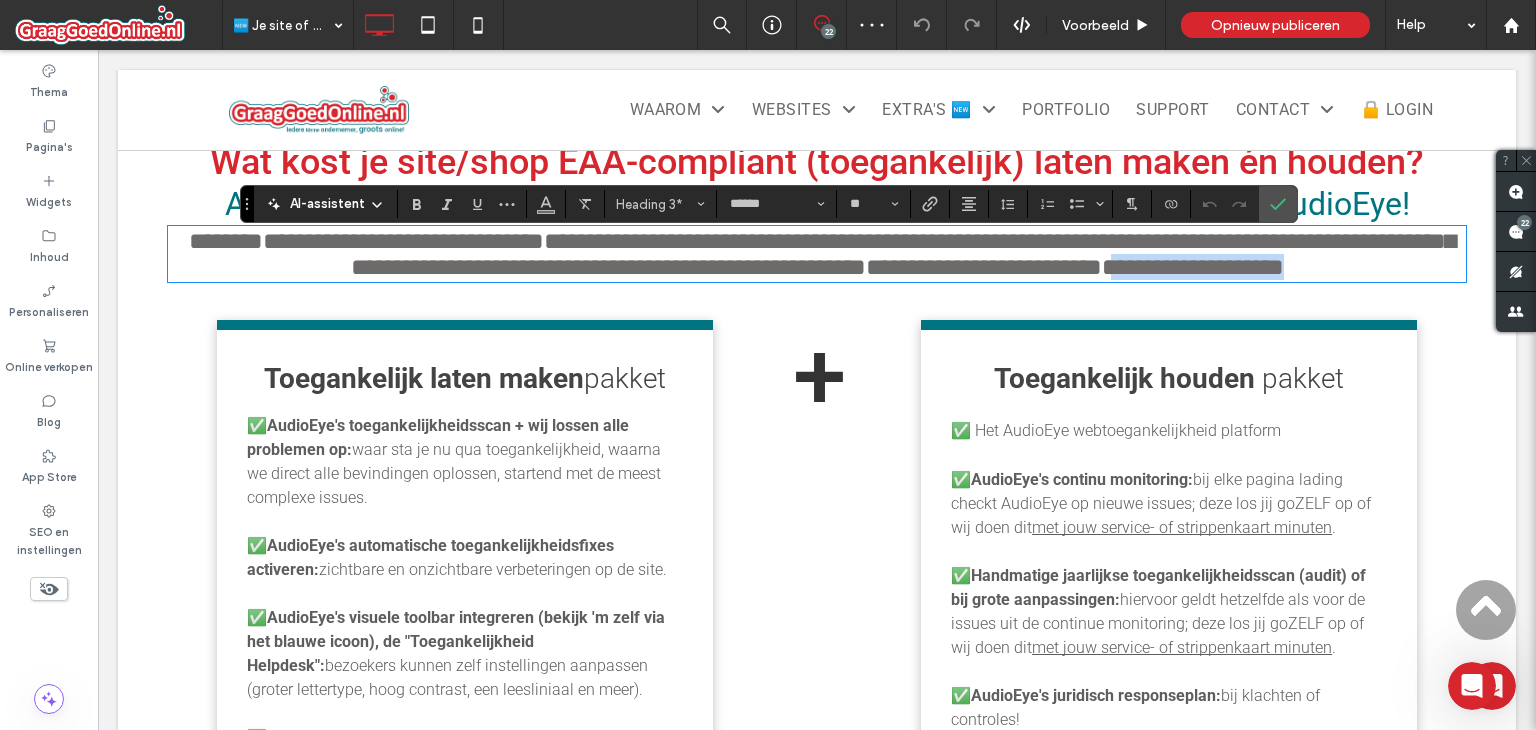 click on "**********" at bounding box center [817, 254] 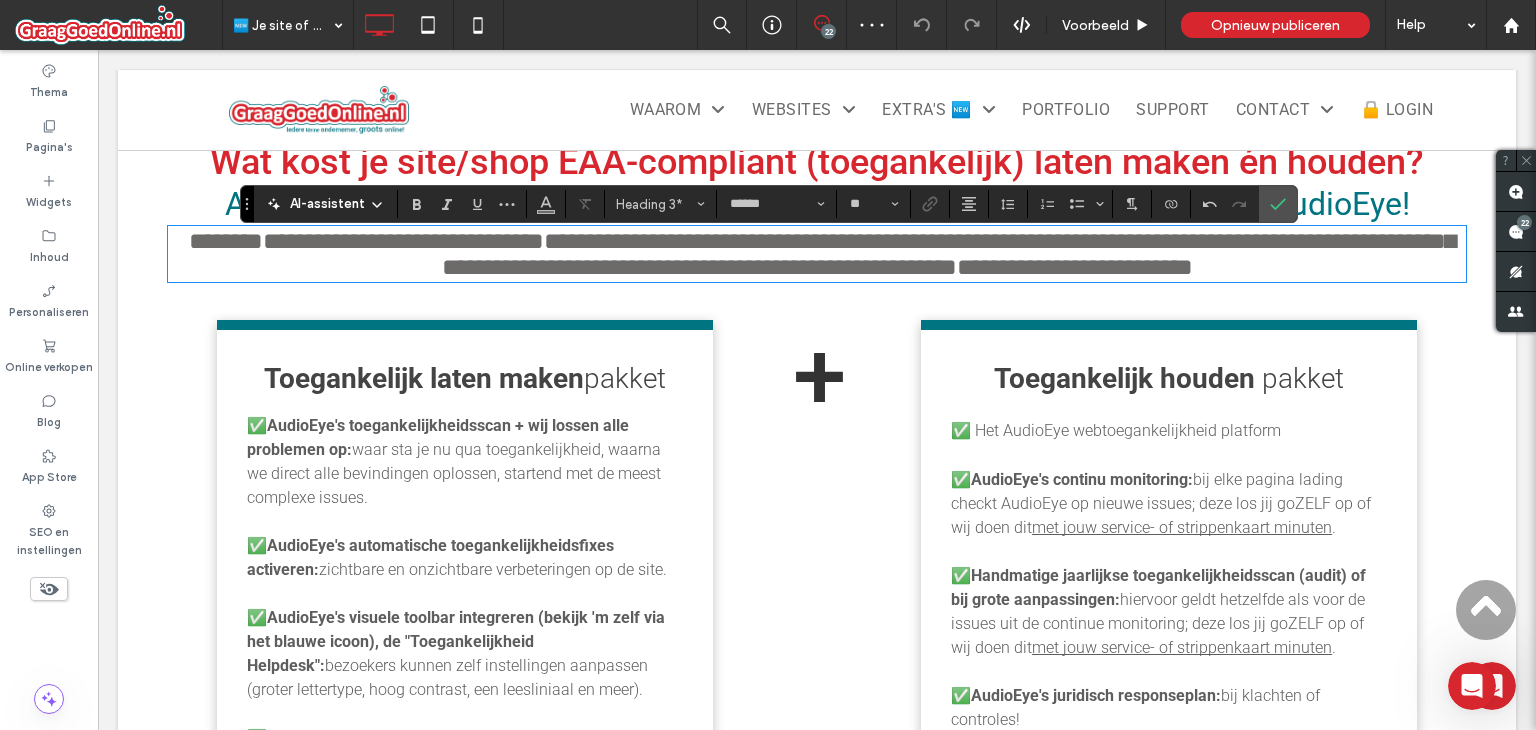type 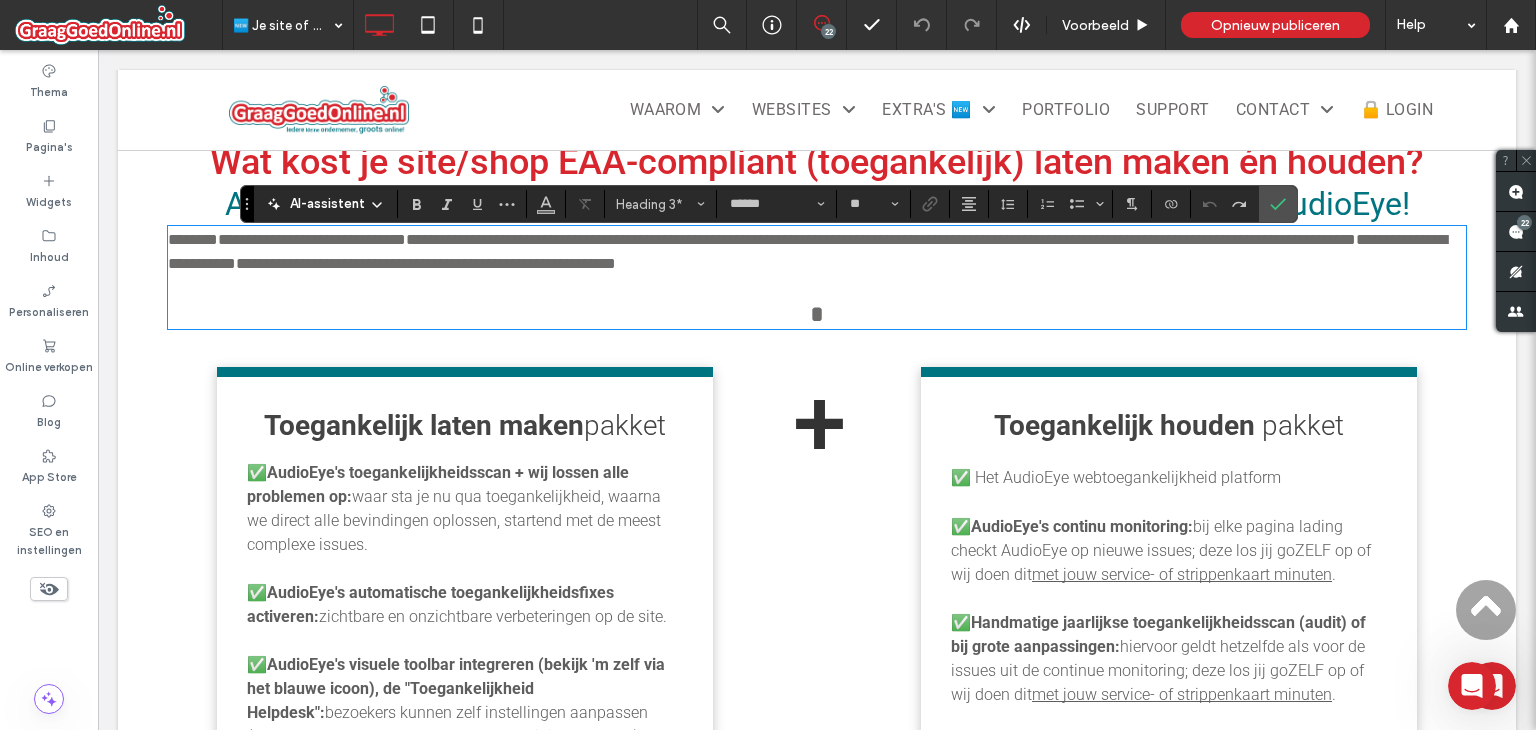 scroll, scrollTop: 0, scrollLeft: 0, axis: both 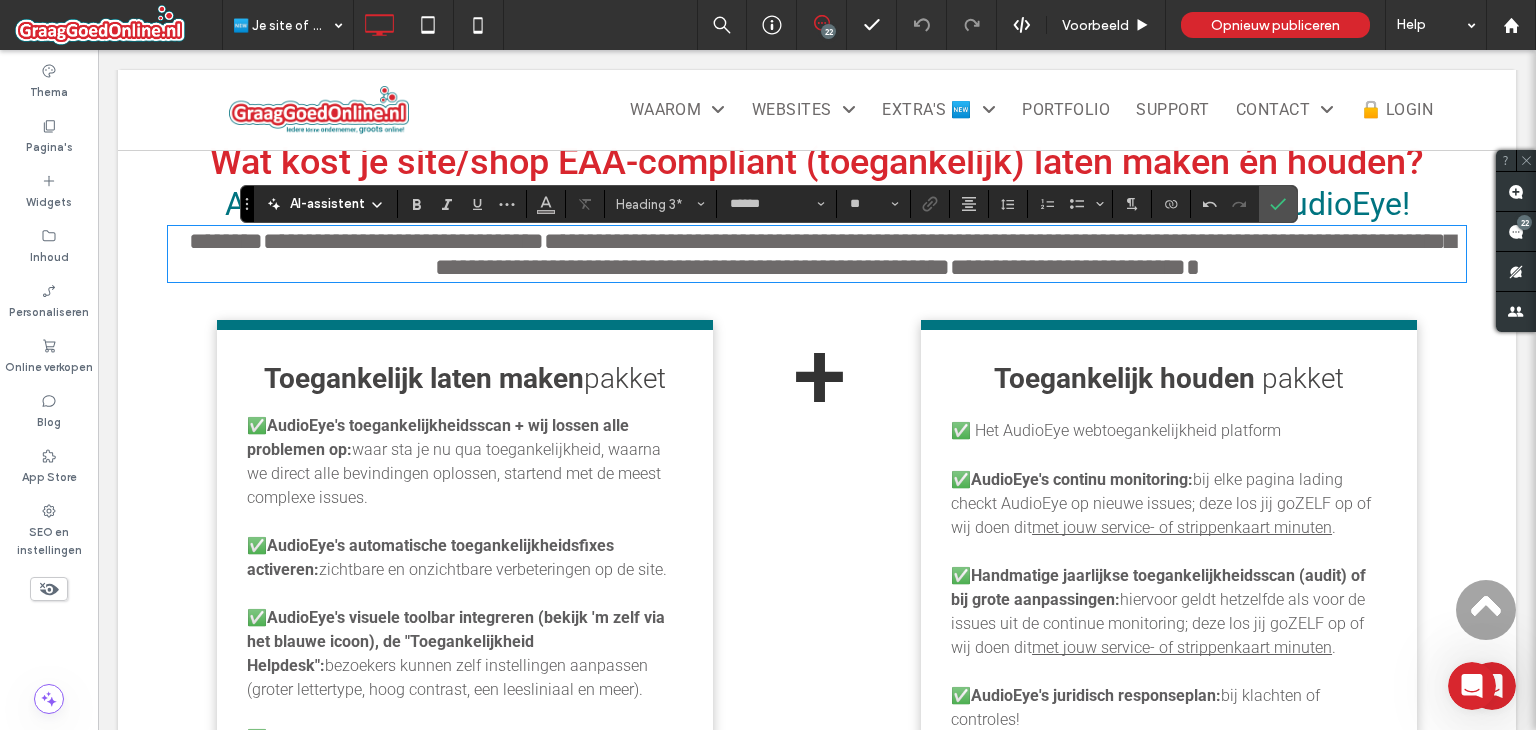 click on "**********" at bounding box center (945, 254) 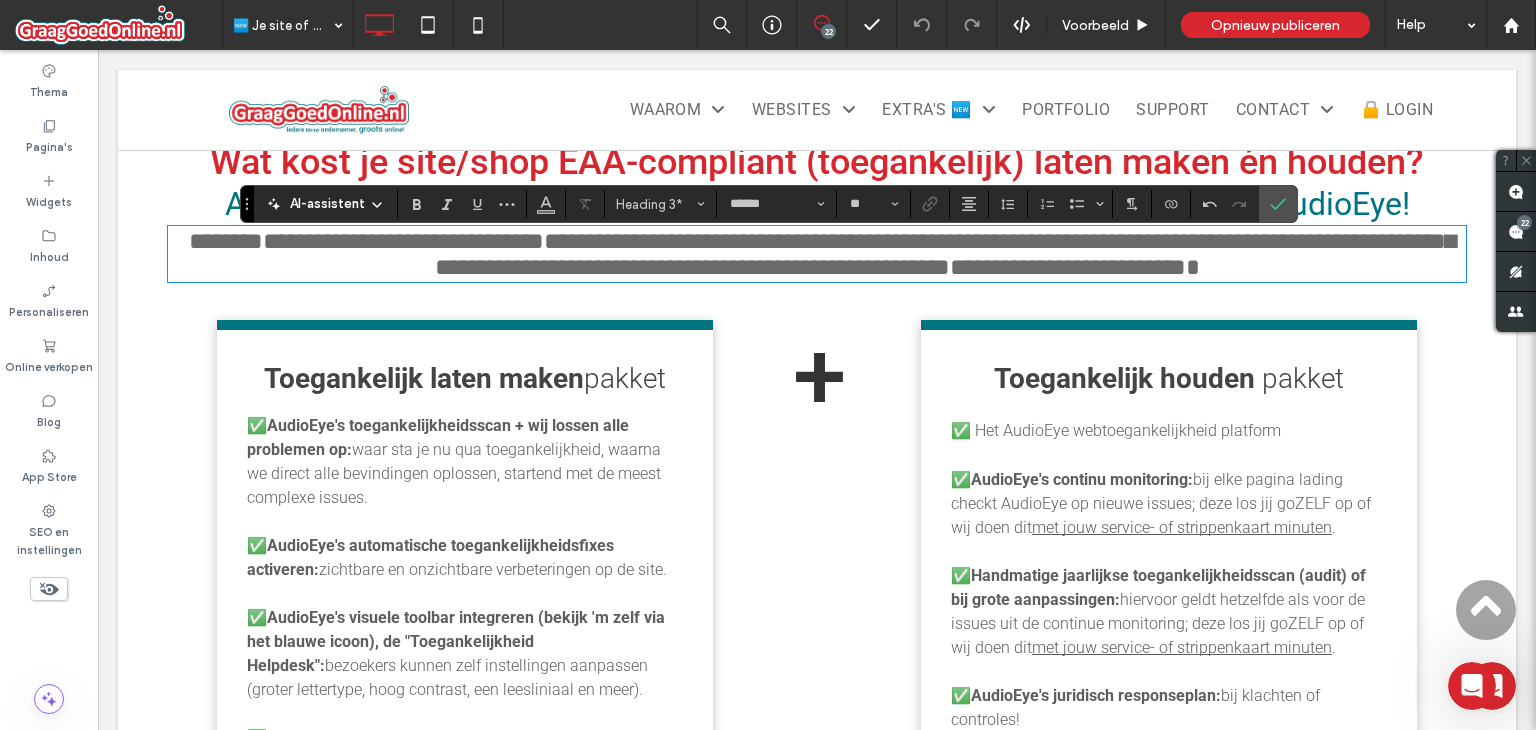 click on "✅ Het AudioEye webtoegankelijkheid platform" at bounding box center (1116, 430) 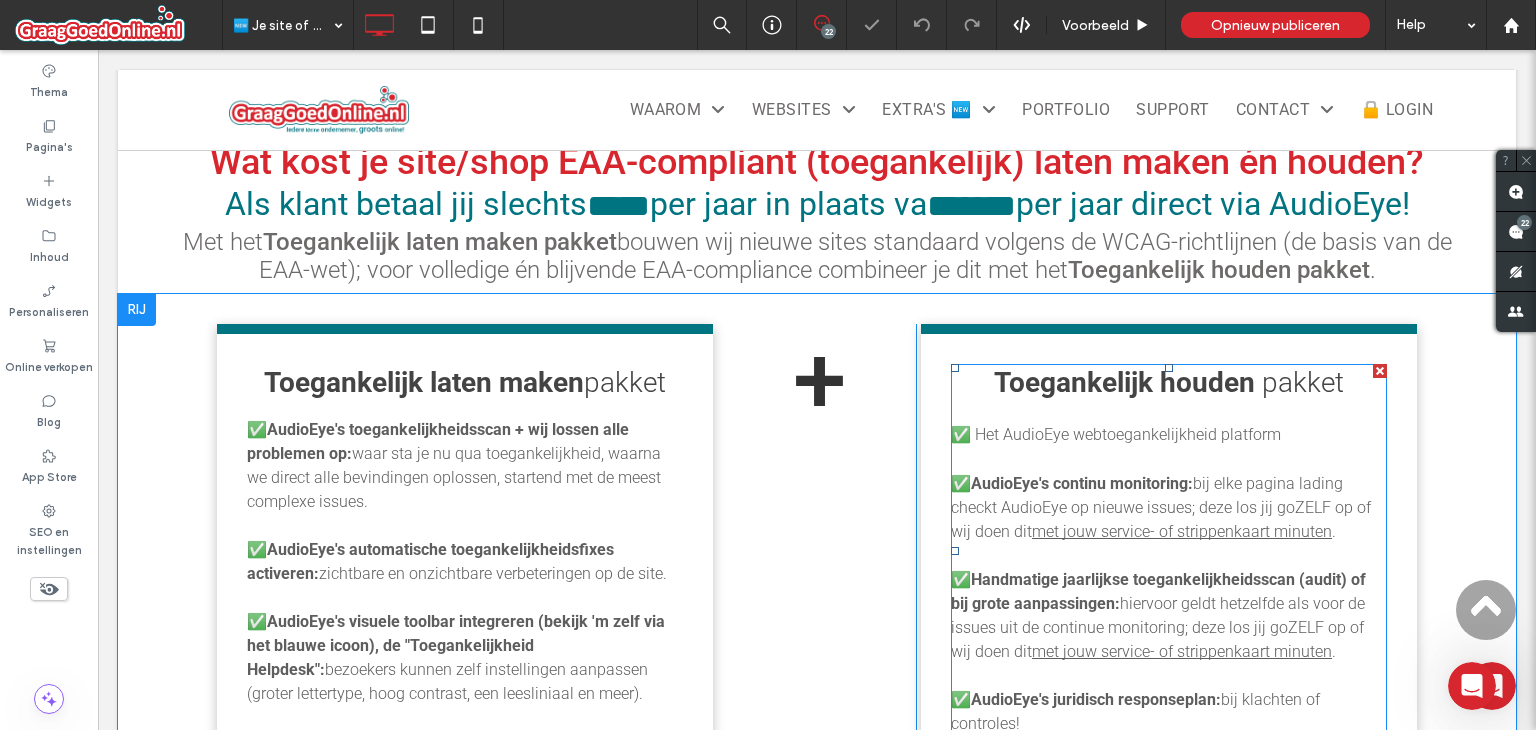 click on "✅ Het AudioEye webtoegankelijkheid platform" at bounding box center (1116, 434) 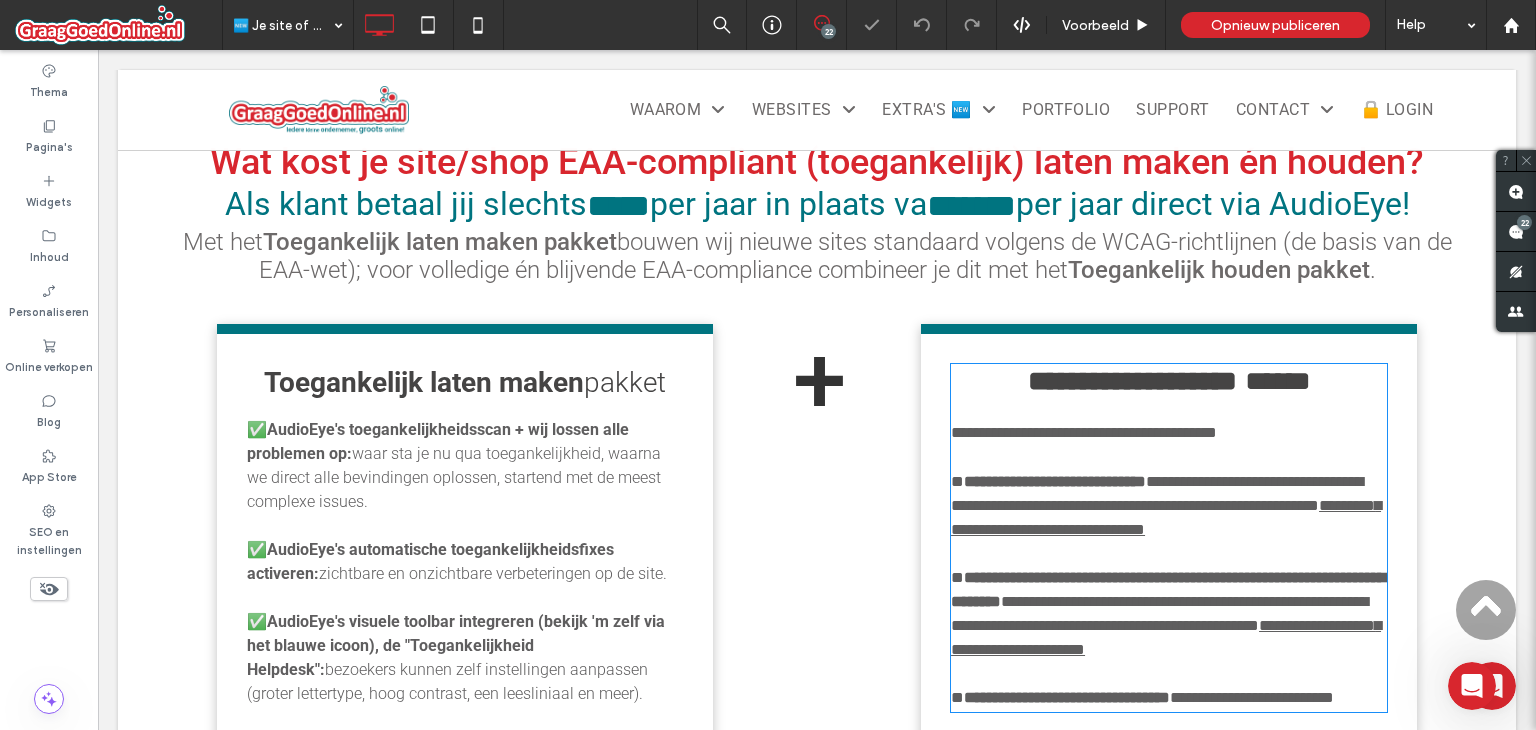 click on "**********" at bounding box center [1159, 613] 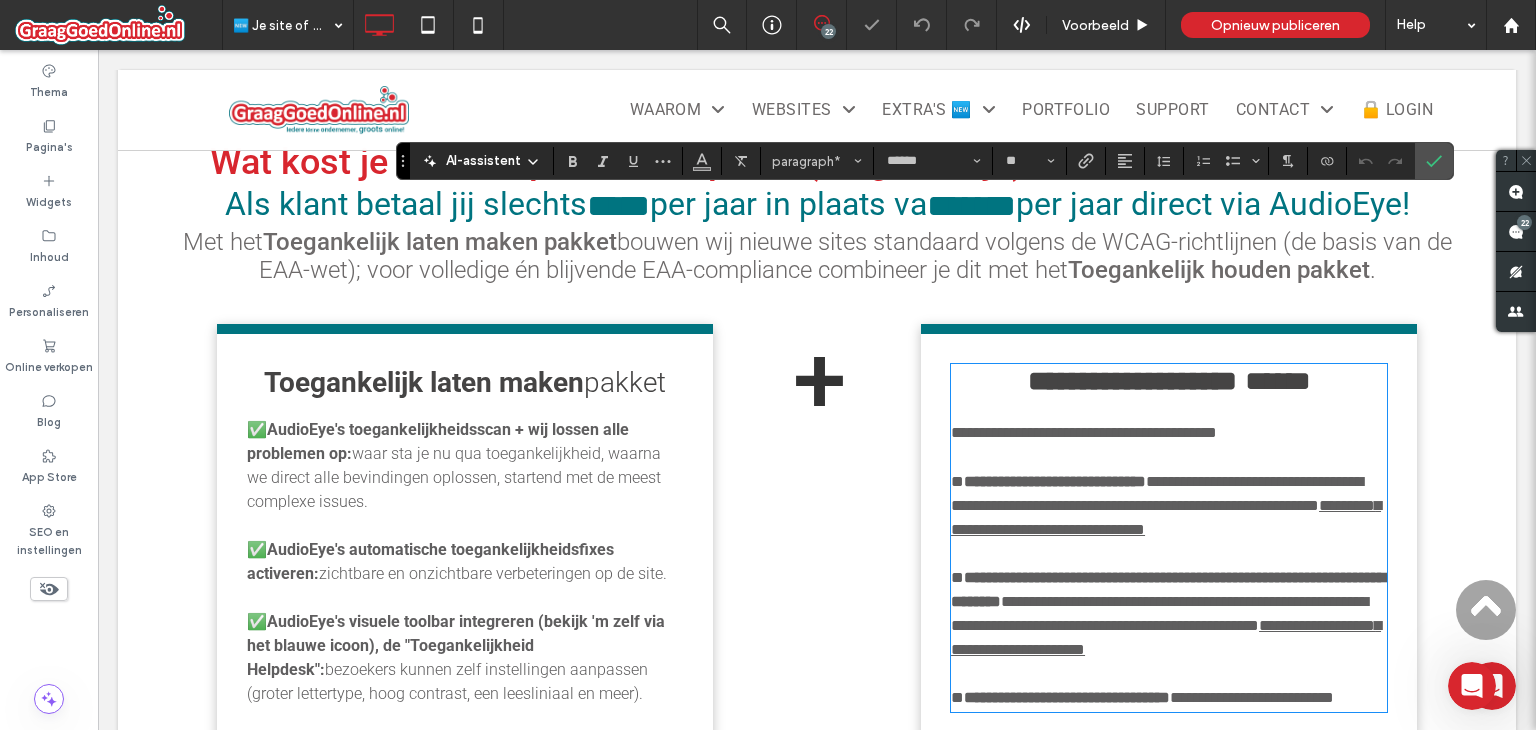 scroll, scrollTop: 2151, scrollLeft: 0, axis: vertical 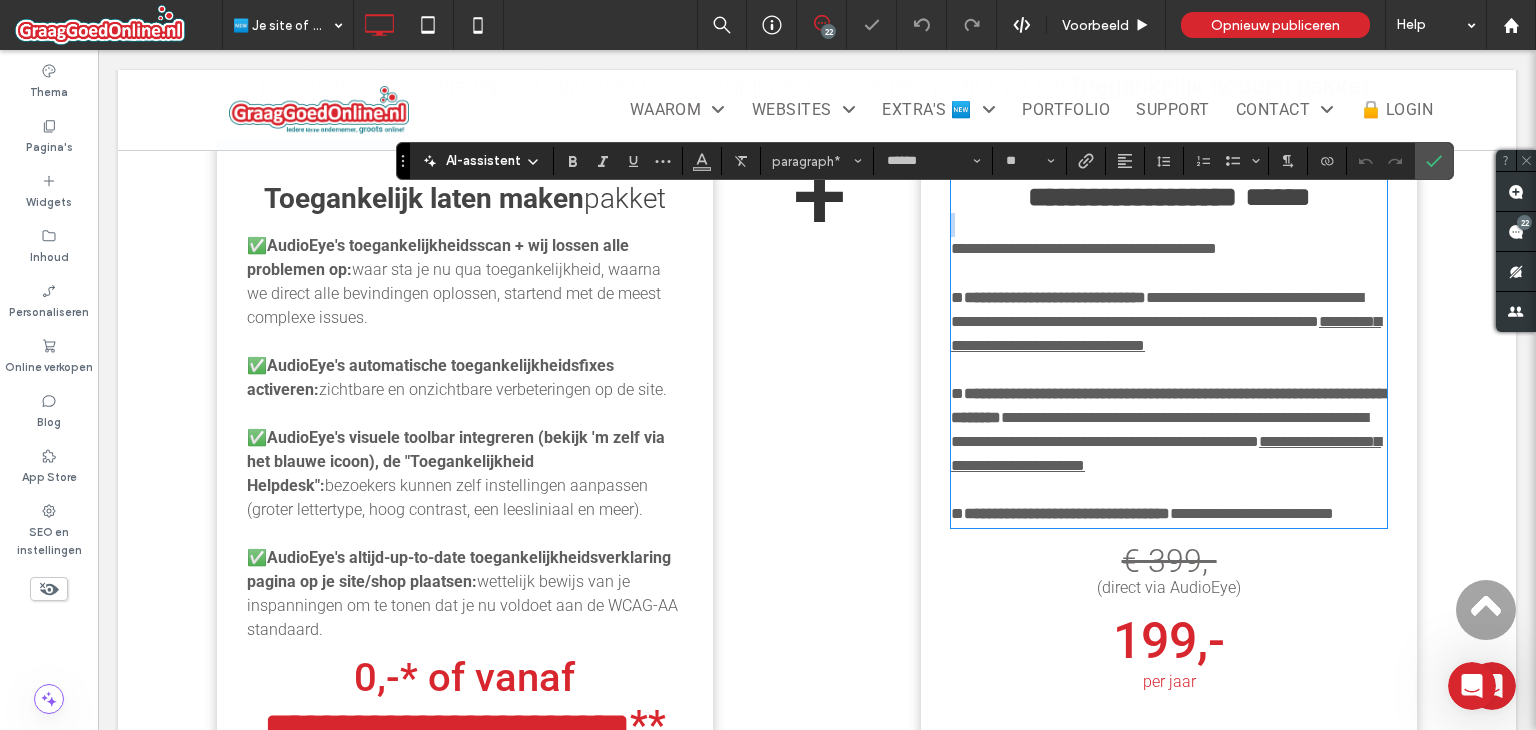click on "**********" at bounding box center (1084, 248) 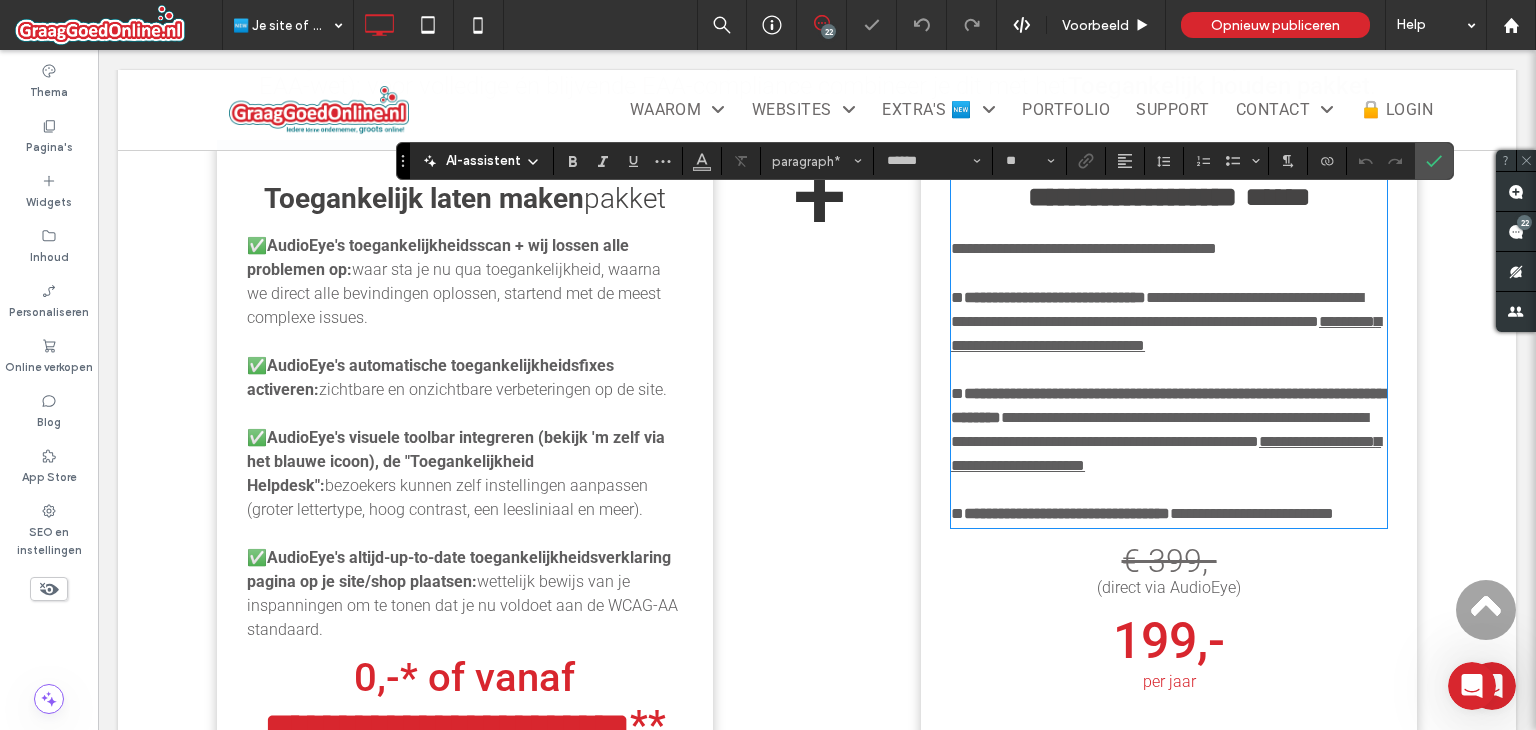 click on "**********" at bounding box center (1084, 248) 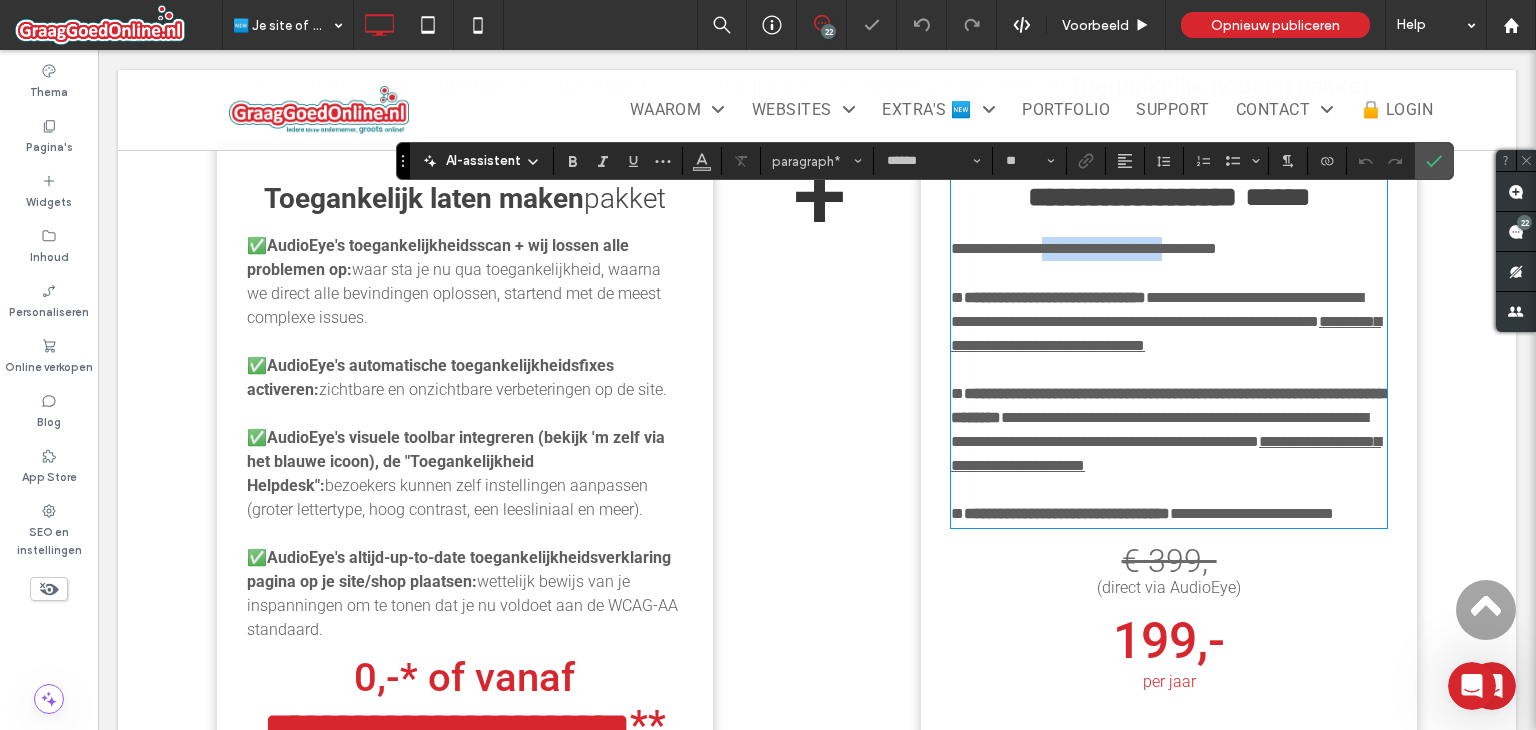 click on "**********" at bounding box center (1084, 248) 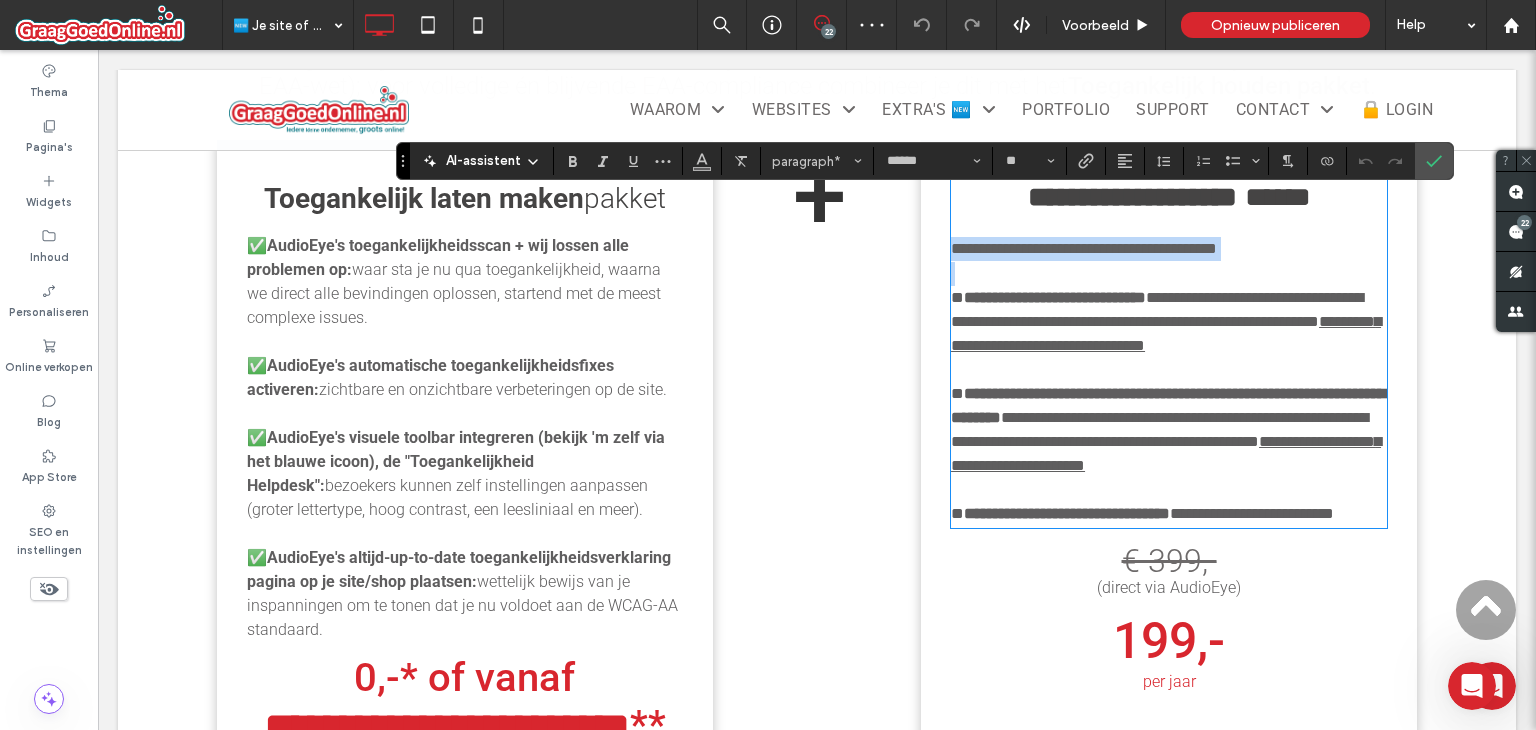 click on "**********" at bounding box center [1084, 248] 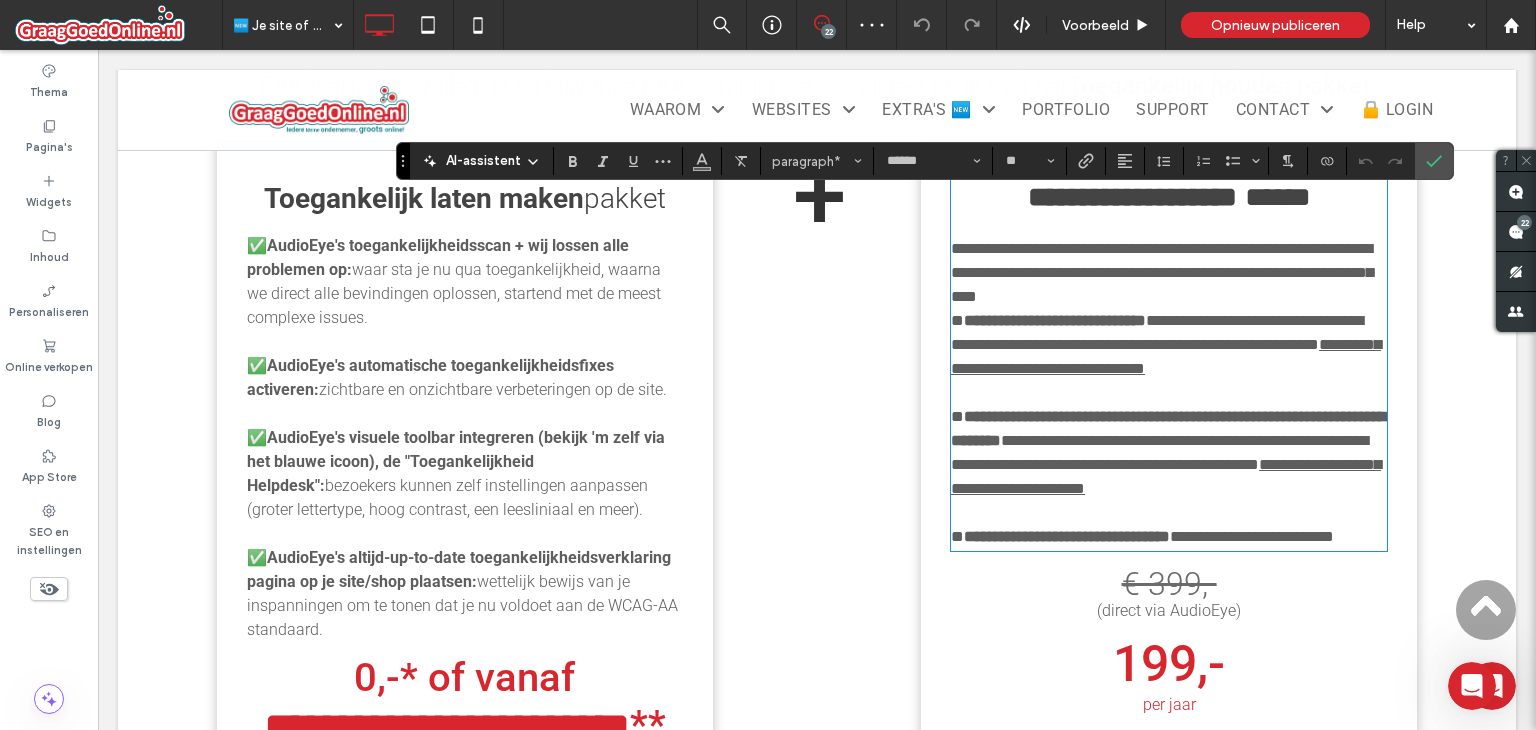 scroll, scrollTop: 0, scrollLeft: 0, axis: both 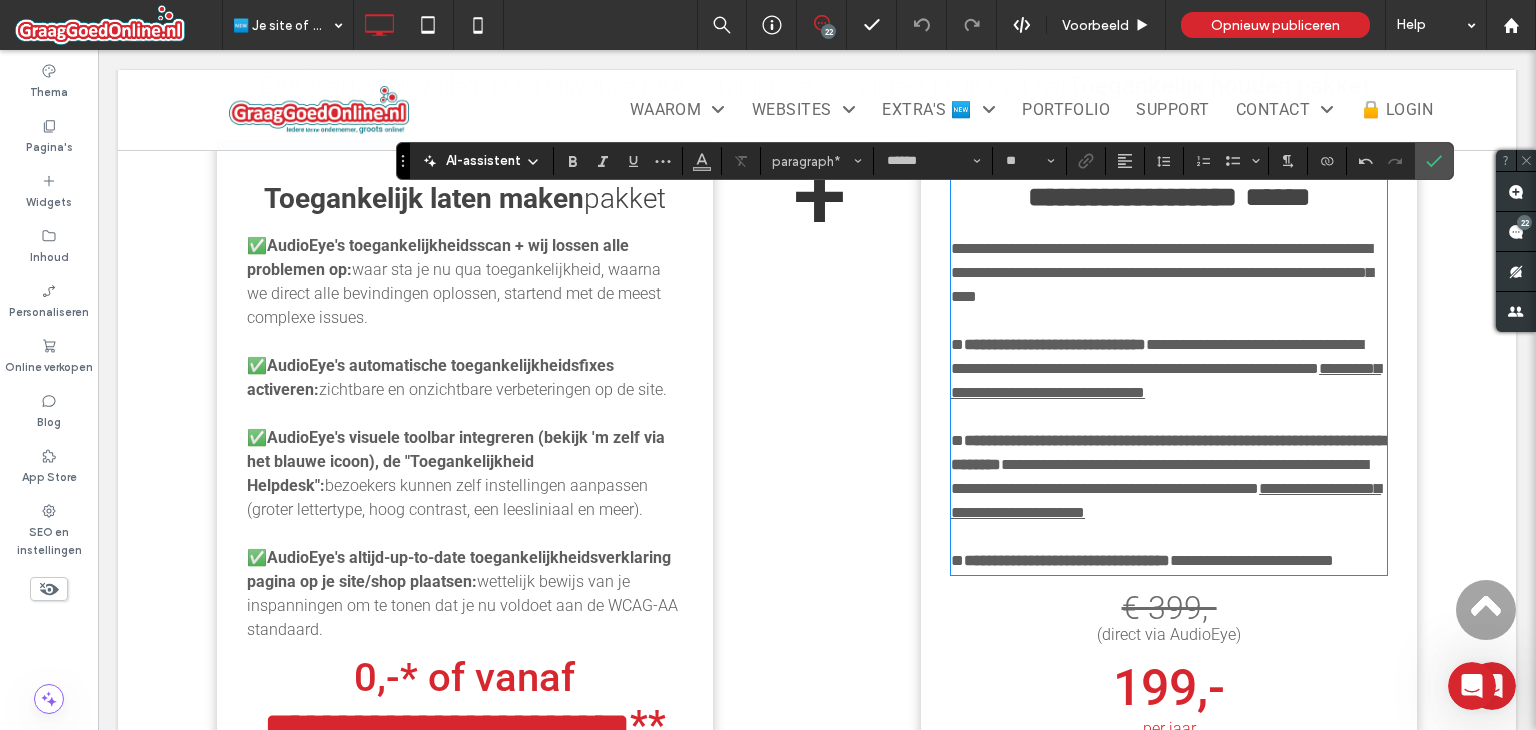 click on "**********" at bounding box center [1162, 272] 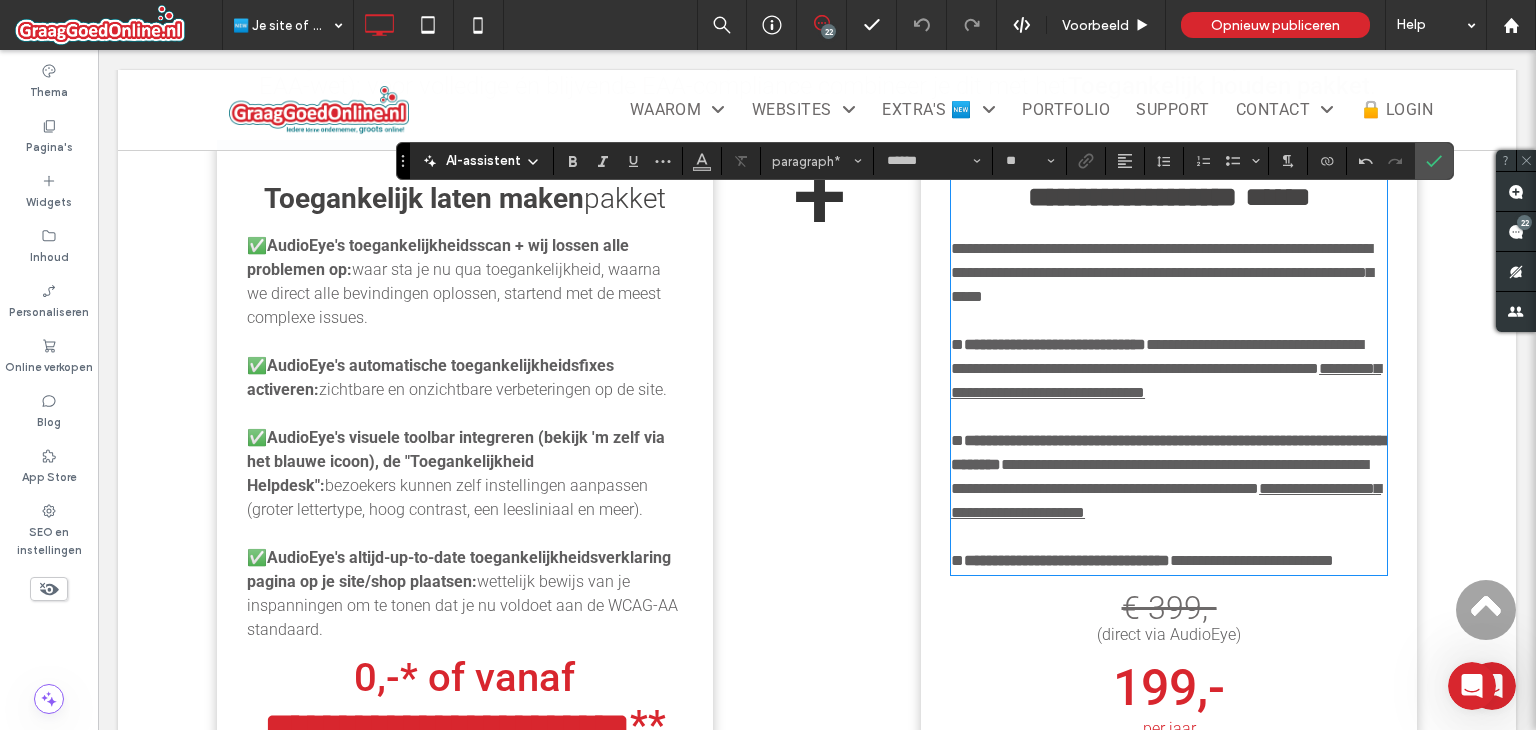 click on "**********" at bounding box center [1162, 272] 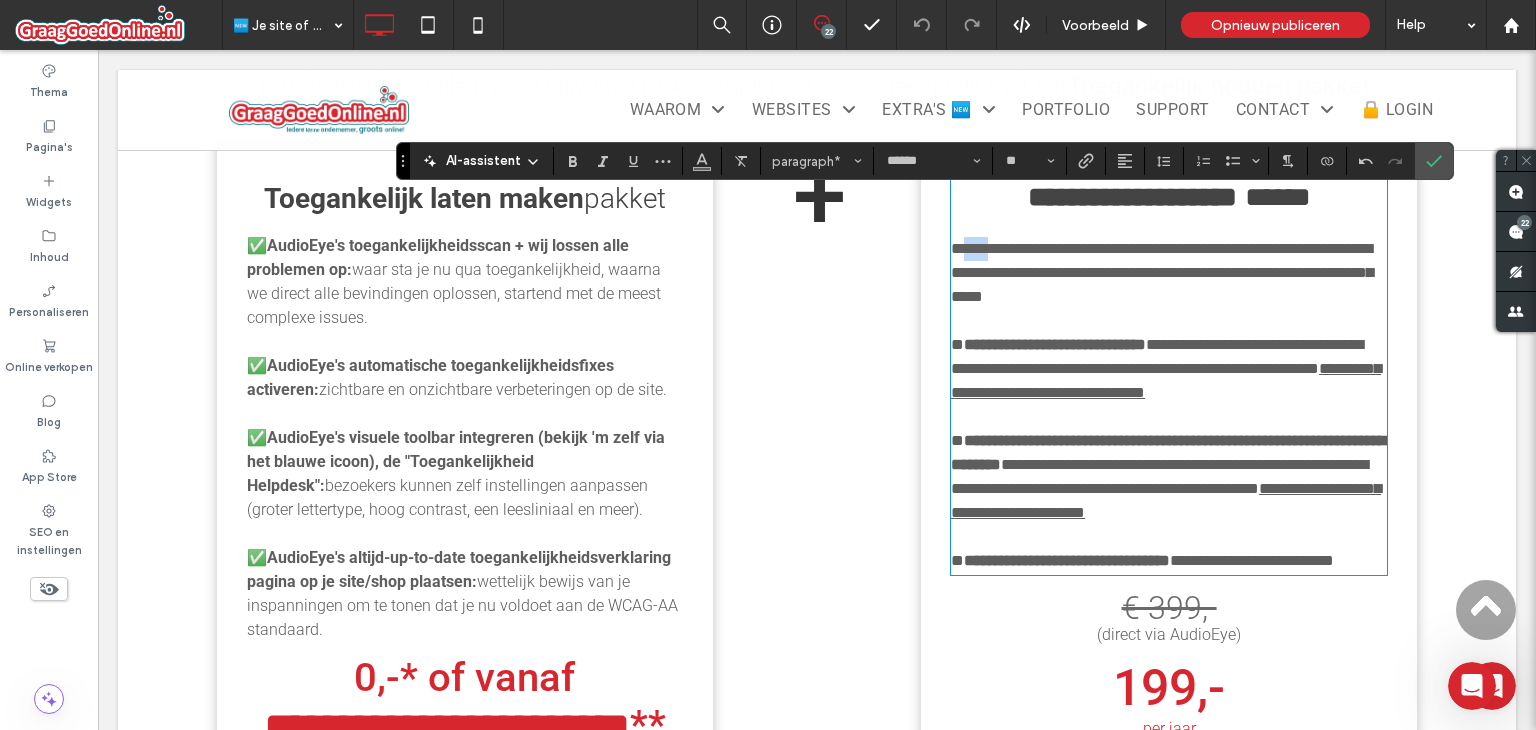 click on "**********" at bounding box center (1162, 272) 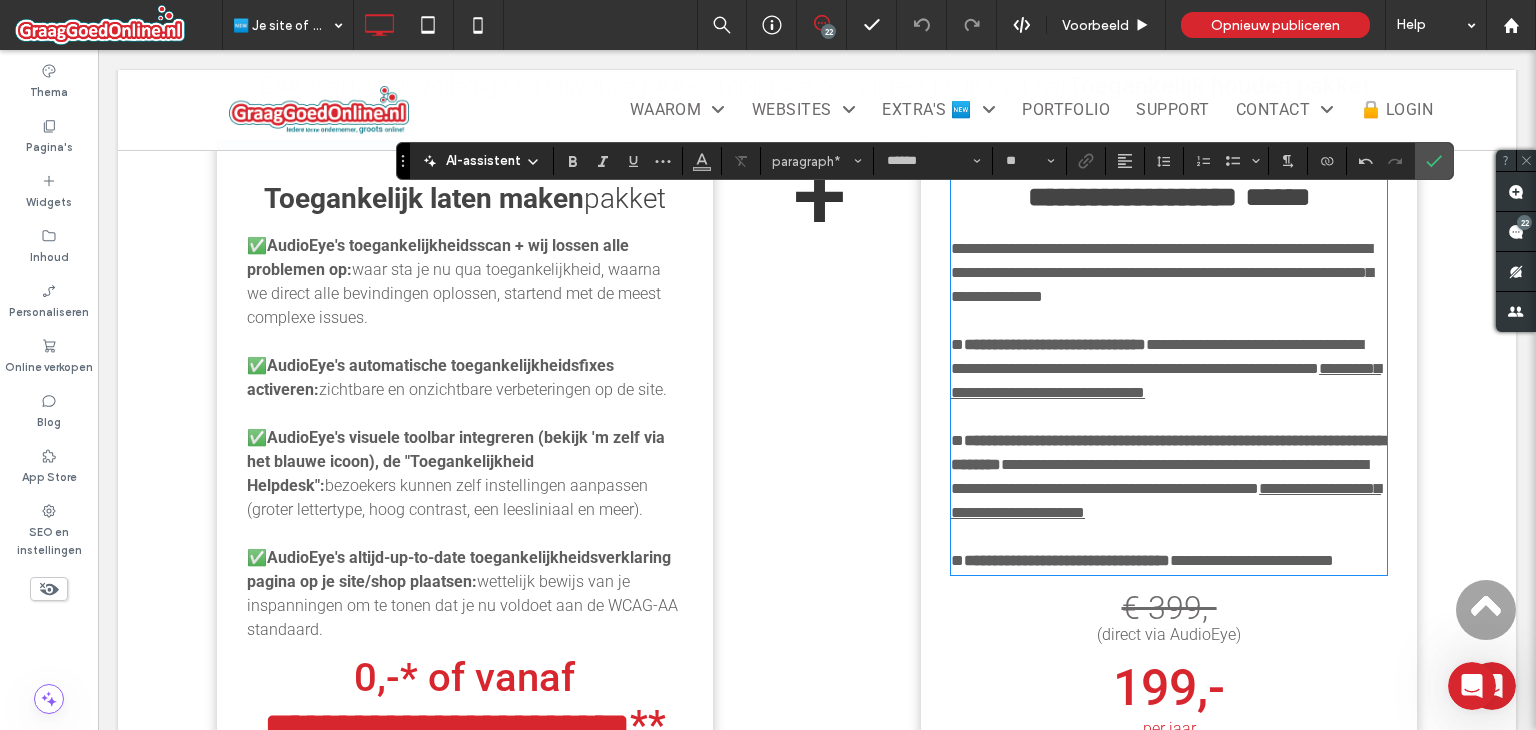 click on "**********" at bounding box center [1162, 272] 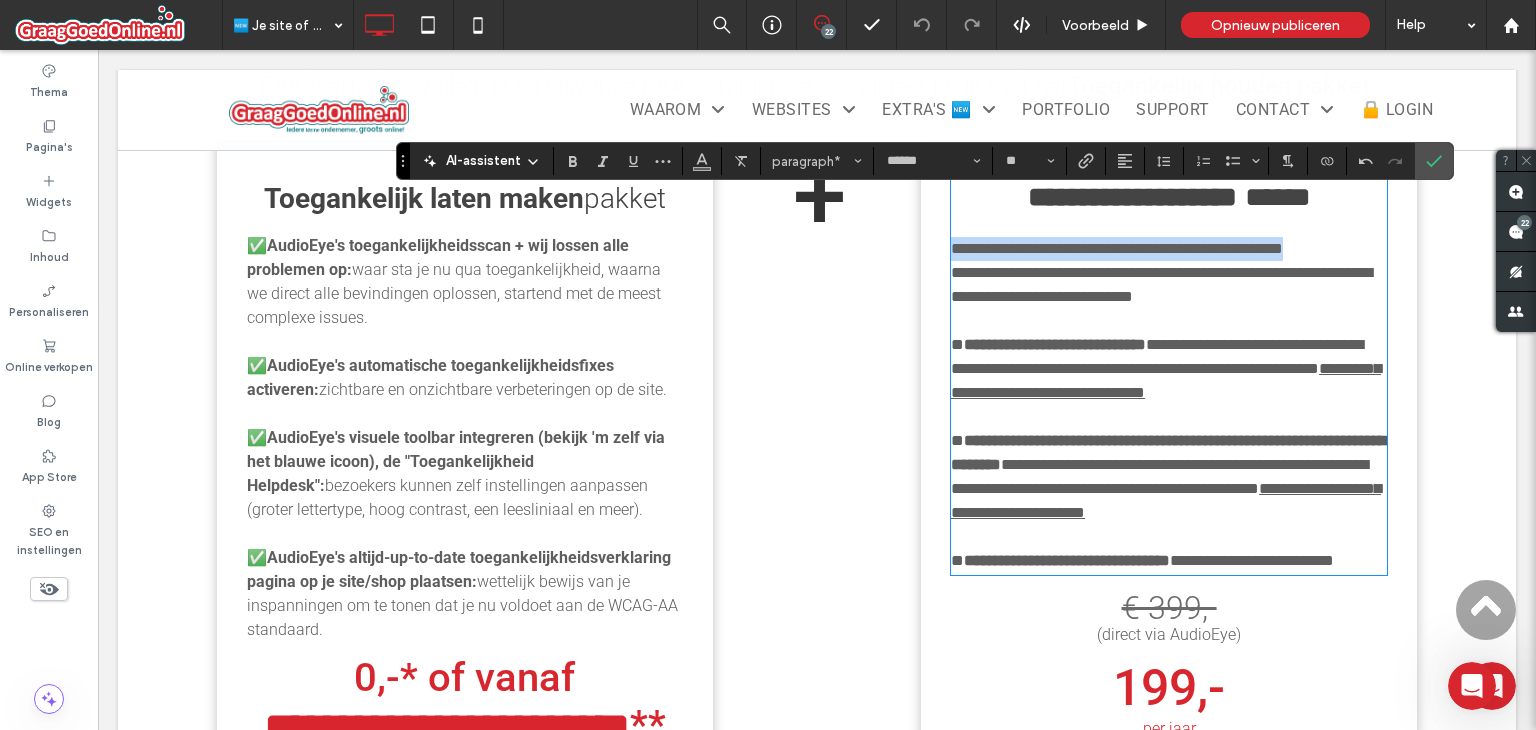 drag, startPoint x: 952, startPoint y: 266, endPoint x: 1347, endPoint y: 257, distance: 395.1025 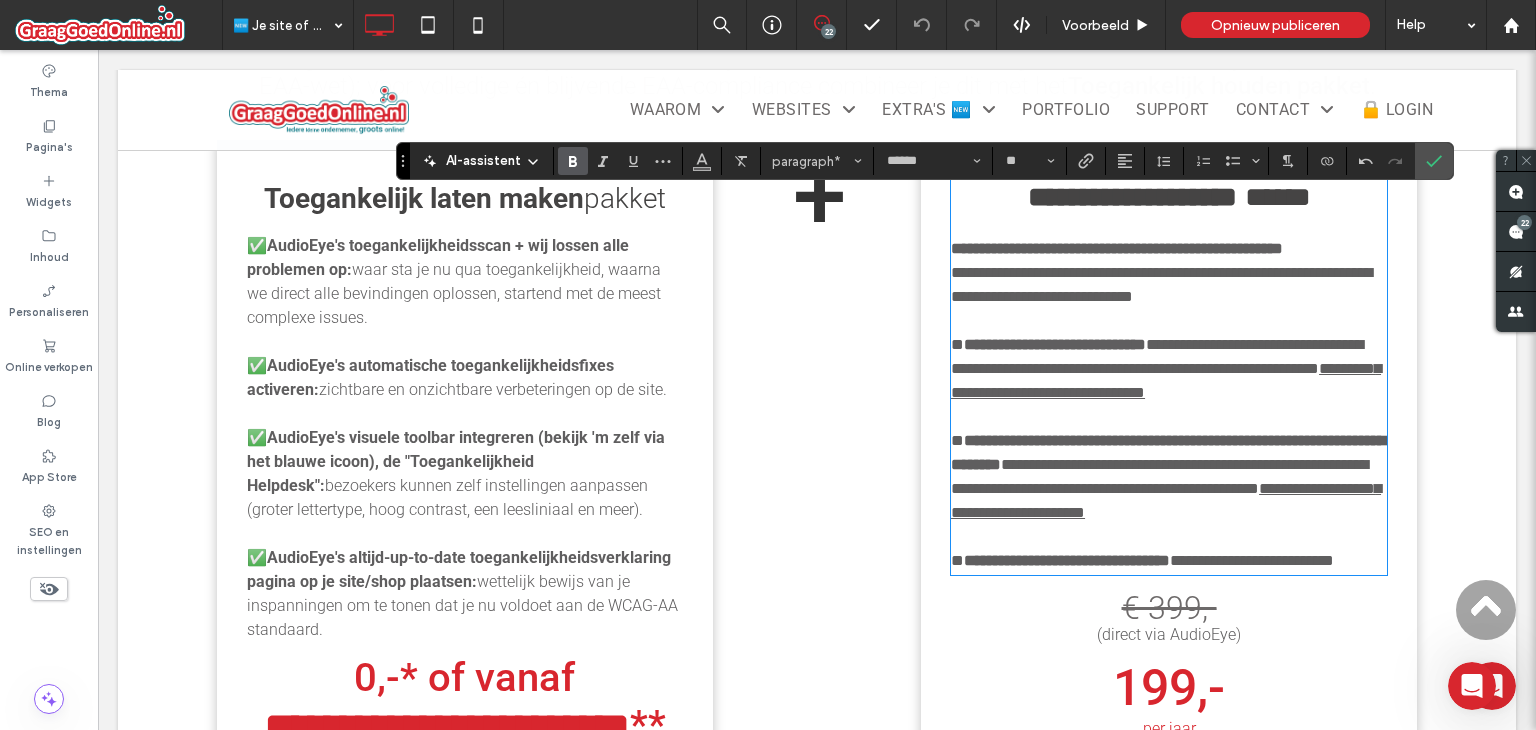 click on "**********" at bounding box center [1161, 284] 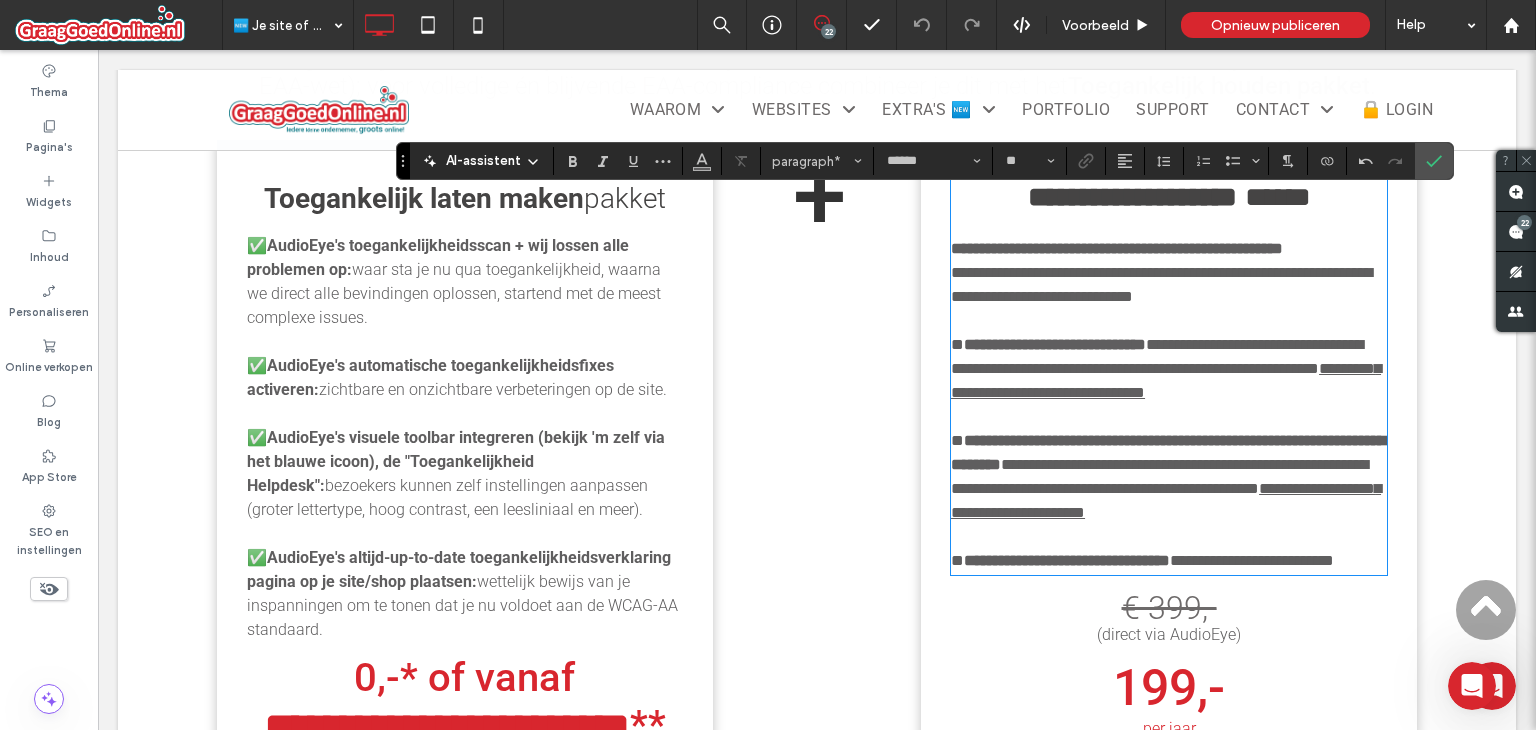 click on "**********" at bounding box center (1161, 284) 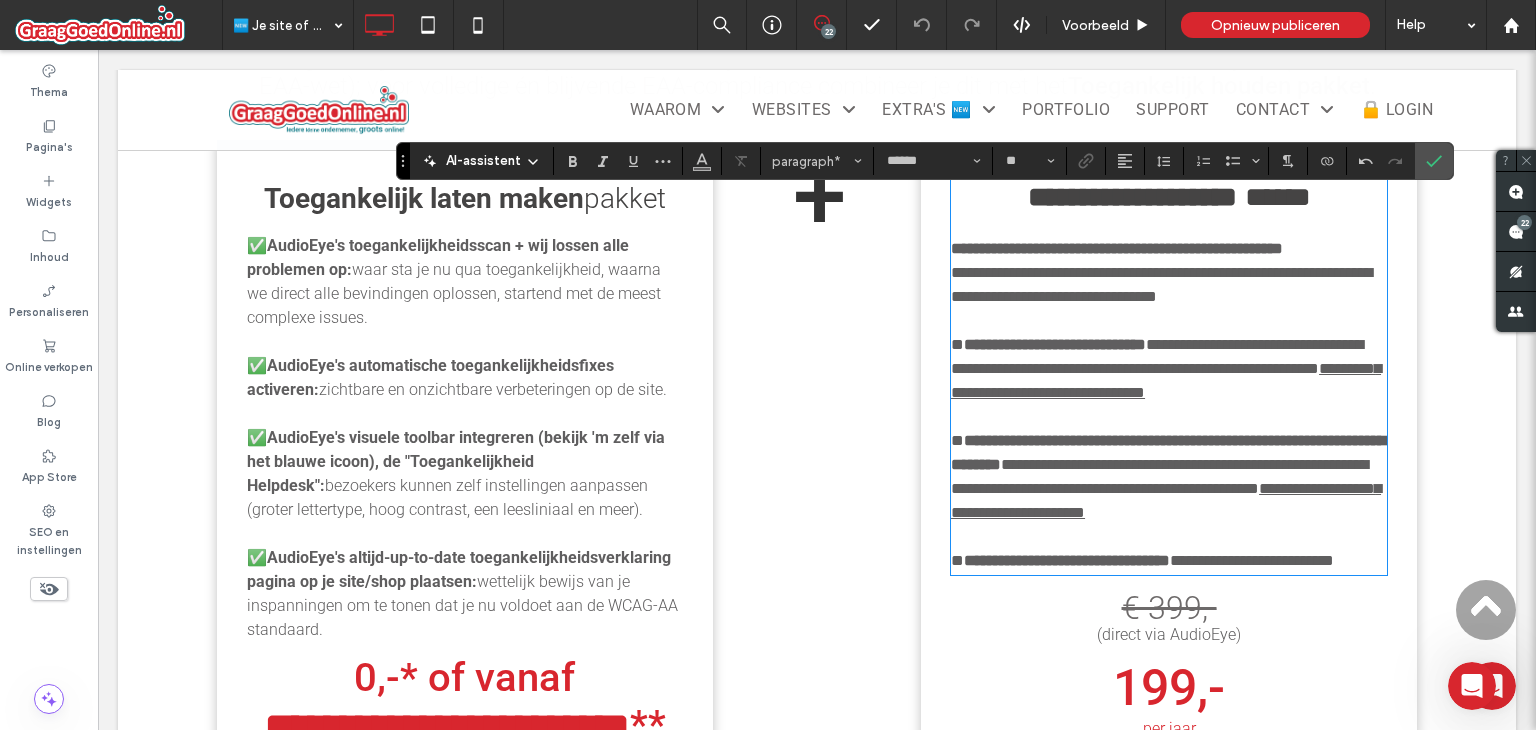 click on "**********" at bounding box center (1161, 284) 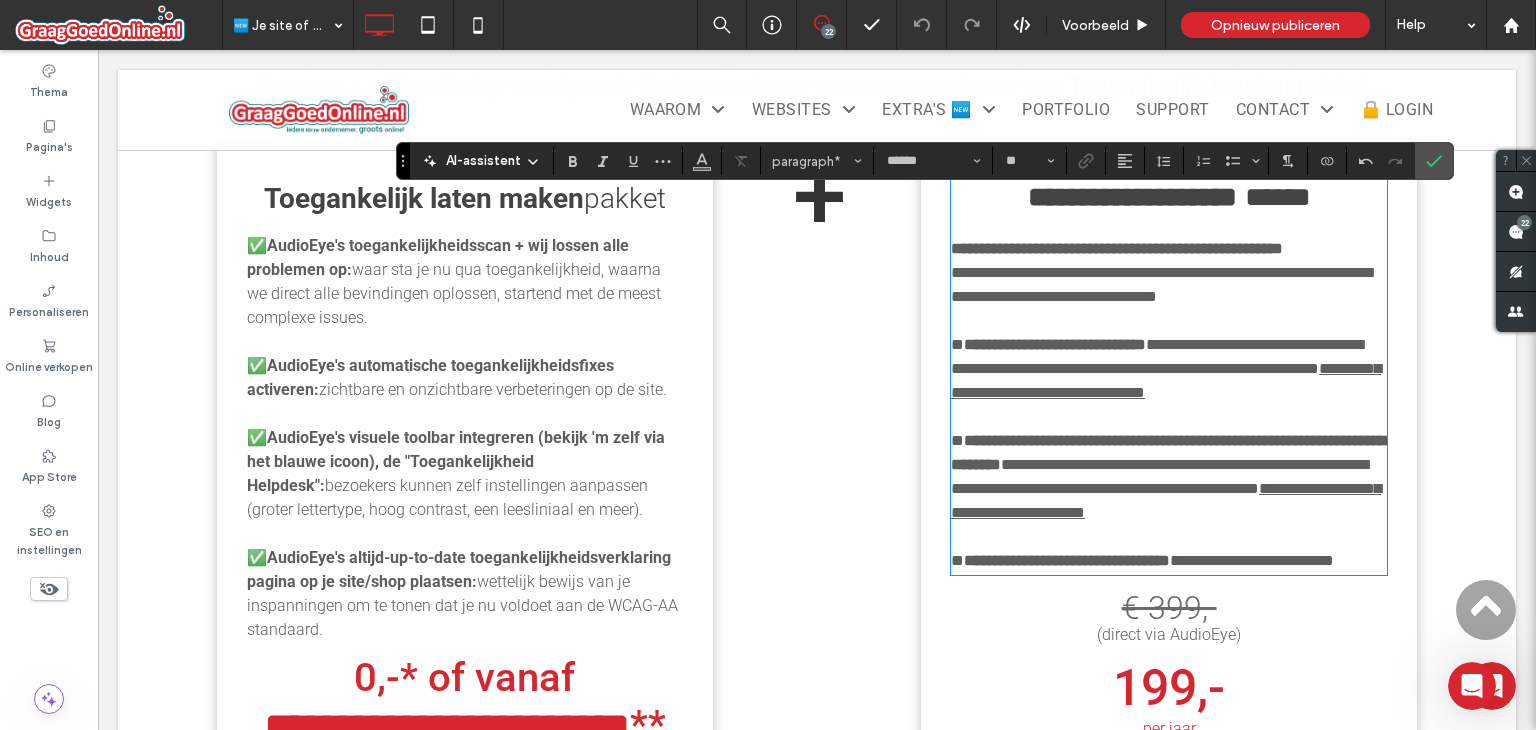 click on "**********" at bounding box center [1161, 284] 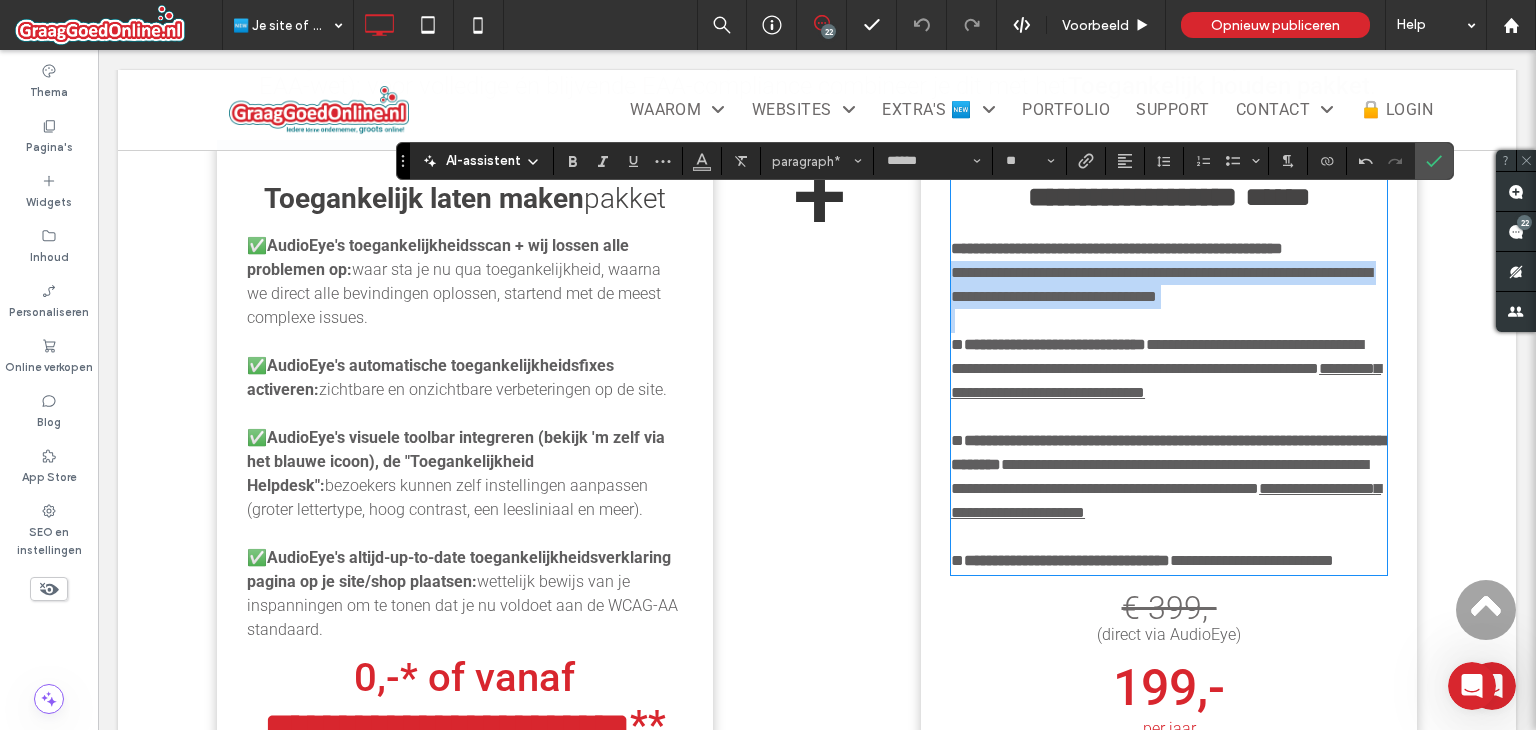 click on "**********" at bounding box center (1161, 284) 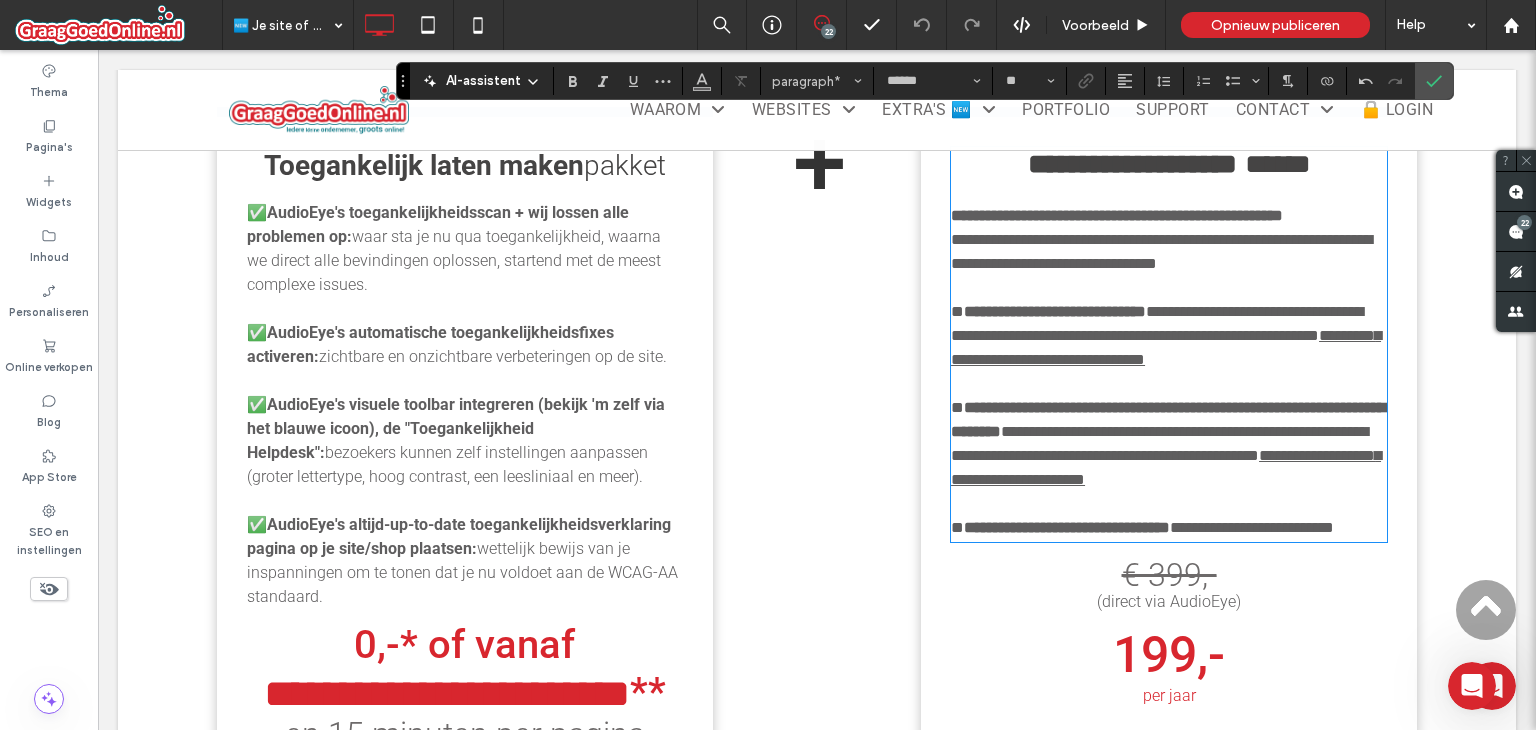 scroll, scrollTop: 2151, scrollLeft: 0, axis: vertical 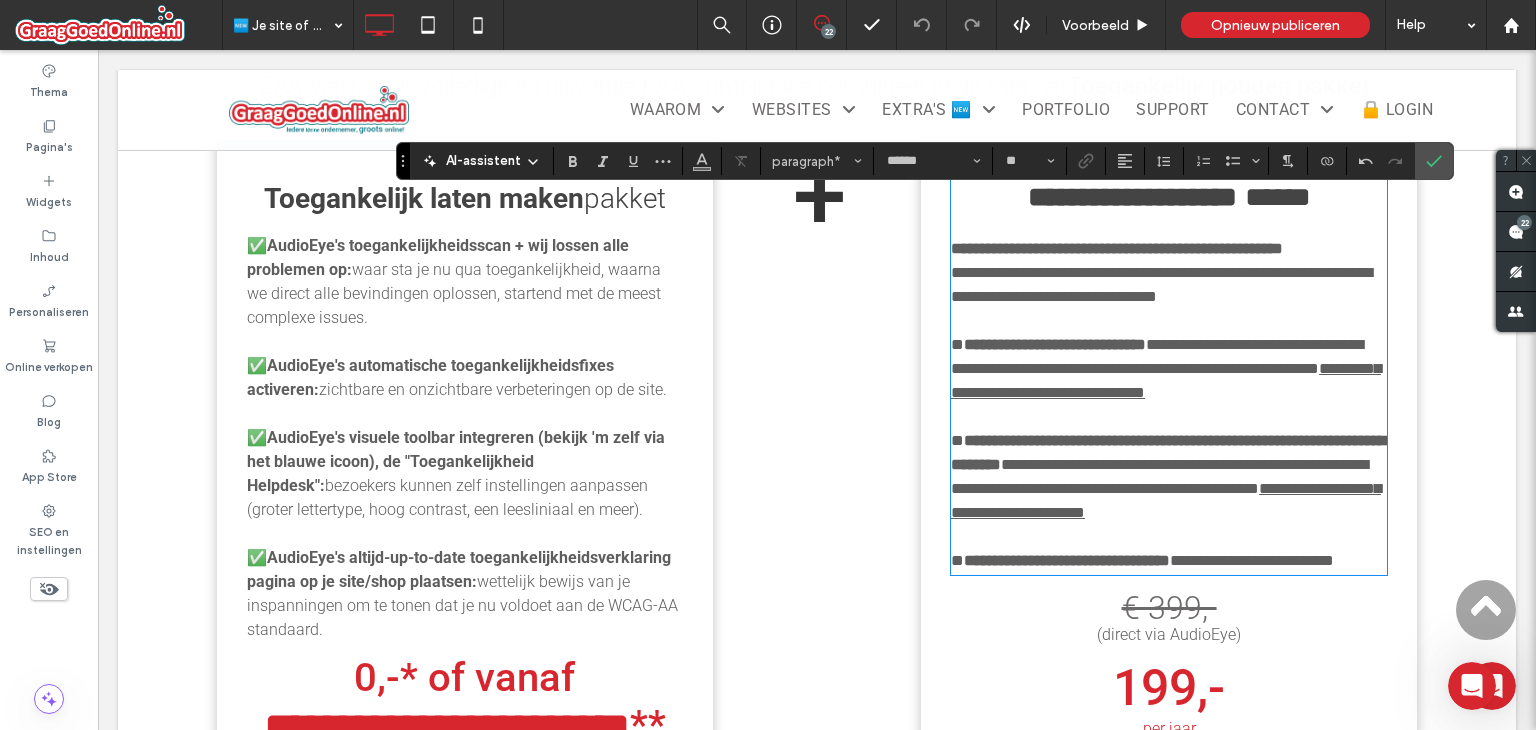 click on "**********" at bounding box center (1161, 284) 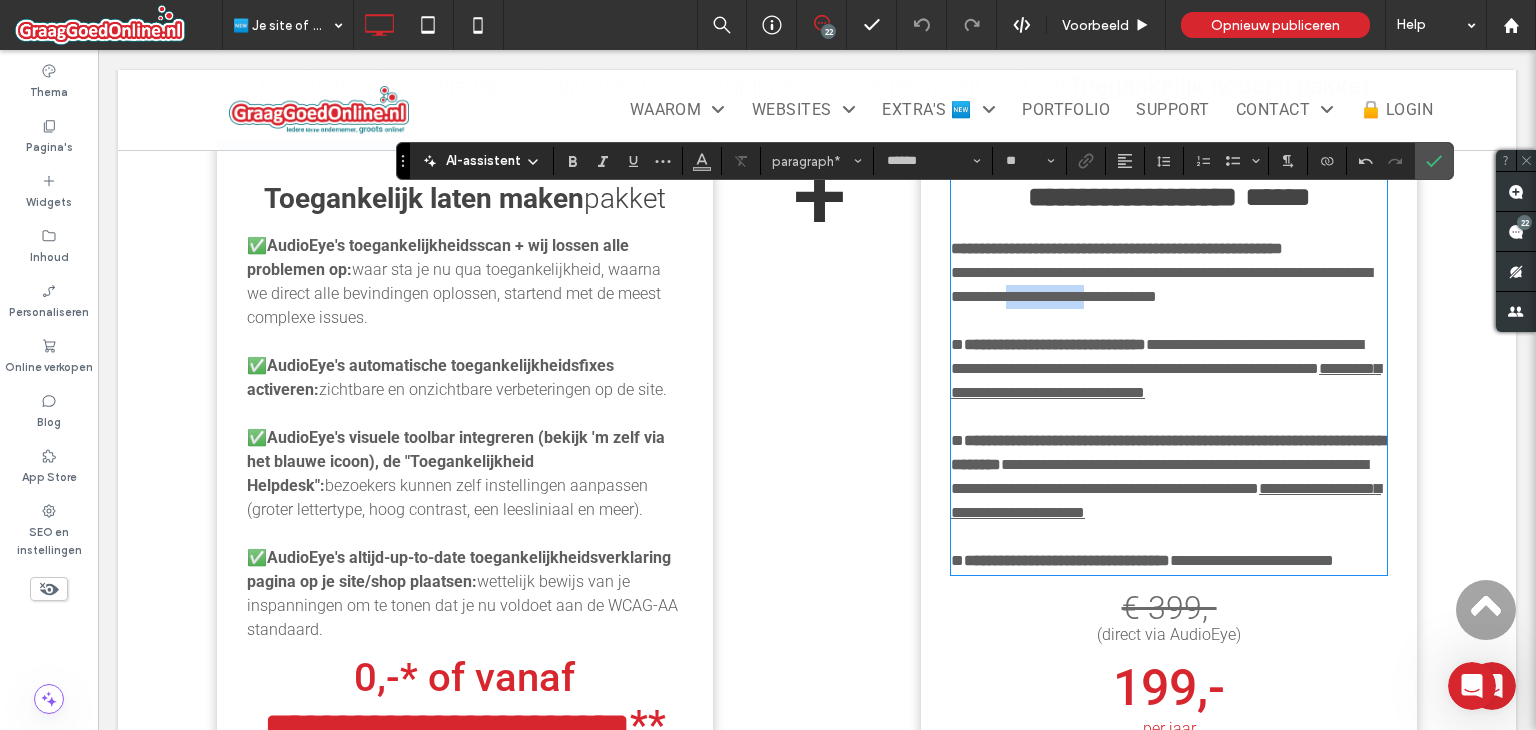 click on "**********" at bounding box center (1161, 284) 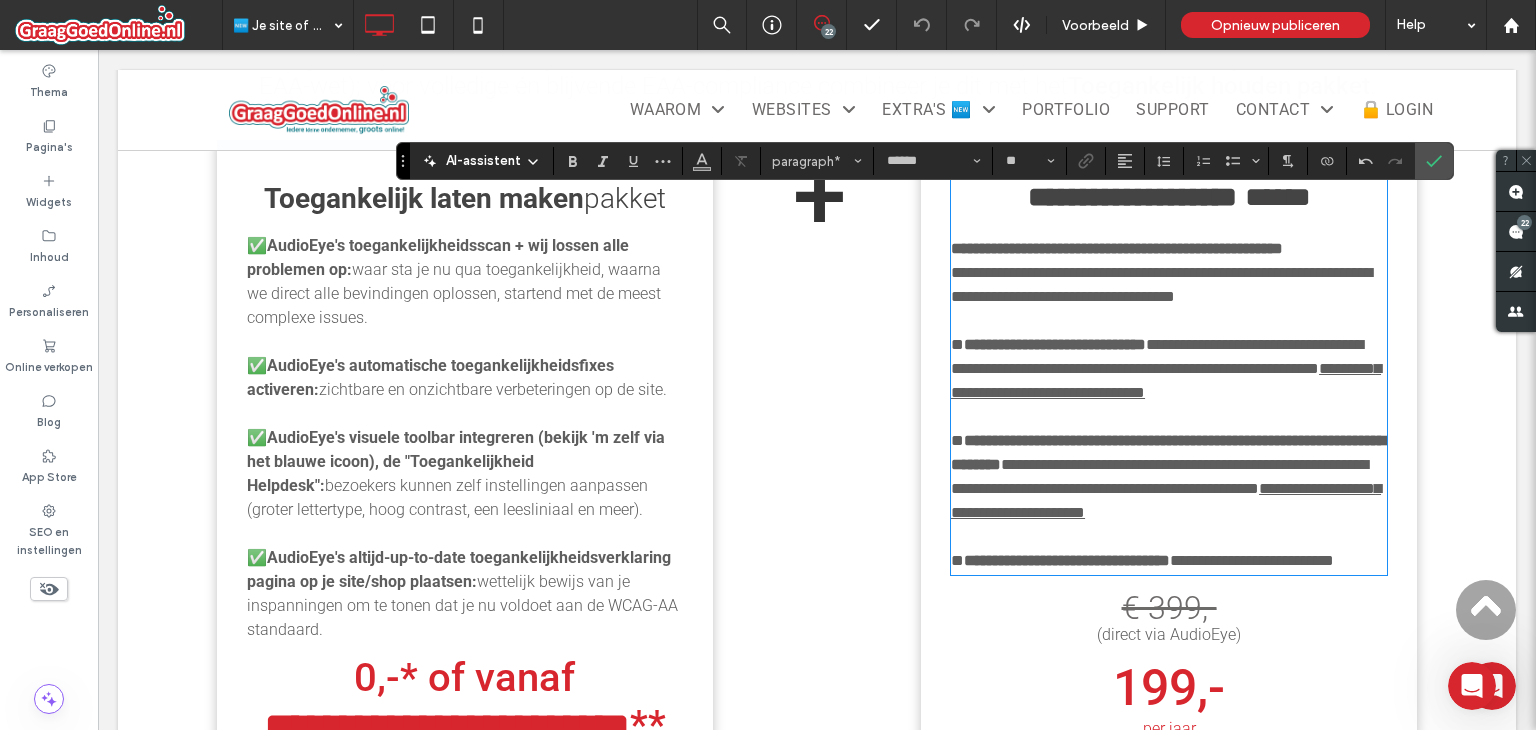 click on "**********" at bounding box center (1169, 273) 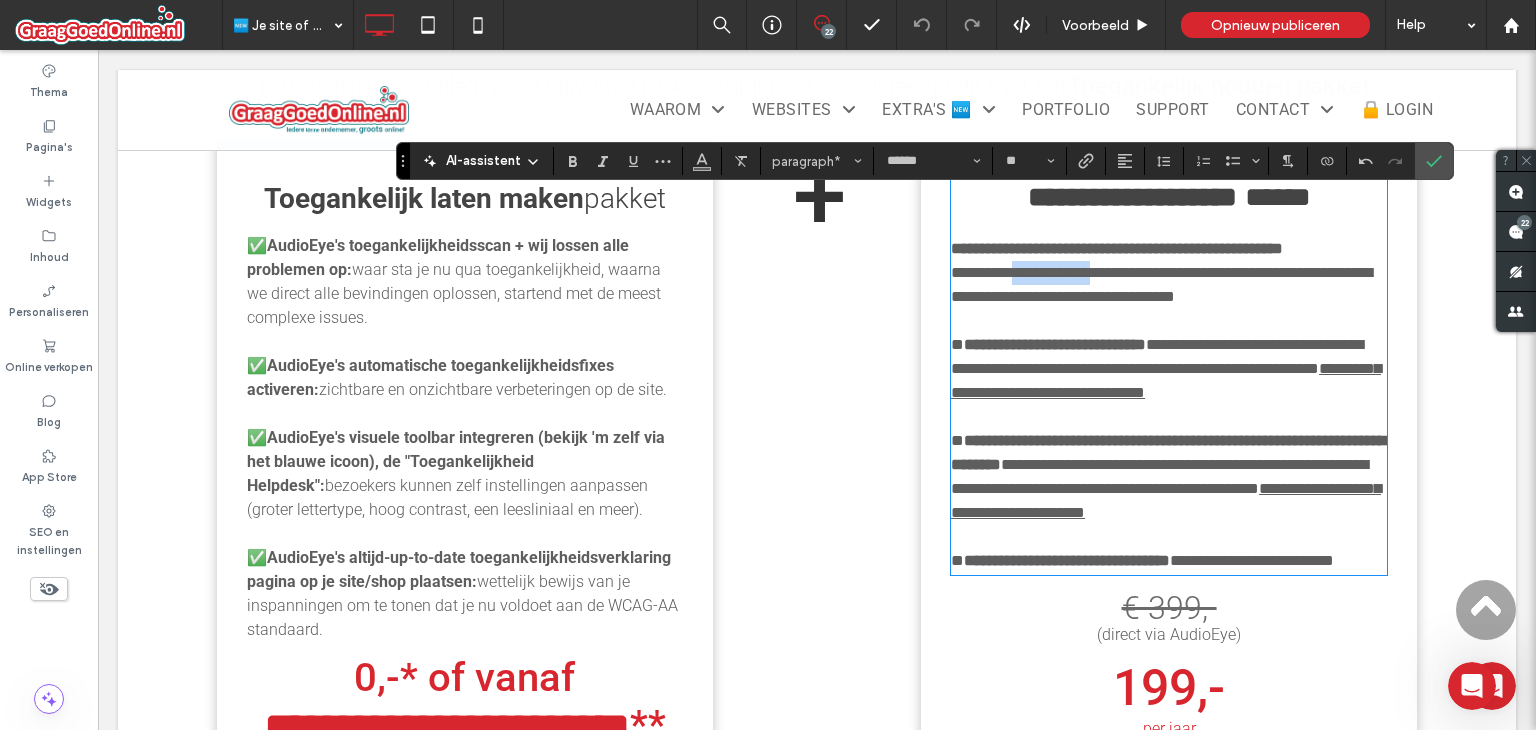 click on "**********" at bounding box center (1169, 273) 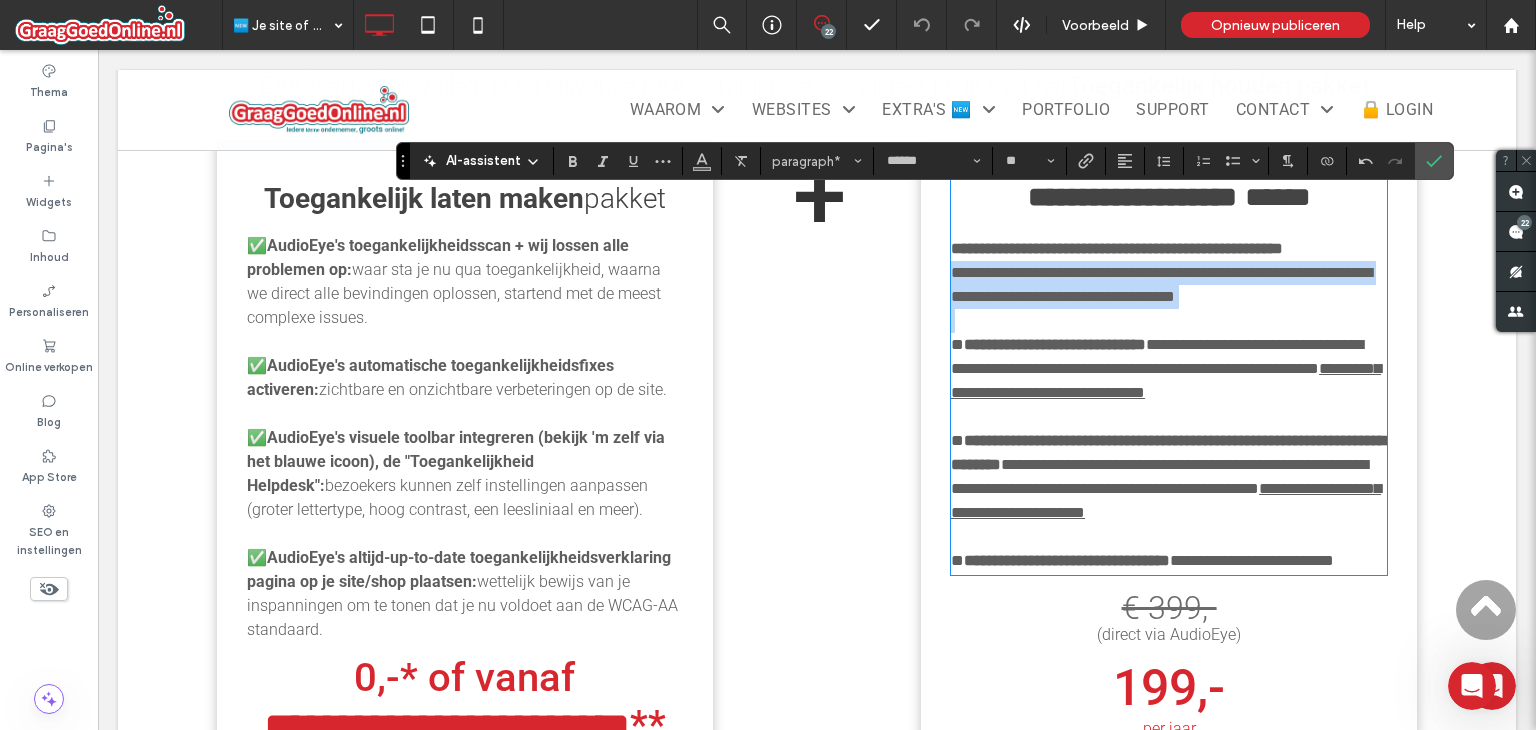 click on "**********" at bounding box center [1169, 273] 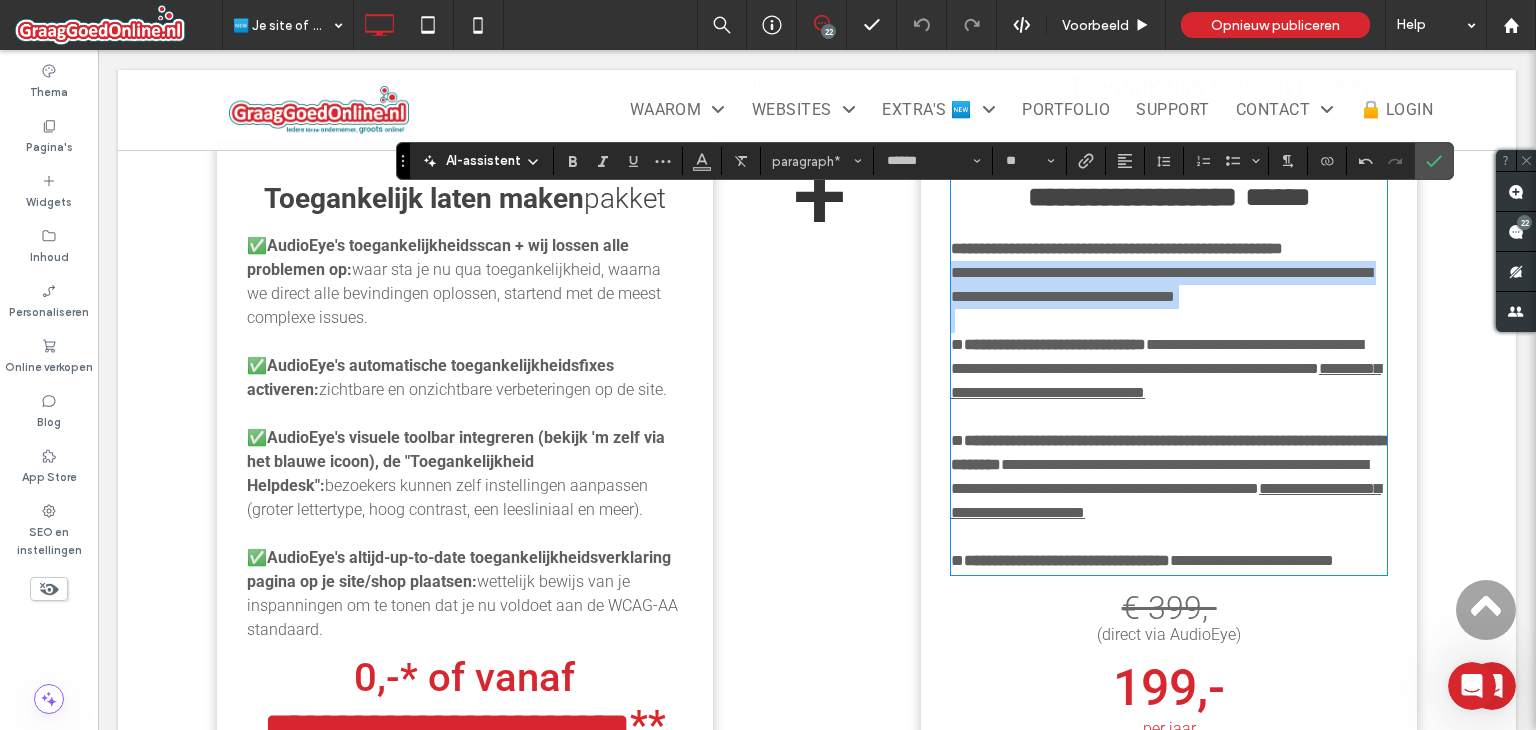 click on "**********" at bounding box center (1161, 284) 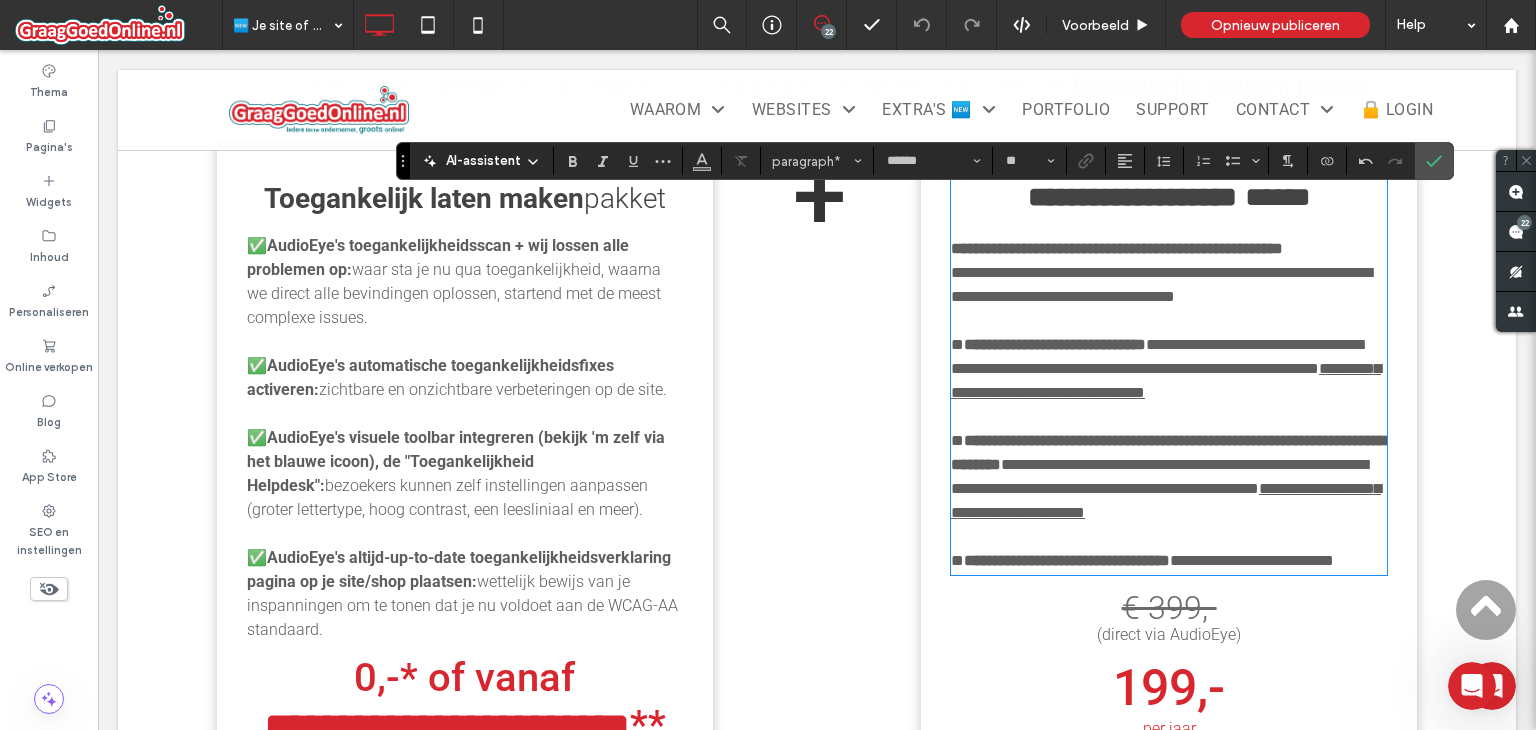 click on "**********" at bounding box center [1161, 284] 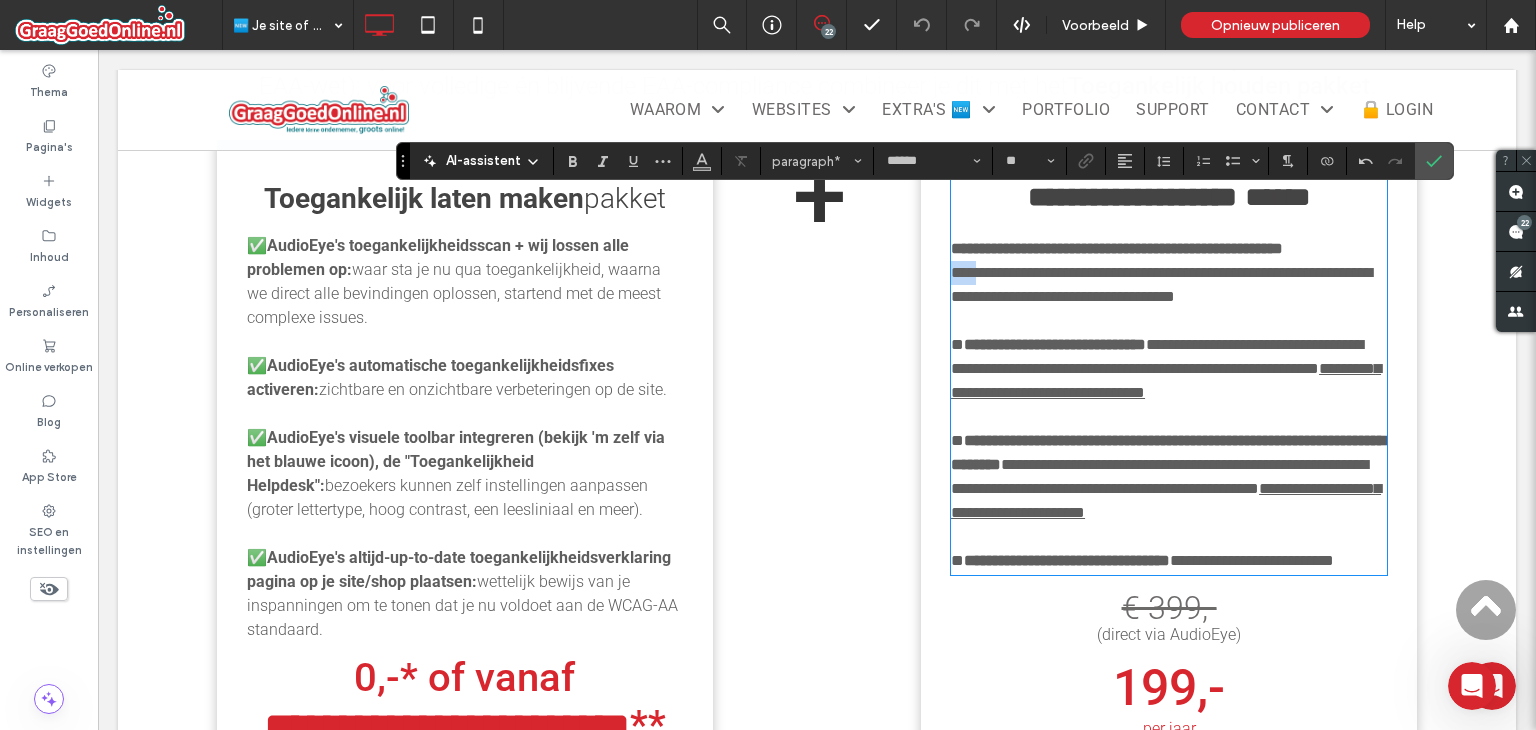 click on "**********" at bounding box center (1161, 284) 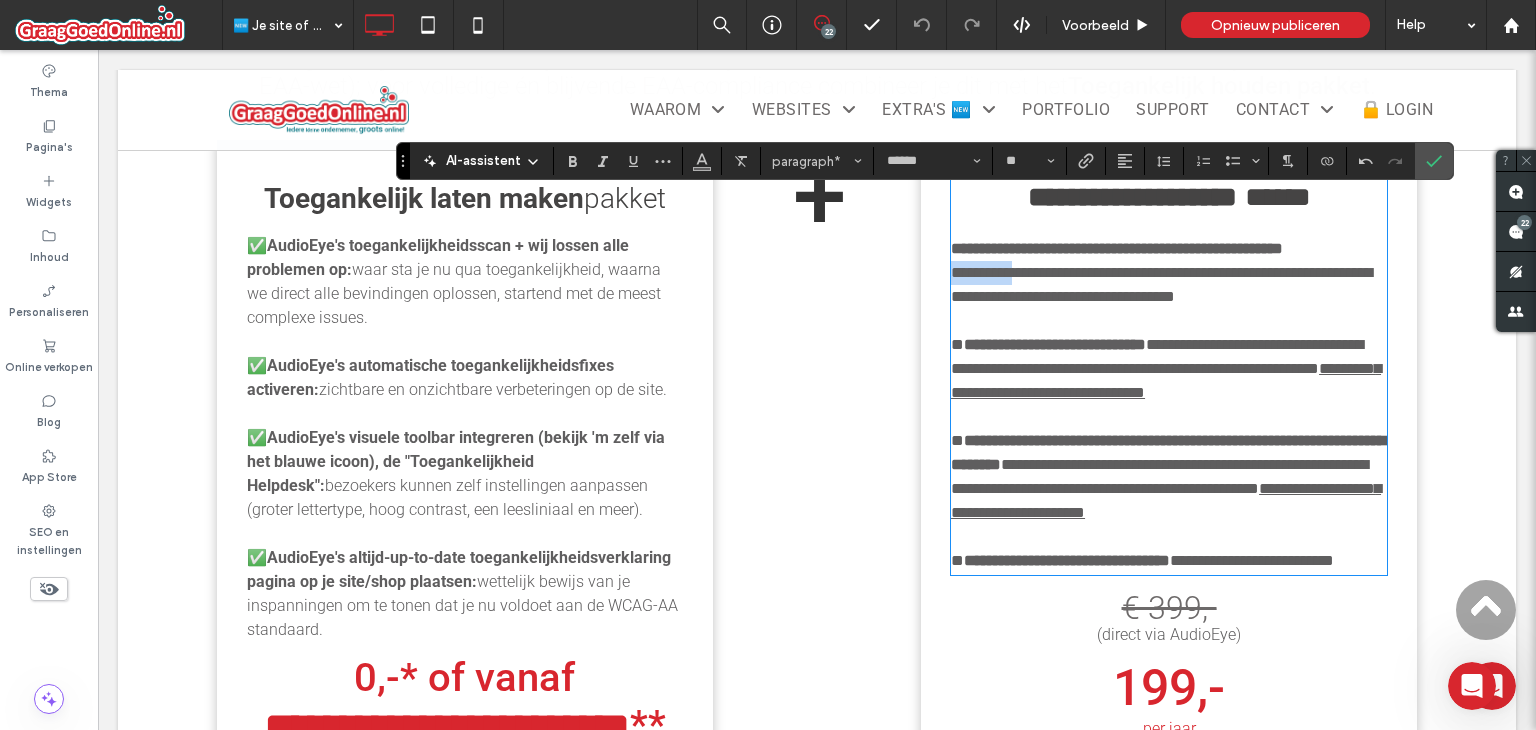 click on "**********" at bounding box center [1161, 284] 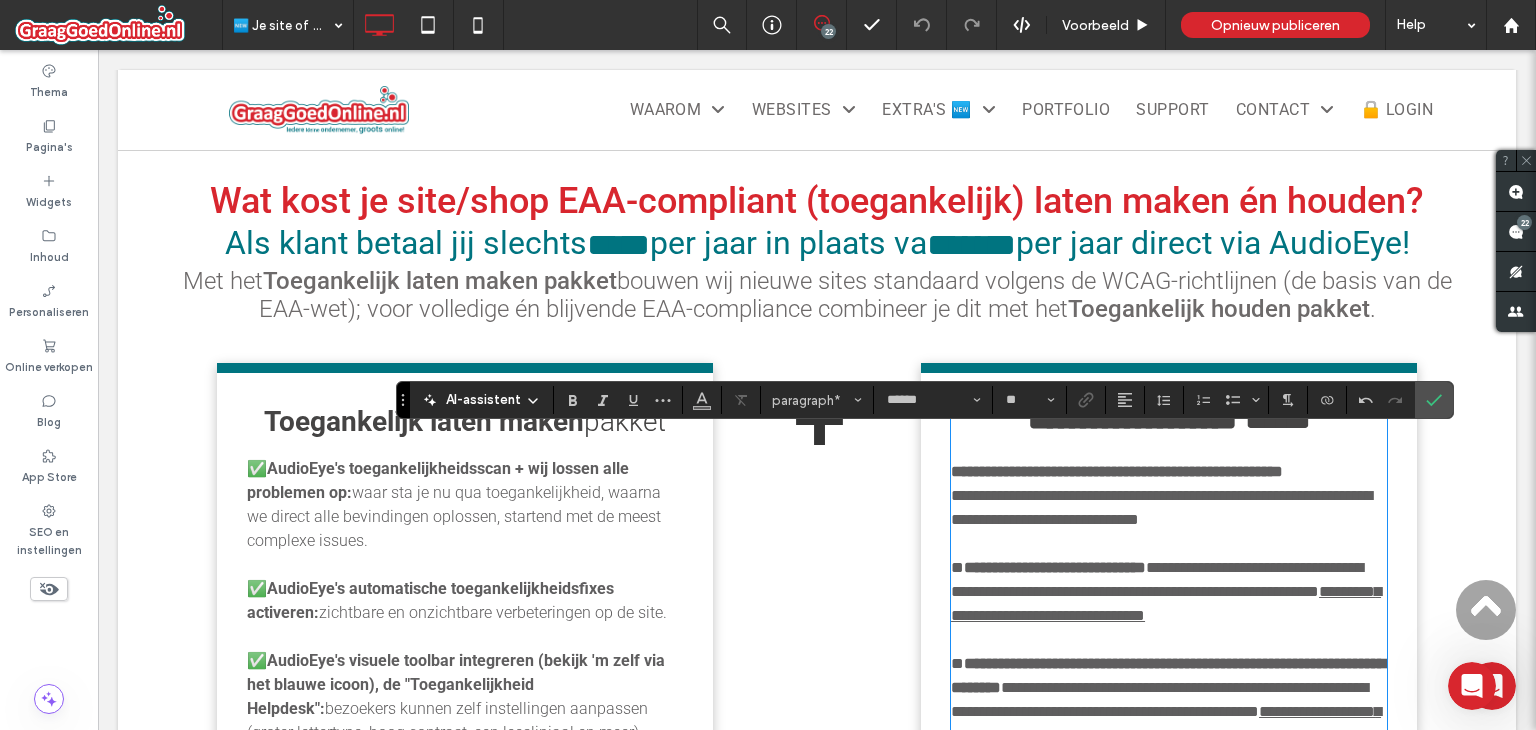 scroll, scrollTop: 1951, scrollLeft: 0, axis: vertical 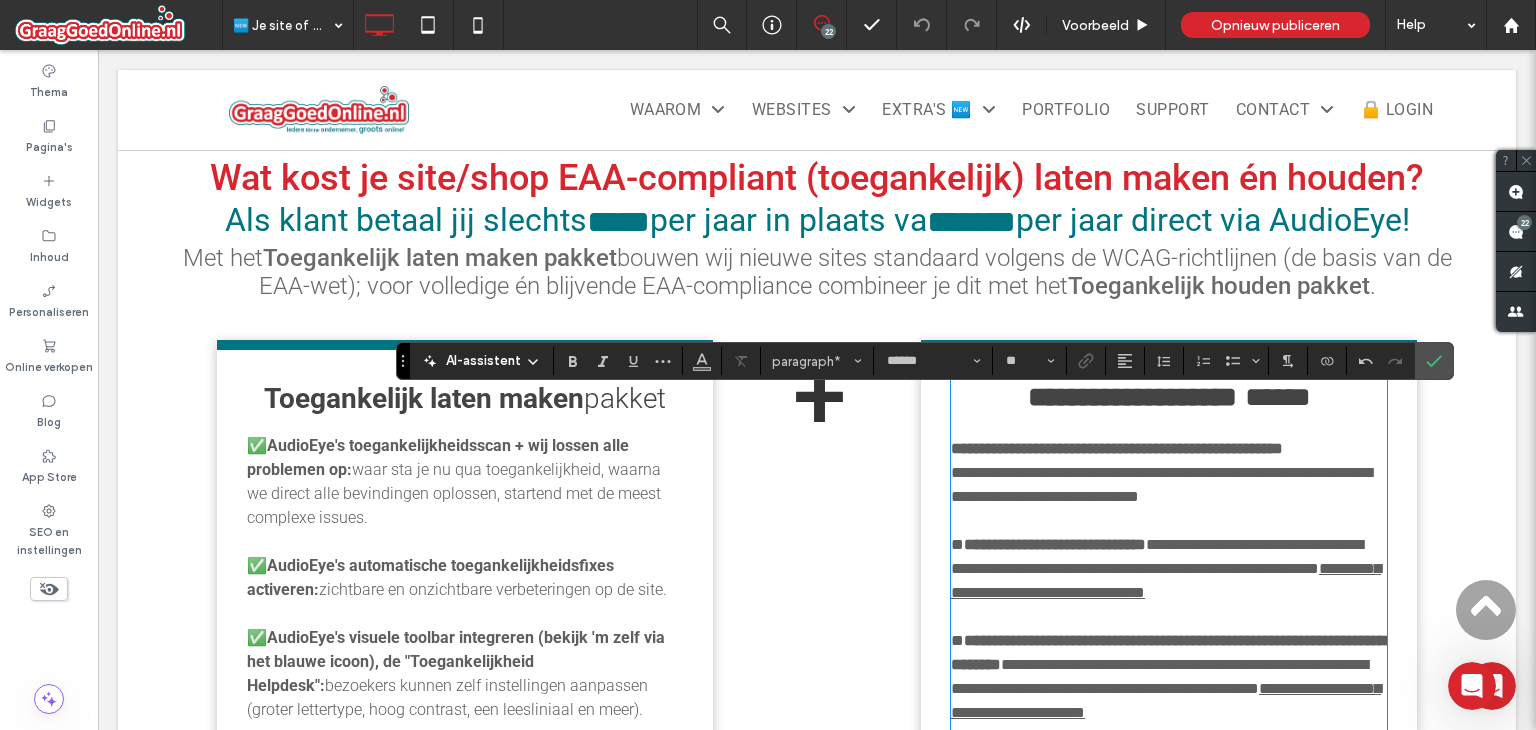 click on "**********" at bounding box center [1161, 484] 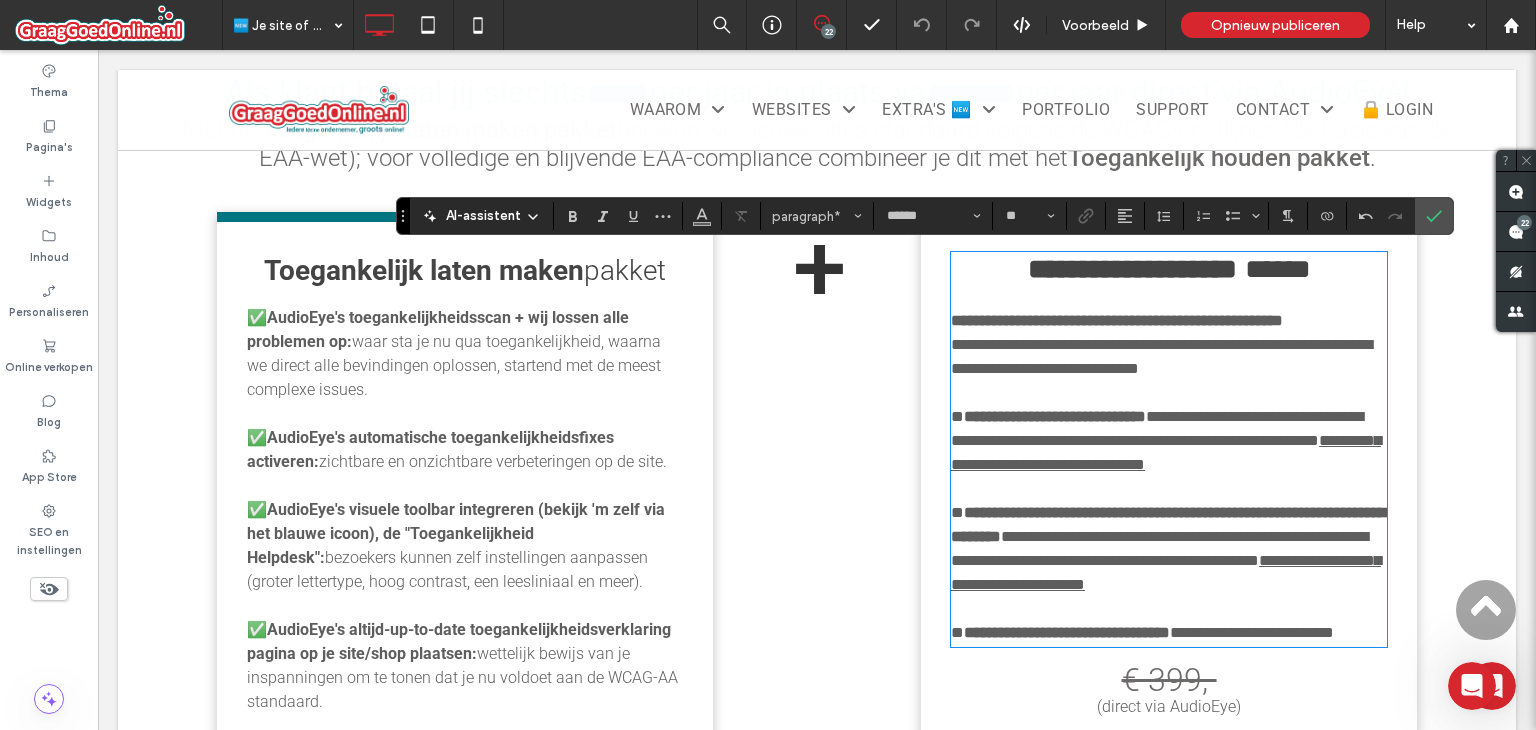 scroll, scrollTop: 2051, scrollLeft: 0, axis: vertical 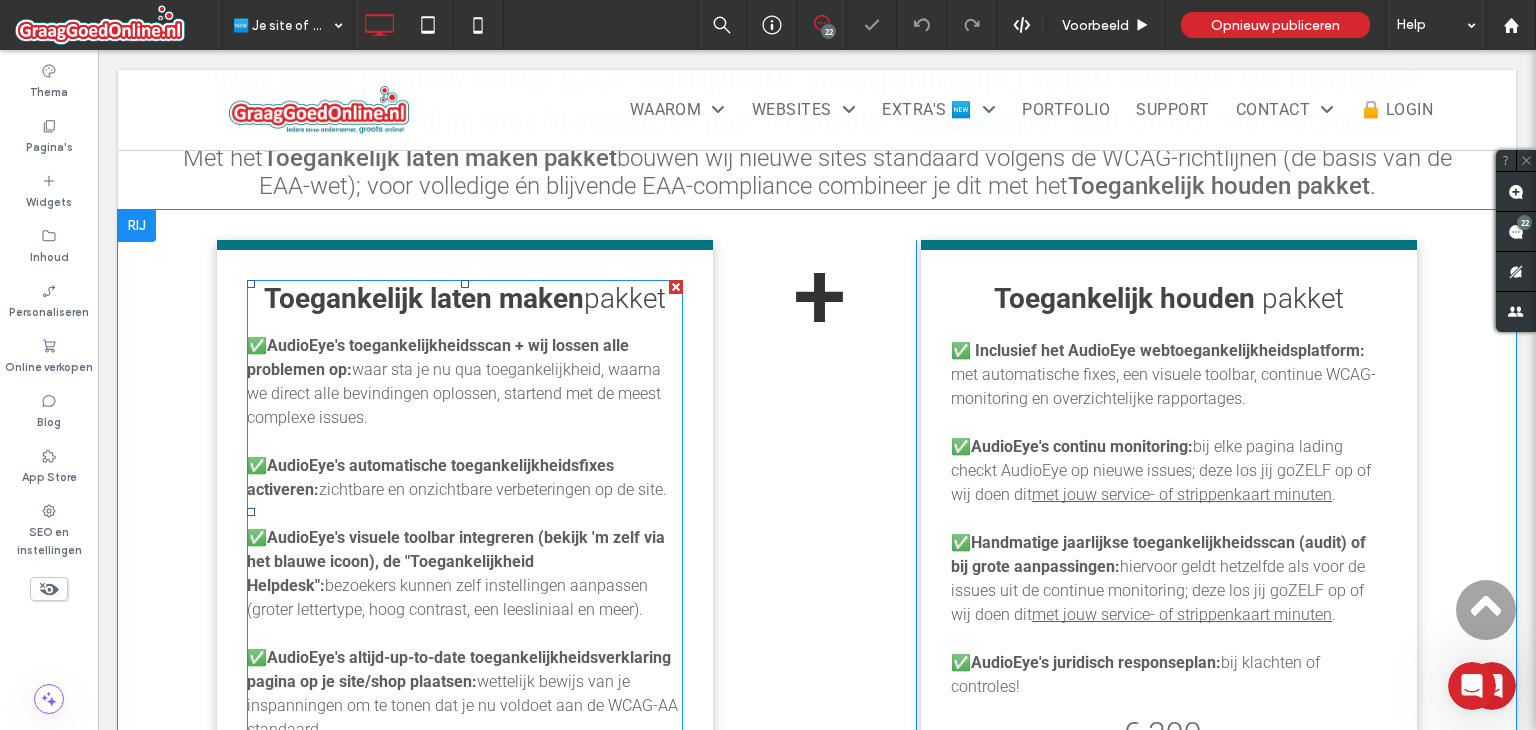 click on "AudioEye's toegankelijkheidsscan + wij lossen alle problemen op:" at bounding box center (438, 357) 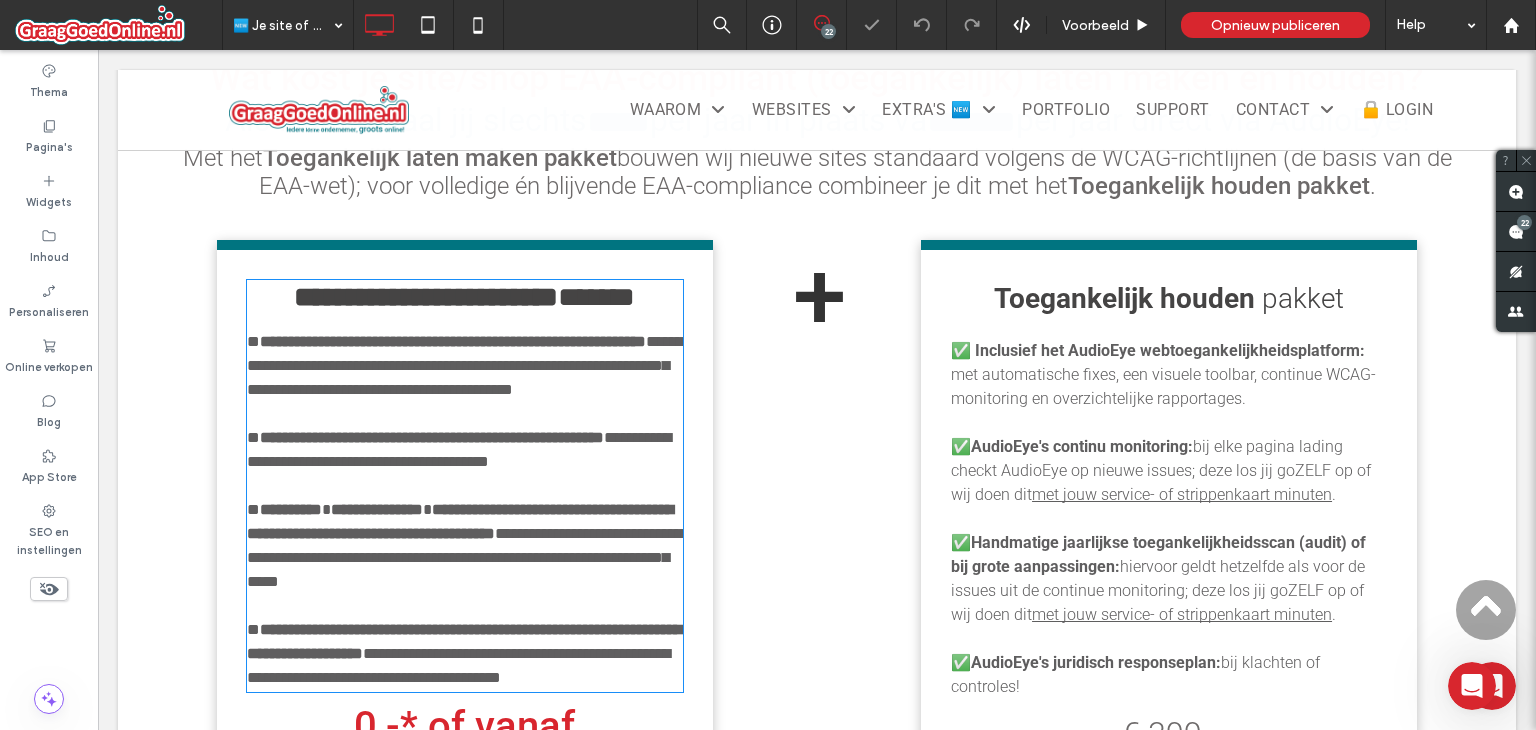 scroll, scrollTop: 2196, scrollLeft: 0, axis: vertical 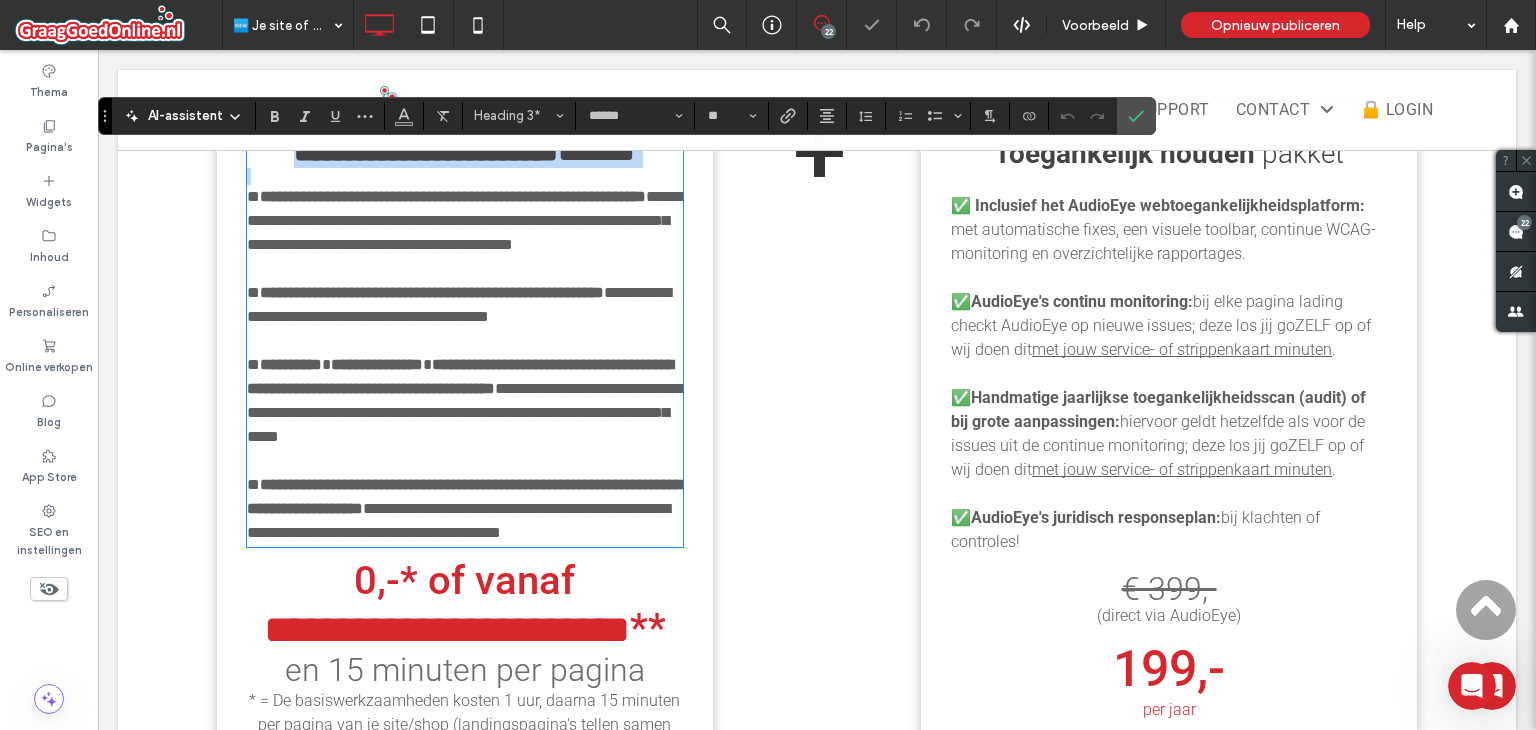 type on "**" 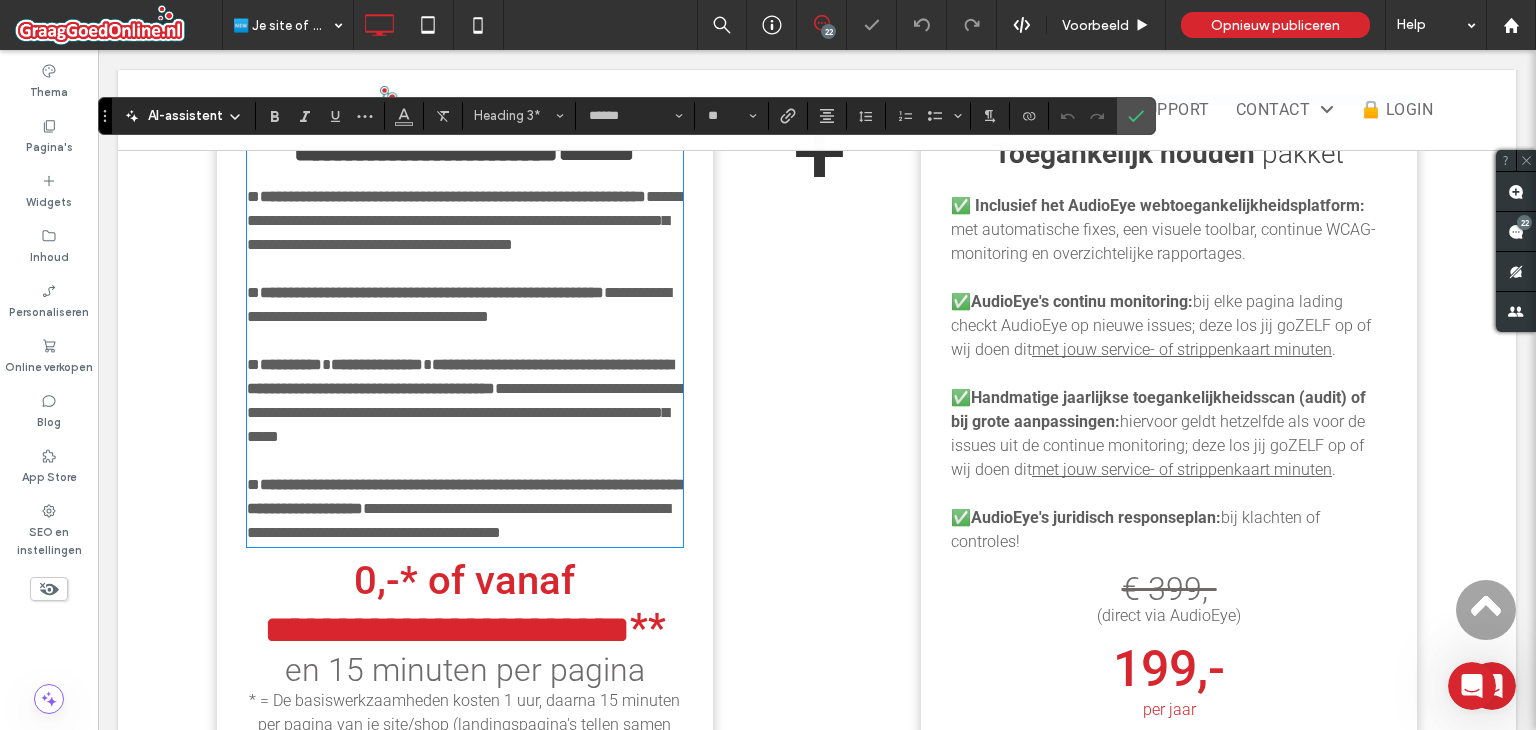 click on "**********" at bounding box center (453, 196) 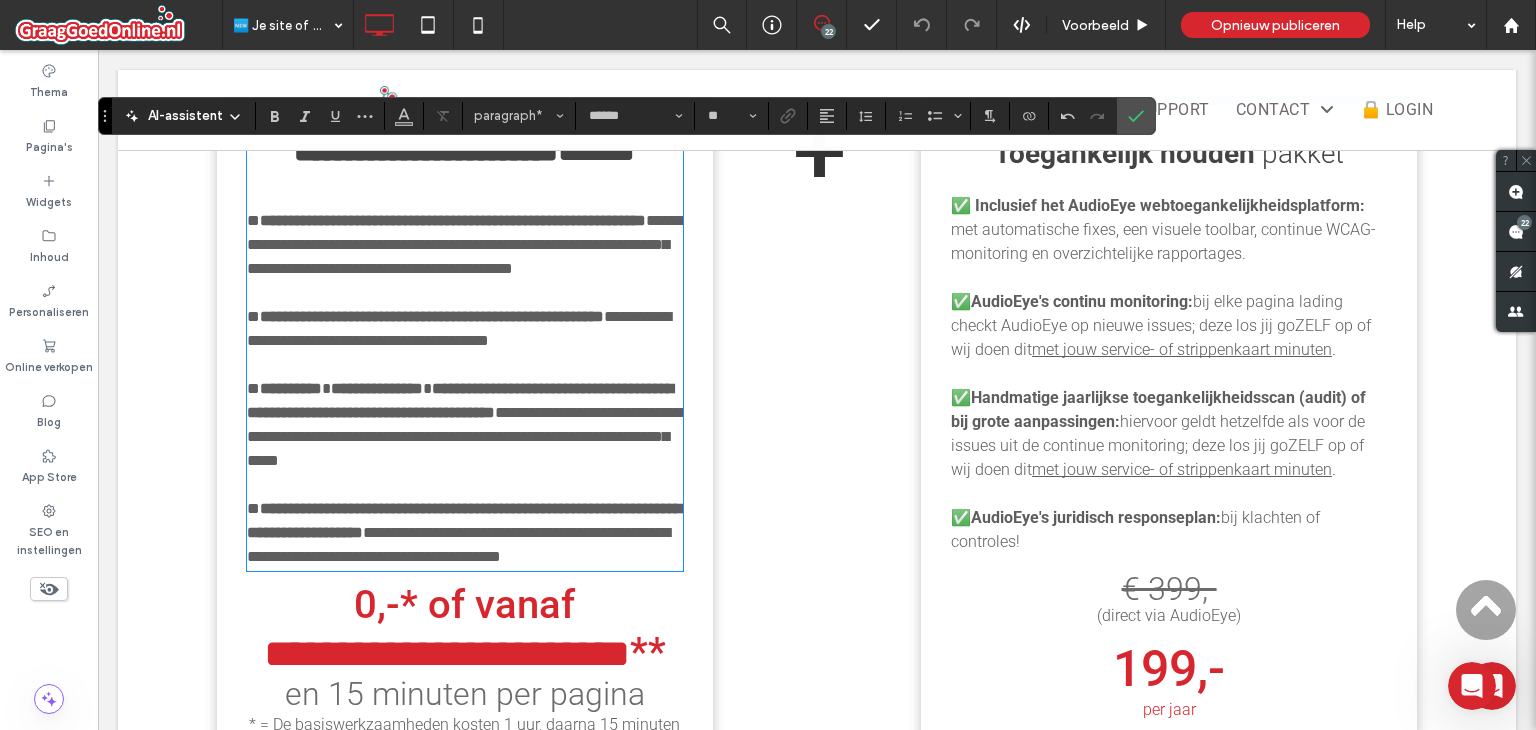 type 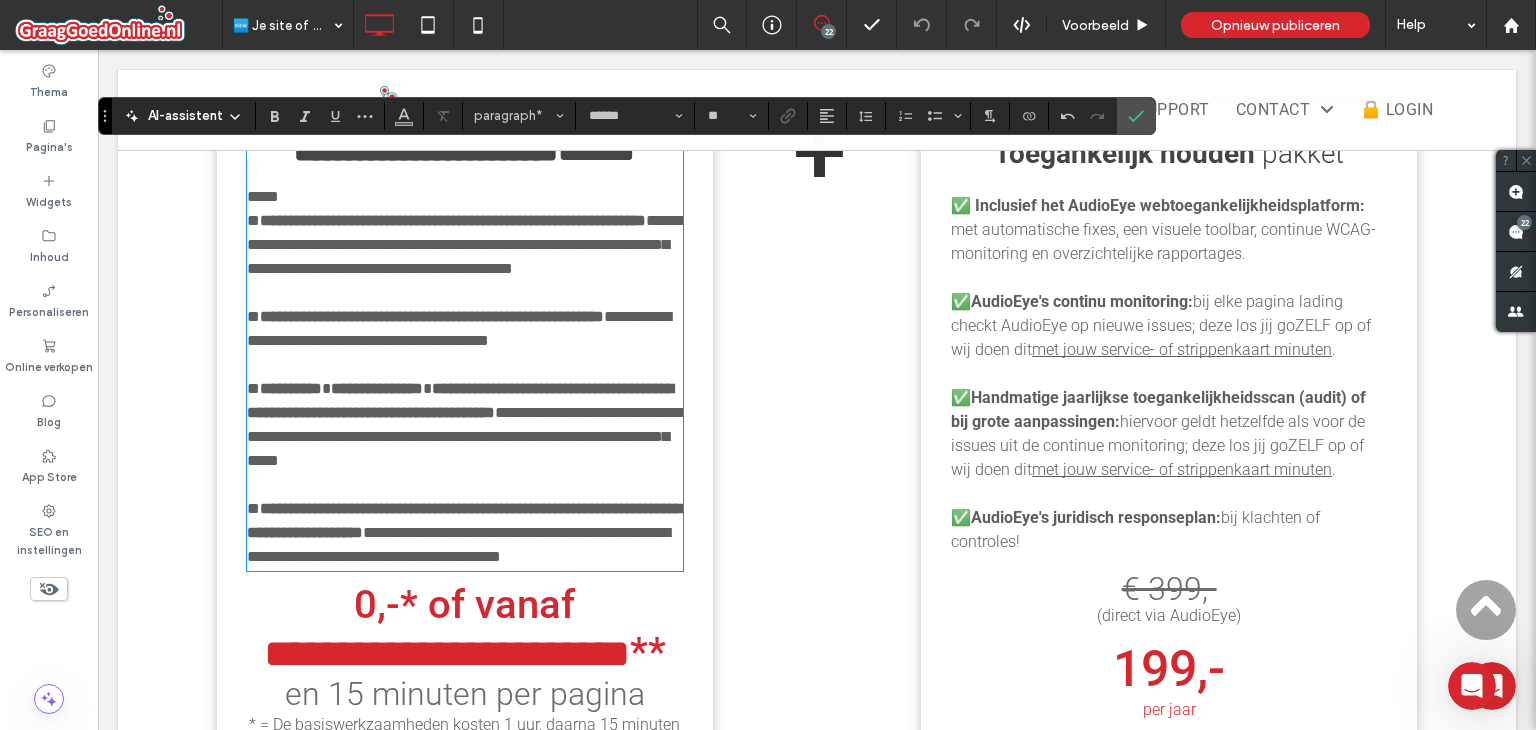 drag, startPoint x: 1218, startPoint y: 208, endPoint x: 1219, endPoint y: 225, distance: 17.029387 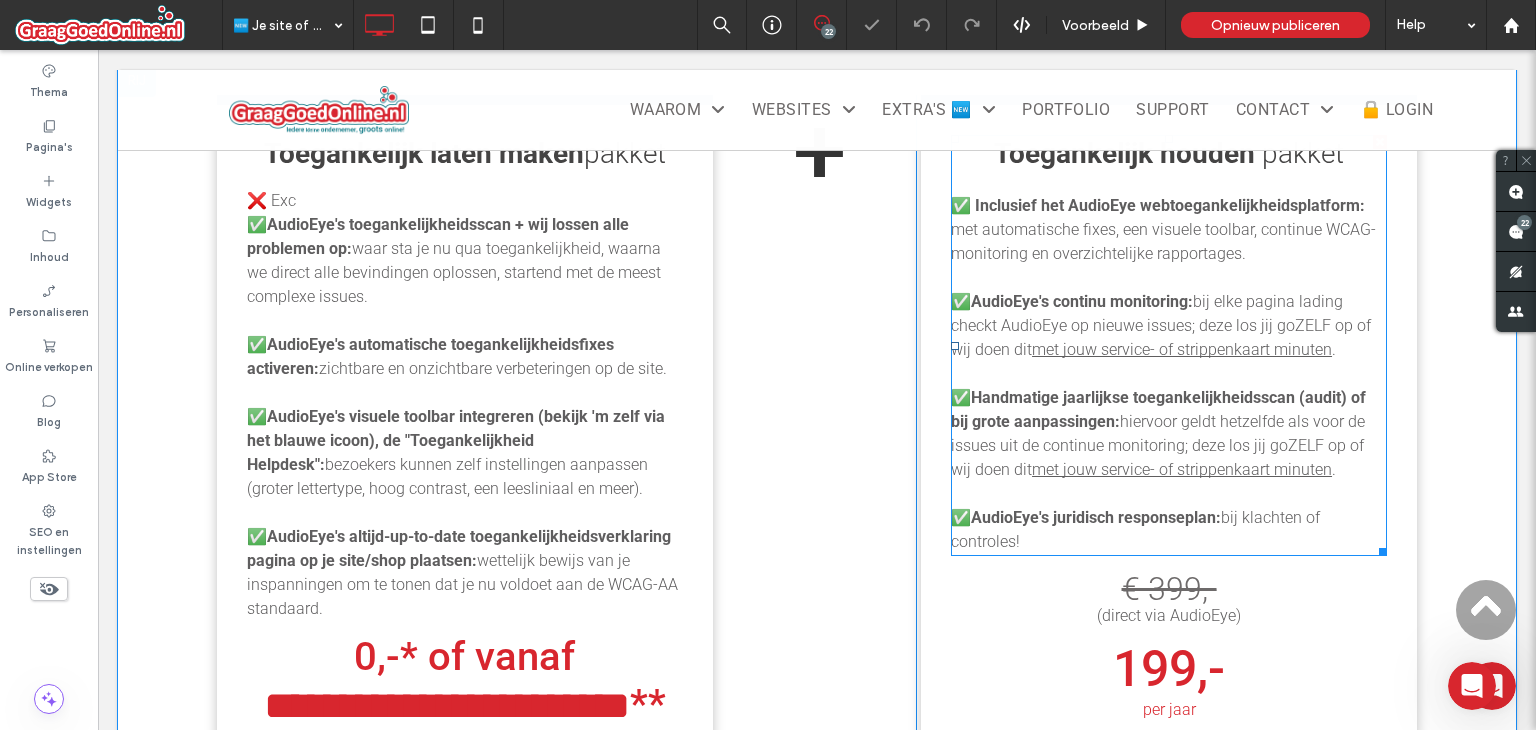 click on "✅ Inclusief het AudioEye webtoegankelijkheidsplatform:" at bounding box center (1158, 205) 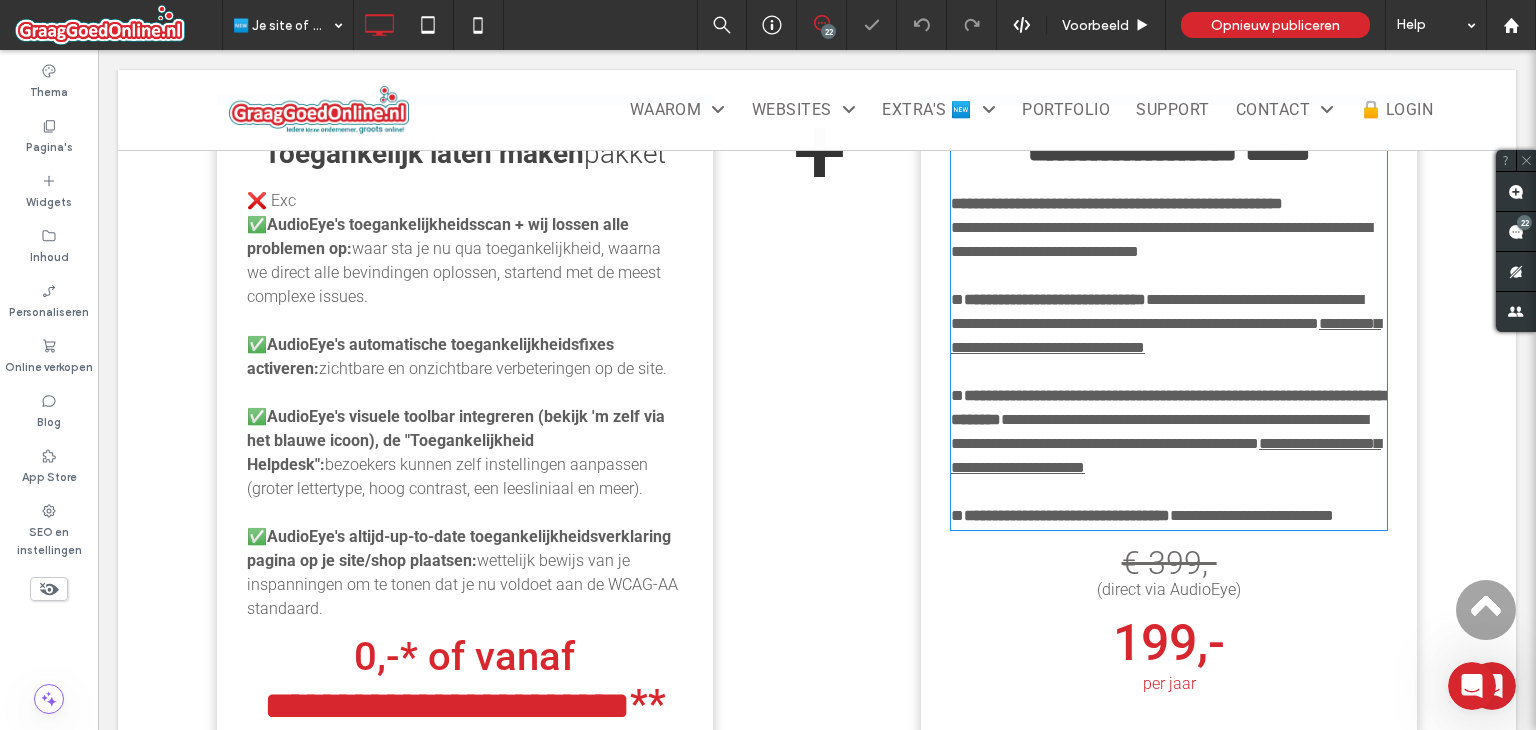 type on "******" 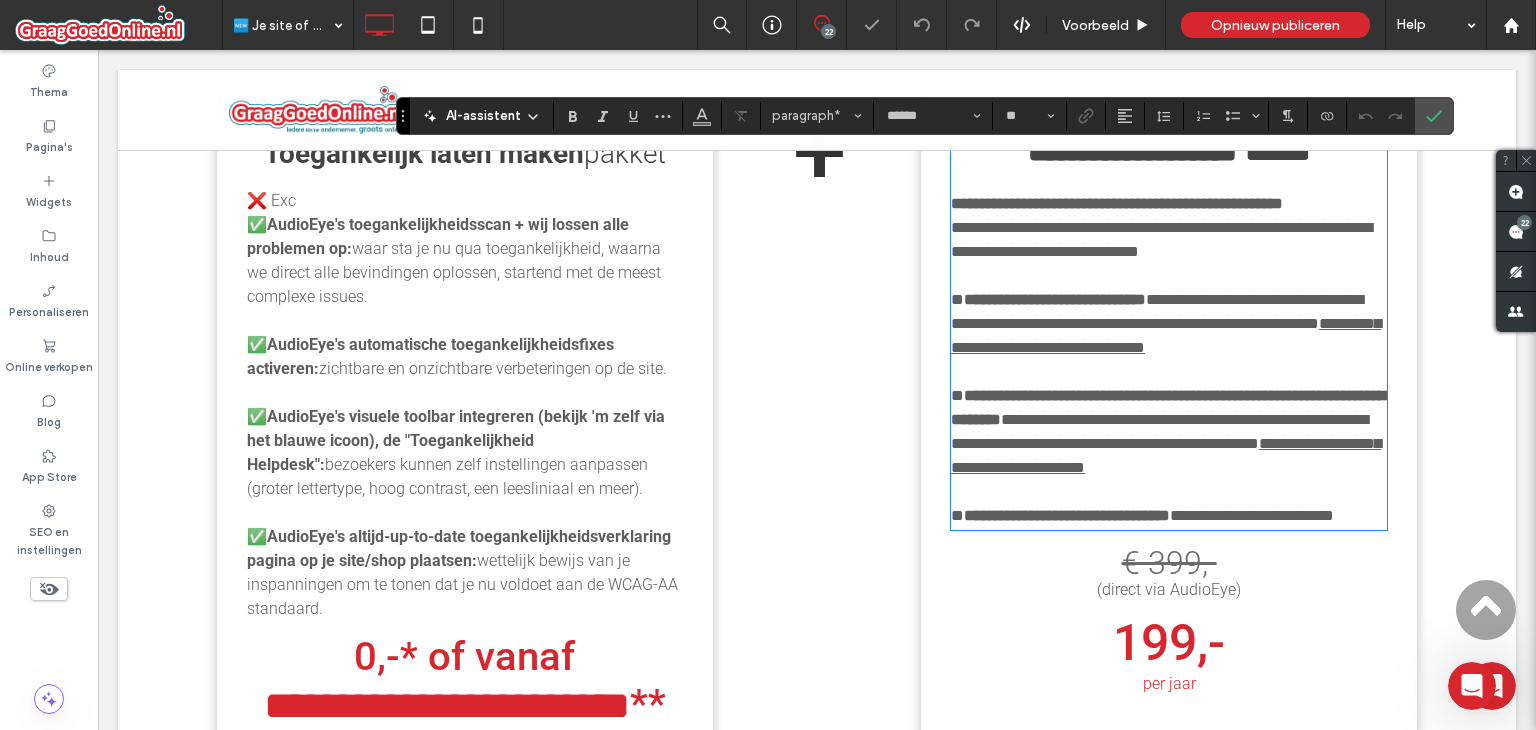 click on "**********" at bounding box center [1117, 203] 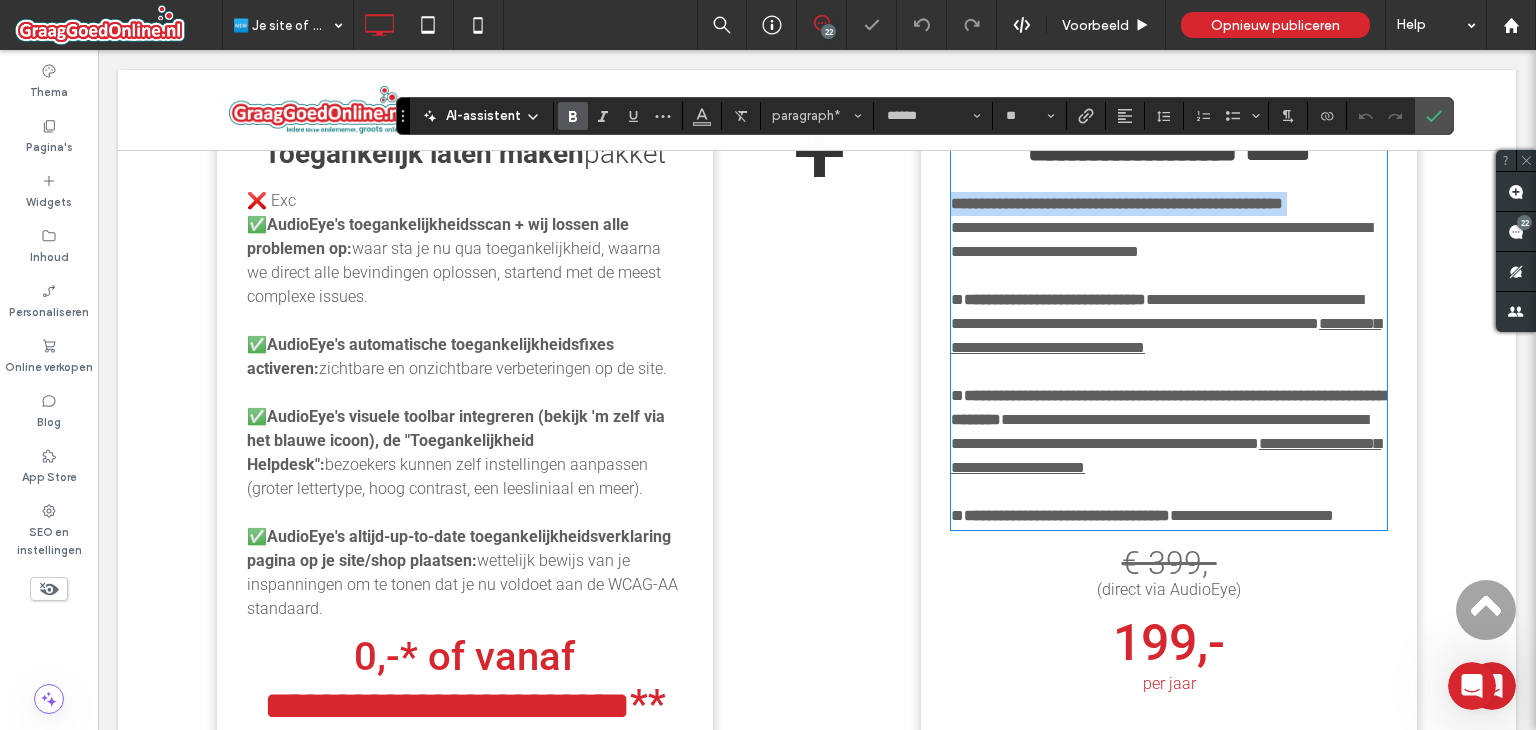 click on "**********" at bounding box center (1117, 203) 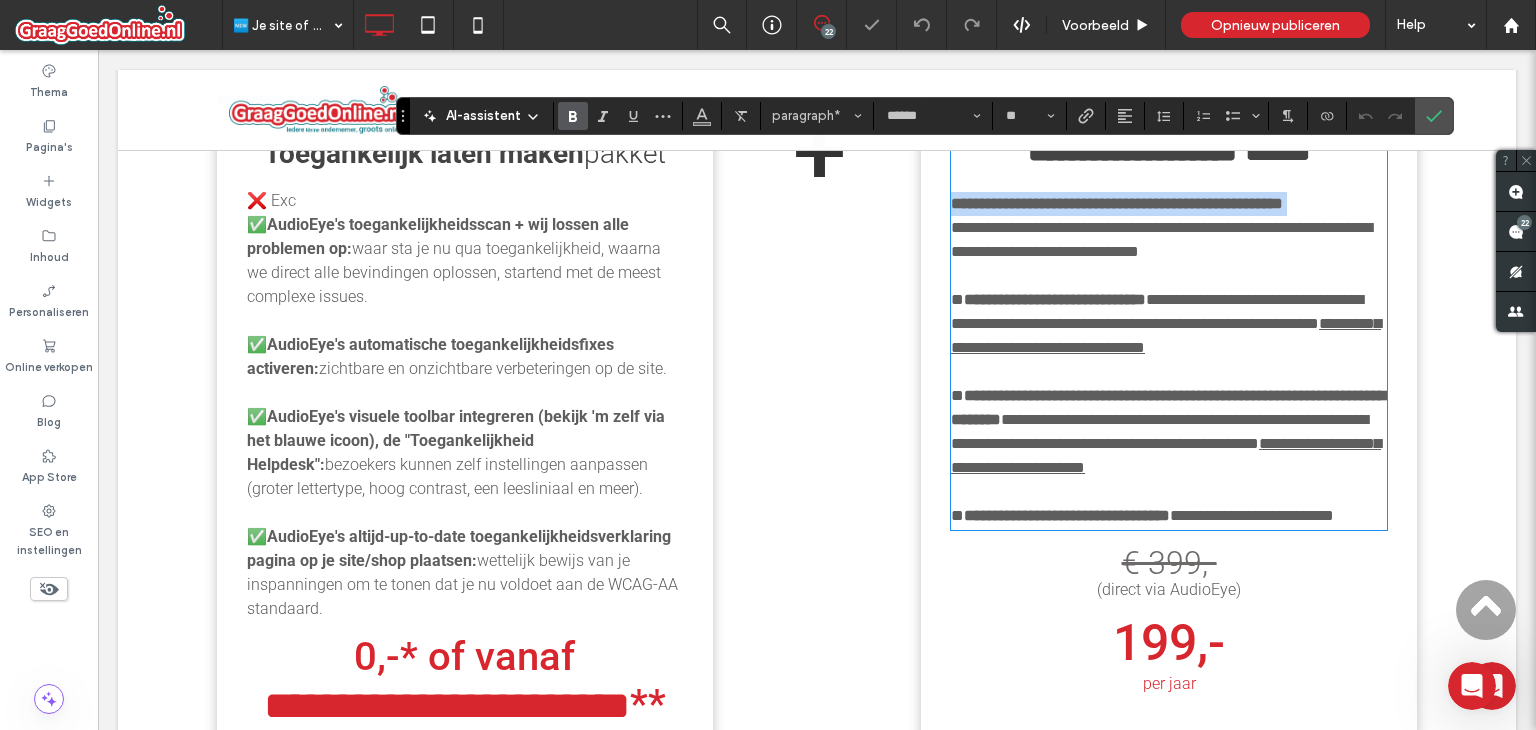 copy on "**********" 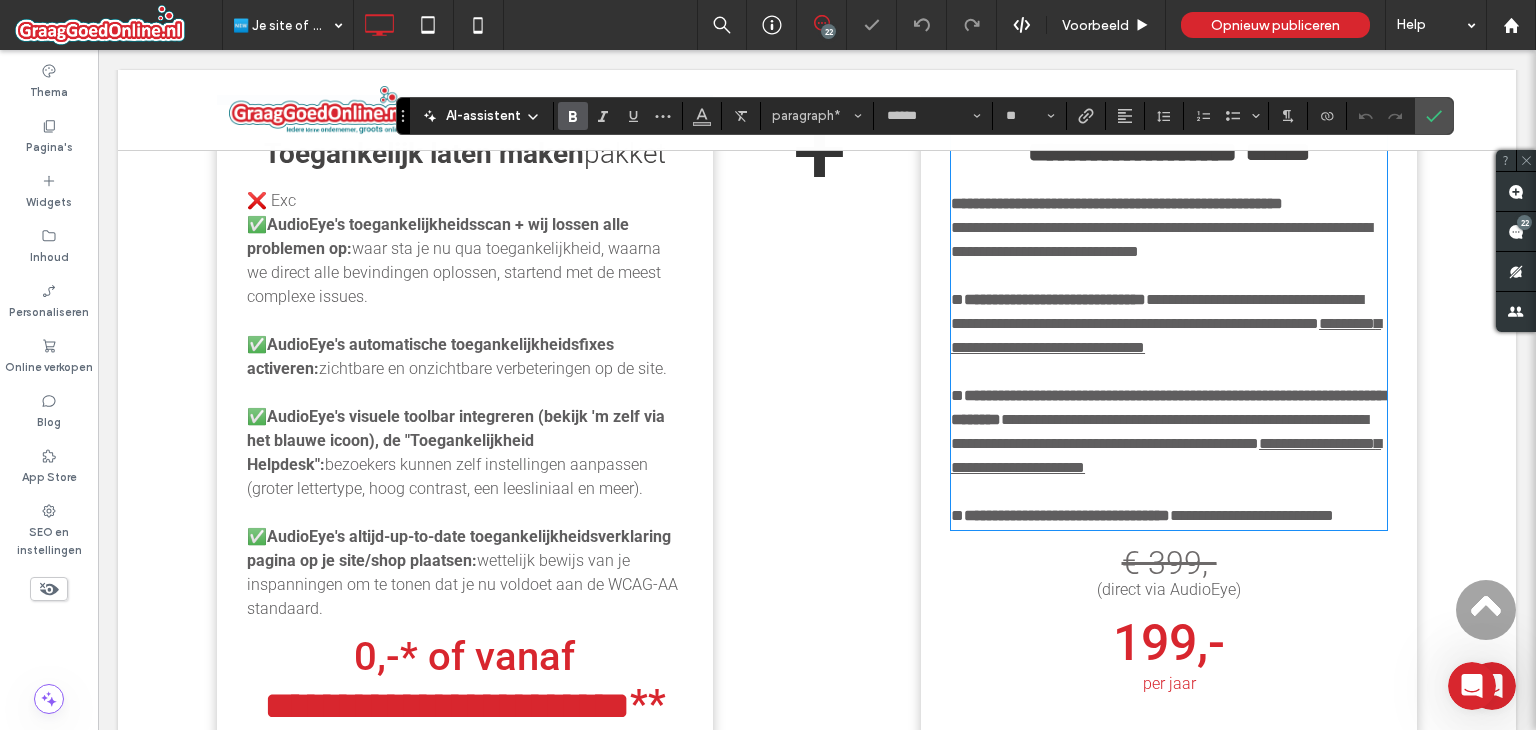 click on "❌ Exc" at bounding box center (271, 200) 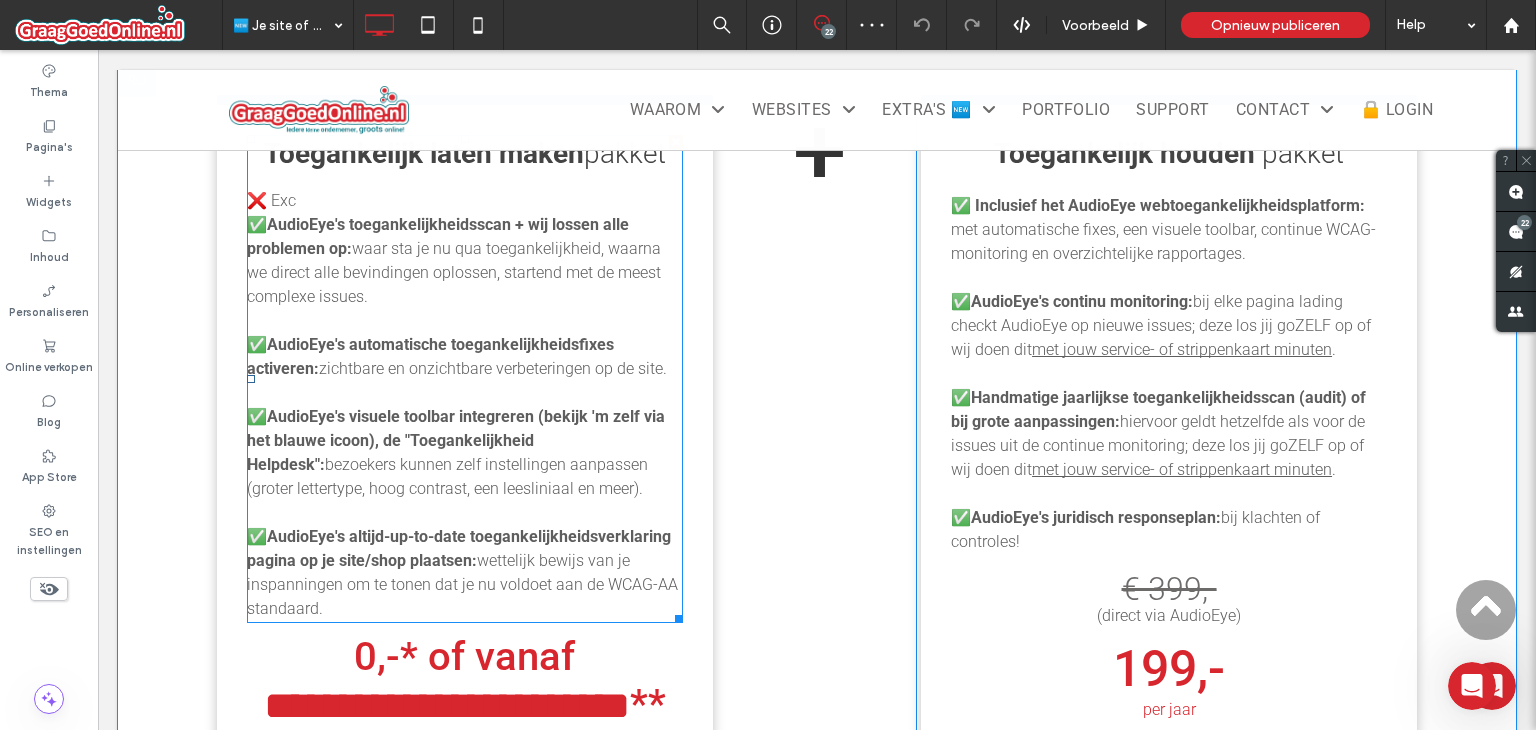 click on "❌ Exc" at bounding box center [271, 200] 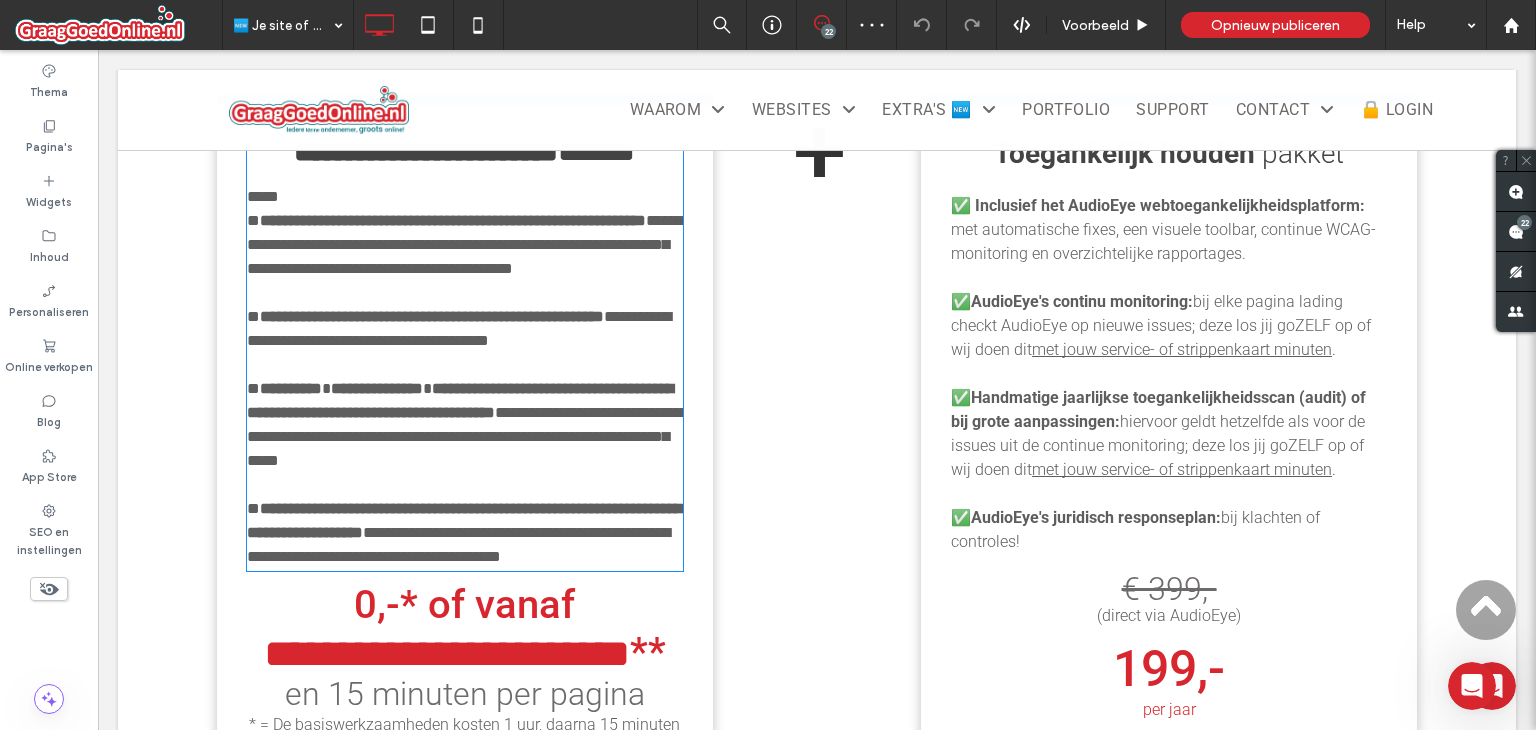 click on "*****" at bounding box center (263, 196) 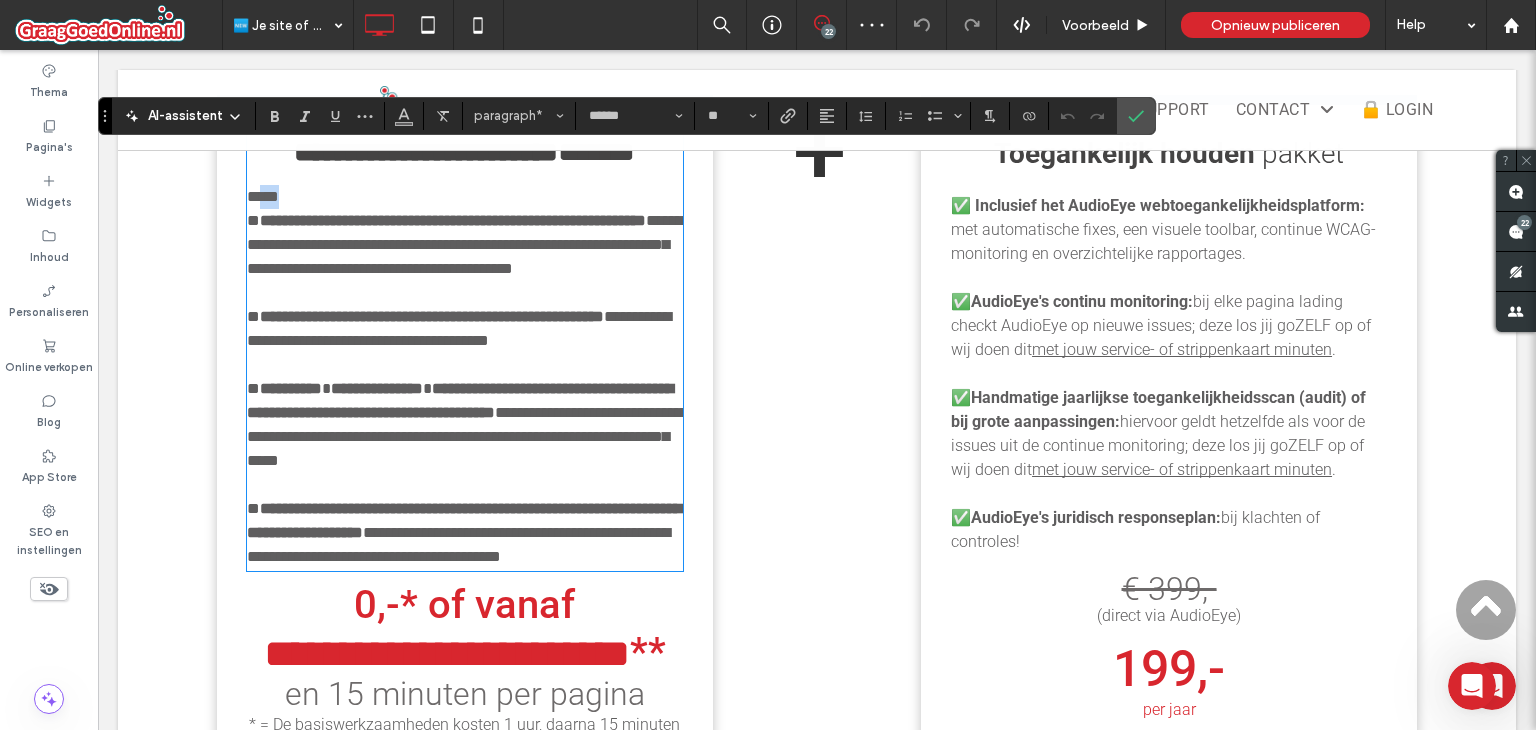scroll, scrollTop: 0, scrollLeft: 0, axis: both 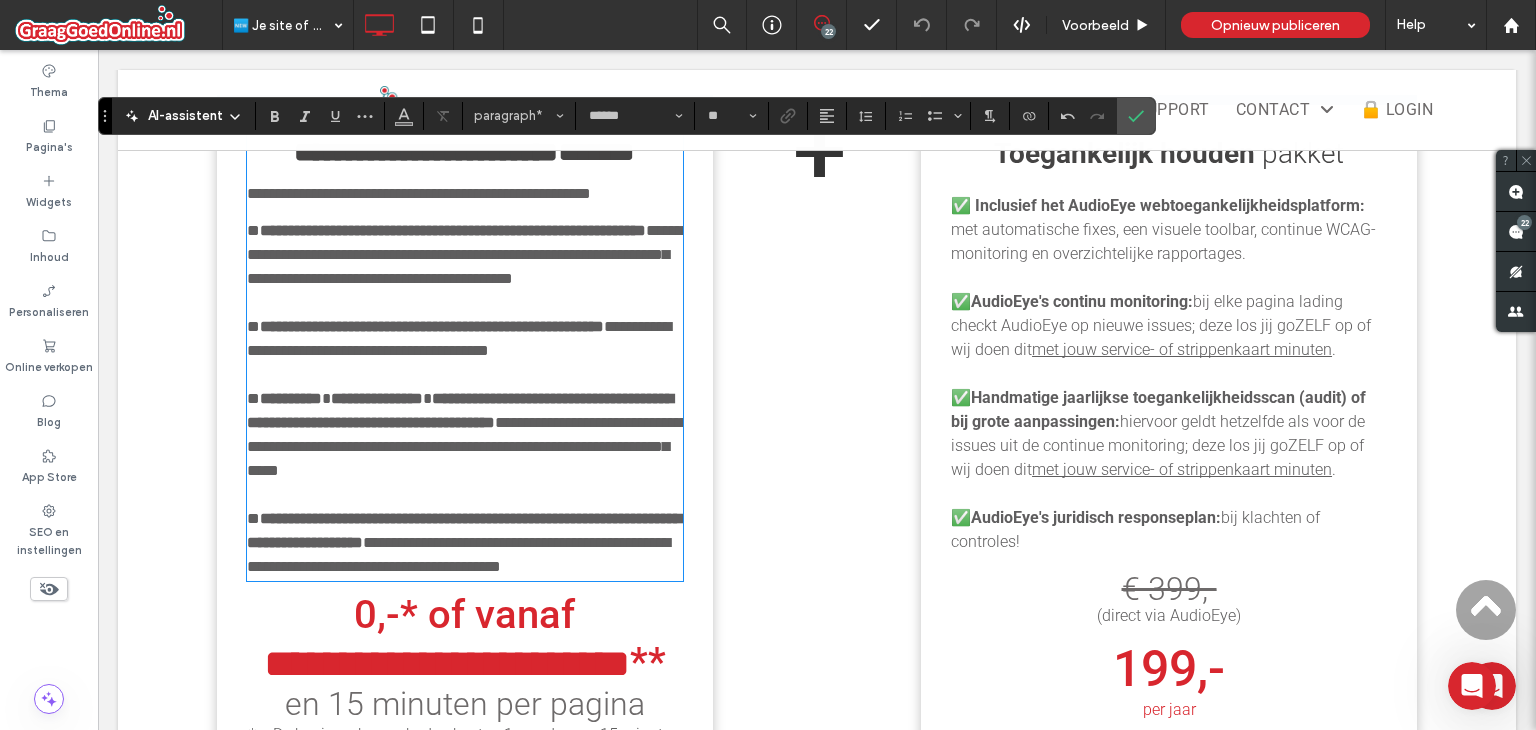 click on "**********" at bounding box center (419, 193) 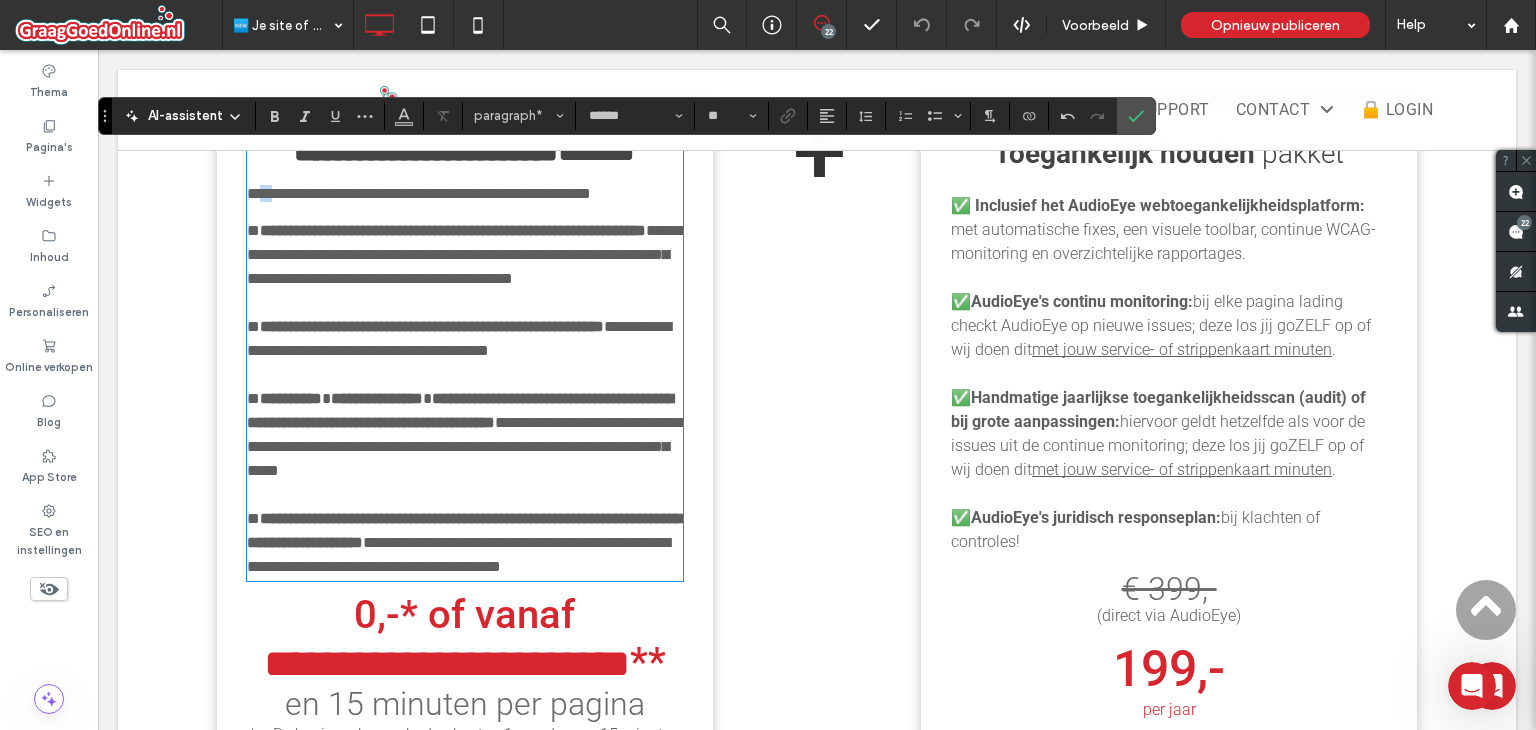 click on "**********" at bounding box center [419, 193] 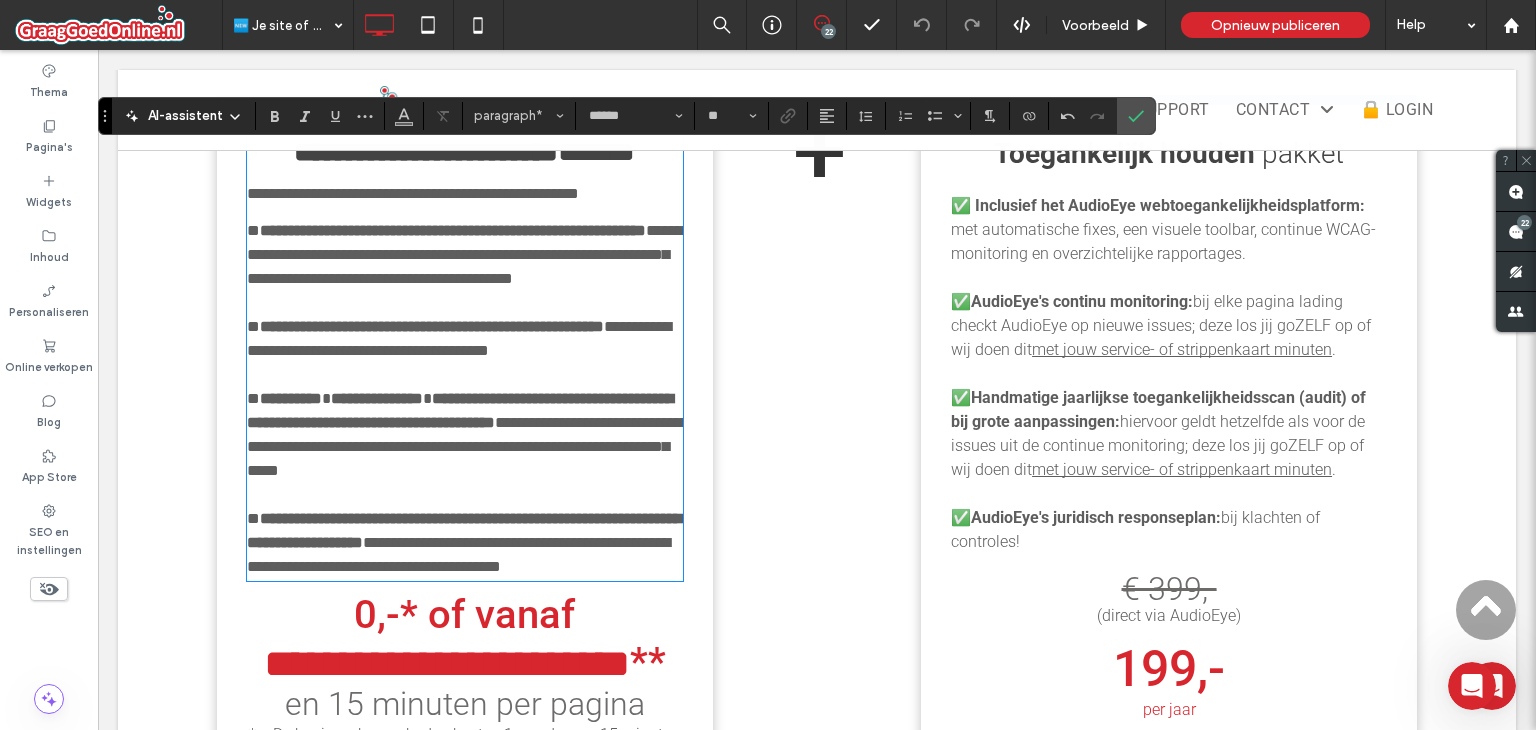 click on "**********" at bounding box center (465, 193) 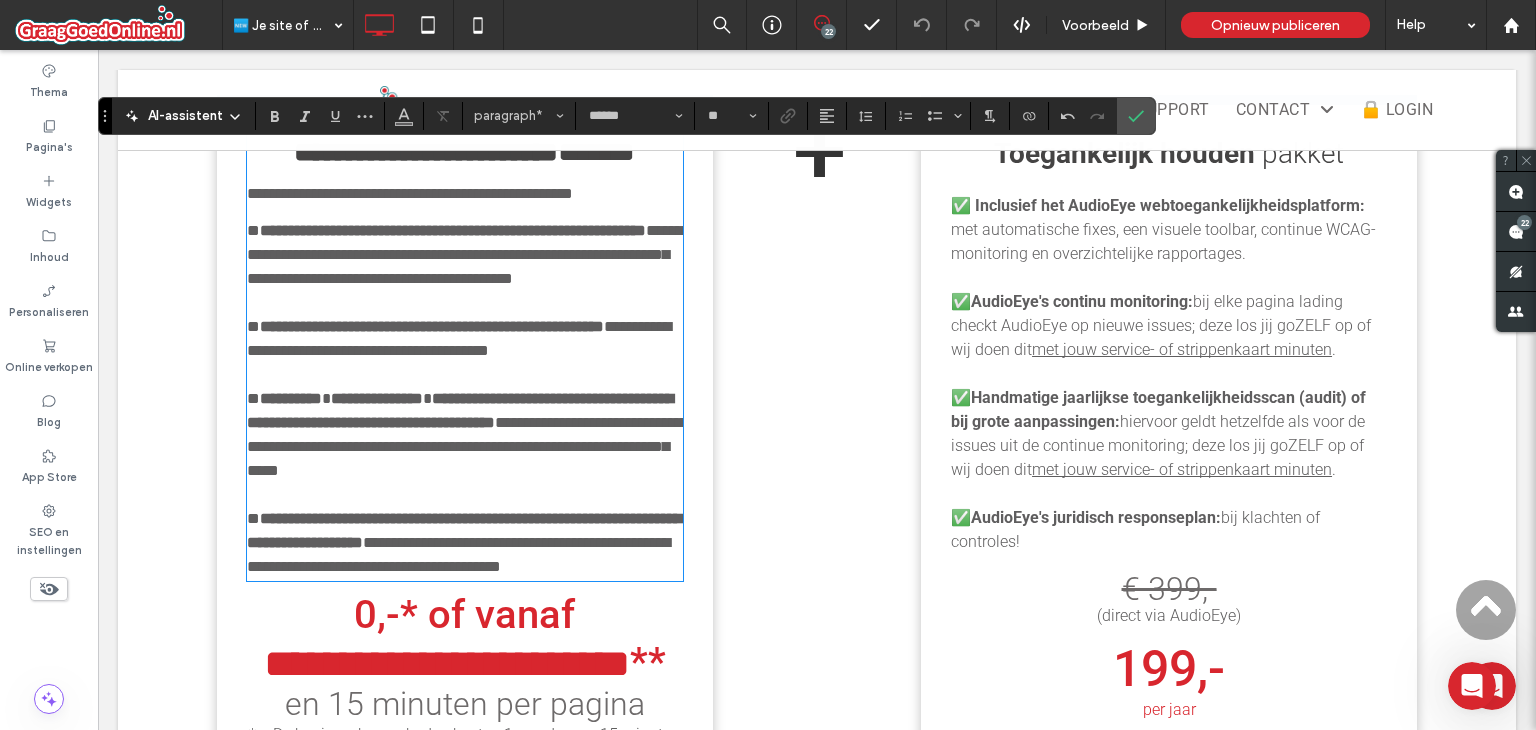 scroll, scrollTop: 2096, scrollLeft: 0, axis: vertical 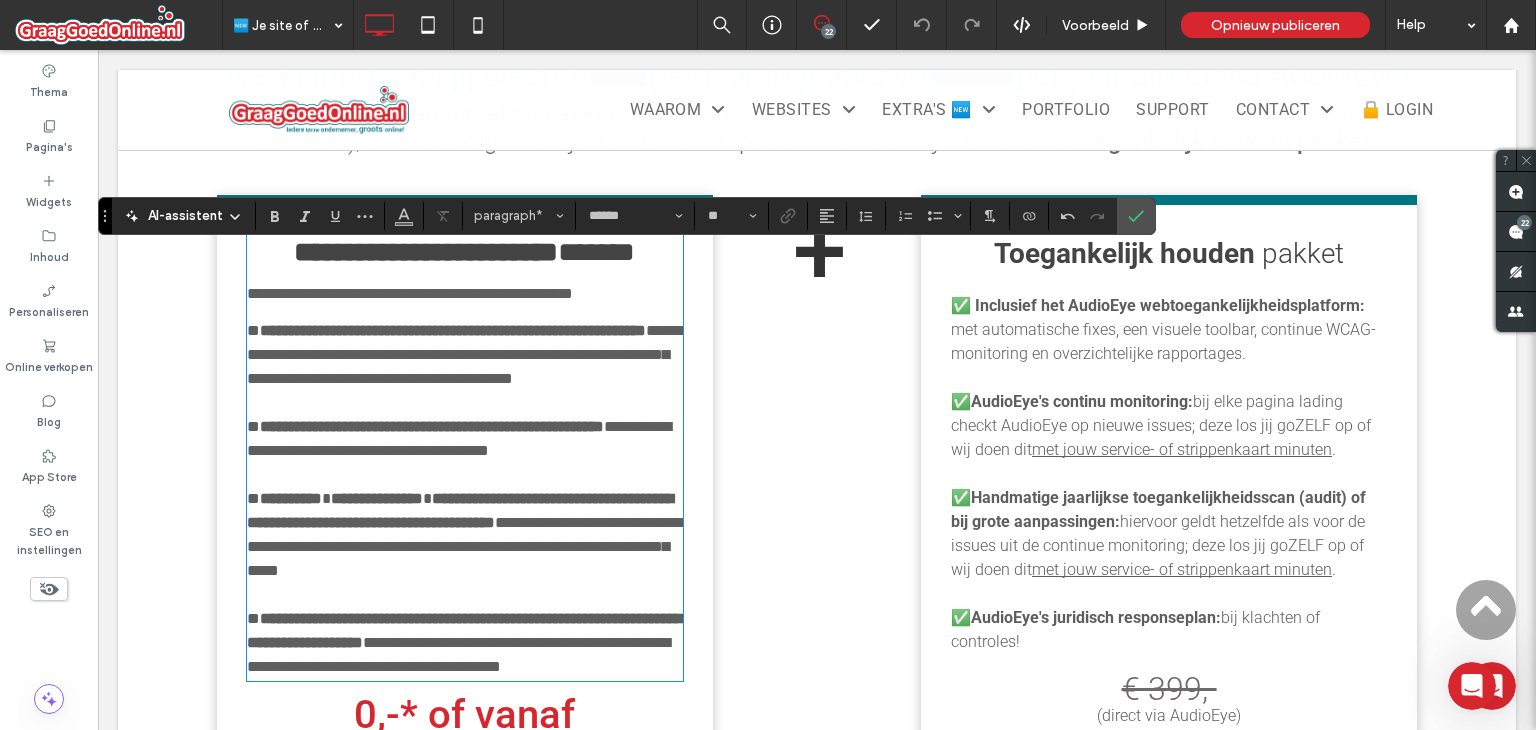 click on "**********" at bounding box center [410, 293] 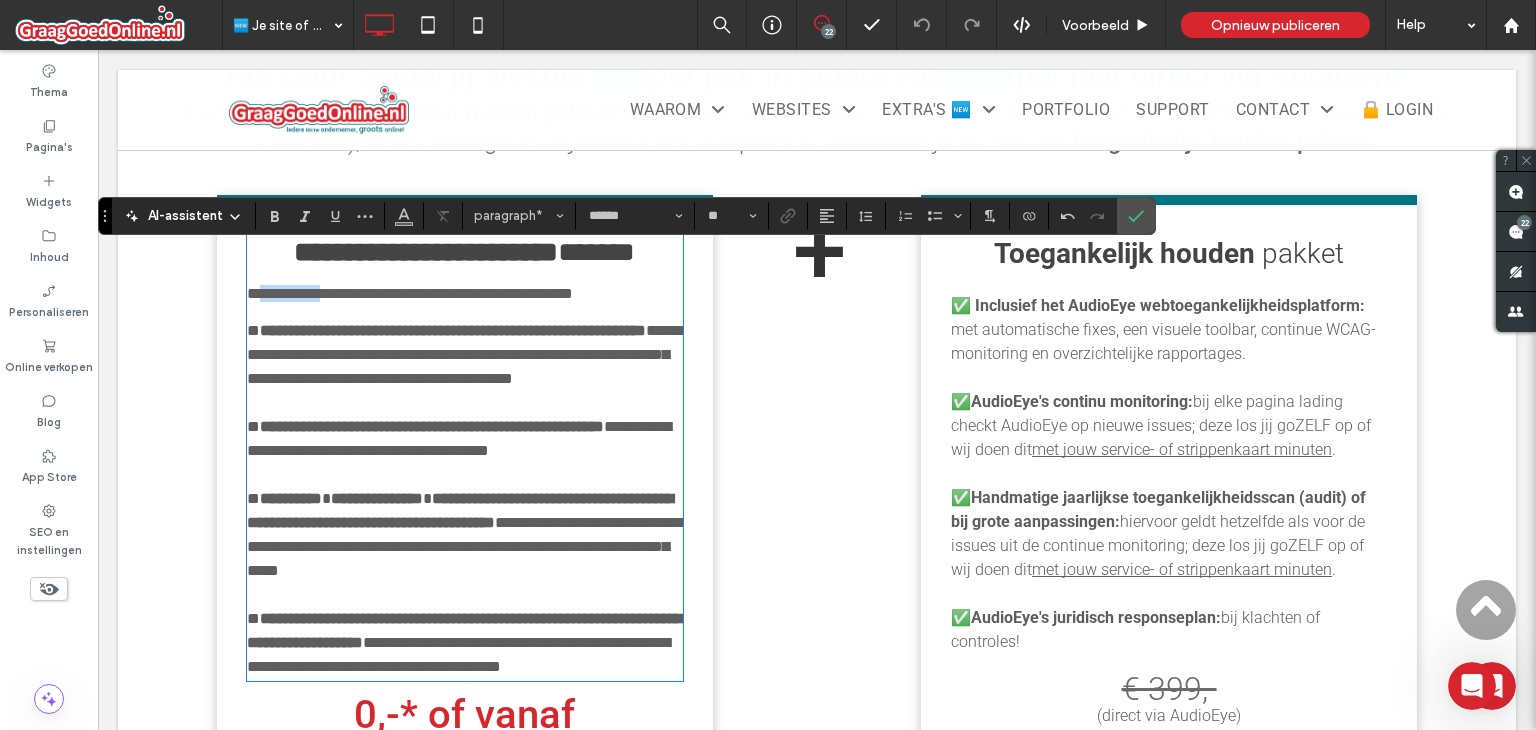 click on "**********" at bounding box center [410, 293] 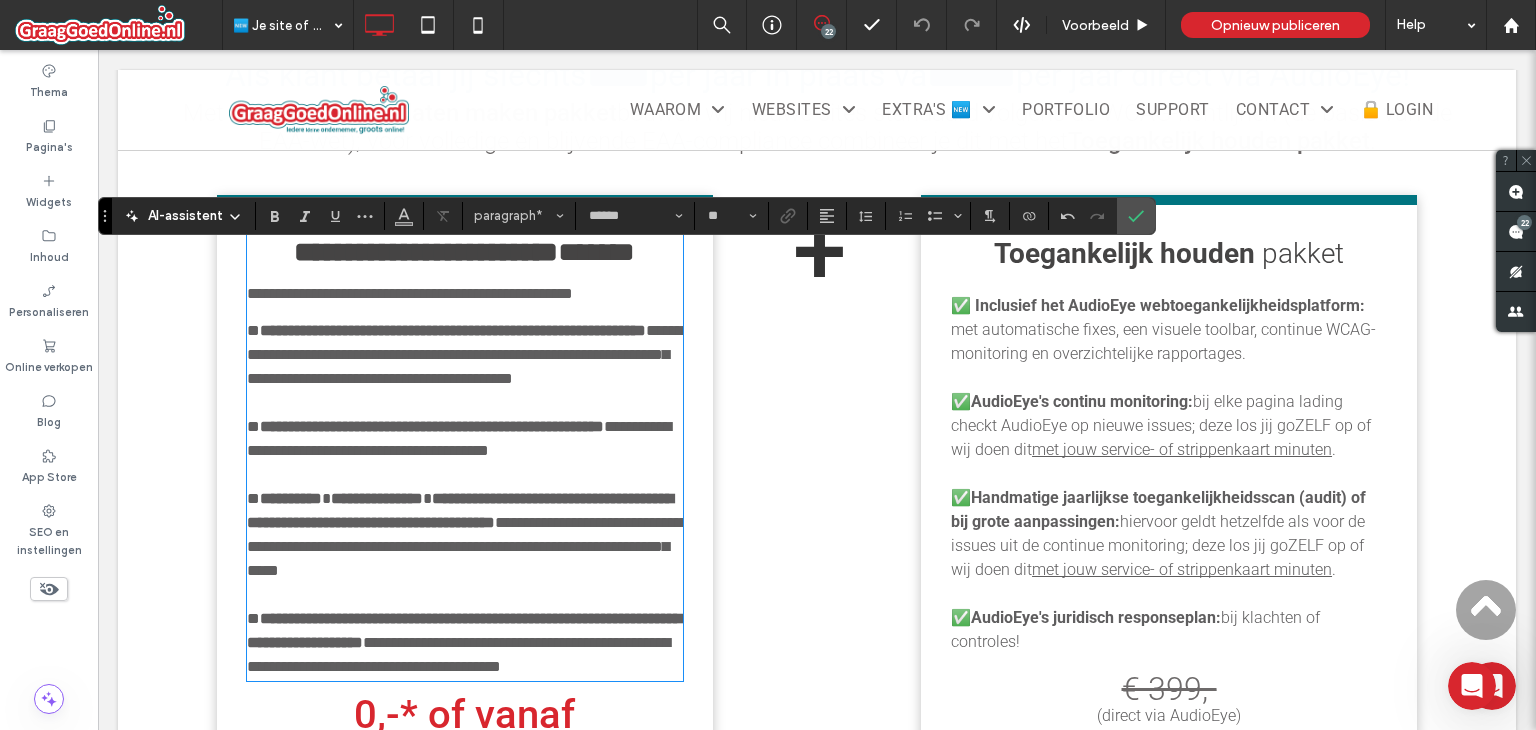 click on "**********" at bounding box center [410, 293] 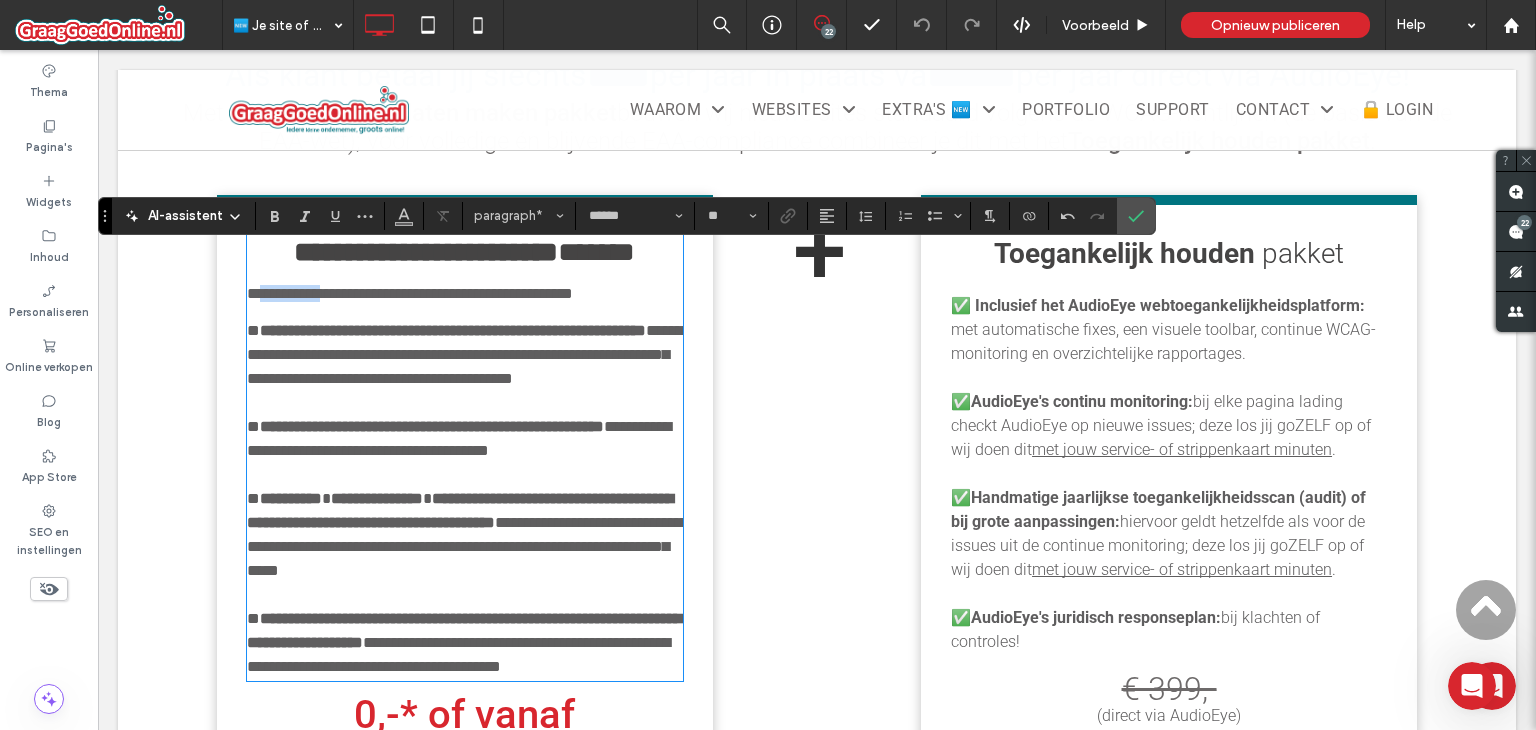 click on "**********" at bounding box center [410, 293] 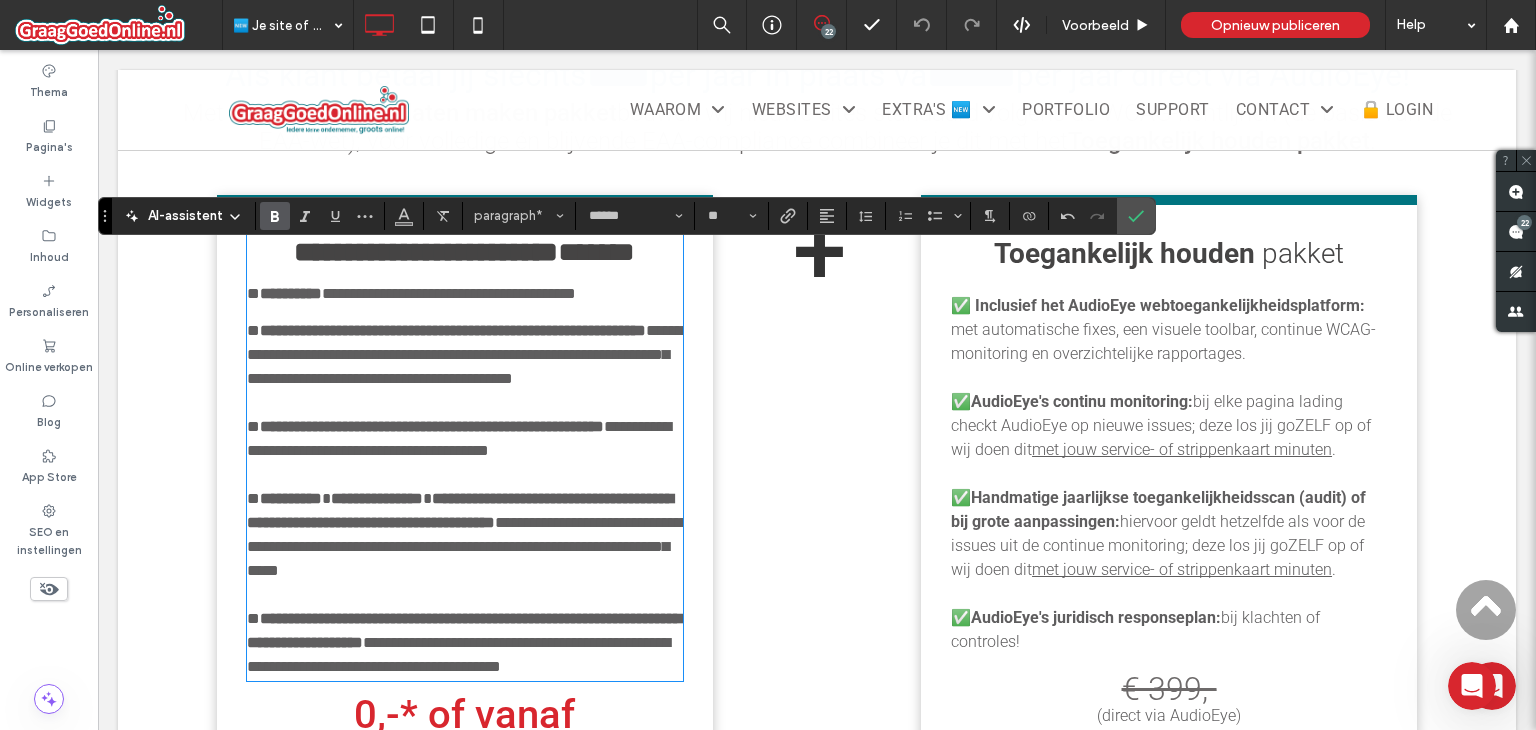 click on "**********" at bounding box center (453, 330) 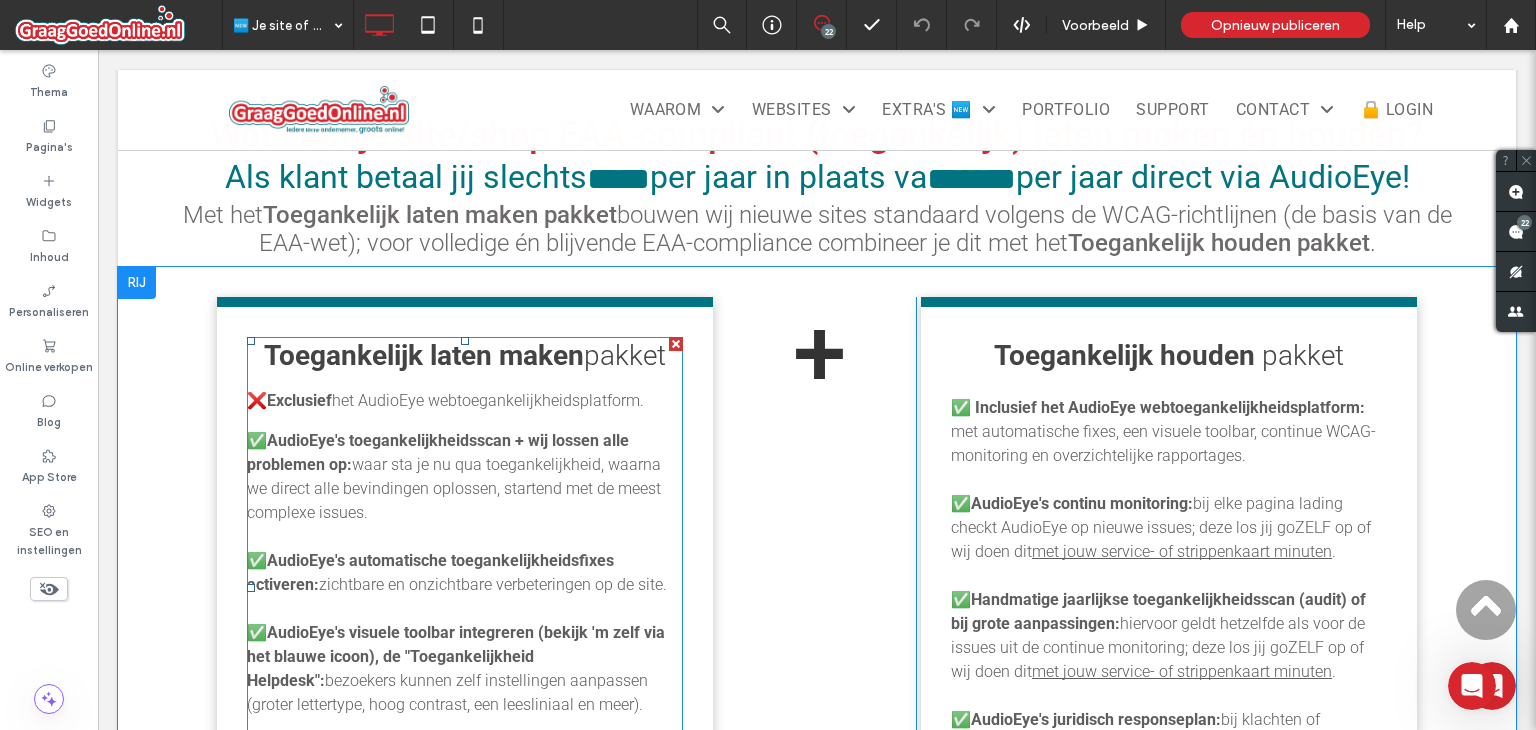 scroll, scrollTop: 1996, scrollLeft: 0, axis: vertical 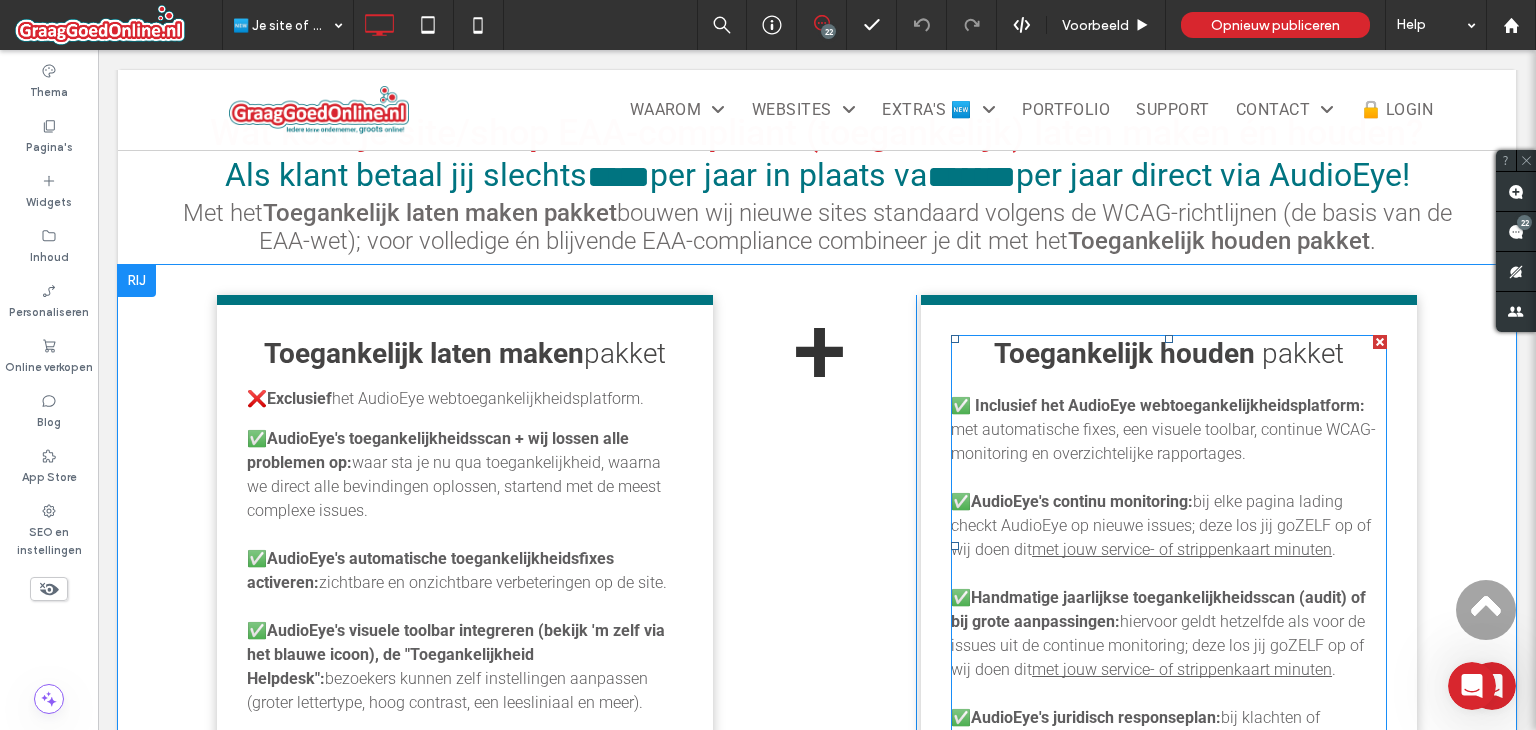 click on "Toegankelijk houden" at bounding box center [1124, 353] 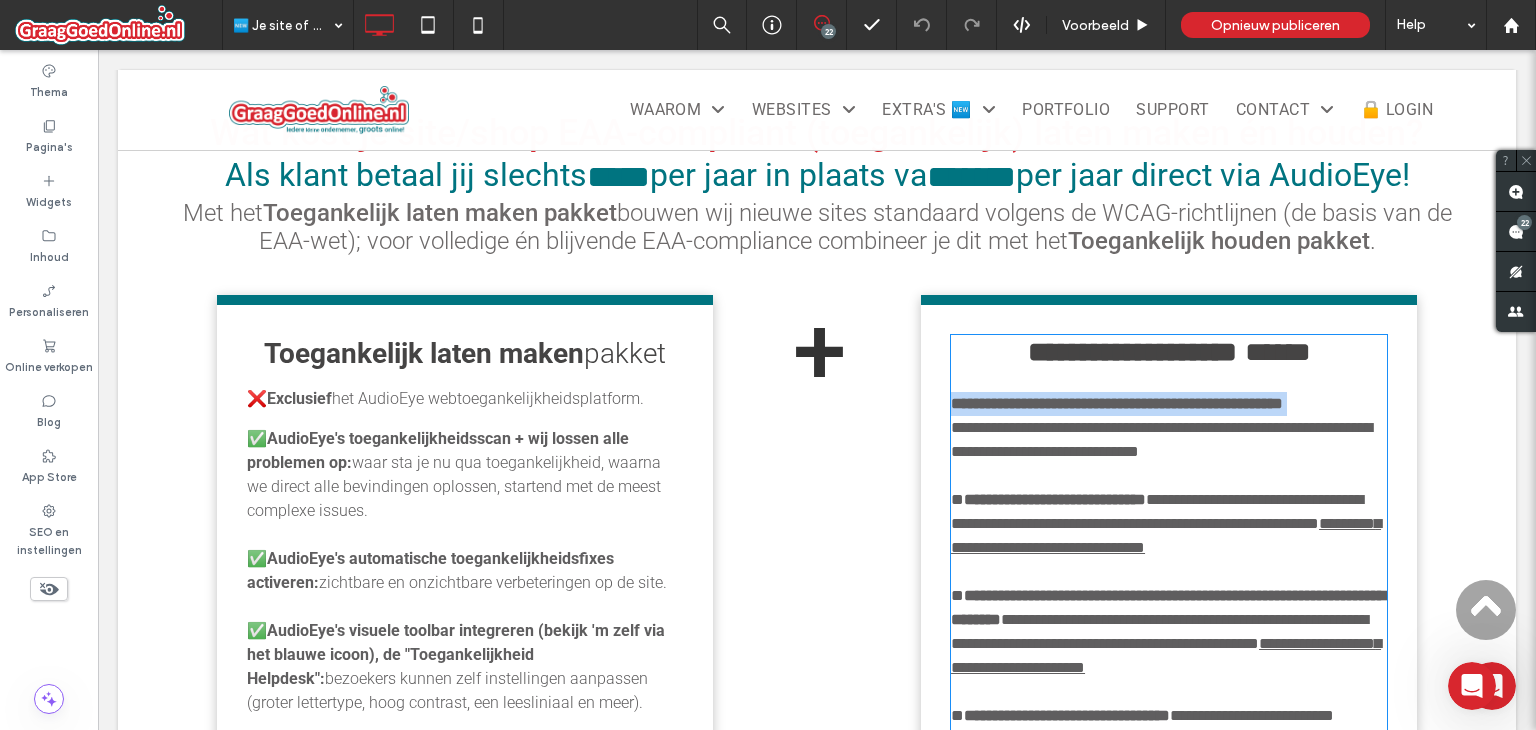 scroll, scrollTop: 2175, scrollLeft: 0, axis: vertical 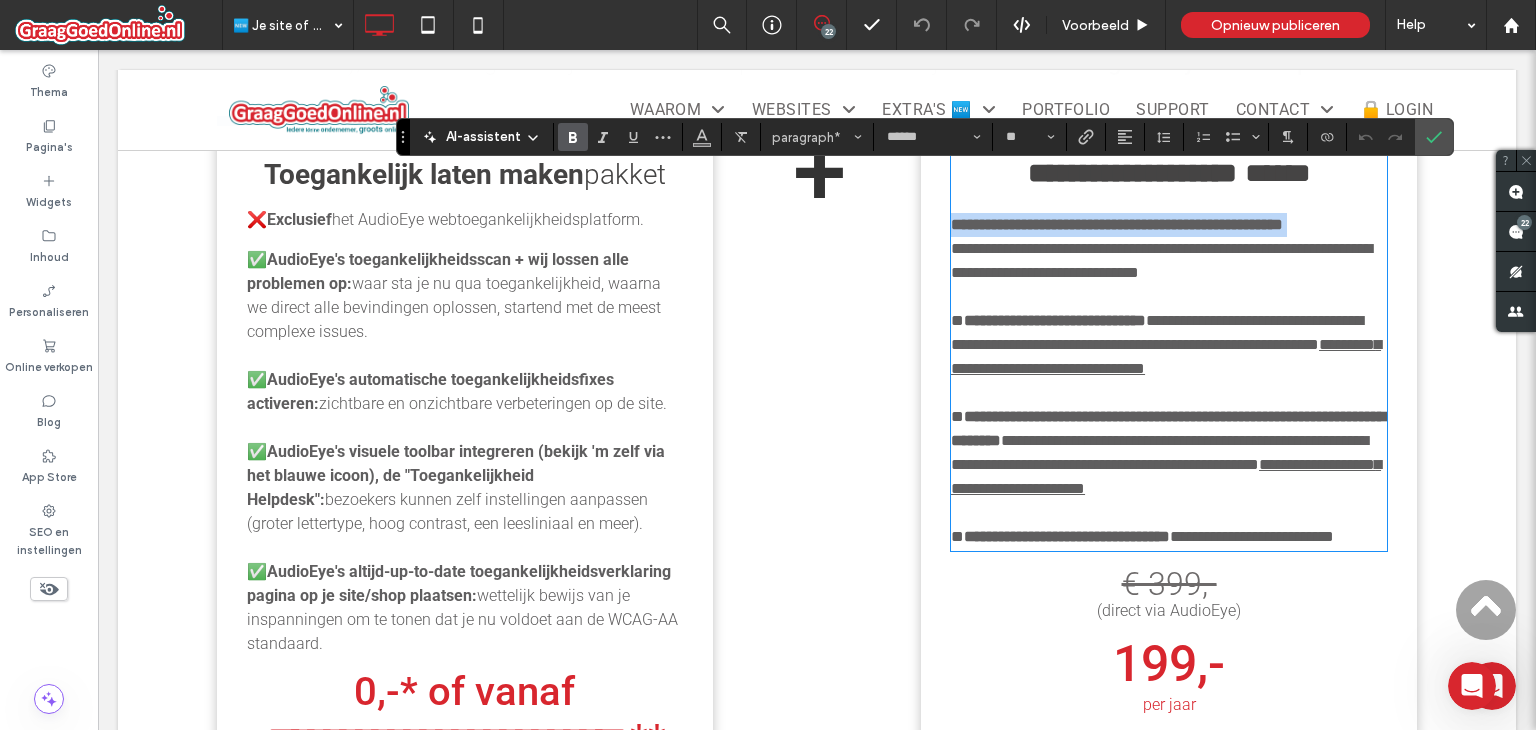 copy on "**********" 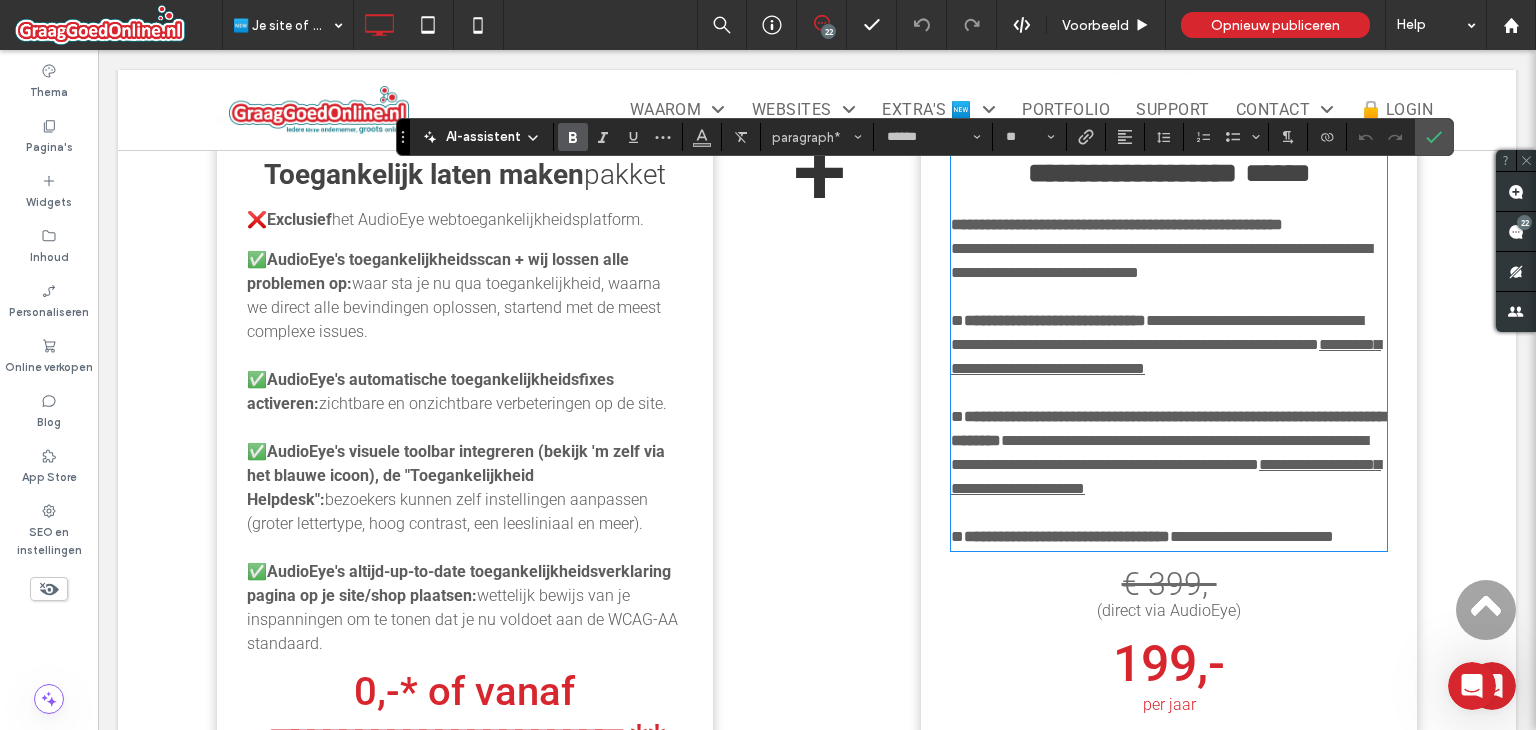 click on "Toegankelijk laten maken" at bounding box center (424, 174) 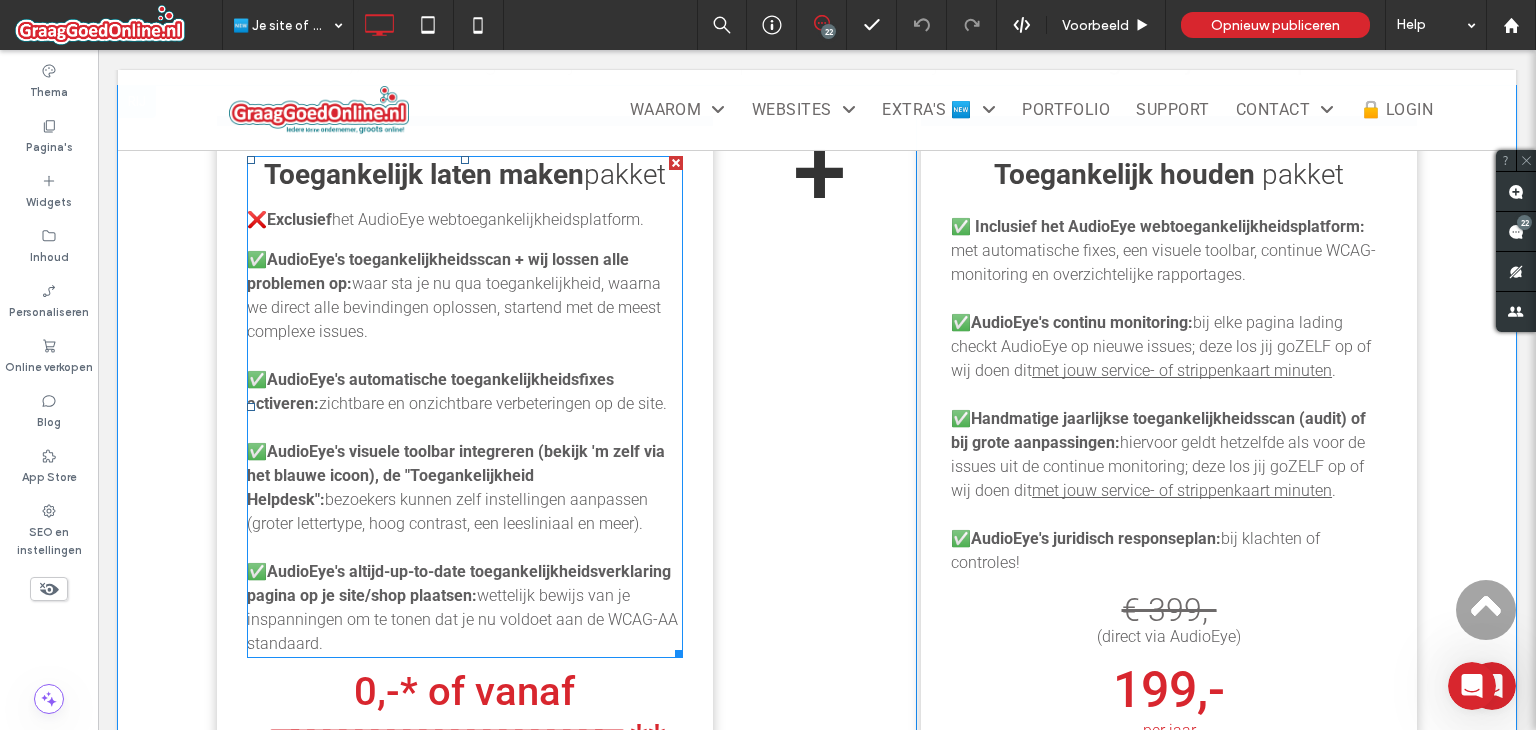 click on "Toegankelijk laten maken" at bounding box center (424, 174) 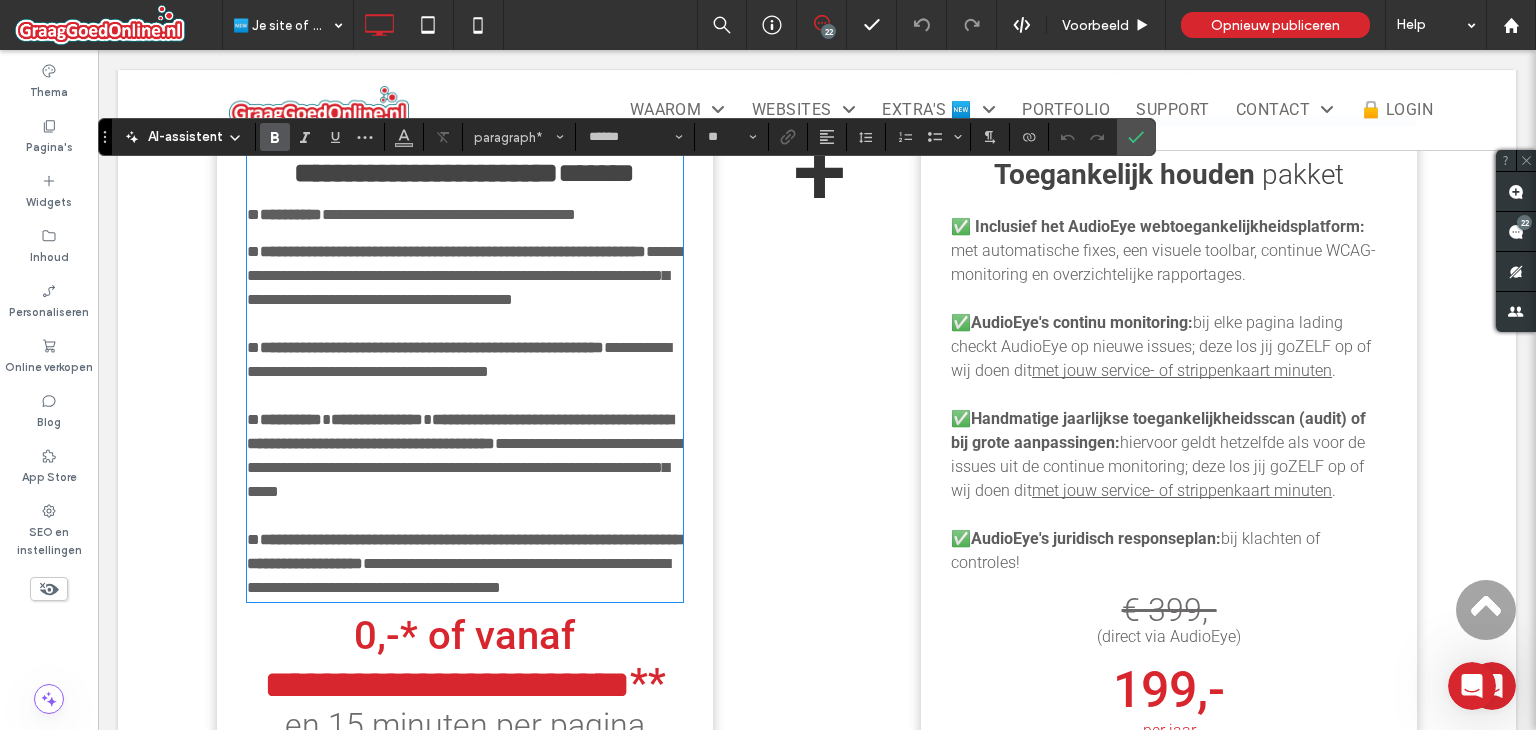 type on "**" 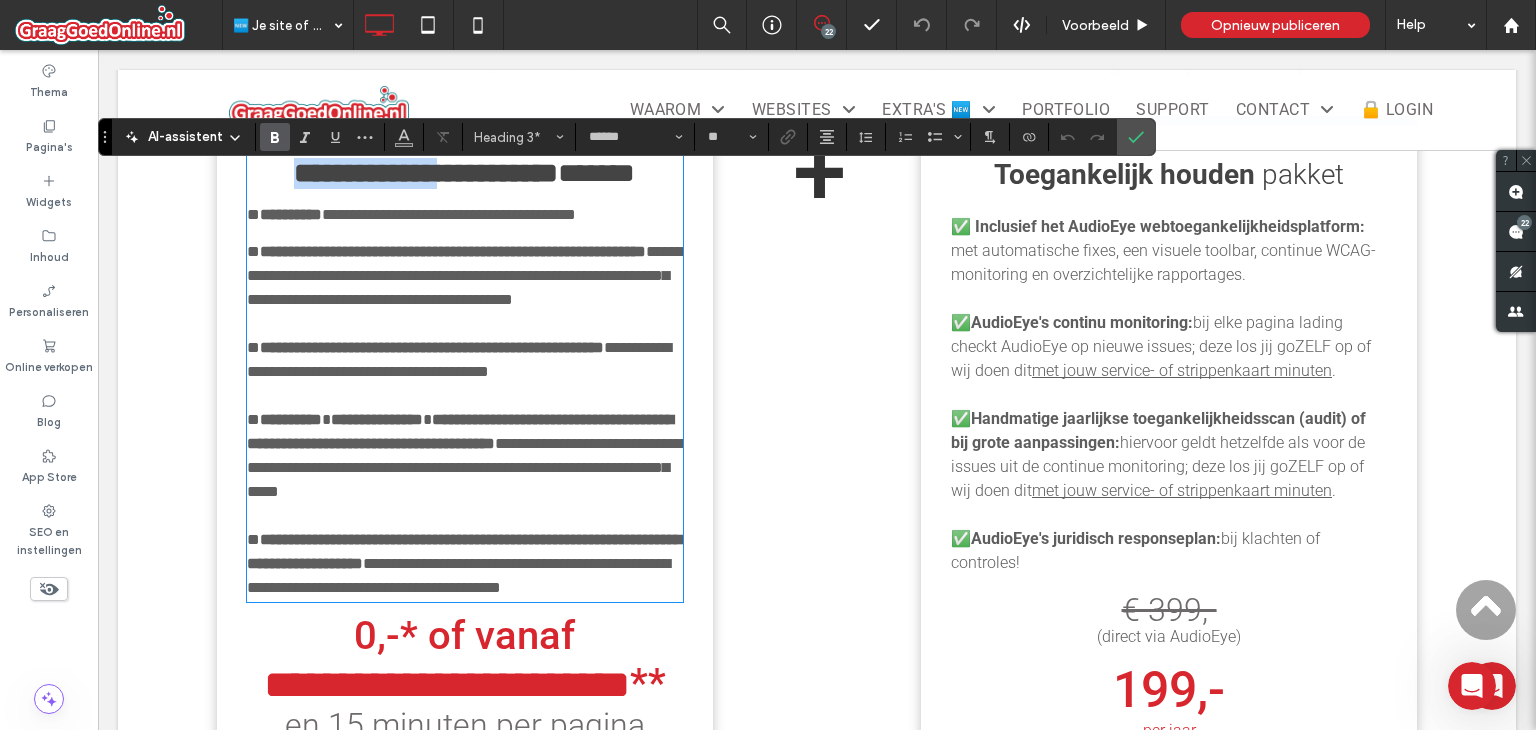 click on "**********" at bounding box center [426, 173] 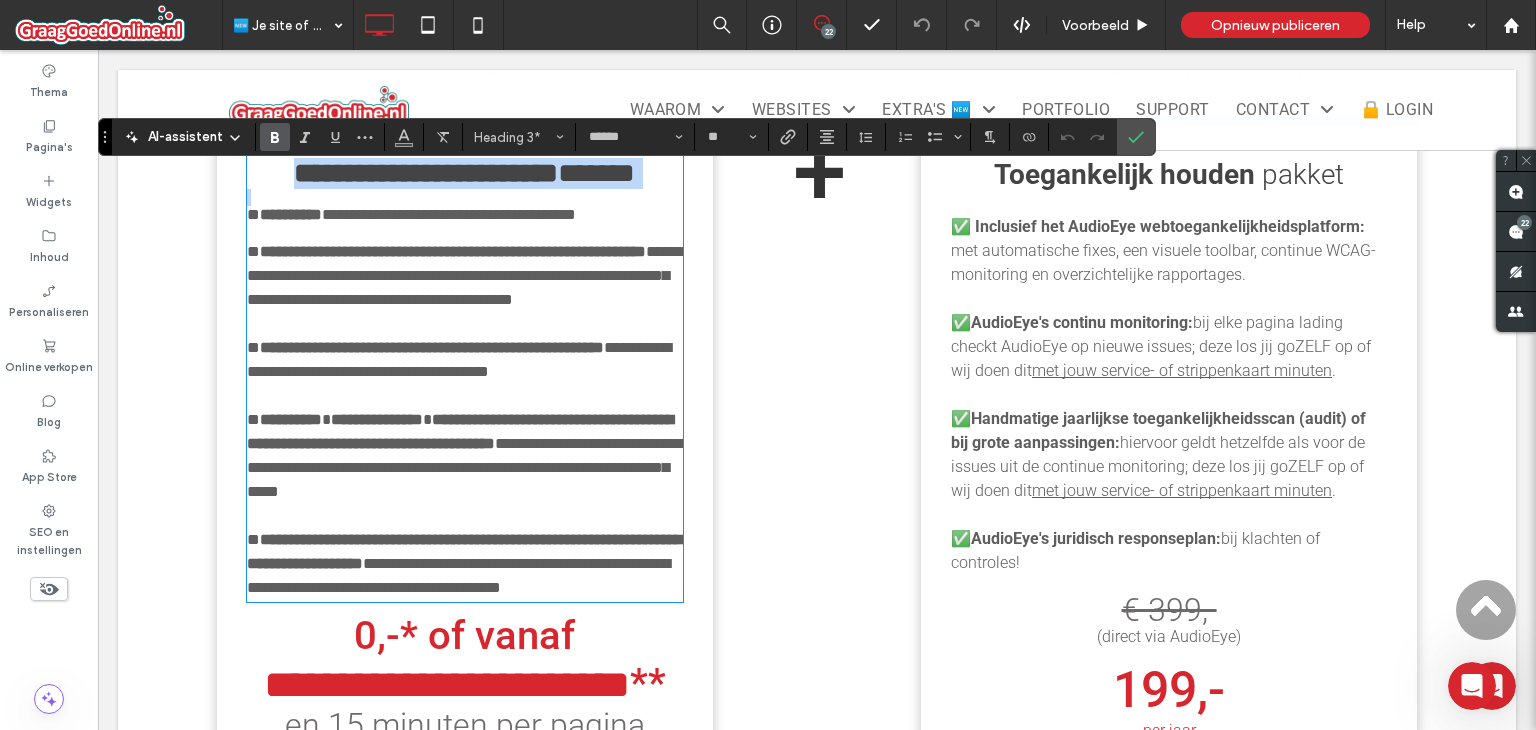 drag, startPoint x: 395, startPoint y: 182, endPoint x: 499, endPoint y: 203, distance: 106.09901 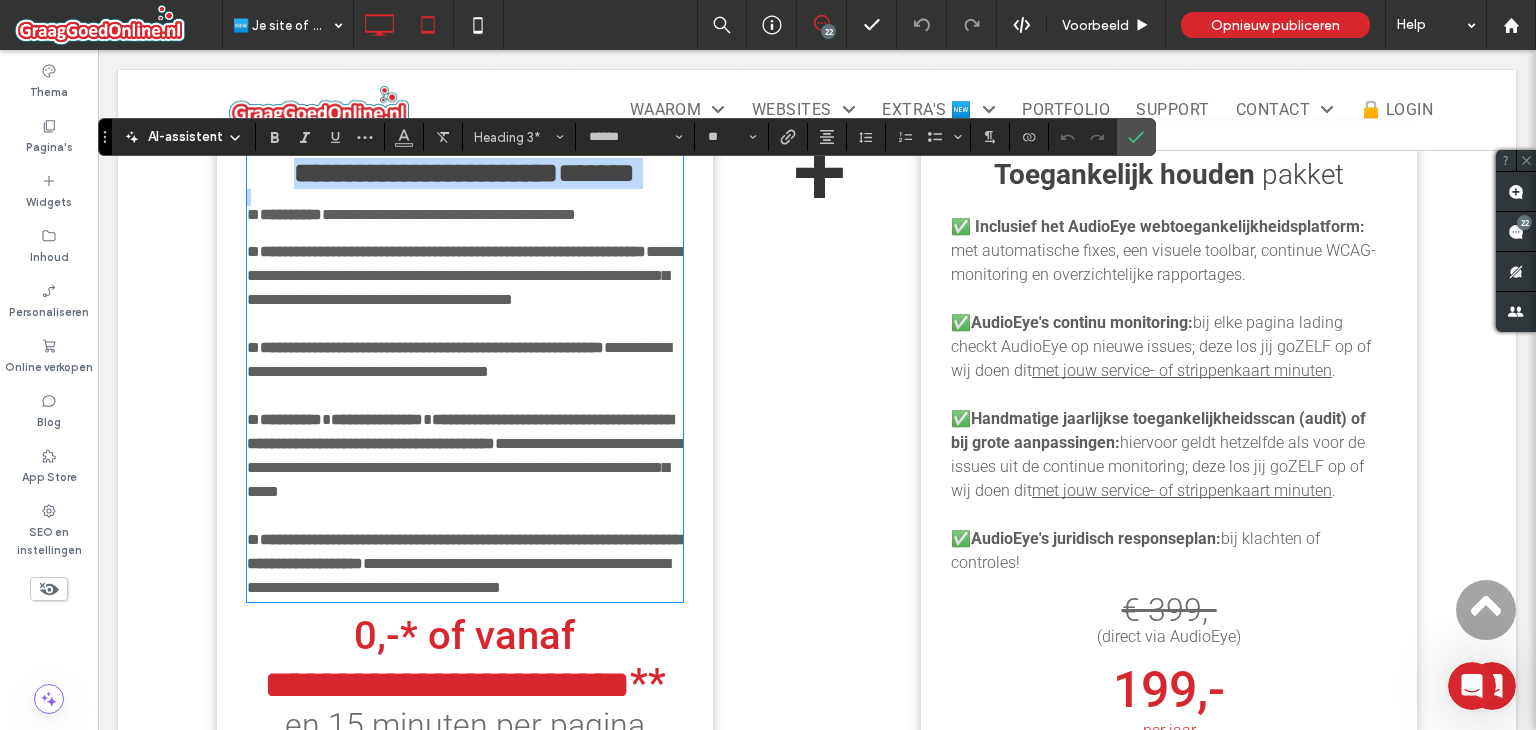 copy on "**********" 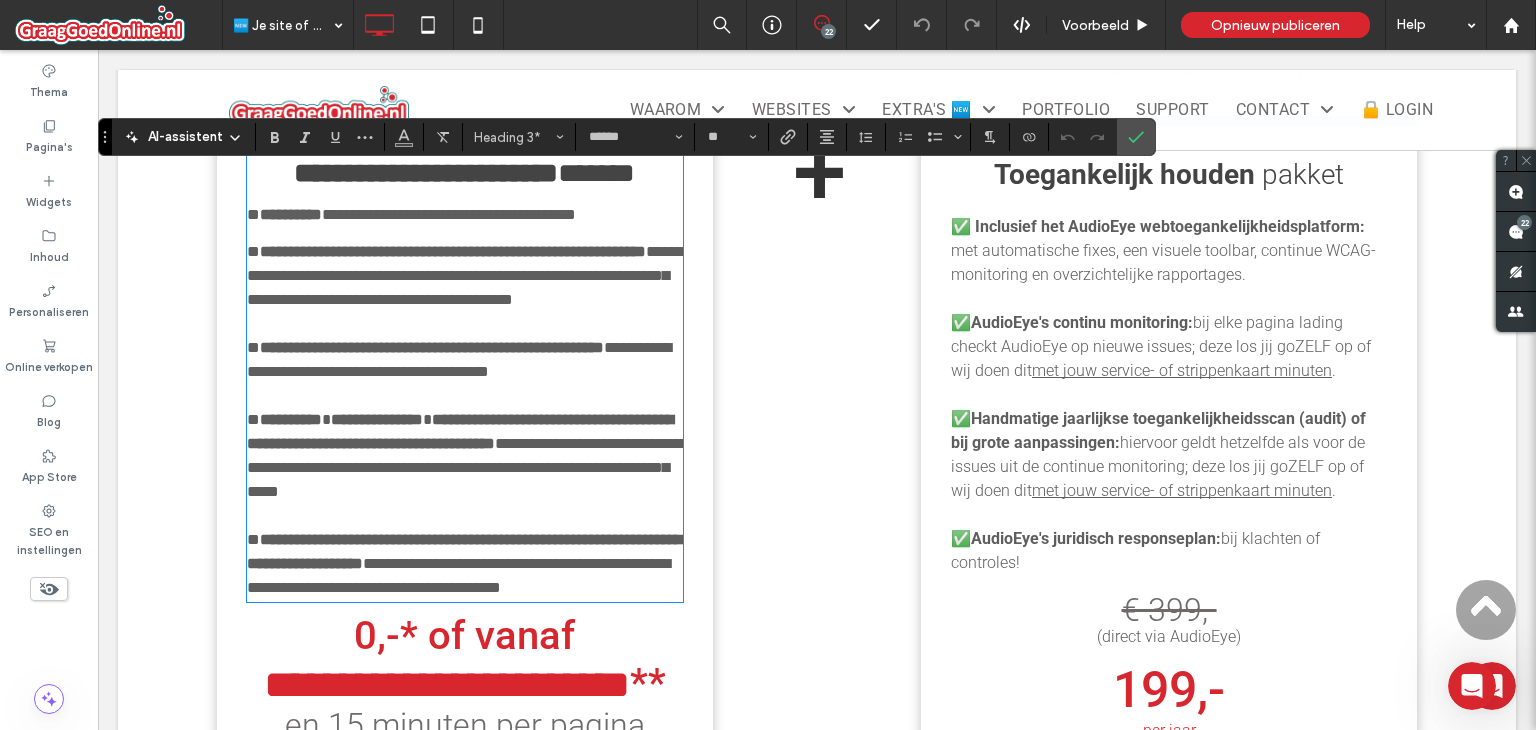 click at bounding box center [1169, 395] 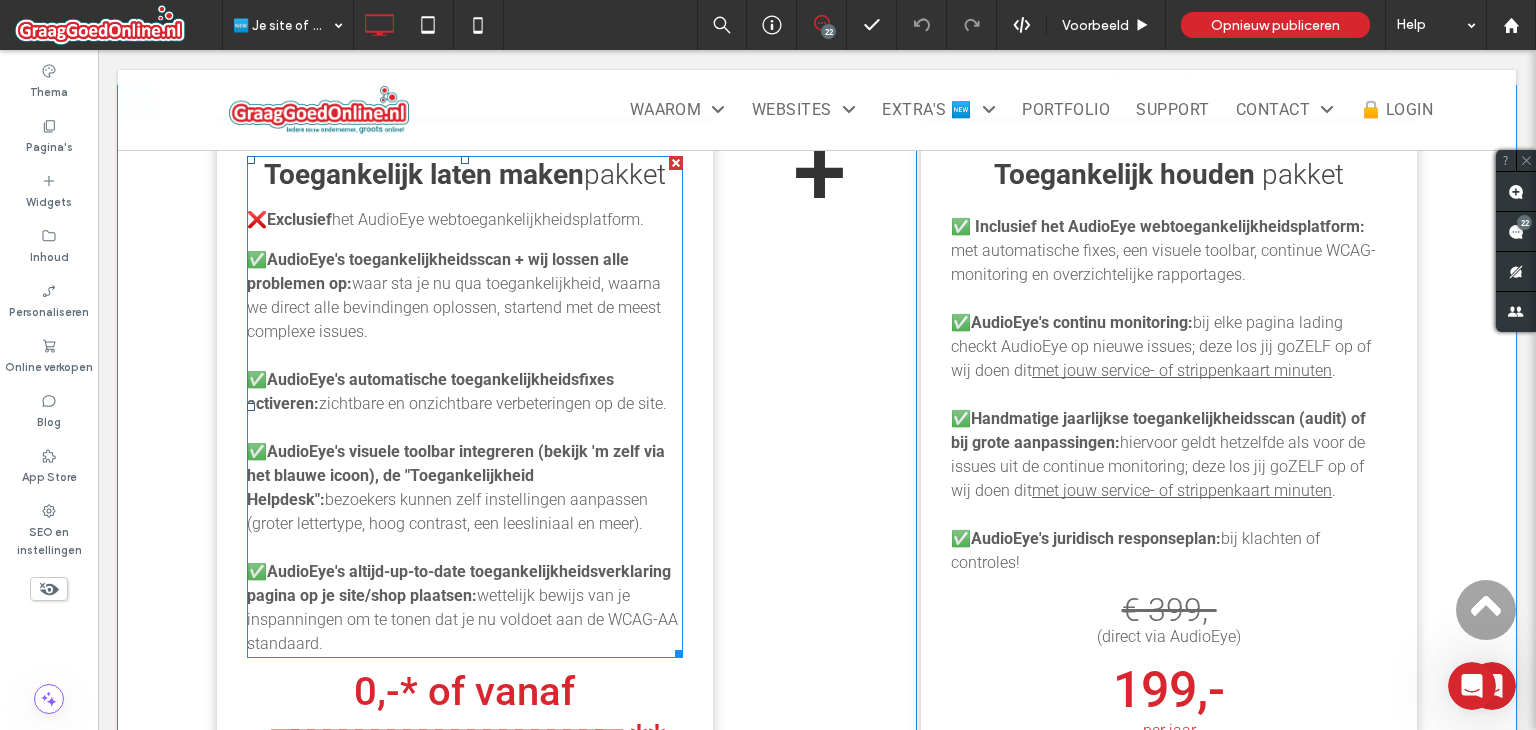 click at bounding box center (465, 238) 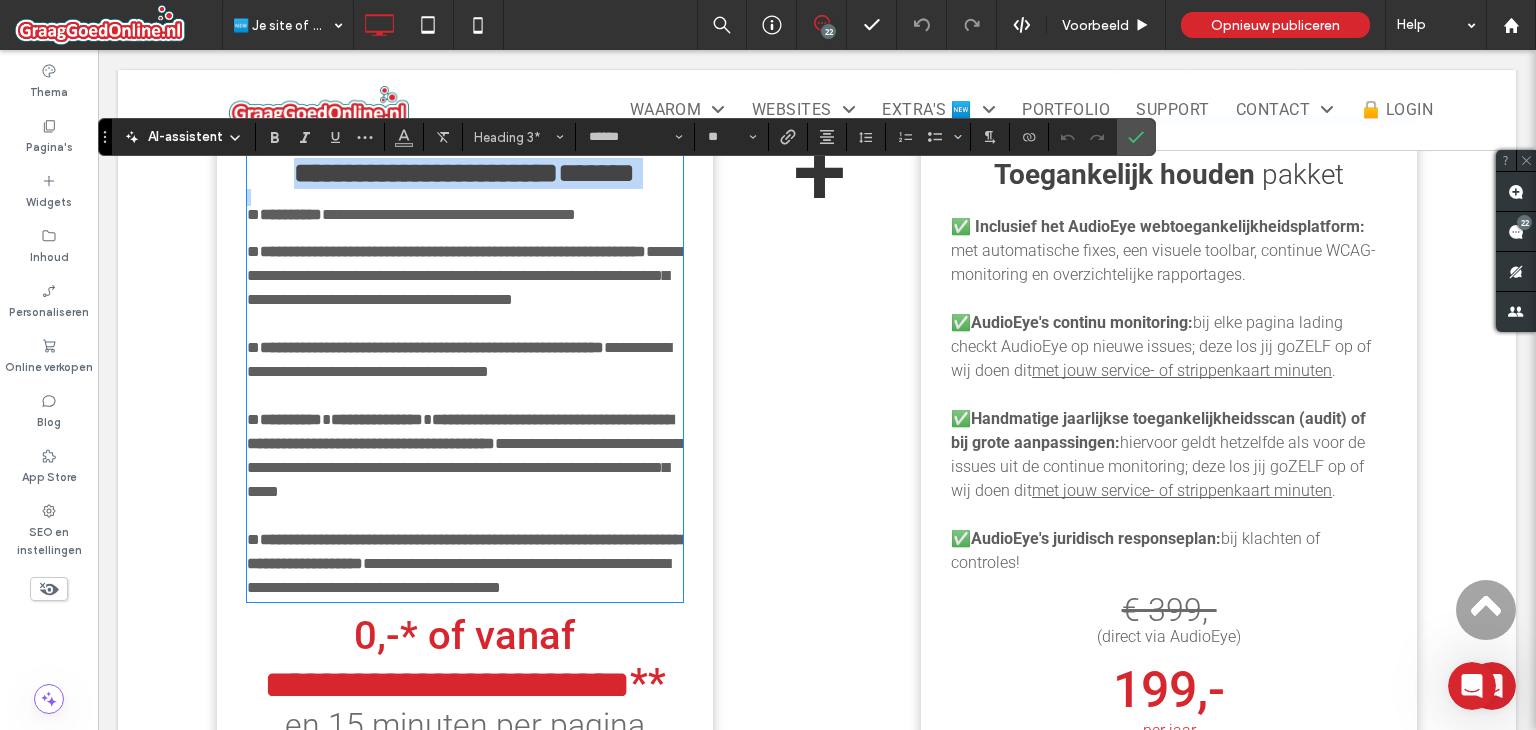 type on "**" 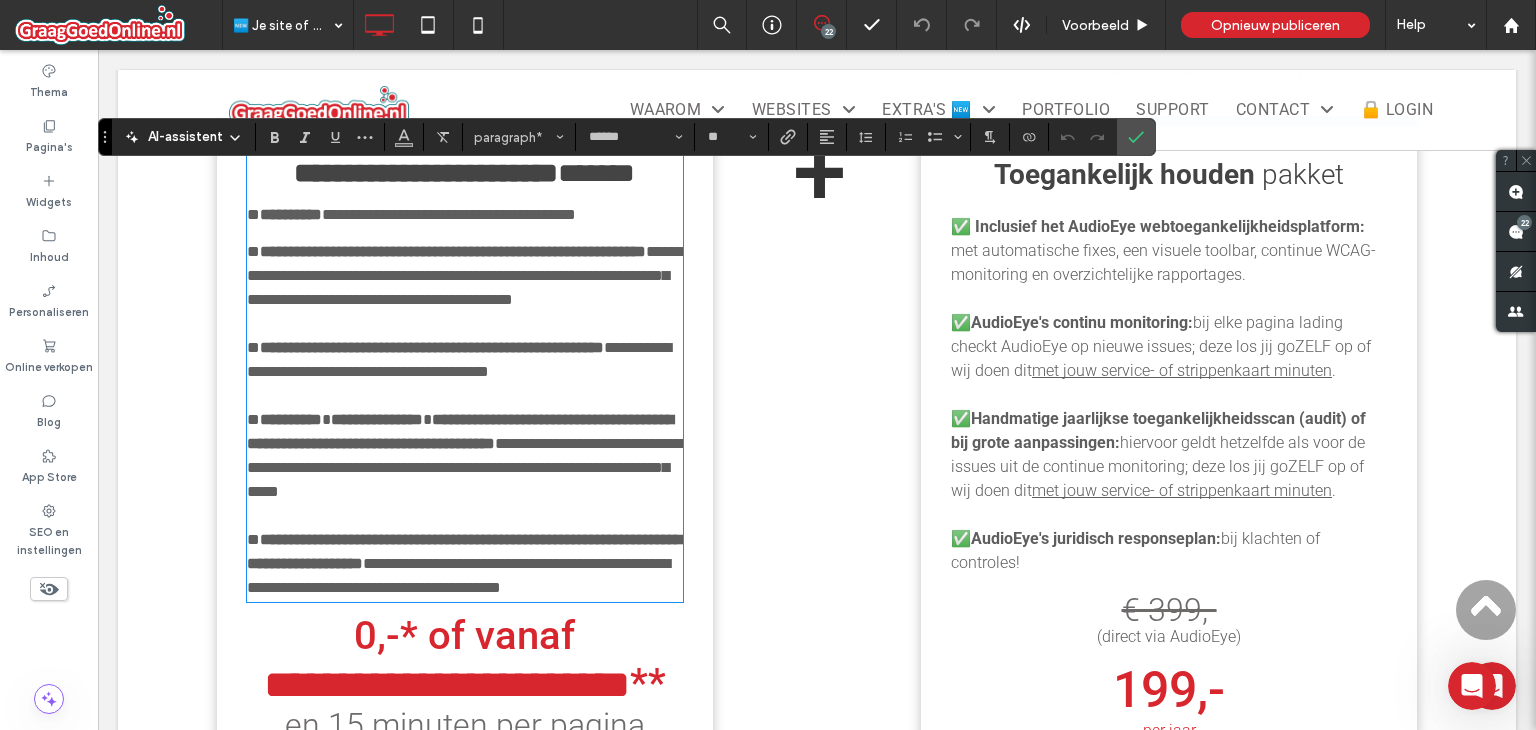 drag, startPoint x: 374, startPoint y: 665, endPoint x: 220, endPoint y: 253, distance: 439.84088 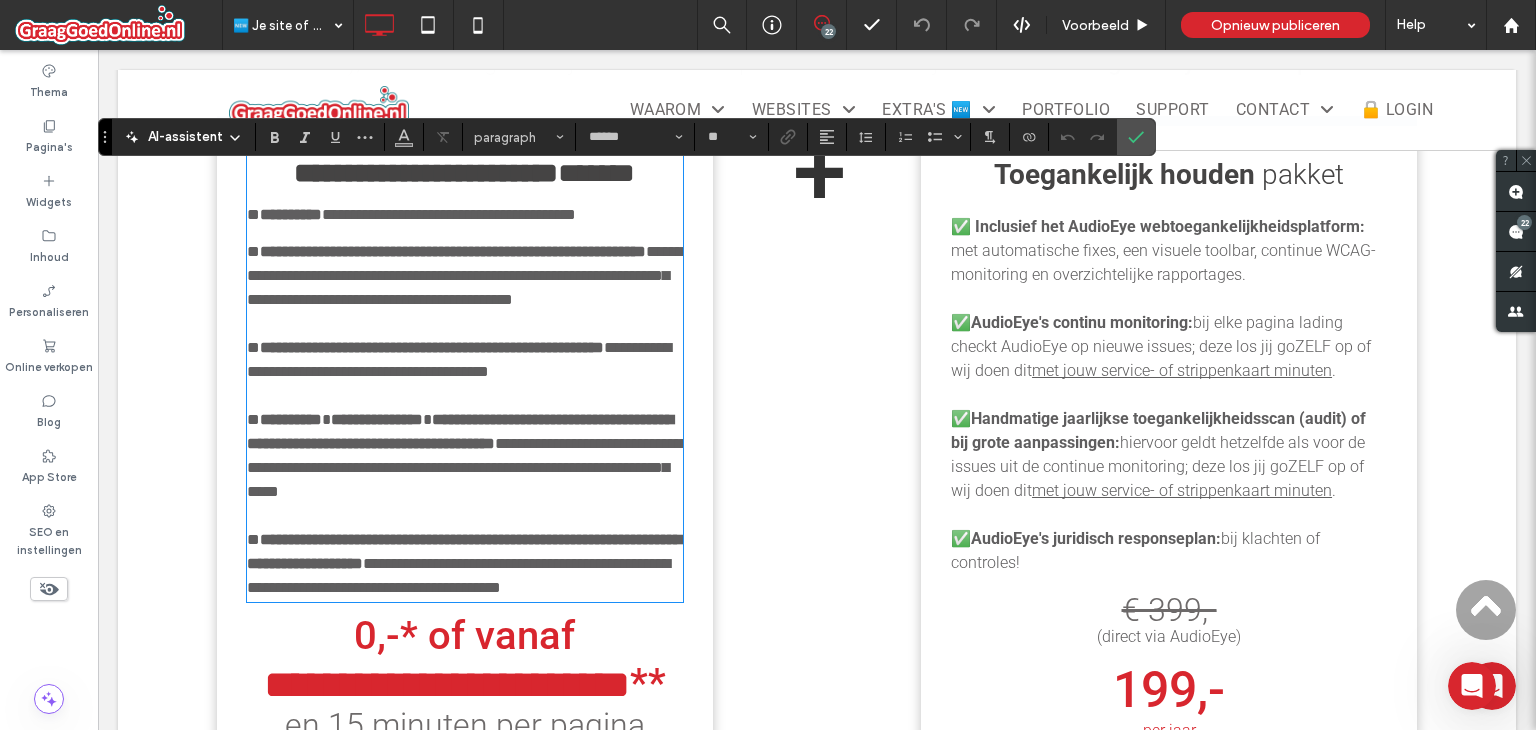 click on "**********" at bounding box center (453, 251) 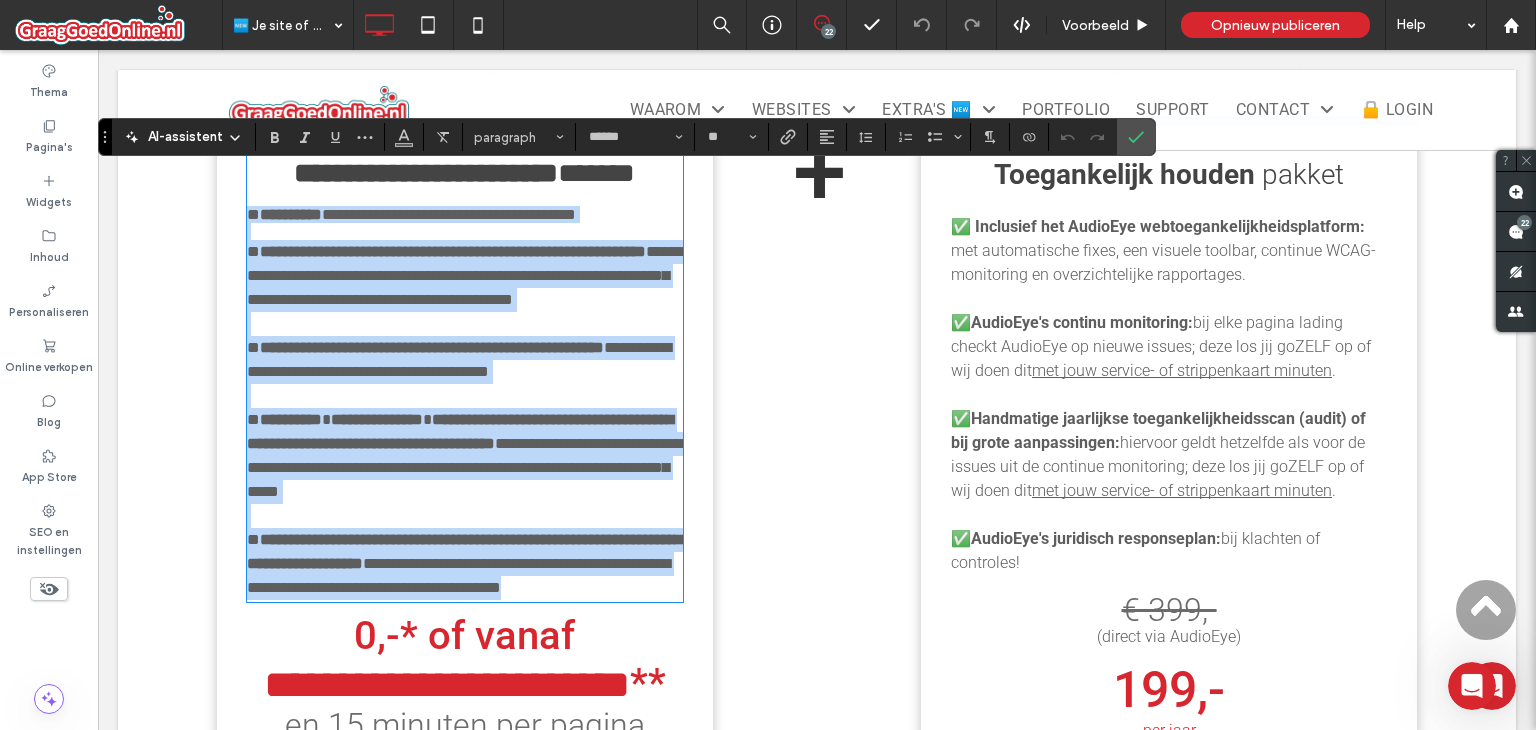 drag, startPoint x: 244, startPoint y: 239, endPoint x: 345, endPoint y: 663, distance: 435.86353 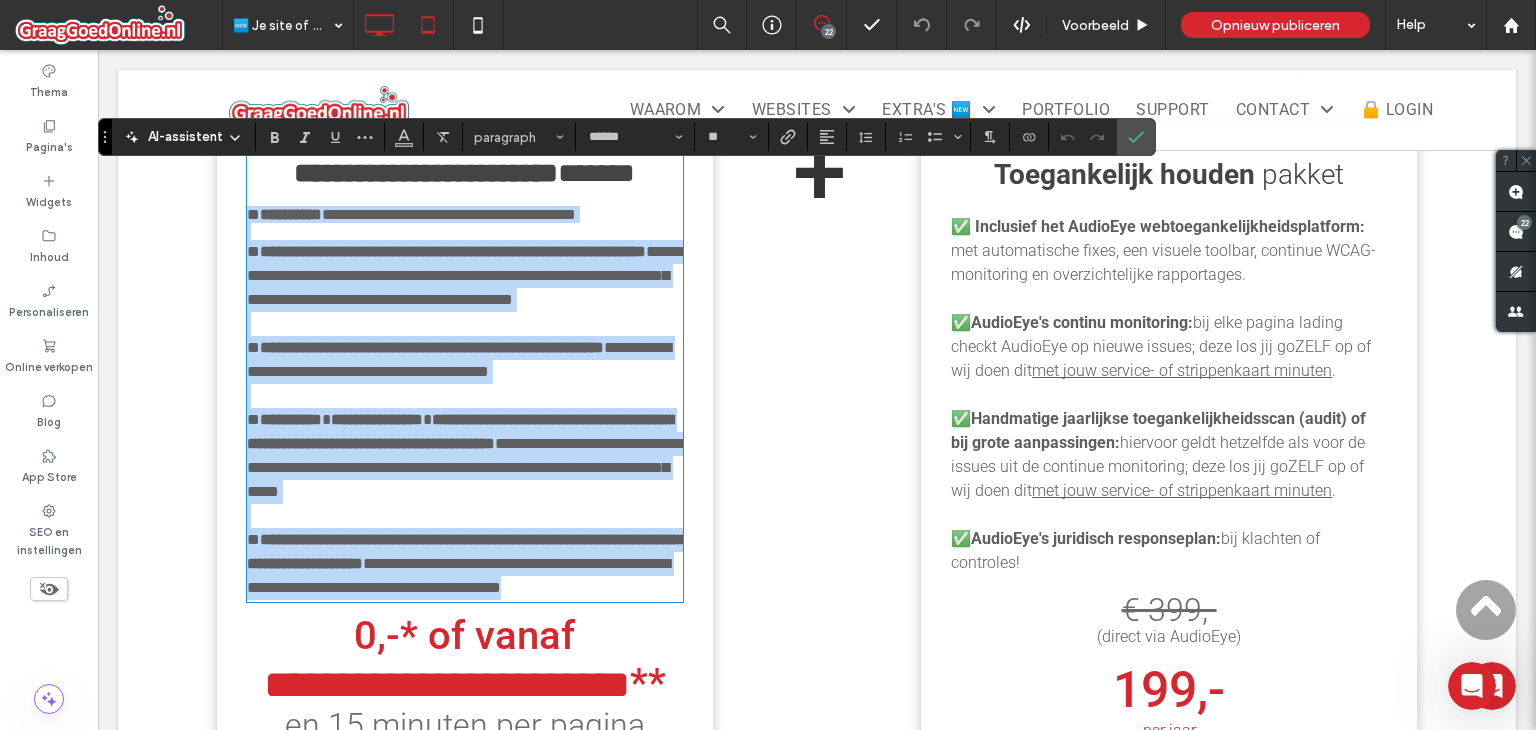 copy on "**********" 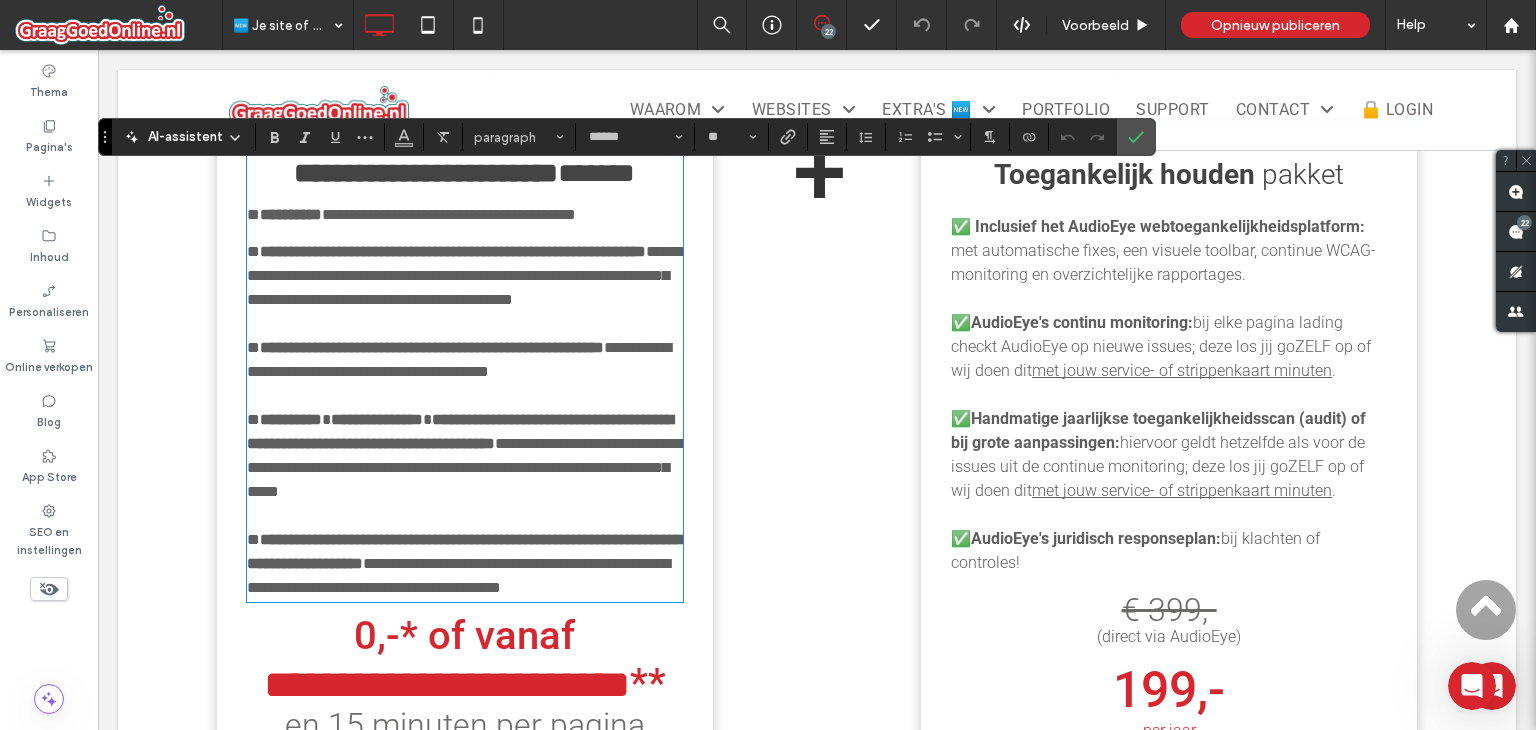 click on "✅ Inclusief het AudioEye webtoegankelijkheidsplatform:" at bounding box center (1158, 226) 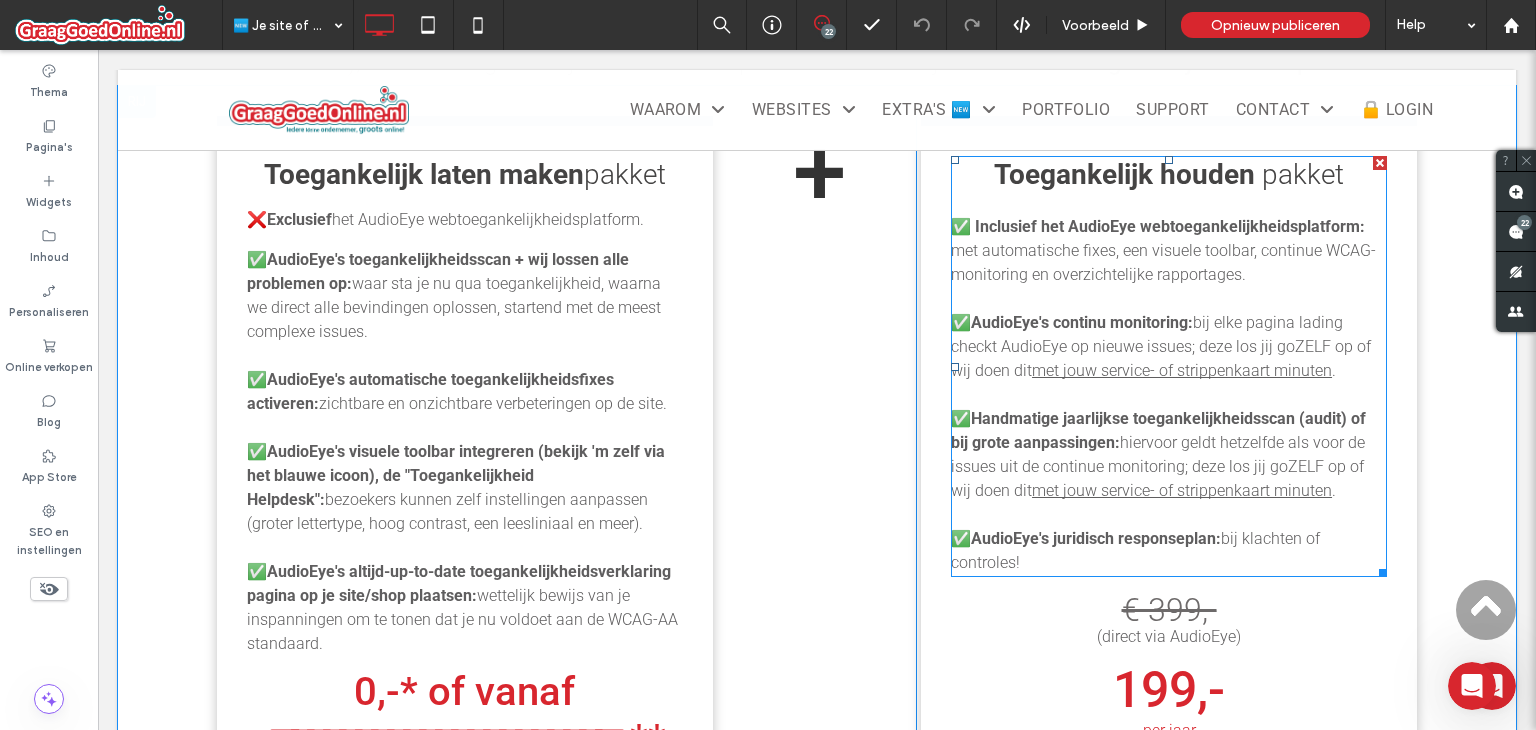 click on "met automatische fixes, een visuele toolbar, continue WCAG-monitoring en overzichtelijke rapportages." at bounding box center [1163, 262] 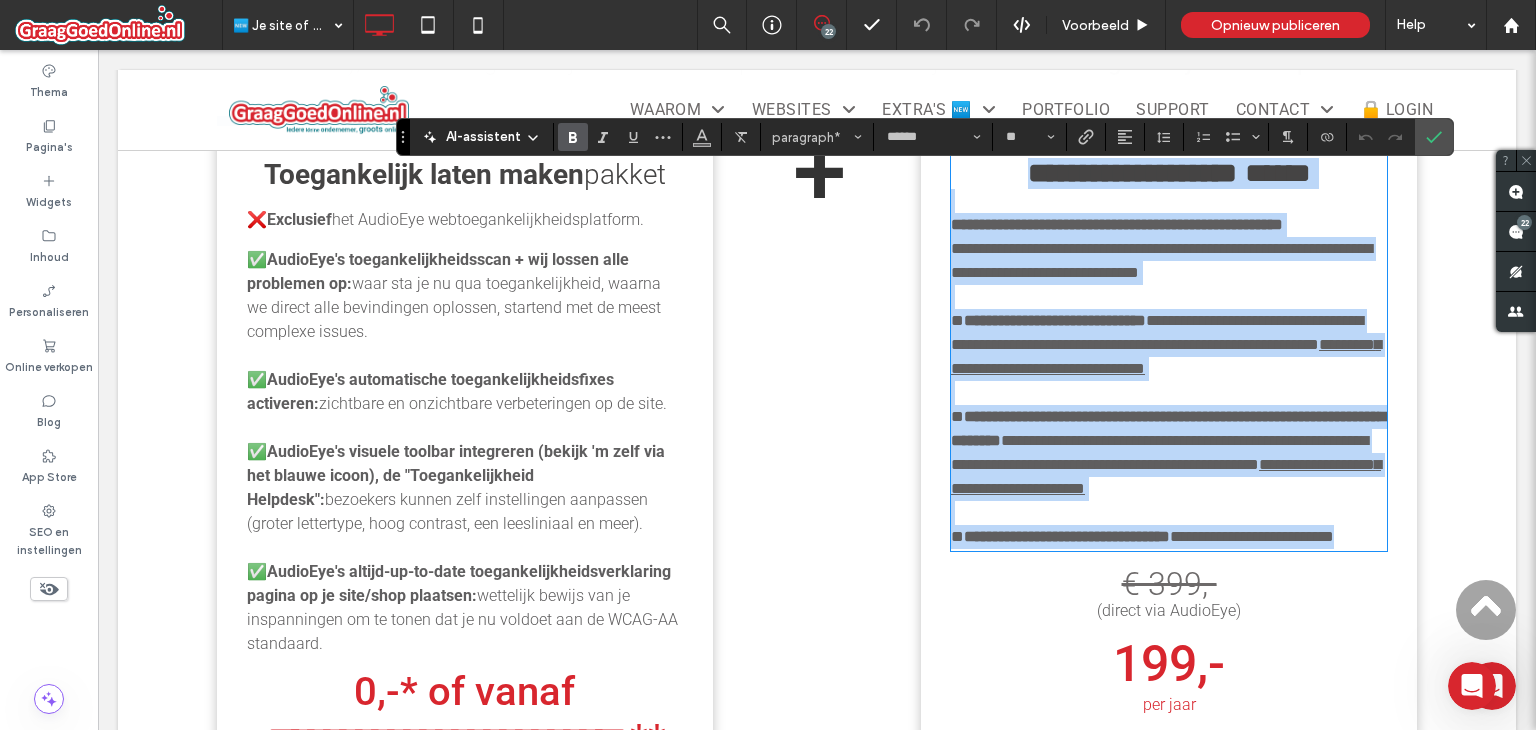 type on "*" 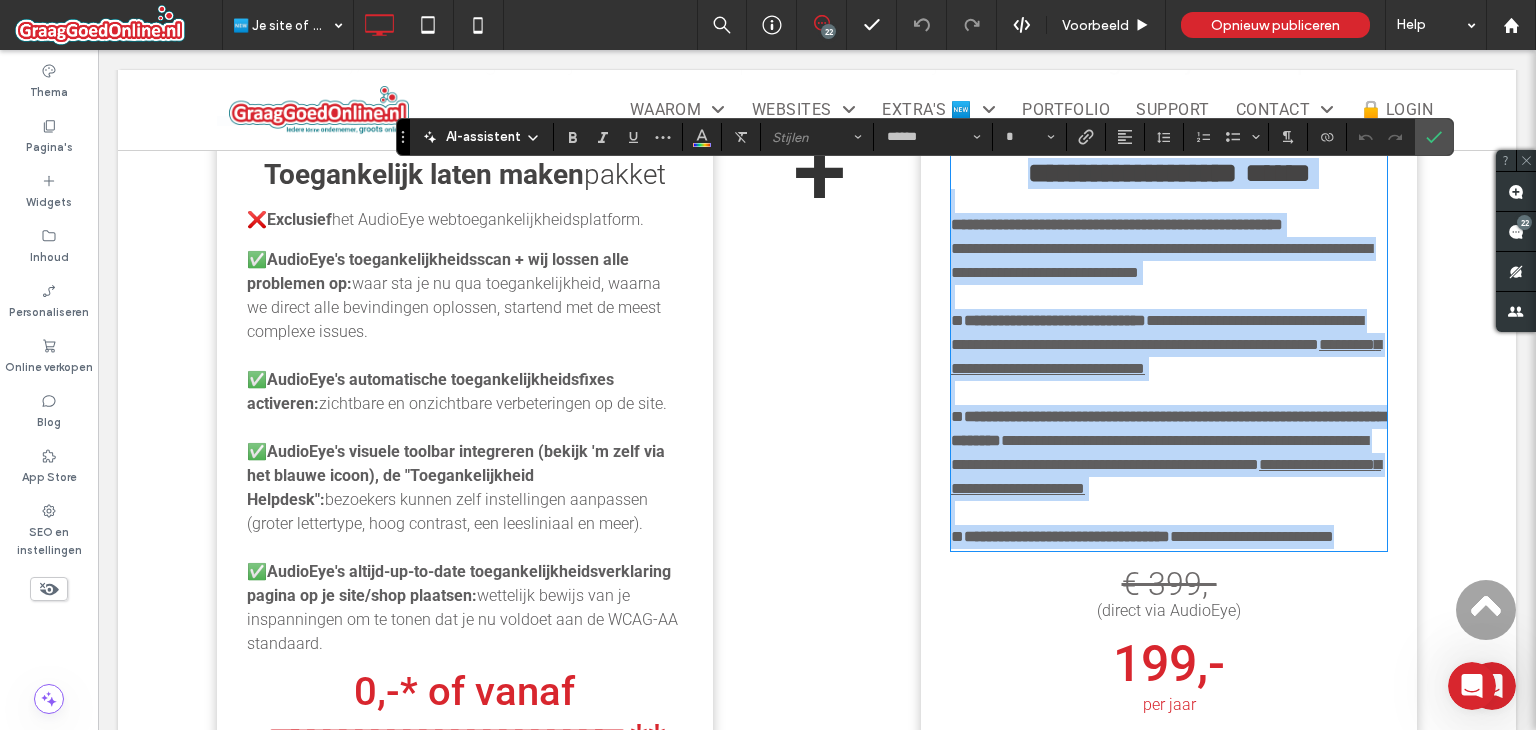 copy on "**********" 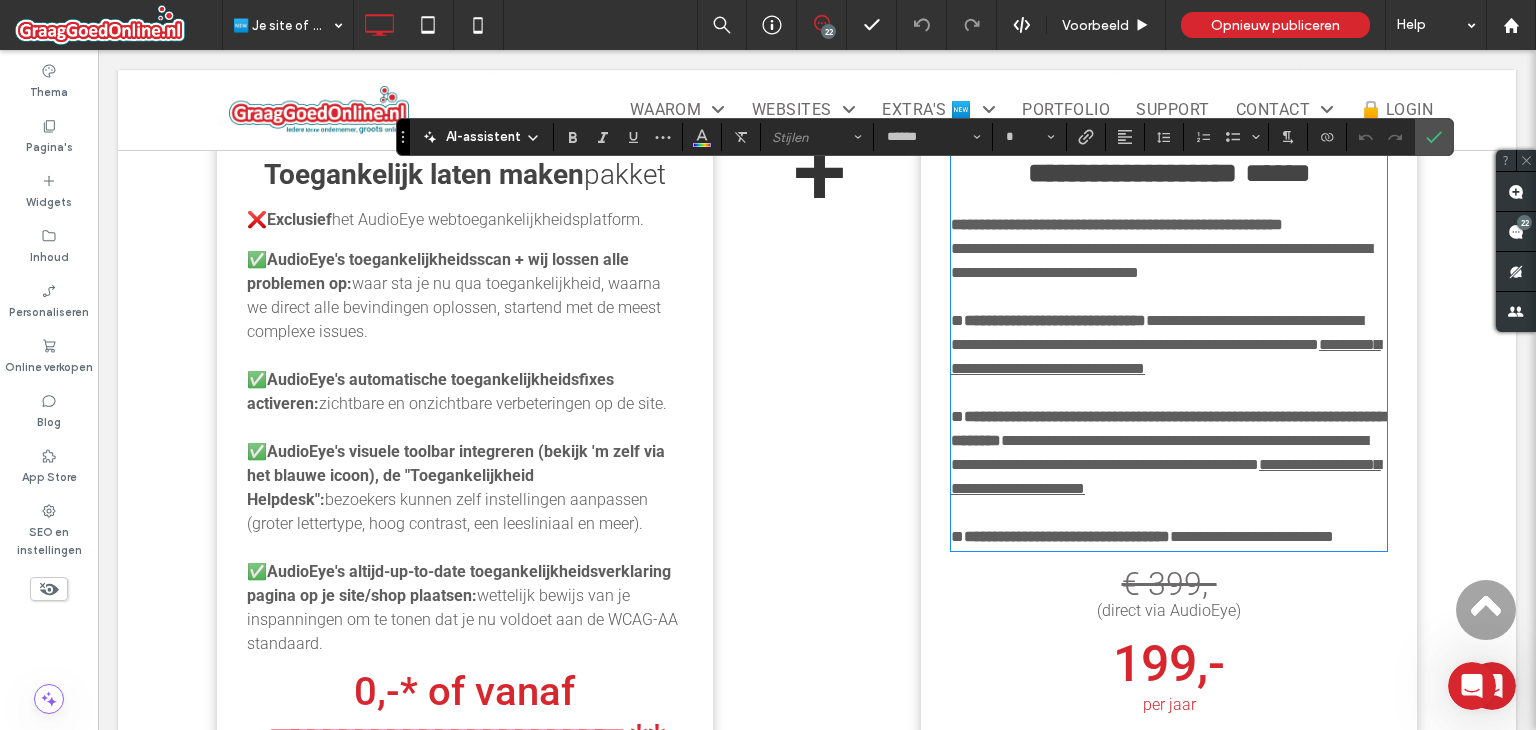 click on "waar sta je nu qua toegankelijkheid, waarna we direct alle bevindingen oplossen, startend met de meest complexe issues." at bounding box center [454, 307] 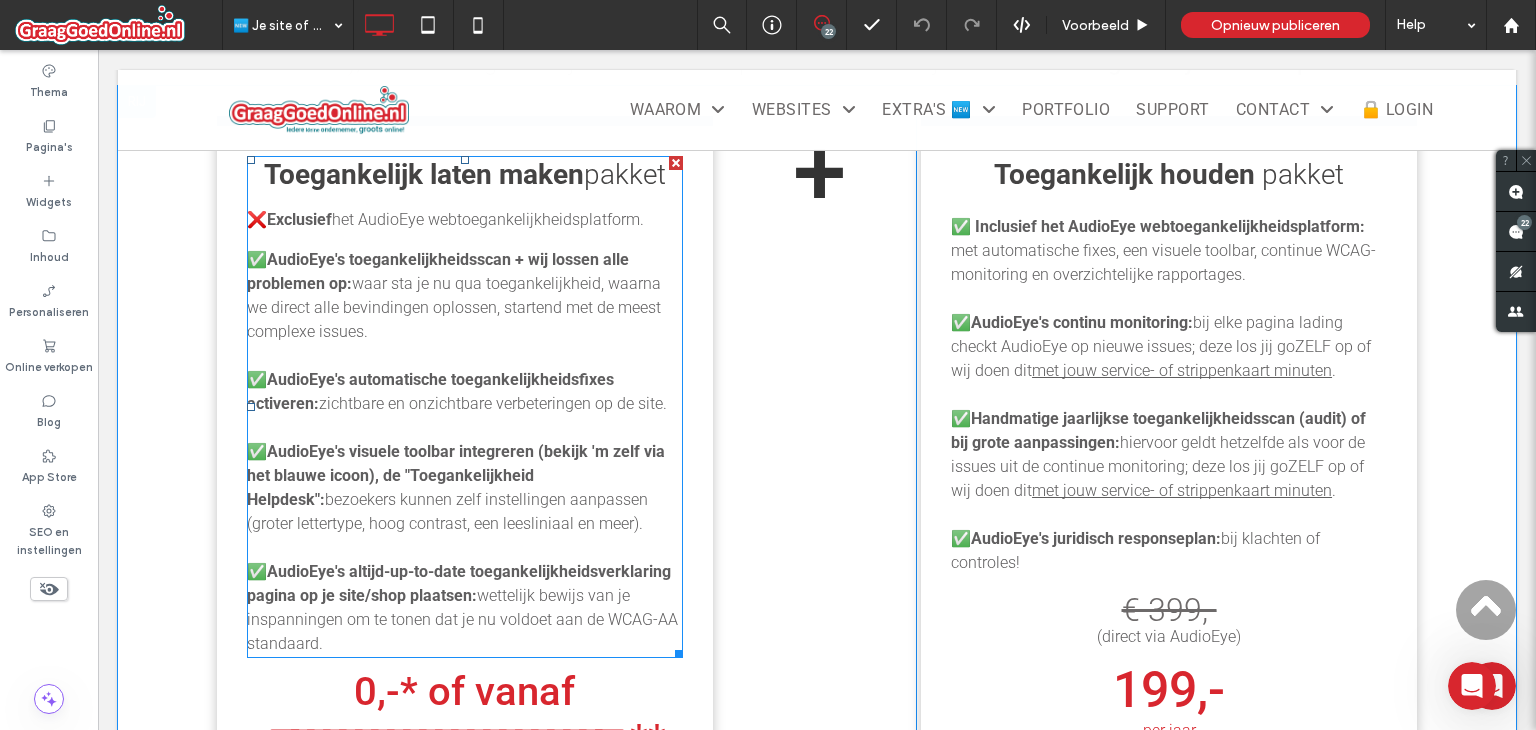 click on "✅  AudioEye's toegankelijkheidsscan + wij lossen alle problemen op:  waar sta je nu qua toegankelijkheid, waarna we direct alle bevindingen oplossen, startend met de meest complexe issues." at bounding box center [465, 296] 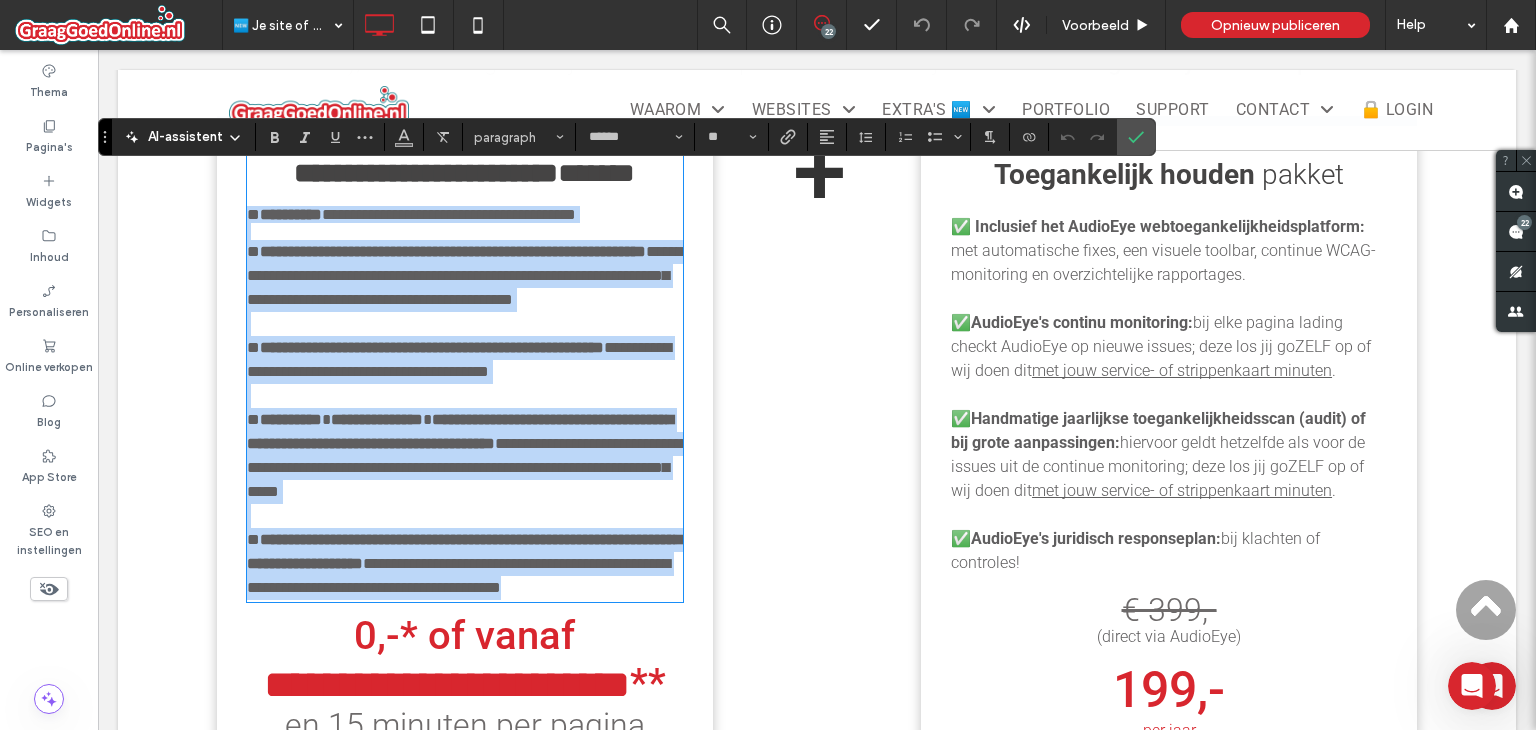 click on "**********" at bounding box center (465, 214) 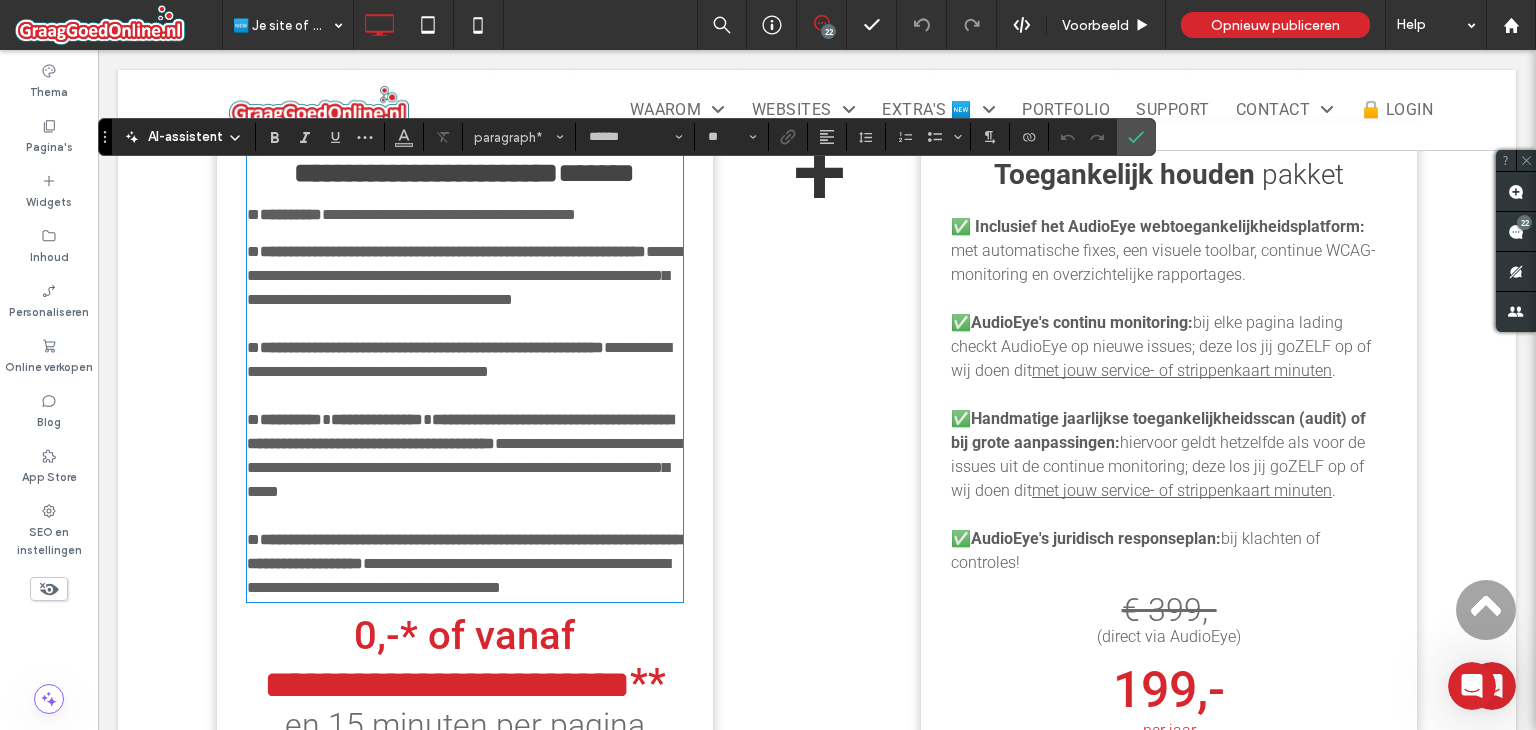 click on "**********" at bounding box center (449, 214) 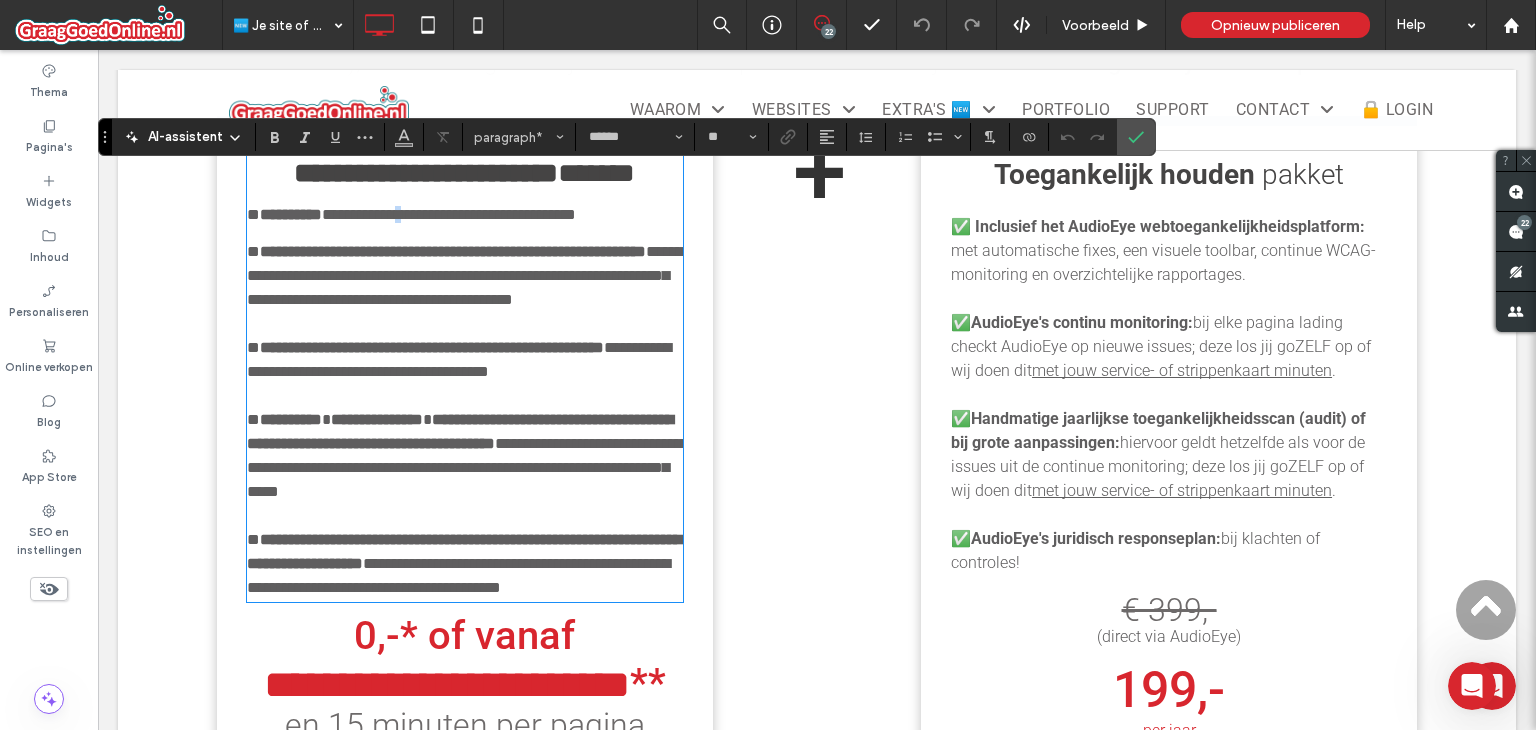 click on "**********" at bounding box center [449, 214] 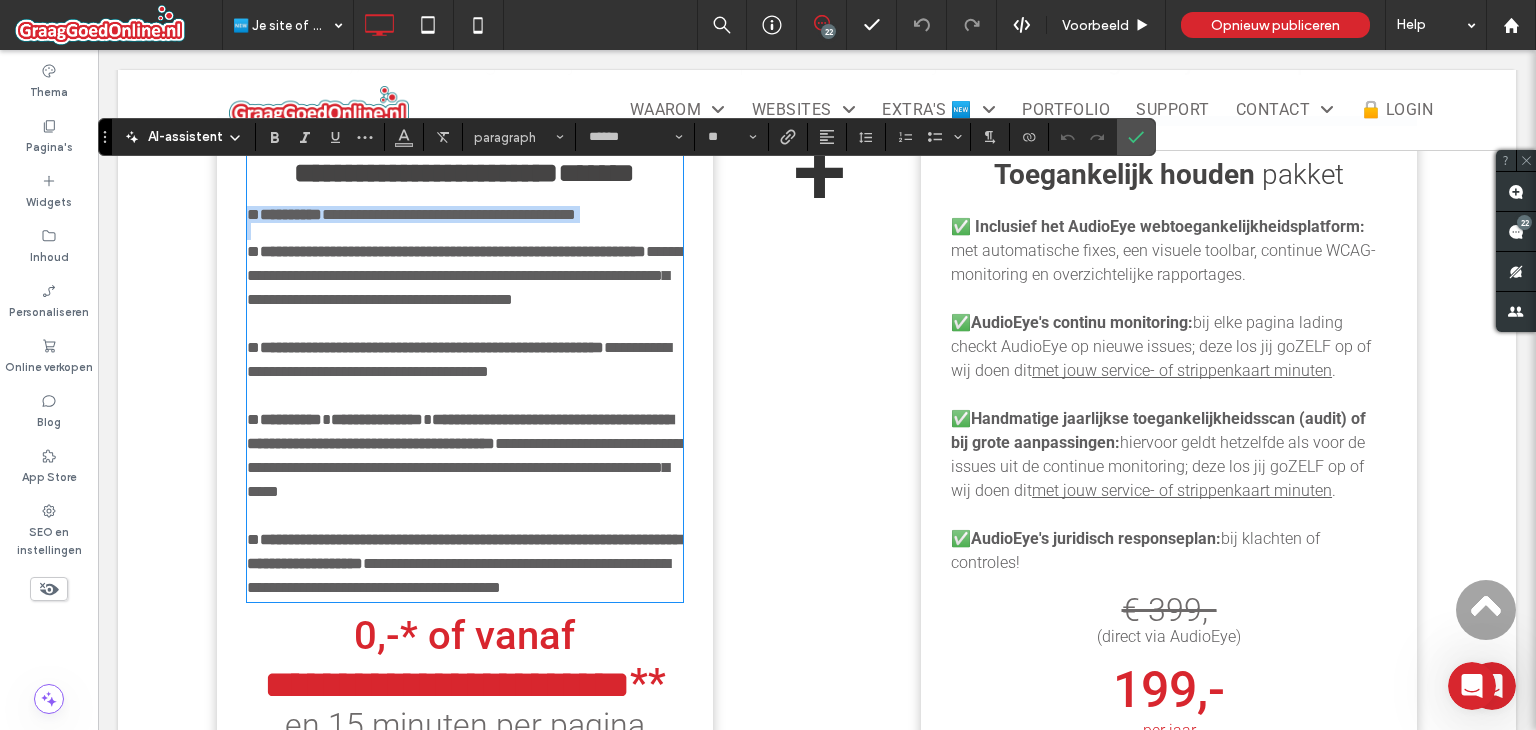 click on "**********" at bounding box center (449, 214) 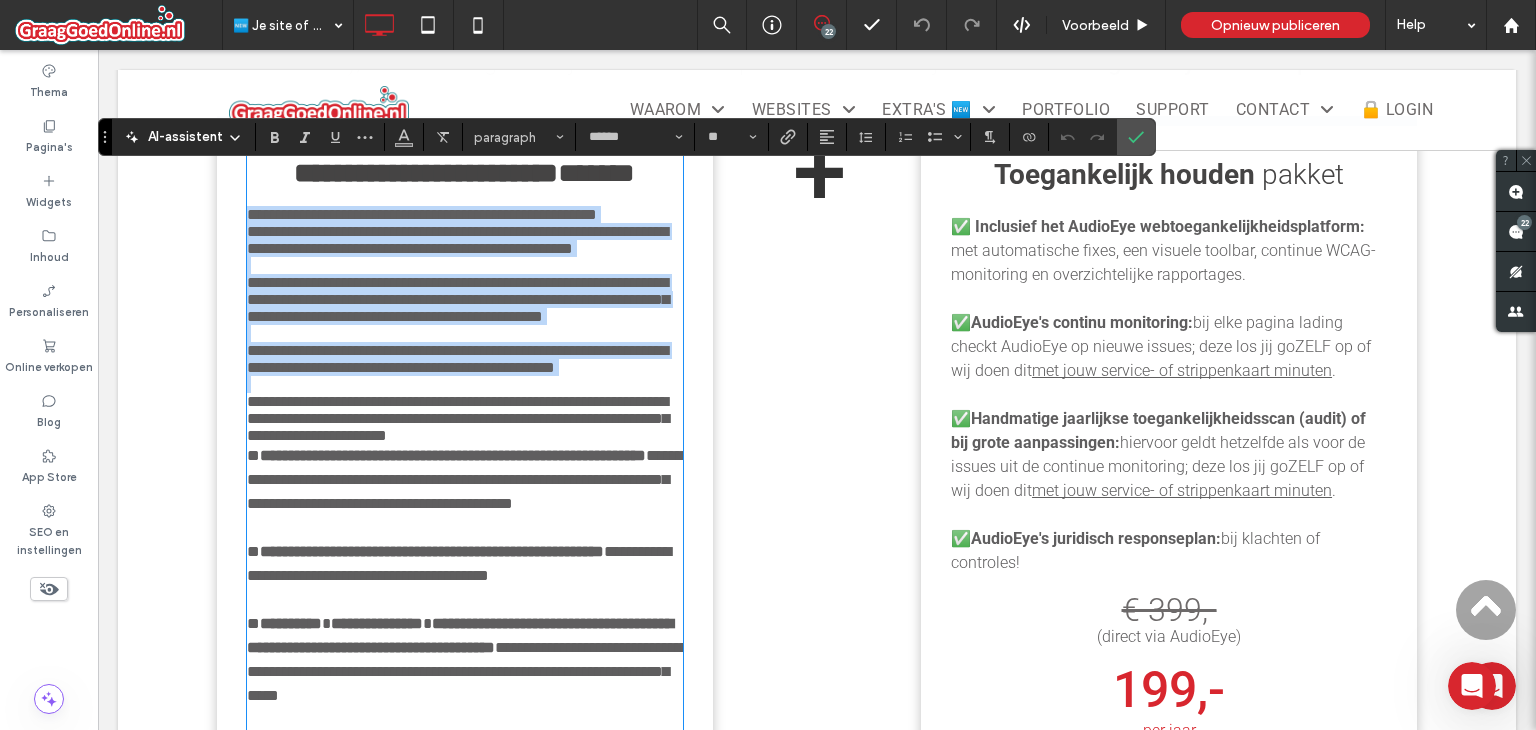 scroll, scrollTop: 0, scrollLeft: 0, axis: both 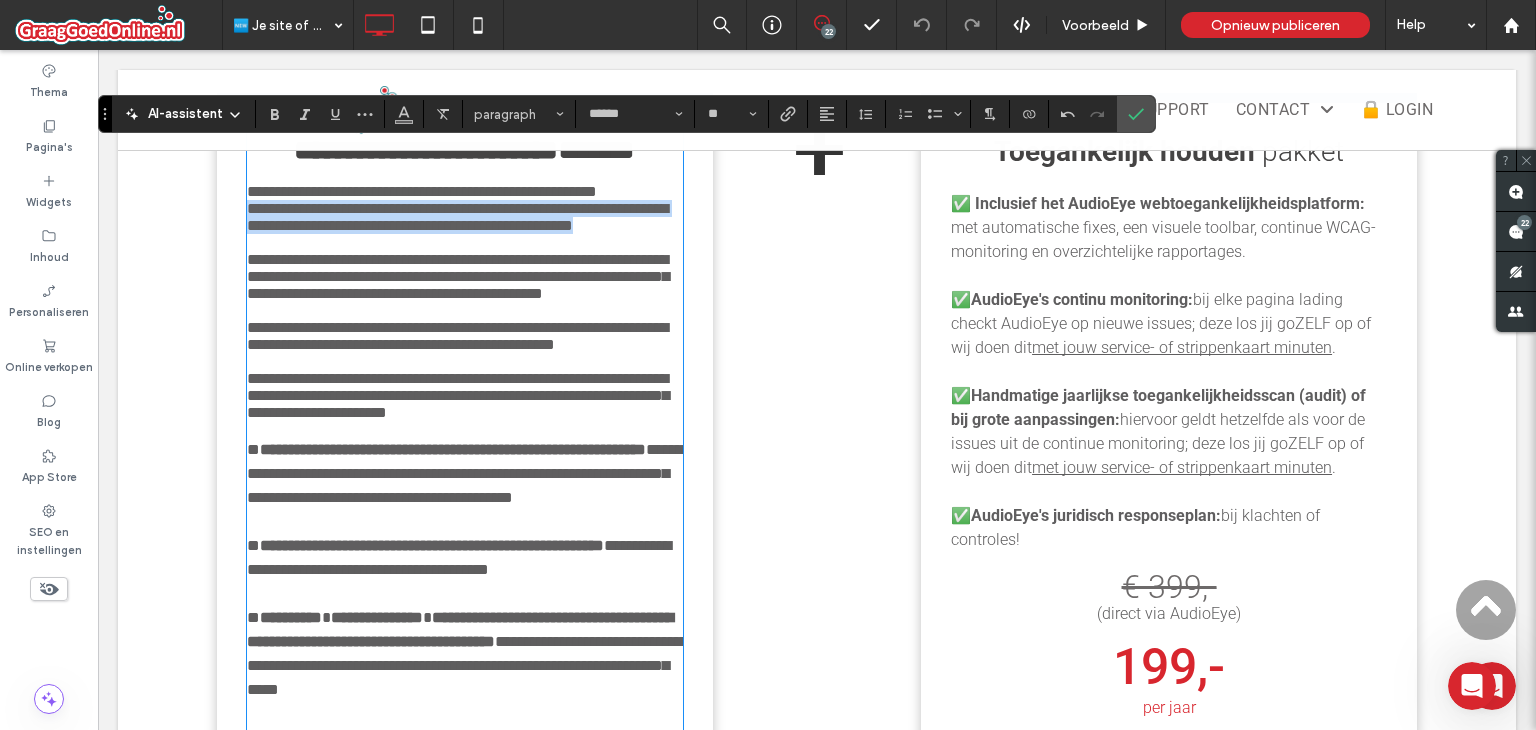 drag, startPoint x: 324, startPoint y: 272, endPoint x: 220, endPoint y: 234, distance: 110.724884 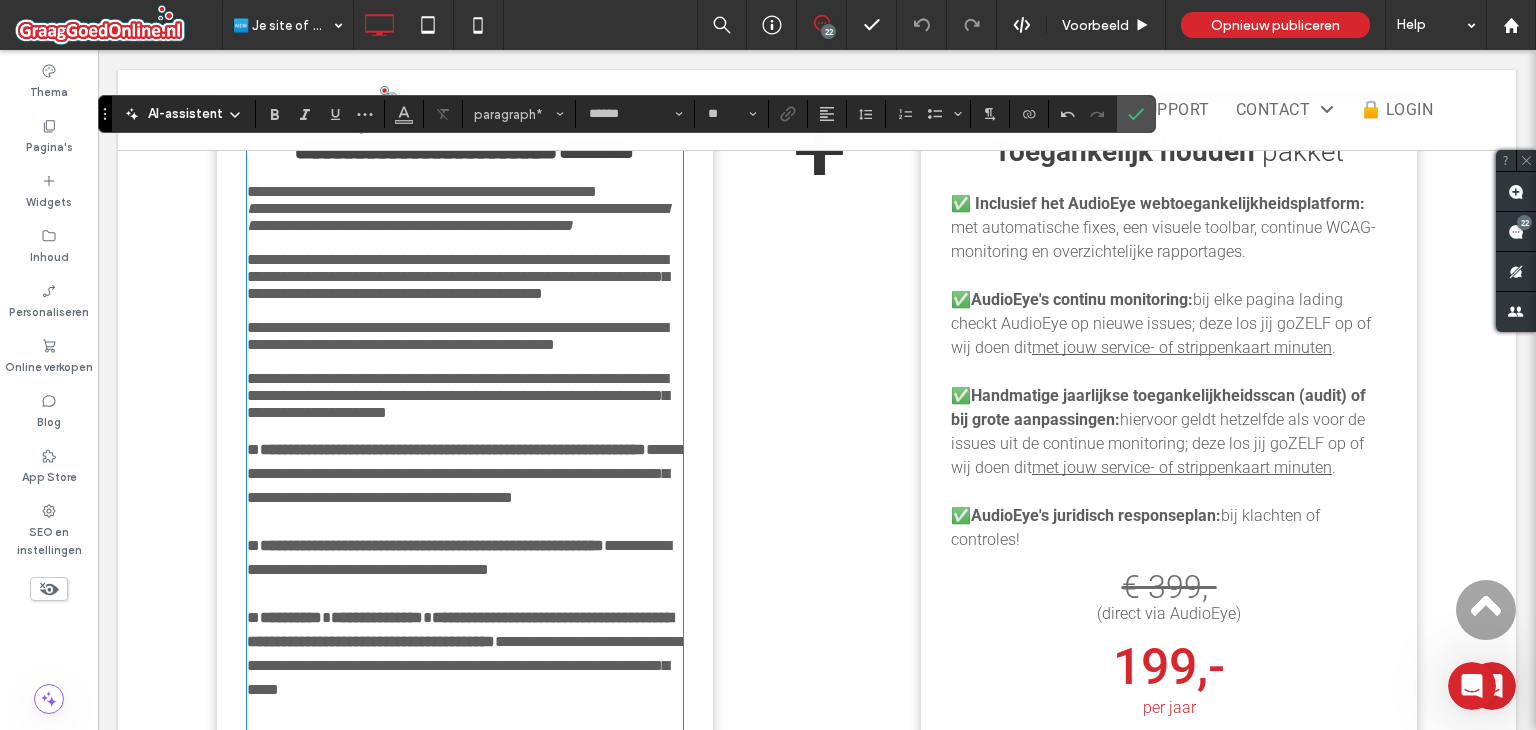 click on "**********" at bounding box center (422, 191) 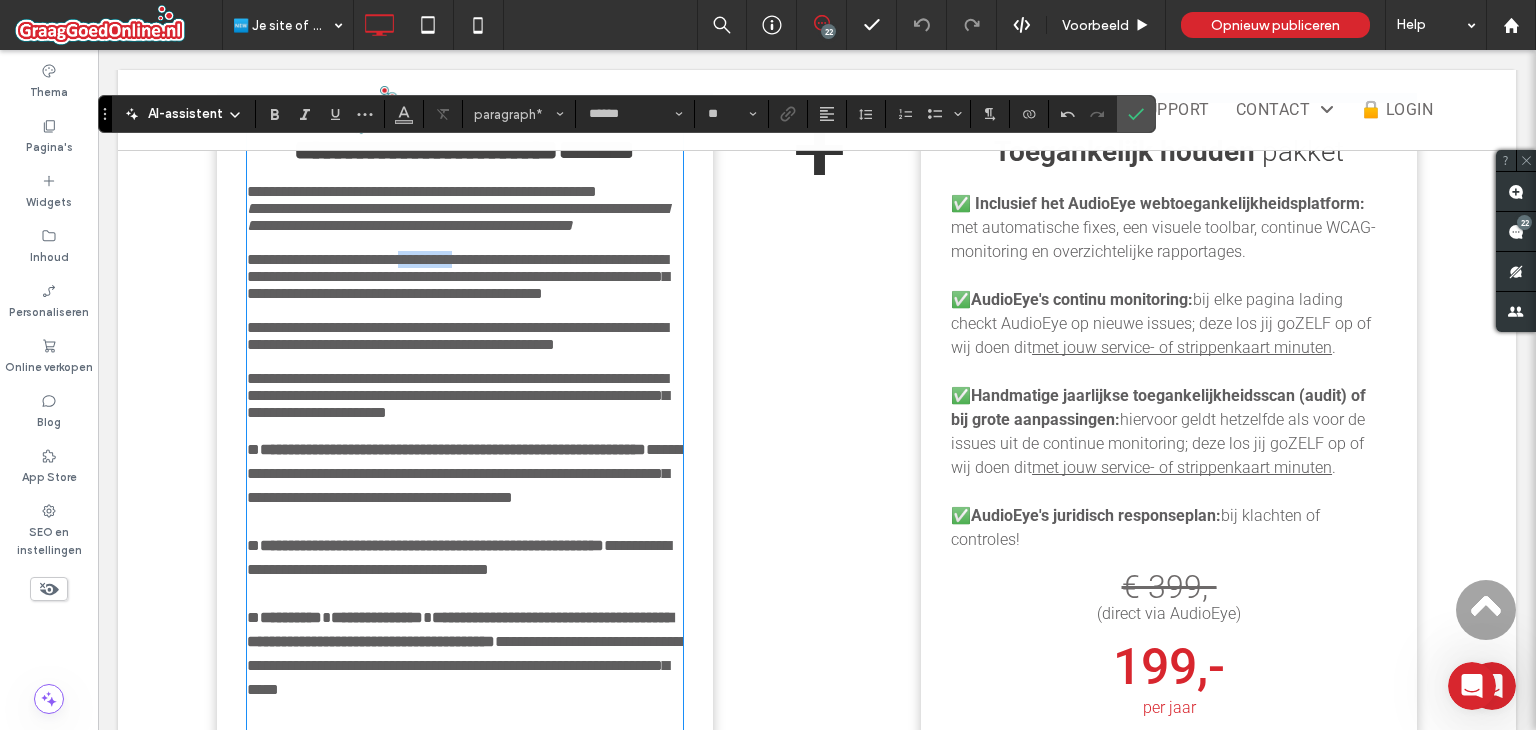 click on "**********" at bounding box center [458, 276] 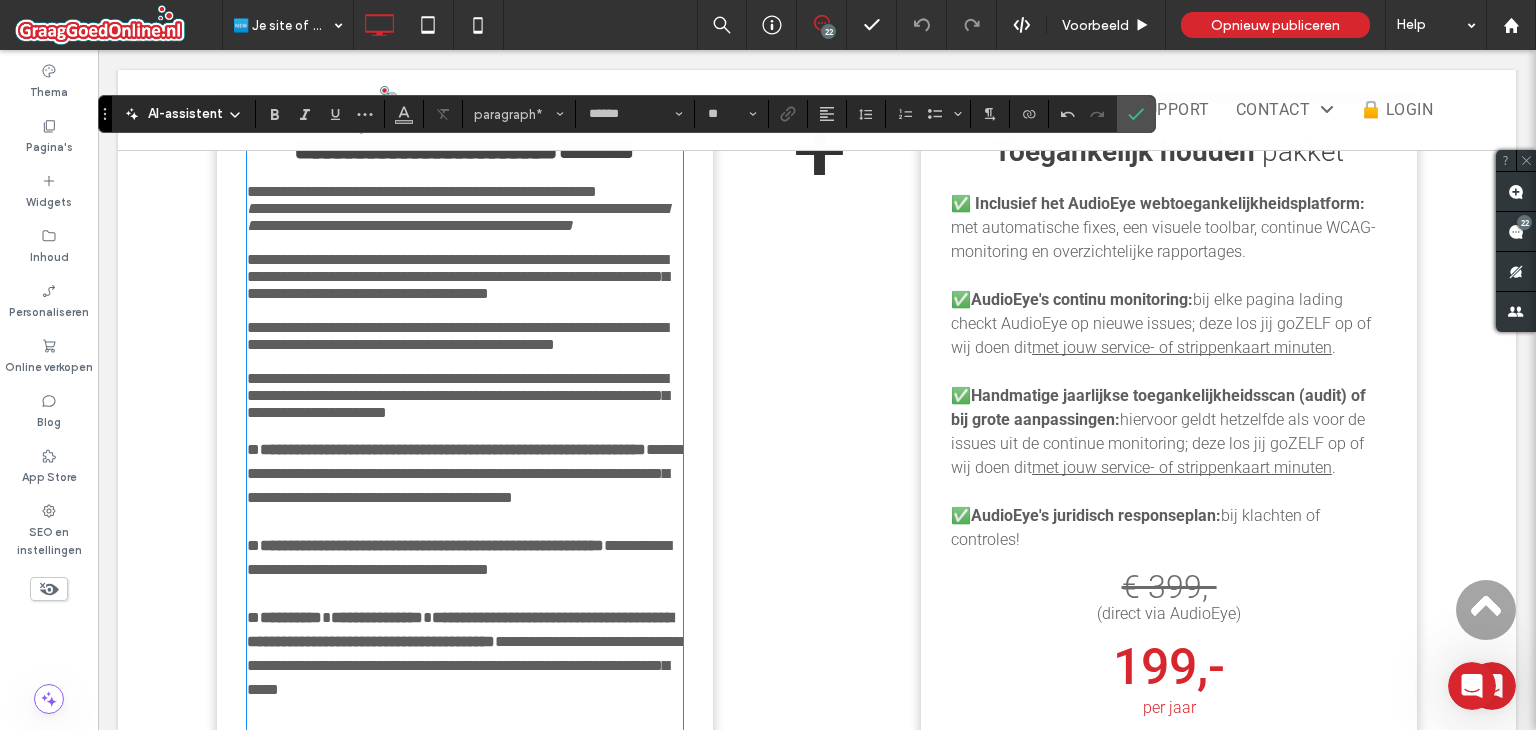 type 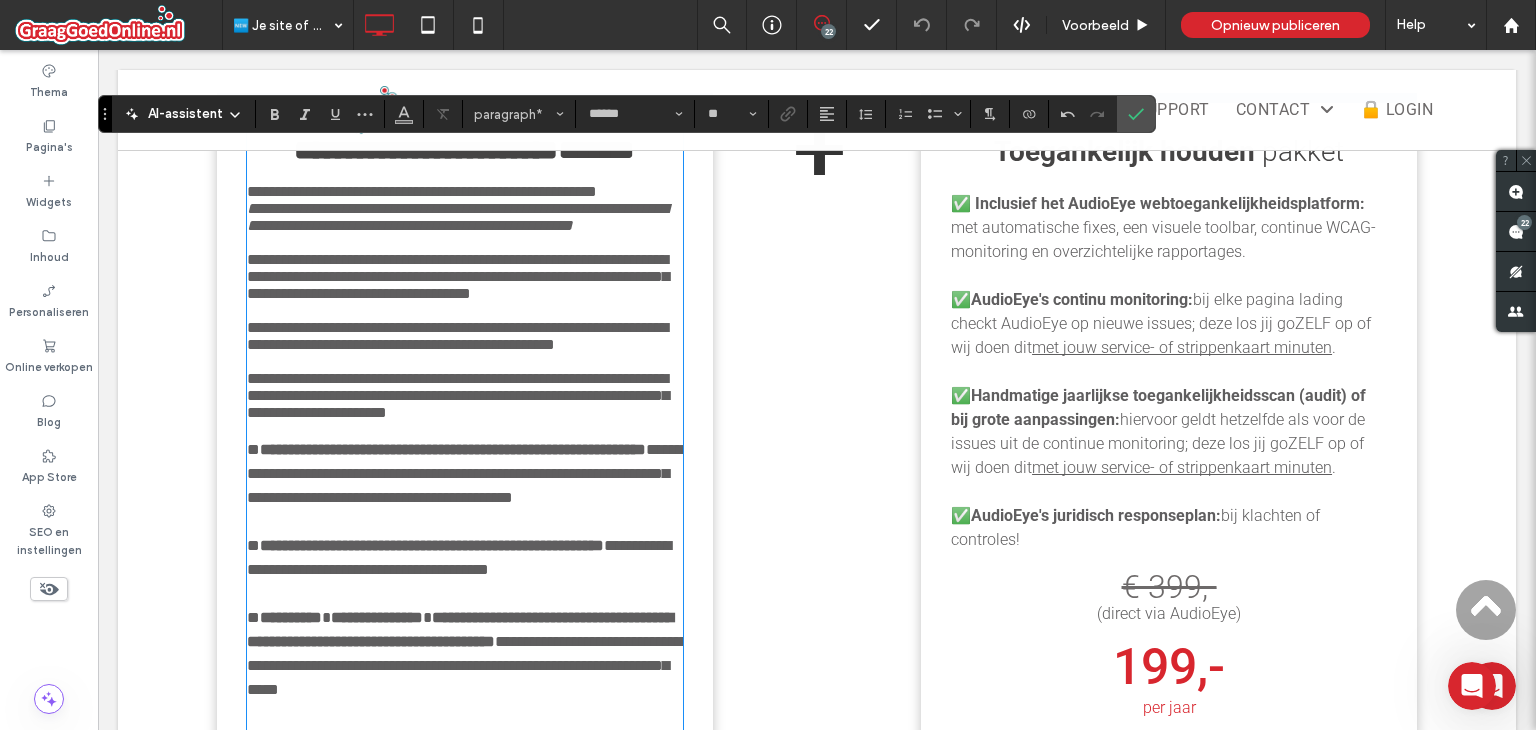 click on "**********" at bounding box center [458, 276] 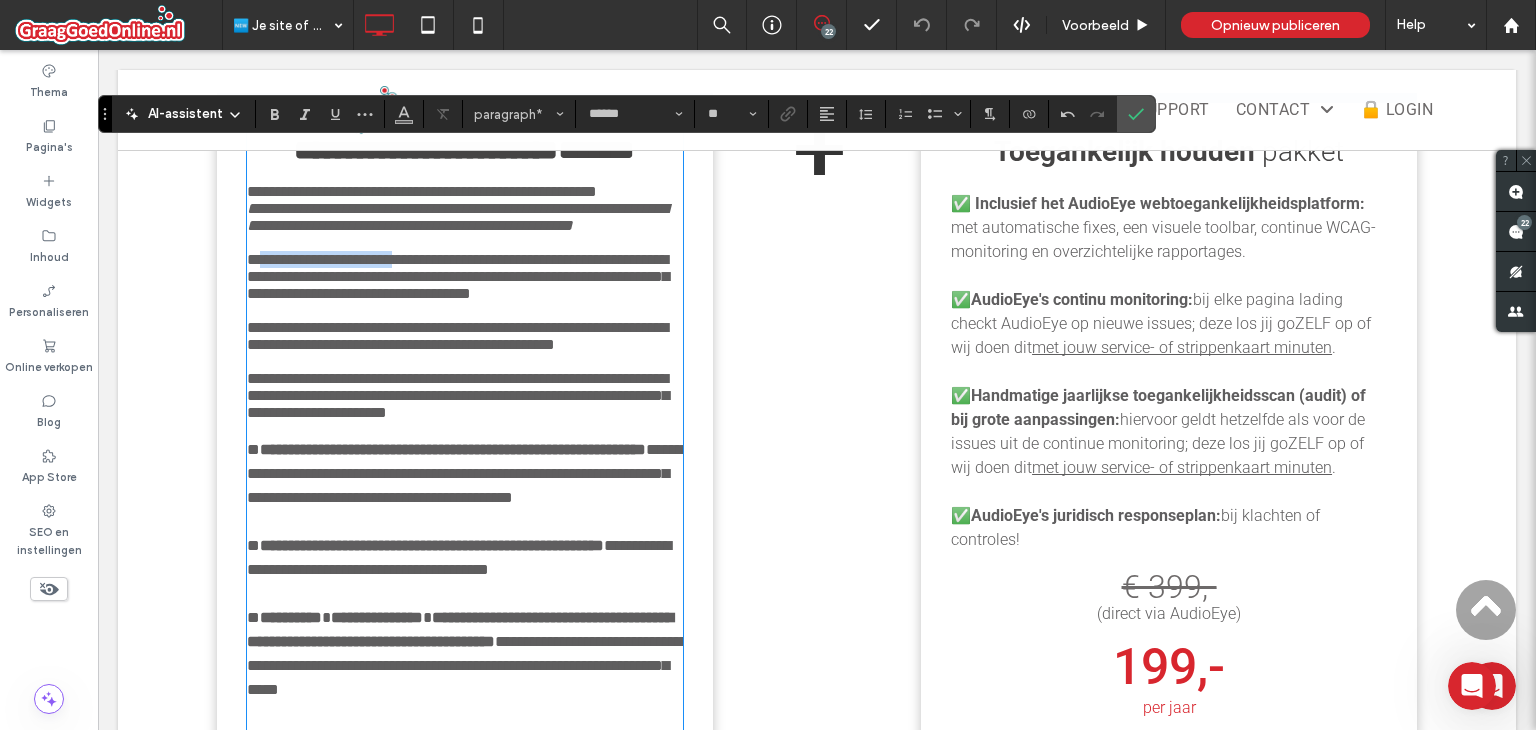click on "**********" at bounding box center [458, 276] 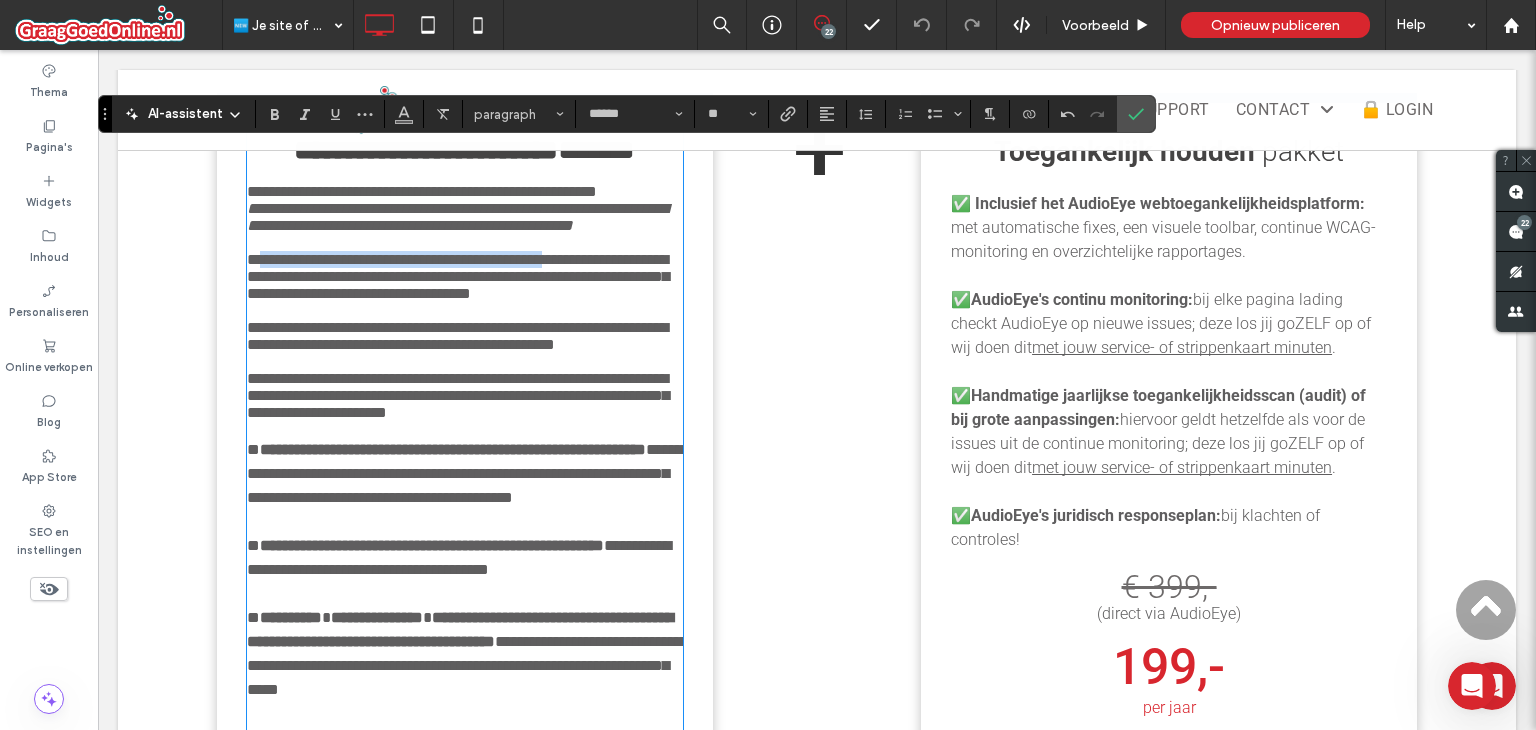 click on "**********" at bounding box center [458, 276] 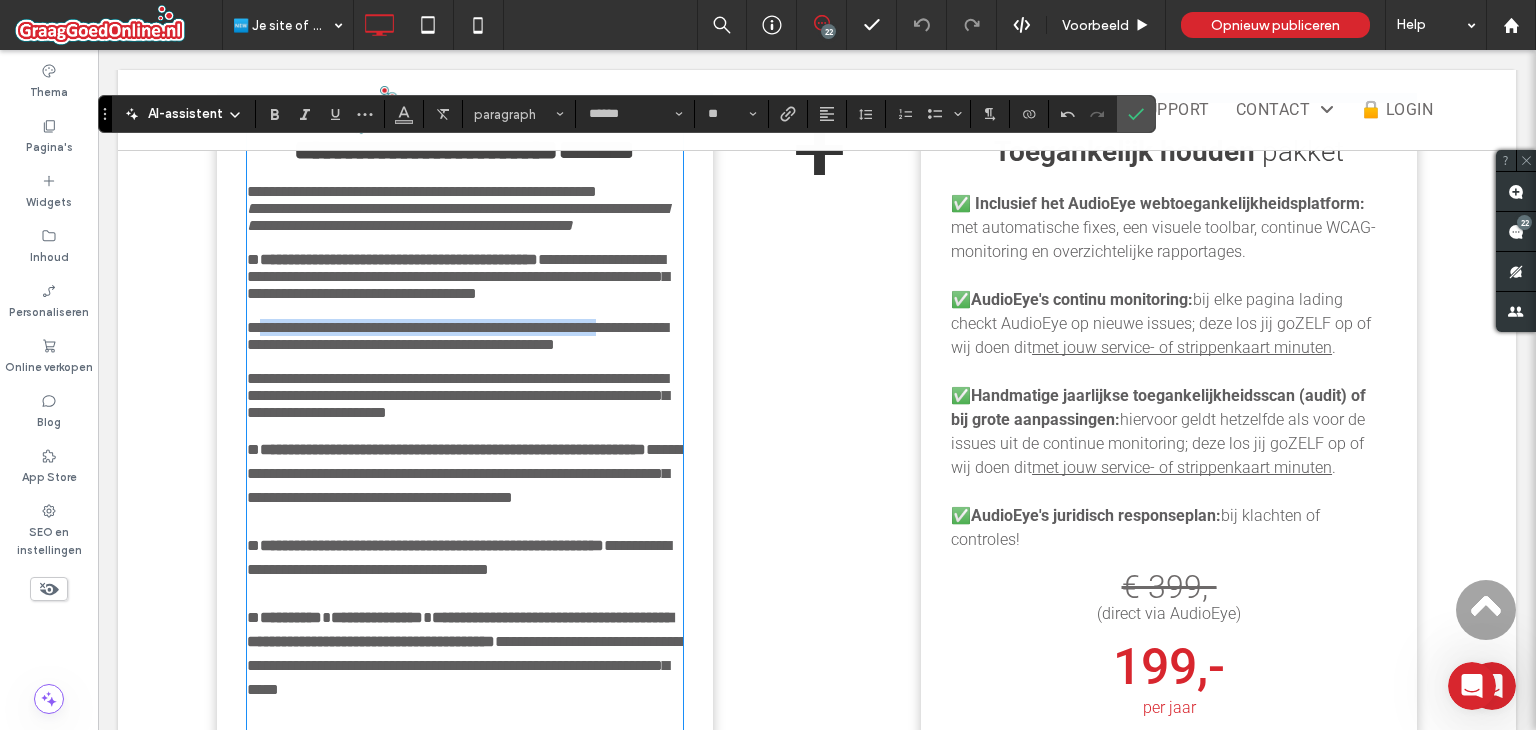 drag, startPoint x: 267, startPoint y: 373, endPoint x: 679, endPoint y: 382, distance: 412.0983 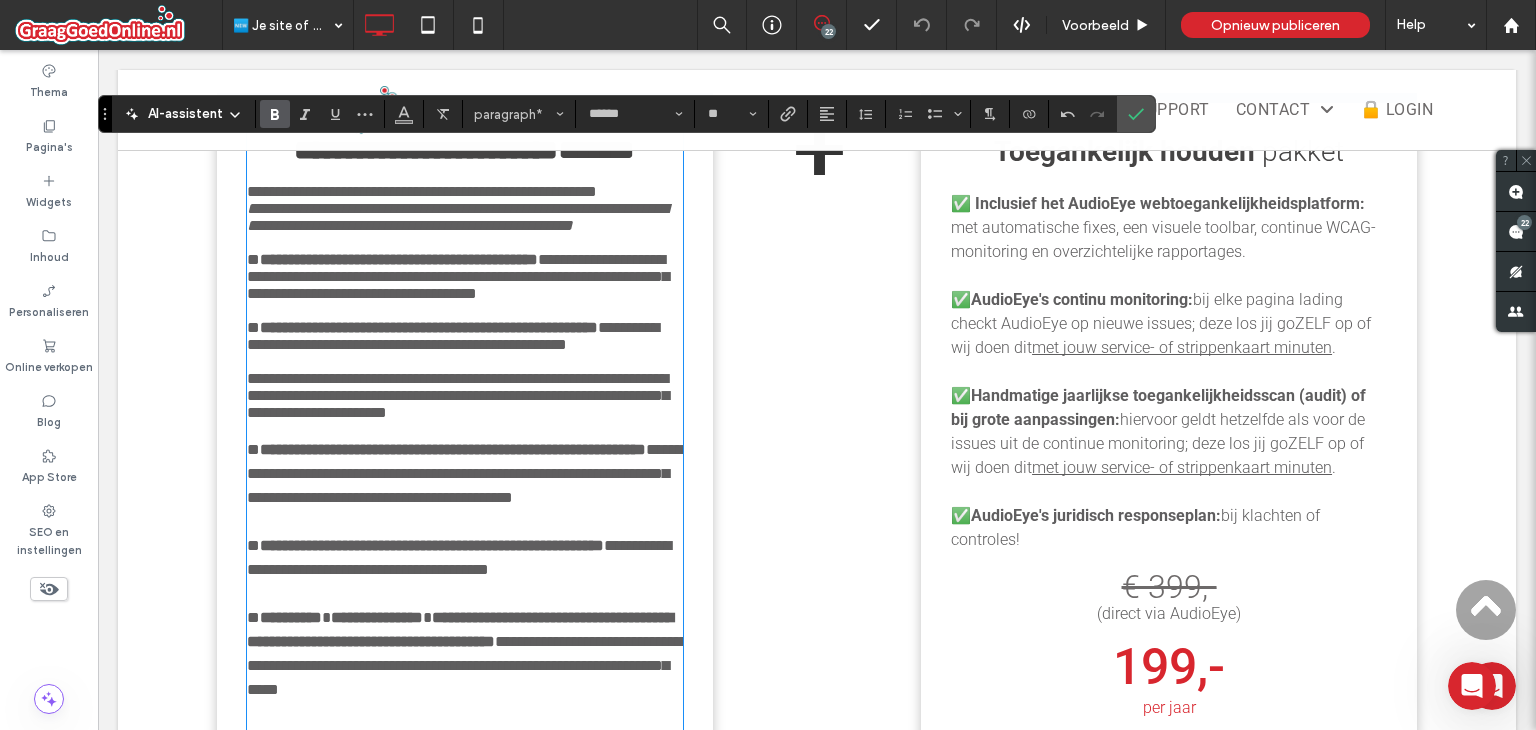 click on "**********" at bounding box center [453, 336] 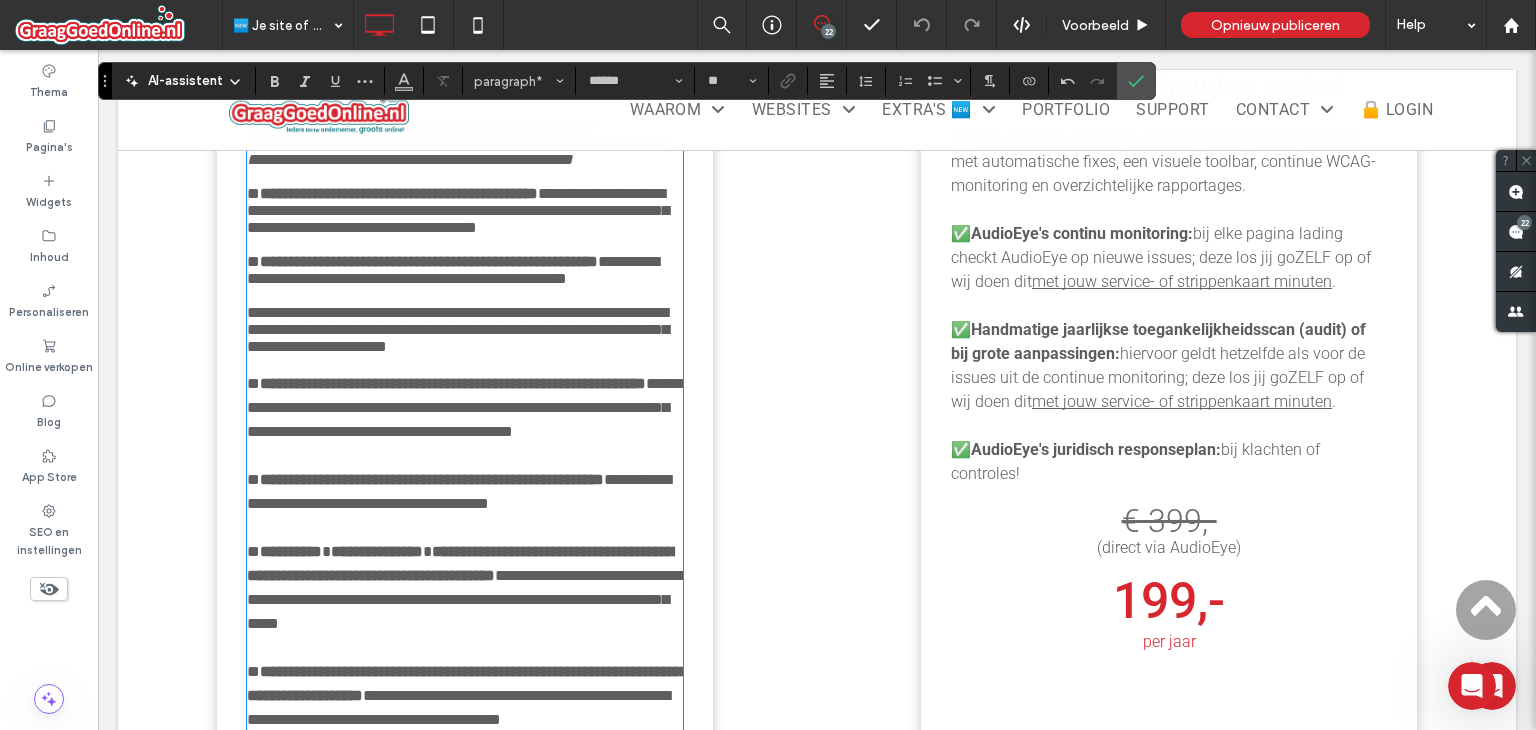 scroll, scrollTop: 2298, scrollLeft: 0, axis: vertical 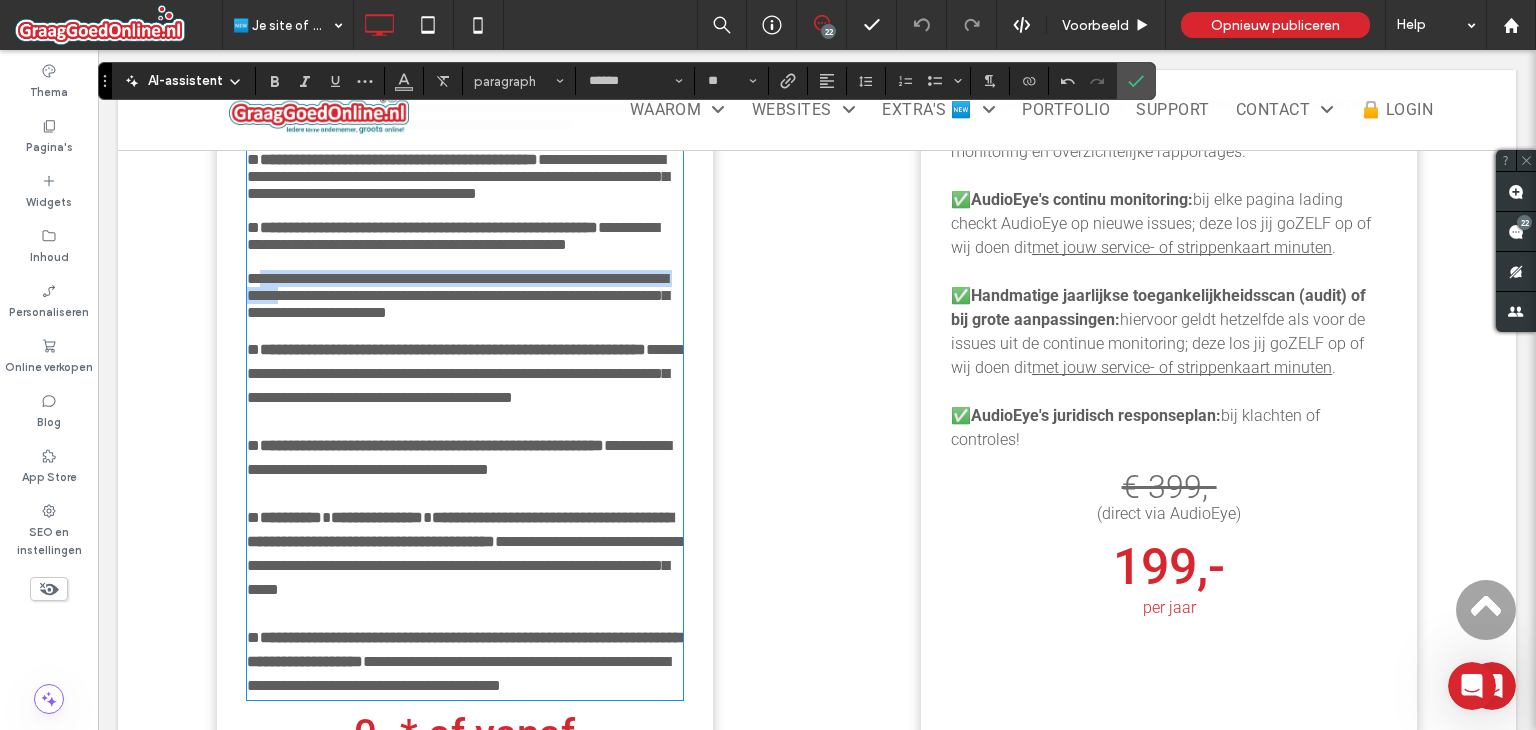 drag, startPoint x: 278, startPoint y: 372, endPoint x: 326, endPoint y: 373, distance: 48.010414 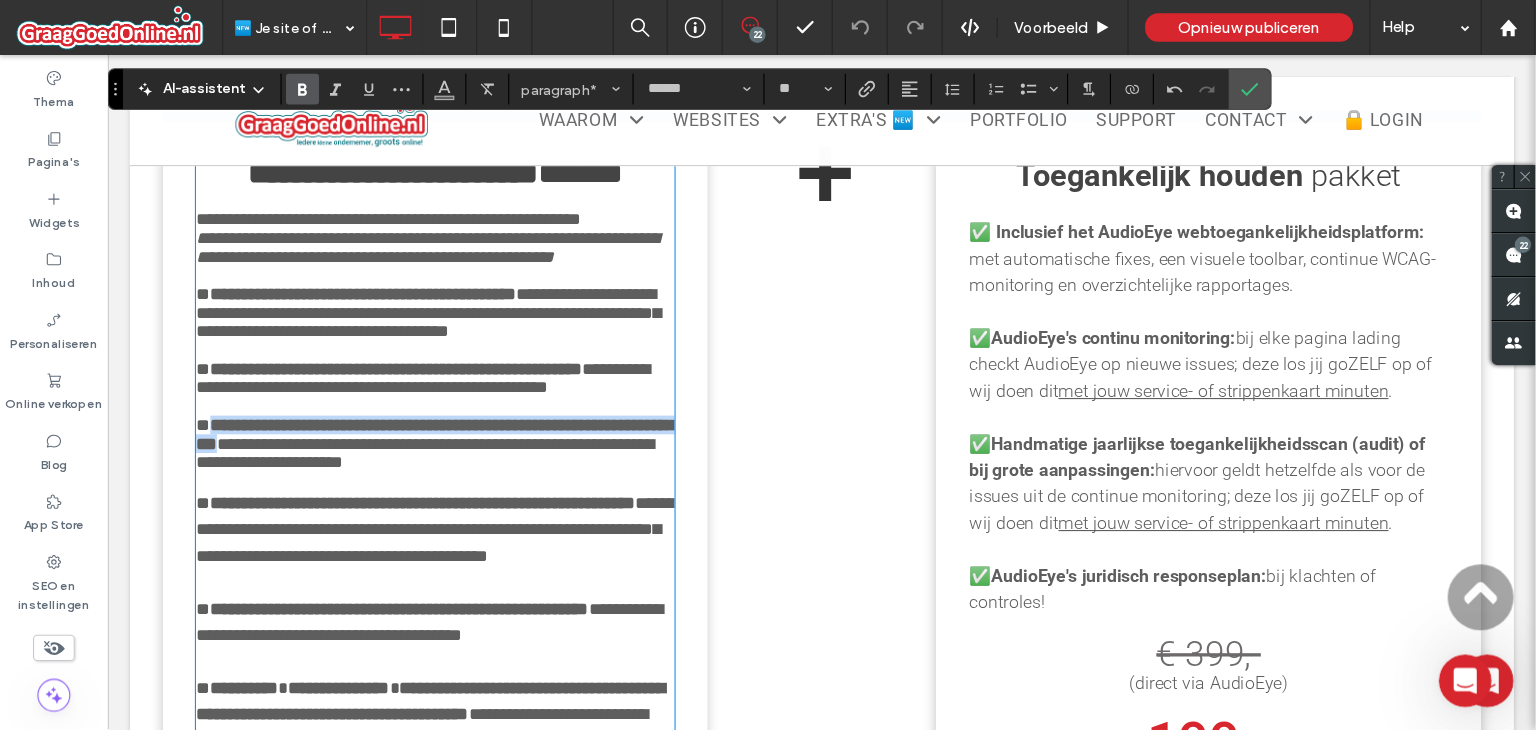scroll, scrollTop: 2298, scrollLeft: 0, axis: vertical 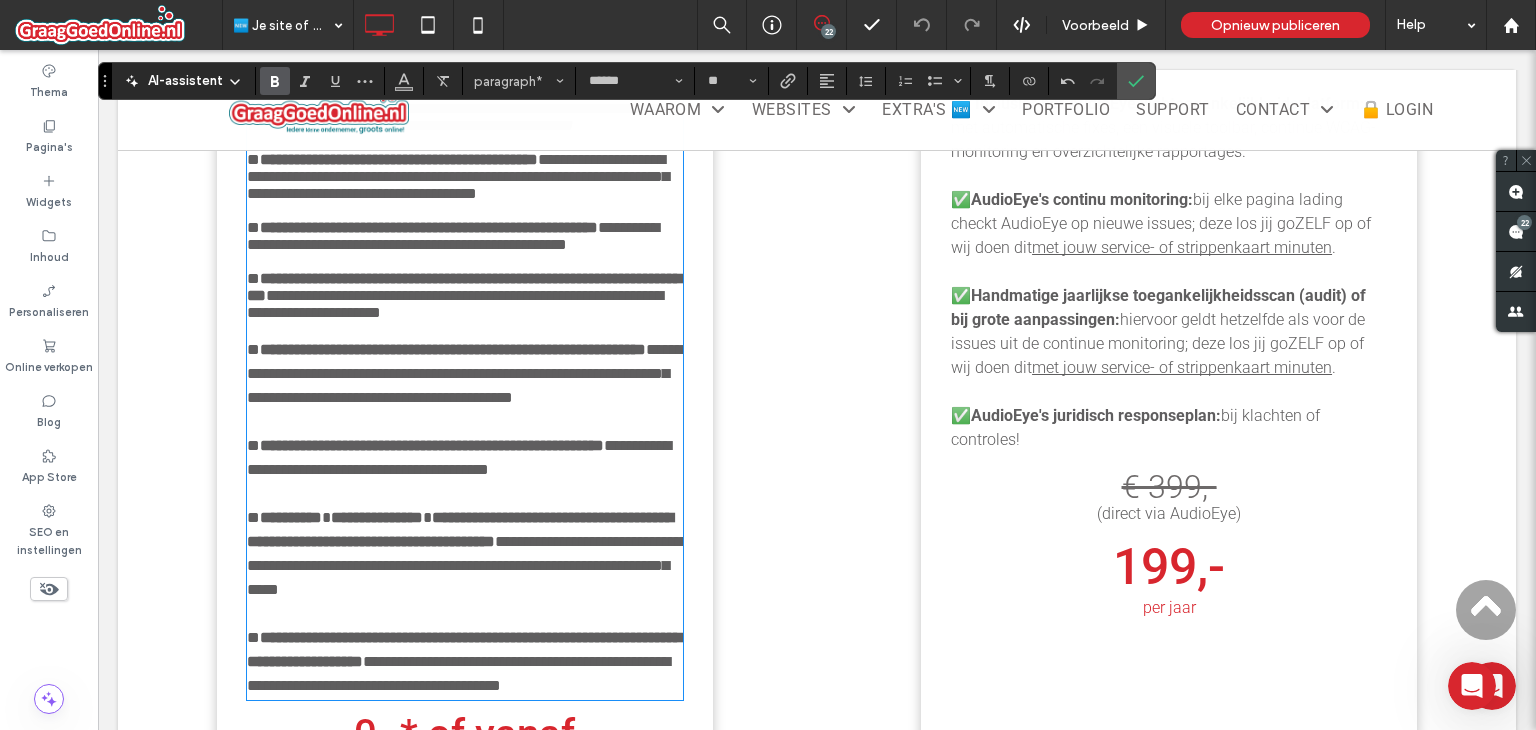drag, startPoint x: 467, startPoint y: 301, endPoint x: 514, endPoint y: 331, distance: 55.758408 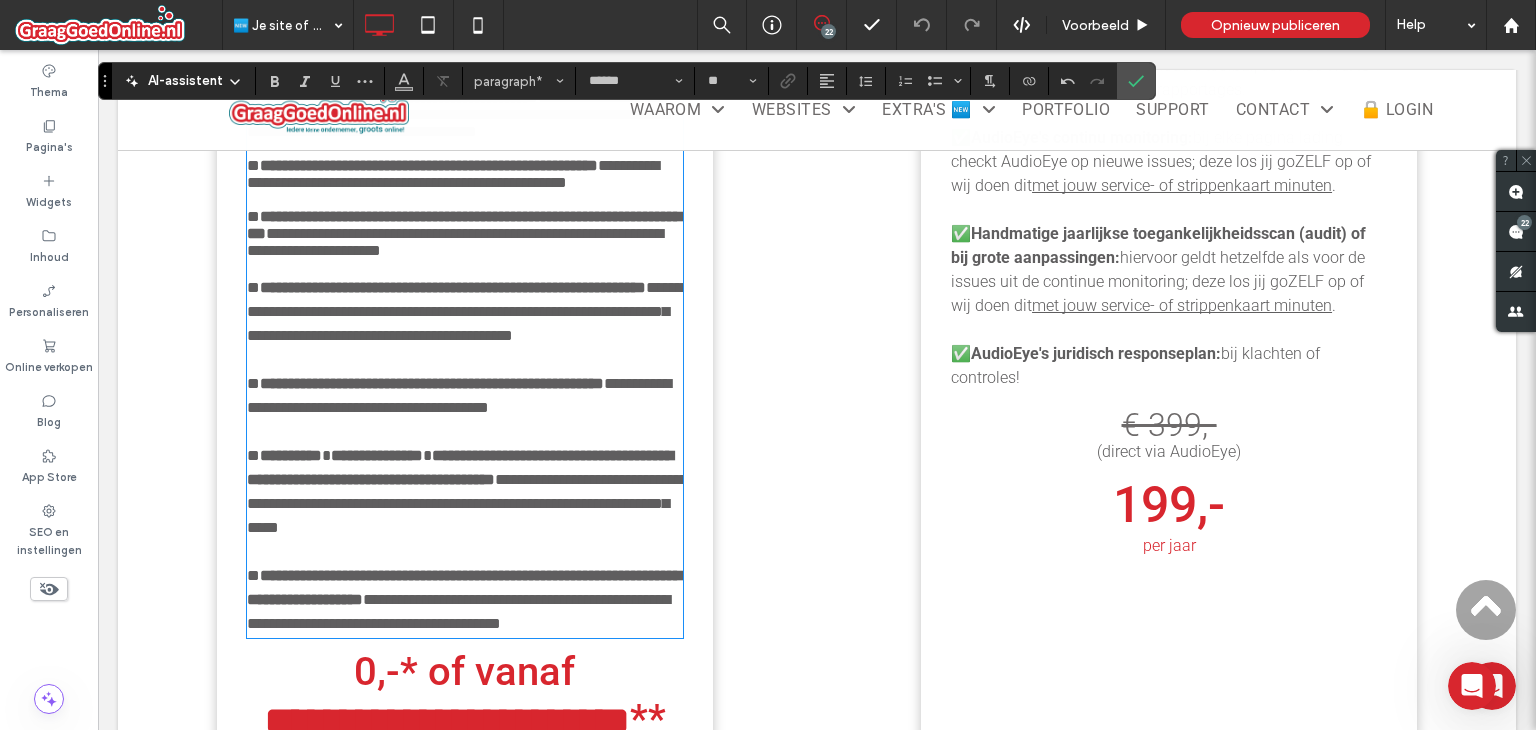 scroll, scrollTop: 2398, scrollLeft: 0, axis: vertical 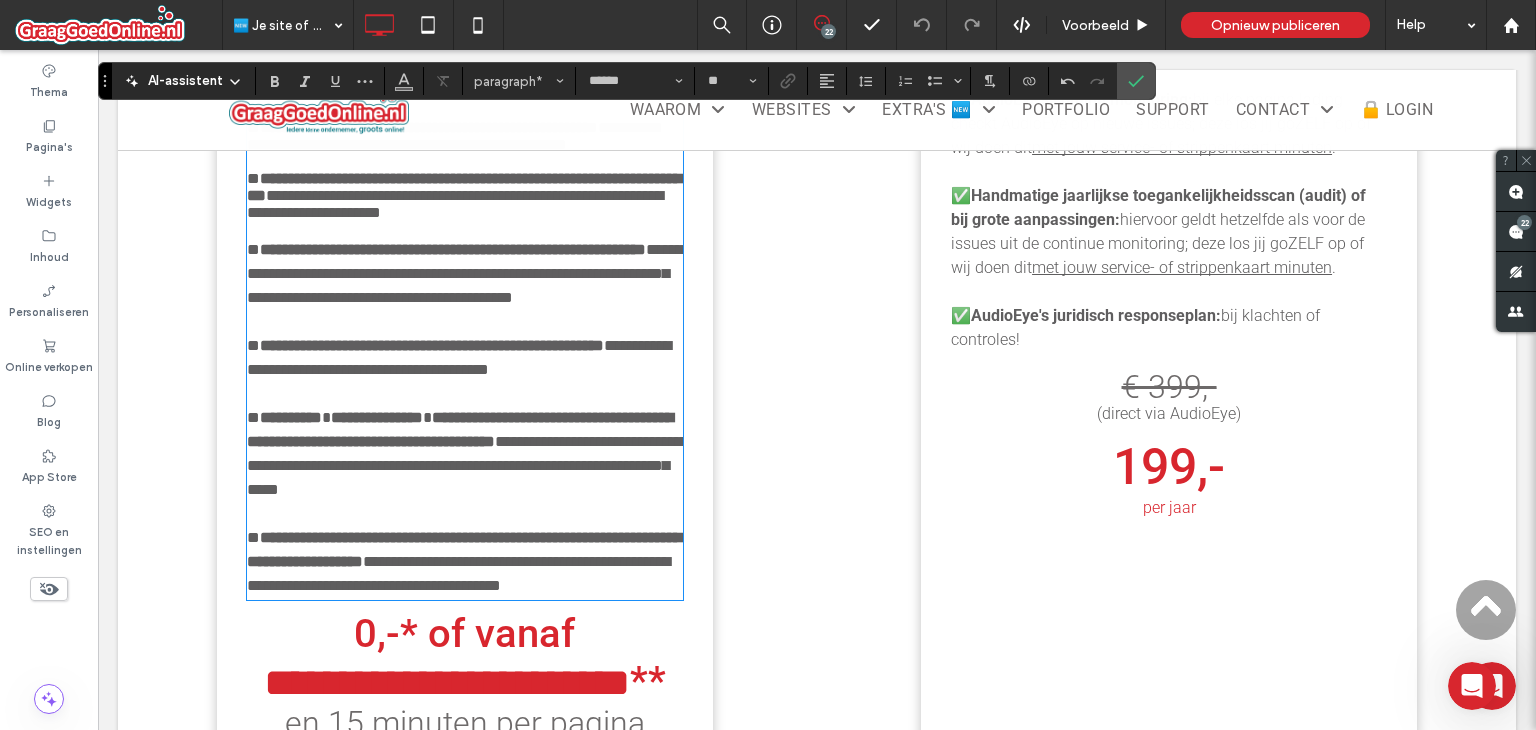 click on "**********" at bounding box center (465, 273) 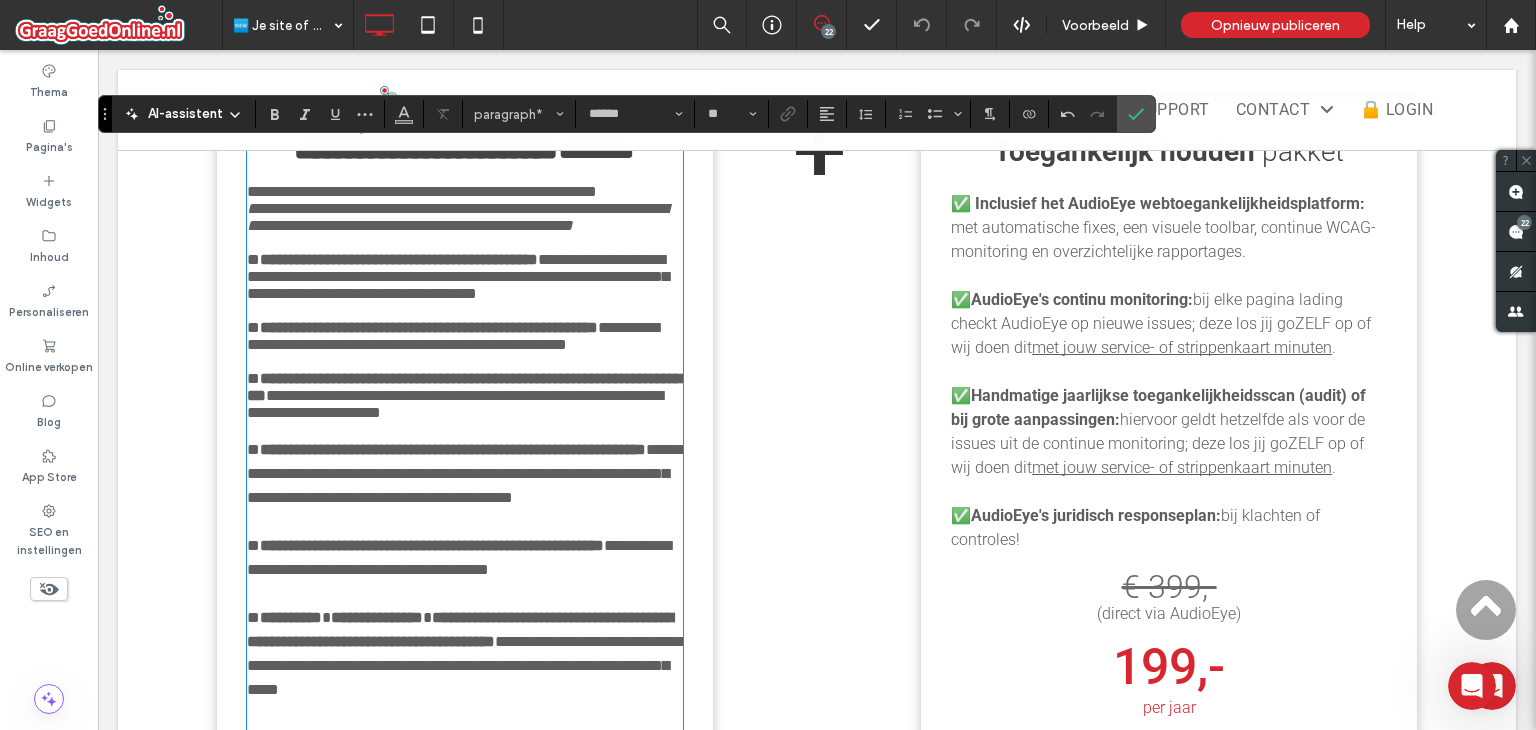 scroll, scrollTop: 2398, scrollLeft: 0, axis: vertical 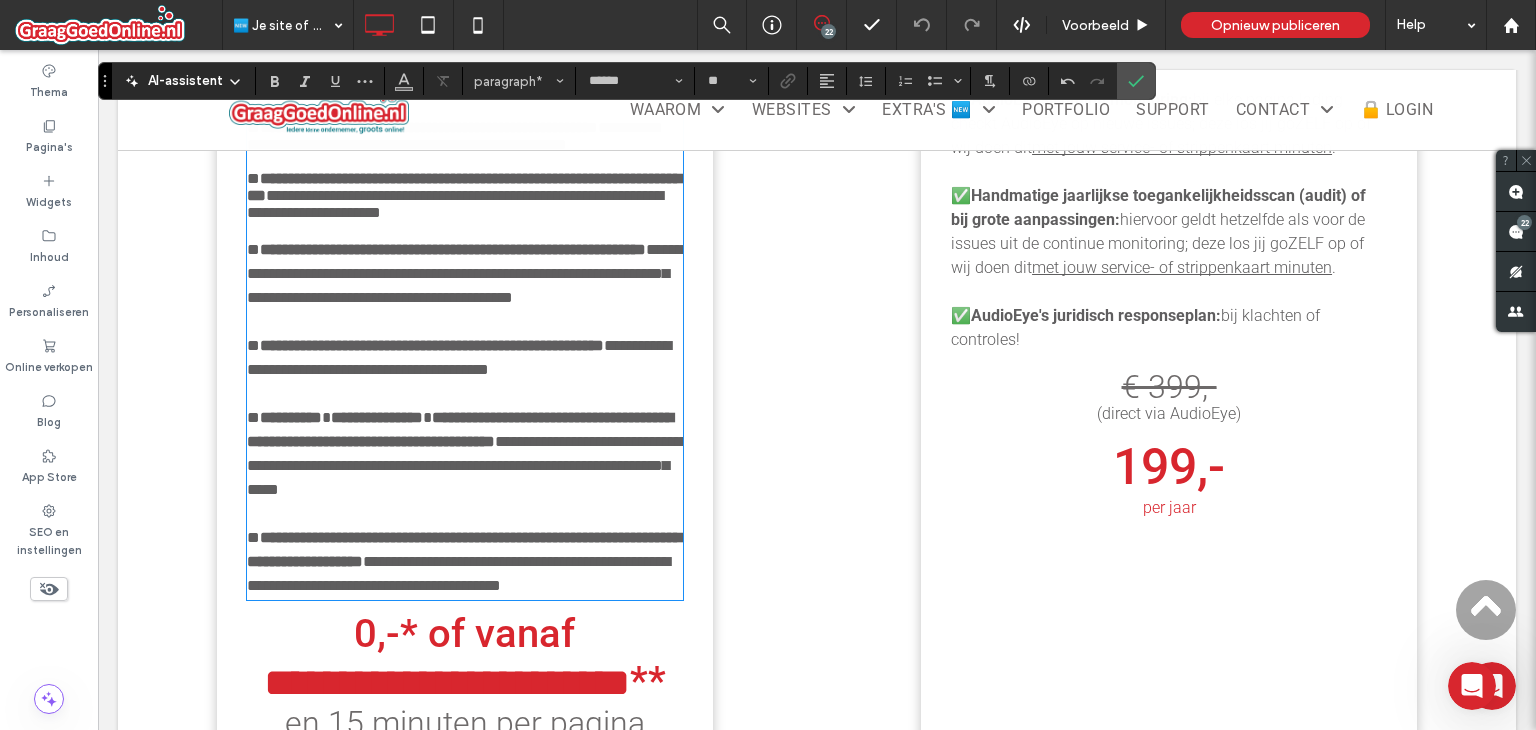 click on "**********" at bounding box center [465, 195] 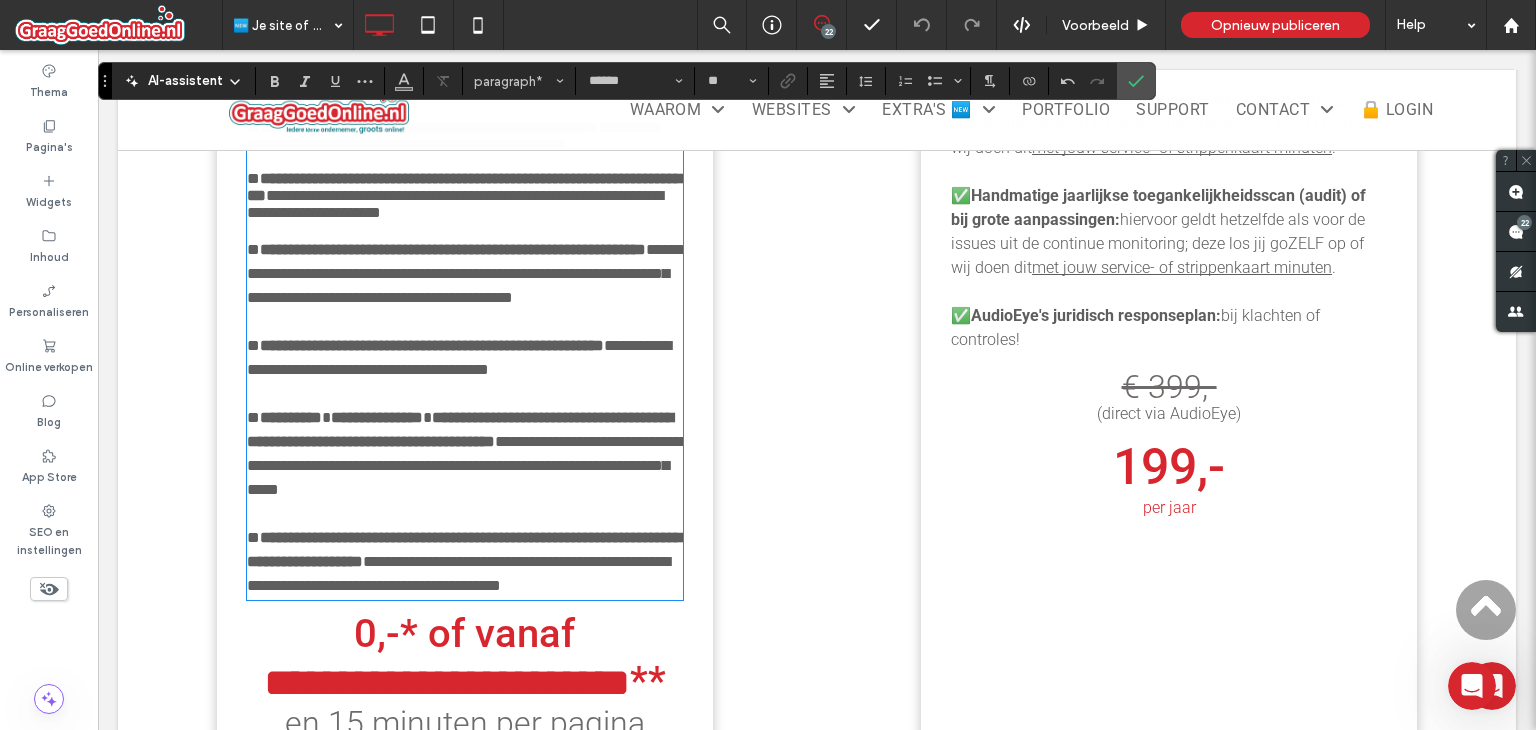 scroll, scrollTop: 2198, scrollLeft: 0, axis: vertical 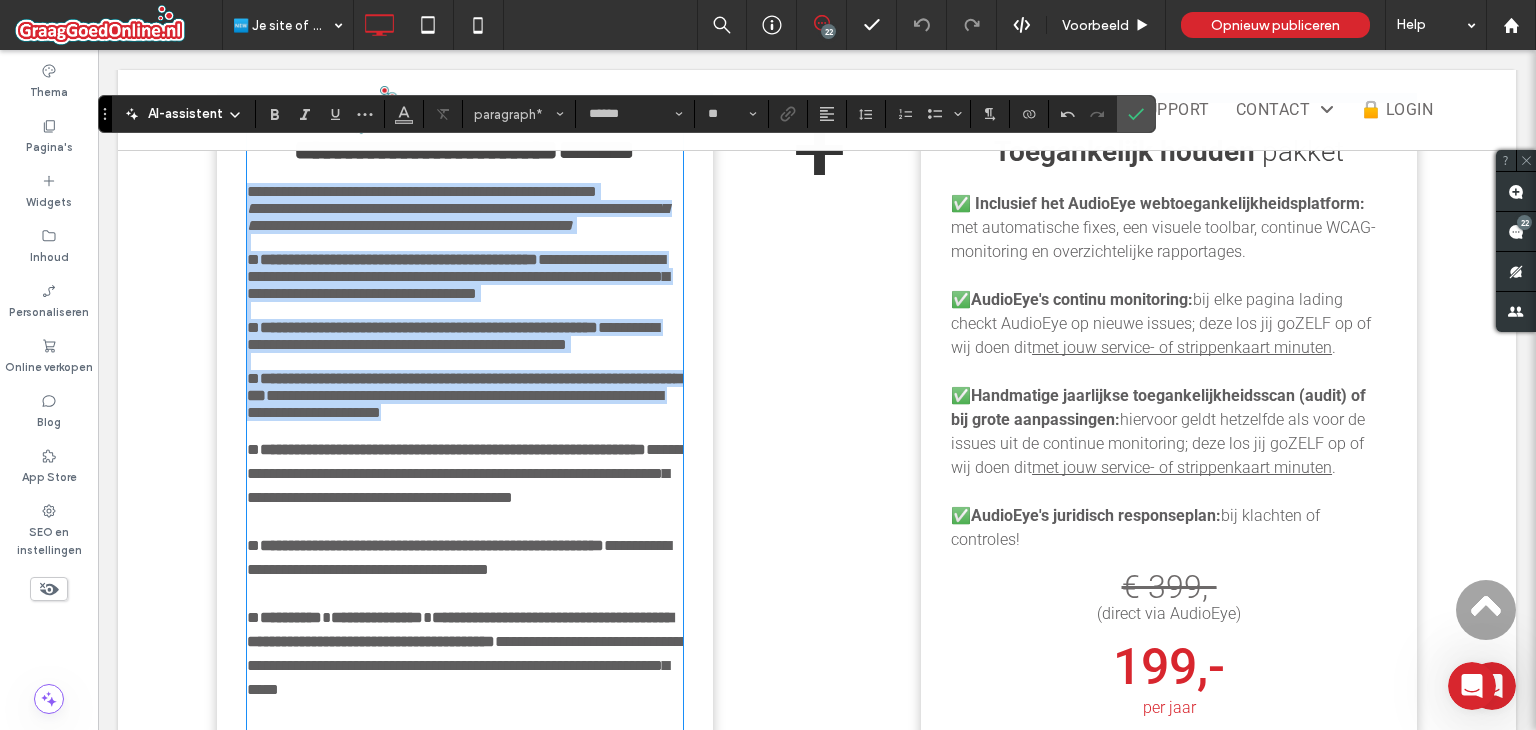 click on "**********" at bounding box center (422, 191) 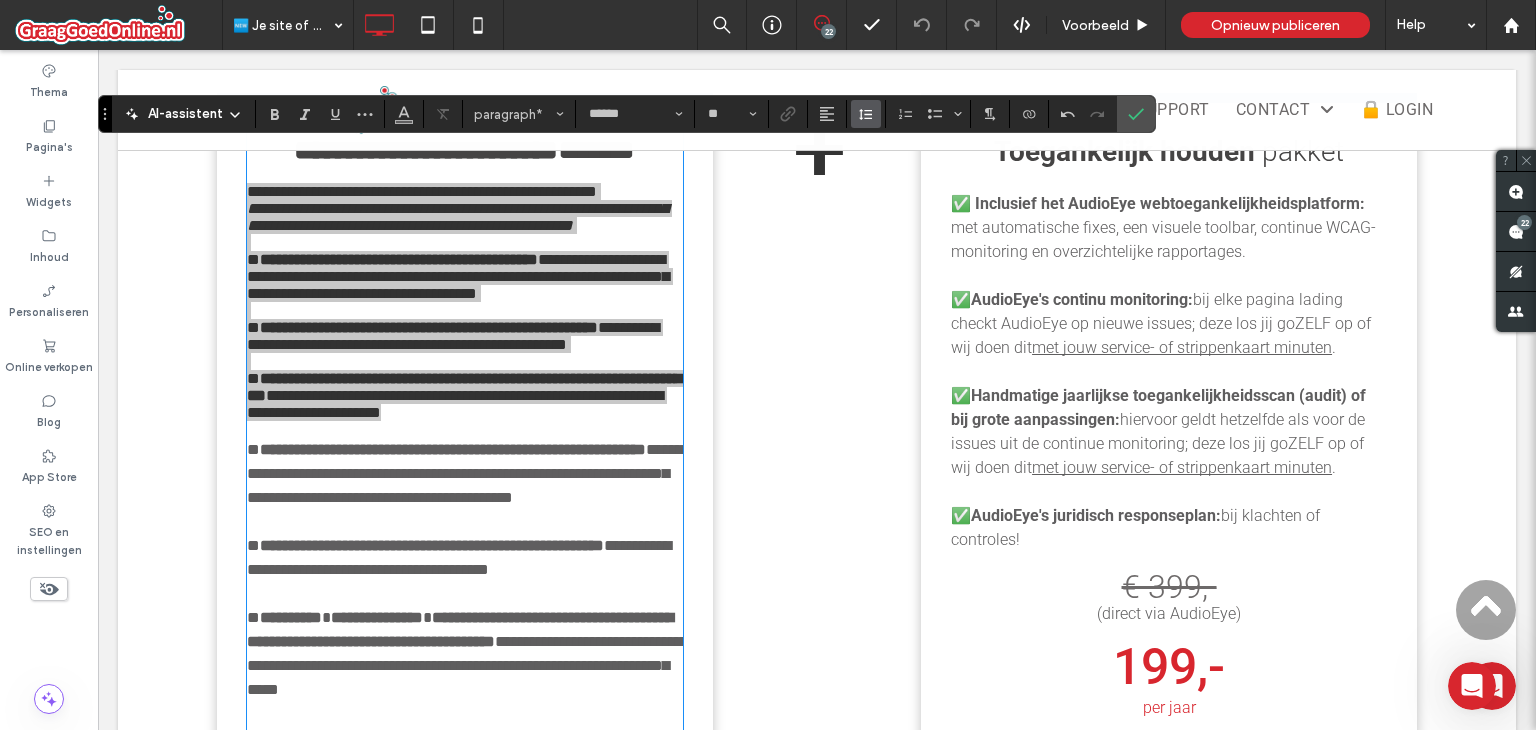 click 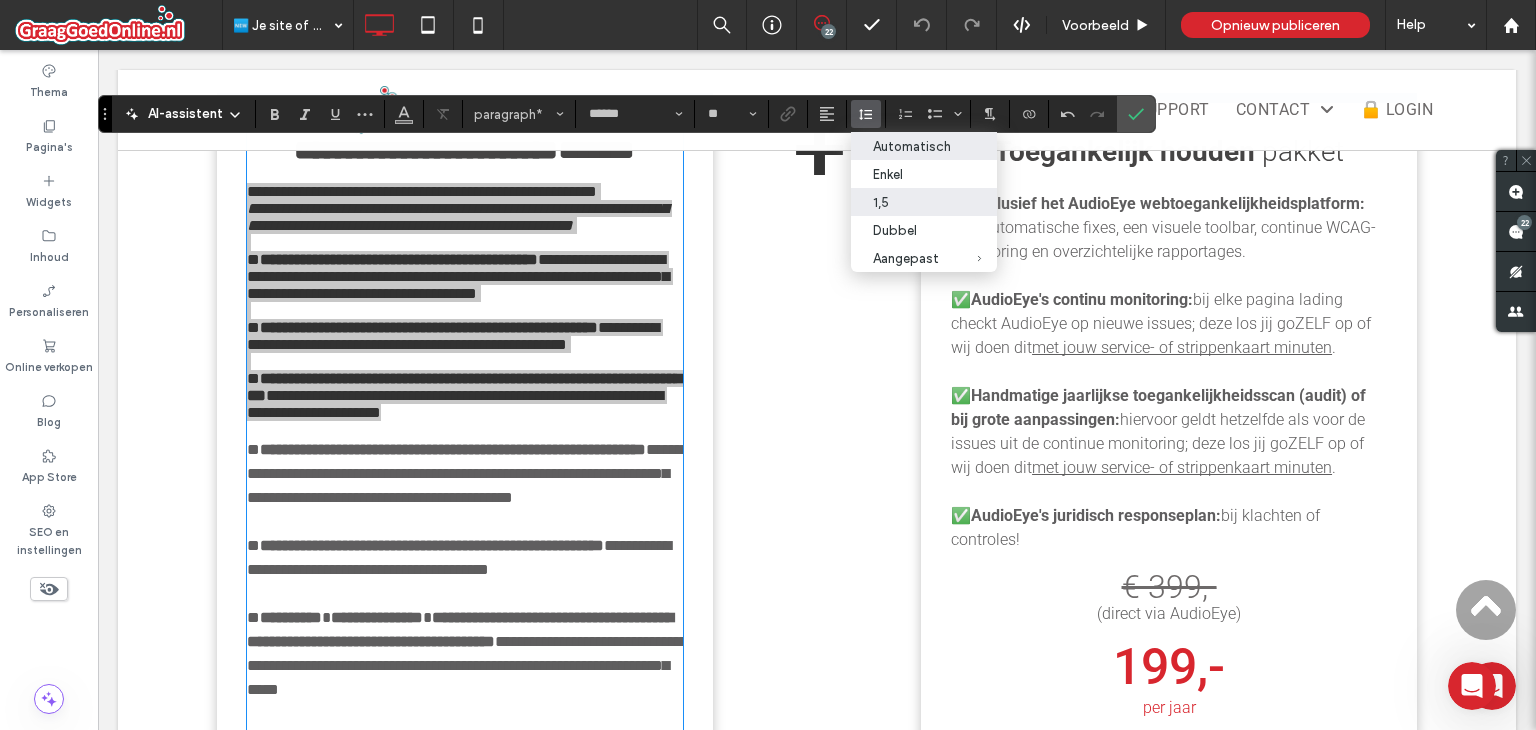 click on "1,5" at bounding box center [912, 202] 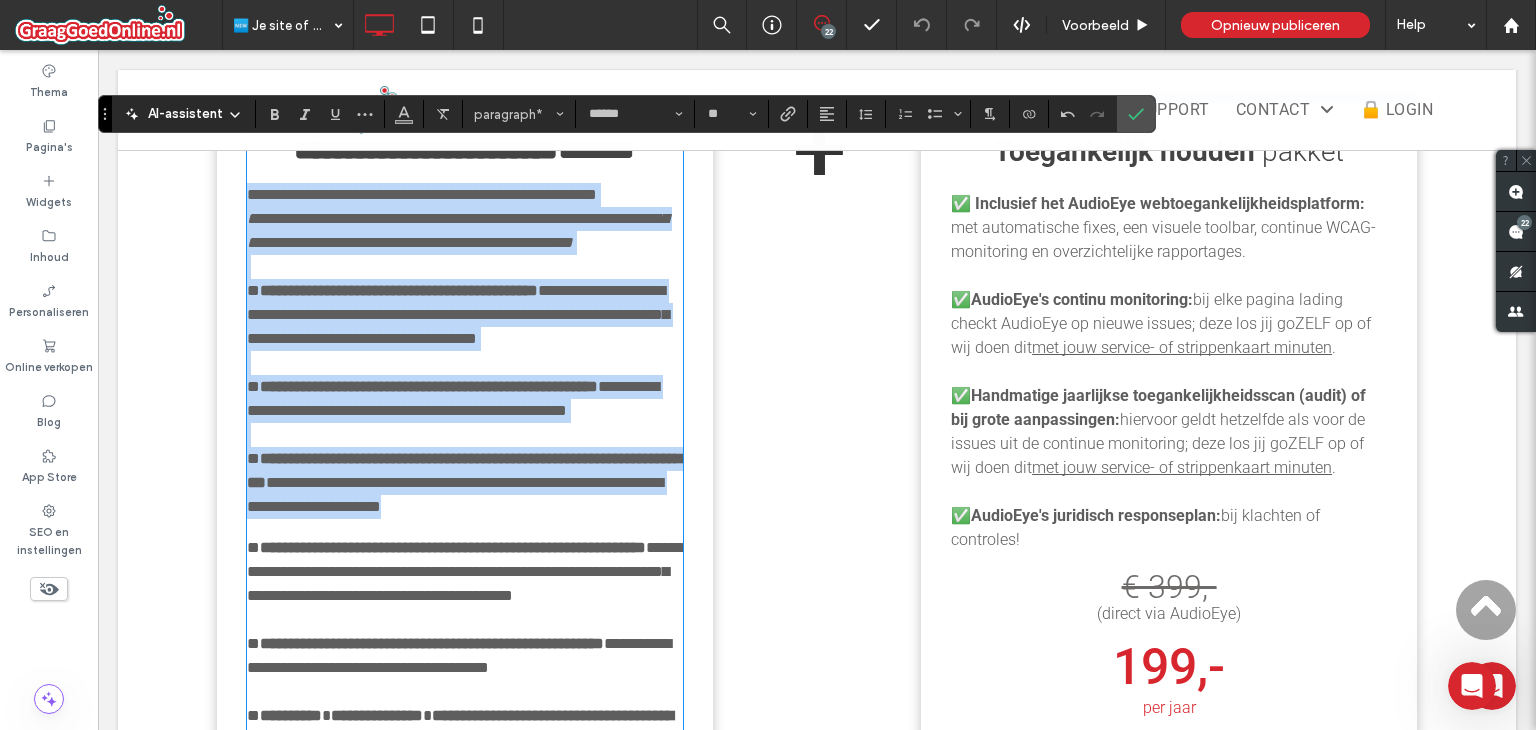 scroll, scrollTop: 2298, scrollLeft: 0, axis: vertical 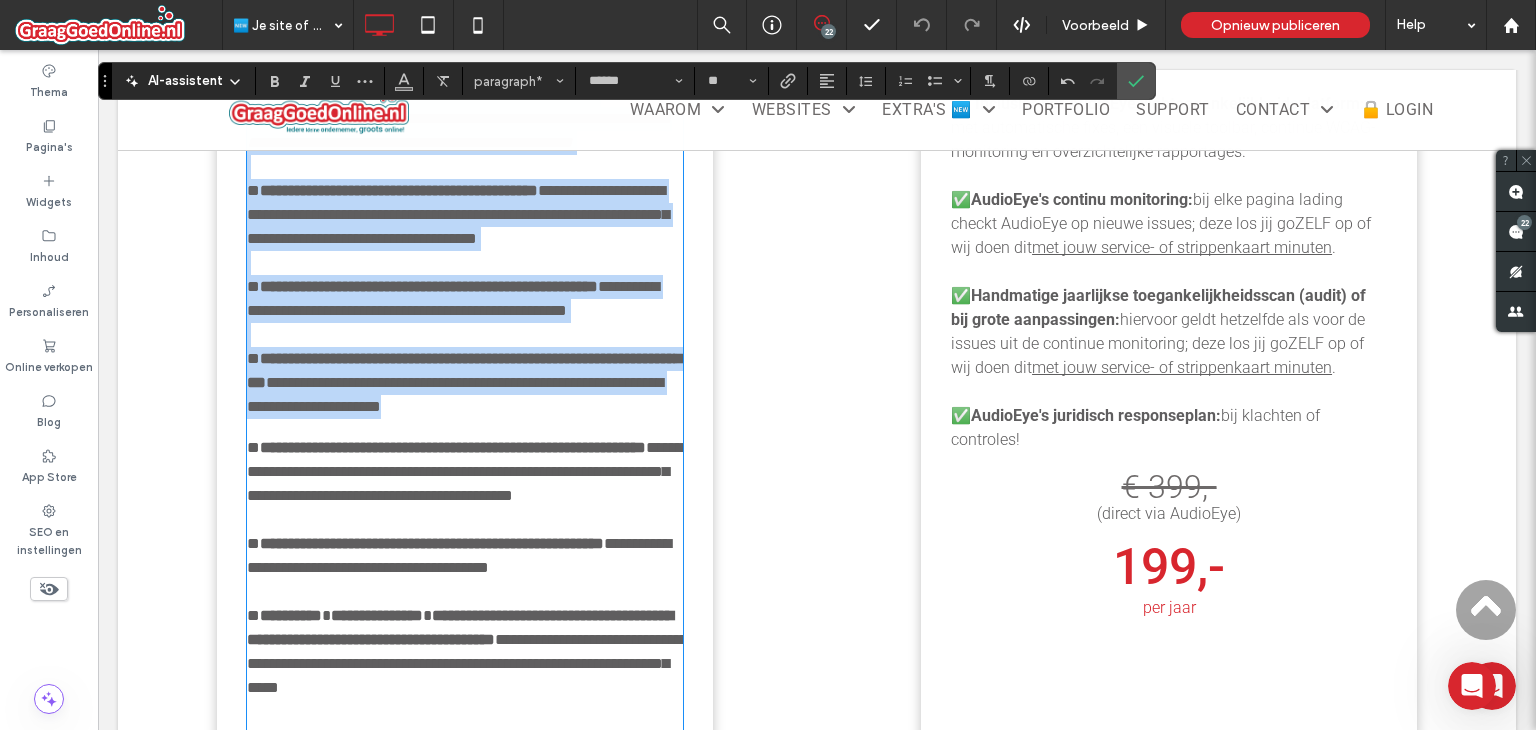 click on "**********" at bounding box center [465, 383] 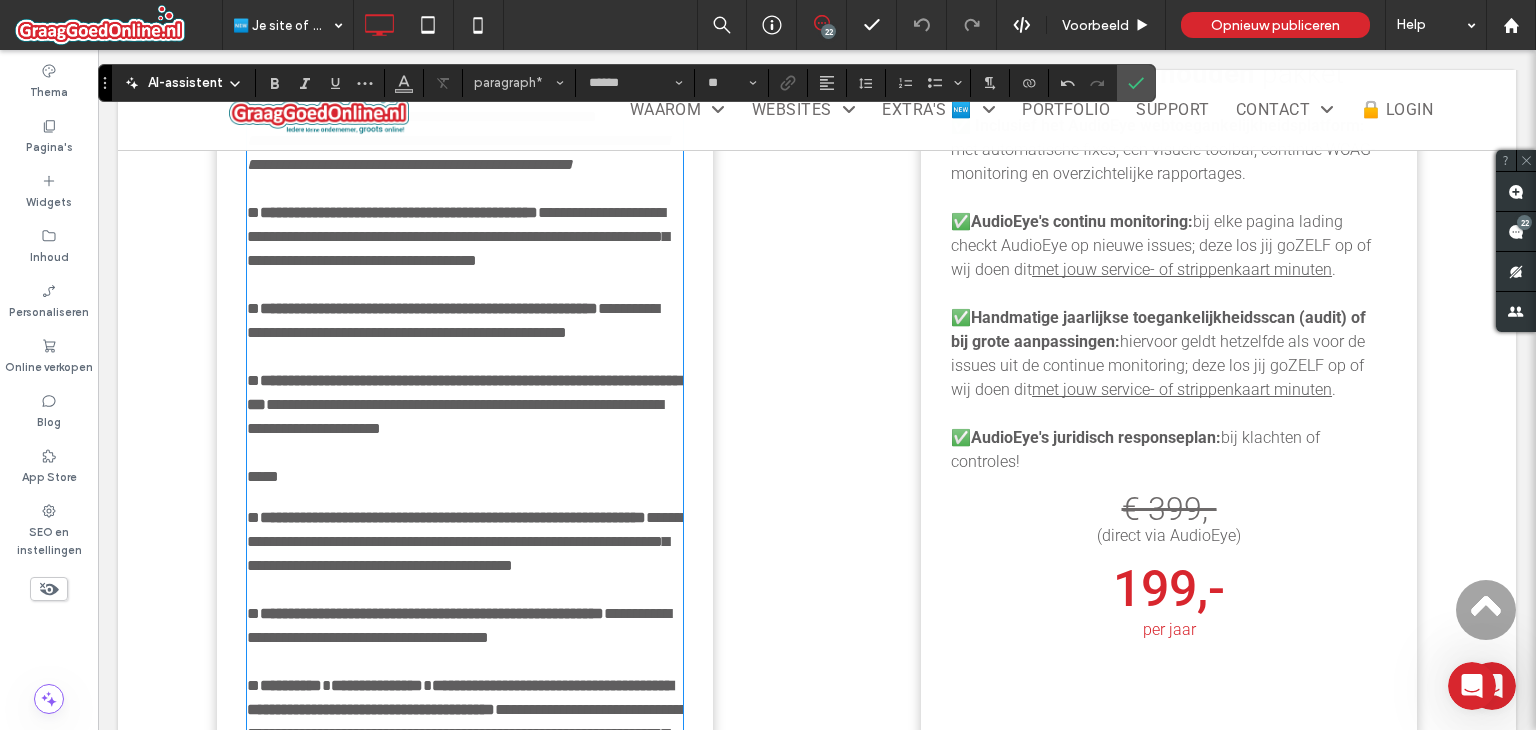 scroll, scrollTop: 2298, scrollLeft: 0, axis: vertical 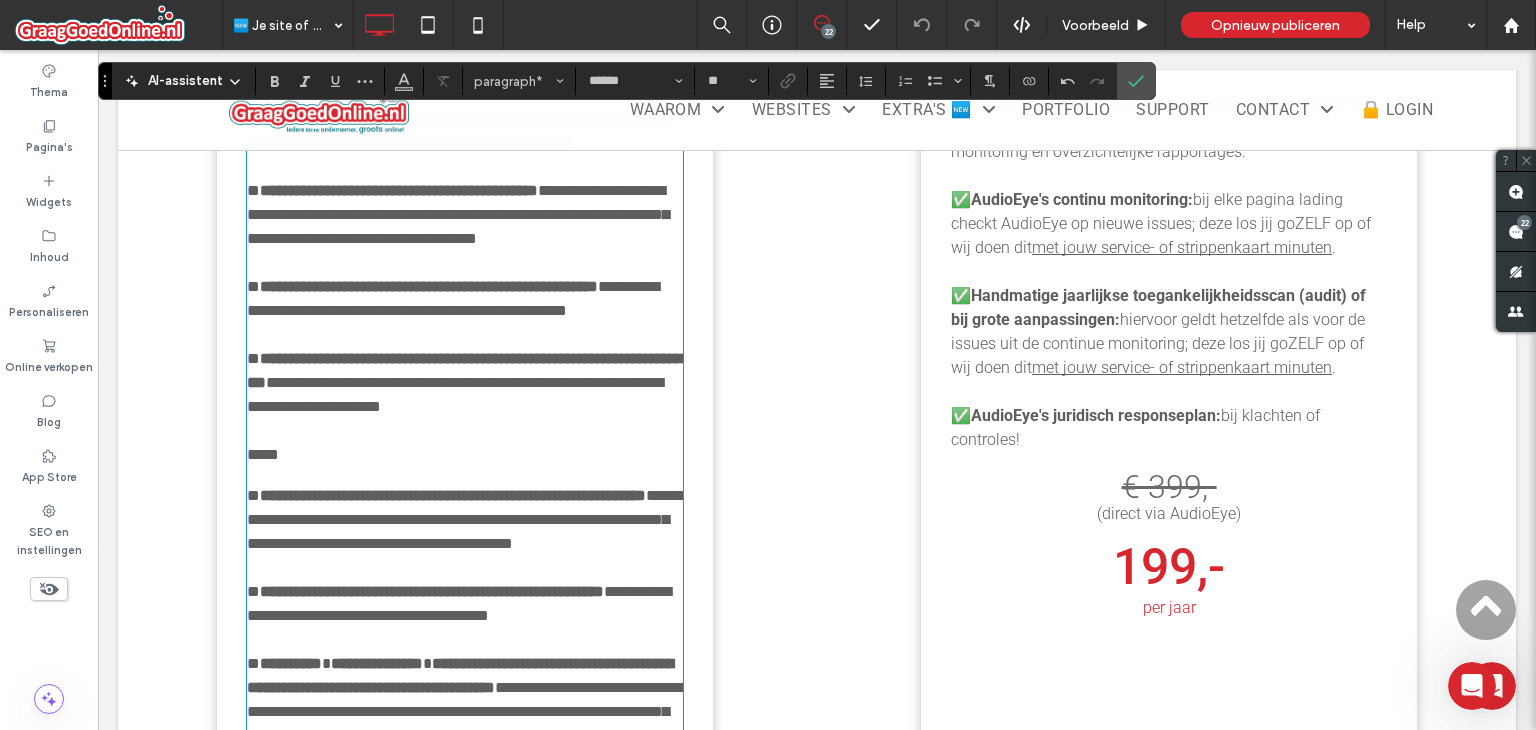click on "**********" at bounding box center [465, 519] 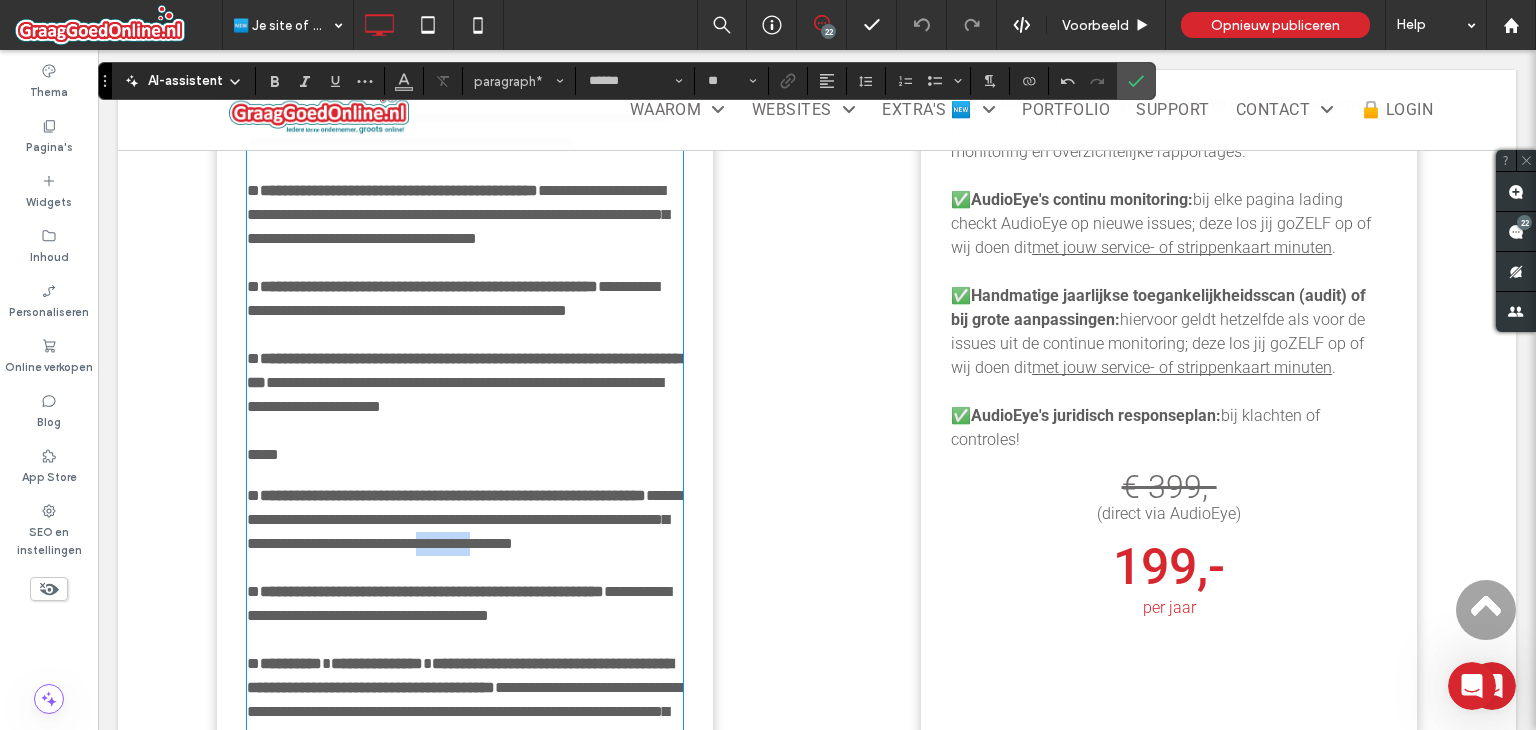 click on "**********" at bounding box center (465, 519) 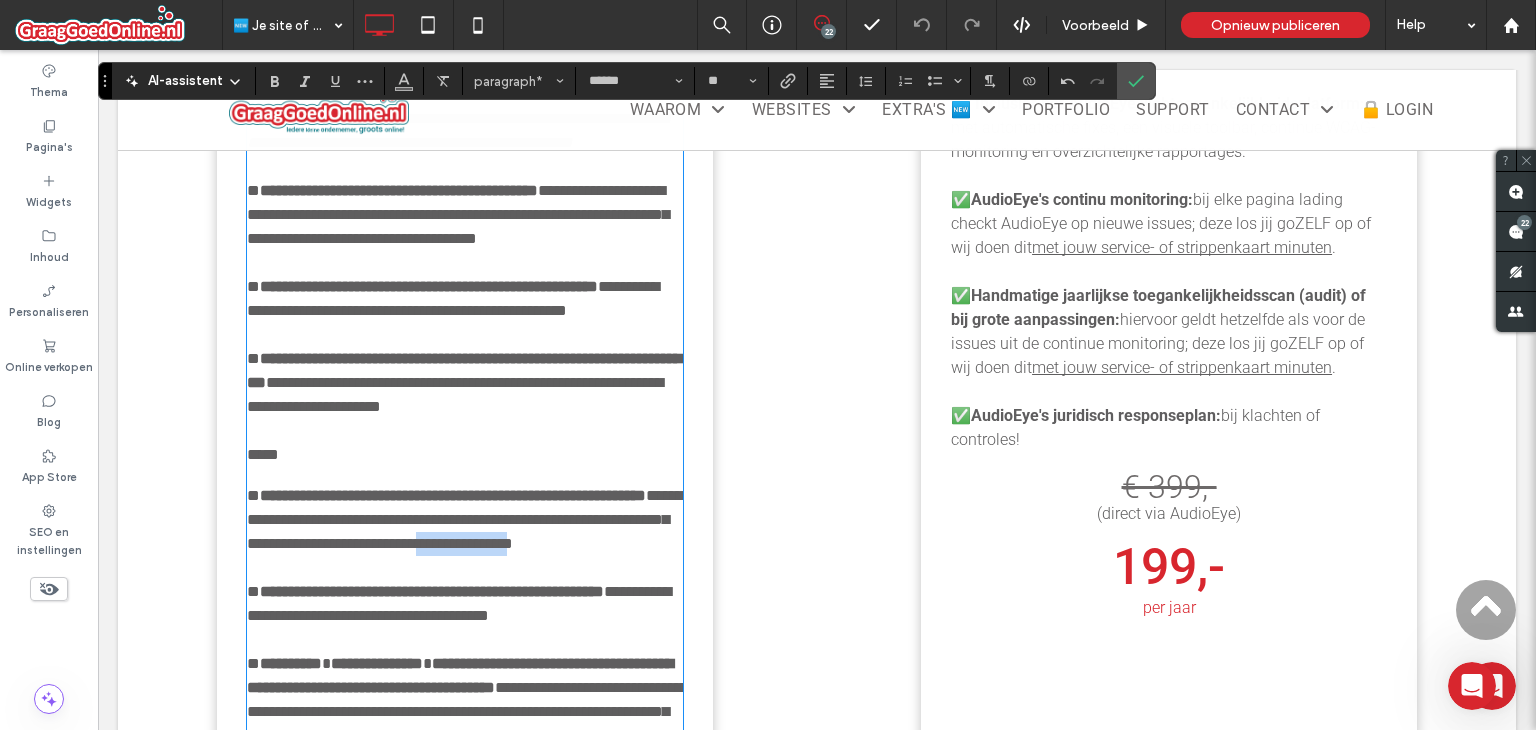 click on "**********" at bounding box center [465, 519] 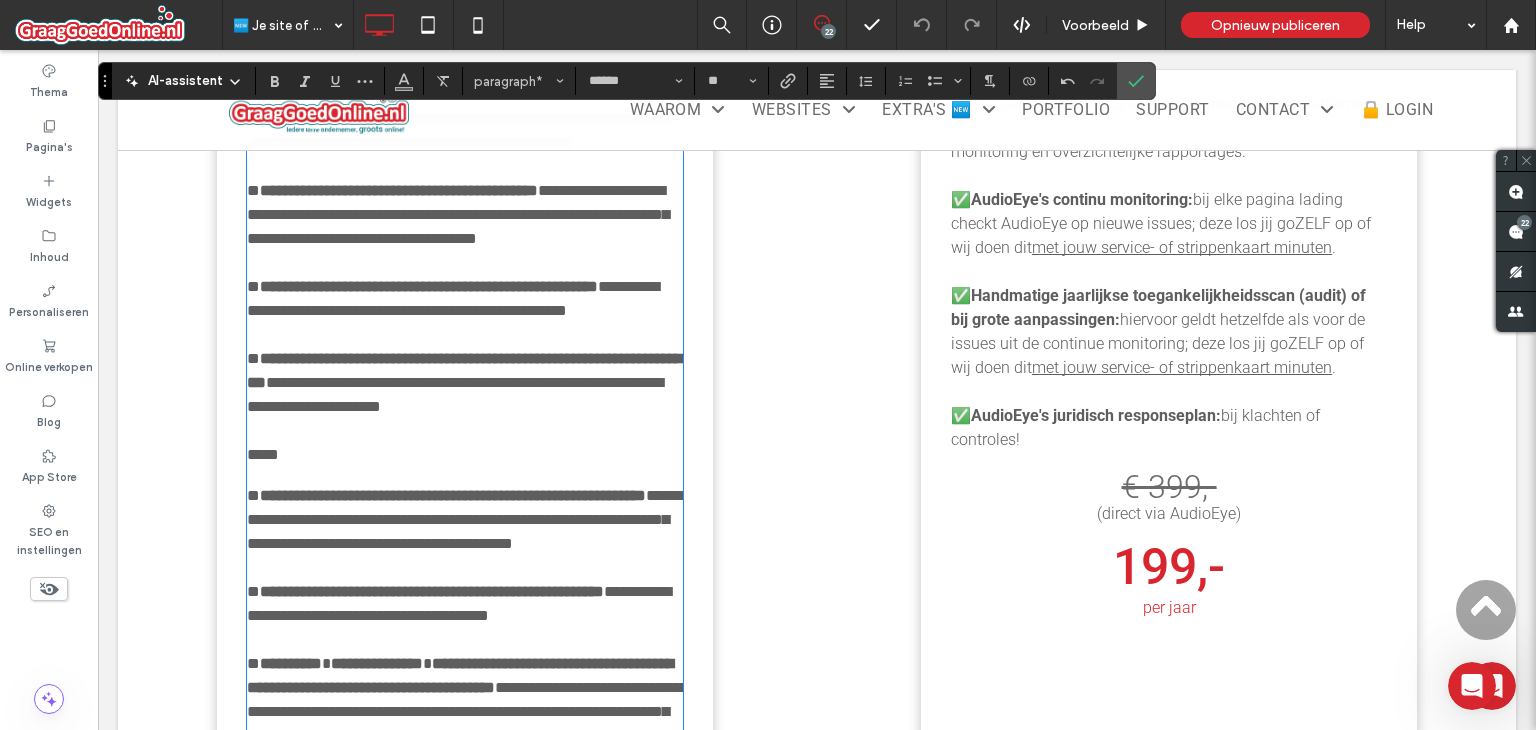 click on "**********" at bounding box center (458, 214) 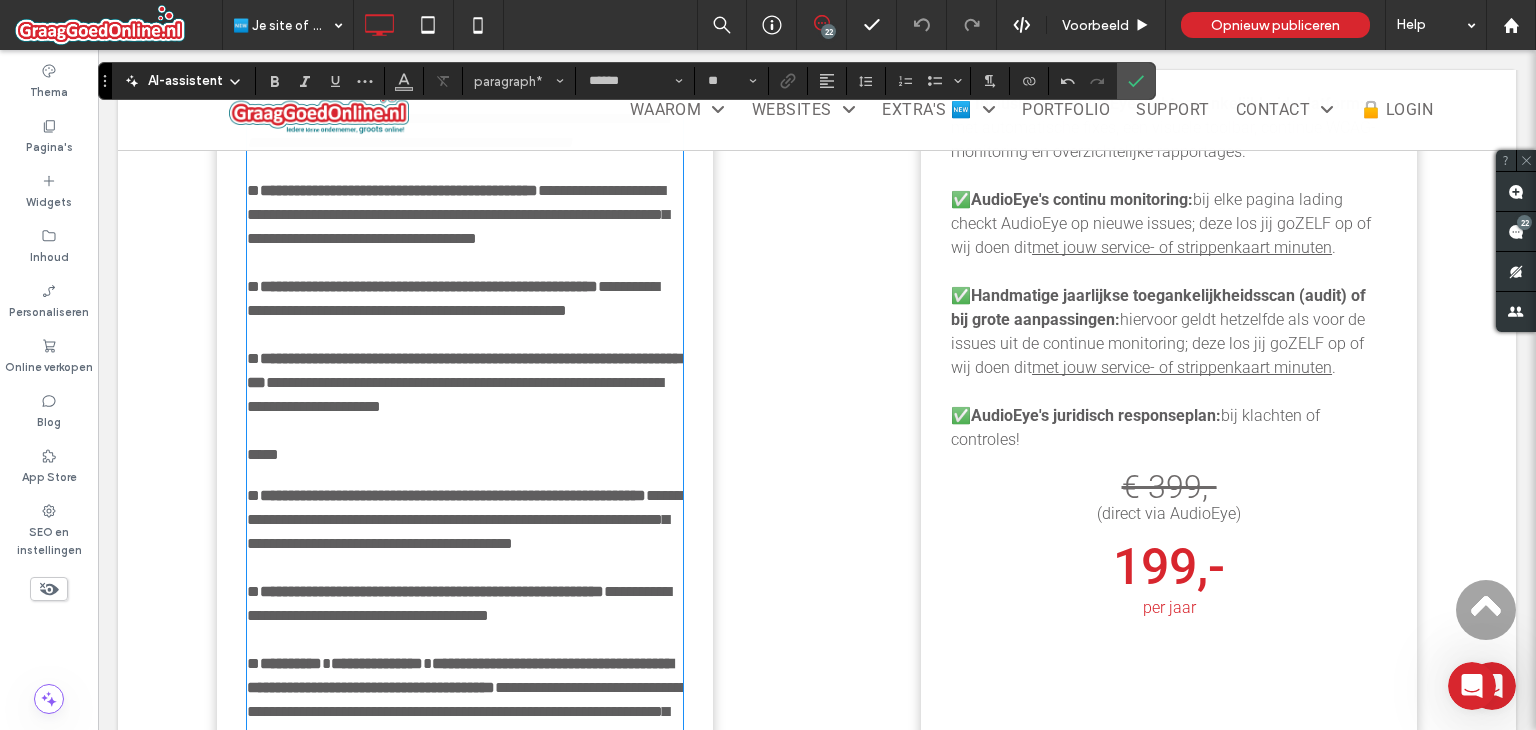 click on "**********" at bounding box center [458, 214] 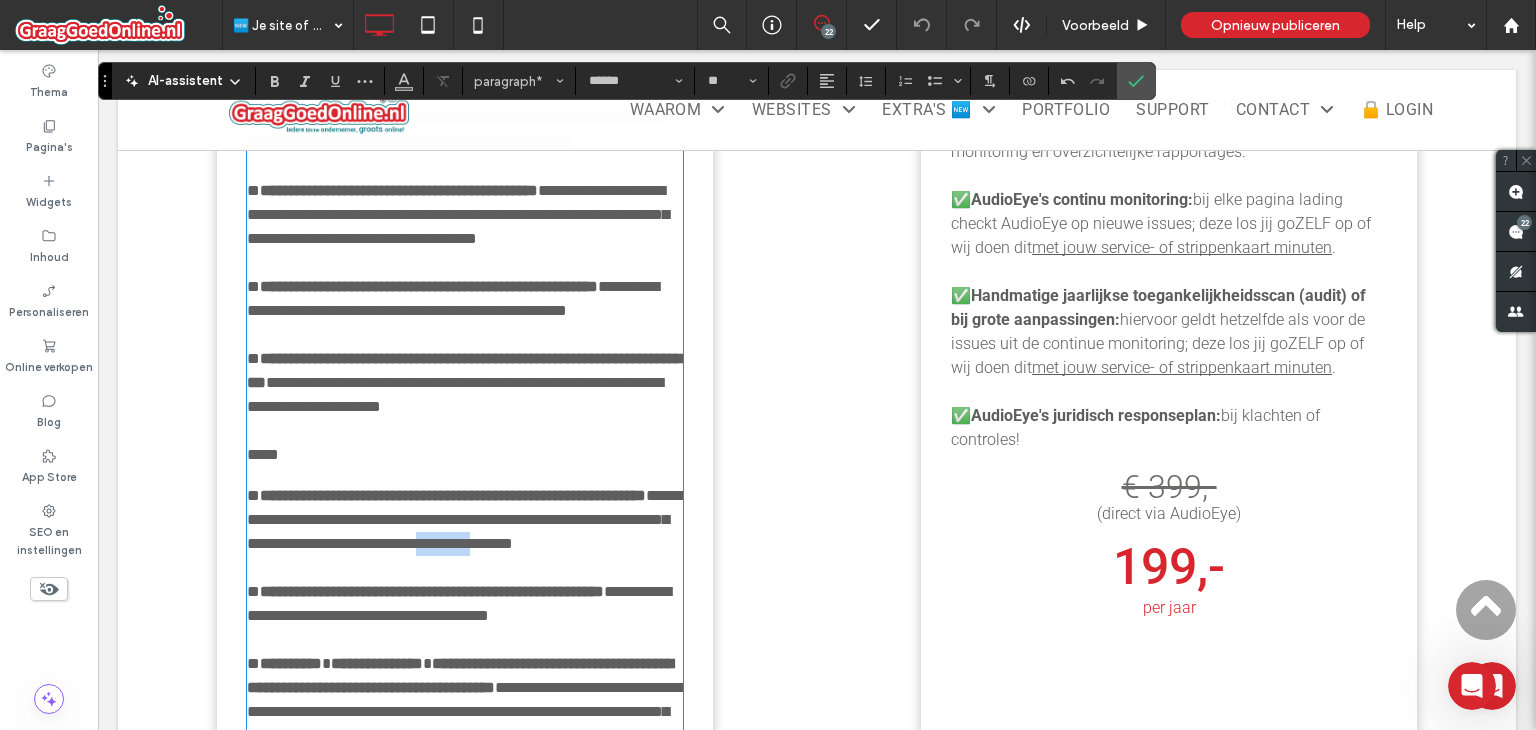 click on "**********" at bounding box center [465, 519] 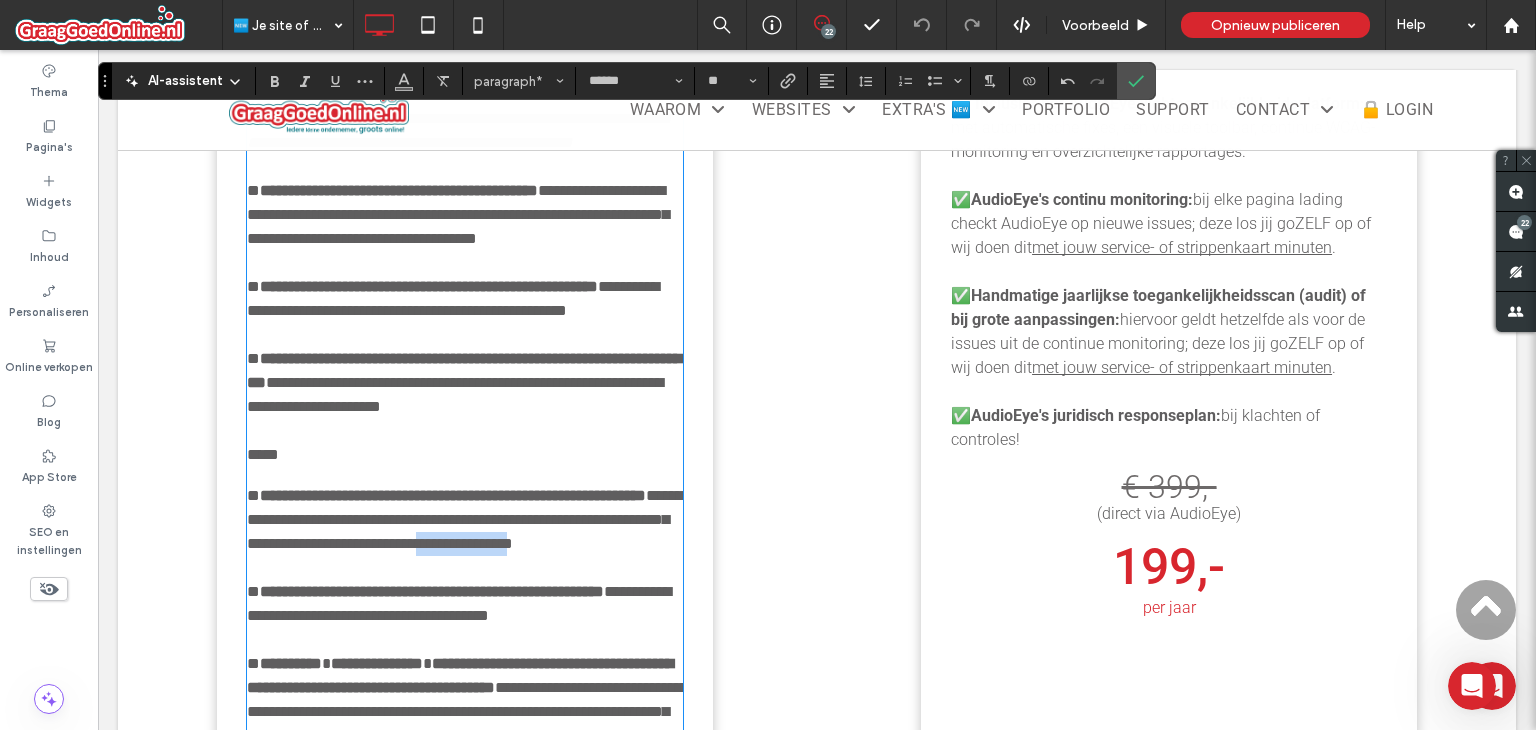click on "**********" at bounding box center (465, 519) 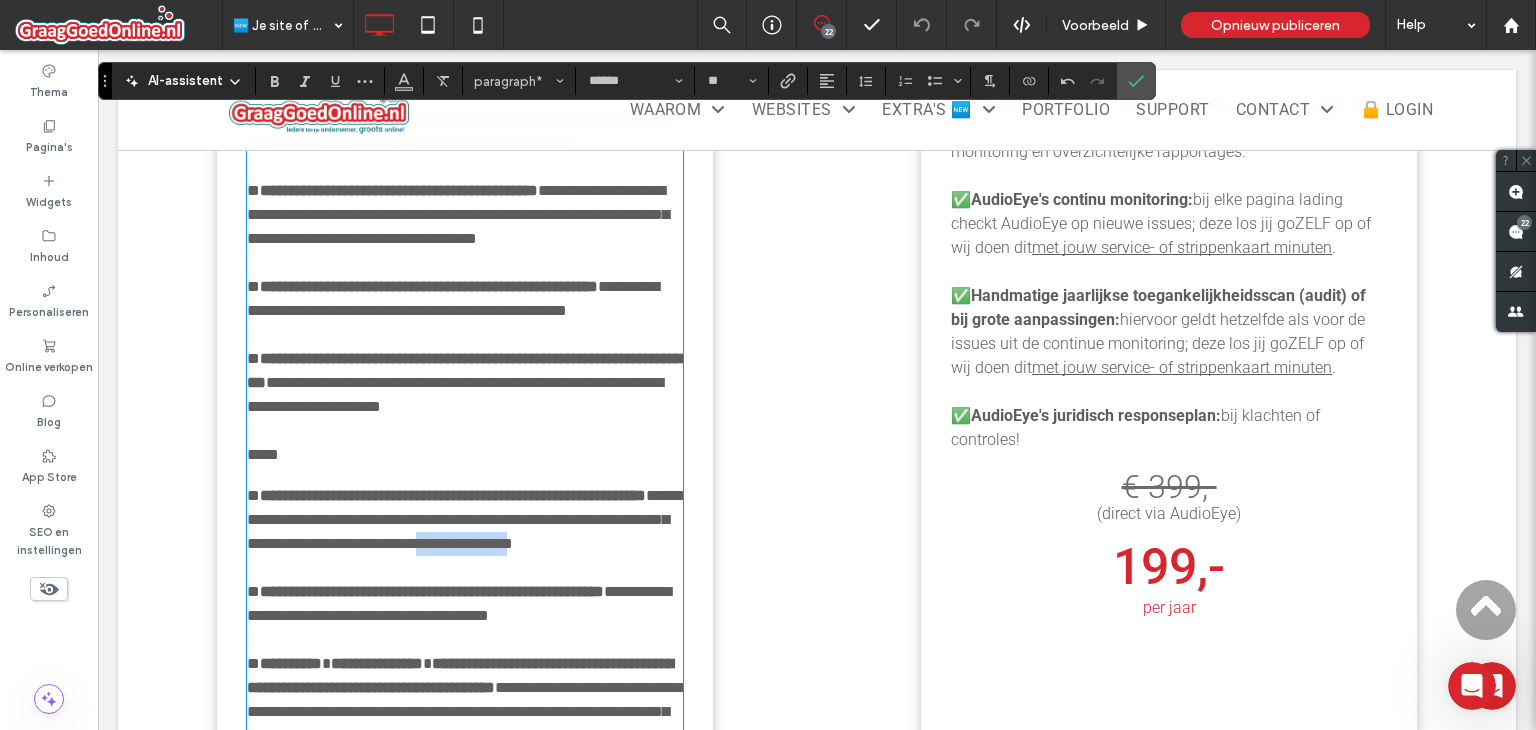 click on "**********" at bounding box center (465, 519) 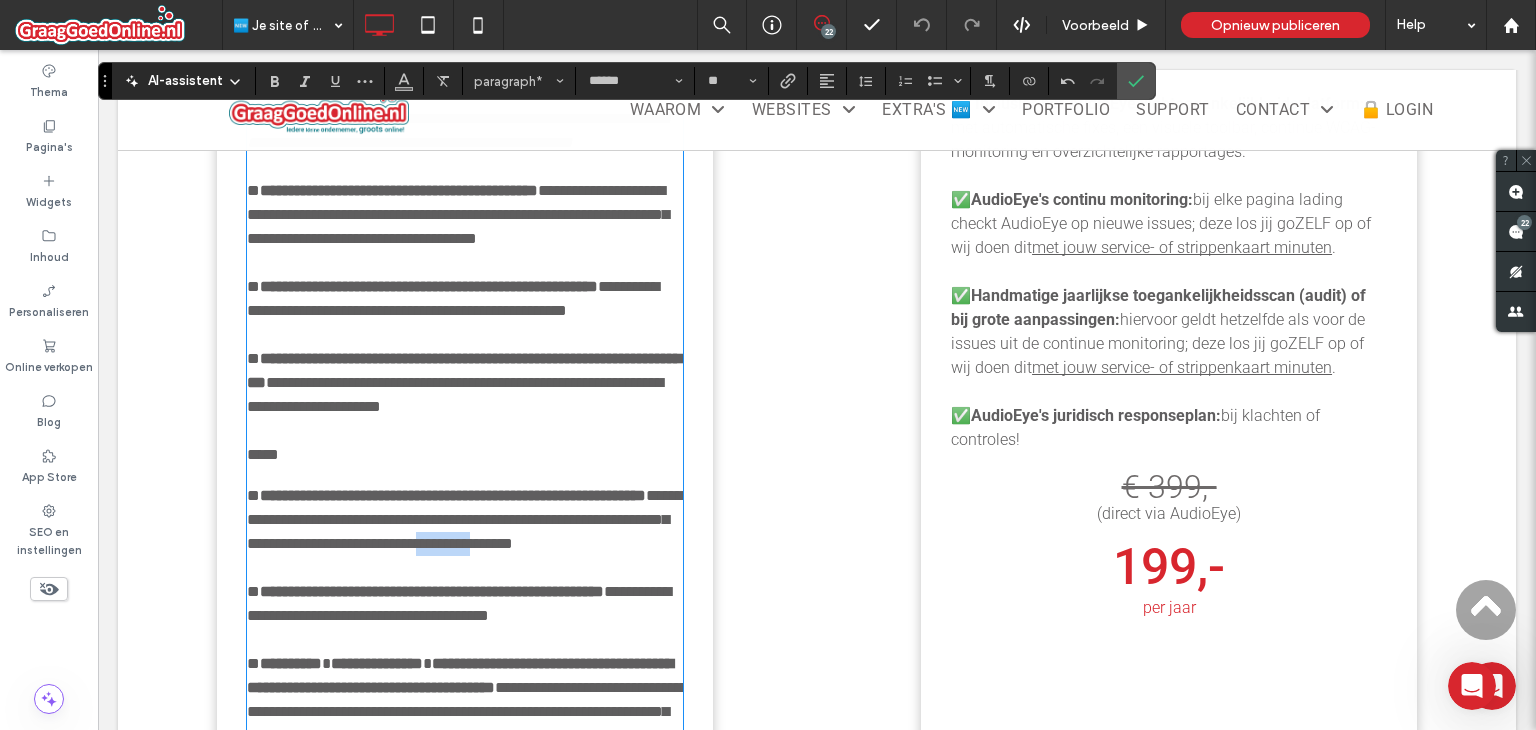 click on "**********" at bounding box center [465, 519] 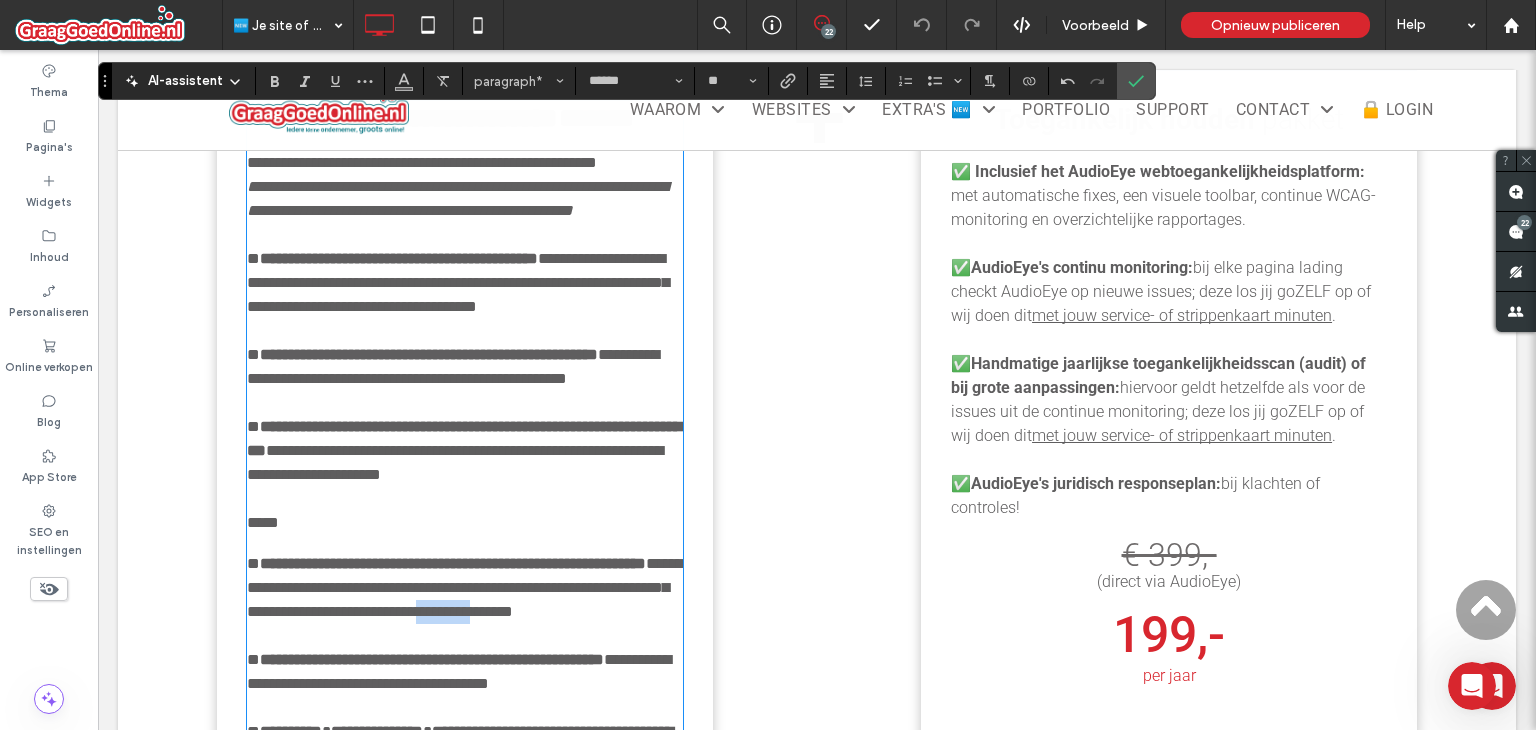 scroll, scrollTop: 2198, scrollLeft: 0, axis: vertical 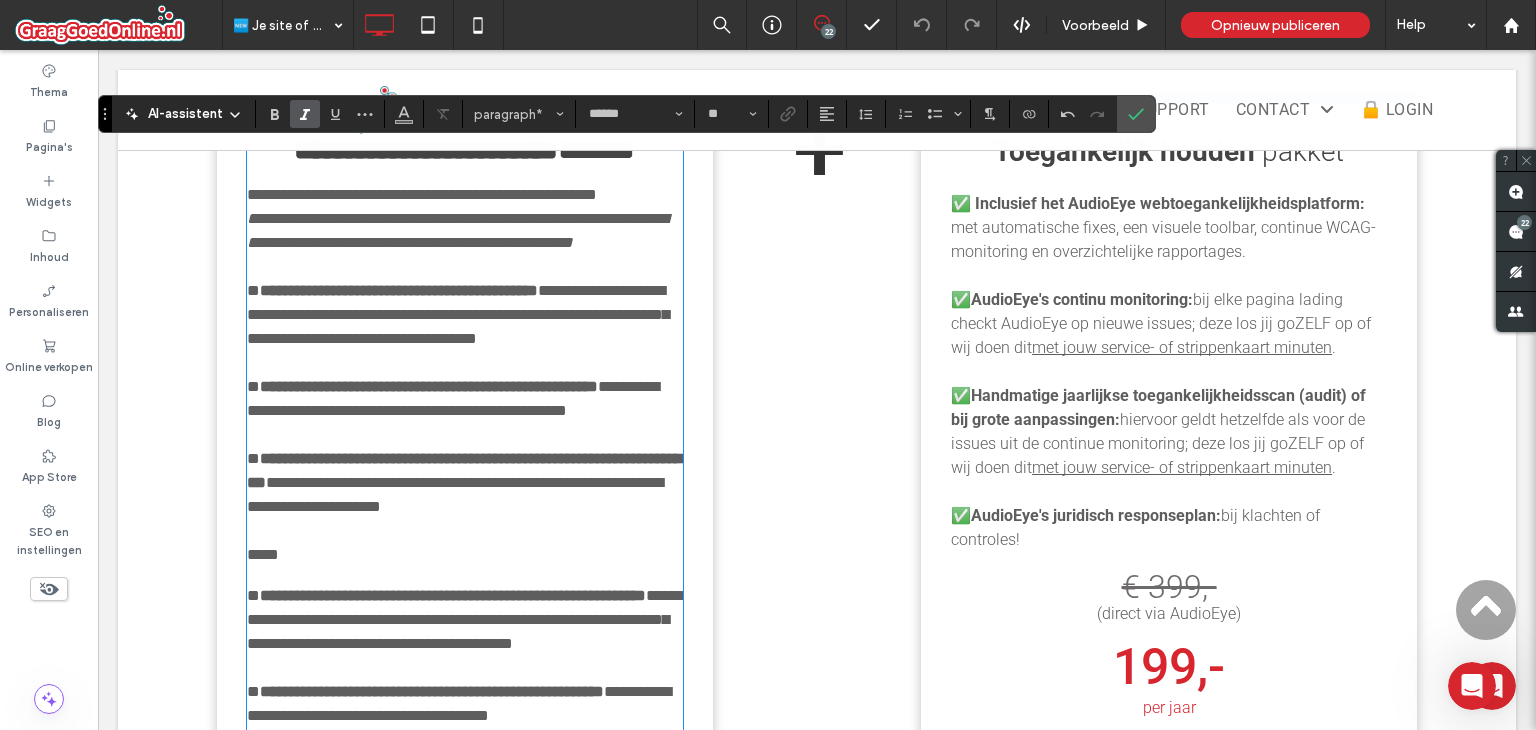 click on "**********" at bounding box center (457, 230) 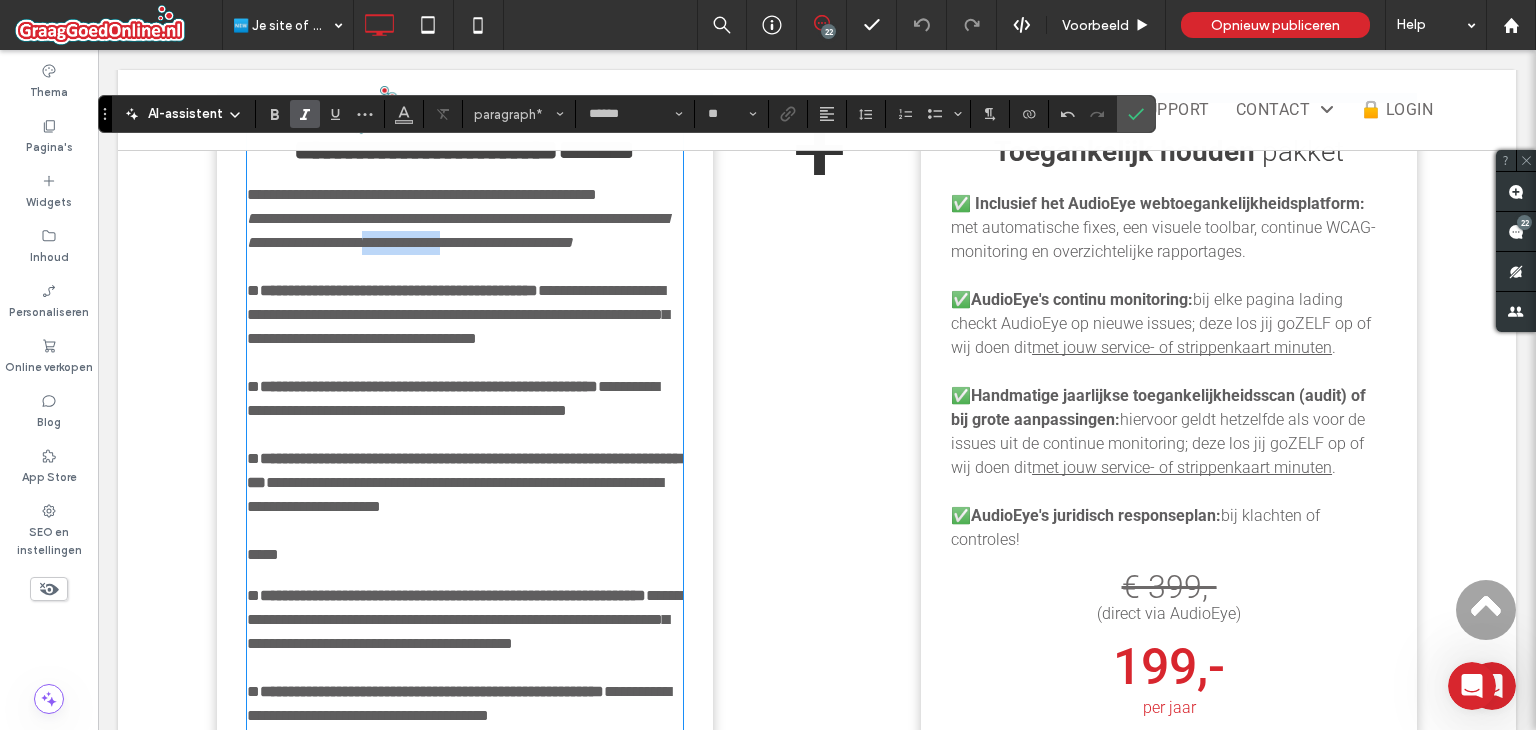 click on "**********" at bounding box center [457, 230] 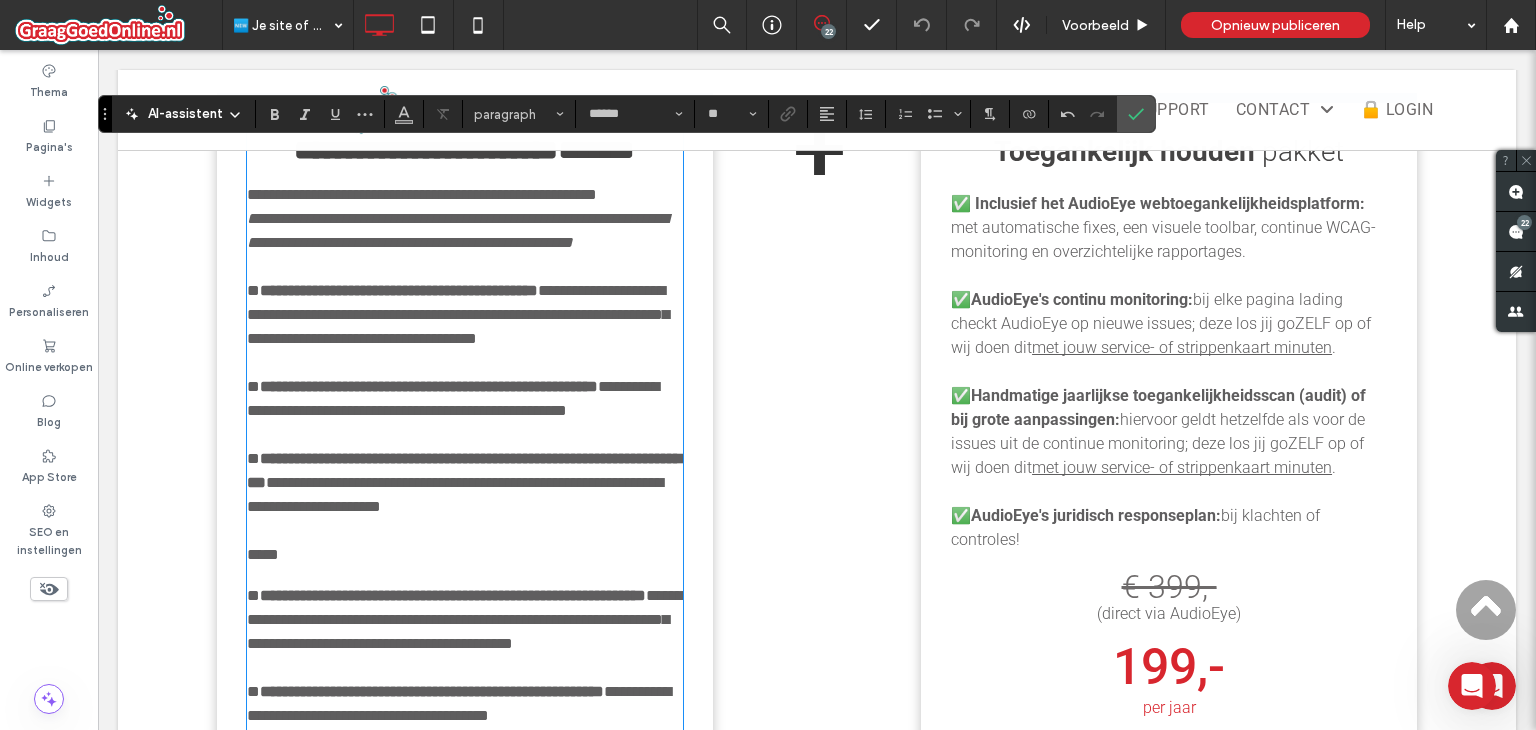 click at bounding box center (465, 267) 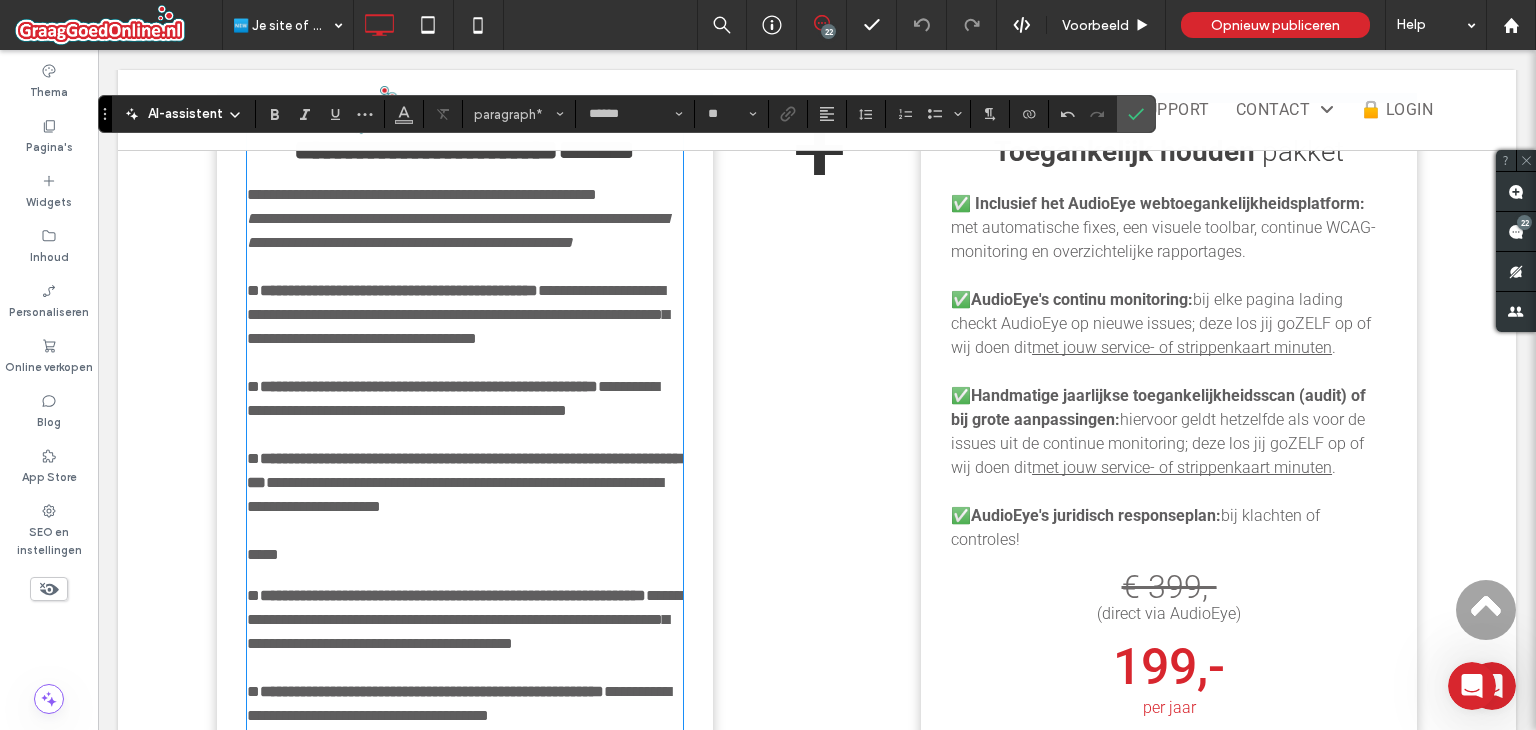 click on "**********" at bounding box center [458, 314] 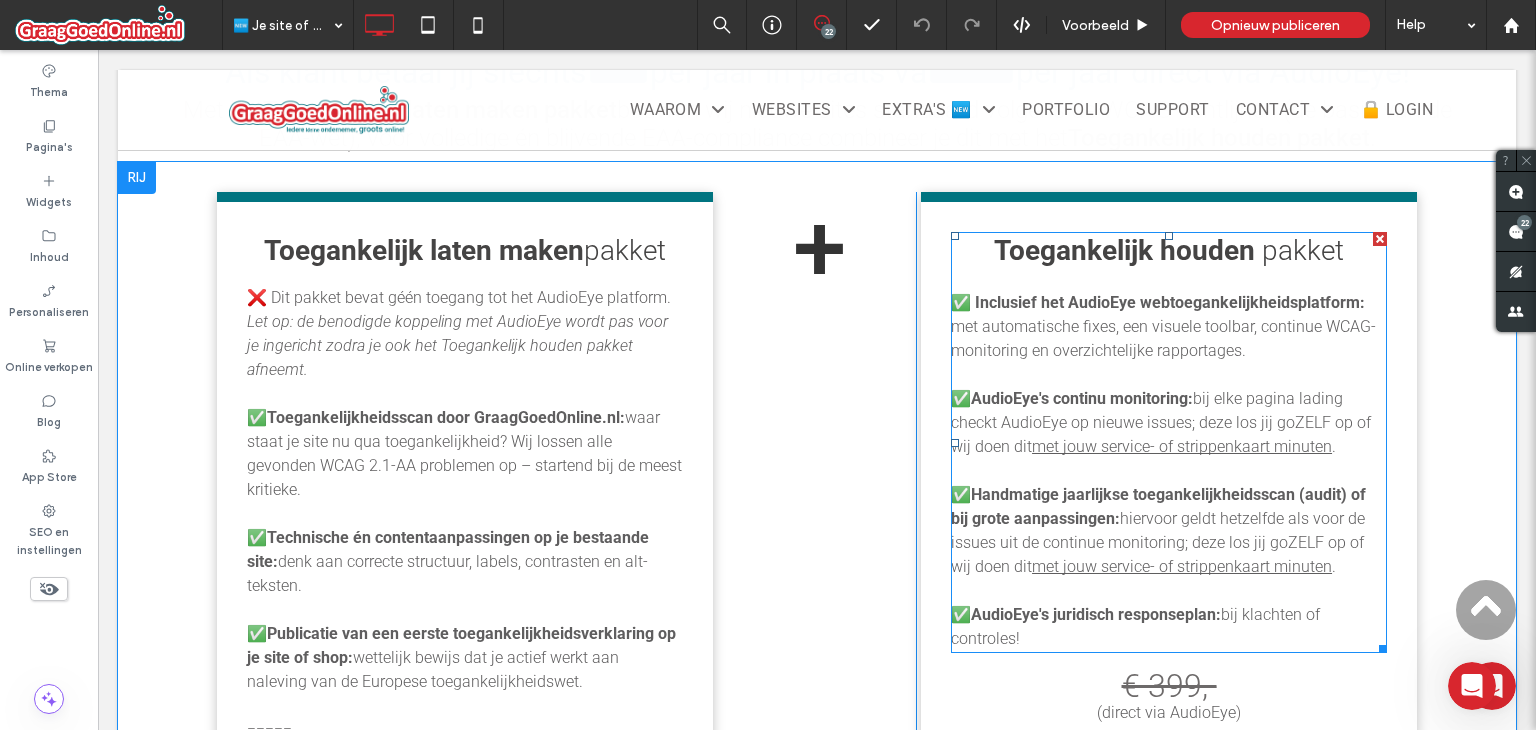 scroll, scrollTop: 2098, scrollLeft: 0, axis: vertical 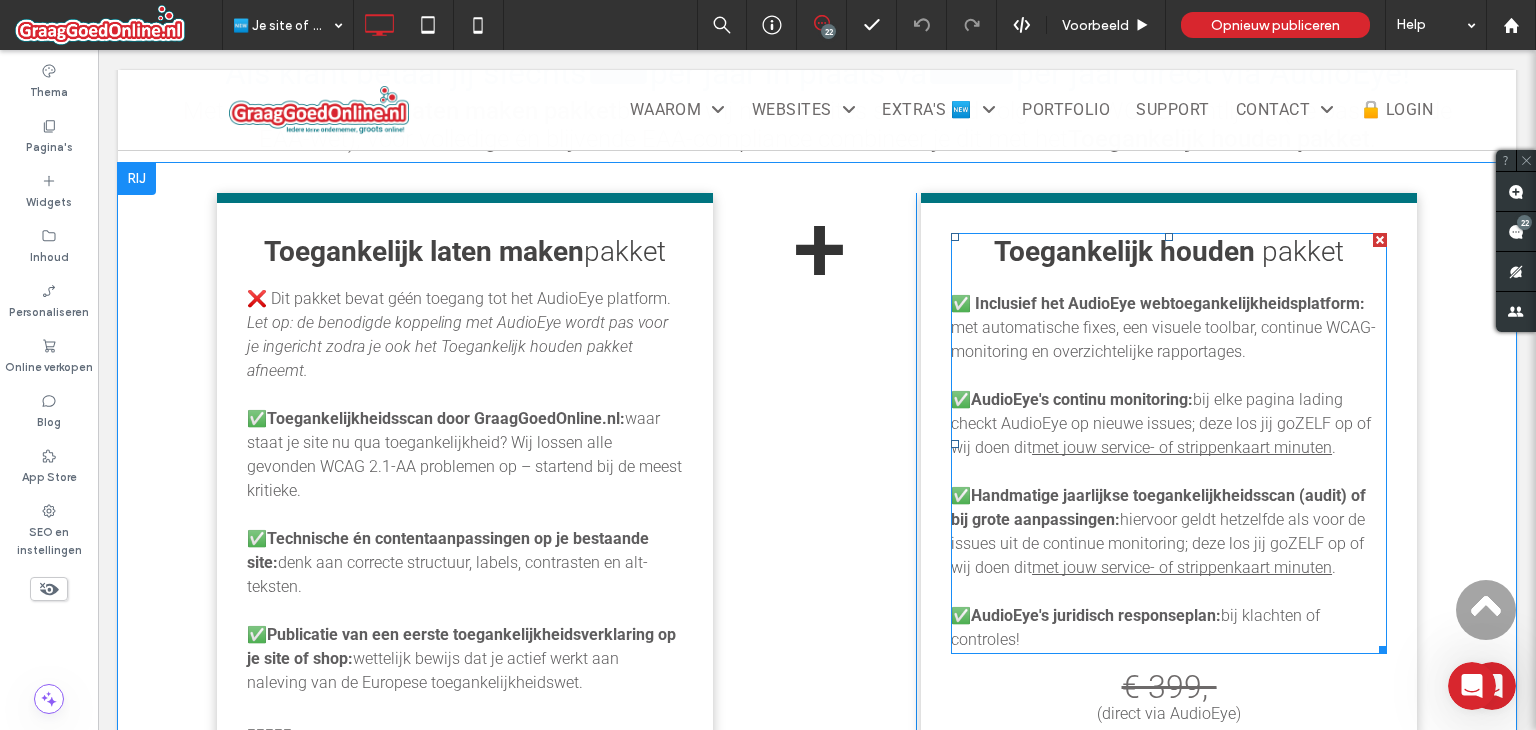 click on "met automatische fixes, een visuele toolbar, continue WCAG-monitoring en overzichtelijke rapportages." at bounding box center [1163, 339] 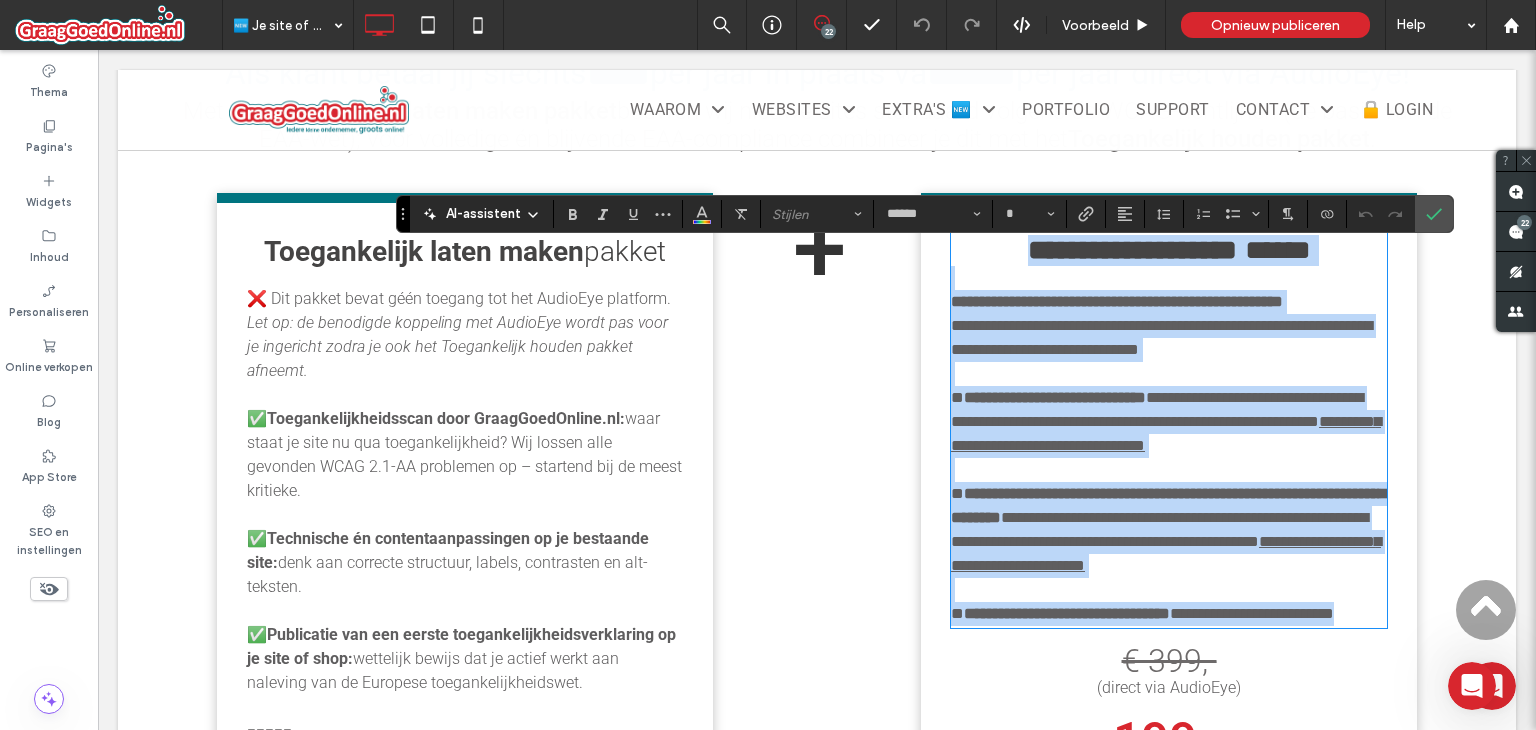 click on "**********" at bounding box center (1117, 301) 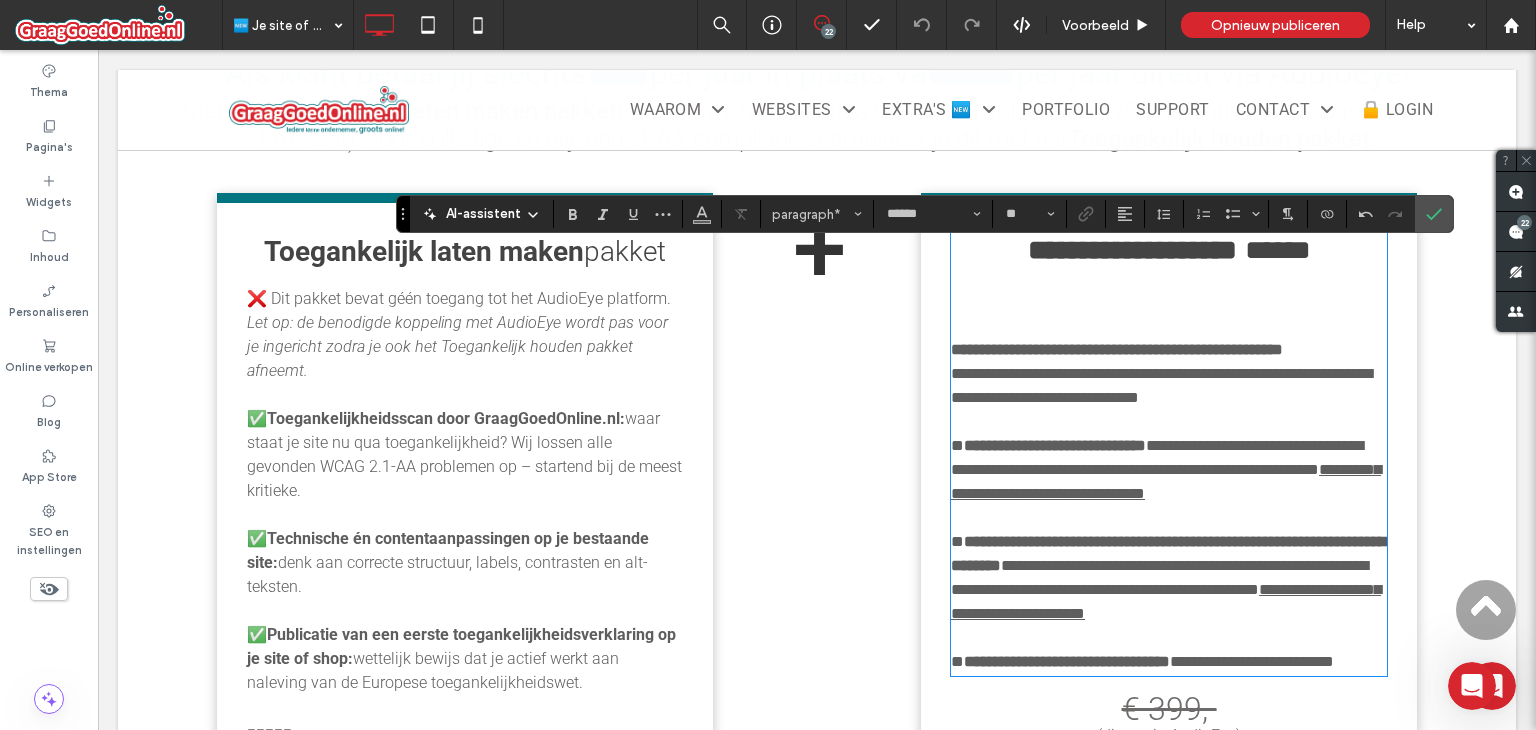 type 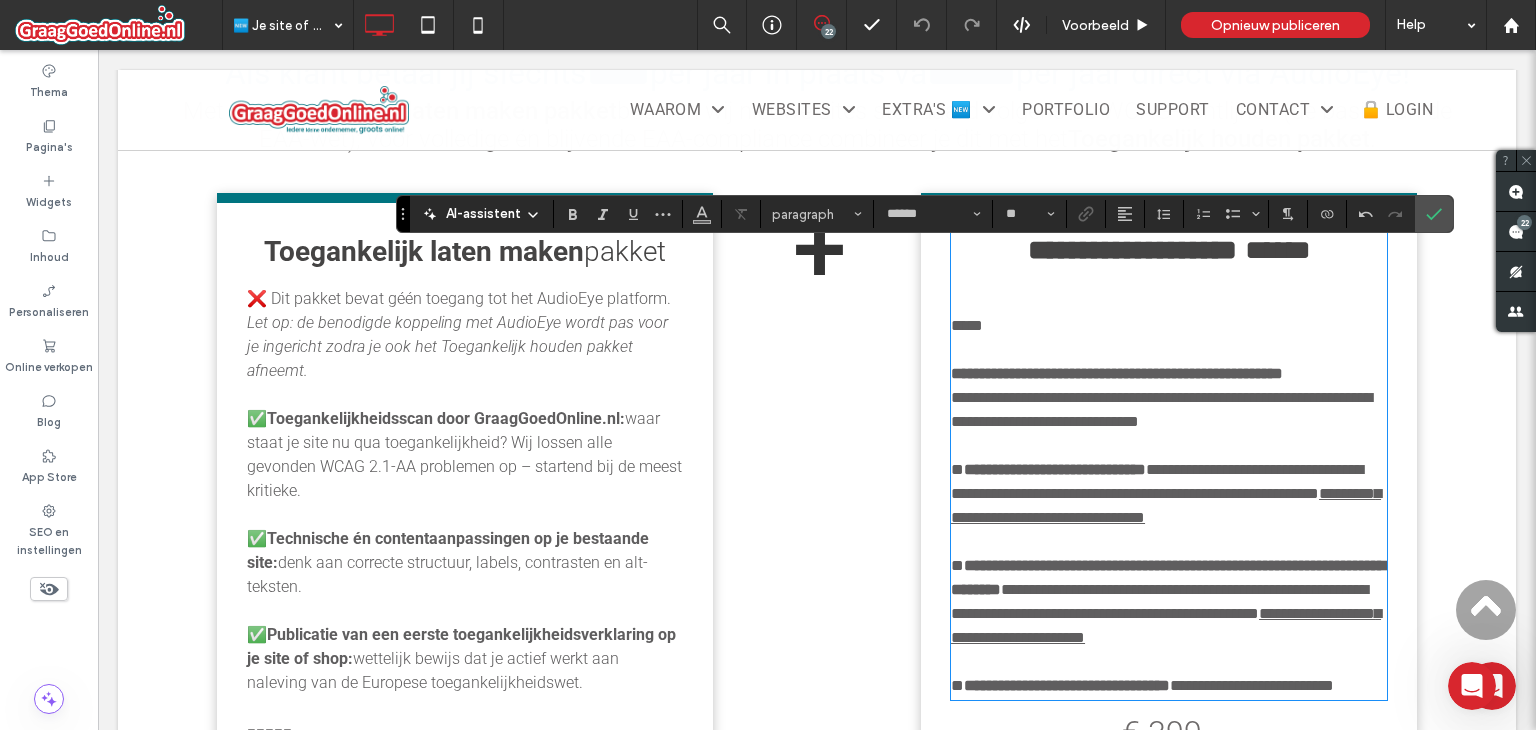 scroll, scrollTop: 0, scrollLeft: 0, axis: both 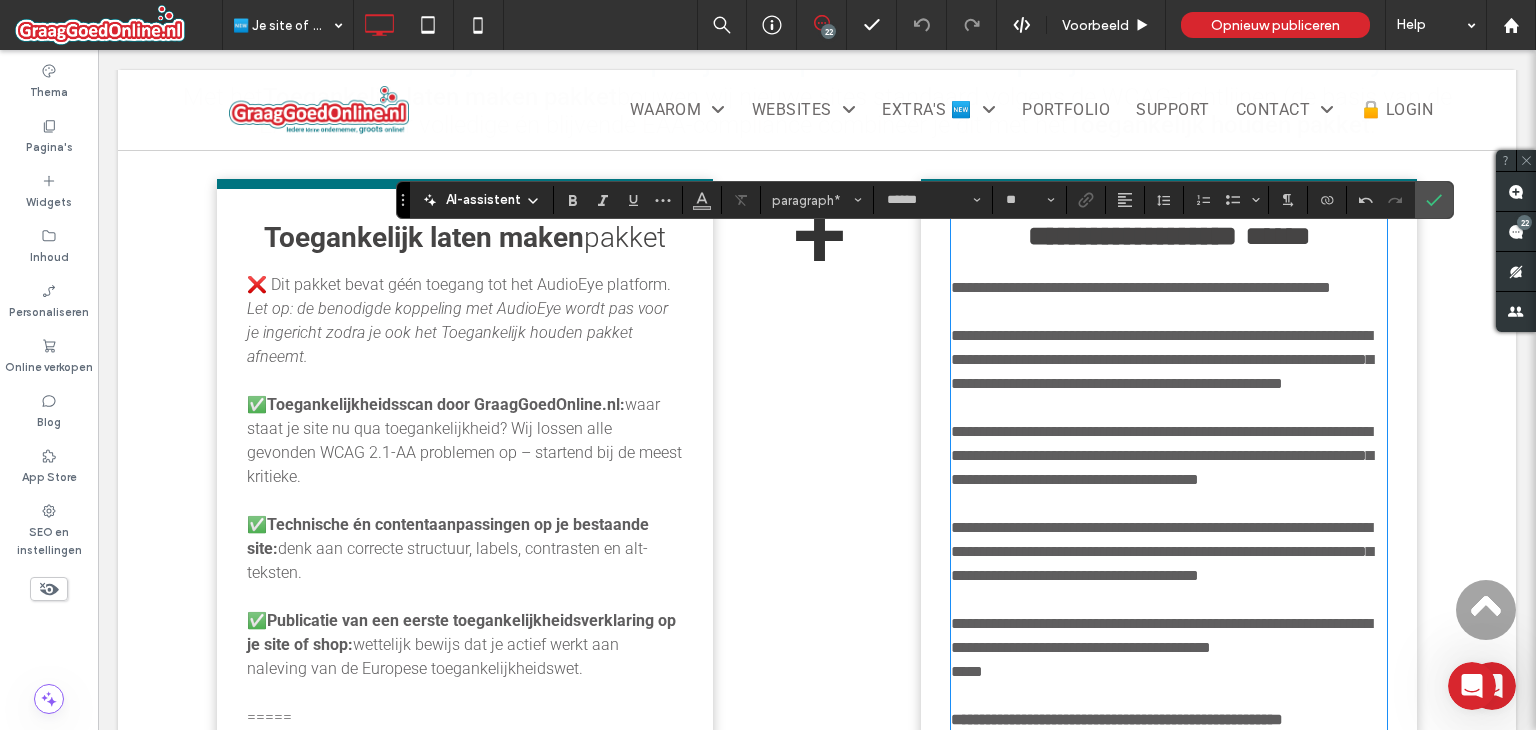 click at bounding box center [1169, 264] 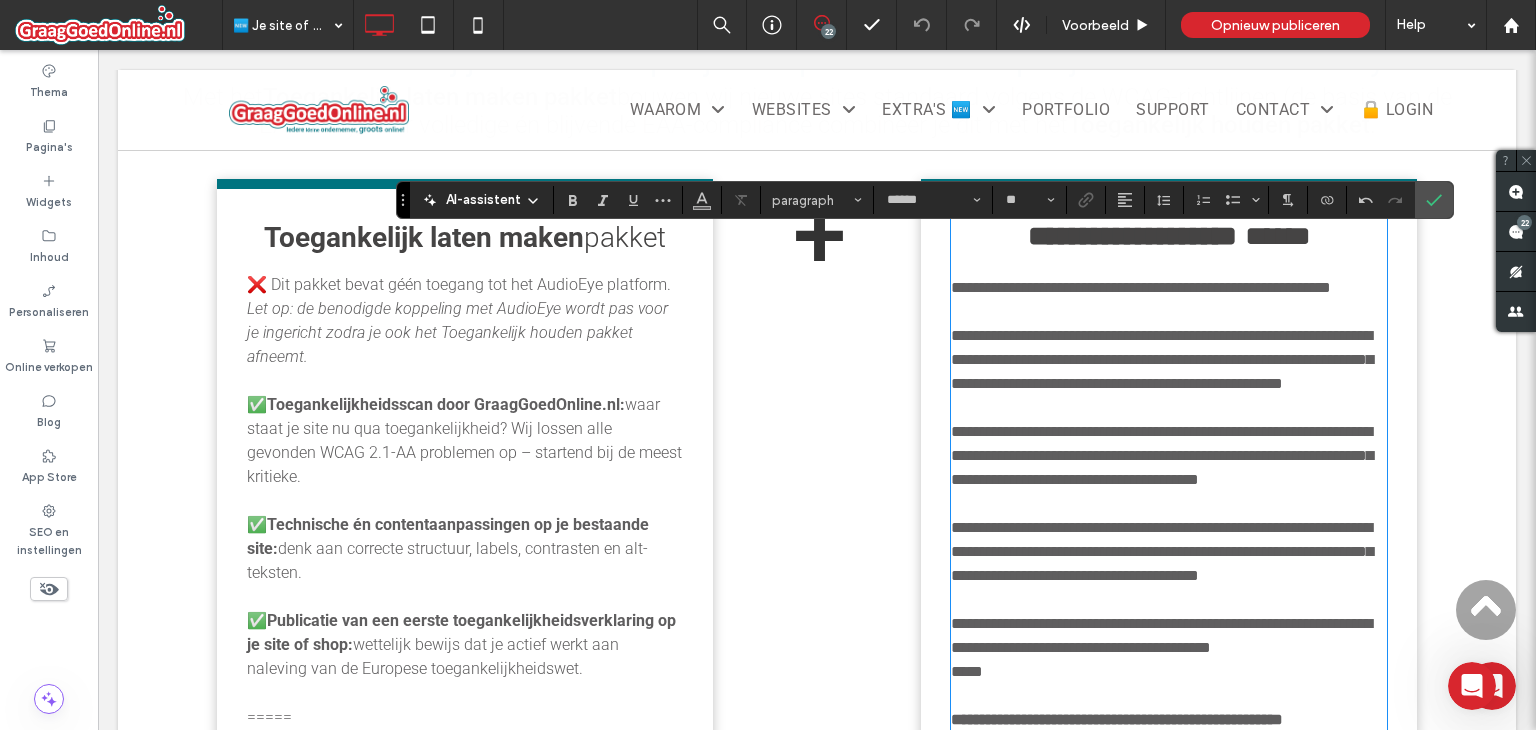 click on "**********" at bounding box center [1169, 288] 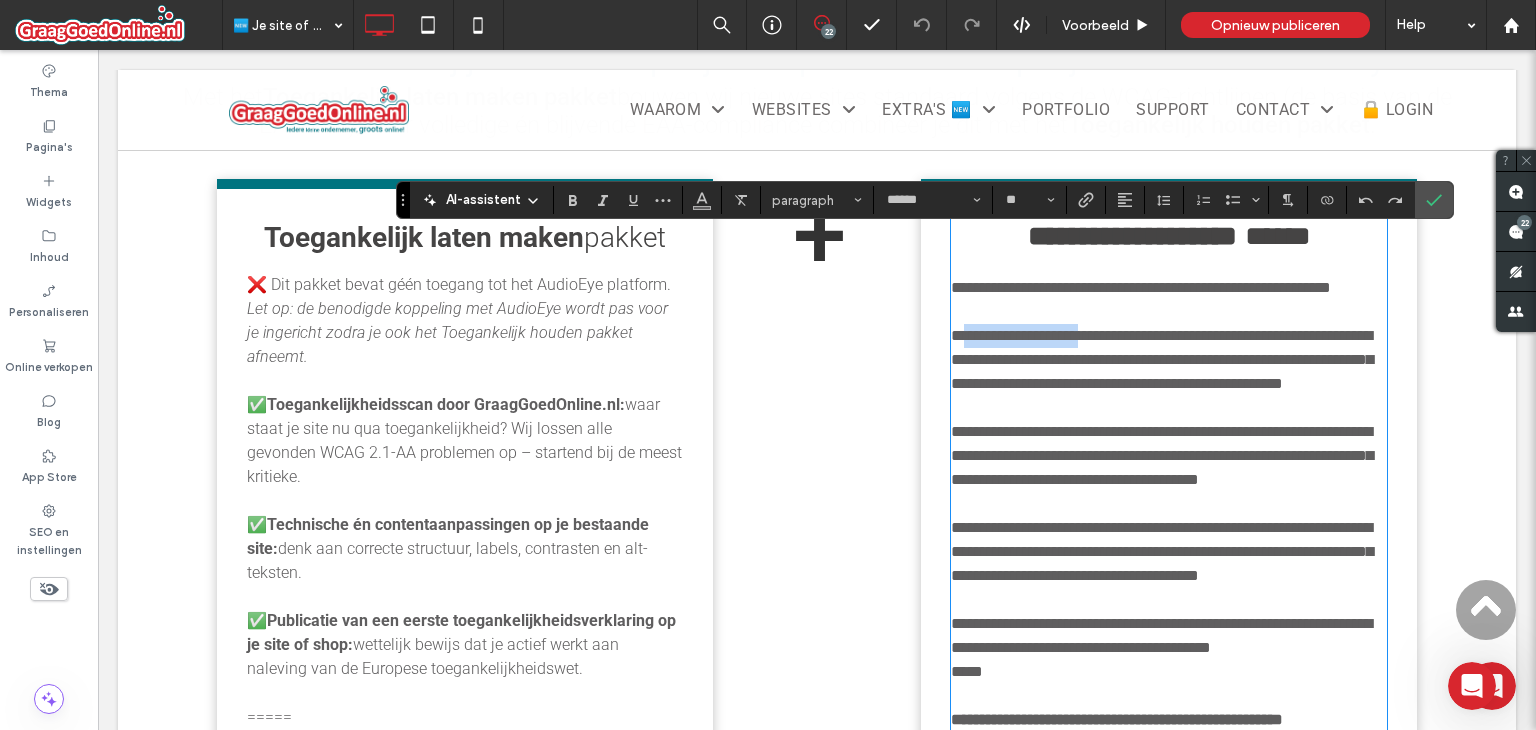 drag, startPoint x: 972, startPoint y: 382, endPoint x: 1105, endPoint y: 386, distance: 133.06013 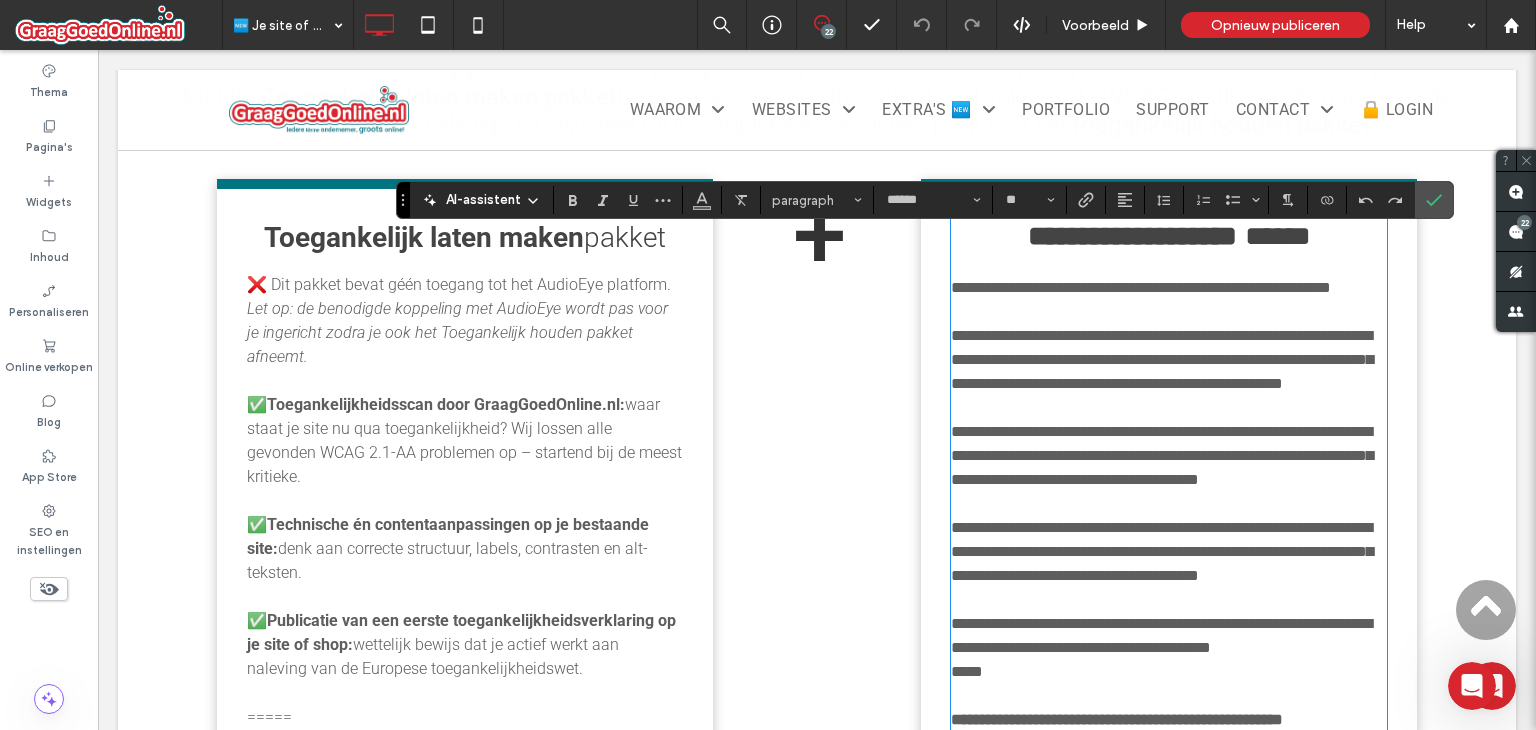 click on "**********" at bounding box center [1141, 287] 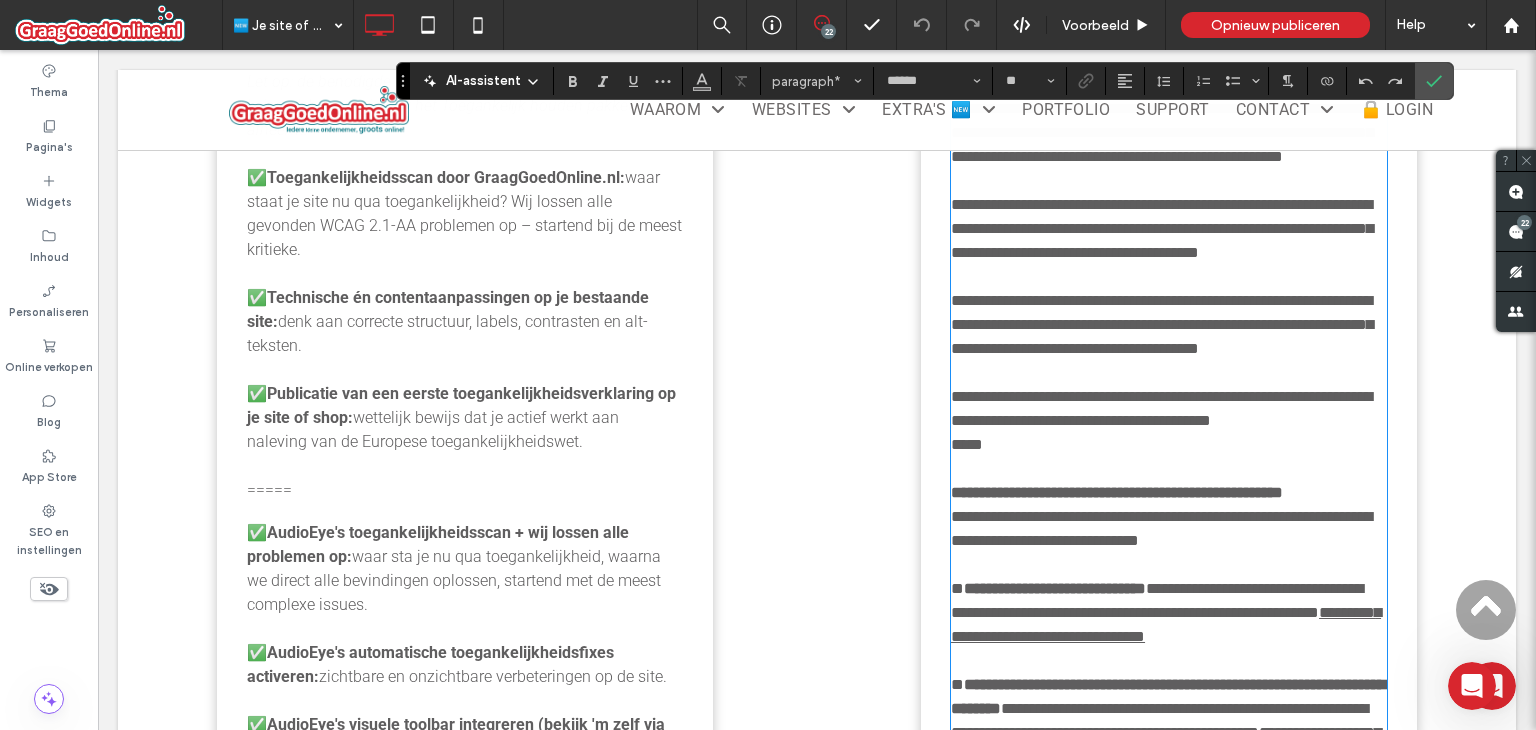 scroll, scrollTop: 2212, scrollLeft: 0, axis: vertical 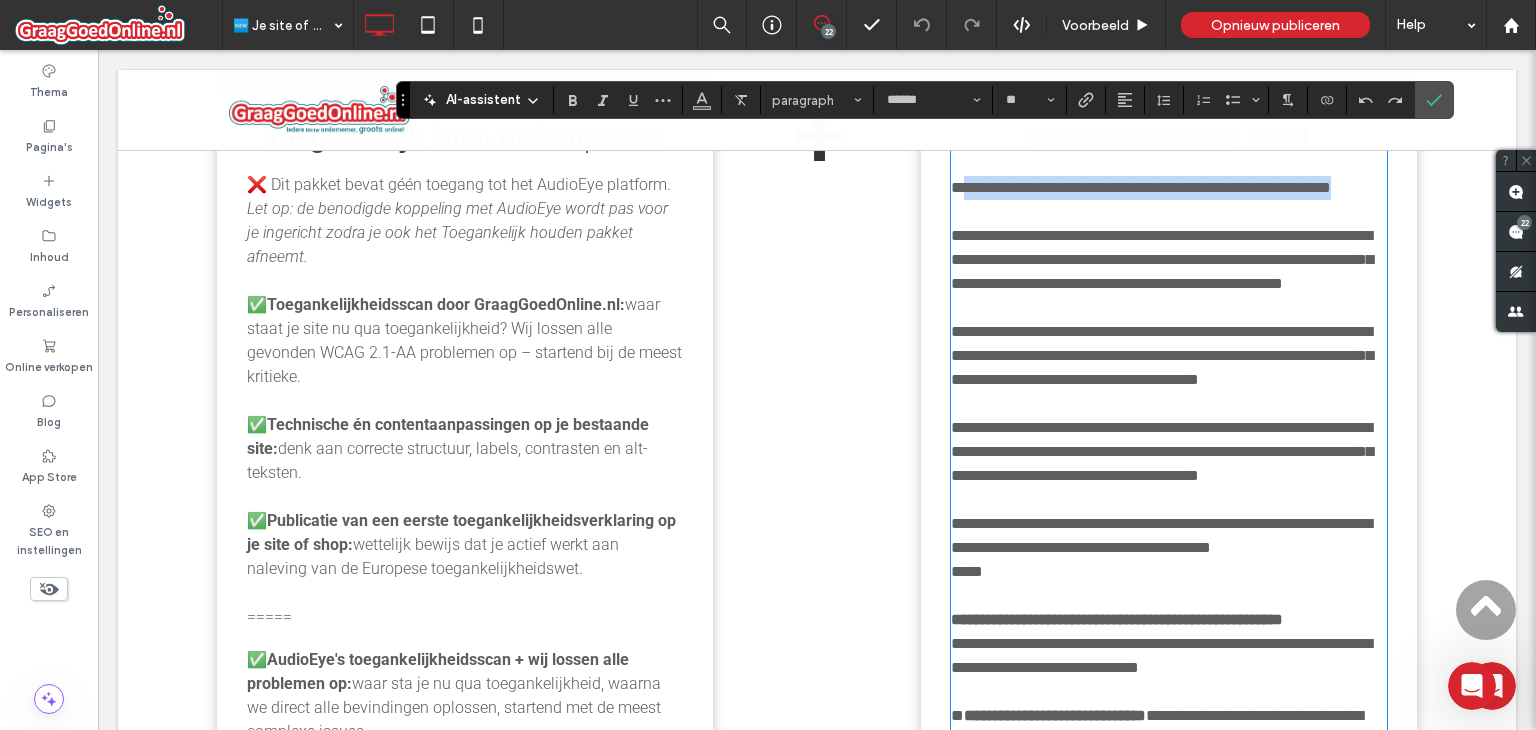 drag, startPoint x: 1168, startPoint y: 231, endPoint x: 971, endPoint y: 209, distance: 198.22462 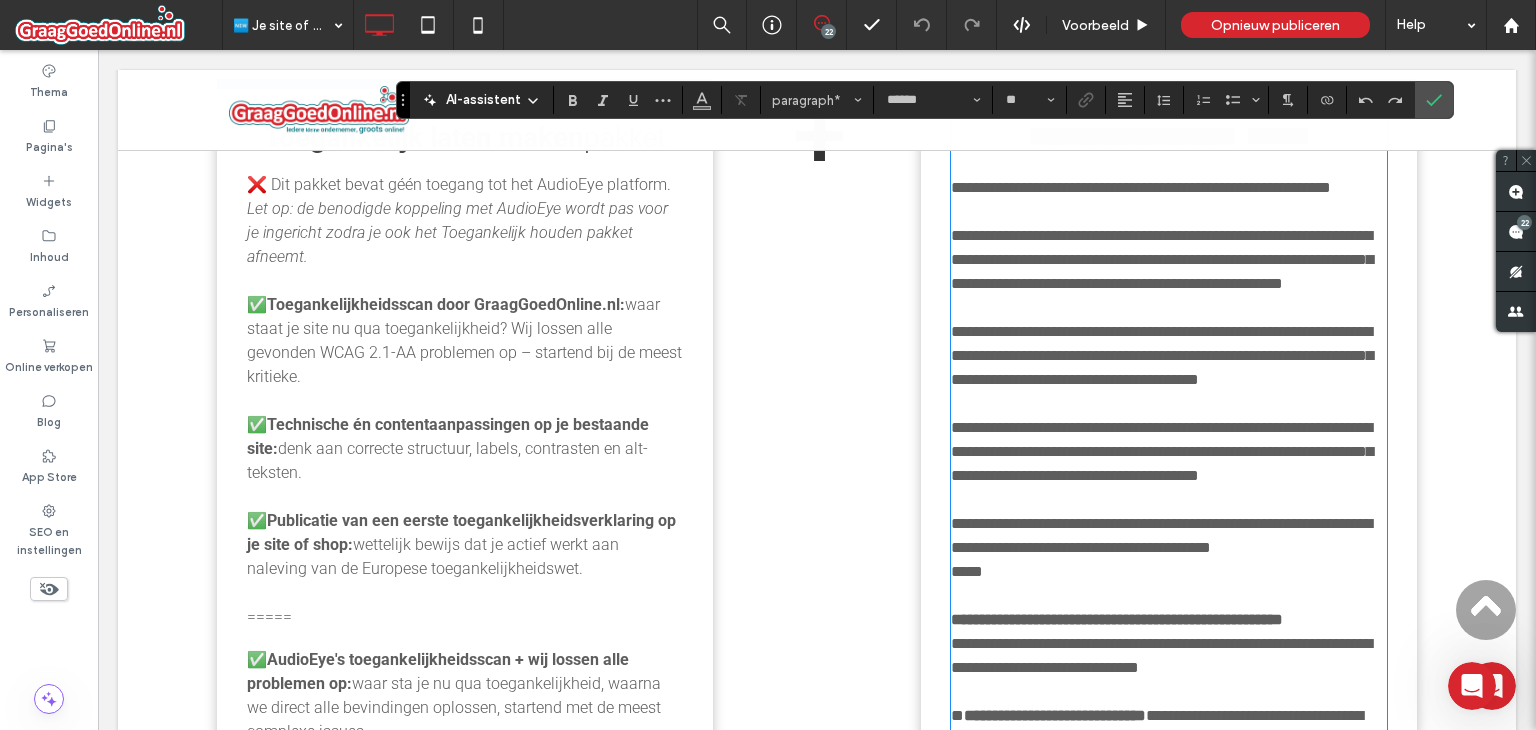 click on "**********" at bounding box center [1162, 259] 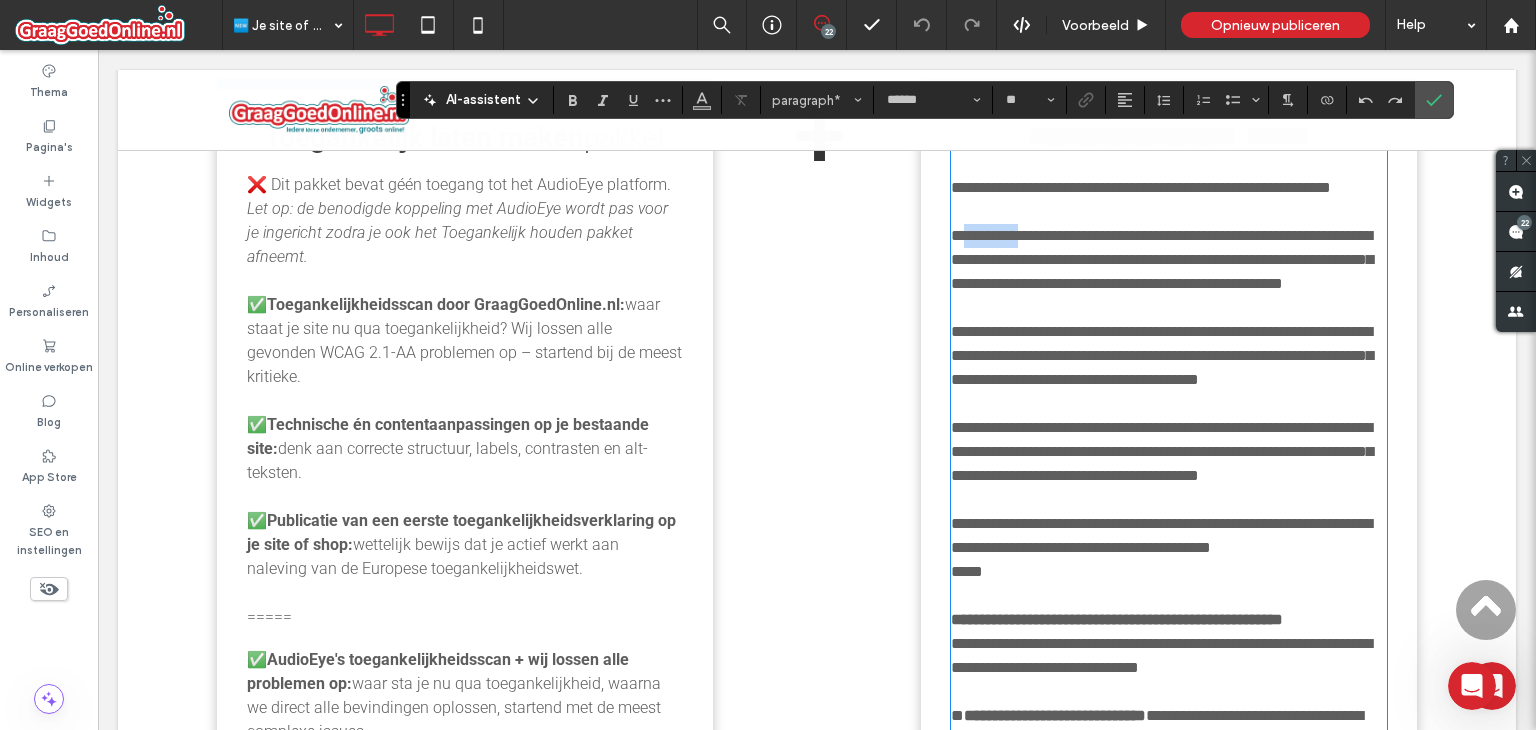 click on "**********" at bounding box center (1162, 259) 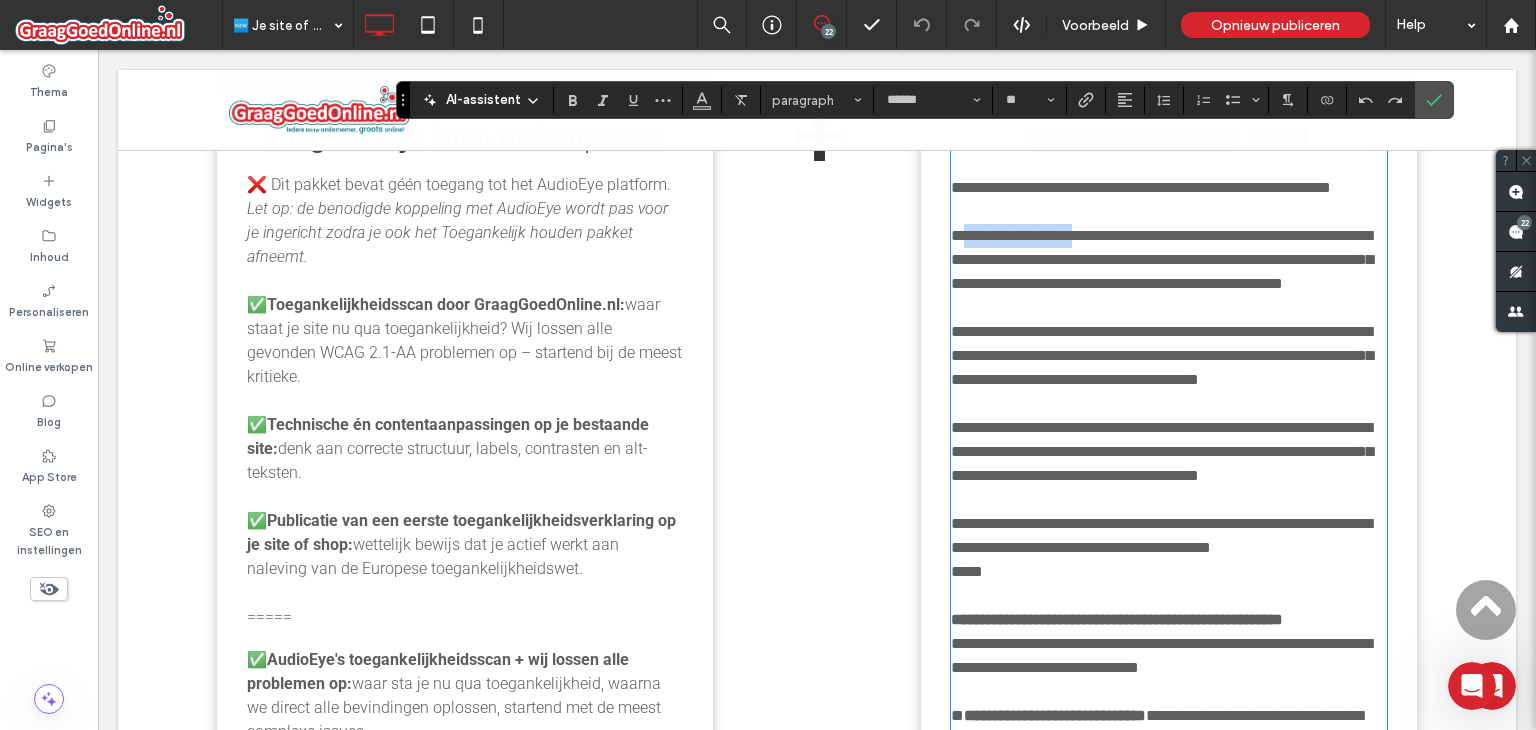 click on "**********" at bounding box center [1162, 259] 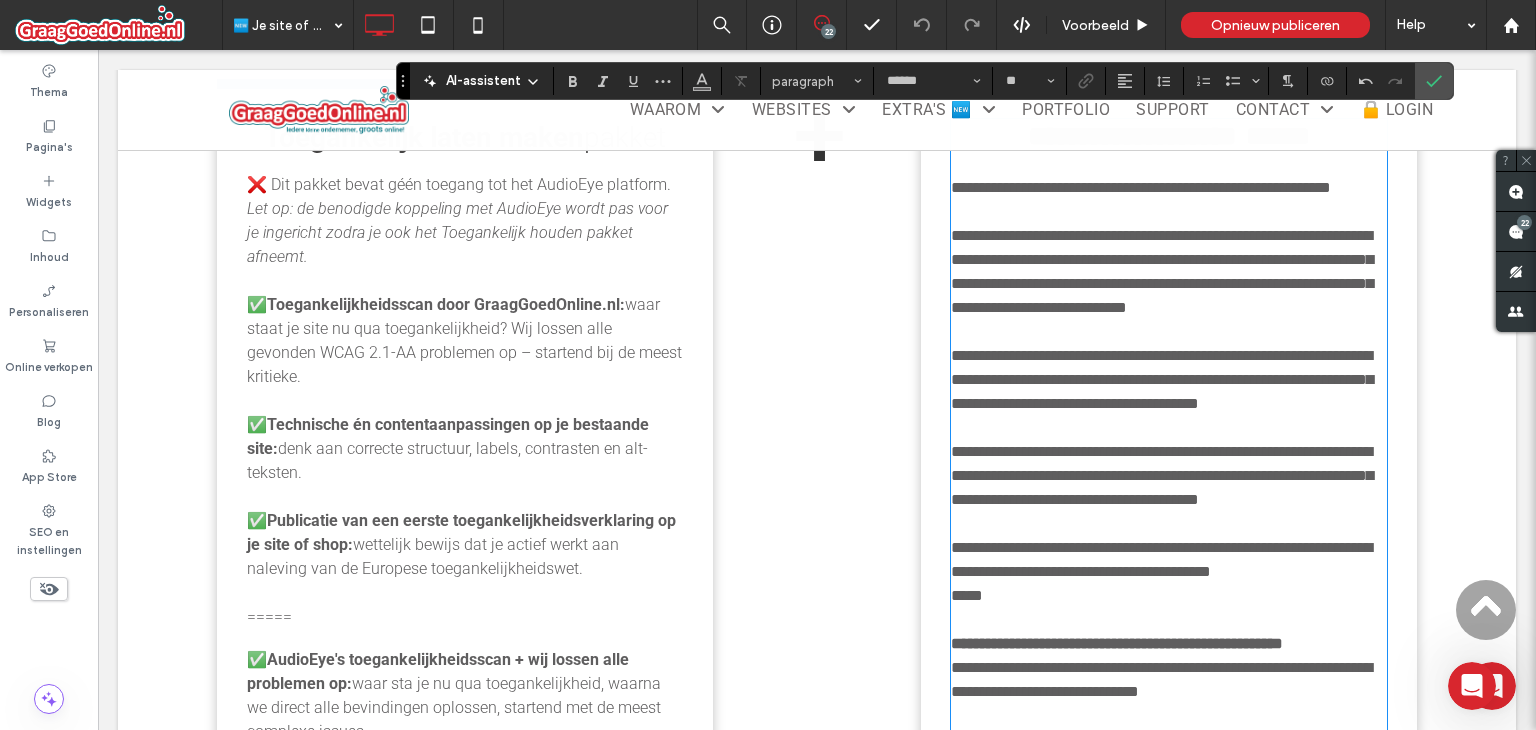 scroll, scrollTop: 0, scrollLeft: 0, axis: both 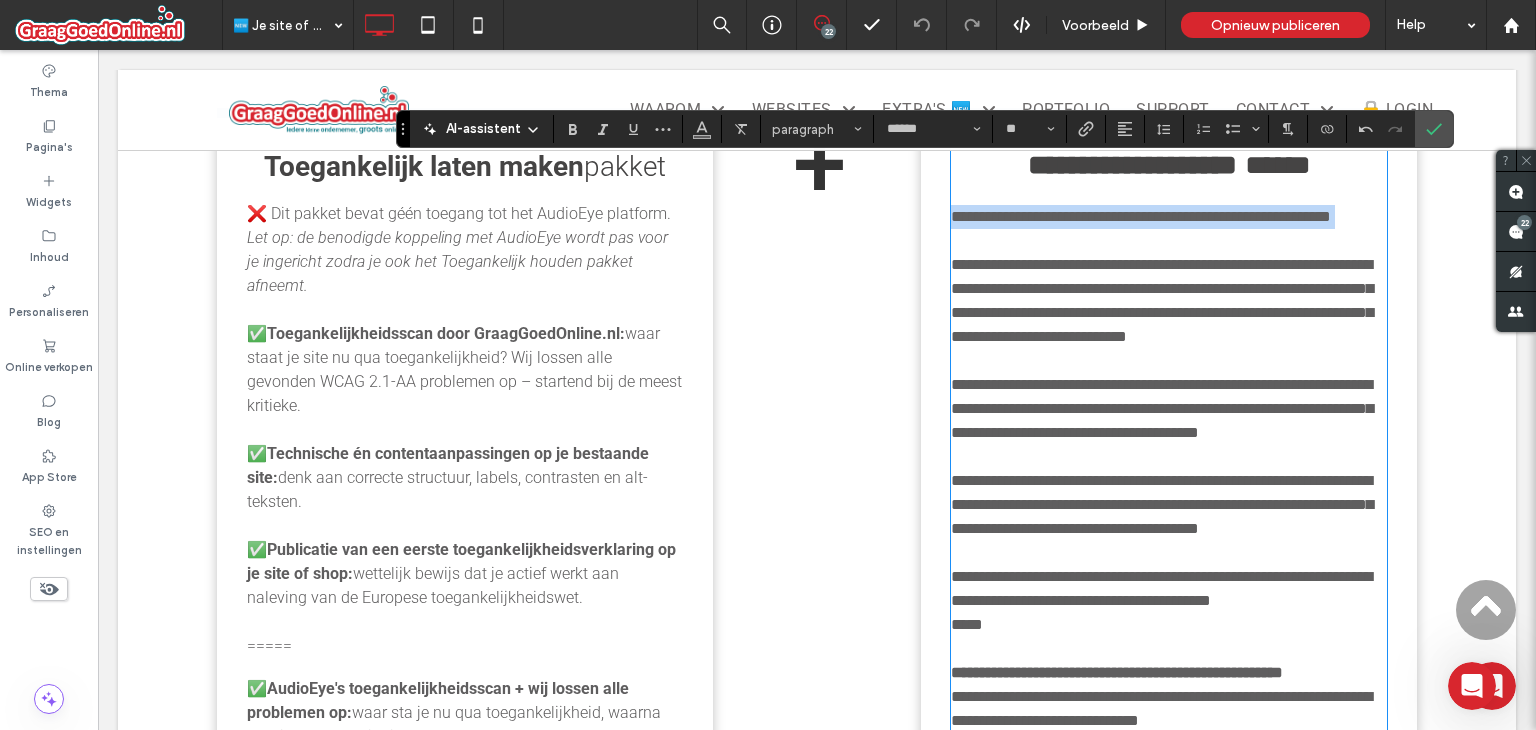 drag, startPoint x: 1120, startPoint y: 280, endPoint x: 927, endPoint y: 246, distance: 195.97194 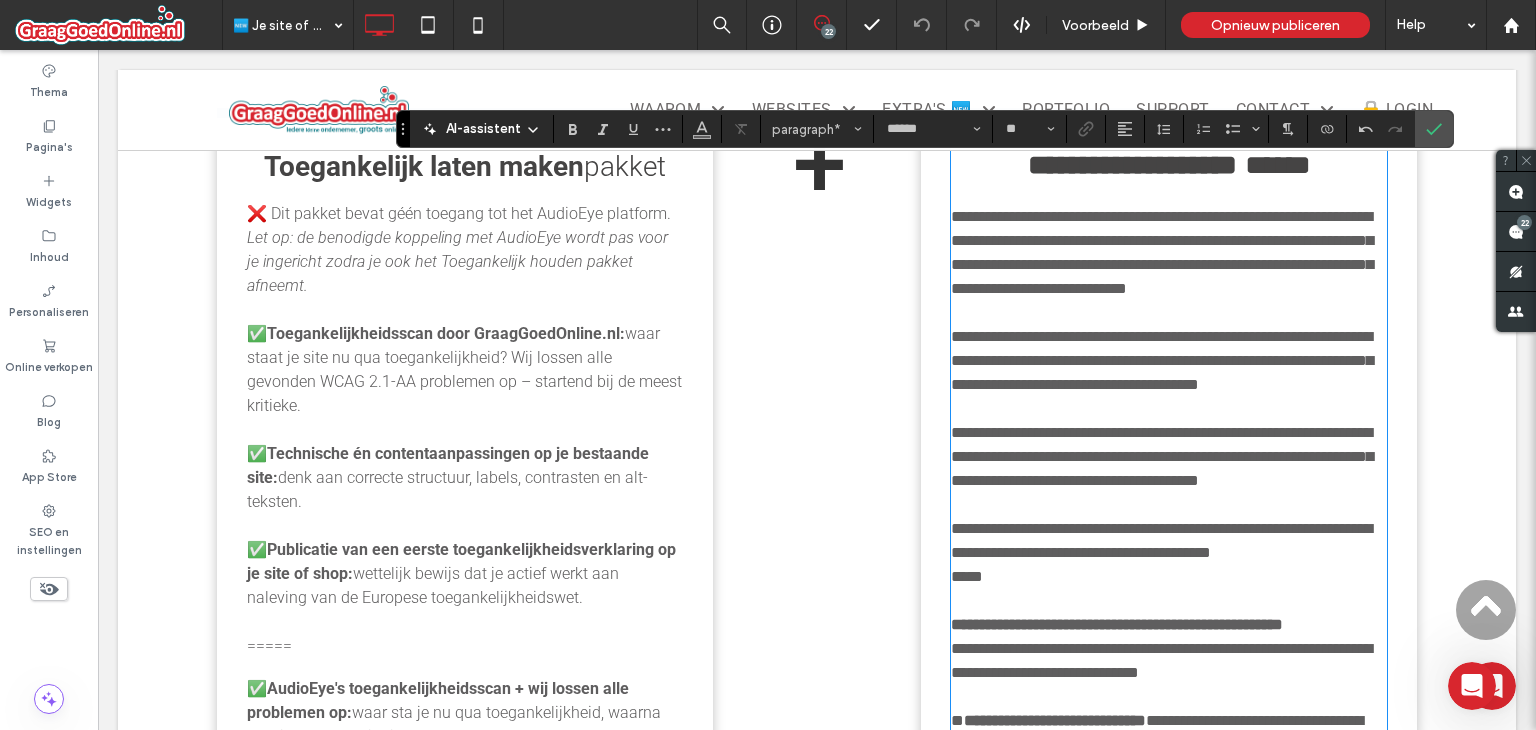click on "**********" at bounding box center [1162, 252] 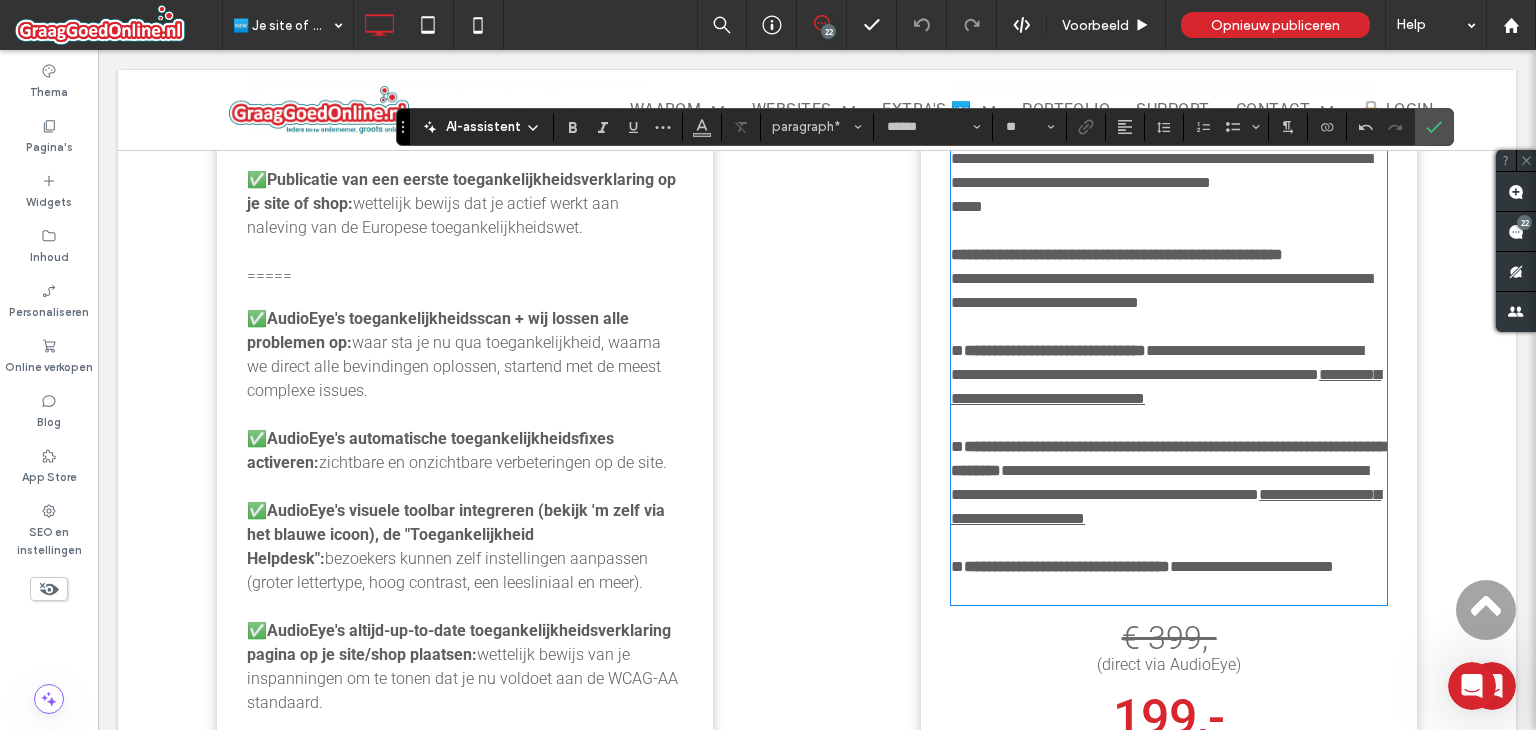 scroll, scrollTop: 2683, scrollLeft: 0, axis: vertical 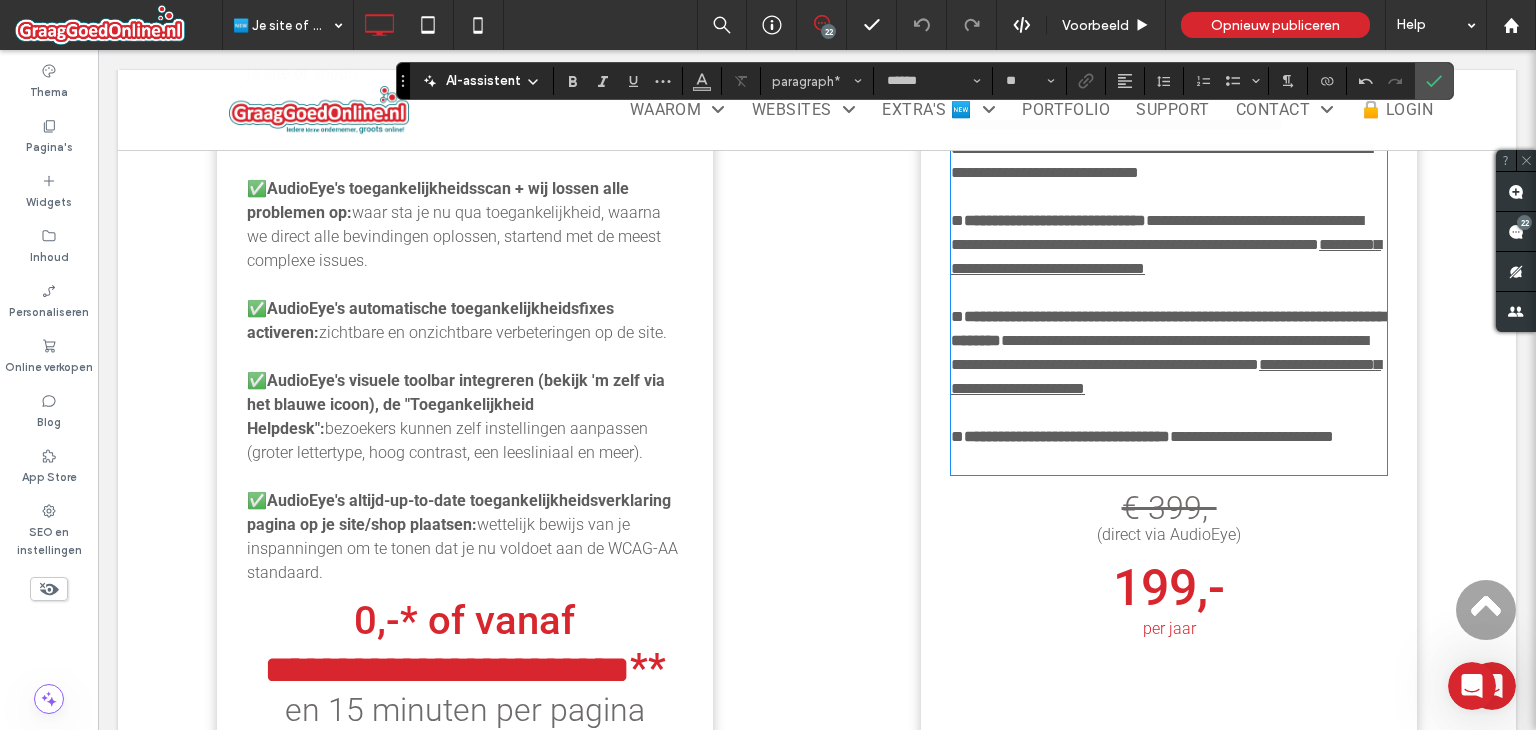 click on "✅  AudioEye's   visuele toolbar   integreren (bekijk 'm zelf via het blauwe icoon), de "Toegankelijkheid Helpdesk":   bezoekers kunnen zelf instellingen aanpassen (groter lettertype, hoog contrast, een leesliniaal en meer)." at bounding box center (465, 417) 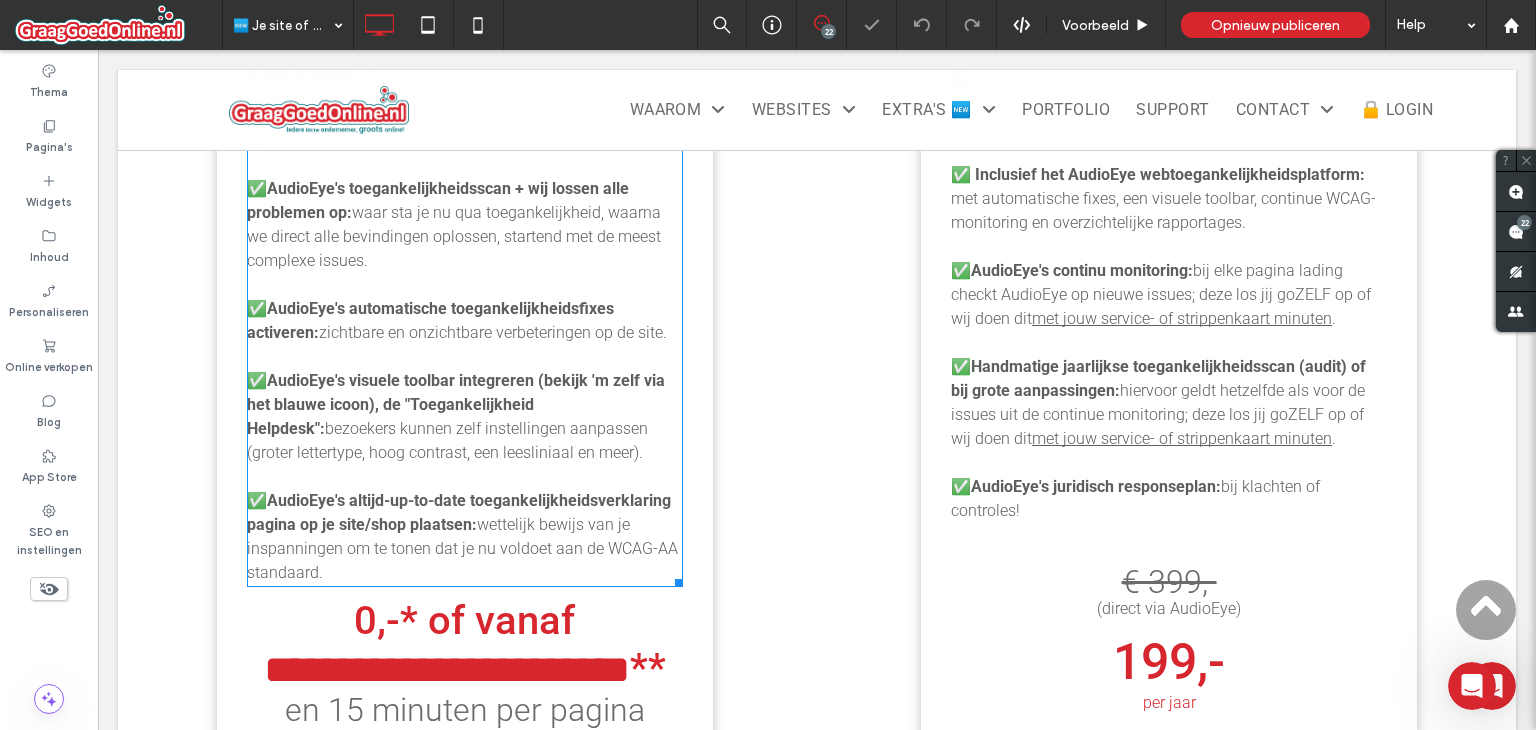 click on "bezoekers kunnen zelf instellingen aanpassen (groter lettertype, hoog contrast, een leesliniaal en meer)." at bounding box center [447, 440] 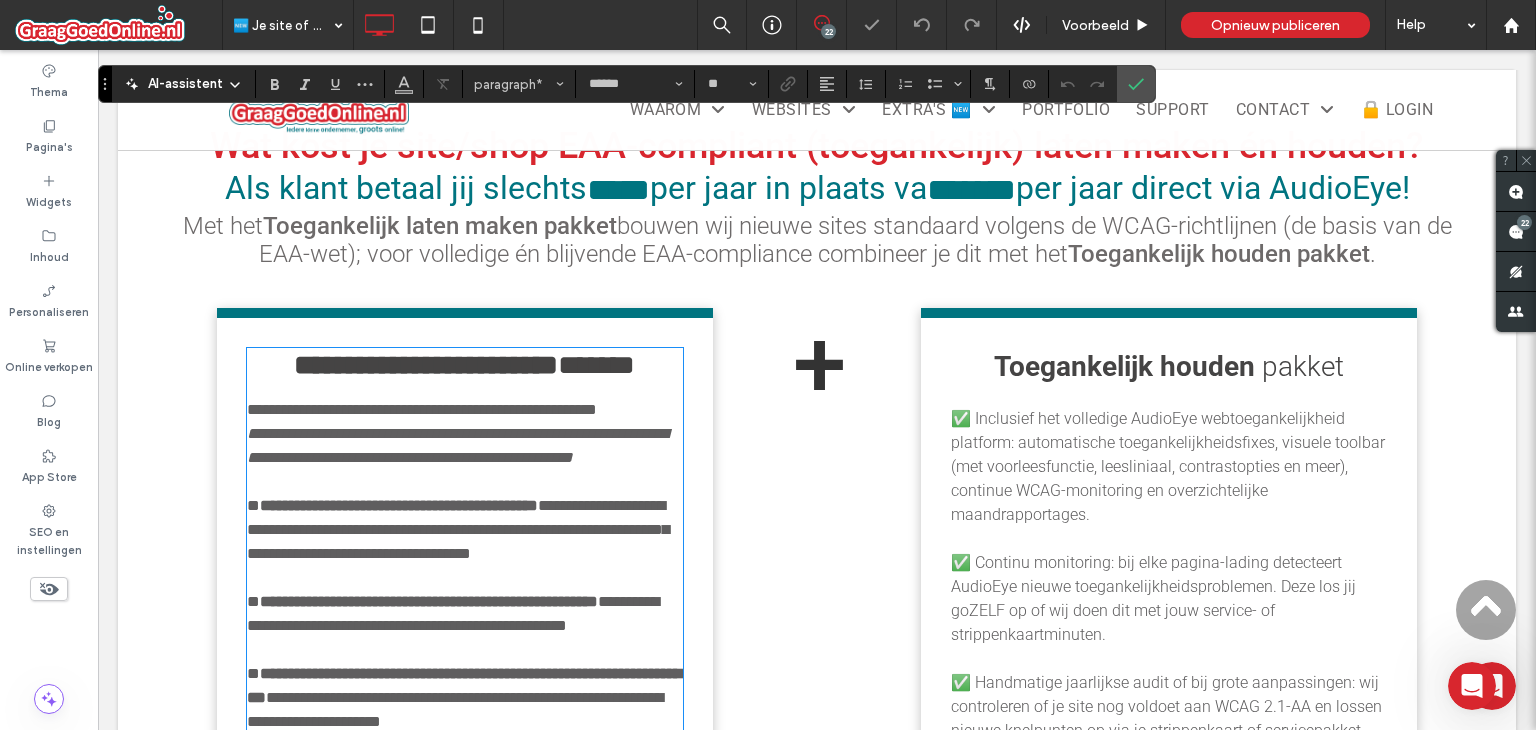 scroll, scrollTop: 2483, scrollLeft: 0, axis: vertical 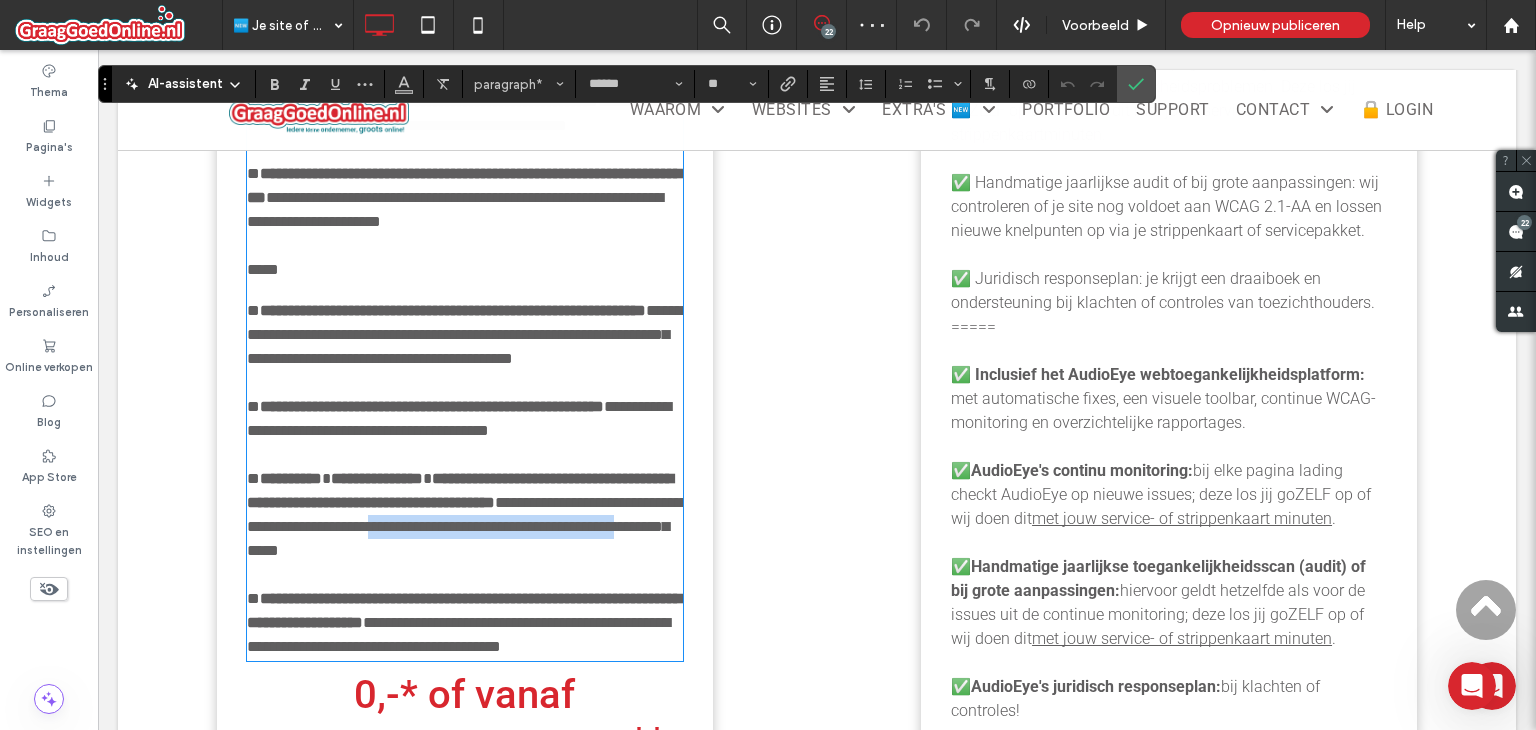 drag, startPoint x: 596, startPoint y: 609, endPoint x: 557, endPoint y: 612, distance: 39.115215 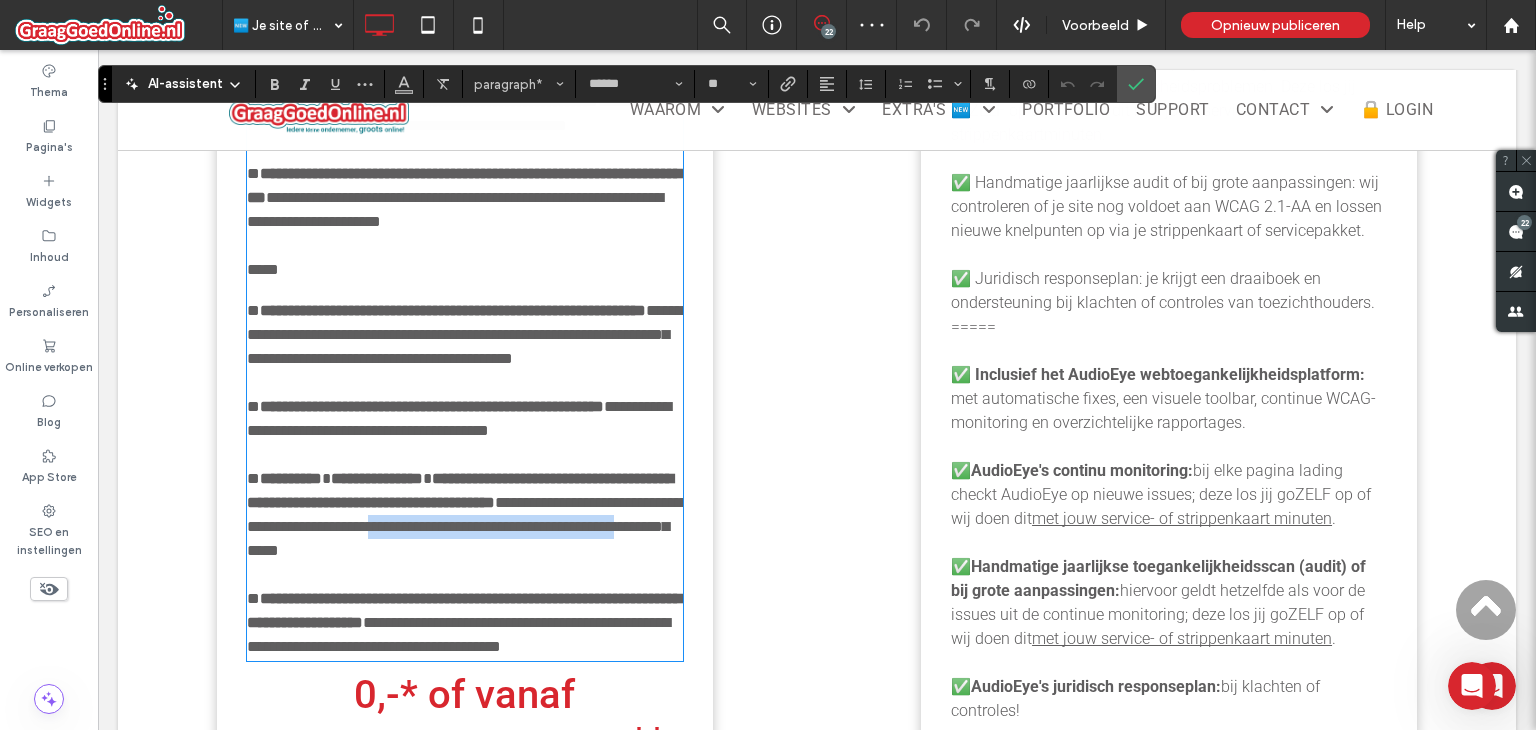 click on "**********" at bounding box center (465, 515) 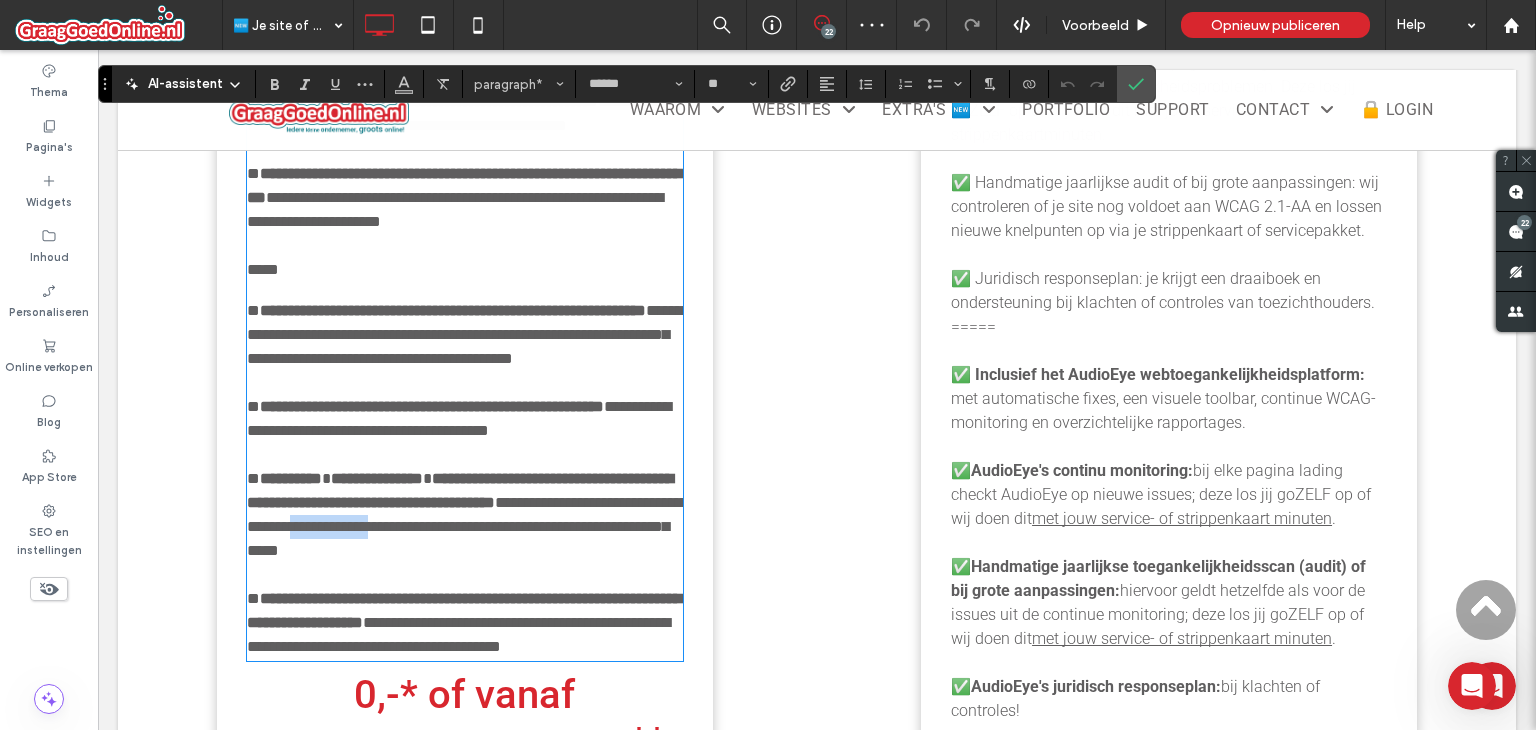click on "**********" at bounding box center [467, 526] 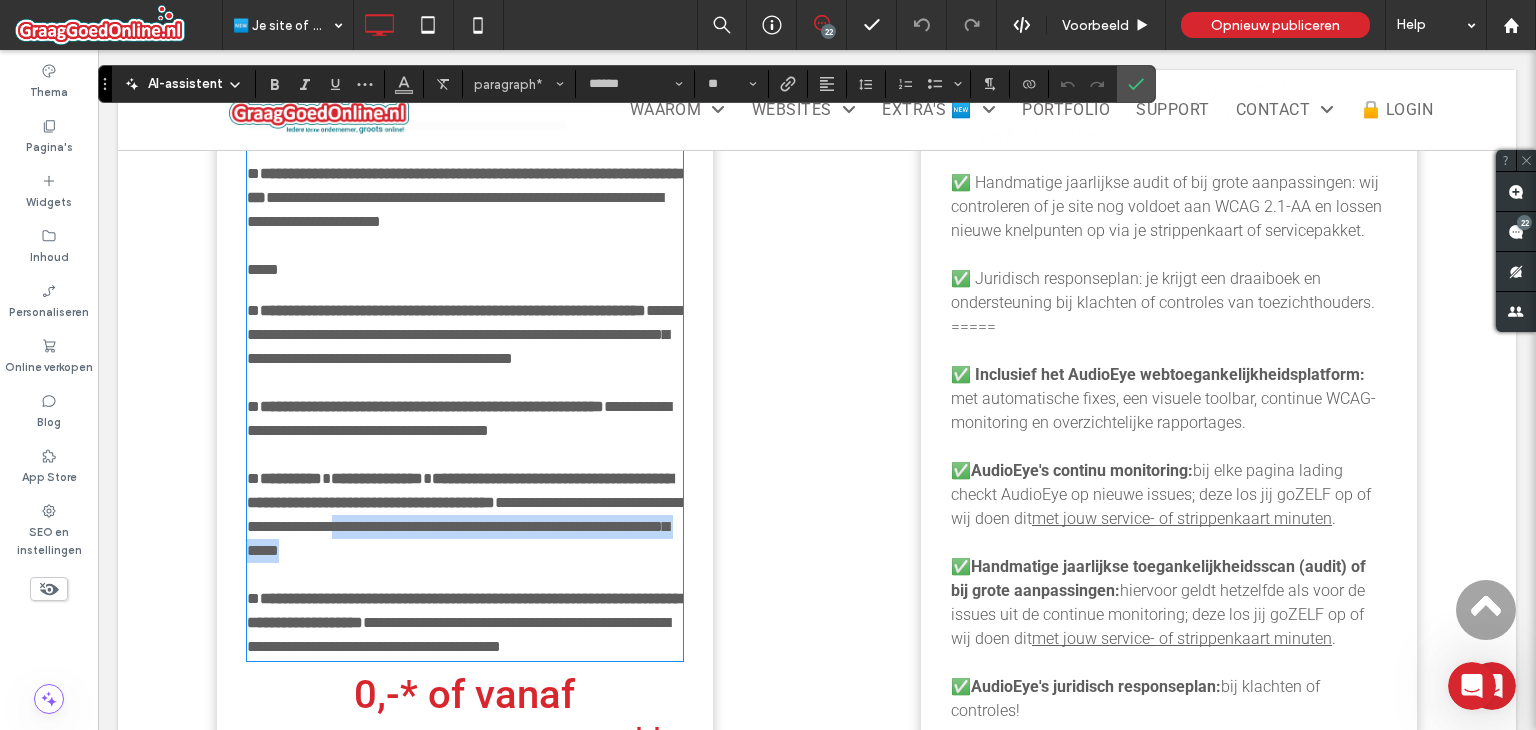 drag, startPoint x: 589, startPoint y: 617, endPoint x: 559, endPoint y: 596, distance: 36.619667 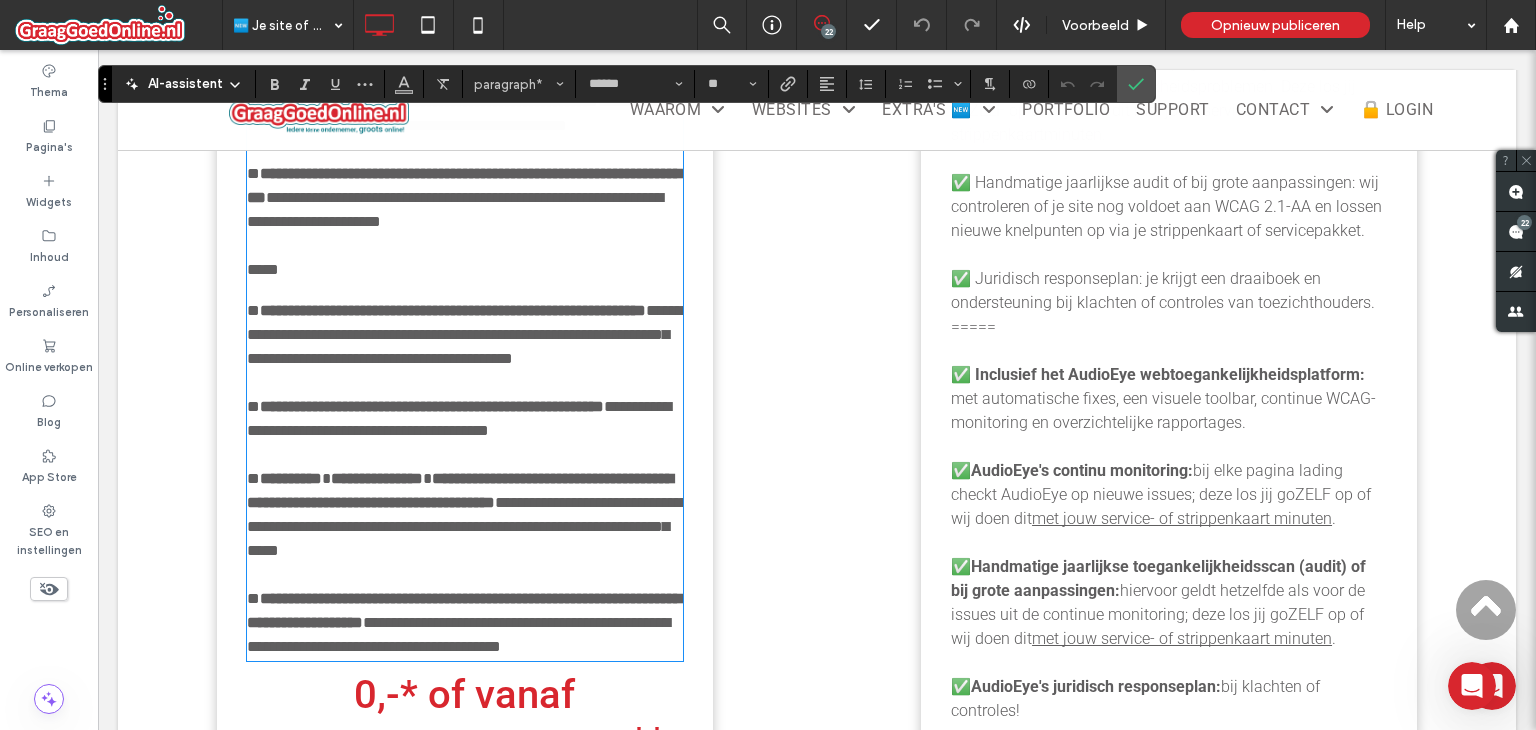 click on "✅ Handmatige jaarlijkse audit of bij grote aanpassingen: wij controleren of je site nog voldoet aan WCAG 2.1-AA en lossen nieuwe knelpunten op via je strippenkaart of servicepakket." at bounding box center [1166, 206] 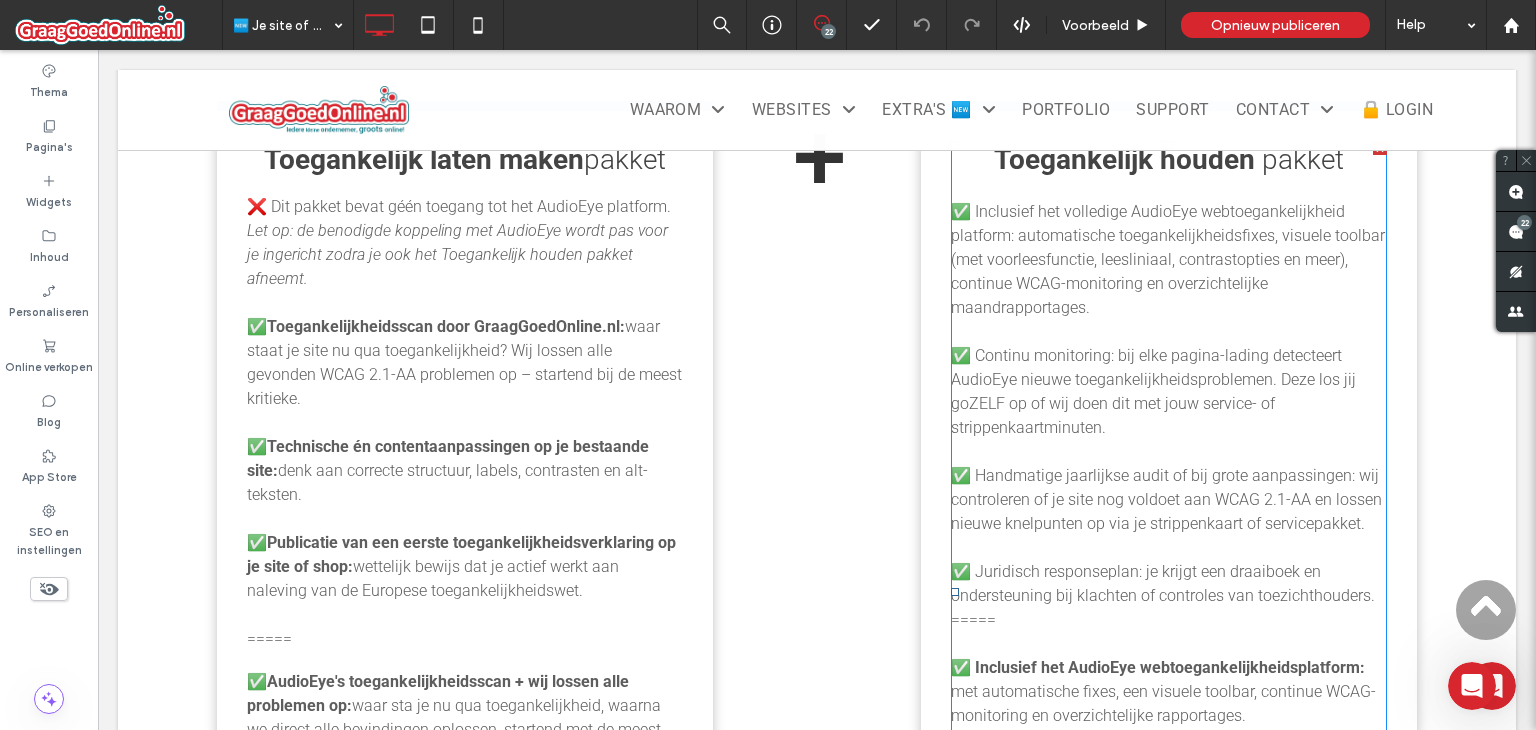 scroll, scrollTop: 2183, scrollLeft: 0, axis: vertical 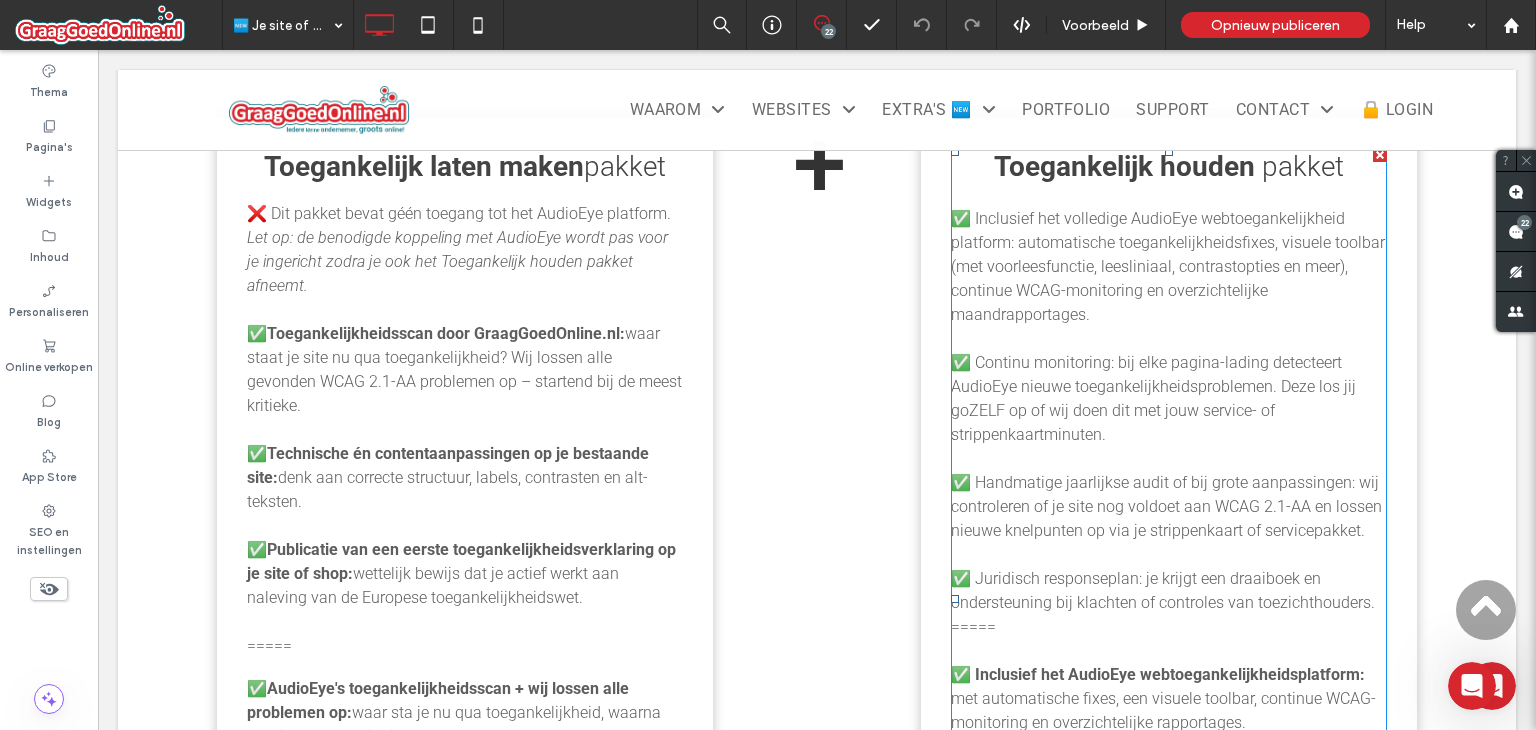 click on "✅ Inclusief het volledige AudioEye webtoegankelijkheid platform: automatische toegankelijkheidsfixes, visuele toolbar (met voorleesfunctie, leesliniaal, contrastopties en meer), continue WCAG-monitoring en overzichtelijke maandrapportages." at bounding box center (1168, 266) 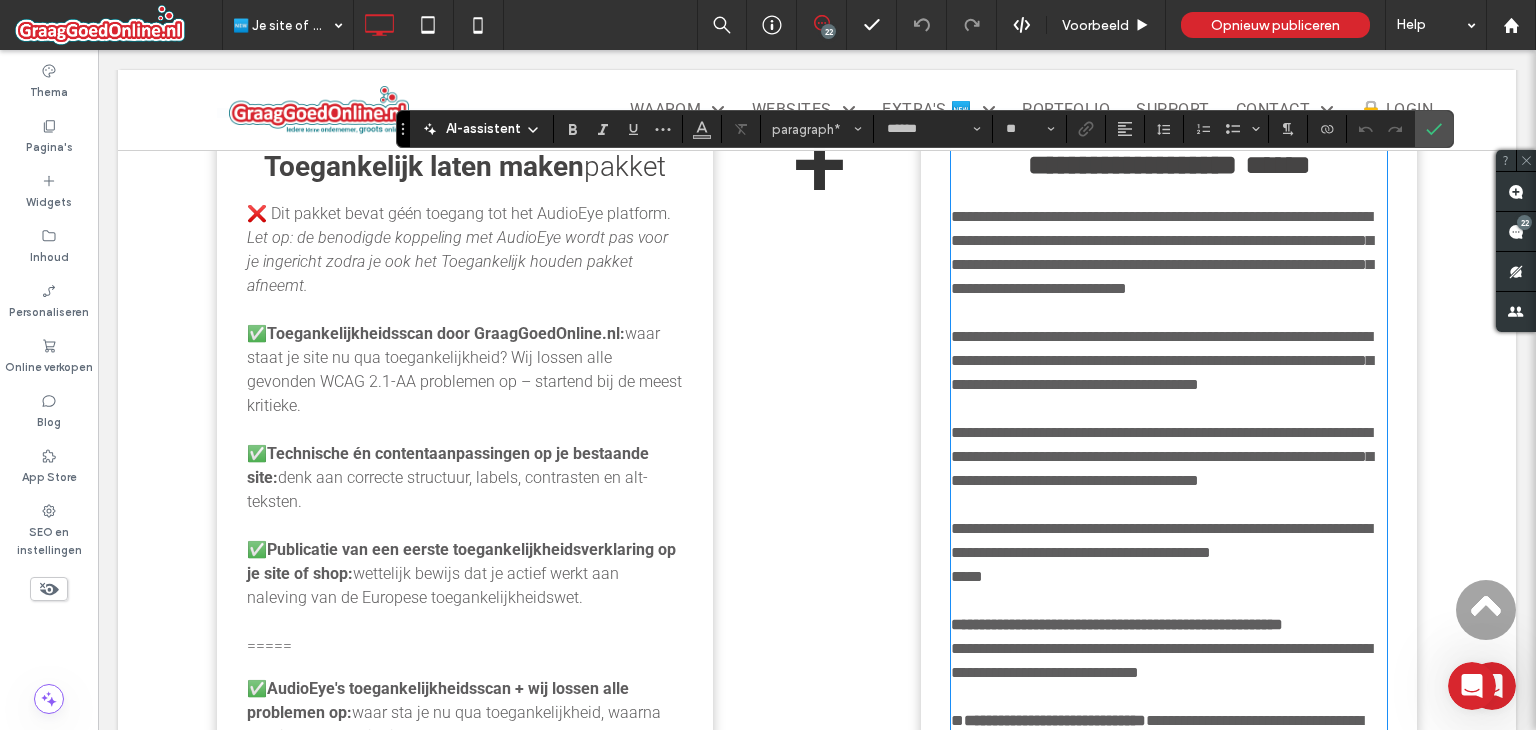 click on "**********" at bounding box center [1169, 253] 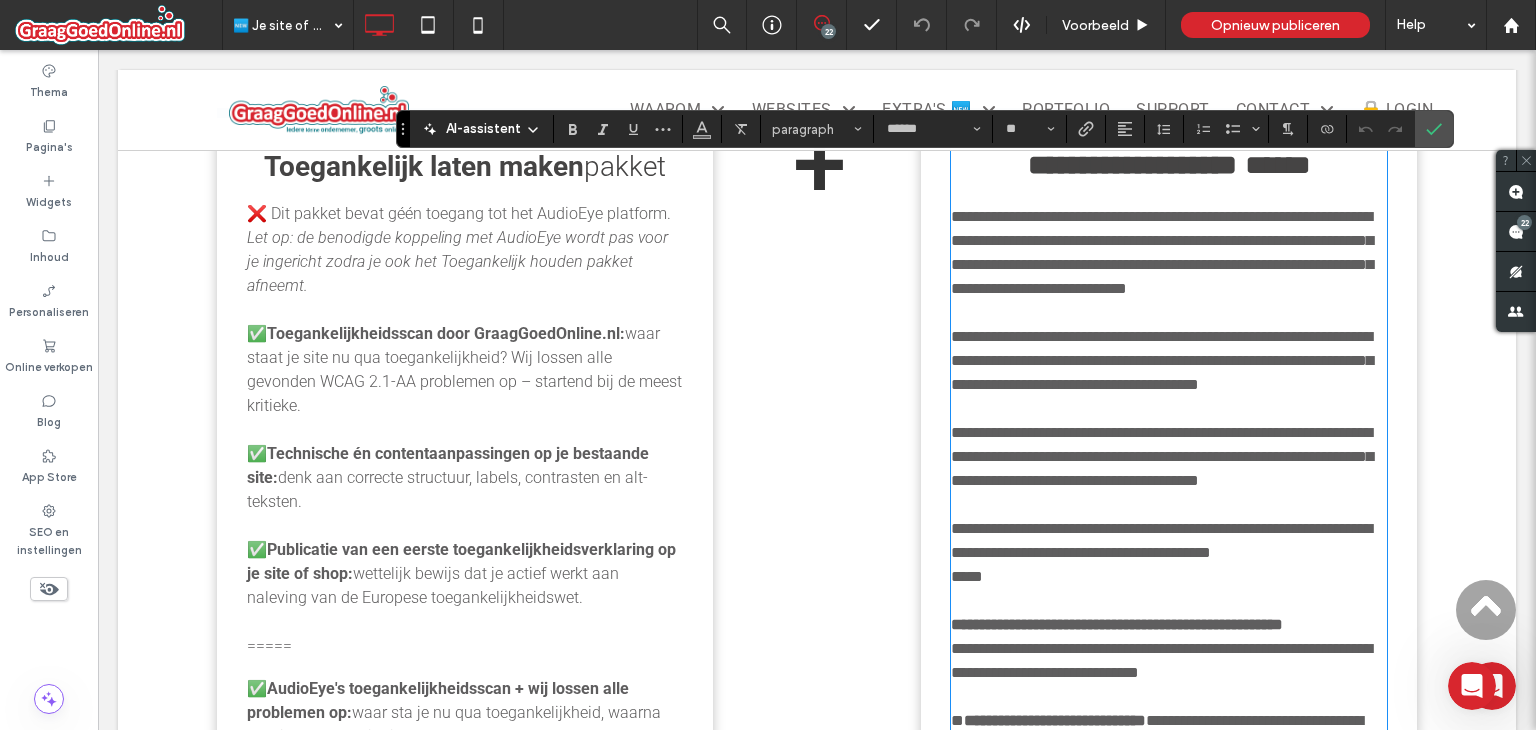scroll, scrollTop: 0, scrollLeft: 0, axis: both 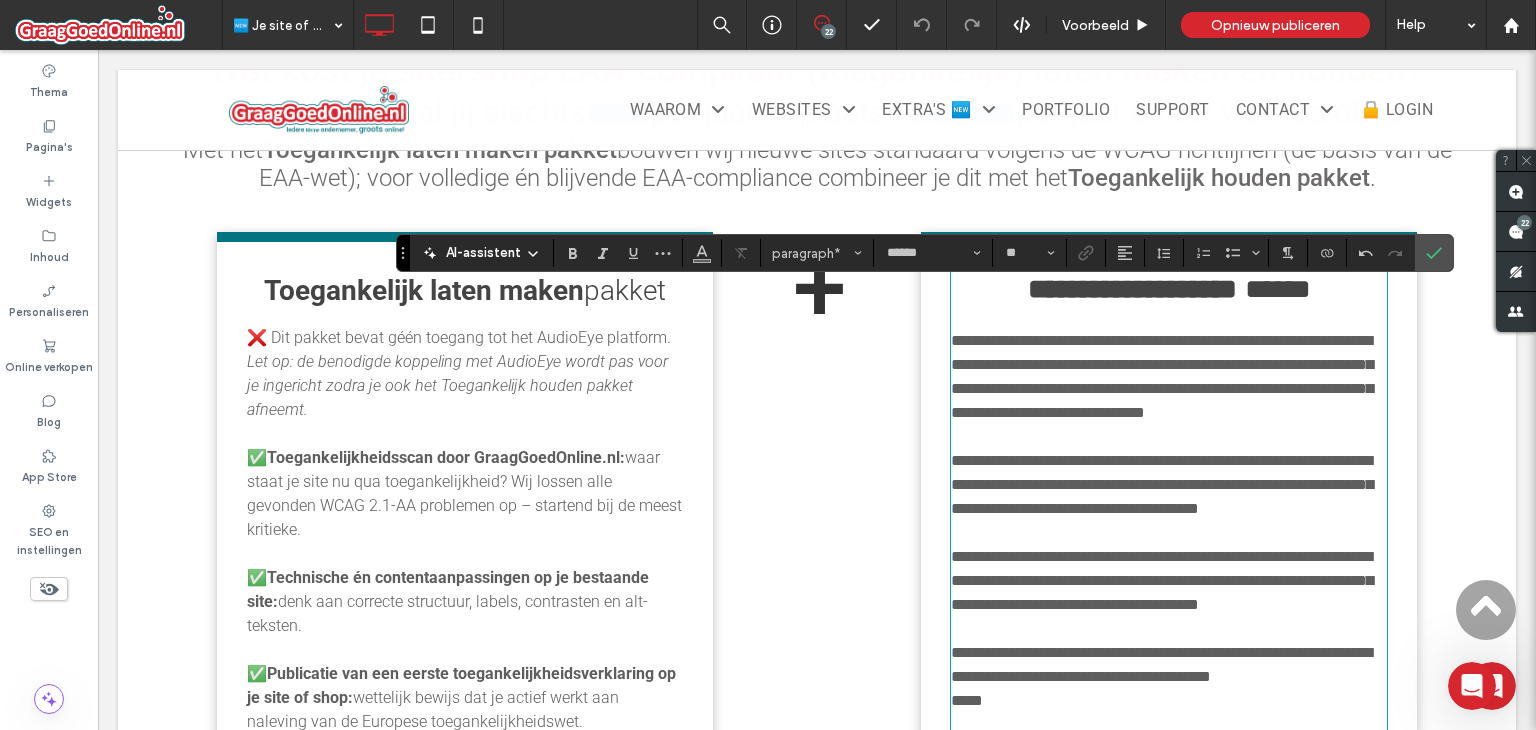 drag, startPoint x: 1342, startPoint y: 406, endPoint x: 1351, endPoint y: 416, distance: 13.453624 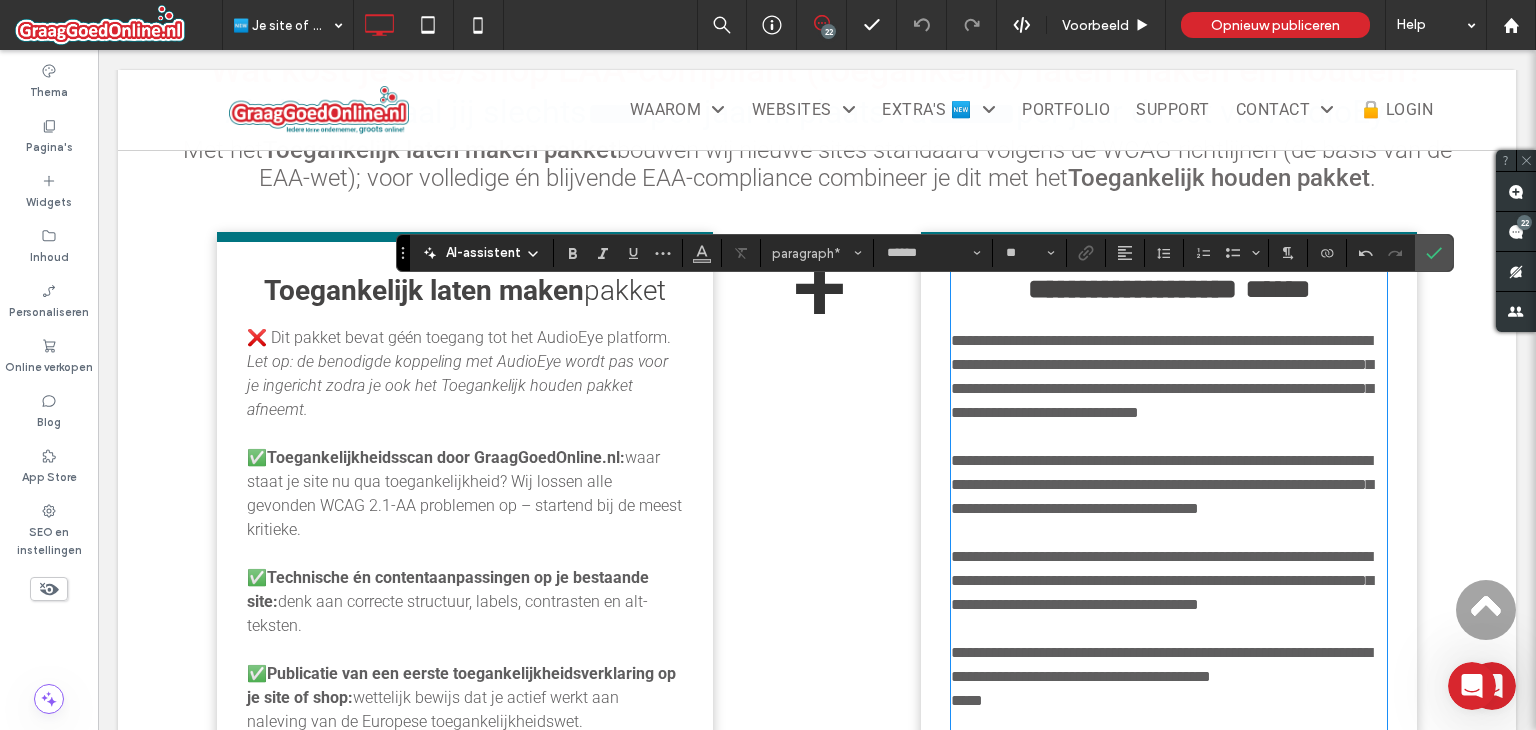 click on "**********" at bounding box center (1162, 376) 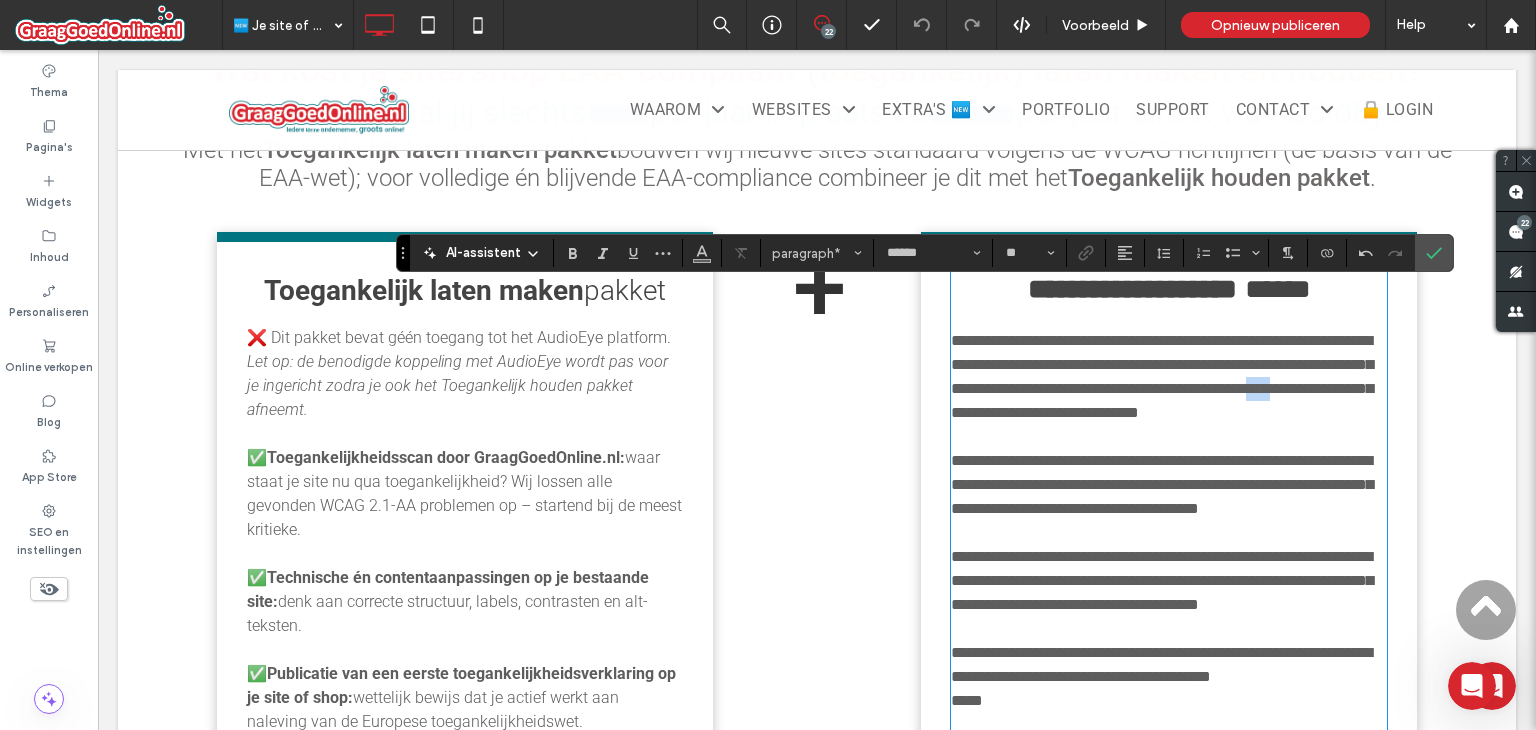 click on "**********" at bounding box center [1162, 376] 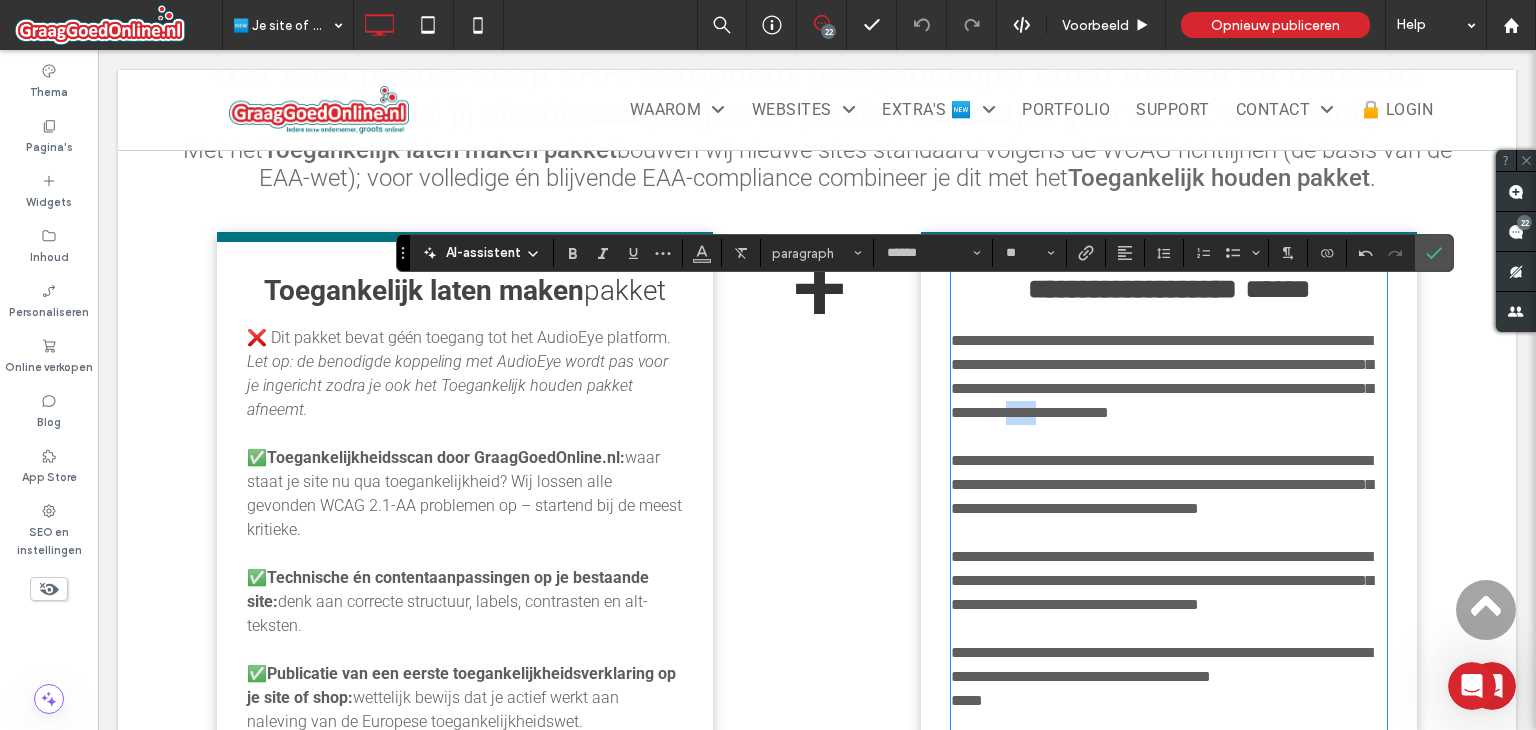 drag, startPoint x: 1212, startPoint y: 436, endPoint x: 1261, endPoint y: 437, distance: 49.010204 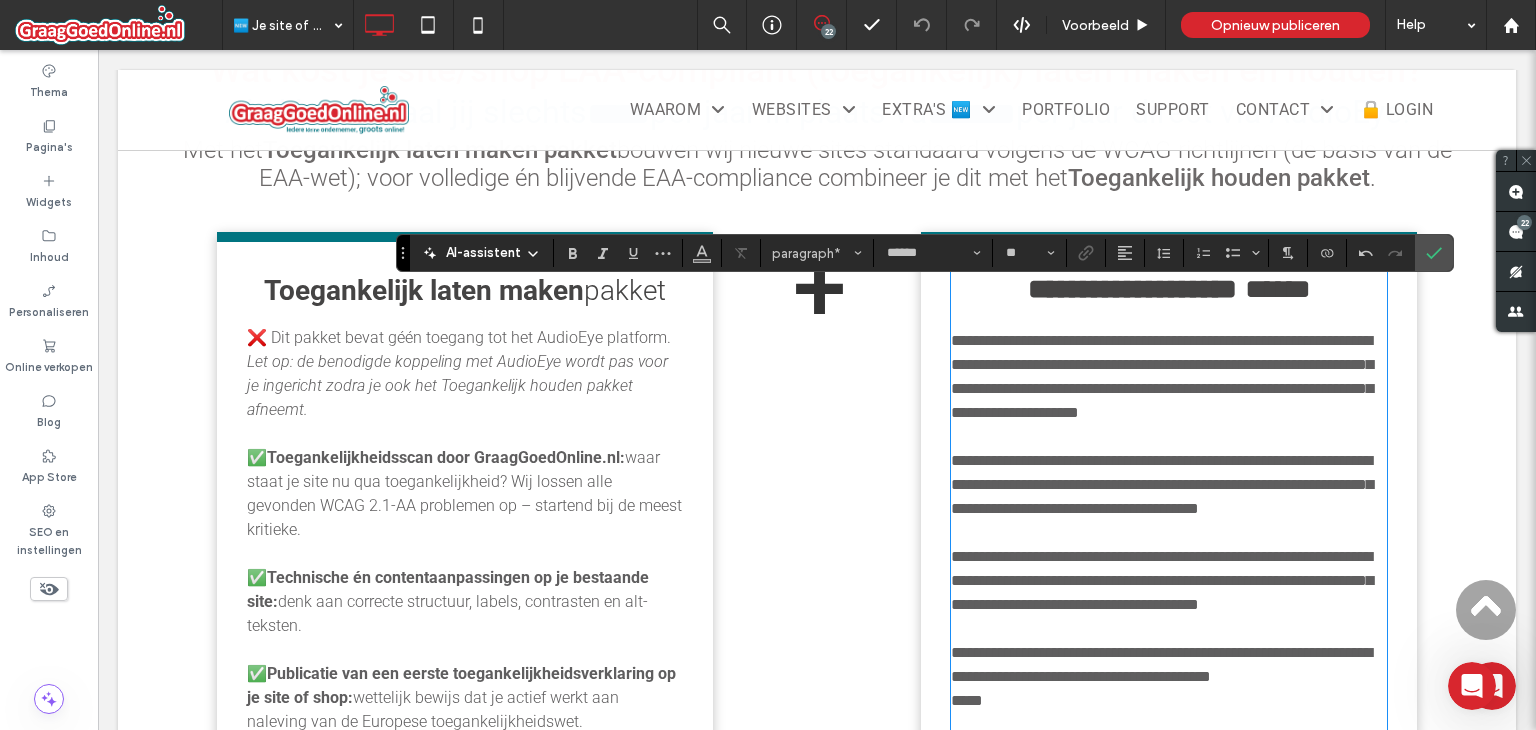 drag, startPoint x: 1008, startPoint y: 386, endPoint x: 974, endPoint y: 366, distance: 39.446167 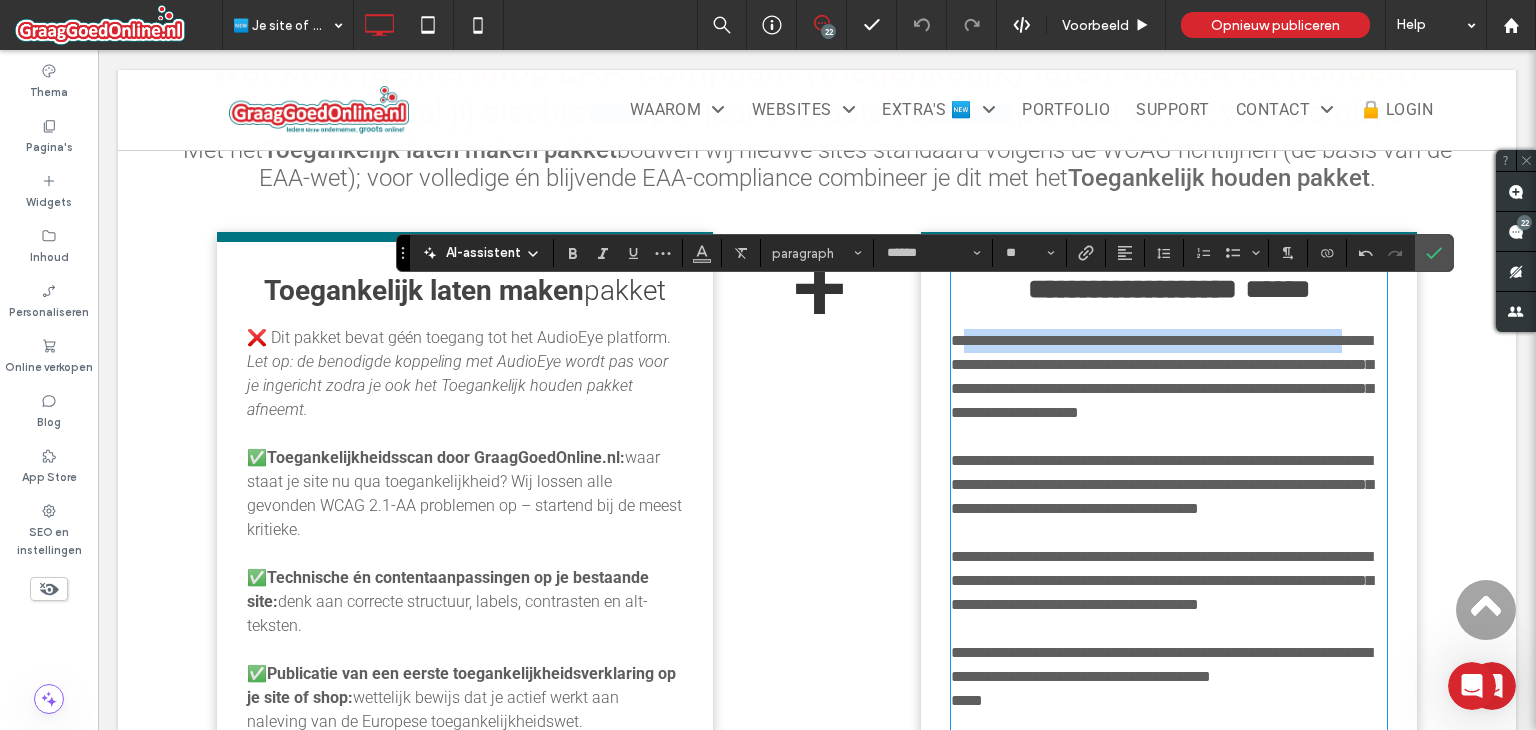 drag, startPoint x: 970, startPoint y: 362, endPoint x: 1013, endPoint y: 385, distance: 48.76474 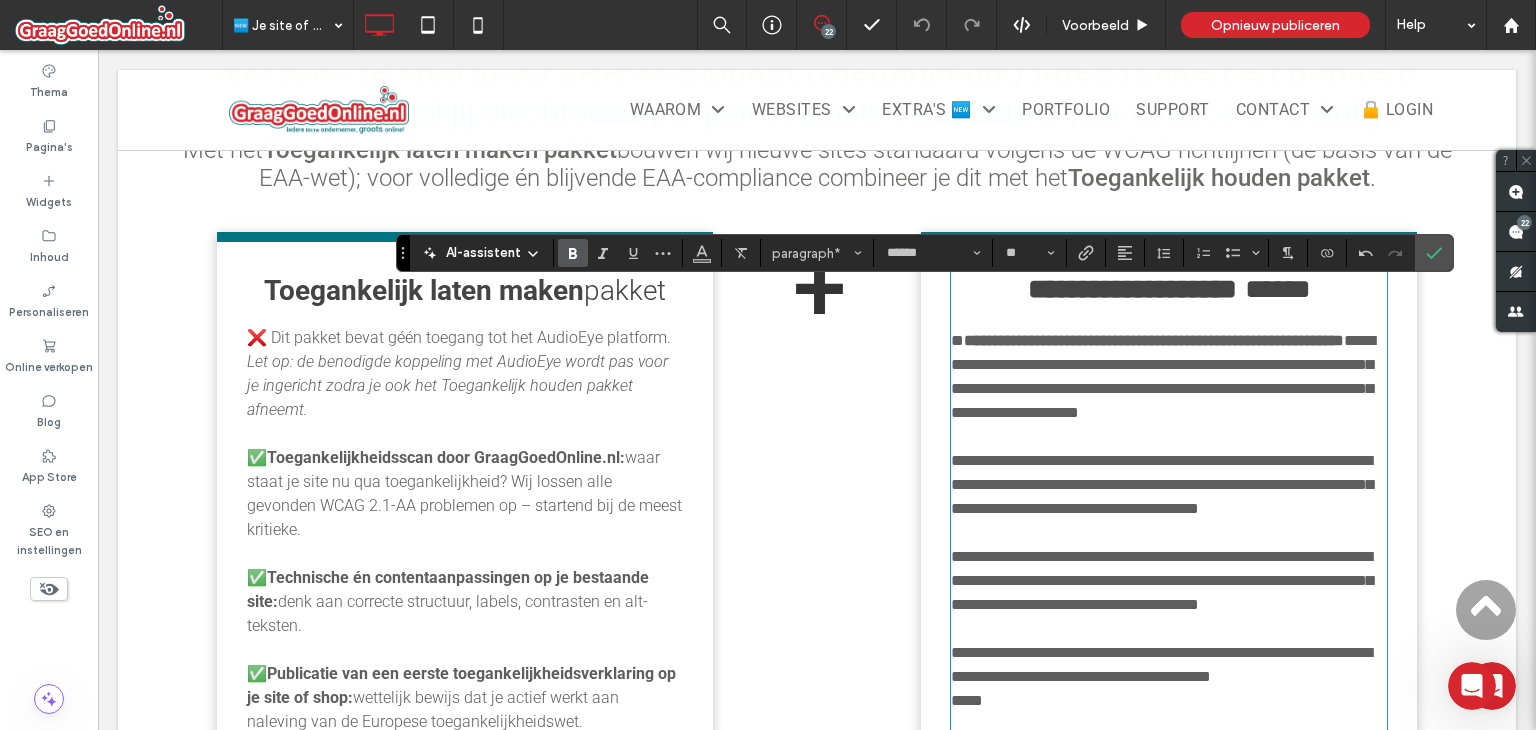 click on "**********" at bounding box center (1163, 376) 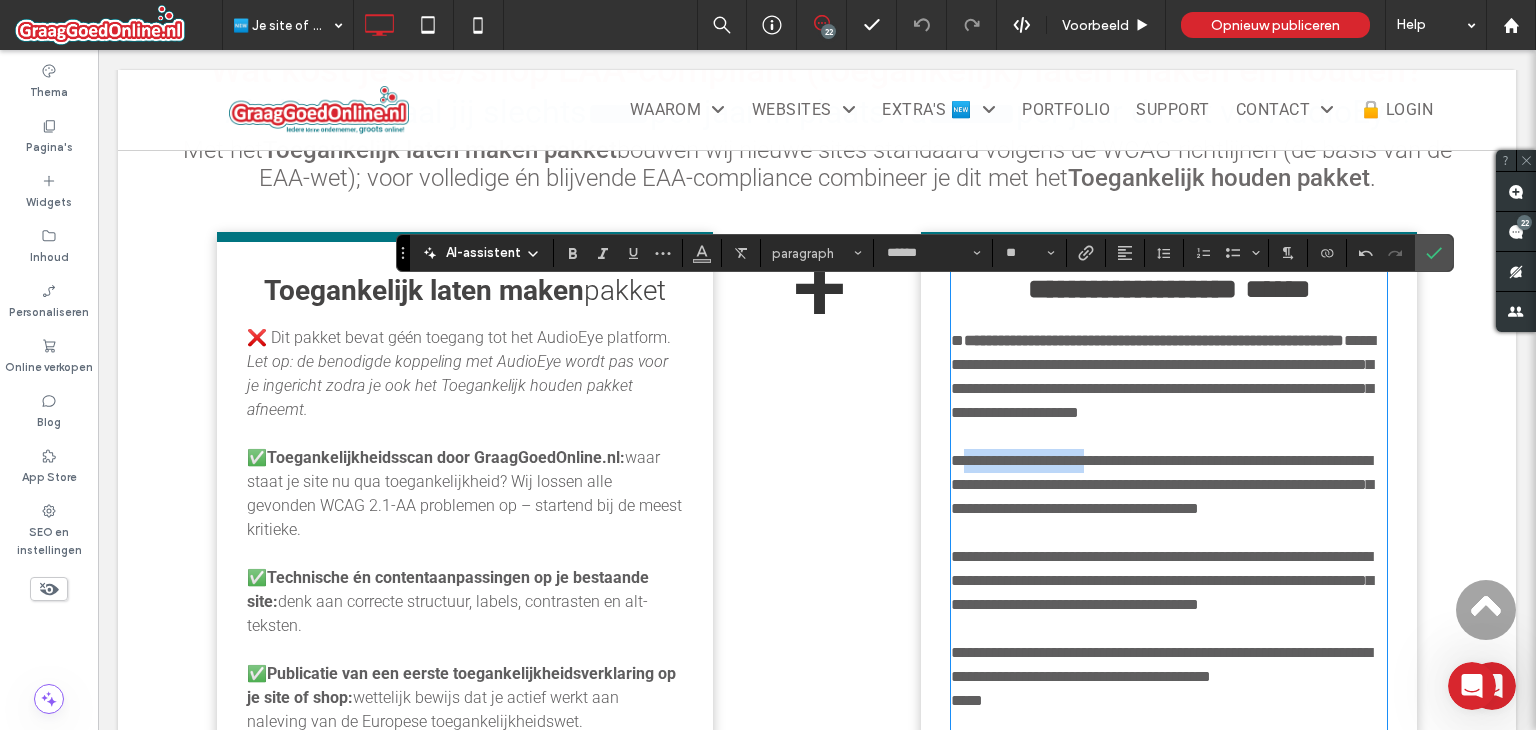 drag, startPoint x: 968, startPoint y: 479, endPoint x: 1112, endPoint y: 472, distance: 144.17004 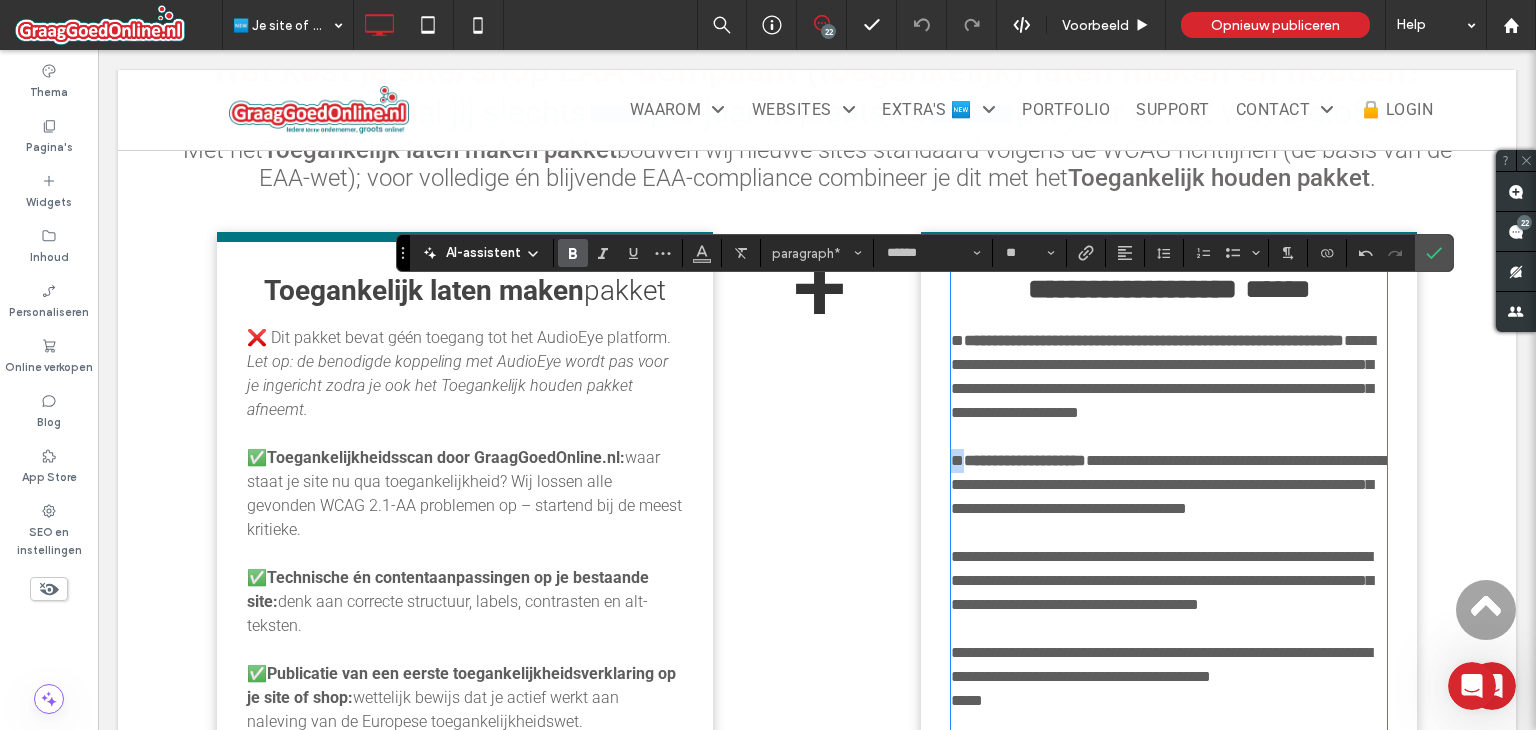 scroll, scrollTop: 2259, scrollLeft: 0, axis: vertical 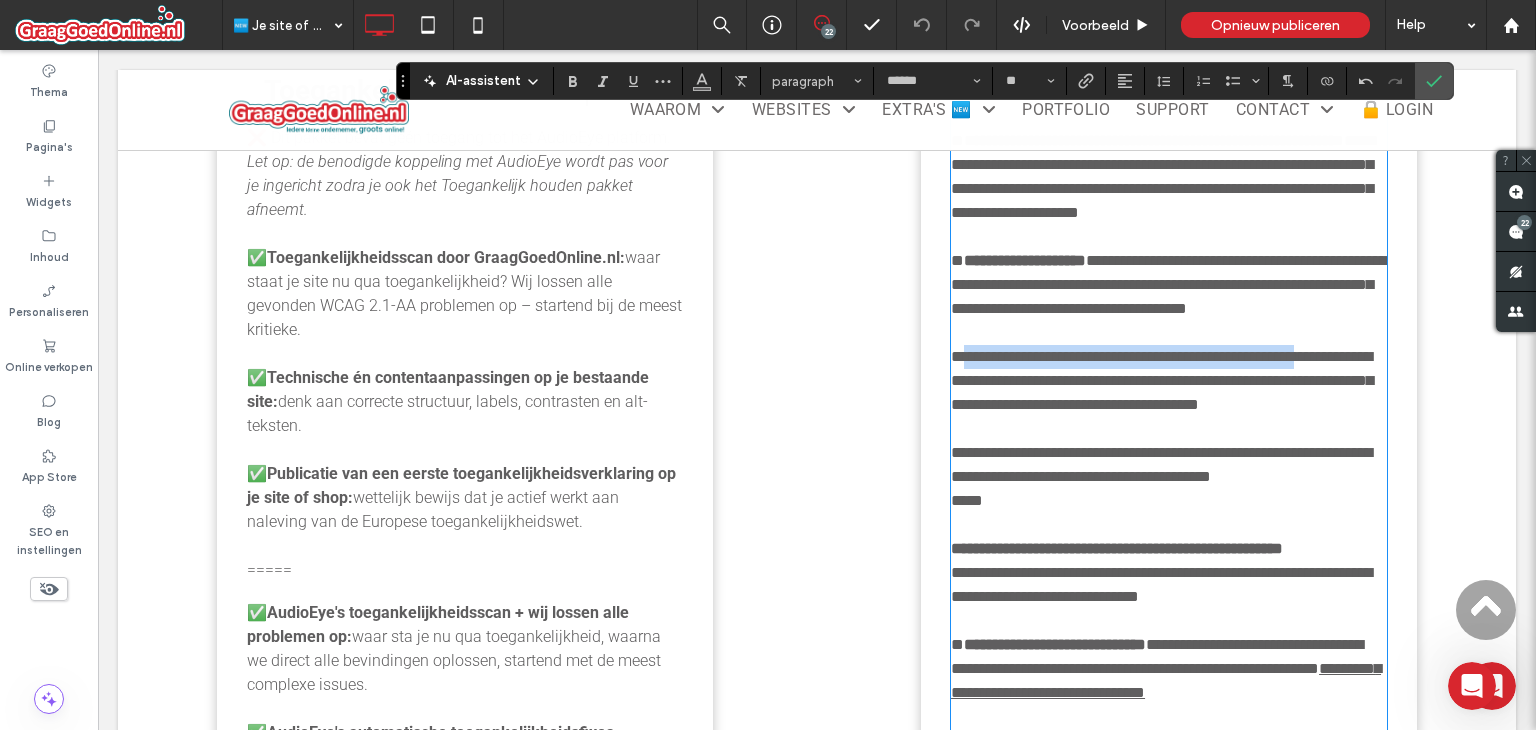 drag, startPoint x: 973, startPoint y: 400, endPoint x: 1346, endPoint y: 391, distance: 373.10855 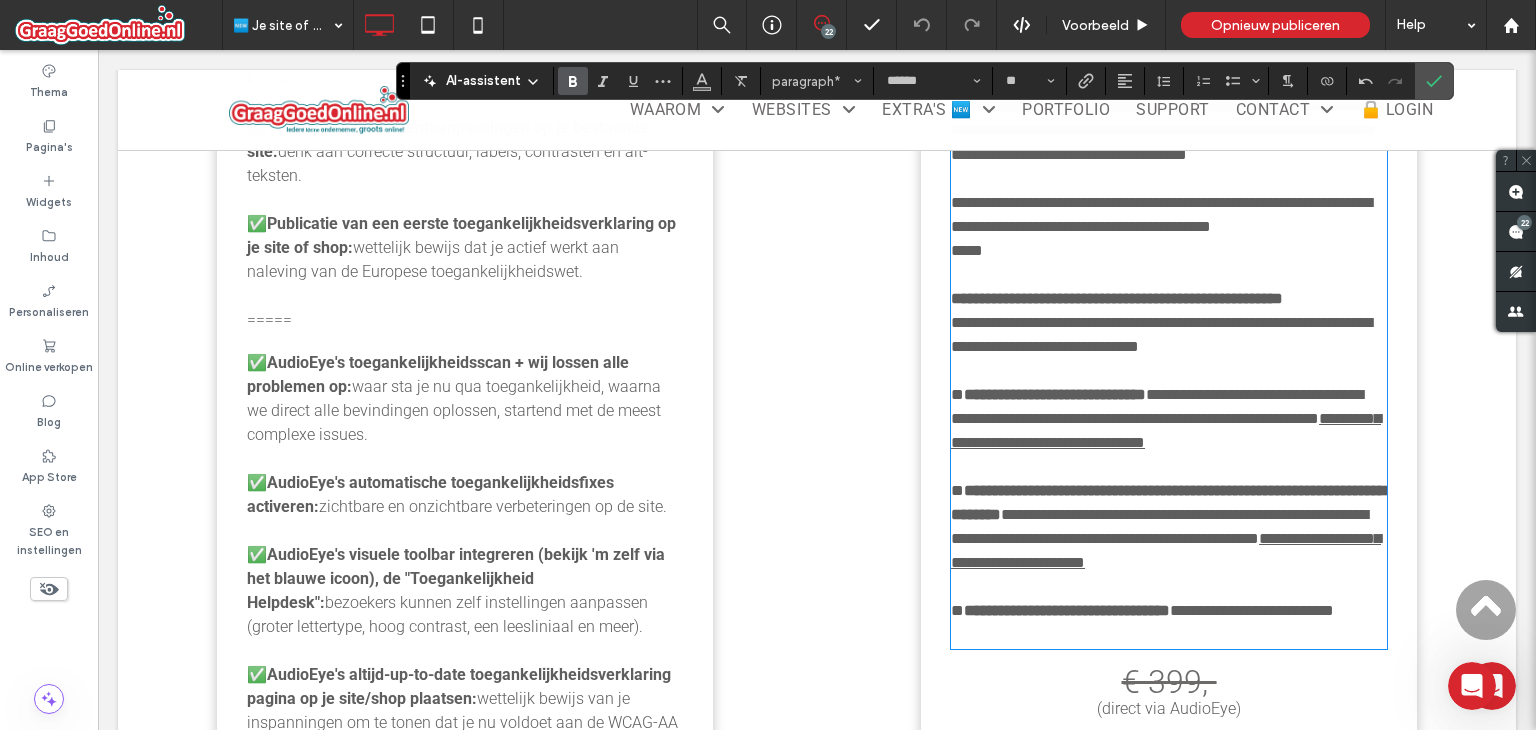 scroll, scrollTop: 2559, scrollLeft: 0, axis: vertical 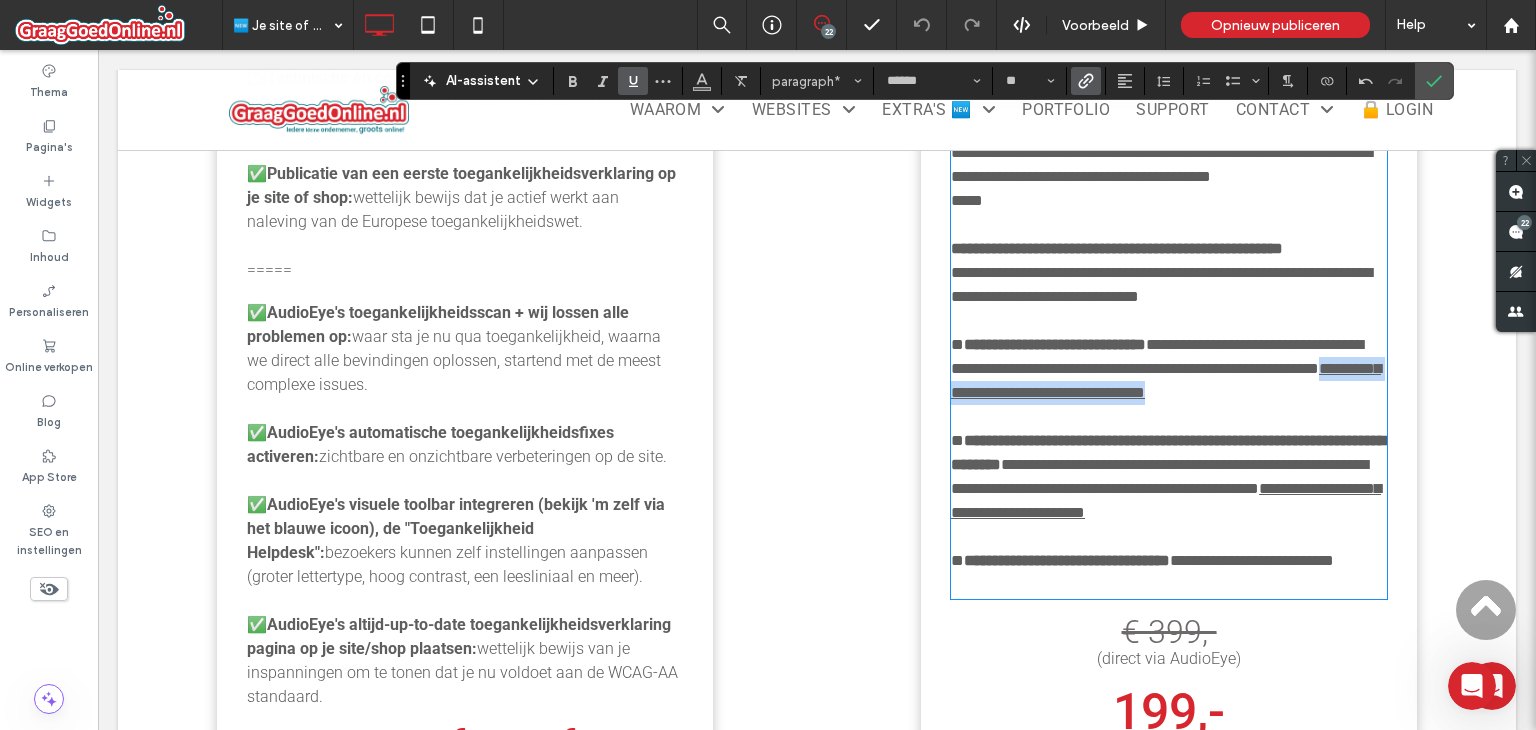 drag, startPoint x: 1325, startPoint y: 458, endPoint x: 1058, endPoint y: 423, distance: 269.28424 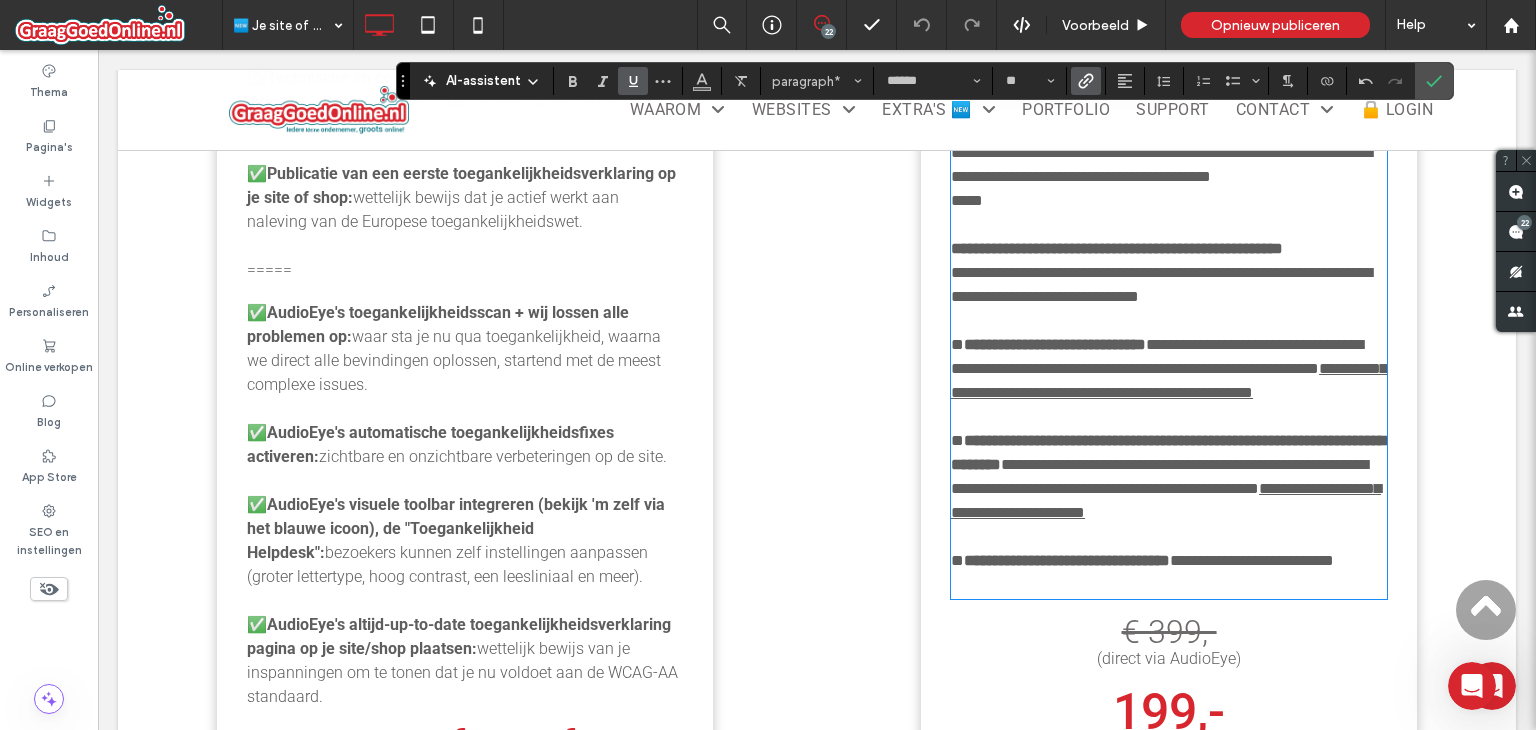scroll, scrollTop: 0, scrollLeft: 0, axis: both 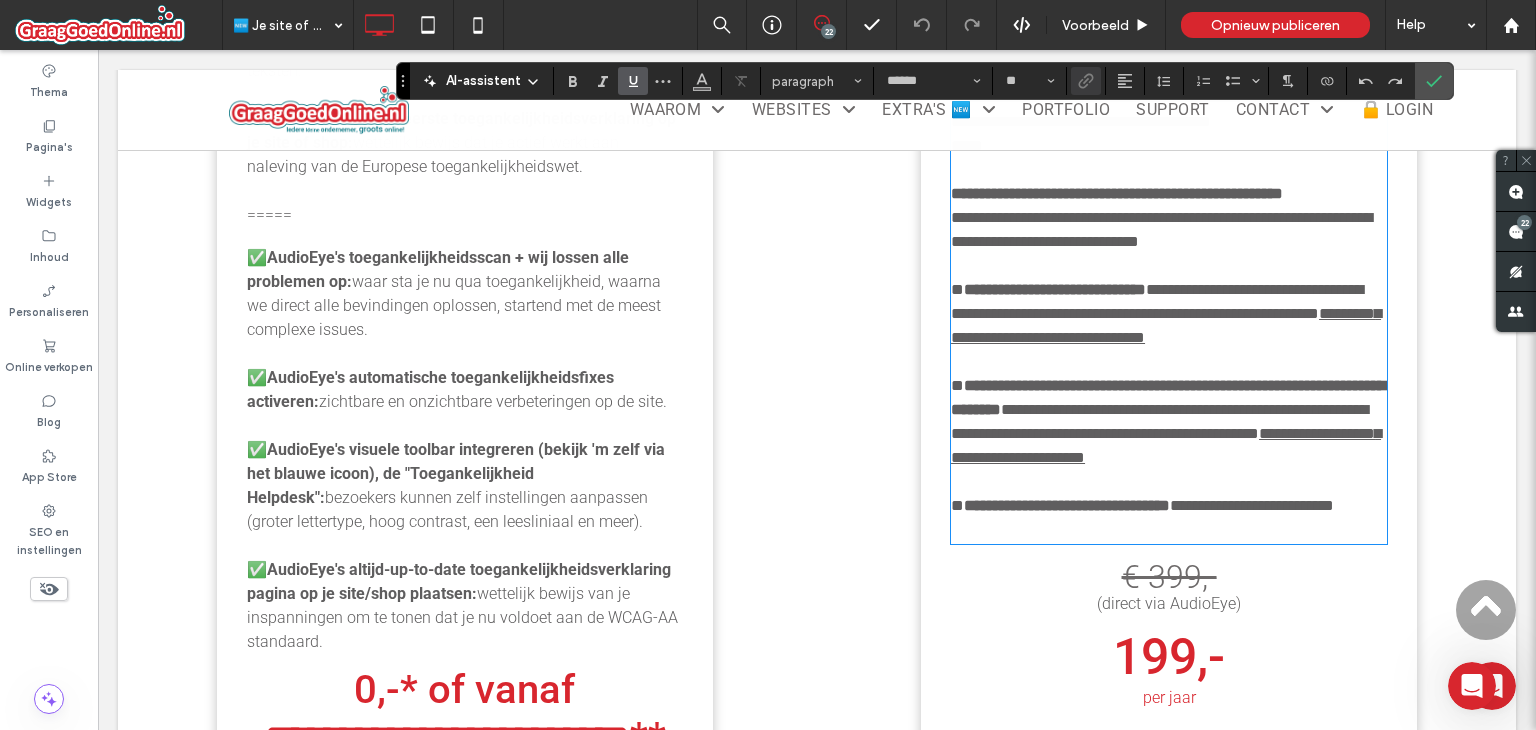 click on "**********" at bounding box center [1166, 325] 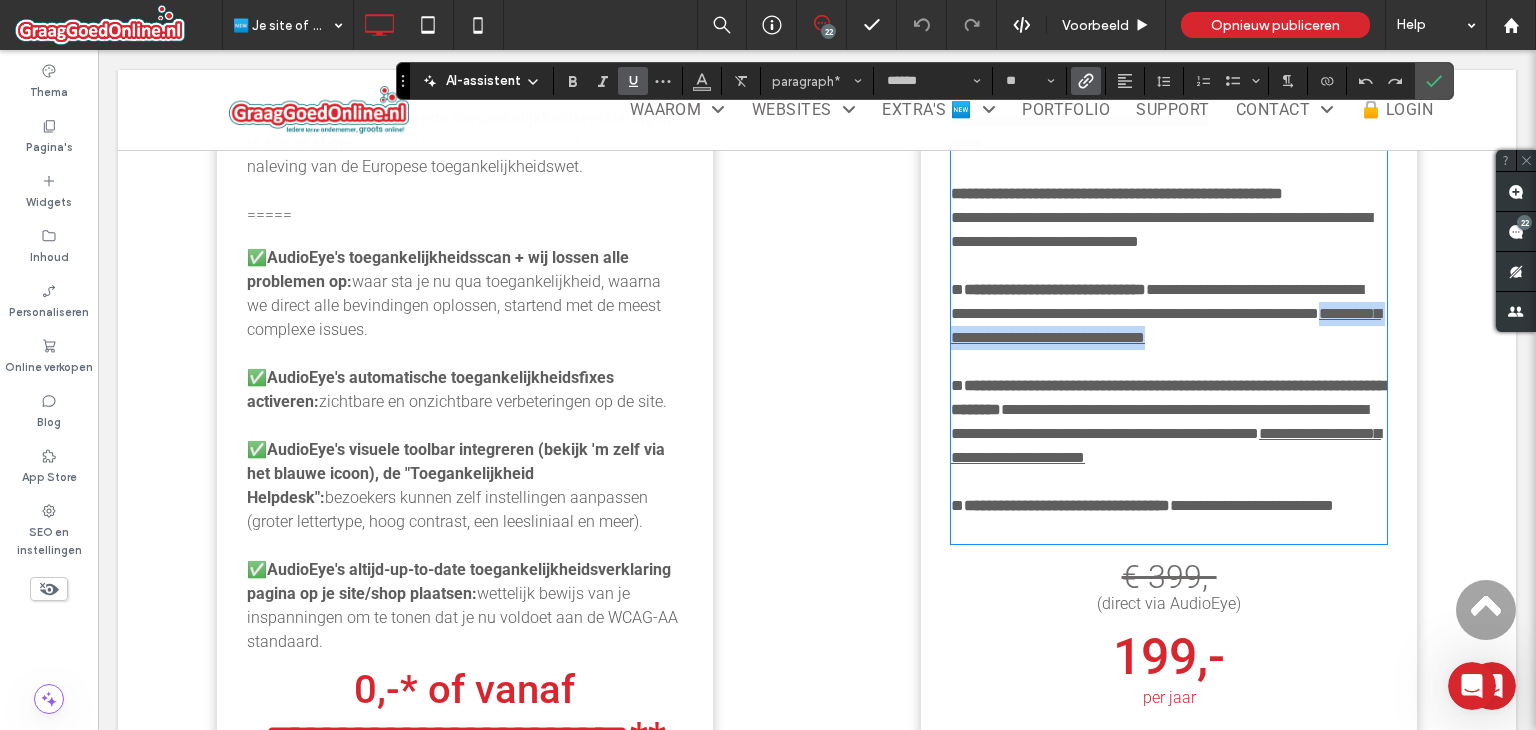 drag, startPoint x: 1028, startPoint y: 405, endPoint x: 1327, endPoint y: 401, distance: 299.02676 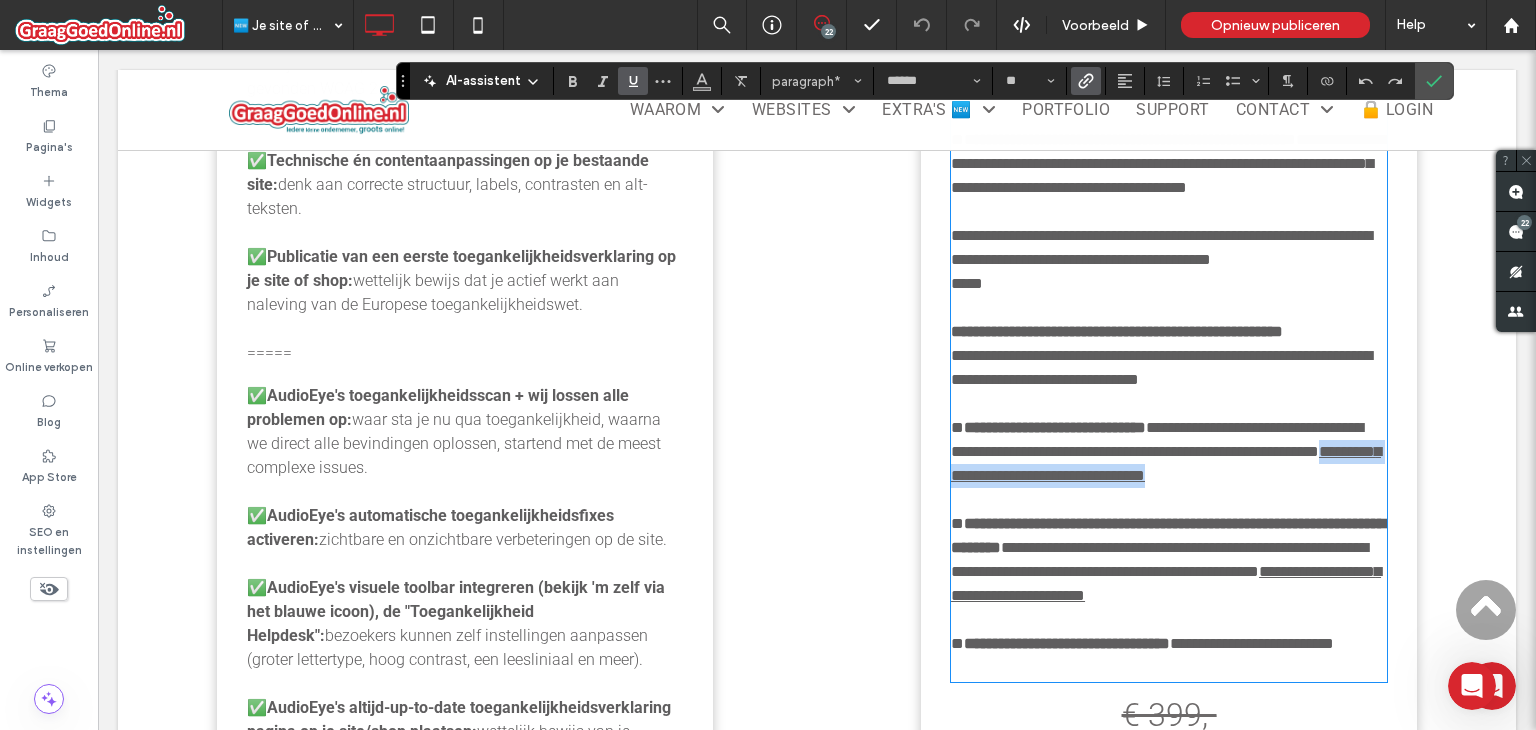 scroll, scrollTop: 2214, scrollLeft: 0, axis: vertical 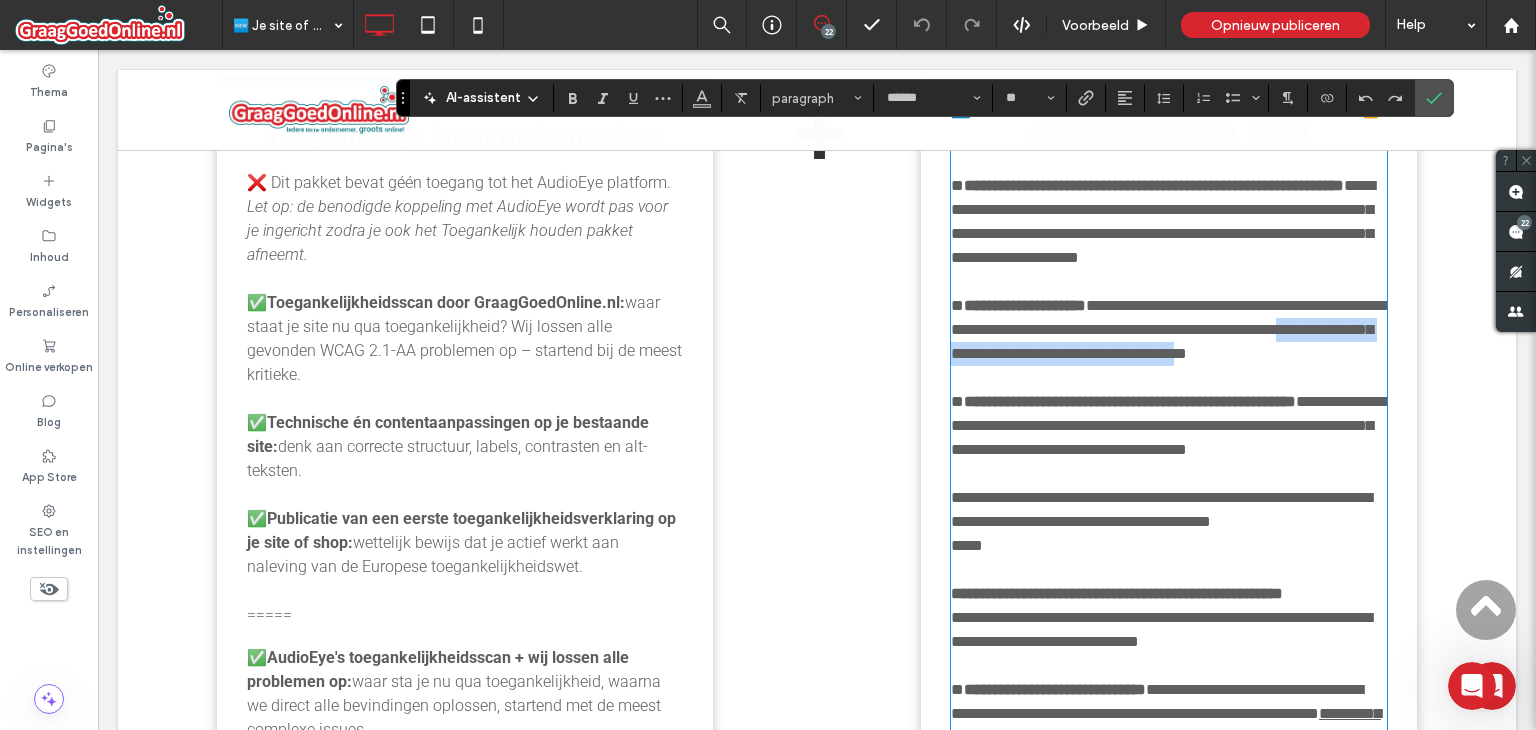 drag, startPoint x: 1042, startPoint y: 371, endPoint x: 1088, endPoint y: 393, distance: 50.990196 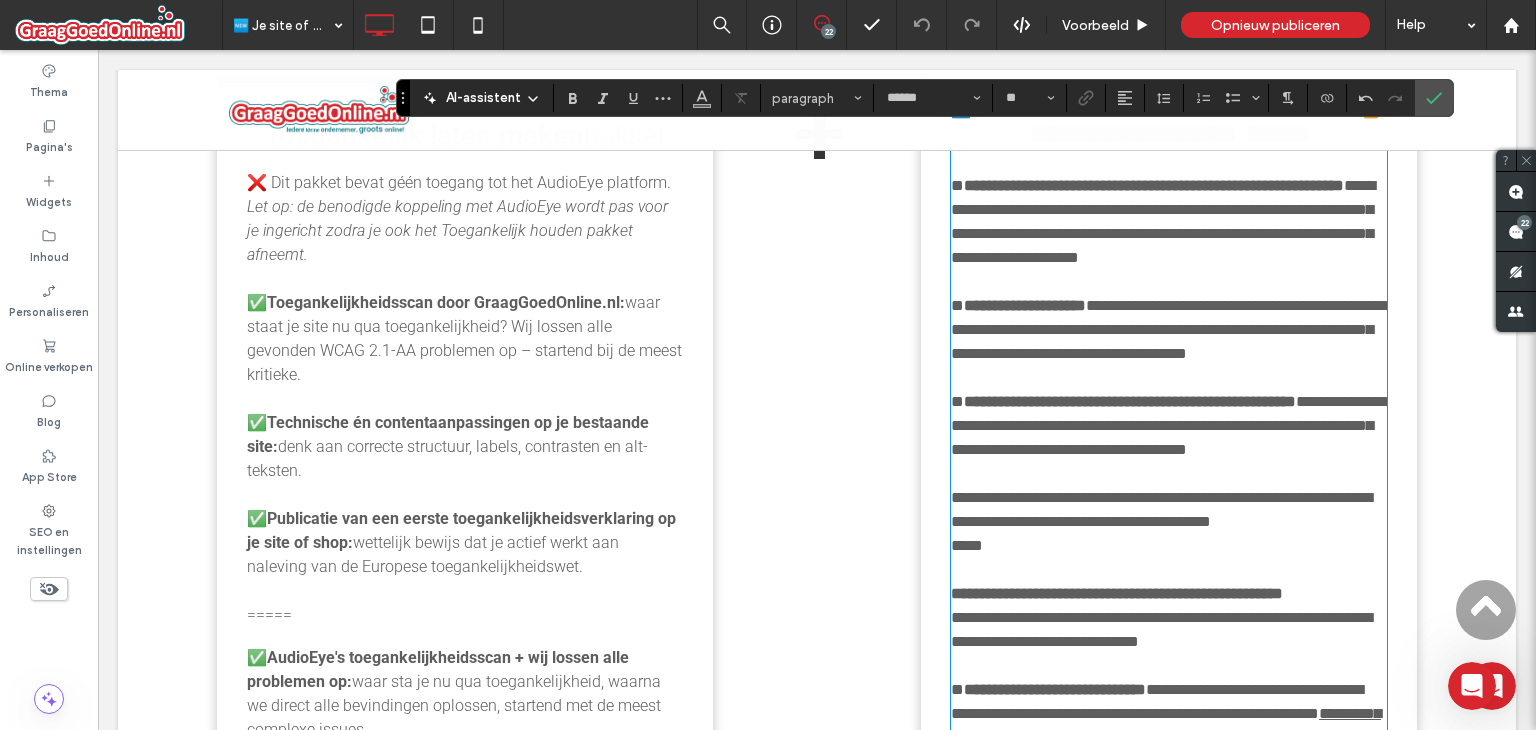scroll, scrollTop: 0, scrollLeft: 0, axis: both 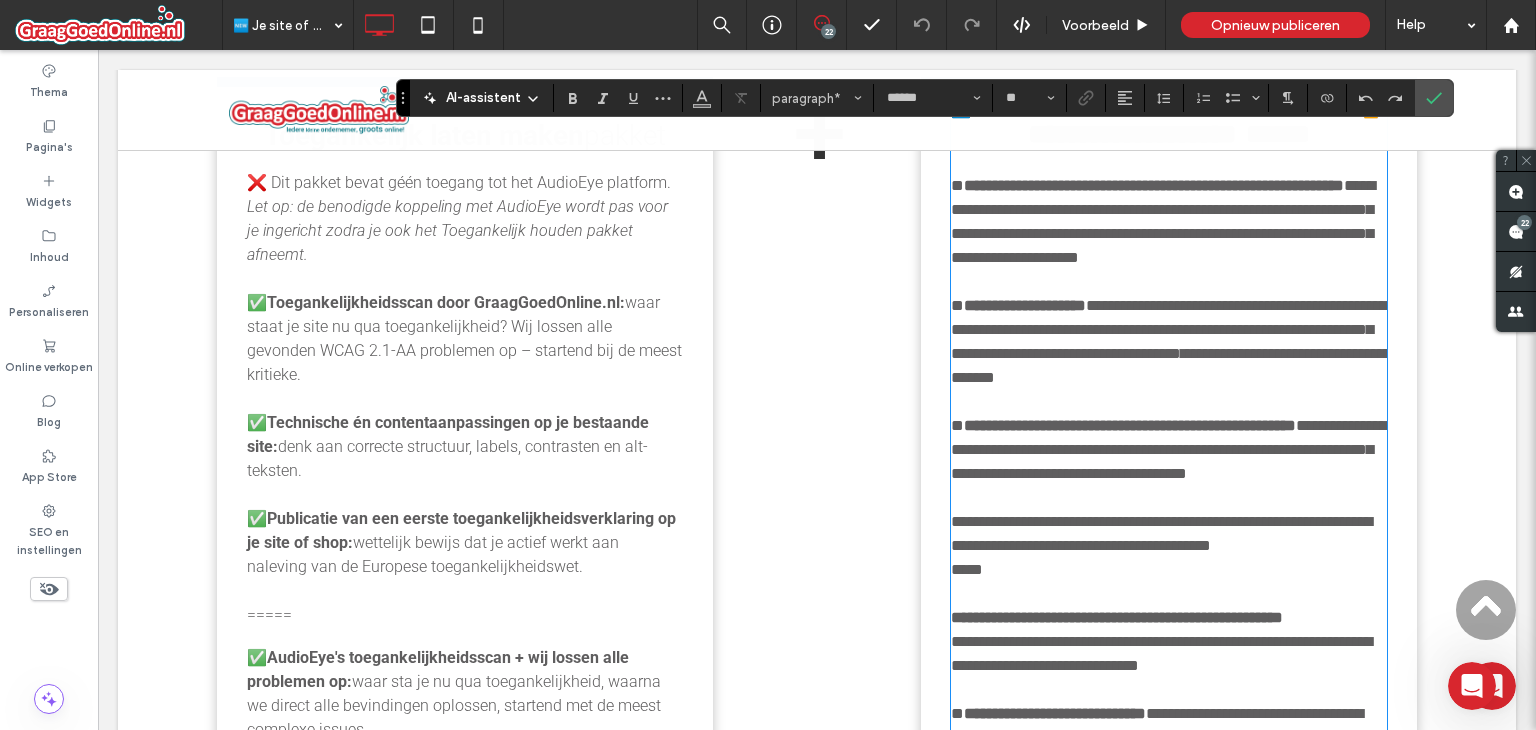 click on "**********" at bounding box center (1169, 329) 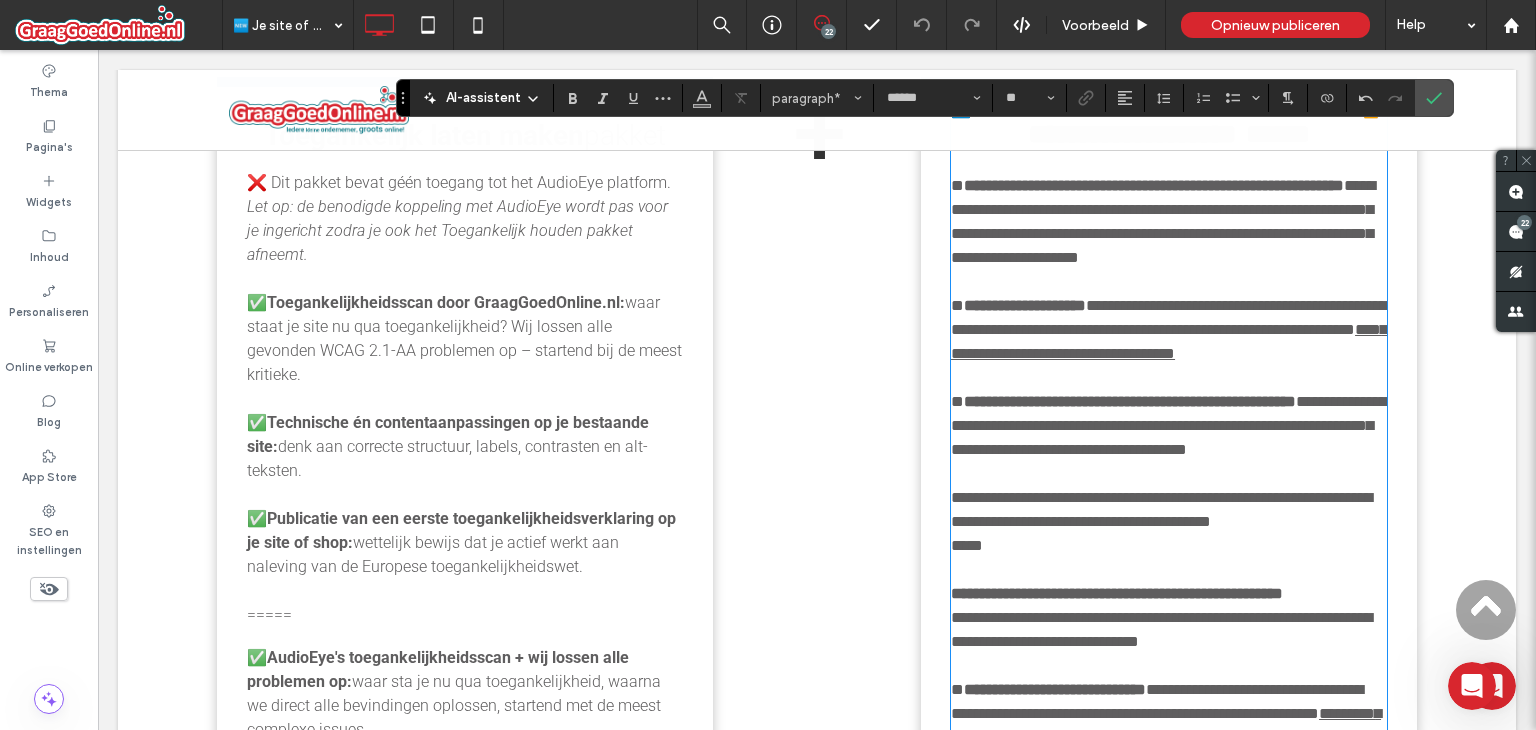 click on "**********" at bounding box center [1169, 341] 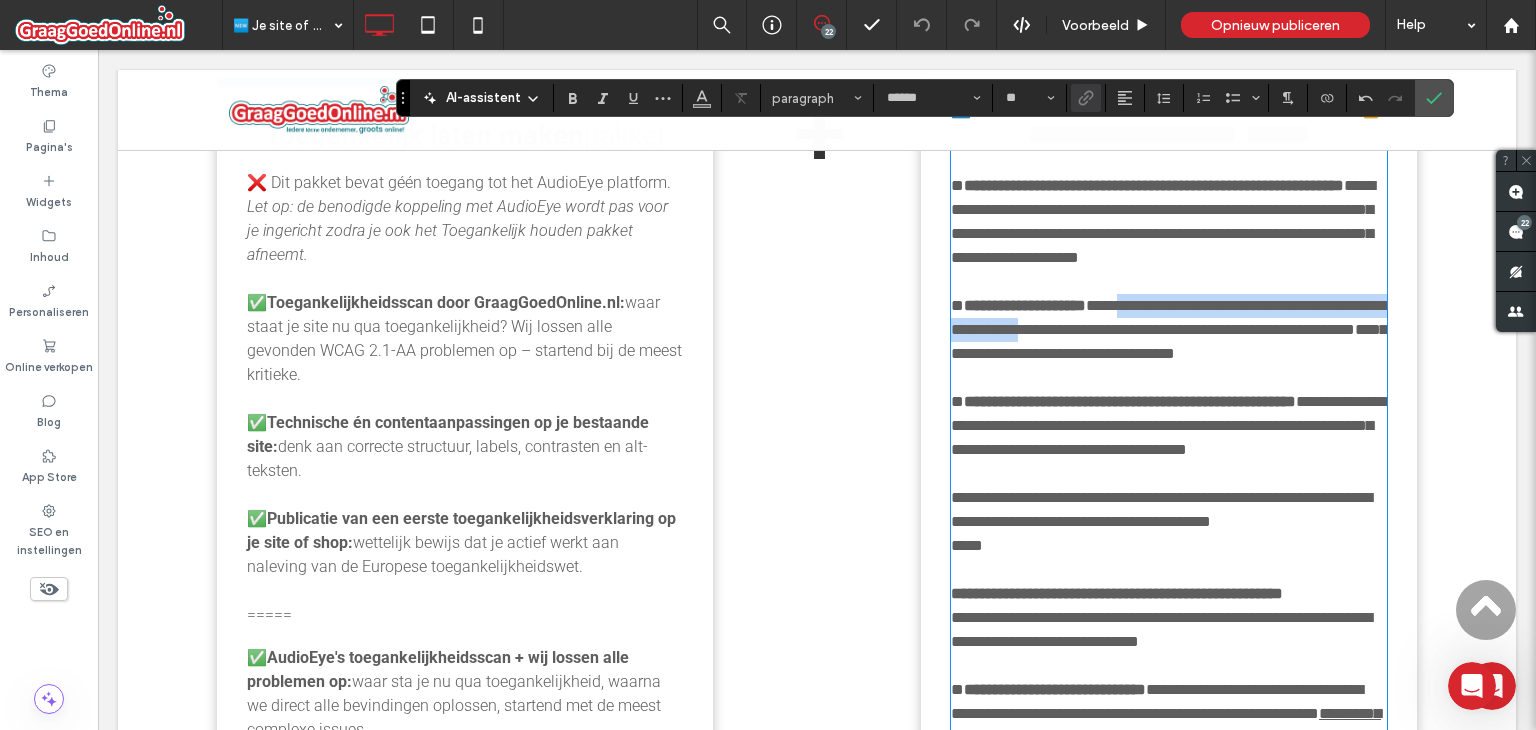click on "**********" at bounding box center [1169, 330] 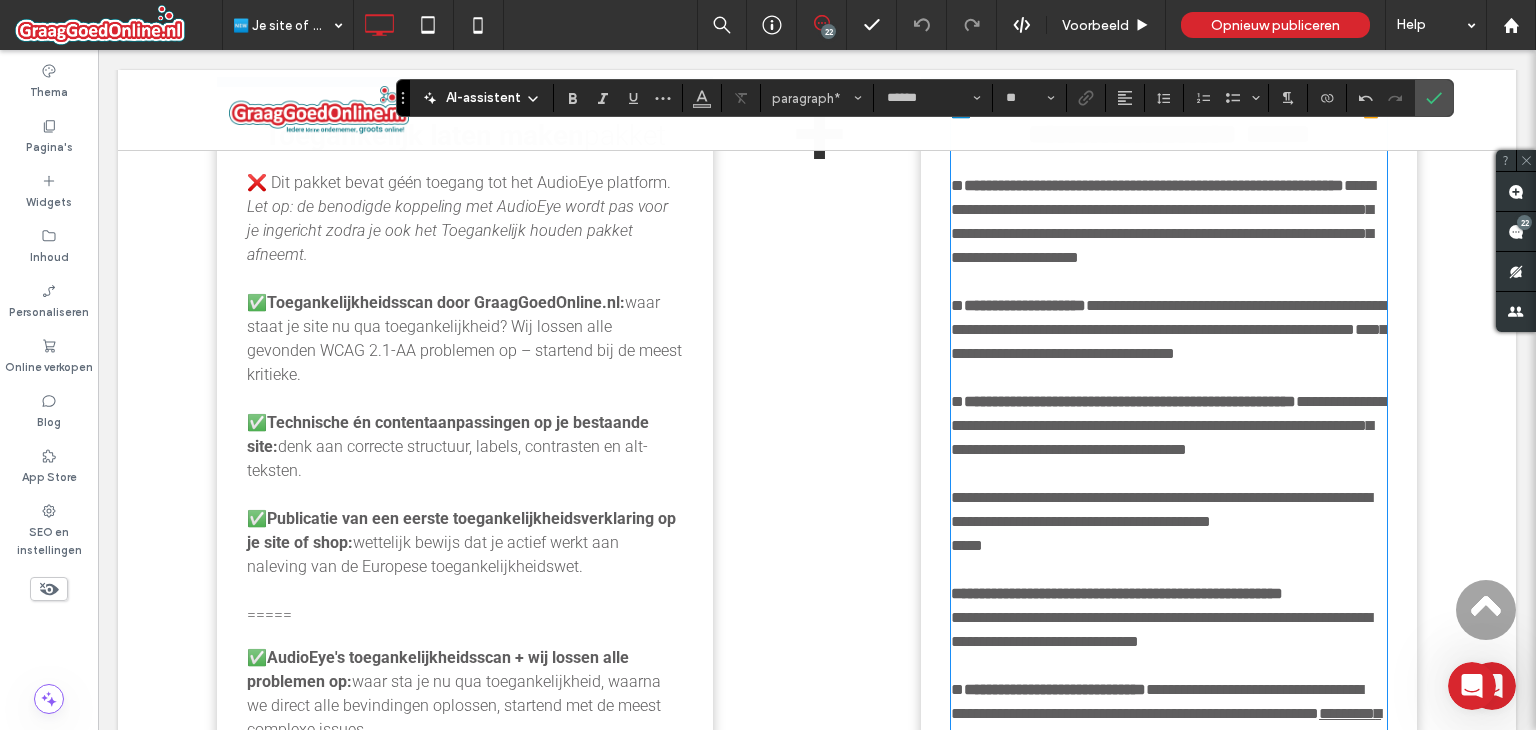 click on "**********" at bounding box center (1169, 317) 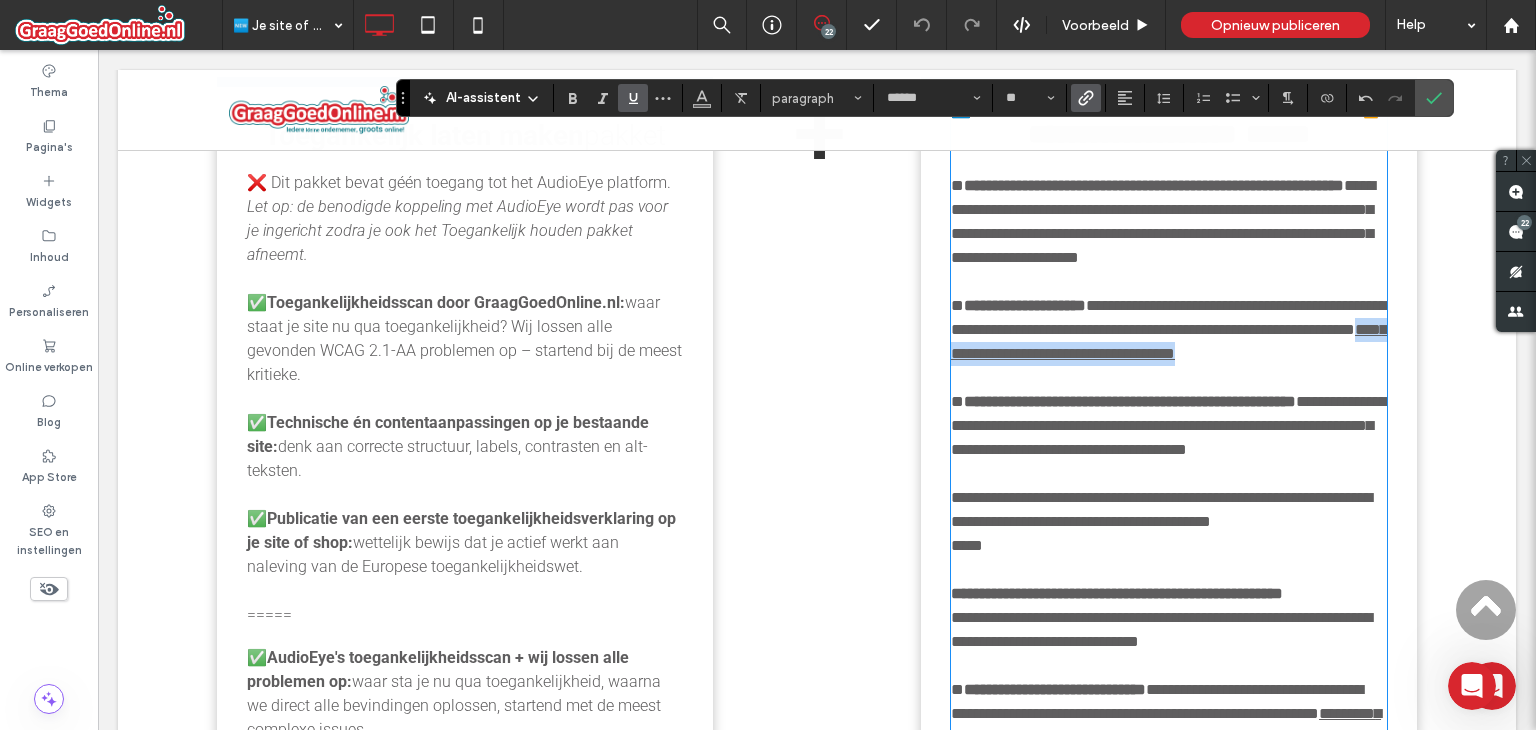drag, startPoint x: 1127, startPoint y: 378, endPoint x: 999, endPoint y: 401, distance: 130.04999 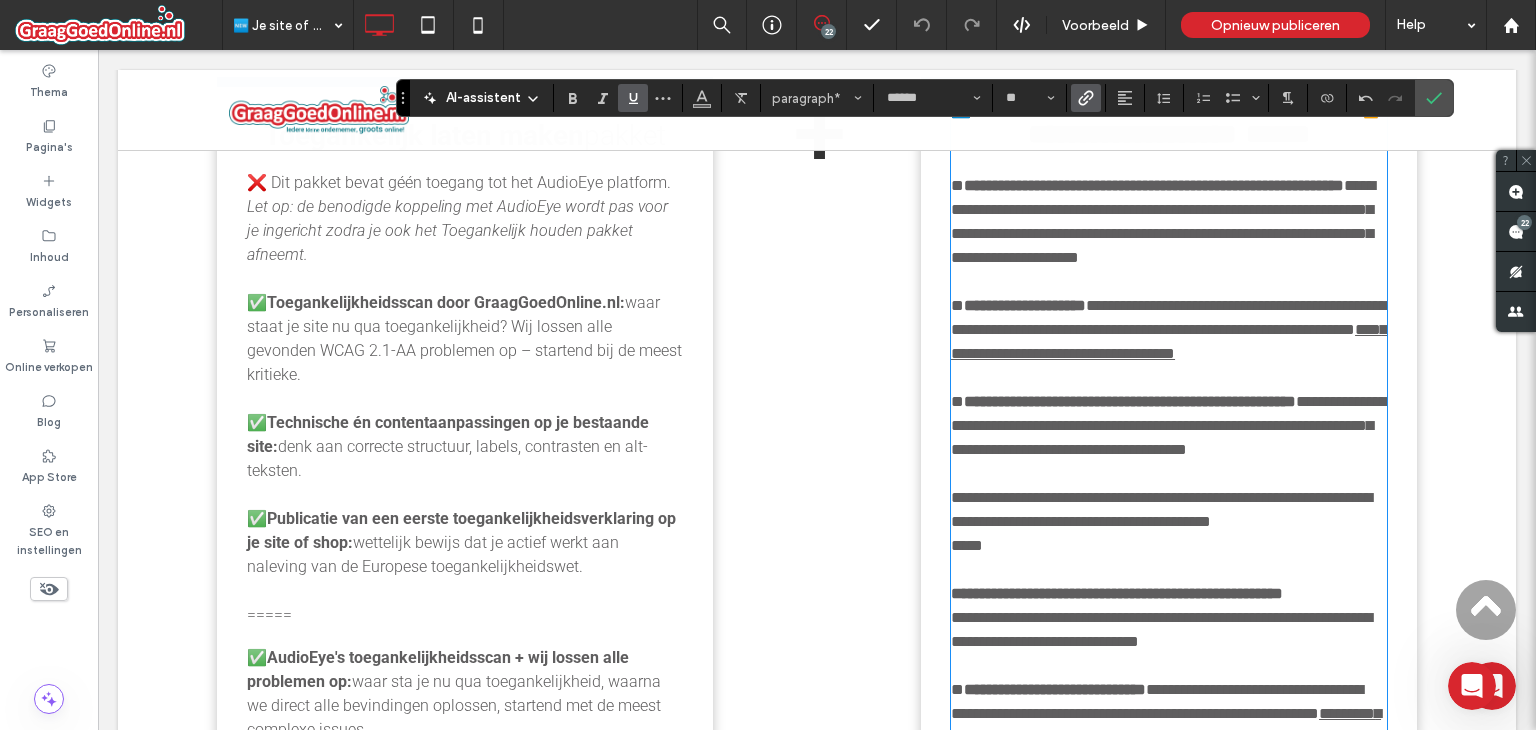click on "**********" at bounding box center (1169, 317) 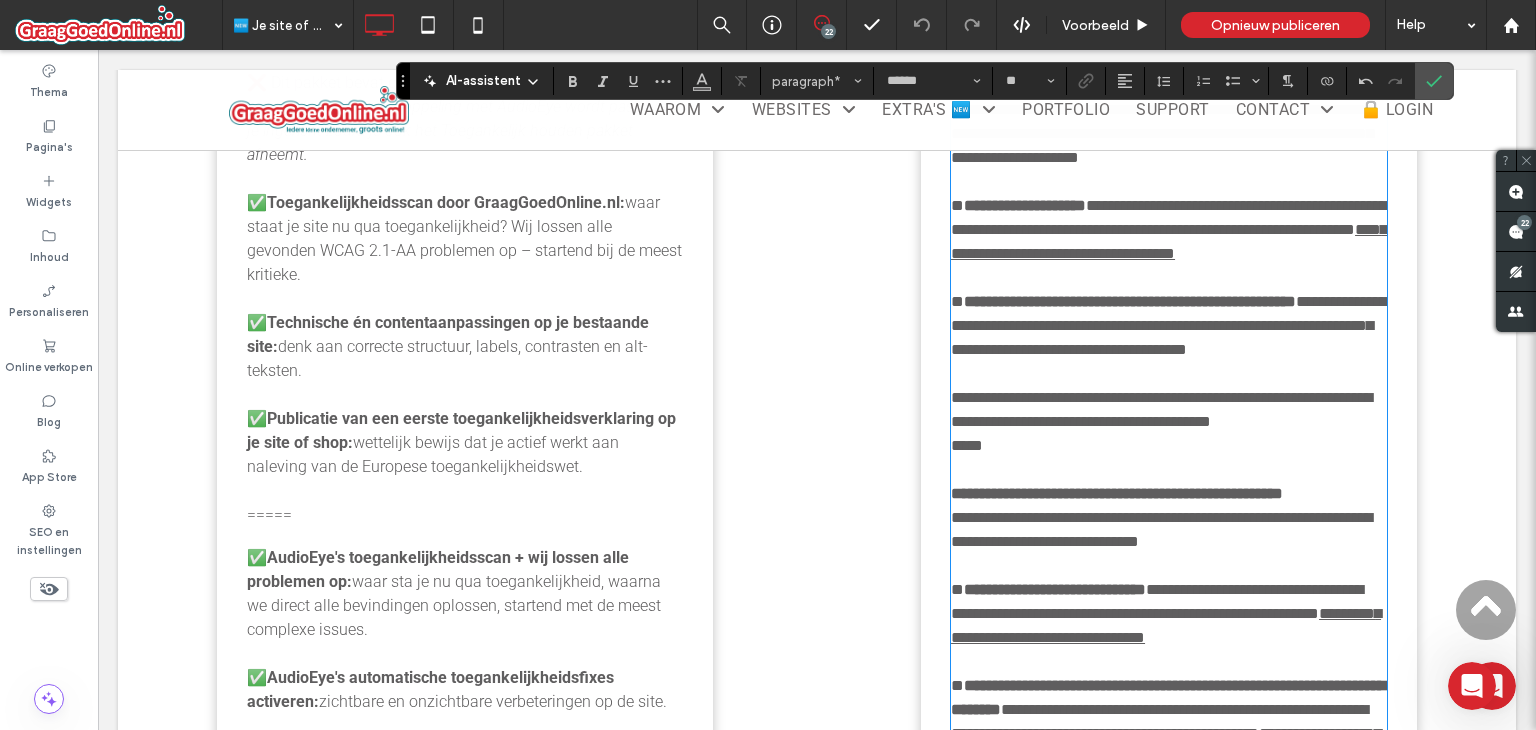 scroll, scrollTop: 2114, scrollLeft: 0, axis: vertical 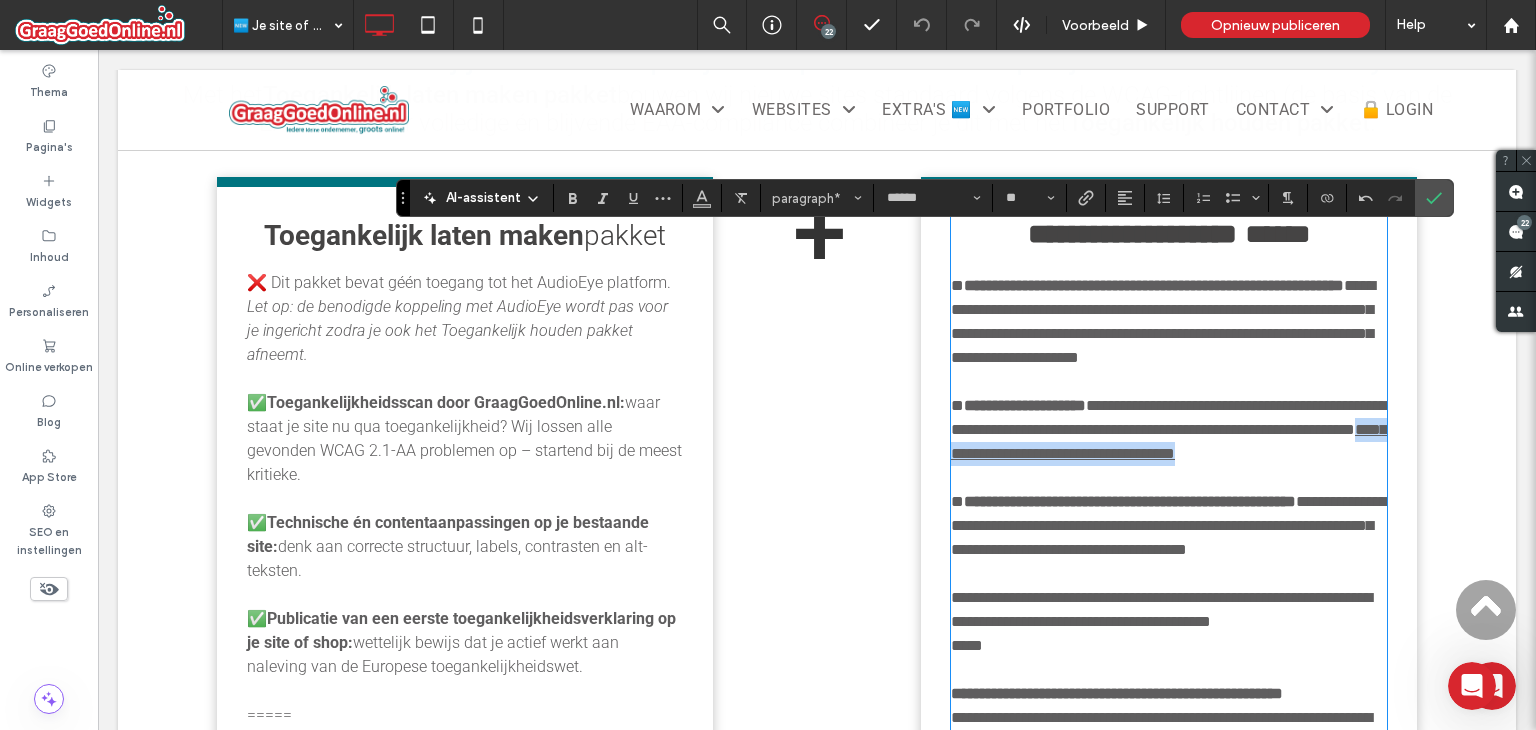 drag, startPoint x: 1116, startPoint y: 494, endPoint x: 1123, endPoint y: 477, distance: 18.384777 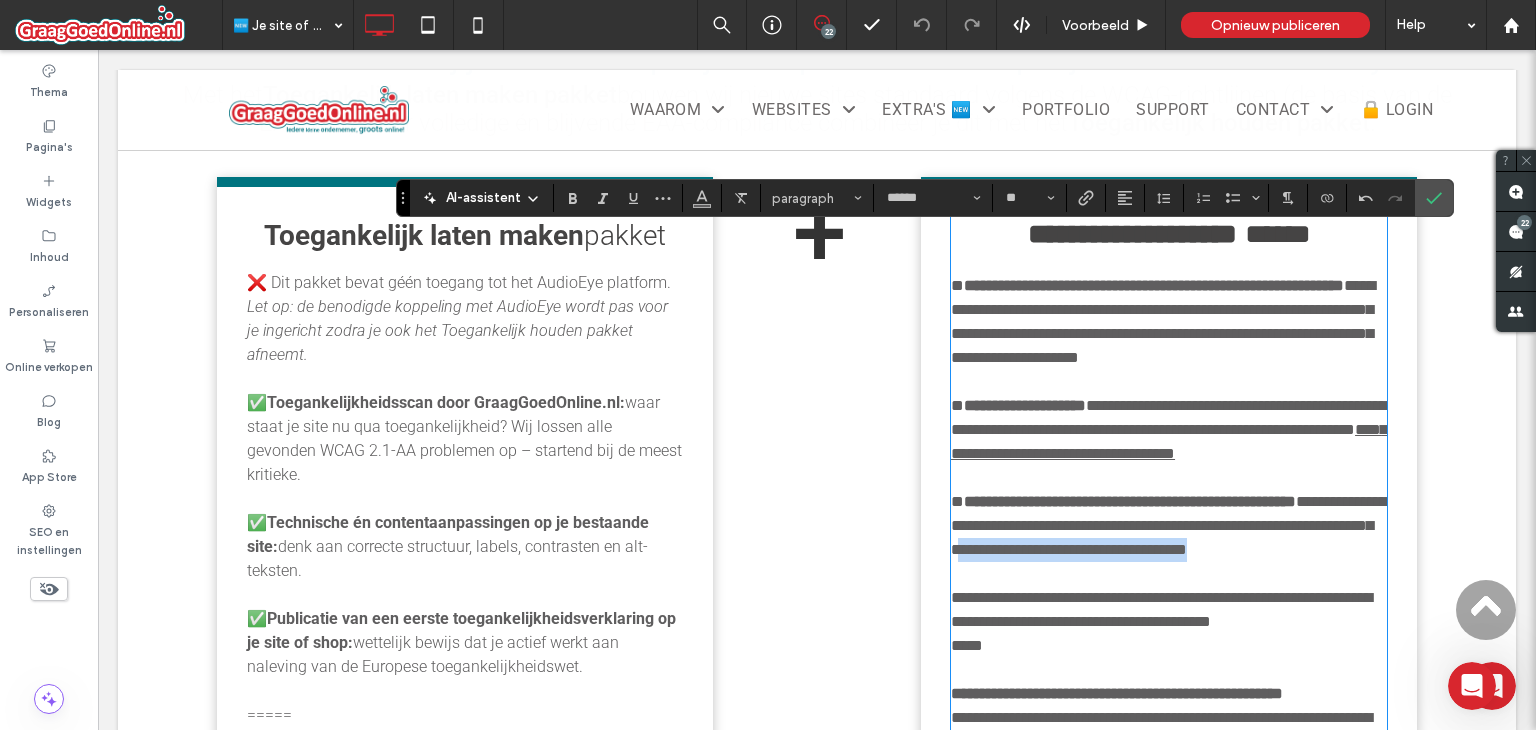 drag, startPoint x: 1228, startPoint y: 616, endPoint x: 1151, endPoint y: 594, distance: 80.08121 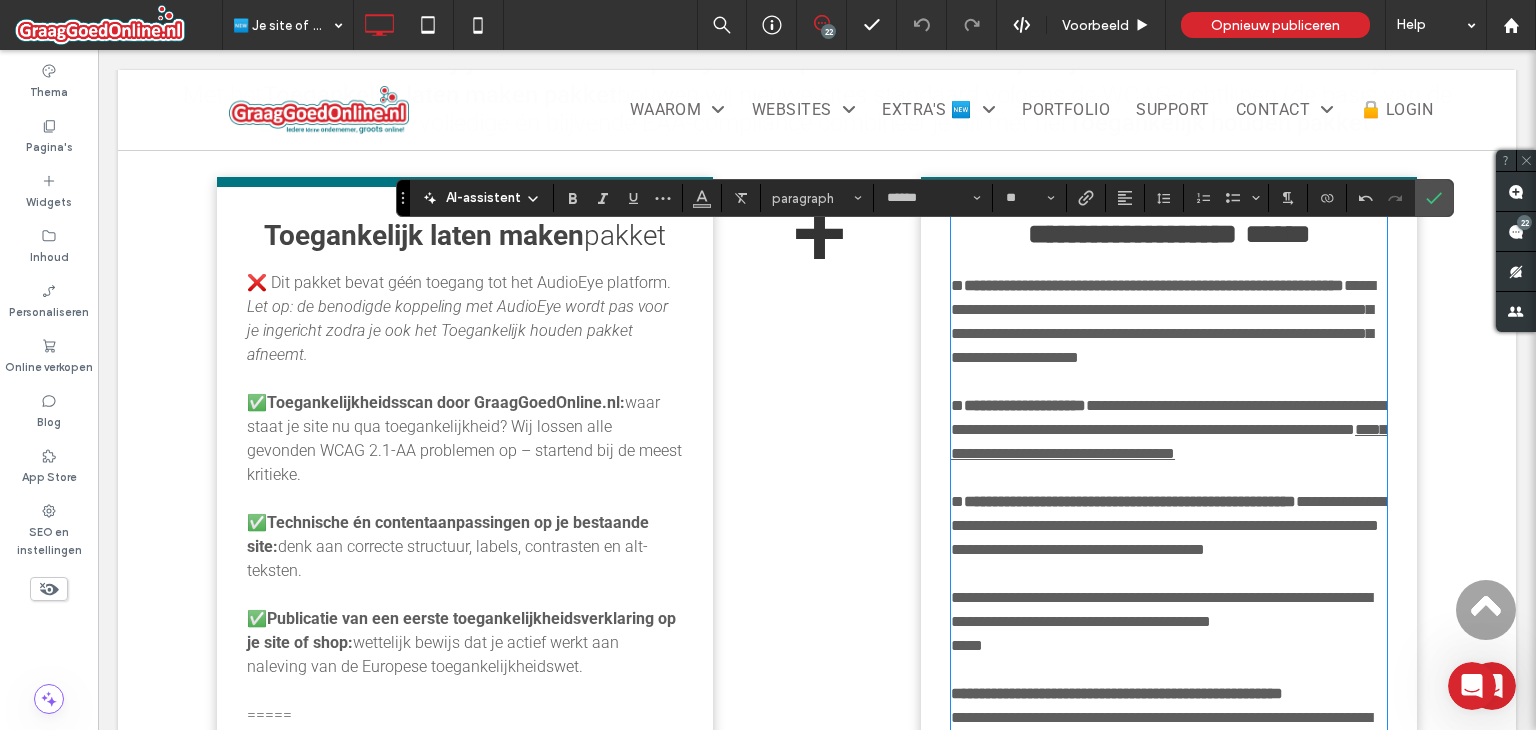 scroll, scrollTop: 0, scrollLeft: 0, axis: both 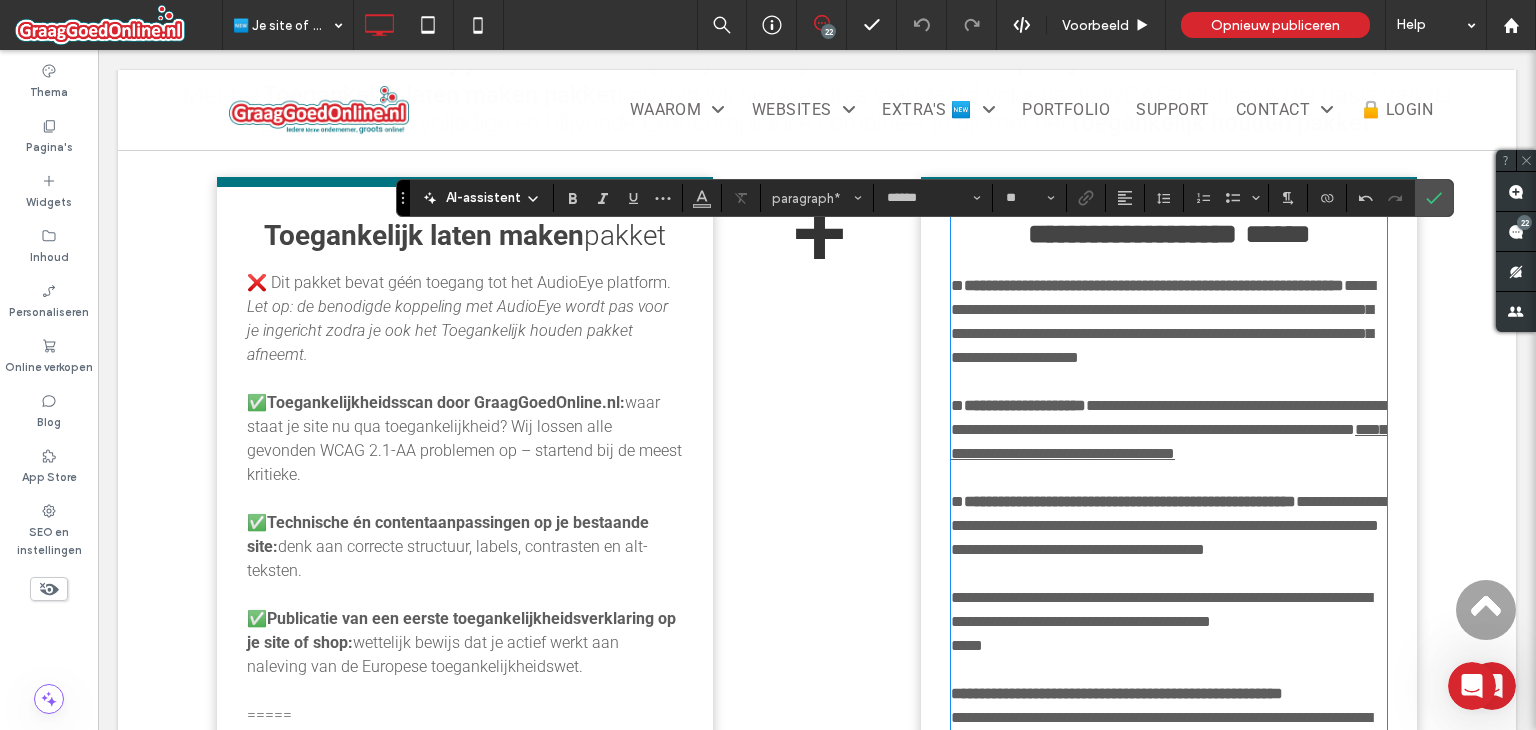 click on "**********" at bounding box center (1169, 430) 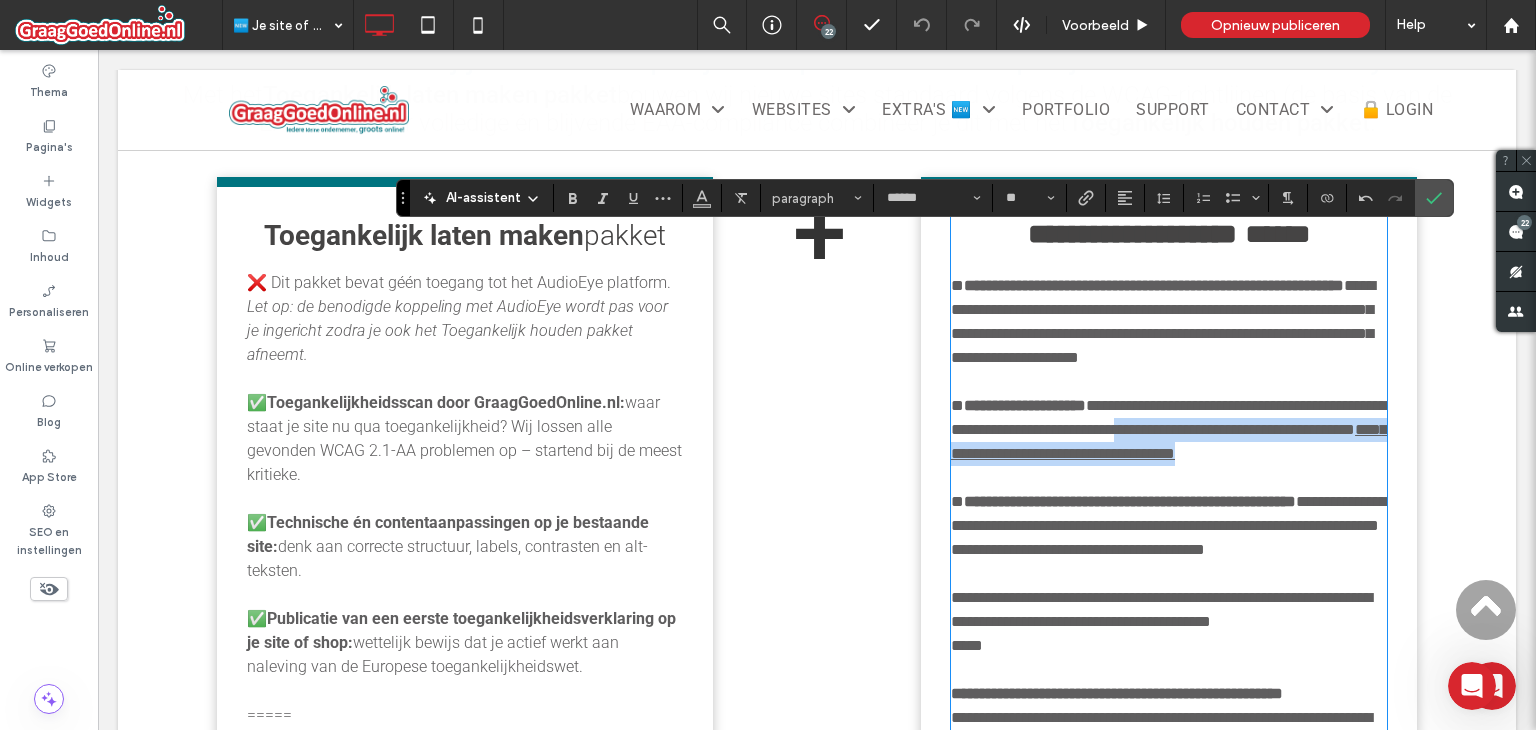 drag, startPoint x: 1224, startPoint y: 502, endPoint x: 1266, endPoint y: 444, distance: 71.610054 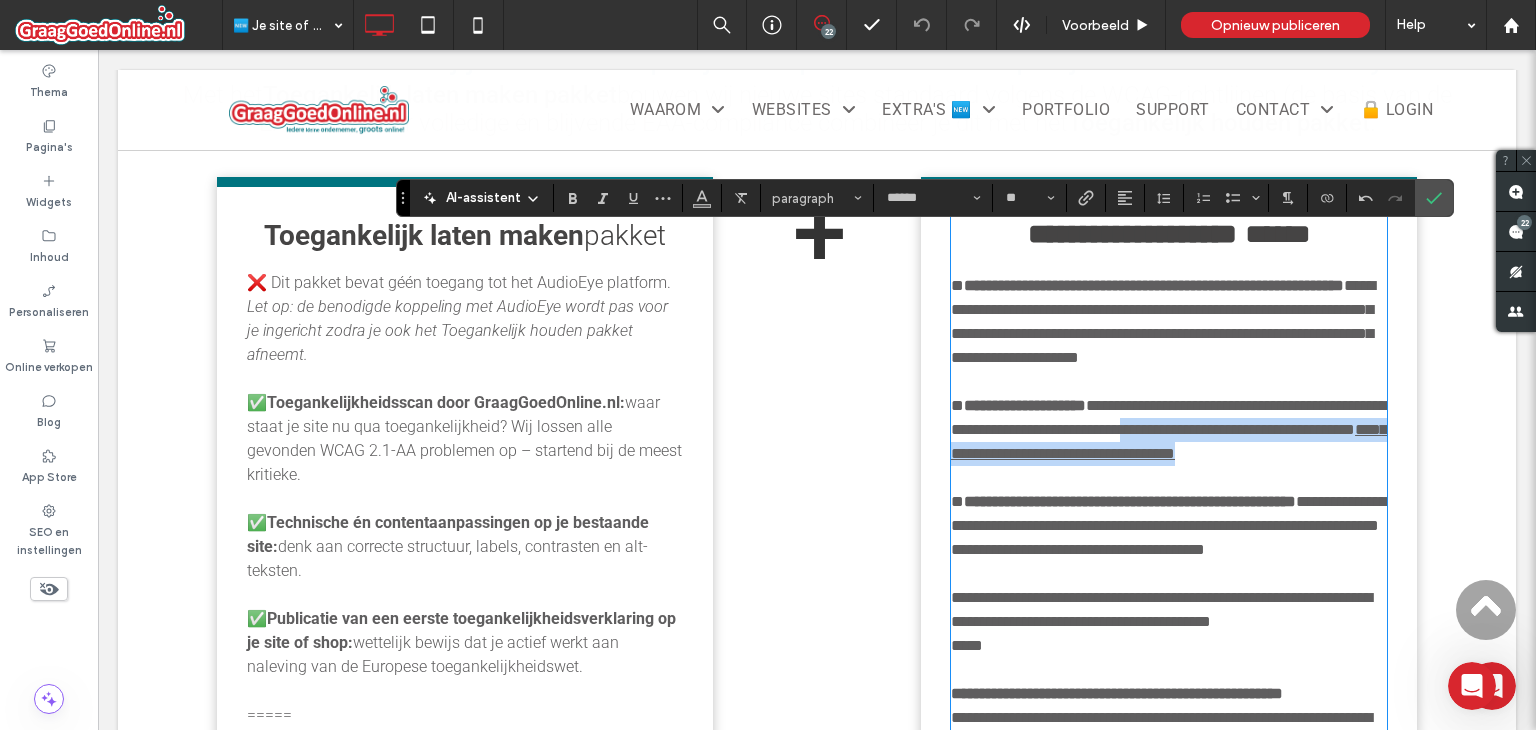 drag, startPoint x: 1274, startPoint y: 445, endPoint x: 1062, endPoint y: 491, distance: 216.93317 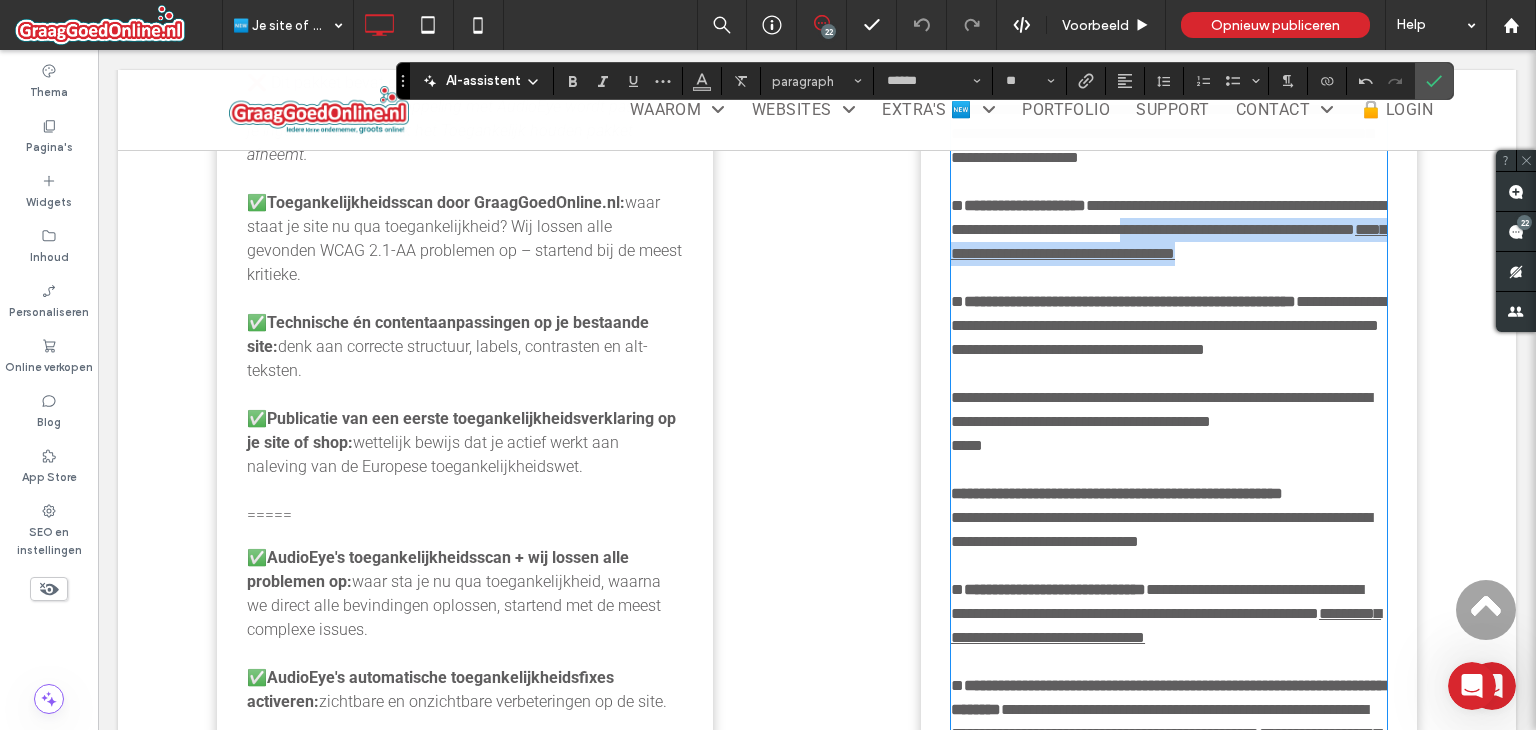 scroll, scrollTop: 2214, scrollLeft: 0, axis: vertical 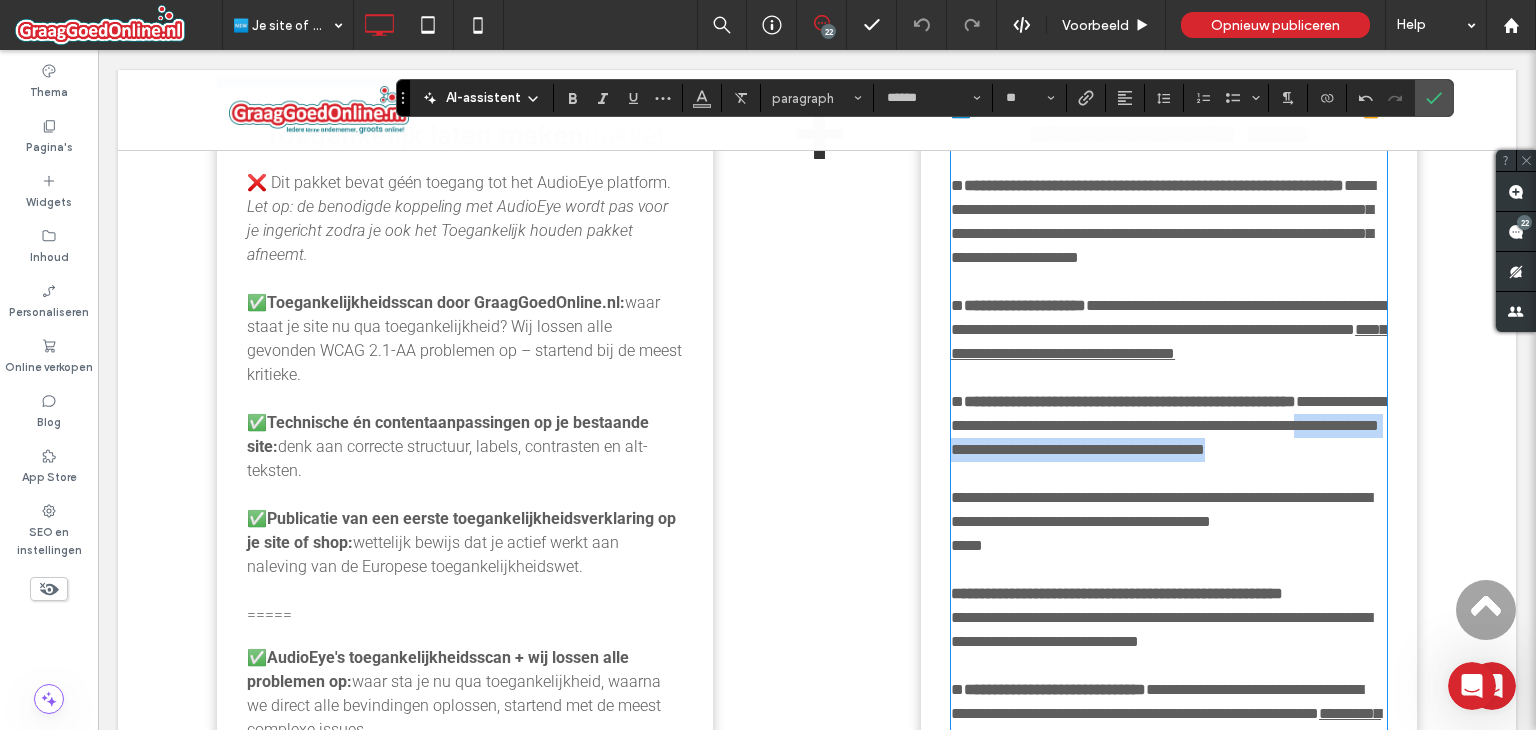 drag, startPoint x: 1152, startPoint y: 516, endPoint x: 1047, endPoint y: 492, distance: 107.70794 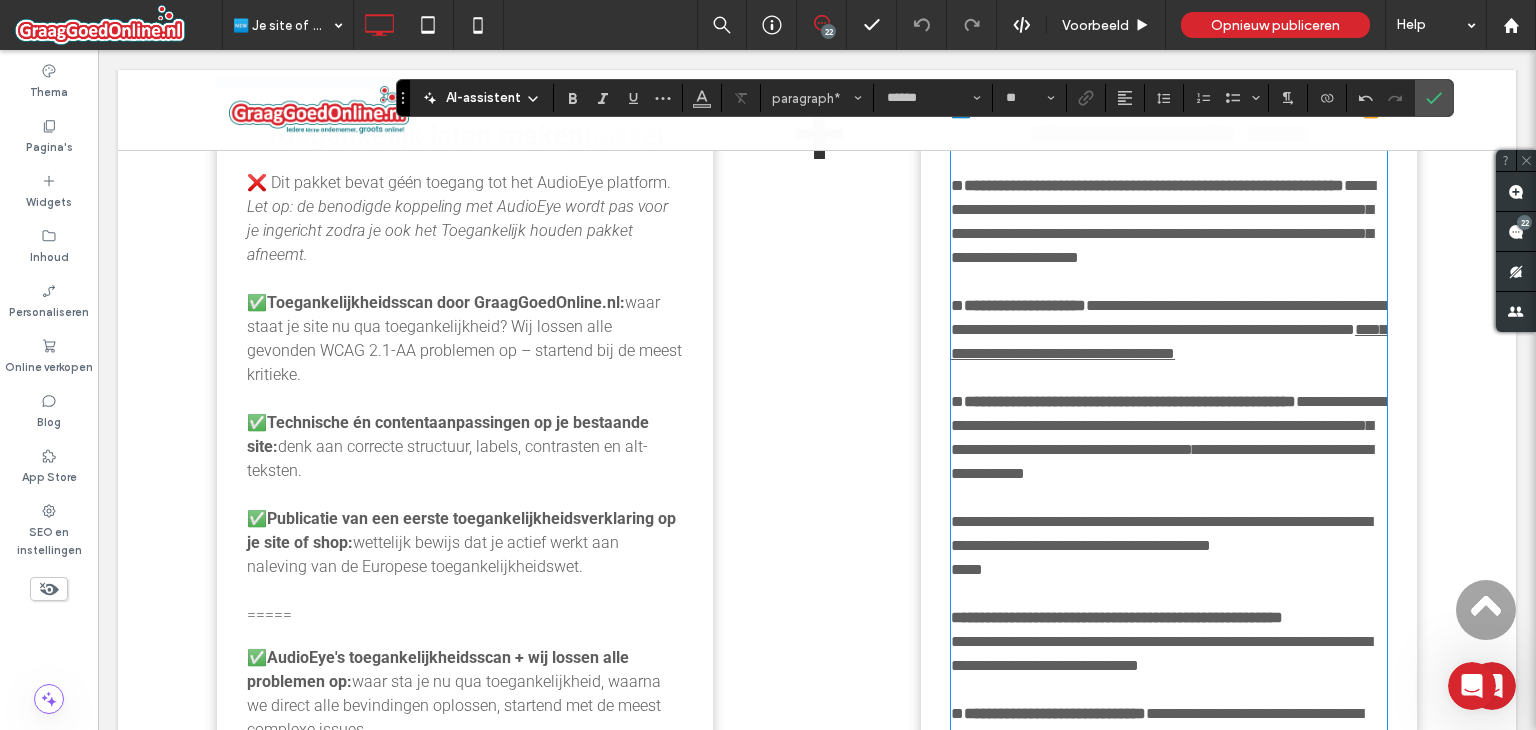 scroll, scrollTop: 0, scrollLeft: 0, axis: both 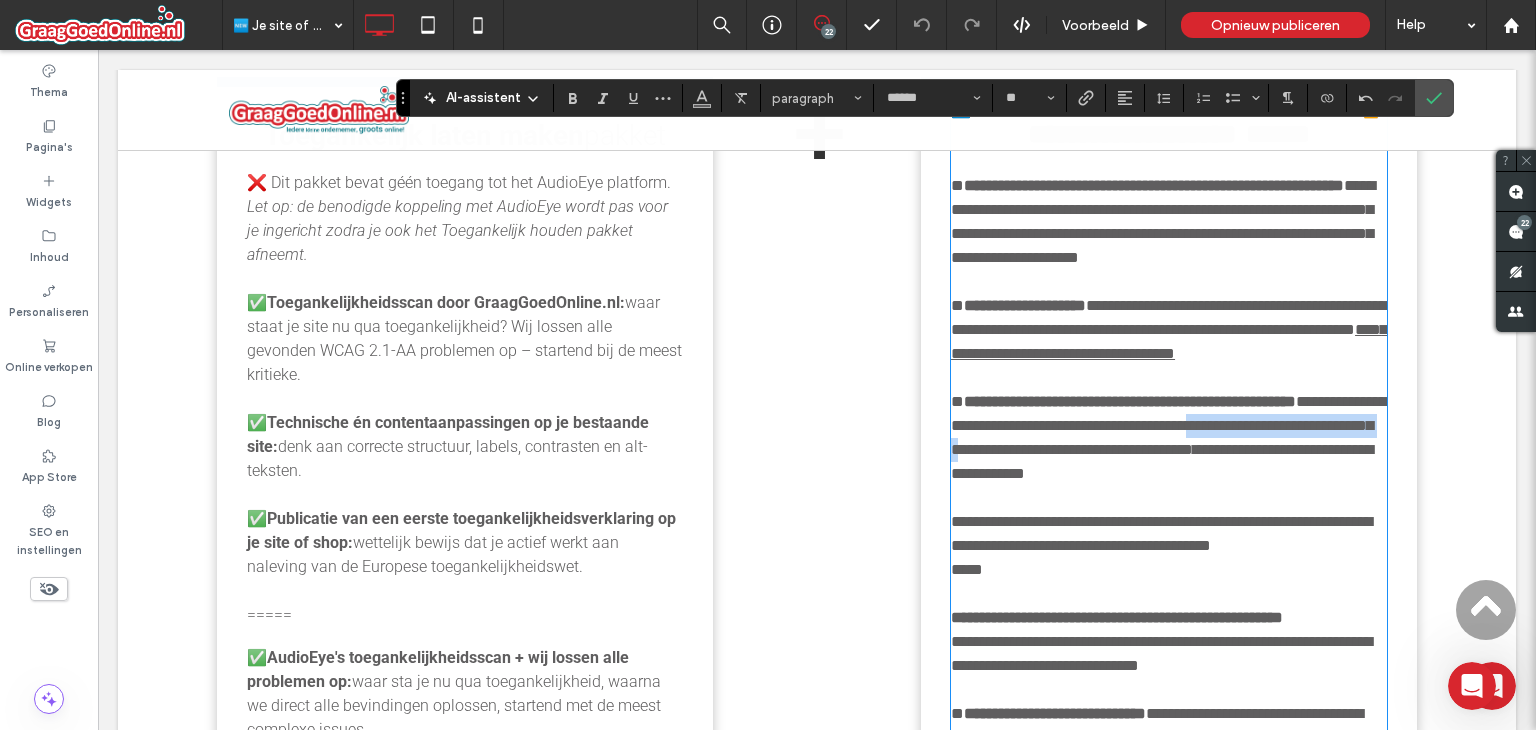 drag, startPoint x: 1152, startPoint y: 494, endPoint x: 1322, endPoint y: 470, distance: 171.68576 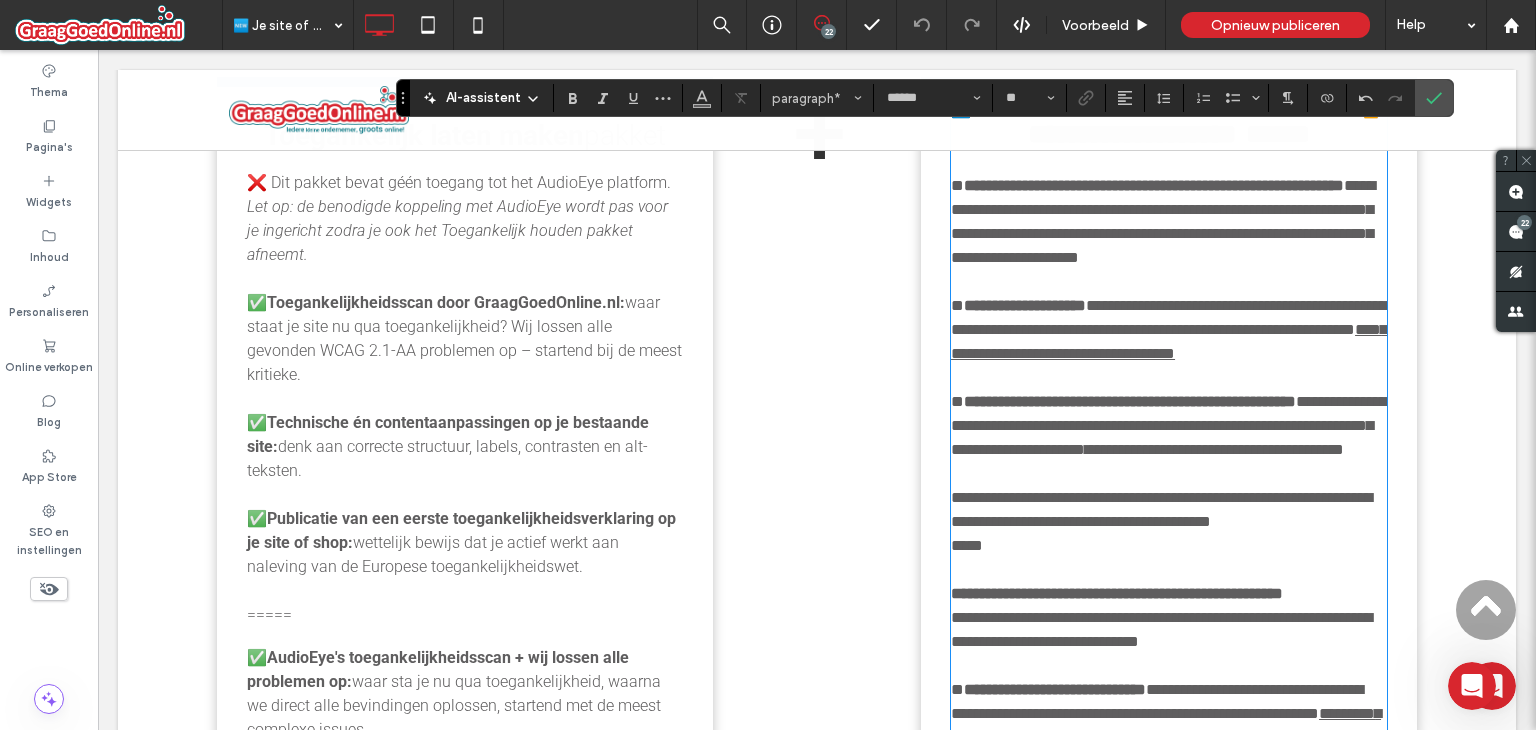 click on "**********" at bounding box center [1169, 425] 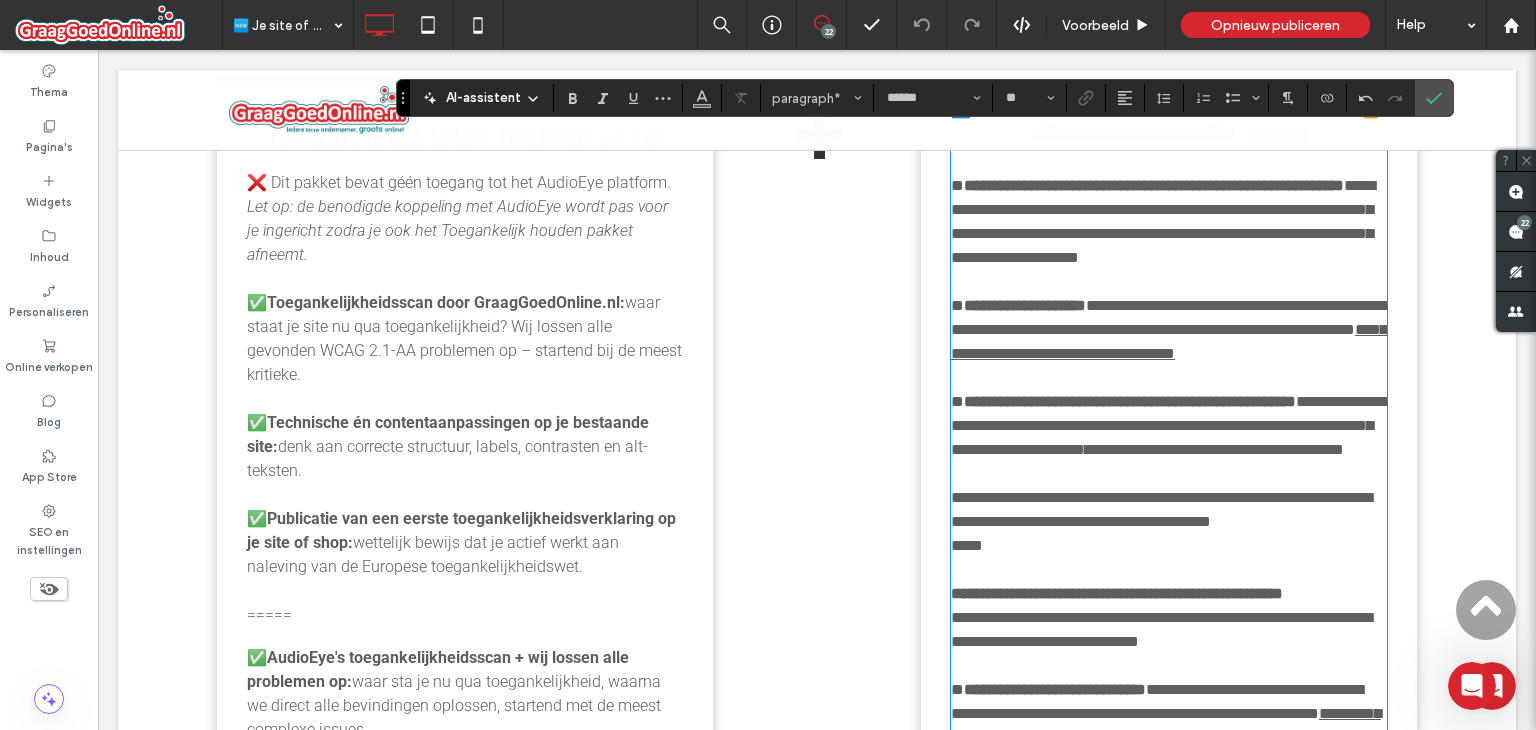 click on "**********" at bounding box center [1169, 425] 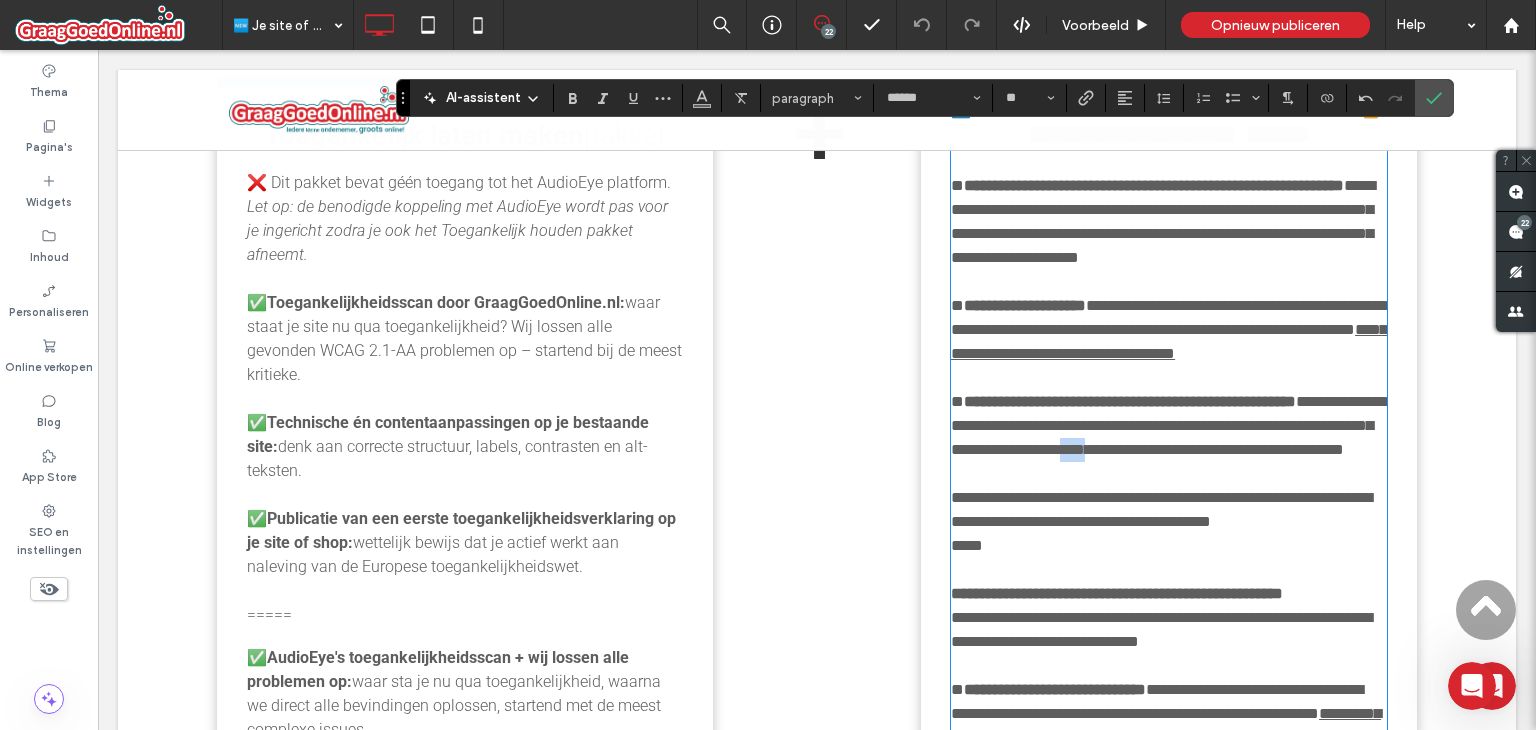click on "**********" at bounding box center (1169, 425) 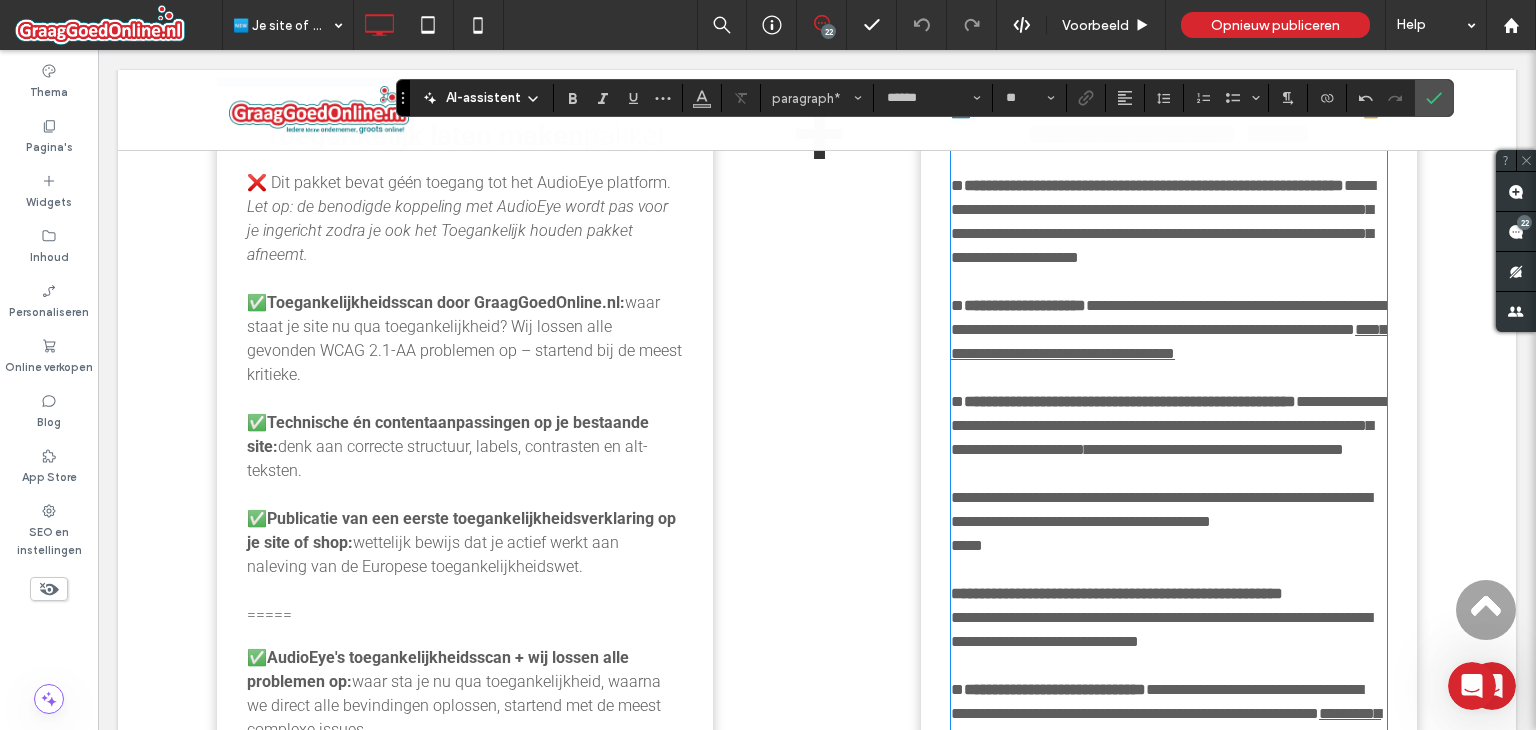 click on "**********" at bounding box center [1169, 425] 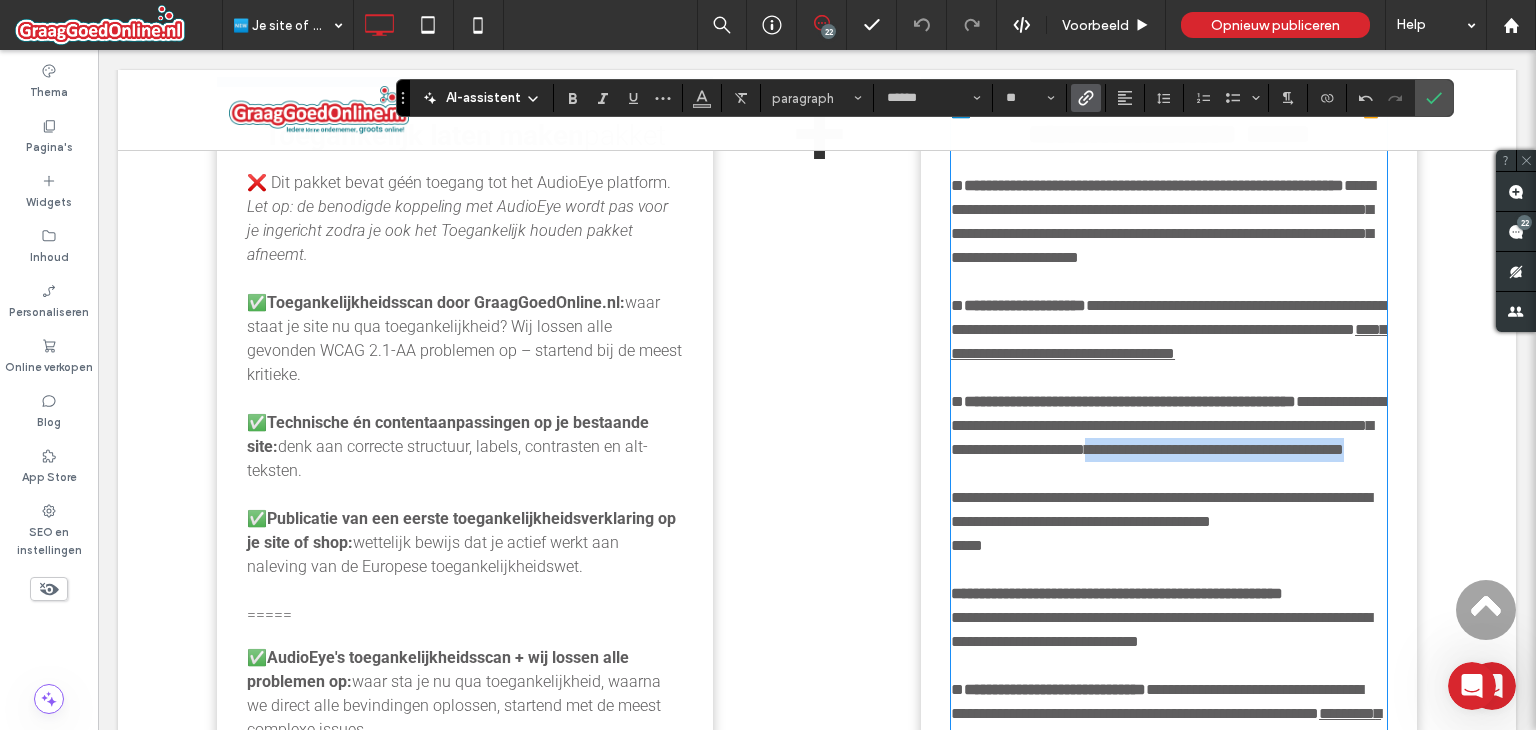 drag, startPoint x: 1304, startPoint y: 495, endPoint x: 1176, endPoint y: 514, distance: 129.40247 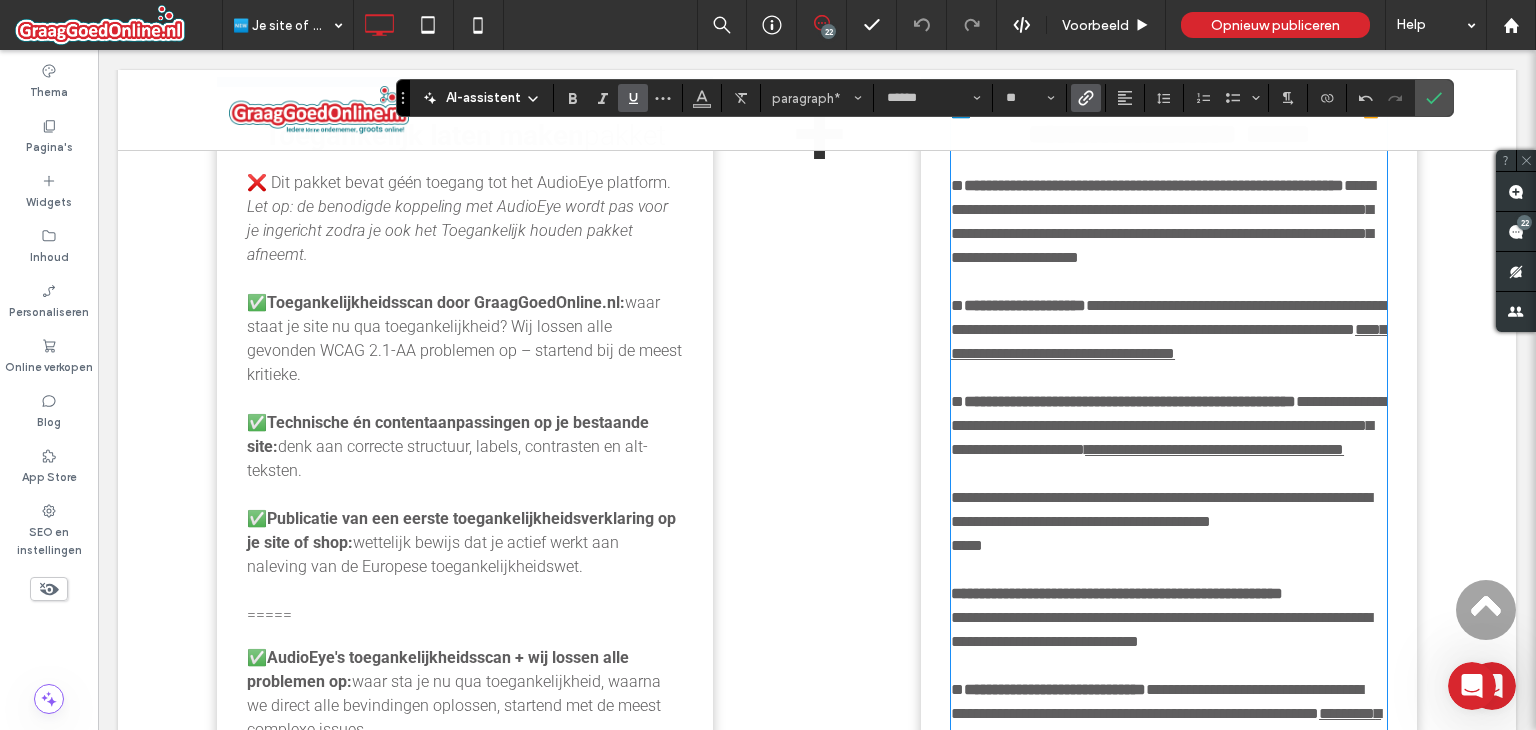click on "**********" at bounding box center [1169, 425] 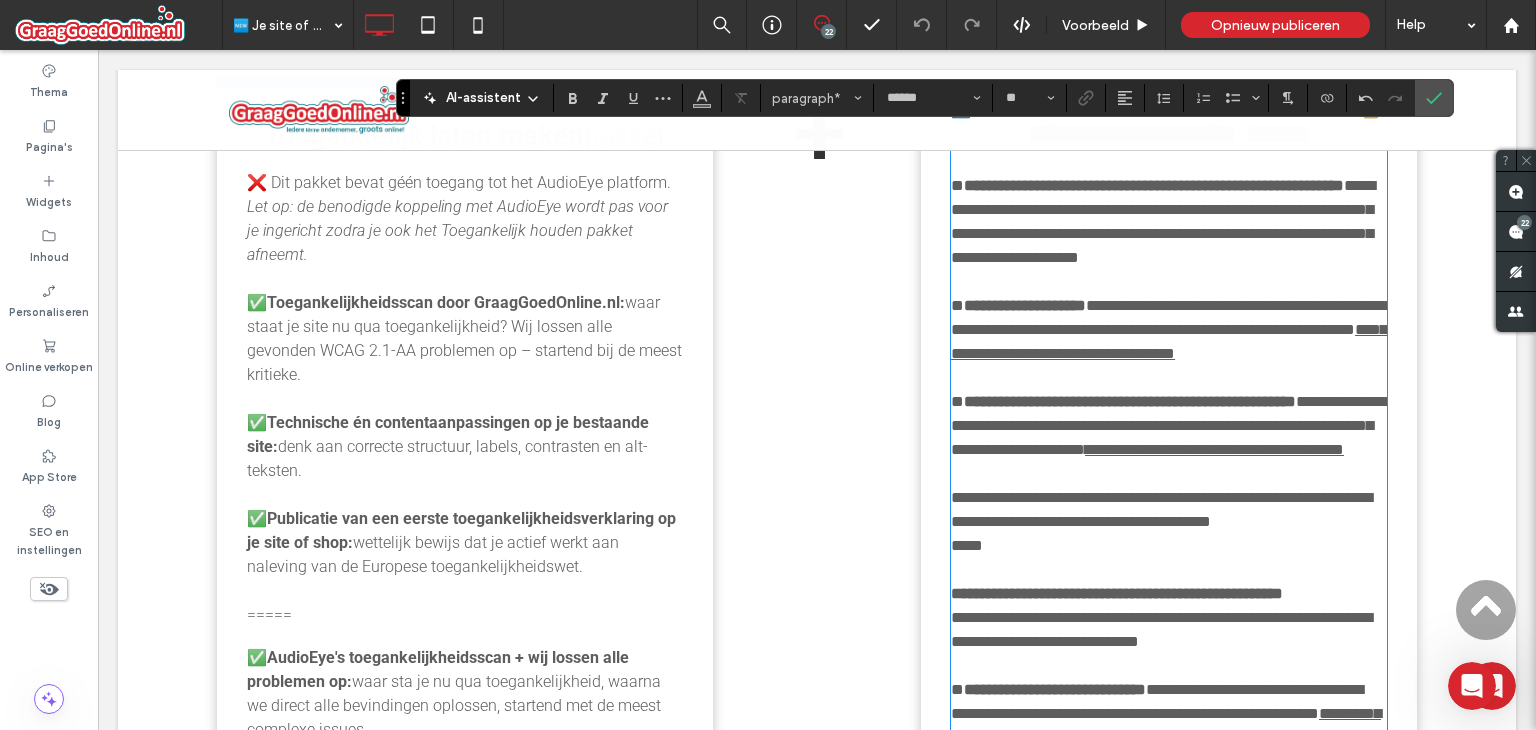 click at bounding box center [1169, 378] 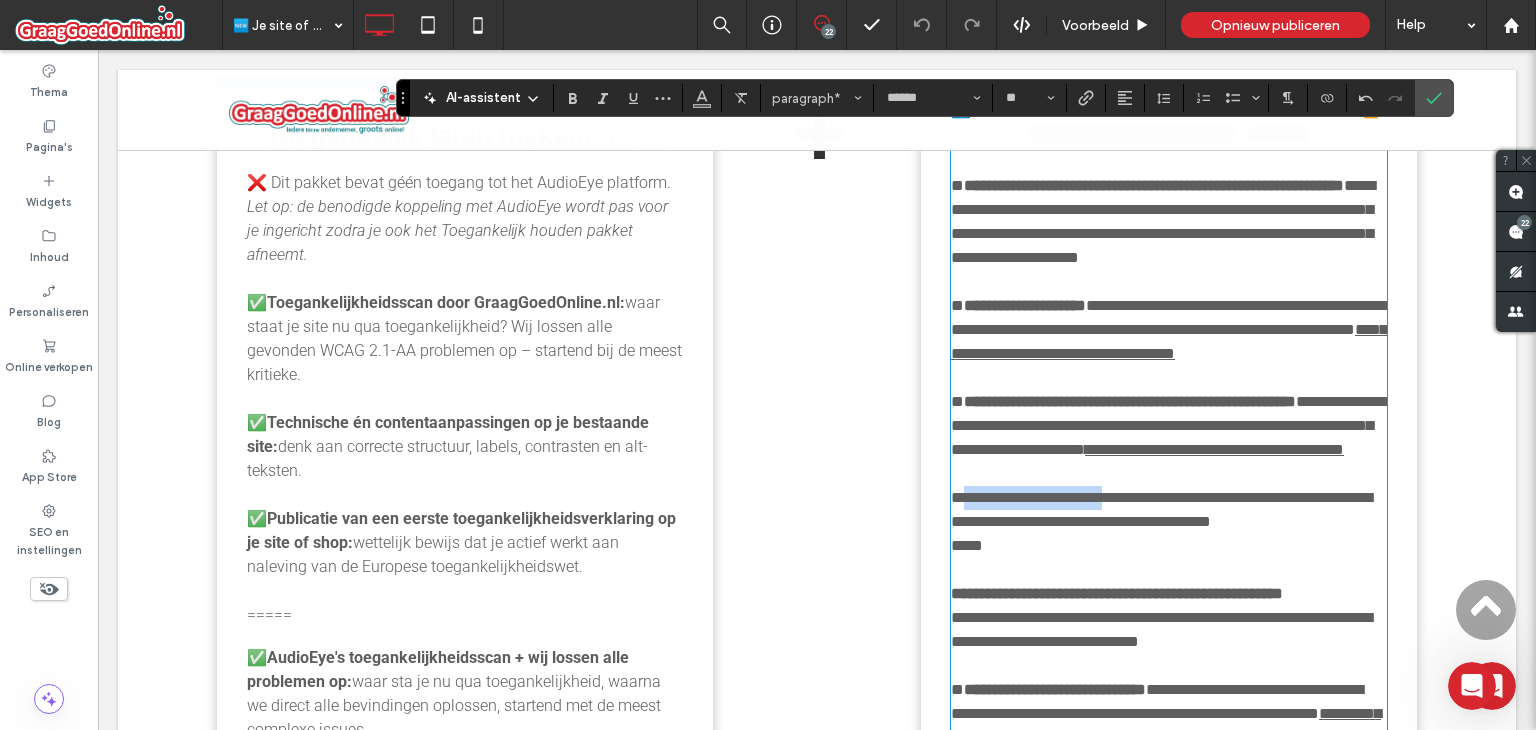 drag, startPoint x: 1136, startPoint y: 568, endPoint x: 972, endPoint y: 576, distance: 164.195 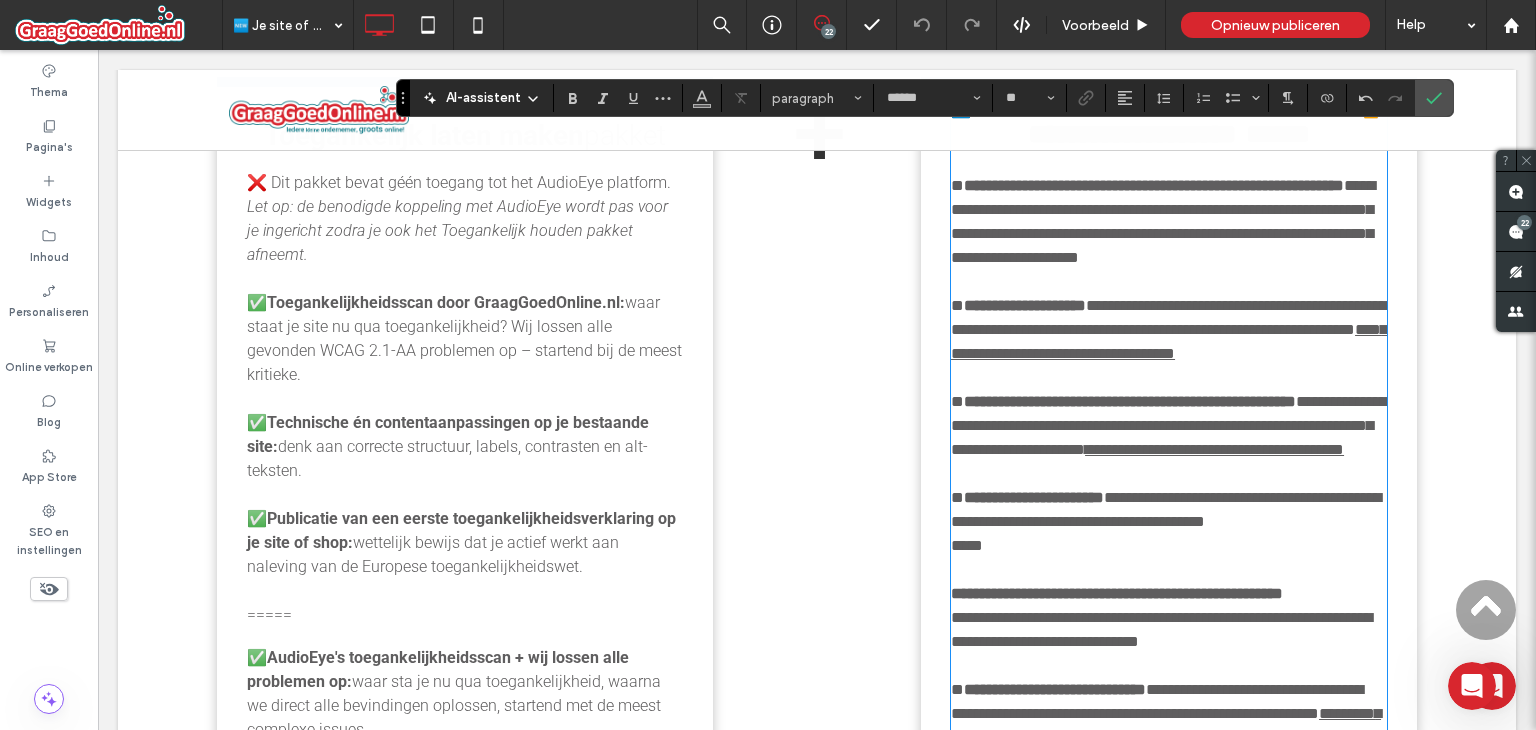 click at bounding box center [1169, 474] 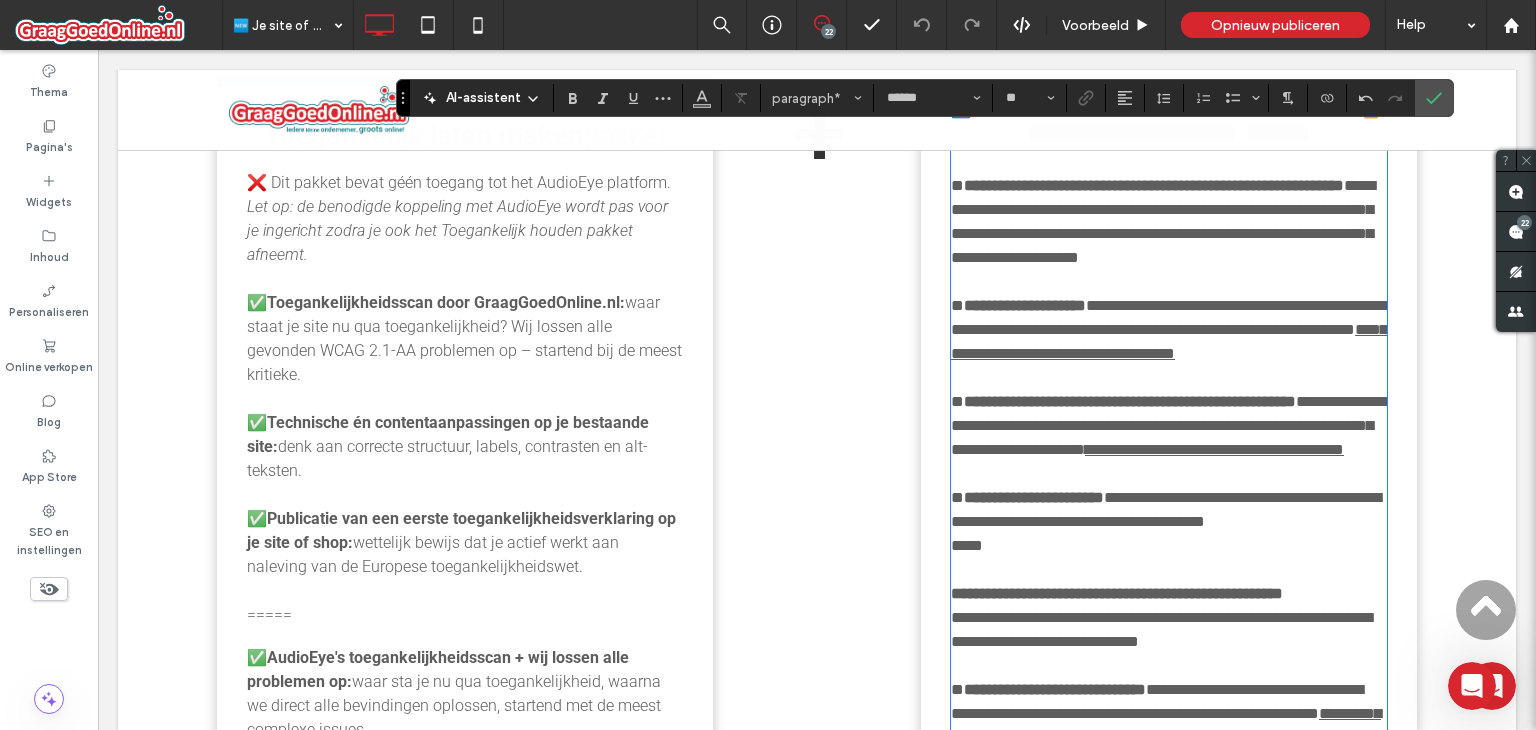 click on "**********" at bounding box center [1166, 509] 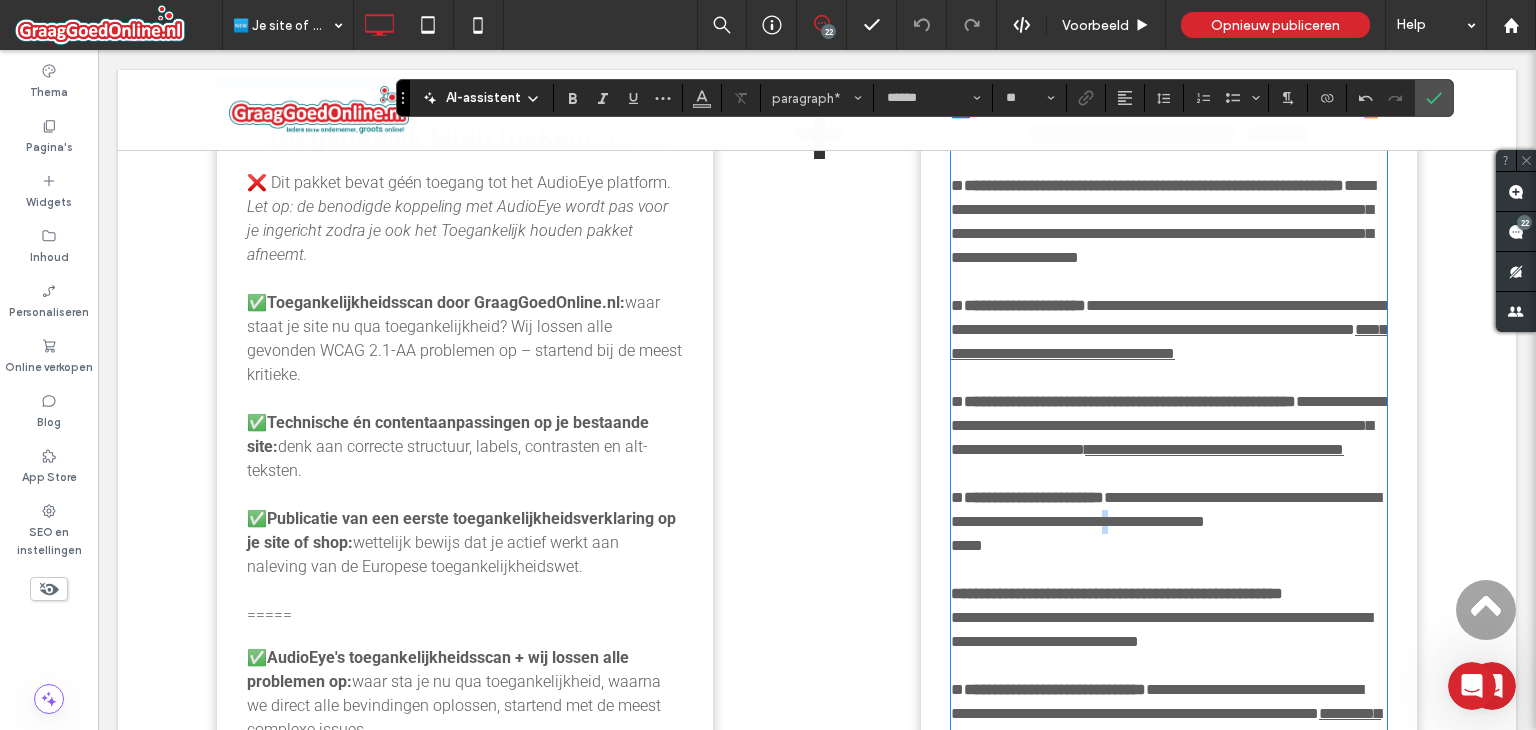 click on "**********" at bounding box center [1166, 509] 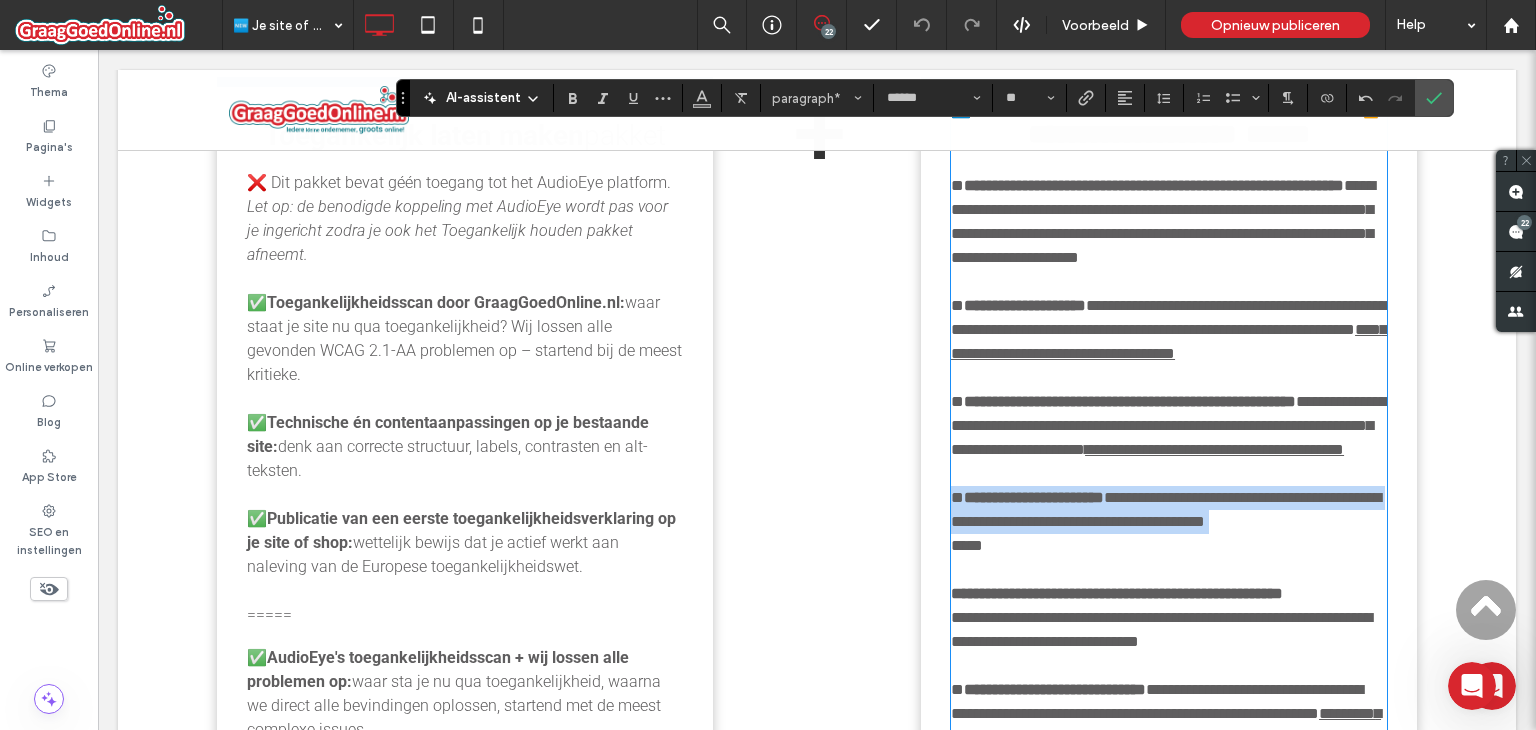 click on "**********" at bounding box center [1166, 509] 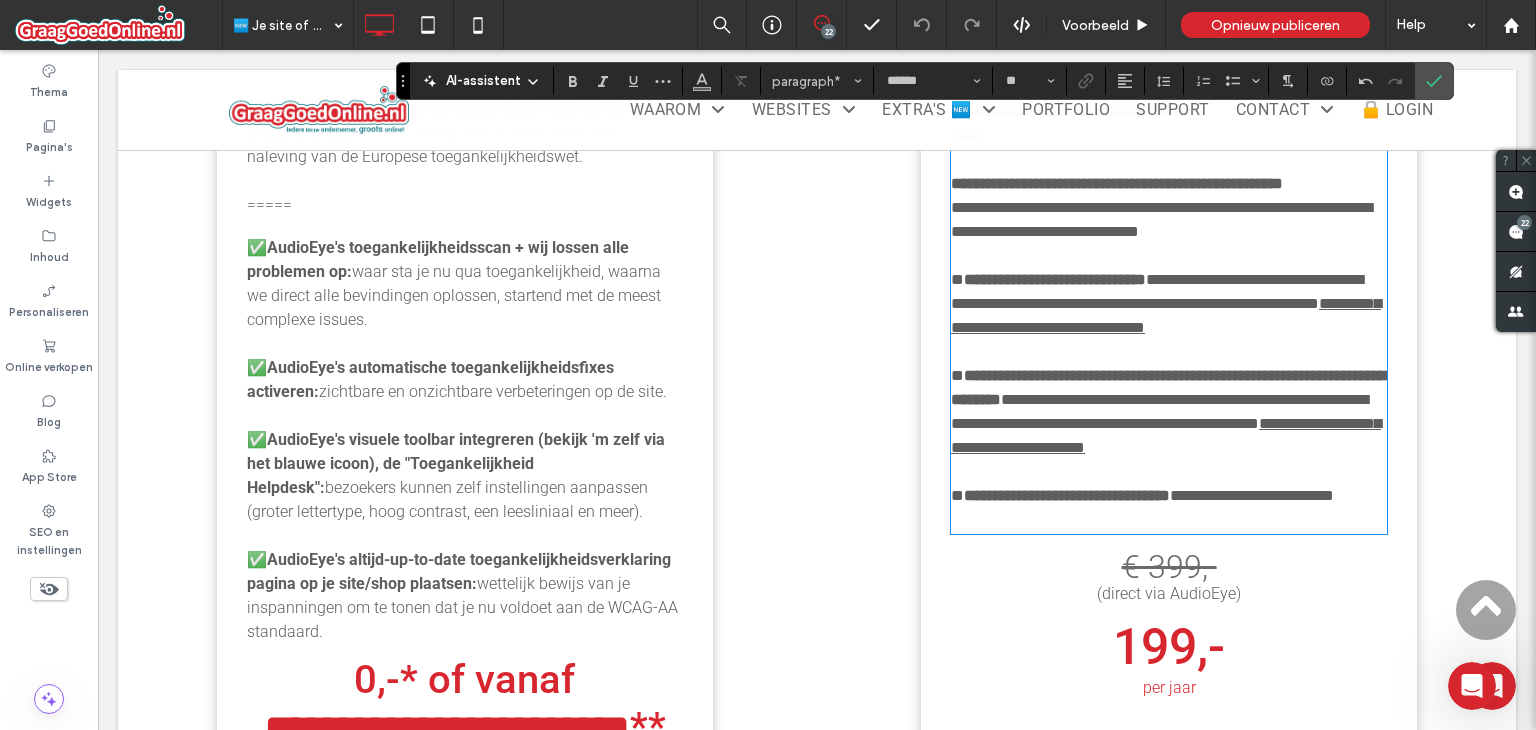 scroll, scrollTop: 2614, scrollLeft: 0, axis: vertical 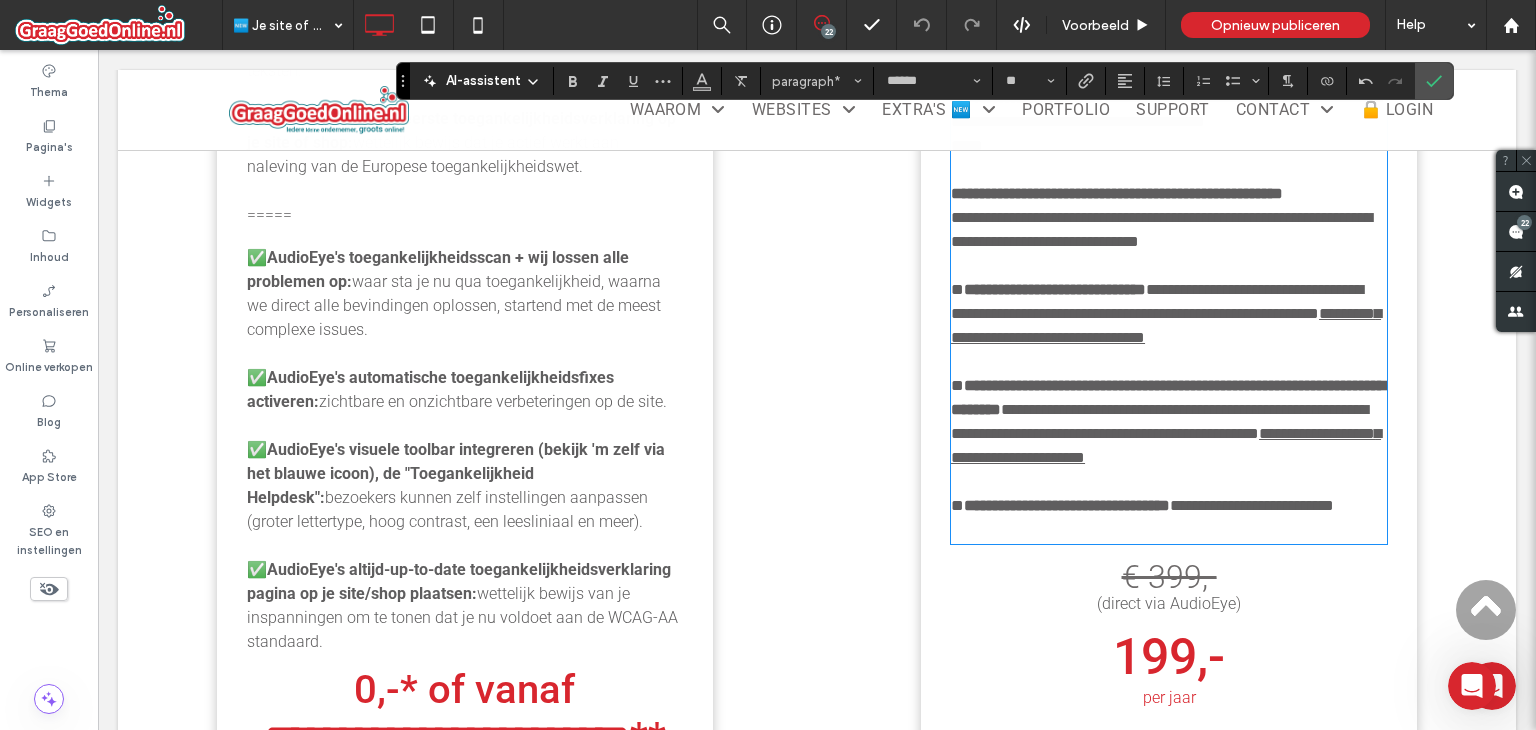 drag, startPoint x: 1058, startPoint y: 598, endPoint x: 952, endPoint y: 240, distance: 373.3631 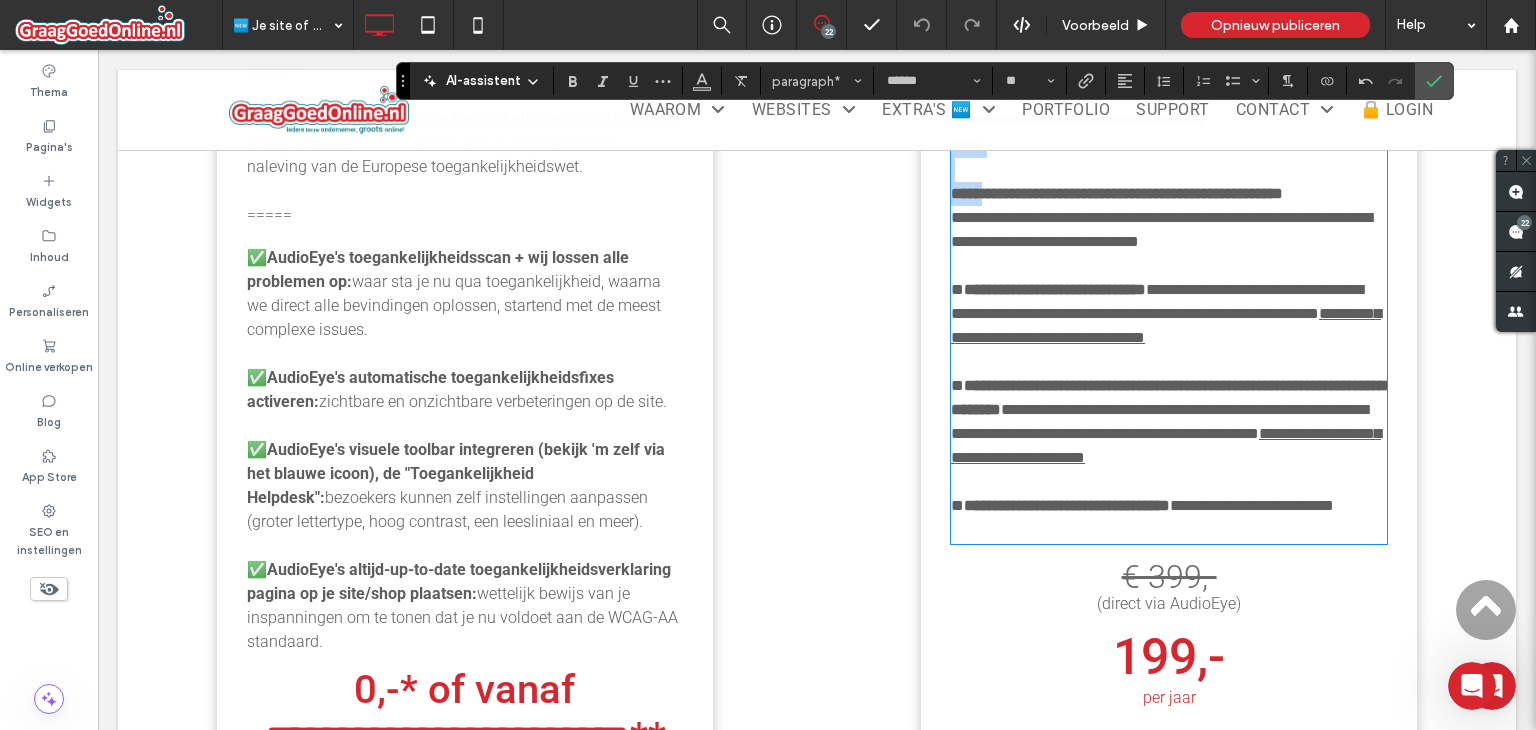 drag, startPoint x: 947, startPoint y: 209, endPoint x: 991, endPoint y: 253, distance: 62.225395 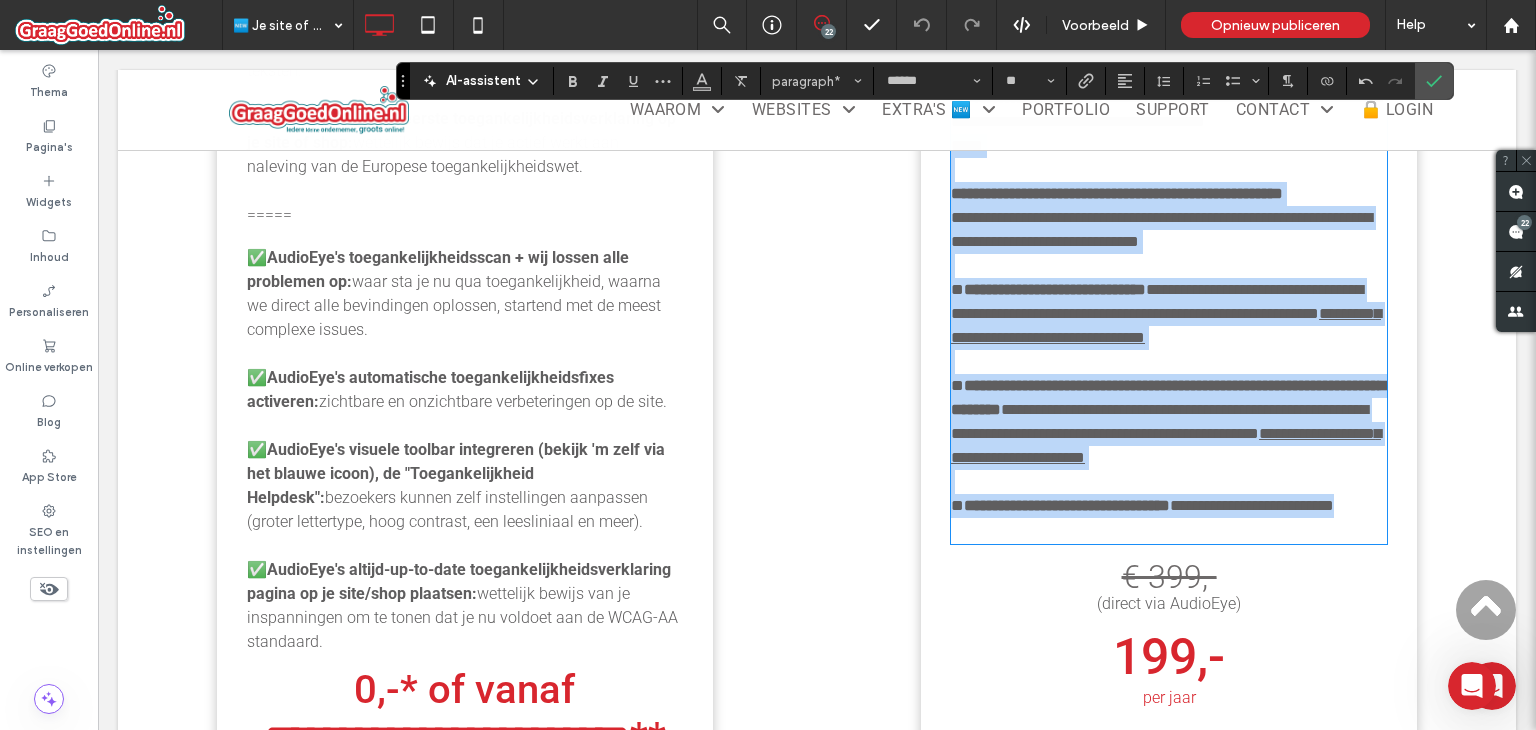 click on "**********" at bounding box center [1169, 506] 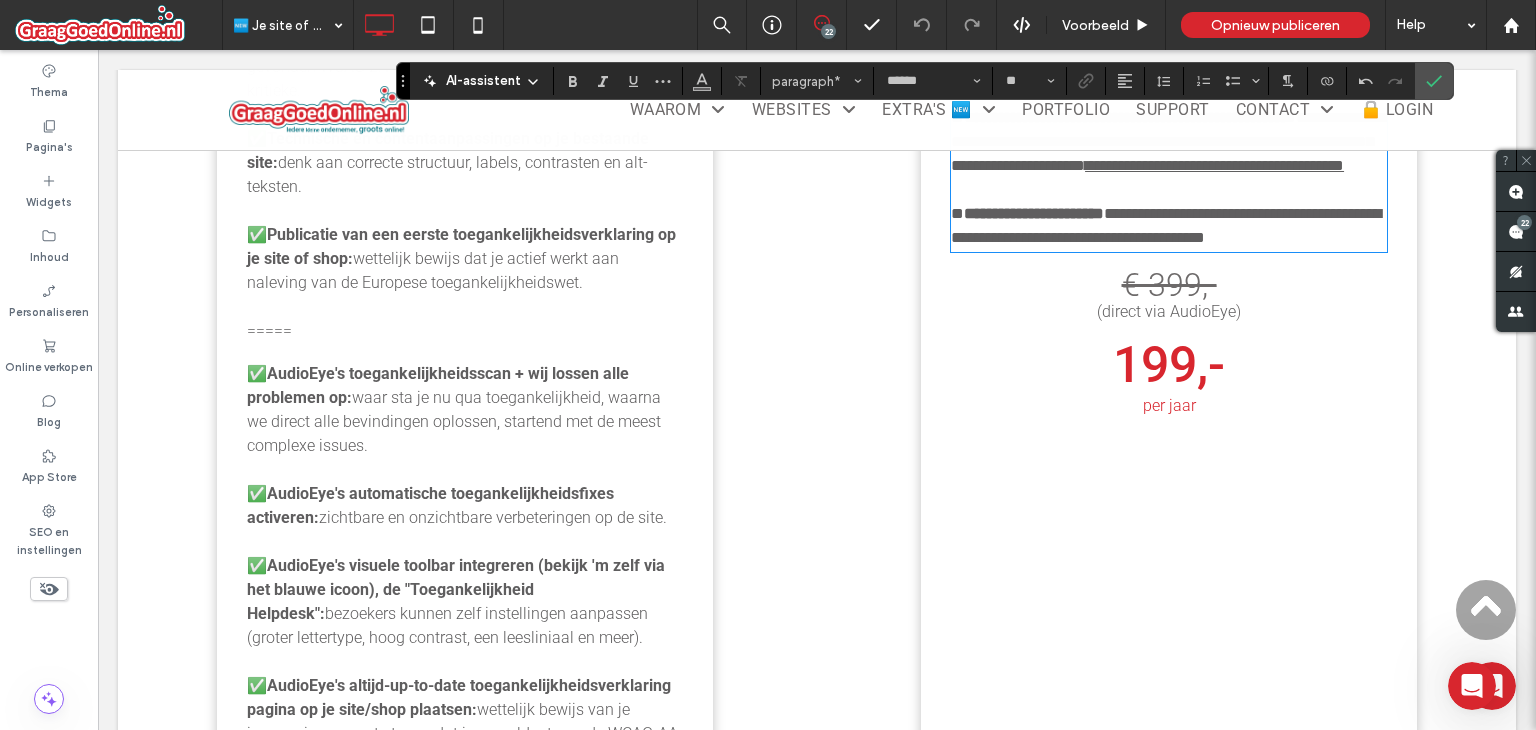 scroll, scrollTop: 2414, scrollLeft: 0, axis: vertical 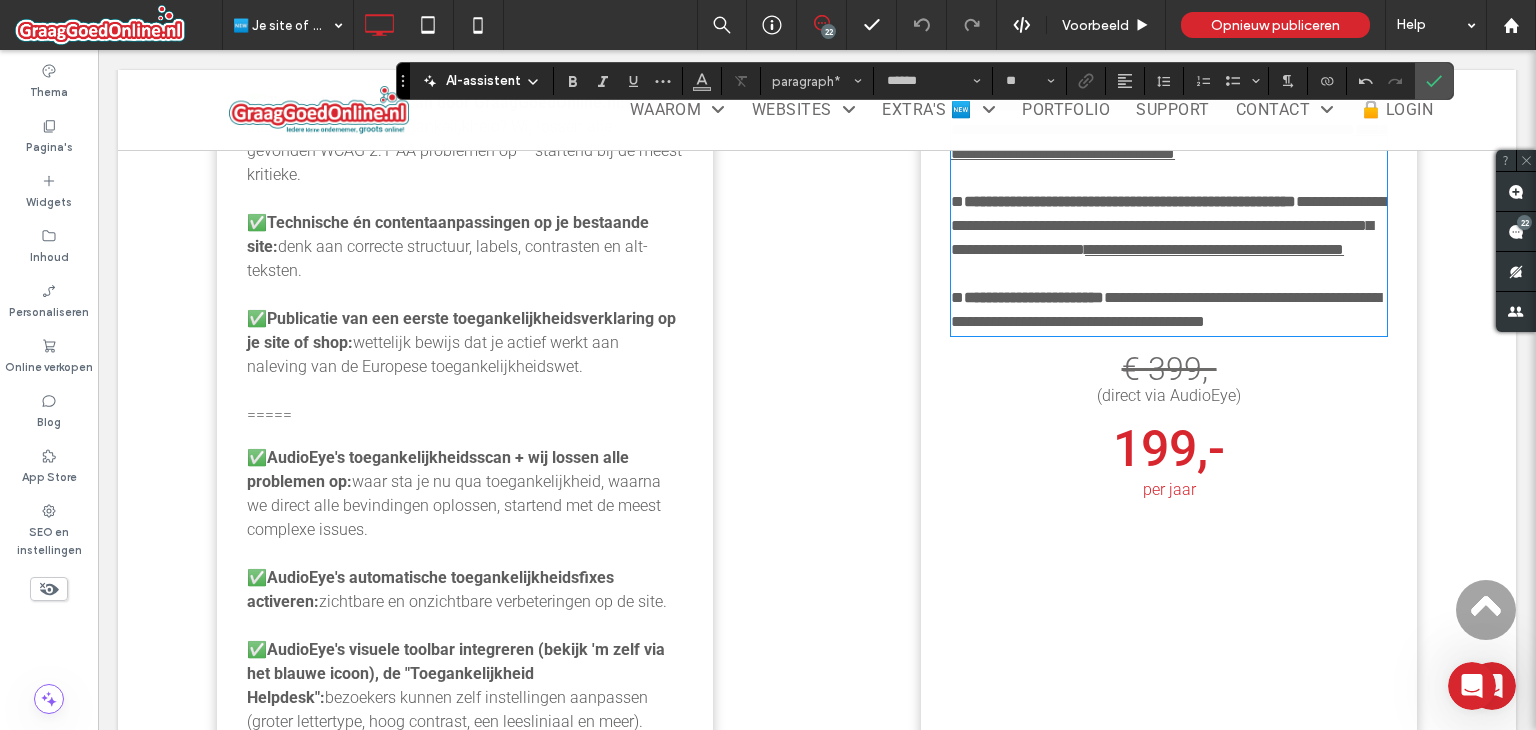 click on "=====" at bounding box center [465, 415] 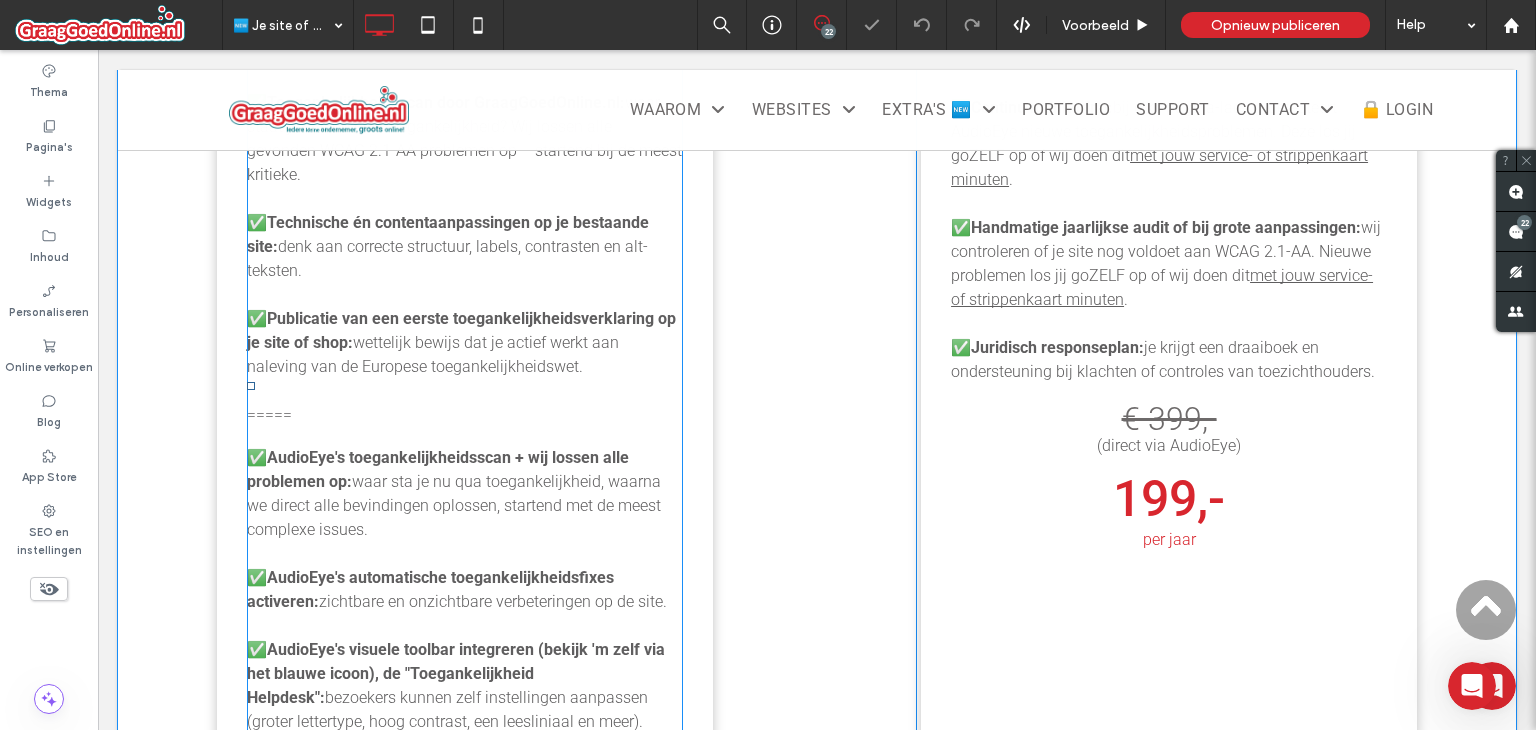 click on "=====" at bounding box center [465, 415] 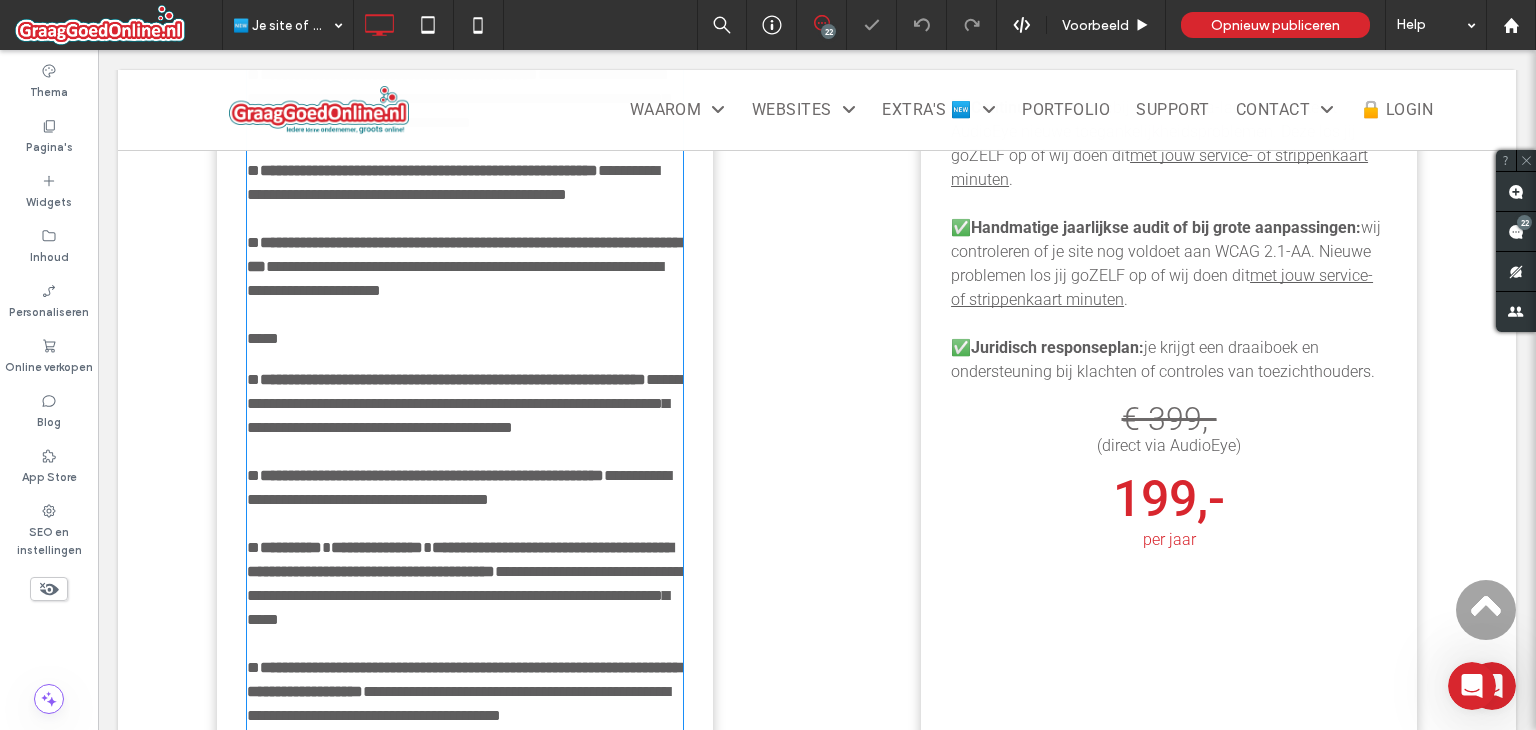 click on "**********" at bounding box center (426, -66) 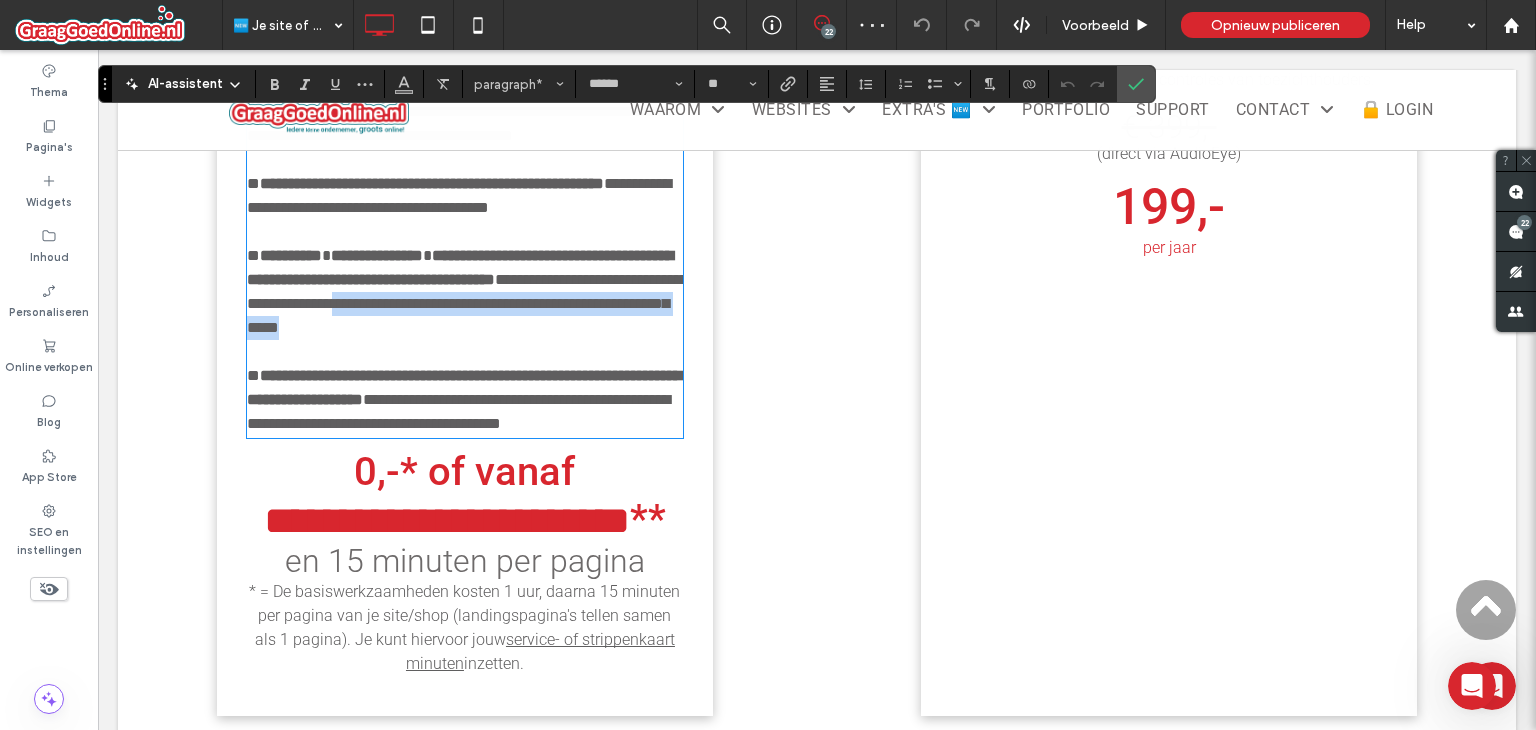 scroll, scrollTop: 2683, scrollLeft: 0, axis: vertical 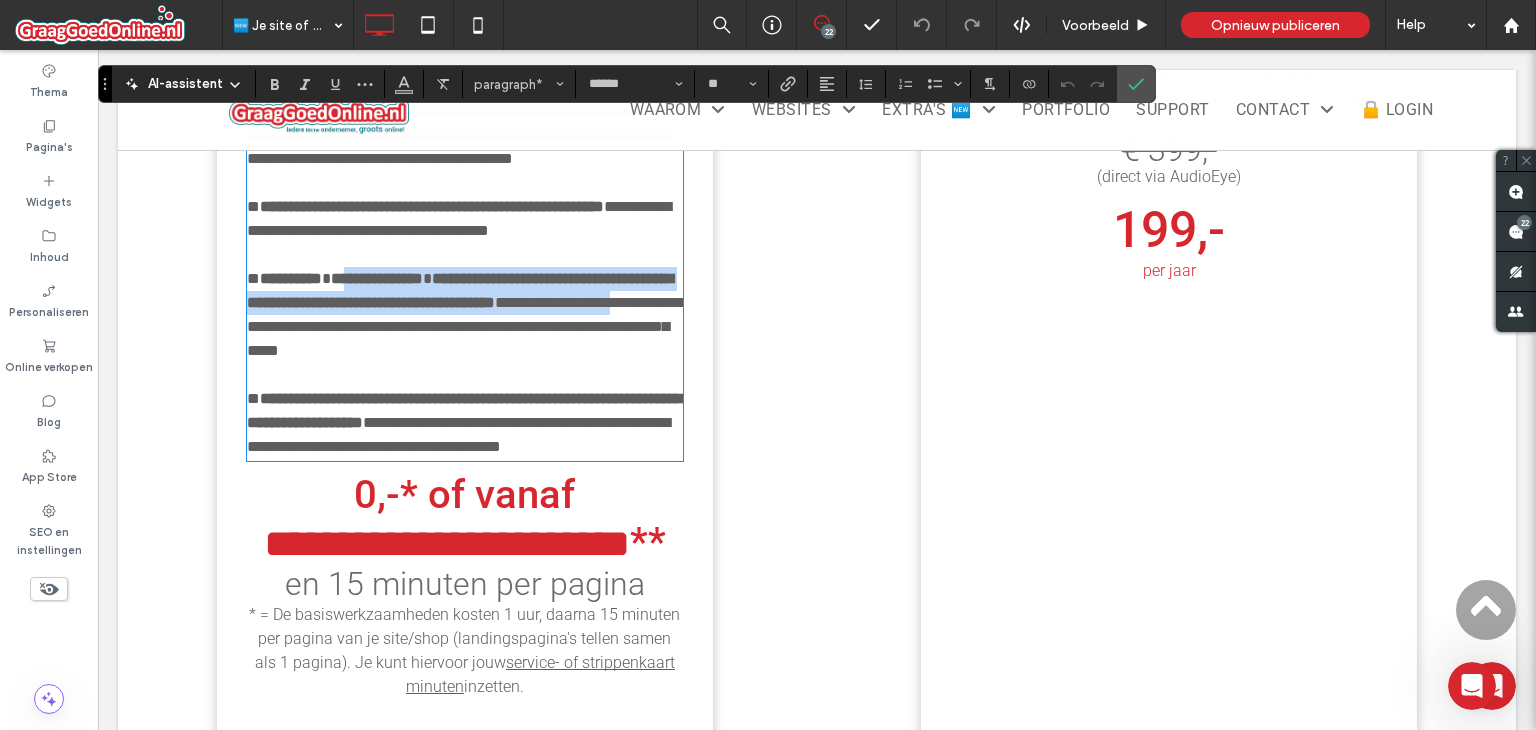 drag, startPoint x: 416, startPoint y: 537, endPoint x: 360, endPoint y: 356, distance: 189.46504 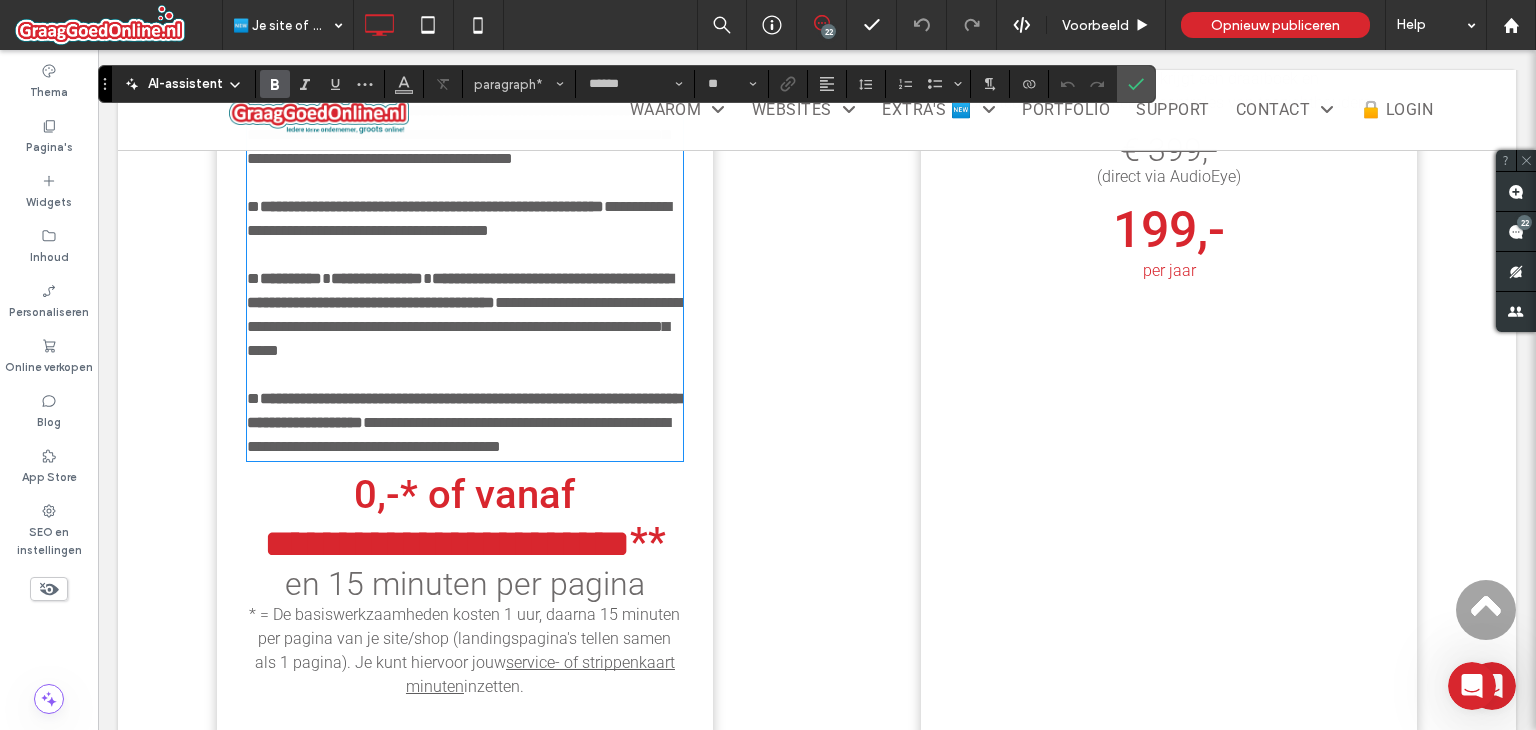 click on "**********" at bounding box center (465, 423) 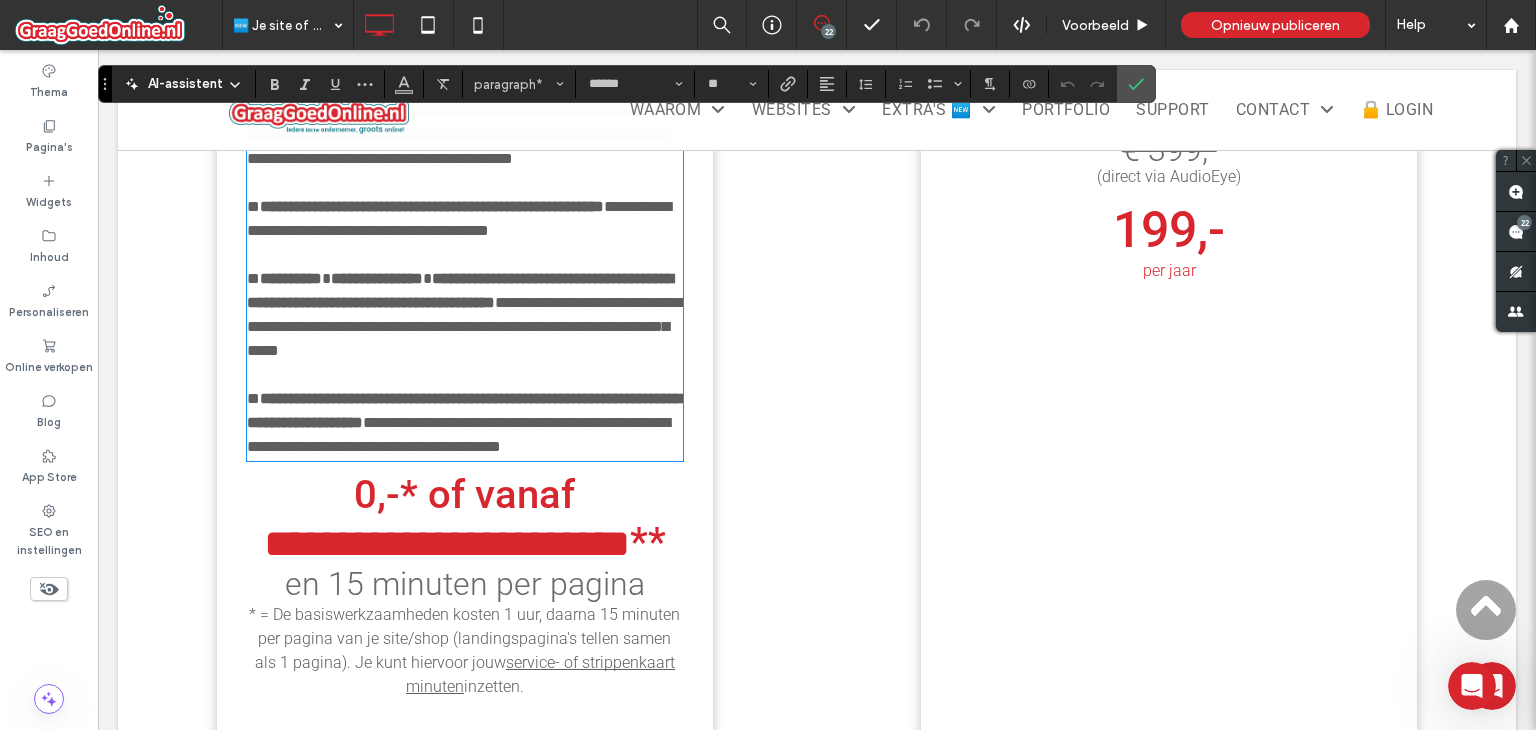 click on "**********" at bounding box center (464, 410) 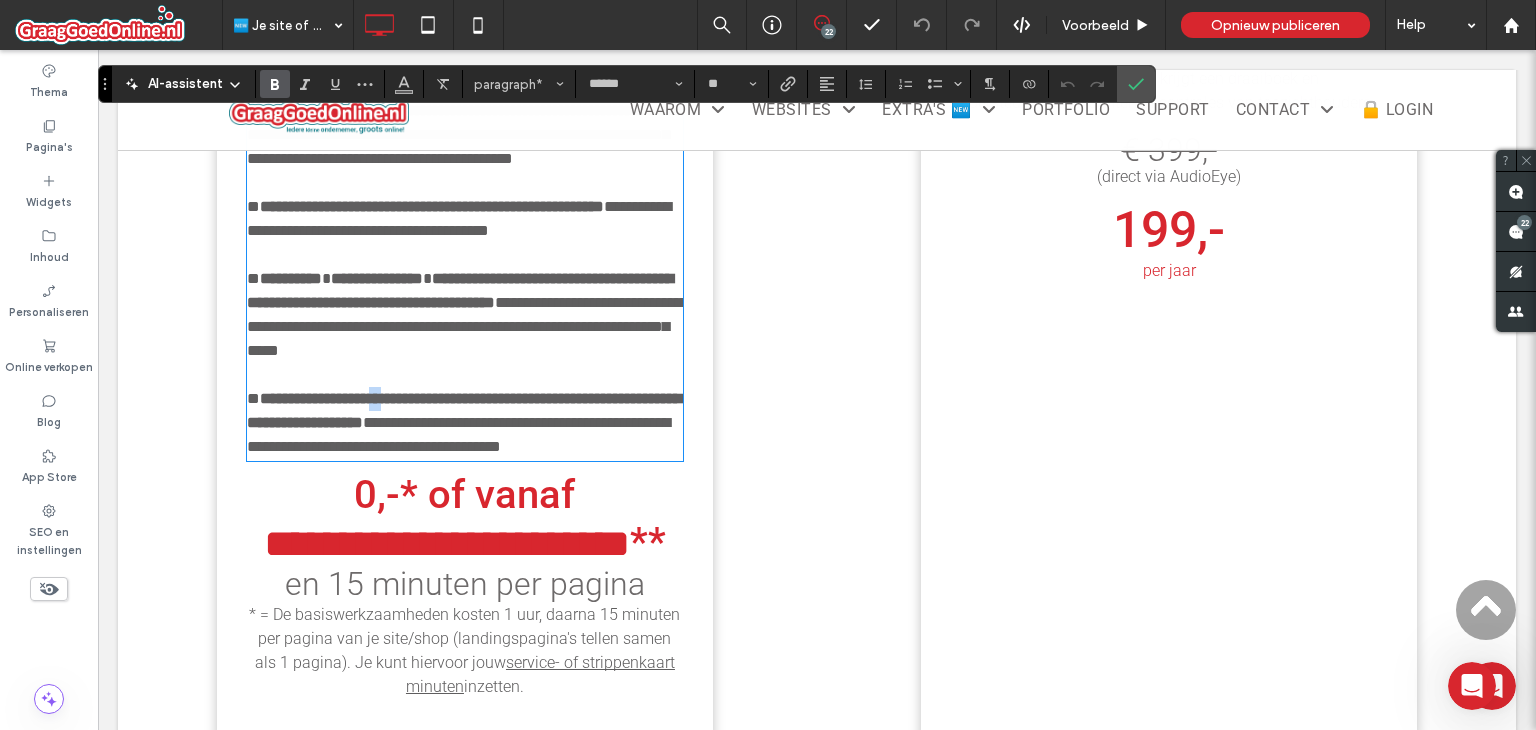 click on "**********" at bounding box center [464, 410] 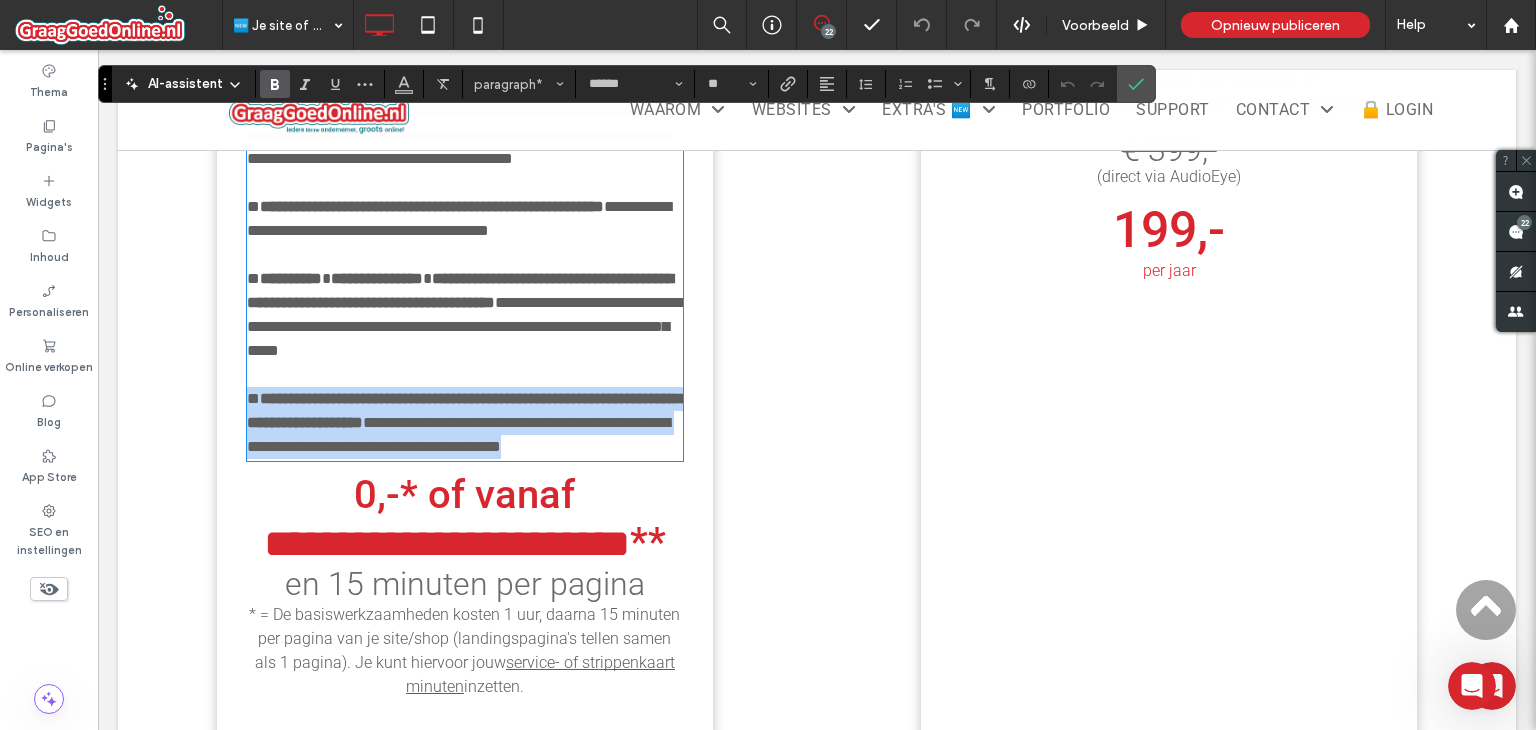click on "**********" at bounding box center (464, 410) 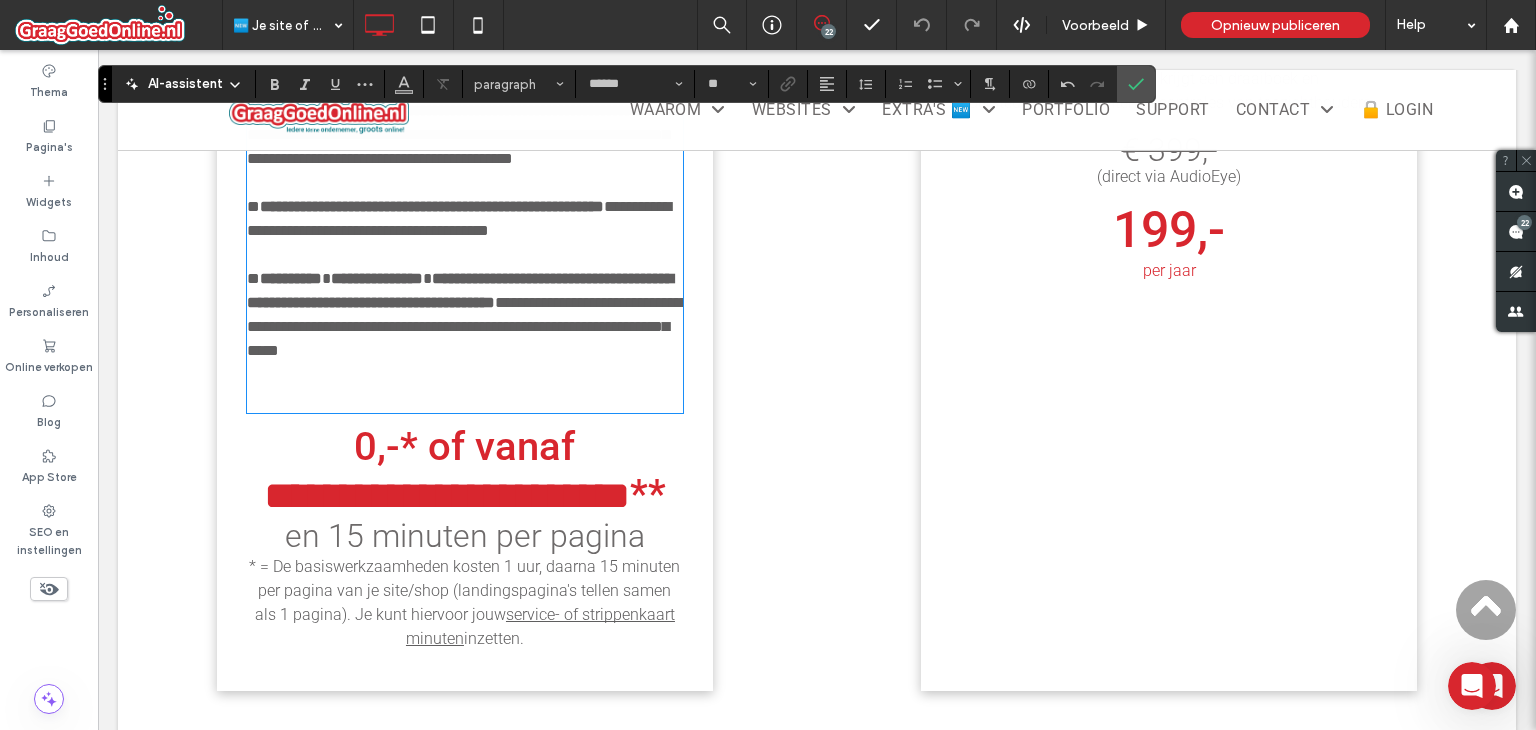 click on "**********" at bounding box center (460, 290) 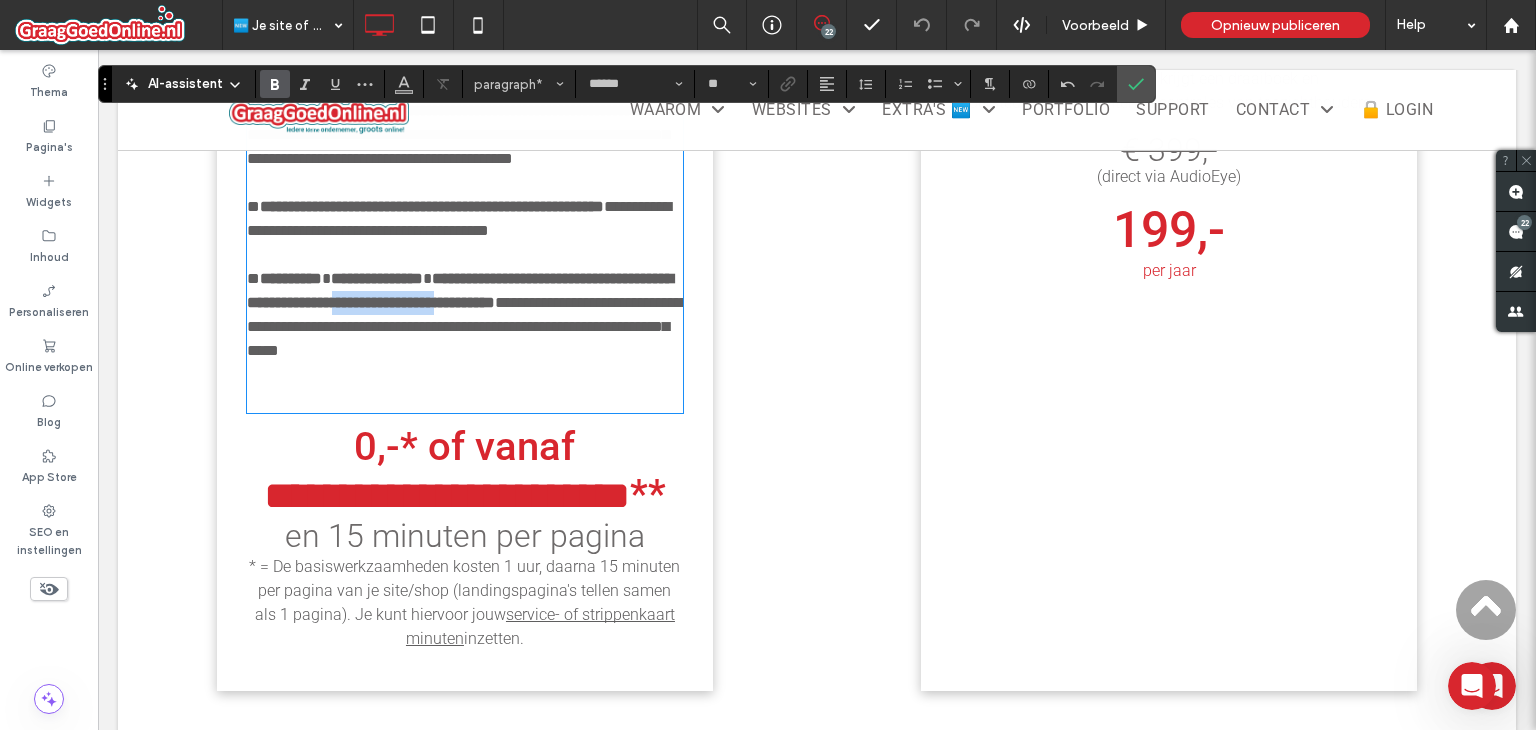 click on "**********" at bounding box center (460, 290) 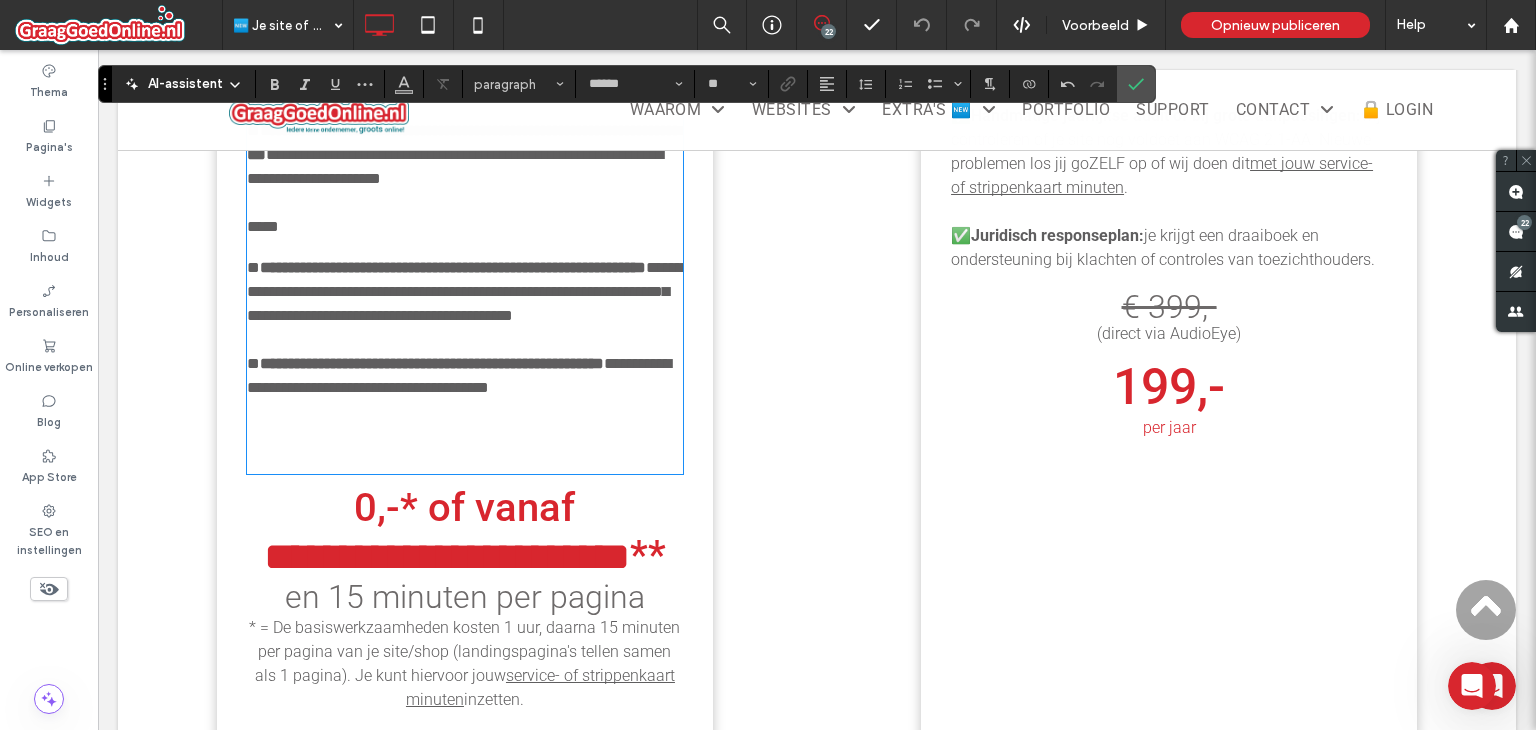 scroll, scrollTop: 2383, scrollLeft: 0, axis: vertical 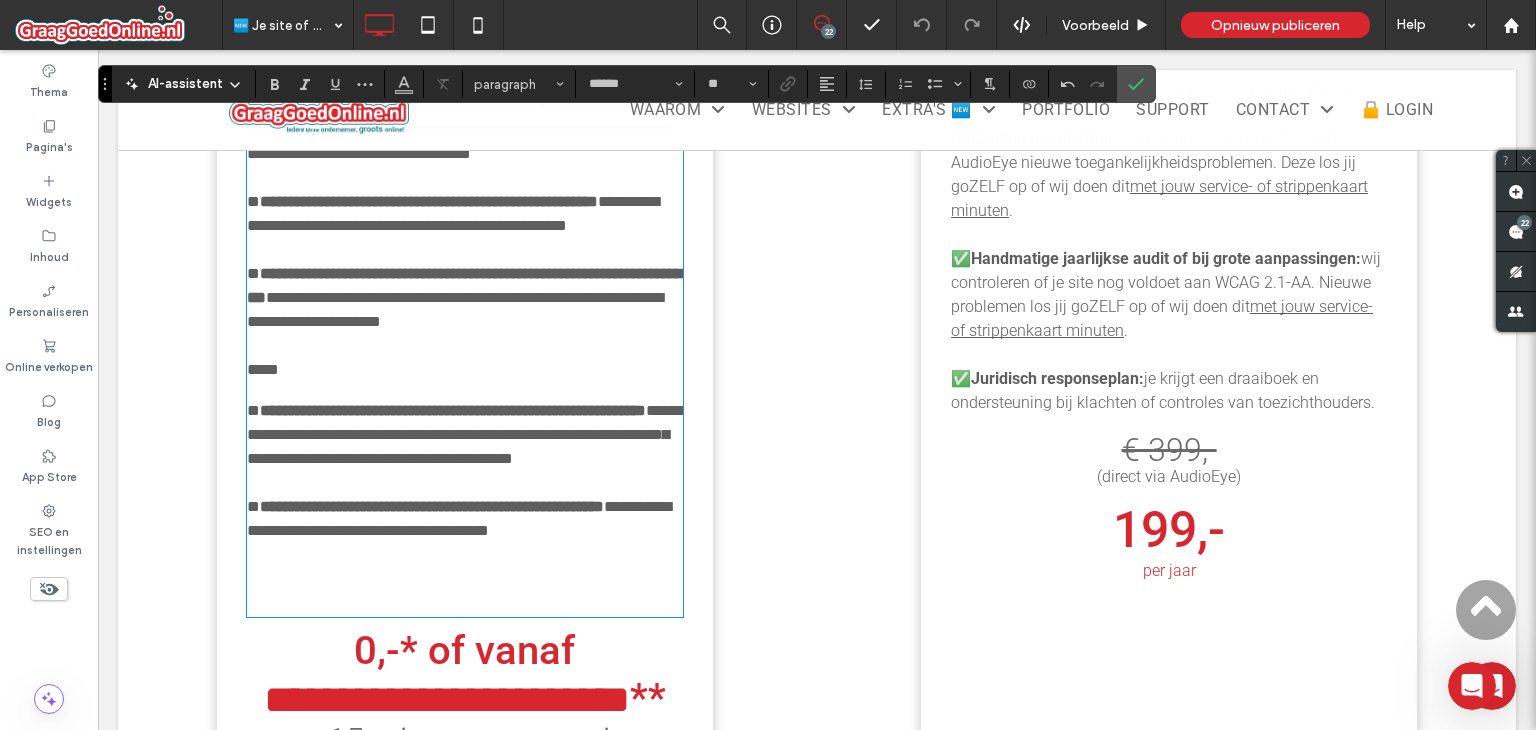 click on "**********" at bounding box center (432, 506) 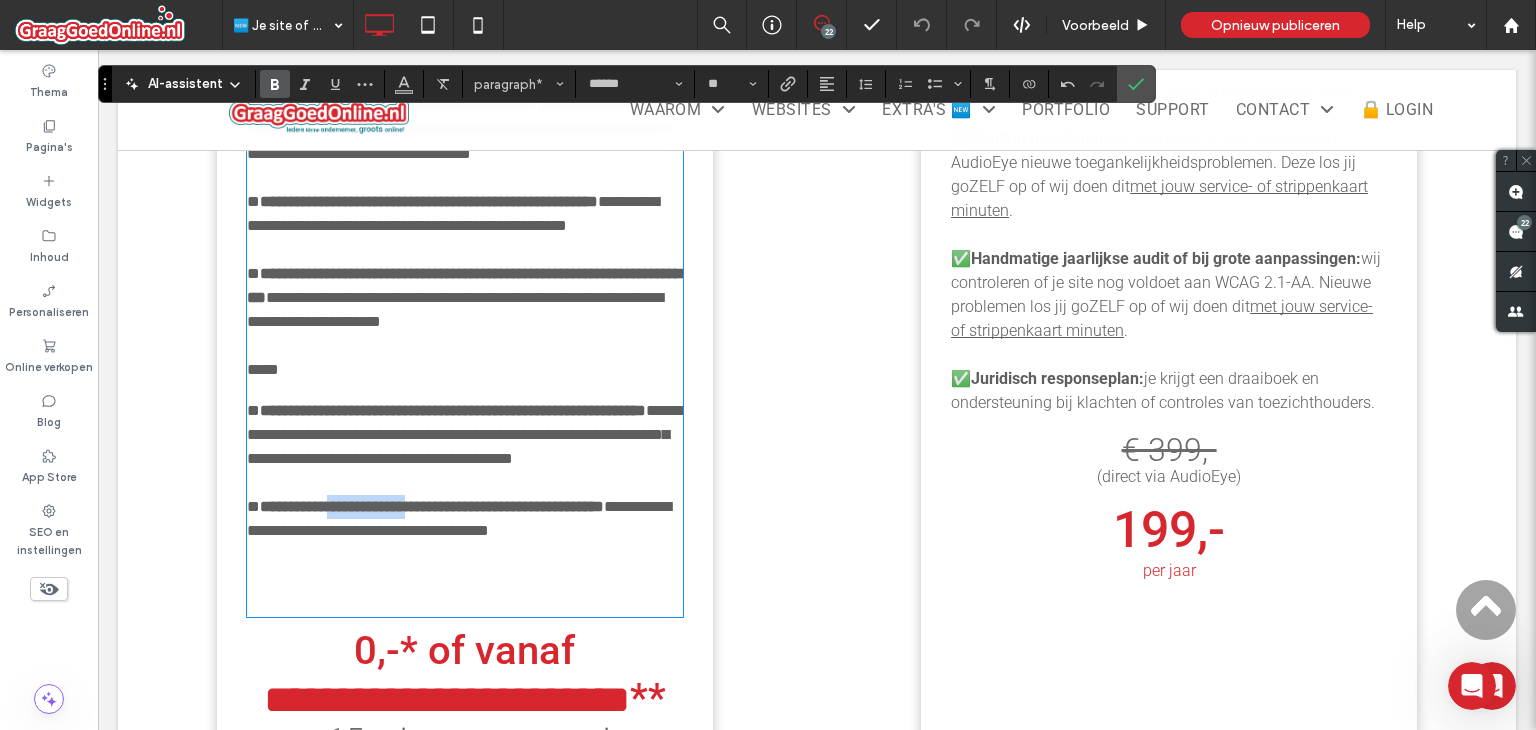 click on "**********" at bounding box center (432, 506) 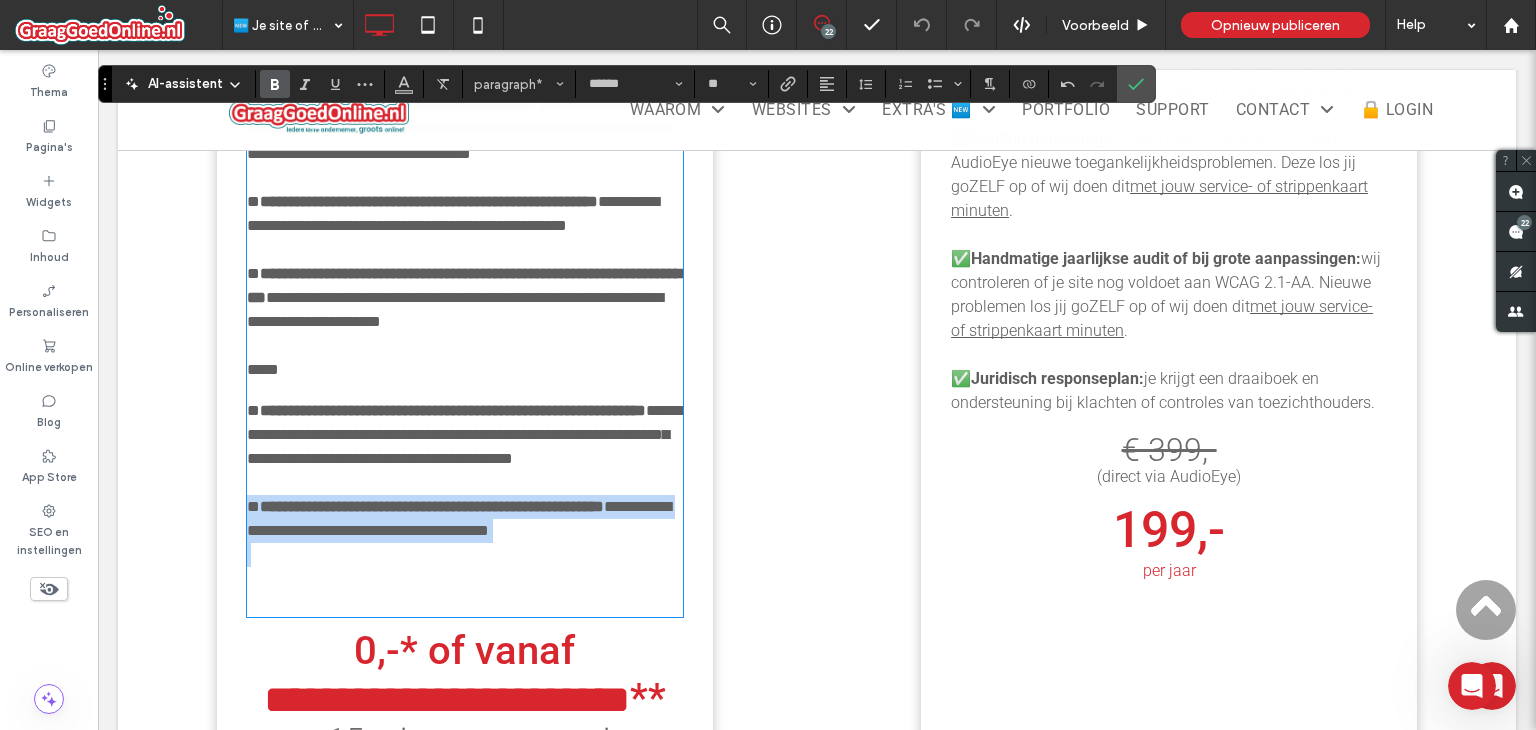 click on "**********" at bounding box center [432, 506] 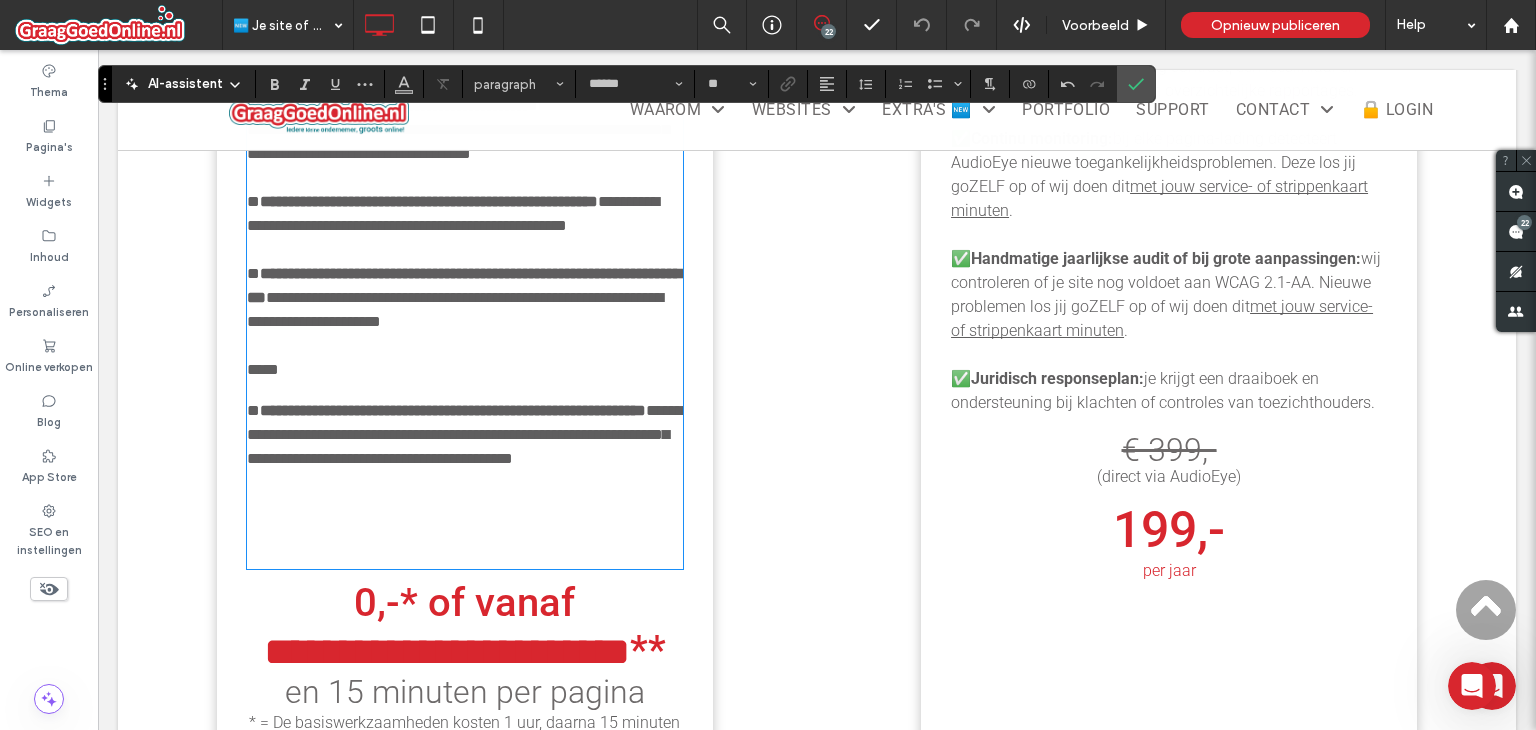 click on "**********" at bounding box center (465, 435) 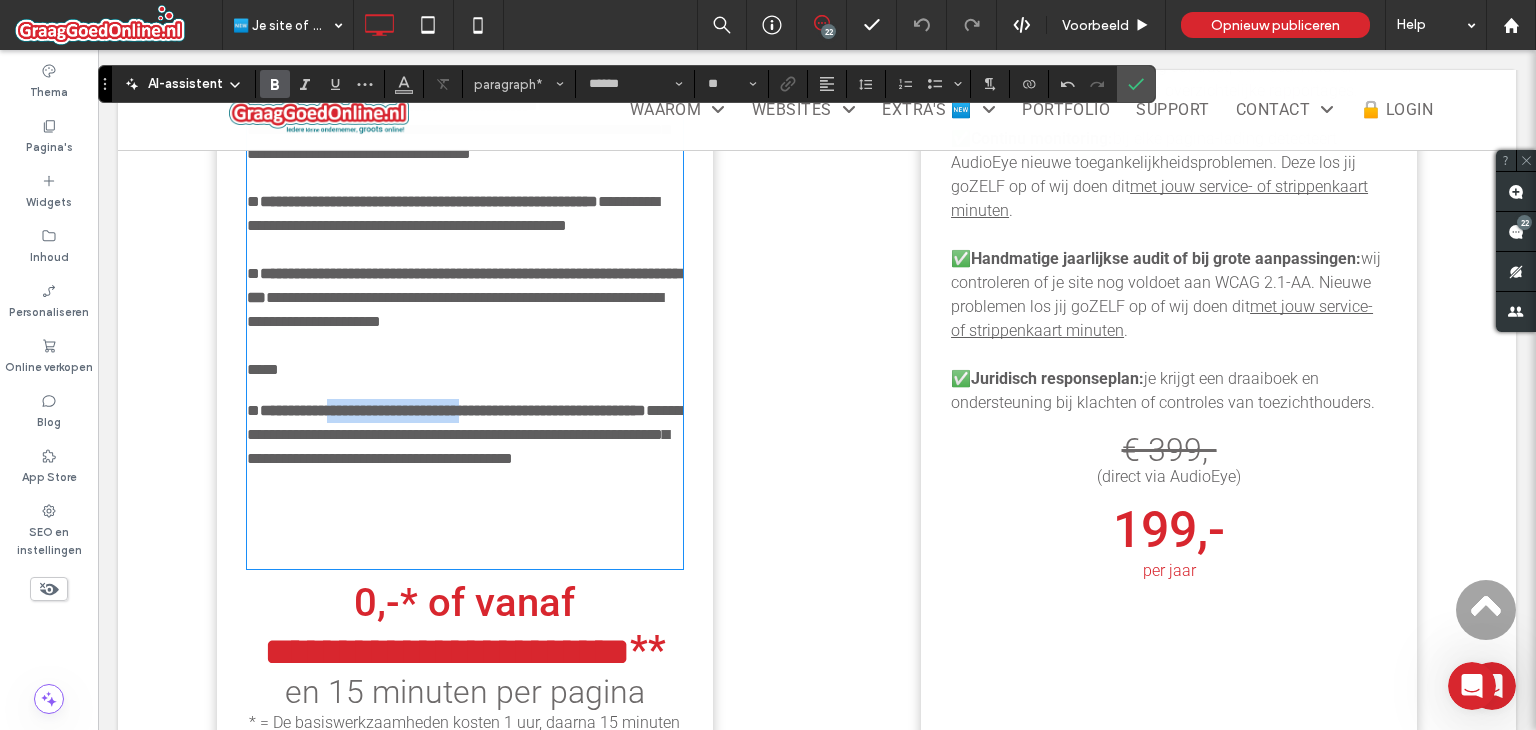 click on "**********" at bounding box center (465, 435) 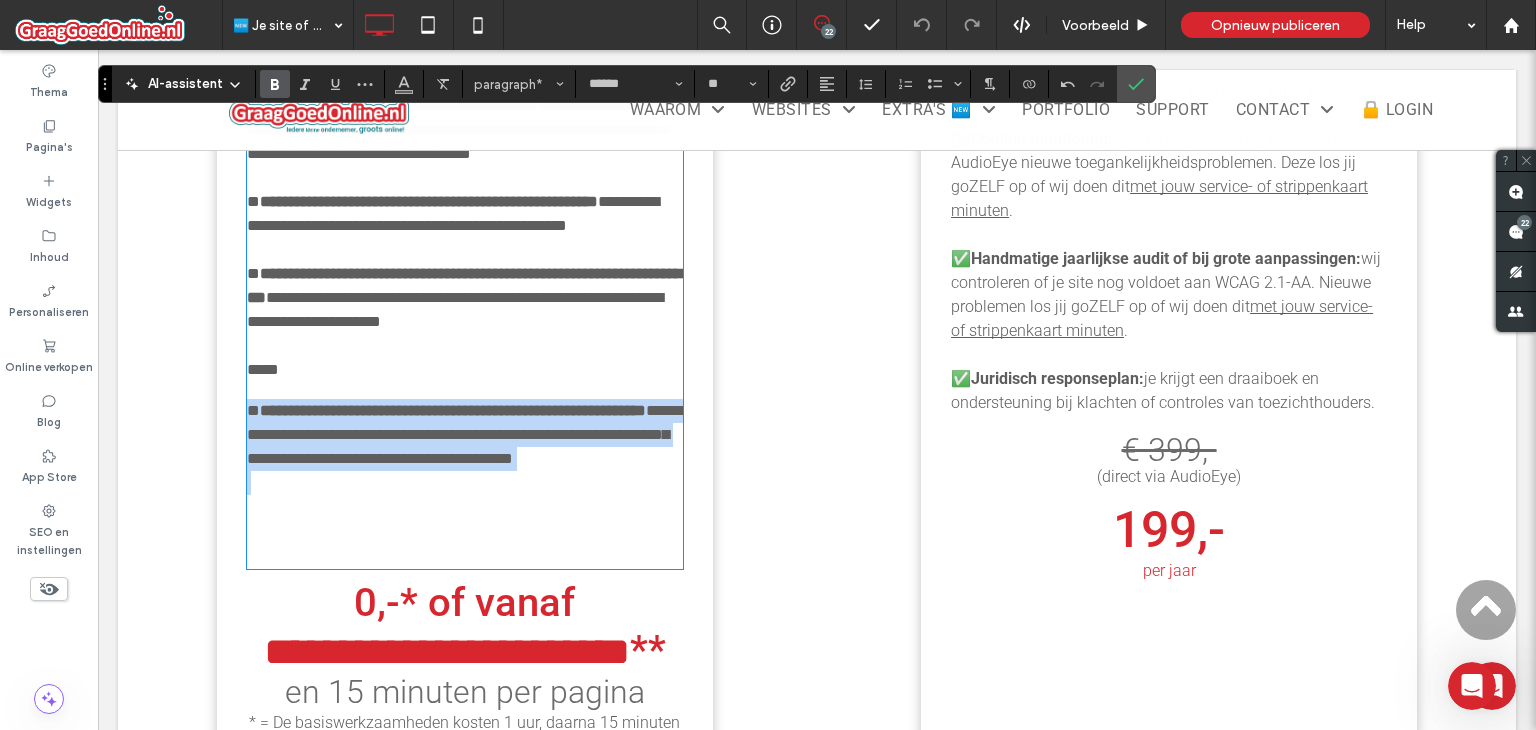 click on "**********" at bounding box center (465, 435) 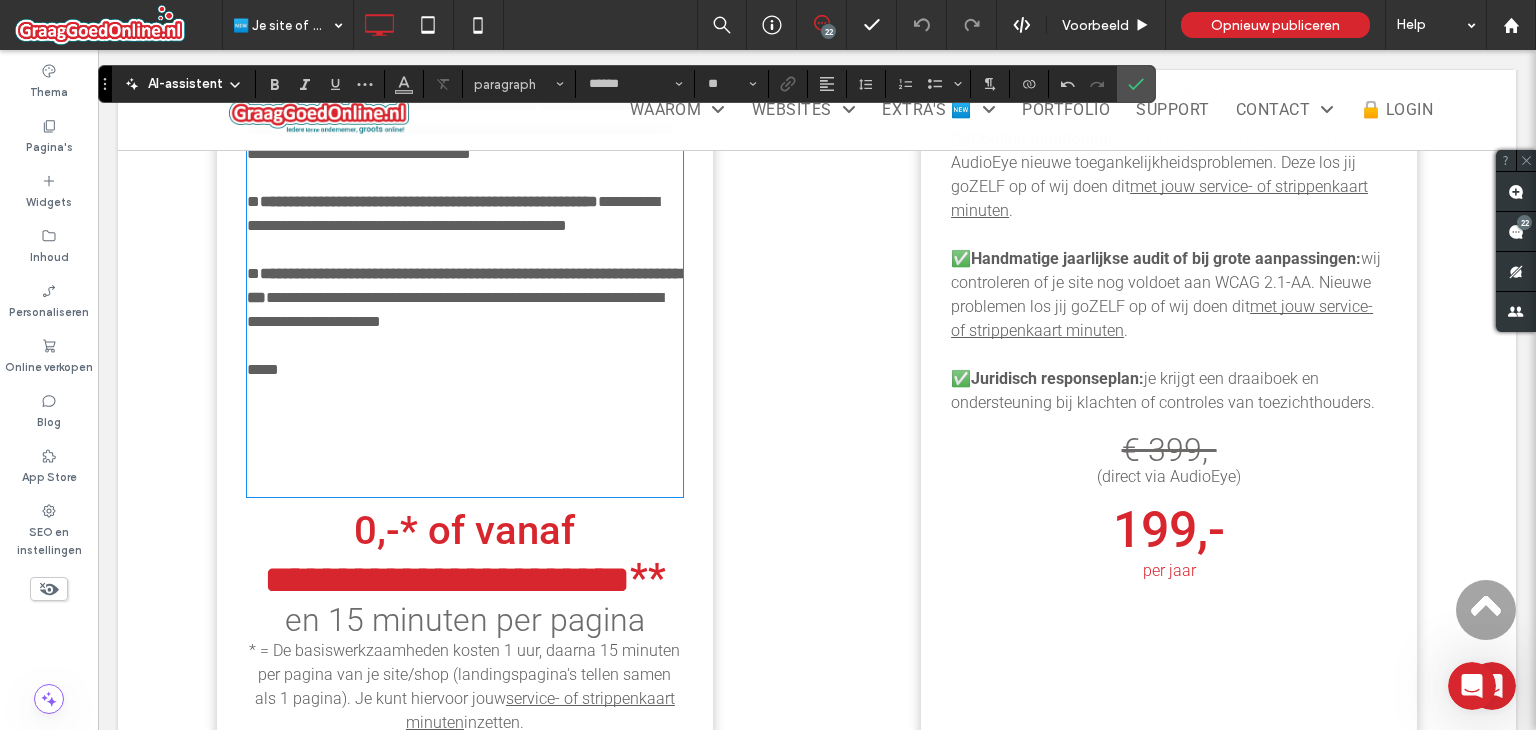 click at bounding box center [465, 483] 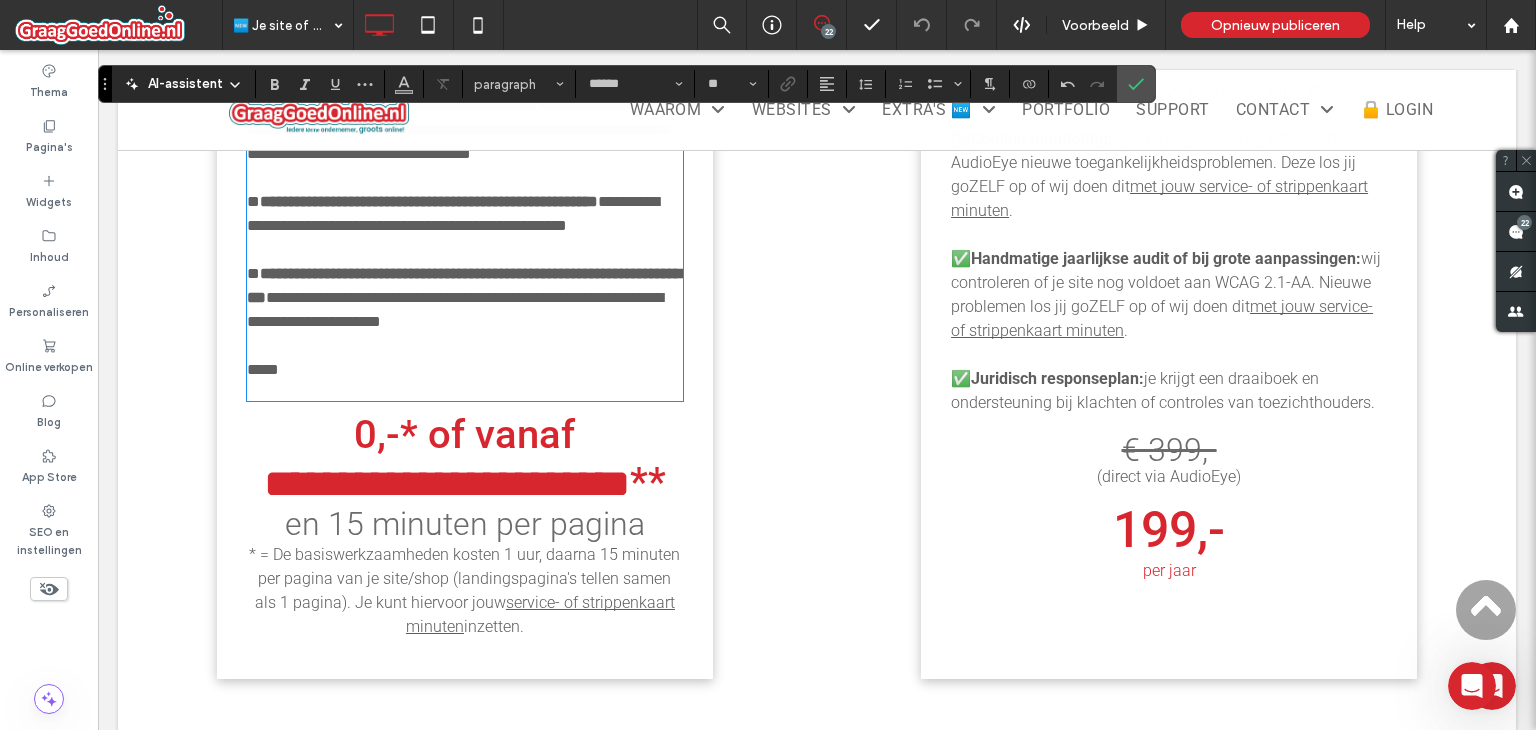 type 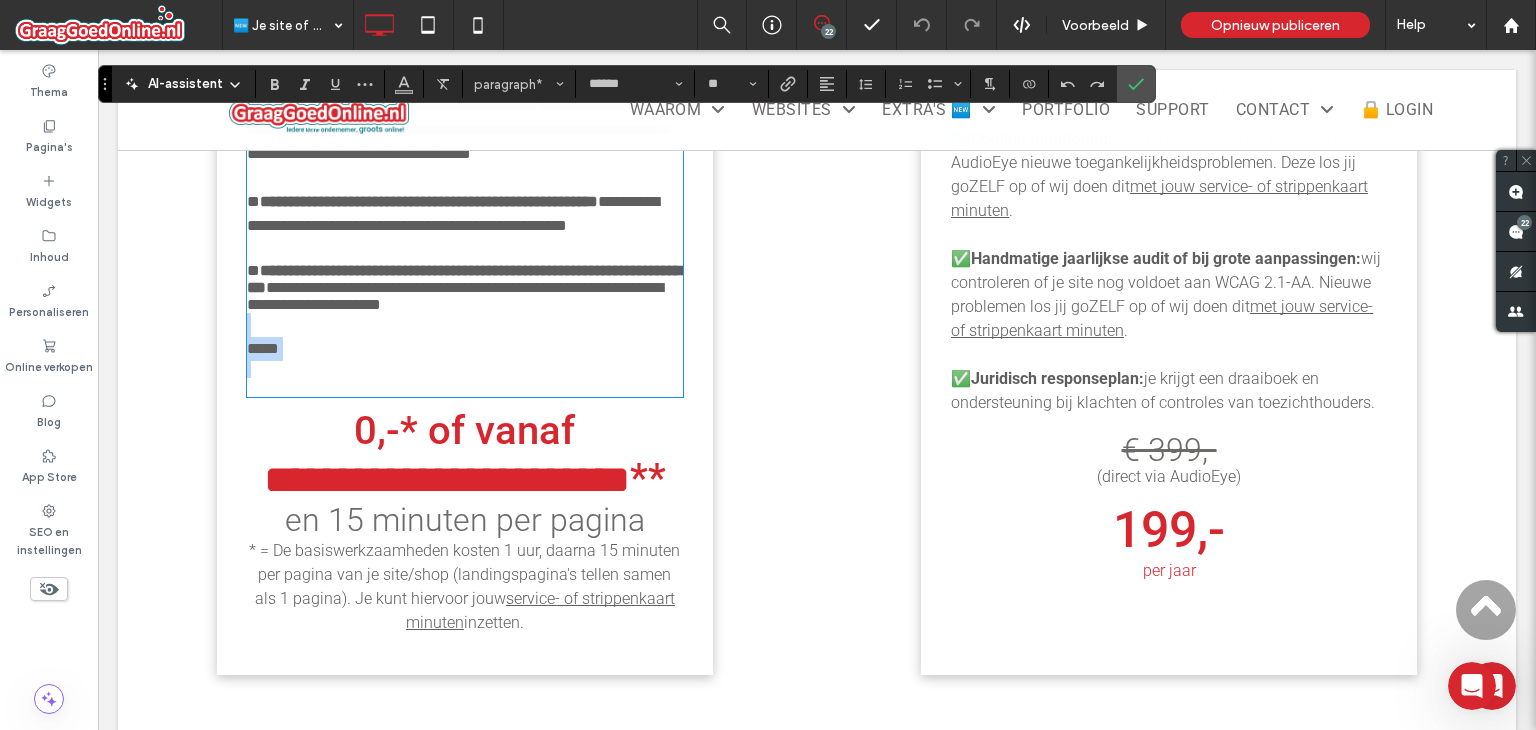 click at bounding box center (465, 325) 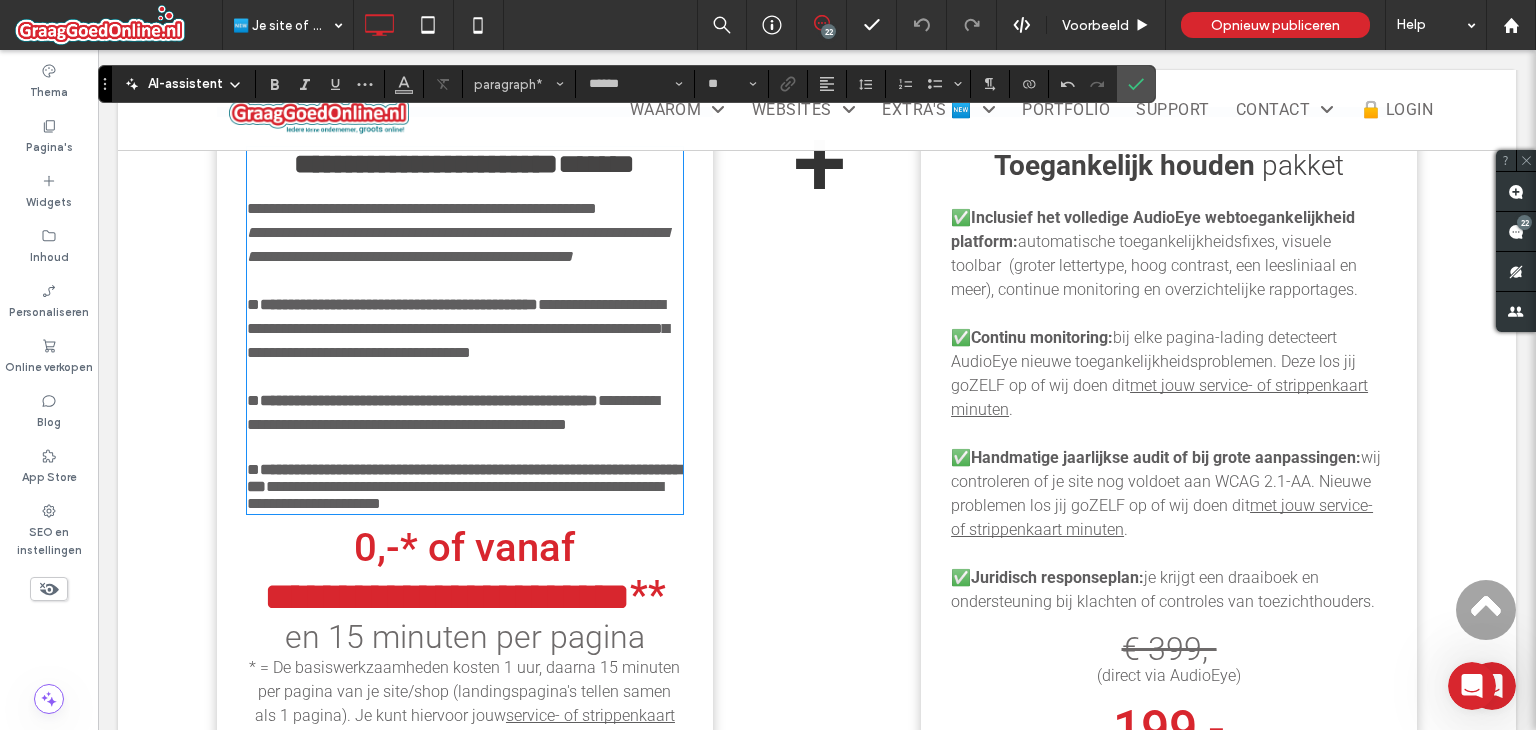 scroll, scrollTop: 2183, scrollLeft: 0, axis: vertical 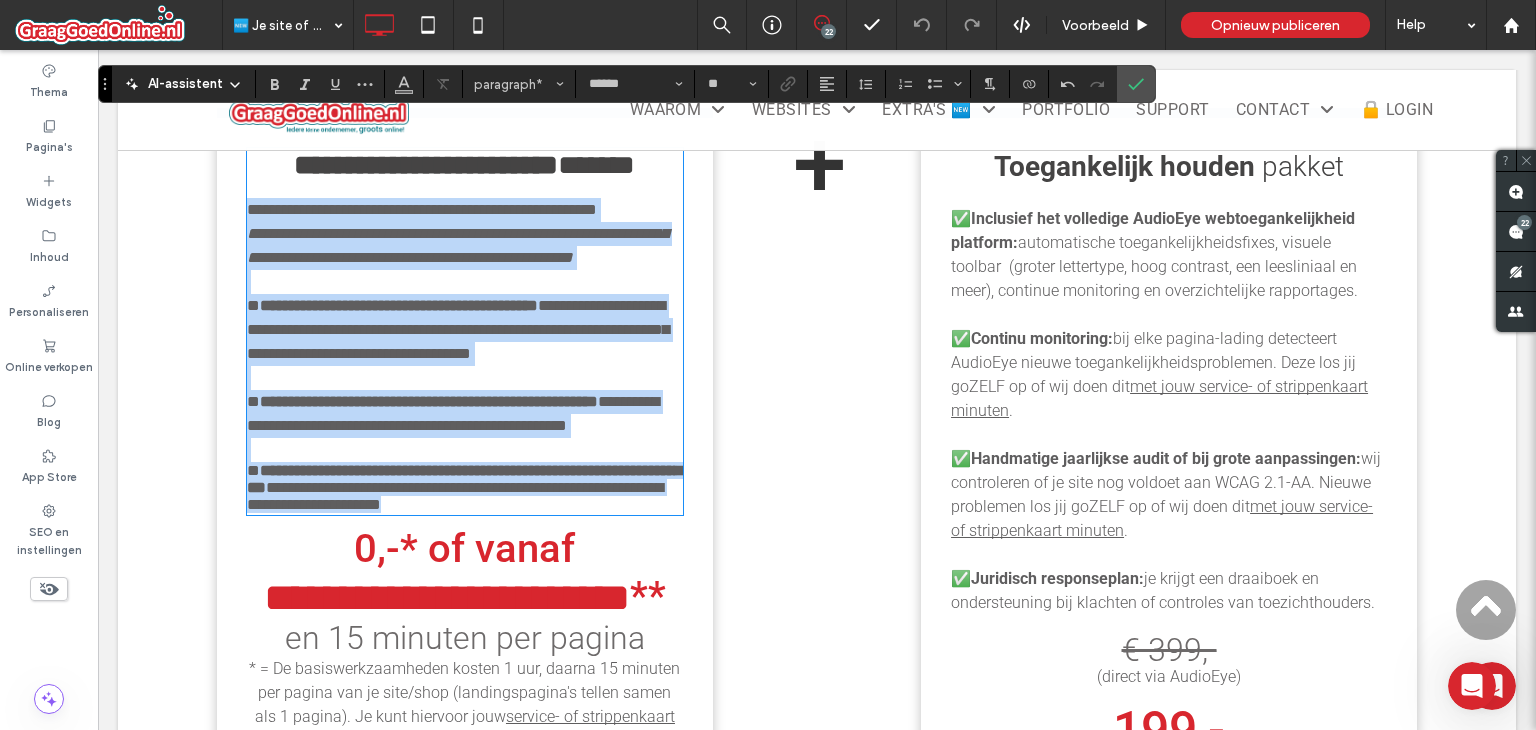 drag, startPoint x: 244, startPoint y: 235, endPoint x: 558, endPoint y: 222, distance: 314.26898 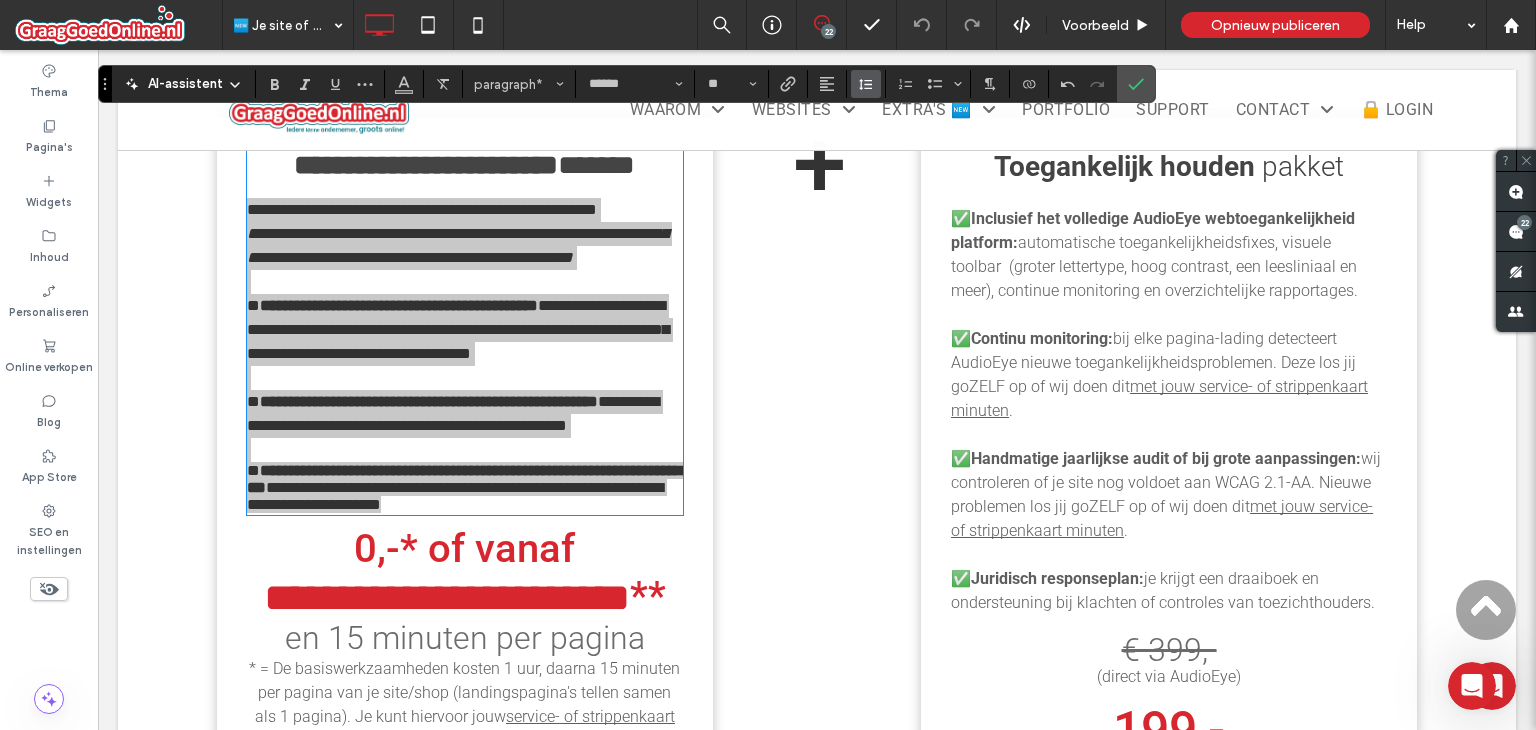 click 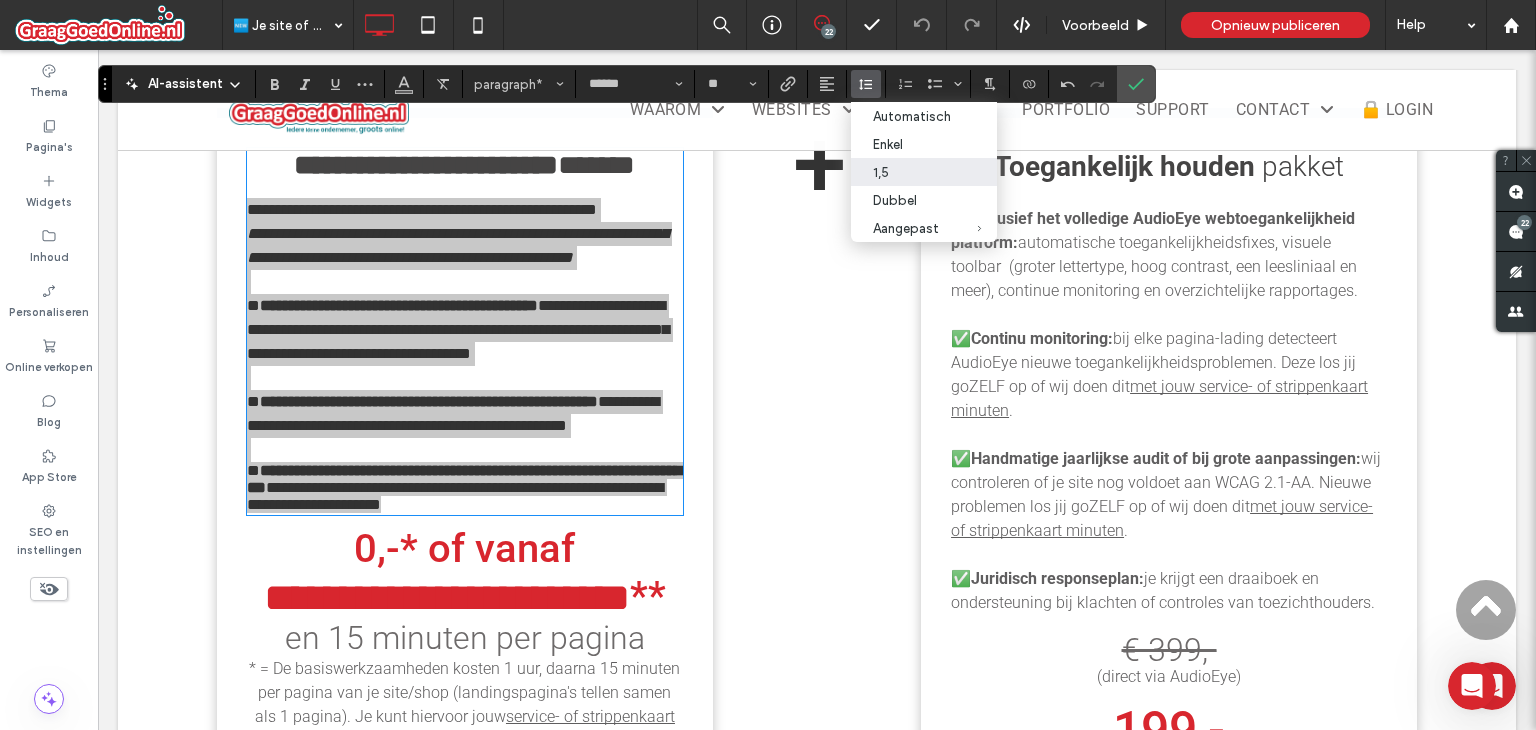 click on "1,5" at bounding box center (912, 172) 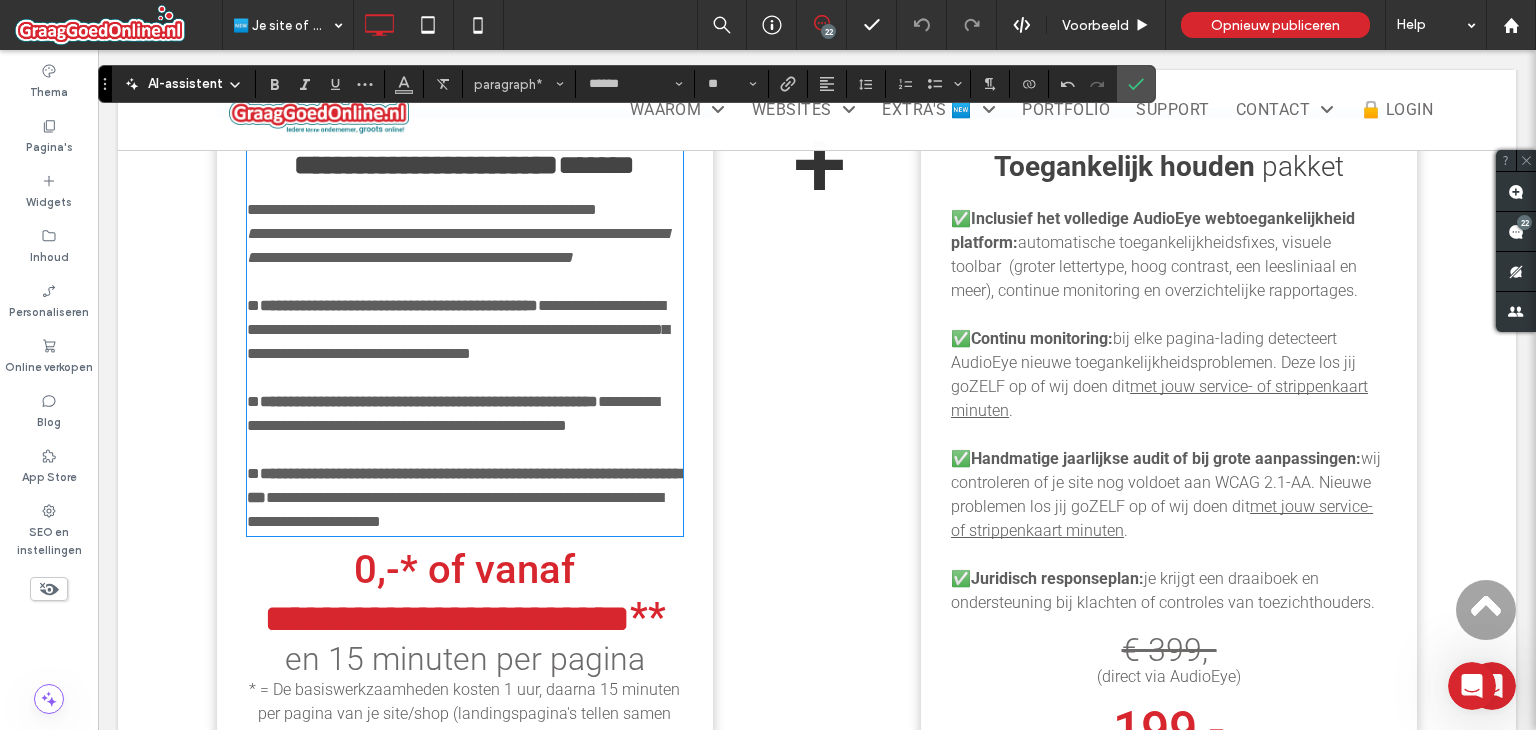 click on "Continu monitoring:" at bounding box center (1042, 338) 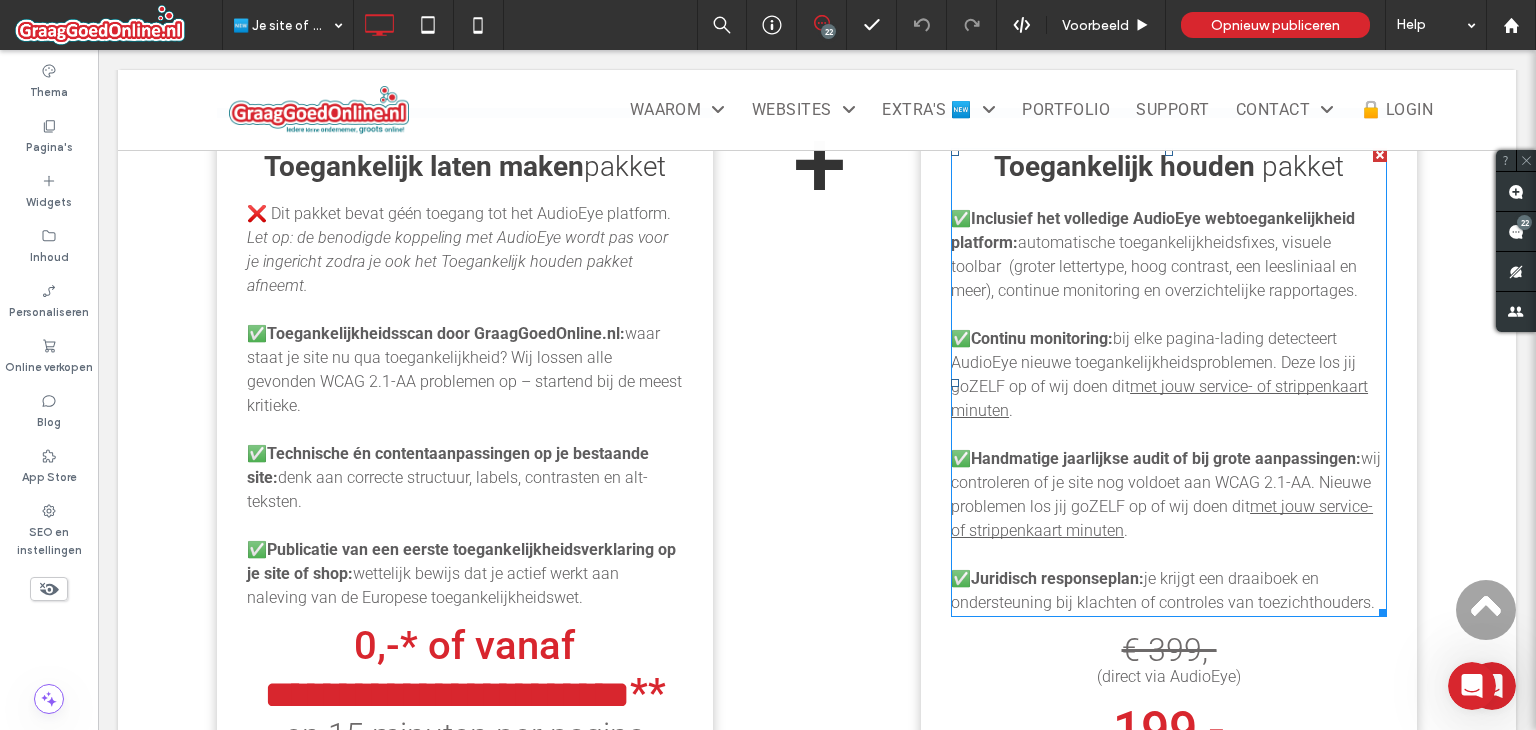 click at bounding box center [1169, 195] 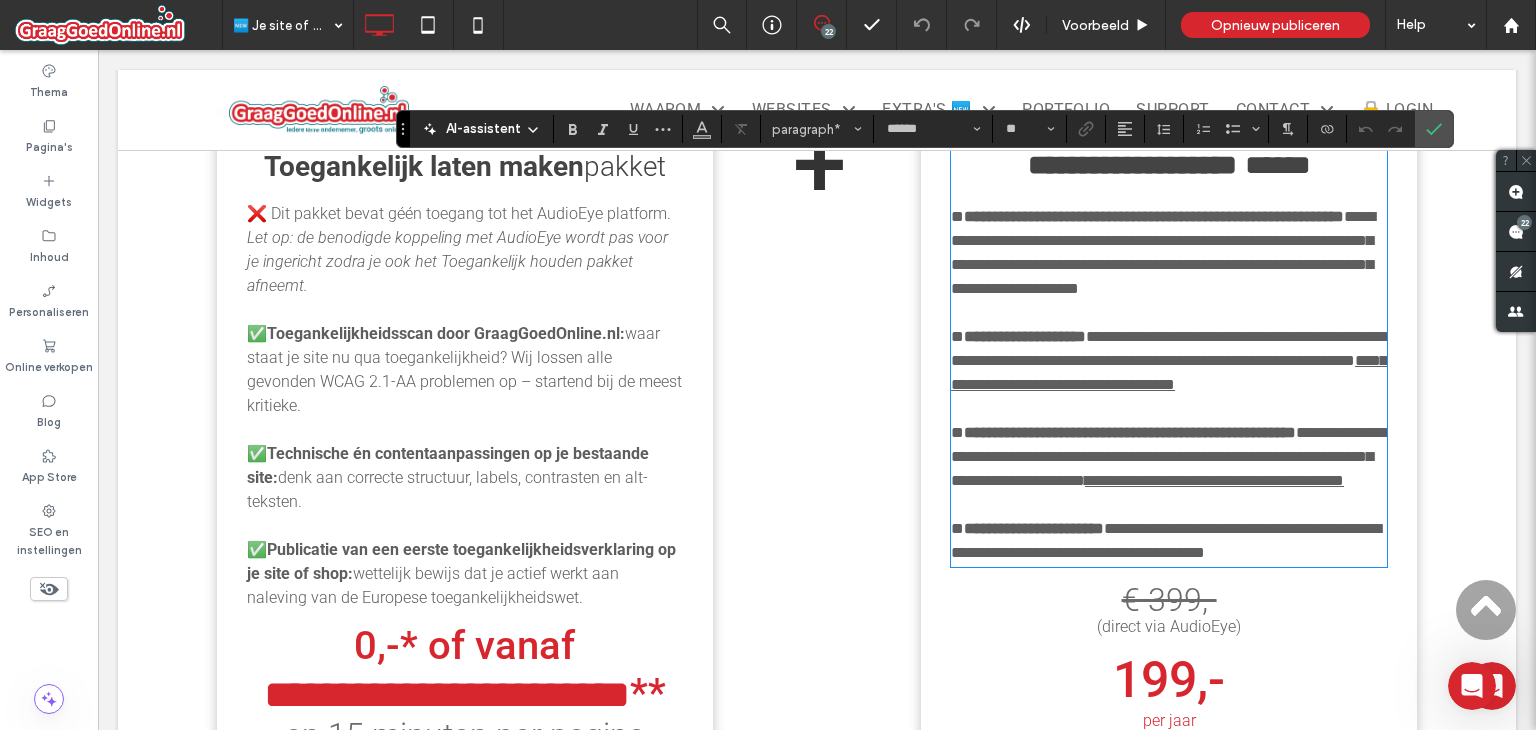 click at bounding box center (1169, 193) 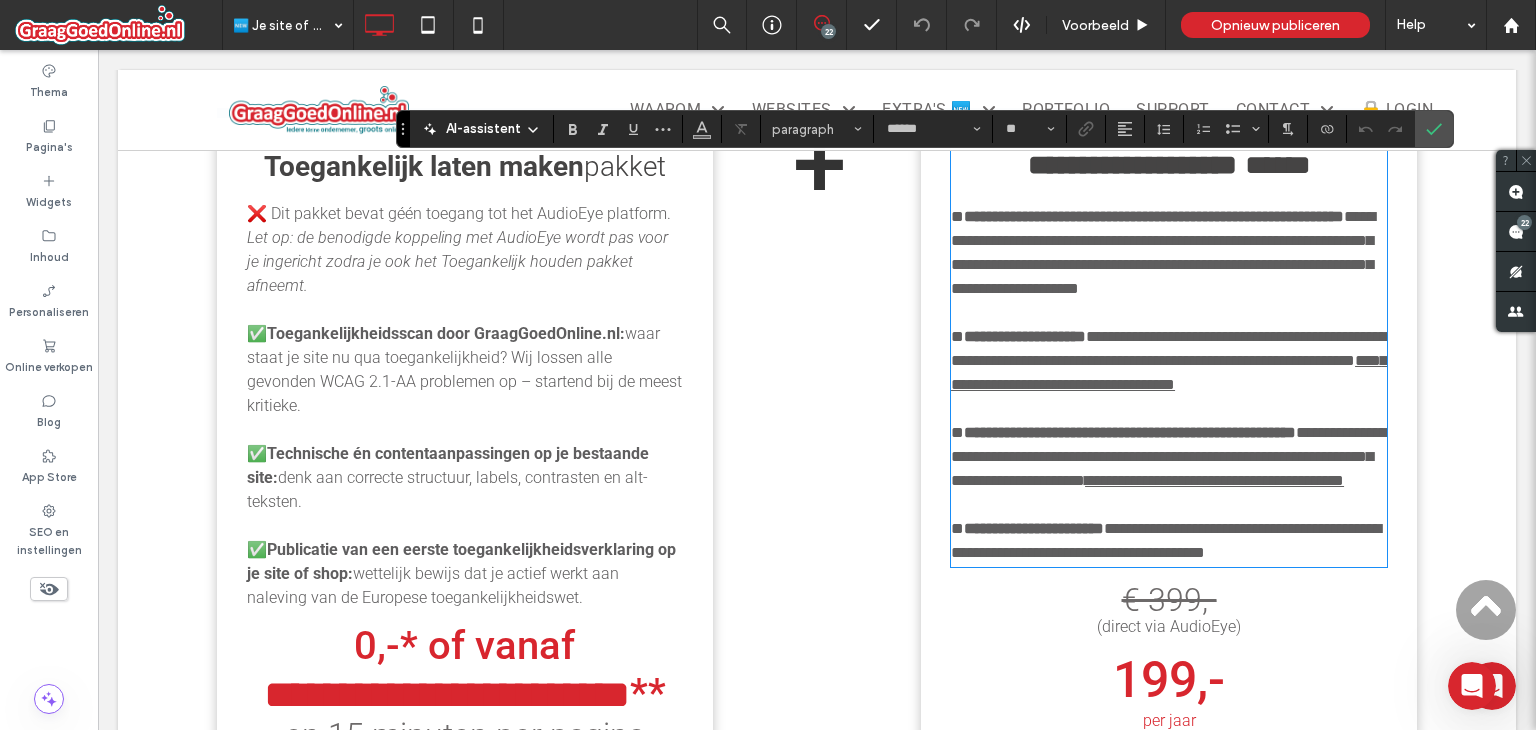 type on "**" 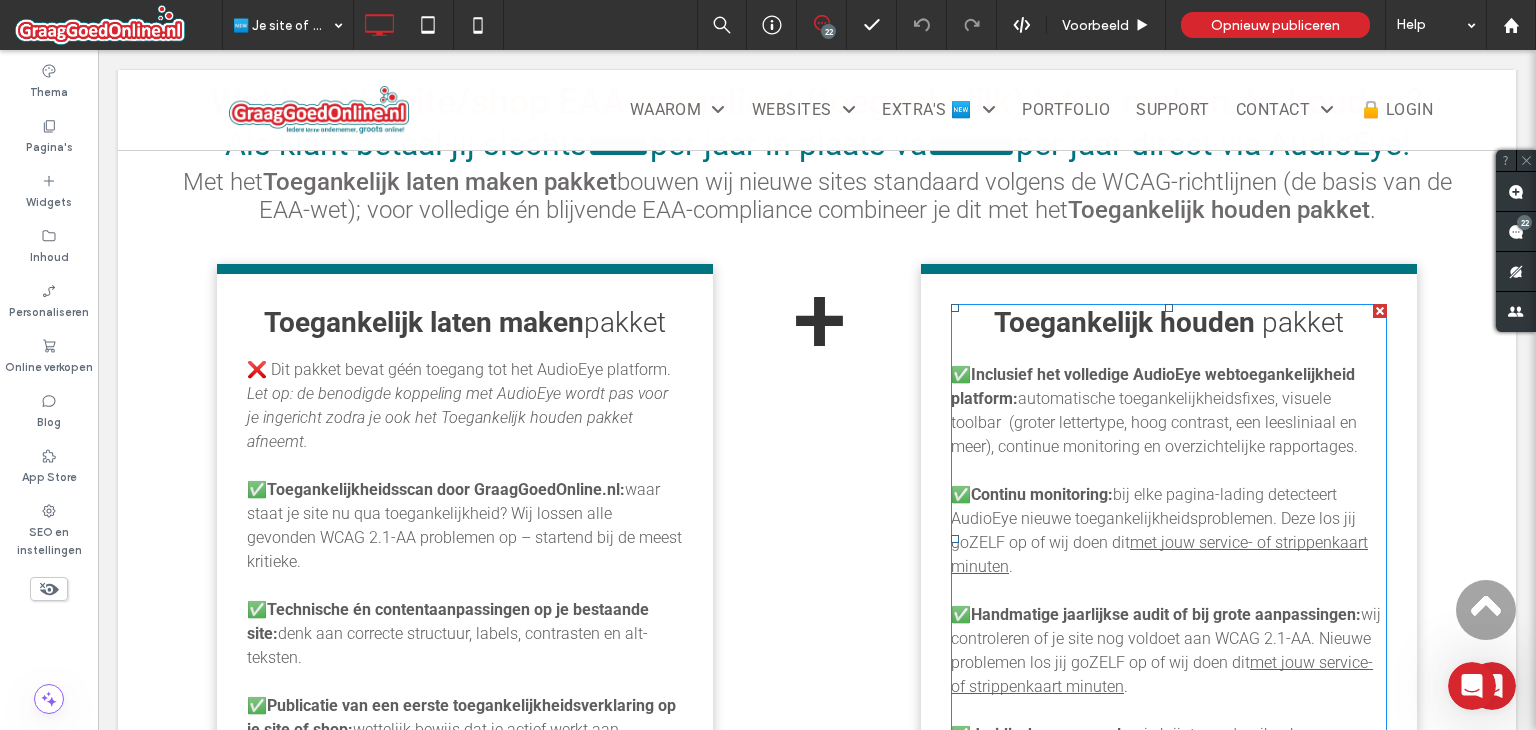 scroll, scrollTop: 2183, scrollLeft: 0, axis: vertical 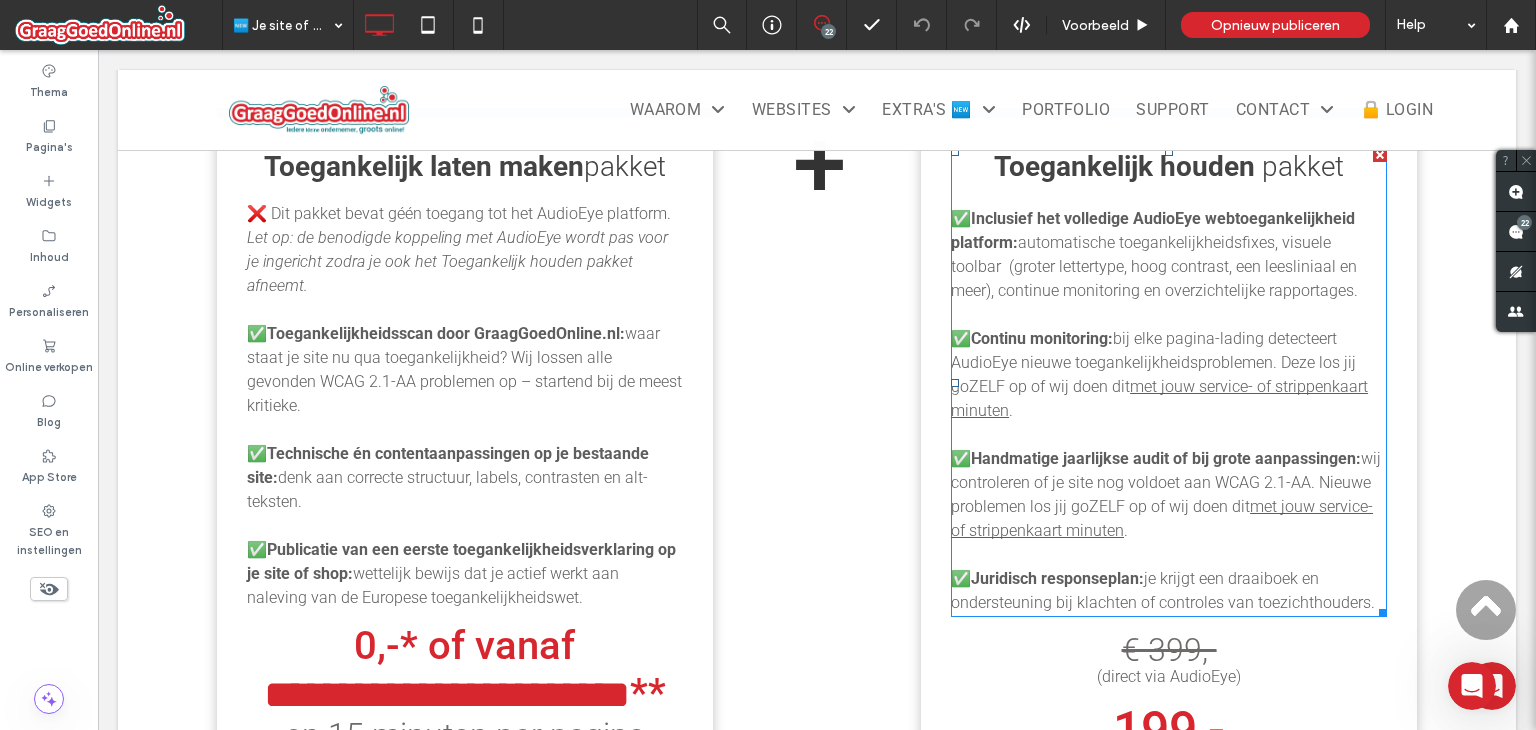 click on "Inclusief het volledige AudioEye webtoegankelijkheid platform:" at bounding box center [1153, 230] 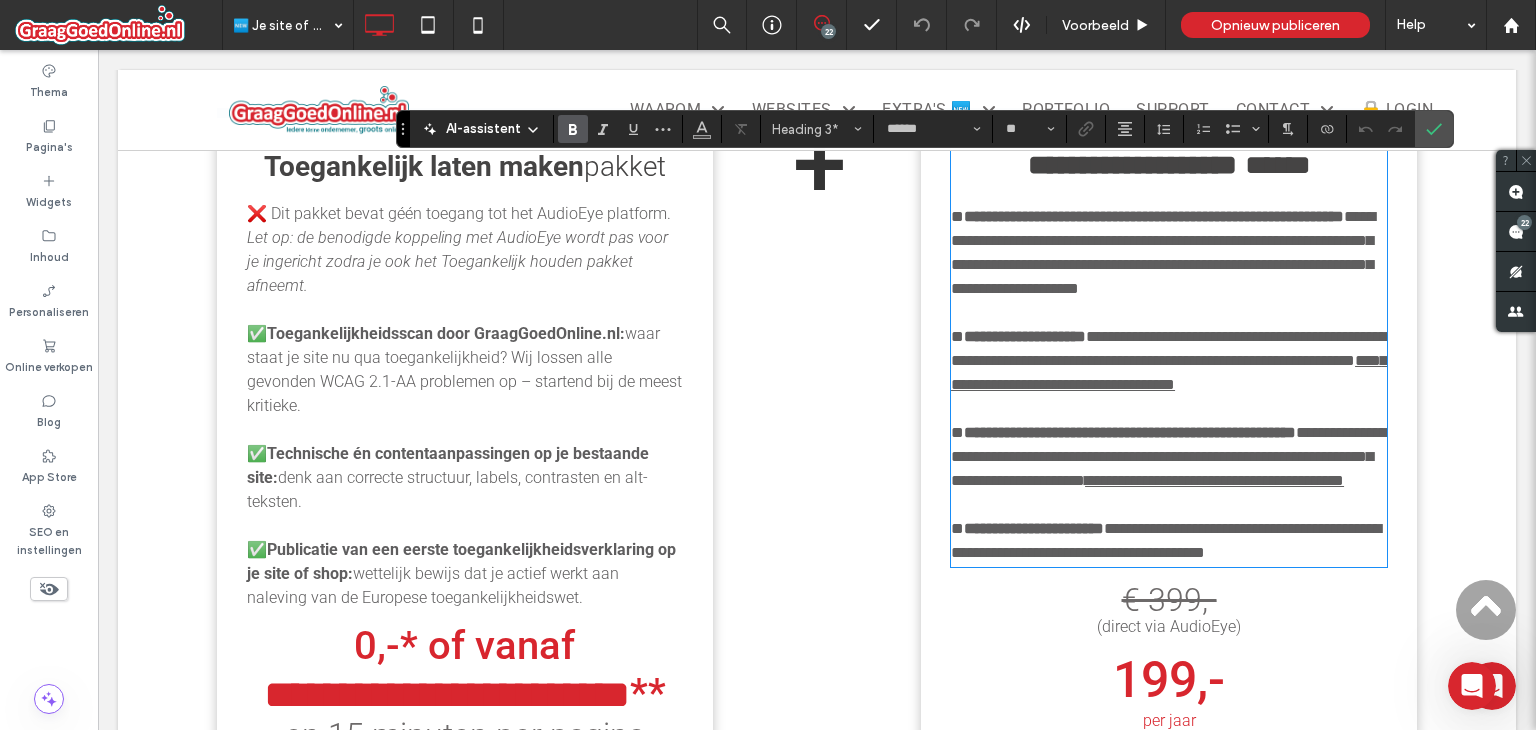 type on "**" 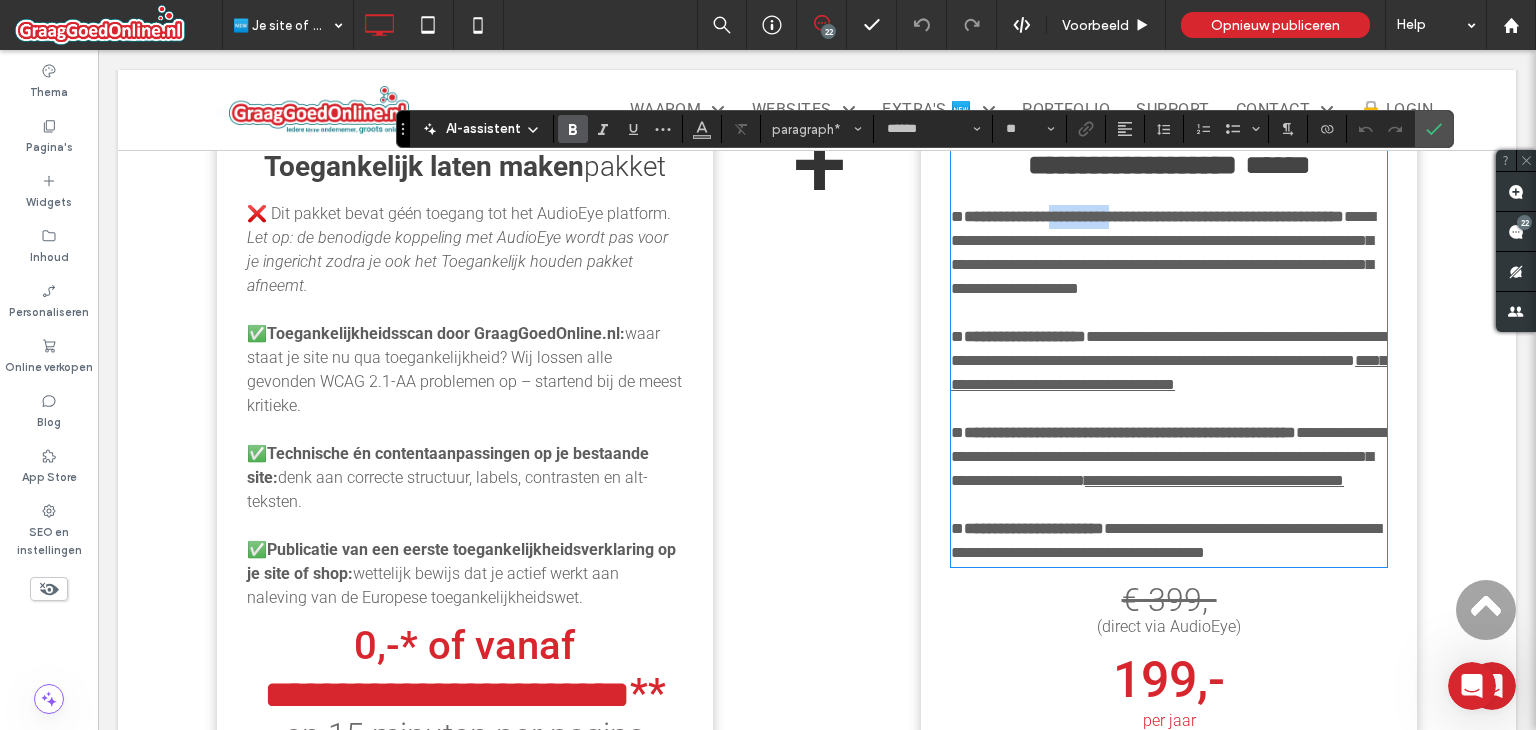 click on "**********" at bounding box center [1154, 216] 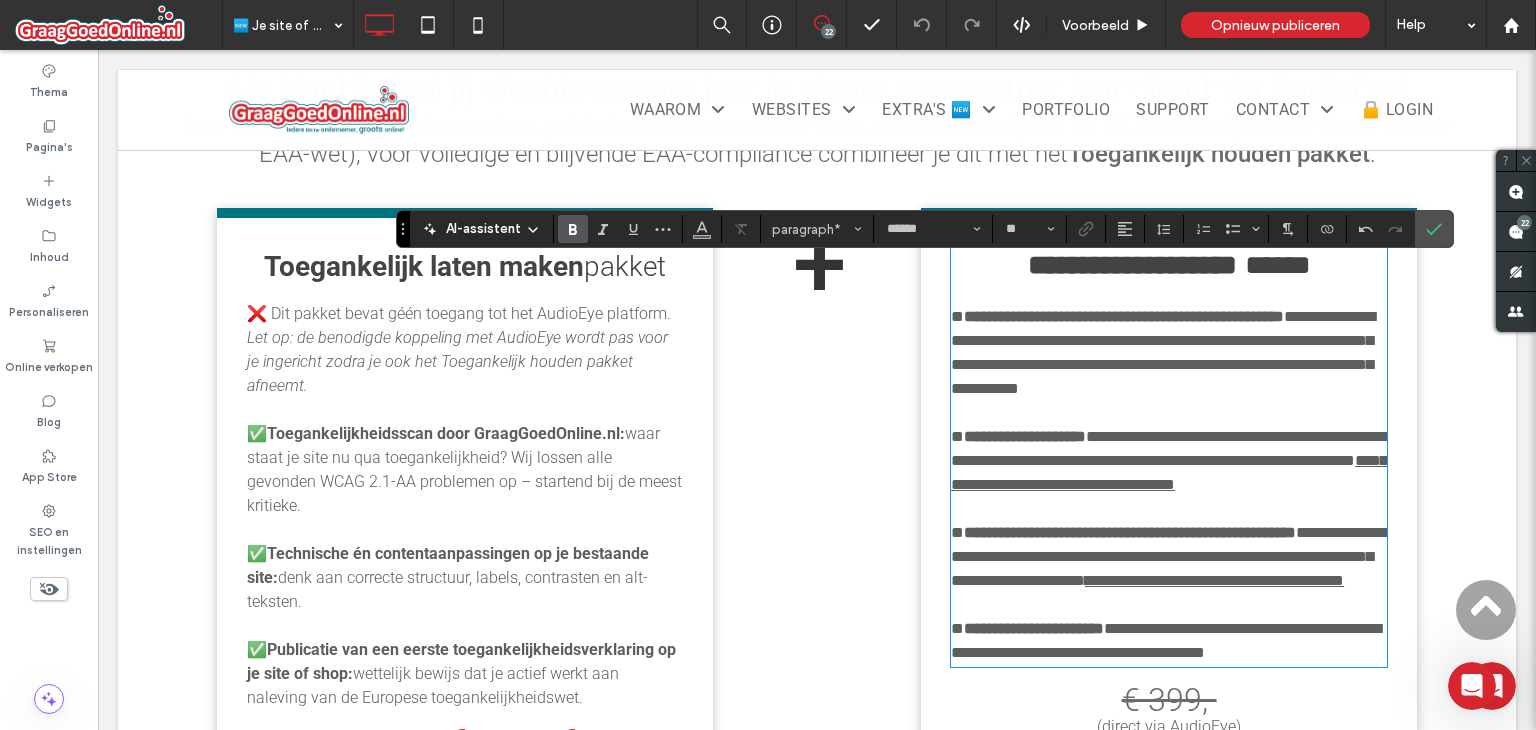 scroll, scrollTop: 2183, scrollLeft: 0, axis: vertical 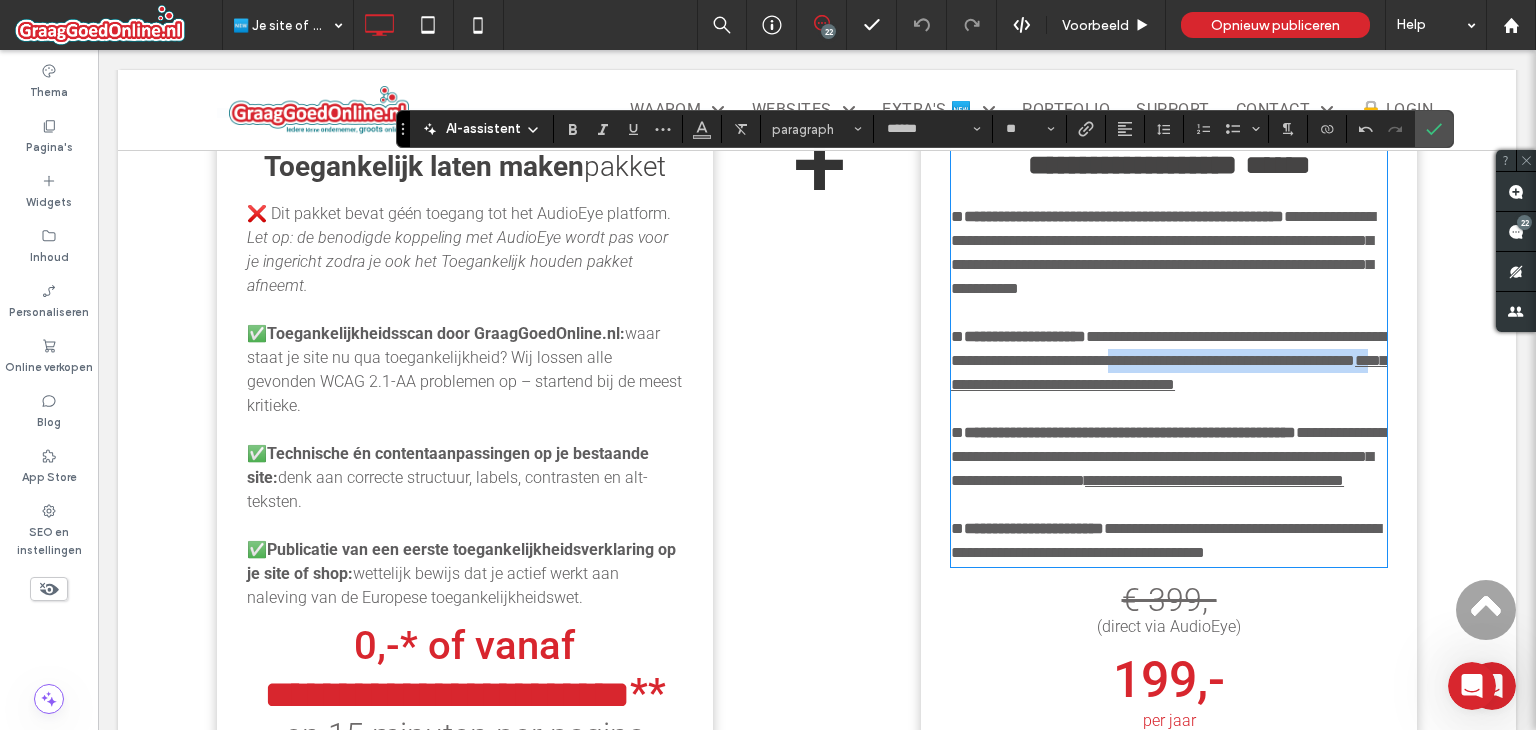 drag, startPoint x: 1148, startPoint y: 413, endPoint x: 1265, endPoint y: 379, distance: 121.84006 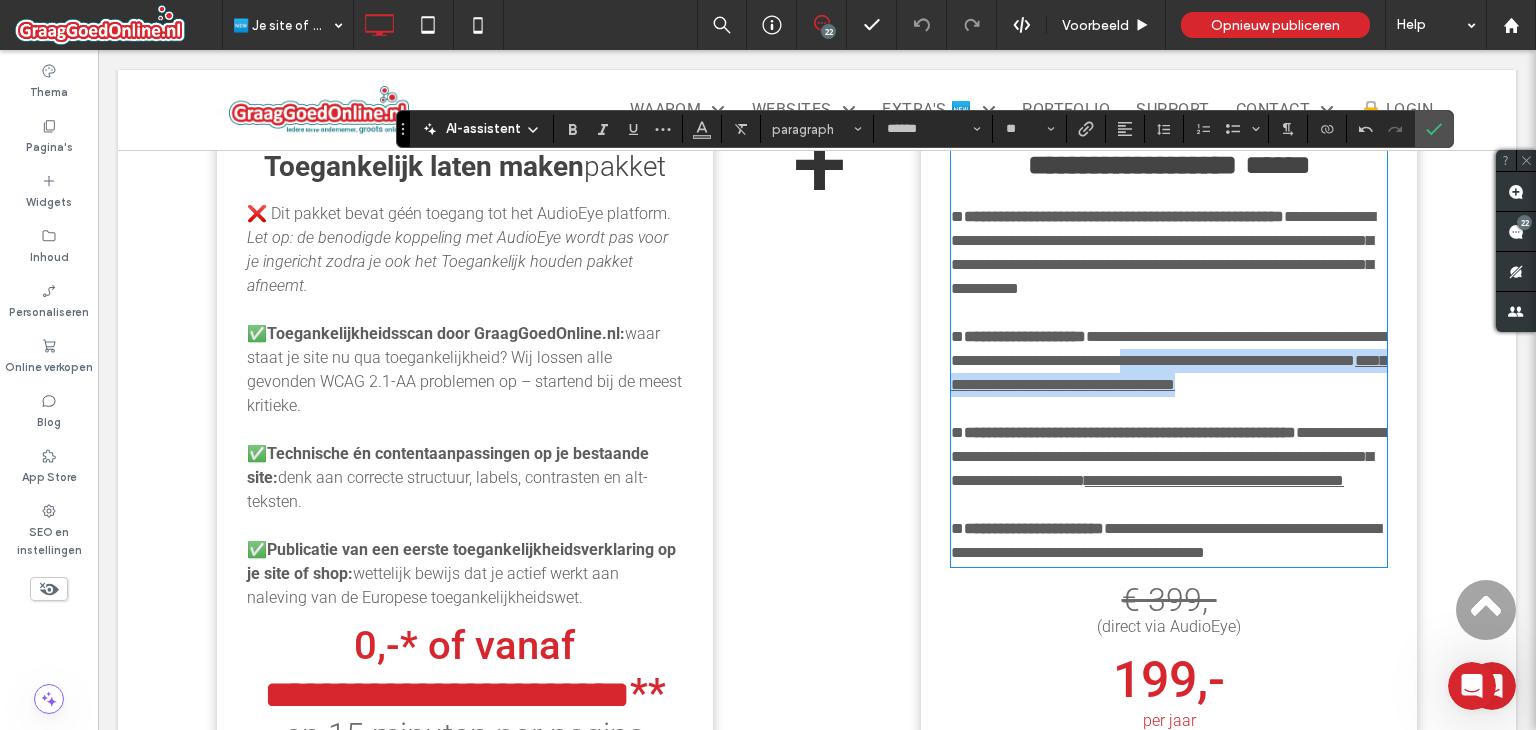 drag, startPoint x: 1256, startPoint y: 437, endPoint x: 1268, endPoint y: 378, distance: 60.207973 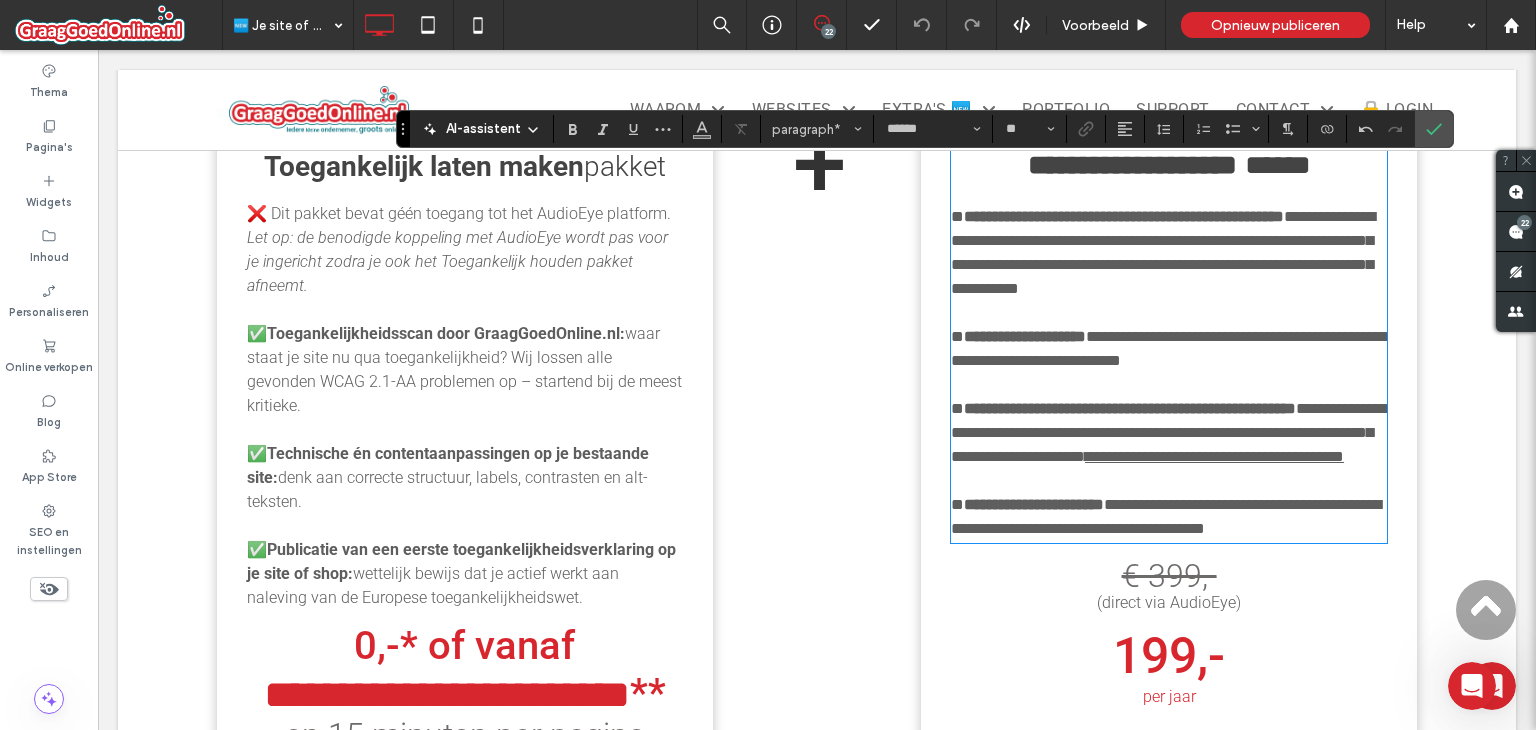 type 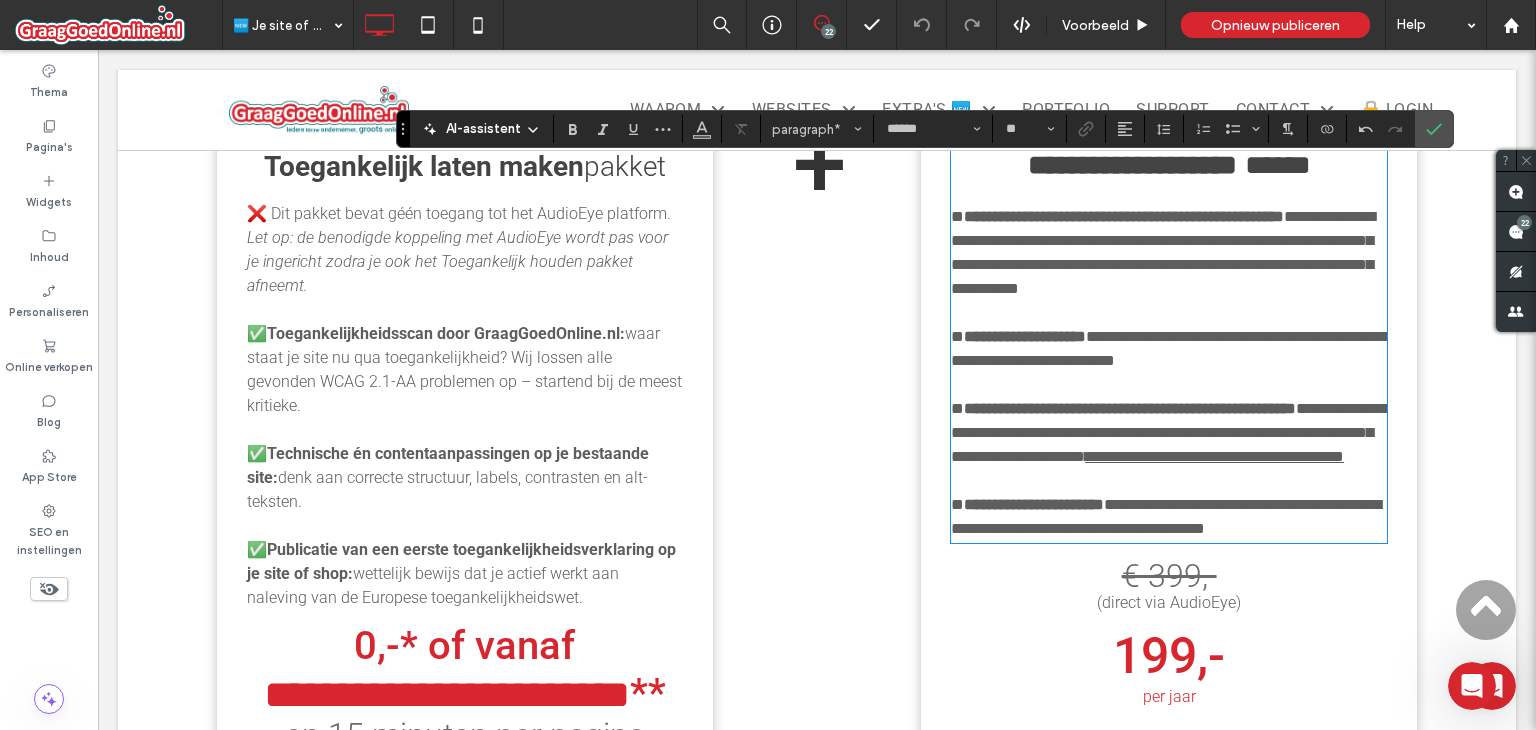 click on "**********" at bounding box center [1163, 252] 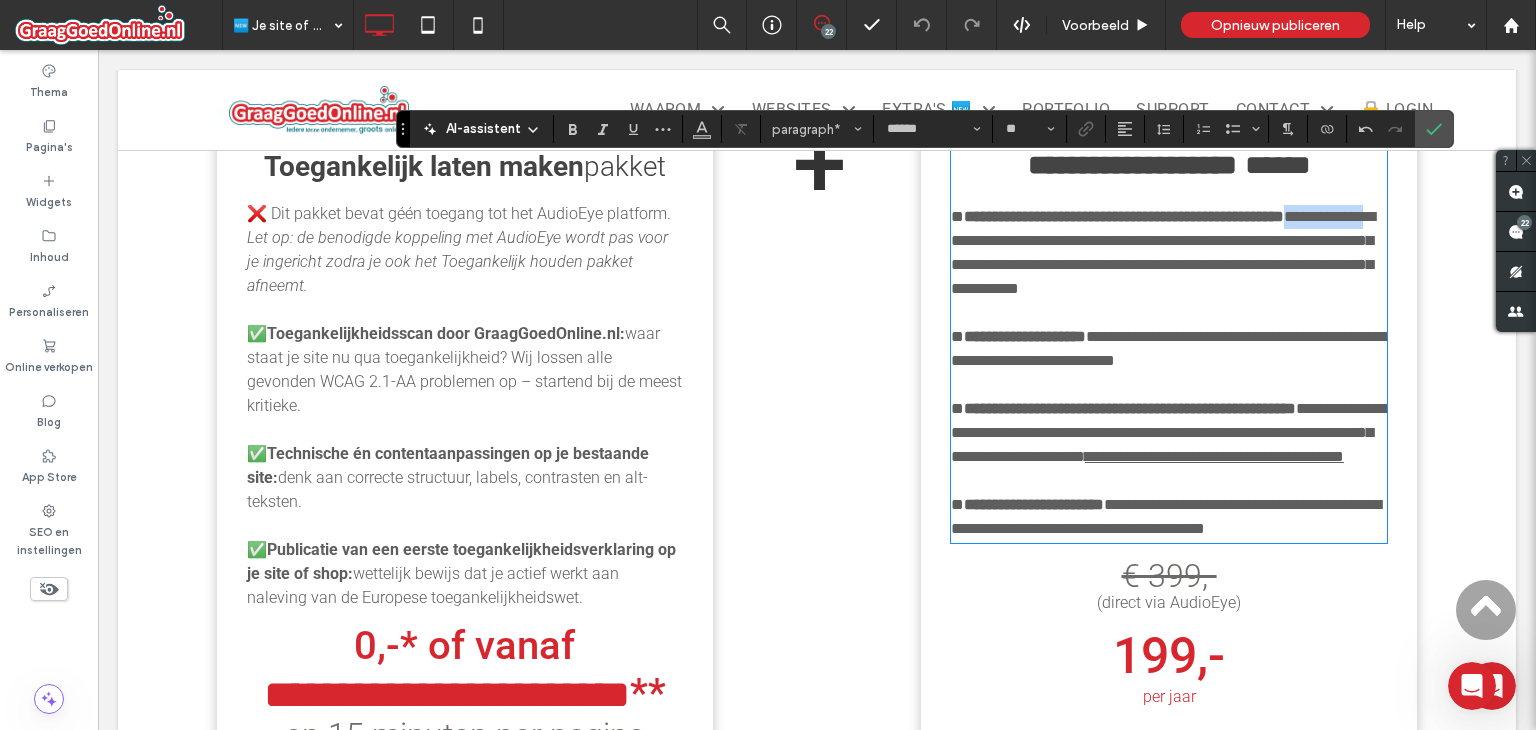 click on "**********" at bounding box center [1163, 252] 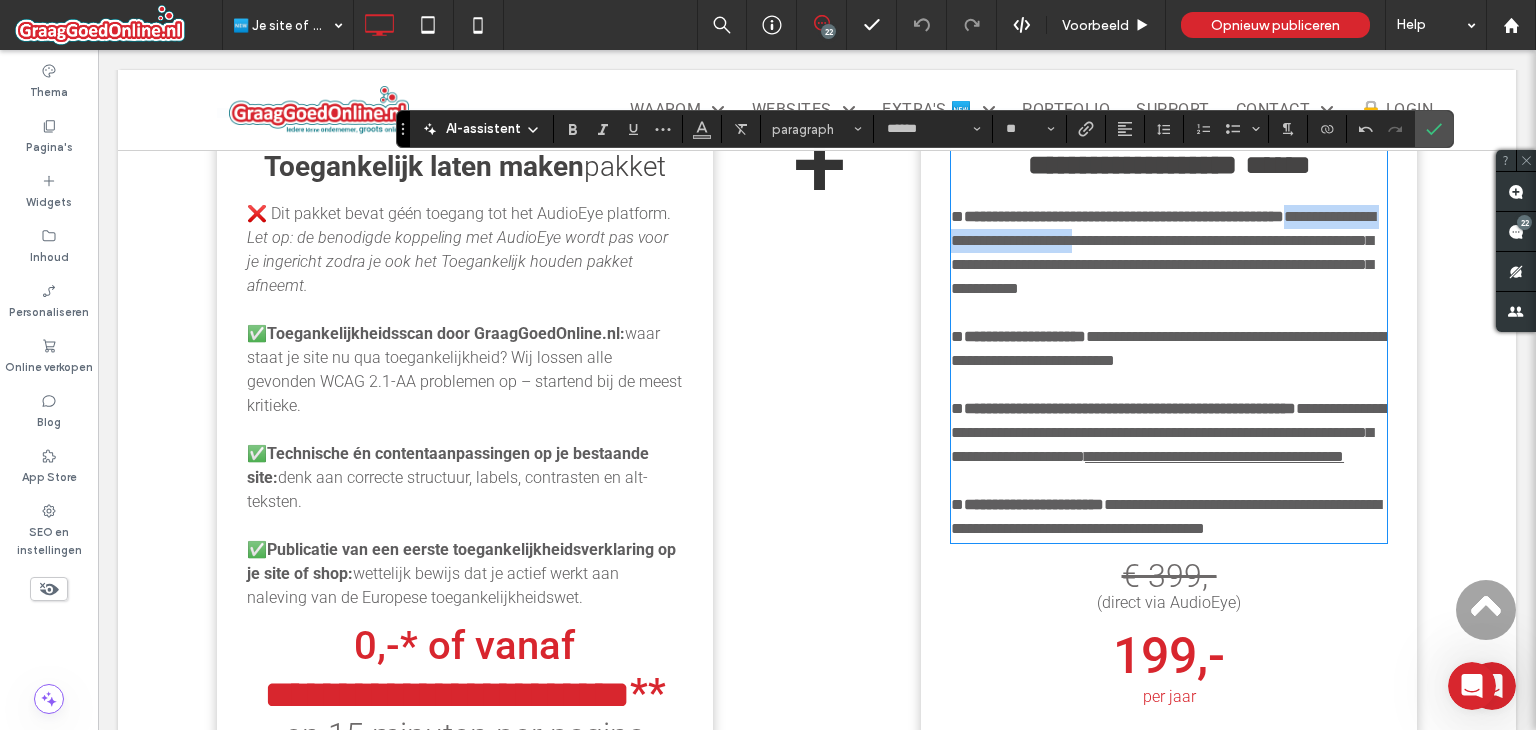 click on "**********" at bounding box center (1163, 252) 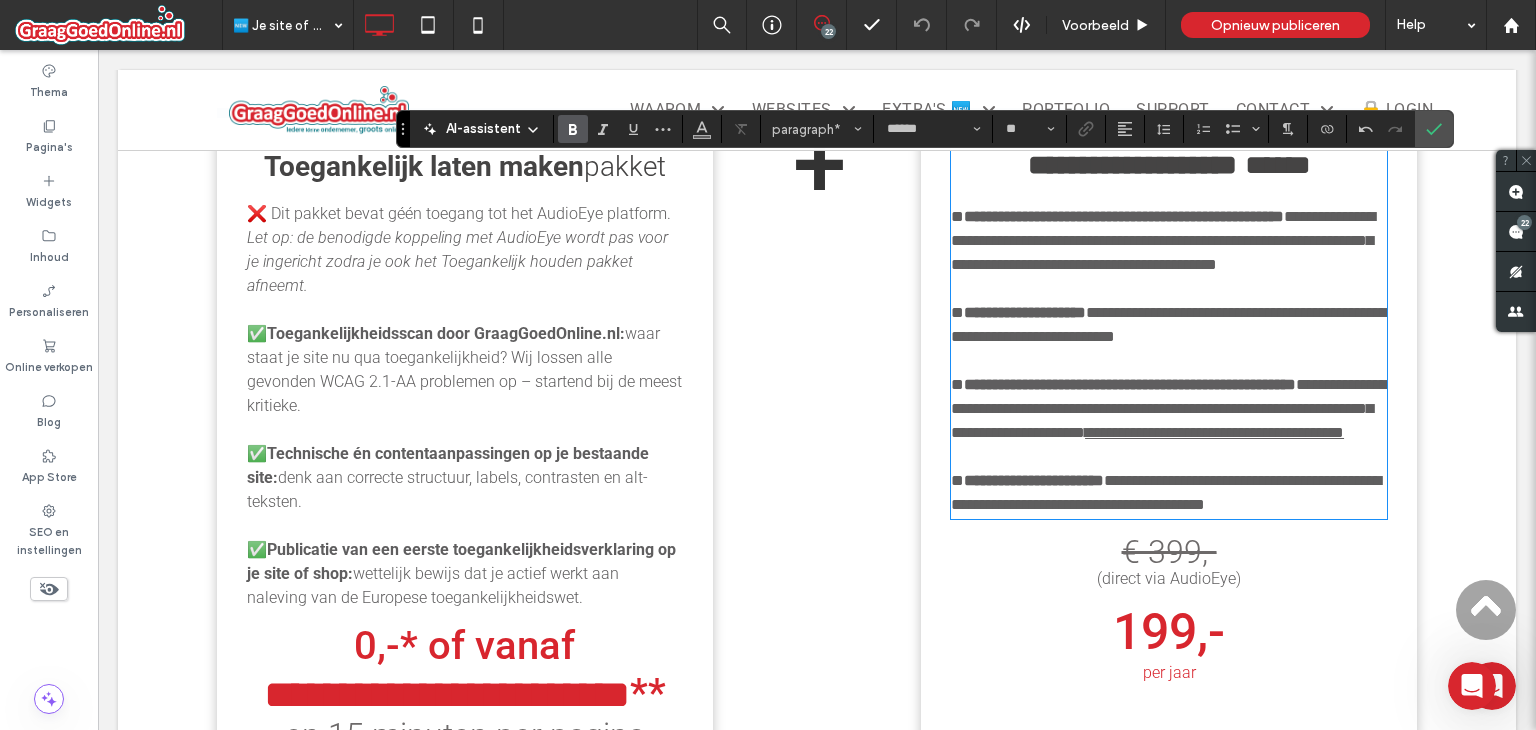 click on "**********" at bounding box center [1025, 312] 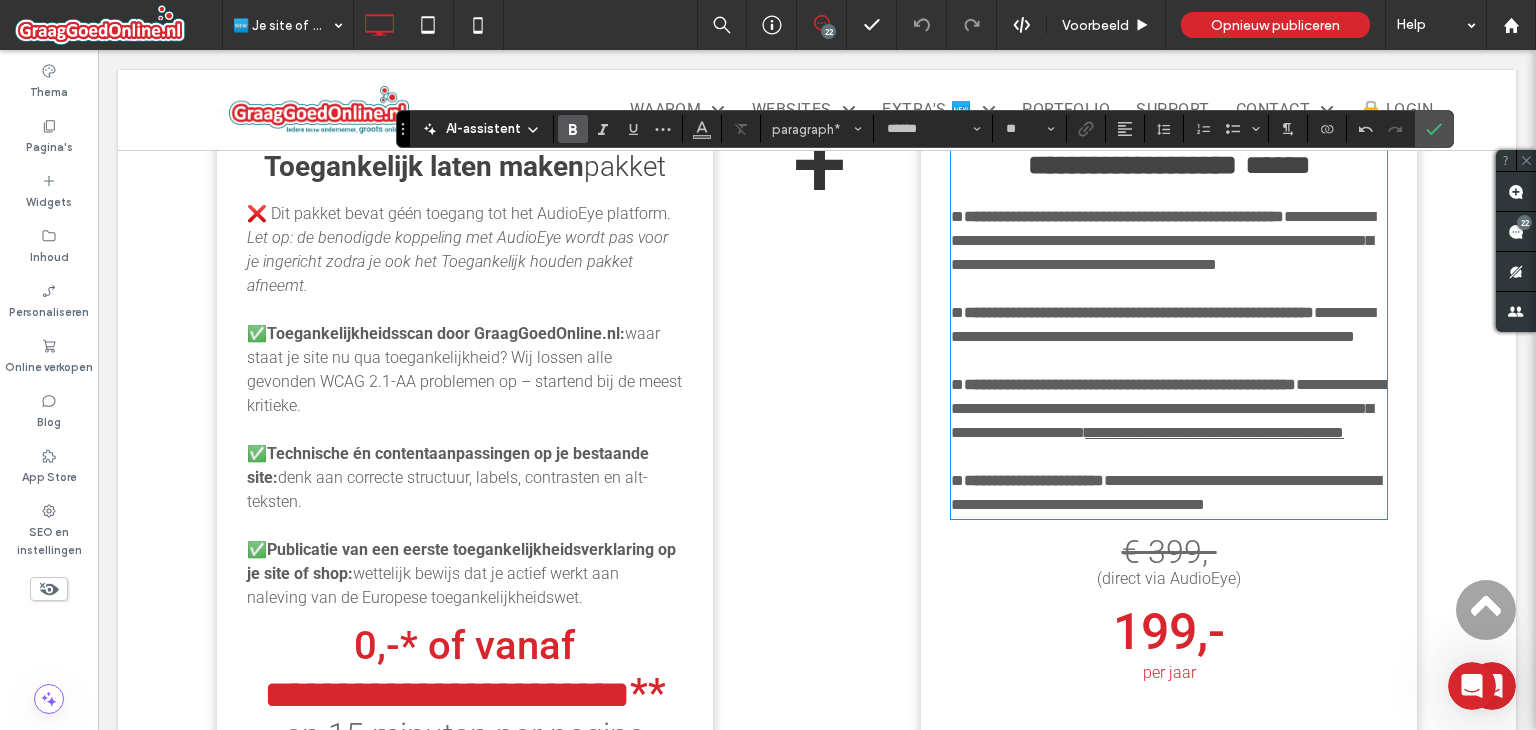 scroll, scrollTop: 0, scrollLeft: 0, axis: both 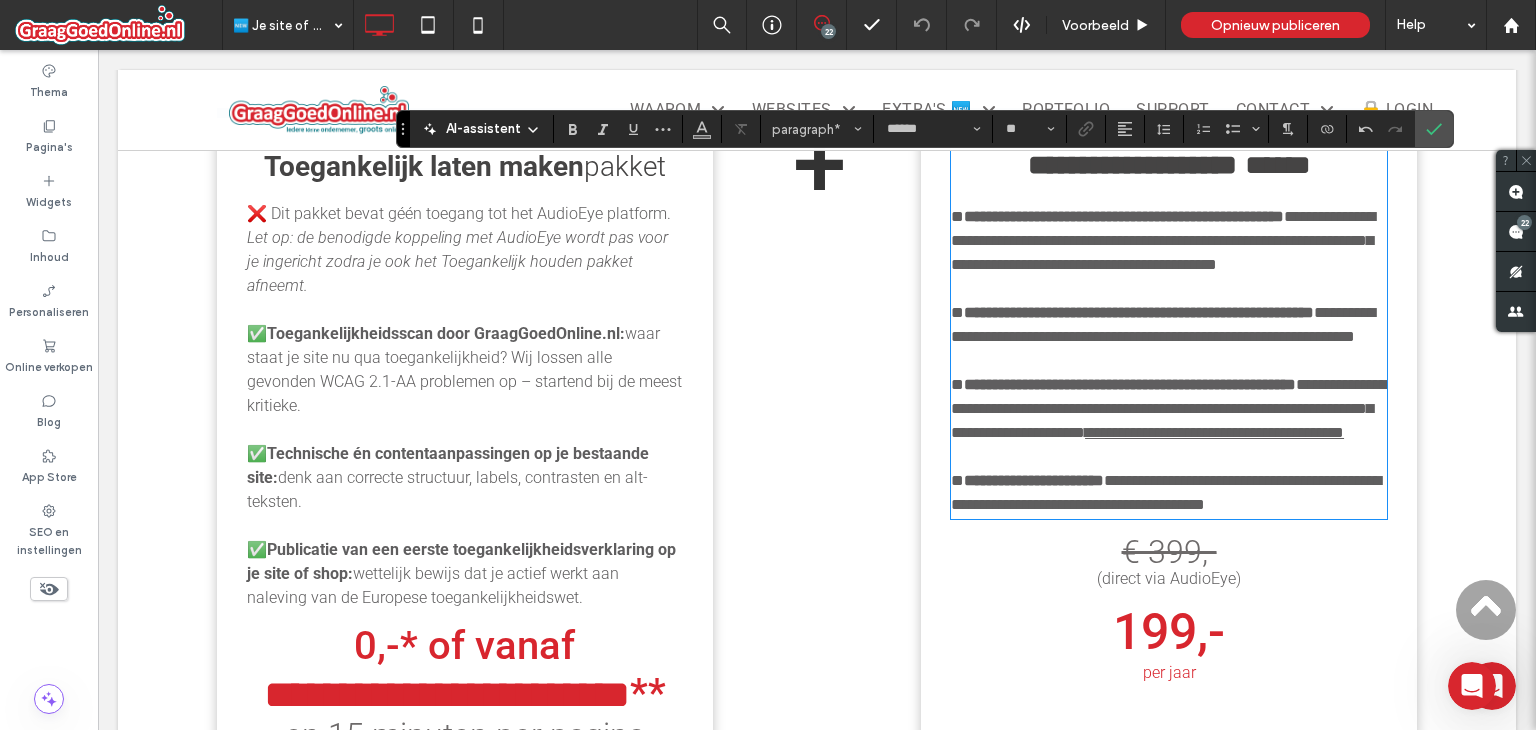 click on "**********" at bounding box center [1163, 324] 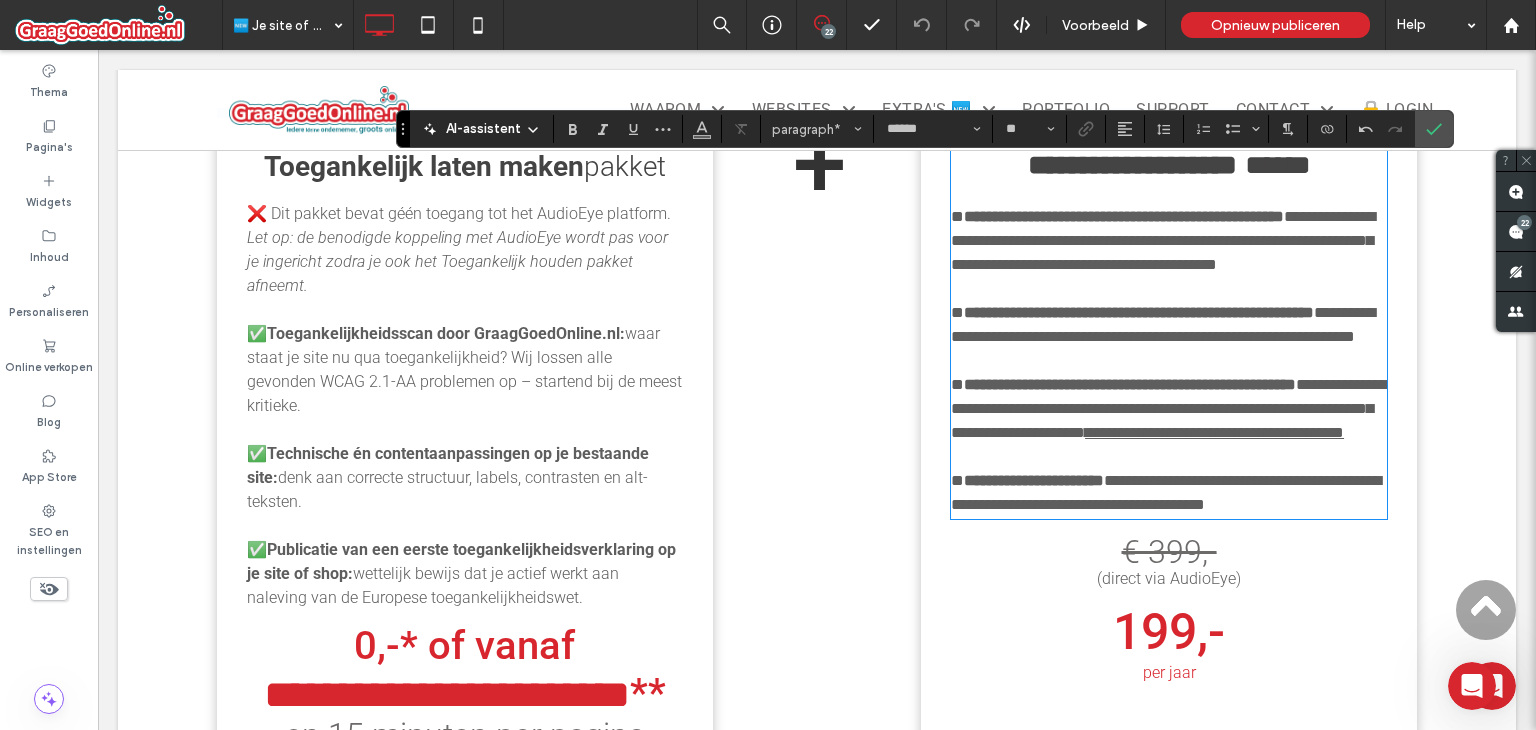 click on "**********" at bounding box center [1163, 324] 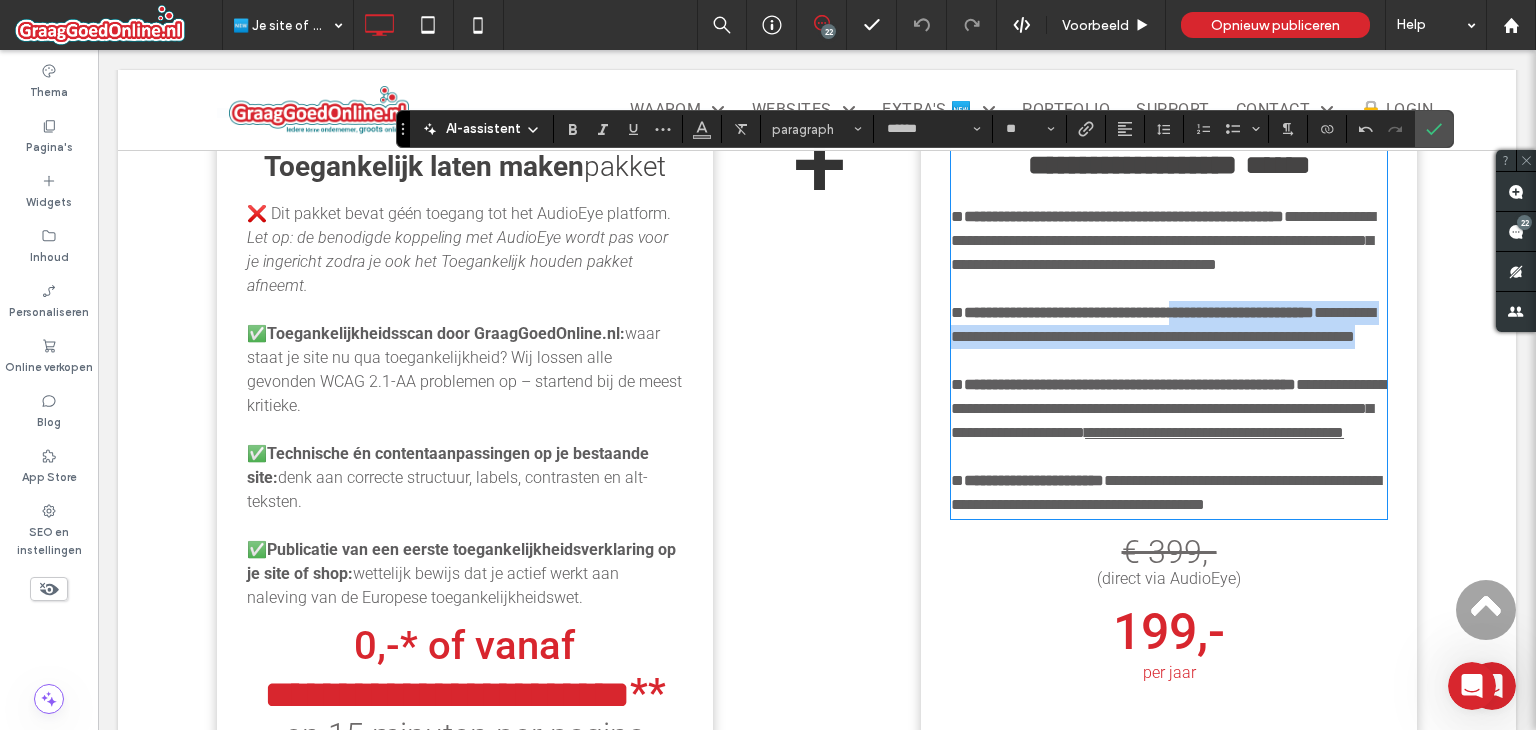 drag, startPoint x: 1288, startPoint y: 378, endPoint x: 882, endPoint y: 365, distance: 406.20807 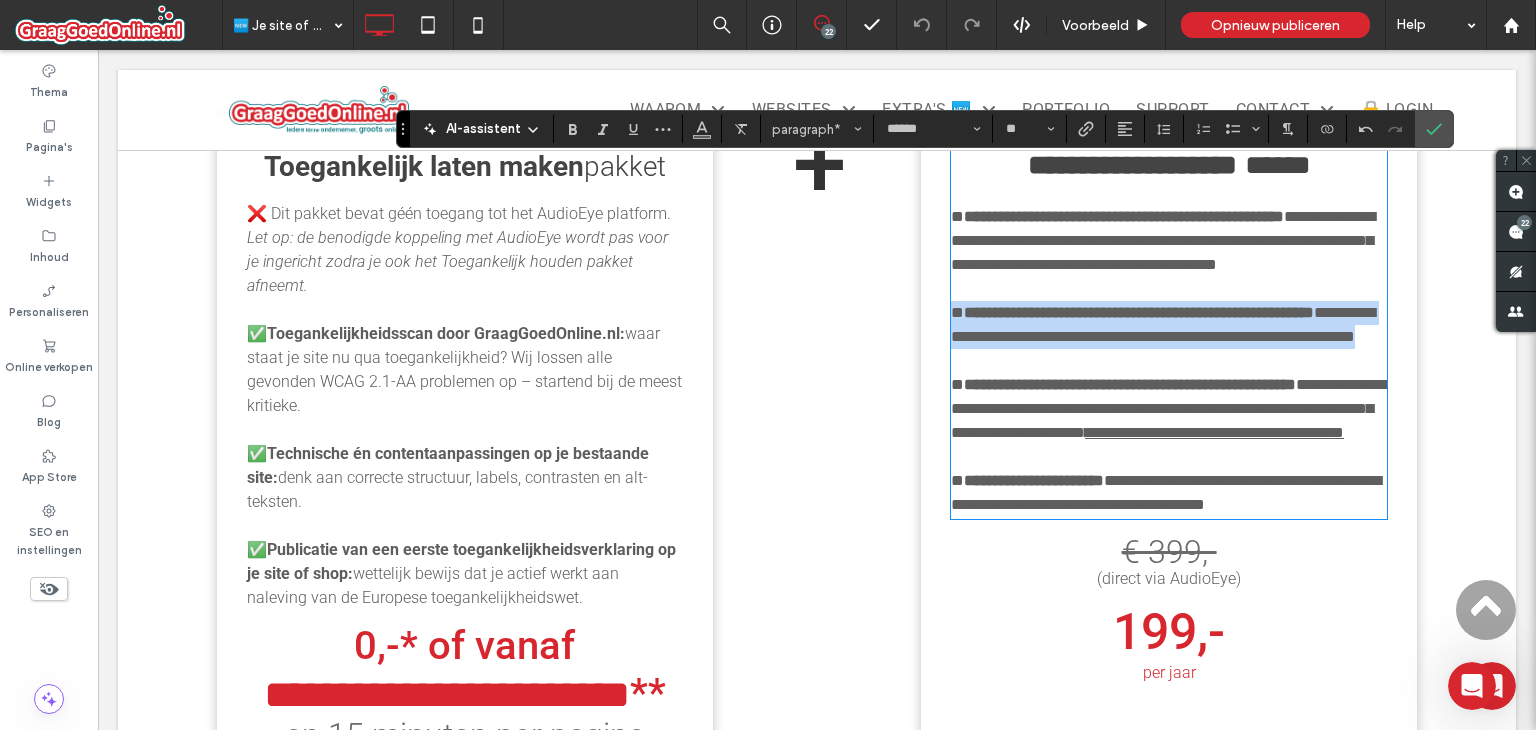 click on "*" at bounding box center [957, 312] 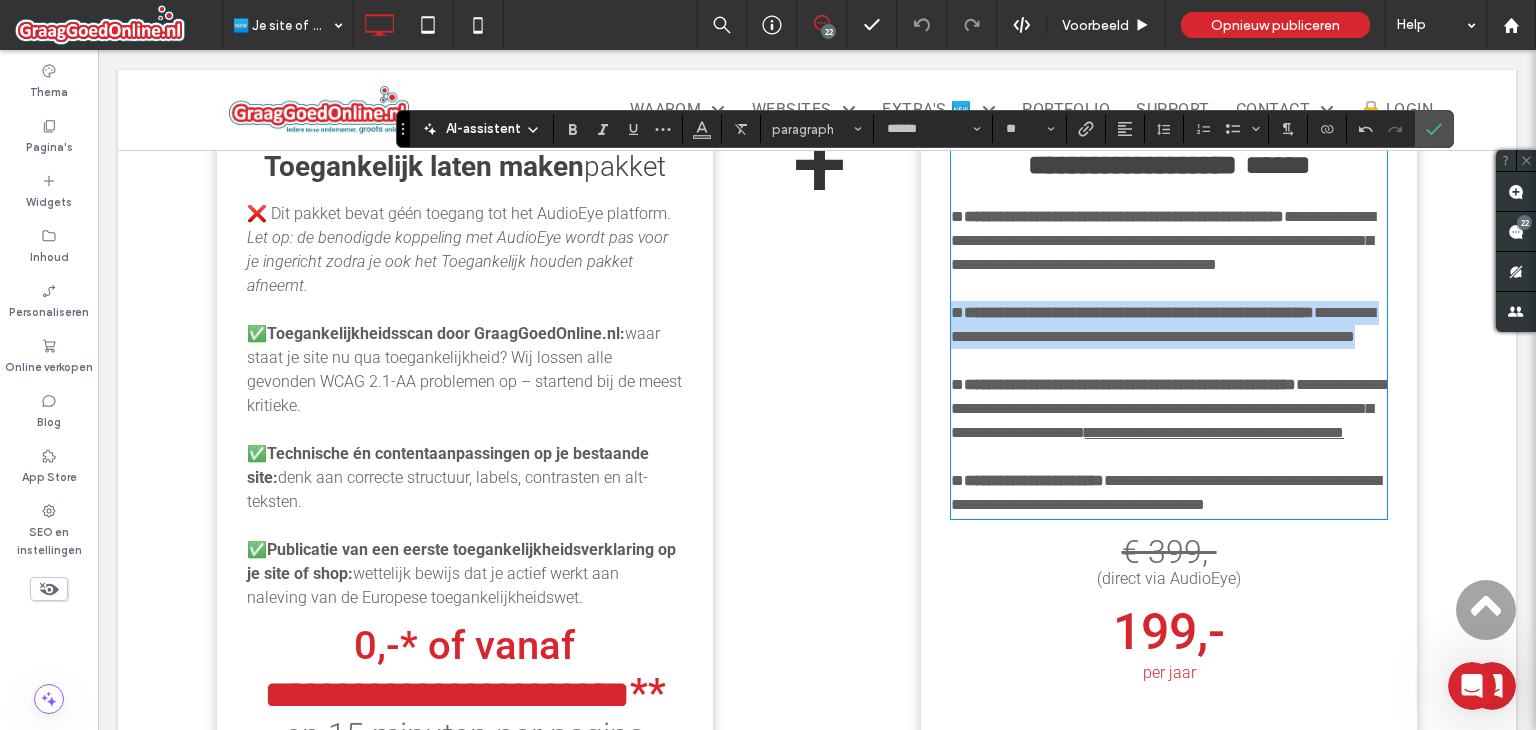 click on "**********" at bounding box center (1169, 325) 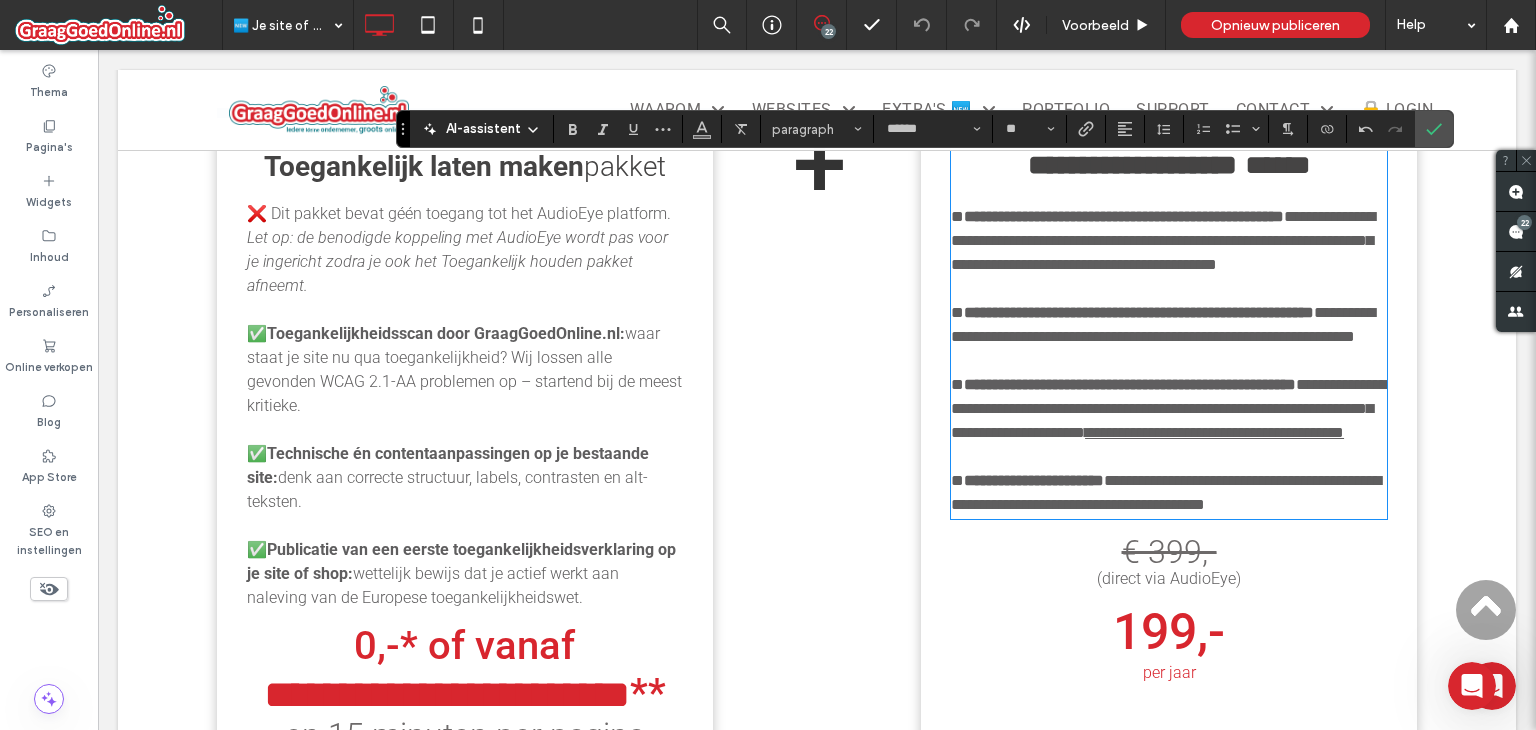 click at bounding box center [1169, 361] 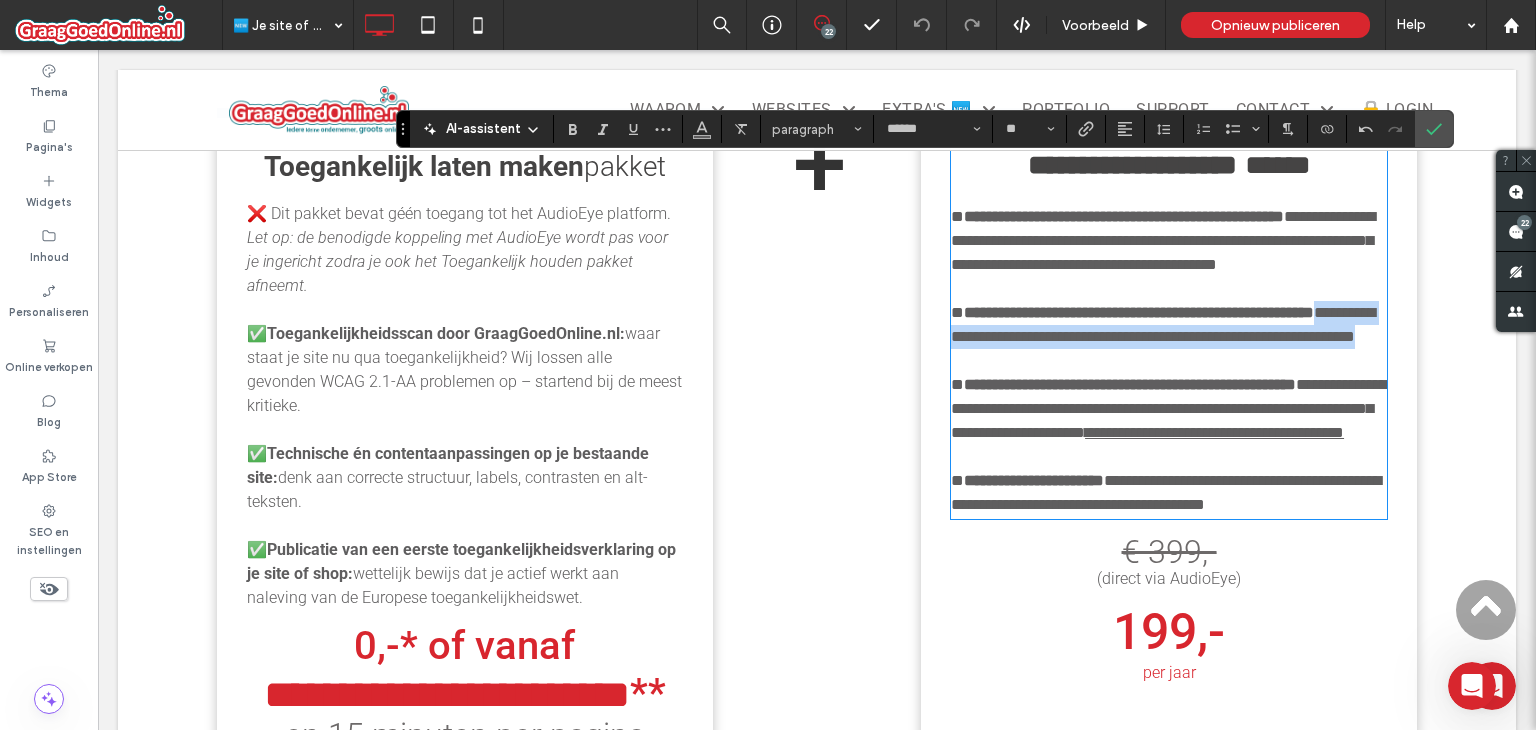 drag, startPoint x: 1296, startPoint y: 390, endPoint x: 1112, endPoint y: 358, distance: 186.76189 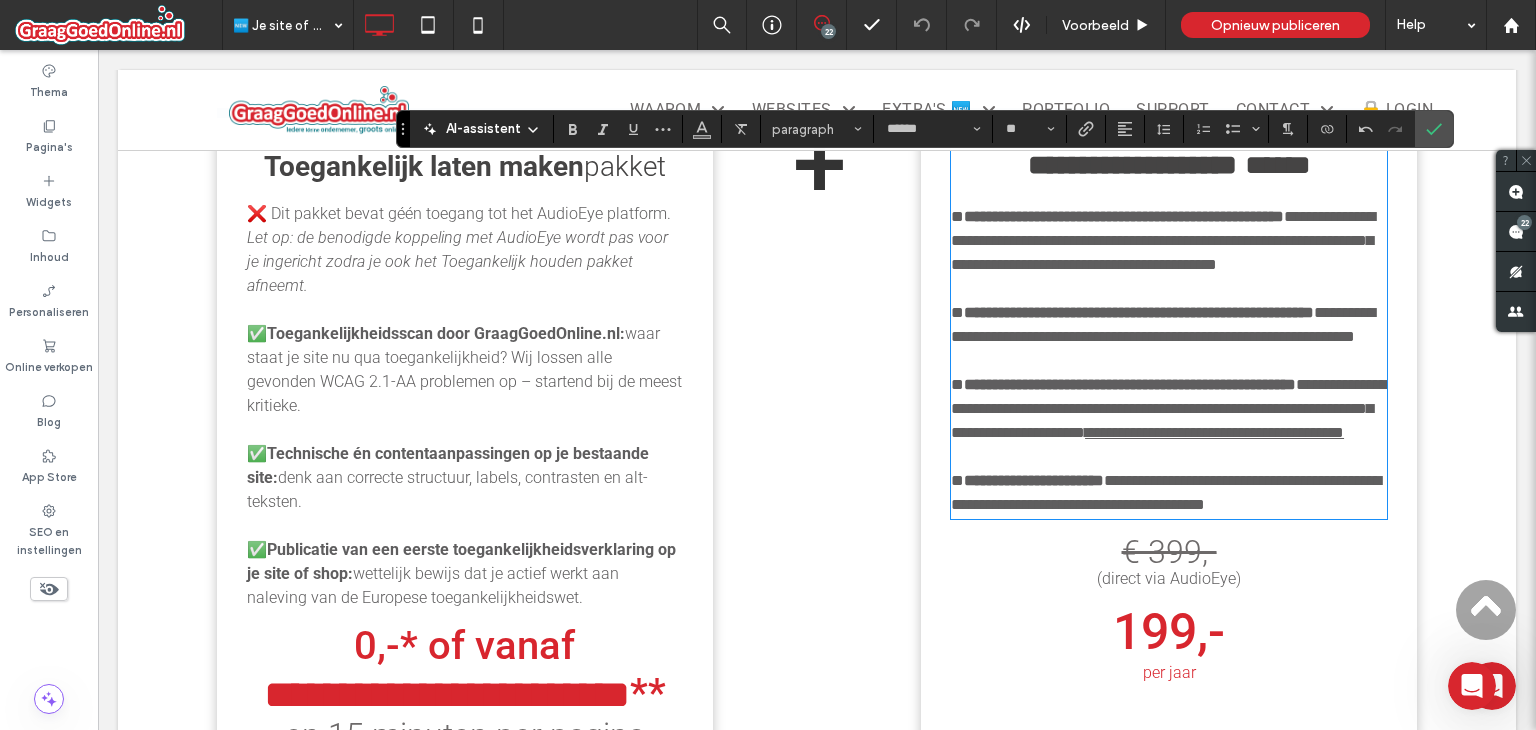 scroll, scrollTop: 0, scrollLeft: 0, axis: both 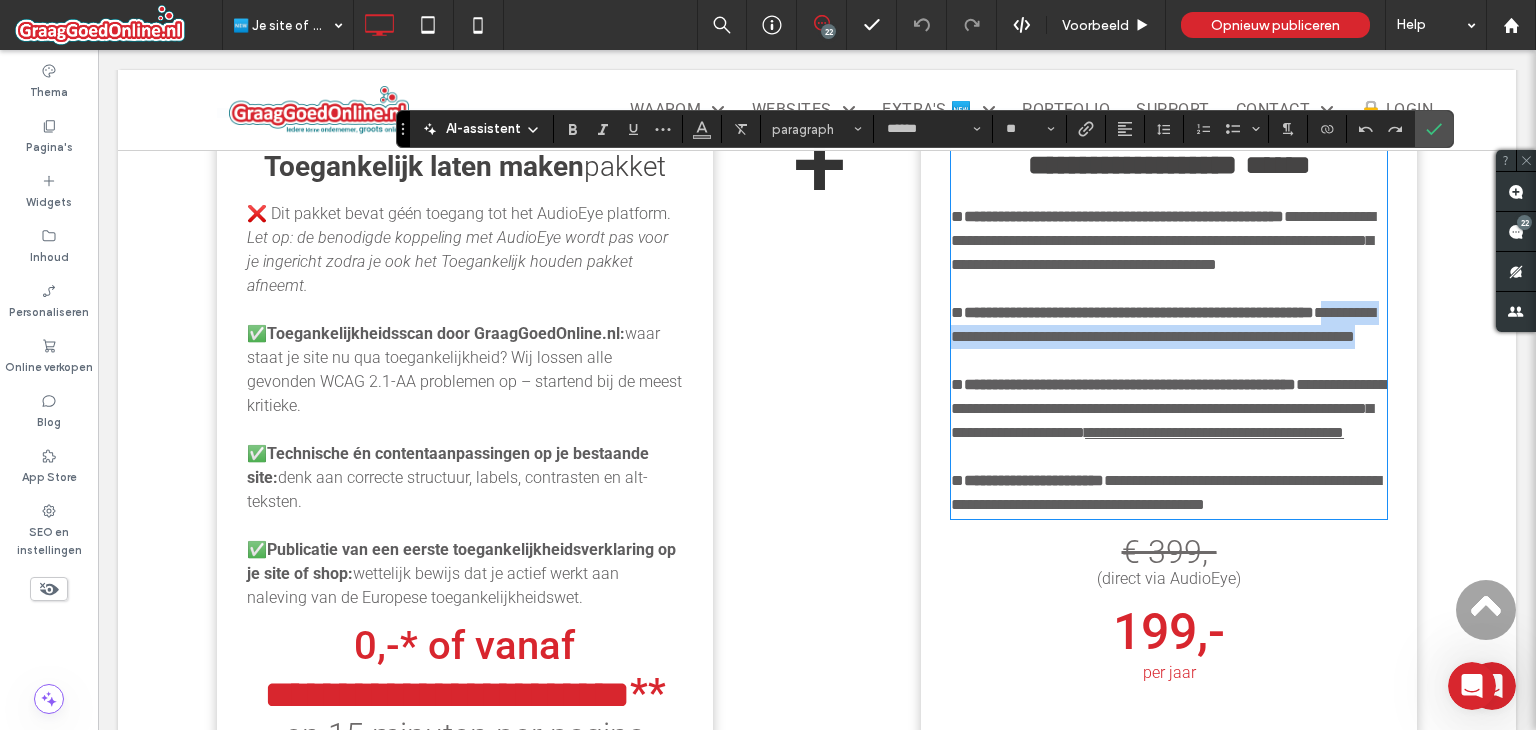 click on "**********" at bounding box center [1163, 324] 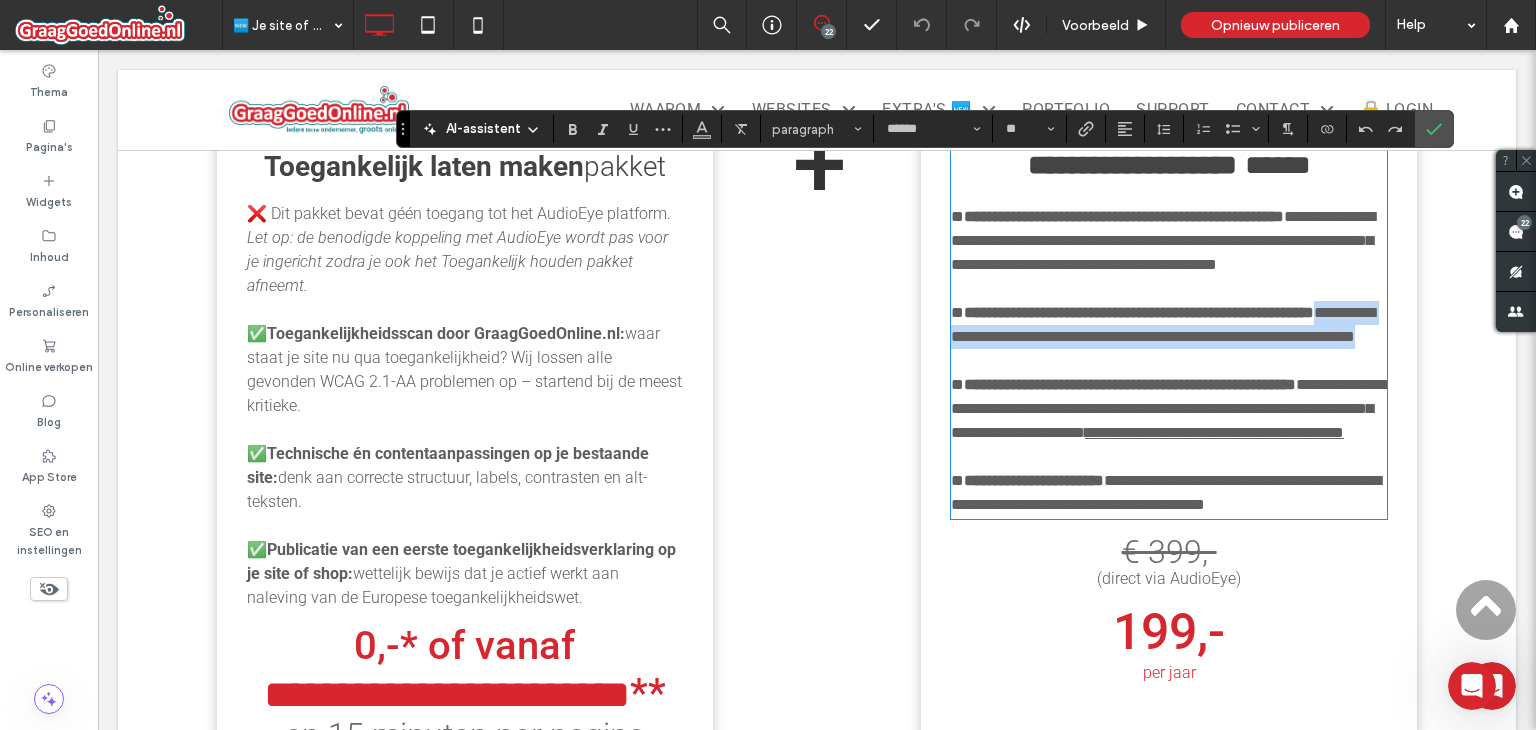 click on "**********" at bounding box center [1163, 324] 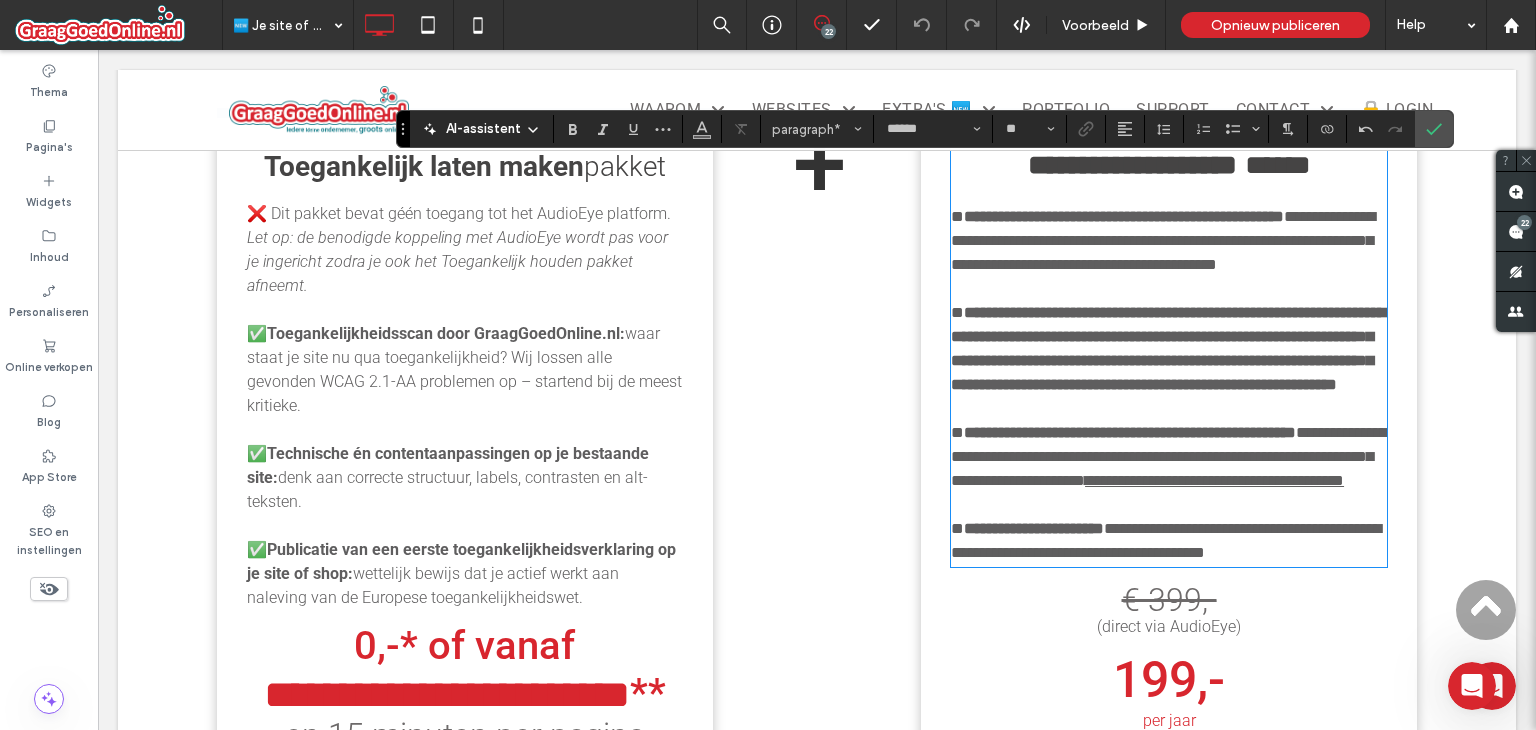 scroll, scrollTop: 0, scrollLeft: 0, axis: both 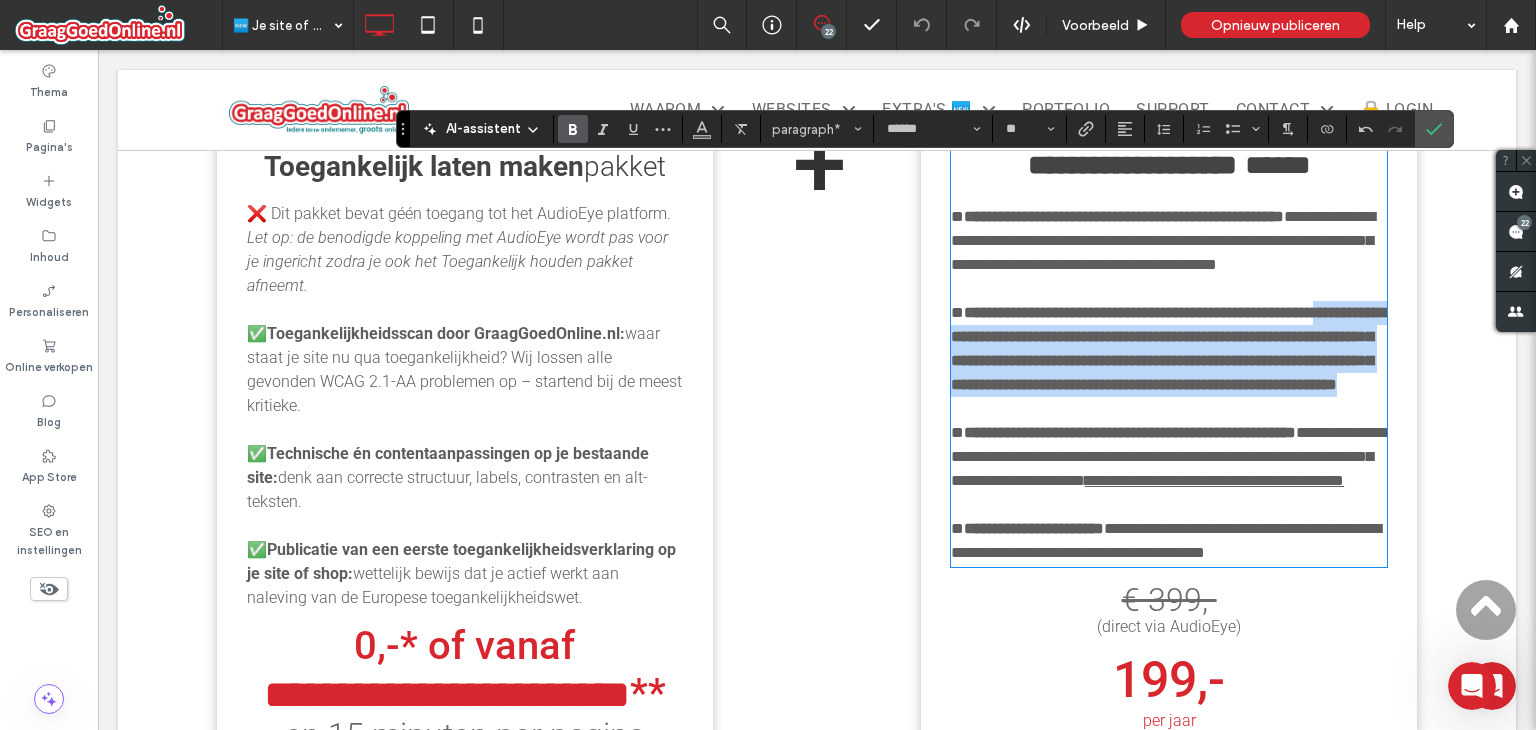 click on "**********" at bounding box center (1168, 348) 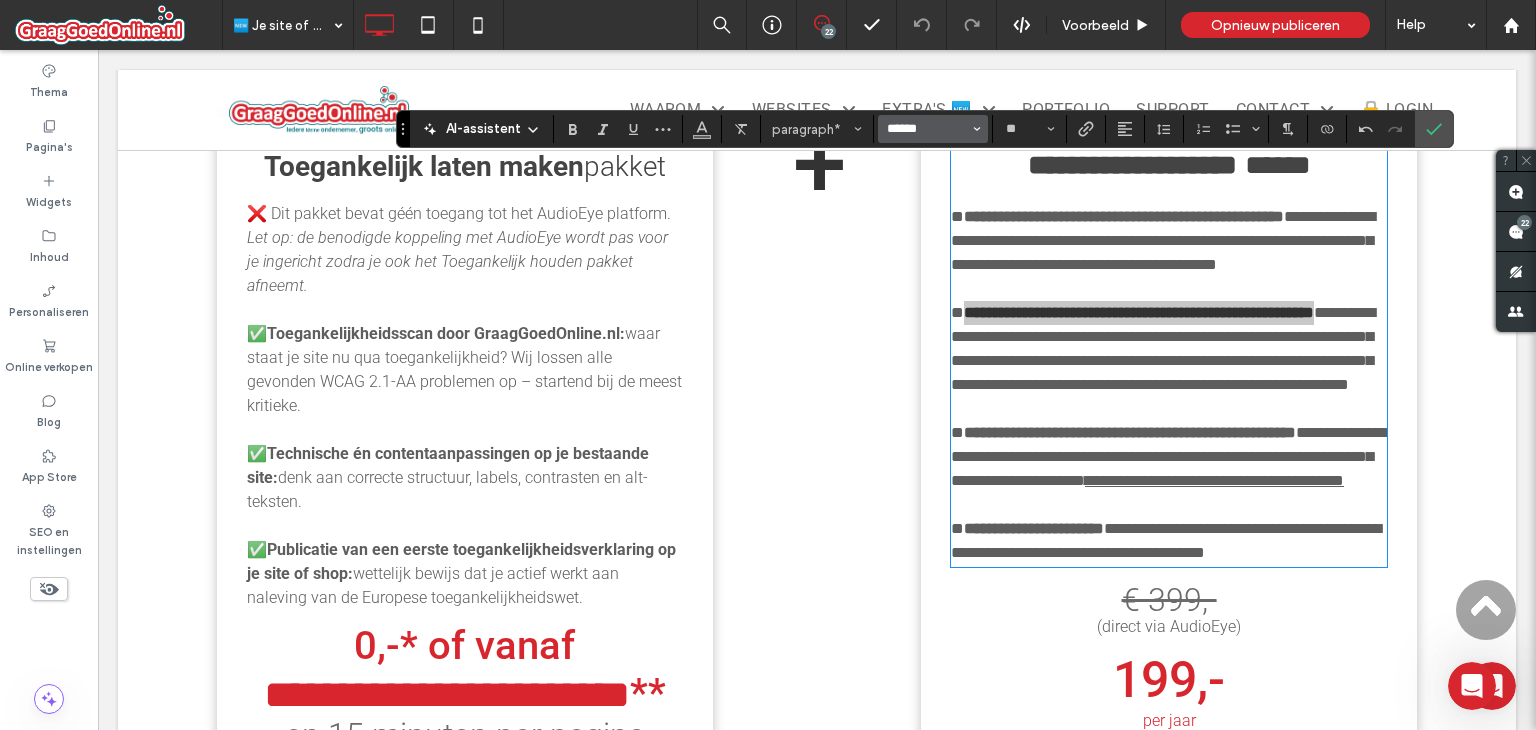 click on "******" at bounding box center [927, 129] 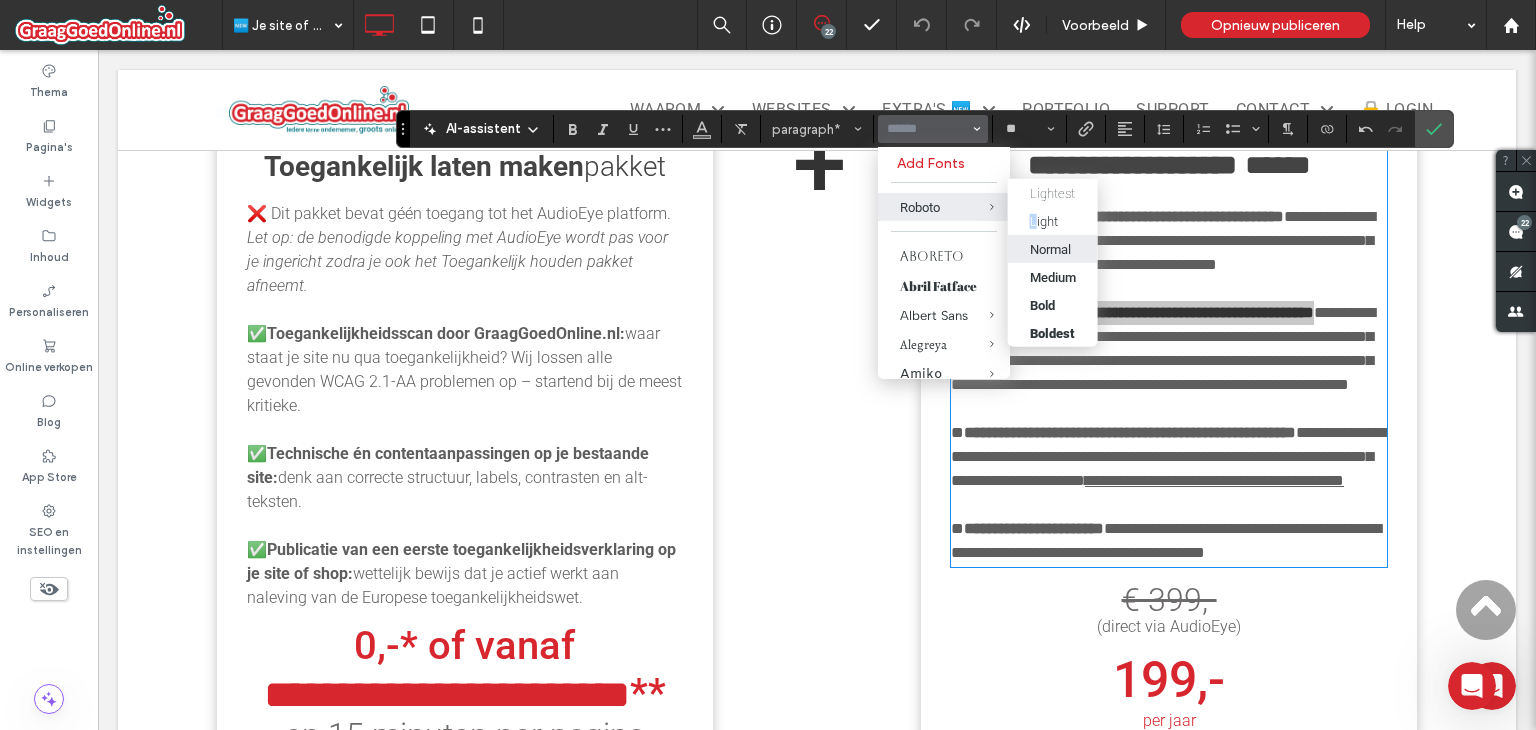 drag, startPoint x: 1029, startPoint y: 221, endPoint x: 1048, endPoint y: 238, distance: 25.495098 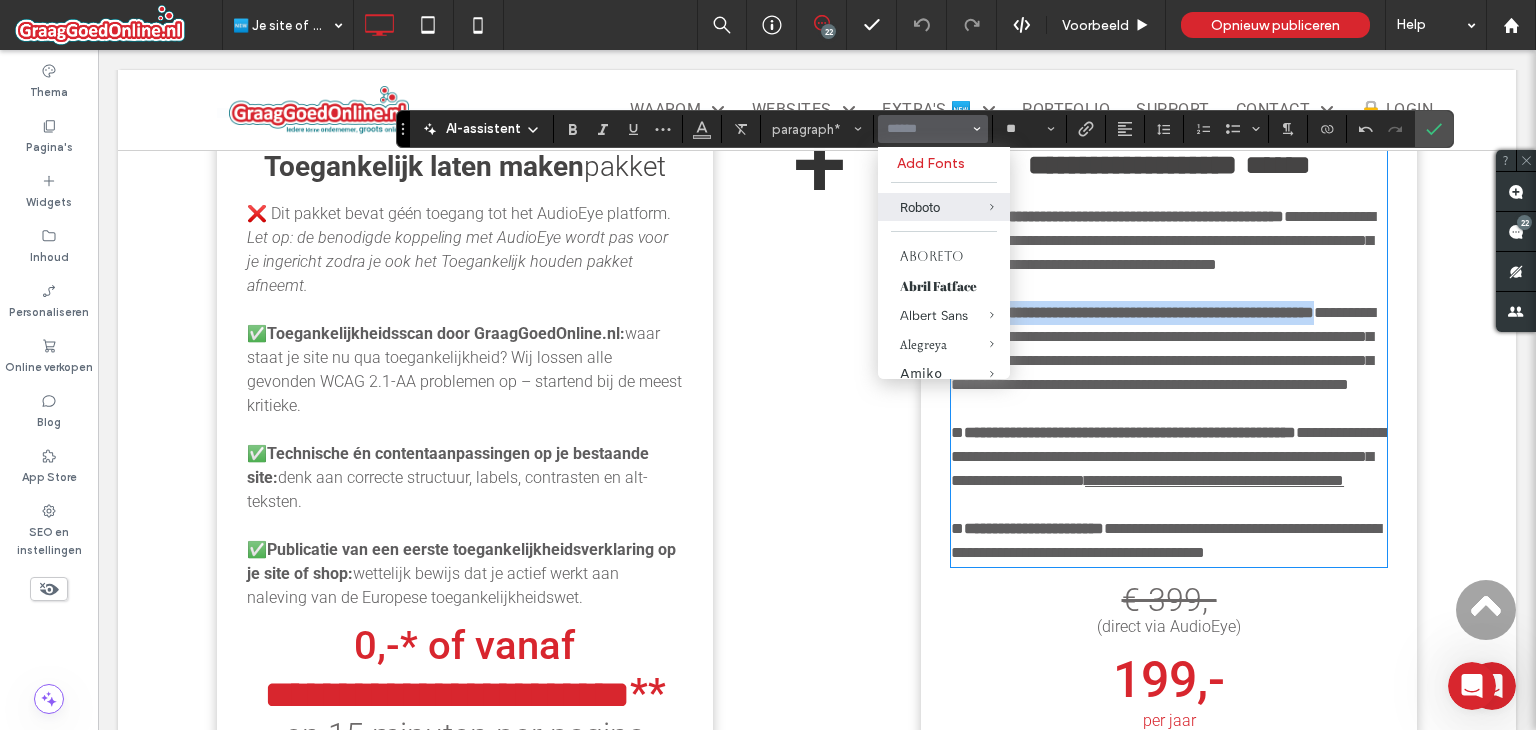 click on "**********" at bounding box center (1169, 349) 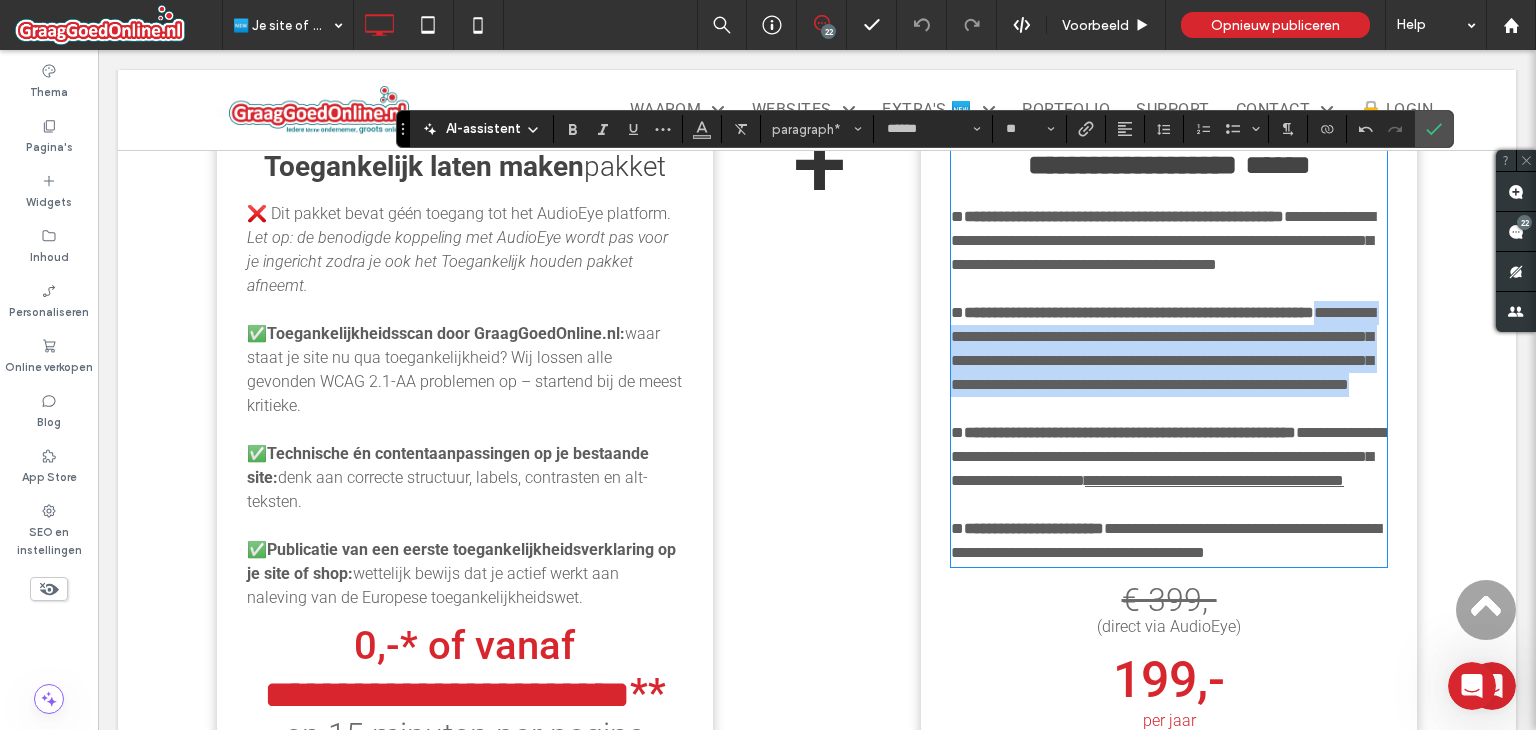 drag, startPoint x: 1140, startPoint y: 452, endPoint x: 1119, endPoint y: 354, distance: 100.22475 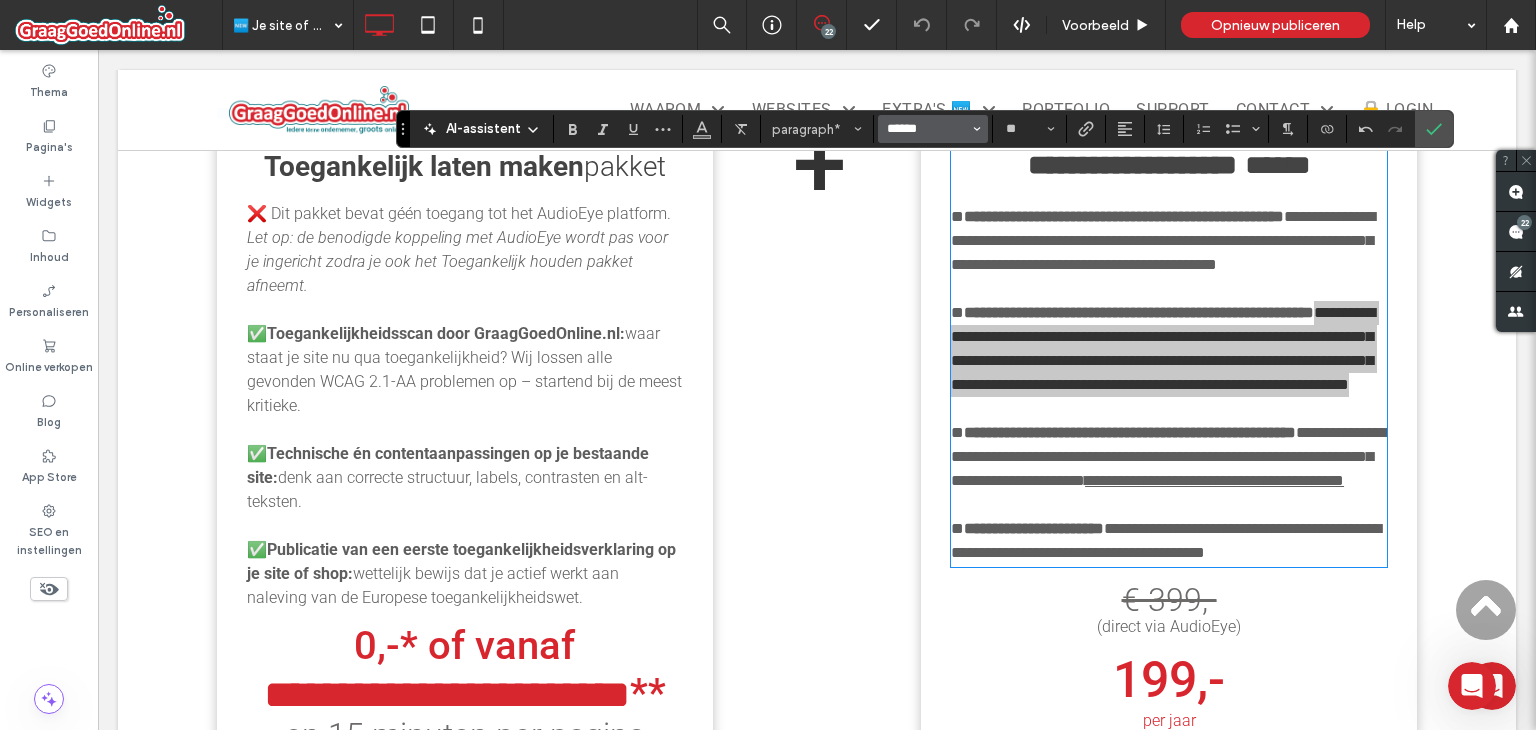 click on "******" at bounding box center [927, 129] 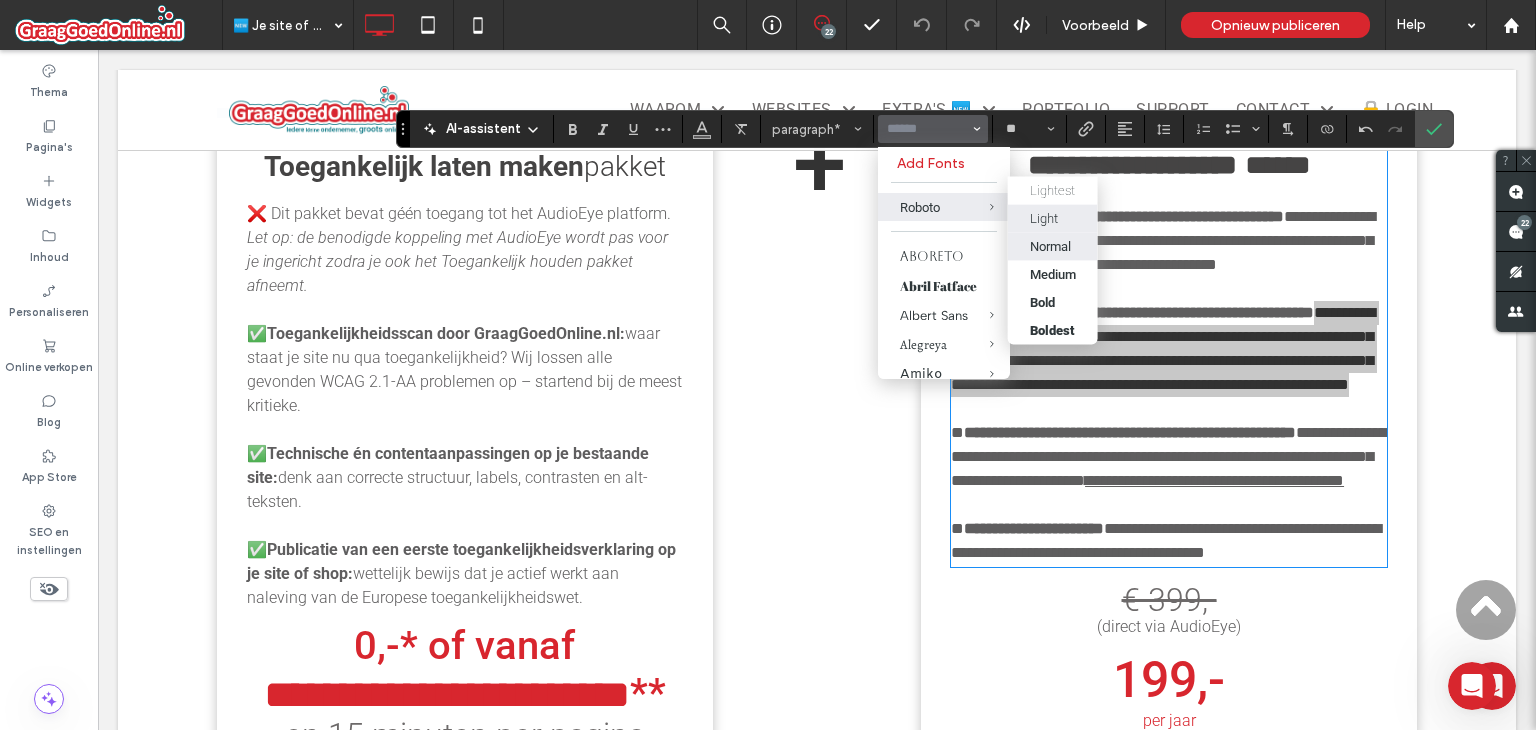 click on "Light" at bounding box center [1044, 218] 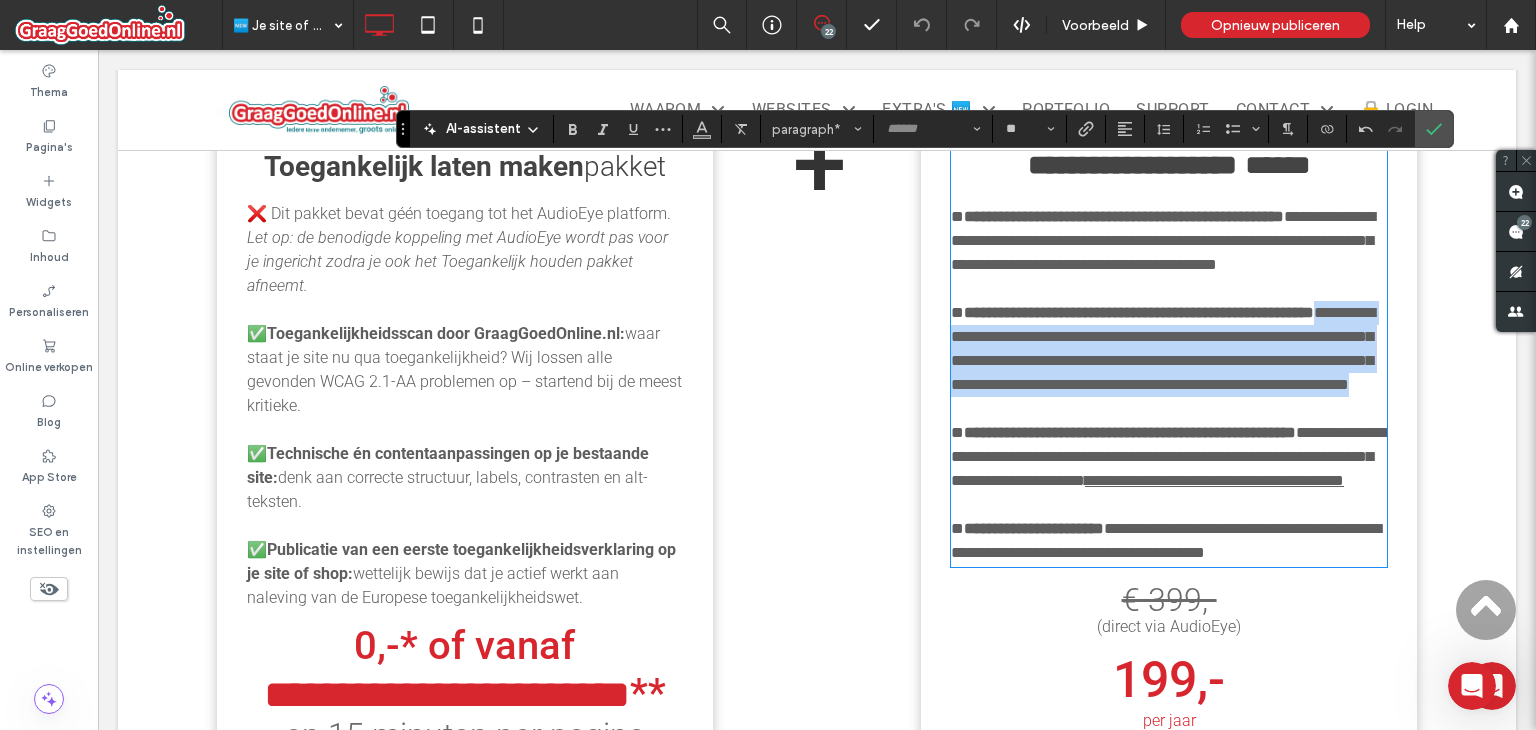 type on "******" 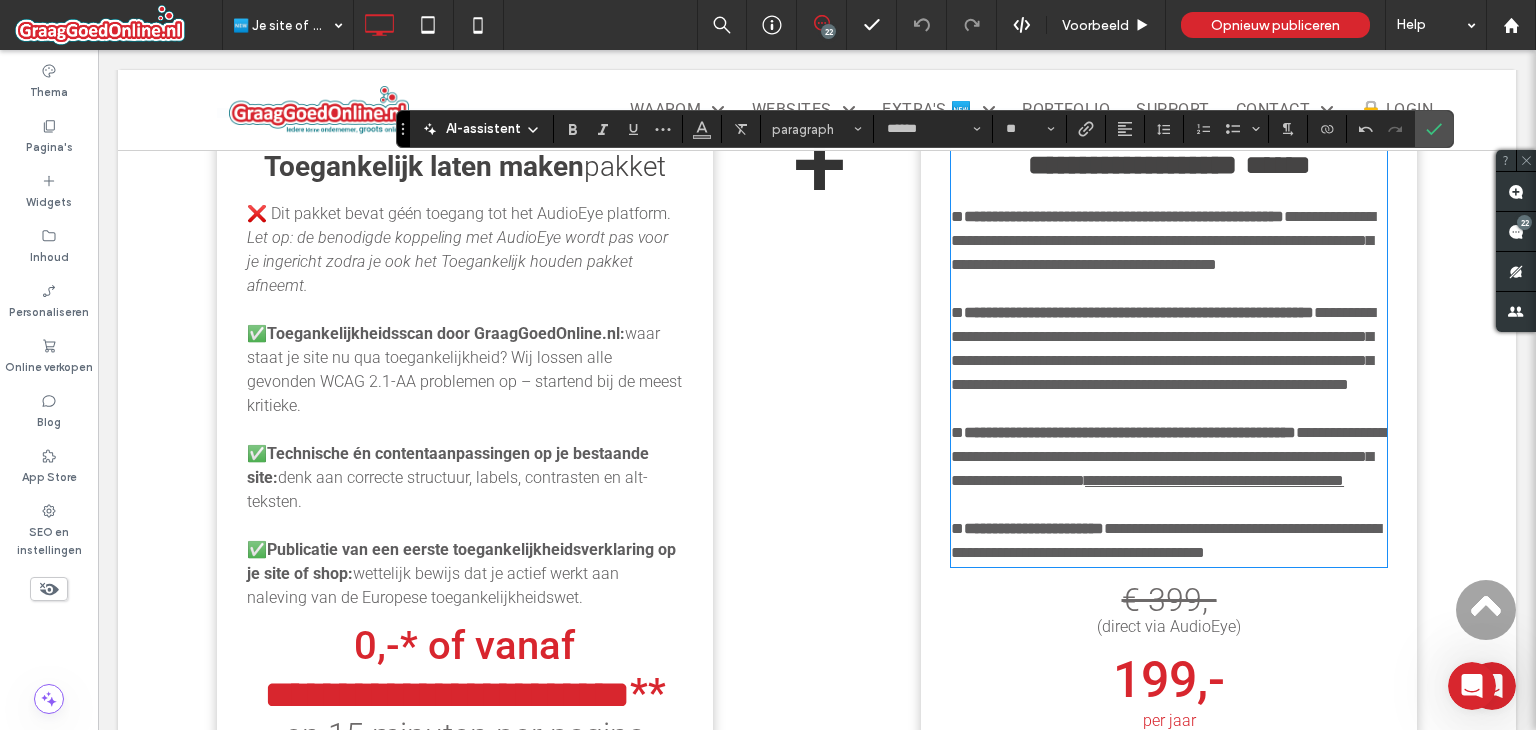 click on "**********" at bounding box center [1139, 312] 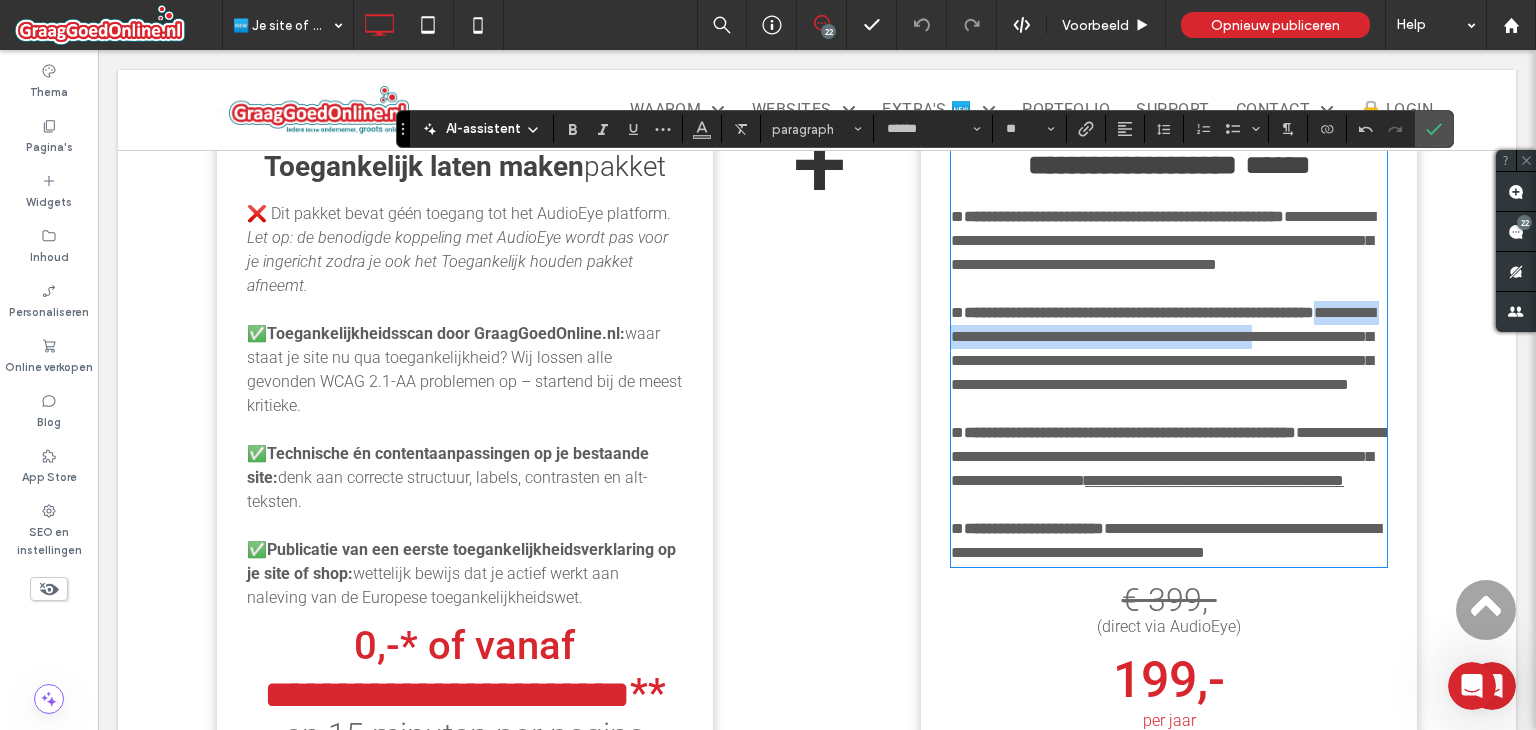 drag, startPoint x: 1206, startPoint y: 381, endPoint x: 1119, endPoint y: 354, distance: 91.09336 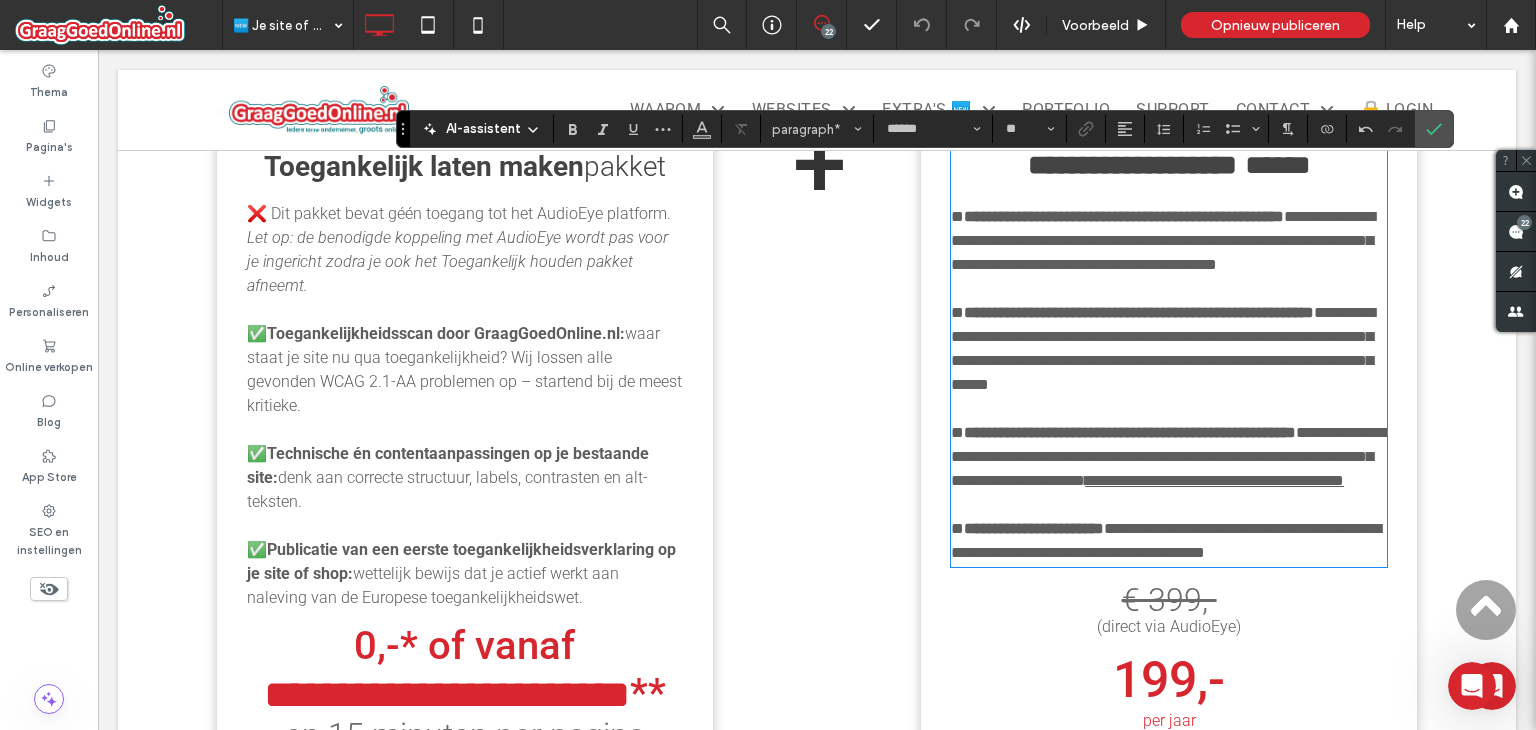 click on "**********" at bounding box center [1163, 348] 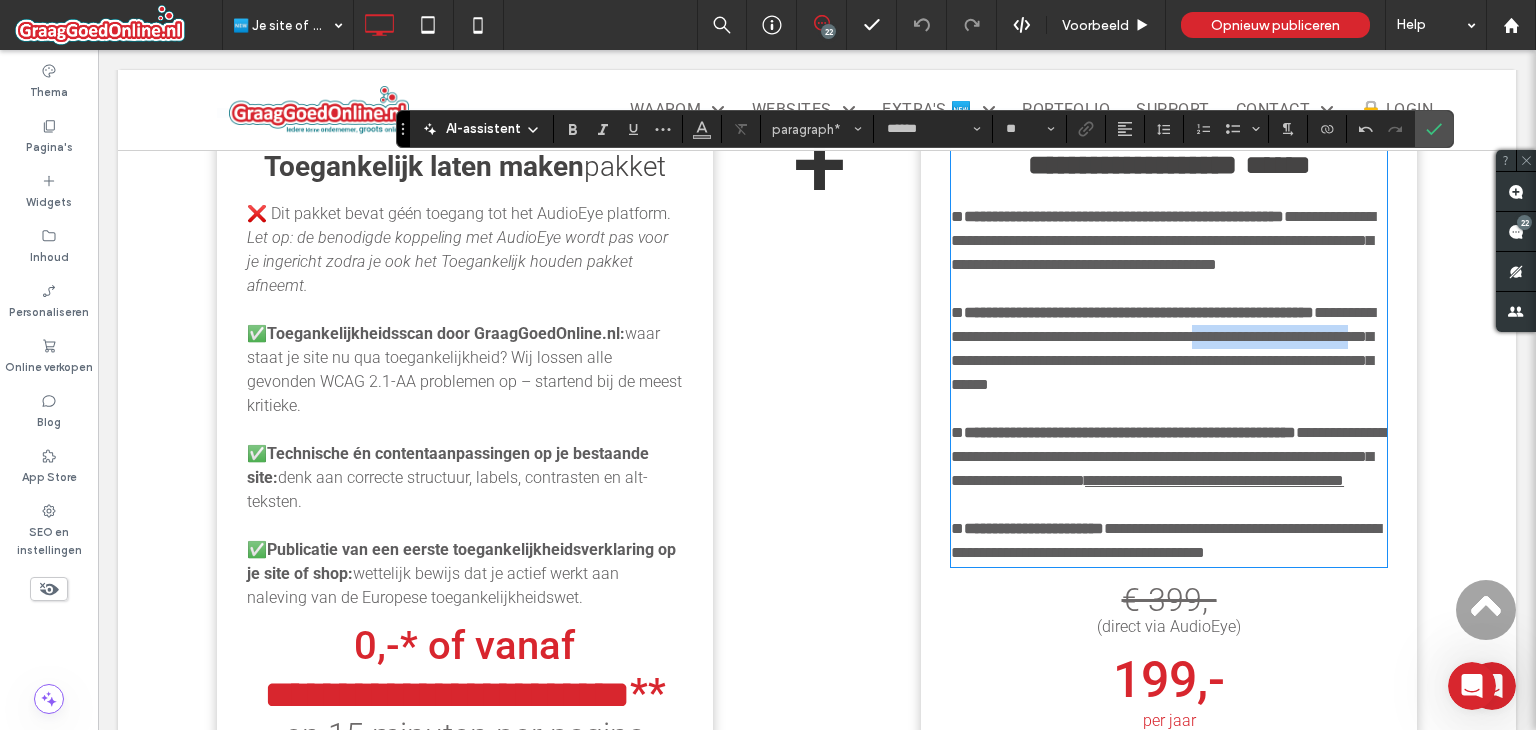 click on "**********" at bounding box center (1163, 348) 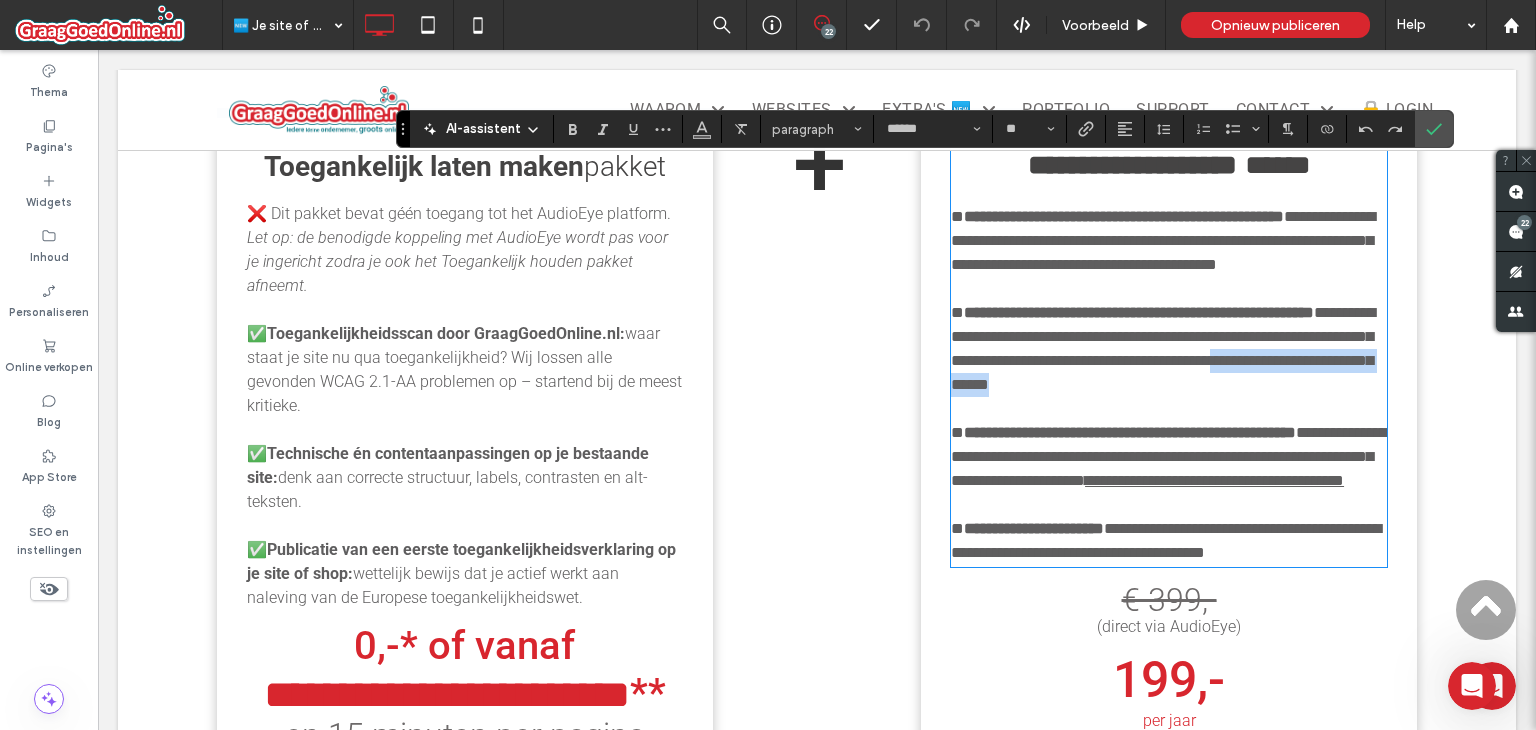 drag, startPoint x: 1181, startPoint y: 431, endPoint x: 1169, endPoint y: 403, distance: 30.463093 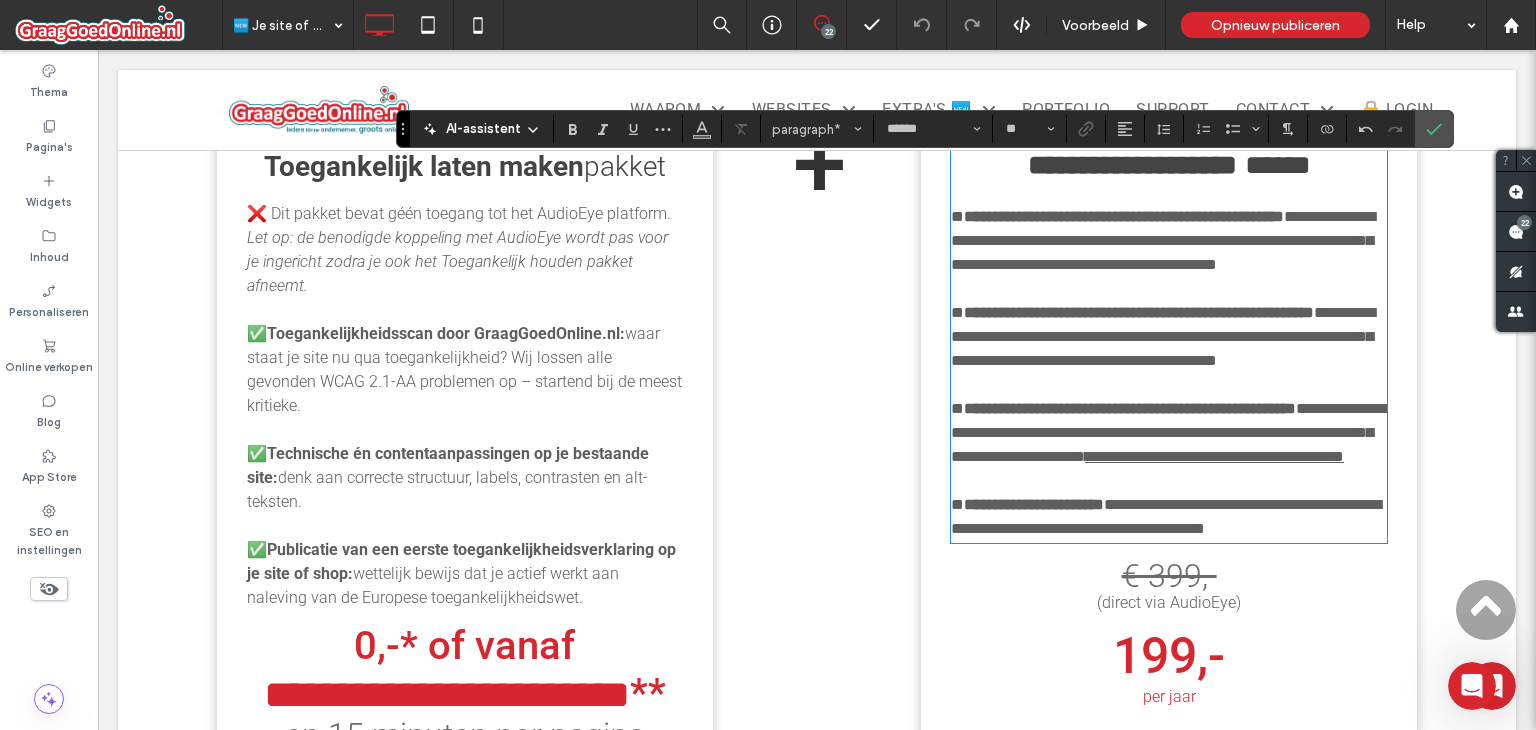 click on "**********" at bounding box center [1163, 336] 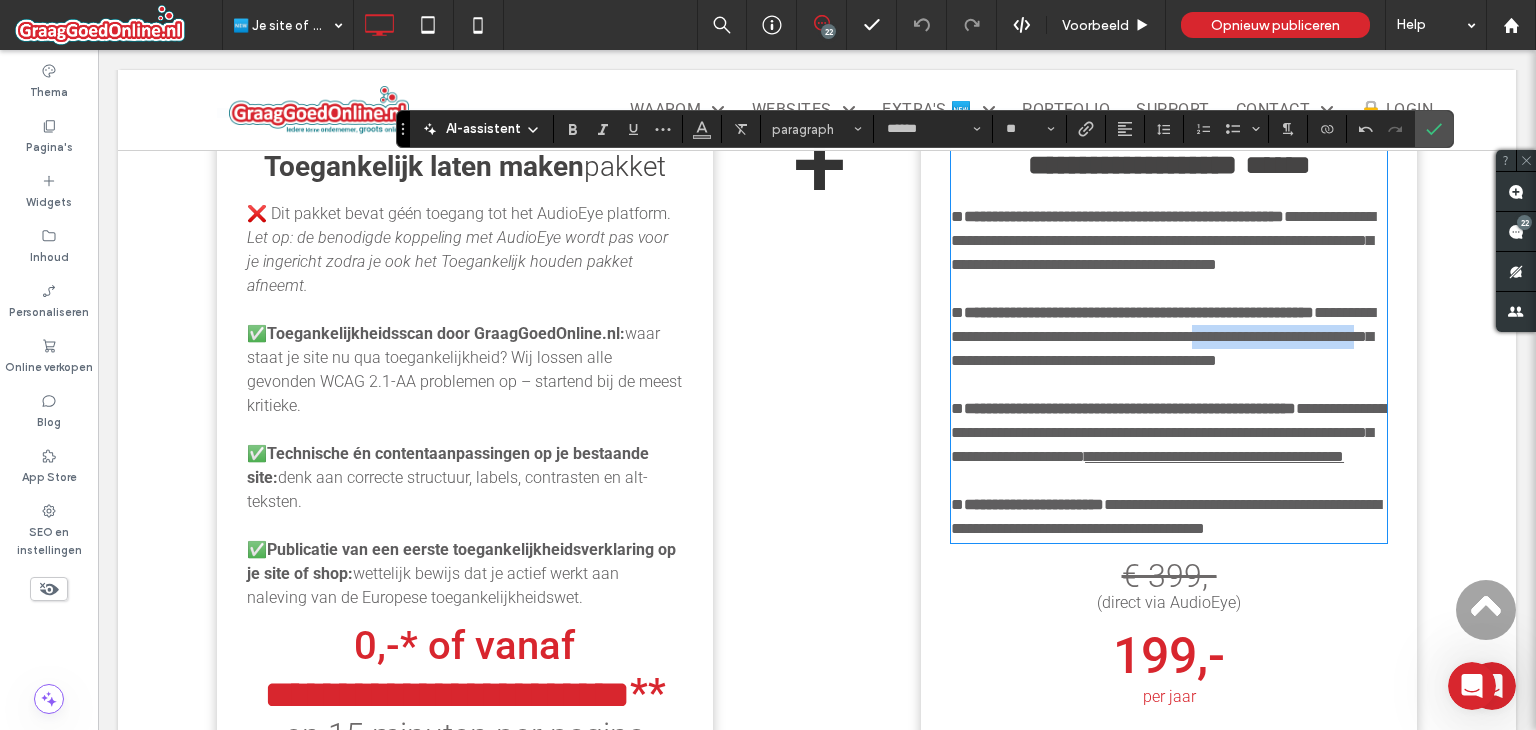 click on "**********" at bounding box center (1163, 336) 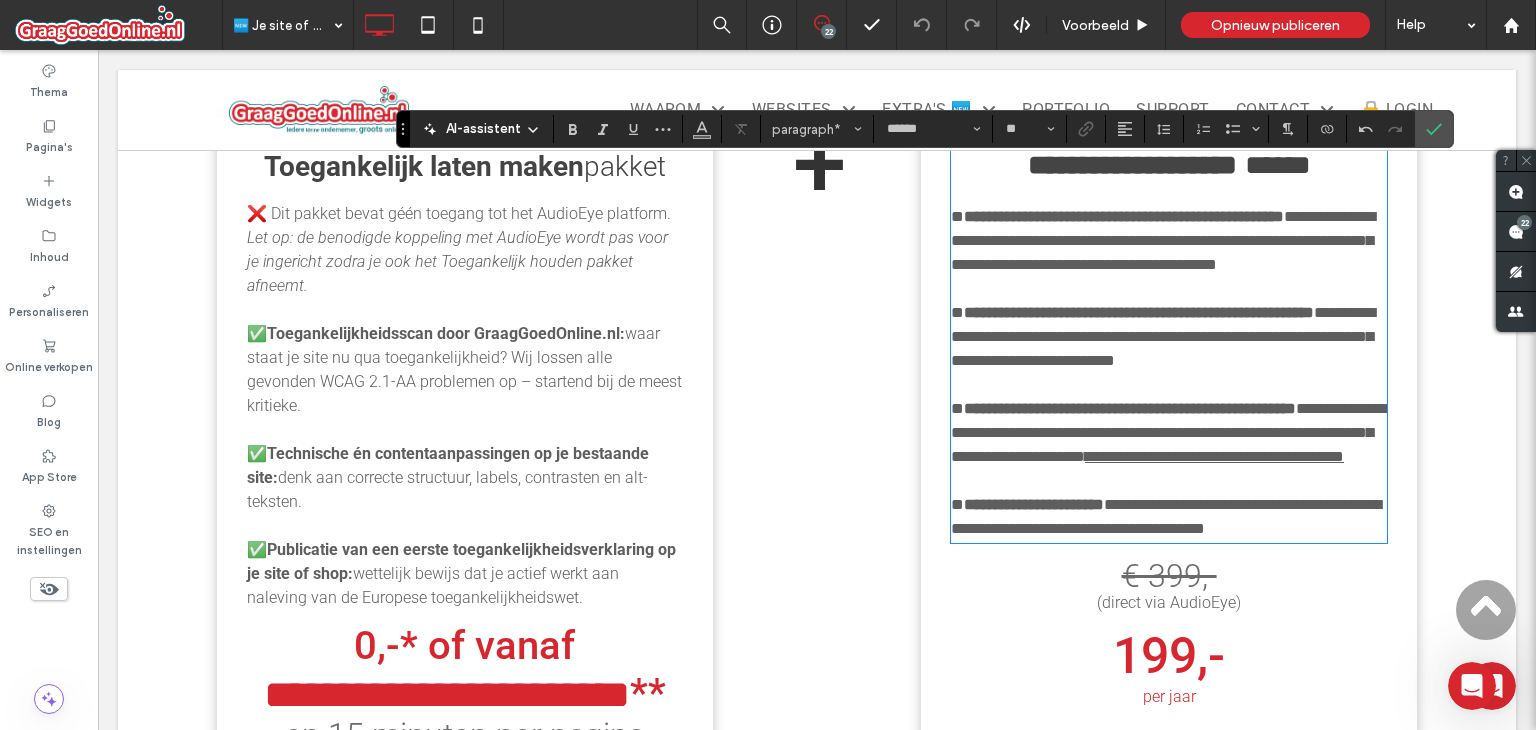 click on "**********" at bounding box center (1139, 312) 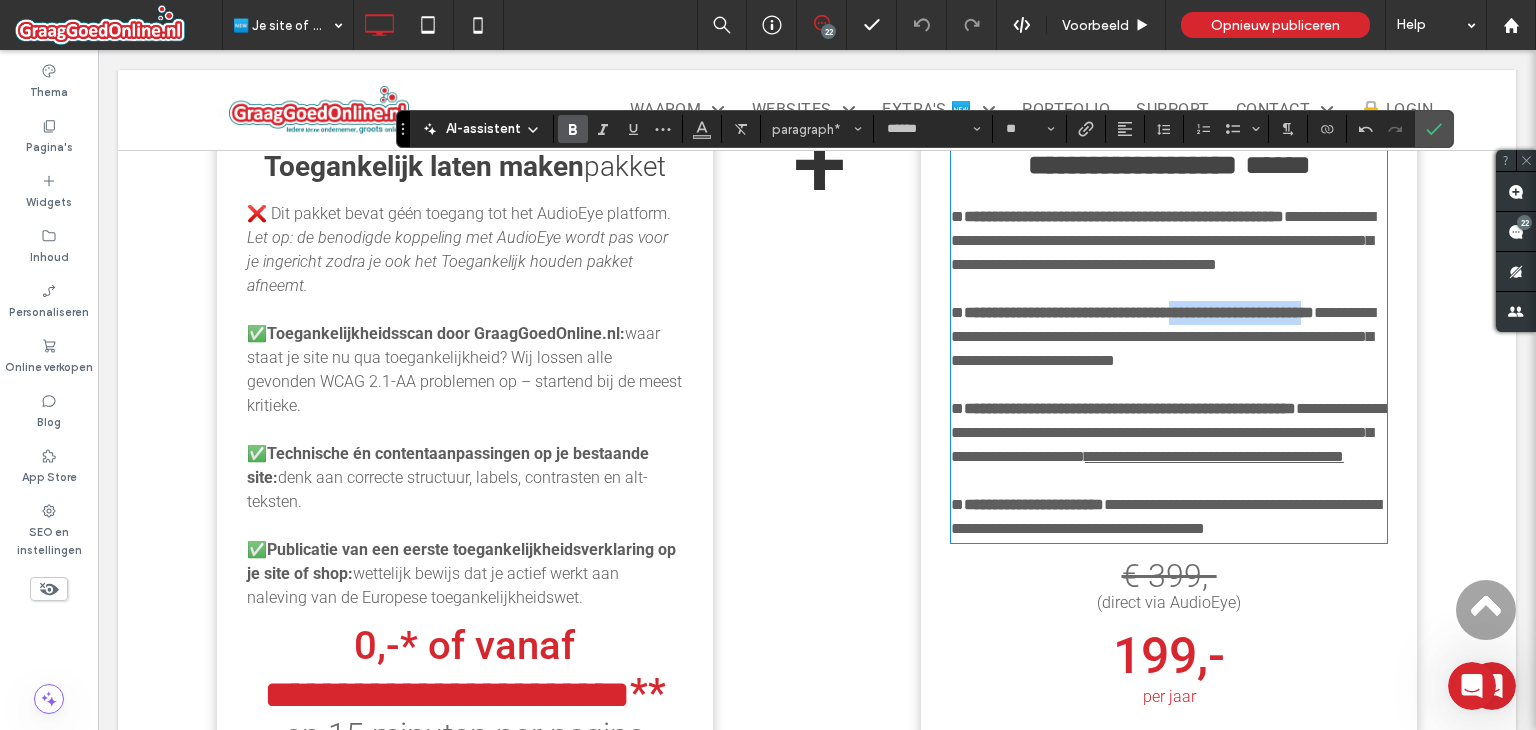 click on "**********" at bounding box center [1139, 312] 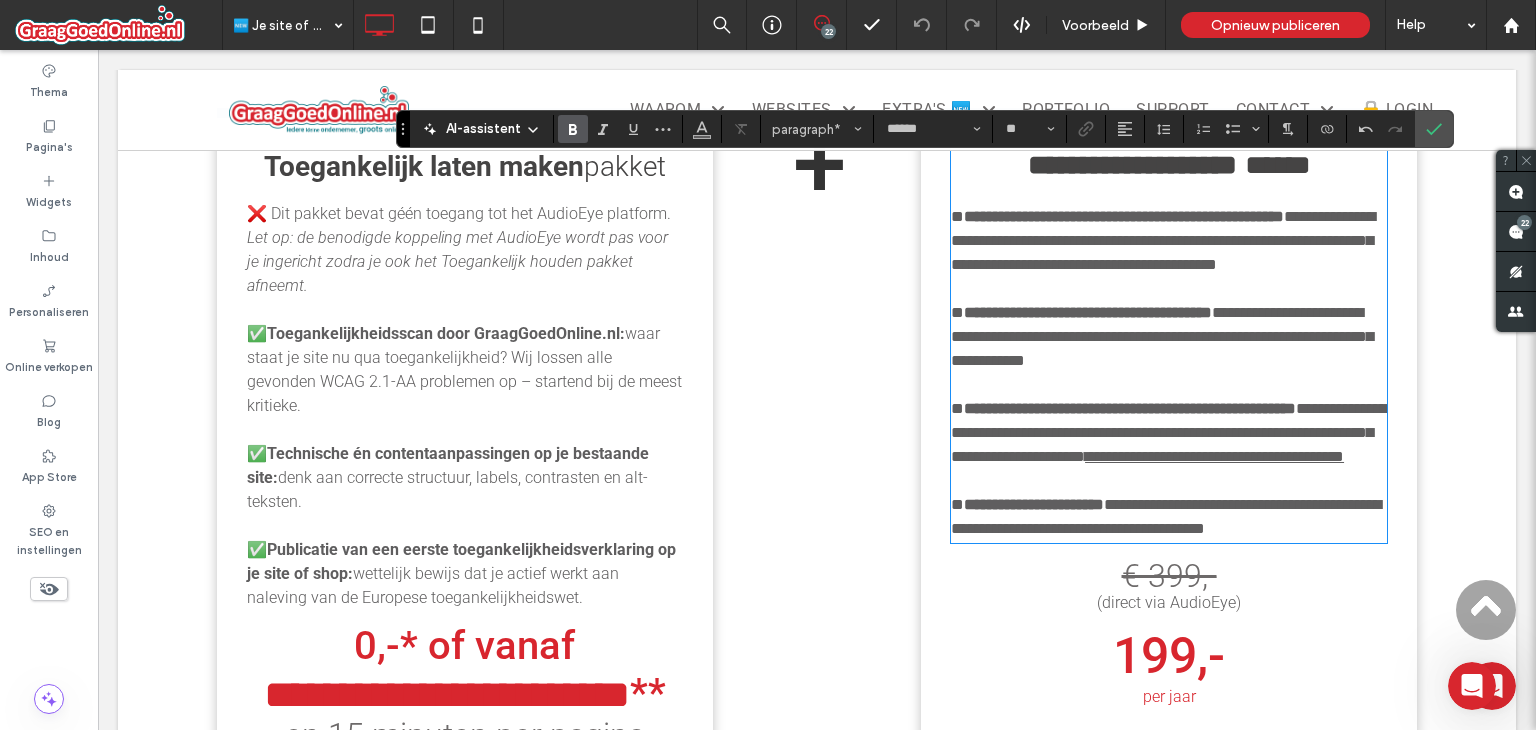 click on "**********" at bounding box center (1088, 312) 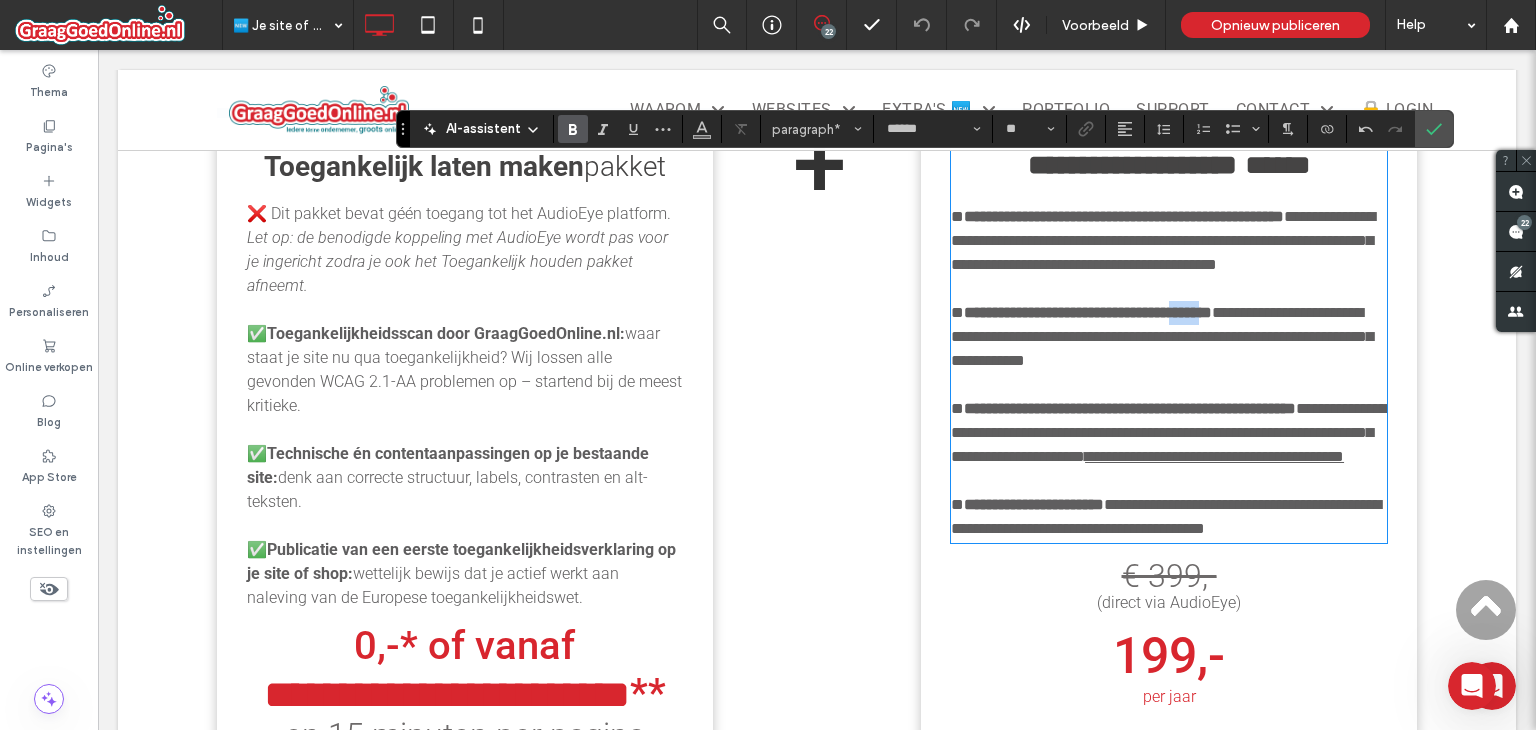 click on "**********" at bounding box center [1088, 312] 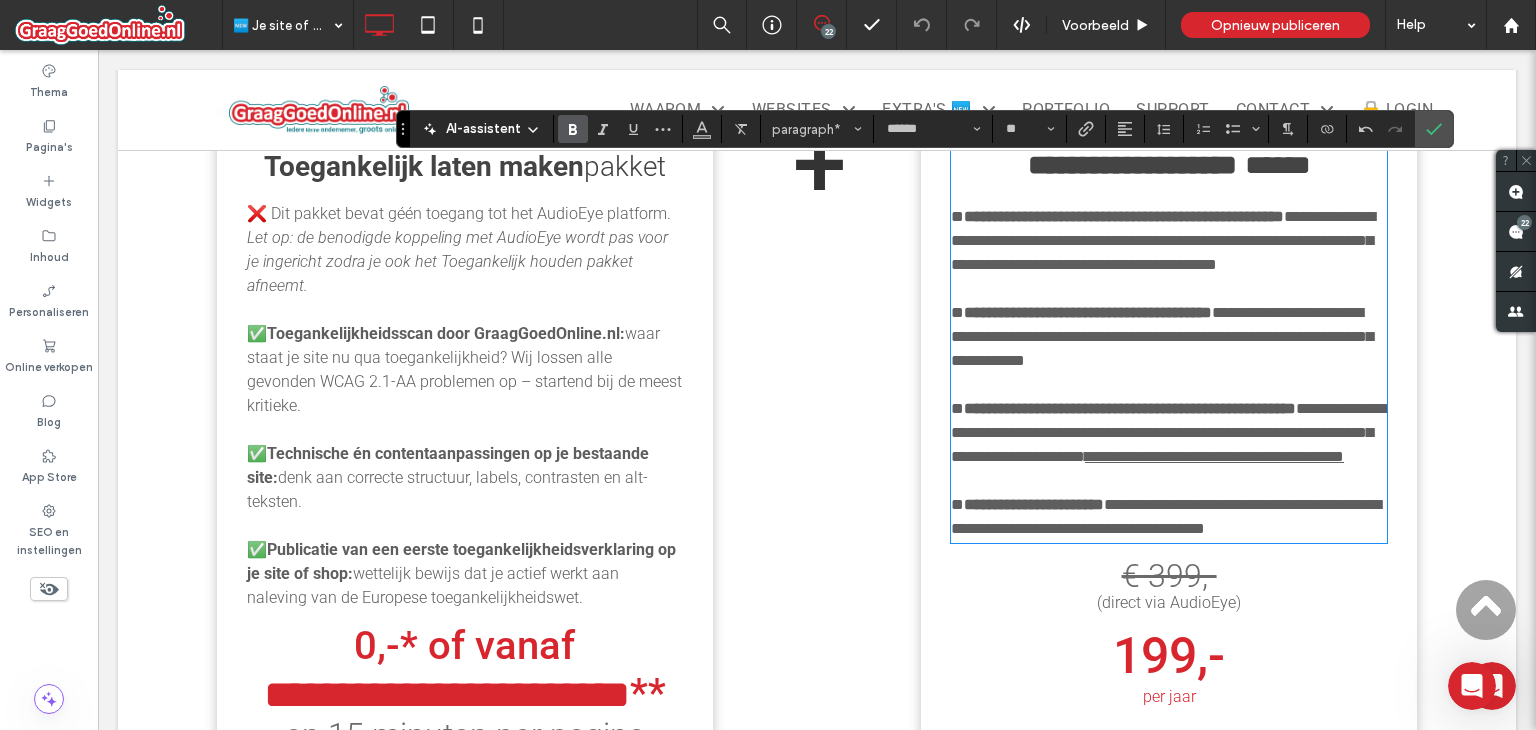 click on "**********" at bounding box center [1162, 336] 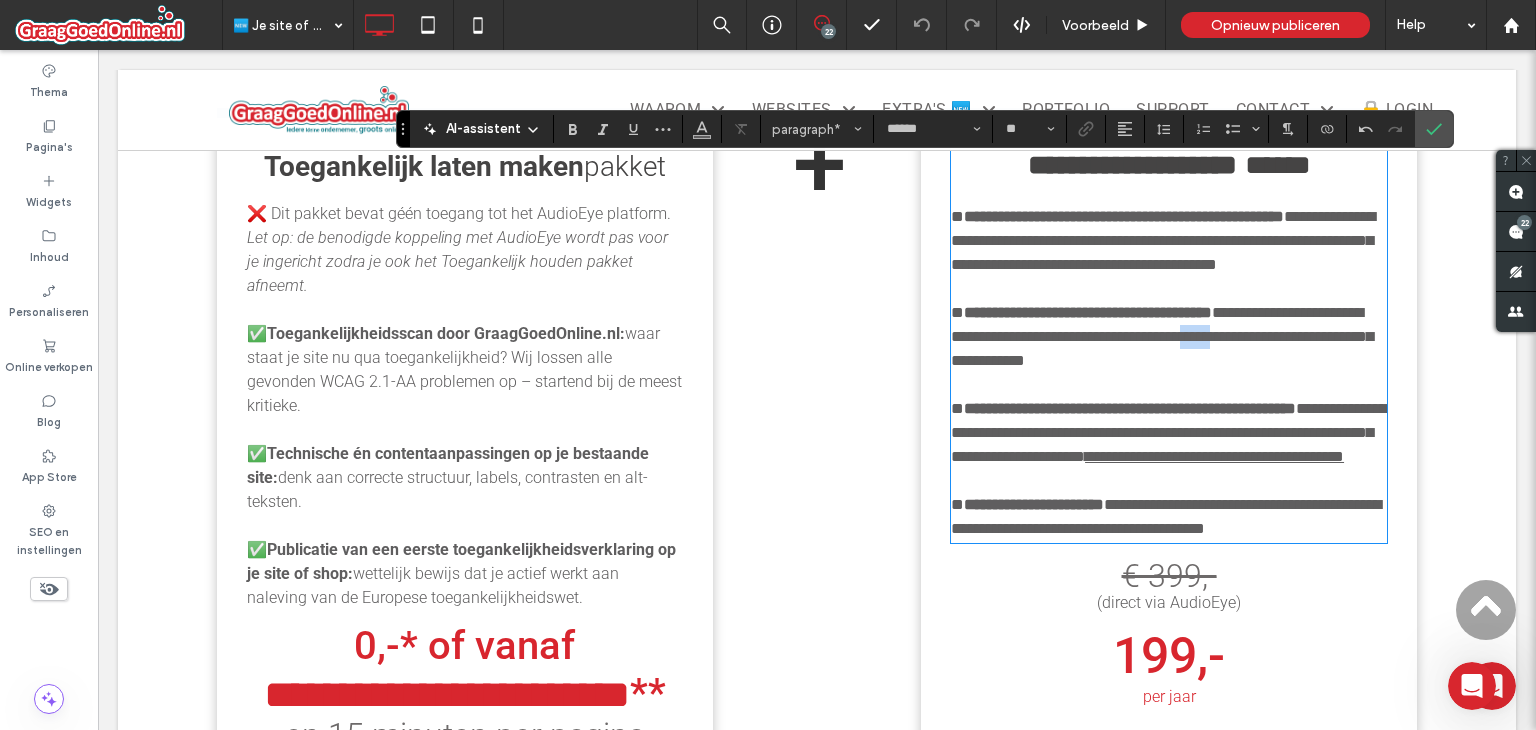 click on "**********" at bounding box center [1162, 336] 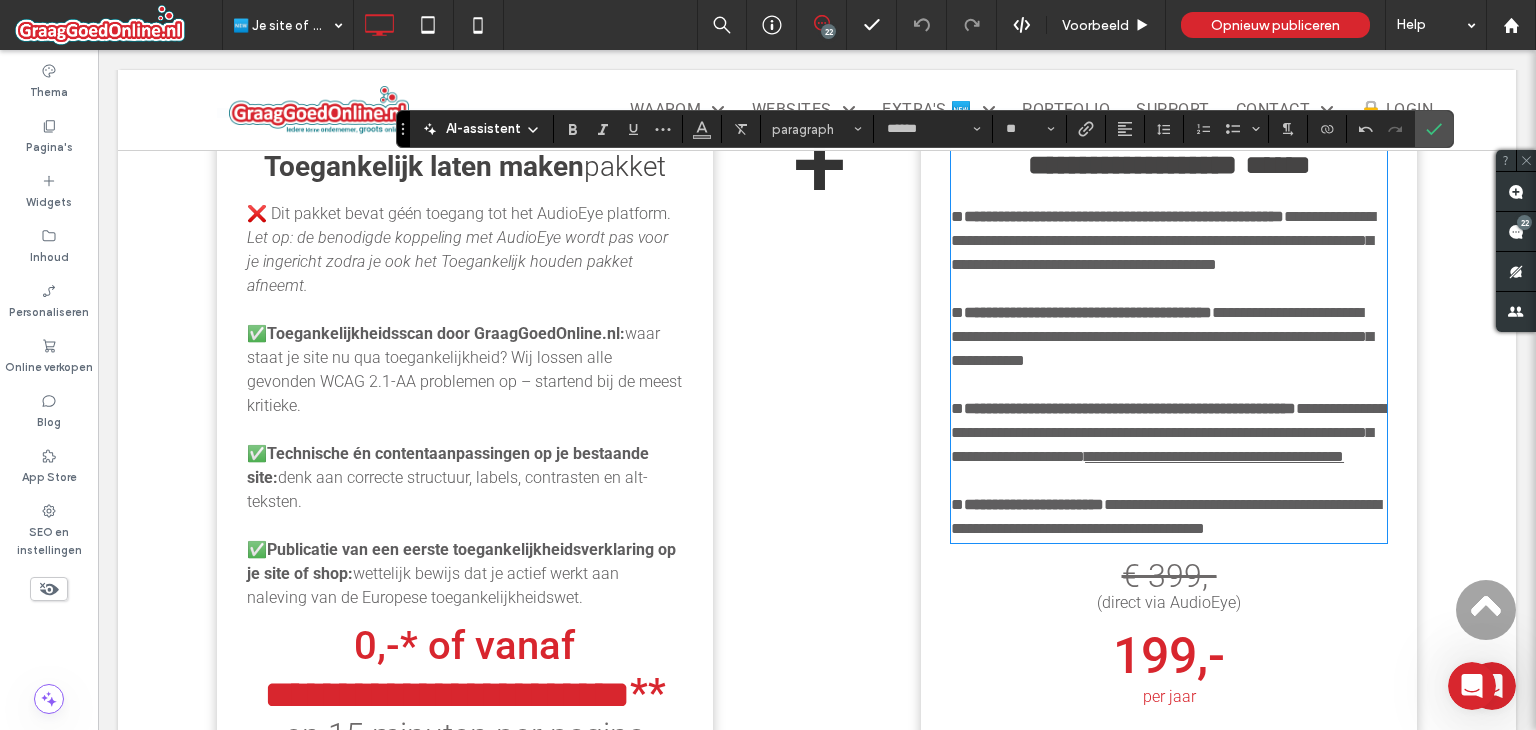 click on "**********" at bounding box center [1088, 312] 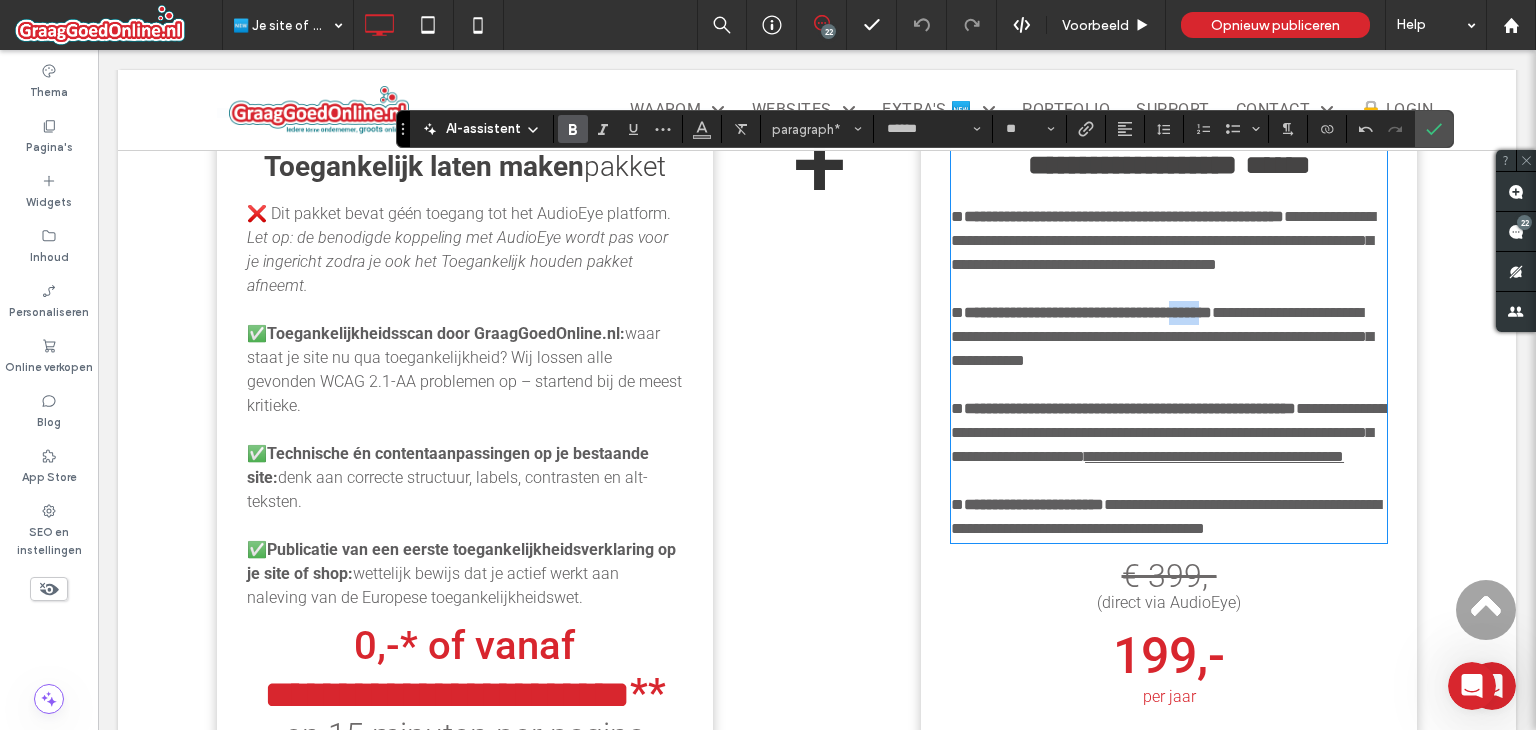 click on "**********" at bounding box center (1088, 312) 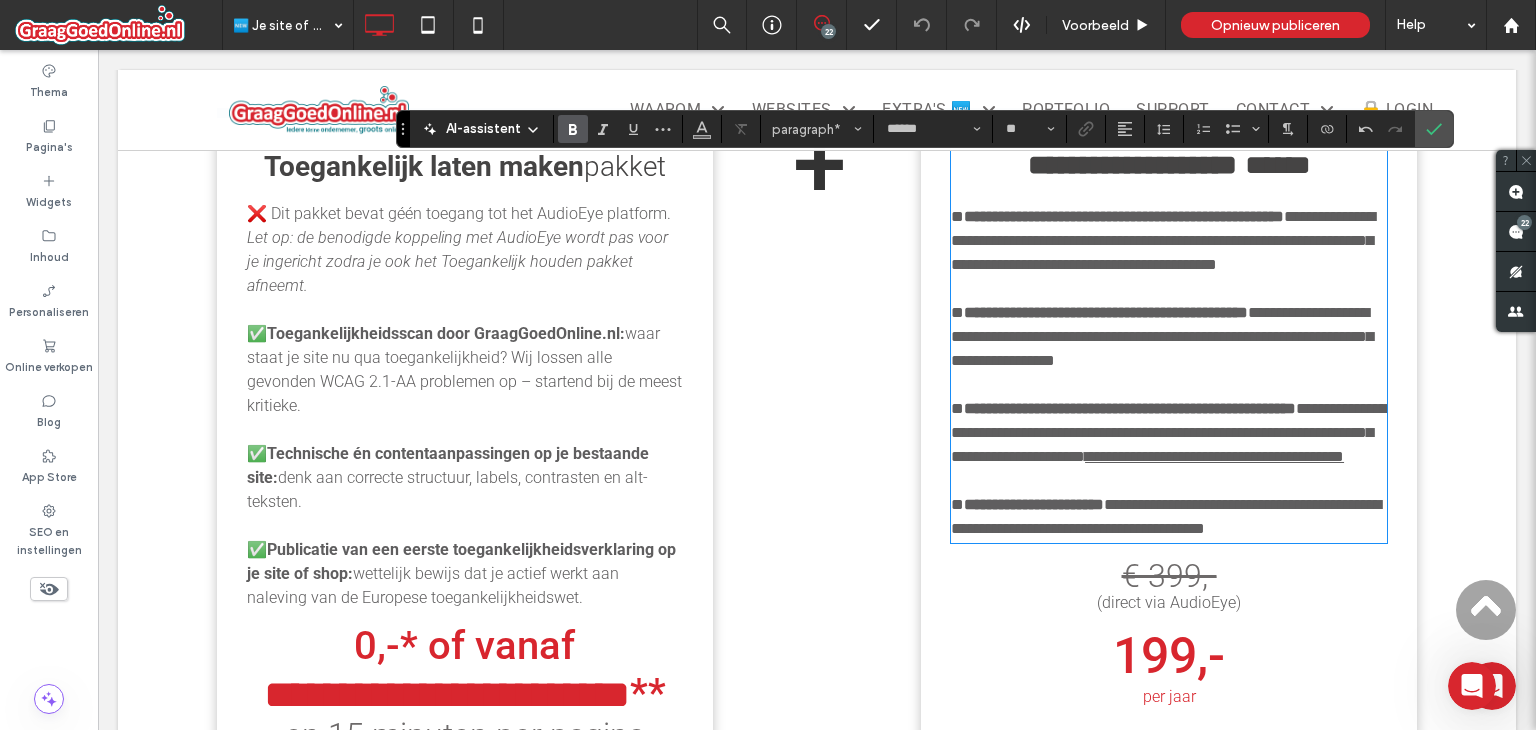 click on "**********" at bounding box center [1162, 336] 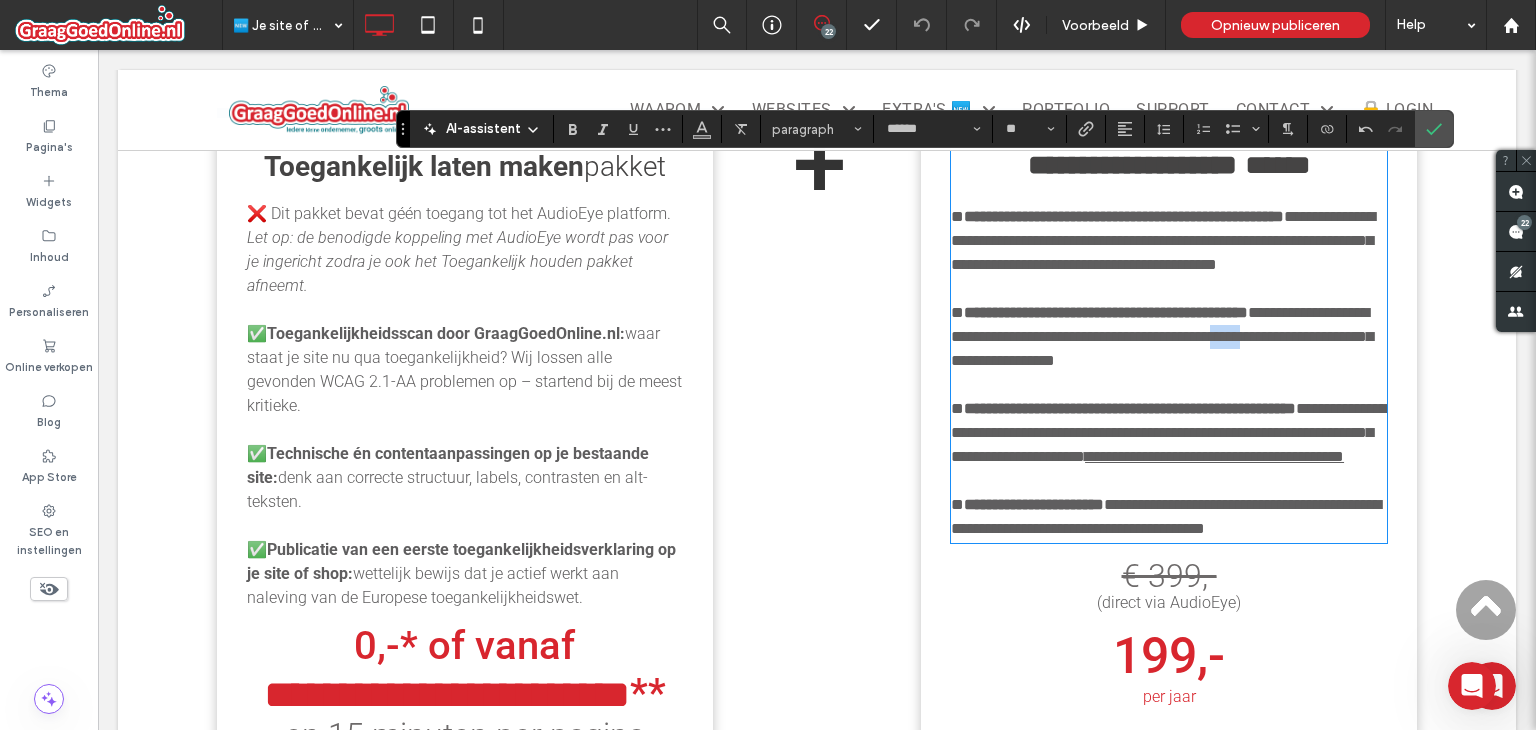 click on "**********" at bounding box center (1162, 336) 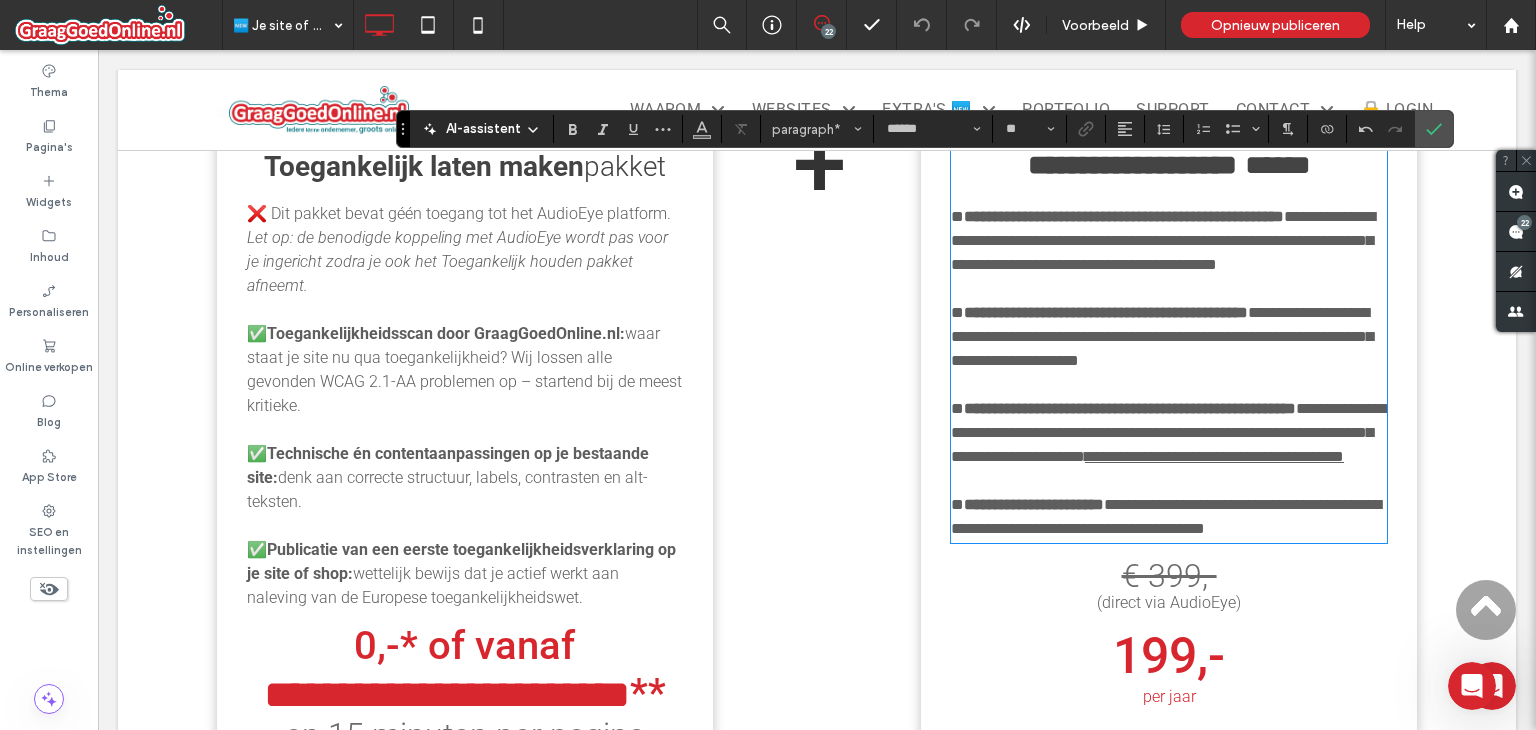 click on "**********" at bounding box center (1162, 336) 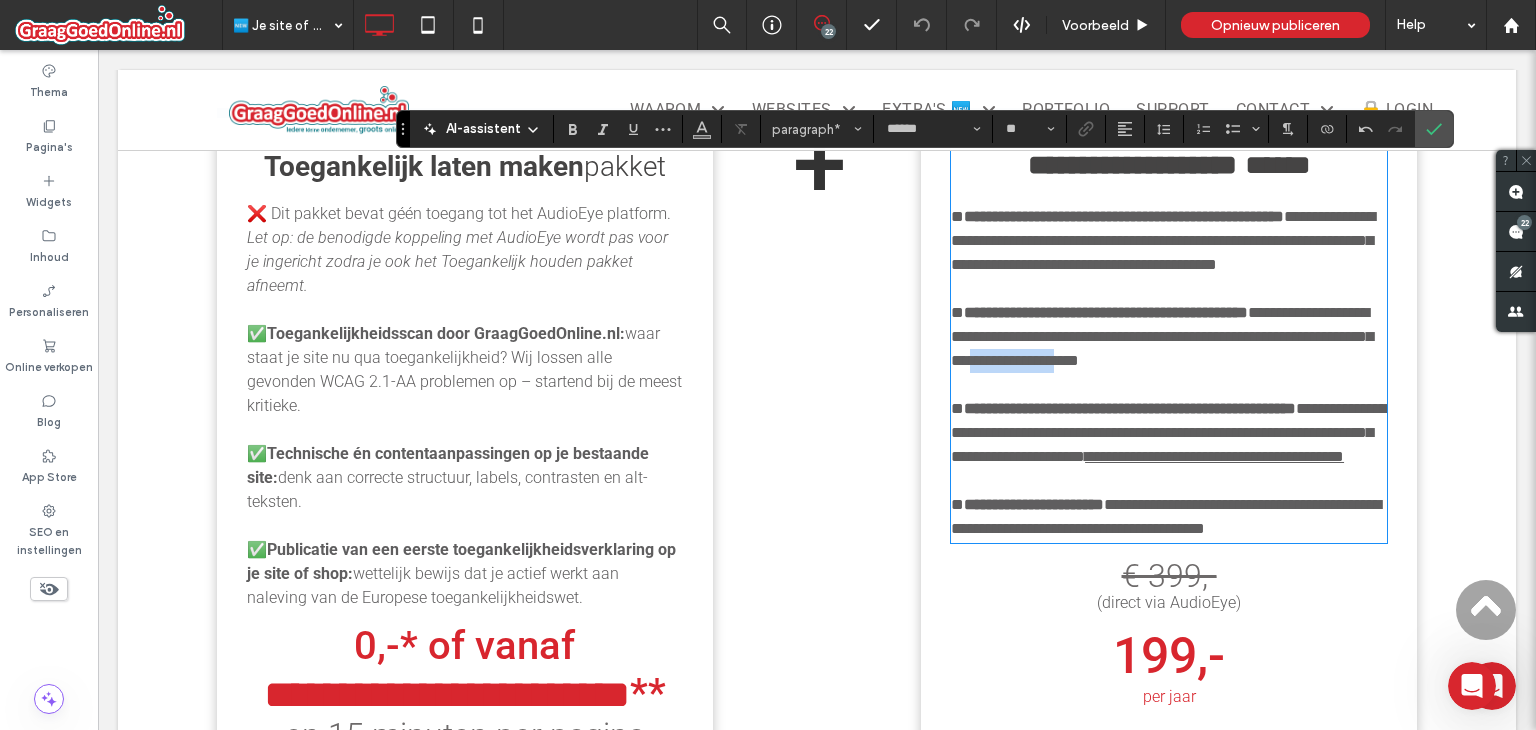 click on "**********" at bounding box center (1162, 336) 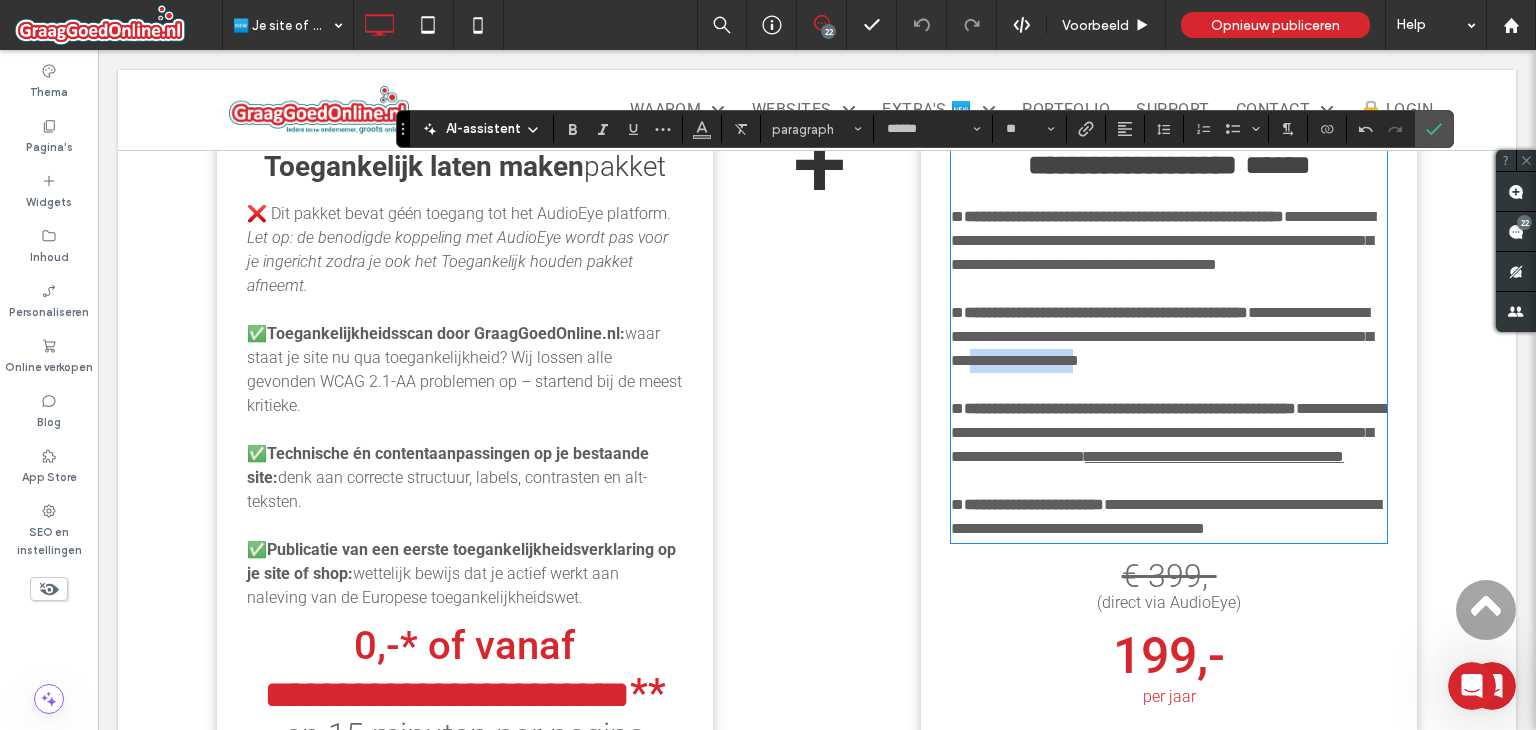 click on "**********" at bounding box center (1162, 336) 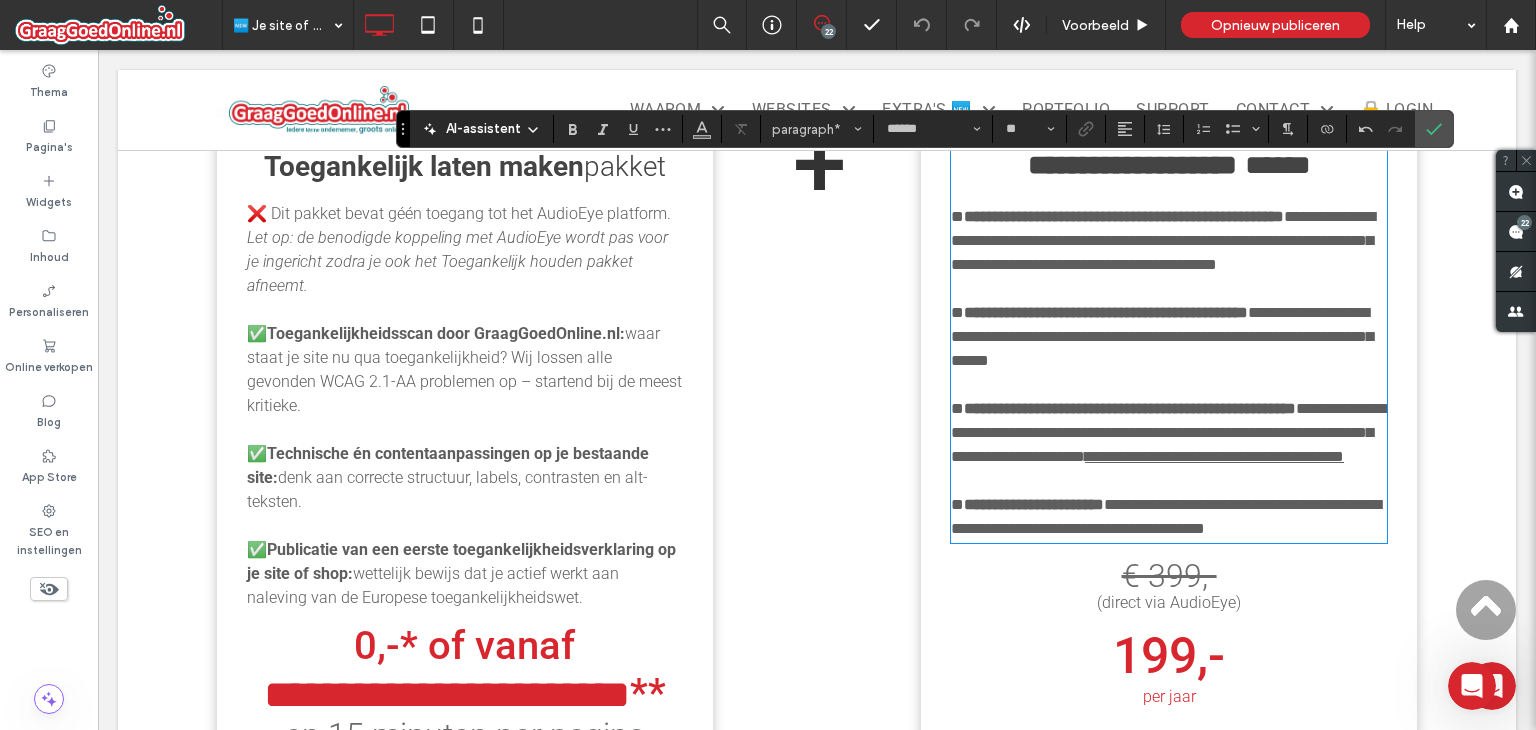 click on "**********" at bounding box center (1162, 336) 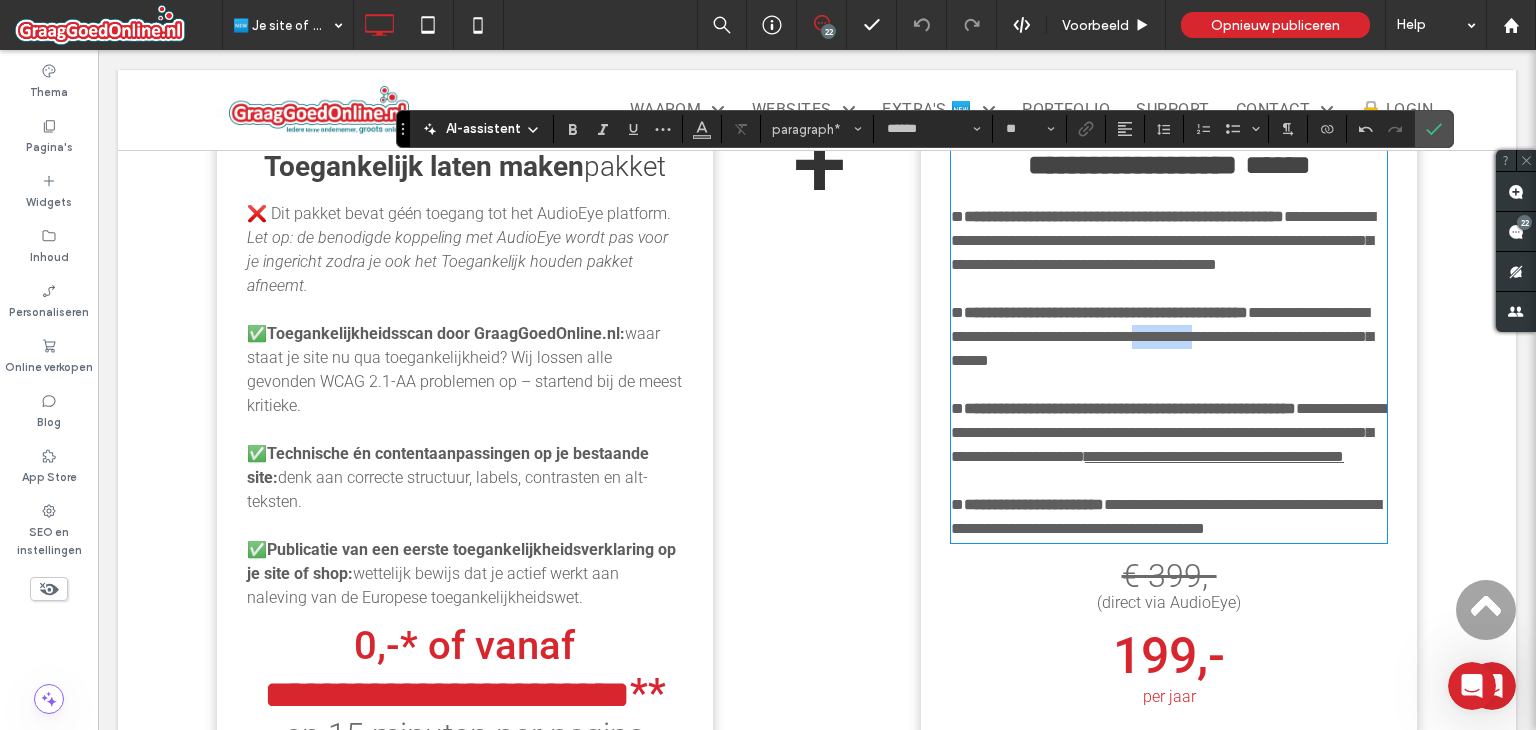 click on "**********" at bounding box center (1162, 336) 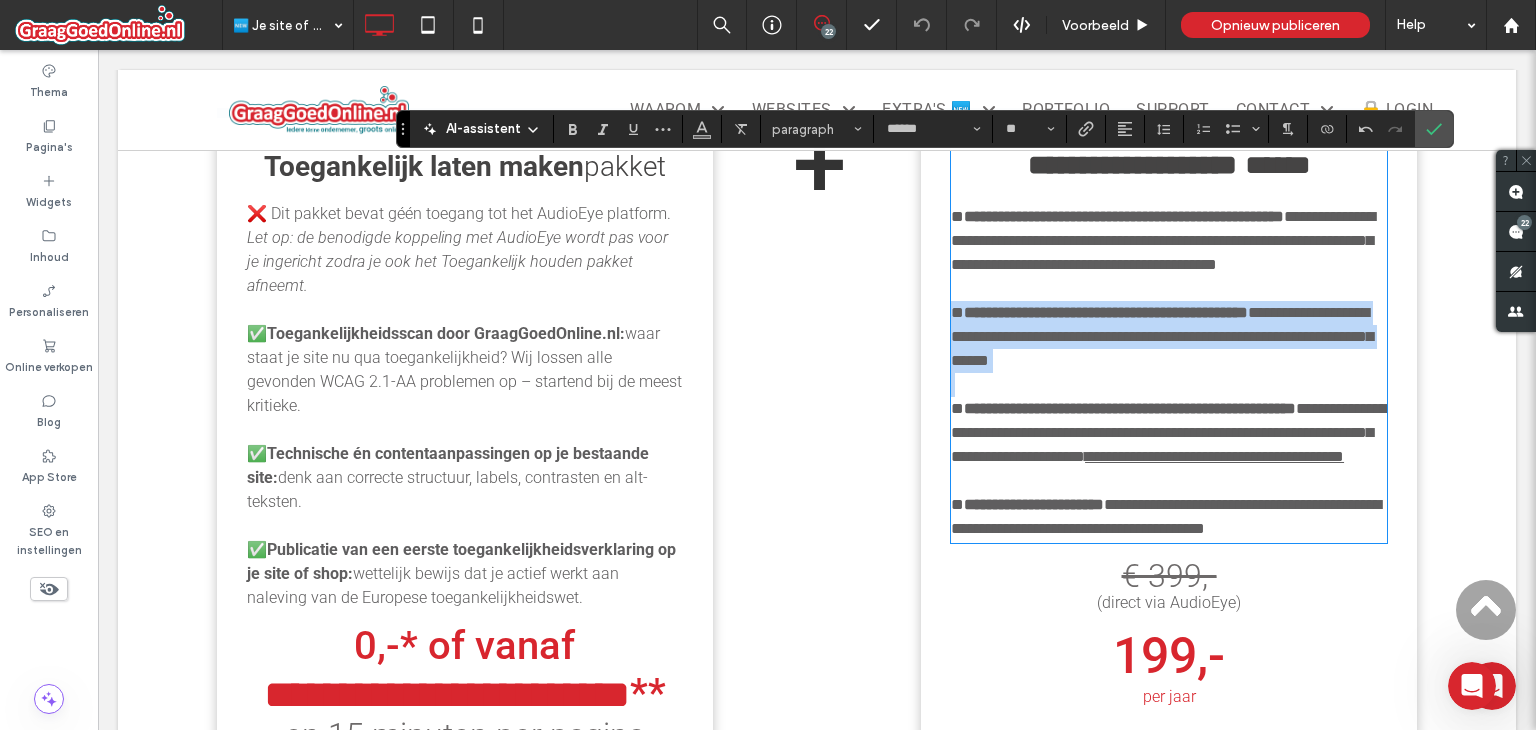 click on "**********" at bounding box center (1162, 336) 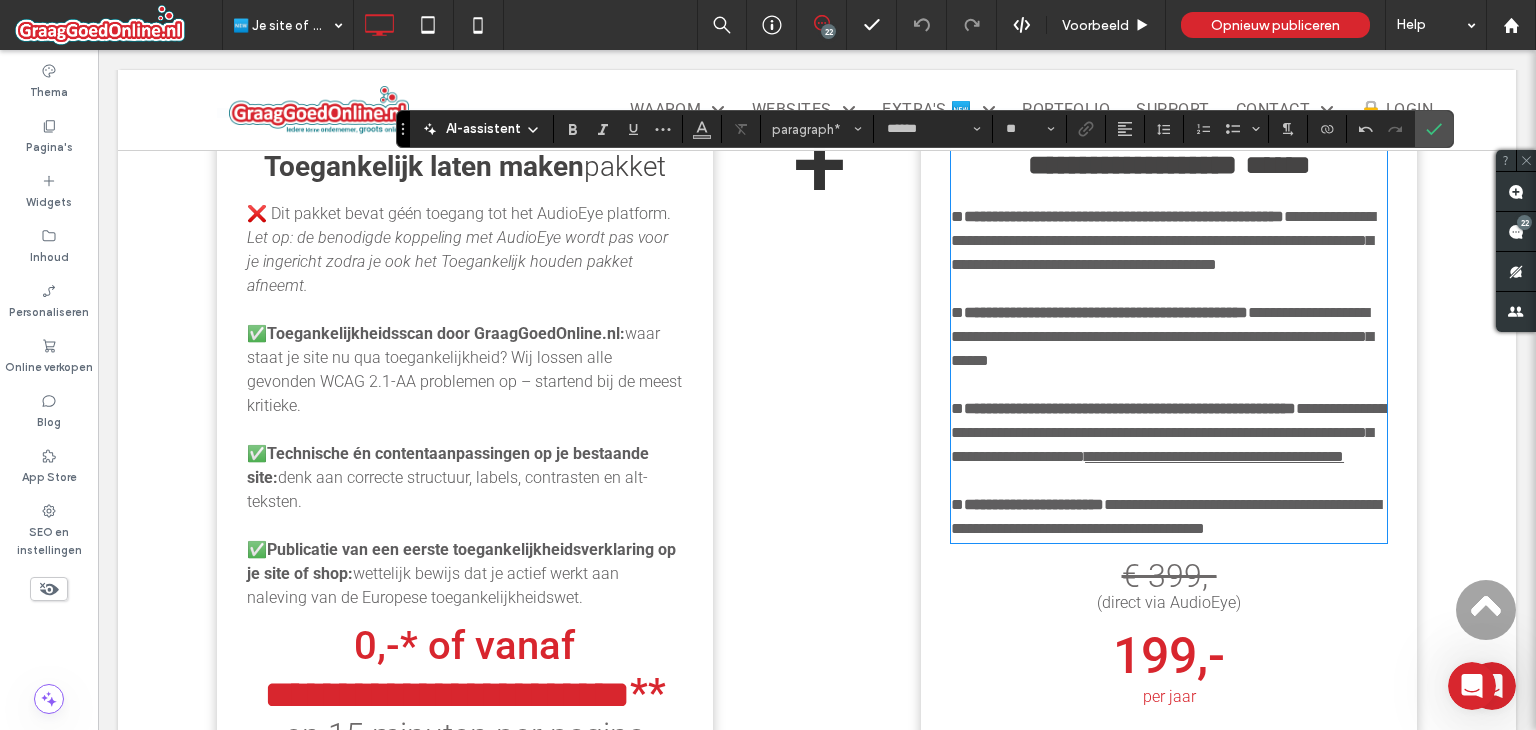 click on "**********" at bounding box center (1162, 336) 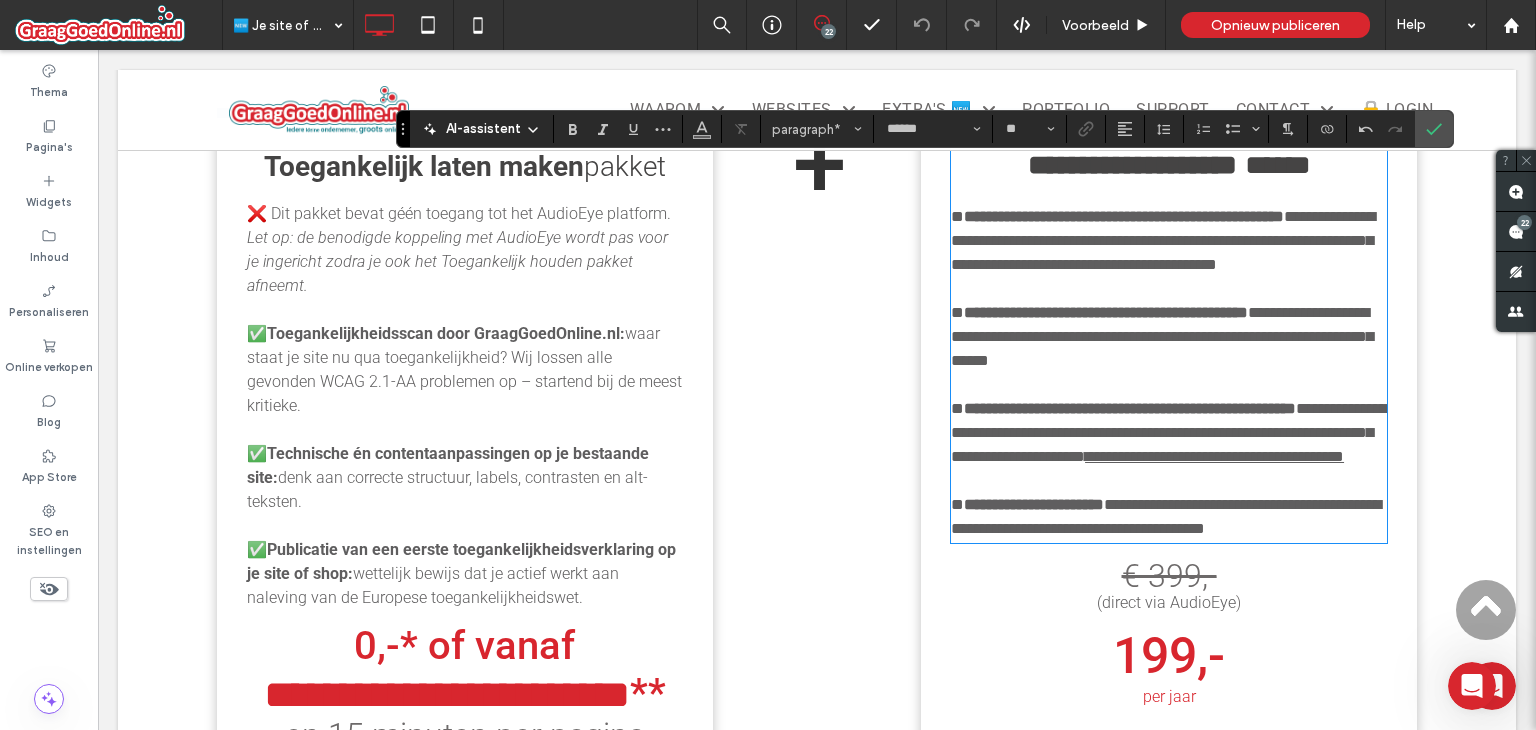 click on "**********" at bounding box center (1162, 336) 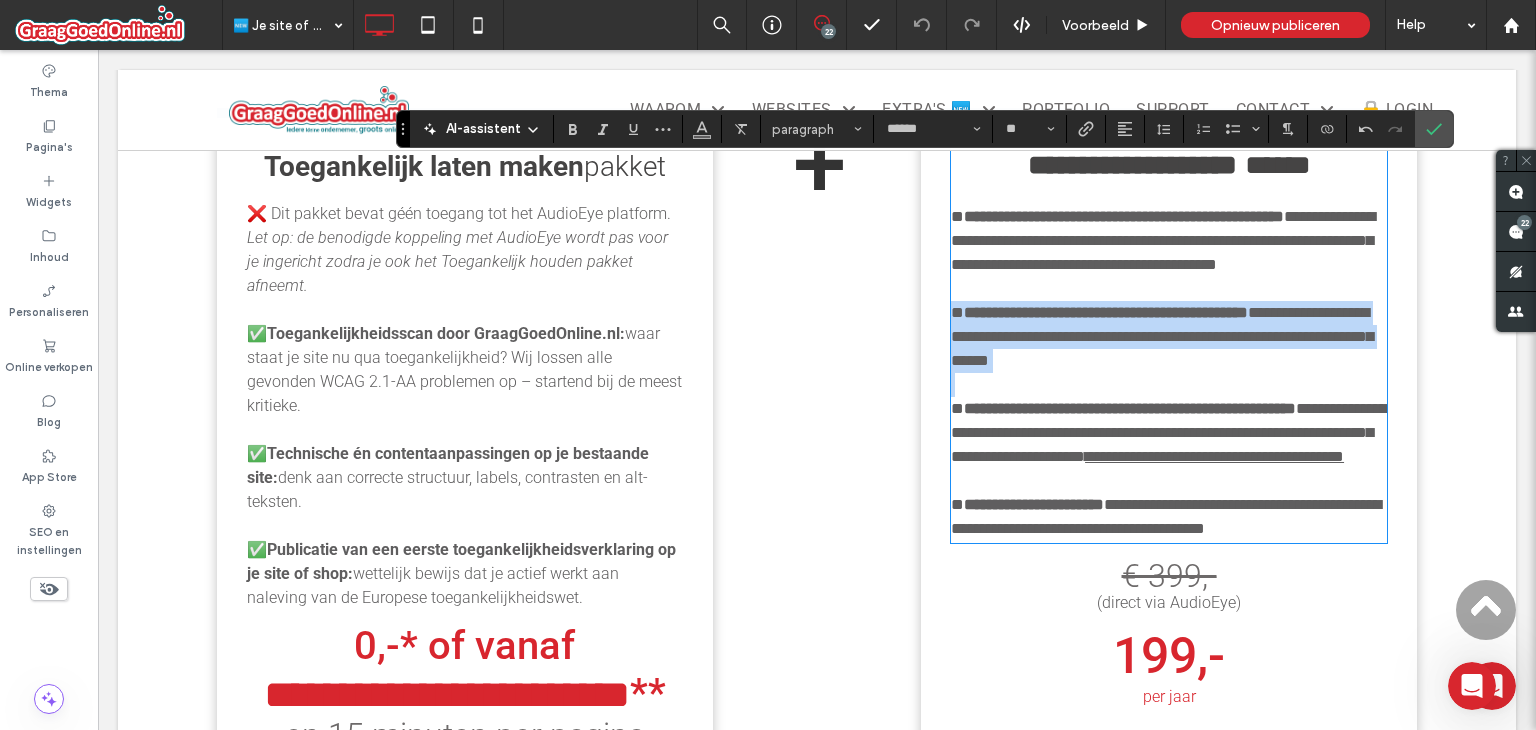 click on "**********" at bounding box center [1162, 336] 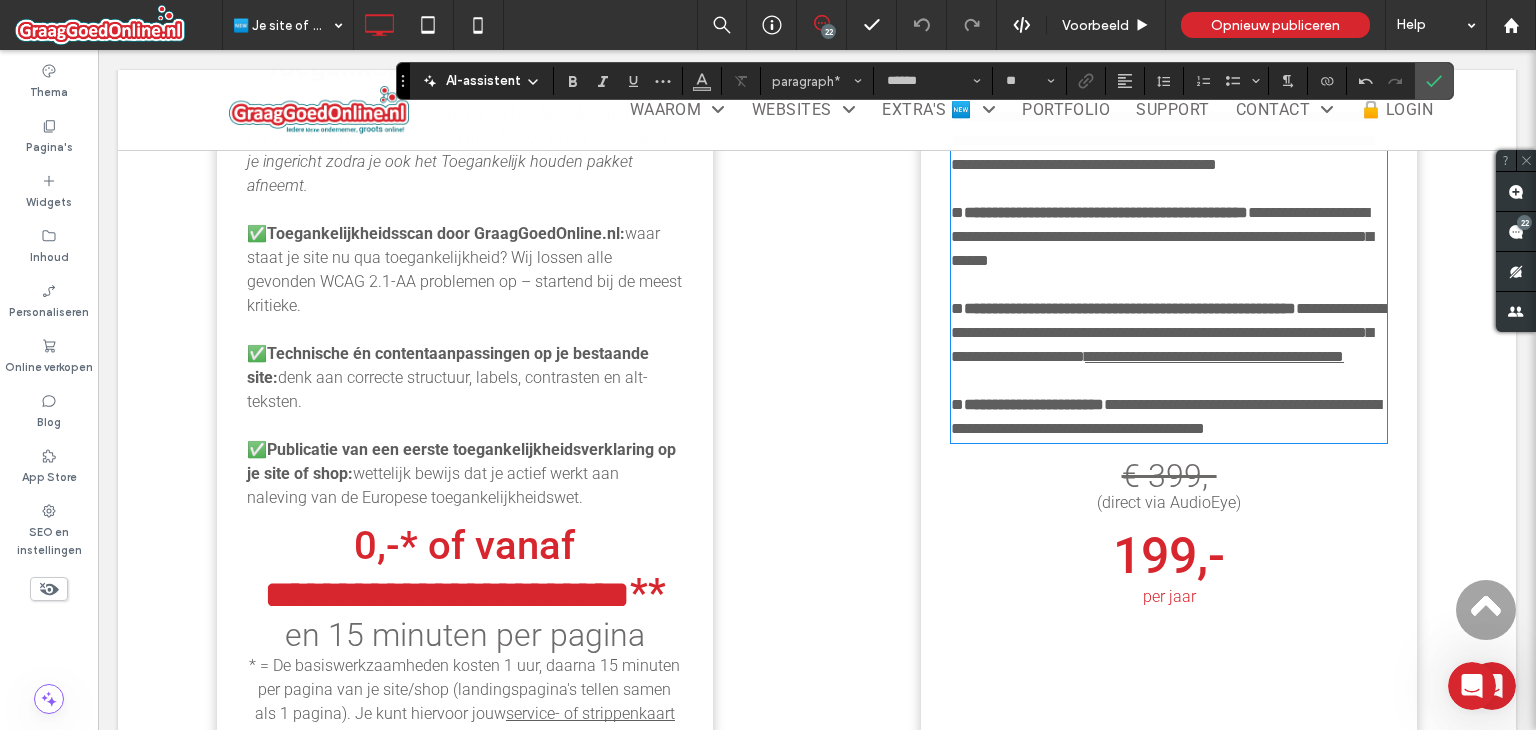 scroll, scrollTop: 2183, scrollLeft: 0, axis: vertical 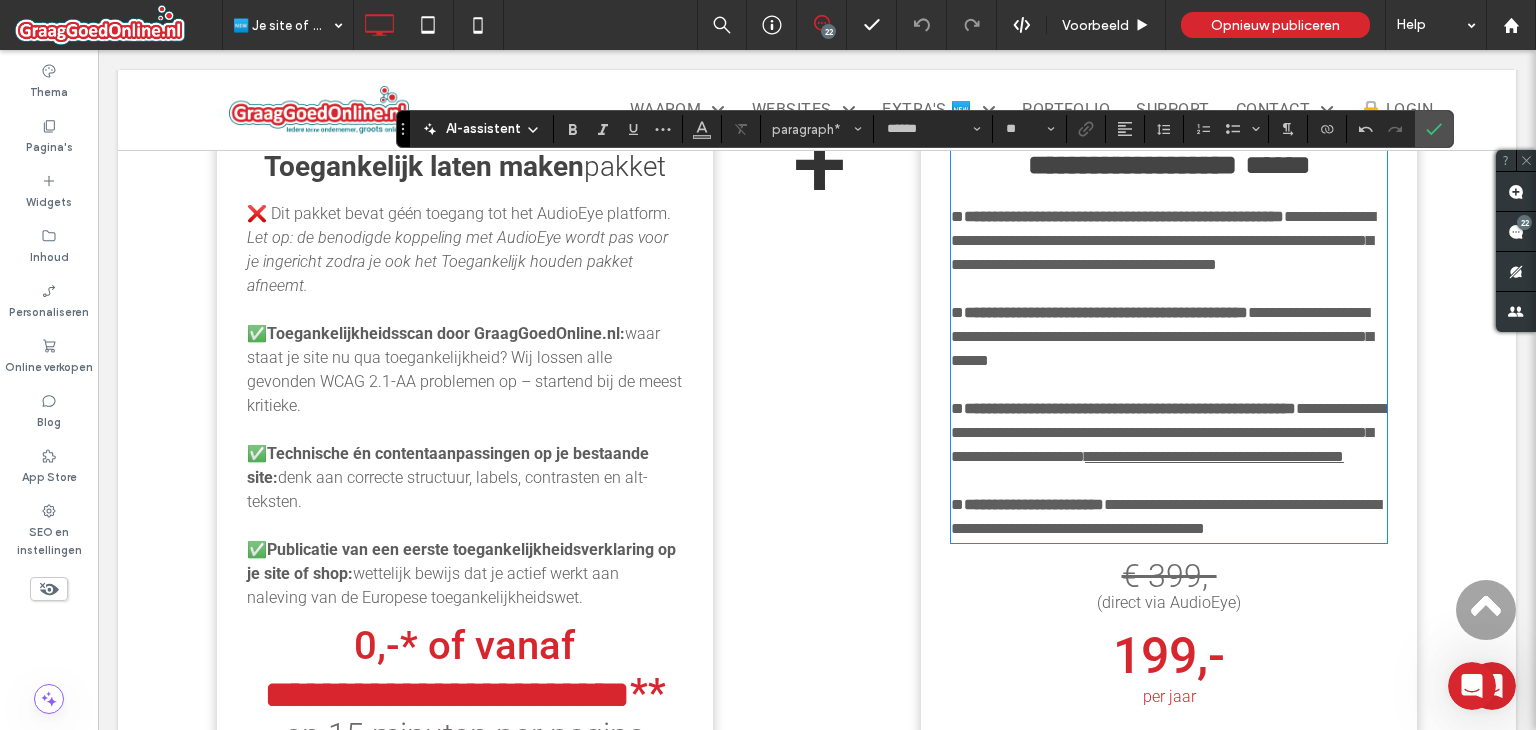 click on "**********" at bounding box center [1169, 433] 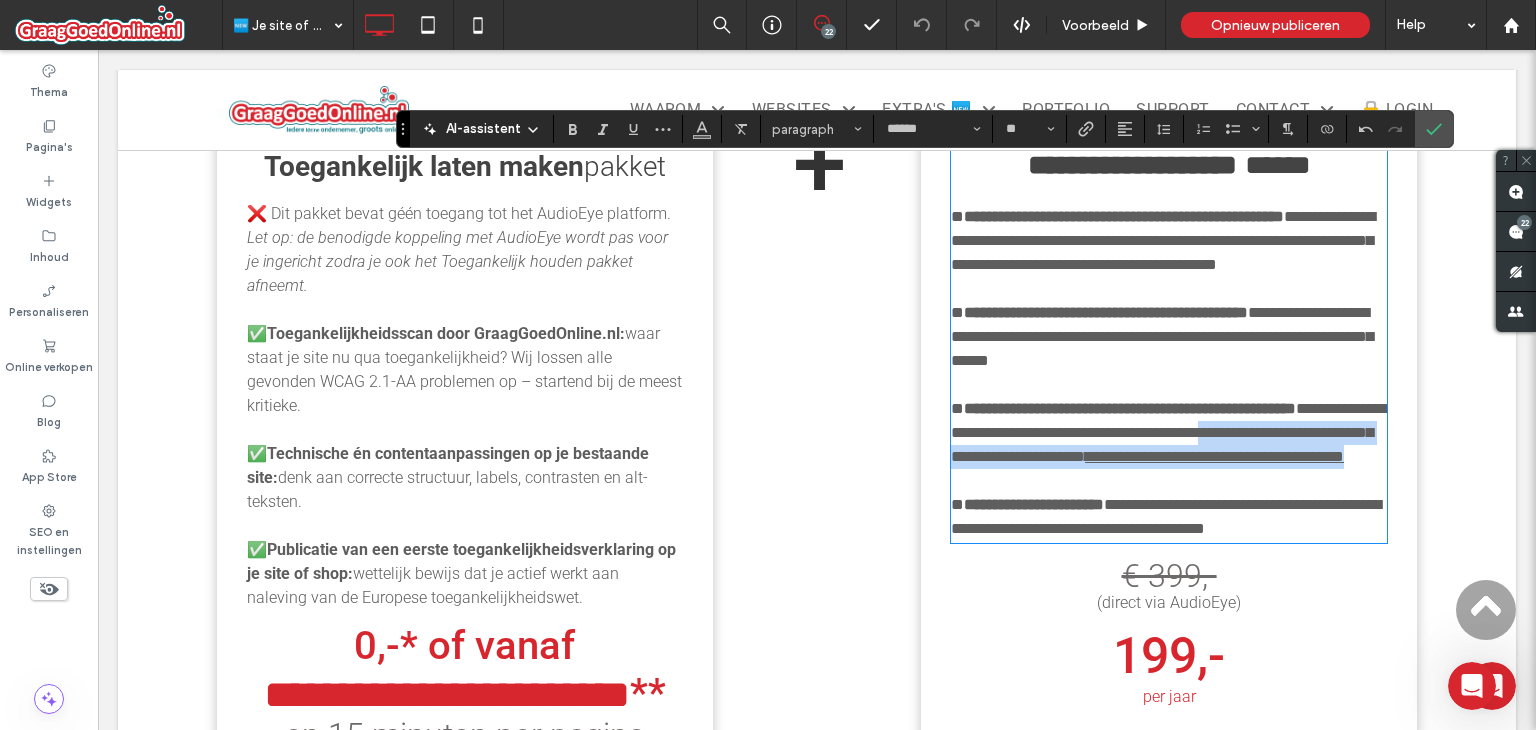 drag, startPoint x: 1209, startPoint y: 506, endPoint x: 904, endPoint y: 479, distance: 306.19275 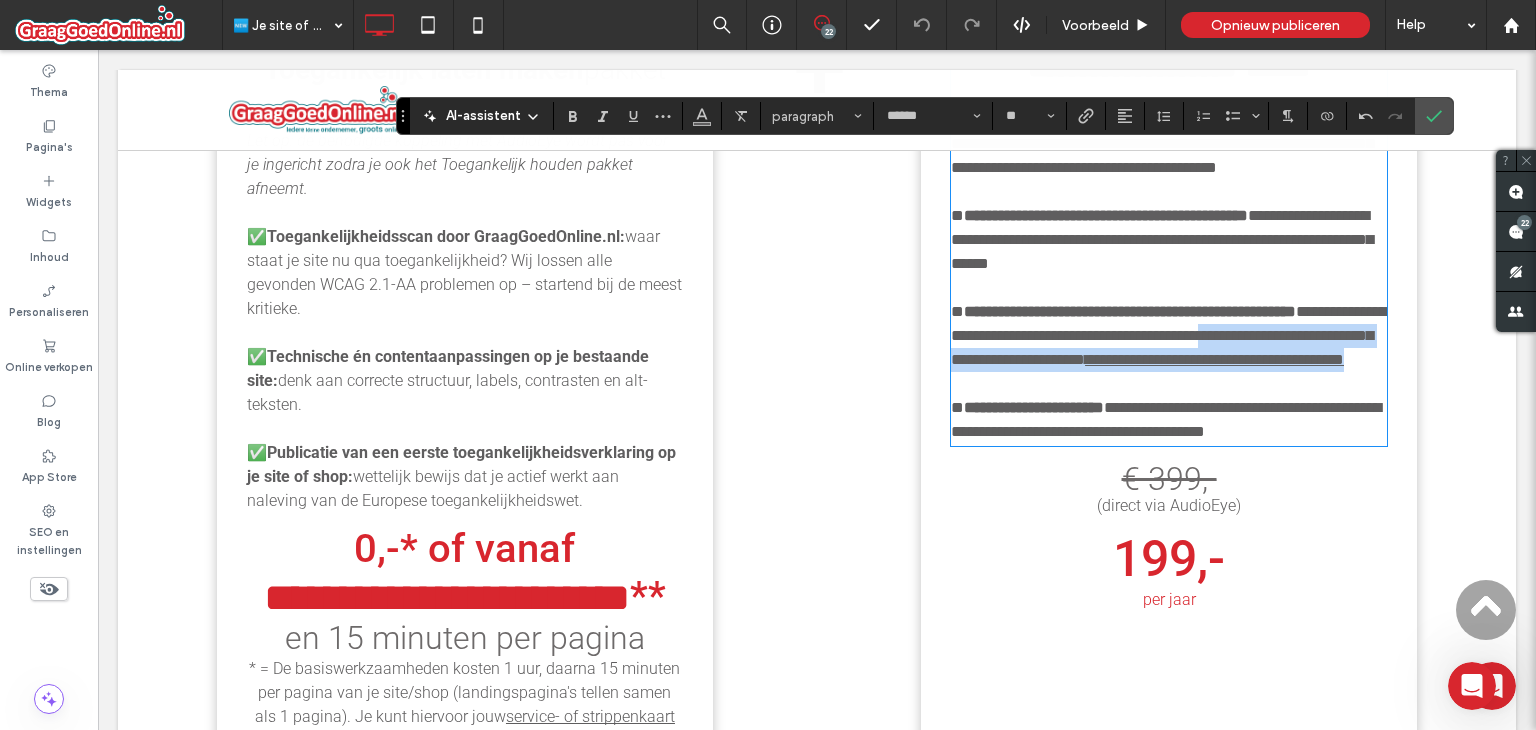 scroll, scrollTop: 2383, scrollLeft: 0, axis: vertical 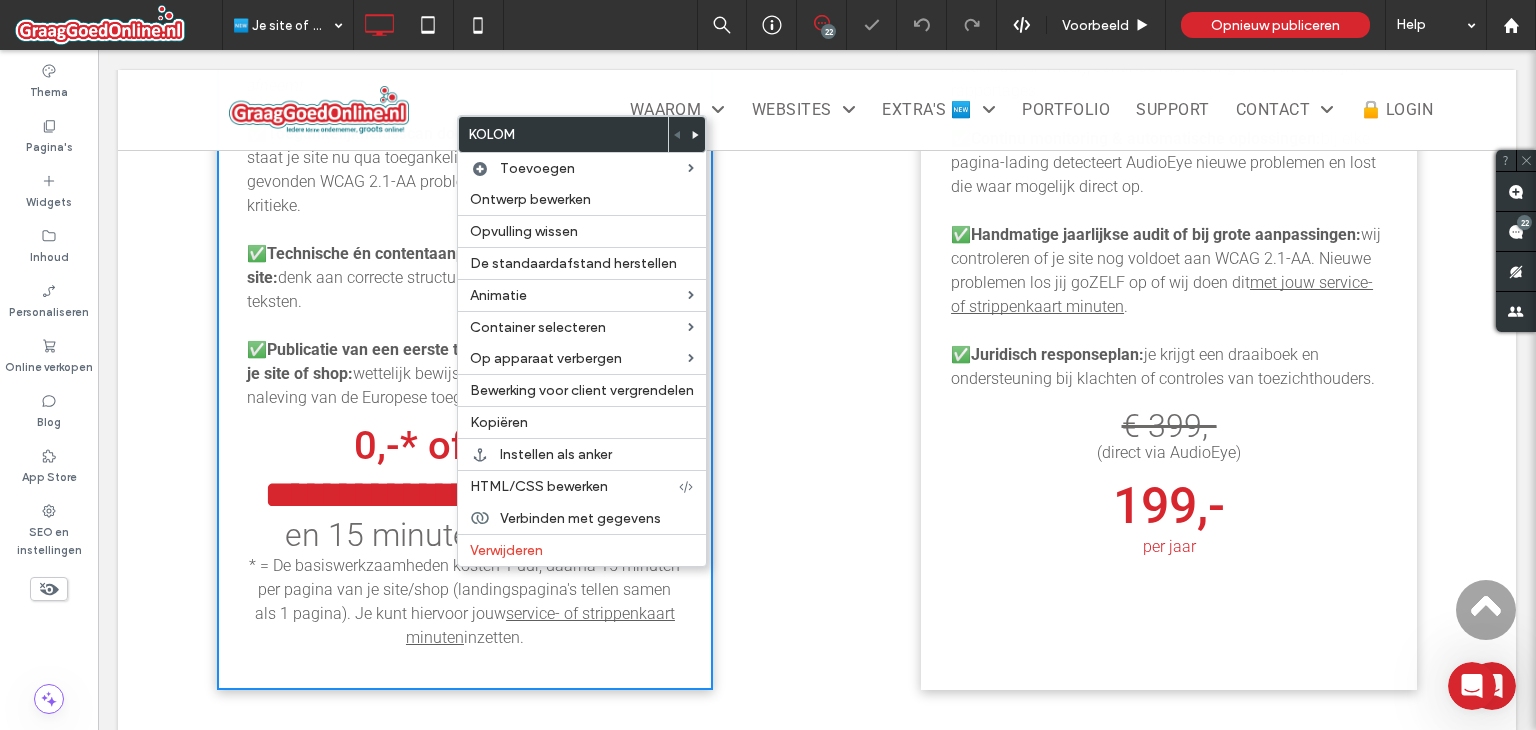 click on "* = De basiswerkzaamheden kosten 1 uur, daarna 15 minuten per pagina van je site/shop (landingspagina's tellen samen als 1 pagina). Je kunt hiervoor jouw" at bounding box center [464, 589] 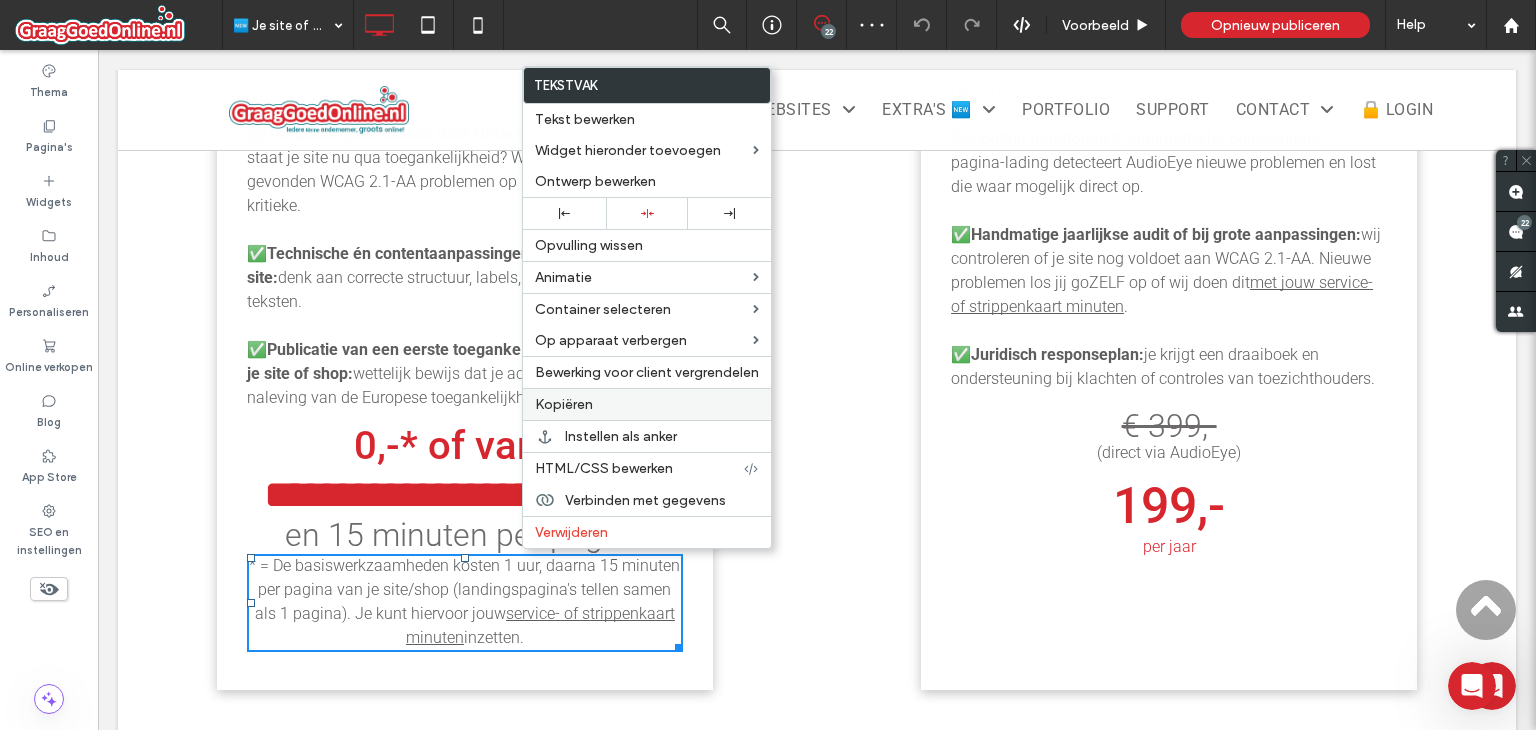 click on "Kopiëren" at bounding box center [647, 404] 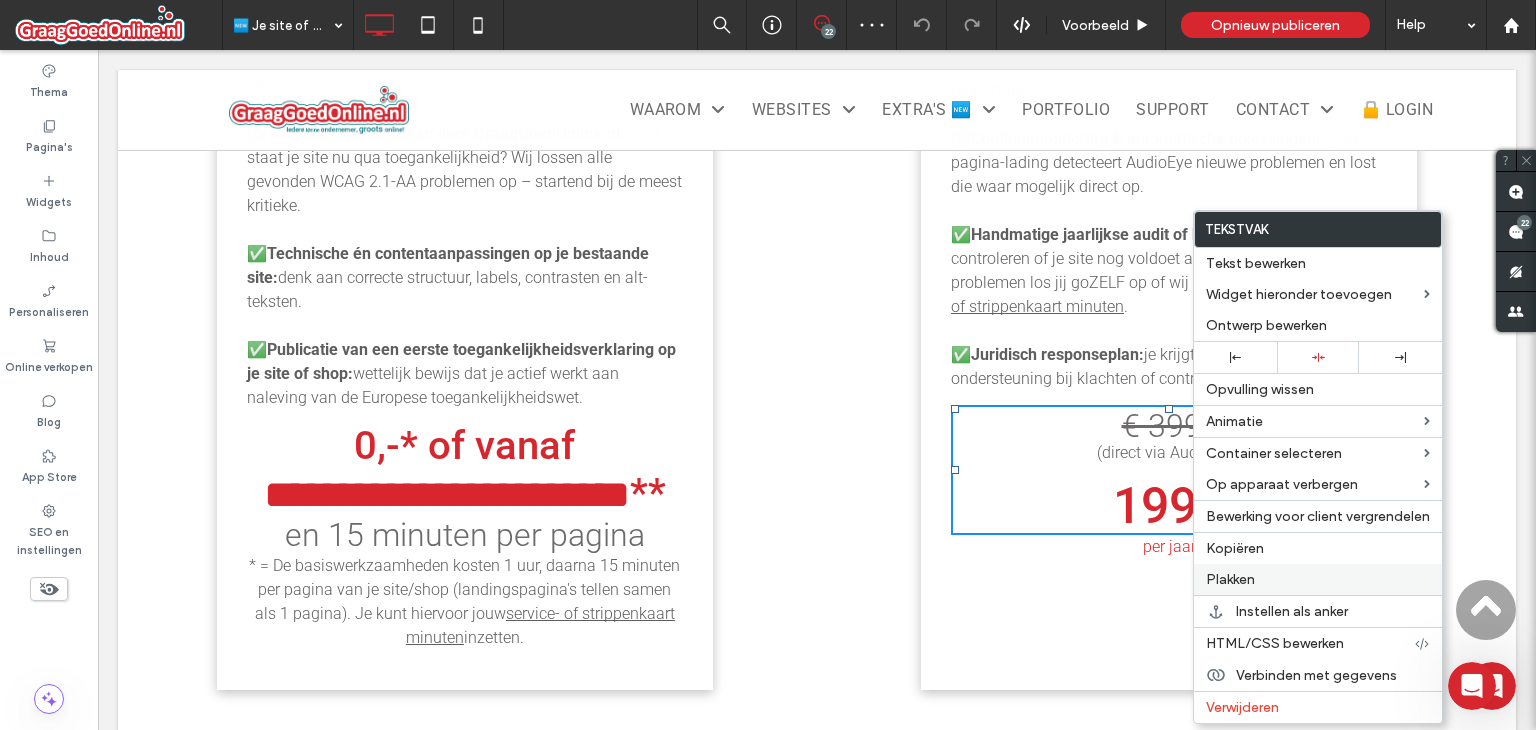 click on "Plakken" at bounding box center [1318, 579] 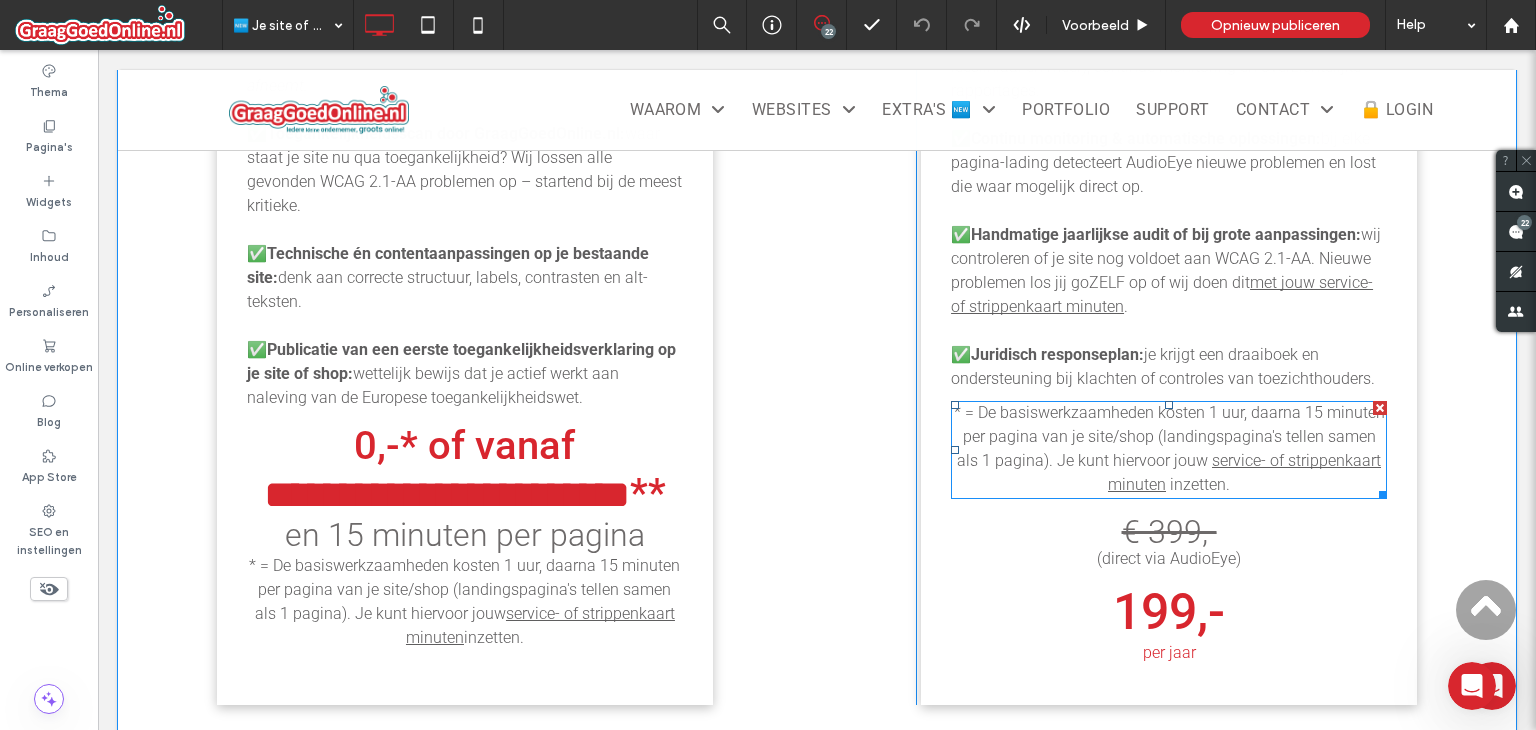 click on "* = De basiswerkzaamheden kosten 1 uur, daarna 15 minuten per pagina van je site/shop (landingspagina's tellen samen als 1 pagina). Je kunt hiervoor jouw" at bounding box center (1169, 436) 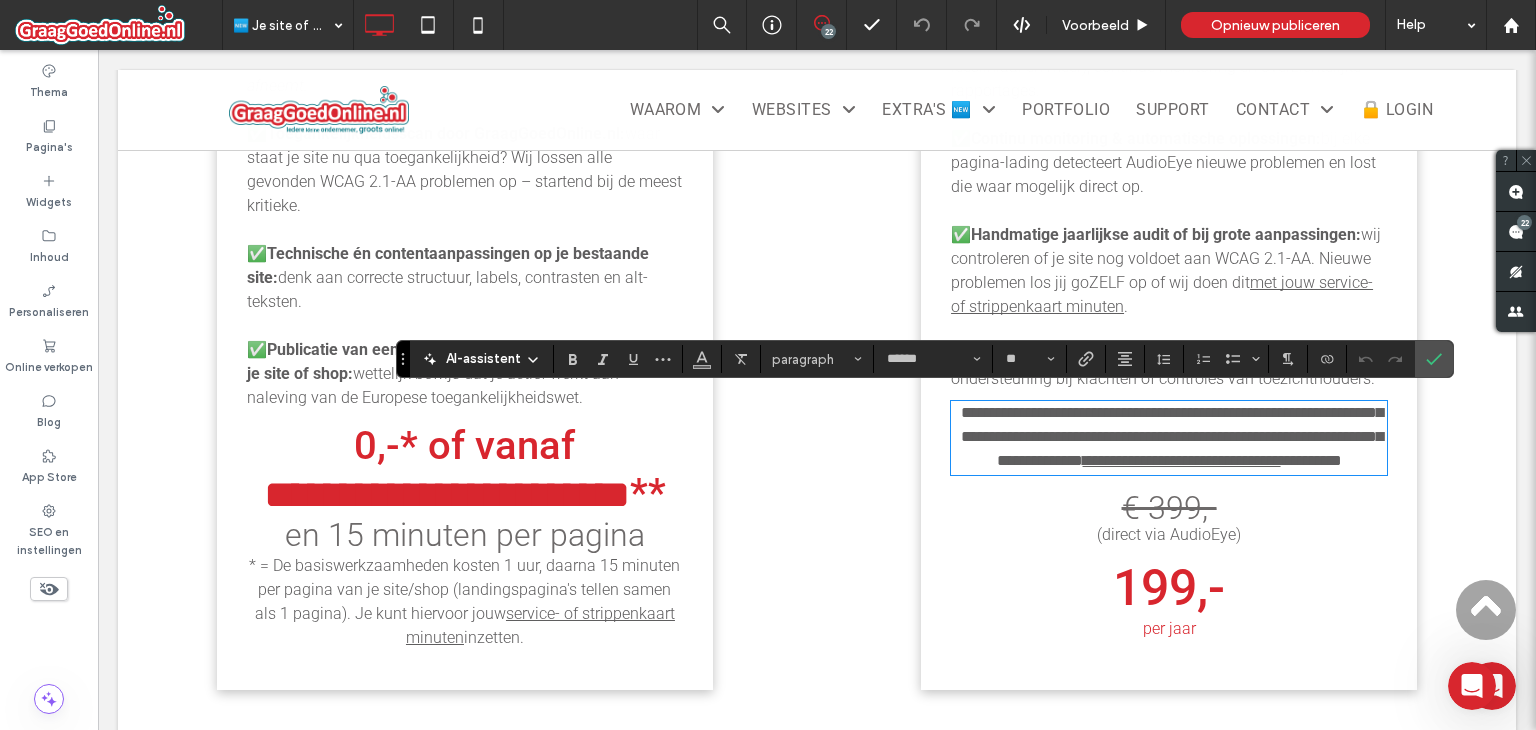 scroll, scrollTop: 0, scrollLeft: 0, axis: both 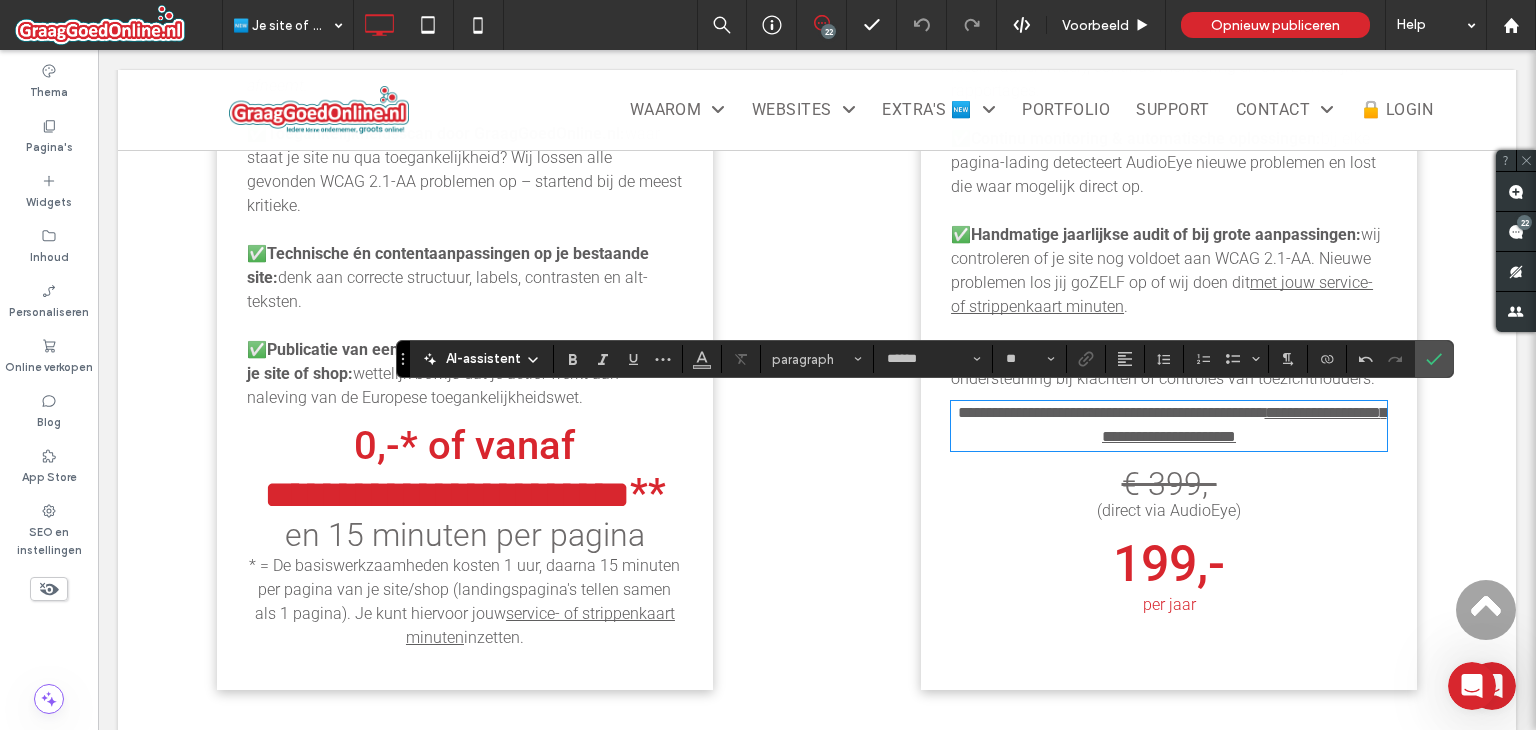 click on "**********" at bounding box center (1244, 424) 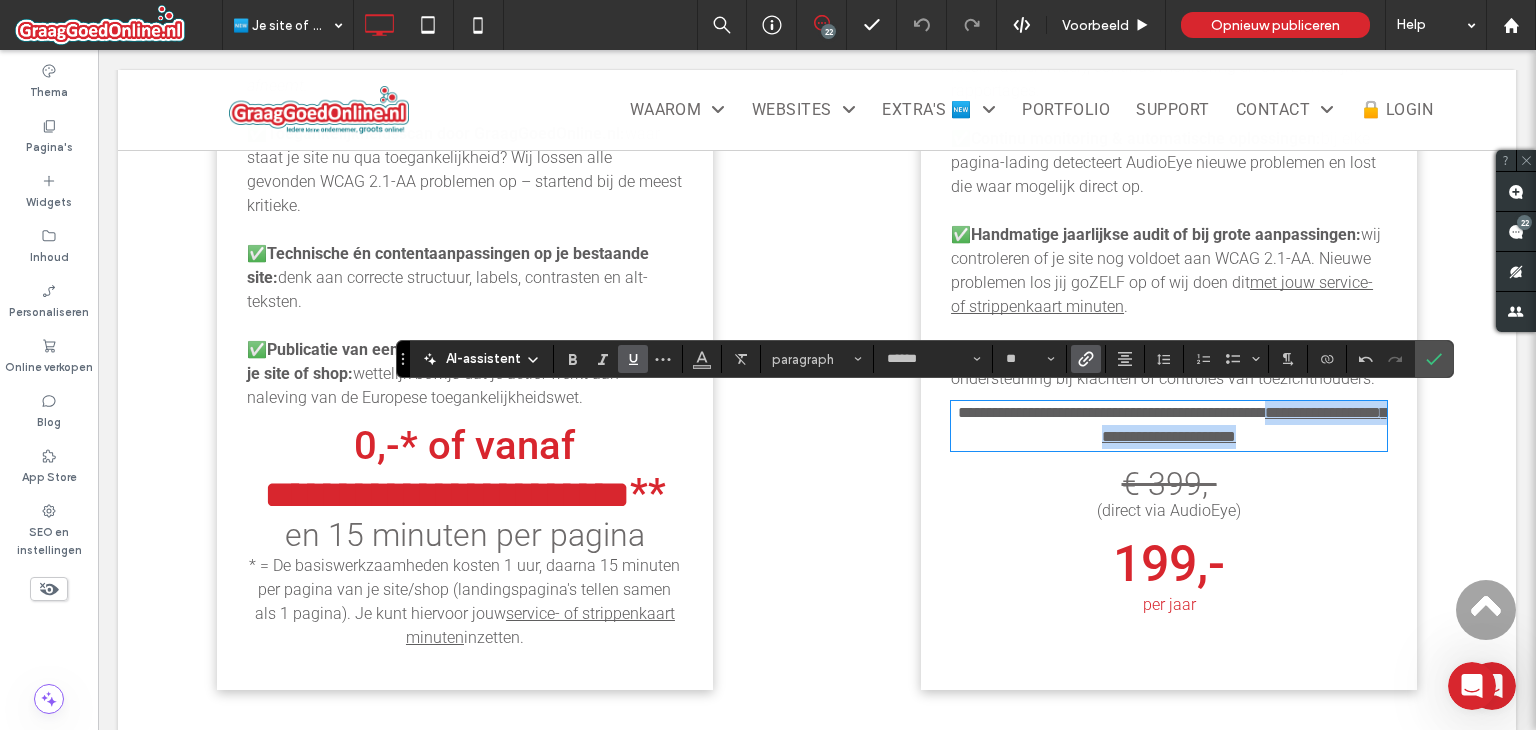 drag, startPoint x: 1308, startPoint y: 410, endPoint x: 1274, endPoint y: 433, distance: 41.04875 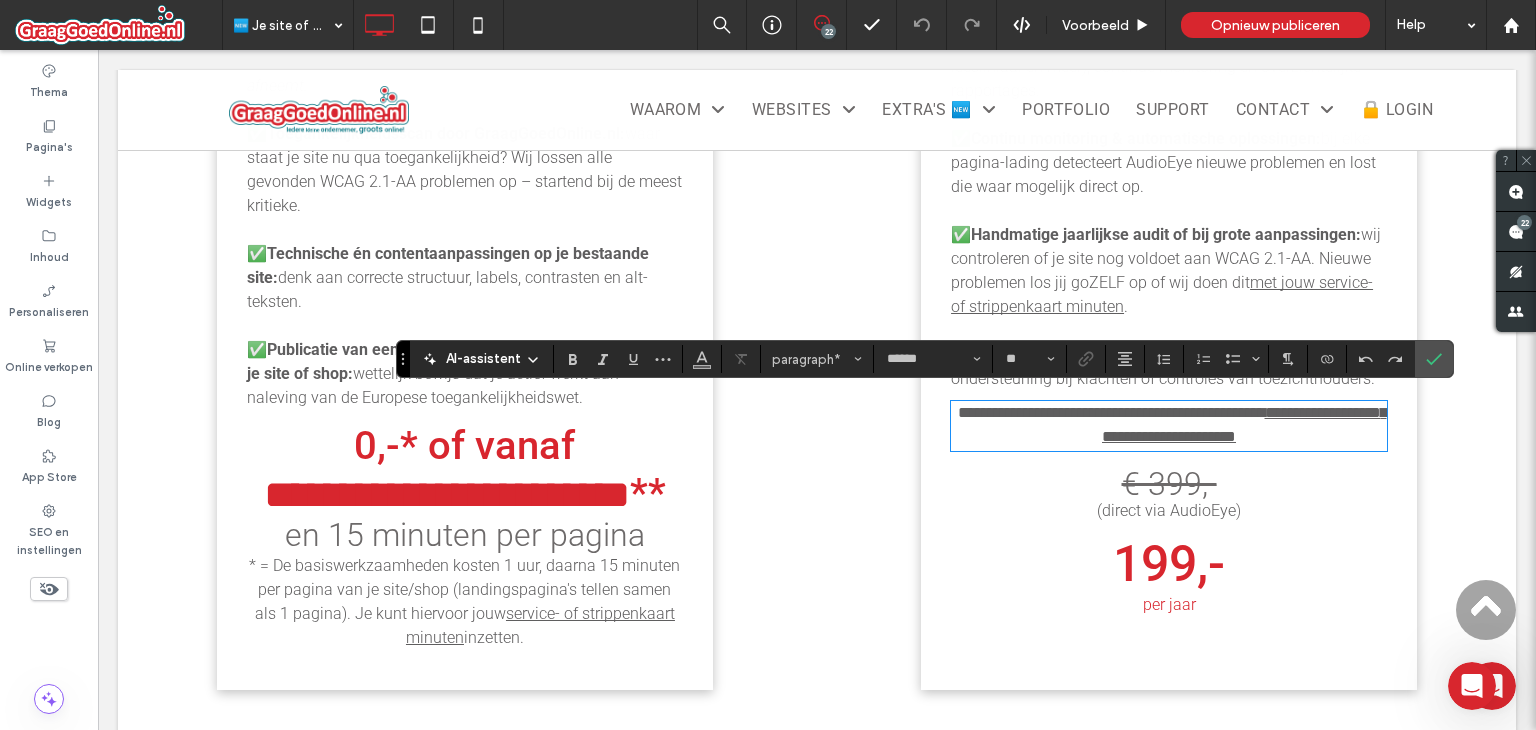 type 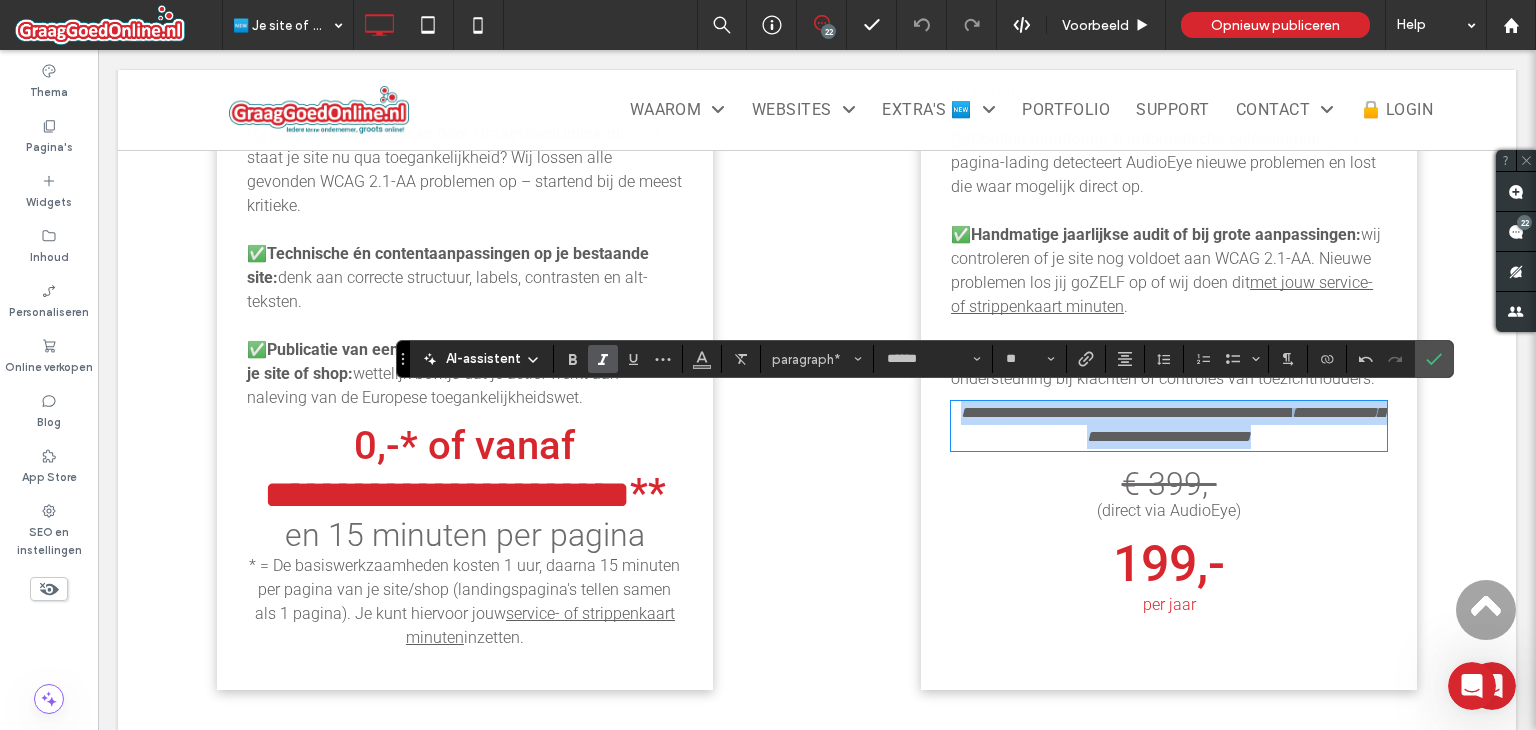 click on "**********" at bounding box center (1169, 425) 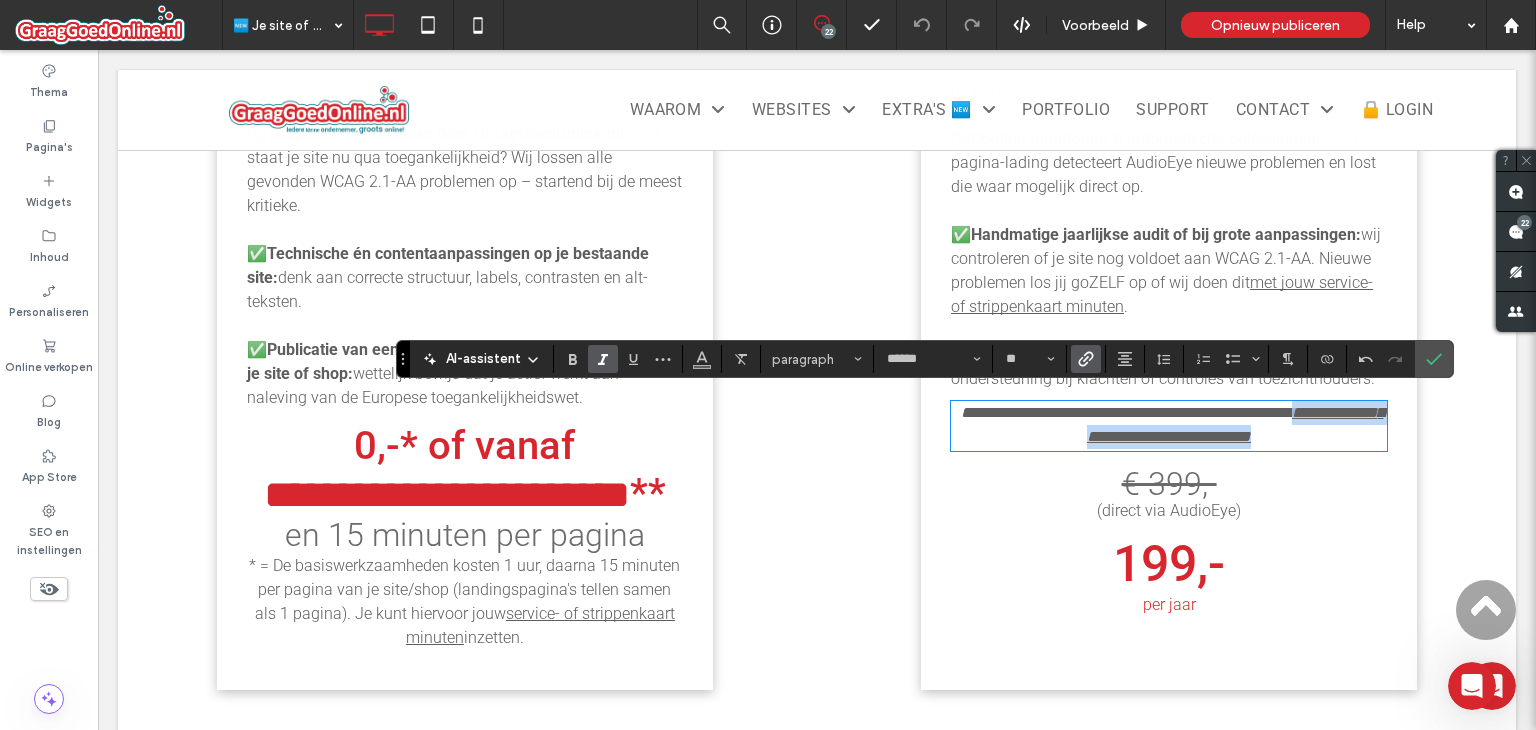 drag, startPoint x: 1268, startPoint y: 429, endPoint x: 1316, endPoint y: 406, distance: 53.225933 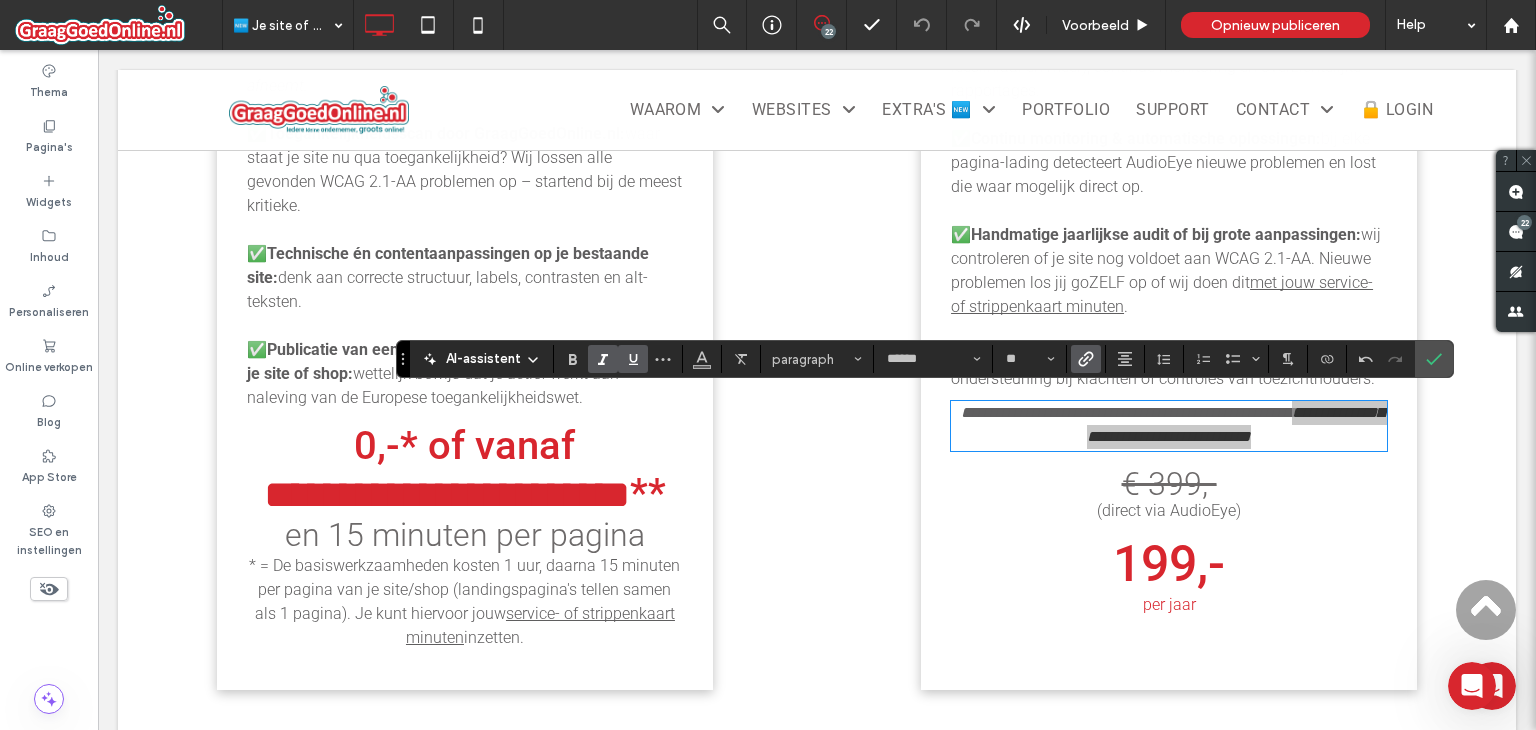 click 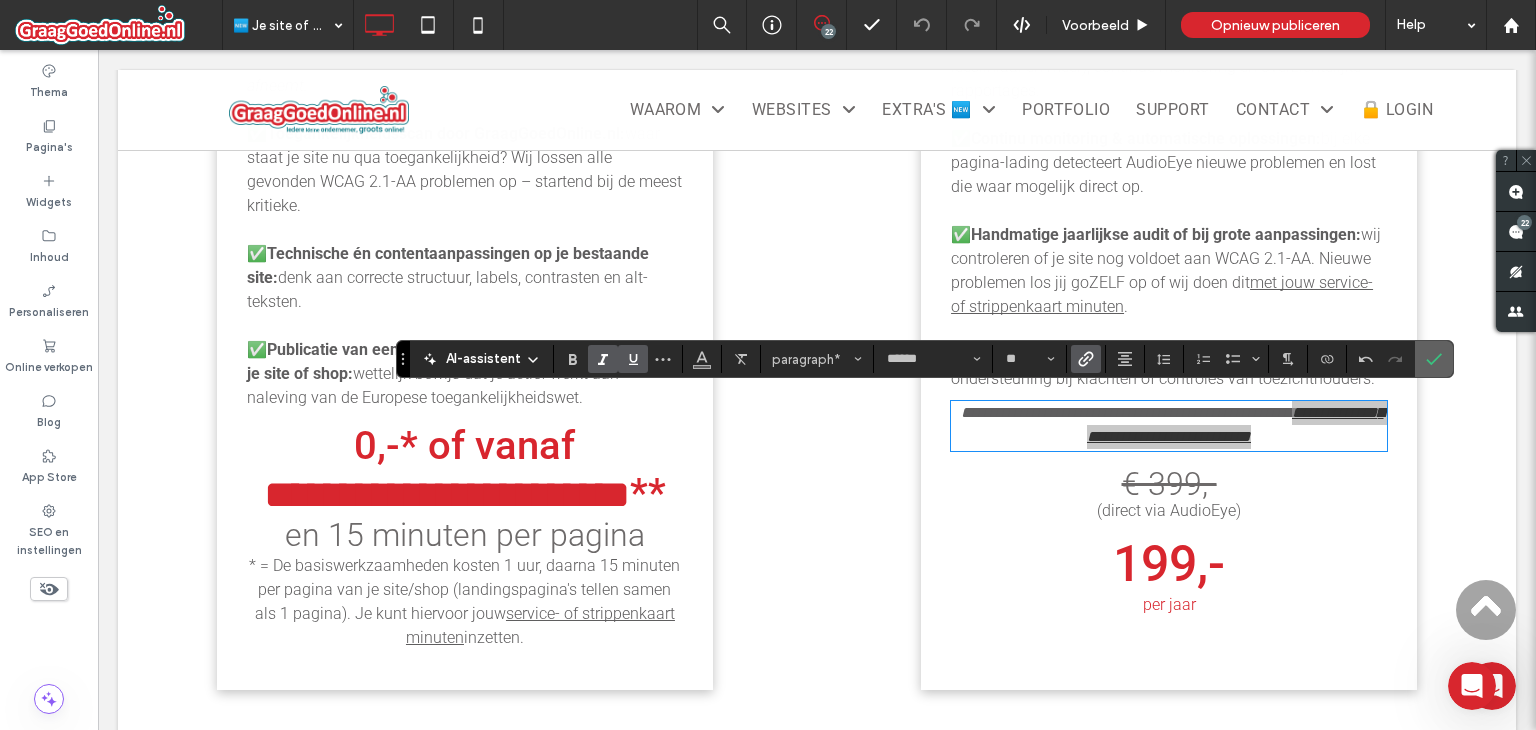 click 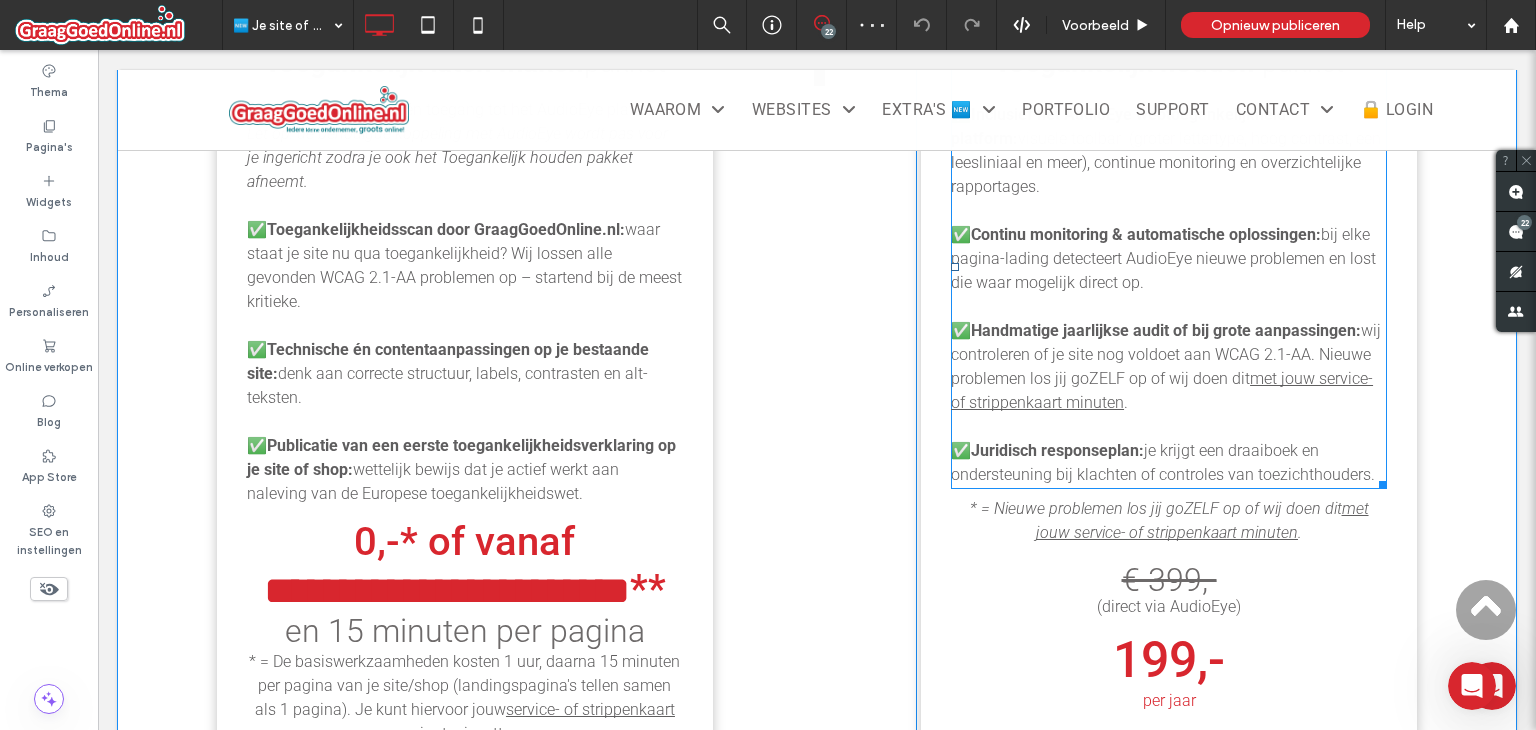 scroll, scrollTop: 2283, scrollLeft: 0, axis: vertical 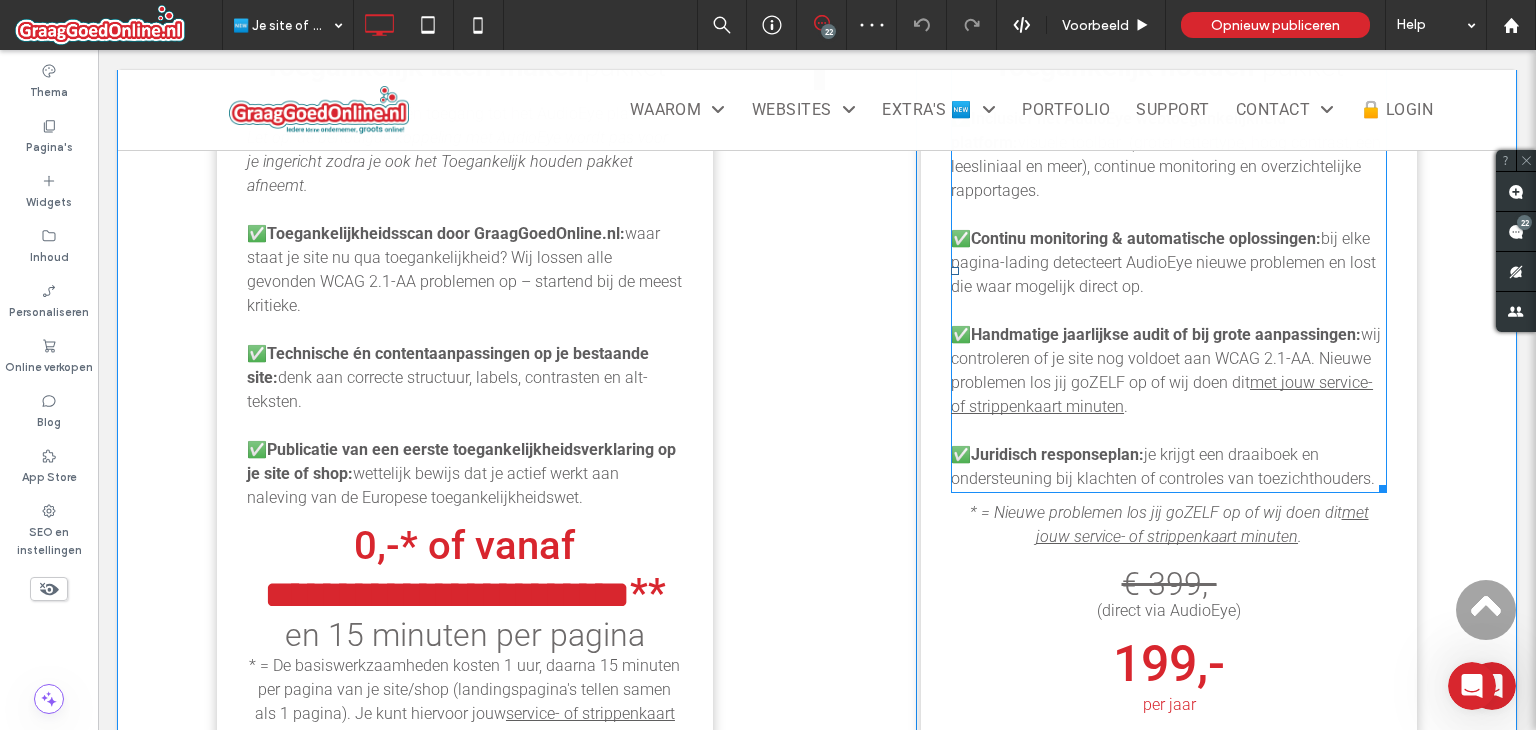 click on "wij controleren of je site nog voldoet aan WCAG 2.1-AA. Nieuwe problemen los jij goZELF op of wij doen dit" at bounding box center (1166, 358) 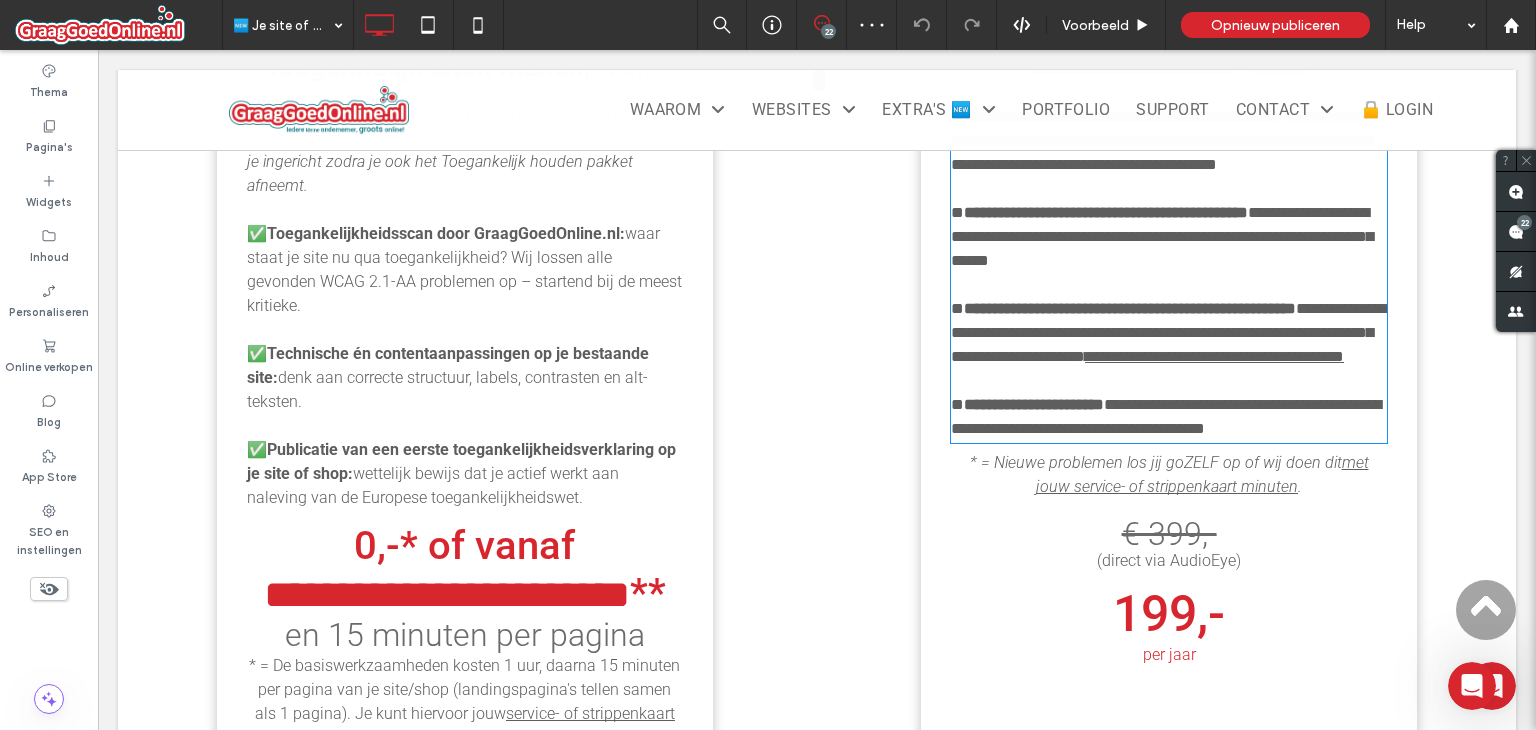 type on "******" 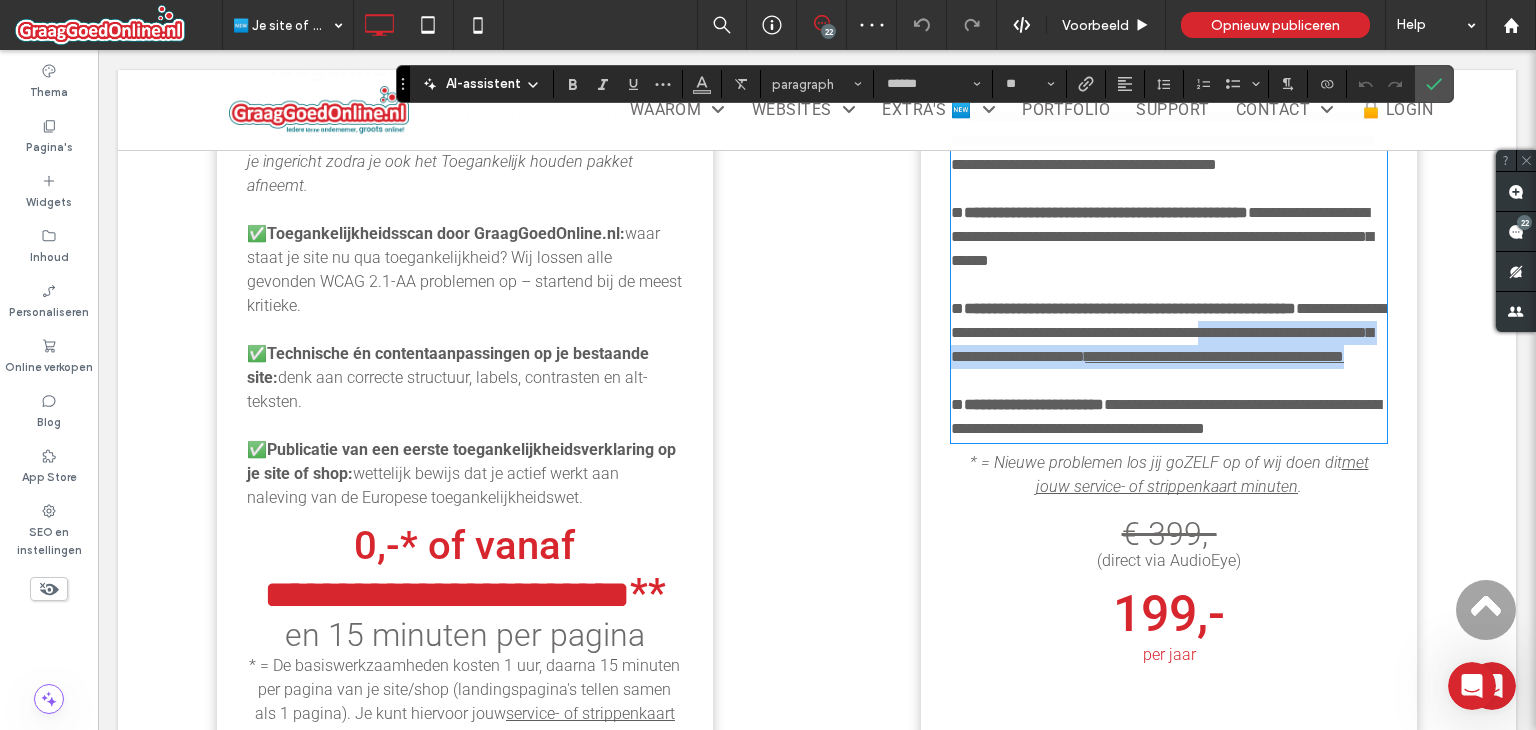 click on "**********" at bounding box center (1169, 332) 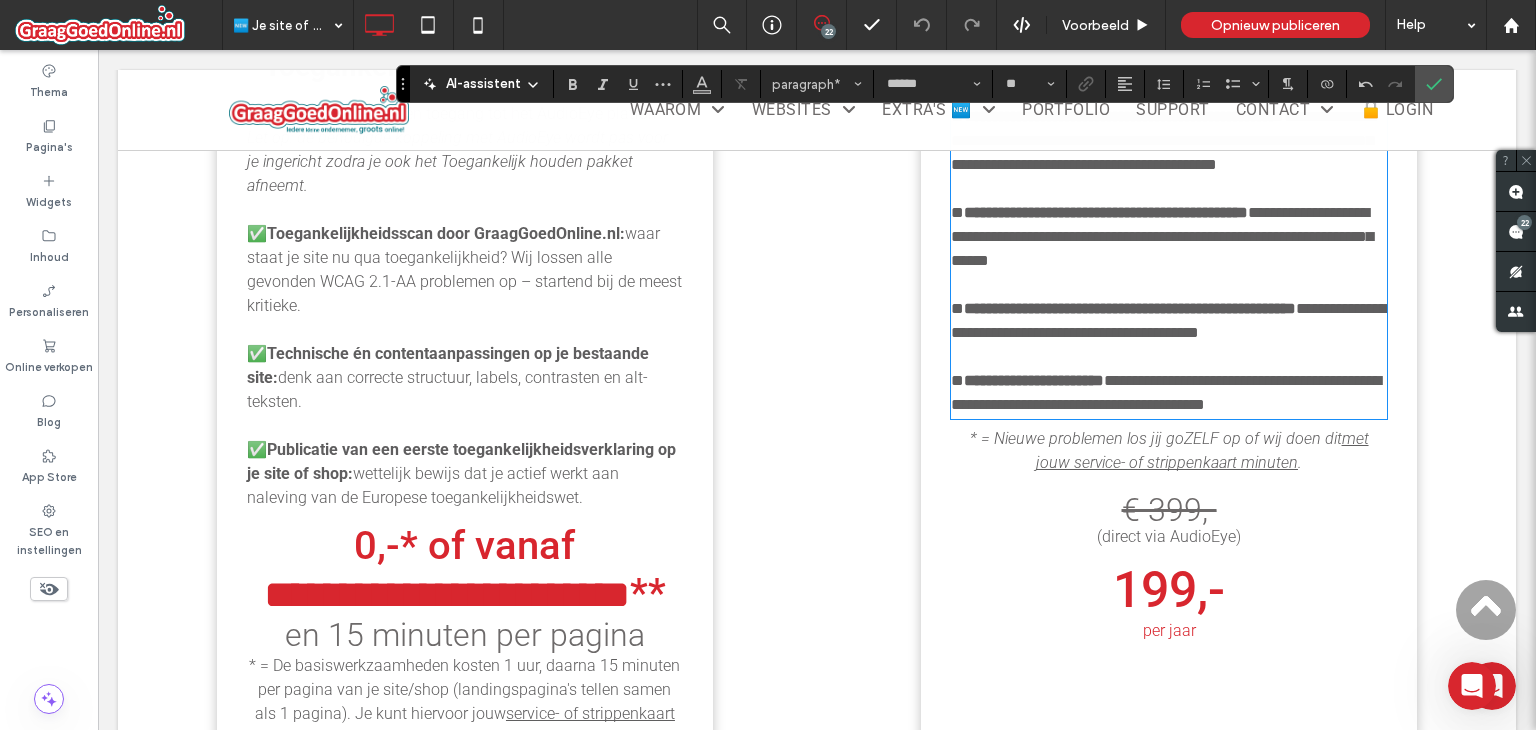 type 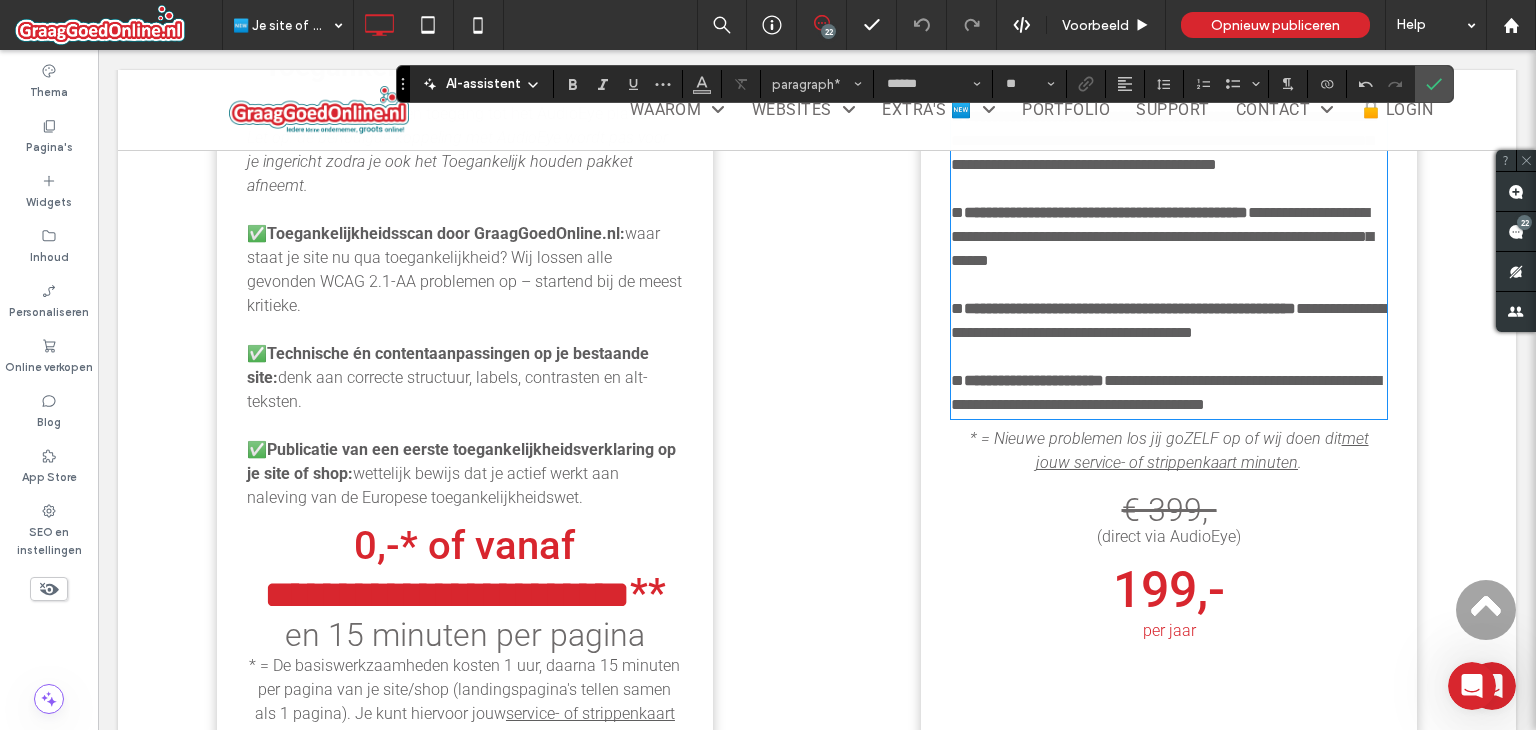 click on "**********" at bounding box center (1169, 320) 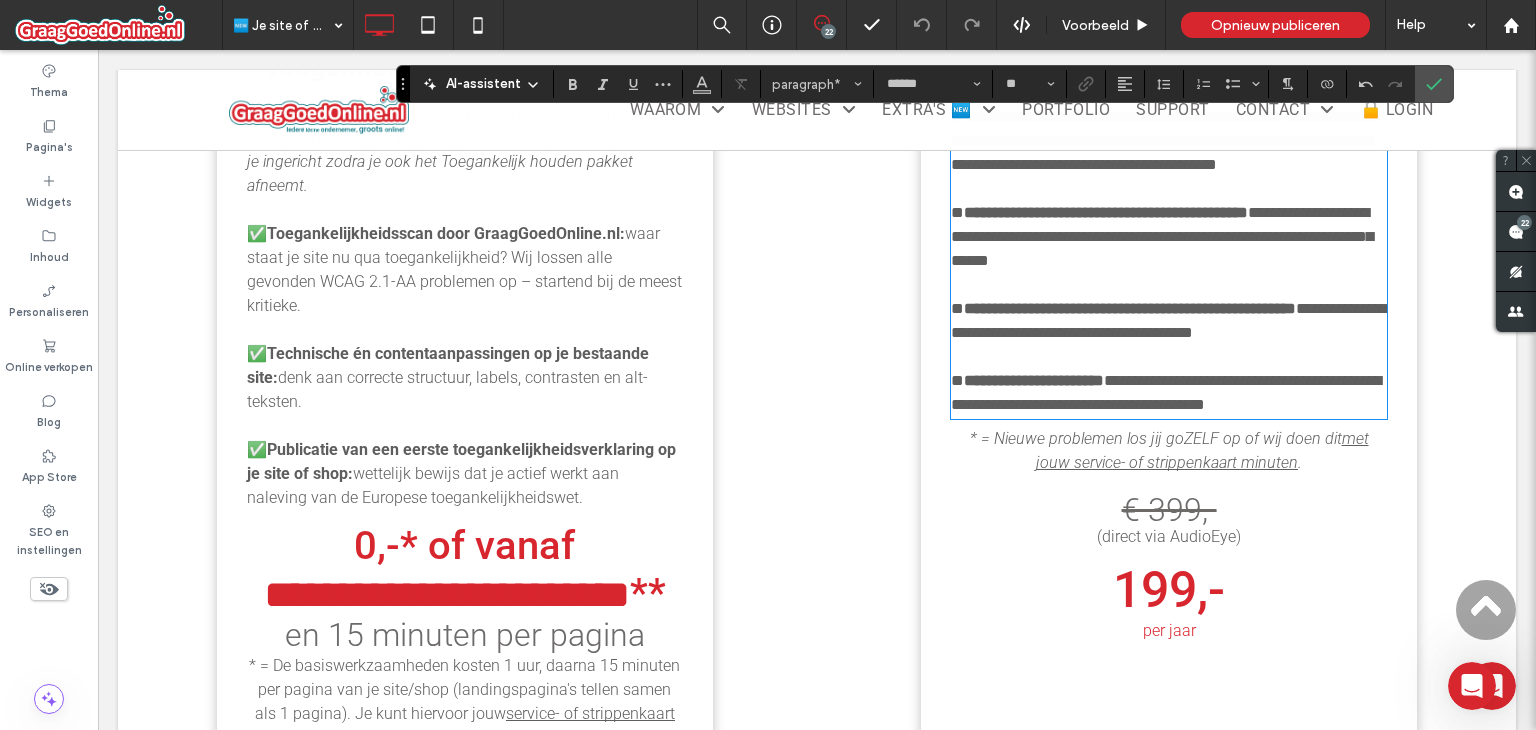 click on "**********" at bounding box center (1130, 308) 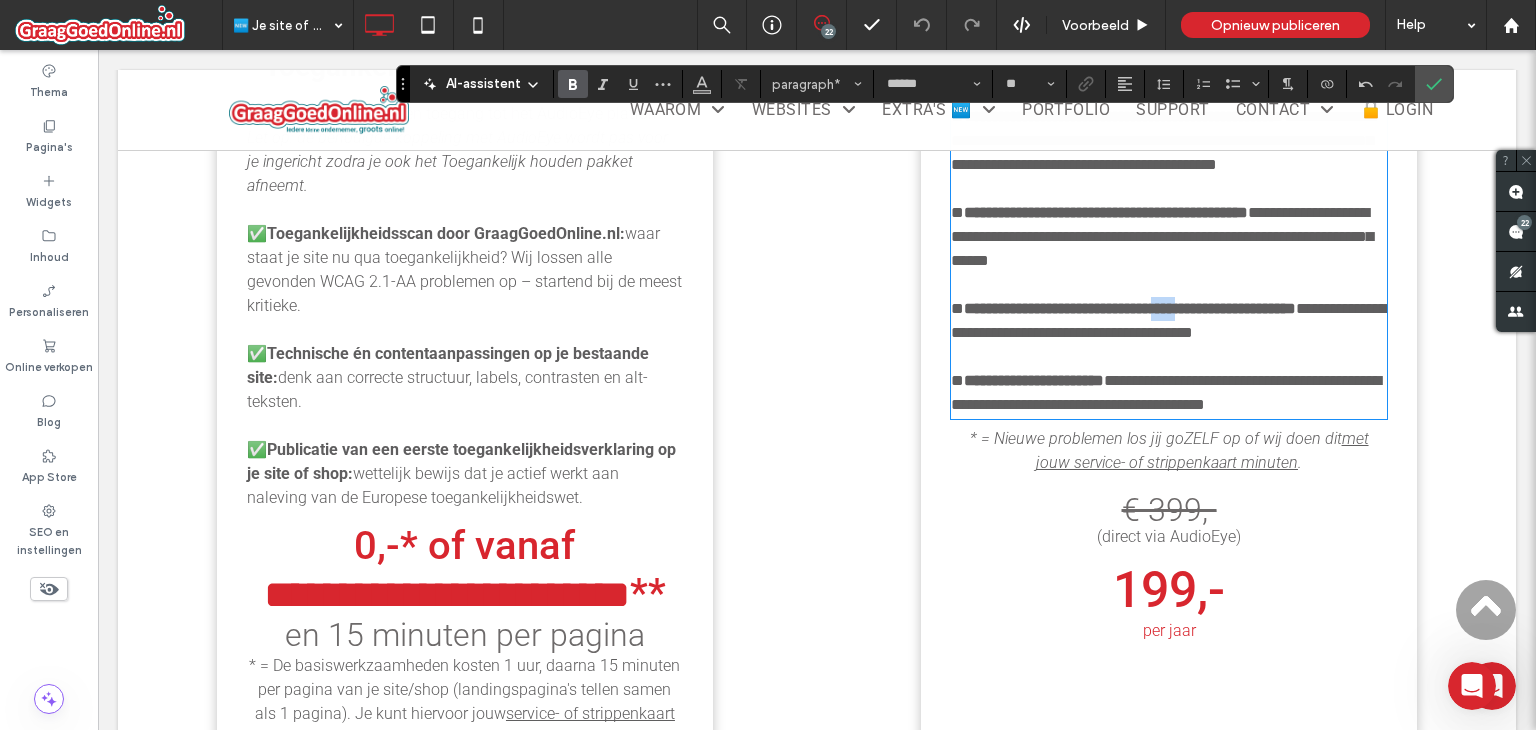 click on "**********" at bounding box center [1130, 308] 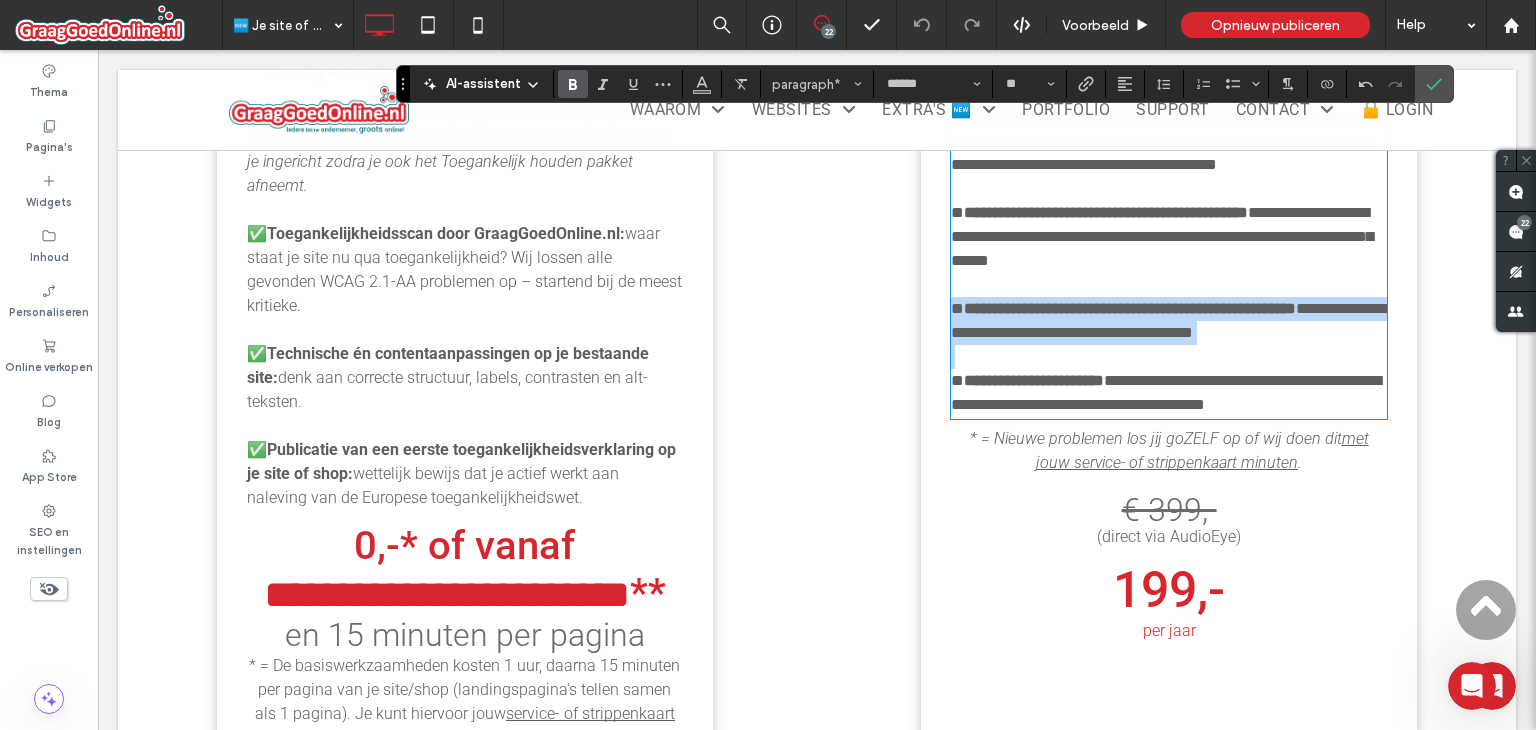 click on "**********" at bounding box center (1130, 308) 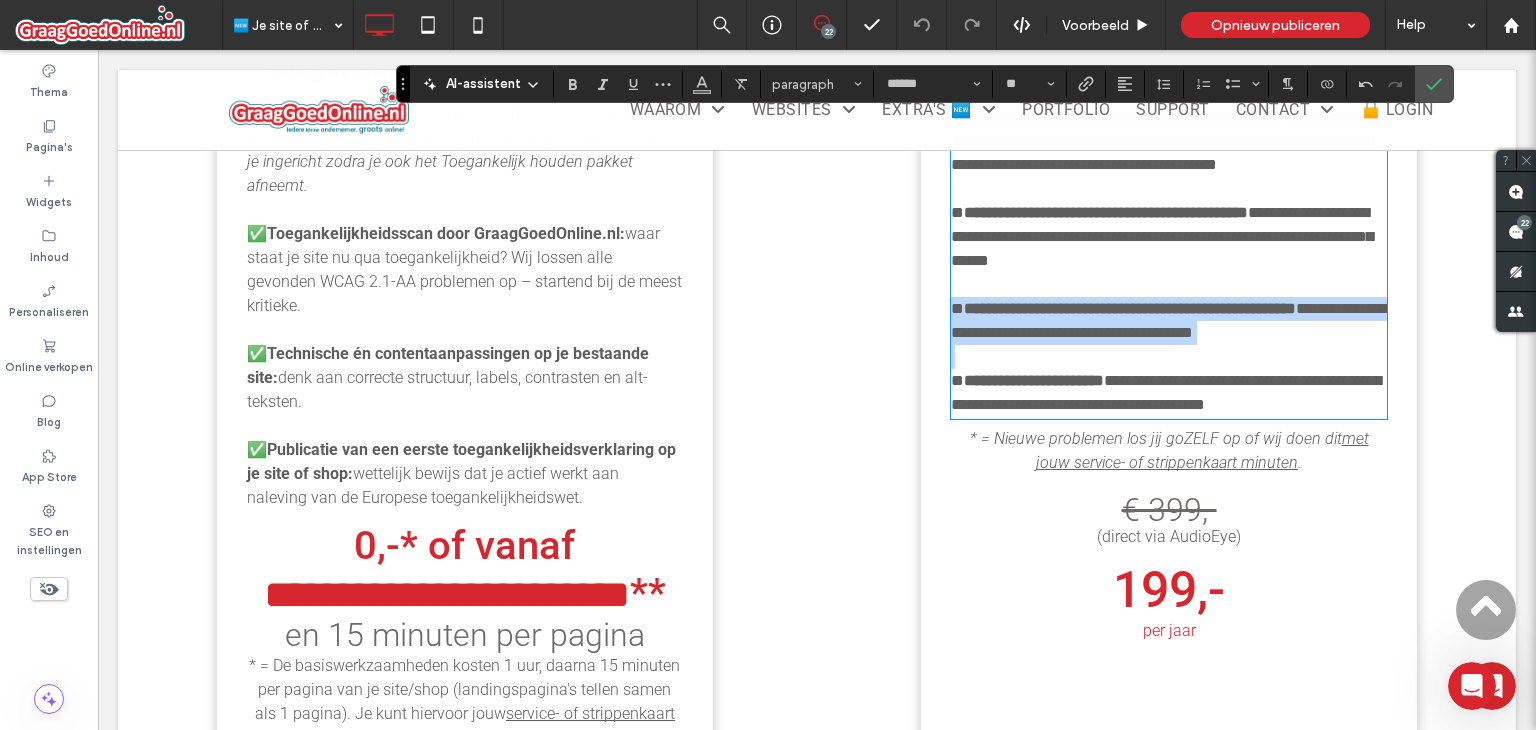 click on "**********" at bounding box center [1130, 308] 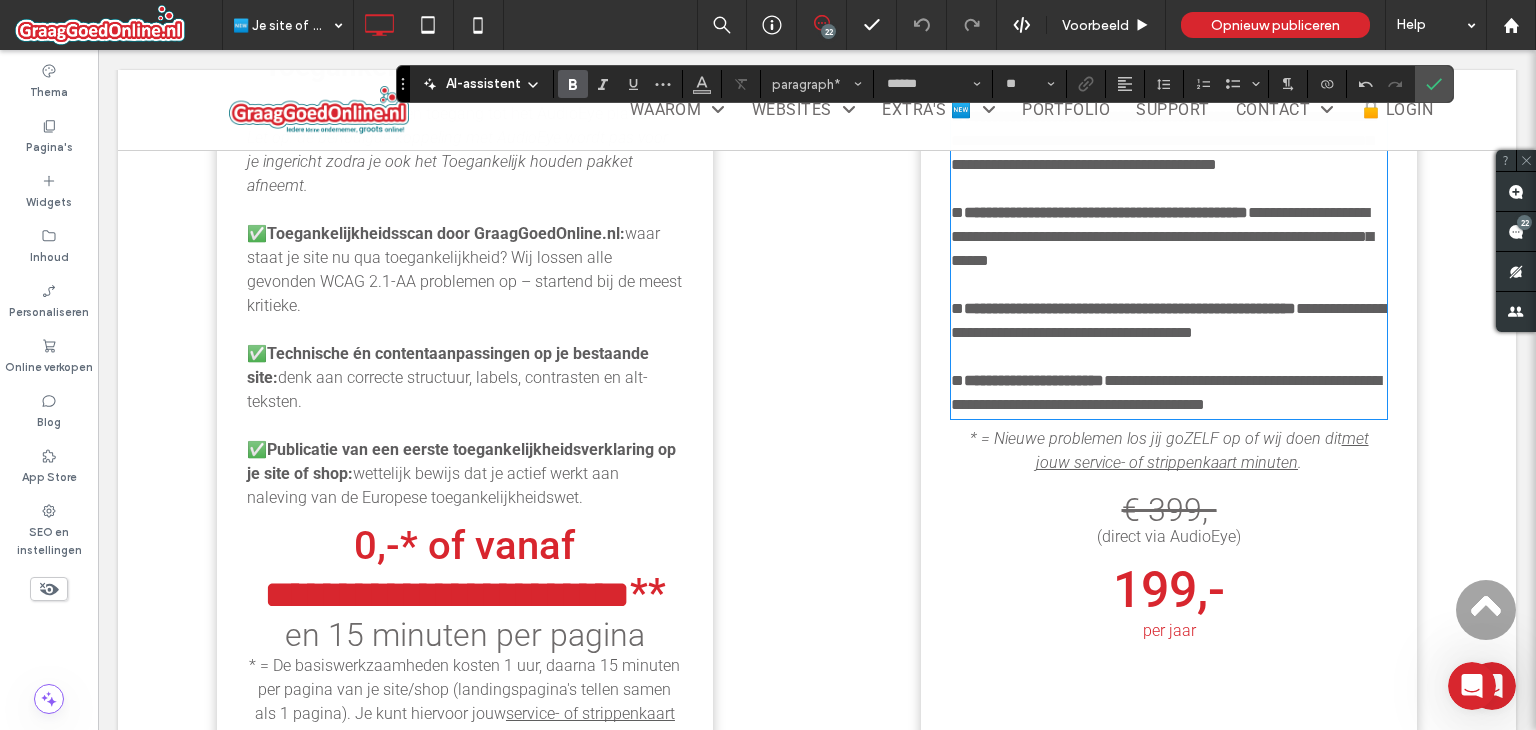click on "**********" at bounding box center (1169, 321) 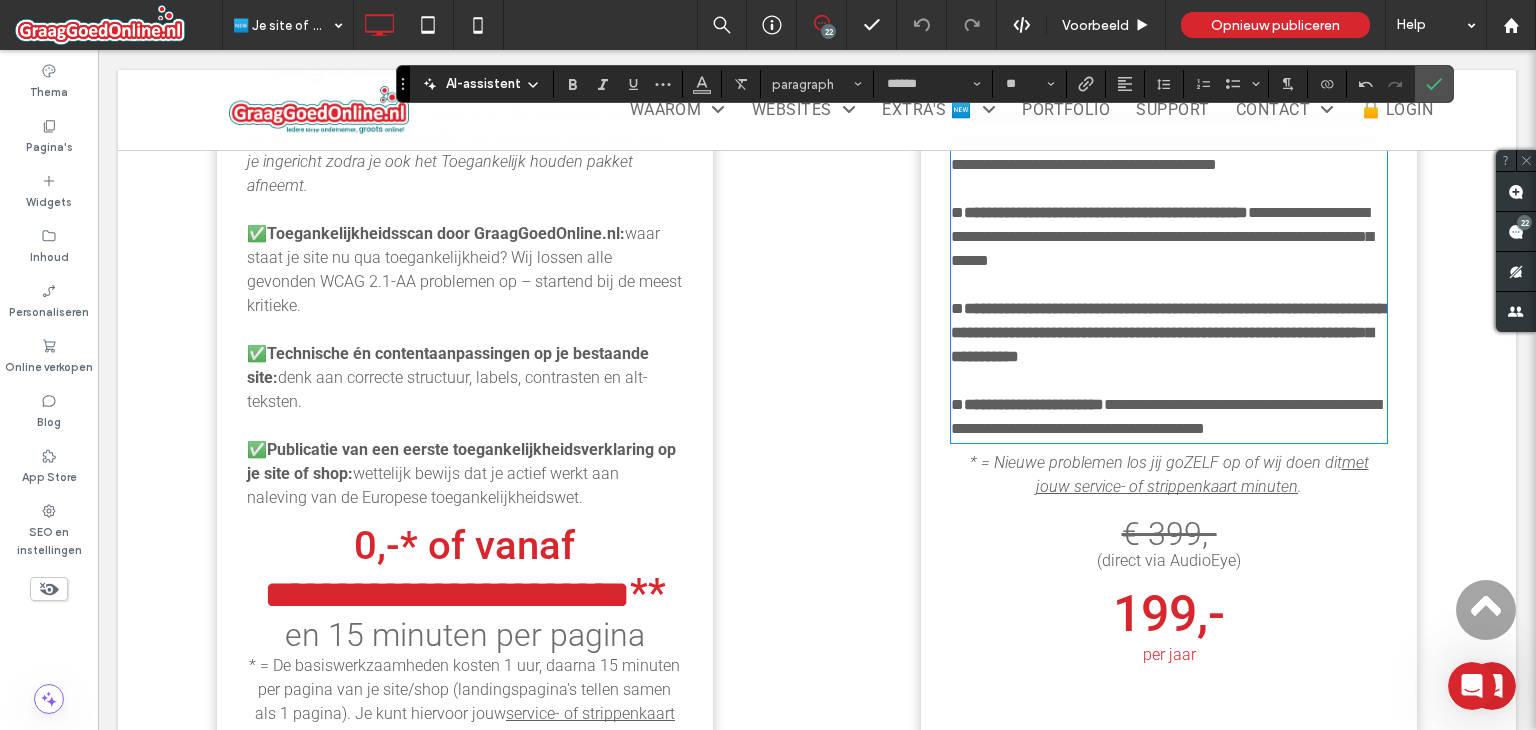 scroll, scrollTop: 0, scrollLeft: 0, axis: both 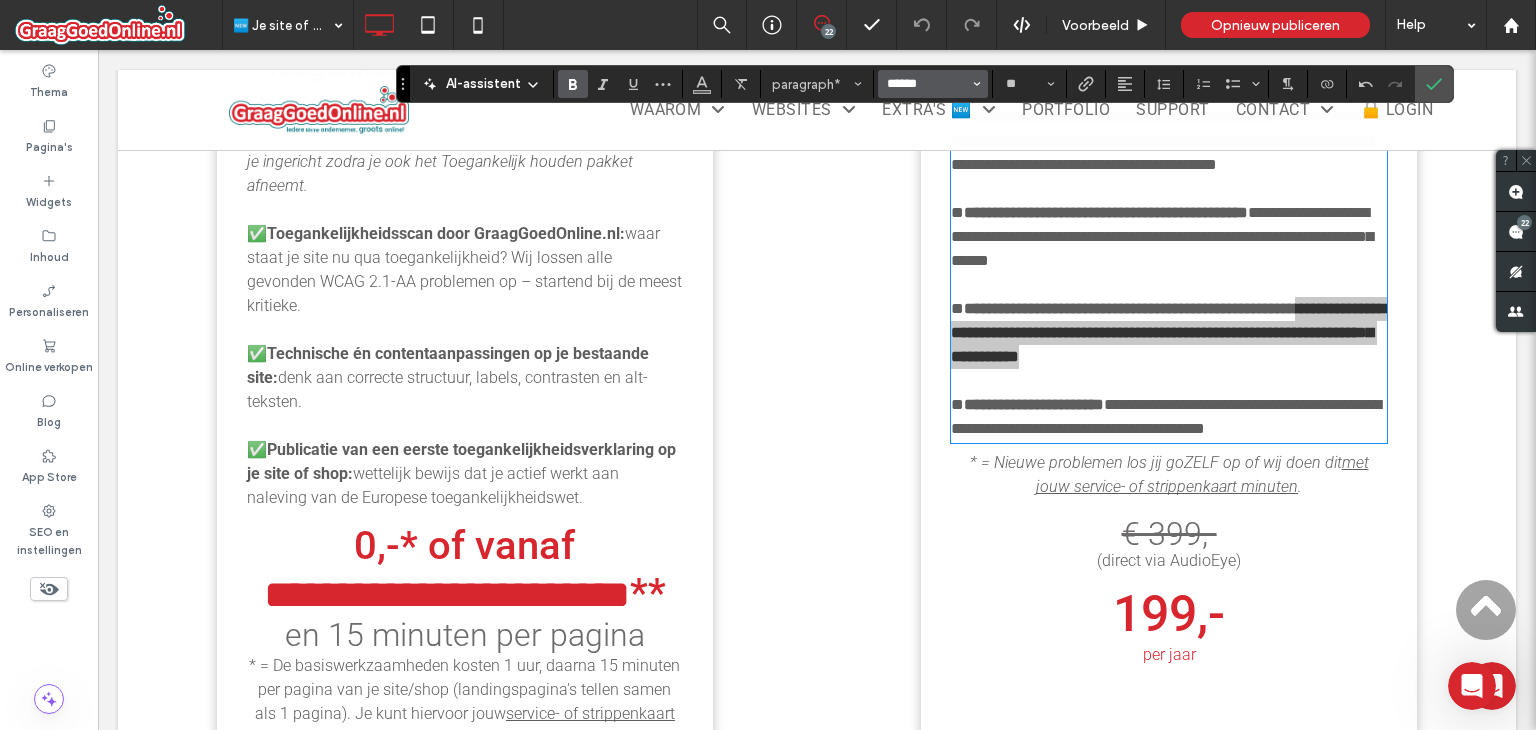 click on "******" at bounding box center (927, 84) 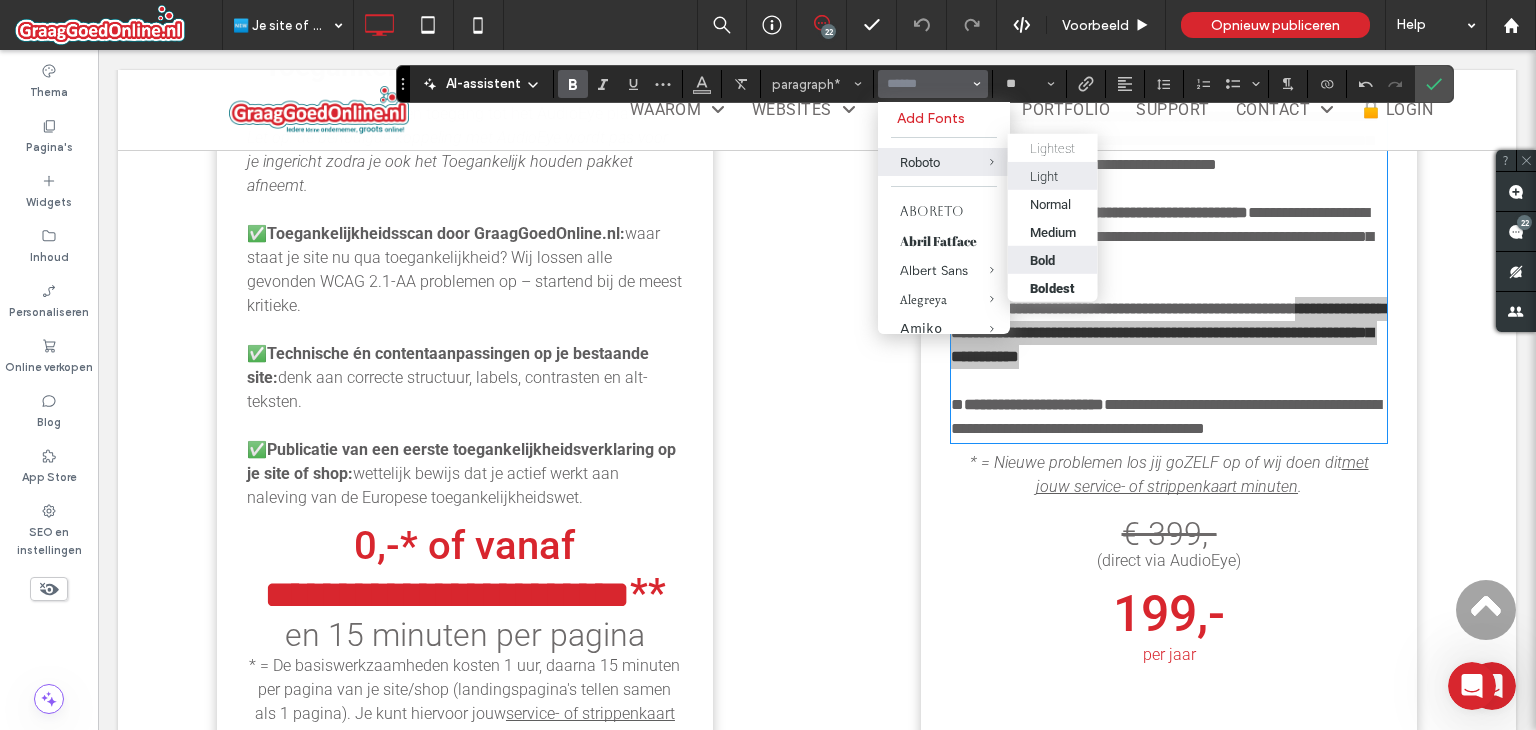 click on "Light" at bounding box center [1053, 175] 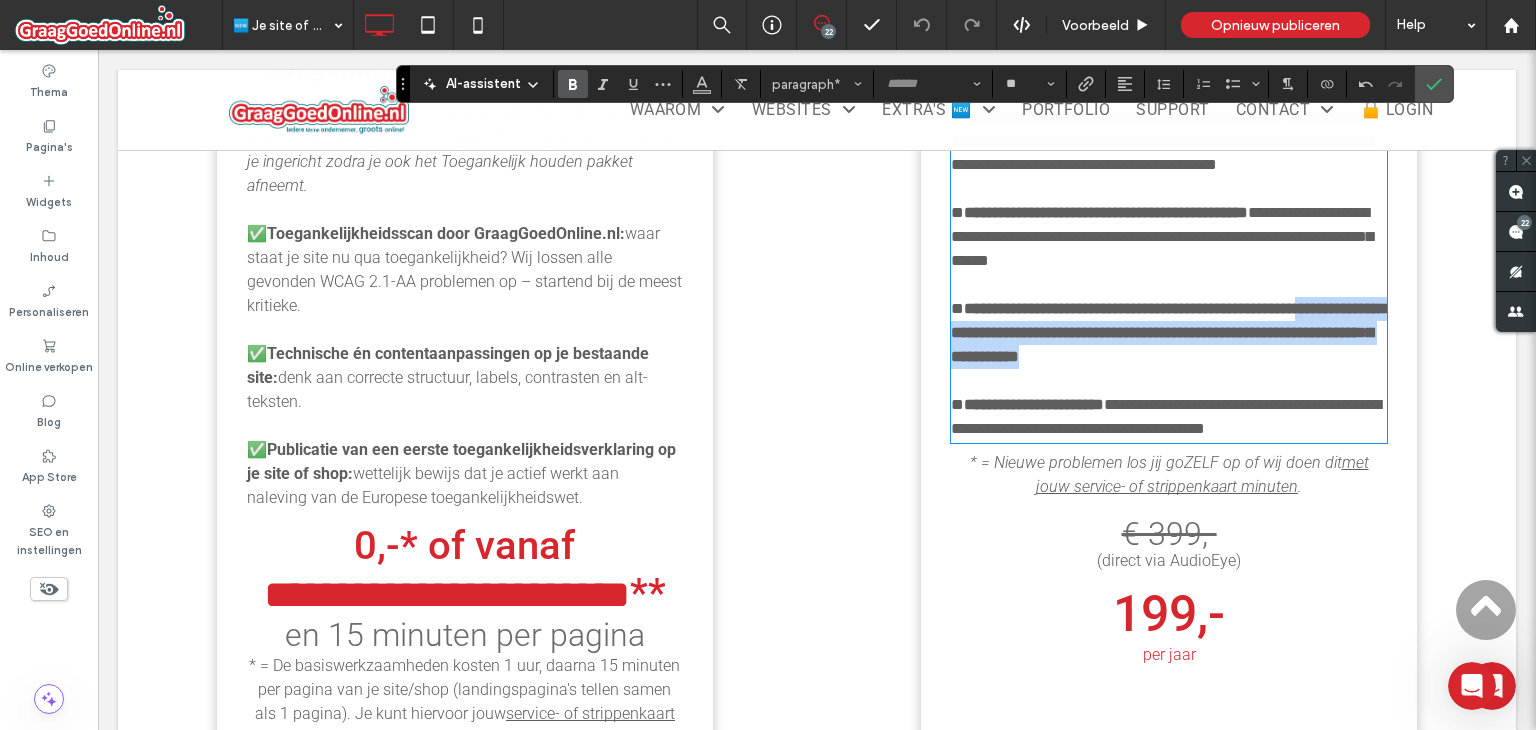 type on "******" 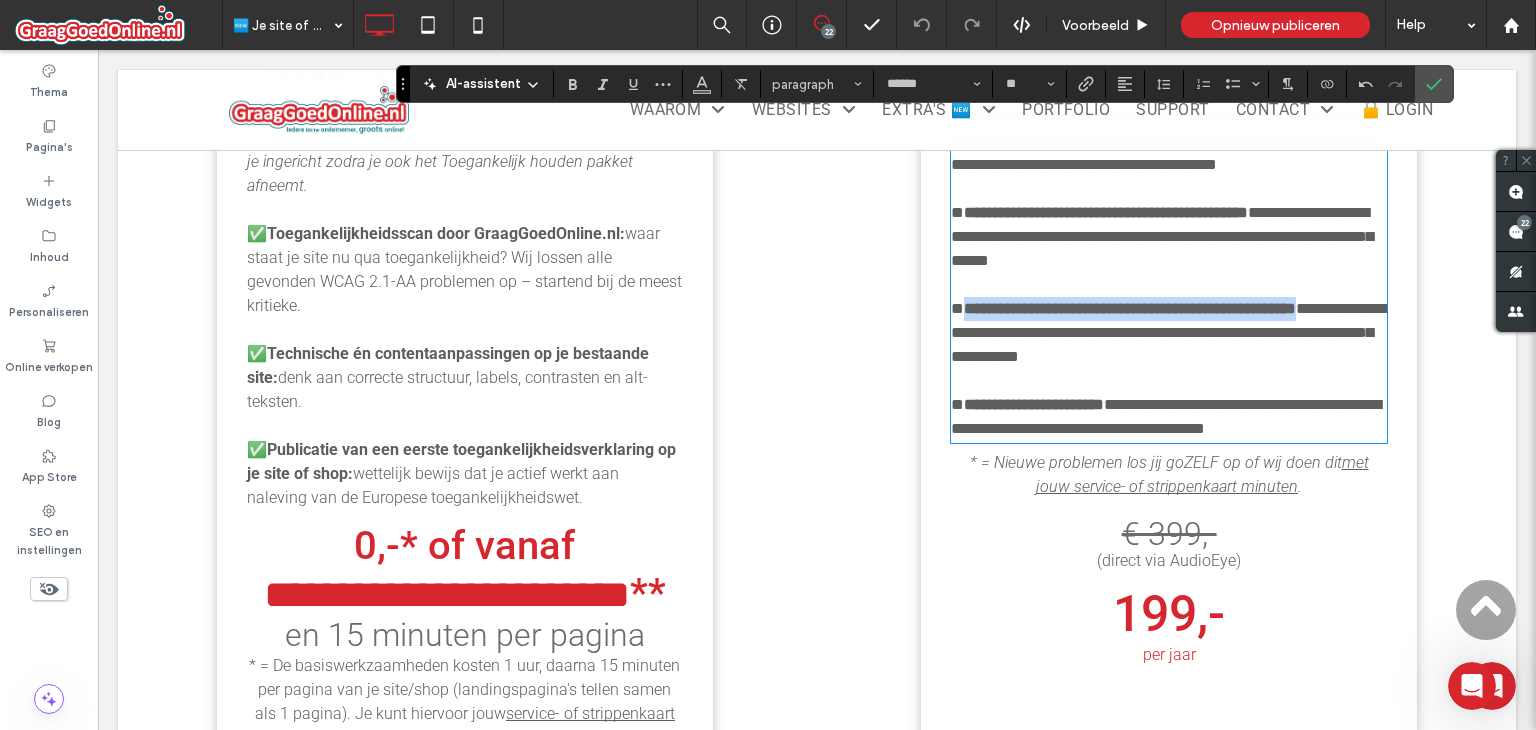 click on "**********" at bounding box center [1169, 332] 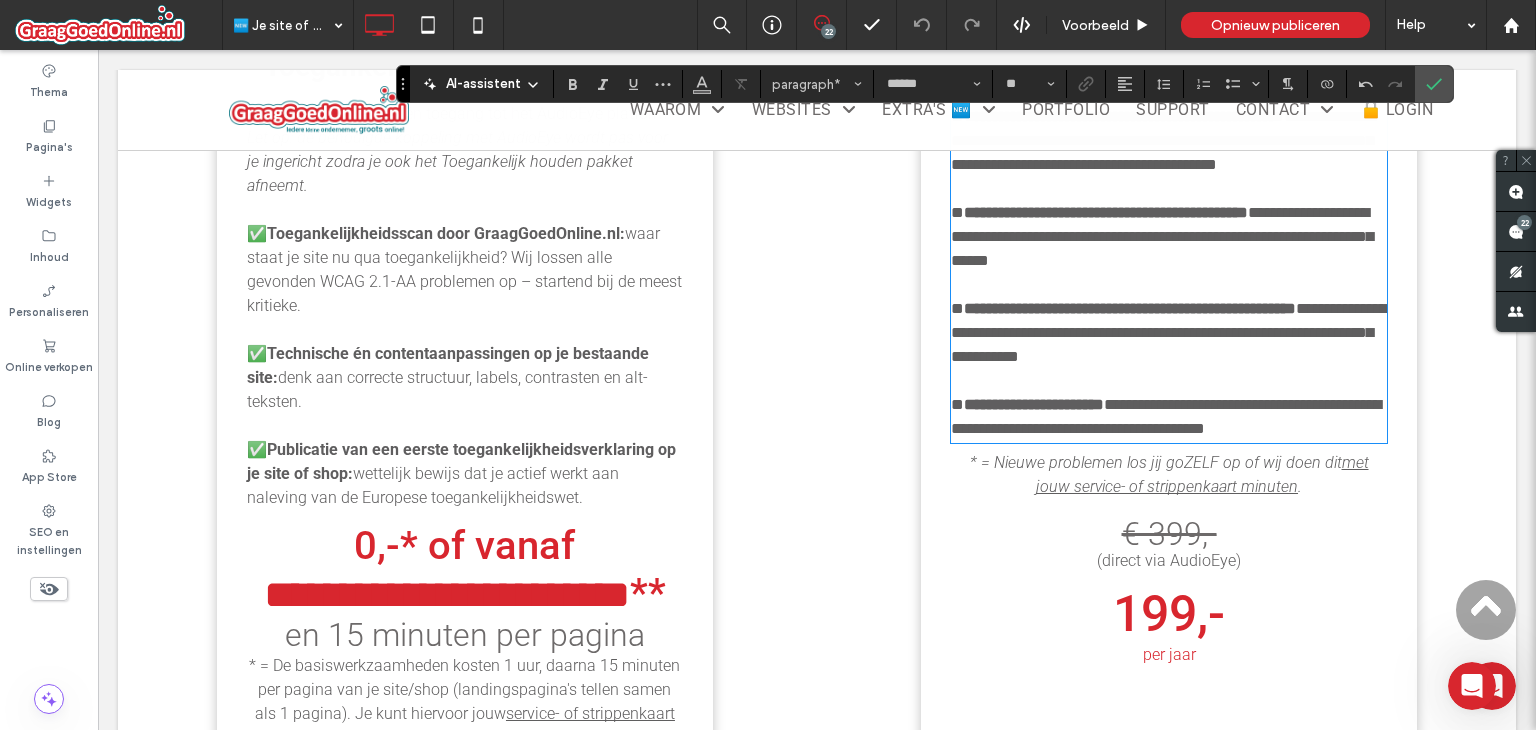 click on "**********" at bounding box center [1169, 332] 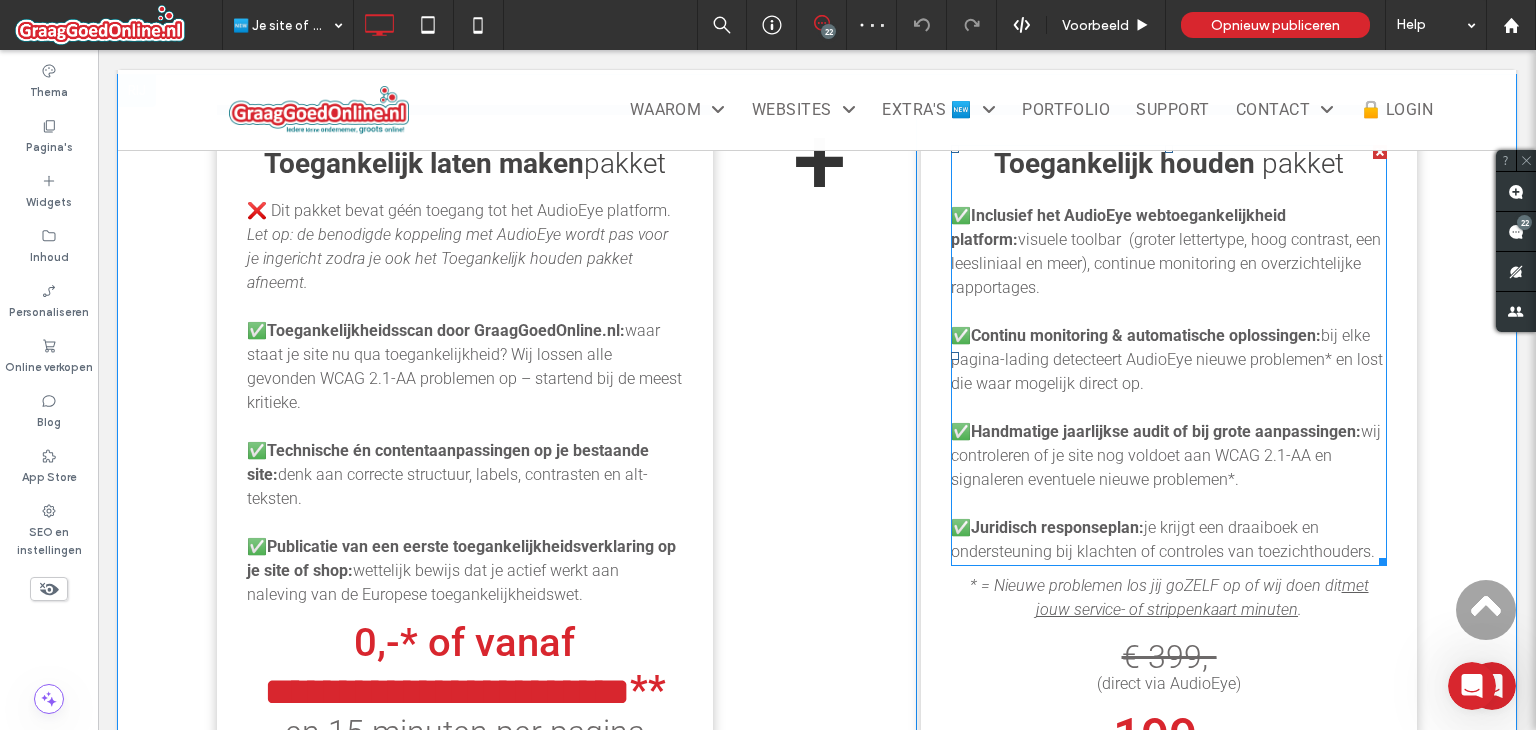 scroll, scrollTop: 2183, scrollLeft: 0, axis: vertical 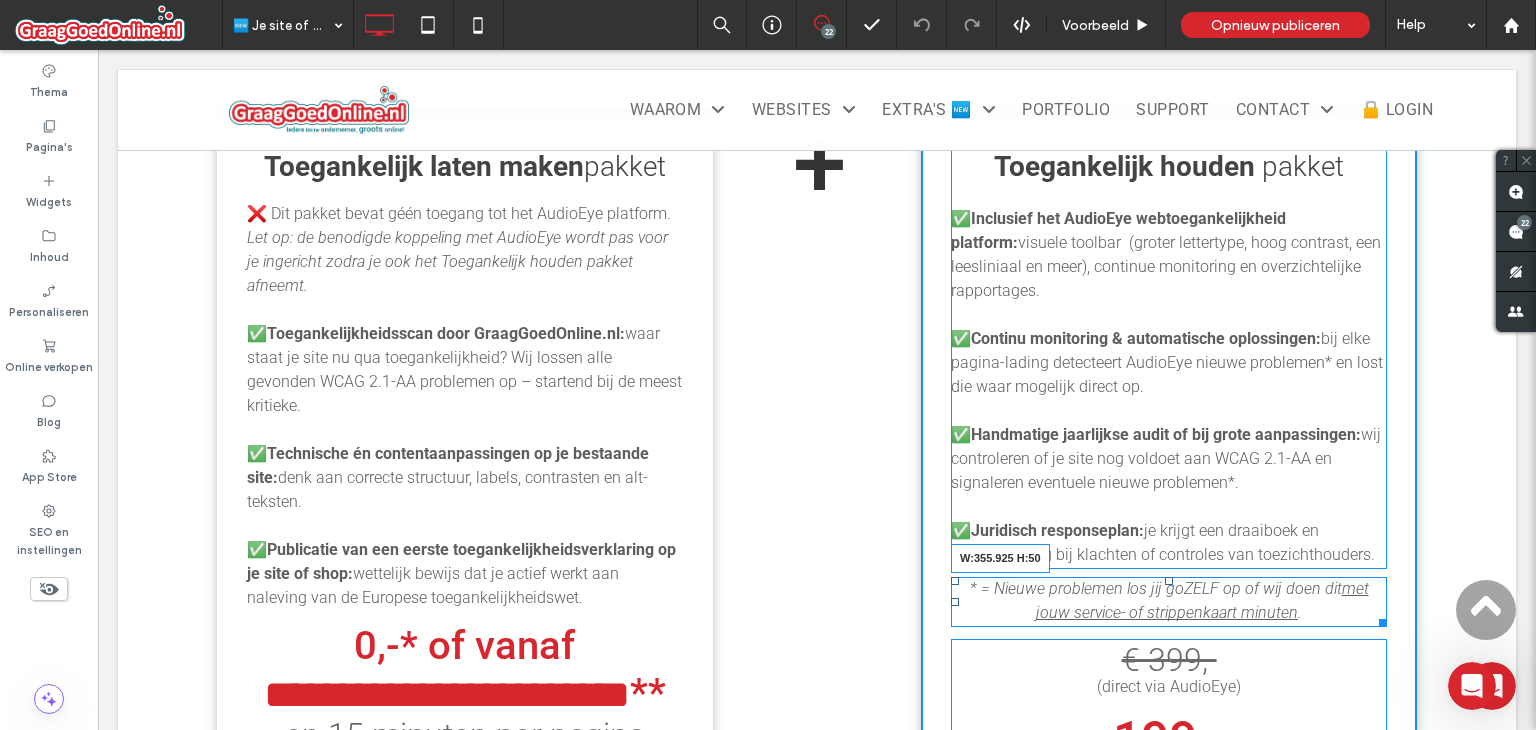 drag, startPoint x: 1375, startPoint y: 606, endPoint x: 1335, endPoint y: 597, distance: 41 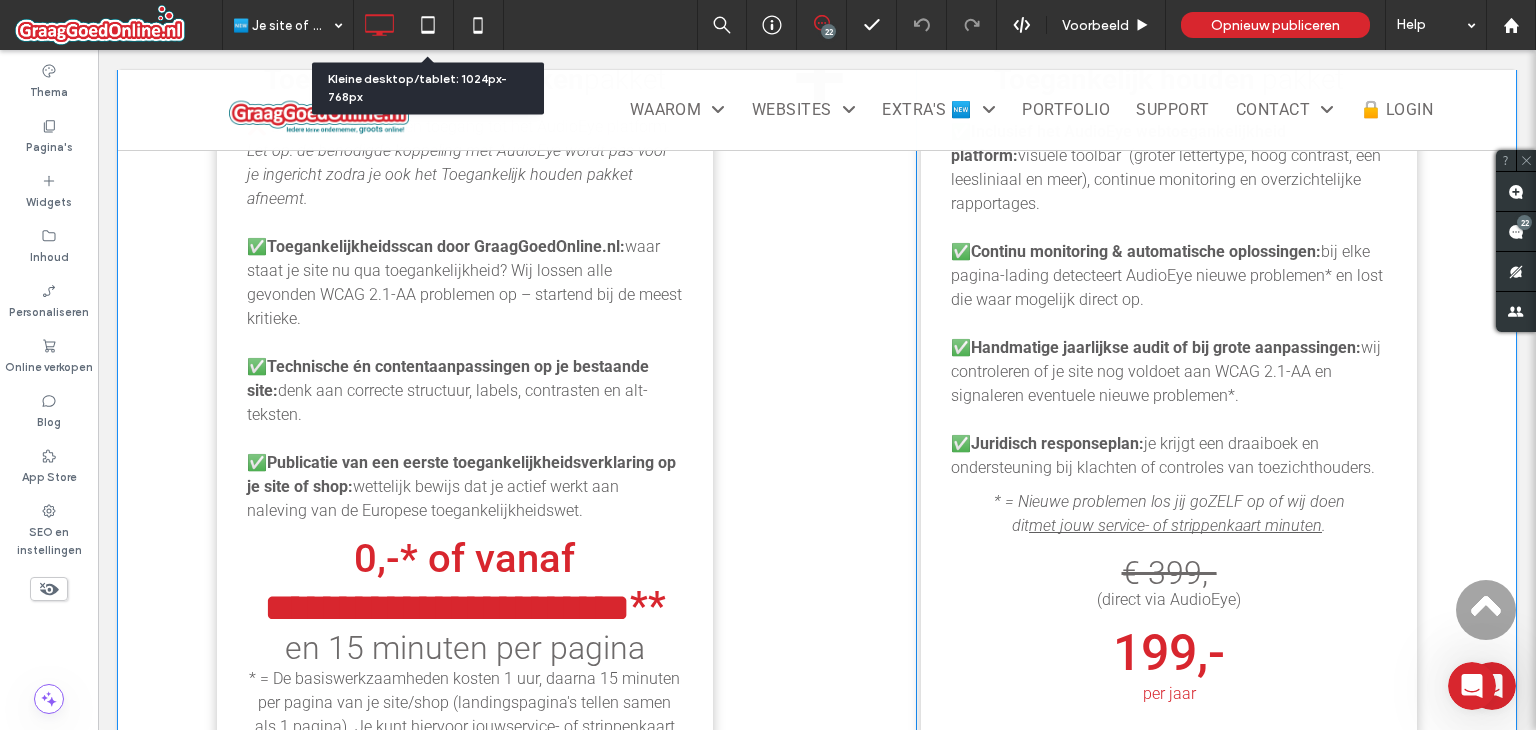 scroll, scrollTop: 2283, scrollLeft: 0, axis: vertical 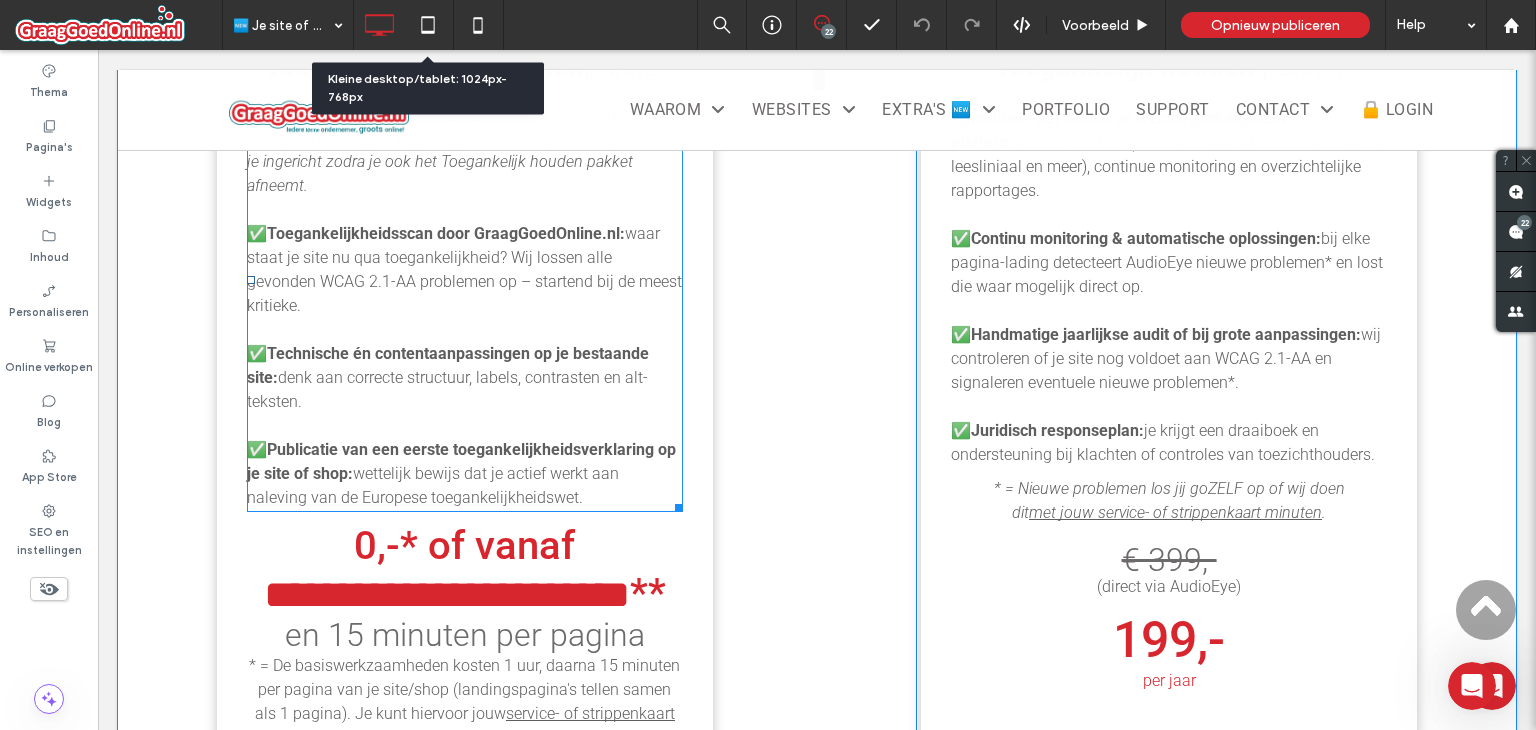click on "✅  Publicatie van een eerste toegankelijkheidsverklaring op je site of shop:  wettelijk bewijs dat je actief werkt aan naleving van de Europese toegankelijkheidswet. ﻿" at bounding box center [465, 474] 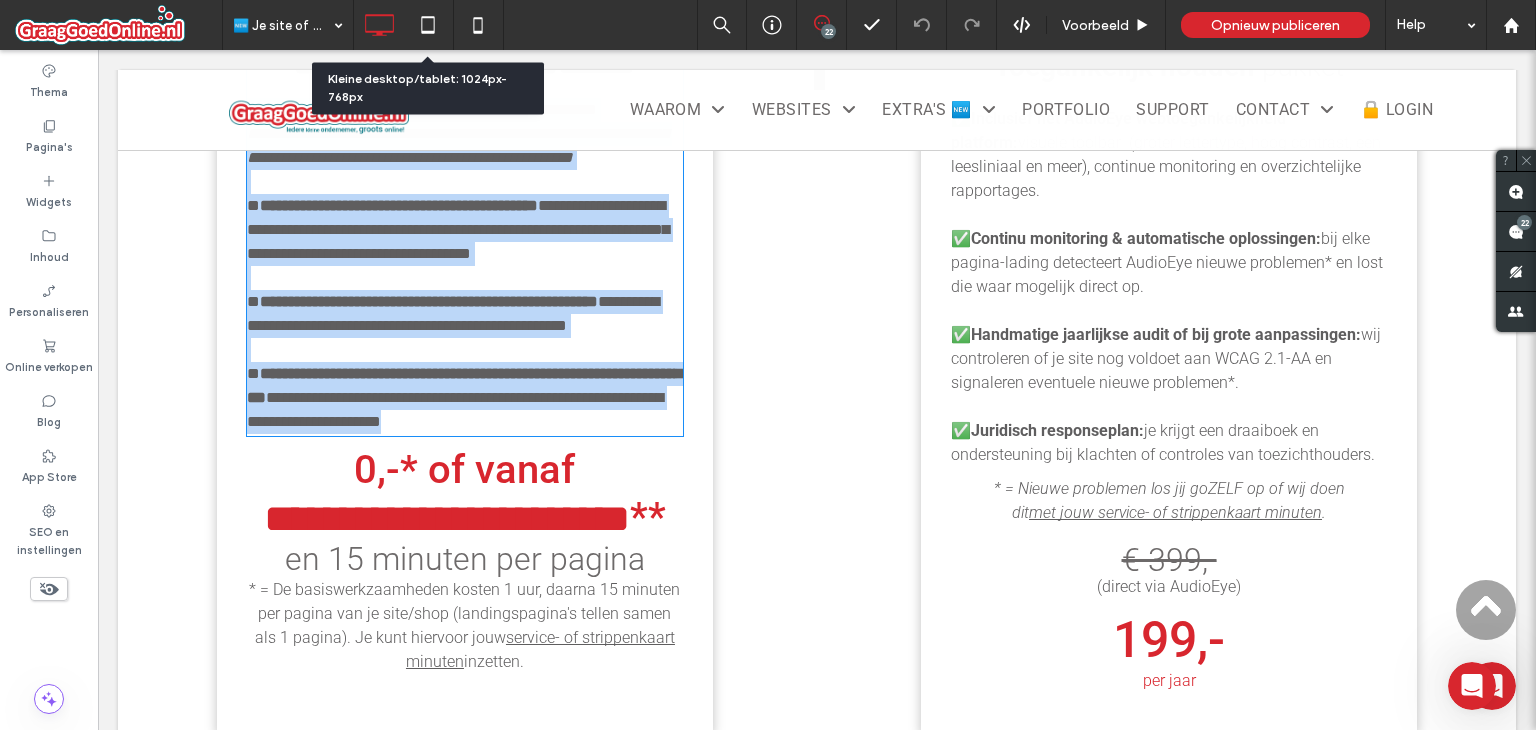 type on "******" 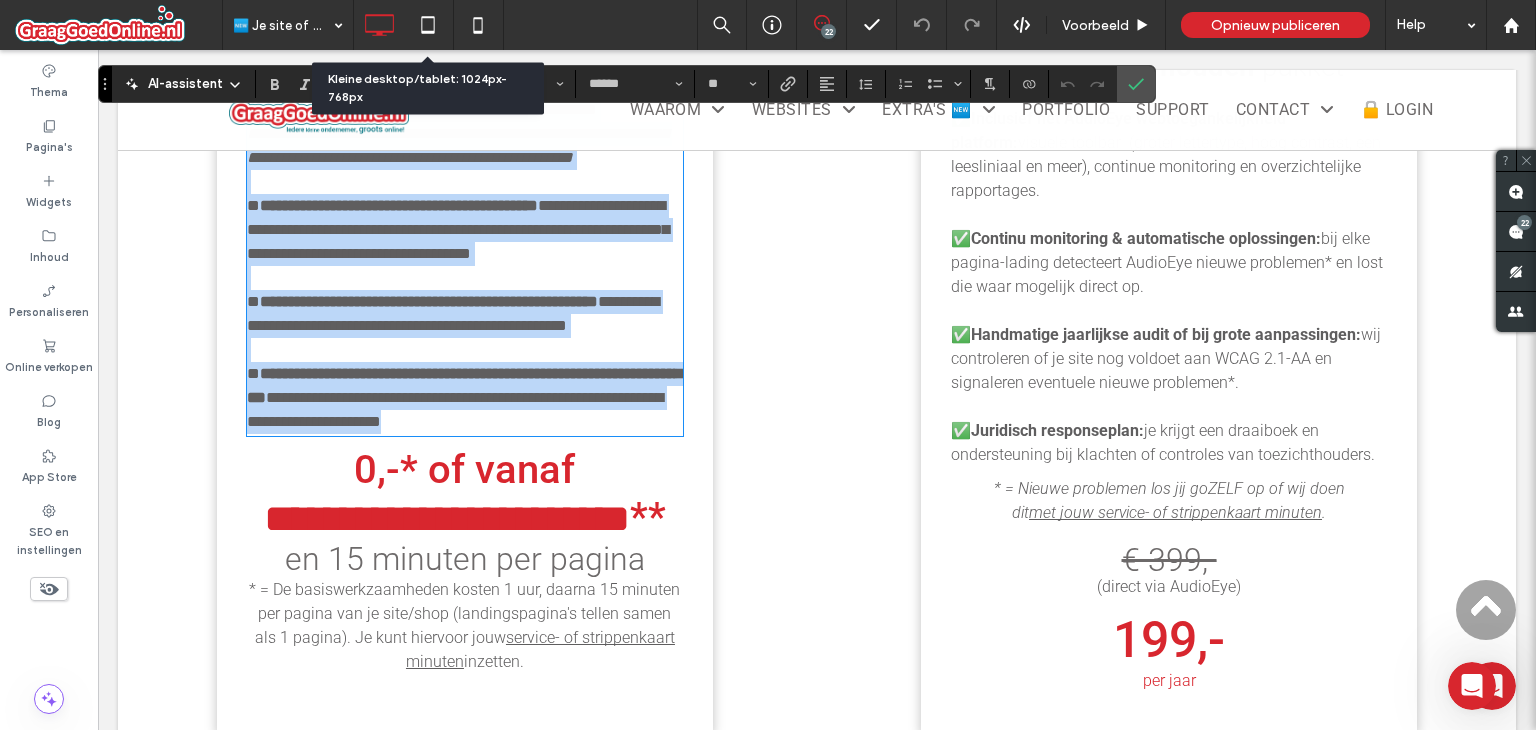 click on "**********" at bounding box center (465, 398) 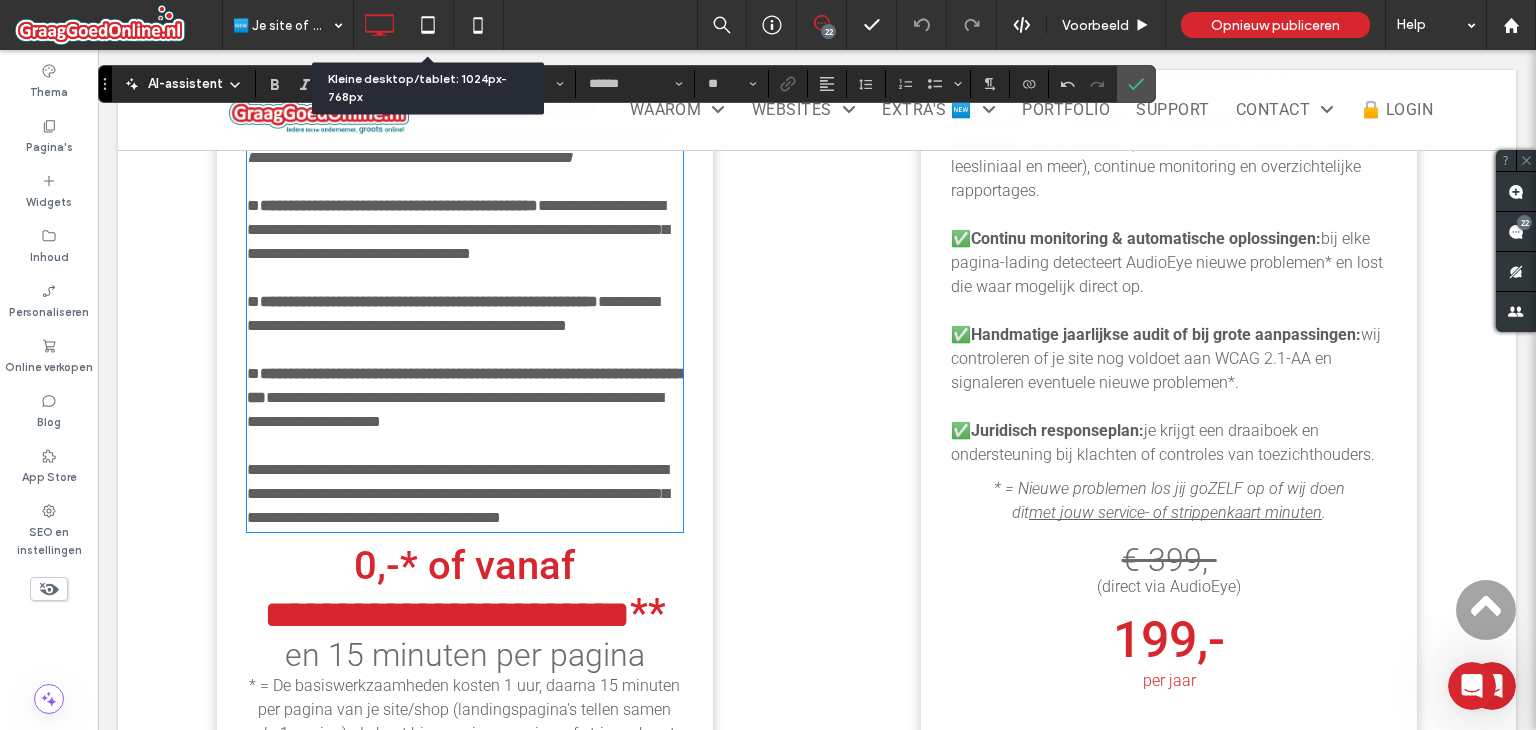 click on "**********" at bounding box center (464, 385) 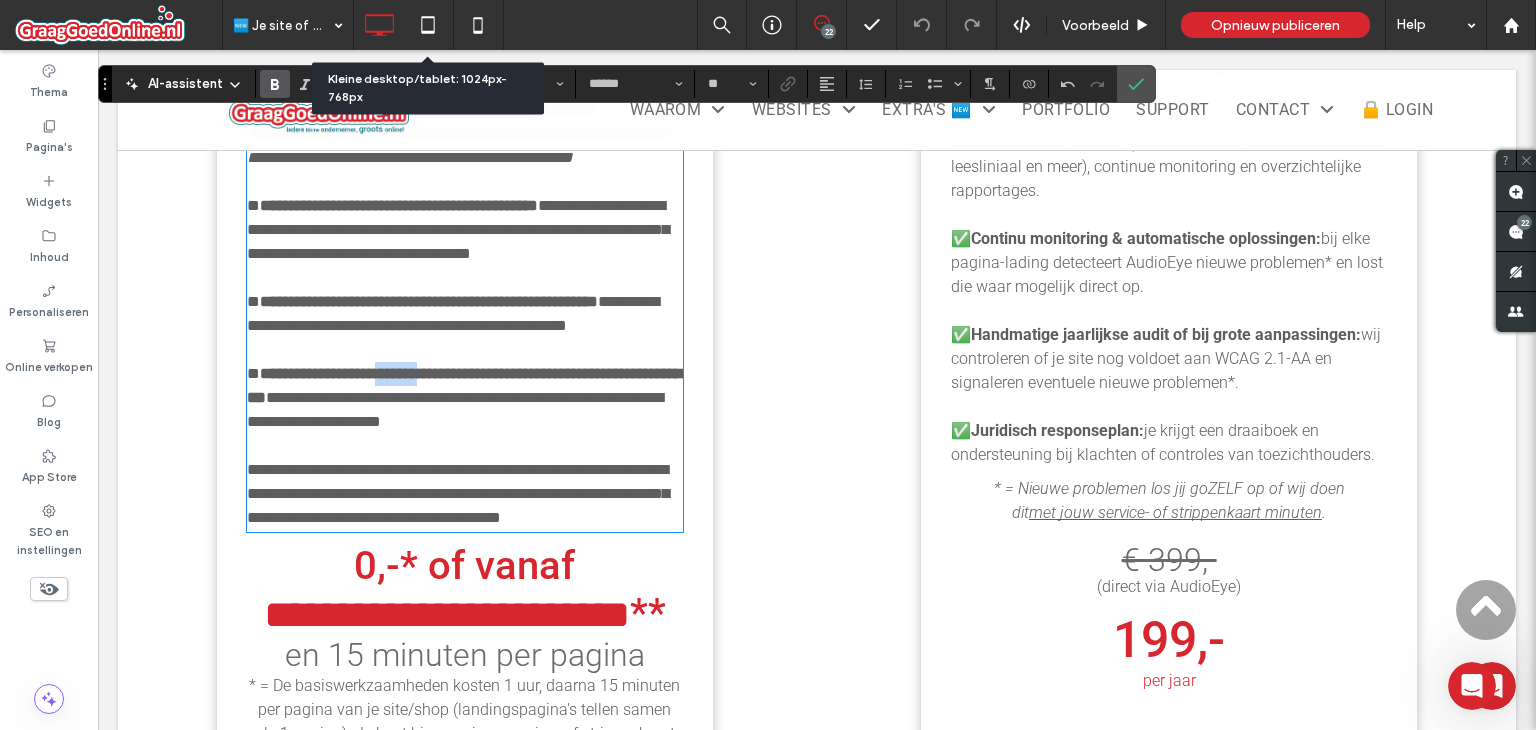 click on "**********" at bounding box center [464, 385] 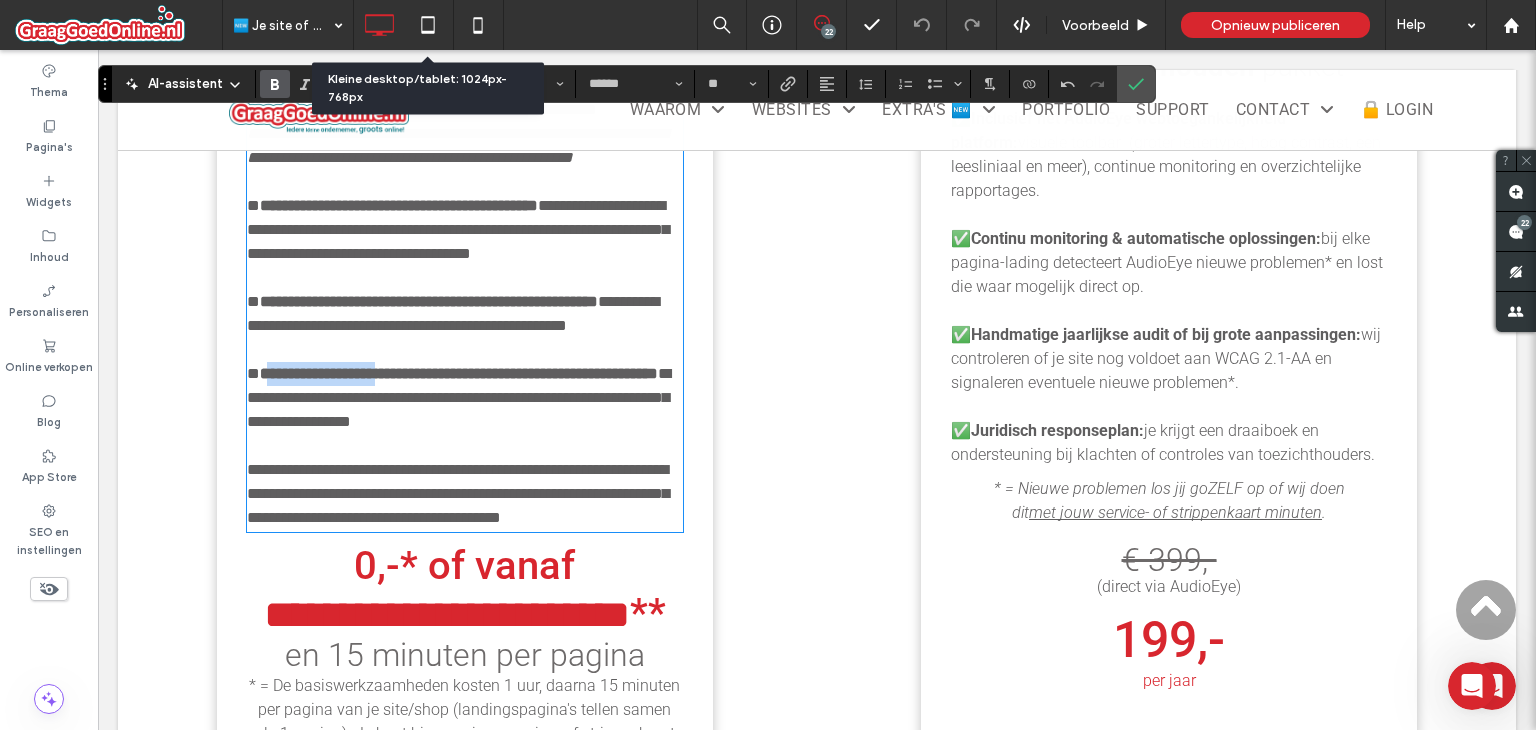 drag, startPoint x: 400, startPoint y: 413, endPoint x: 277, endPoint y: 413, distance: 123 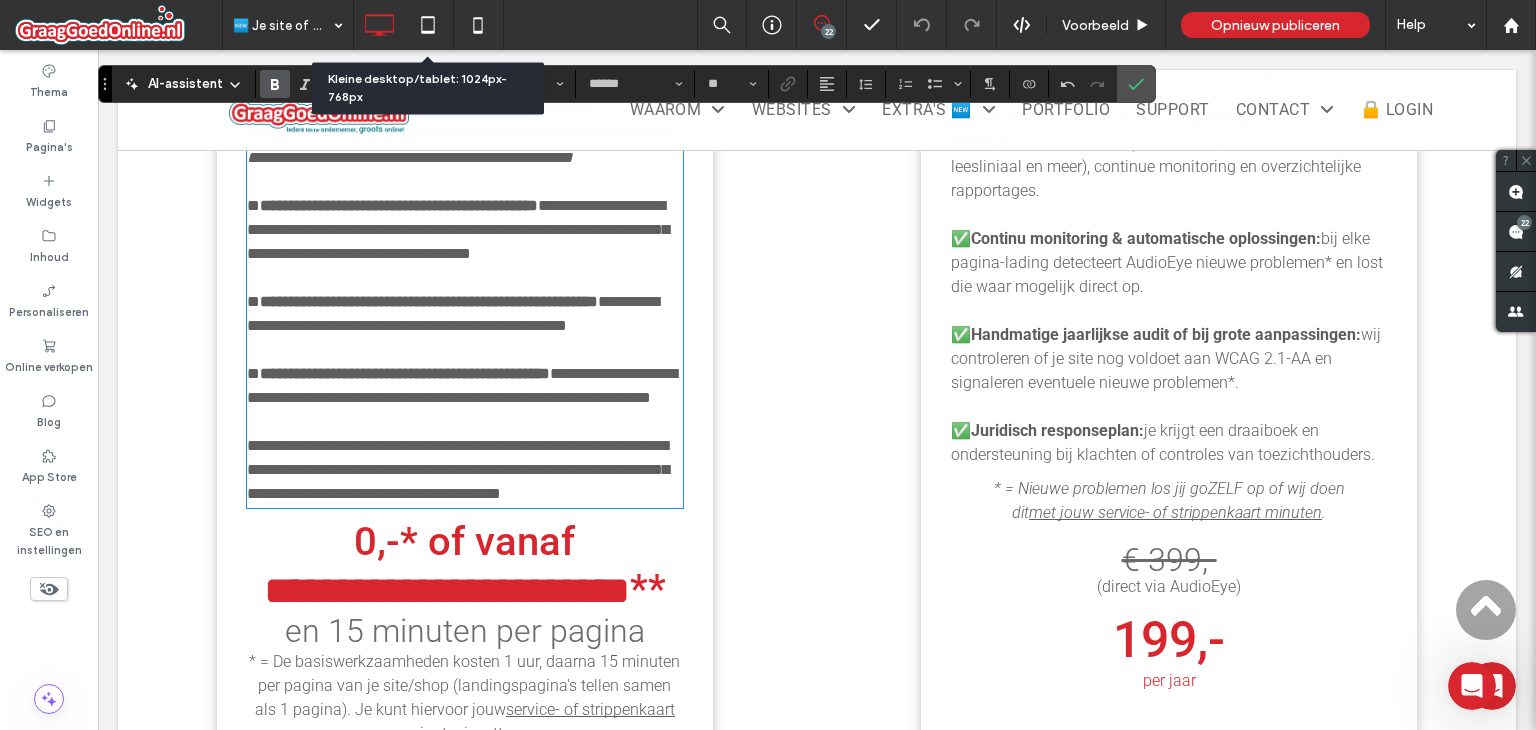type 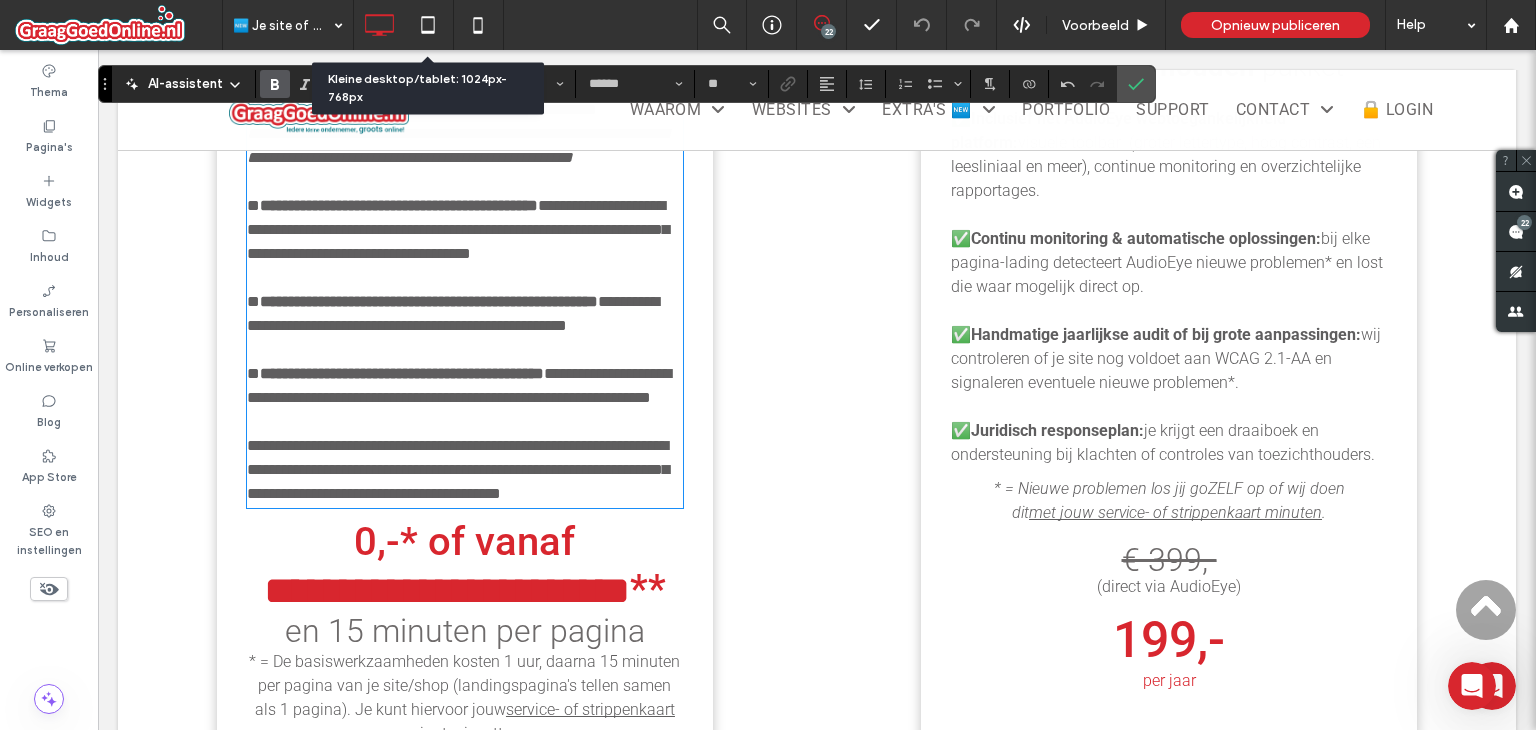 click on "**********" at bounding box center [402, 373] 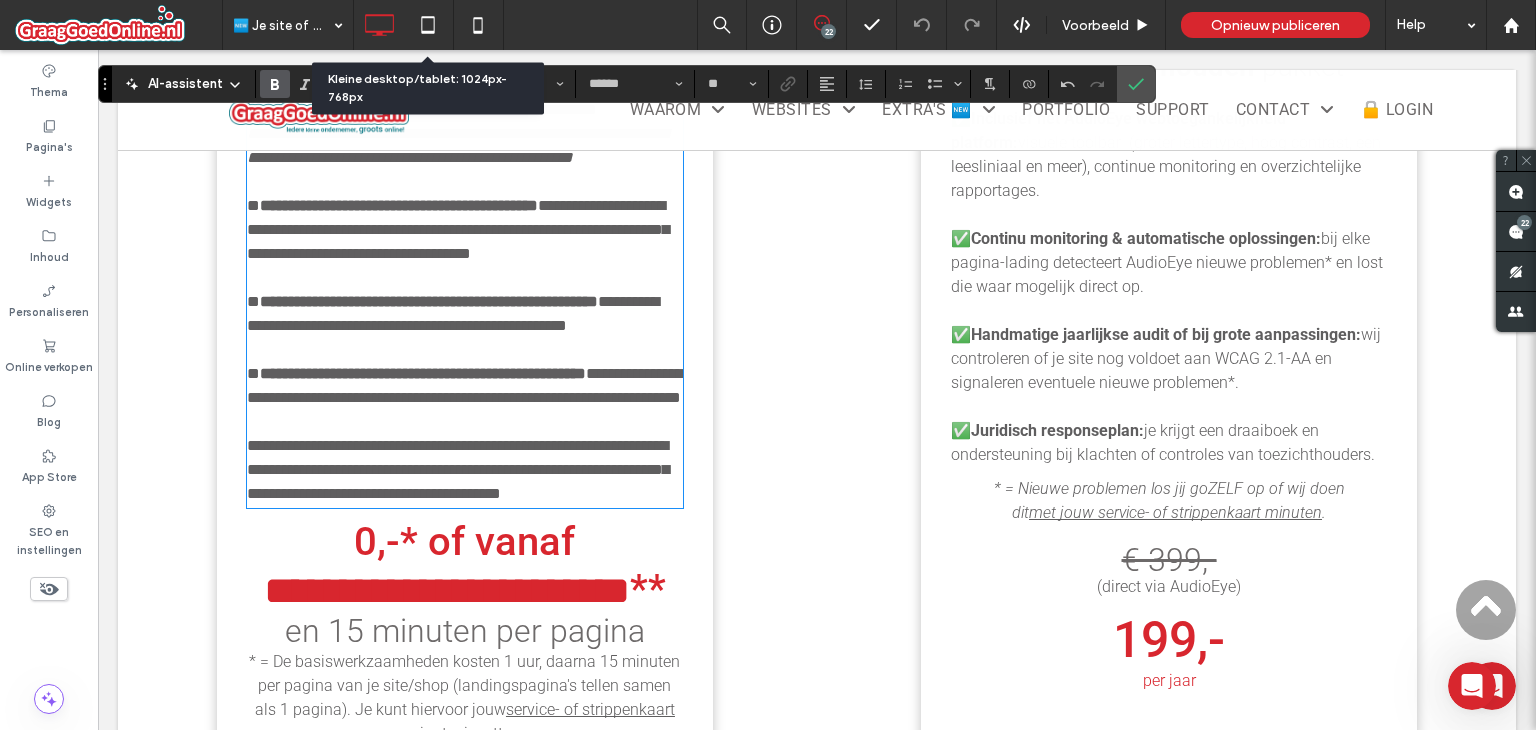 click on "**********" at bounding box center (423, 373) 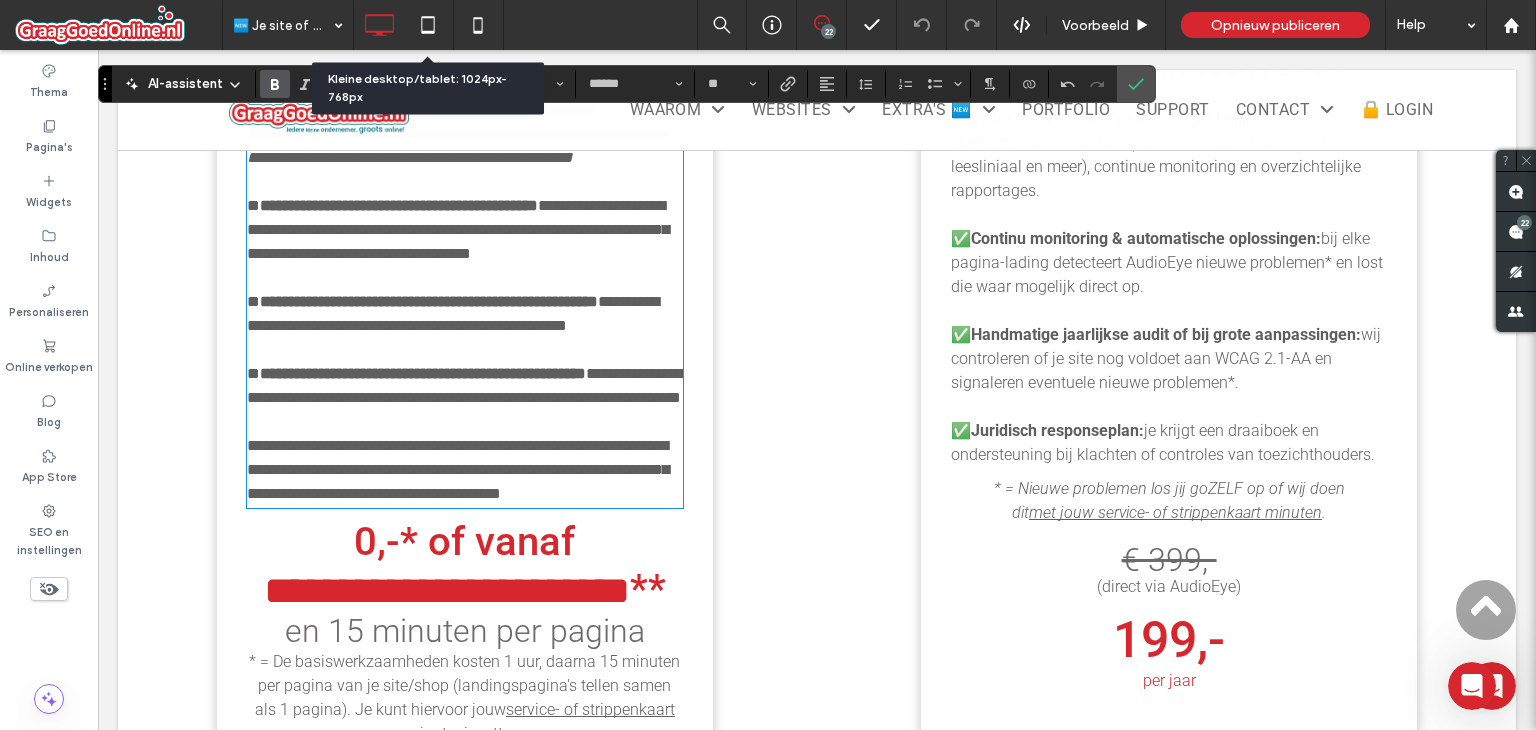 drag, startPoint x: 504, startPoint y: 417, endPoint x: 461, endPoint y: 435, distance: 46.615448 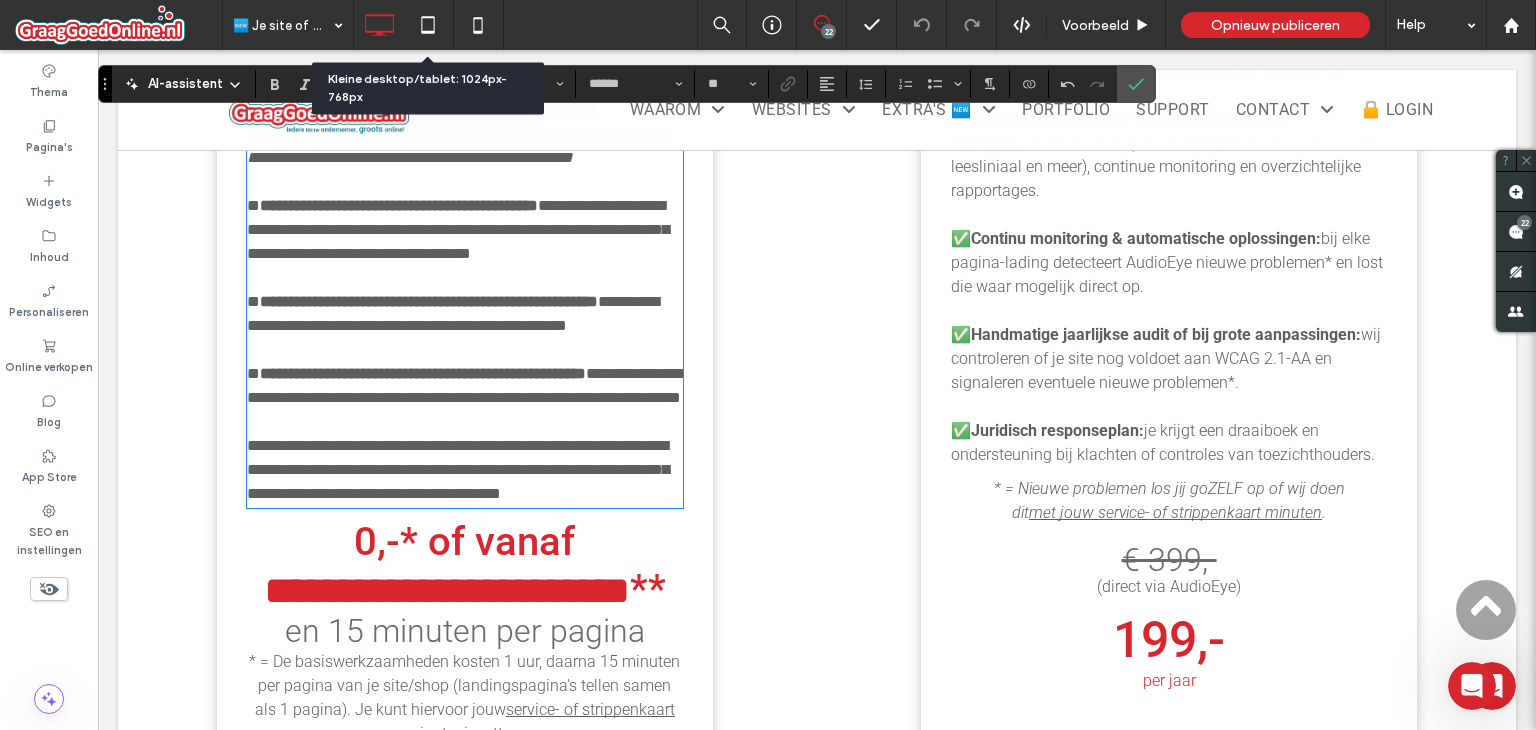 click on "**********" at bounding box center (423, 373) 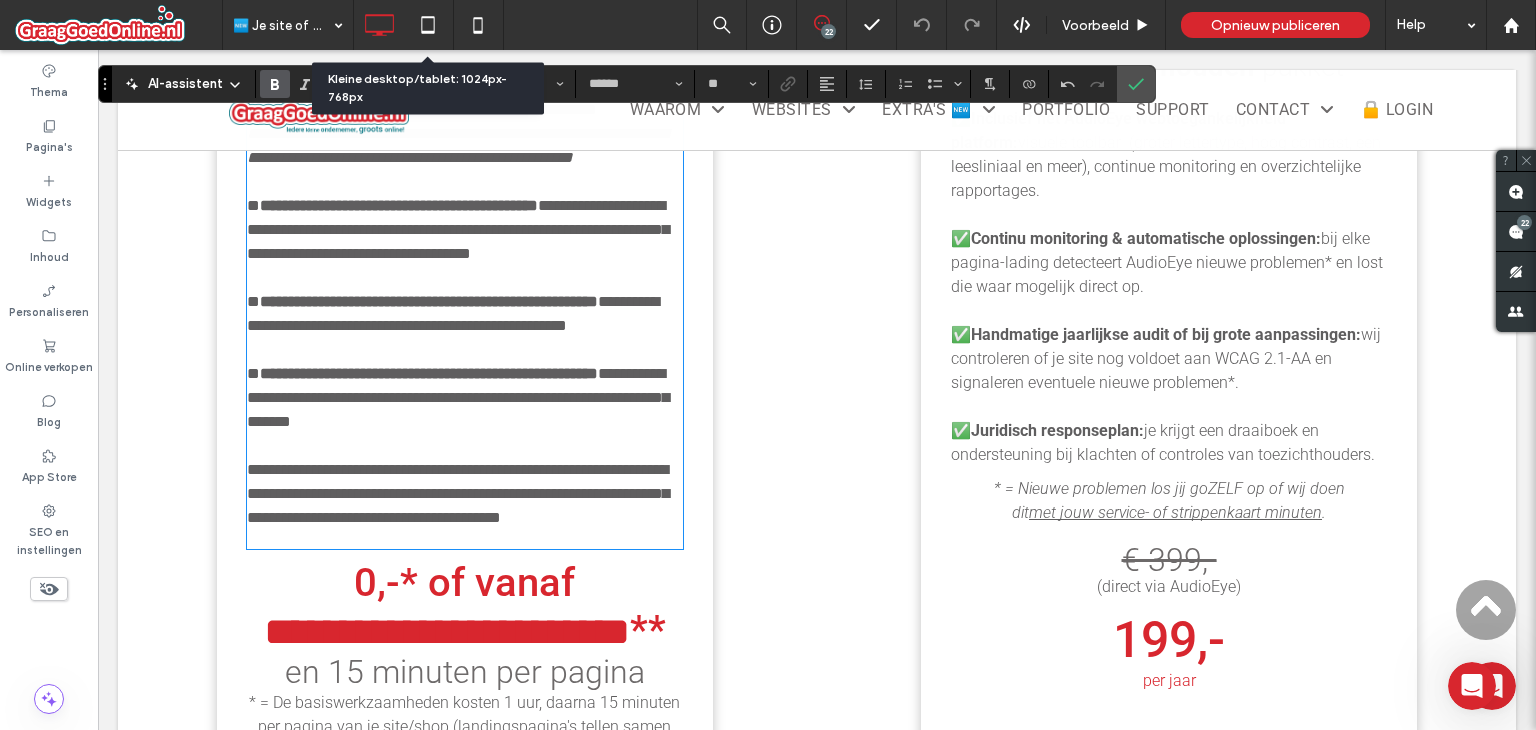 click on "**********" at bounding box center [465, 398] 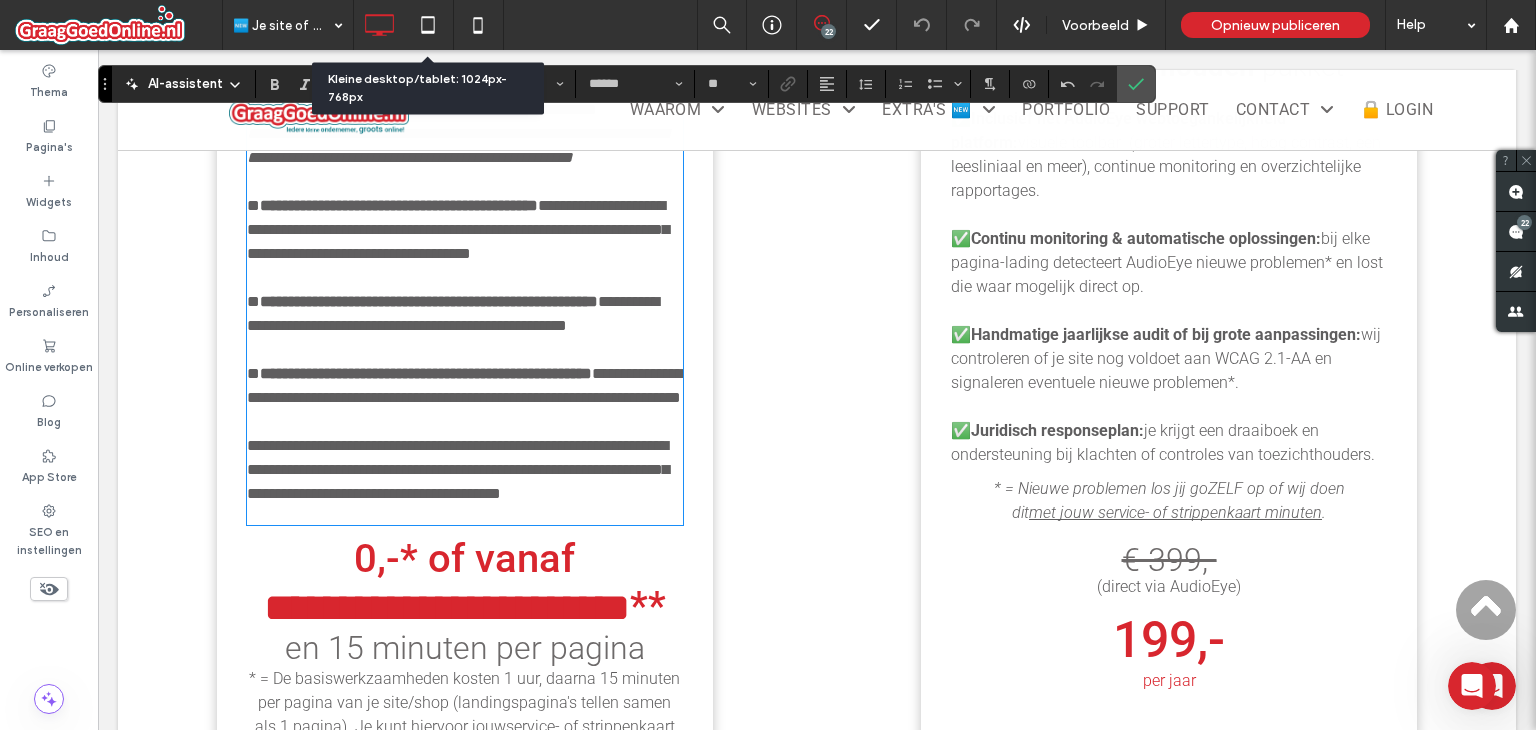 click on "**********" at bounding box center [465, 385] 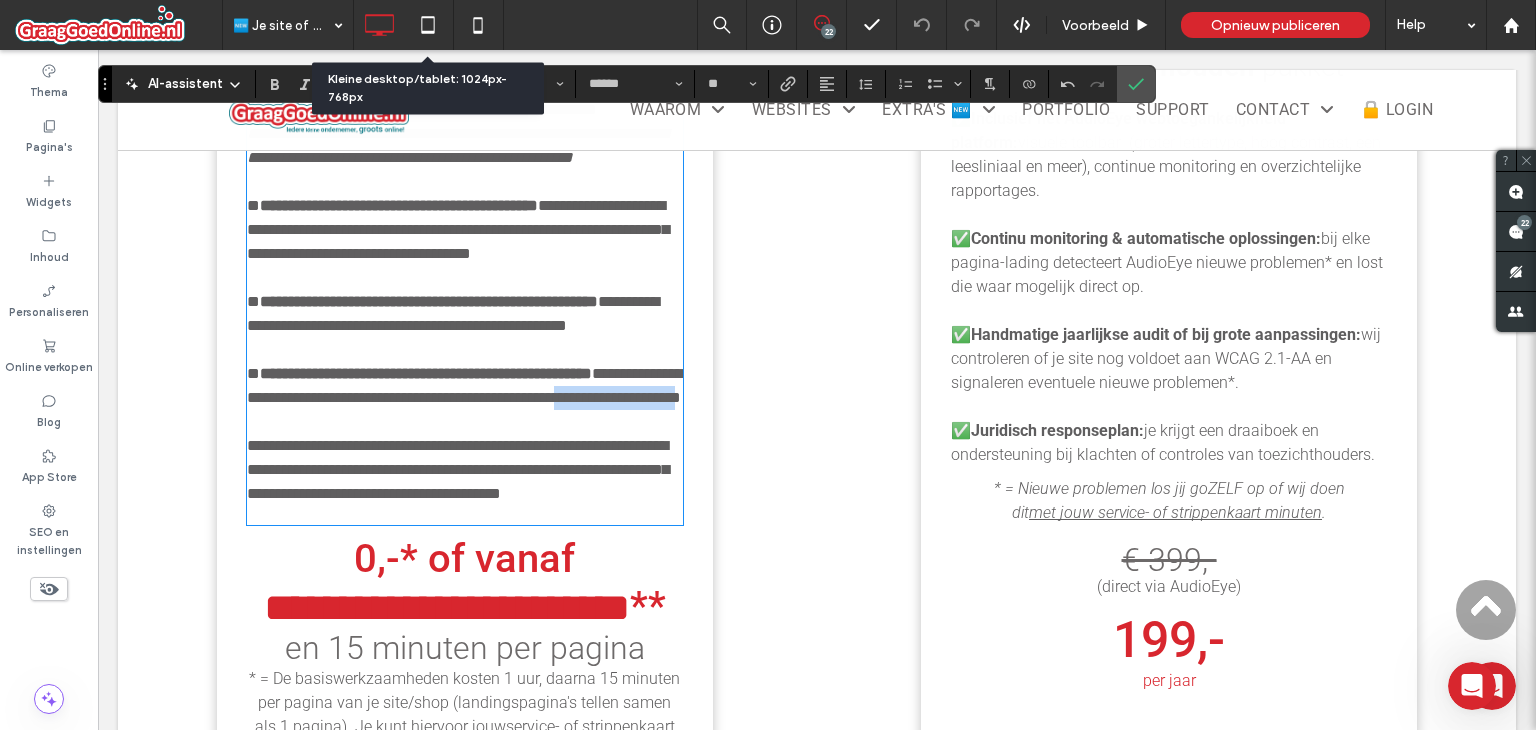 click on "**********" at bounding box center [465, 385] 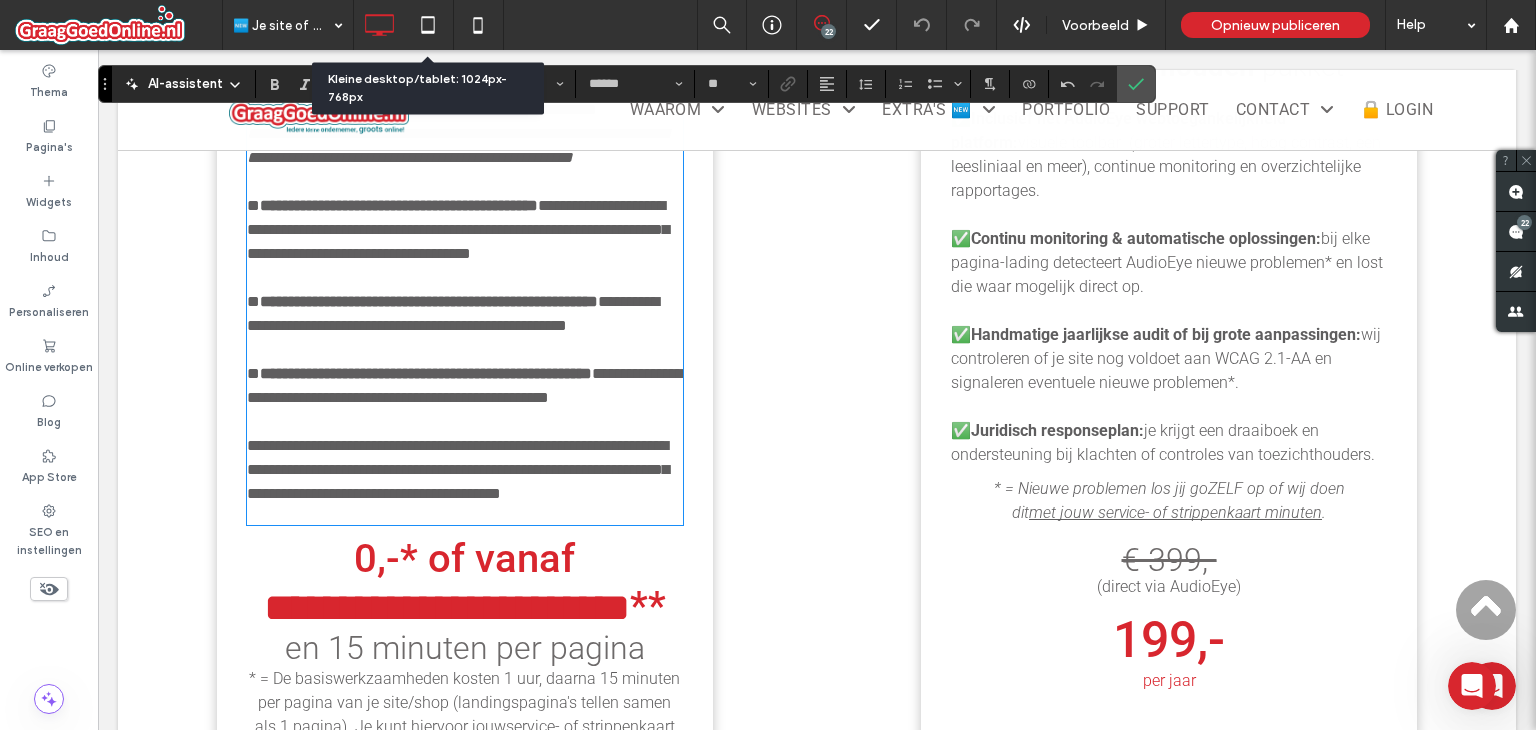 click on "**********" at bounding box center [465, 470] 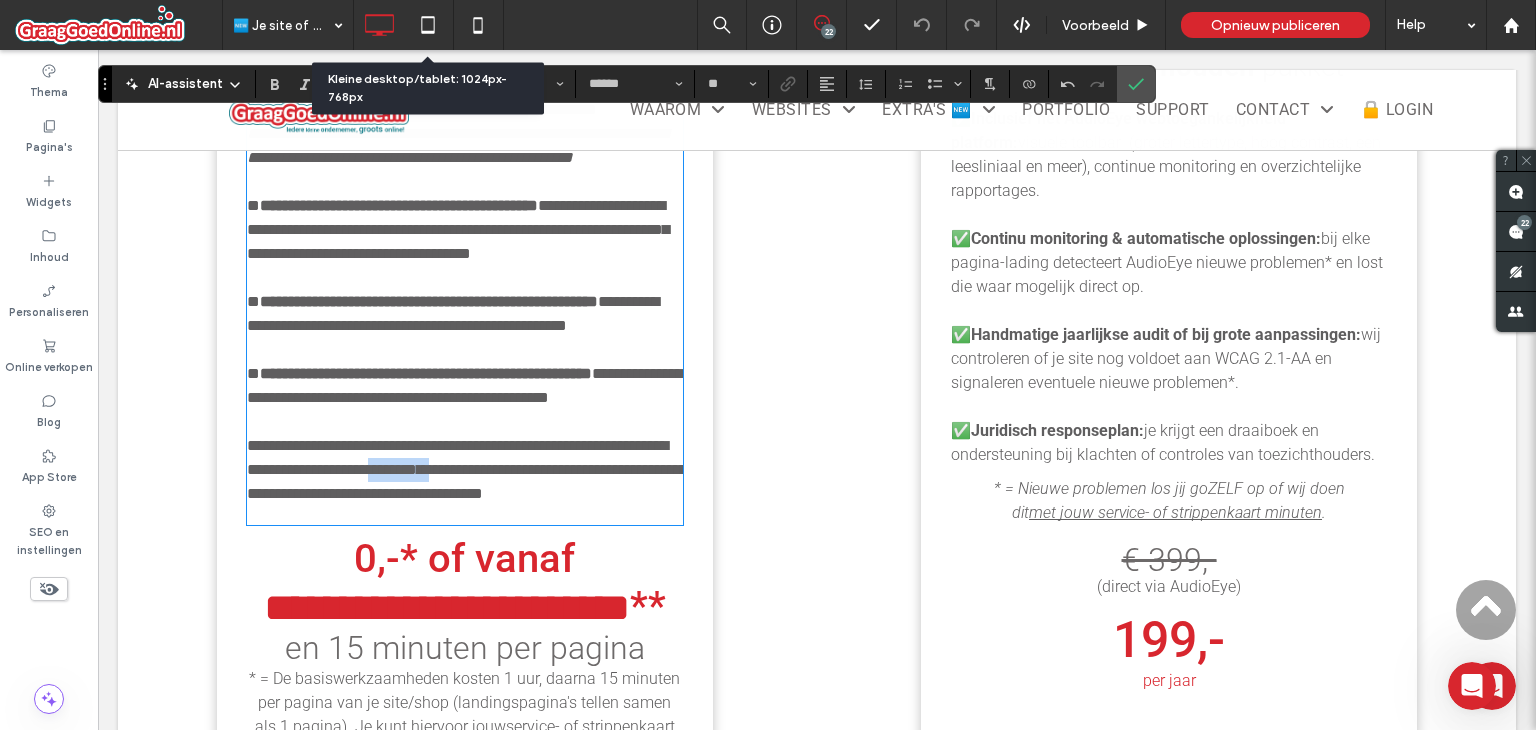 click on "**********" at bounding box center [465, 470] 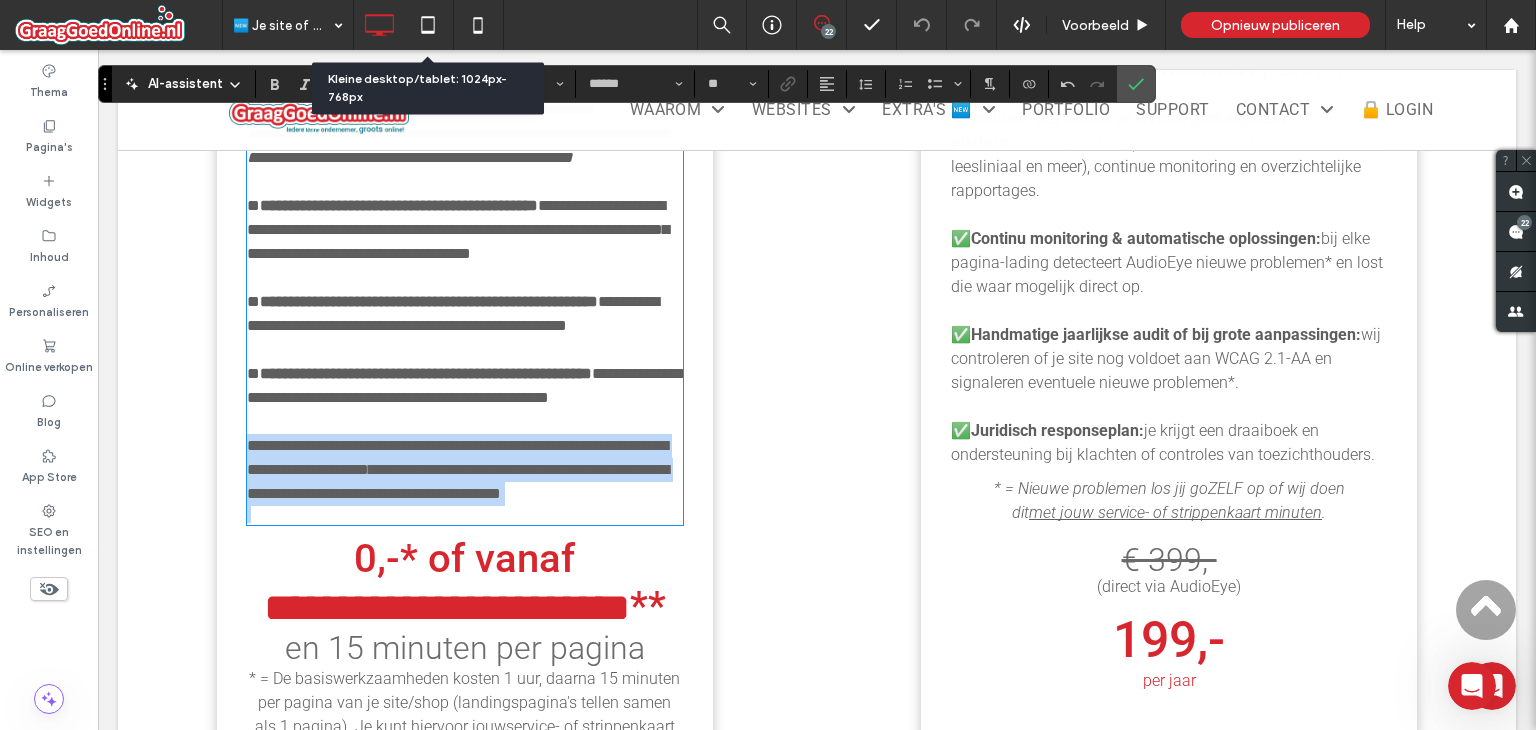 click on "**********" at bounding box center (465, 470) 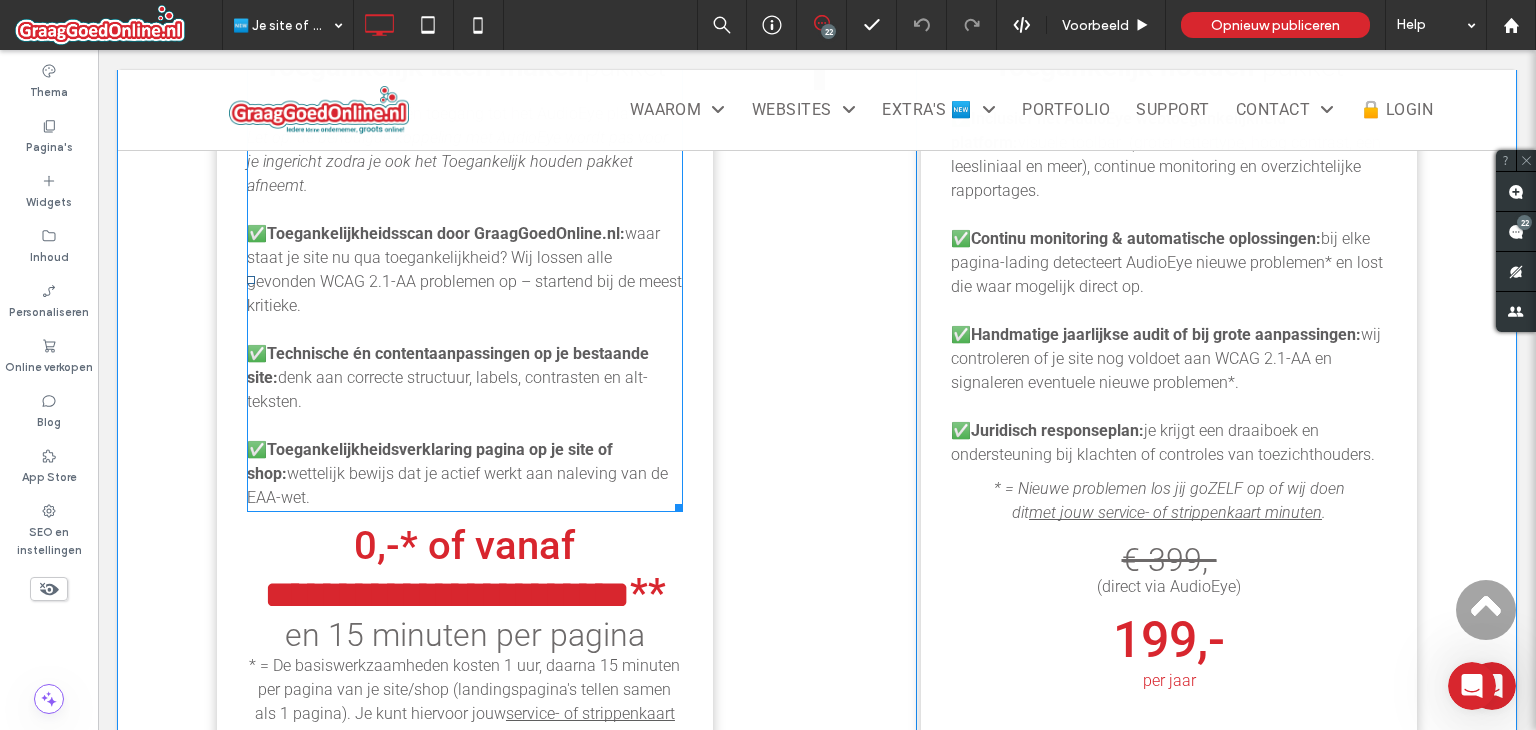 click on "Toegankelijkheidsverklaring pagina op je site of shop:" at bounding box center (430, 461) 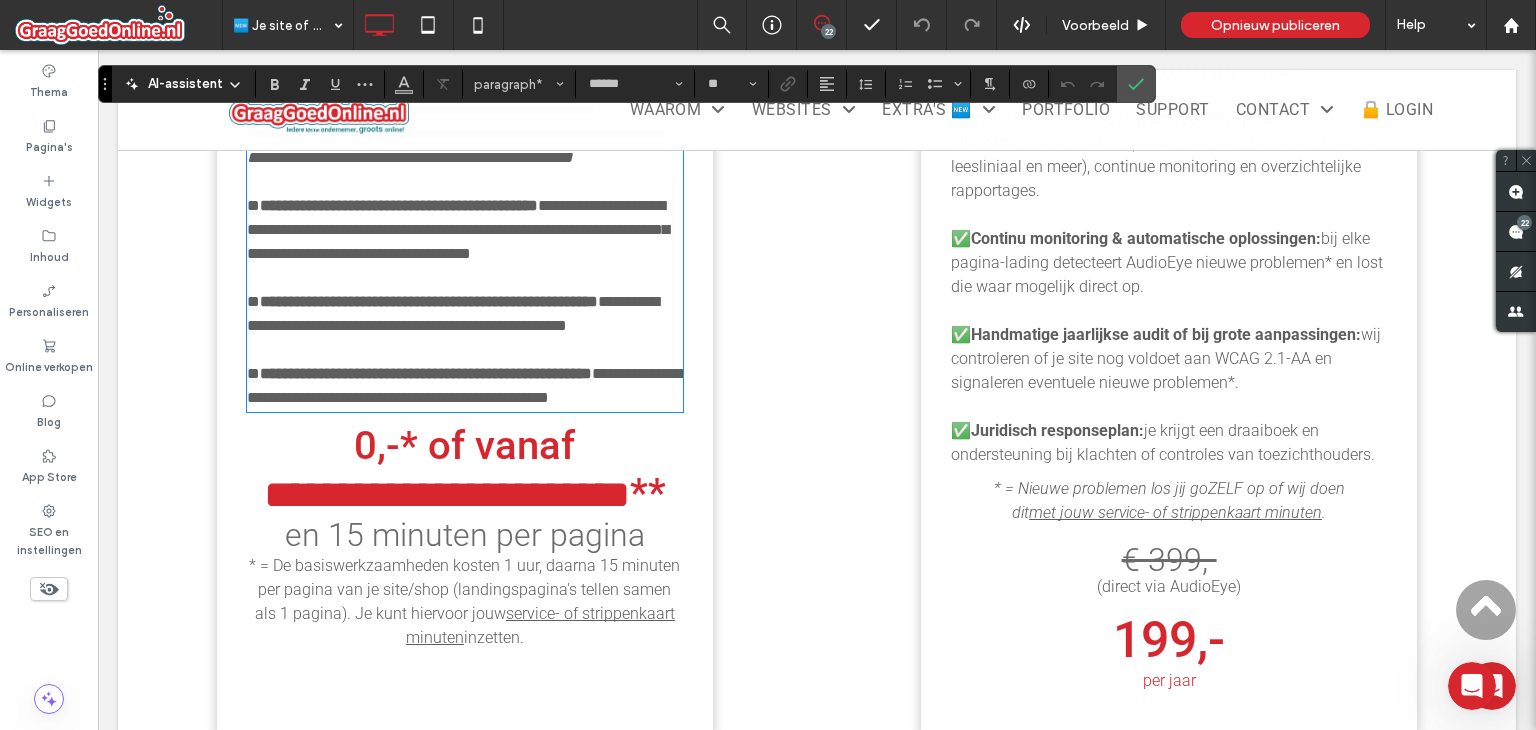 click on "**********" at bounding box center (426, 373) 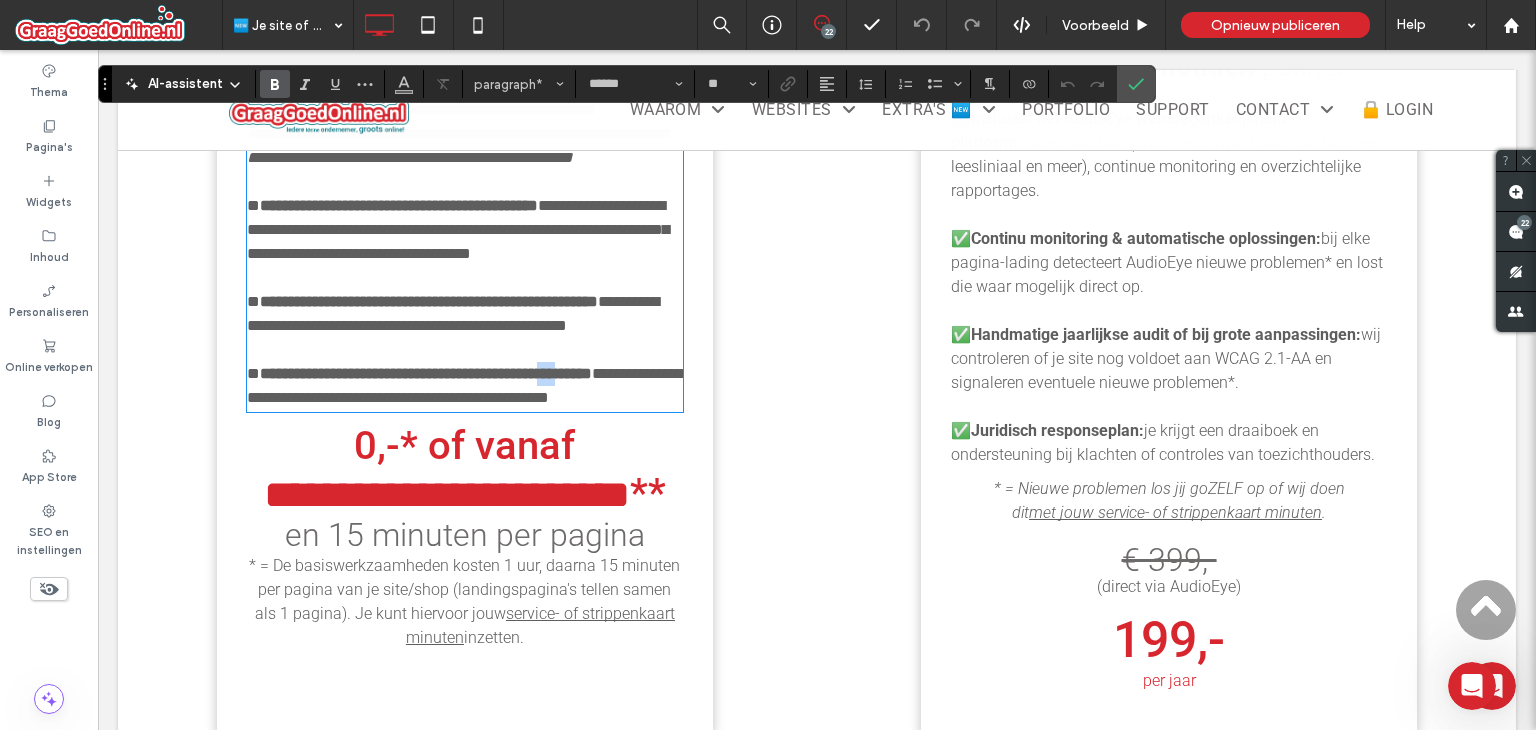 click on "**********" at bounding box center [426, 373] 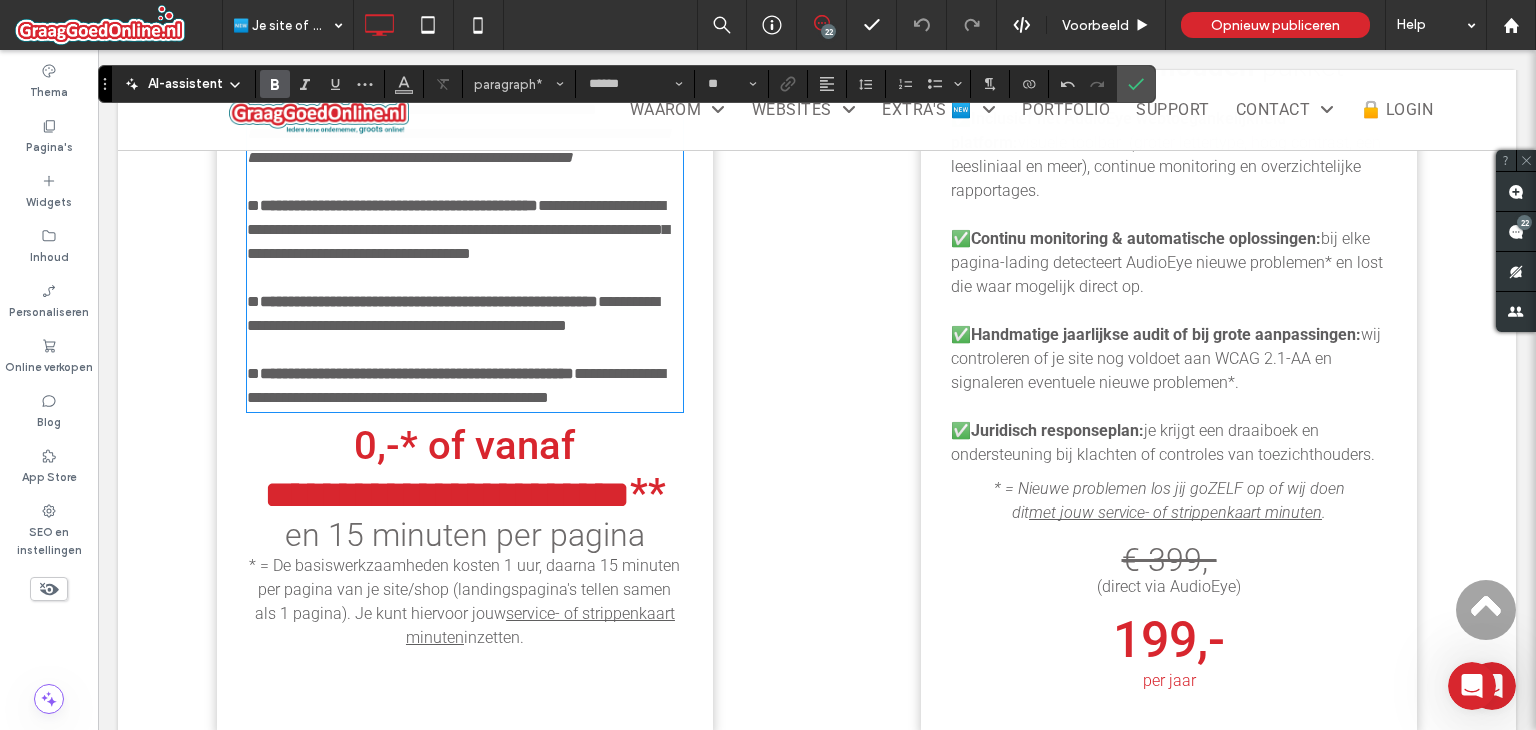 type 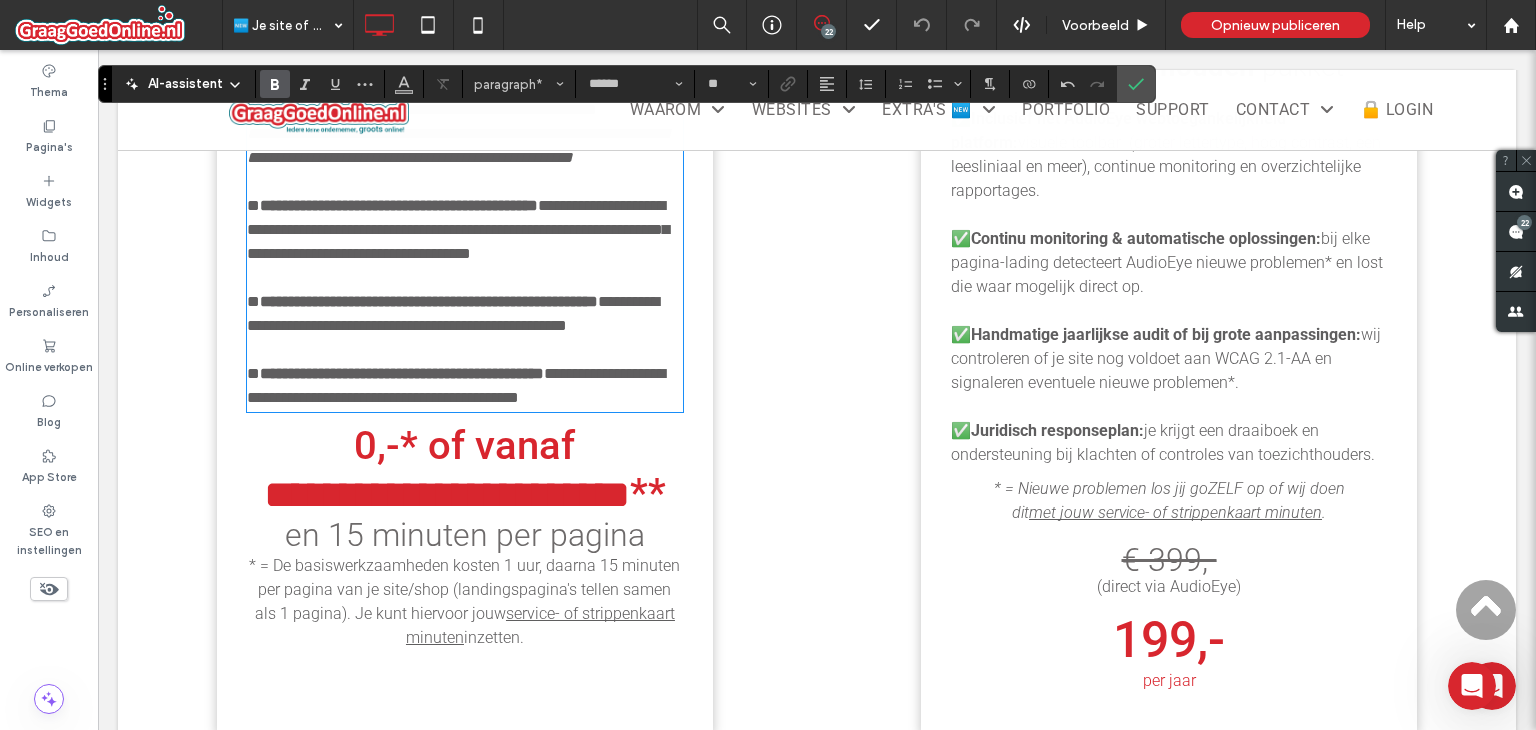 click on "**********" at bounding box center [453, 313] 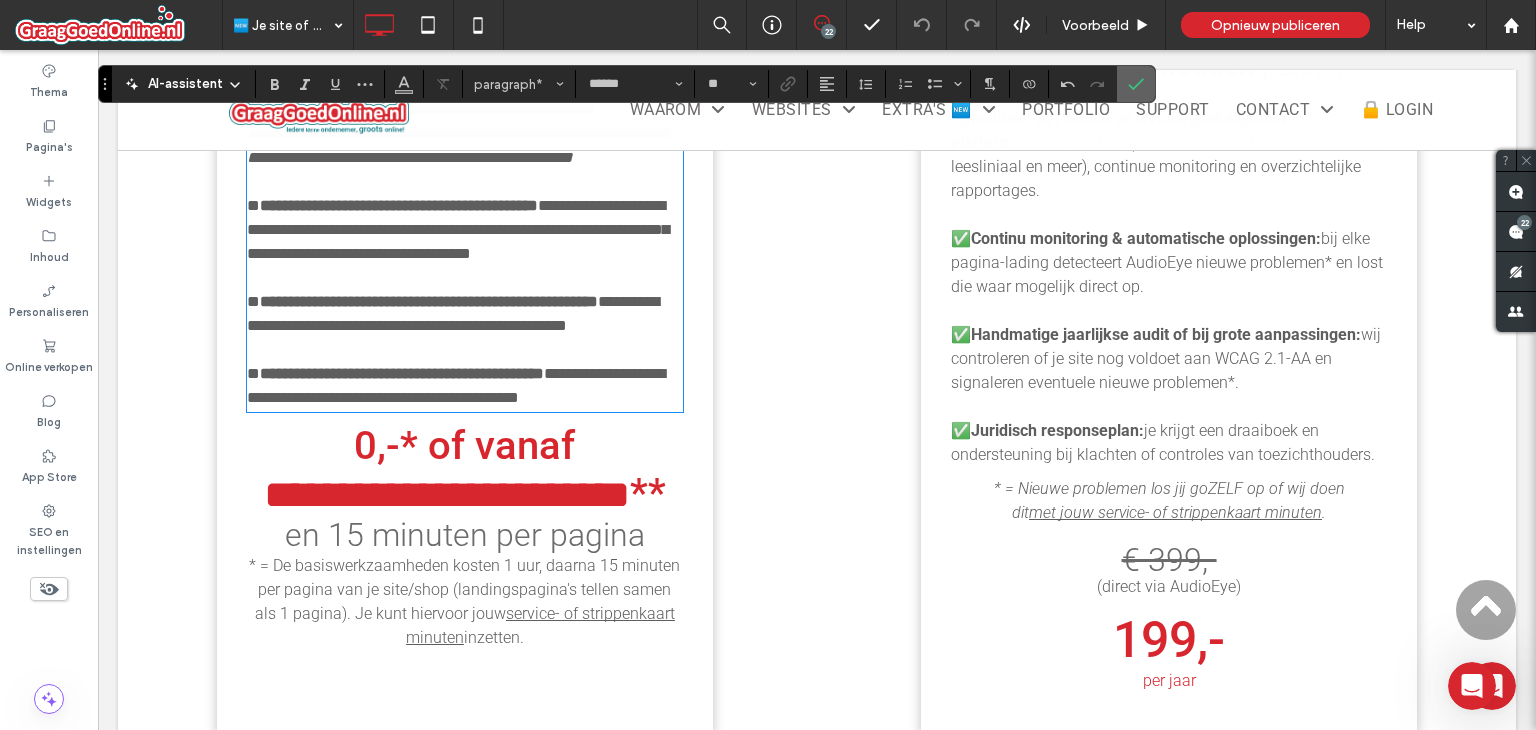 click at bounding box center [1136, 84] 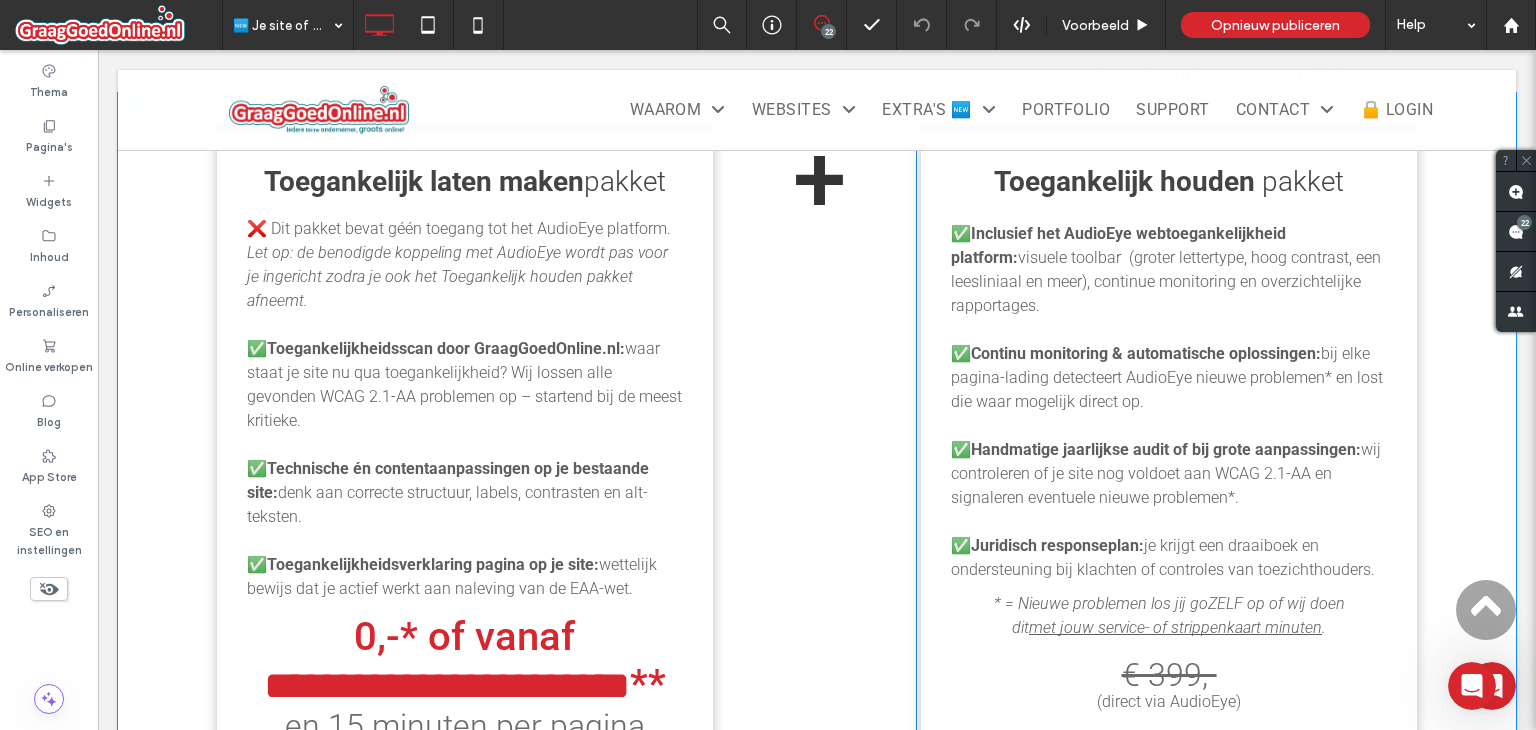 scroll, scrollTop: 2083, scrollLeft: 0, axis: vertical 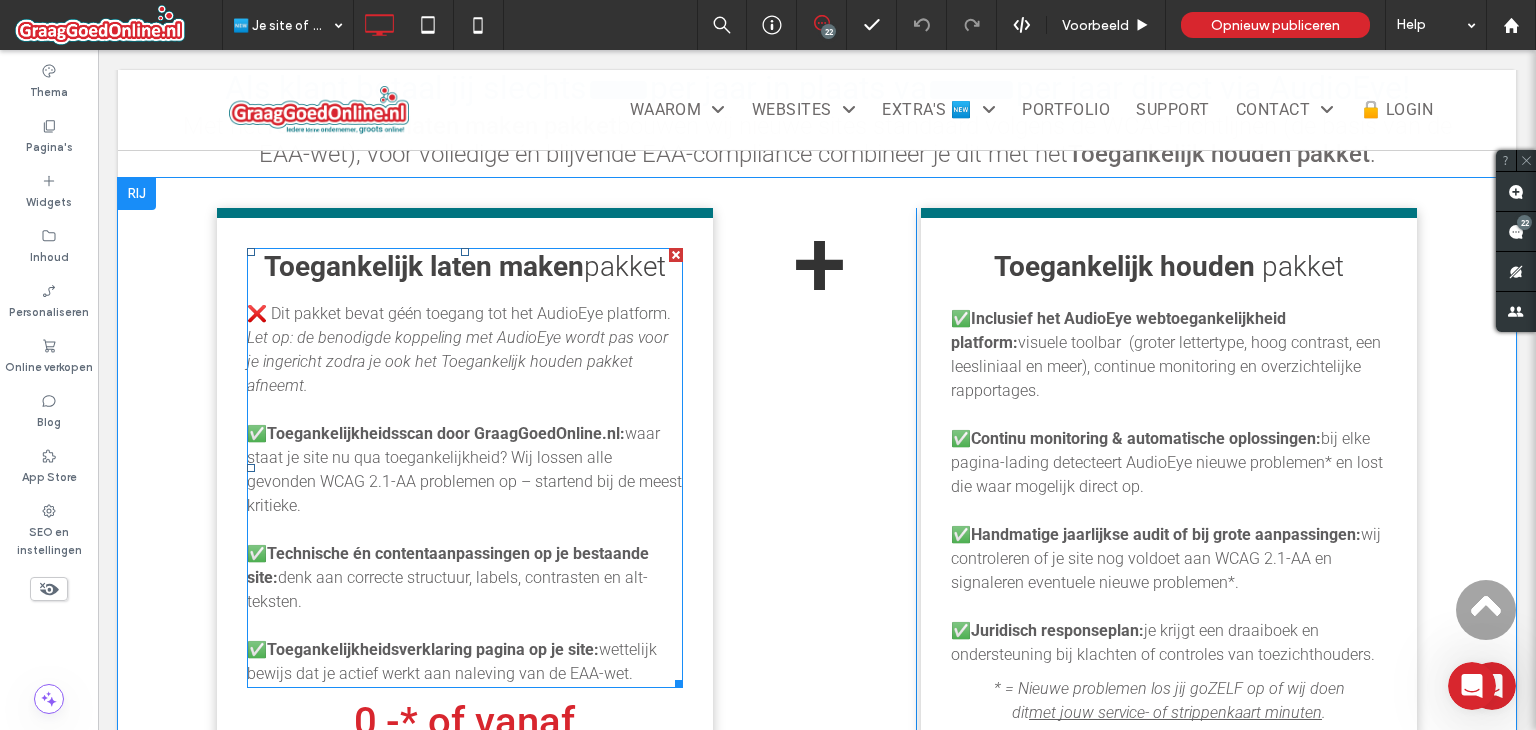 click on "Let op: de benodigde koppeling met AudioEye wordt pas voor je ingericht zodra je ook het Toegankelijk houden pakket afneemt." at bounding box center (457, 361) 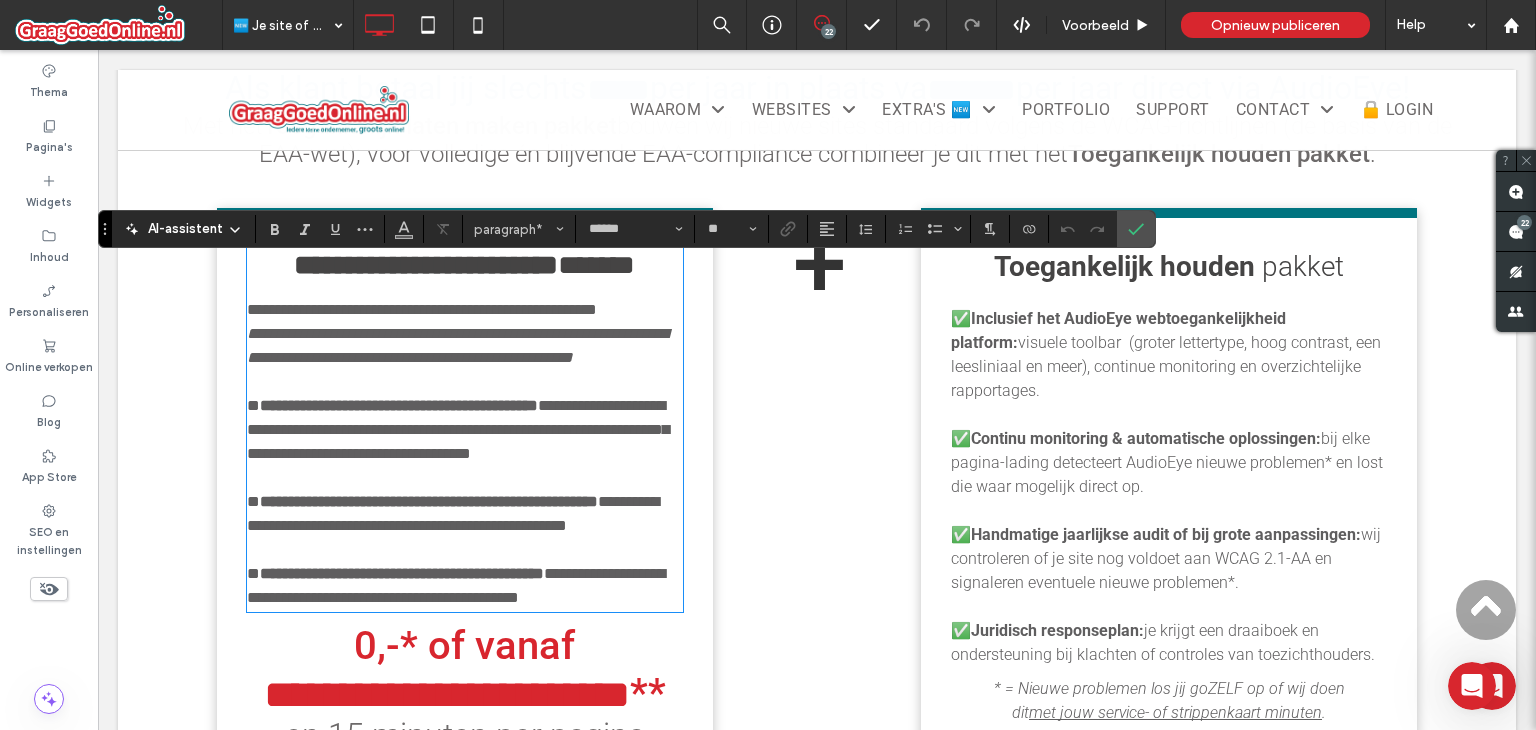 click on "**********" at bounding box center (465, 310) 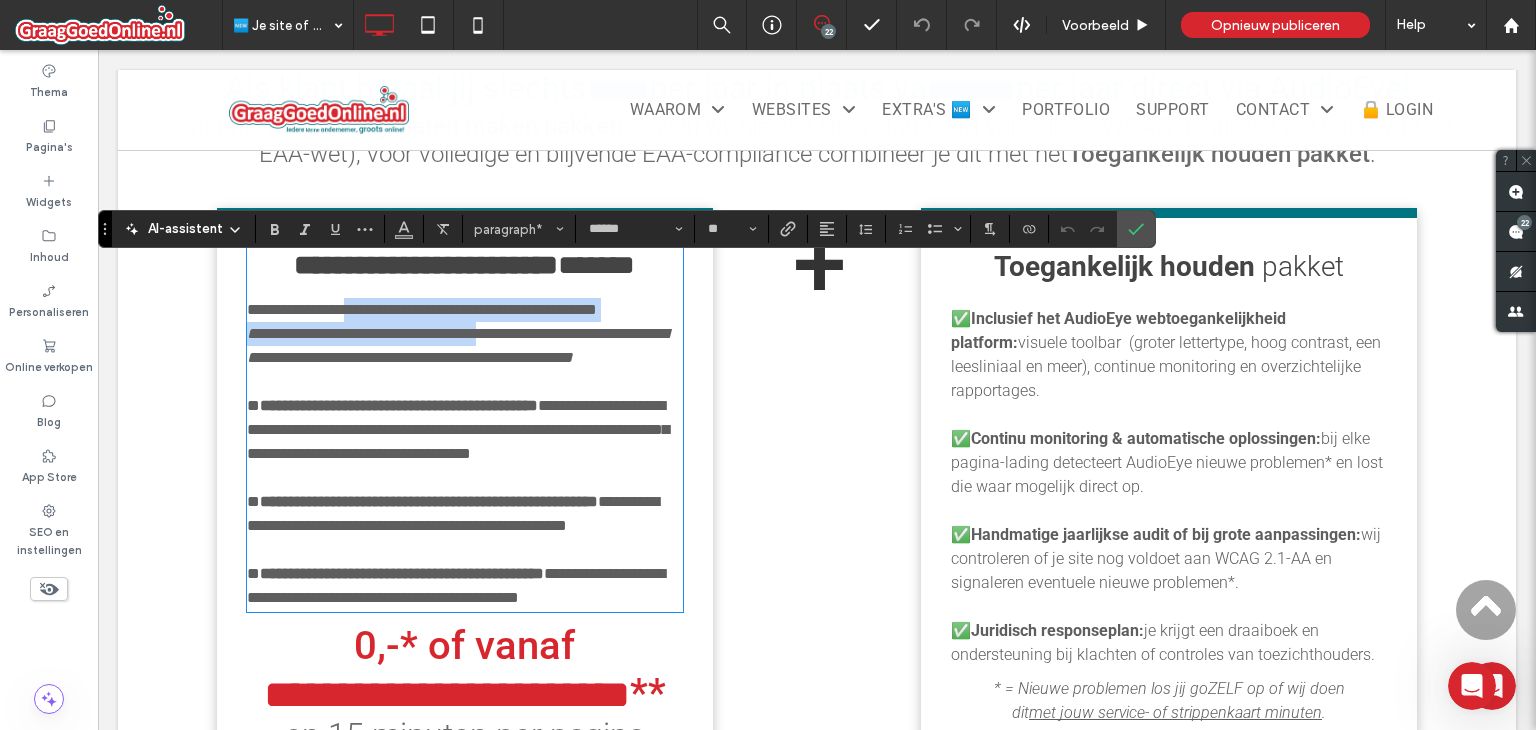 drag, startPoint x: 364, startPoint y: 338, endPoint x: 509, endPoint y: 348, distance: 145.34442 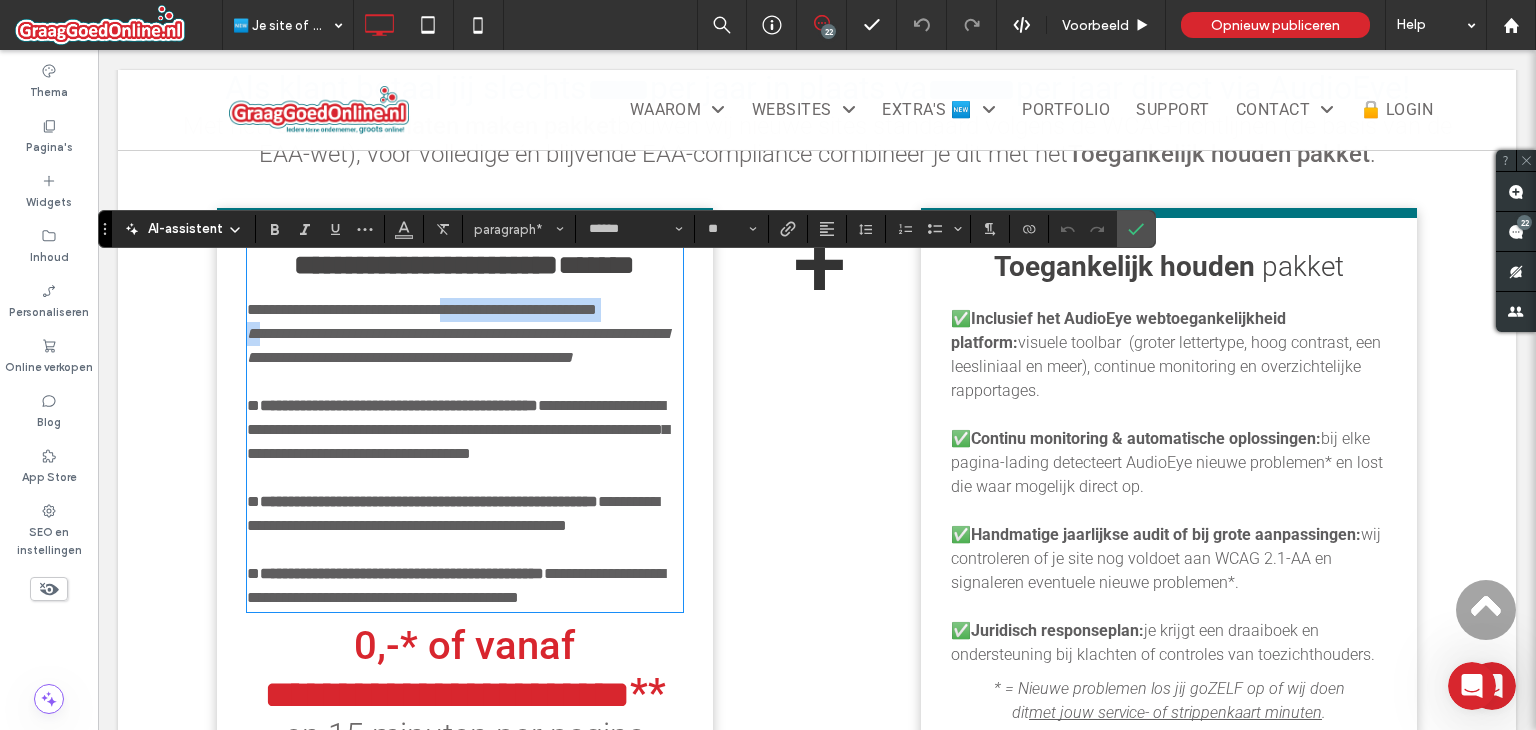drag, startPoint x: 482, startPoint y: 331, endPoint x: 252, endPoint y: 350, distance: 230.78345 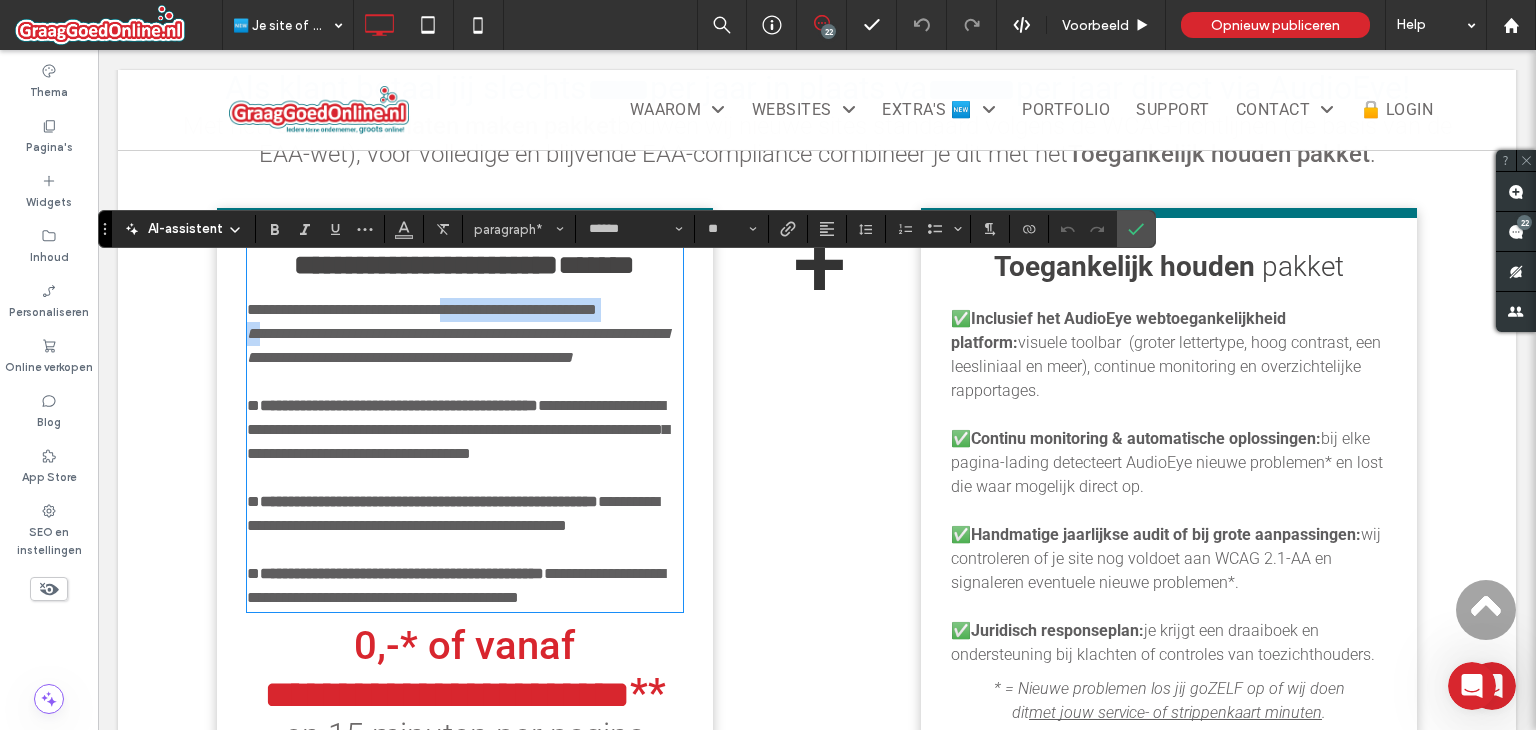 click on "**********" at bounding box center [457, 345] 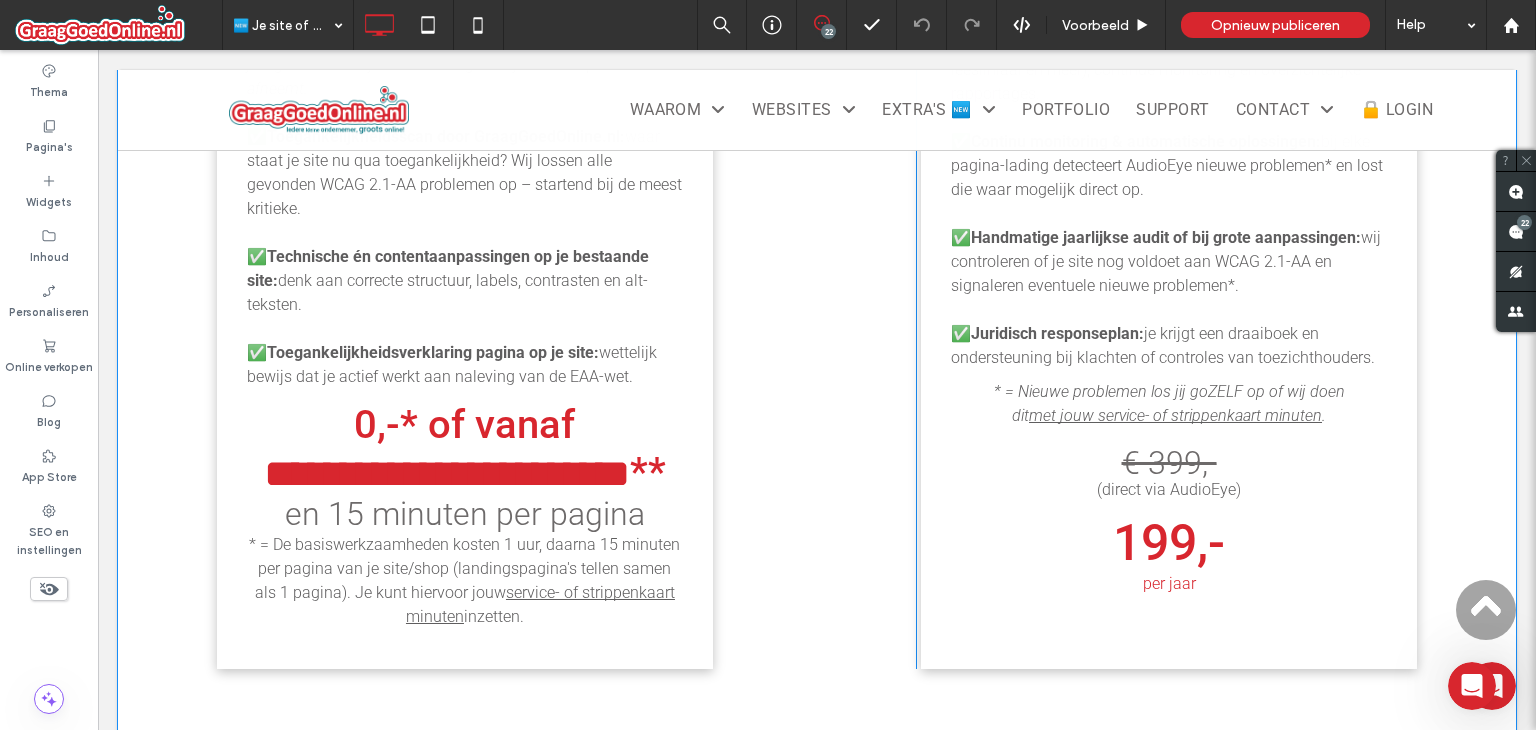 scroll, scrollTop: 2383, scrollLeft: 0, axis: vertical 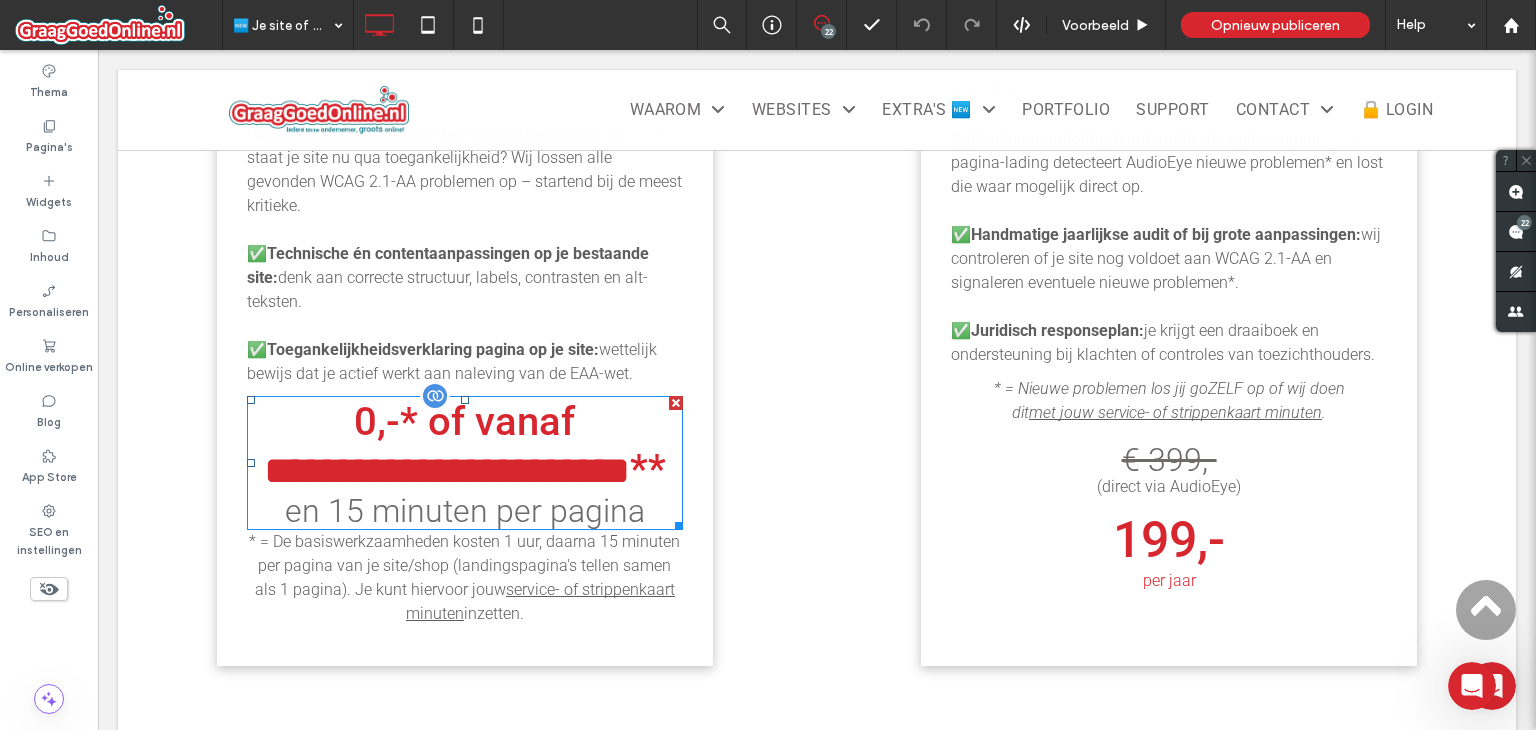 click on "**********" at bounding box center [447, 470] 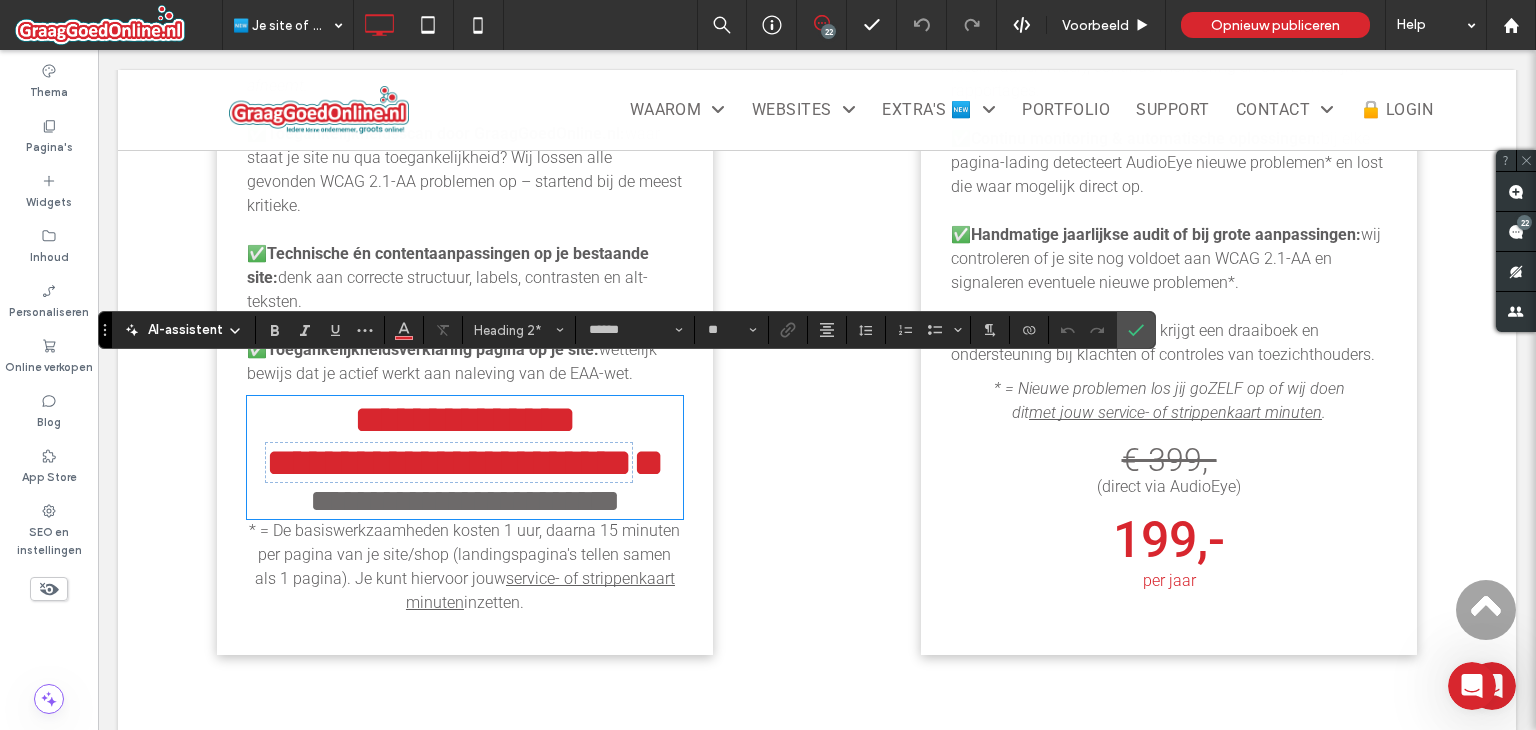 type on "**" 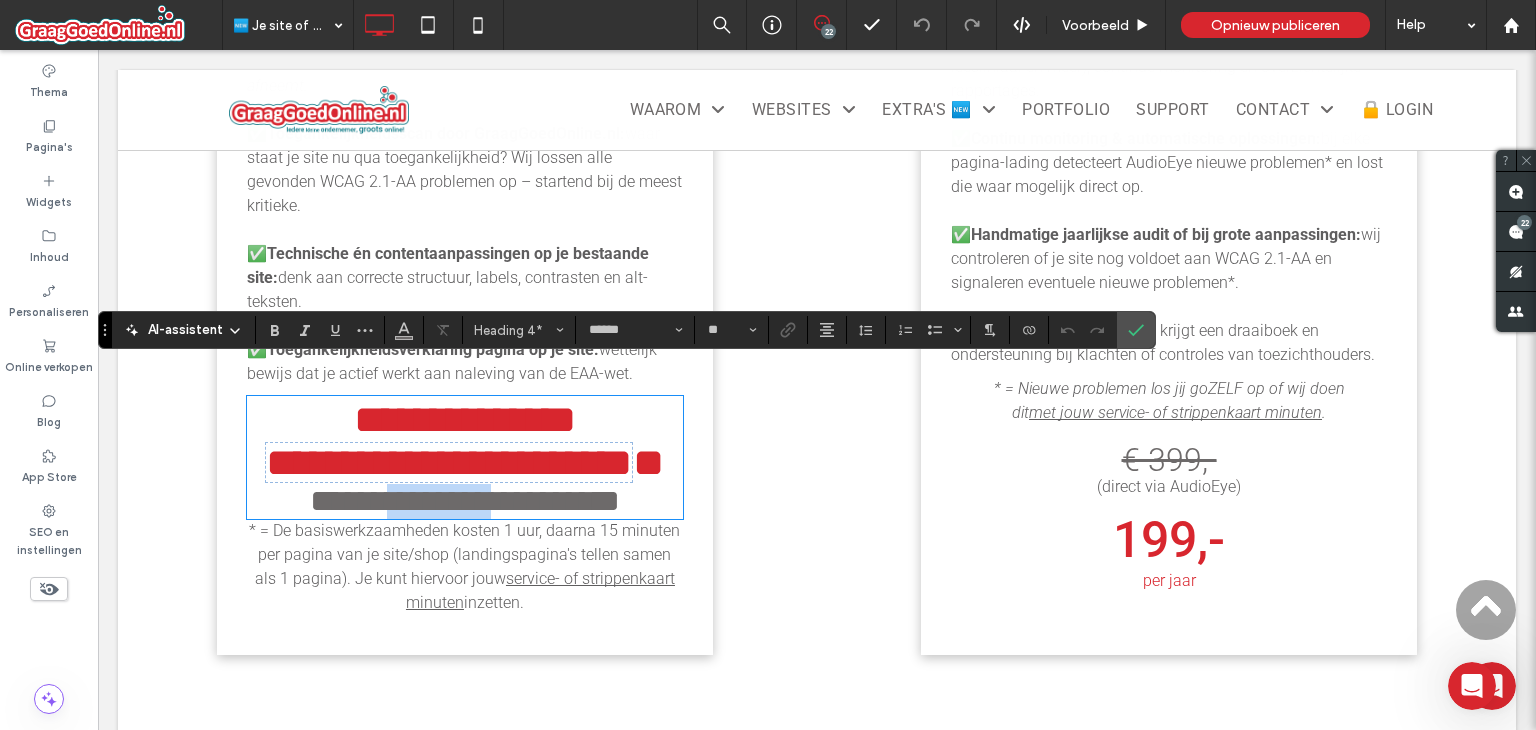click on "**********" at bounding box center [465, 501] 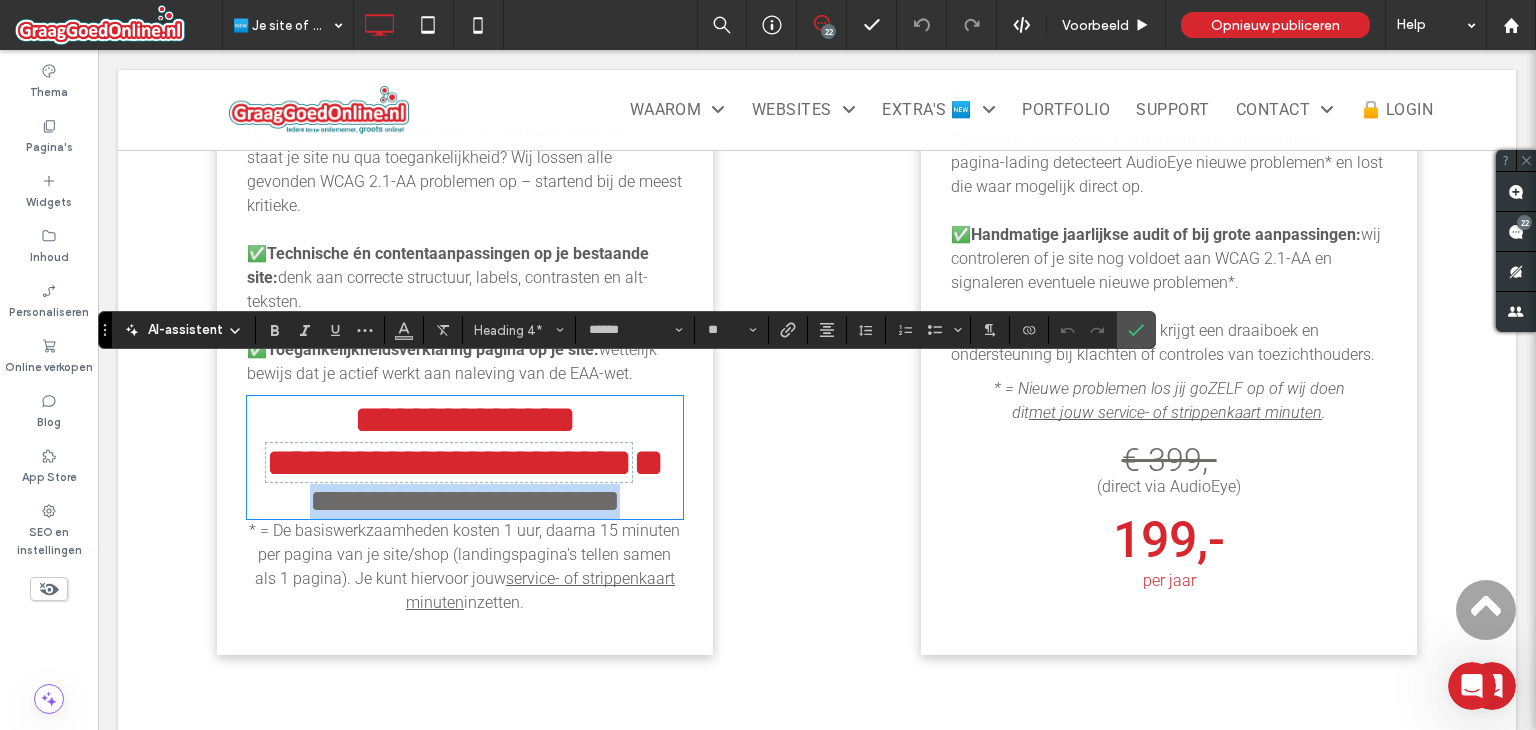 click on "**********" at bounding box center [465, 501] 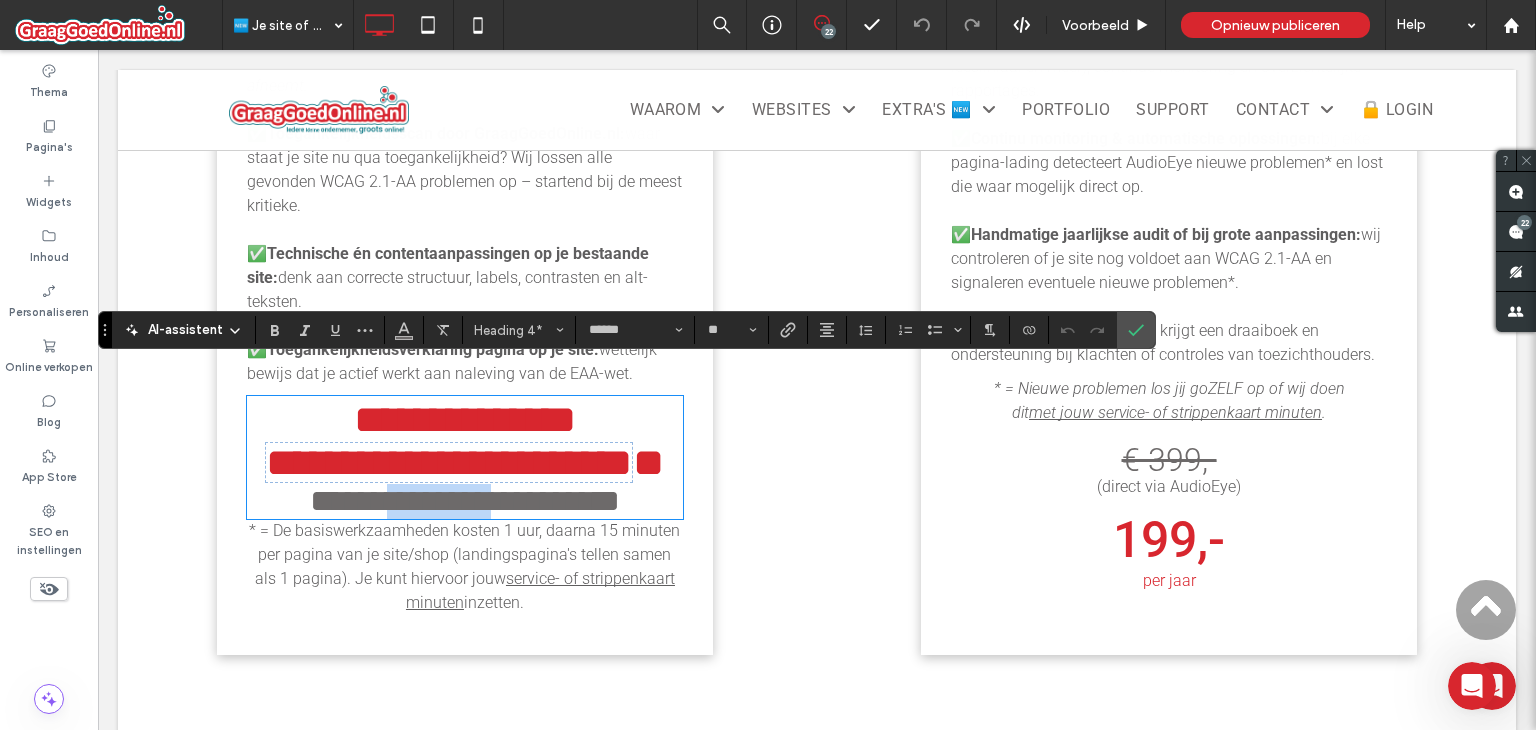 click on "**********" at bounding box center (465, 501) 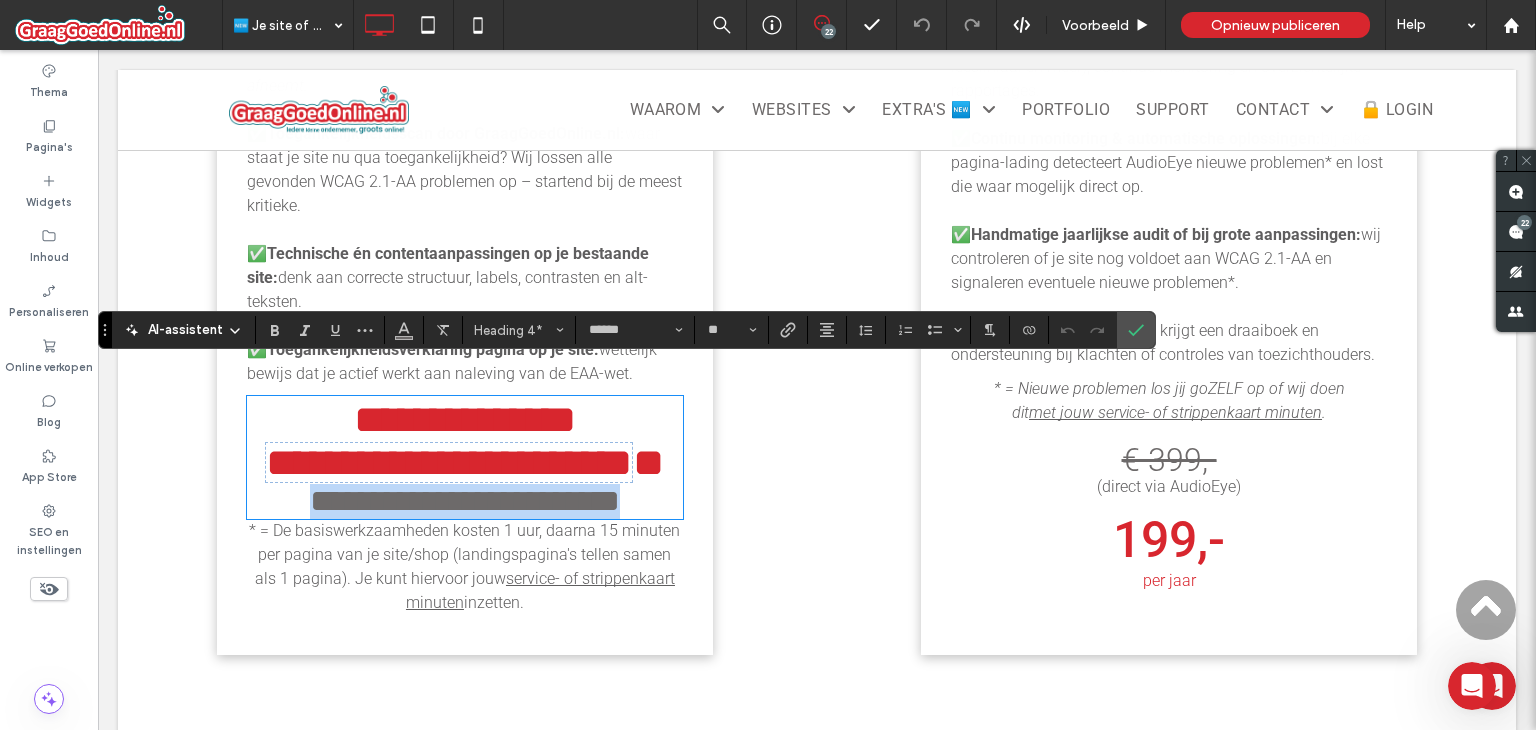 click on "**********" at bounding box center [465, 501] 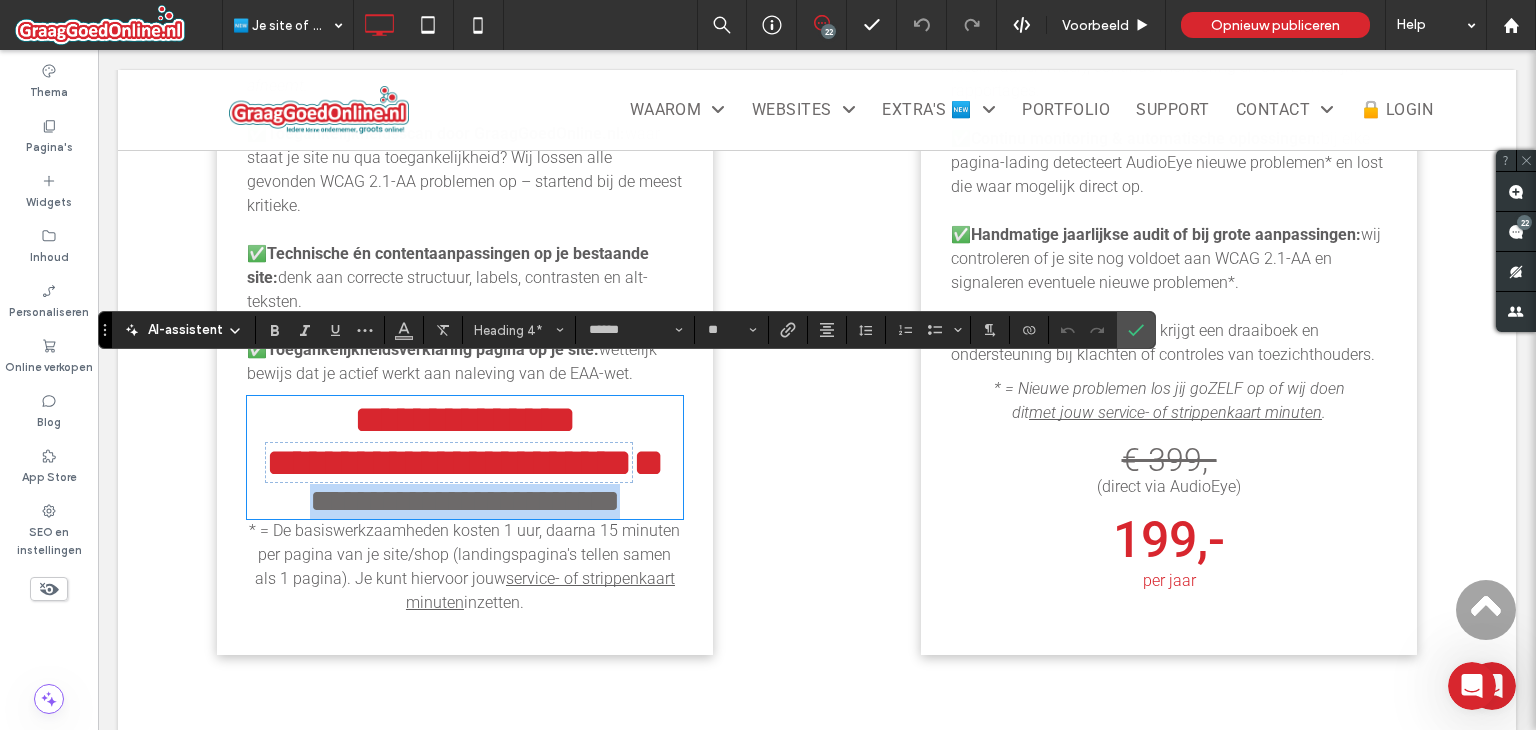 click on "**********" at bounding box center [465, 501] 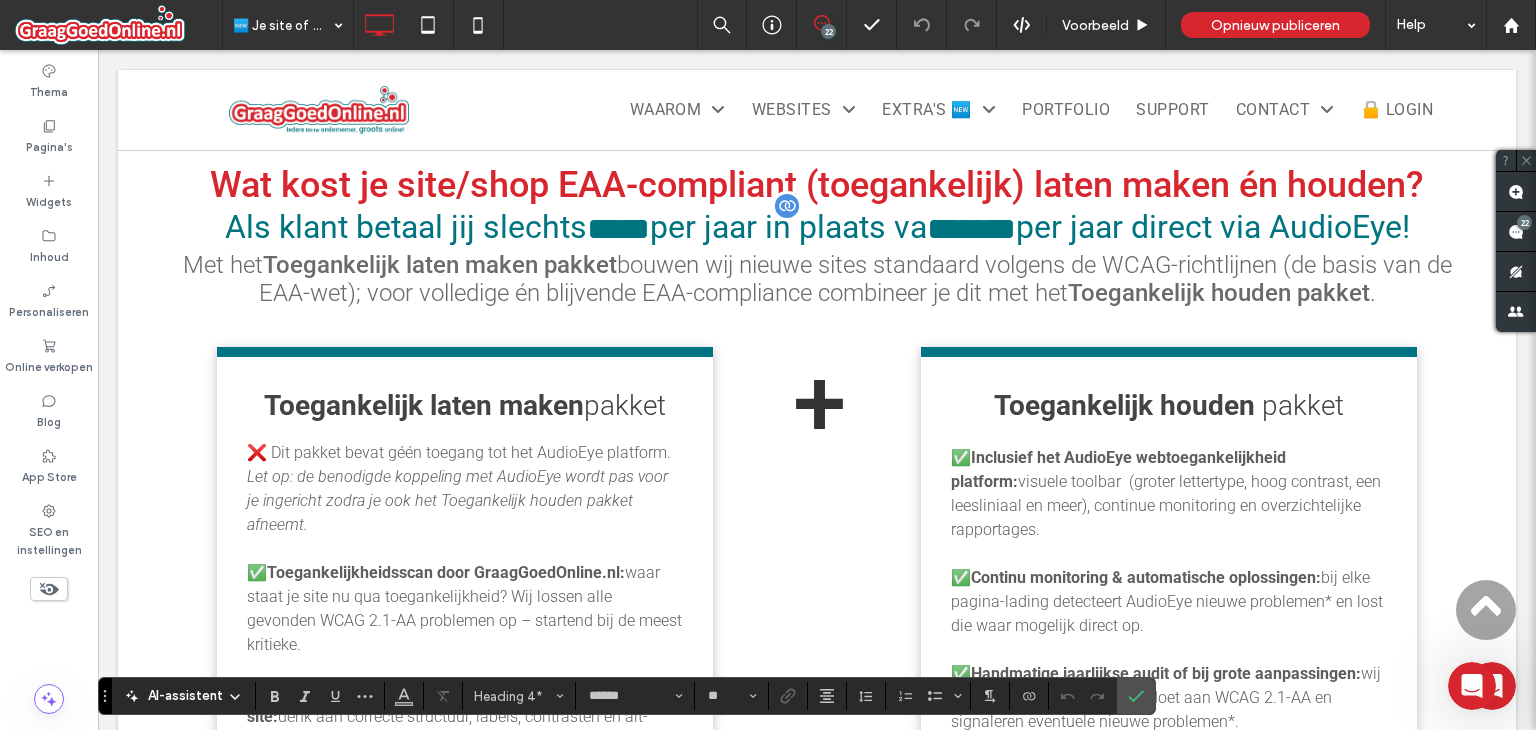 scroll, scrollTop: 1983, scrollLeft: 0, axis: vertical 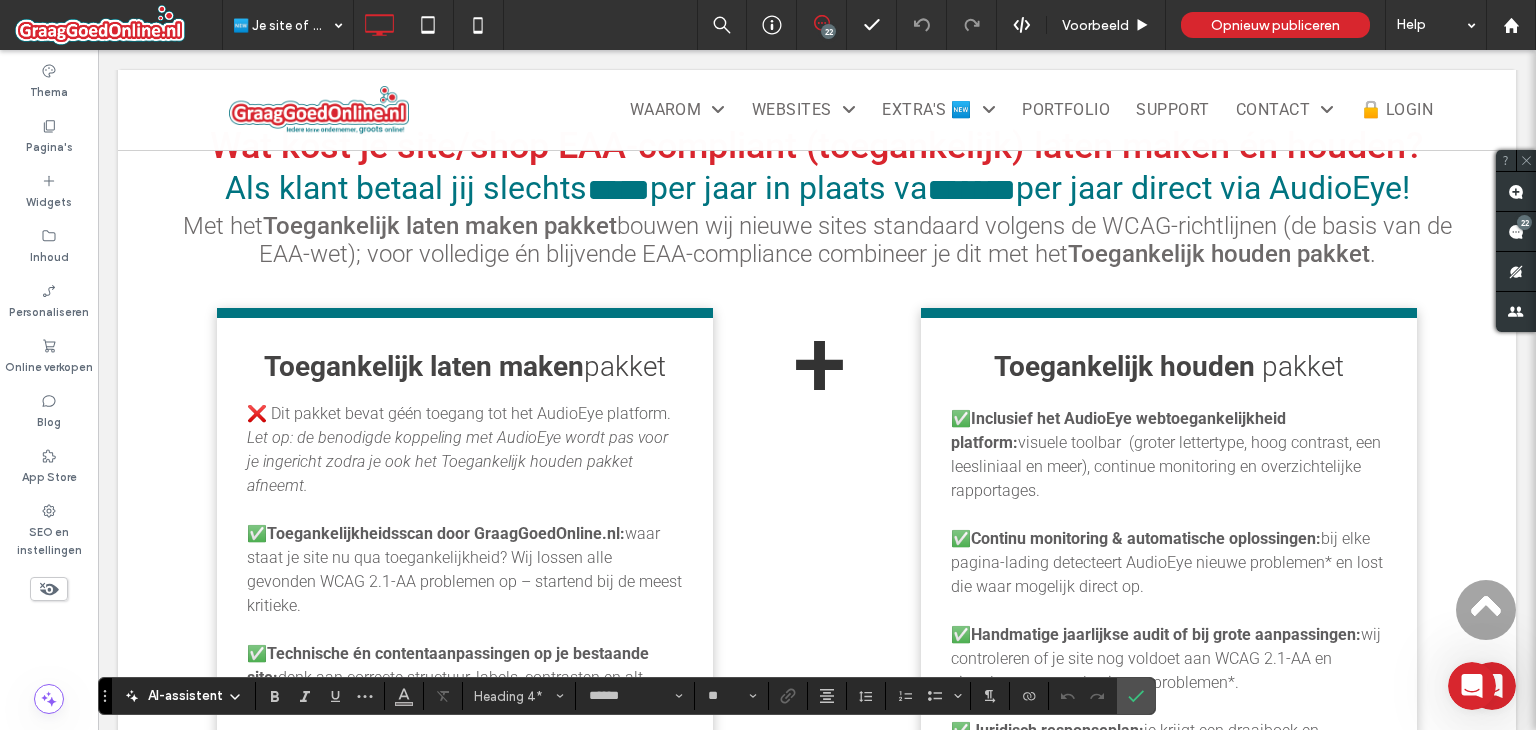 drag, startPoint x: 356, startPoint y: 386, endPoint x: 373, endPoint y: 385, distance: 17.029387 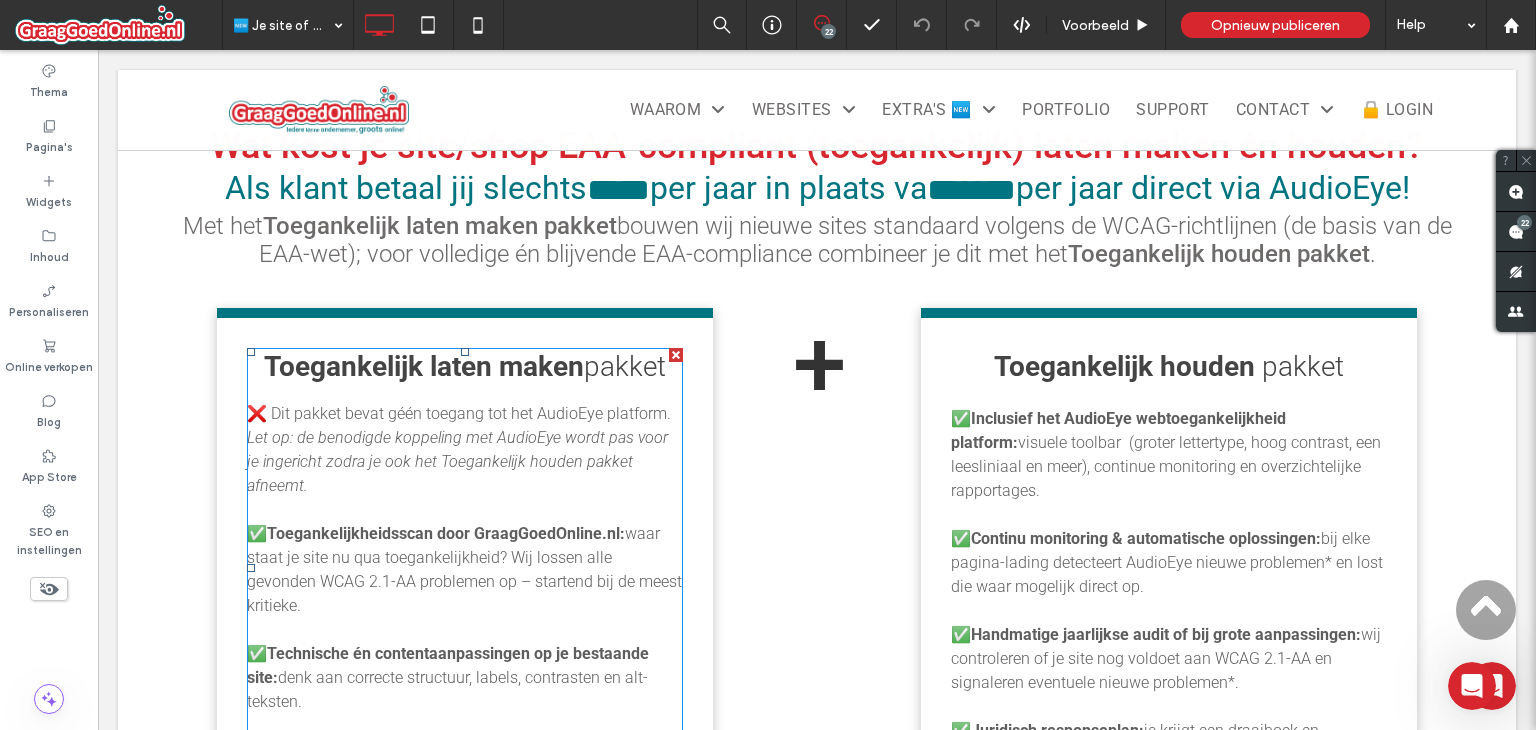 click on "Toegankelijk laten maken" at bounding box center [424, 366] 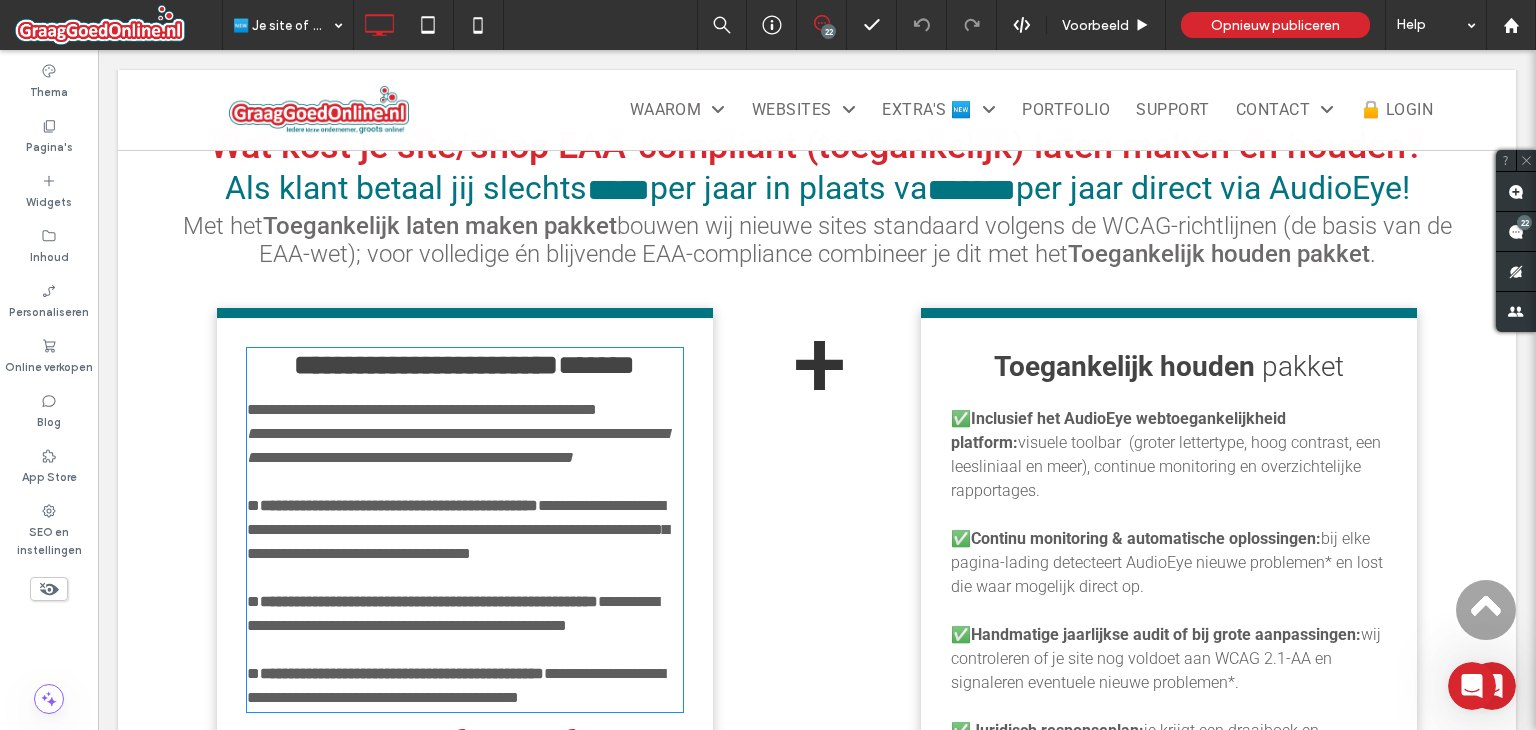 type on "******" 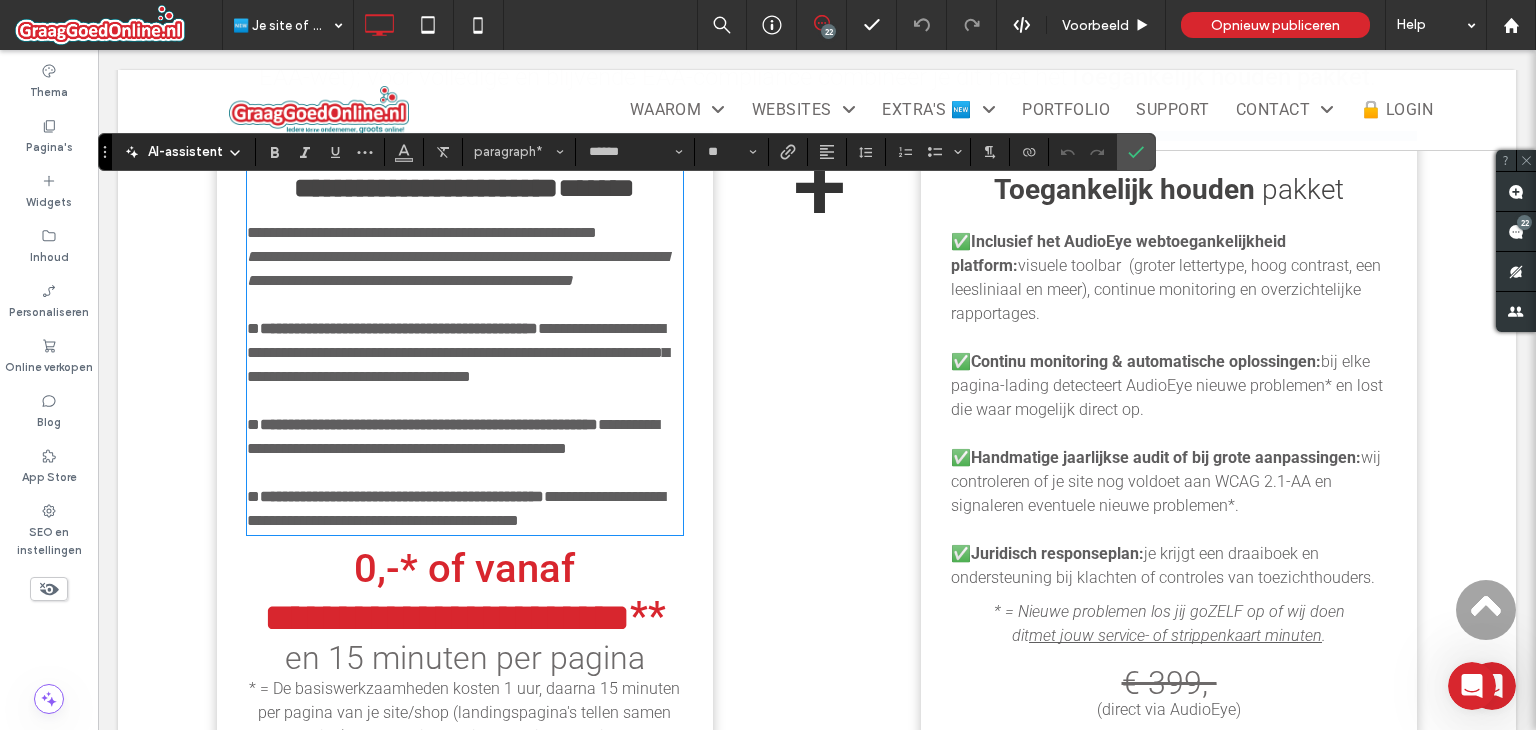 click on "**********" at bounding box center [426, 188] 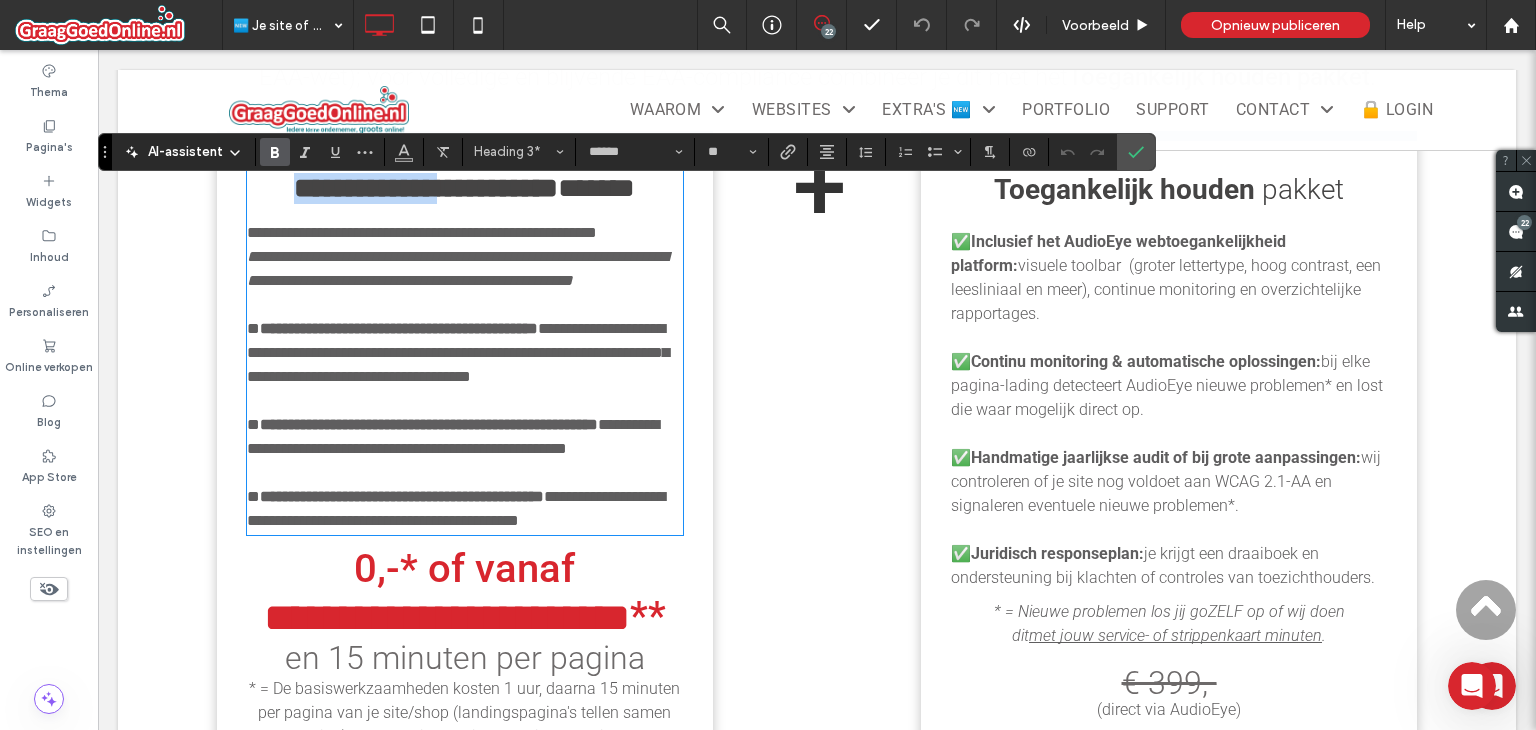 click on "**********" at bounding box center [426, 188] 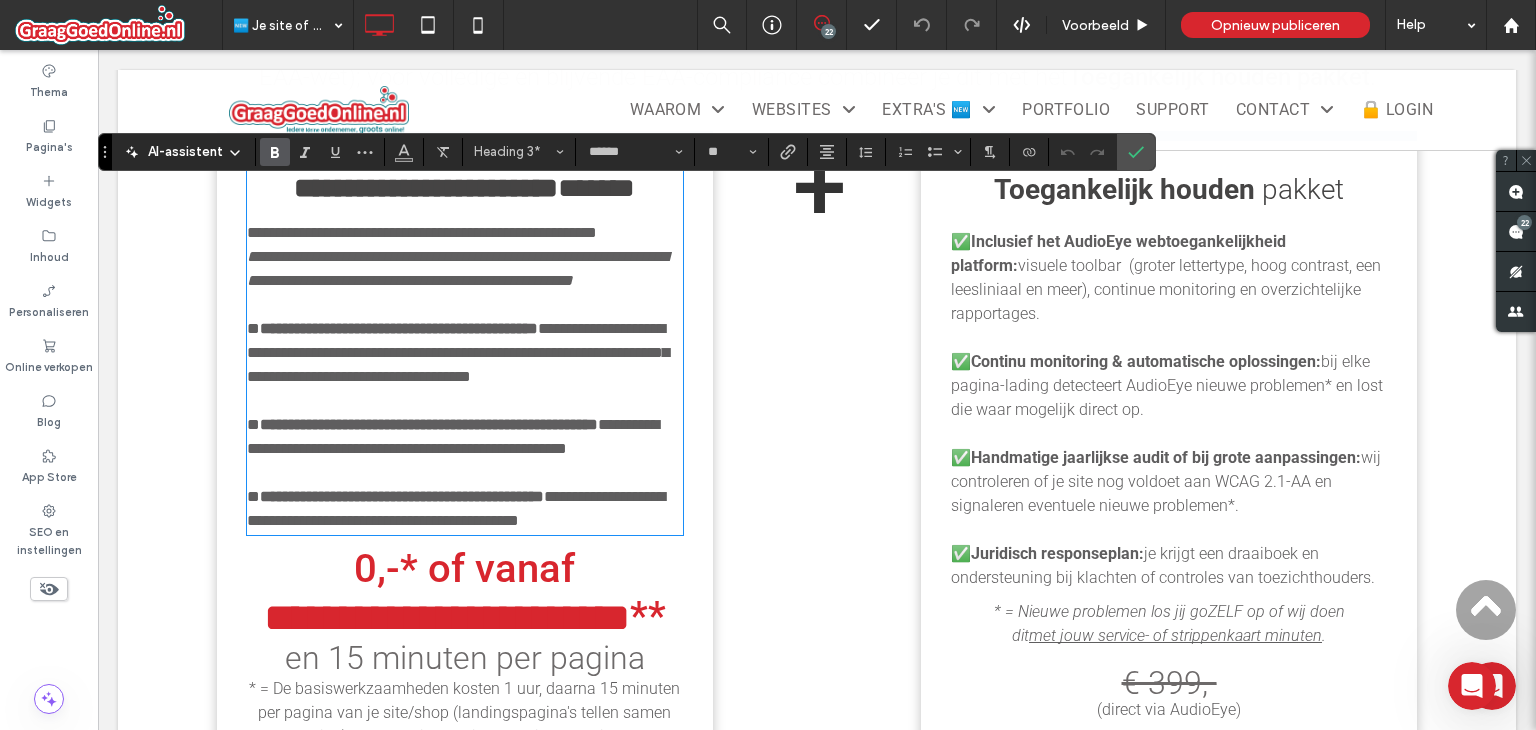 type on "**" 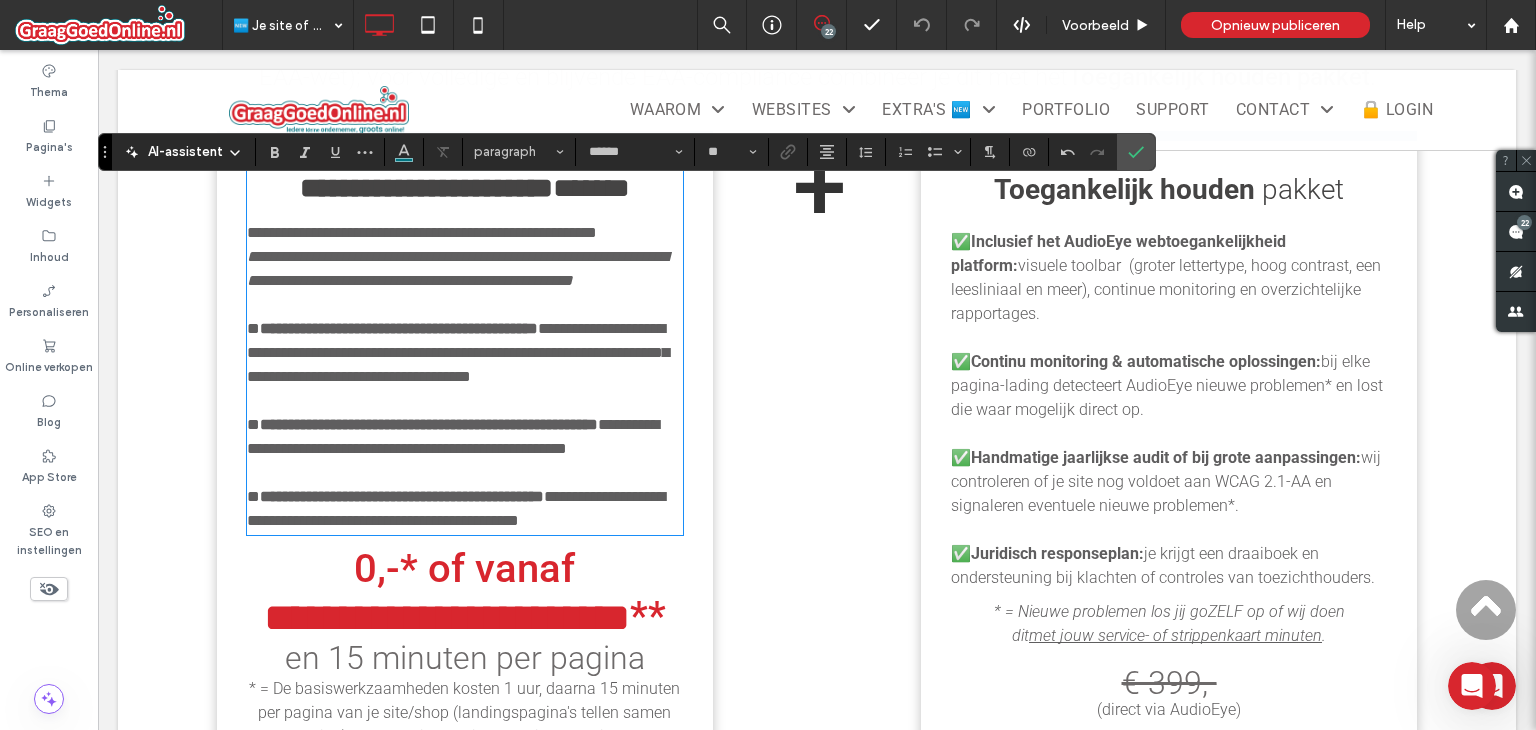 type 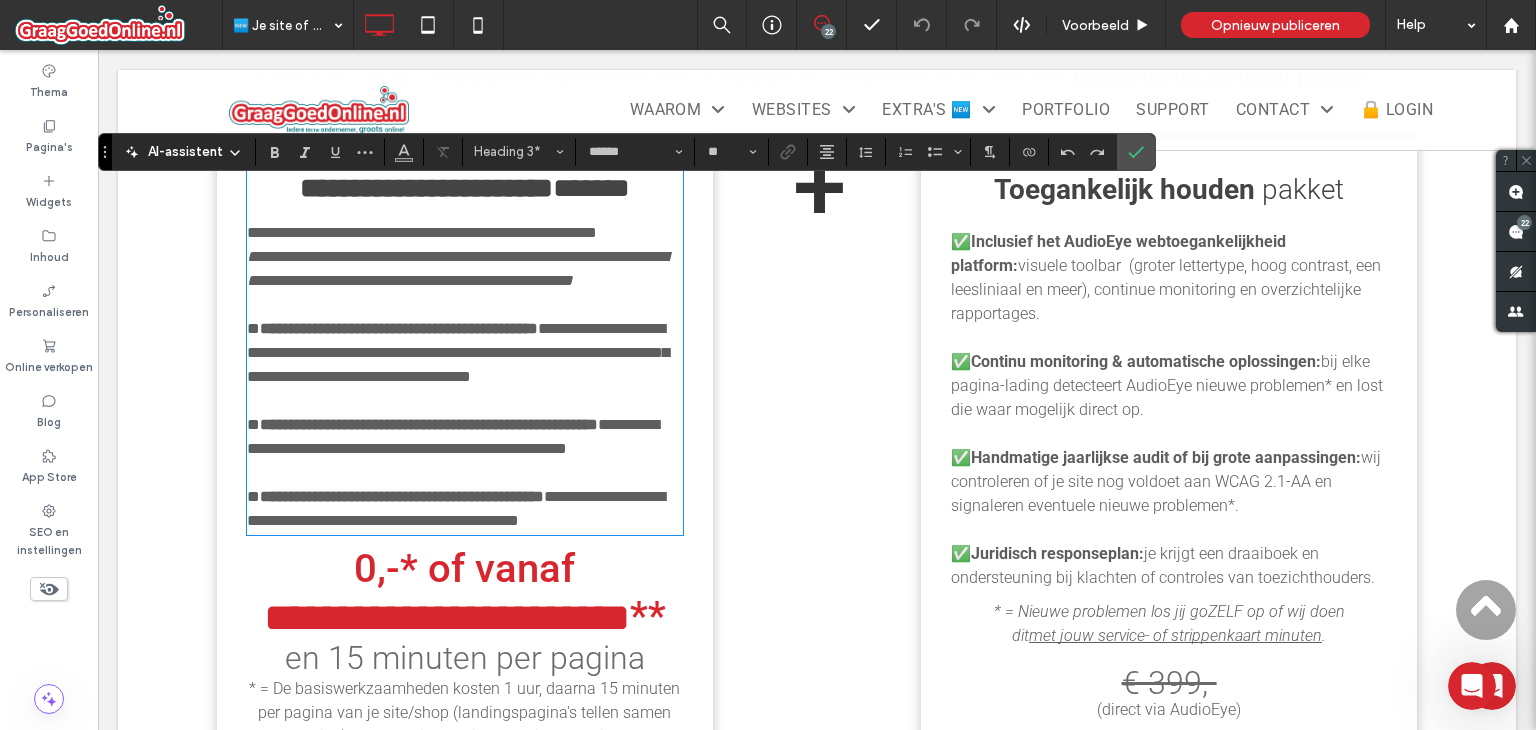 click on "**********" at bounding box center [426, 188] 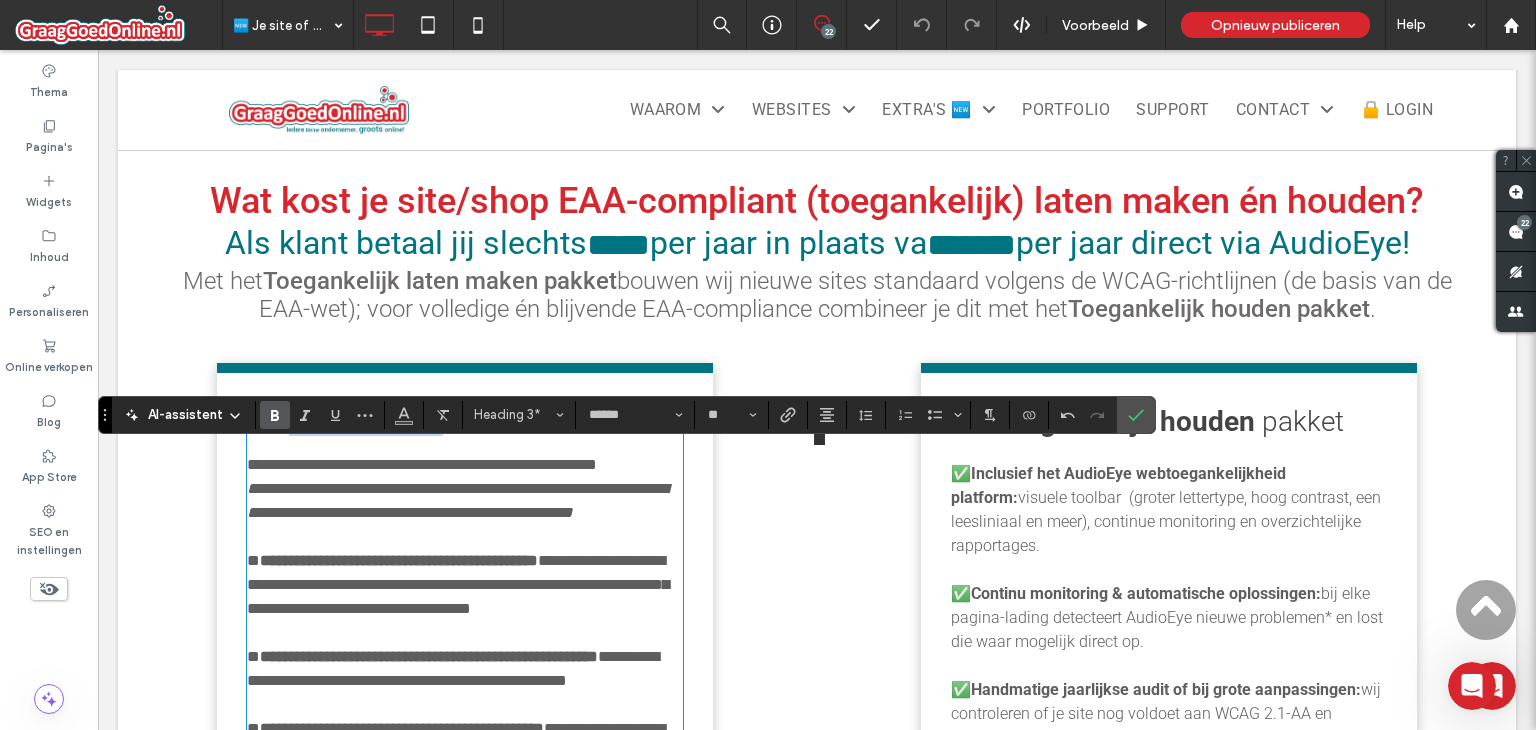 scroll, scrollTop: 1960, scrollLeft: 0, axis: vertical 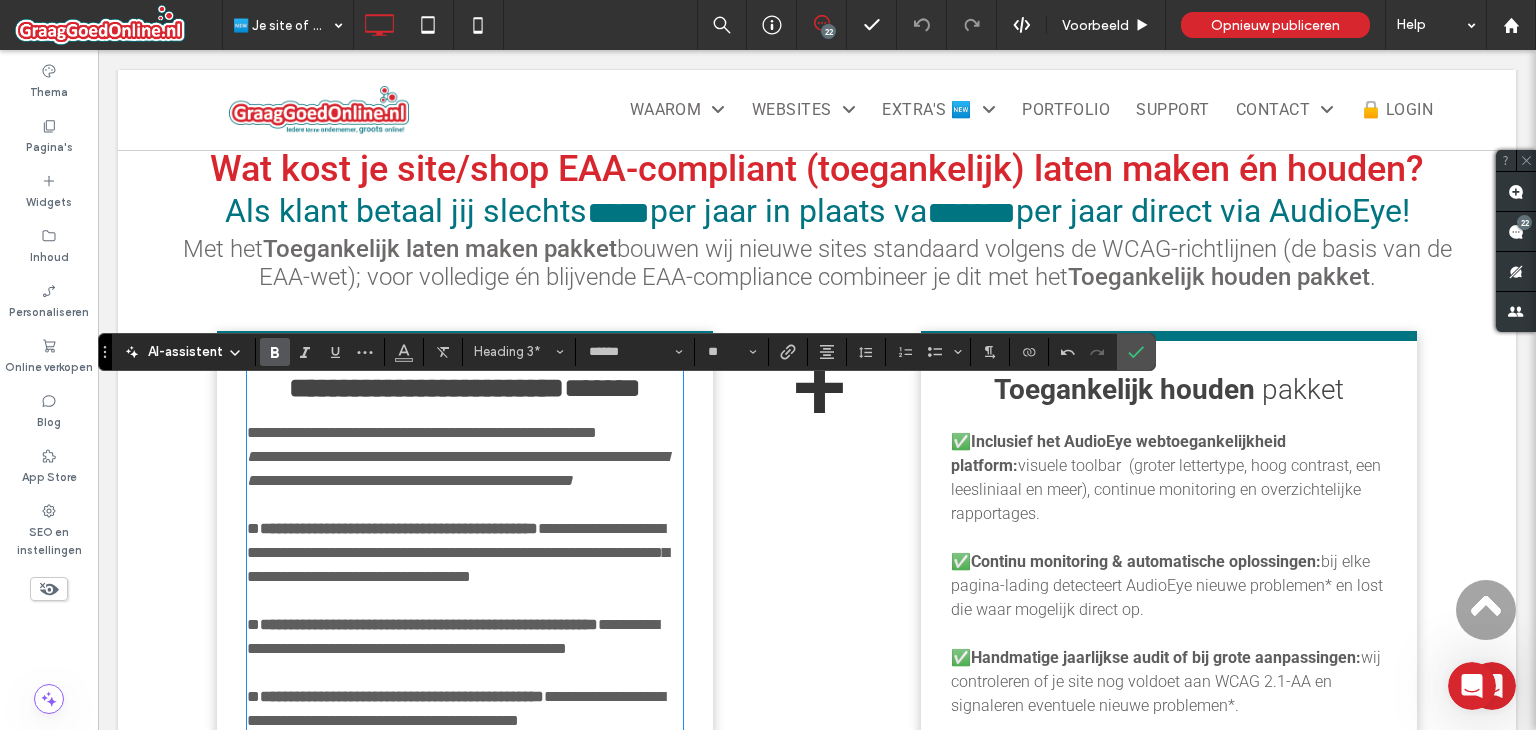 click on "**********" at bounding box center (426, 388) 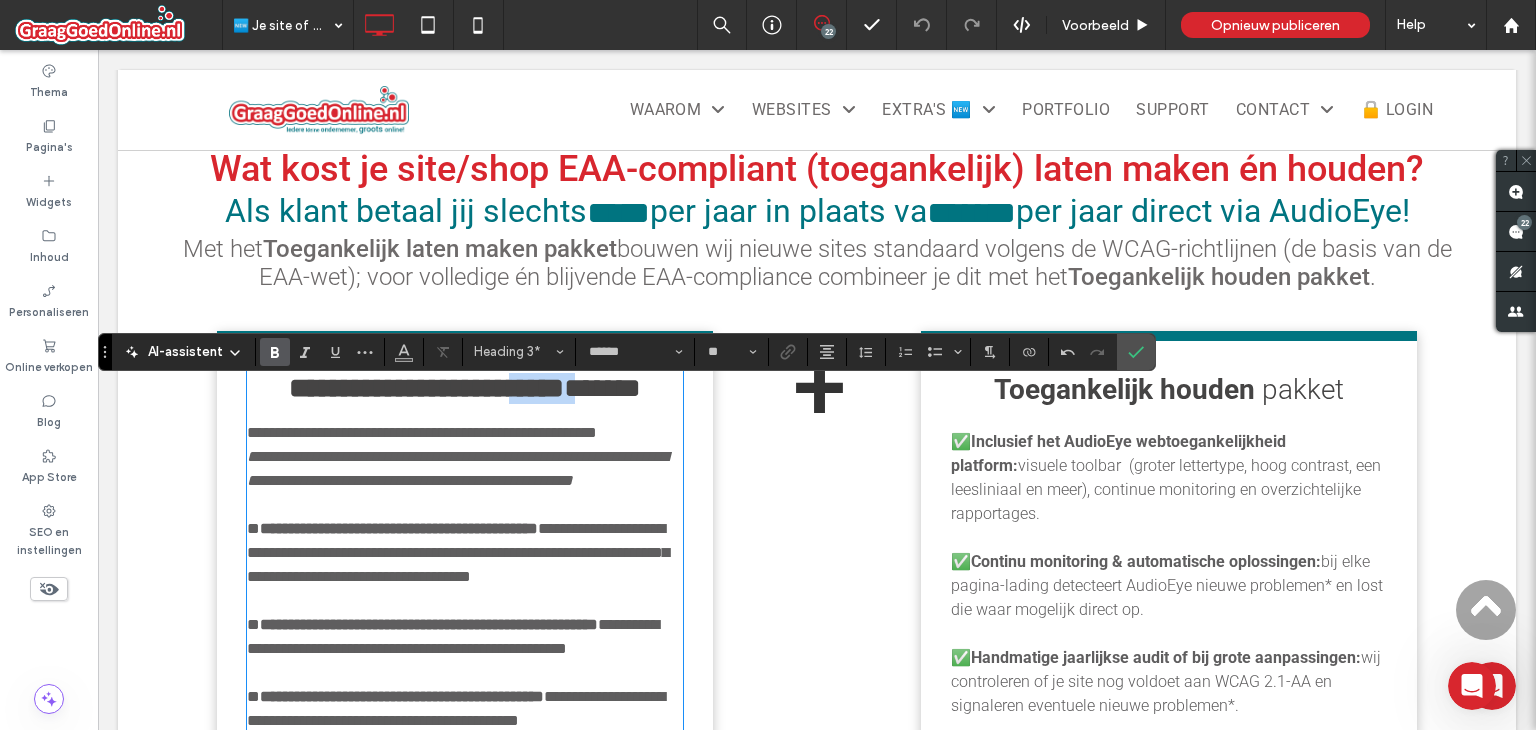click on "**********" at bounding box center [426, 388] 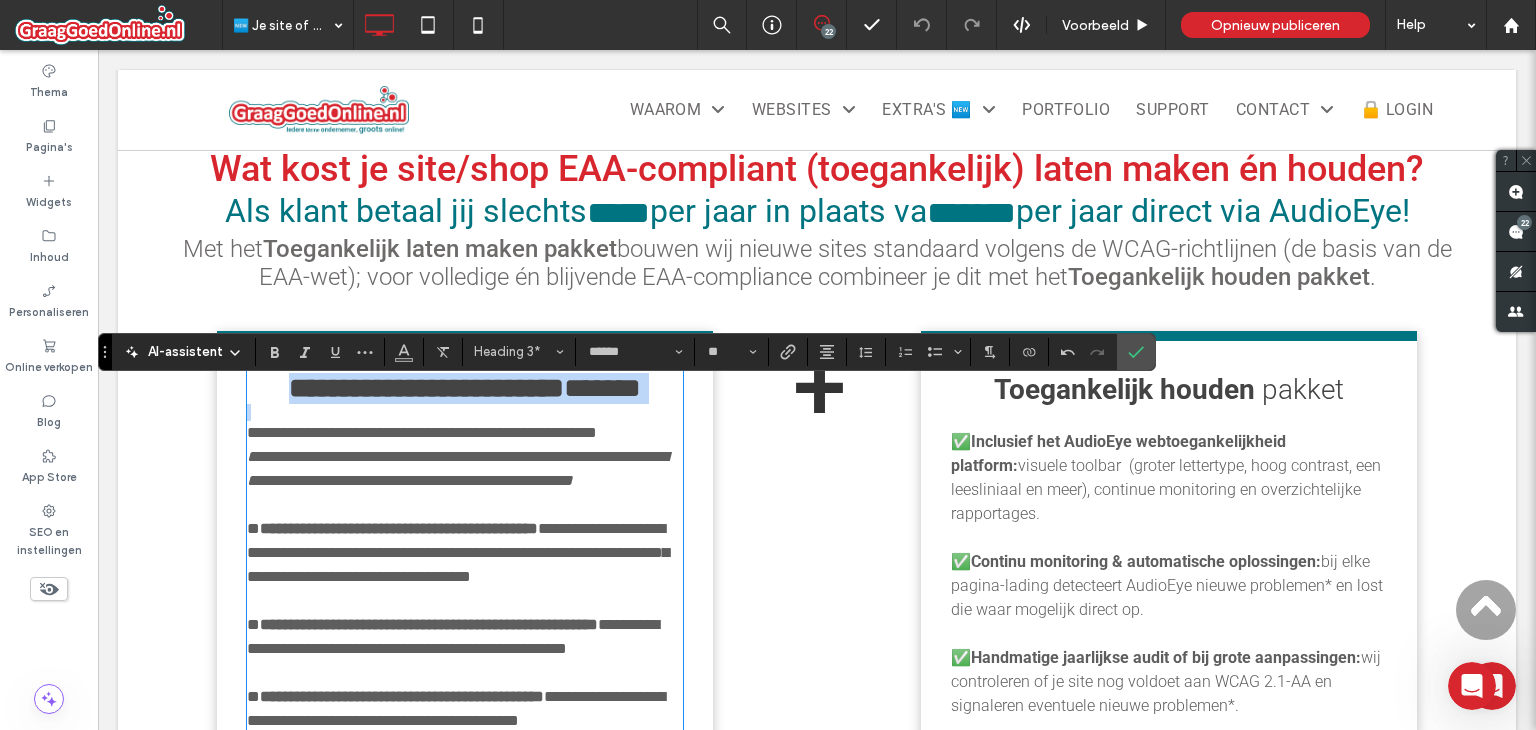 click on "**********" at bounding box center (426, 388) 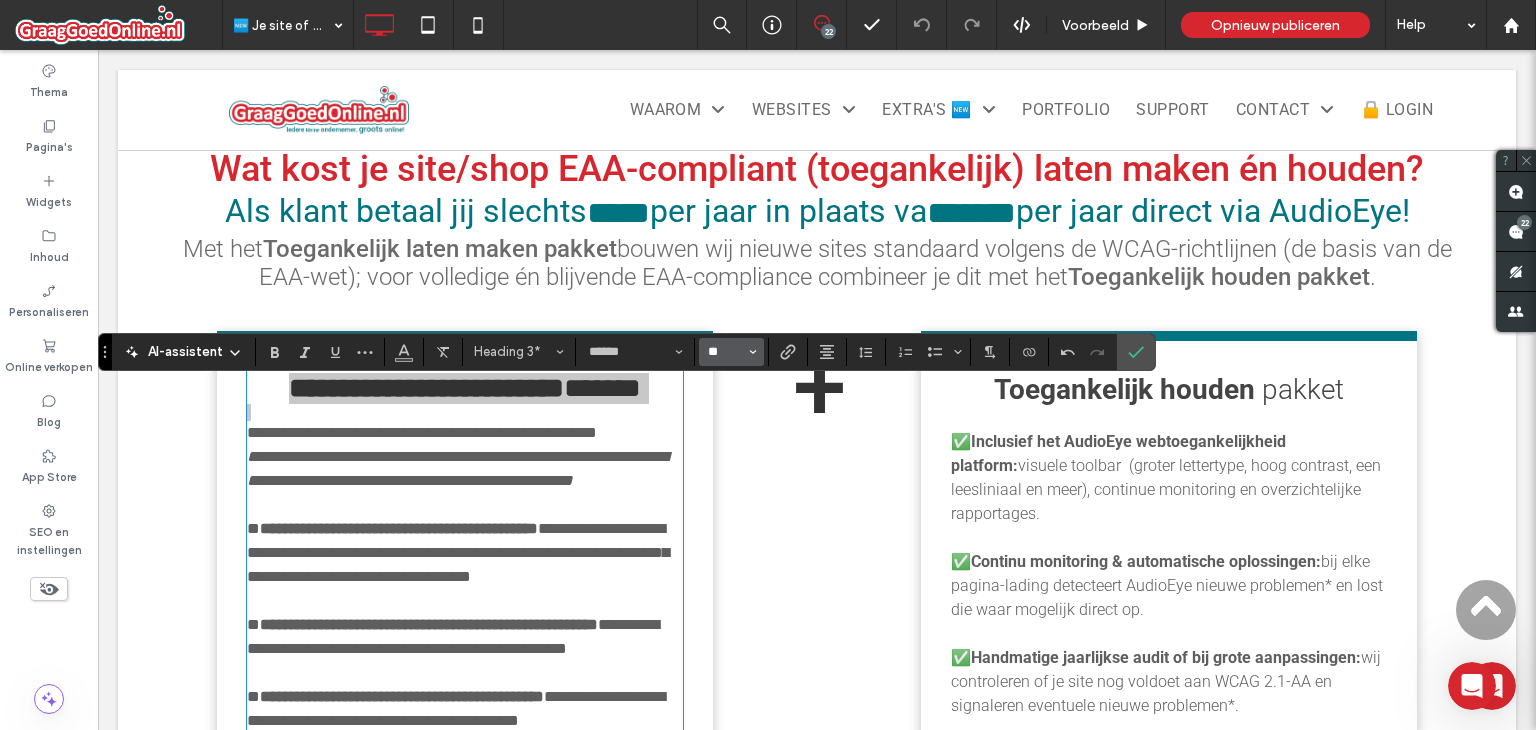 click on "**" at bounding box center [725, 352] 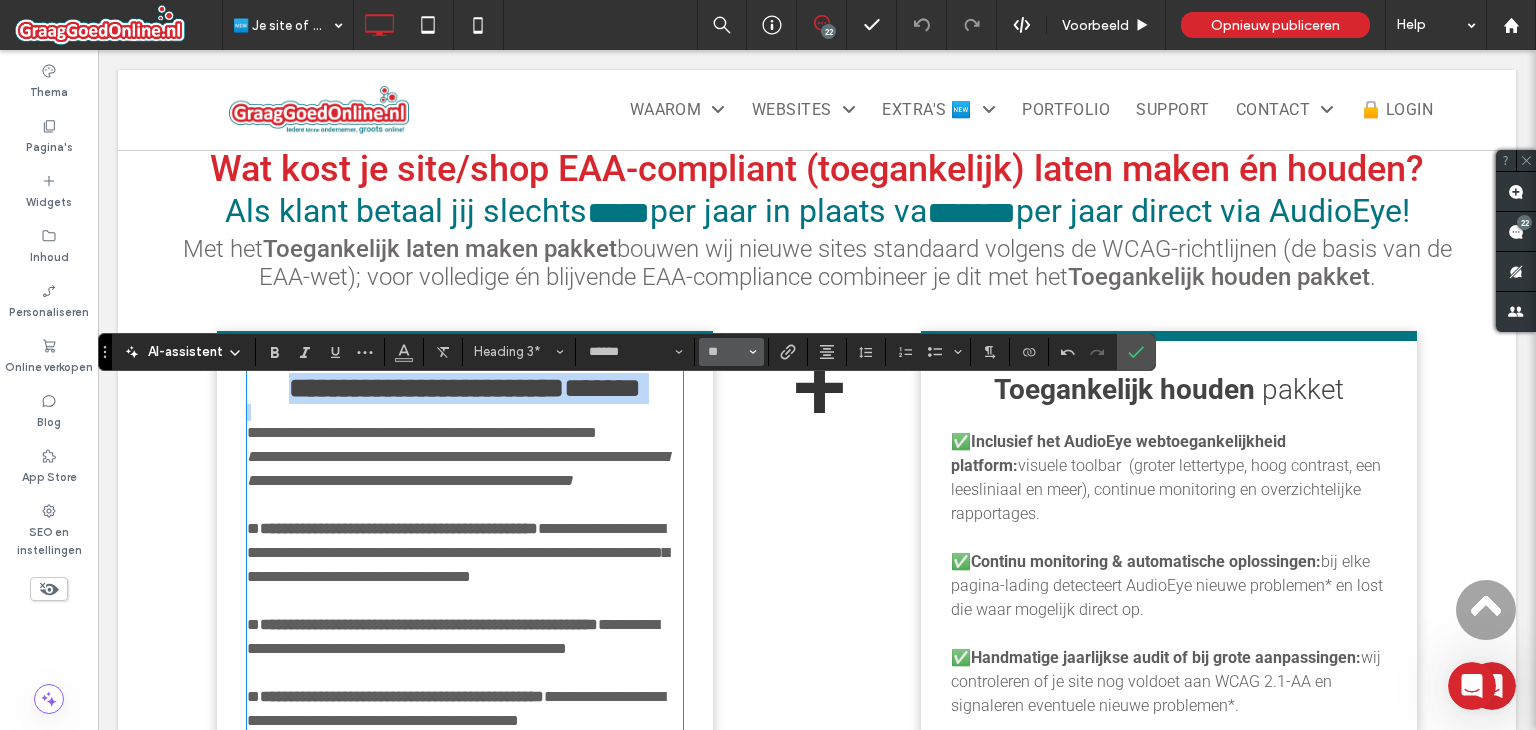 type on "**" 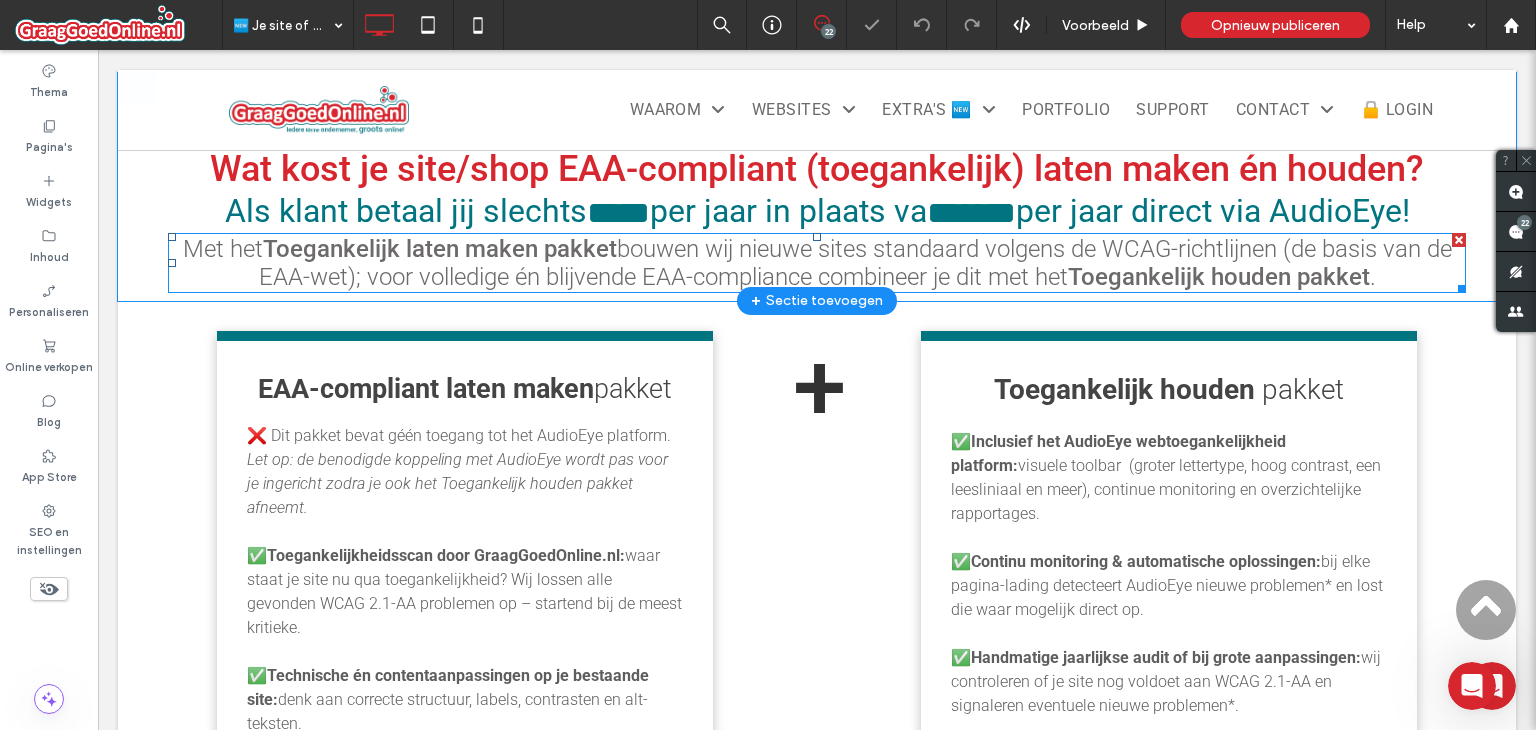 click on "Toegankelijk laten maken pakket" at bounding box center (440, 249) 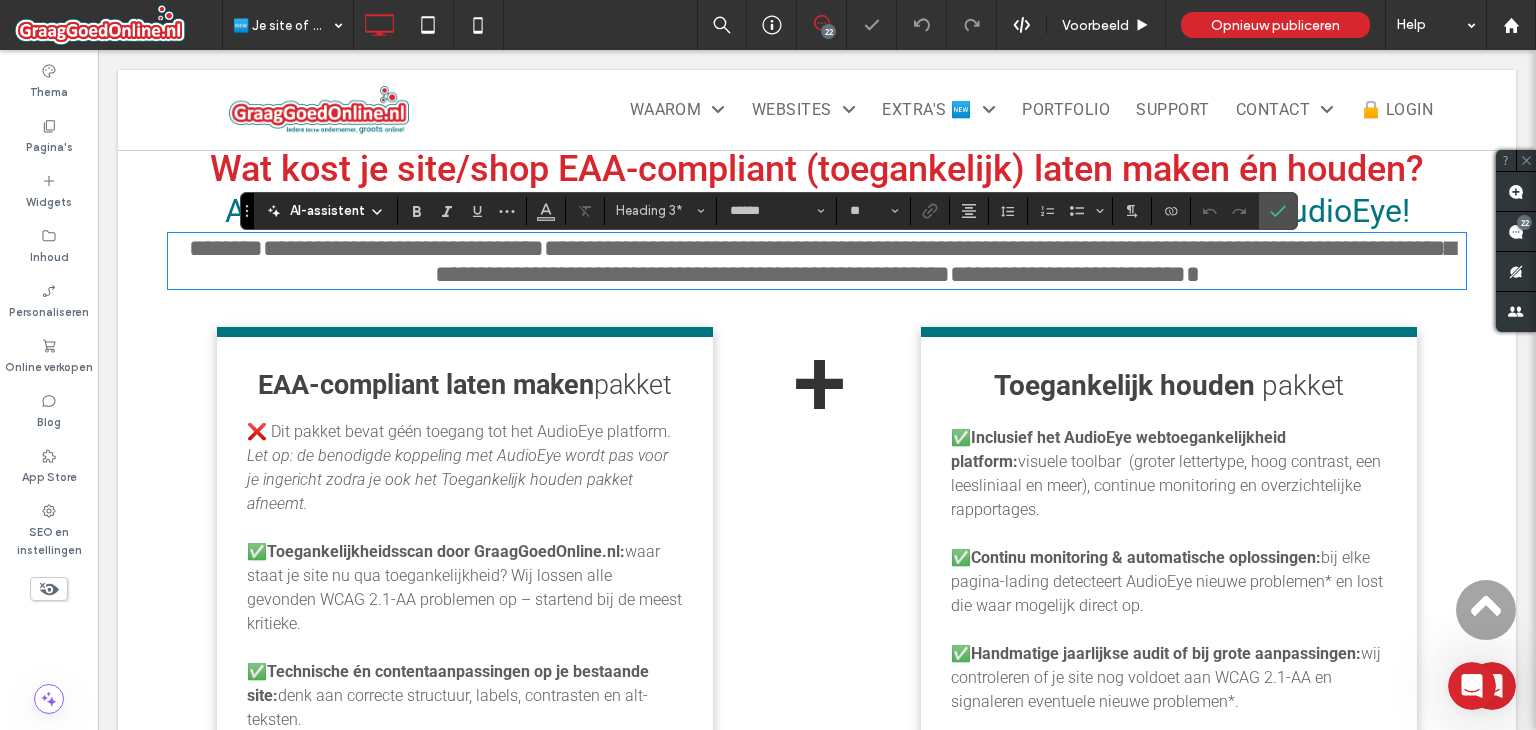 click on "**********" at bounding box center (403, 248) 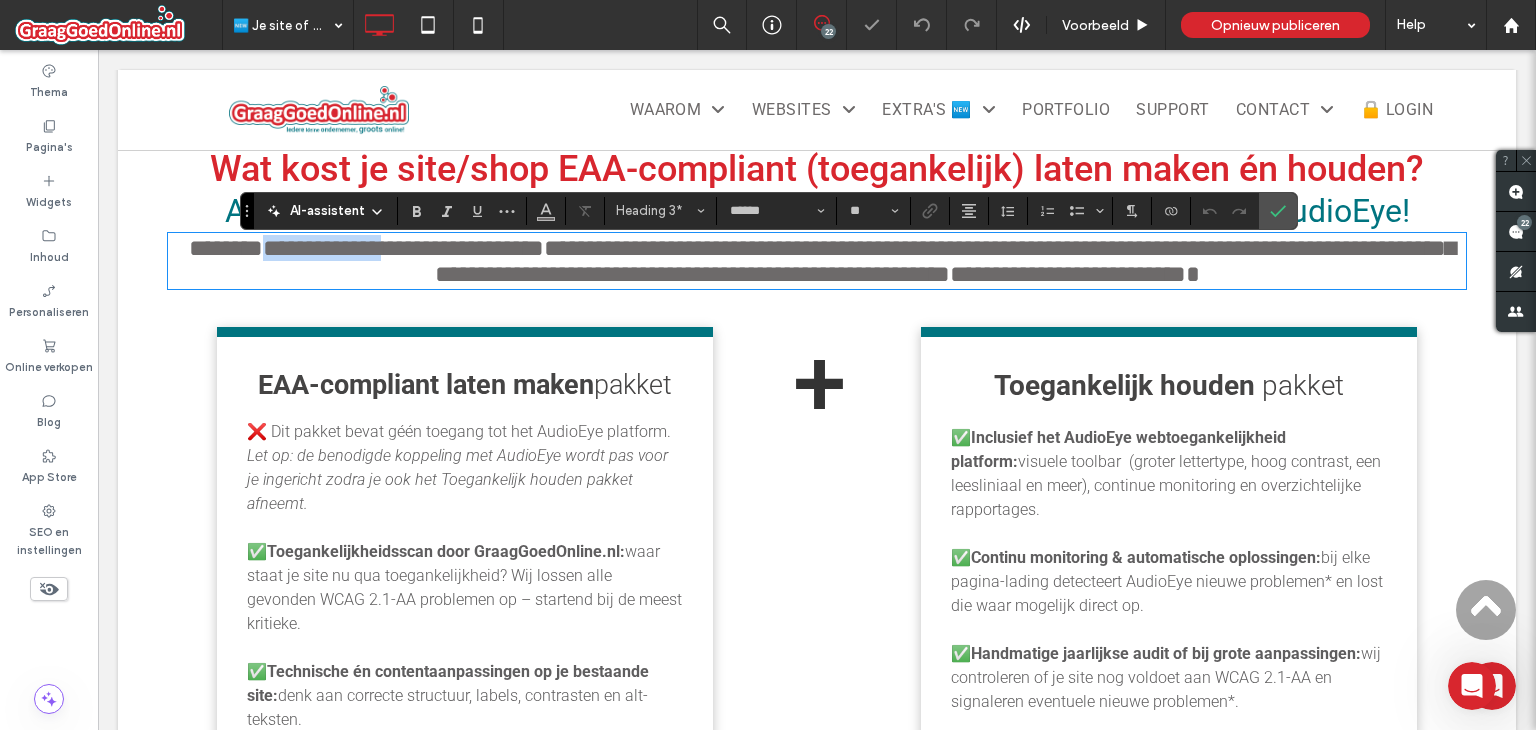 click on "**********" at bounding box center [403, 248] 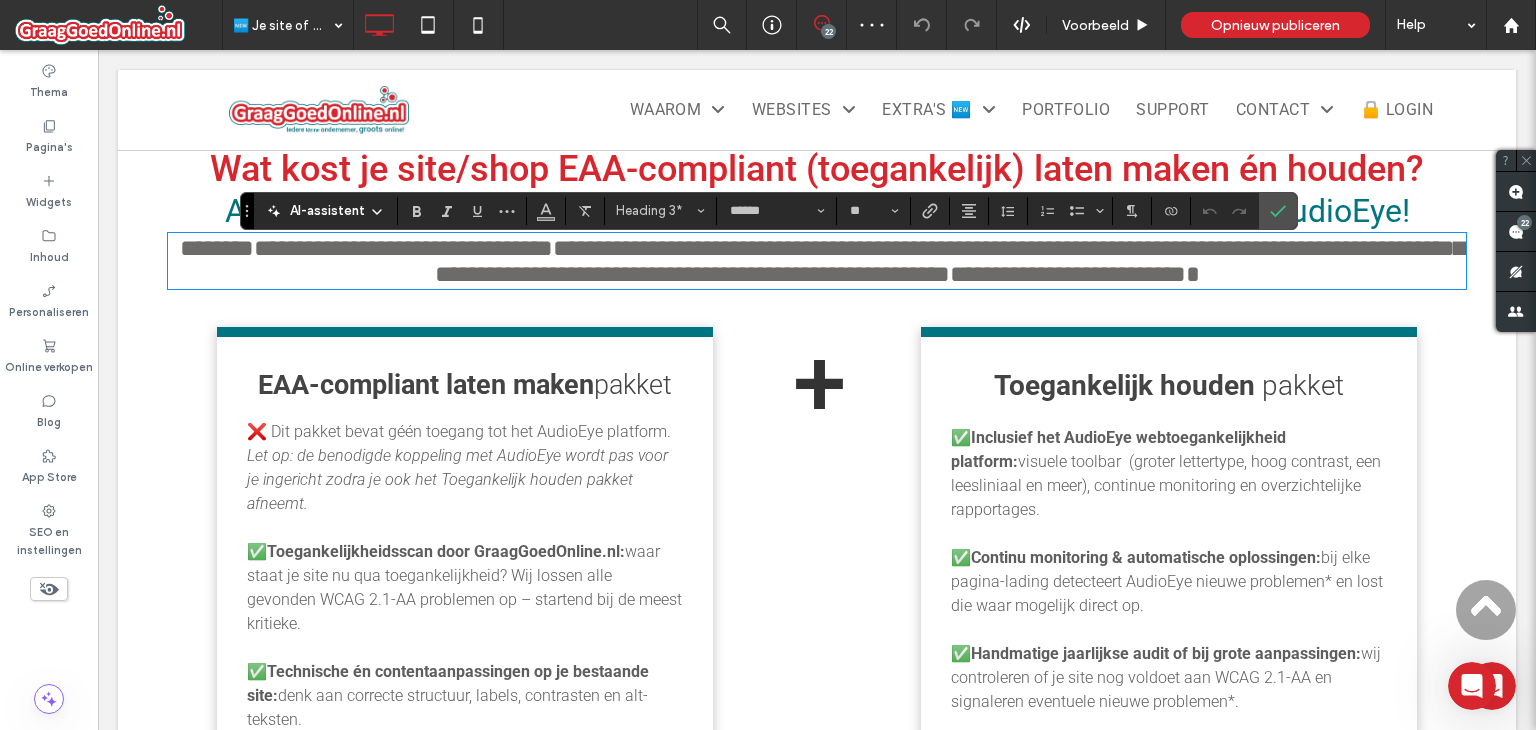 scroll, scrollTop: 0, scrollLeft: 0, axis: both 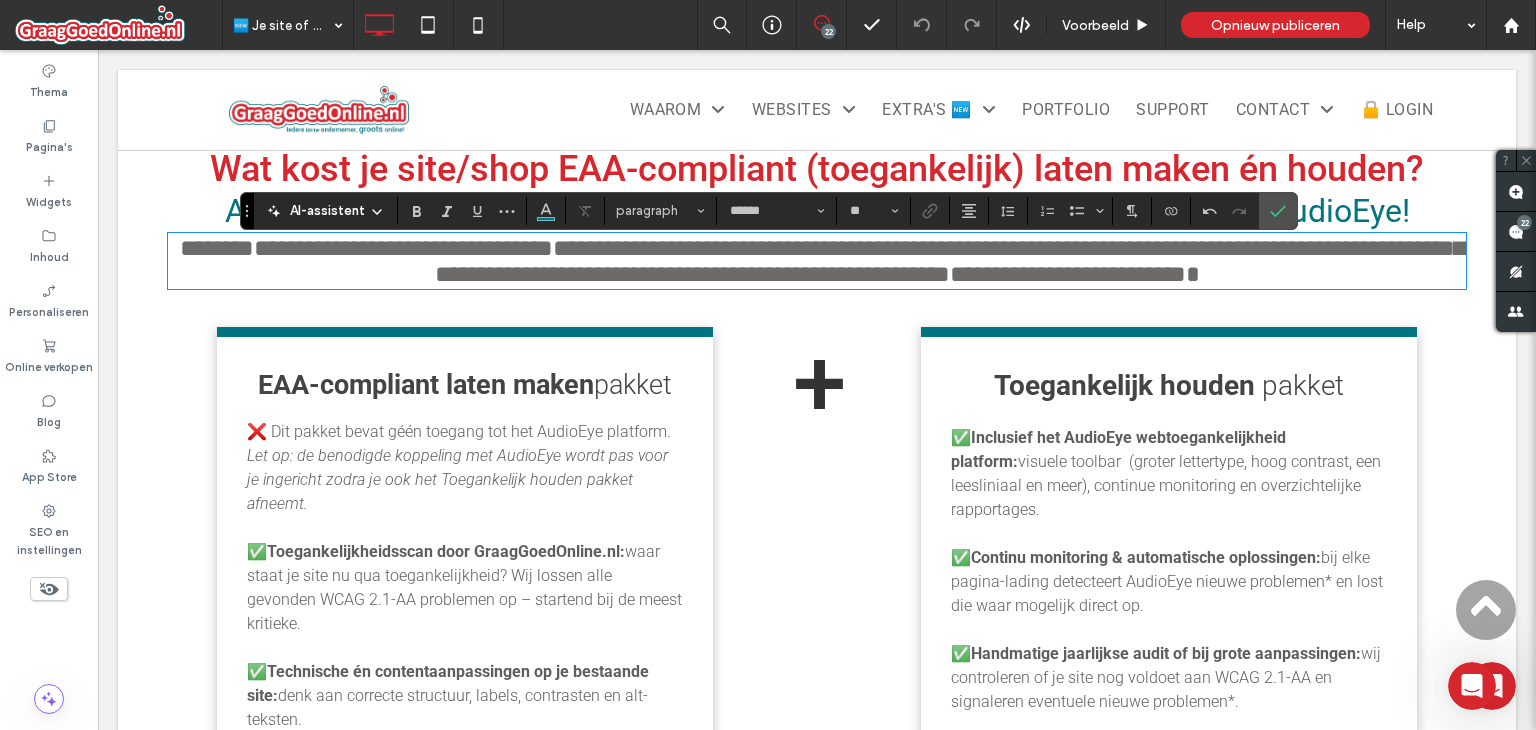 drag, startPoint x: 435, startPoint y: 261, endPoint x: 447, endPoint y: 265, distance: 12.649111 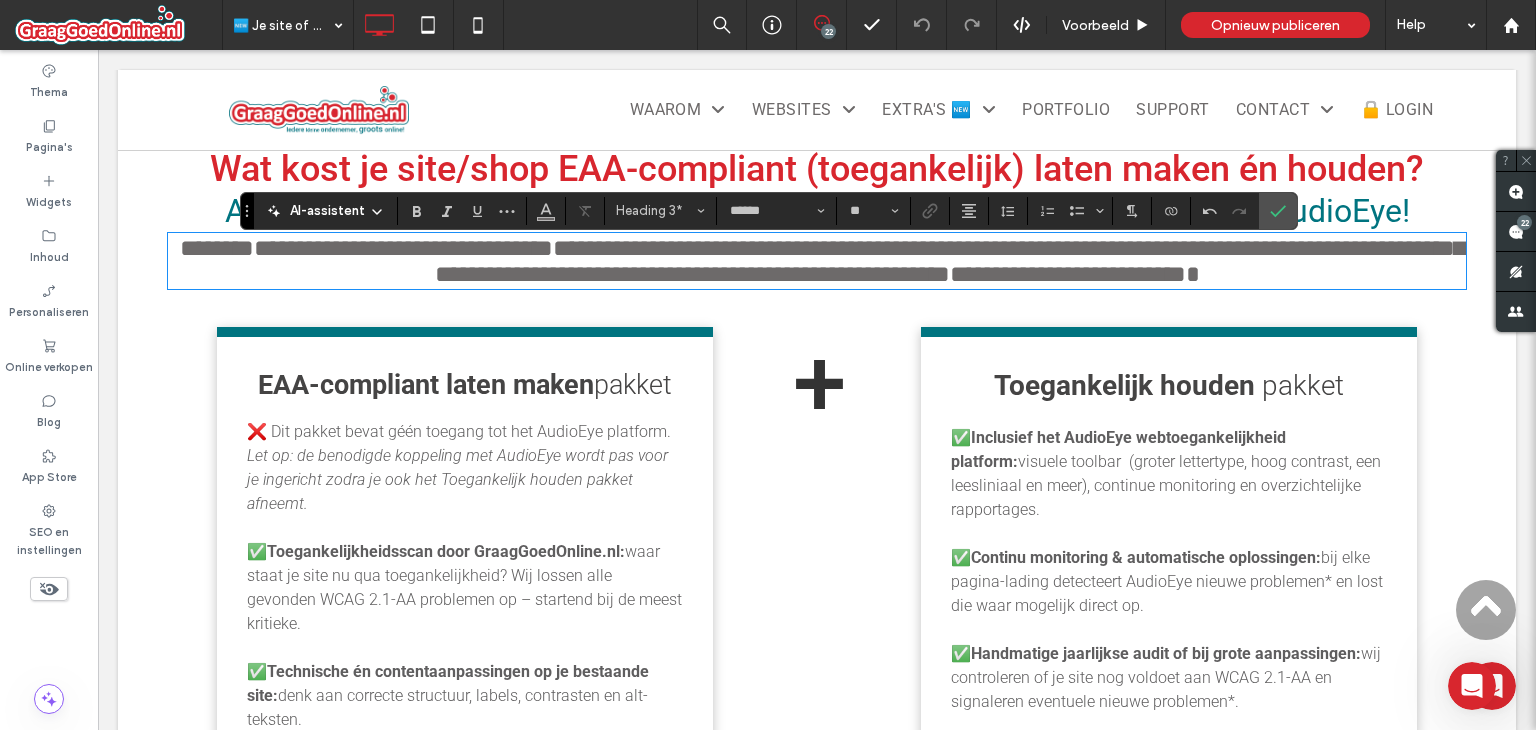 type 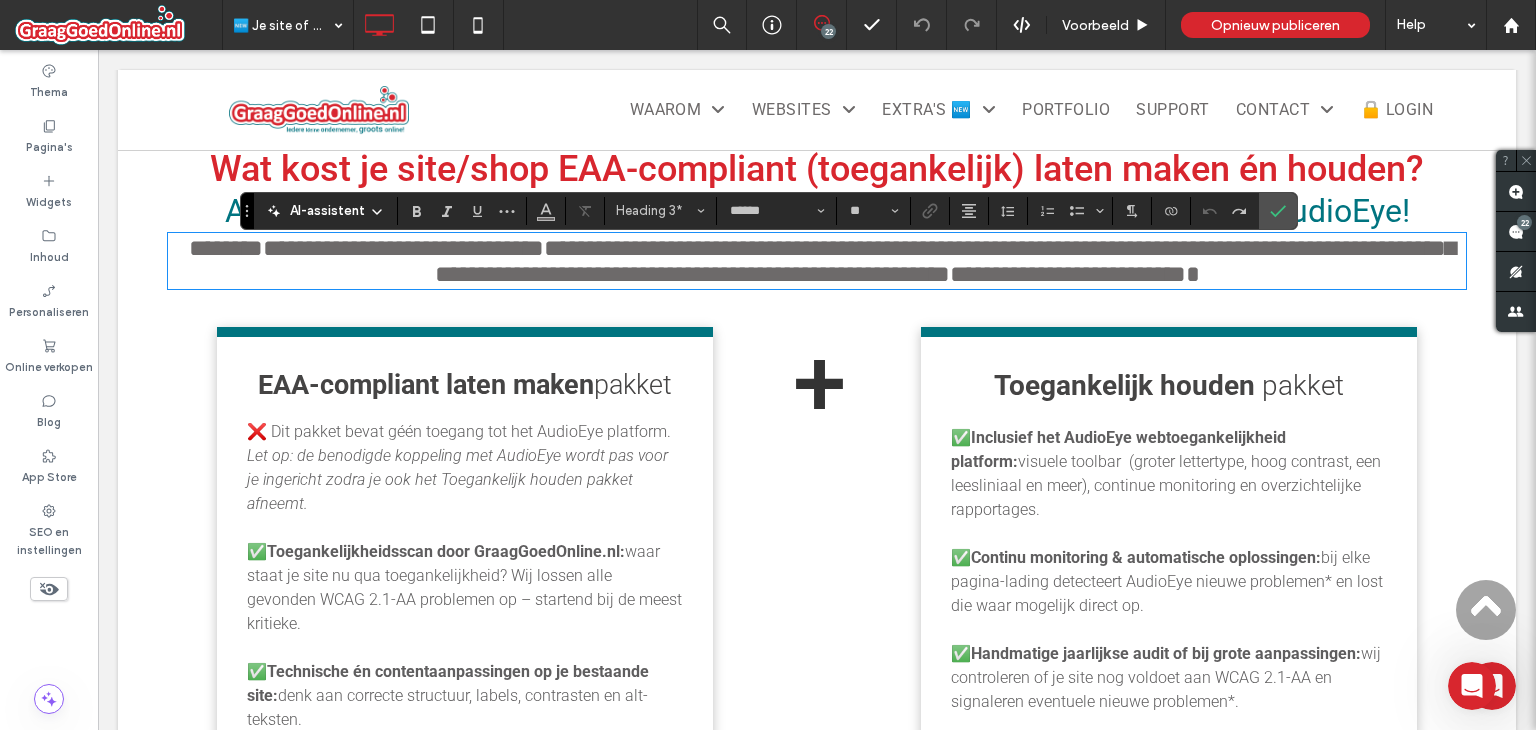 click on "**********" at bounding box center [403, 248] 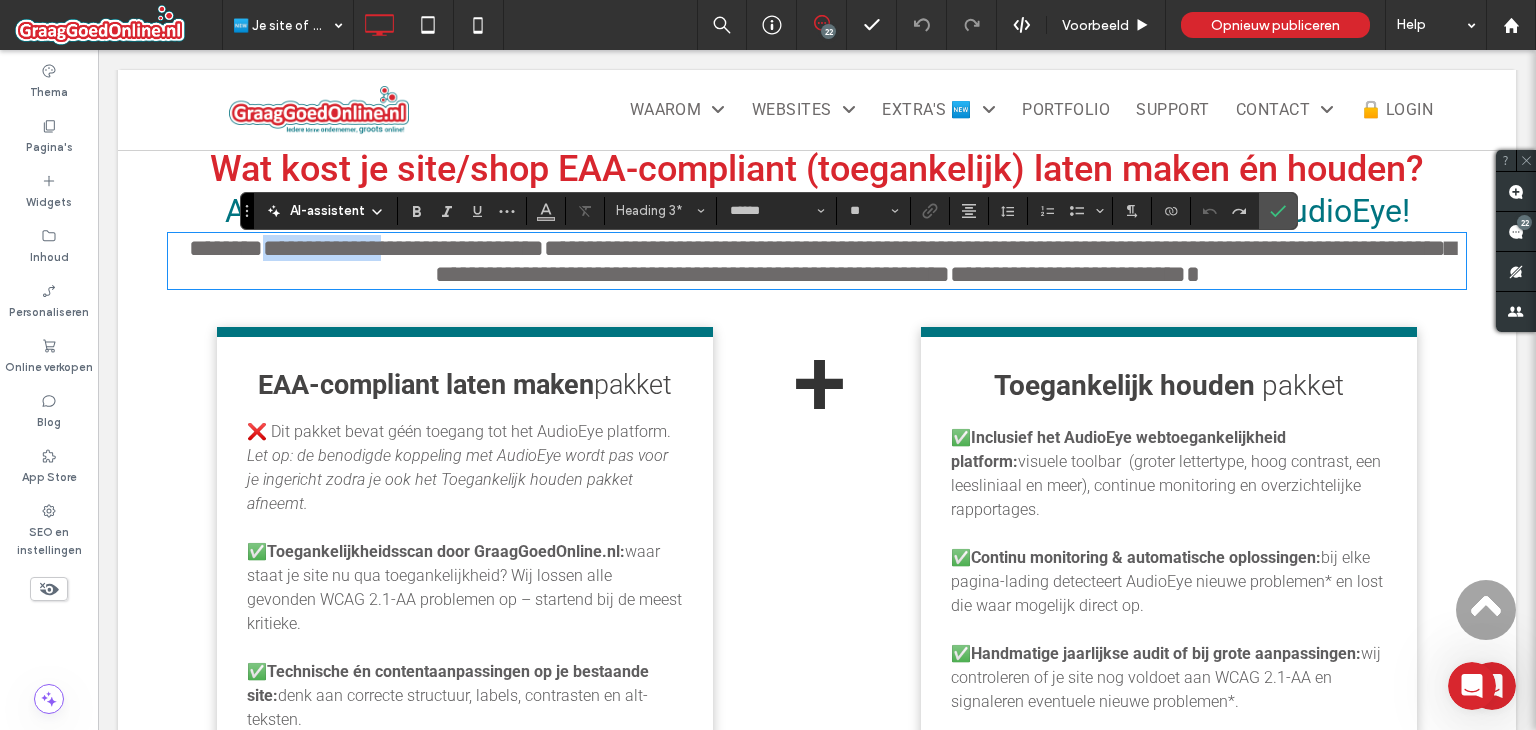 click on "**********" at bounding box center (403, 248) 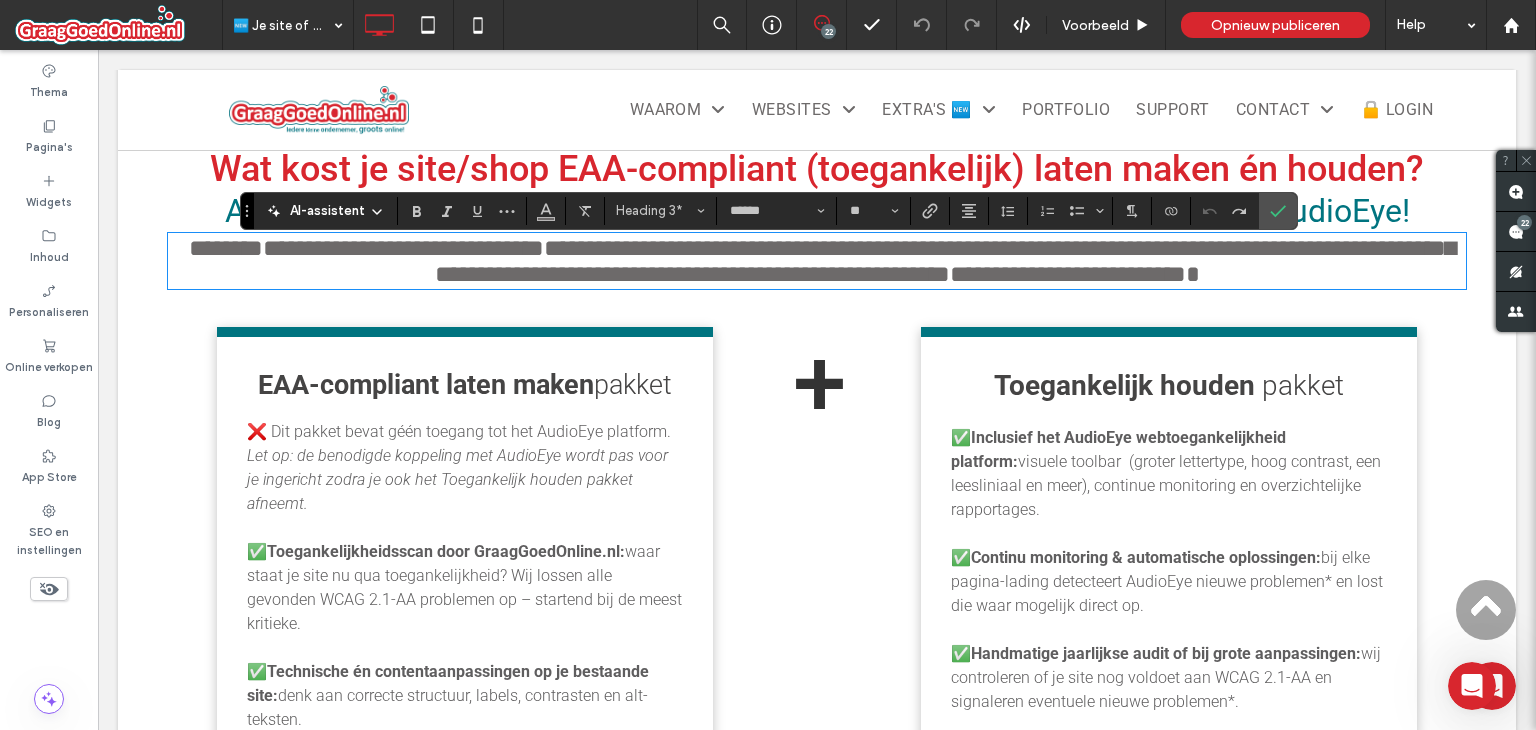 click on "EAA-compliant laten maken" at bounding box center (426, 385) 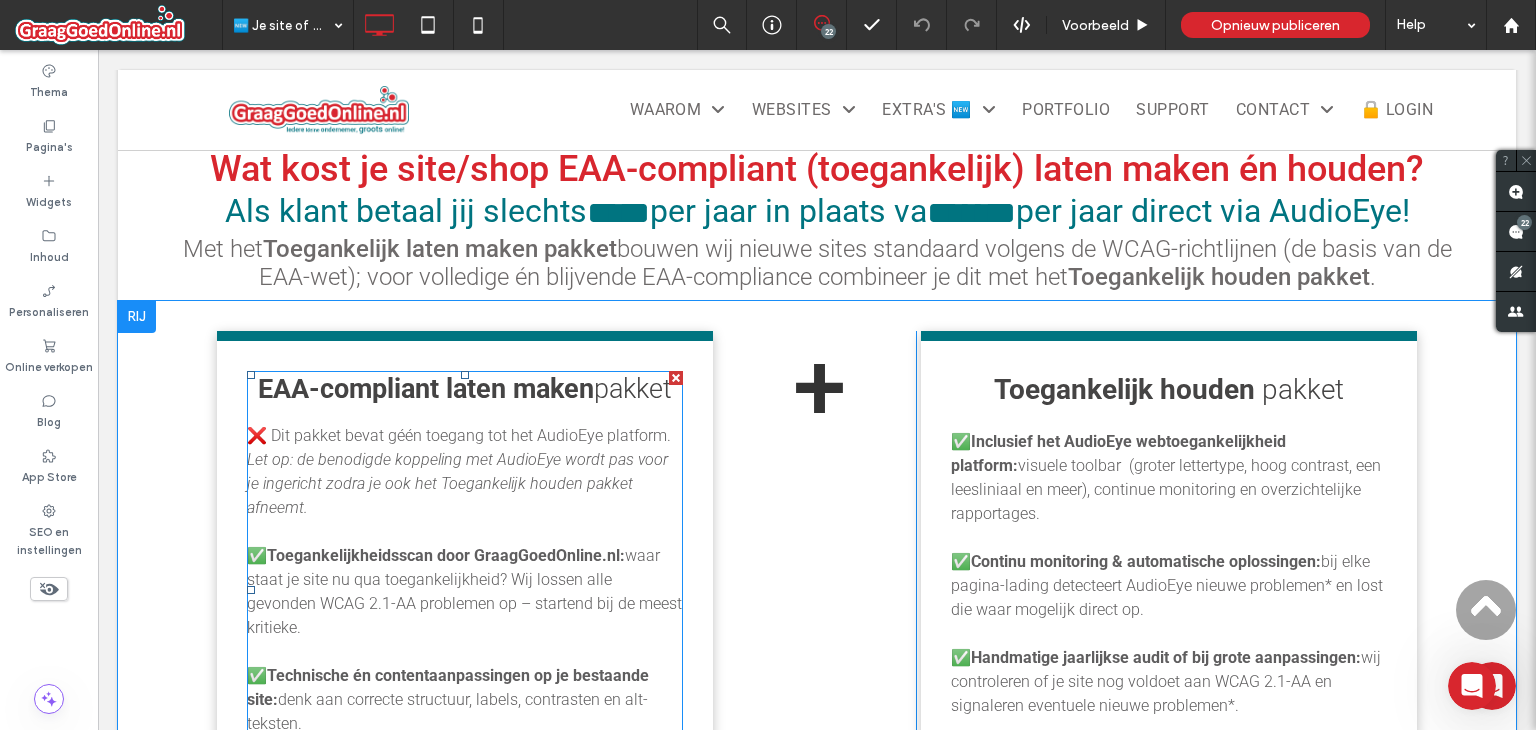click on "EAA-compliant laten maken" at bounding box center (426, 389) 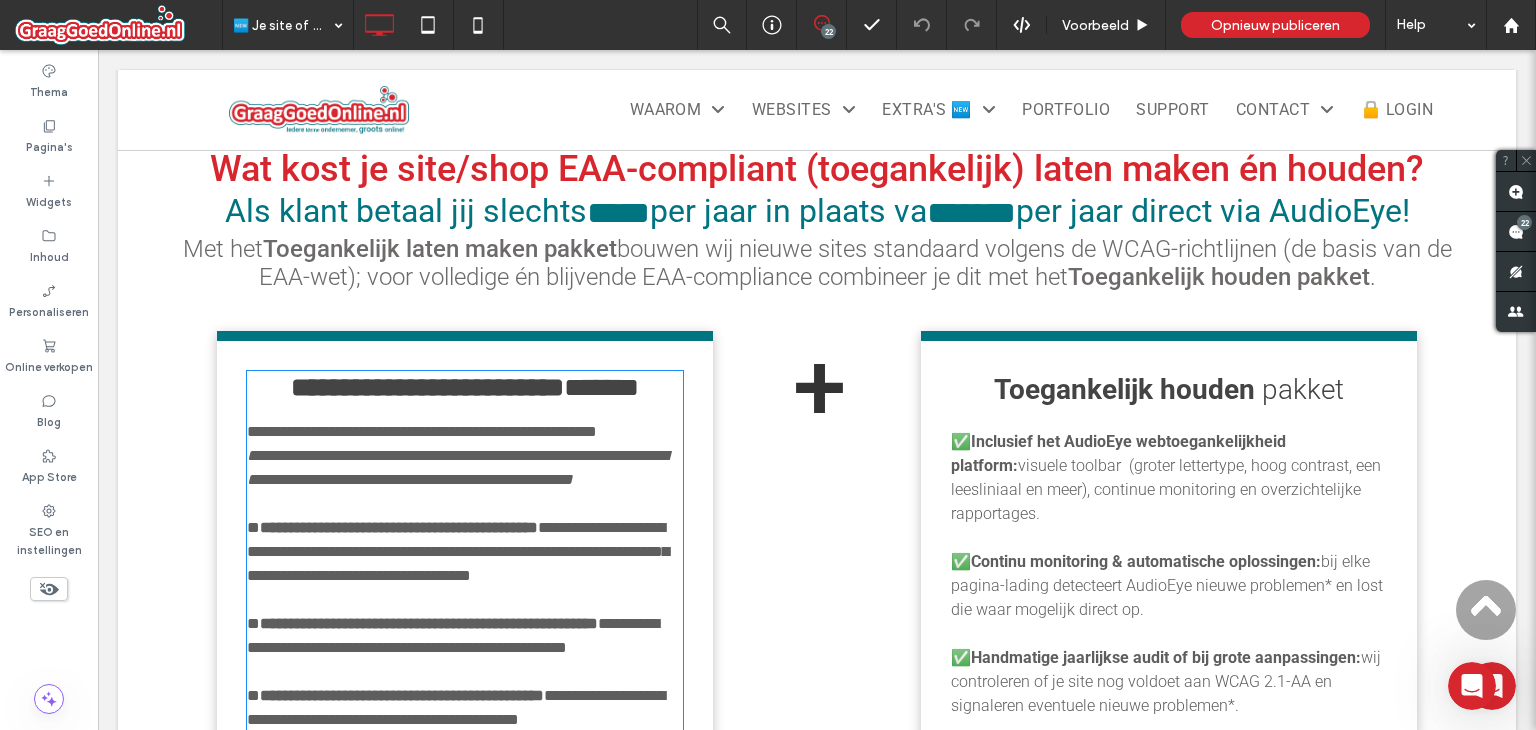 click at bounding box center [465, 600] 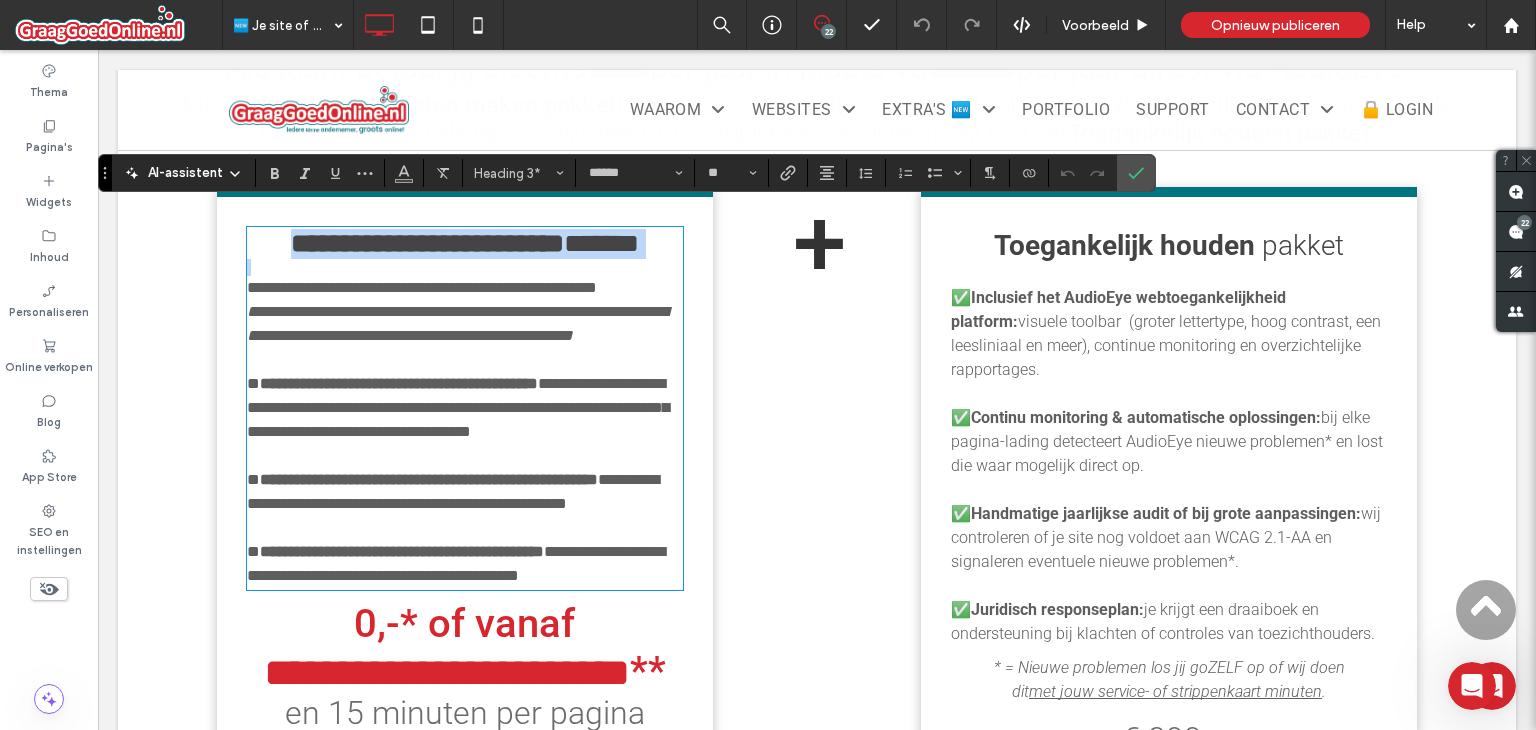 scroll, scrollTop: 2060, scrollLeft: 0, axis: vertical 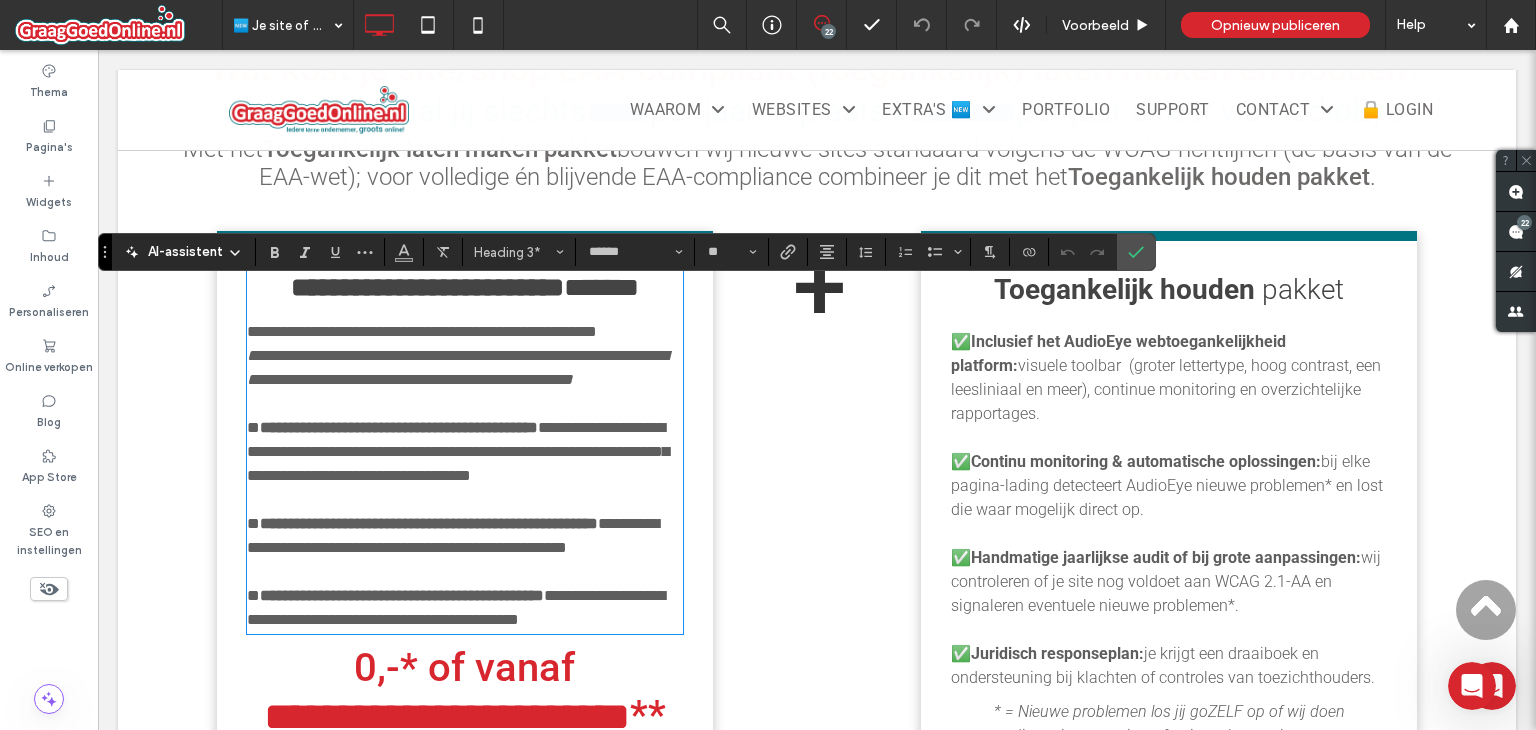 click on "**********" at bounding box center [465, 332] 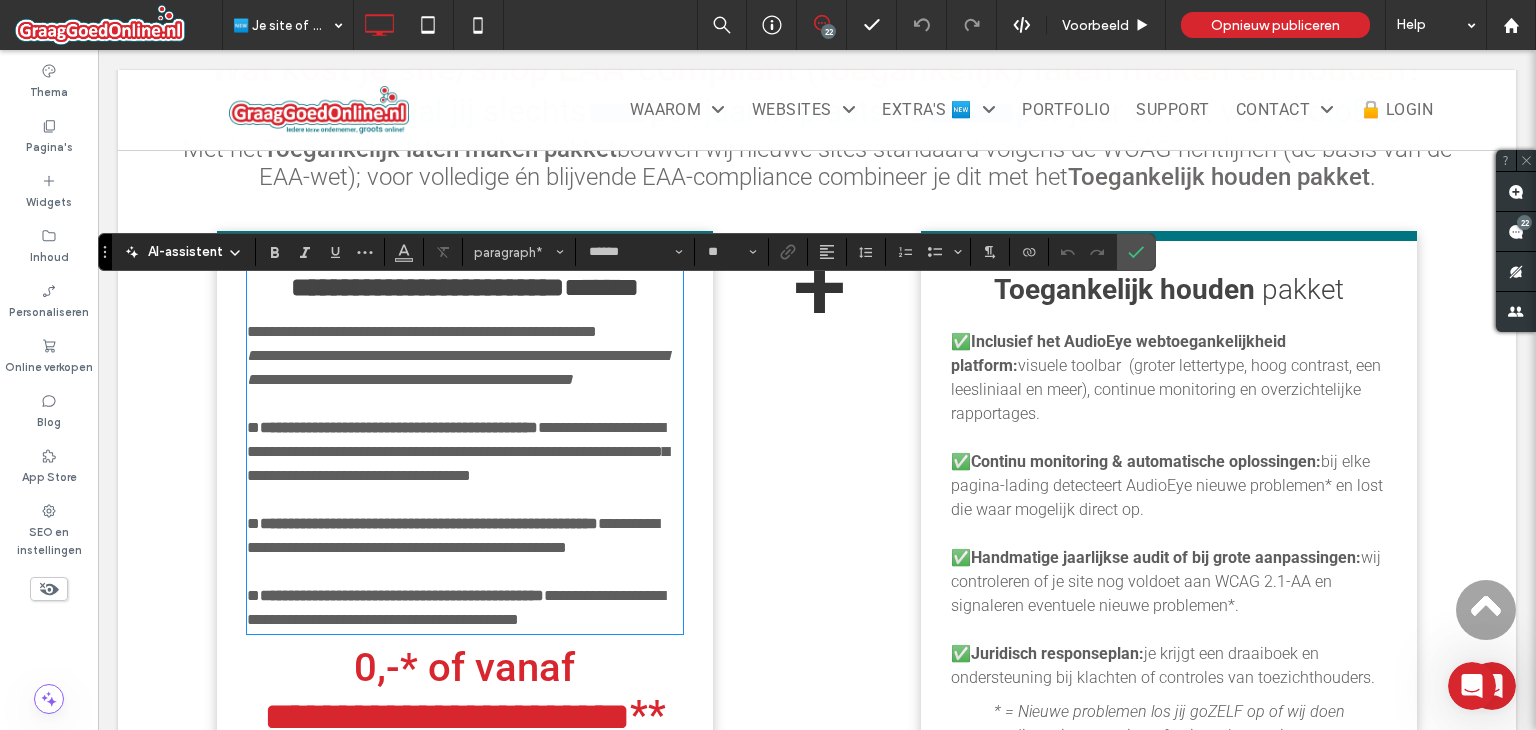 type on "**" 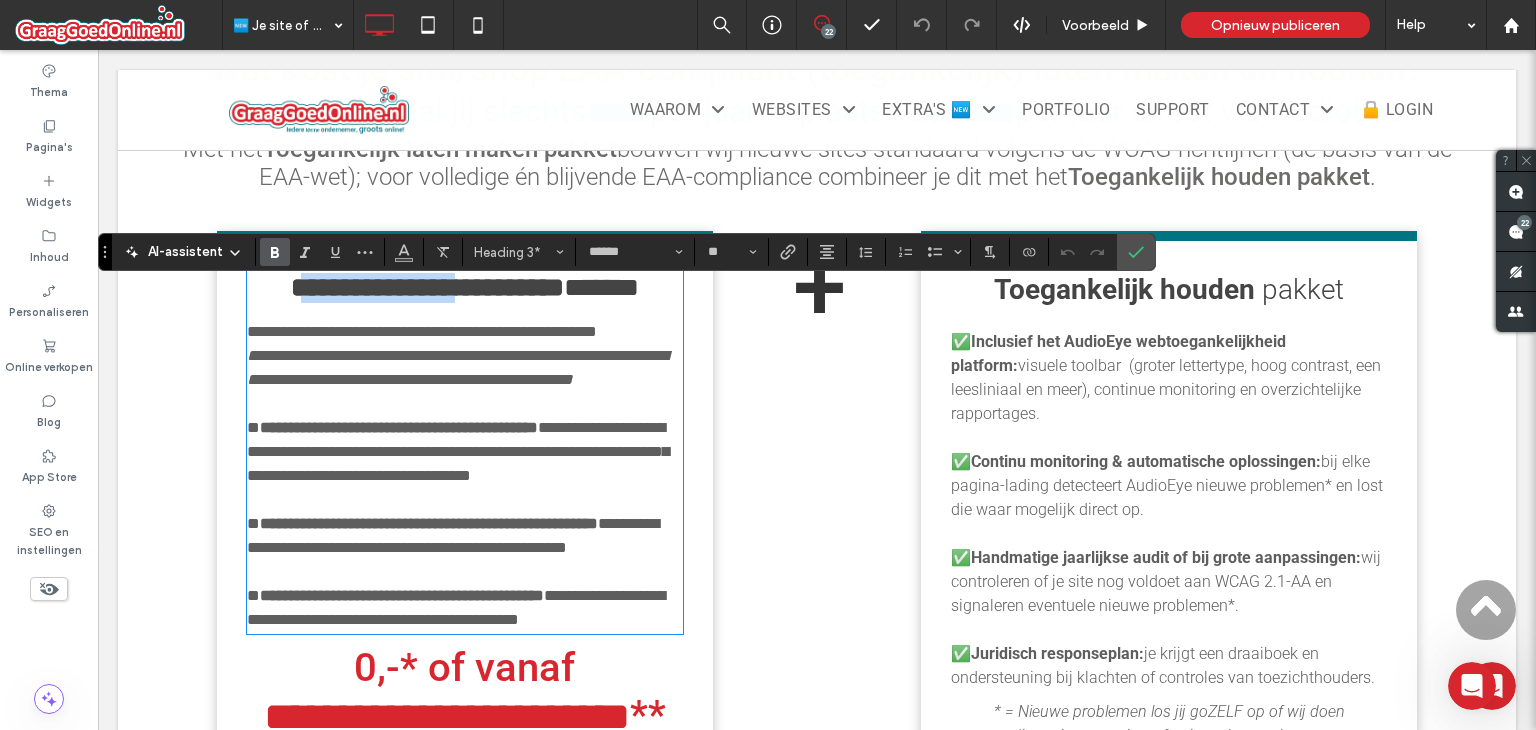 drag, startPoint x: 443, startPoint y: 301, endPoint x: 268, endPoint y: 301, distance: 175 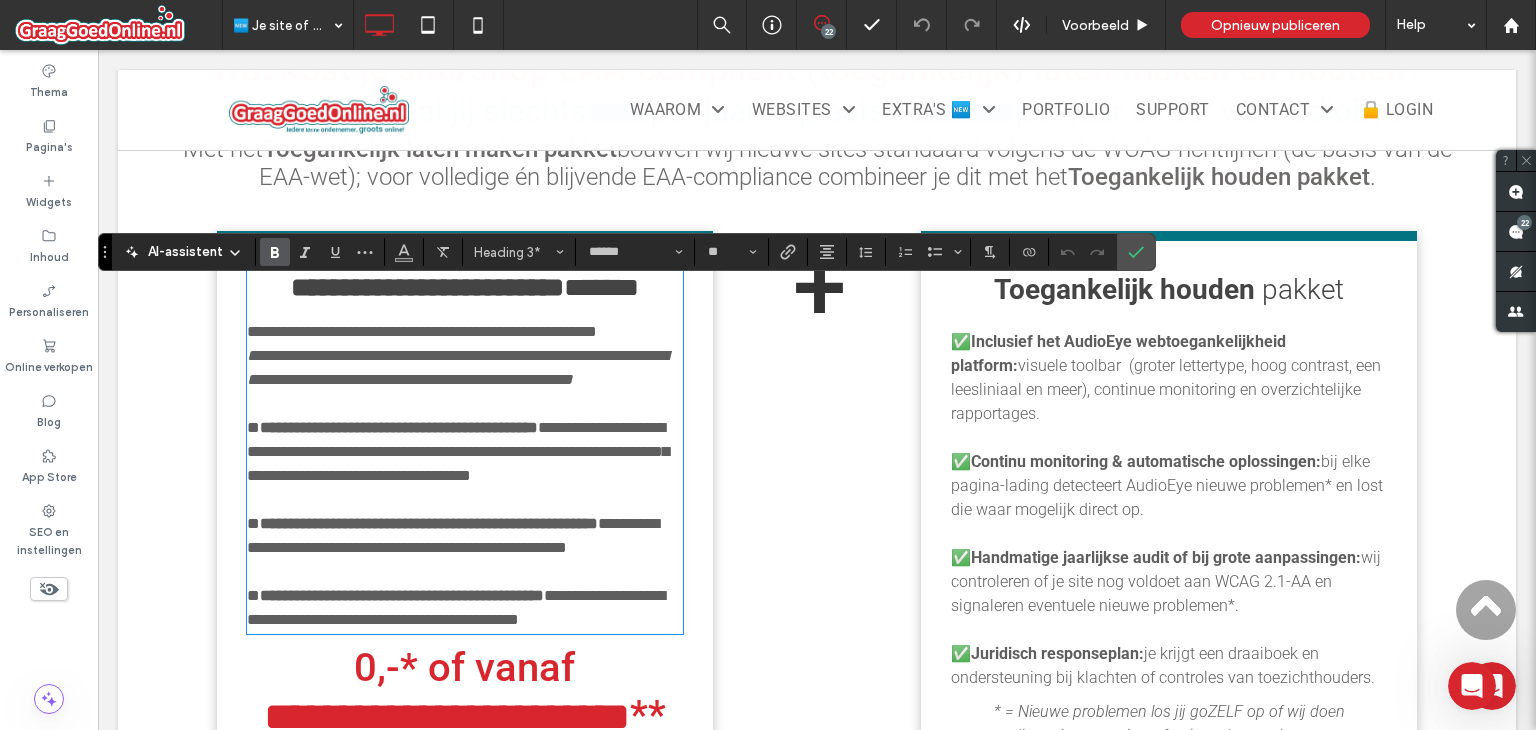click on "**********" at bounding box center (427, 287) 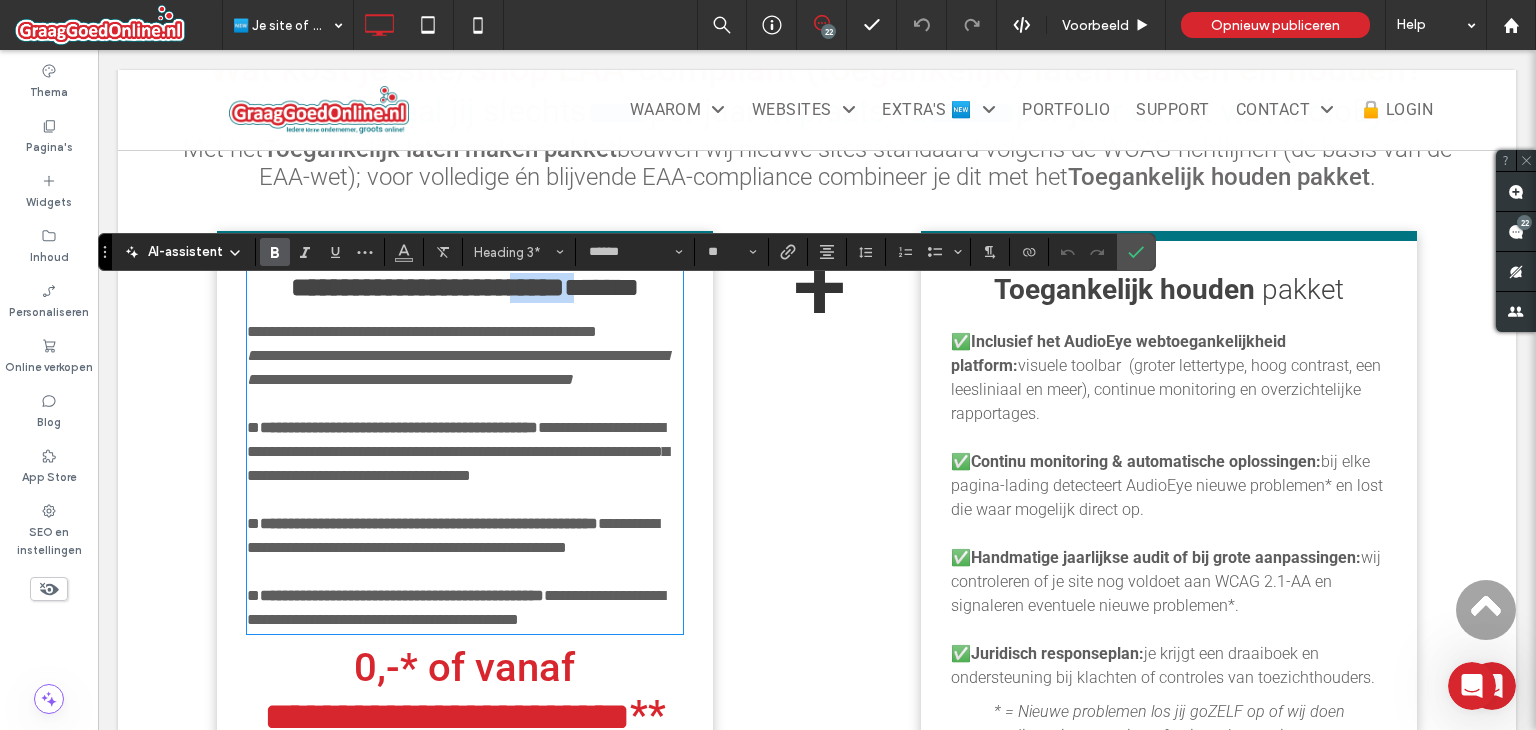 click on "**********" at bounding box center (427, 287) 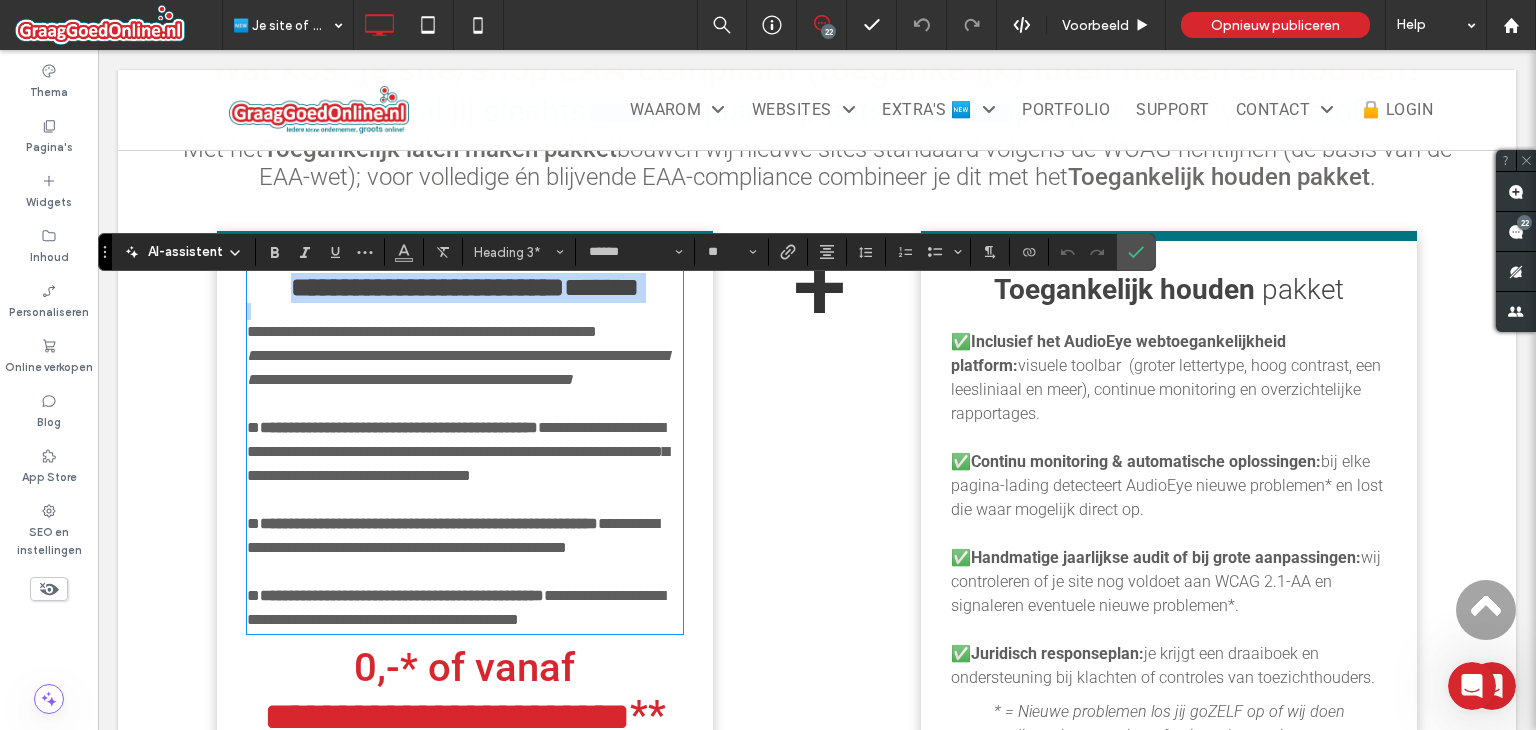 click on "**********" at bounding box center (427, 287) 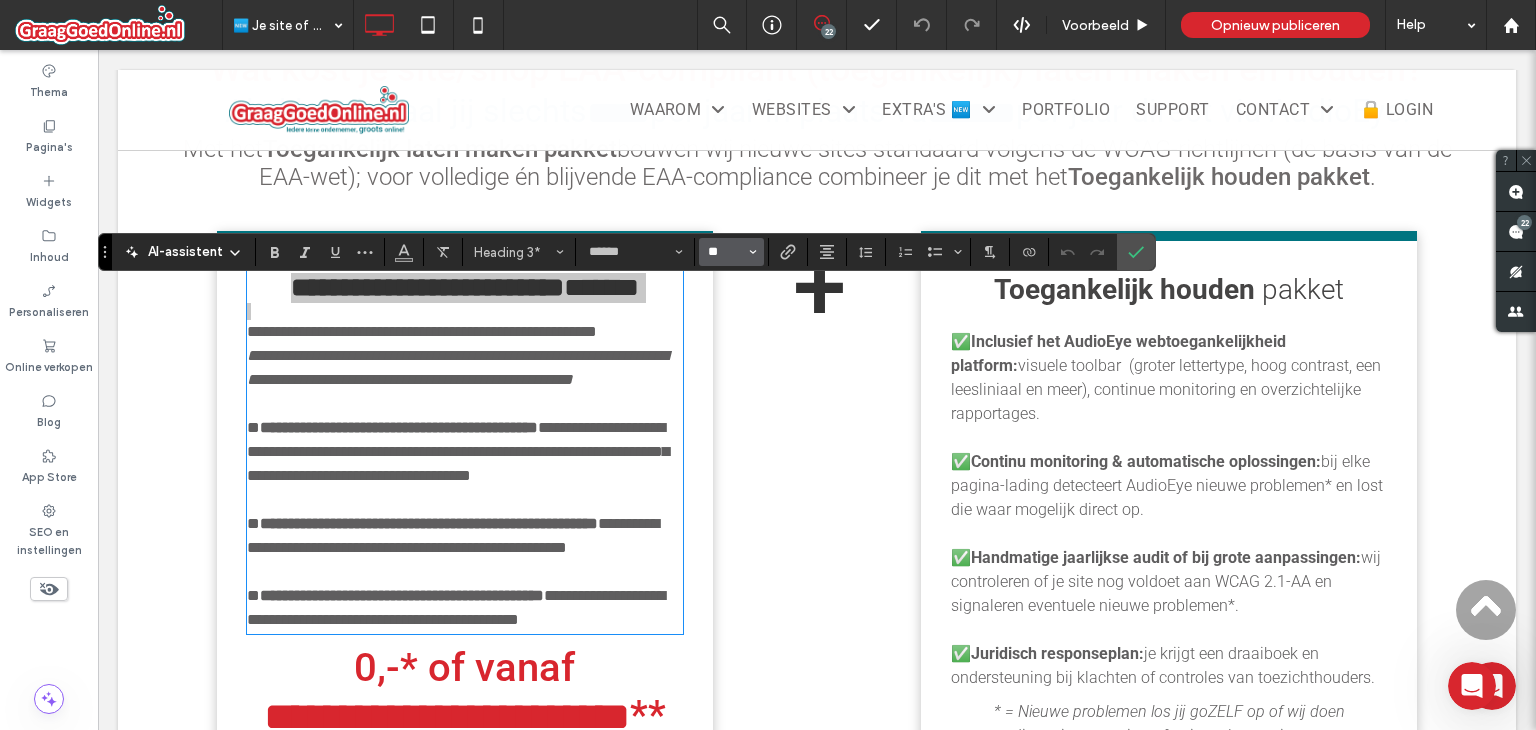 click on "**" at bounding box center (725, 252) 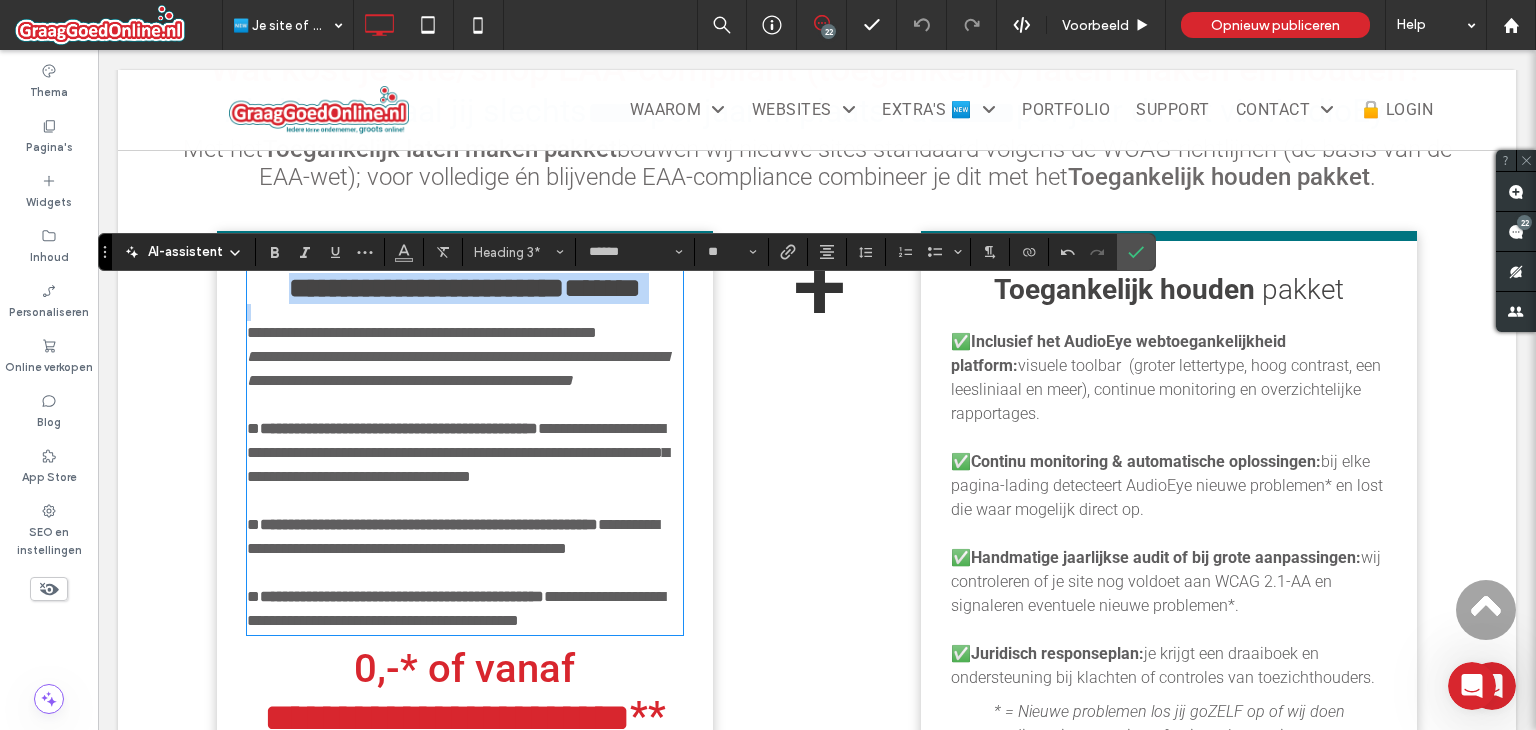 click on "**********" at bounding box center [465, 288] 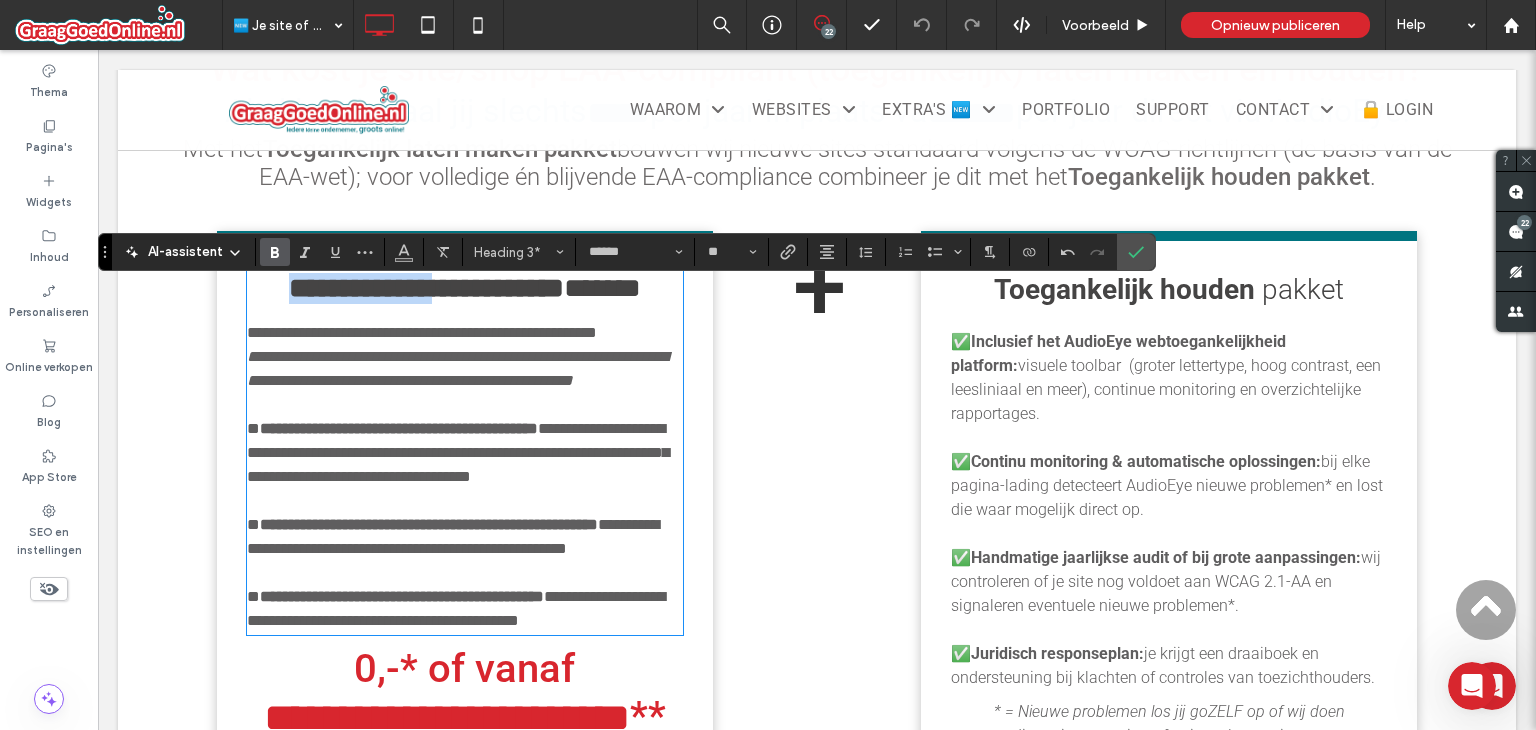 drag, startPoint x: 429, startPoint y: 297, endPoint x: 473, endPoint y: 297, distance: 44 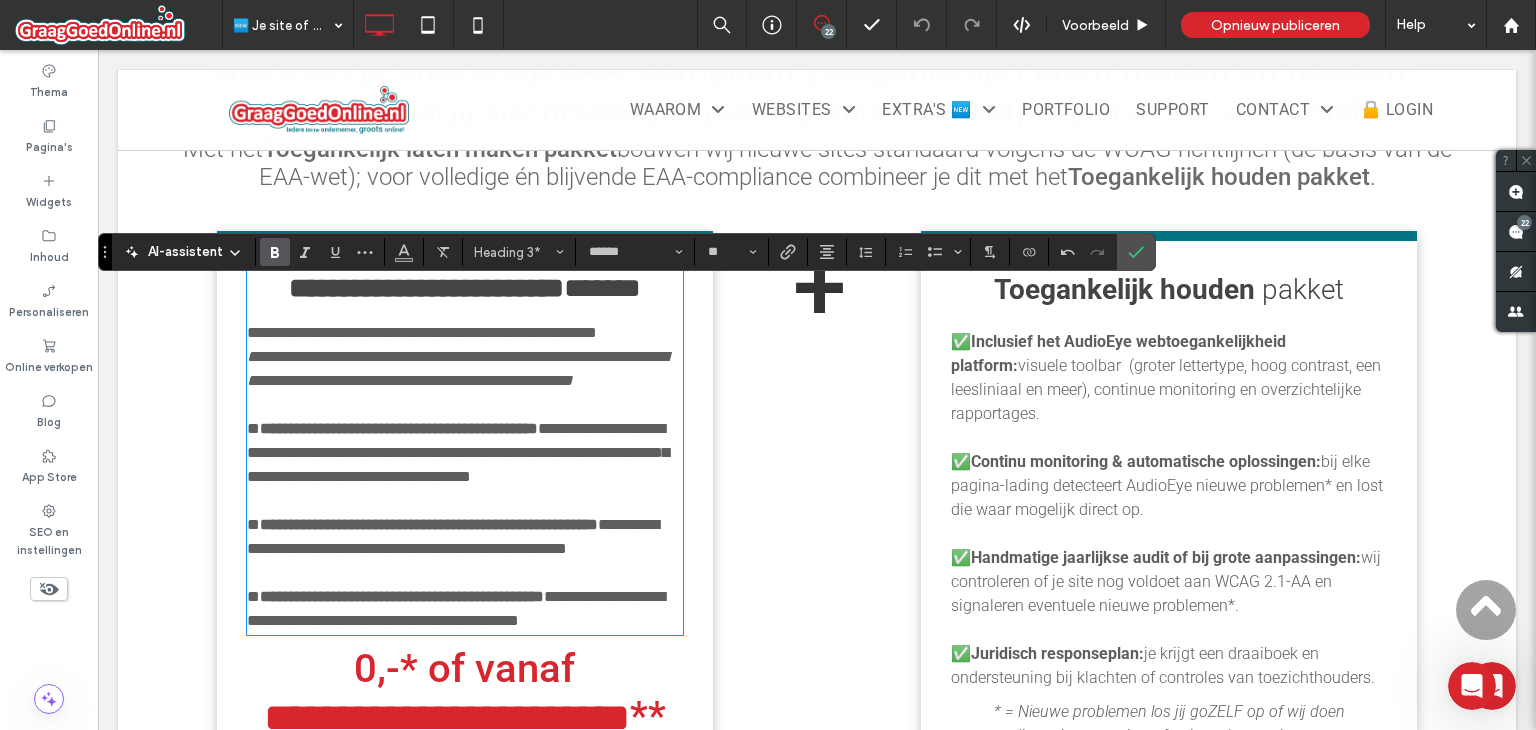 type on "**" 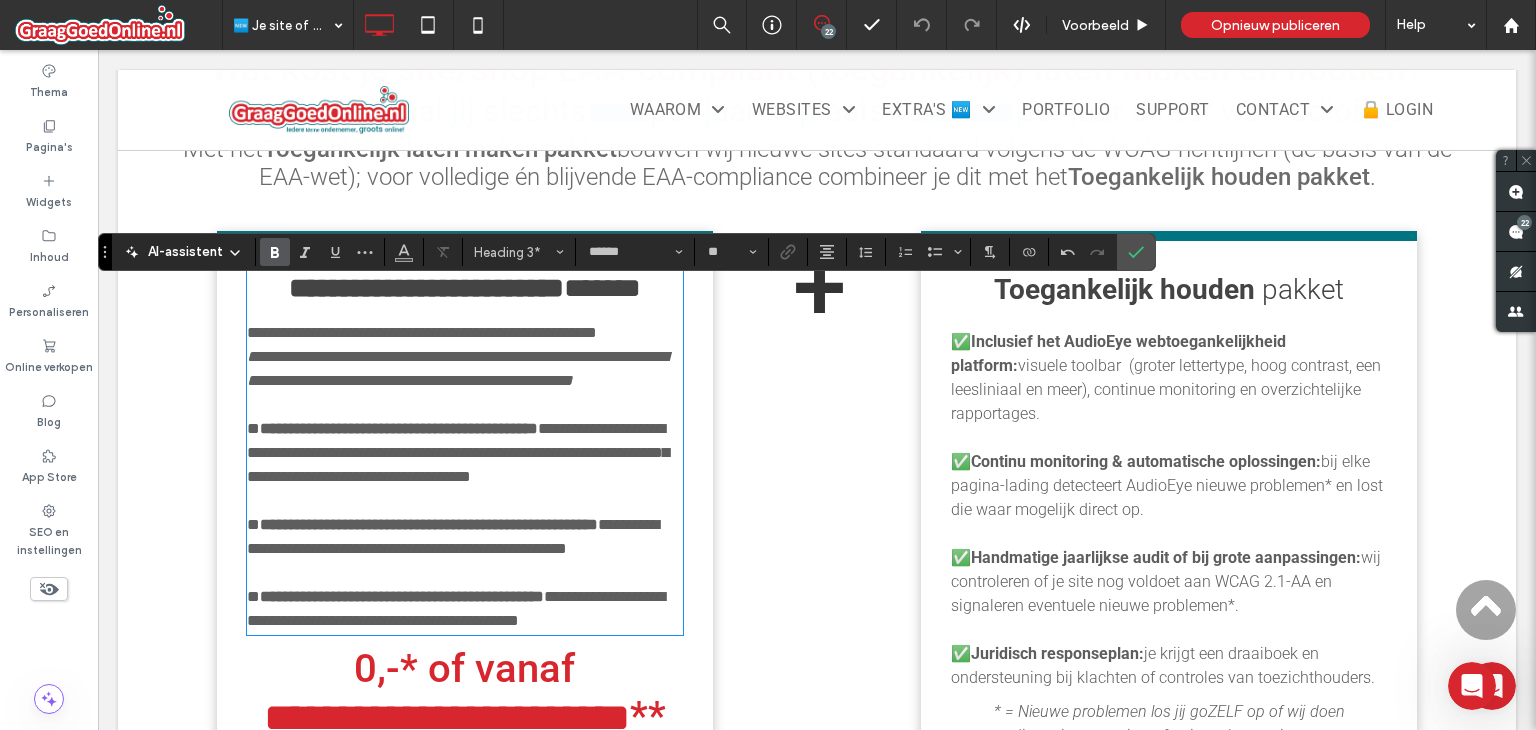 click on "**********" at bounding box center [426, 288] 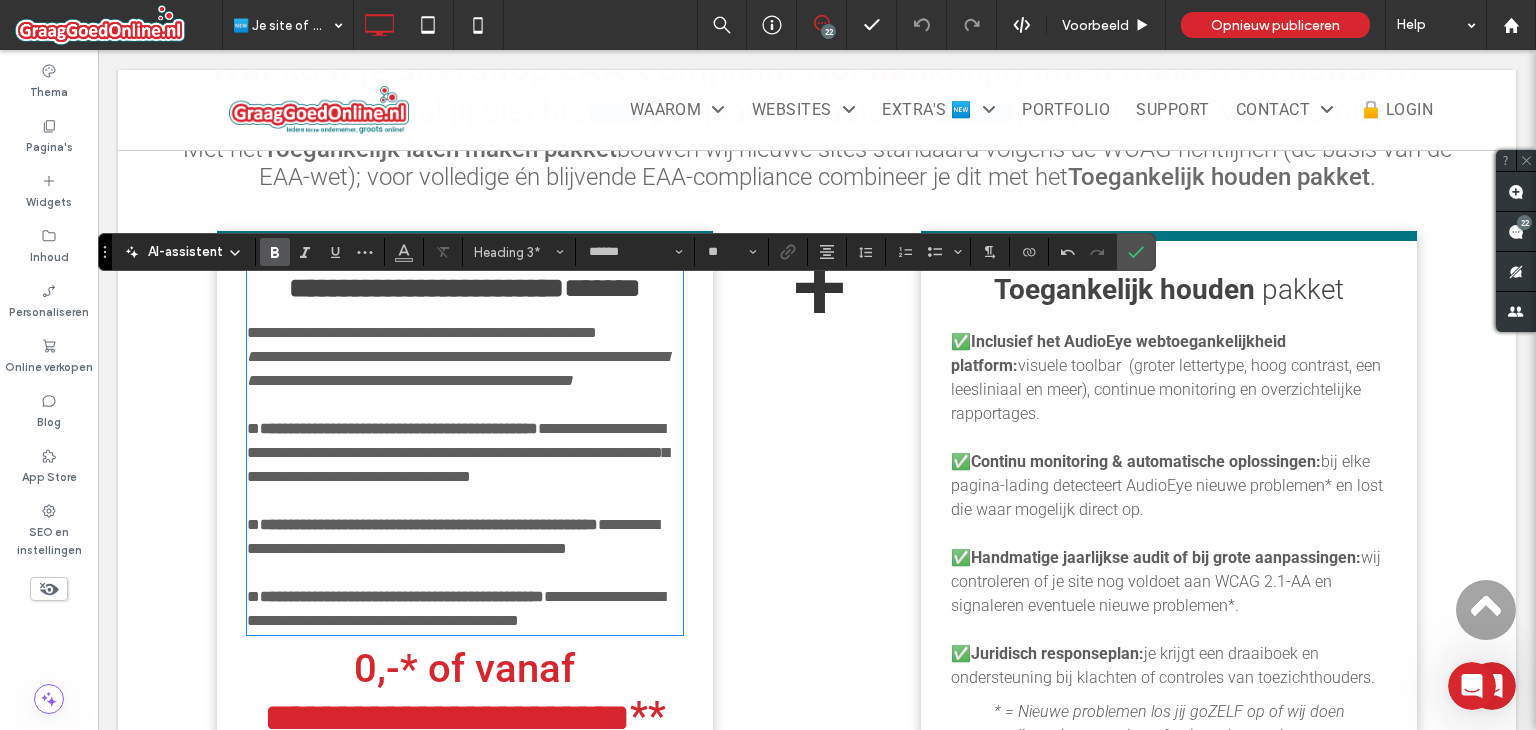click on "**********" at bounding box center (426, 288) 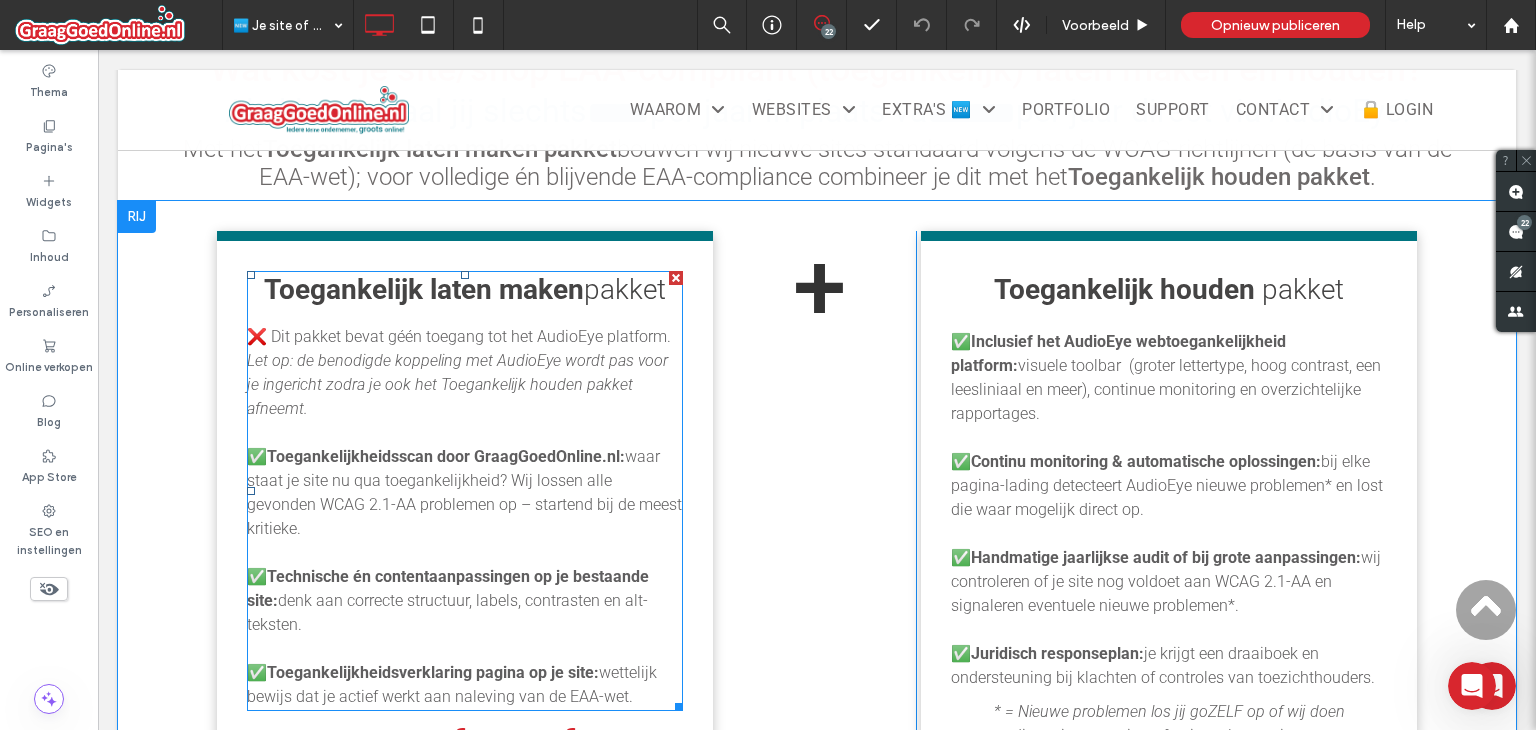 click on "✅  Toegankelijkheidsscan door GraagGoedOnline.nl:  waar staat je site nu qua toegankelijkheid? Wij lossen alle gevonden WCAG 2.1-AA problemen op – startend bij de meest kritieke." at bounding box center (465, 493) 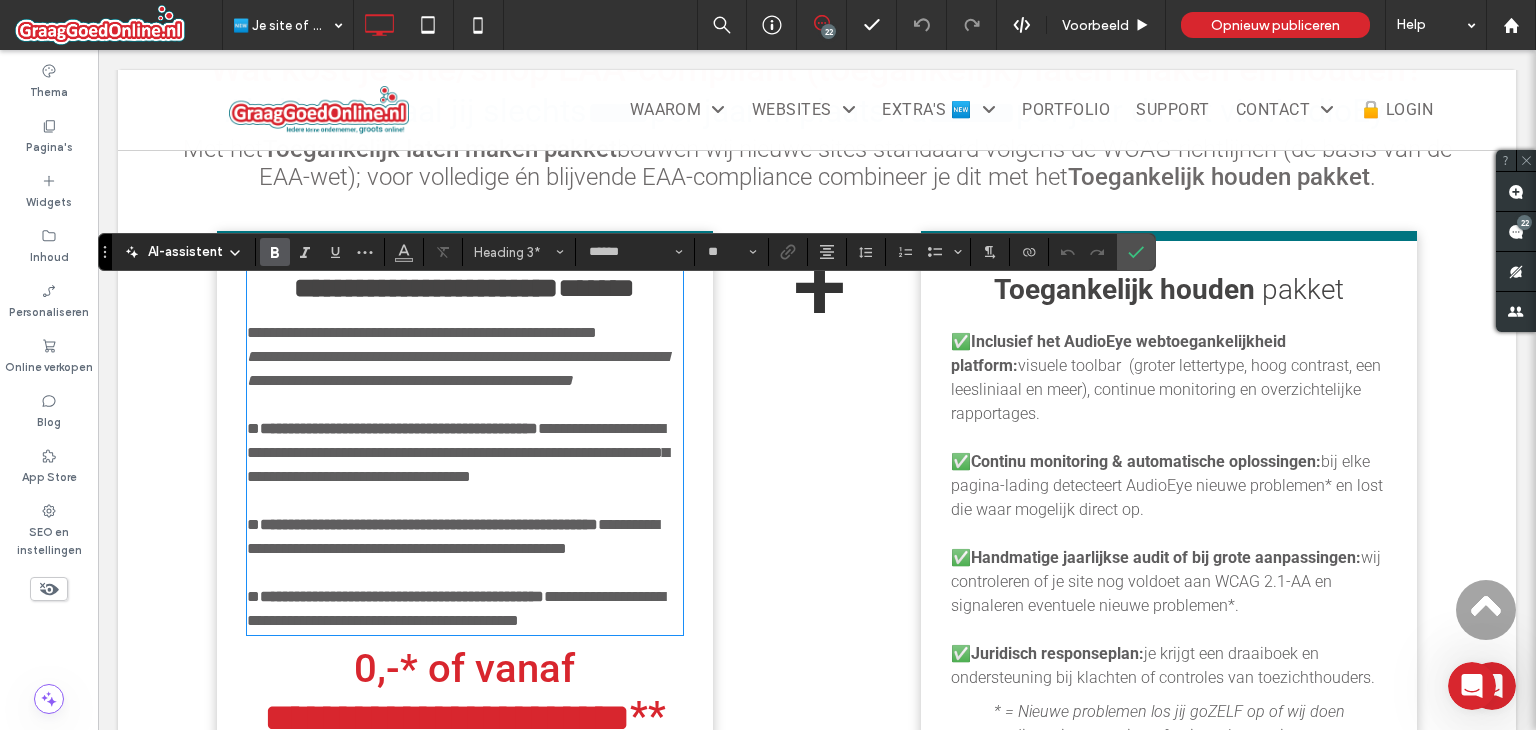 type on "**" 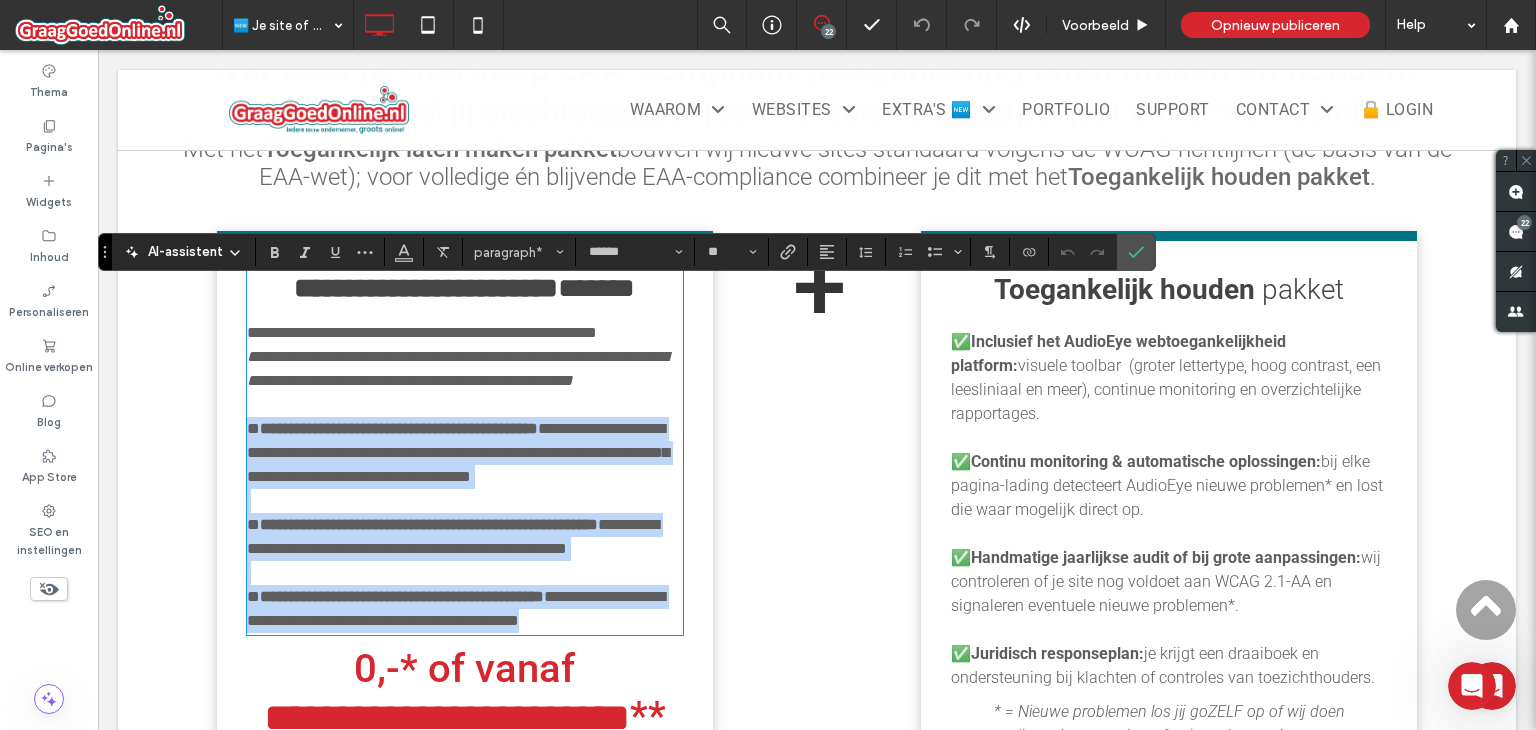 drag, startPoint x: 647, startPoint y: 661, endPoint x: 216, endPoint y: 448, distance: 480.75983 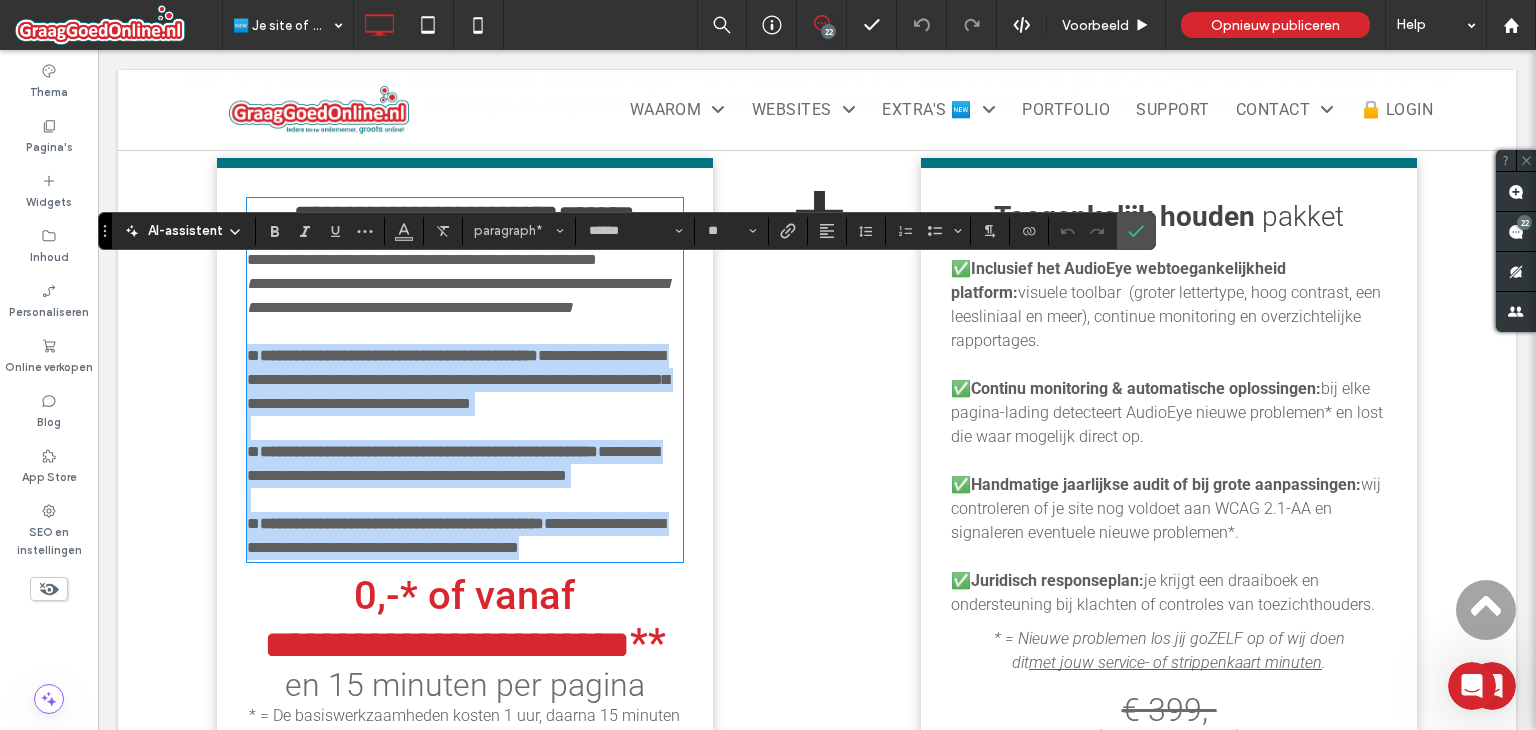 scroll, scrollTop: 2160, scrollLeft: 0, axis: vertical 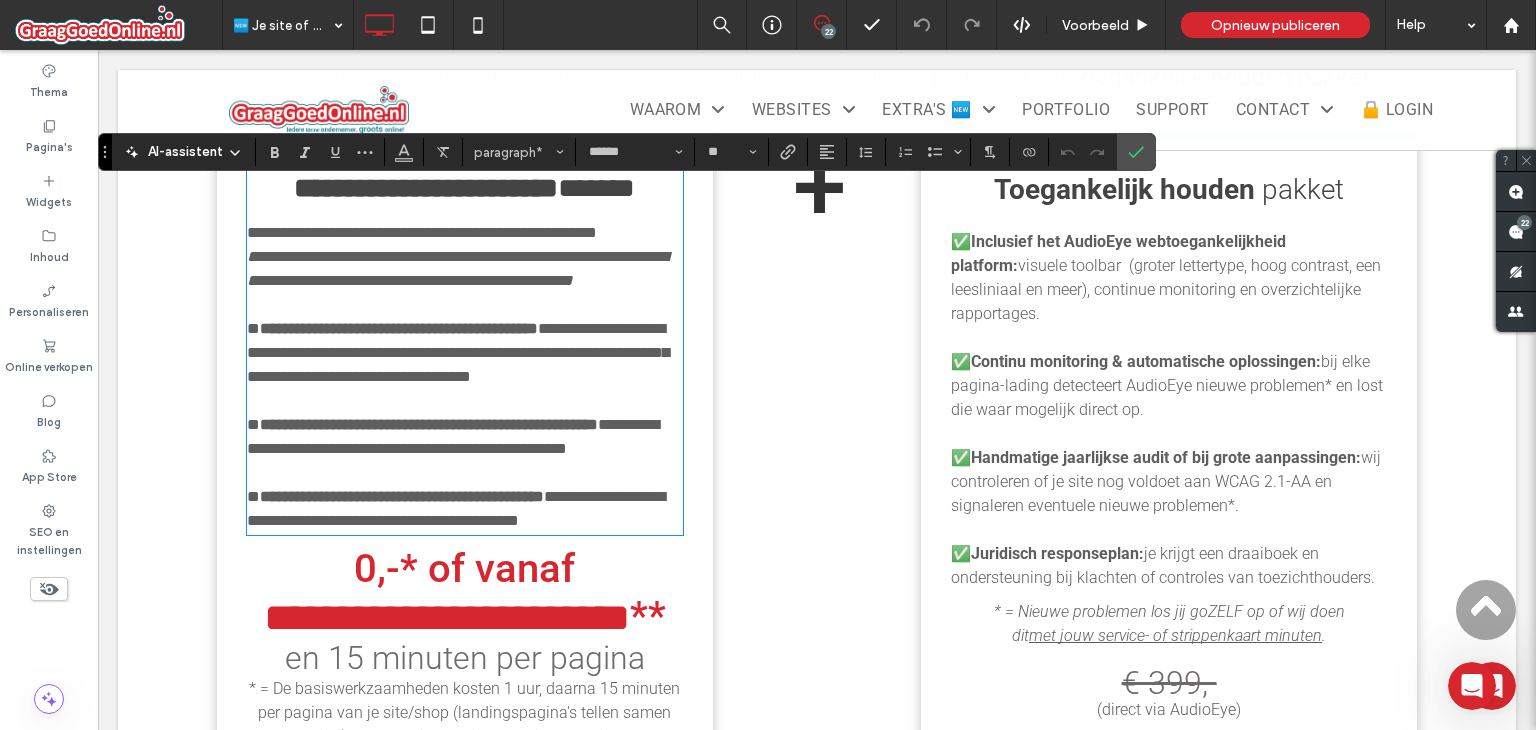 click on "bij elke pagina-lading detecteert AudioEye nieuwe problemen* en lost die waar mogelijk direct op." at bounding box center [1167, 385] 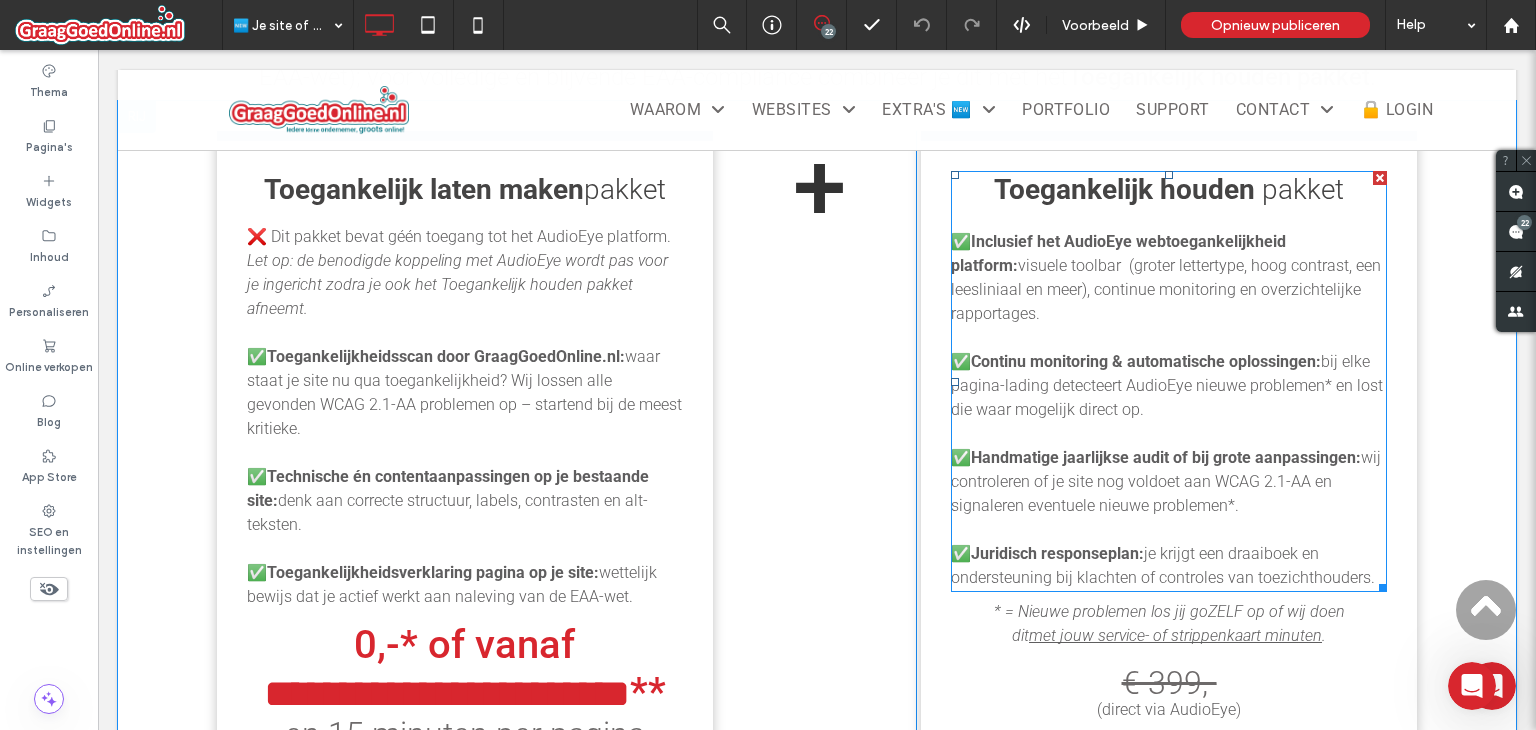click on "bij elke pagina-lading detecteert AudioEye nieuwe problemen* en lost die waar mogelijk direct op." at bounding box center [1167, 385] 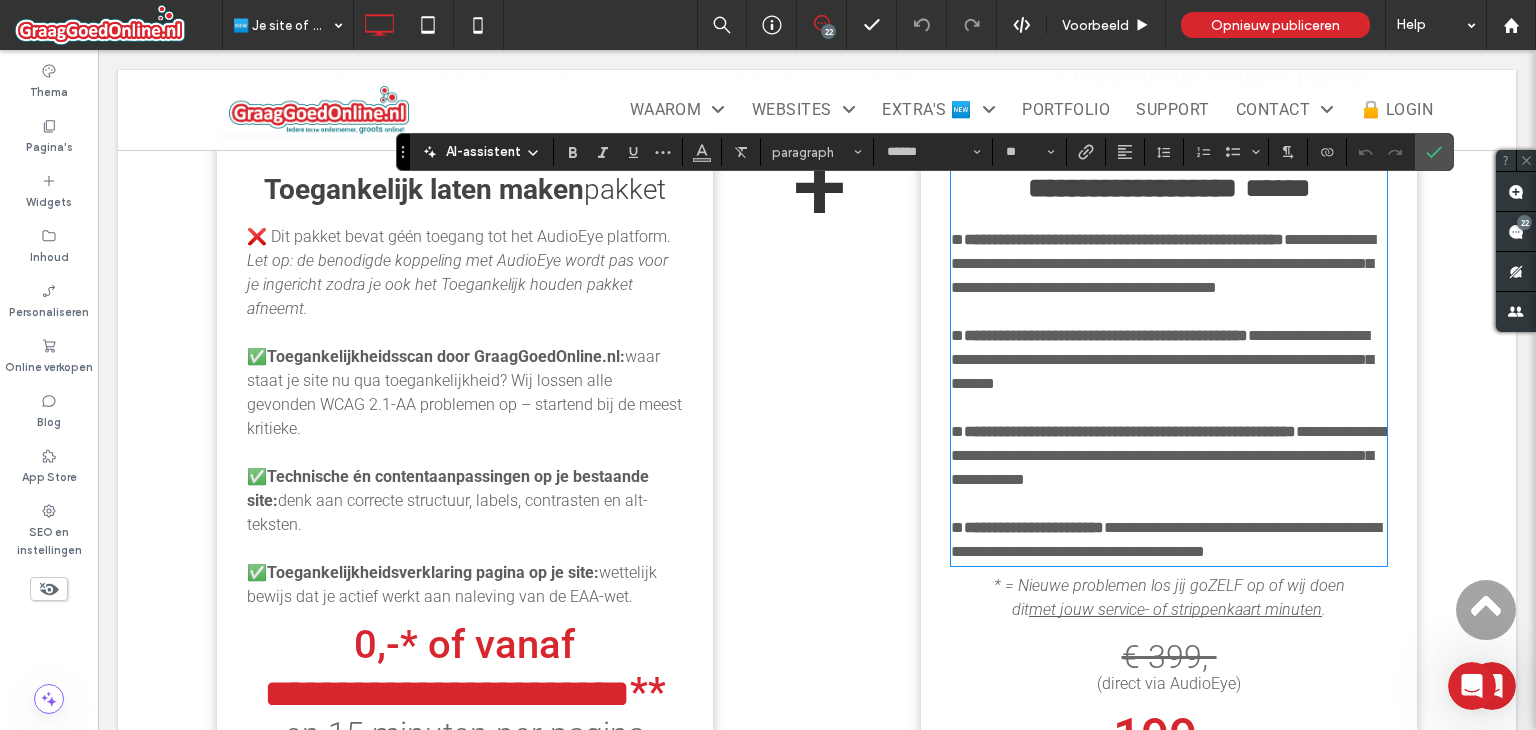 click on "**********" at bounding box center [1169, 360] 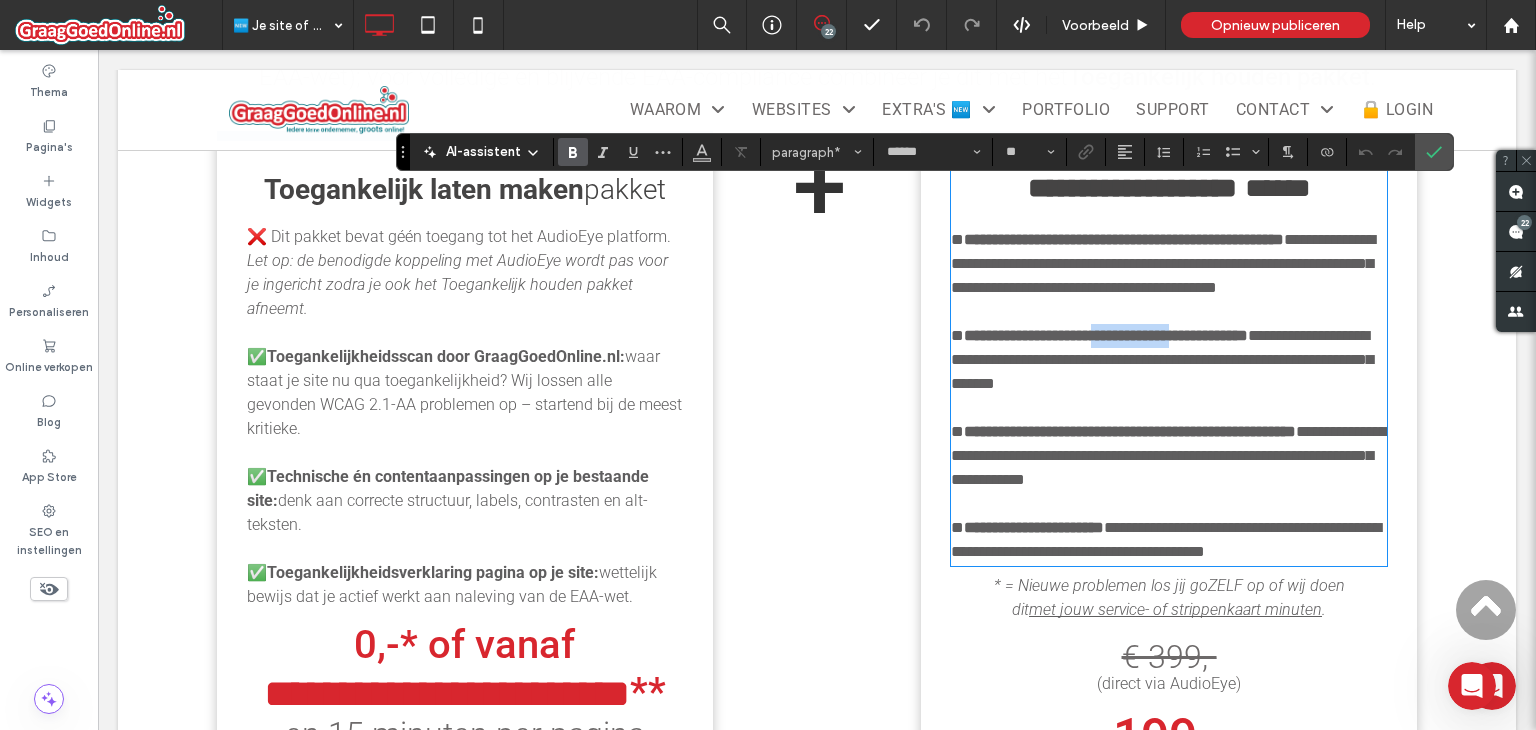 click on "**********" at bounding box center [1169, 360] 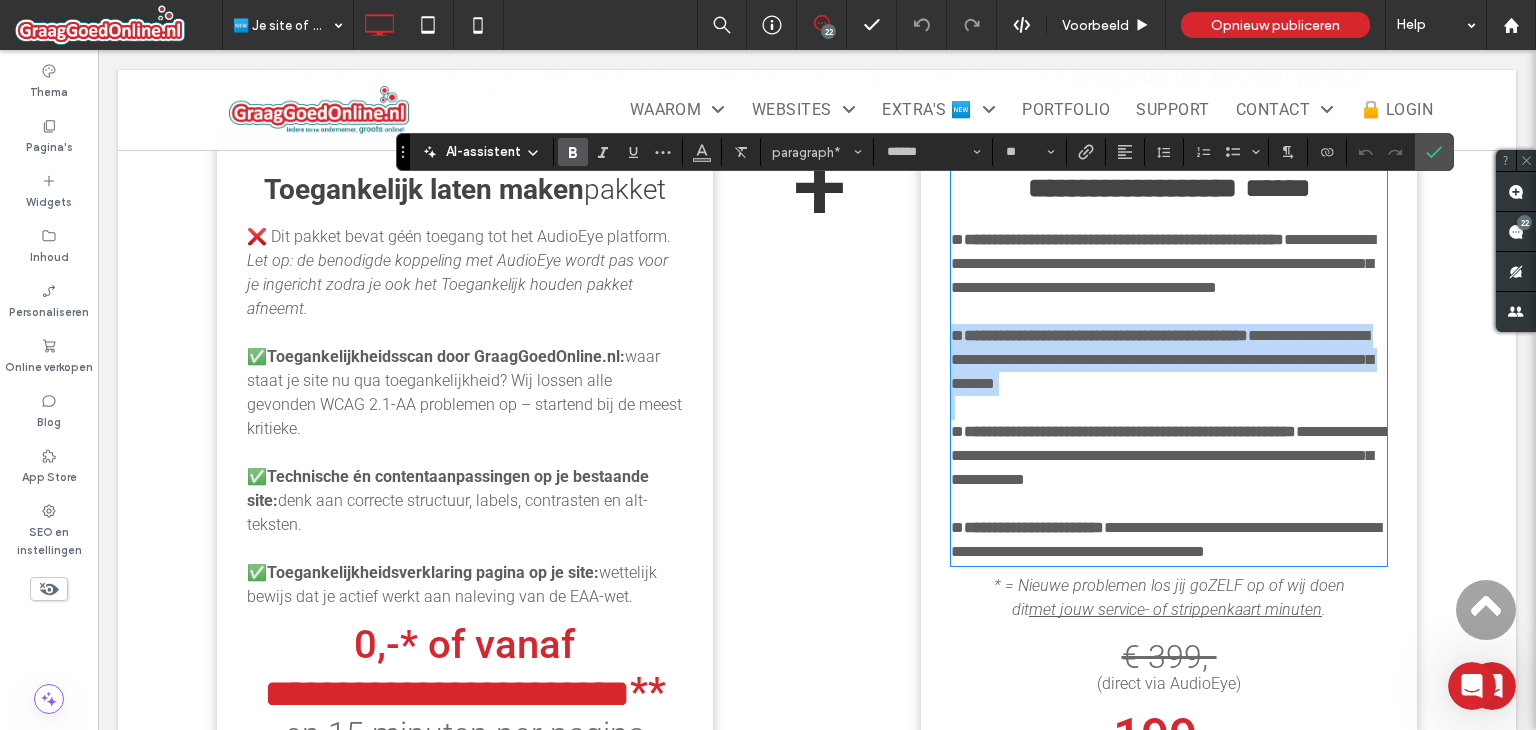 click on "**********" at bounding box center [1169, 360] 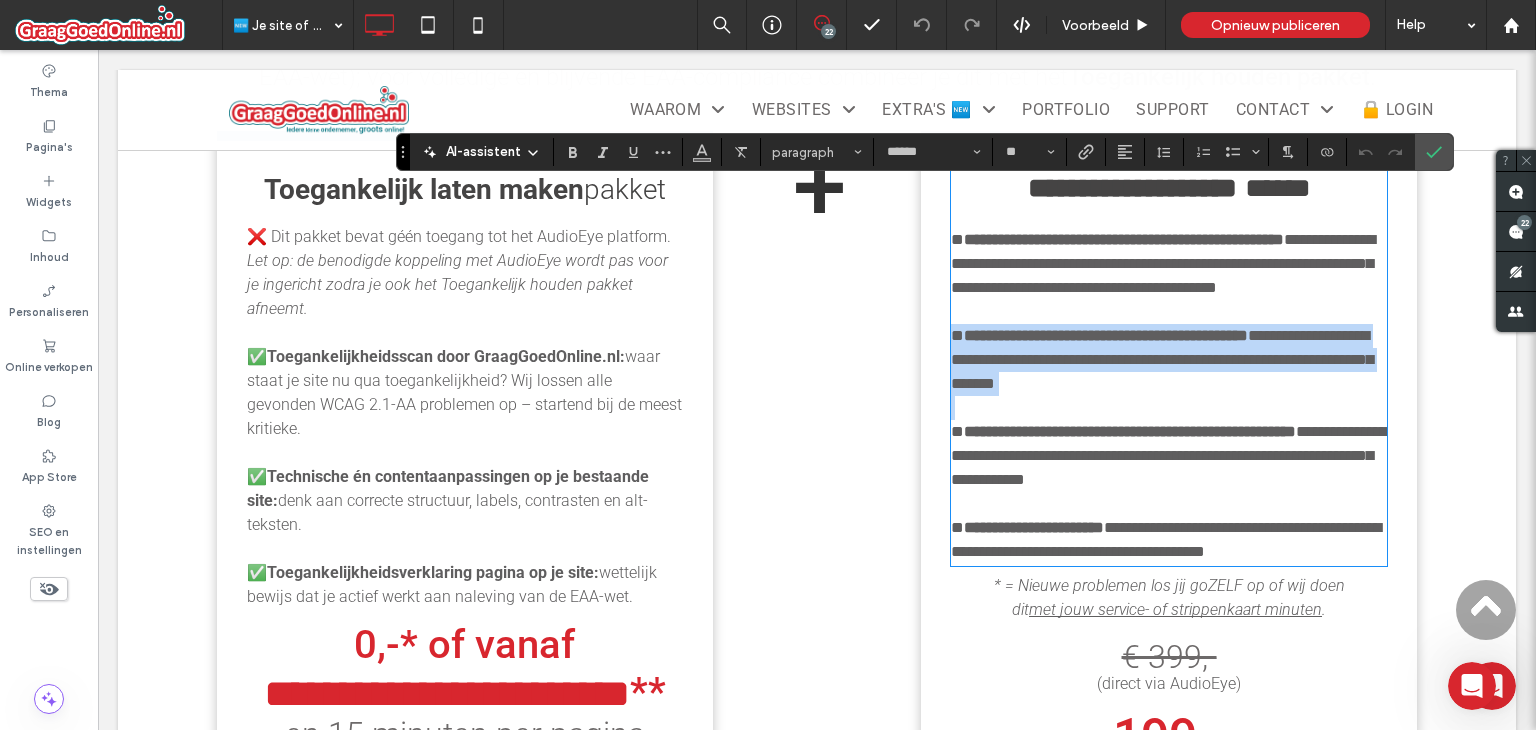 click on "**********" at bounding box center (1162, 359) 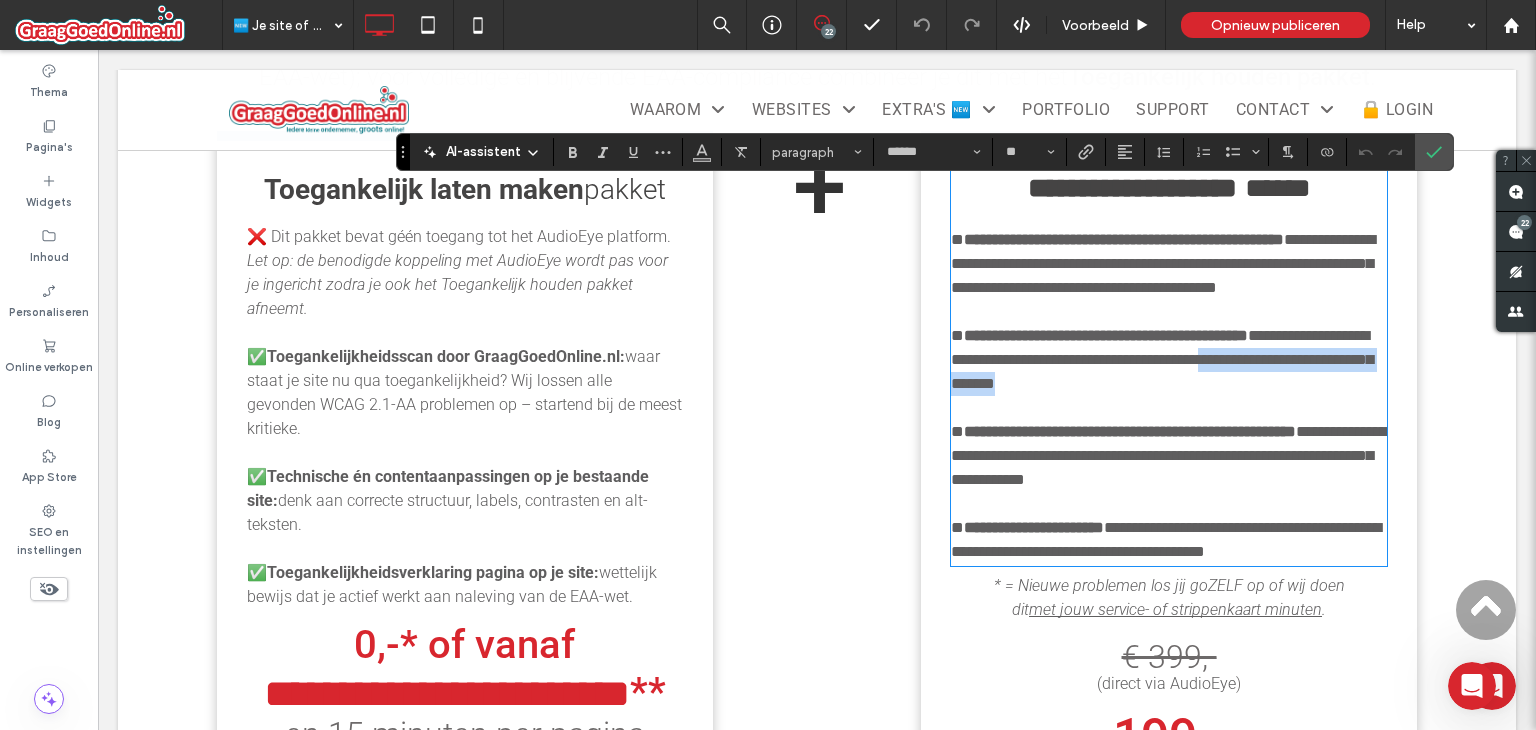 drag, startPoint x: 1300, startPoint y: 405, endPoint x: 1328, endPoint y: 382, distance: 36.23534 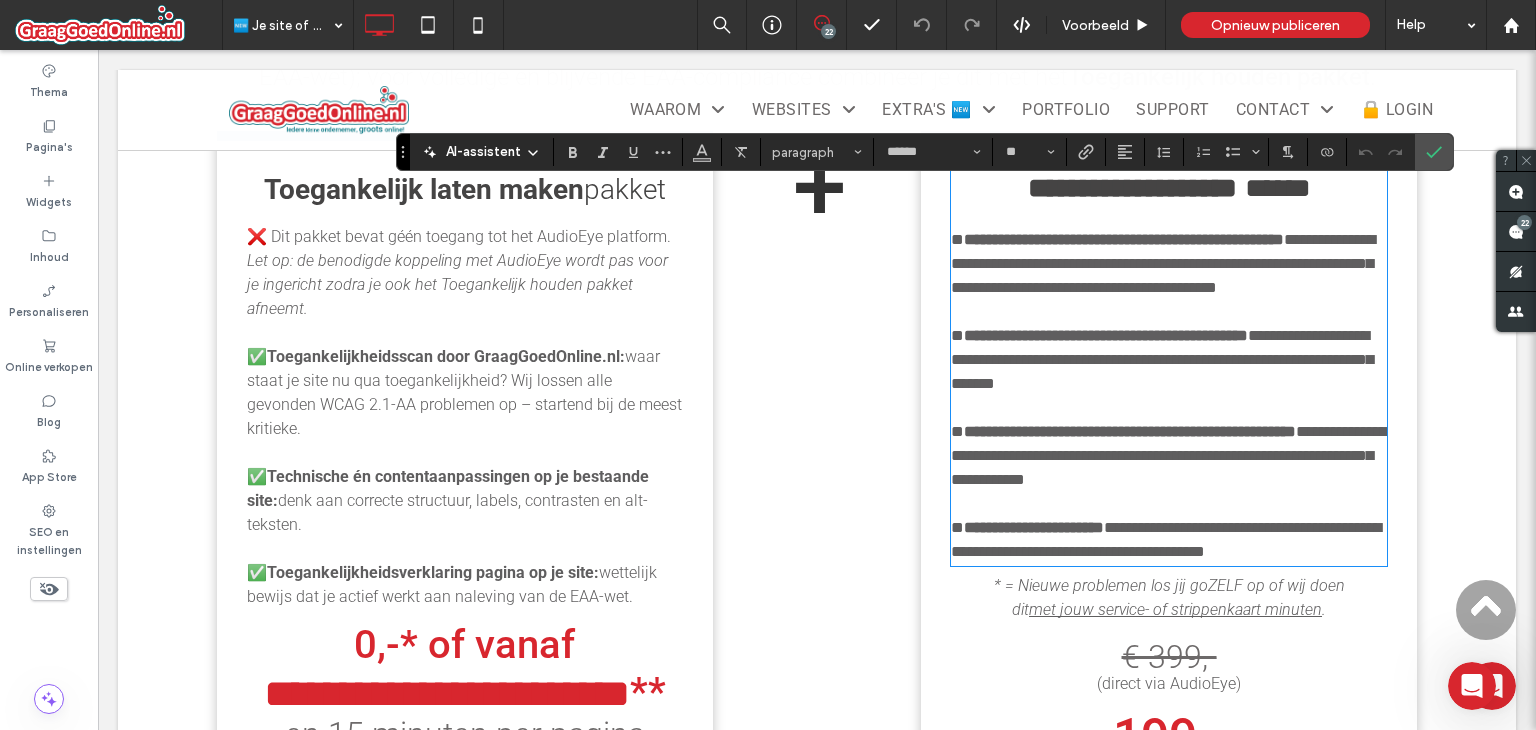 click on "**********" at bounding box center (1169, 455) 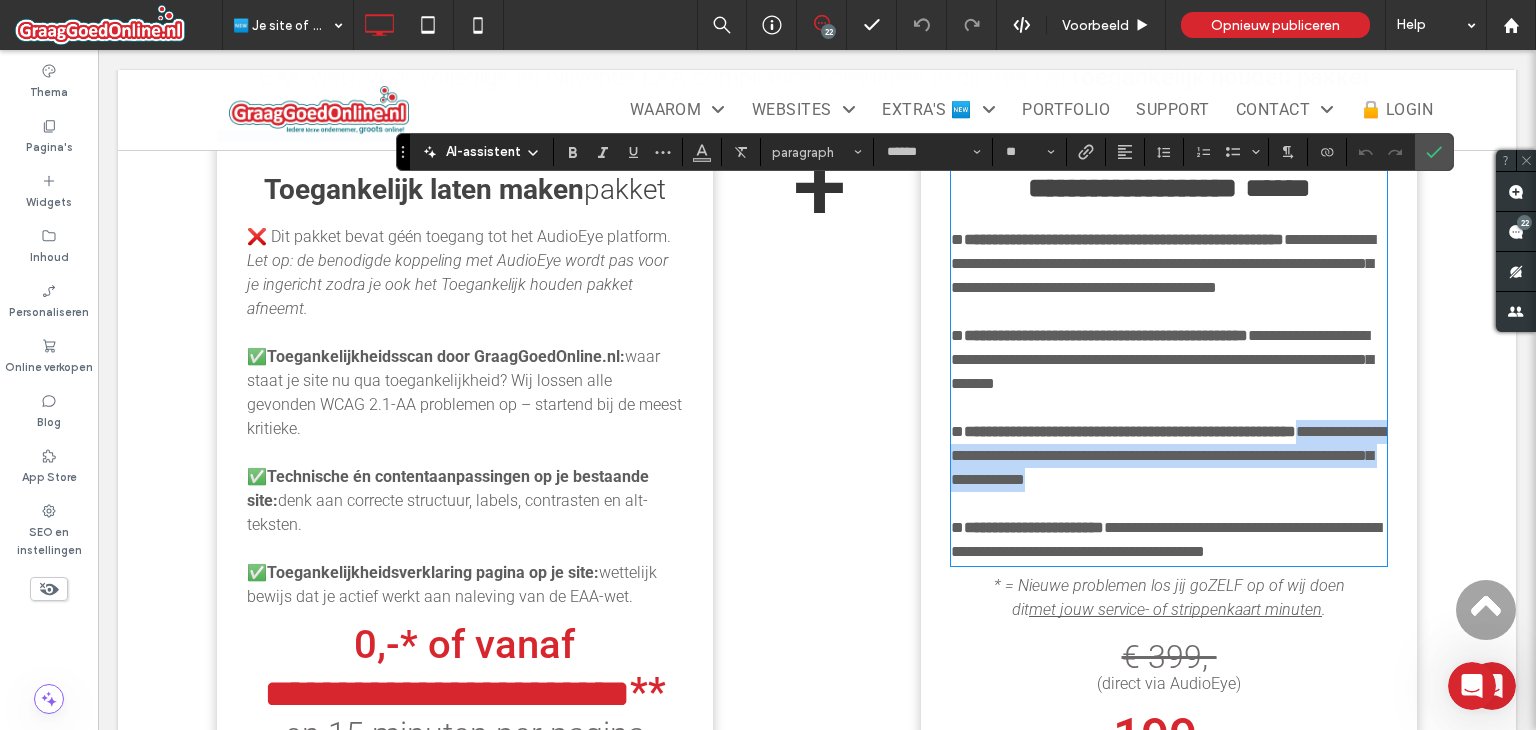 drag, startPoint x: 1228, startPoint y: 499, endPoint x: 934, endPoint y: 472, distance: 295.23718 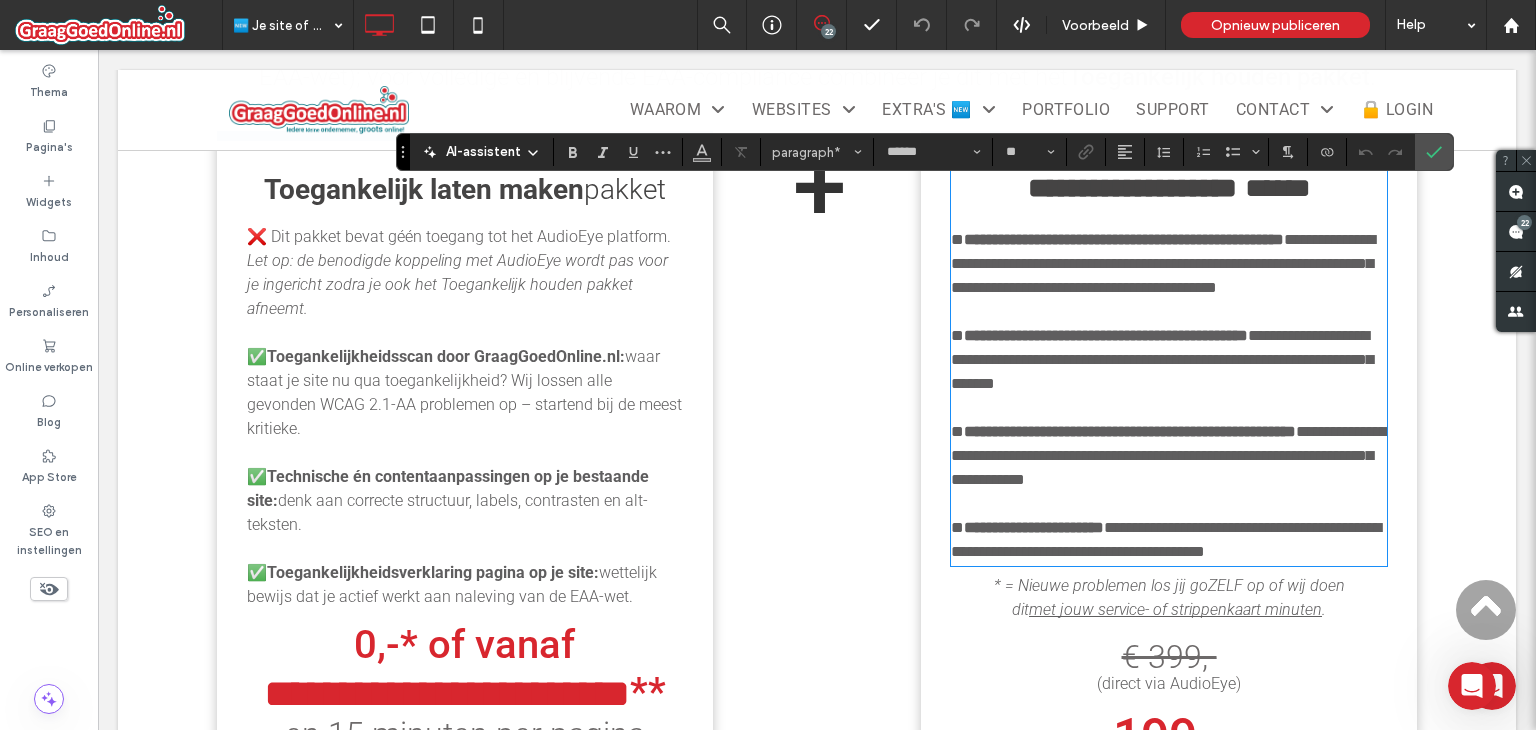 click on "**********" at bounding box center (1166, 539) 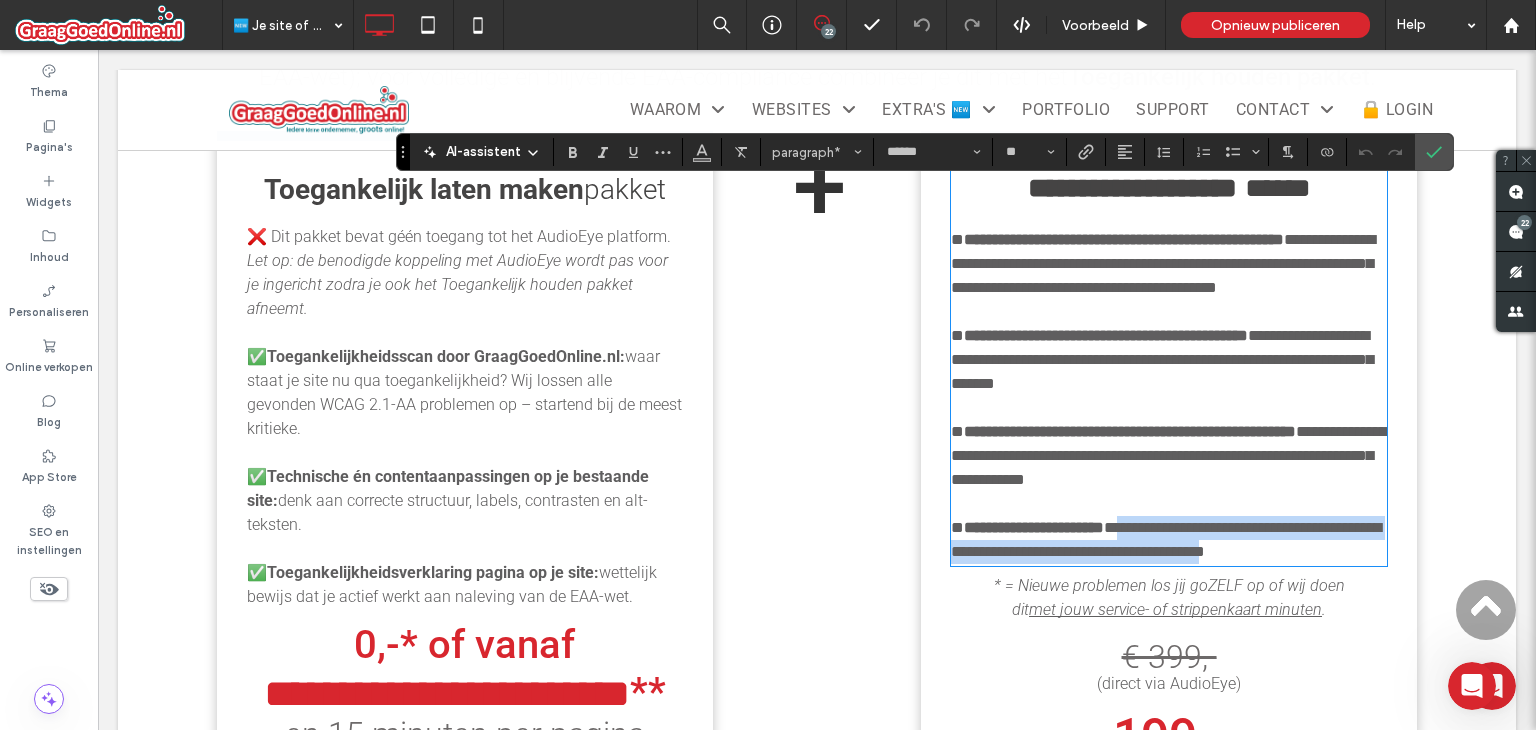 drag, startPoint x: 1148, startPoint y: 546, endPoint x: 1360, endPoint y: 566, distance: 212.9413 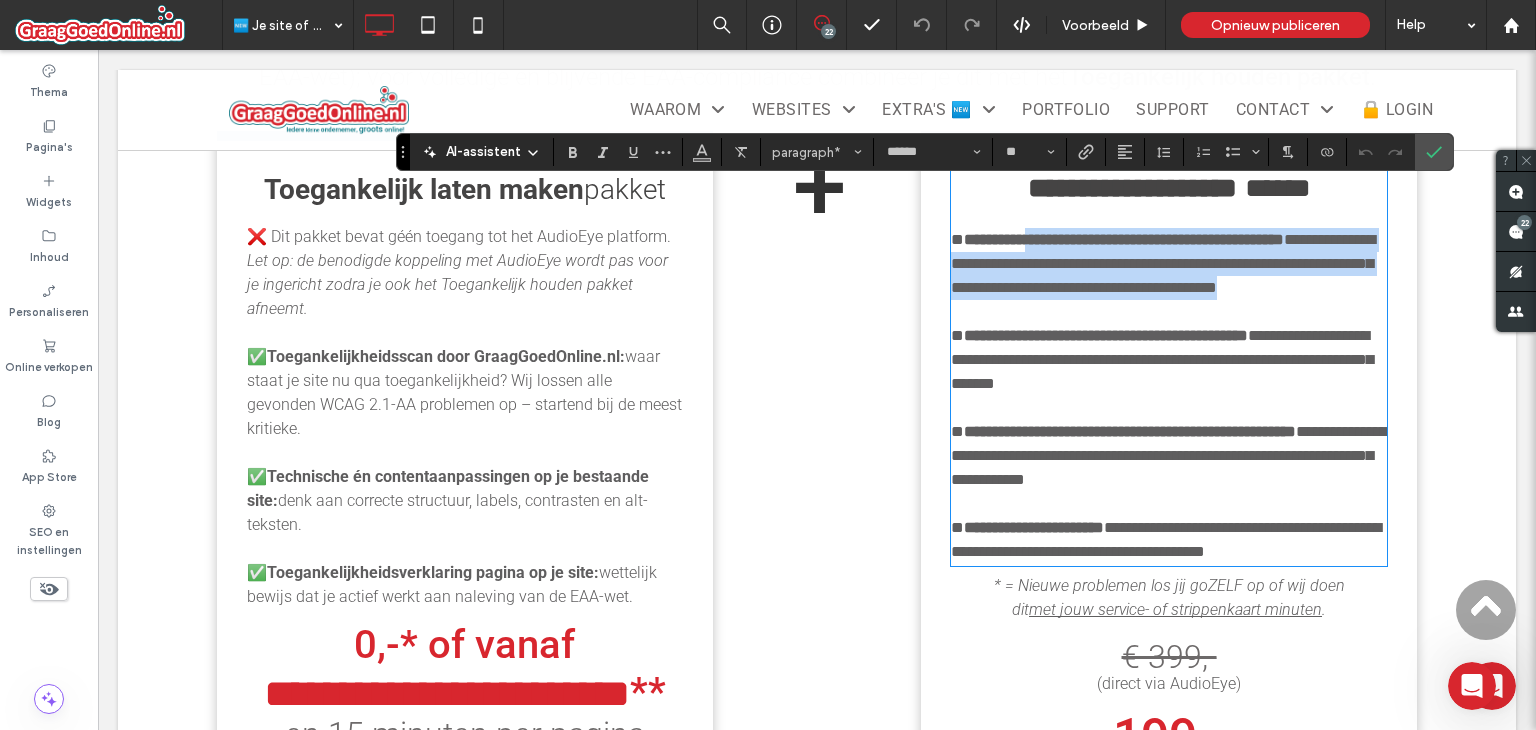 drag, startPoint x: 1372, startPoint y: 312, endPoint x: 1036, endPoint y: 258, distance: 340.3116 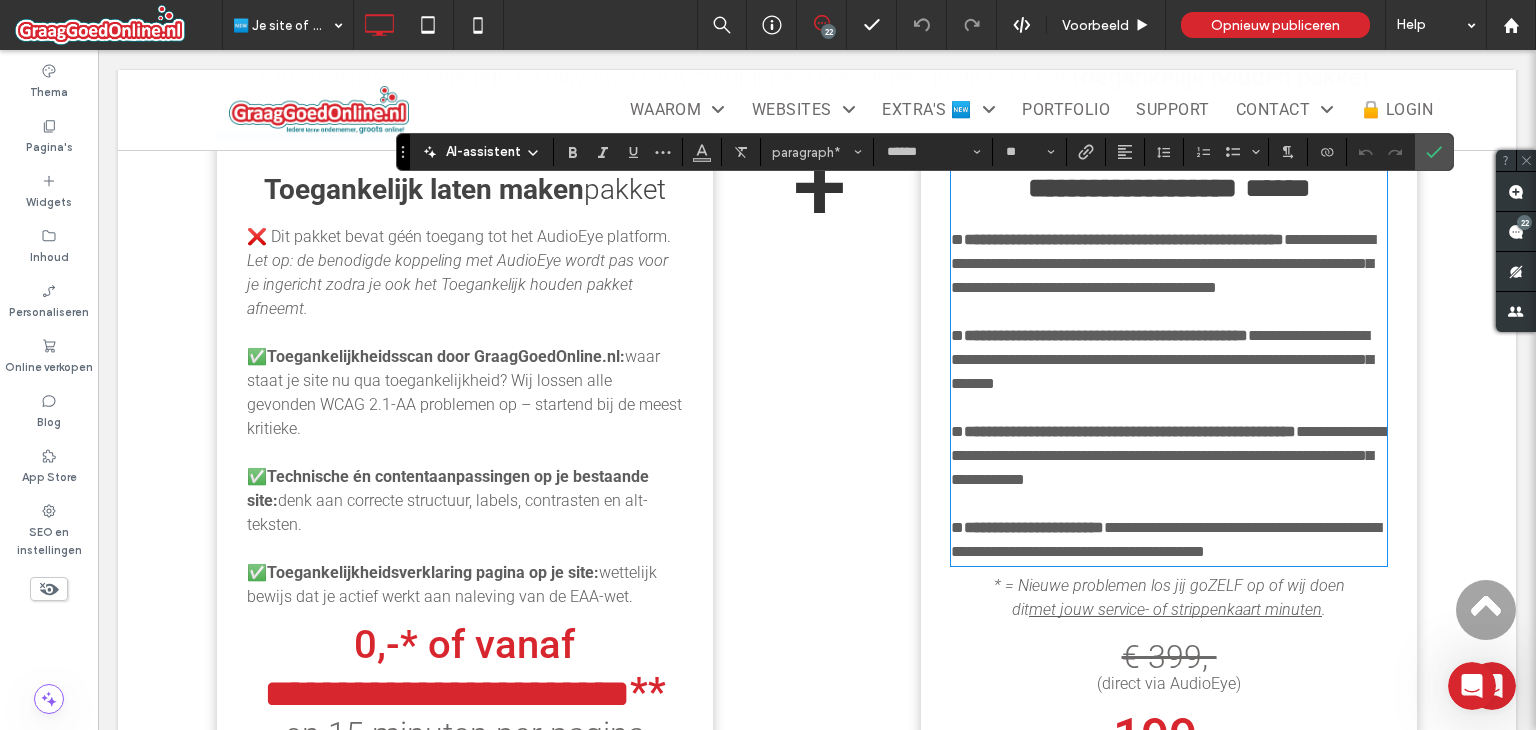 click on "Let op: de benodigde koppeling met AudioEye wordt pas voor je ingericht zodra je ook het Toegankelijk houden pakket afneemt." at bounding box center [457, 284] 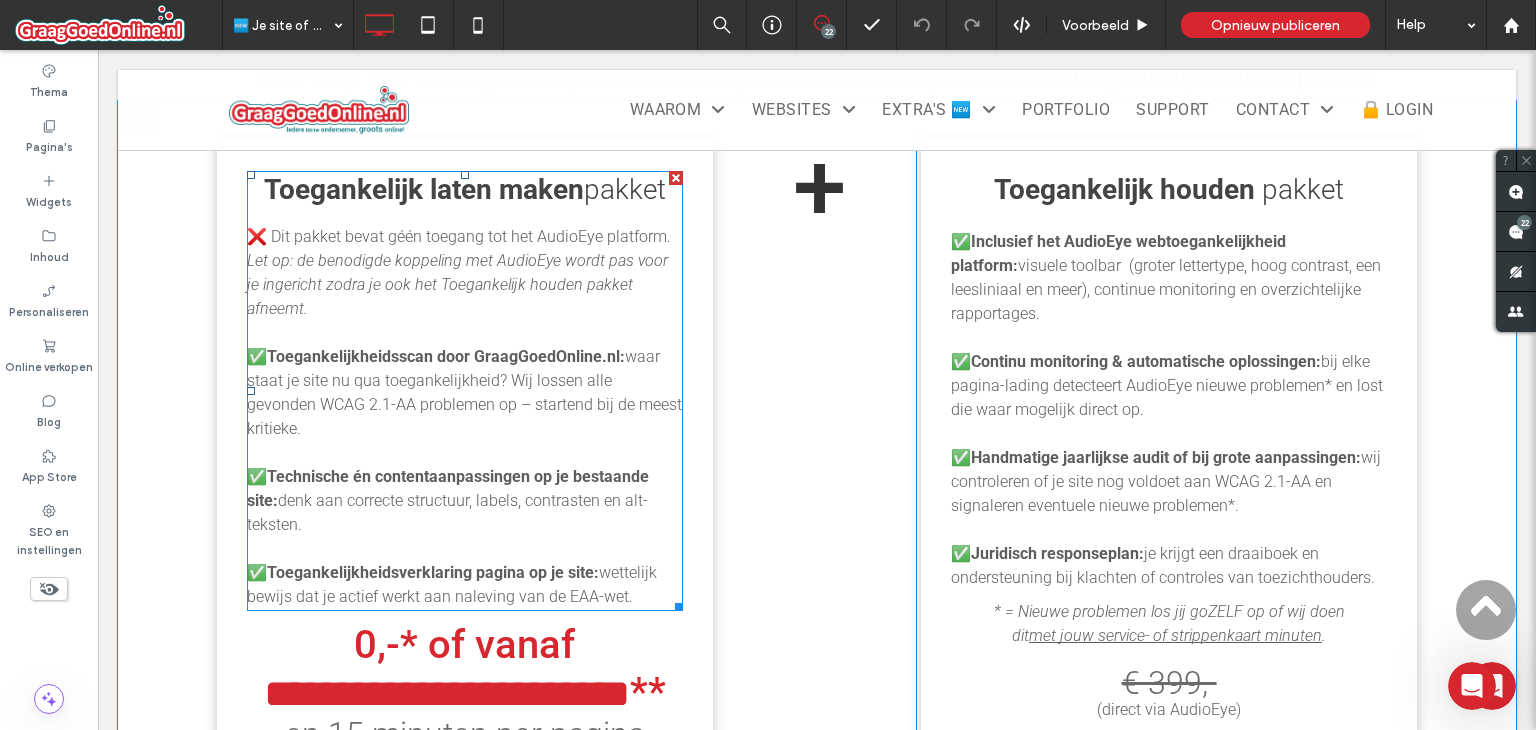 click on "❌ Dit pakket bevat géén toegang tot het AudioEye platform." at bounding box center (465, 237) 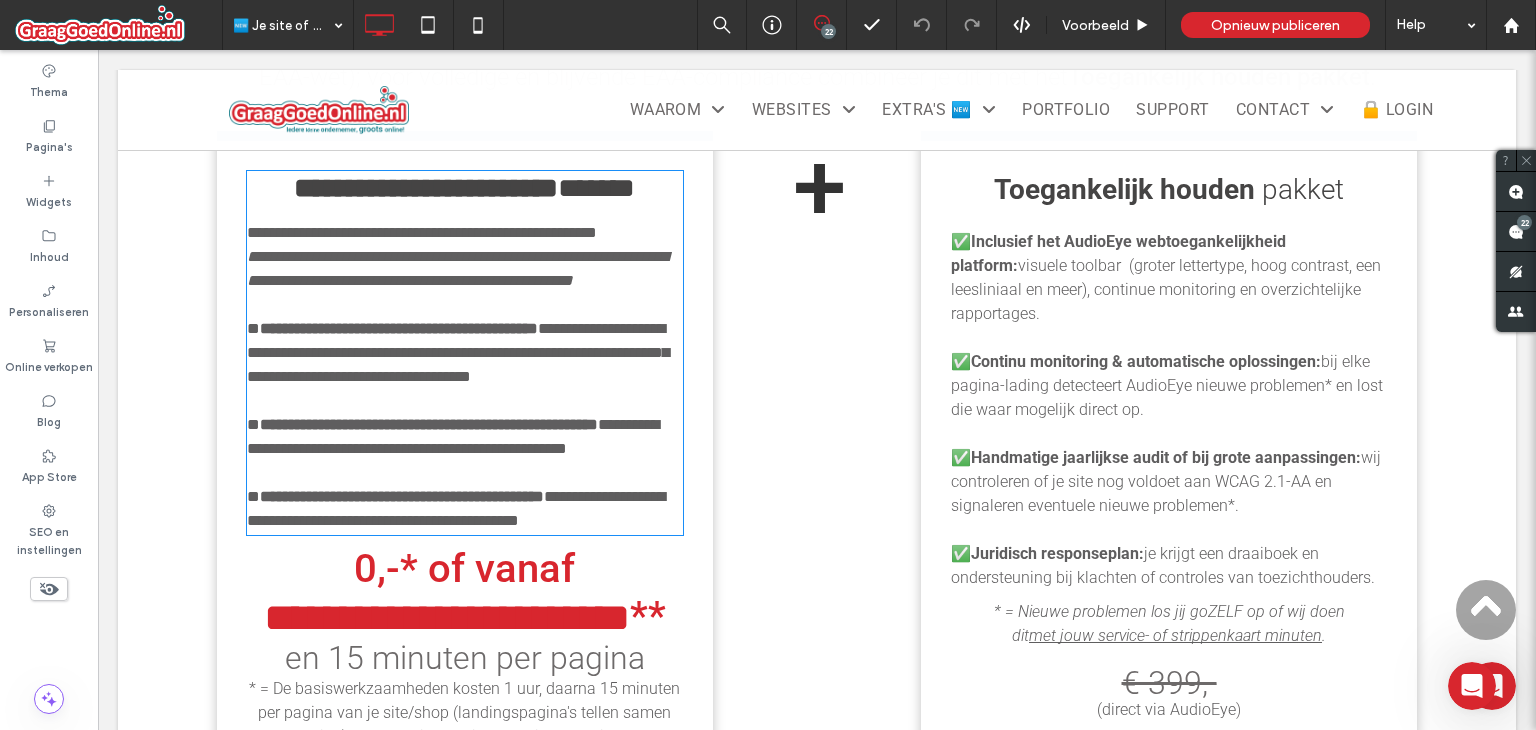 type on "******" 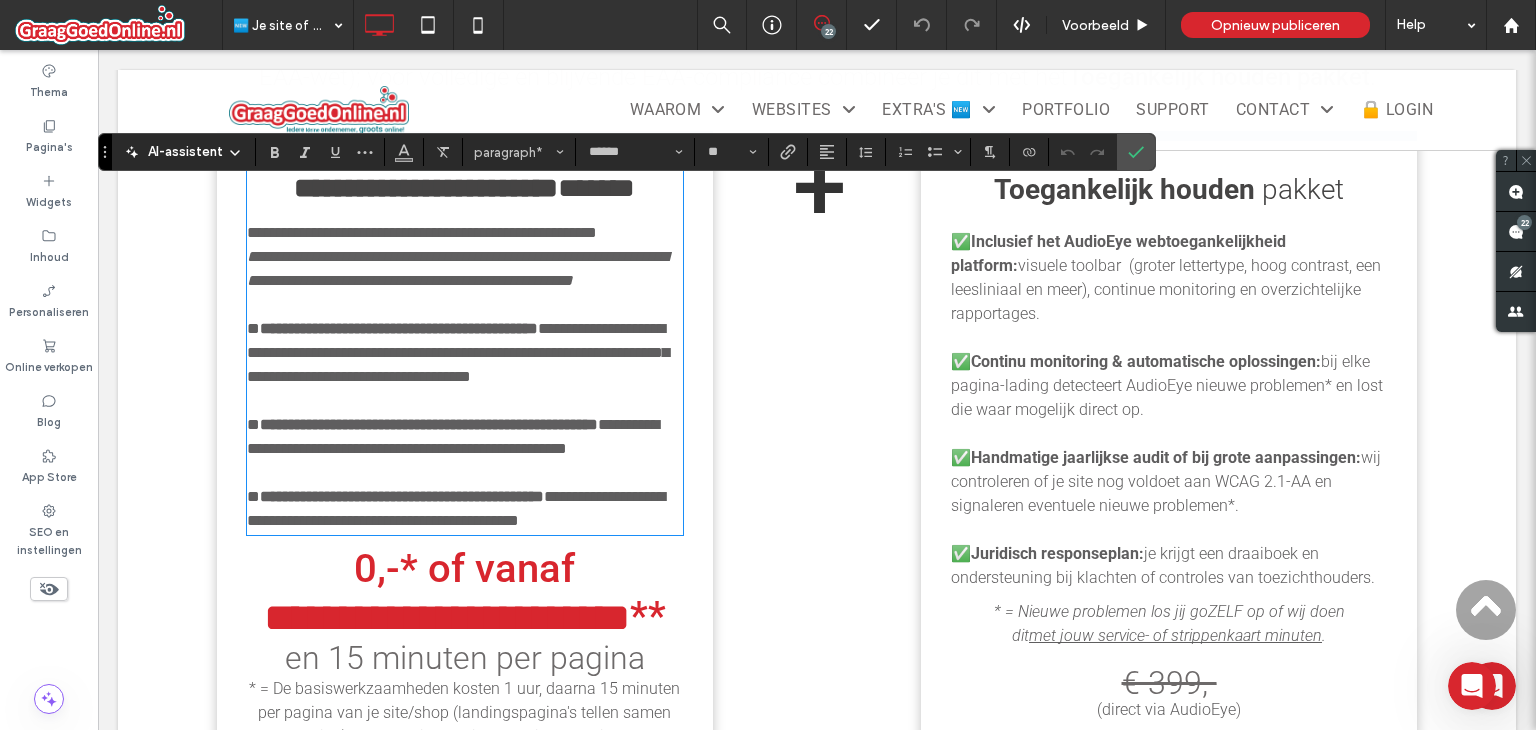 click at bounding box center (465, 212) 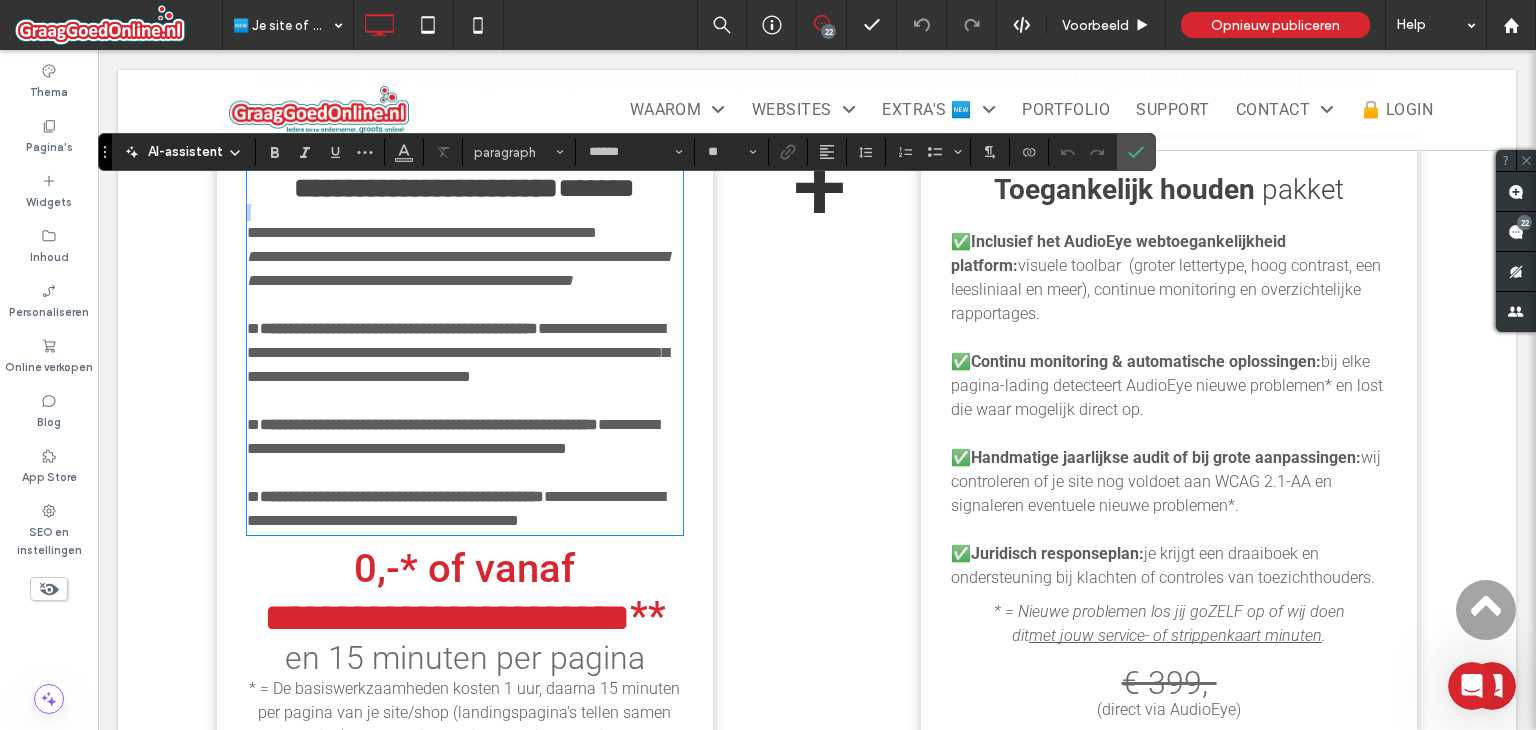 click at bounding box center (465, 212) 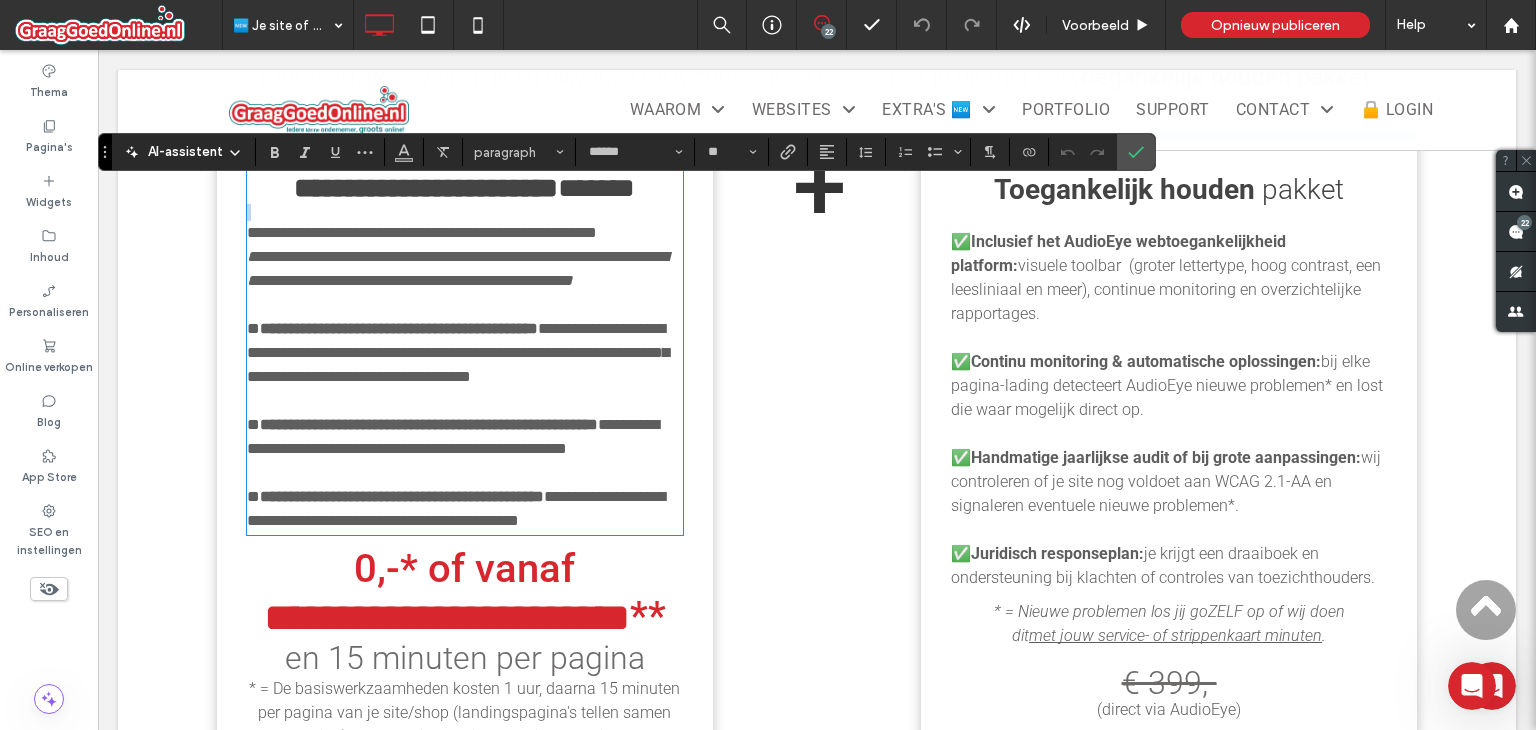 click at bounding box center (465, 212) 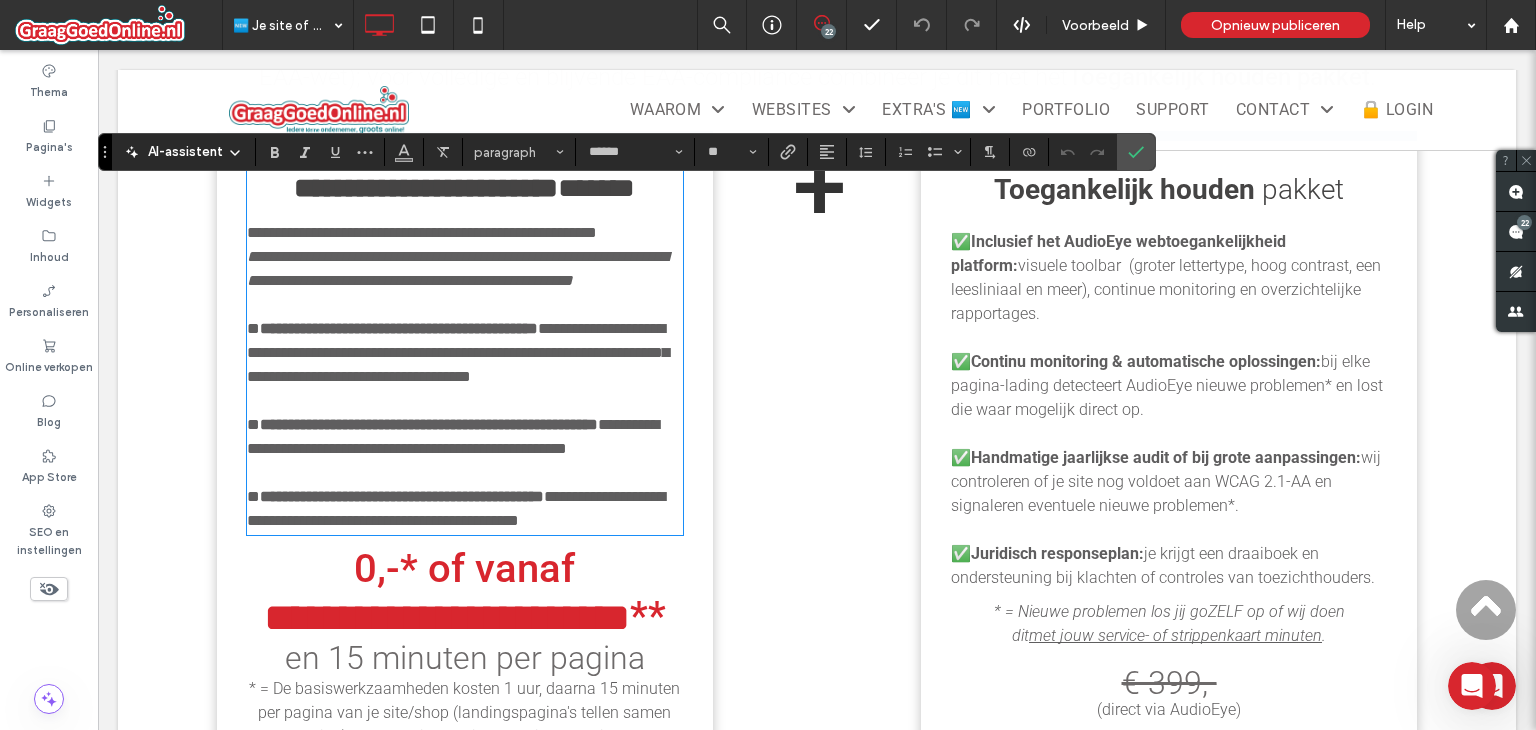 click on "**********" at bounding box center [457, 268] 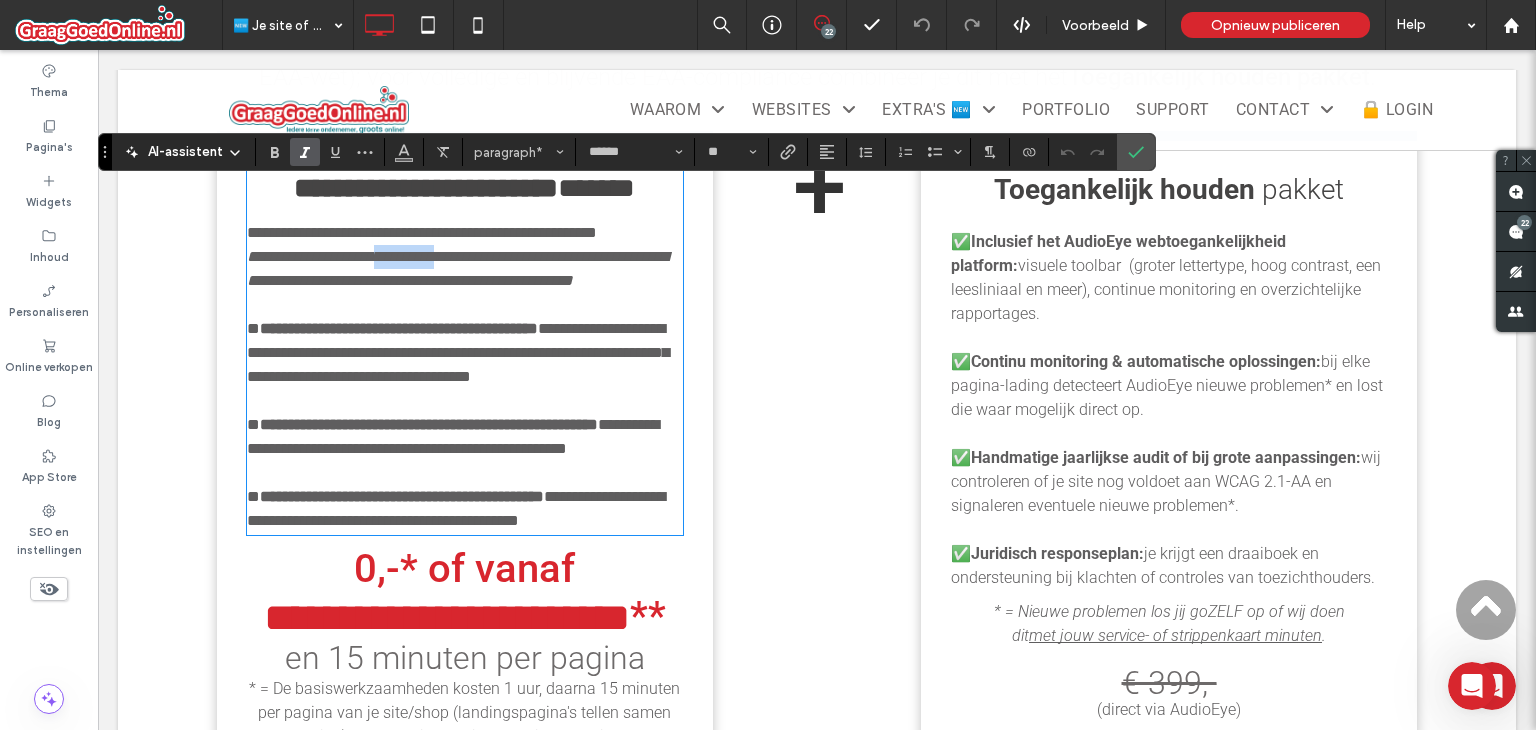 click on "**********" at bounding box center [457, 268] 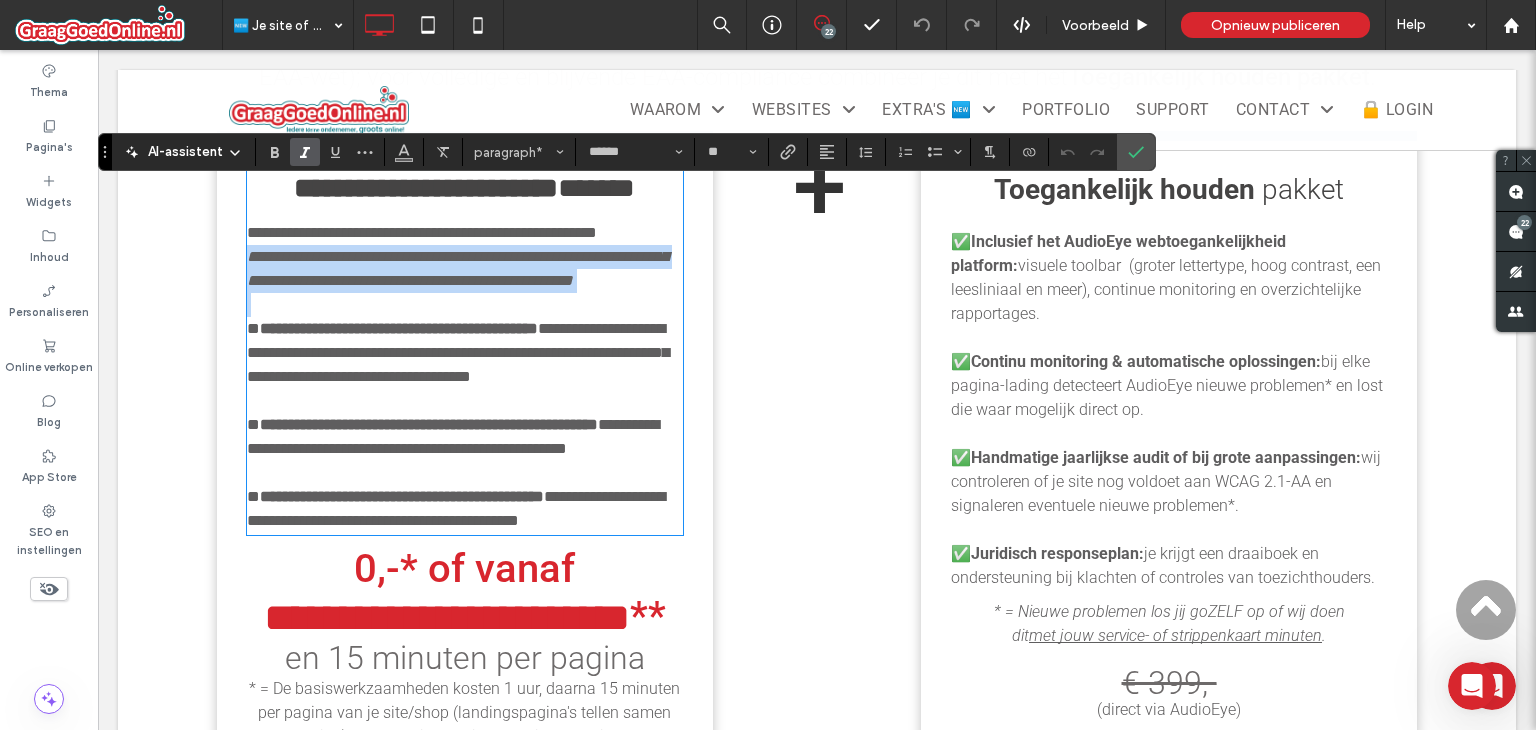 click on "**********" at bounding box center [457, 268] 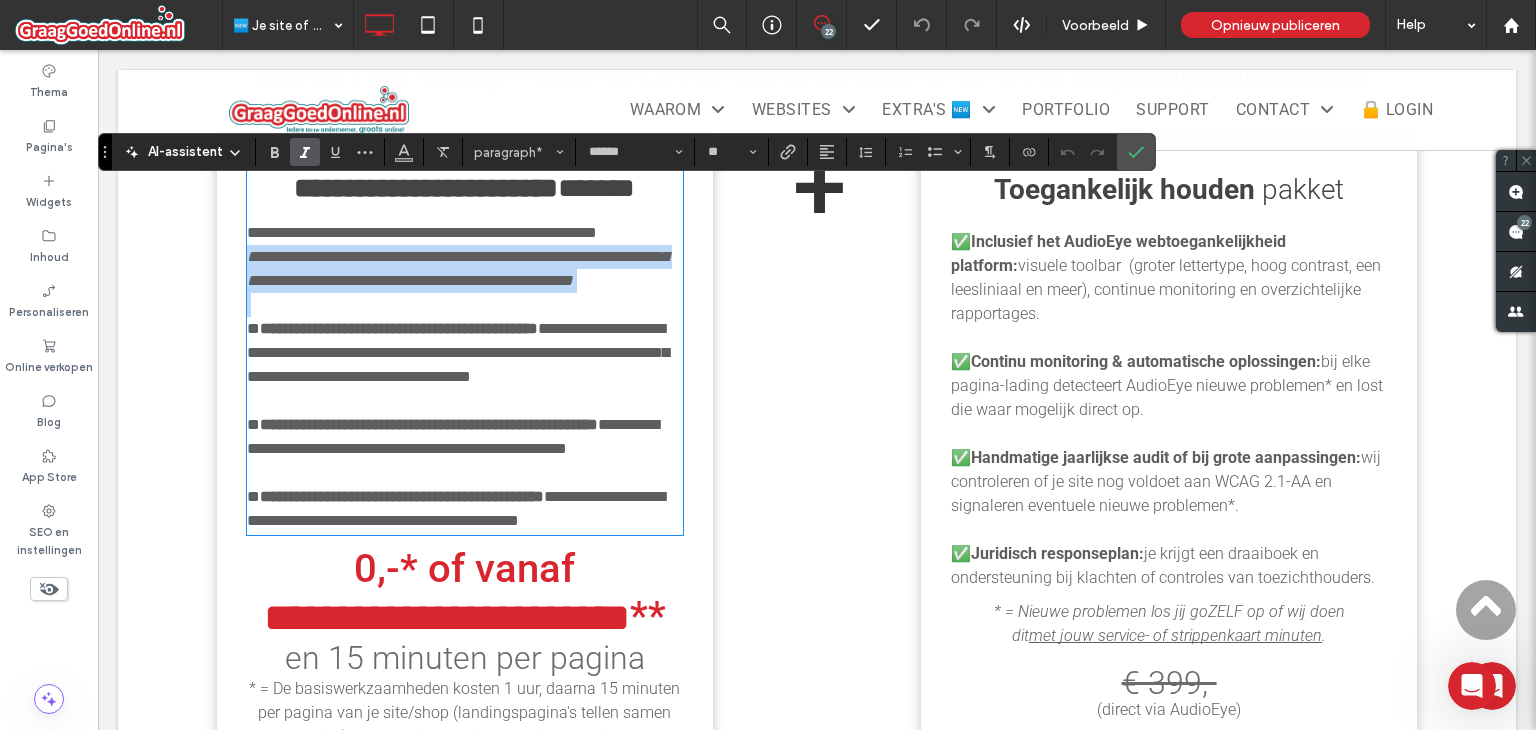 click on "**********" at bounding box center [457, 268] 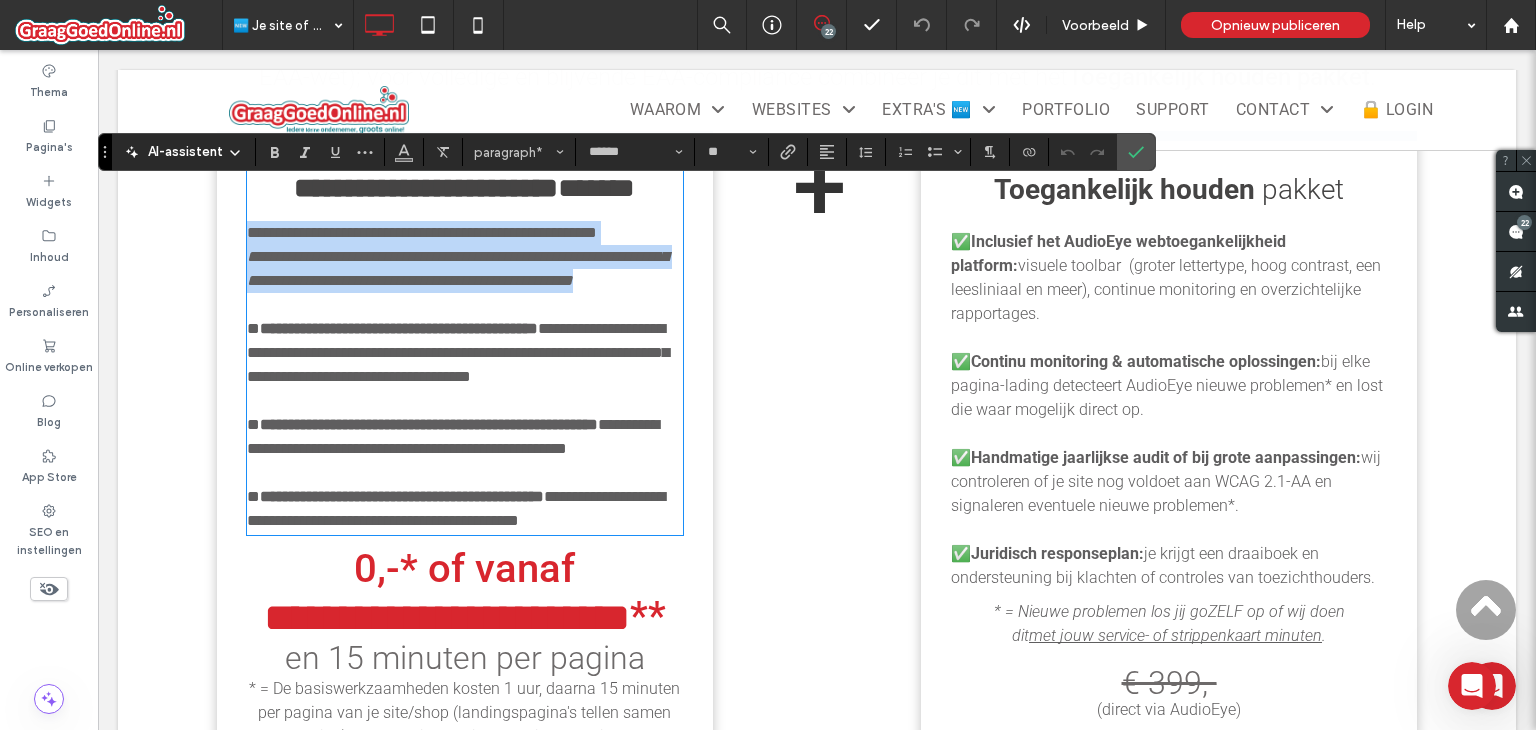 drag, startPoint x: 666, startPoint y: 301, endPoint x: 156, endPoint y: 251, distance: 512.4451 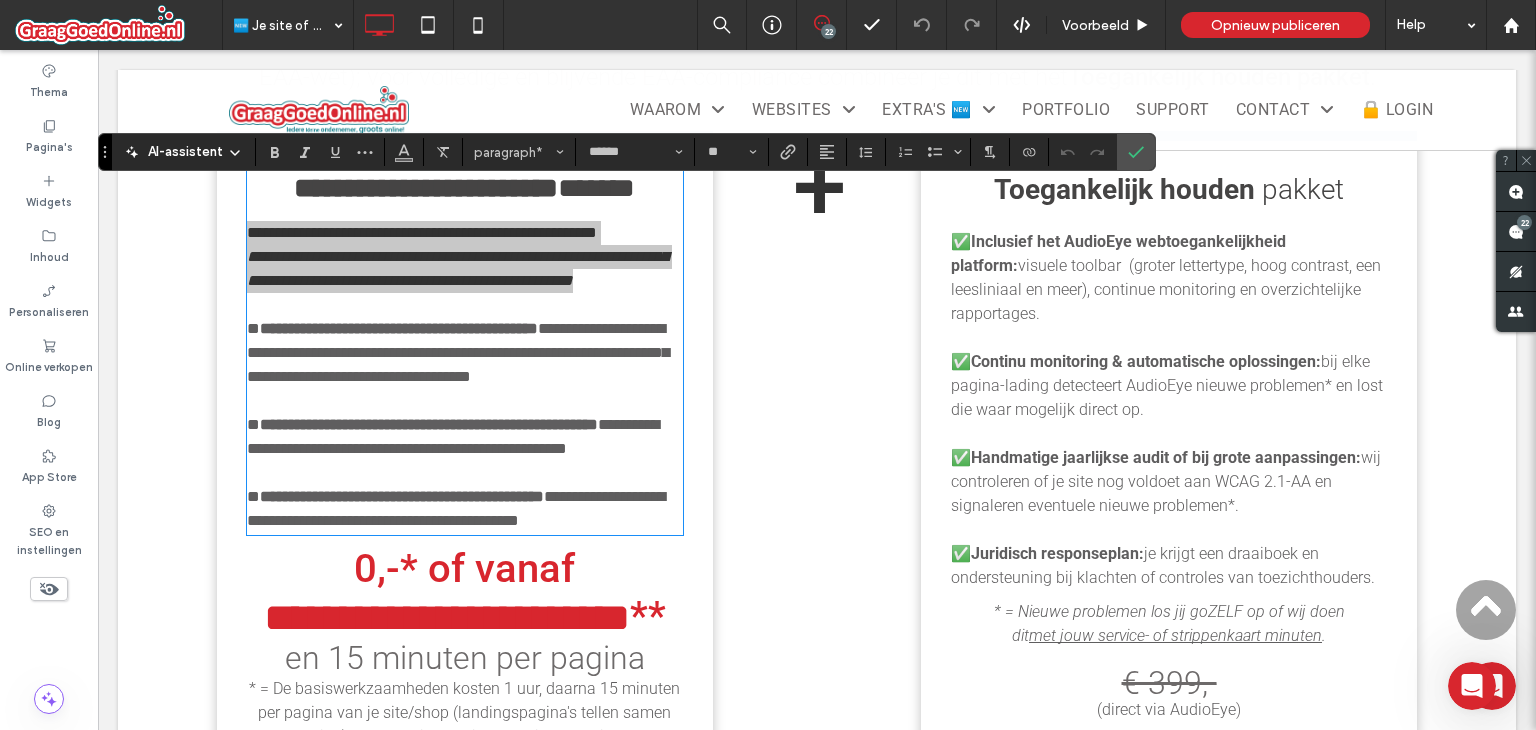 scroll, scrollTop: 1860, scrollLeft: 0, axis: vertical 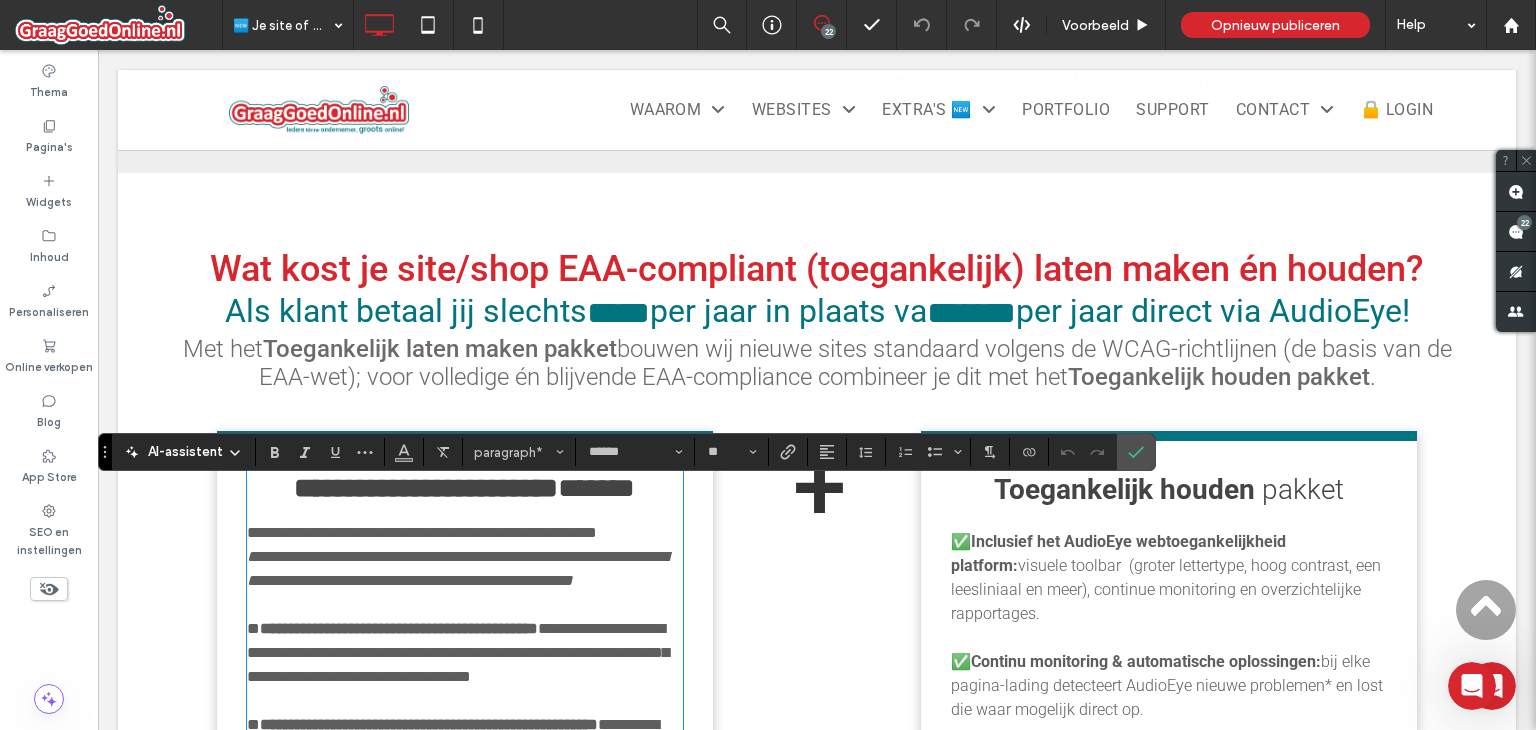 click on "bouwen wij nieuwe sites standaard volgens de WCAG-richtlijnen (de basis van de EAA-wet); voor volledige én blijvende EAA-compliance combineer je dit met het" at bounding box center (855, 363) 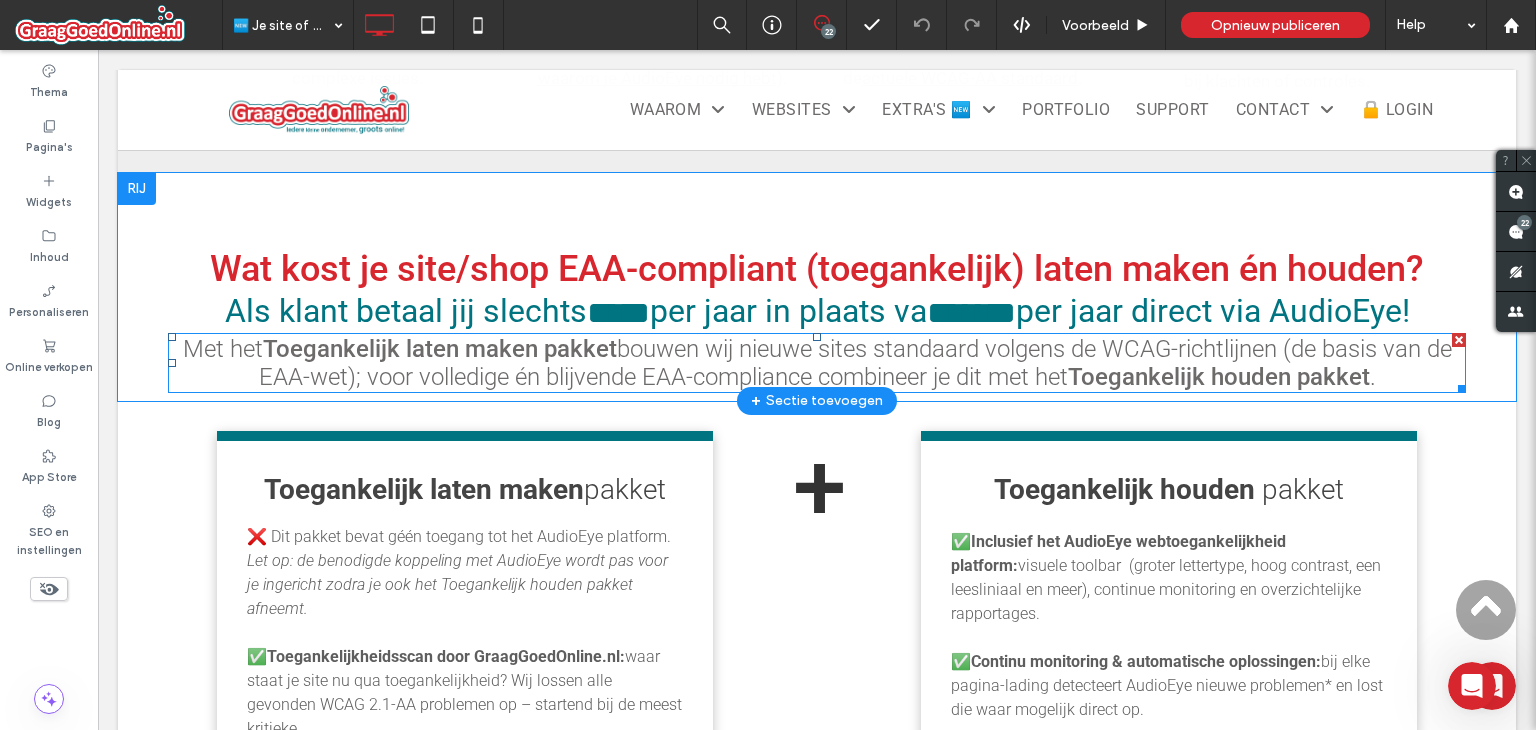click on "bouwen wij nieuwe sites standaard volgens de WCAG-richtlijnen (de basis van de EAA-wet); voor volledige én blijvende EAA-compliance combineer je dit met het" at bounding box center [855, 363] 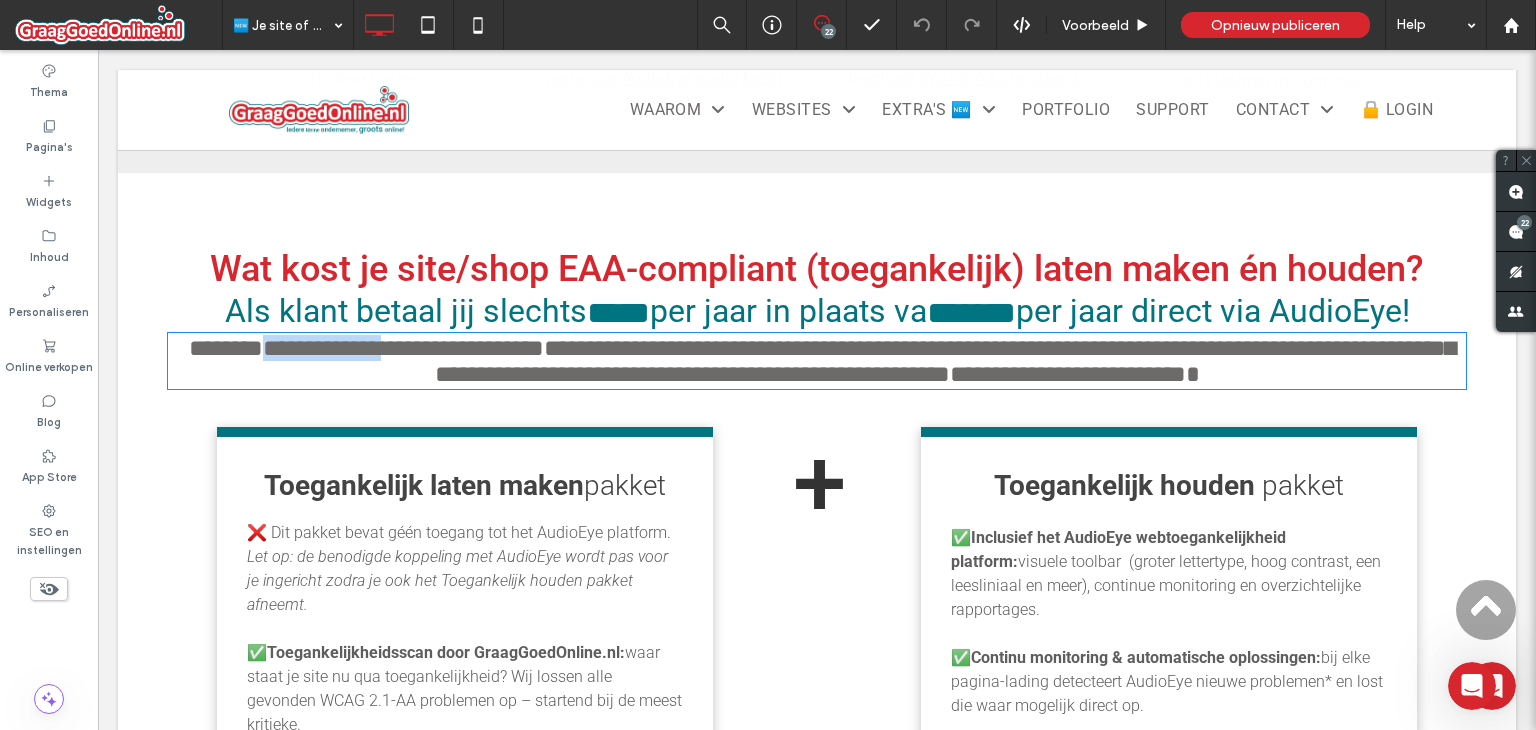 click on "**********" at bounding box center (945, 361) 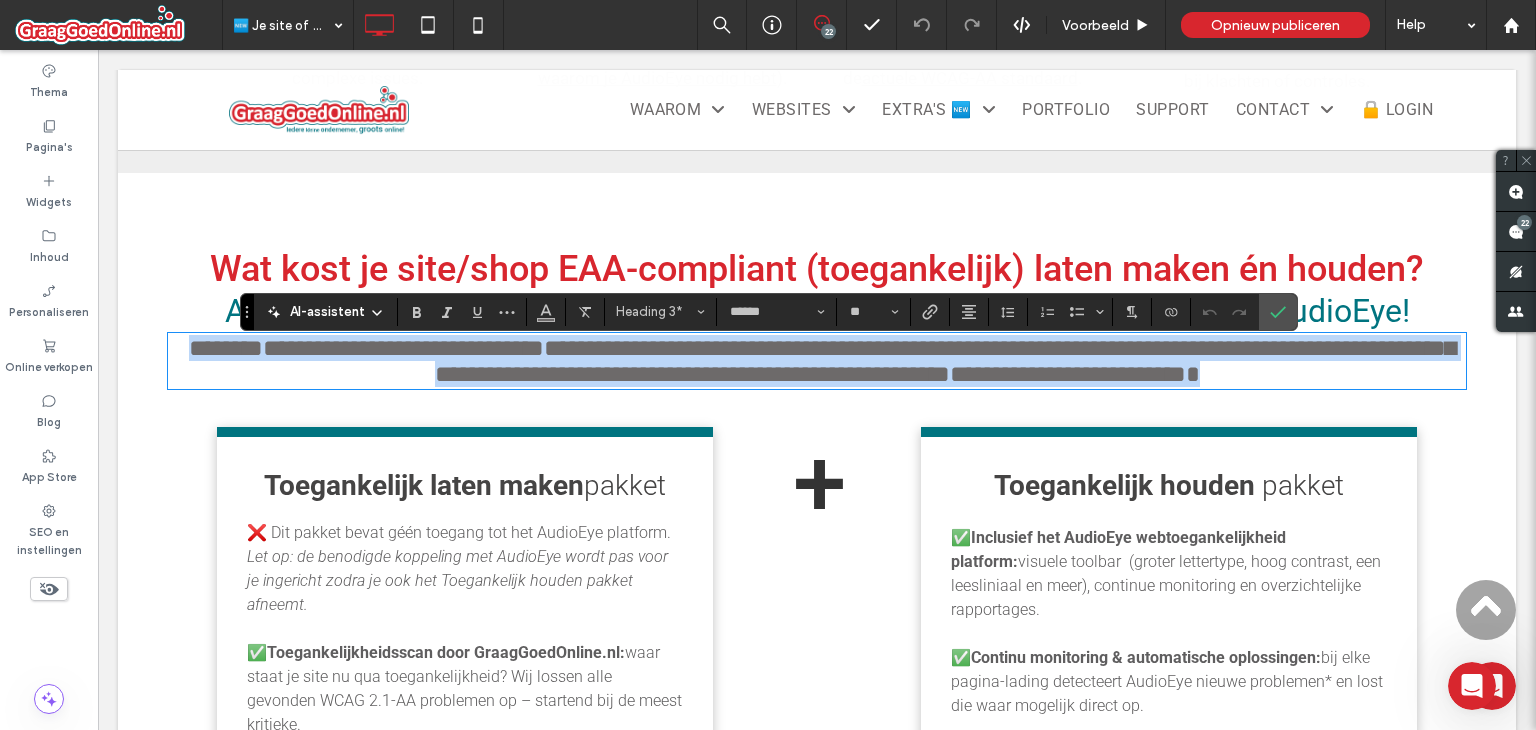 click on "**********" at bounding box center [403, 348] 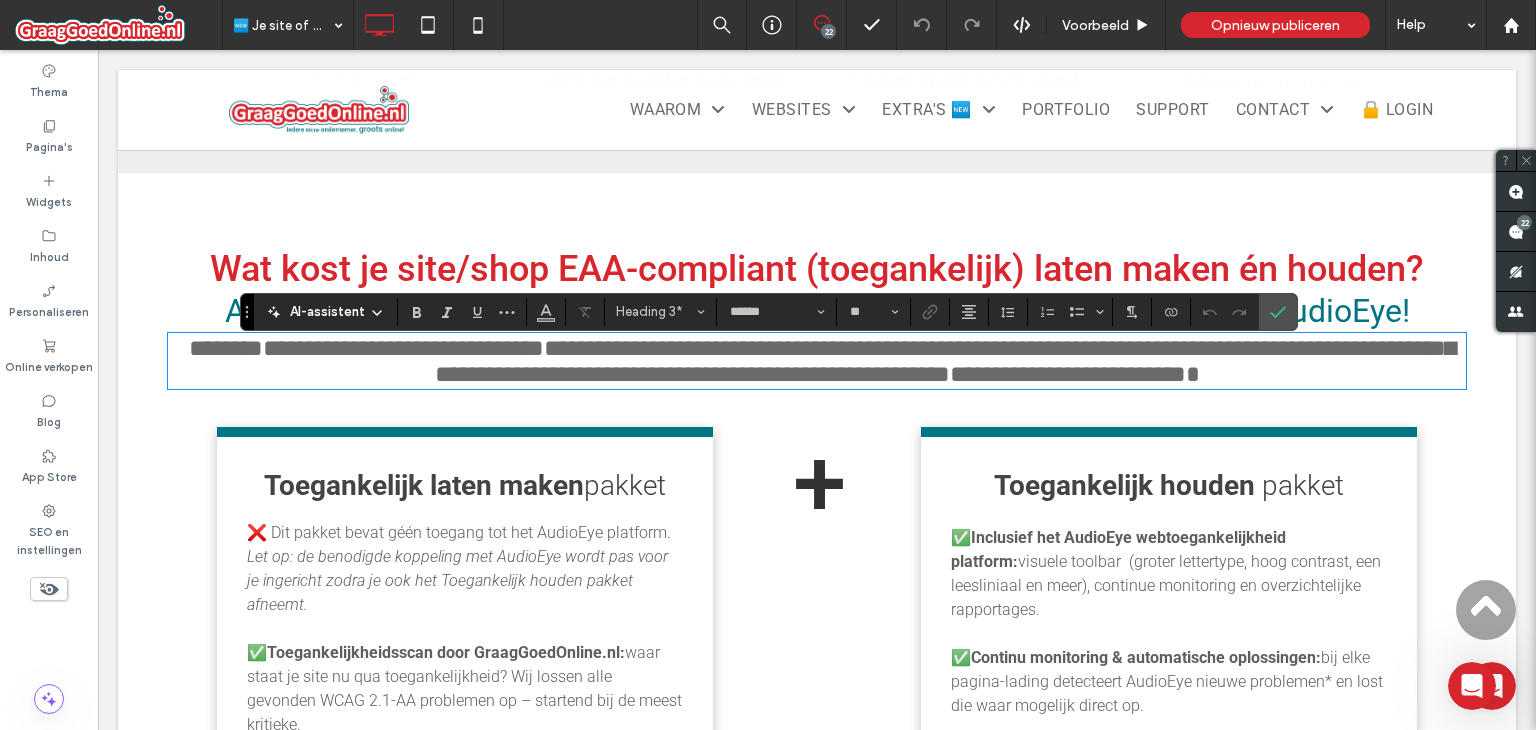click on "**********" at bounding box center (403, 348) 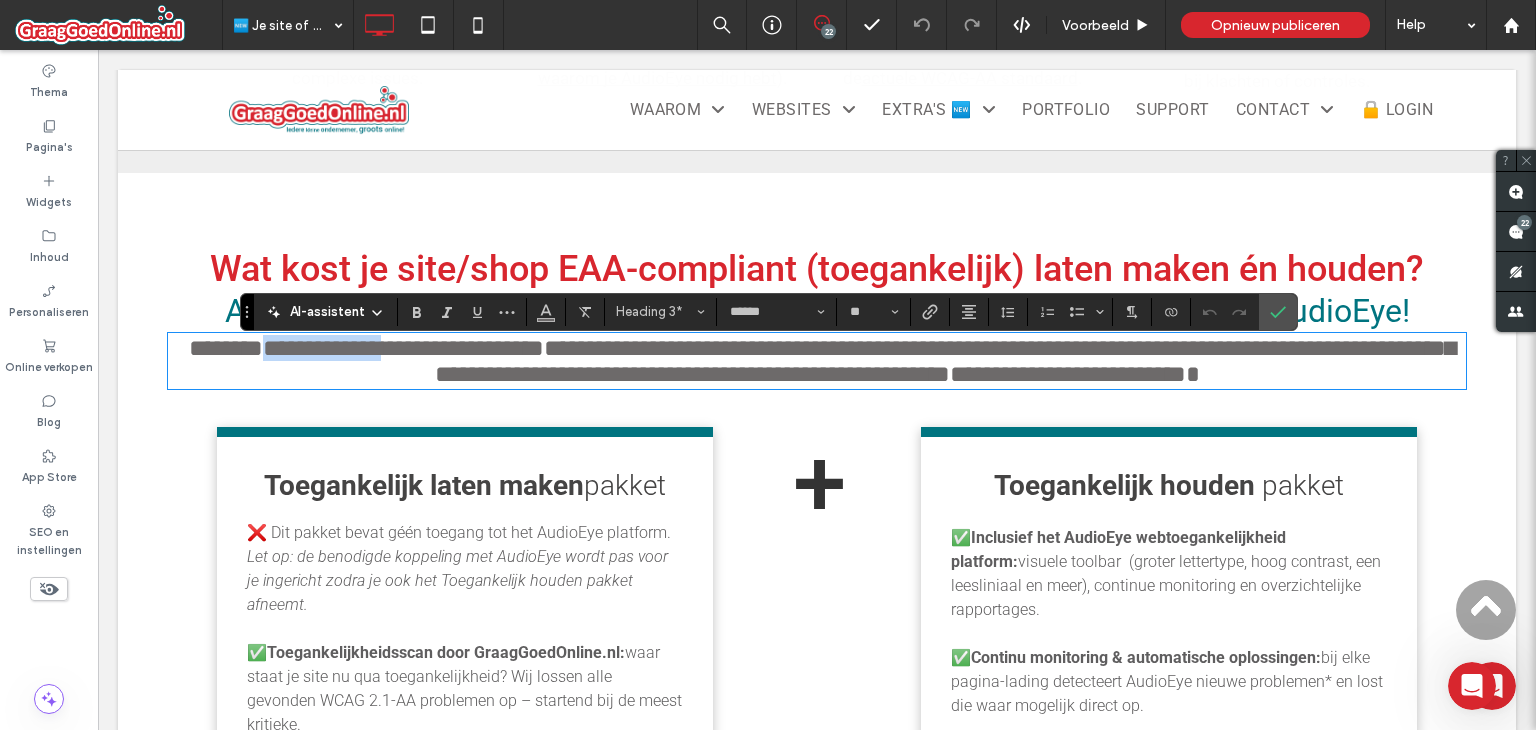 click on "**********" at bounding box center [403, 348] 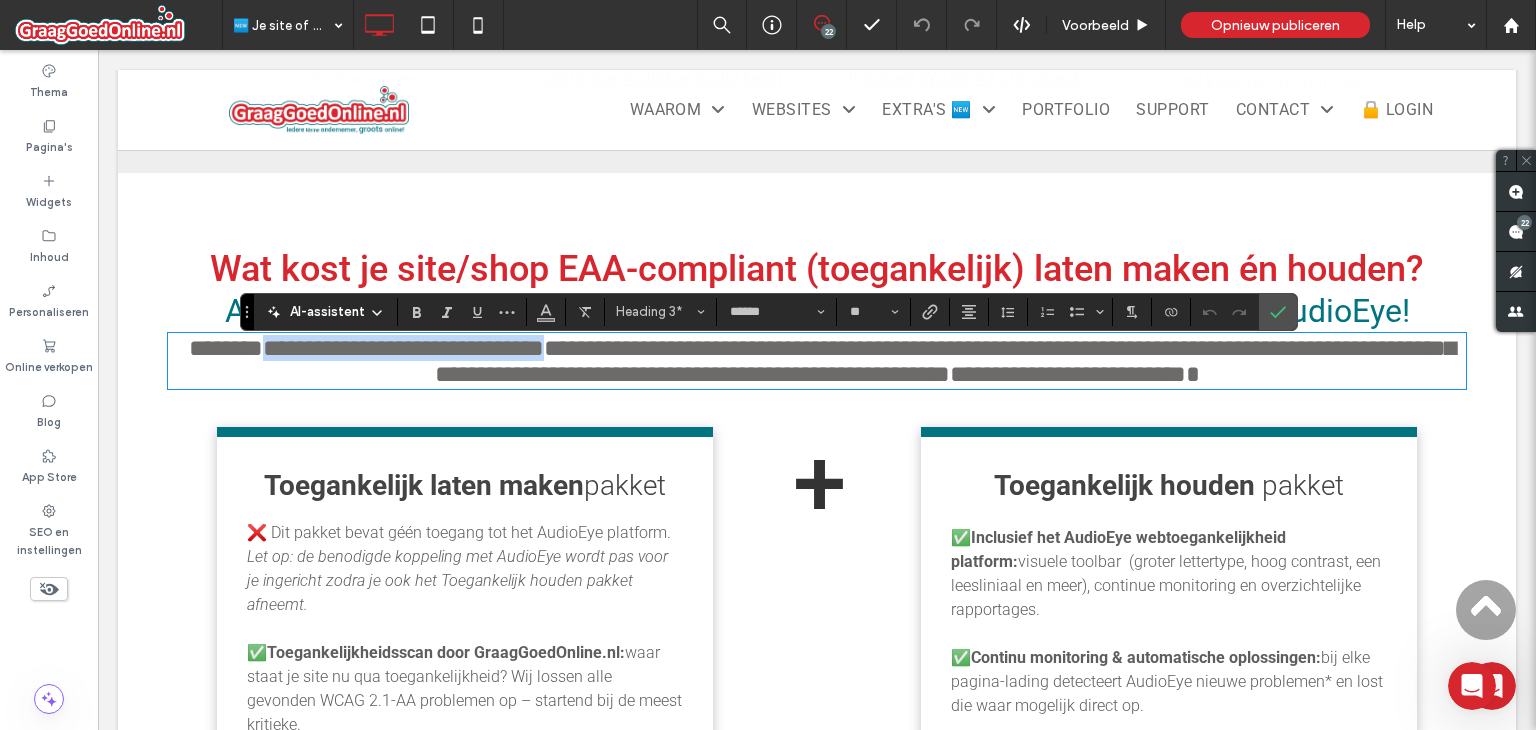click on "**********" at bounding box center (403, 348) 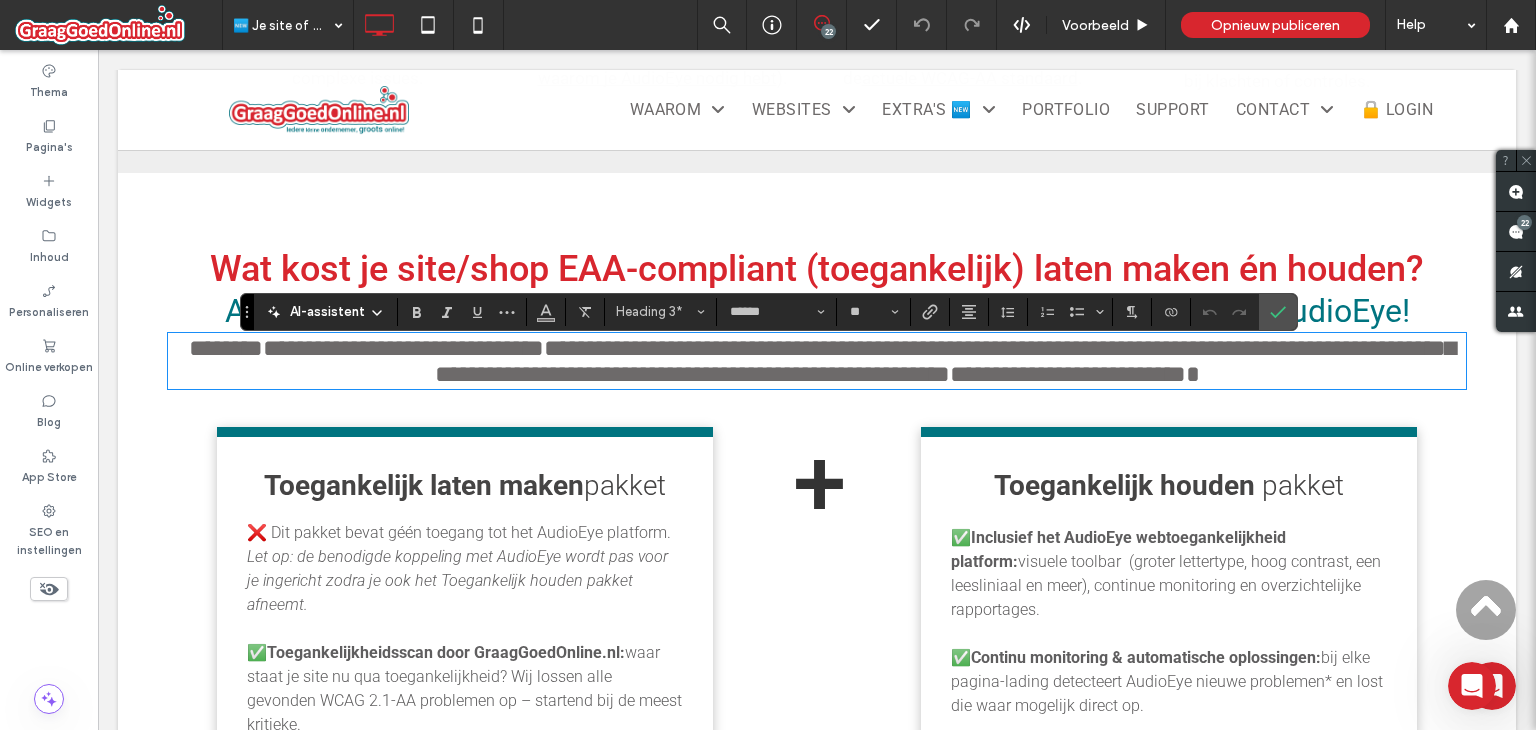 click on "❌ Dit pakket bevat géén toegang tot het AudioEye platform." at bounding box center (459, 532) 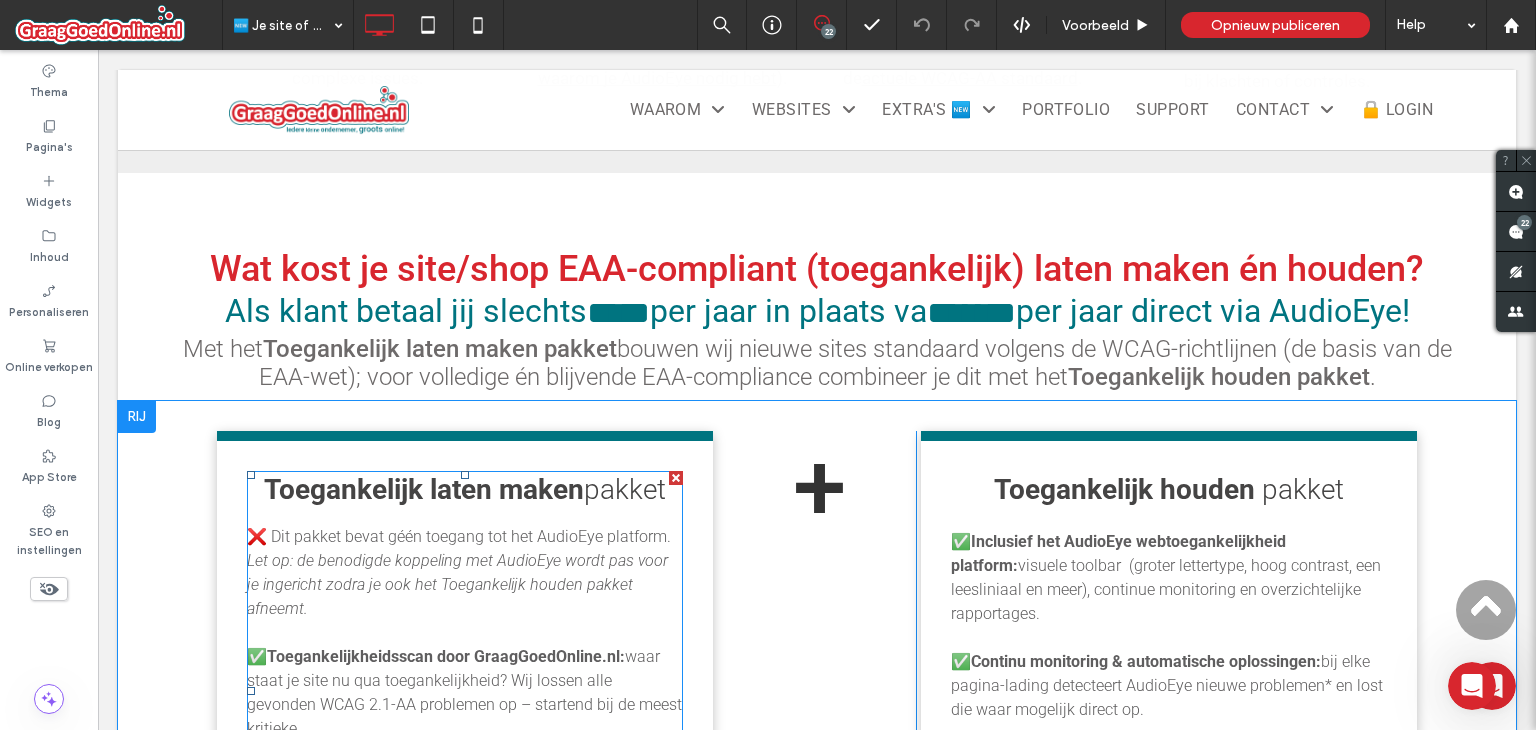 click on "❌ Dit pakket bevat géén toegang tot het AudioEye platform." at bounding box center (459, 536) 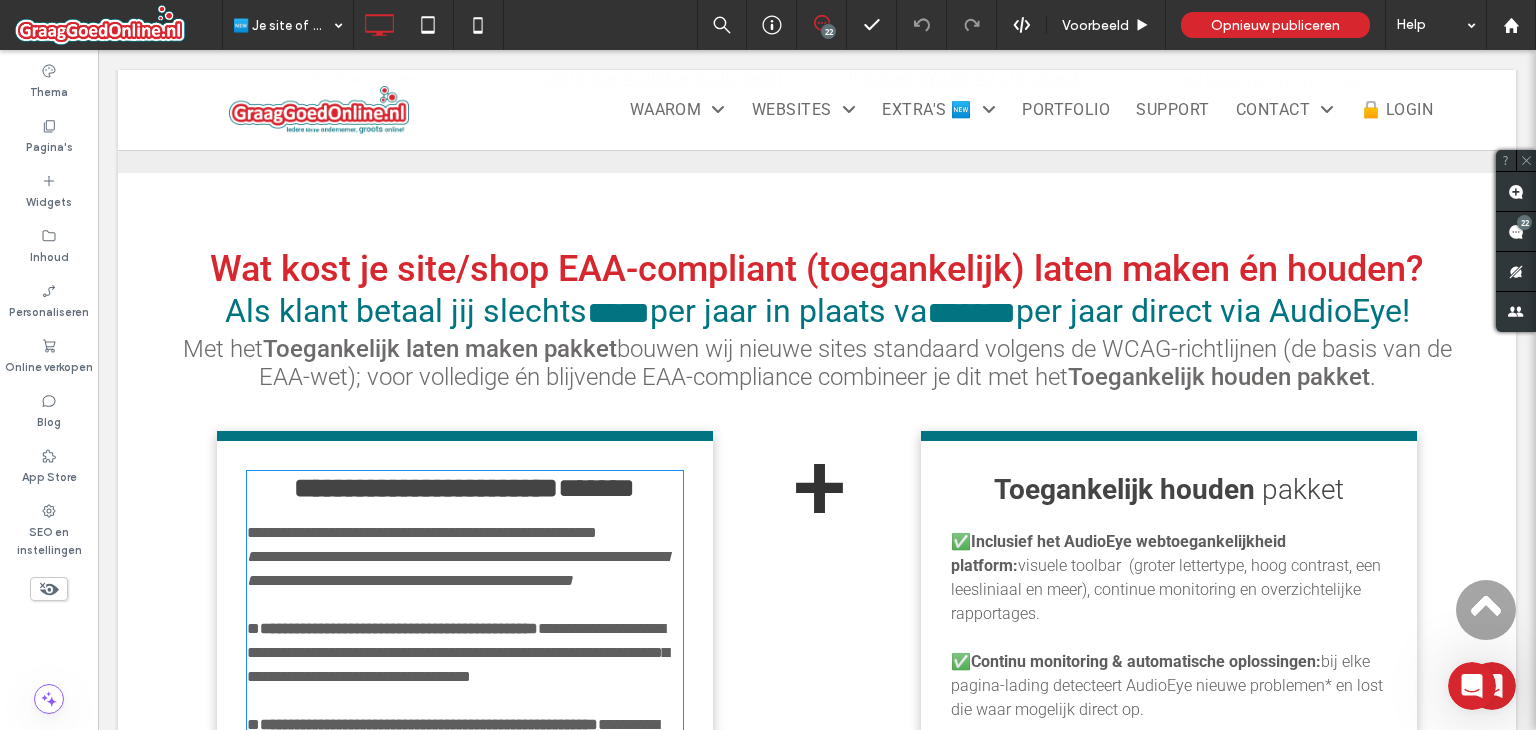 scroll, scrollTop: 2160, scrollLeft: 0, axis: vertical 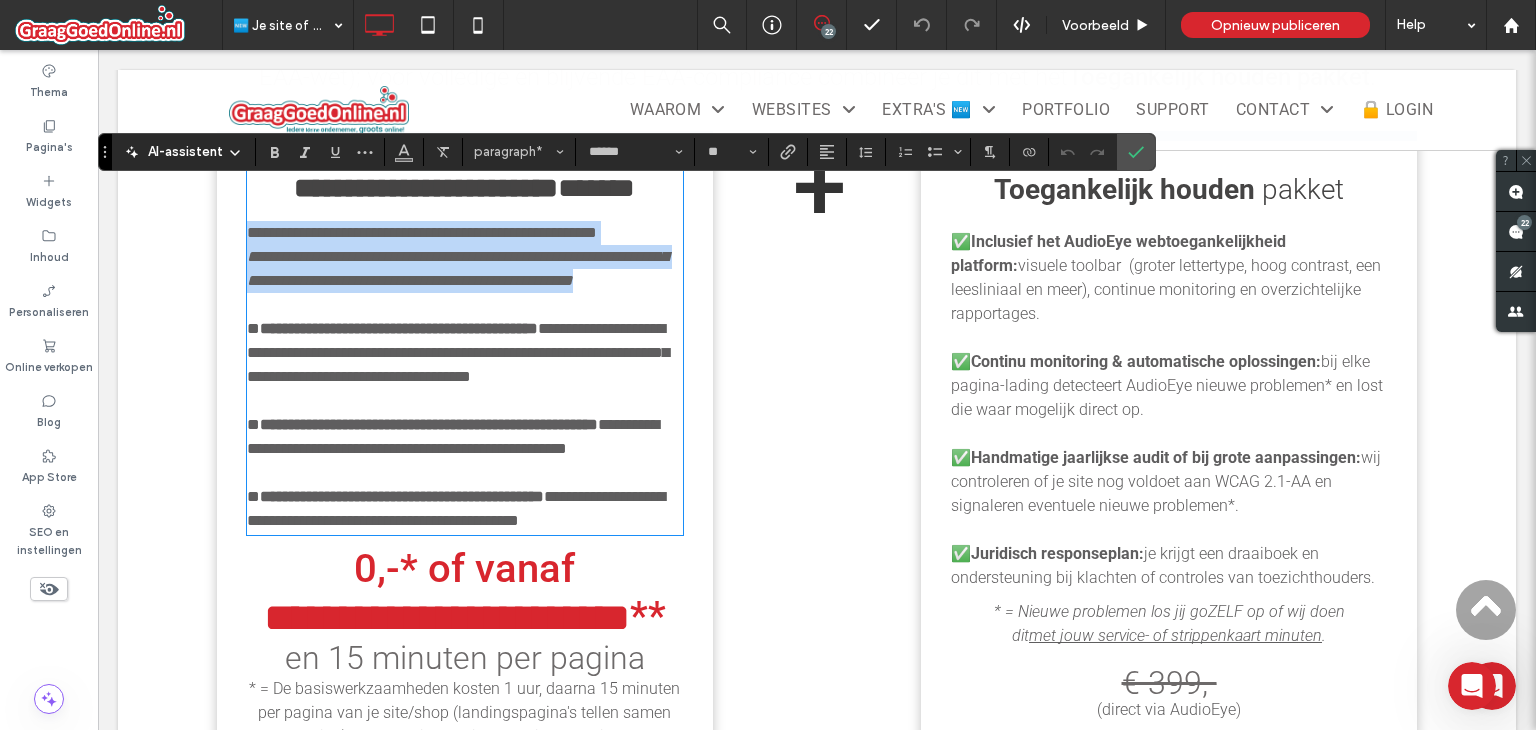 click on "**********" at bounding box center (456, 508) 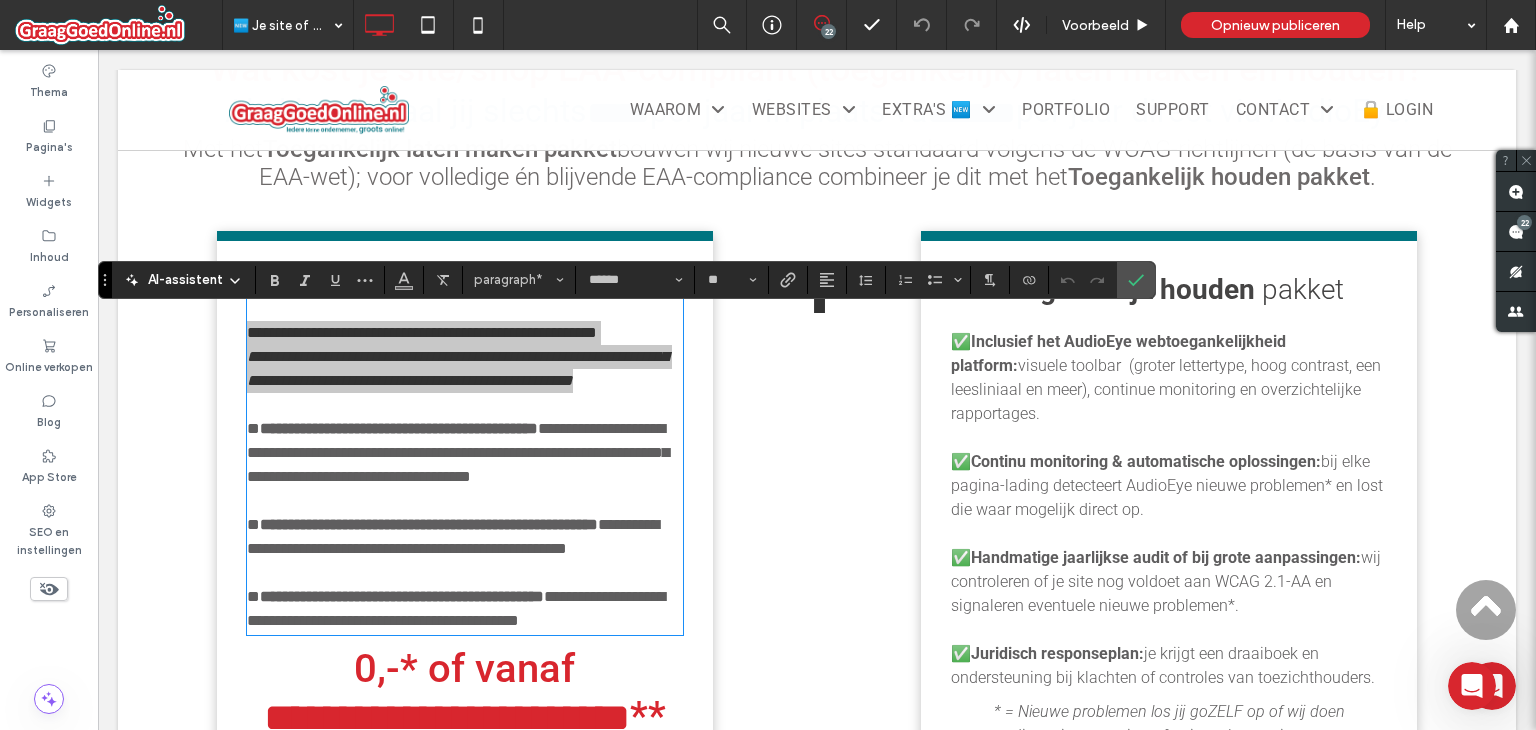 scroll, scrollTop: 1860, scrollLeft: 0, axis: vertical 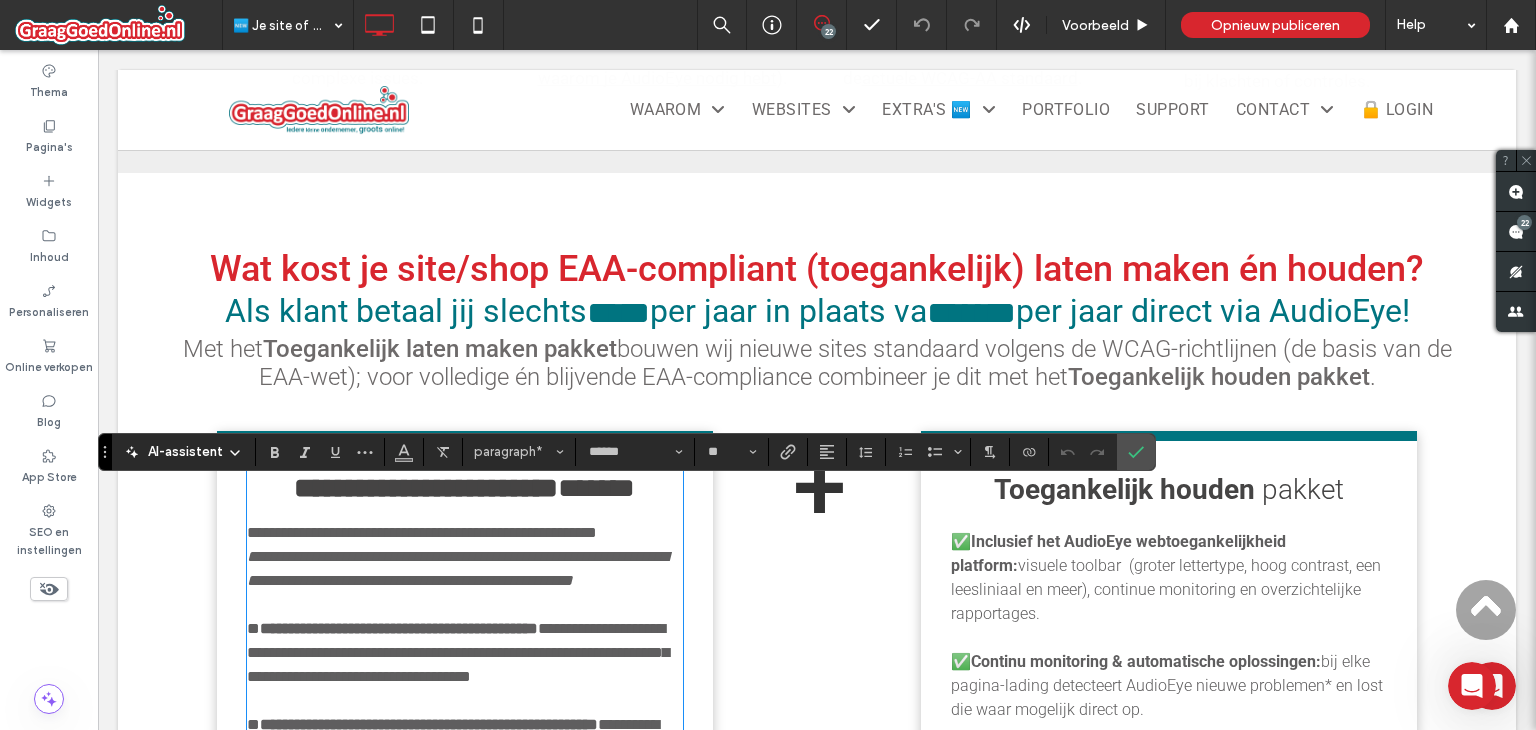 click on "bouwen wij nieuwe sites standaard volgens de WCAG-richtlijnen (de basis van de EAA-wet); voor volledige én blijvende EAA-compliance combineer je dit met het" at bounding box center [855, 363] 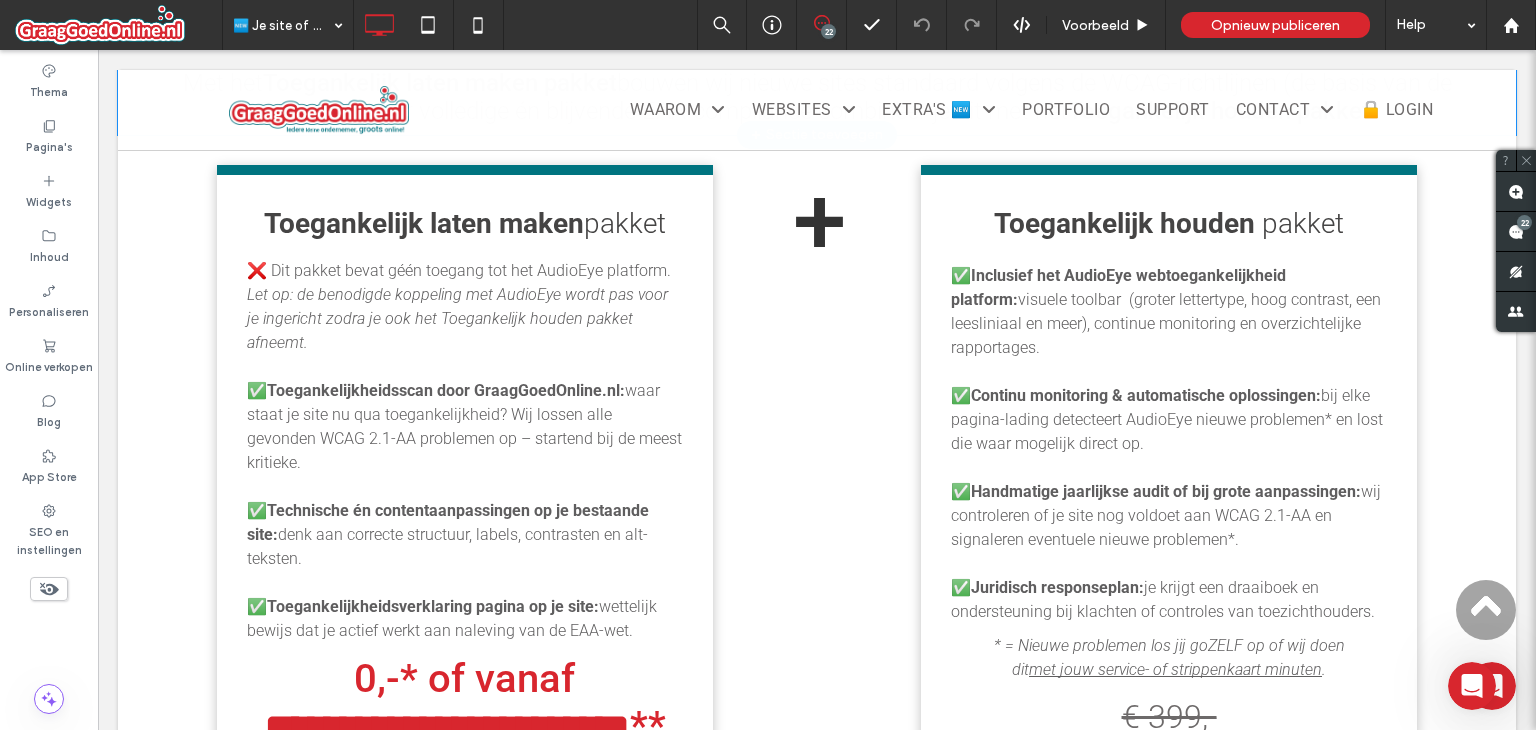 scroll, scrollTop: 2160, scrollLeft: 0, axis: vertical 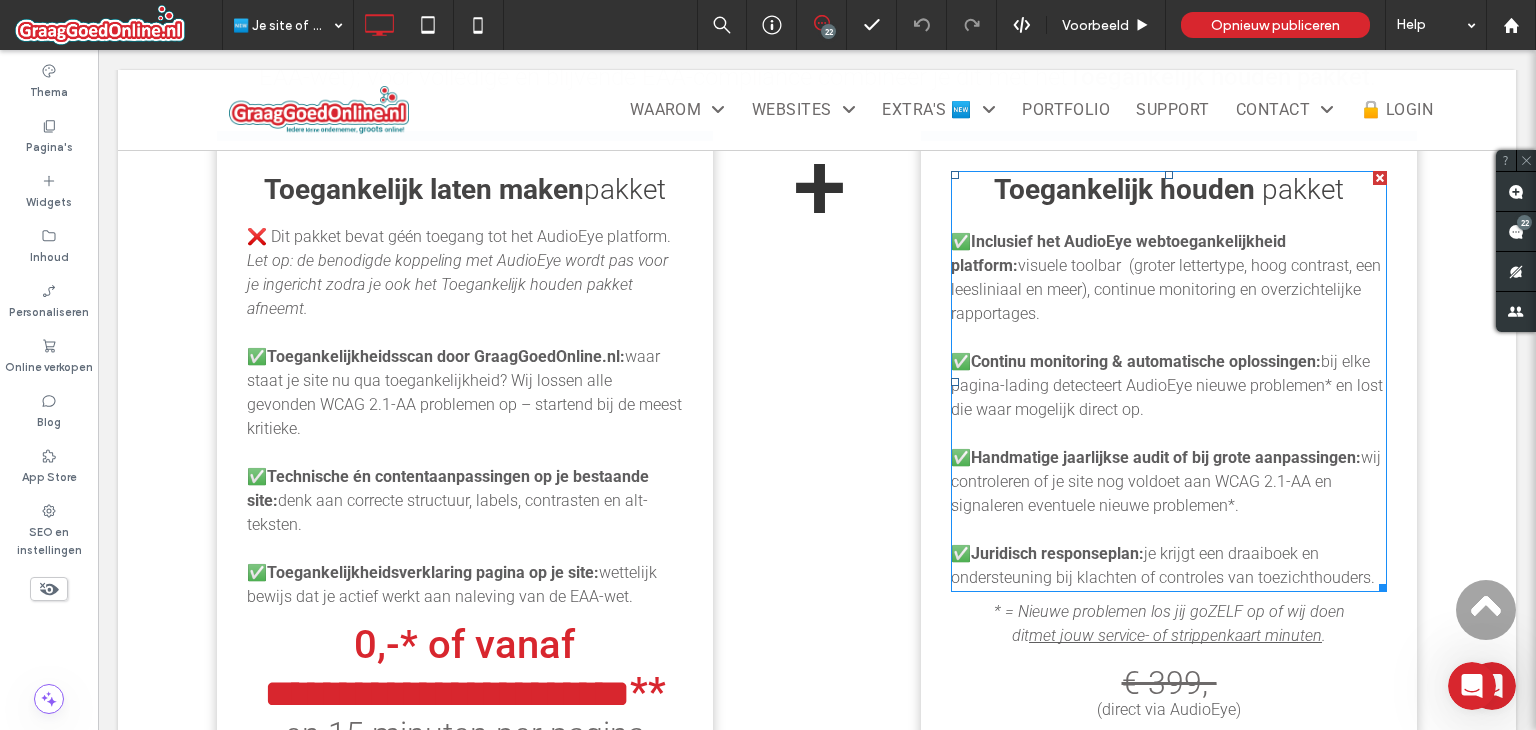click on "wij controleren of je site nog voldoet aan WCAG 2.1-AA en signaleren eventuele nieuwe problemen*." at bounding box center (1166, 481) 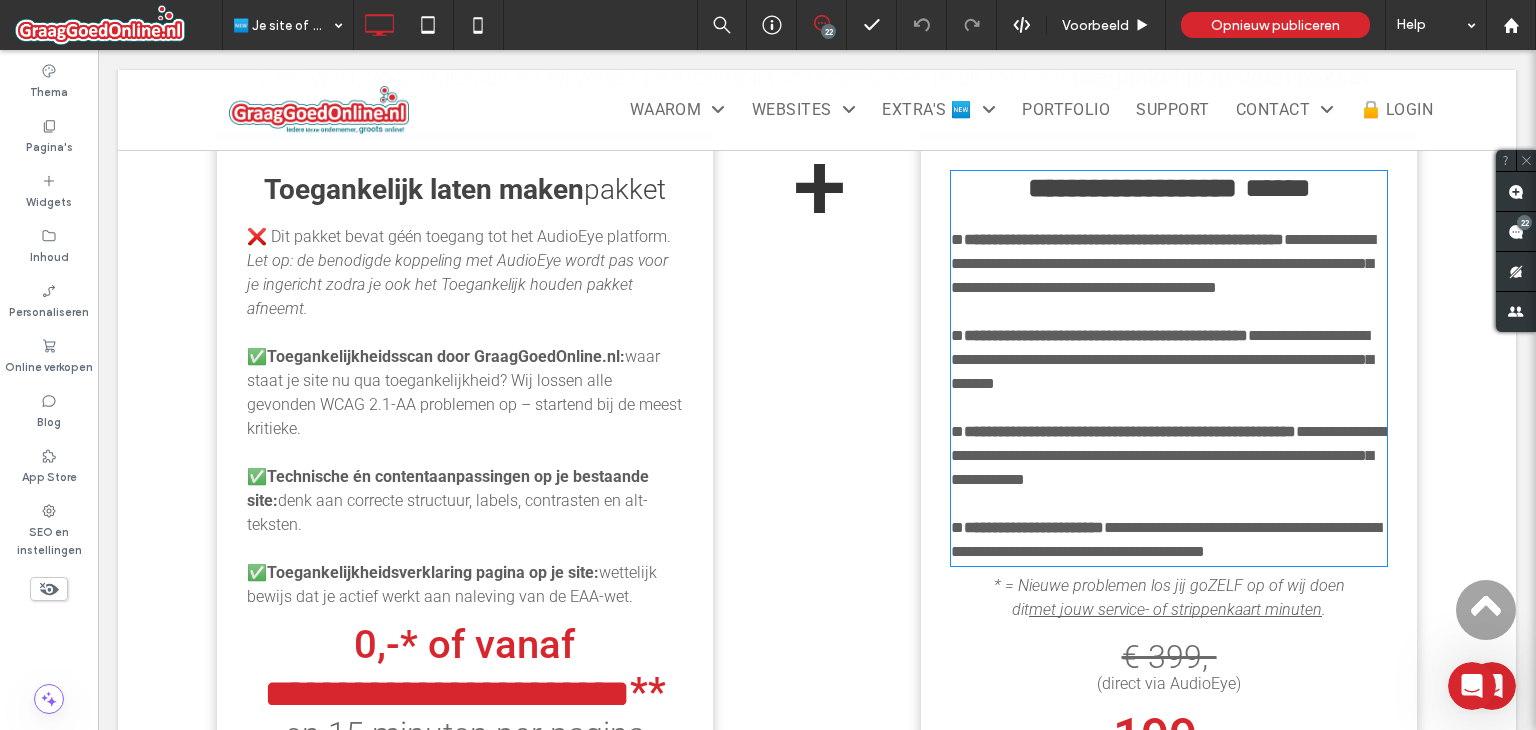 type on "******" 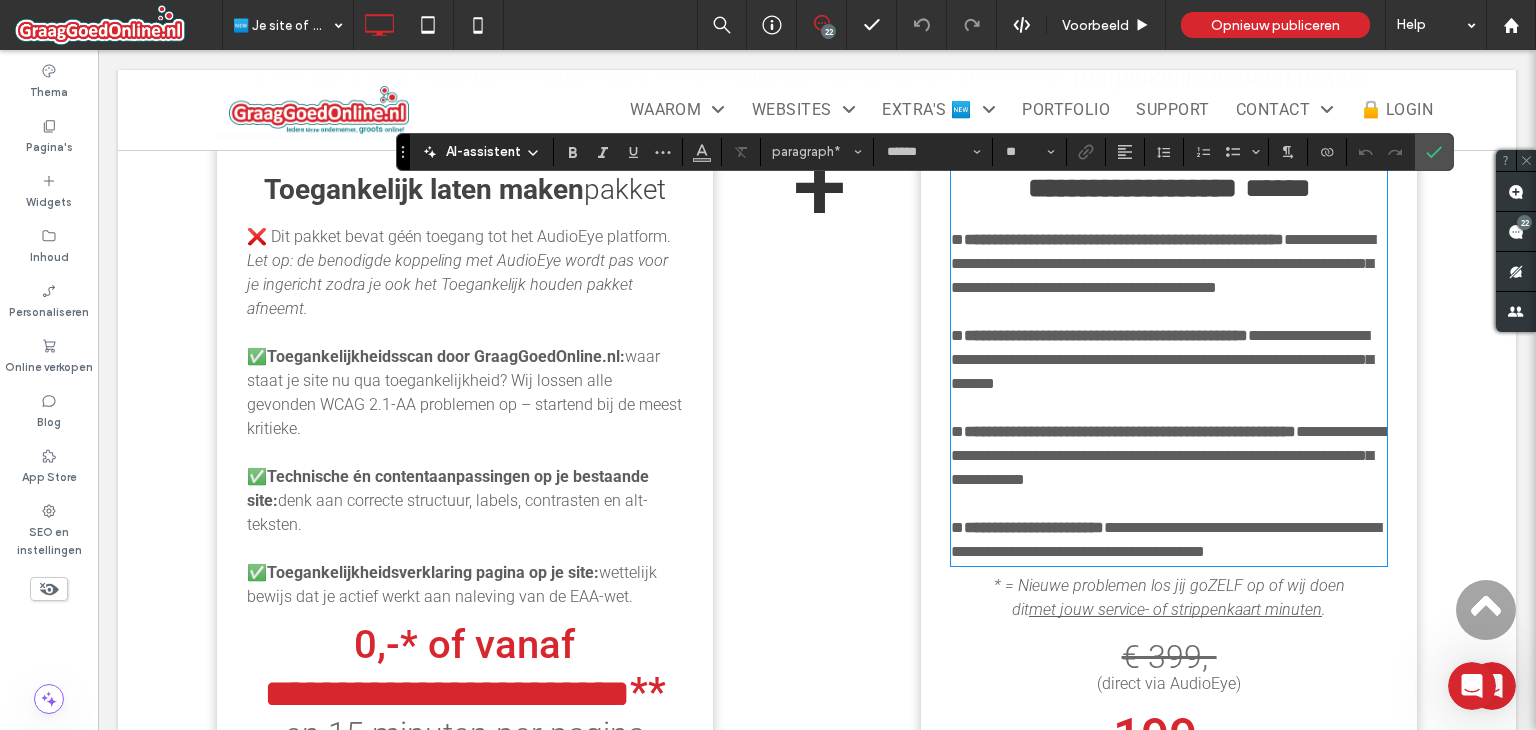 click on "**********" at bounding box center (1169, 455) 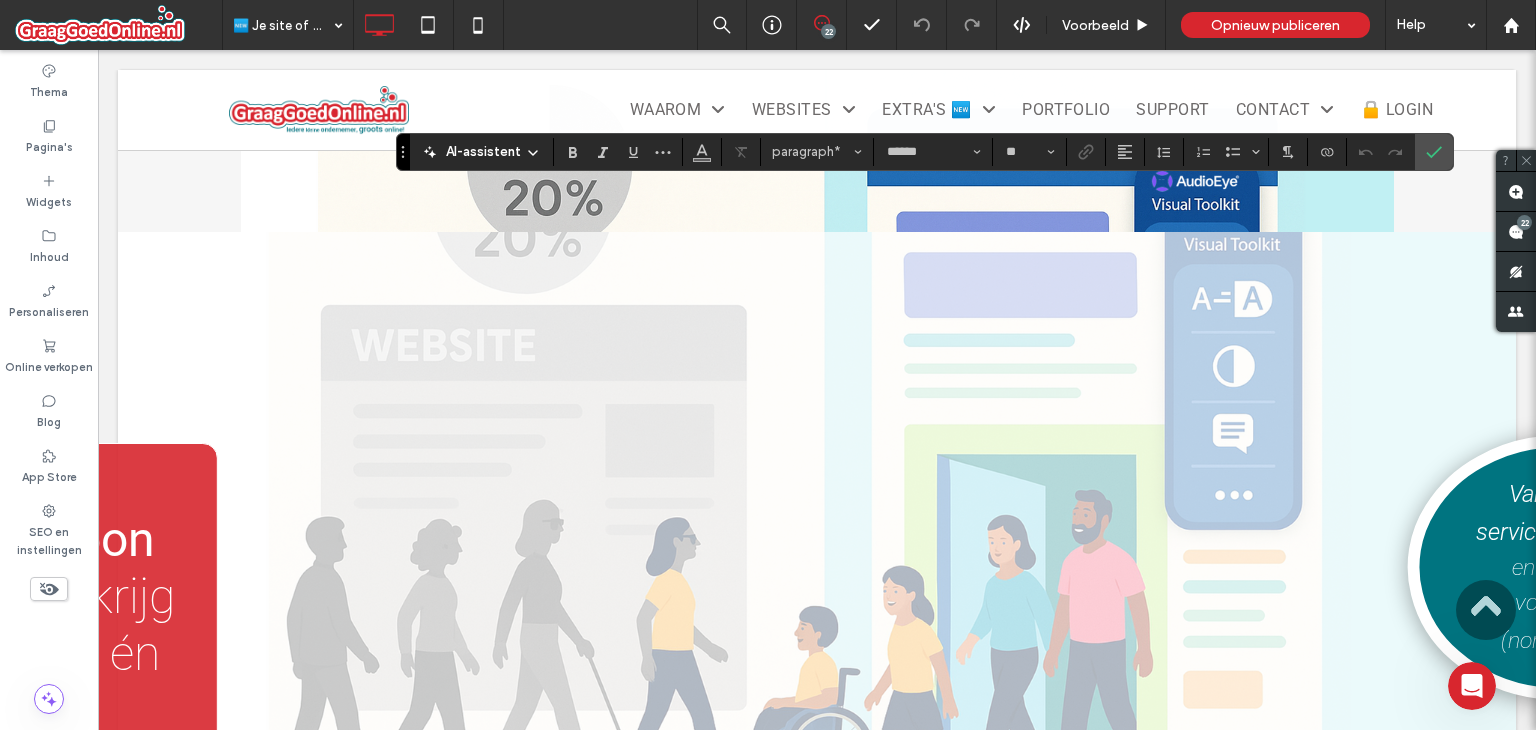 scroll, scrollTop: 2160, scrollLeft: 0, axis: vertical 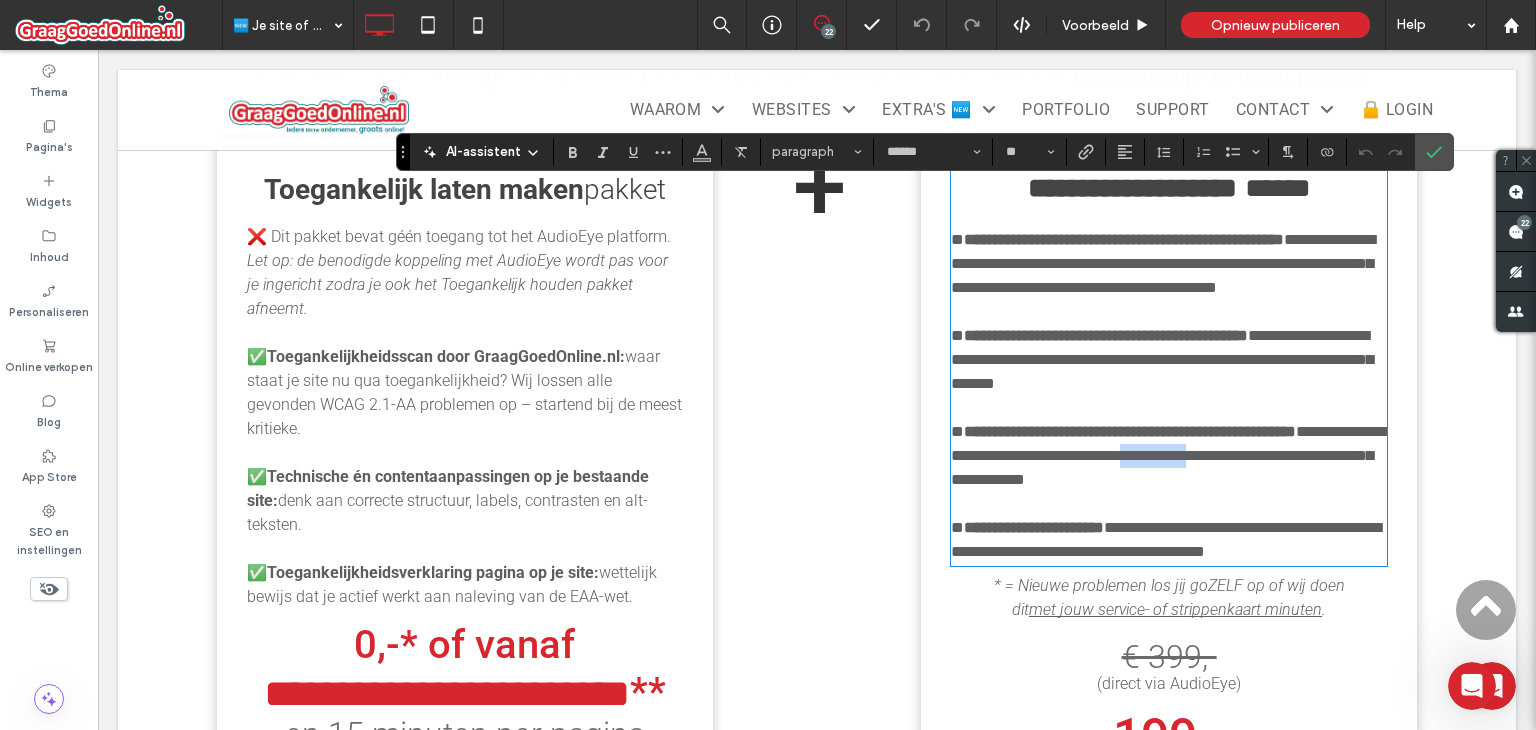 click on "**********" at bounding box center (1169, 455) 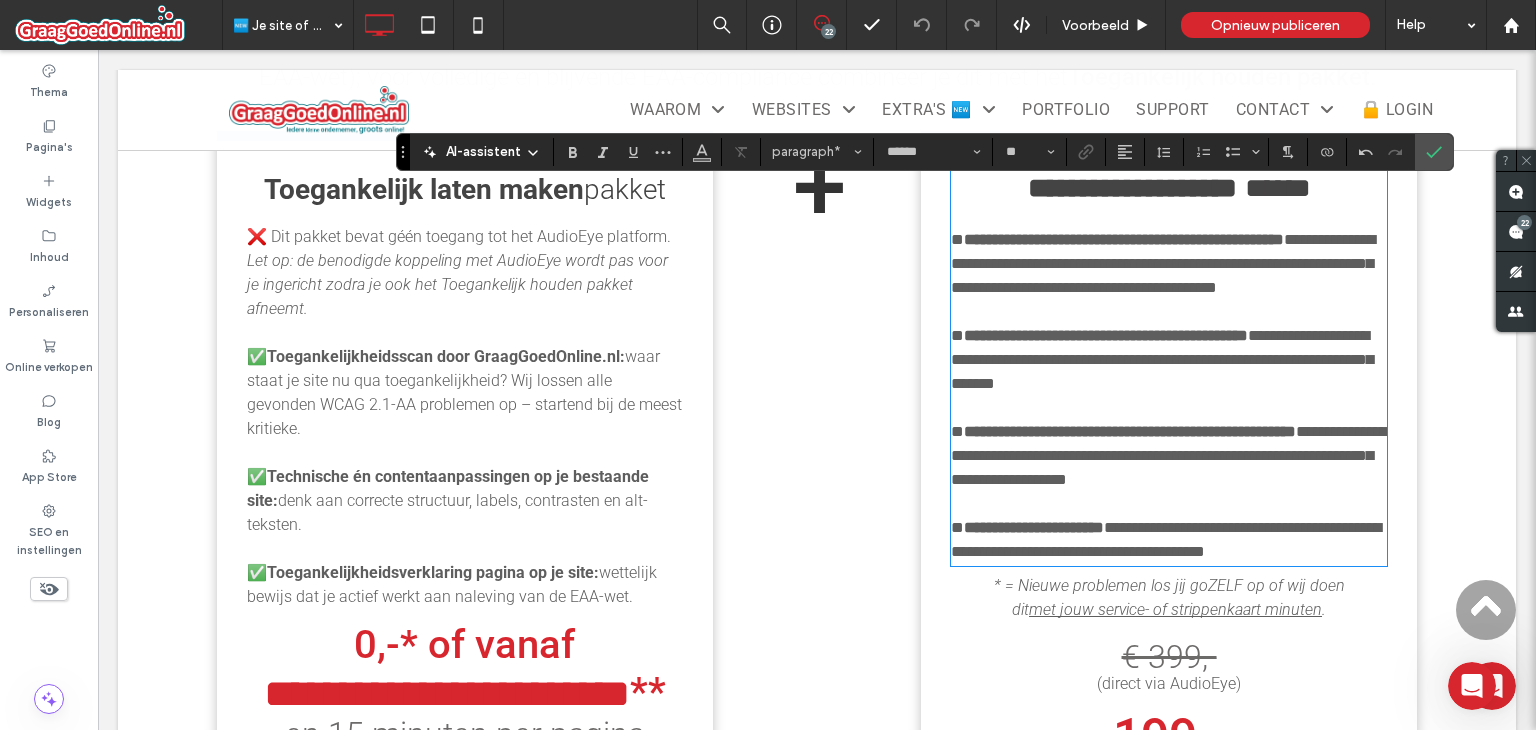 click on "**********" at bounding box center [1169, 455] 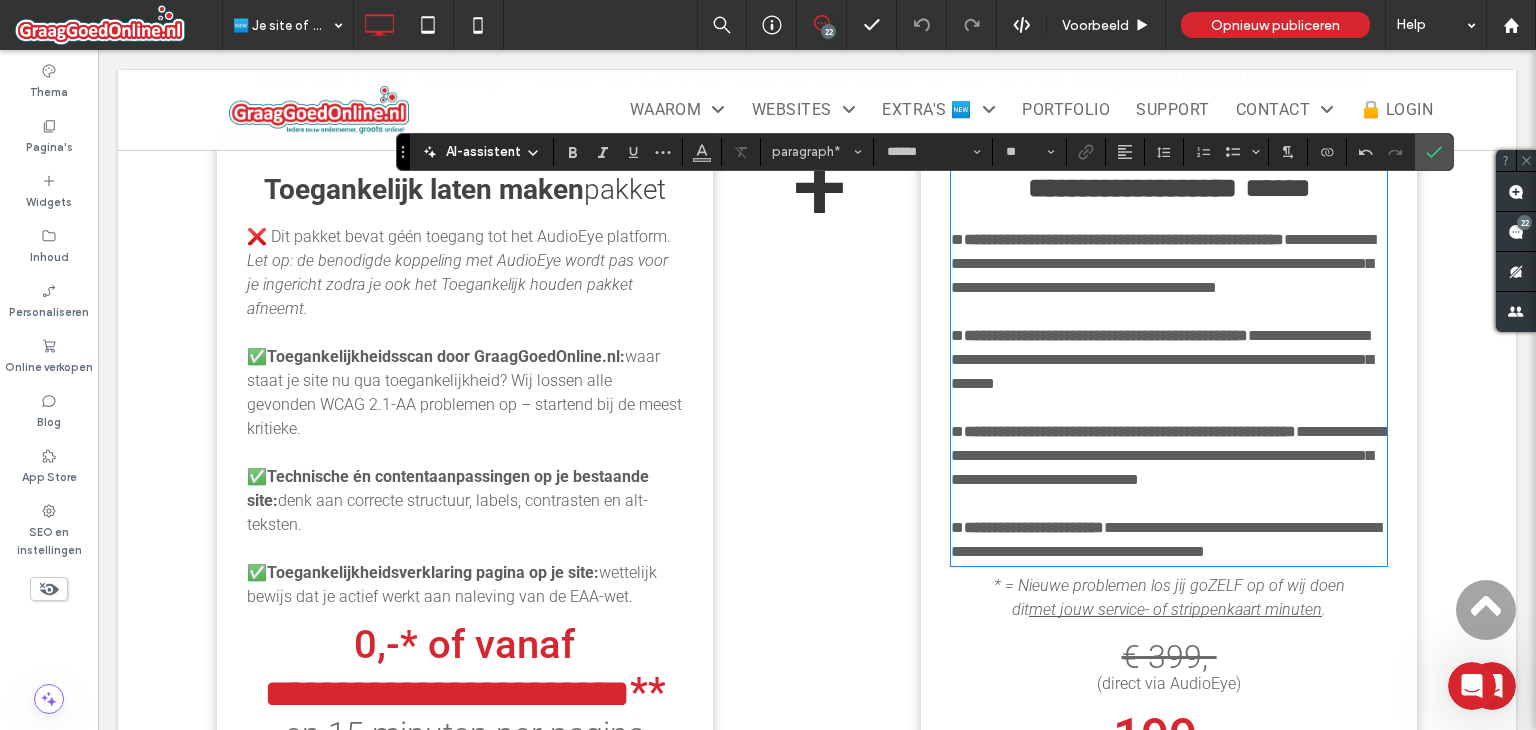 click on "**********" at bounding box center [1106, 335] 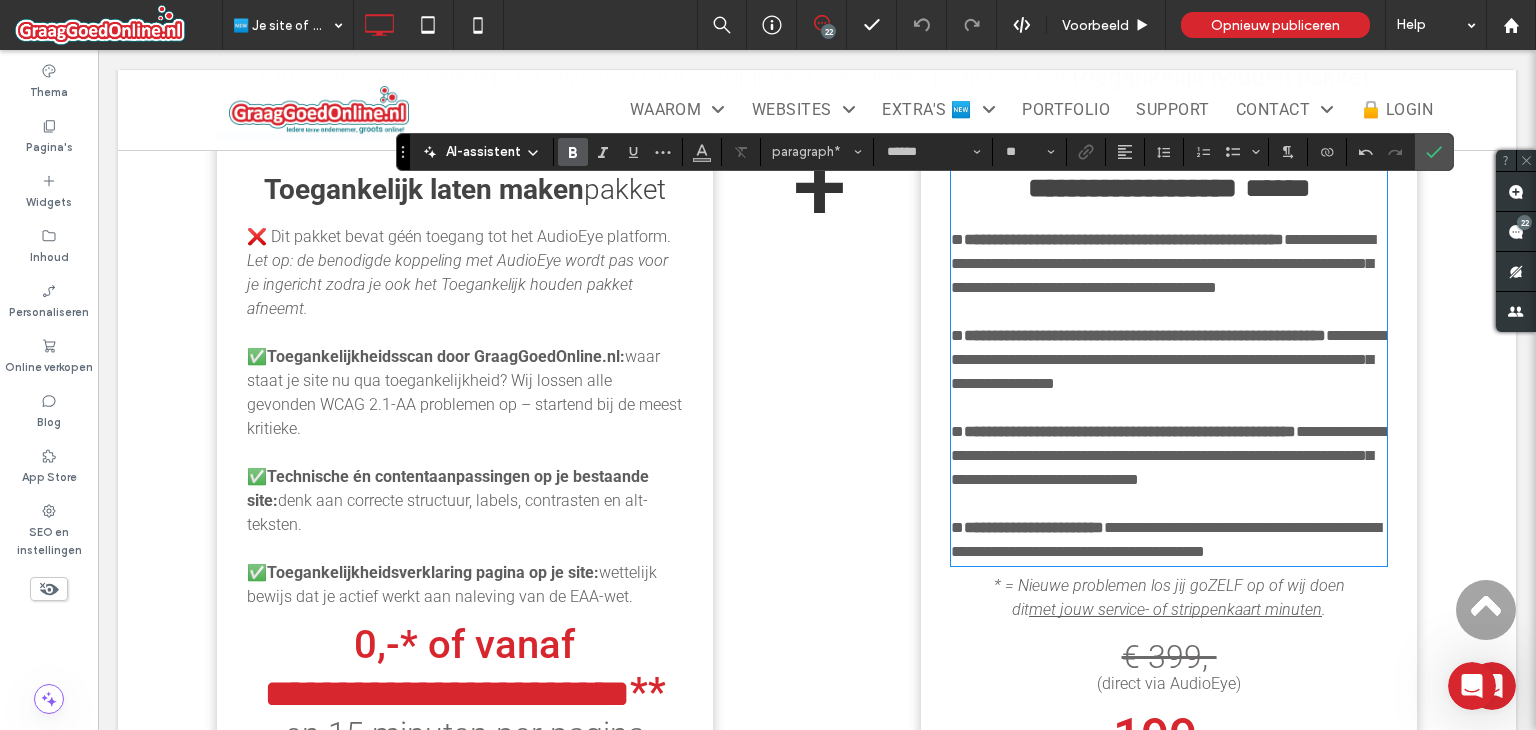 click on "**********" at bounding box center (1169, 359) 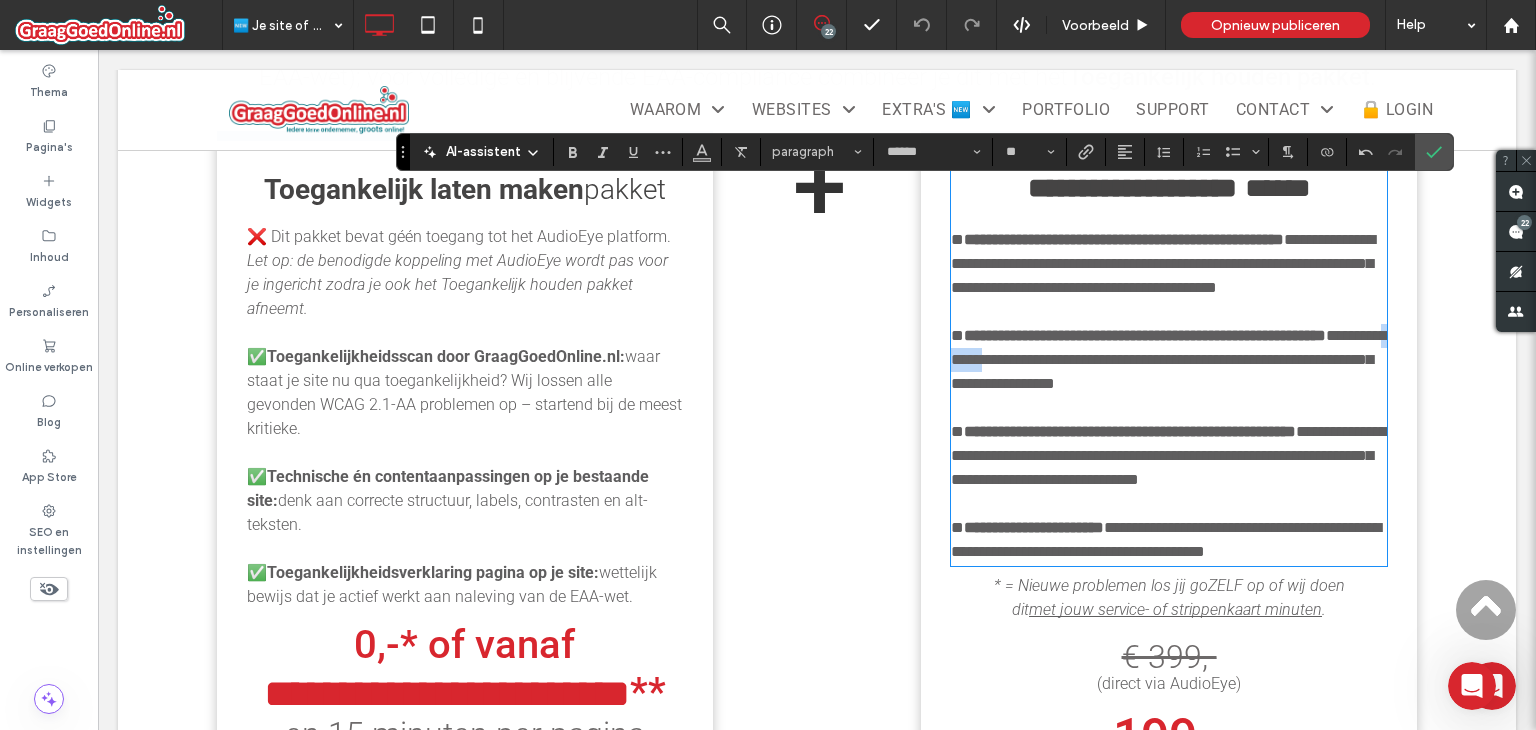 click on "**********" at bounding box center (1169, 359) 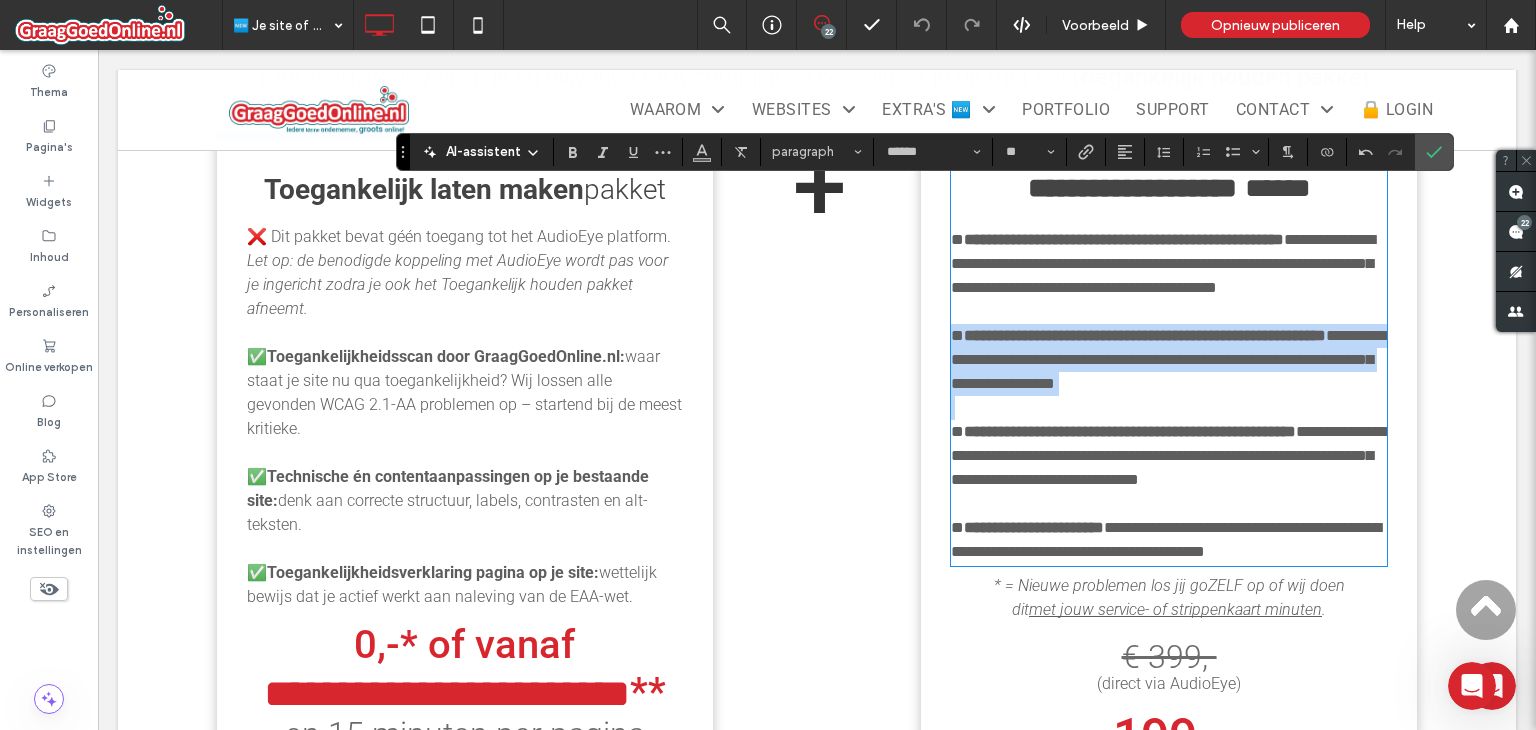 click on "**********" at bounding box center [1169, 359] 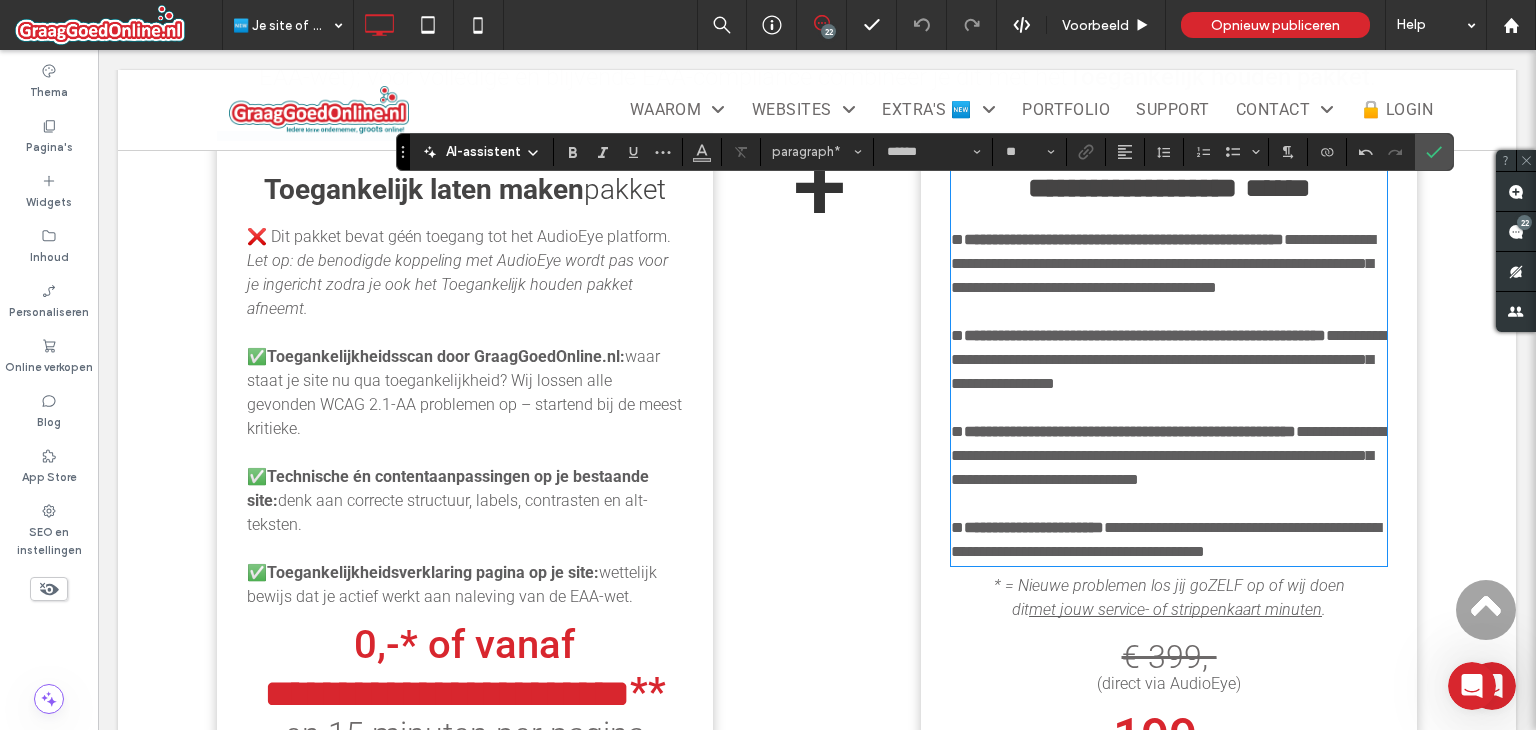 click on "**********" at bounding box center (1169, 359) 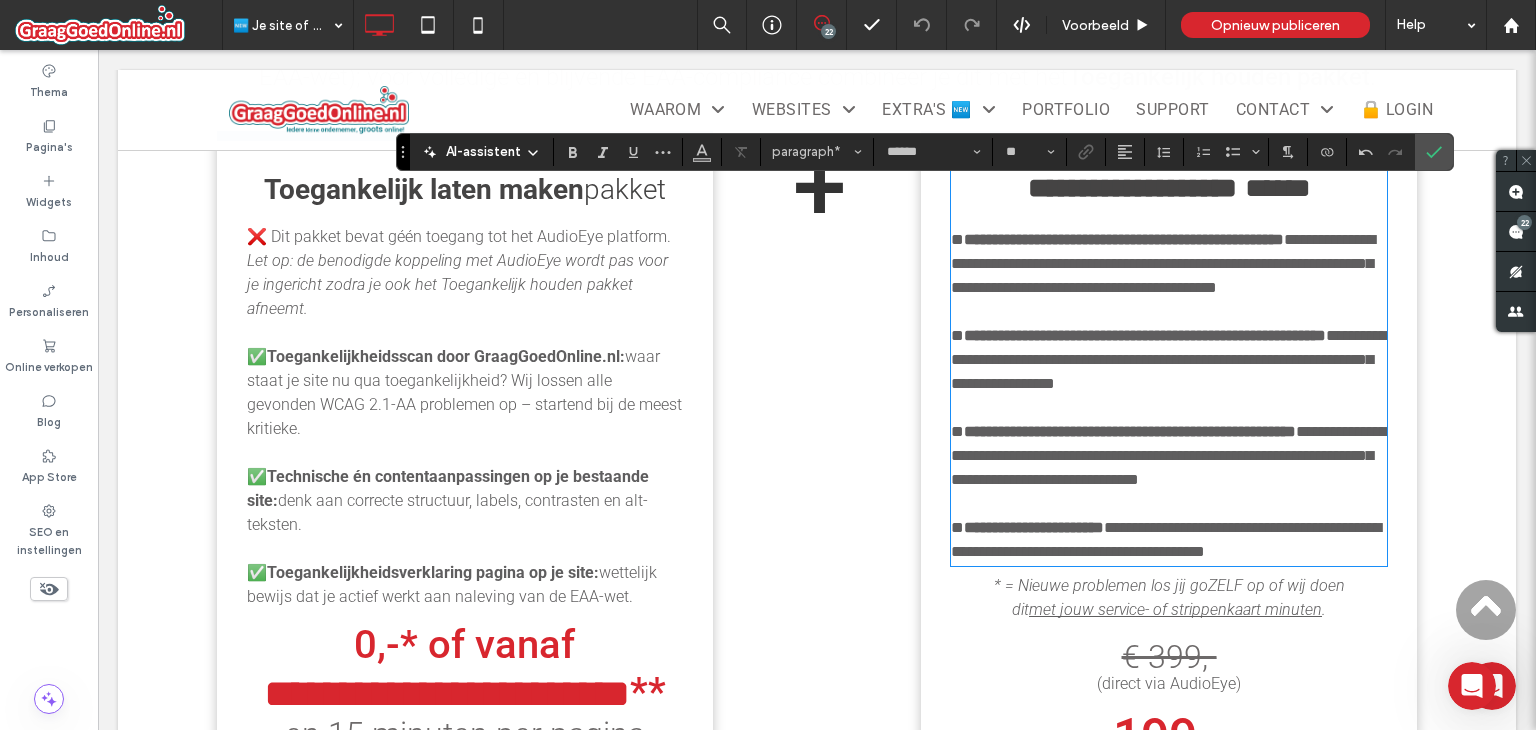click on "**********" at bounding box center (1169, 359) 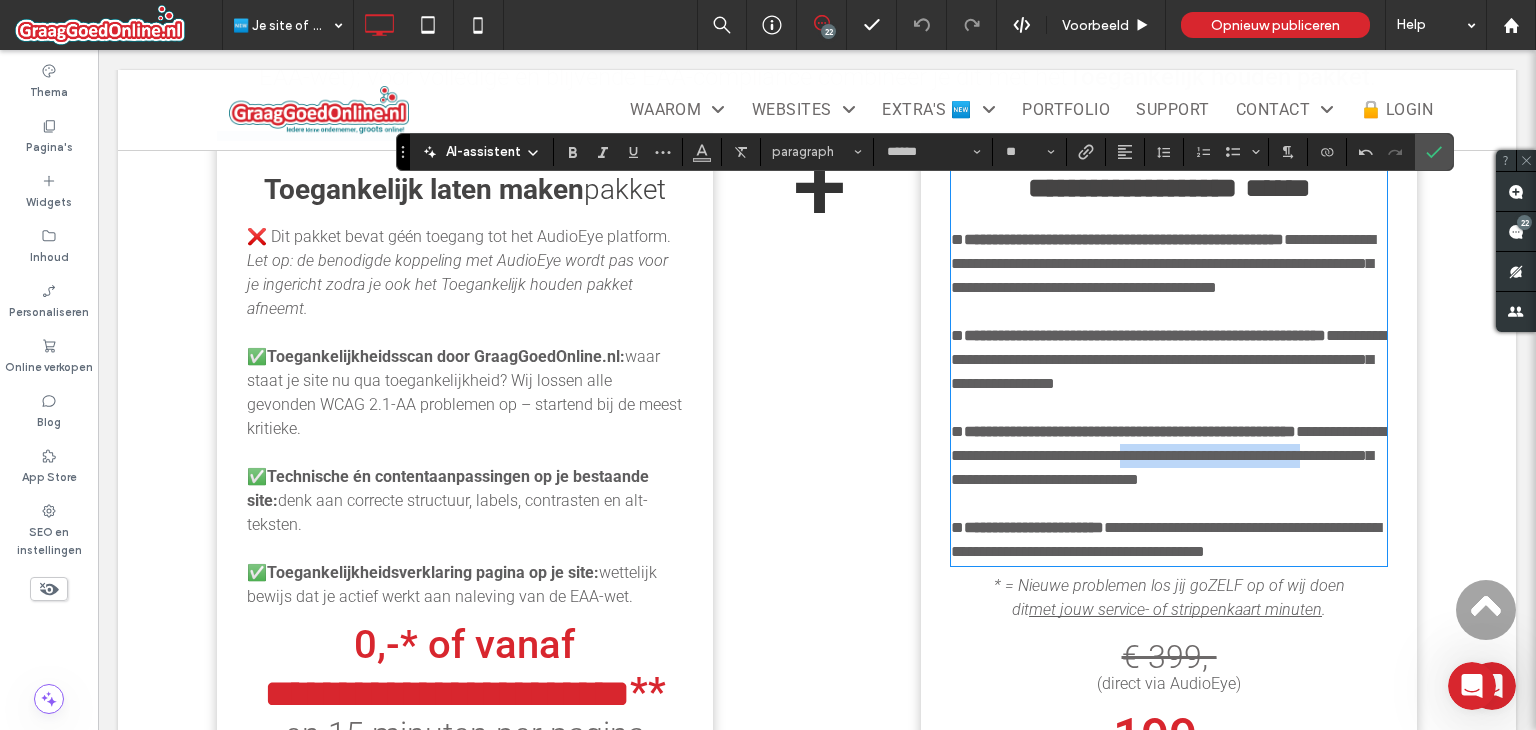 drag, startPoint x: 1230, startPoint y: 476, endPoint x: 1059, endPoint y: 505, distance: 173.44164 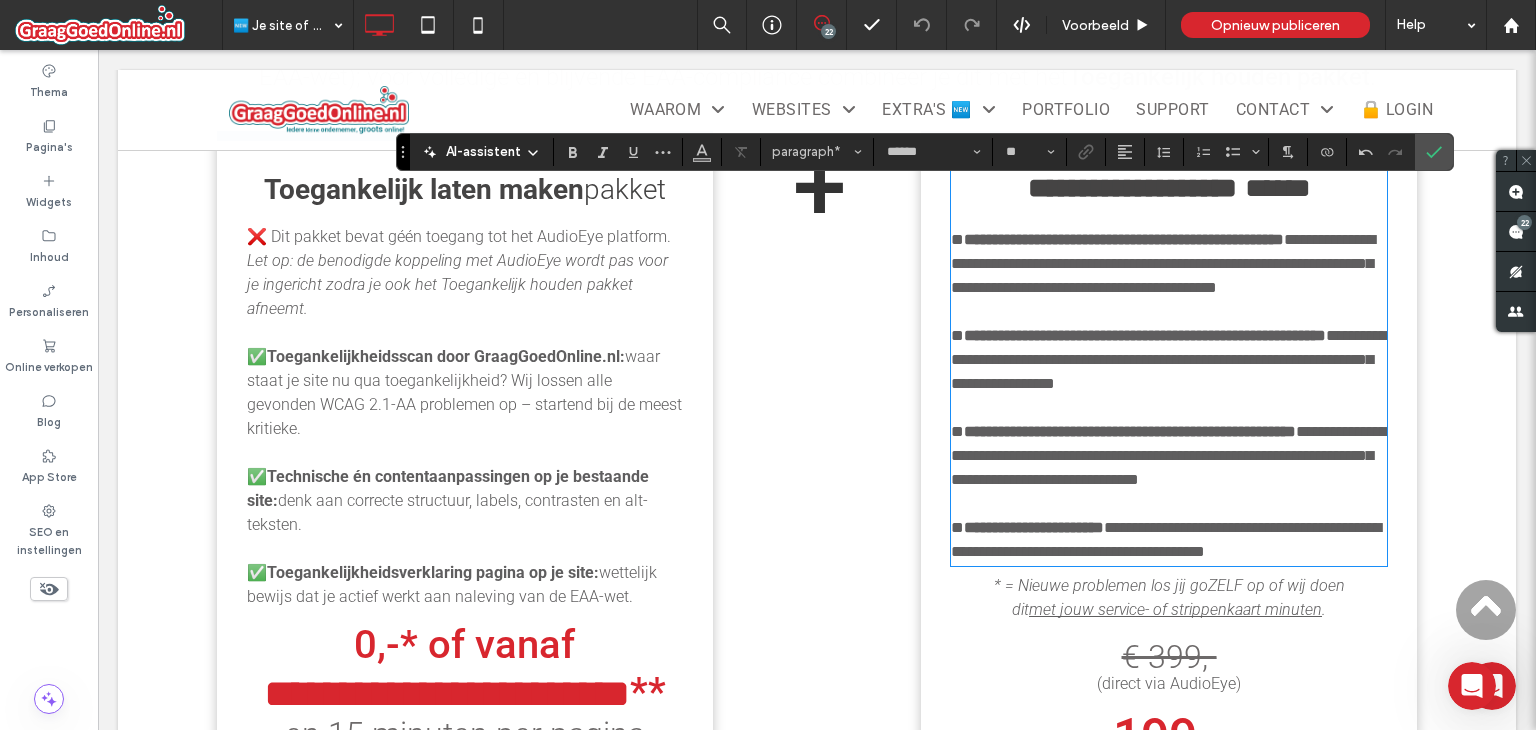 click on "**********" at bounding box center (1169, 359) 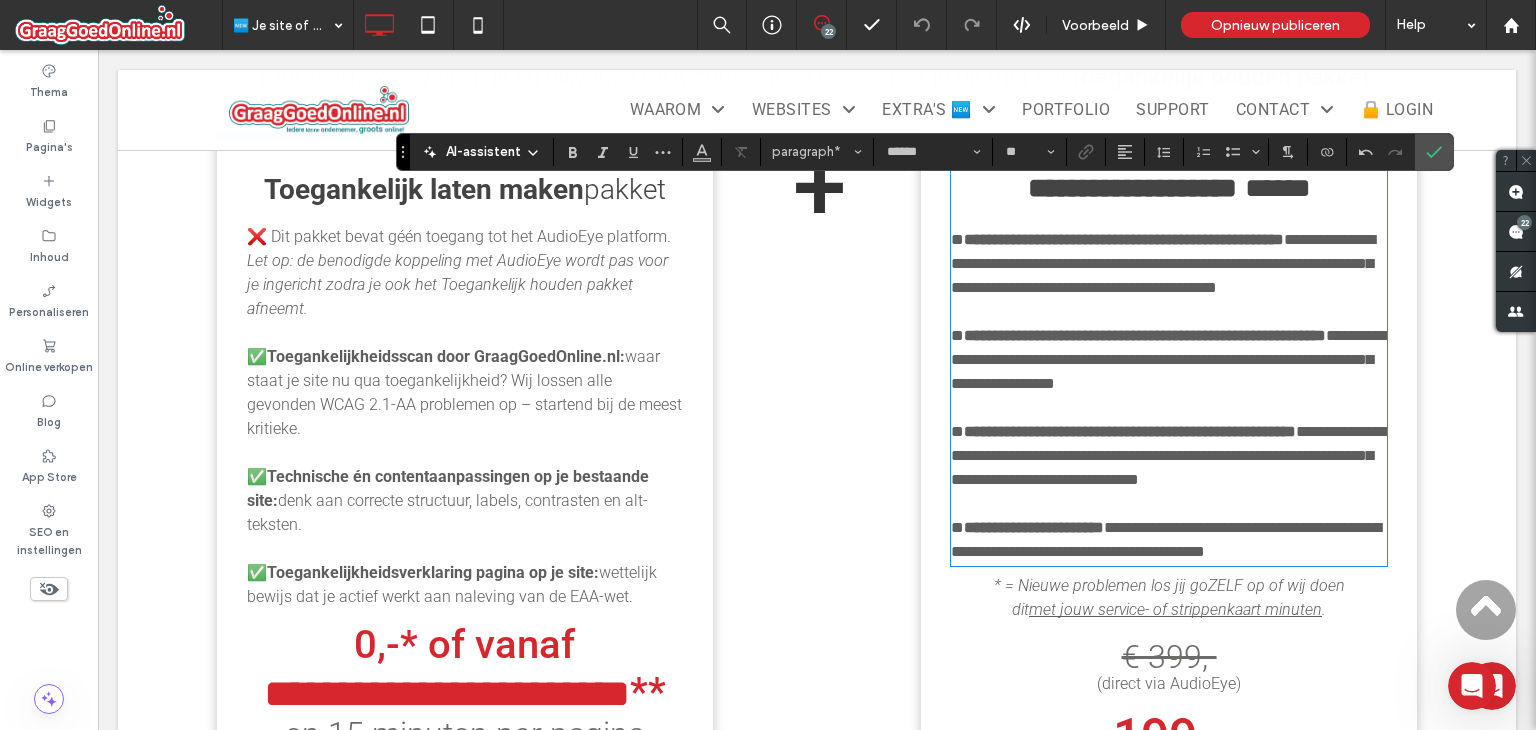 click on "**********" at bounding box center [1169, 359] 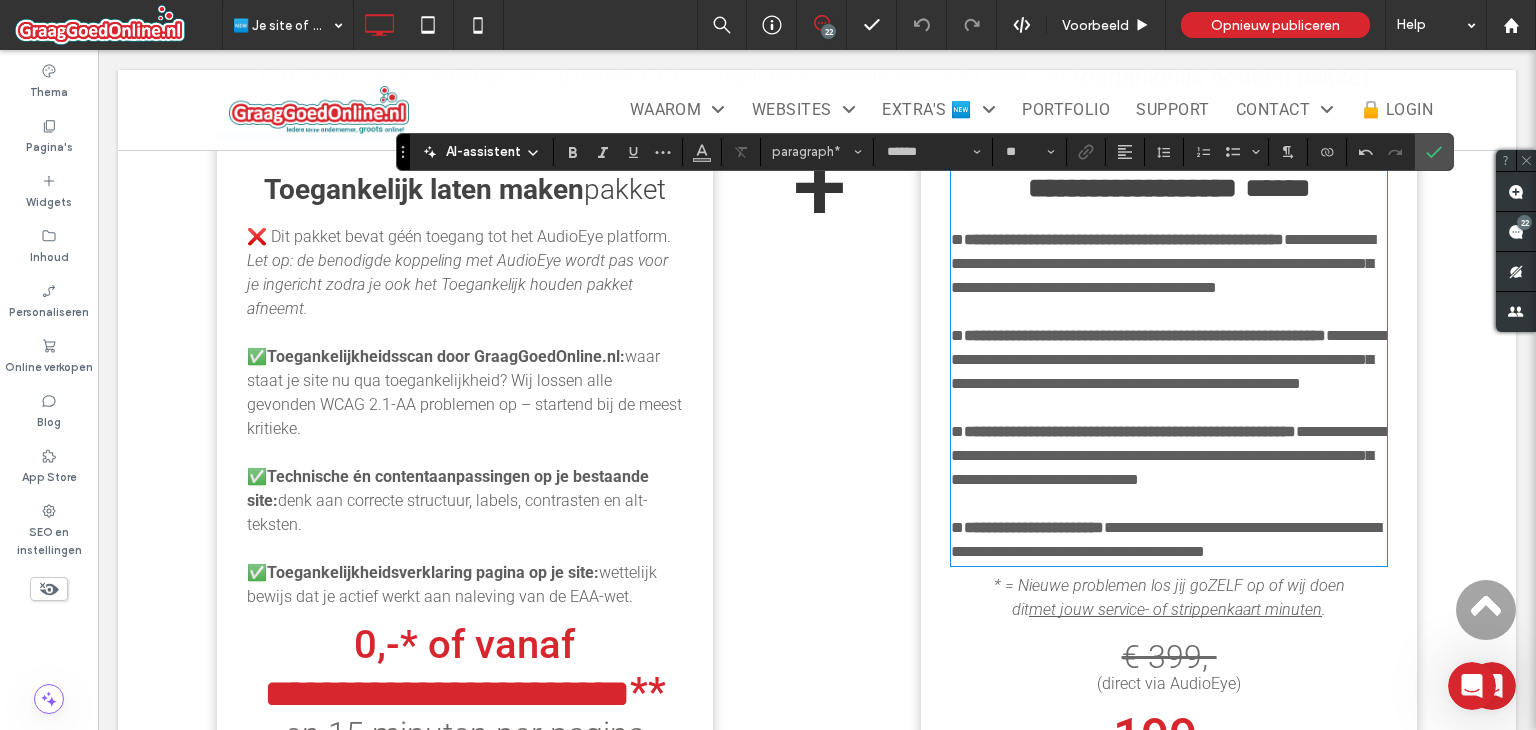 scroll, scrollTop: 0, scrollLeft: 0, axis: both 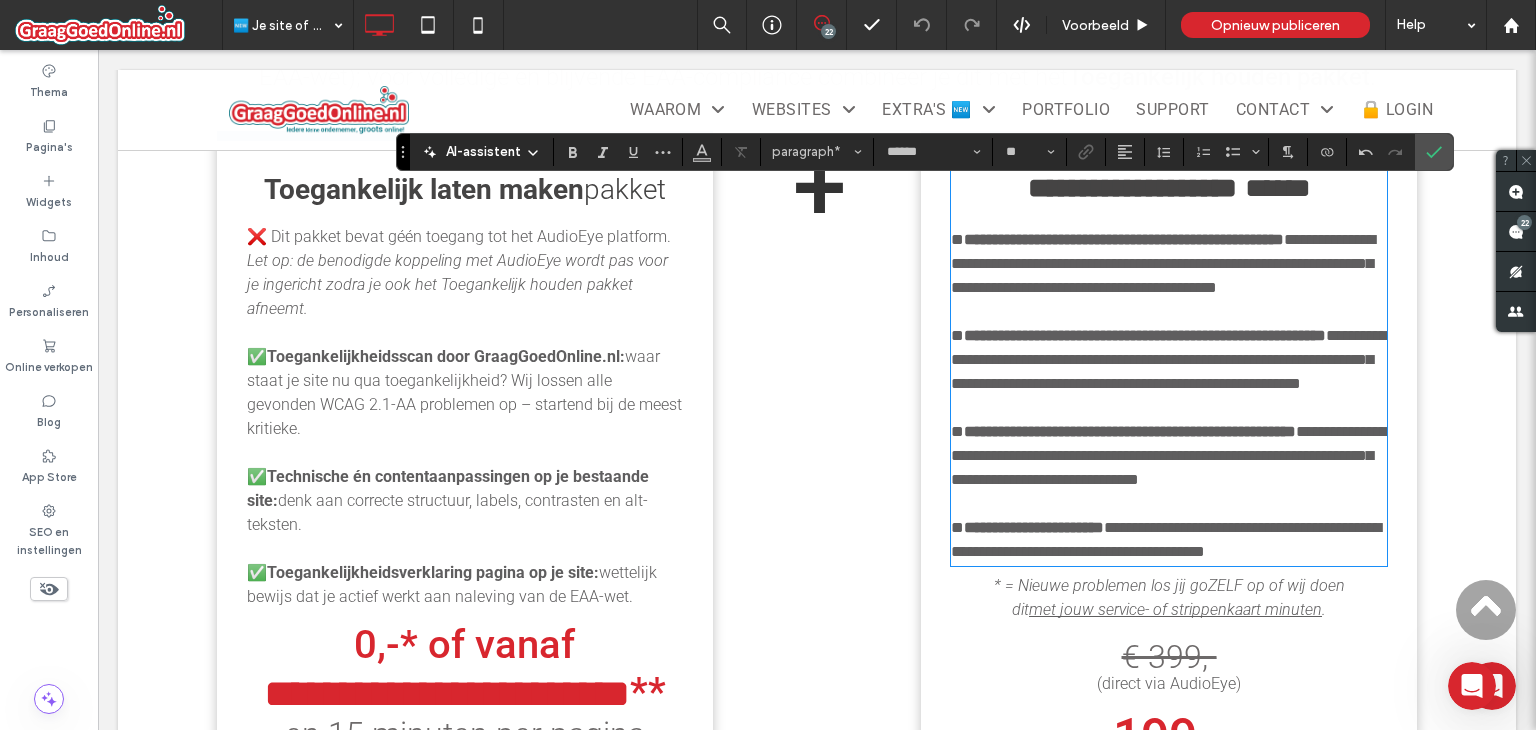 click on "**********" at bounding box center (1169, 359) 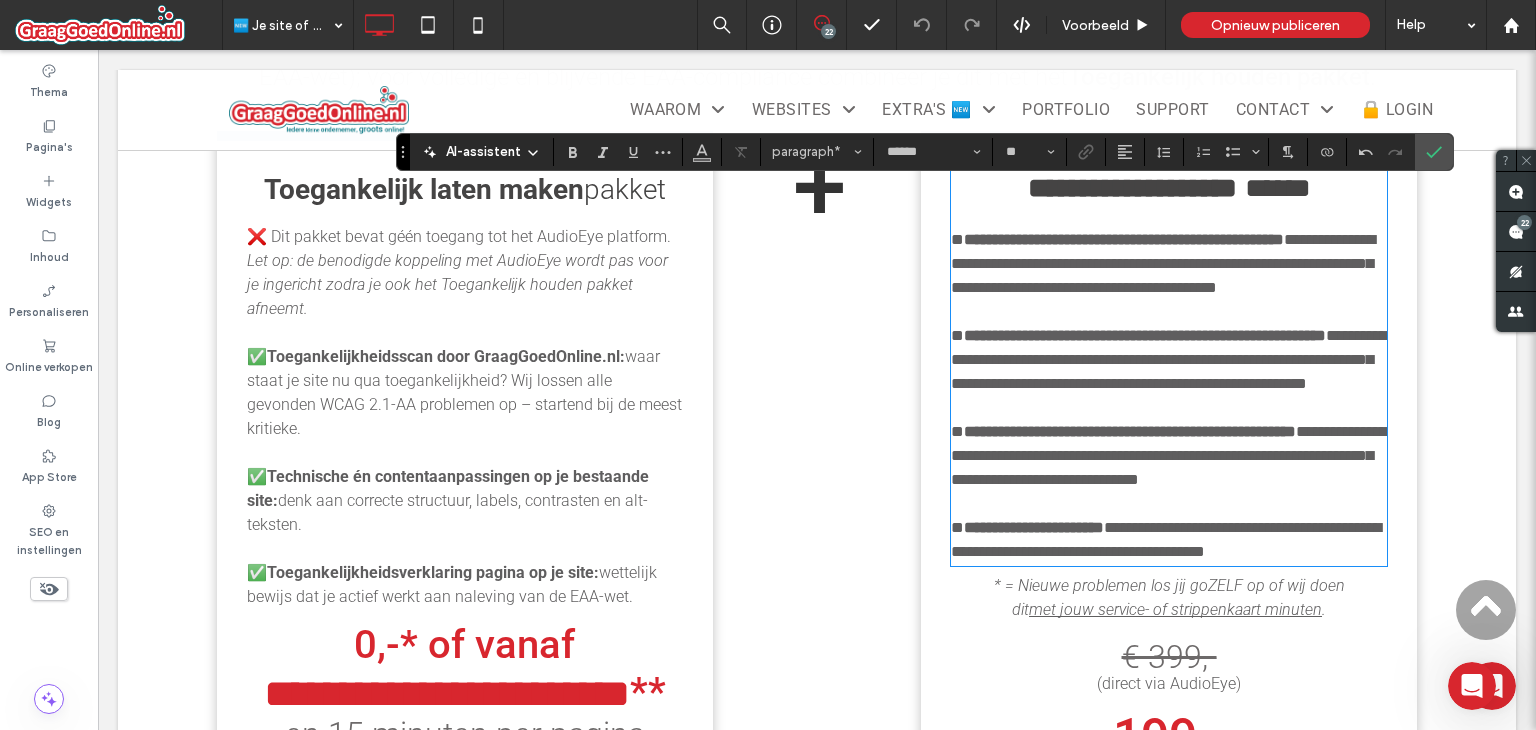 click on "**********" at bounding box center (1169, 359) 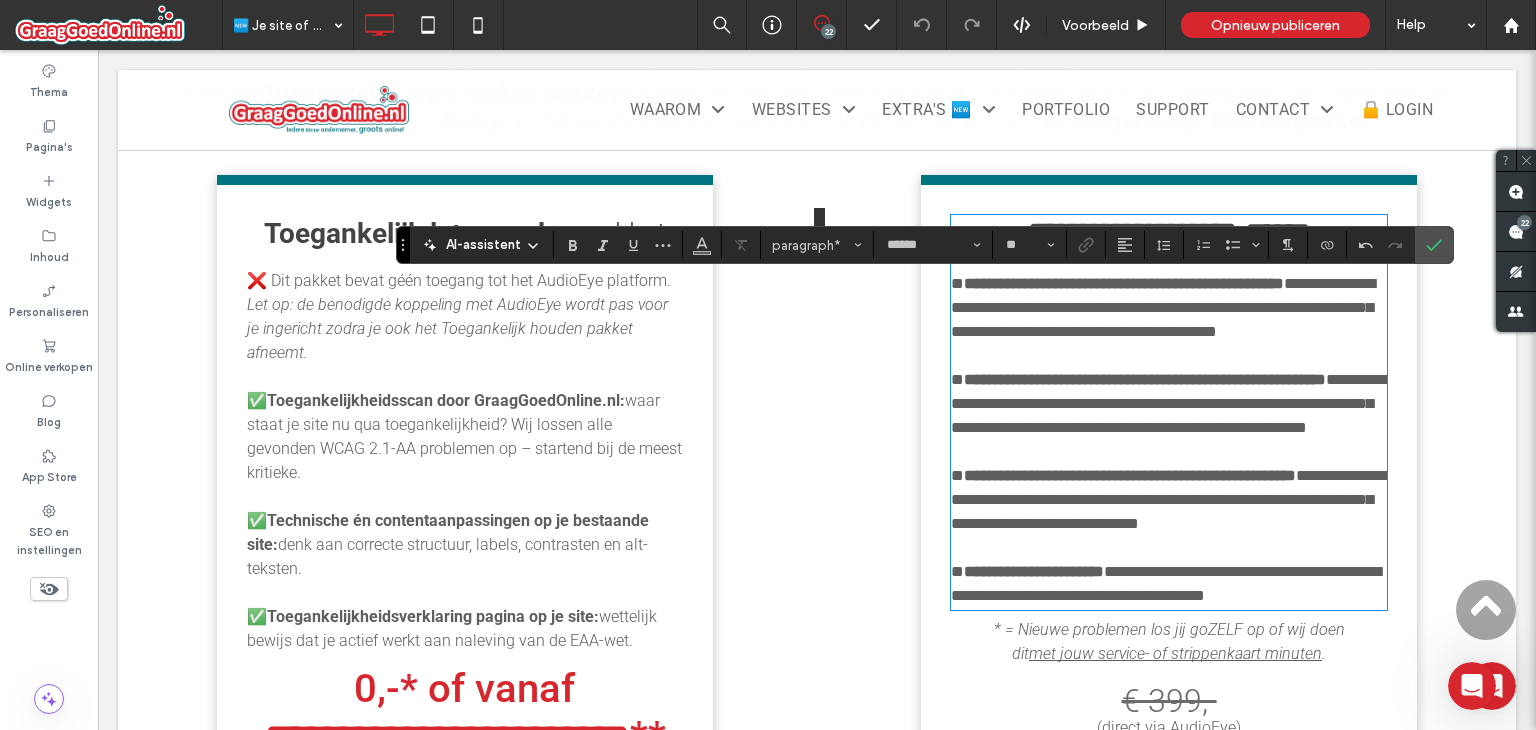 scroll, scrollTop: 2160, scrollLeft: 0, axis: vertical 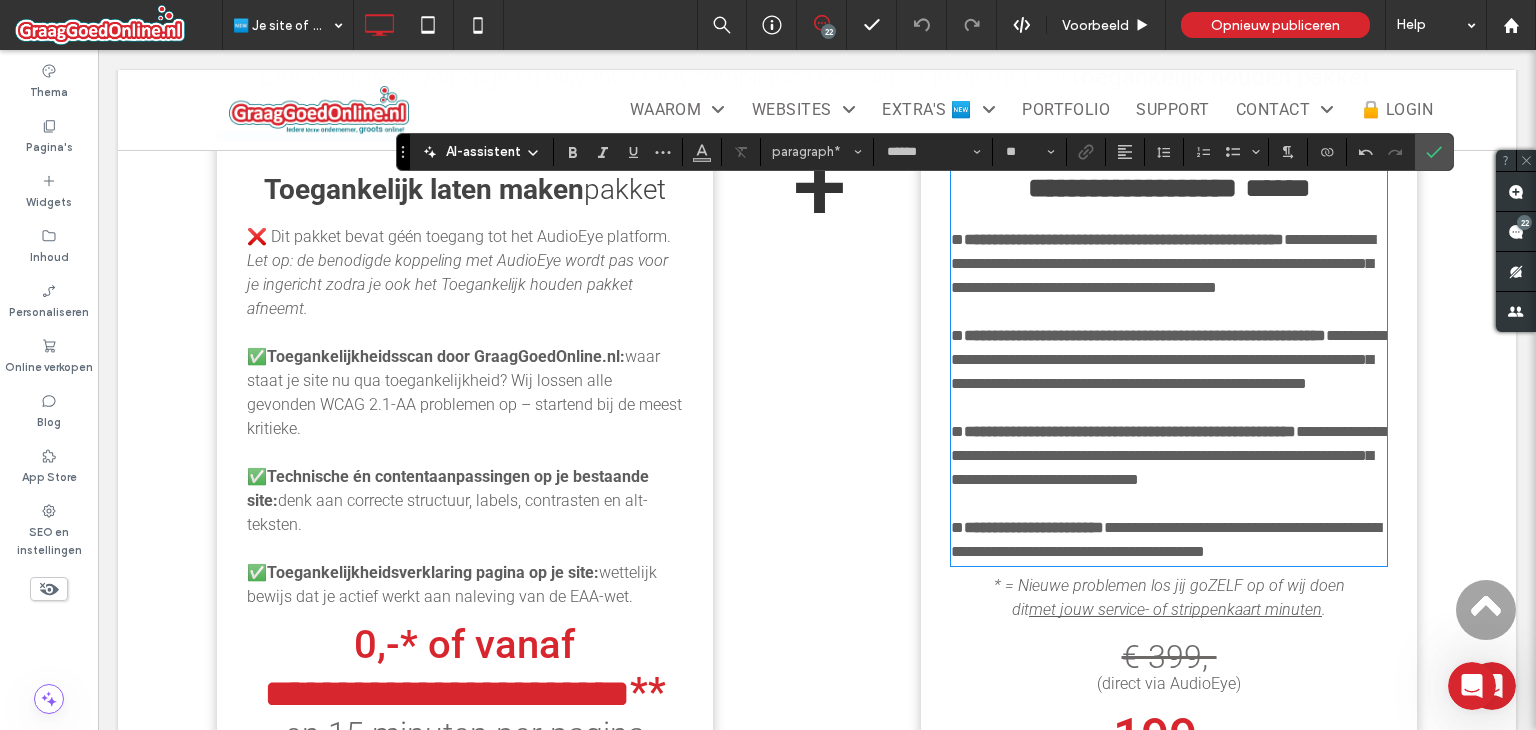 click on "**********" at bounding box center [1145, 335] 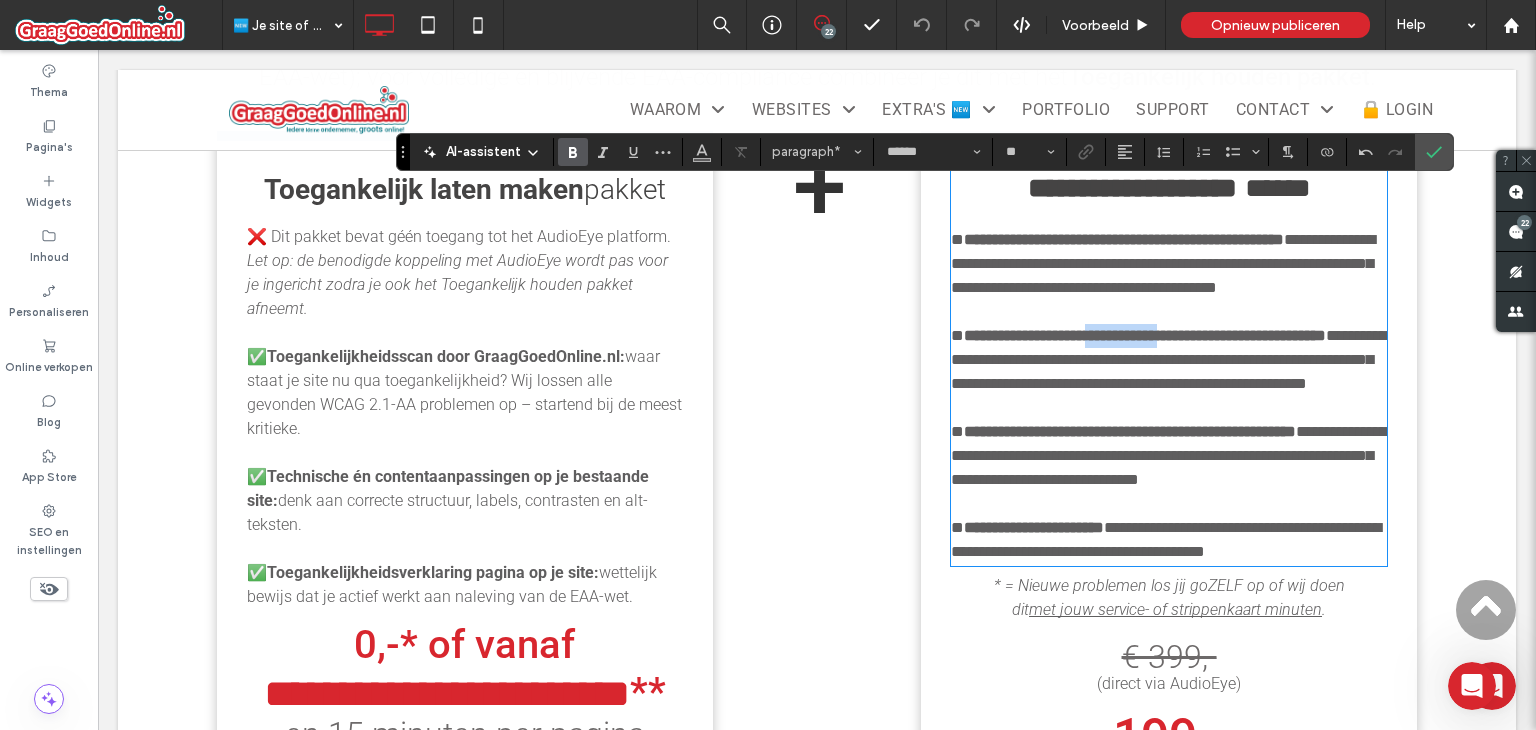 click on "**********" at bounding box center (1145, 335) 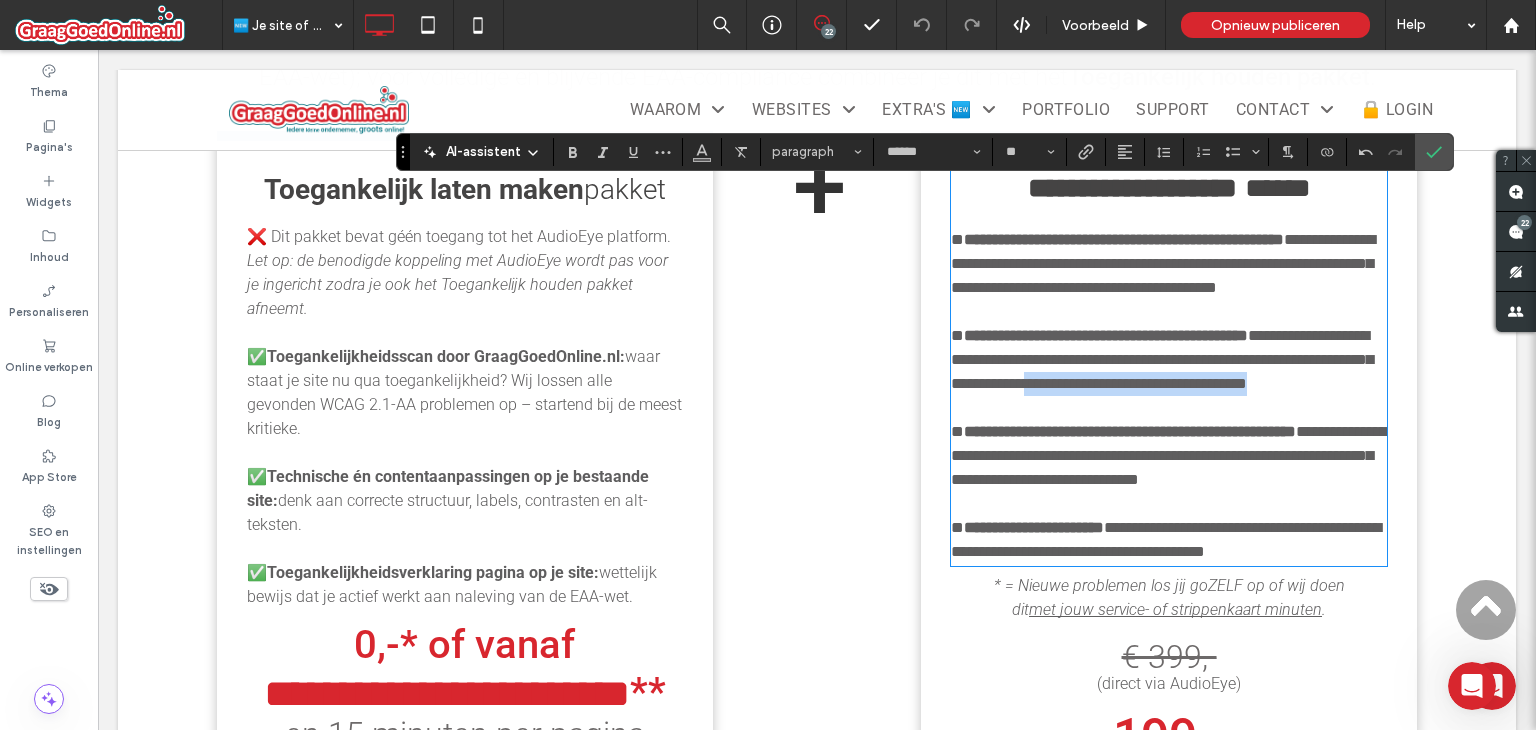 drag, startPoint x: 1211, startPoint y: 431, endPoint x: 1185, endPoint y: 405, distance: 36.769554 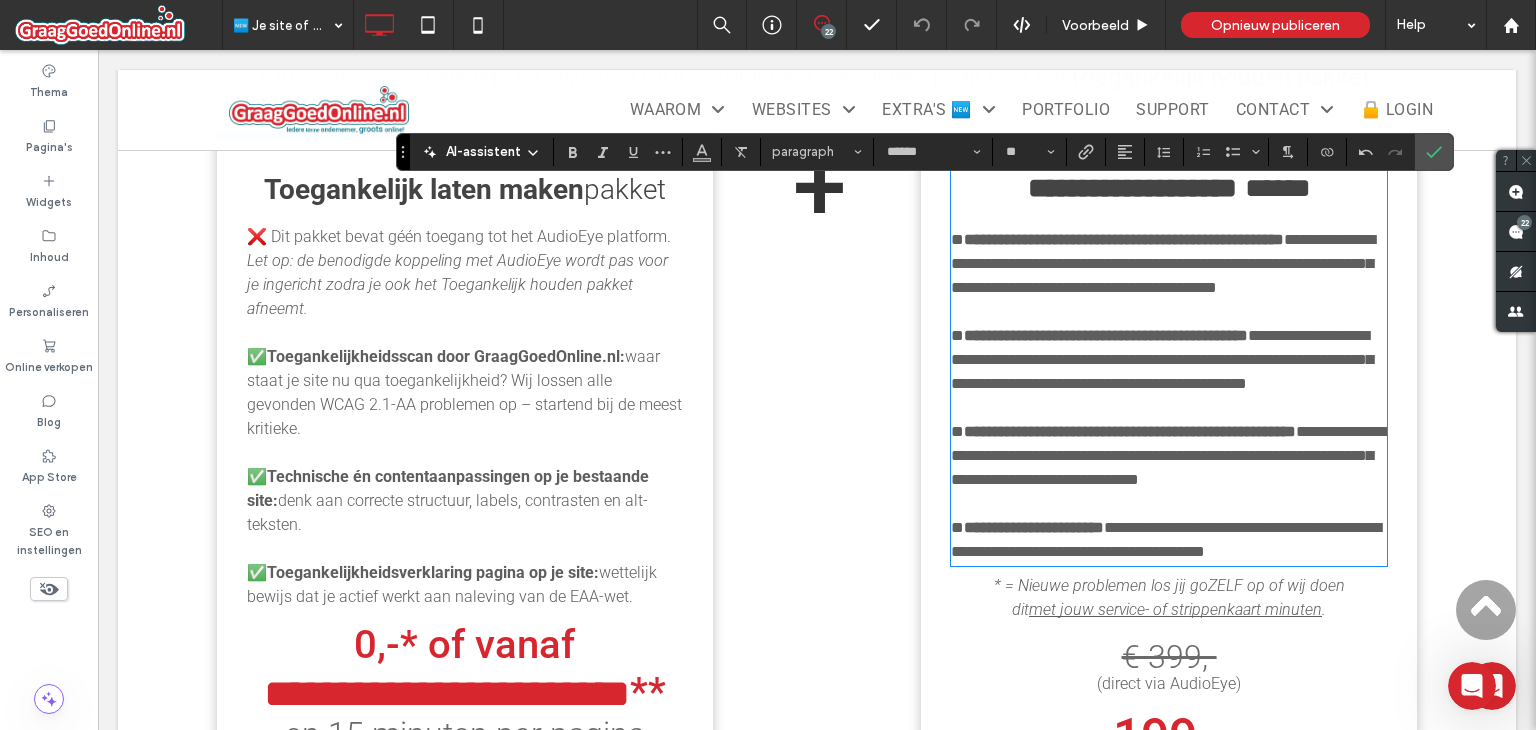 click on "**********" at bounding box center (1162, 359) 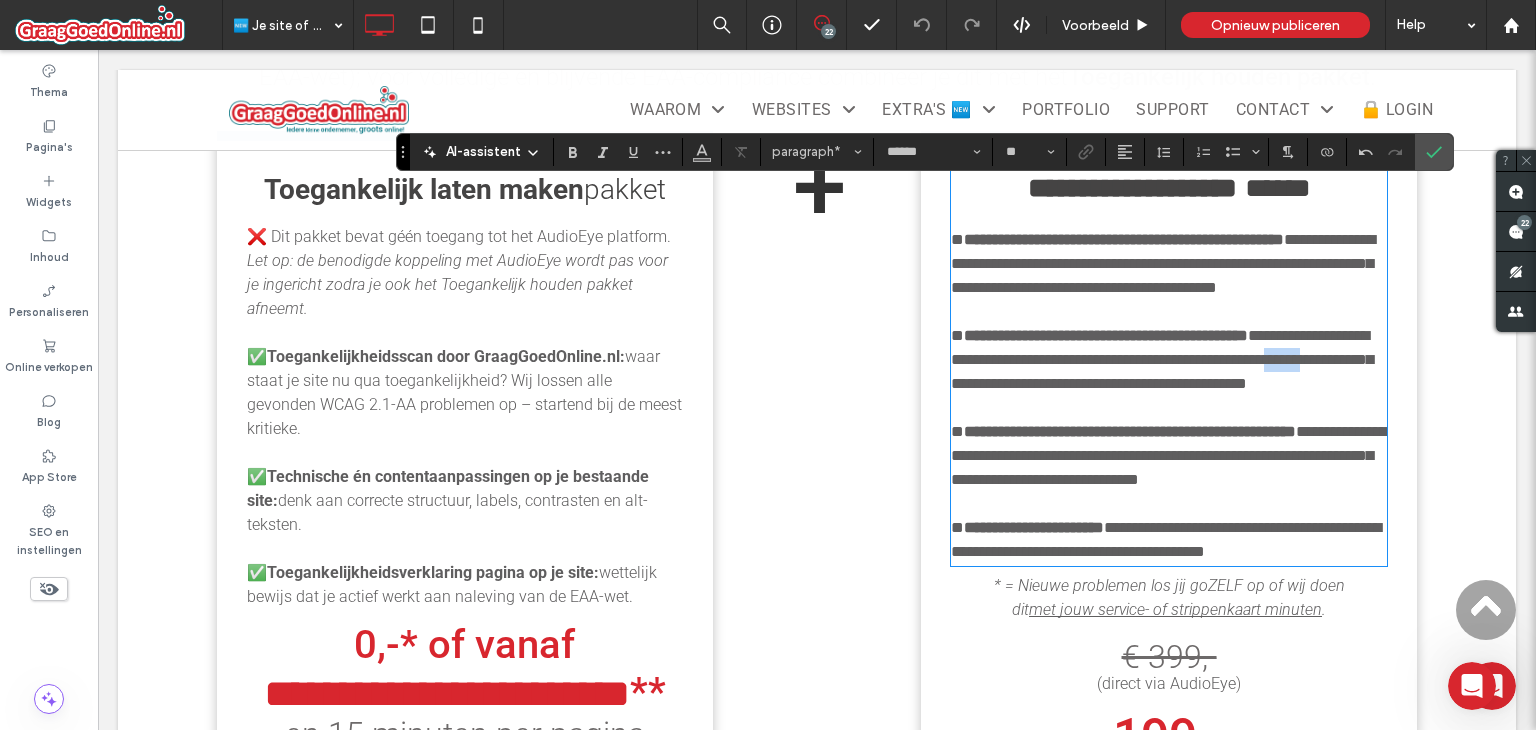 click on "**********" at bounding box center [1162, 359] 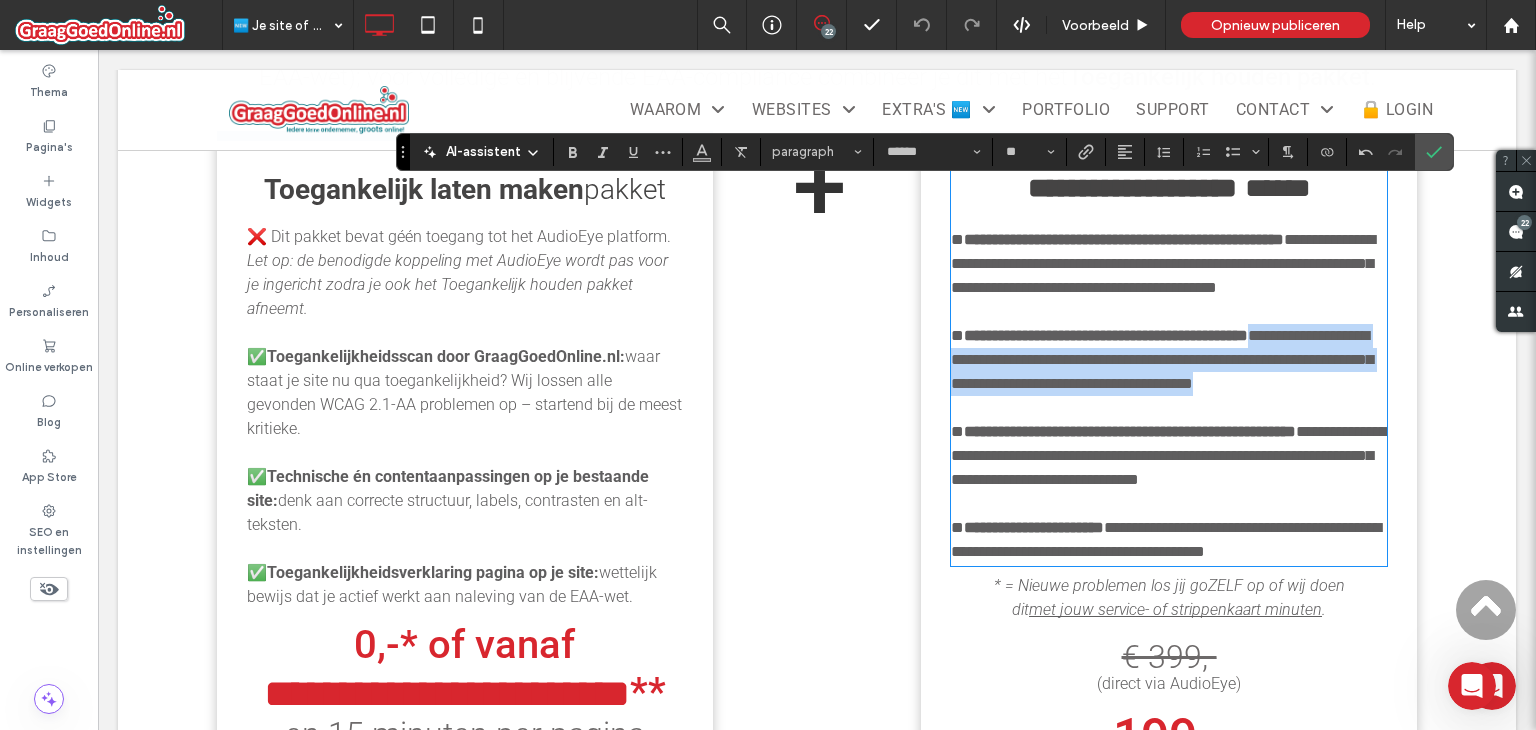 drag, startPoint x: 1365, startPoint y: 405, endPoint x: 1328, endPoint y: 355, distance: 62.201286 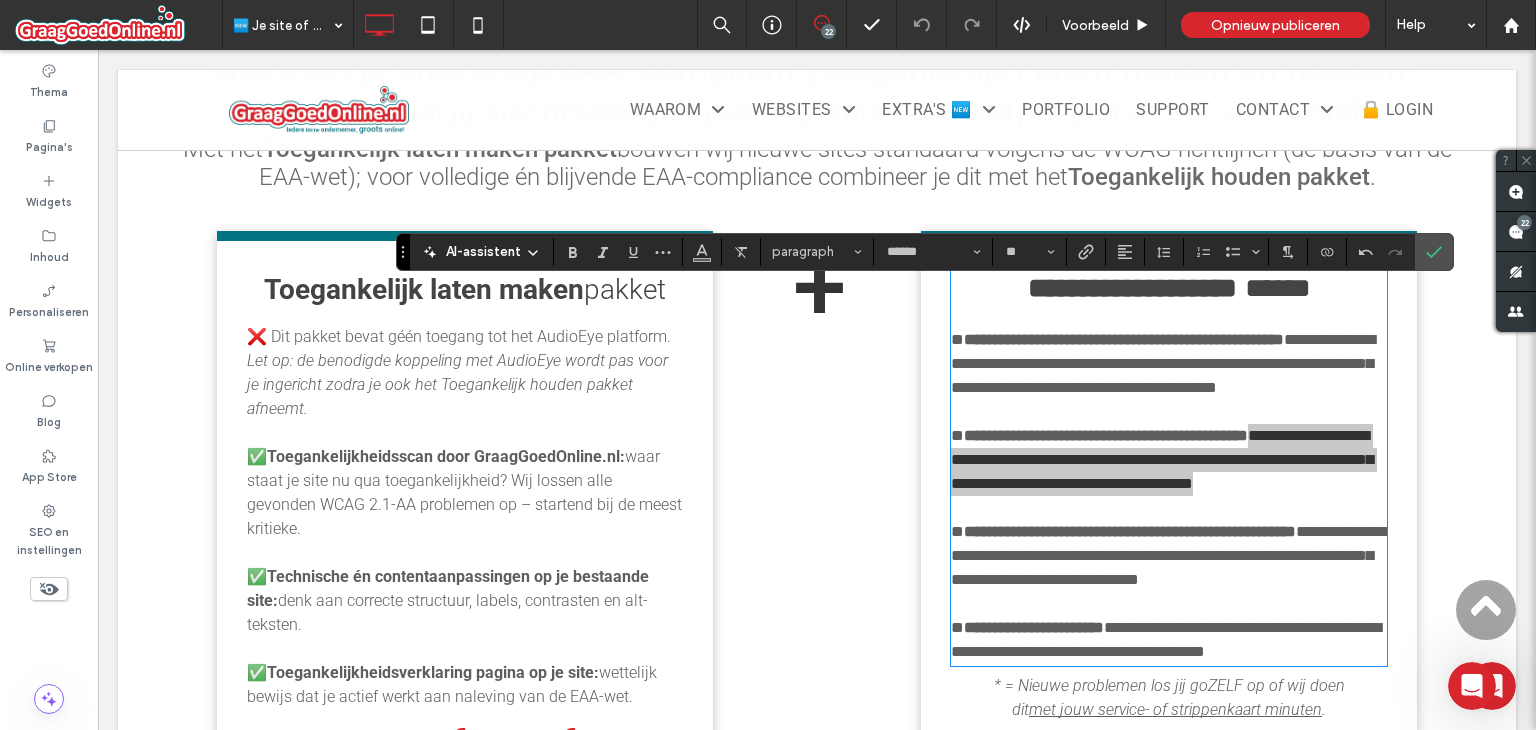 scroll, scrollTop: 2160, scrollLeft: 0, axis: vertical 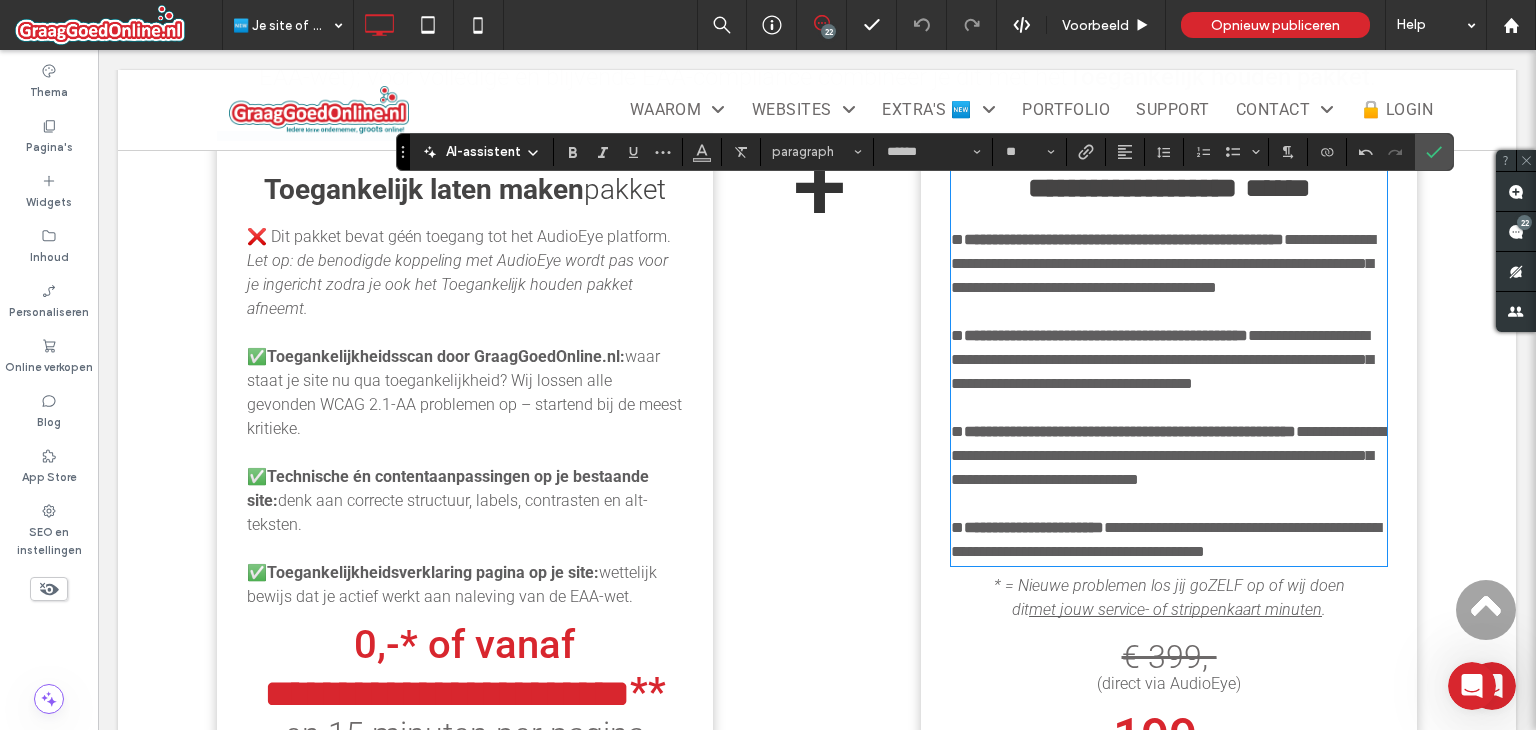 click on "**********" at bounding box center (1130, 431) 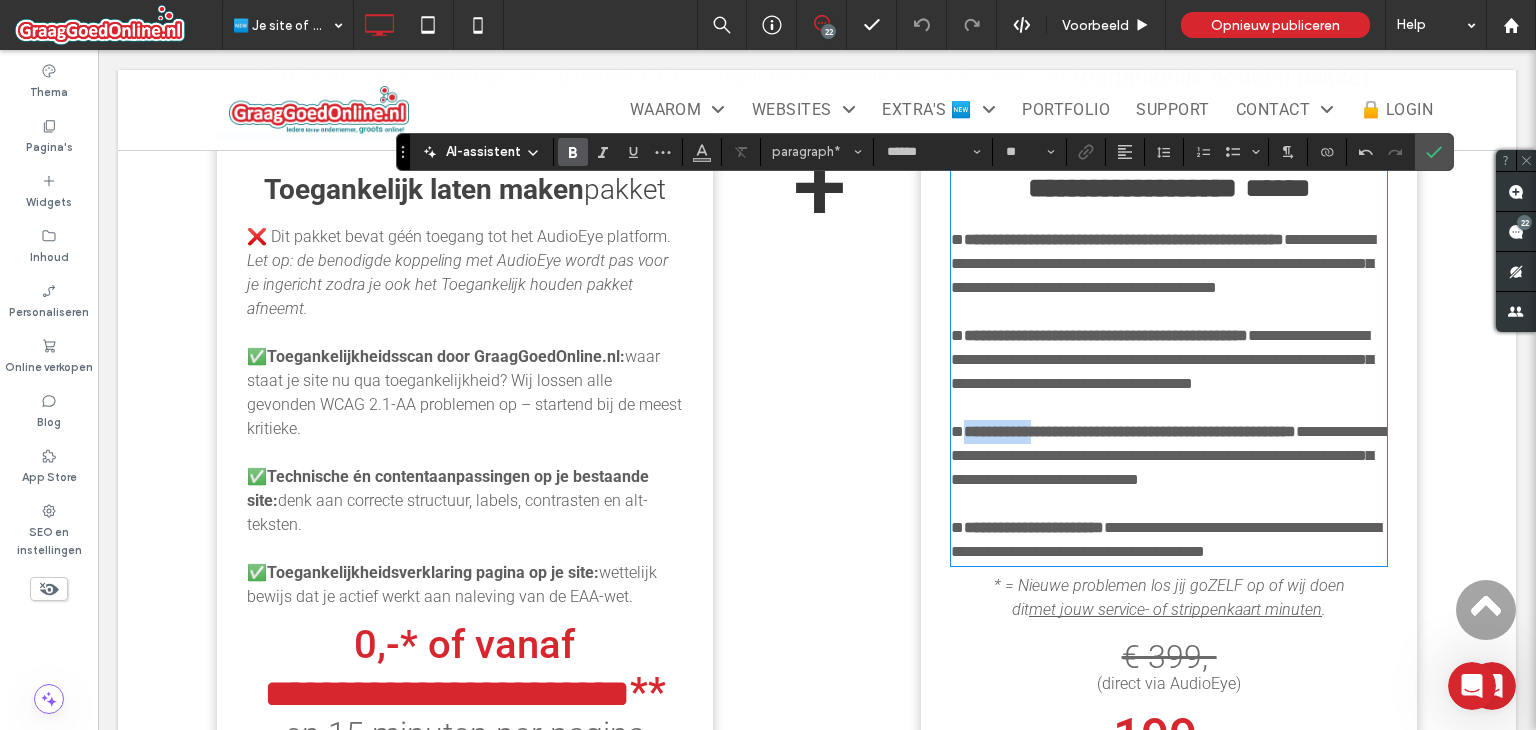 click on "**********" at bounding box center (1130, 431) 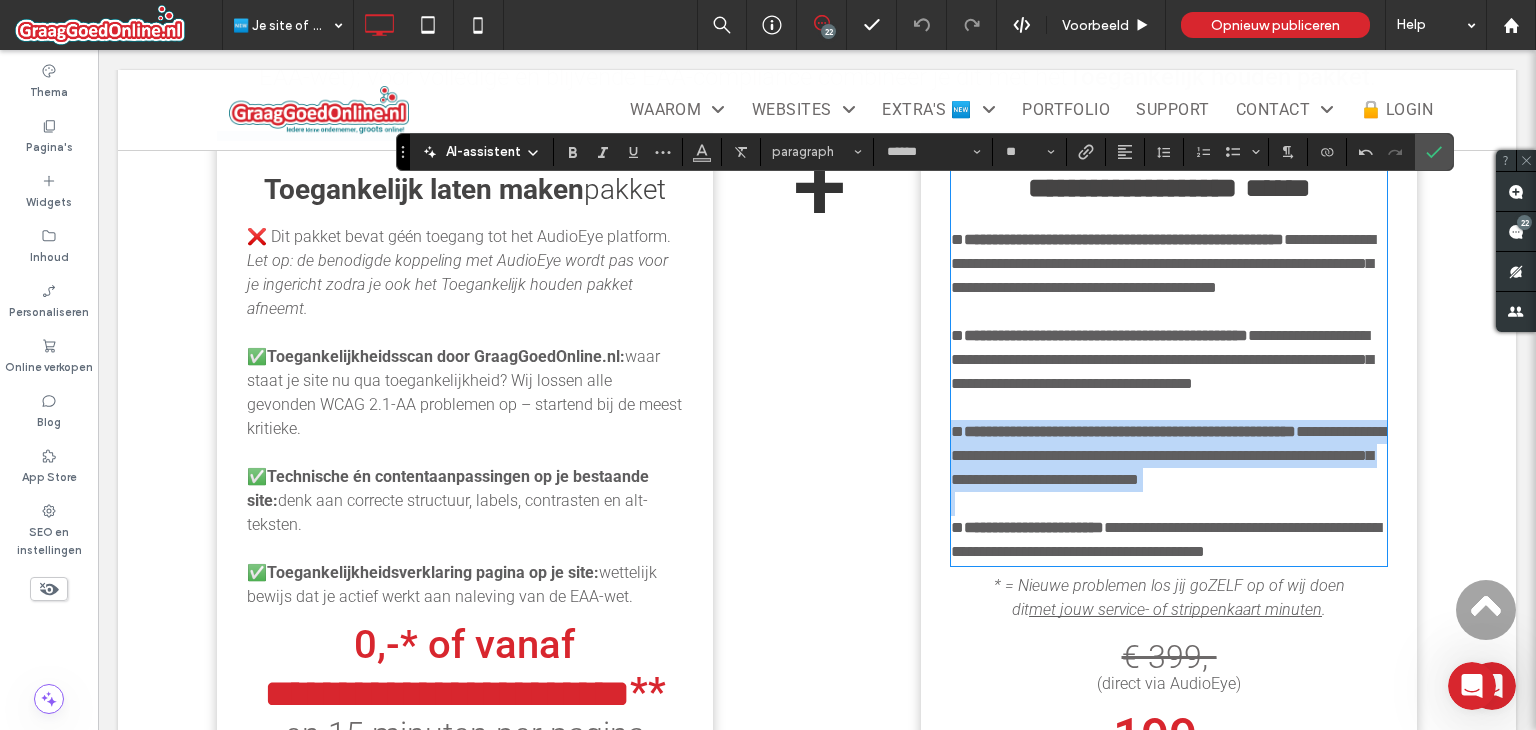 click on "**********" at bounding box center (1130, 431) 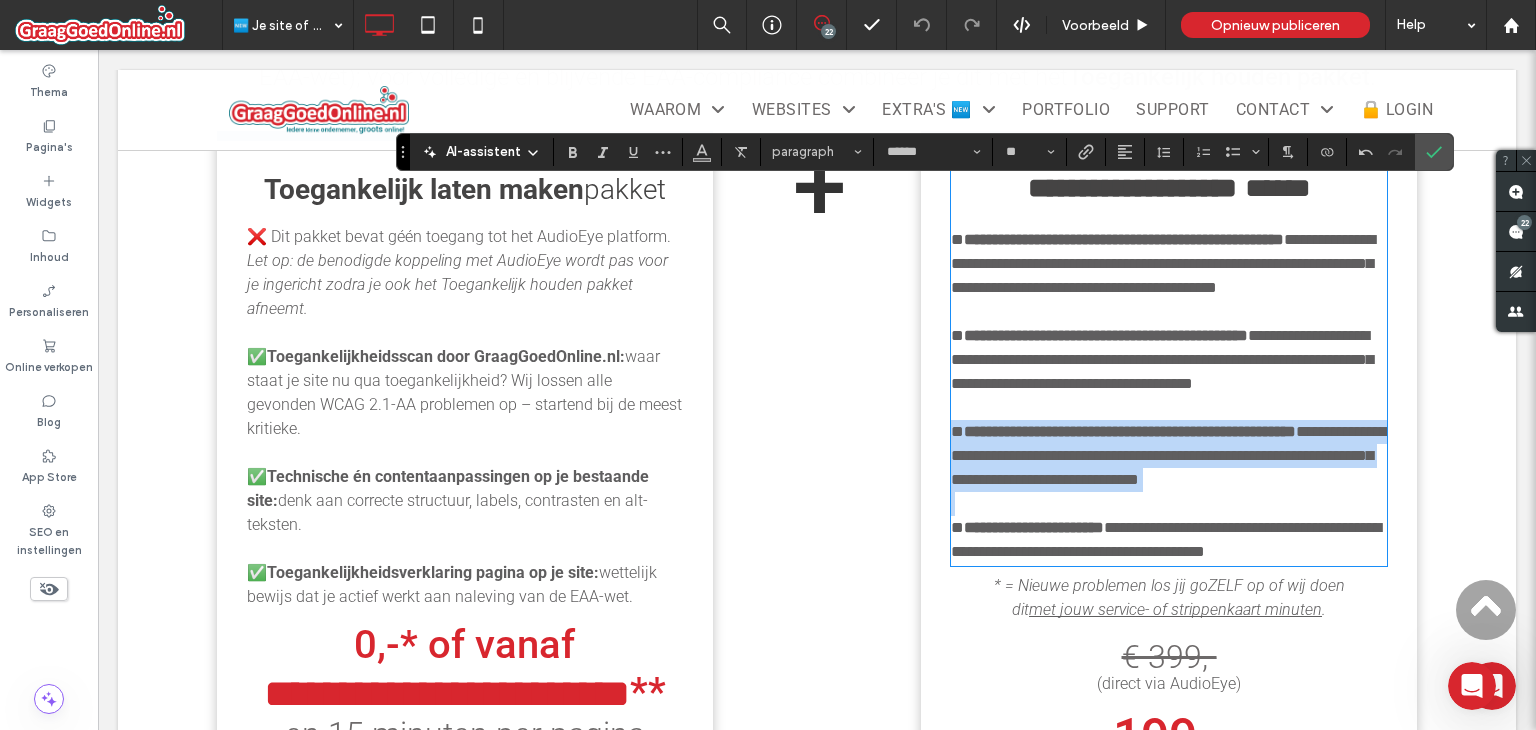 click on "**********" at bounding box center (1169, 455) 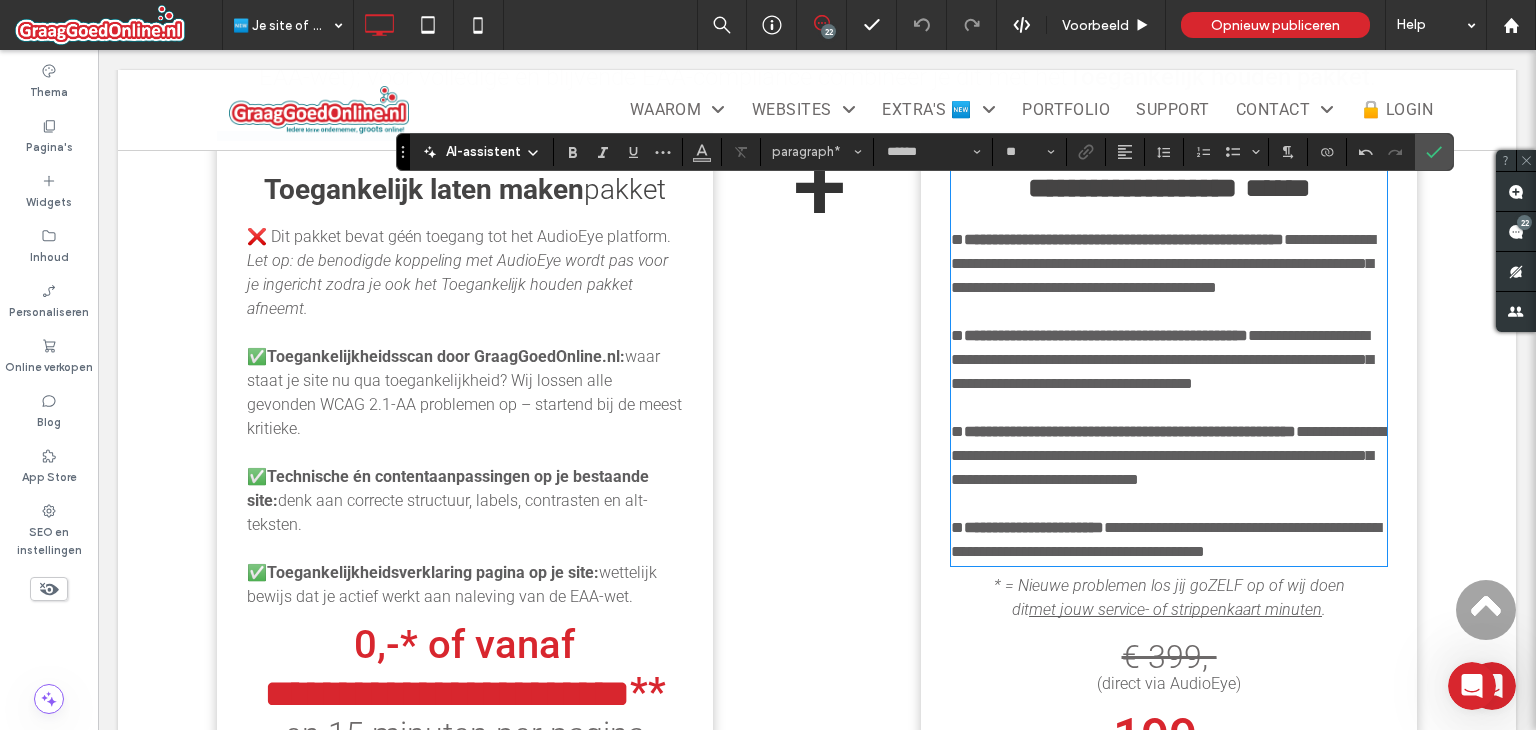 click on "**********" at bounding box center (1169, 455) 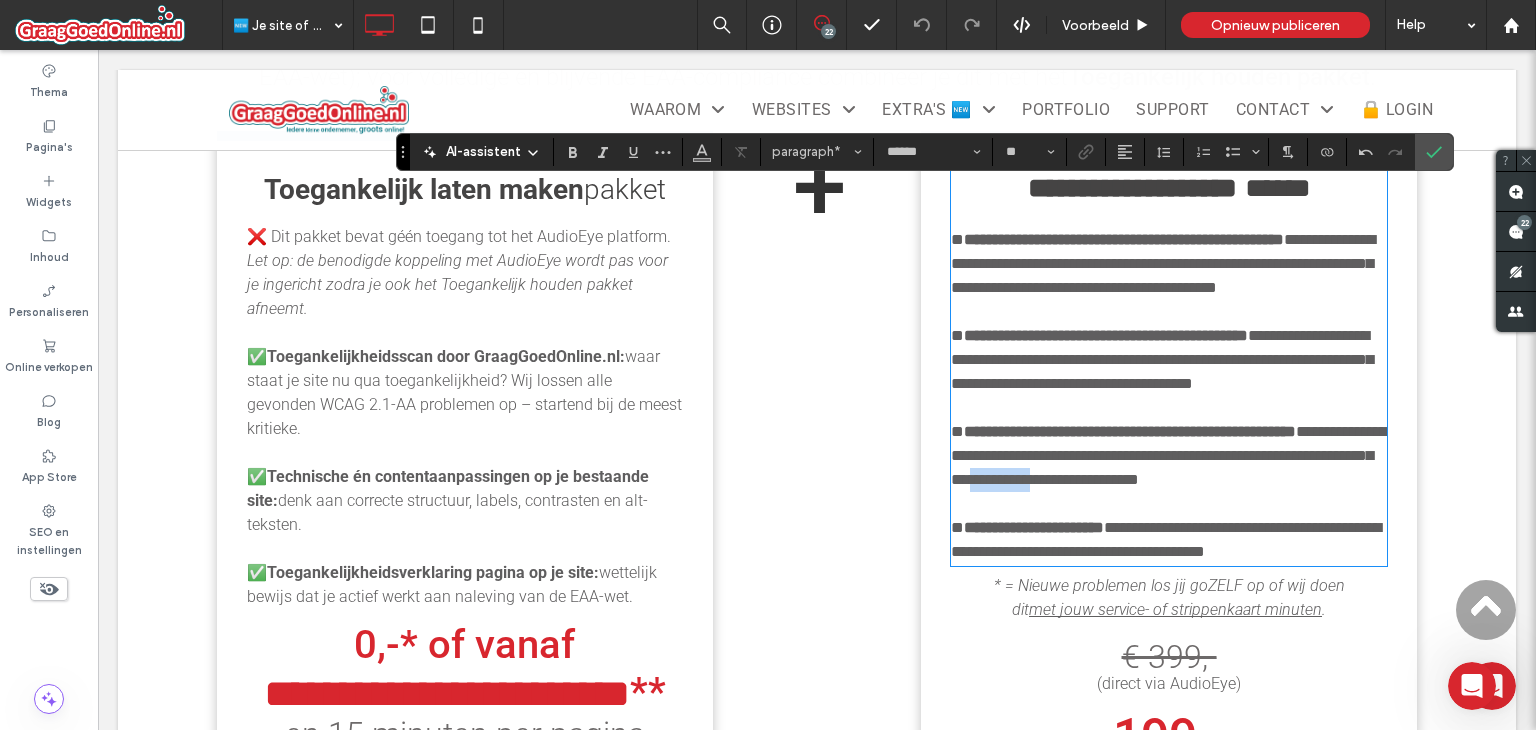 click on "**********" at bounding box center (1169, 455) 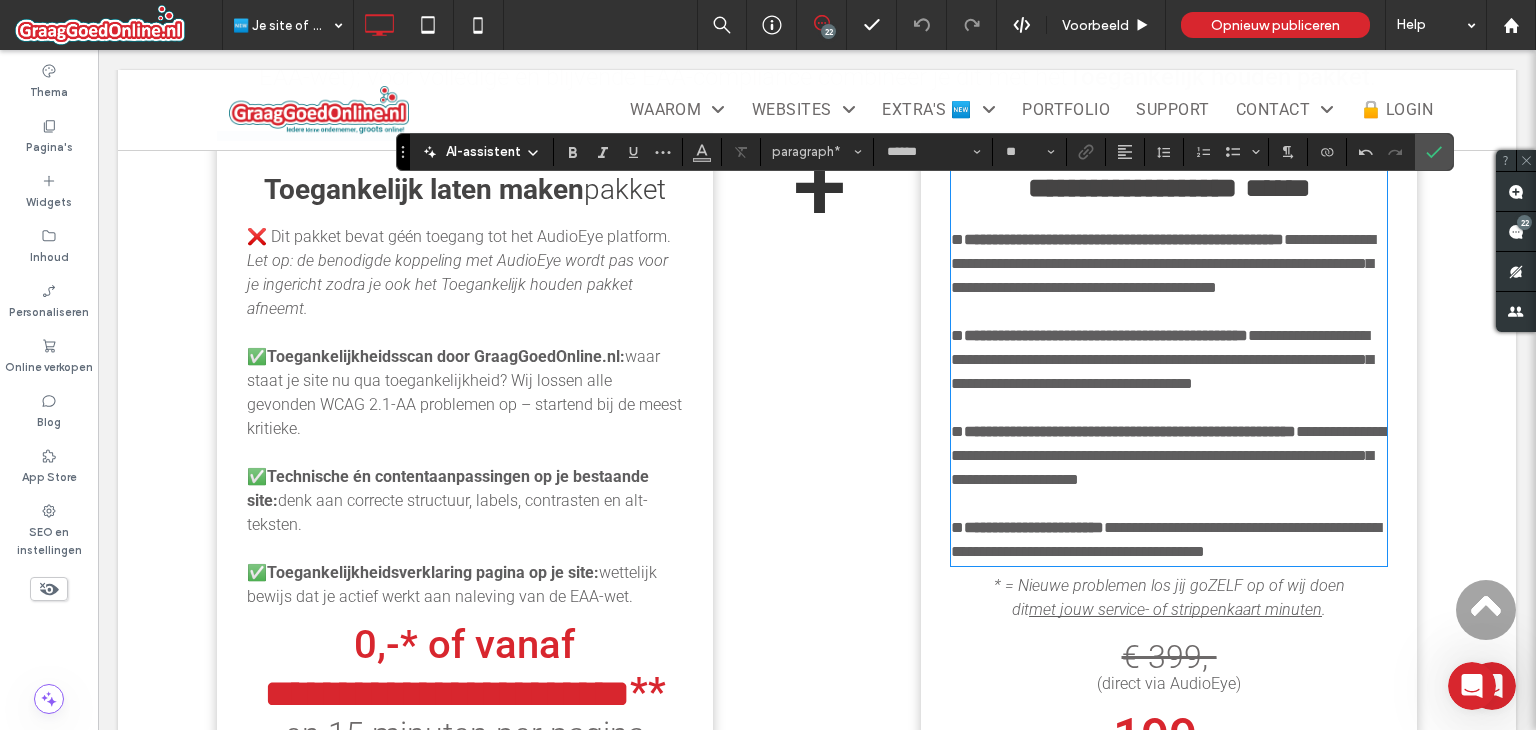 click on "**********" at bounding box center (1169, 455) 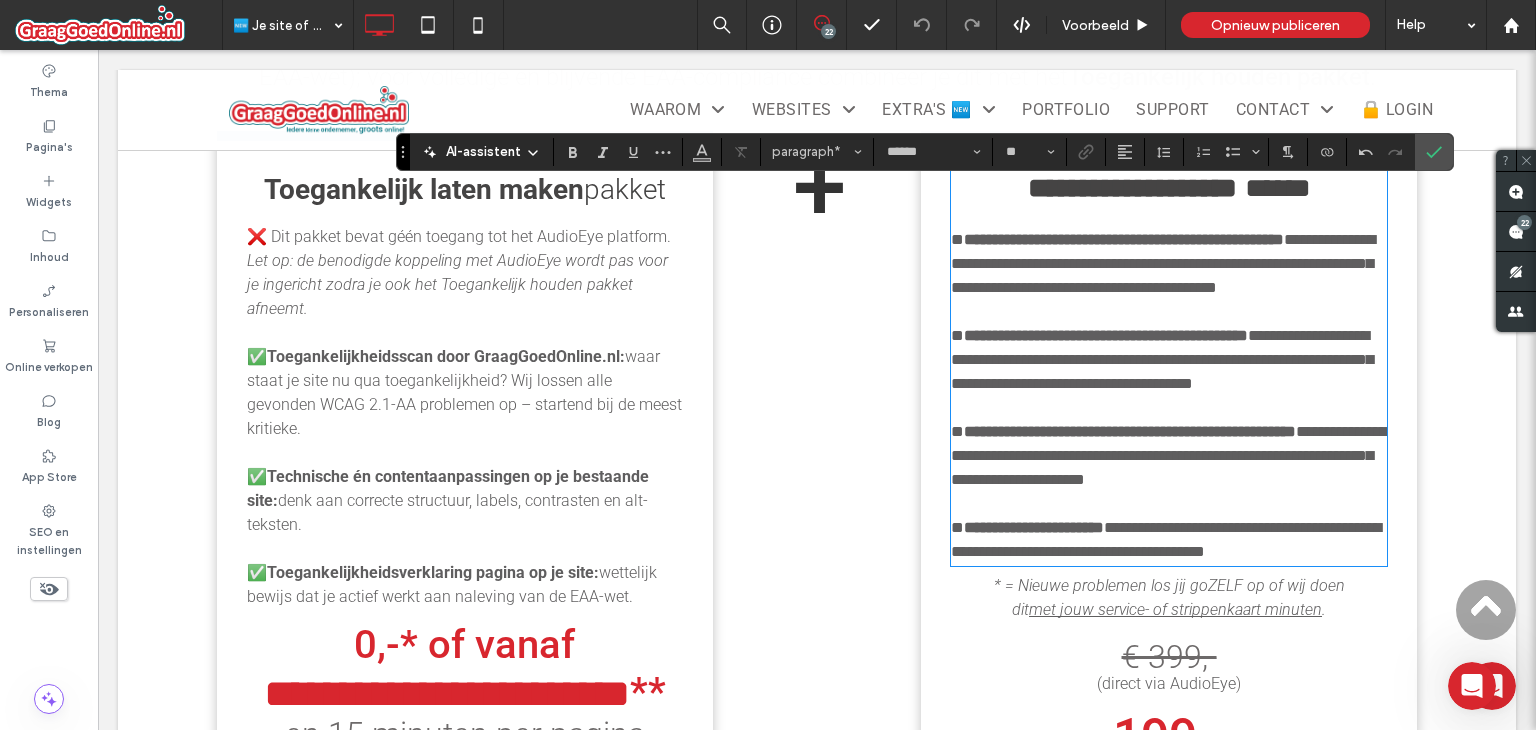 scroll, scrollTop: 0, scrollLeft: 0, axis: both 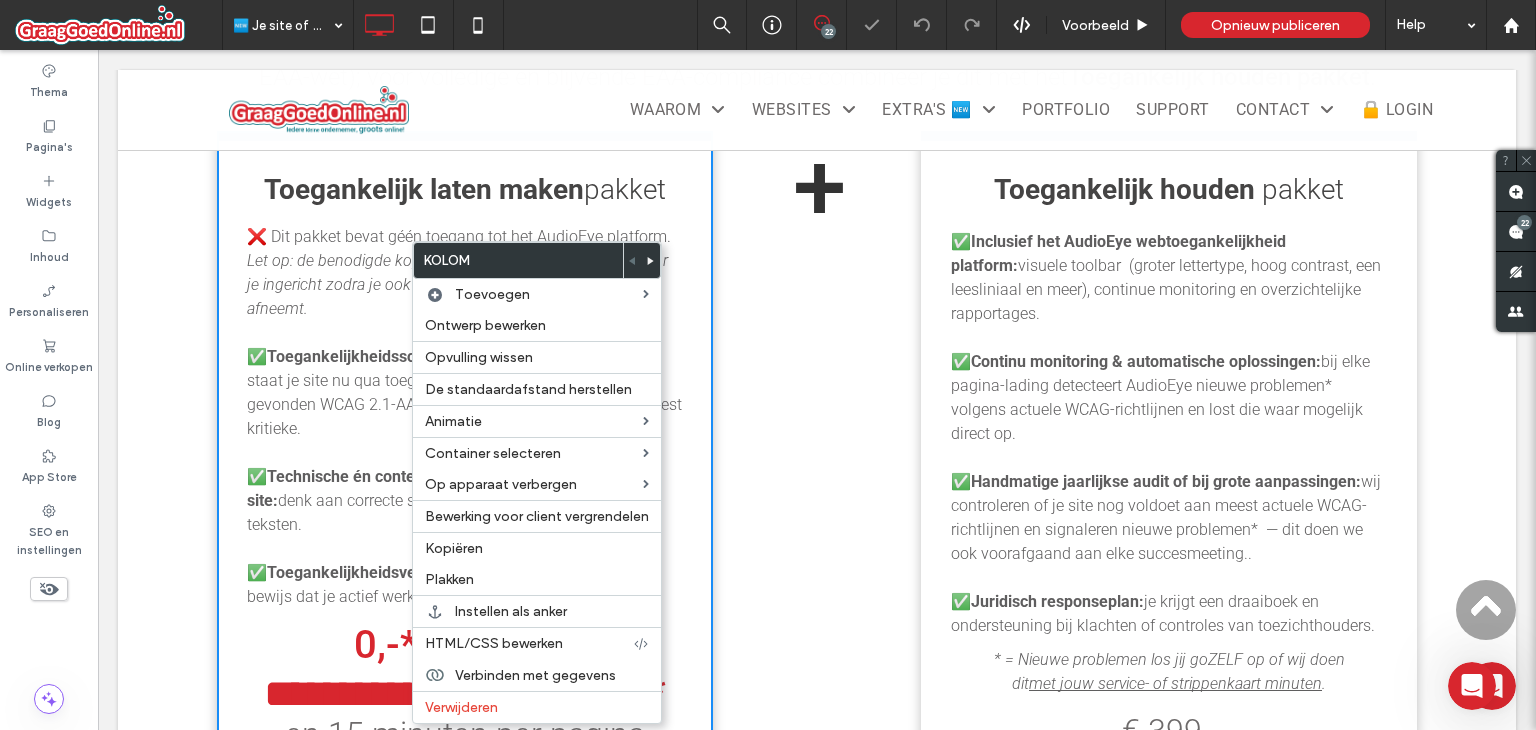 click on "Technische én contentaanpassingen op je bestaande site:" at bounding box center [448, 488] 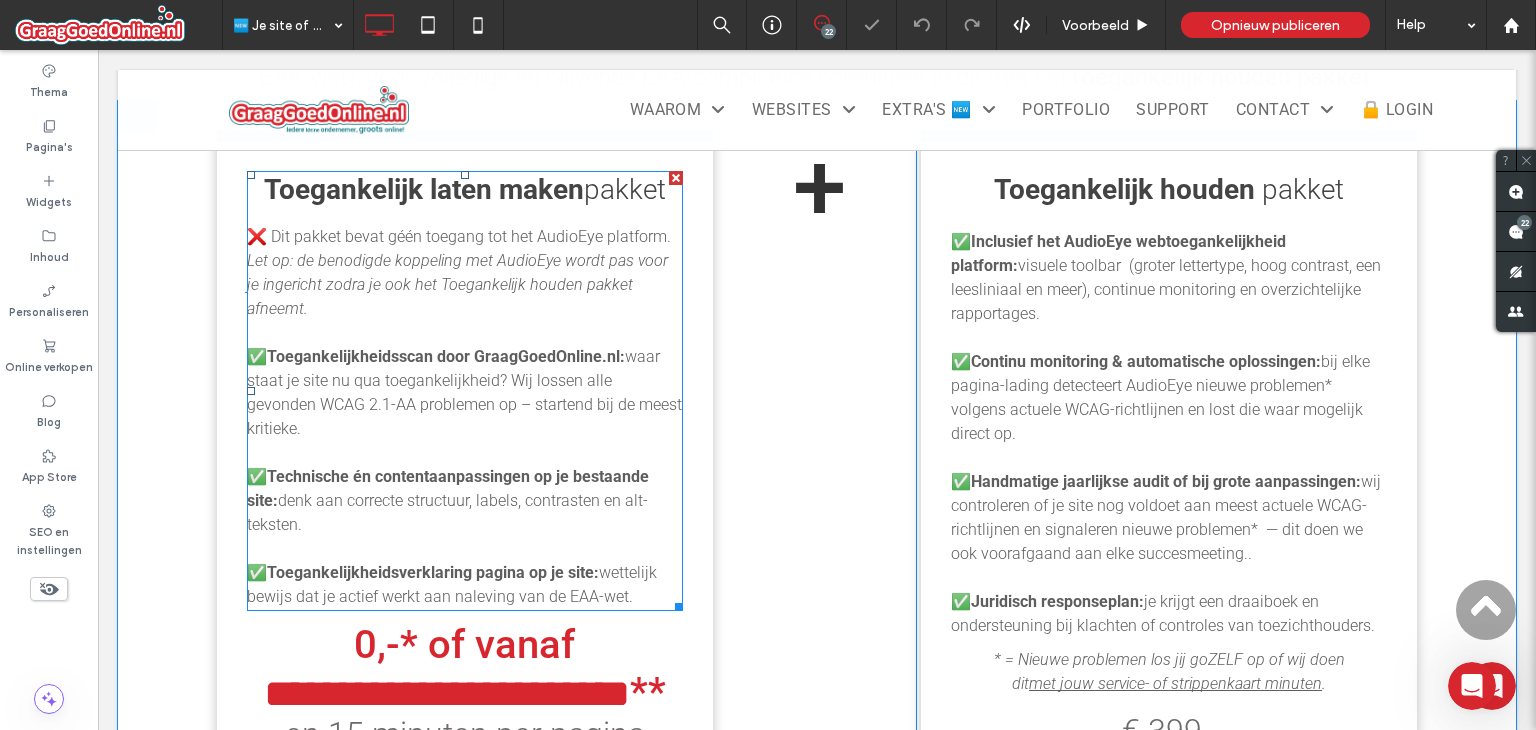 click on "denk aan correcte structuur, labels, contrasten en alt-teksten." at bounding box center (447, 512) 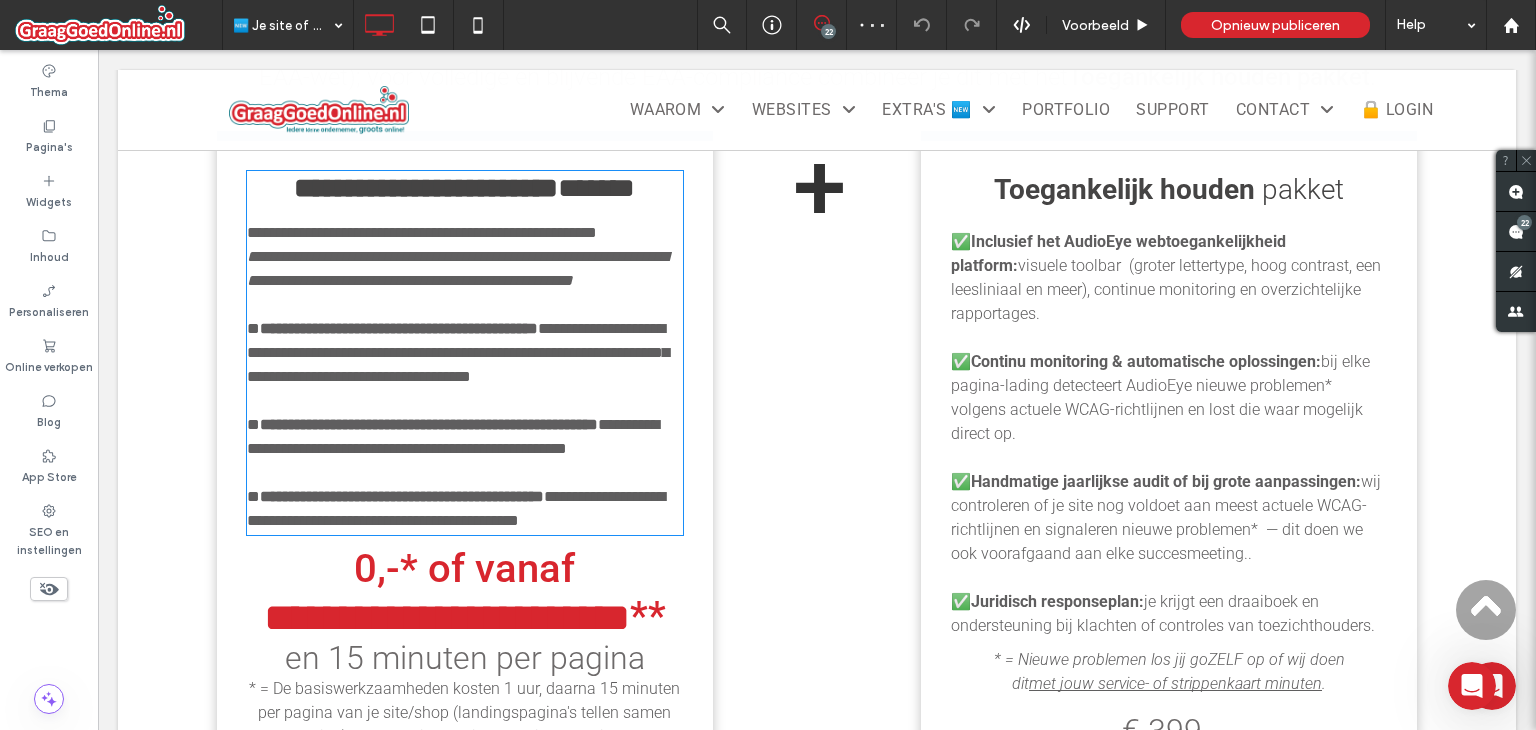 type on "******" 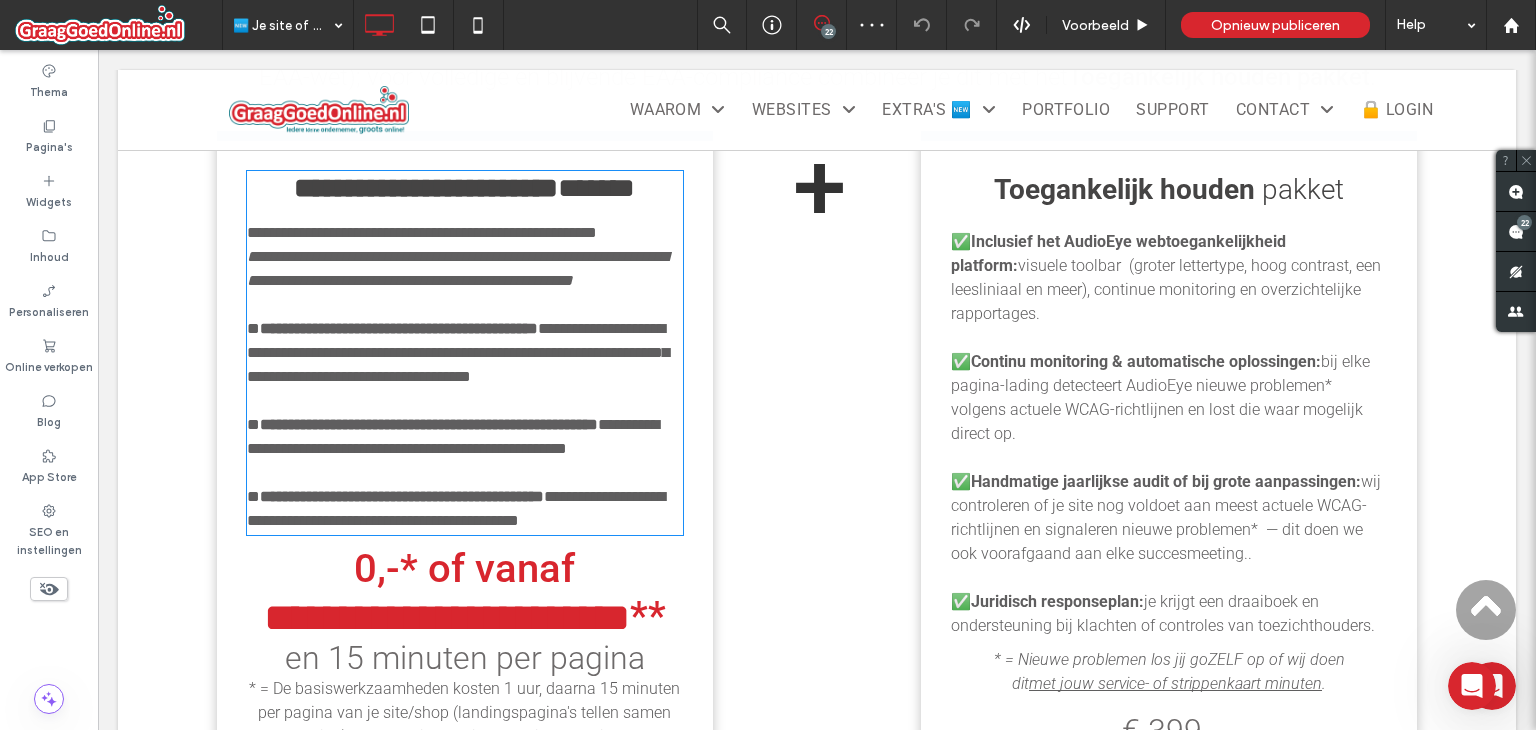 type on "**" 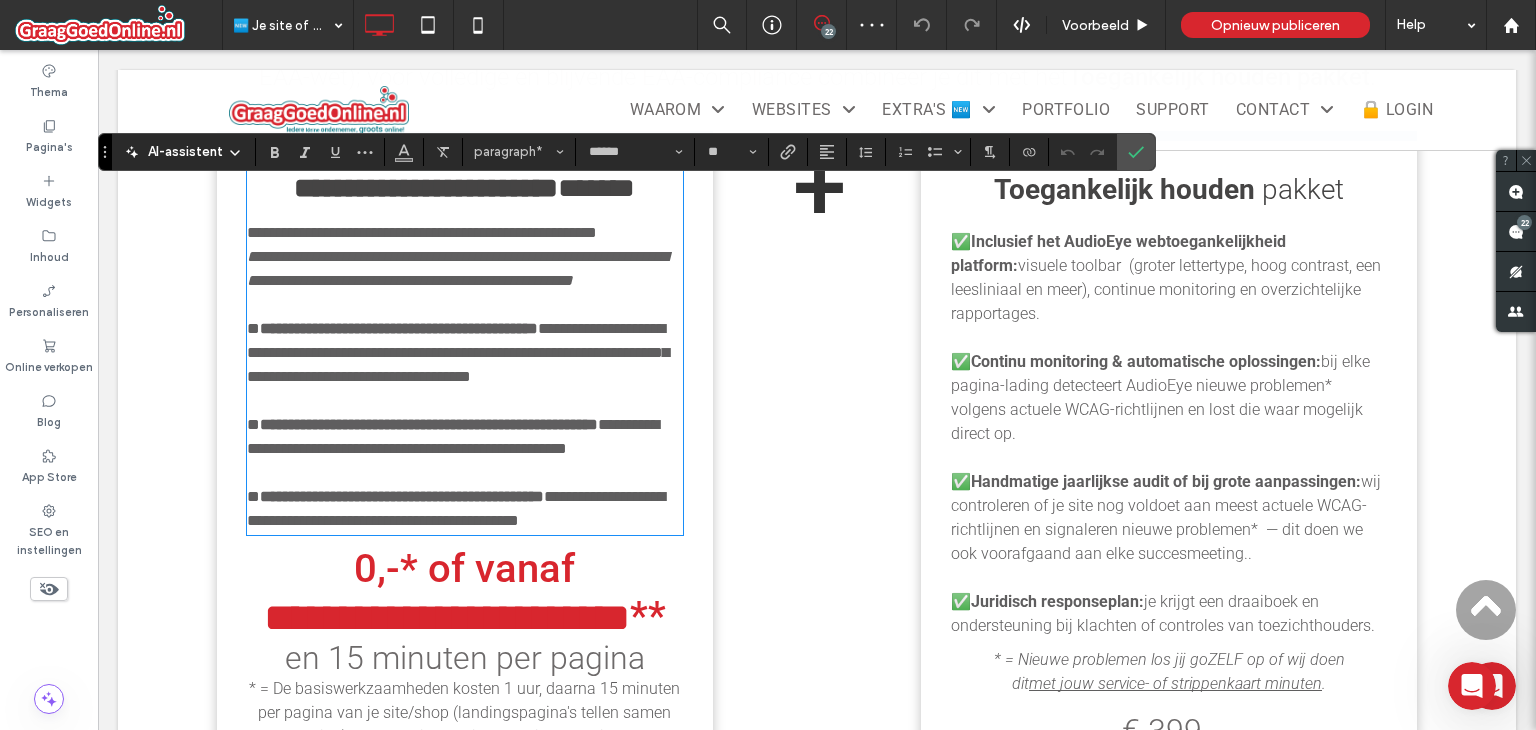 click on "**********" at bounding box center (453, 436) 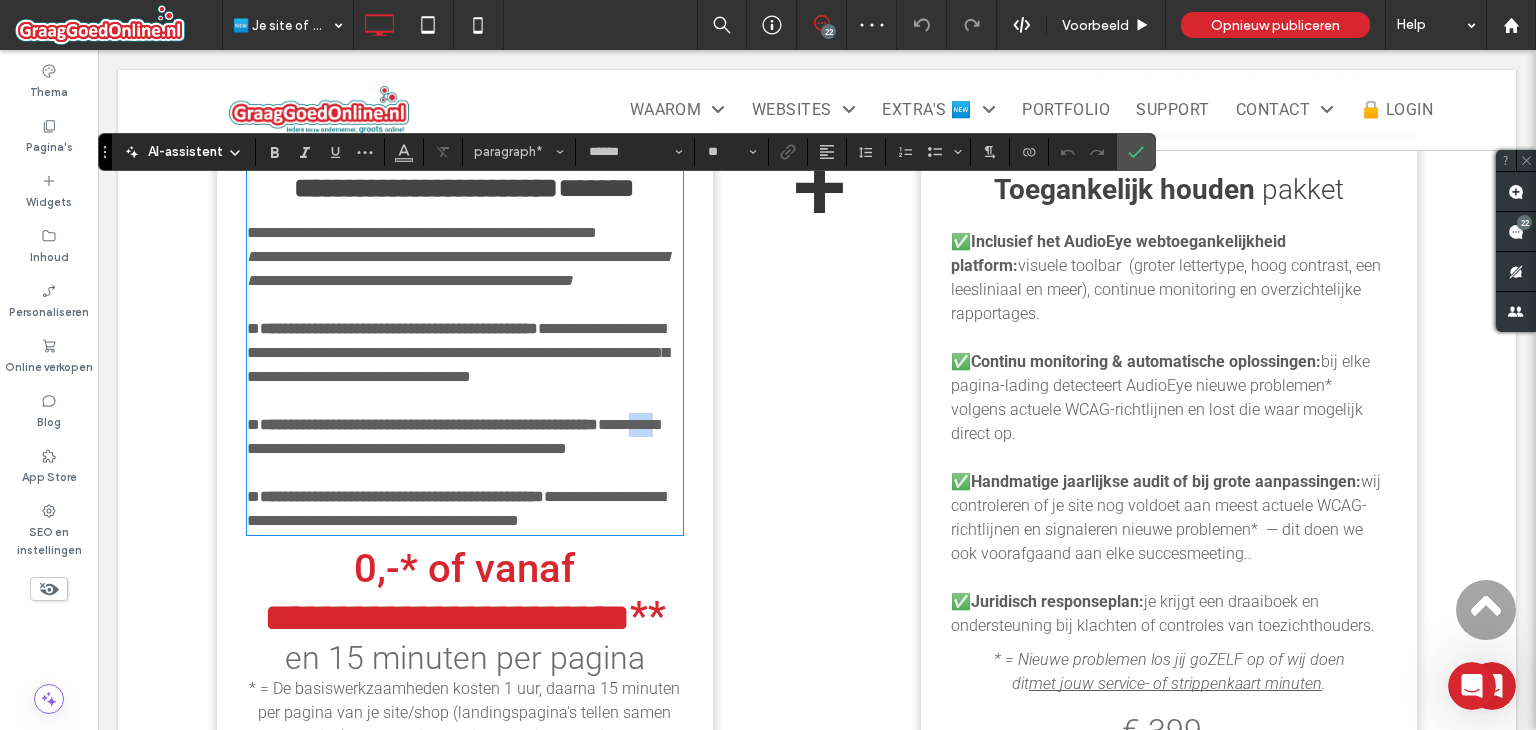click on "**********" at bounding box center (453, 436) 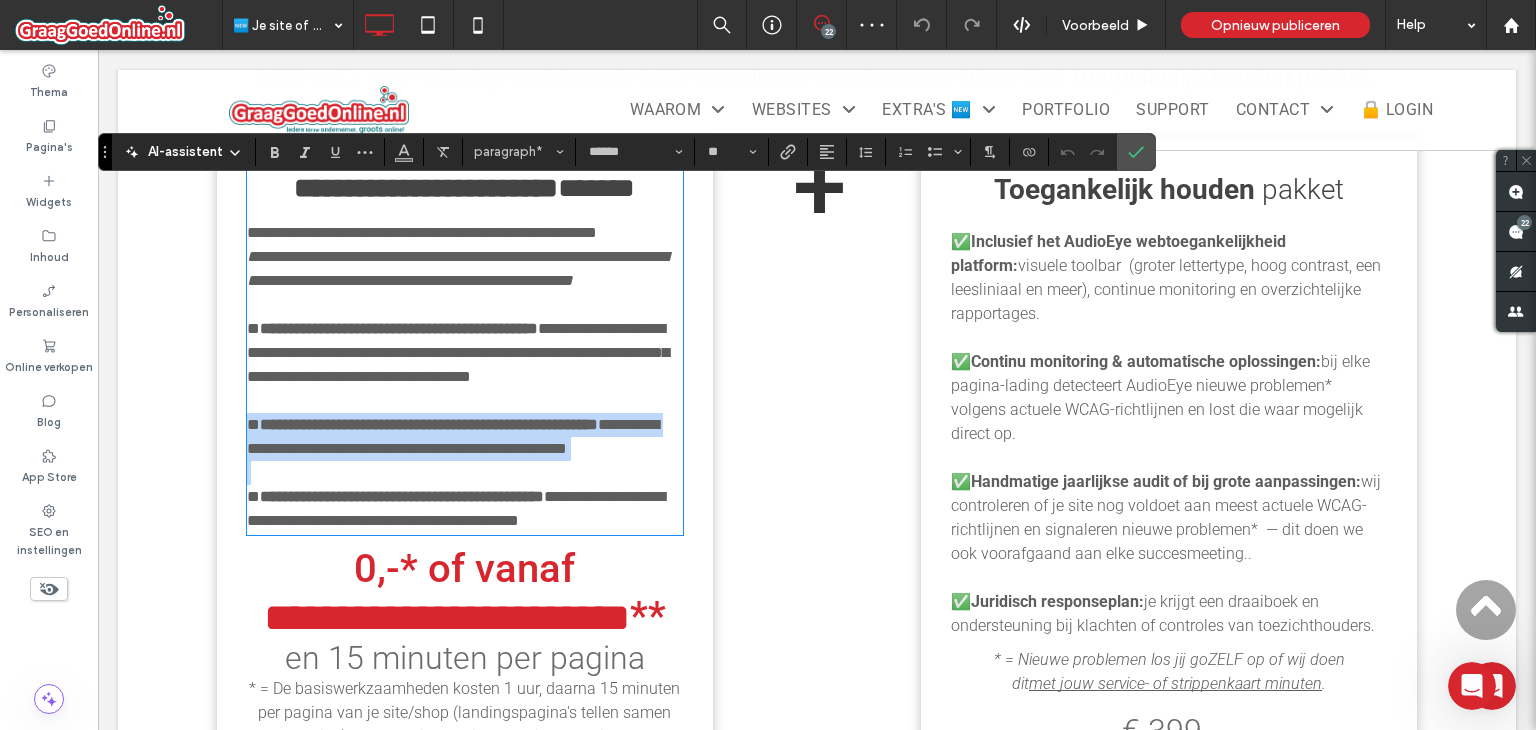 click on "**********" at bounding box center [453, 436] 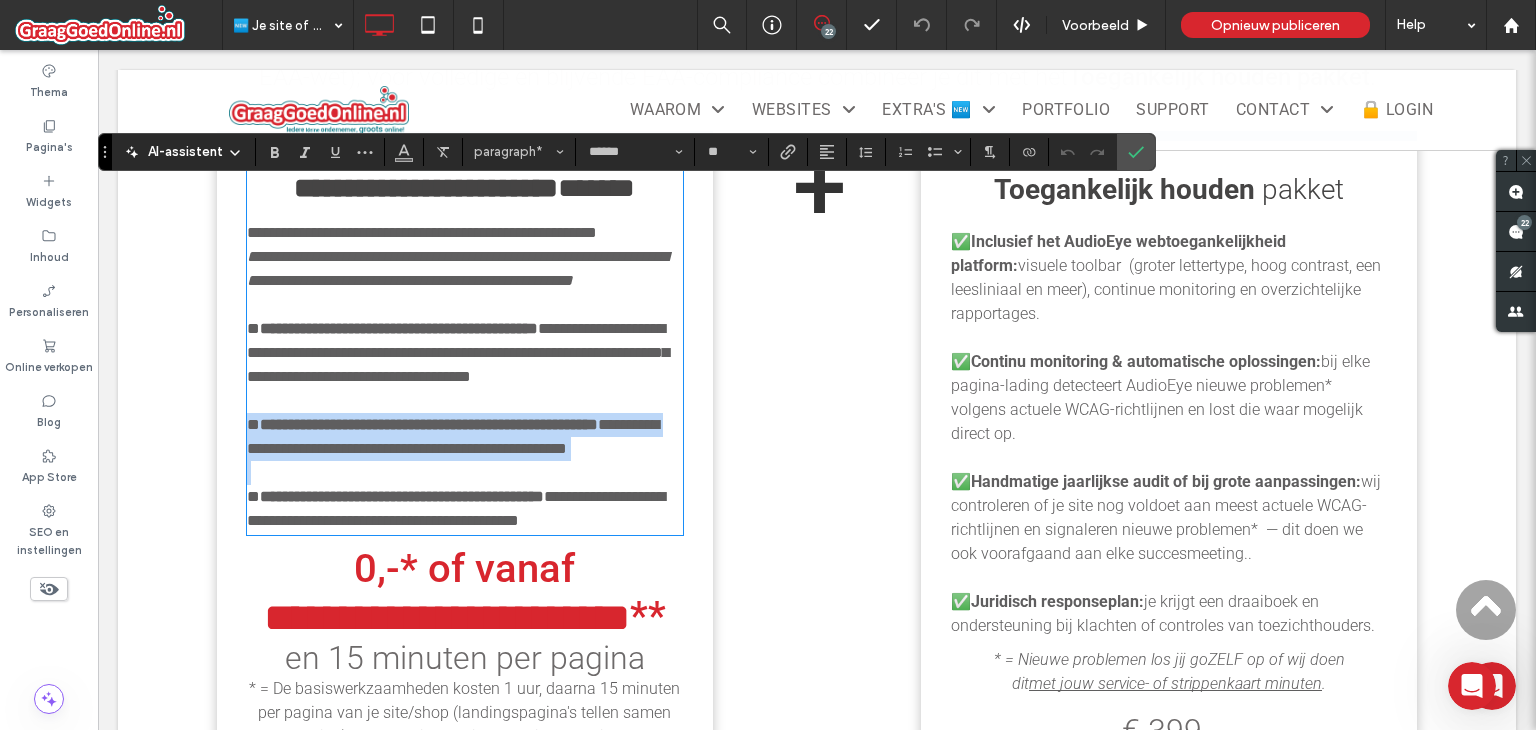 click on "**********" at bounding box center (429, 424) 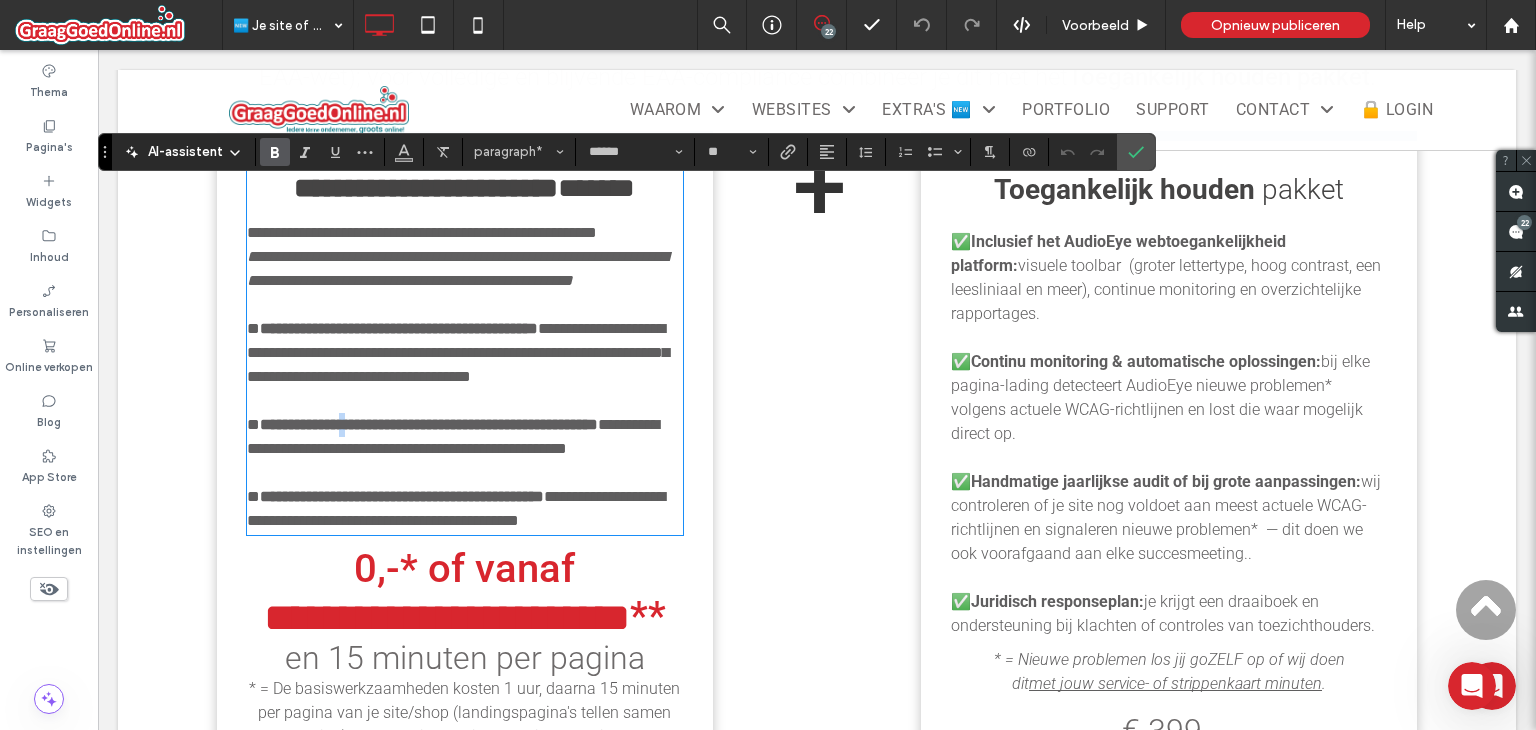 click on "**********" at bounding box center (429, 424) 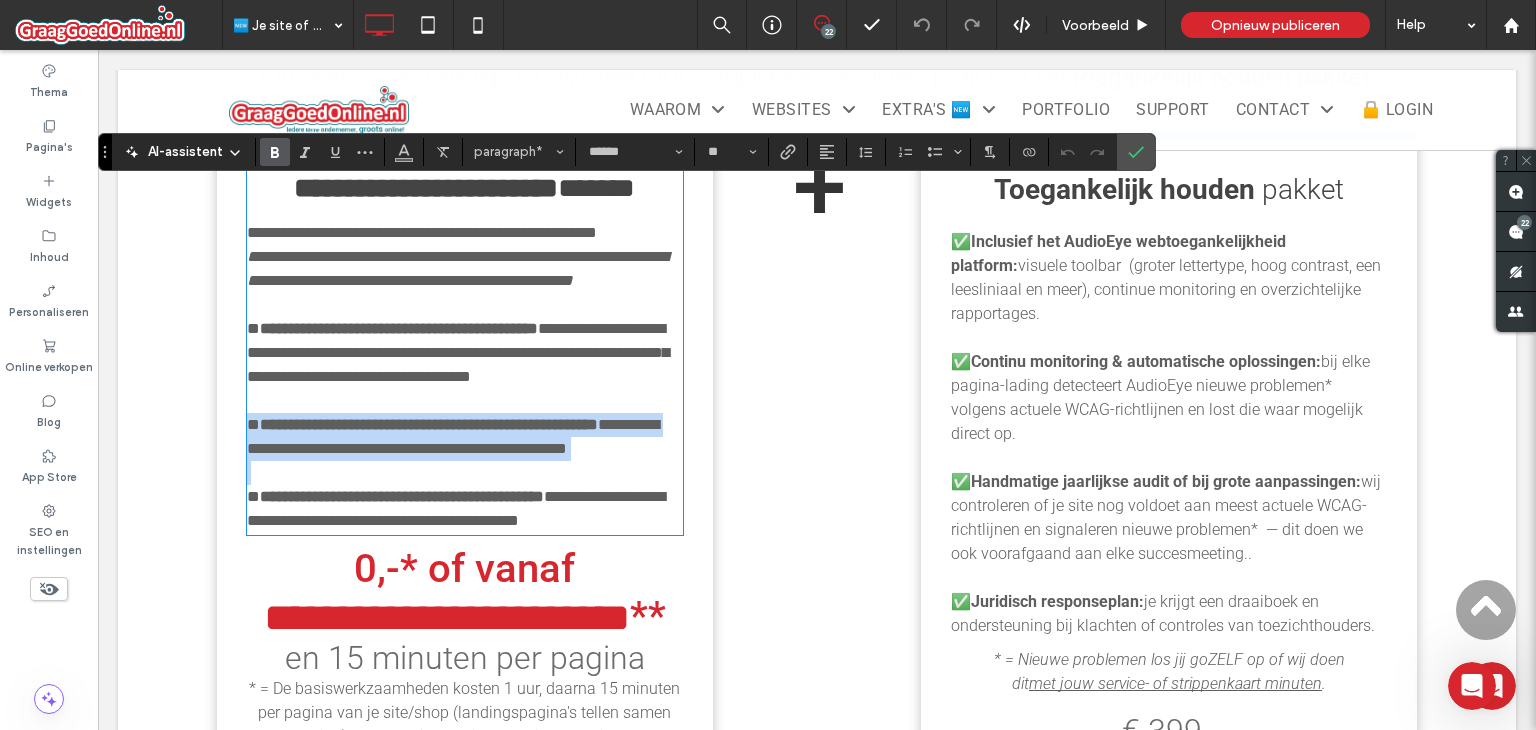 click on "**********" at bounding box center (429, 424) 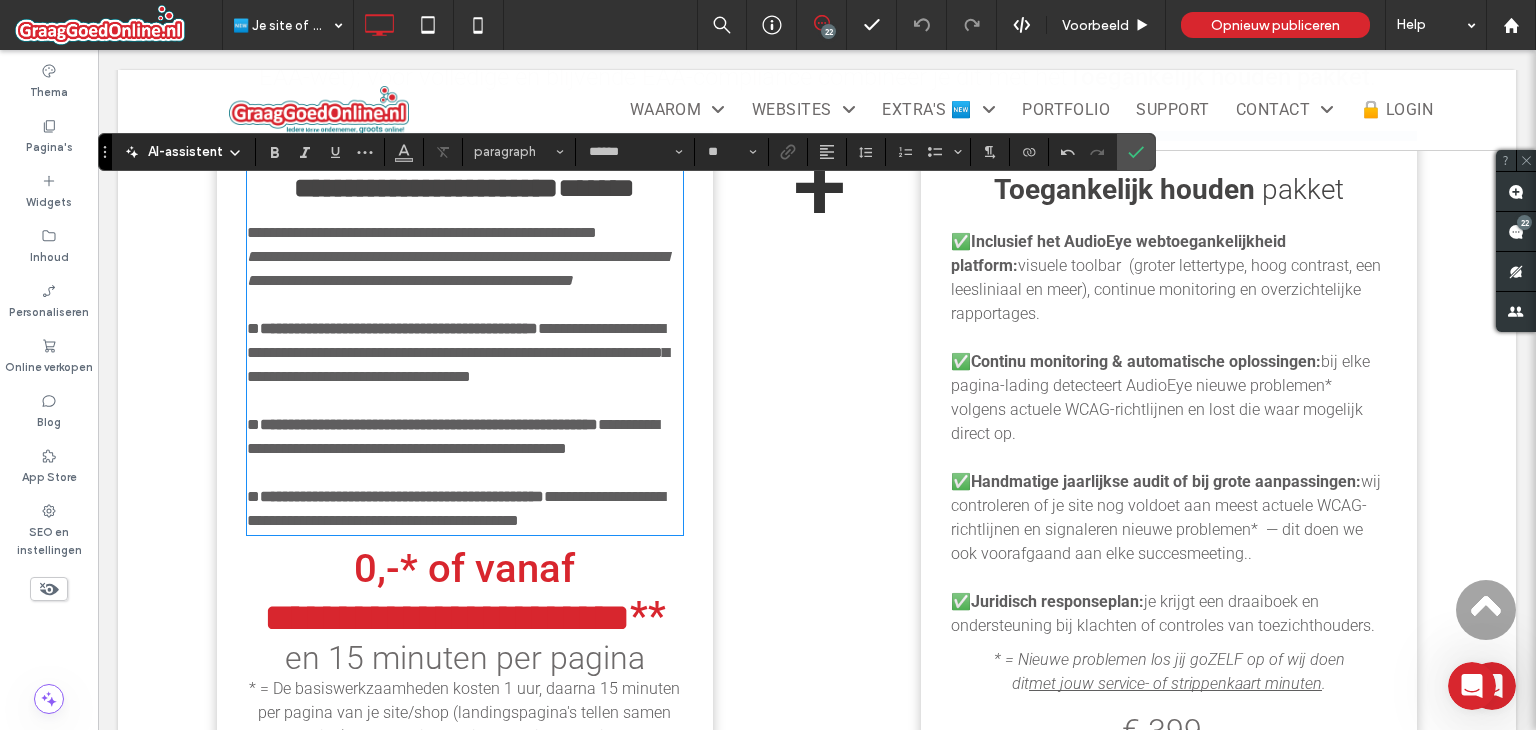 scroll, scrollTop: 0, scrollLeft: 0, axis: both 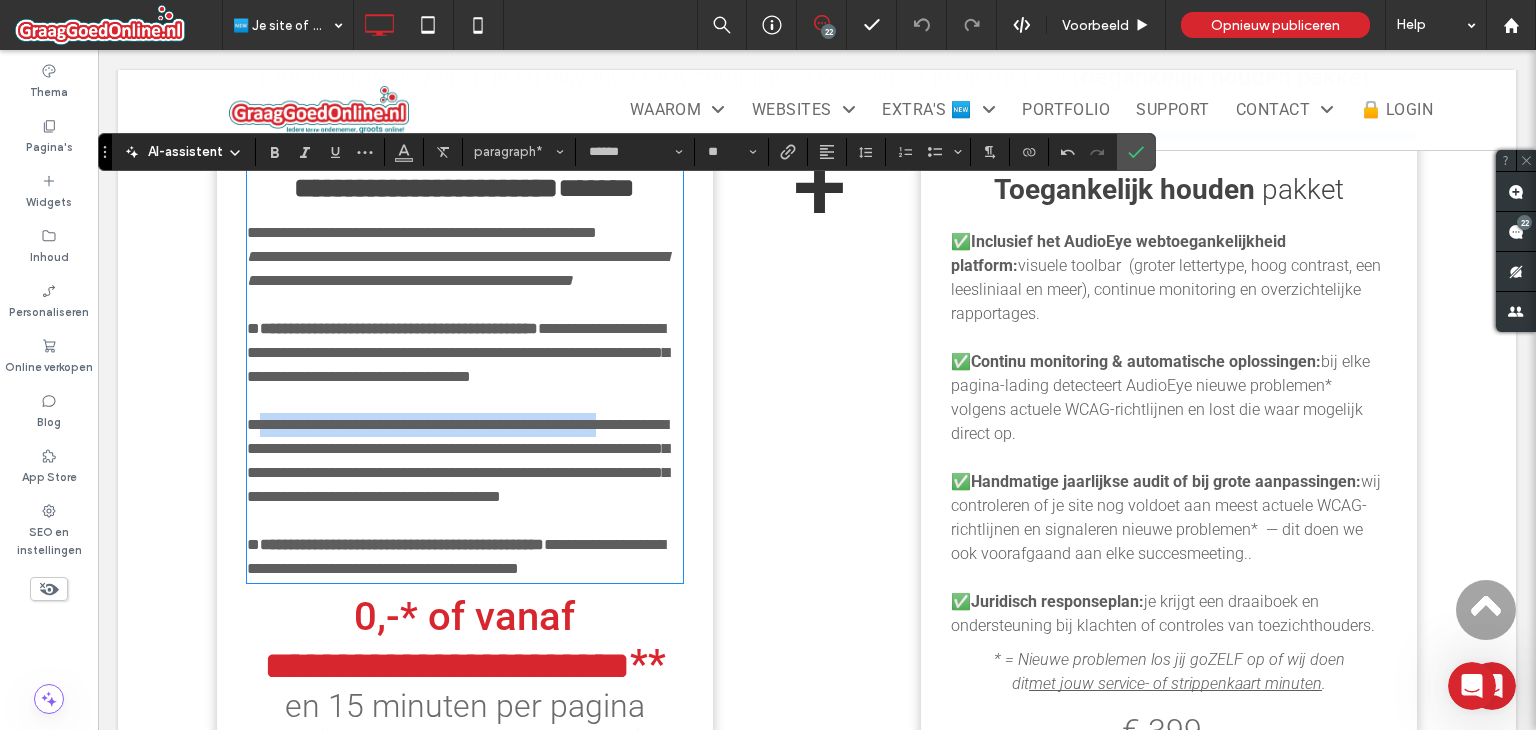 drag, startPoint x: 268, startPoint y: 442, endPoint x: 691, endPoint y: 455, distance: 423.1997 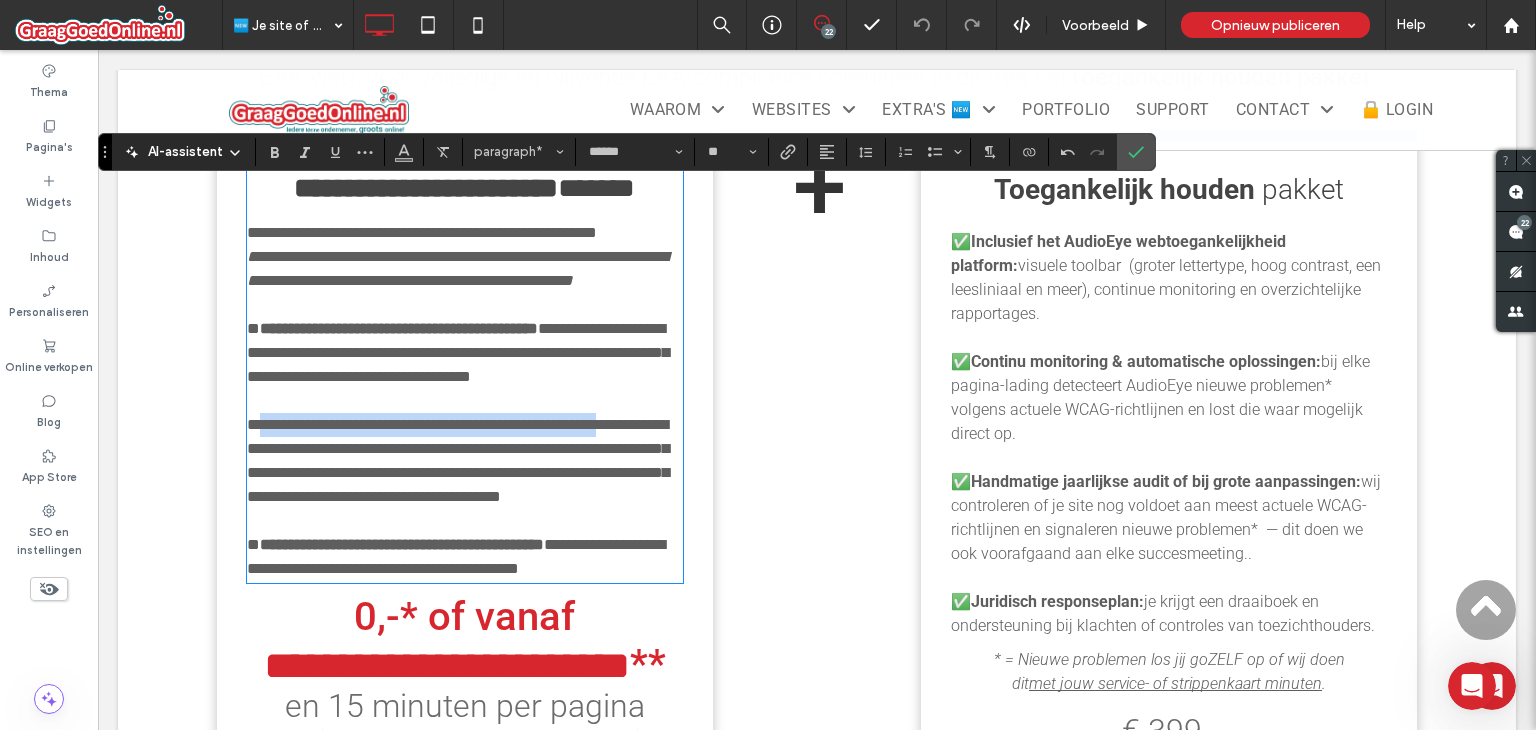 click on "**********" at bounding box center (465, 517) 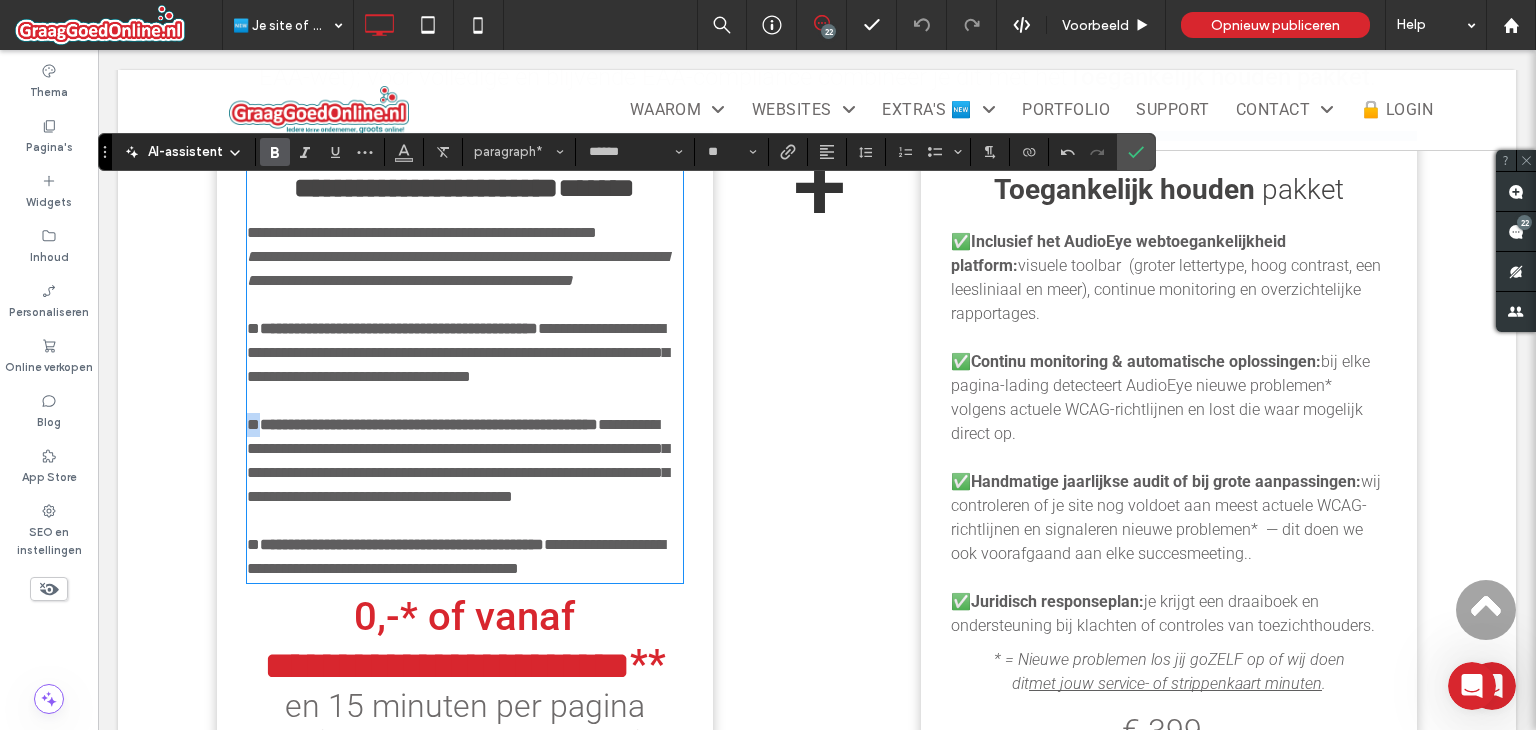 click on "**********" at bounding box center [429, 424] 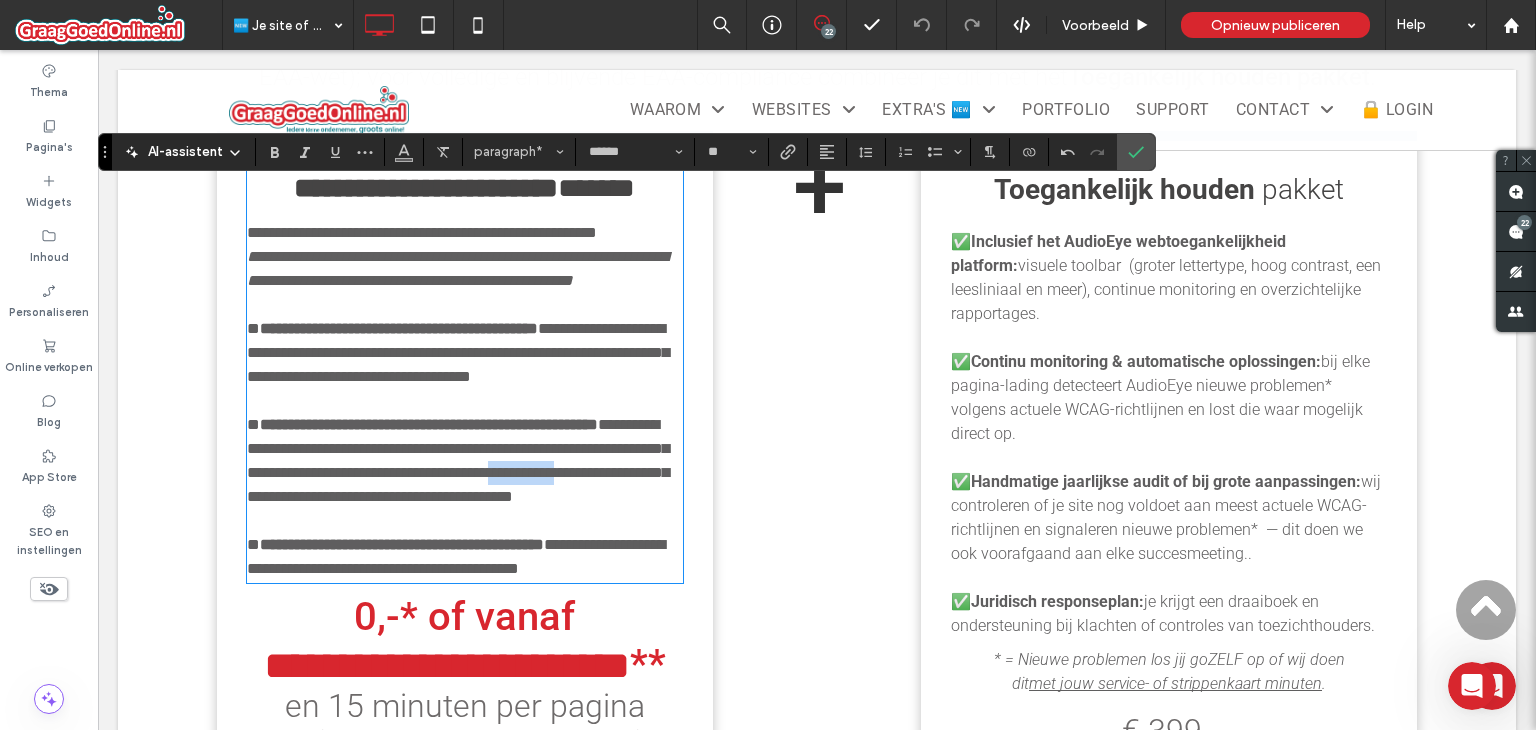 drag, startPoint x: 366, startPoint y: 517, endPoint x: 436, endPoint y: 516, distance: 70.00714 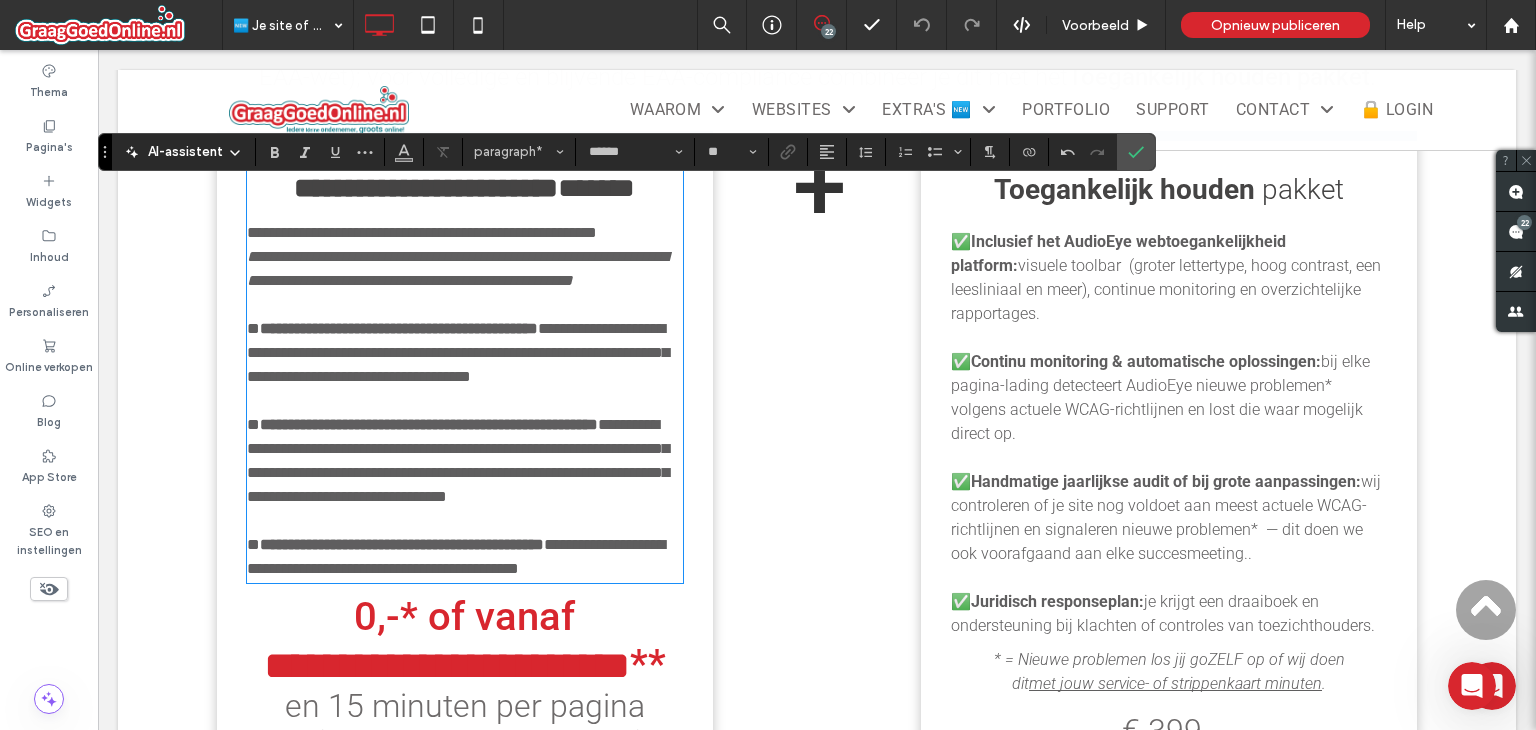 type 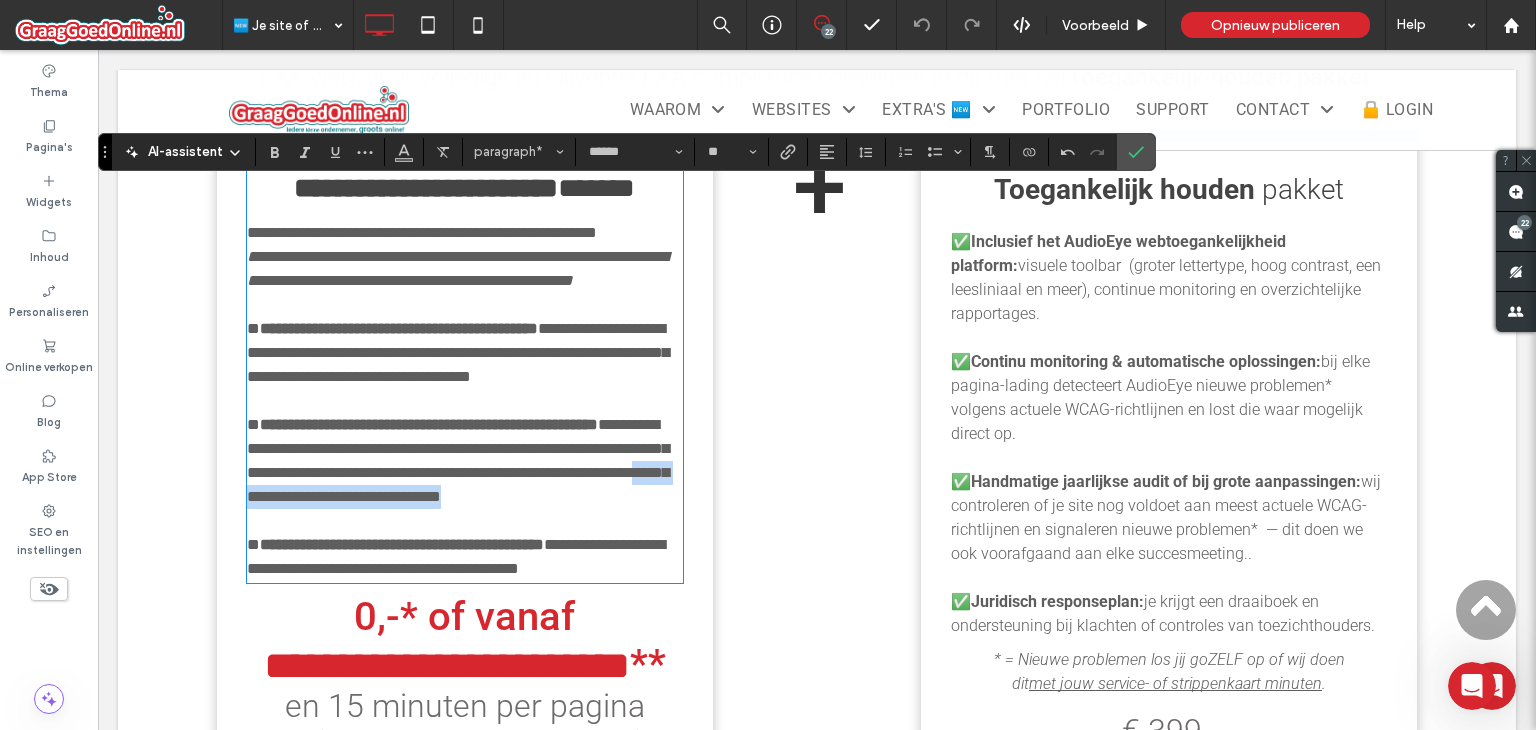 drag, startPoint x: 551, startPoint y: 537, endPoint x: 527, endPoint y: 512, distance: 34.655445 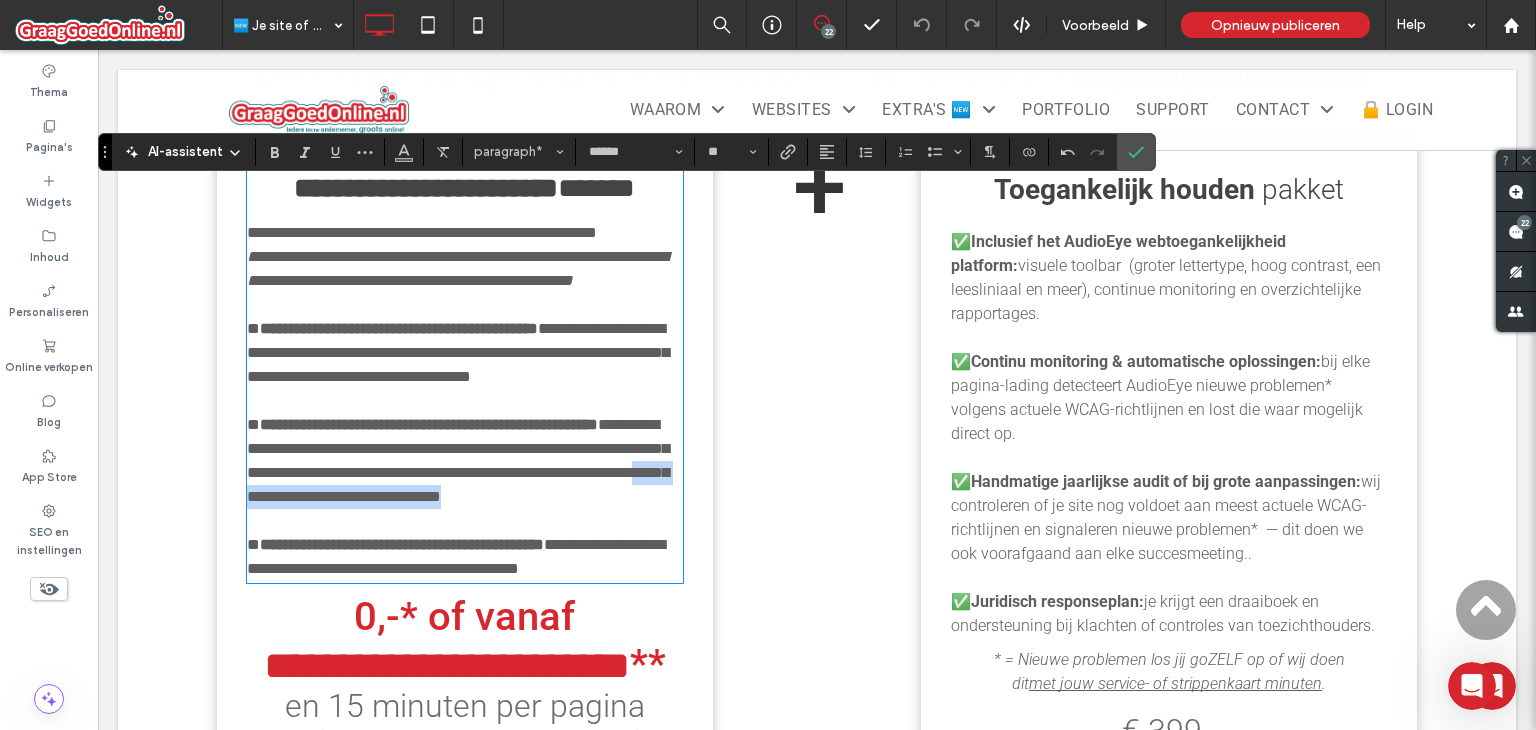 click on "**********" at bounding box center [465, 461] 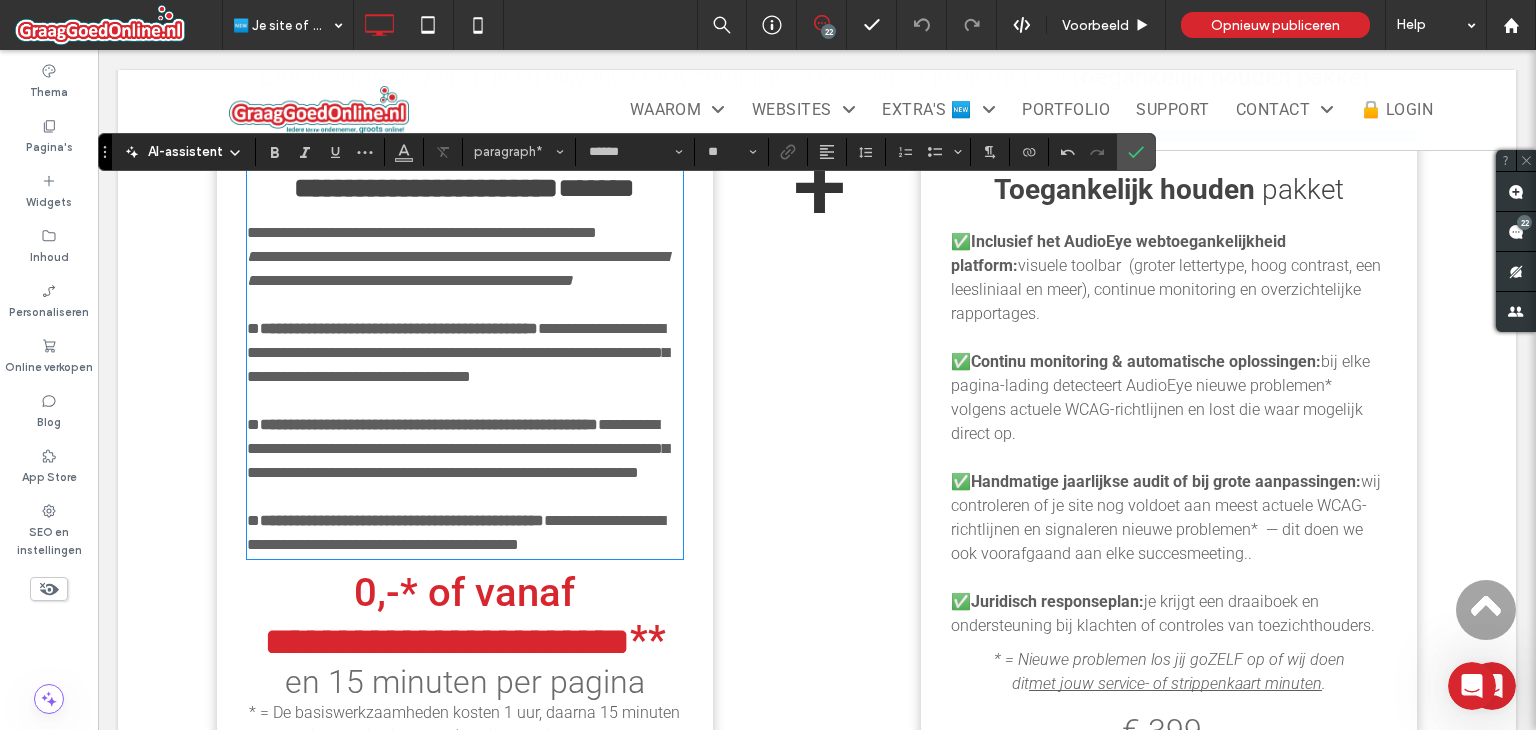 click on "wij controleren of je site nog voldoet aan meest actuele WCAG-richtlijnen en signaleren nieuwe problemen*  — dit doen we ook voorafgaand aan elke succesmeeting.." at bounding box center (1166, 517) 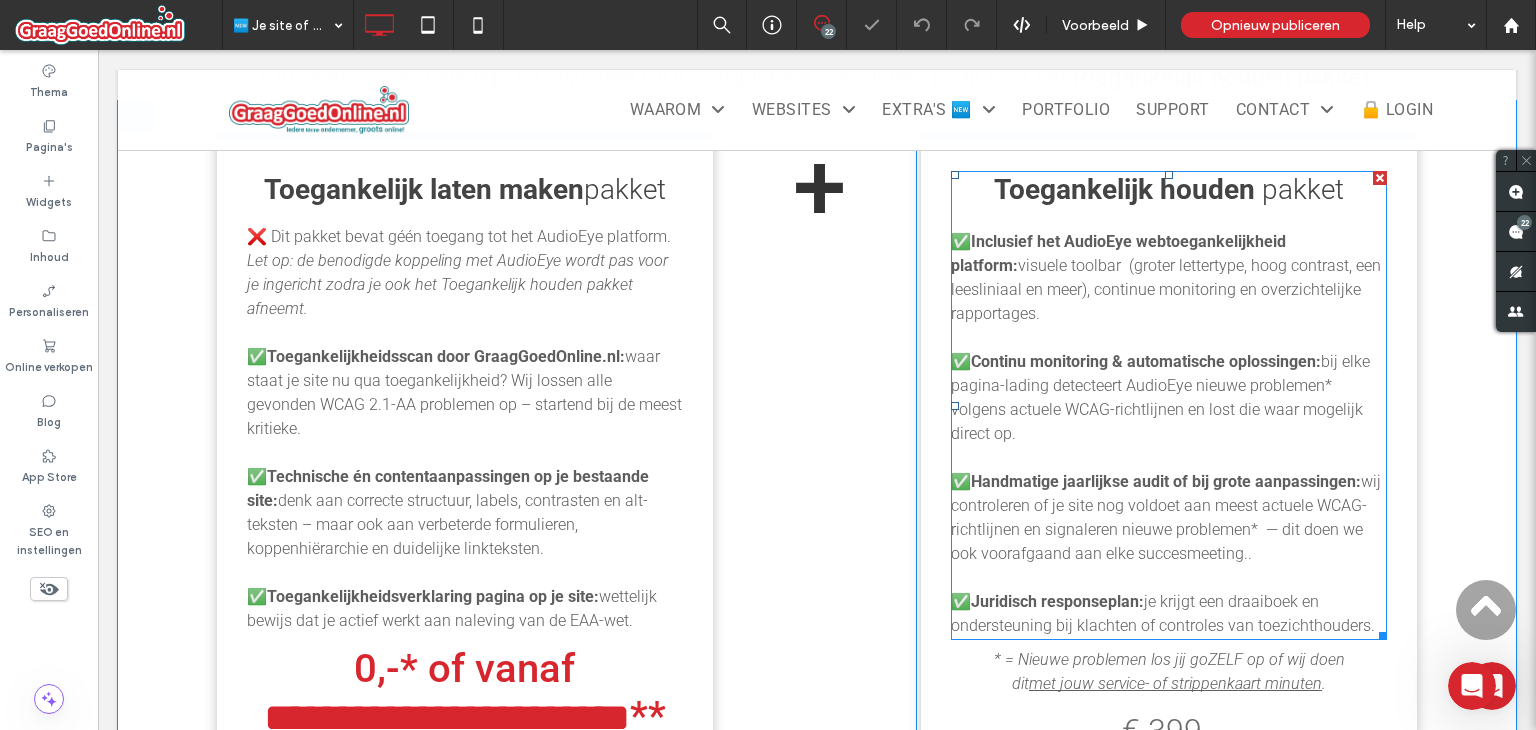 click on "wij controleren of je site nog voldoet aan meest actuele WCAG-richtlijnen en signaleren nieuwe problemen*  — dit doen we ook voorafgaand aan elke succesmeeting.." at bounding box center (1166, 517) 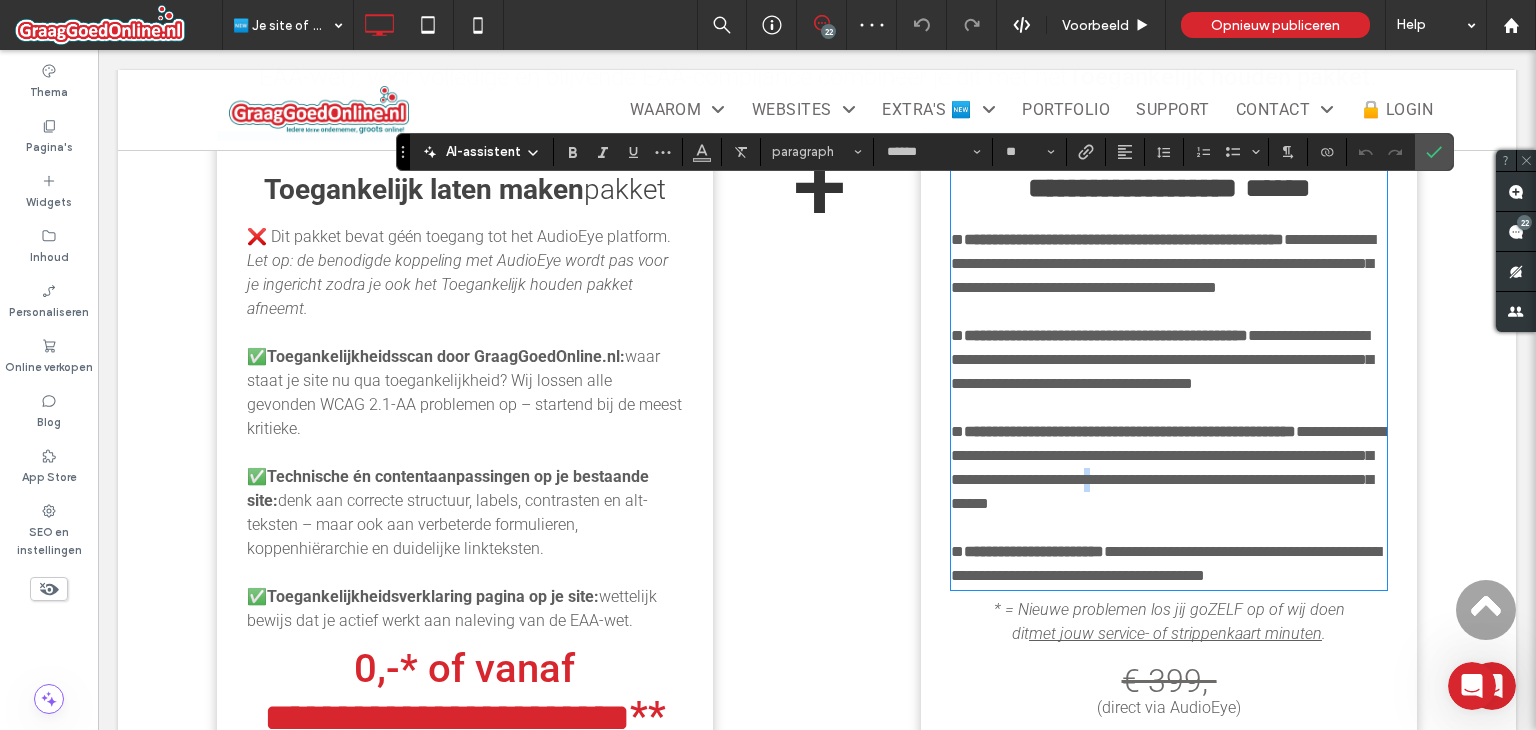 click on "**********" at bounding box center (1169, 467) 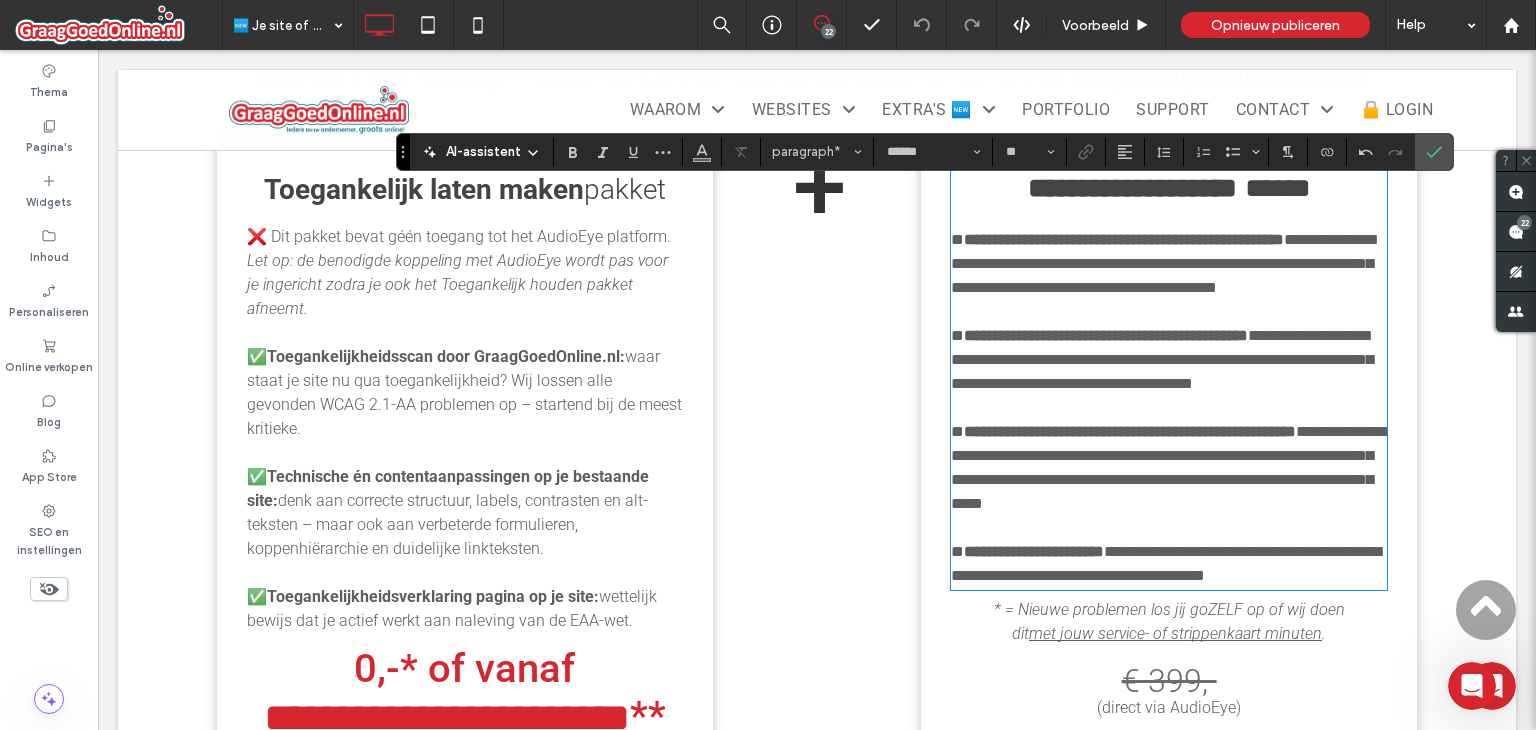 type 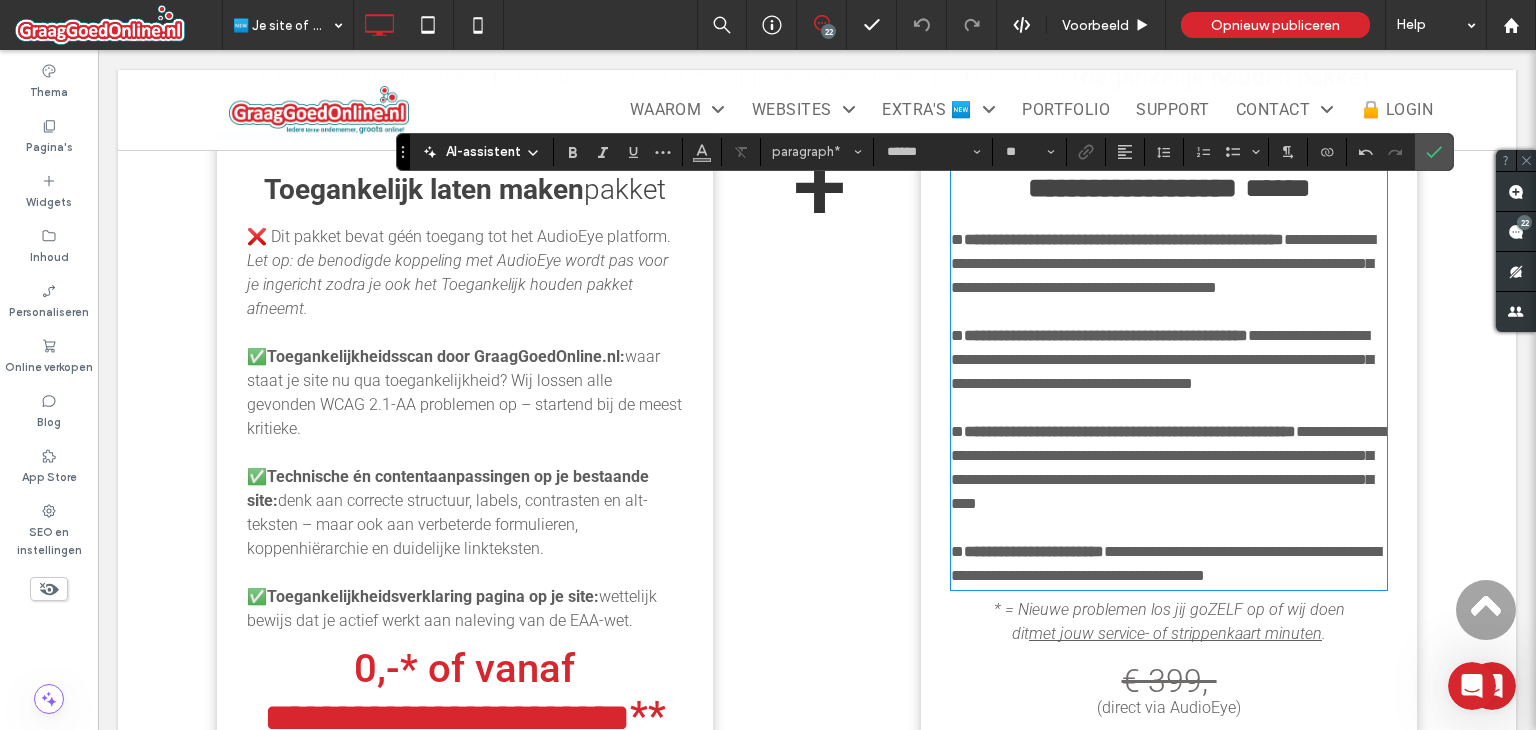 click on "**********" at bounding box center [1130, 431] 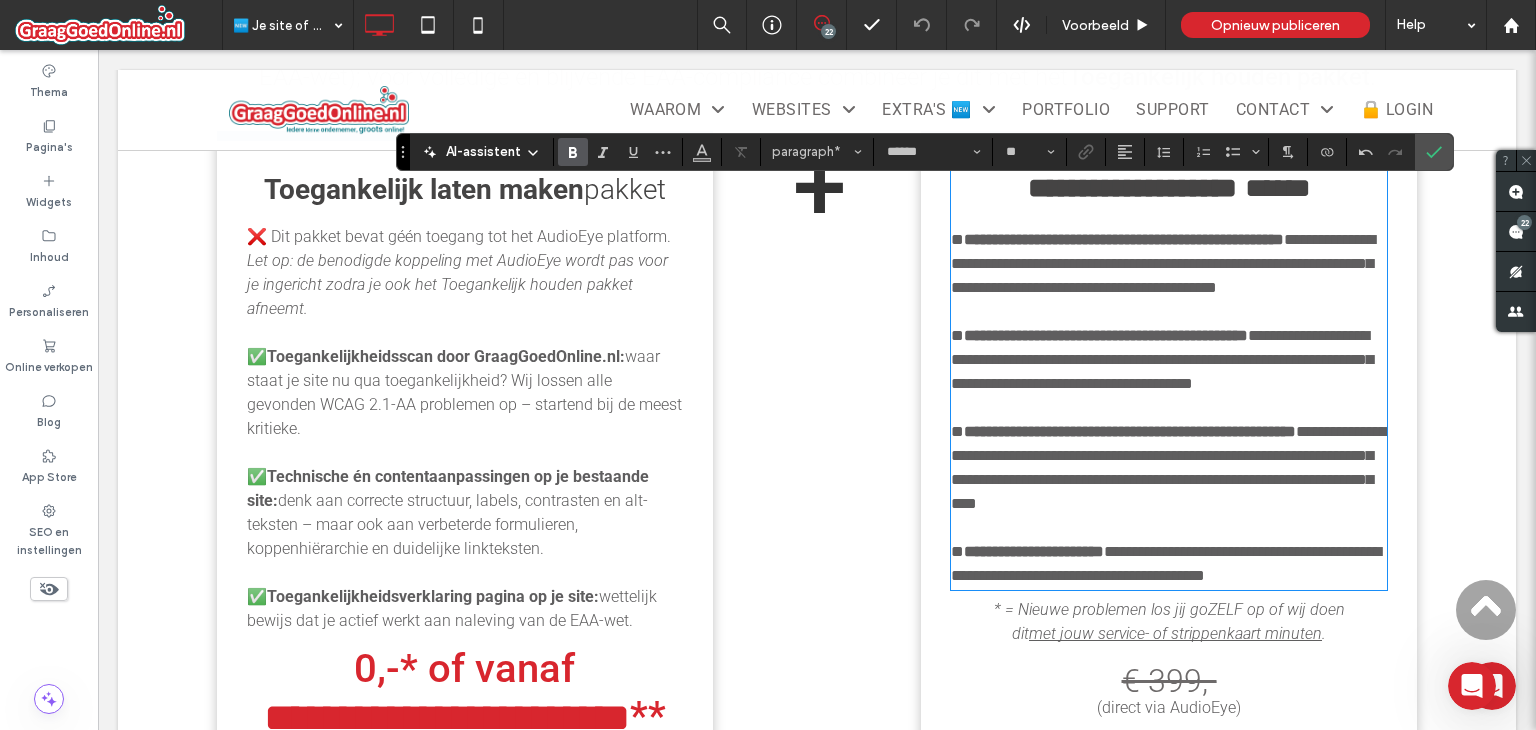 click on "**********" at bounding box center (1169, 467) 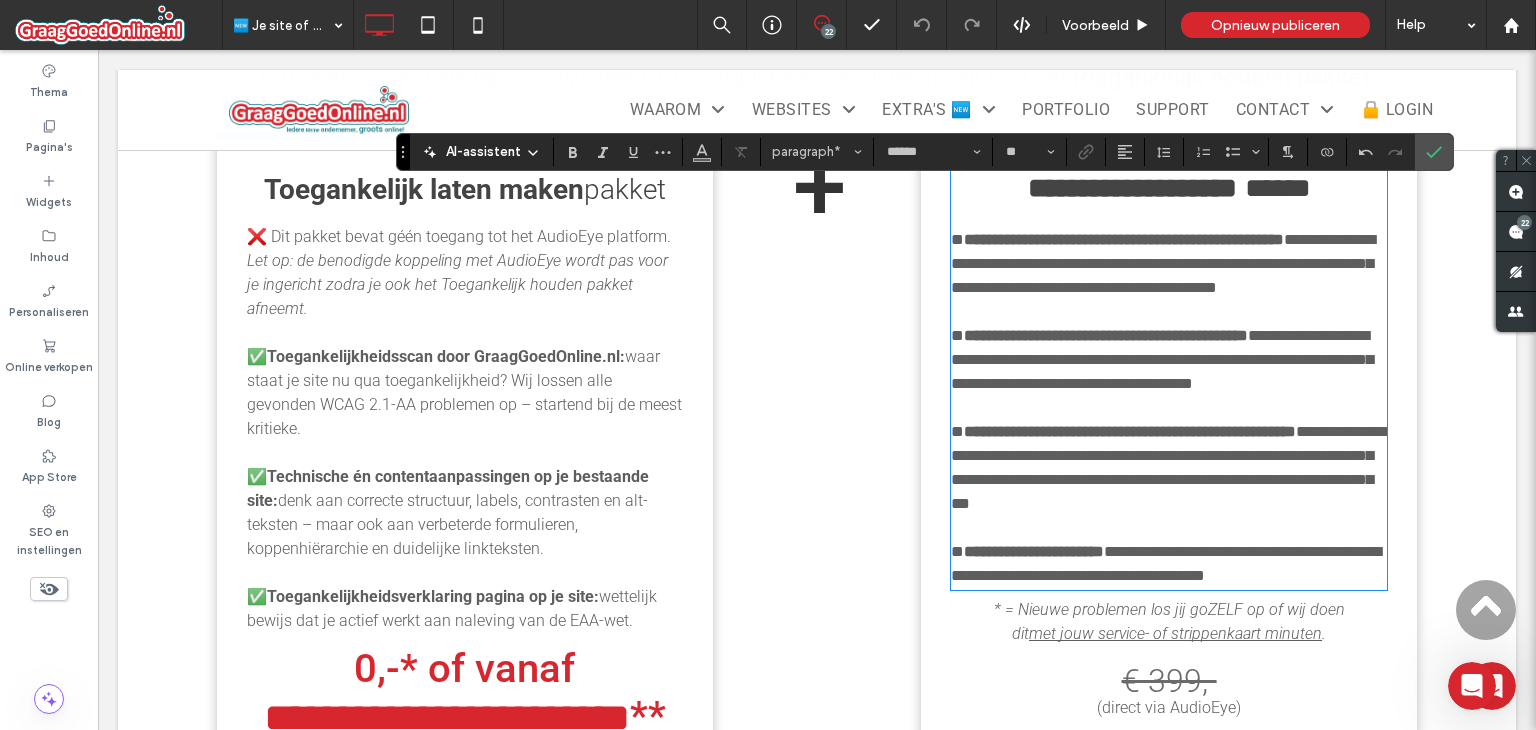 click on "**********" at bounding box center [1169, 467] 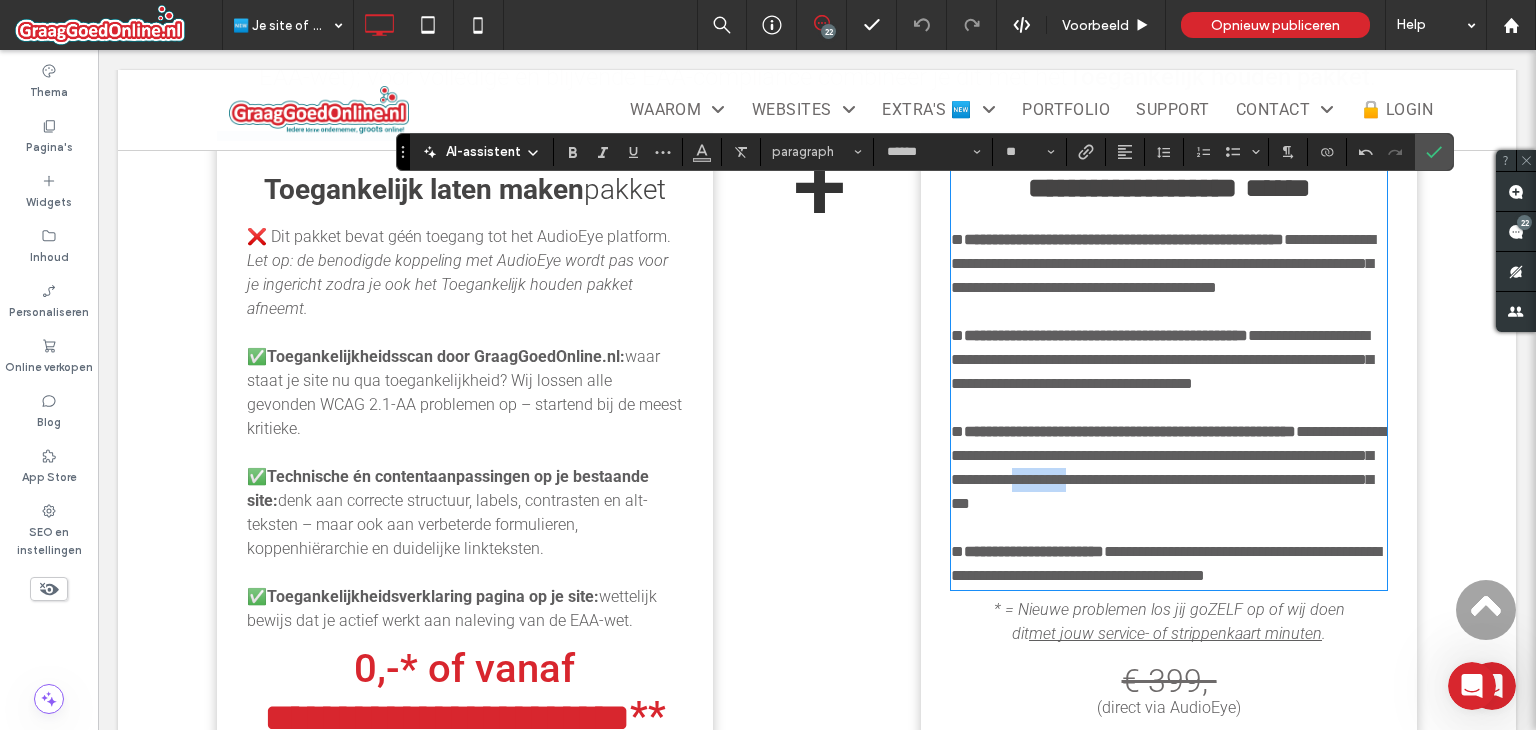 click on "**********" at bounding box center (1169, 467) 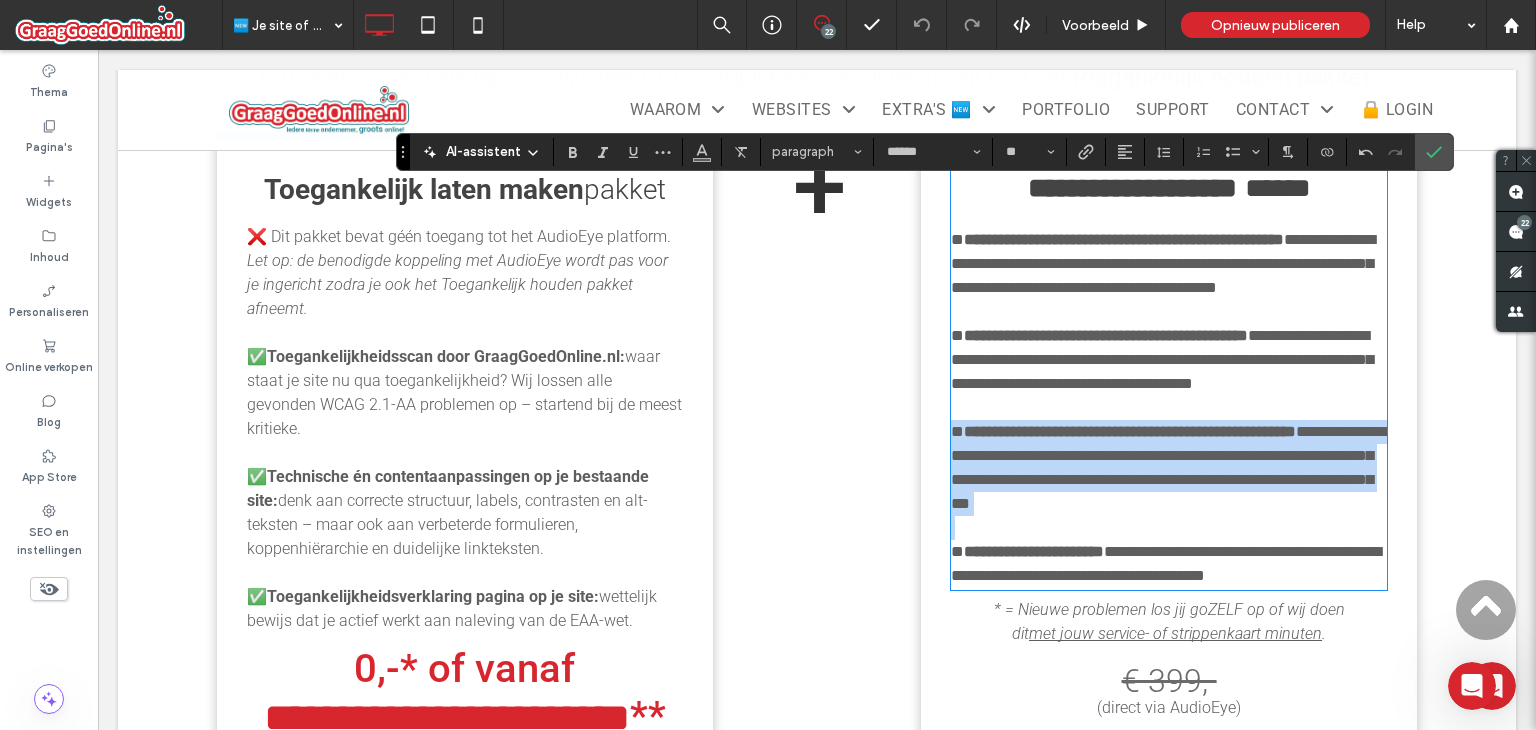 click on "**********" at bounding box center [1169, 467] 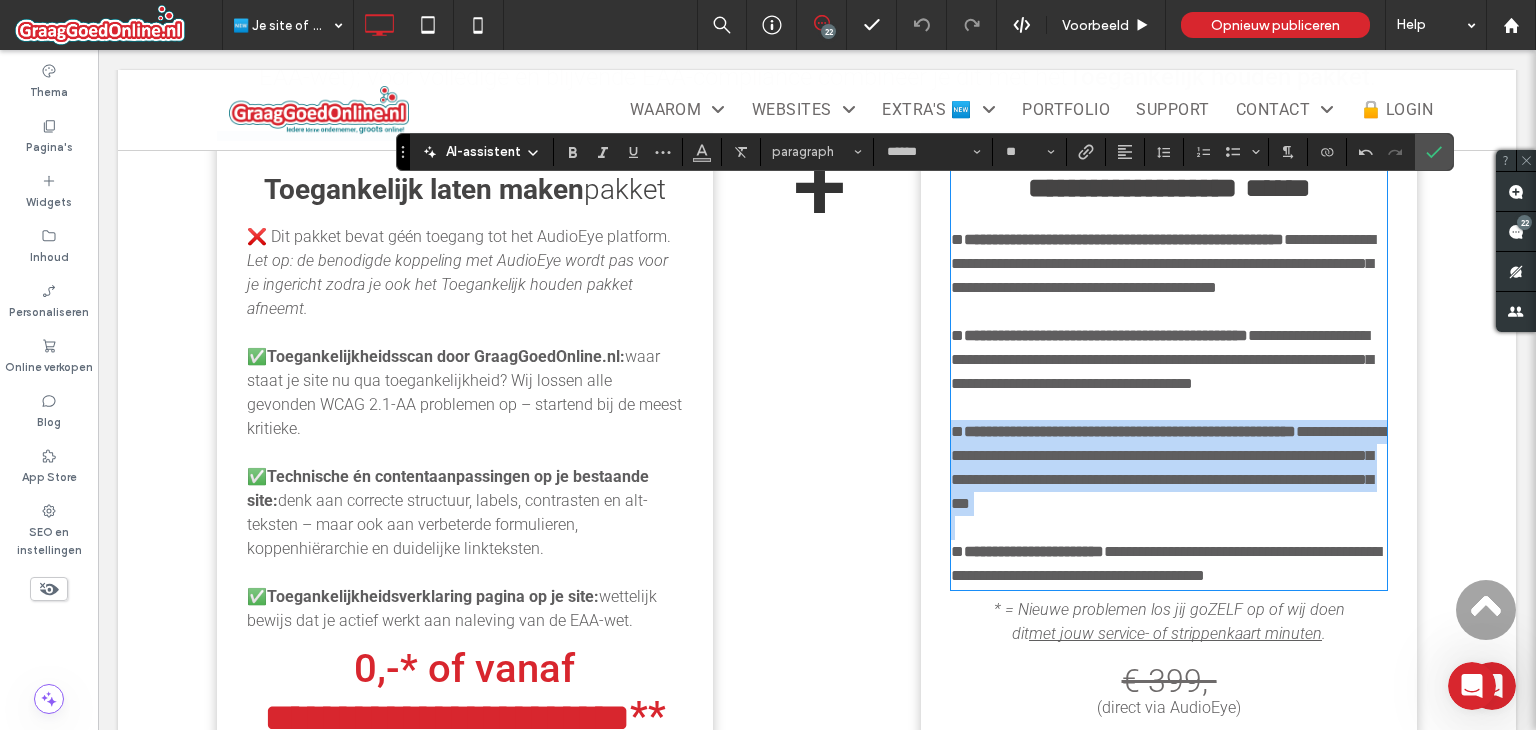 click on "**********" at bounding box center (1169, 467) 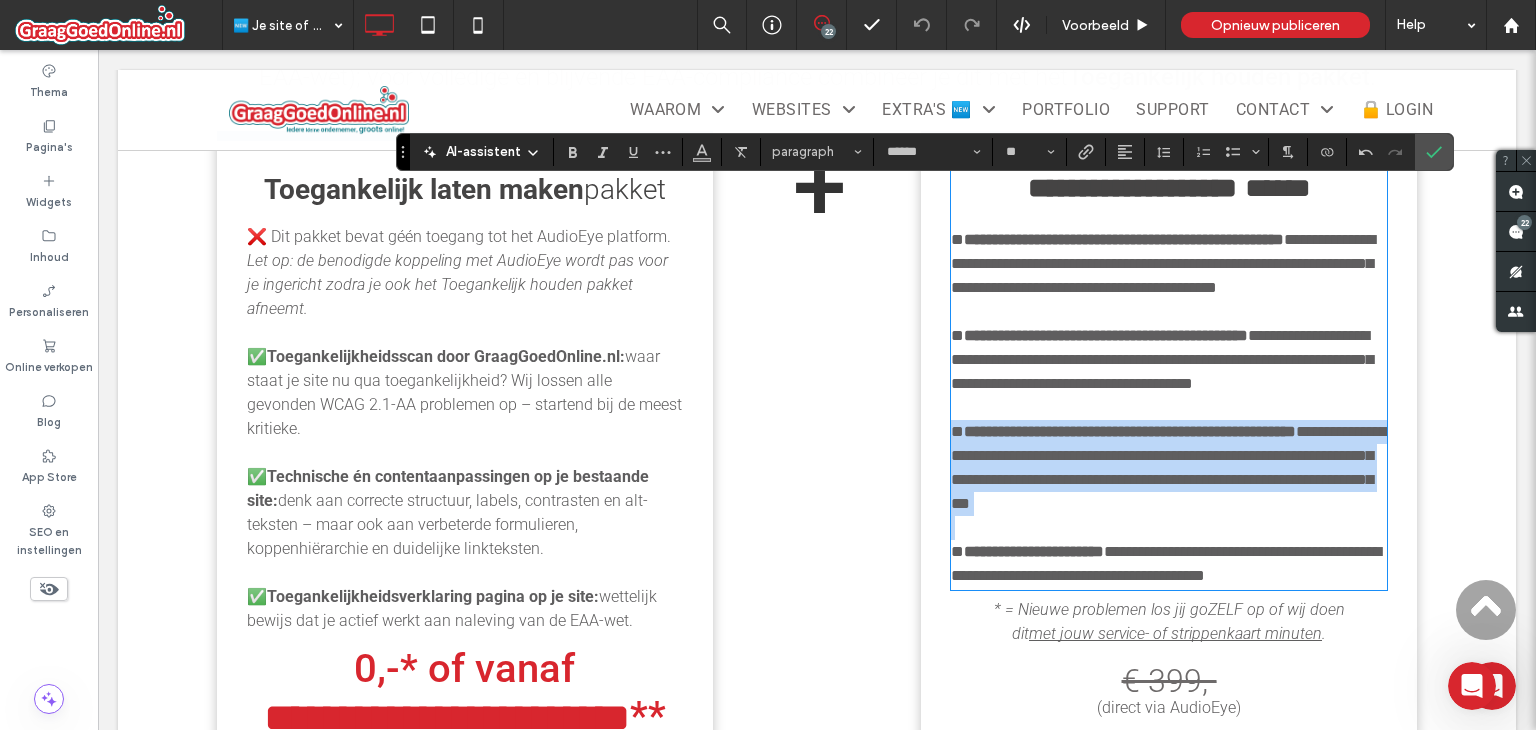 click on "**********" at bounding box center [1169, 467] 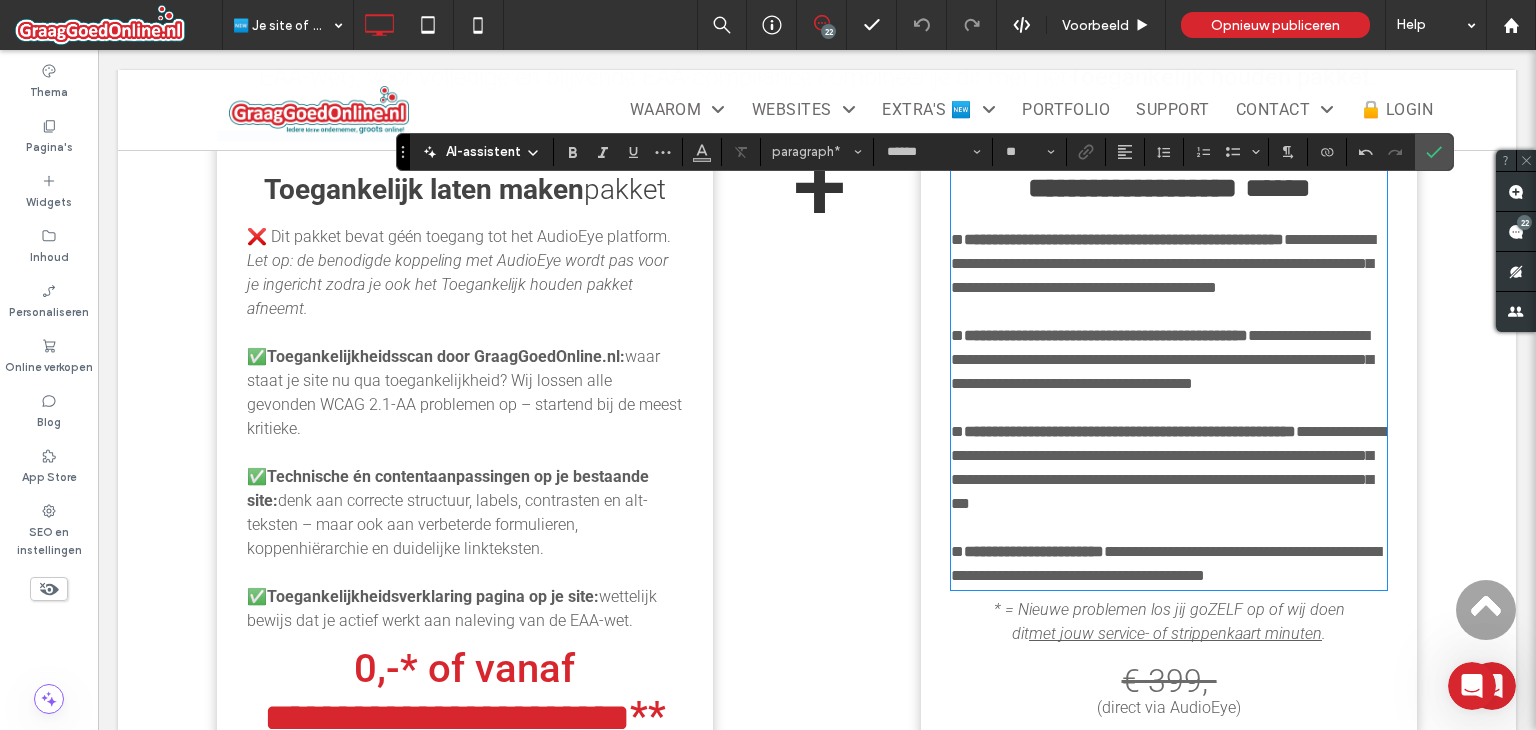 click on "**********" at bounding box center (1169, 467) 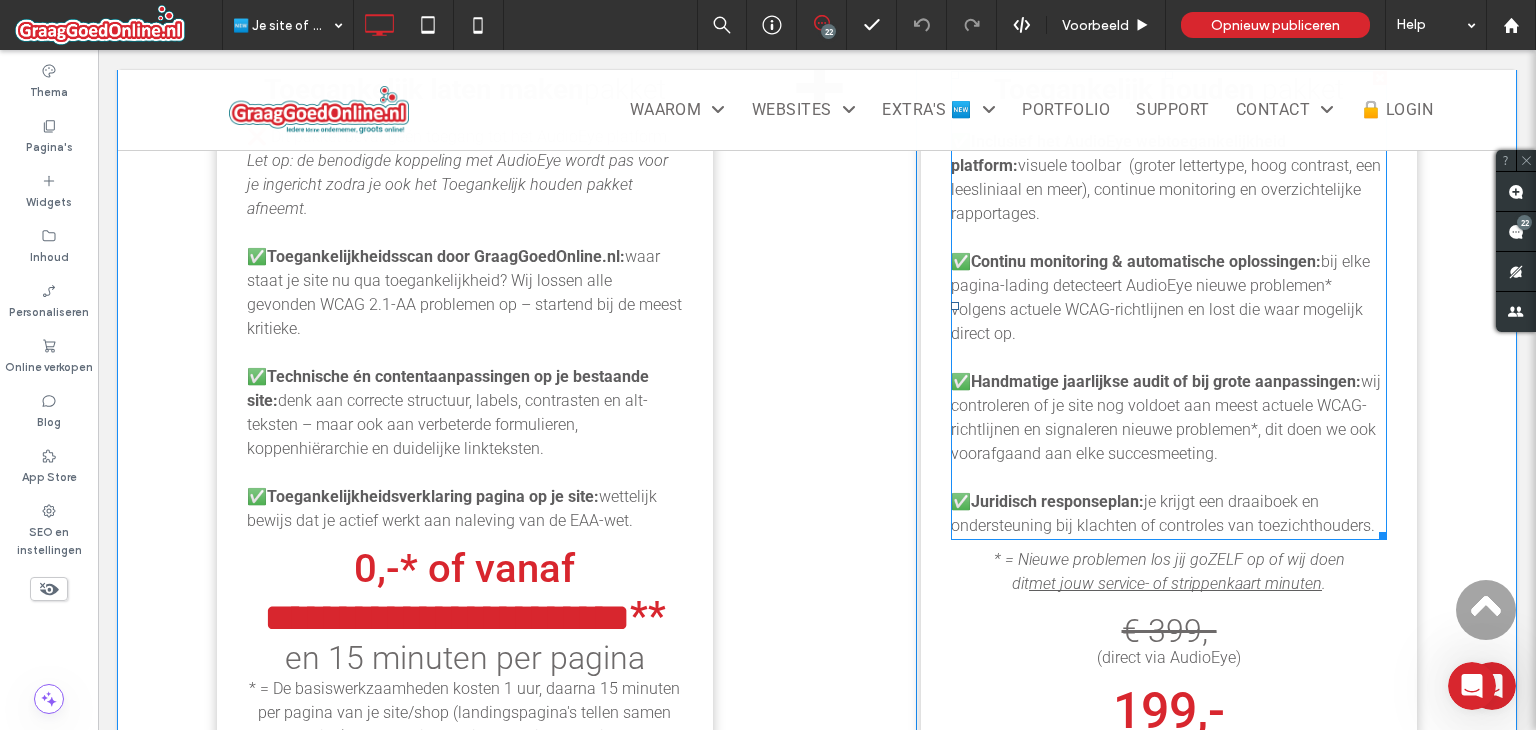 scroll, scrollTop: 2260, scrollLeft: 0, axis: vertical 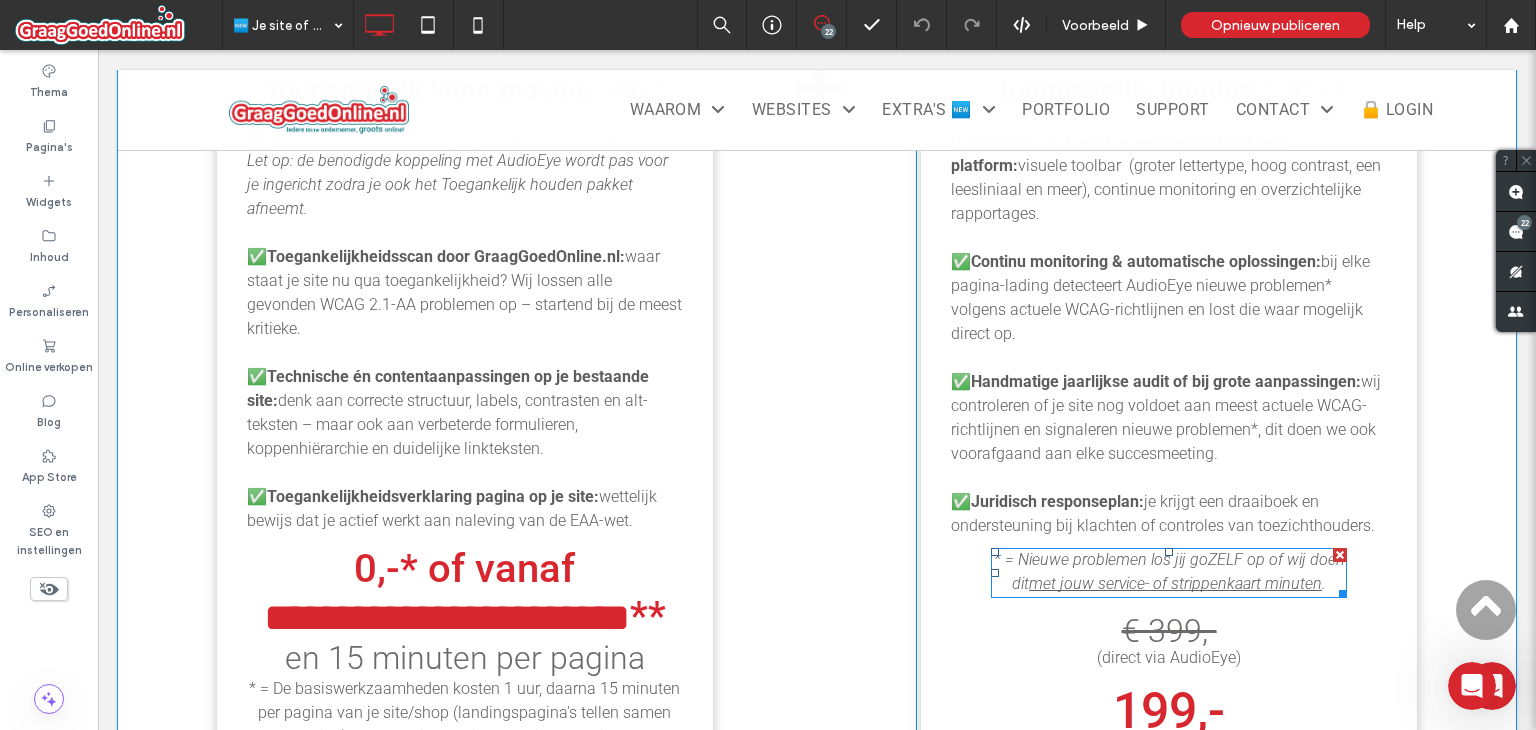 click on "* = Nieuwe problemen los jij goZELF op of wij doen dit  met jouw service- of strippenkaart minuten ." at bounding box center (1169, 572) 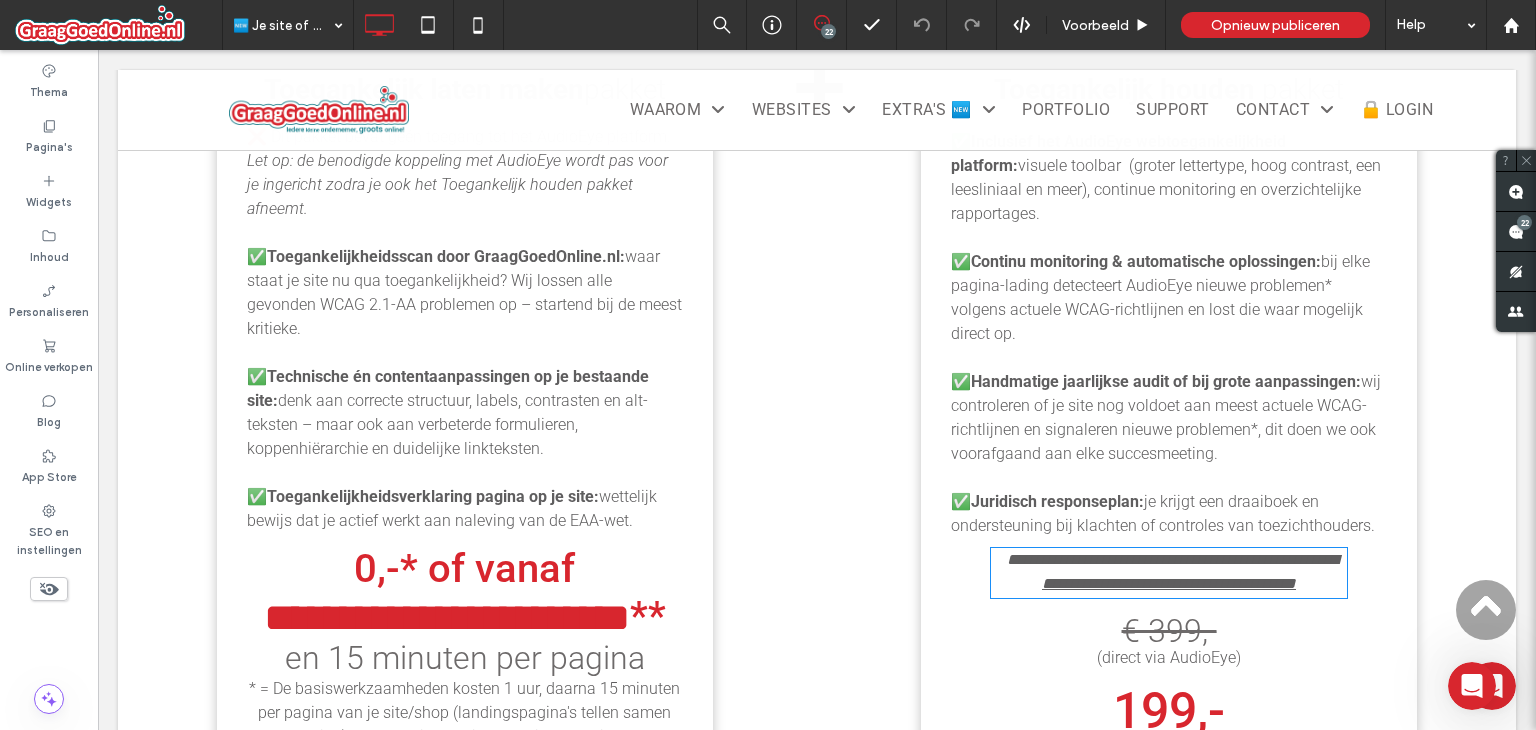 type on "******" 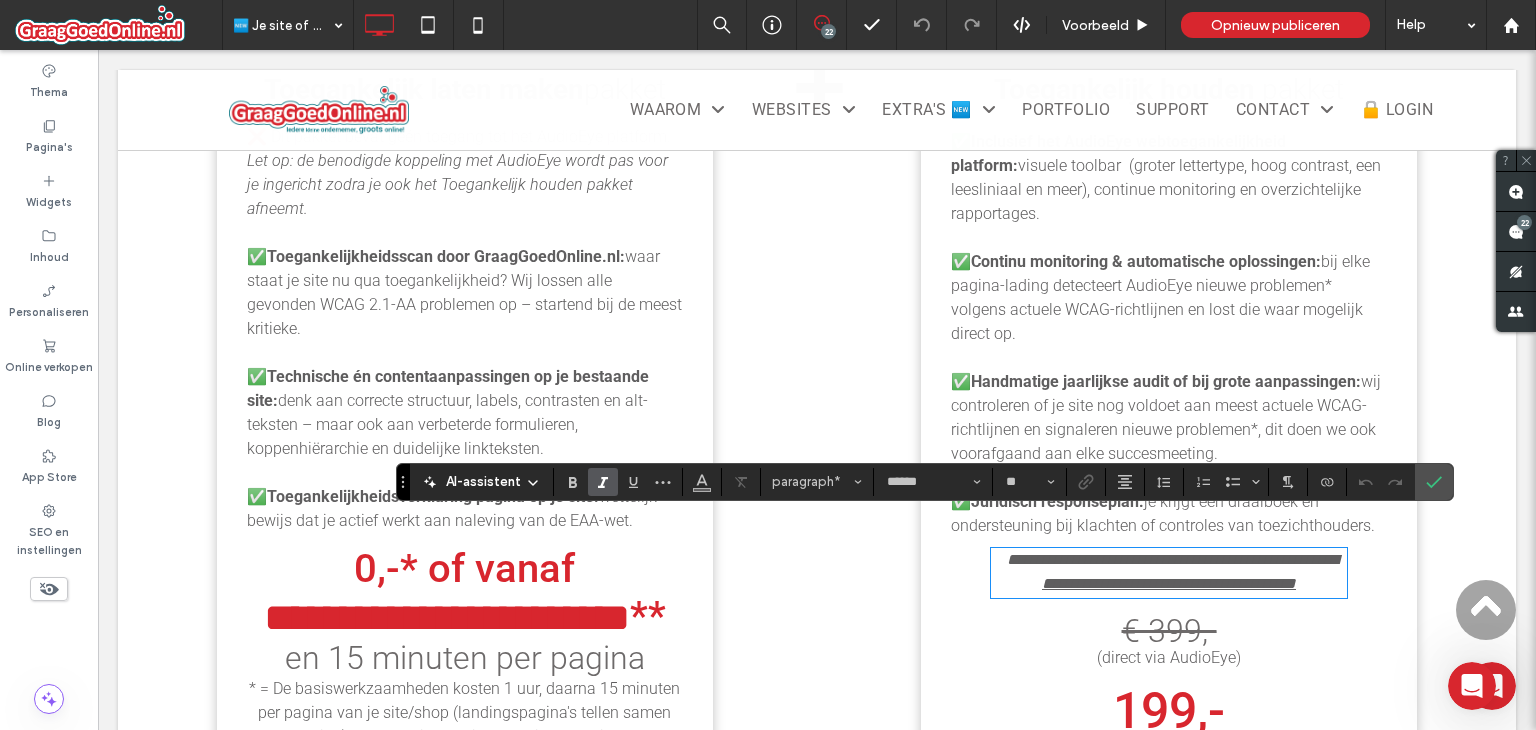 click on "**********" at bounding box center (1169, 572) 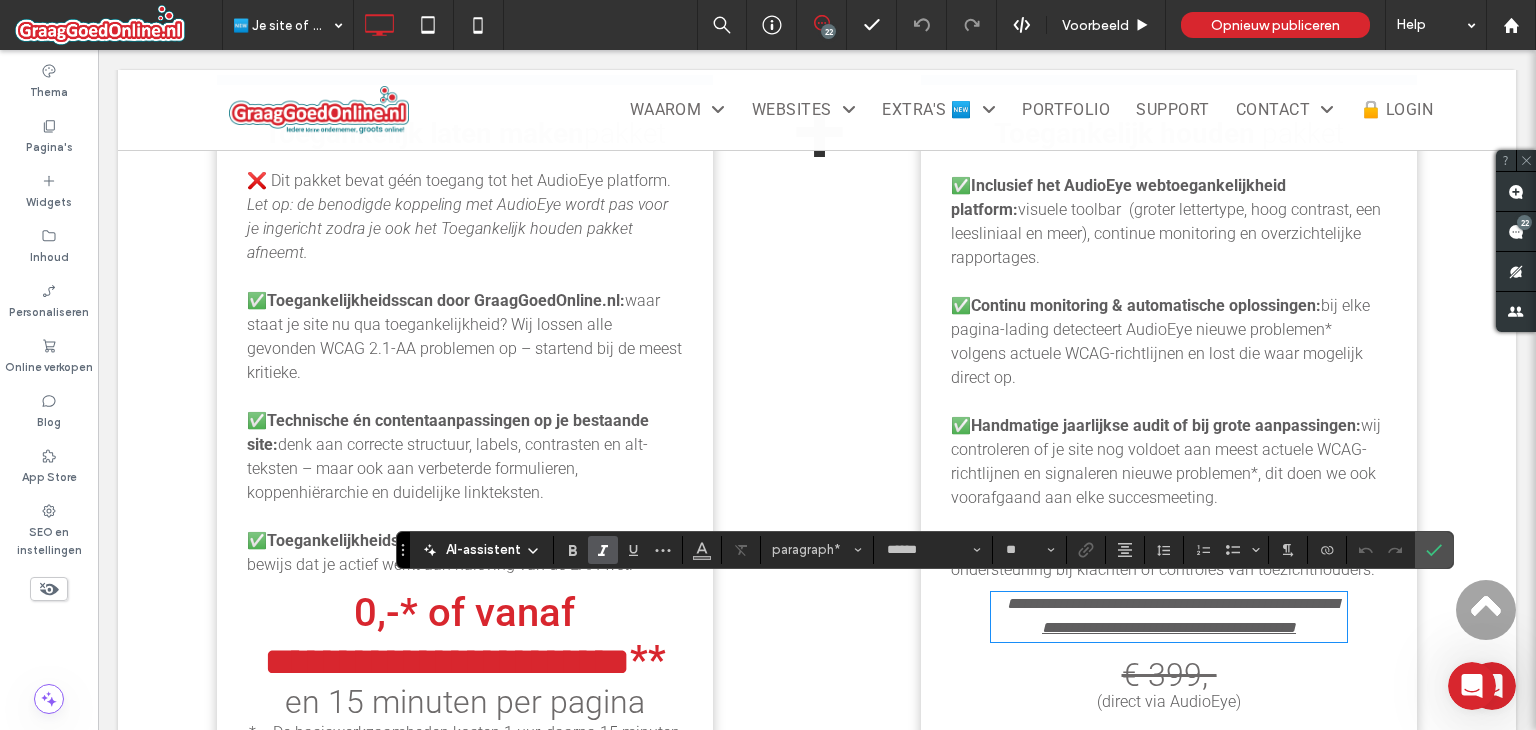 scroll, scrollTop: 2260, scrollLeft: 0, axis: vertical 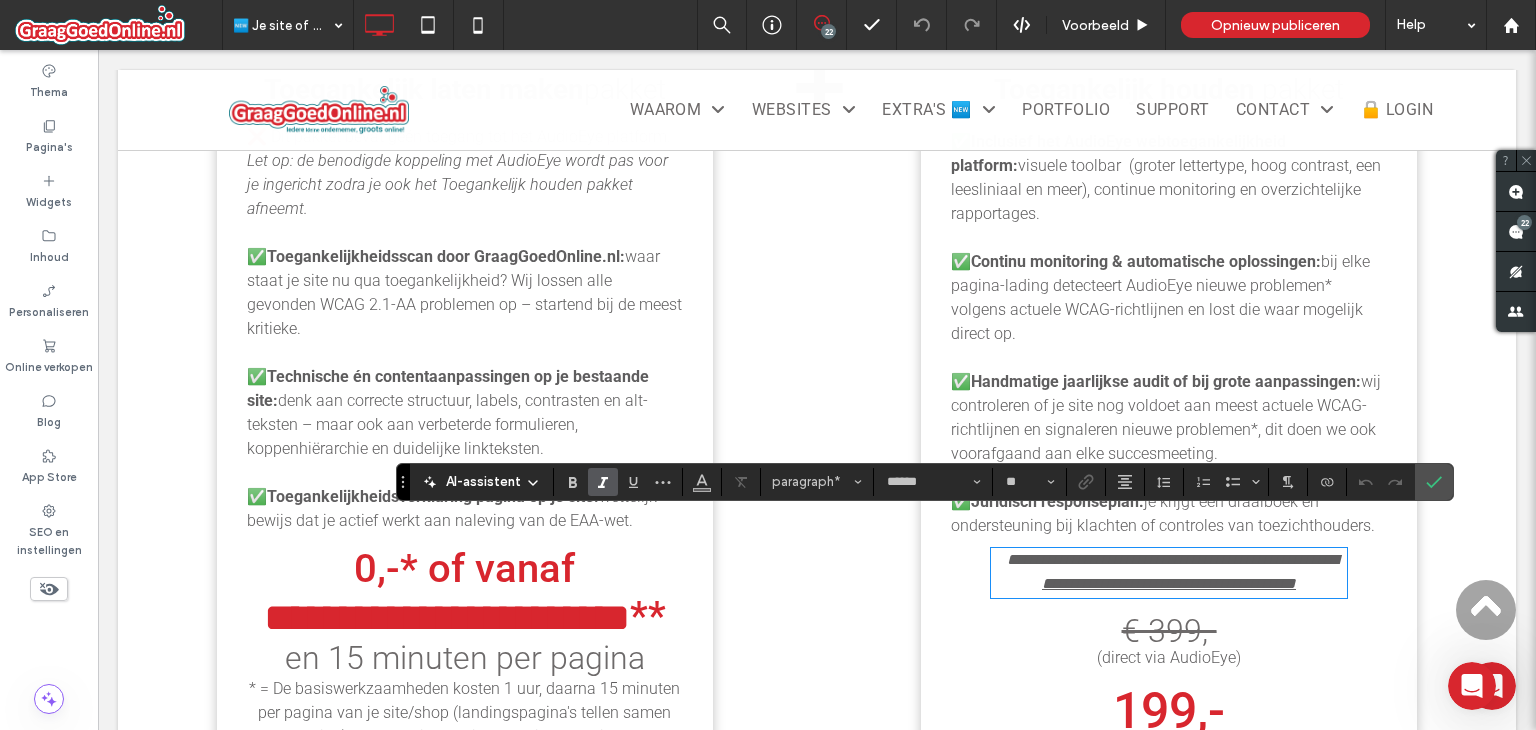 click on "**********" at bounding box center [1172, 559] 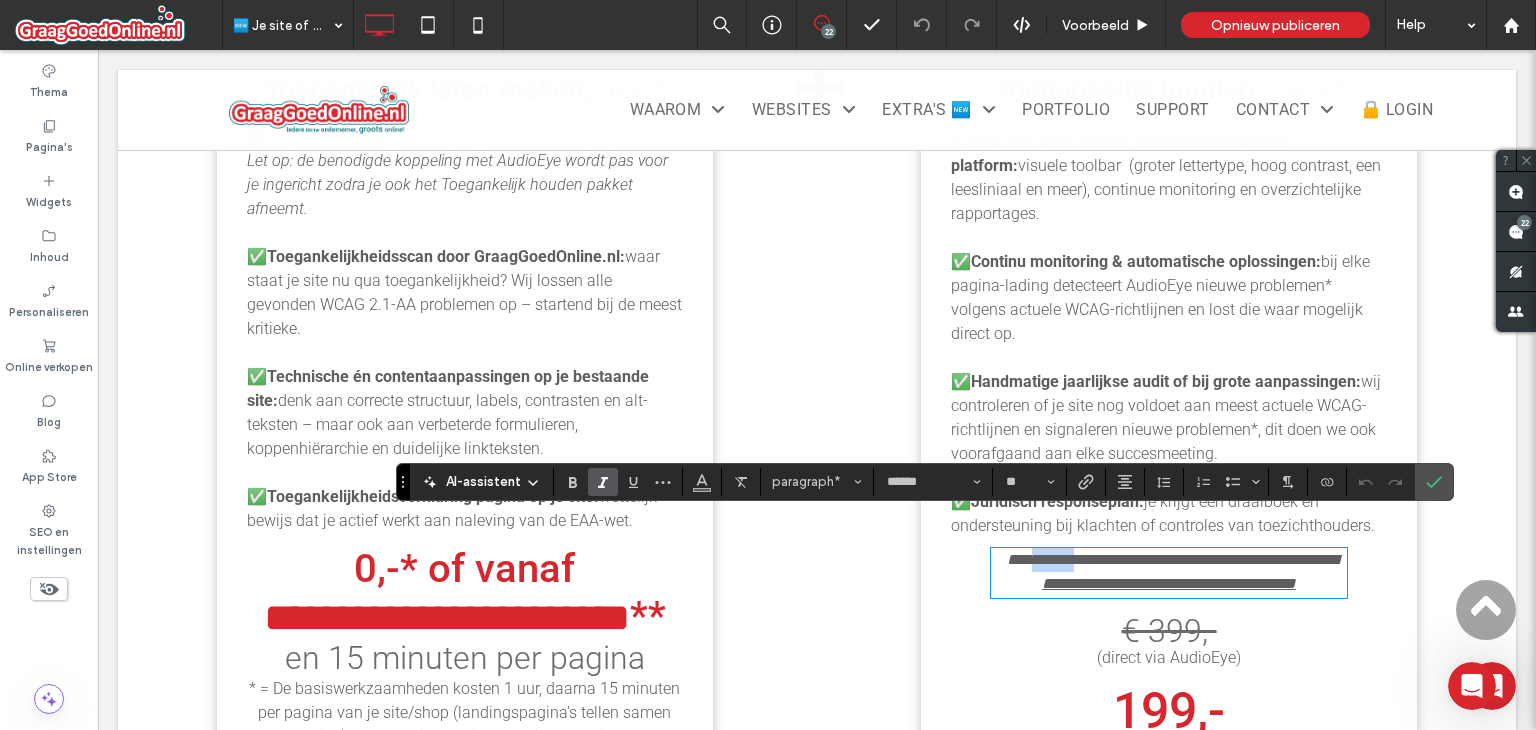 click on "**********" at bounding box center [1172, 559] 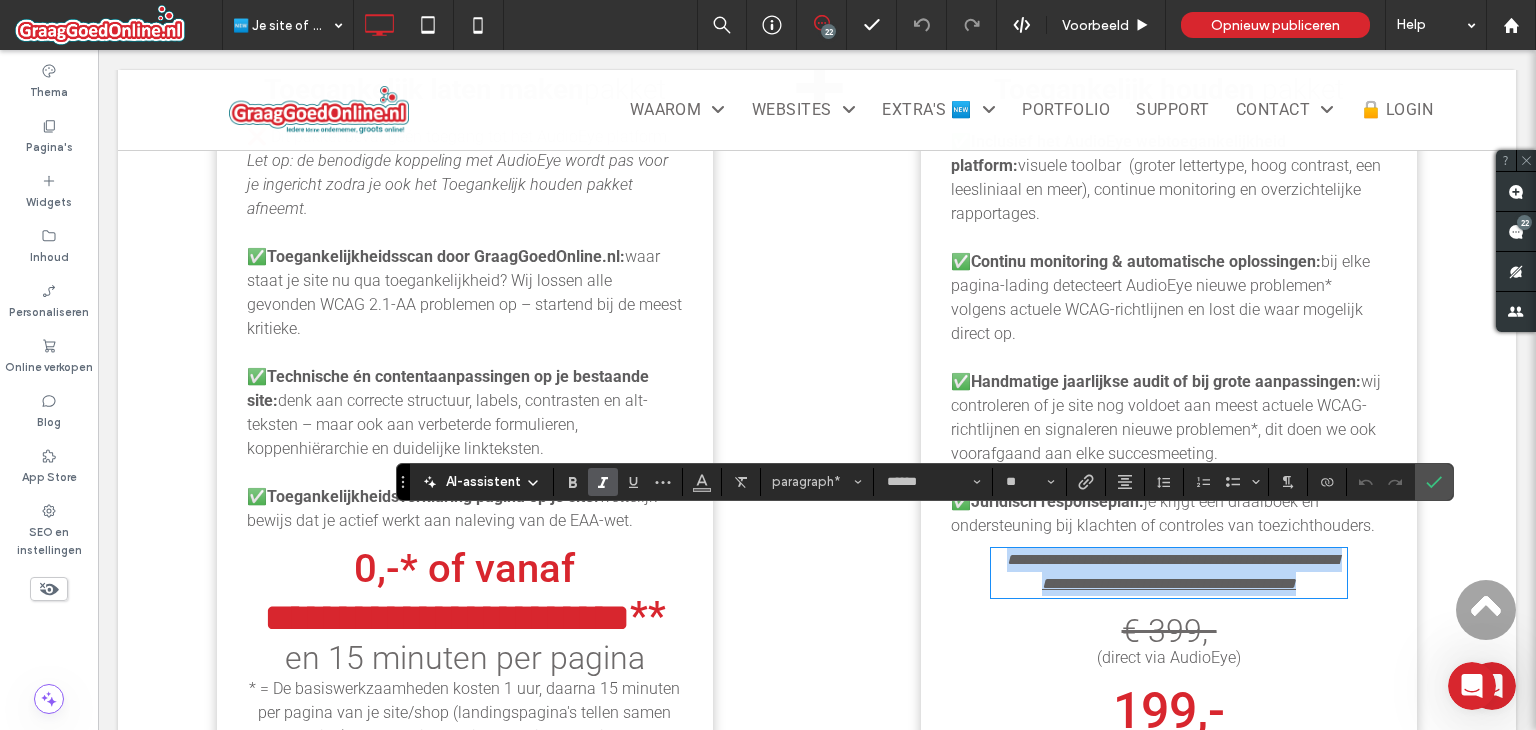click on "**********" at bounding box center (1172, 559) 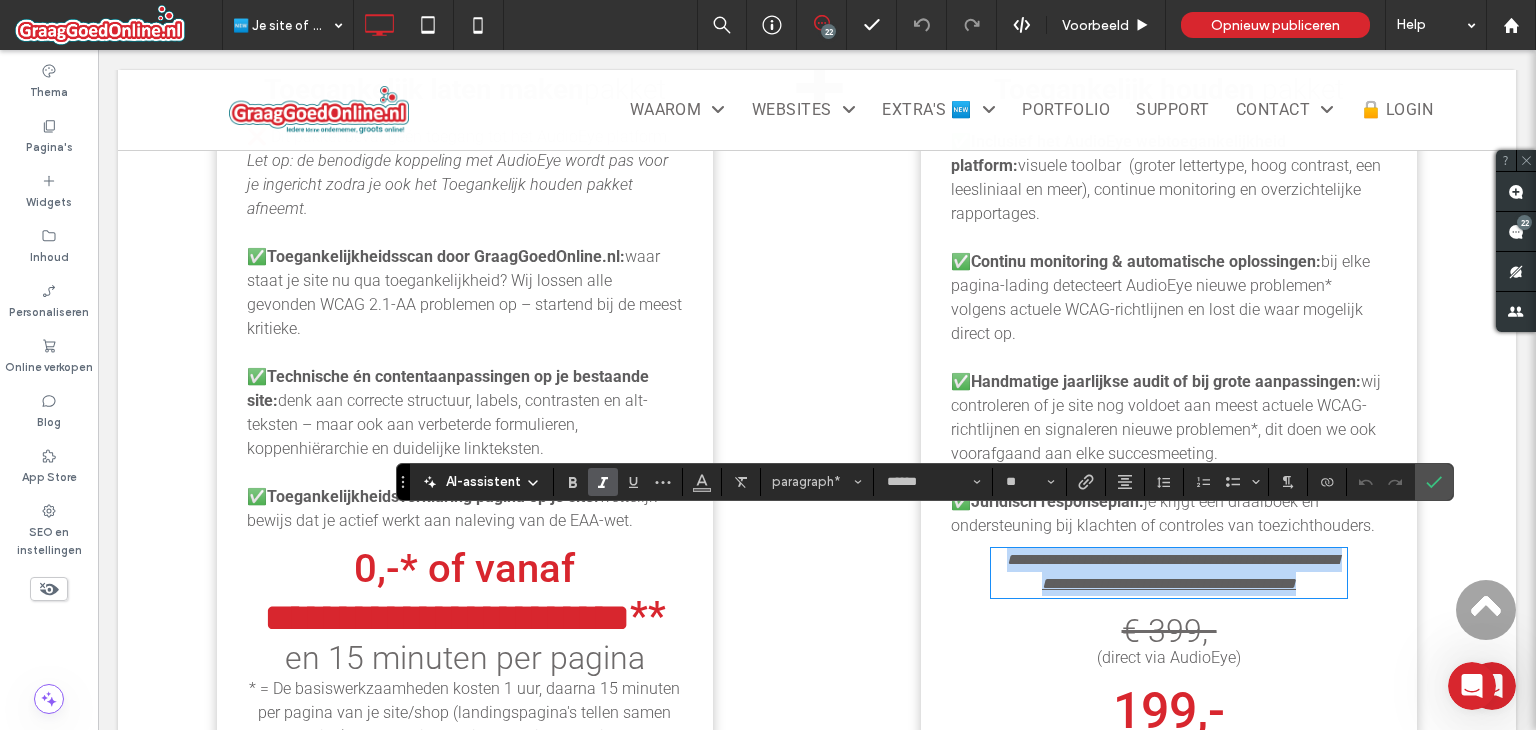 copy on "**********" 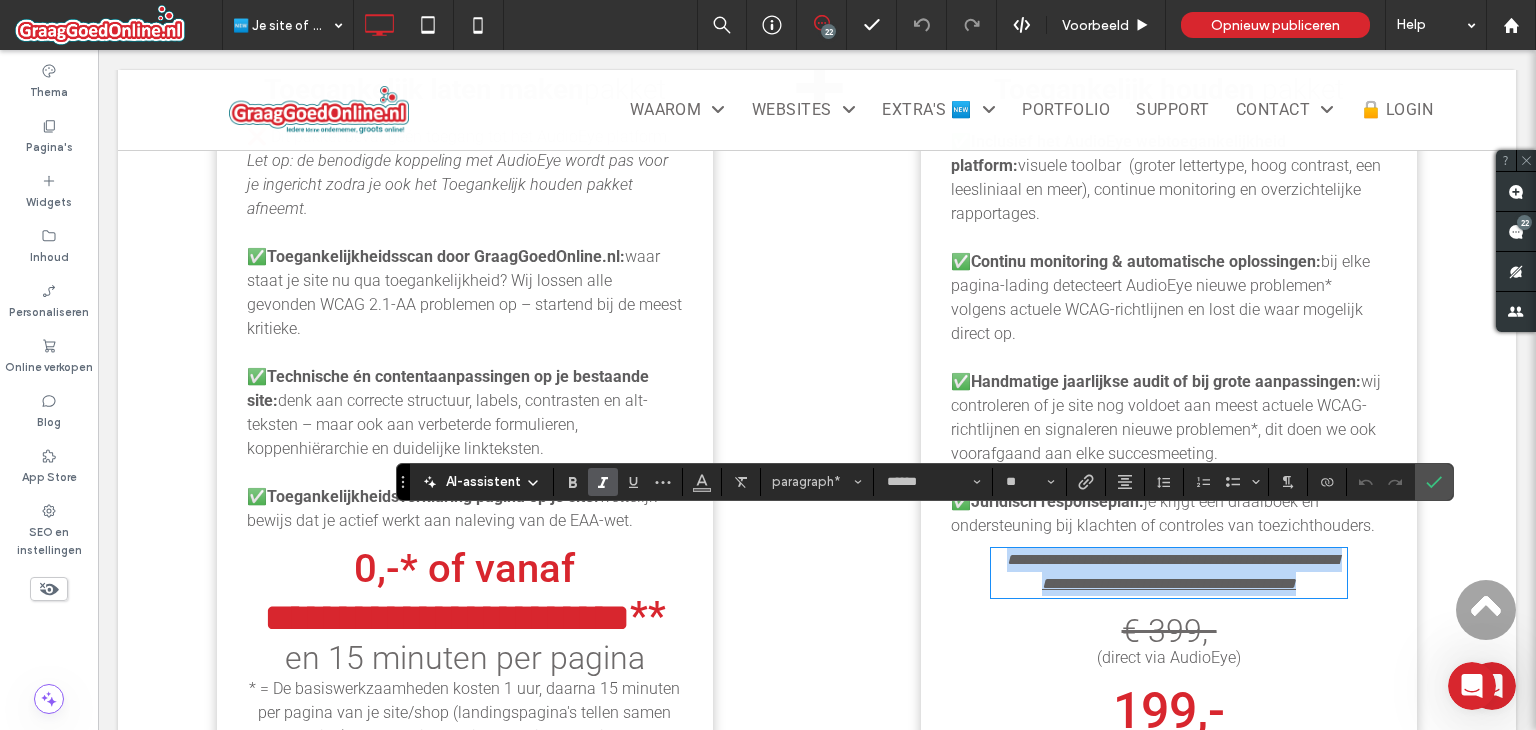 click on "**********" at bounding box center [1172, 559] 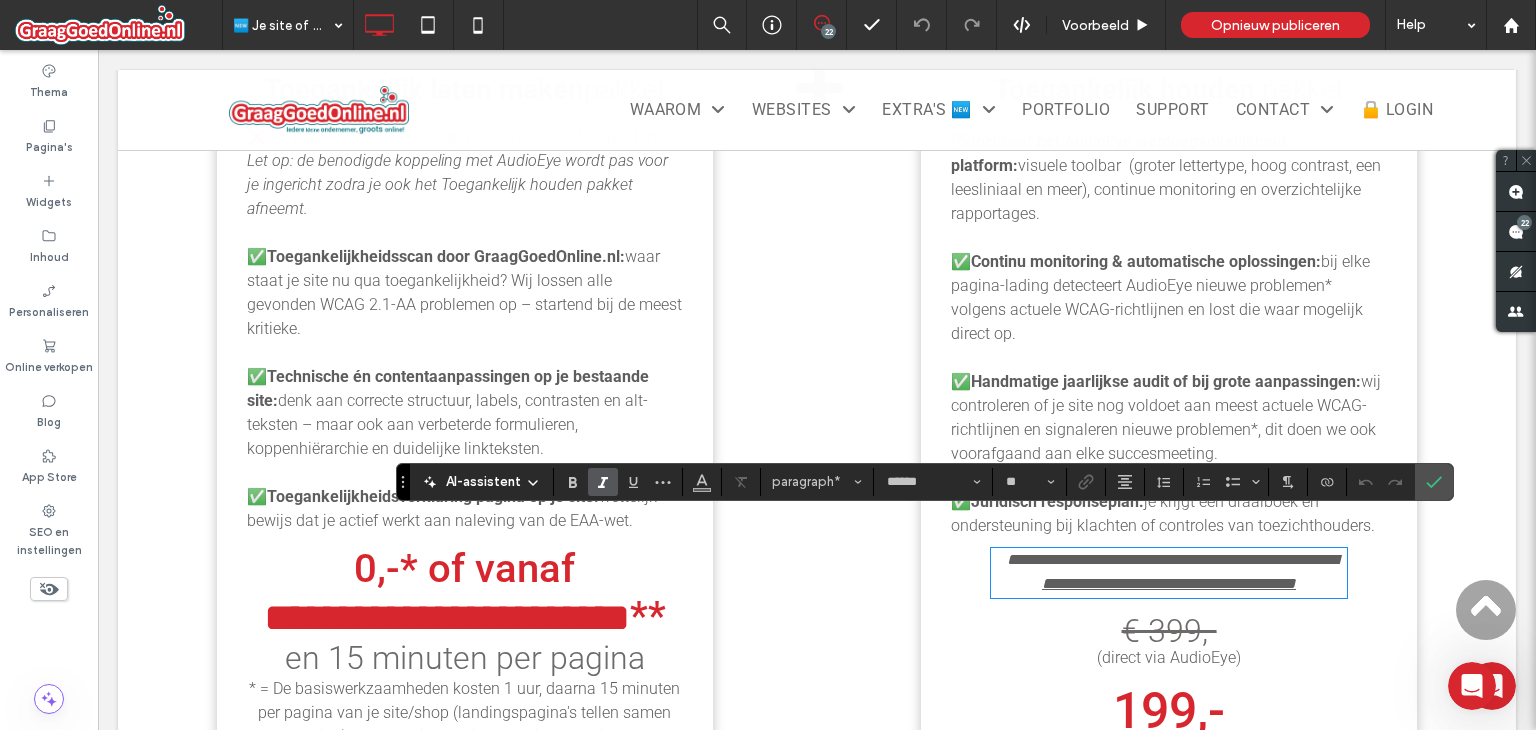 click on "**********" at bounding box center (1172, 559) 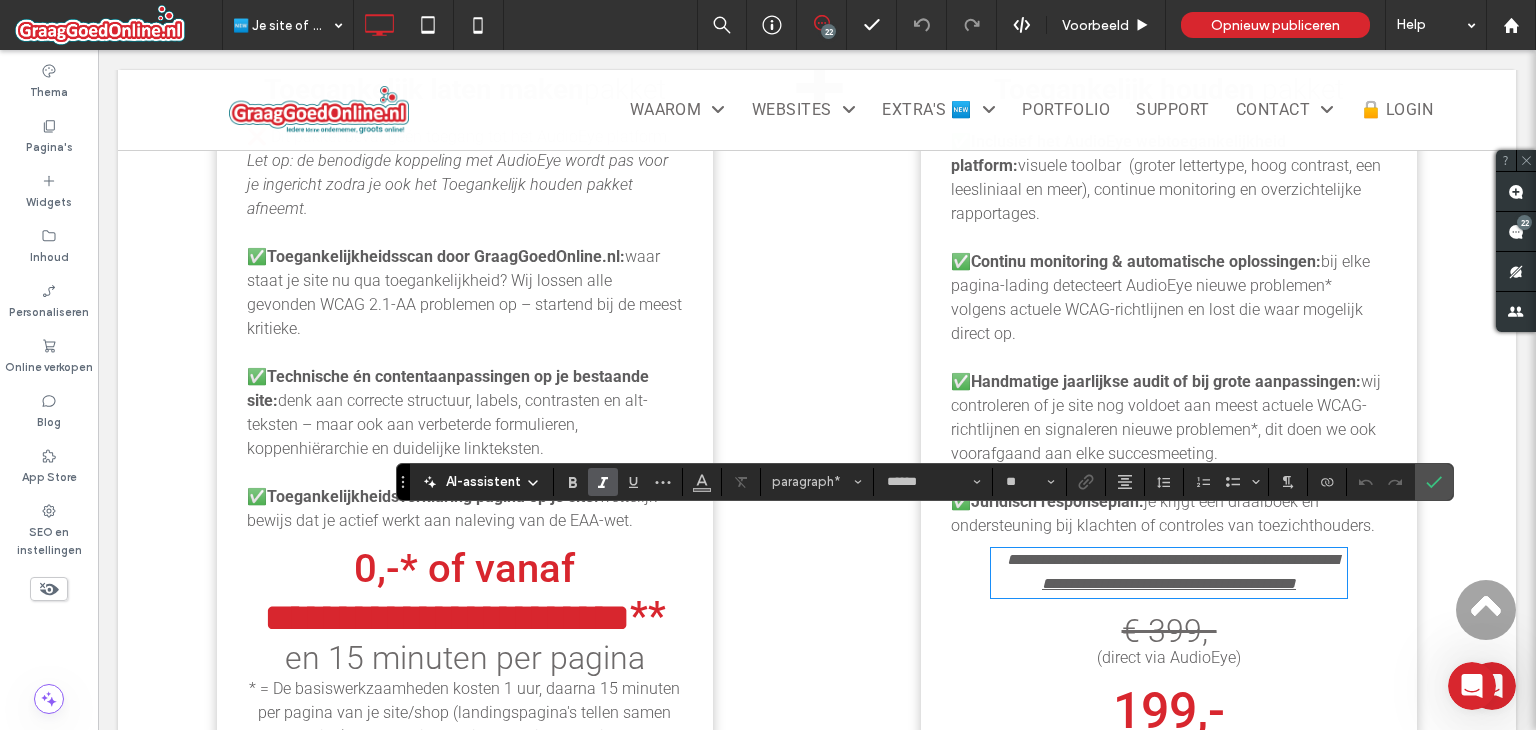 type 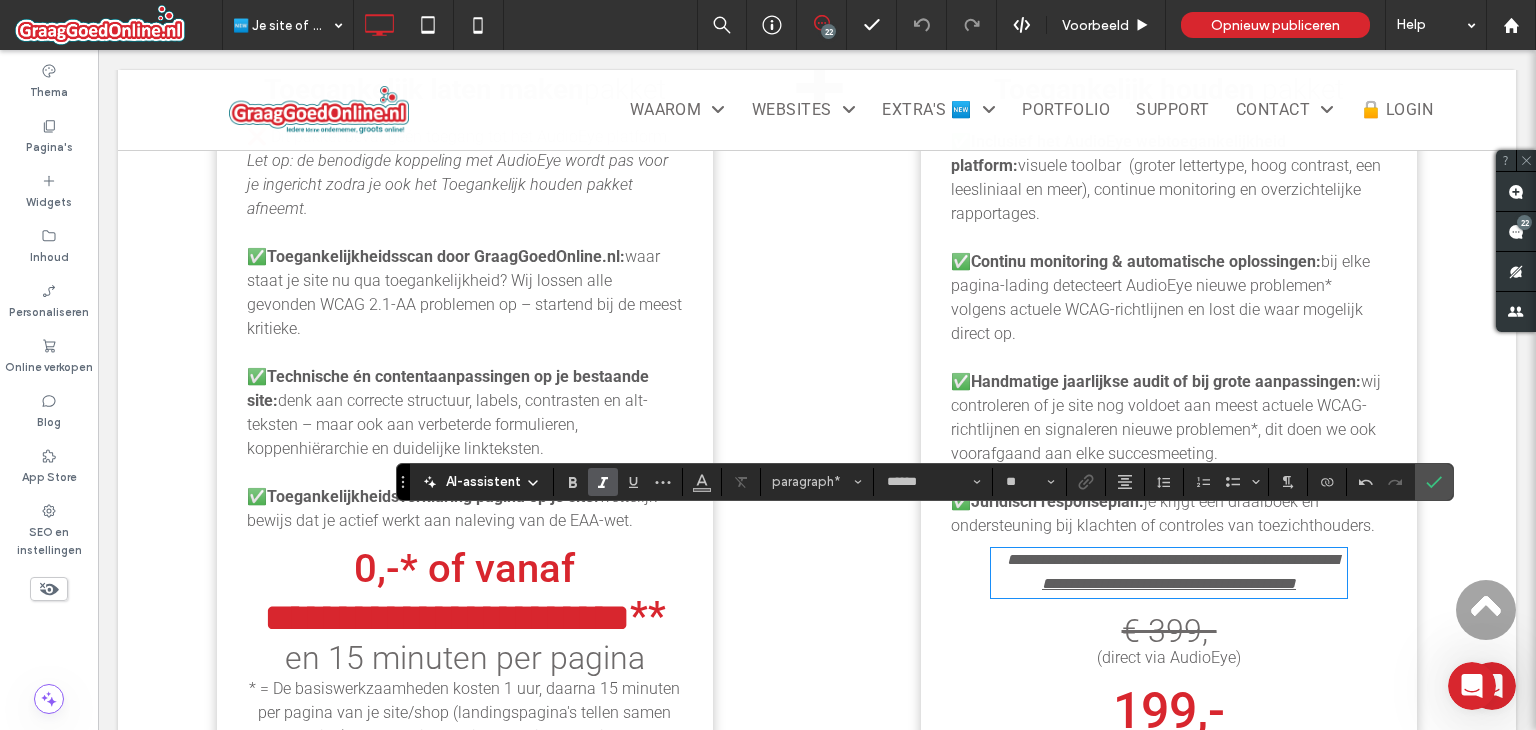 click on "**********" at bounding box center (1172, 559) 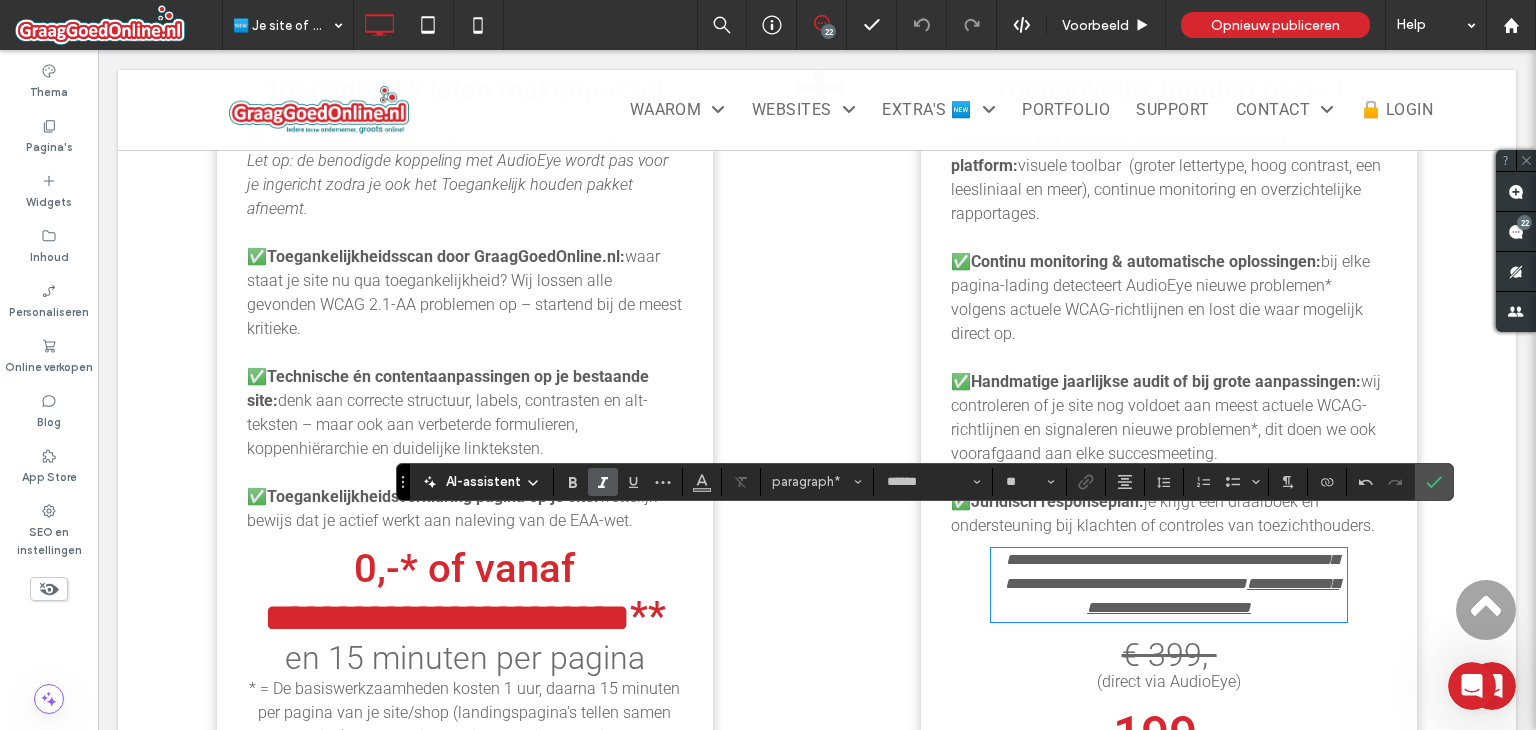 scroll, scrollTop: 0, scrollLeft: 0, axis: both 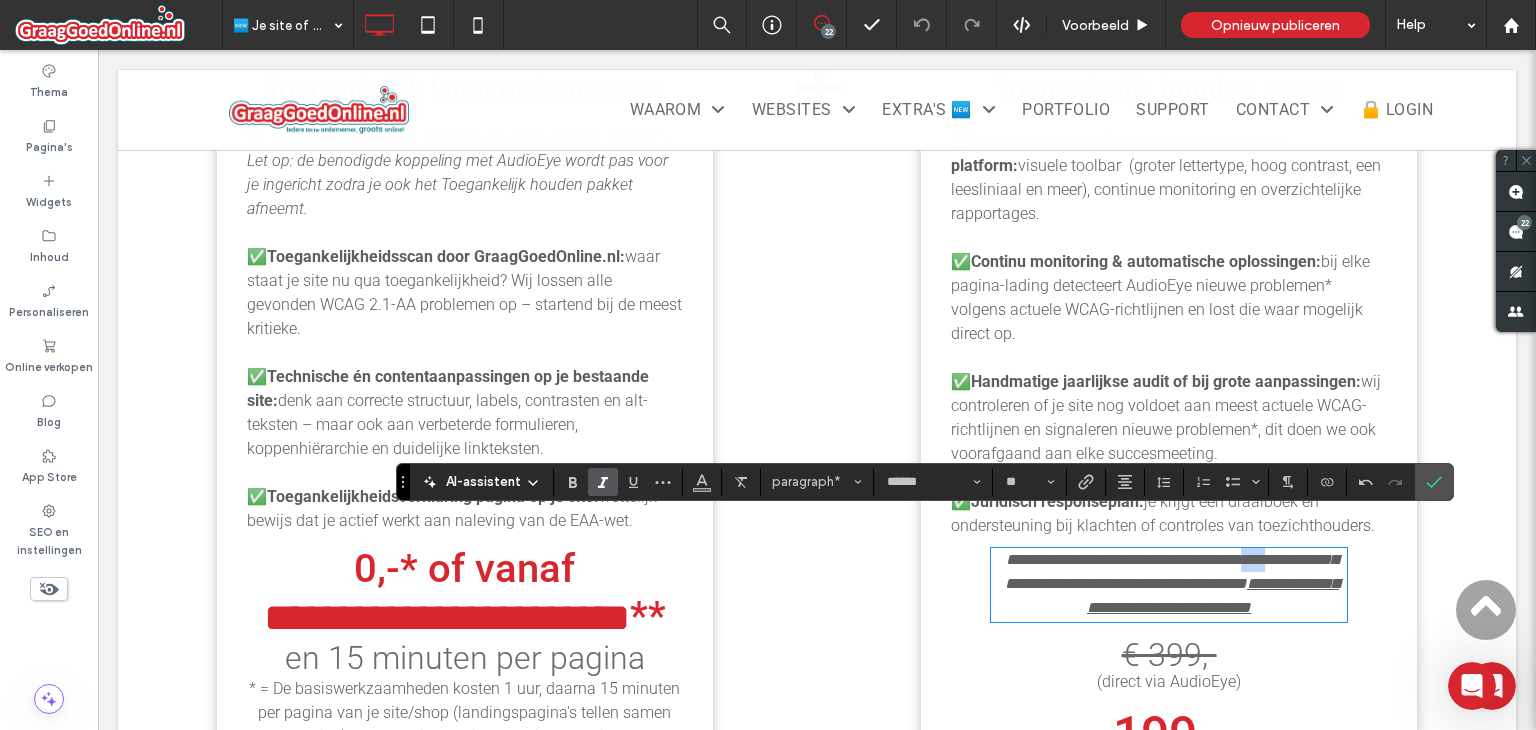 click on "**********" at bounding box center (1171, 571) 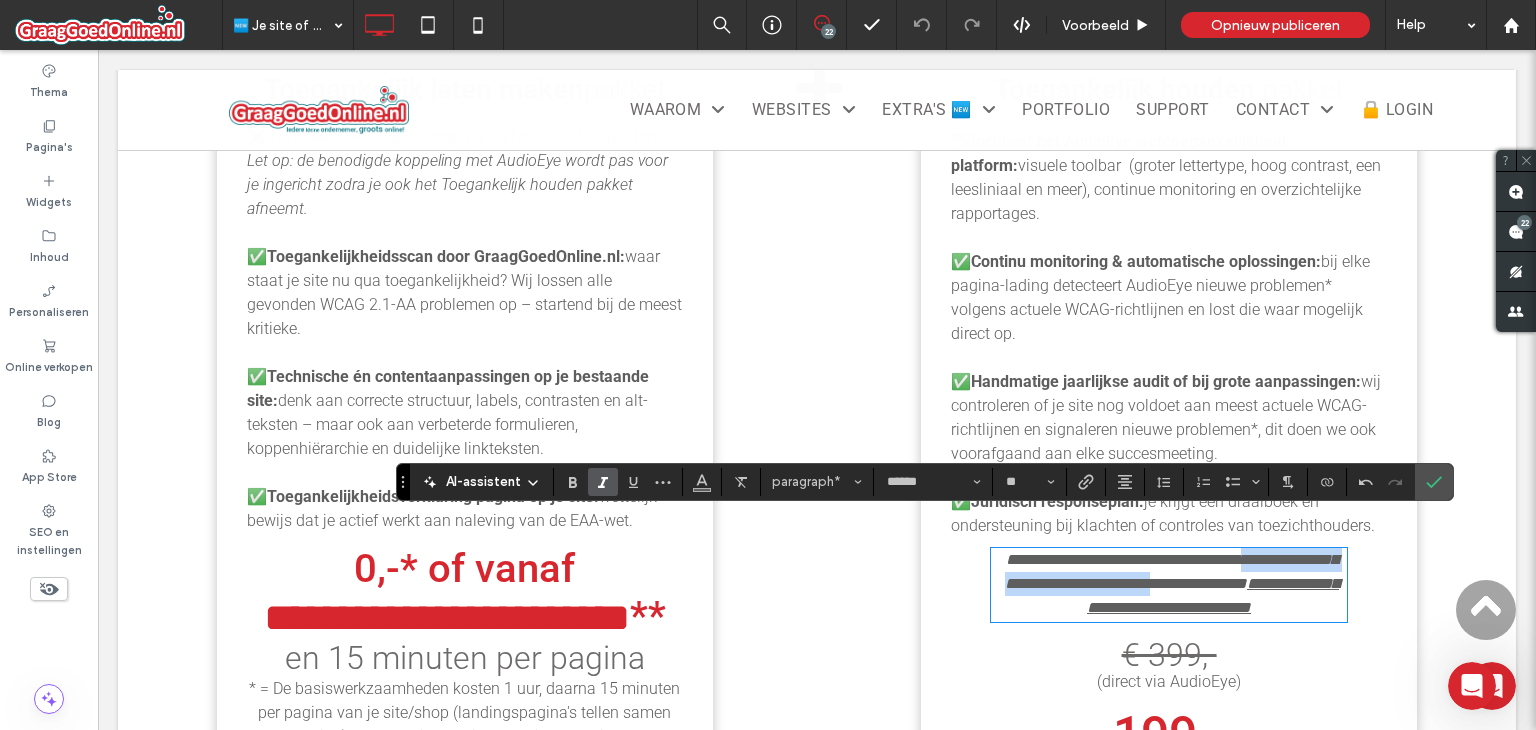 click on "**********" at bounding box center (1171, 571) 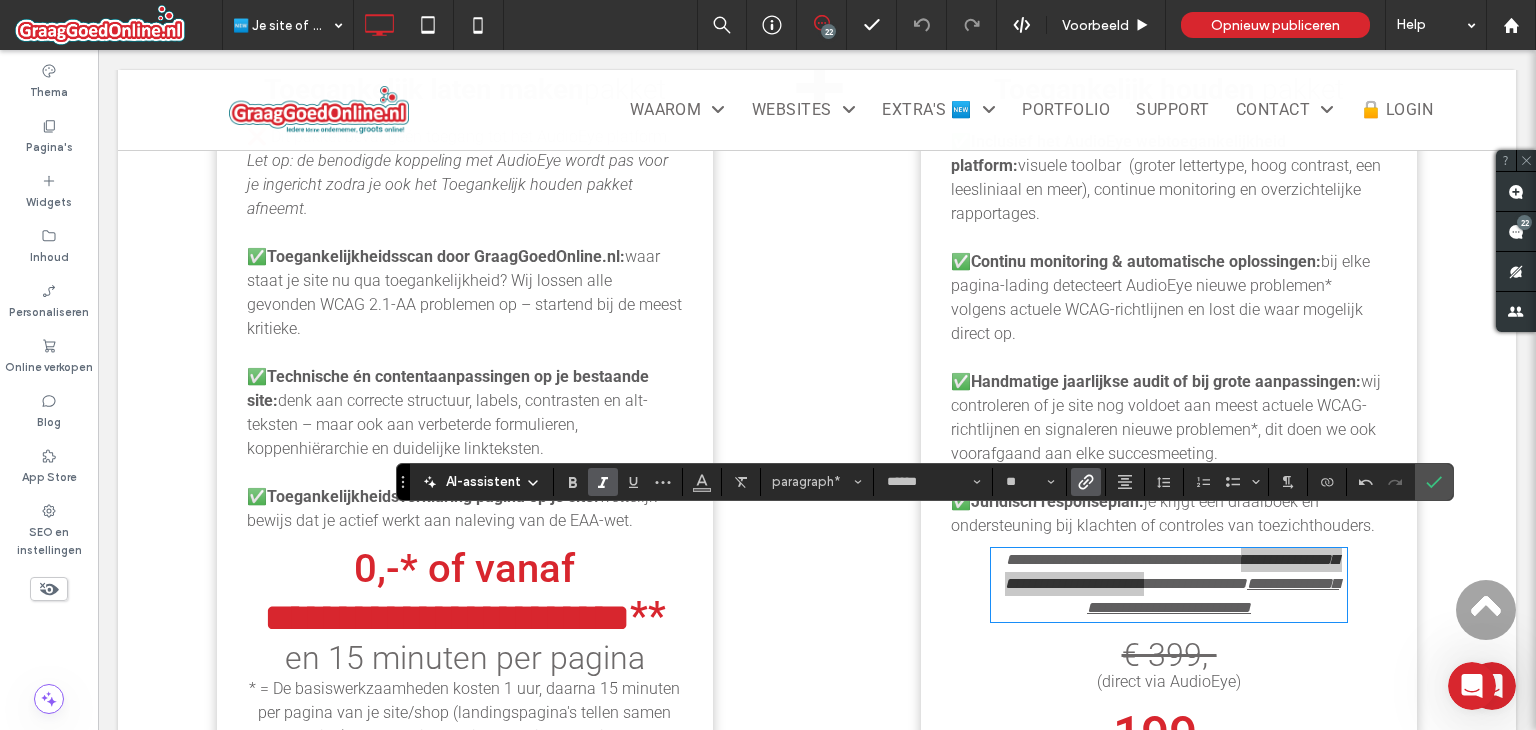 click 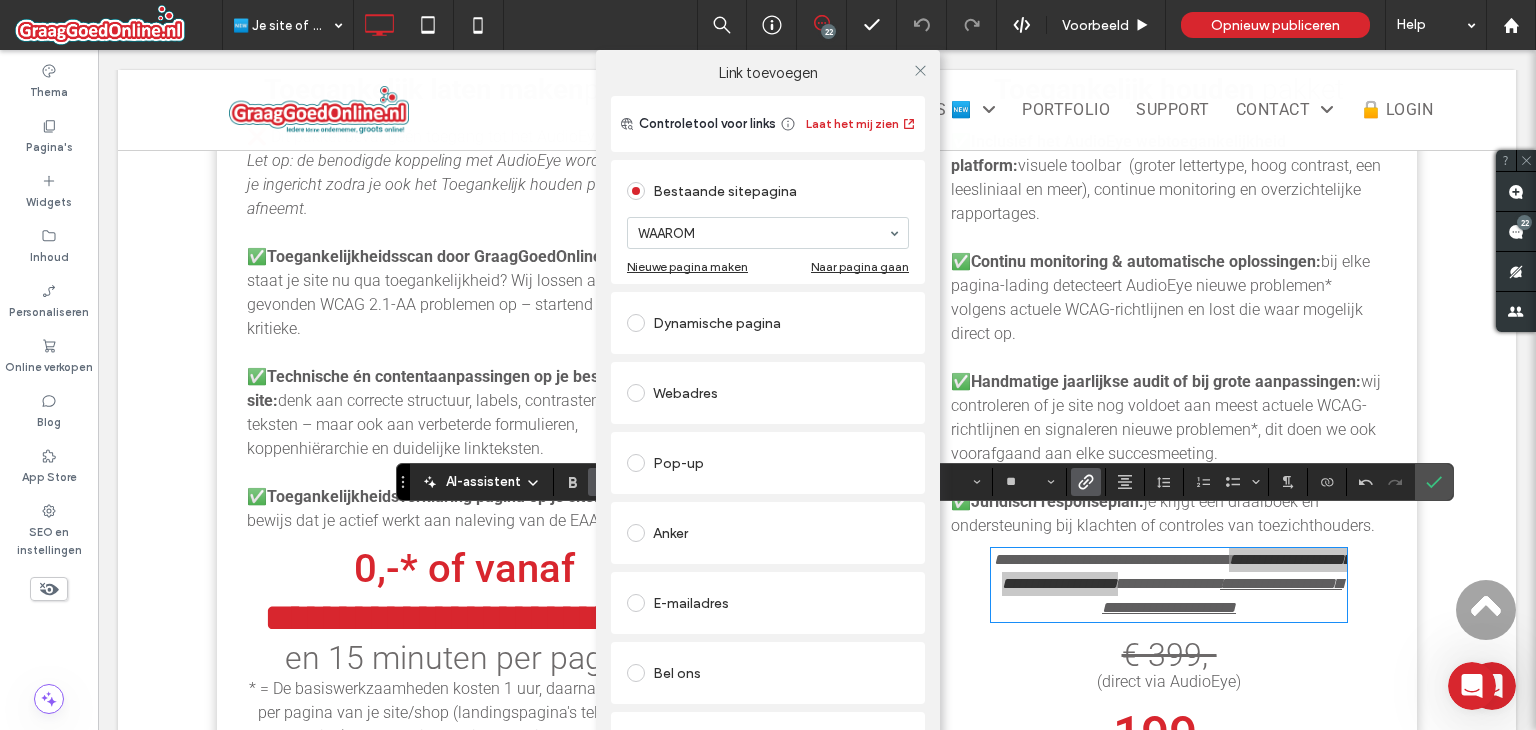 click on "Webadres" at bounding box center [768, 393] 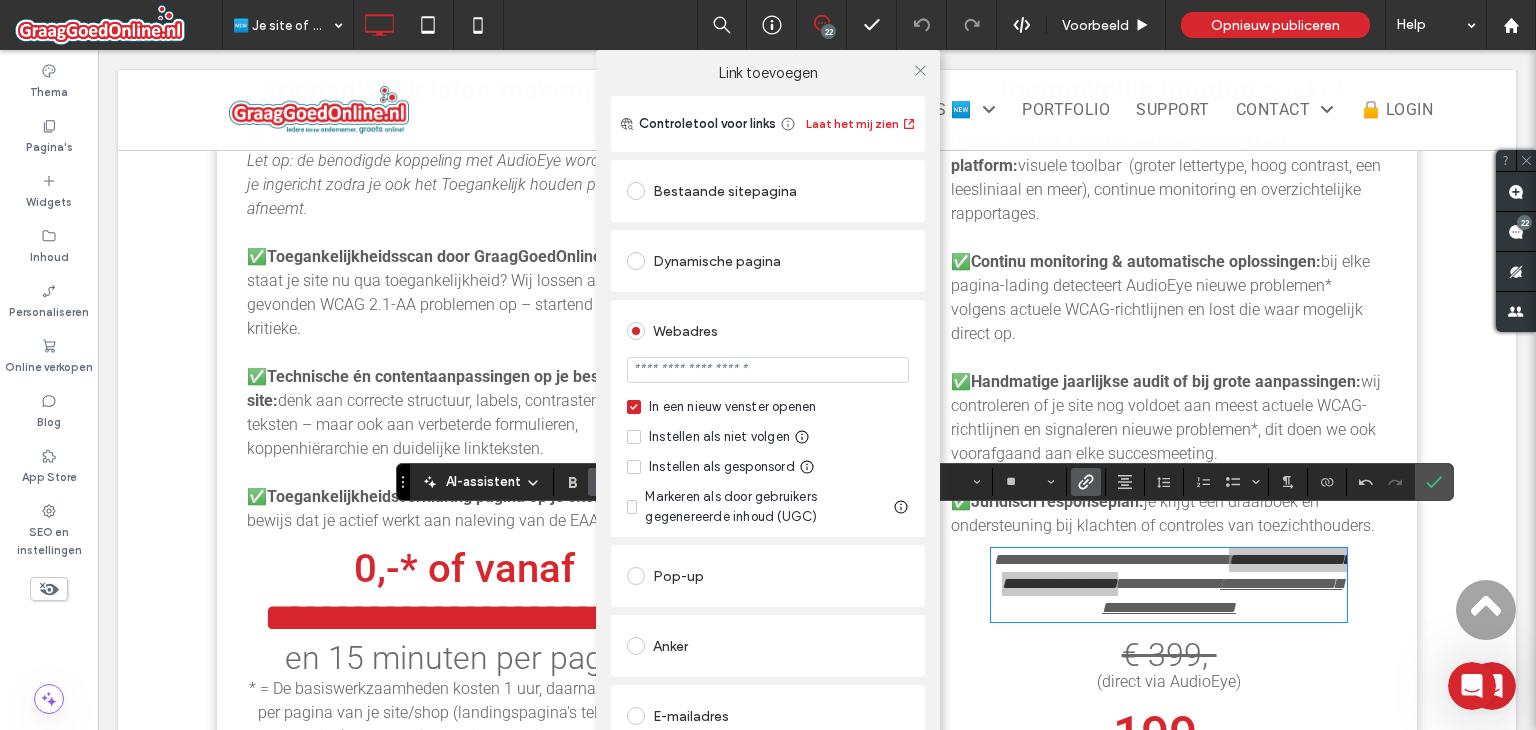 click at bounding box center [768, 370] 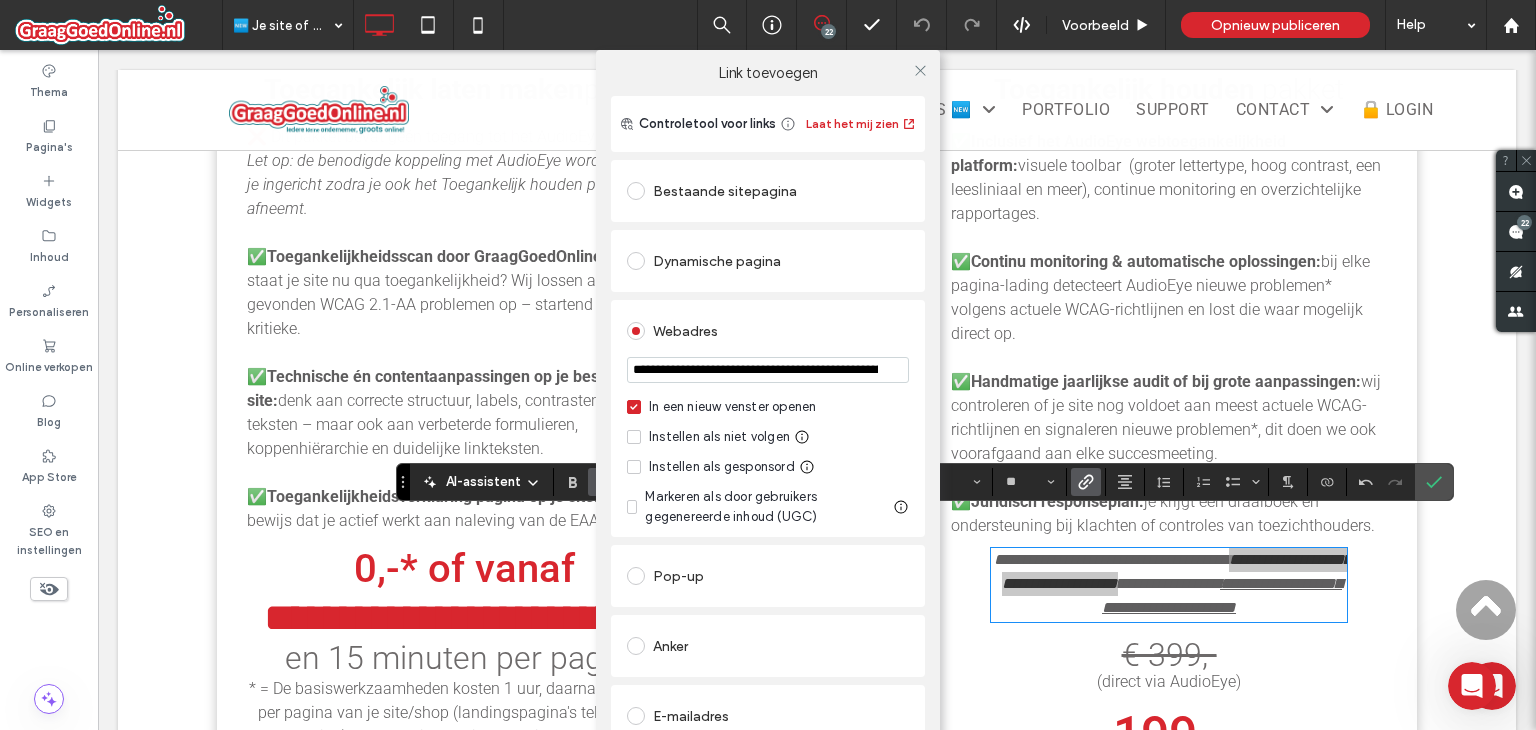 scroll, scrollTop: 0, scrollLeft: 194, axis: horizontal 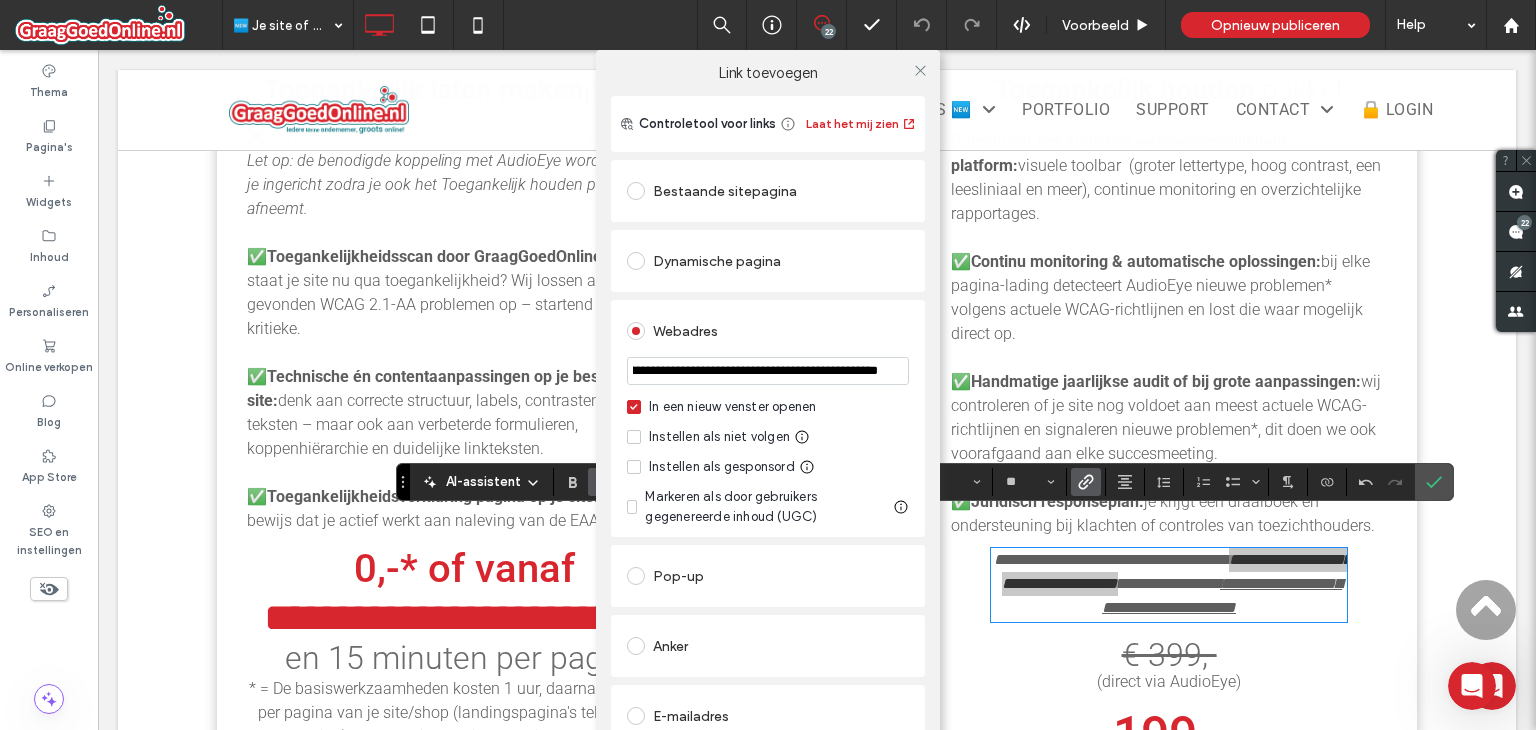 type on "**********" 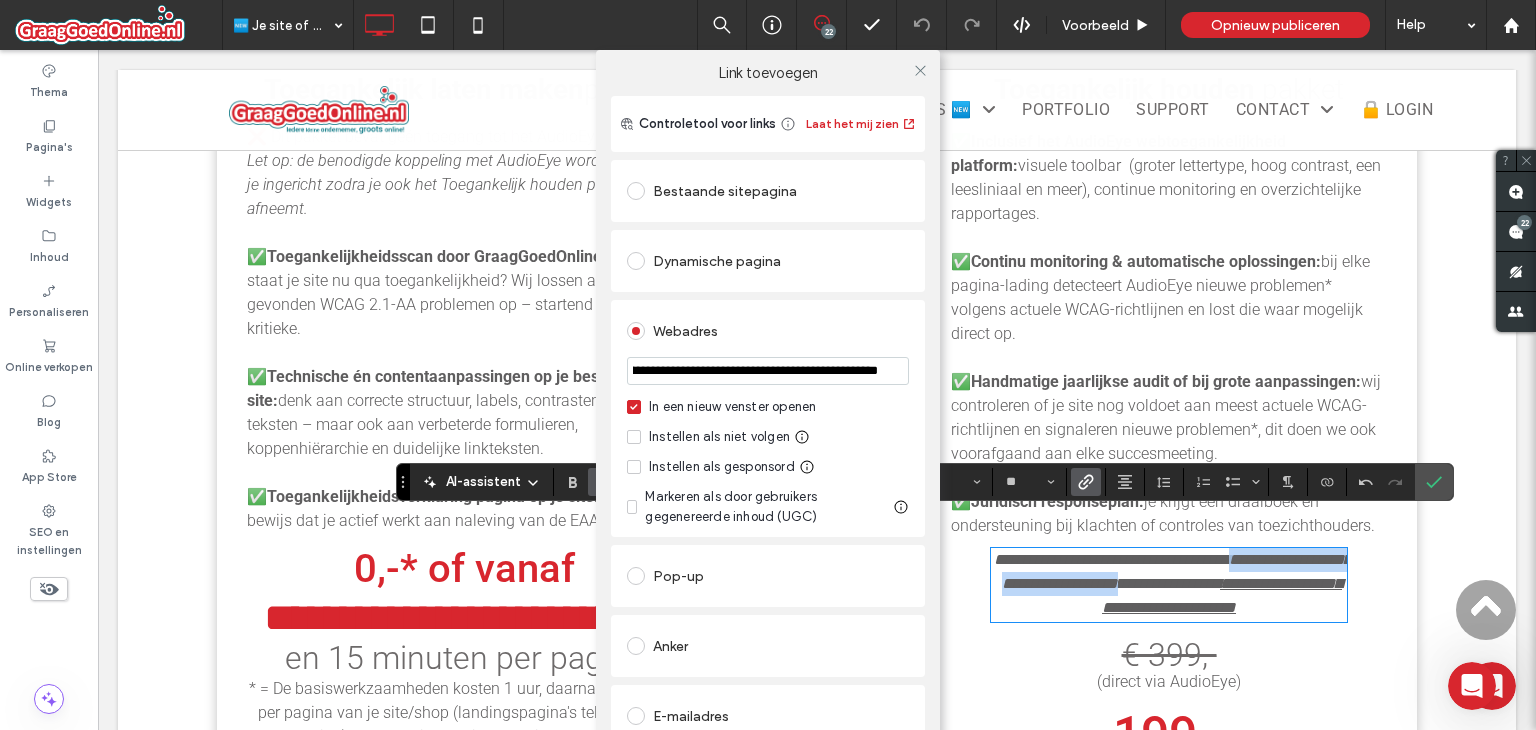 scroll, scrollTop: 0, scrollLeft: 0, axis: both 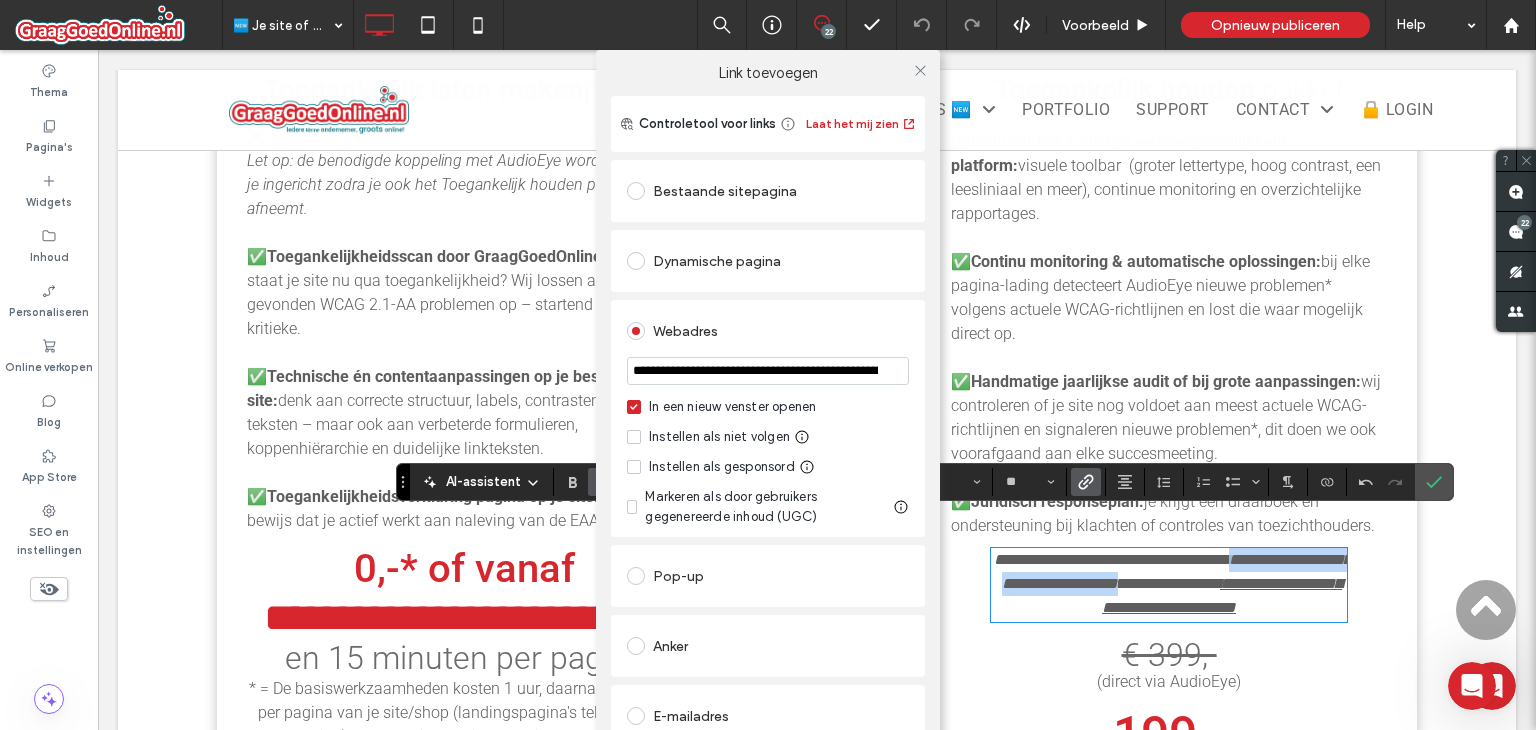 click on "Instellen als niet volgen" at bounding box center (719, 437) 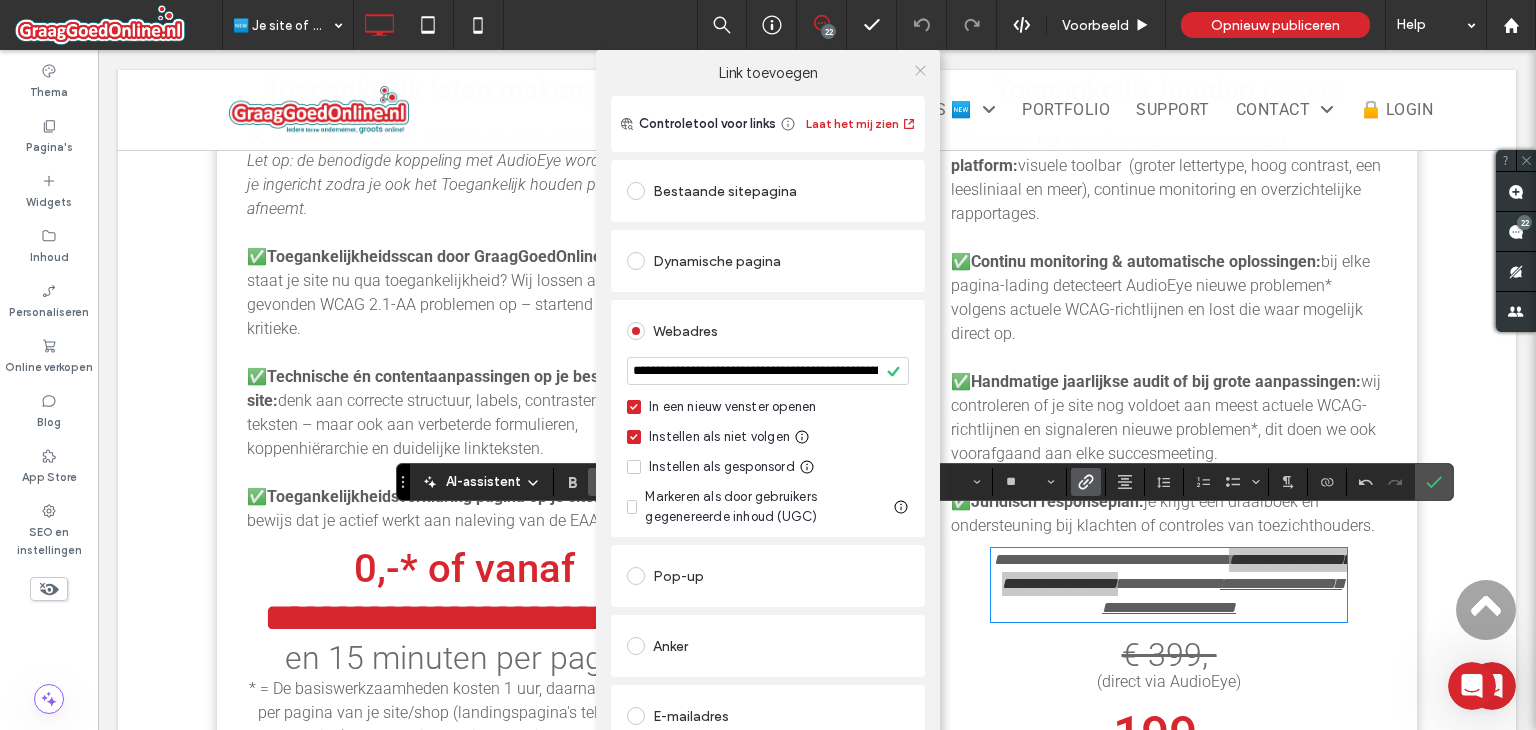 click 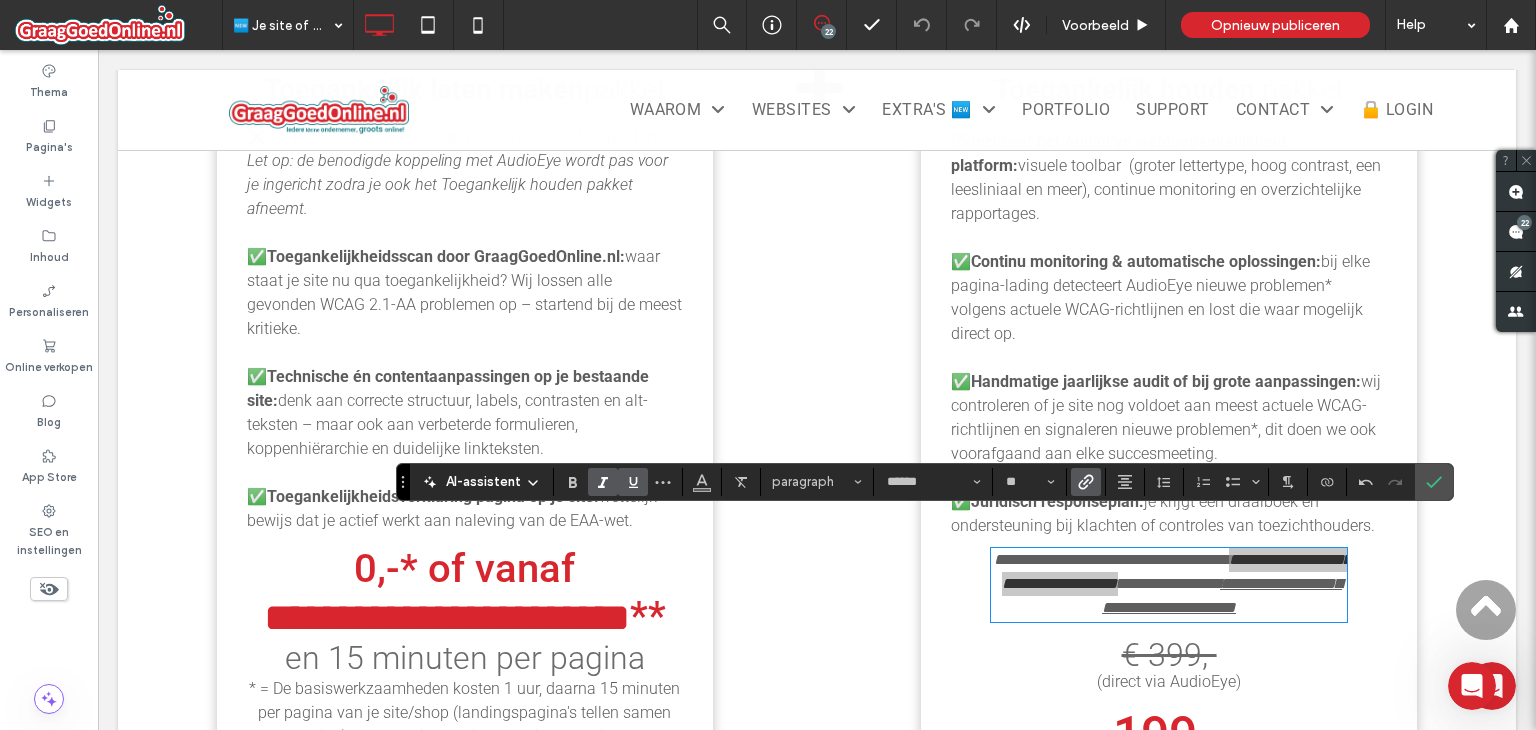 click 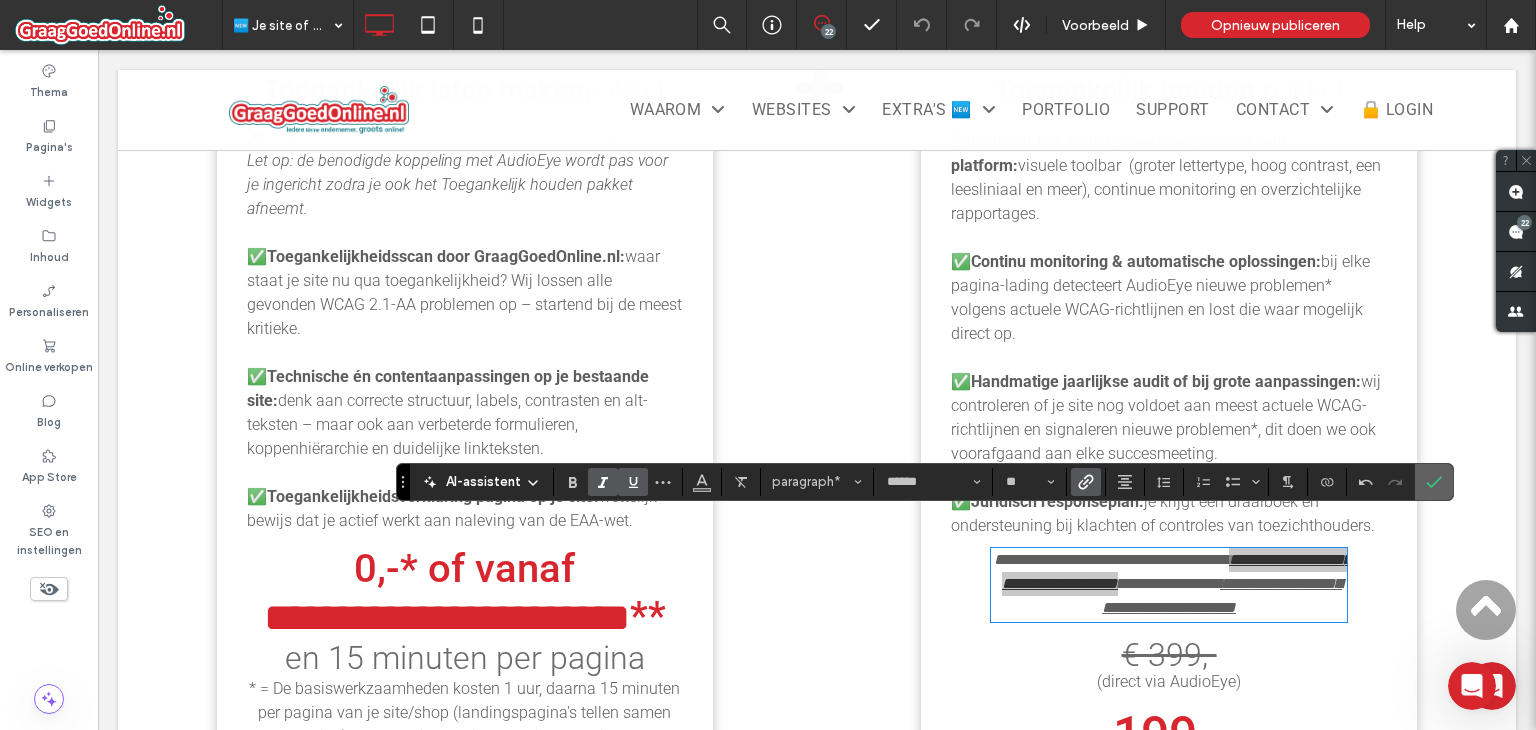 drag, startPoint x: 1435, startPoint y: 472, endPoint x: 986, endPoint y: 327, distance: 471.8326 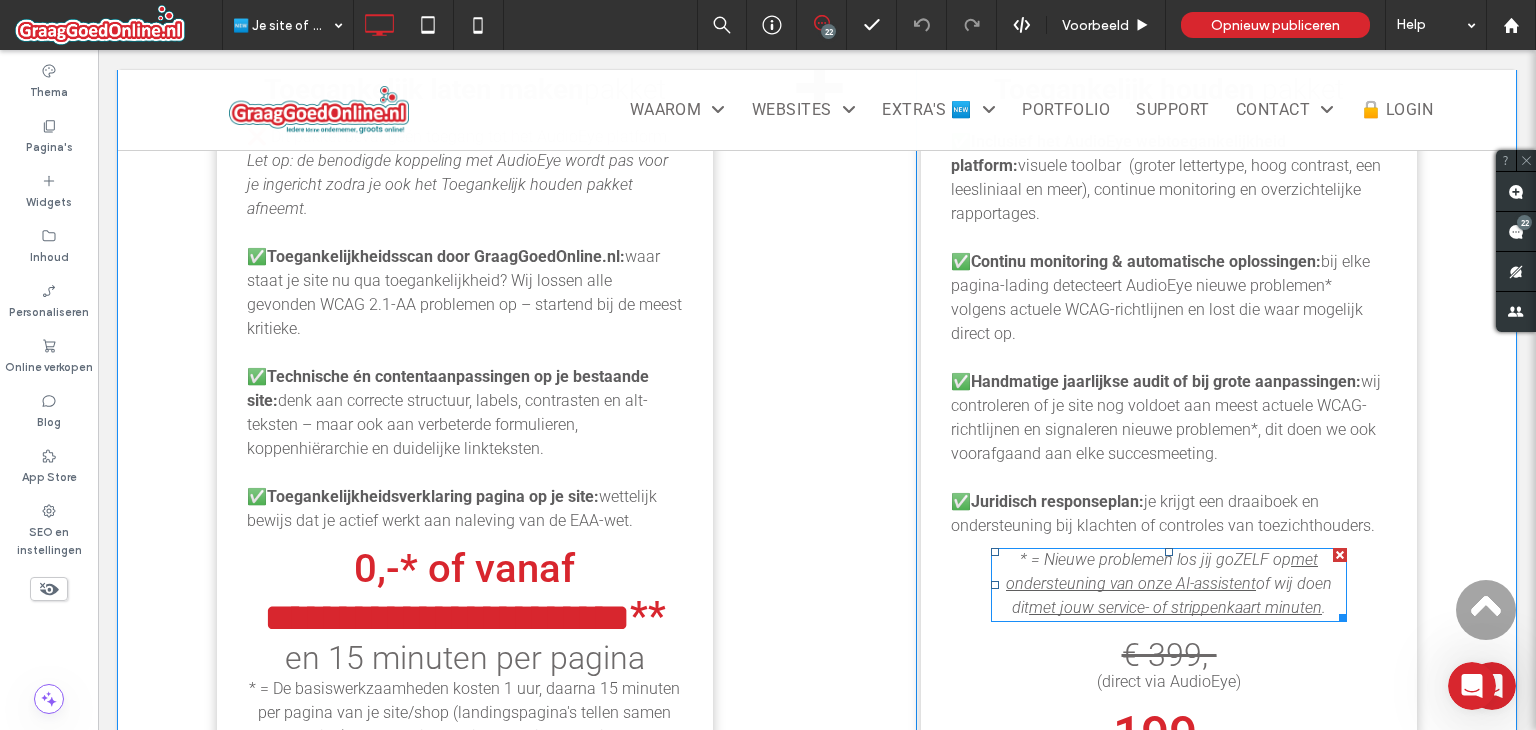 click on "of wij doen dit" at bounding box center (1172, 595) 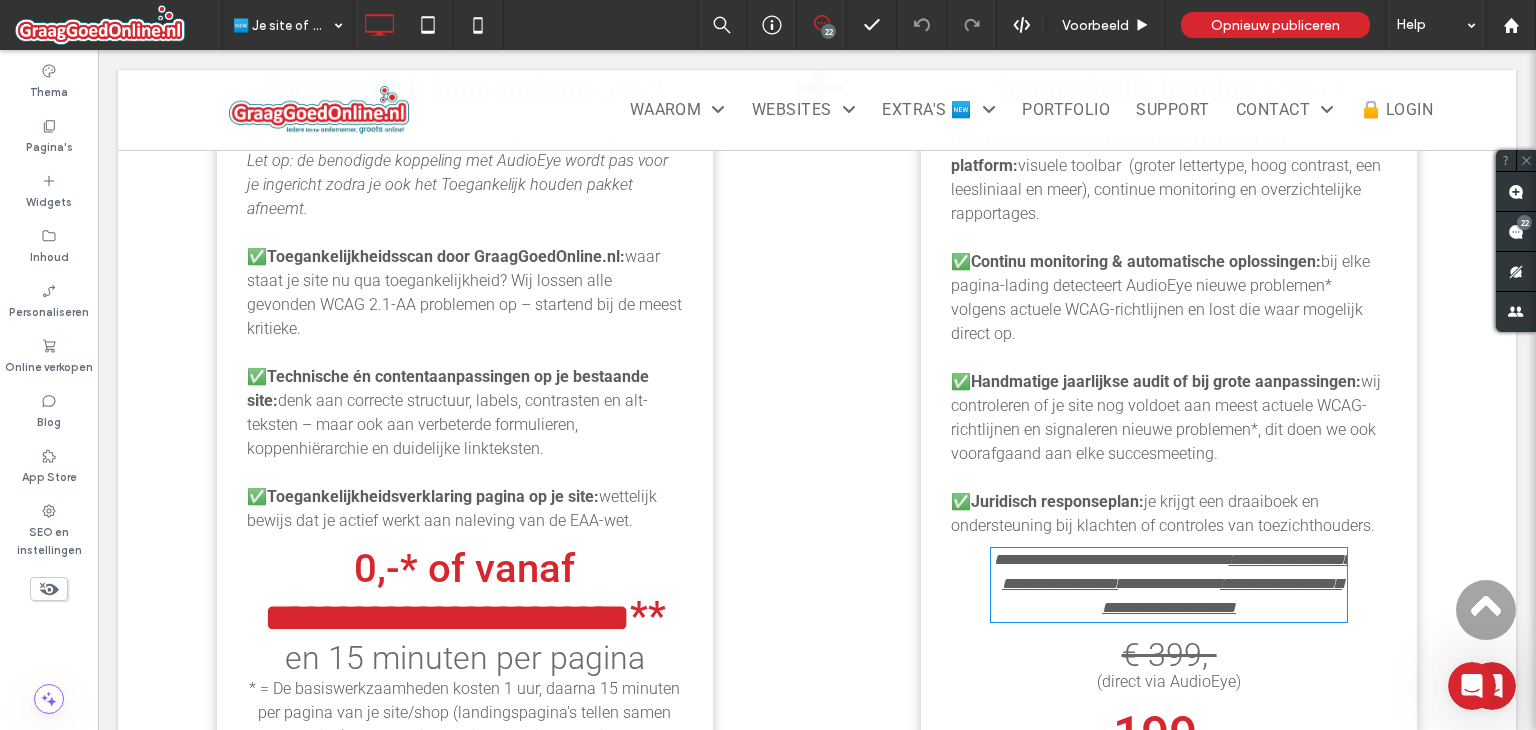 type on "******" 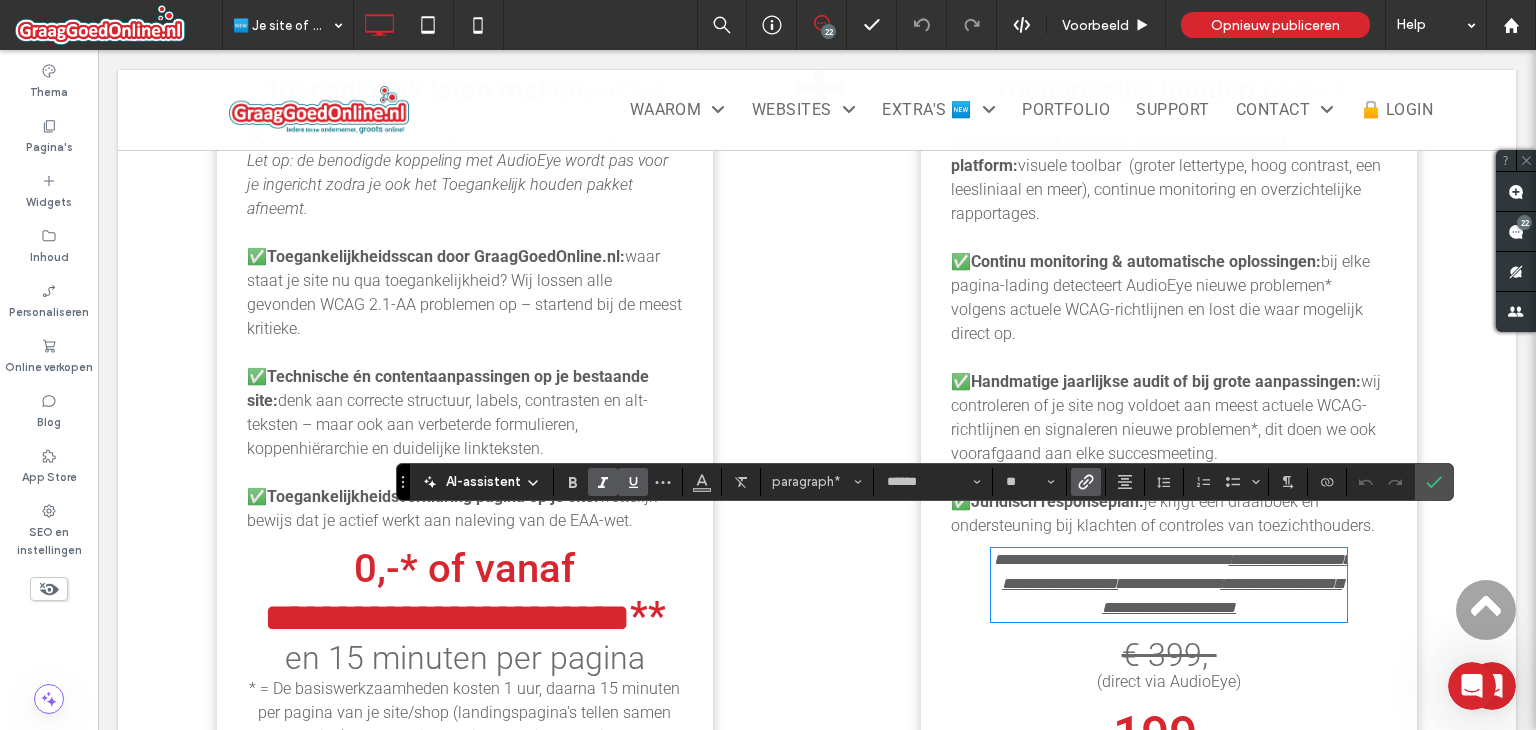 click on "**********" at bounding box center [1169, 583] 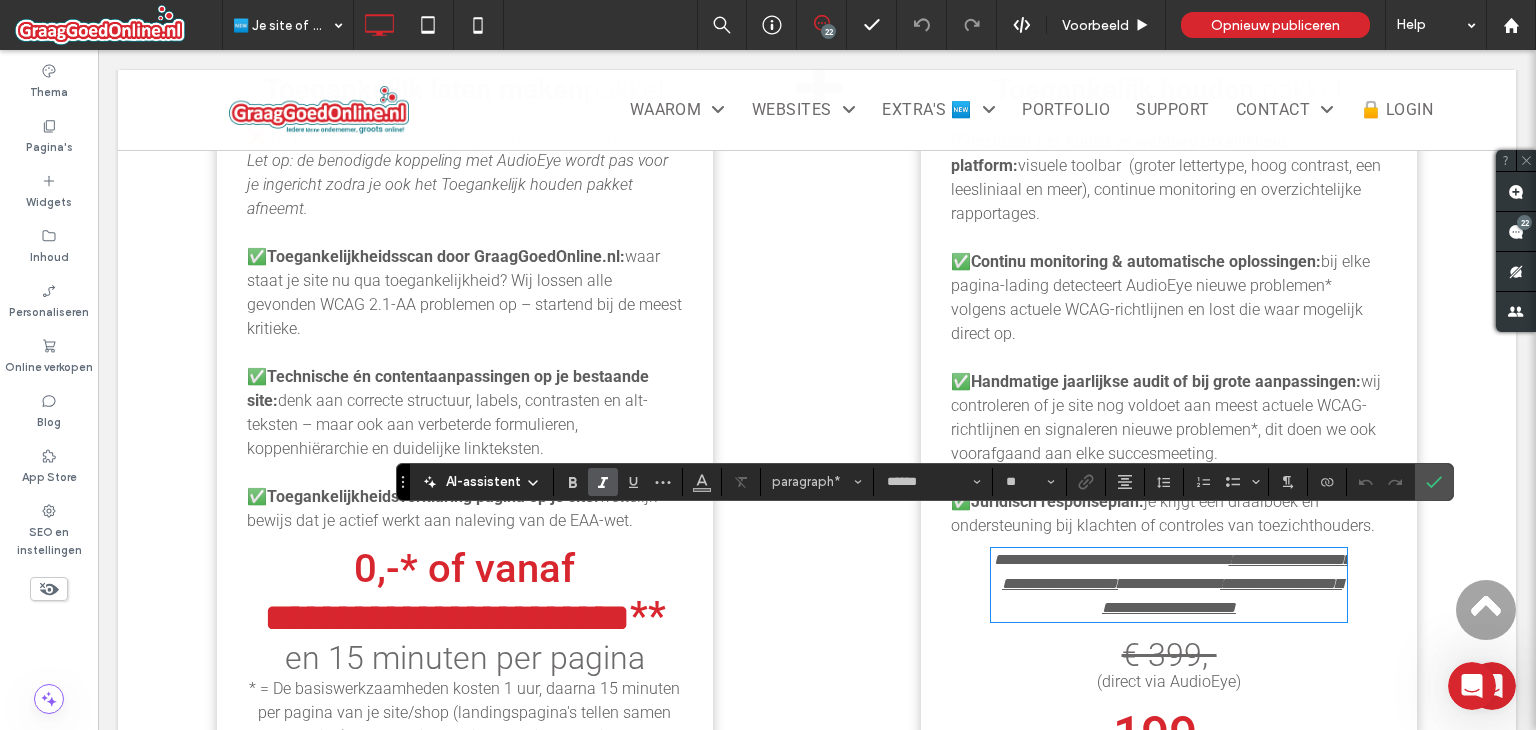 type 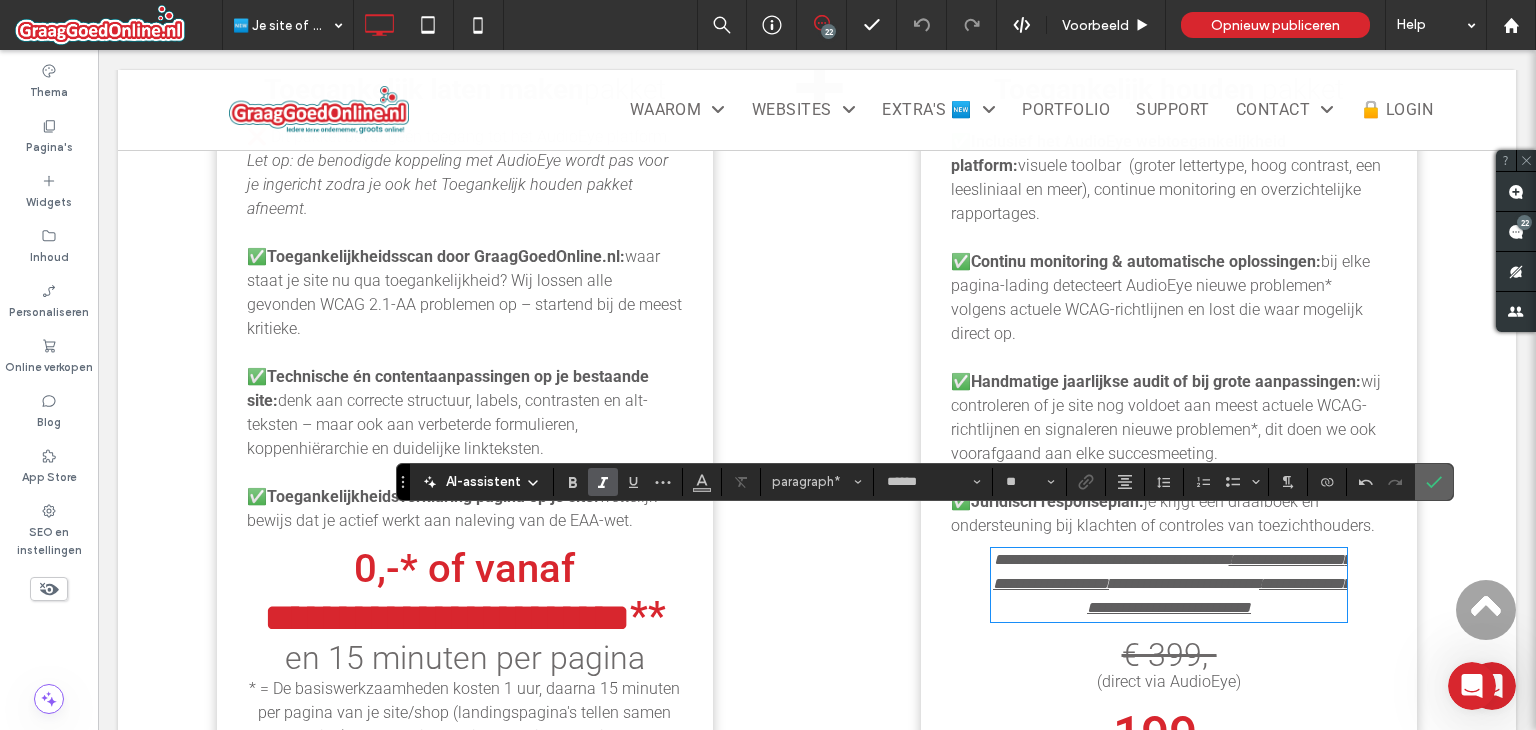 click 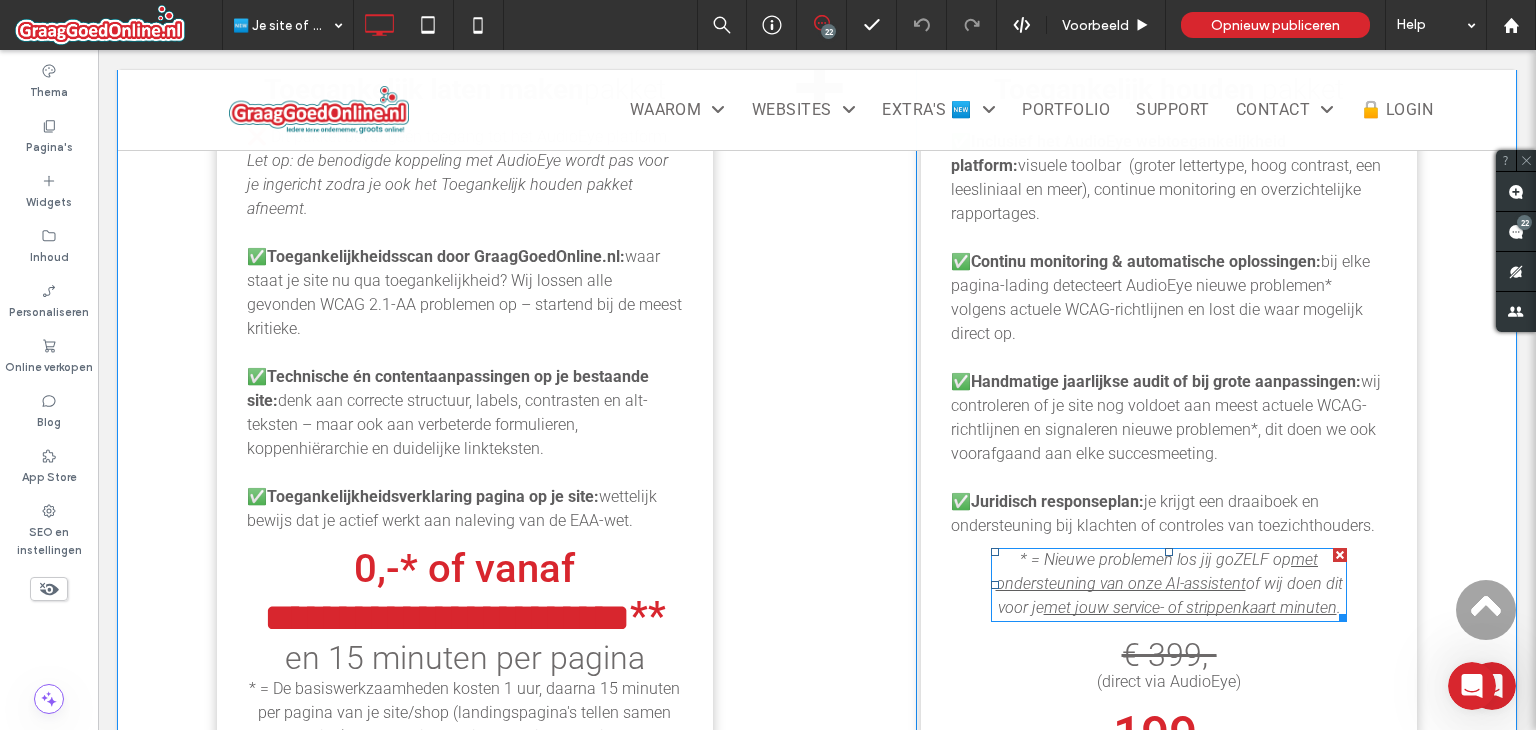 click on "met ondersteuning van onze AI-assistent" at bounding box center (1157, 571) 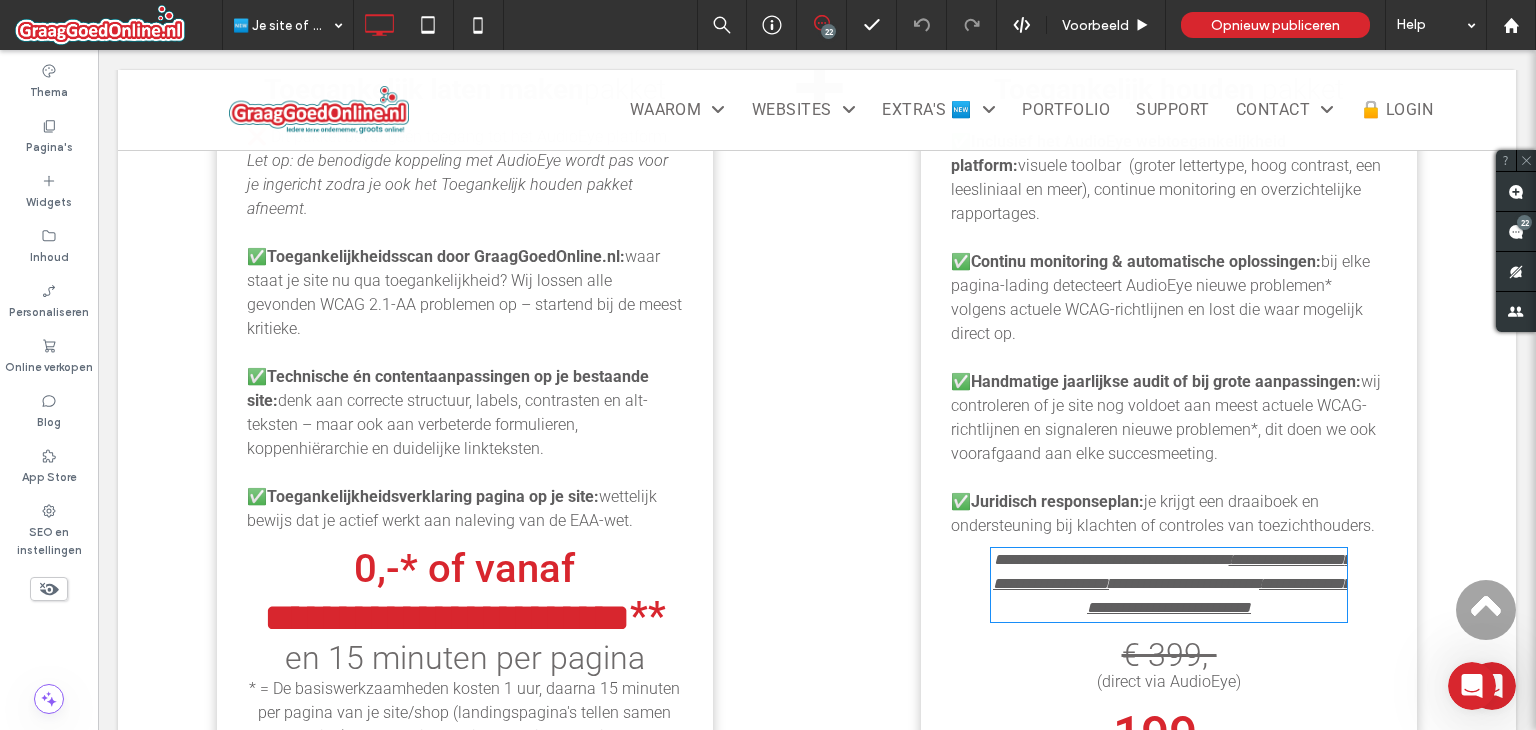 click on "**********" at bounding box center (1172, 571) 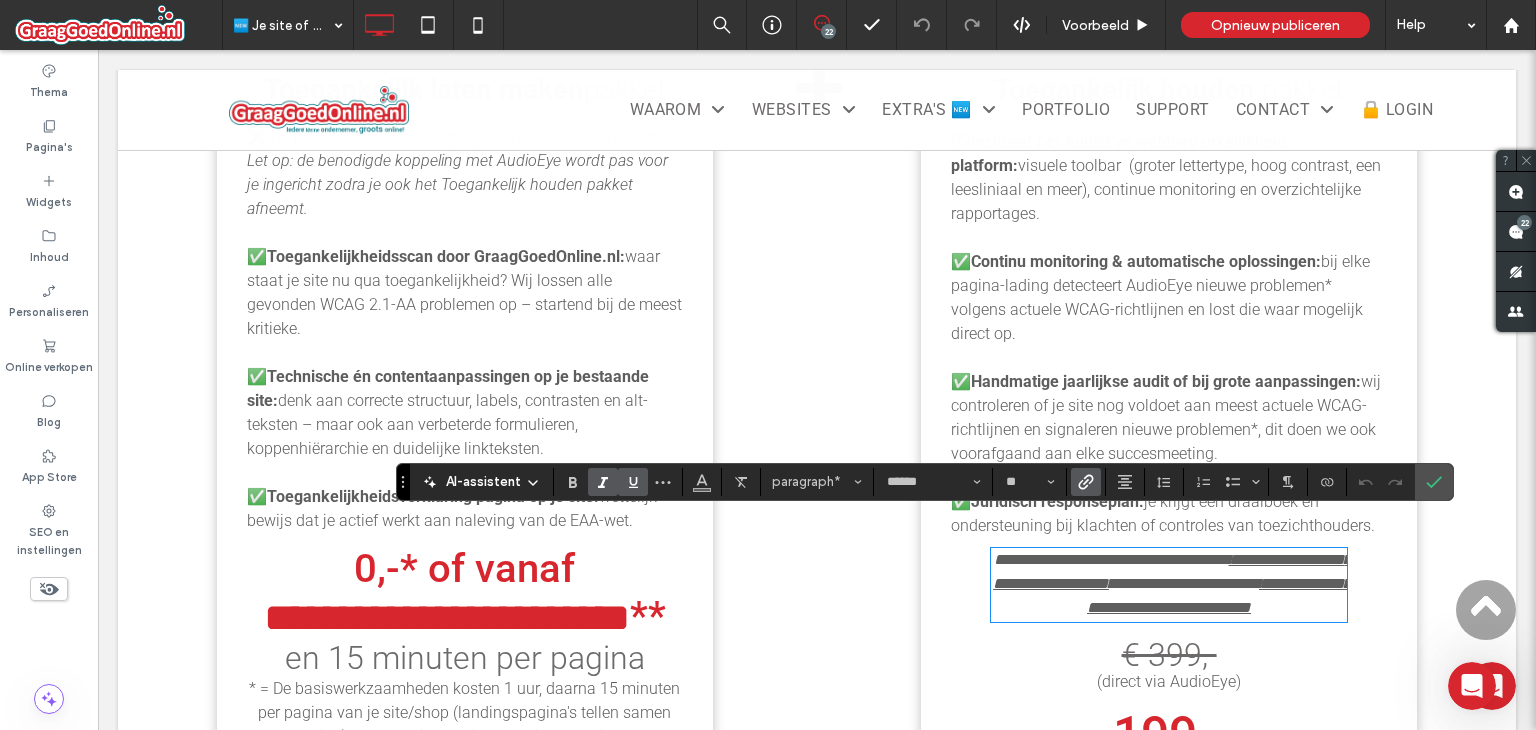 click on "**********" at bounding box center (1172, 571) 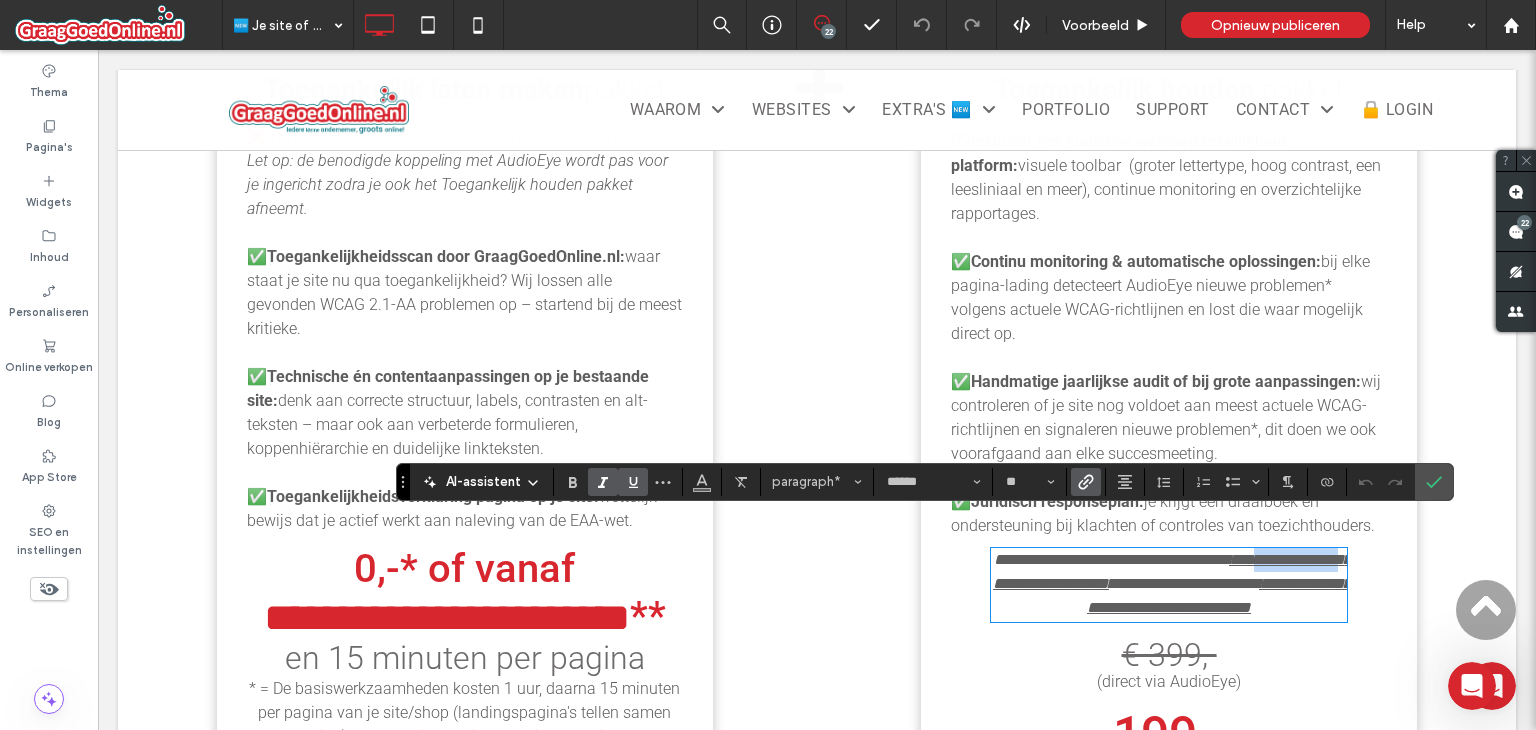 click on "**********" at bounding box center [1172, 571] 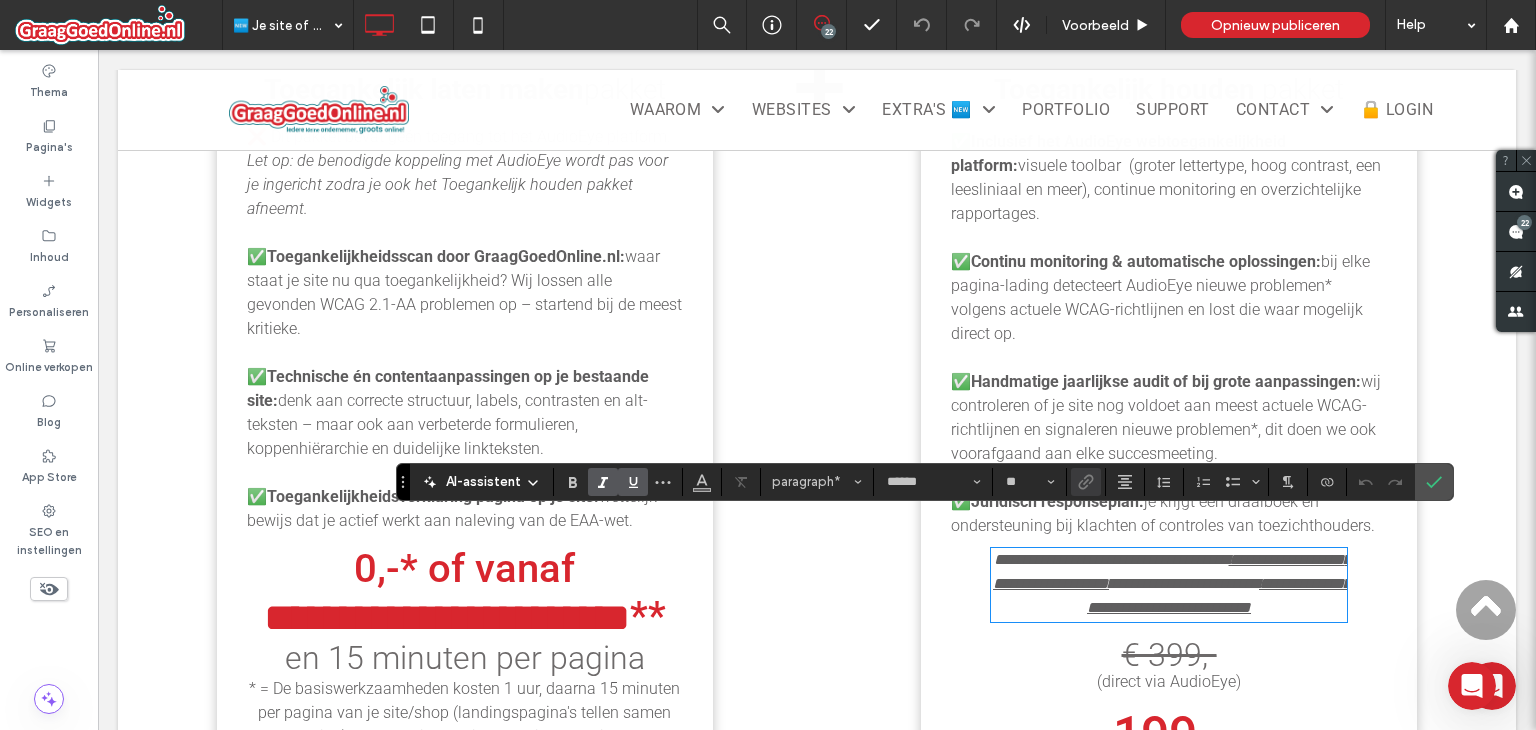 click on "**********" at bounding box center [1172, 571] 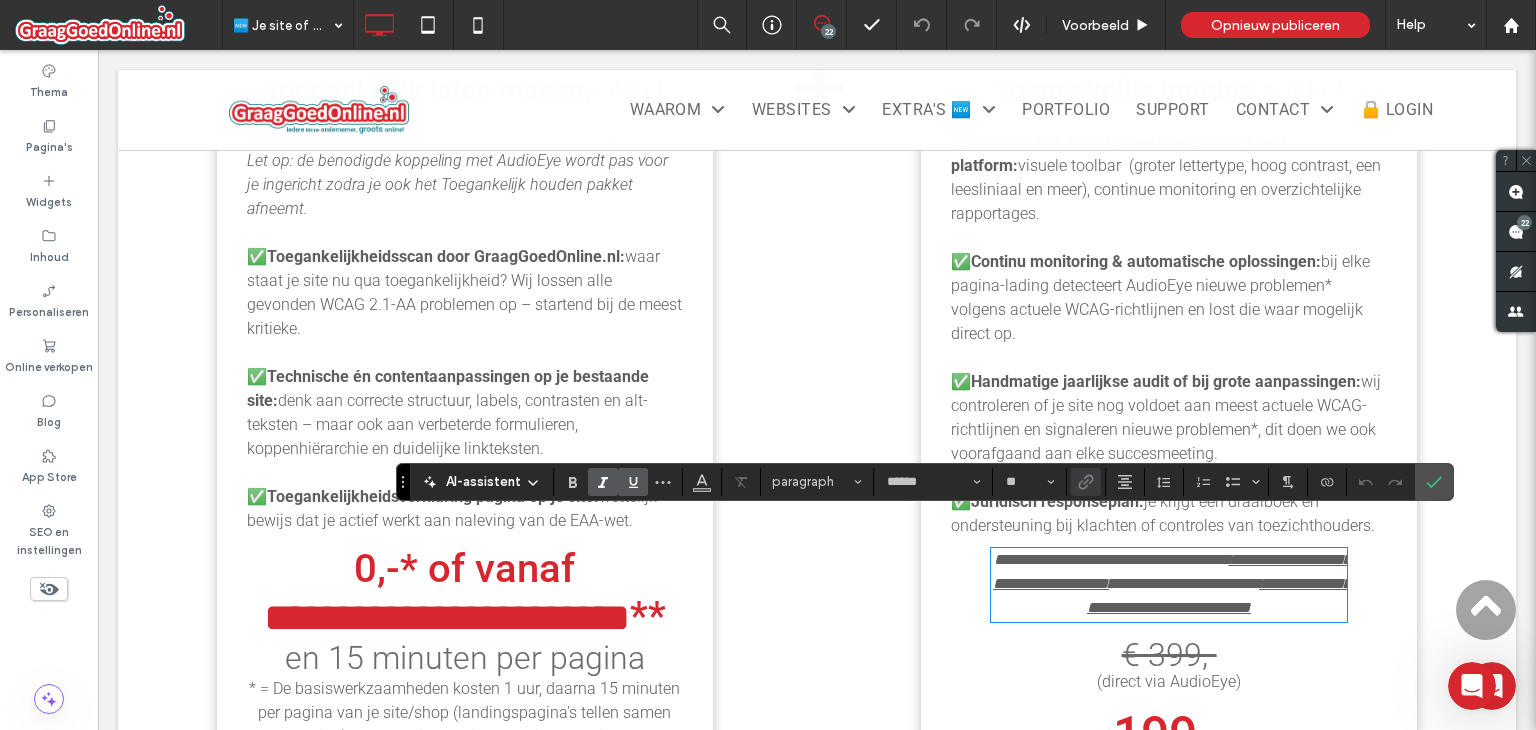 click on "**********" at bounding box center [1184, 583] 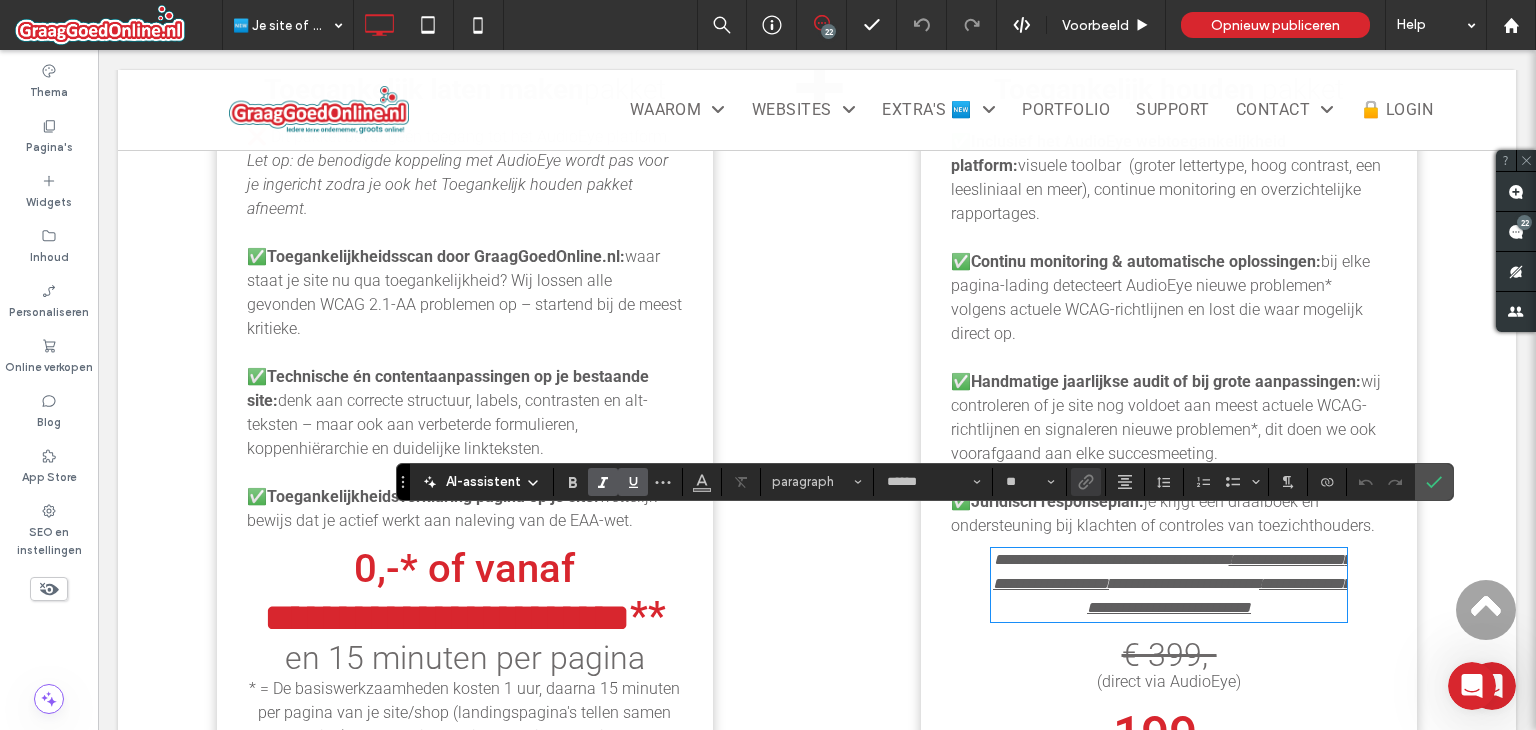 type 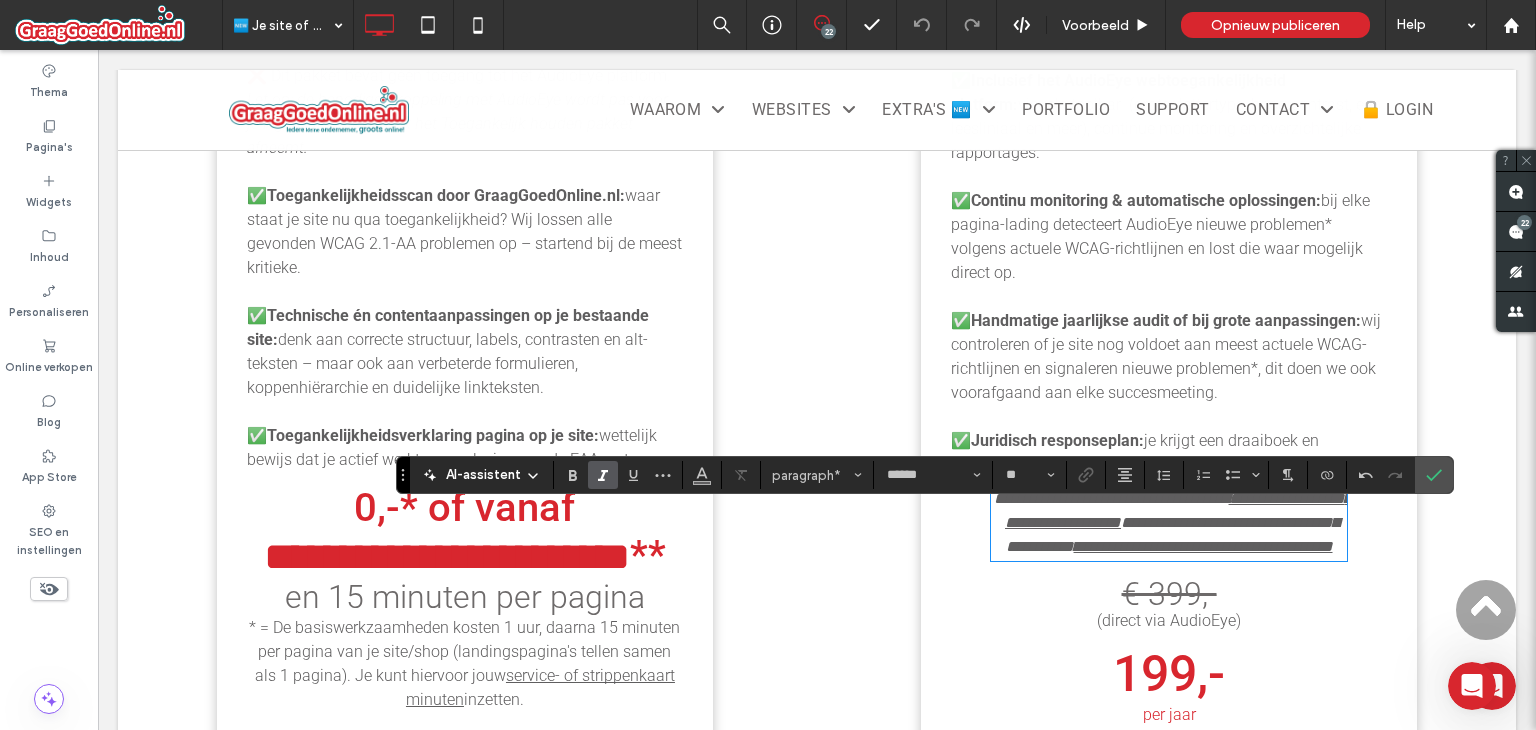 scroll, scrollTop: 2360, scrollLeft: 0, axis: vertical 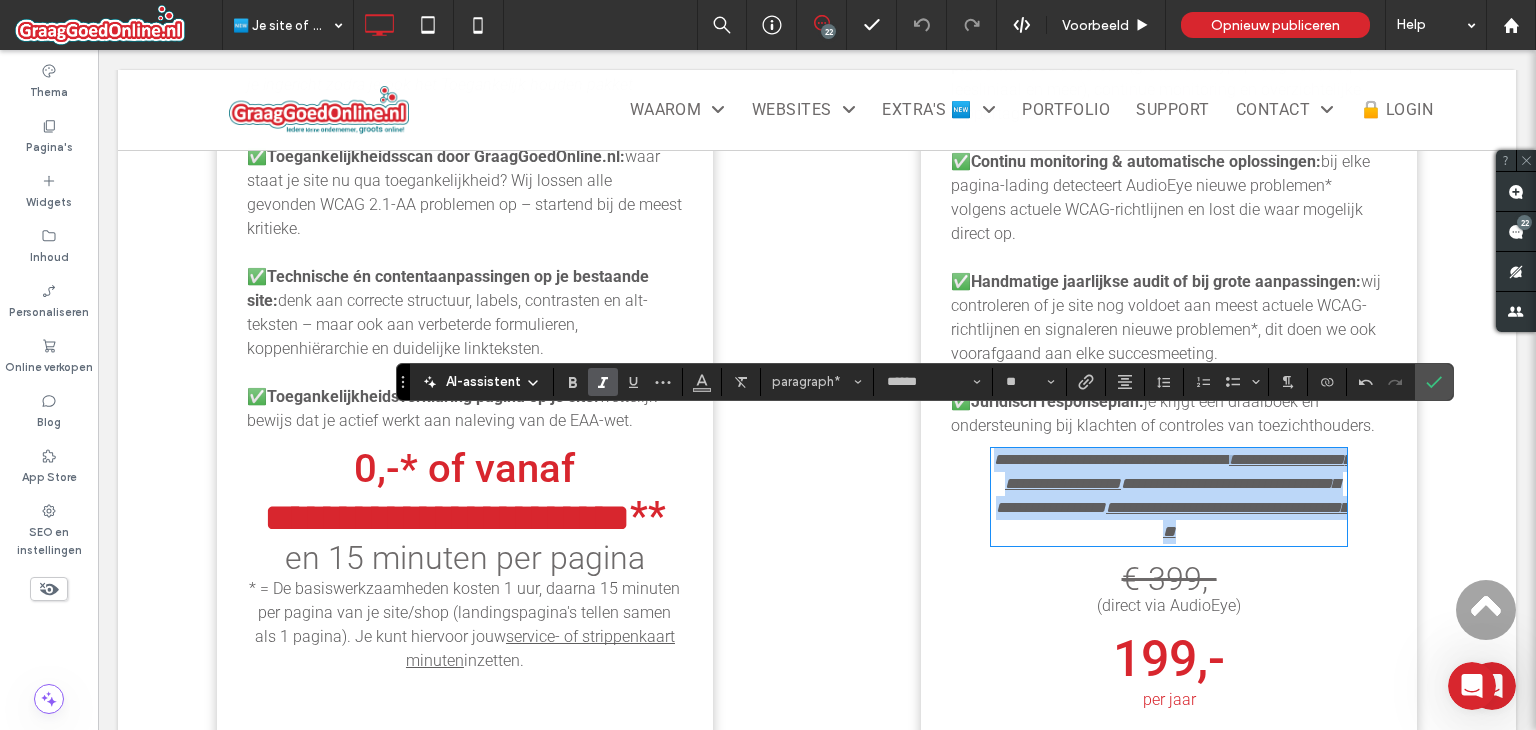 copy on "**********" 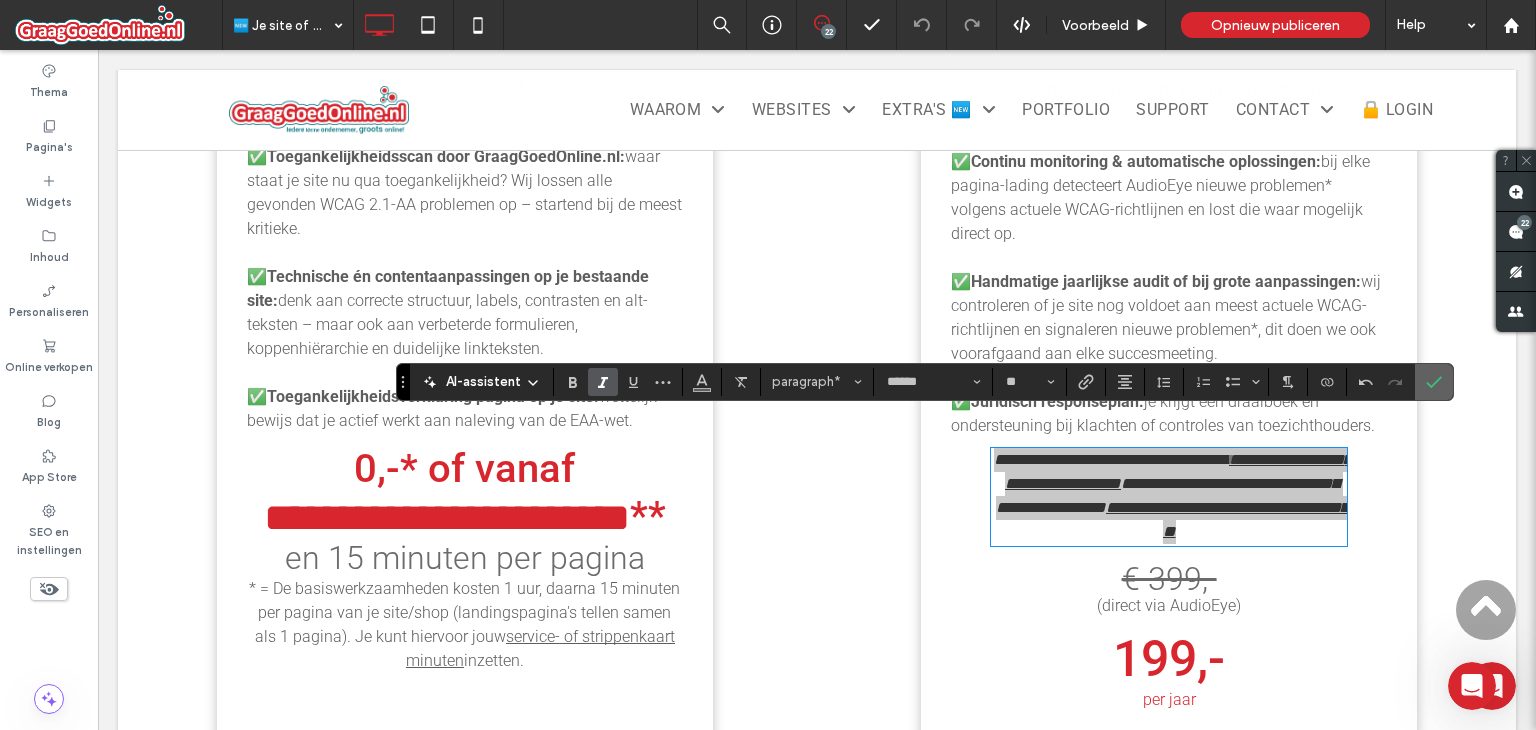 click at bounding box center (1430, 382) 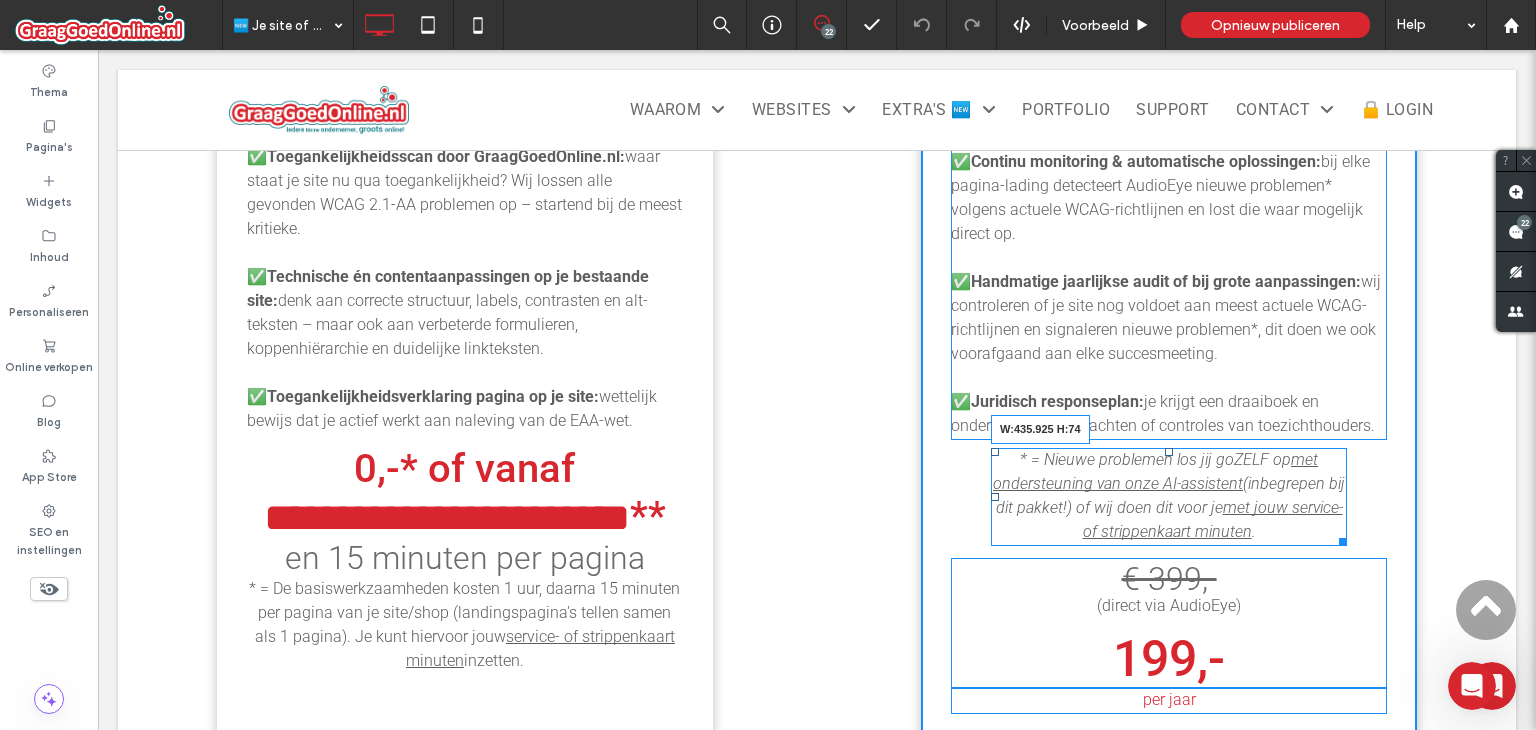 drag, startPoint x: 1328, startPoint y: 506, endPoint x: 1379, endPoint y: 516, distance: 51.971146 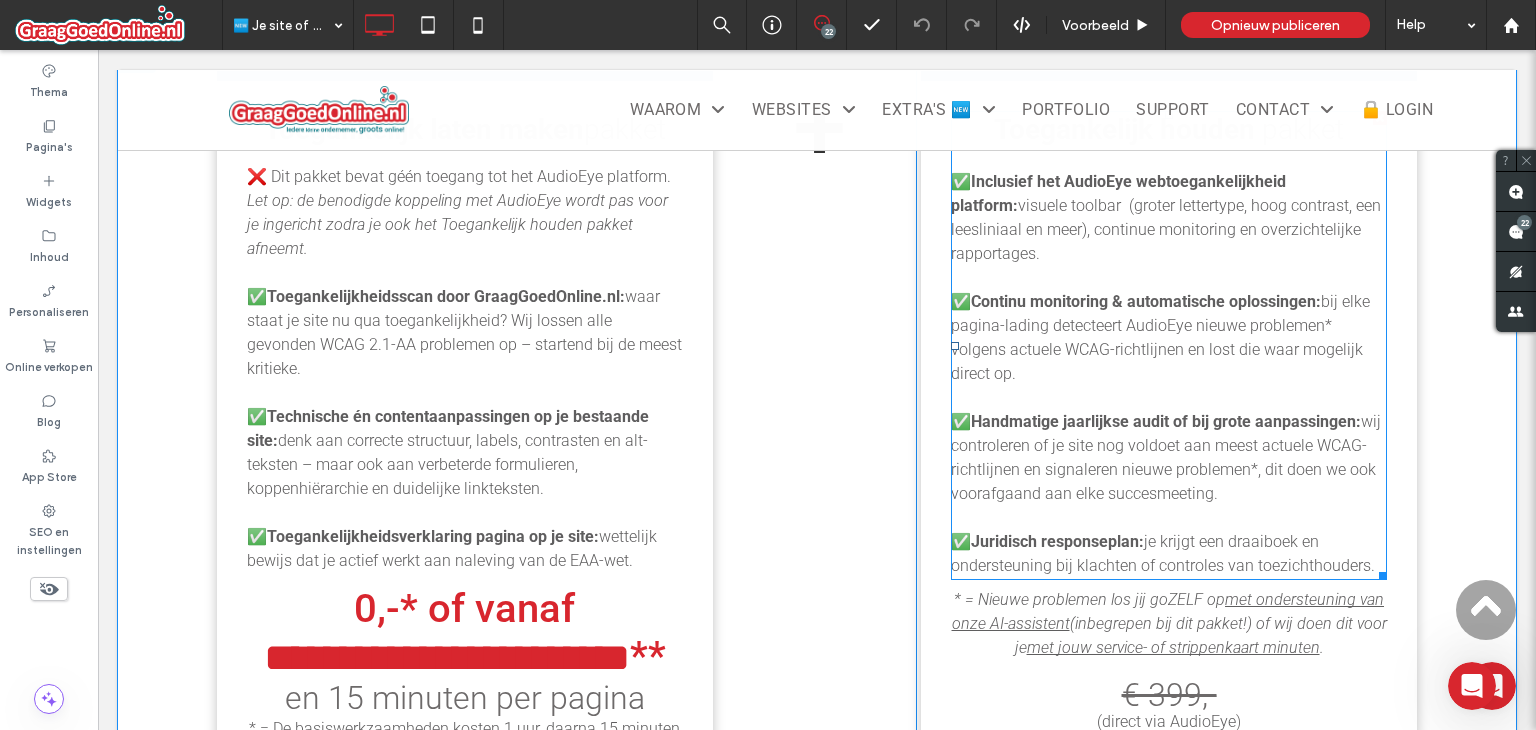 scroll, scrollTop: 2260, scrollLeft: 0, axis: vertical 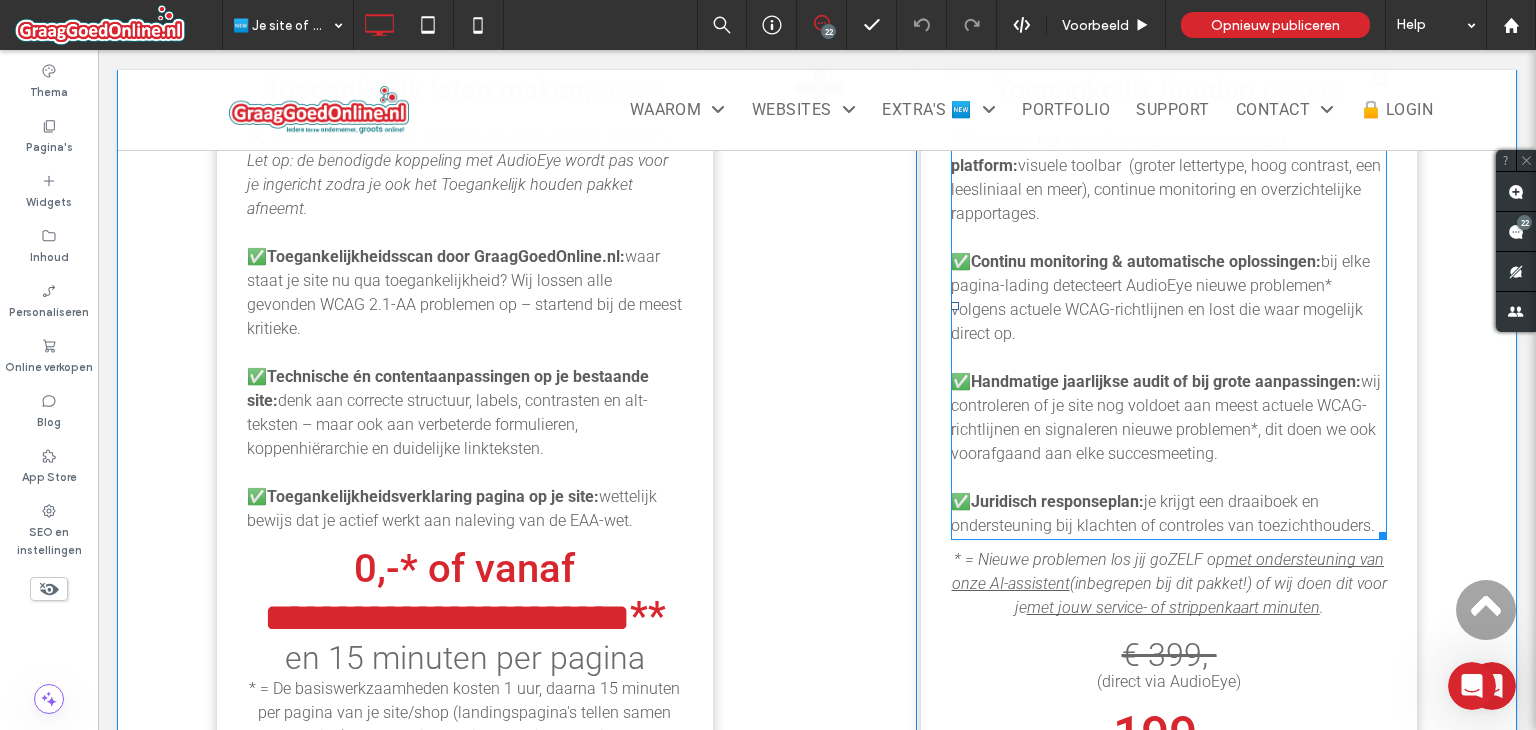 click on "wij controleren of je site nog voldoet aan meest actuele WCAG-richtlijnen en signaleren nieuwe problemen*, dit doen we ook voorafgaand aan elke succesmeeting." at bounding box center [1166, 417] 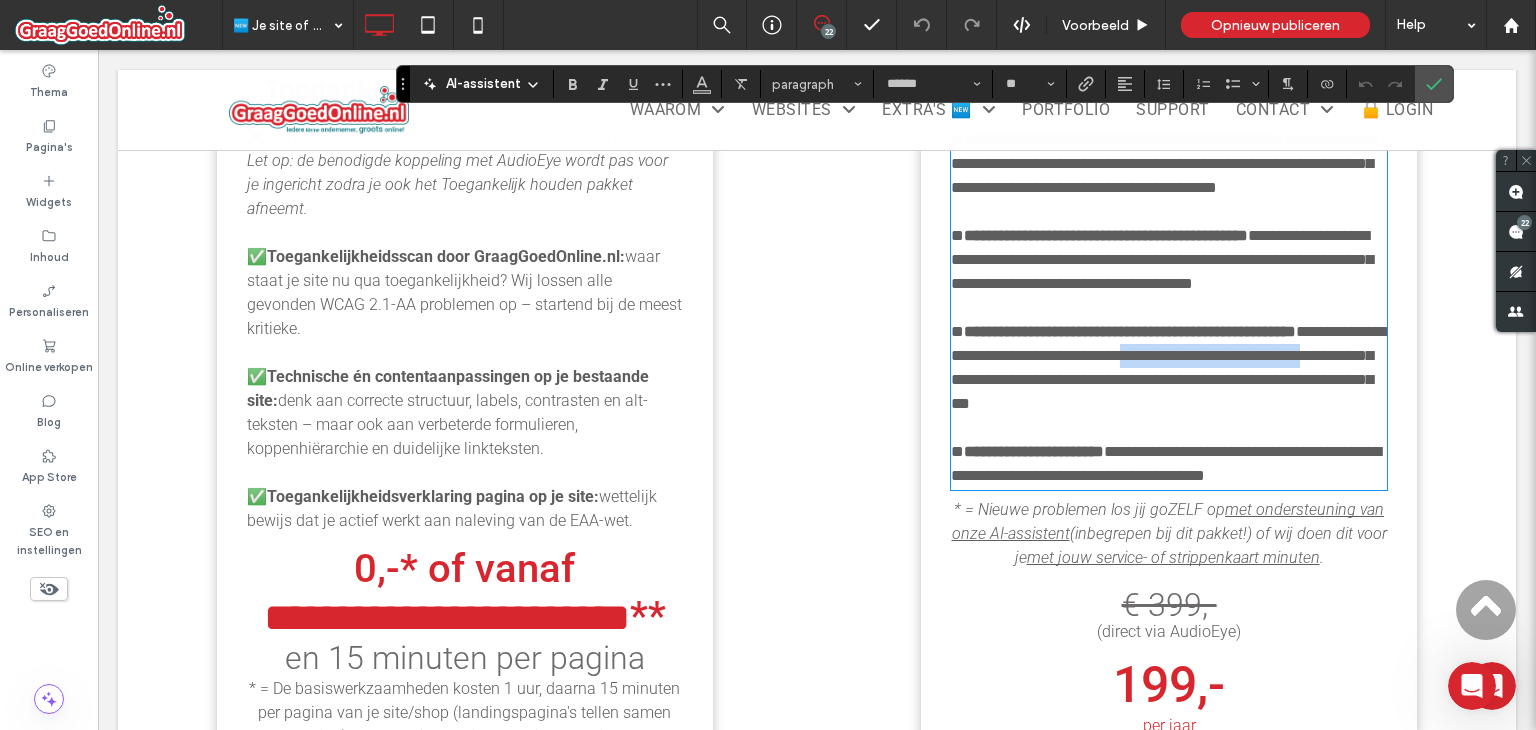 drag, startPoint x: 1229, startPoint y: 376, endPoint x: 1062, endPoint y: 399, distance: 168.57639 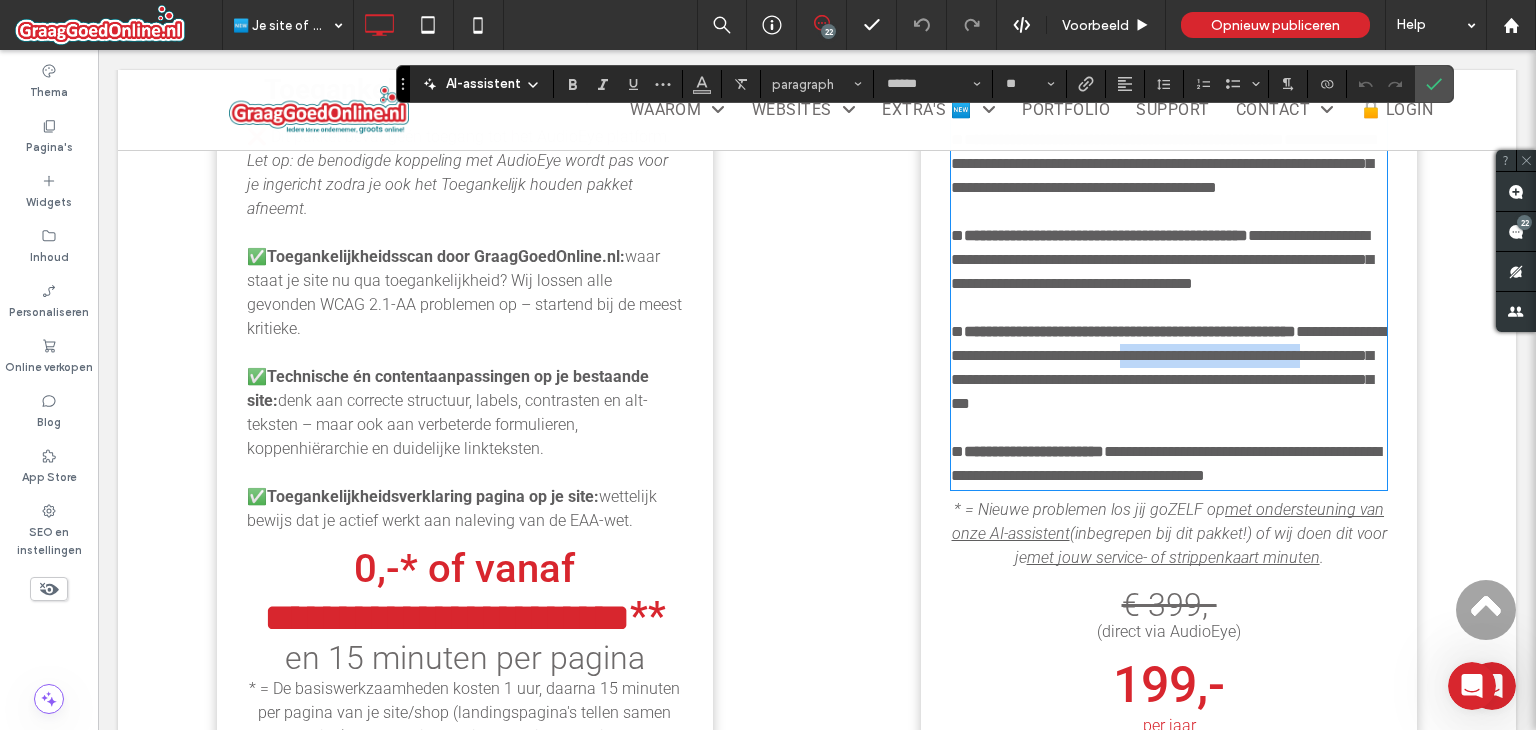 copy on "**********" 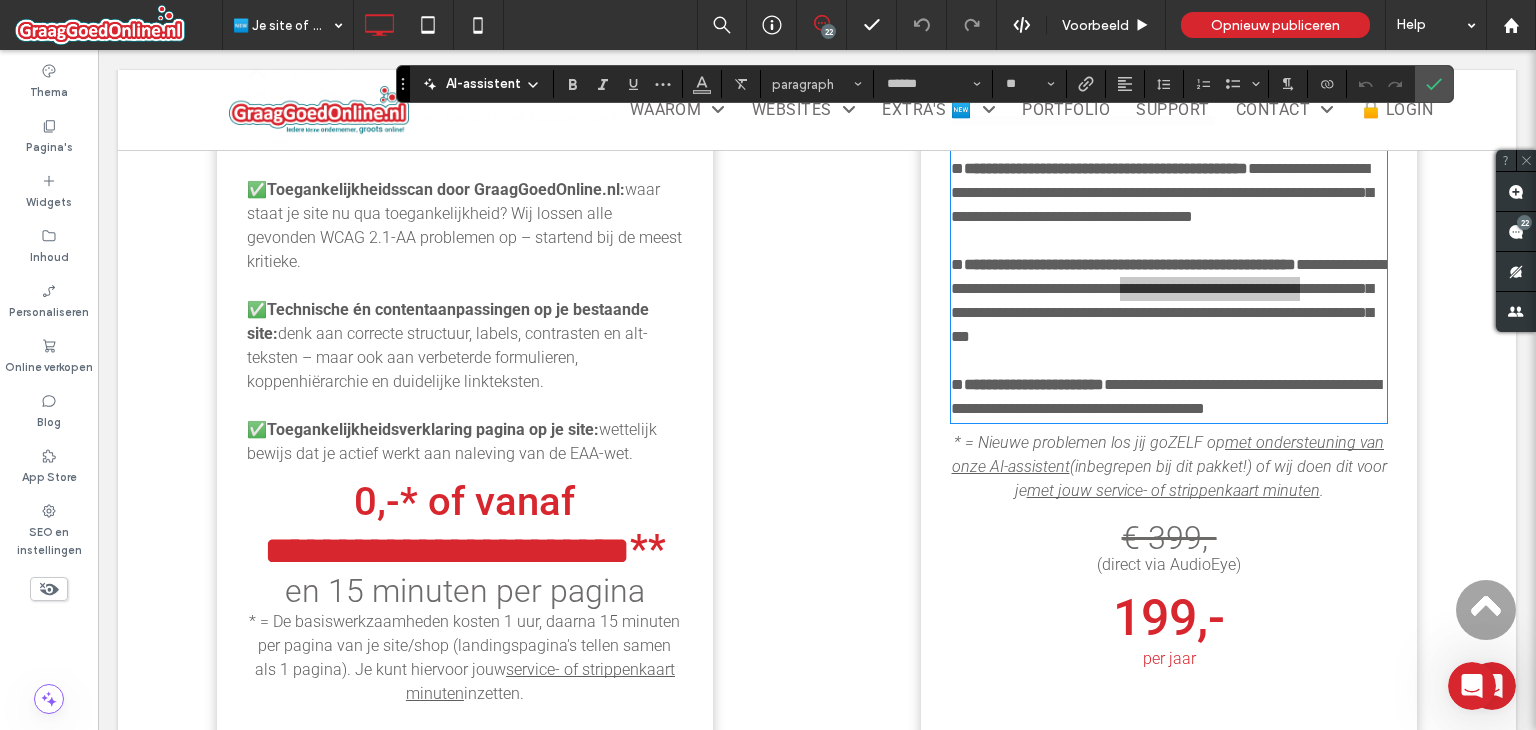 scroll, scrollTop: 2360, scrollLeft: 0, axis: vertical 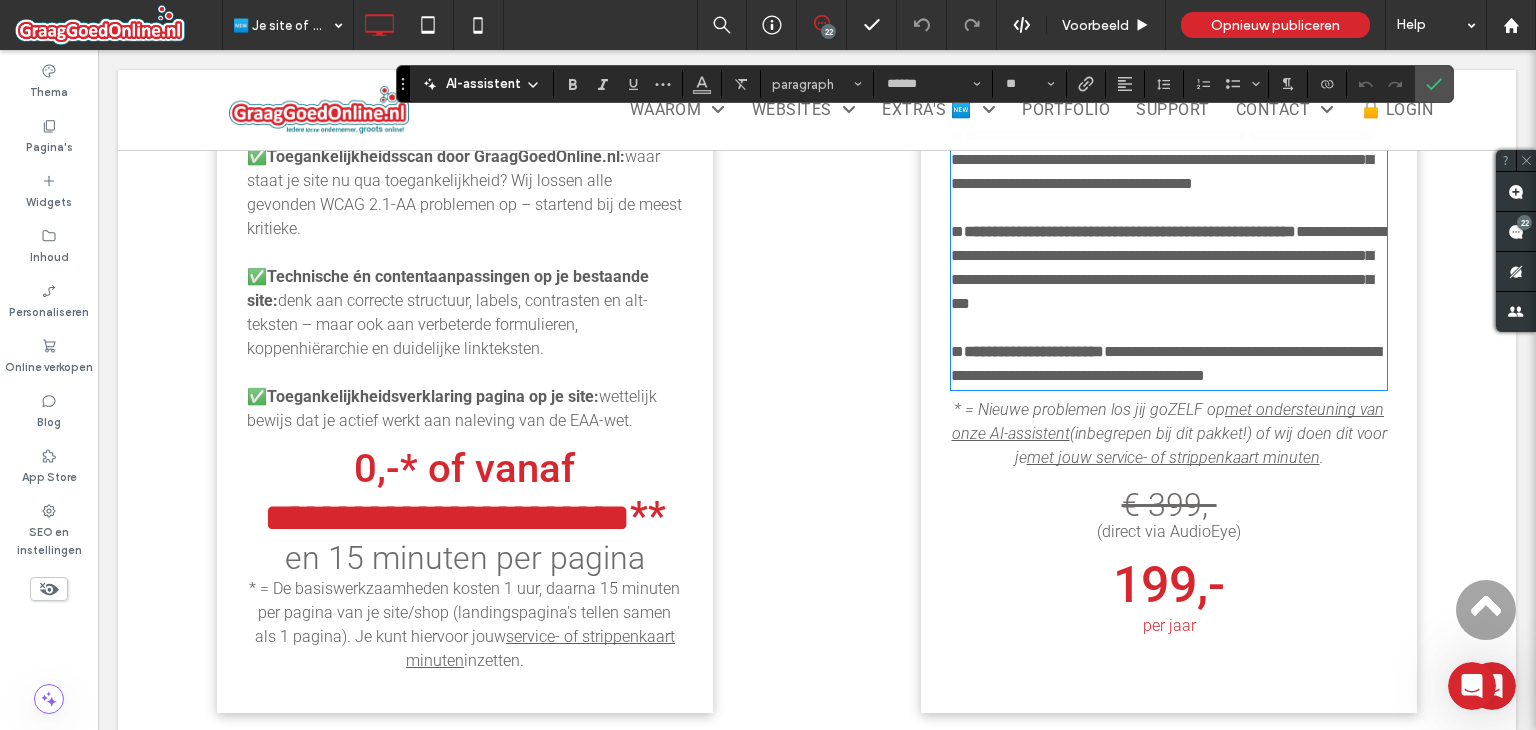 click on "* = De basiswerkzaamheden kosten 1 uur, daarna 15 minuten per pagina van je site/shop (landingspagina's tellen samen als 1 pagina). Je kunt hiervoor jouw" at bounding box center (464, 612) 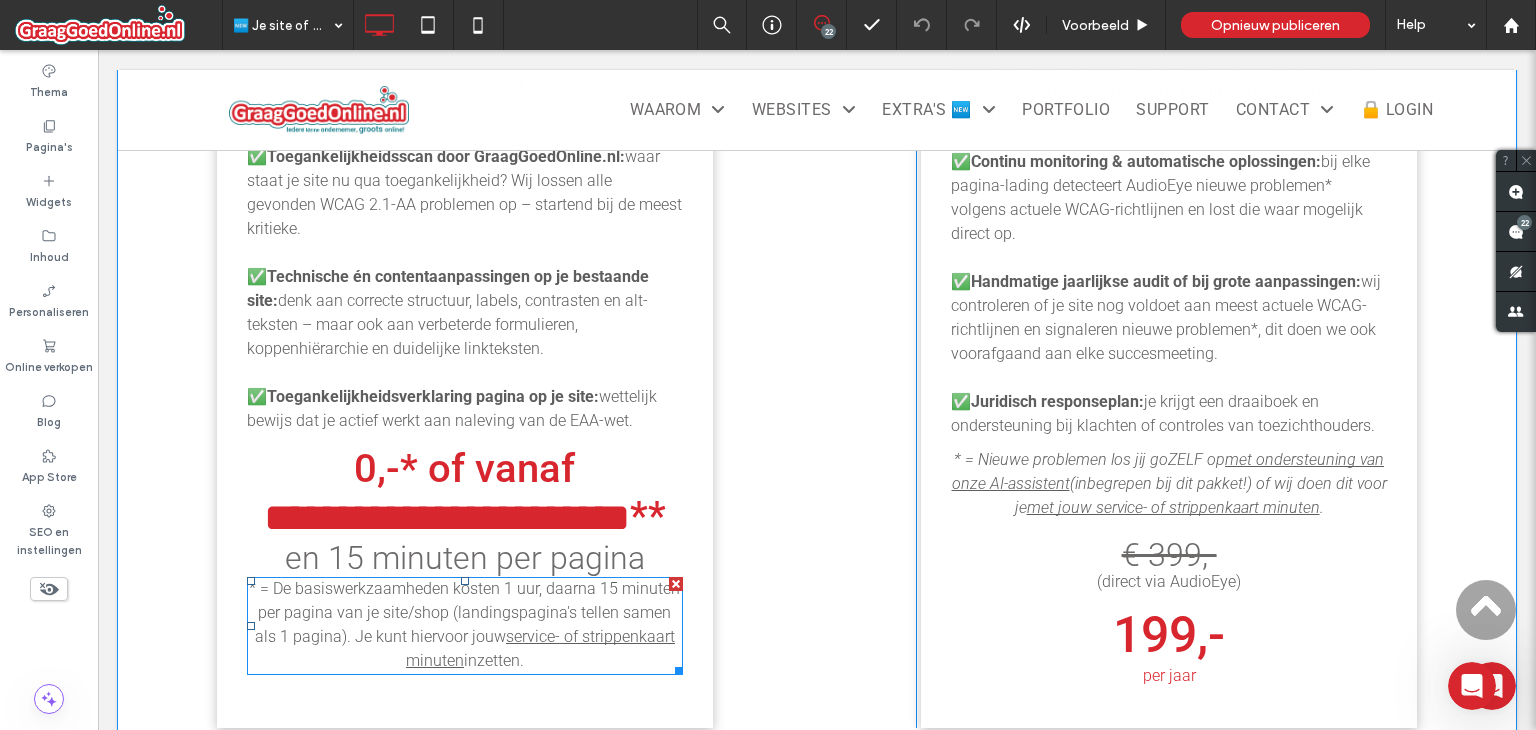 click on "* = De basiswerkzaamheden kosten 1 uur, daarna 15 minuten per pagina van je site/shop (landingspagina's tellen samen als 1 pagina). Je kunt hiervoor jouw" at bounding box center (464, 612) 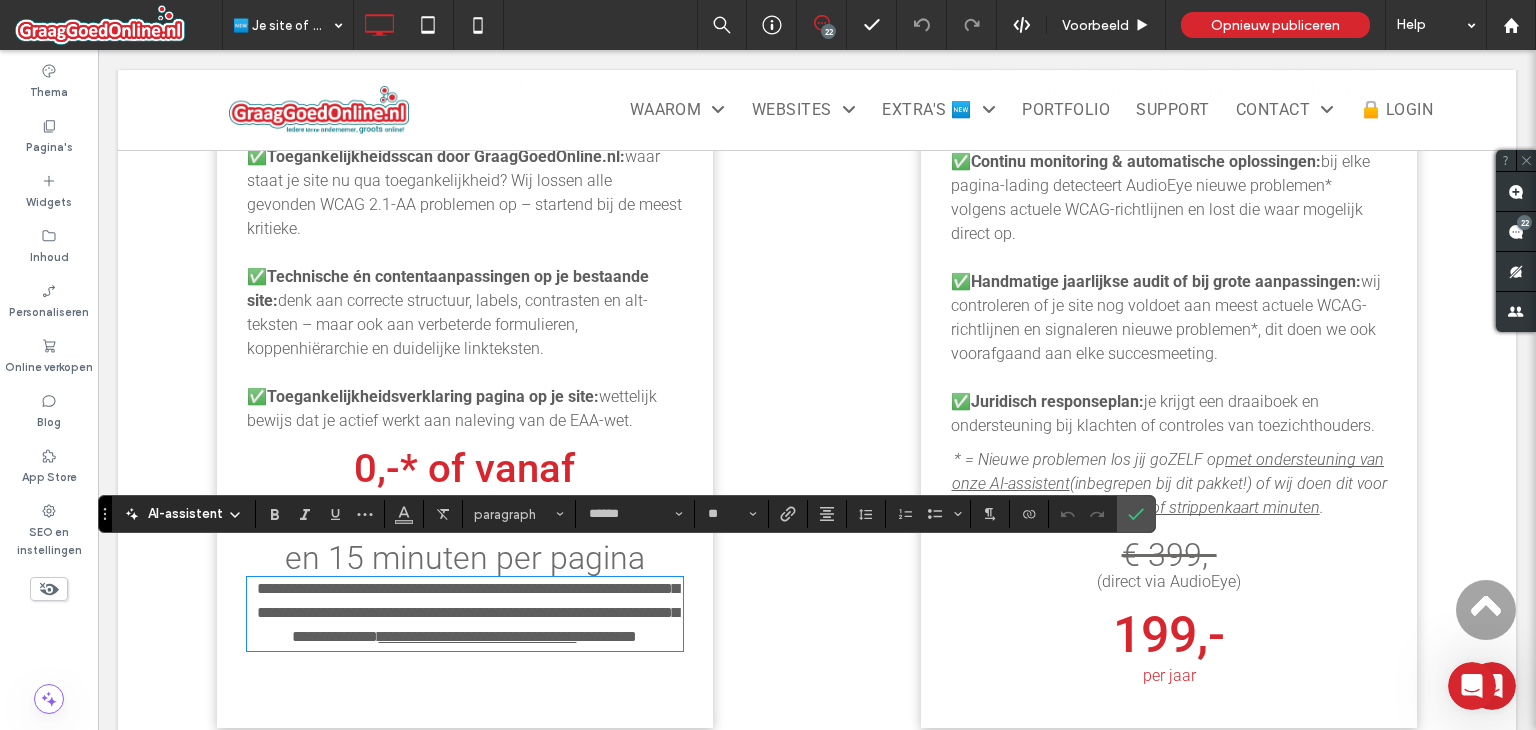 click on "**********" at bounding box center [468, 612] 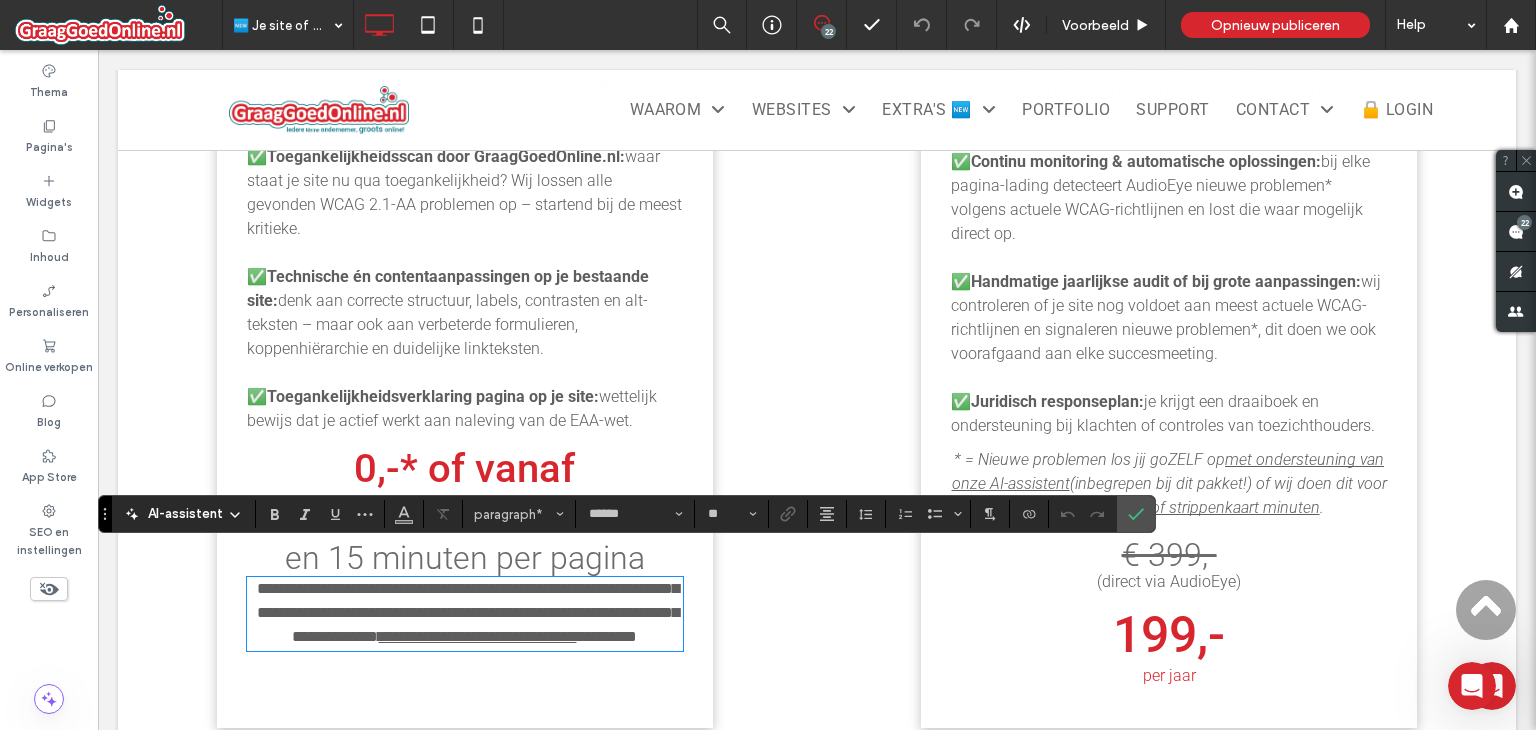 drag, startPoint x: 247, startPoint y: 565, endPoint x: 560, endPoint y: 567, distance: 313.00638 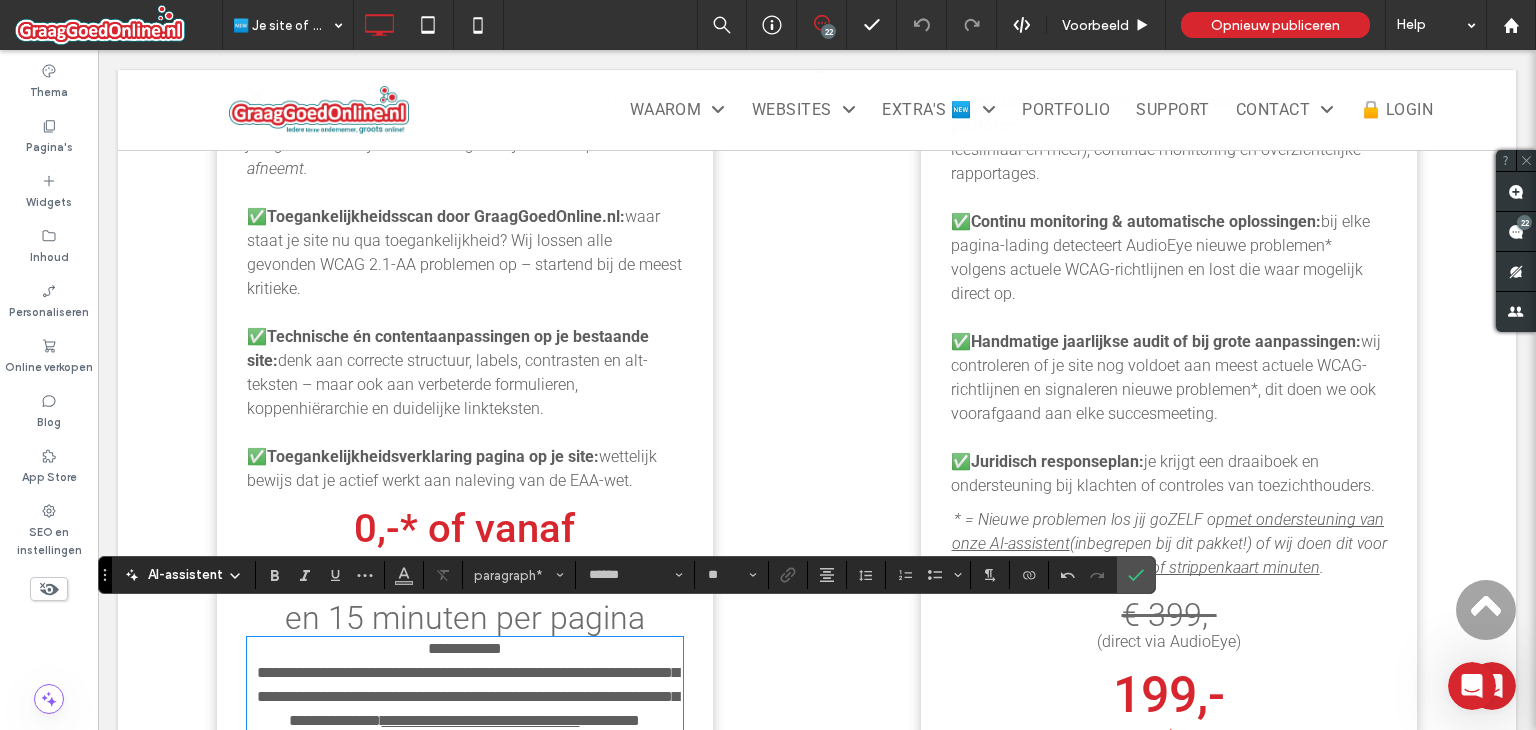 scroll, scrollTop: 2360, scrollLeft: 0, axis: vertical 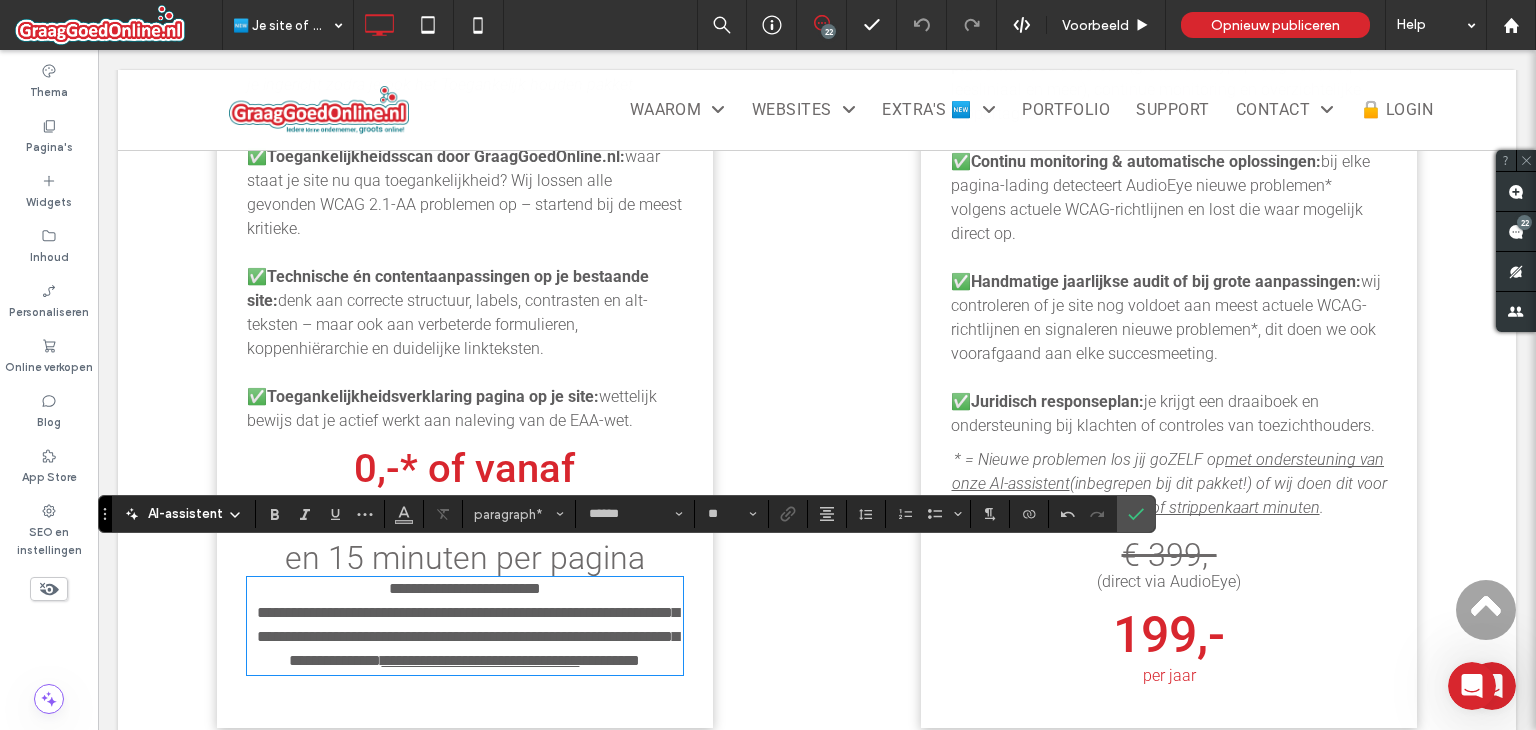 click on "* = Nieuwe problemen los jij goZELF op  met ondersteuning van onze AI-assistent  (inbegrepen bij dit pakket!) of wij doen dit voor je  met jouw service- of strippenkaart minuten ." at bounding box center (1169, 484) 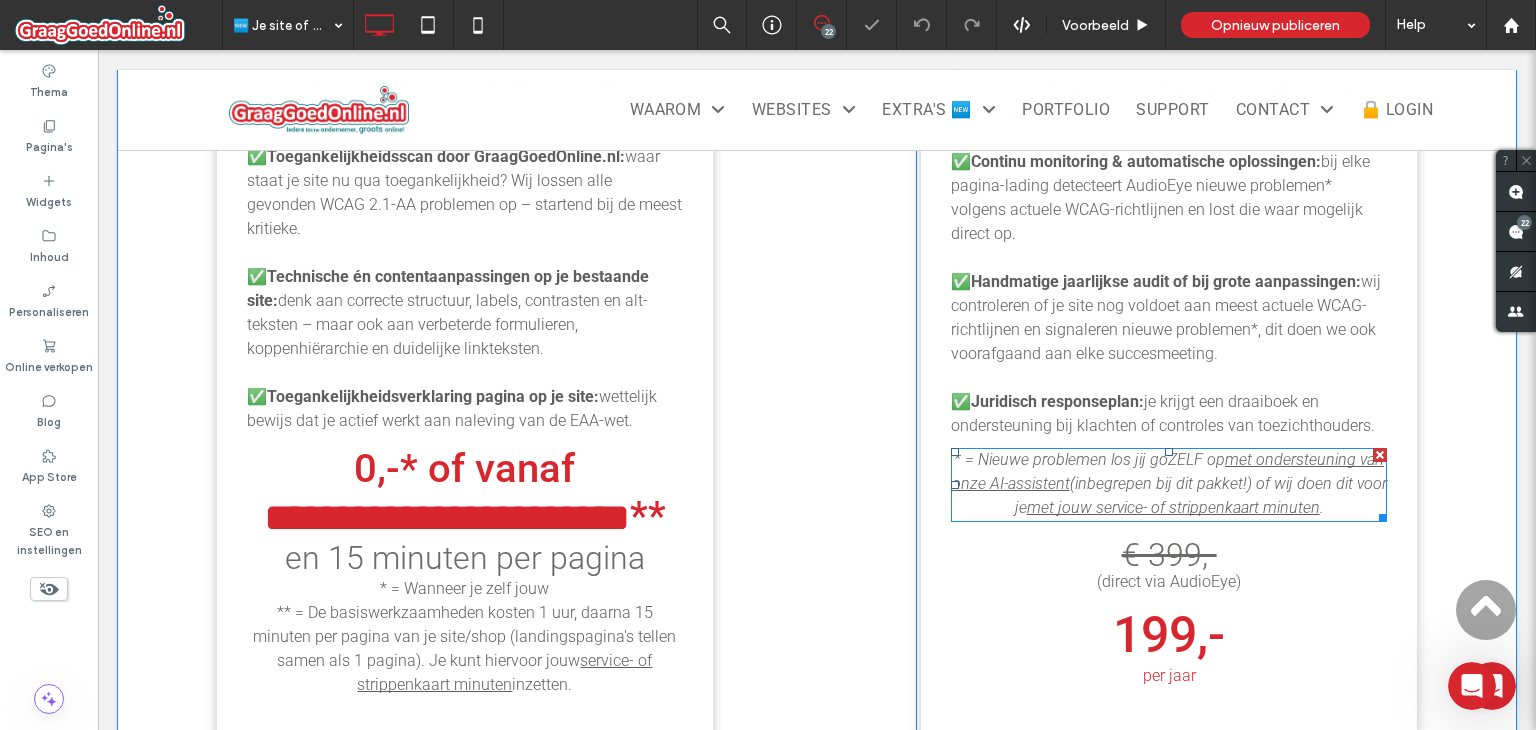 click on "* = Nieuwe problemen los jij goZELF op" at bounding box center (1089, 459) 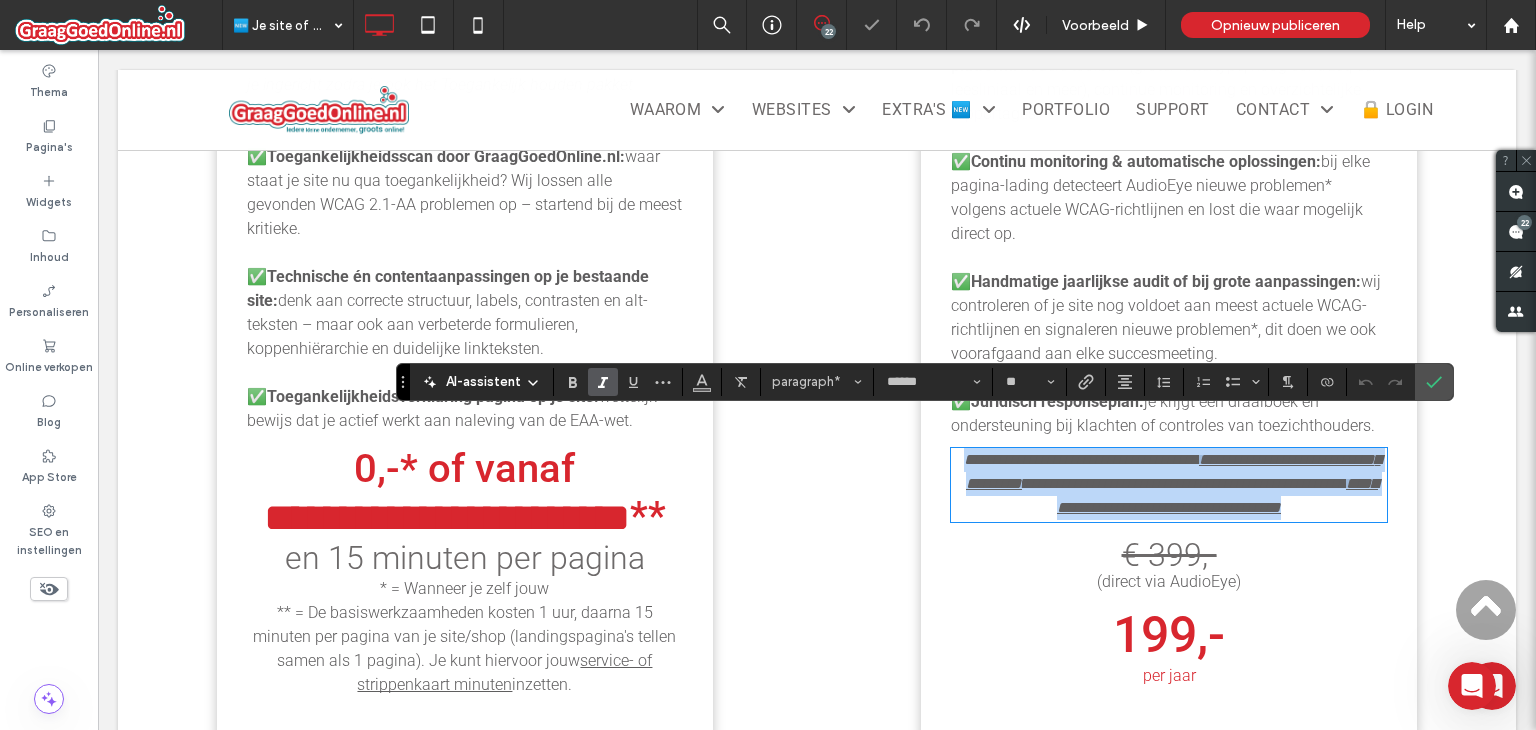 click on "**********" at bounding box center [1081, 459] 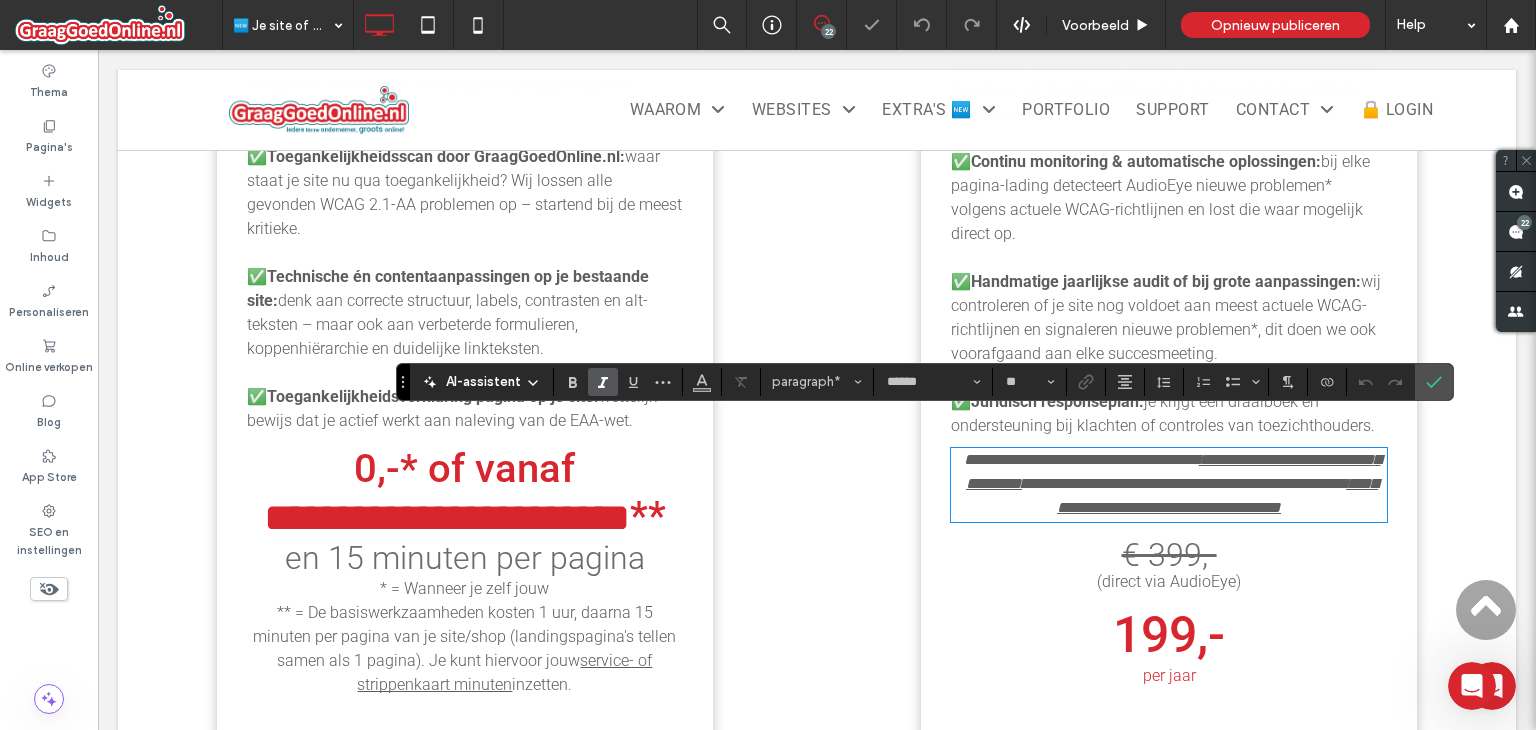 click on "**********" at bounding box center (1081, 459) 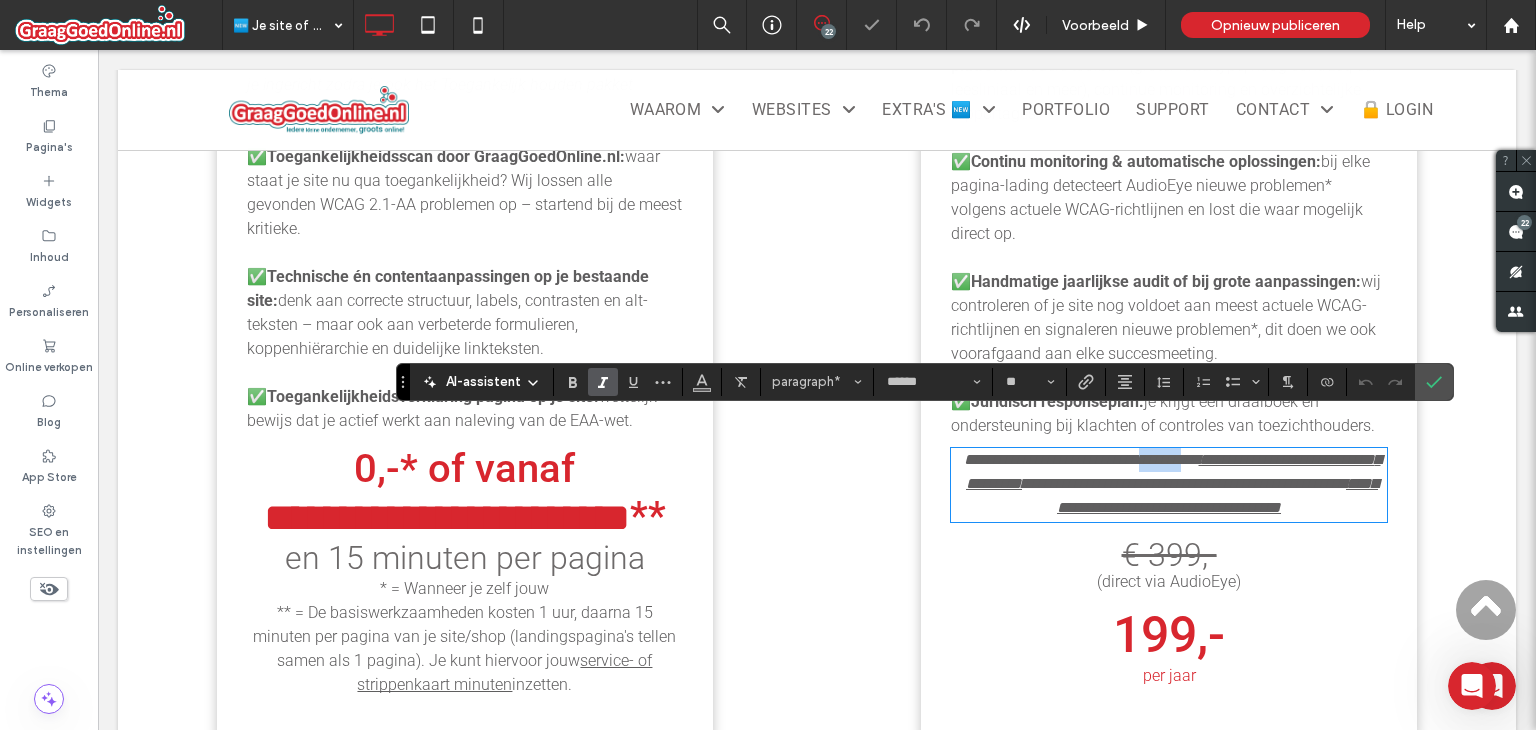 click on "**********" at bounding box center [1081, 459] 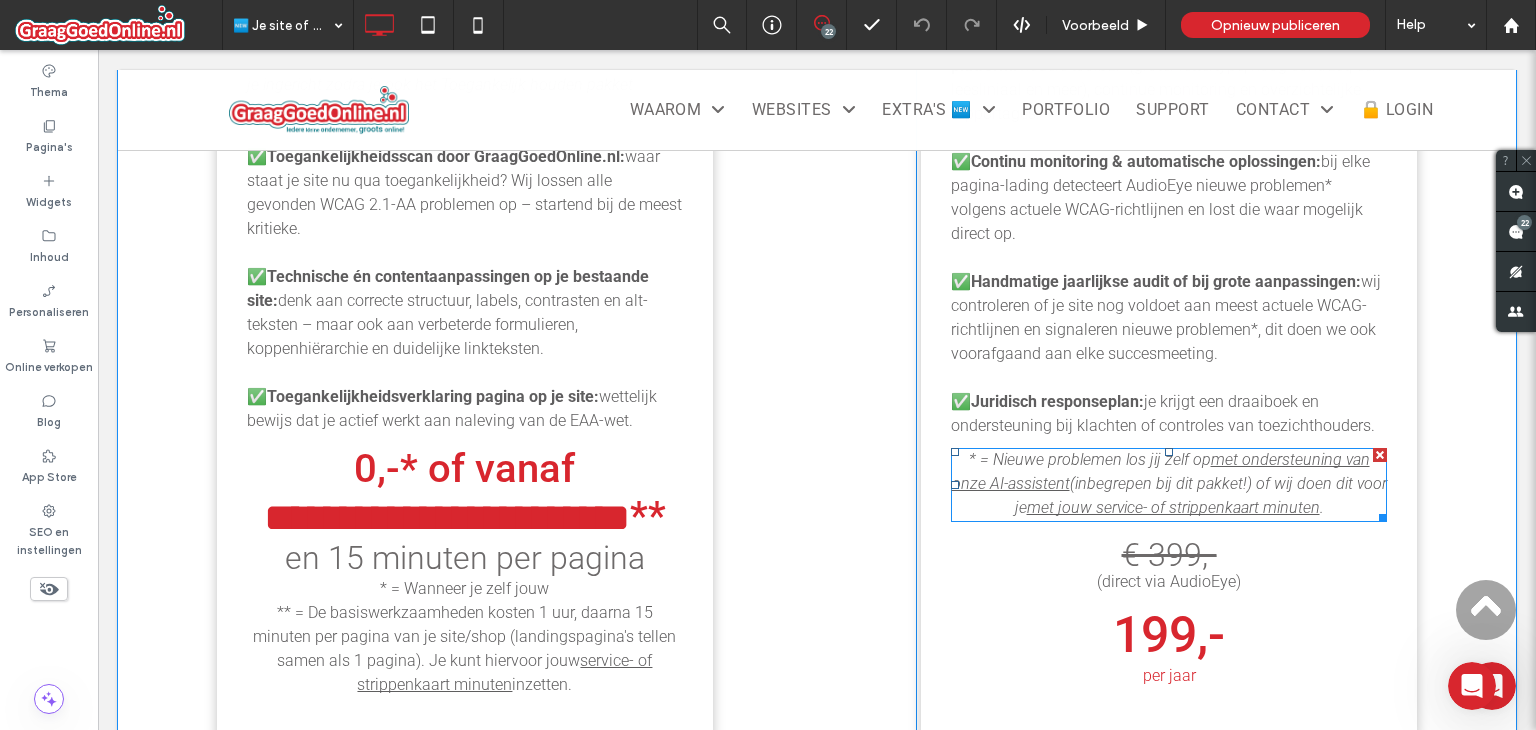 click on "* = Nieuwe problemen los jij zelf op" at bounding box center (1090, 459) 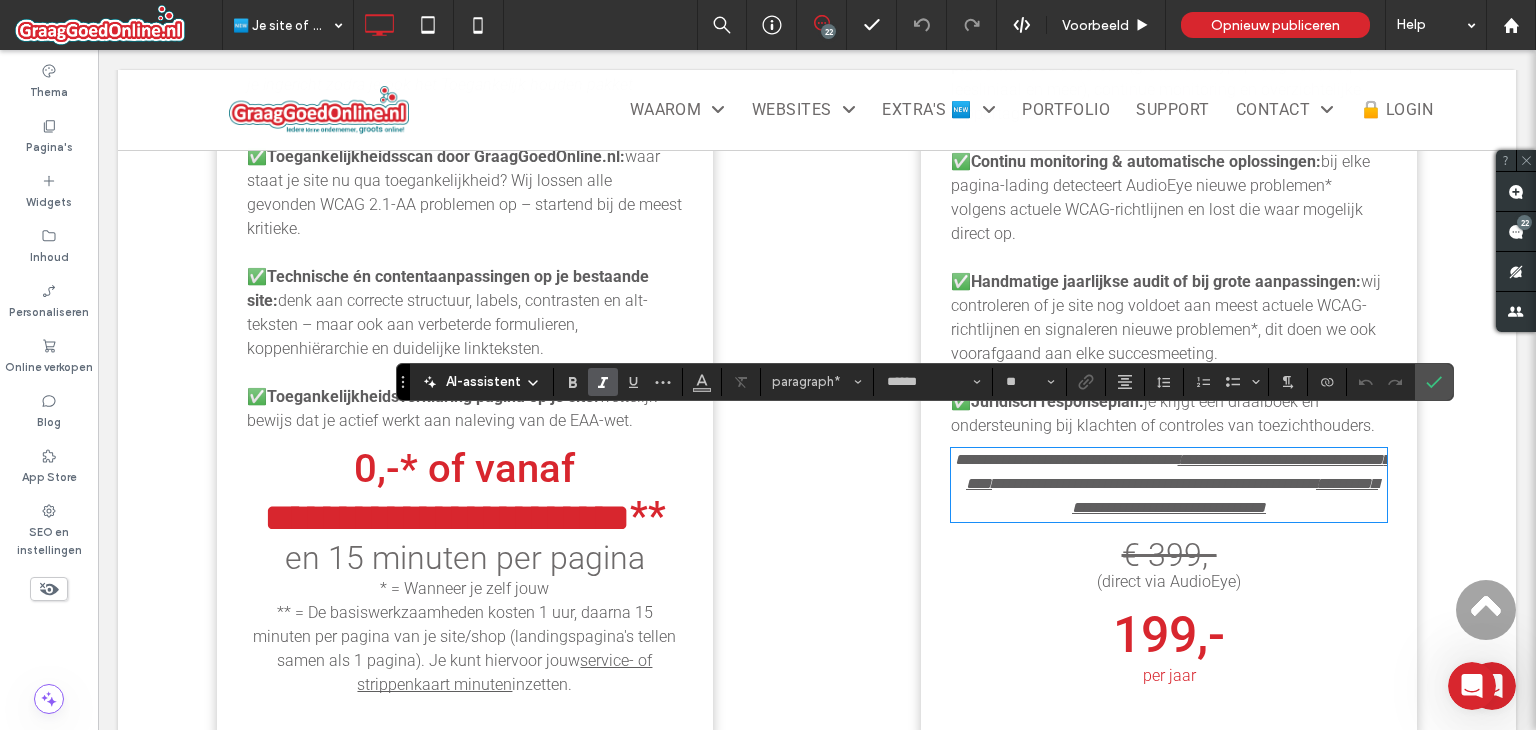 click on "**********" at bounding box center (1066, 459) 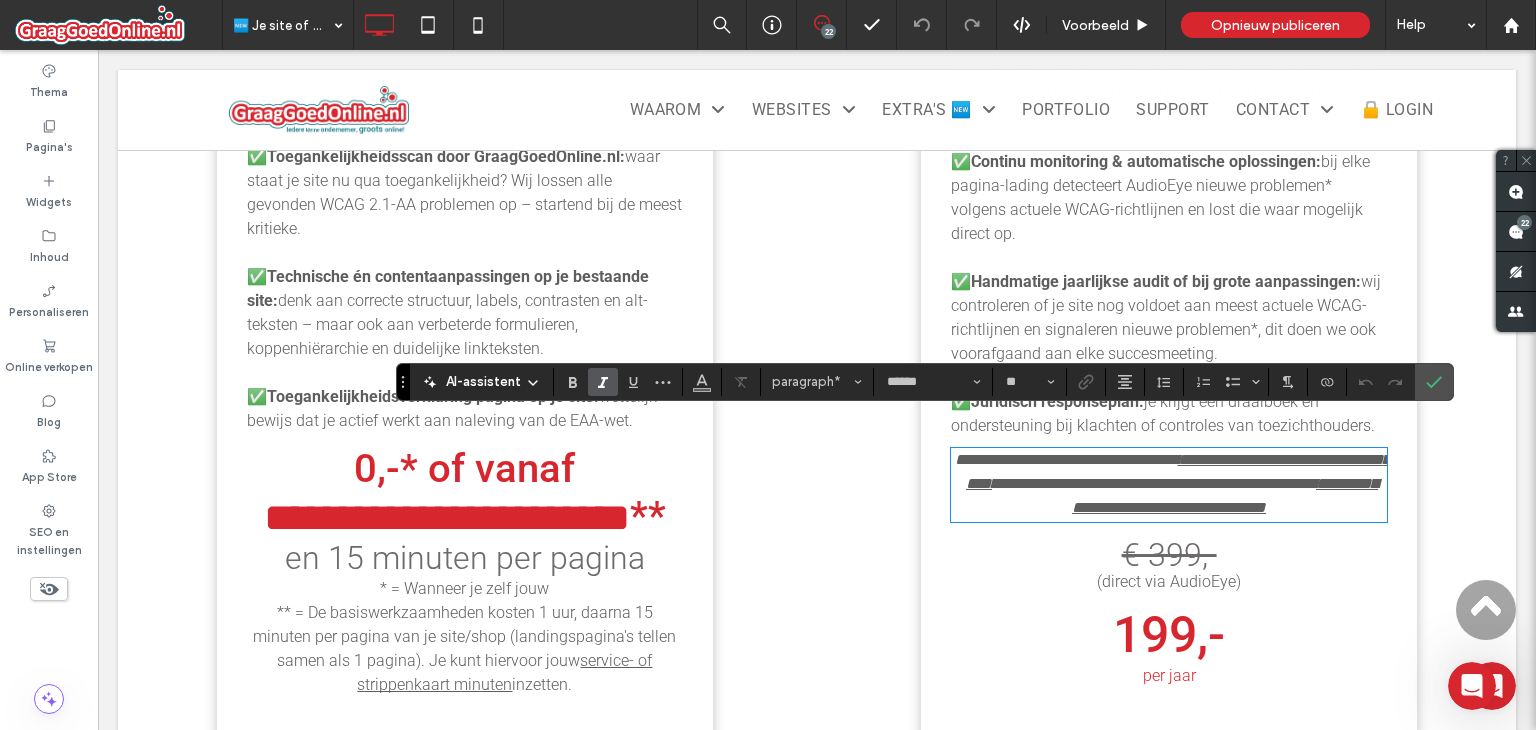 type 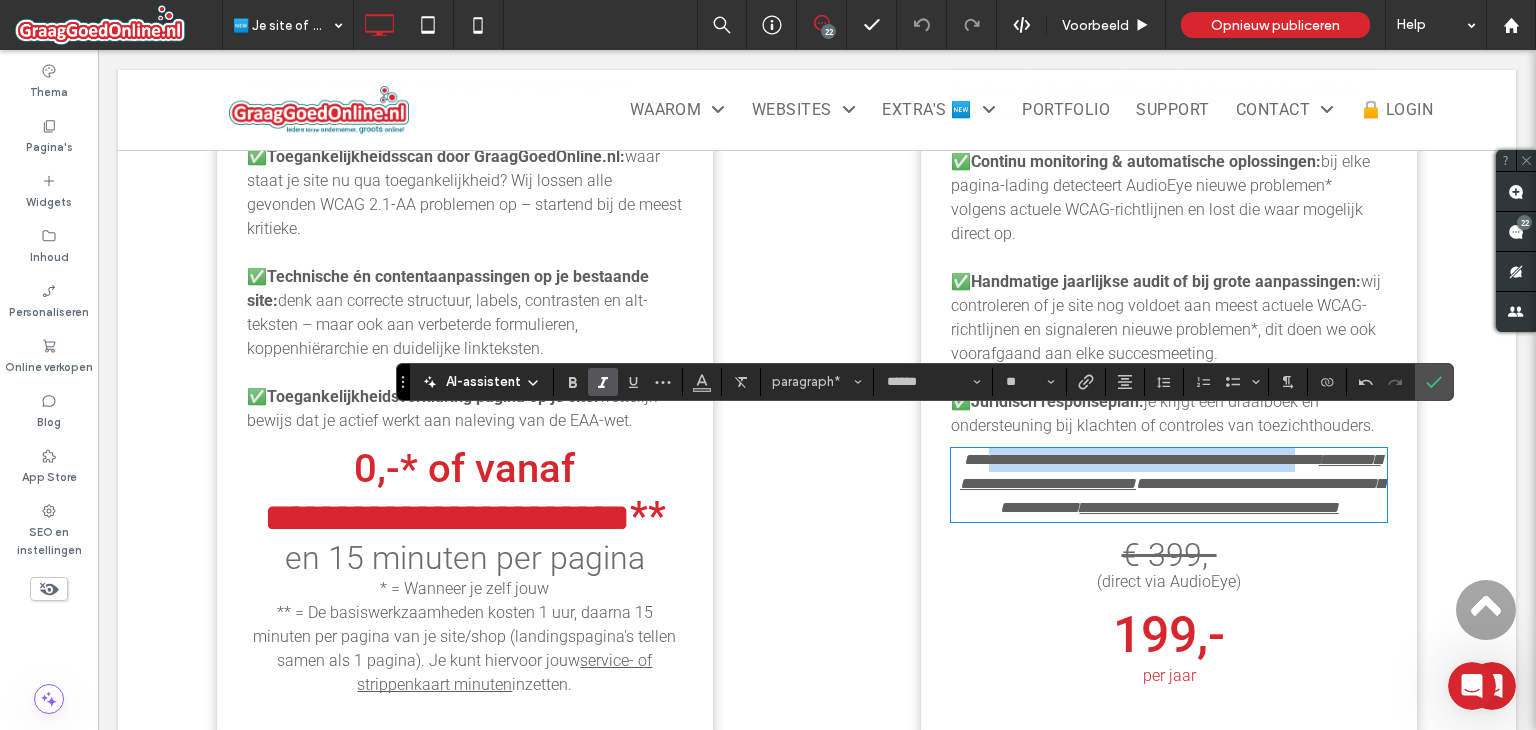 drag, startPoint x: 982, startPoint y: 429, endPoint x: 1314, endPoint y: 427, distance: 332.006 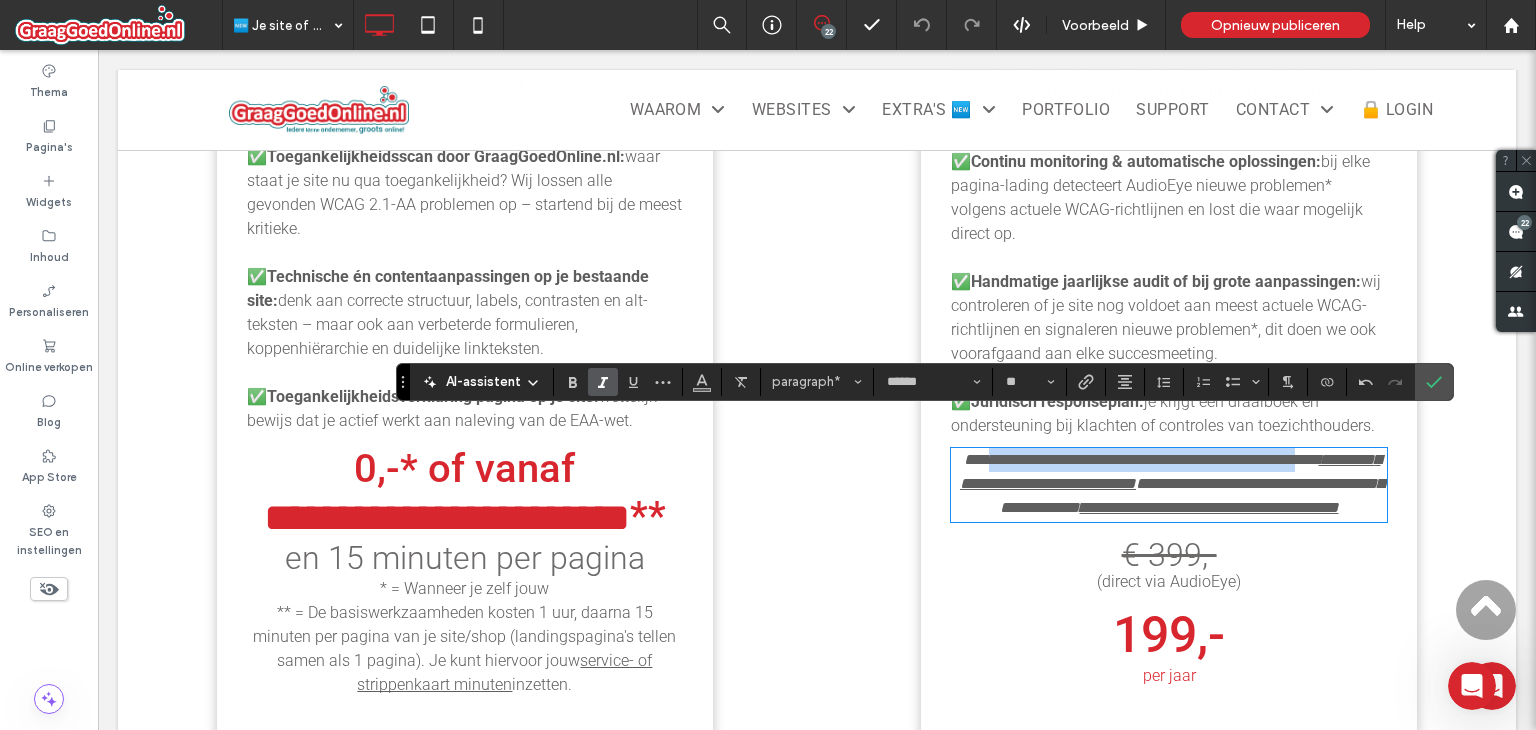 click on "**********" at bounding box center [1141, 459] 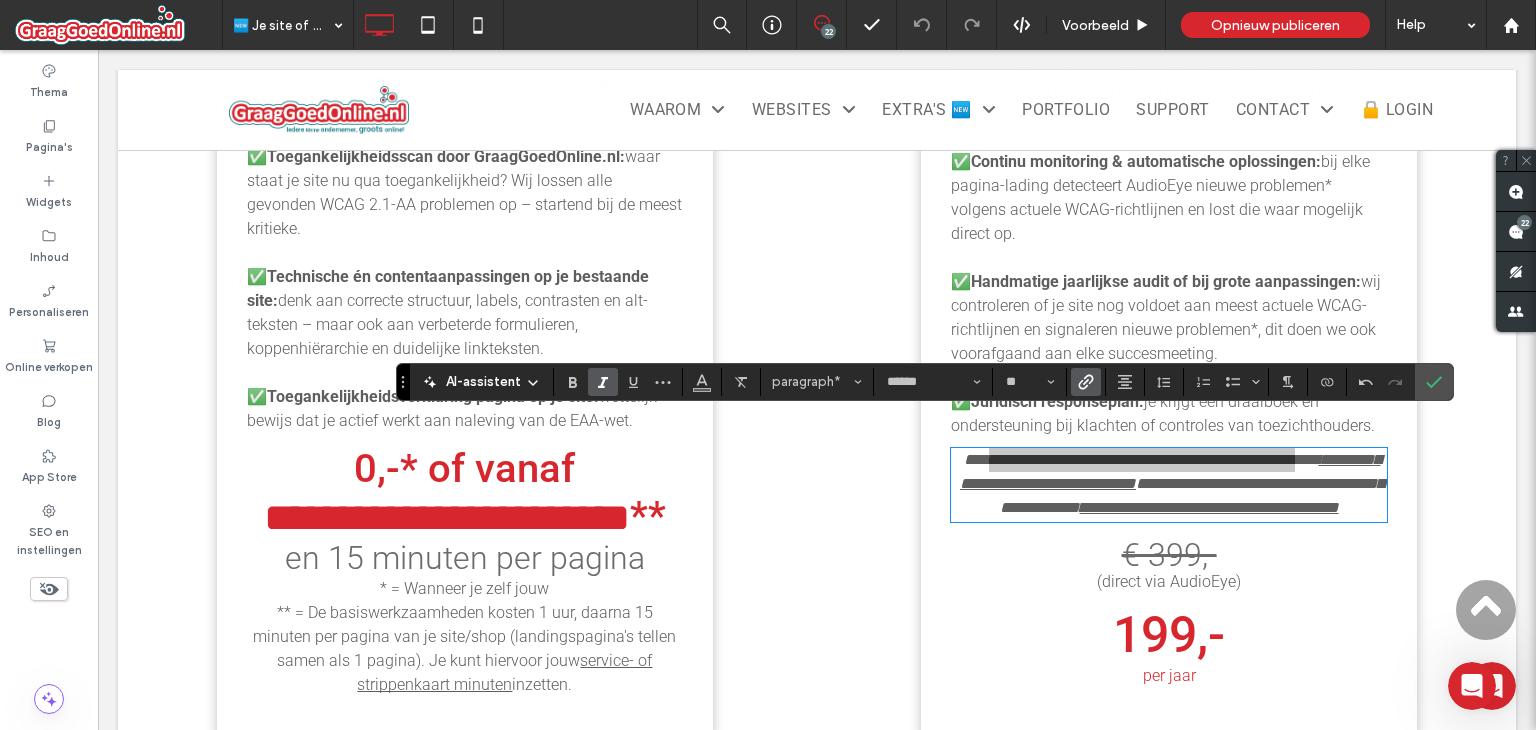 click 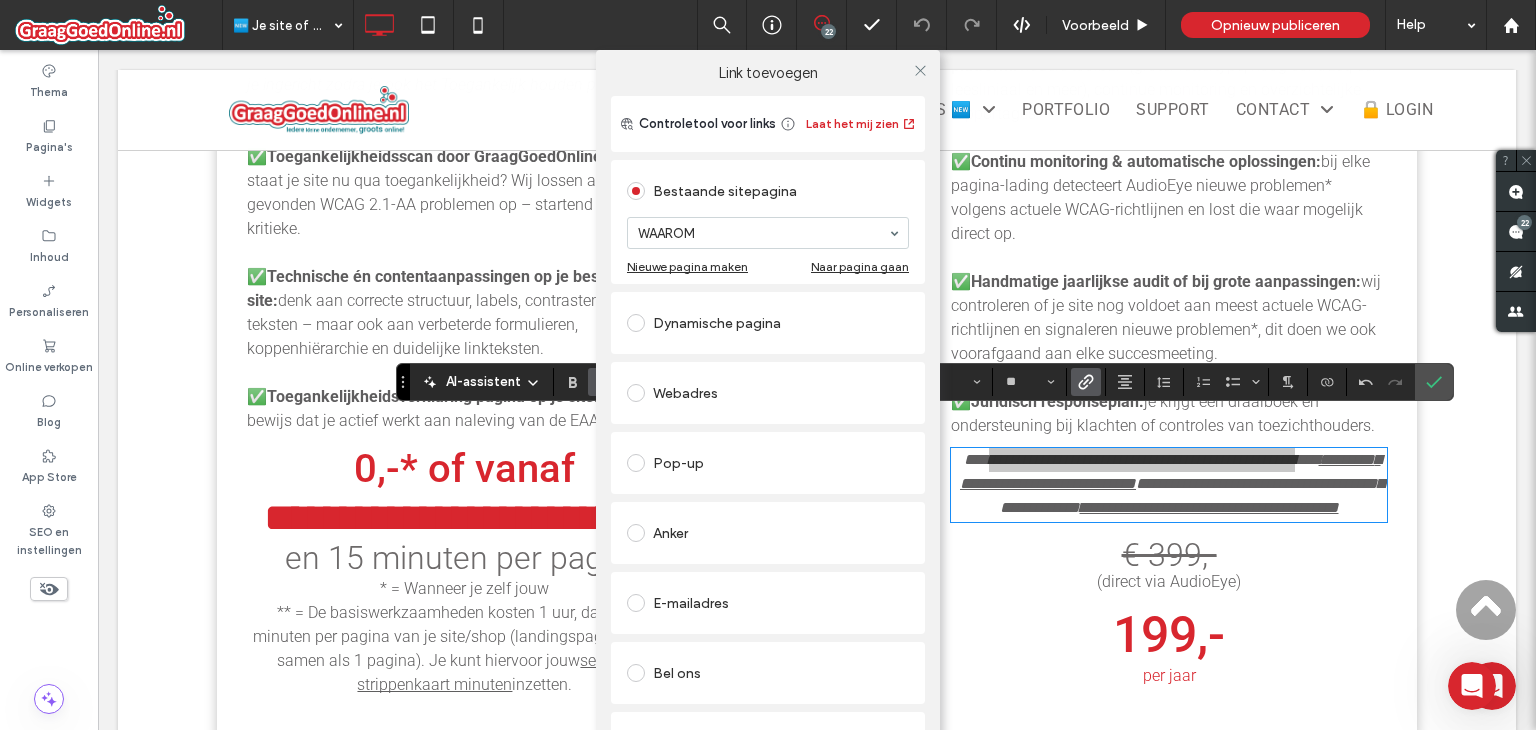 click on "Webadres" at bounding box center [768, 393] 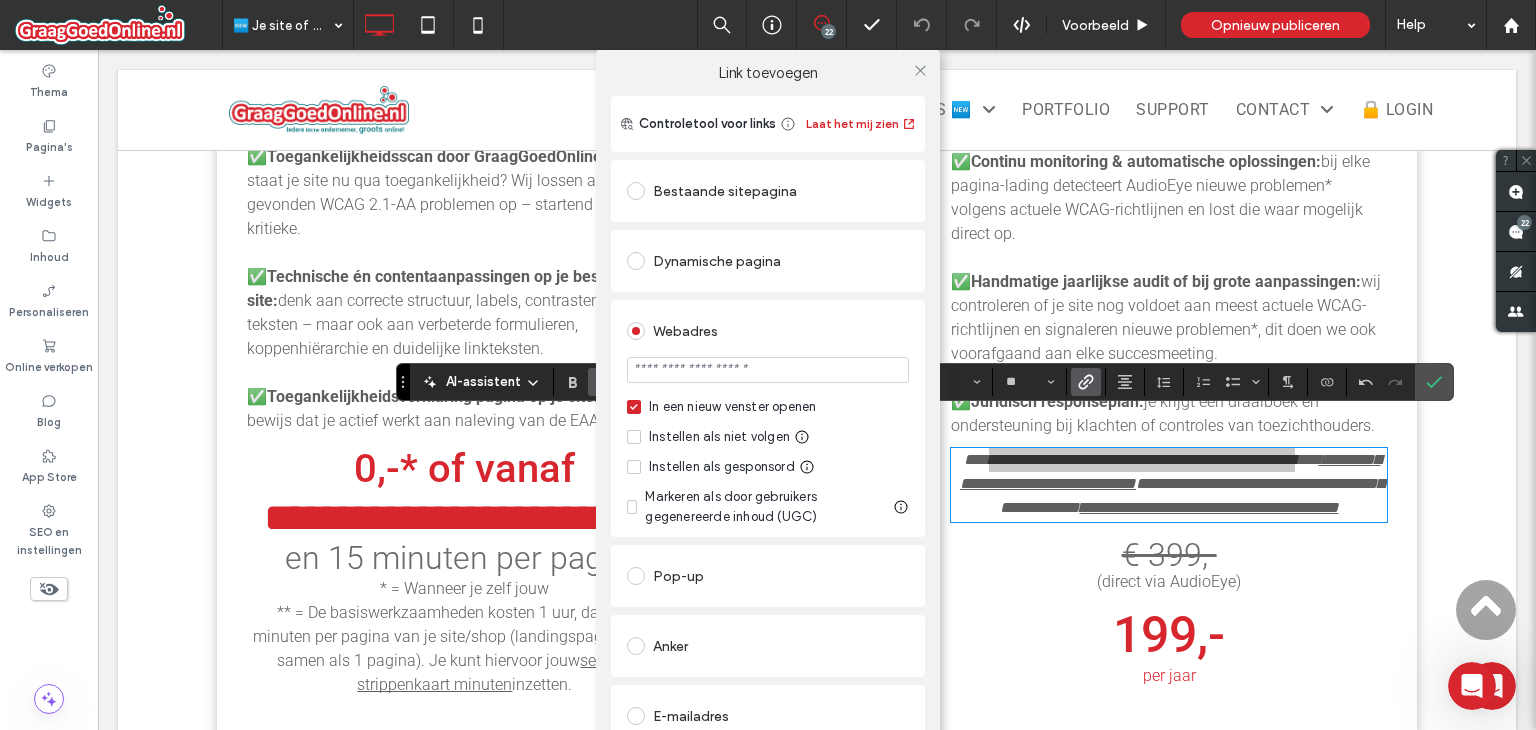 click at bounding box center (768, 370) 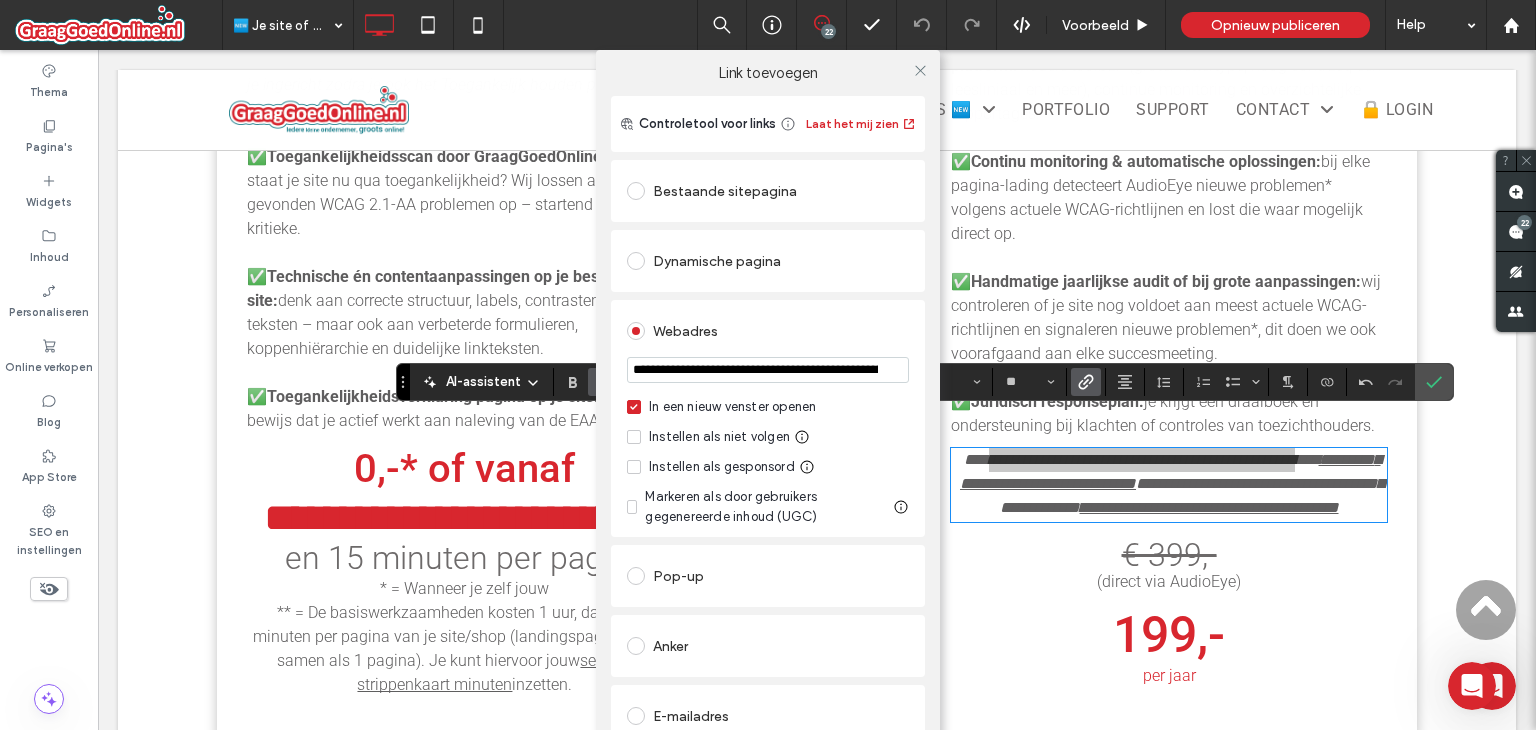 scroll, scrollTop: 0, scrollLeft: 508, axis: horizontal 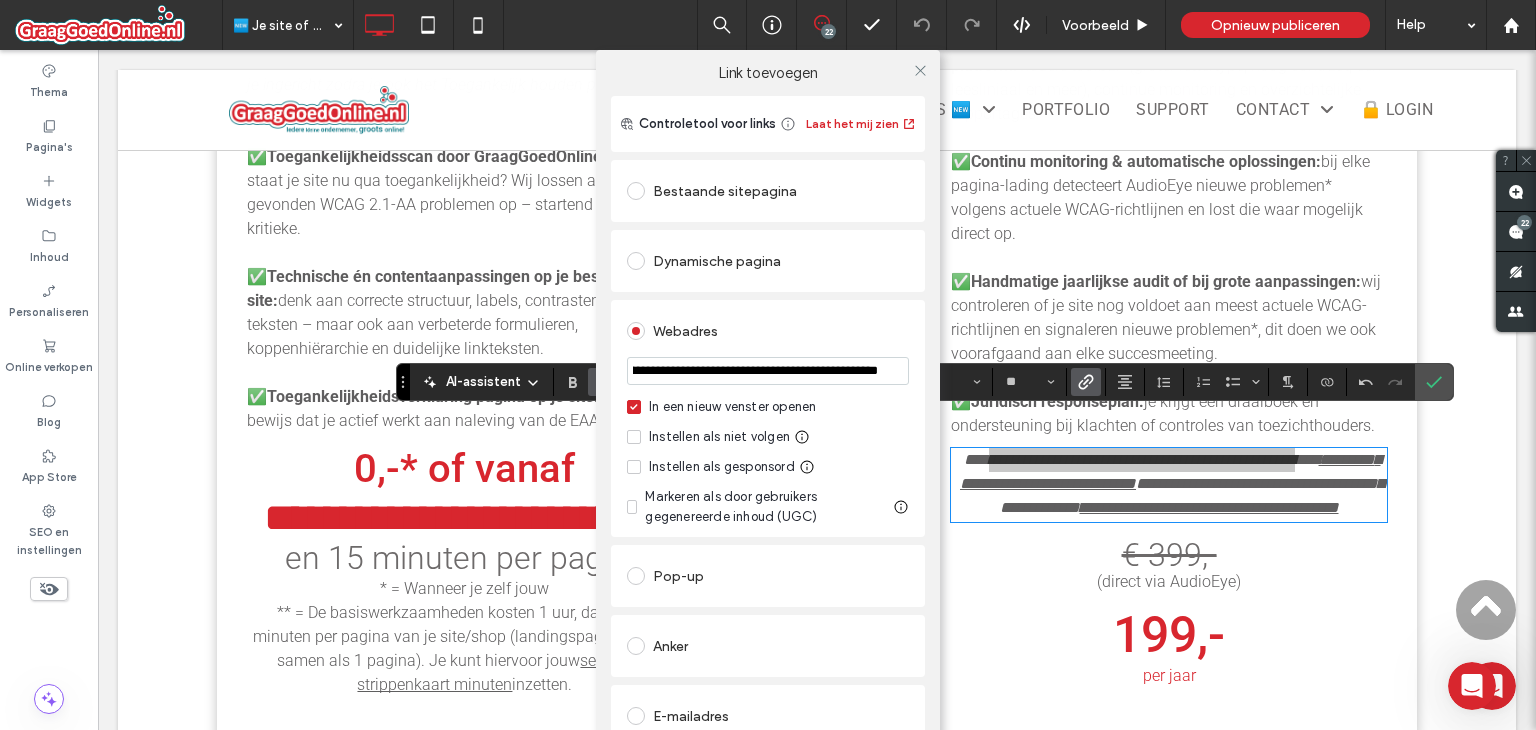 type on "**********" 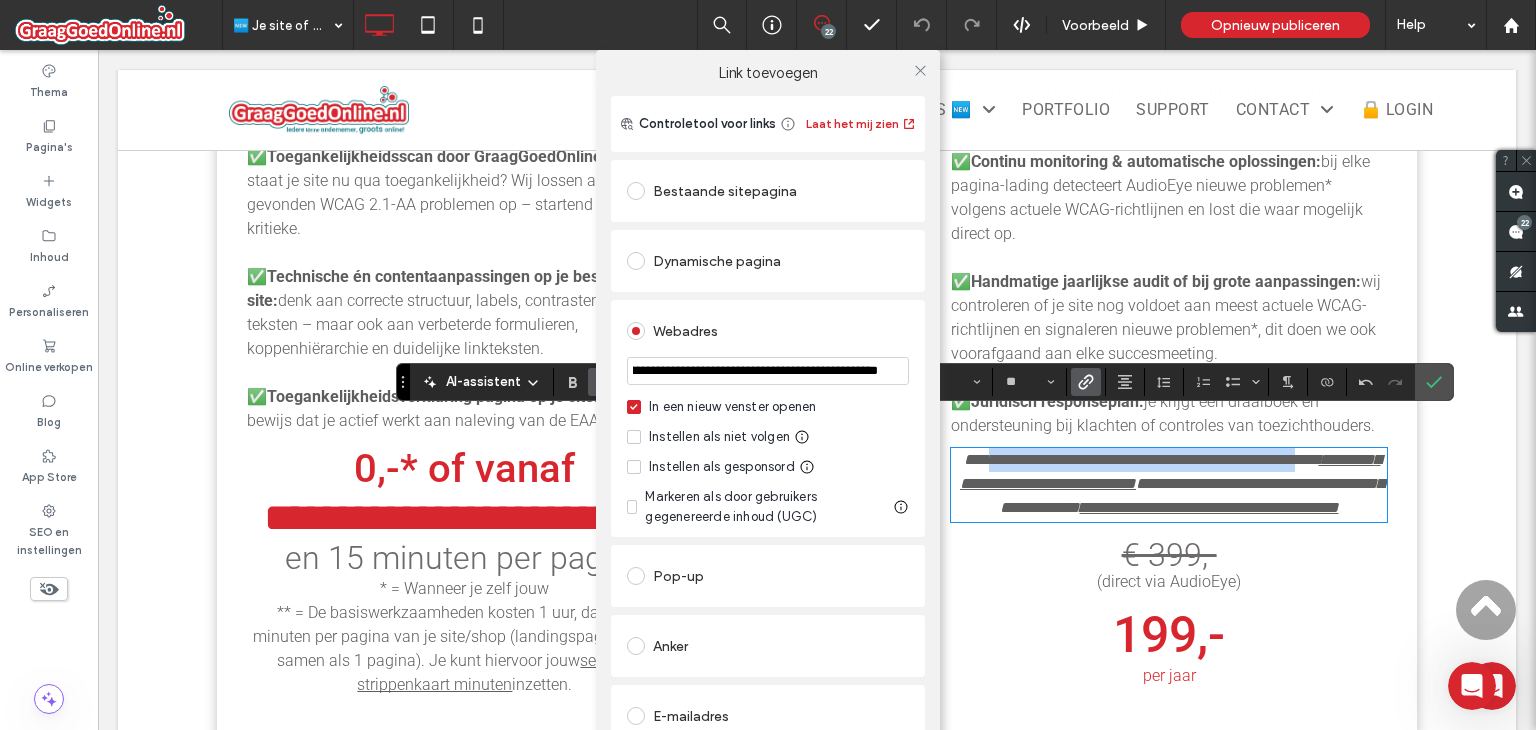 scroll, scrollTop: 0, scrollLeft: 0, axis: both 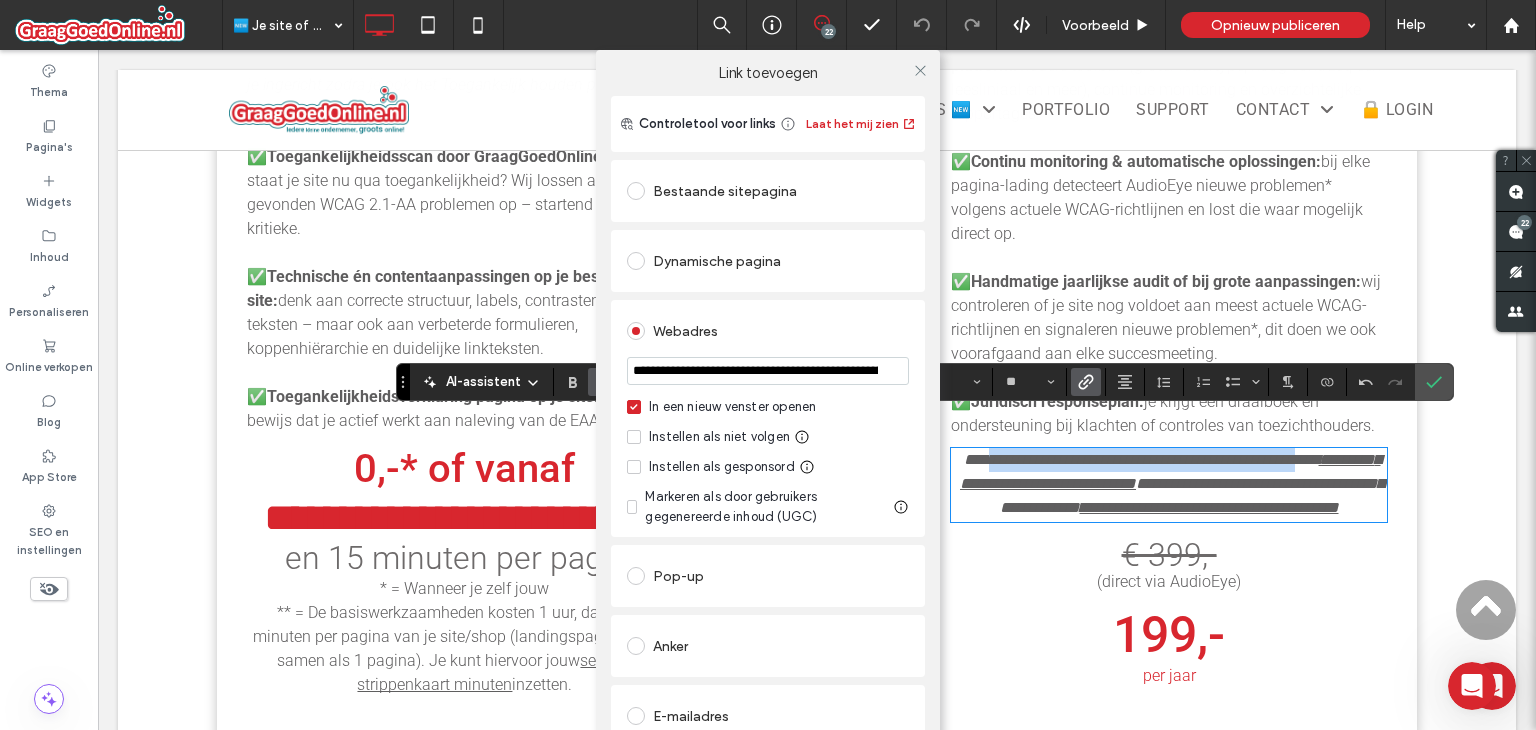 click on "Instellen als niet volgen" at bounding box center [719, 437] 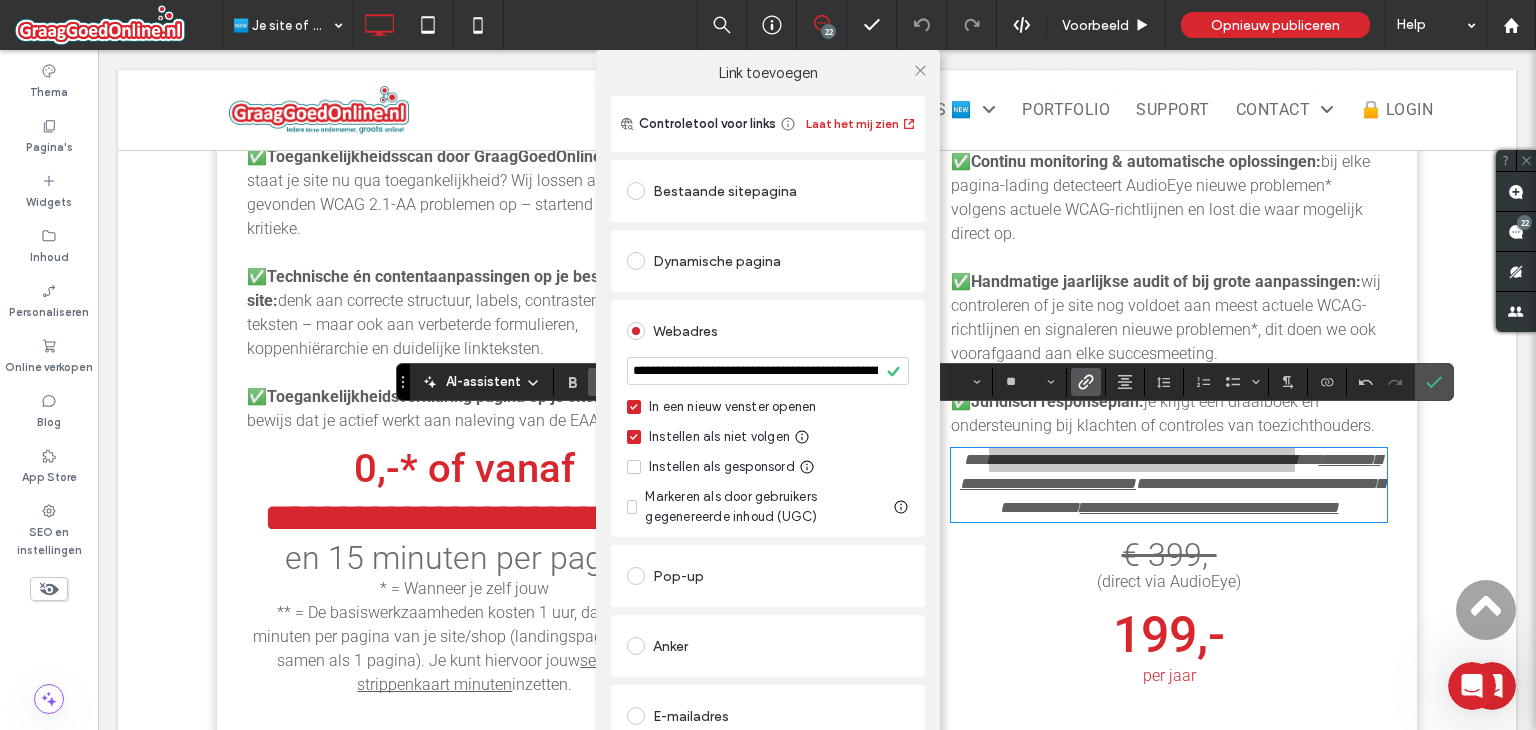 click at bounding box center [920, 70] 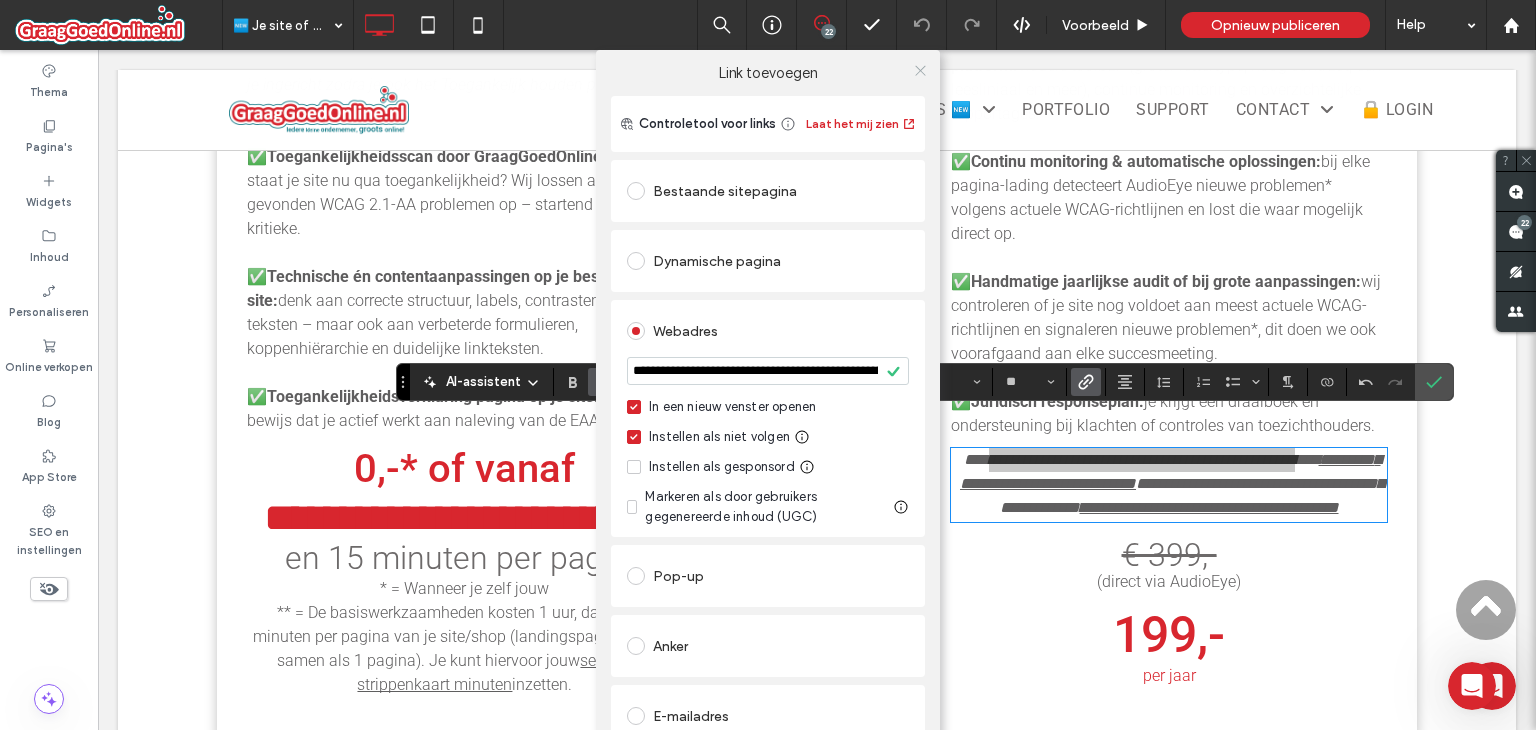 click 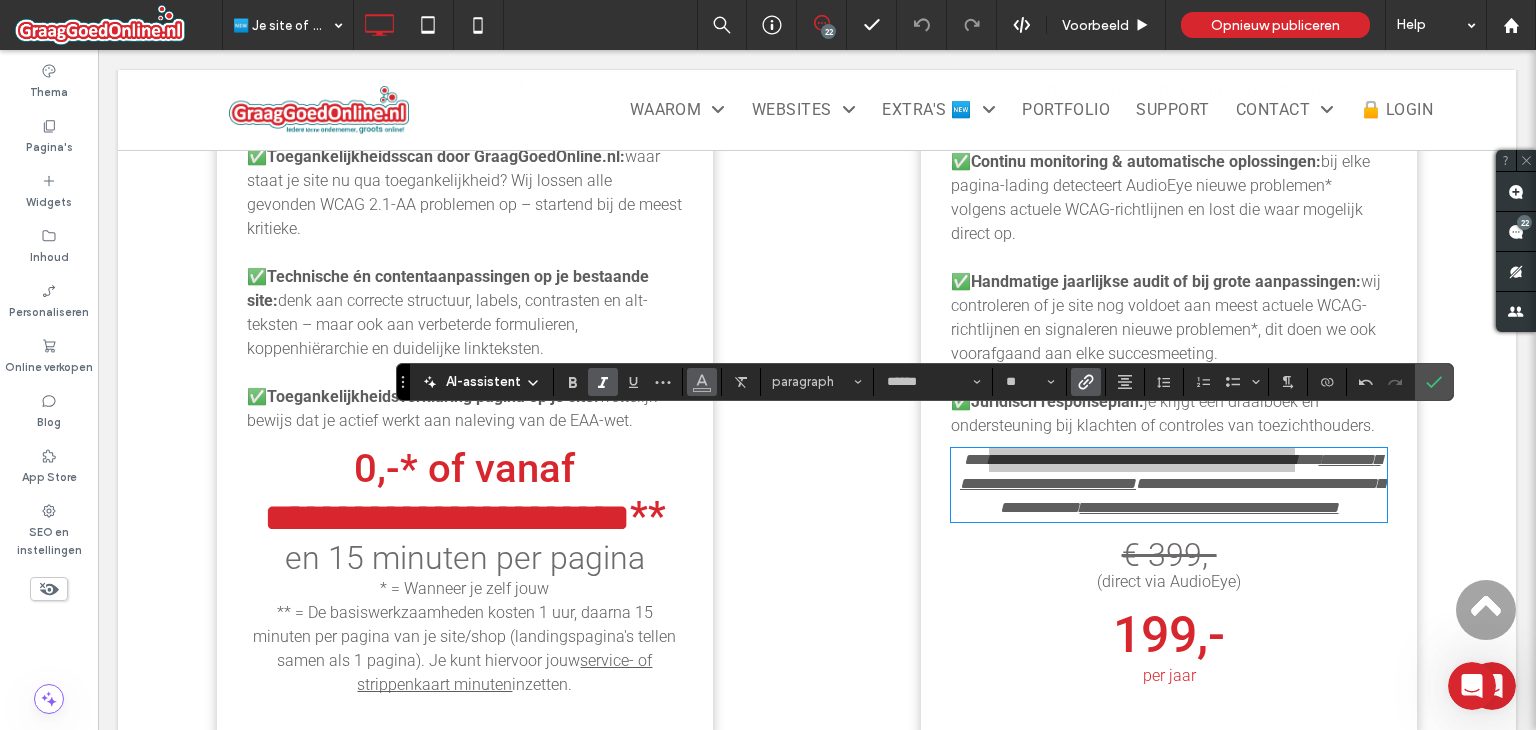 click 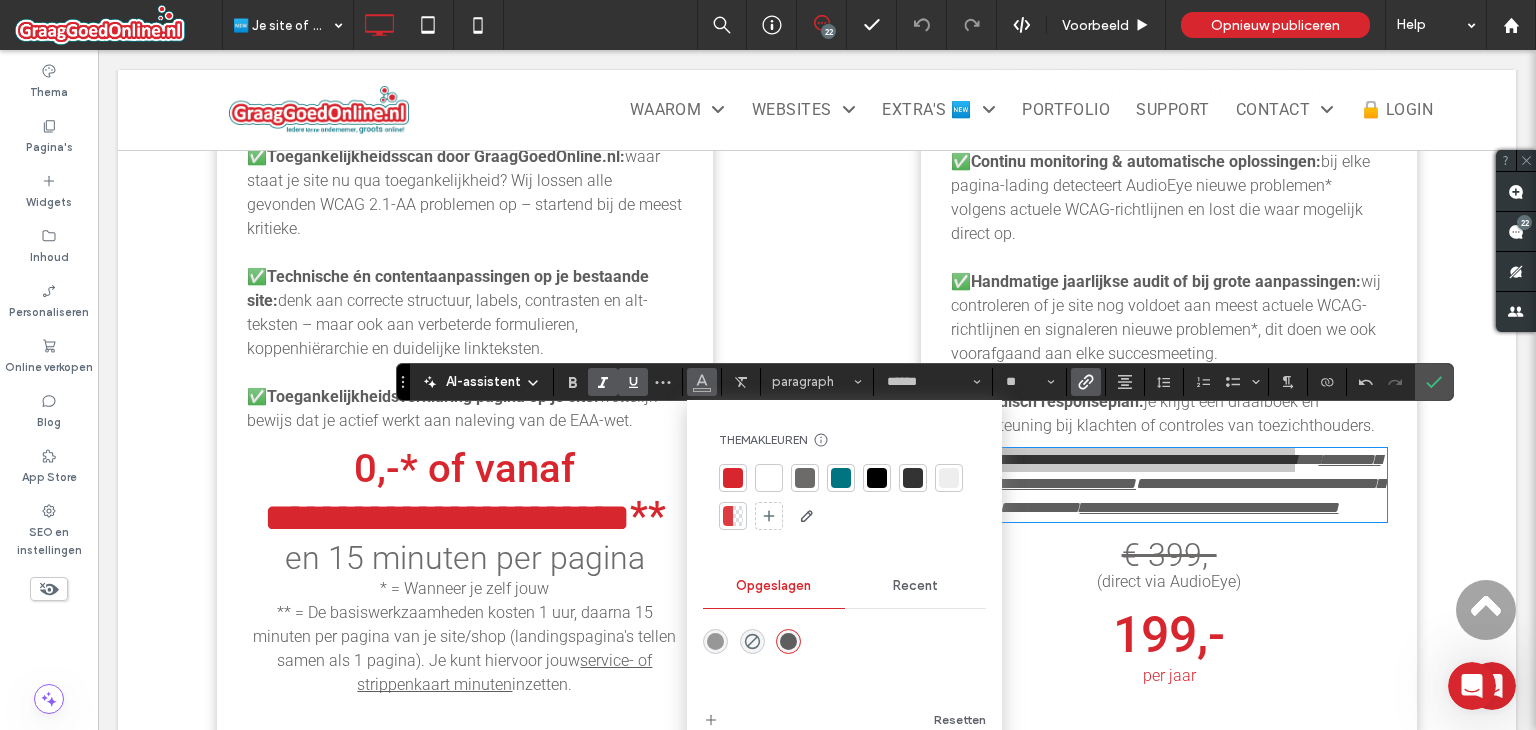 click 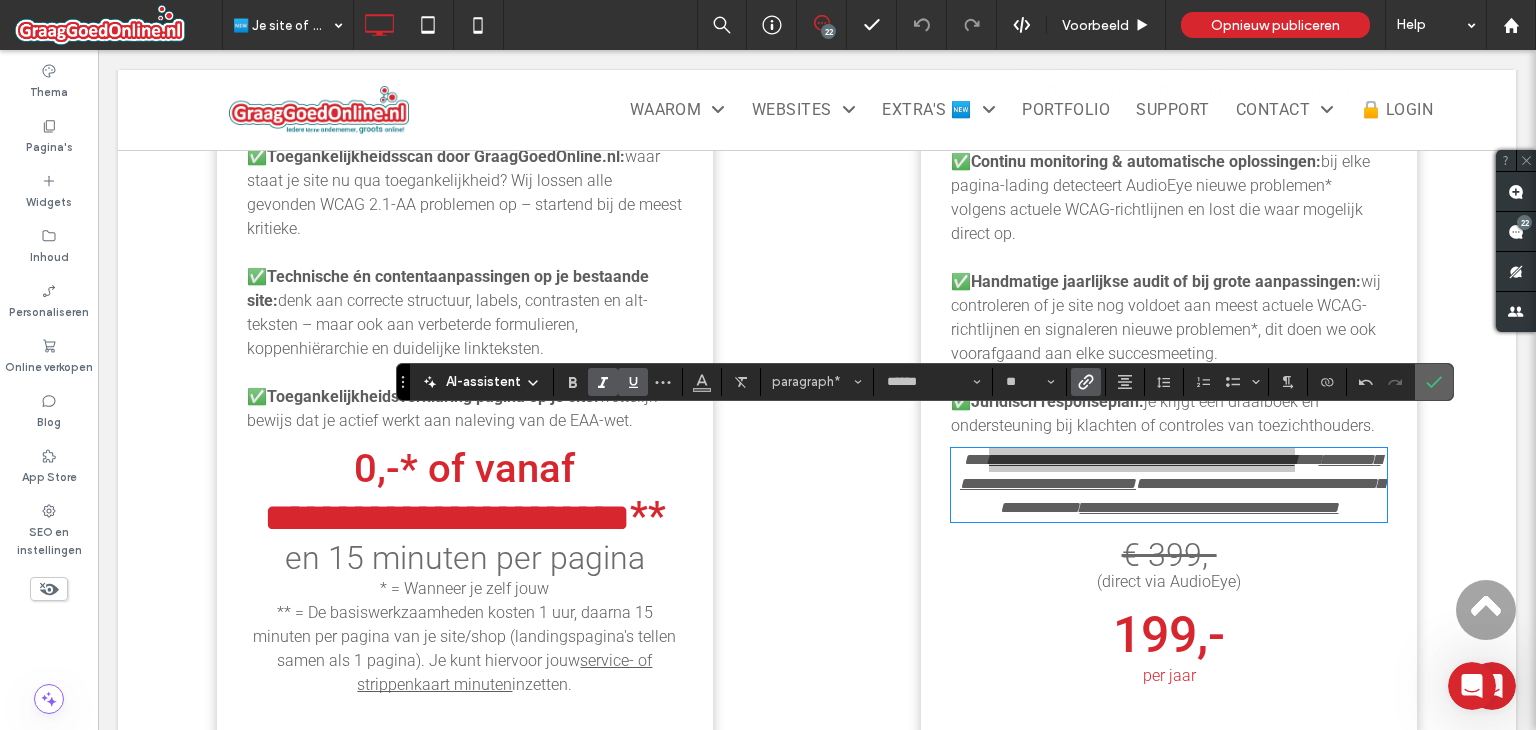 drag, startPoint x: 1433, startPoint y: 379, endPoint x: 1335, endPoint y: 328, distance: 110.47624 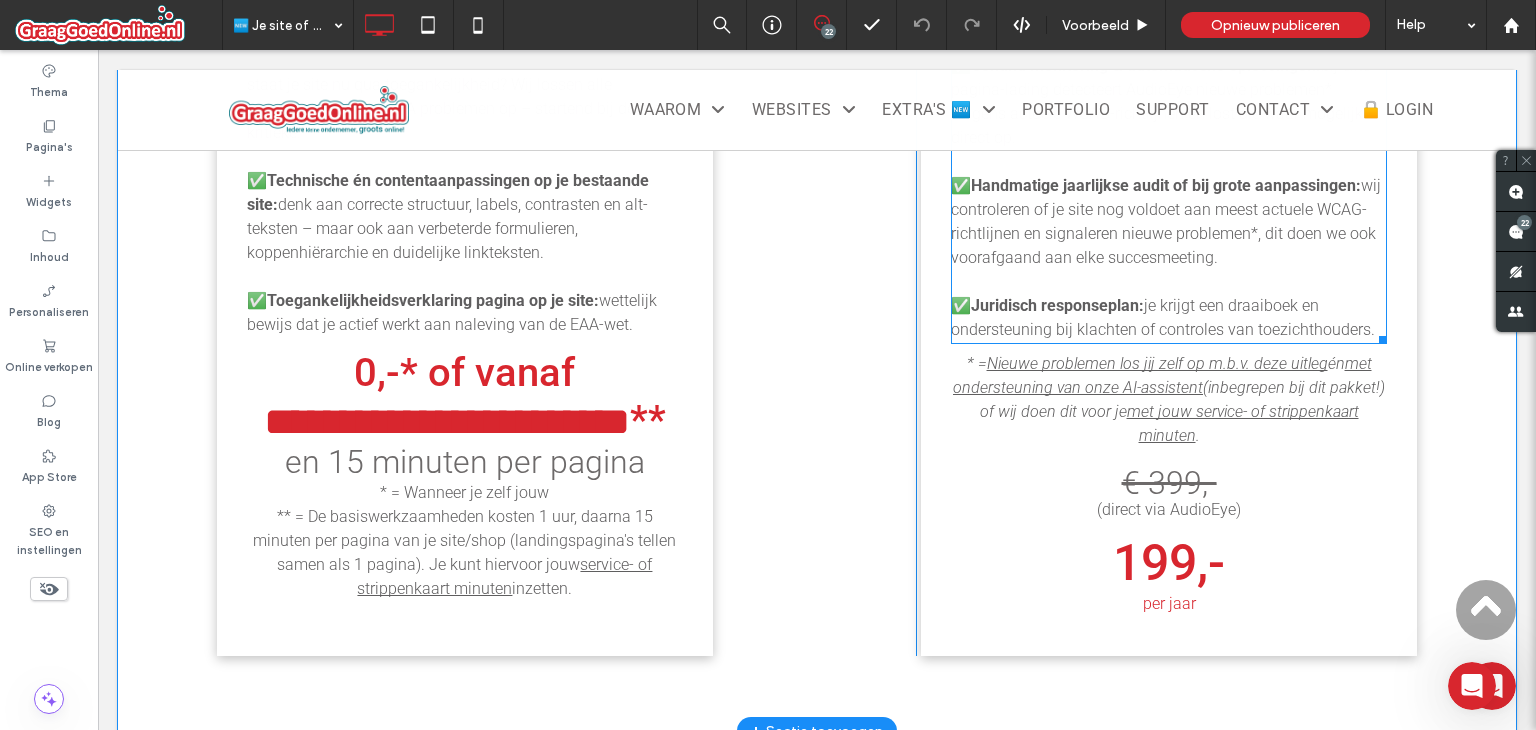 scroll, scrollTop: 2460, scrollLeft: 0, axis: vertical 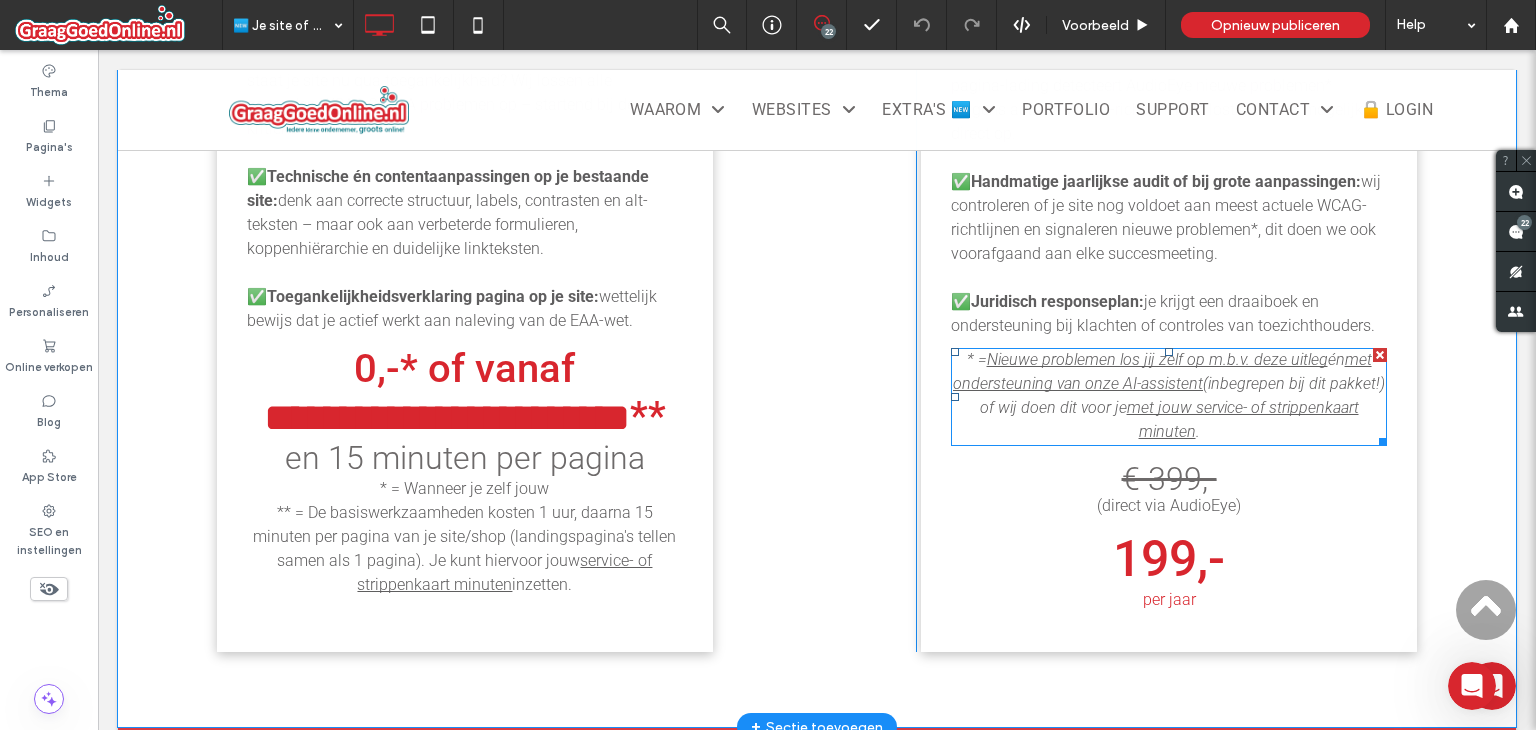 click on "Nieuwe problemen los jij zelf op m.b.v. deze uitleg" at bounding box center (1157, 359) 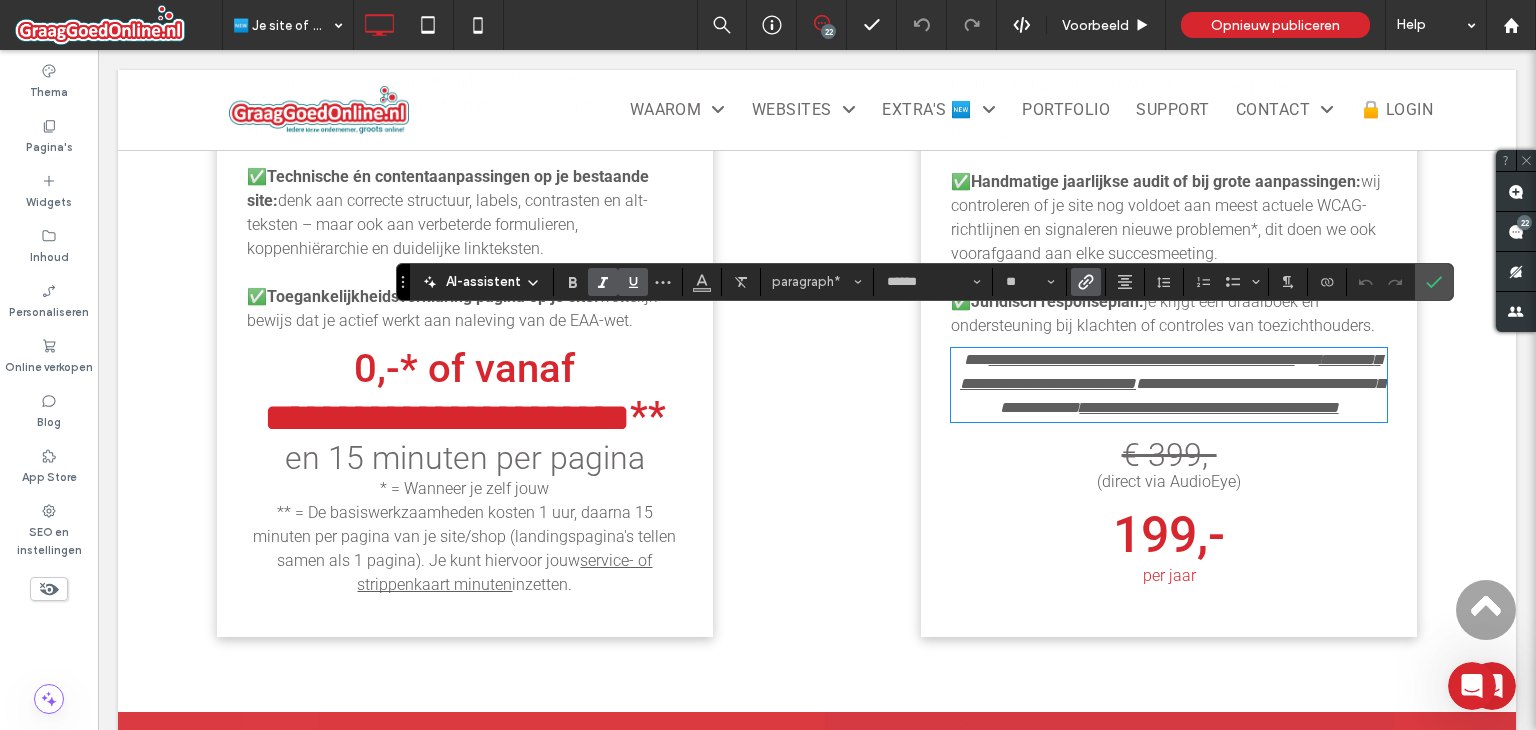 click on "**********" at bounding box center (1142, 359) 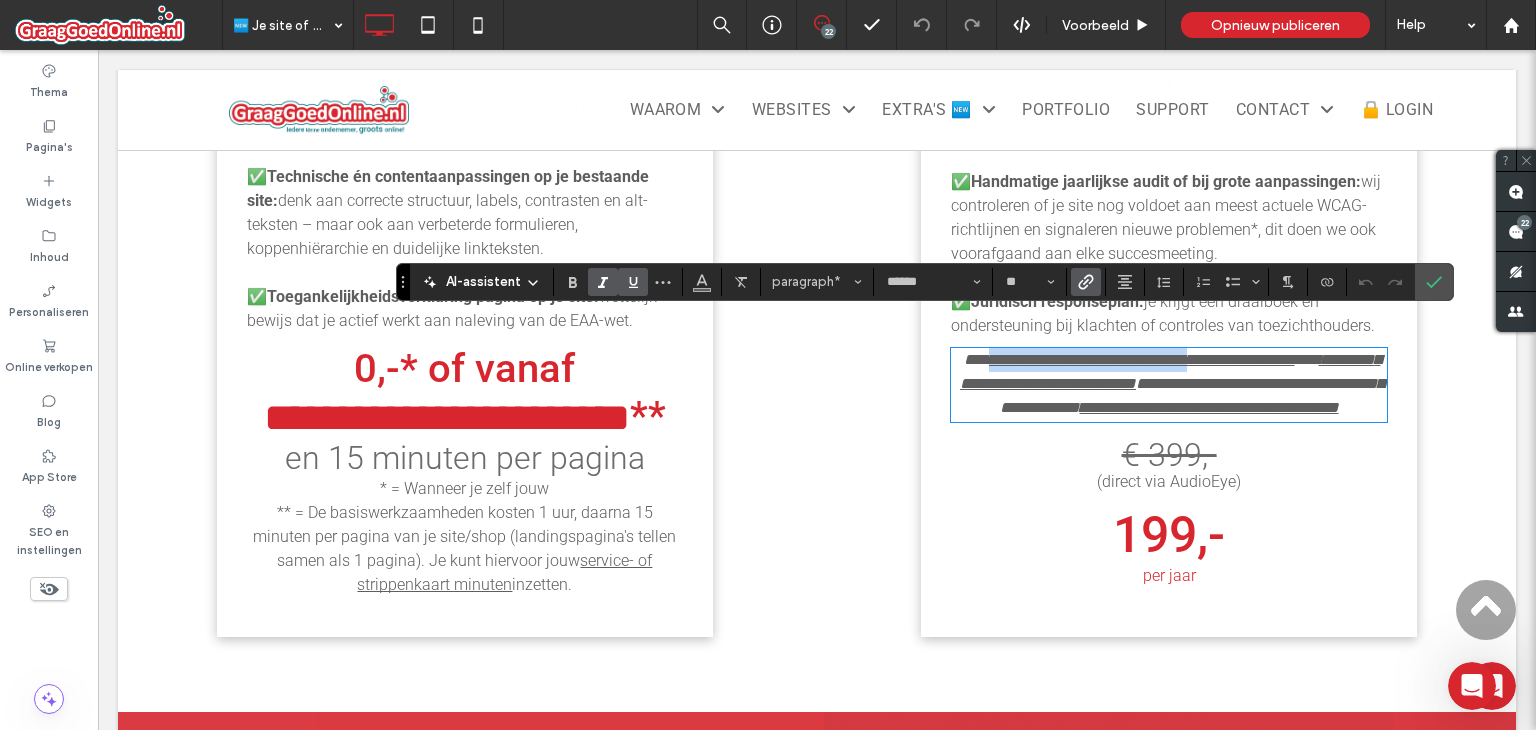drag, startPoint x: 983, startPoint y: 327, endPoint x: 1200, endPoint y: 329, distance: 217.00922 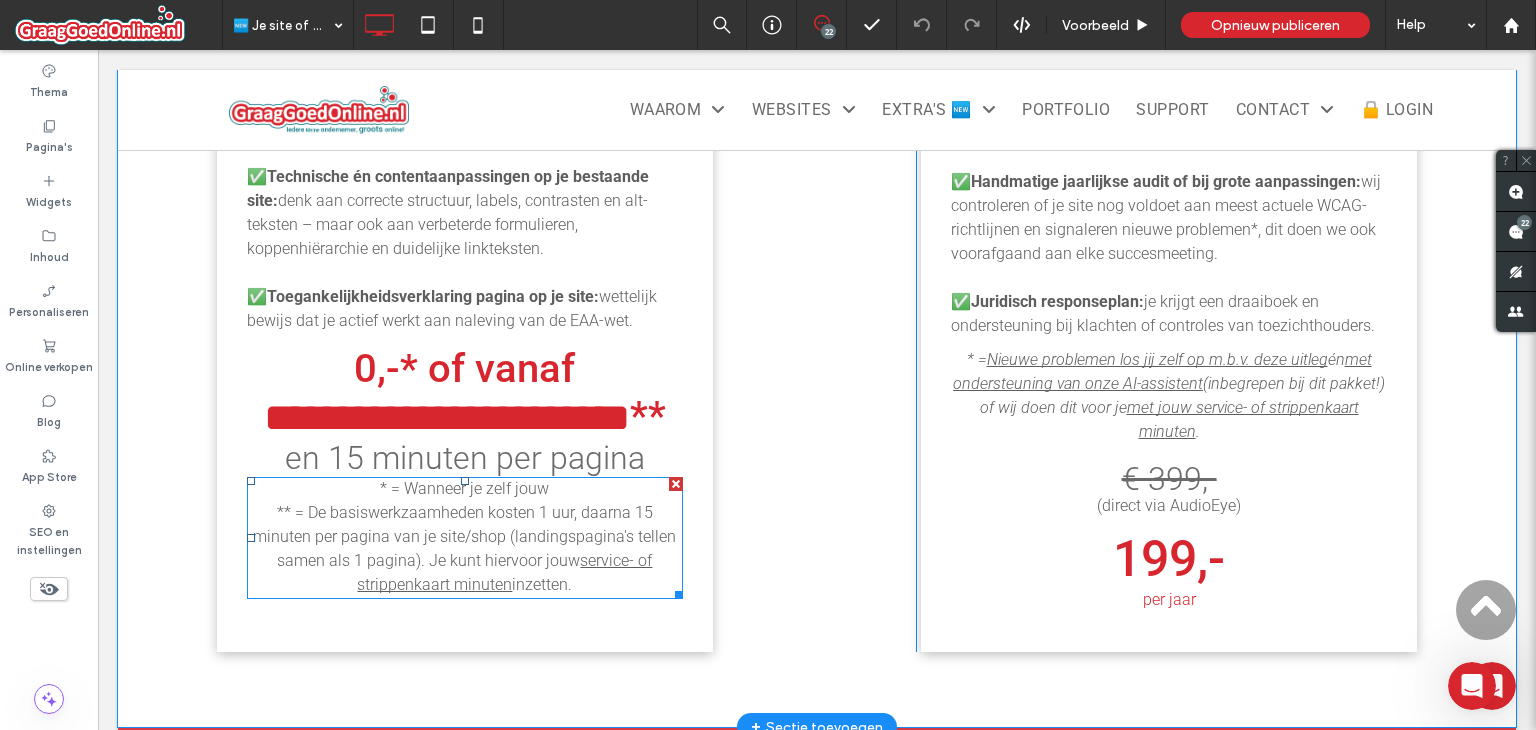 click on "* = Wanneer je zelf jouw  ** = De basiswerkzaamheden kosten 1 uur, daarna 15 minuten per pagina van je site/shop (landingspagina's tellen samen als 1 pagina). Je kunt hiervoor jouw" at bounding box center [464, 524] 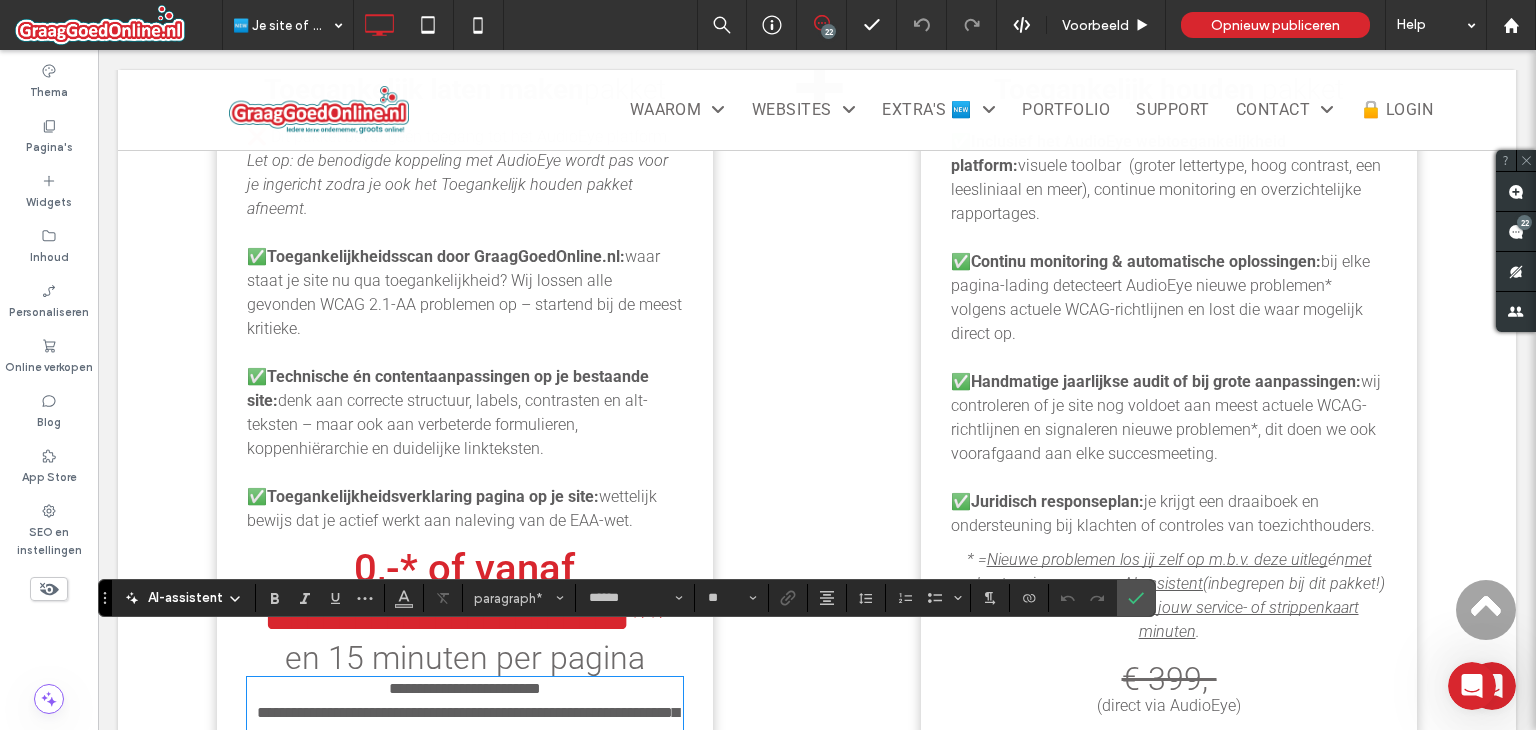 scroll, scrollTop: 2360, scrollLeft: 0, axis: vertical 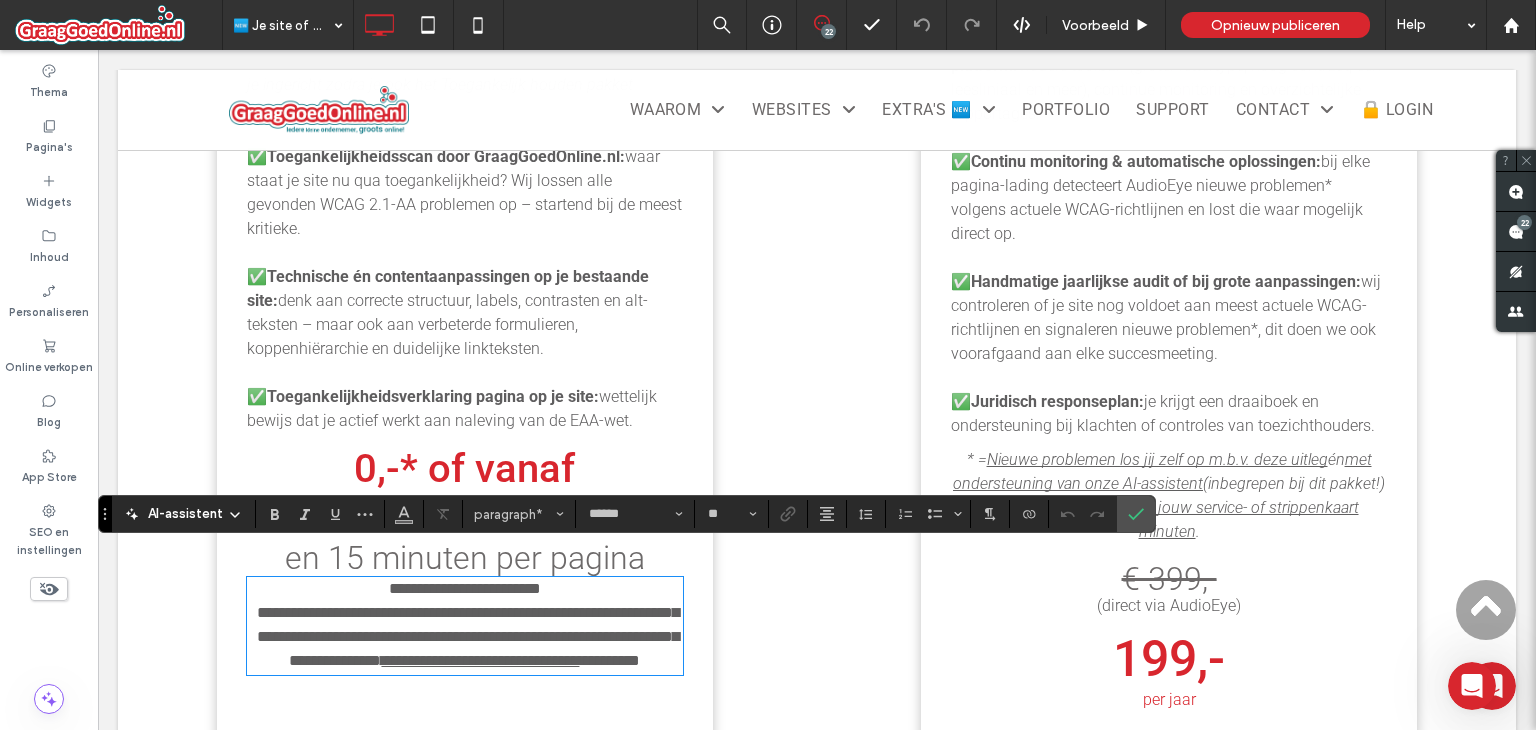 type 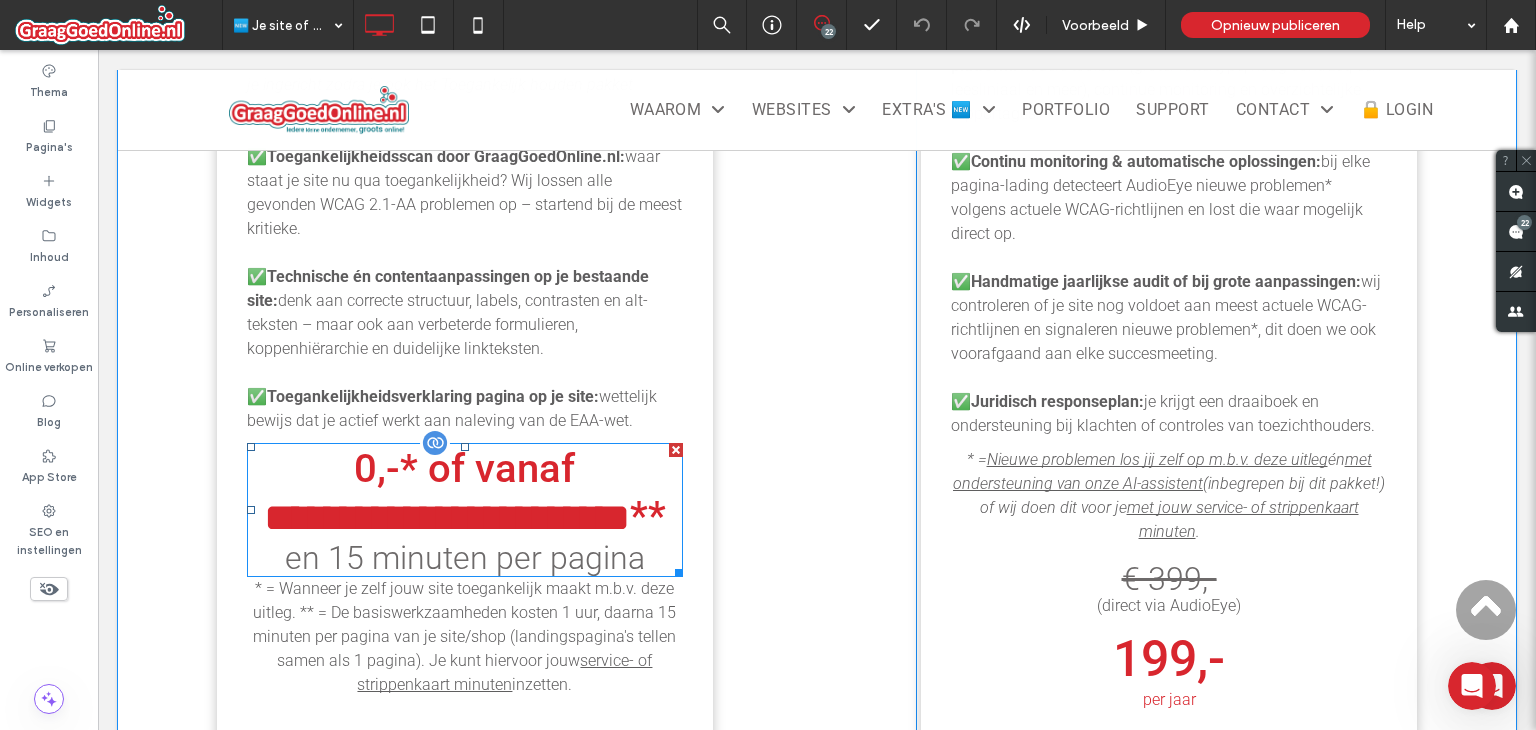 click on "**********" at bounding box center [447, 517] 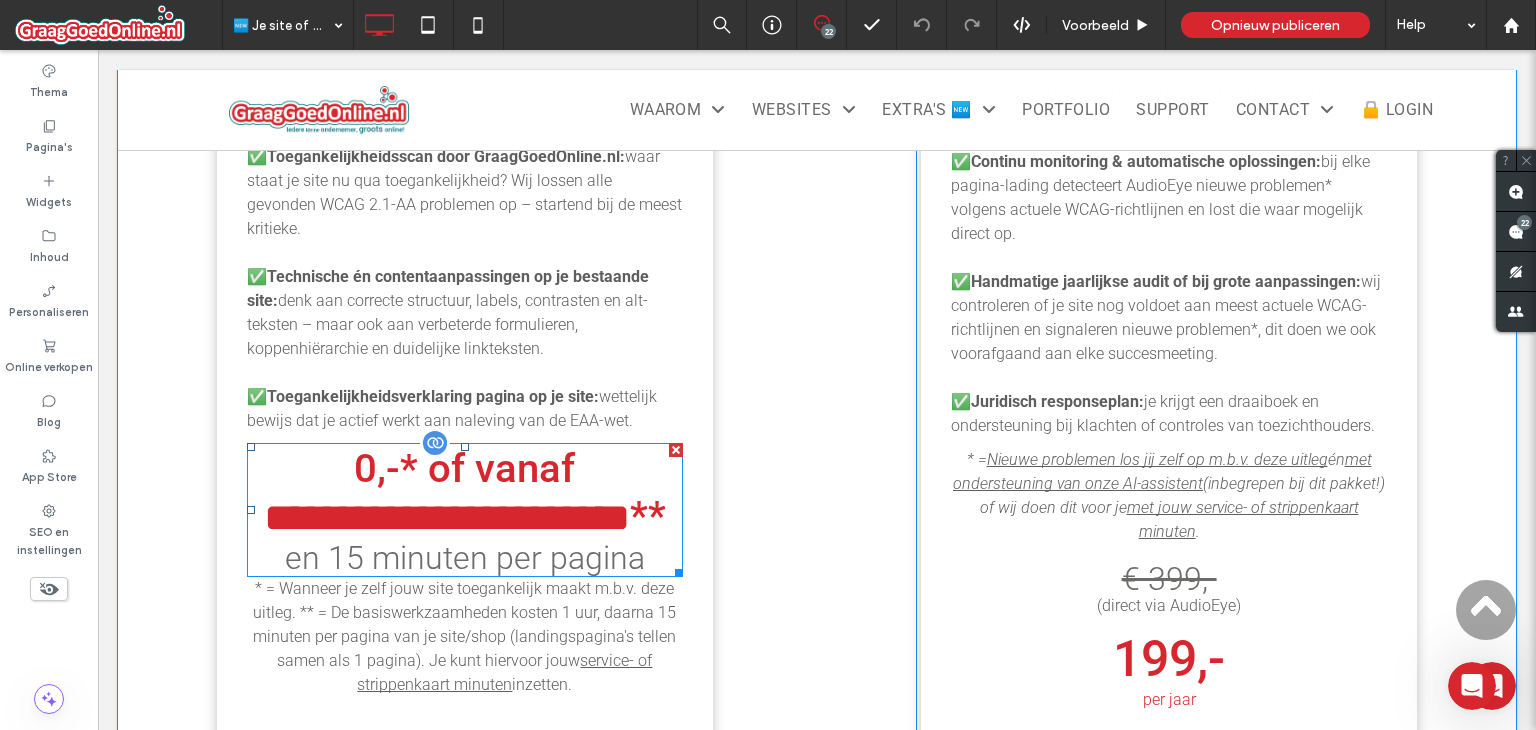 click on "**********" at bounding box center (447, 517) 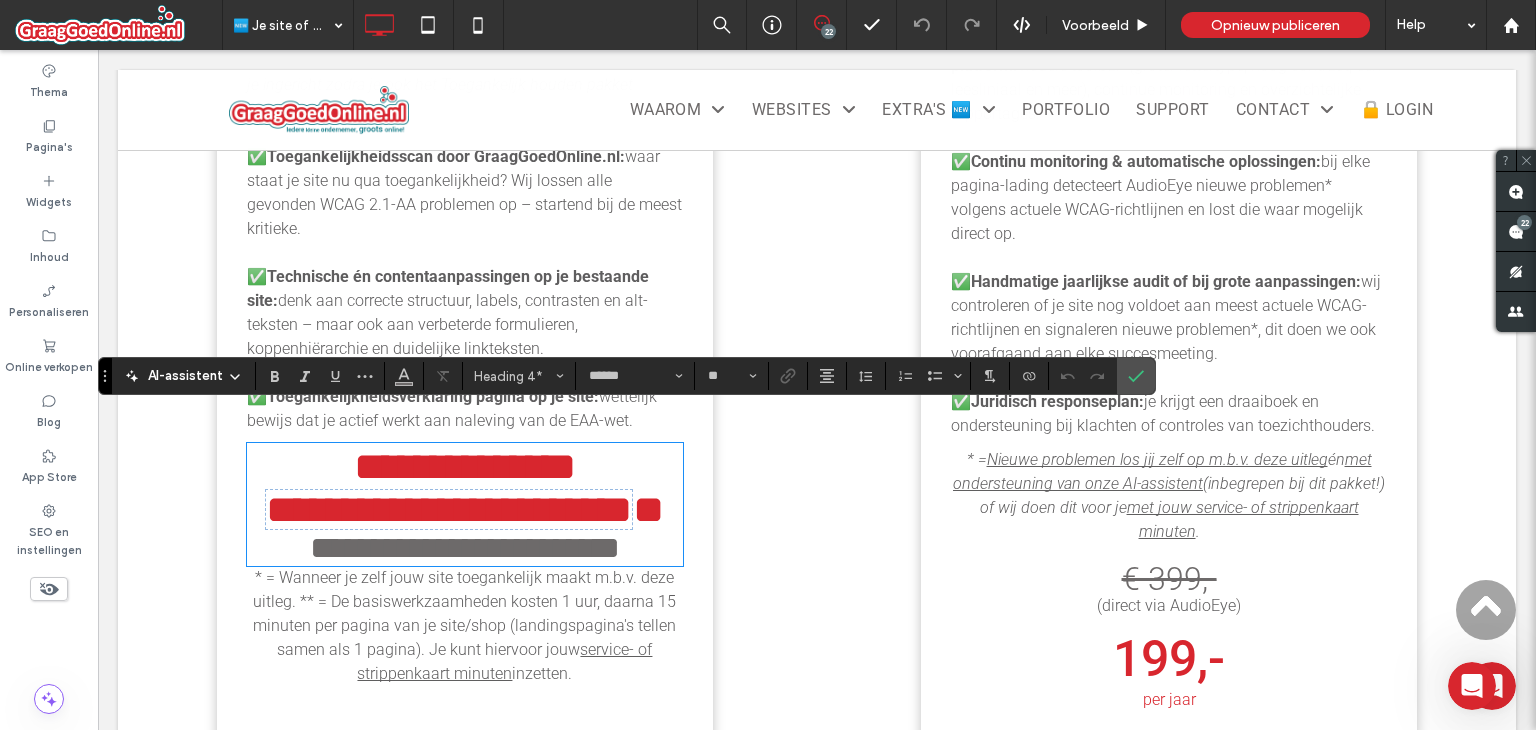 type on "**" 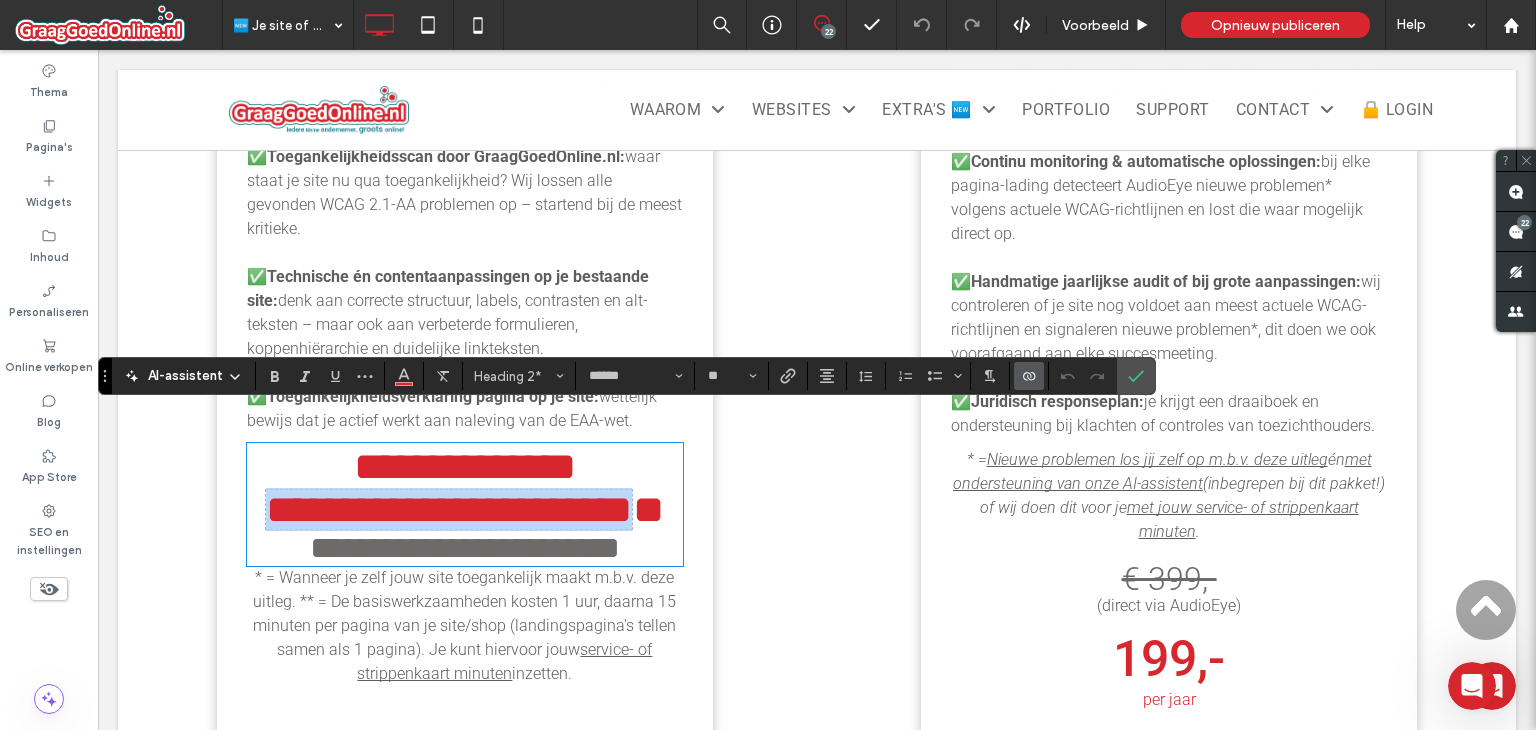 click on "**********" at bounding box center [449, 509] 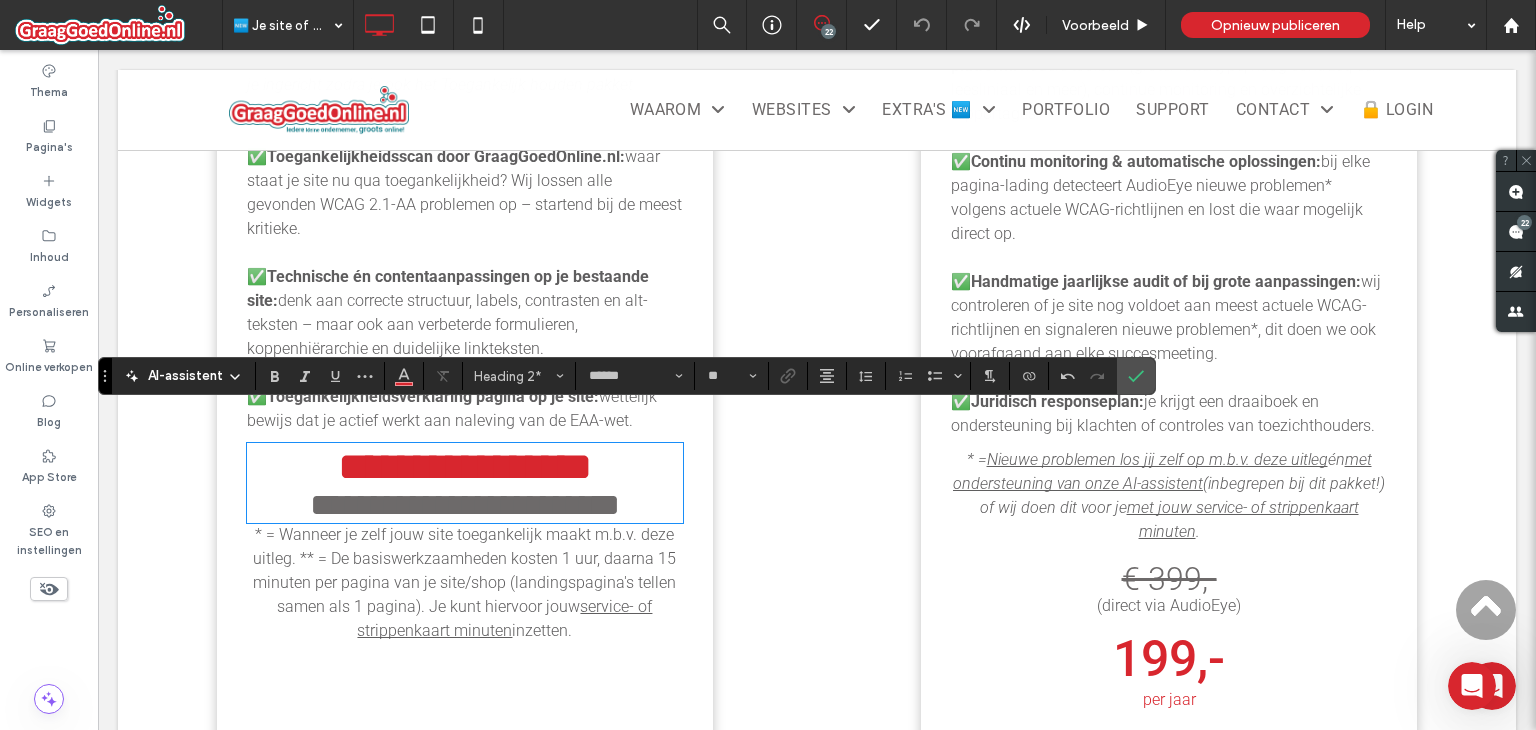 type 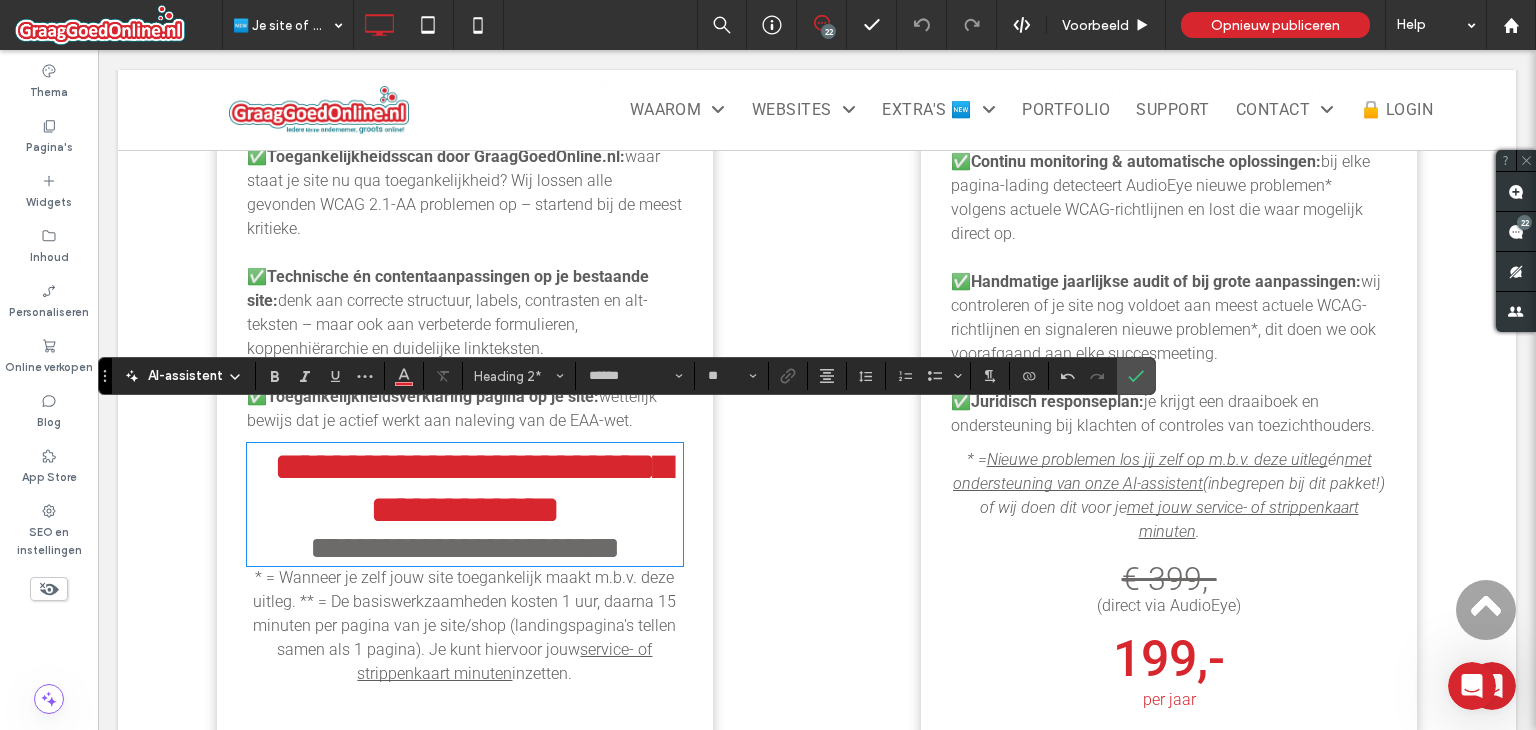click on "**********" at bounding box center [473, 488] 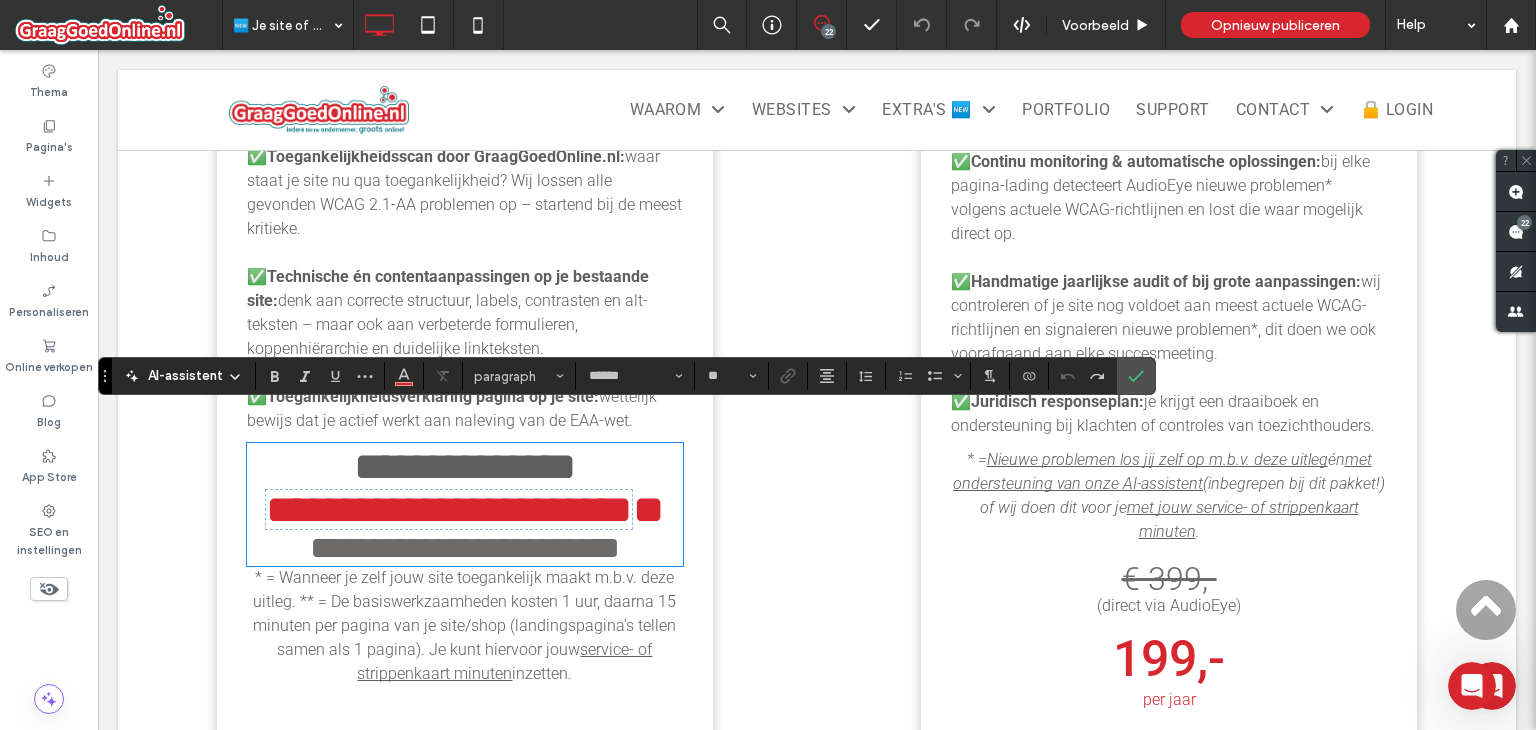 click on "**********" at bounding box center (449, 509) 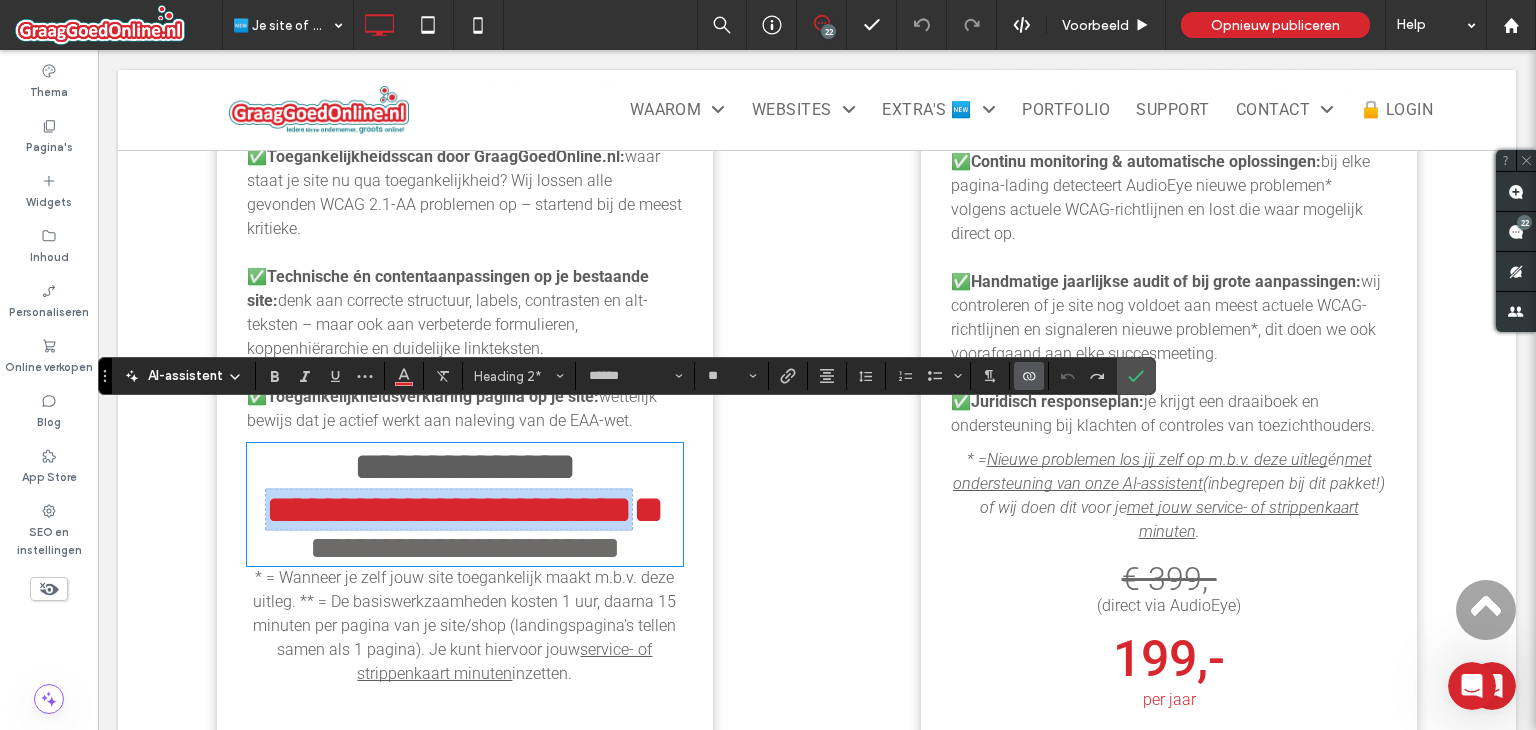 click on "**********" at bounding box center (449, 509) 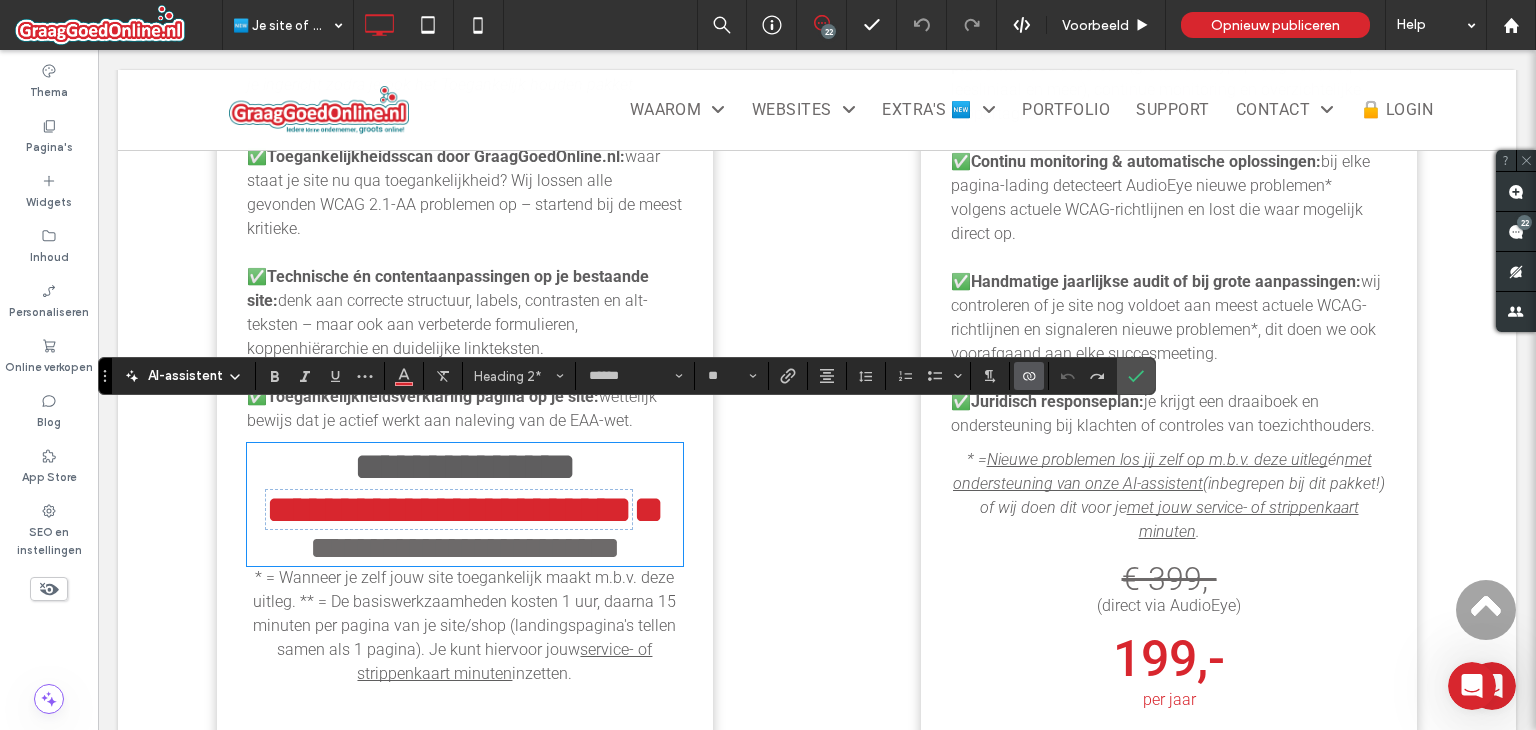 click on "**********" at bounding box center [449, 509] 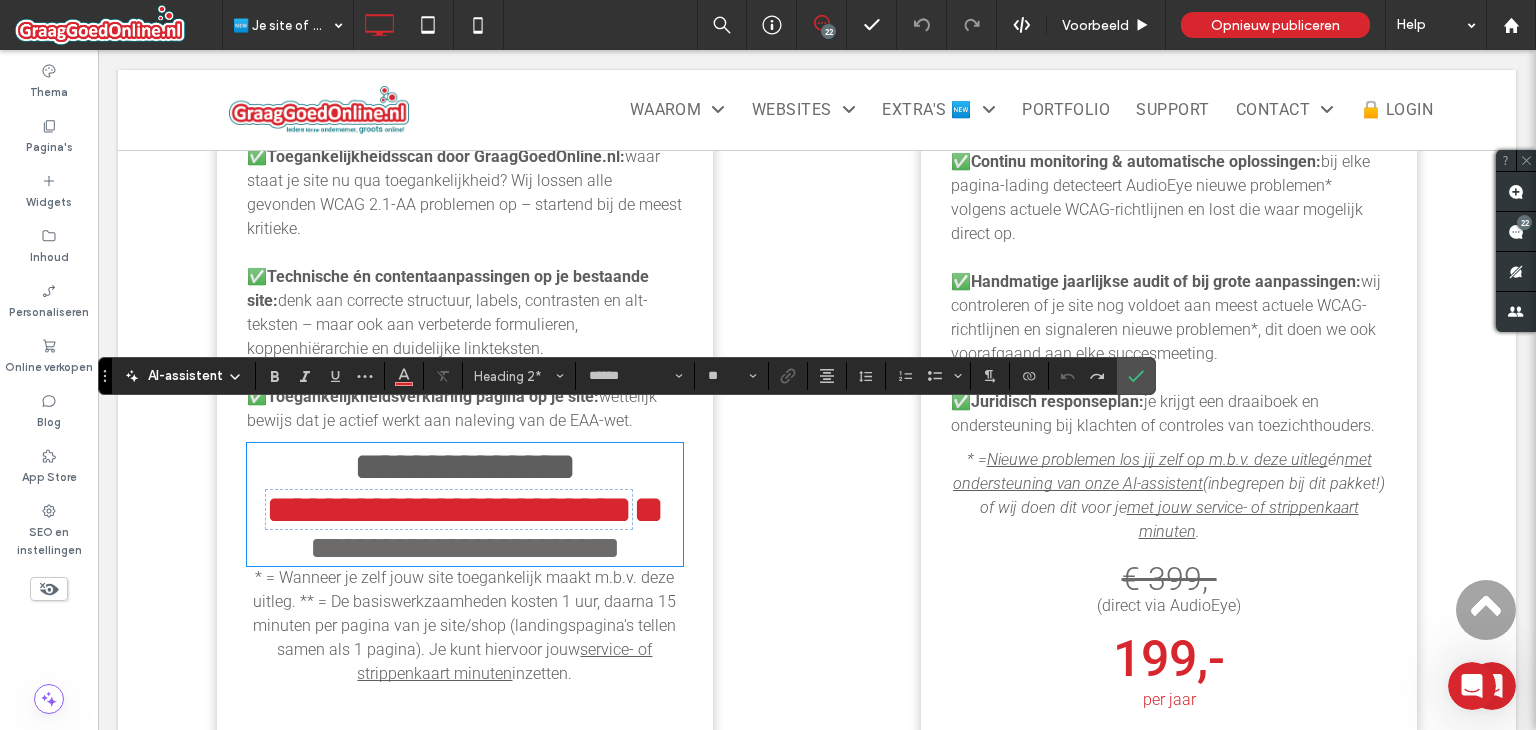 click on "**********" at bounding box center [464, 509] 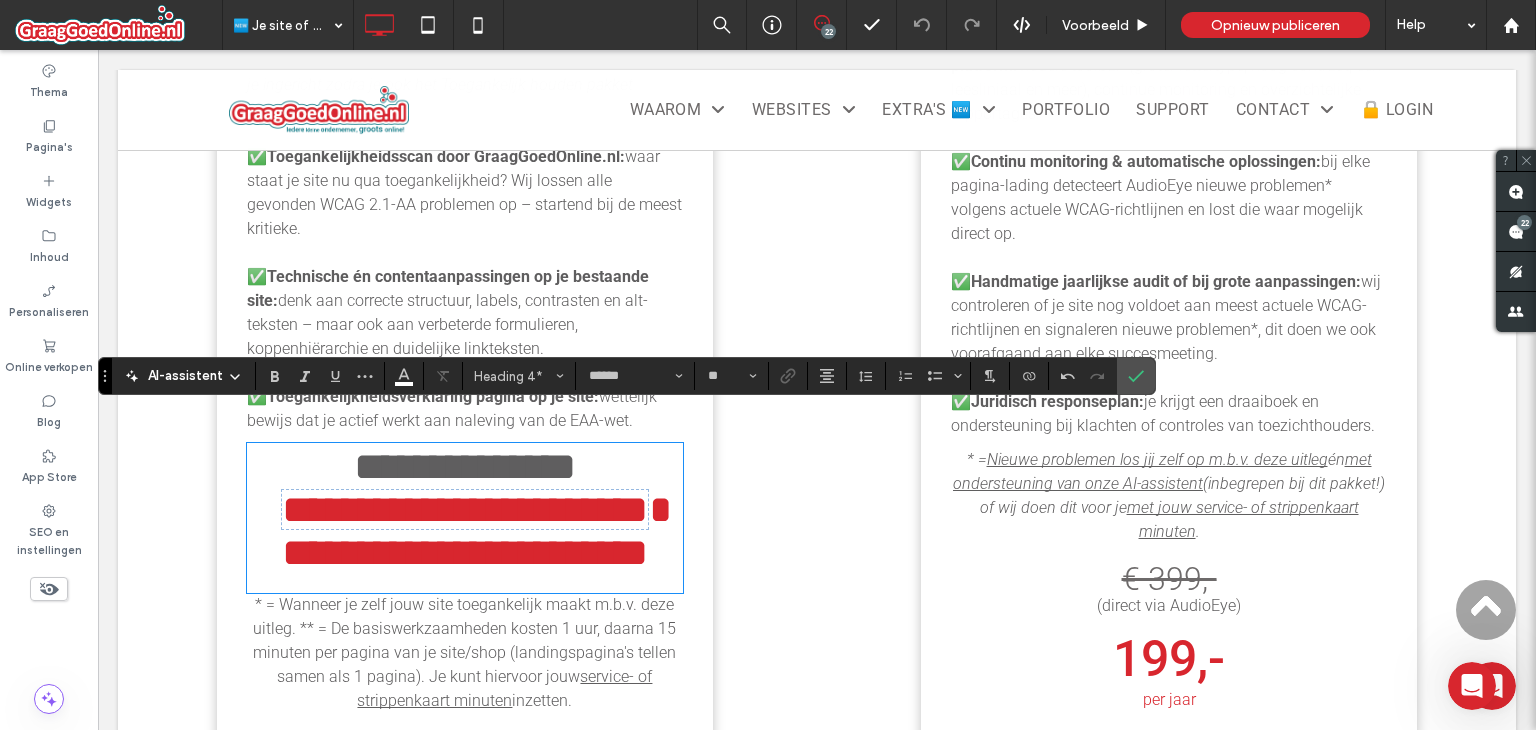 type on "**" 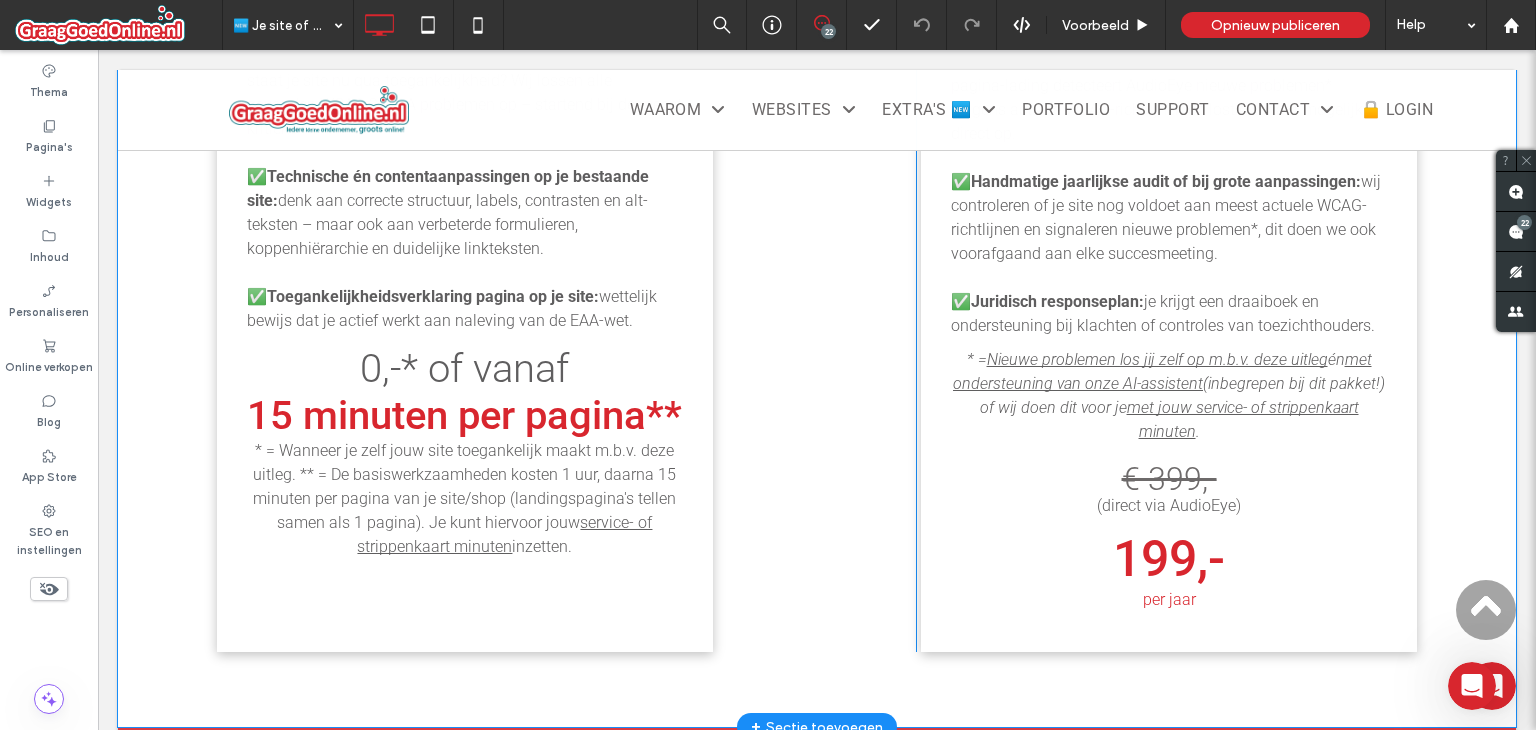 scroll, scrollTop: 2360, scrollLeft: 0, axis: vertical 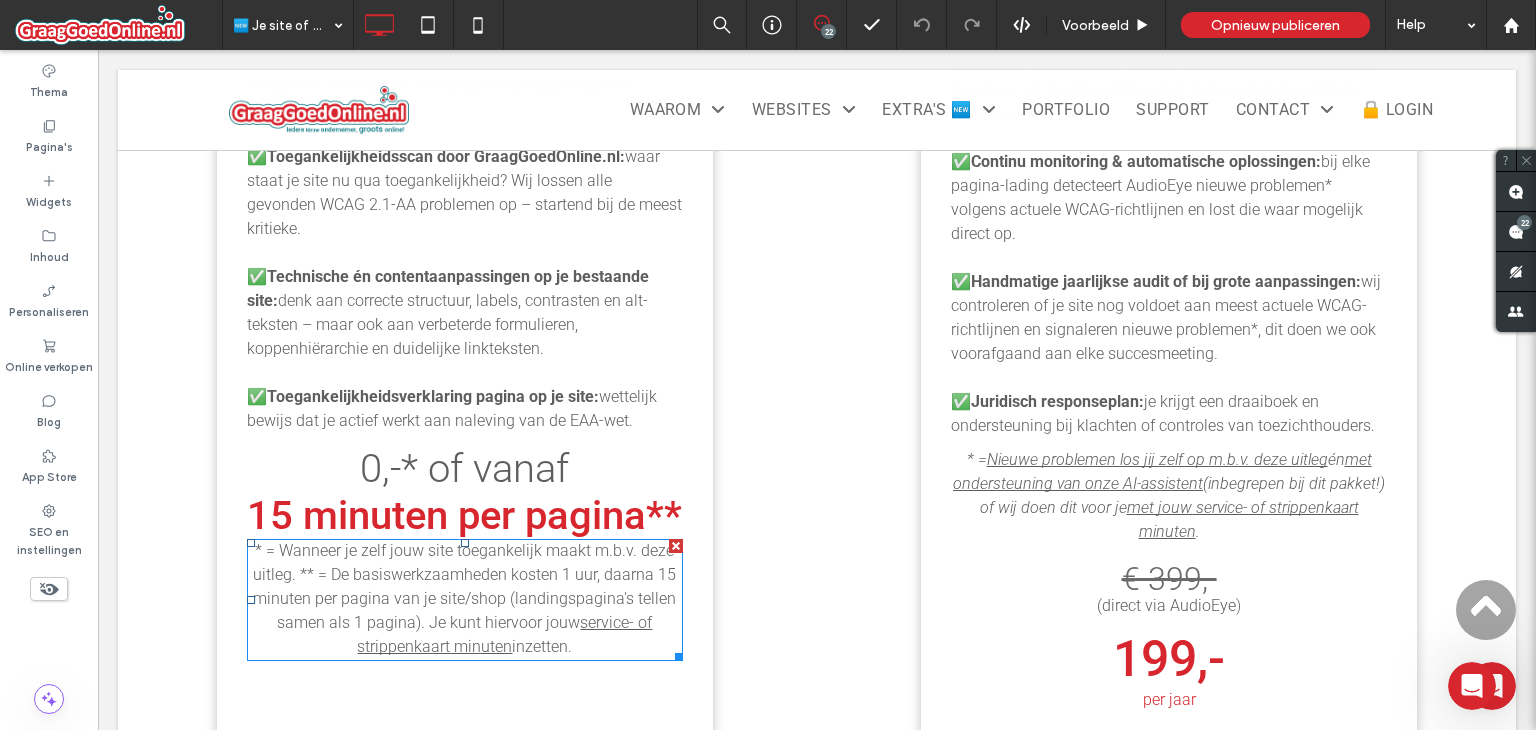 click on "* = Wanneer je zelf jouw site toegankelijk maakt m.b.v. deze uitleg. ** = De basiswerkzaamheden kosten 1 uur, daarna 15 minuten per pagina van je site/shop (landingspagina's tellen samen als 1 pagina). Je kunt hiervoor jouw" at bounding box center (464, 586) 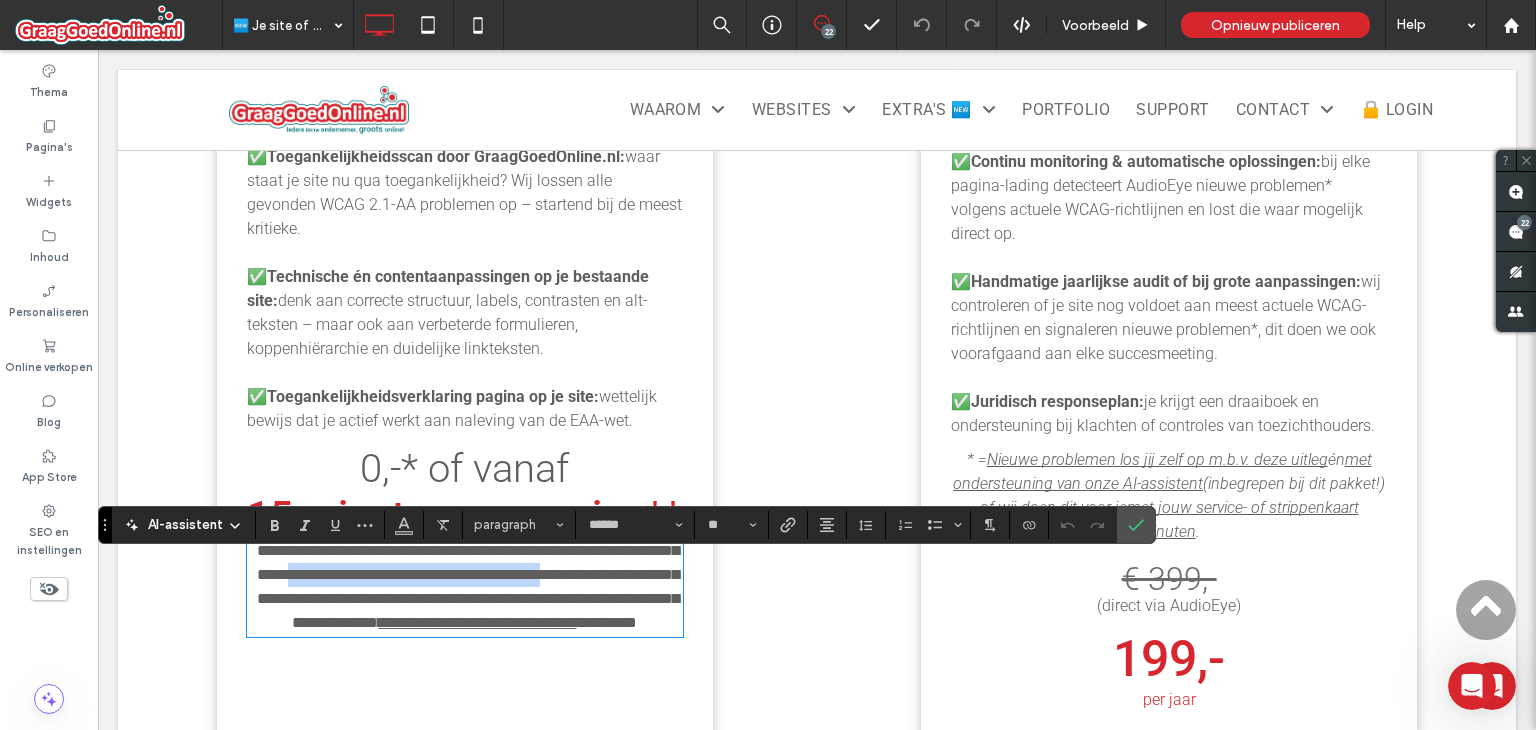 drag, startPoint x: 329, startPoint y: 599, endPoint x: 648, endPoint y: 594, distance: 319.03918 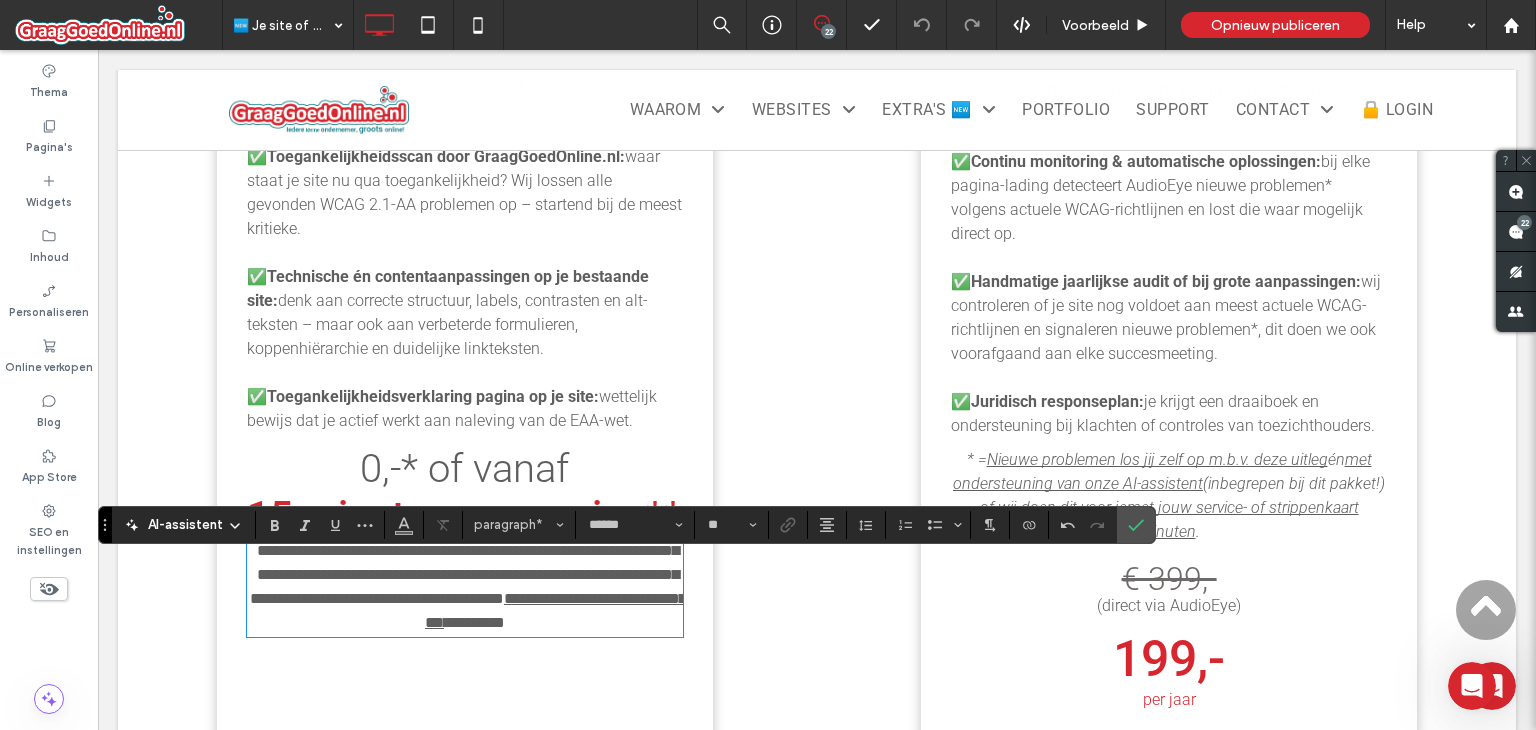 type 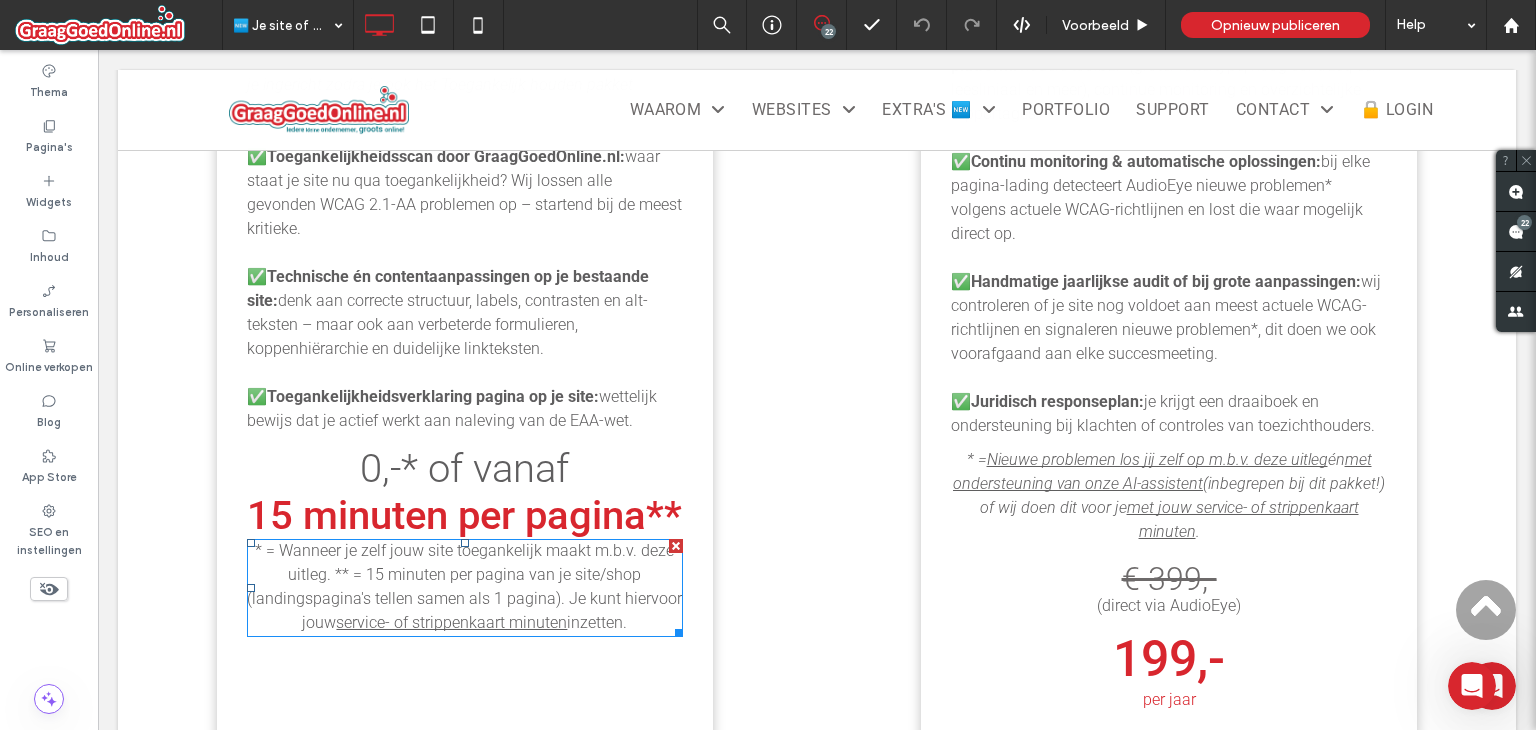 click on "* = Wanneer je zelf jouw site toegankelijk maakt m.b.v. deze uitleg. ** = 15 minuten per pagina van je site/shop (landingspagina's tellen samen als 1 pagina). Je kunt hiervoor jouw  service- of strippenkaart minuten  inzetten." at bounding box center [465, 587] 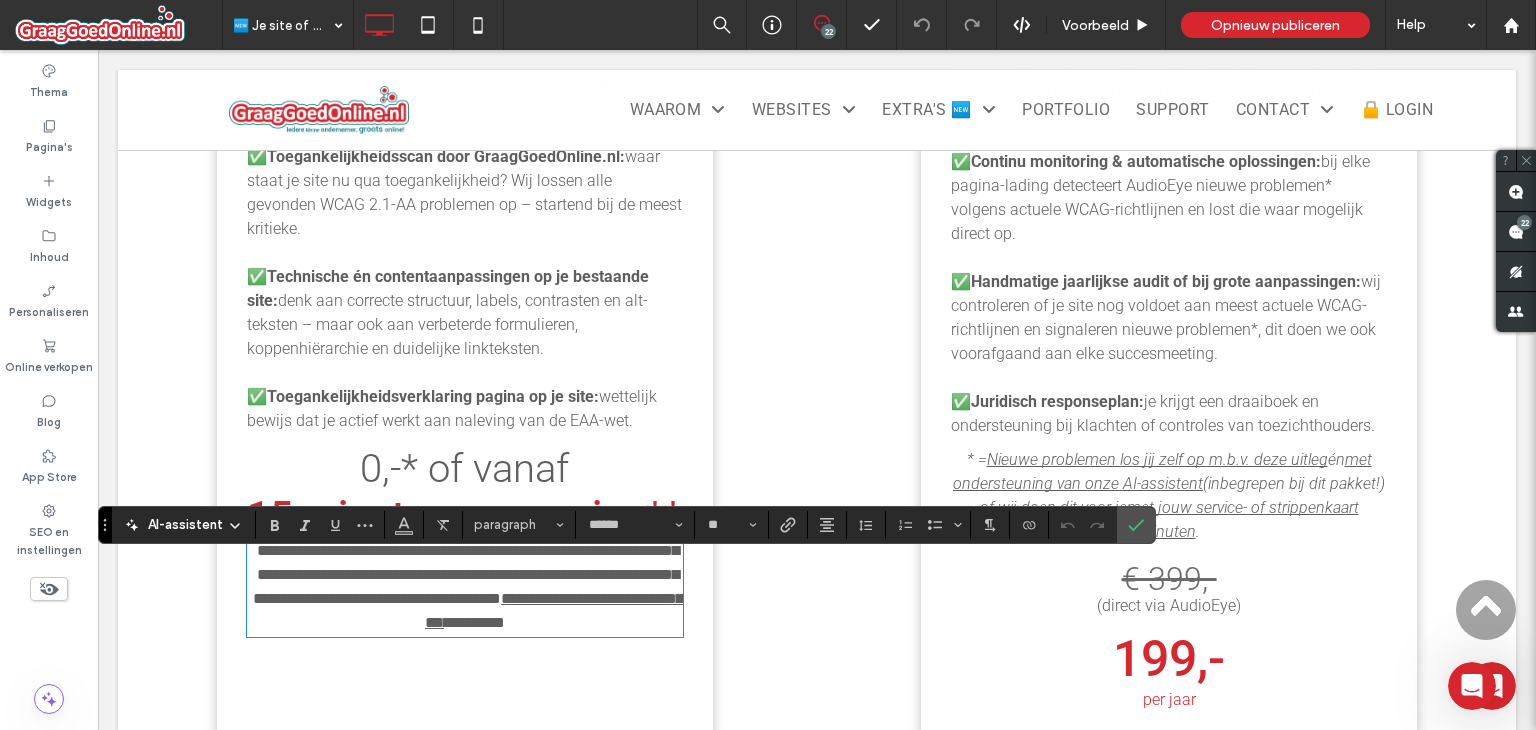 click on "**********" at bounding box center [466, 574] 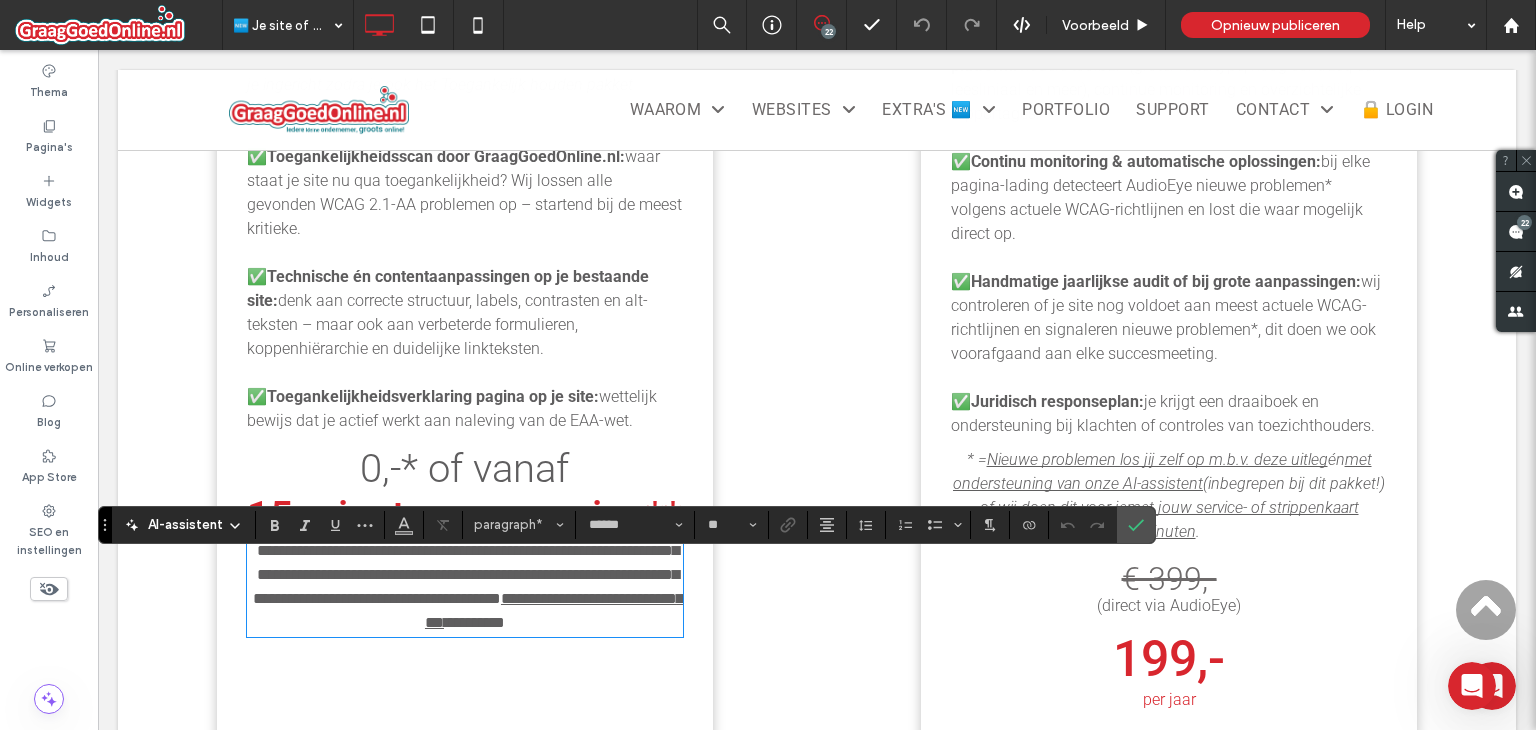 click on "**********" at bounding box center (466, 574) 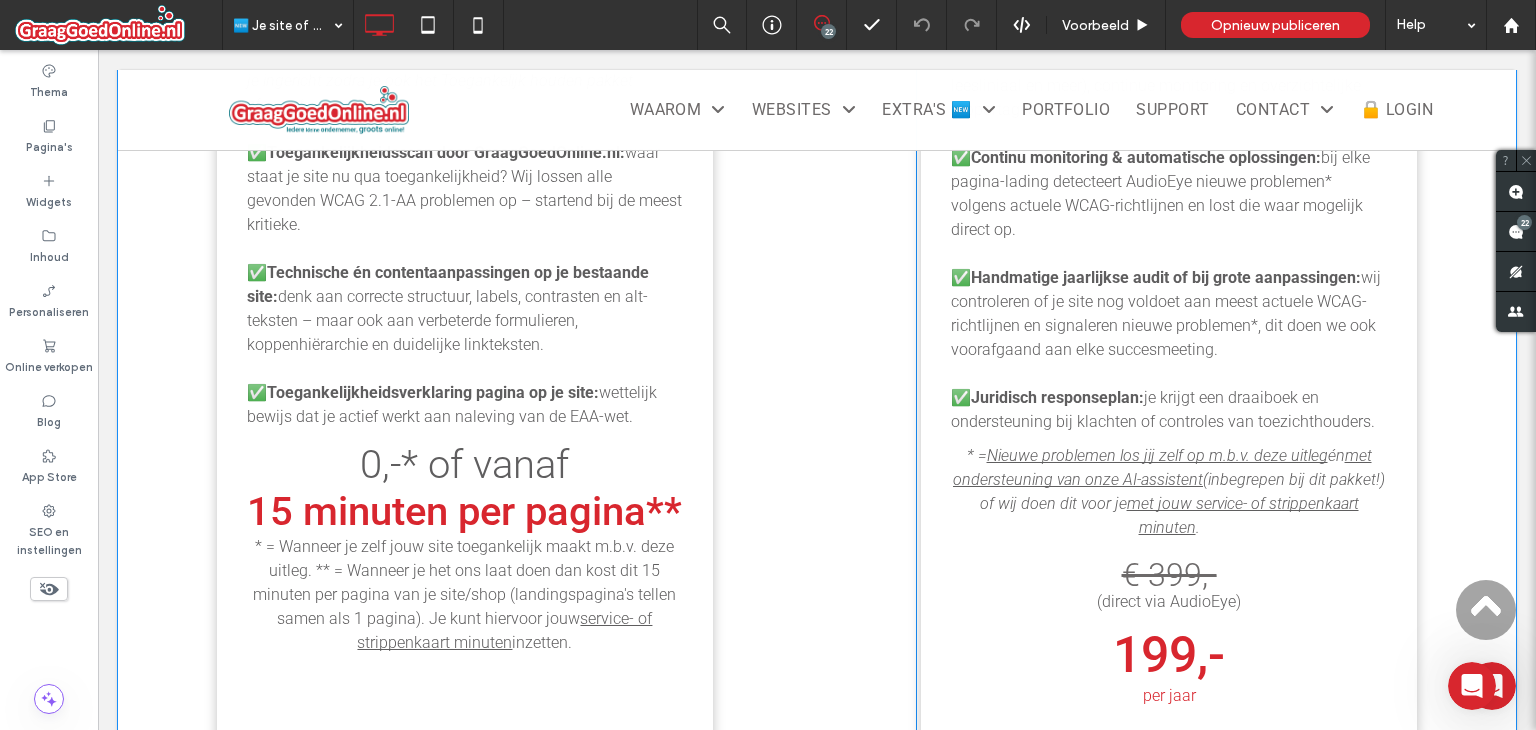 scroll, scrollTop: 2360, scrollLeft: 0, axis: vertical 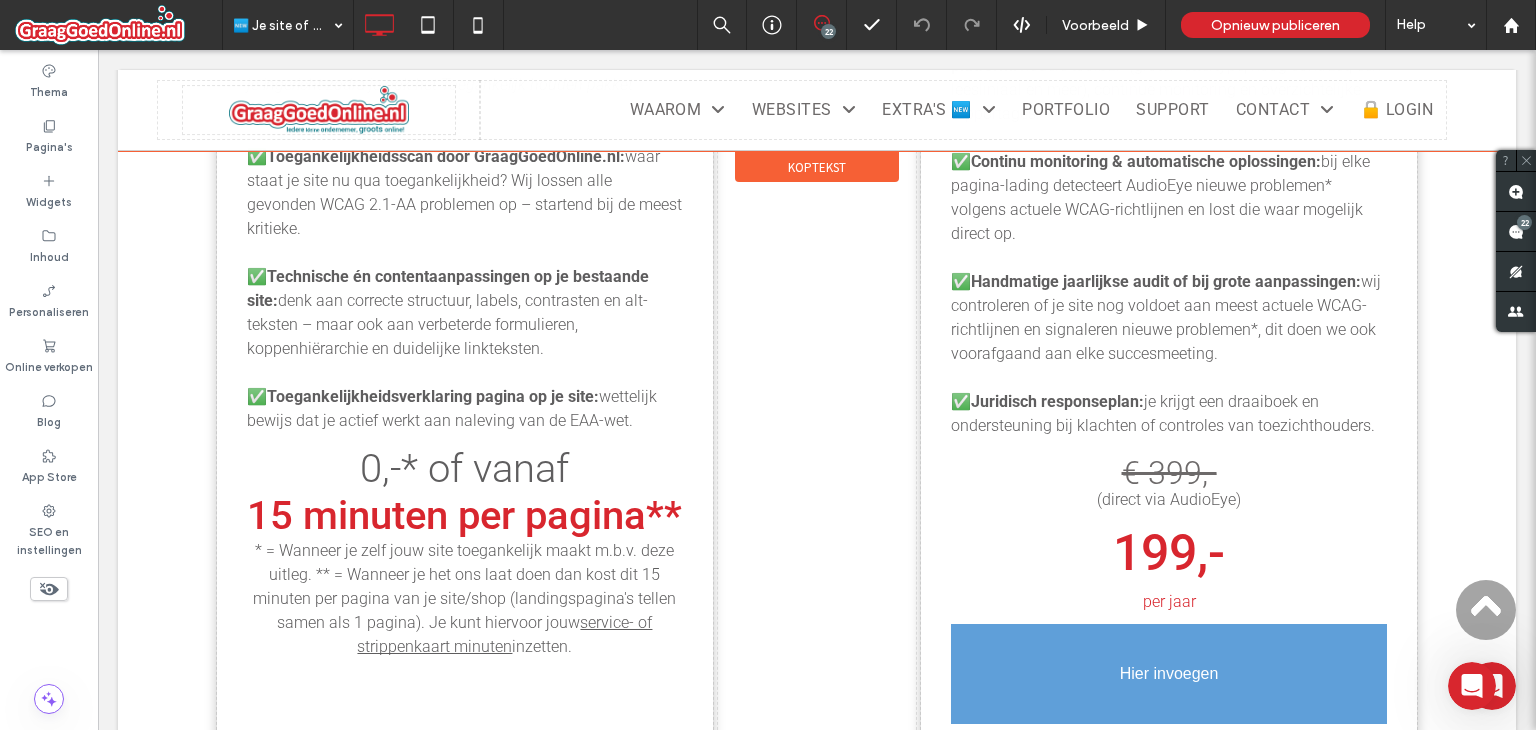 drag, startPoint x: 1155, startPoint y: 459, endPoint x: 1164, endPoint y: 625, distance: 166.24379 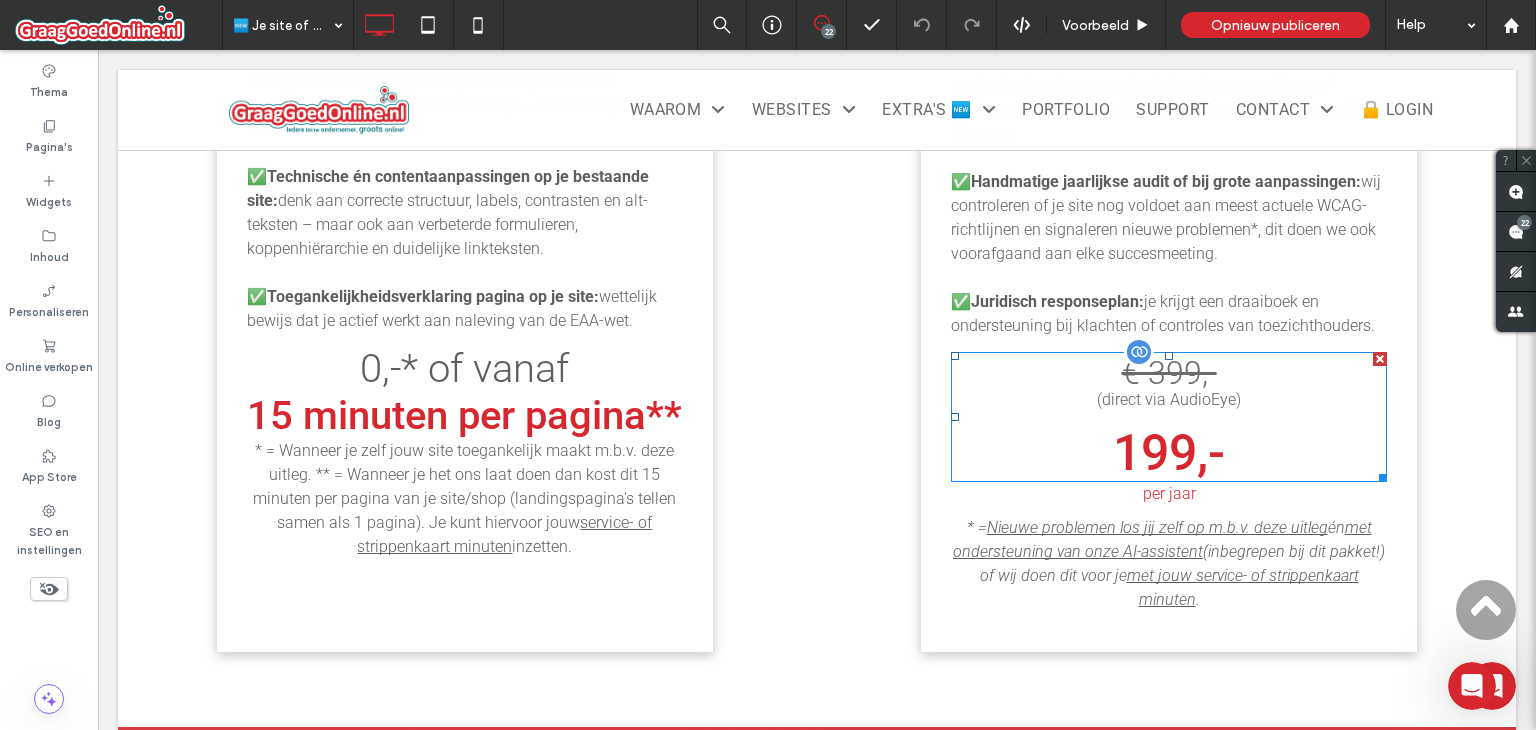 scroll, scrollTop: 2460, scrollLeft: 0, axis: vertical 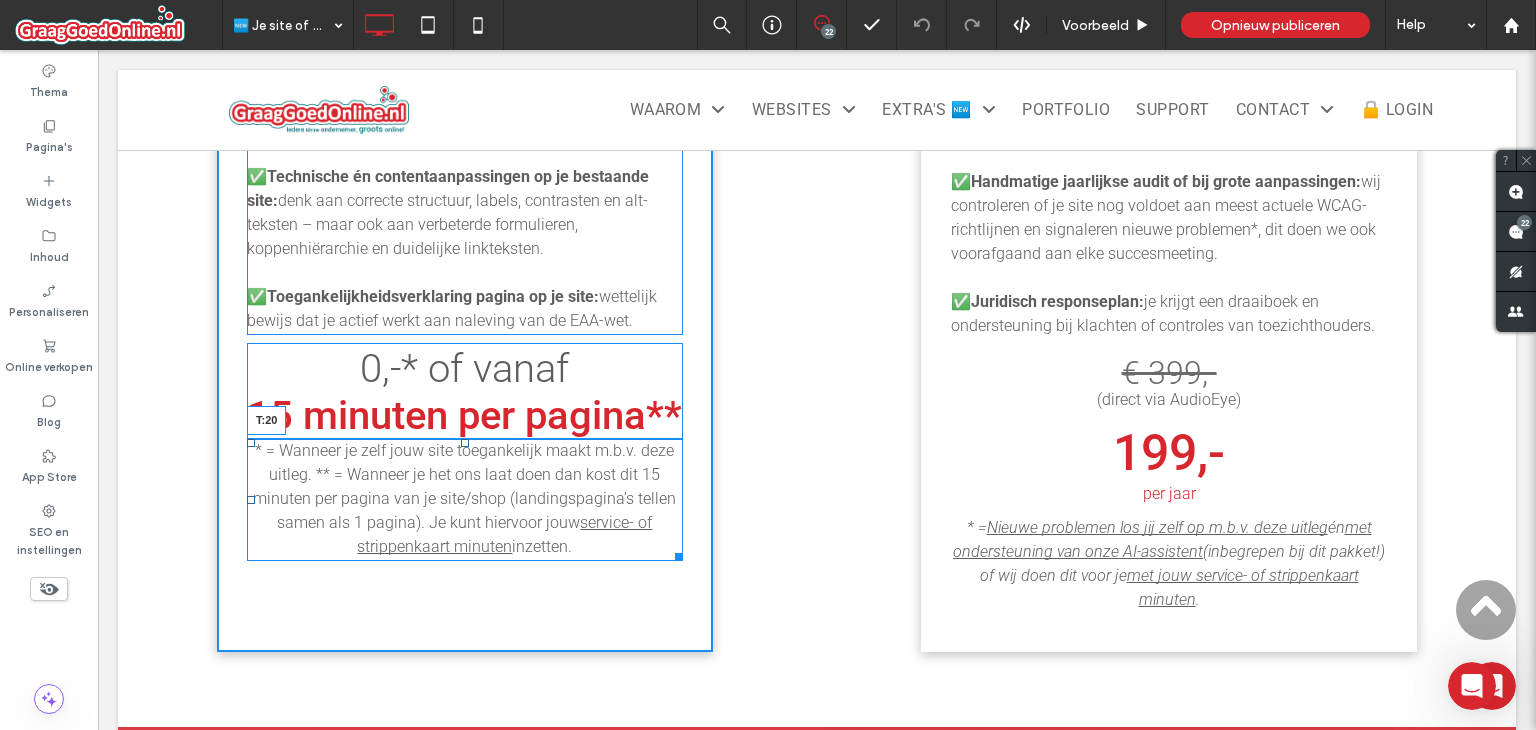 drag, startPoint x: 456, startPoint y: 464, endPoint x: 556, endPoint y: 542, distance: 126.82271 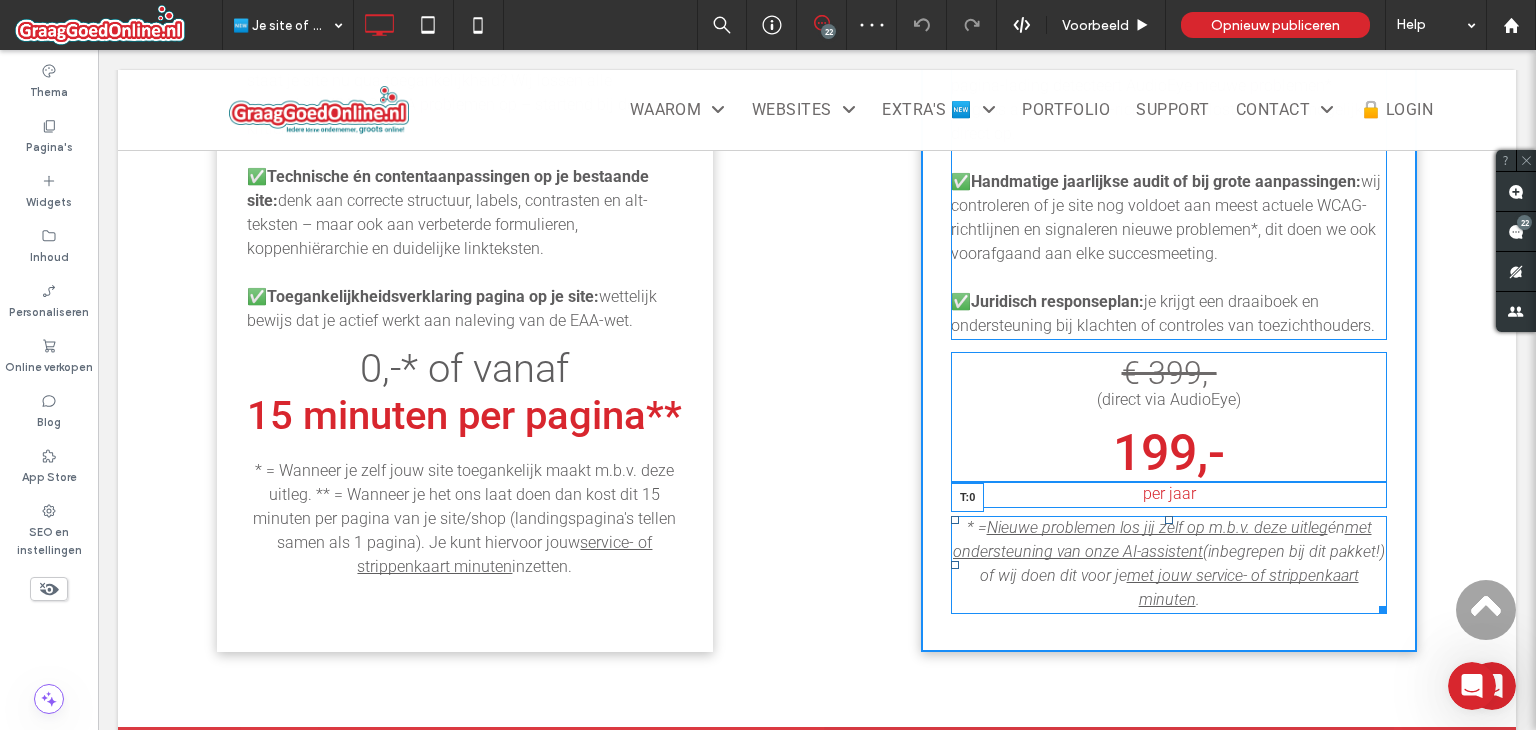 click on "Toegankelijk houden   pakket ✅  Inclusief het AudioEye webtoegankelijkheid platform:  visuele toolbar  (groter lettertype, hoog contrast, een leesliniaal en meer), continue monitoring en overzichtelijke rapportages. ✅  Continu monitoring & automatische oplossingen:  bij elke pagina-lading detecteert AudioEye nieuwe problemen* volgens actuele WCAG-richtlijnen en lost die waar mogelijk direct op. ✅  Handmatige jaarlijkse audit of bij grote aanpassingen:  wij controleren of je site nog voldoet aan meest actuele WCAG-richtlijnen en signaleren nieuwe problemen*, dit doen we ook voorafgaand aan elke succesmeeting. ✅  Juridisch responseplan:  je krijgt een draaiboek en ondersteuning bij klachten of controles van toezichthouders.     € 399,-
(direct via AudioEye )
199,-
per jaar * =  Nieuwe problemen los jij zelf op m.b.v. deze uitleg  én  met ondersteuning van onze AI-assistent  (inbegrepen bij dit pakket!) of wij doen dit voor je  met jouw service- of strippenkaart minuten ." at bounding box center [1169, 241] 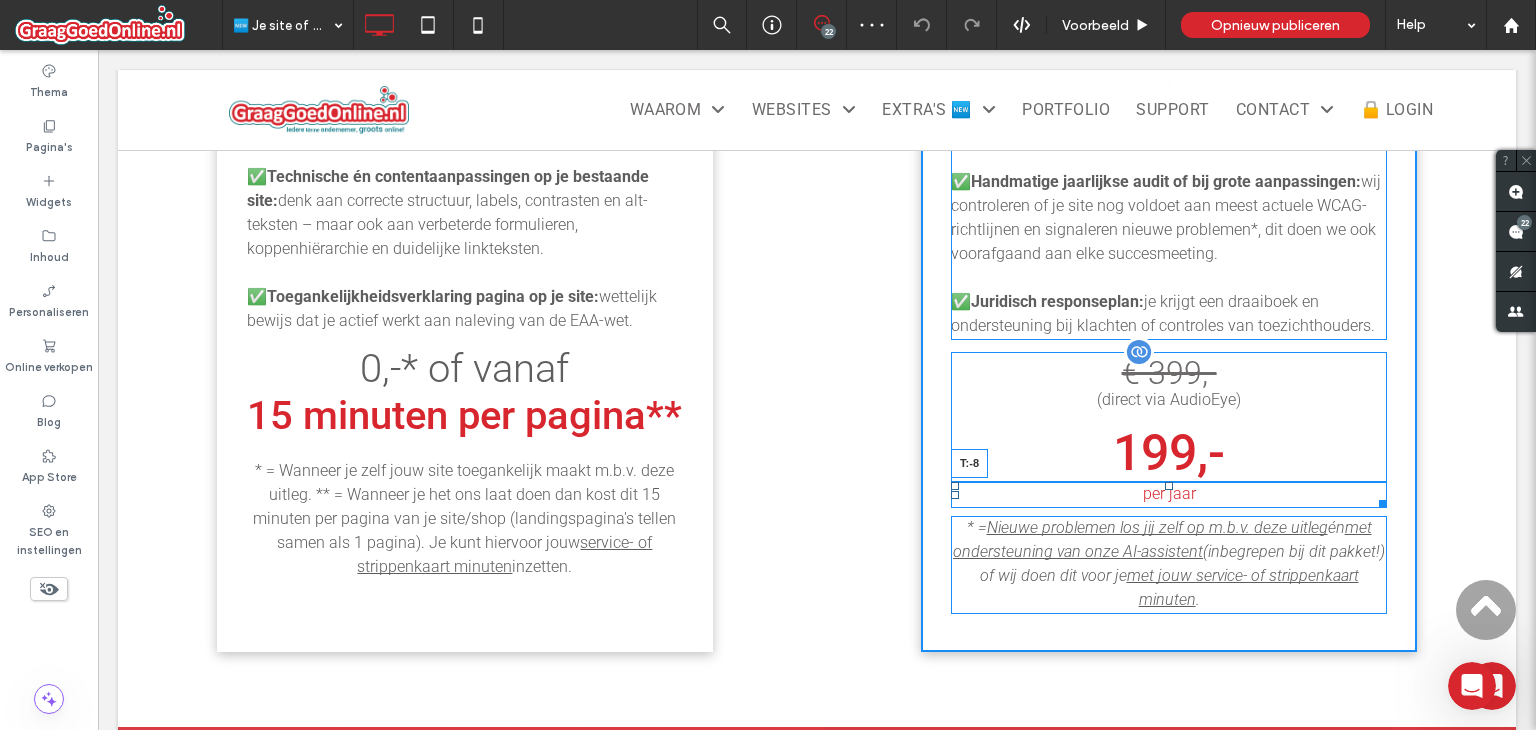 drag, startPoint x: 1162, startPoint y: 457, endPoint x: 1165, endPoint y: 417, distance: 40.112343 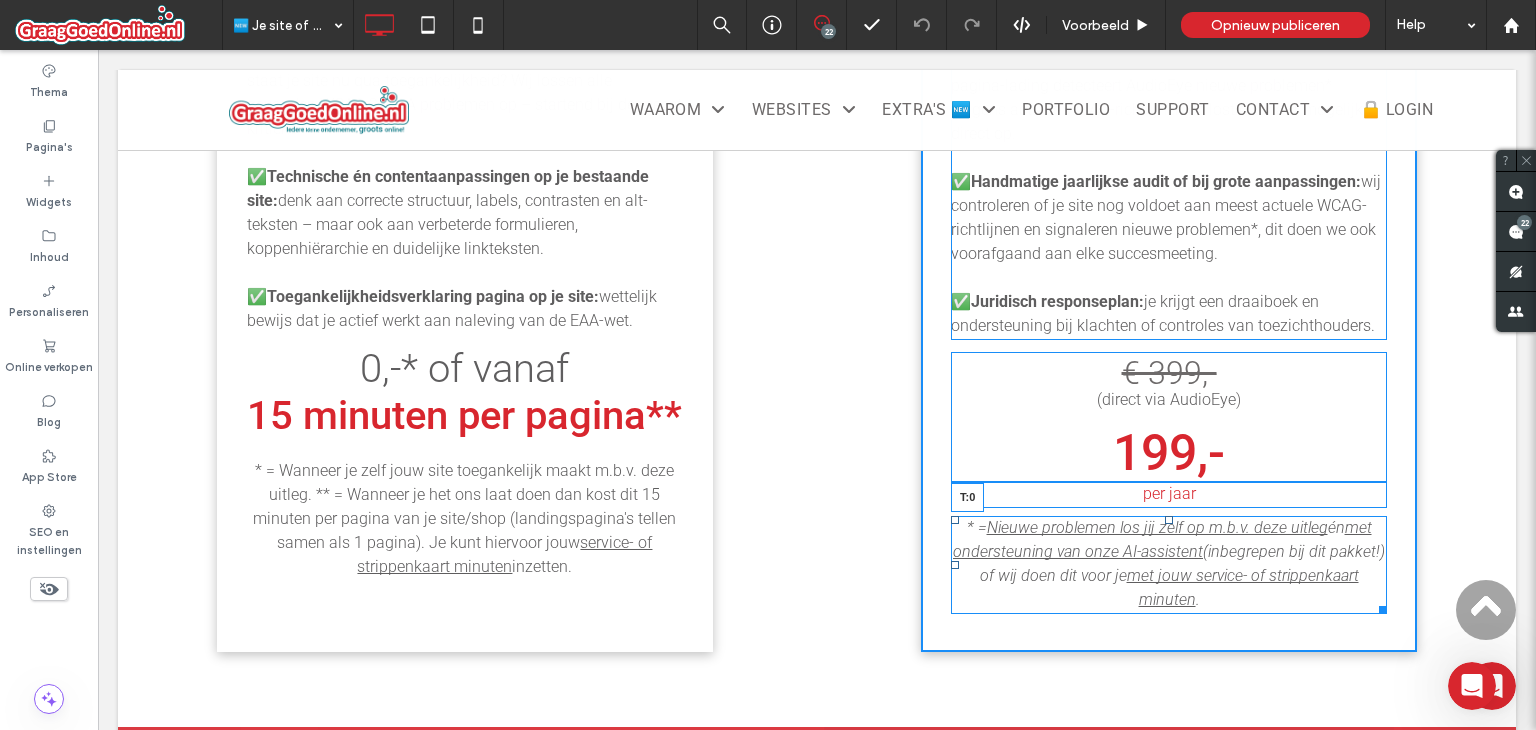 drag, startPoint x: 1160, startPoint y: 490, endPoint x: 1249, endPoint y: 539, distance: 101.597244 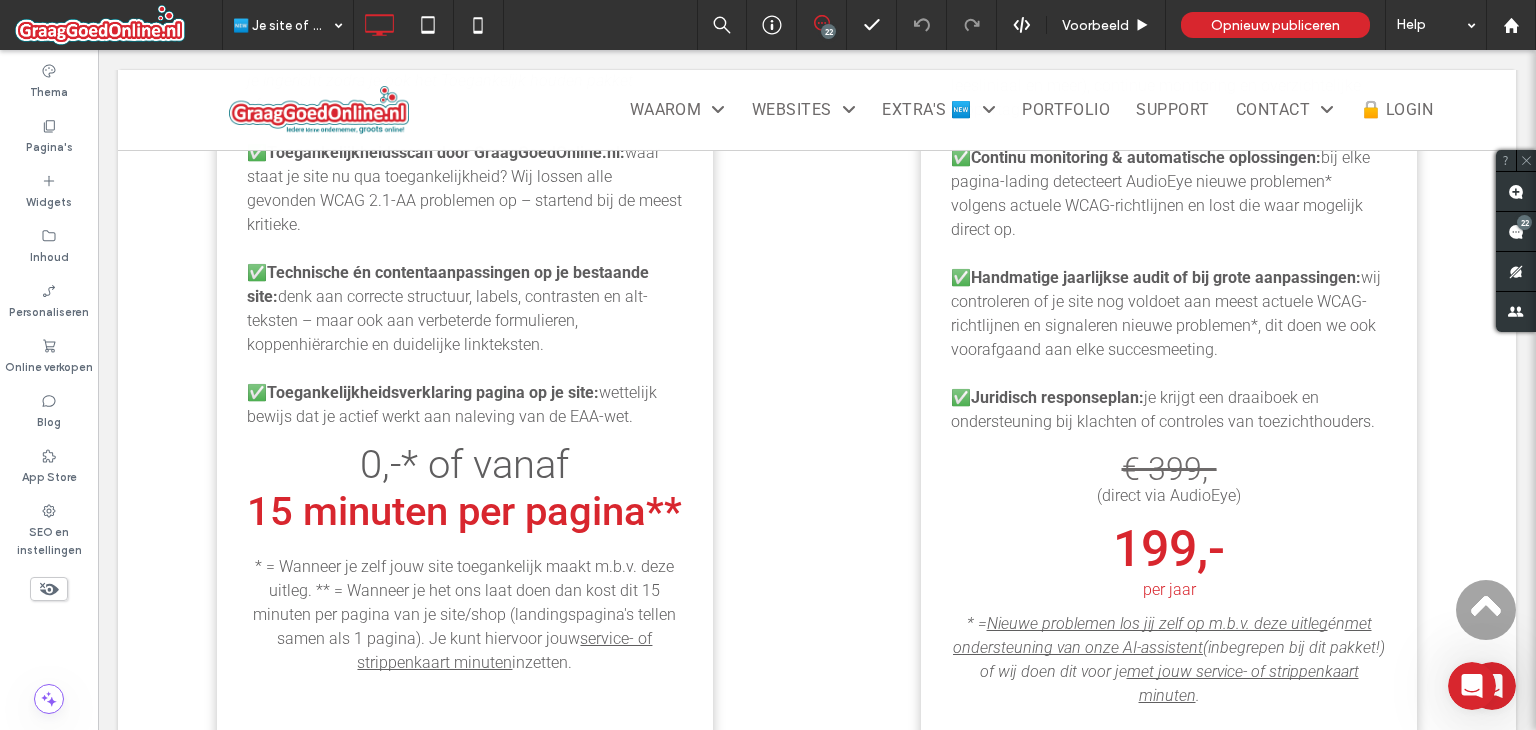 scroll, scrollTop: 2360, scrollLeft: 0, axis: vertical 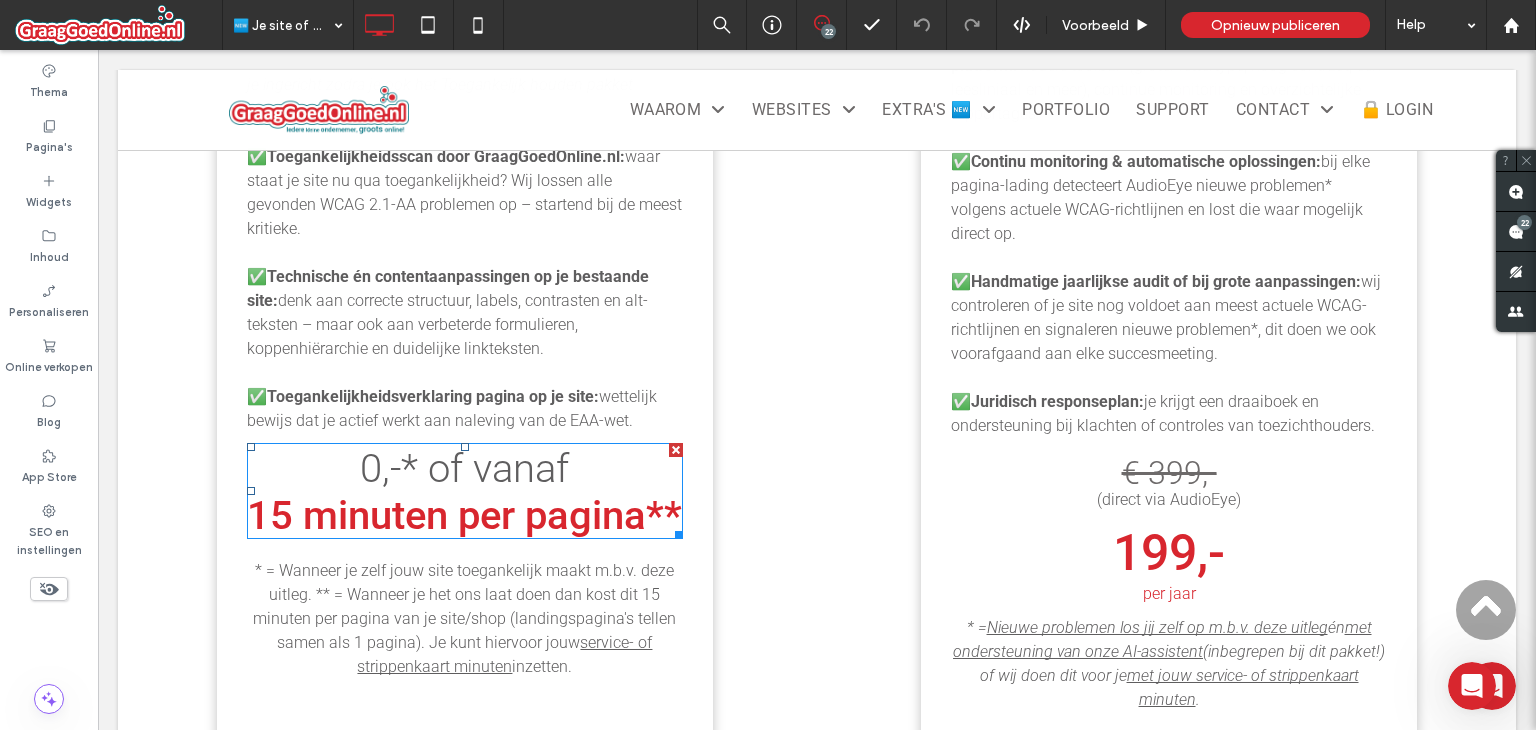click on "15 minuten per pagina**" at bounding box center [464, 515] 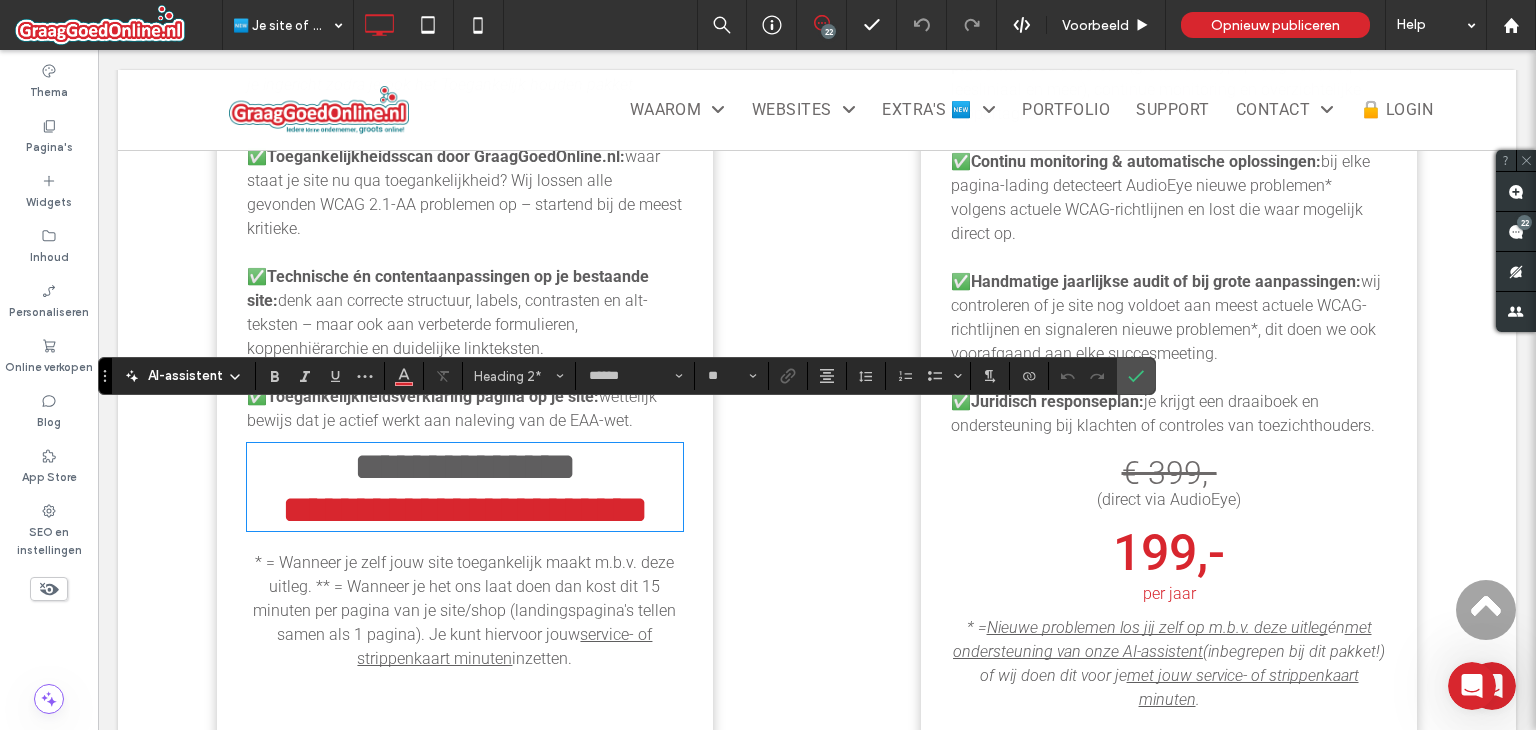 click on "per jaar" at bounding box center [1169, 593] 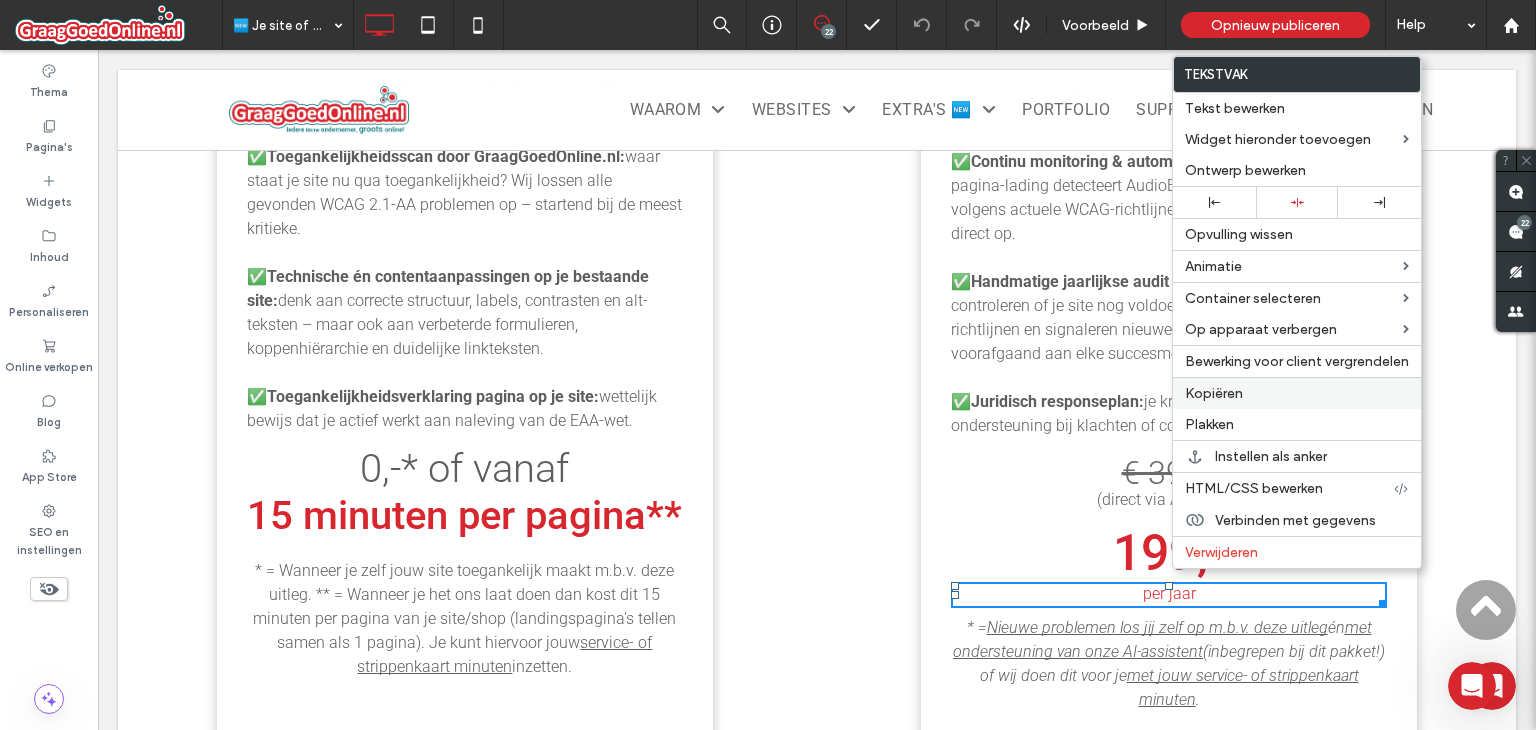 click on "Kopiëren" at bounding box center [1214, 393] 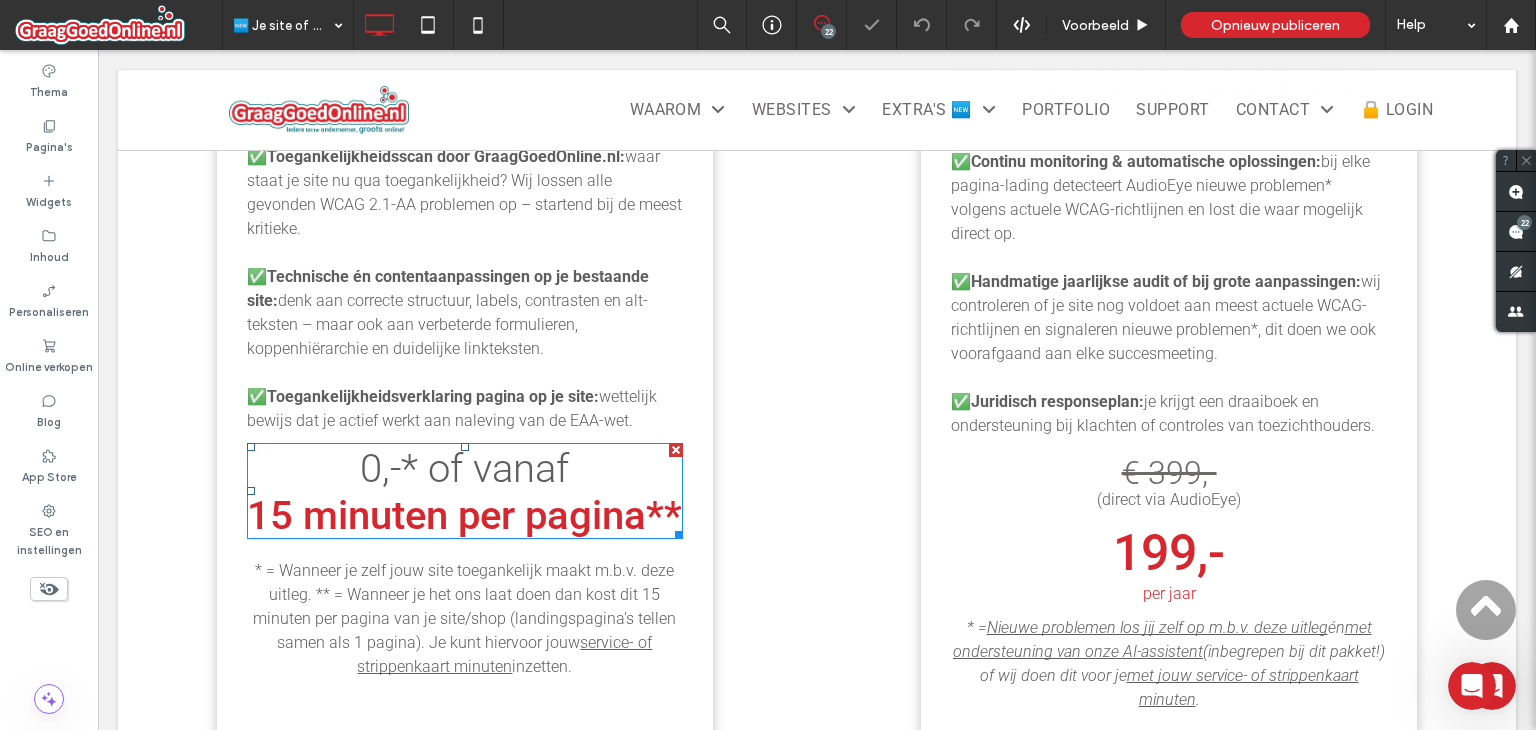 click on "15 minuten per pagina**" at bounding box center (464, 515) 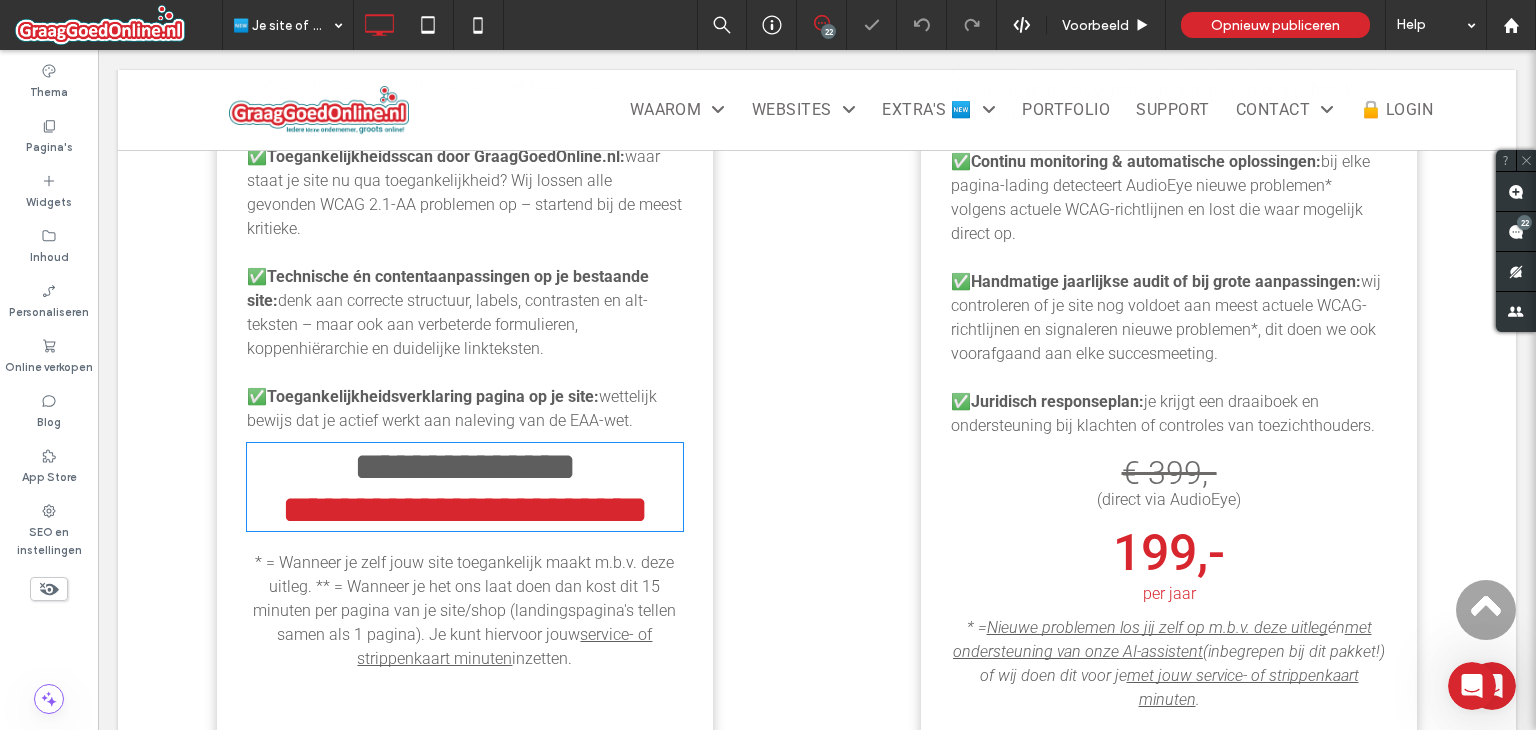 type on "******" 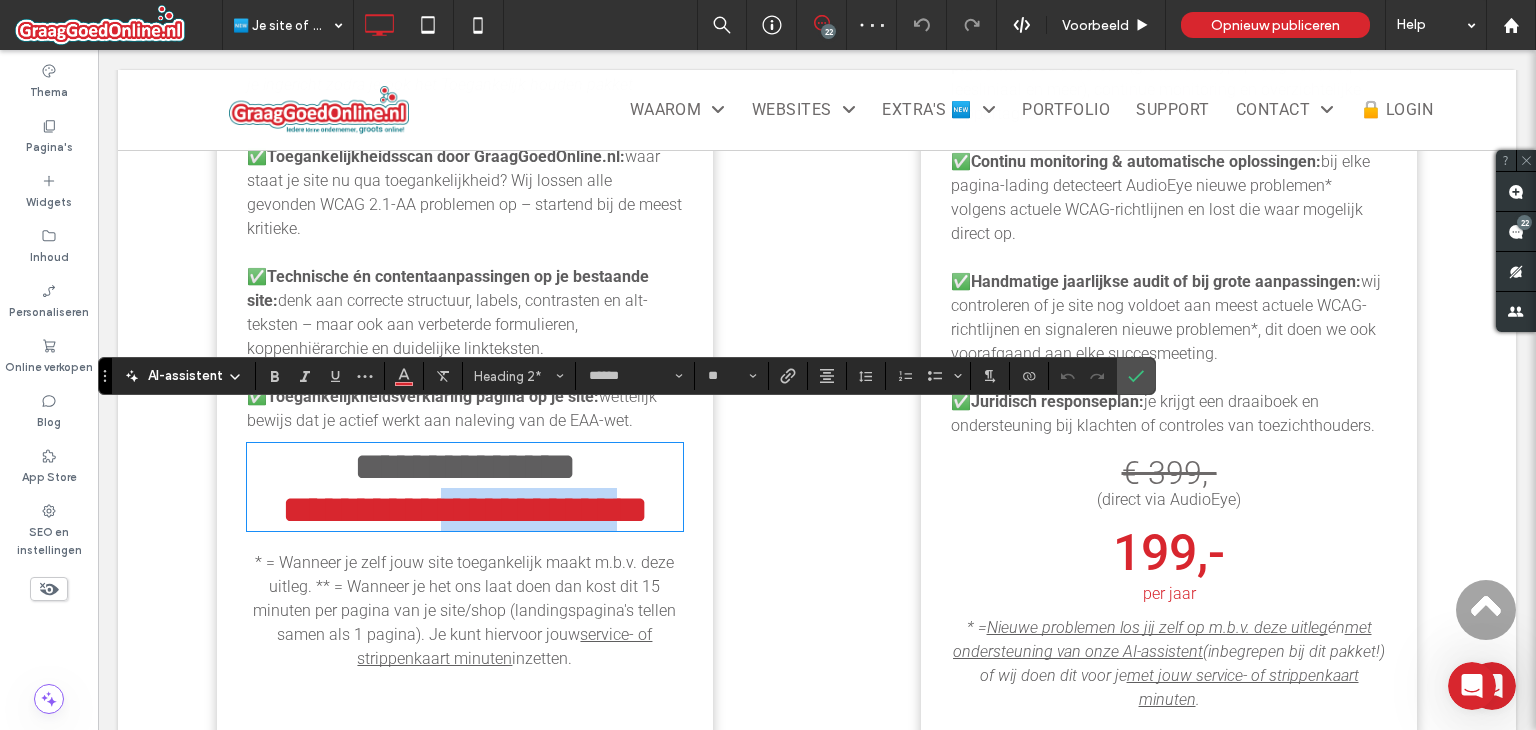 drag, startPoint x: 500, startPoint y: 537, endPoint x: 527, endPoint y: 499, distance: 46.615448 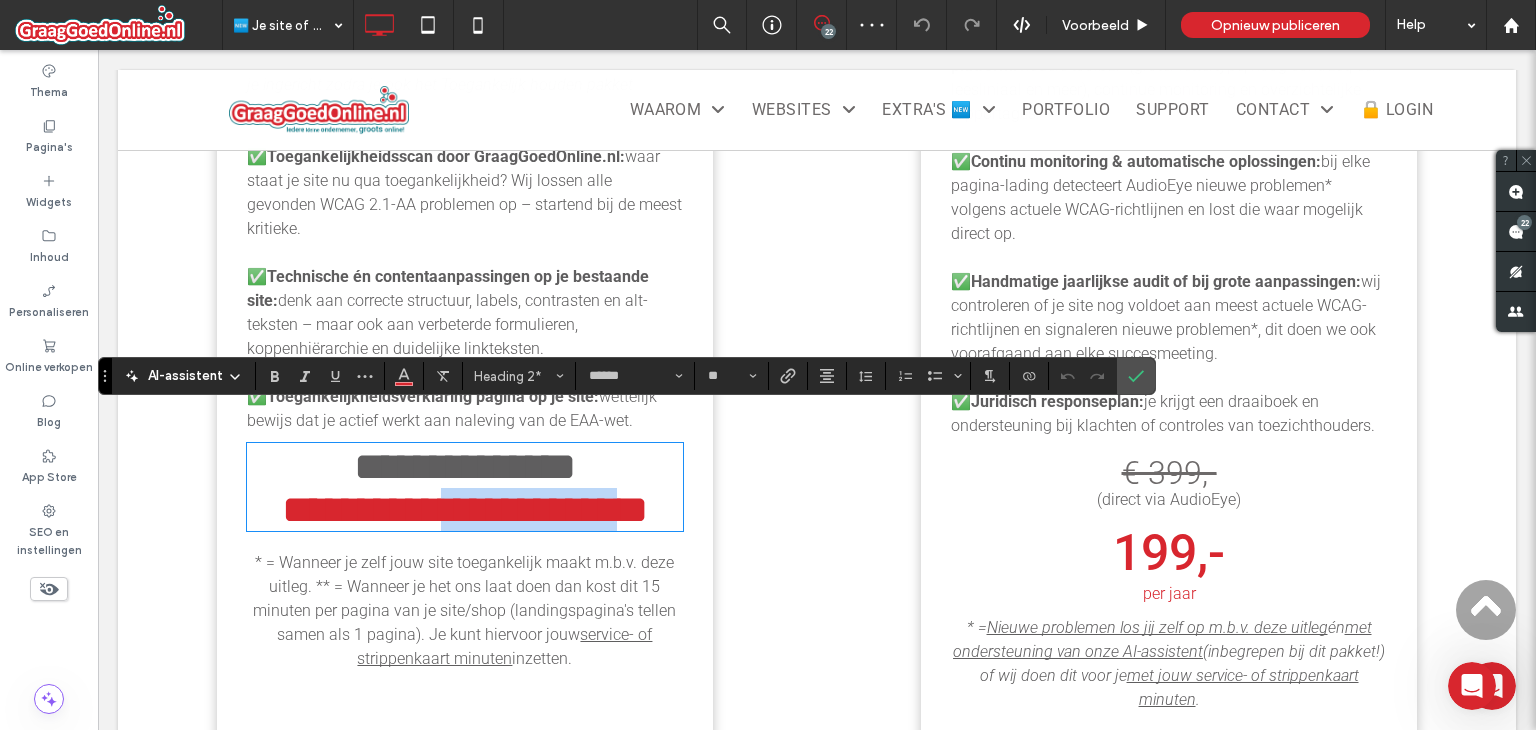 click on "**********" at bounding box center (465, 509) 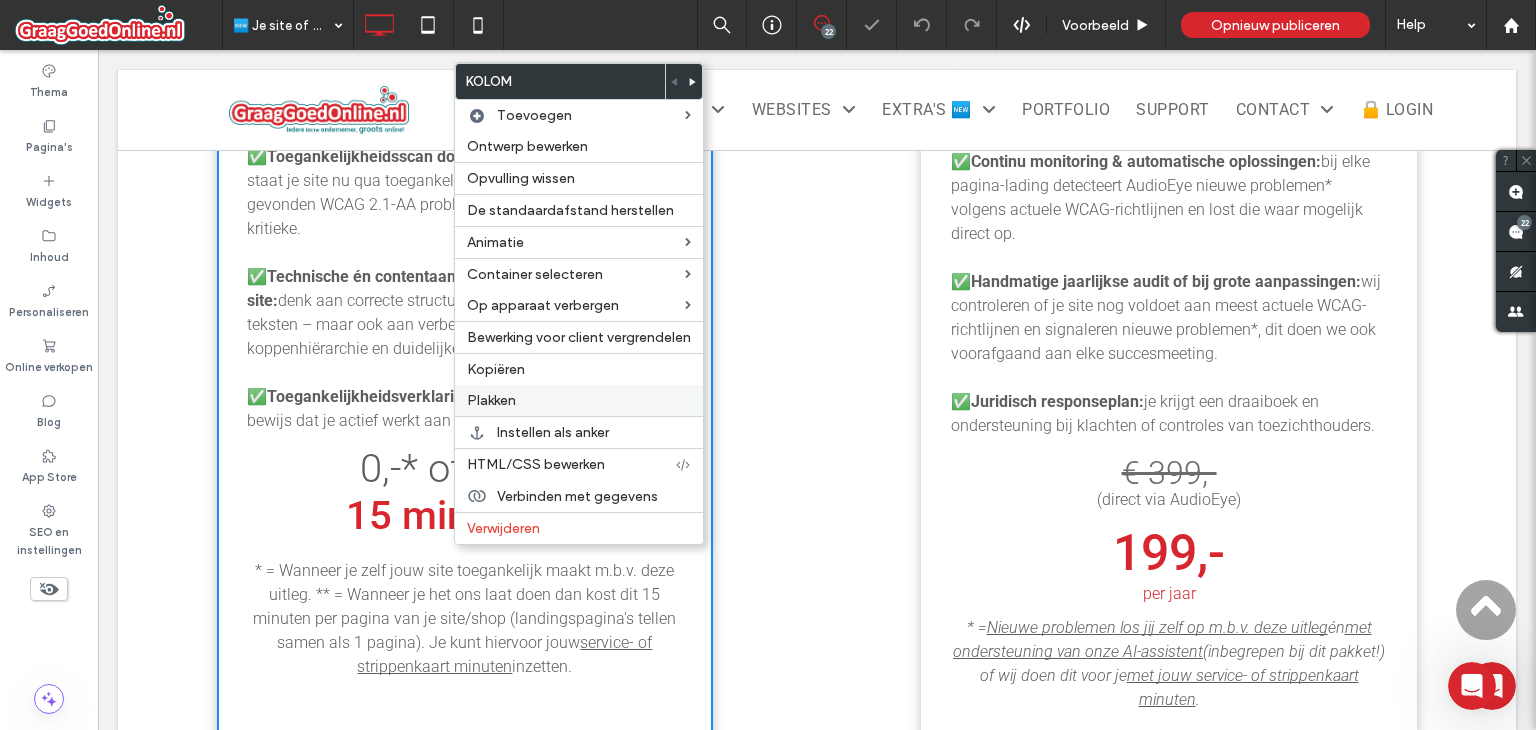 click on "Plakken" at bounding box center (579, 400) 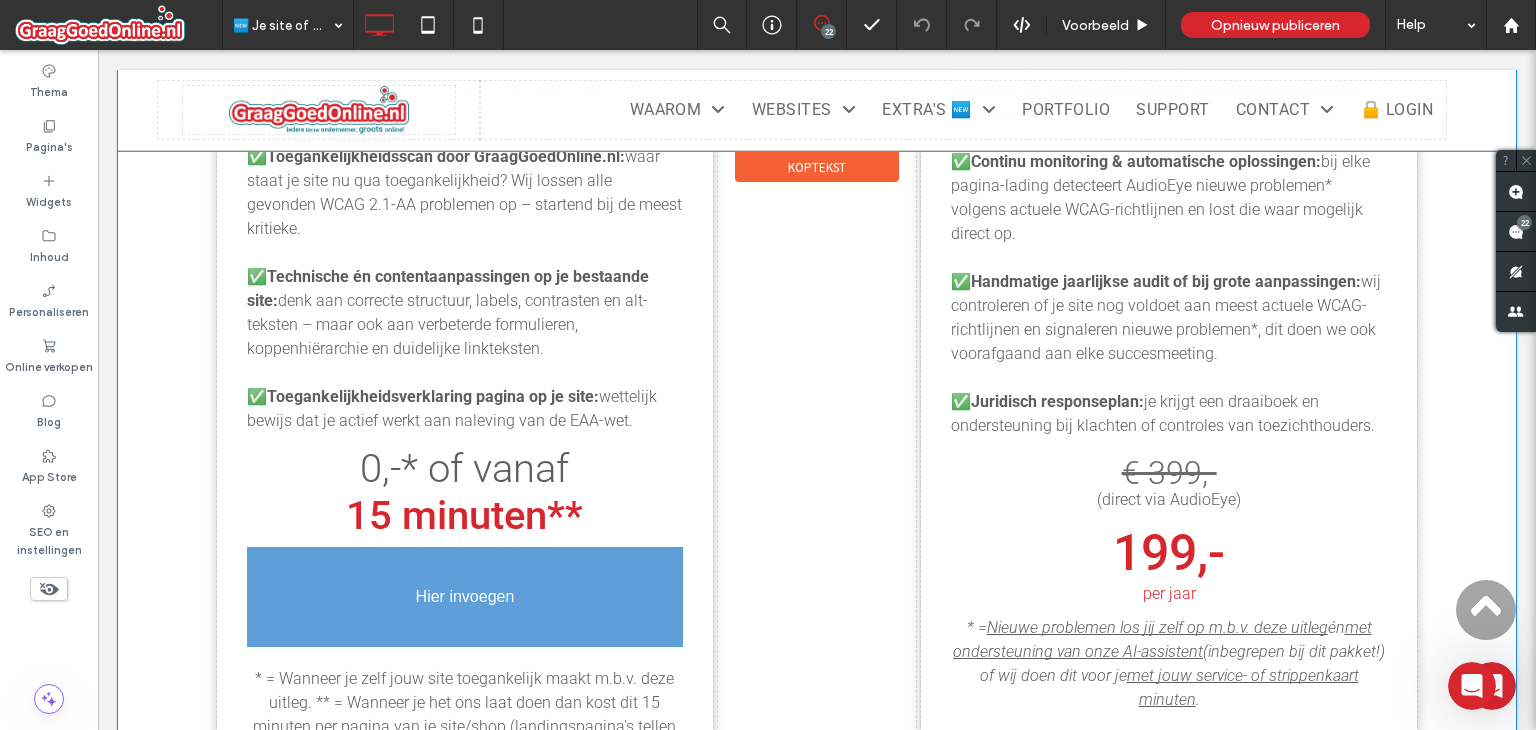drag, startPoint x: 453, startPoint y: 671, endPoint x: 446, endPoint y: 537, distance: 134.18271 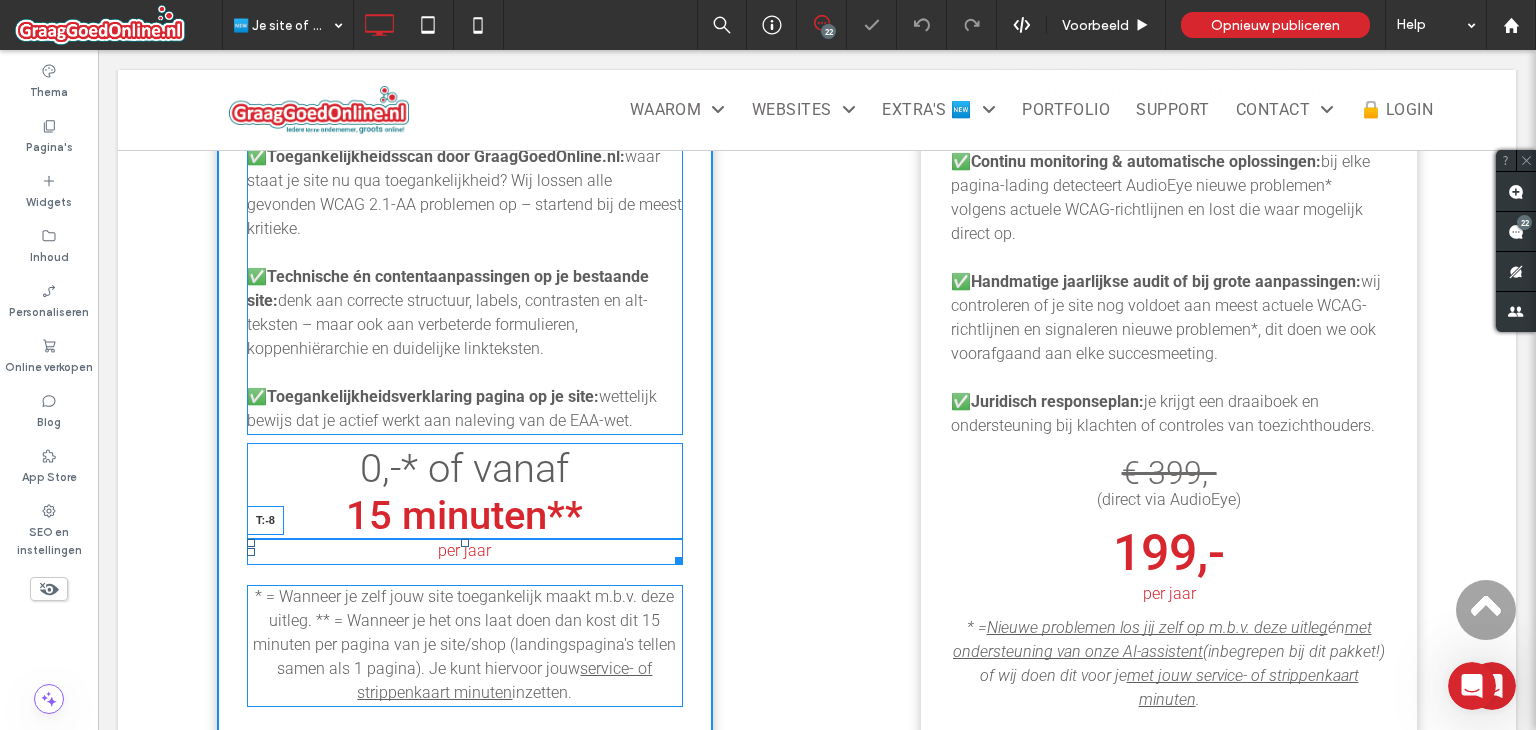 drag, startPoint x: 456, startPoint y: 524, endPoint x: 455, endPoint y: 461, distance: 63.007935 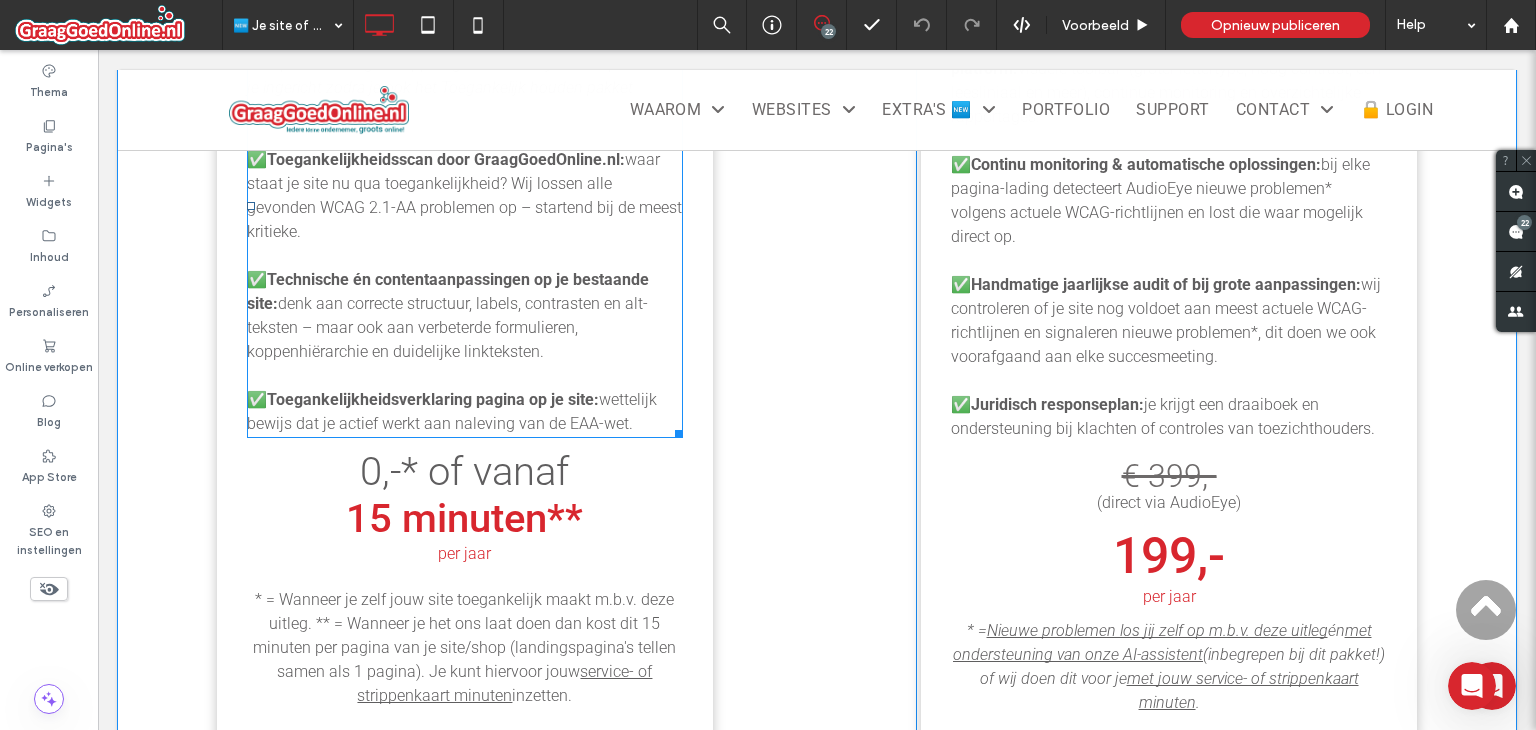 scroll, scrollTop: 2360, scrollLeft: 0, axis: vertical 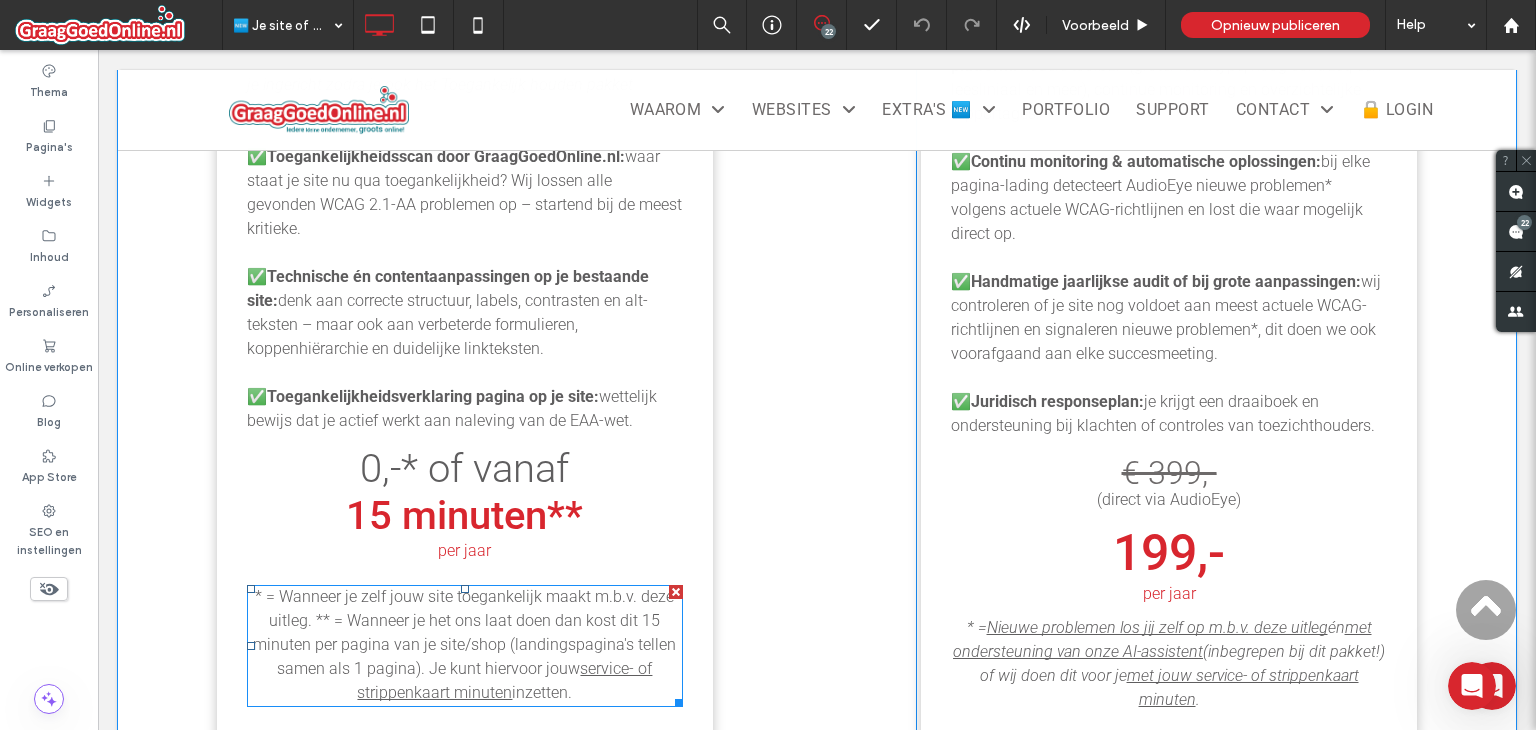 click on "* = Wanneer je zelf jouw site toegankelijk maakt m.b.v. deze uitleg. ** = Wanneer je het ons laat doen dan kost dit 15 minuten per pagina van je site/shop (landingspagina's tellen samen als 1 pagina). Je kunt hiervoor jouw" at bounding box center (464, 632) 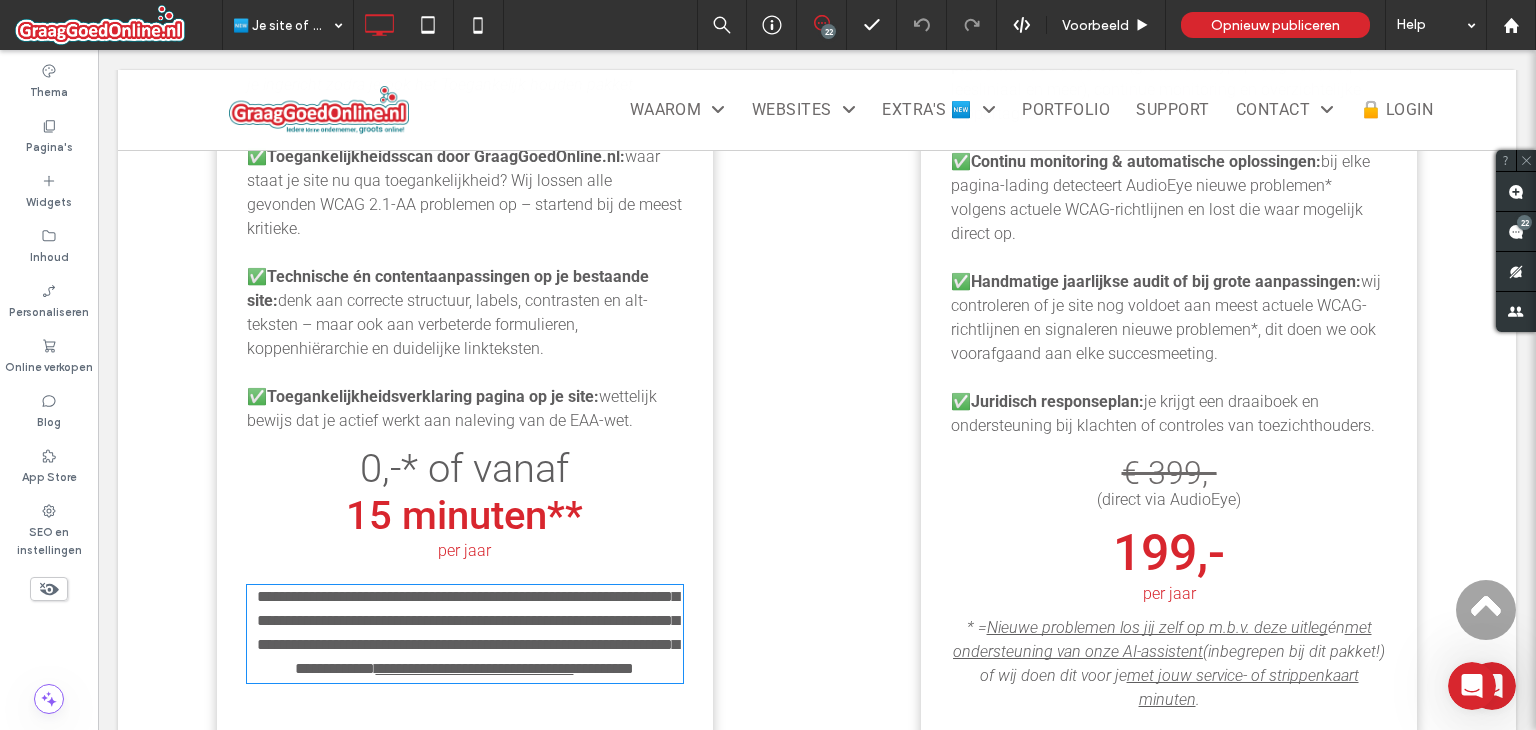 type on "******" 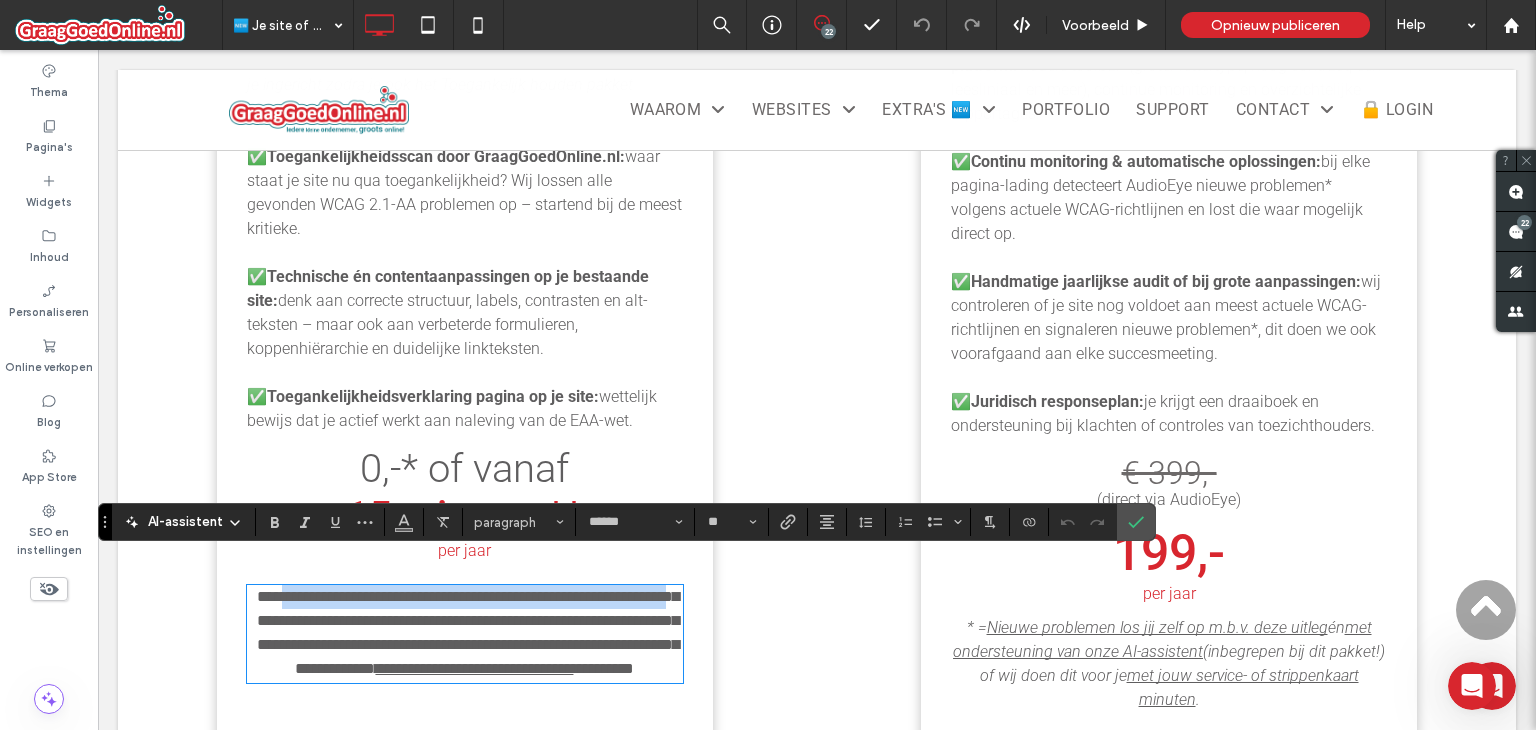 drag, startPoint x: 279, startPoint y: 565, endPoint x: 304, endPoint y: 591, distance: 36.069378 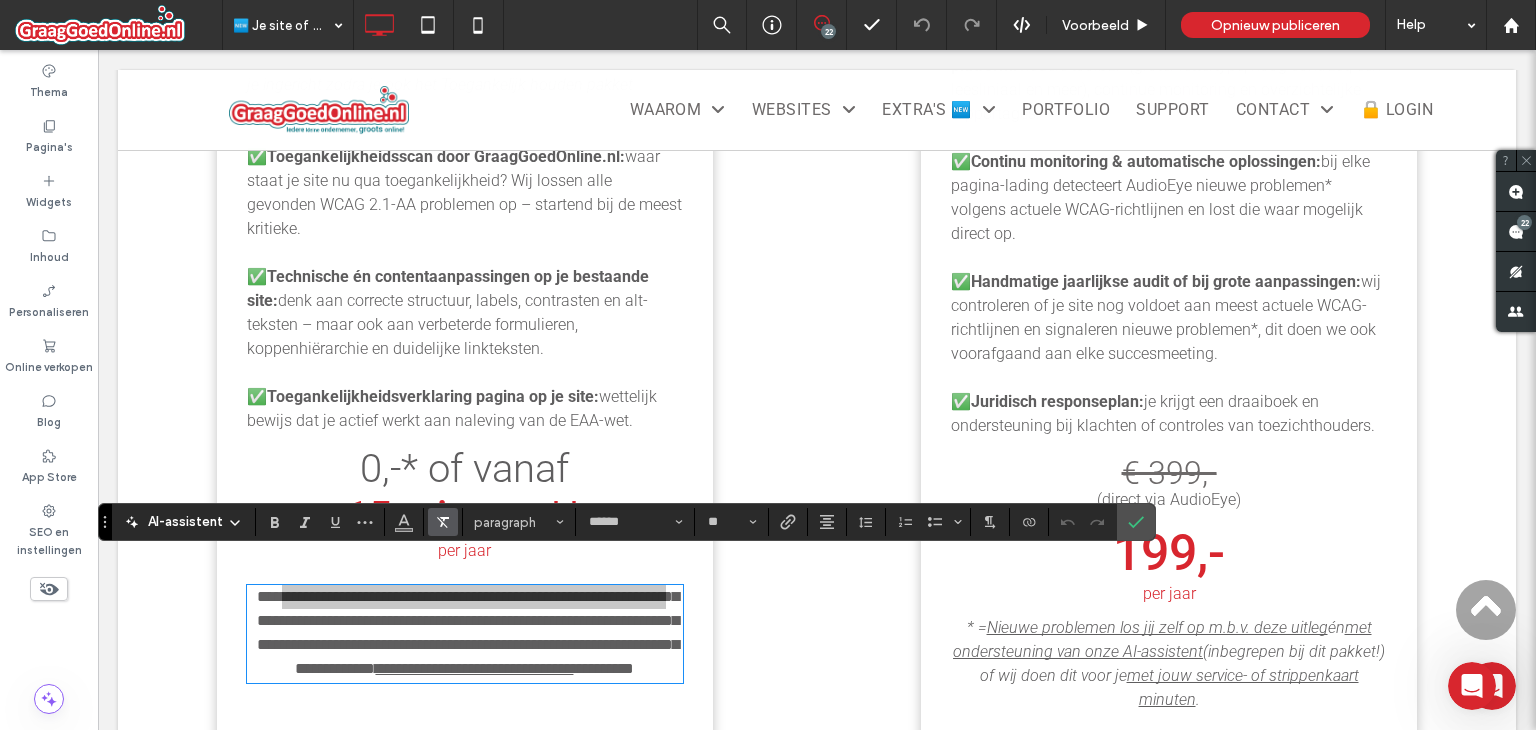 click 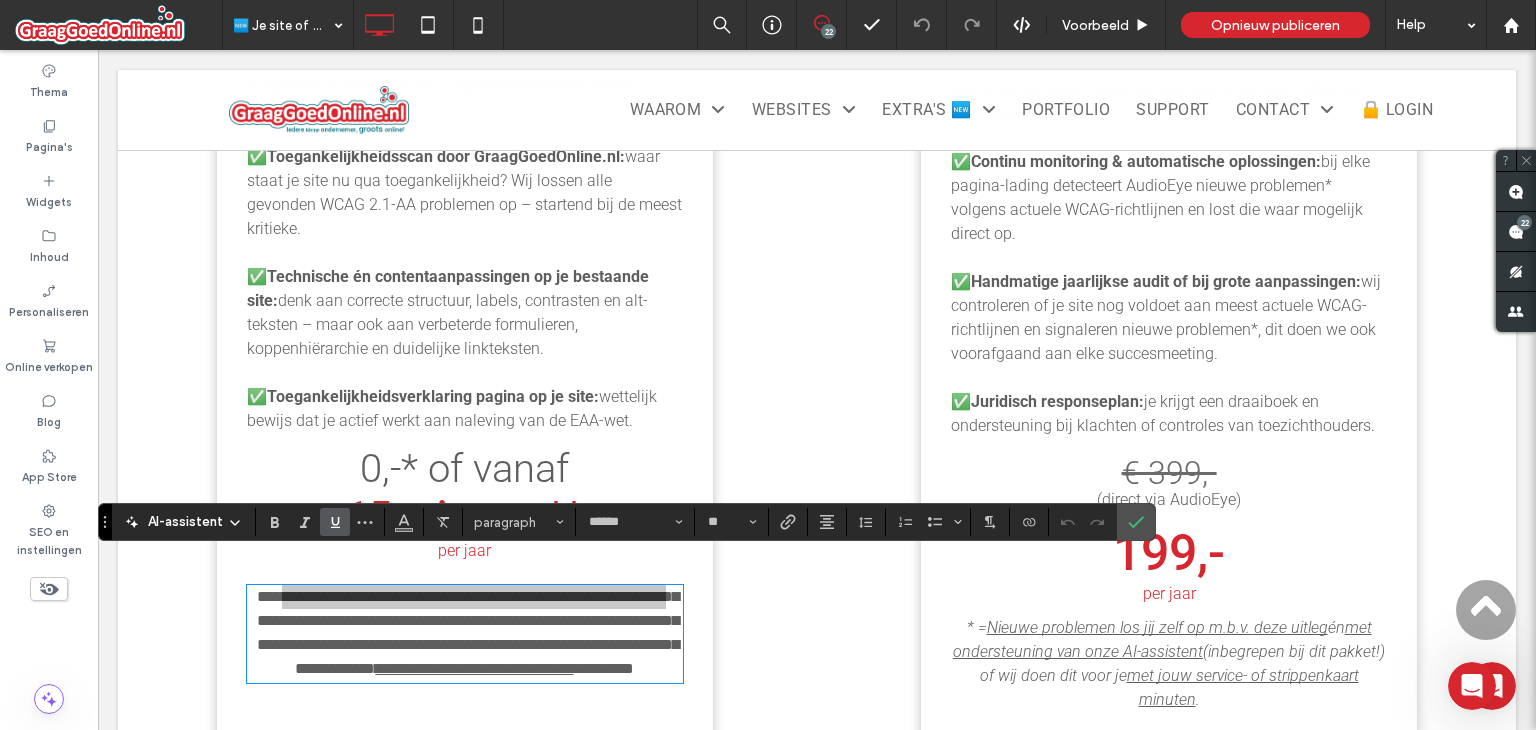 click at bounding box center [335, 522] 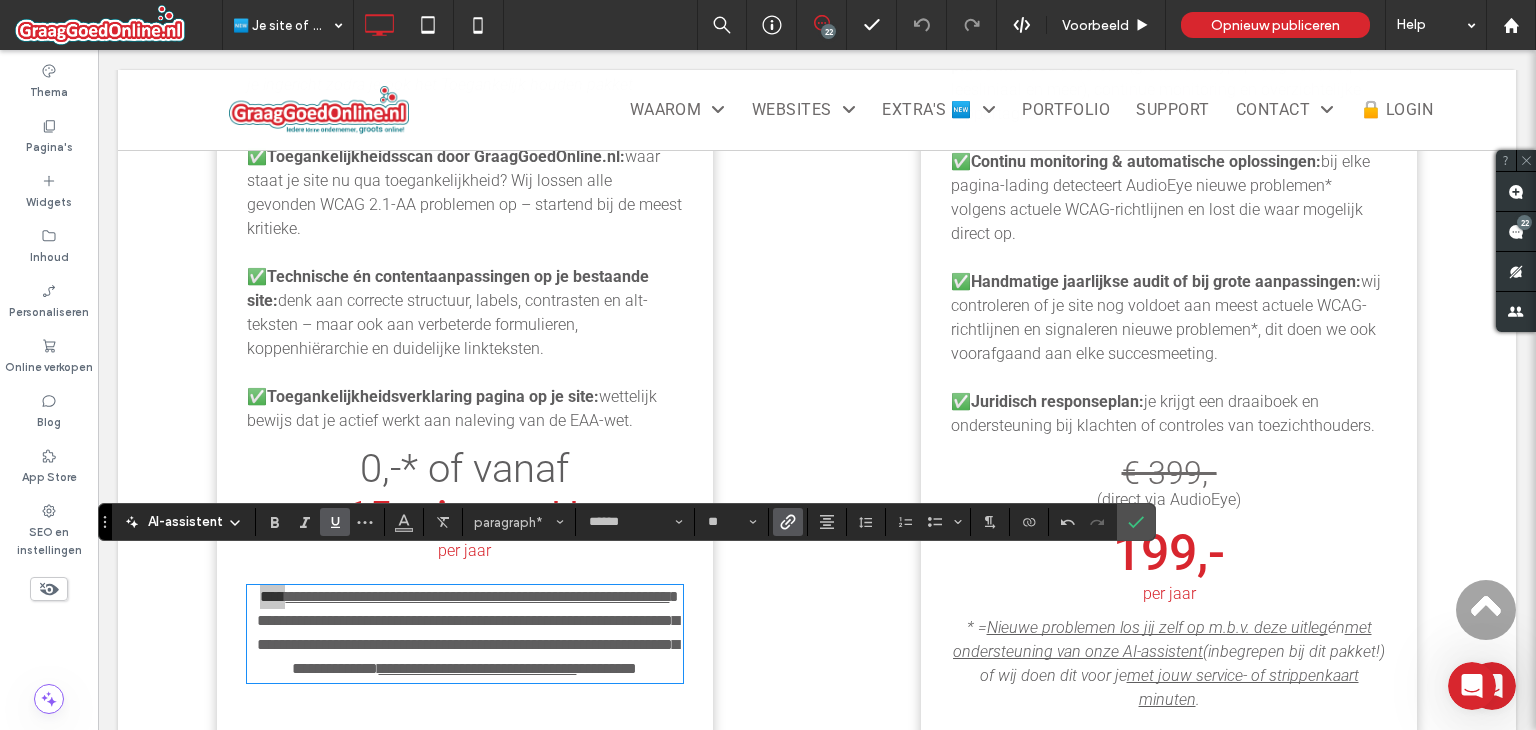 click 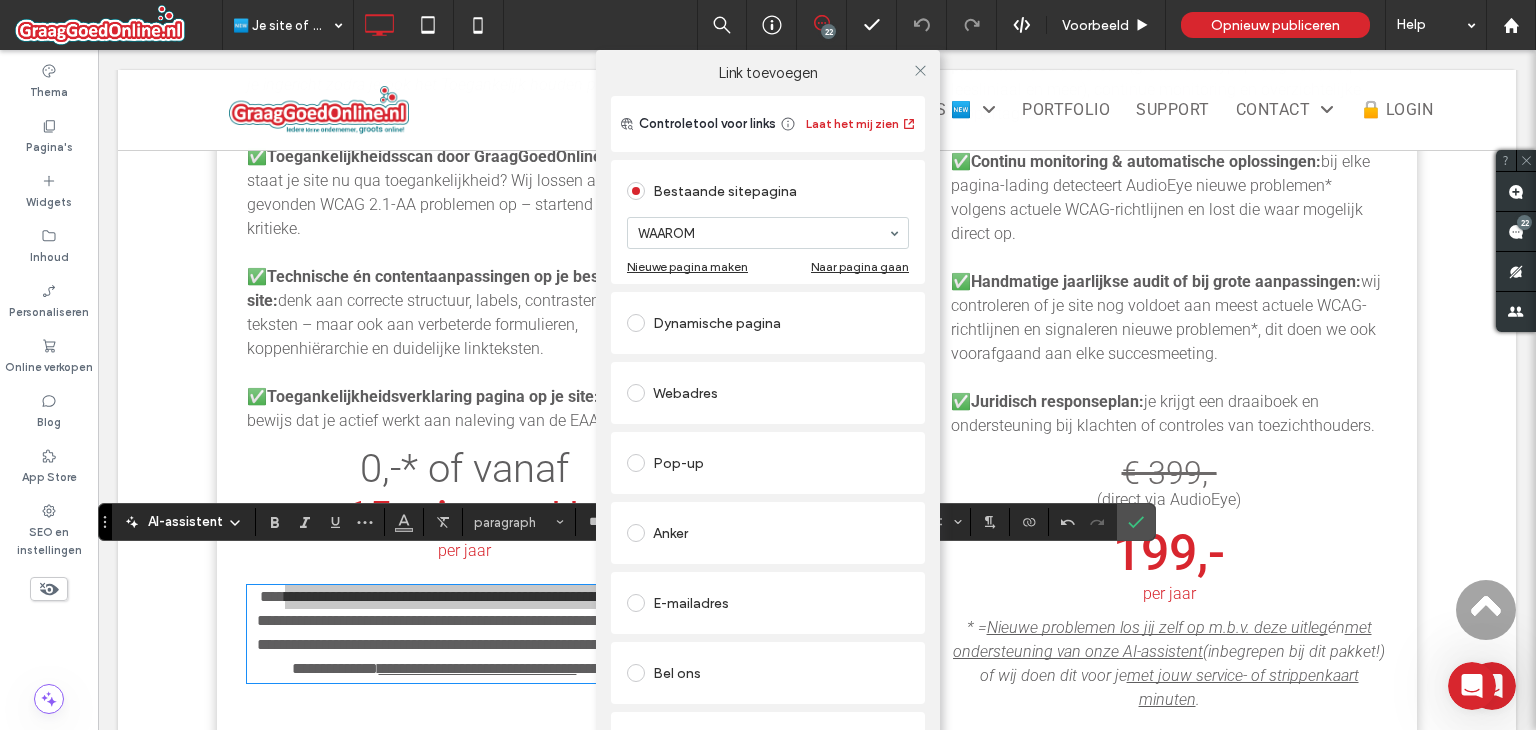 click on "Webadres" at bounding box center (768, 393) 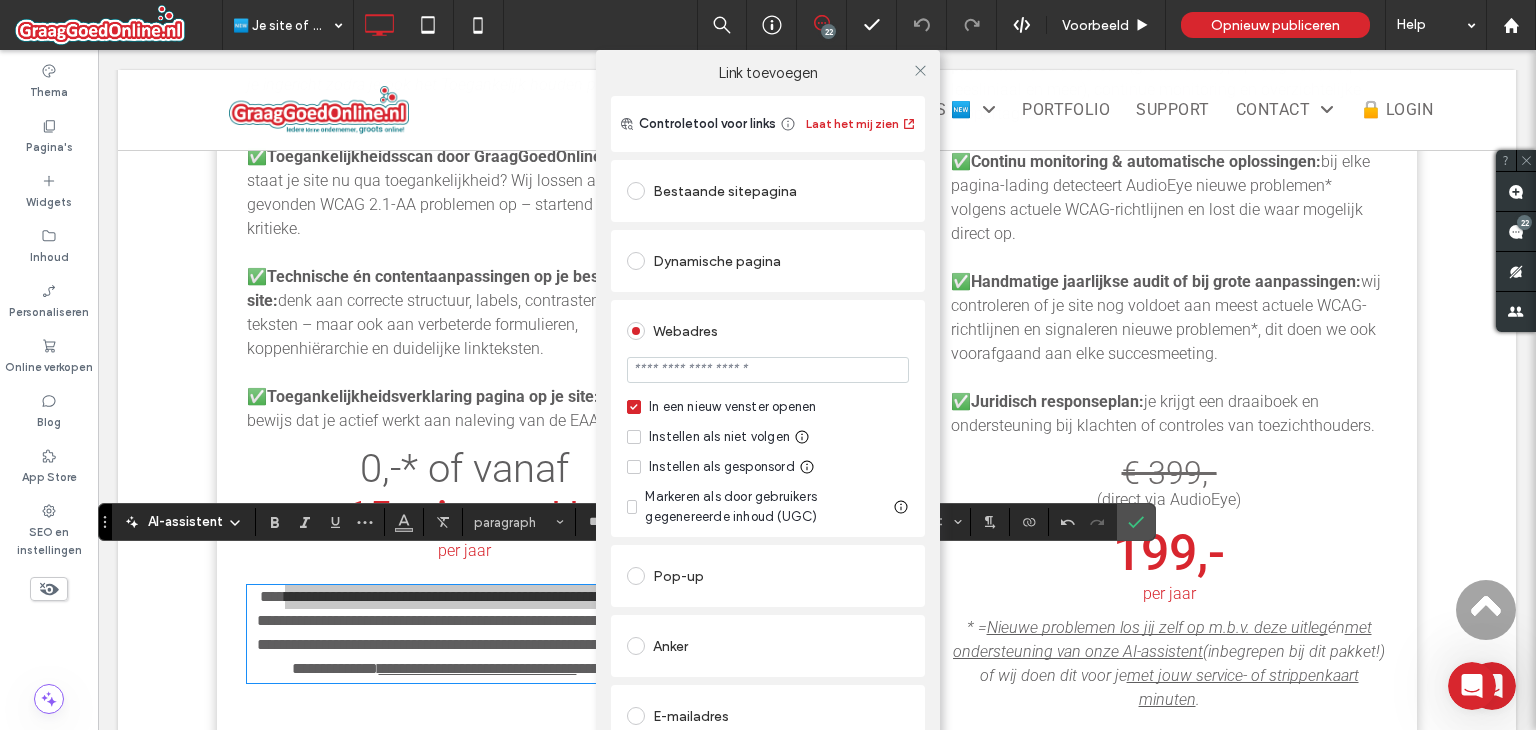 drag, startPoint x: 747, startPoint y: 379, endPoint x: 737, endPoint y: 374, distance: 11.18034 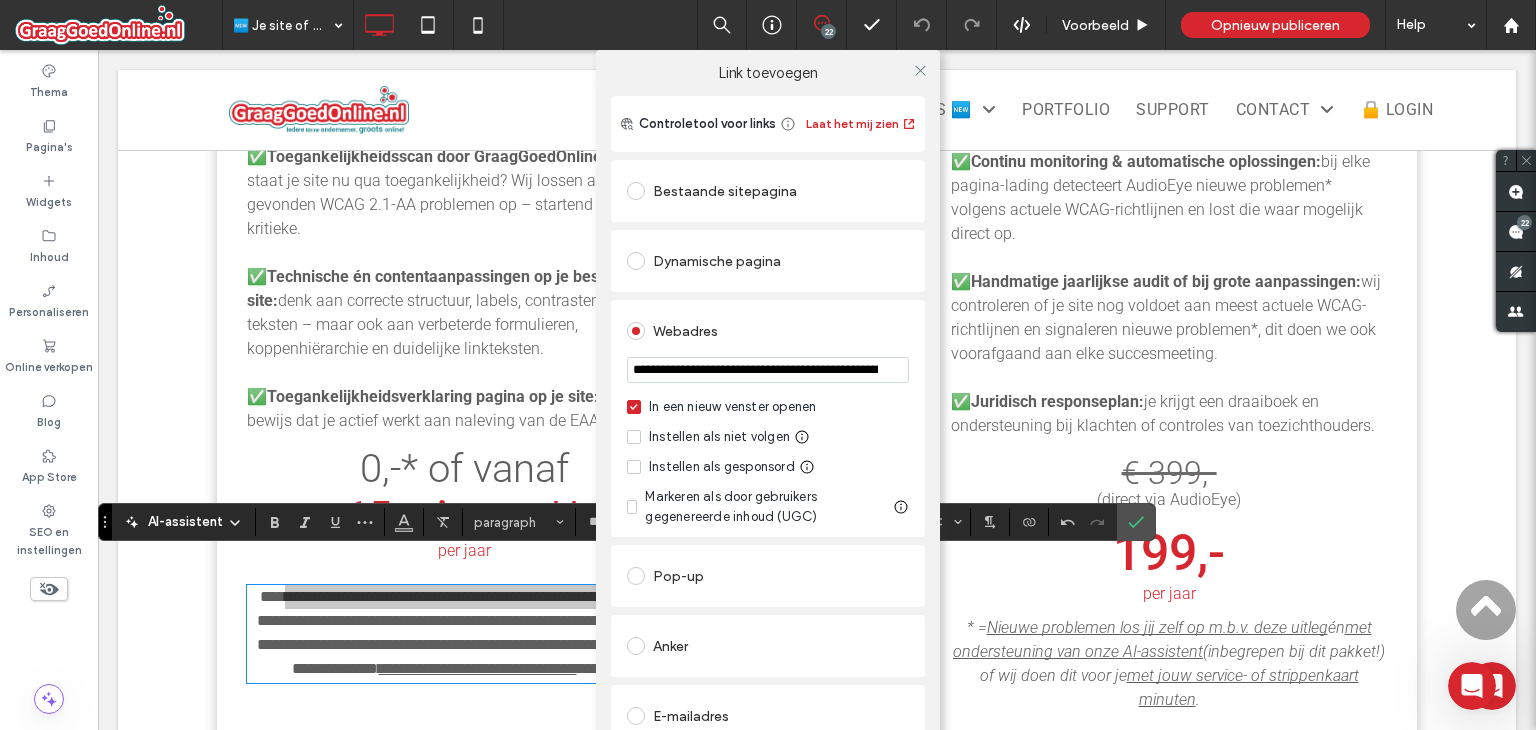 scroll, scrollTop: 0, scrollLeft: 417, axis: horizontal 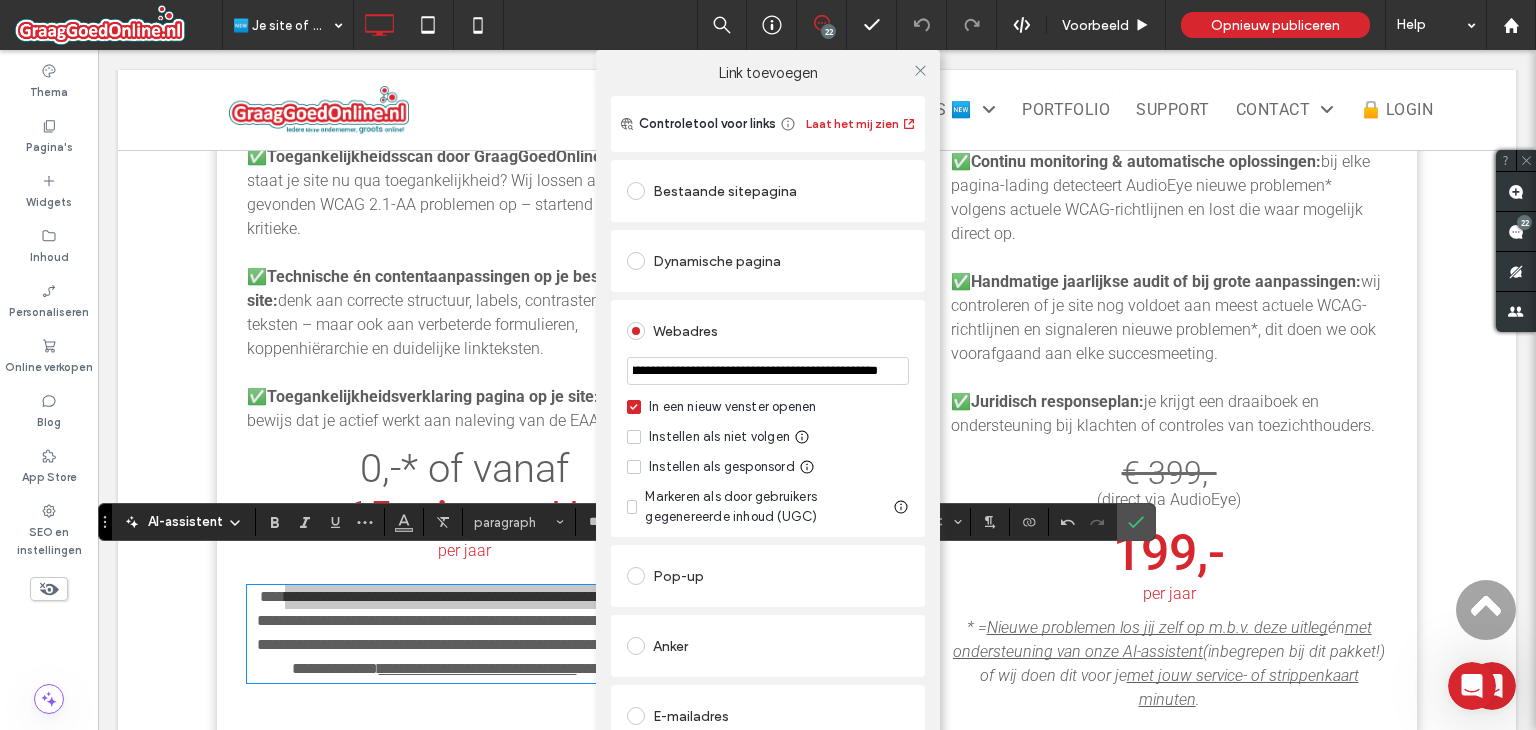 type on "**********" 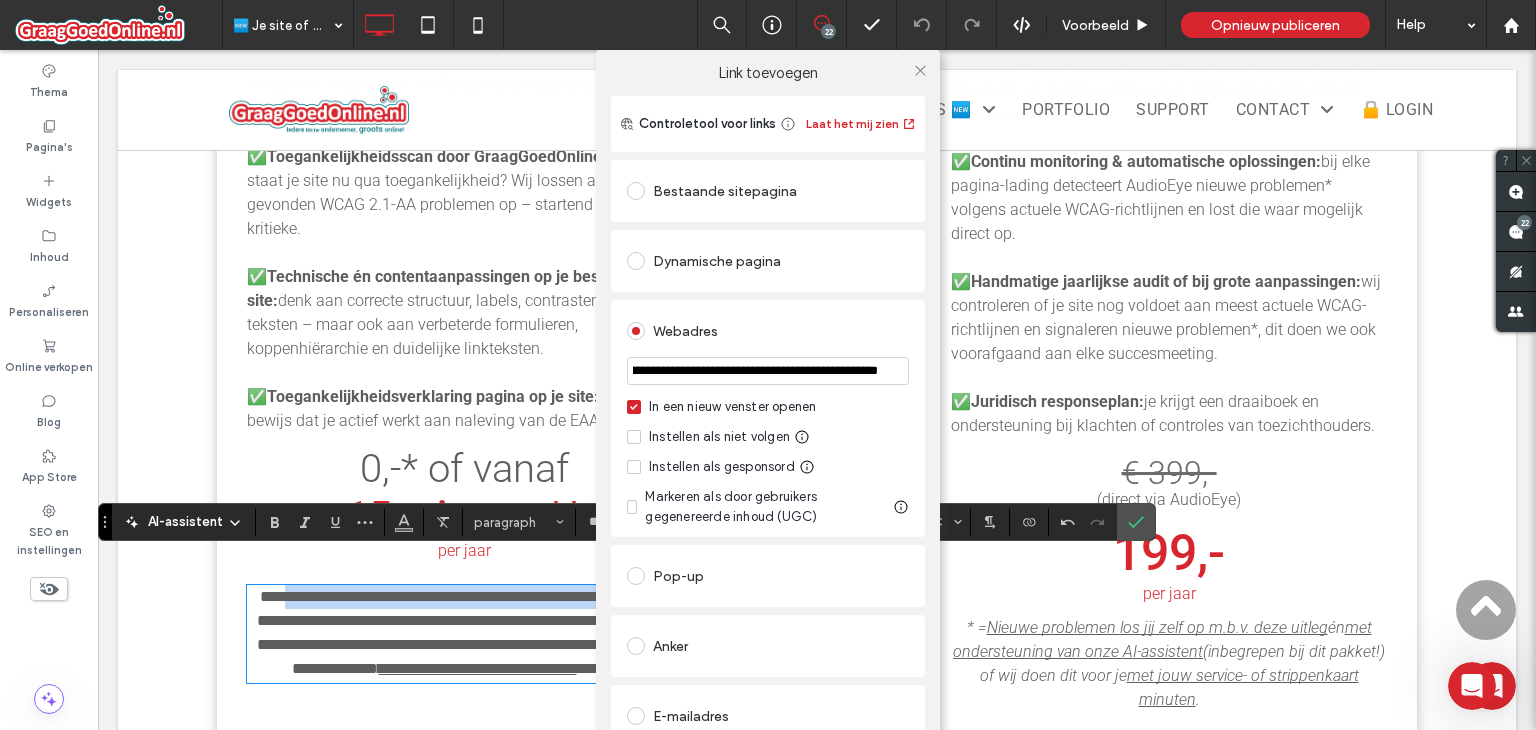 scroll, scrollTop: 0, scrollLeft: 0, axis: both 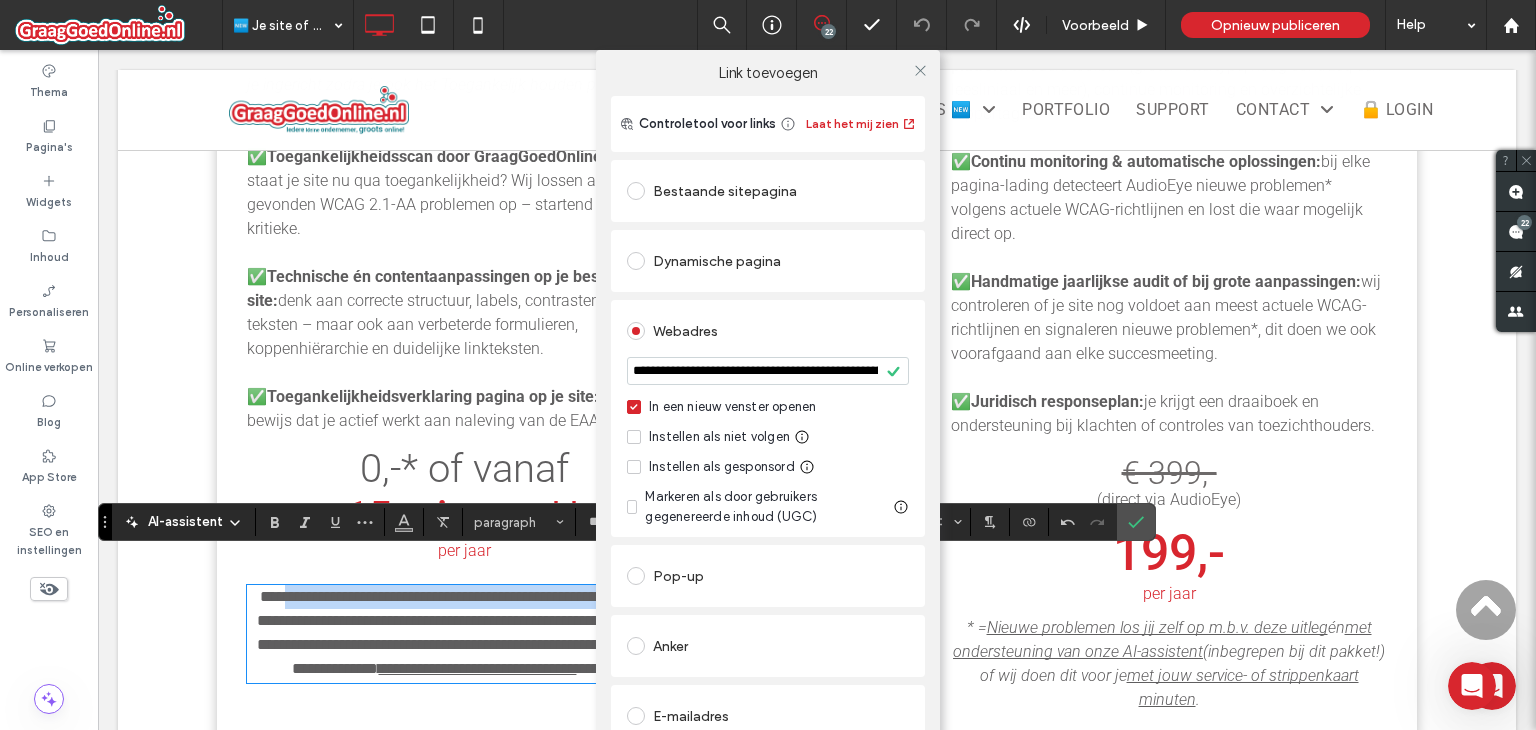 click on "In een nieuw venster openen Instellen als niet volgen Instellen als gesponsord  Markeren als door gebruikers gegenereerde inhoud (UGC)" at bounding box center [768, 462] 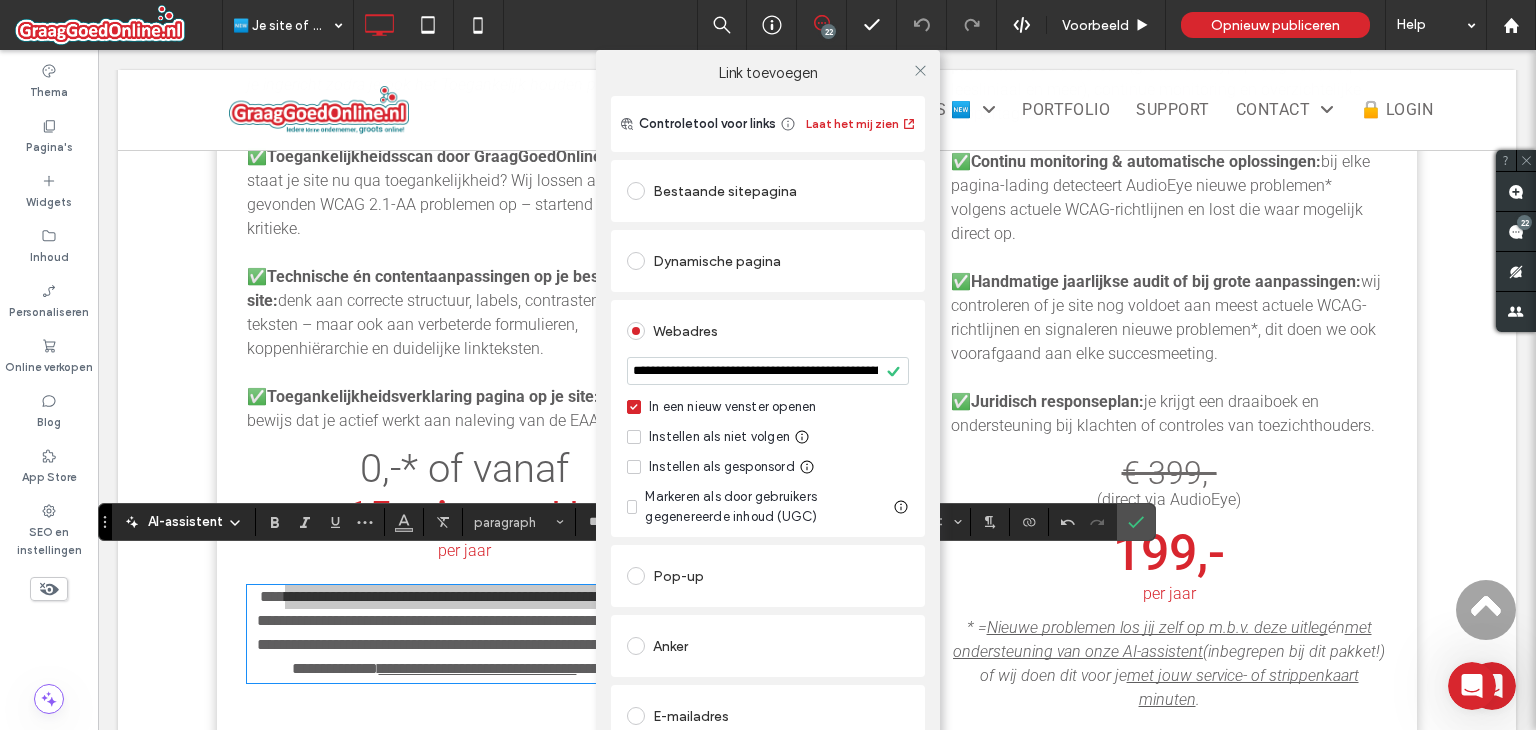 click on "Instellen als niet volgen" at bounding box center (719, 437) 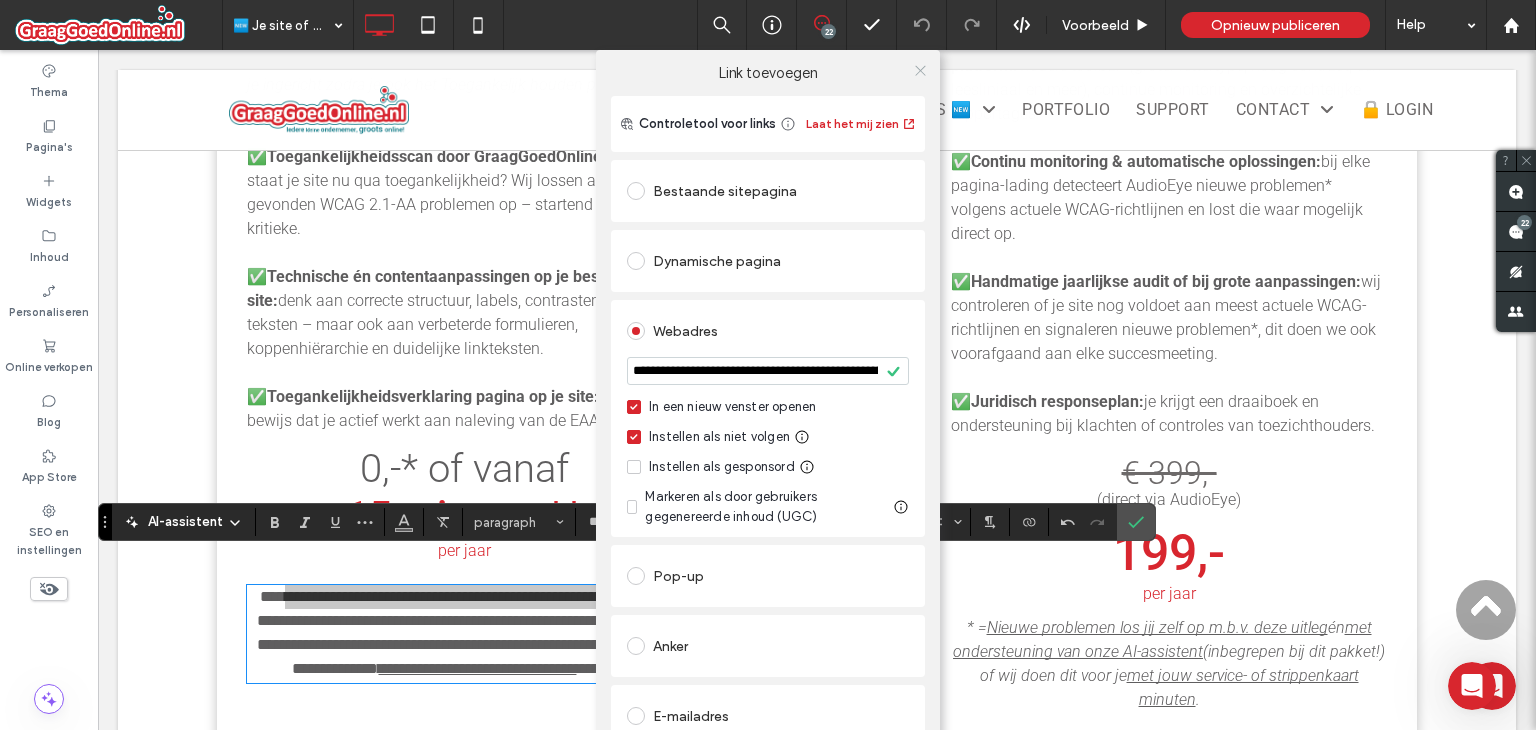 click 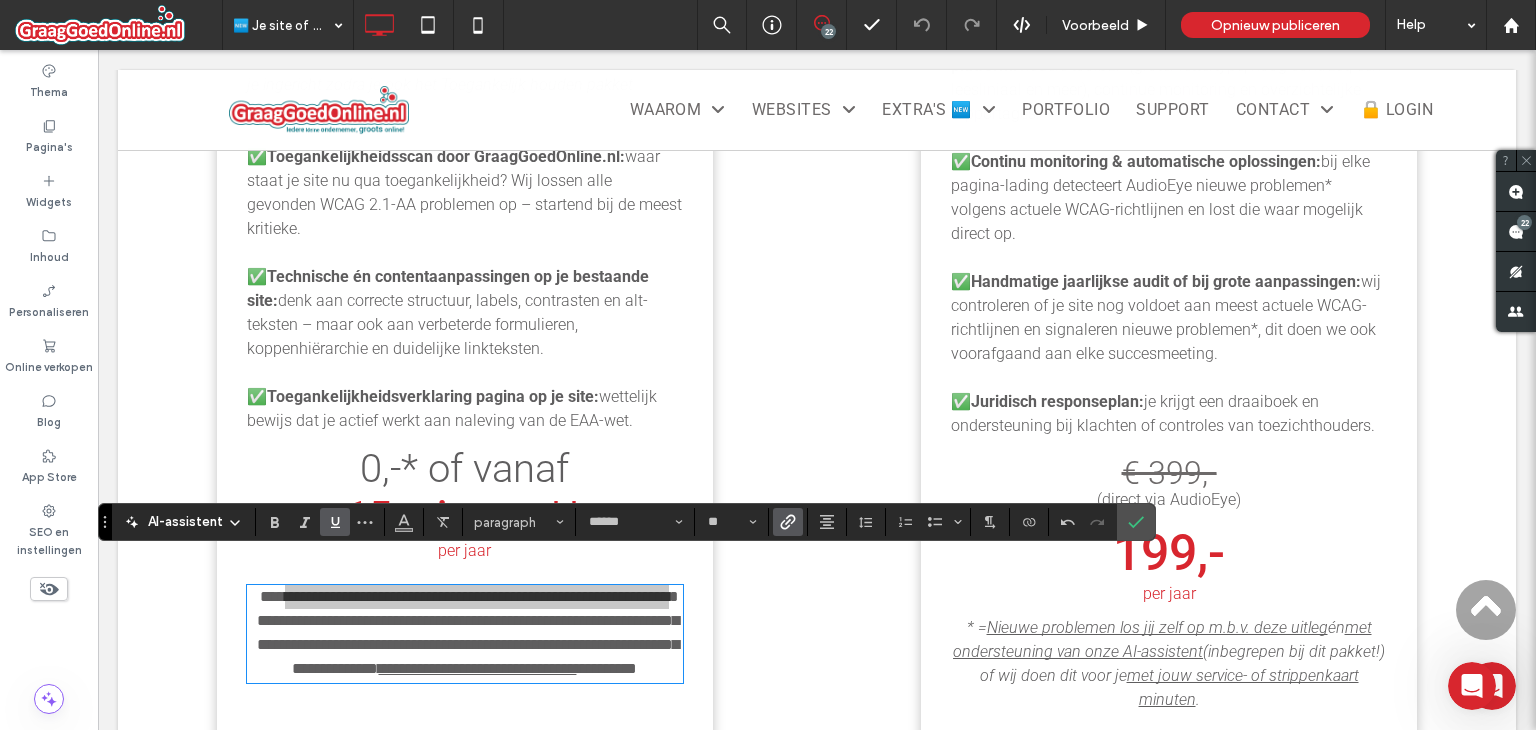 click 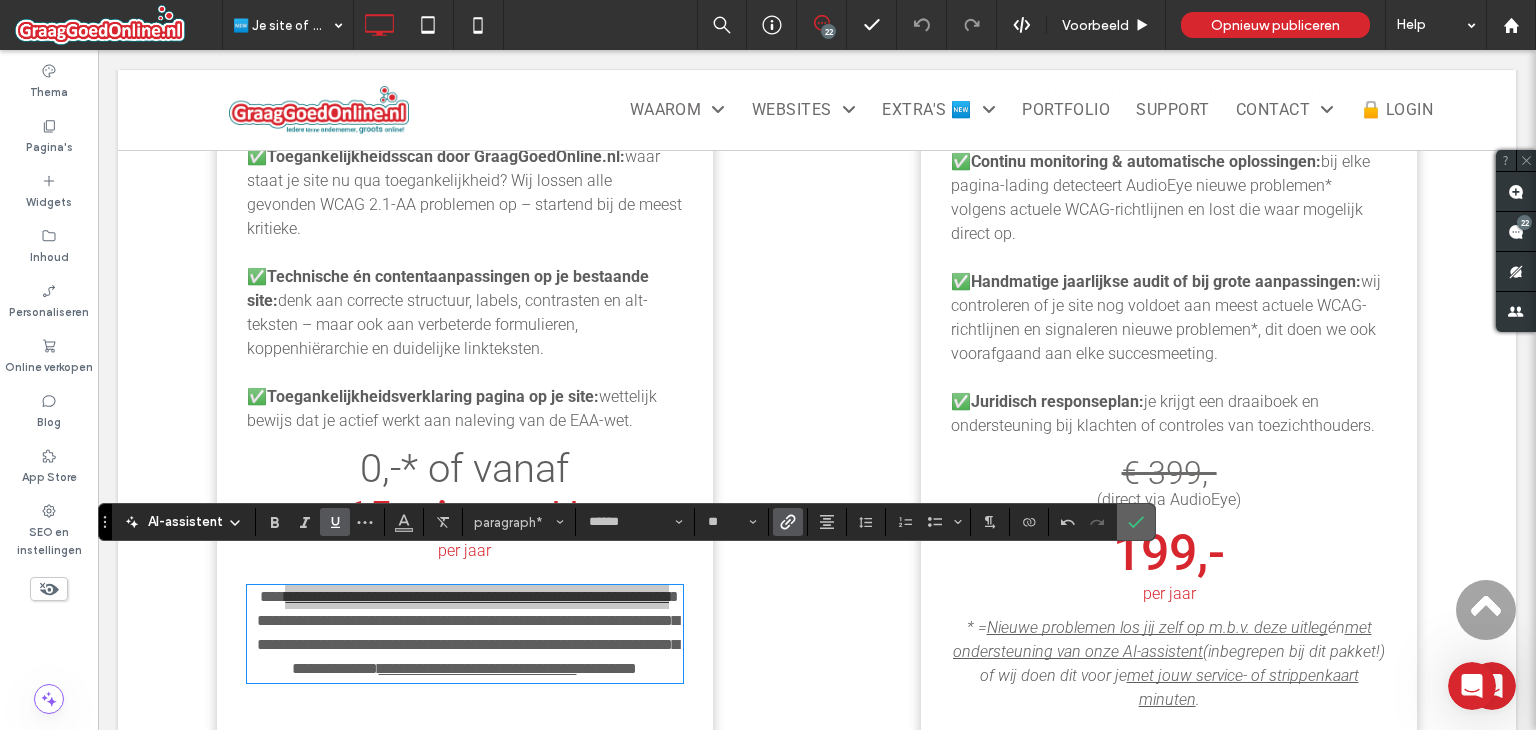 click 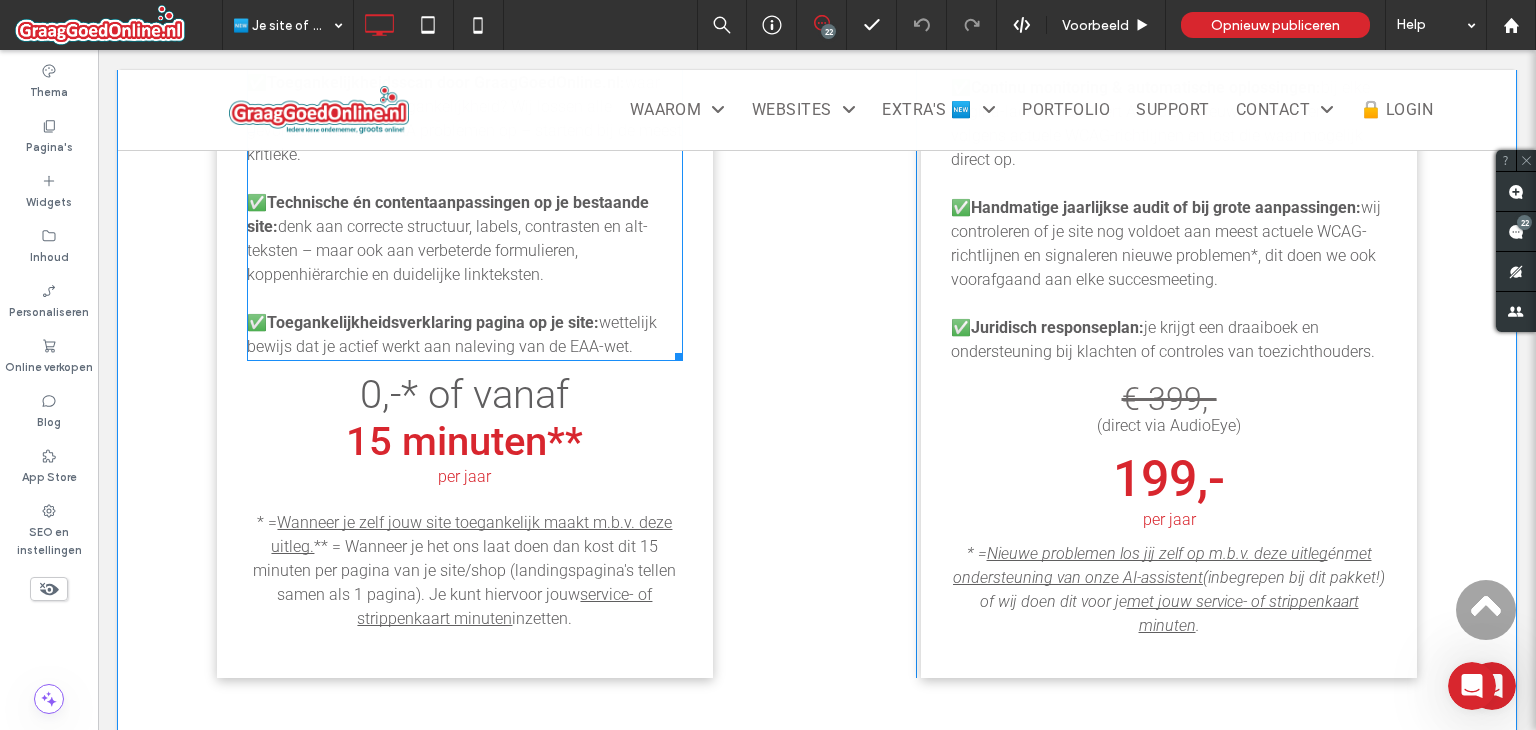 scroll, scrollTop: 2460, scrollLeft: 0, axis: vertical 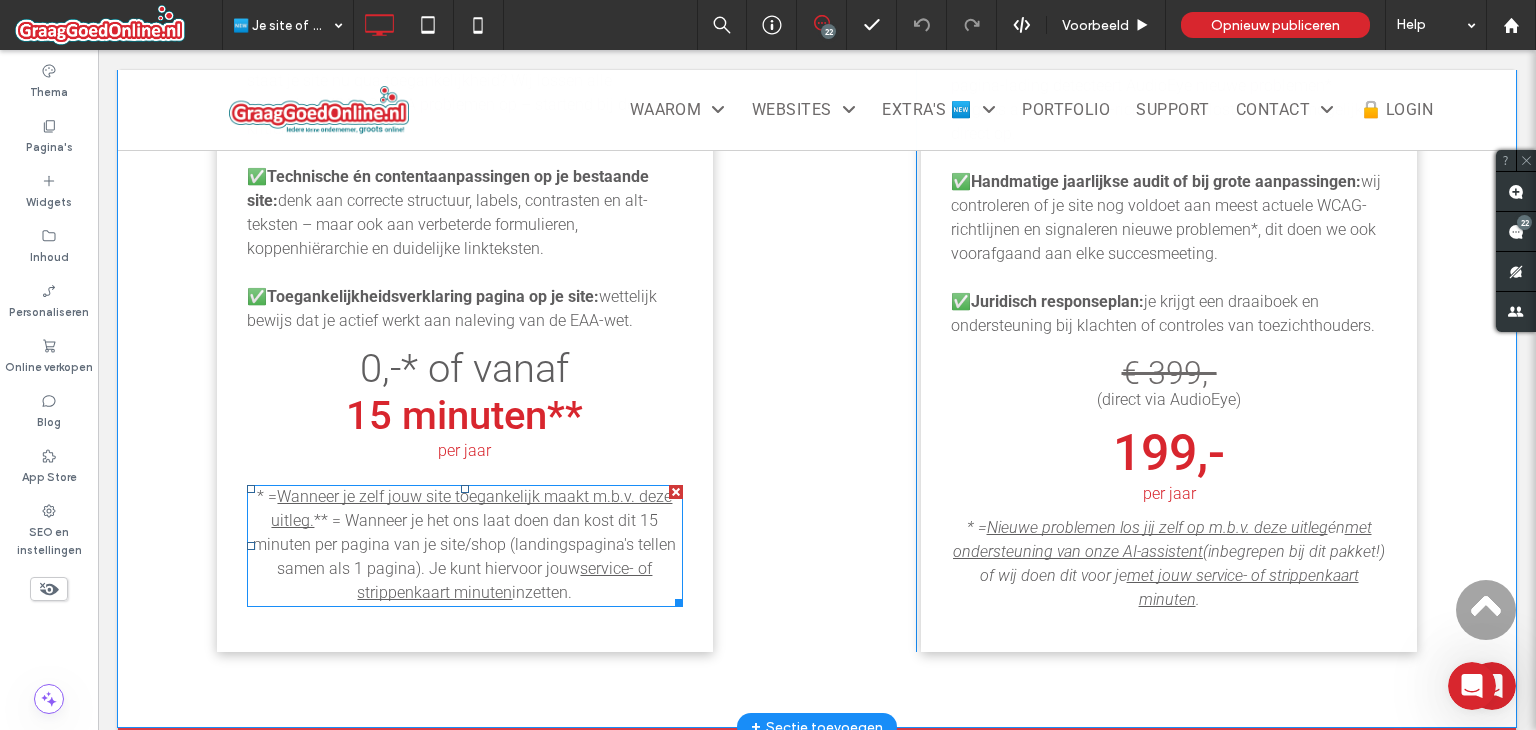 click on "* =" at bounding box center (267, 496) 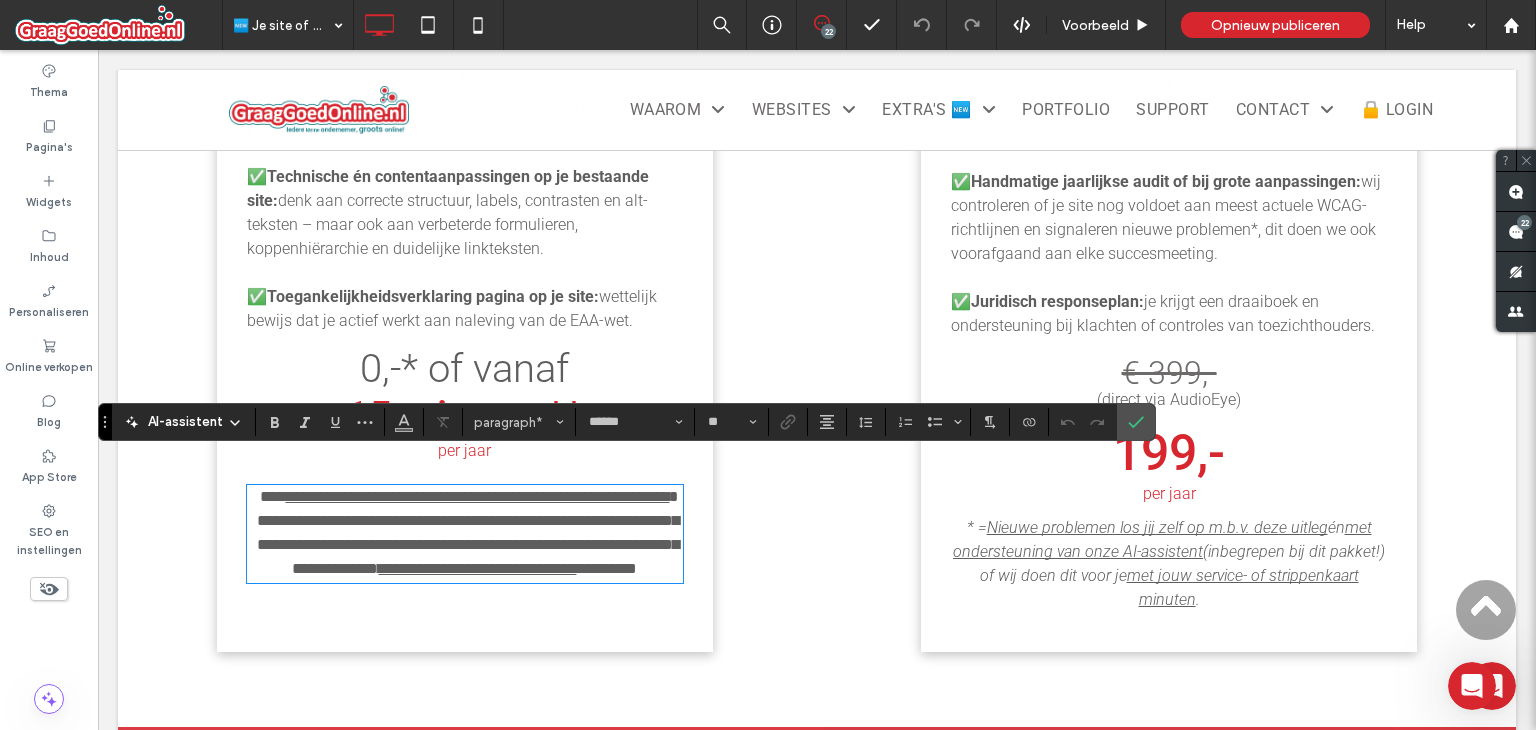 click on "***" at bounding box center [272, 496] 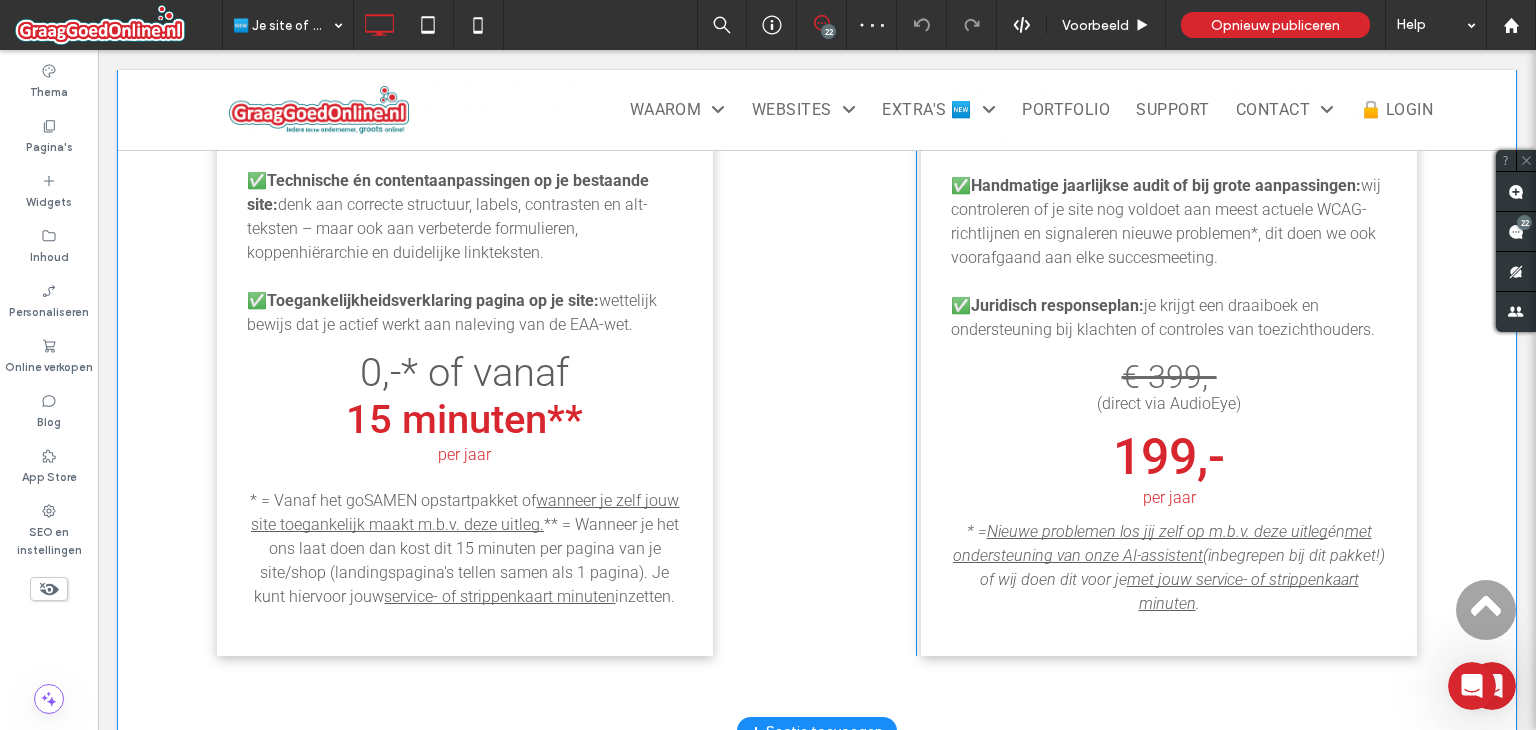 scroll, scrollTop: 2460, scrollLeft: 0, axis: vertical 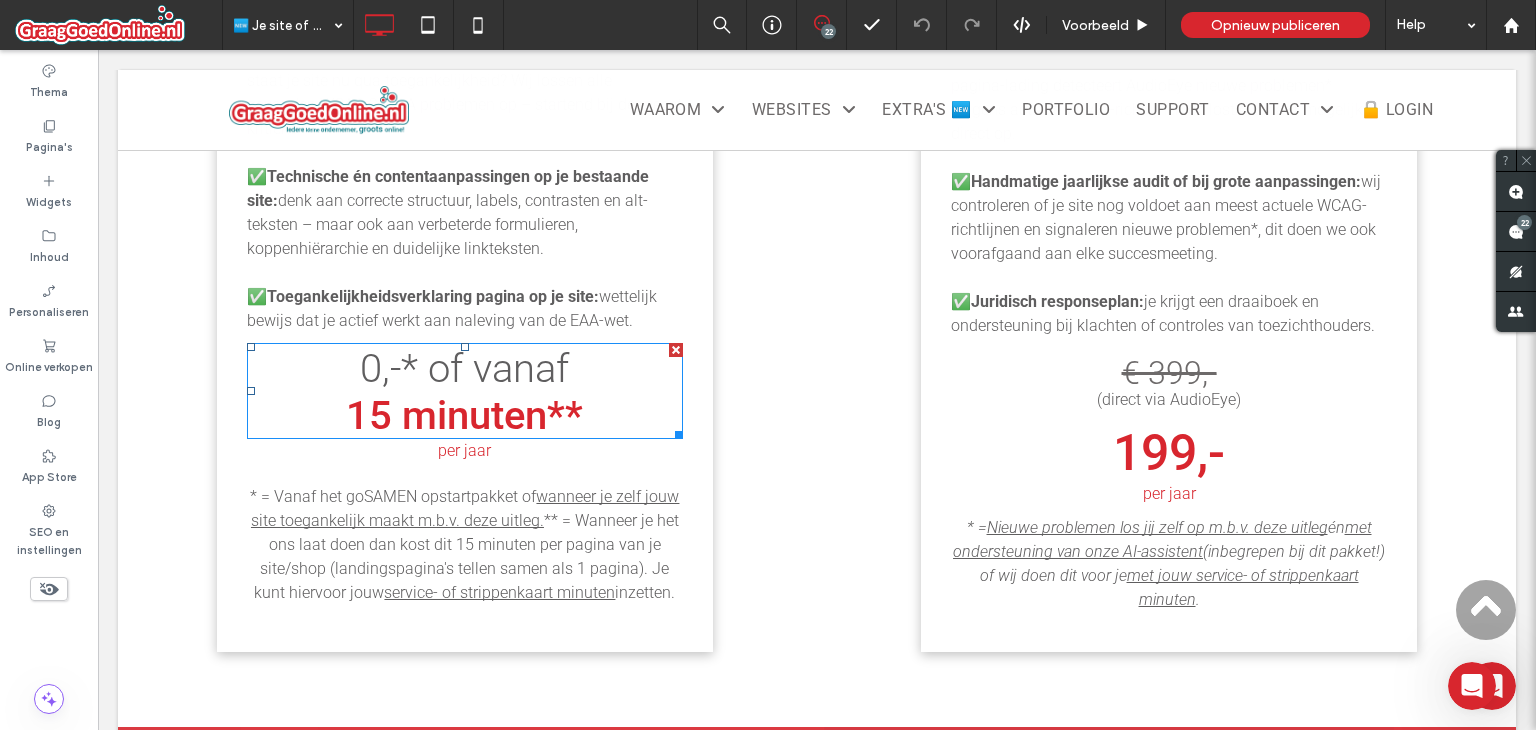 click on "0,-* of vanaf" at bounding box center [464, 368] 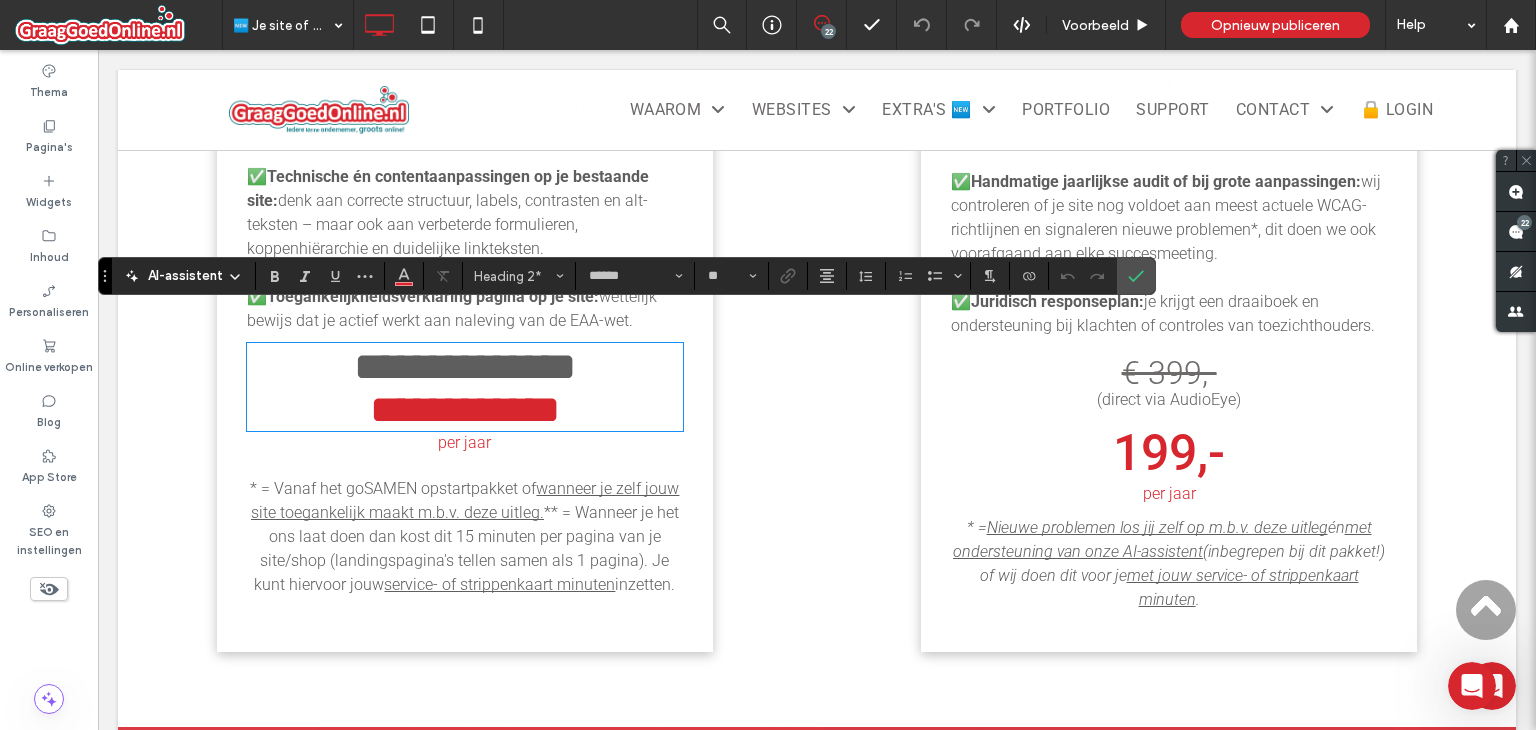 click on "**********" at bounding box center (465, 366) 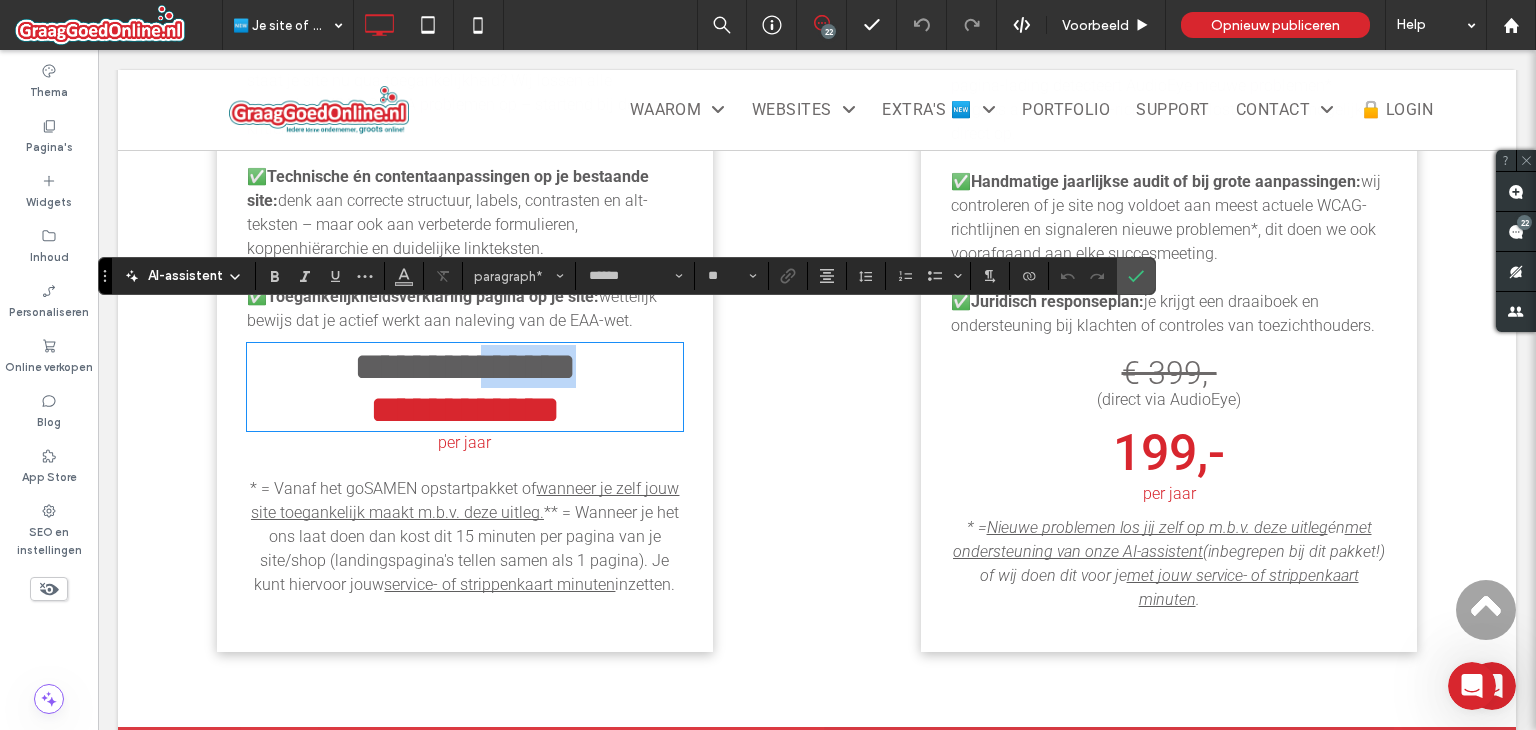 click on "**********" at bounding box center (465, 366) 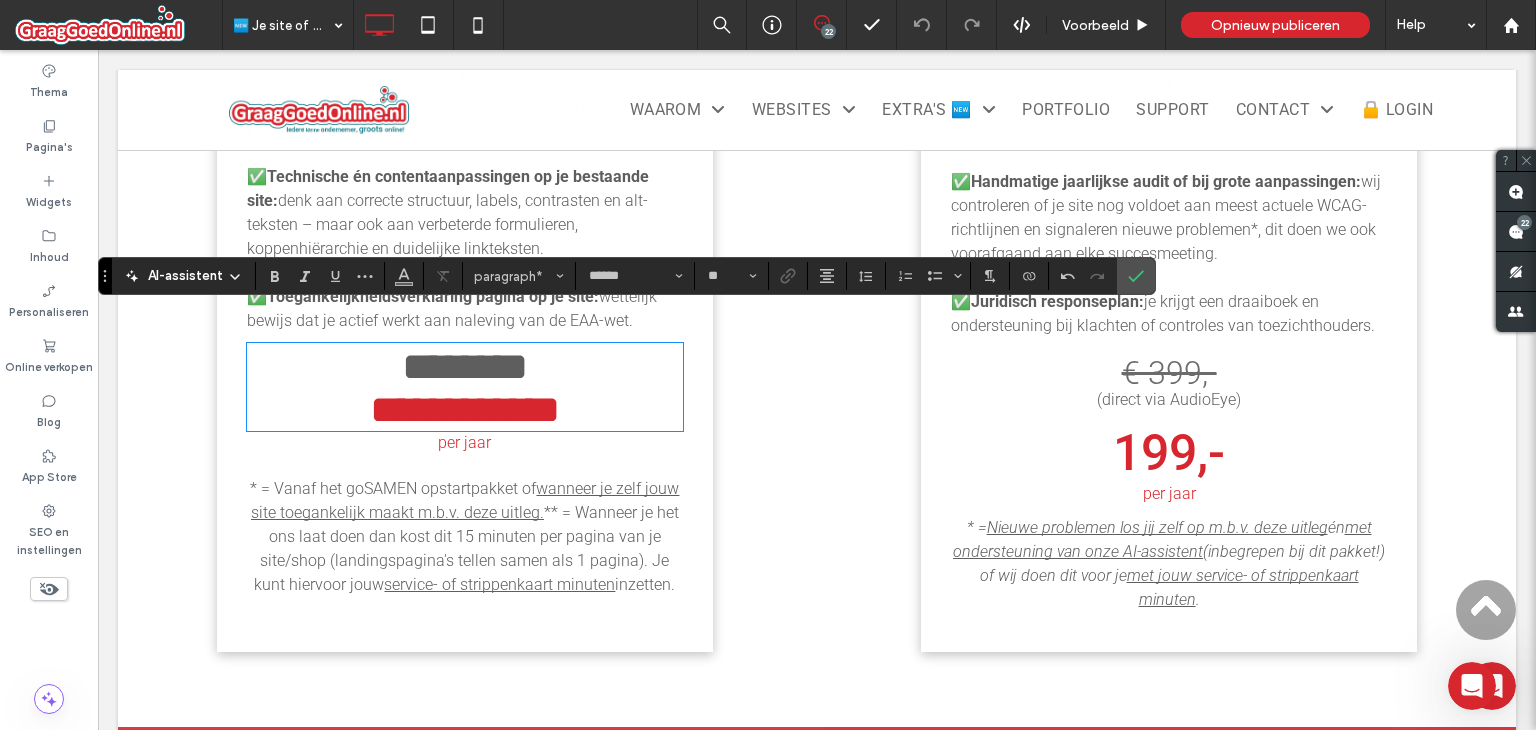 type 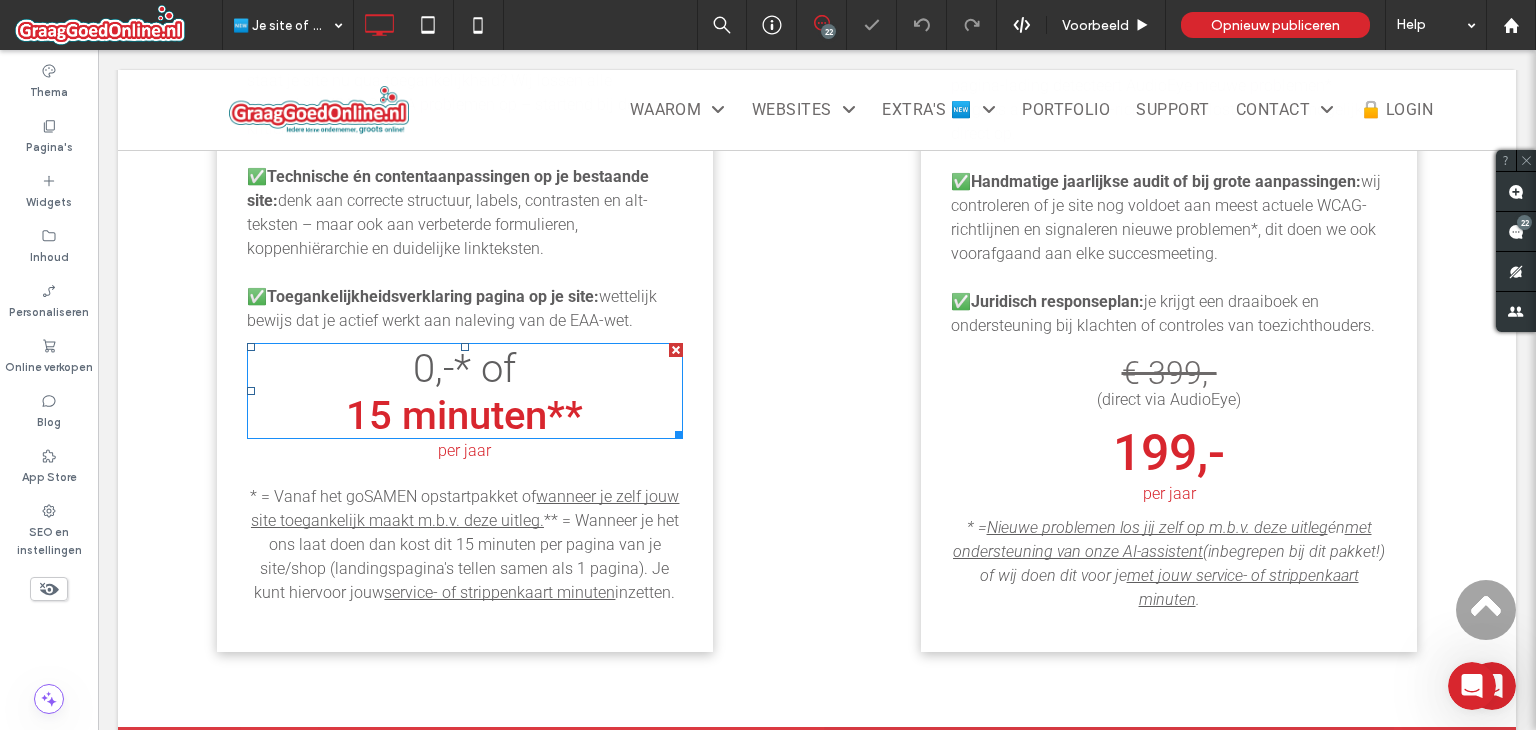 click on "15 minuten**" at bounding box center [464, 415] 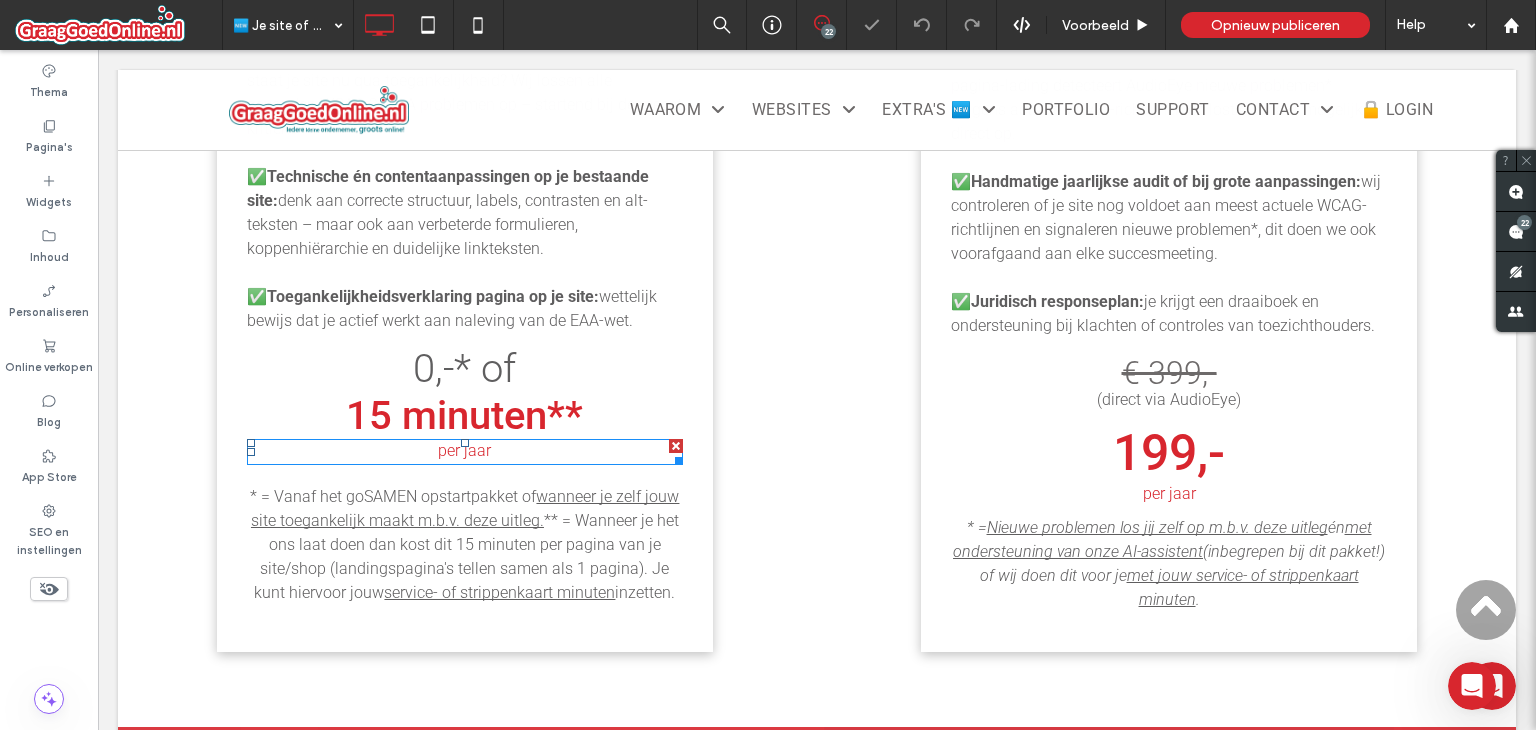 click on "per jaar" at bounding box center (464, 450) 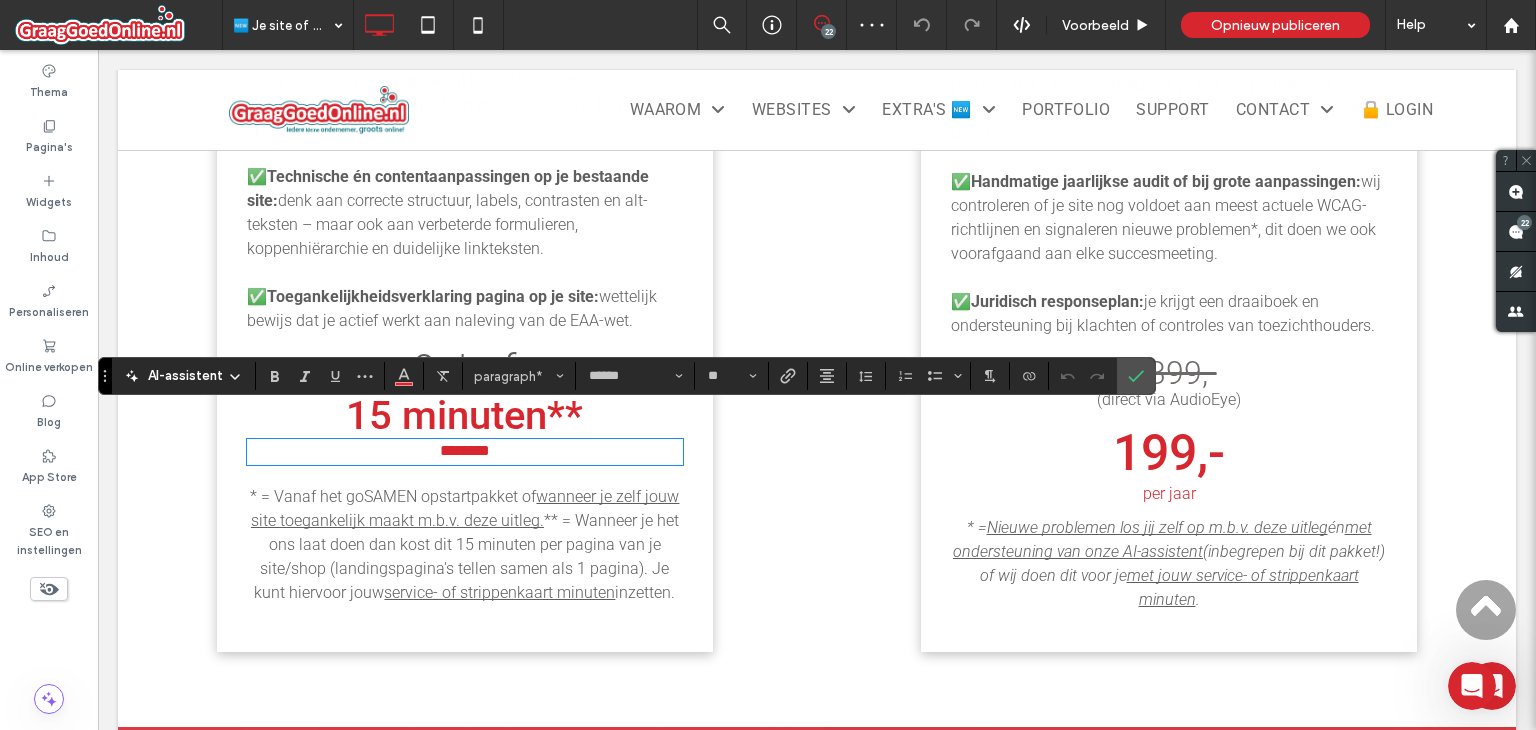 click on "********" at bounding box center [465, 450] 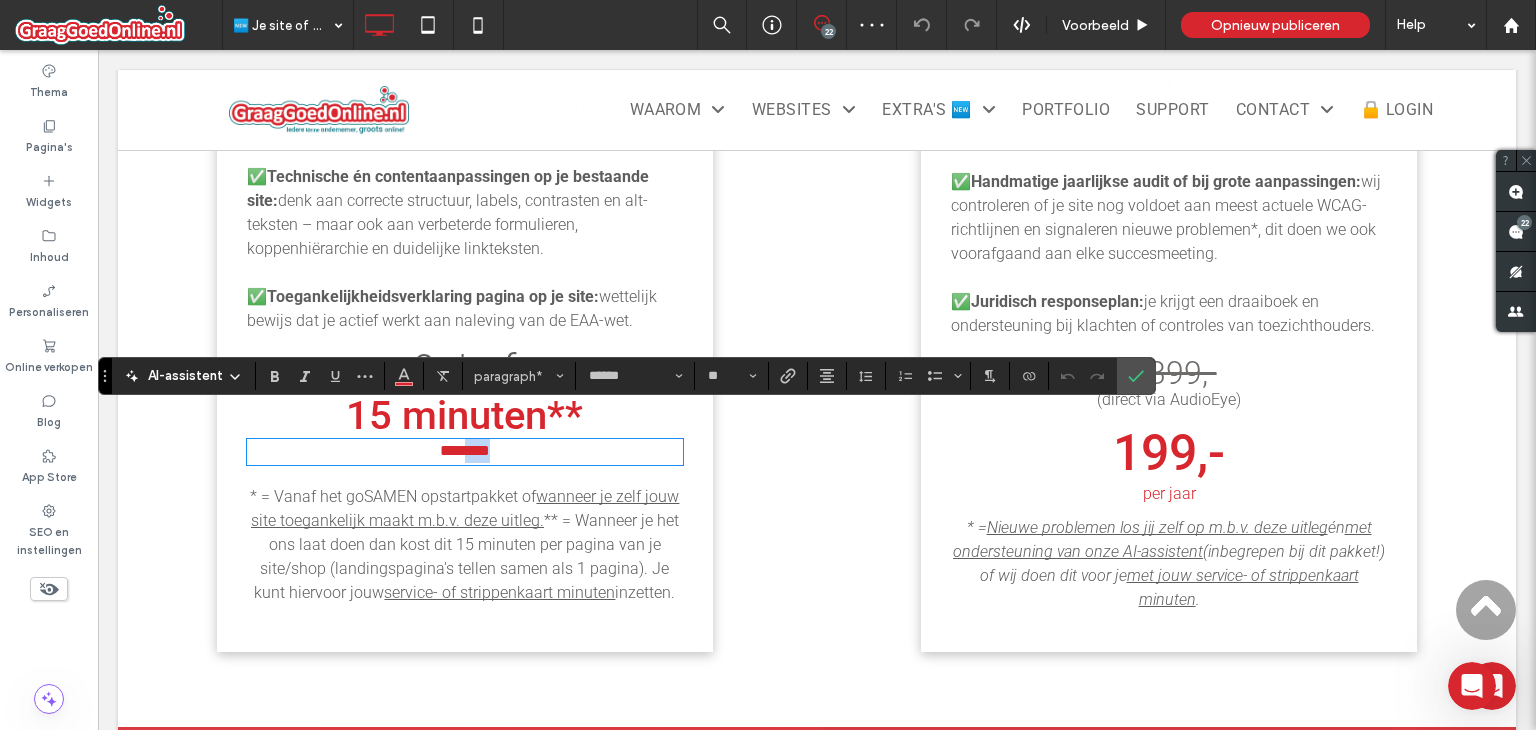 type 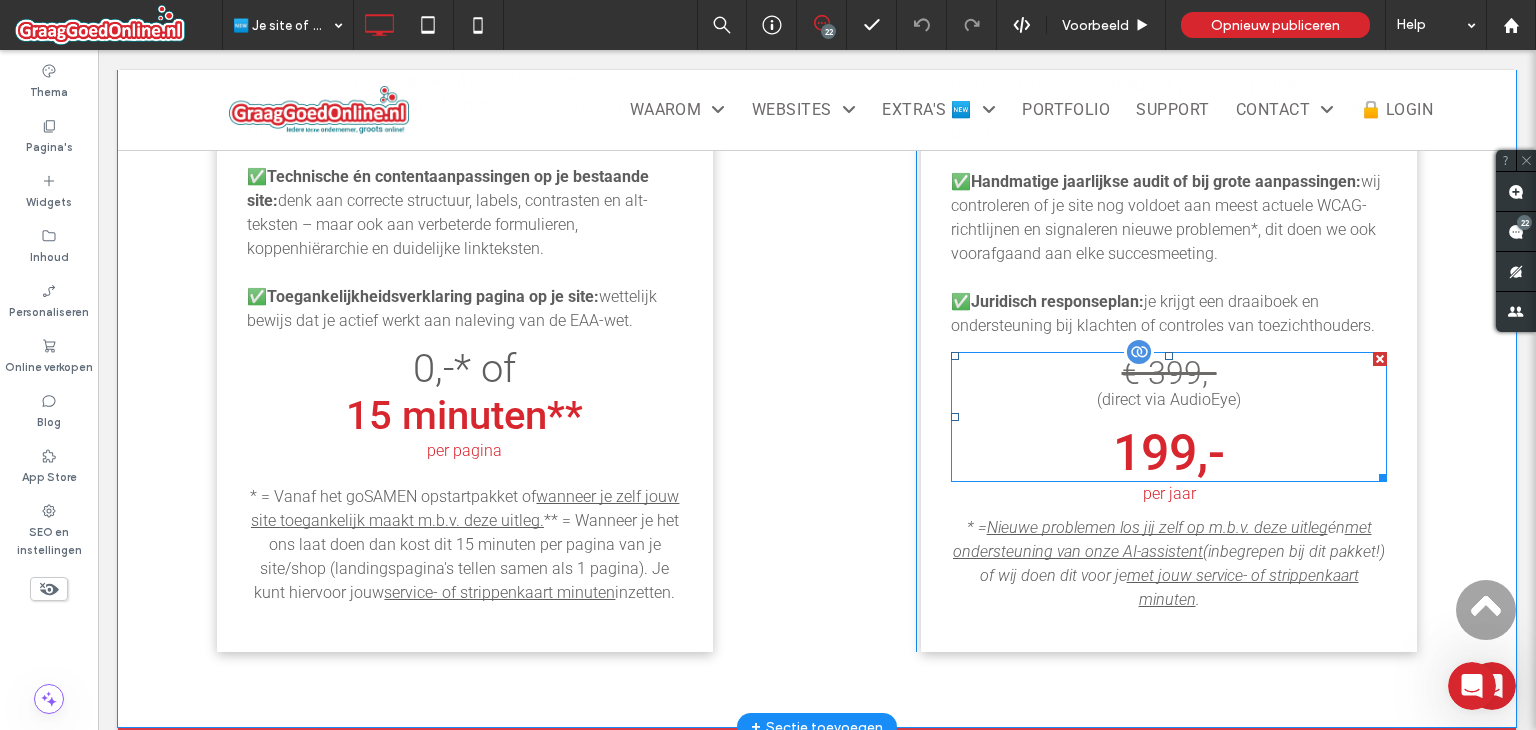 click on "(direct via AudioEye" at bounding box center (1166, 399) 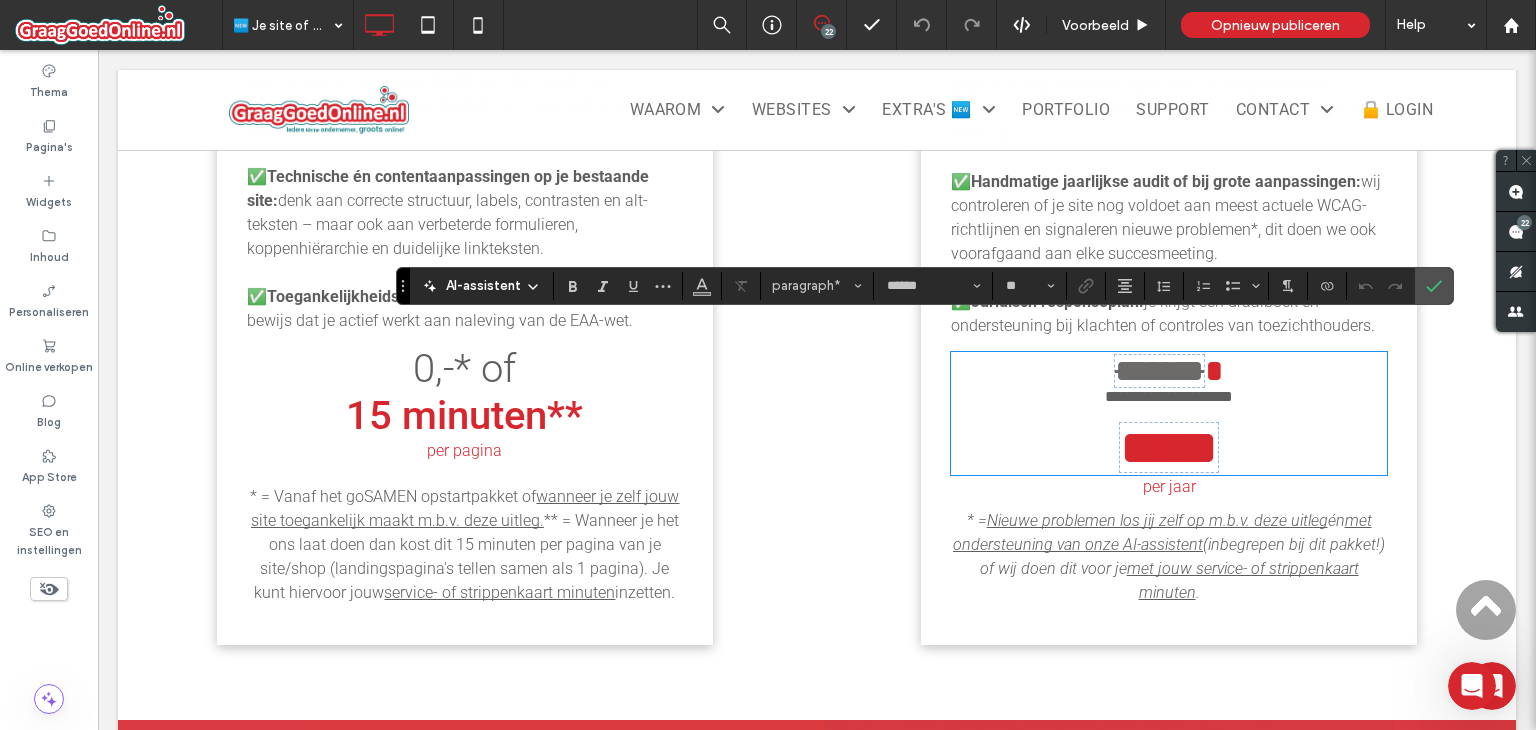 click on "**********" at bounding box center (1169, 396) 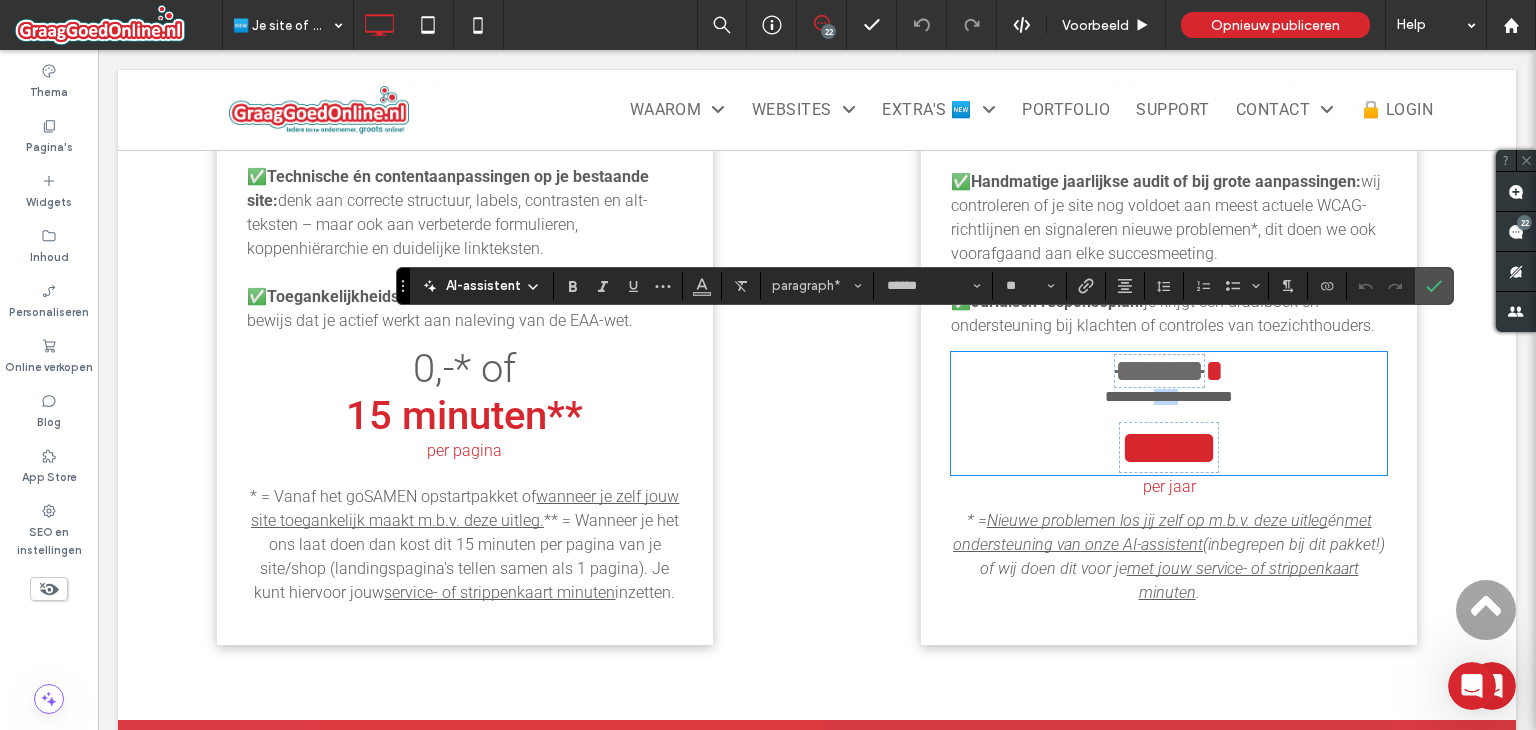 click on "**********" at bounding box center [1169, 396] 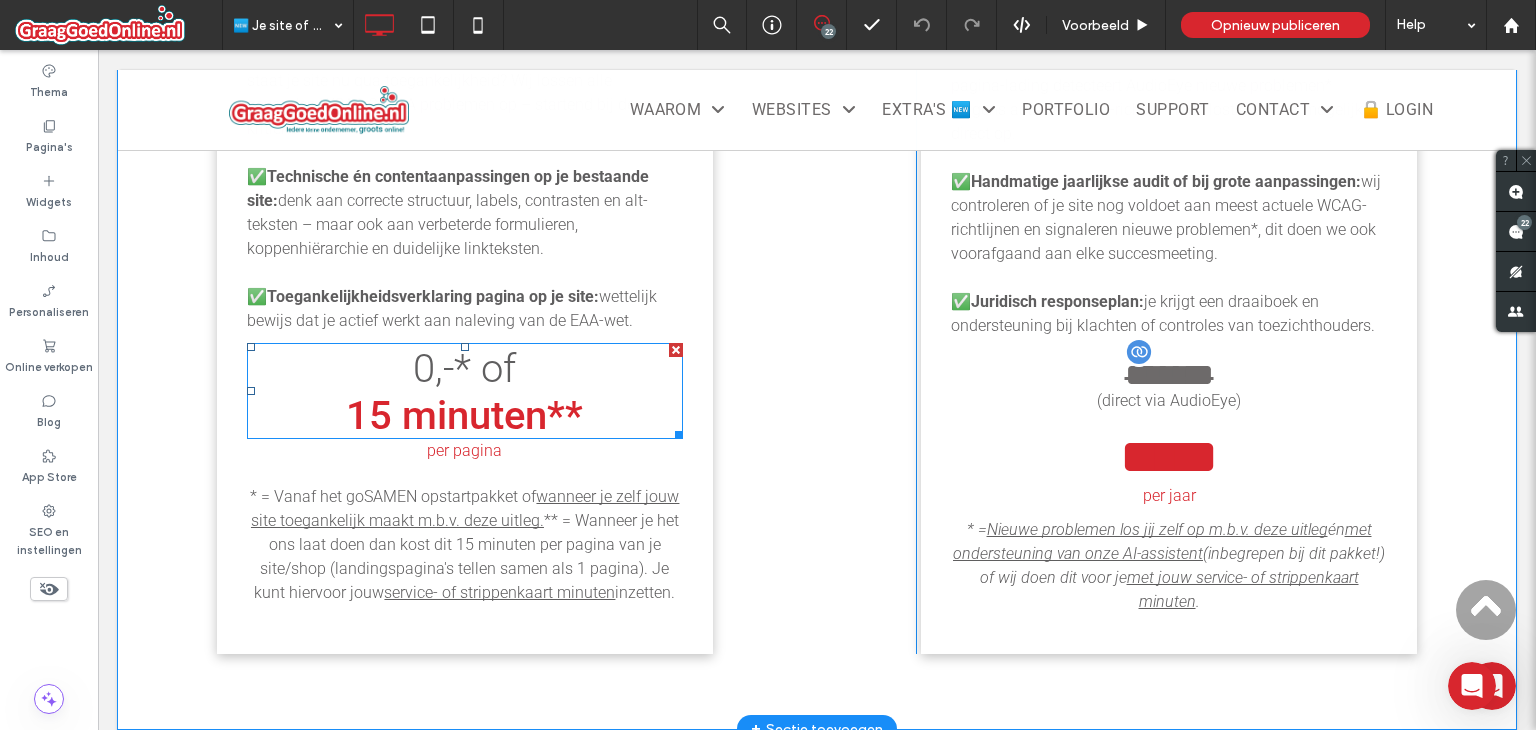 click on "0,-* of" at bounding box center (464, 368) 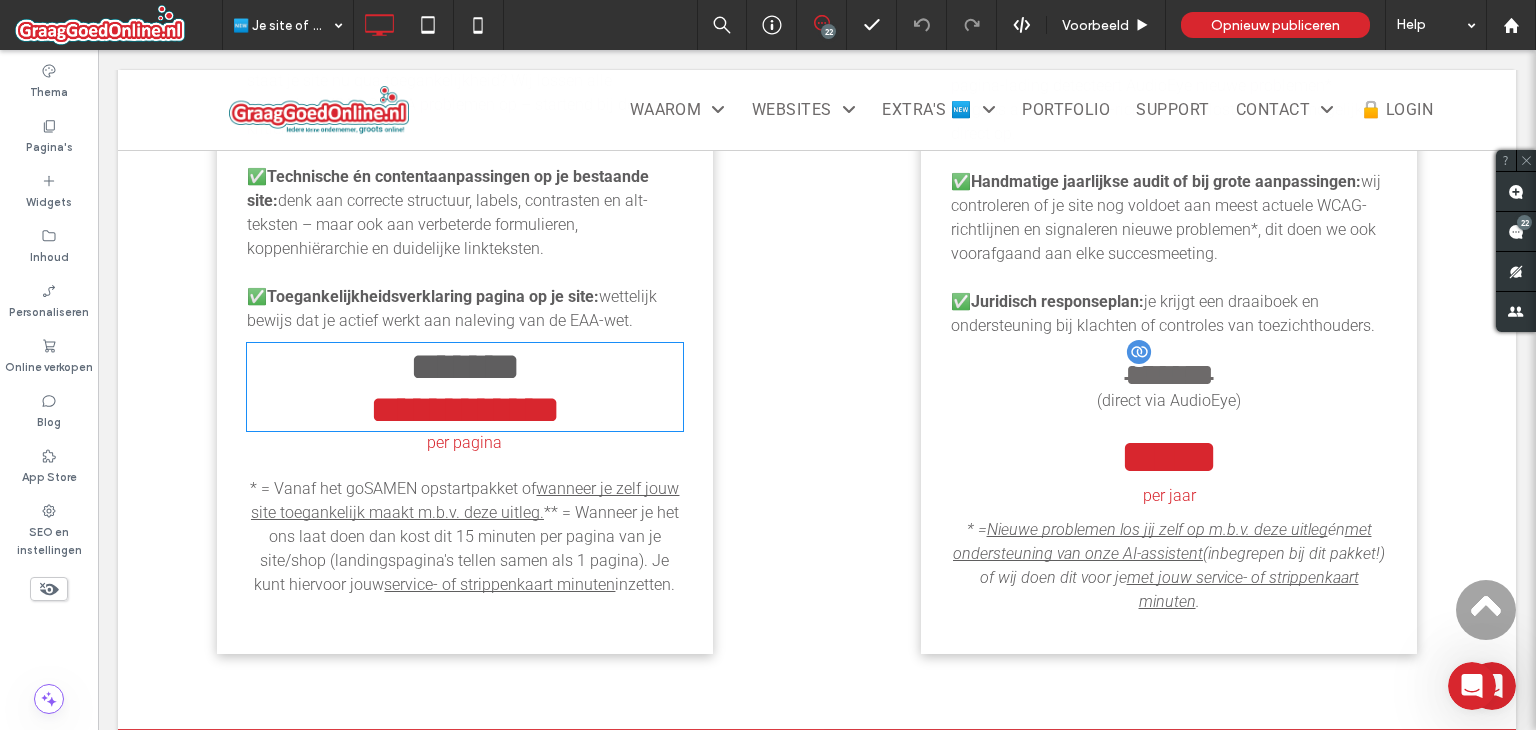 type on "******" 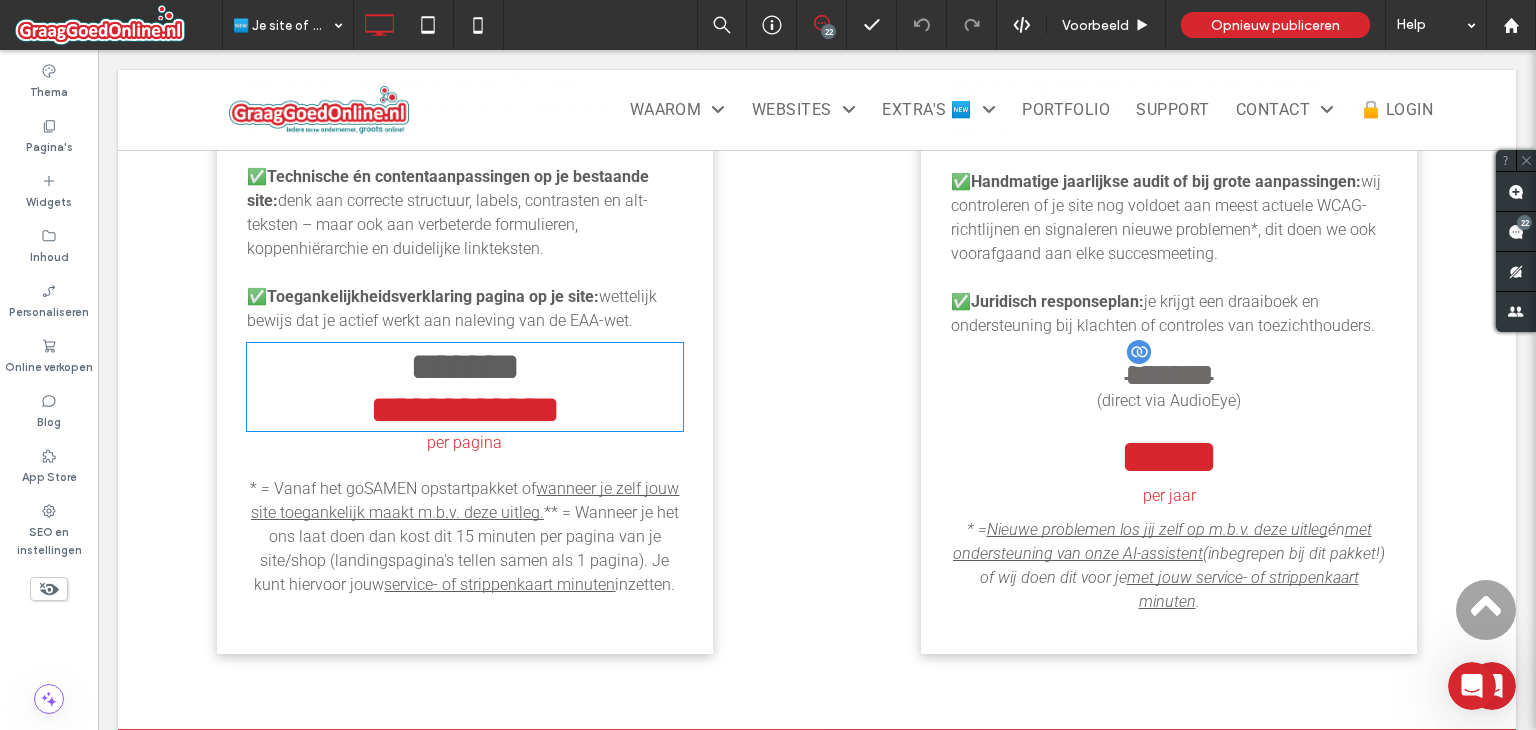 type on "**" 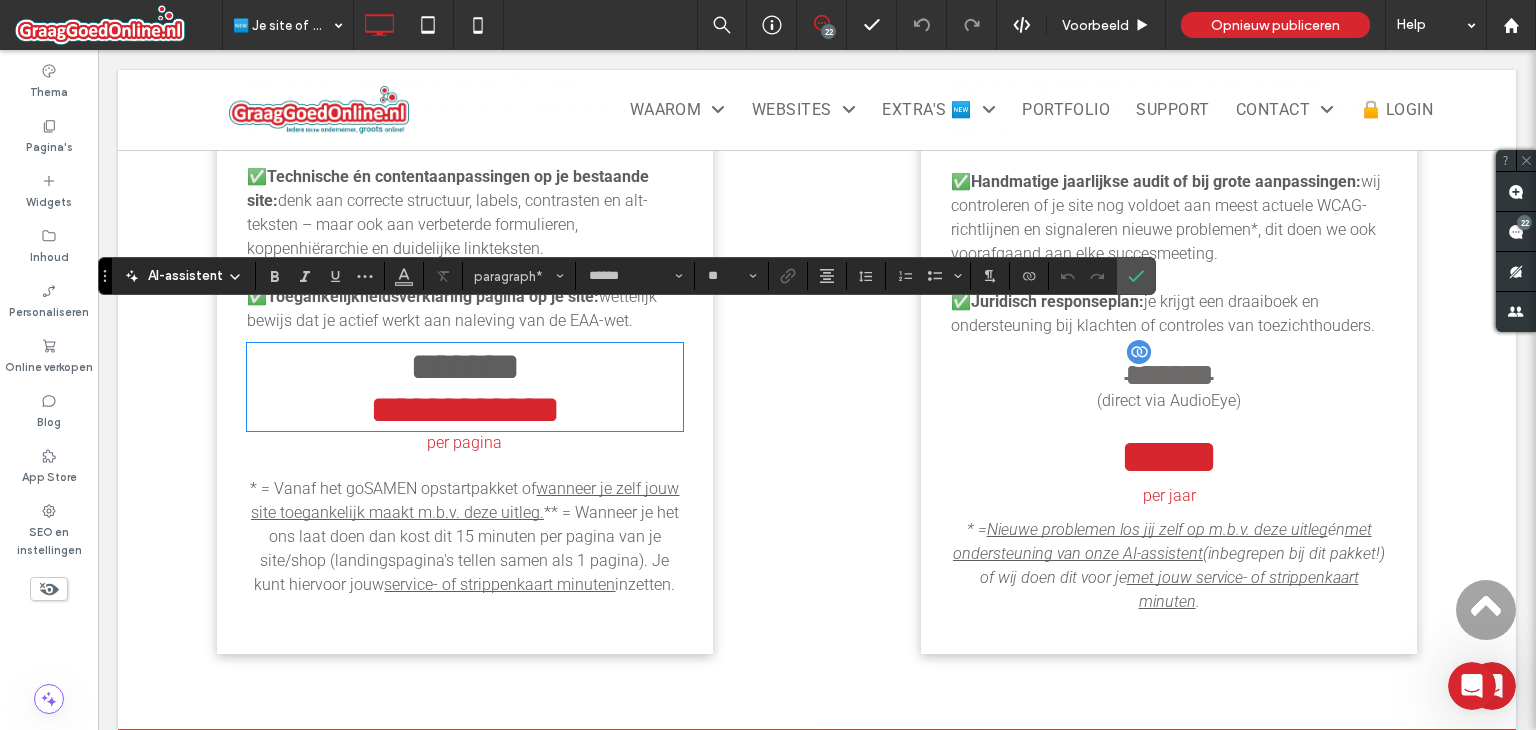 click on "*******" at bounding box center (465, 366) 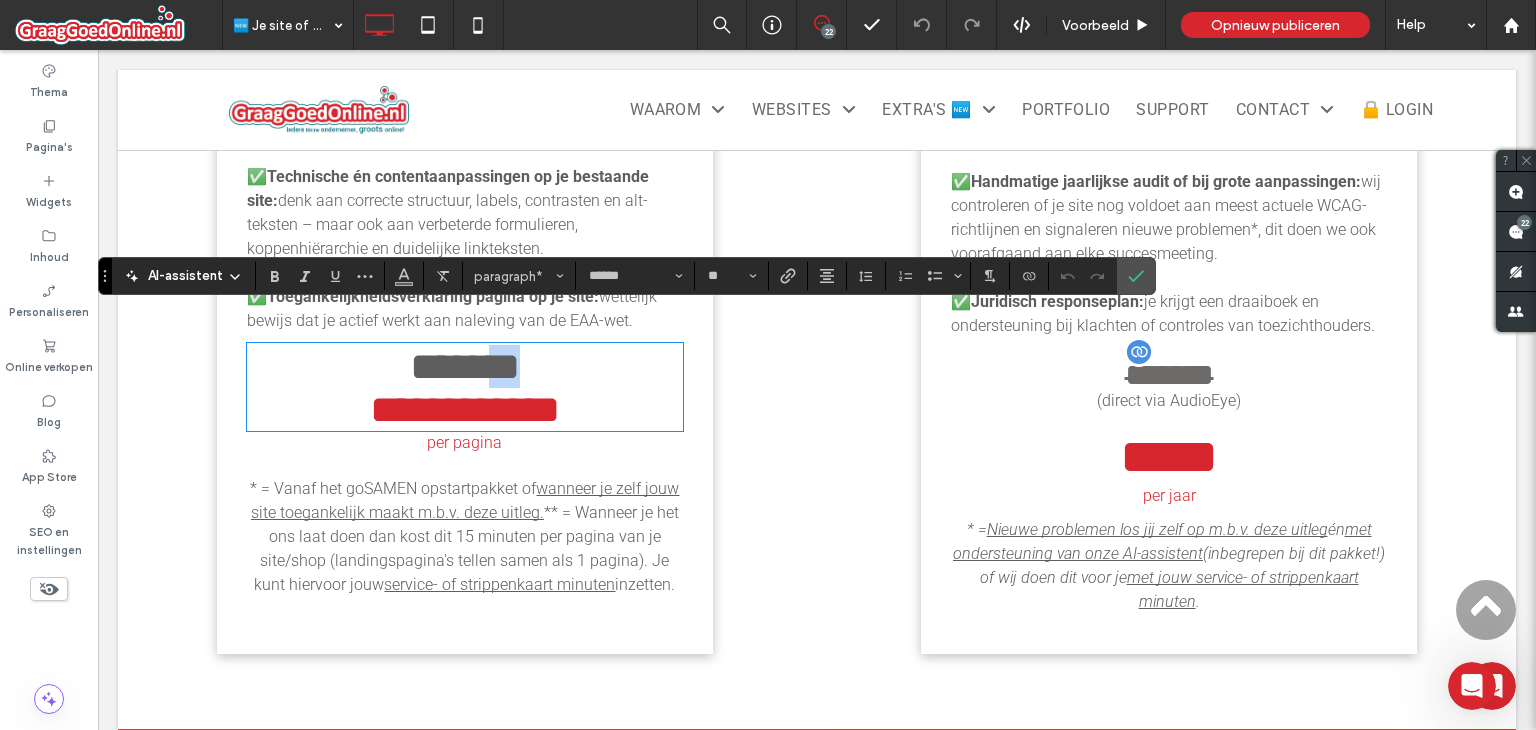click on "*******" at bounding box center (465, 366) 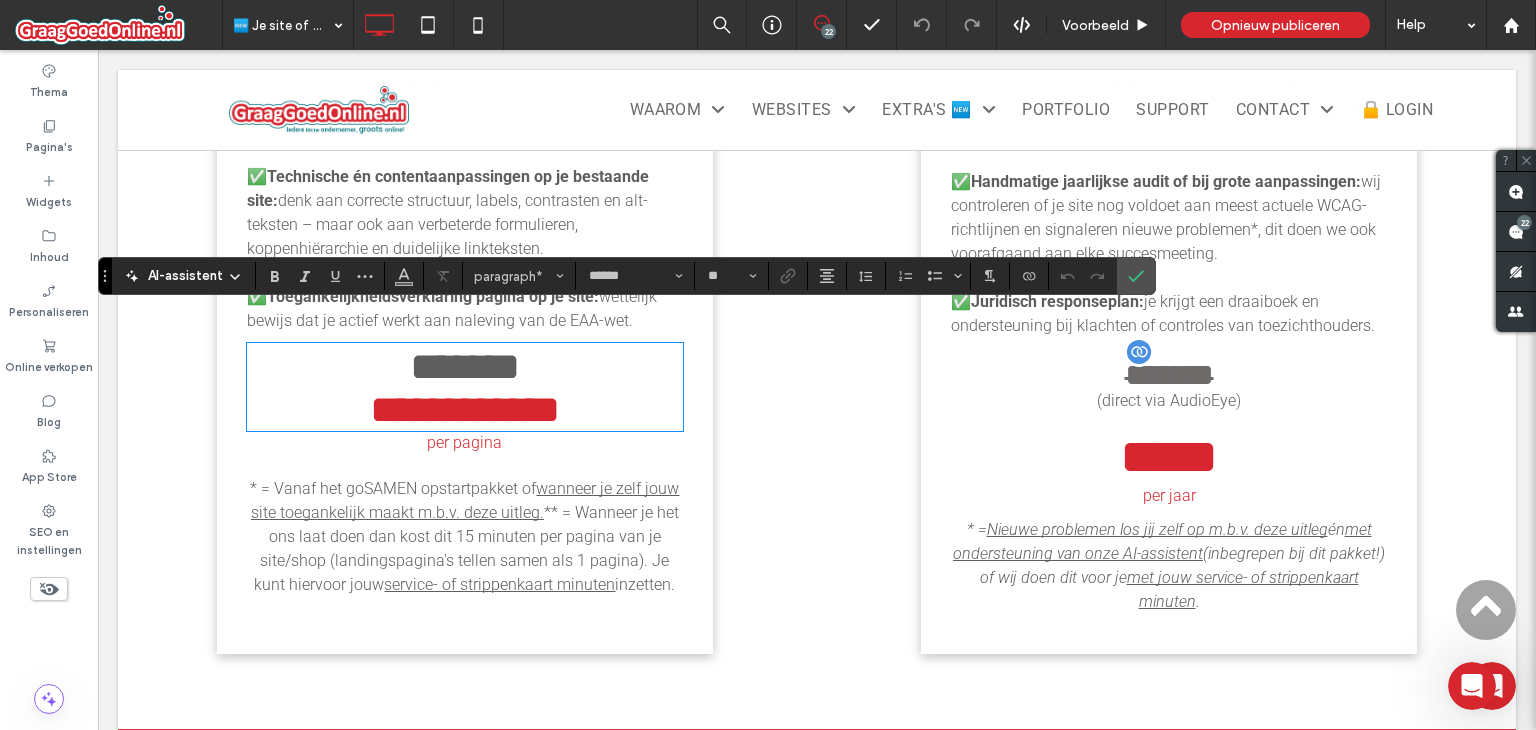 type 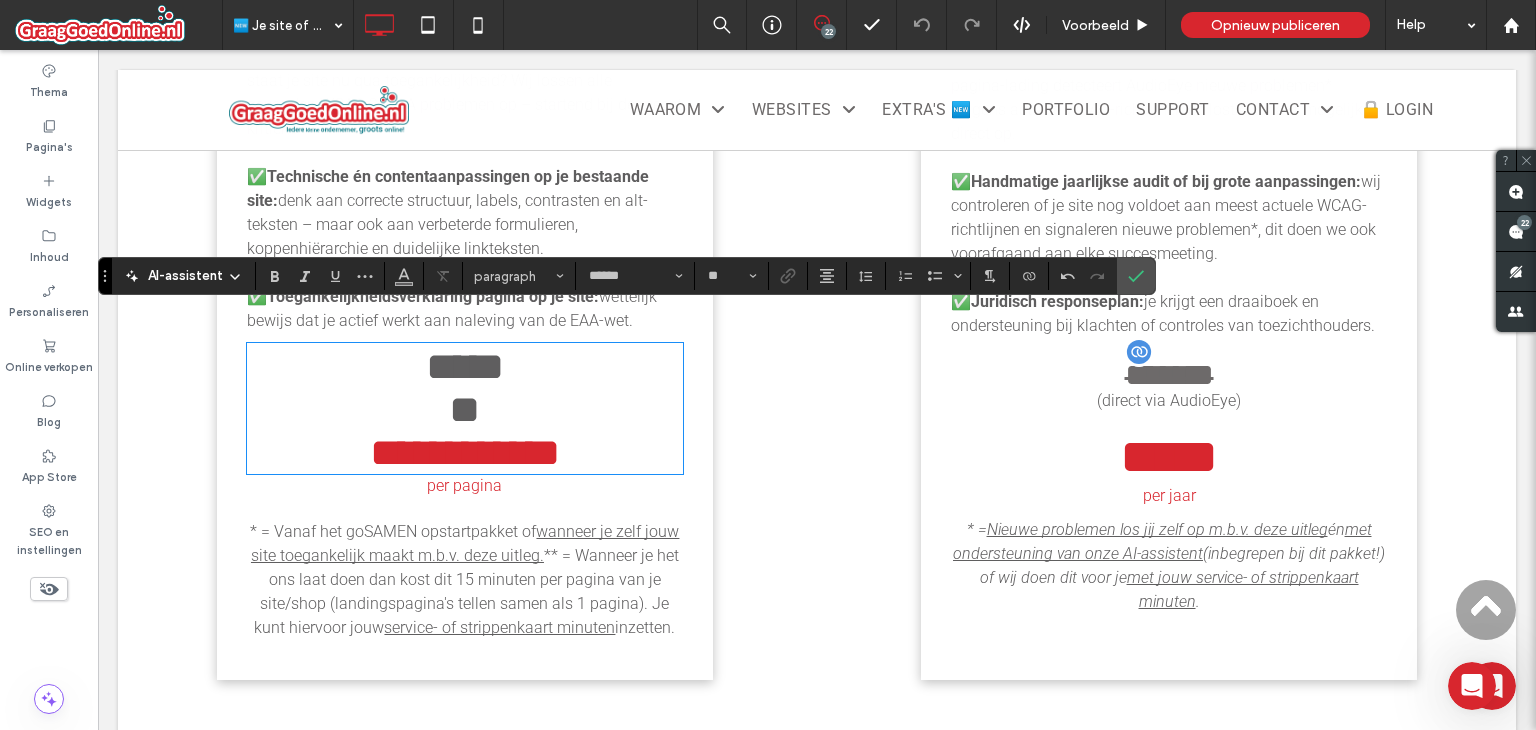 click on "**** **" at bounding box center [465, 388] 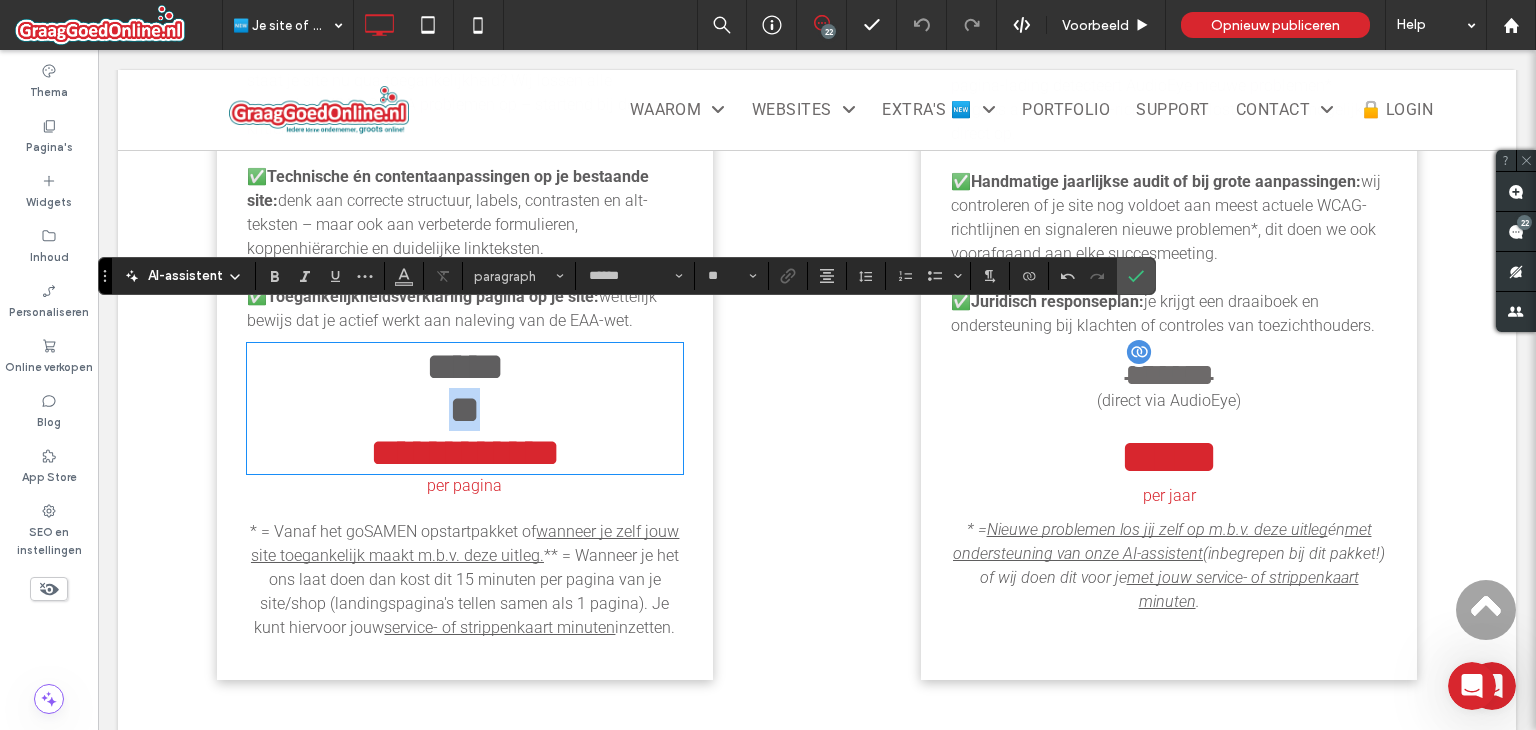 click on "**** **" at bounding box center (465, 388) 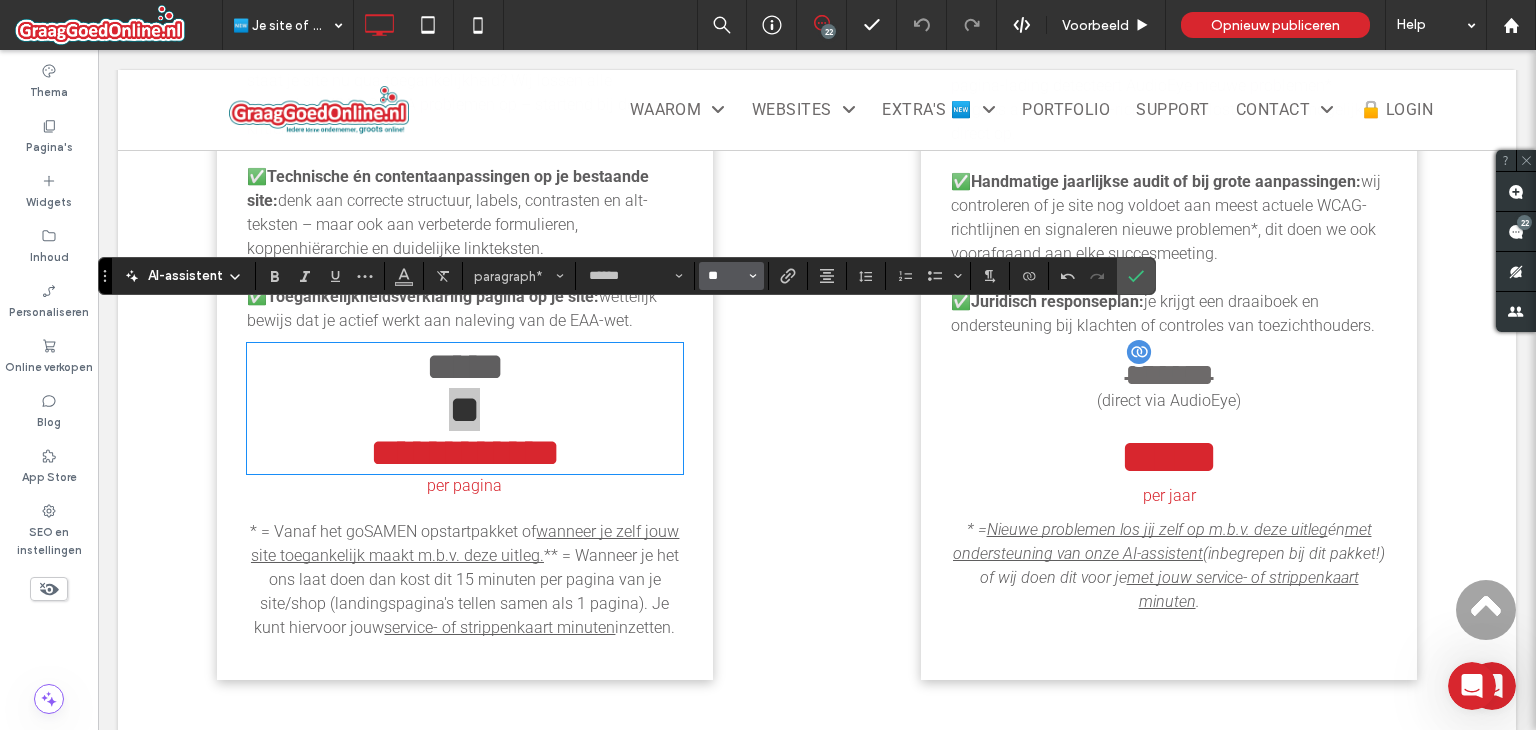 click on "**" at bounding box center (725, 276) 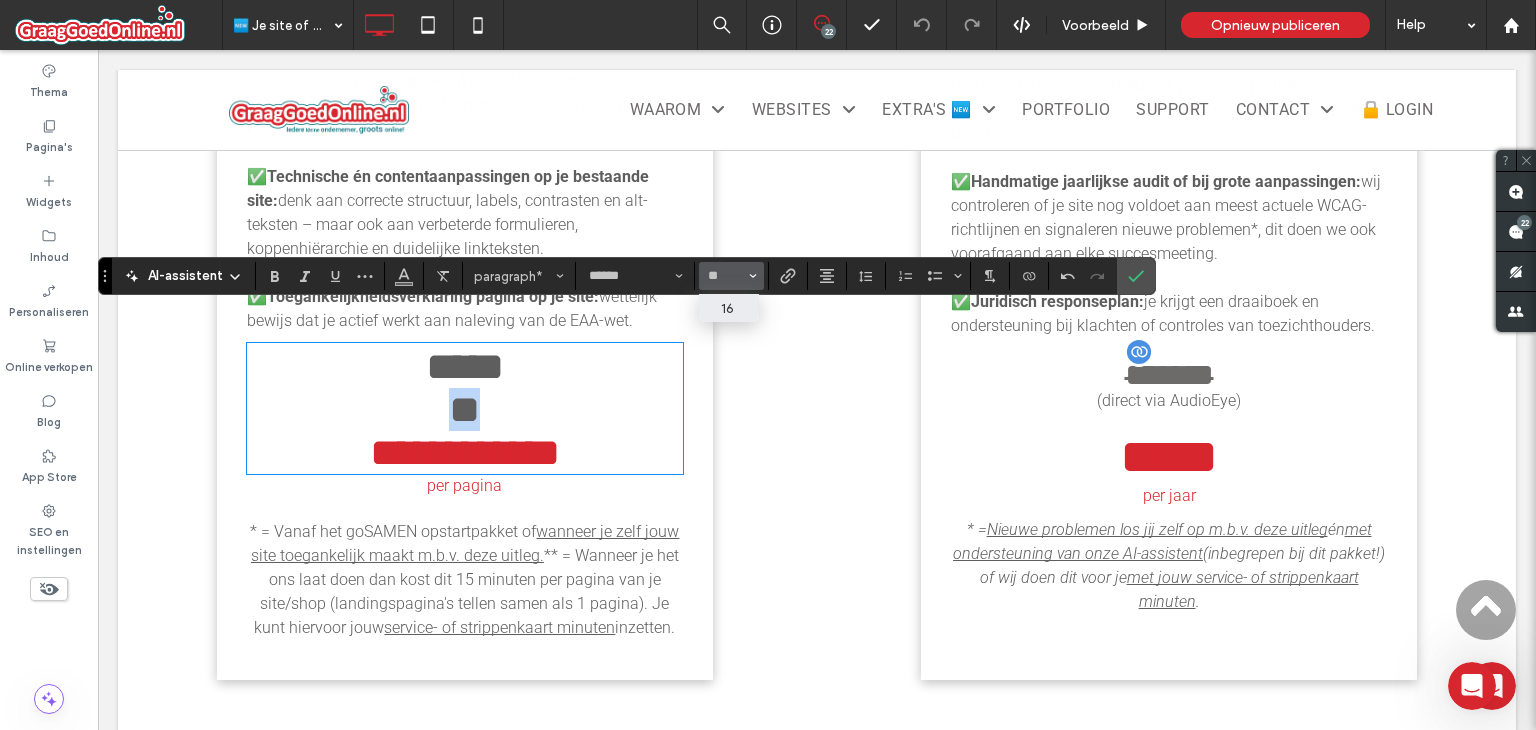 type on "**" 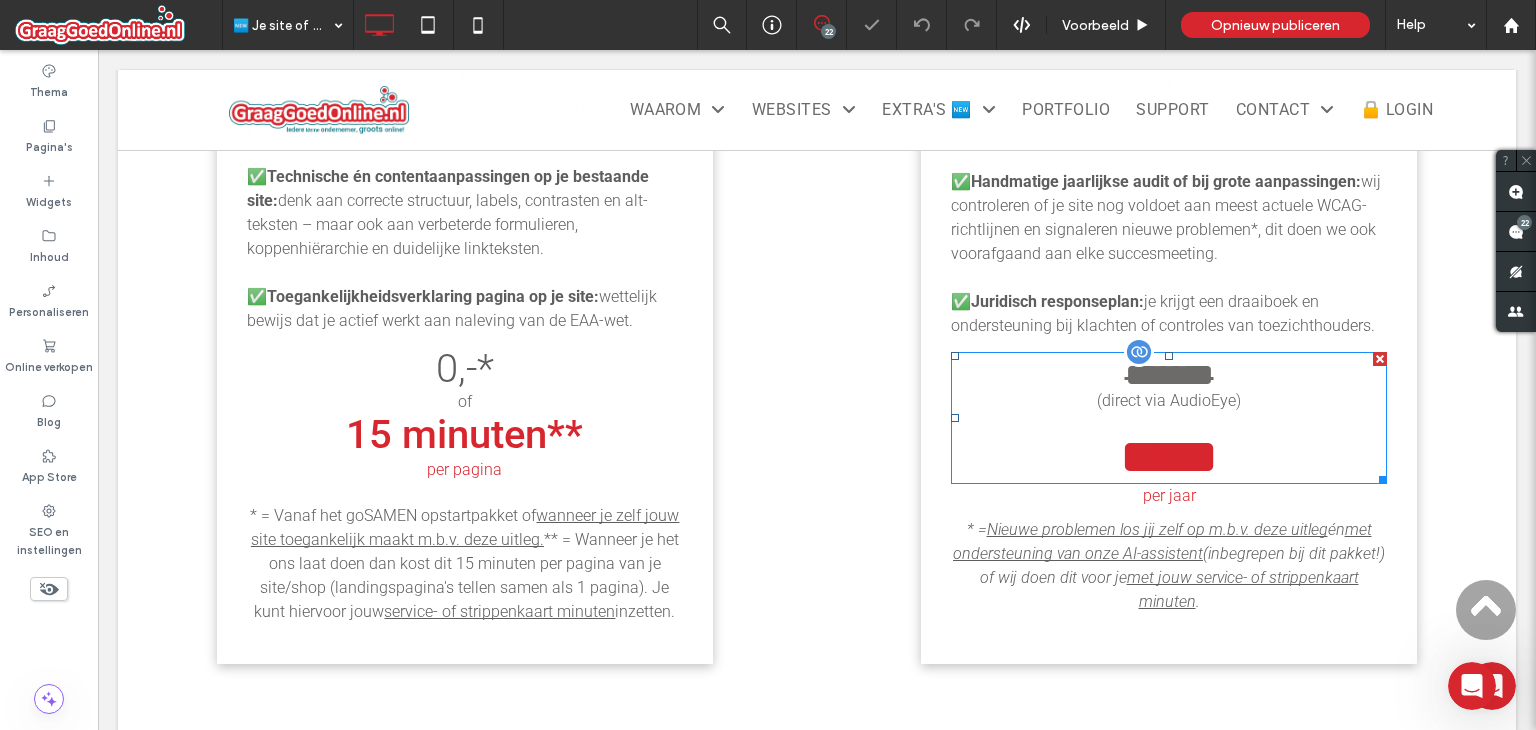 click on "(direct via AudioEye" at bounding box center [1166, 400] 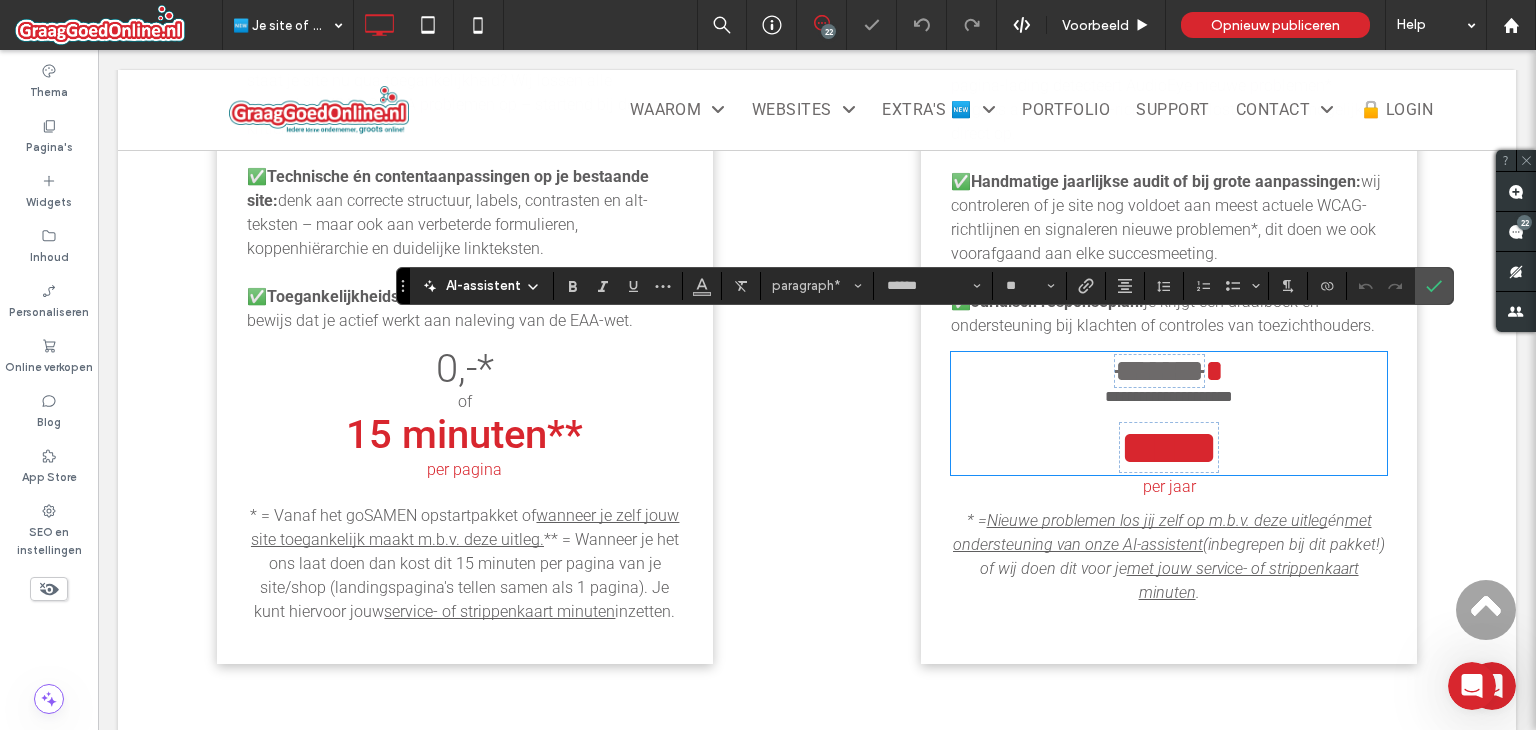 click on "**********" at bounding box center (1169, 396) 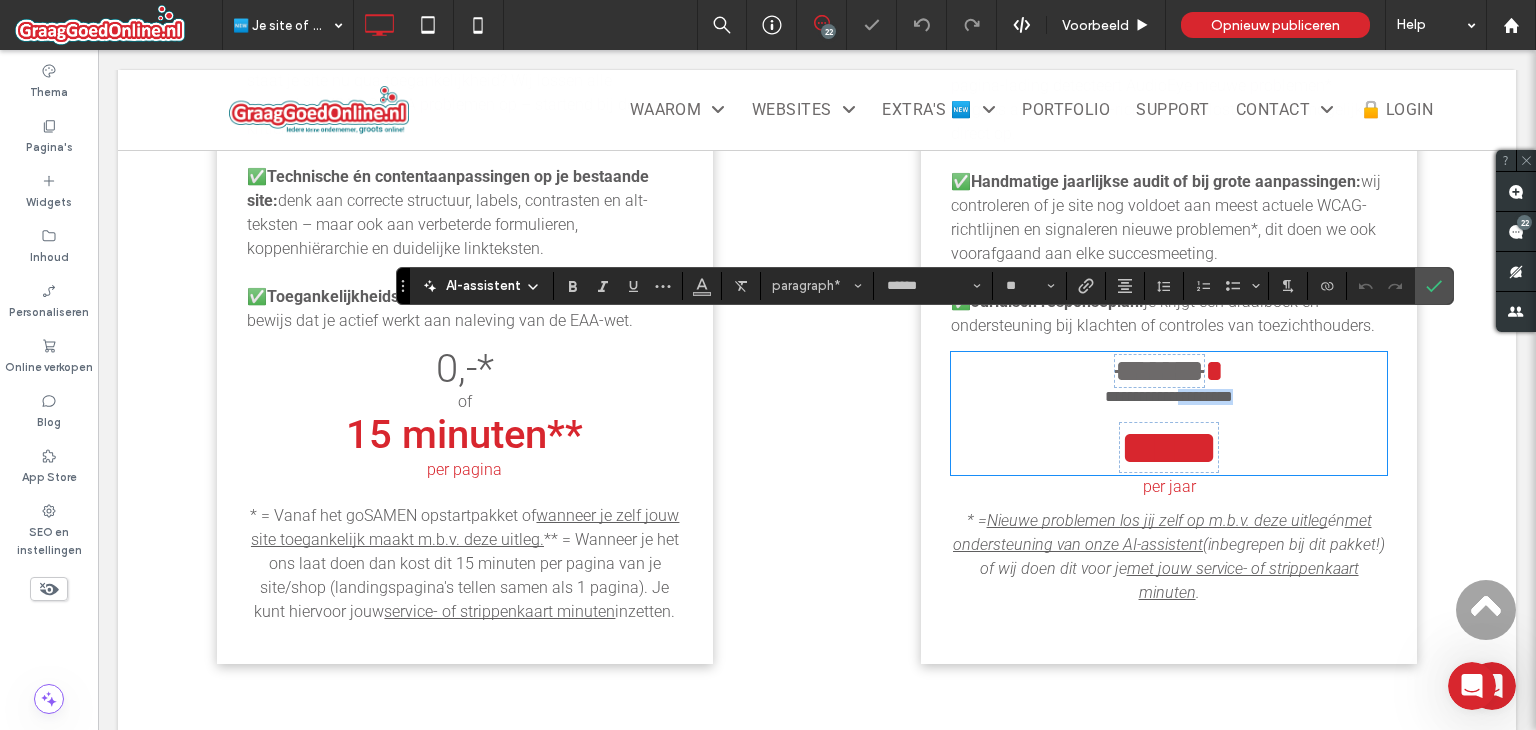 click on "**********" at bounding box center [1169, 396] 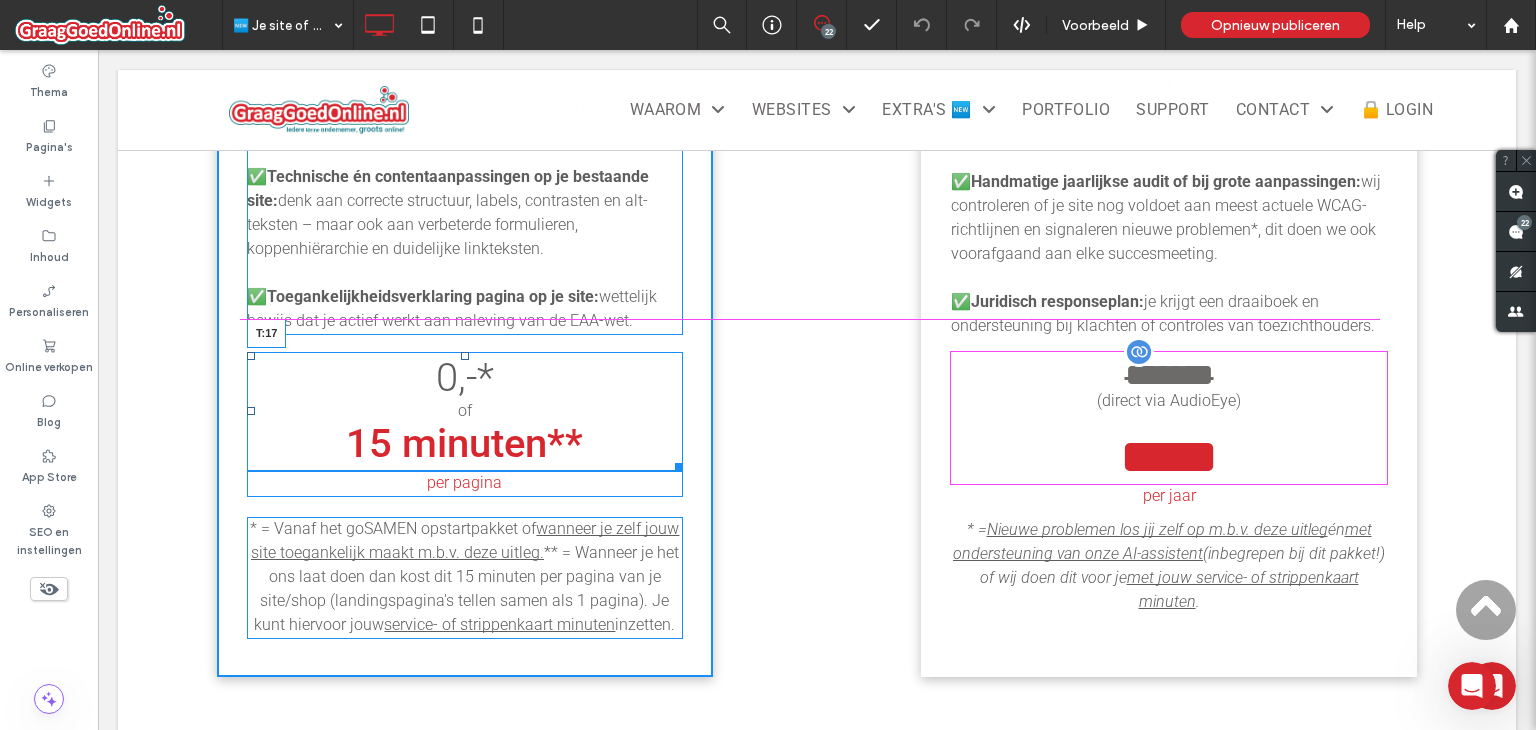 click on "0,-*  of 15 minuten** T:17" at bounding box center (465, 411) 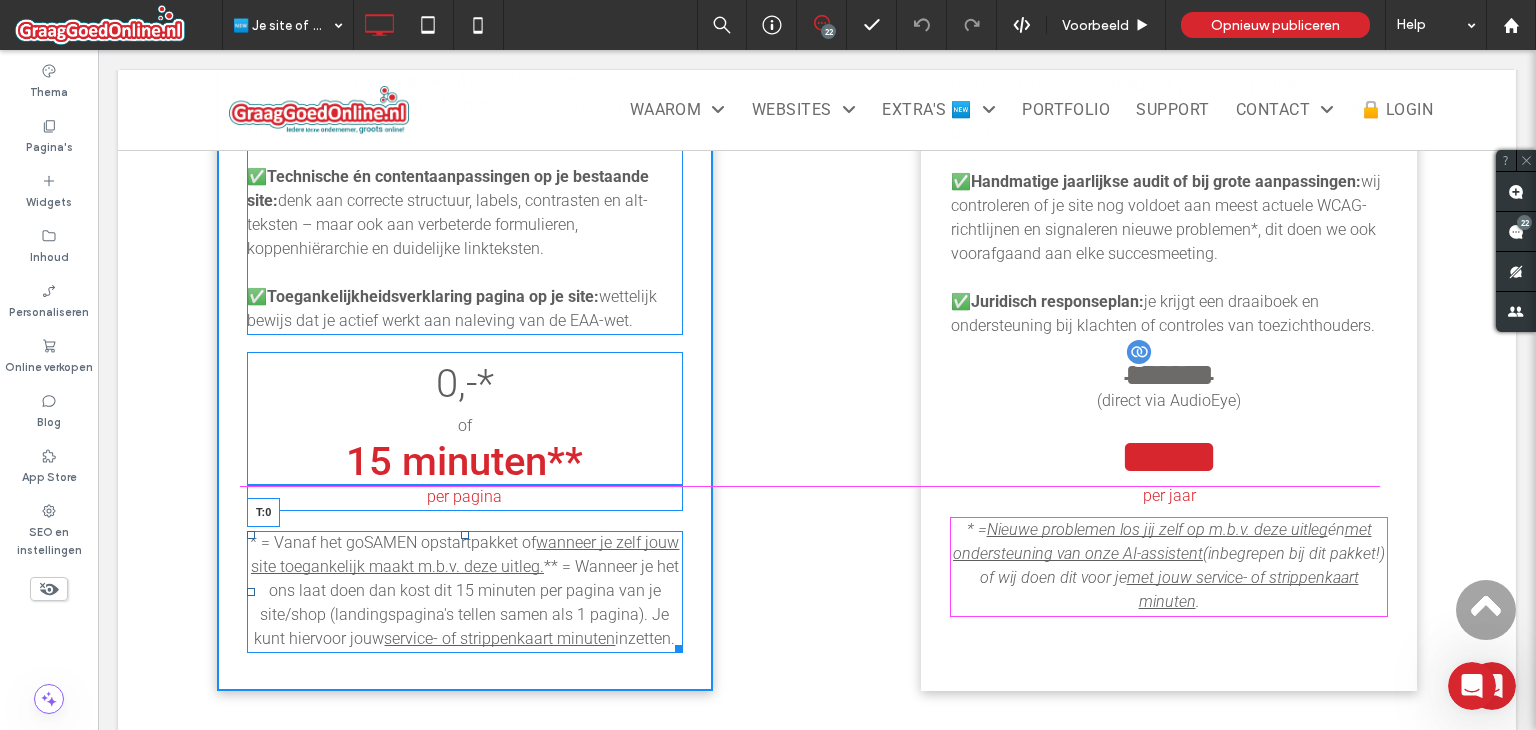 drag, startPoint x: 455, startPoint y: 505, endPoint x: 866, endPoint y: 503, distance: 411.00485 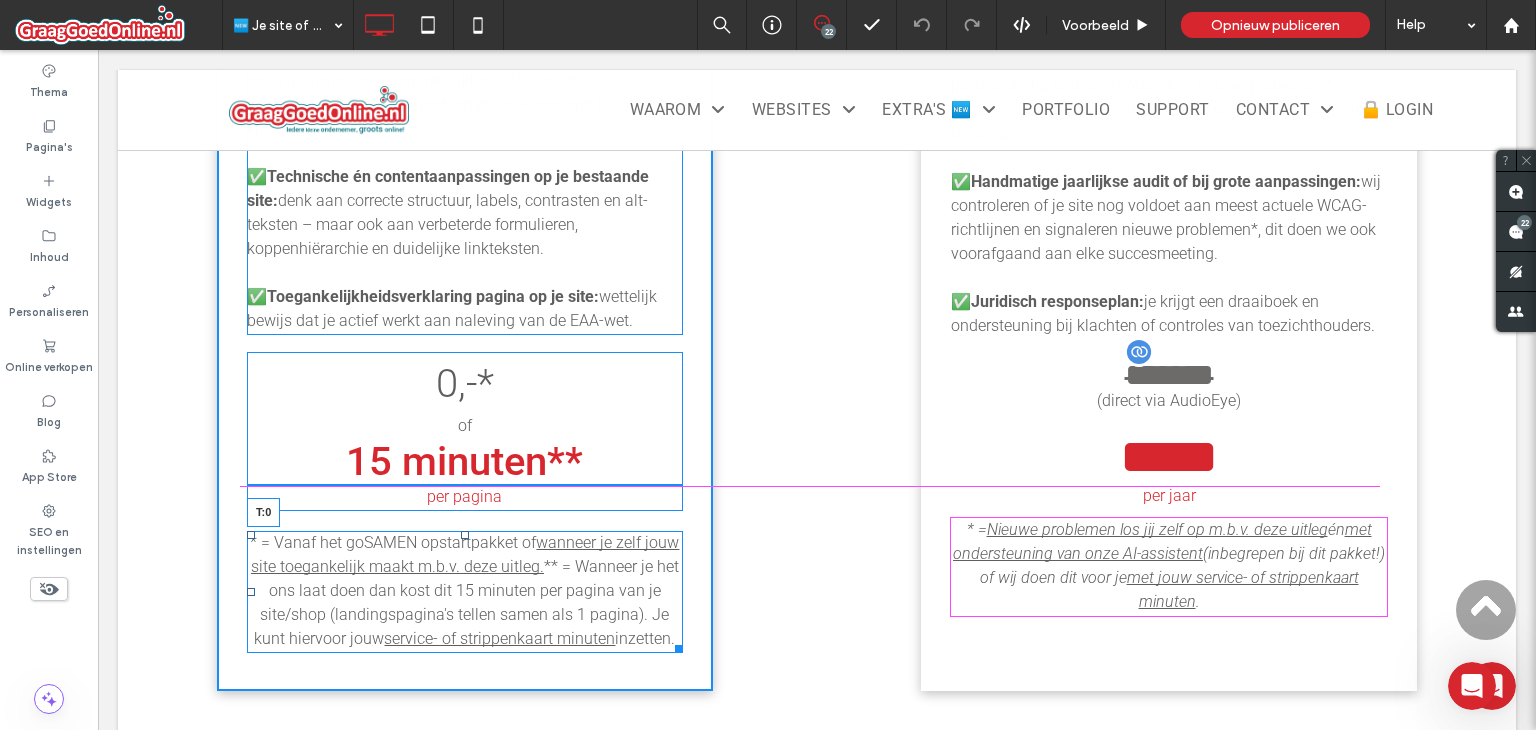 click at bounding box center (465, 535) 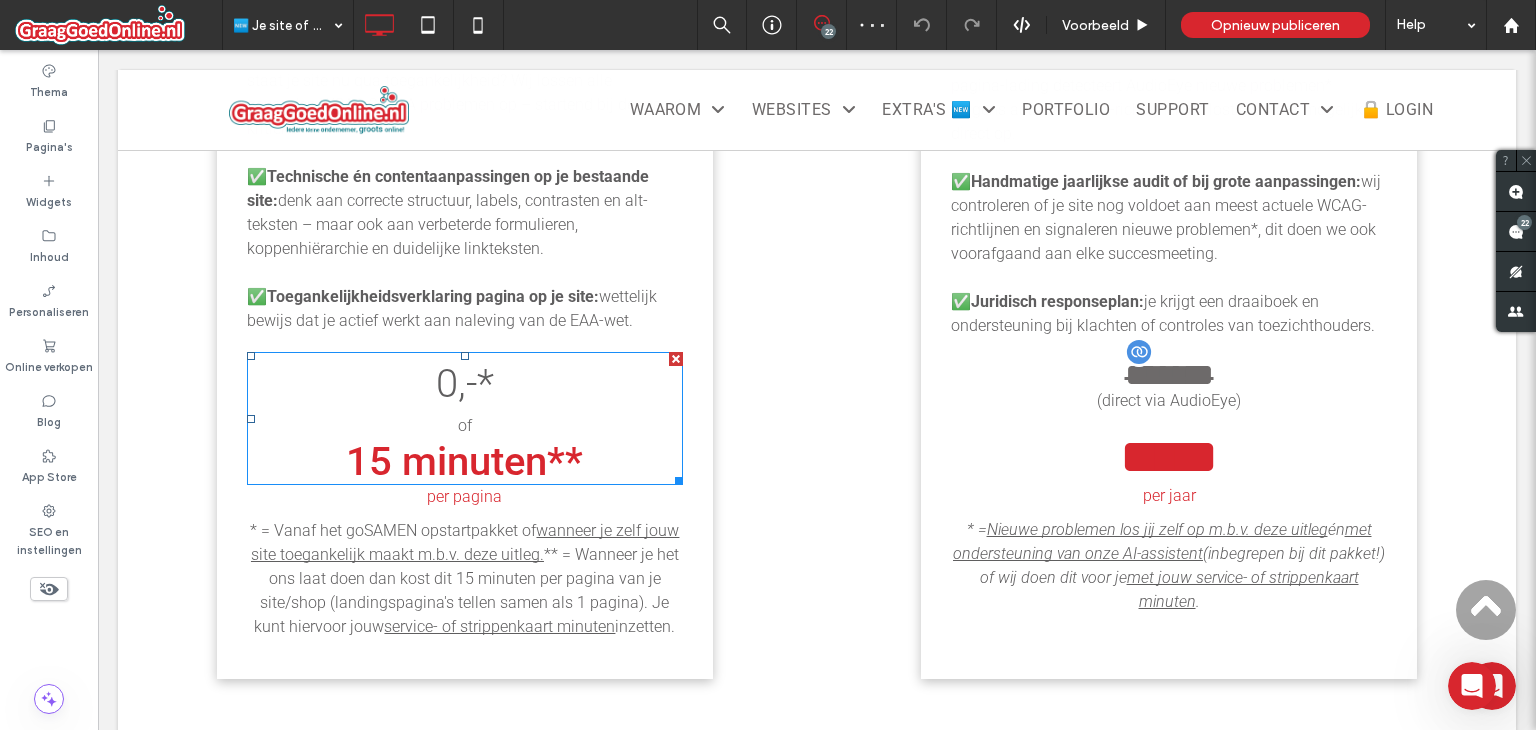 click on "0,-*  of" at bounding box center (465, 396) 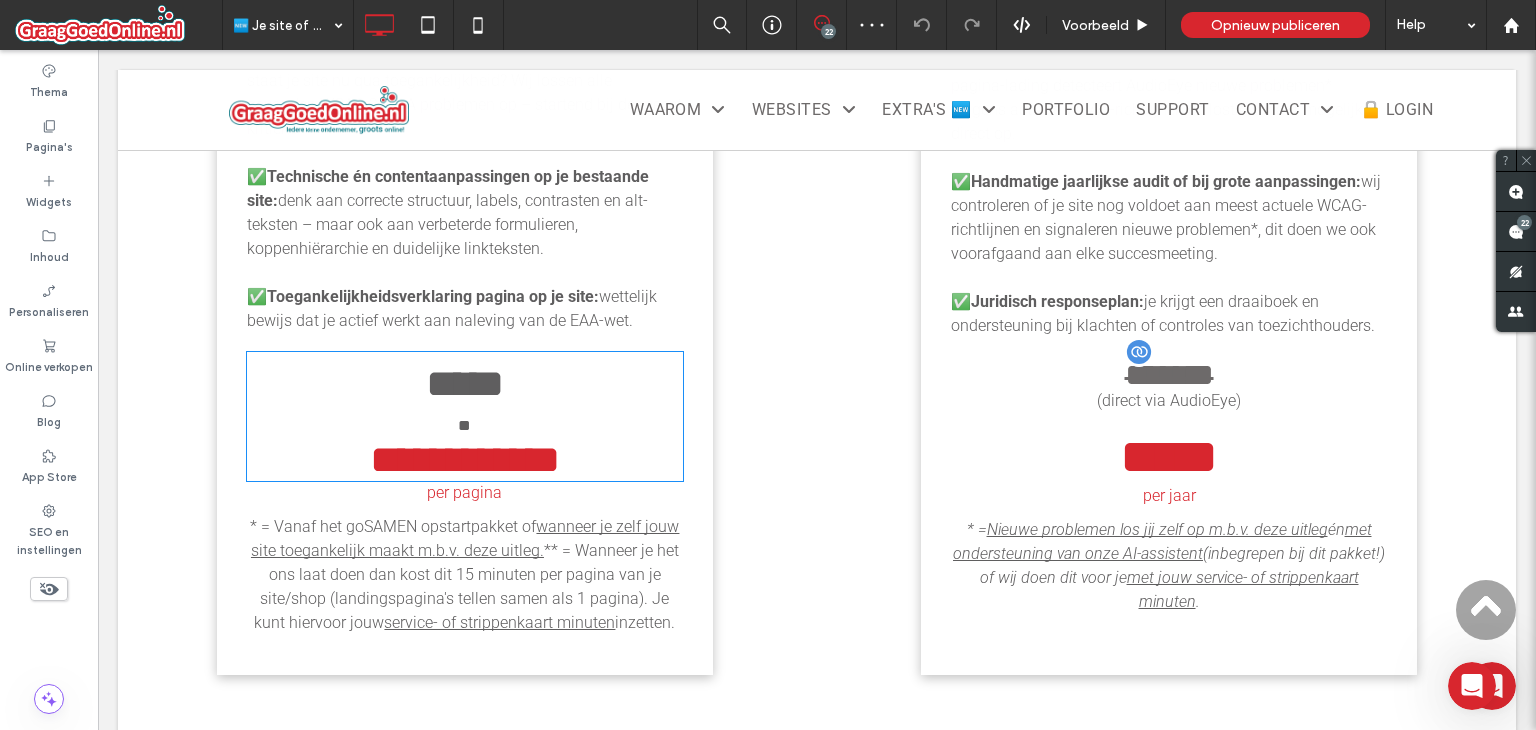 type on "******" 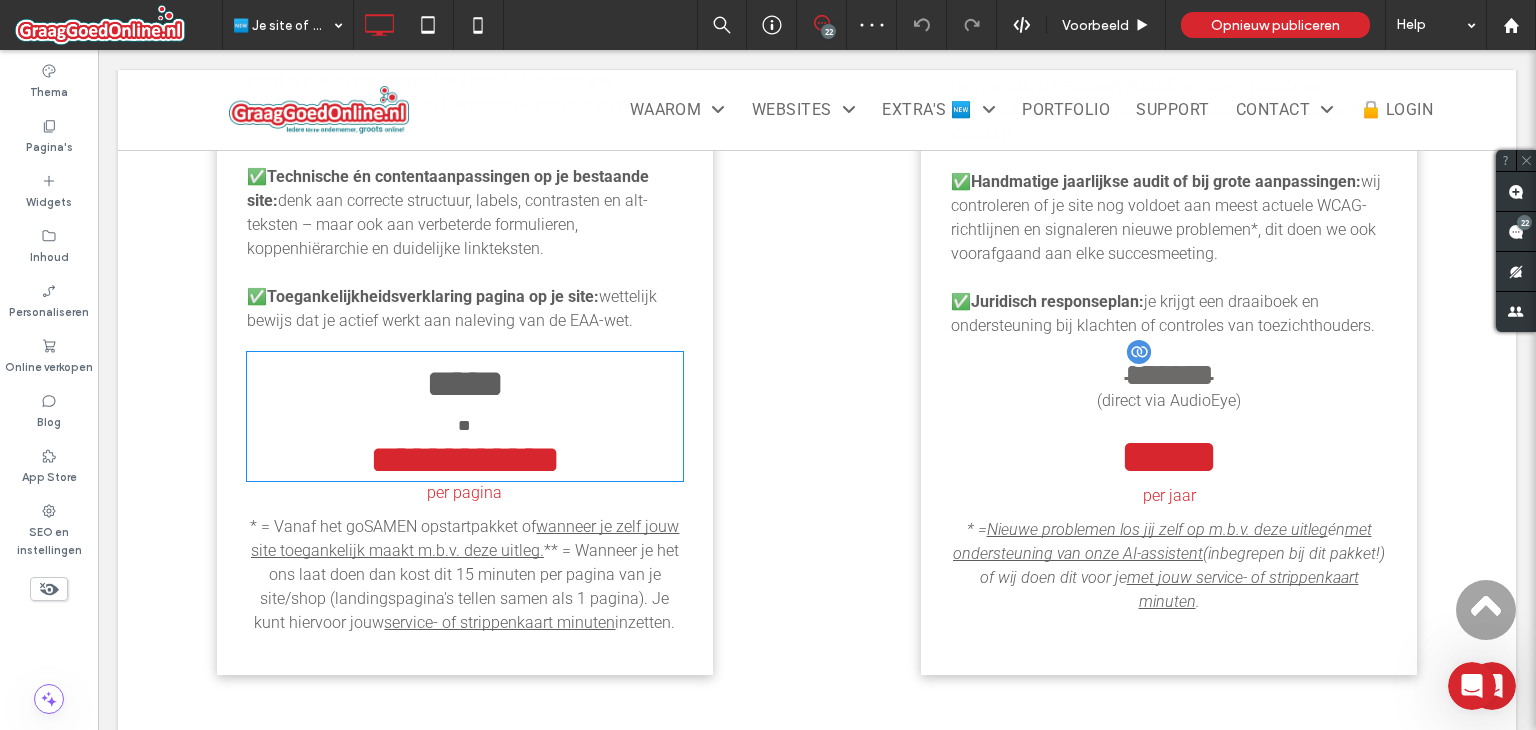 type on "**" 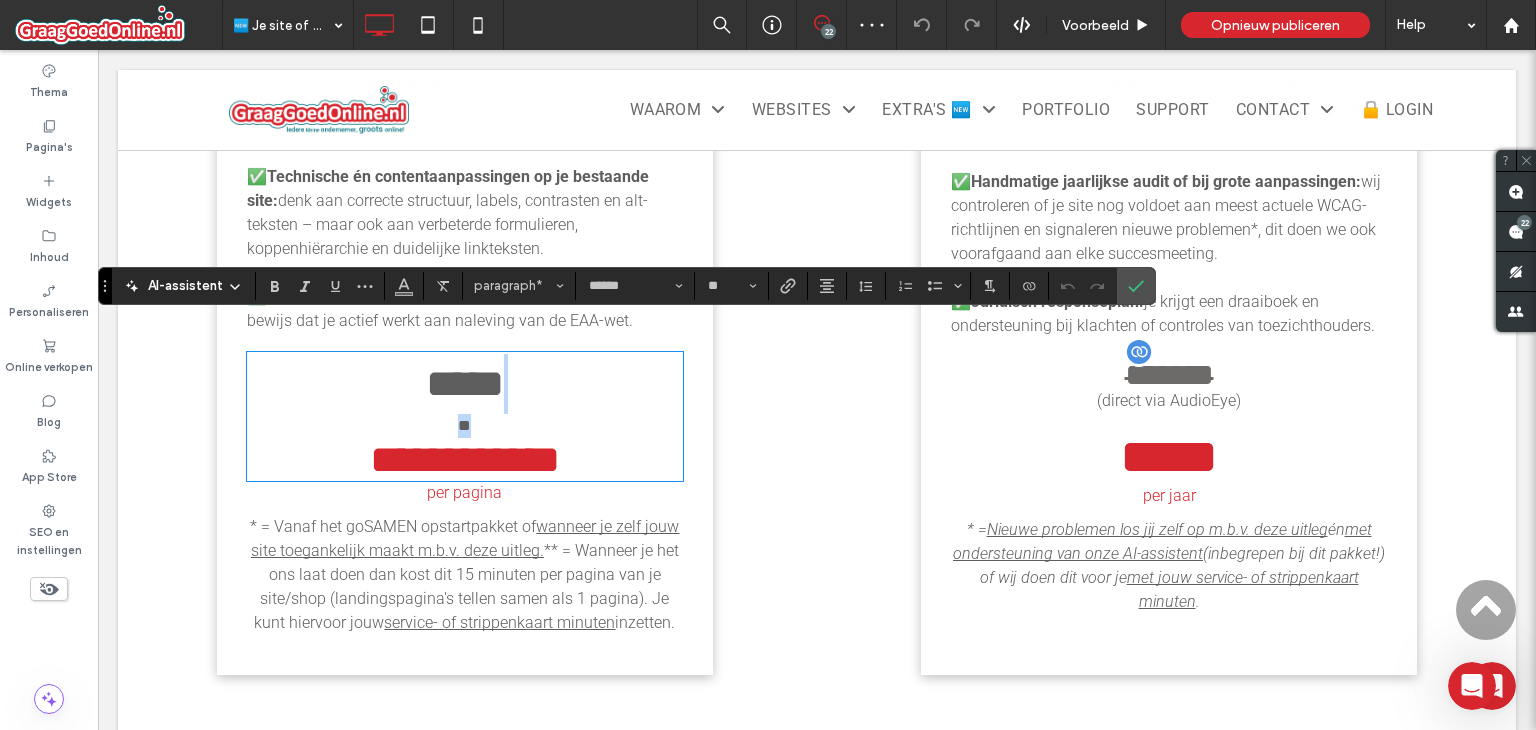 click on "**** **" at bounding box center (465, 396) 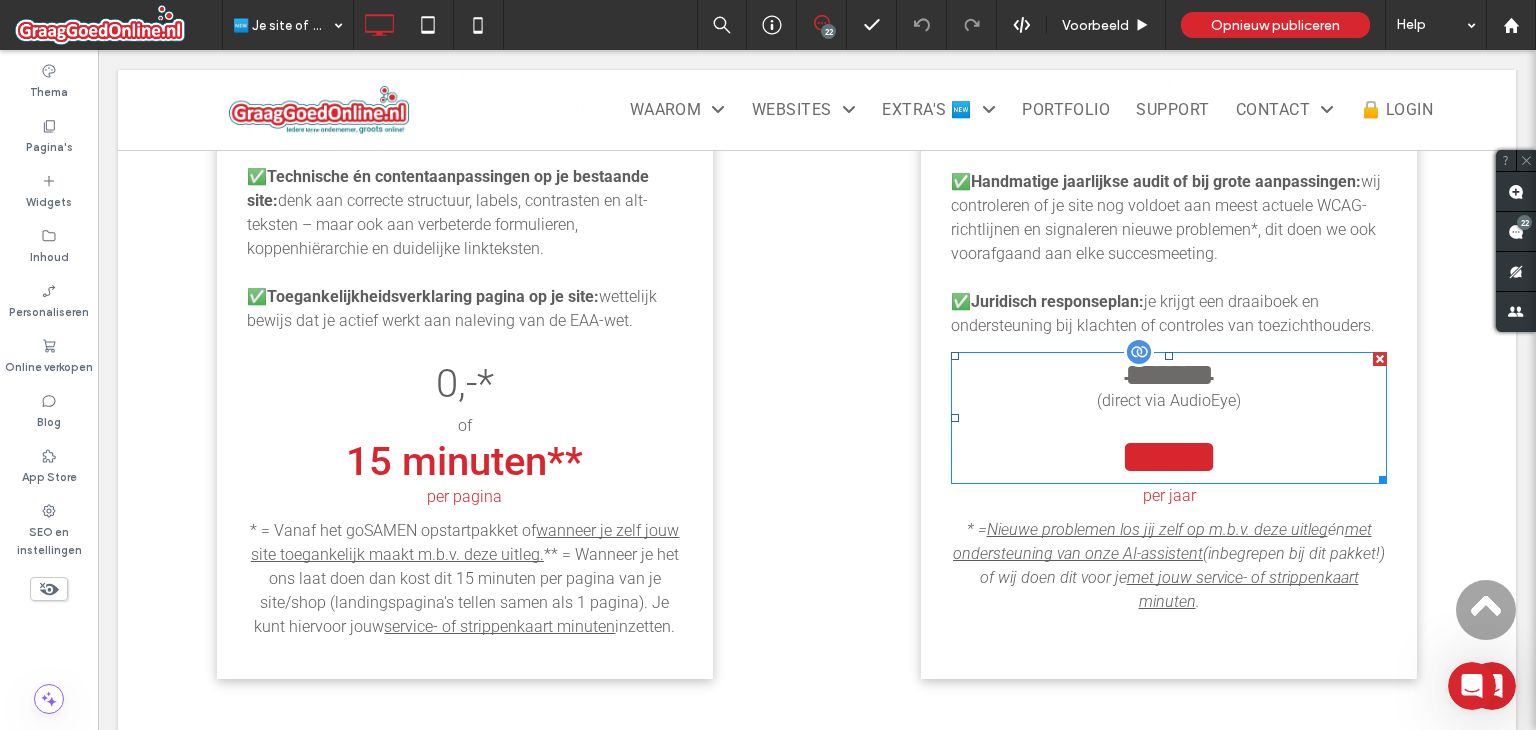 click on "(direct via AudioEye" at bounding box center (1166, 400) 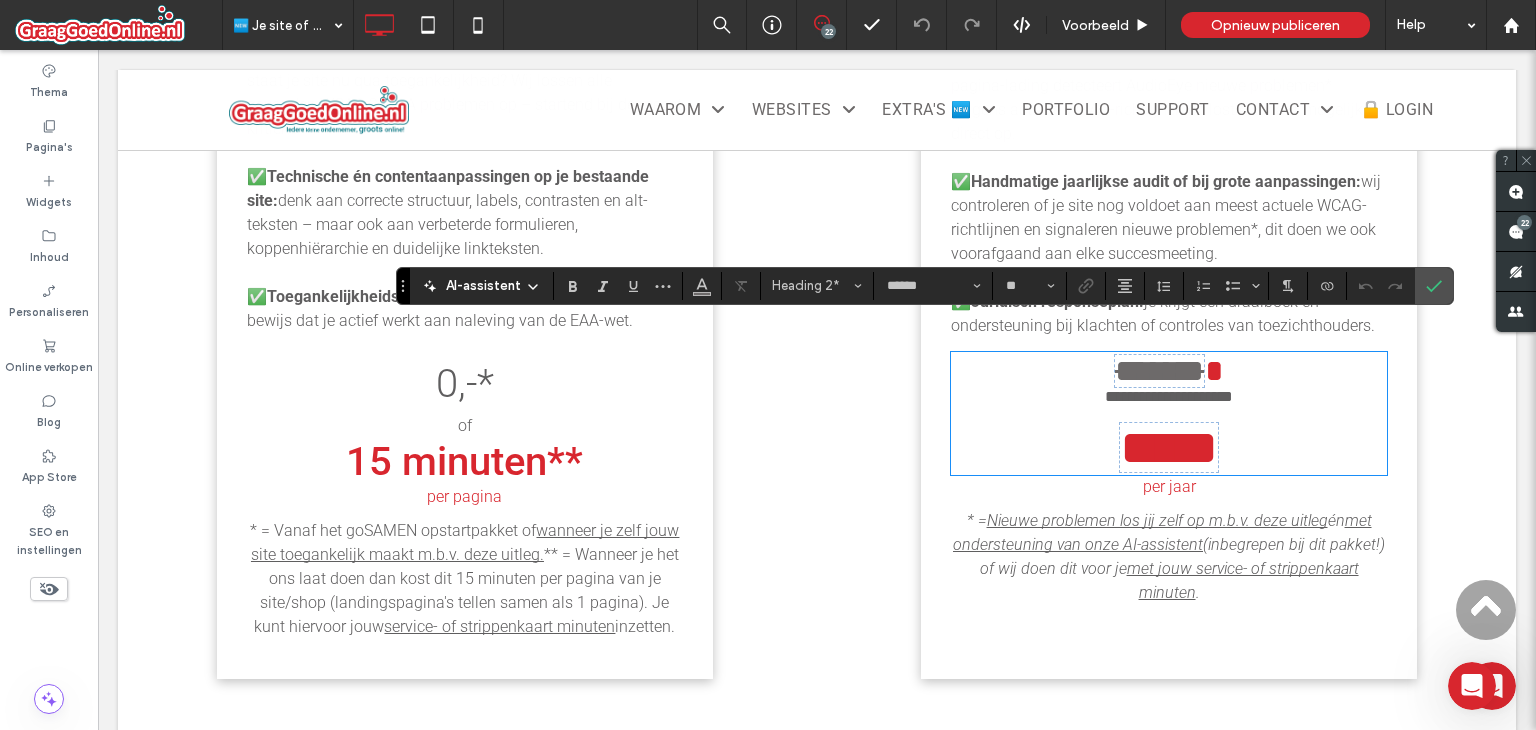 click on "*******" at bounding box center [1159, 371] 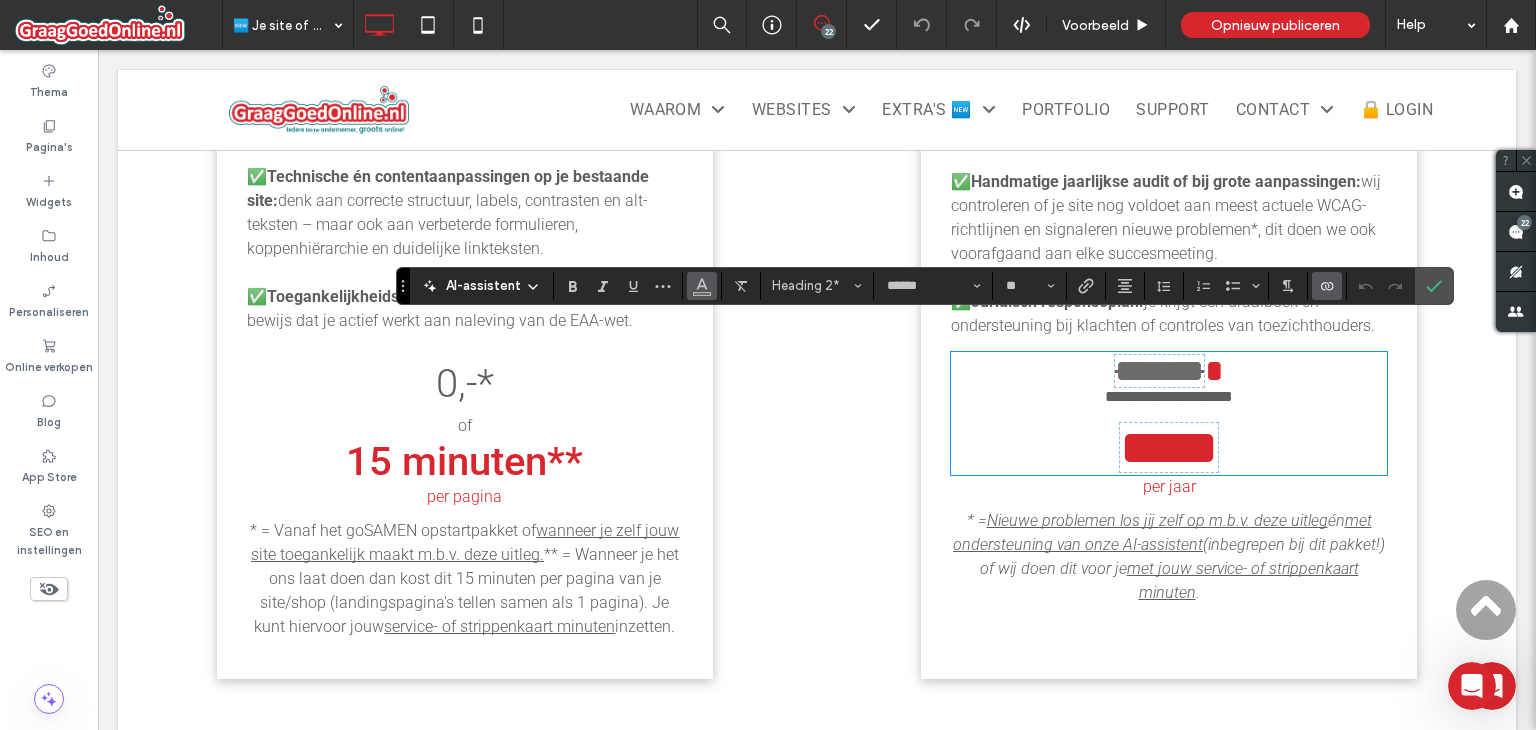 click at bounding box center [702, 286] 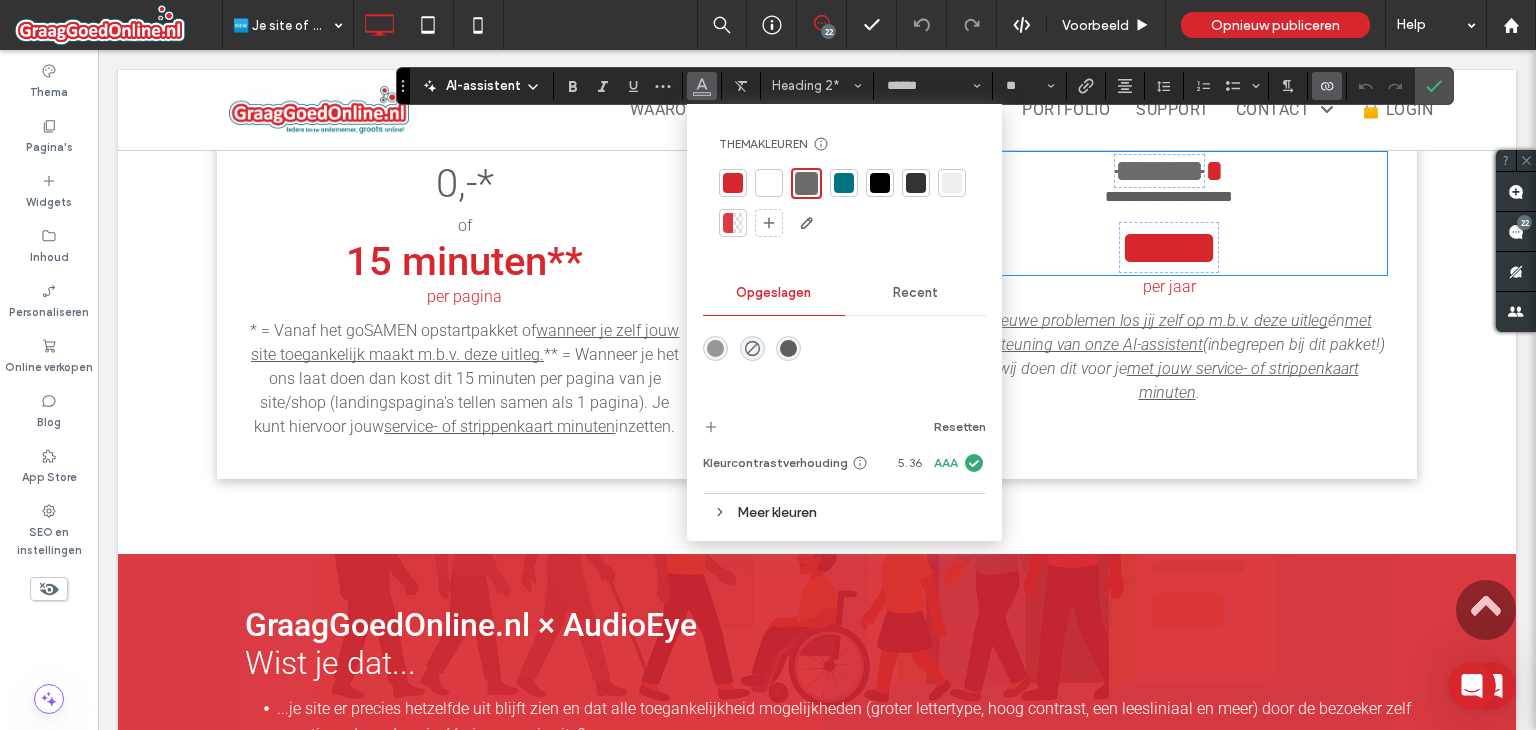 scroll, scrollTop: 2460, scrollLeft: 0, axis: vertical 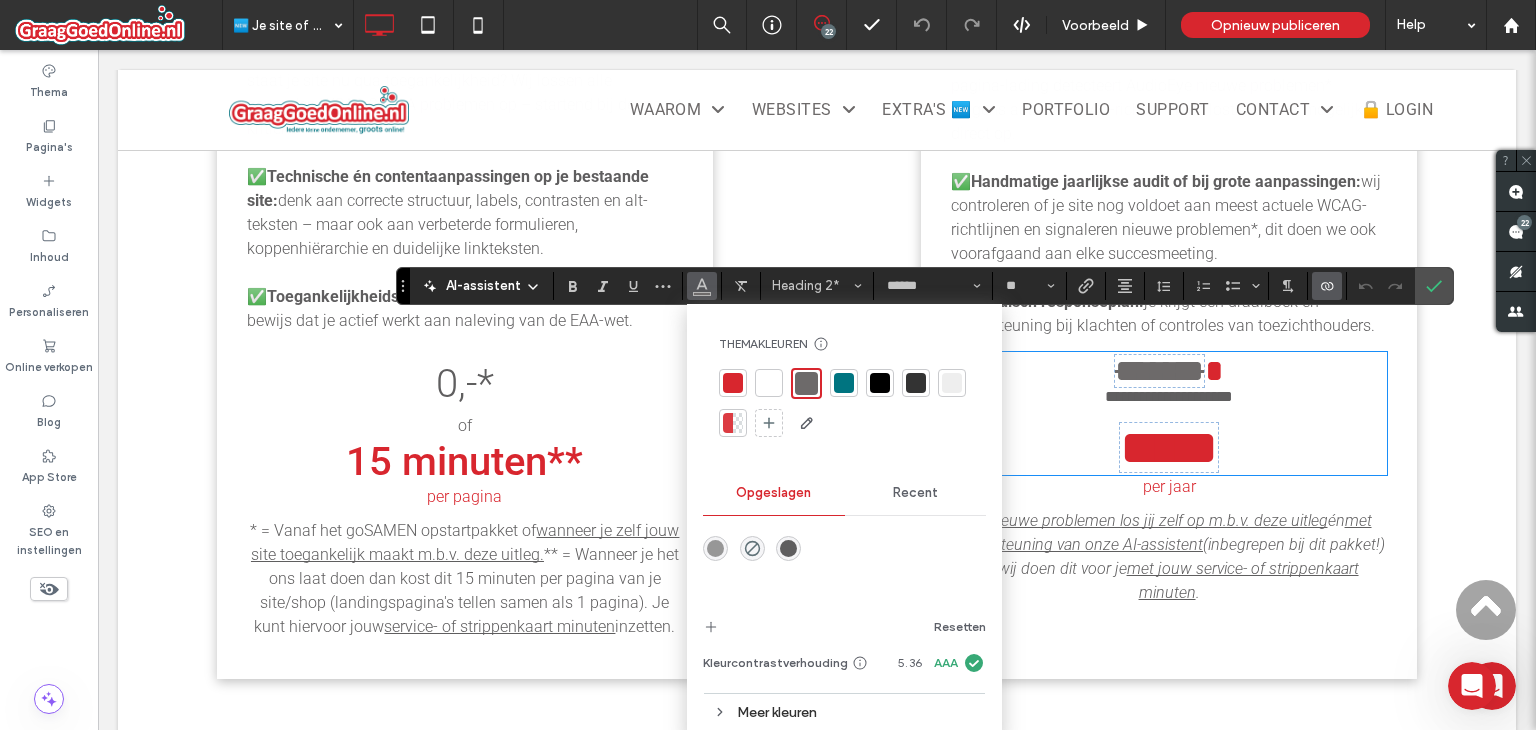 click on "Meer kleuren" at bounding box center (844, 712) 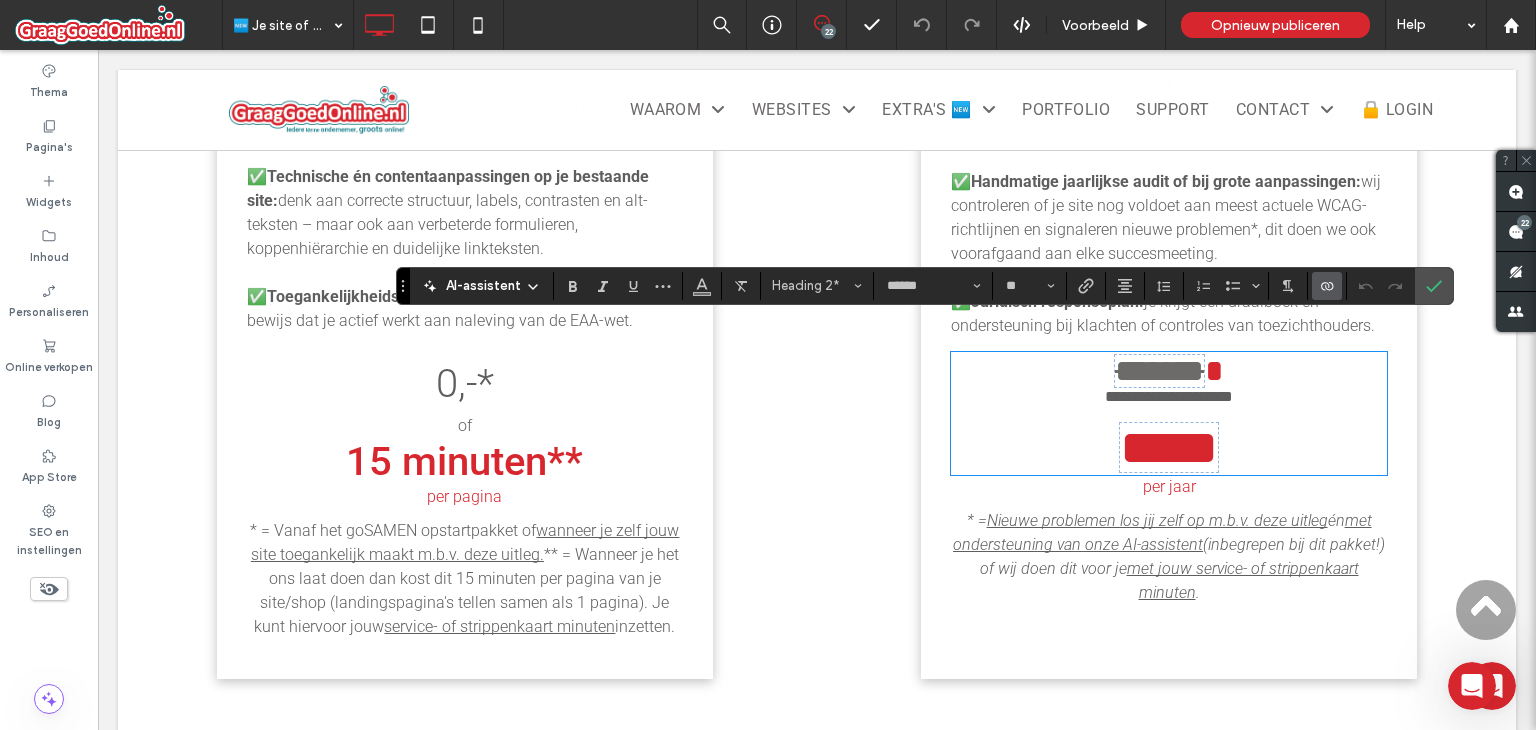 click on "0,-*" at bounding box center [465, 383] 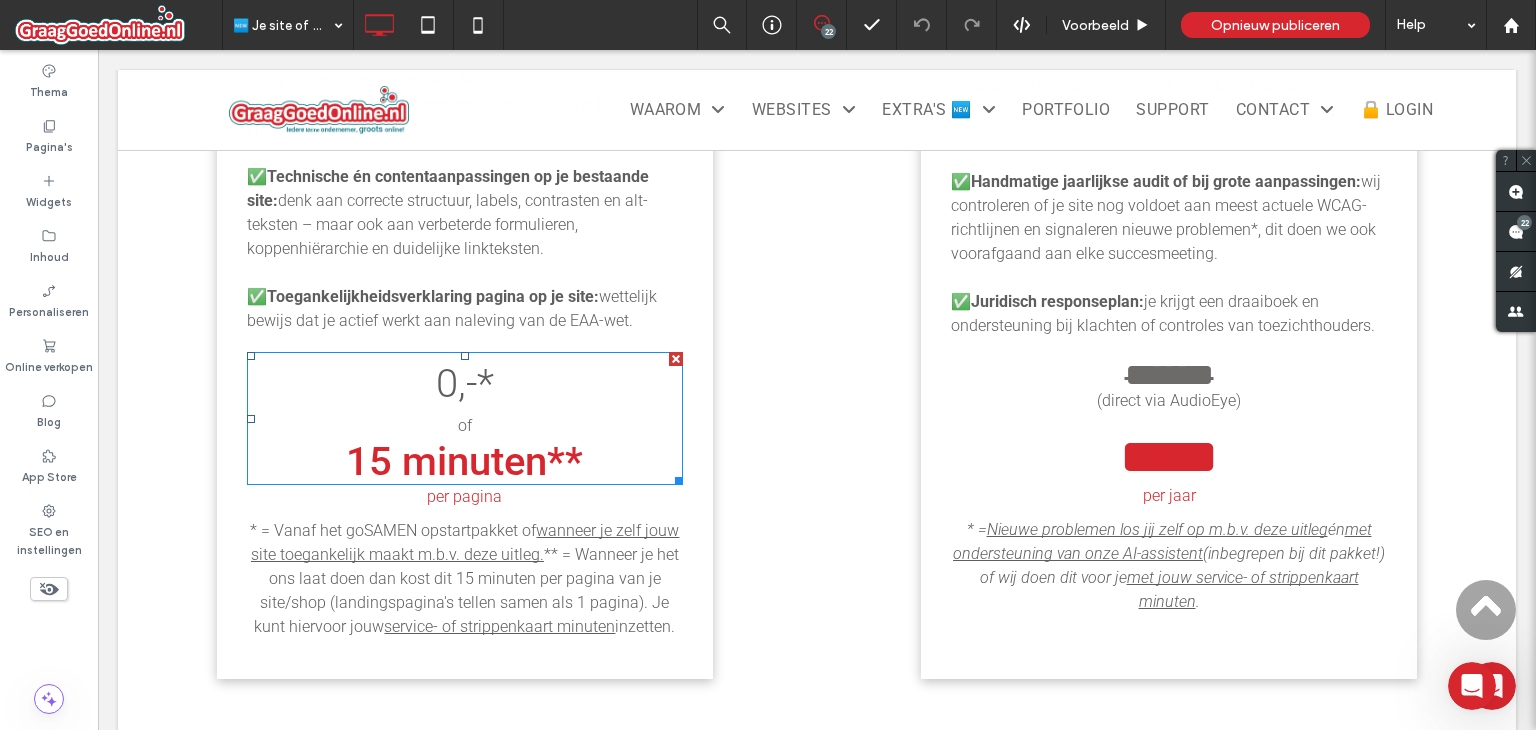 click on "0,-*" at bounding box center [465, 383] 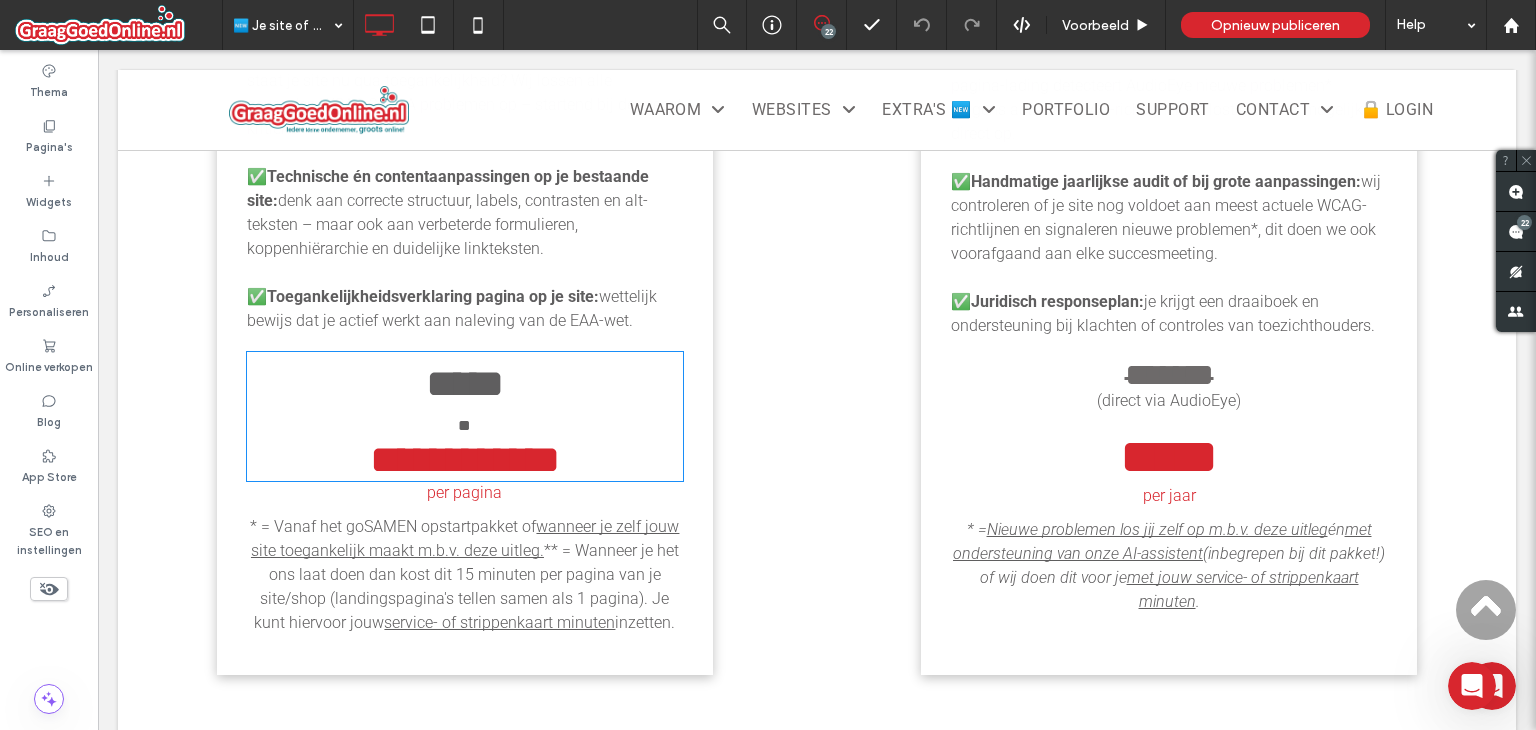 type on "******" 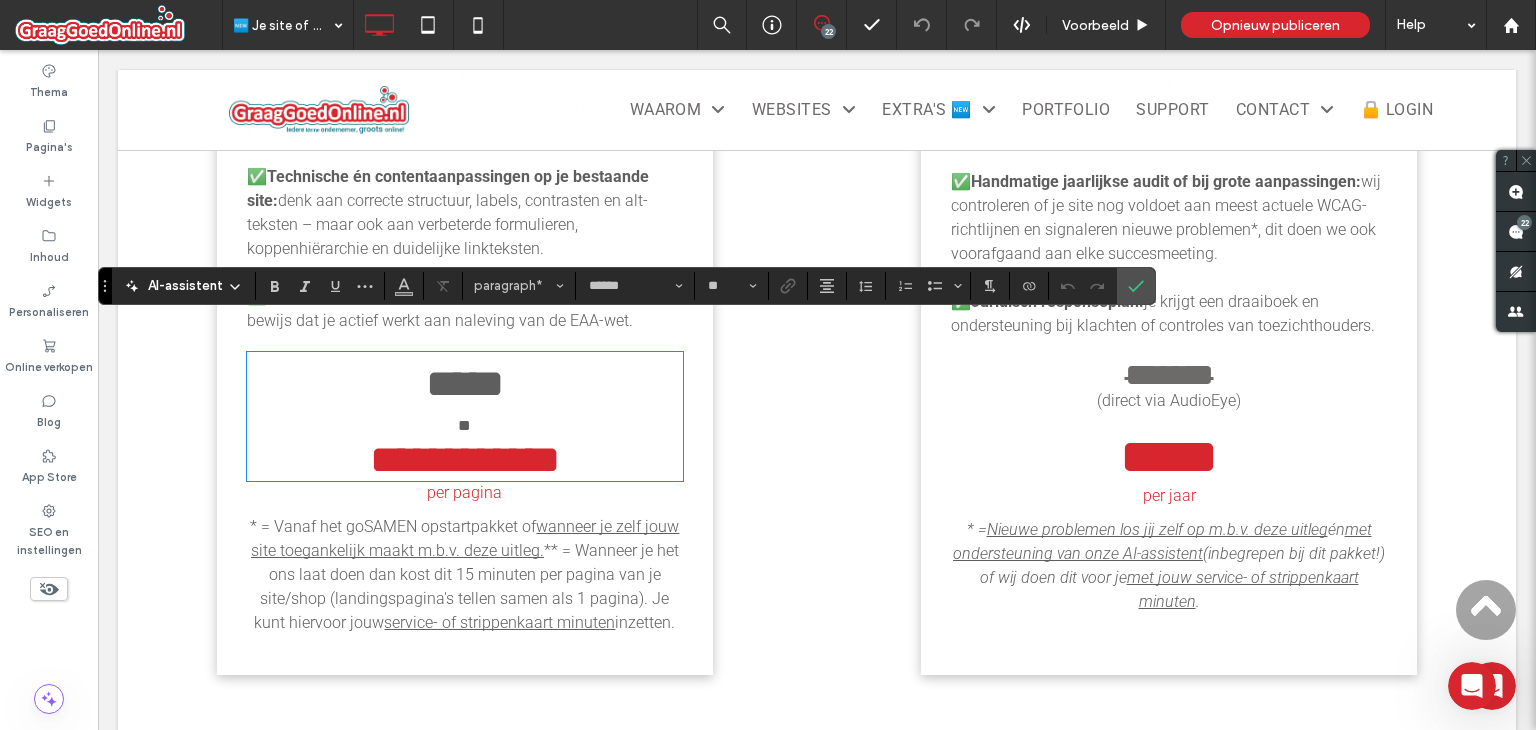 type on "*" 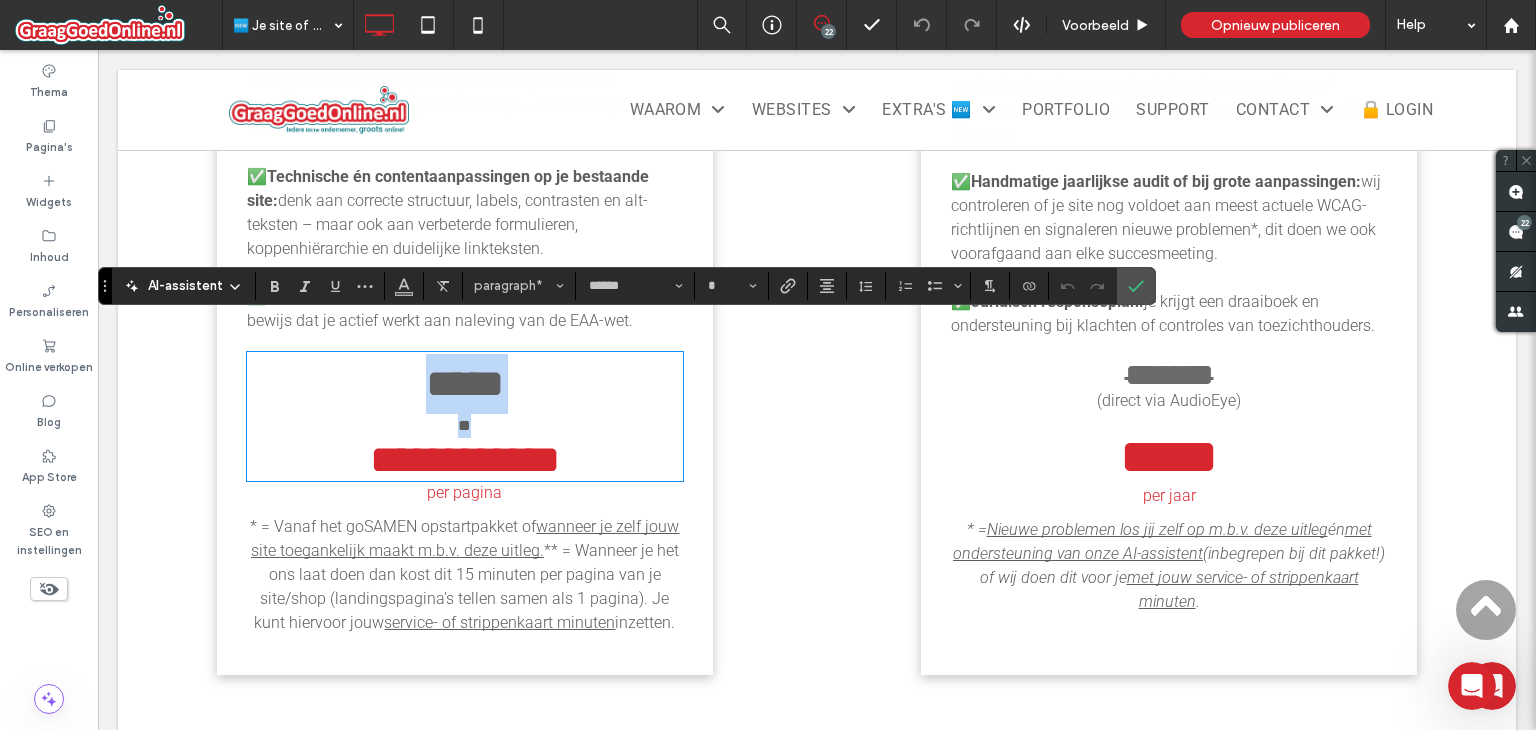 drag, startPoint x: 428, startPoint y: 350, endPoint x: 513, endPoint y: 384, distance: 91.5478 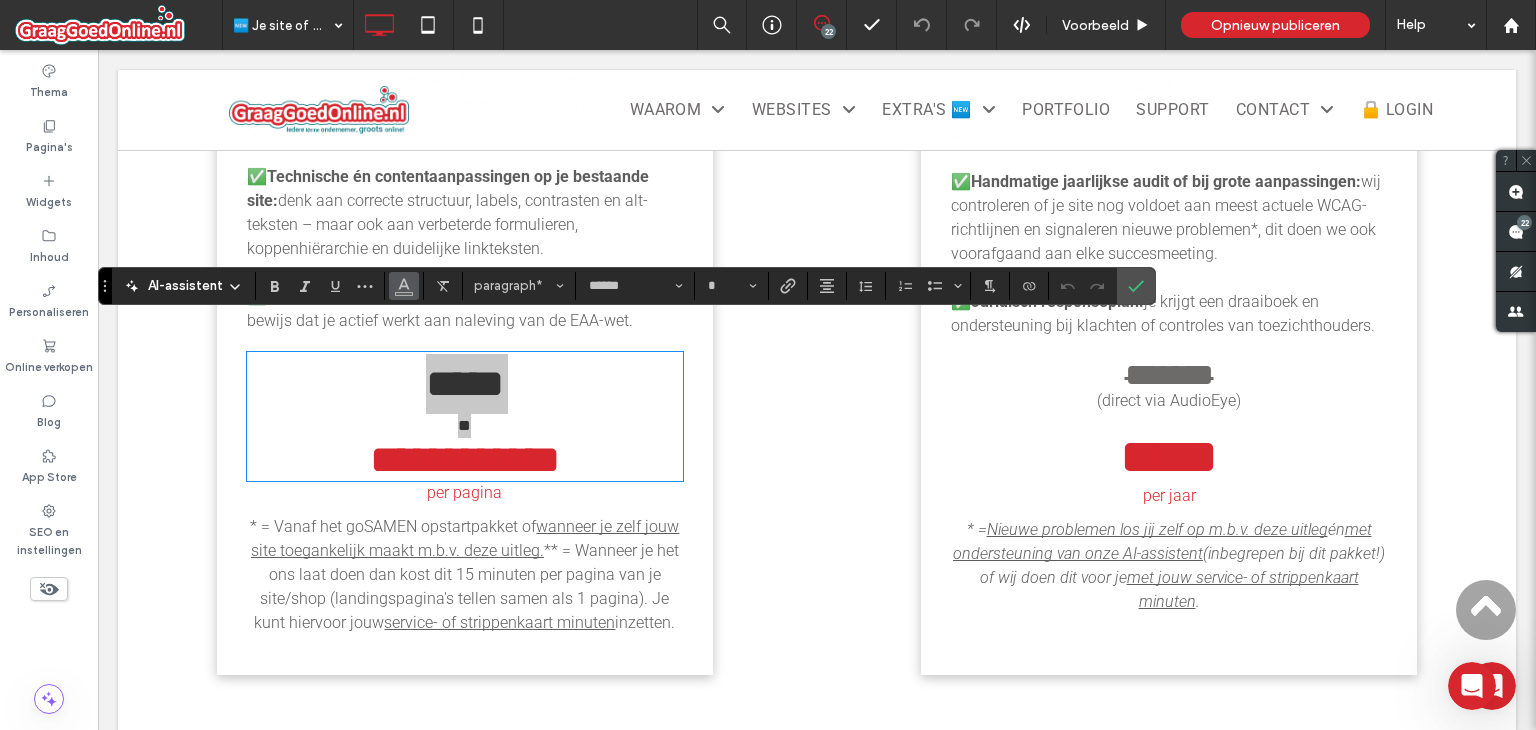 click at bounding box center (404, 286) 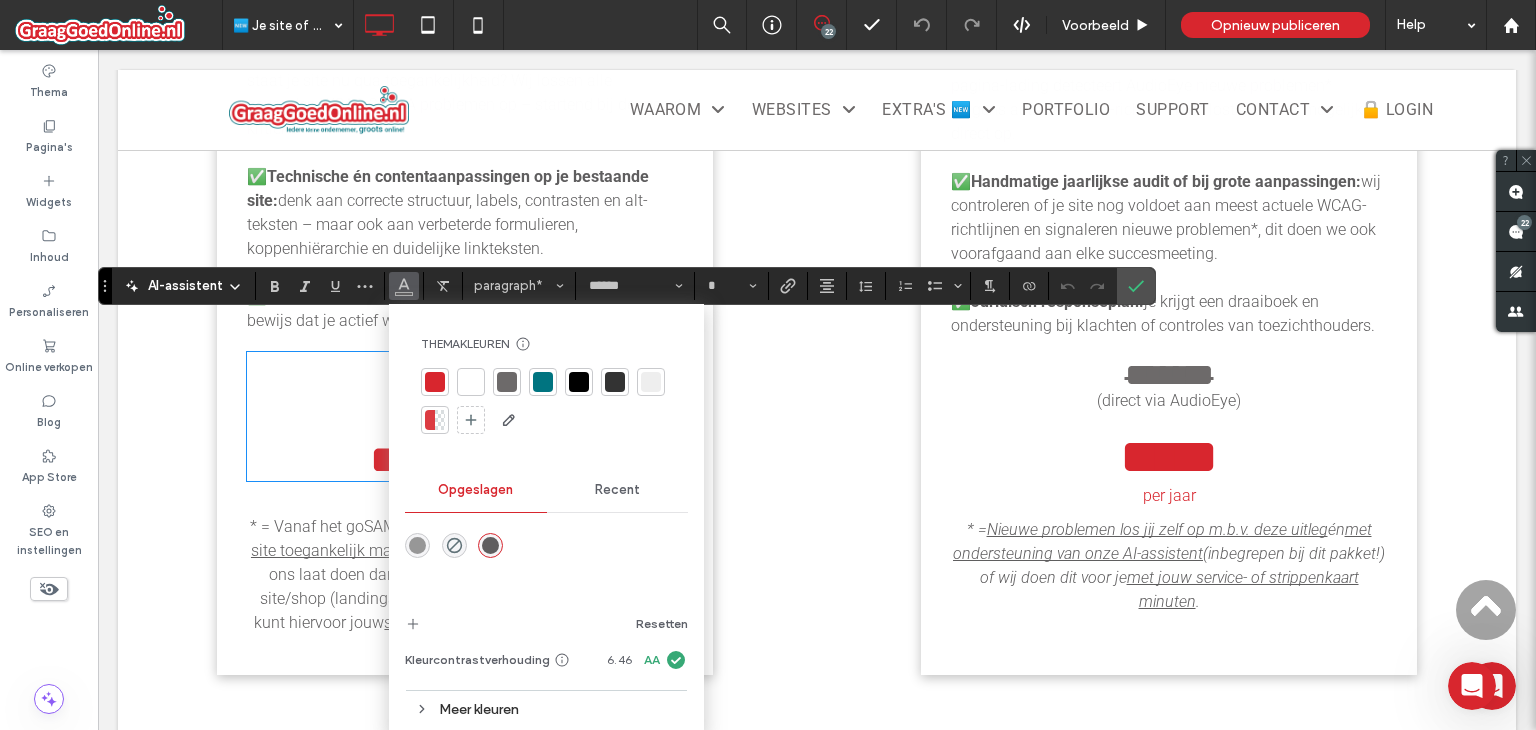 click at bounding box center (507, 382) 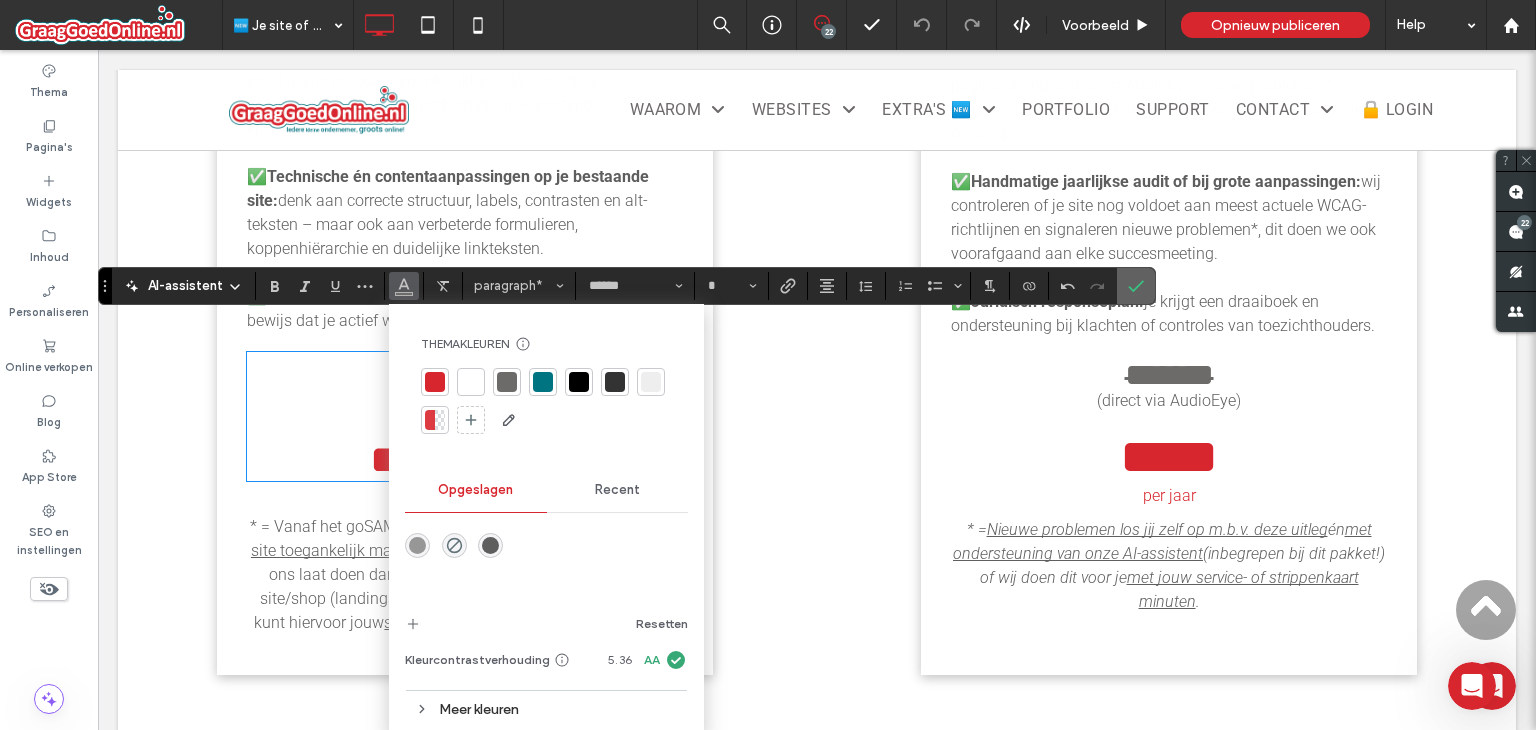 click 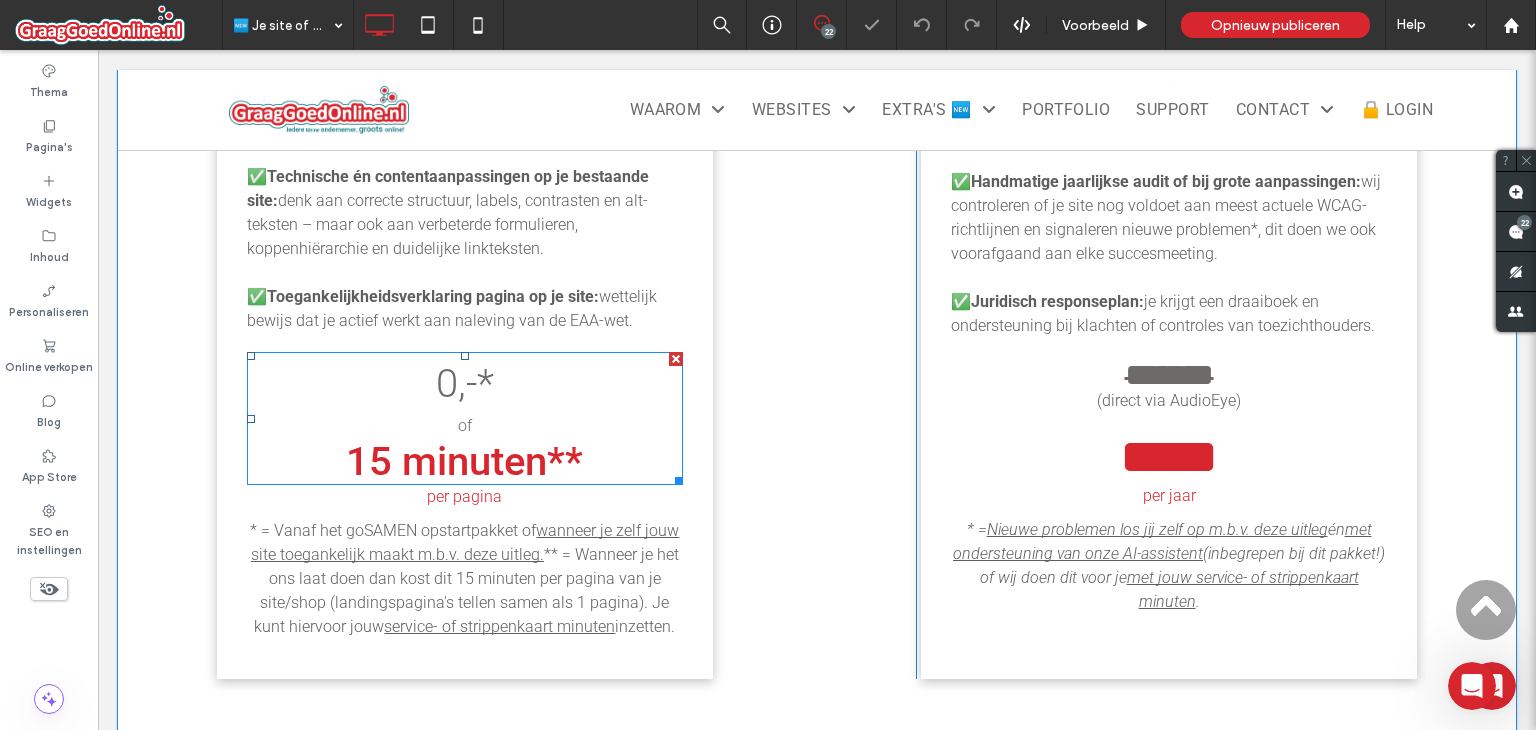 click on "0,-*  of" at bounding box center [465, 396] 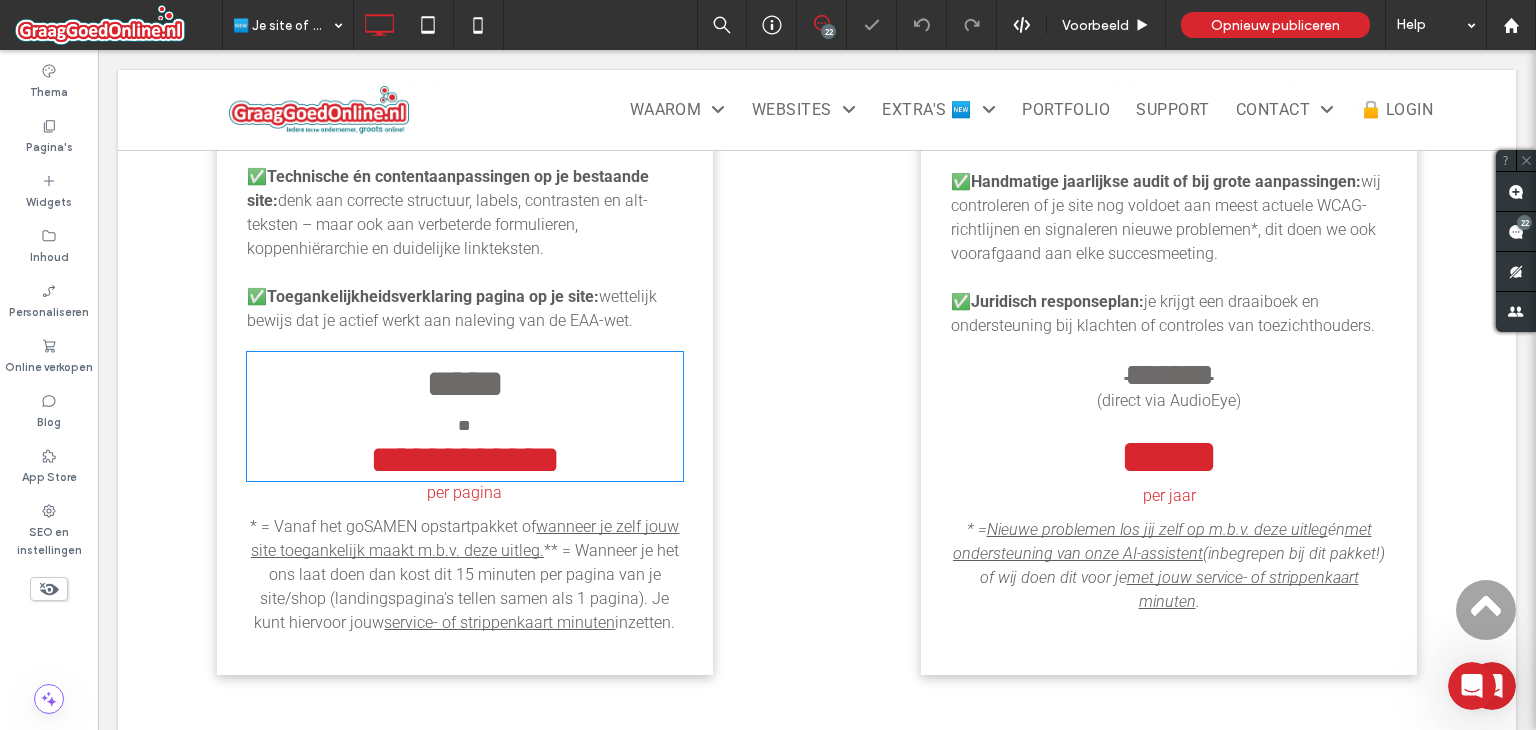 type on "******" 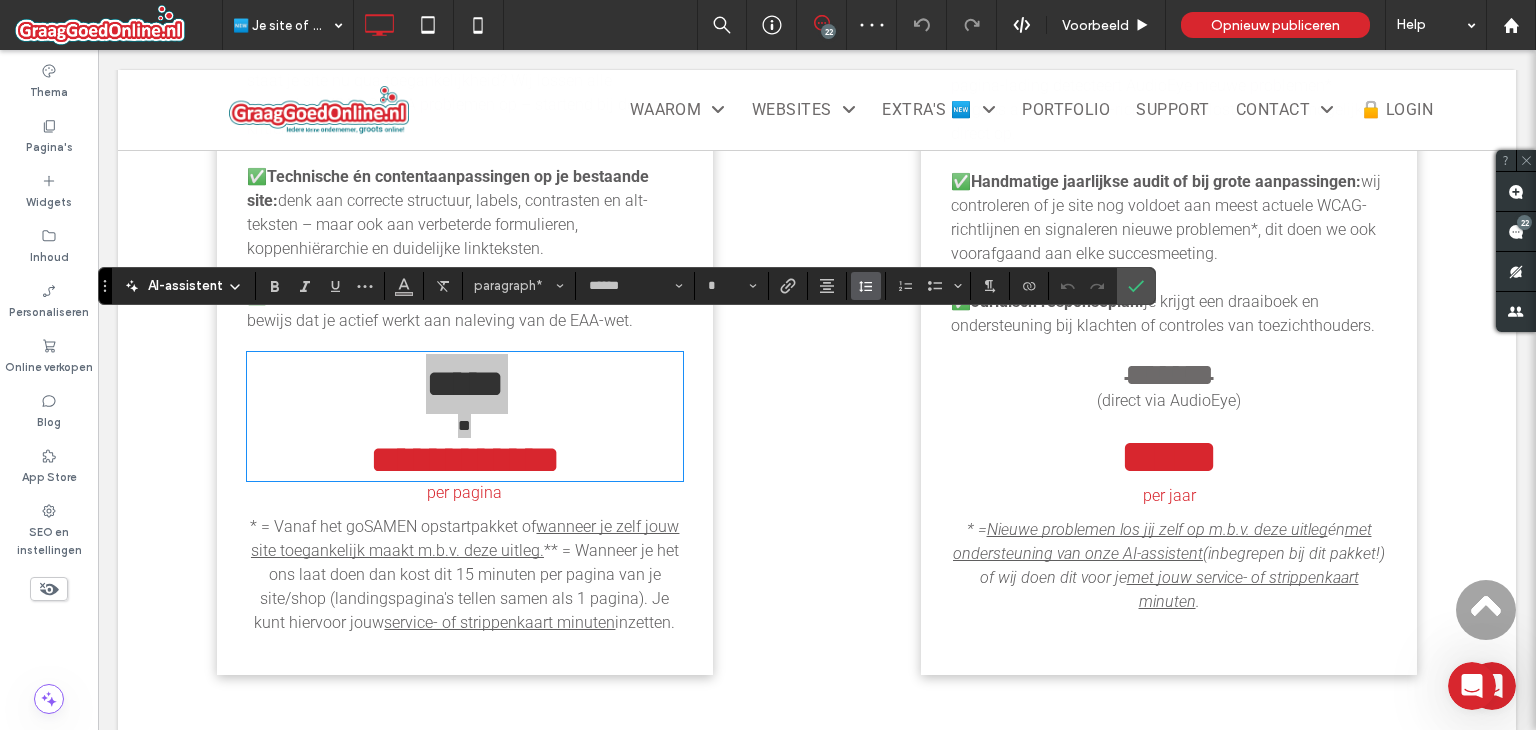 click at bounding box center (866, 286) 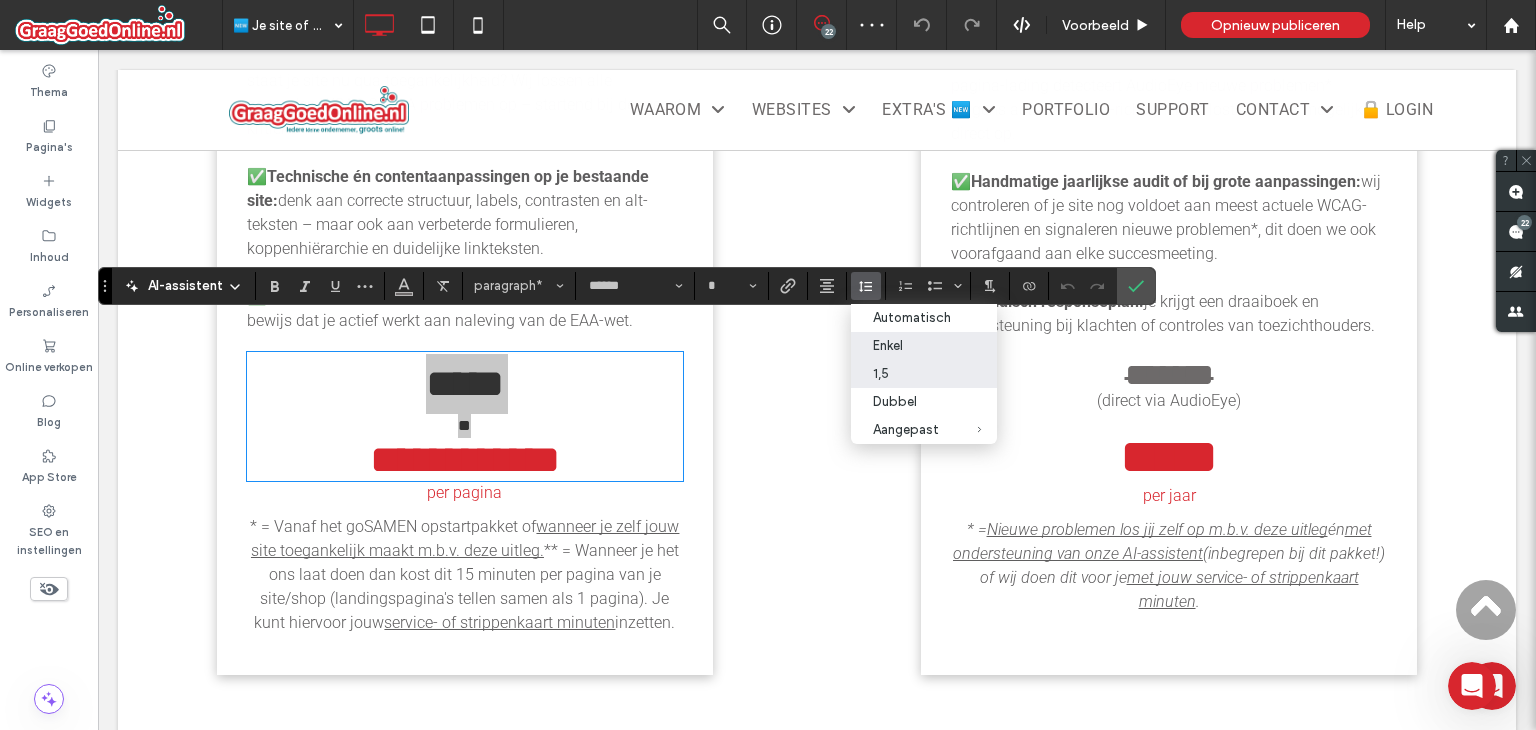 click on "Enkel" at bounding box center [912, 345] 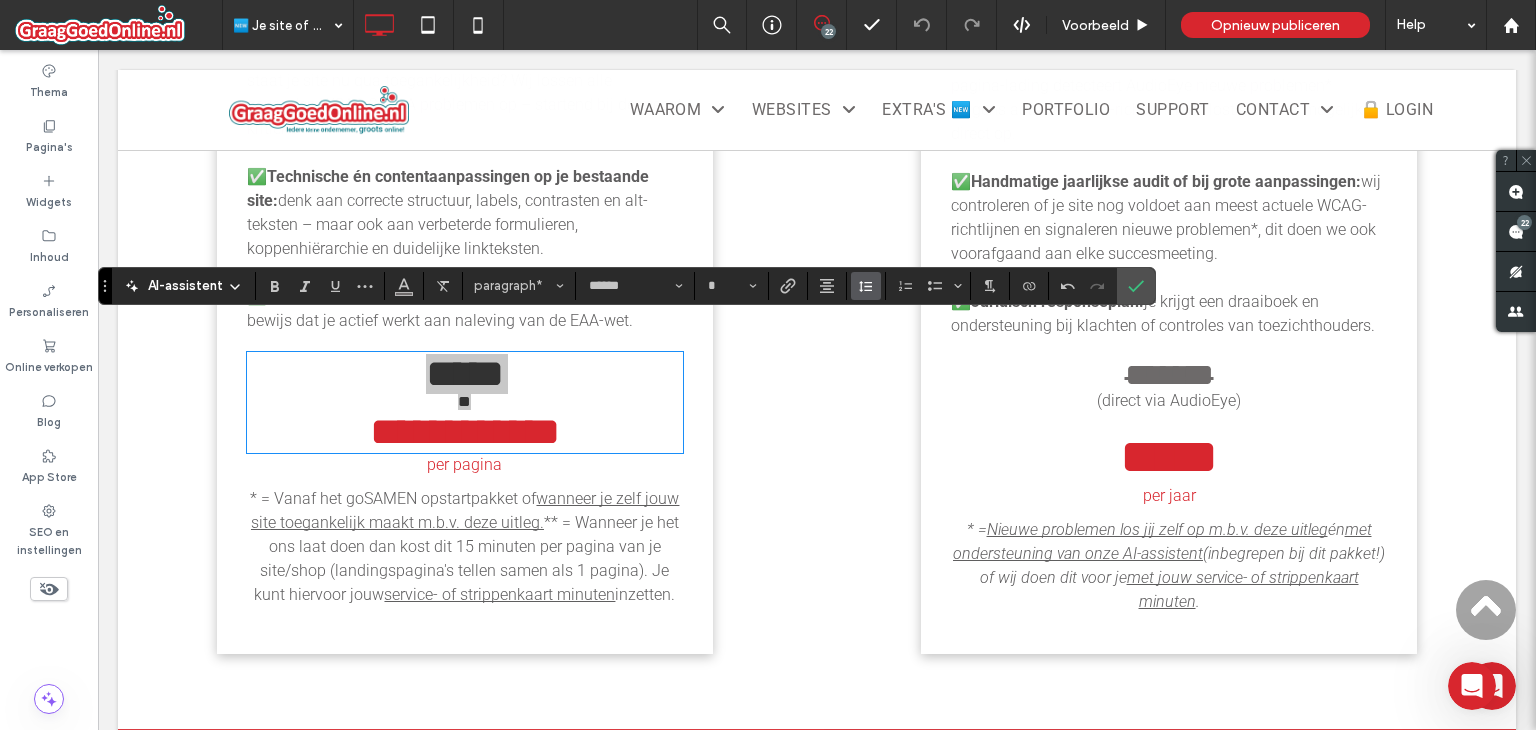 click 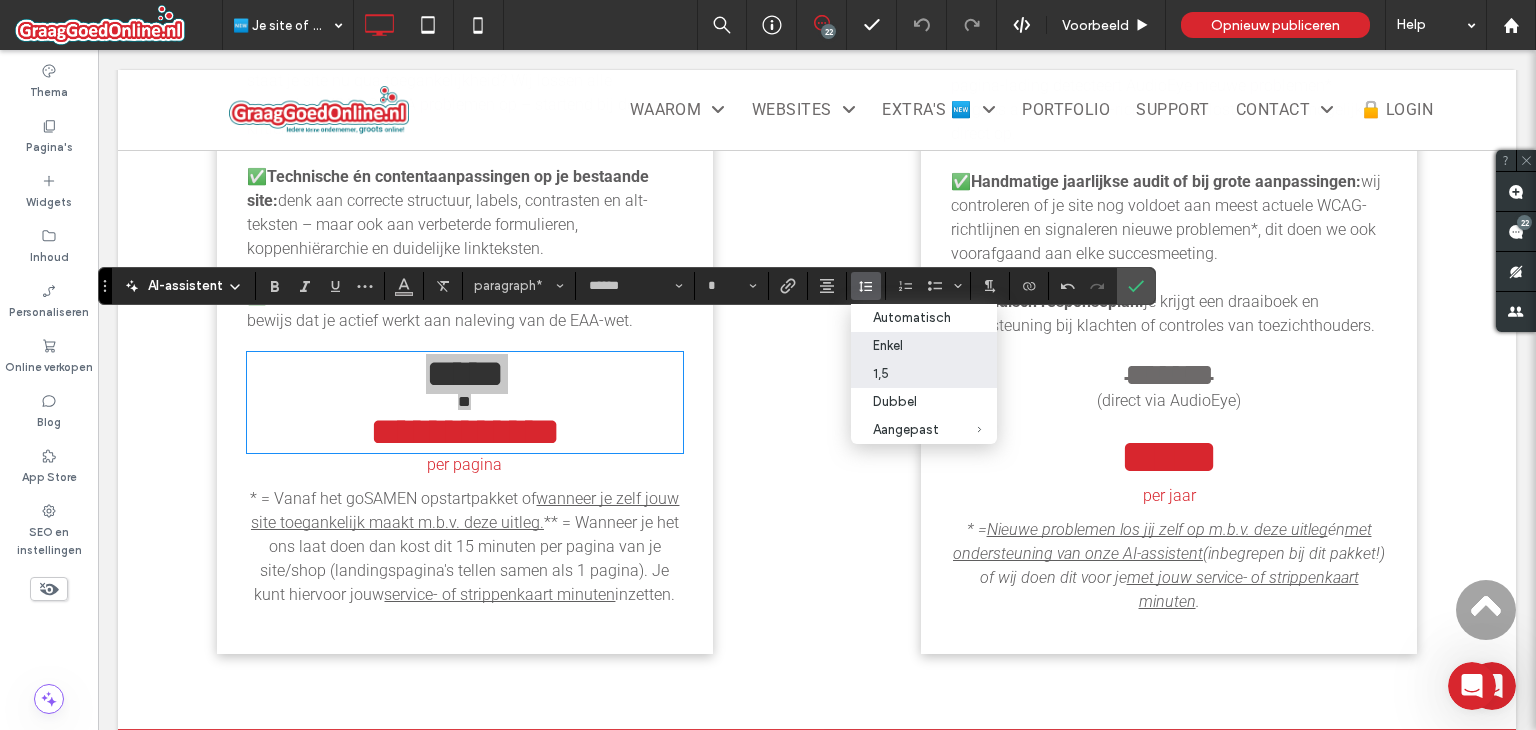 click on "1,5" at bounding box center [912, 373] 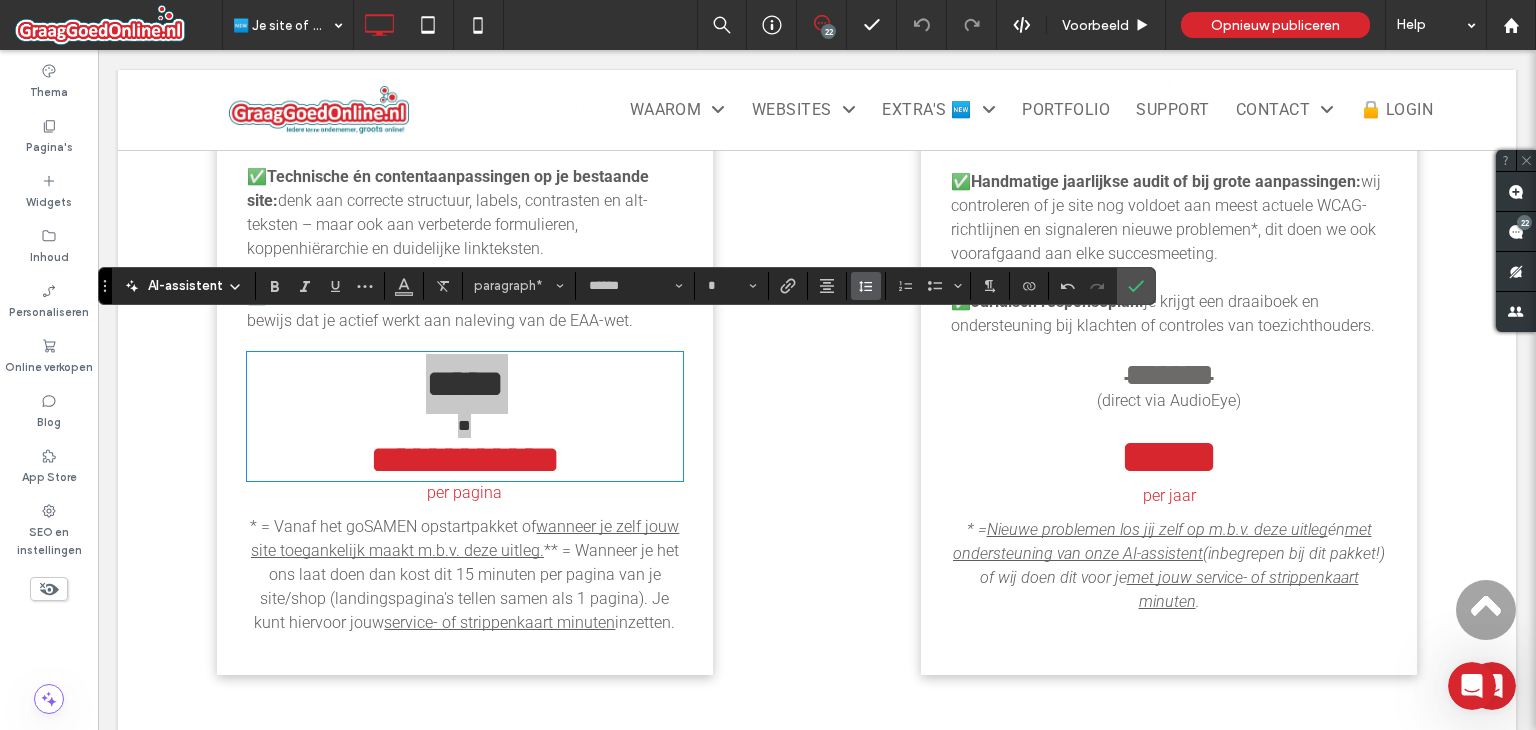 click 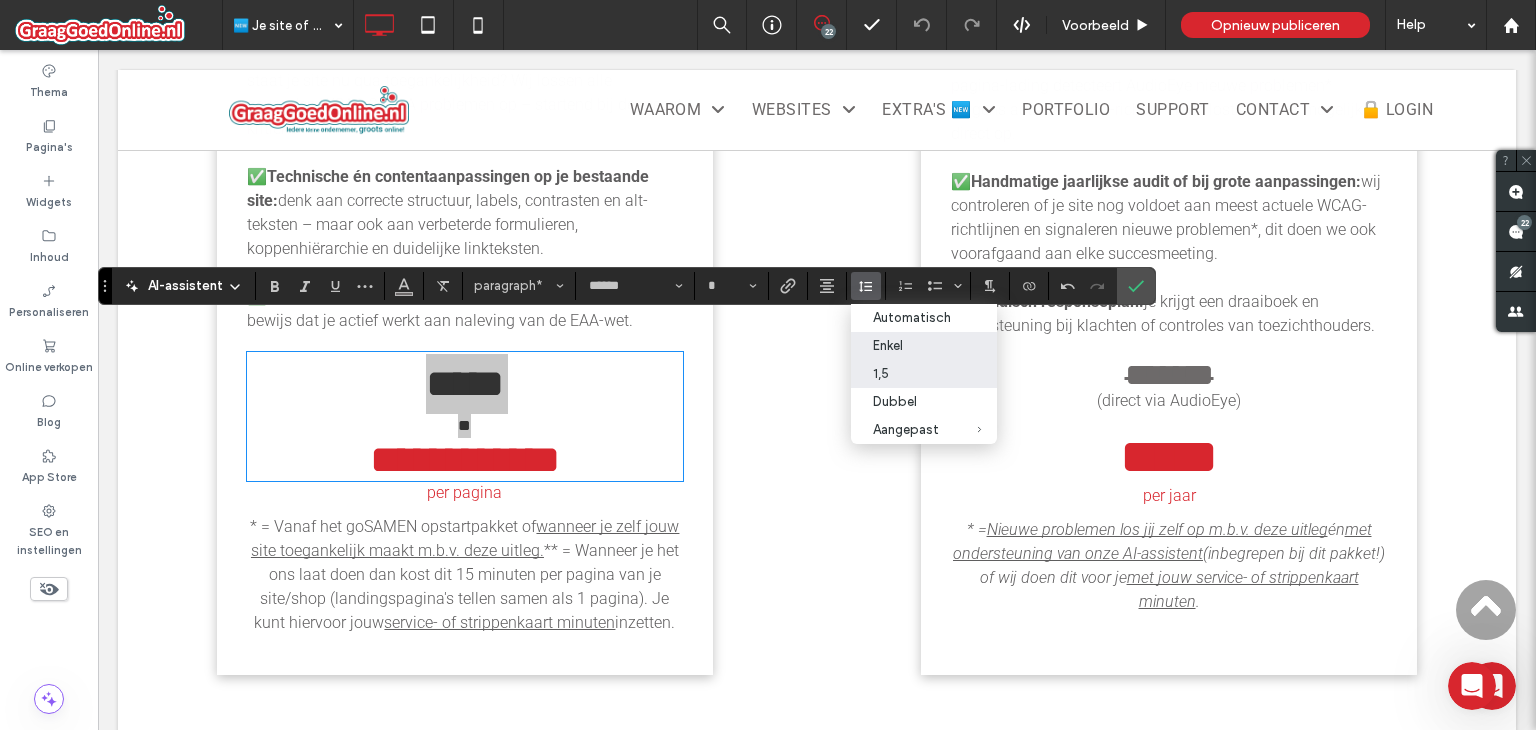 click on "Enkel" at bounding box center (912, 345) 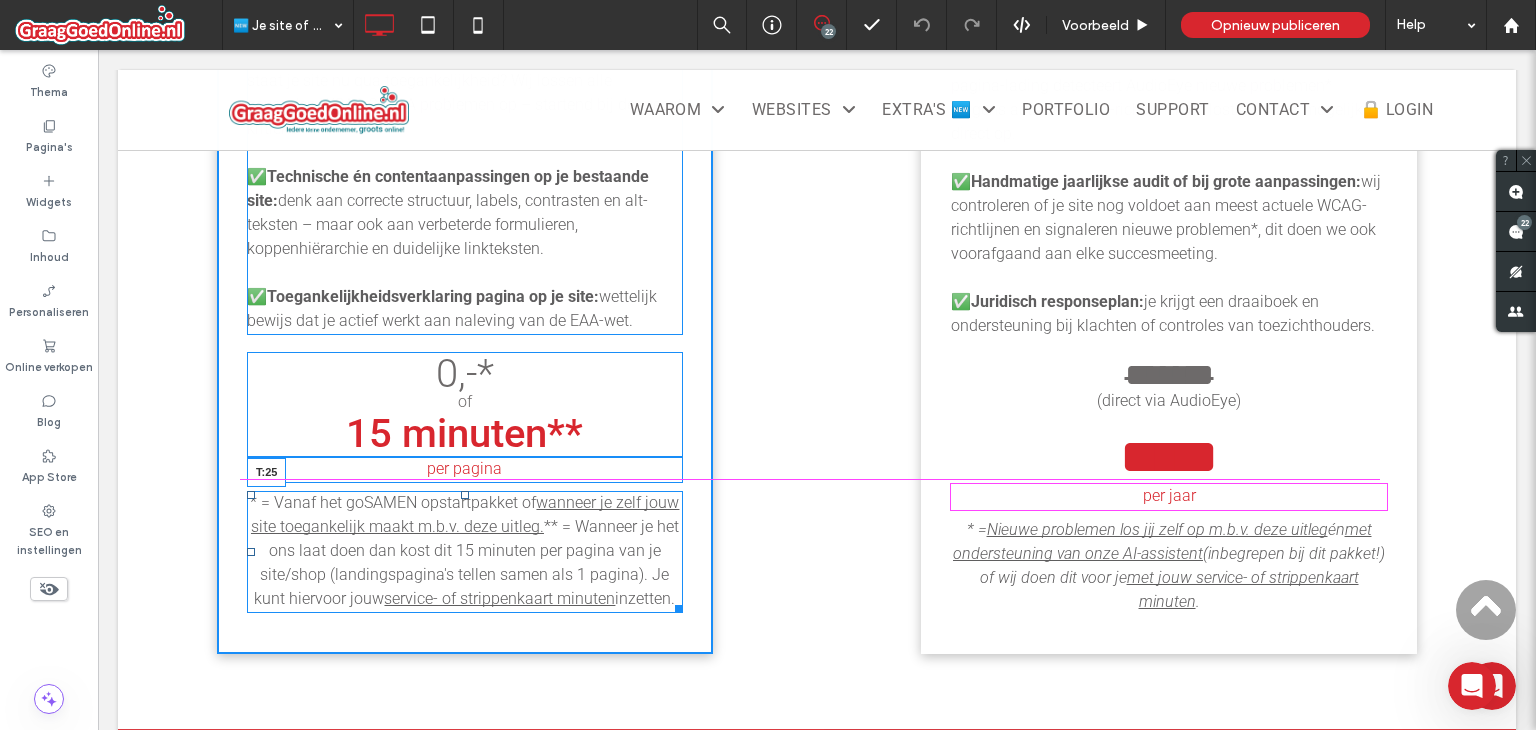 drag, startPoint x: 458, startPoint y: 466, endPoint x: 553, endPoint y: 537, distance: 118.60017 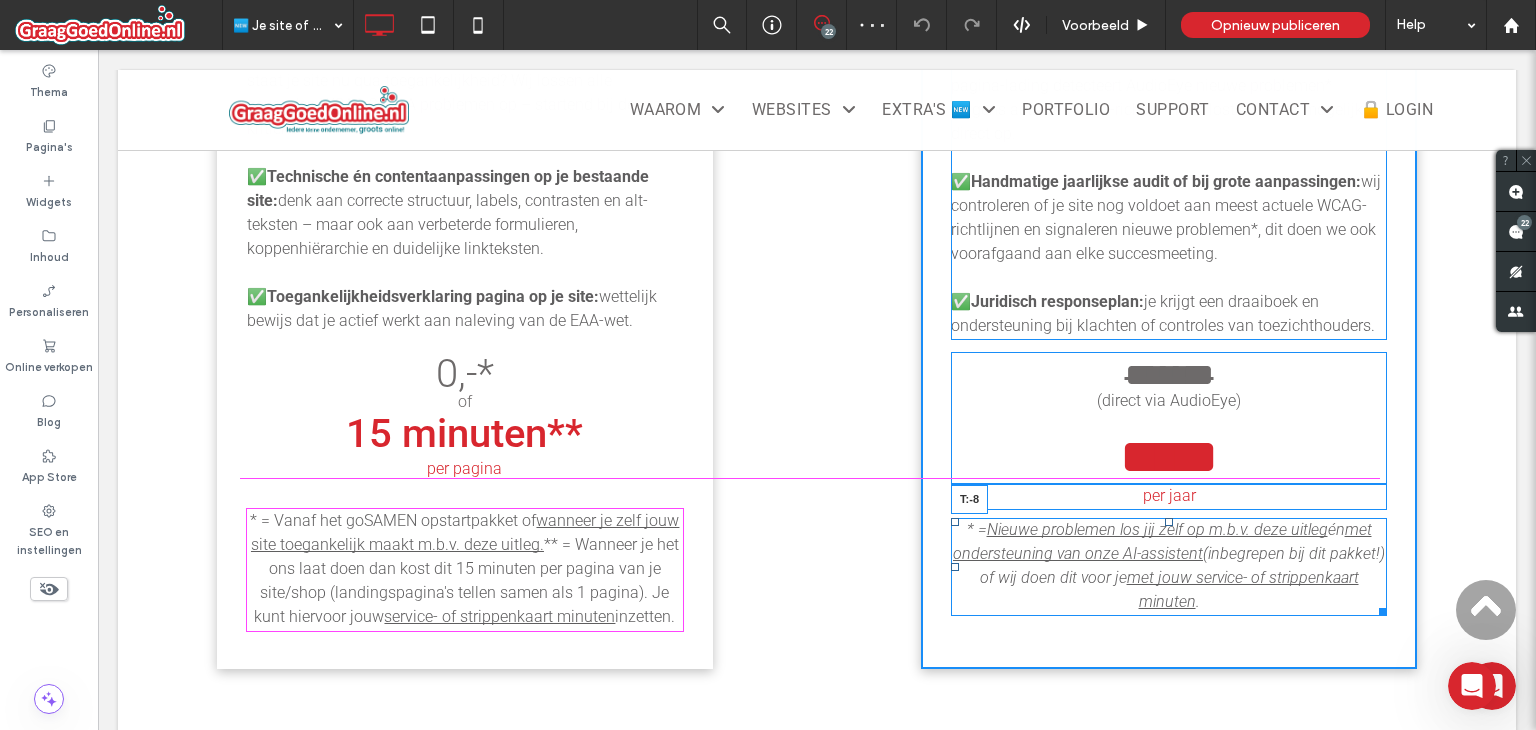 drag, startPoint x: 1164, startPoint y: 490, endPoint x: 1265, endPoint y: 531, distance: 109.004585 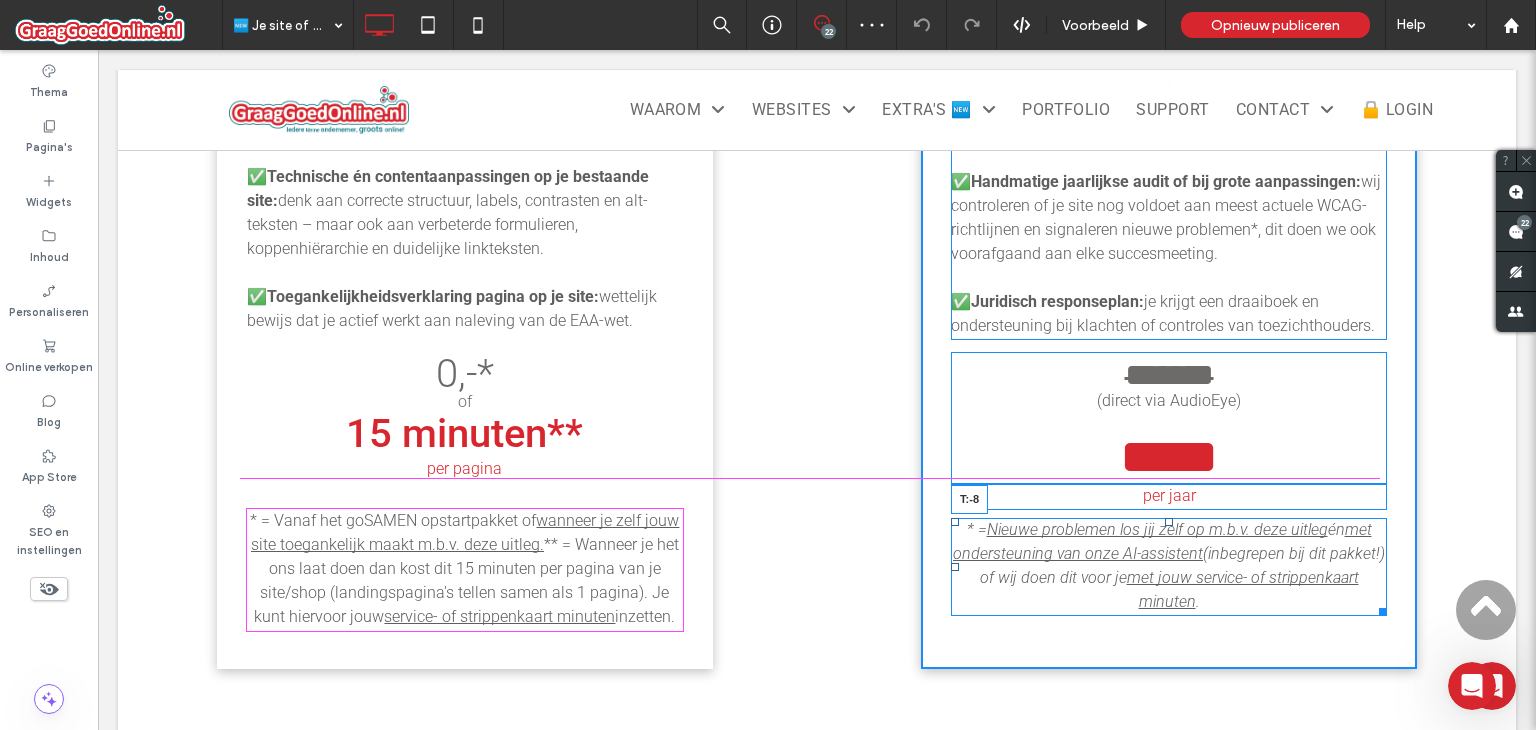 click on "* =  Nieuwe problemen los jij zelf op m.b.v. deze uitleg  én  met ondersteuning van onze AI-assistent  (inbegrepen bij dit pakket!) of wij doen dit voor je  met jouw service- of strippenkaart minuten . T:-8" at bounding box center [1169, 567] 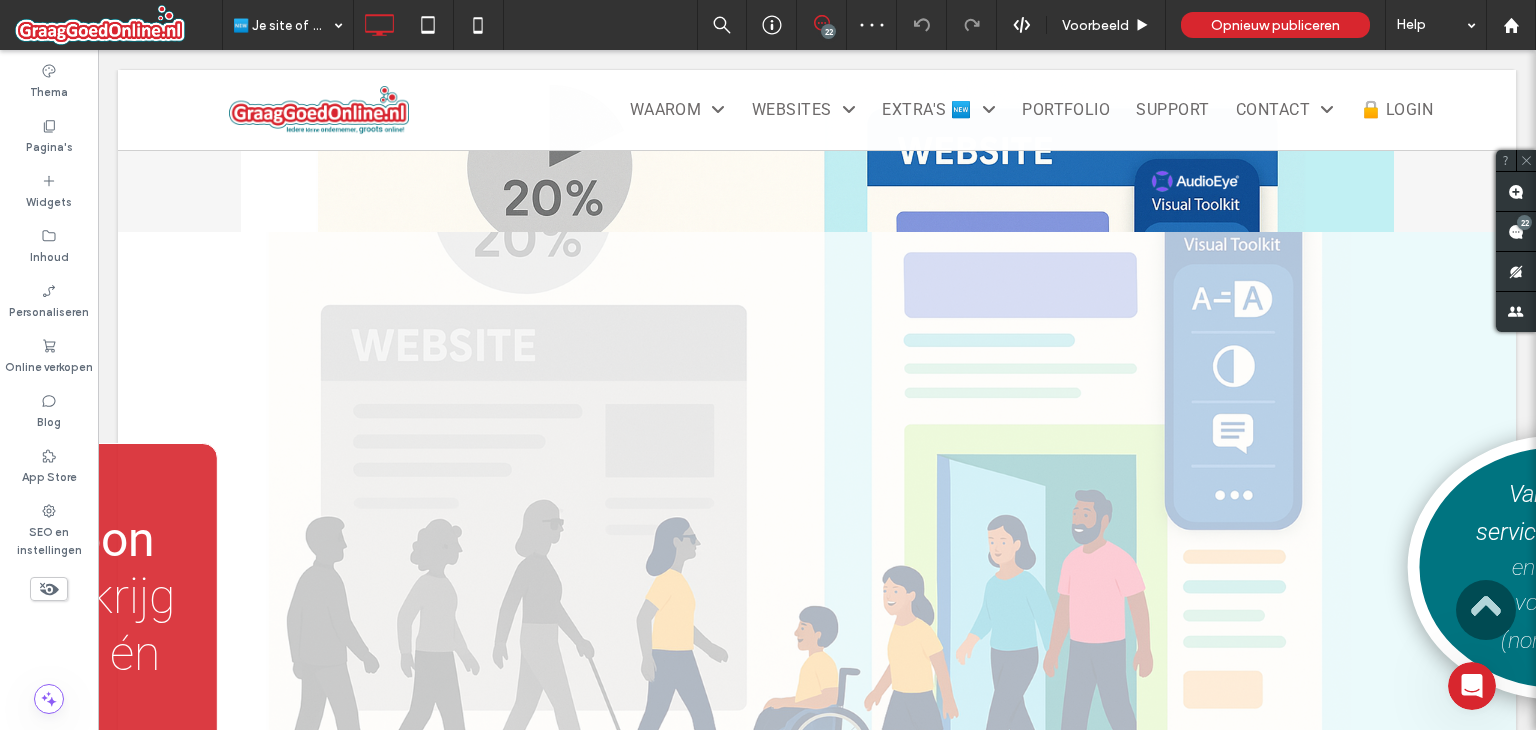 scroll, scrollTop: 2460, scrollLeft: 0, axis: vertical 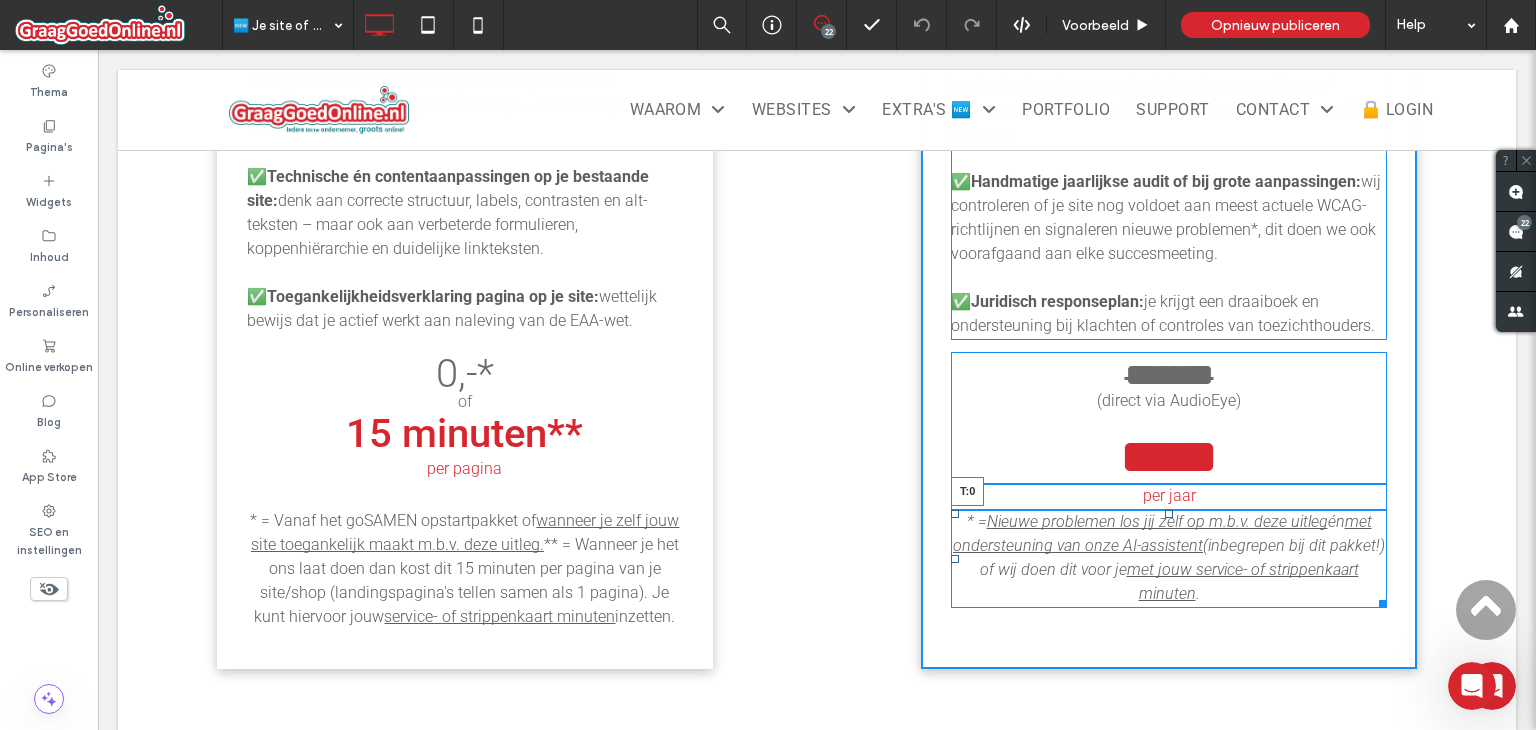drag, startPoint x: 1162, startPoint y: 481, endPoint x: 1163, endPoint y: 493, distance: 12.0415945 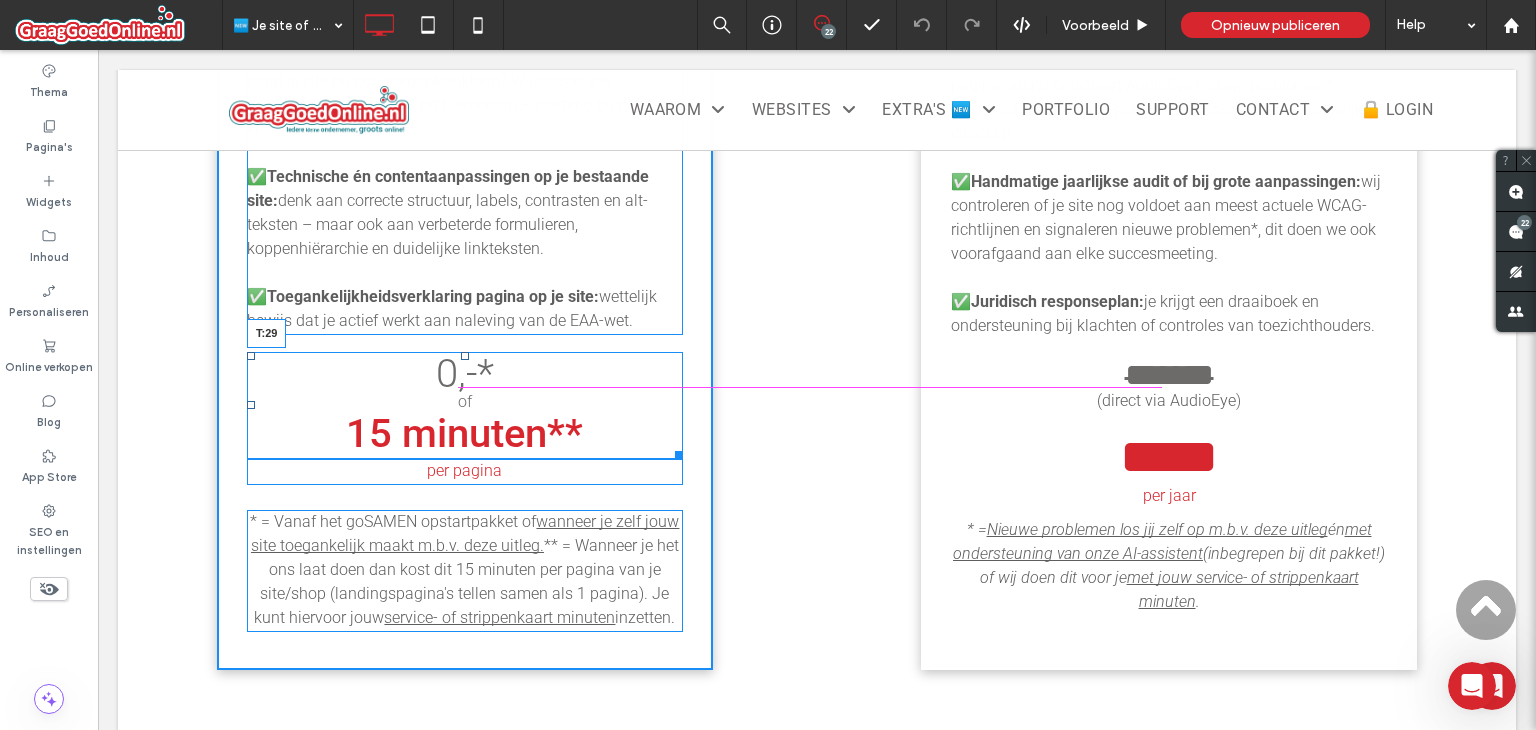 drag, startPoint x: 456, startPoint y: 325, endPoint x: 549, endPoint y: 387, distance: 111.77209 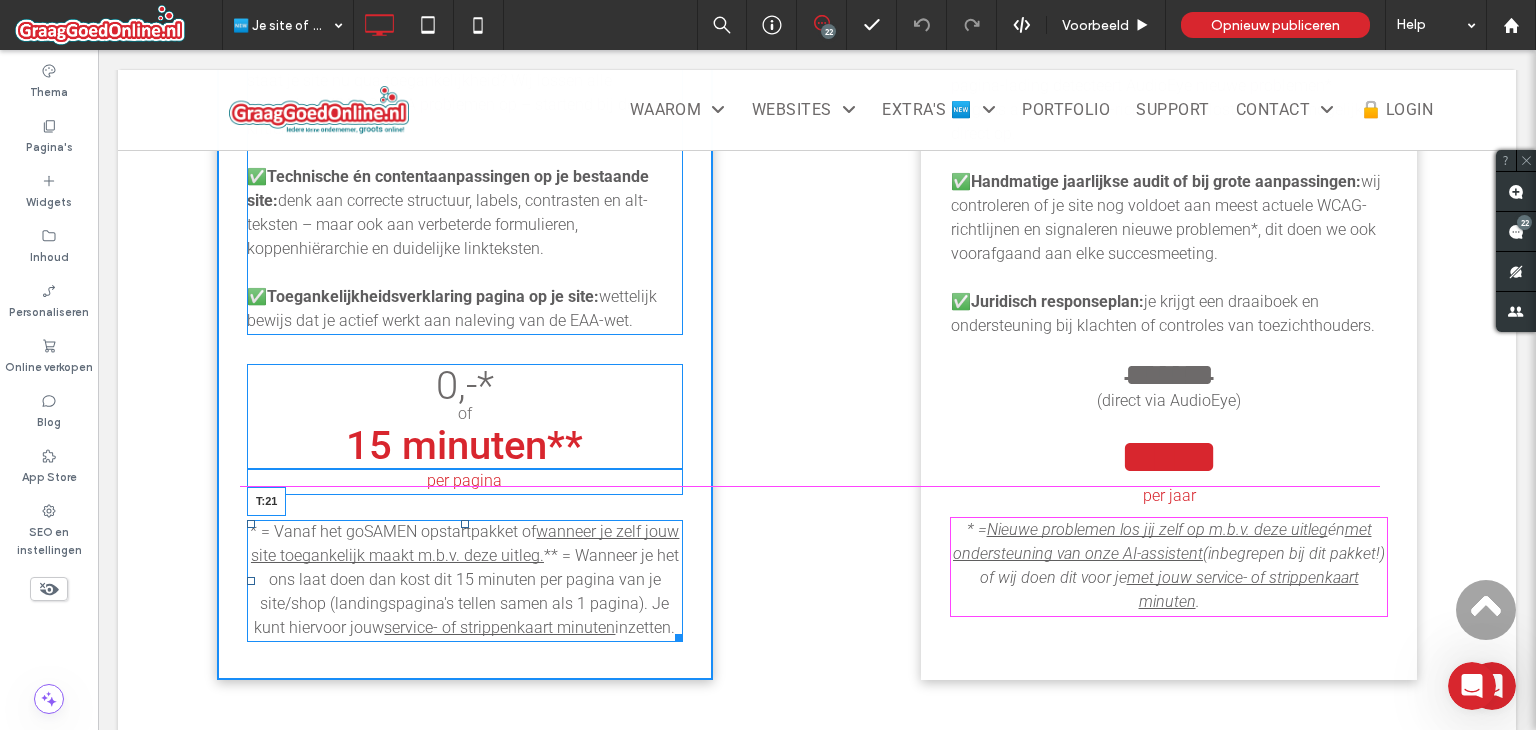 click on "* = Vanaf het goSAMEN opstartpakket of  wanneer je zelf jouw site toegankelijk maakt m.b.v. deze uitleg.  ** = Wanneer je het ons laat doen dan kost dit 15 minuten per pagina van je site/shop (landingspagina's tellen samen als 1 pagina). Je kunt hiervoor jouw  service- of strippenkaart minuten  inzetten. T:21" at bounding box center (465, 581) 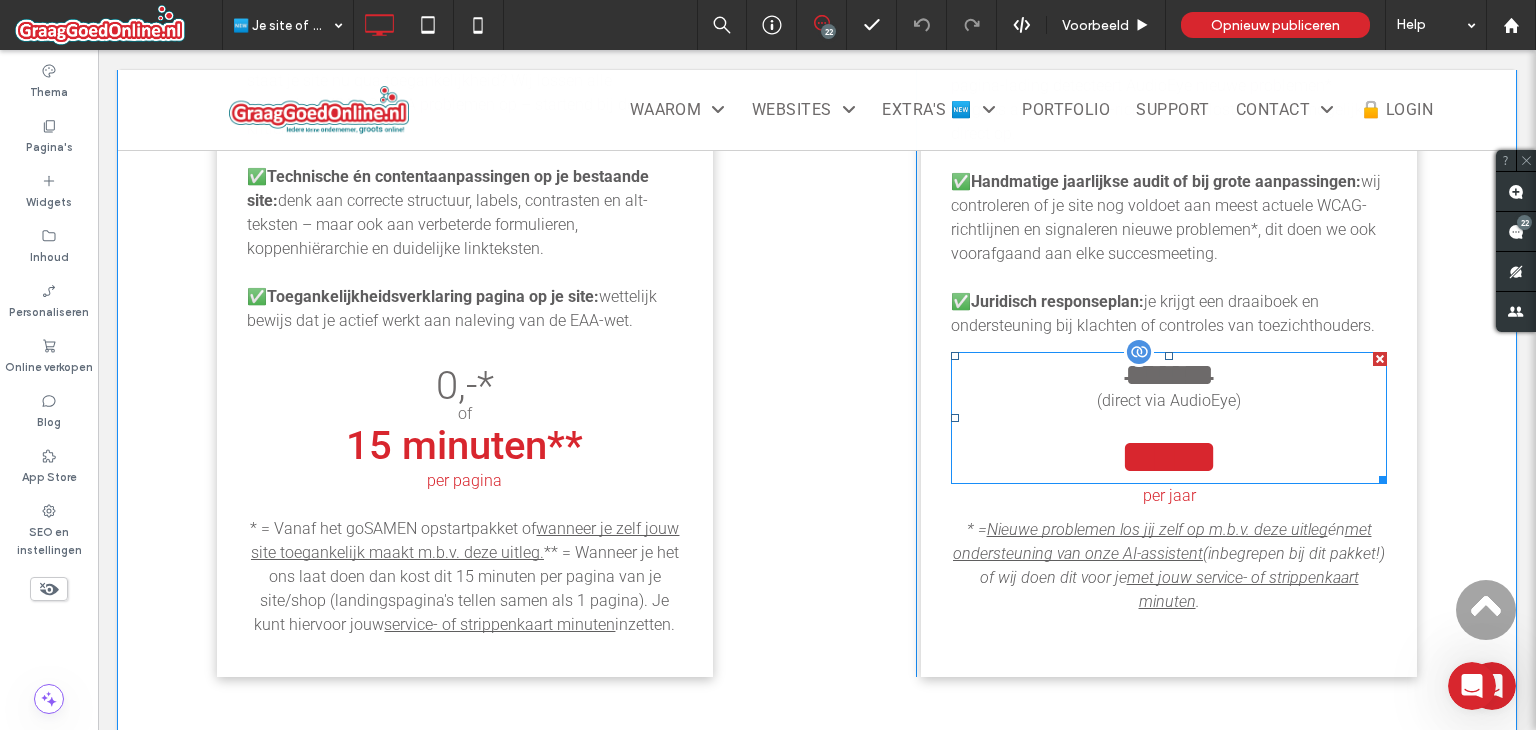 click on "*****" at bounding box center [1169, 456] 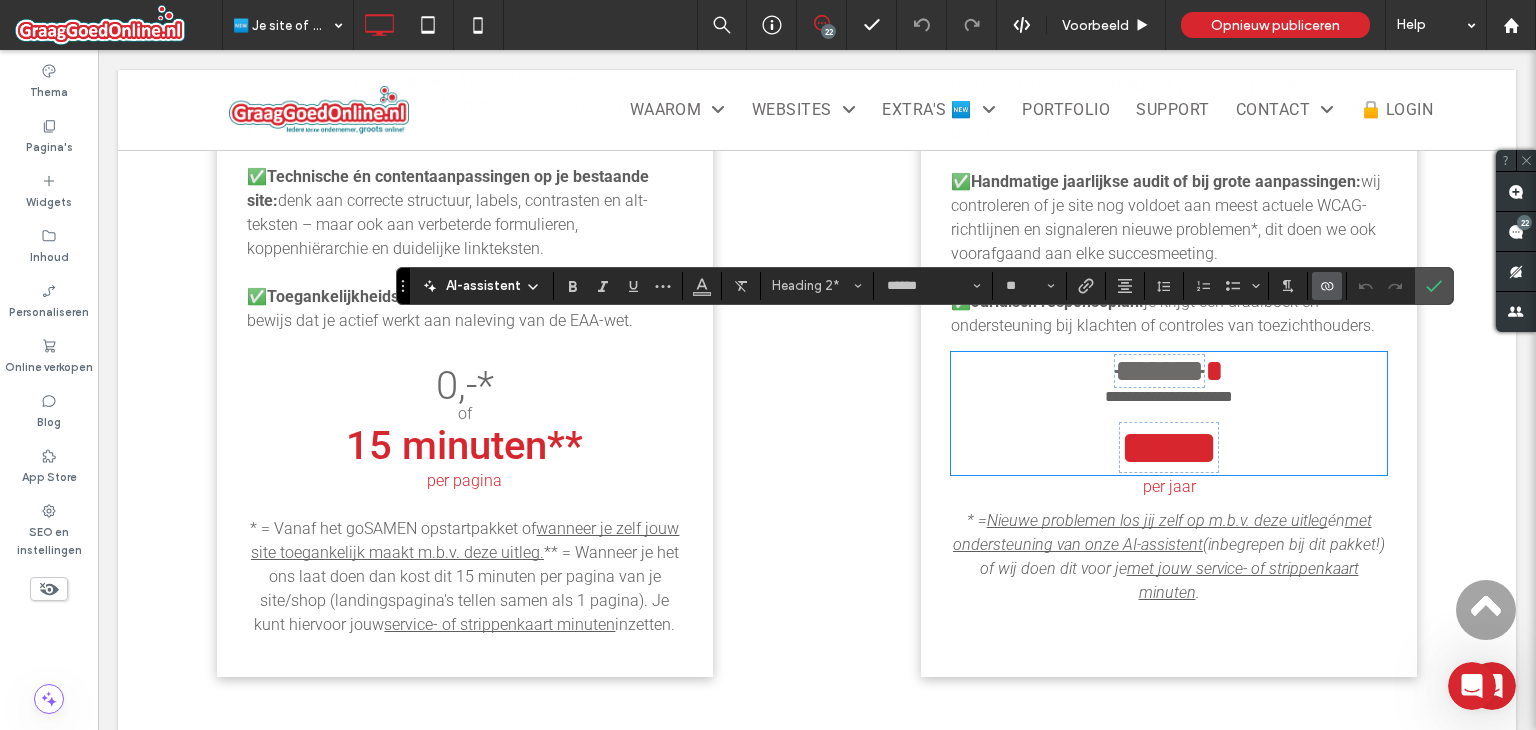type on "**" 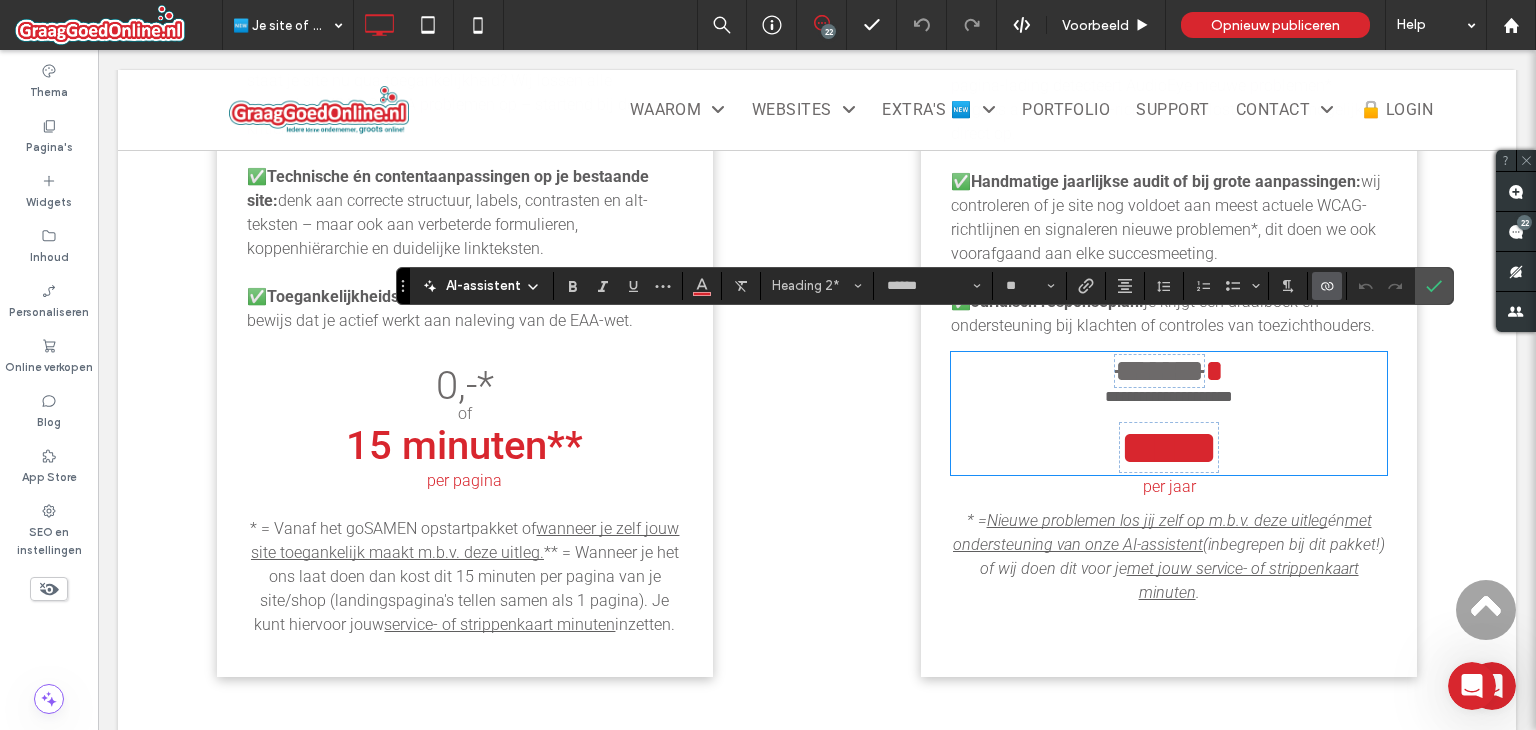 click on "*****" at bounding box center [1169, 447] 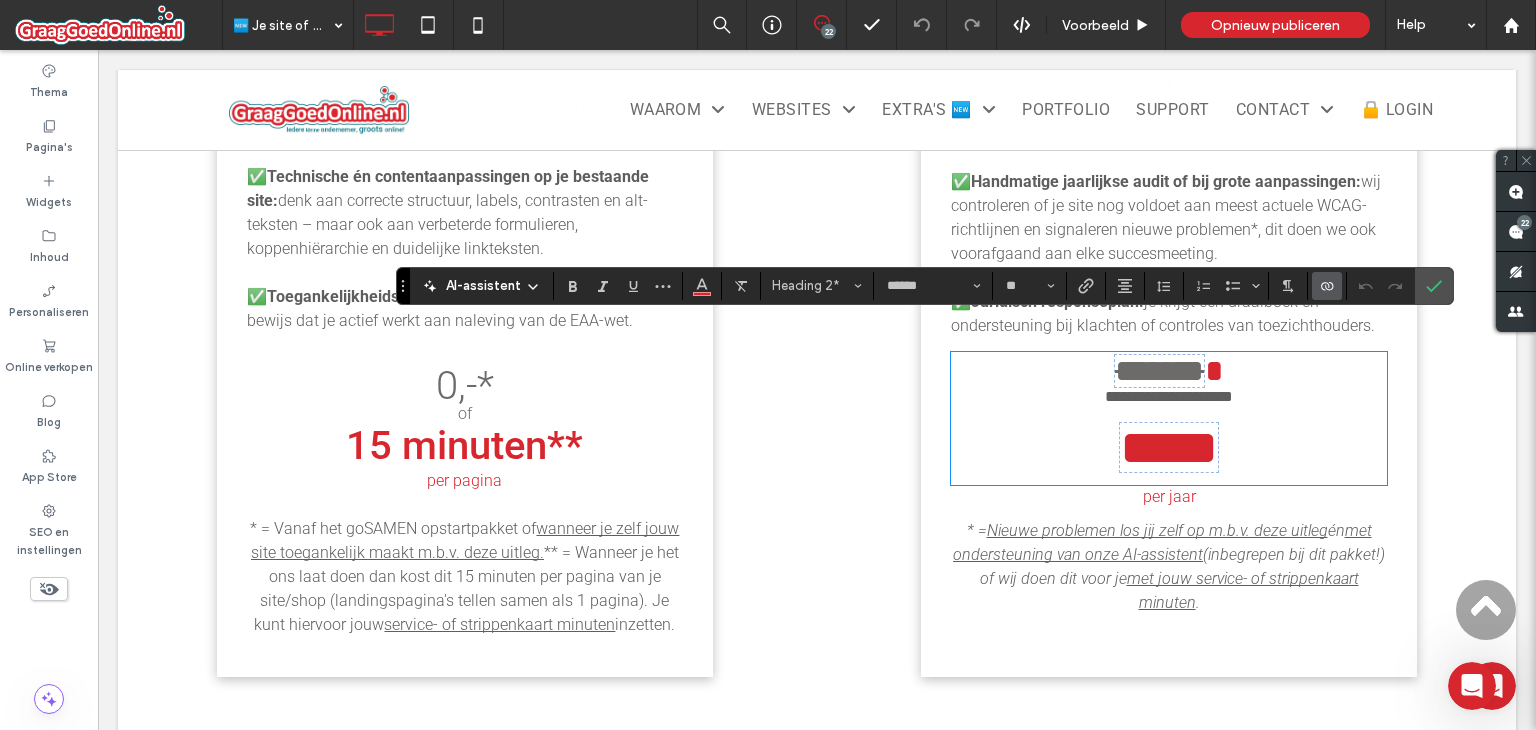 click on "*****" at bounding box center (1169, 447) 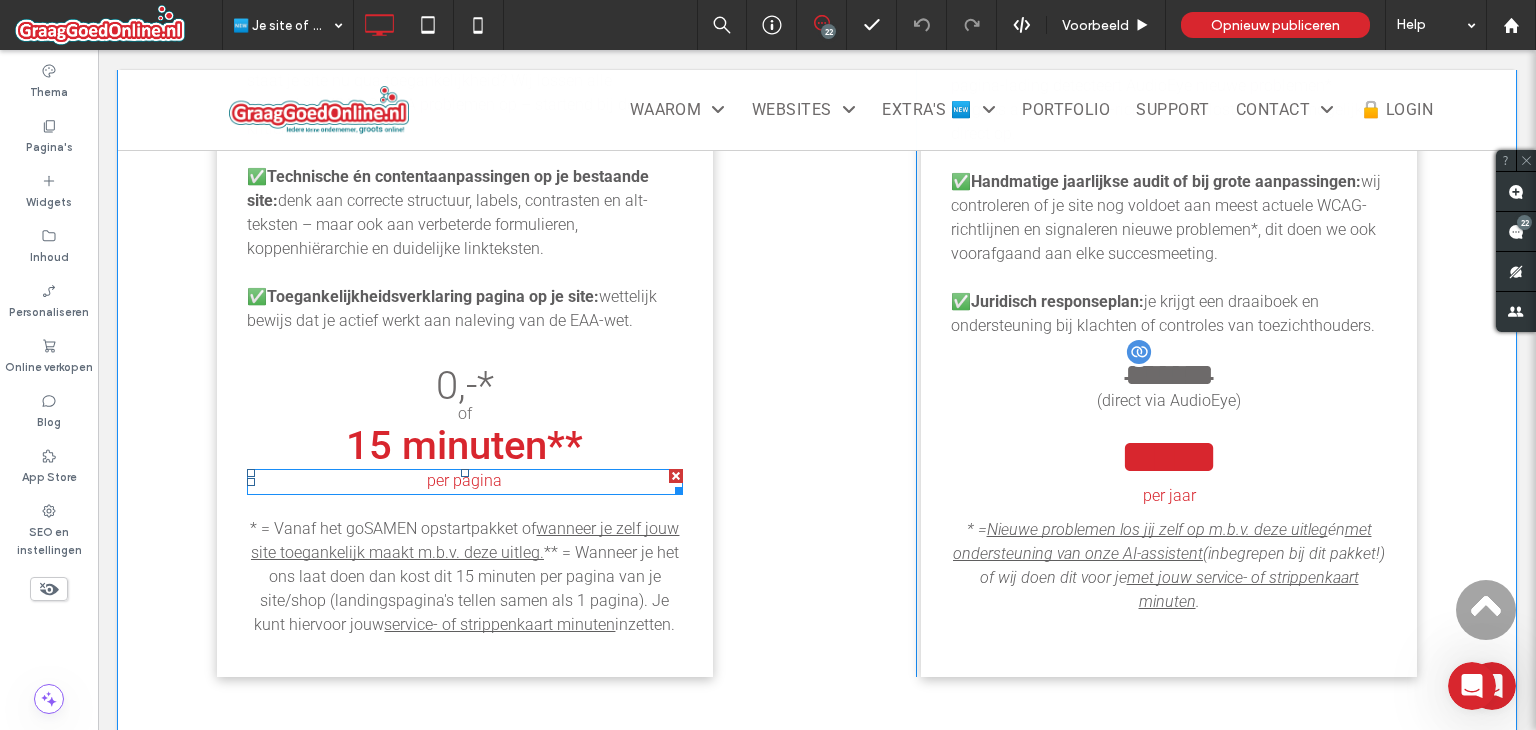 click on "per pagina" at bounding box center (465, 481) 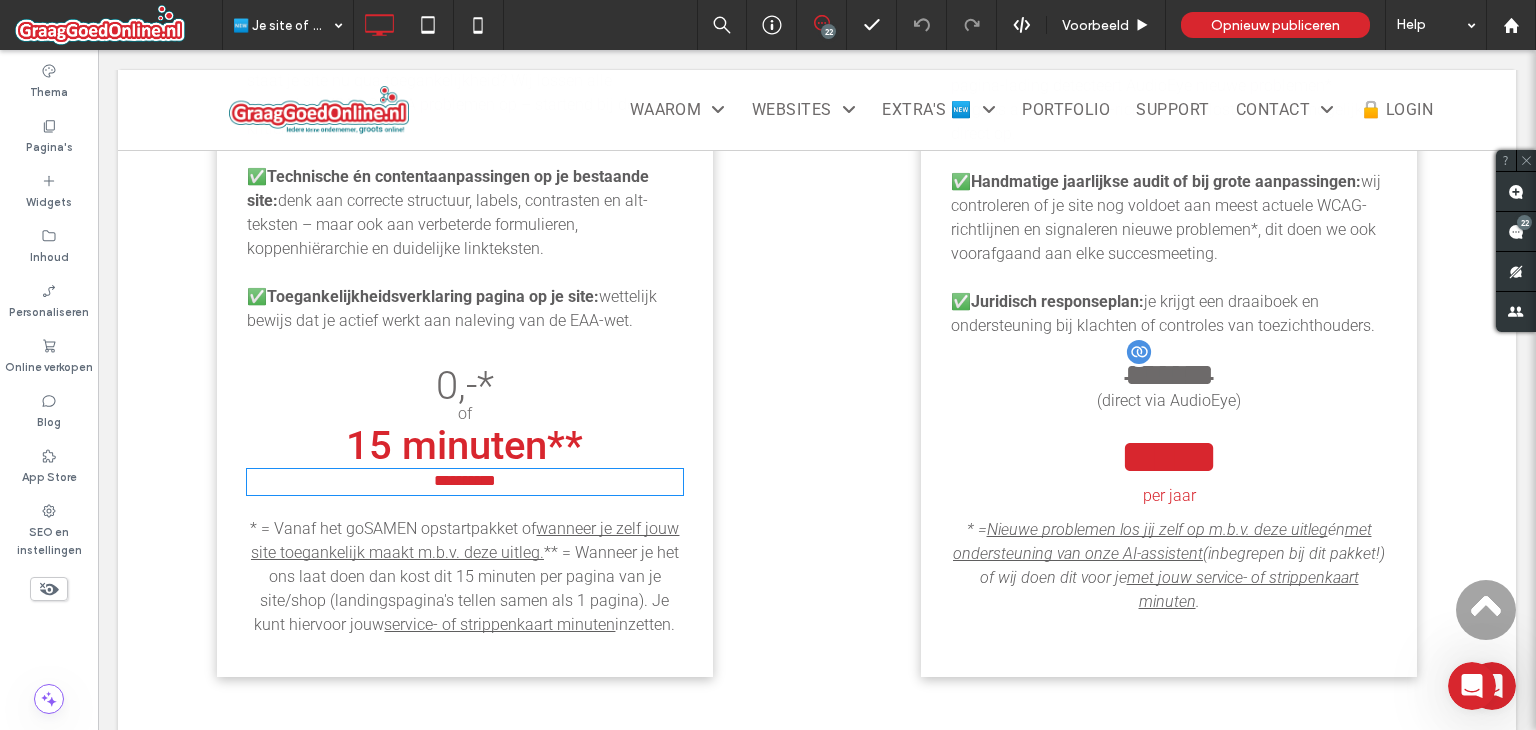 type on "******" 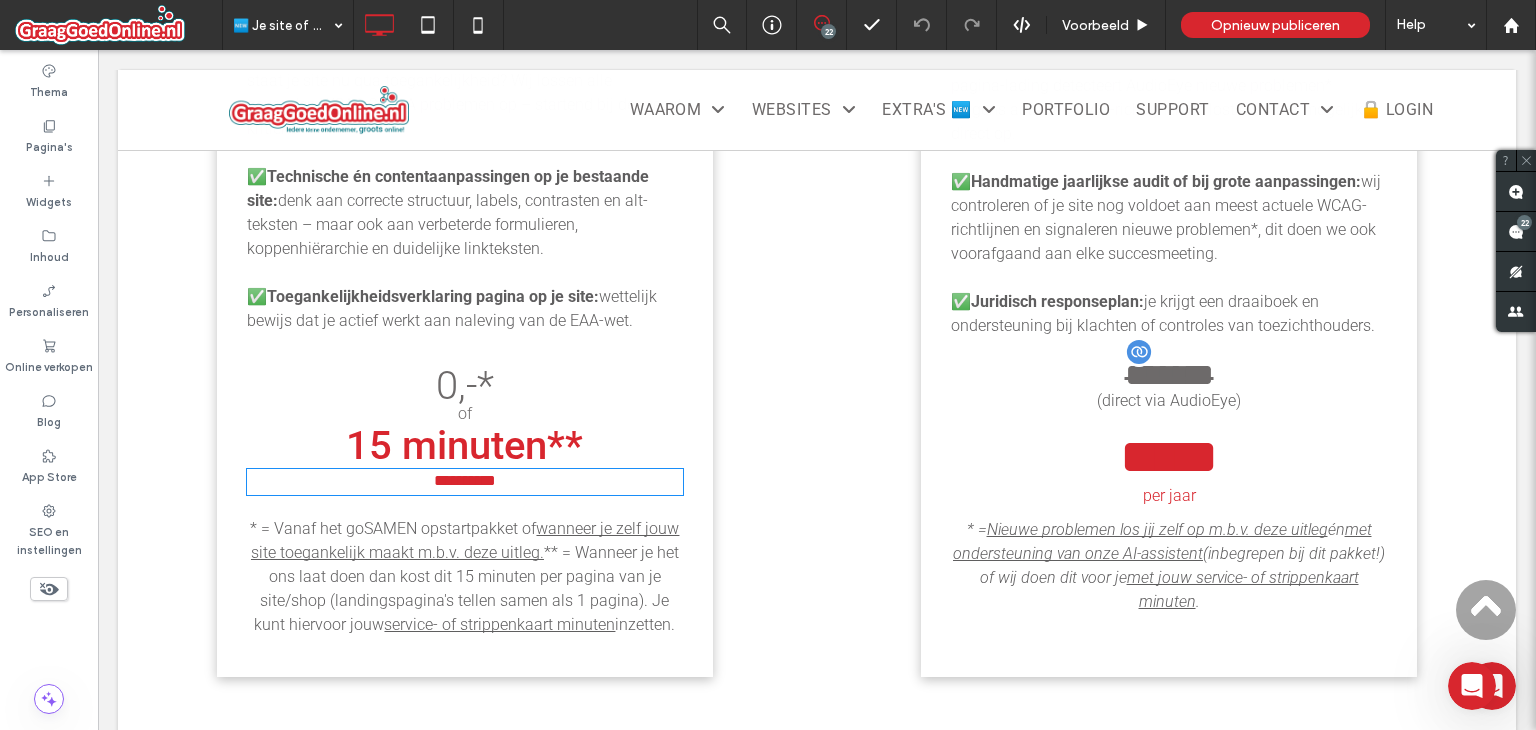 type on "**" 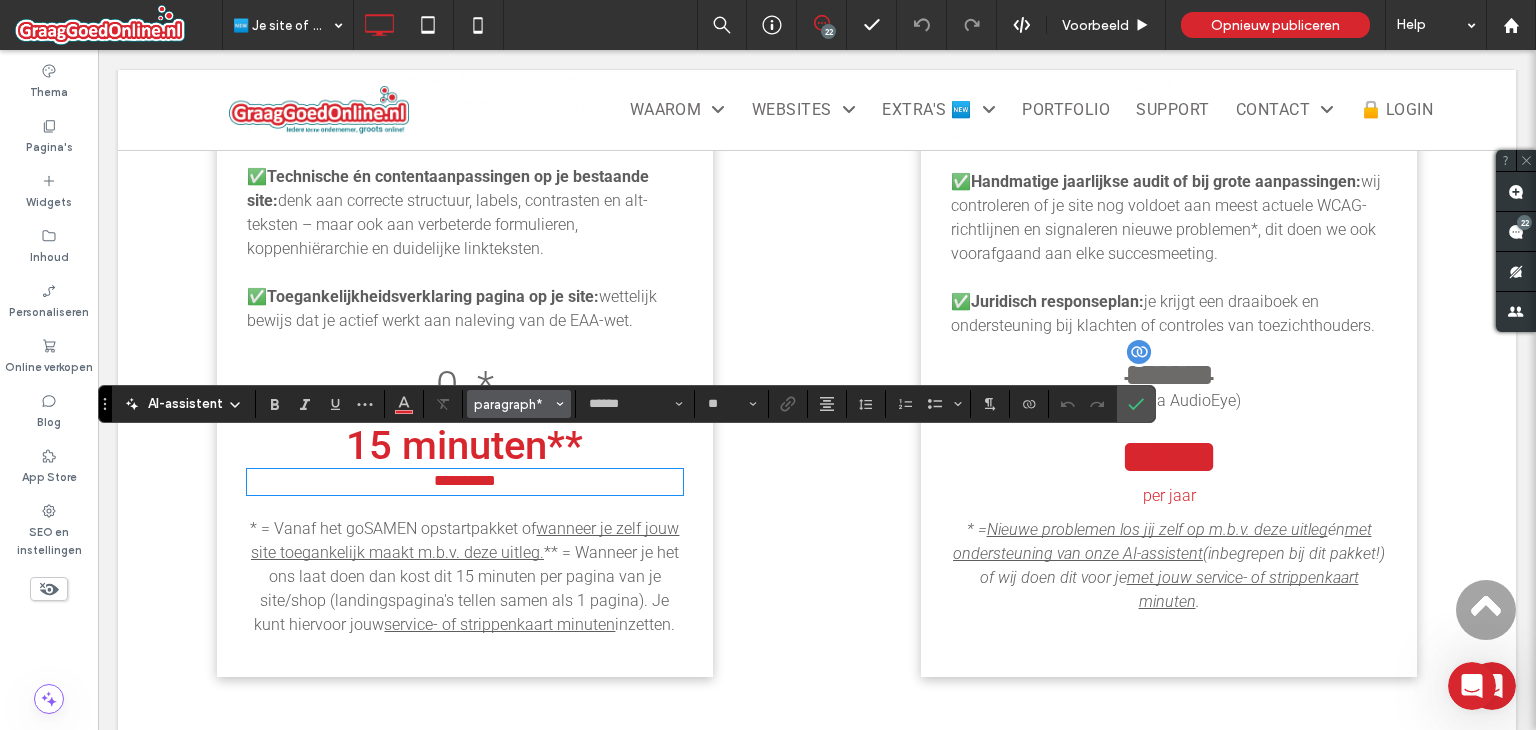 click on "paragraph*" at bounding box center [513, 404] 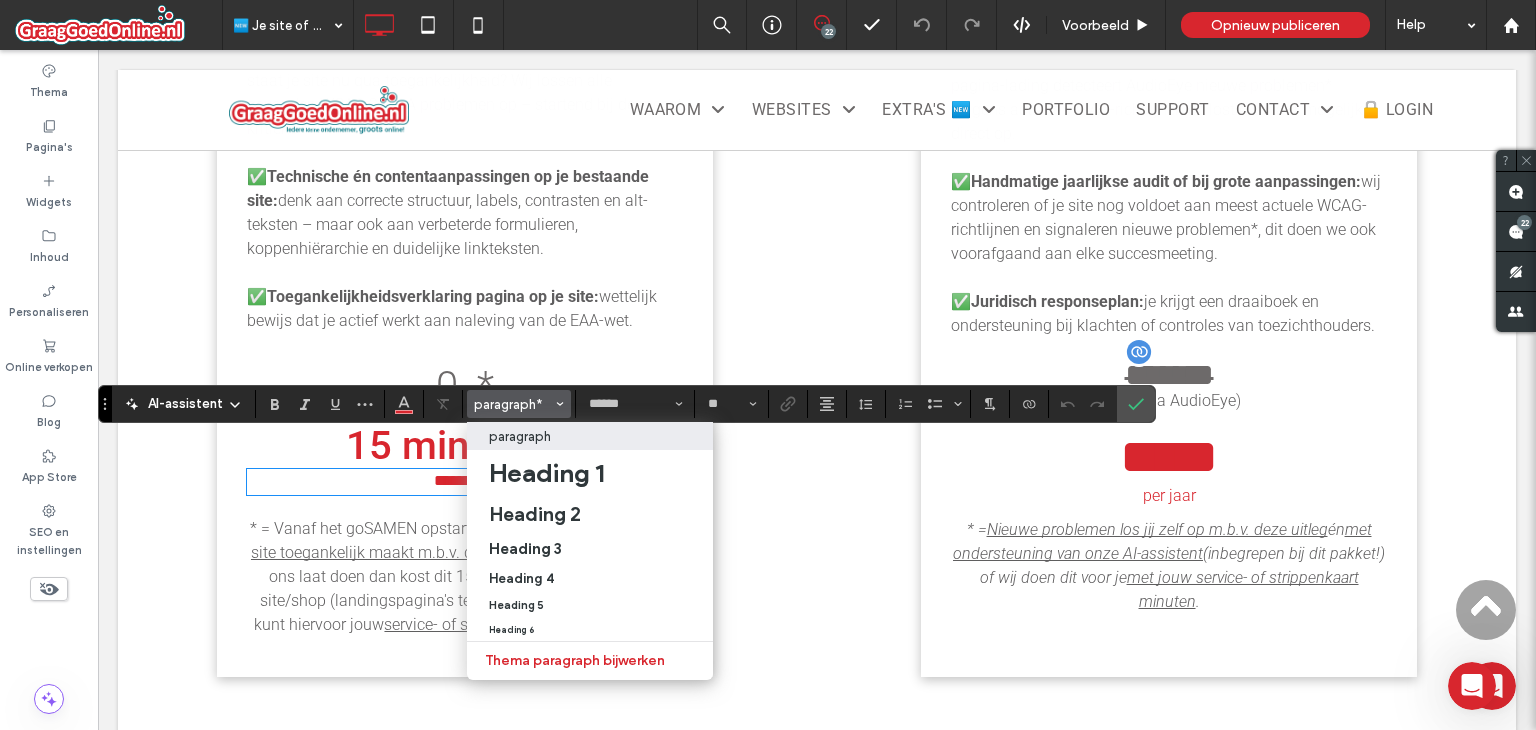 type 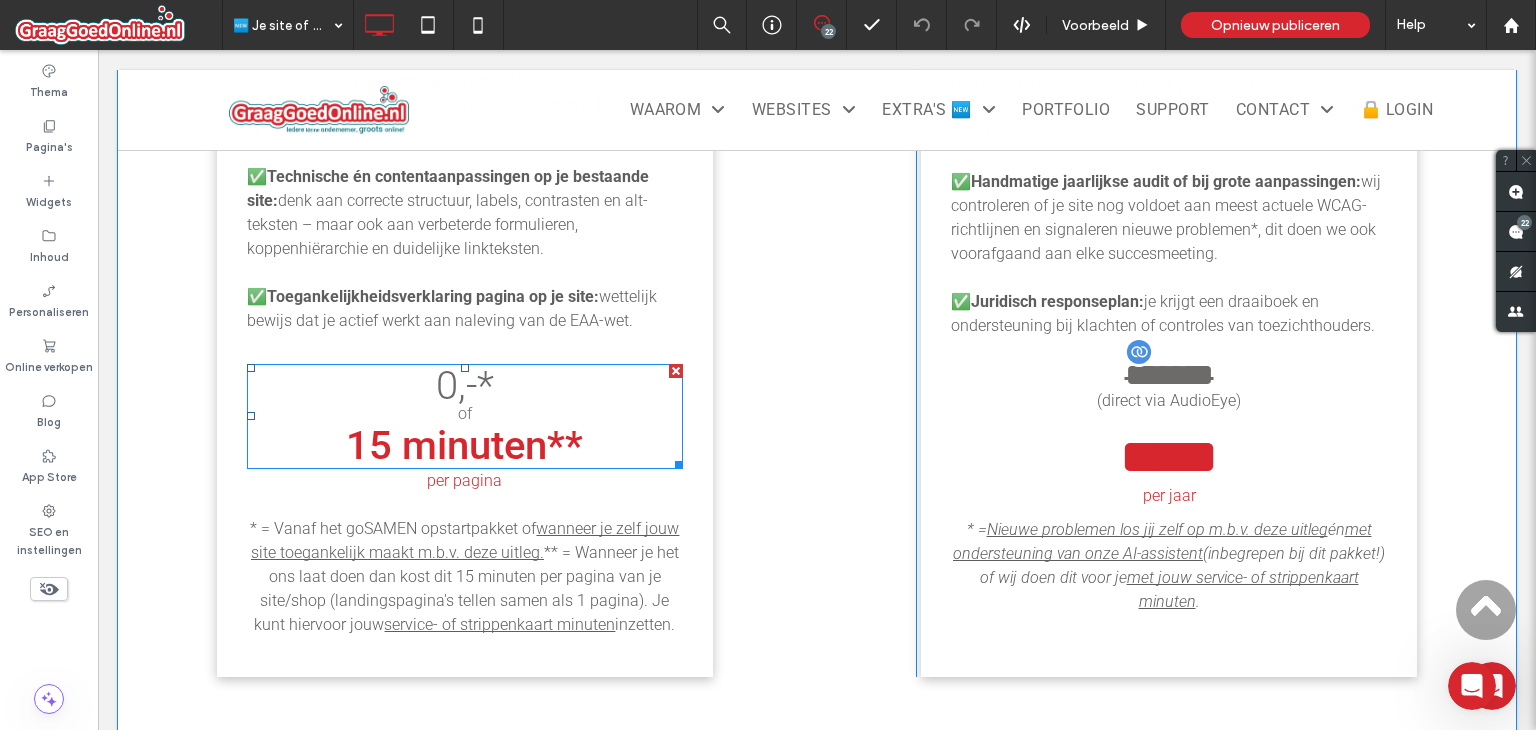 click on "15 minuten**" at bounding box center [464, 445] 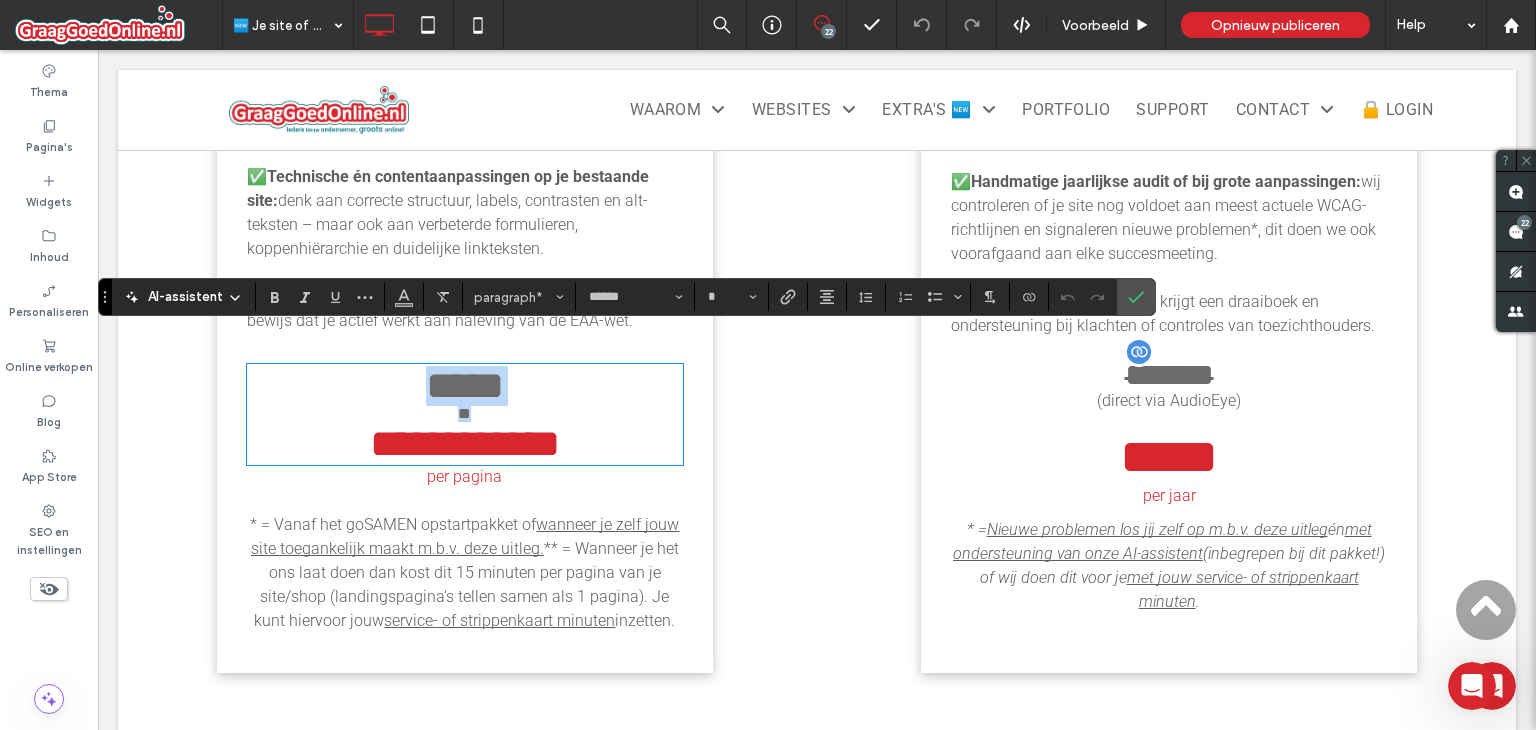 type on "**" 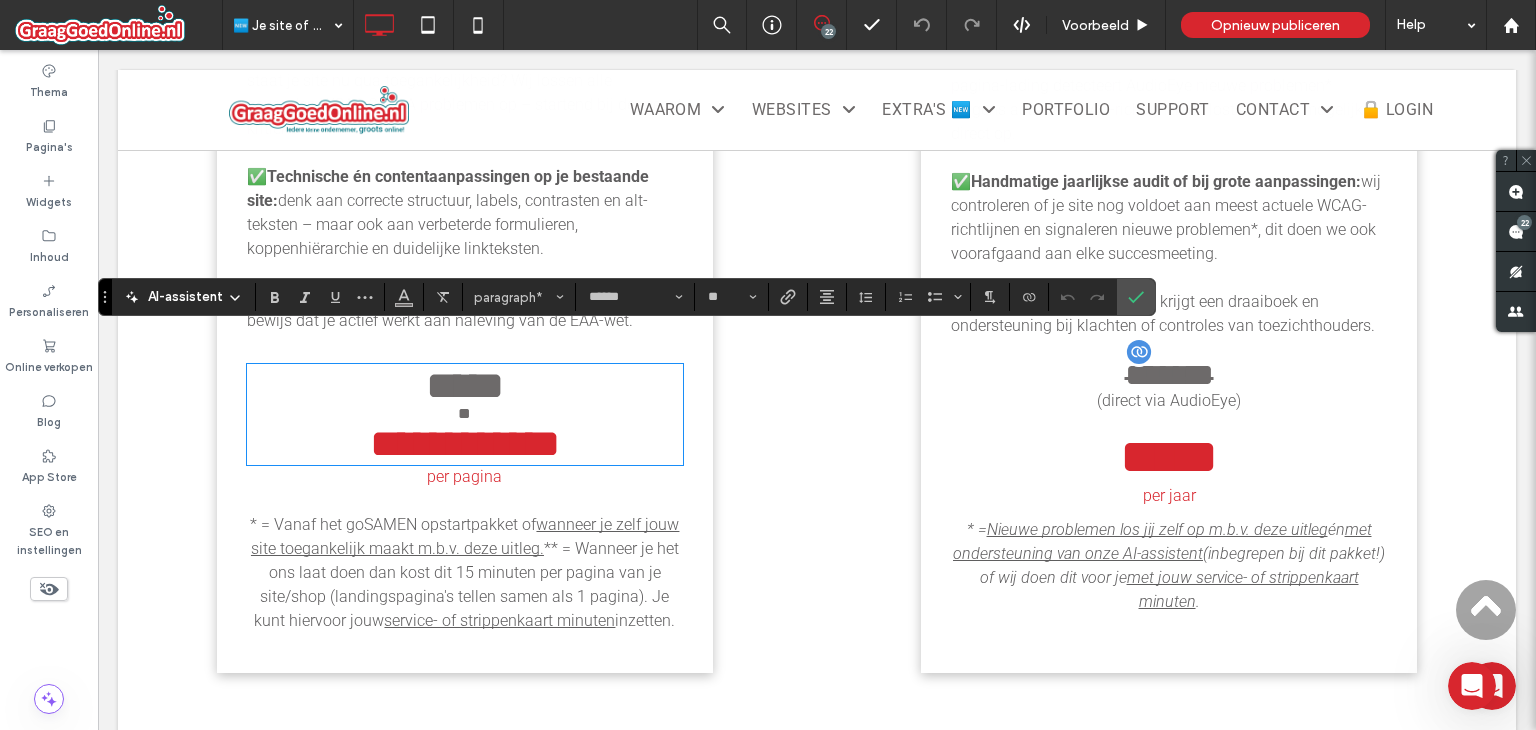 click on "**********" at bounding box center (465, 443) 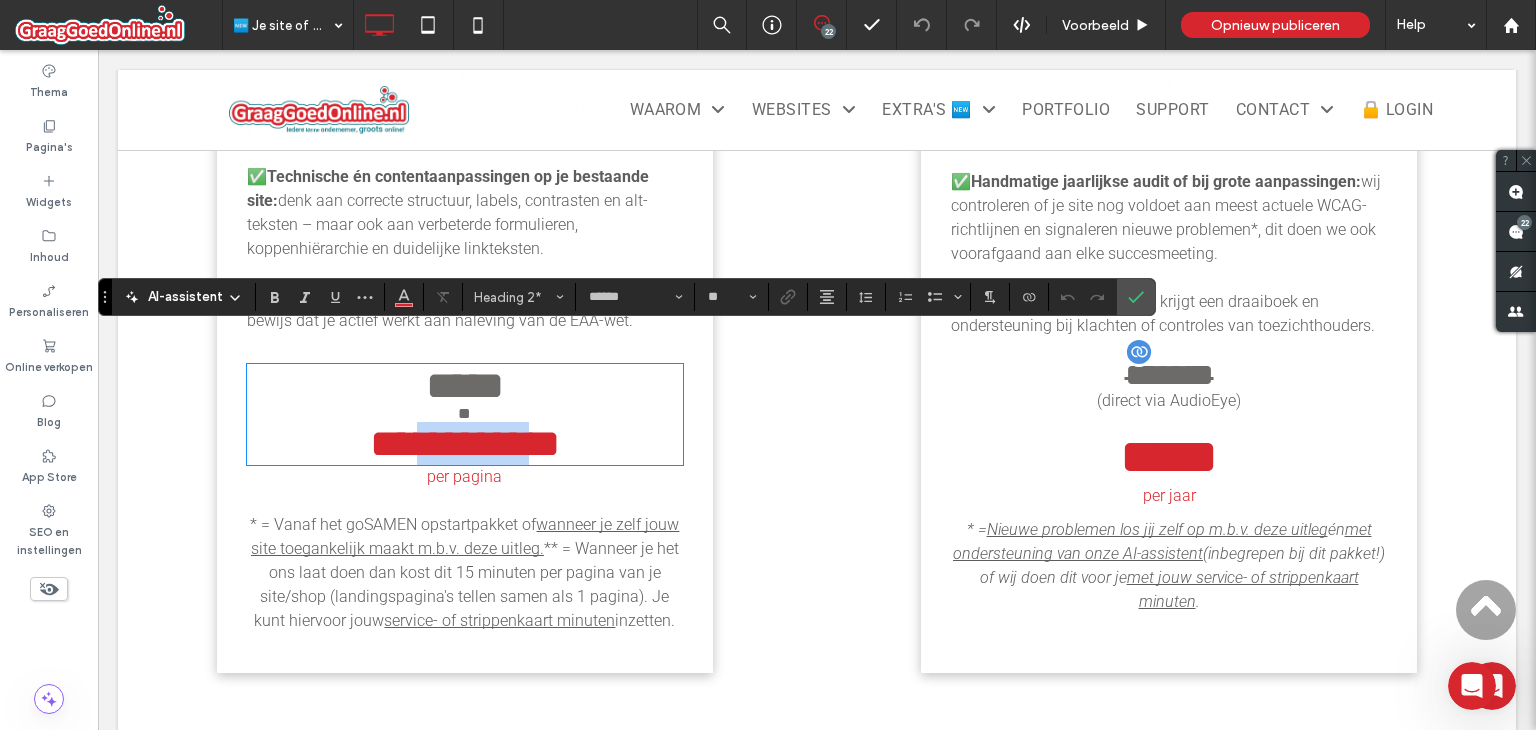 click on "**********" at bounding box center [465, 443] 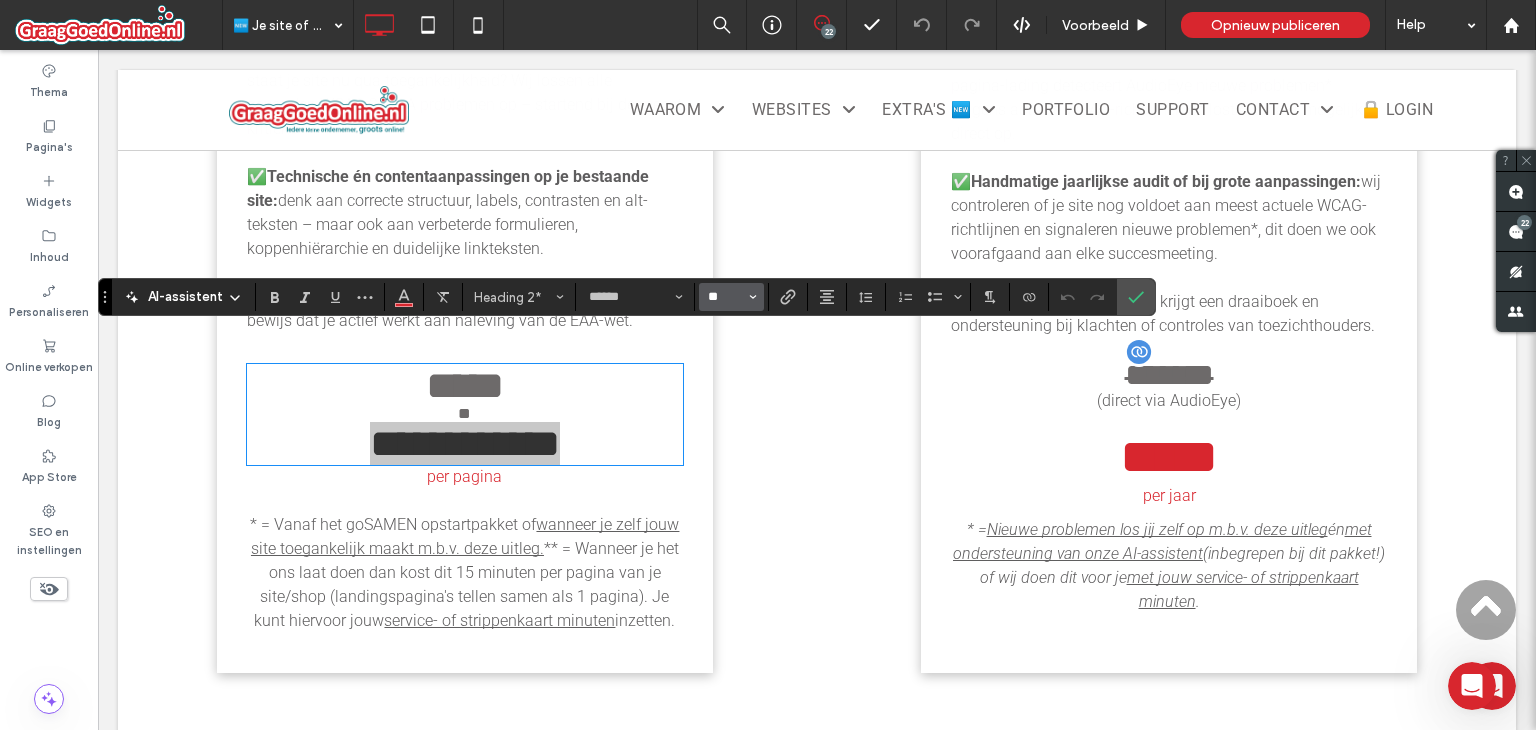 click on "**" at bounding box center [725, 297] 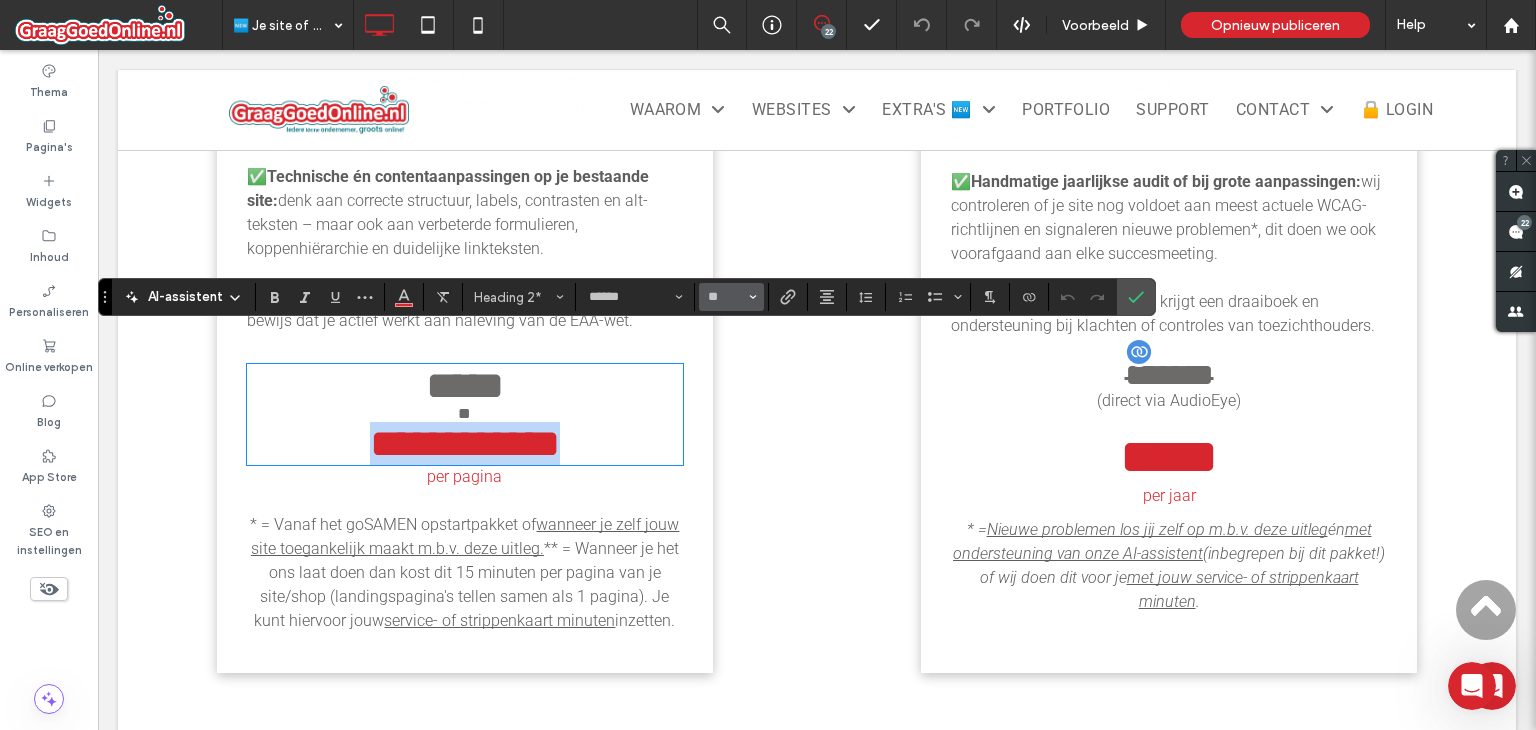 type on "**" 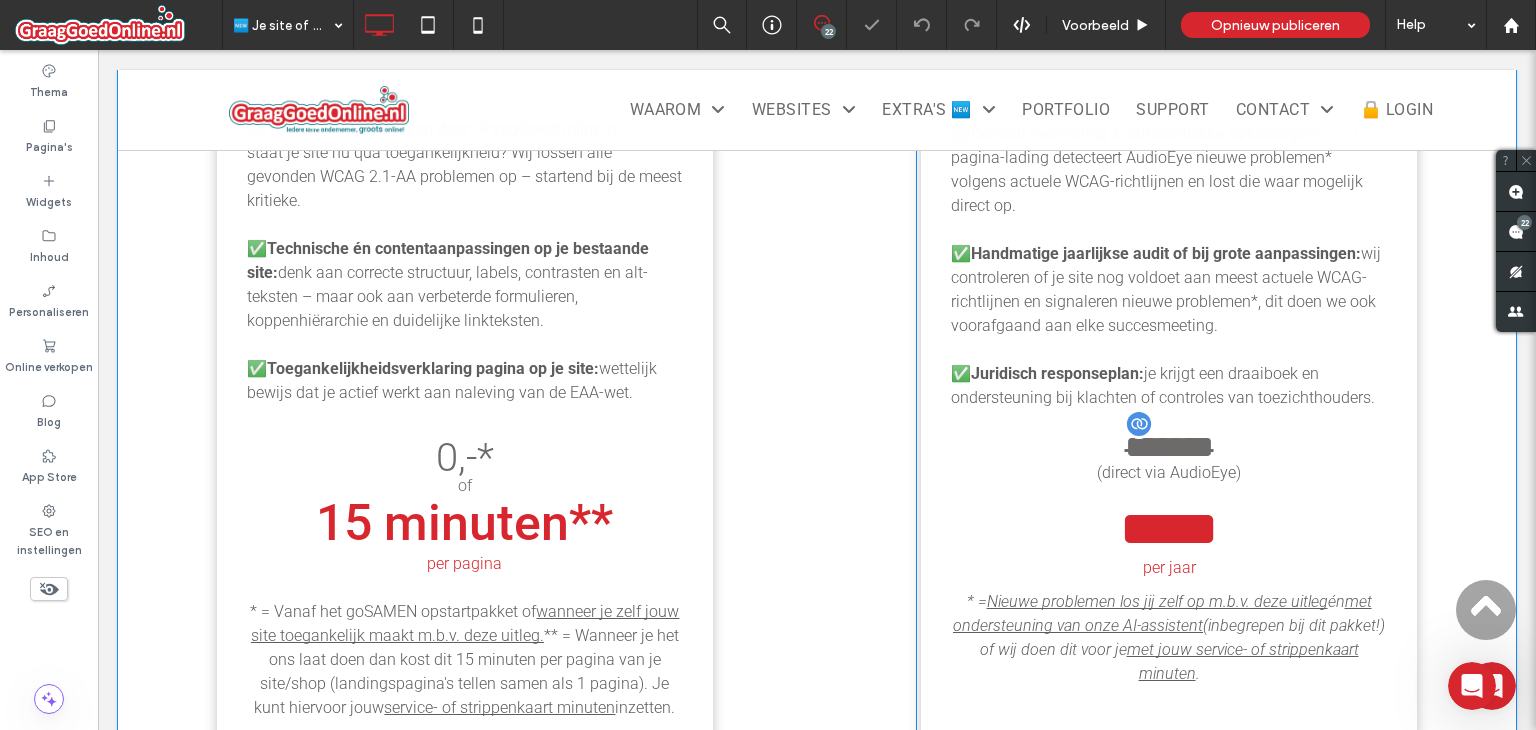 scroll, scrollTop: 2360, scrollLeft: 0, axis: vertical 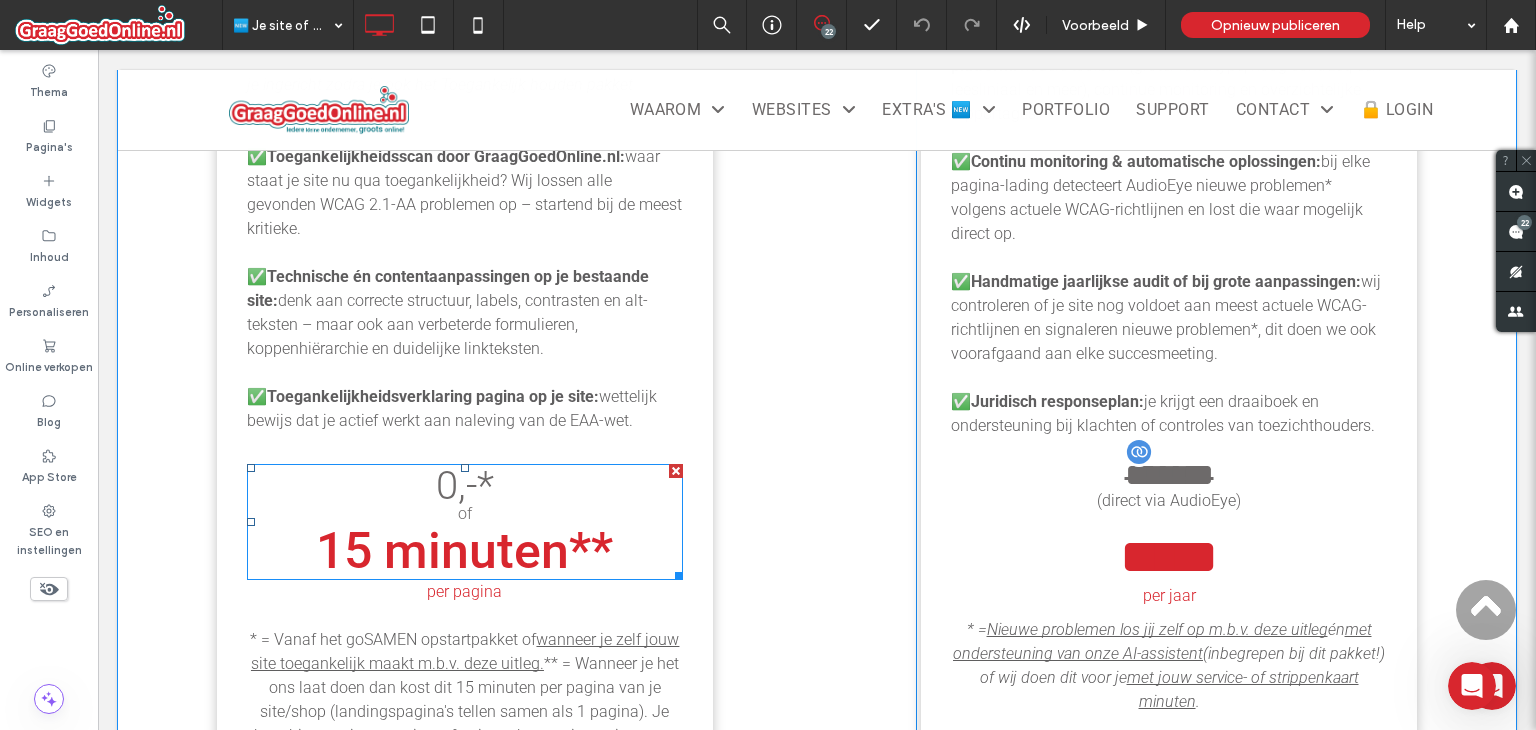 click on "0,-*  of" at bounding box center (465, 494) 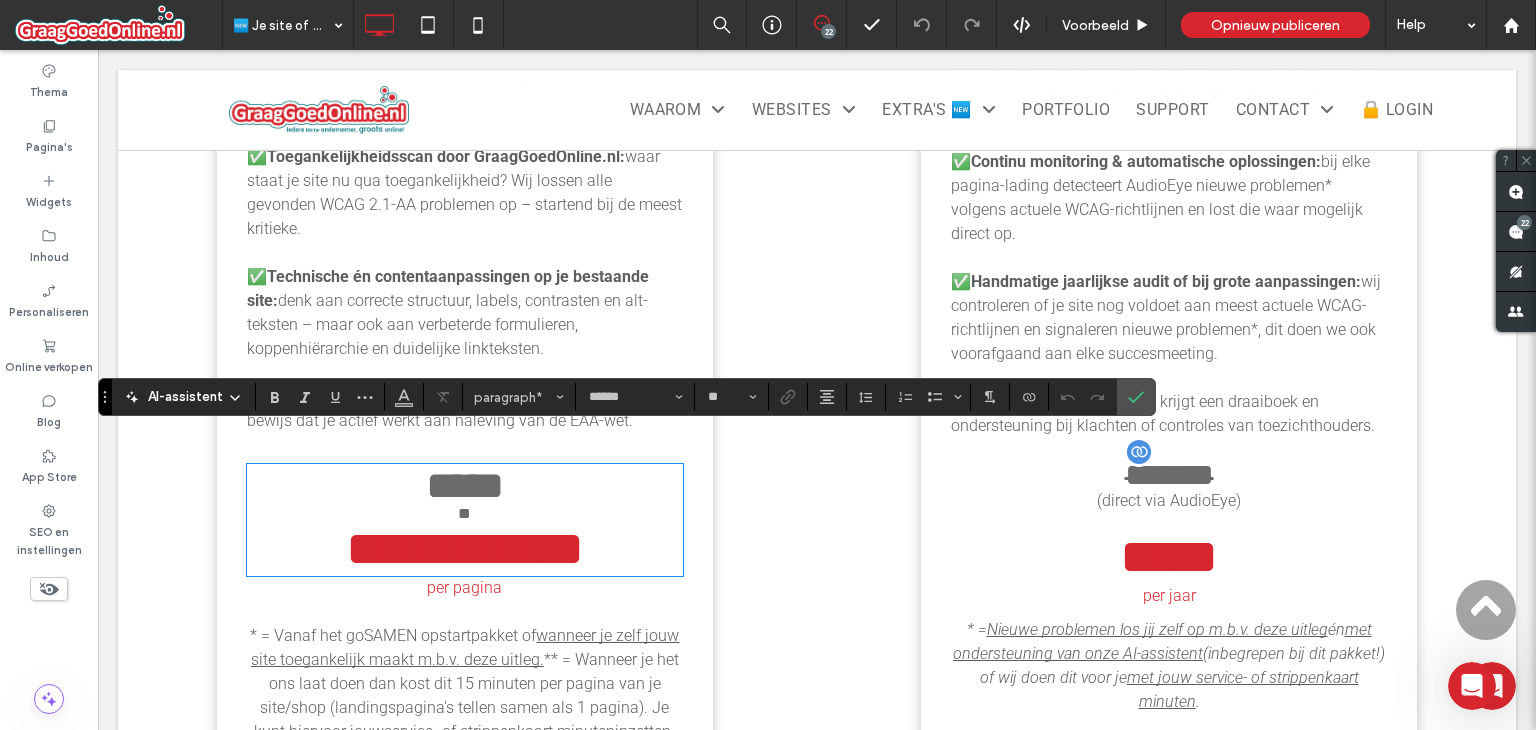 click on "**** **" at bounding box center [465, 494] 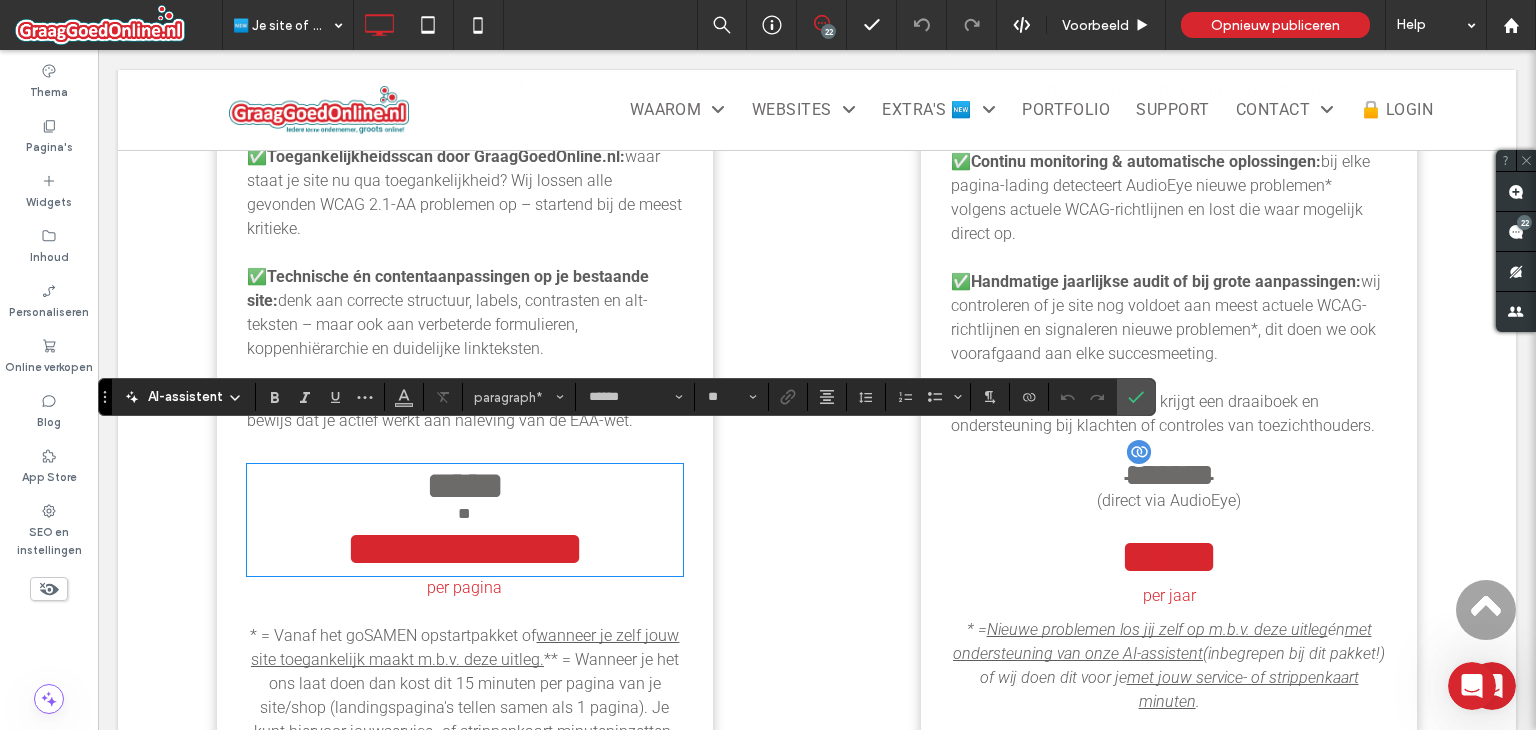type on "**" 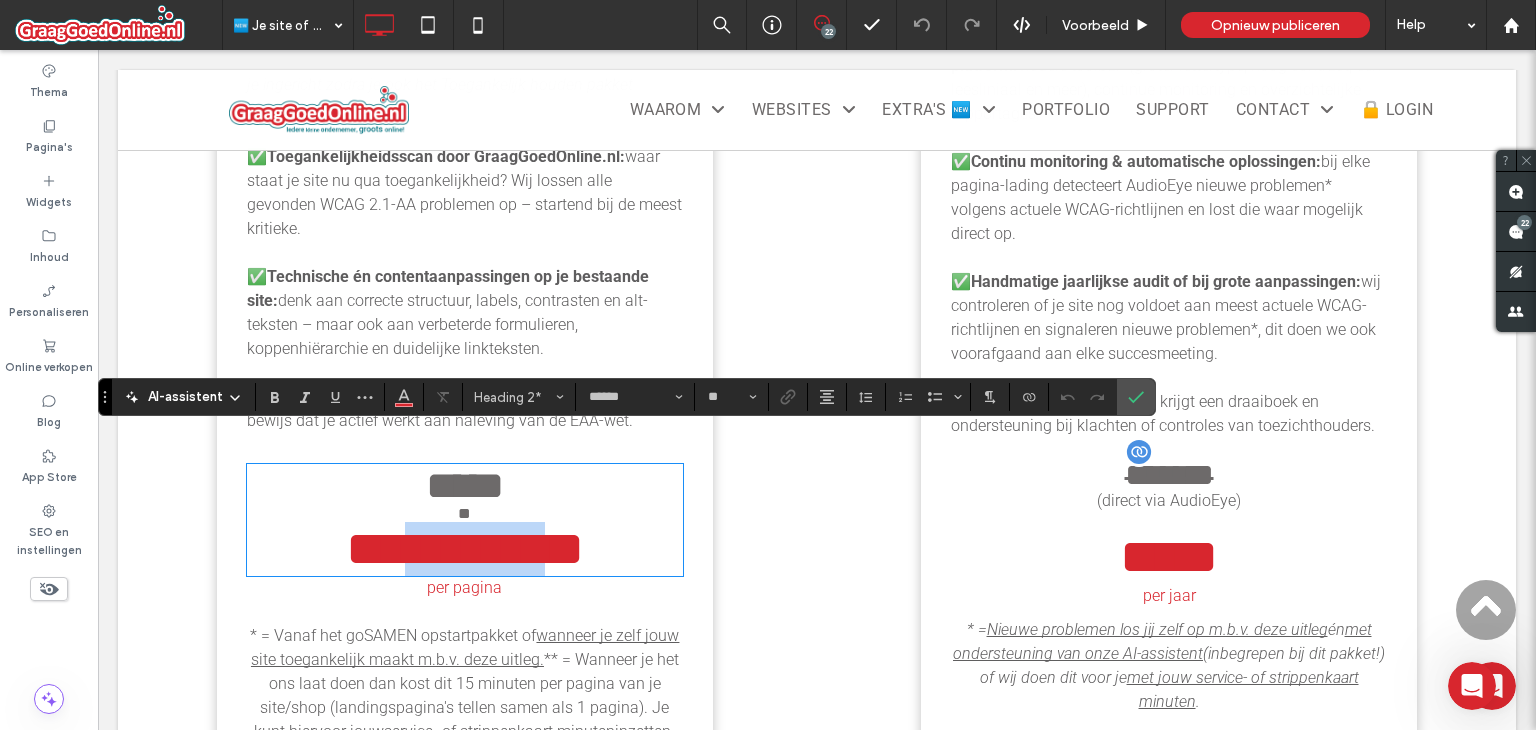 click on "**********" at bounding box center [465, 548] 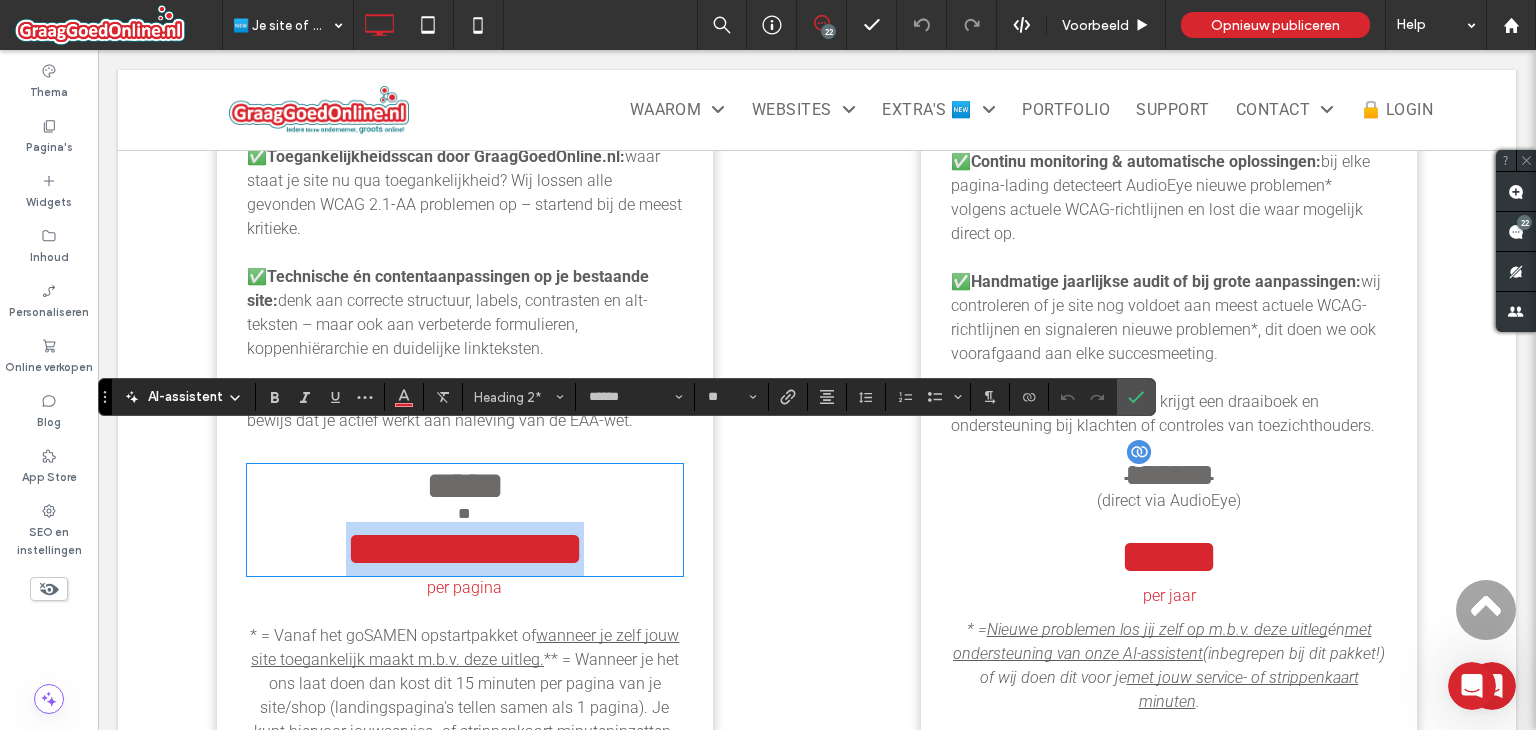 click on "**********" at bounding box center (465, 548) 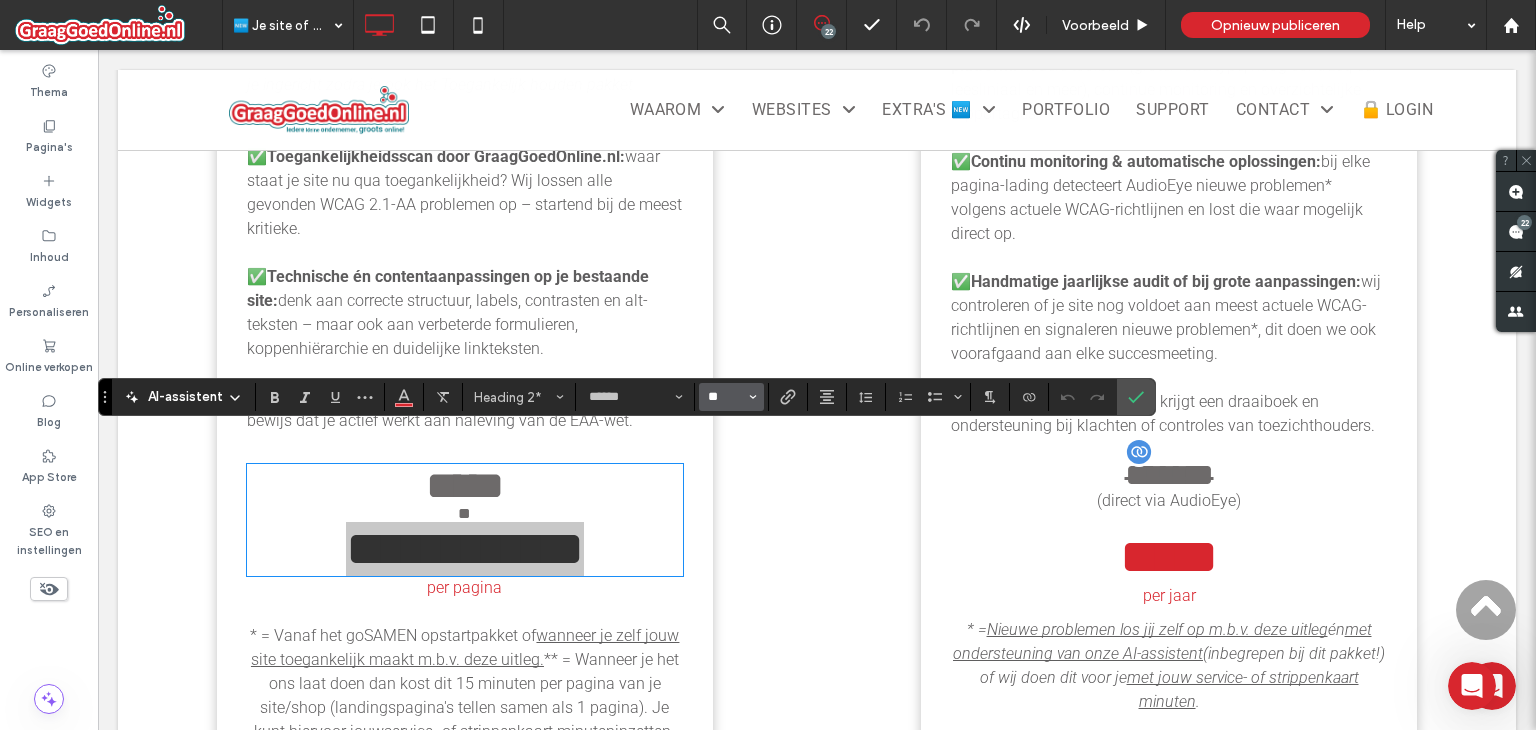 click on "**" at bounding box center (725, 397) 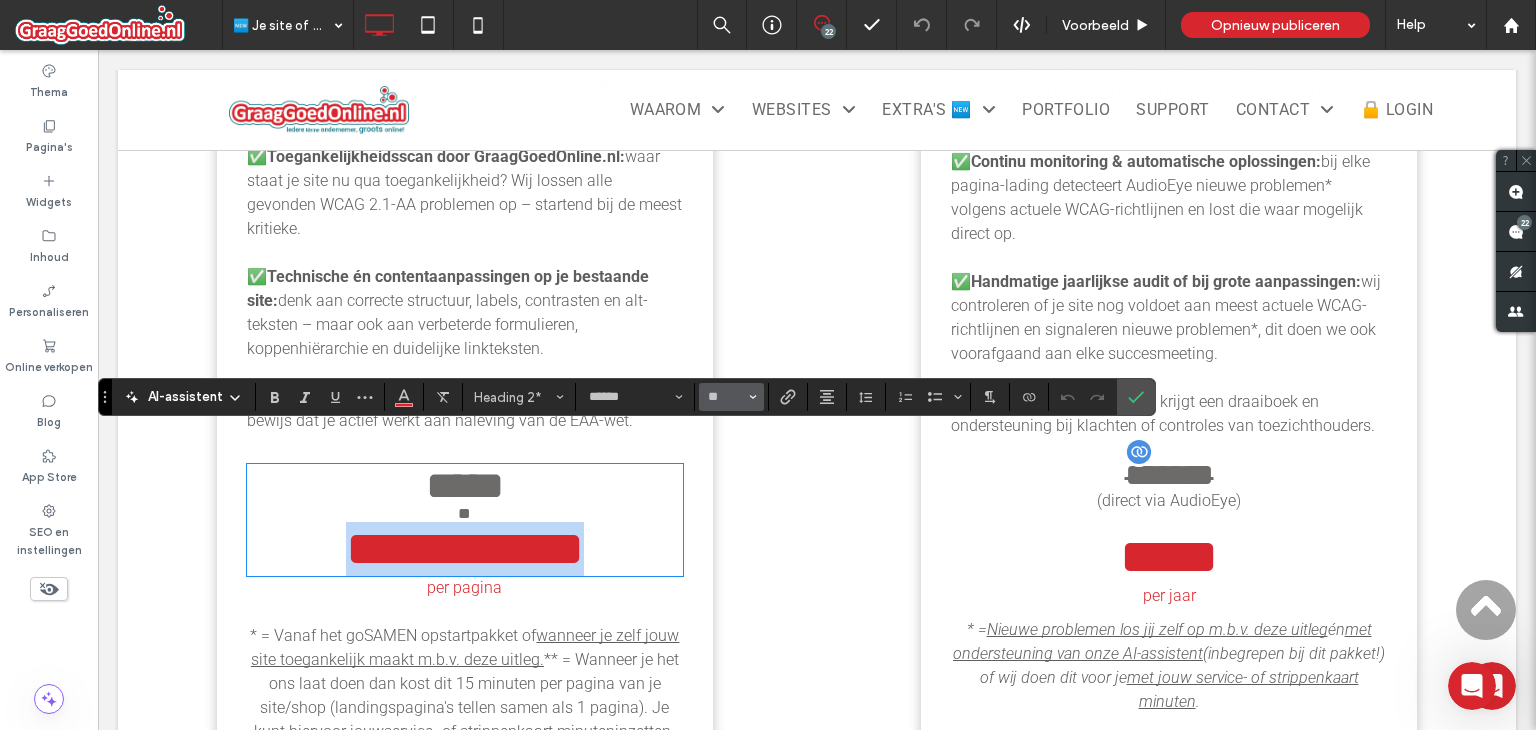 type on "**" 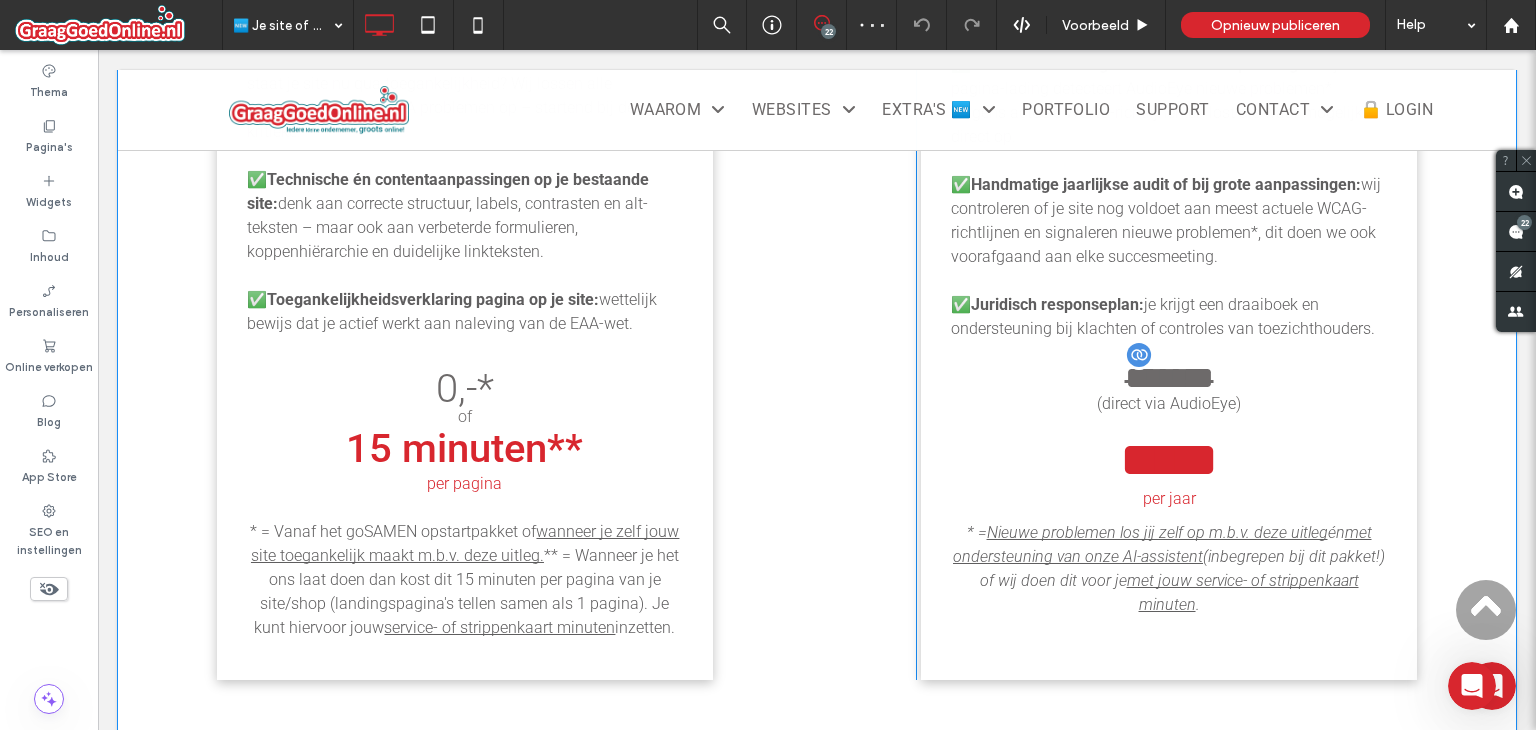 scroll, scrollTop: 2460, scrollLeft: 0, axis: vertical 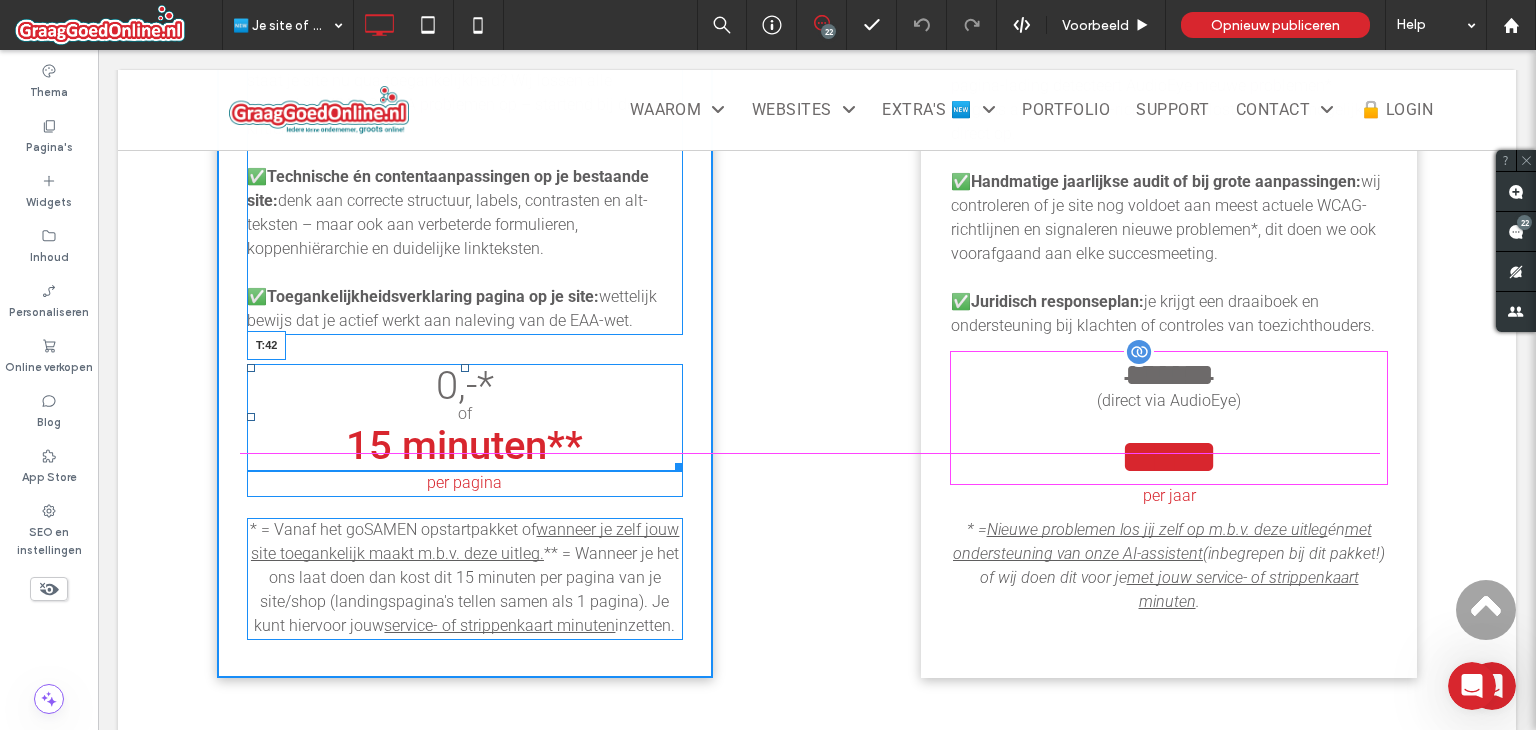 drag, startPoint x: 456, startPoint y: 333, endPoint x: 457, endPoint y: 345, distance: 12.0415945 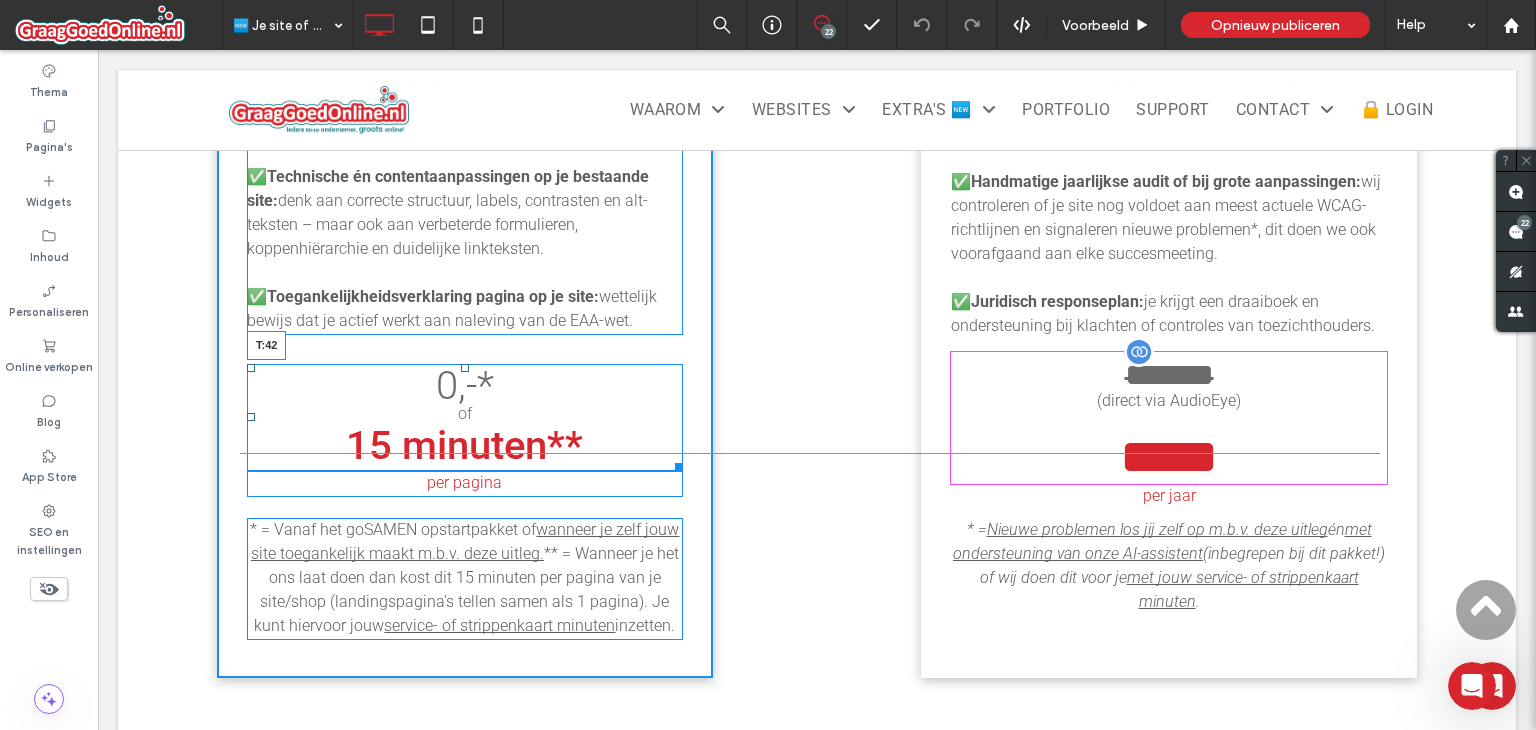 click at bounding box center [465, 368] 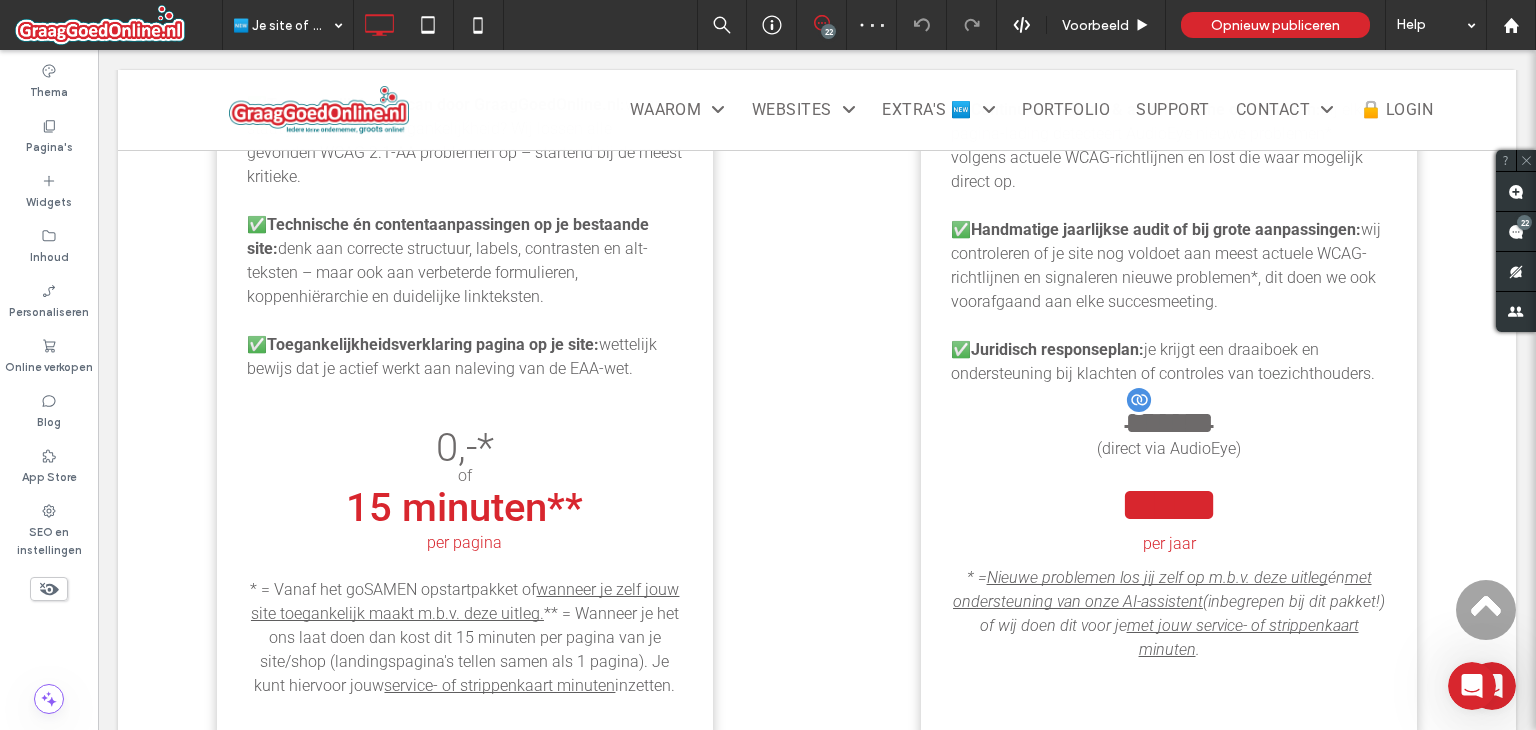 scroll, scrollTop: 2460, scrollLeft: 0, axis: vertical 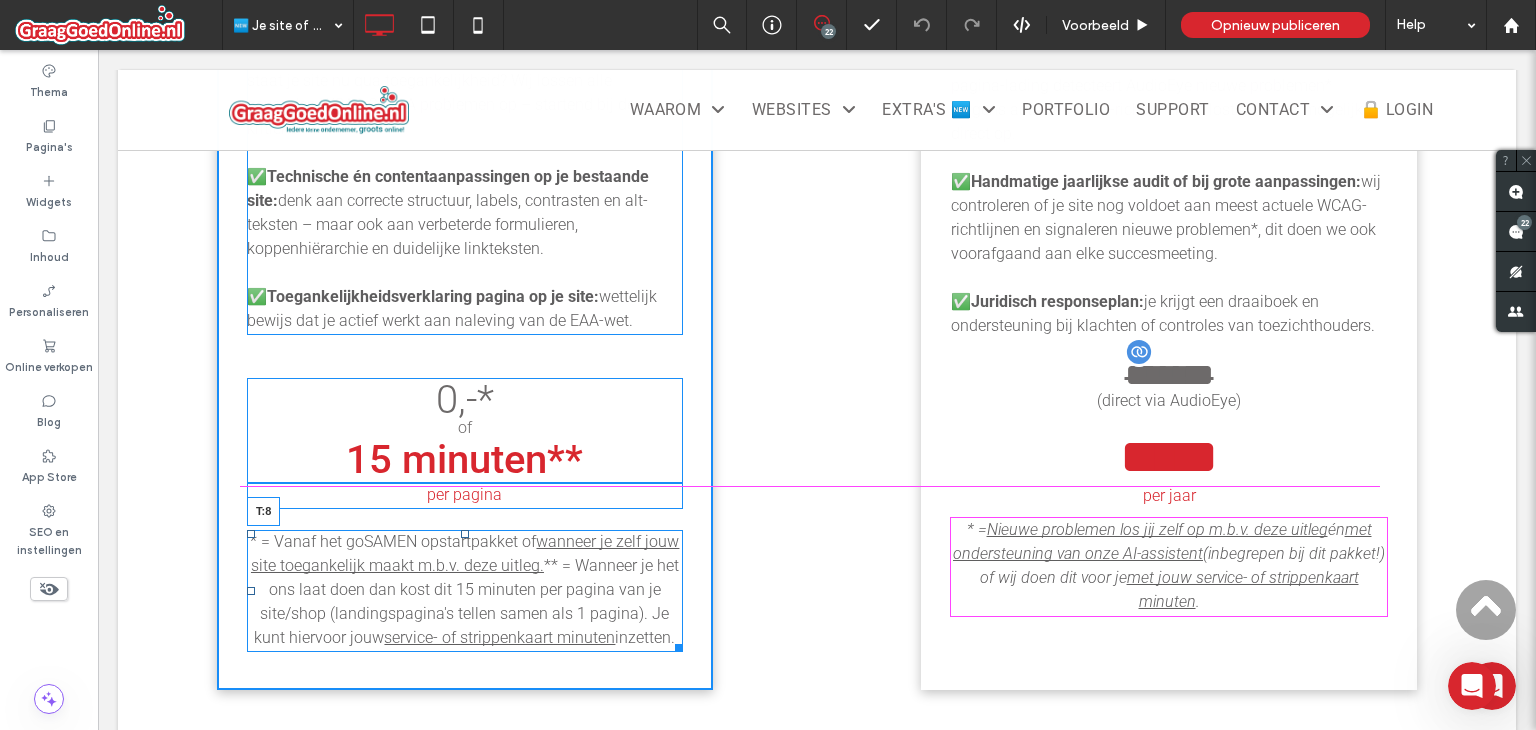 drag, startPoint x: 454, startPoint y: 505, endPoint x: 766, endPoint y: 496, distance: 312.1298 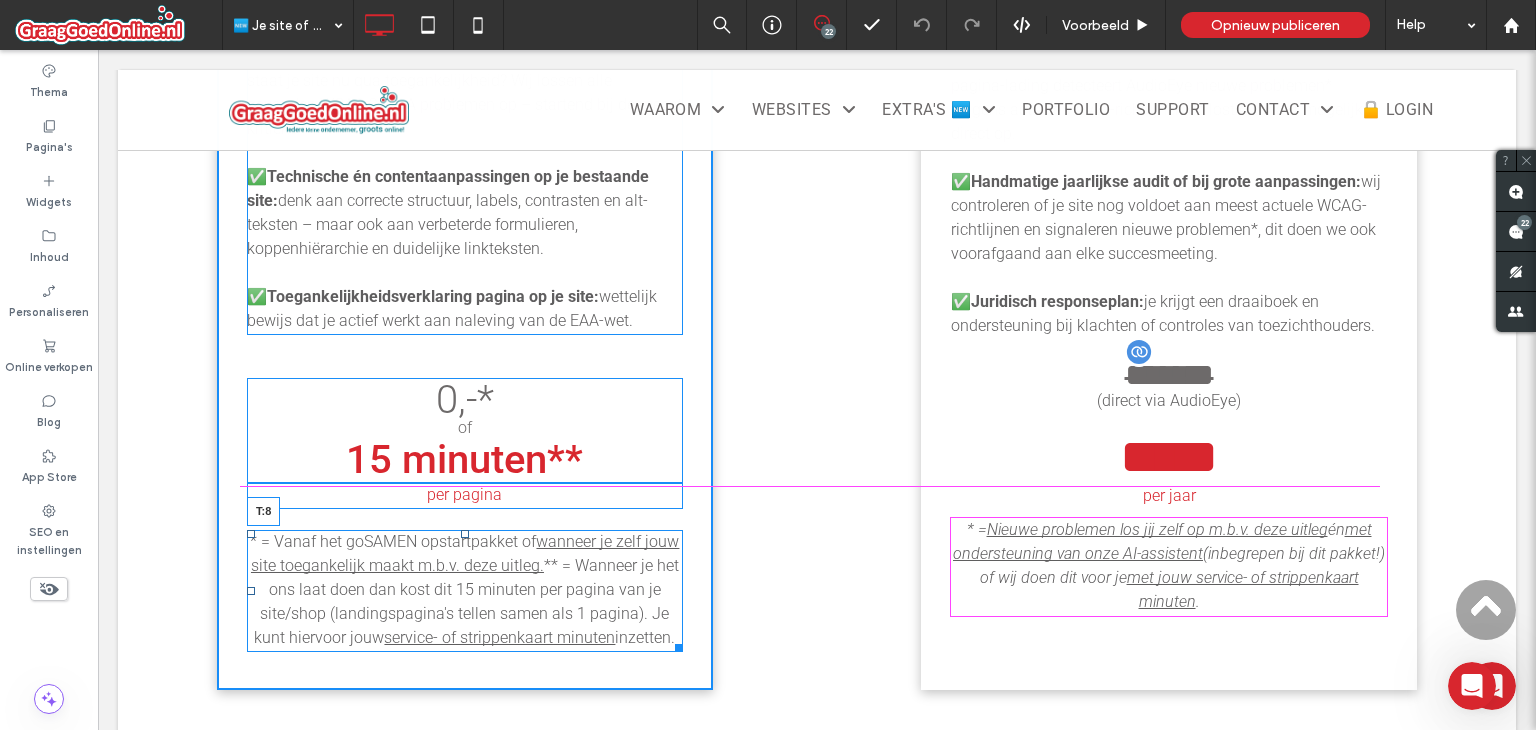 click at bounding box center (465, 534) 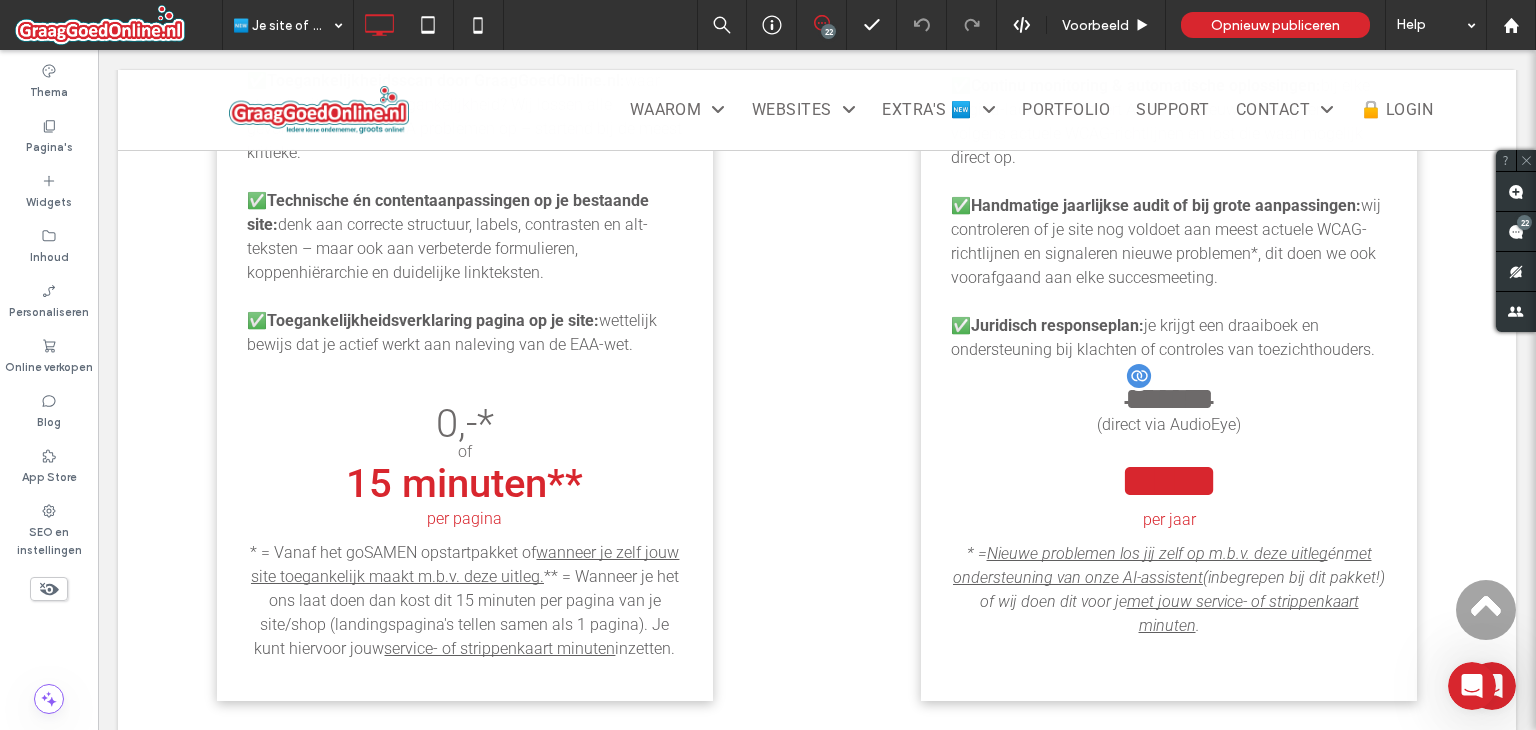 scroll, scrollTop: 2560, scrollLeft: 0, axis: vertical 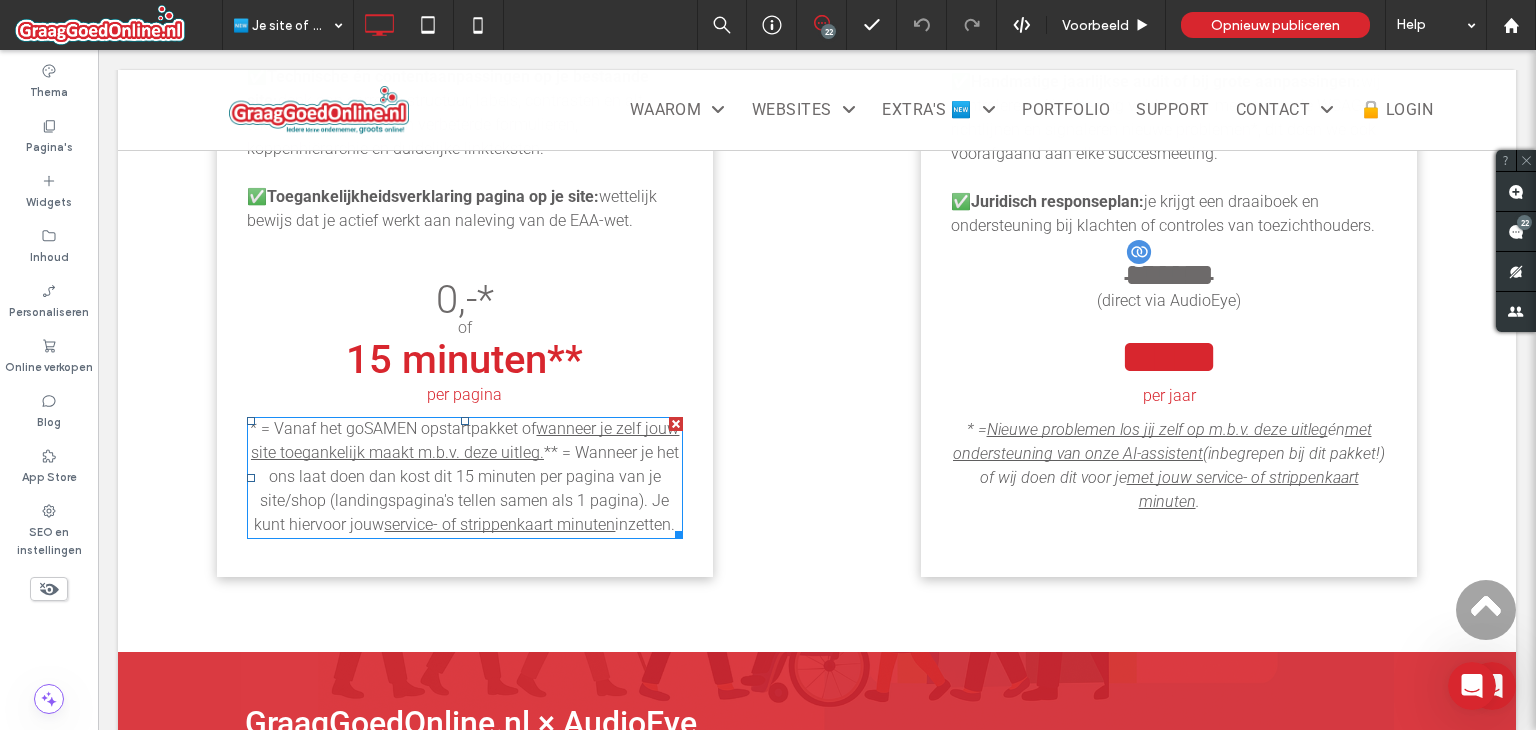 click on "wanneer je zelf jouw site toegankelijk maakt m.b.v. deze uitleg." at bounding box center (465, 440) 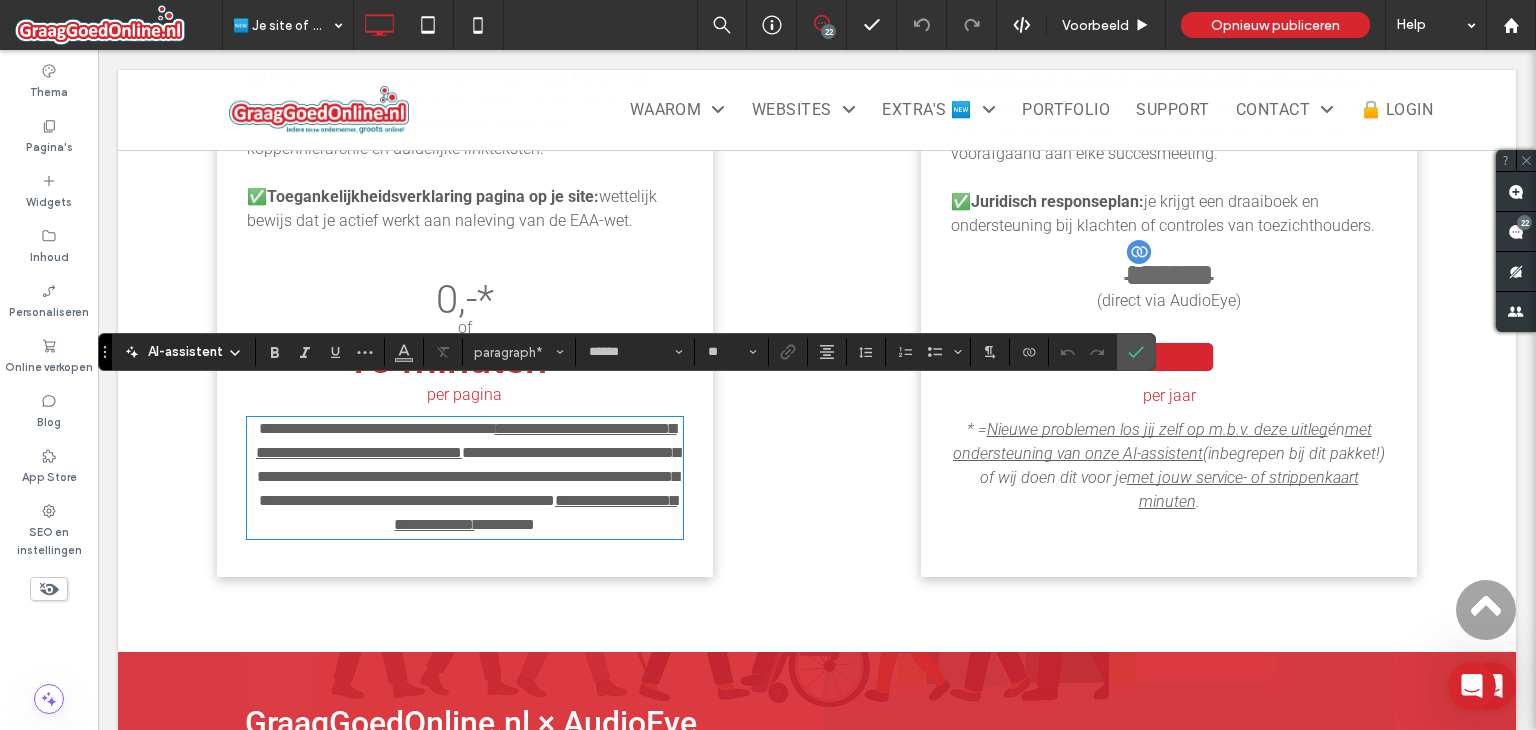 click on "**********" at bounding box center (466, 440) 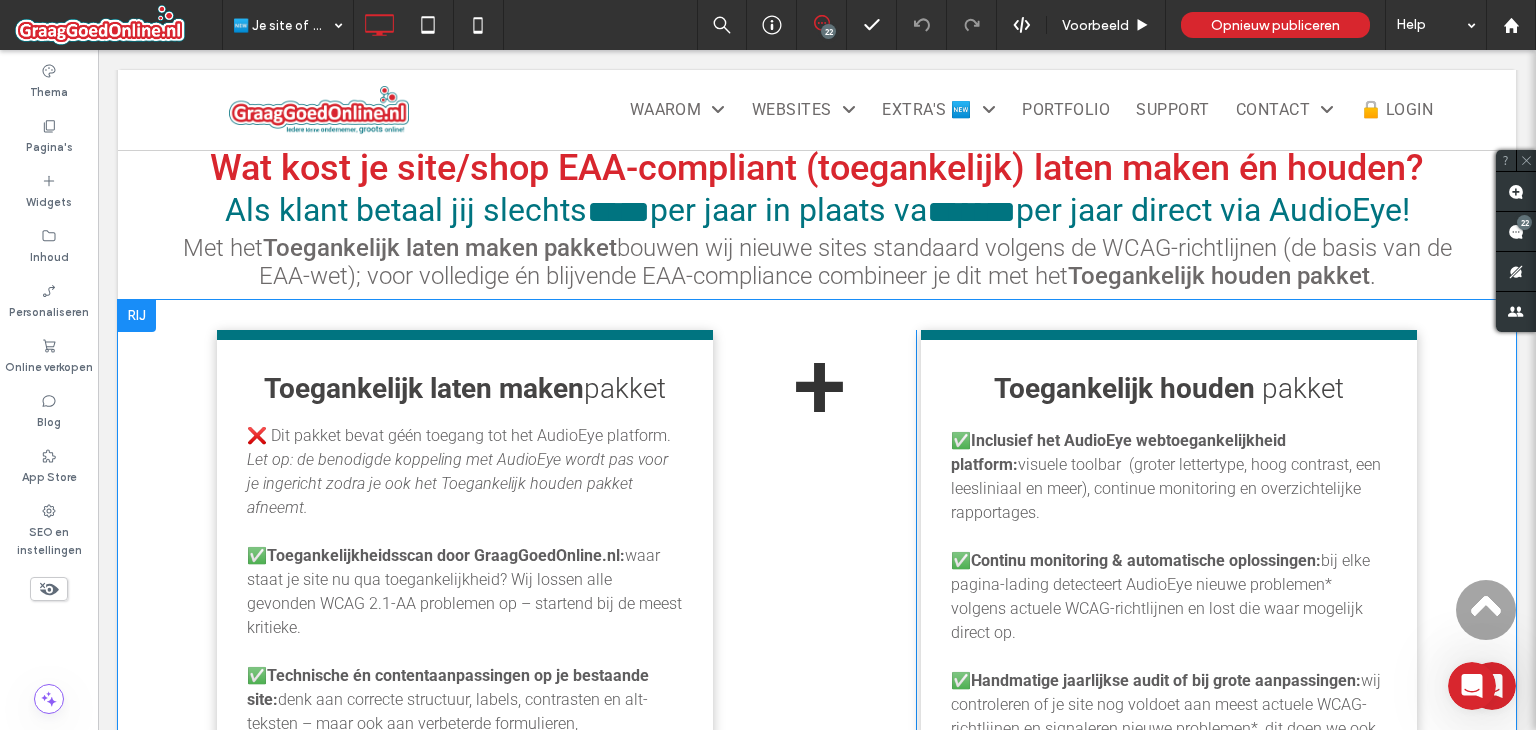 scroll, scrollTop: 1960, scrollLeft: 0, axis: vertical 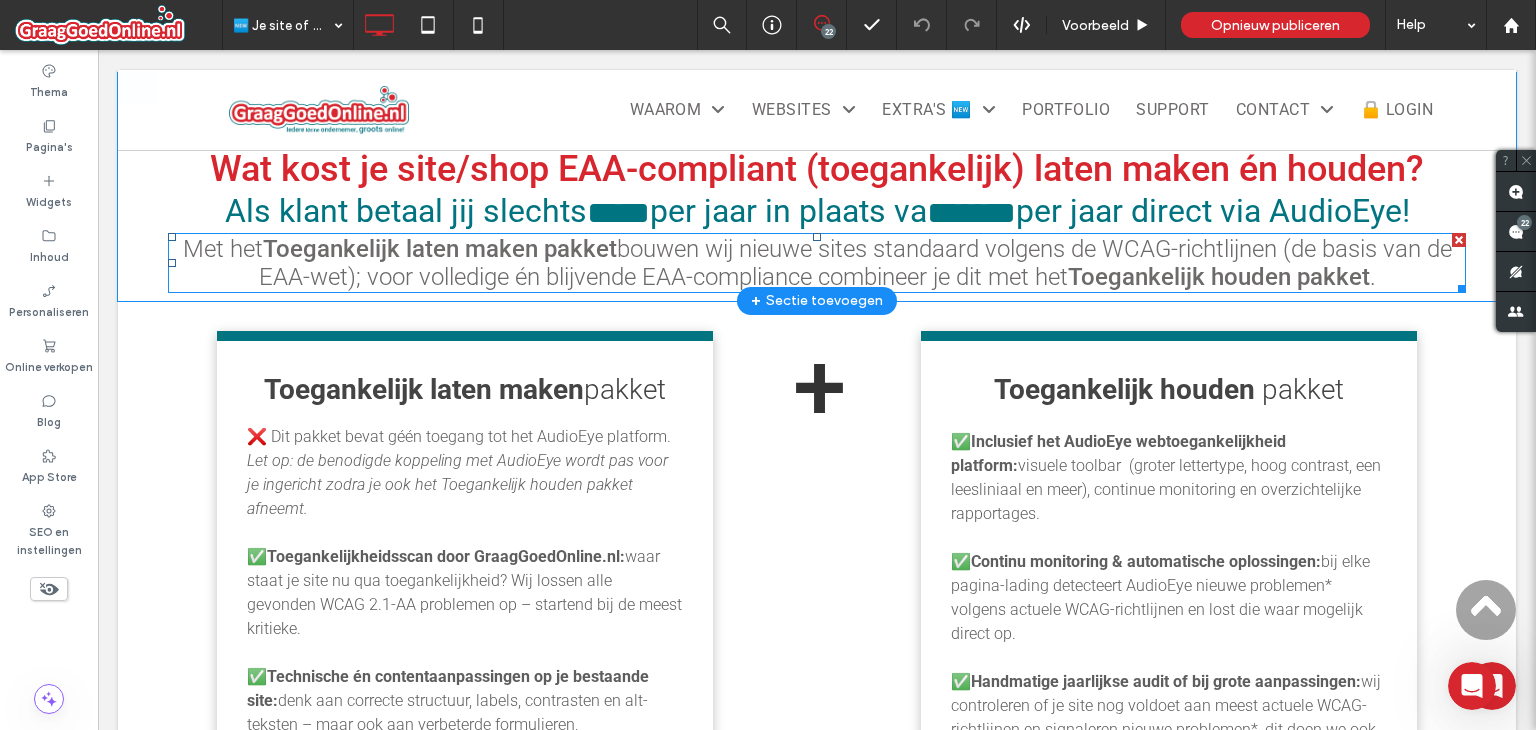 click on "bouwen wij nieuwe sites standaard volgens de WCAG-richtlijnen (de basis van de EAA-wet); voor volledige én blijvende EAA-compliance combineer je dit met het" at bounding box center [855, 263] 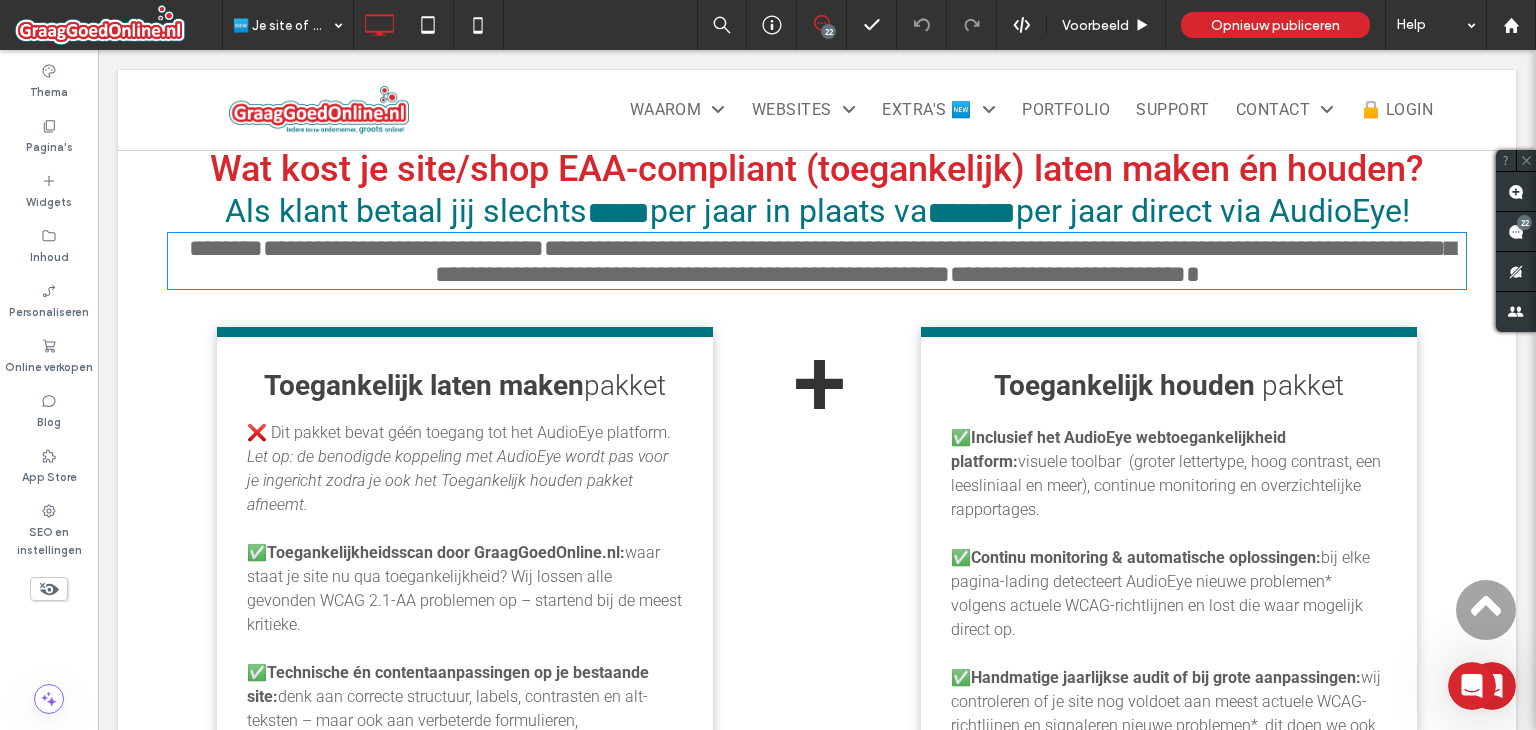 type on "******" 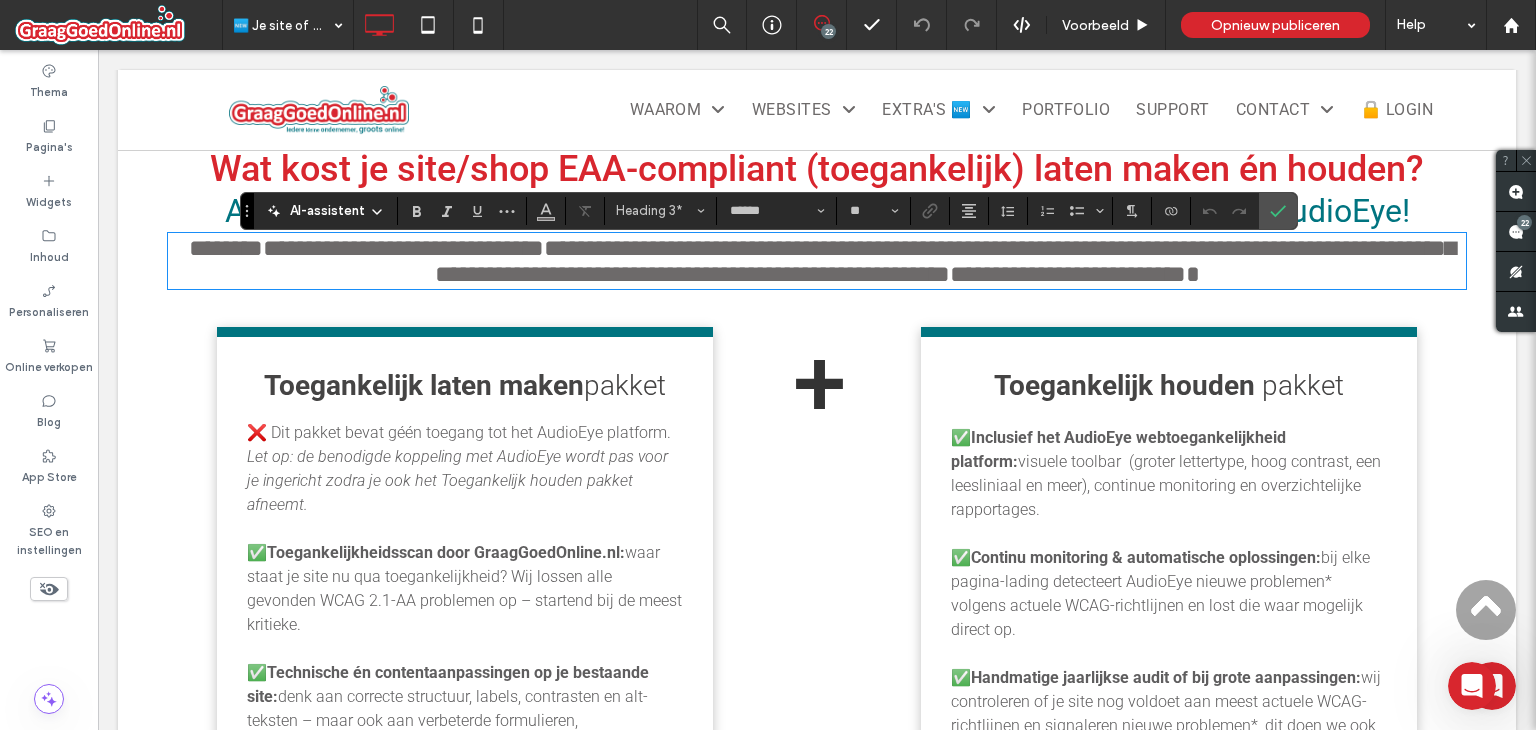 click on "**********" at bounding box center (945, 261) 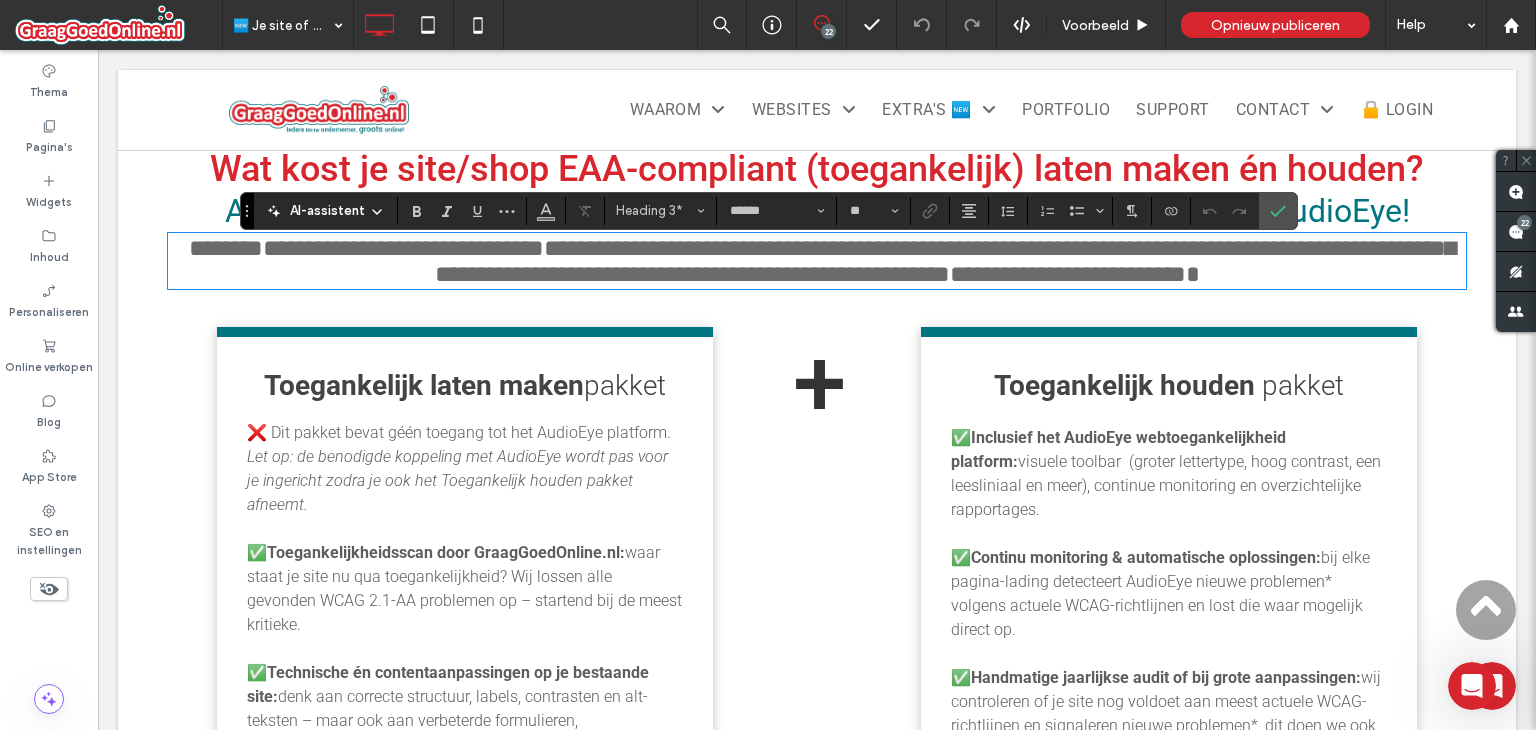 type 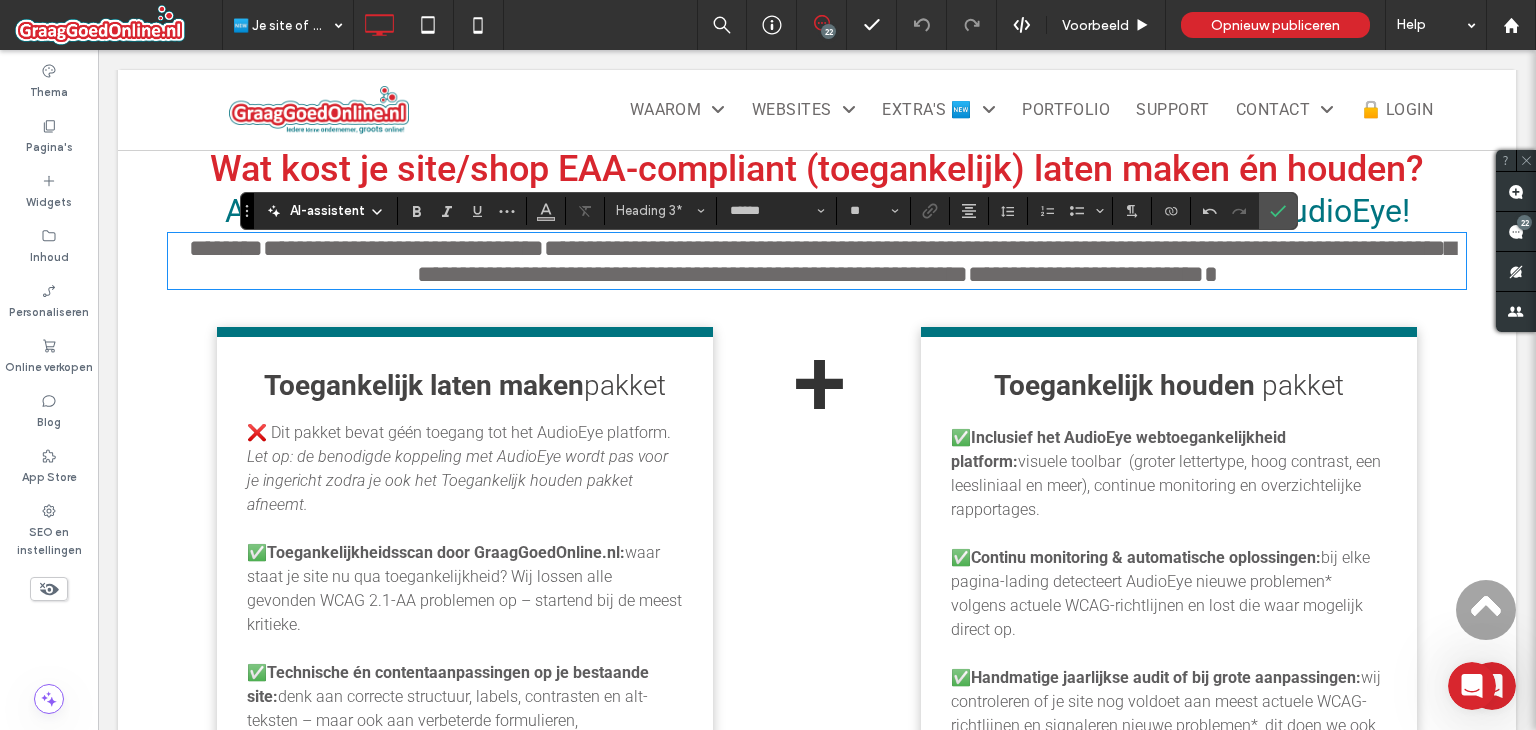 click on "**********" at bounding box center (936, 261) 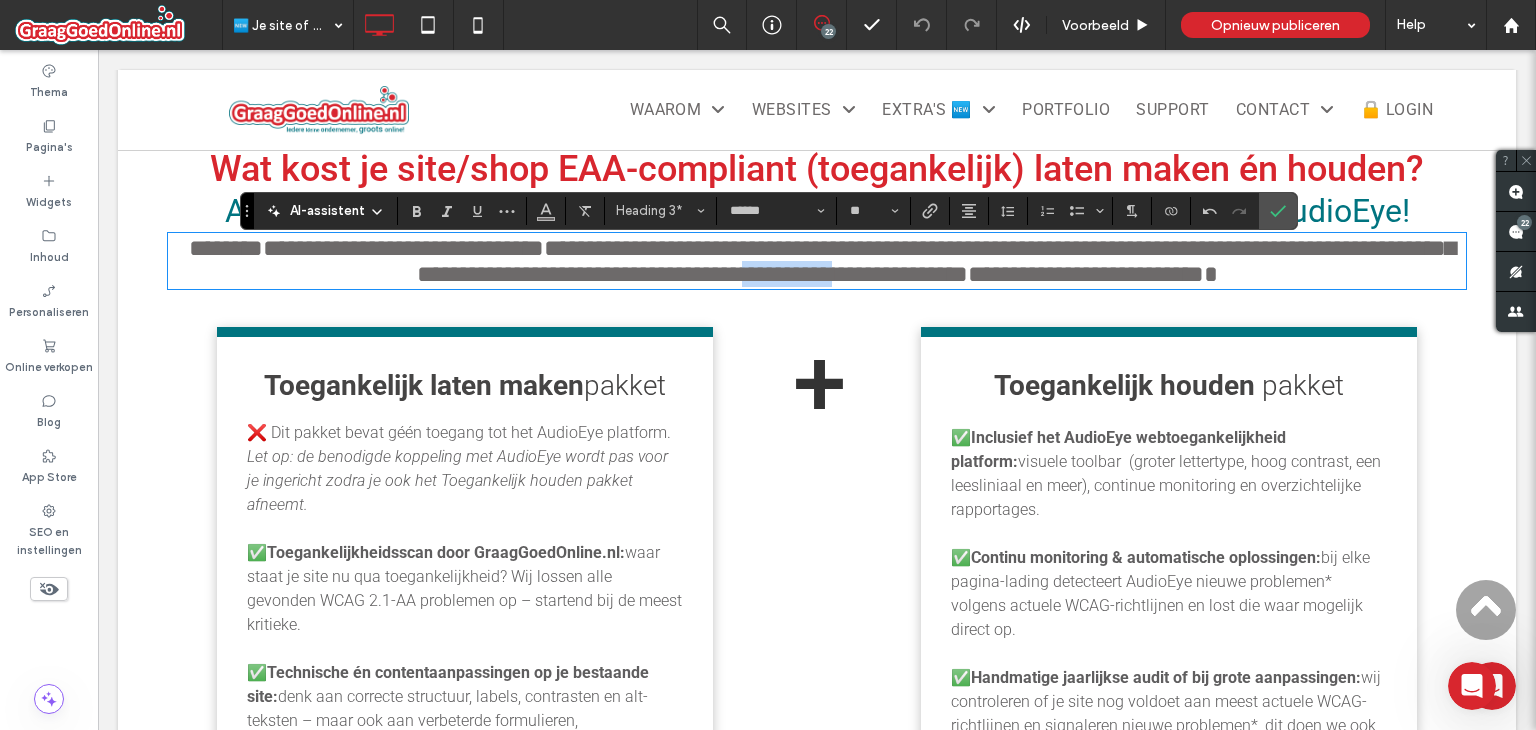 click on "**********" at bounding box center [936, 261] 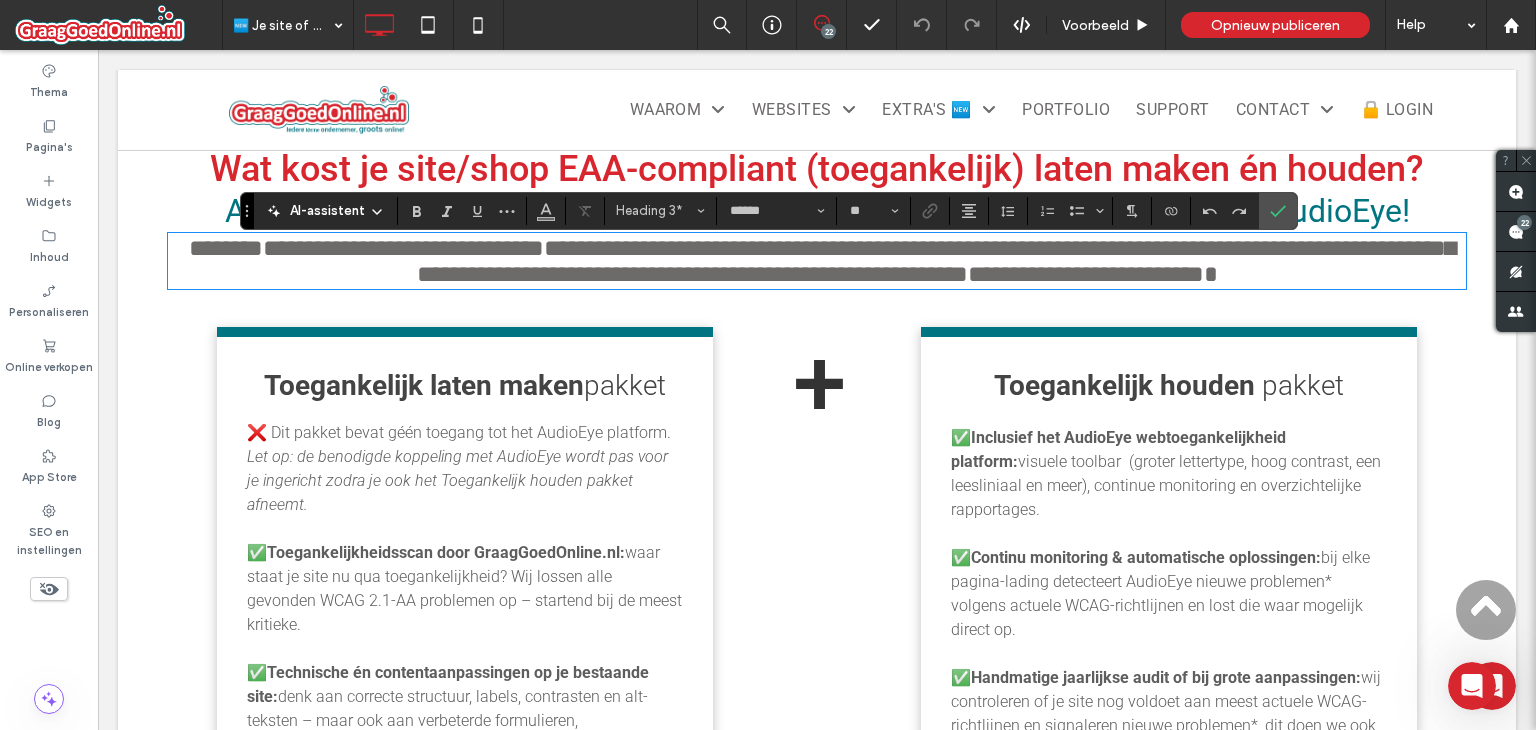 click on "**********" at bounding box center [936, 261] 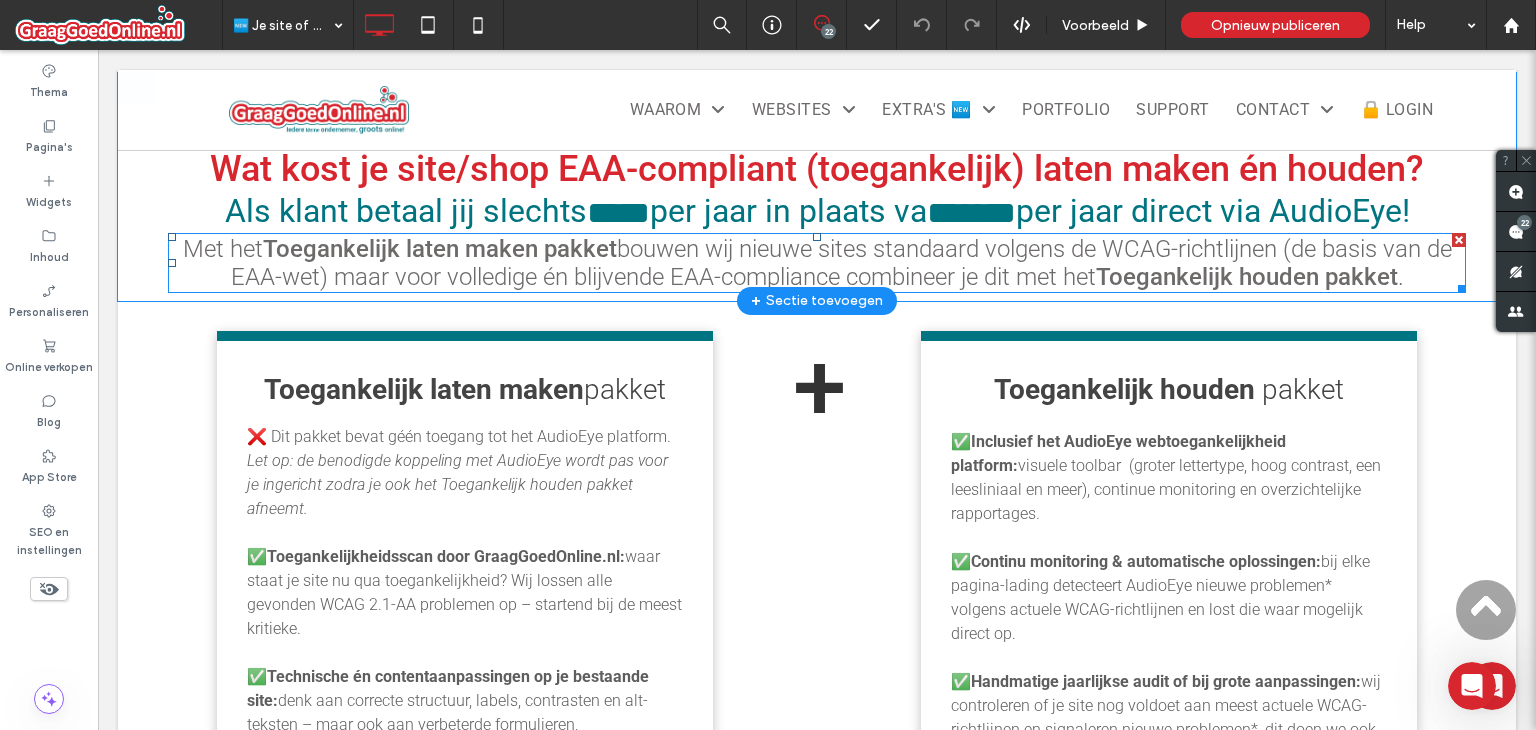 click on "bouwen wij nieuwe sites standaard volgens de WCAG-richtlijnen (de basis van de EAA-wet) maar voor volledige én blijvende EAA-compliance combineer je dit met het" at bounding box center (841, 263) 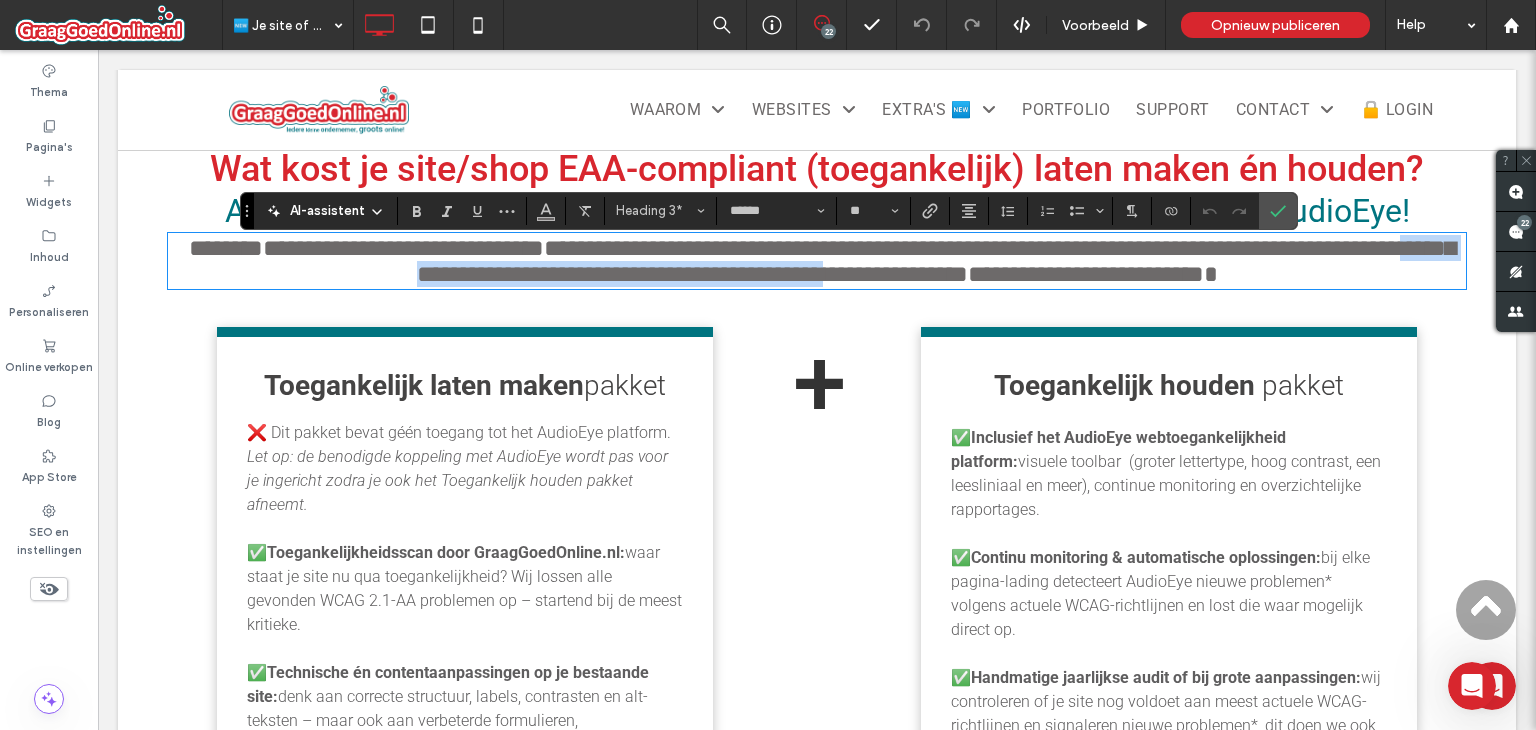 drag, startPoint x: 405, startPoint y: 295, endPoint x: 963, endPoint y: 281, distance: 558.1756 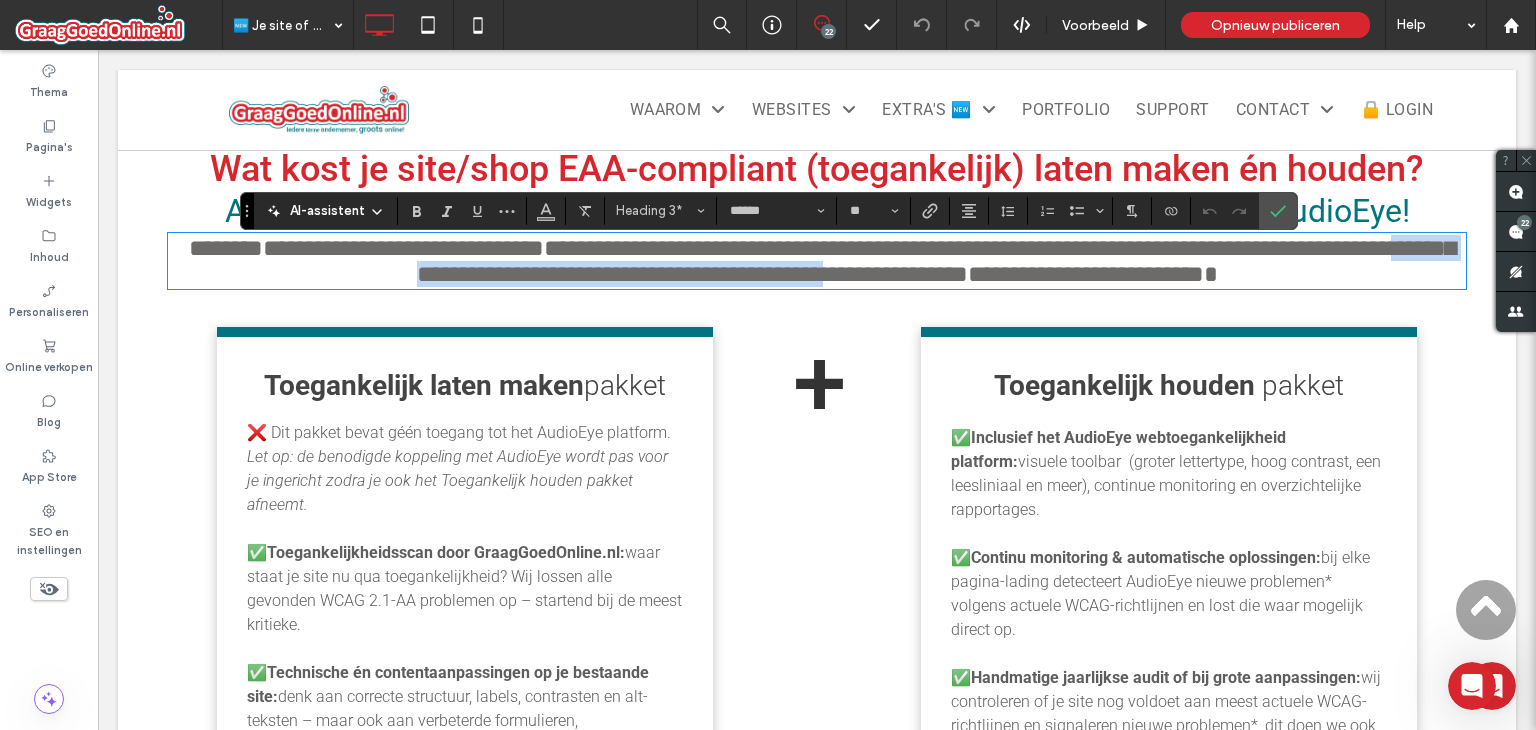 drag, startPoint x: 399, startPoint y: 294, endPoint x: 964, endPoint y: 290, distance: 565.01416 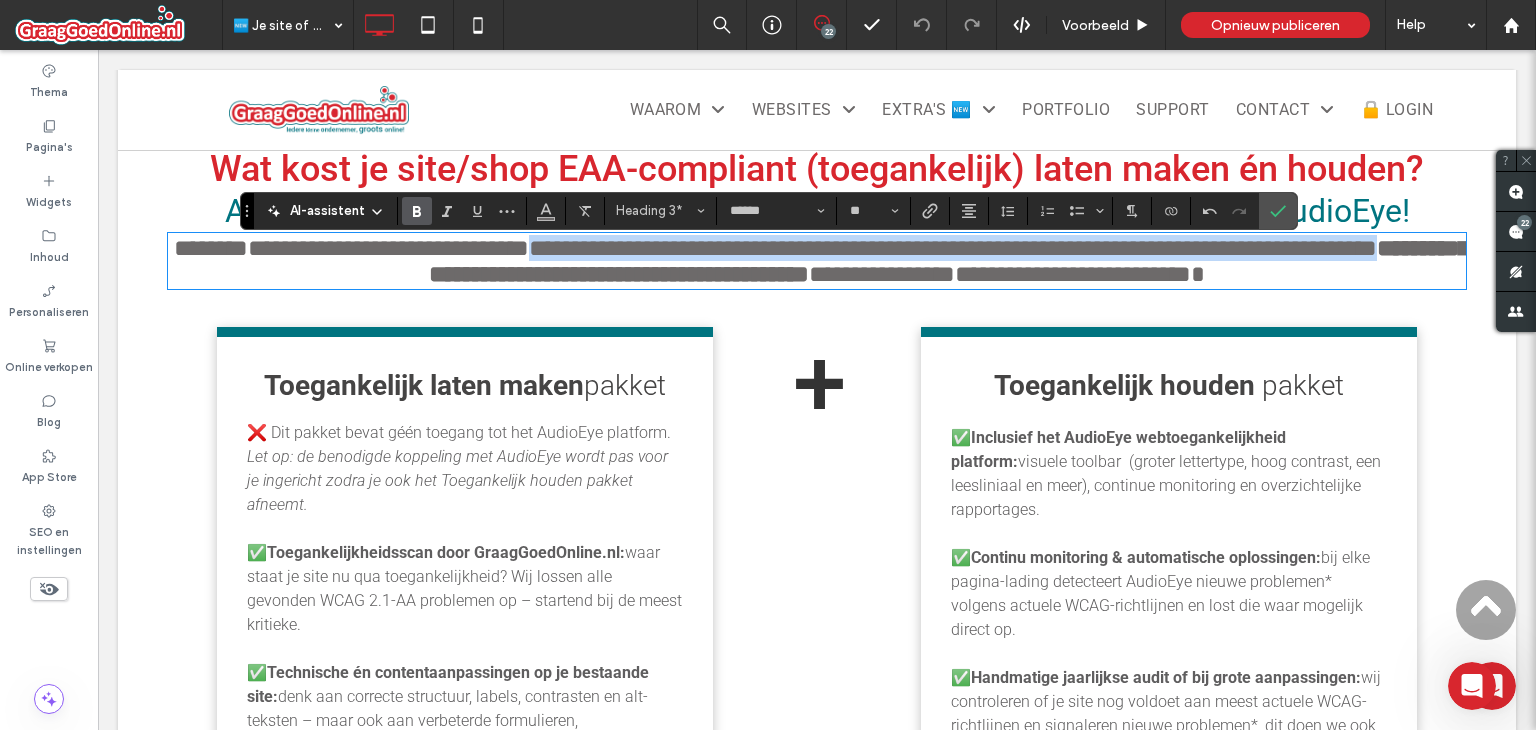 drag, startPoint x: 840, startPoint y: 293, endPoint x: 752, endPoint y: 330, distance: 95.462036 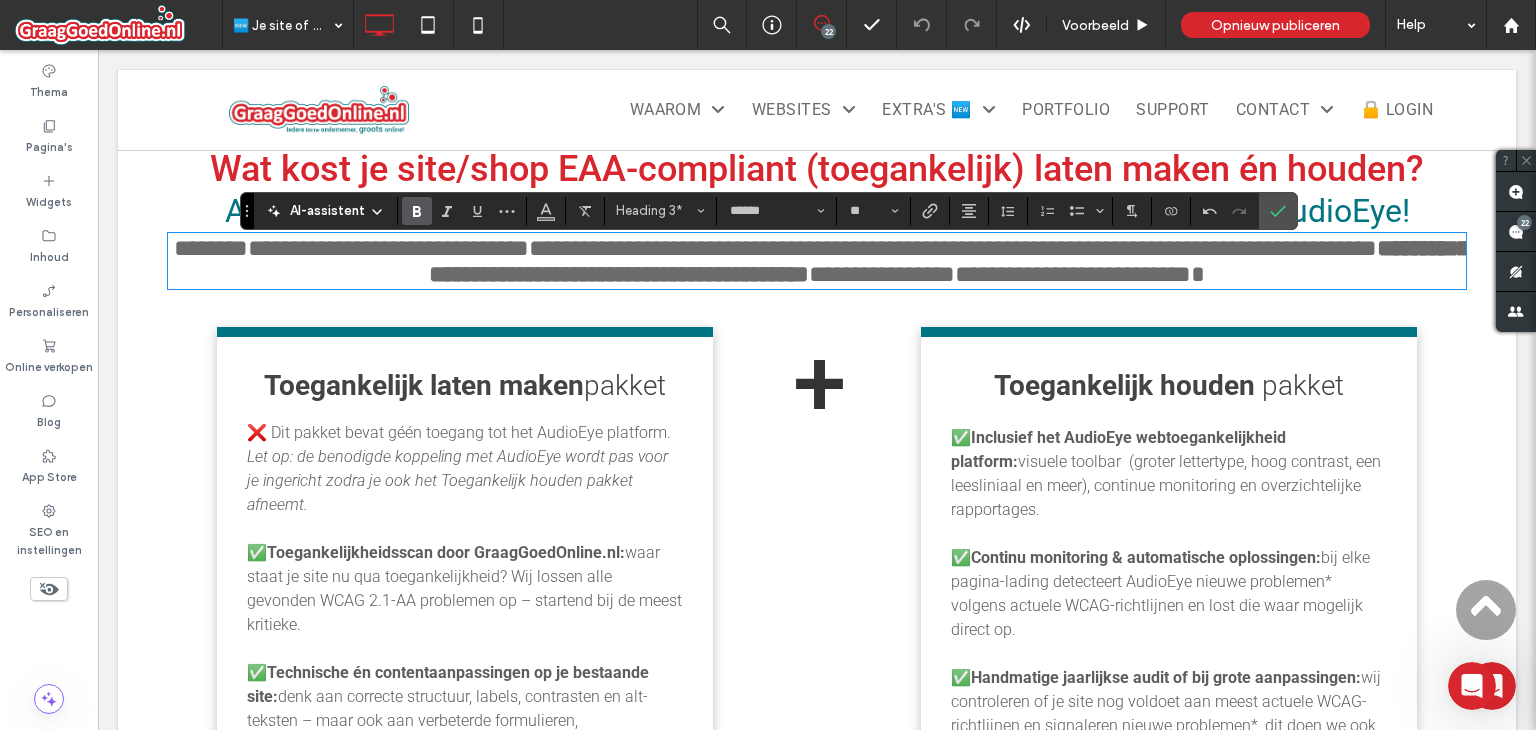 click on "**********" at bounding box center [817, 261] 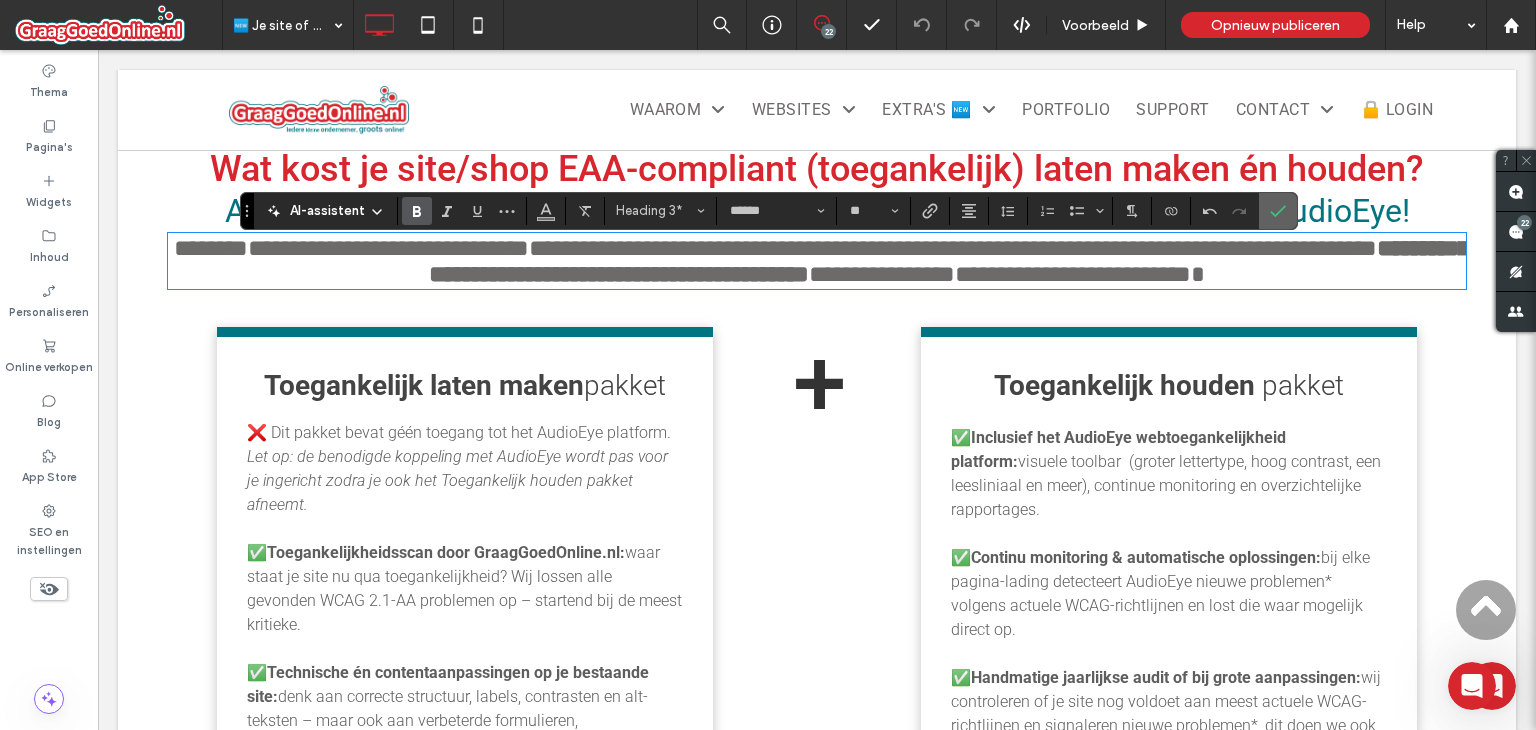 click at bounding box center [1278, 211] 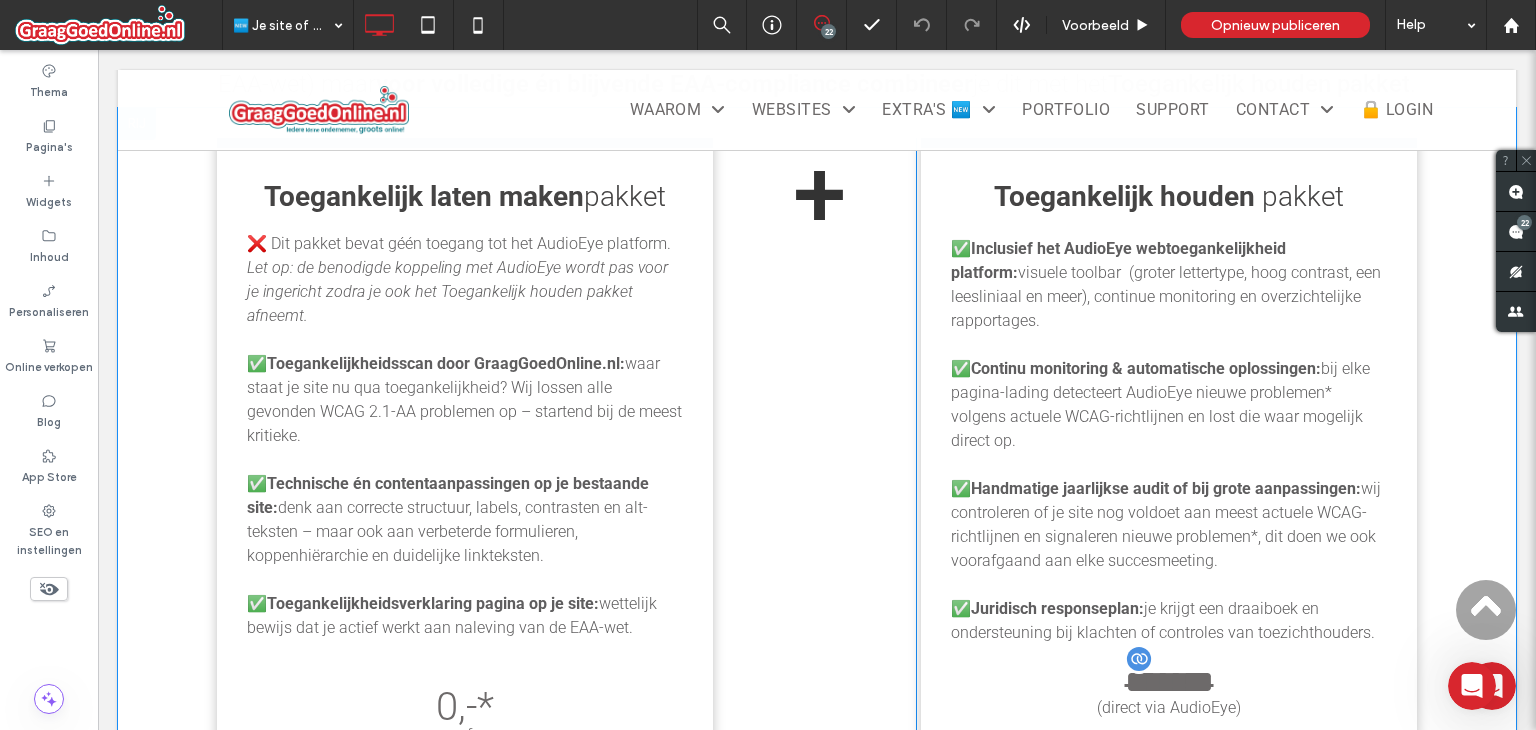 scroll, scrollTop: 2160, scrollLeft: 0, axis: vertical 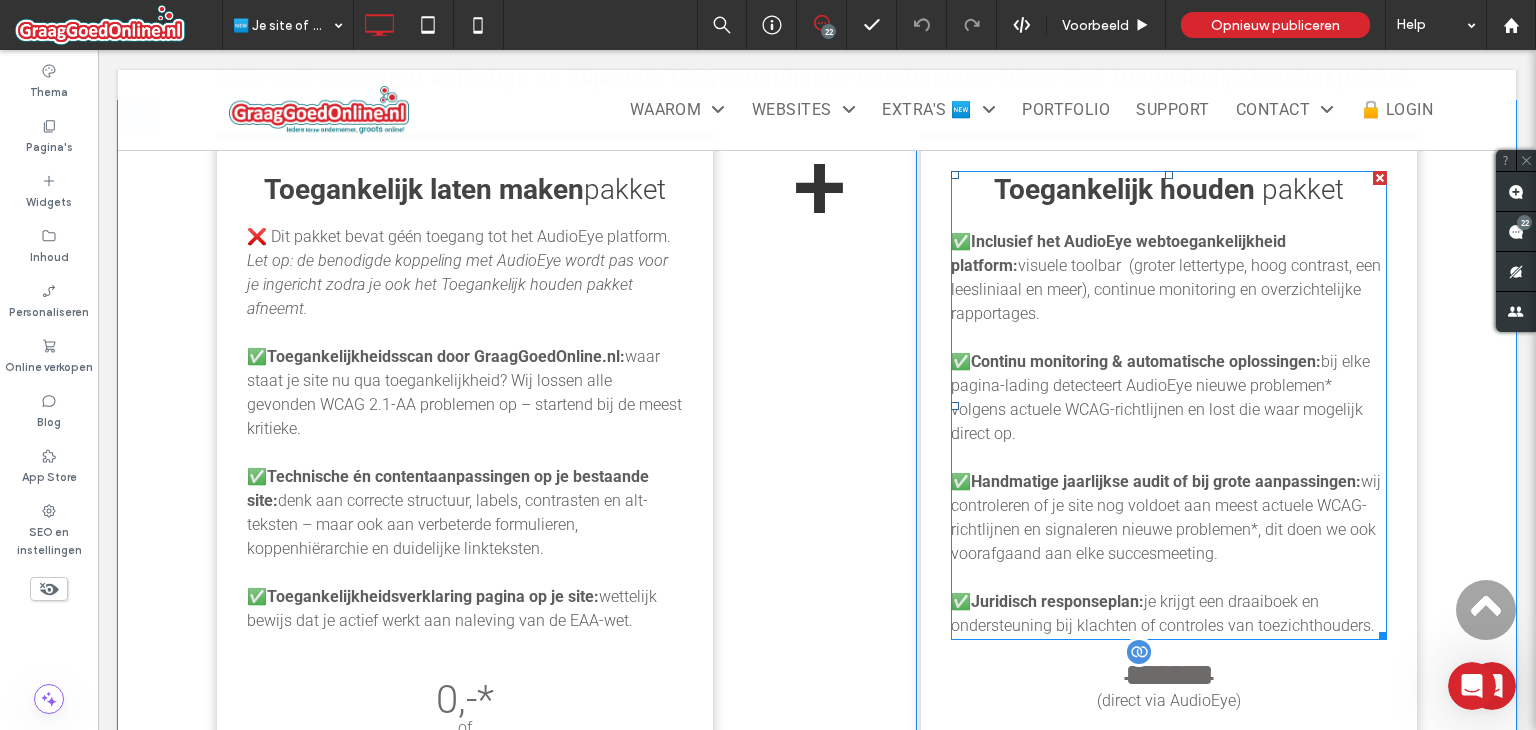 click on "visuele toolbar  (groter lettertype, hoog contrast, een leesliniaal en meer), continue monitoring en overzichtelijke rapportages." at bounding box center [1166, 289] 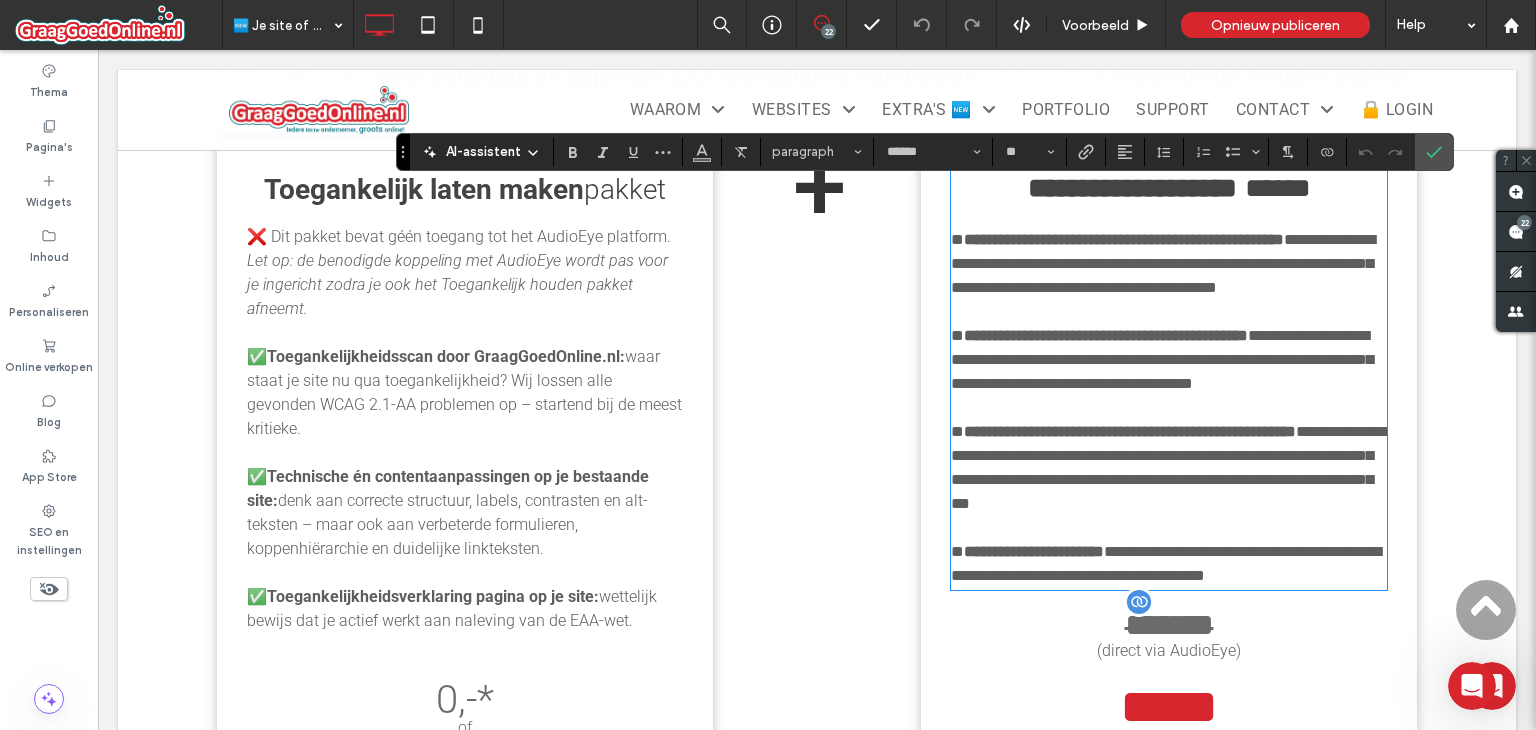 click on "**********" at bounding box center [1163, 263] 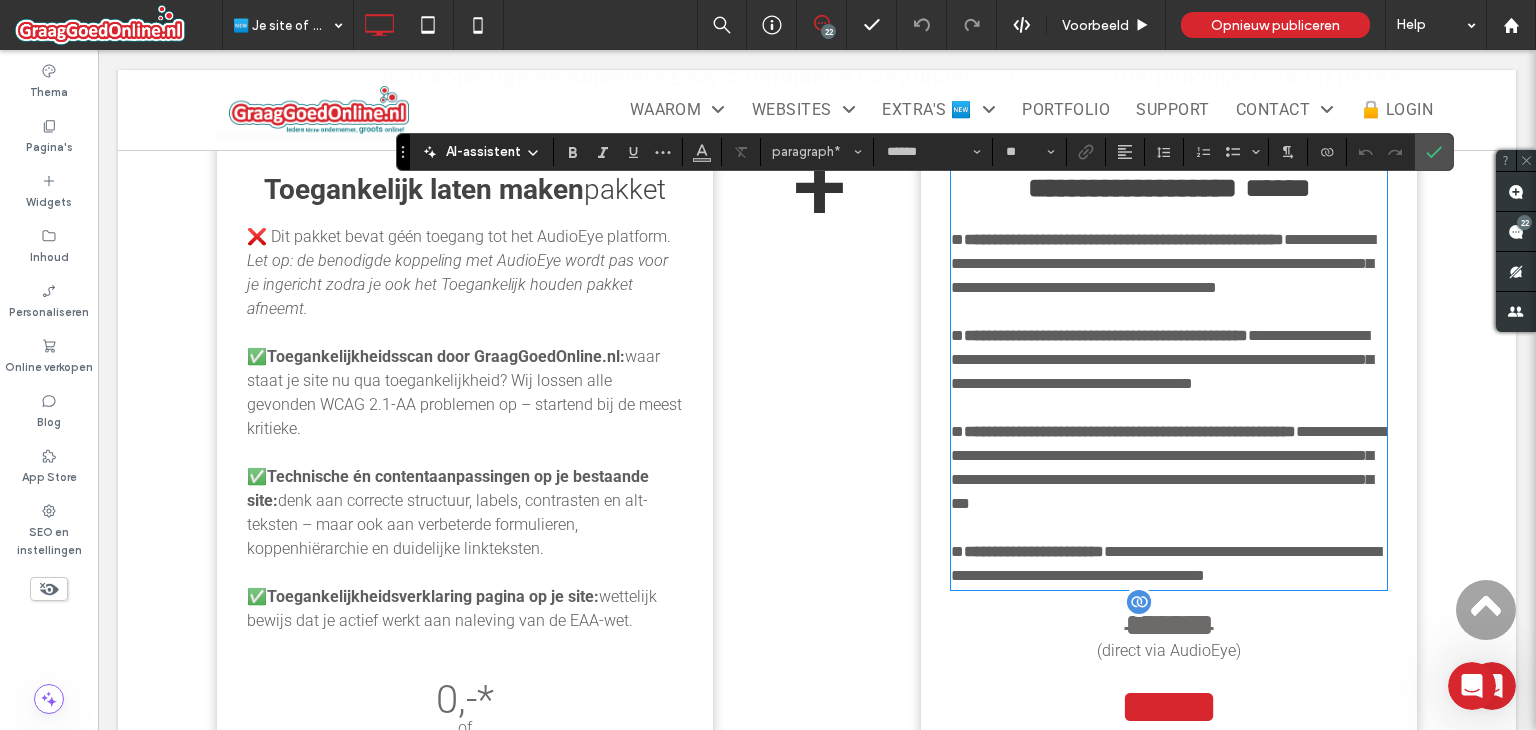 type 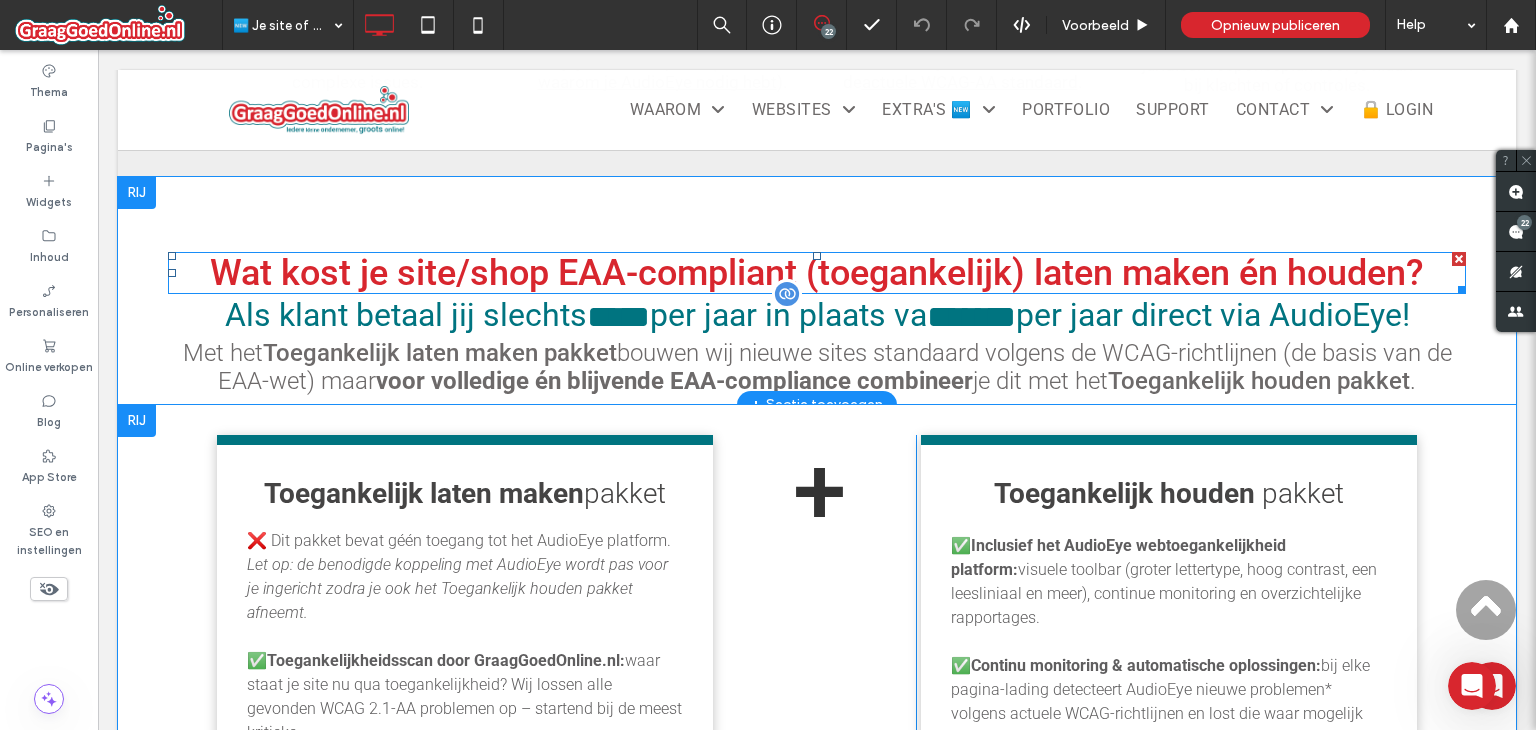 scroll, scrollTop: 1860, scrollLeft: 0, axis: vertical 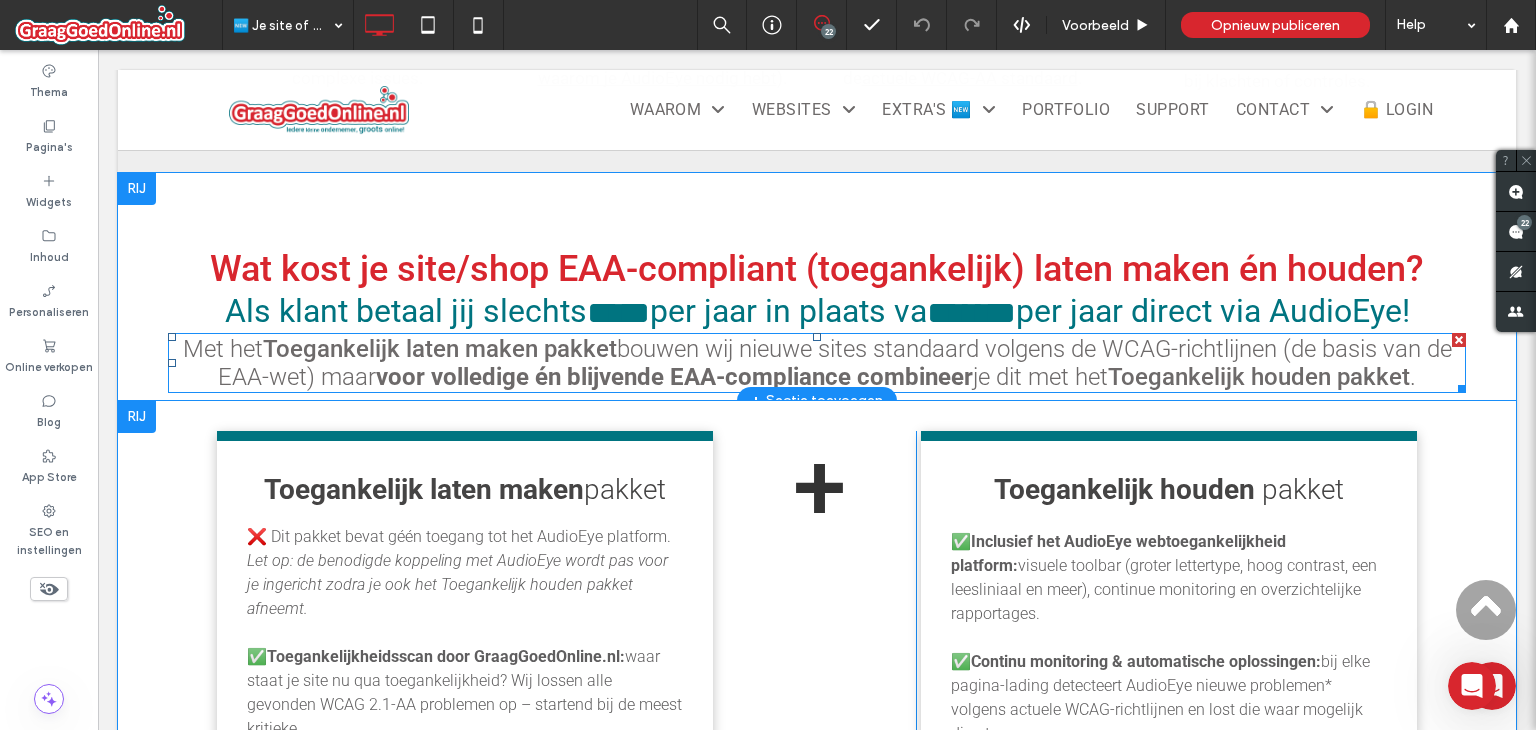 click on "bouwen wij nieuwe sites standaard volgens de WCAG-richtlijnen (de basis van de EAA-wet) maar" at bounding box center (835, 363) 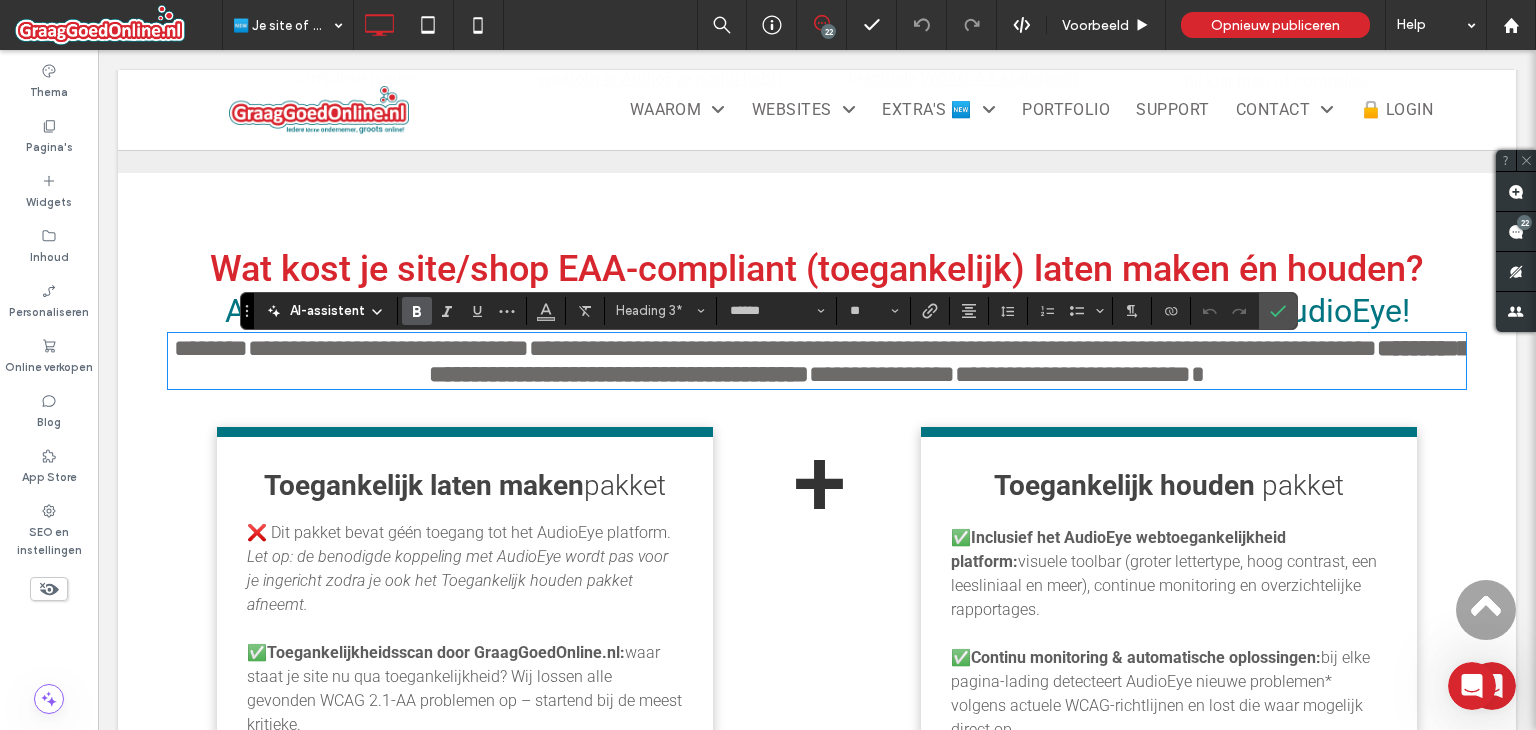 click on "**********" at bounding box center (953, 348) 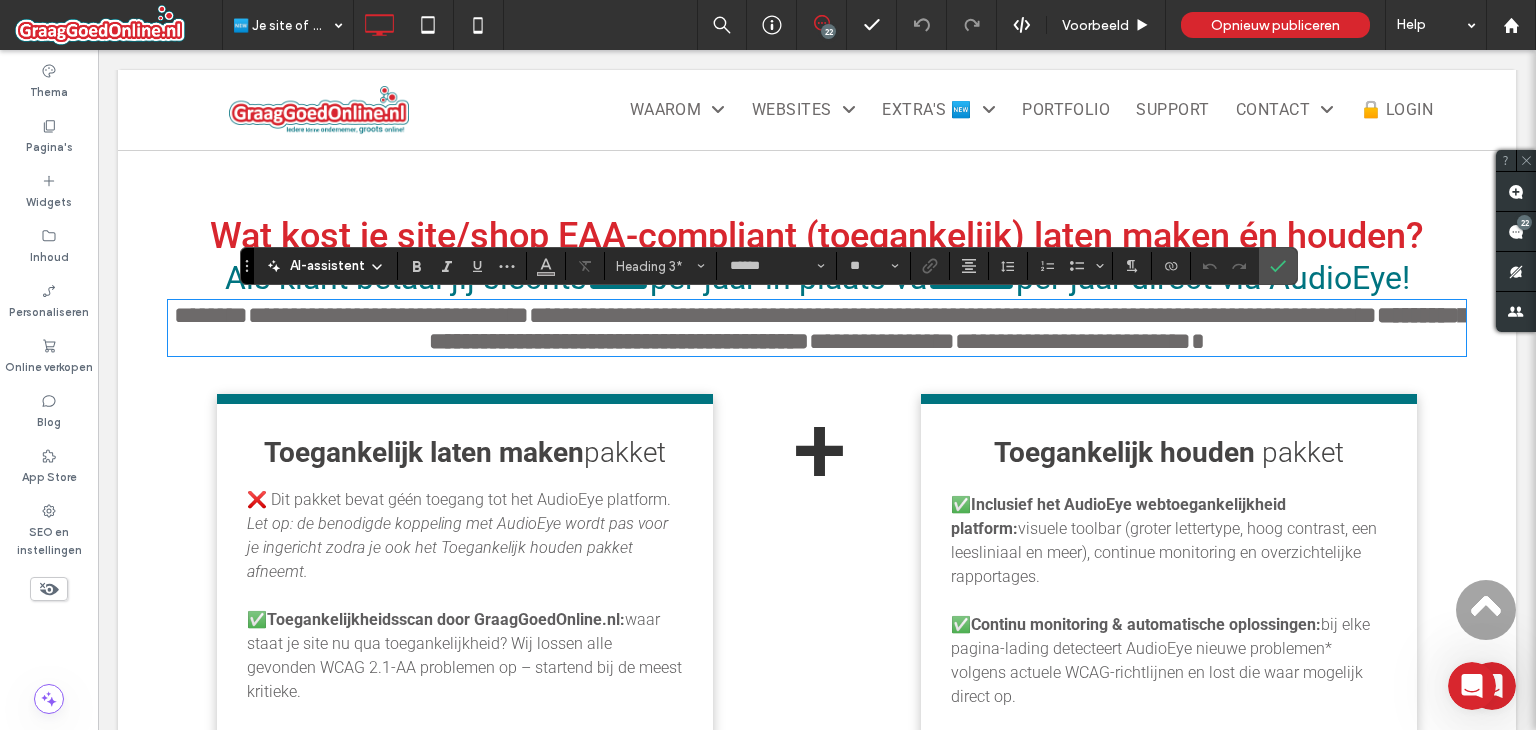 scroll, scrollTop: 1860, scrollLeft: 0, axis: vertical 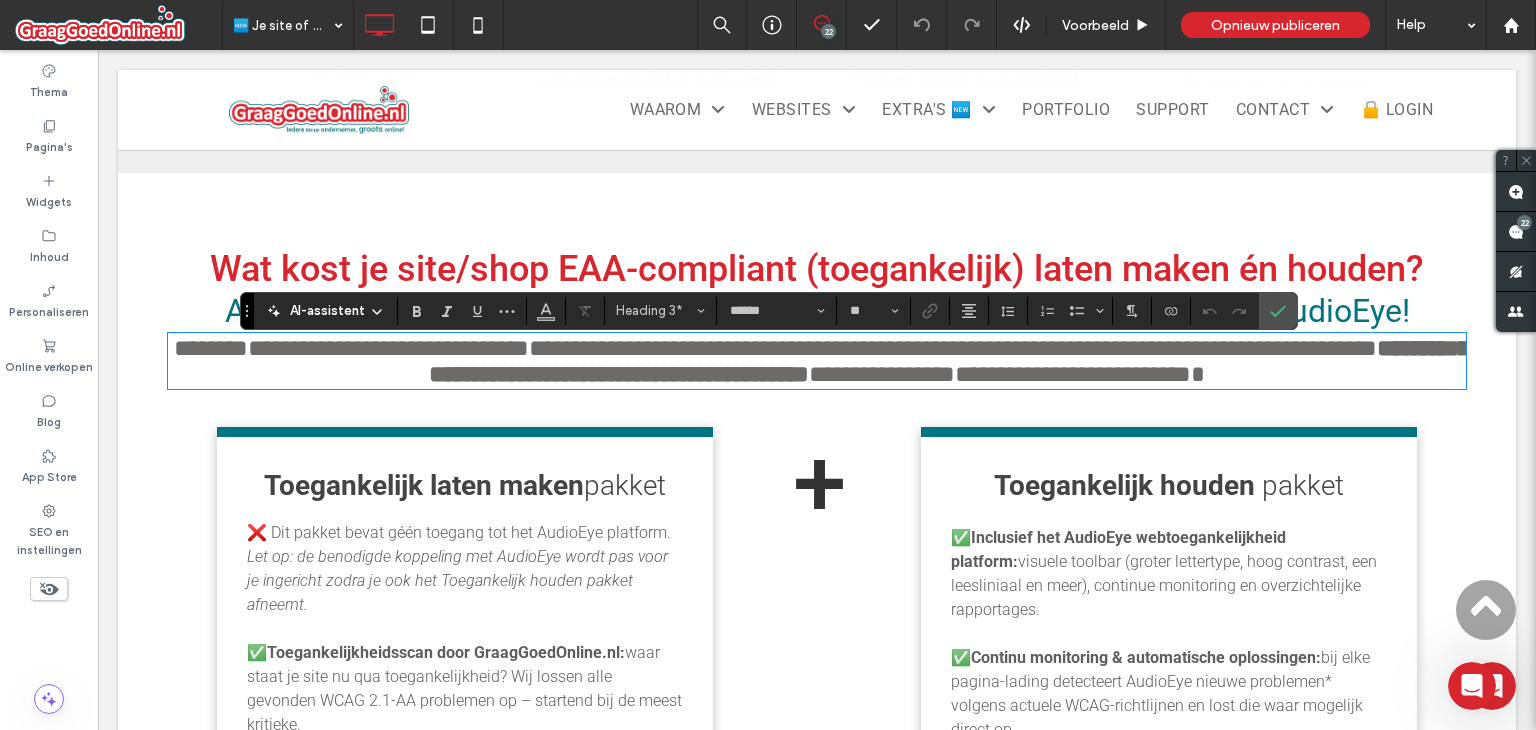 click on "**********" at bounding box center [953, 348] 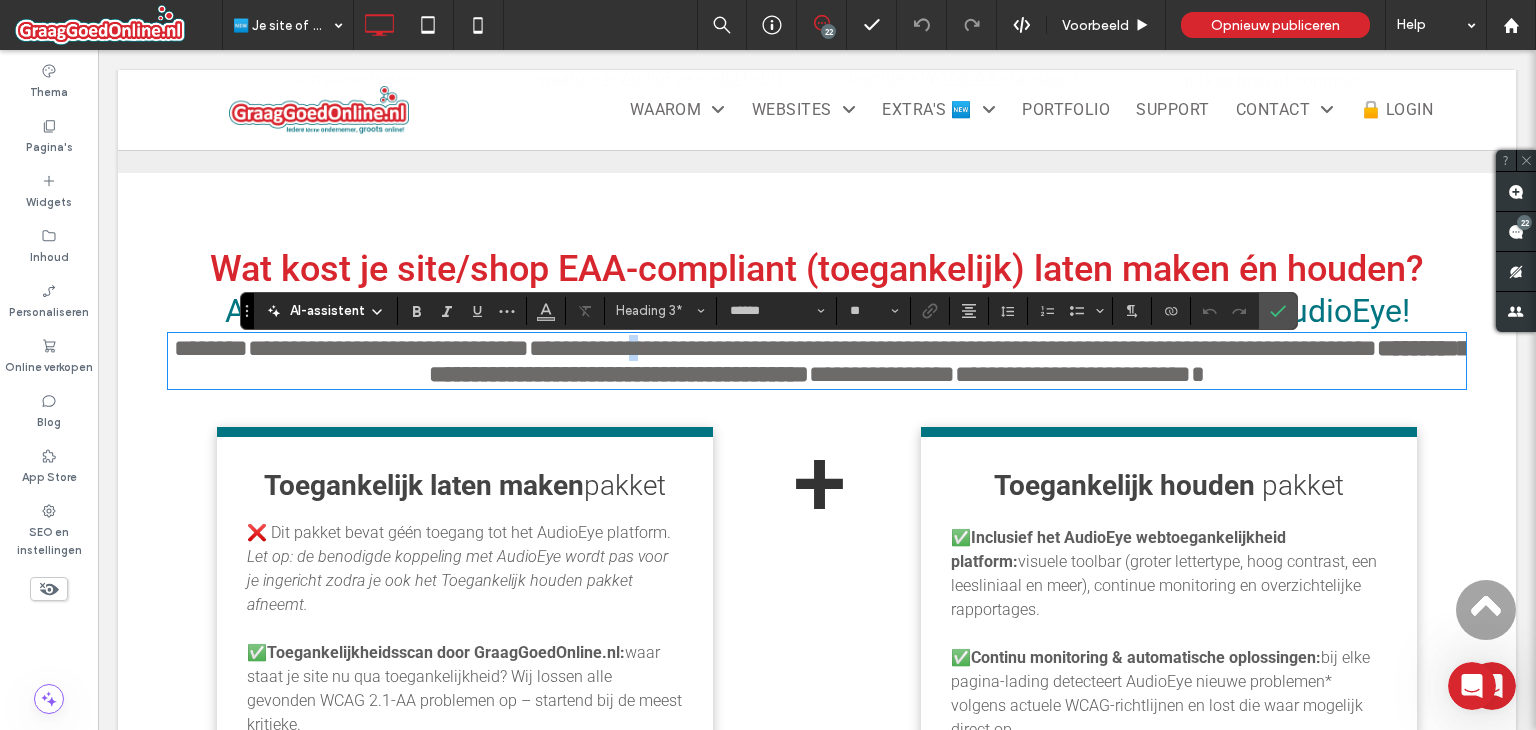 click on "**********" at bounding box center (953, 348) 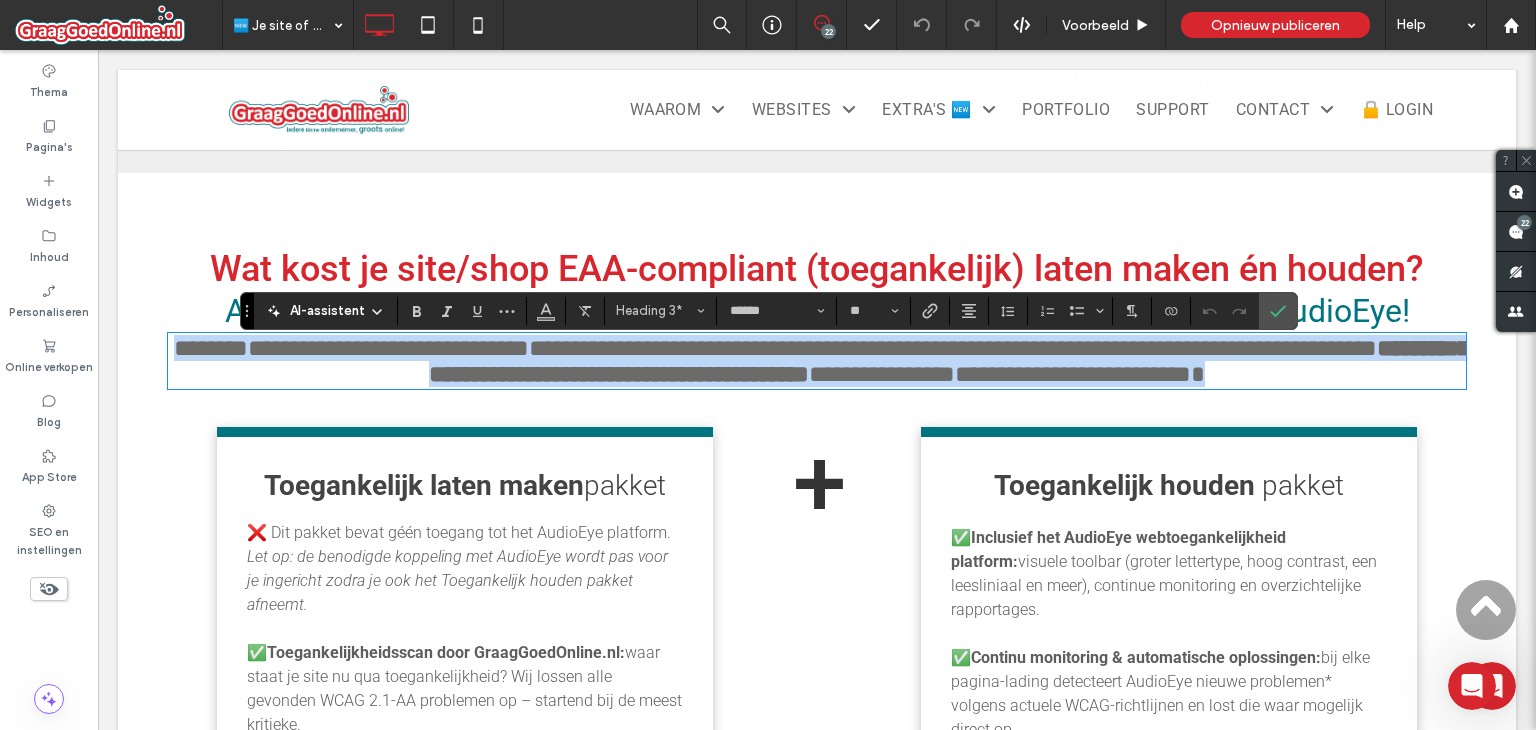 click on "**********" at bounding box center (953, 348) 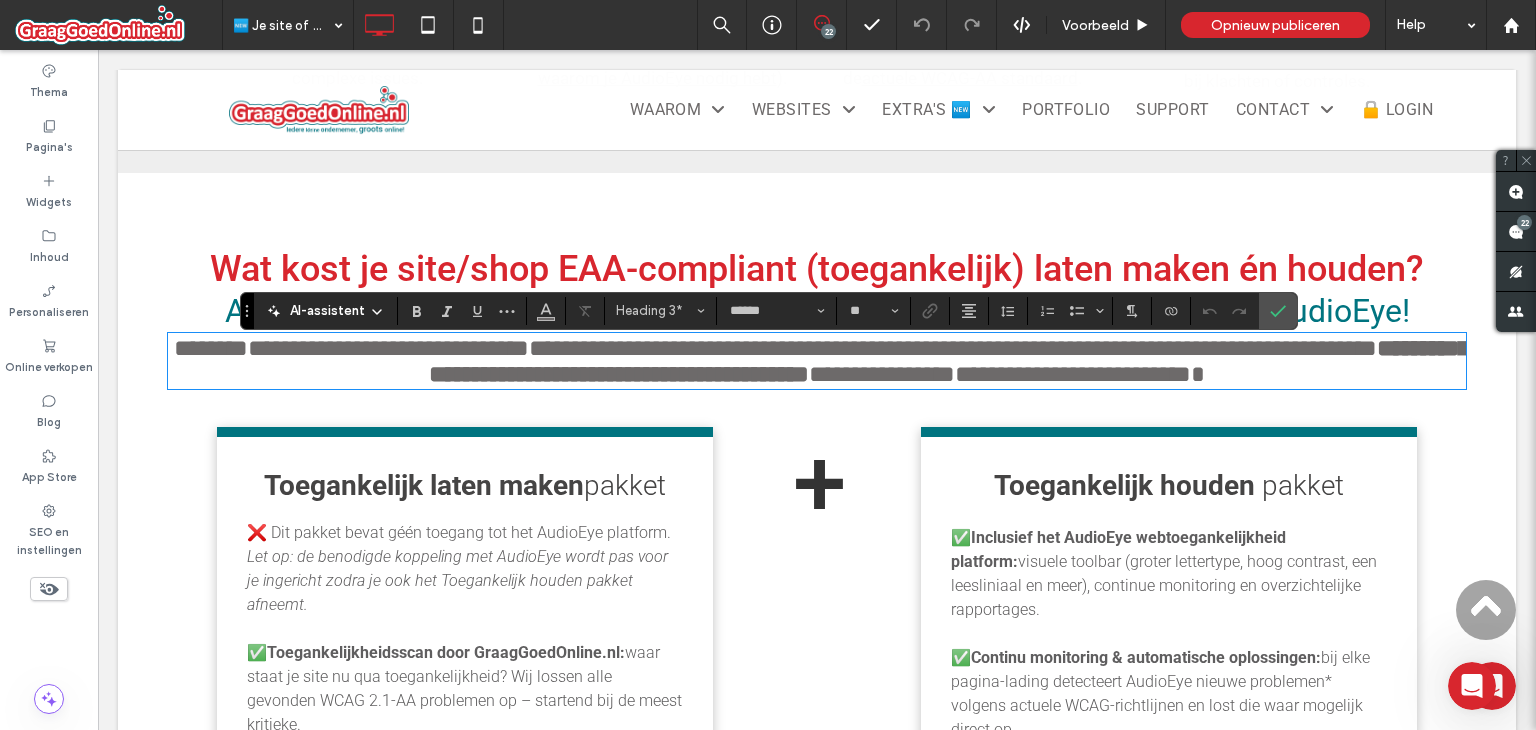 click on "**********" at bounding box center (953, 348) 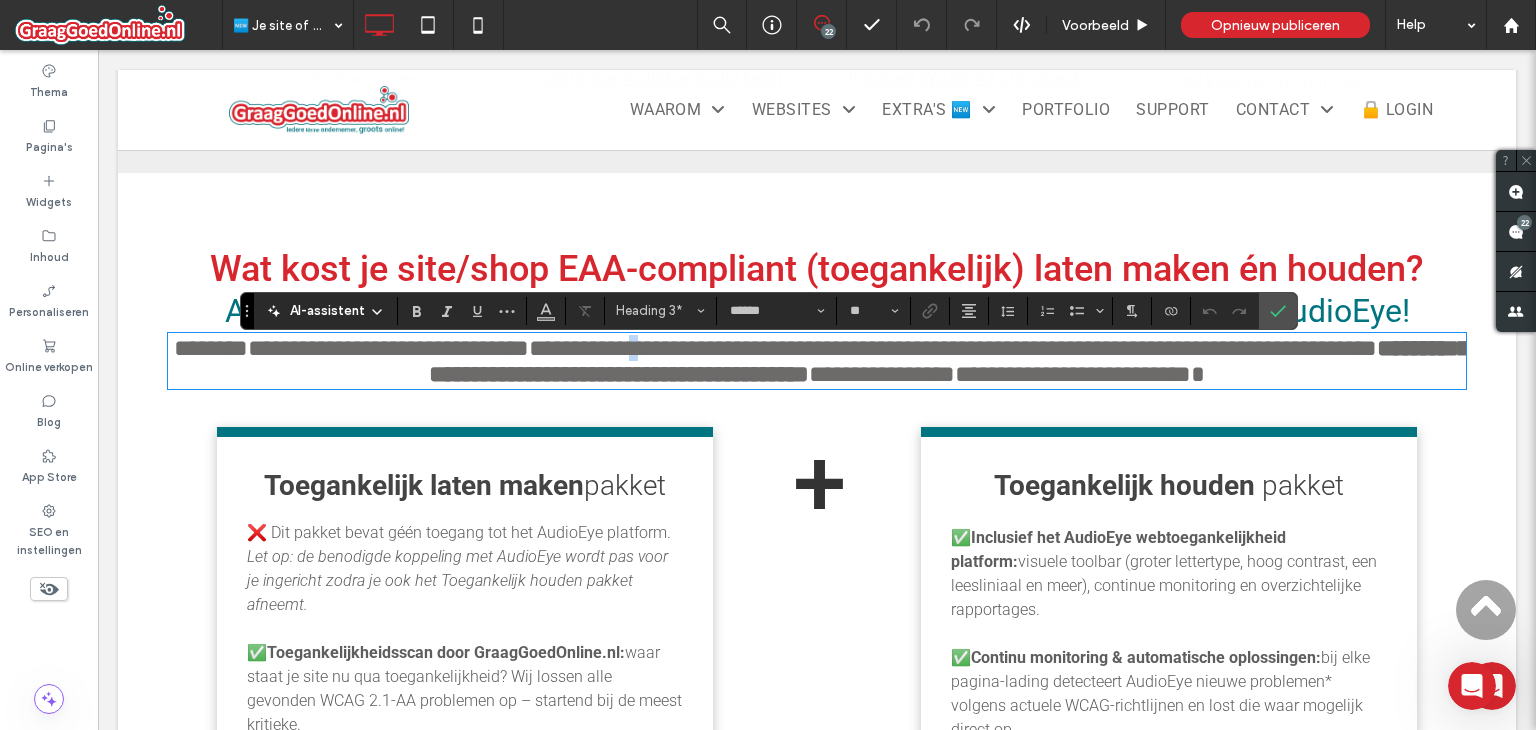 click on "**********" at bounding box center (953, 348) 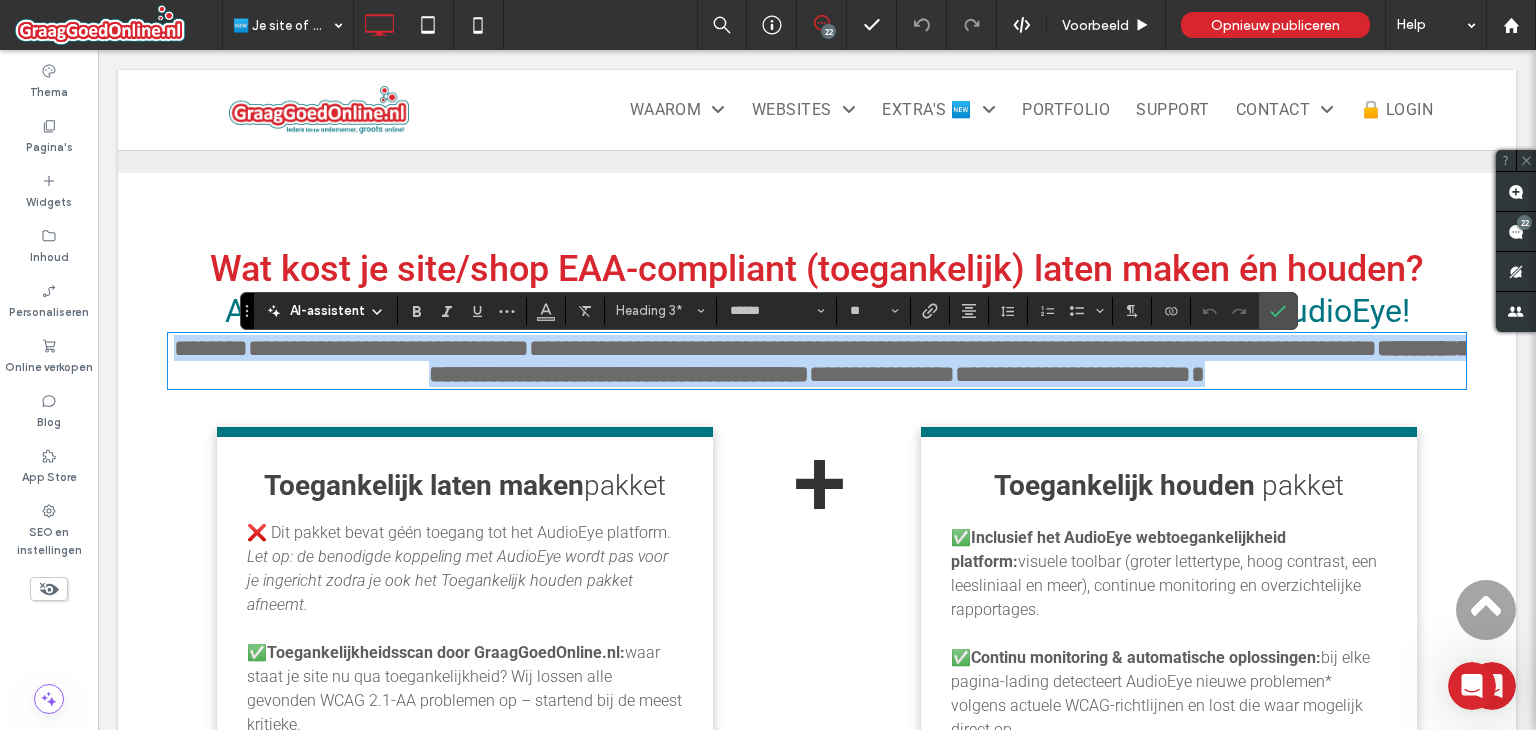 click on "**********" at bounding box center [953, 348] 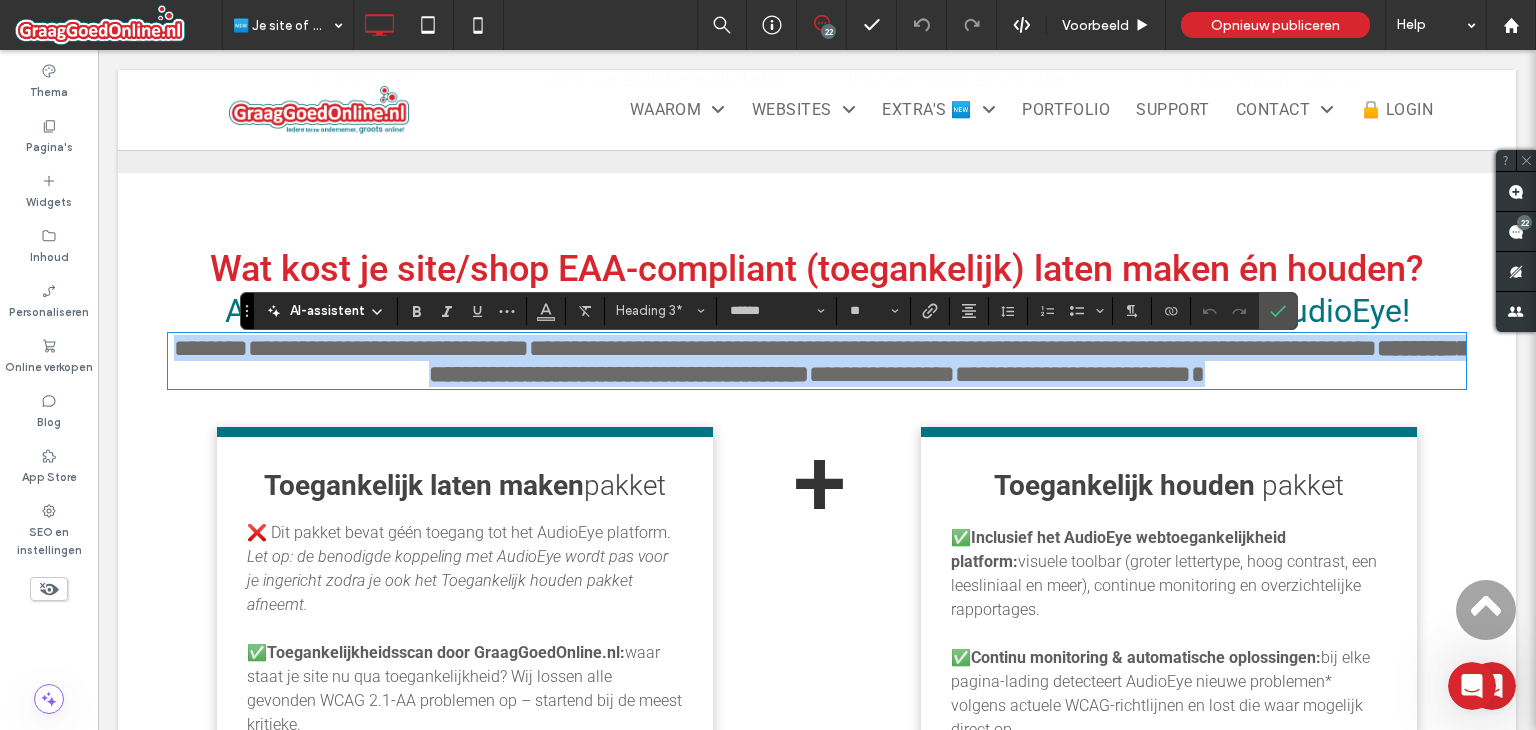scroll, scrollTop: 1960, scrollLeft: 0, axis: vertical 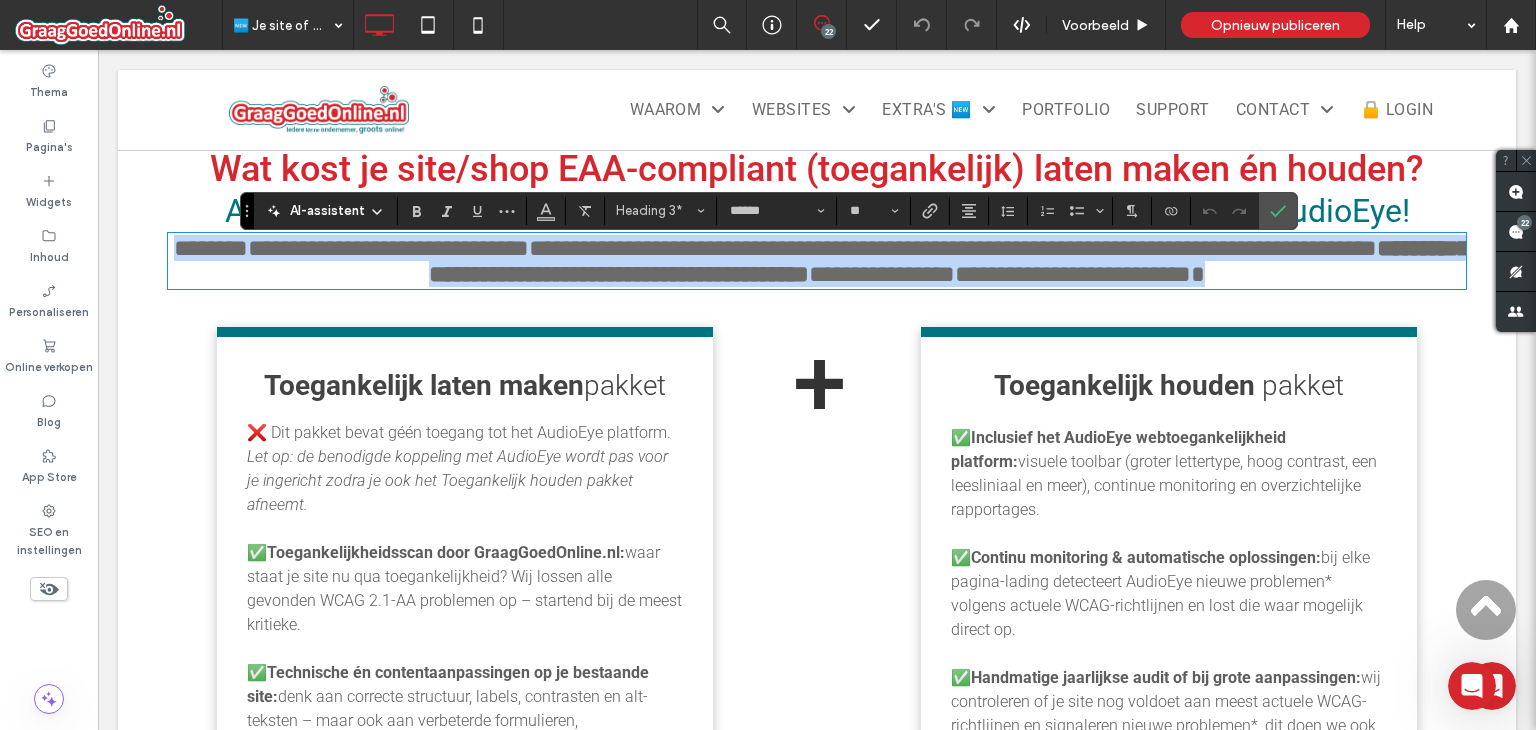 click on "**********" at bounding box center [388, 248] 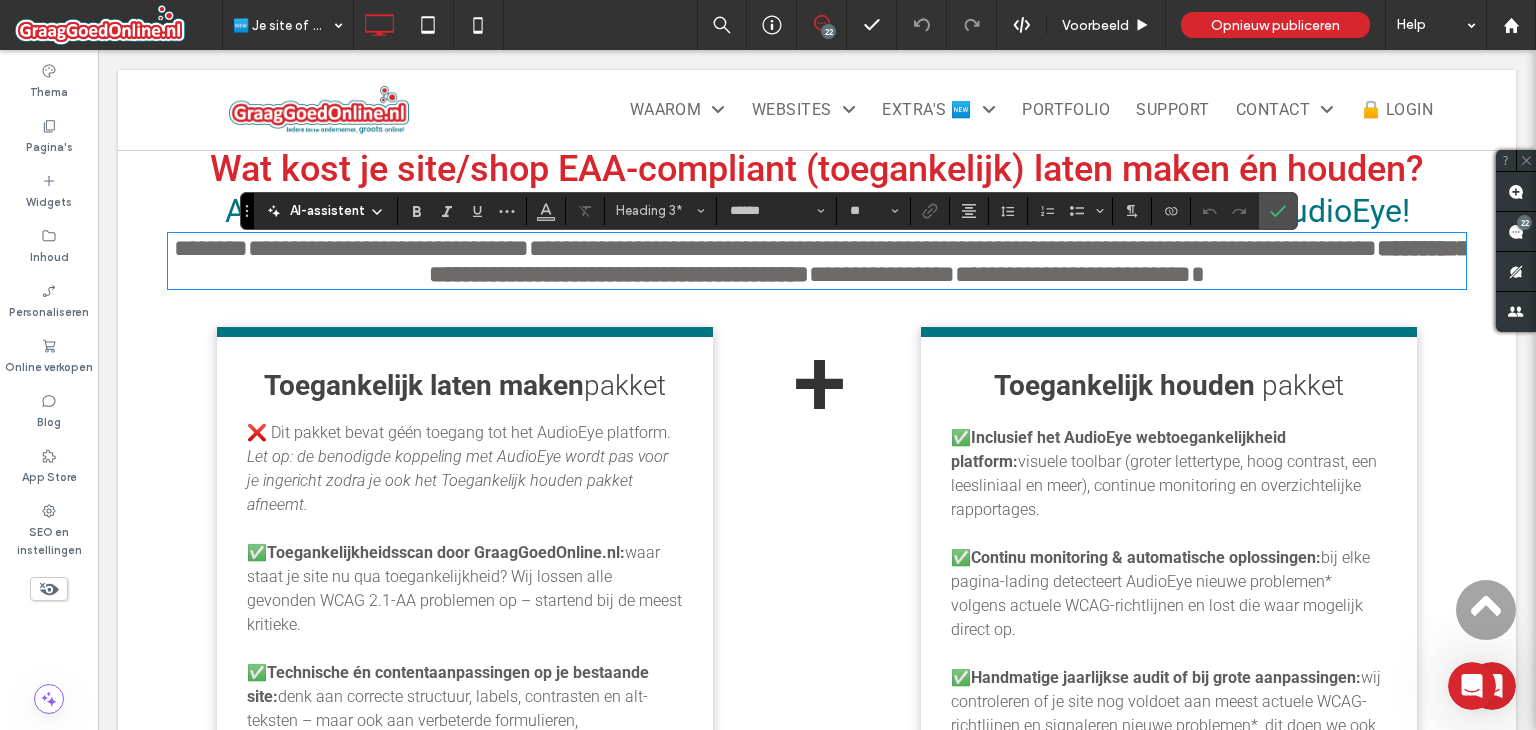 click on "**********" at bounding box center (953, 248) 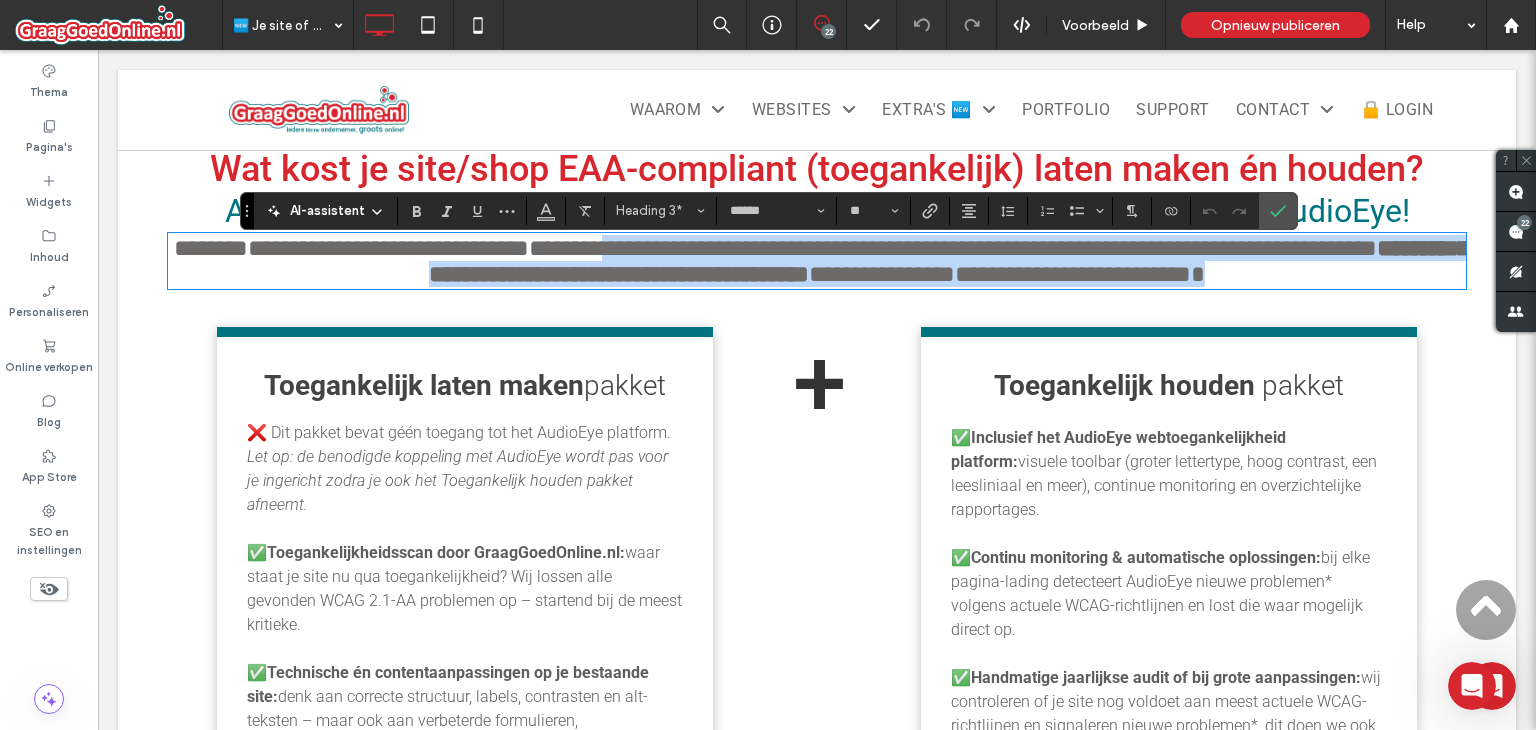 copy on "**********" 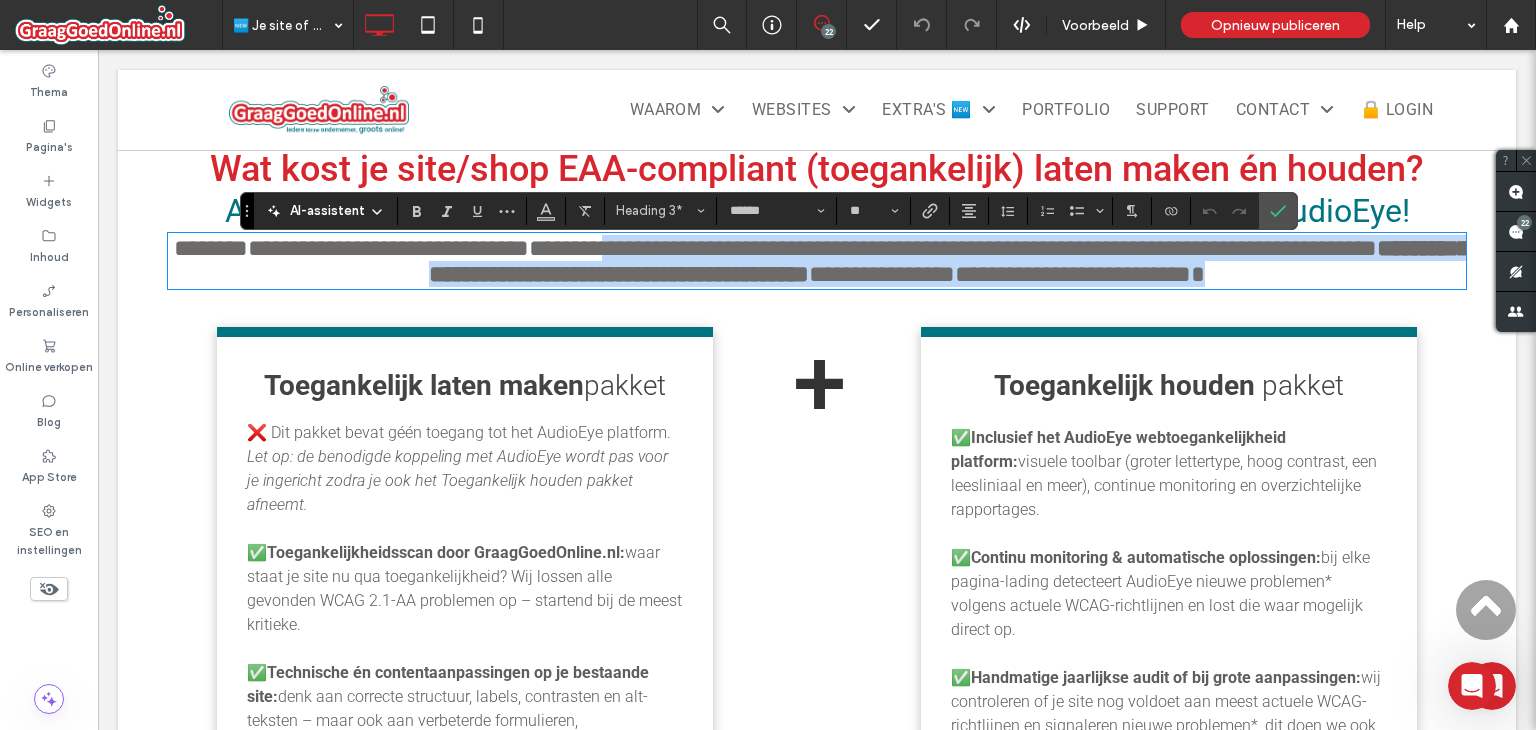 click on "**********" at bounding box center (953, 248) 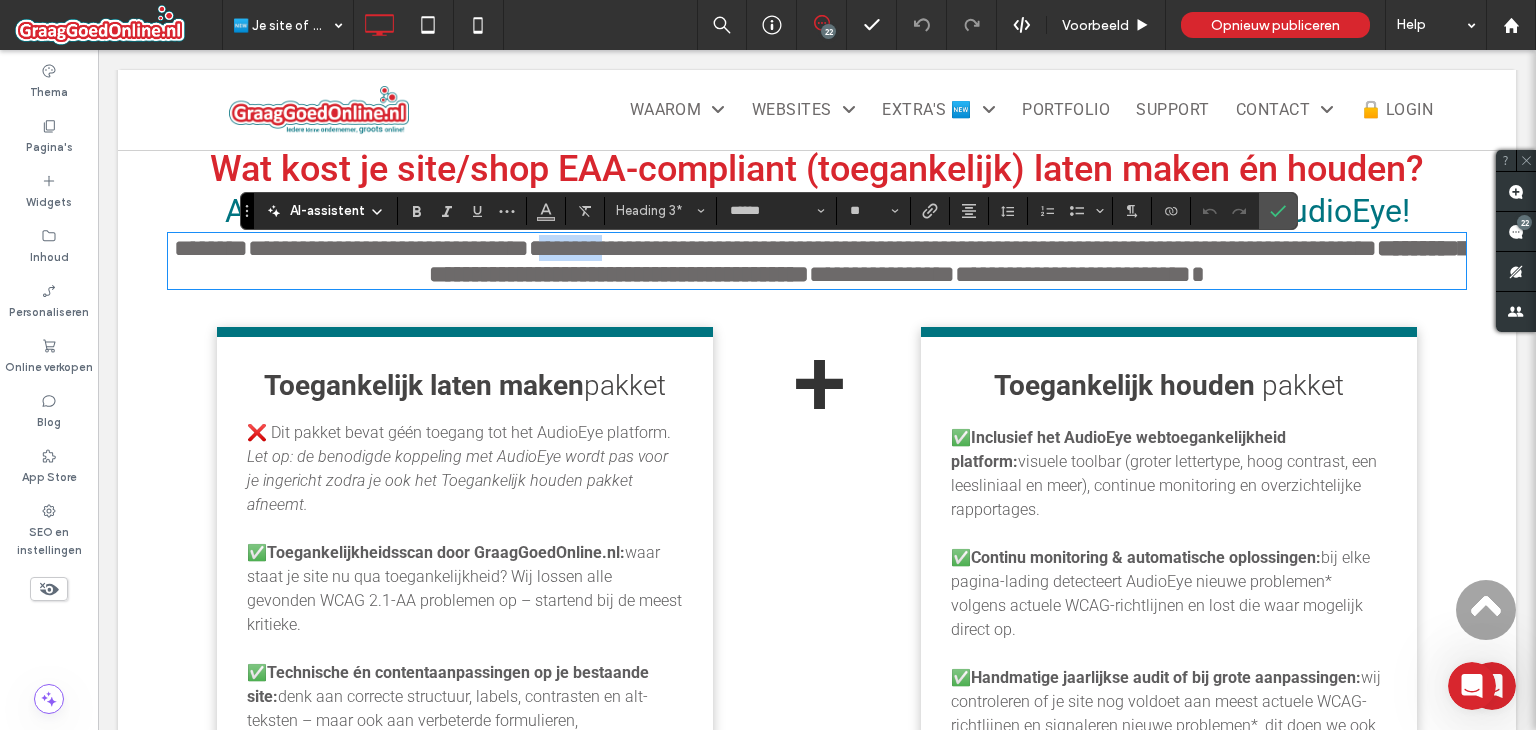click on "**********" at bounding box center [953, 248] 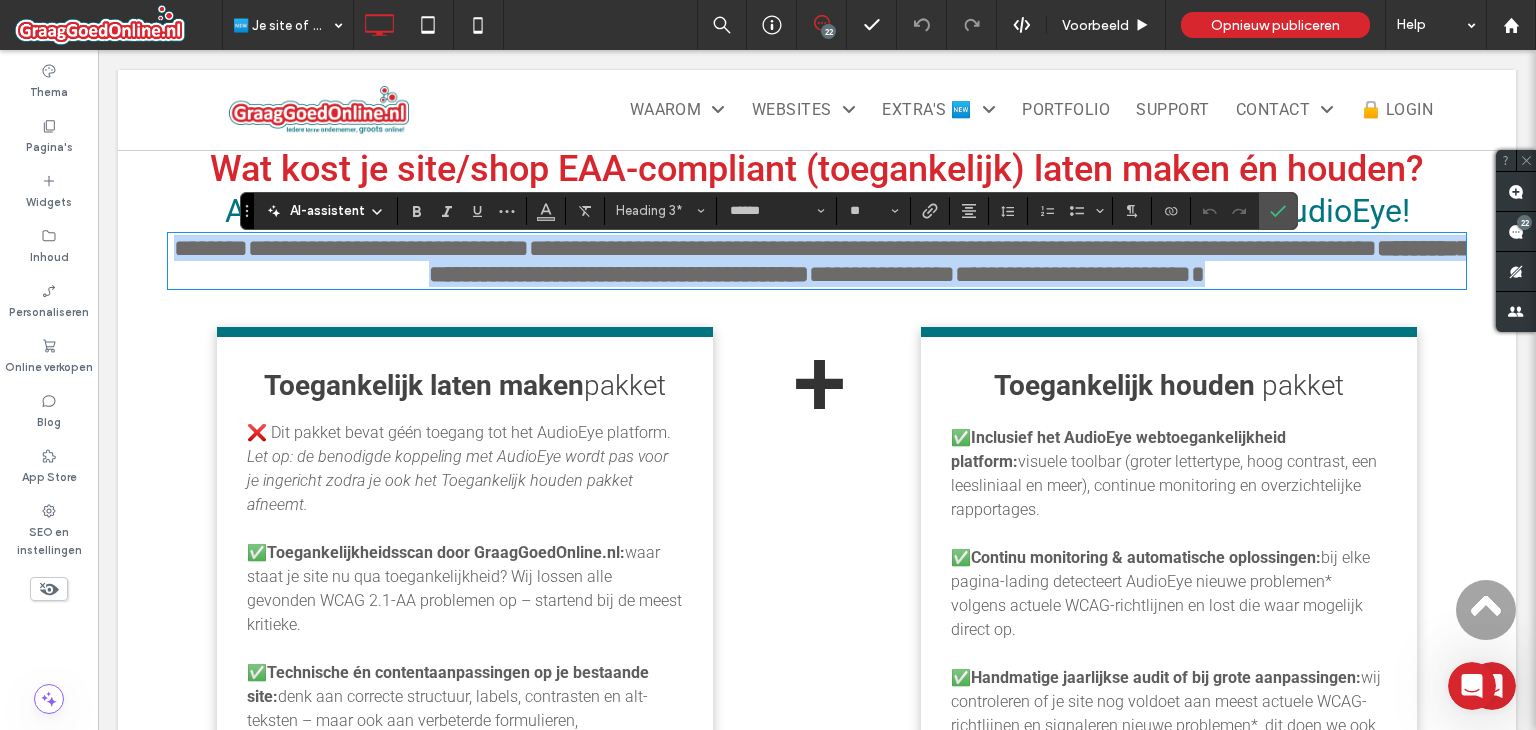click on "**********" at bounding box center (953, 248) 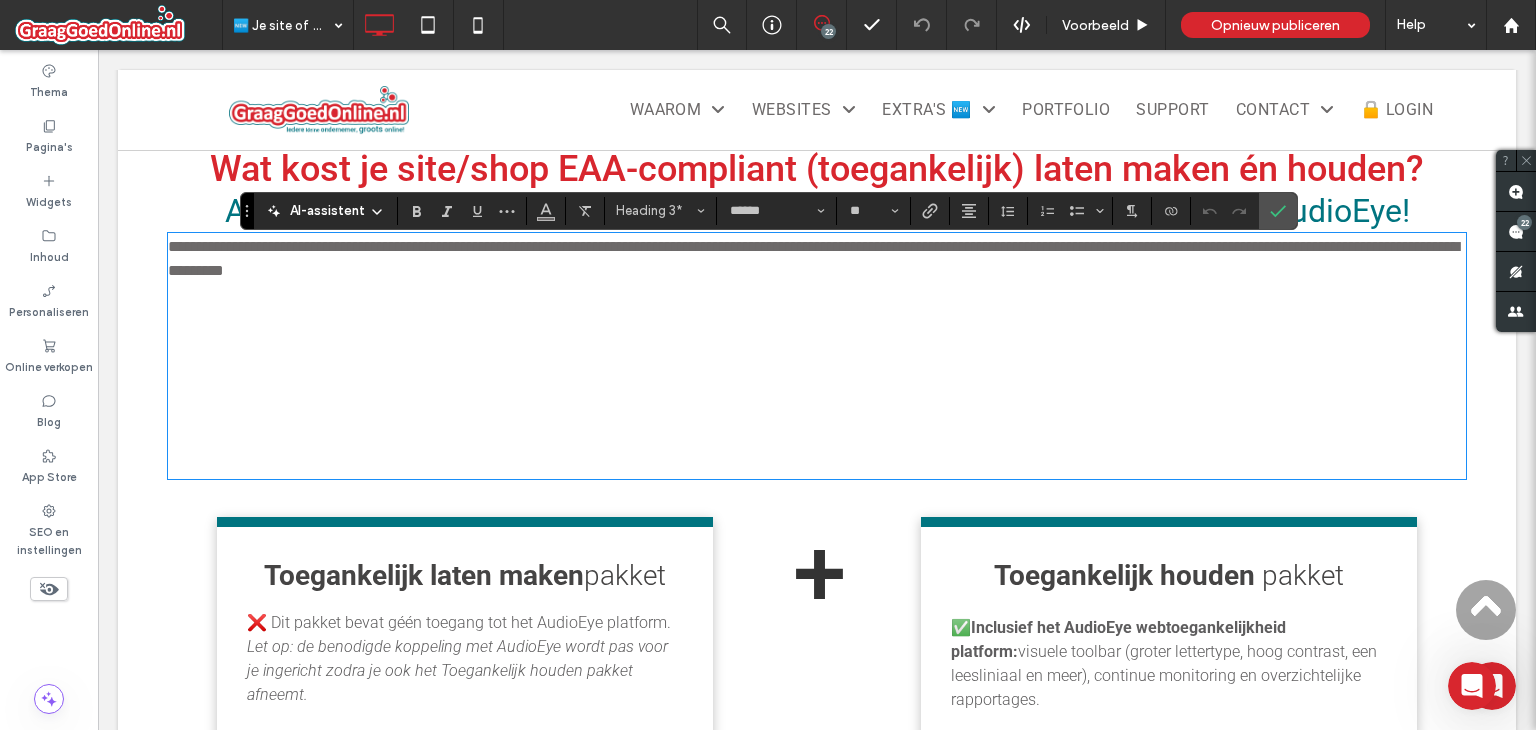 scroll, scrollTop: 0, scrollLeft: 0, axis: both 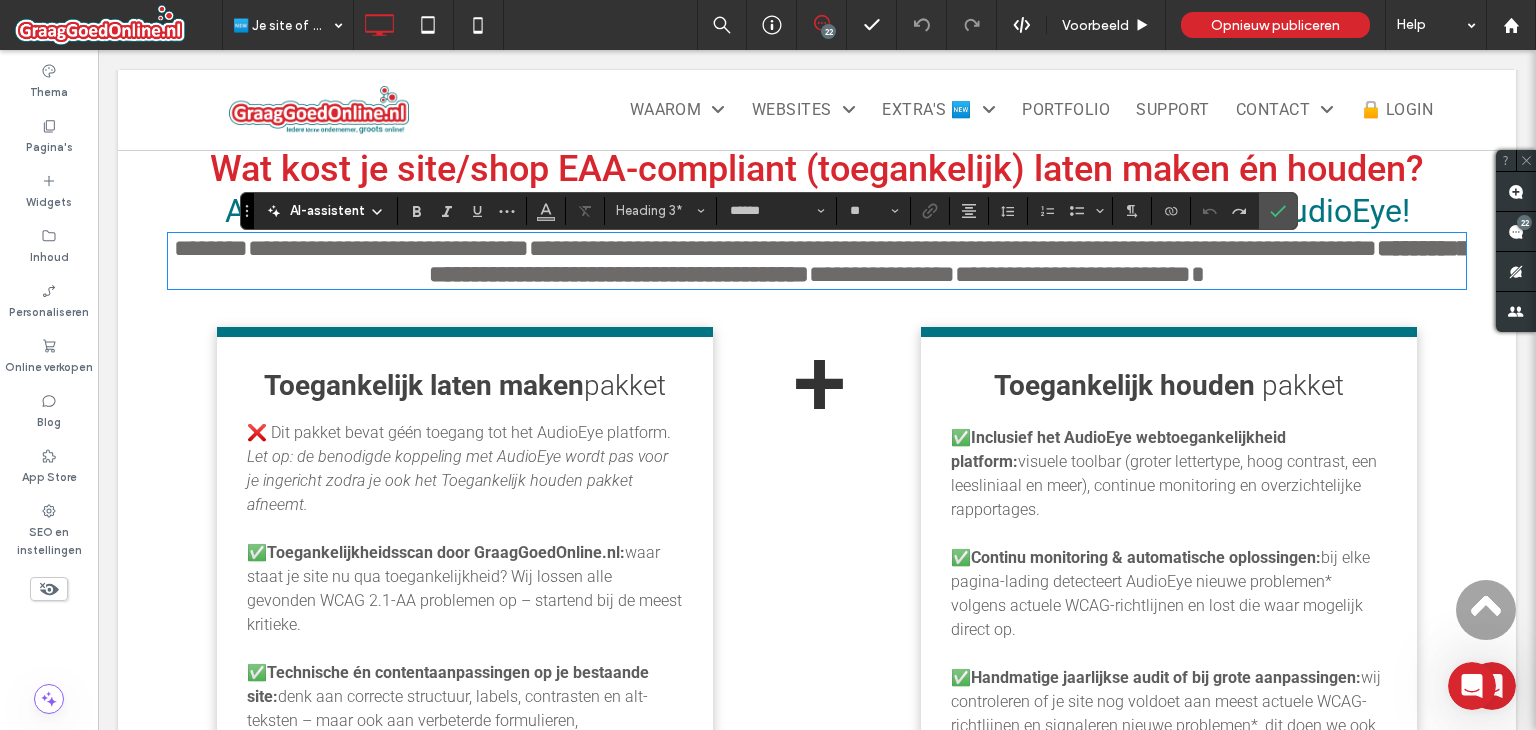 click on "**********" at bounding box center (817, 261) 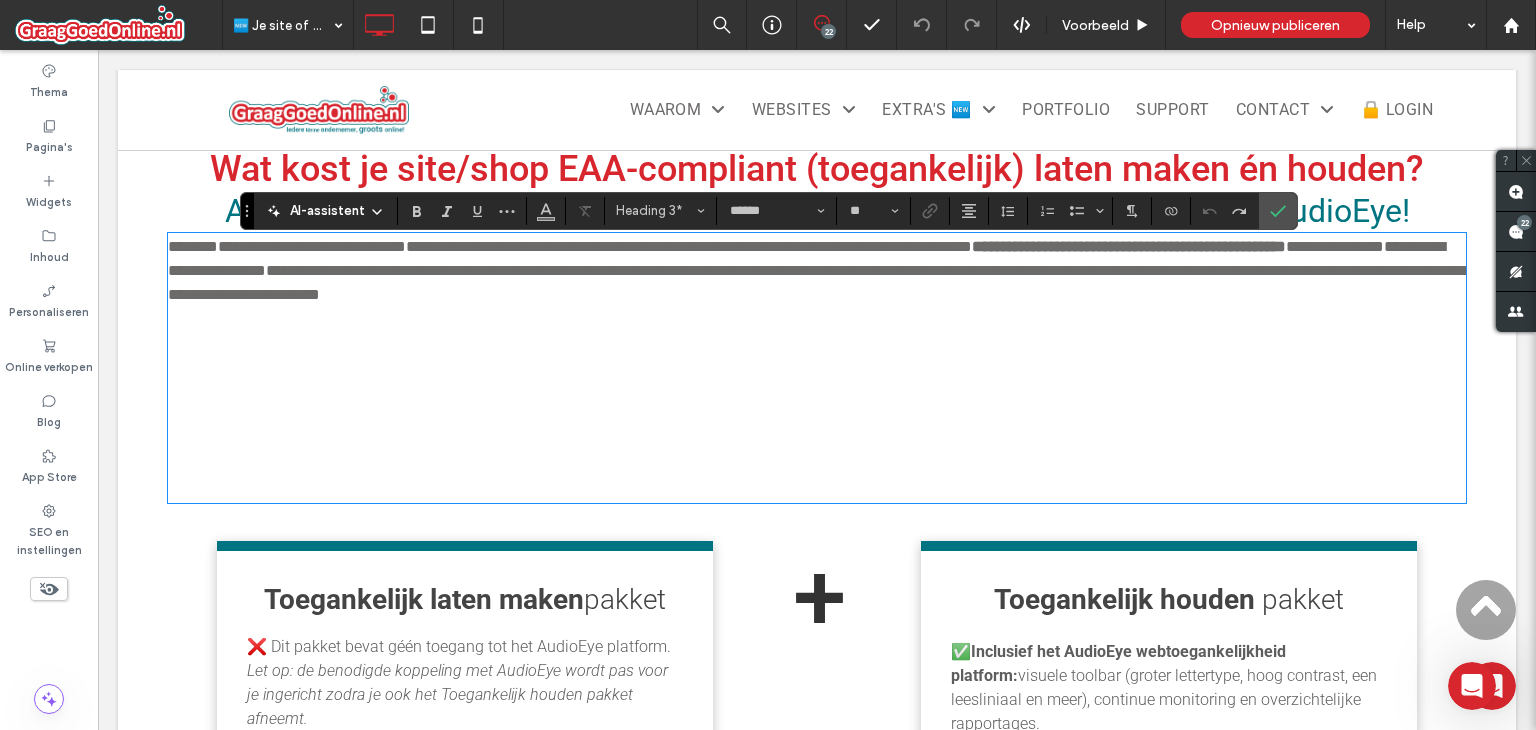 scroll, scrollTop: 0, scrollLeft: 0, axis: both 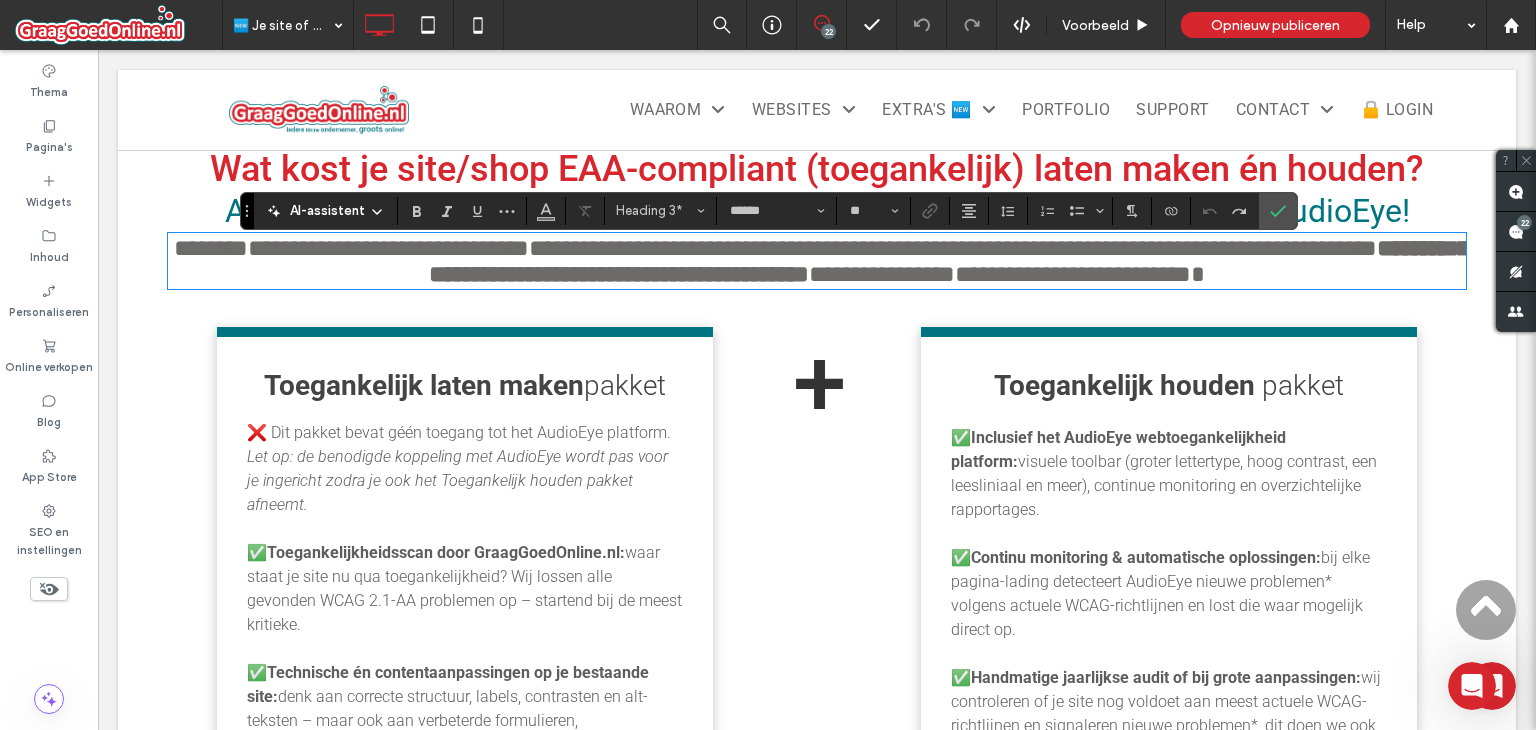 click on "**********" at bounding box center [817, 261] 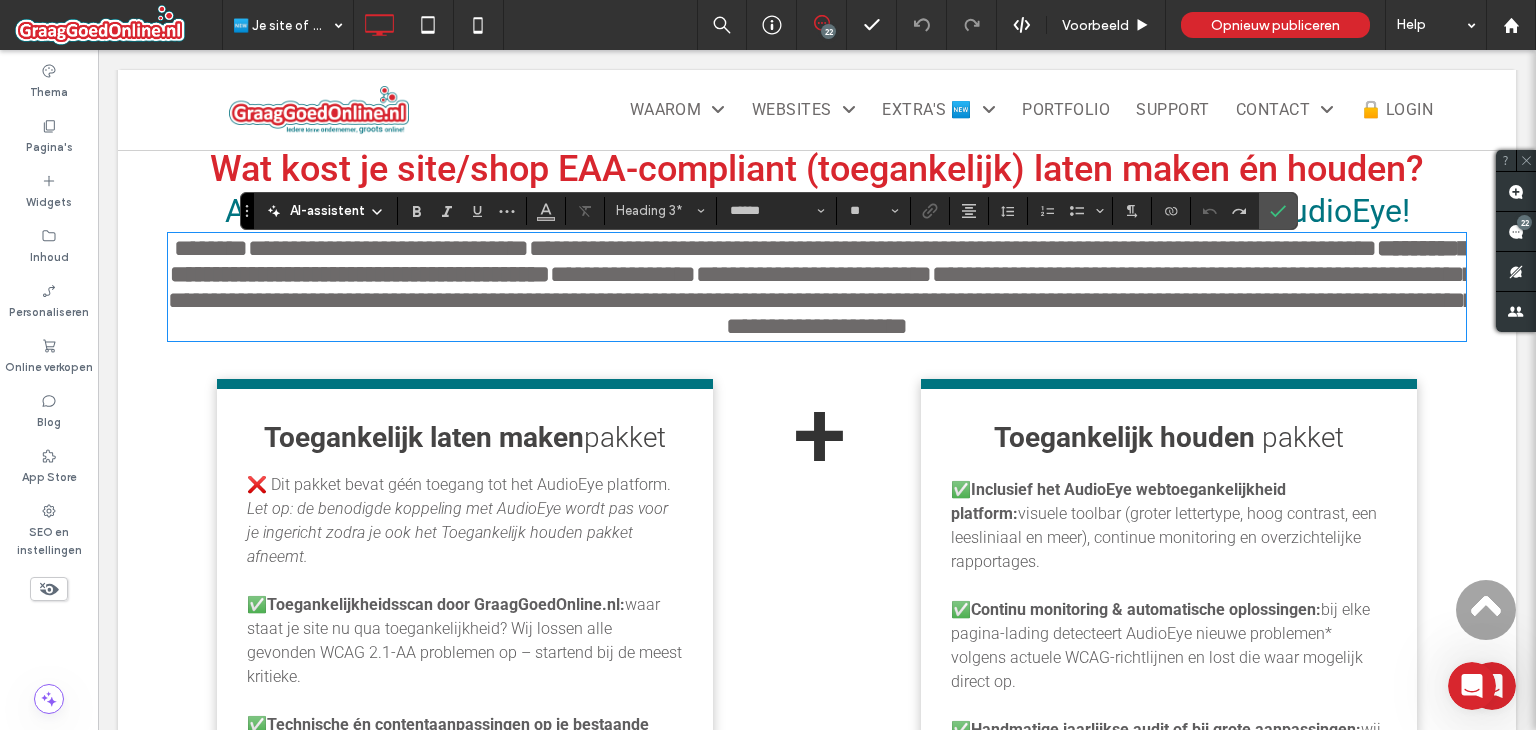 scroll, scrollTop: 0, scrollLeft: 0, axis: both 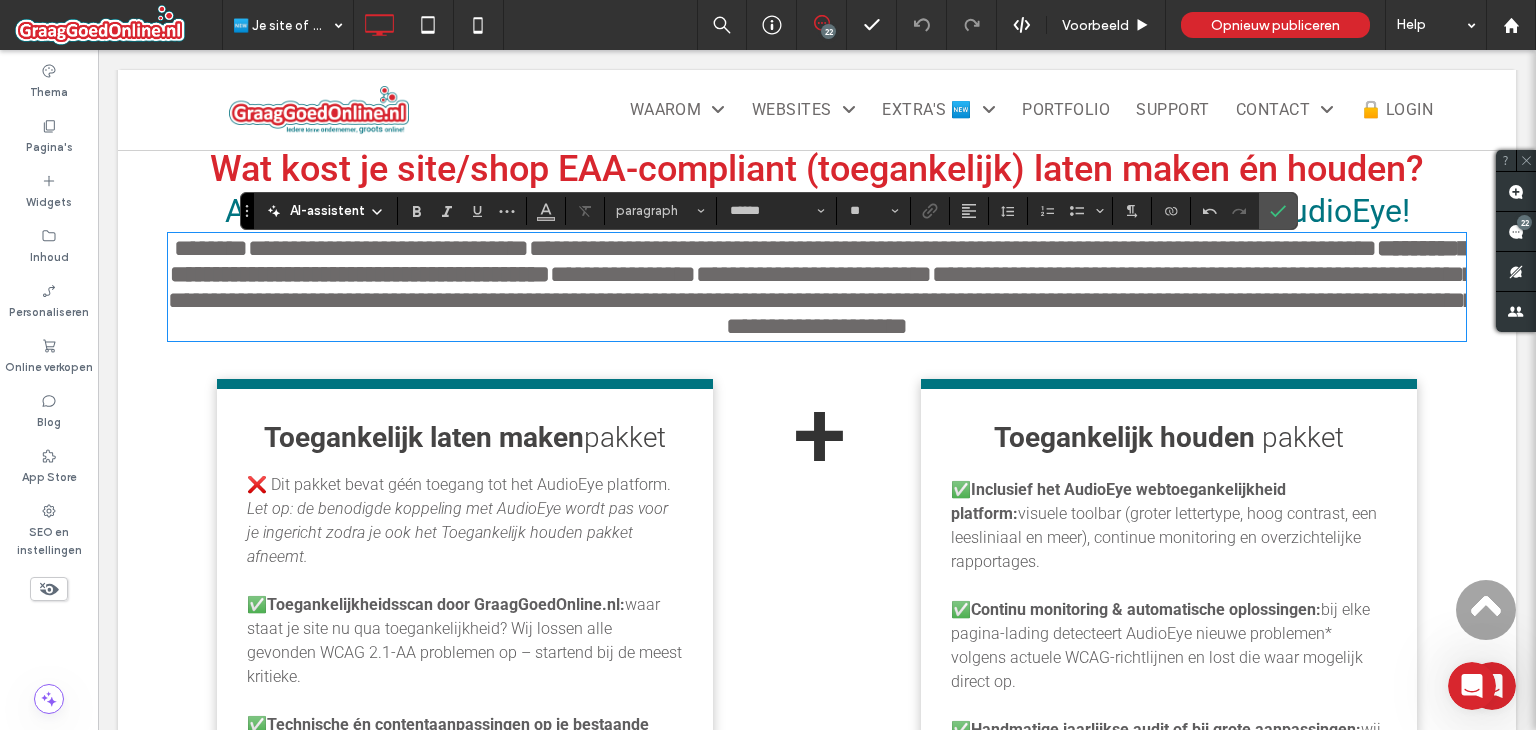 type on "**" 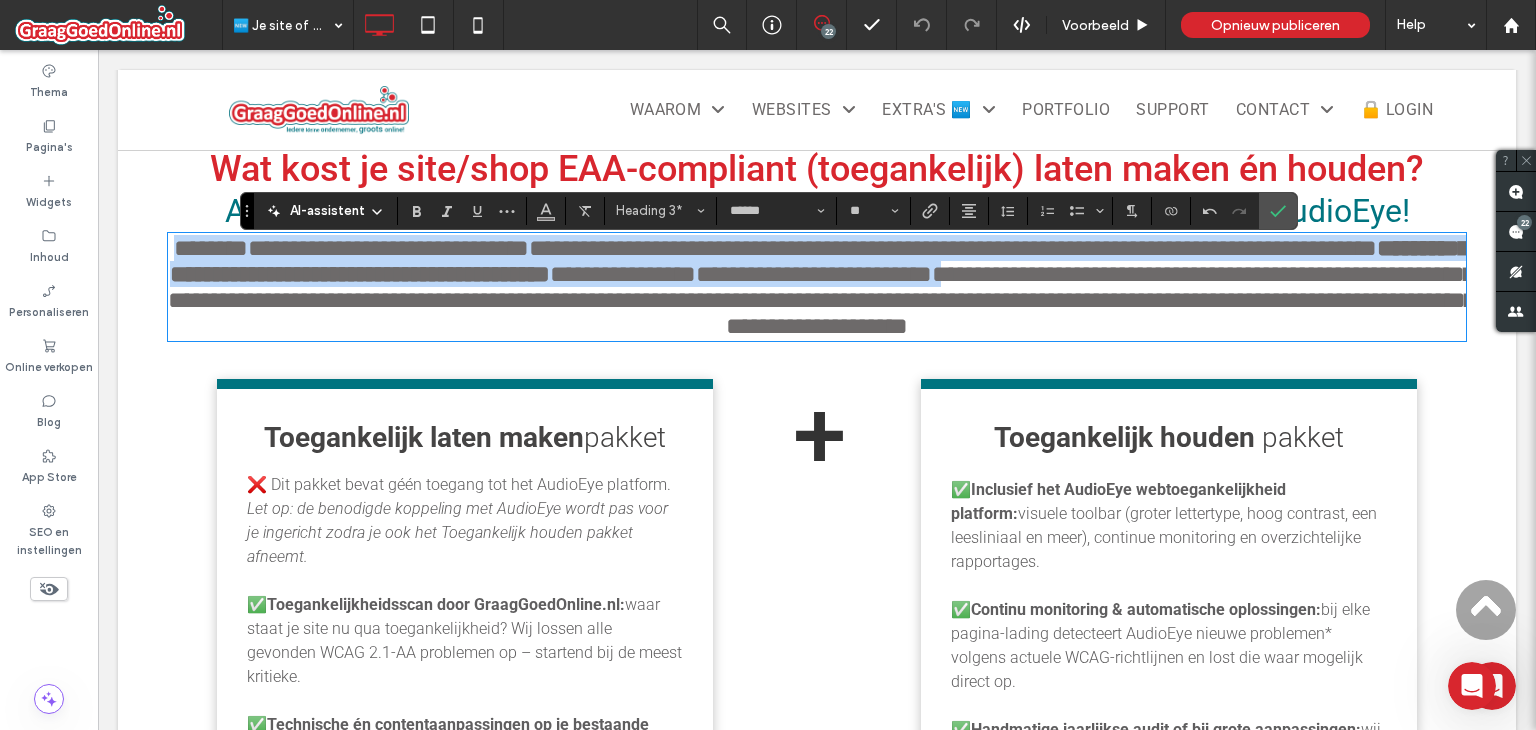 drag, startPoint x: 1418, startPoint y: 297, endPoint x: 177, endPoint y: 259, distance: 1241.5817 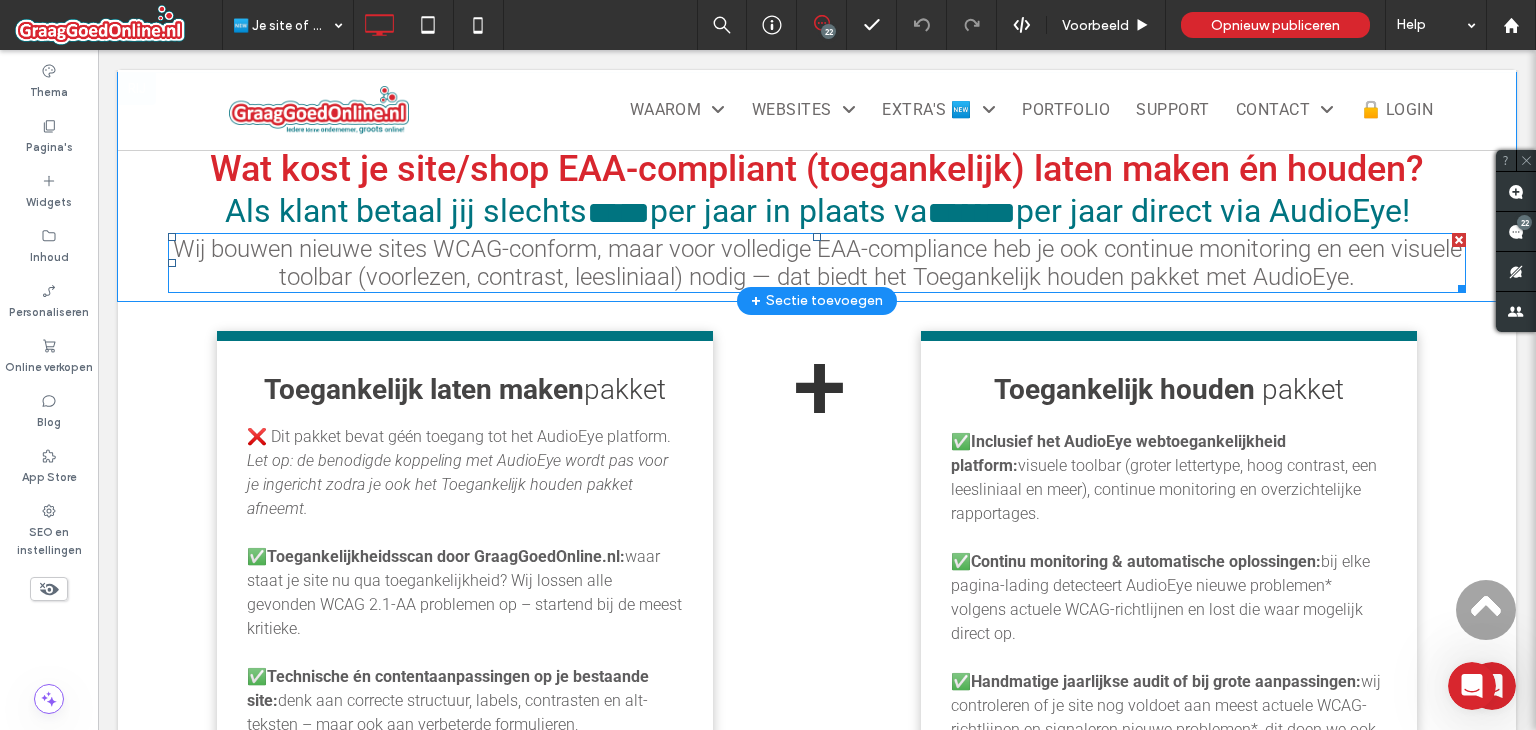 click on "Wij bouwen nieuwe sites WCAG-conform, maar voor volledige EAA-compliance heb je ook continue monitoring en een visuele toolbar (voorlezen, contrast, leesliniaal) nodig — dat biedt het Toegankelijk houden pakket met AudioEye." at bounding box center (817, 263) 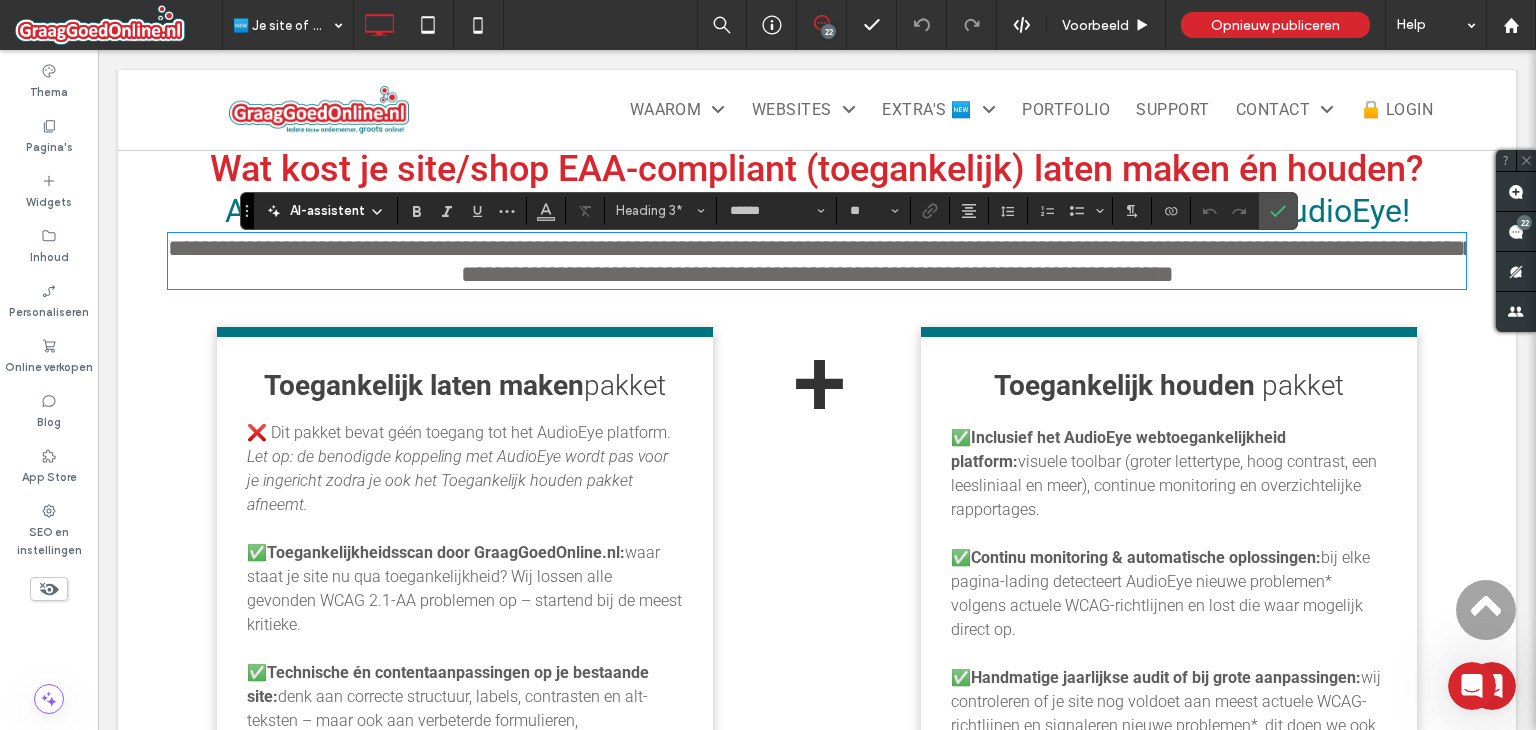 click on "**********" at bounding box center (821, 261) 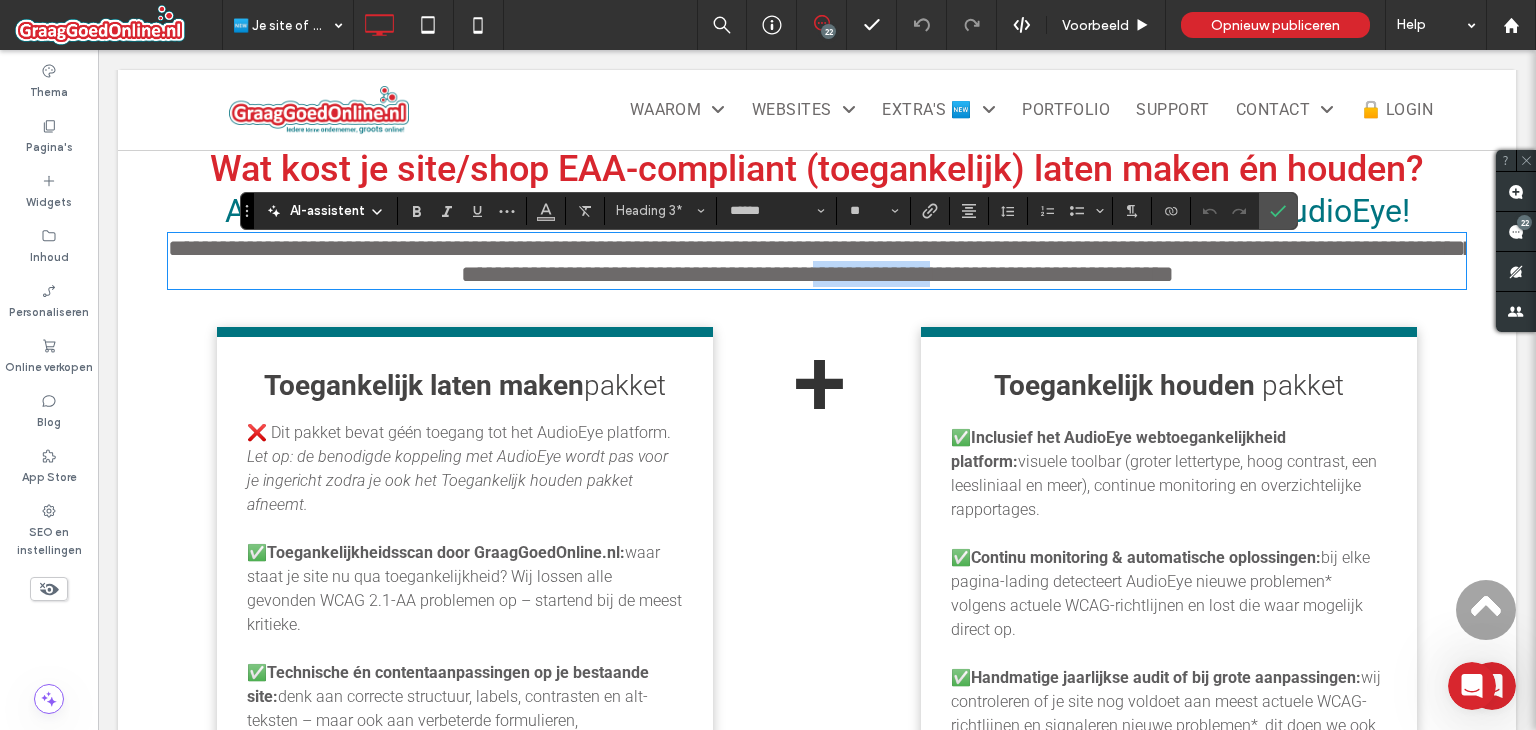 click on "**********" at bounding box center [821, 261] 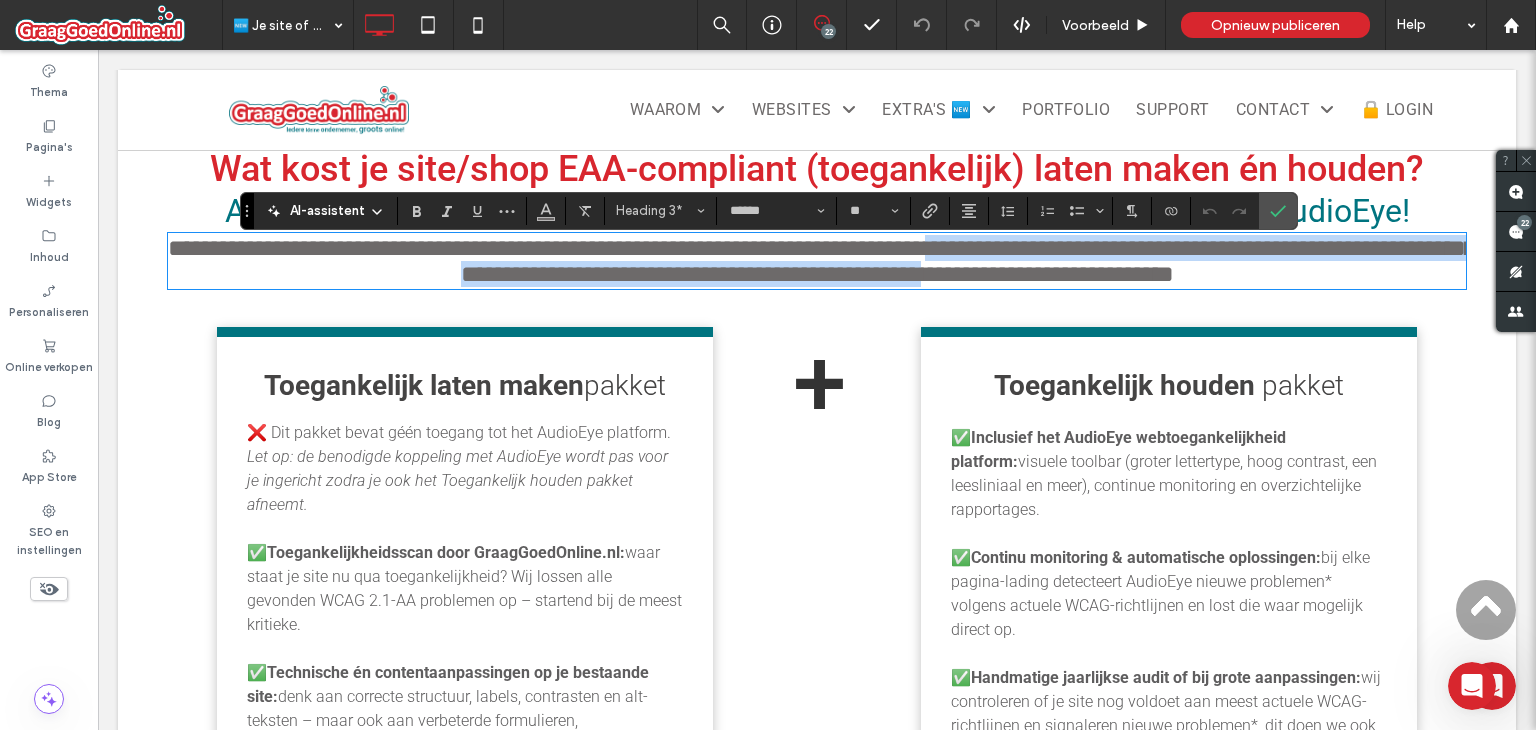 click on "**********" at bounding box center [821, 261] 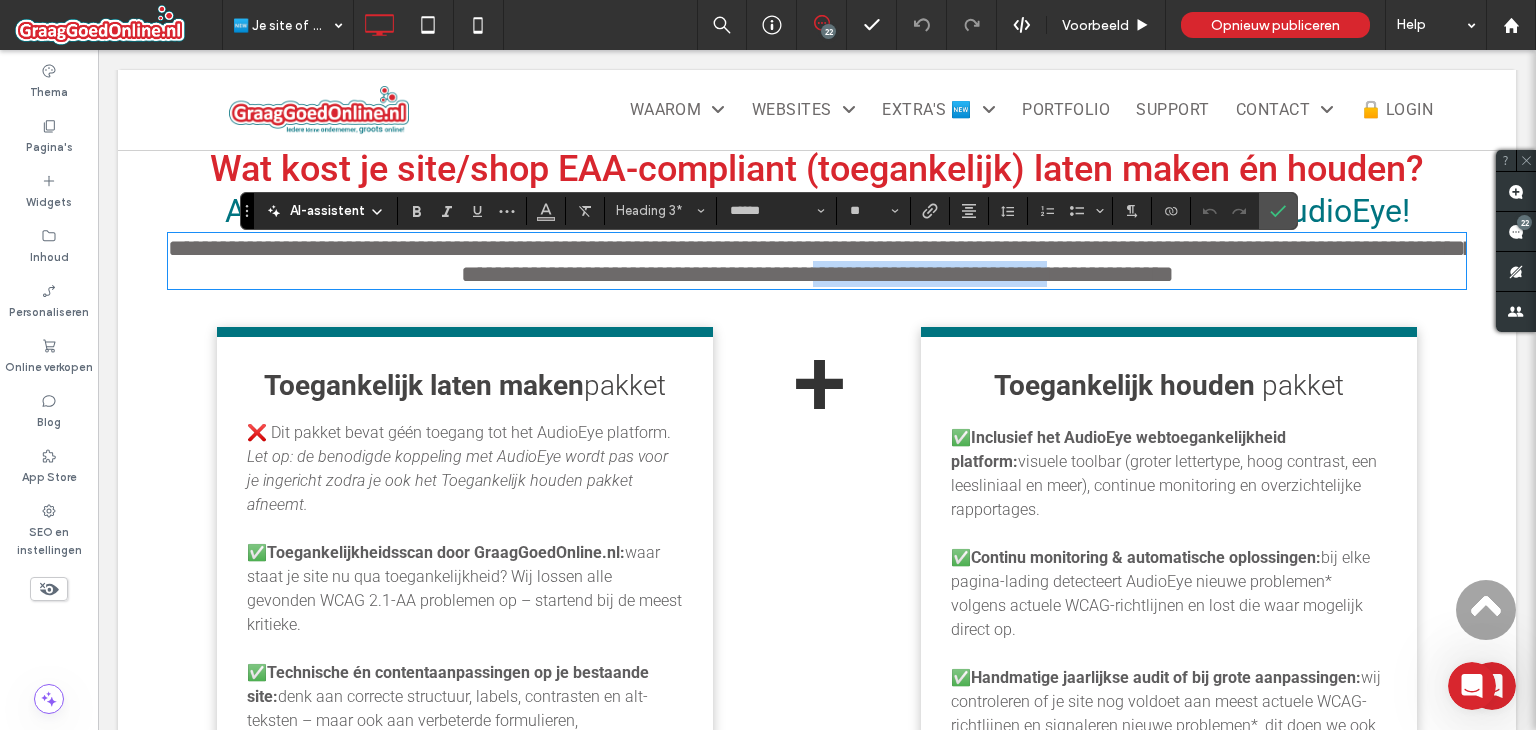 click on "**********" at bounding box center (821, 261) 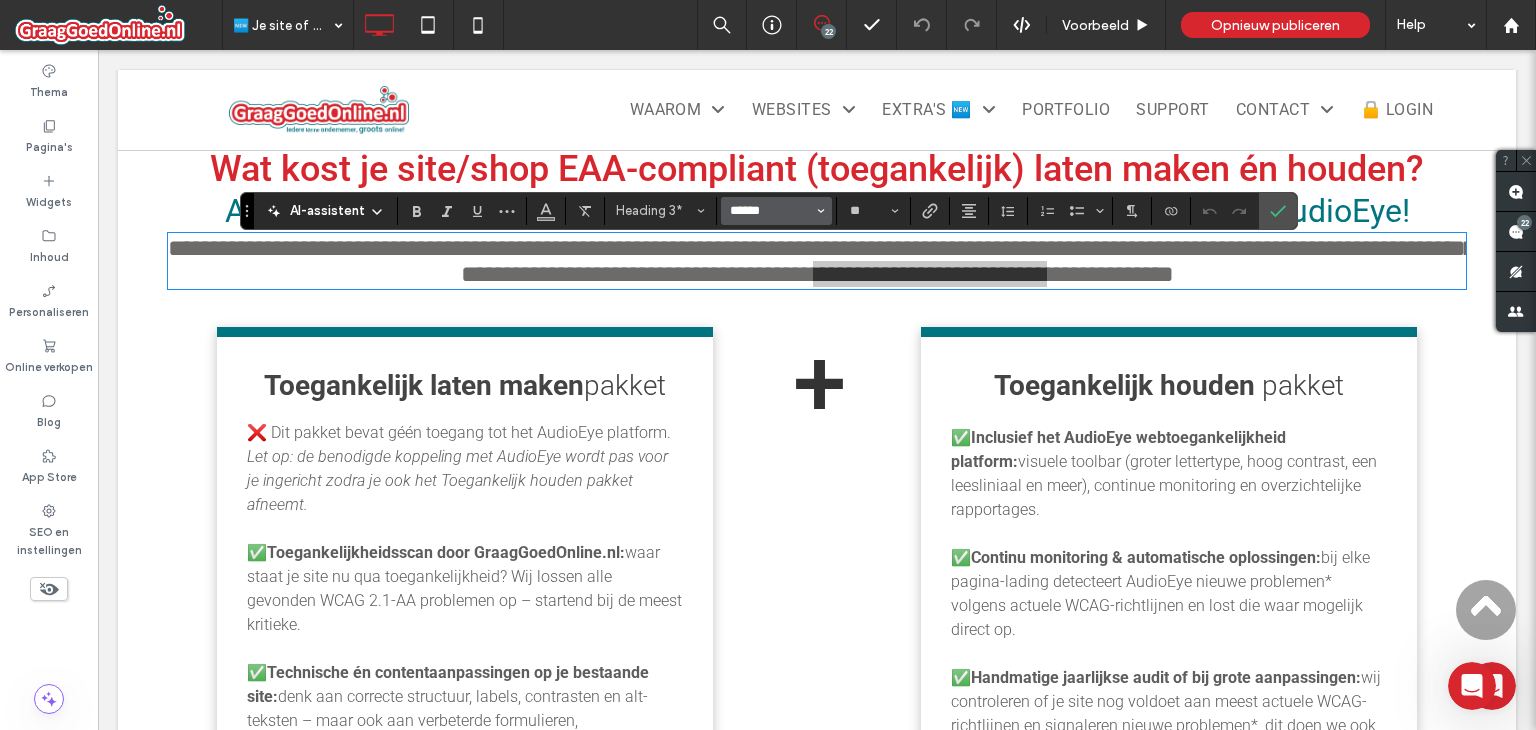 click on "******" at bounding box center [770, 211] 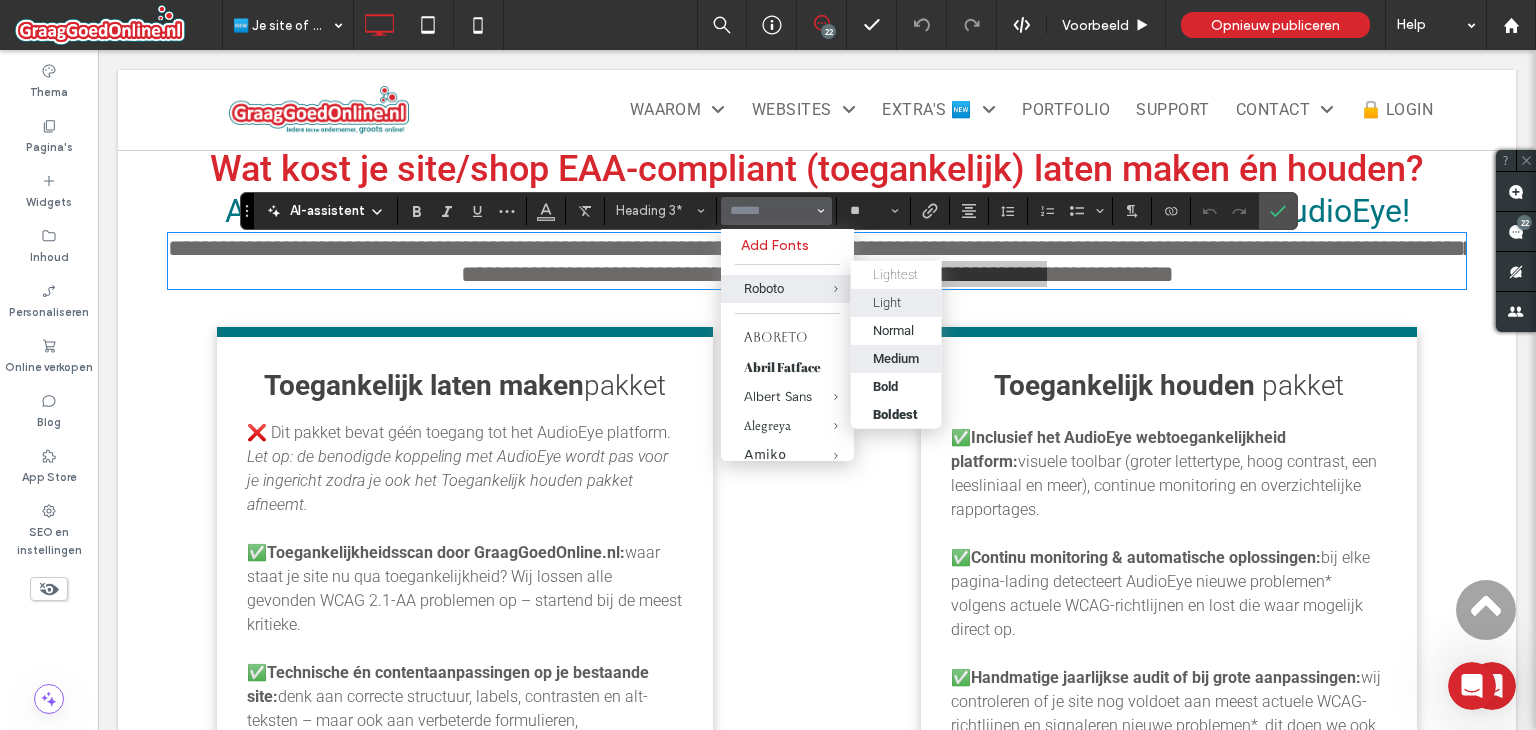 drag, startPoint x: 916, startPoint y: 360, endPoint x: 994, endPoint y: 375, distance: 79.429214 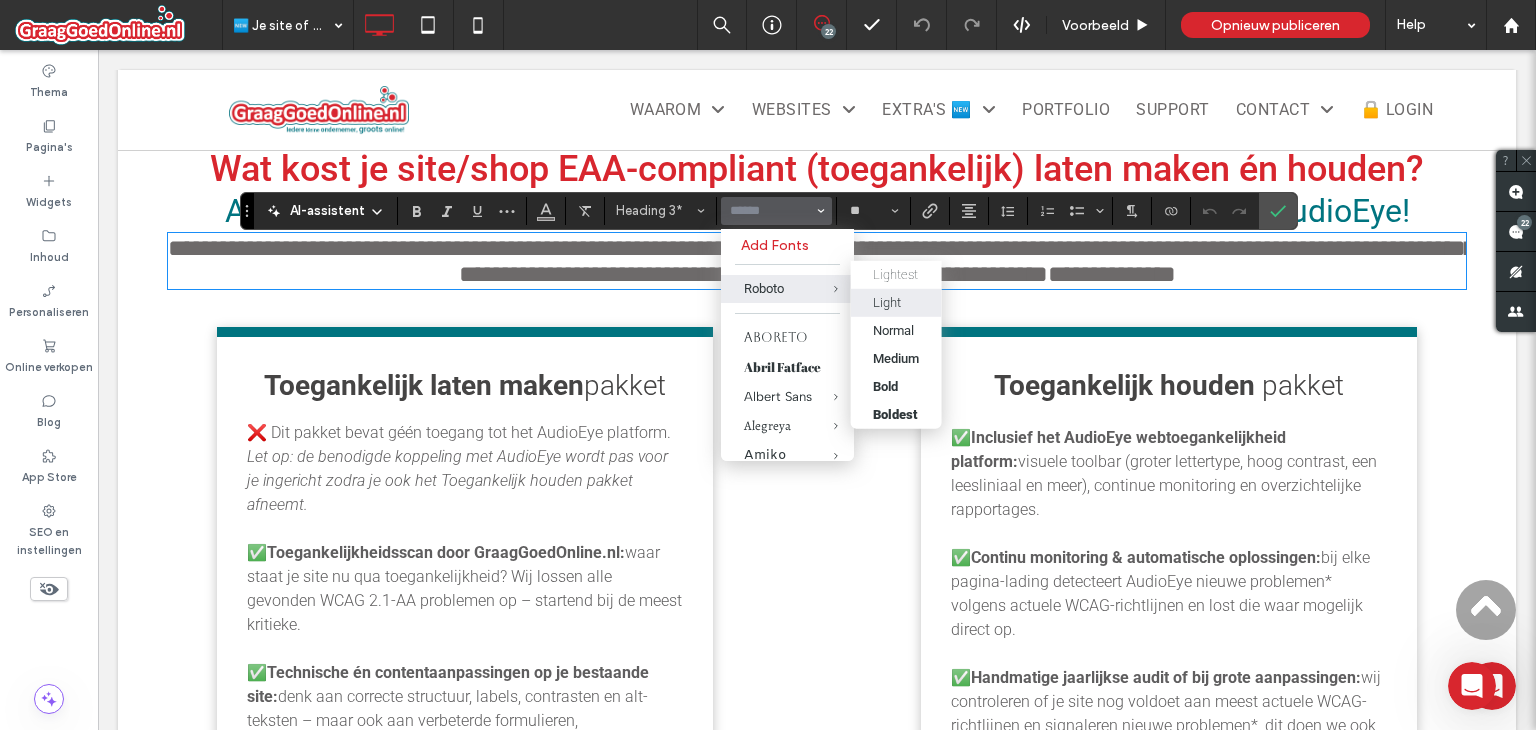 type on "******" 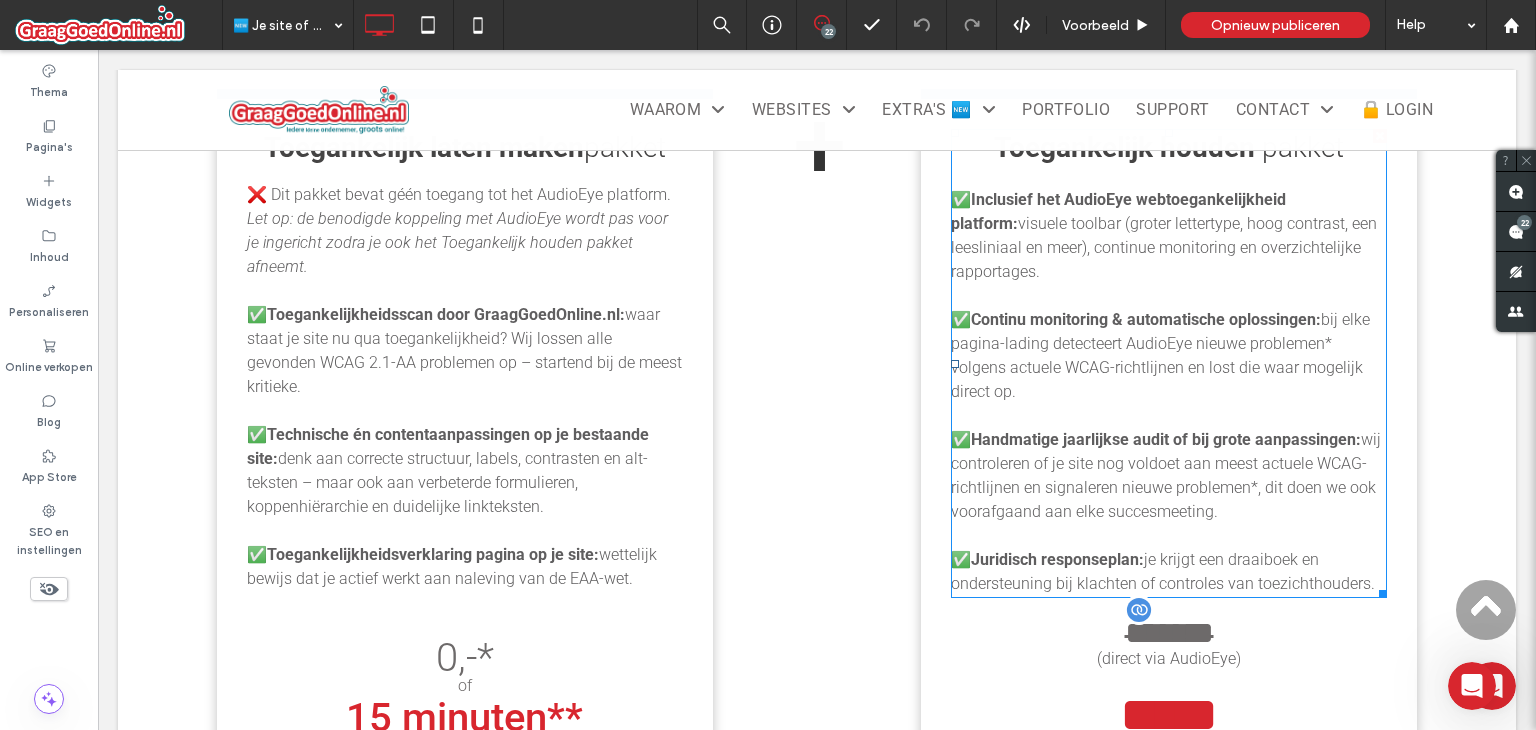 scroll, scrollTop: 2260, scrollLeft: 0, axis: vertical 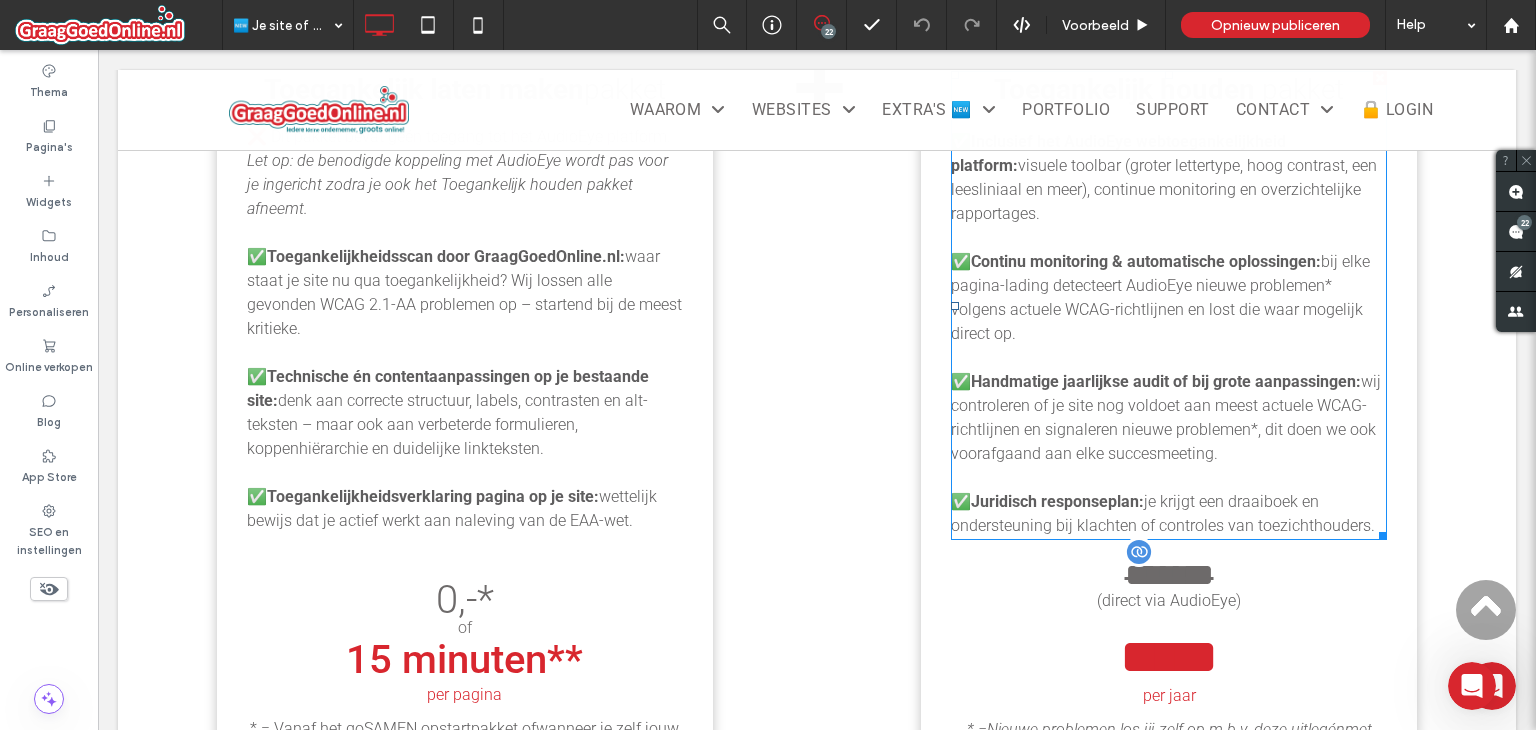 click on "✅  Continu monitoring & automatische oplossingen:  bij elke pagina-lading detecteert AudioEye nieuwe problemen* volgens actuele WCAG-richtlijnen en lost die waar mogelijk direct op." at bounding box center [1169, 298] 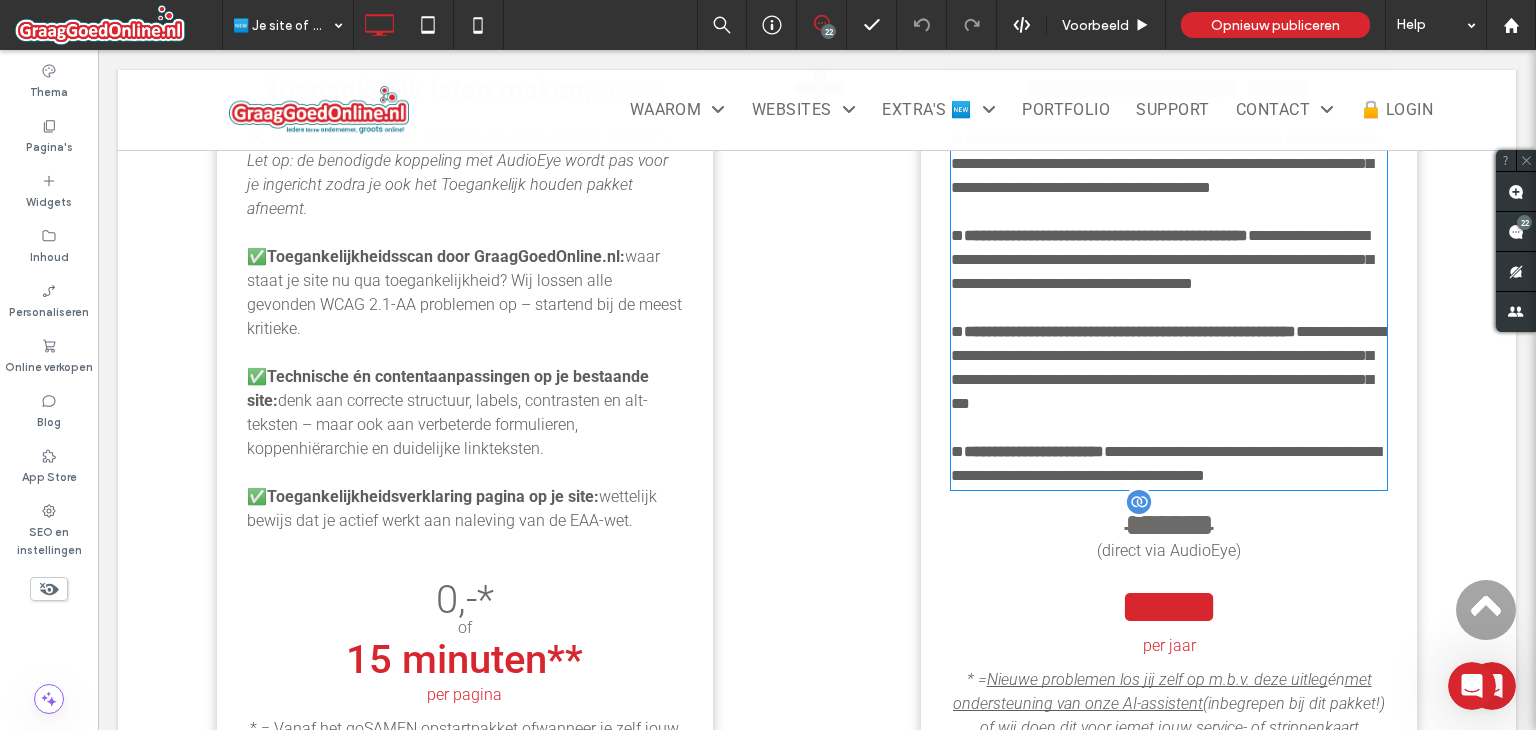 type on "******" 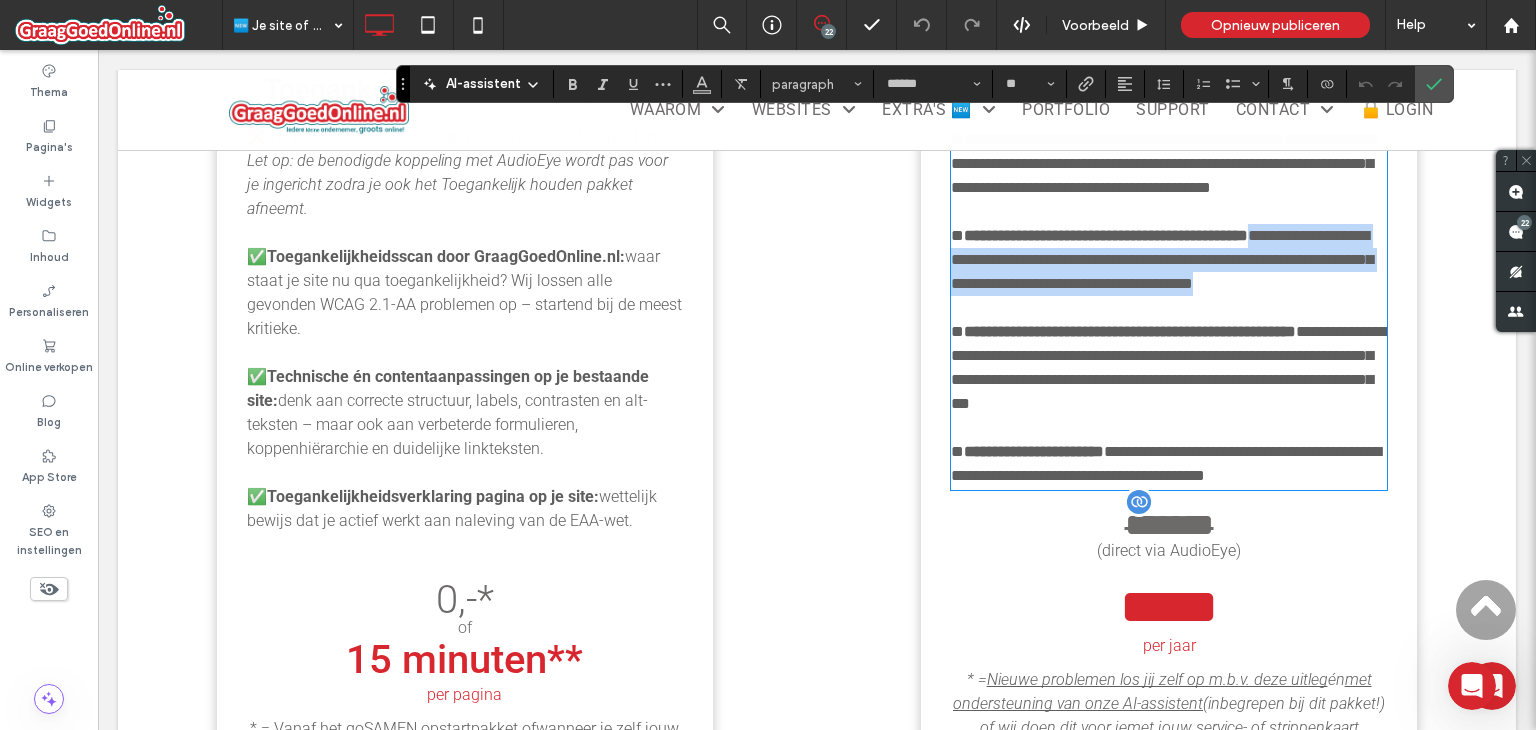 drag, startPoint x: 1363, startPoint y: 307, endPoint x: 1325, endPoint y: 253, distance: 66.0303 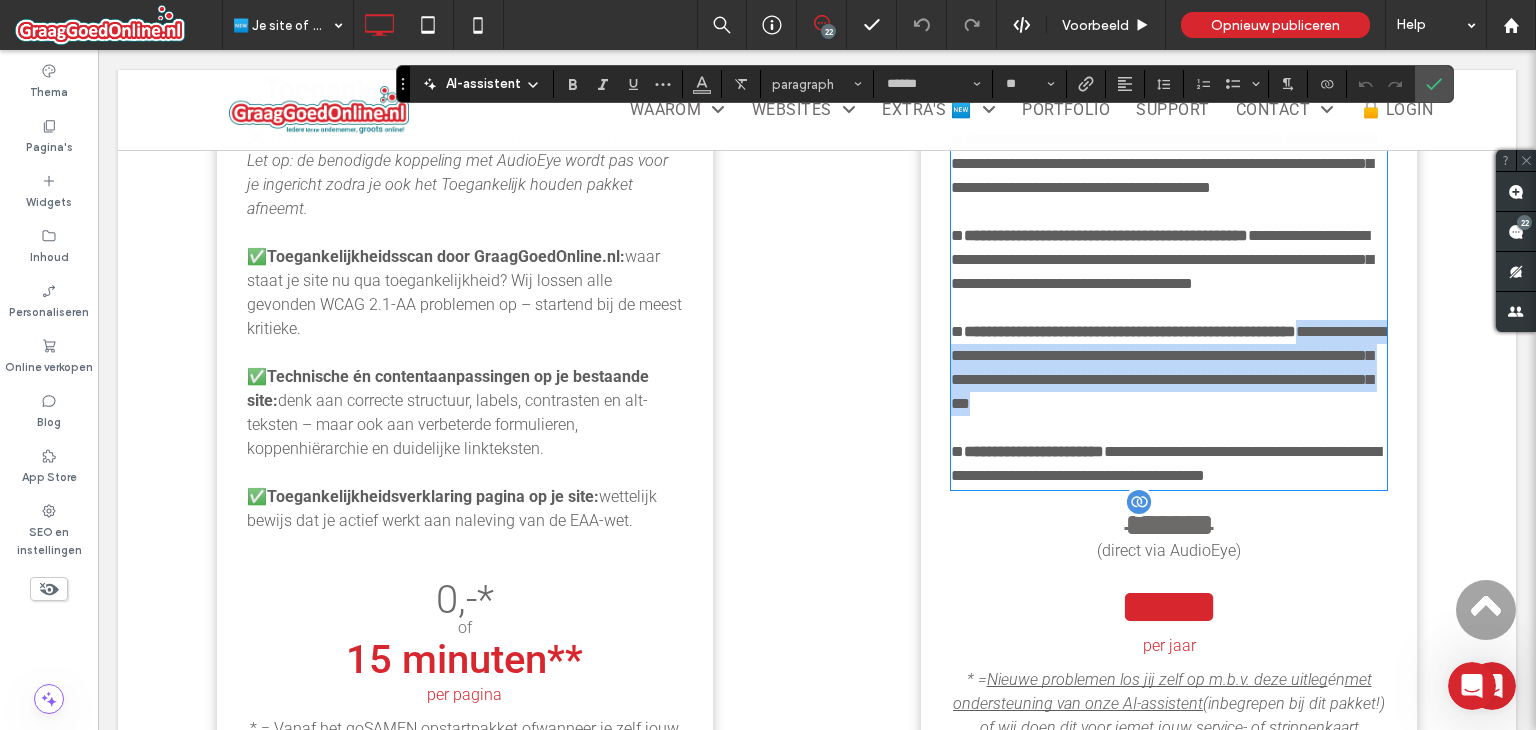 drag, startPoint x: 1227, startPoint y: 409, endPoint x: 940, endPoint y: 381, distance: 288.3626 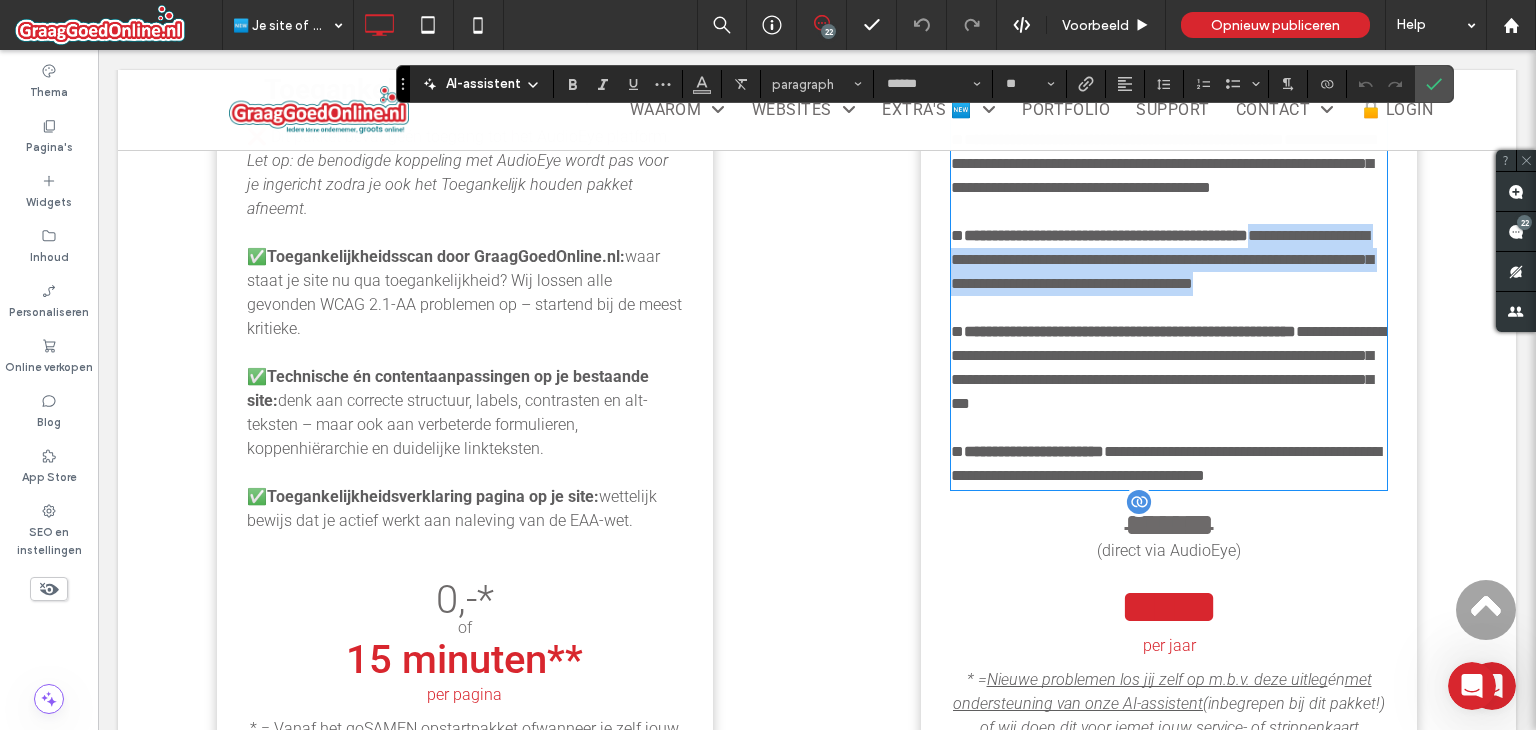 drag, startPoint x: 1368, startPoint y: 302, endPoint x: 1324, endPoint y: 257, distance: 62.936478 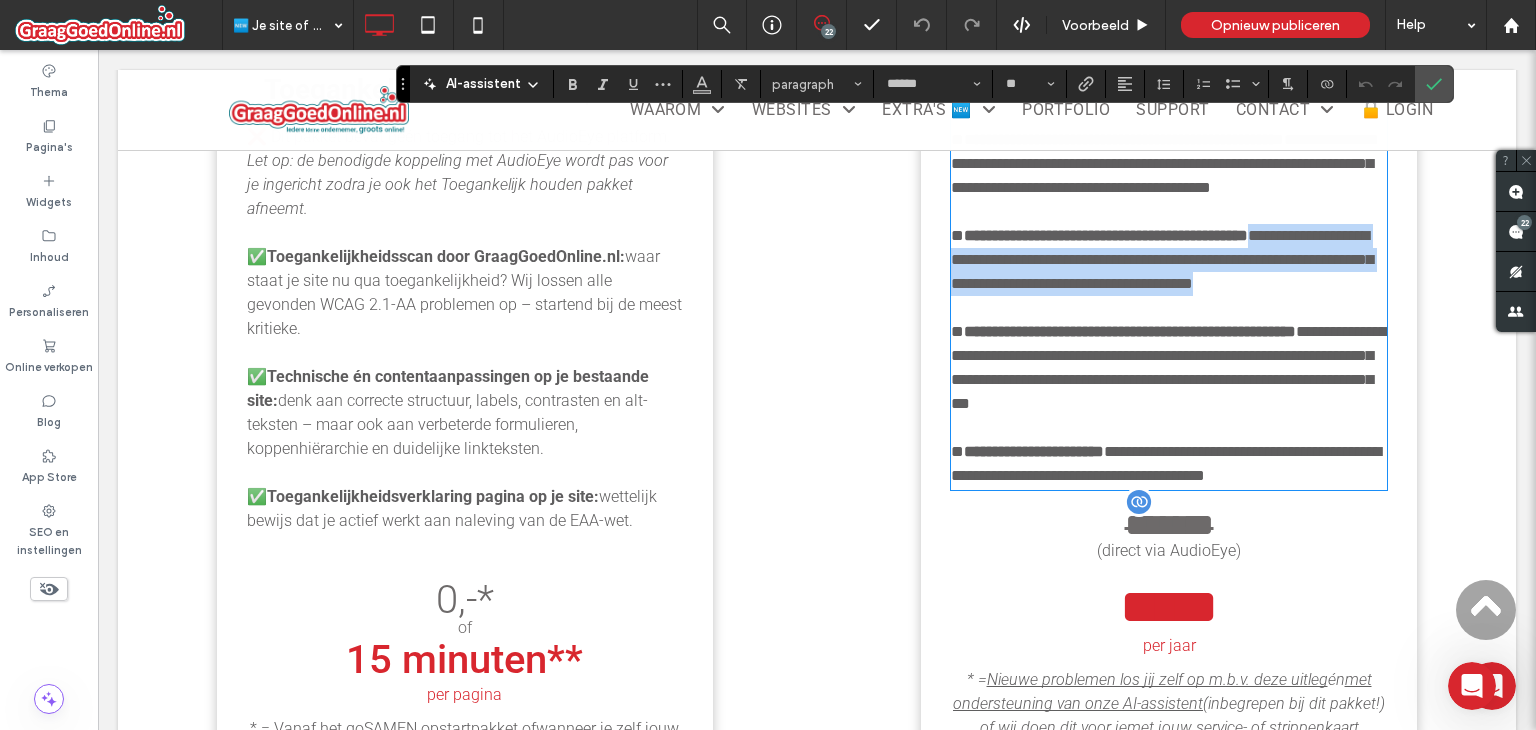 click on "**********" at bounding box center (1169, 368) 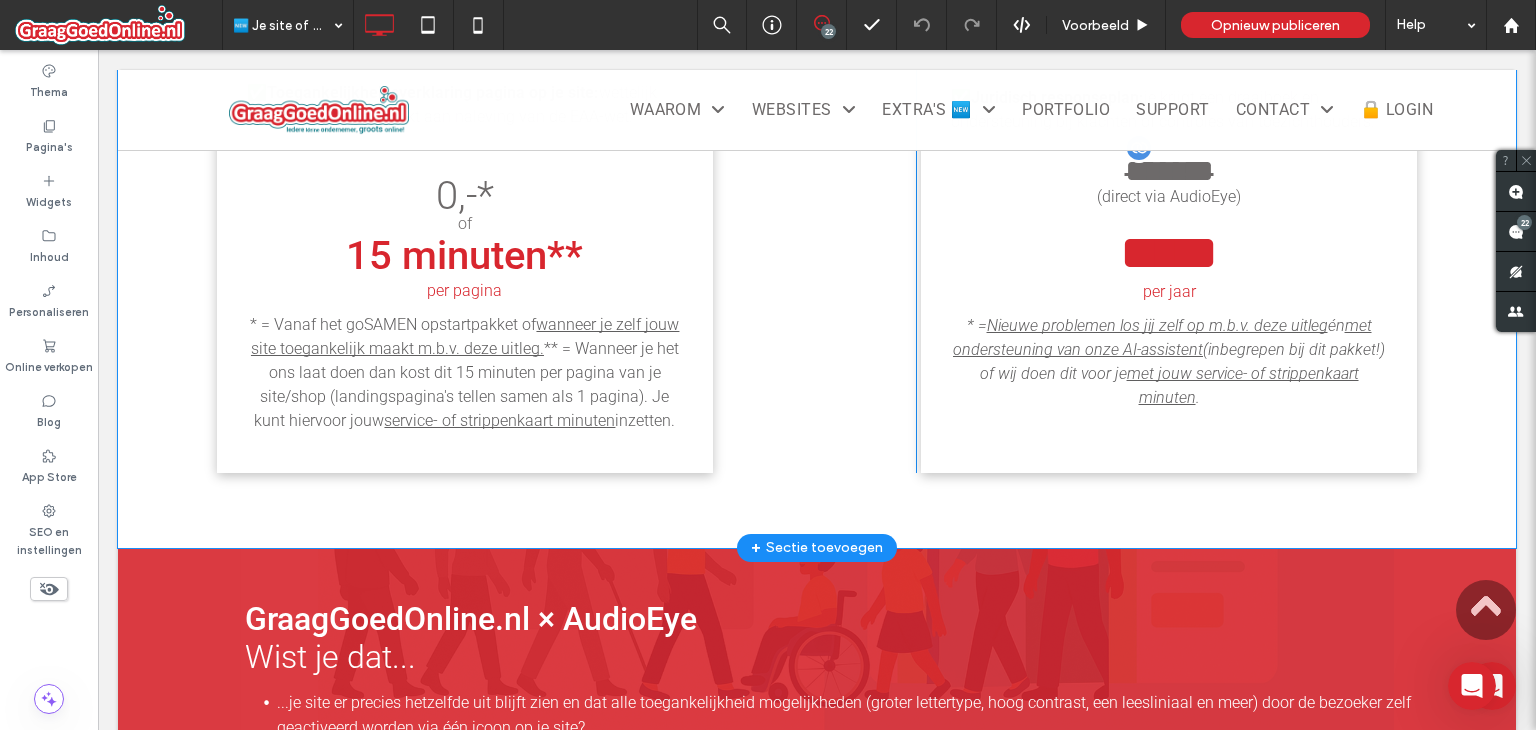 scroll, scrollTop: 2660, scrollLeft: 0, axis: vertical 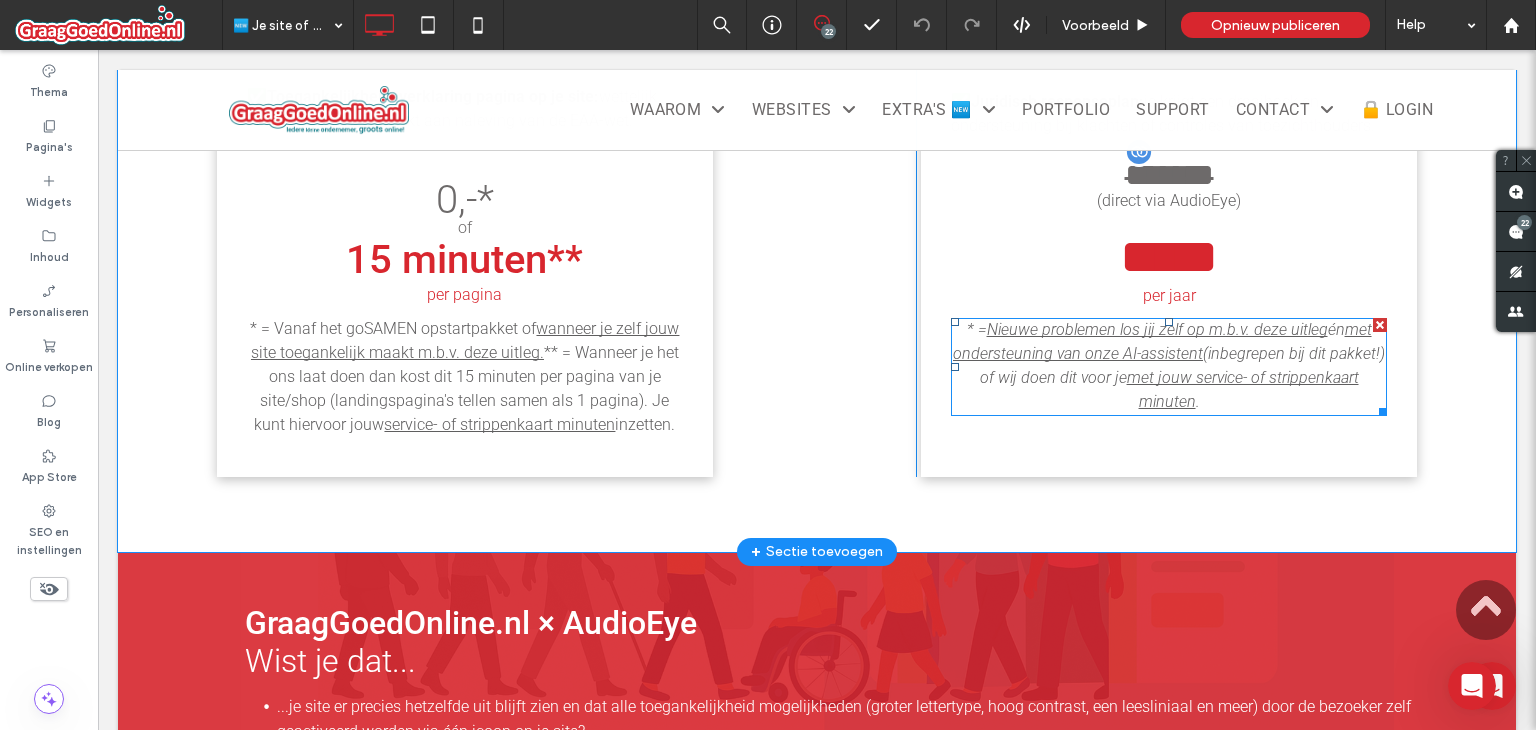 click on "(inbegrepen bij dit pakket!) of wij doen dit voor je" at bounding box center (1183, 365) 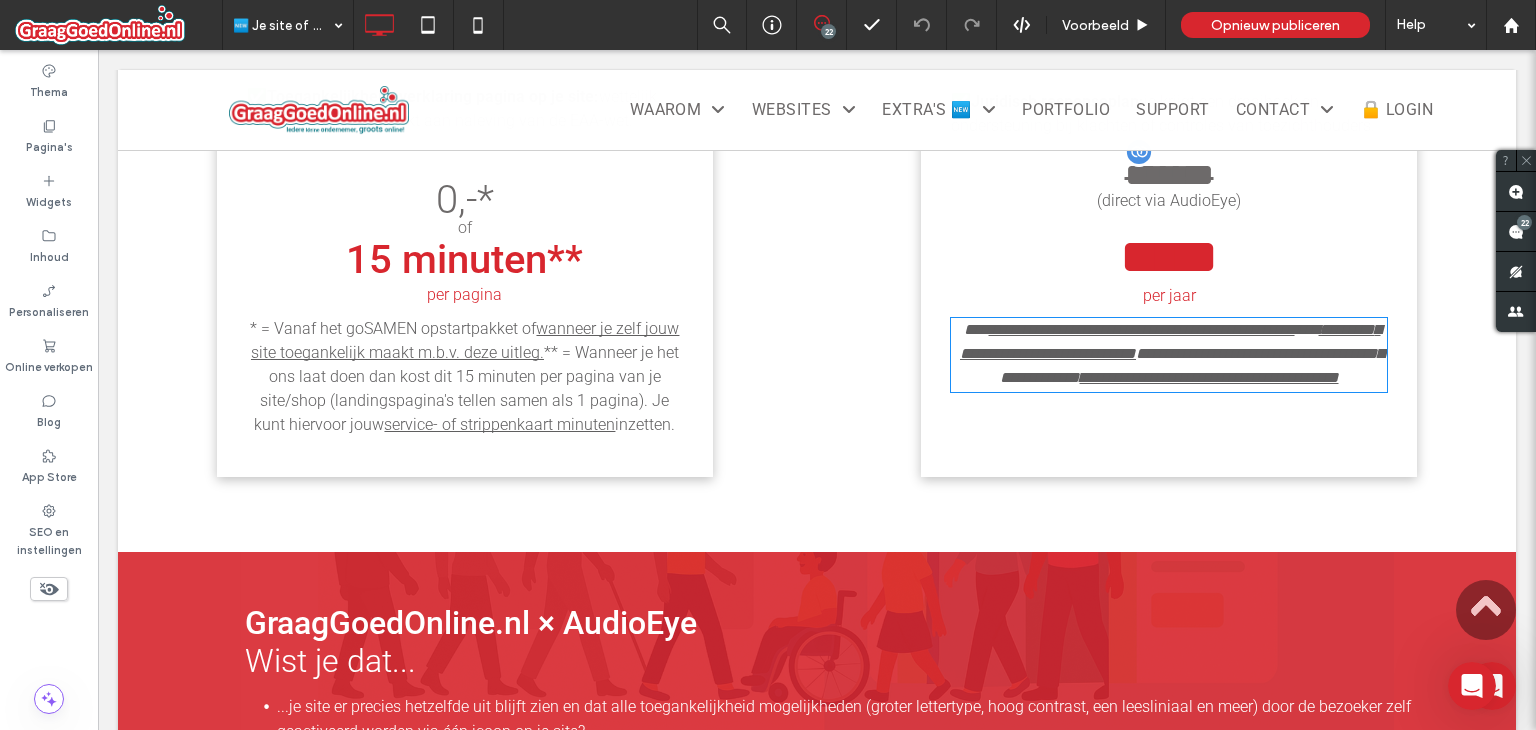 type on "******" 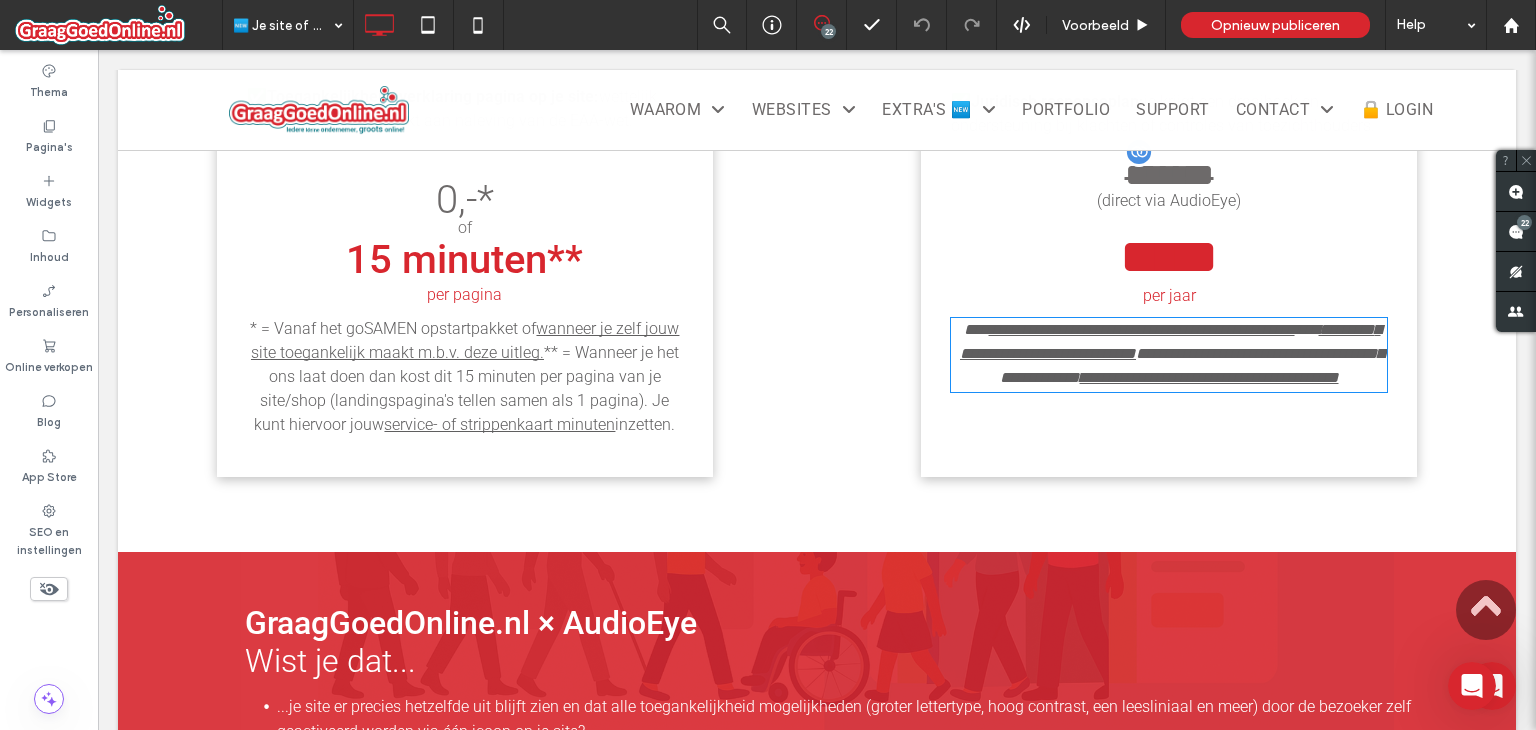 type on "**" 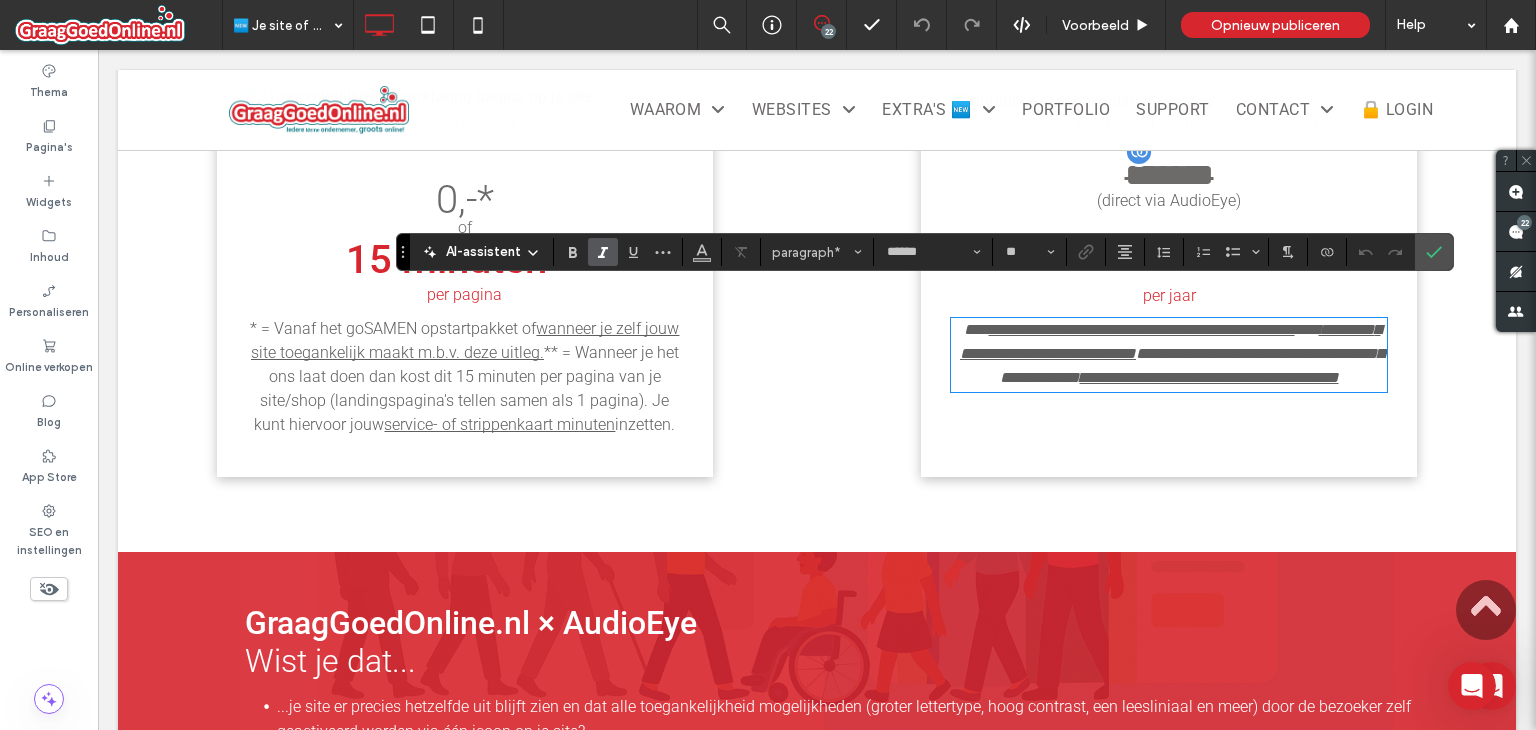 click on "**********" at bounding box center (1192, 365) 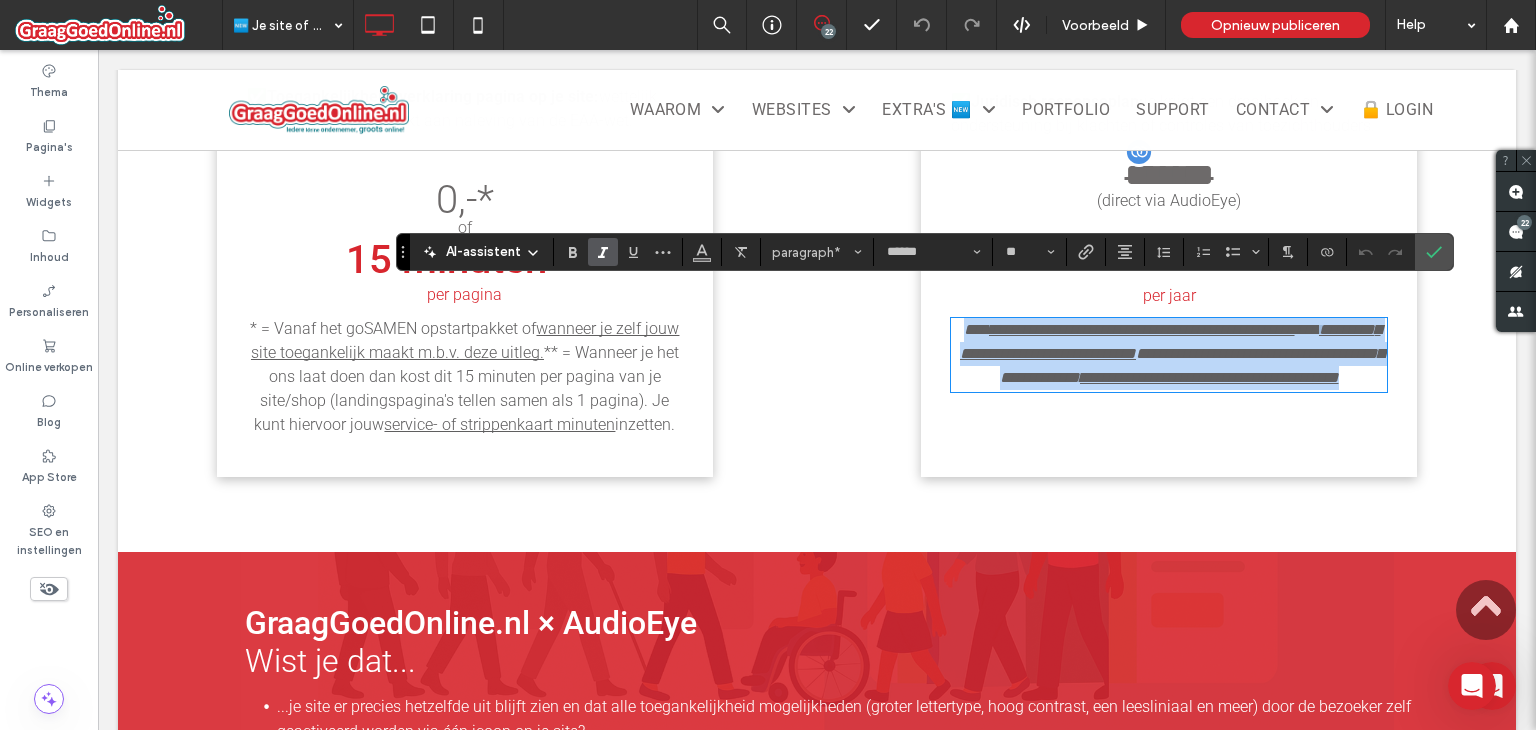 copy on "**********" 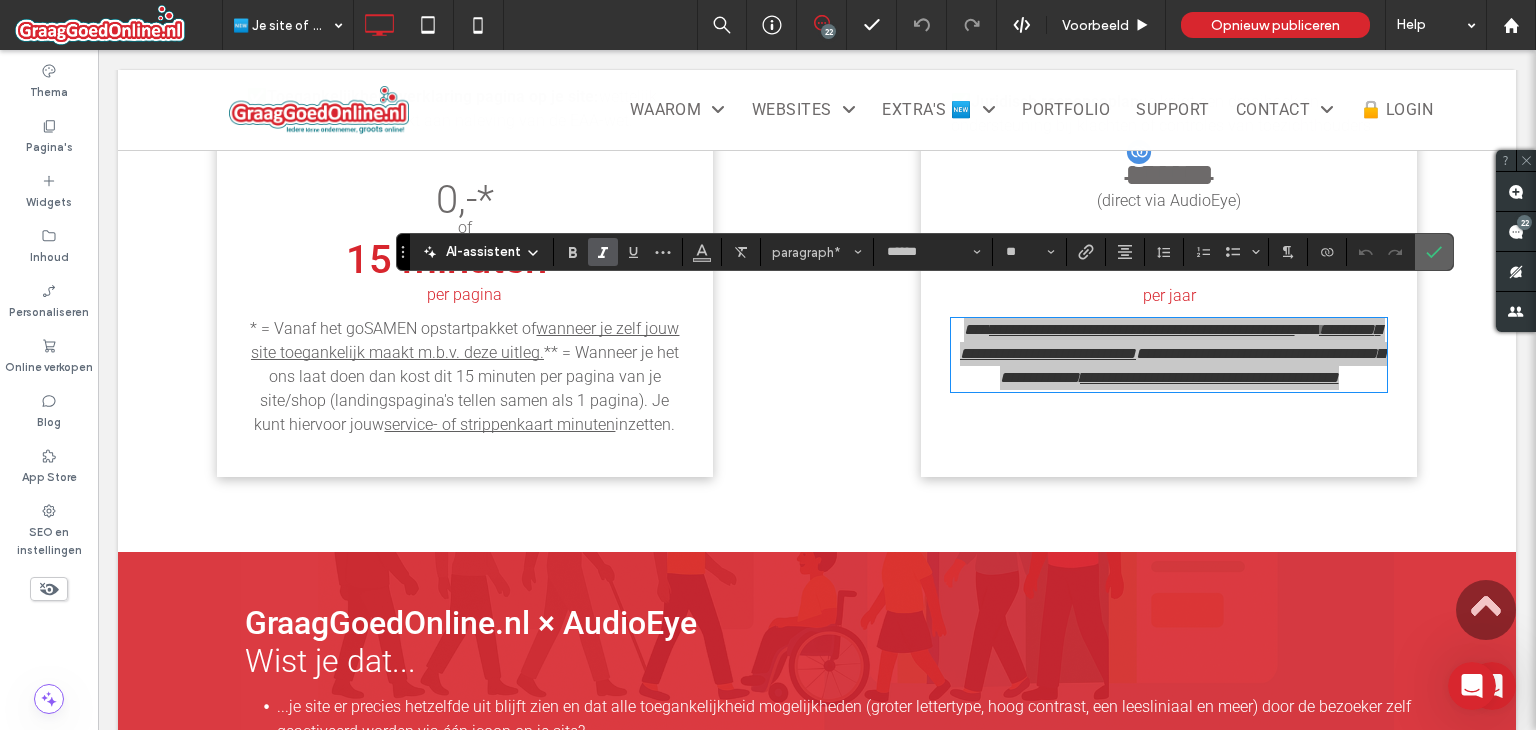 drag, startPoint x: 1237, startPoint y: 230, endPoint x: 1428, endPoint y: 249, distance: 191.9427 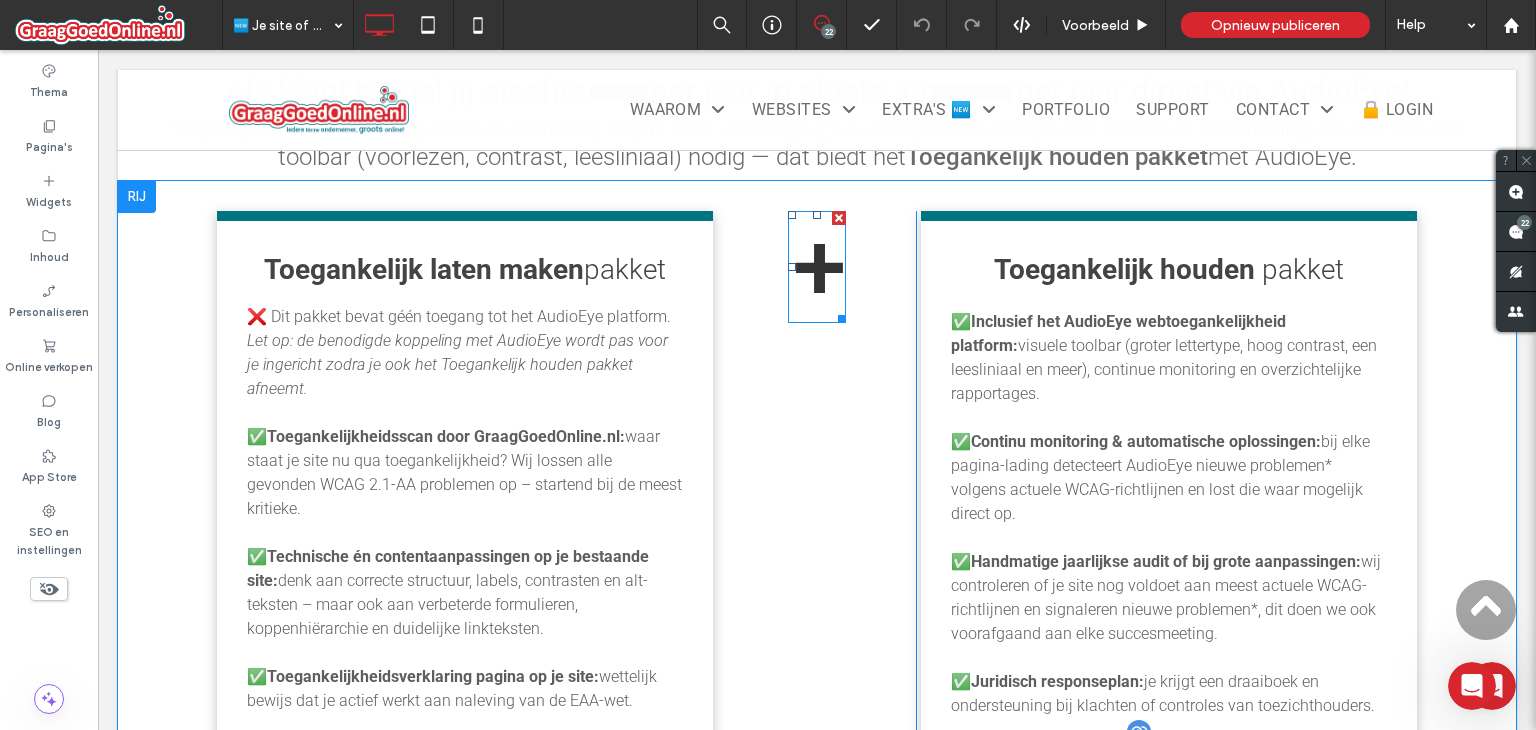 scroll, scrollTop: 1860, scrollLeft: 0, axis: vertical 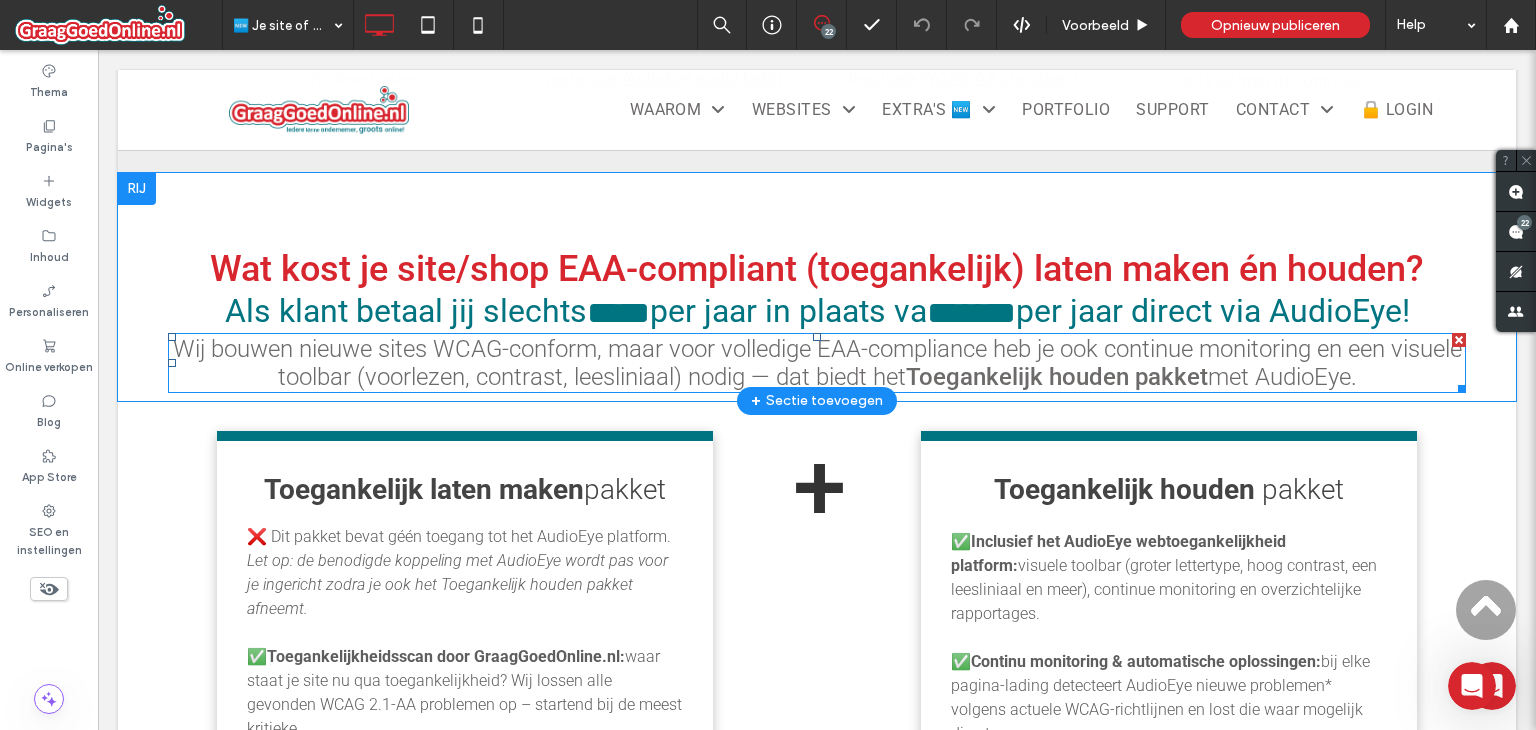click on "Wij bouwen nieuwe sites WCAG-conform, maar voor volledige EAA-compliance heb je ook continue monitoring en een visuele toolbar (voorlezen, contrast, leesliniaal) nodig — dat biedt het" at bounding box center [817, 363] 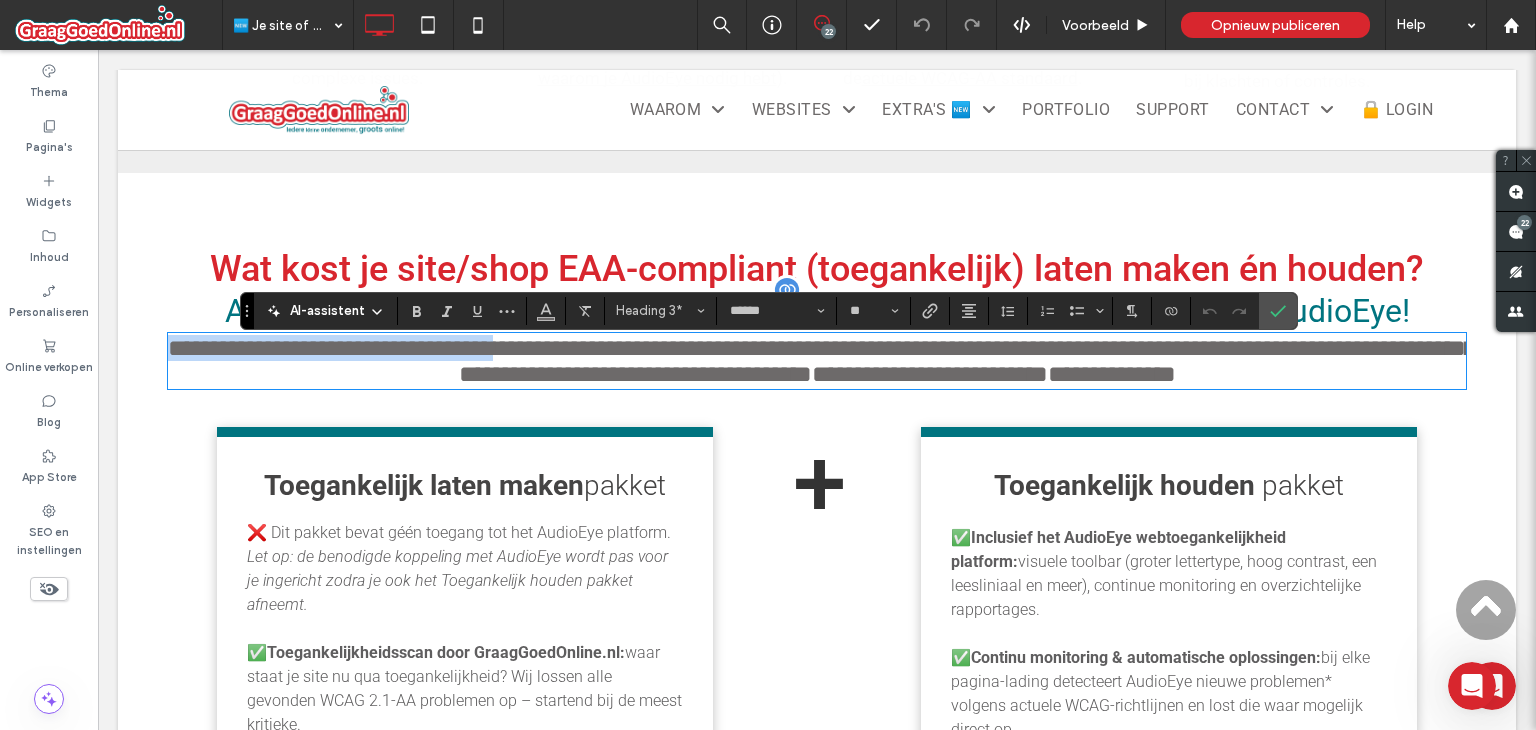 drag, startPoint x: 196, startPoint y: 357, endPoint x: 625, endPoint y: 341, distance: 429.29828 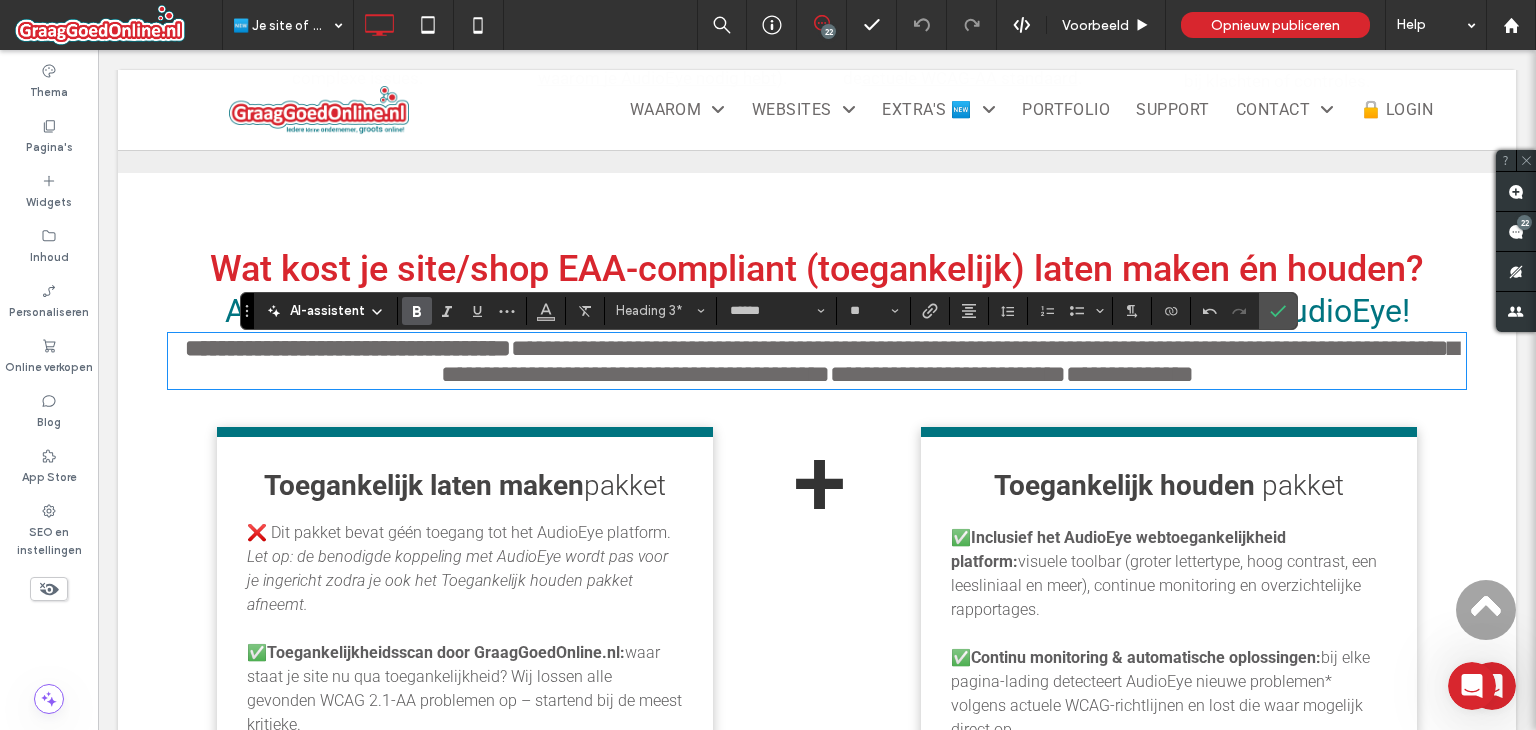 click on "**********" at bounding box center (950, 361) 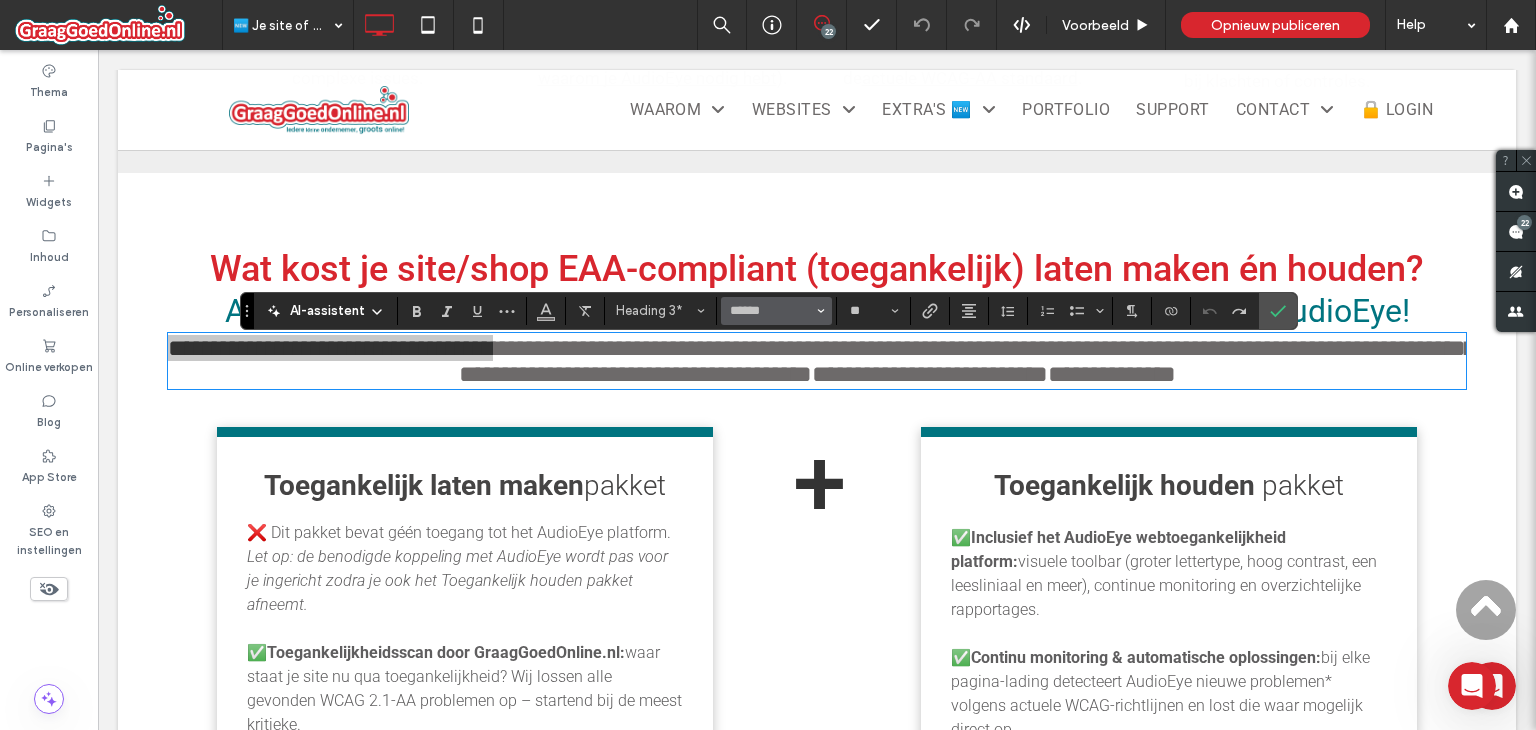 click on "******" at bounding box center [776, 311] 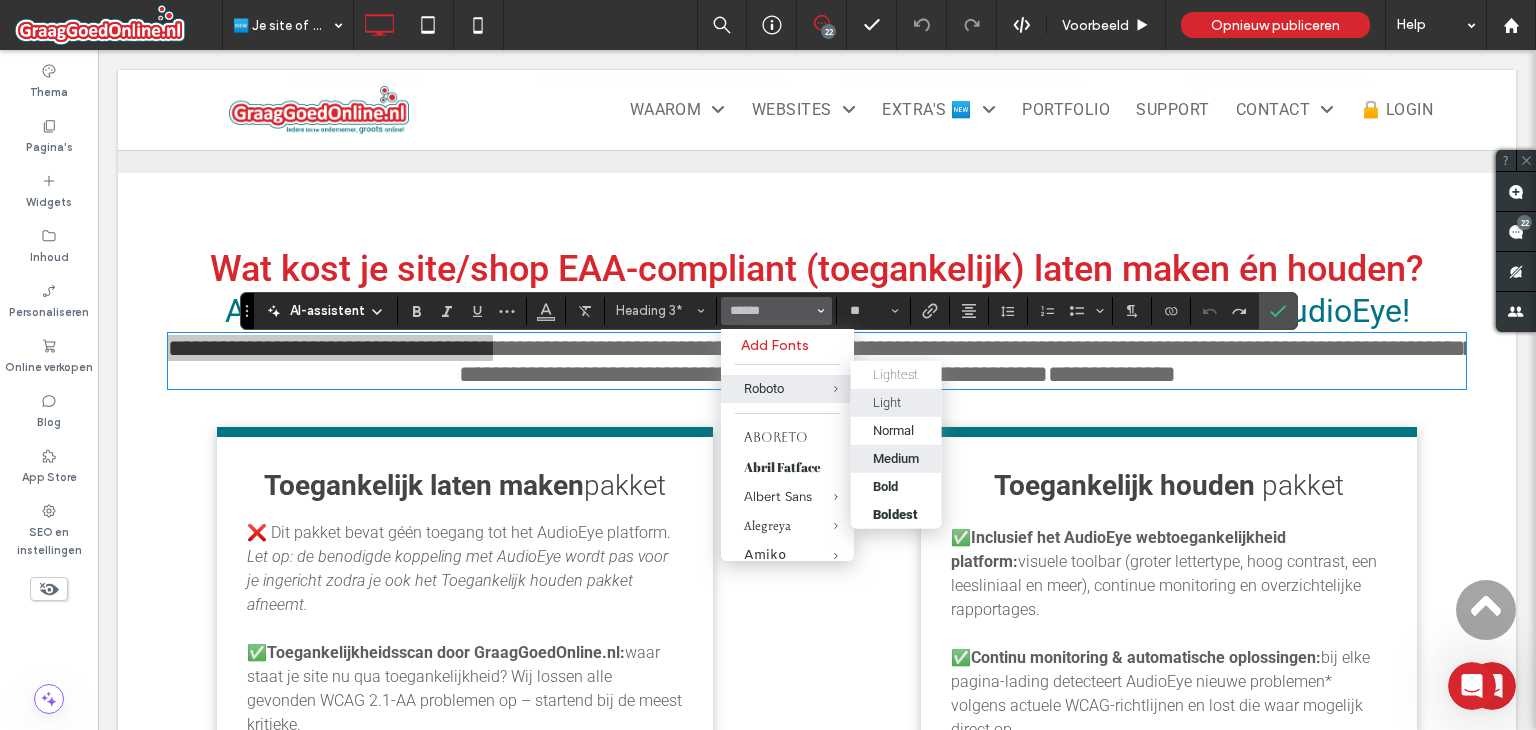 drag, startPoint x: 901, startPoint y: 457, endPoint x: 701, endPoint y: 361, distance: 221.84679 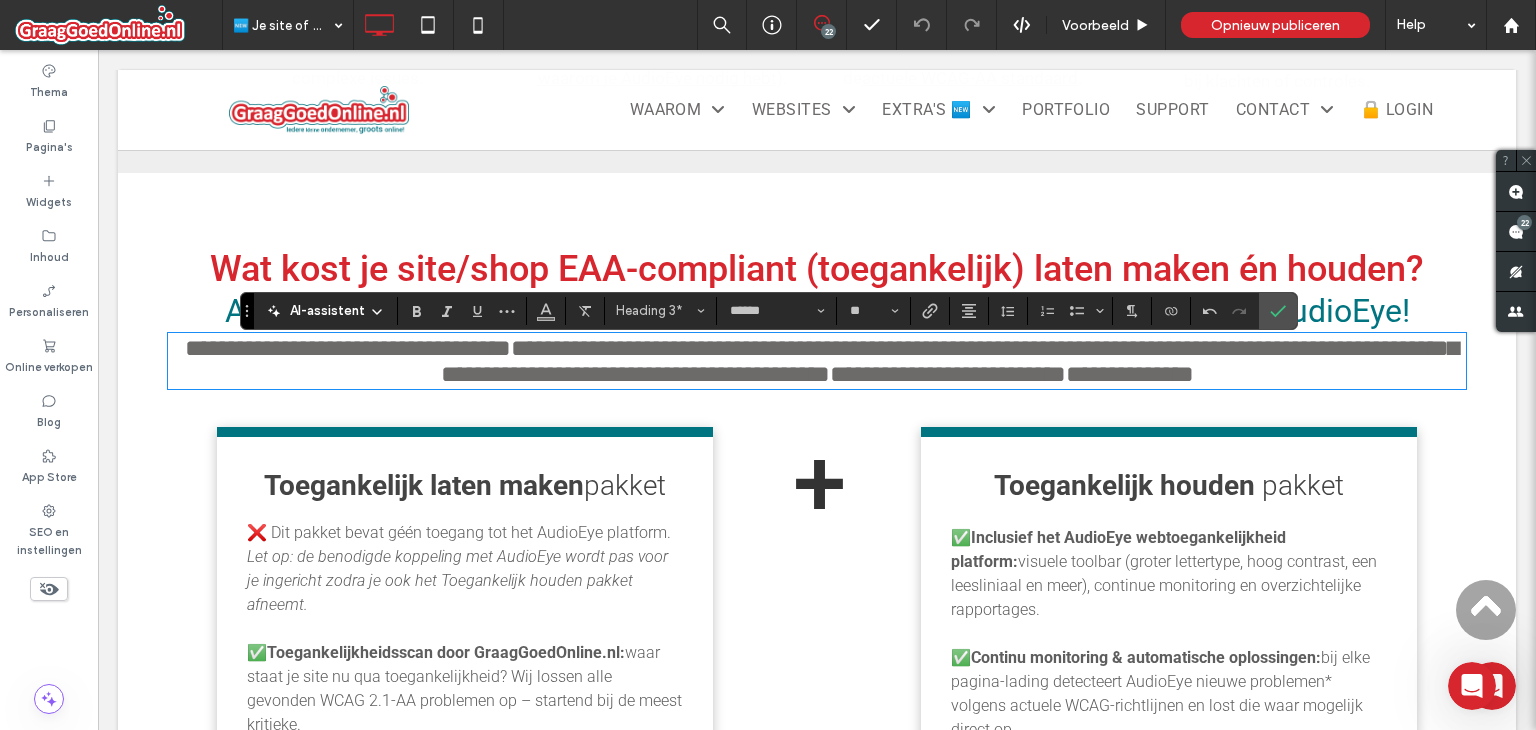 click on "**********" at bounding box center [950, 361] 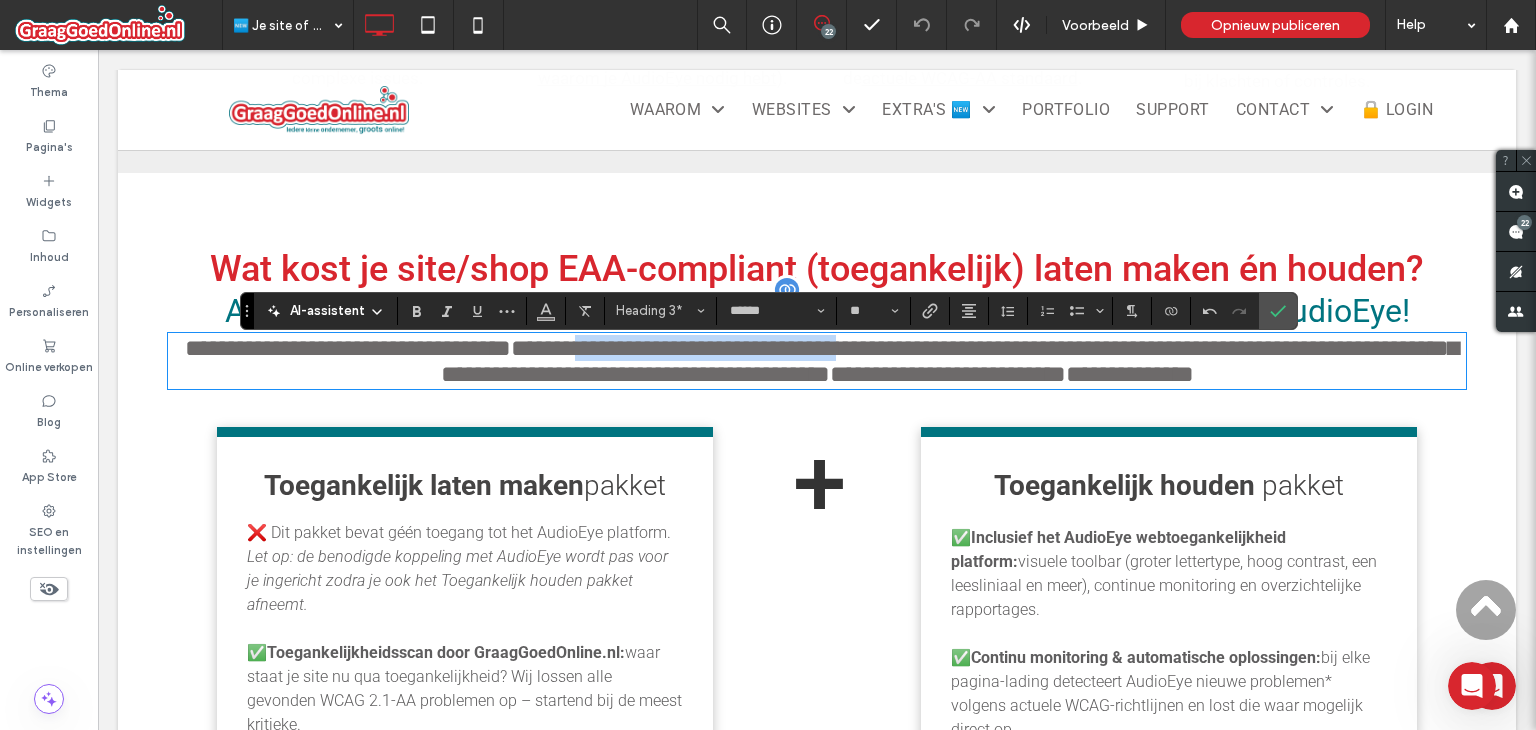 drag, startPoint x: 703, startPoint y: 365, endPoint x: 932, endPoint y: 338, distance: 230.58621 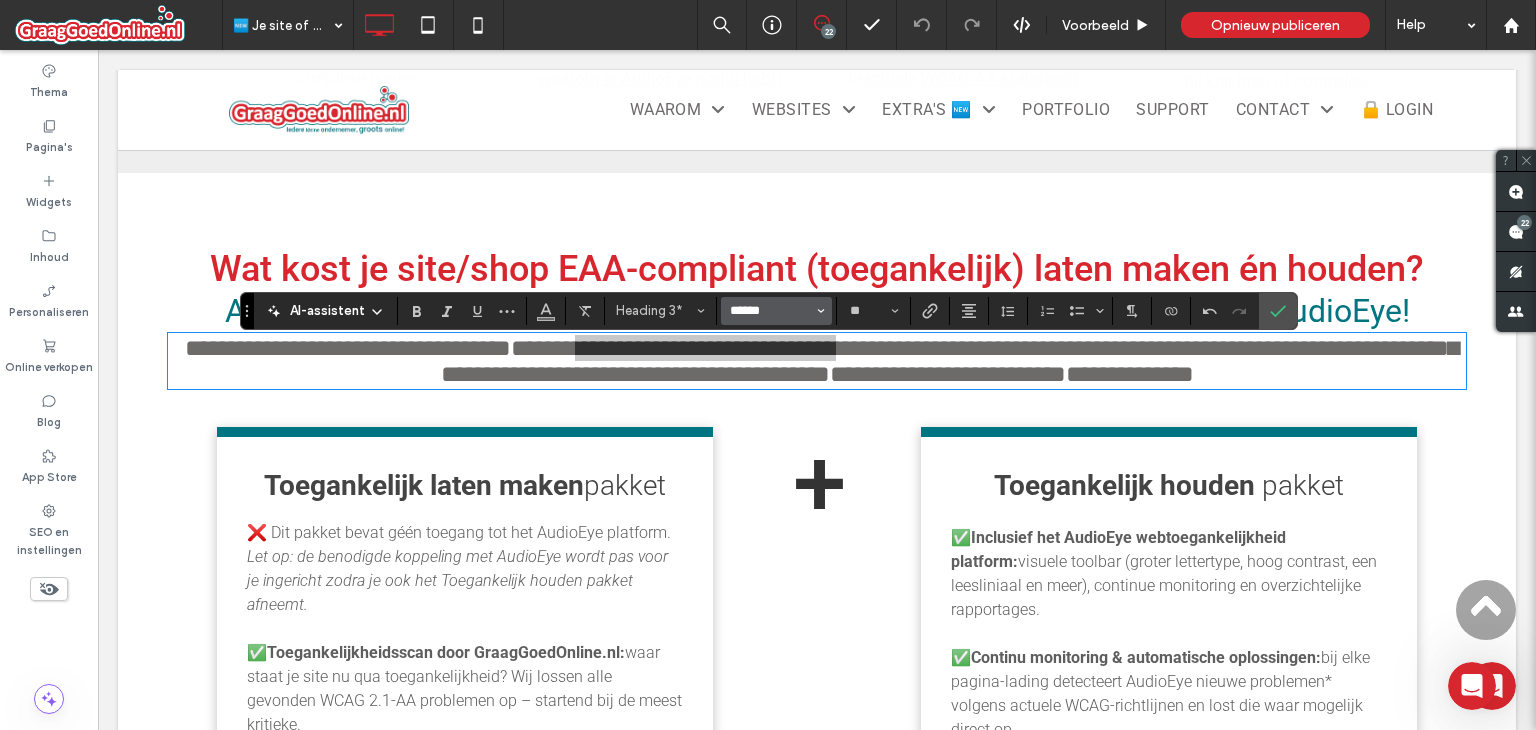 click on "******" at bounding box center (770, 311) 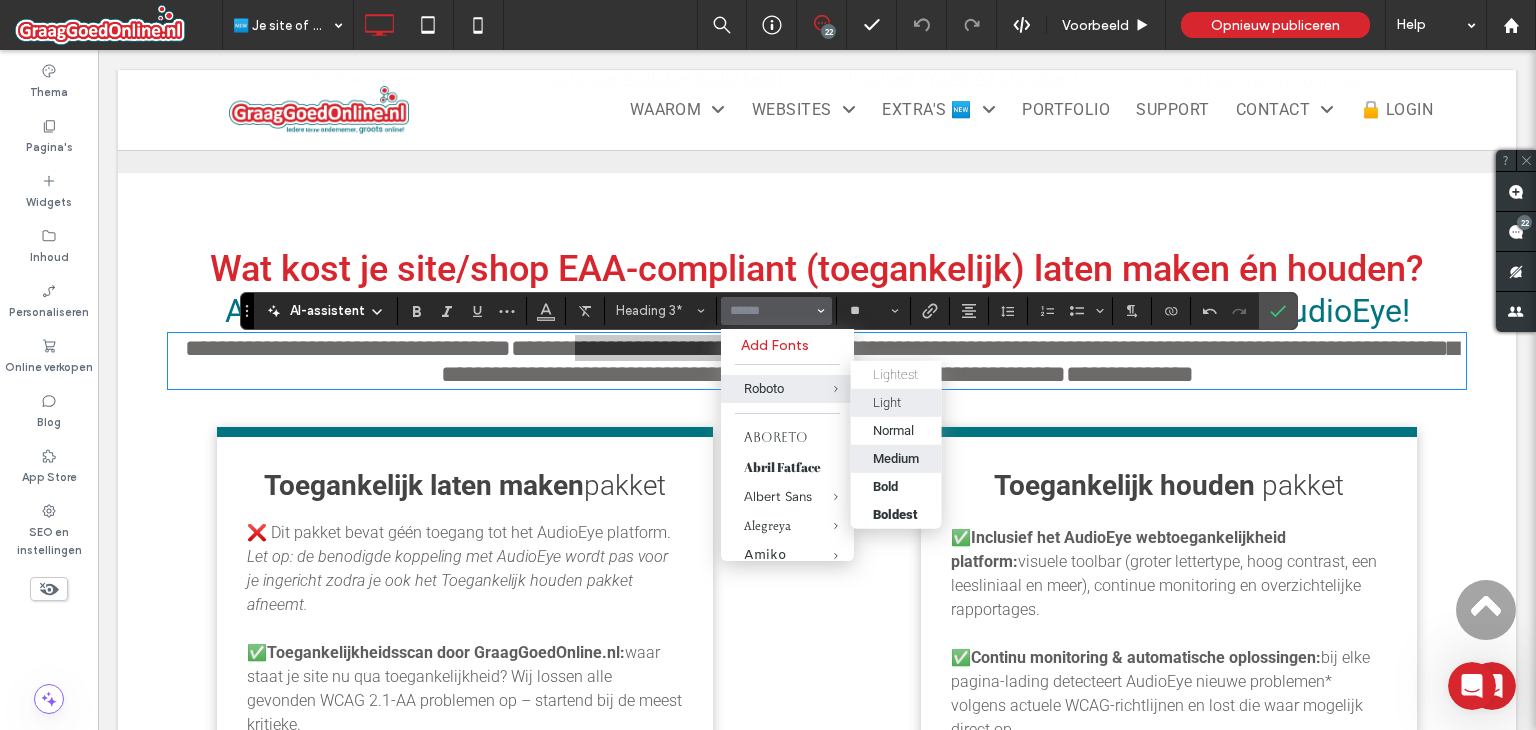 click on "Medium" at bounding box center (896, 459) 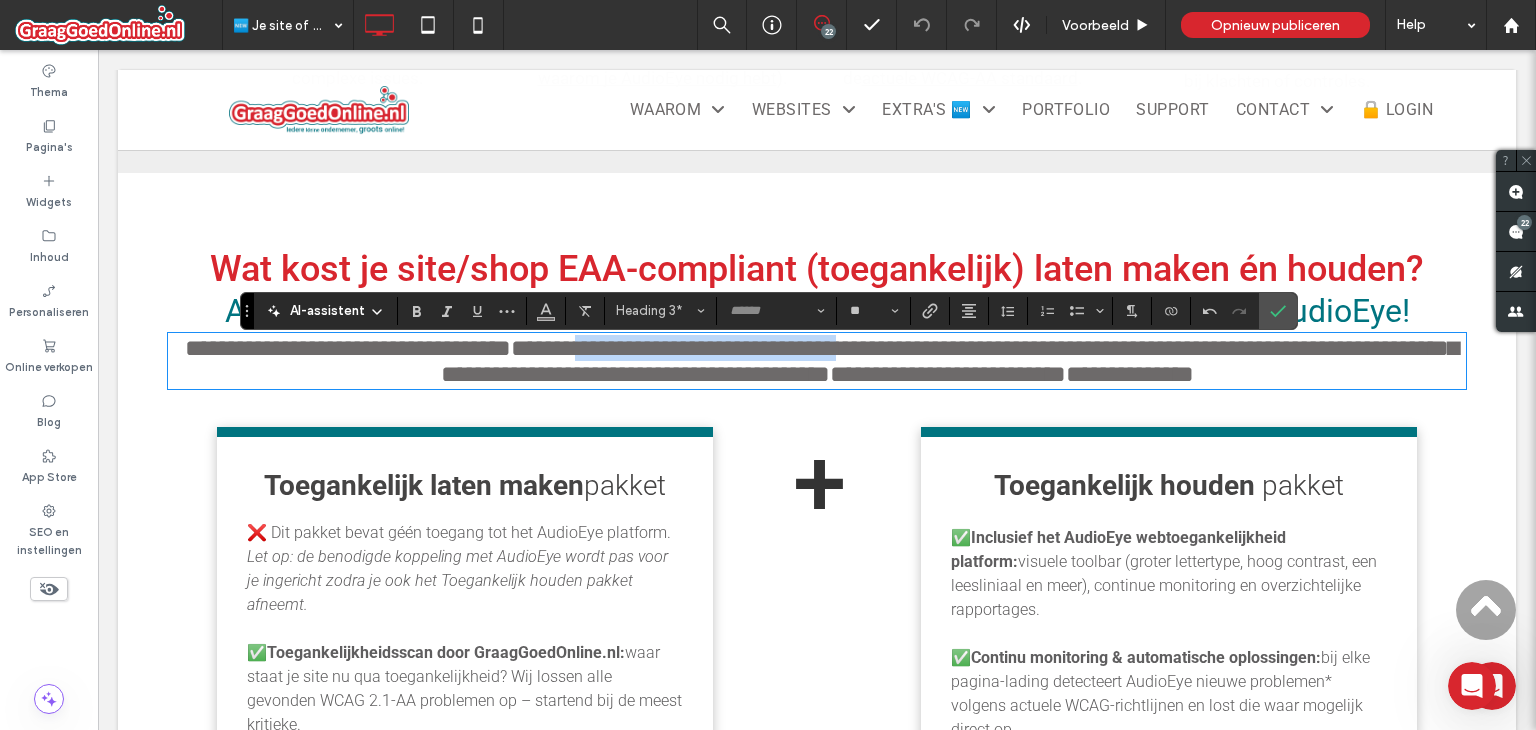 type on "******" 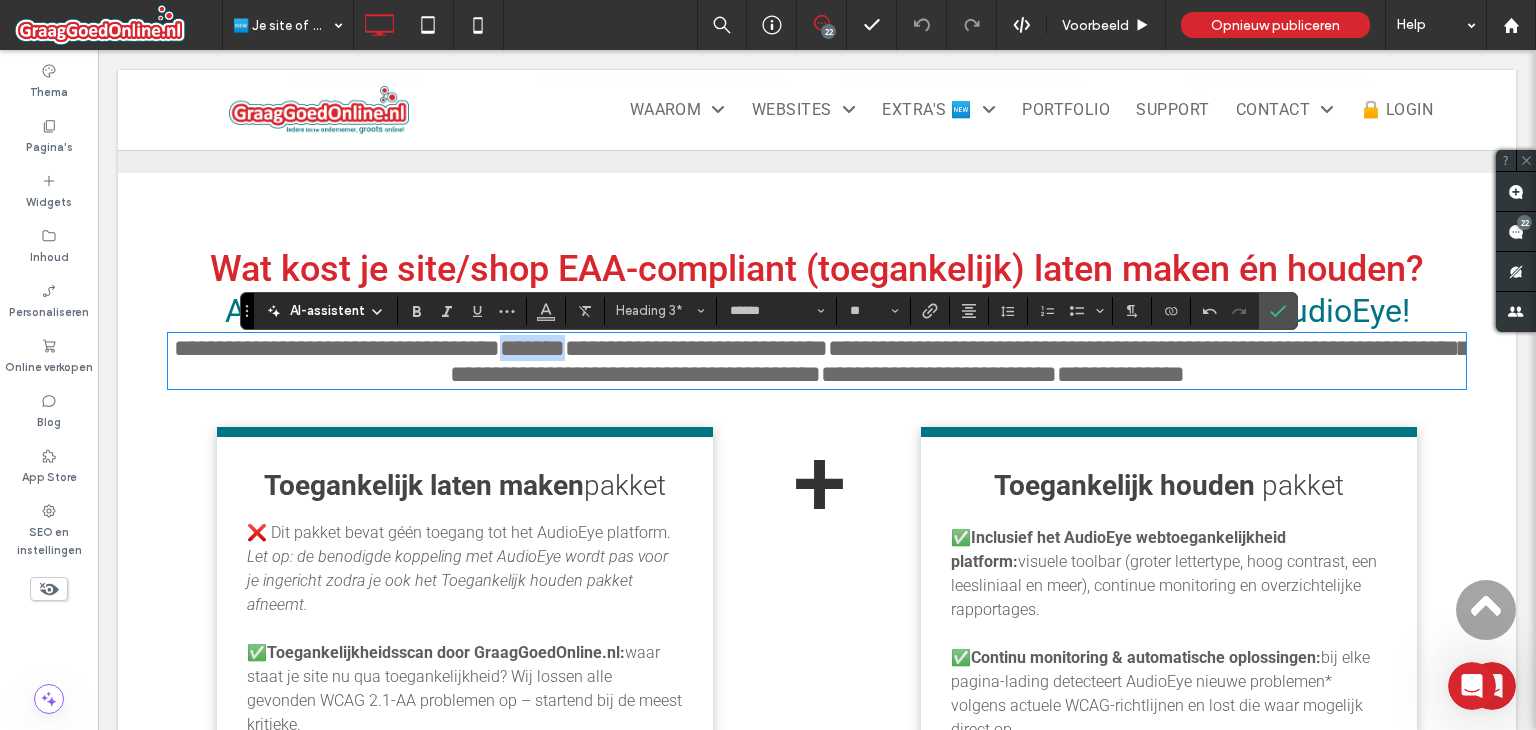 click on "**********" at bounding box center (960, 361) 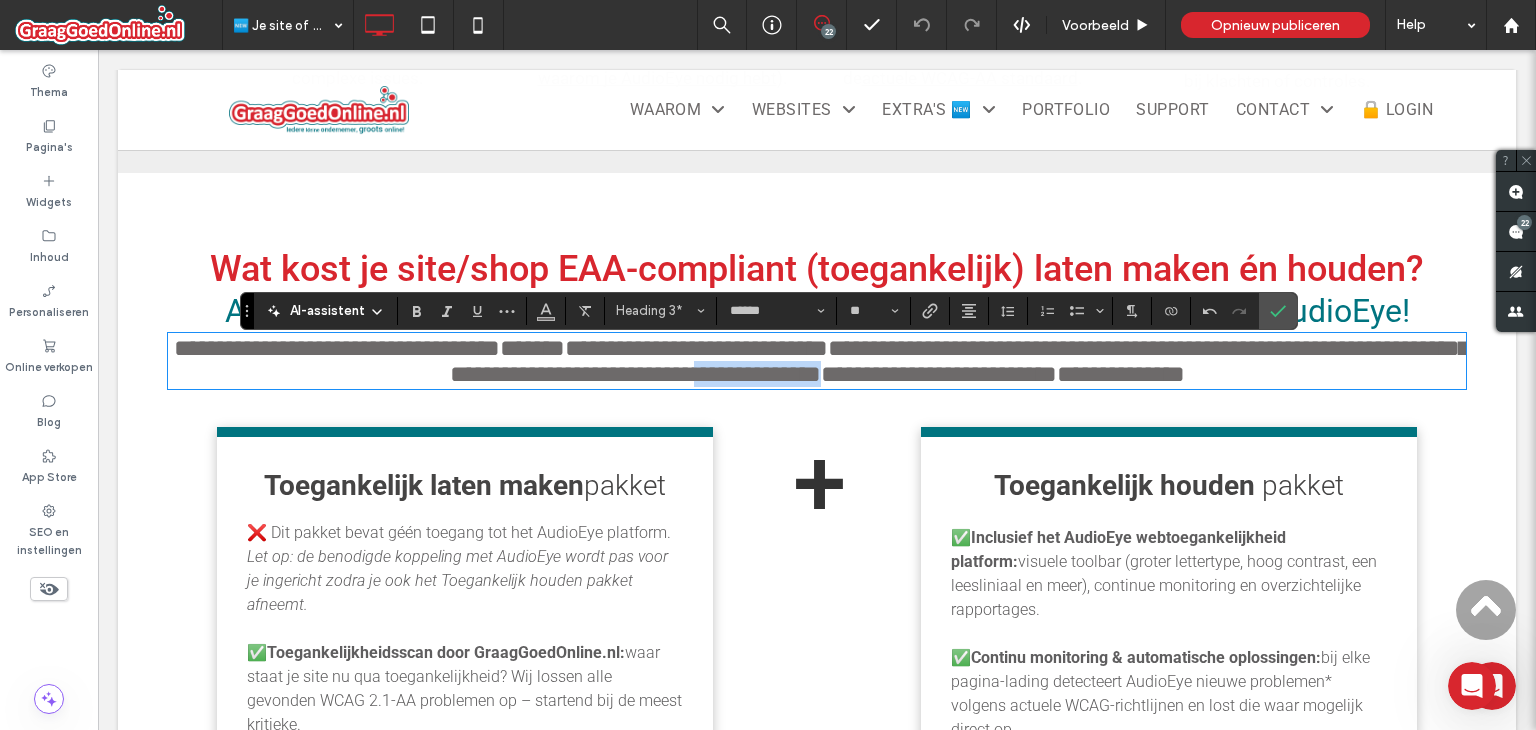 drag, startPoint x: 807, startPoint y: 393, endPoint x: 942, endPoint y: 381, distance: 135.53229 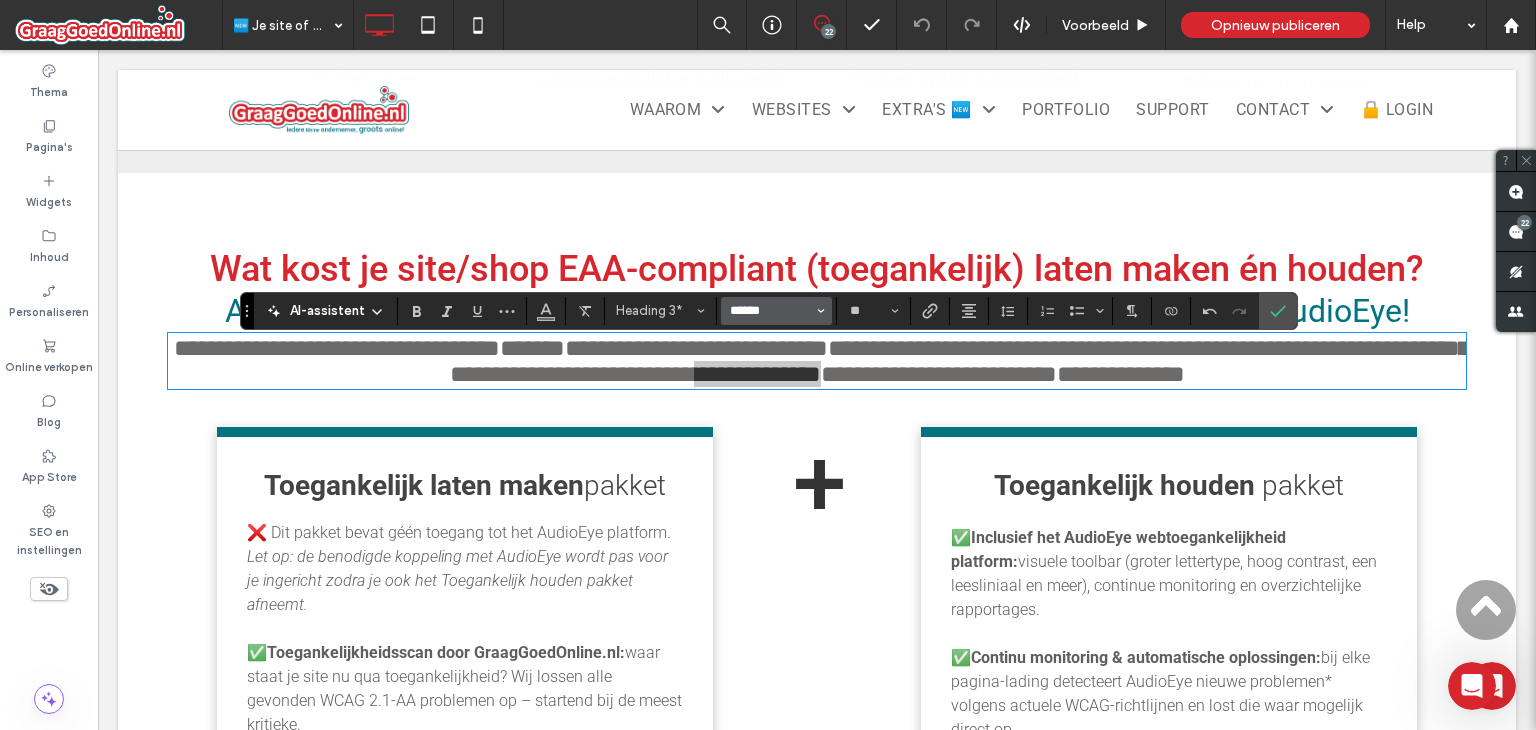 click on "******" at bounding box center (770, 311) 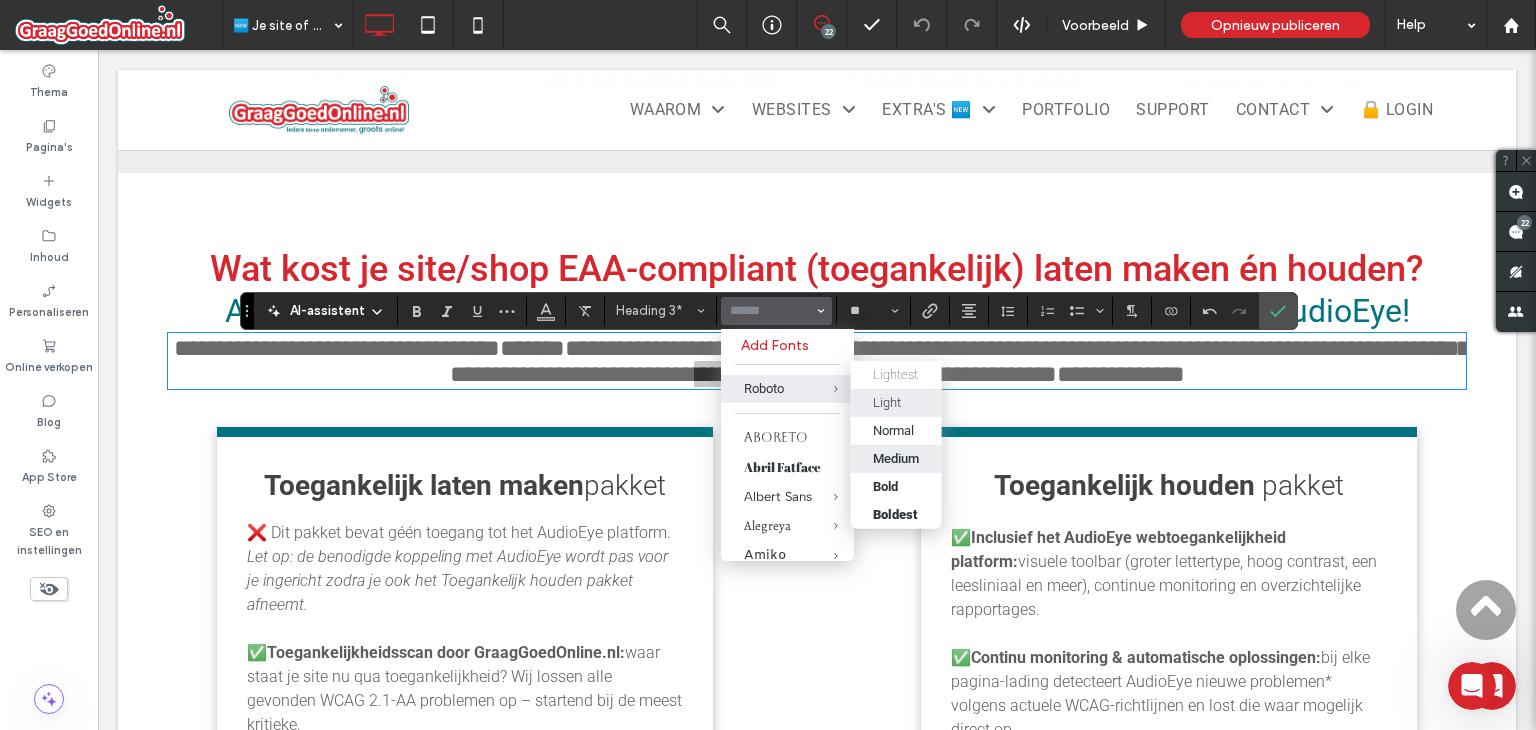 drag, startPoint x: 909, startPoint y: 448, endPoint x: 606, endPoint y: 283, distance: 345.01303 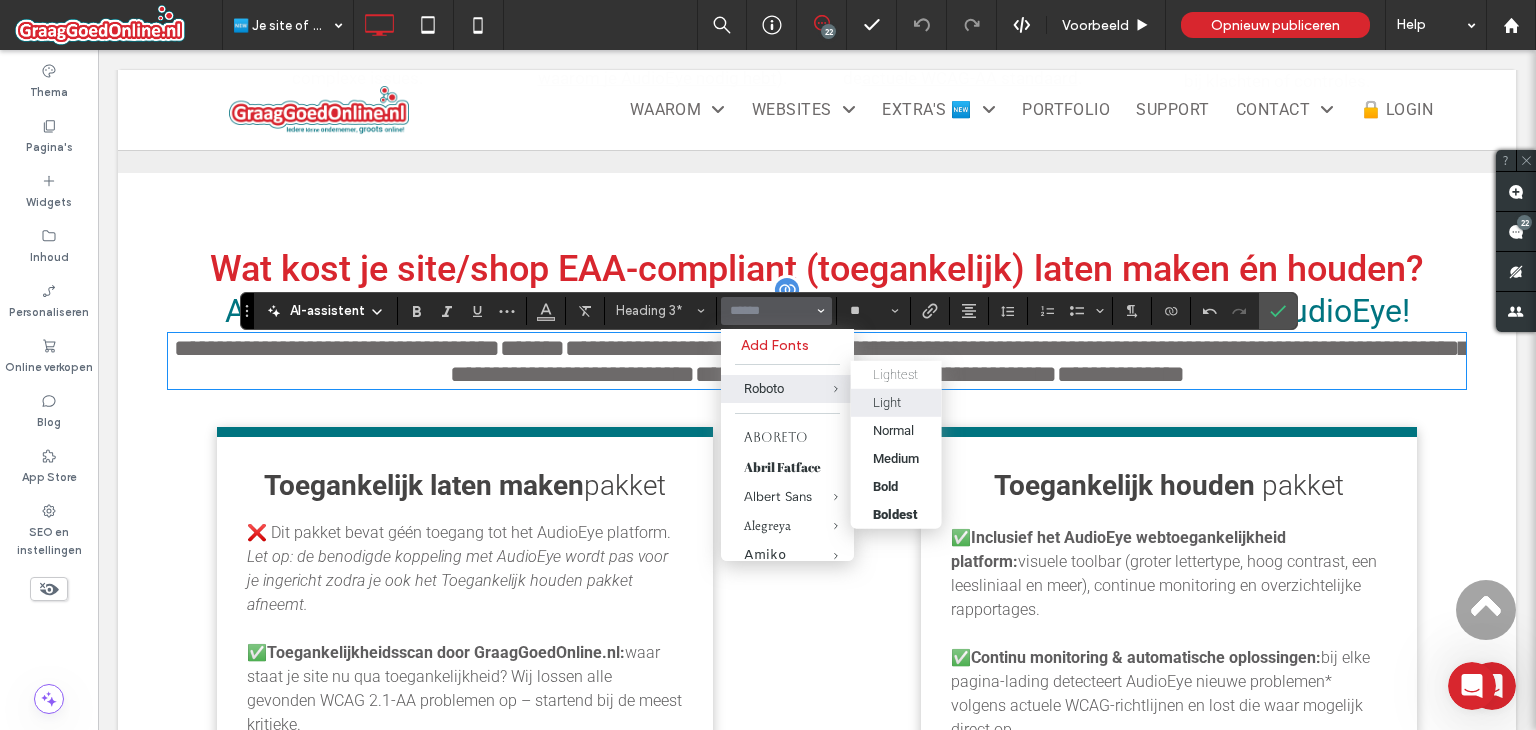 type on "******" 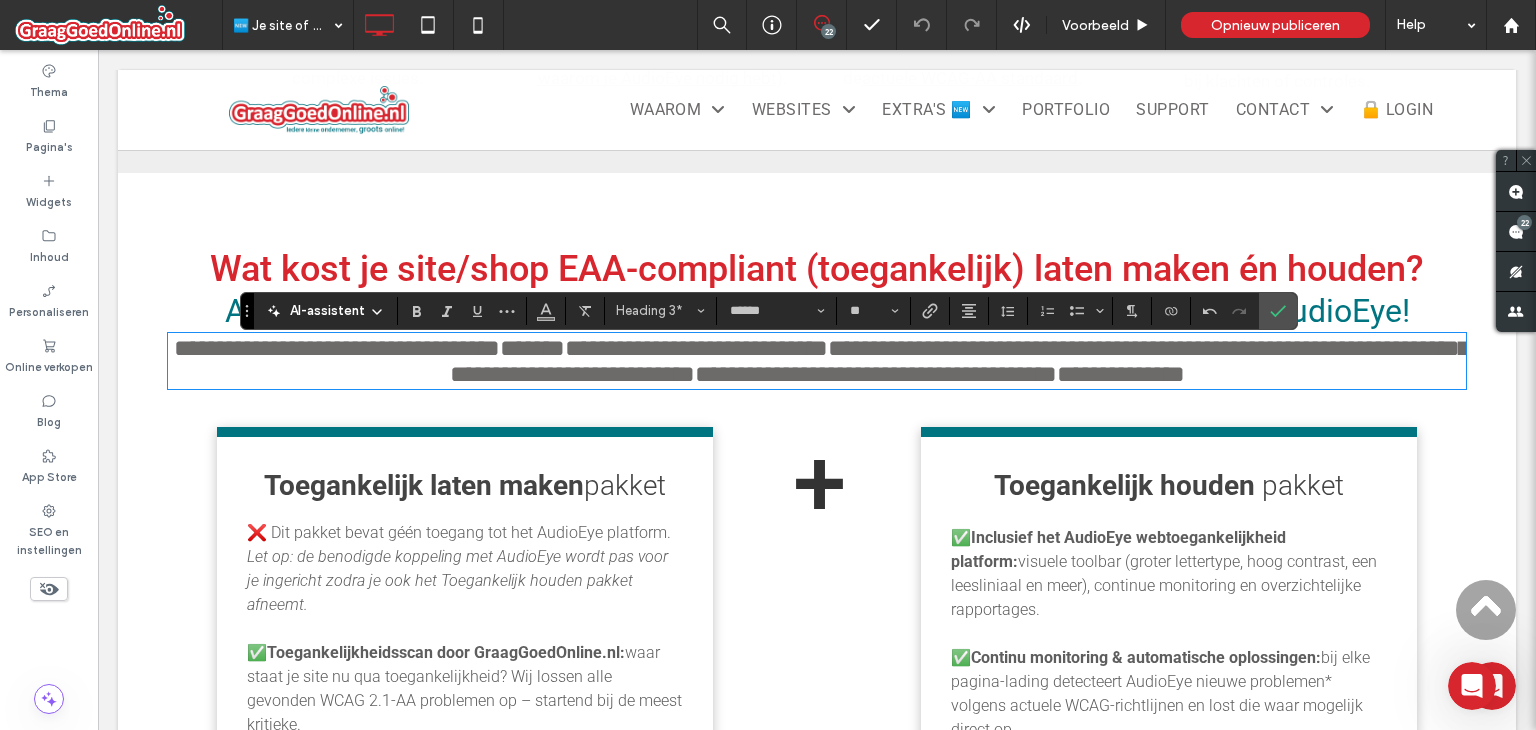 click on "**********" at bounding box center (960, 361) 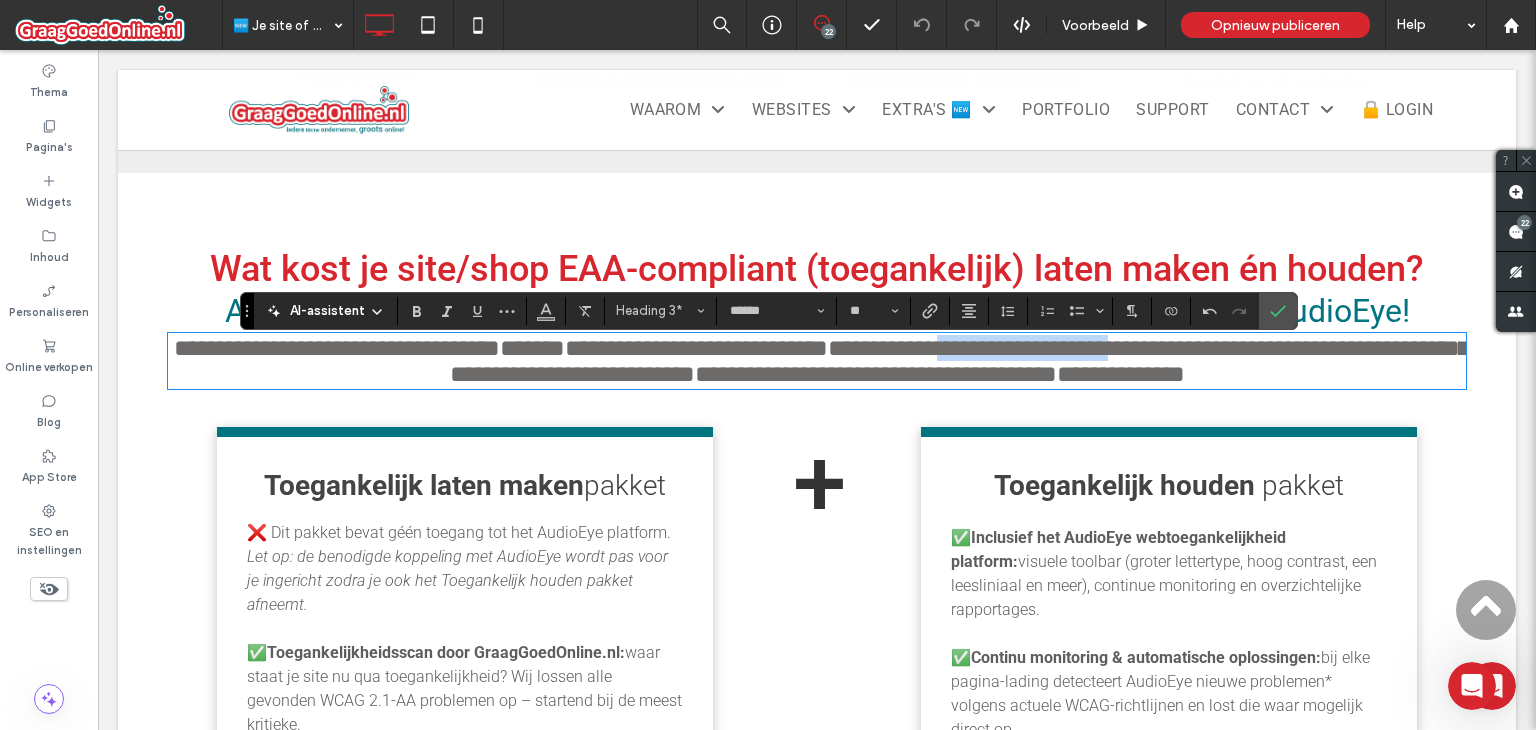 drag, startPoint x: 1146, startPoint y: 361, endPoint x: 1354, endPoint y: 355, distance: 208.08652 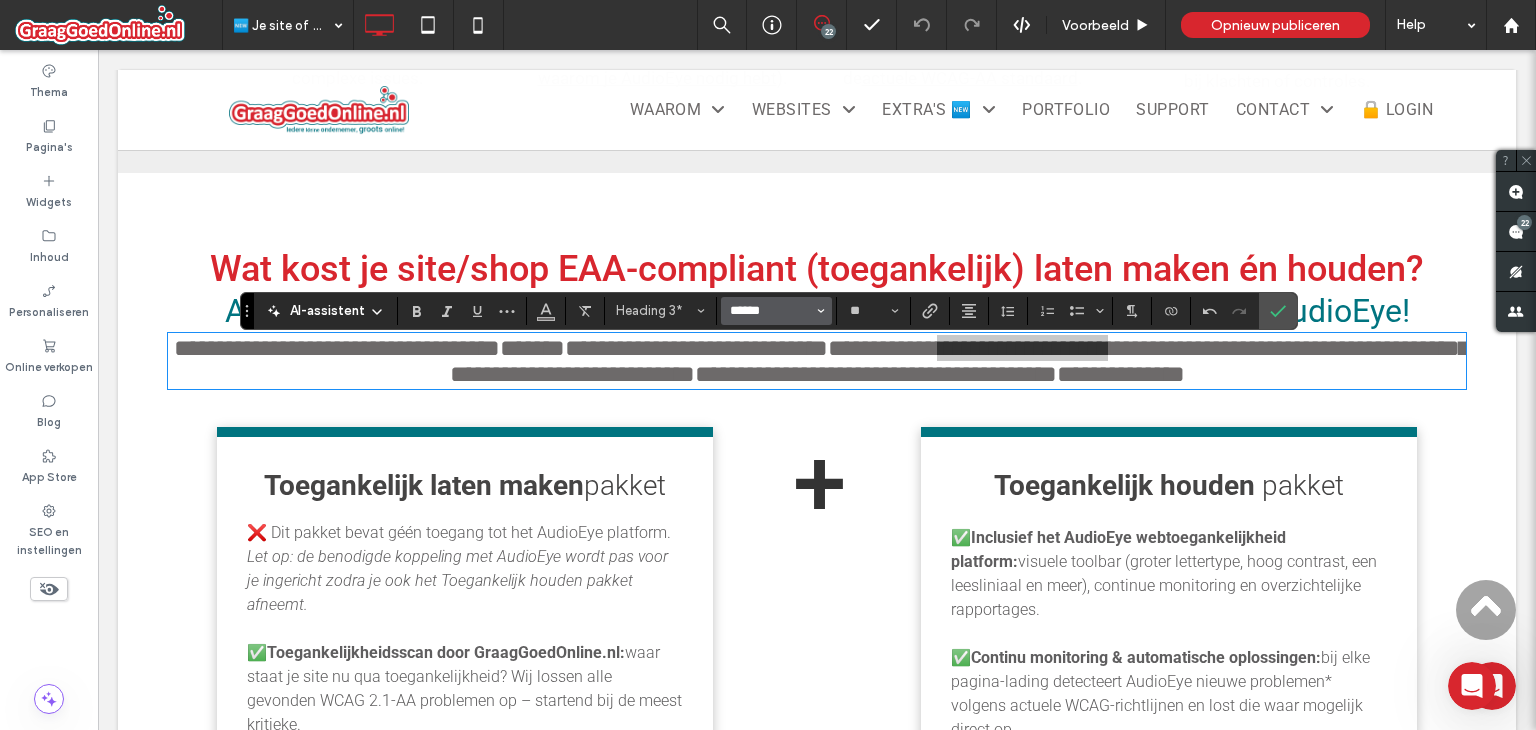click on "******" at bounding box center [770, 311] 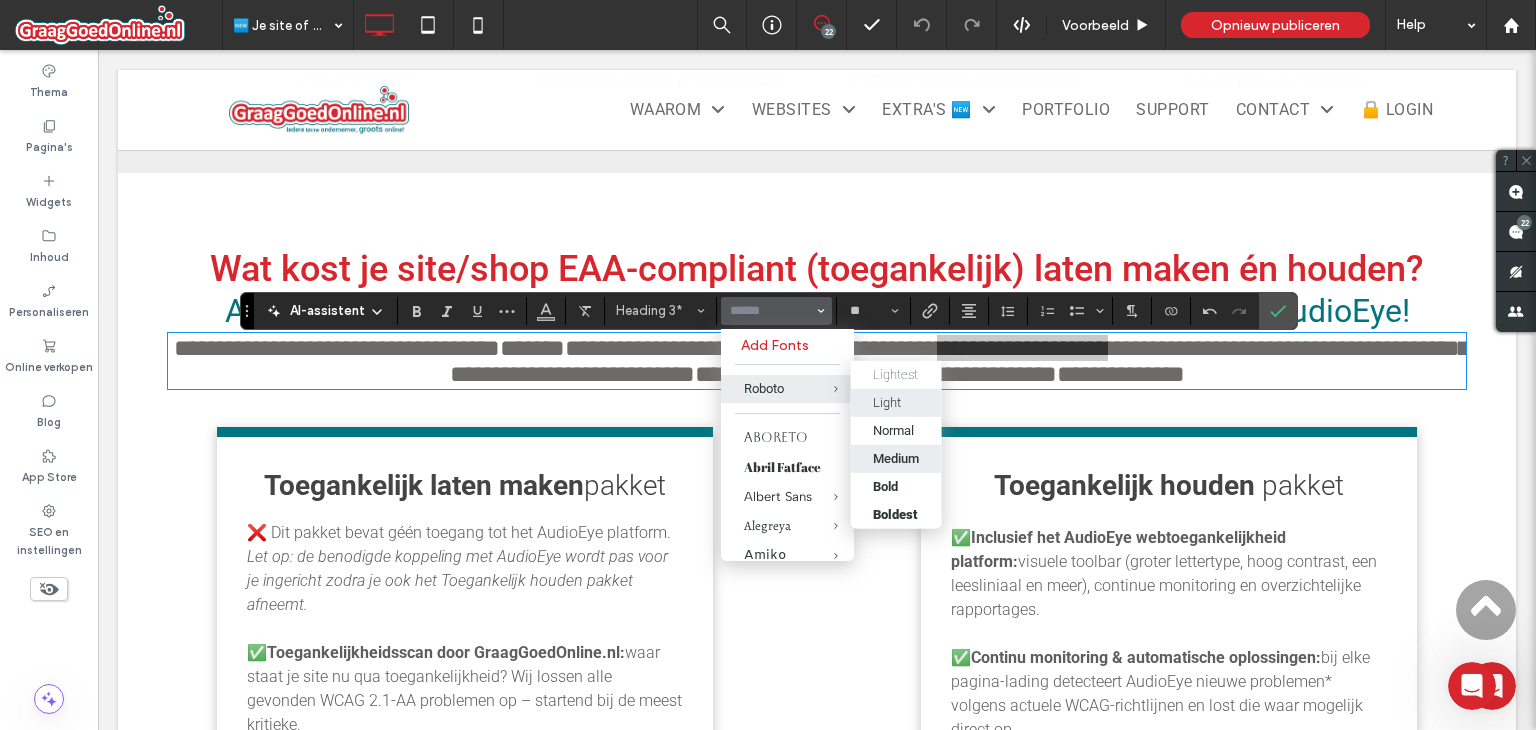 drag, startPoint x: 918, startPoint y: 454, endPoint x: 713, endPoint y: 381, distance: 217.60974 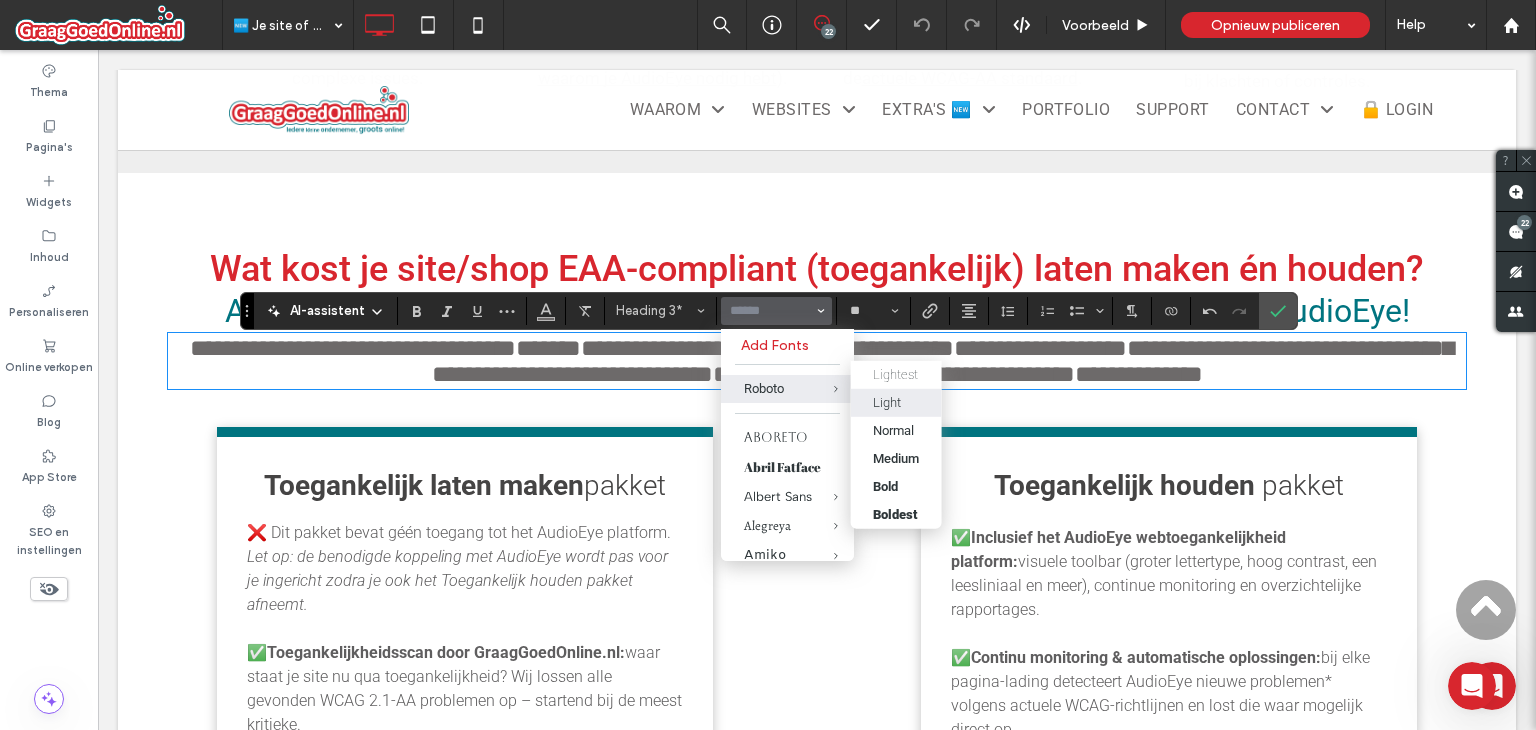 type on "******" 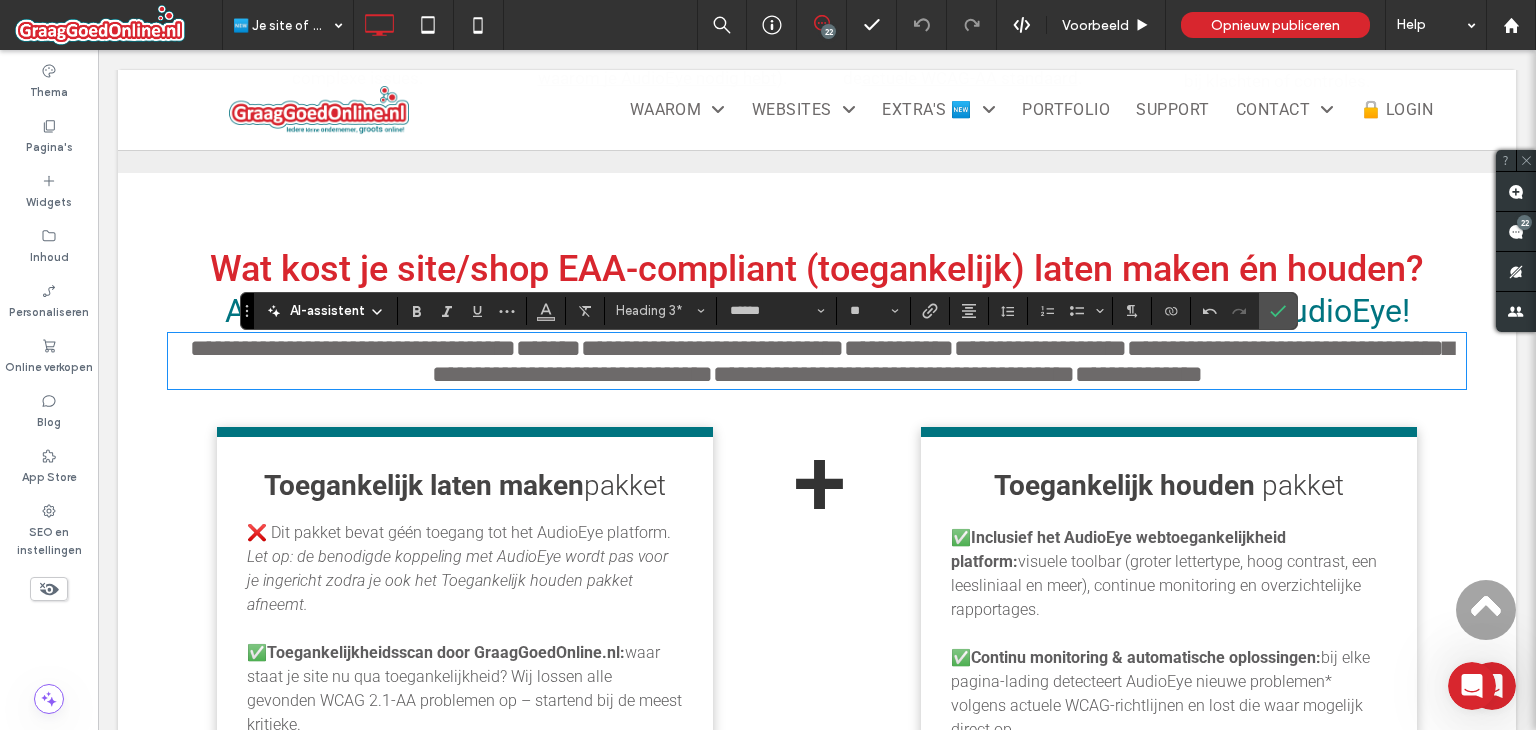 click on "**********" at bounding box center (943, 361) 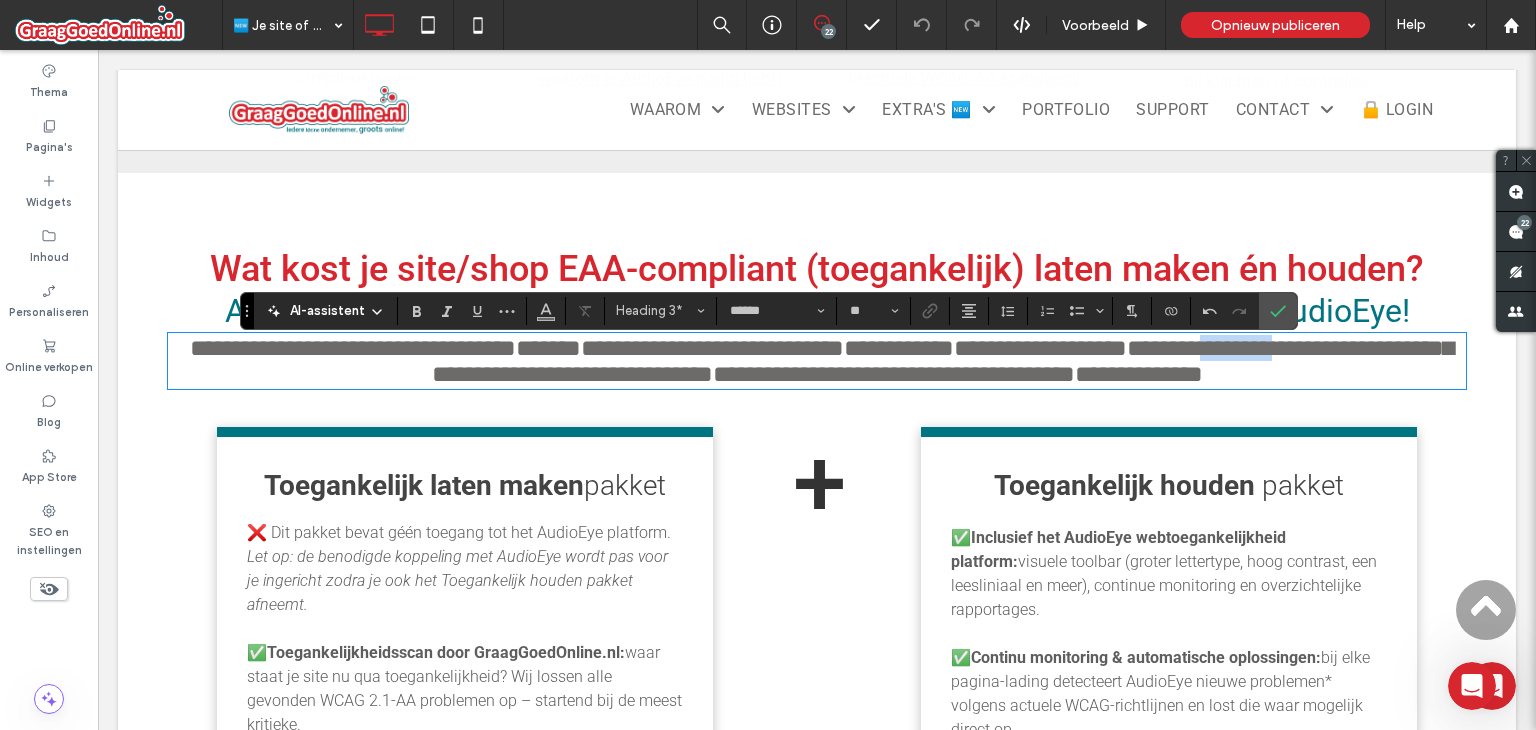 click on "**********" at bounding box center (943, 361) 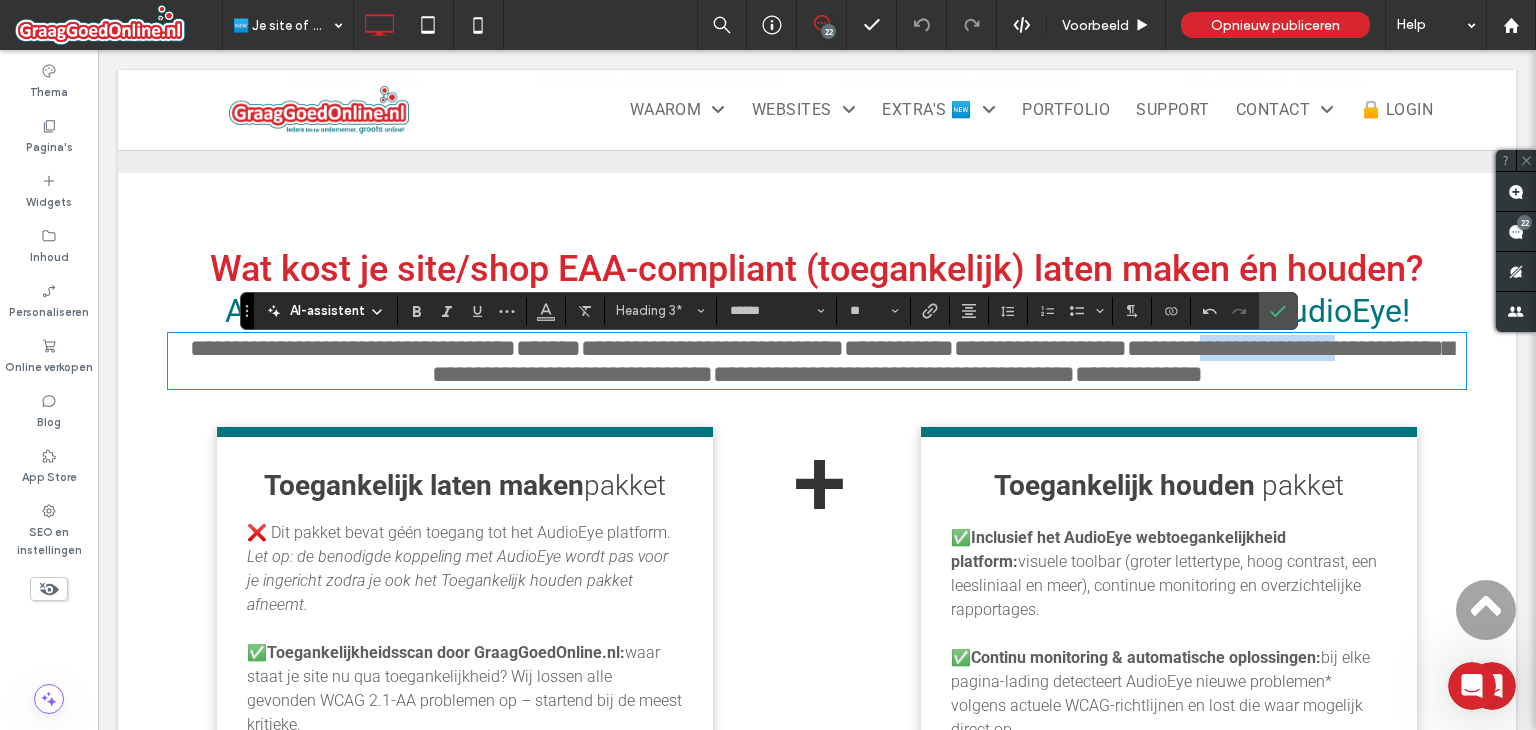 click on "**********" at bounding box center [943, 361] 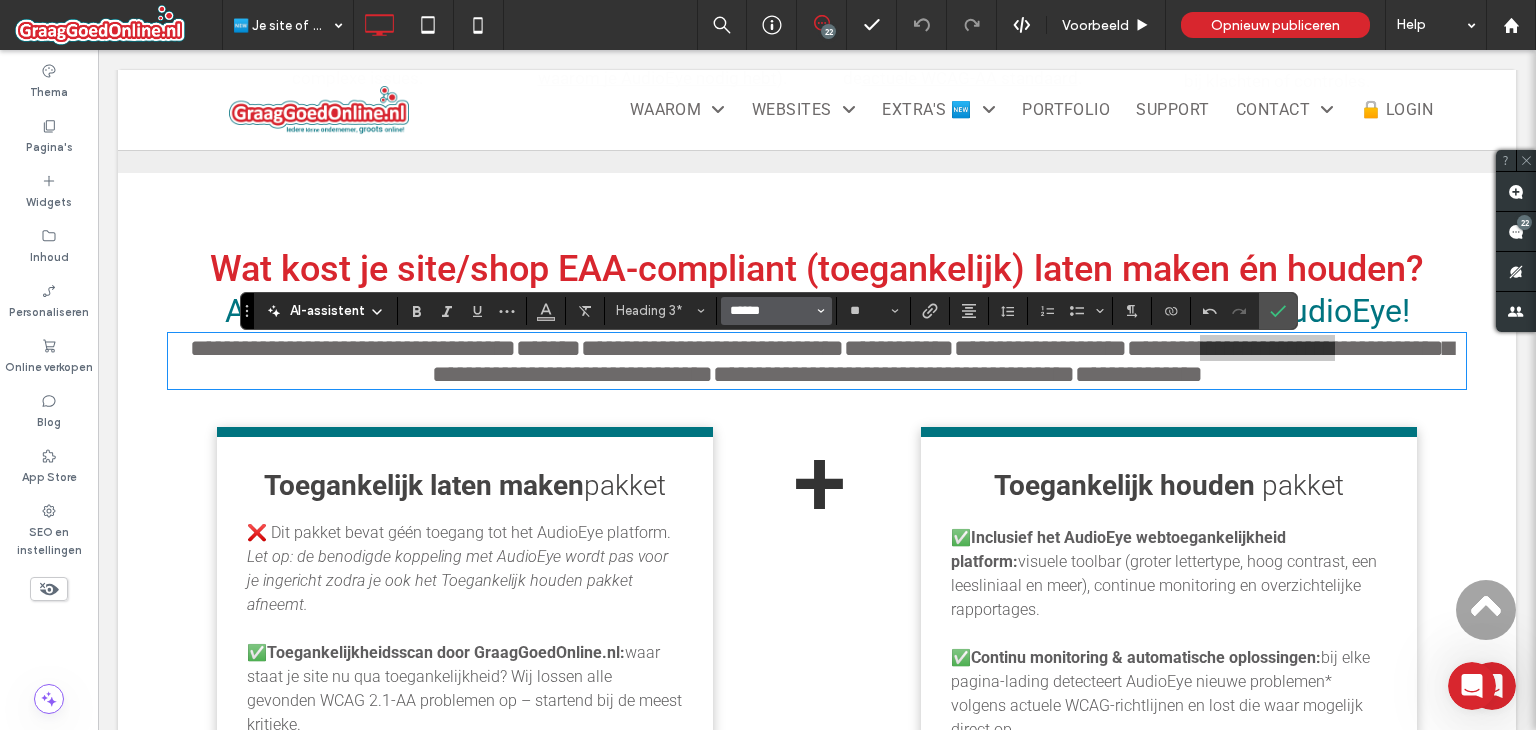 click on "******" at bounding box center [770, 311] 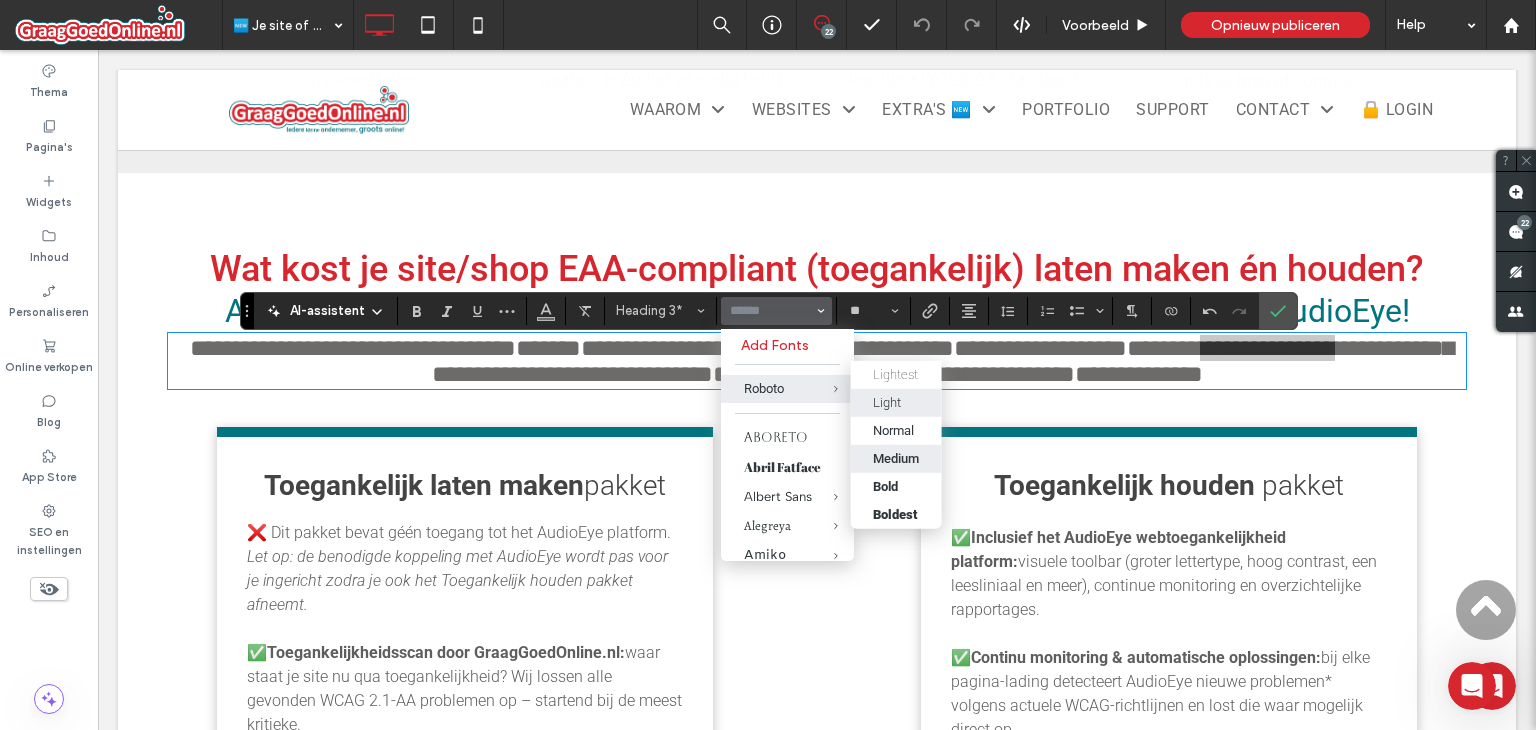 click on "Medium" at bounding box center [896, 458] 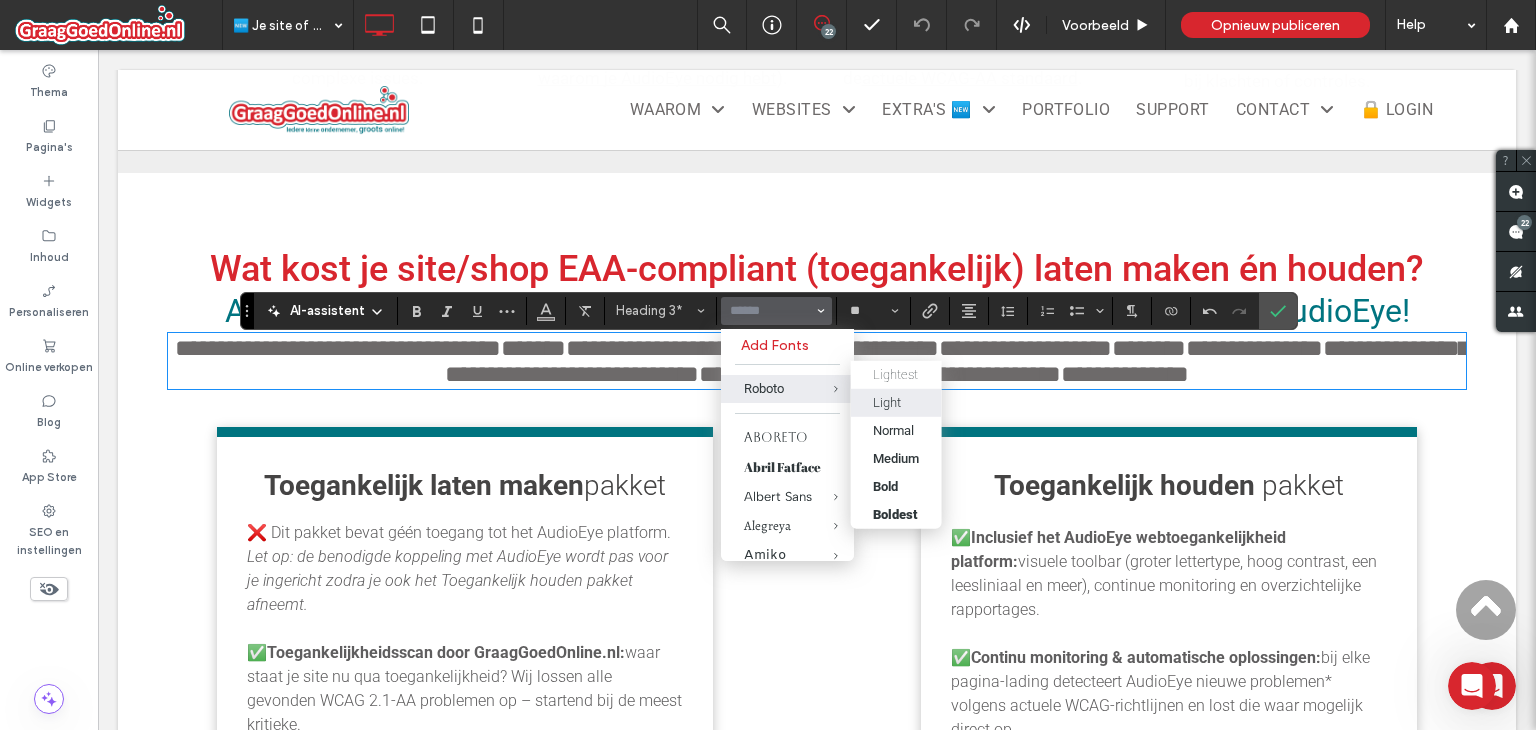 type on "******" 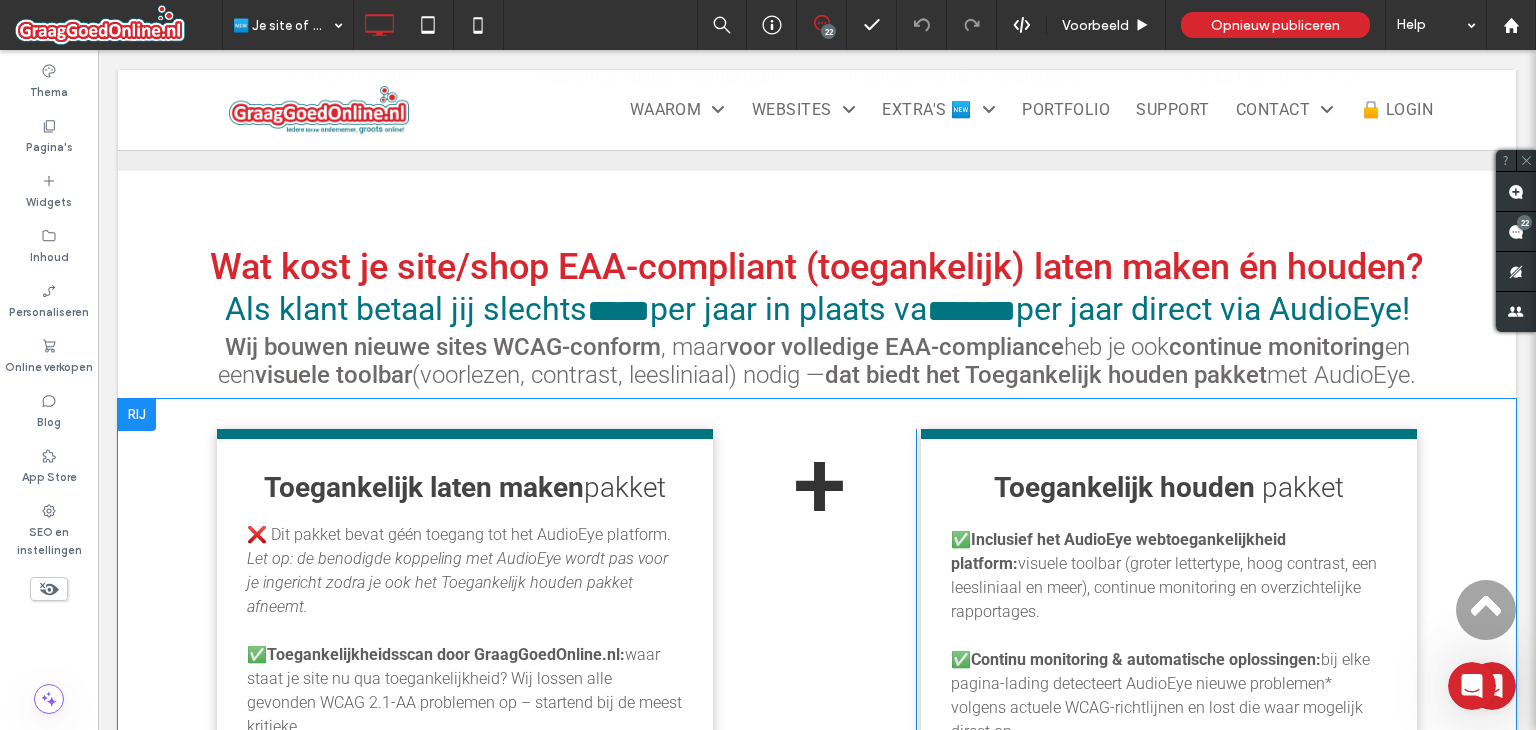 scroll, scrollTop: 1860, scrollLeft: 0, axis: vertical 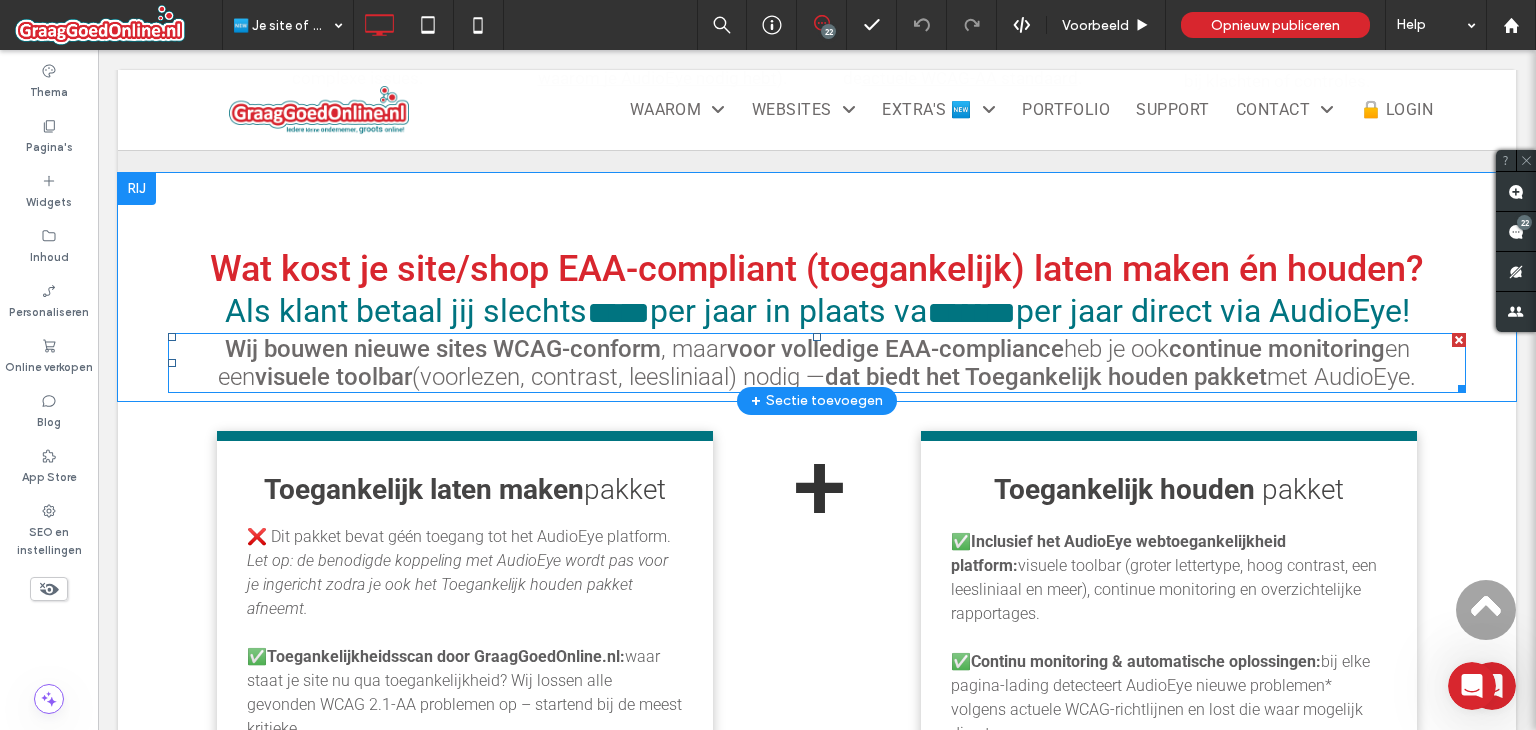 click on "voor volledige EAA-compliance" at bounding box center (895, 349) 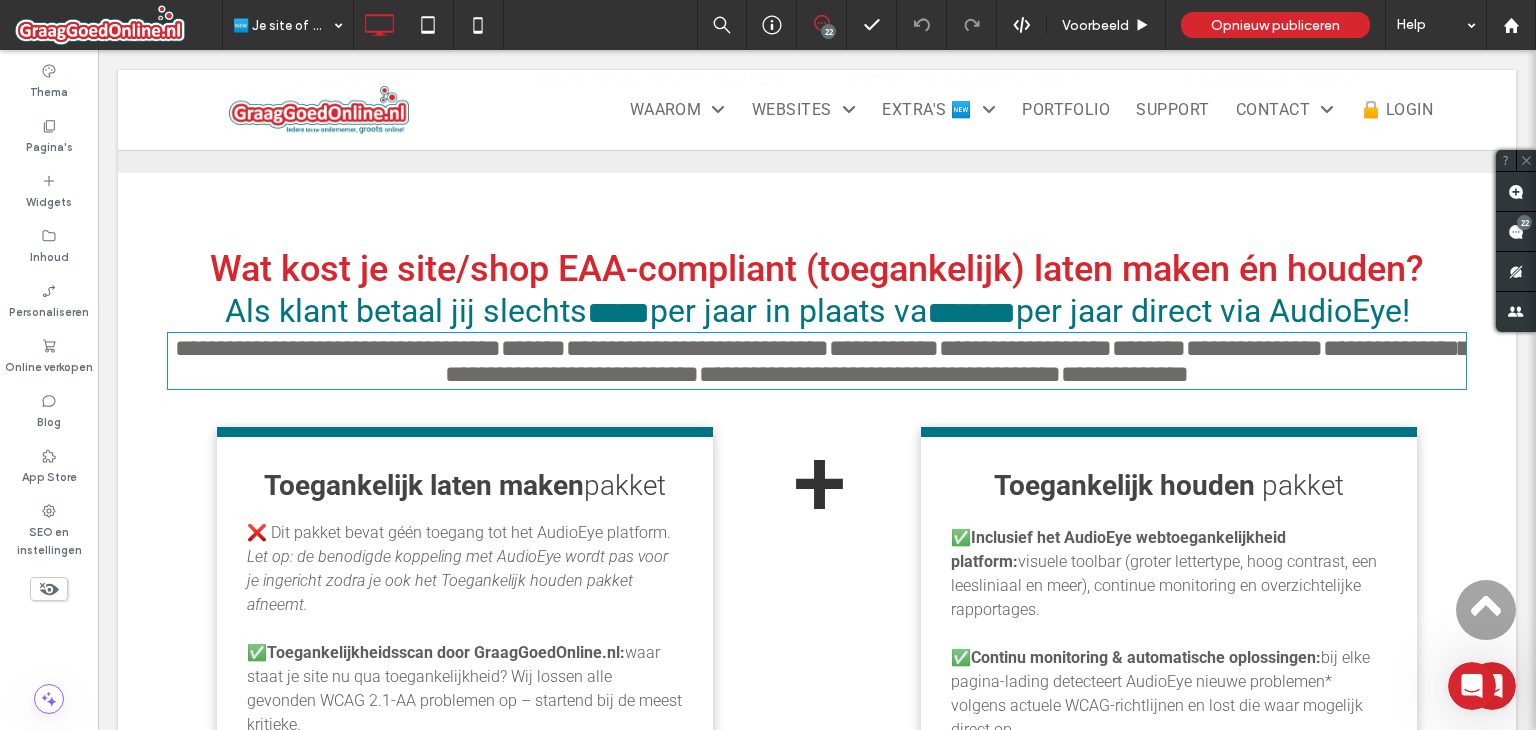 type on "******" 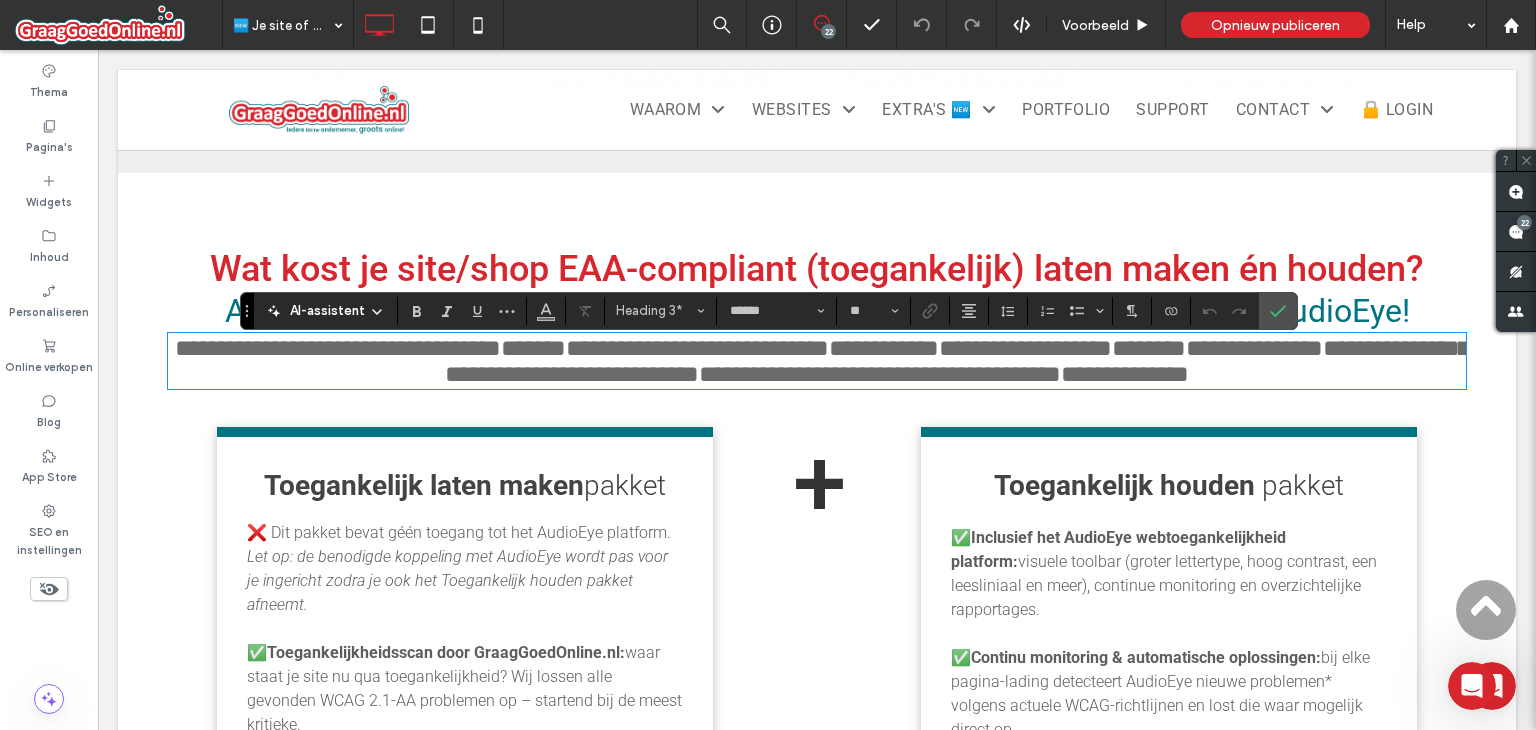 click on "**********" at bounding box center (697, 348) 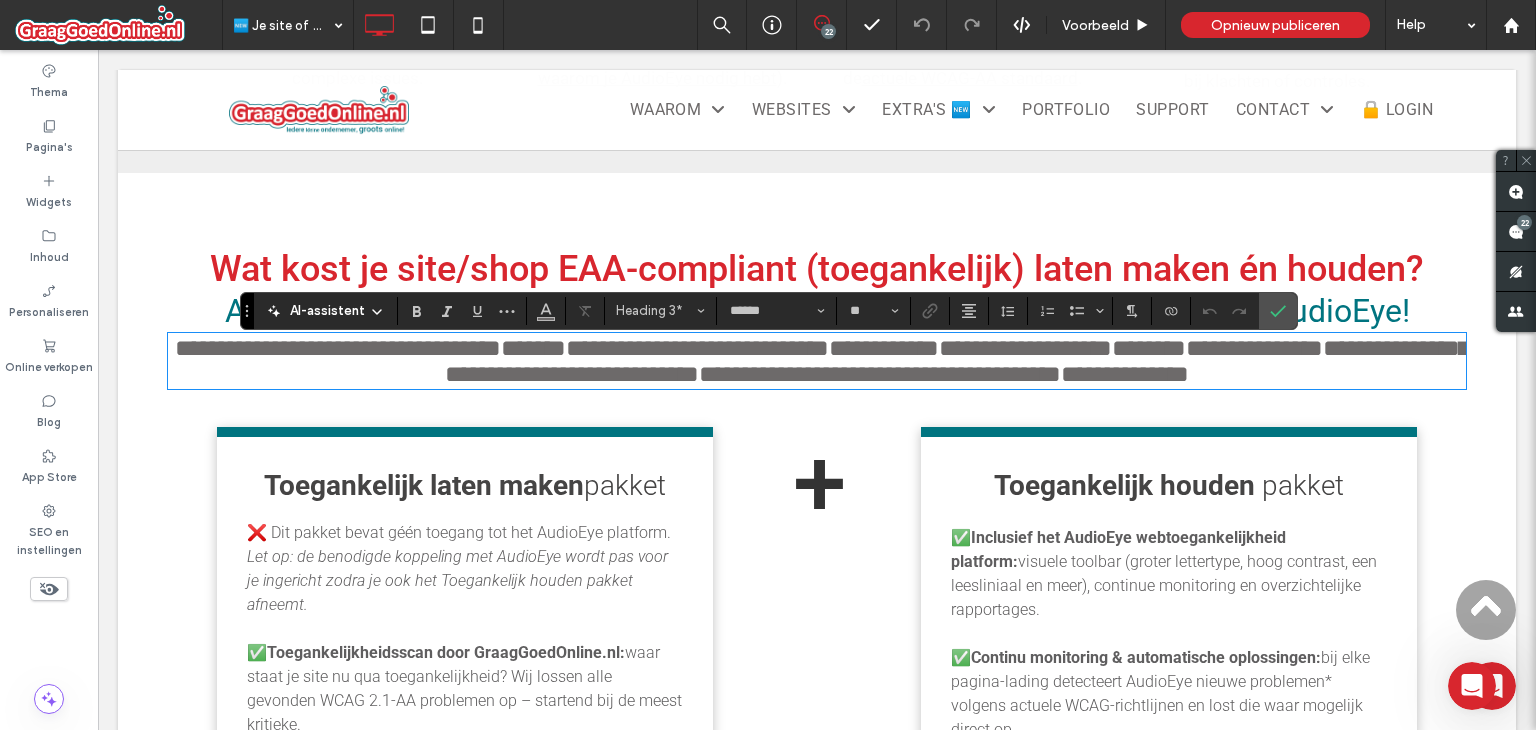 type 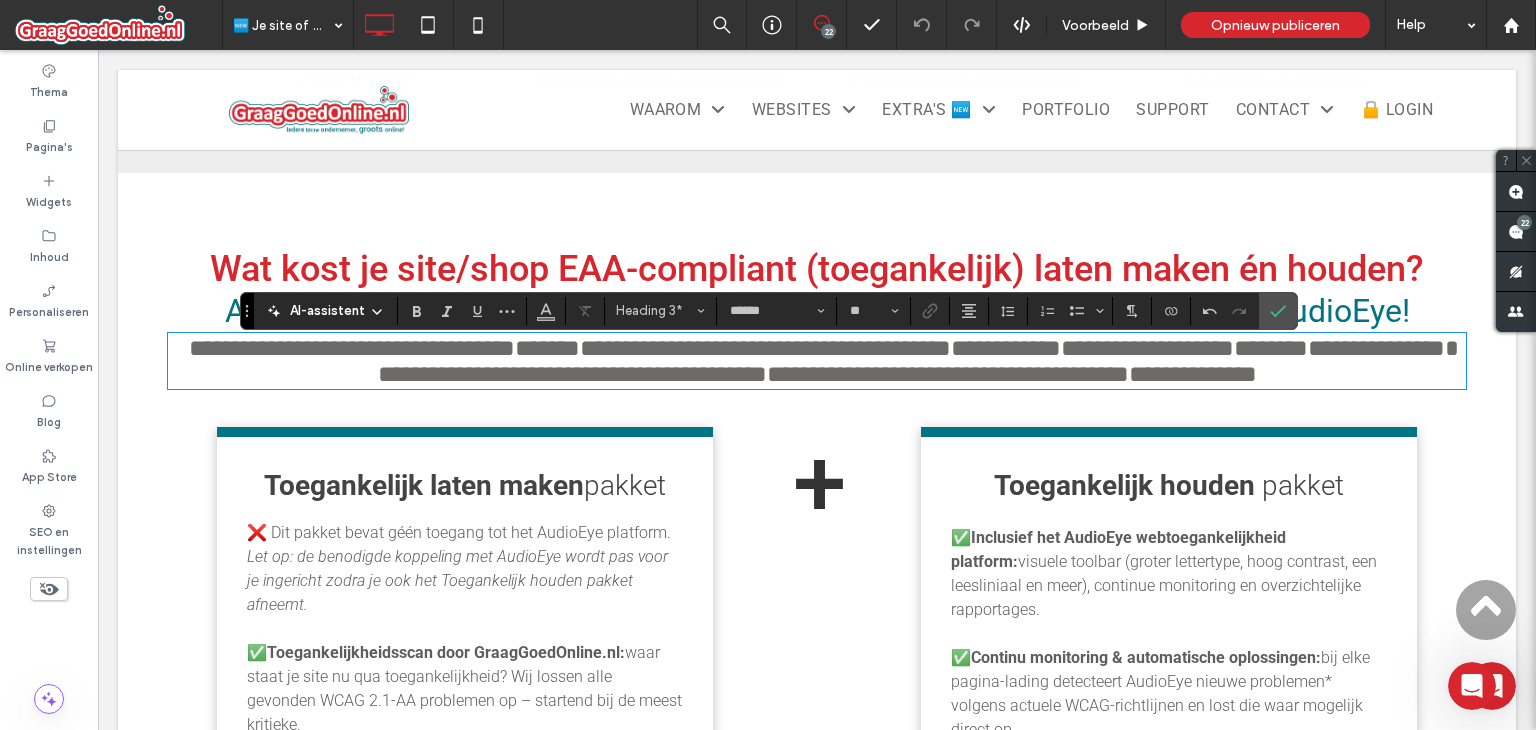 click on "**********" at bounding box center [765, 348] 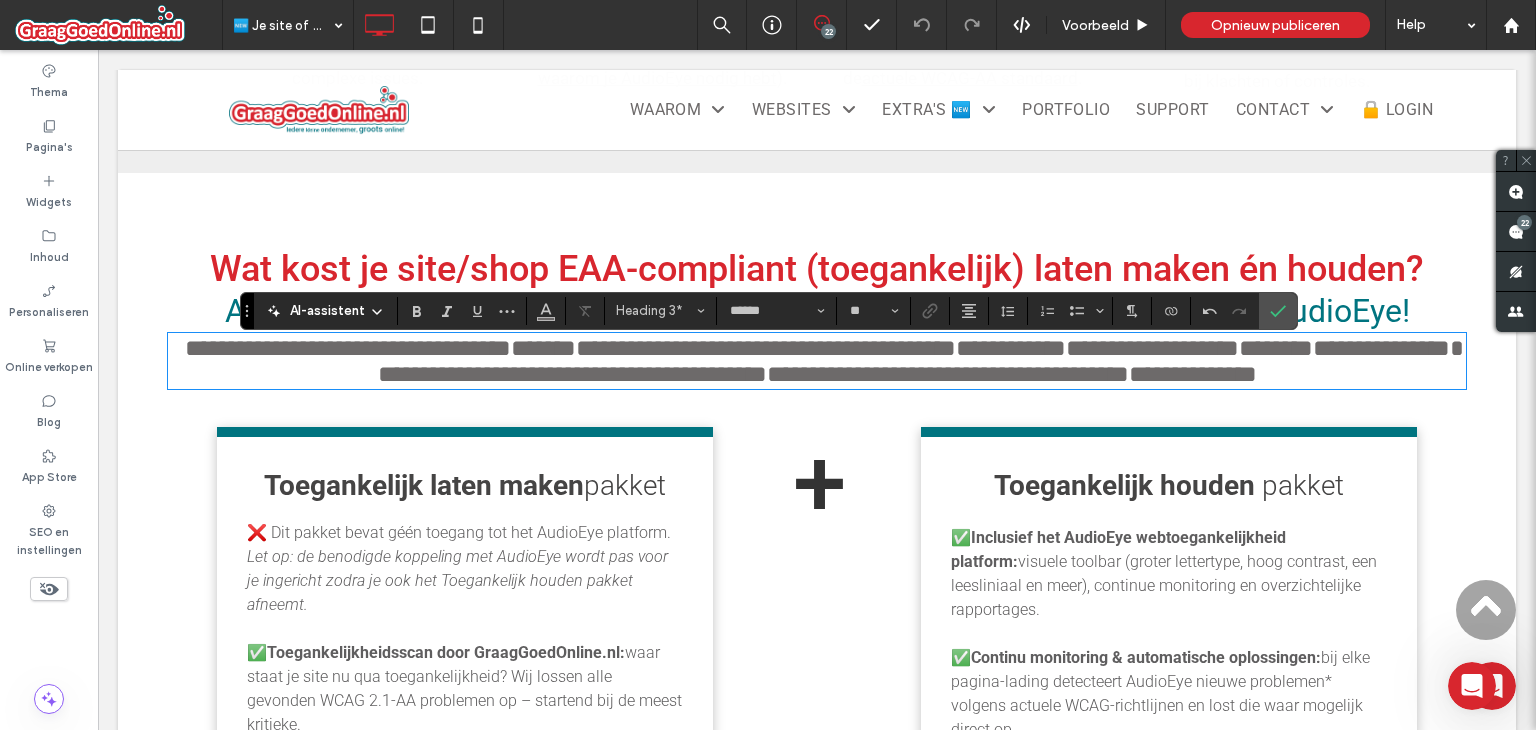 click on "**********" at bounding box center (766, 348) 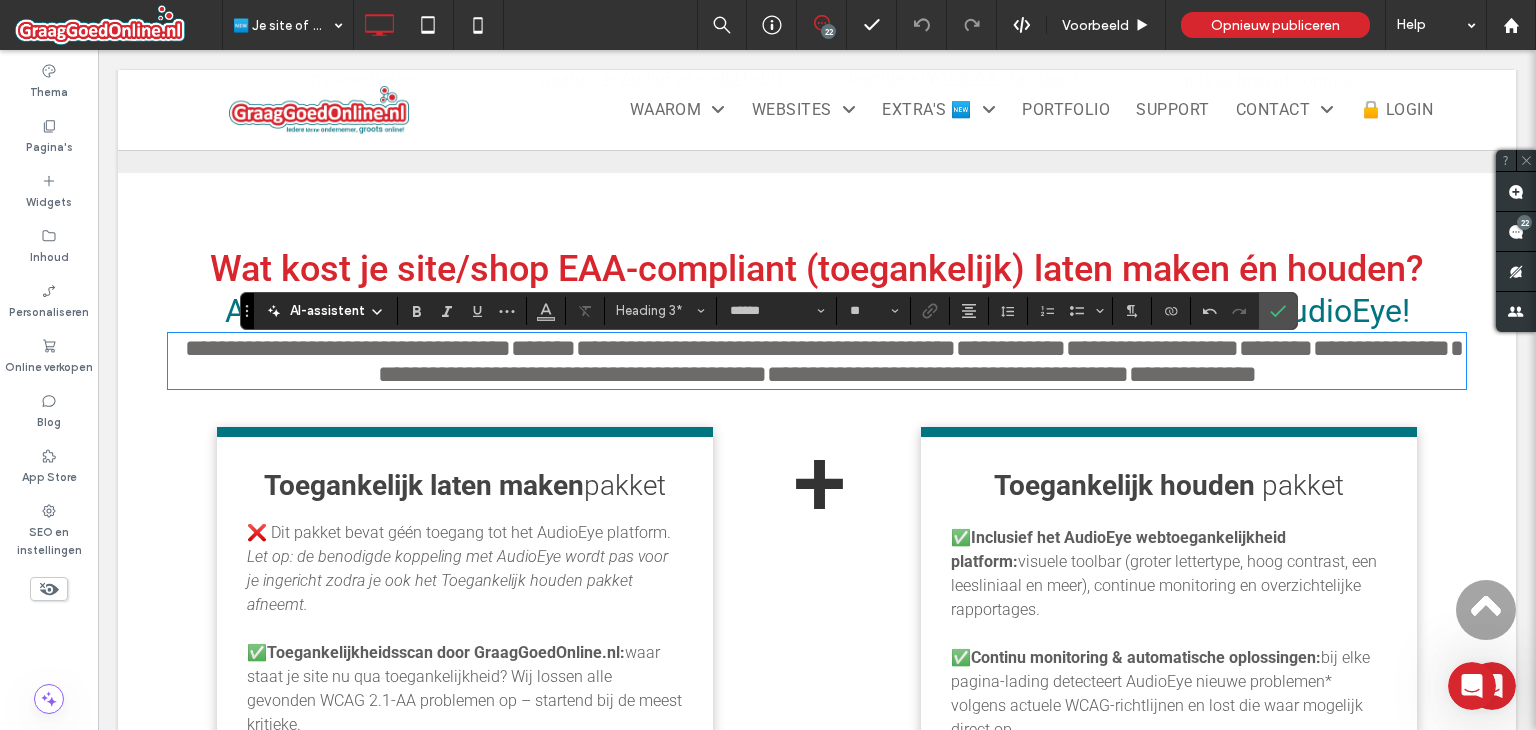 click on "**********" at bounding box center (1381, 348) 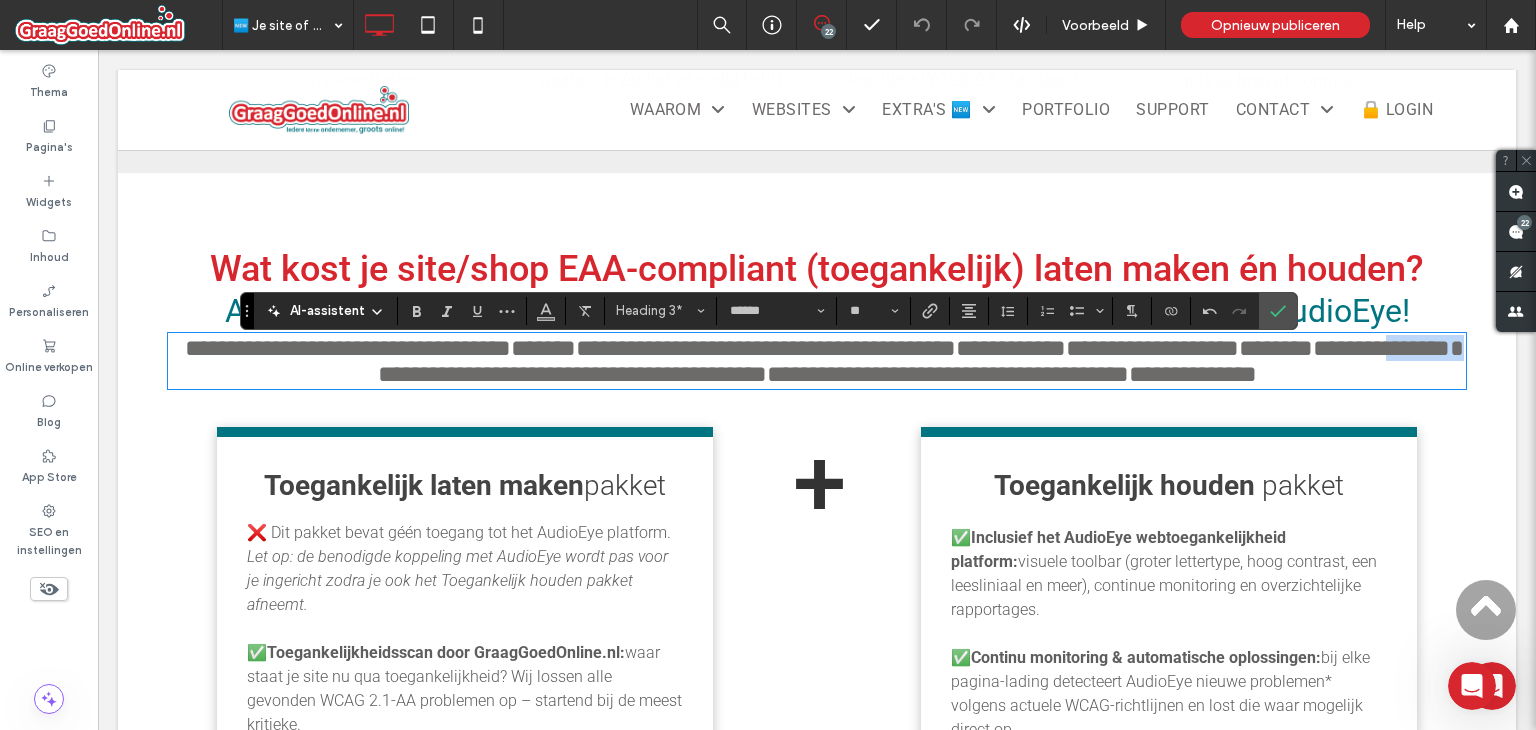 click on "**********" at bounding box center [1381, 348] 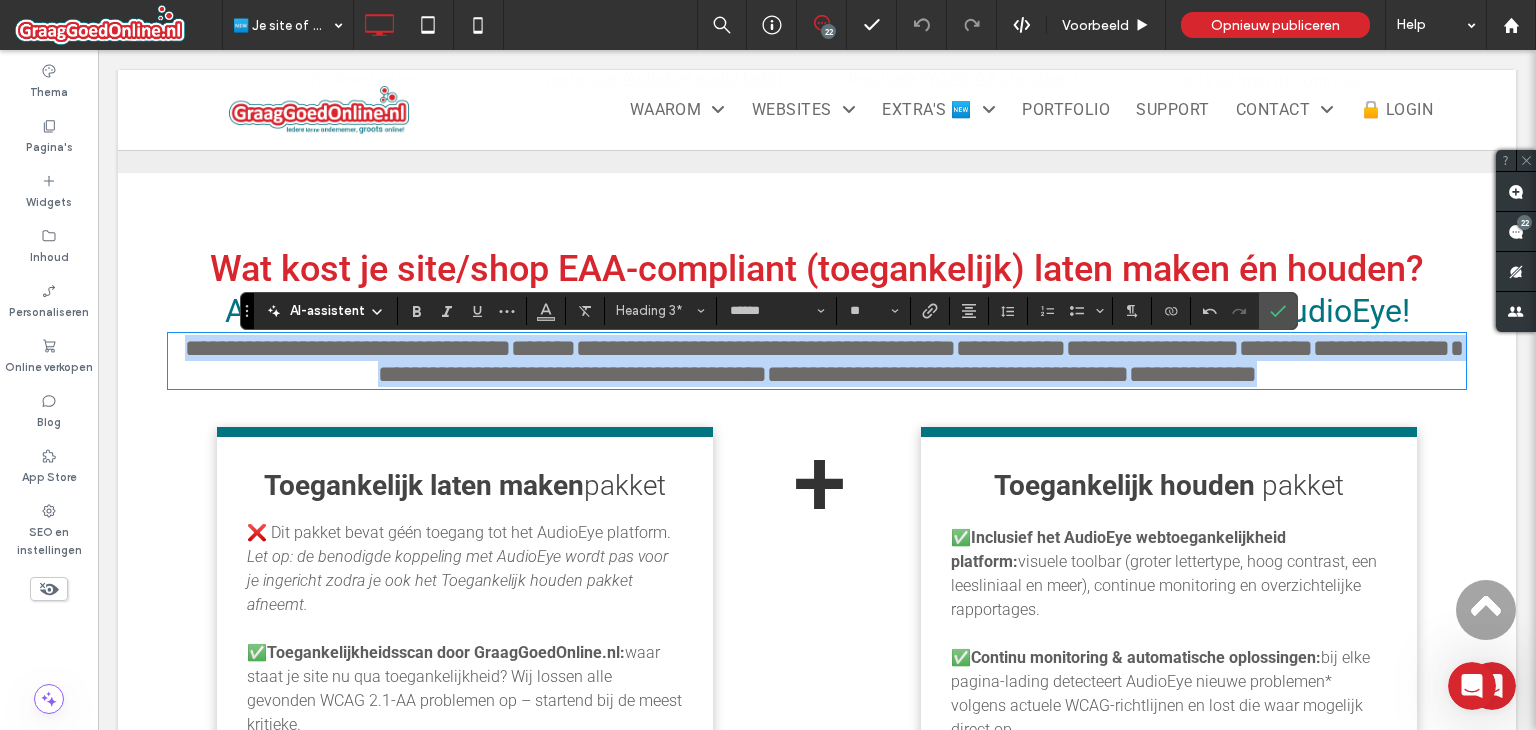 click on "**********" at bounding box center (1381, 348) 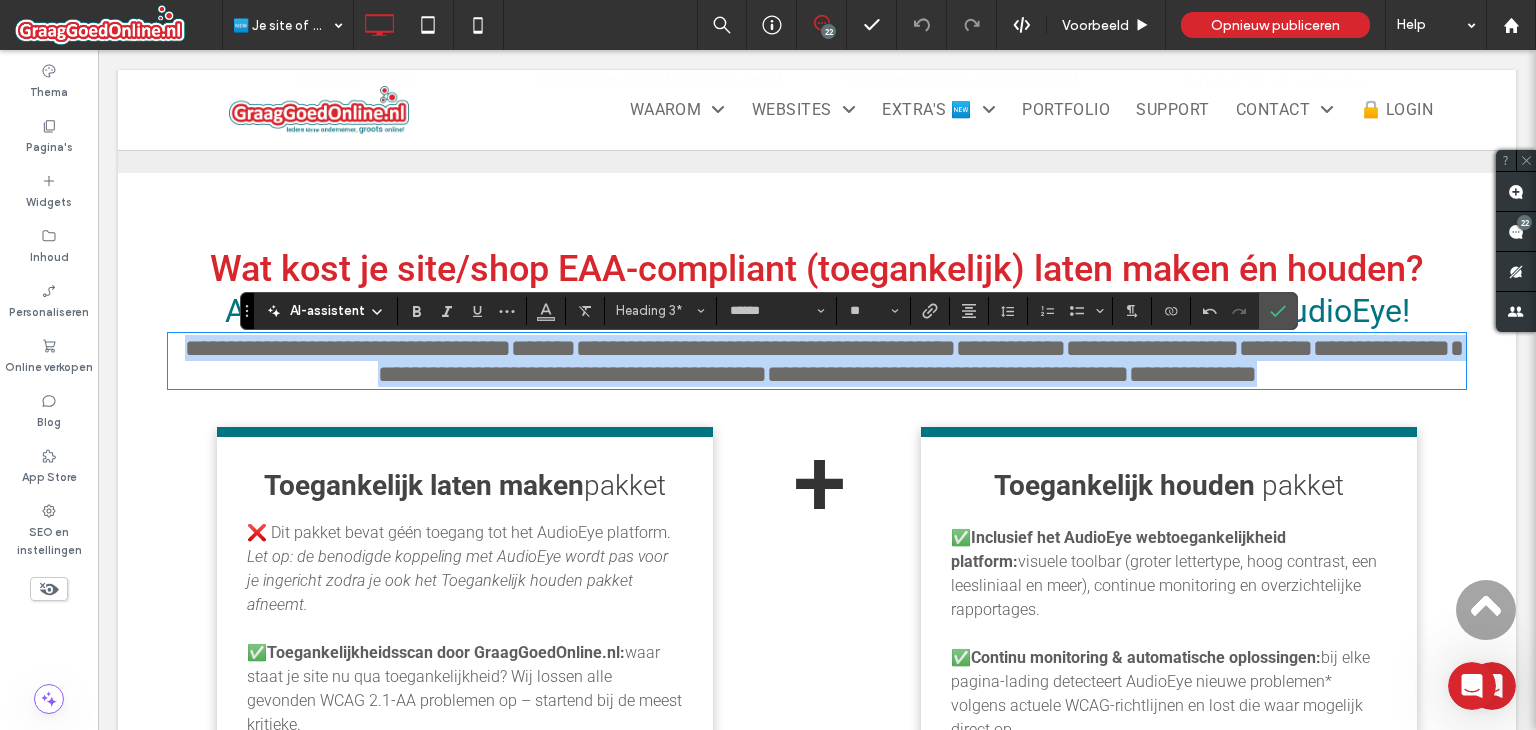 copy on "******* *" 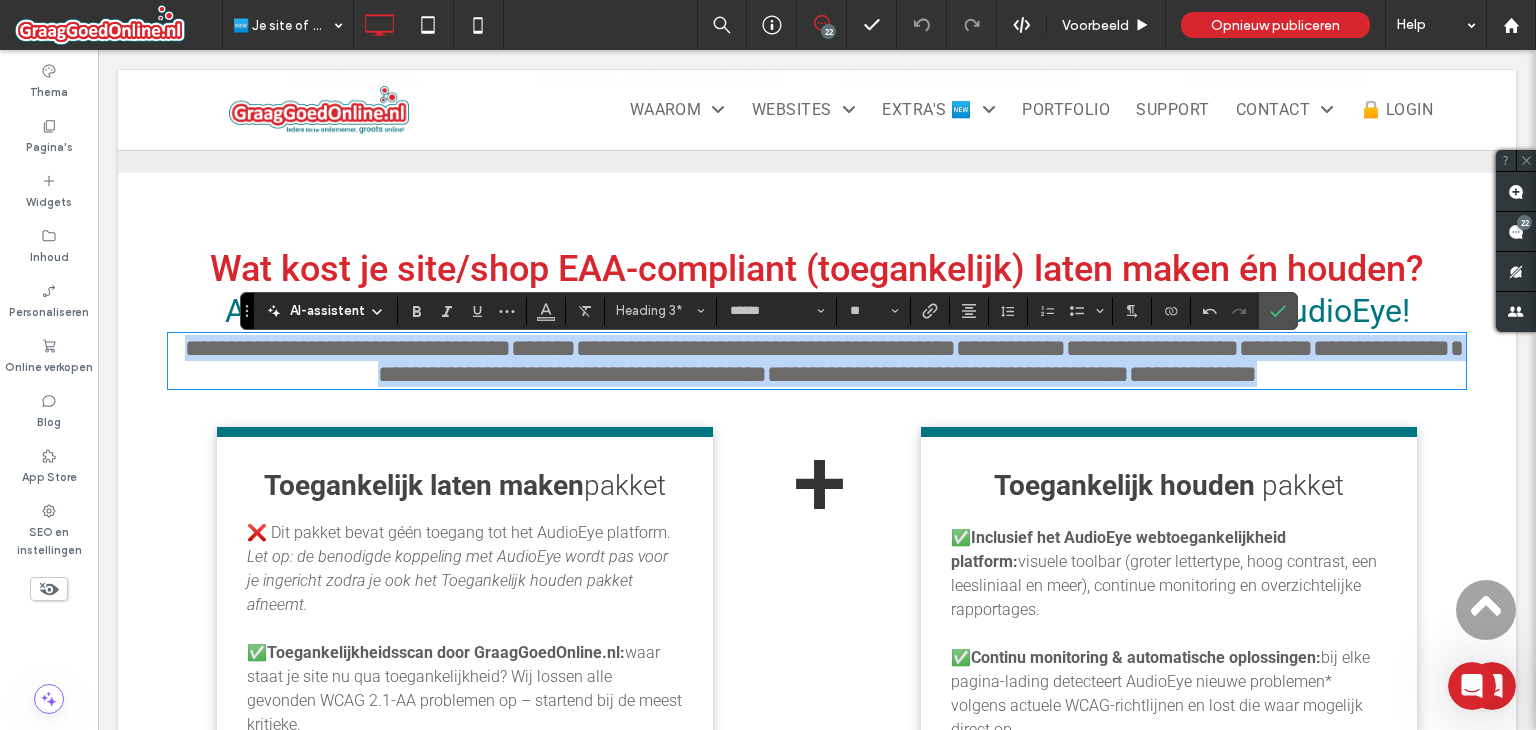 click on "**********" at bounding box center [1011, 348] 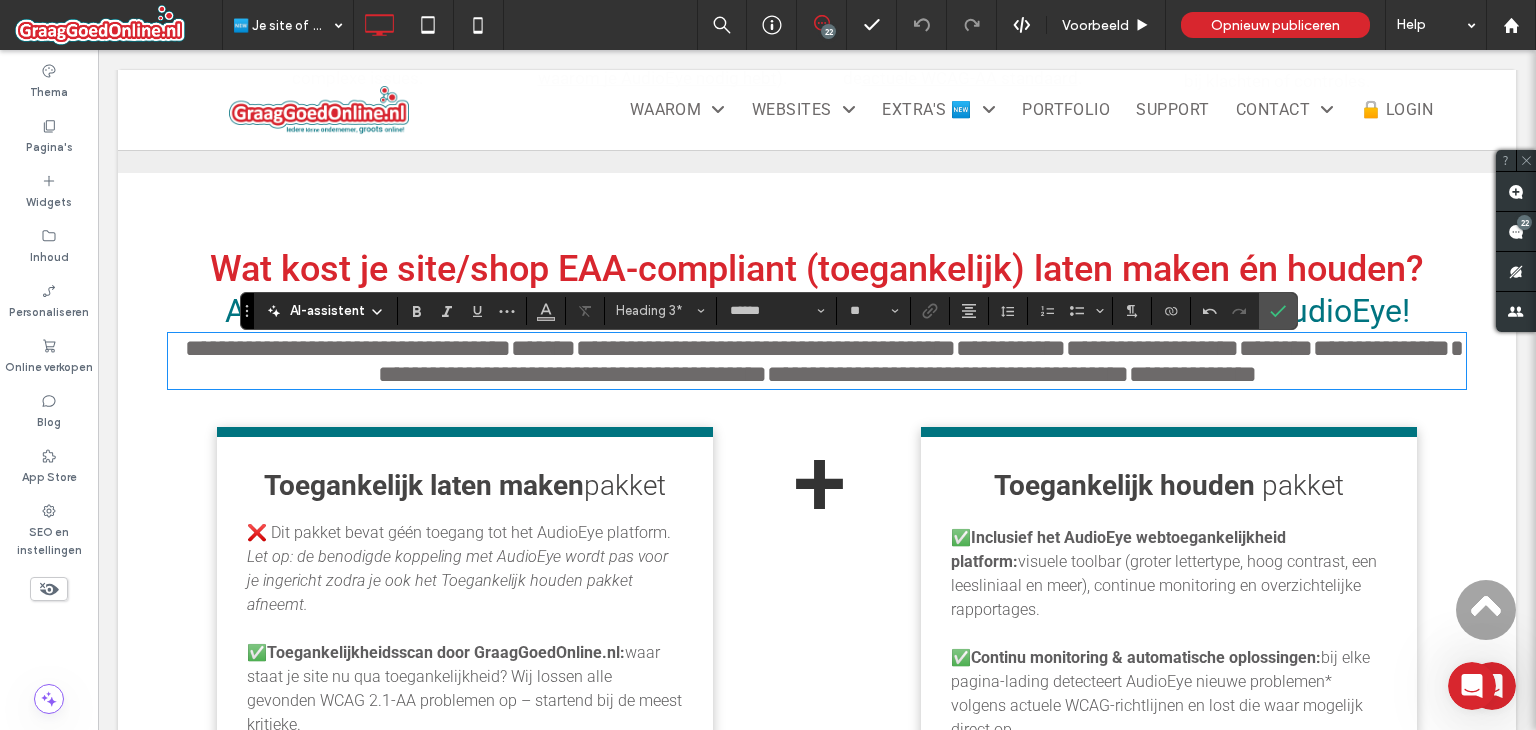 click on "**********" at bounding box center (921, 361) 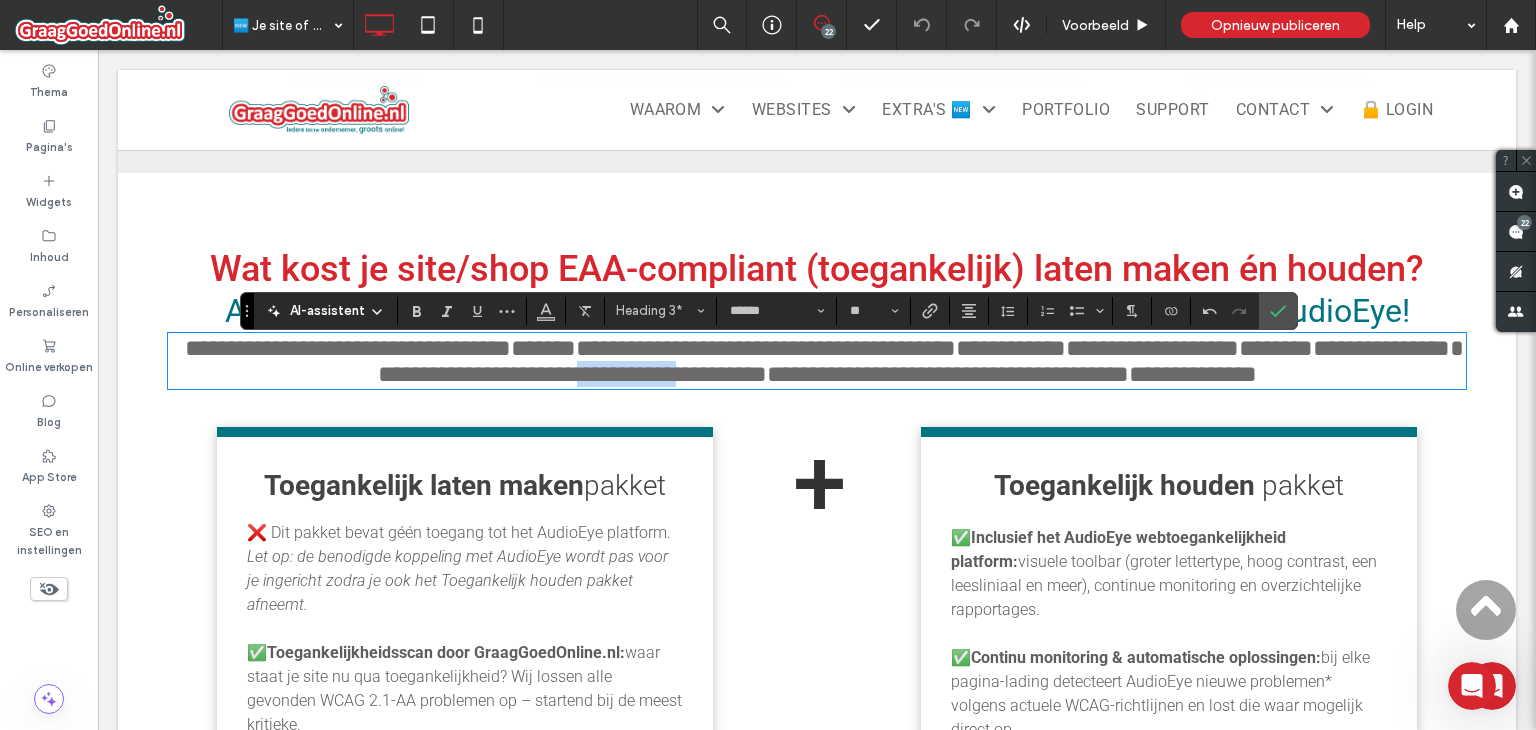 click on "**********" at bounding box center [921, 361] 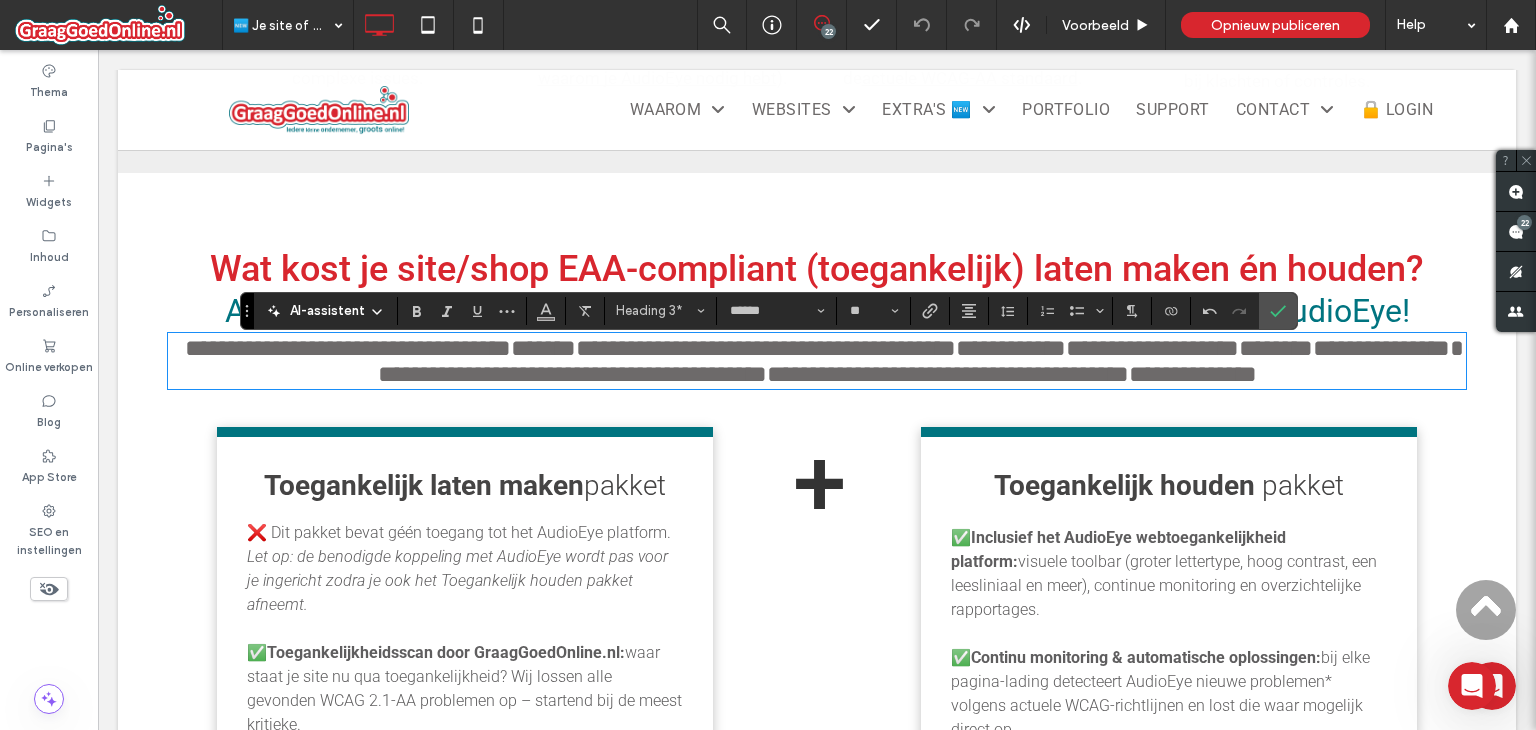 click on "**********" at bounding box center [921, 361] 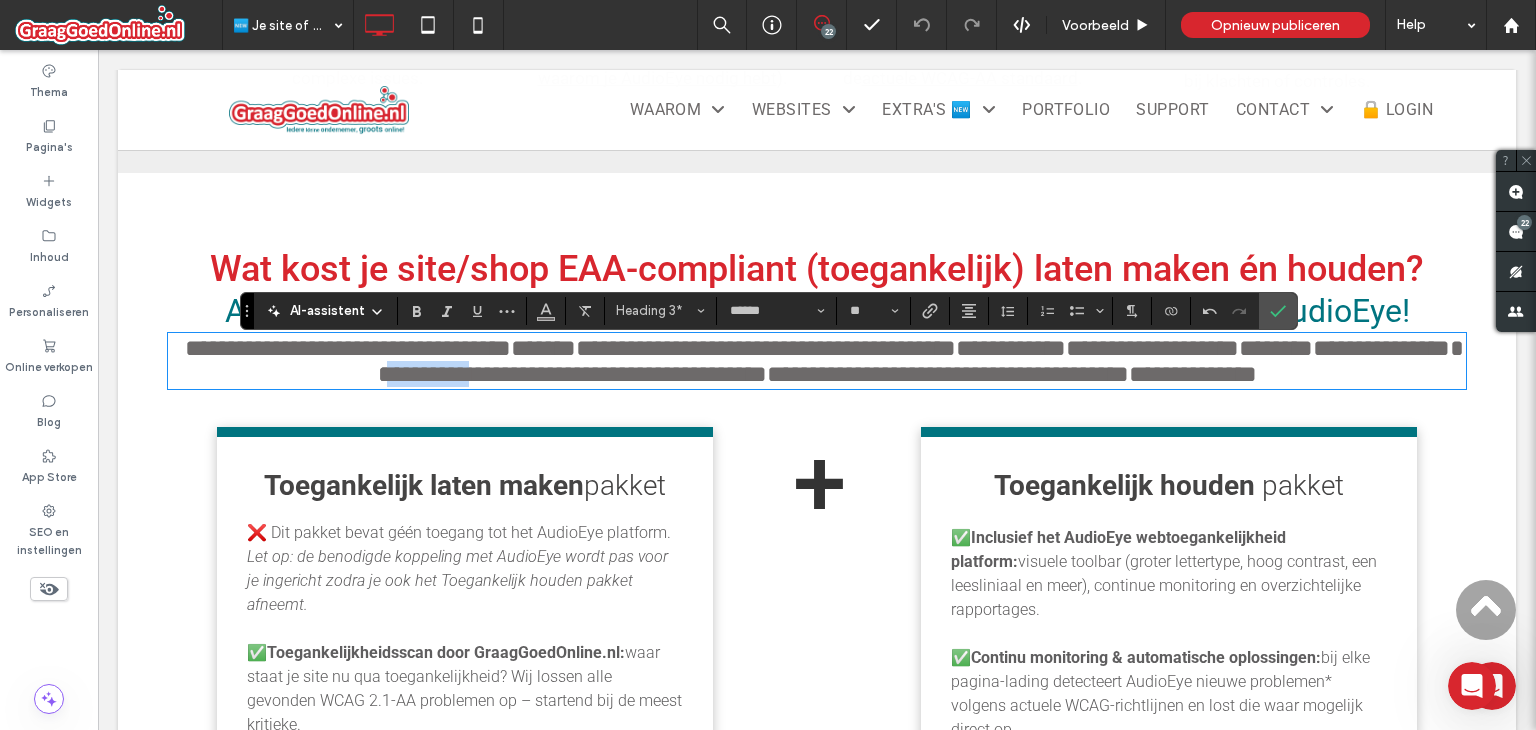 click on "**********" at bounding box center (921, 361) 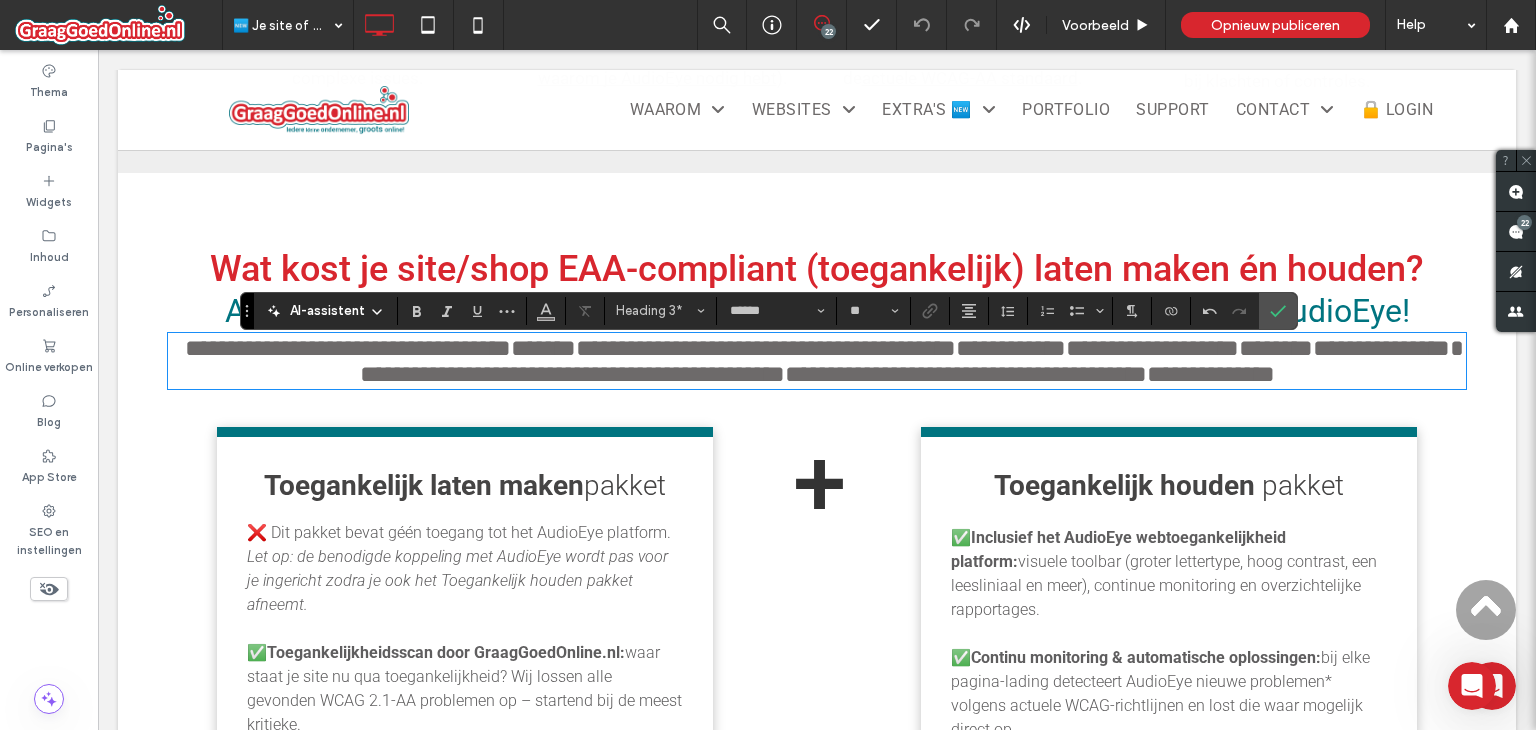 click on "**********" at bounding box center [912, 361] 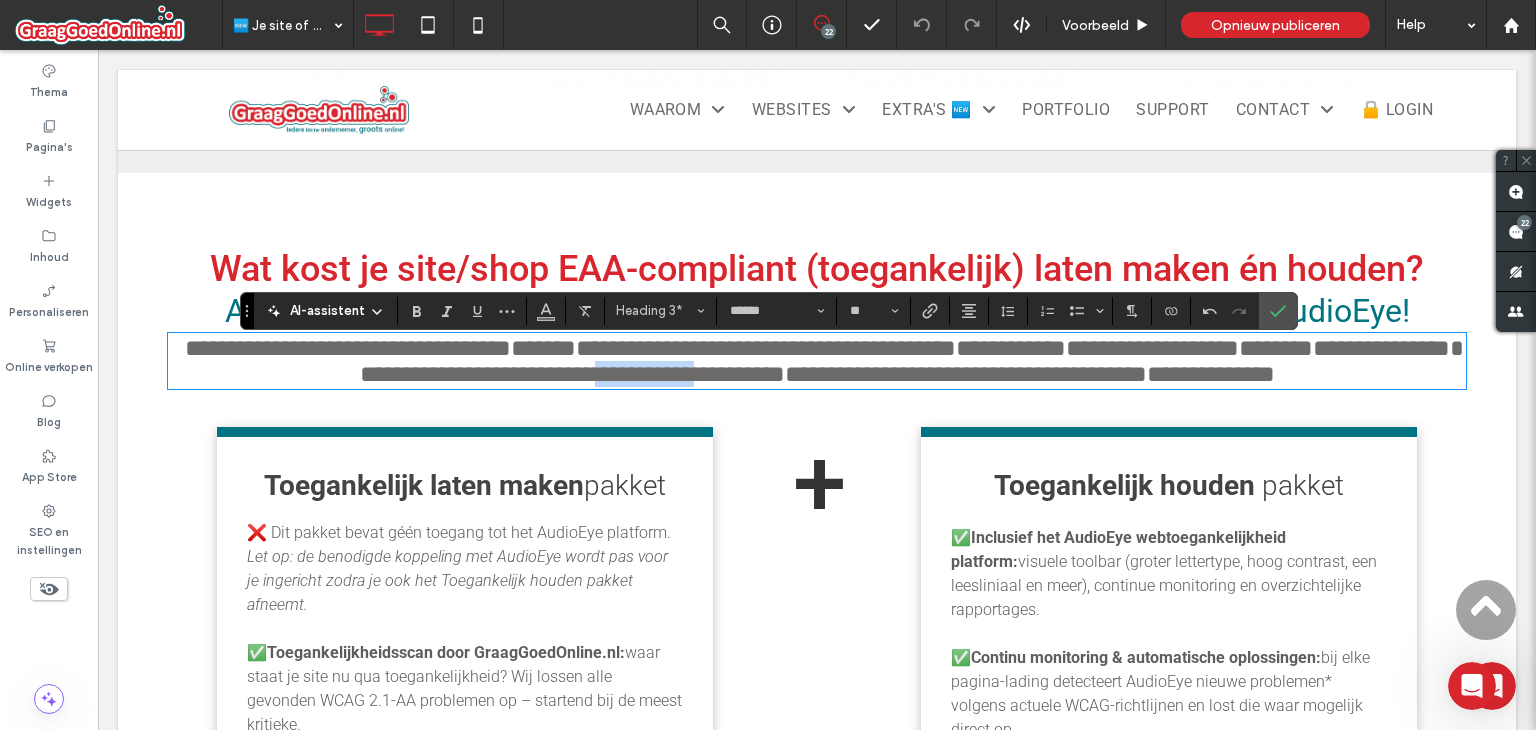 click on "**********" at bounding box center [912, 361] 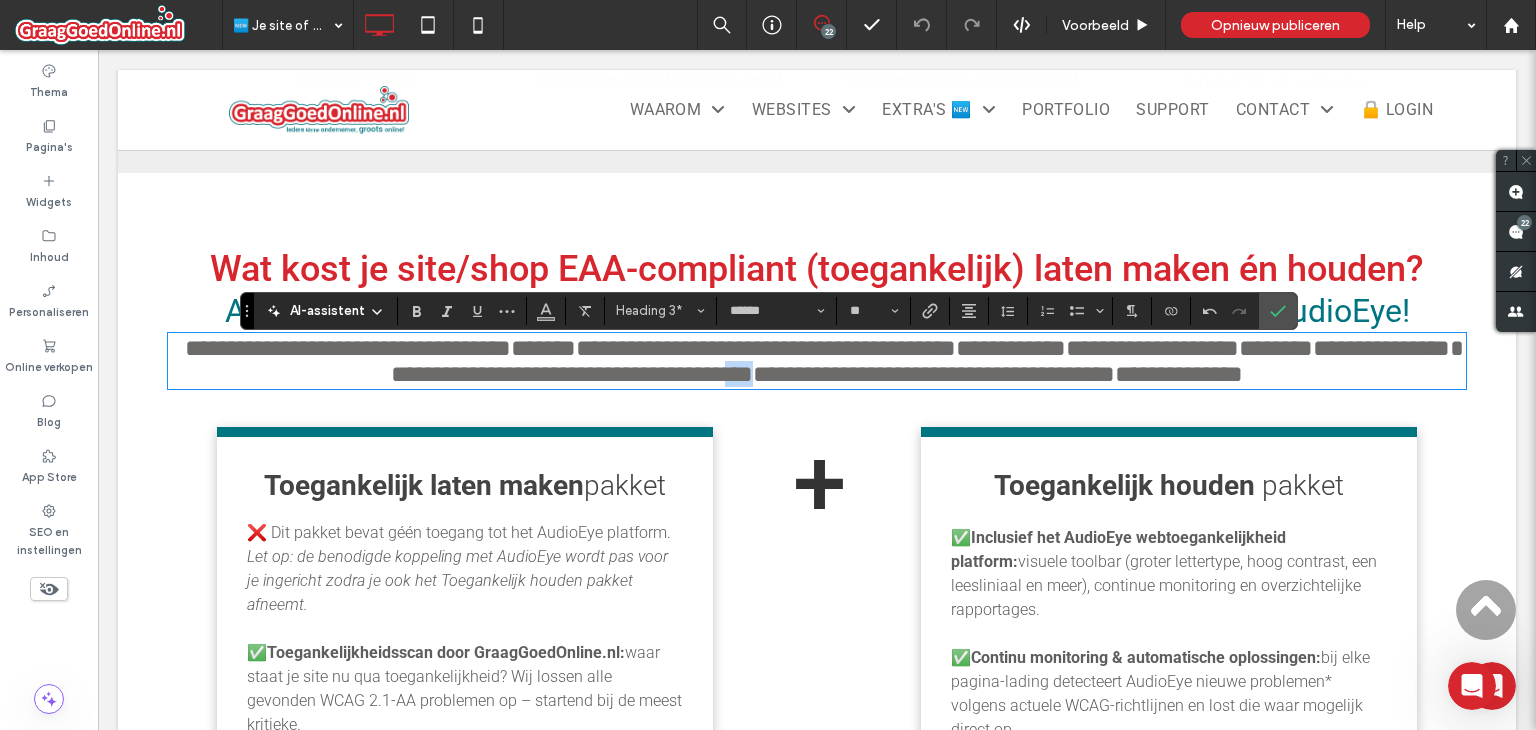 drag, startPoint x: 941, startPoint y: 385, endPoint x: 905, endPoint y: 386, distance: 36.013885 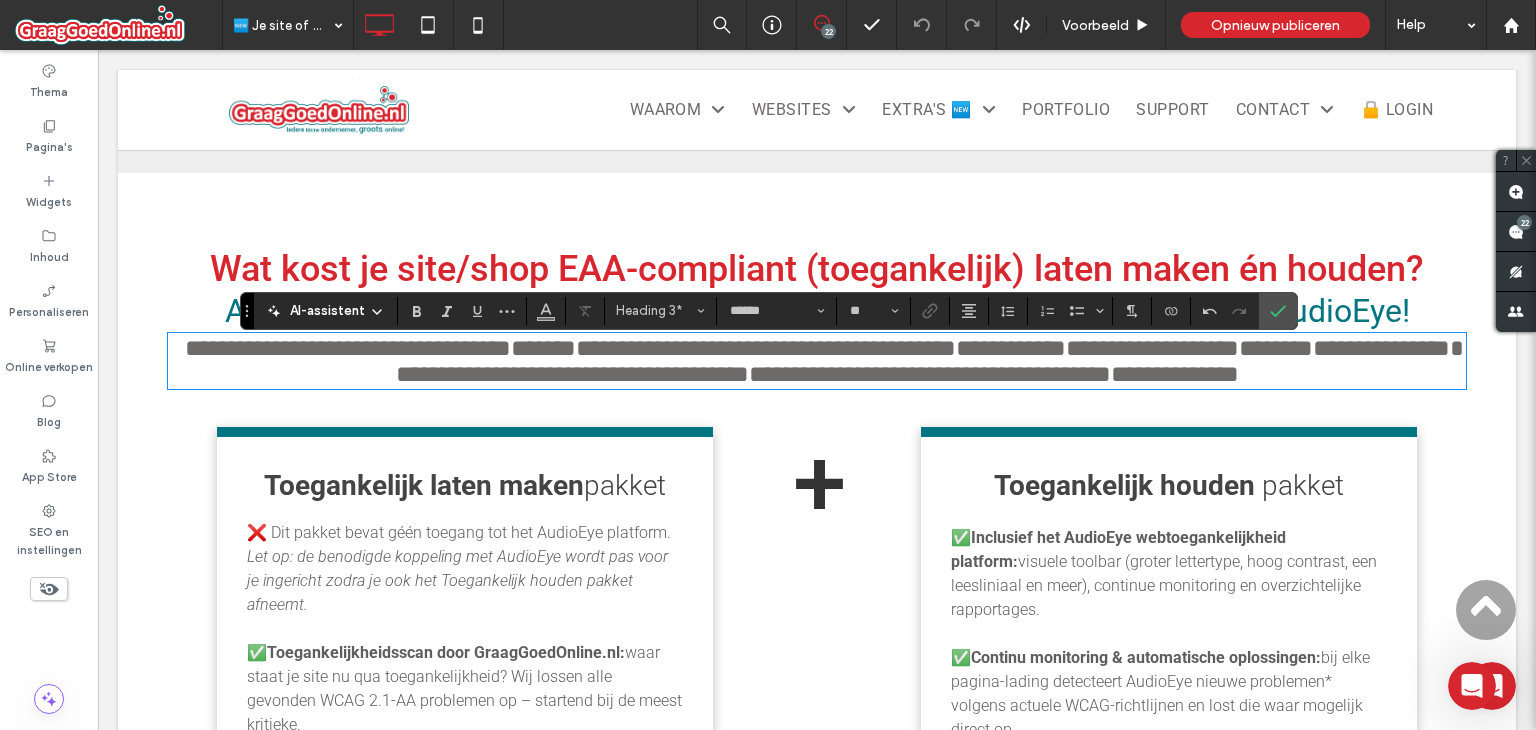 click on "**********" at bounding box center (817, 361) 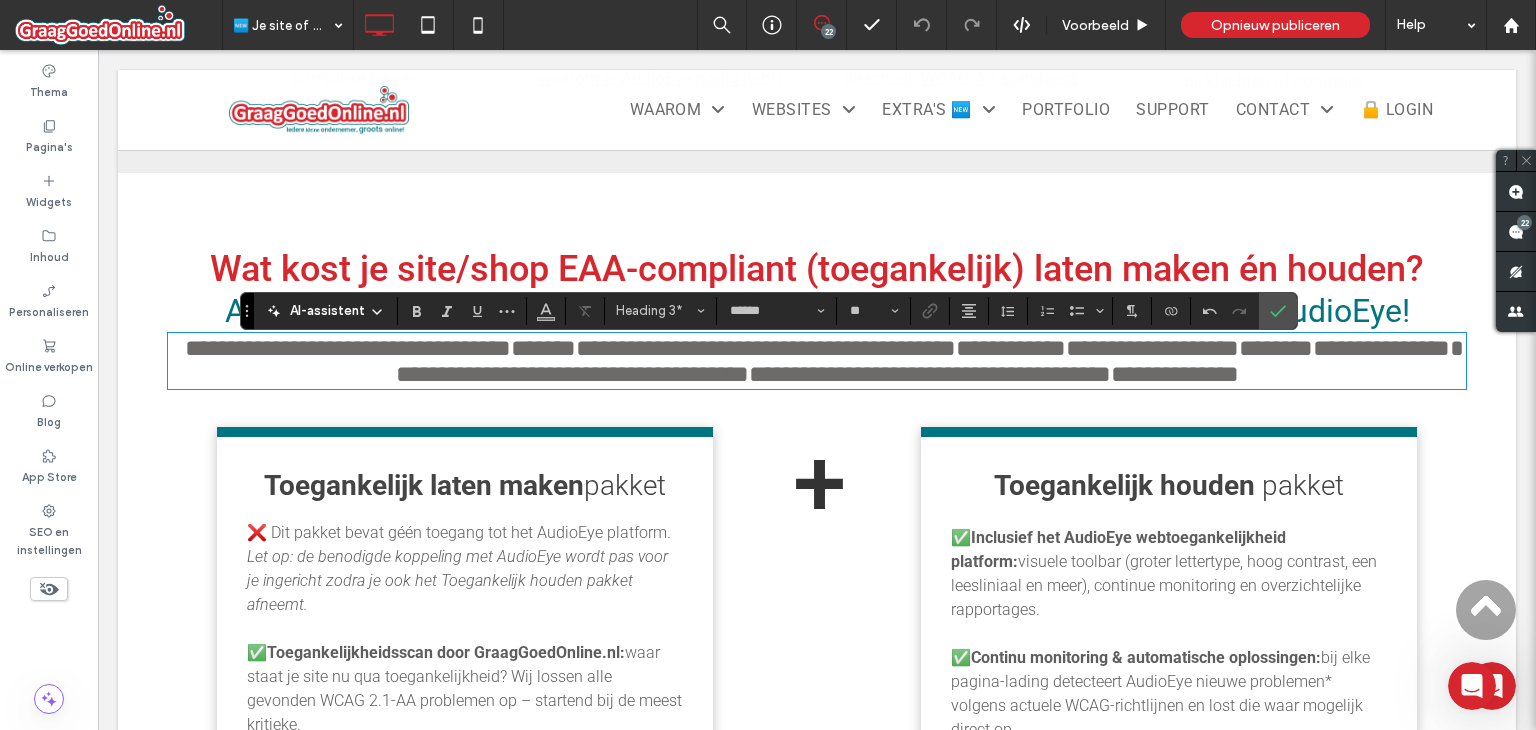 click on "**********" at bounding box center [930, 361] 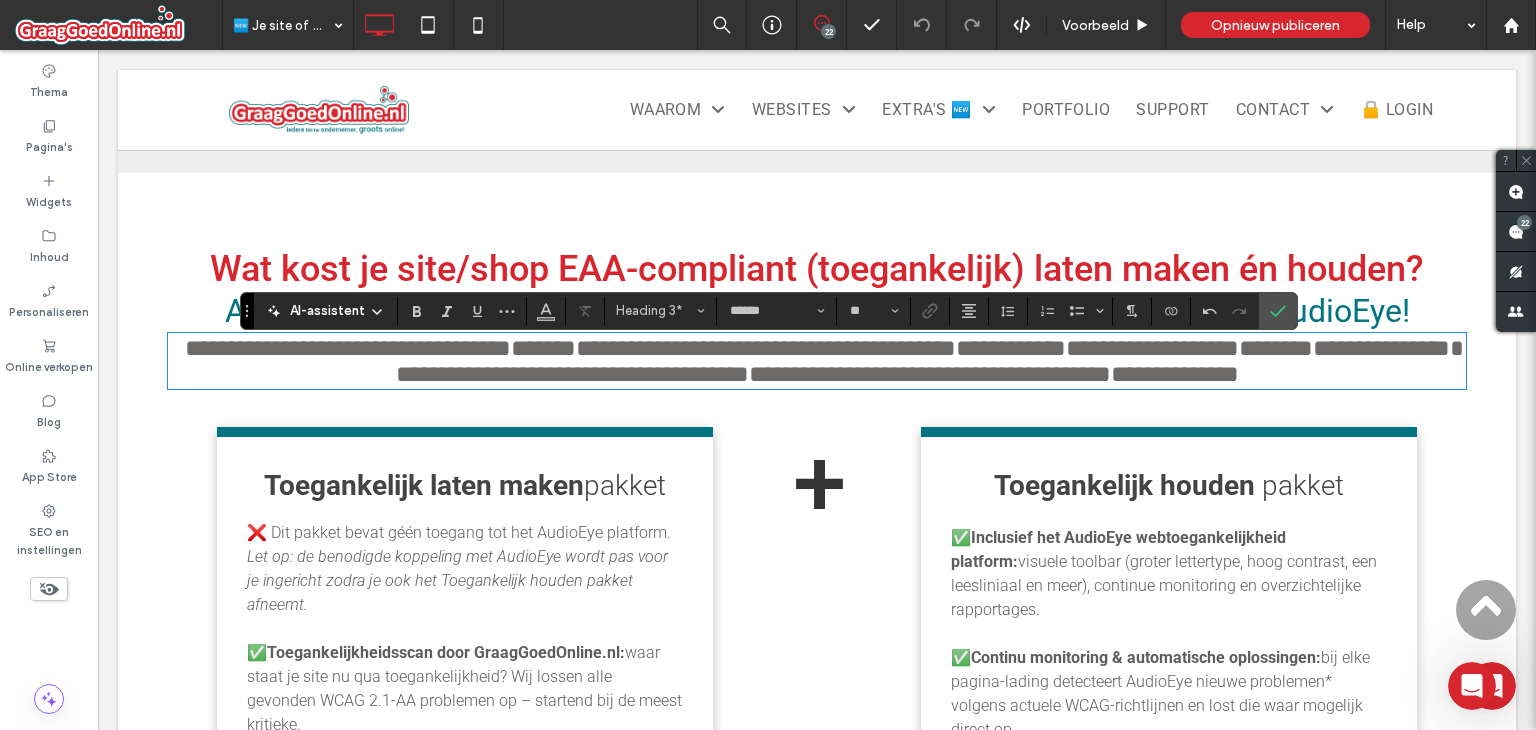 click on "**********" at bounding box center (930, 361) 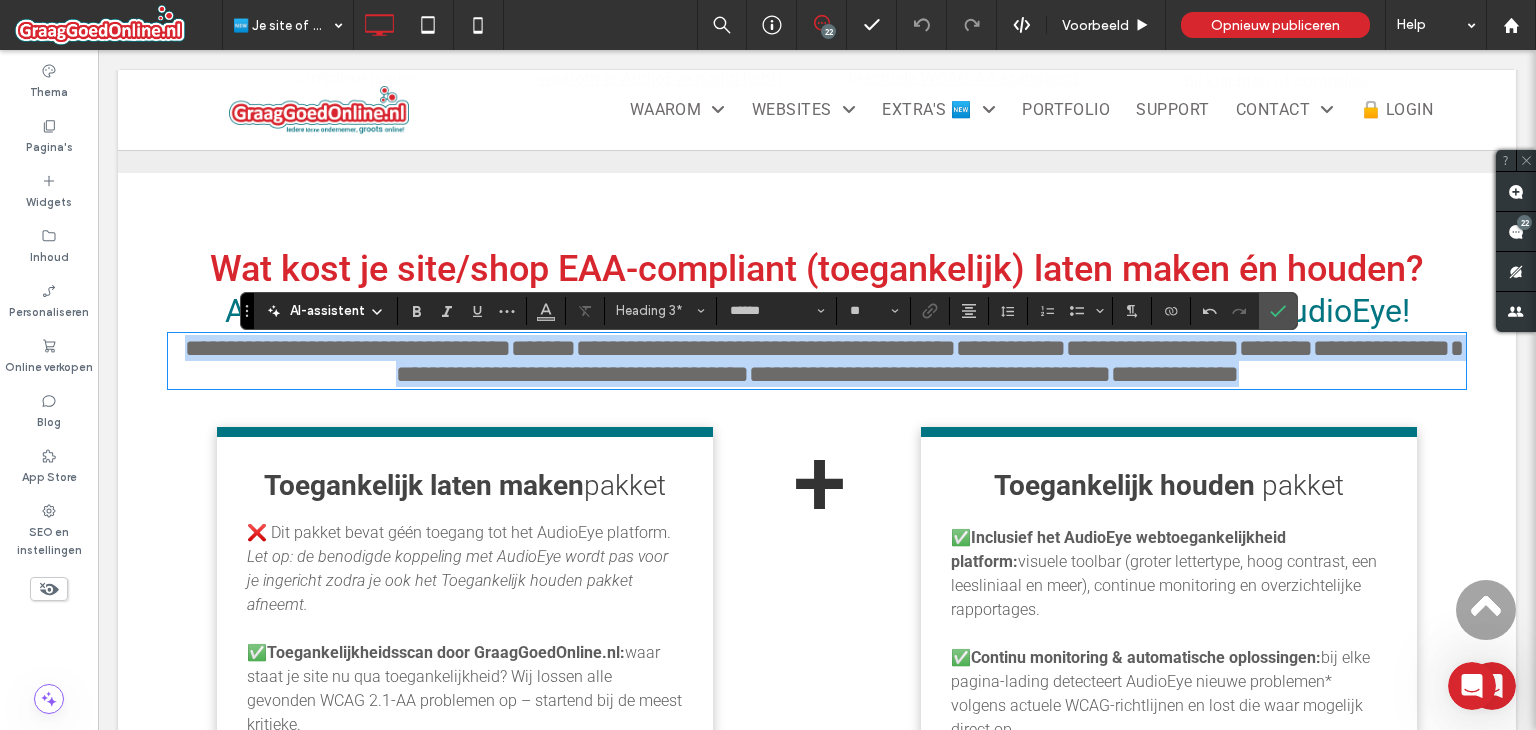 click on "**********" at bounding box center (930, 361) 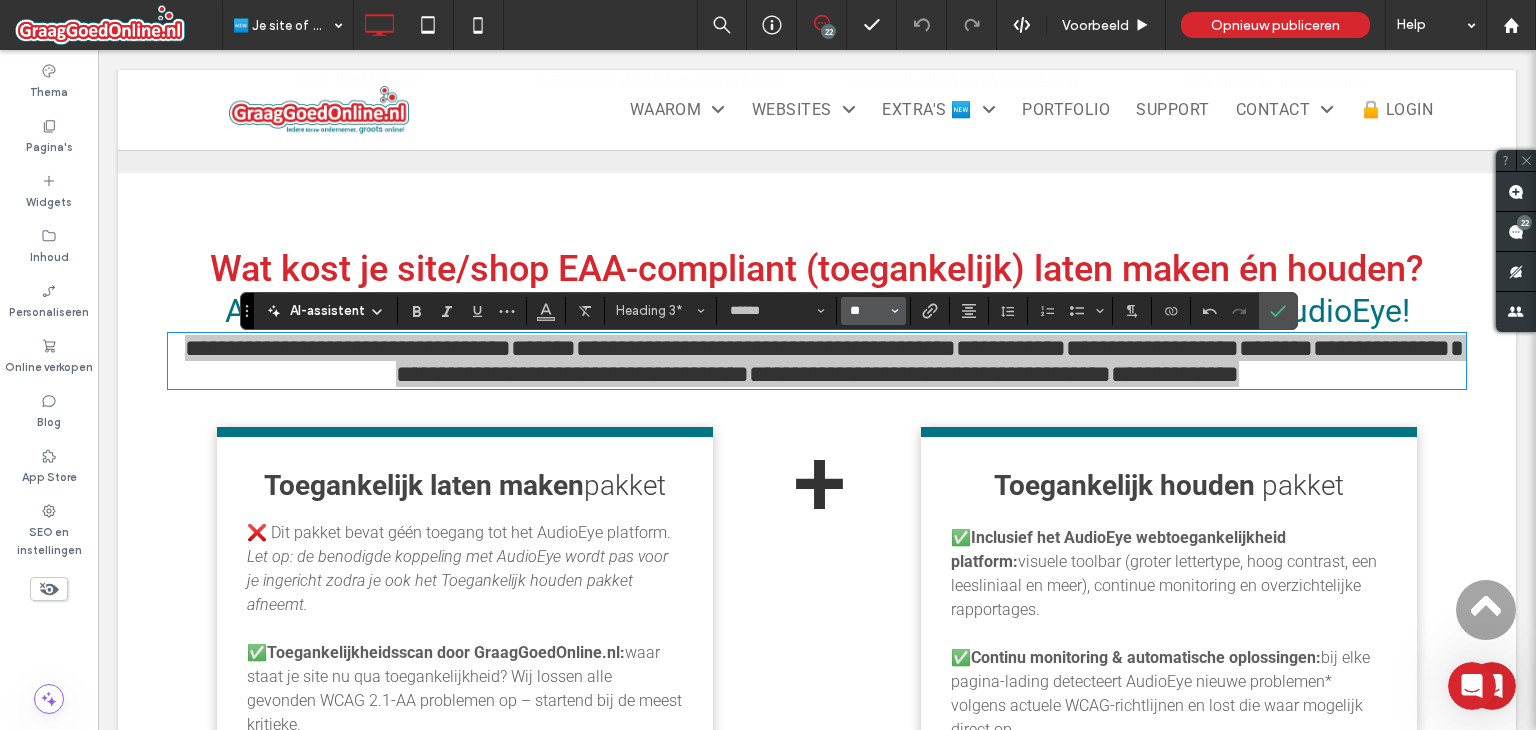 click on "**" at bounding box center (867, 311) 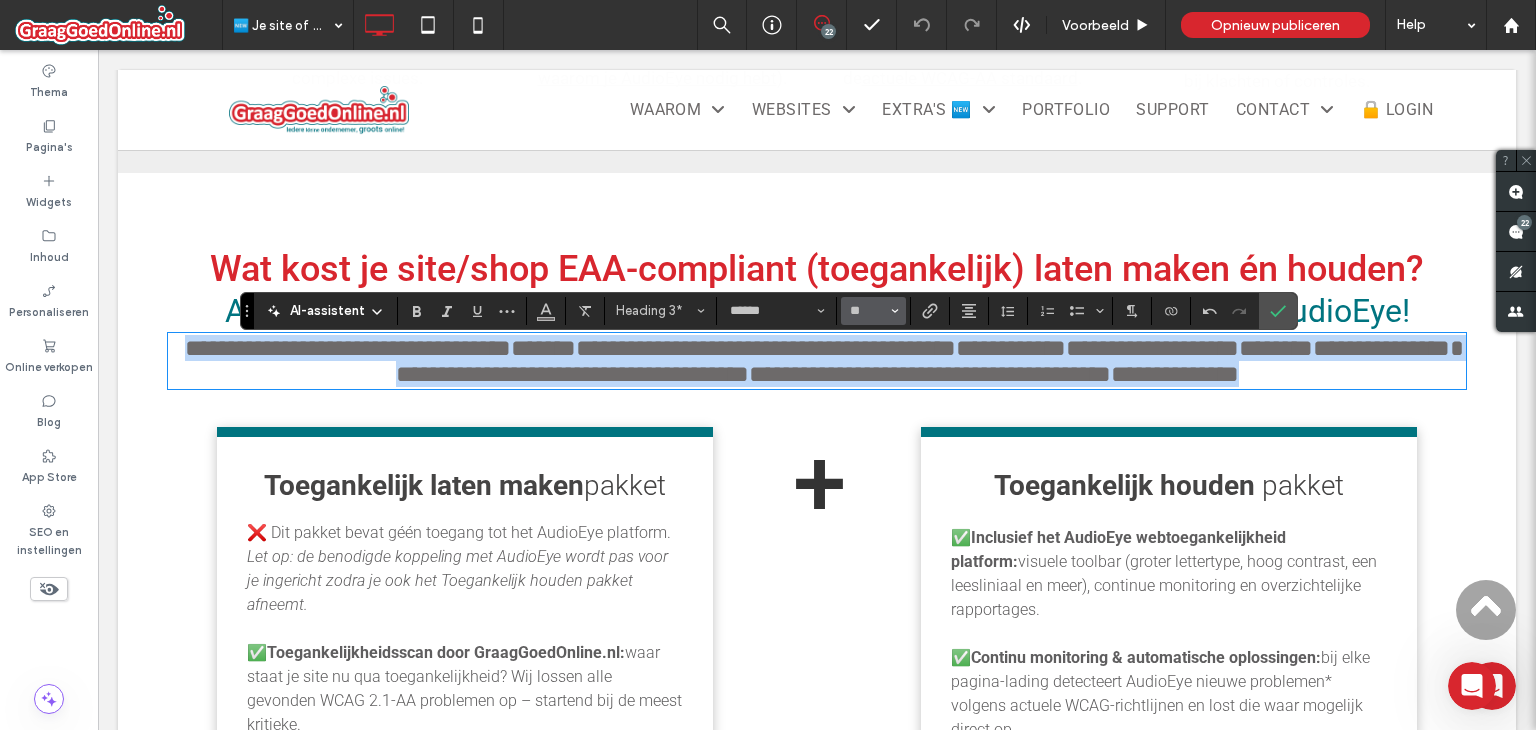 type on "**" 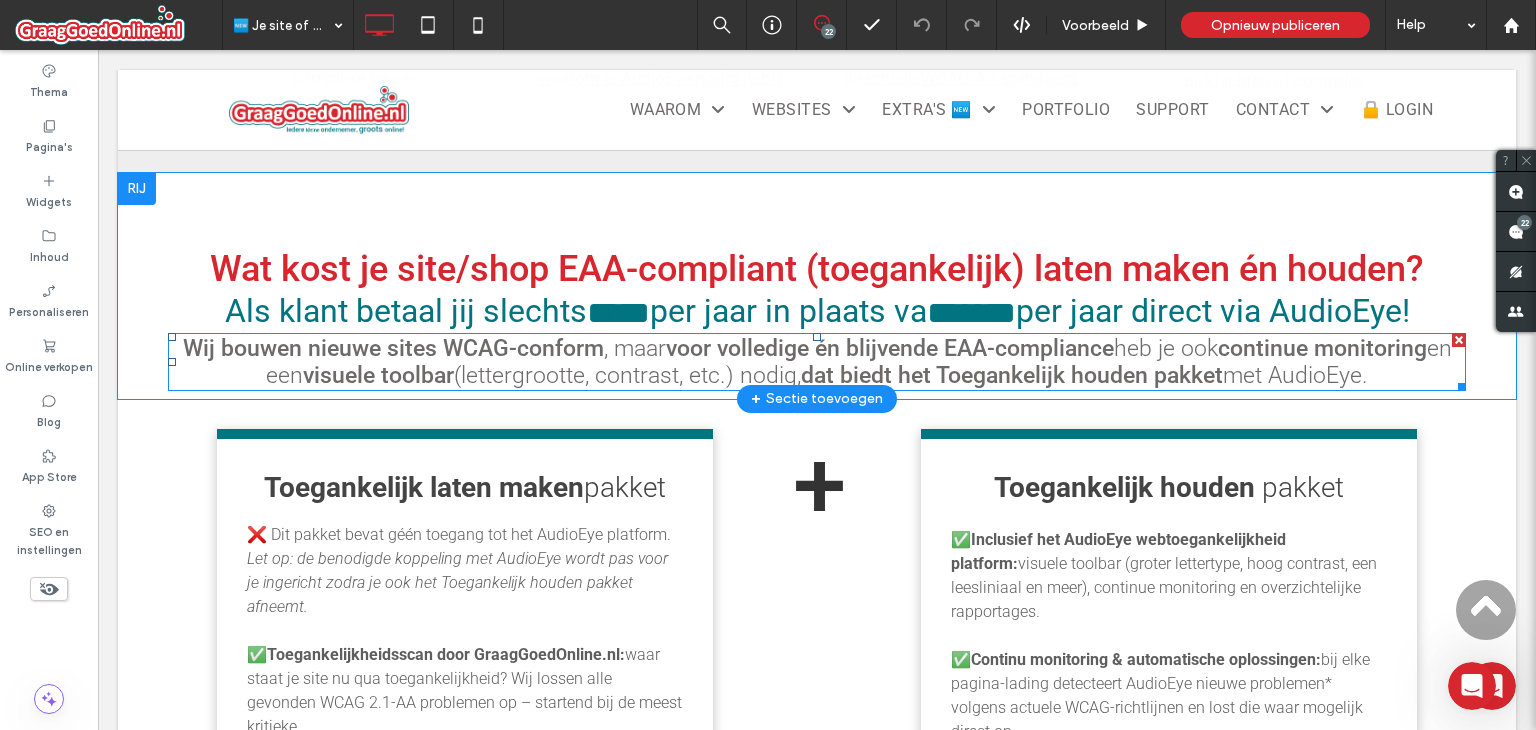 click on "Wij bouwen nieuwe sites WCAG-conform" at bounding box center [393, 348] 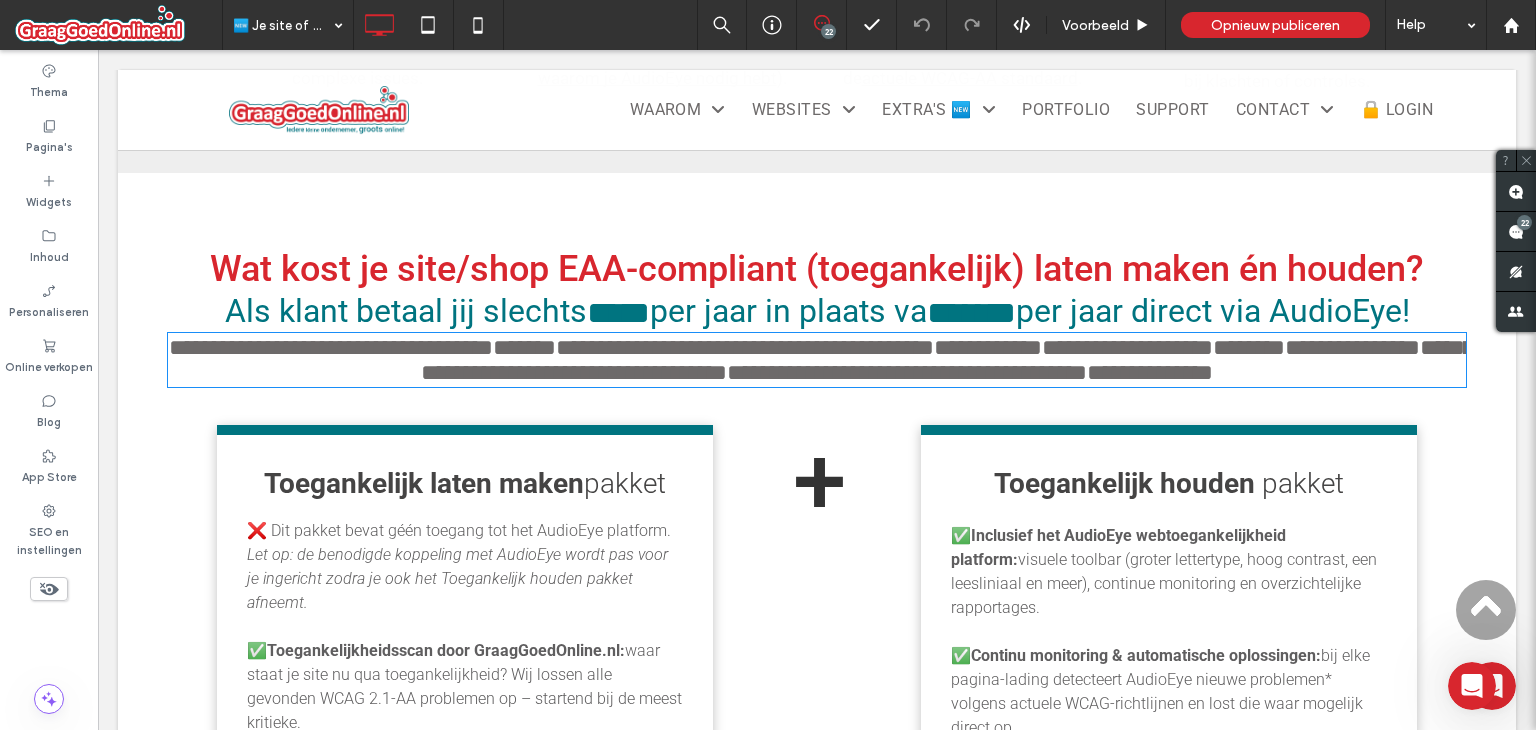 type on "******" 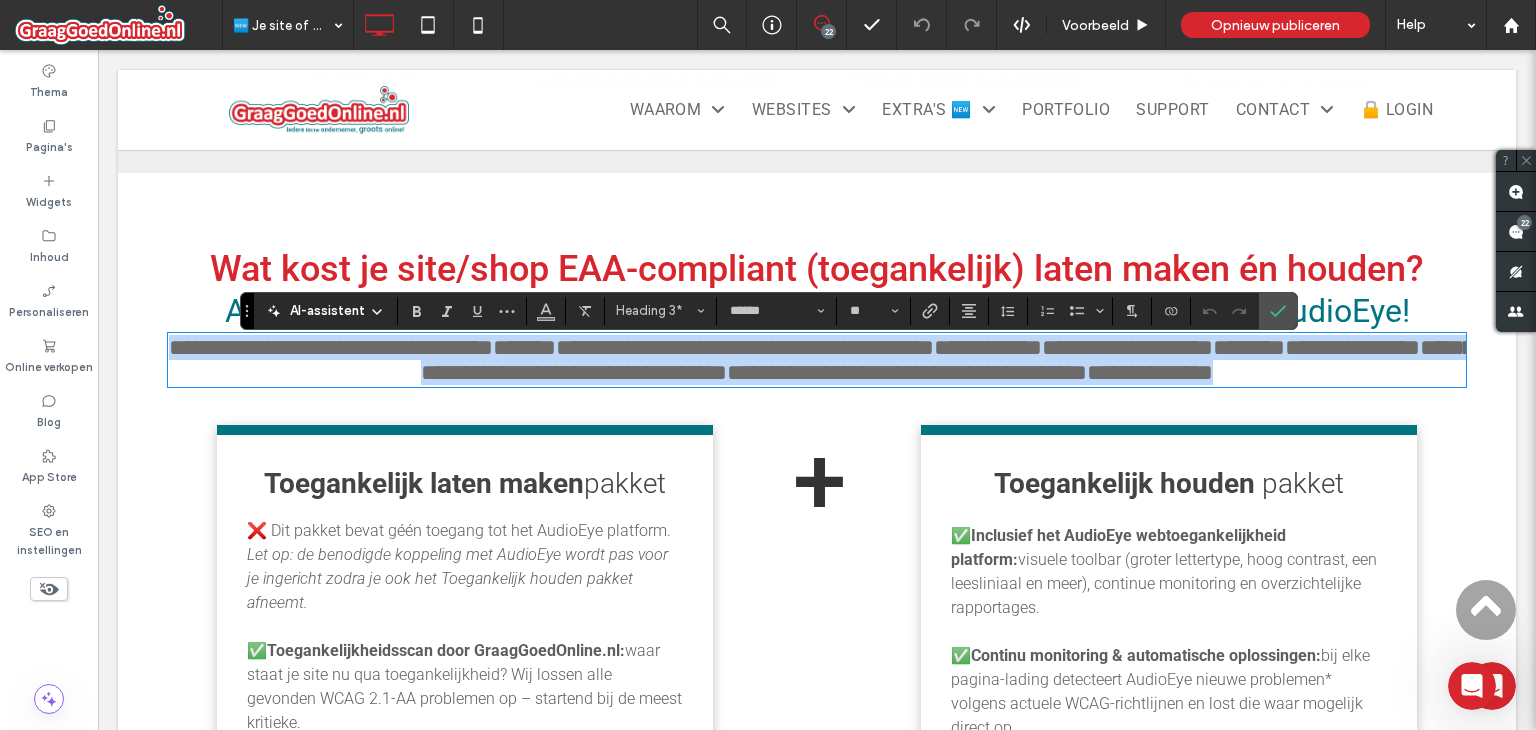 click on "**********" at bounding box center [907, 372] 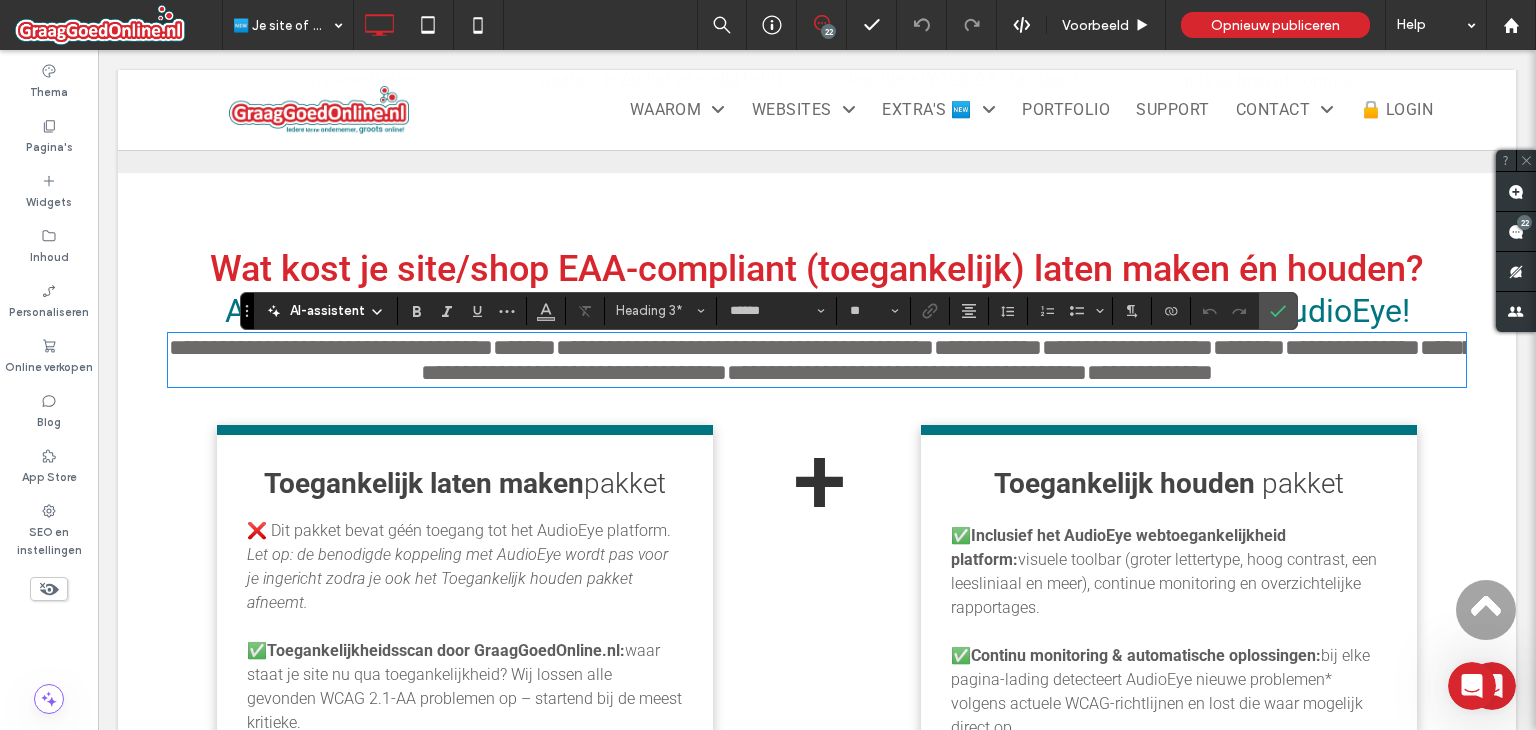 click on "**********" at bounding box center [947, 360] 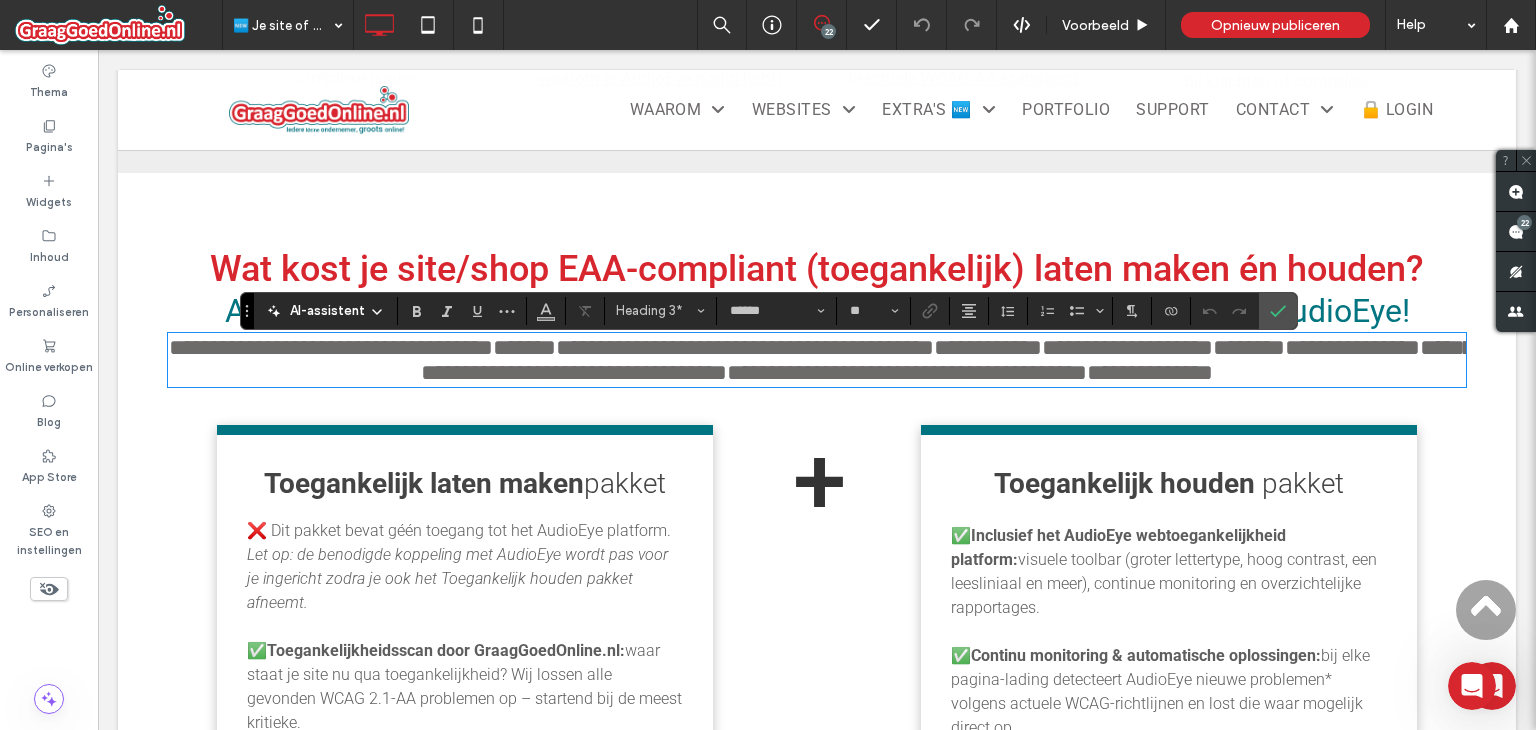click on "**********" at bounding box center [745, 347] 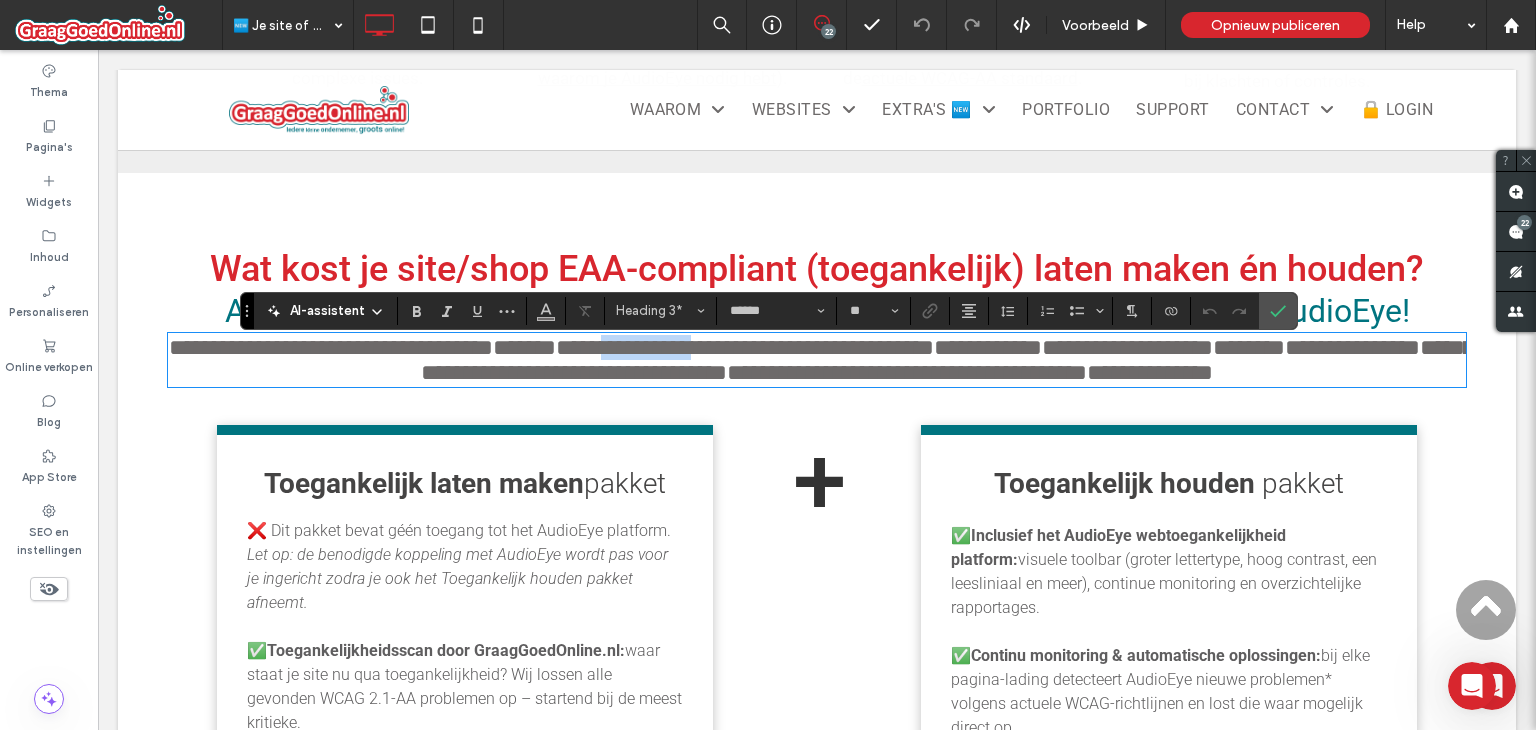 click on "**********" at bounding box center (745, 347) 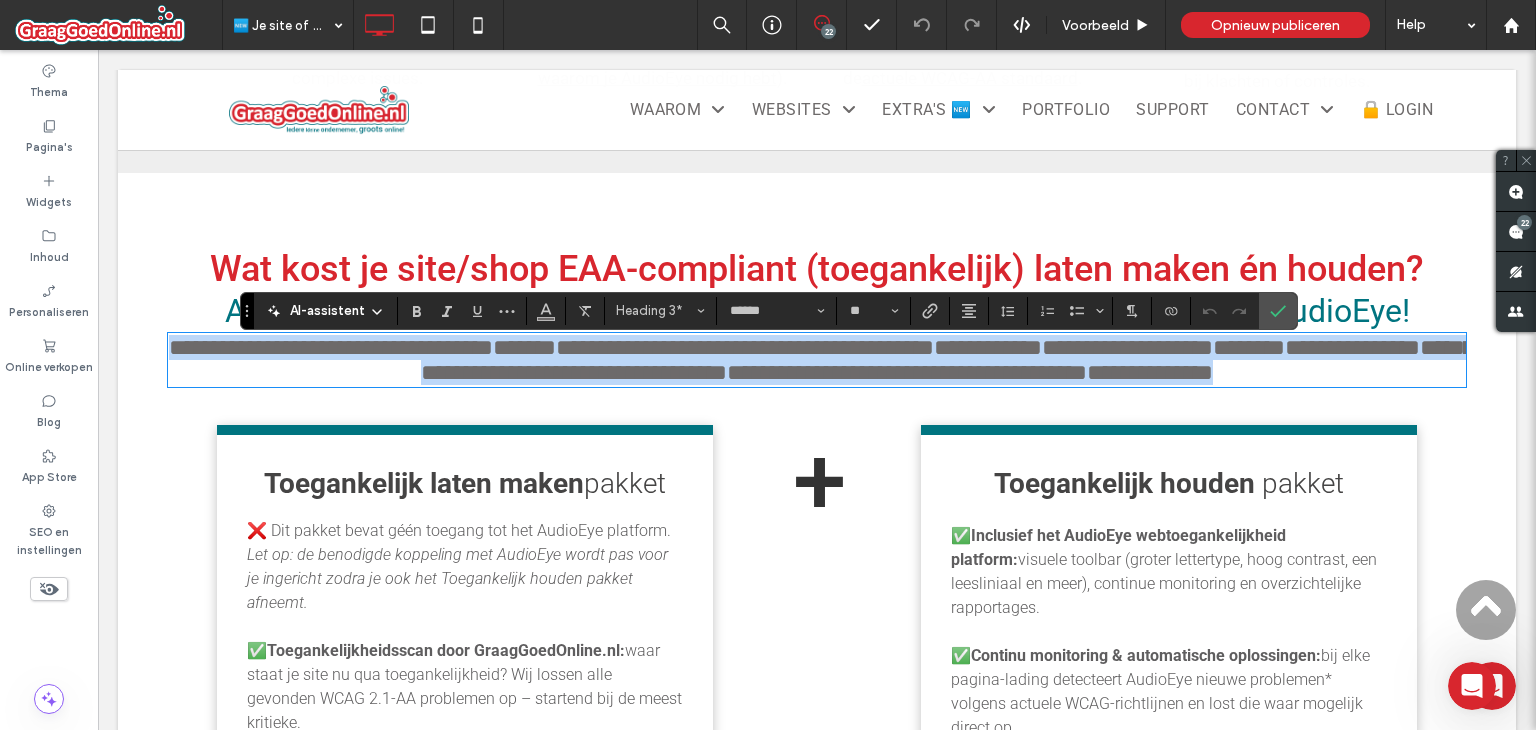click on "**********" at bounding box center [745, 347] 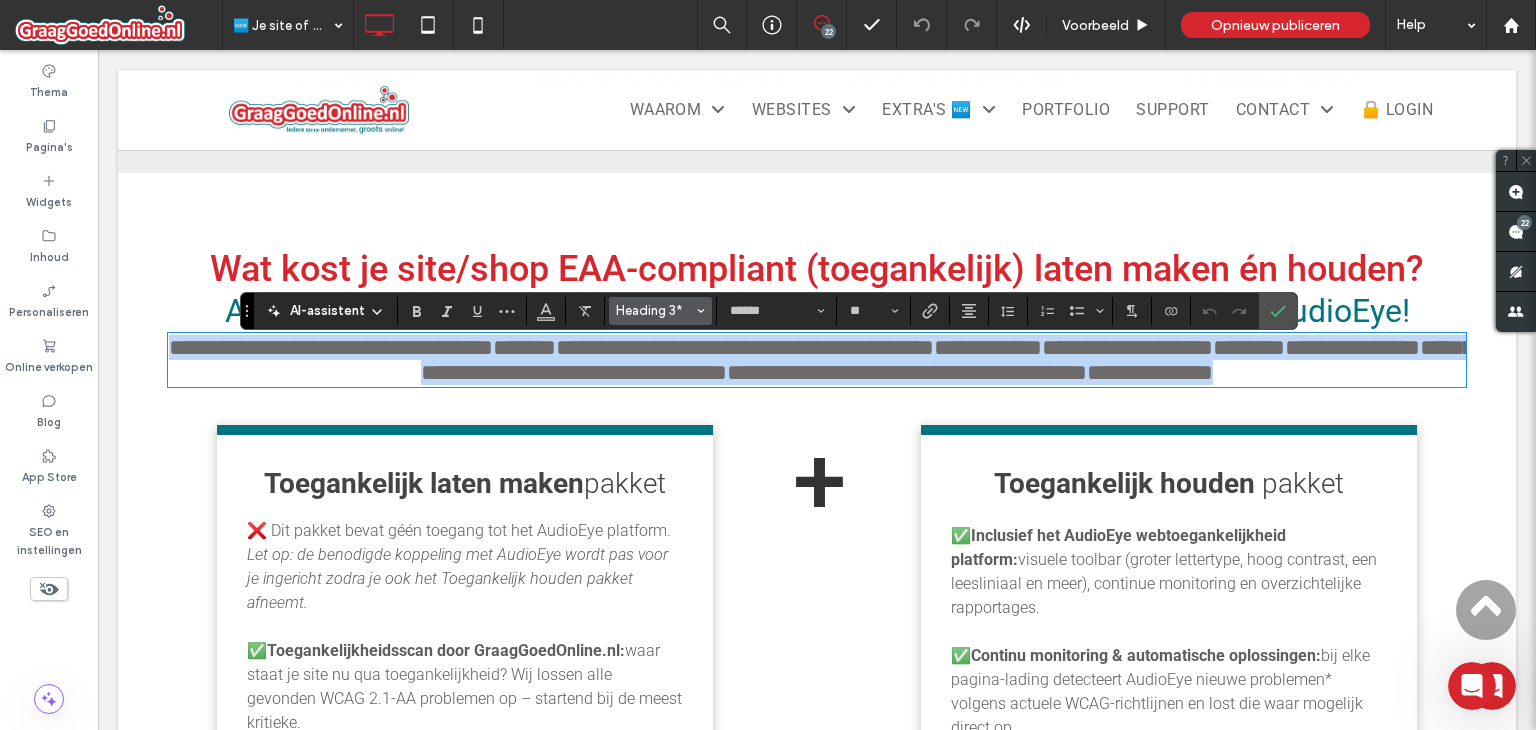 copy on "**********" 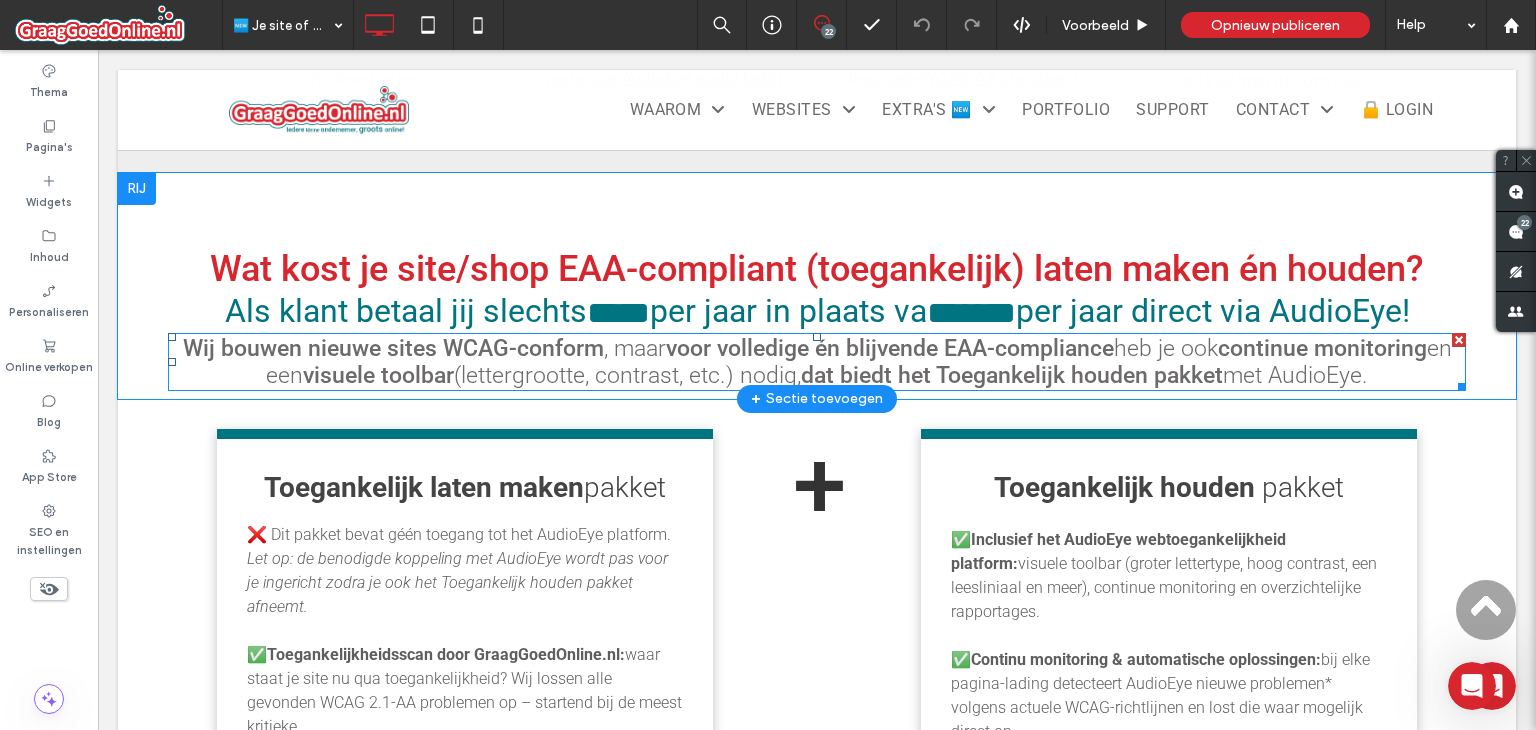 click on "dat biedt het Toegankelijk houden pakket" at bounding box center [1012, 375] 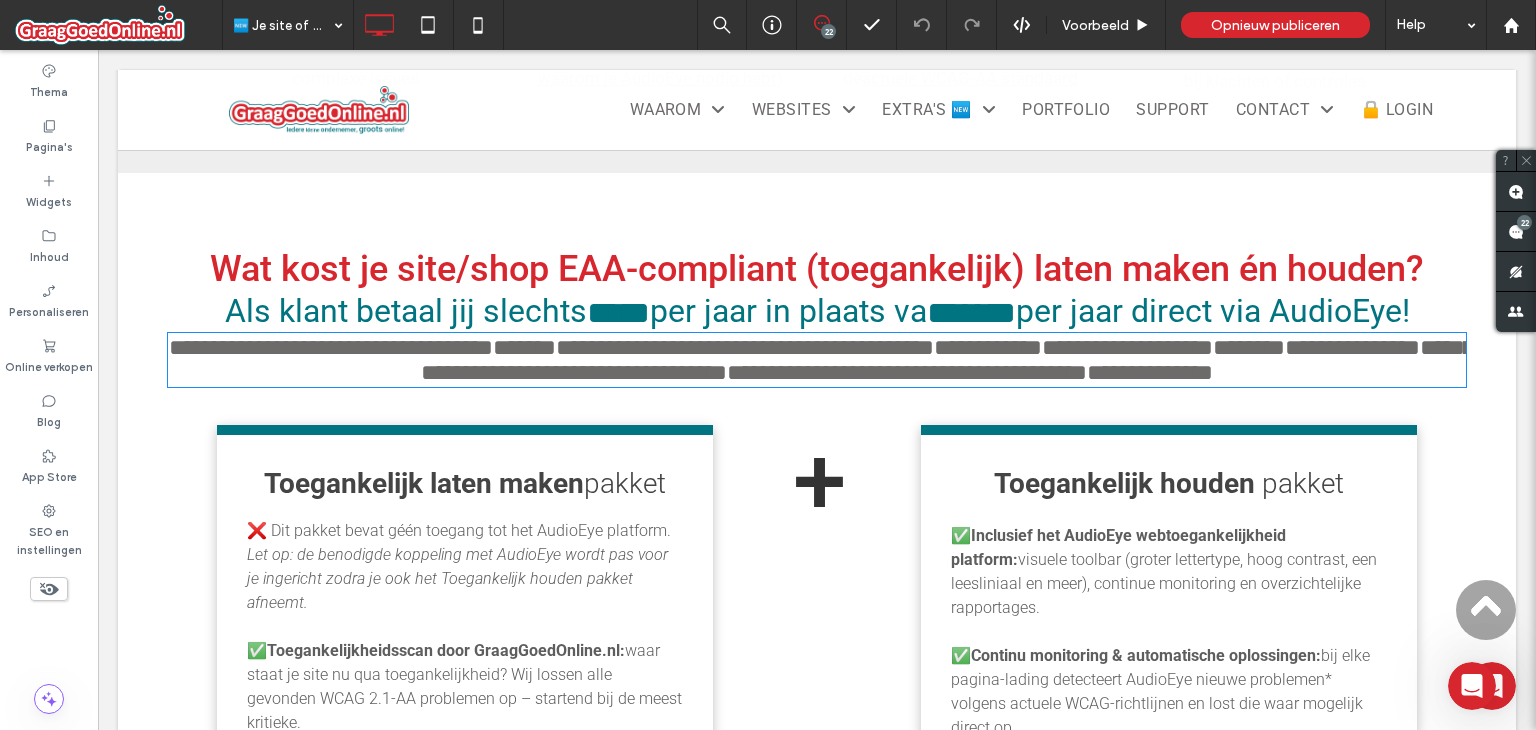 type on "******" 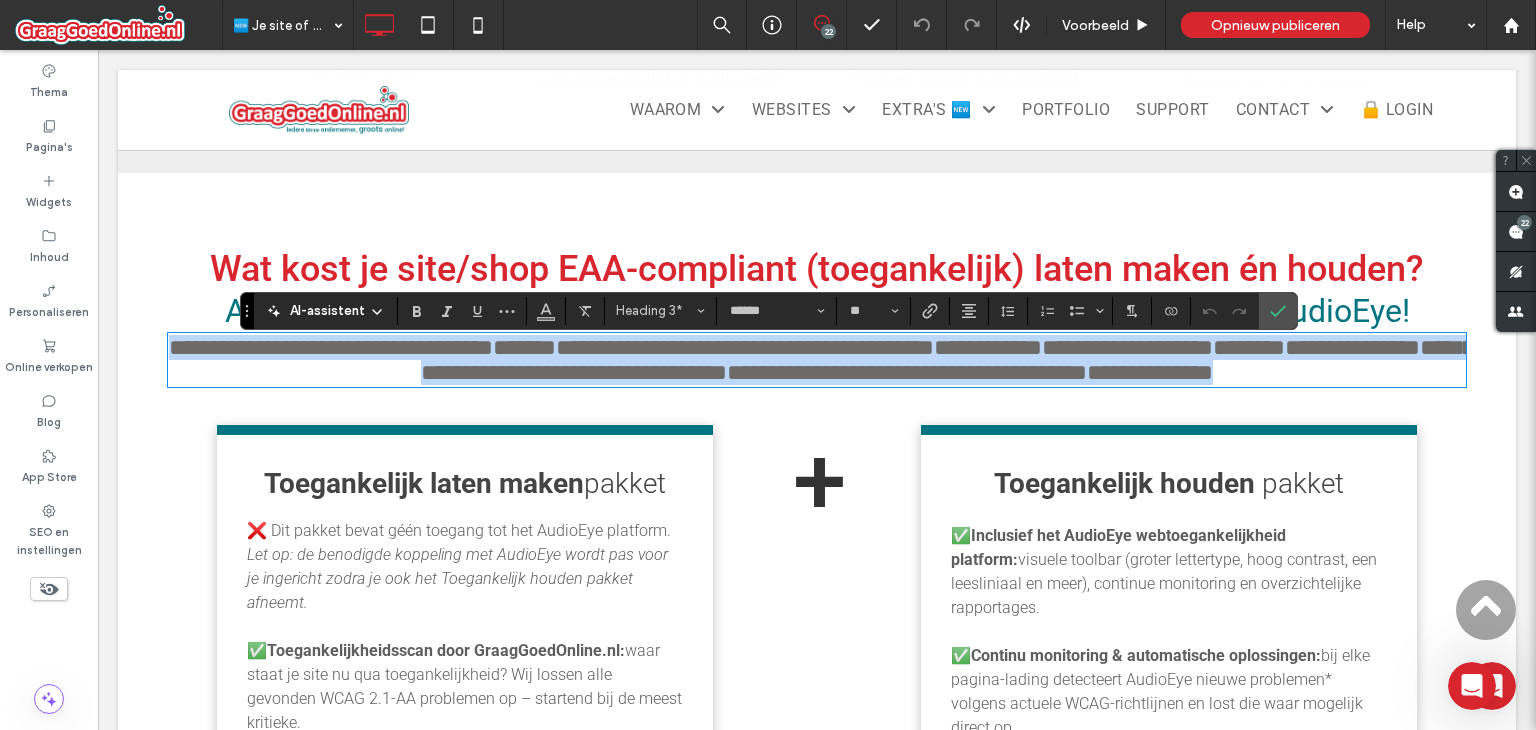 copy on "**********" 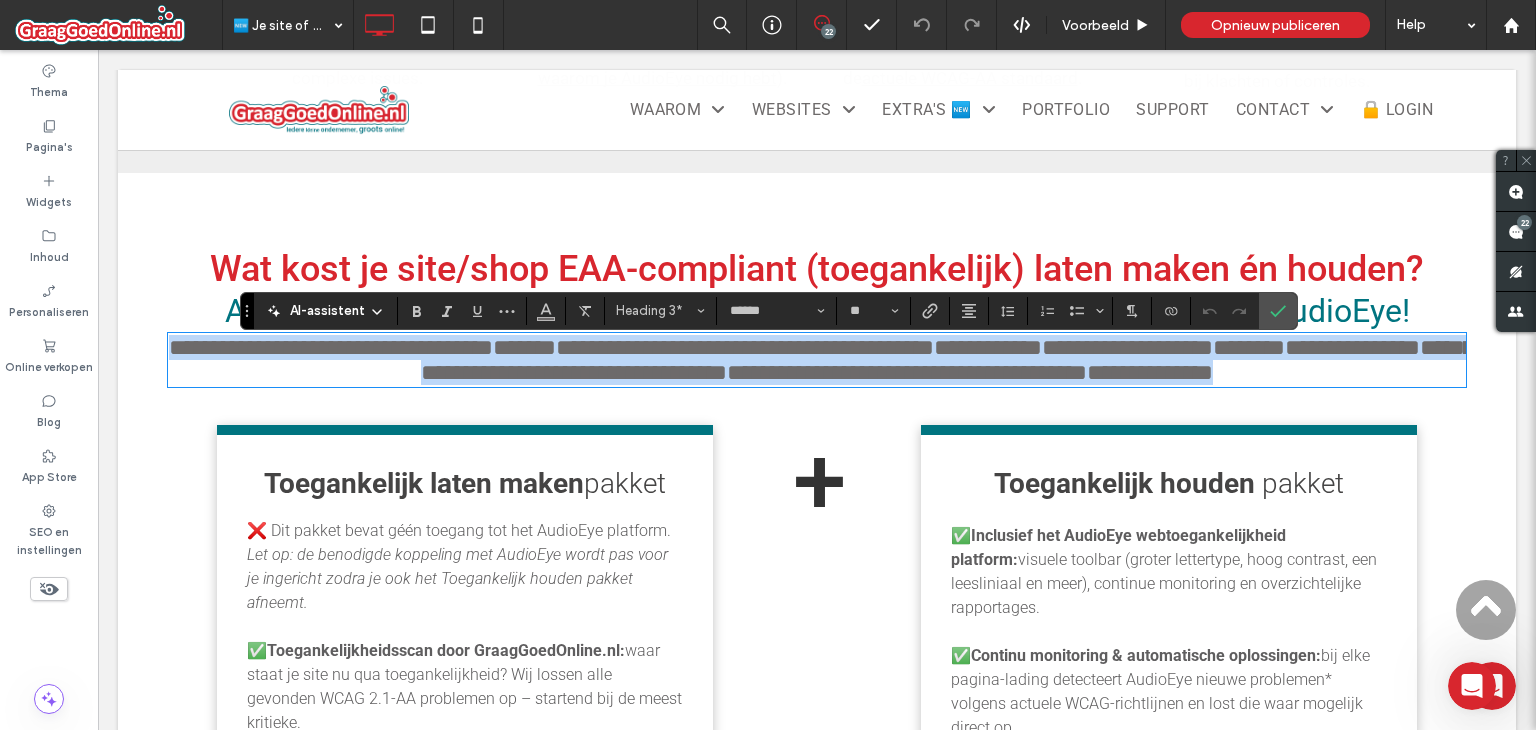 click on "**********" at bounding box center (745, 347) 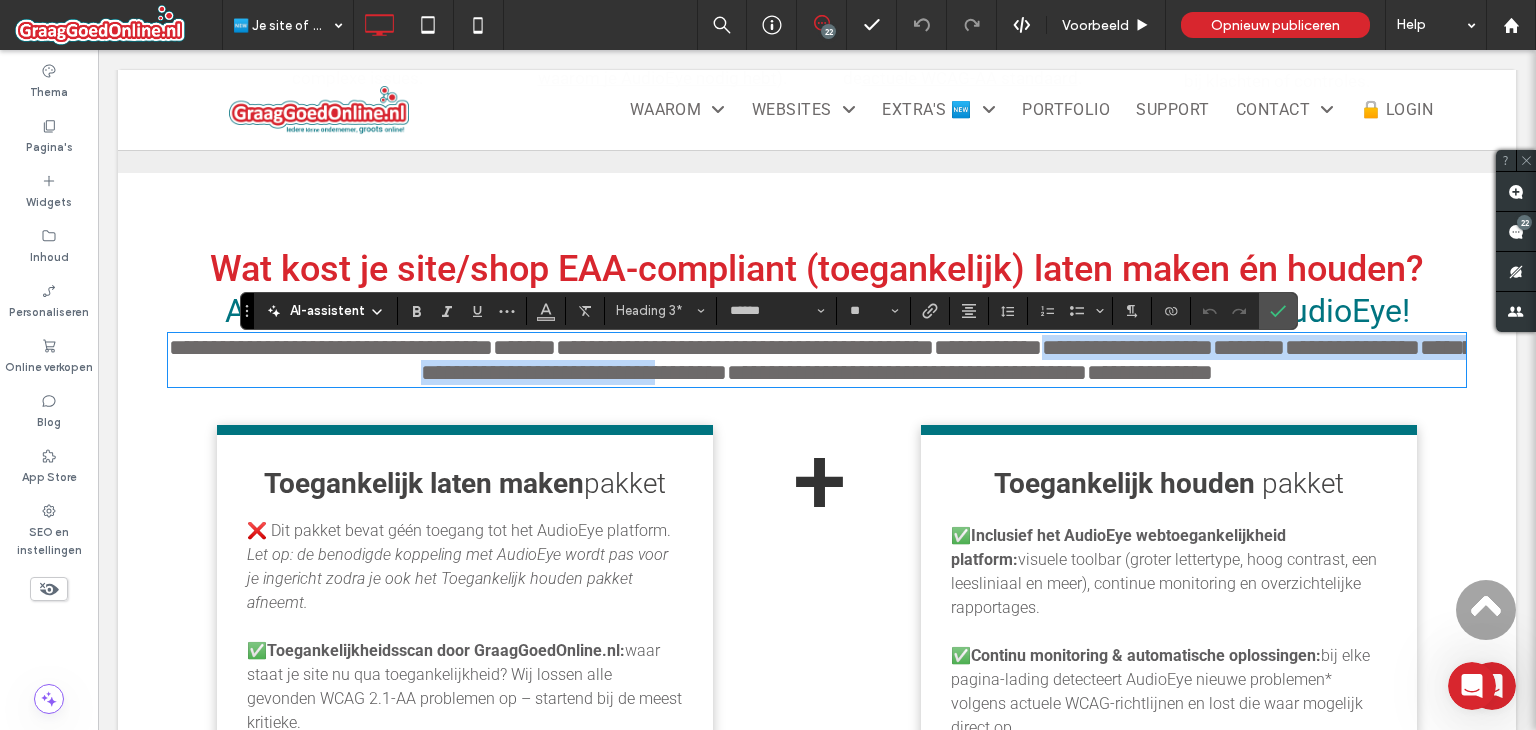 drag, startPoint x: 1234, startPoint y: 364, endPoint x: 743, endPoint y: 393, distance: 491.85568 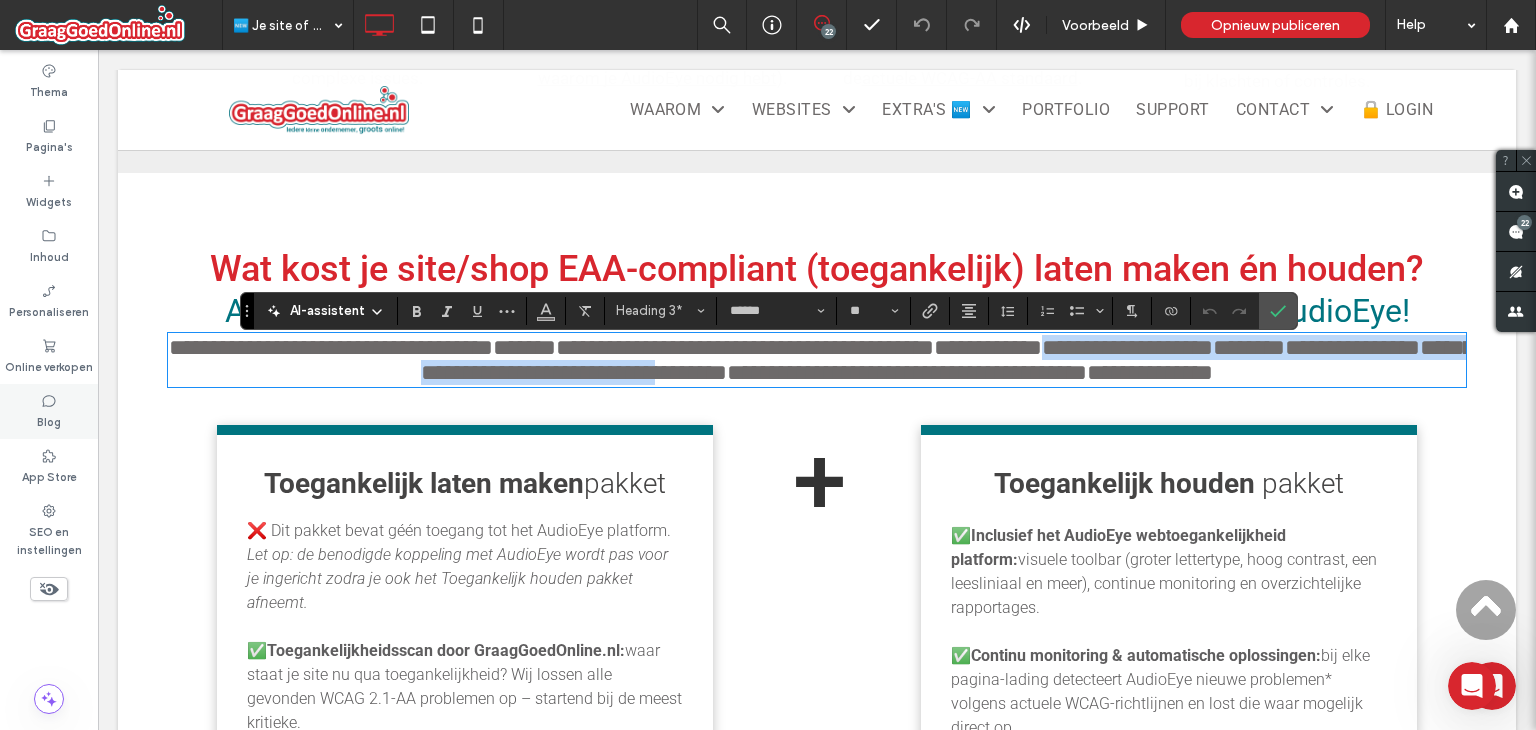 copy on "**********" 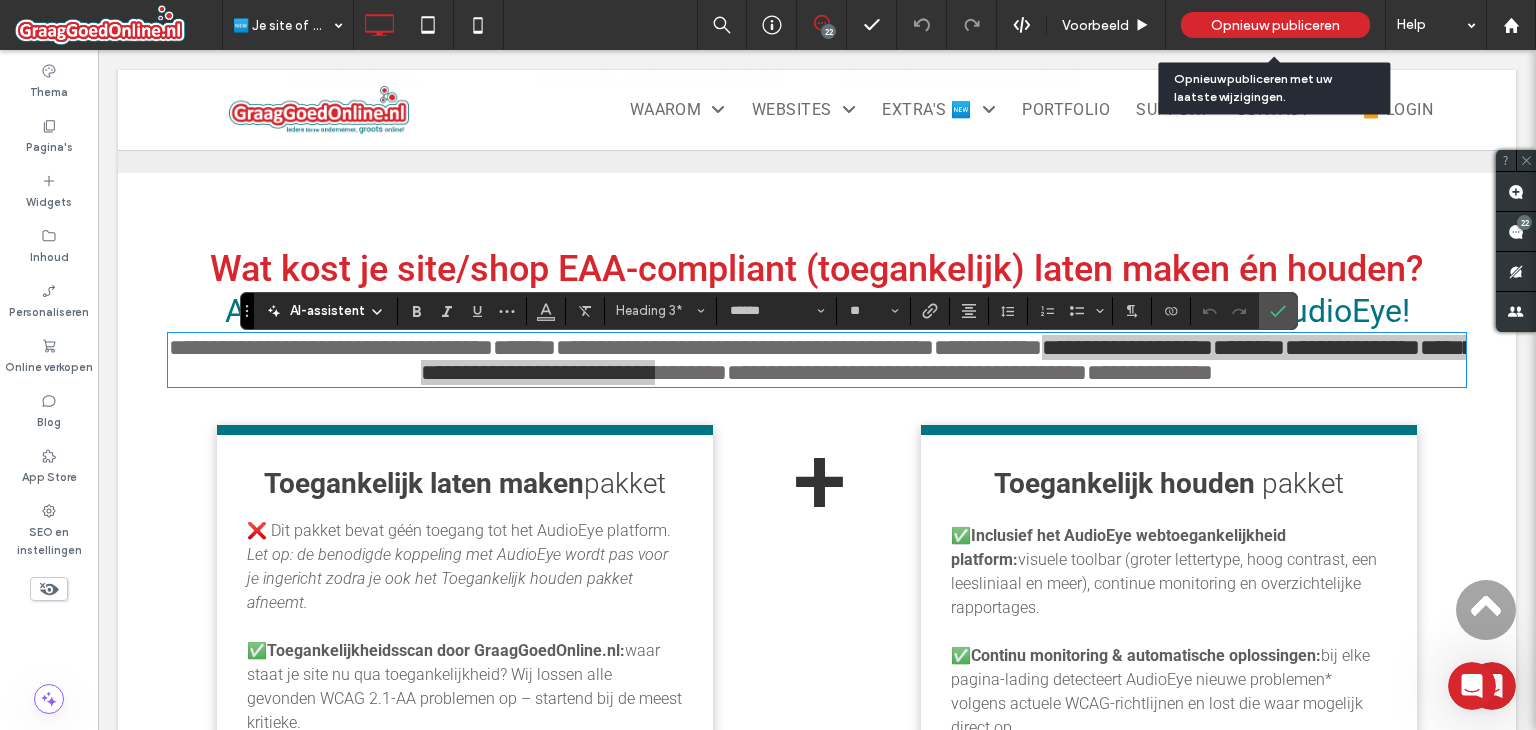 click on "Opnieuw publiceren" at bounding box center [1275, 25] 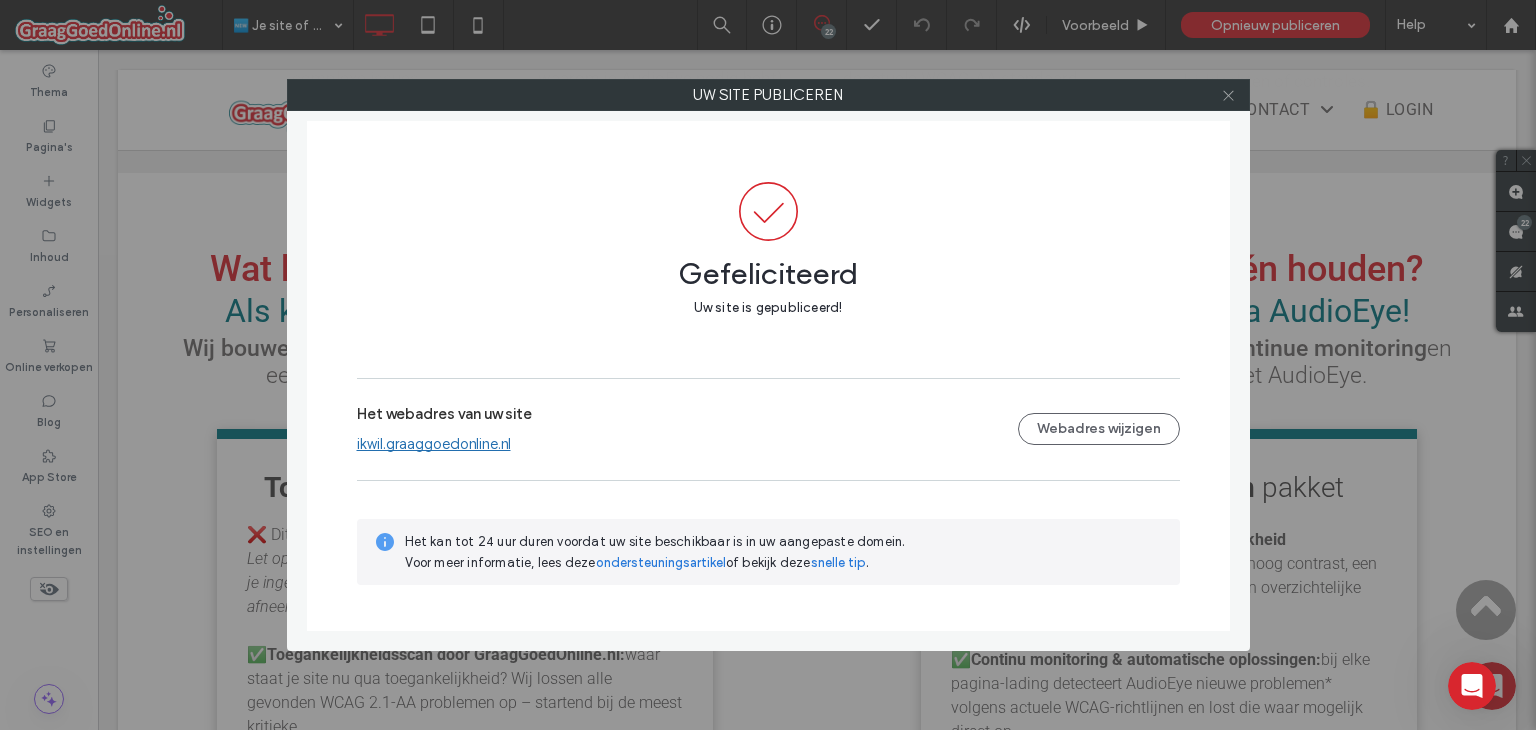 click at bounding box center [1228, 95] 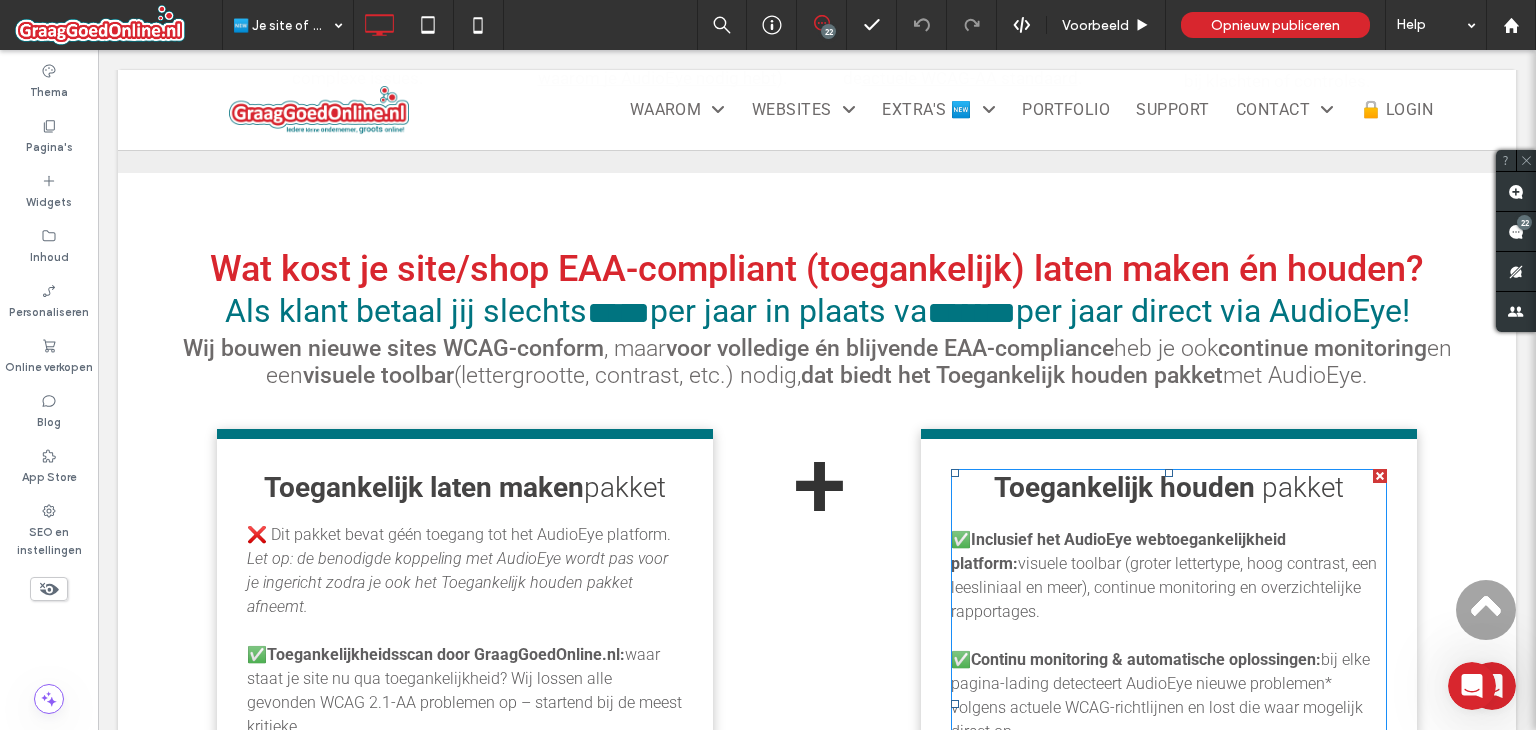 click on "Inclusief het AudioEye webtoegankelijkheid platform:" at bounding box center (1118, 551) 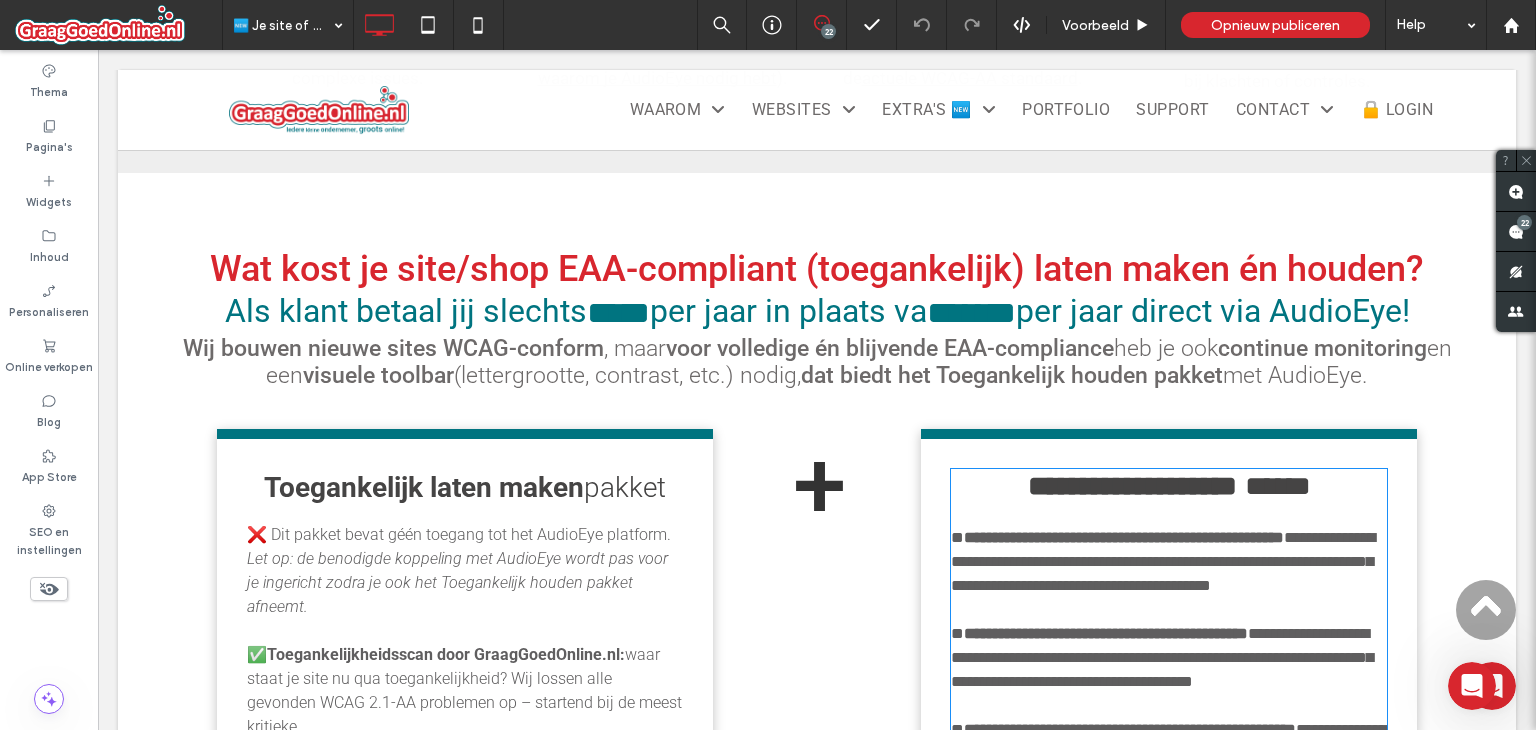 type on "******" 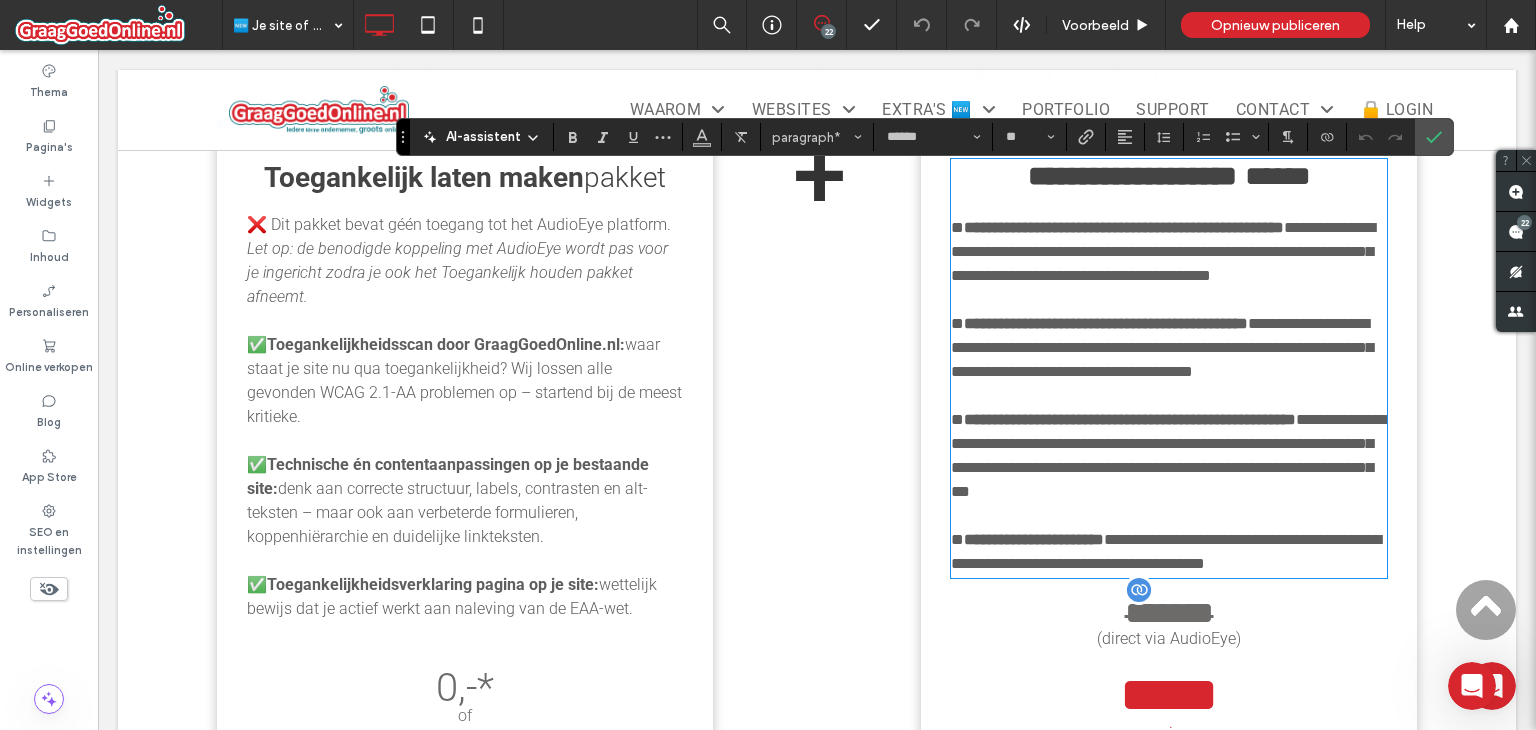 click on "**********" at bounding box center (1124, 227) 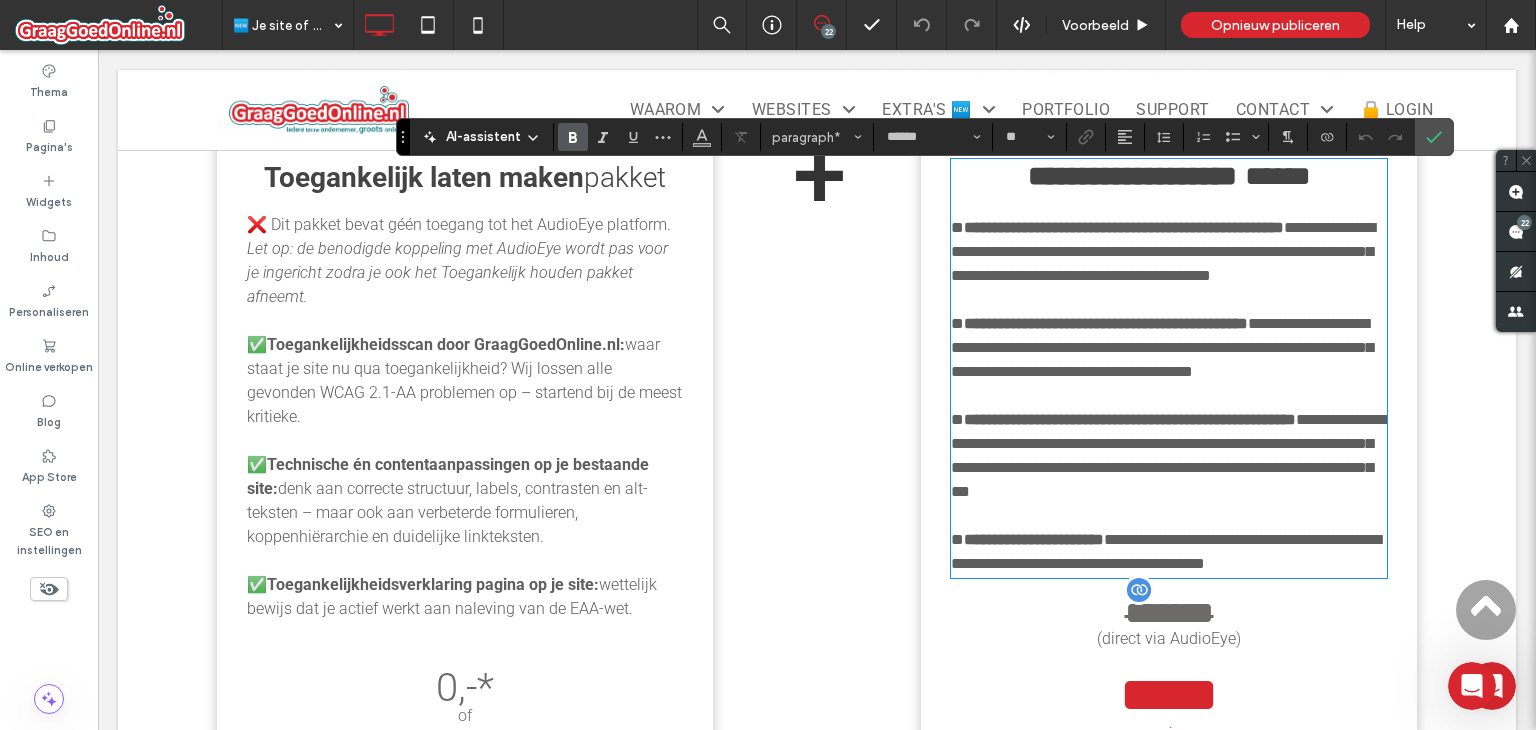 click on "**********" at bounding box center (1124, 227) 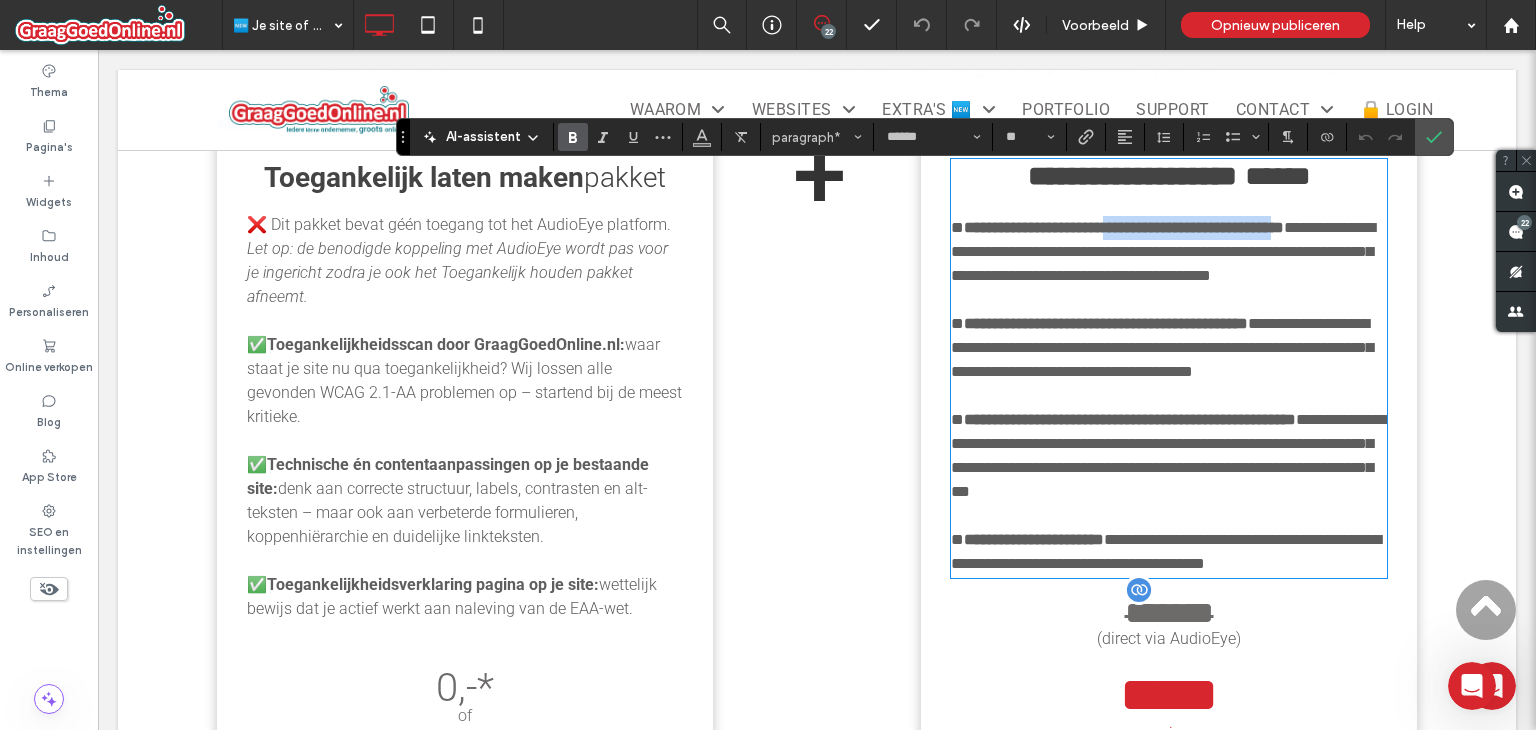 click on "**********" at bounding box center (1124, 227) 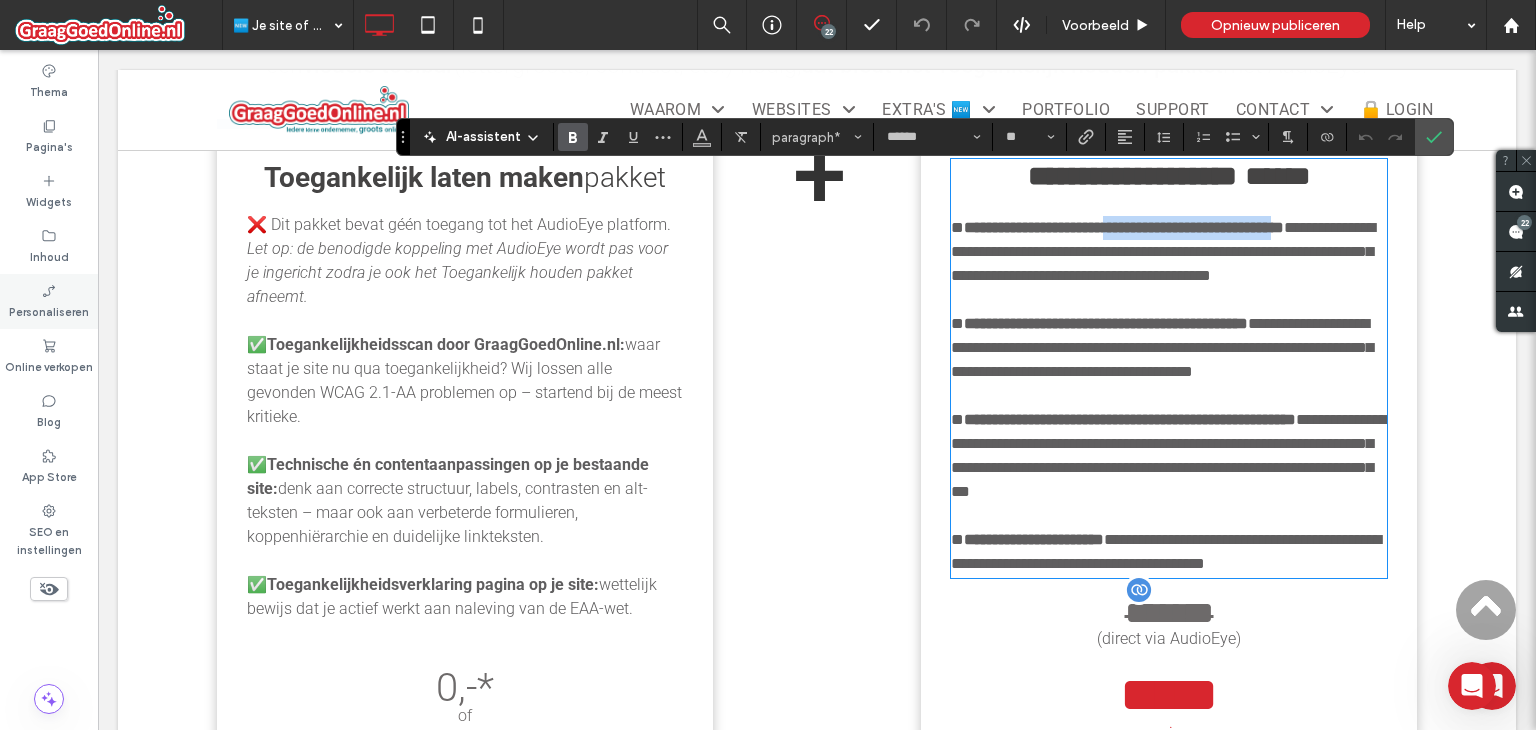 copy on "**********" 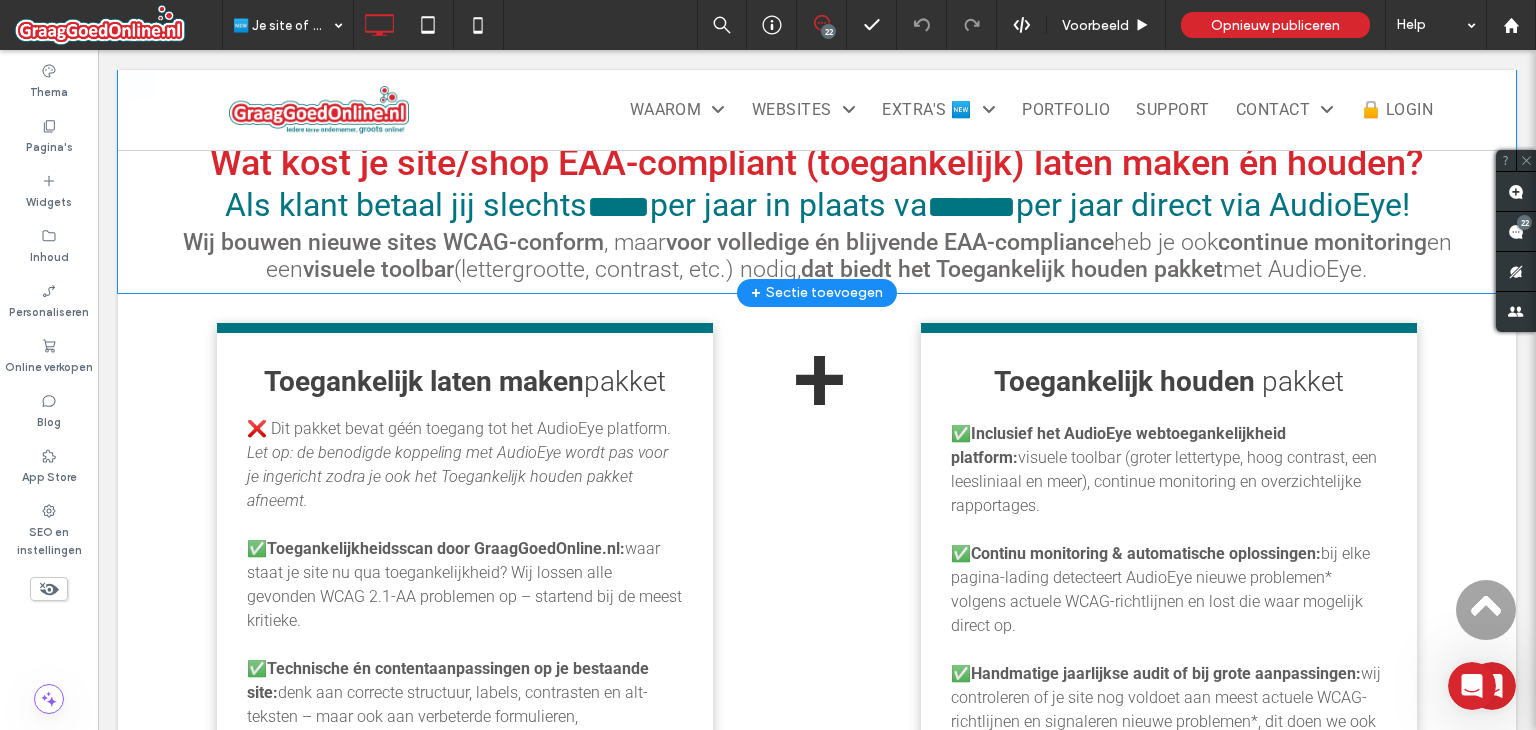 scroll, scrollTop: 1970, scrollLeft: 0, axis: vertical 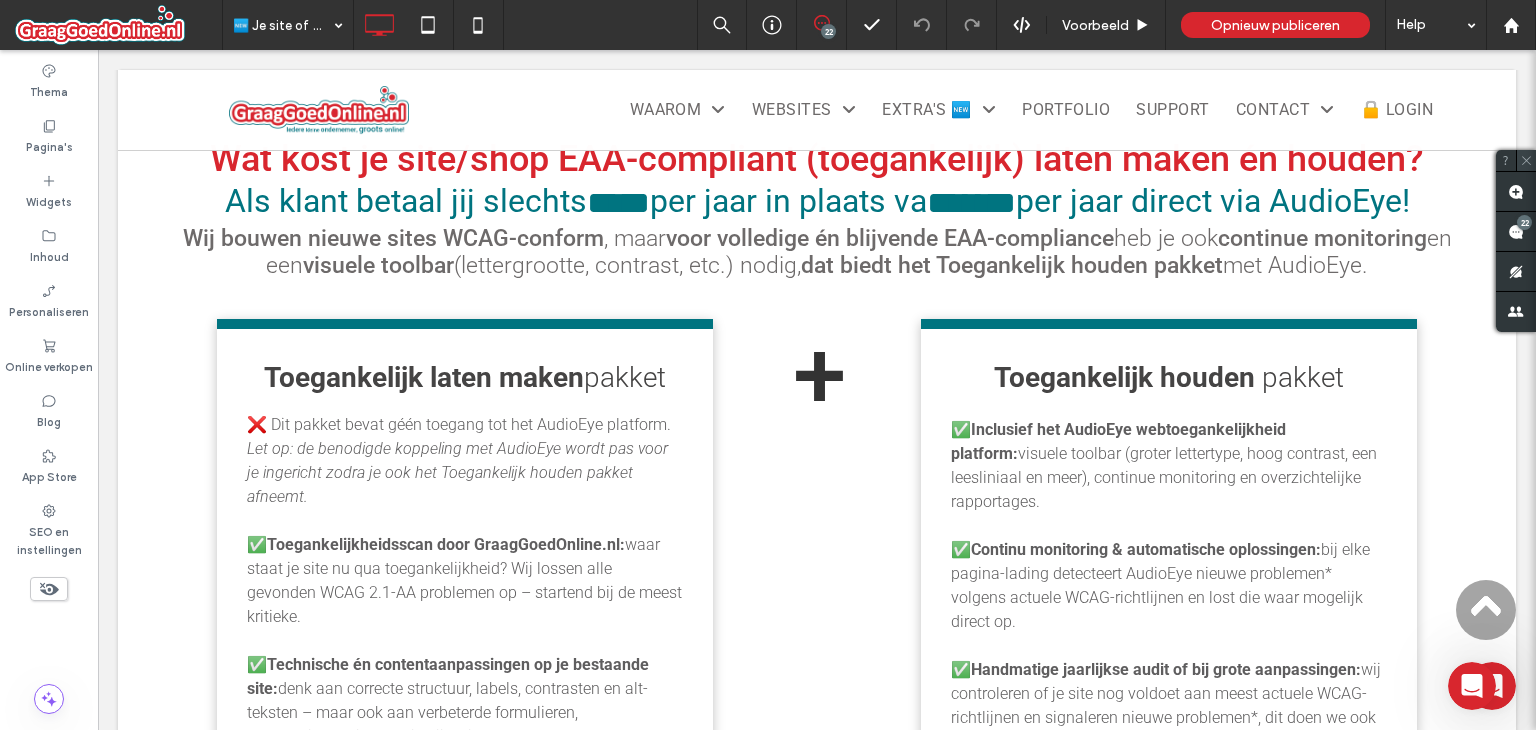 click 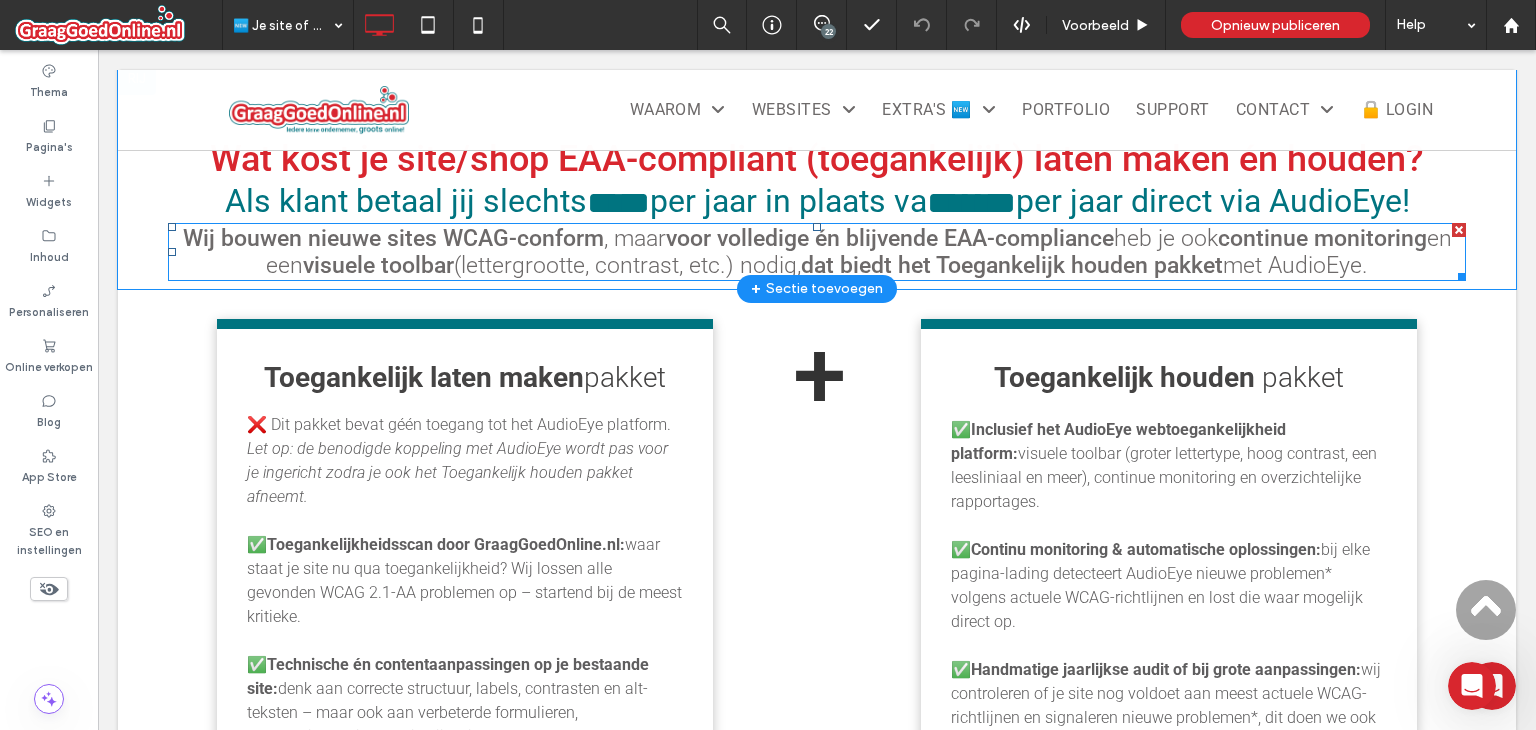 click on "(lettergrootte, contrast, etc.) nodig," at bounding box center [627, 265] 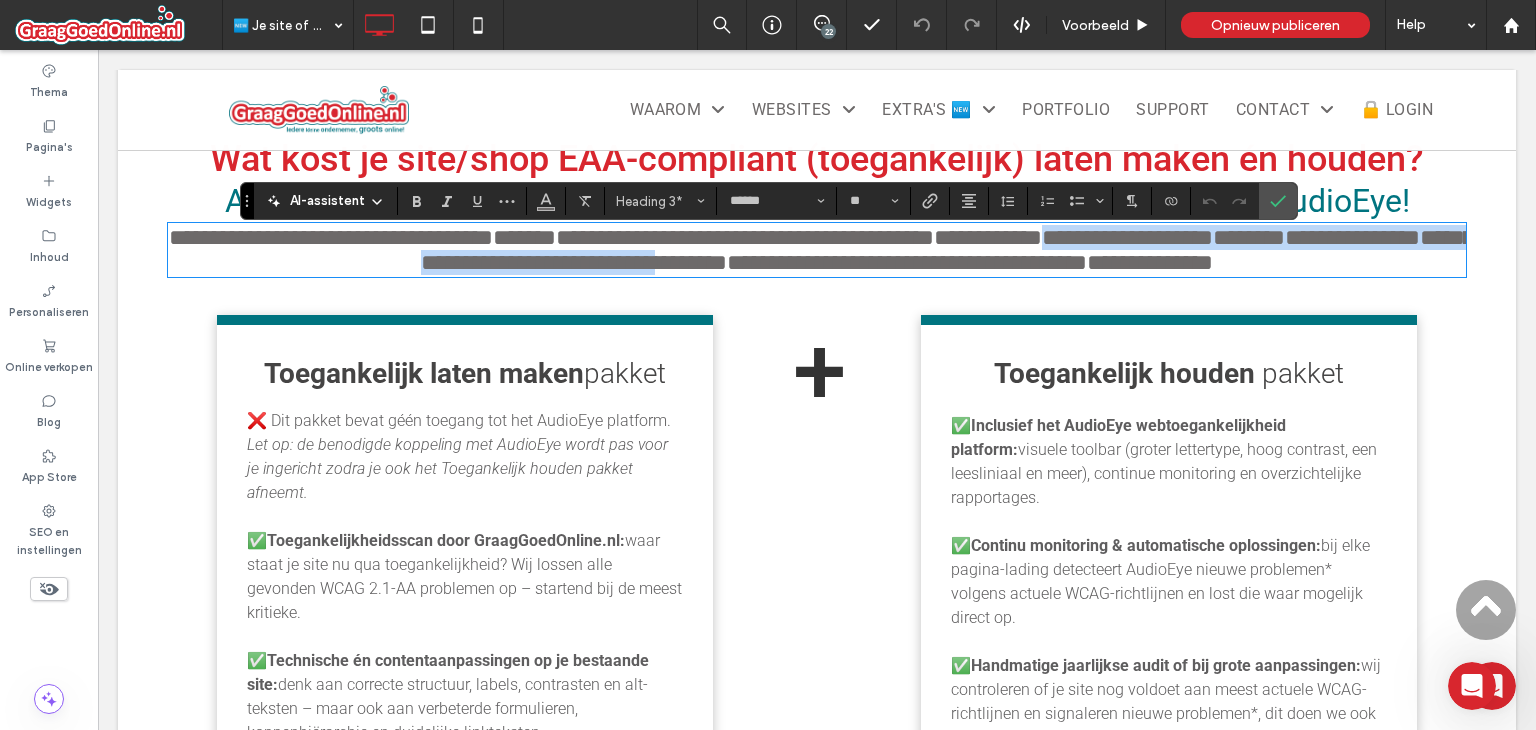 click on "**********" at bounding box center (947, 250) 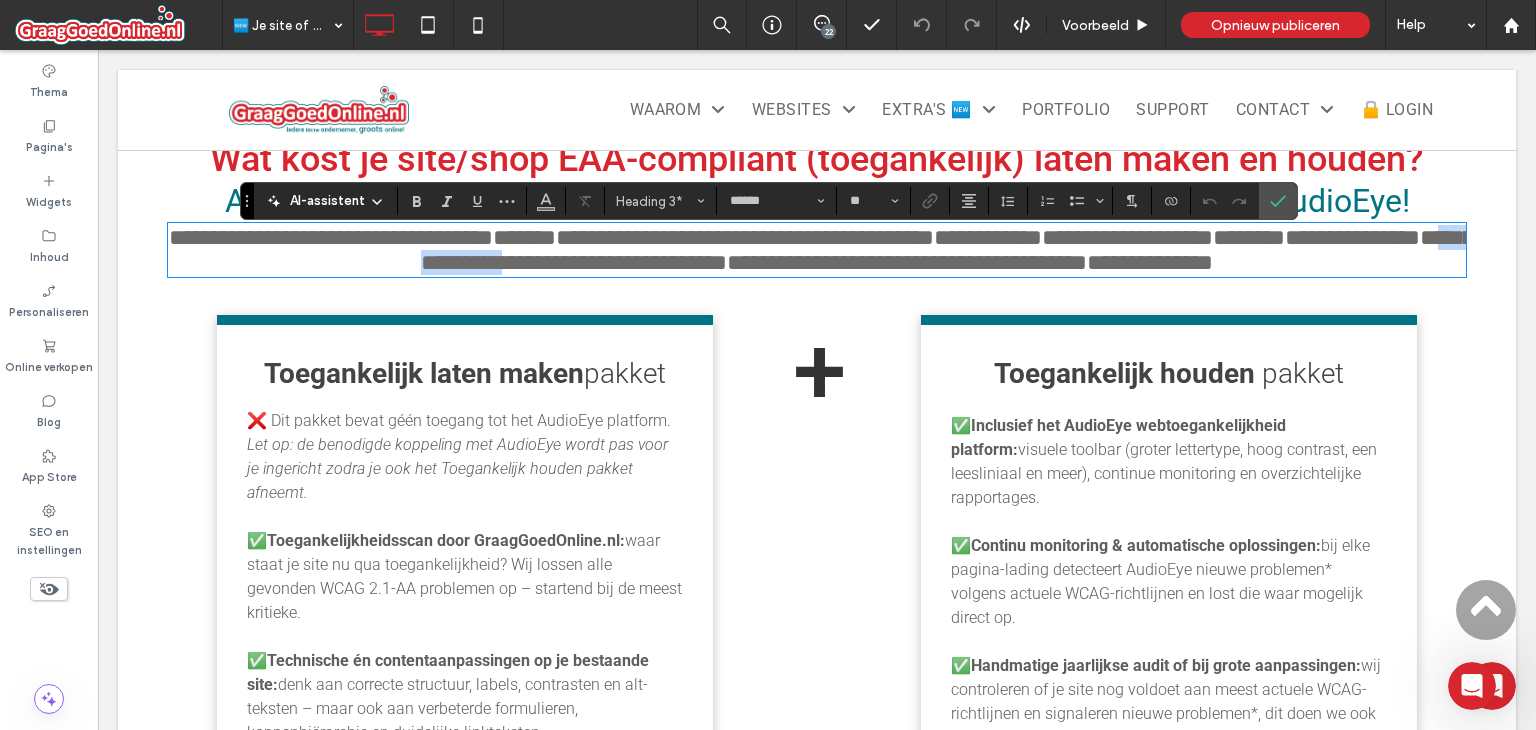click on "**********" at bounding box center (947, 250) 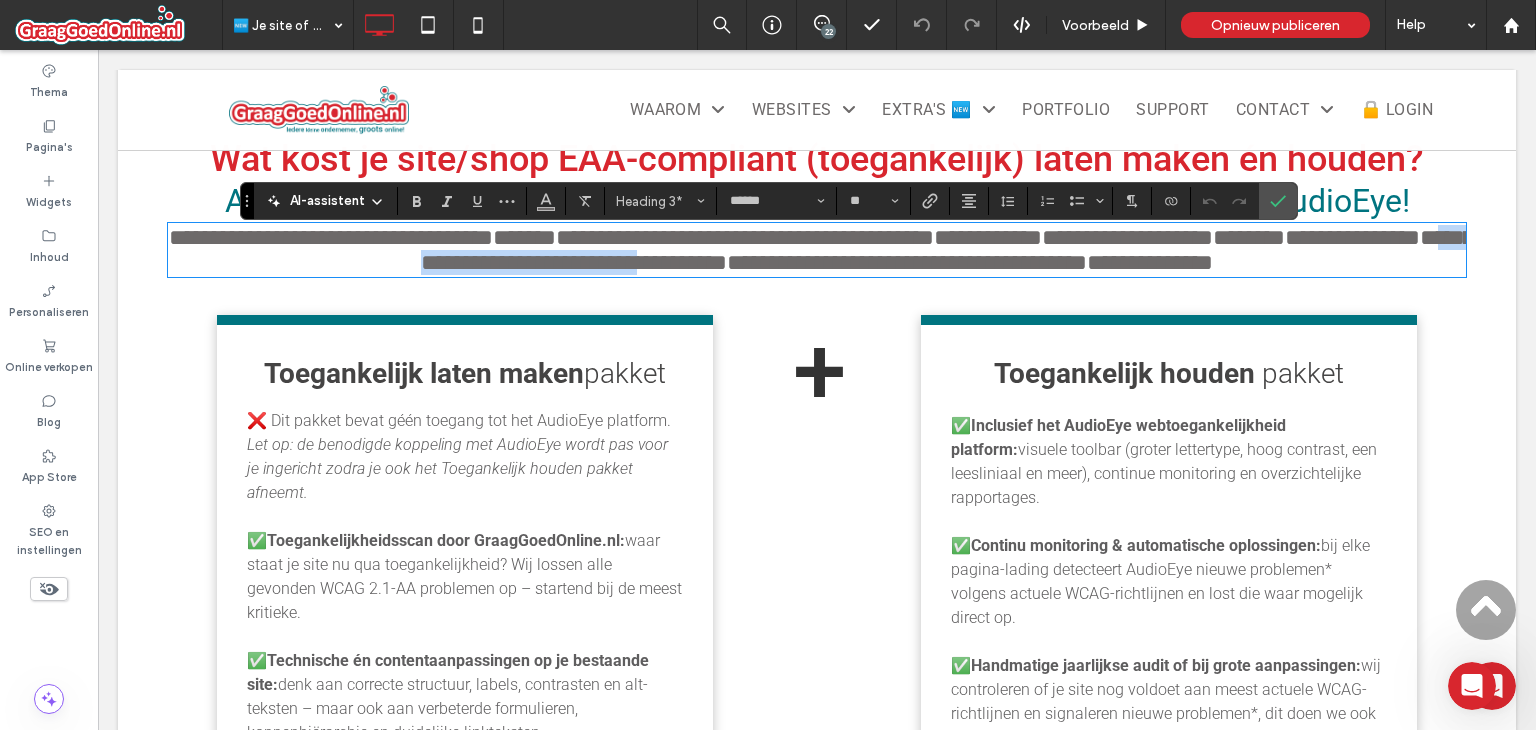 click on "**********" at bounding box center (947, 250) 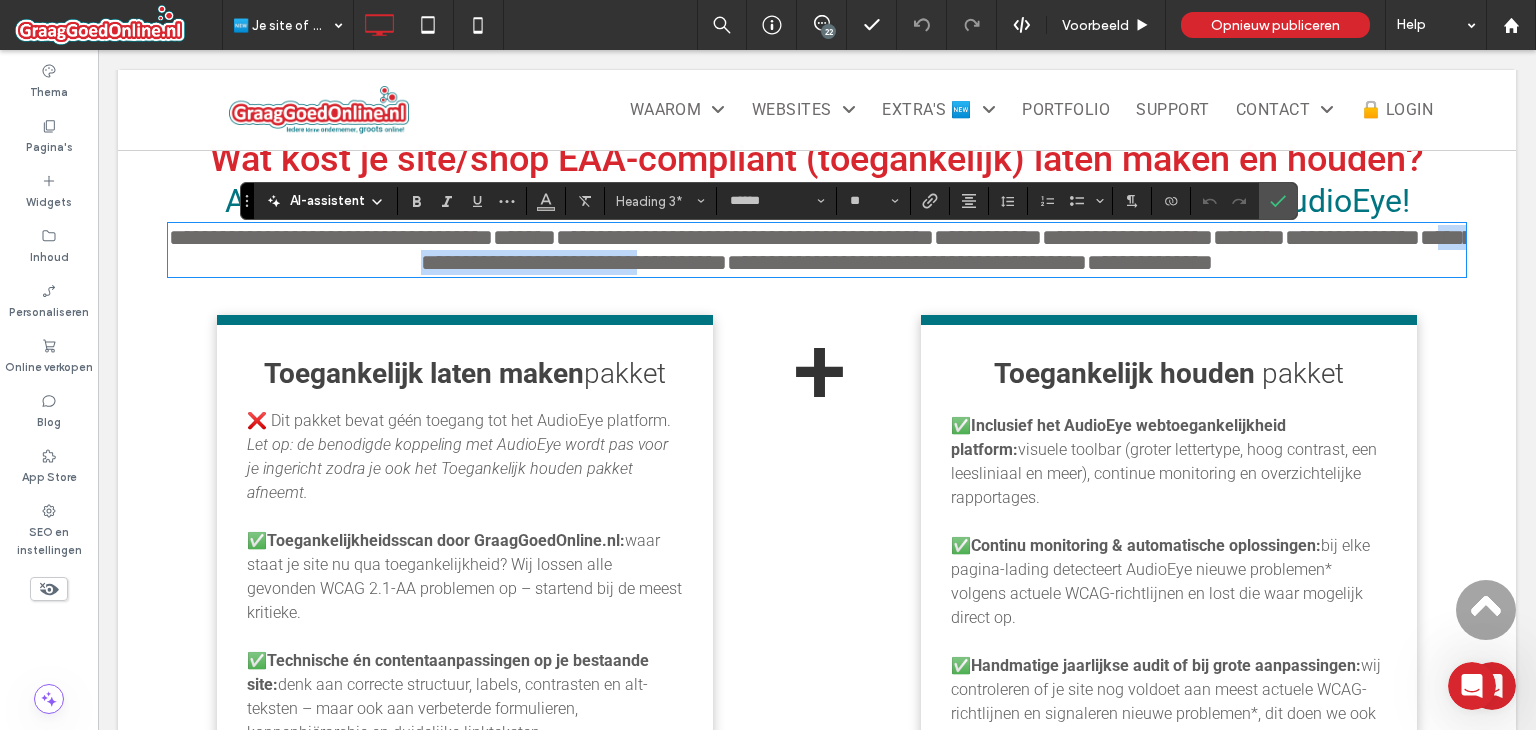 type 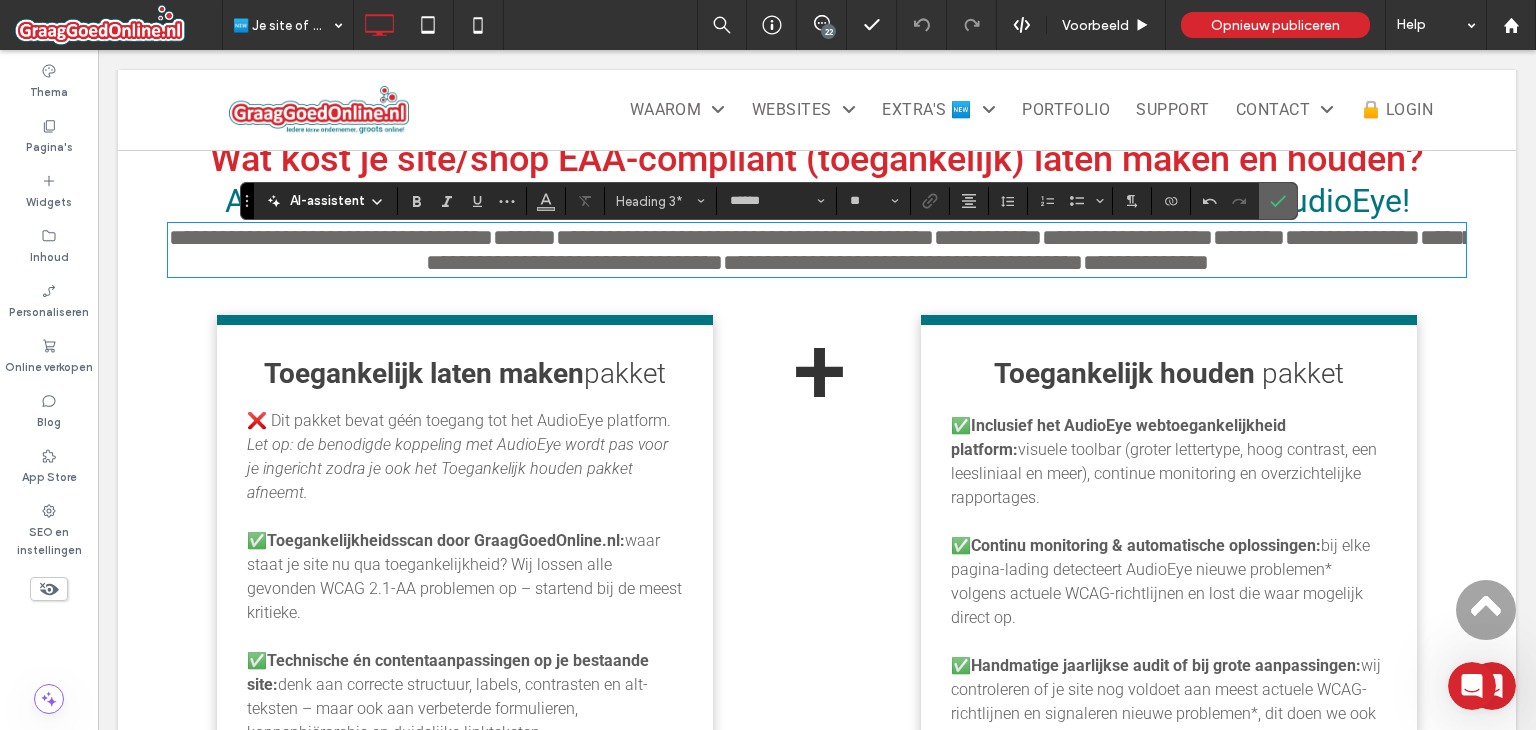 click 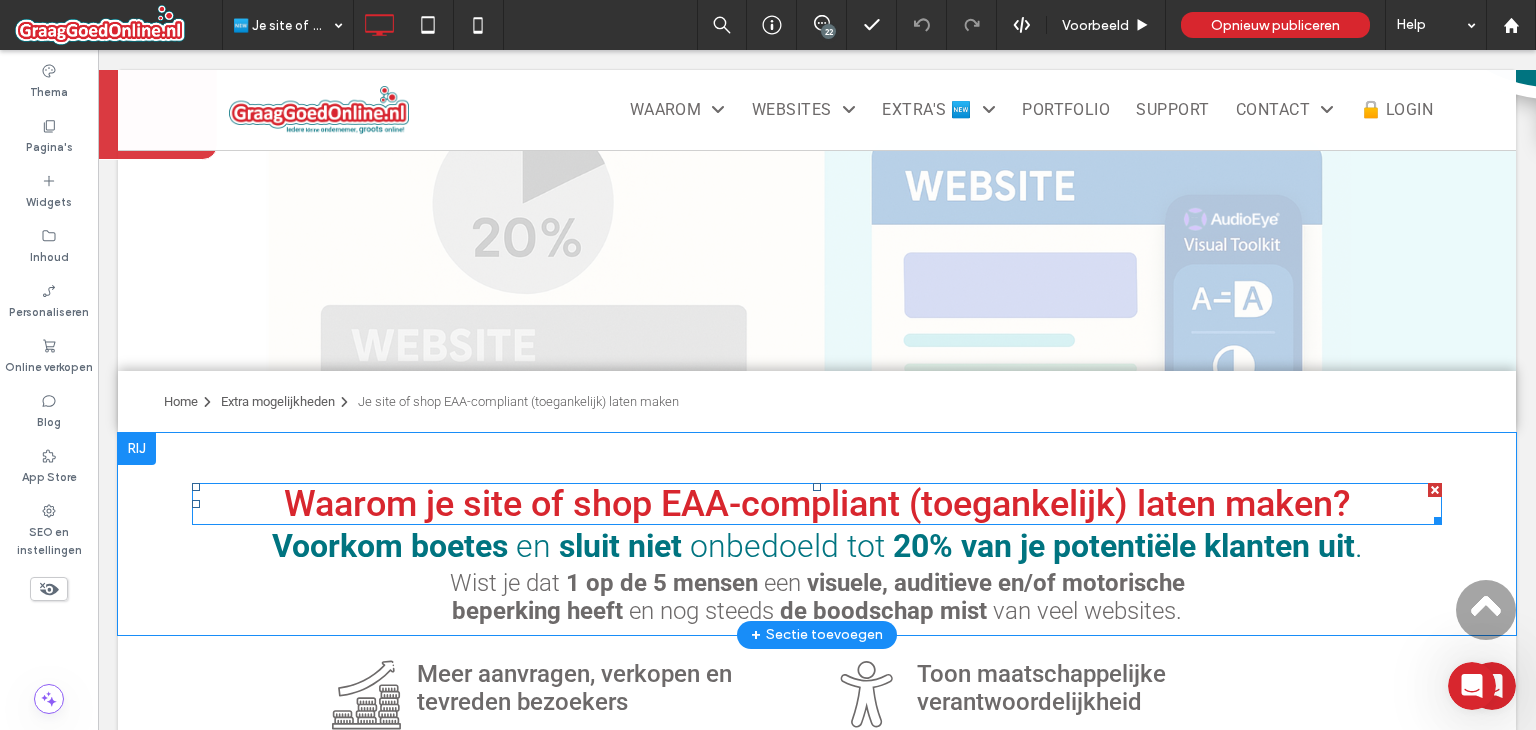 scroll, scrollTop: 0, scrollLeft: 0, axis: both 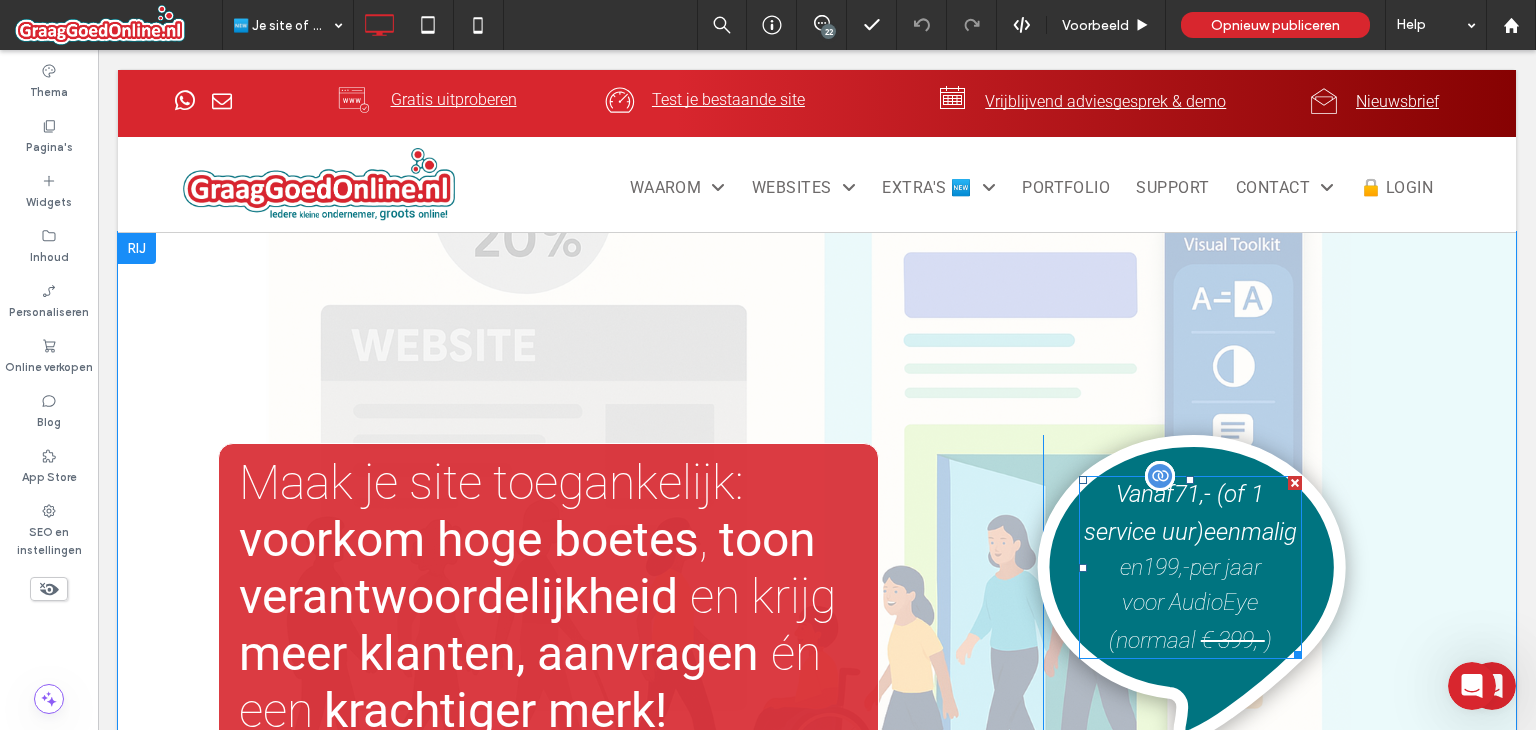 click on "Vanaf  71,- (of 1 service uur)
eenmalig" at bounding box center (1190, 513) 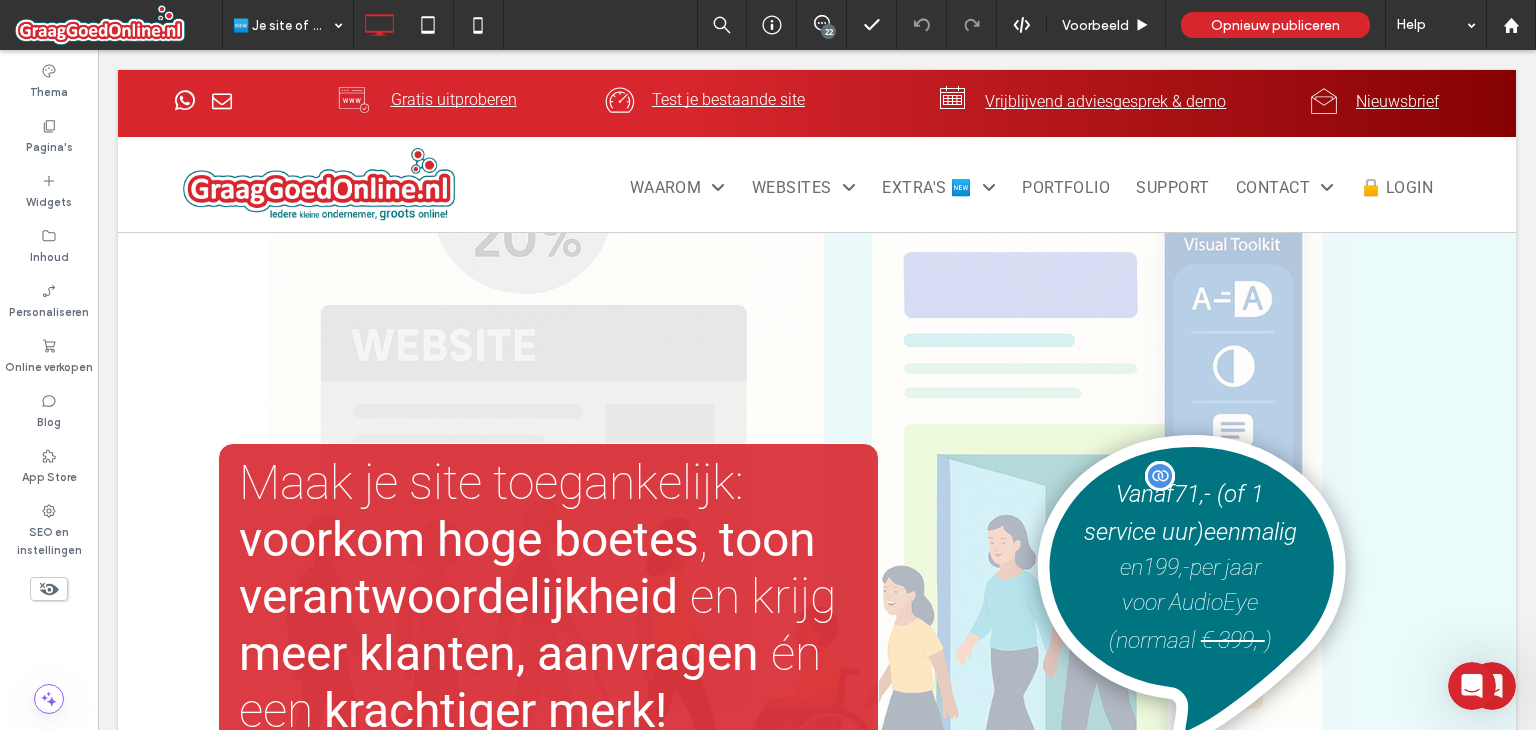 type on "******" 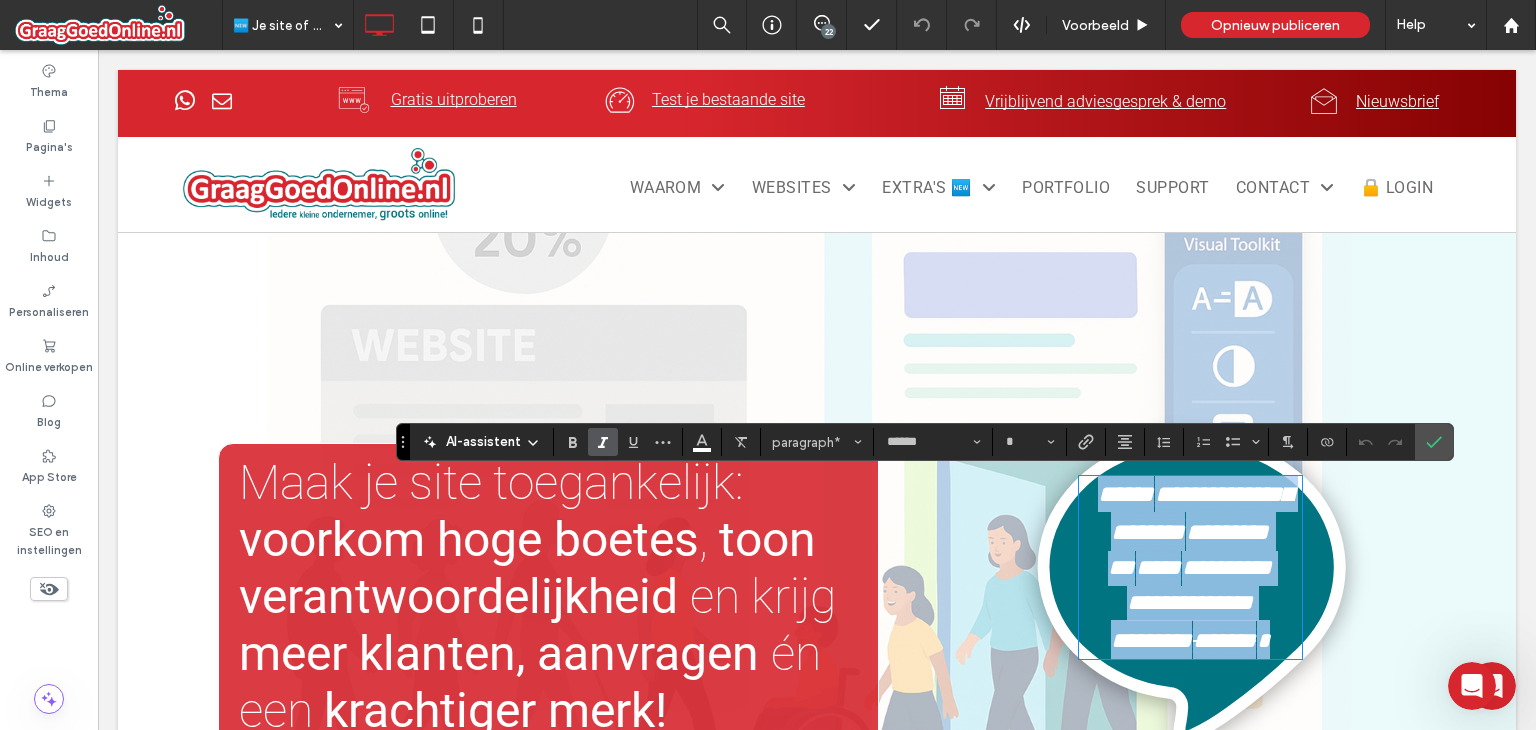 click on "**********" at bounding box center (1195, 513) 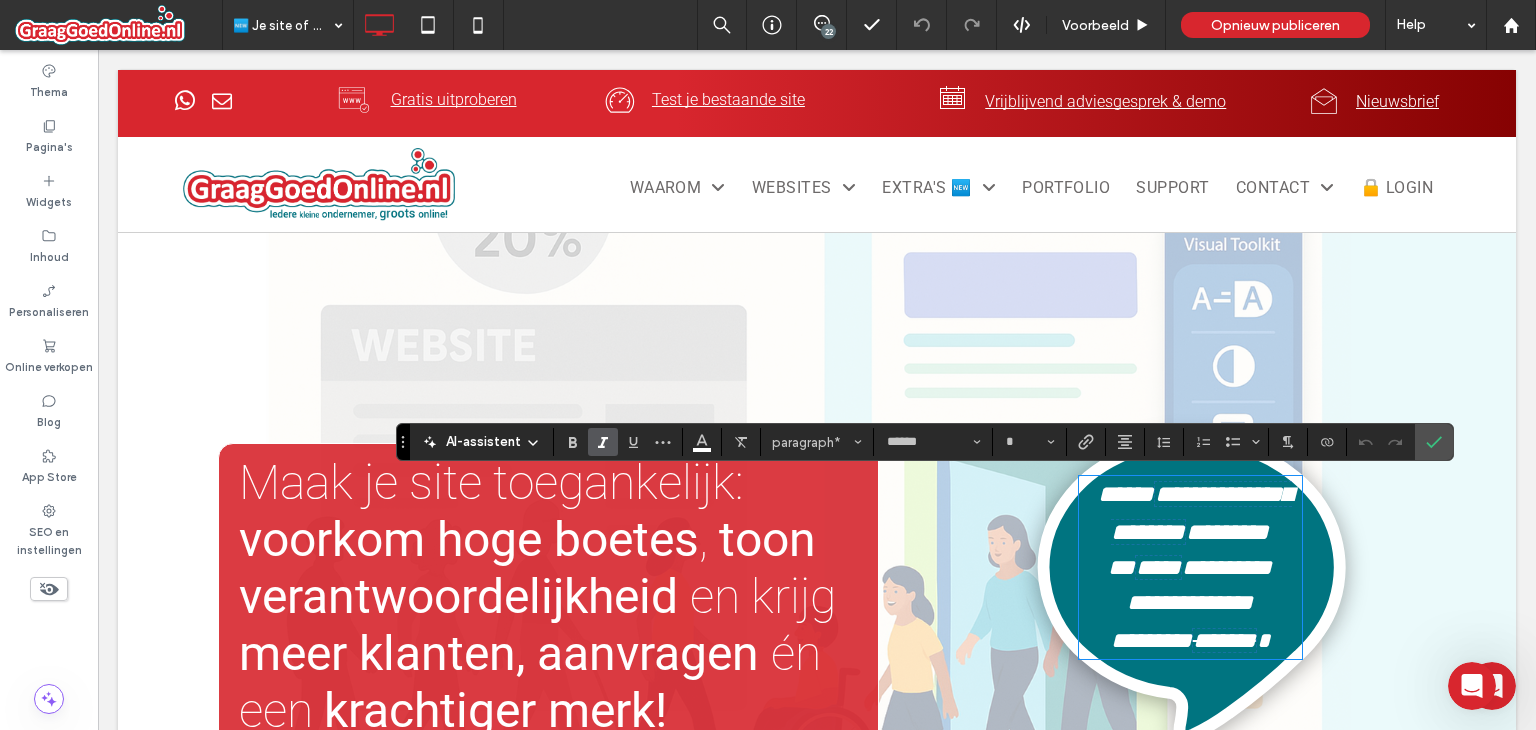 type on "**" 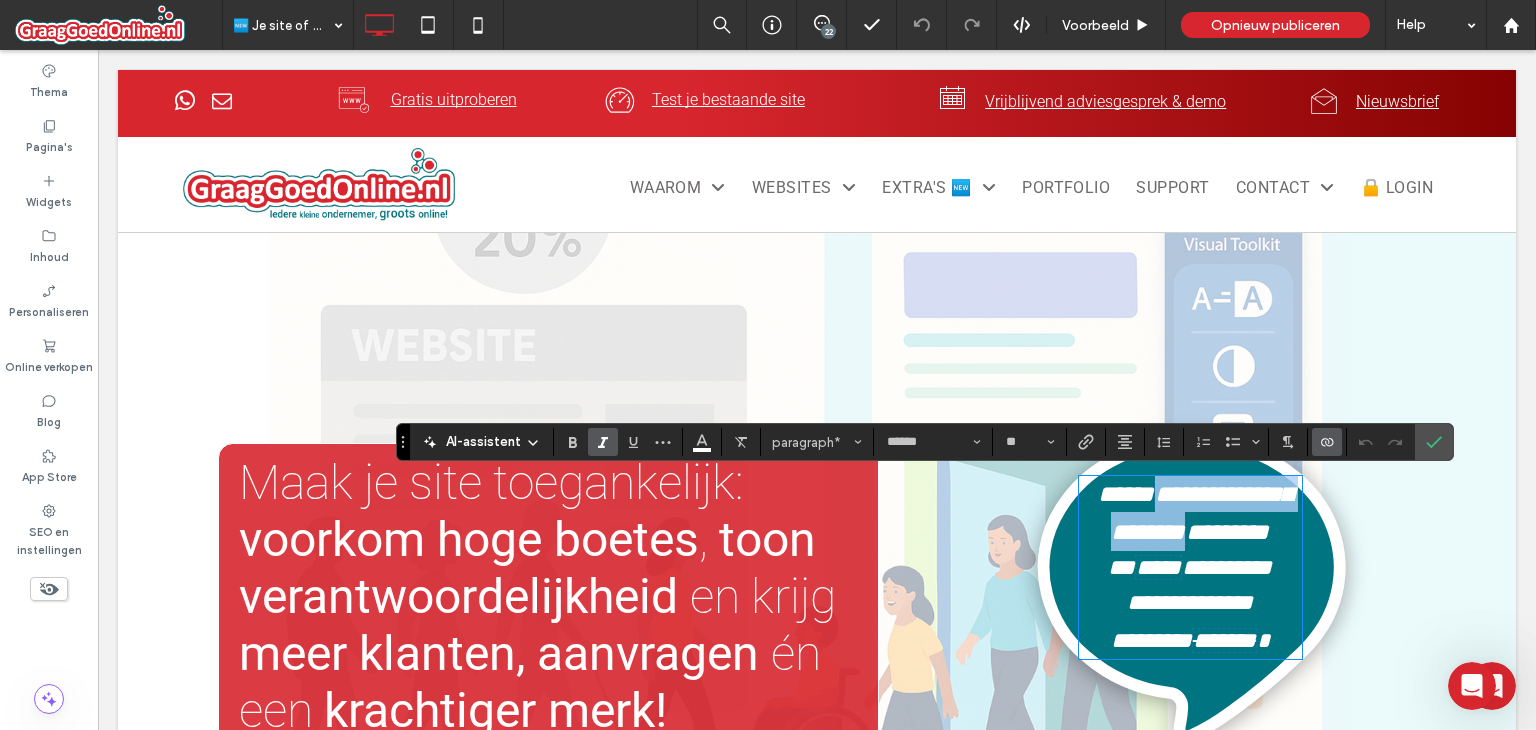 drag, startPoint x: 1172, startPoint y: 489, endPoint x: 1188, endPoint y: 537, distance: 50.596443 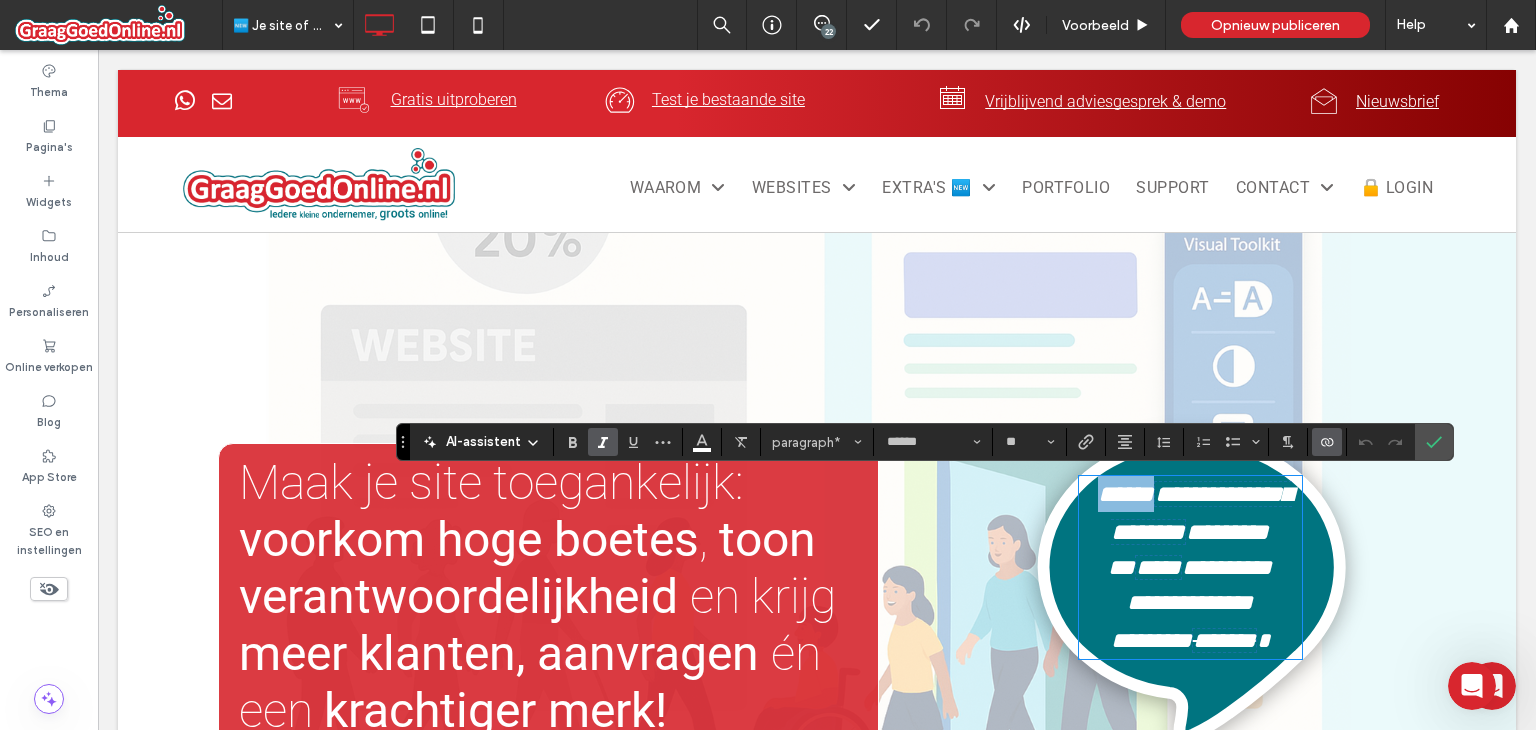 type 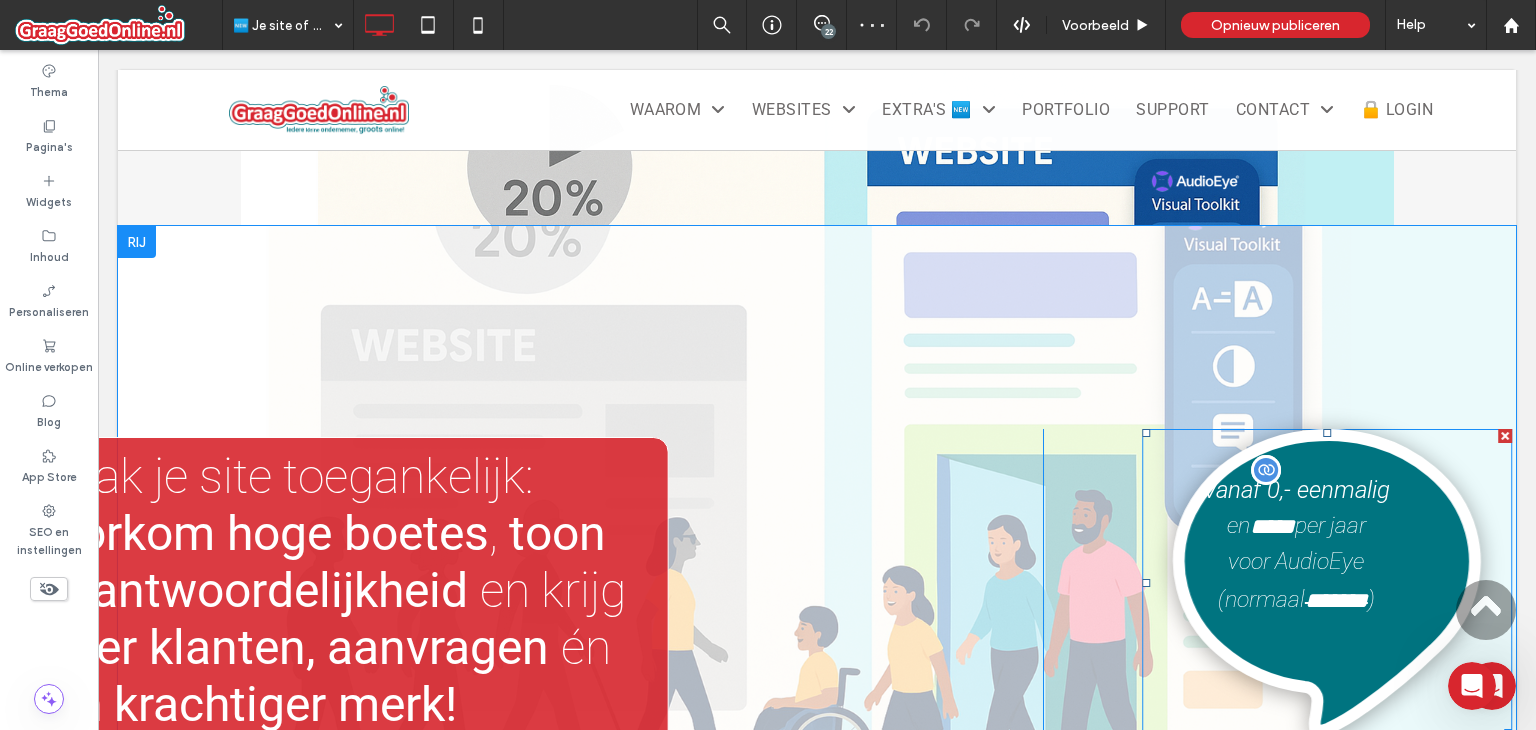 scroll, scrollTop: 0, scrollLeft: 0, axis: both 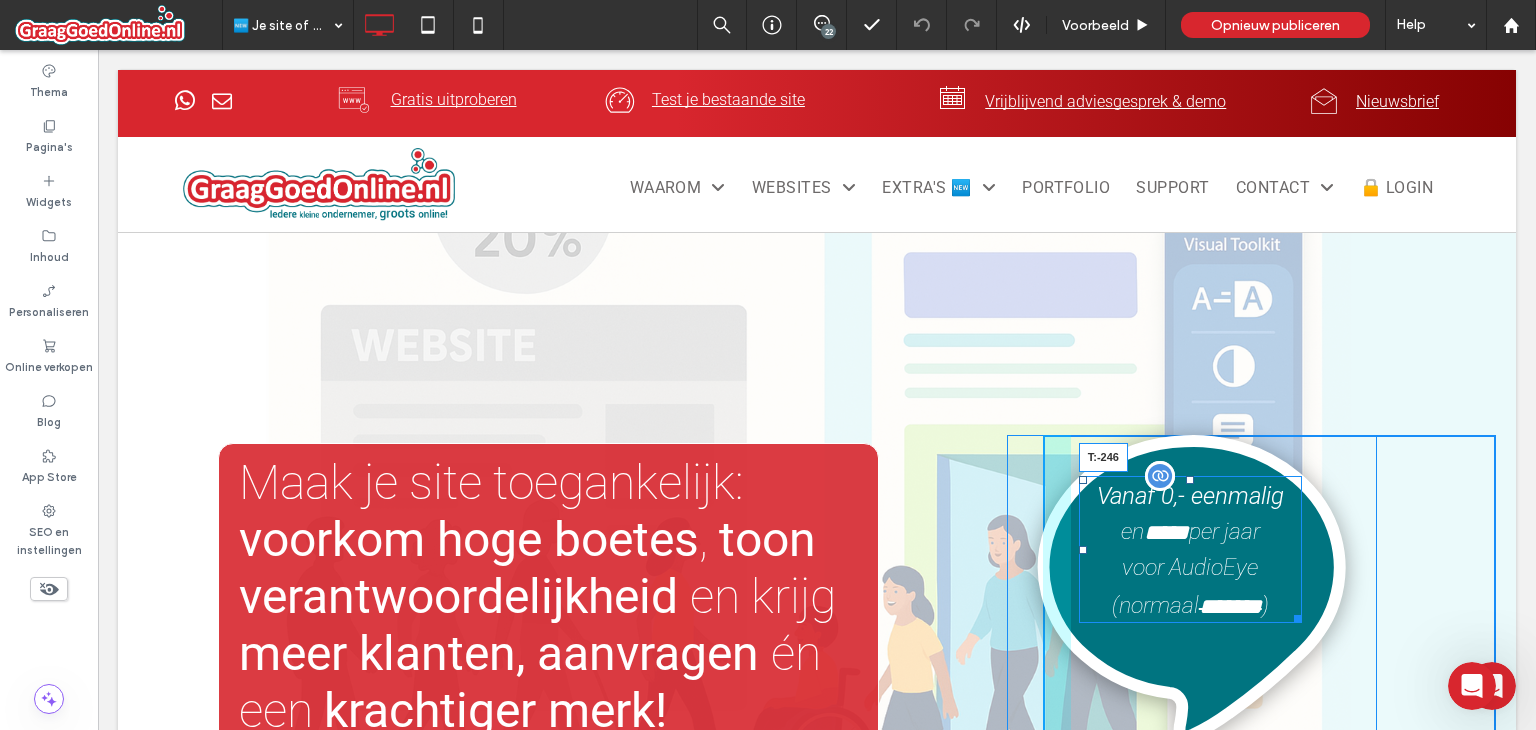 drag, startPoint x: 1179, startPoint y: 480, endPoint x: 1181, endPoint y: 501, distance: 21.095022 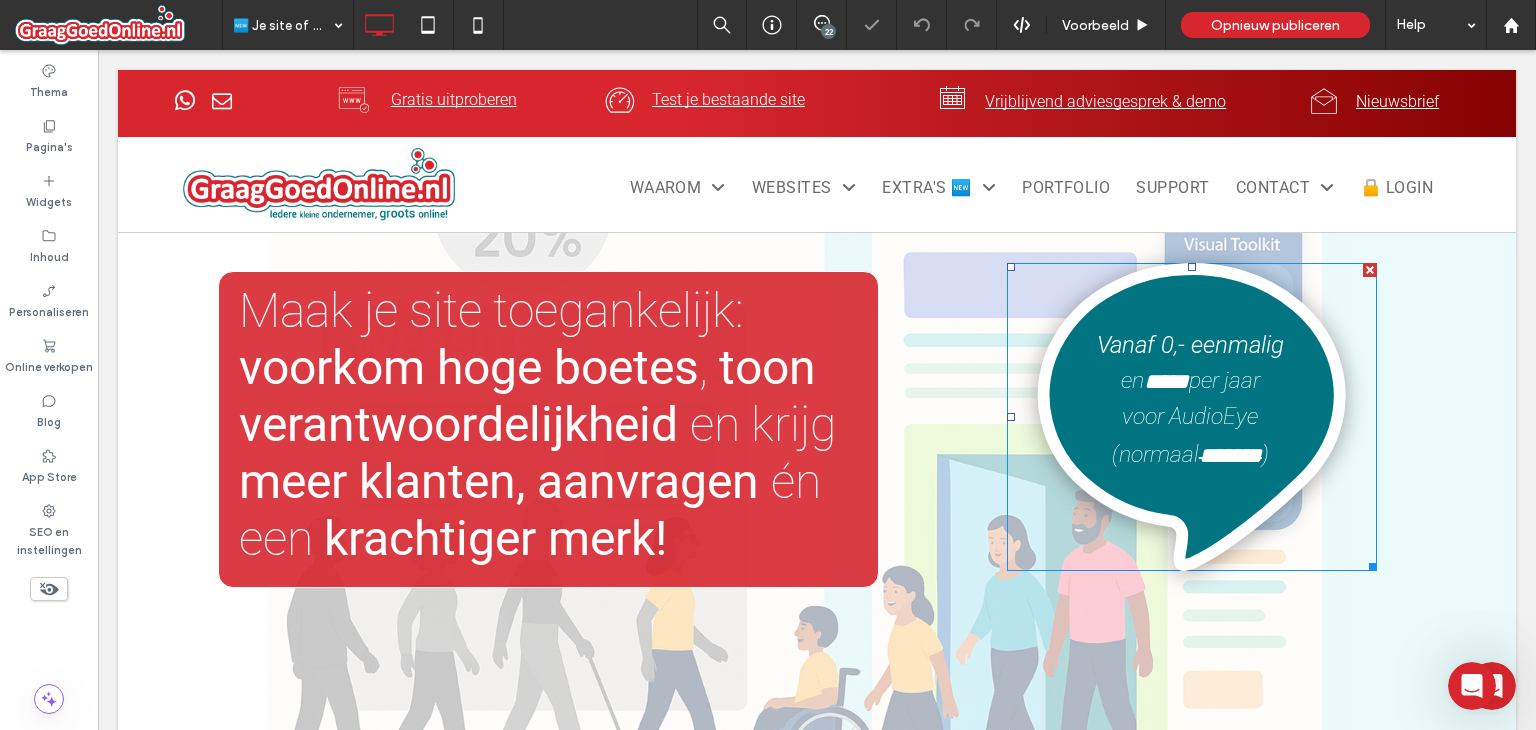 scroll, scrollTop: 200, scrollLeft: 0, axis: vertical 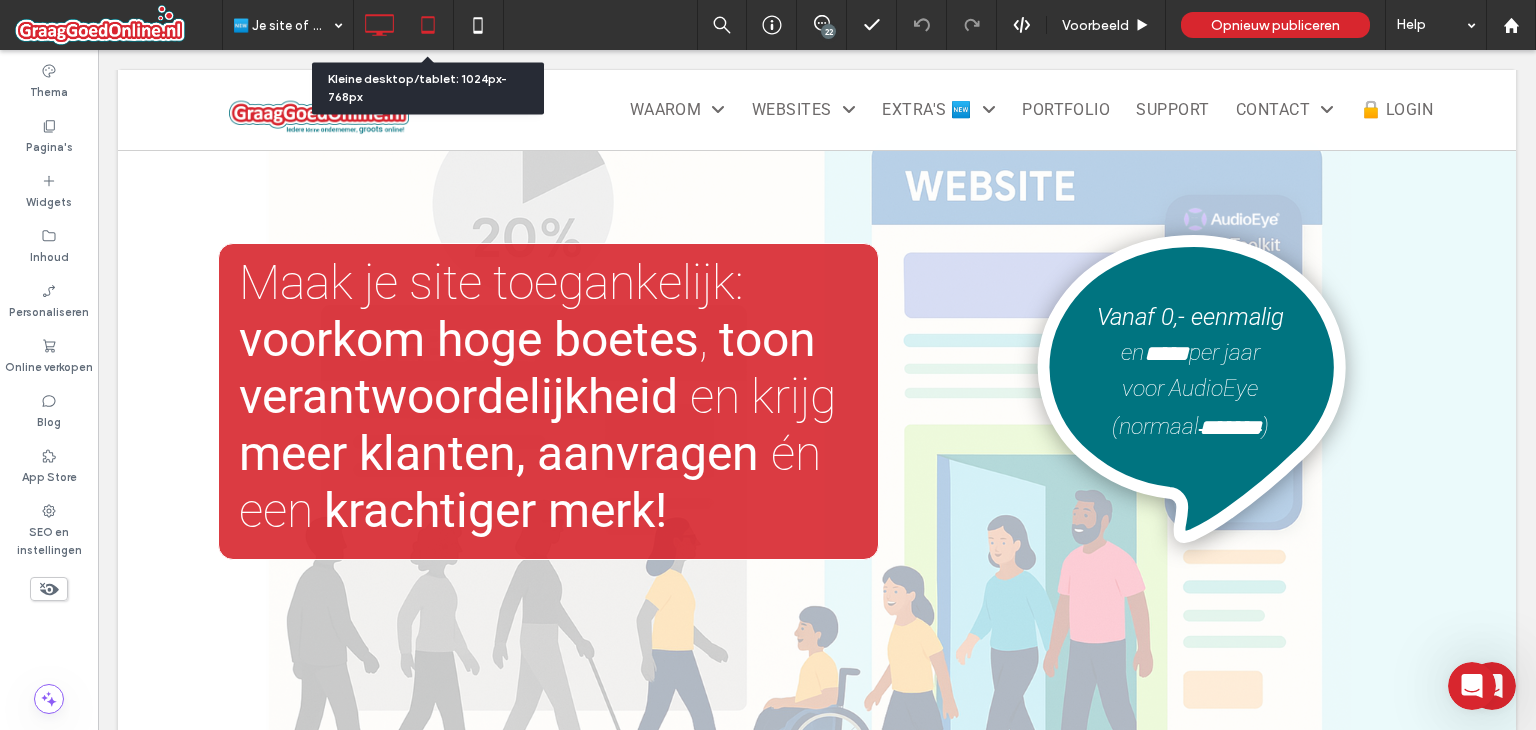 click 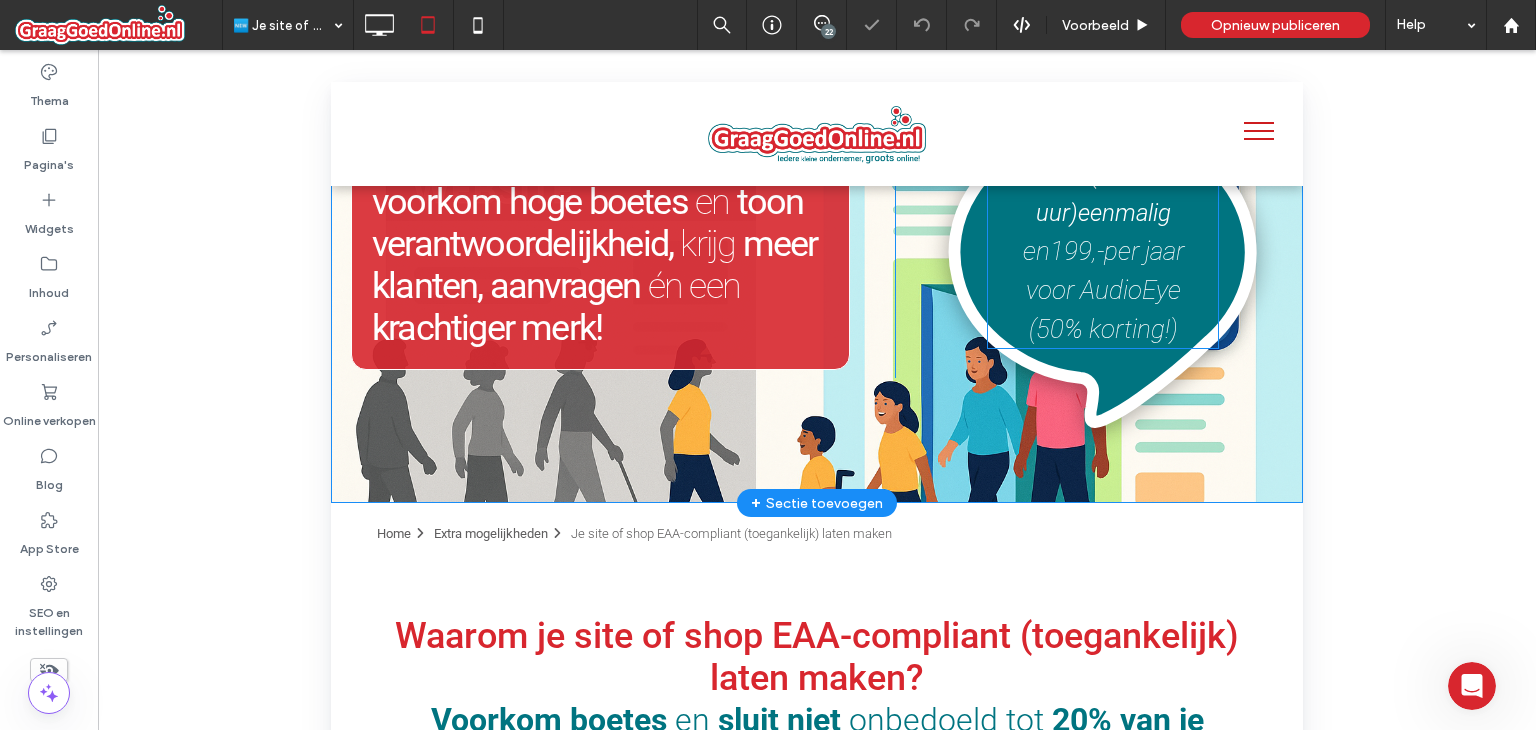 scroll, scrollTop: 0, scrollLeft: 0, axis: both 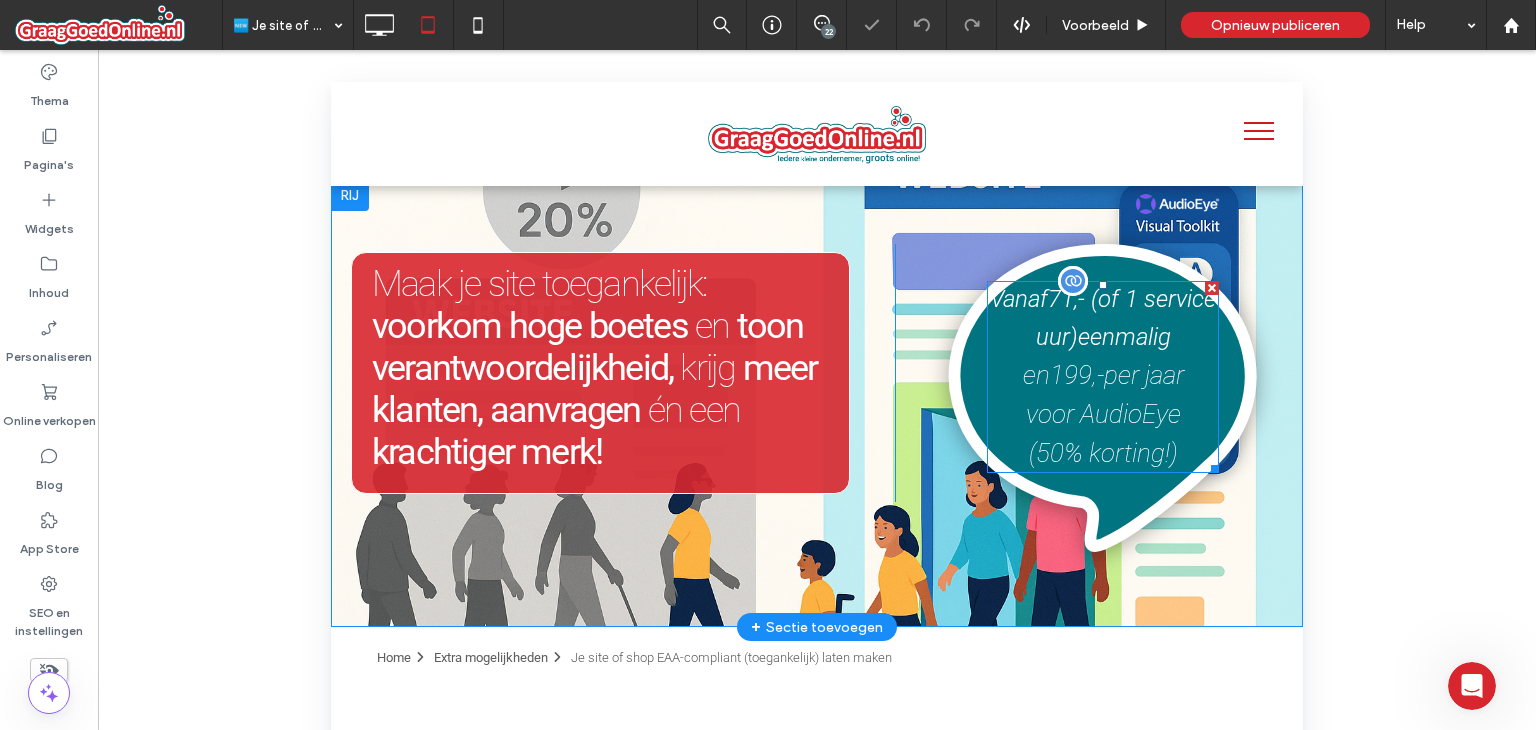 click on "199,-" at bounding box center [1077, 375] 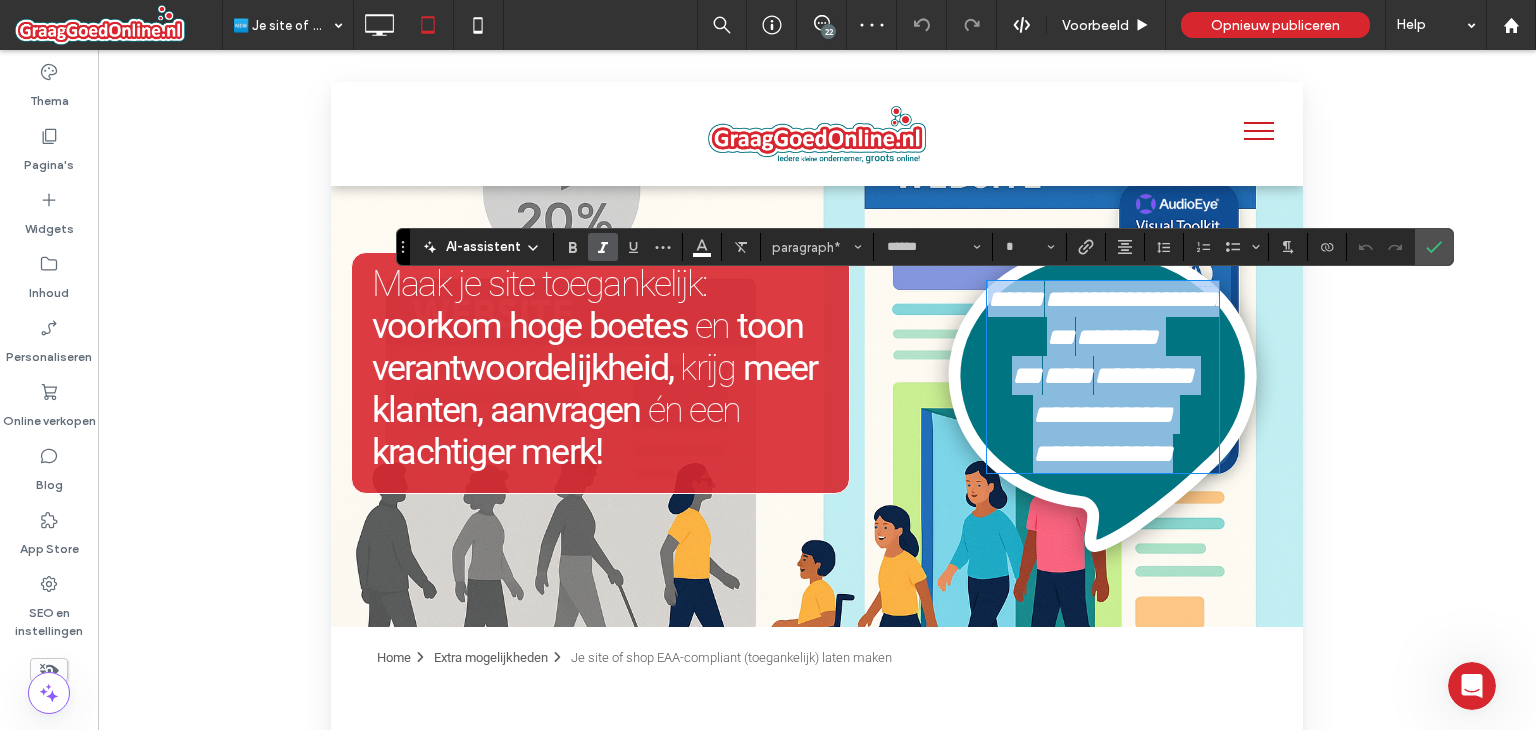 click on "**********" at bounding box center [1136, 318] 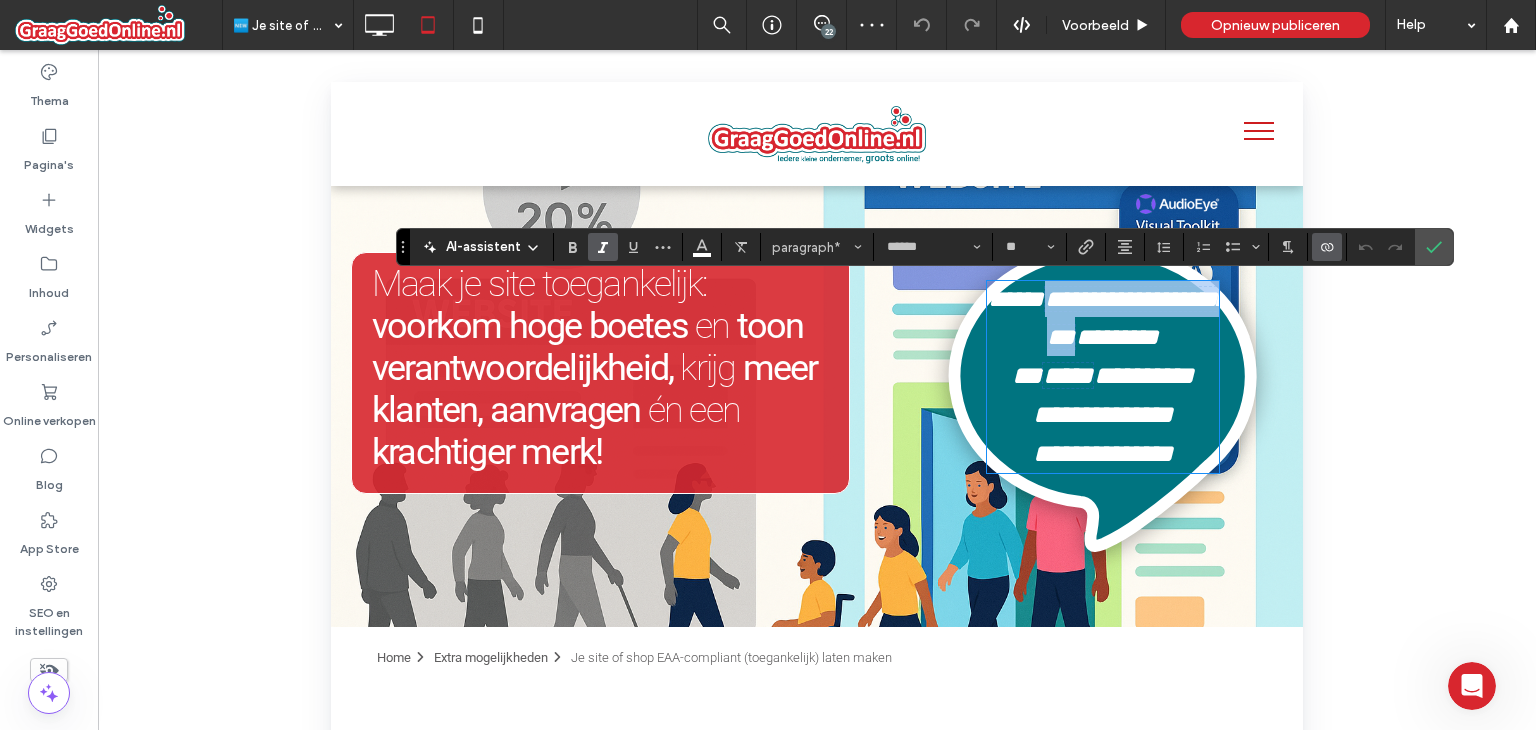 click on "**********" at bounding box center [1136, 318] 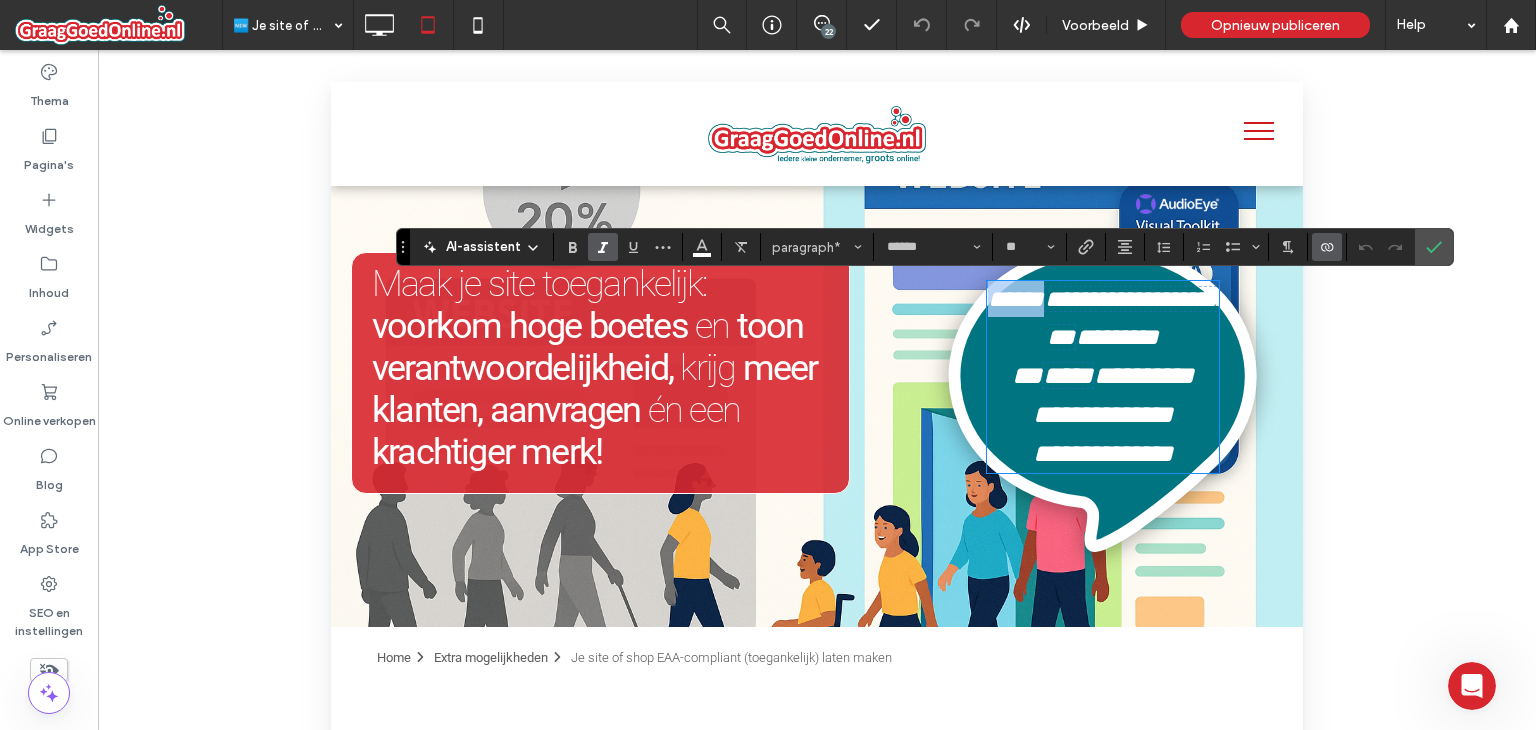type 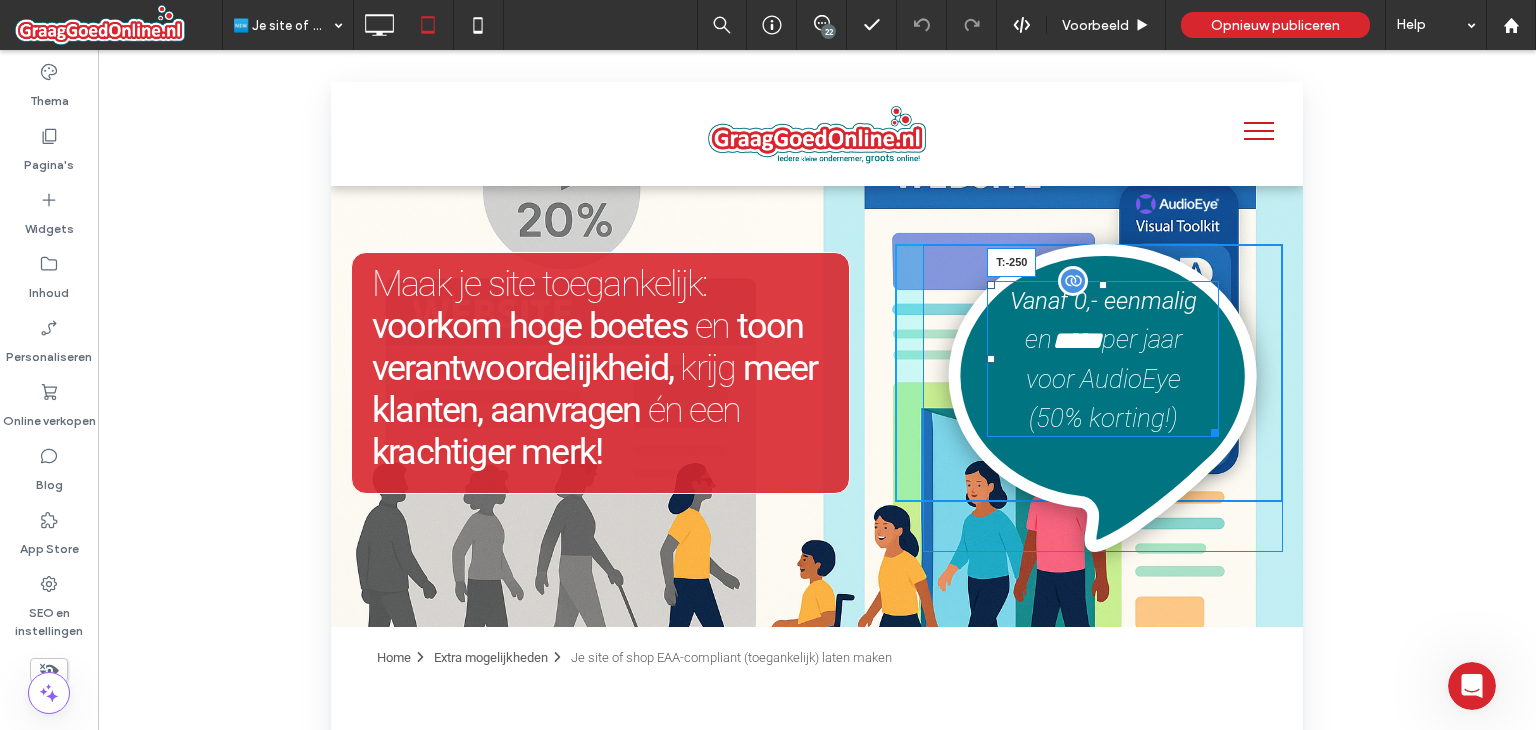 drag, startPoint x: 1094, startPoint y: 286, endPoint x: 1095, endPoint y: 307, distance: 21.023796 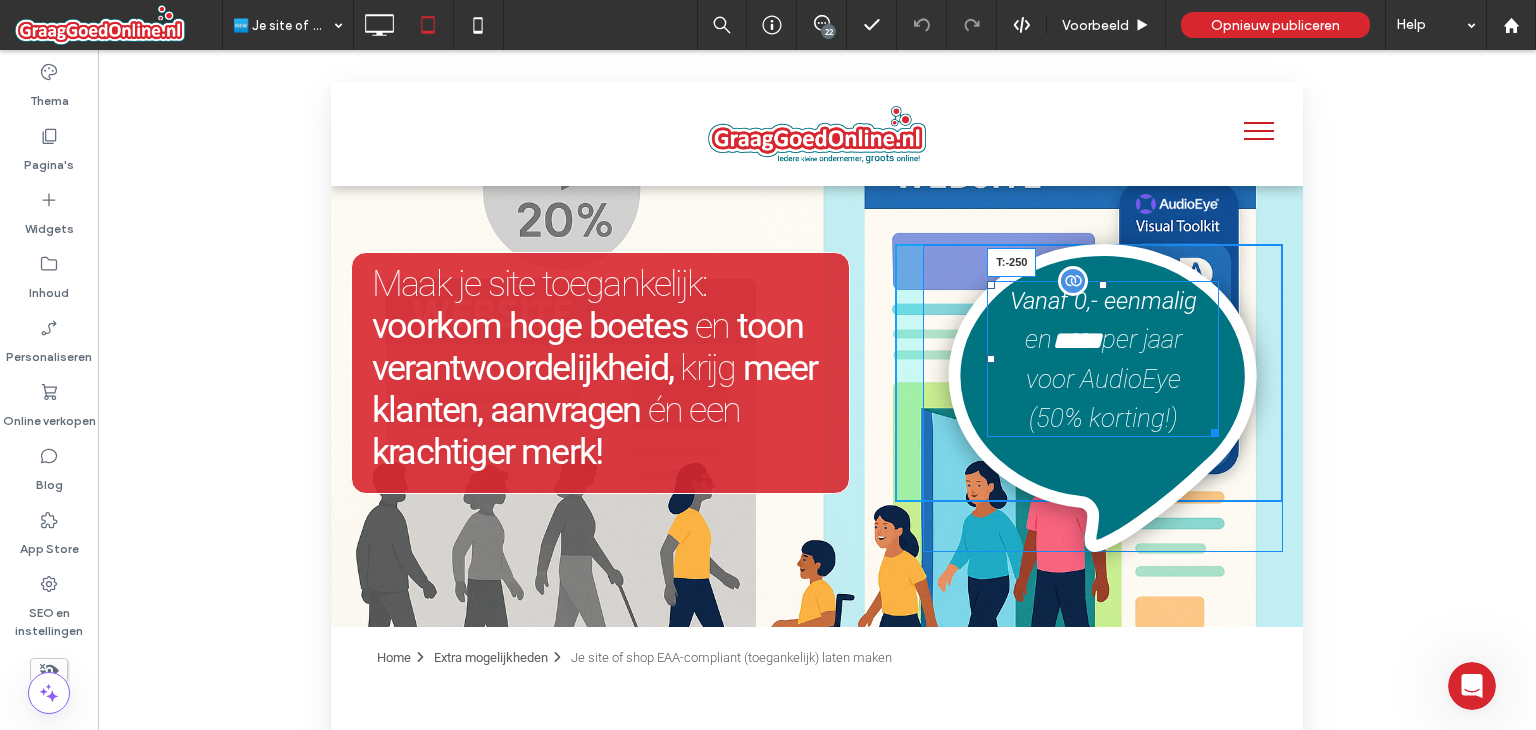 click on "Vanaf 0,- eenmalig en  ﻿ ***** ﻿  per jaar  voor AudioEye  (50% korting!) T:-250" at bounding box center (1103, 359) 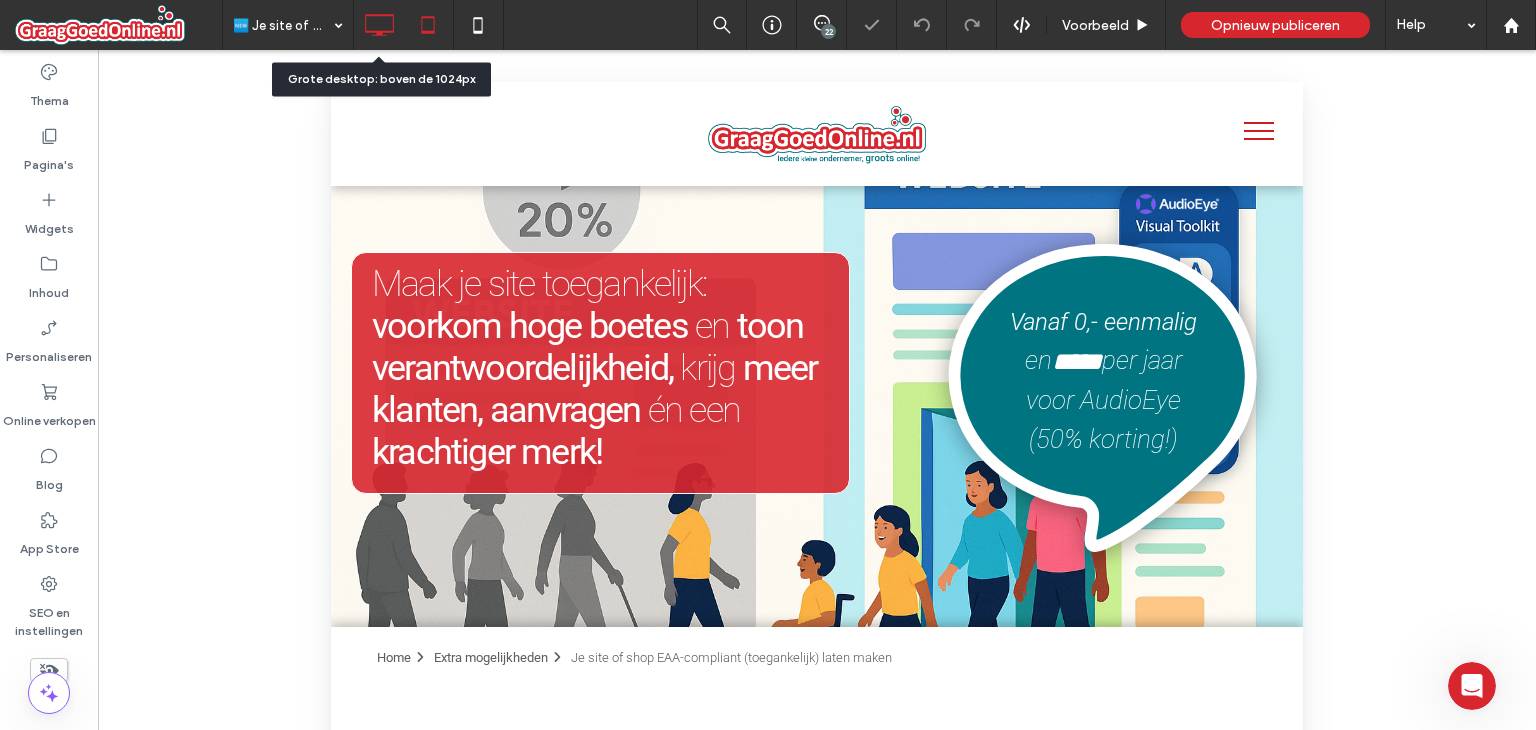 click 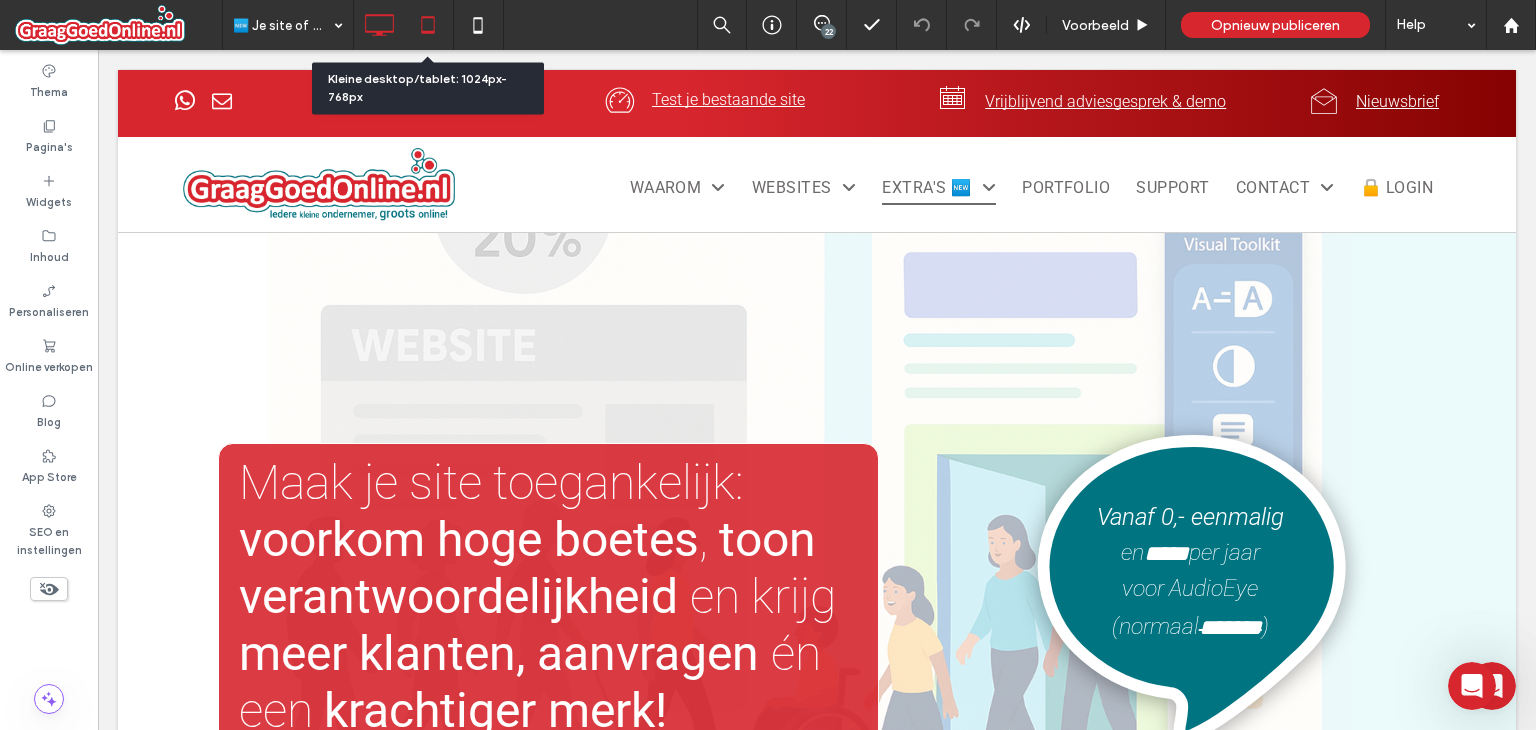 click 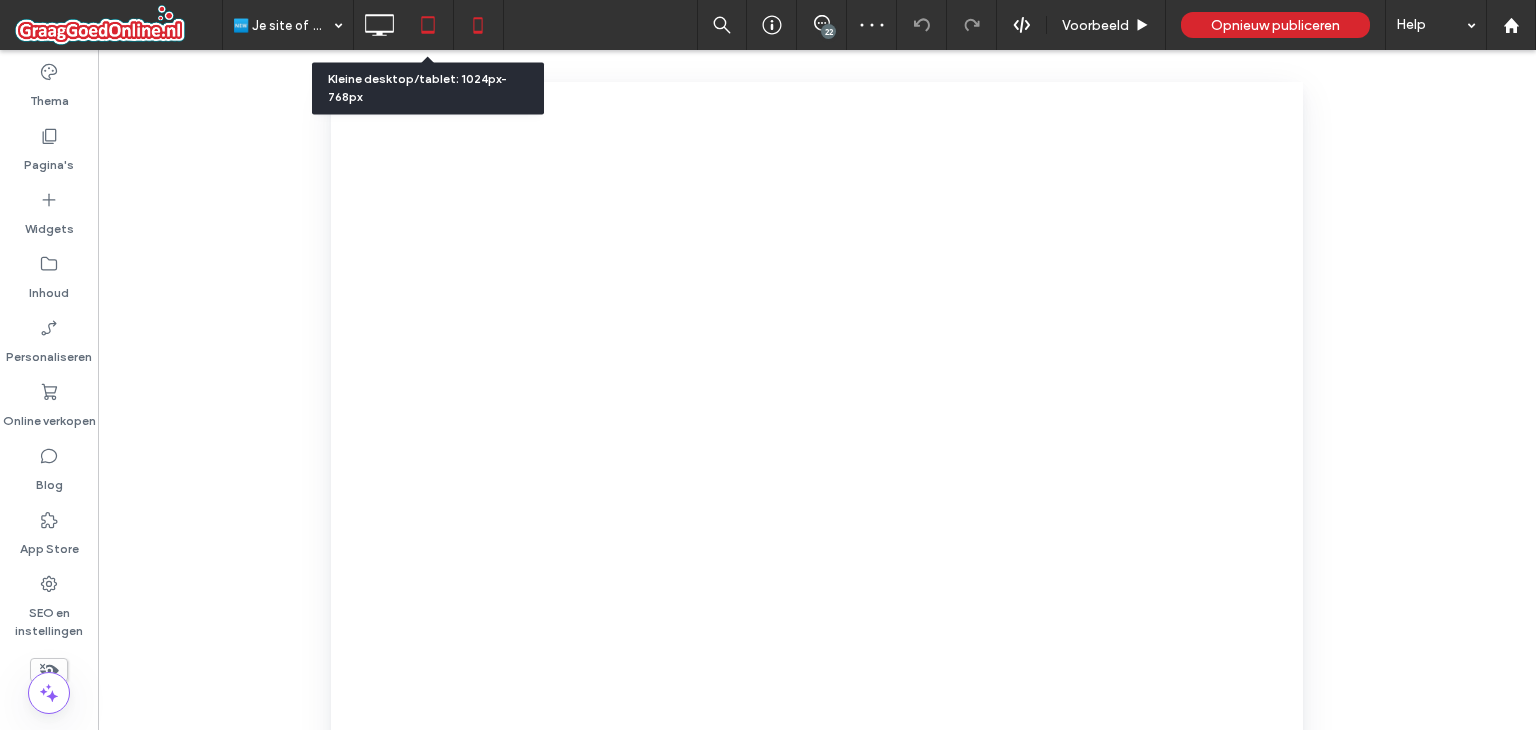 scroll, scrollTop: 0, scrollLeft: 0, axis: both 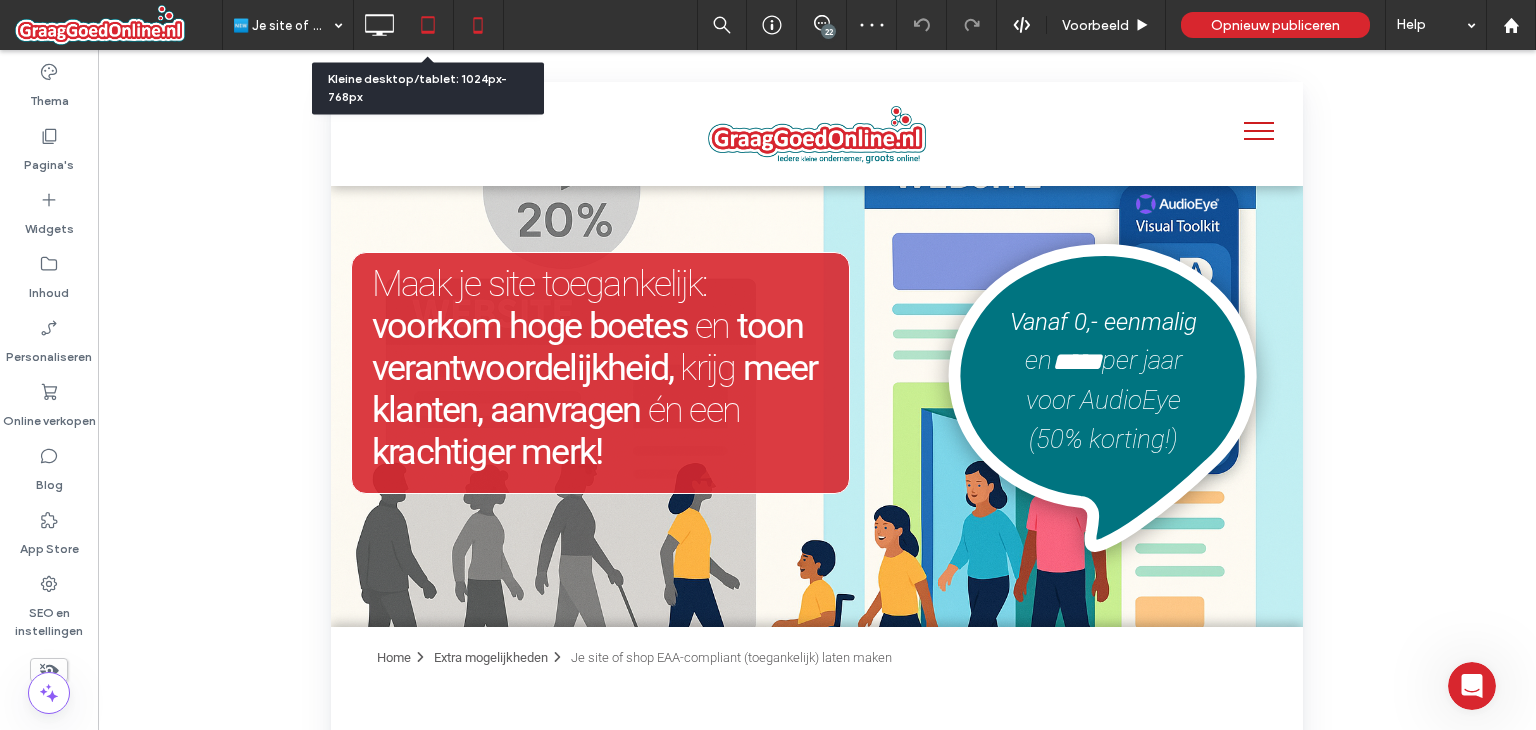 click 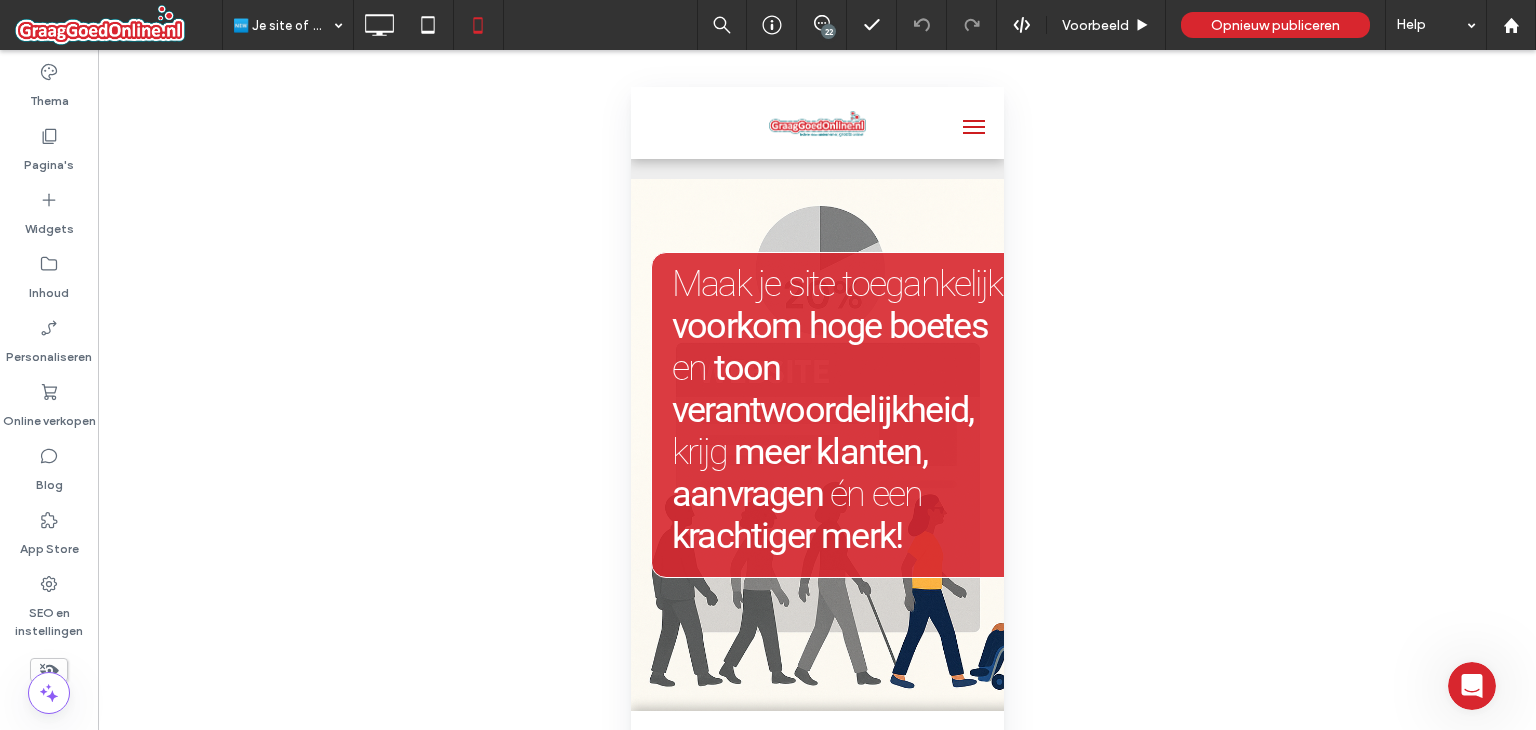 scroll, scrollTop: 0, scrollLeft: 0, axis: both 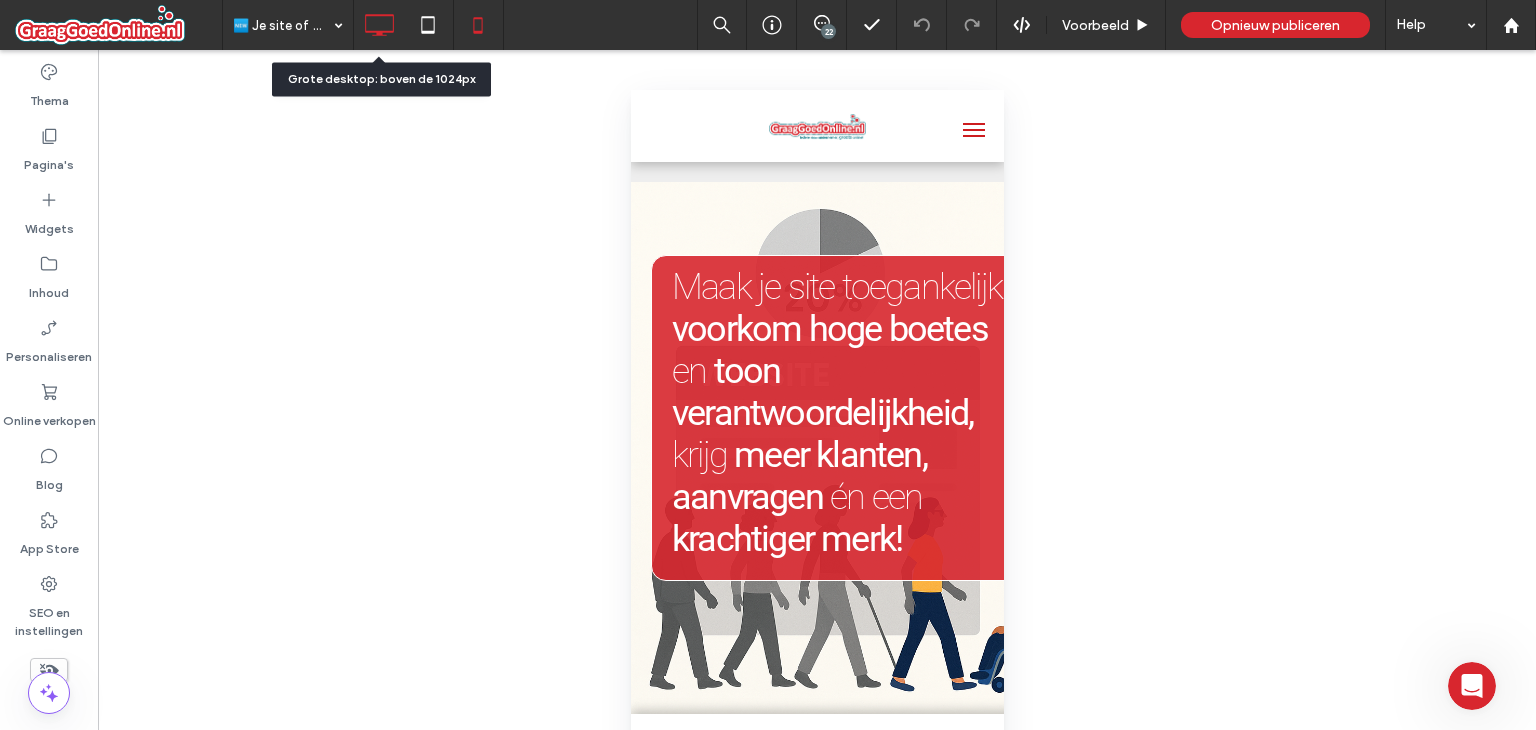 click 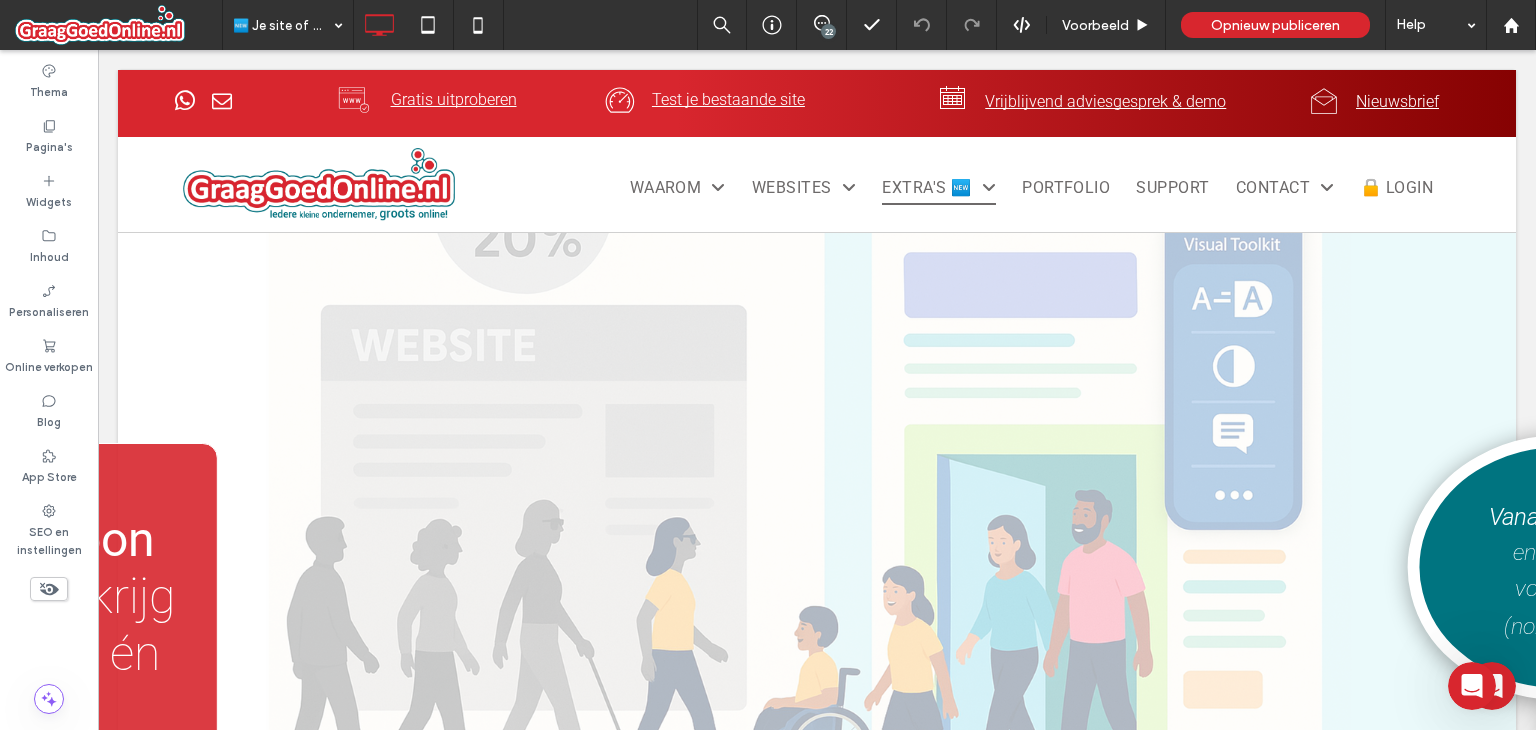 type on "******" 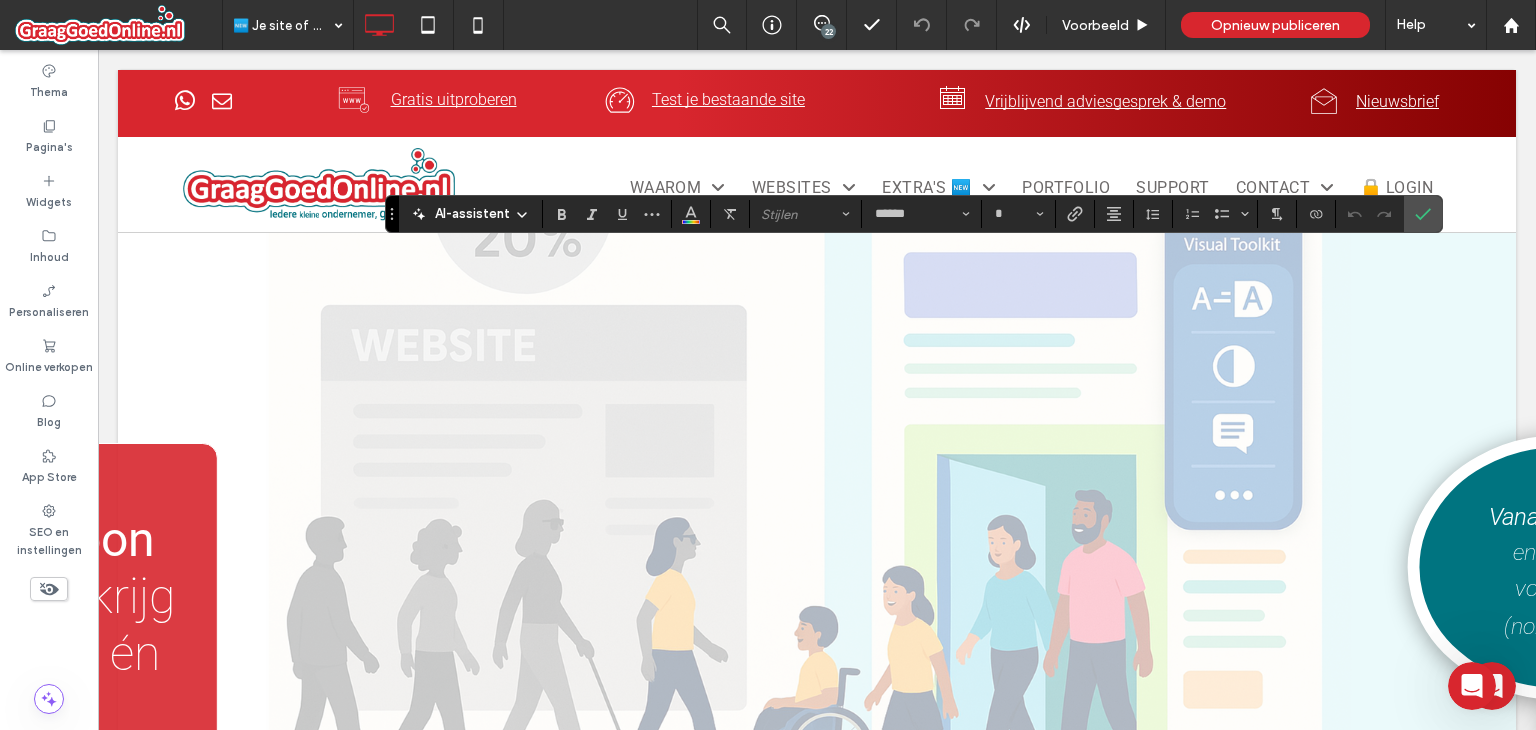 type on "**" 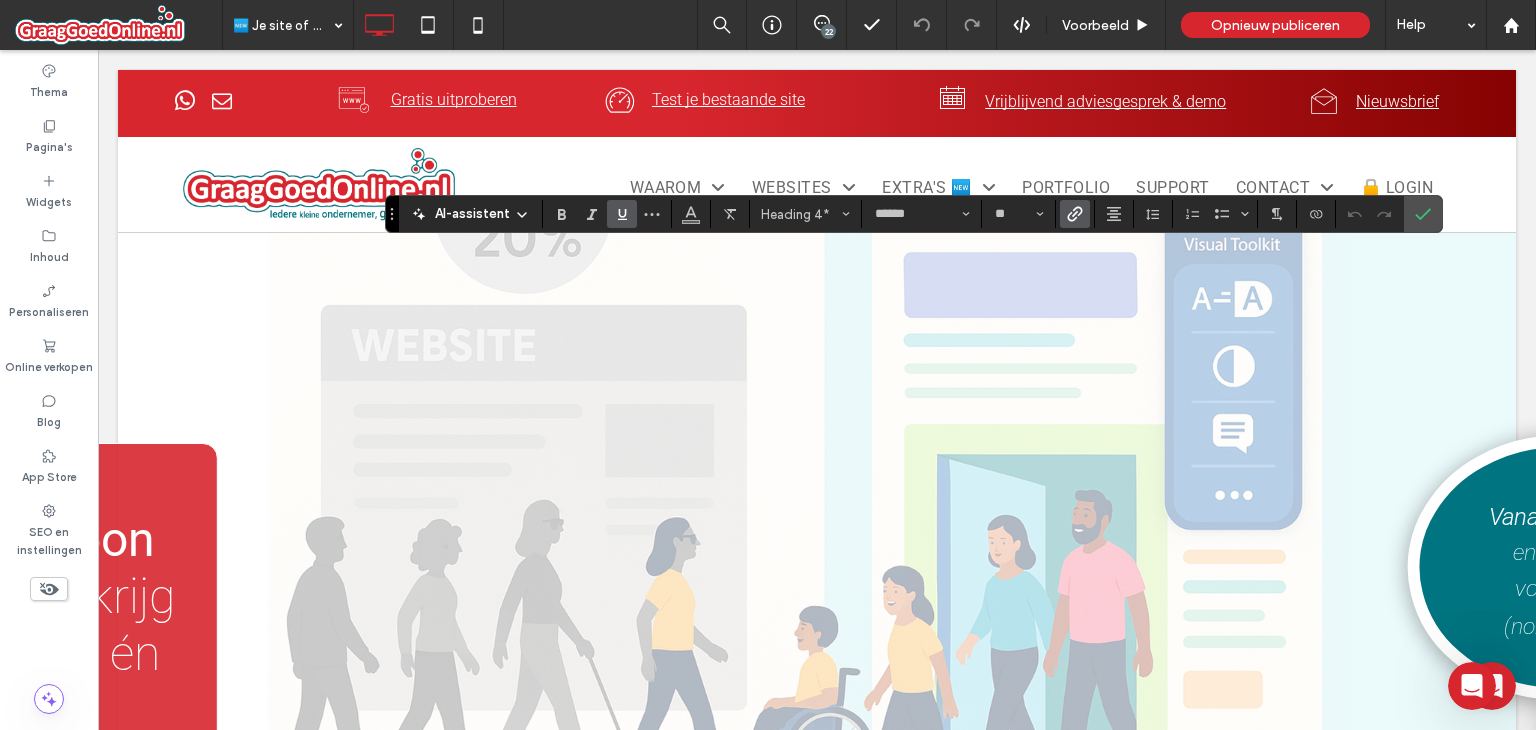 click at bounding box center [1075, 214] 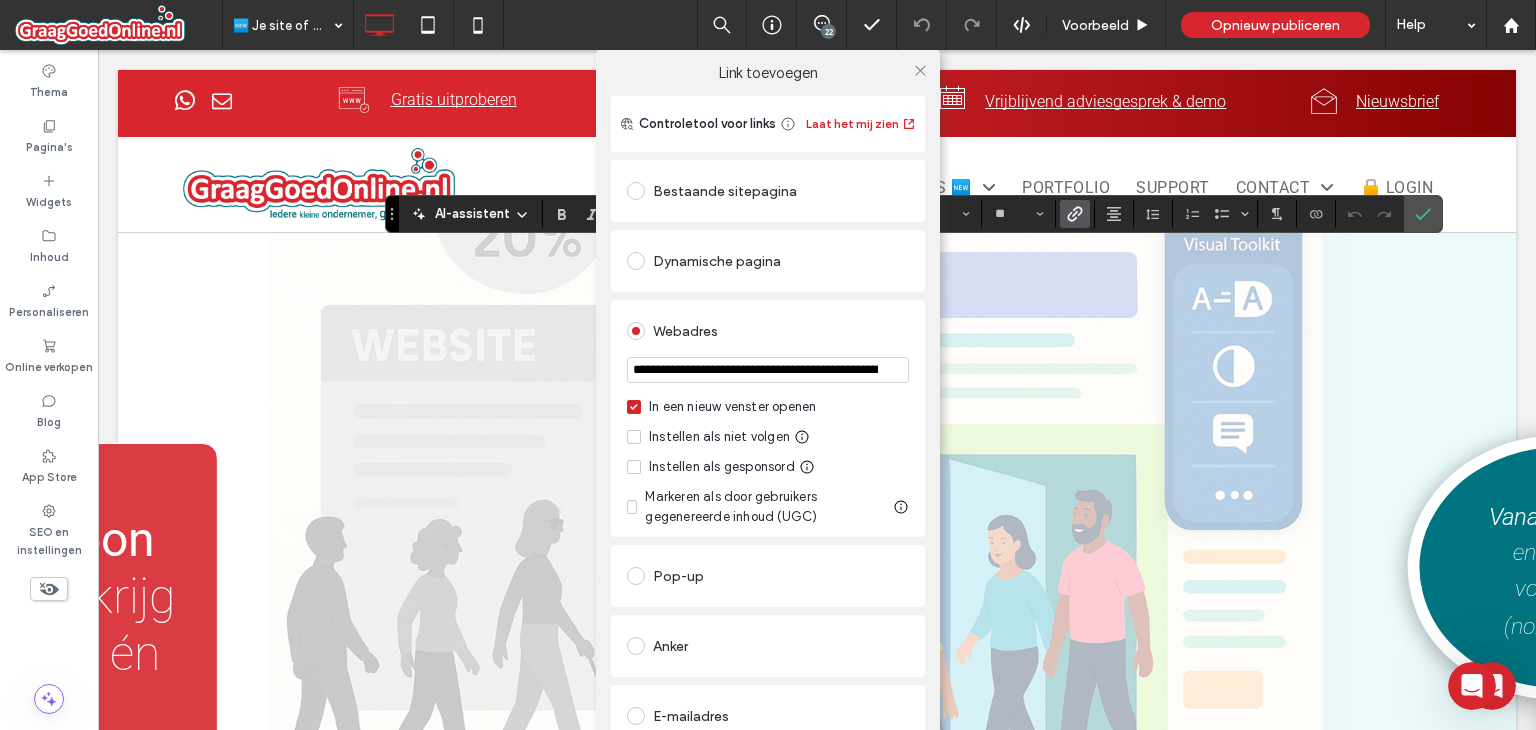 click on "**********" at bounding box center (768, 370) 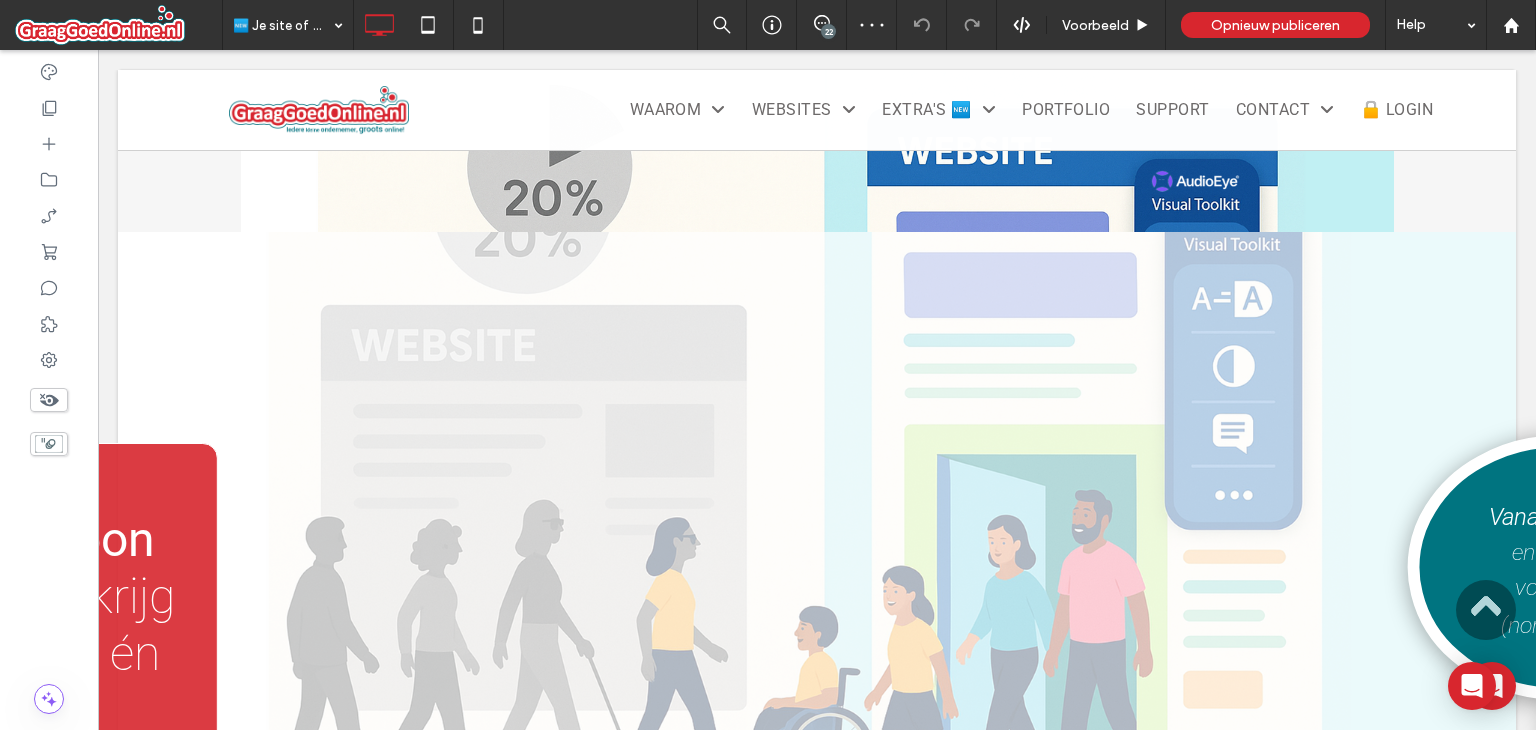 scroll, scrollTop: 1400, scrollLeft: 0, axis: vertical 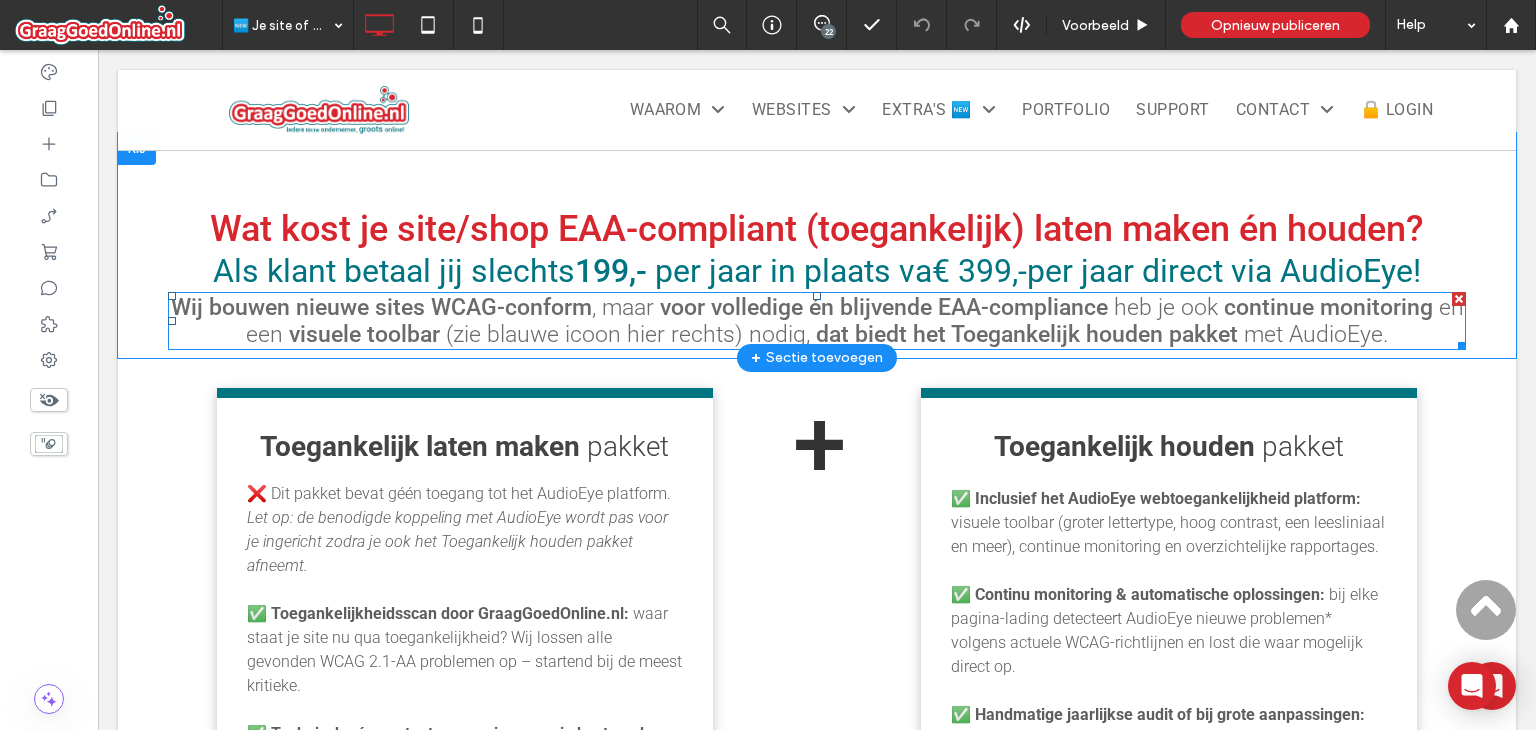 click on "Wij bouwen nieuwe sites WCAG-conform" at bounding box center [381, 307] 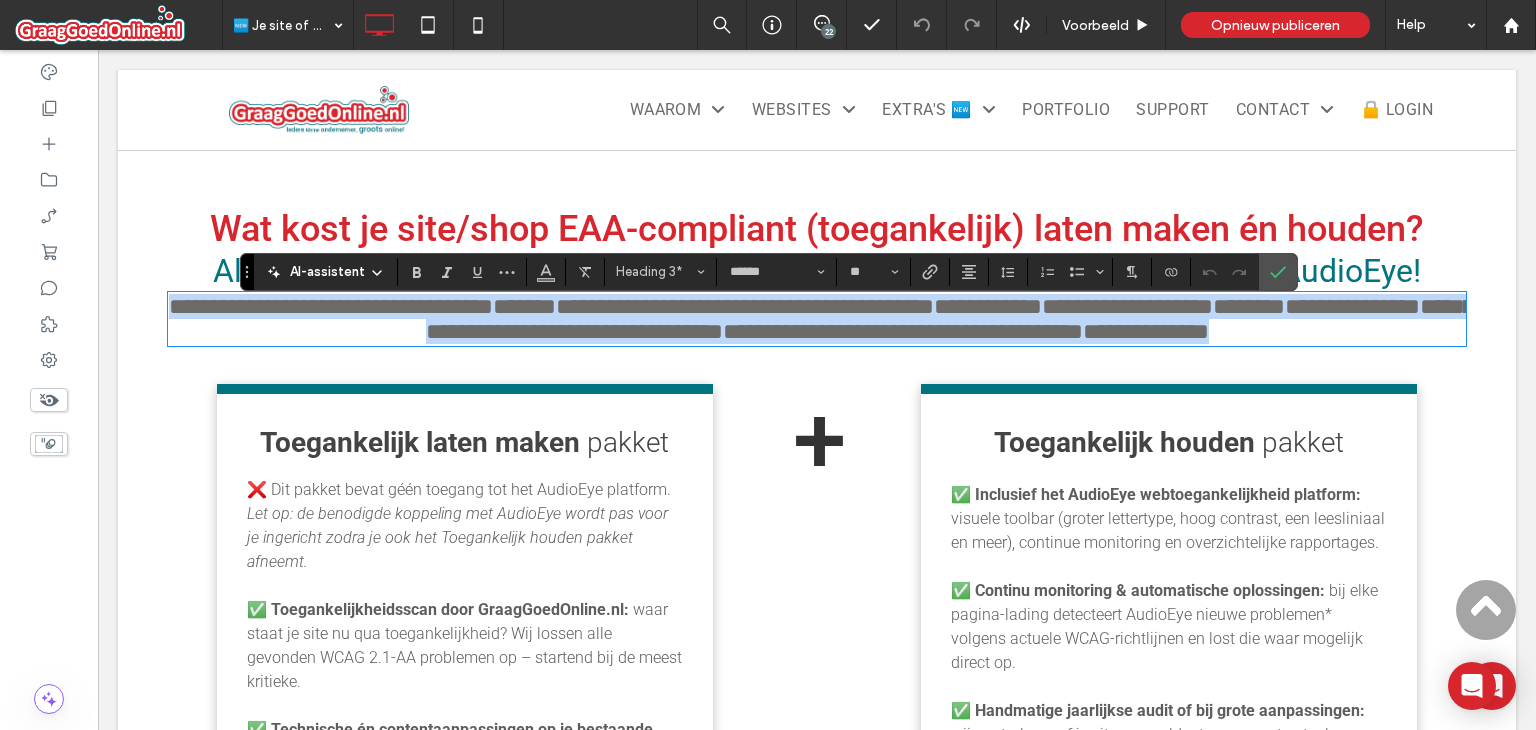 click on "**********" at bounding box center [331, 306] 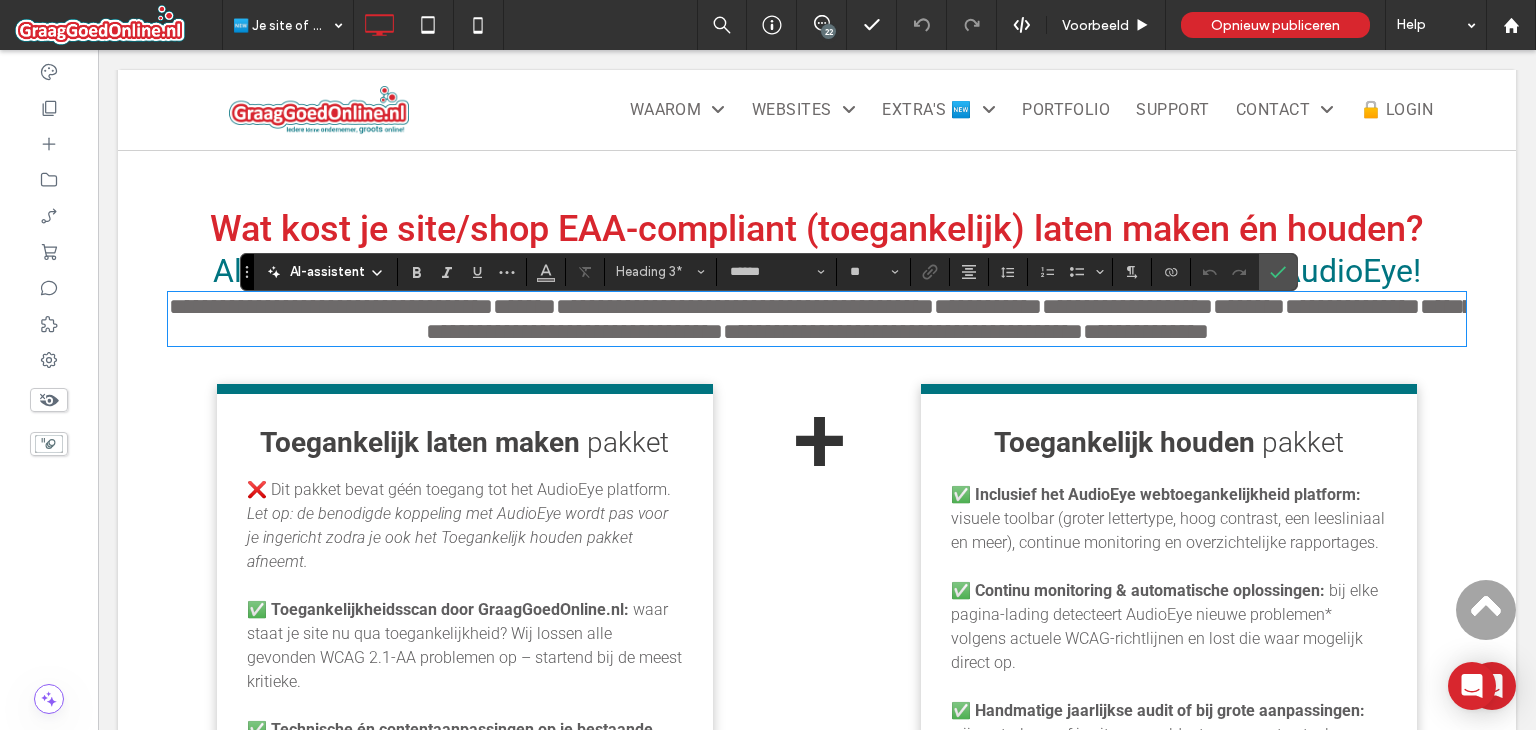 click on "**********" at bounding box center (331, 306) 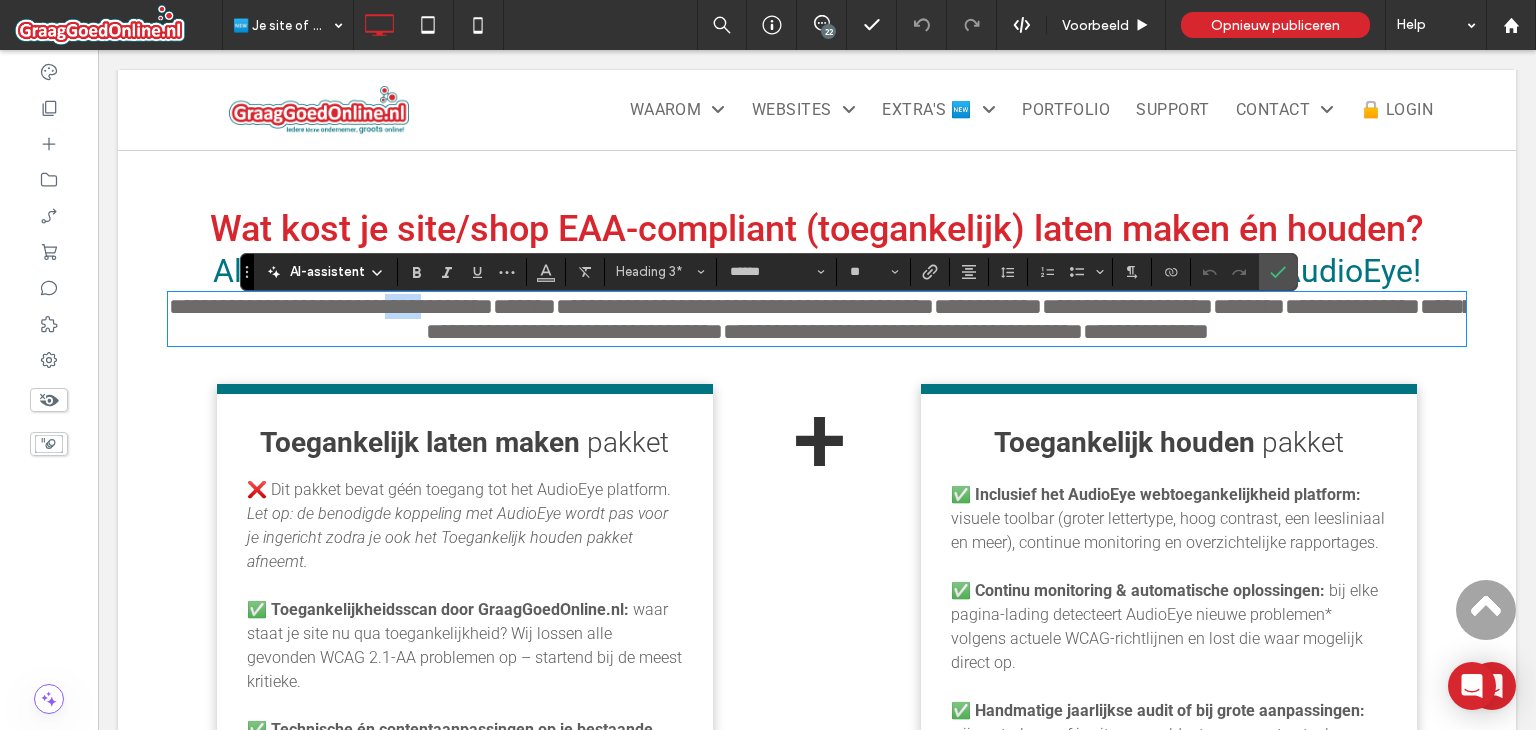 click on "**********" at bounding box center (331, 306) 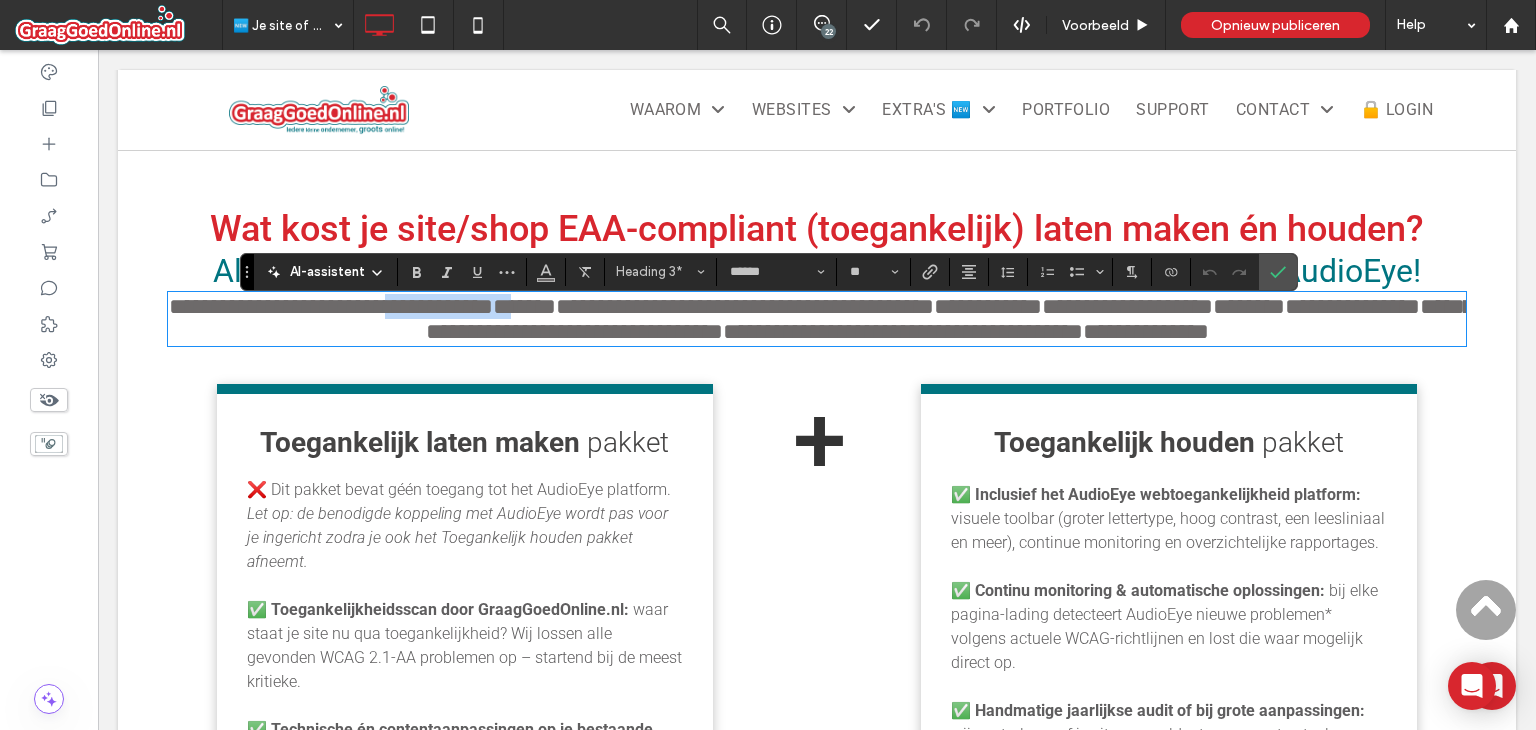 click on "******" at bounding box center [524, 306] 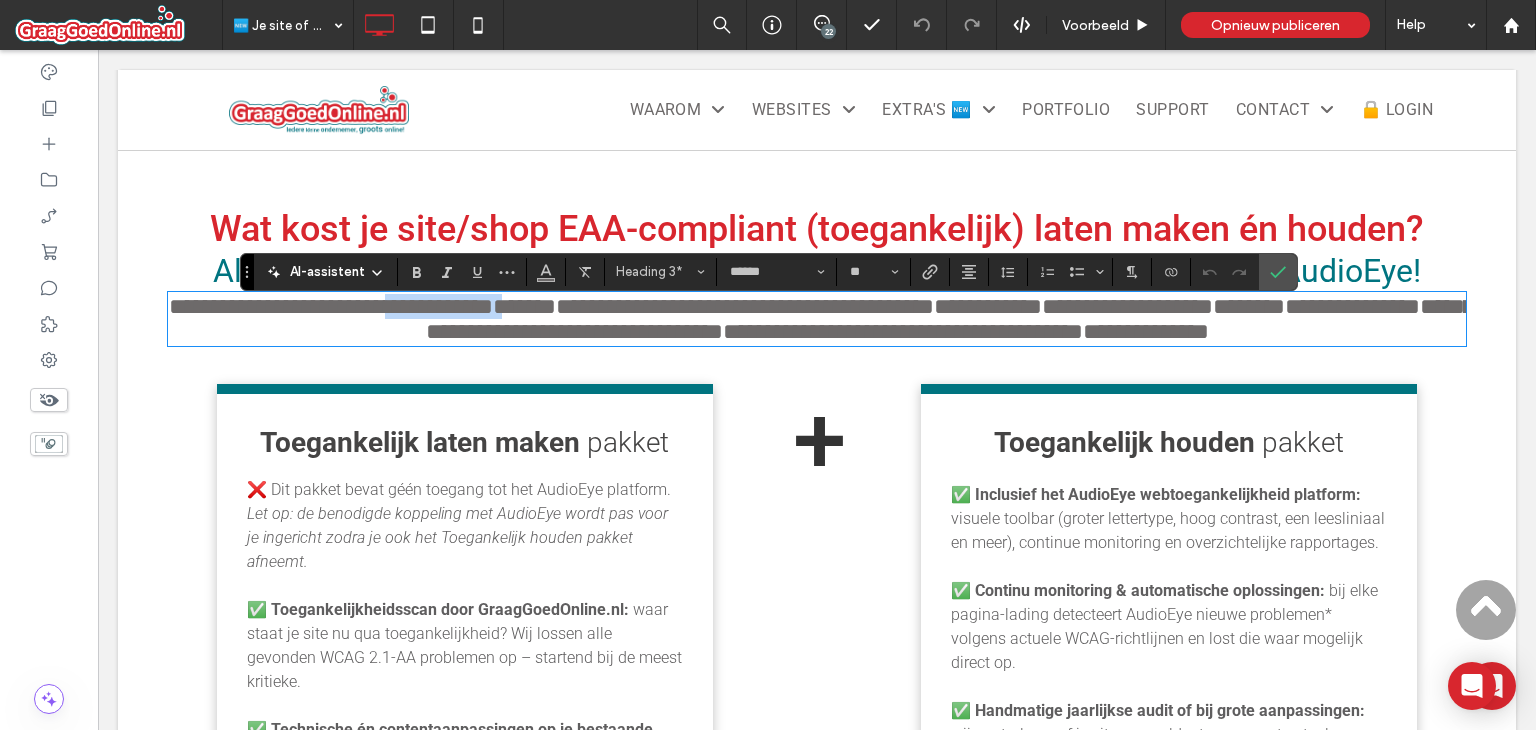 click on "**********" at bounding box center [331, 306] 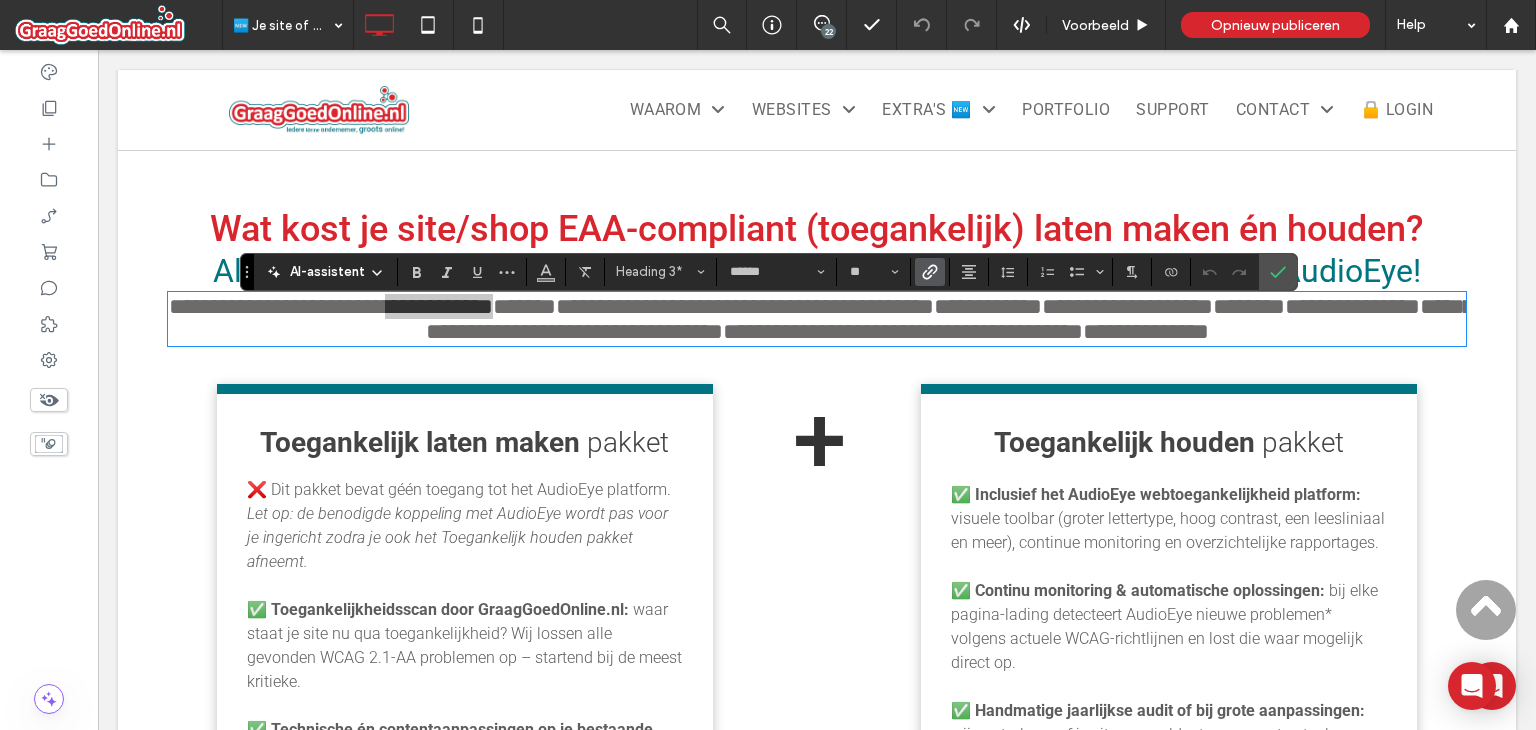 click 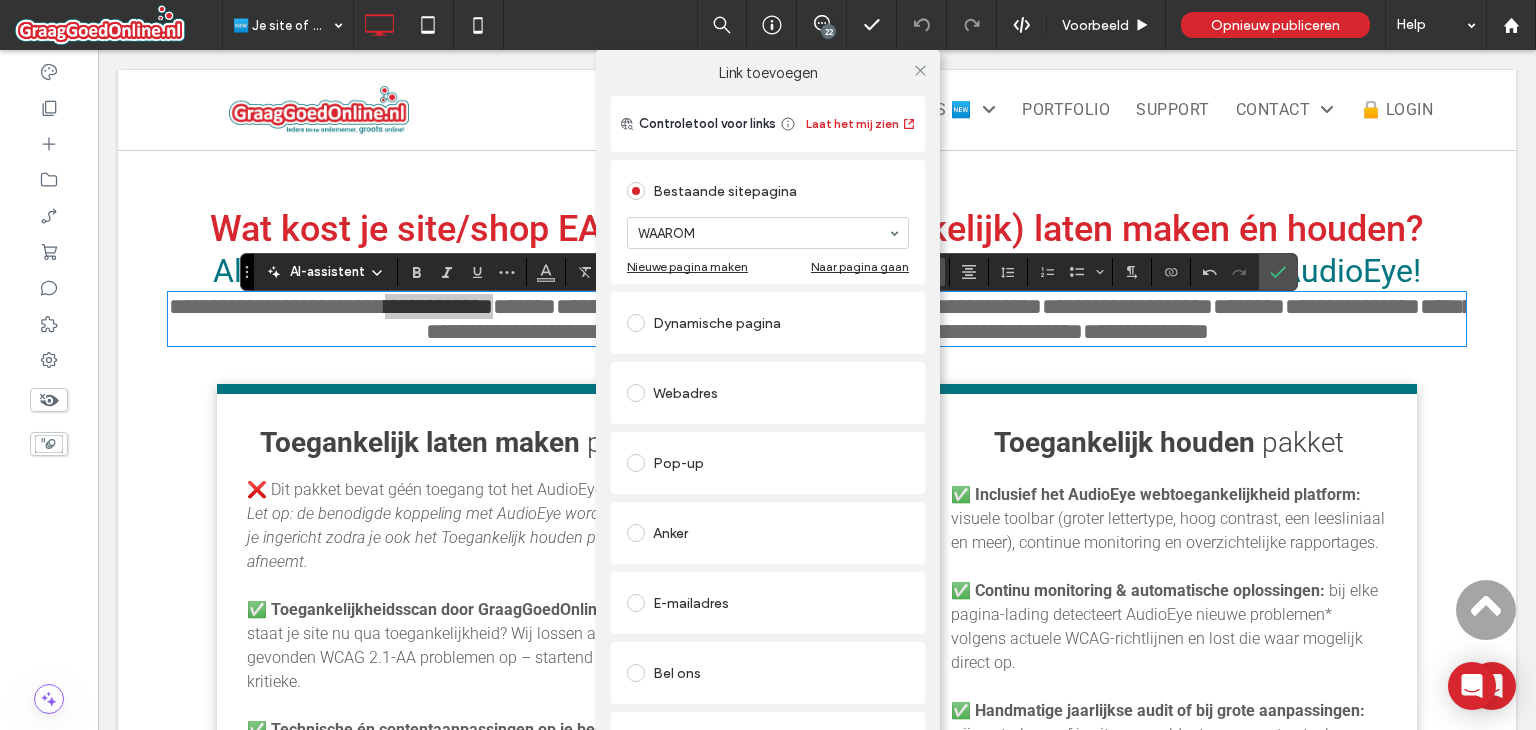 click on "Webadres" at bounding box center (768, 393) 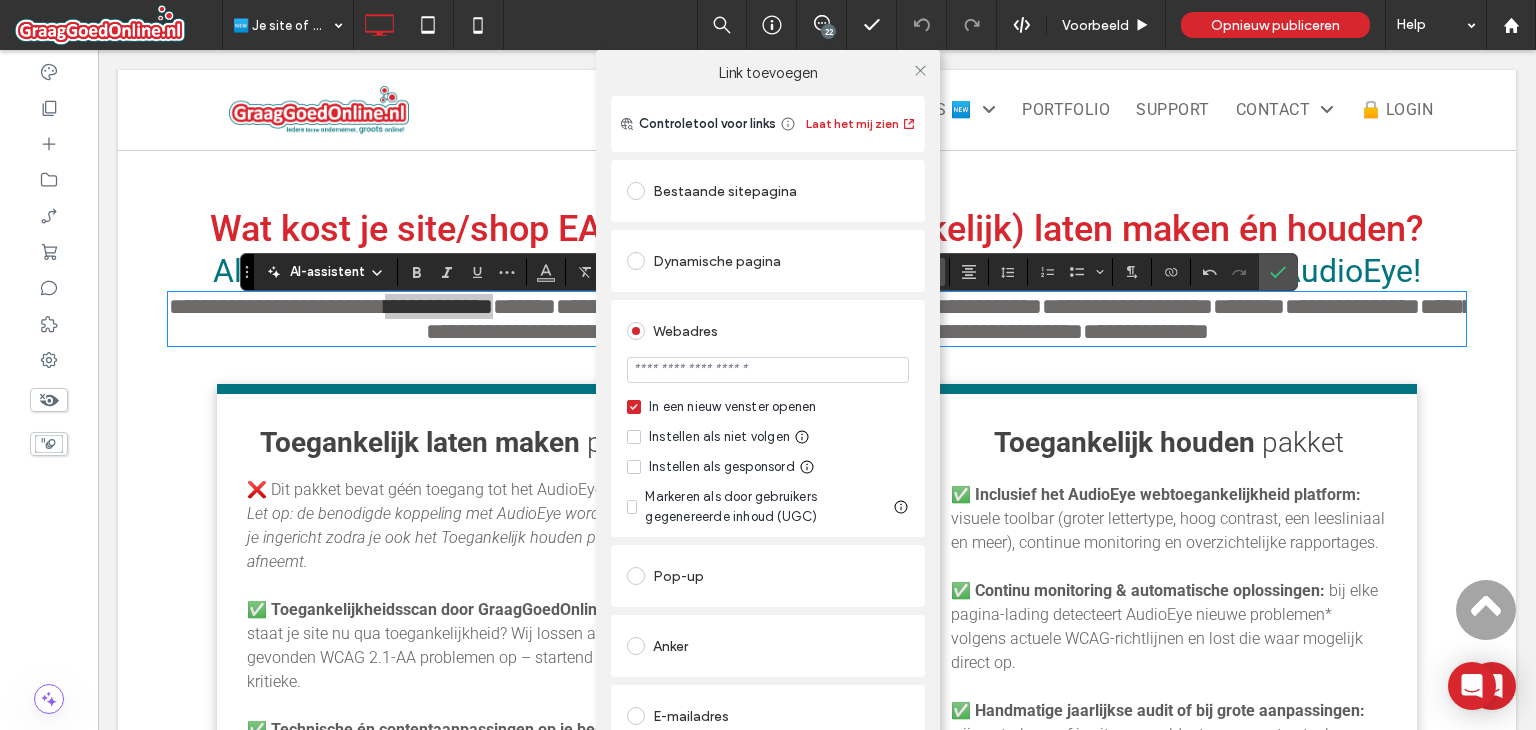 click at bounding box center [768, 370] 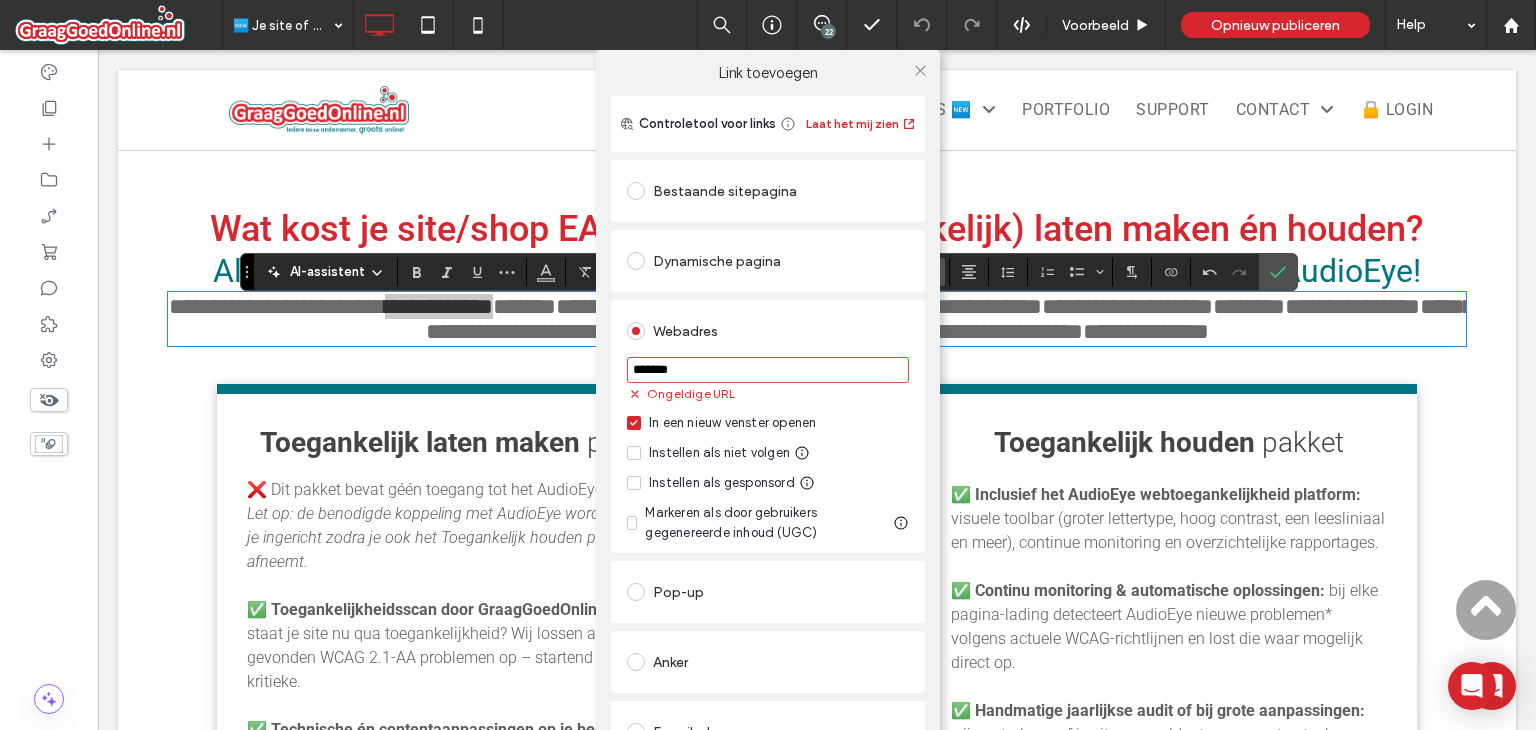 click on "*******" at bounding box center (768, 370) 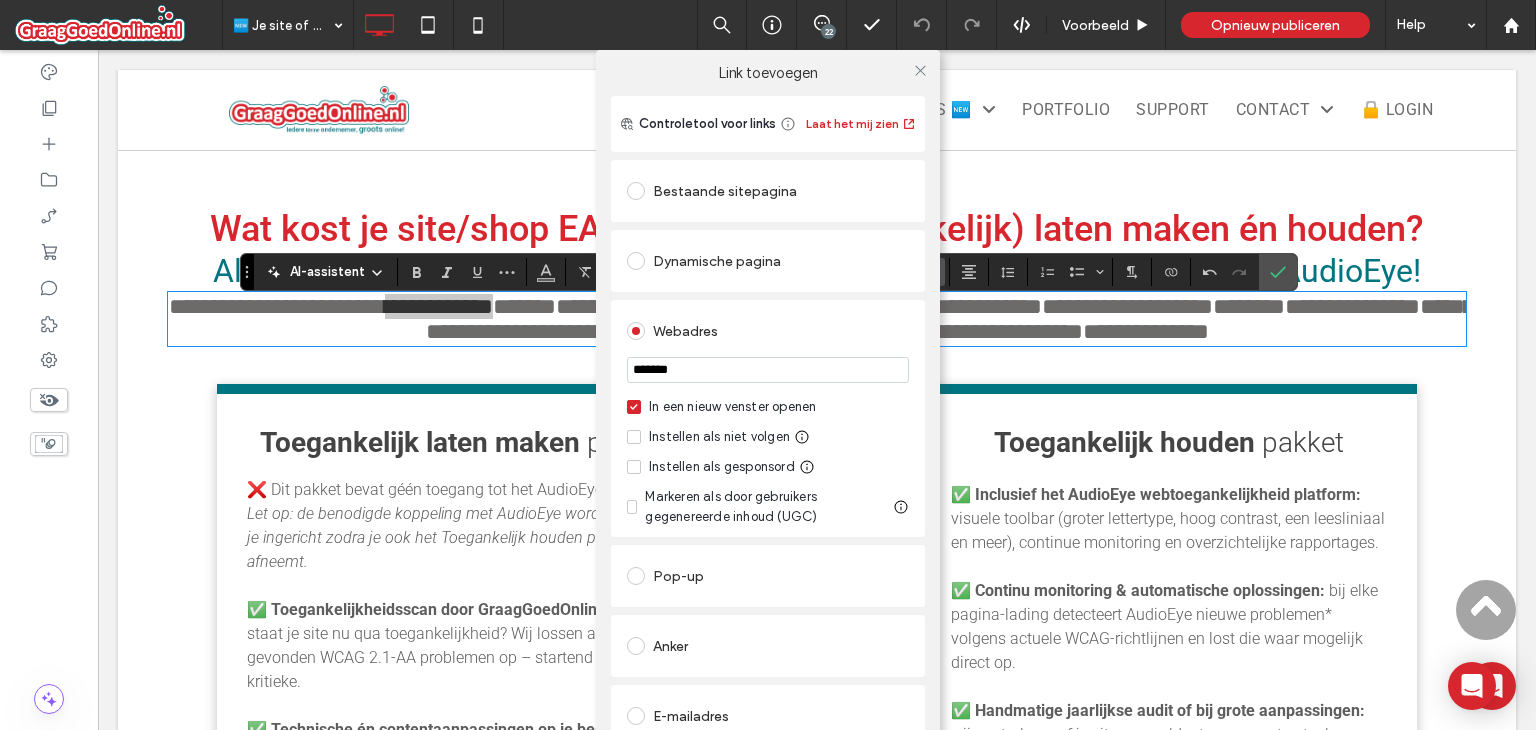 paste on "**********" 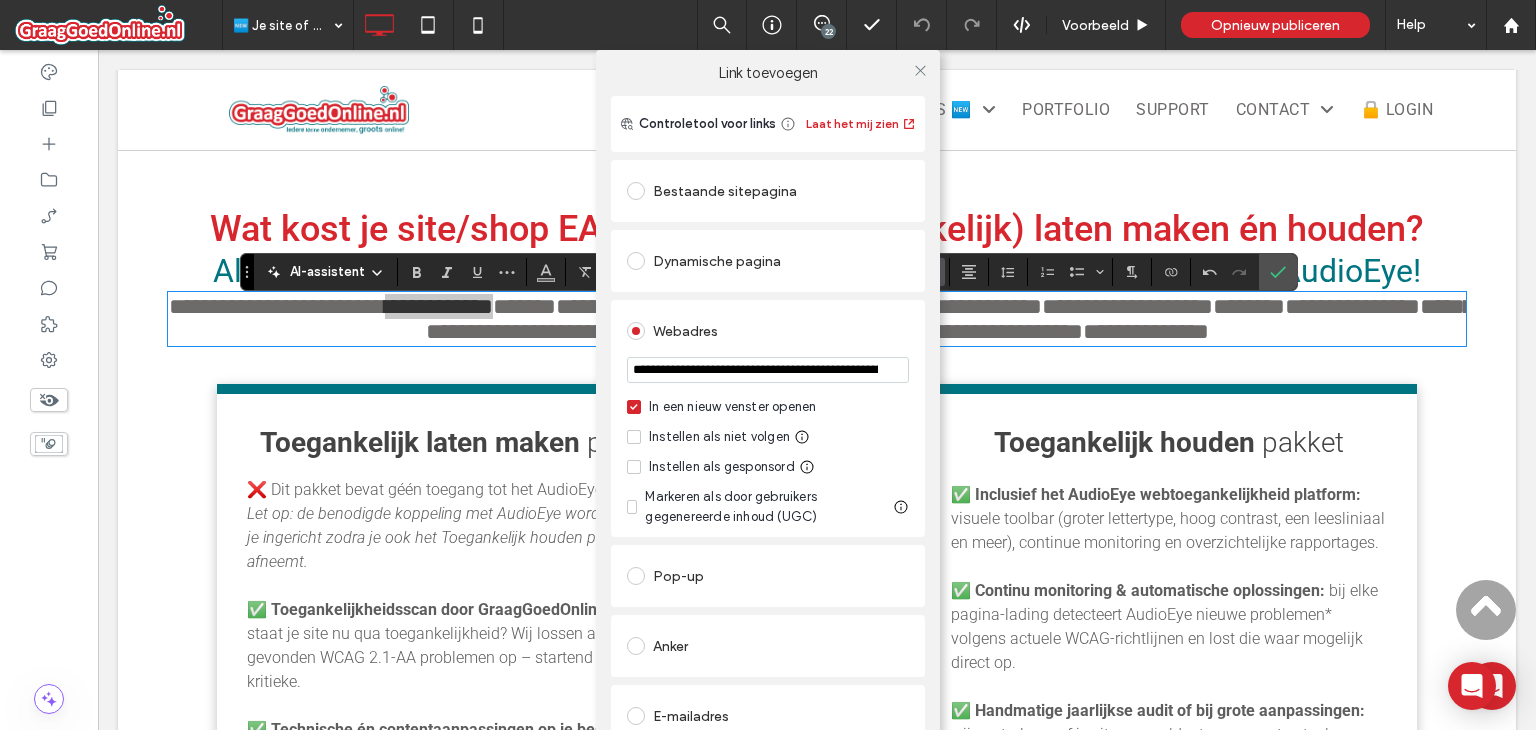 scroll, scrollTop: 0, scrollLeft: 280, axis: horizontal 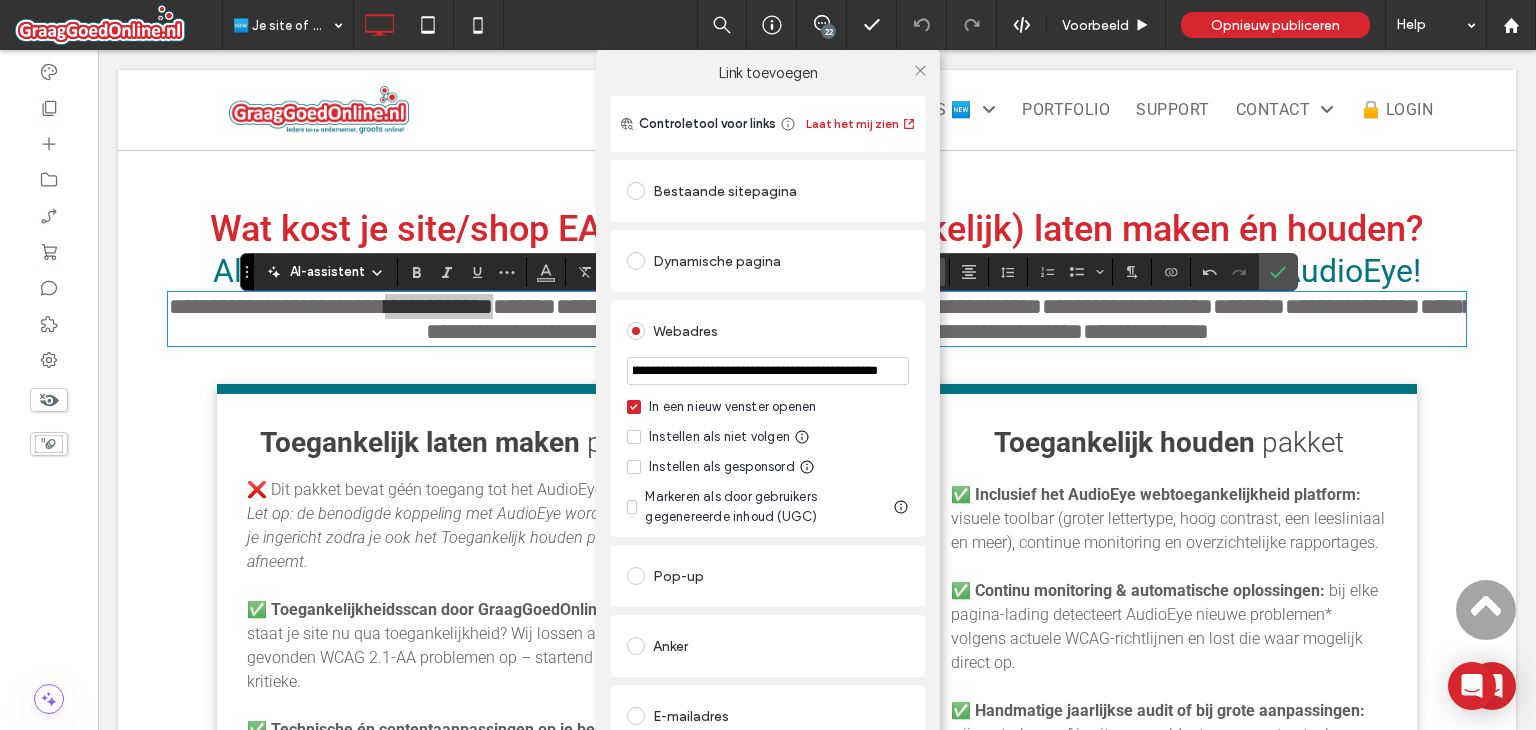 type on "**********" 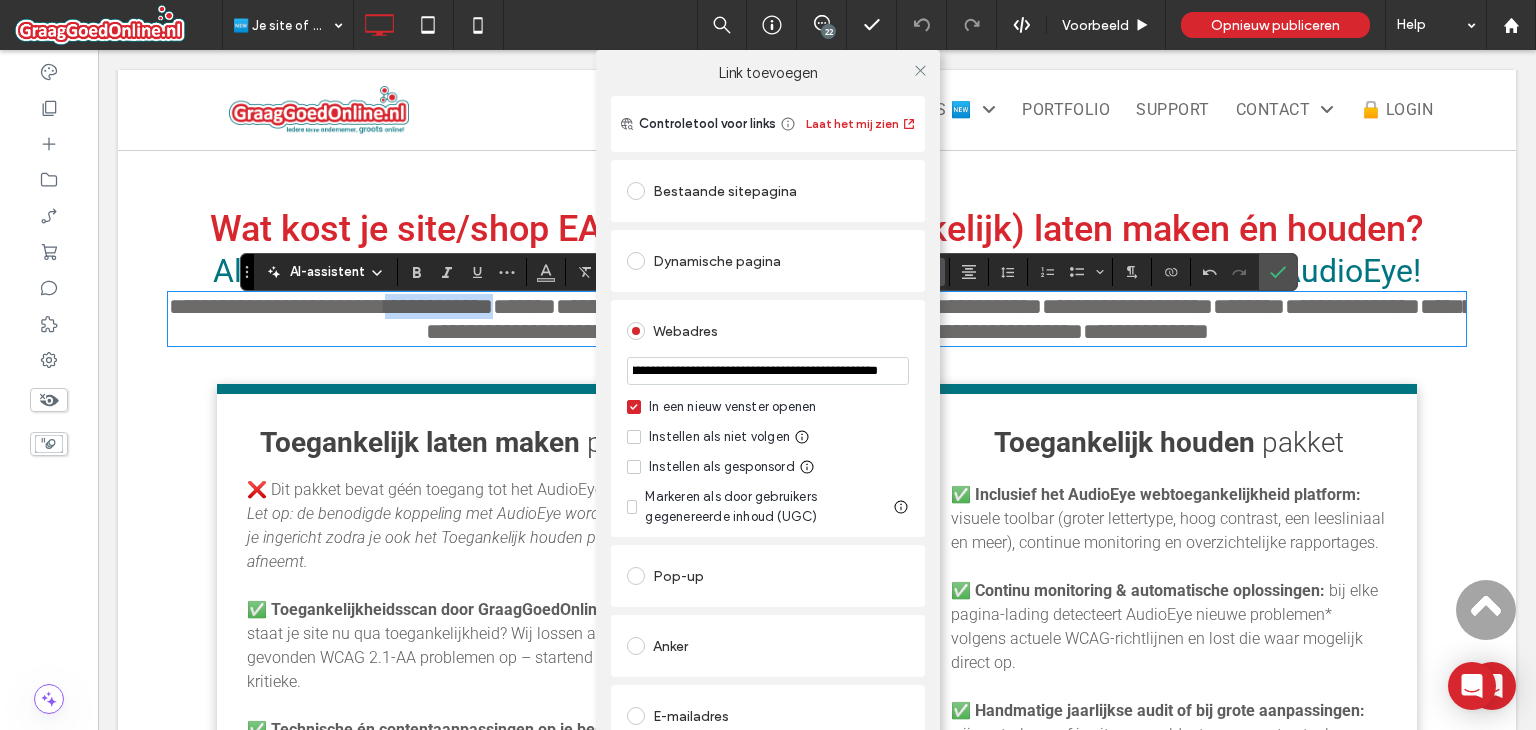 scroll, scrollTop: 0, scrollLeft: 0, axis: both 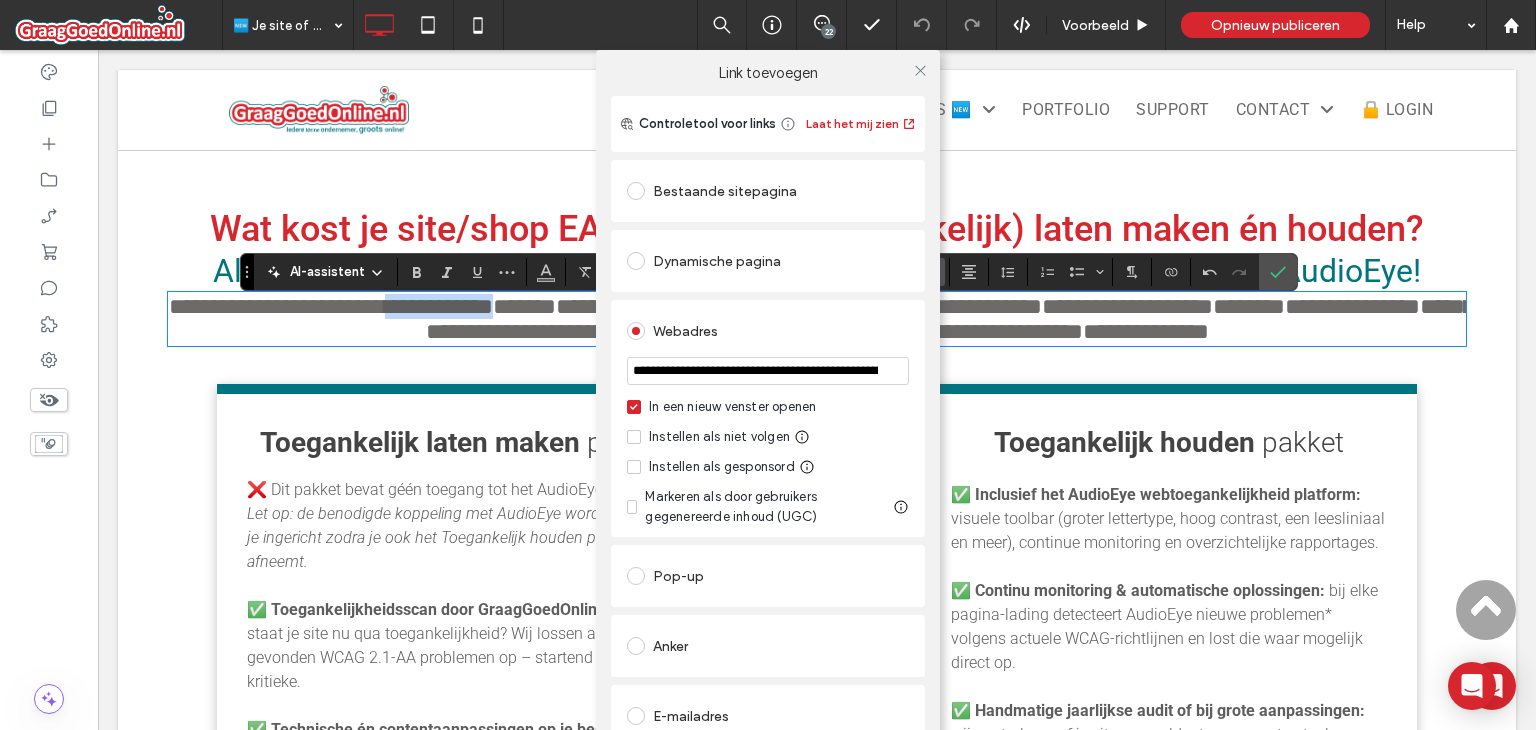drag, startPoint x: 819, startPoint y: 352, endPoint x: 808, endPoint y: 369, distance: 20.248457 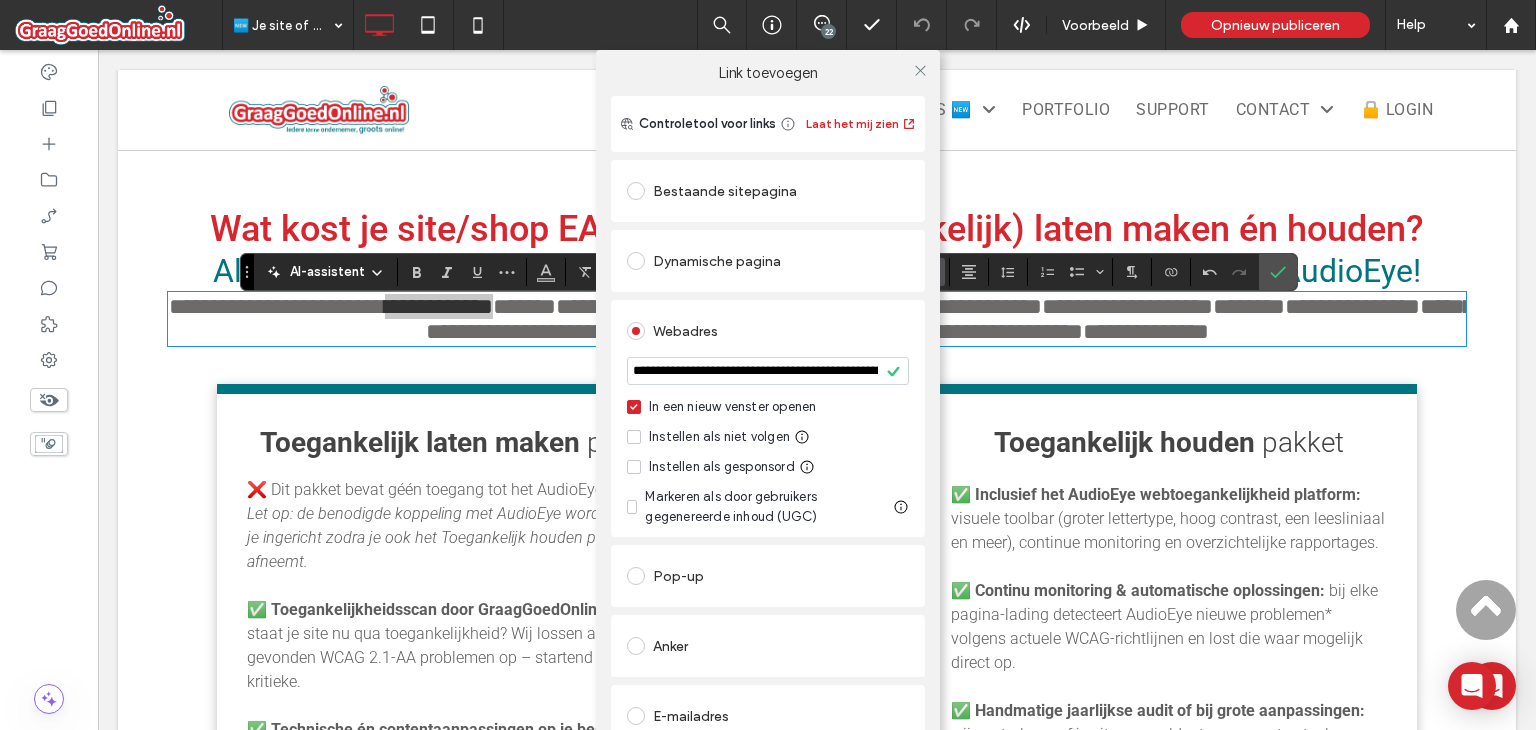 click on "**********" at bounding box center (768, 371) 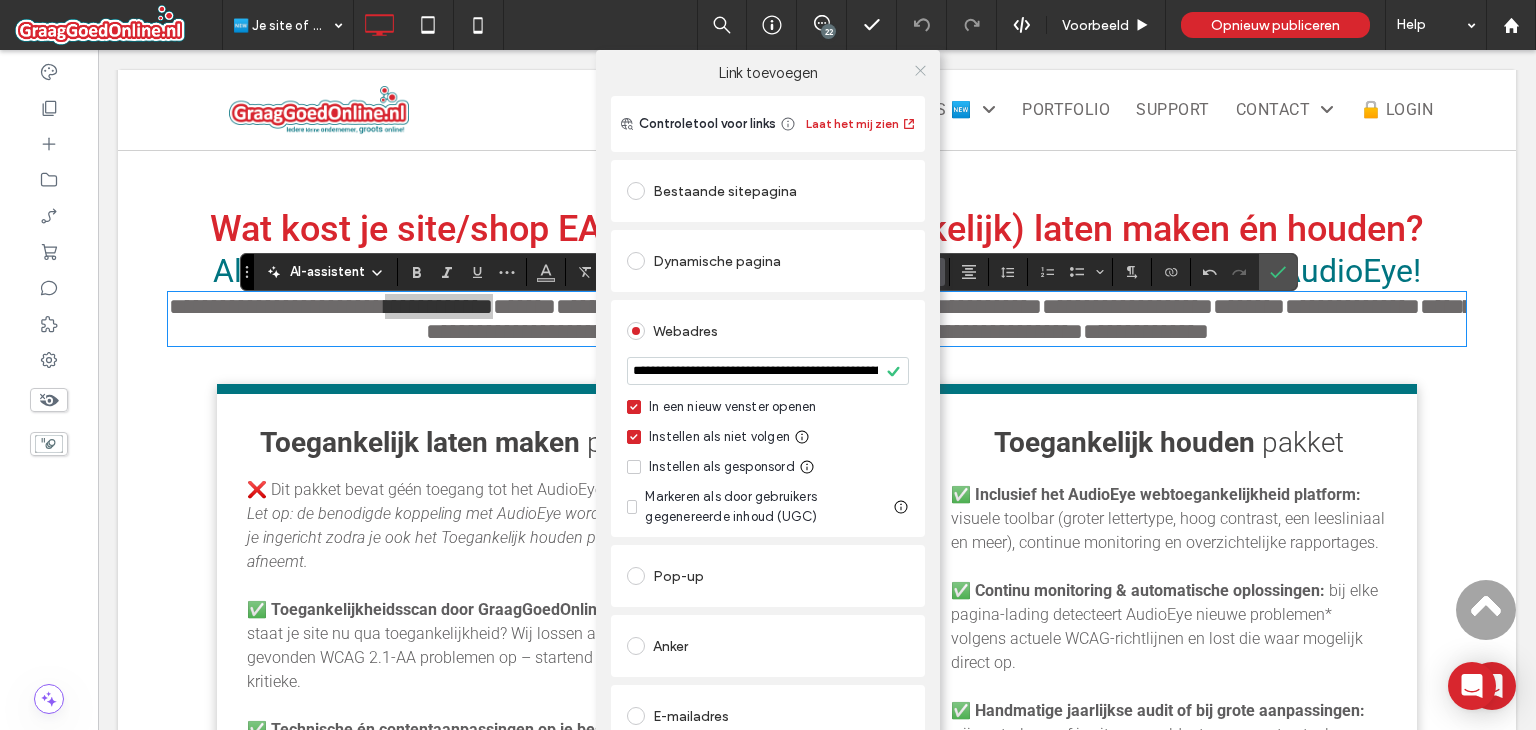 click 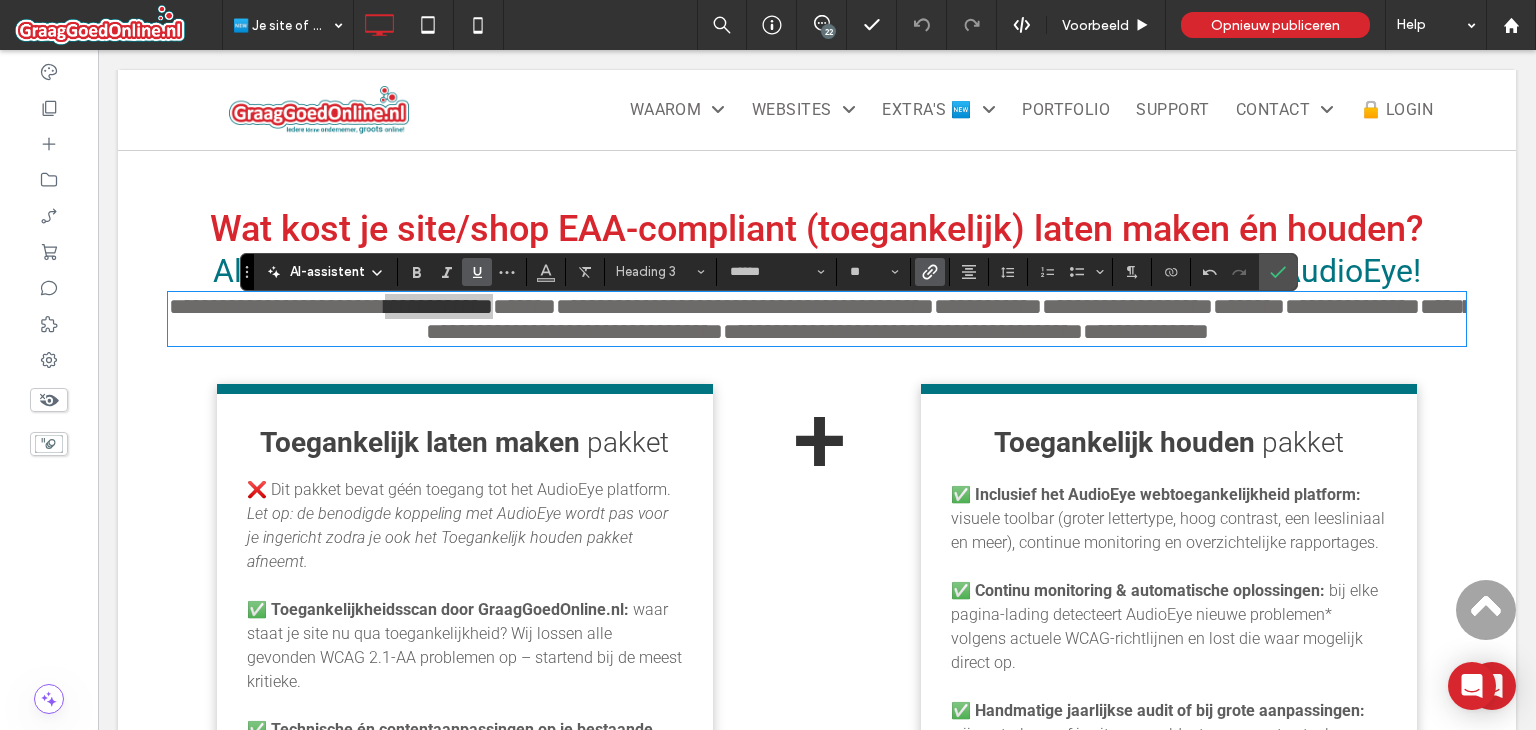 click 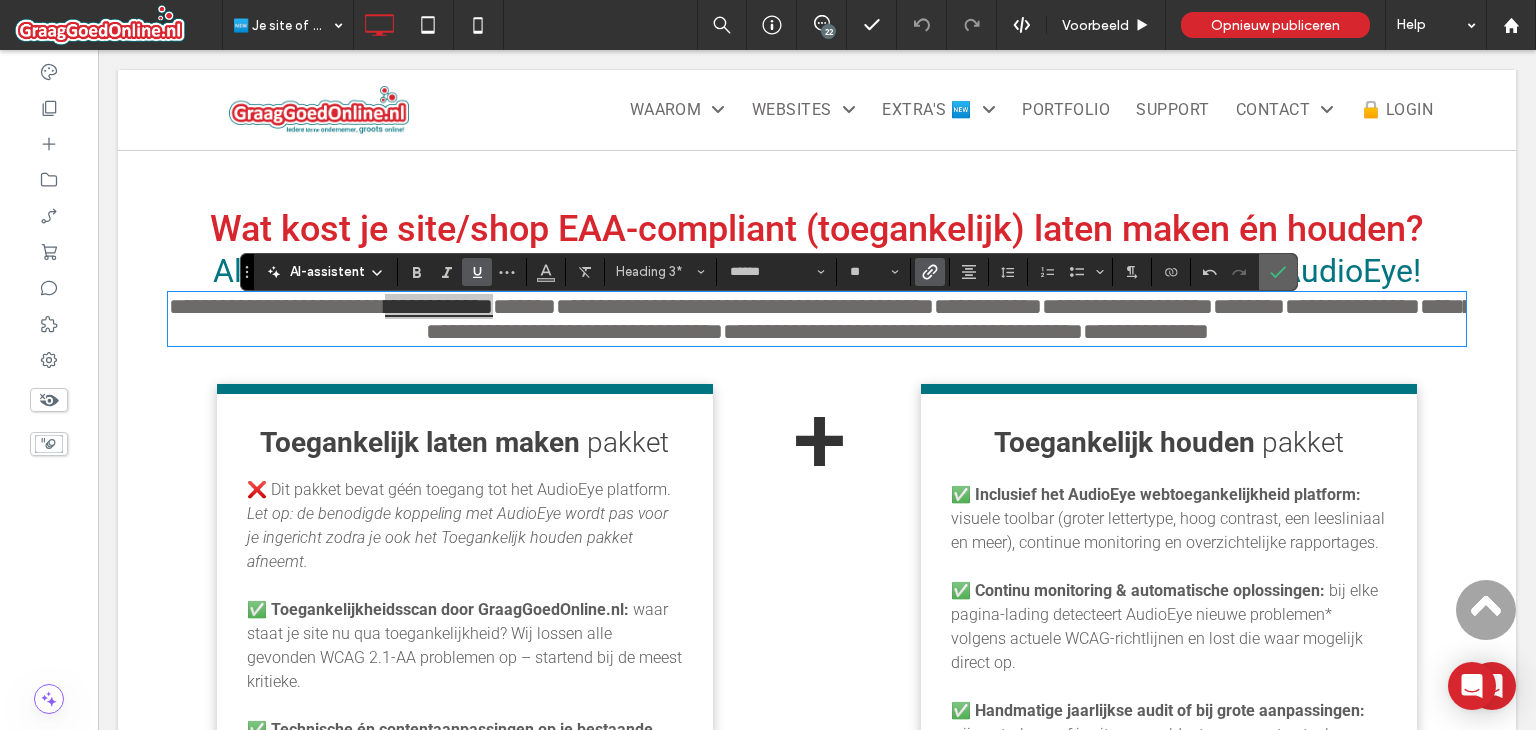 drag, startPoint x: 1270, startPoint y: 272, endPoint x: 250, endPoint y: 382, distance: 1025.9142 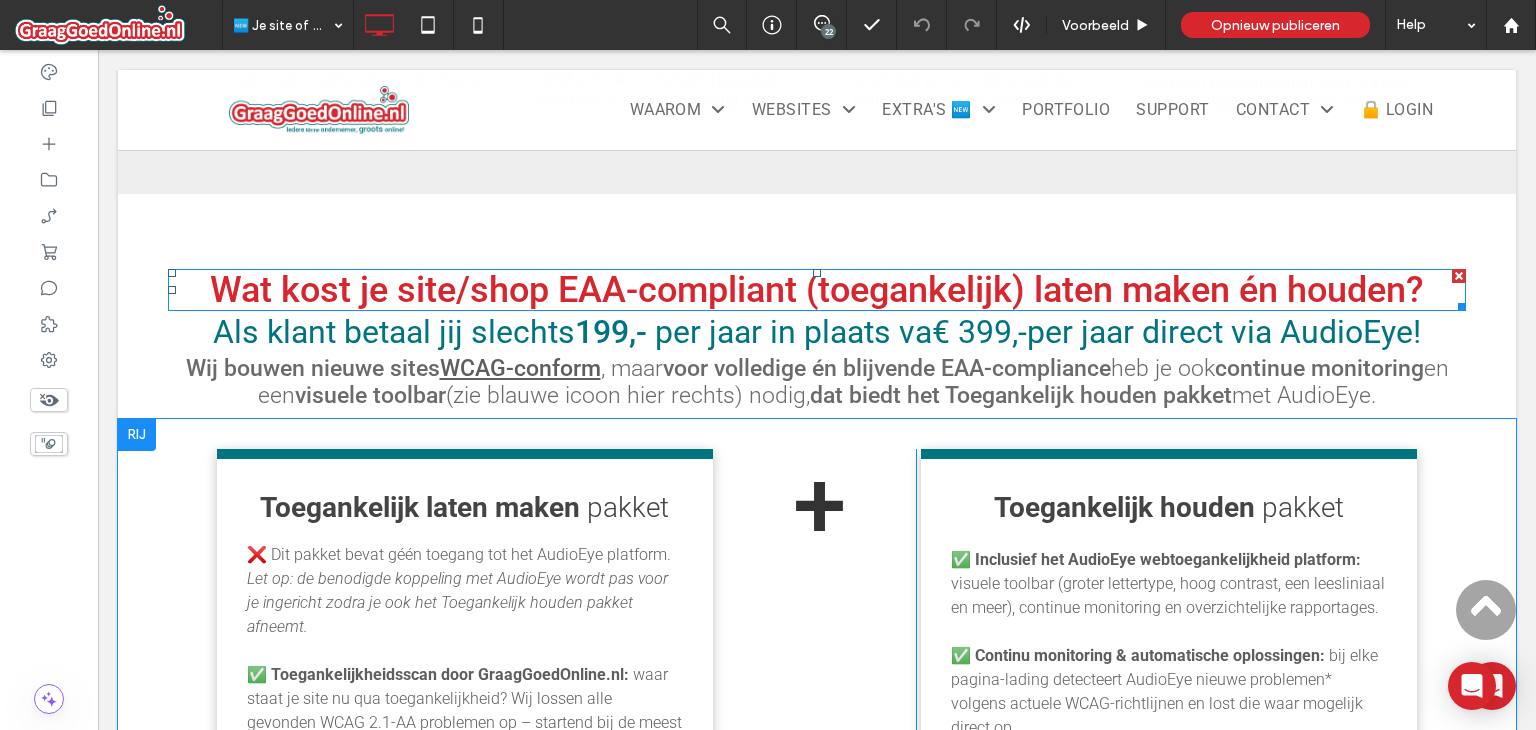 scroll, scrollTop: 1800, scrollLeft: 0, axis: vertical 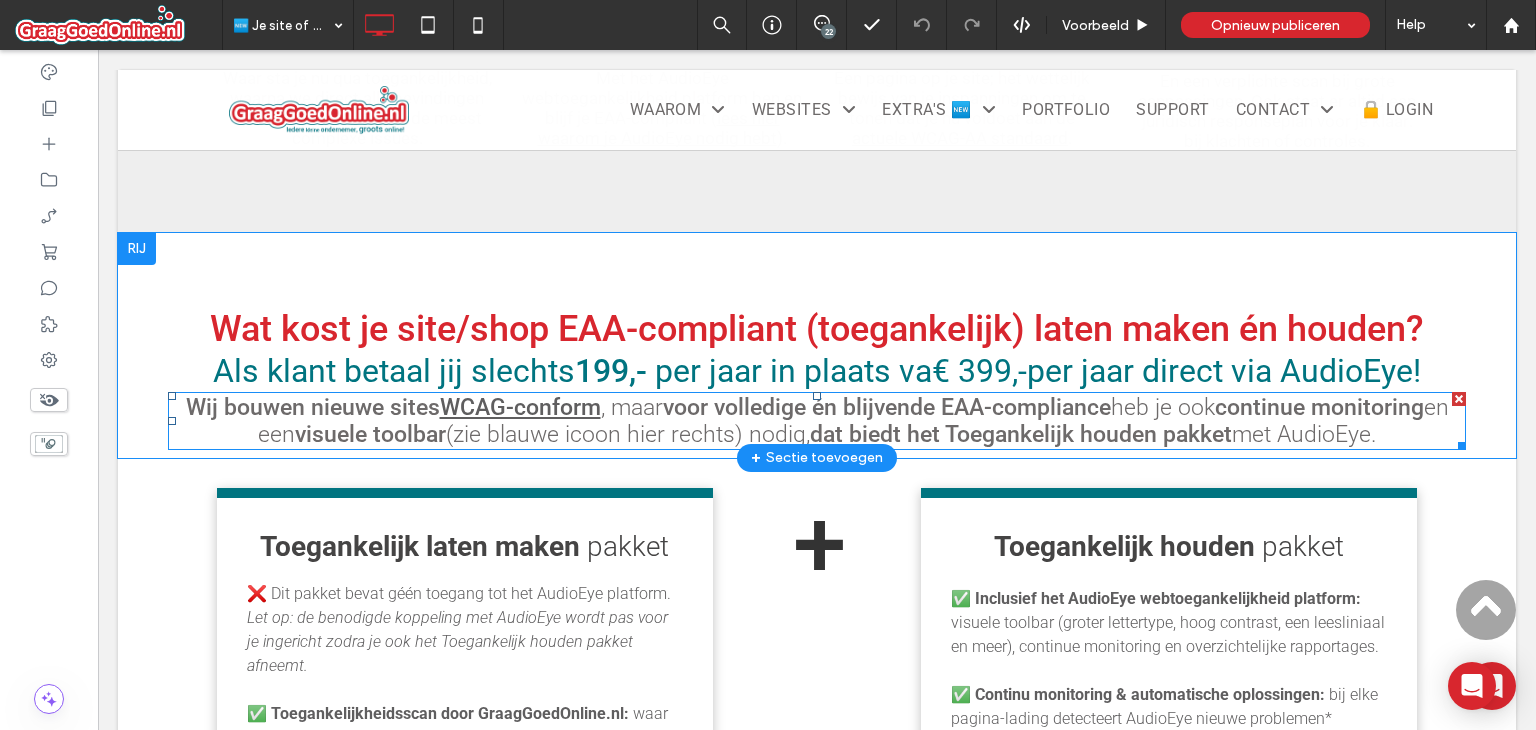 click on "met AudioEye." at bounding box center (1304, 434) 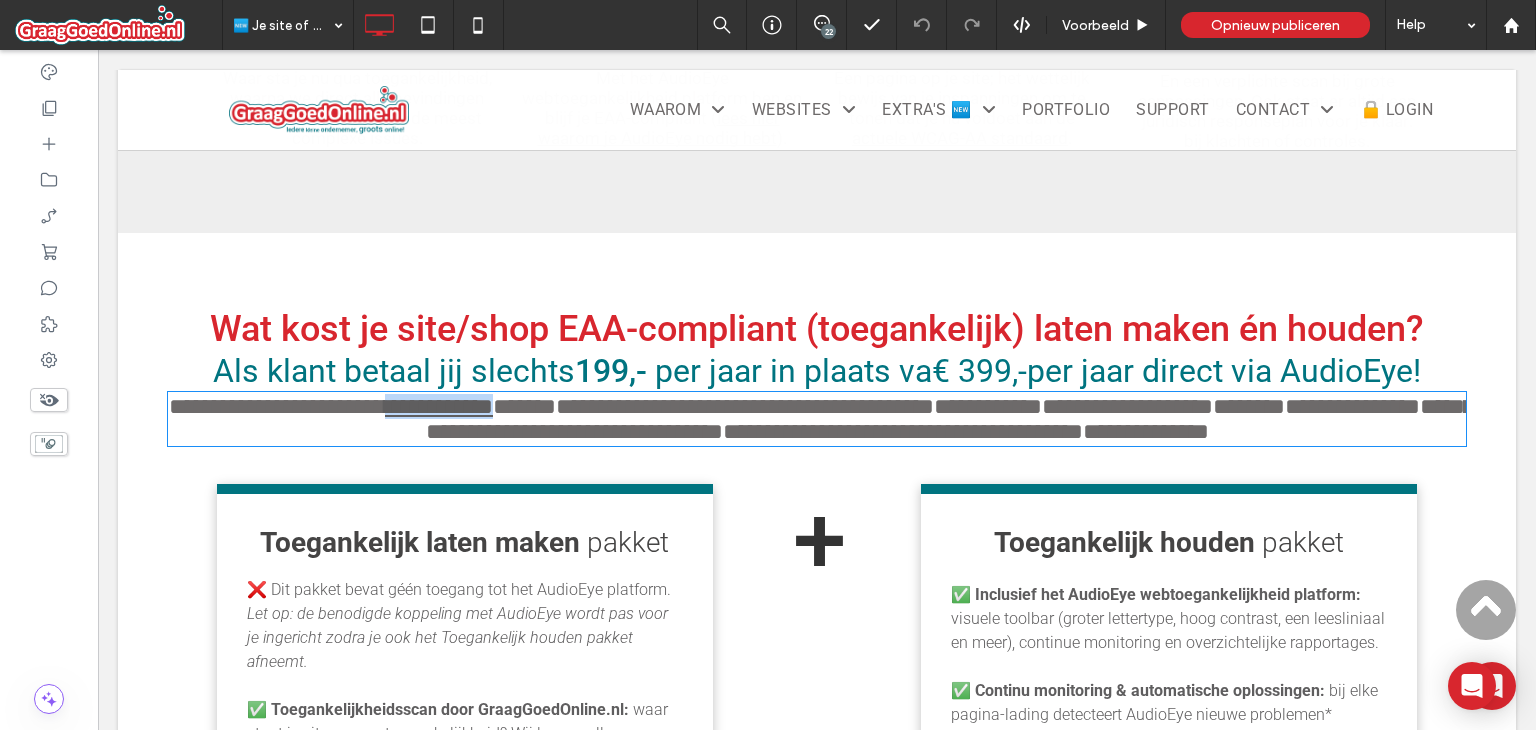 type on "******" 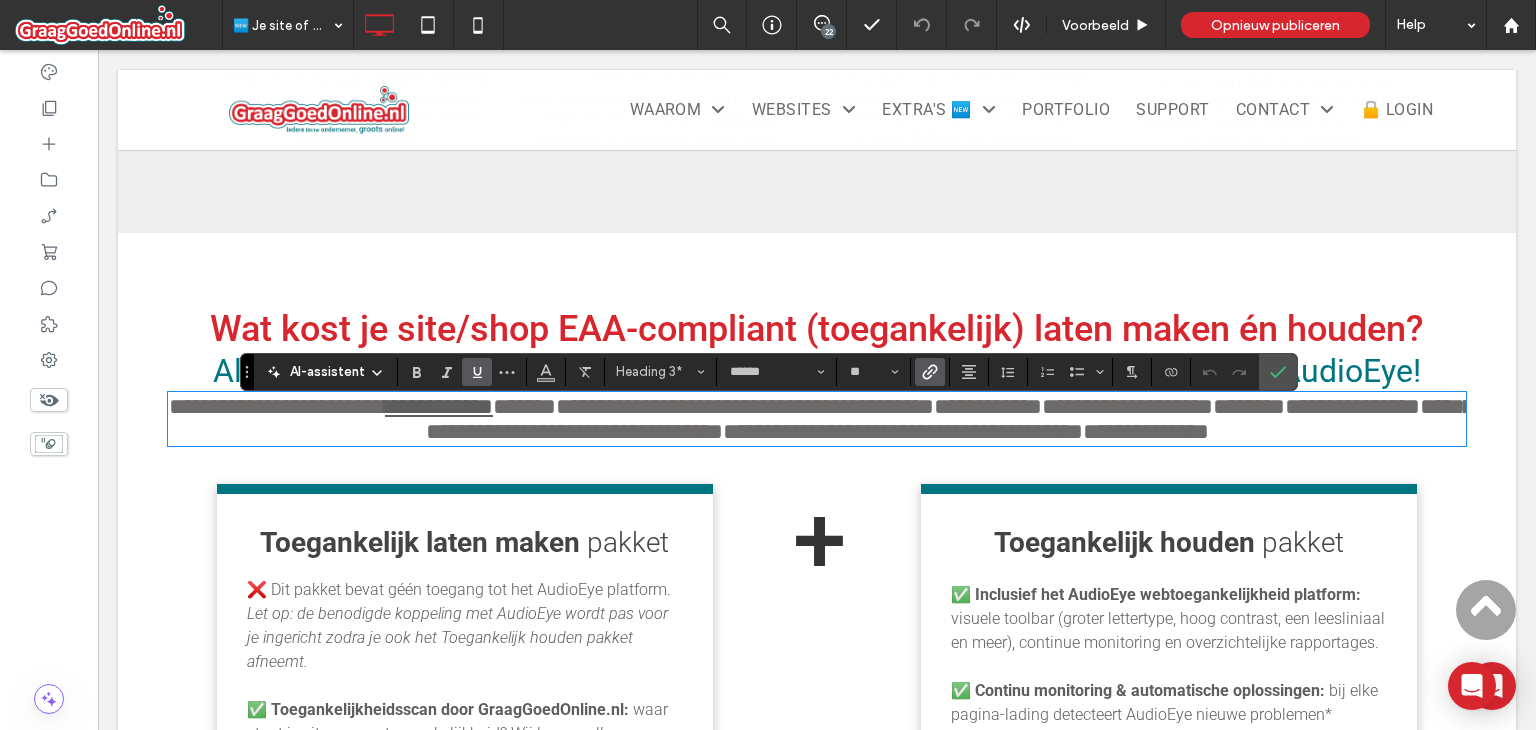 click on "**********" at bounding box center [1146, 431] 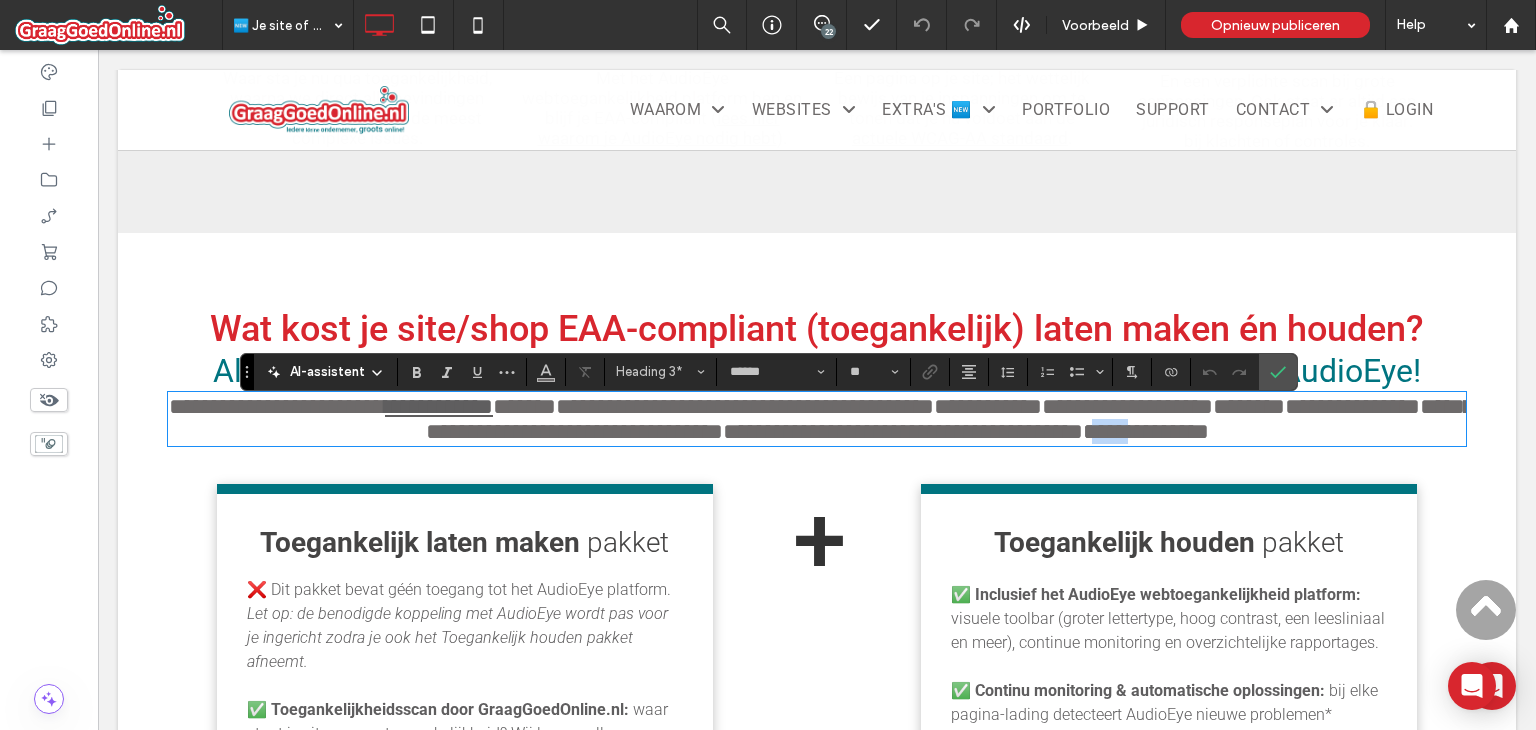 click on "**********" at bounding box center (1146, 431) 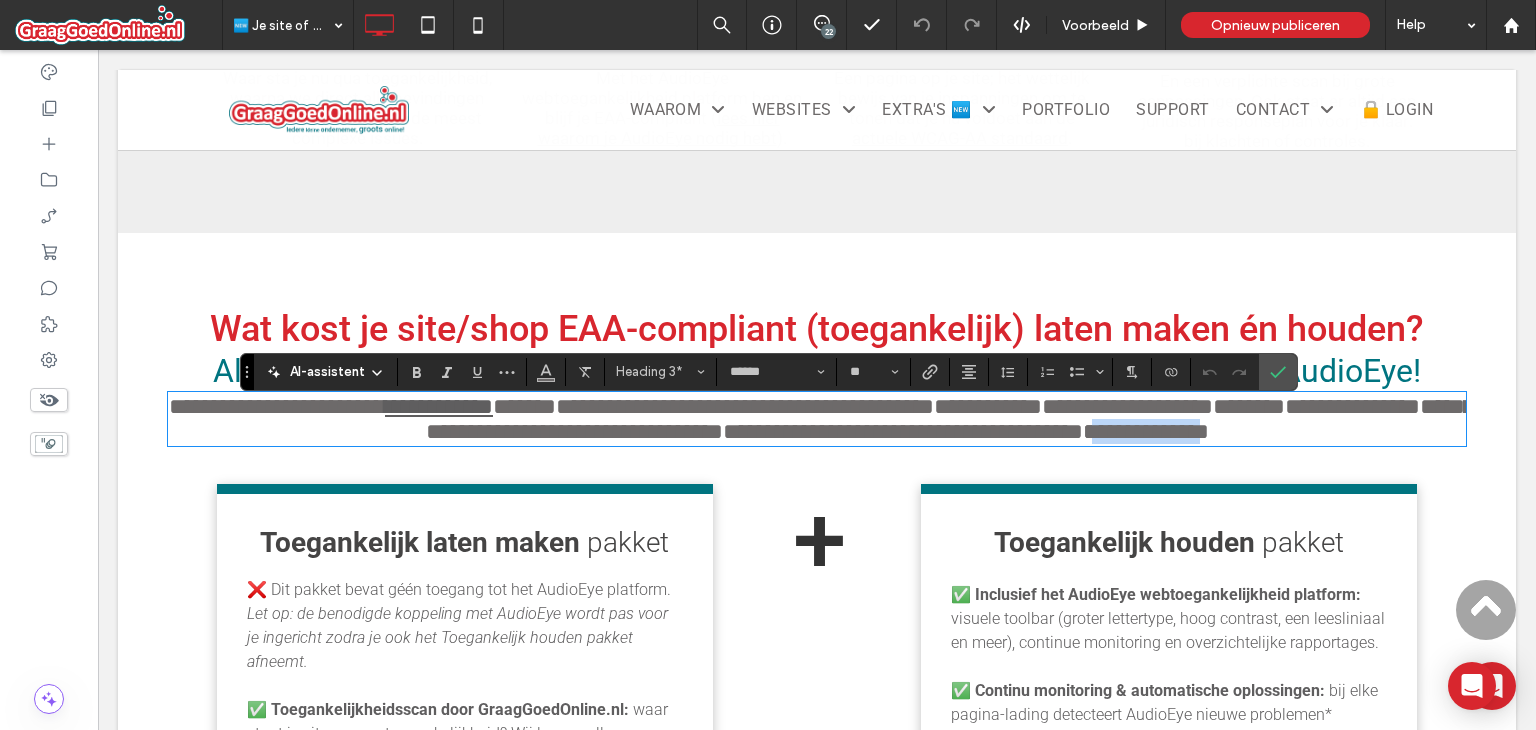 click on "**********" at bounding box center (1146, 431) 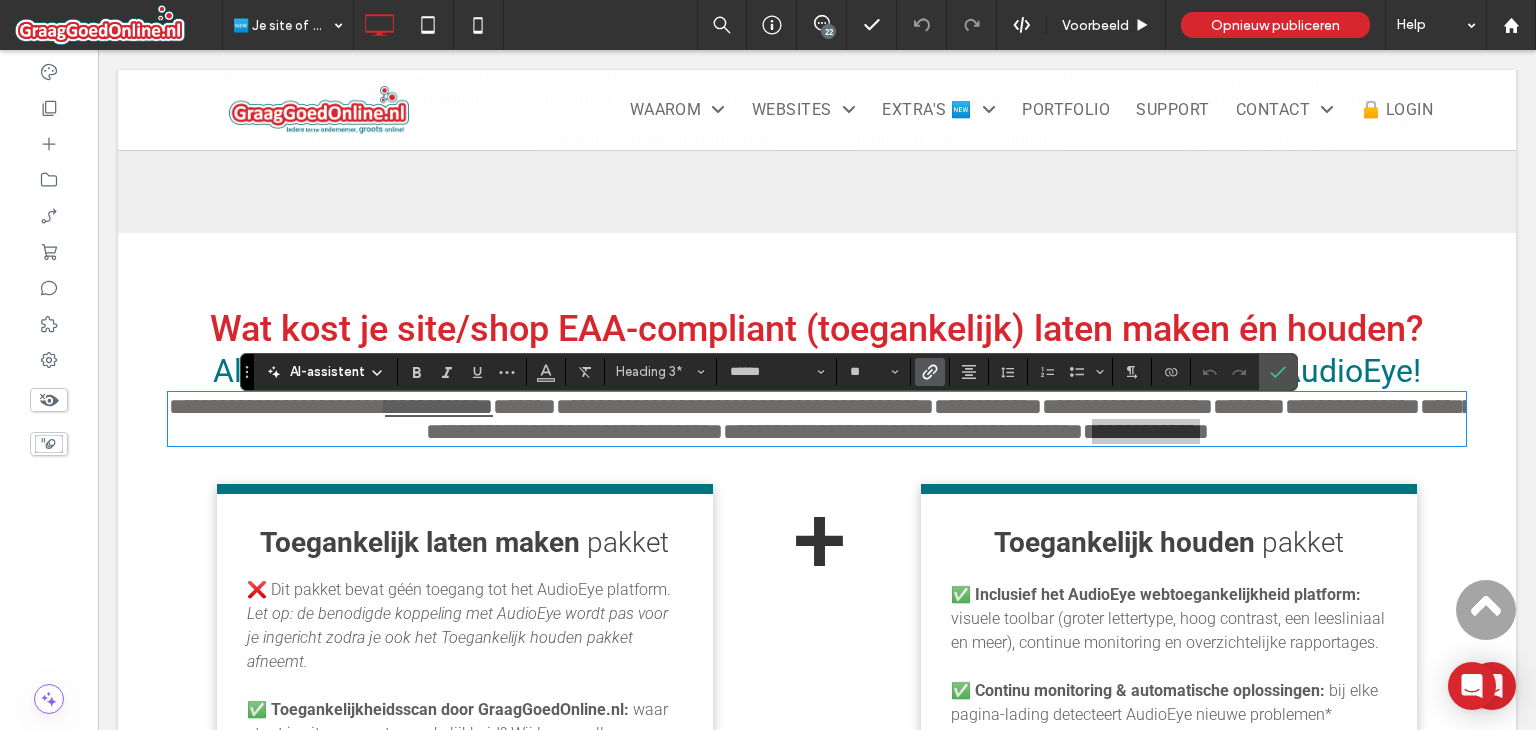 click at bounding box center (930, 372) 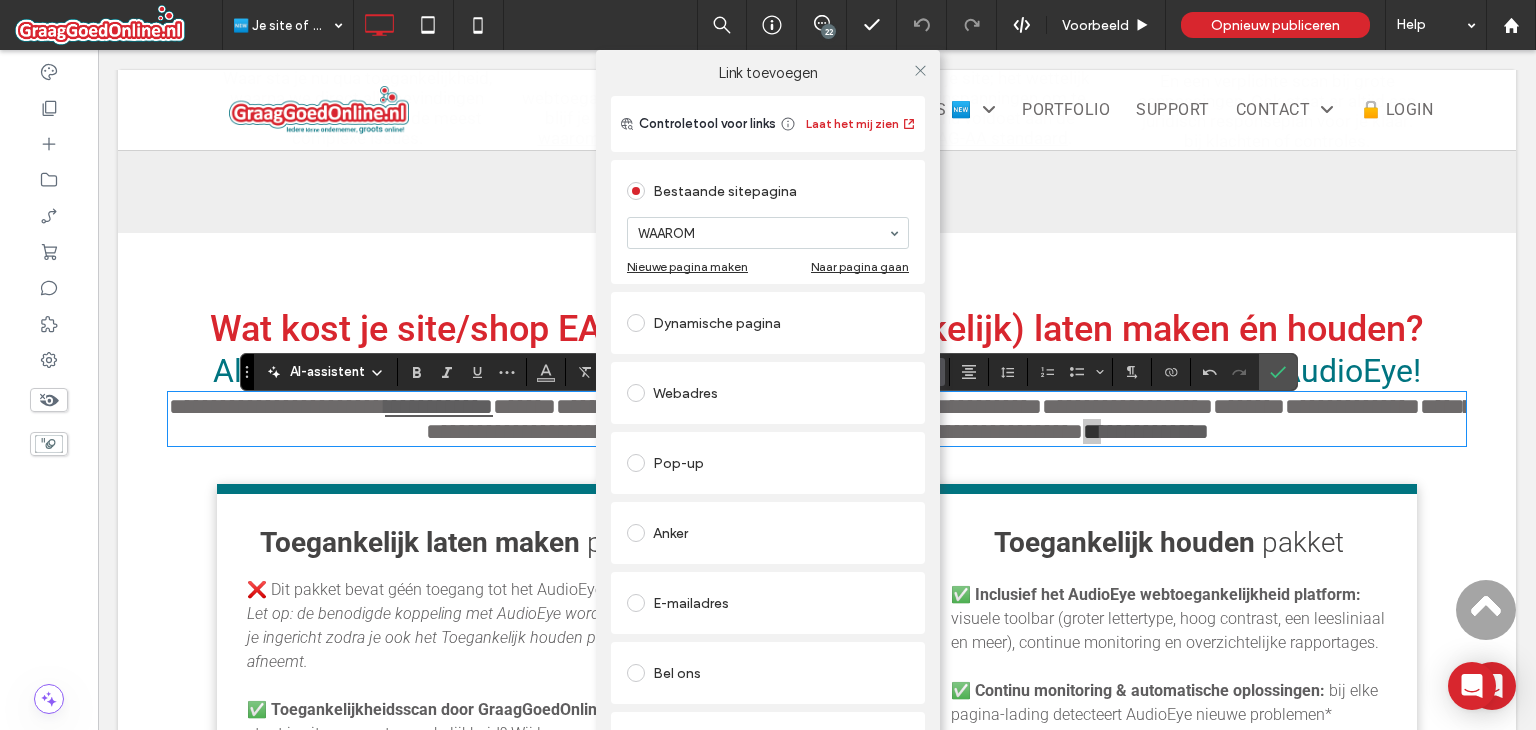 click on "Webadres" at bounding box center [768, 393] 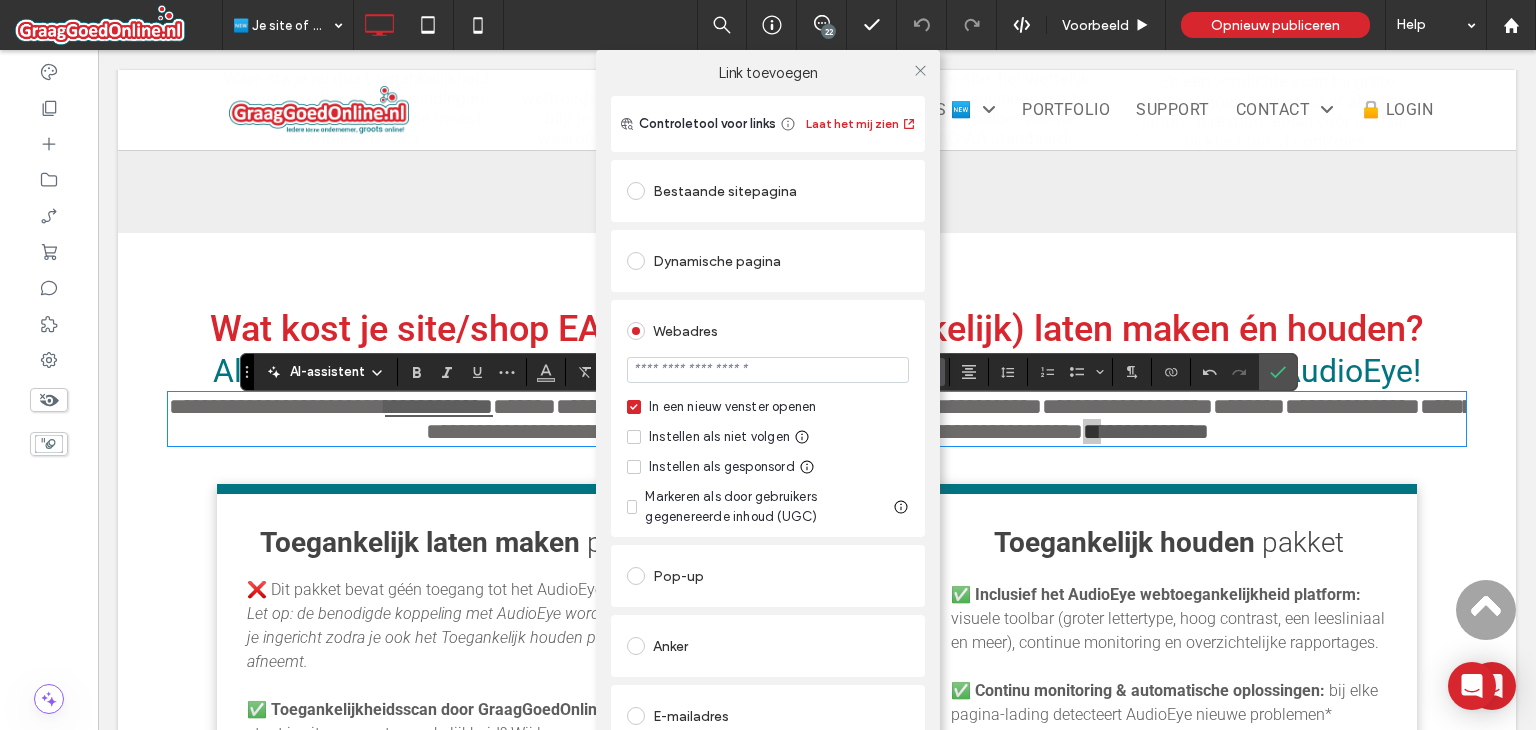 click at bounding box center [768, 370] 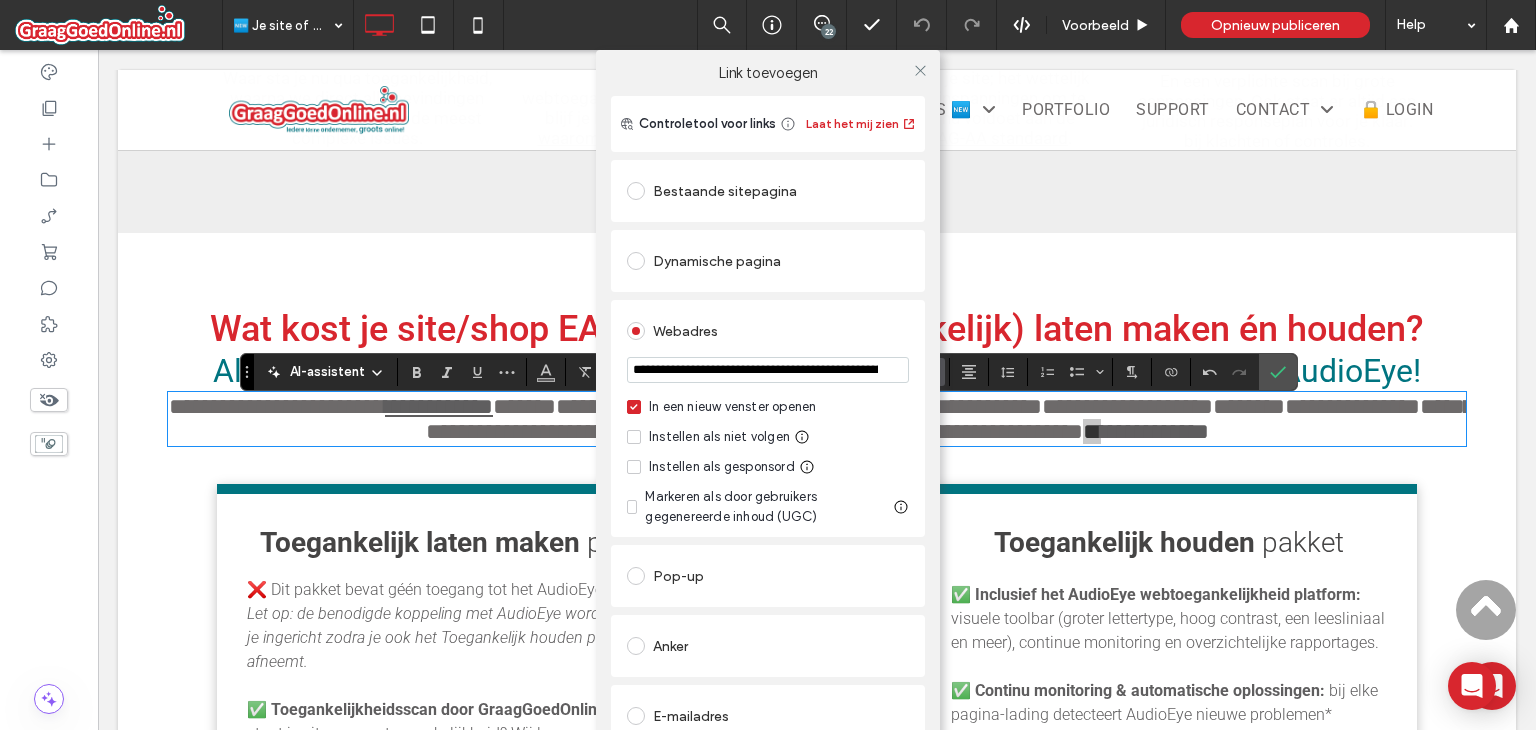 scroll, scrollTop: 0, scrollLeft: 646, axis: horizontal 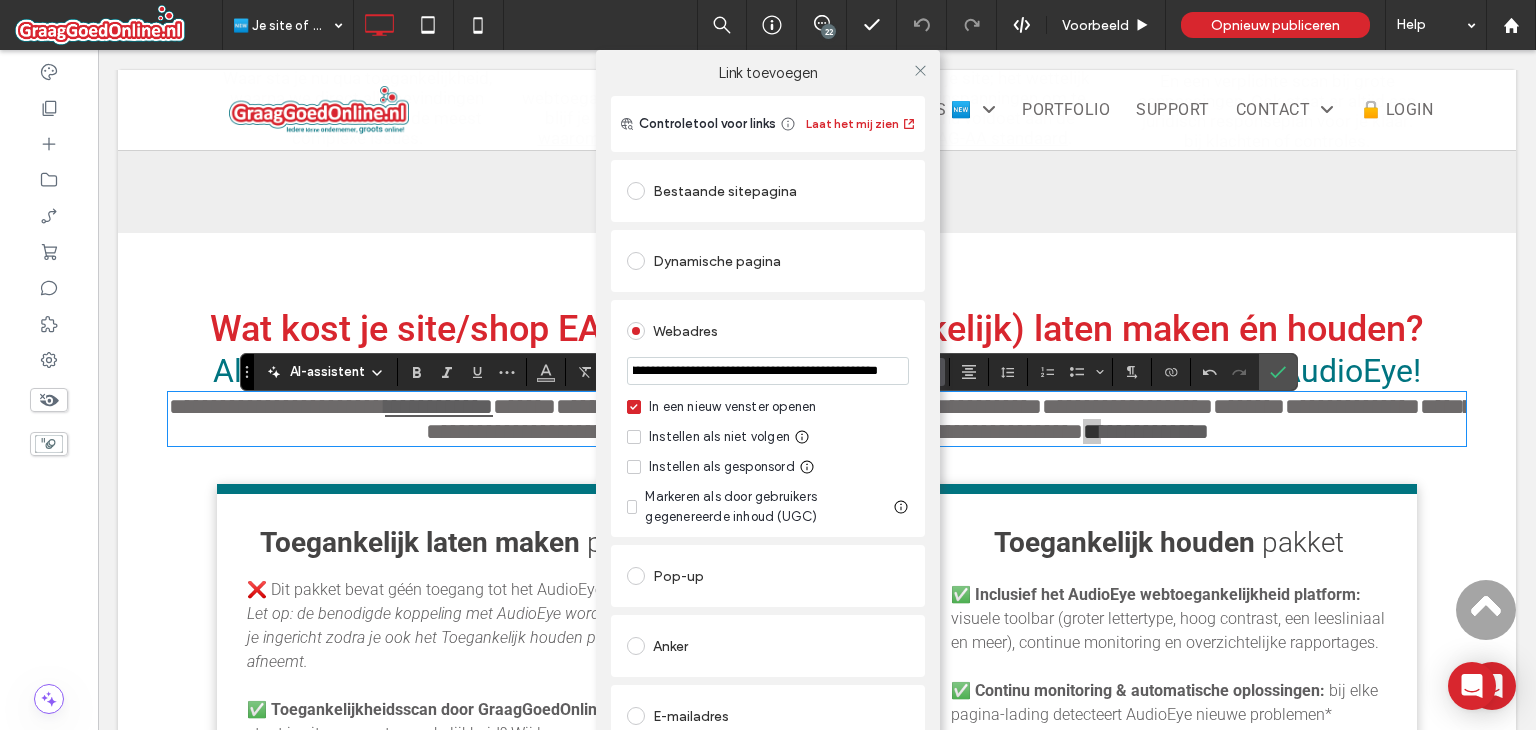 type on "**********" 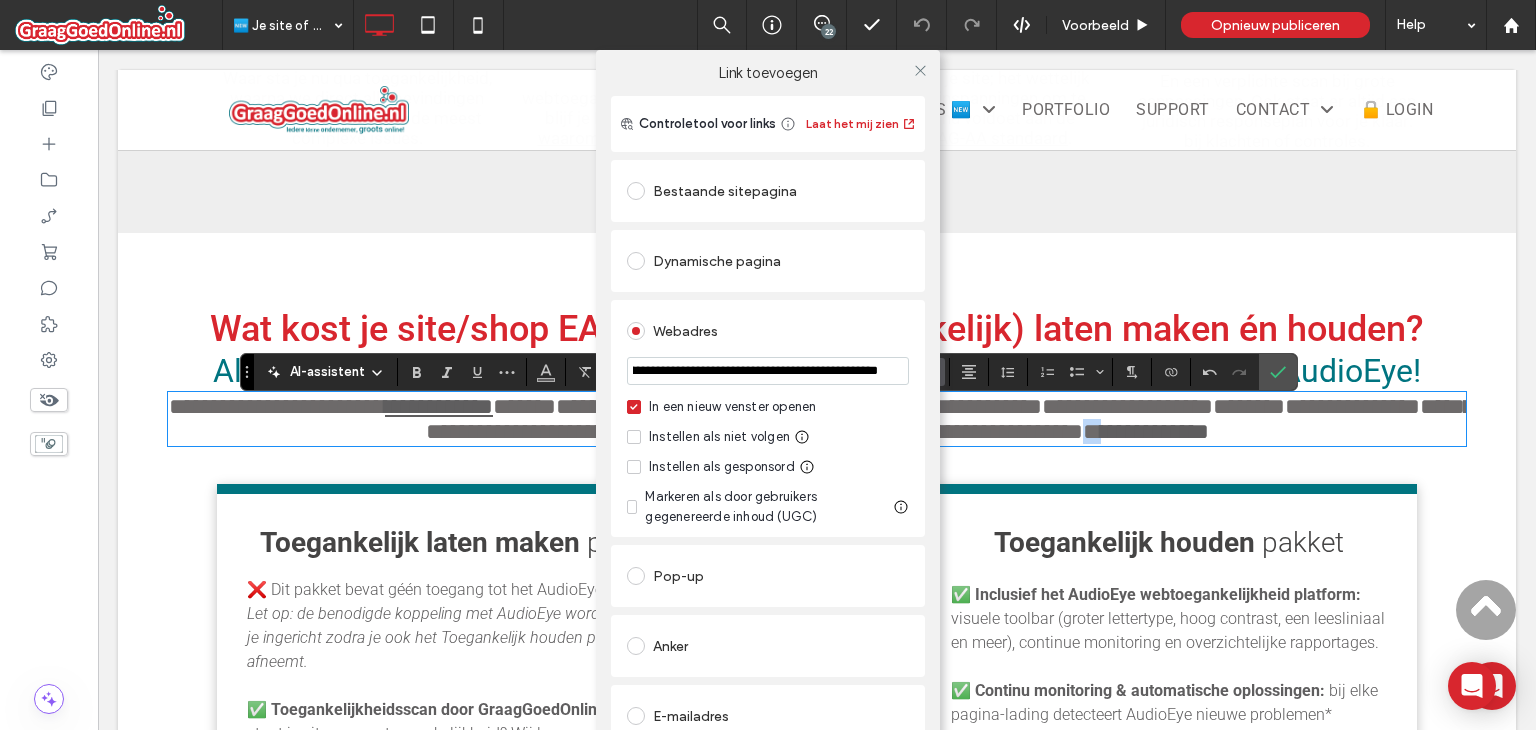 scroll, scrollTop: 0, scrollLeft: 0, axis: both 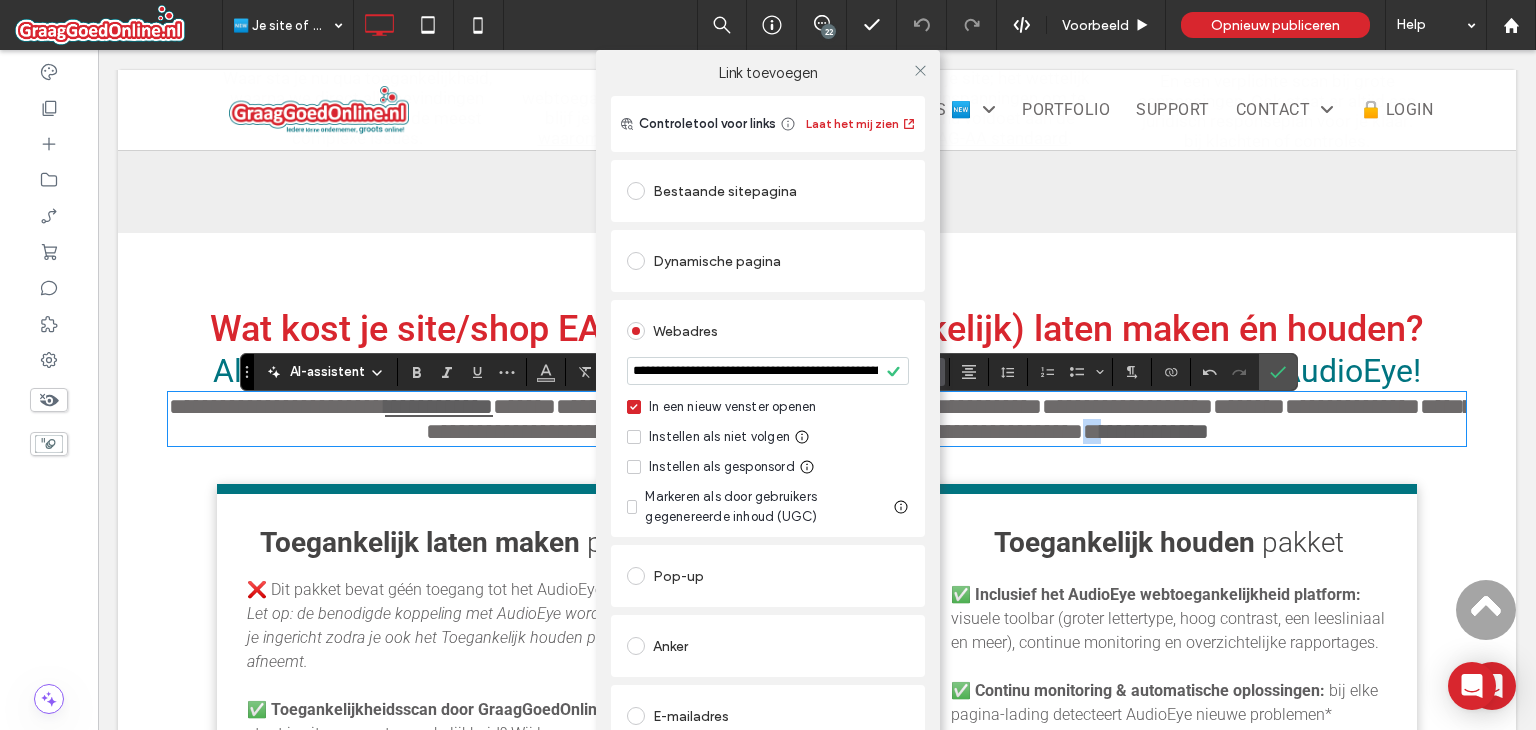 click on "Instellen als niet volgen" at bounding box center [719, 437] 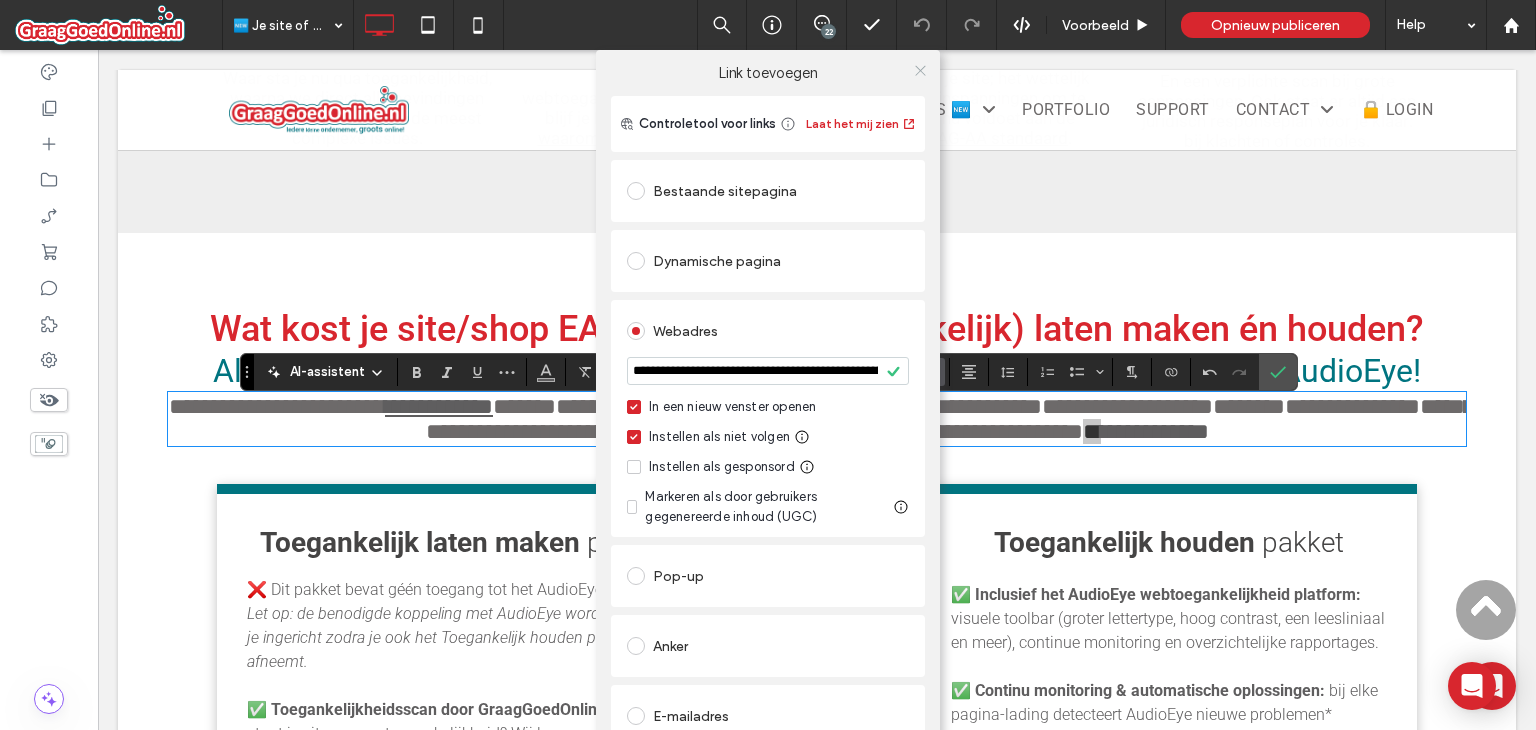 click 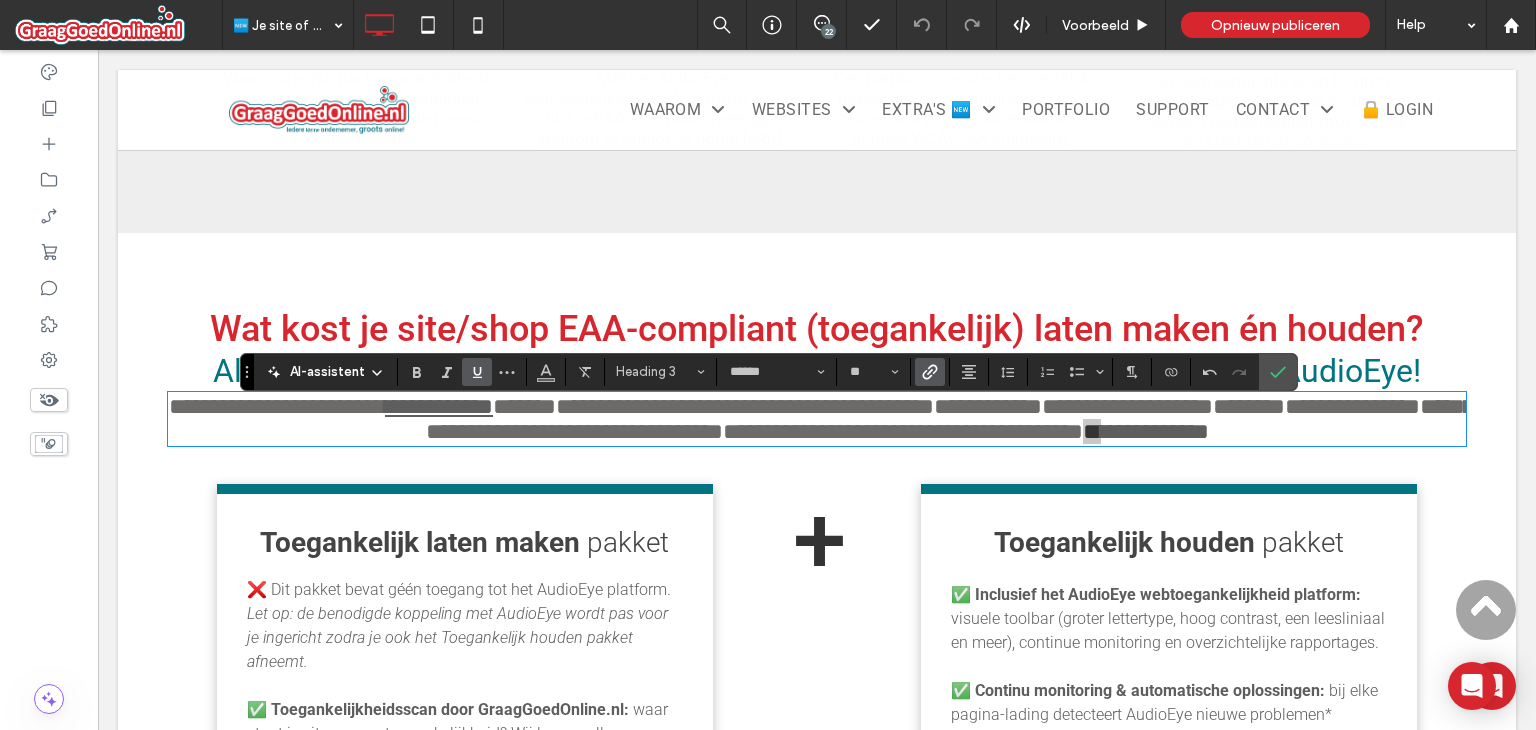 click at bounding box center [477, 372] 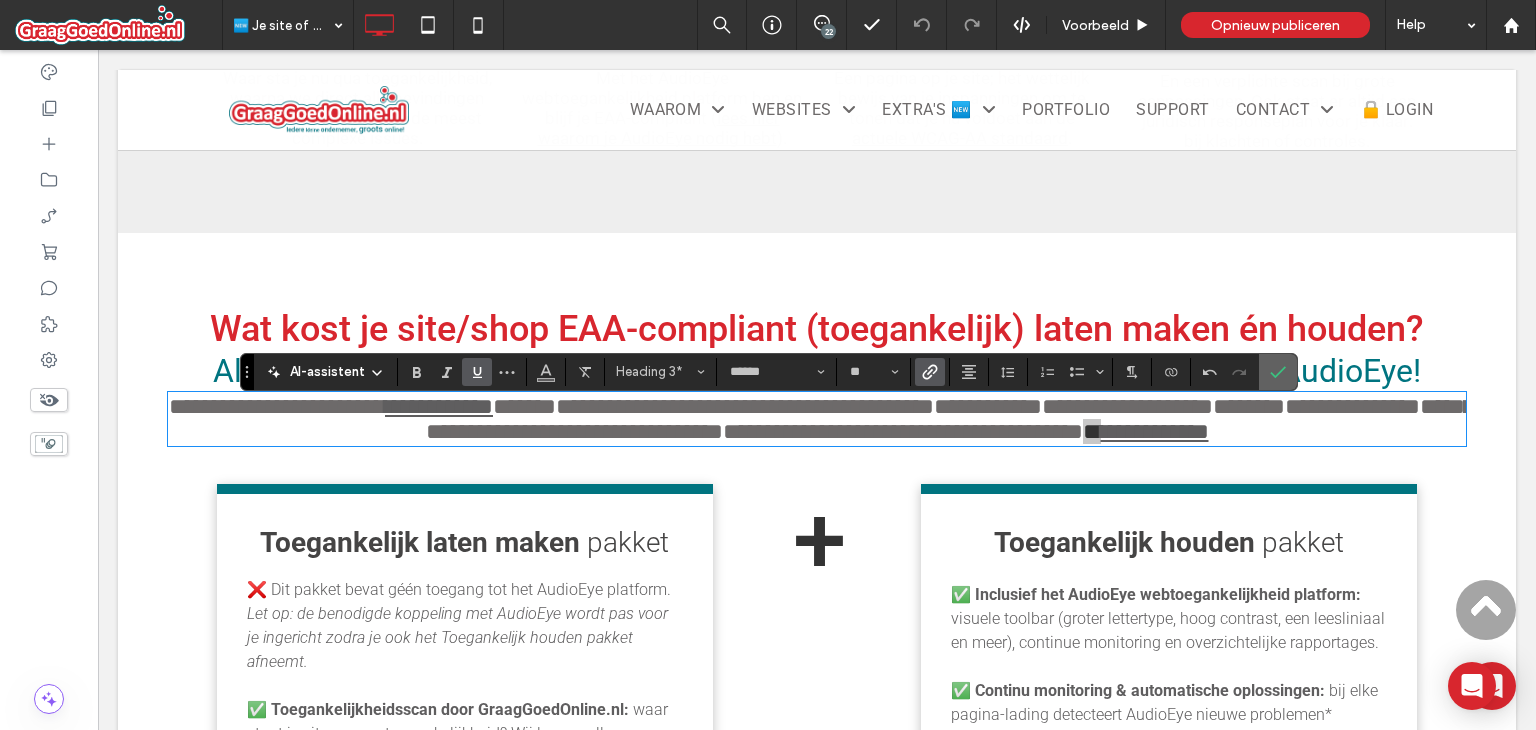 drag, startPoint x: 1274, startPoint y: 369, endPoint x: 1070, endPoint y: 351, distance: 204.79257 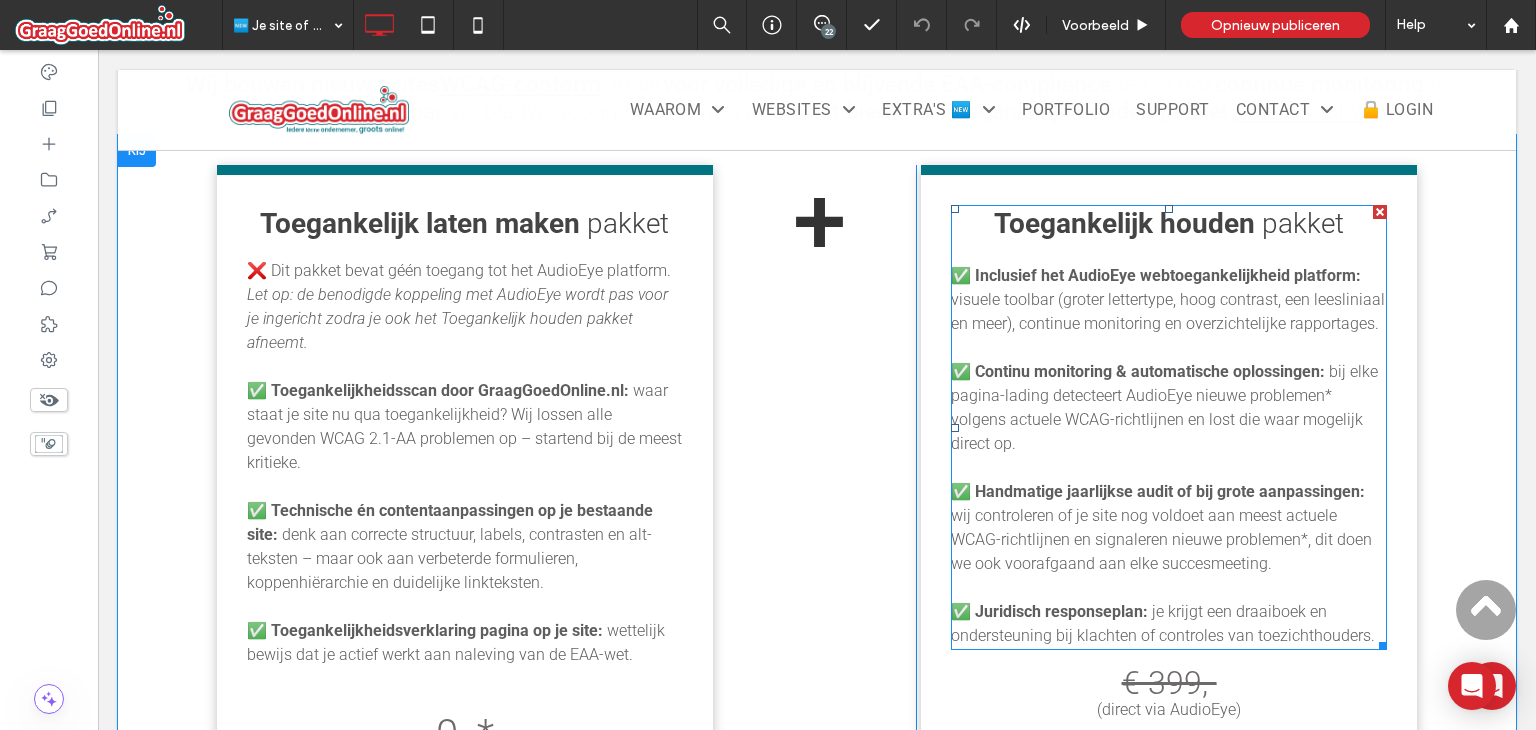 scroll, scrollTop: 2200, scrollLeft: 0, axis: vertical 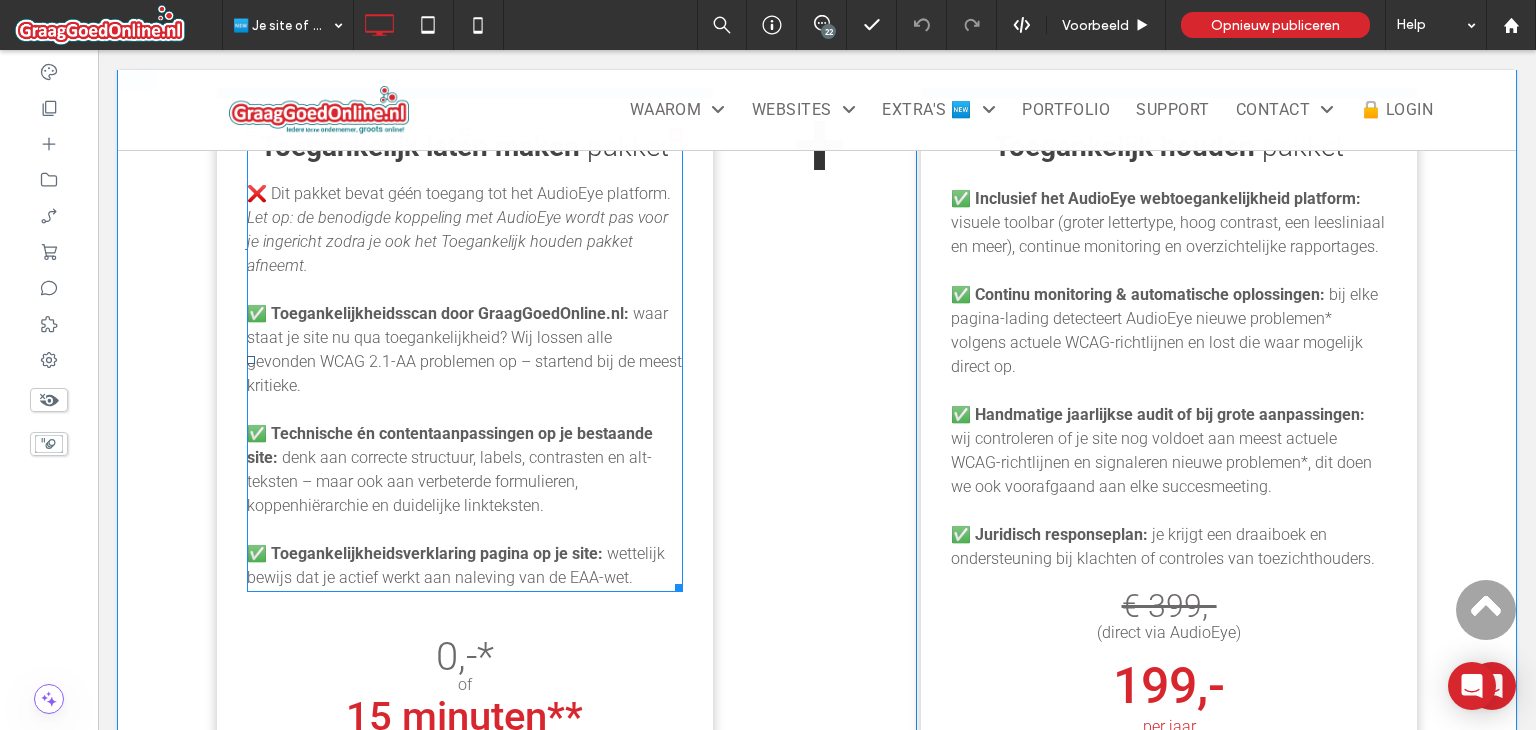 click on "denk aan correcte structuur, labels, contrasten en alt-teksten – maar ook aan verbeterde formulieren, koppenhiërarchie en duidelijke linkteksten." at bounding box center [449, 481] 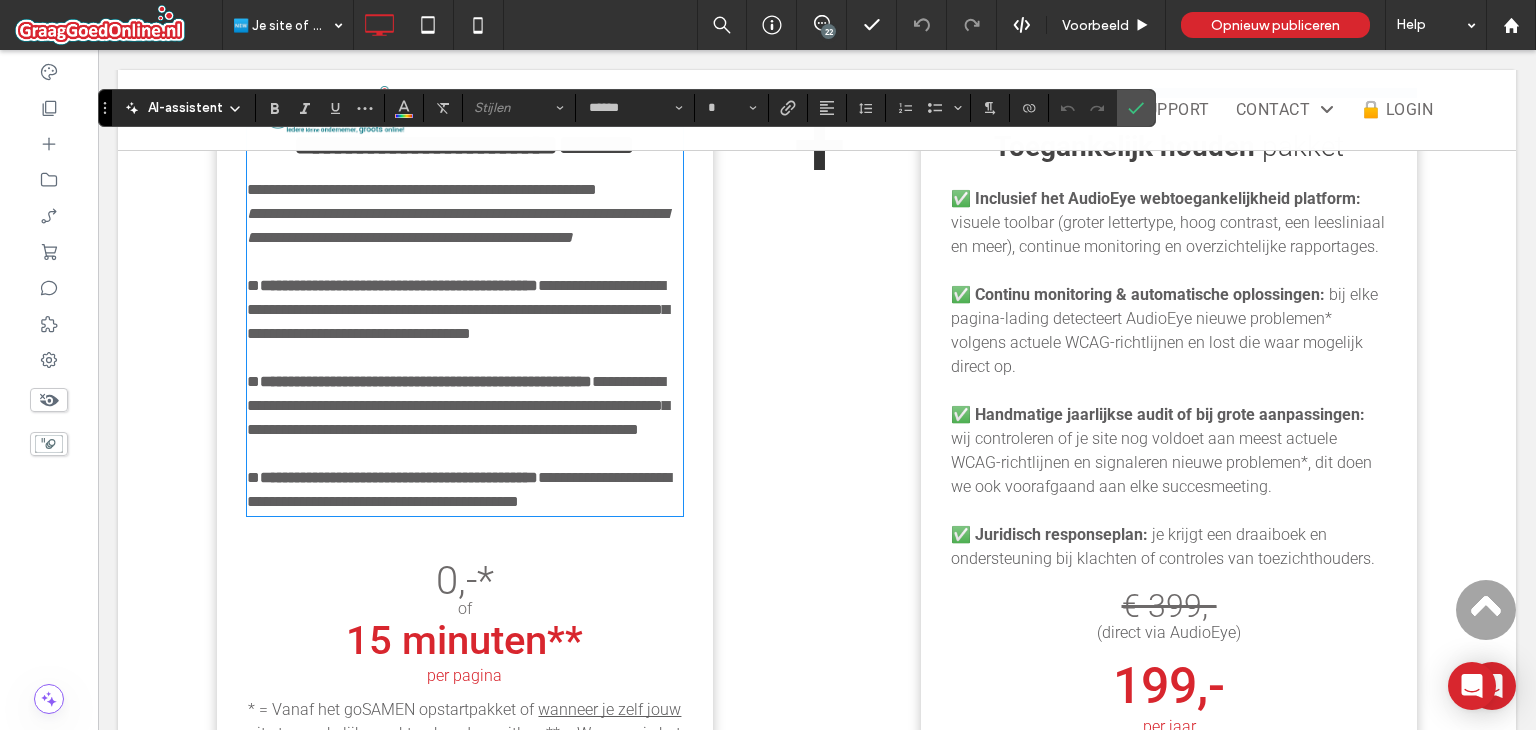 click on "**********" at bounding box center [458, 405] 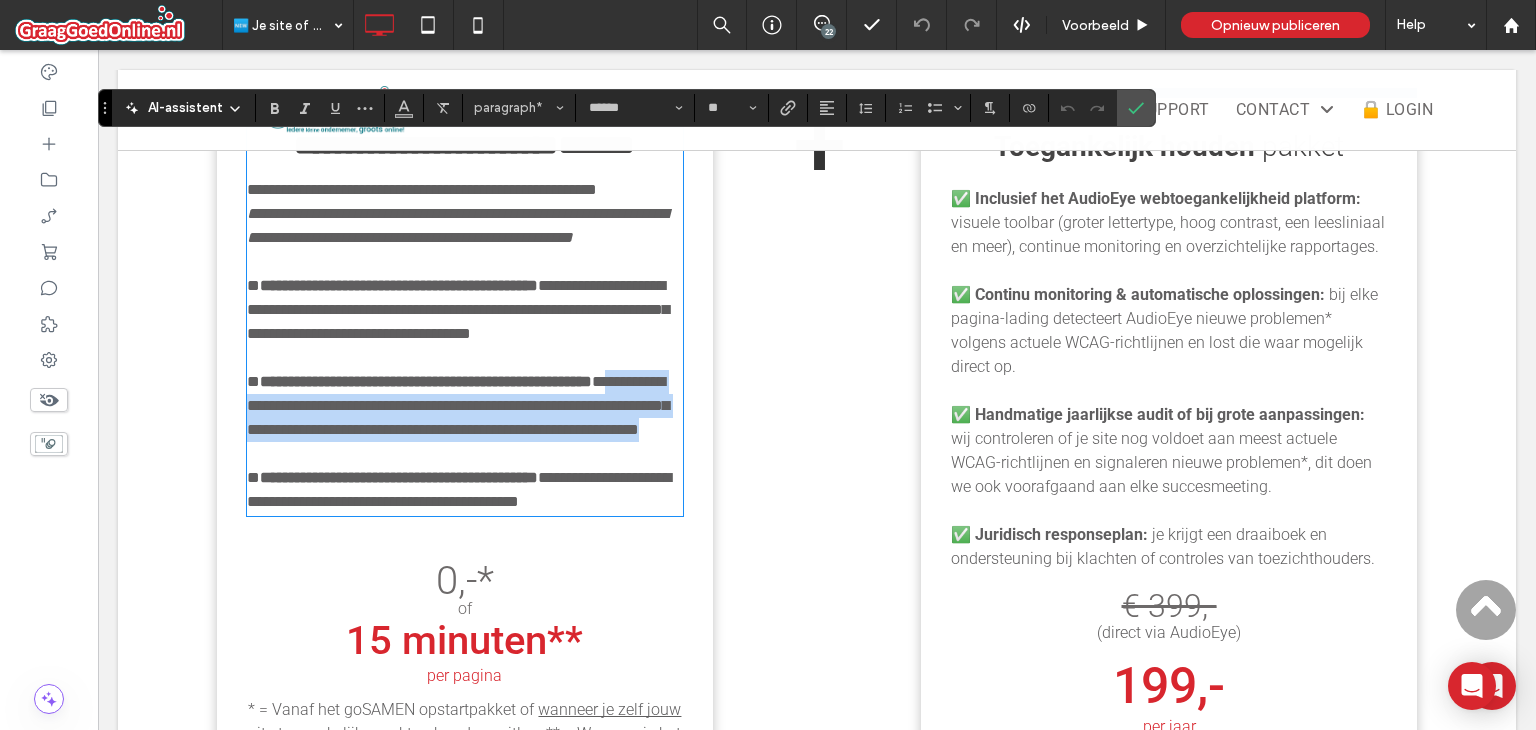 drag, startPoint x: 591, startPoint y: 474, endPoint x: 281, endPoint y: 428, distance: 313.39432 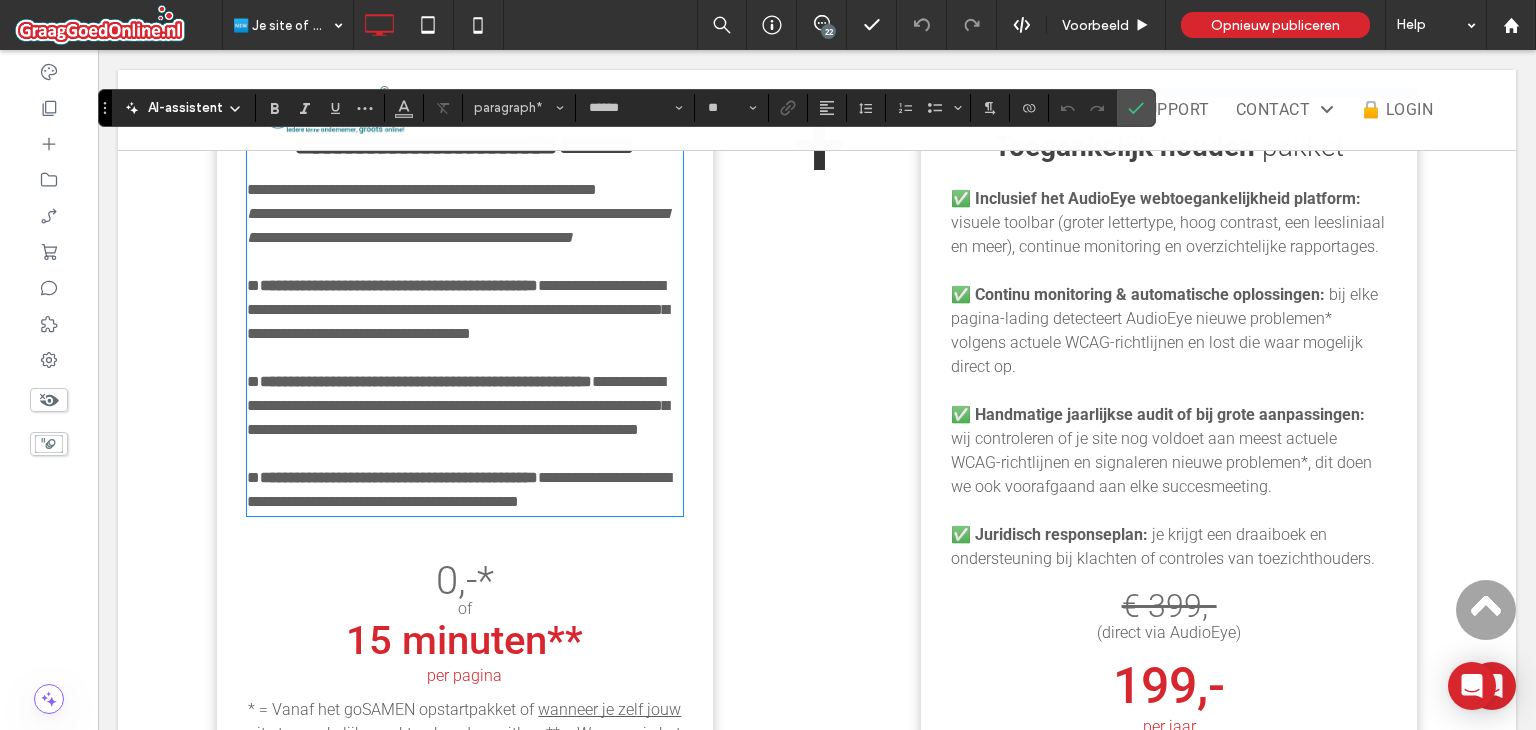 click on "**********" at bounding box center (458, 405) 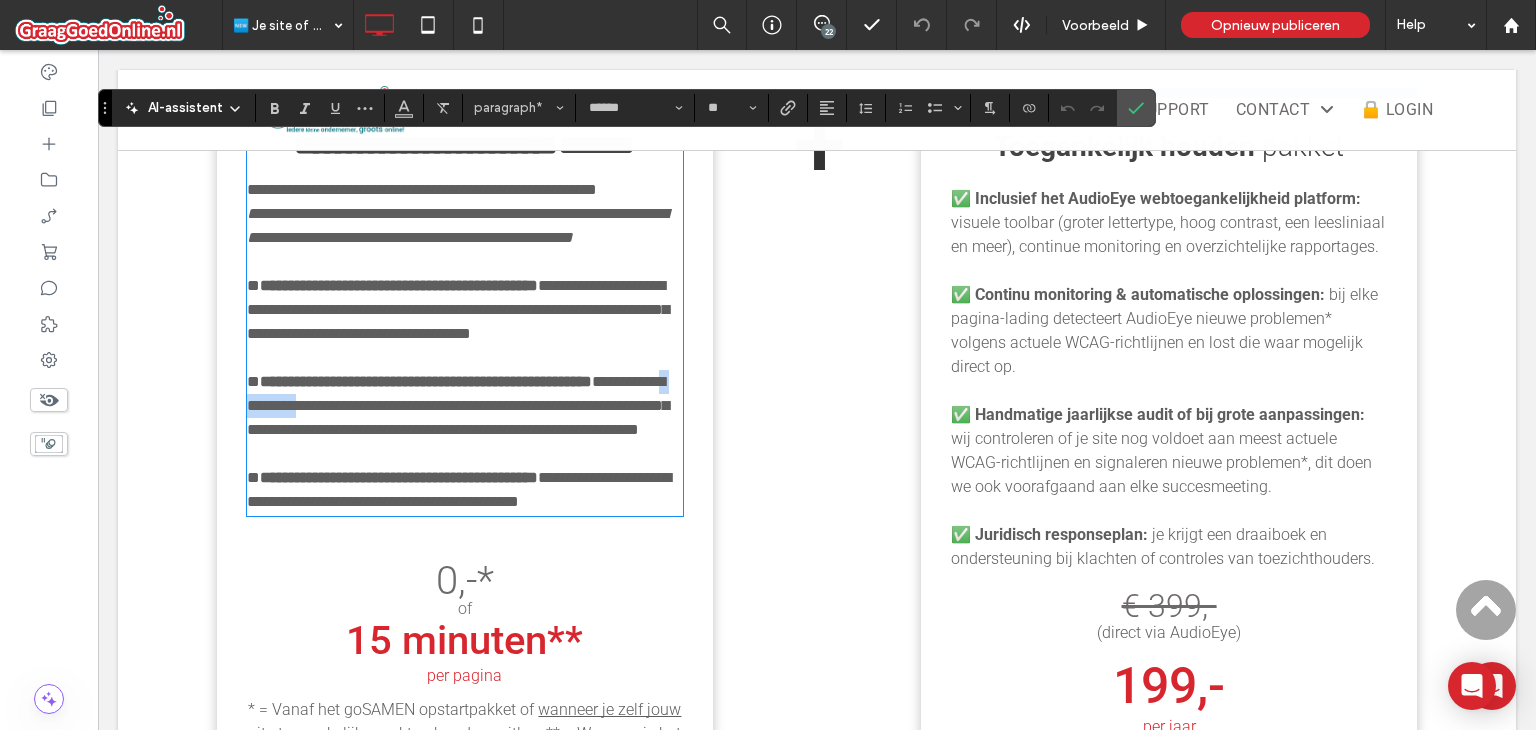 click on "**********" at bounding box center [458, 405] 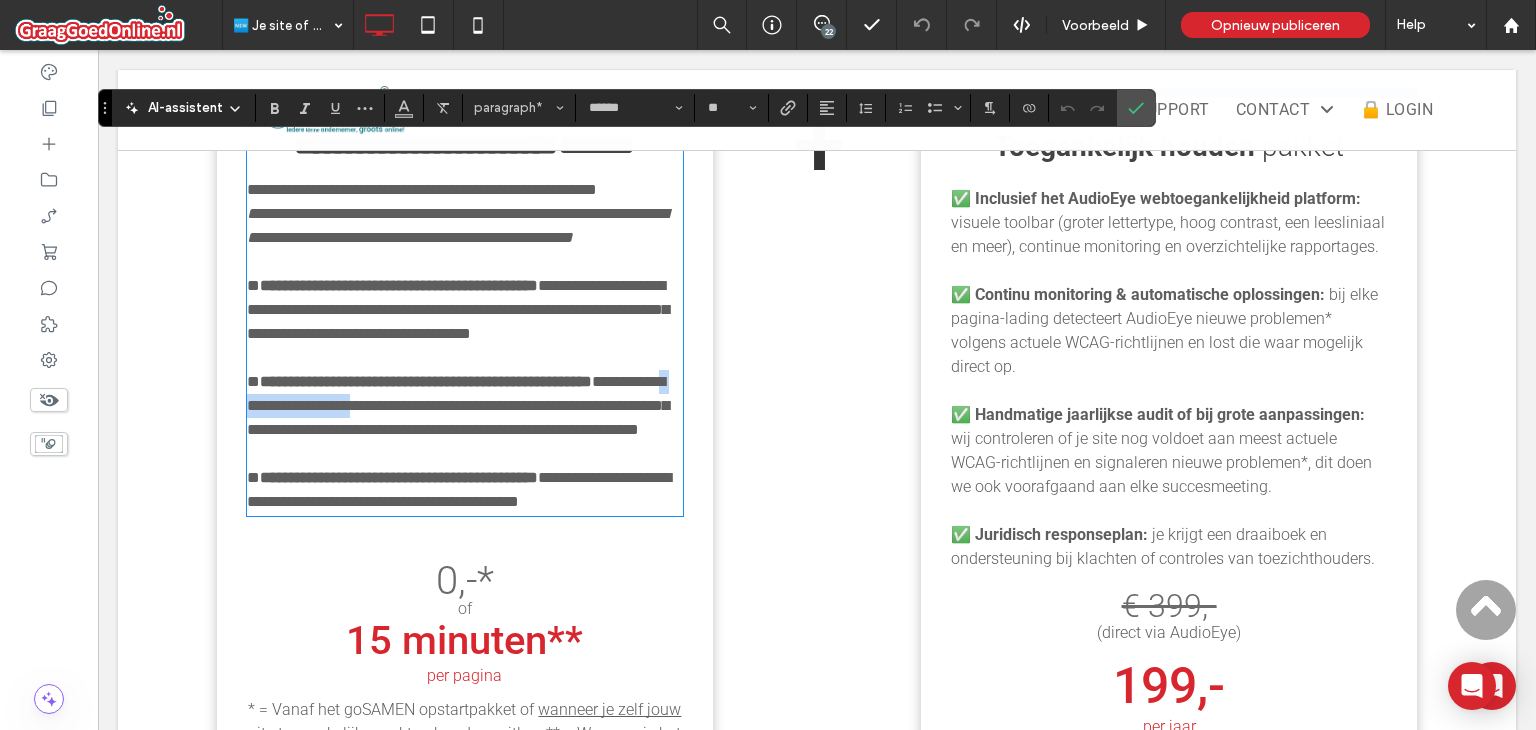 click on "**********" at bounding box center (458, 405) 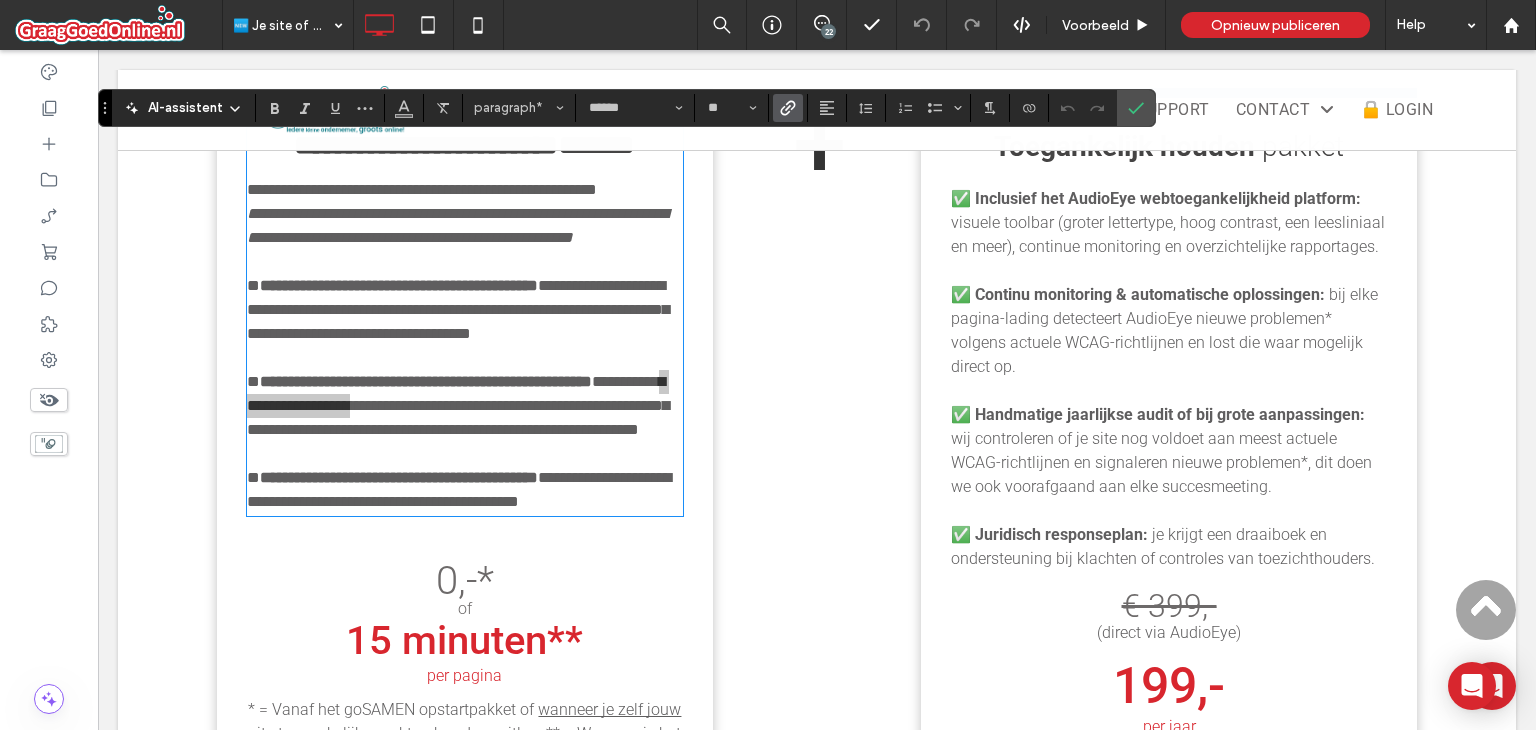 click 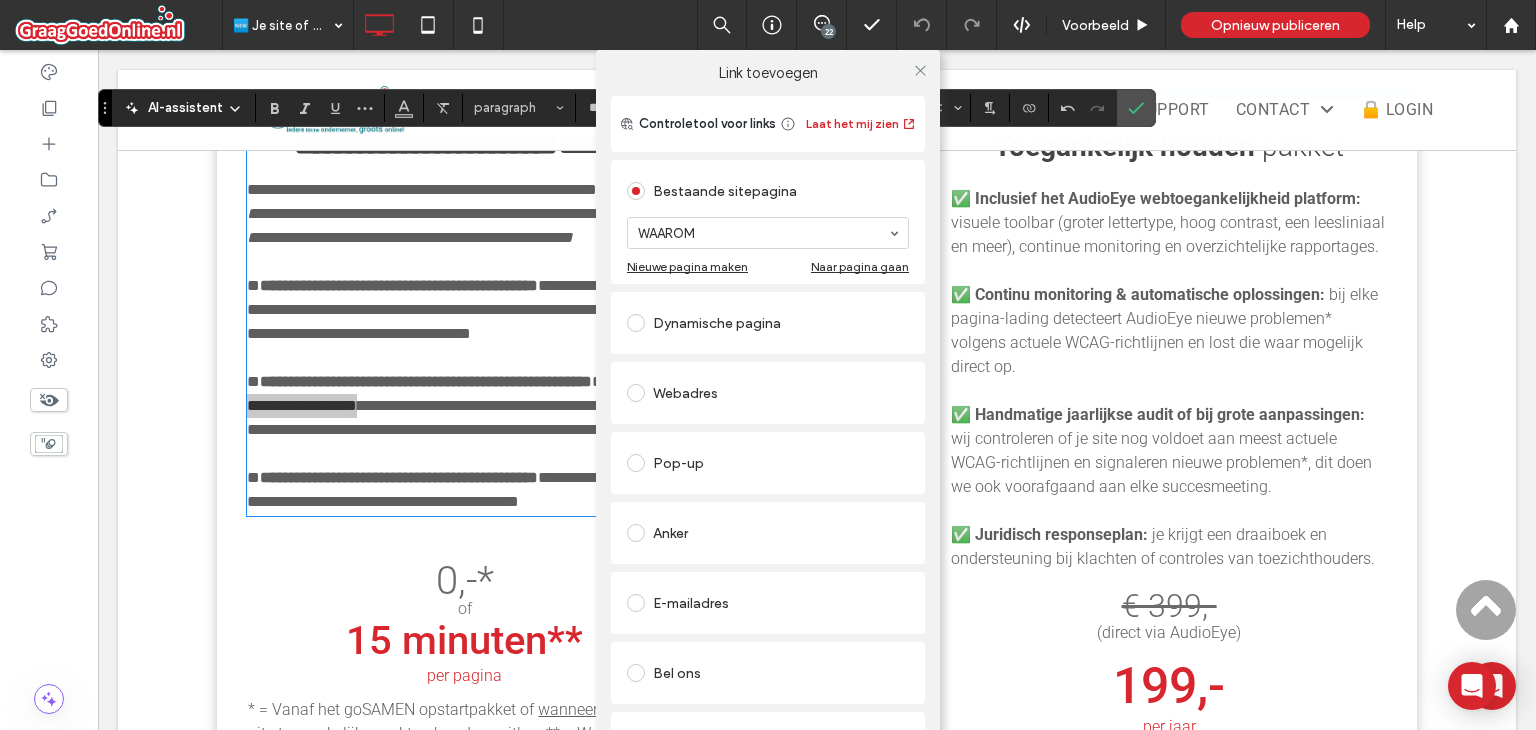 click on "Webadres" at bounding box center [768, 393] 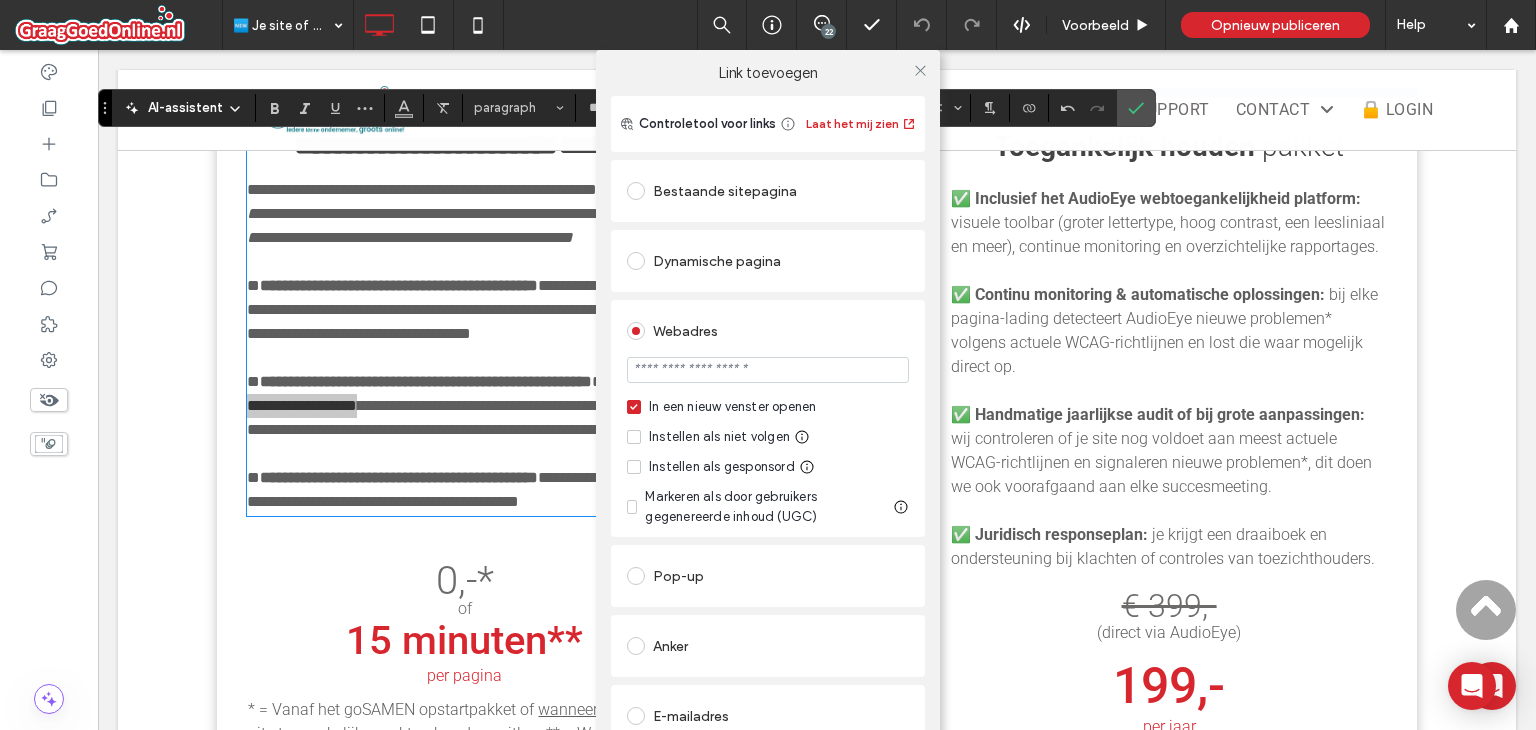click at bounding box center [768, 370] 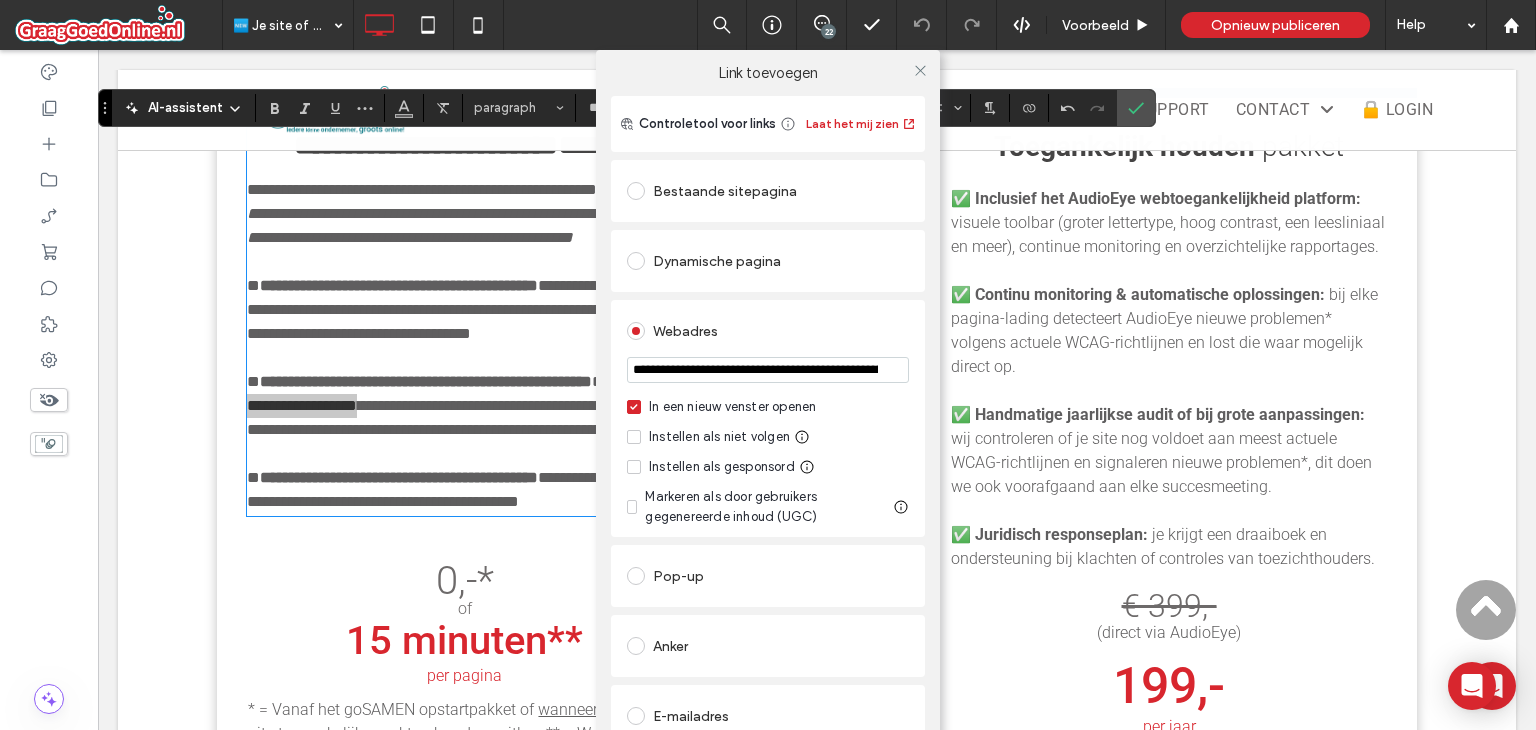 scroll, scrollTop: 0, scrollLeft: 514, axis: horizontal 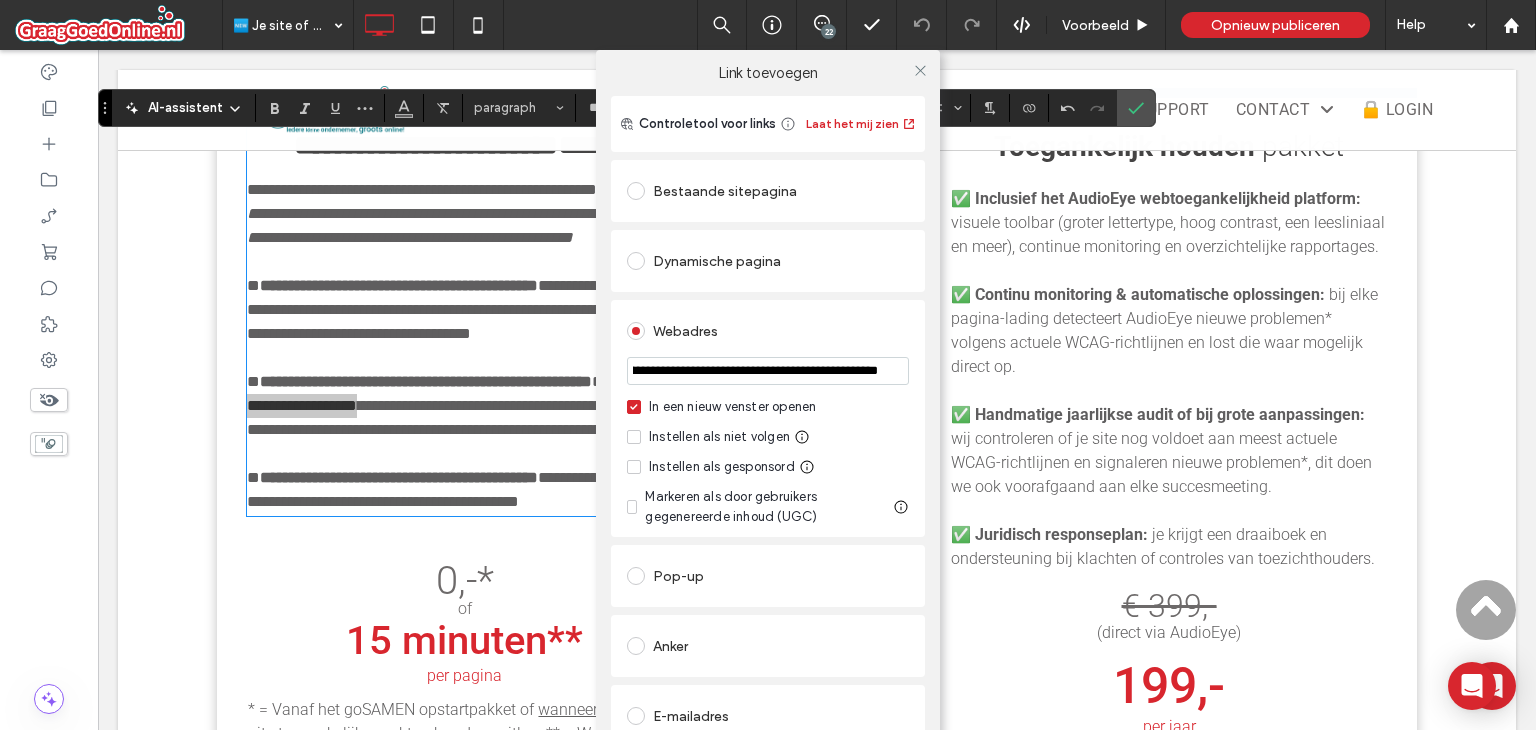 type on "**********" 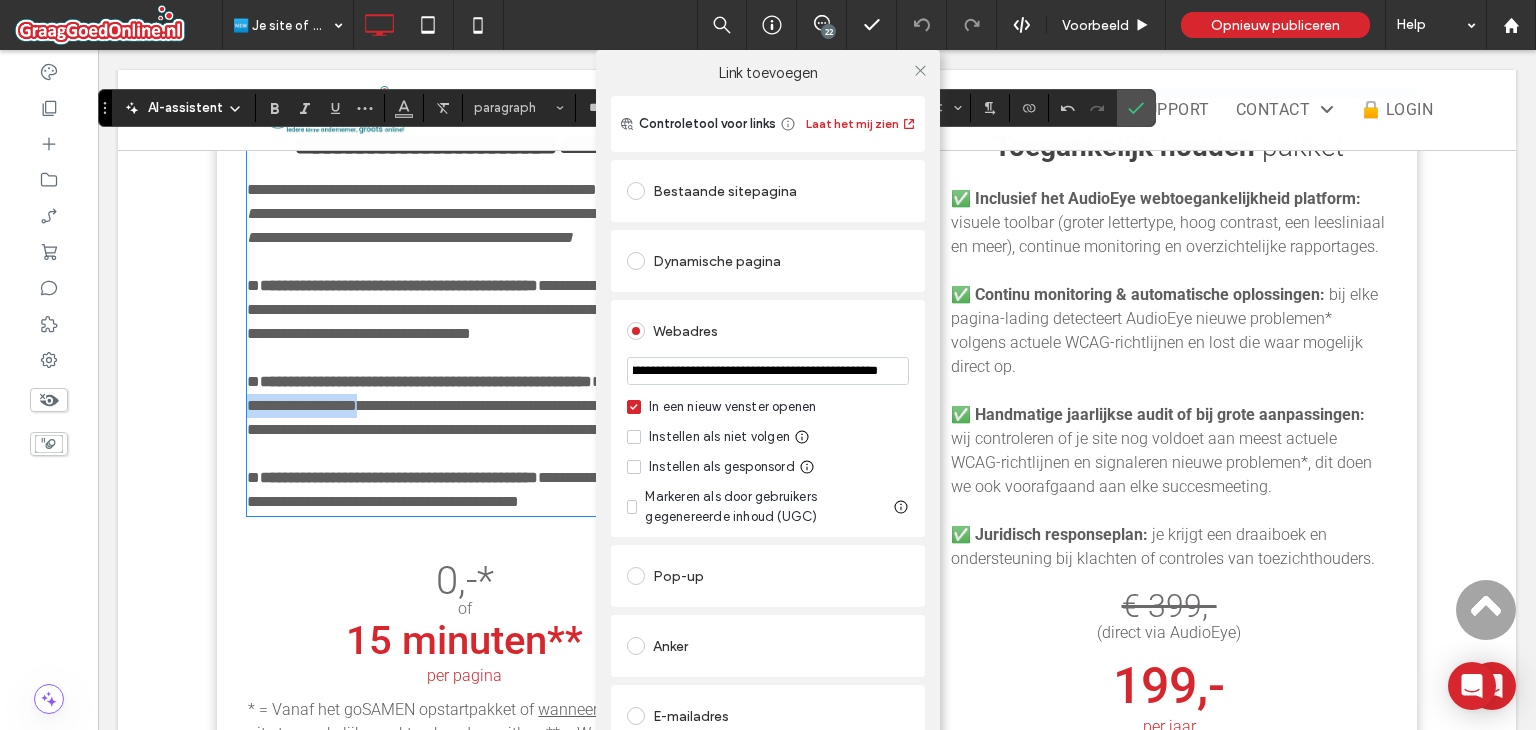 scroll, scrollTop: 0, scrollLeft: 0, axis: both 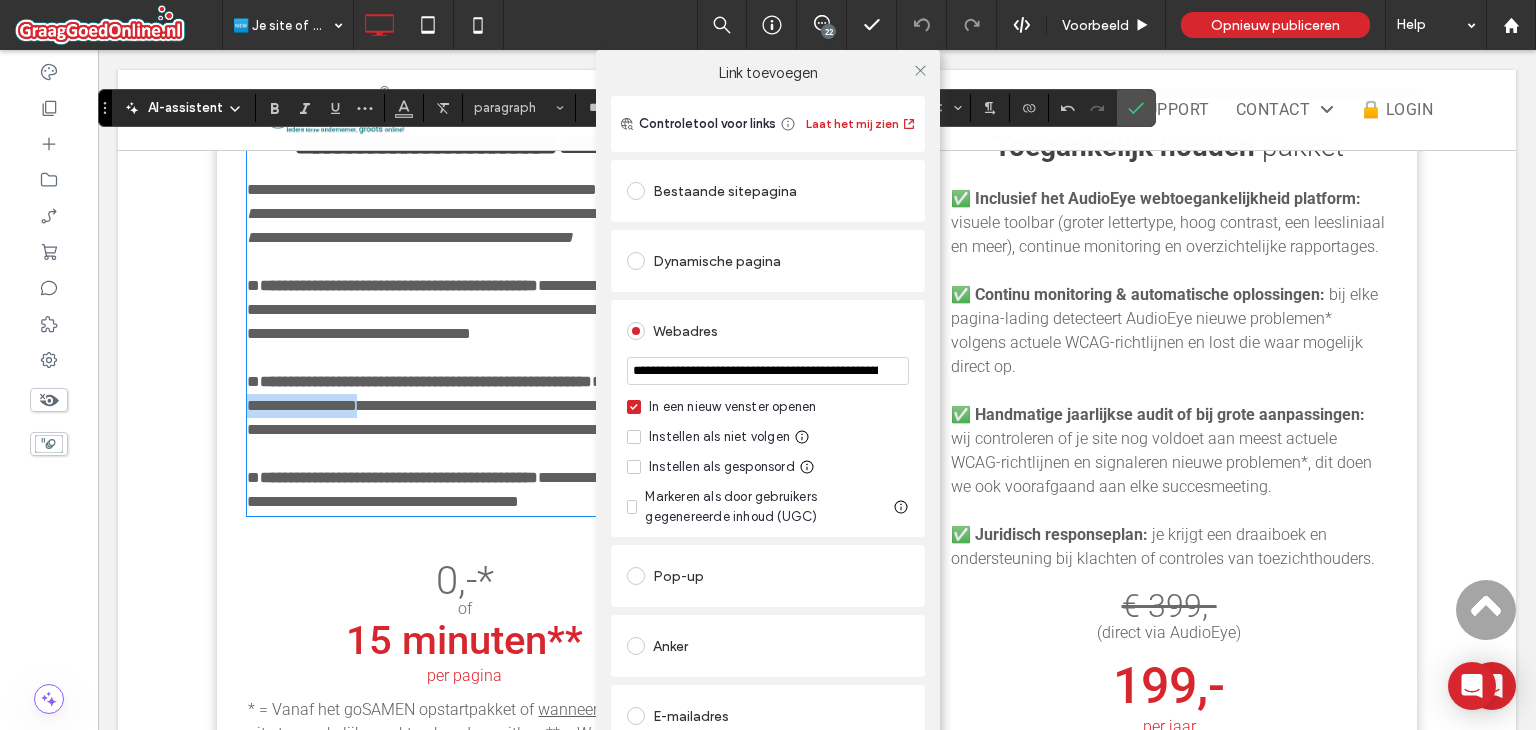 click on "In een nieuw venster openen Instellen als niet volgen Instellen als gesponsord  Markeren als door gebruikers gegenereerde inhoud (UGC)" at bounding box center (768, 462) 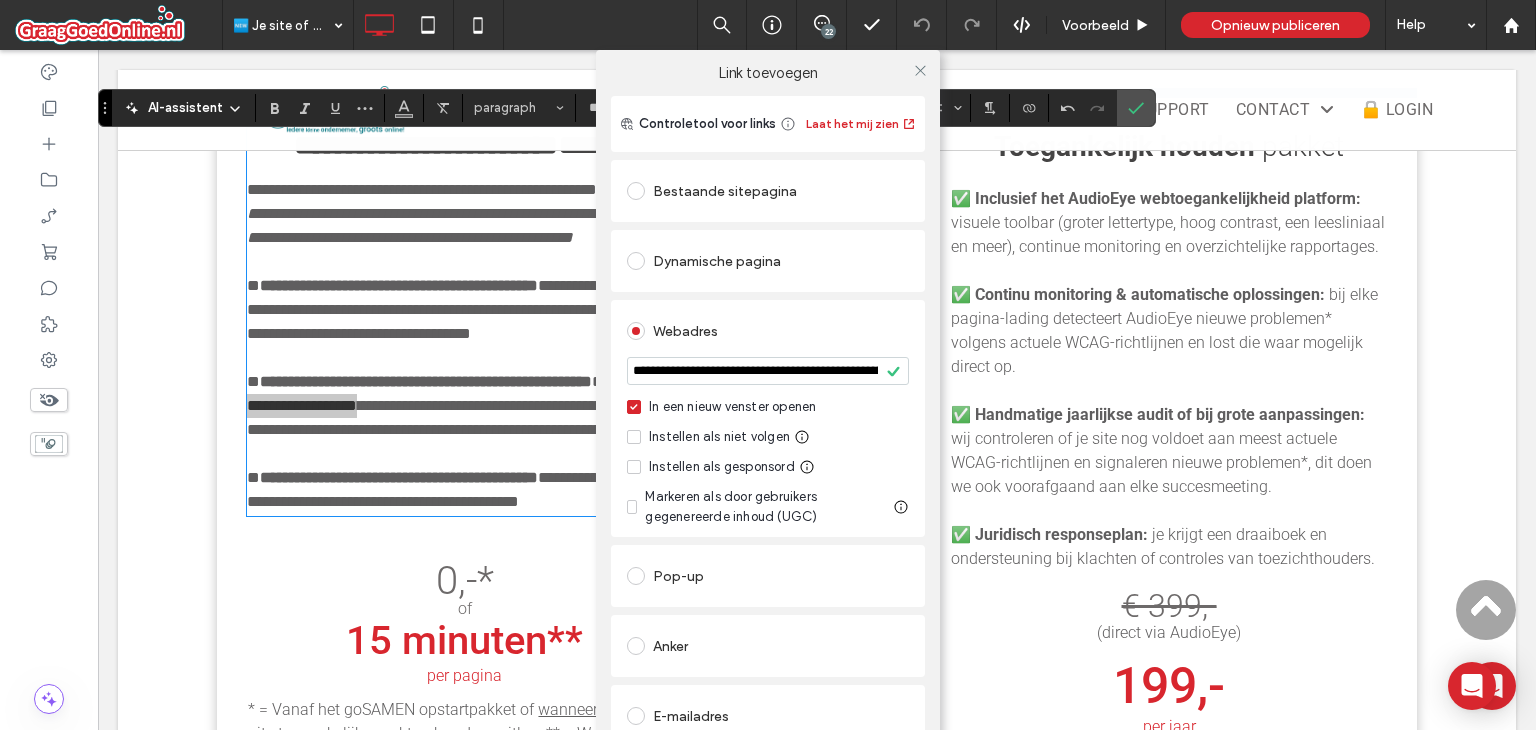 click on "Instellen als niet volgen" at bounding box center (719, 437) 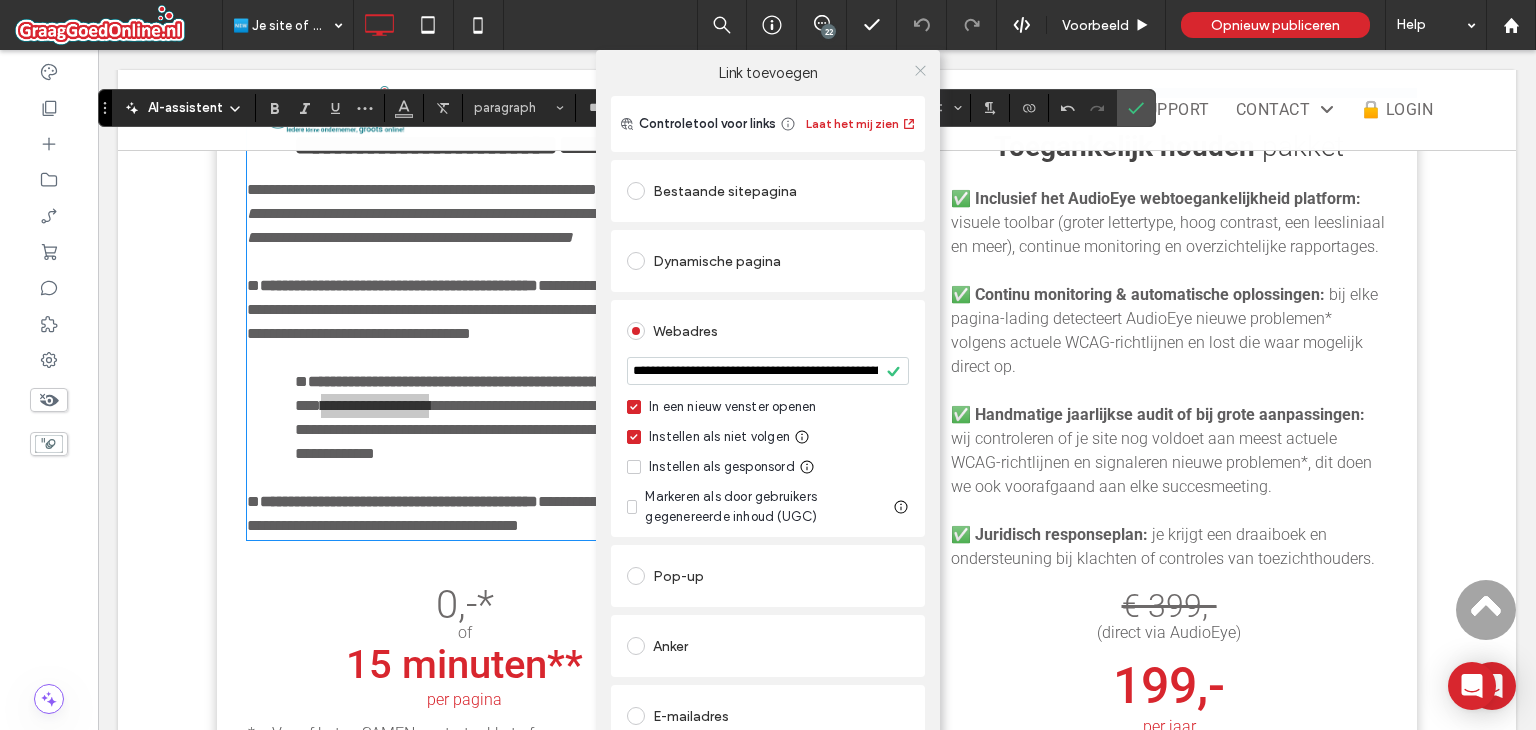 click 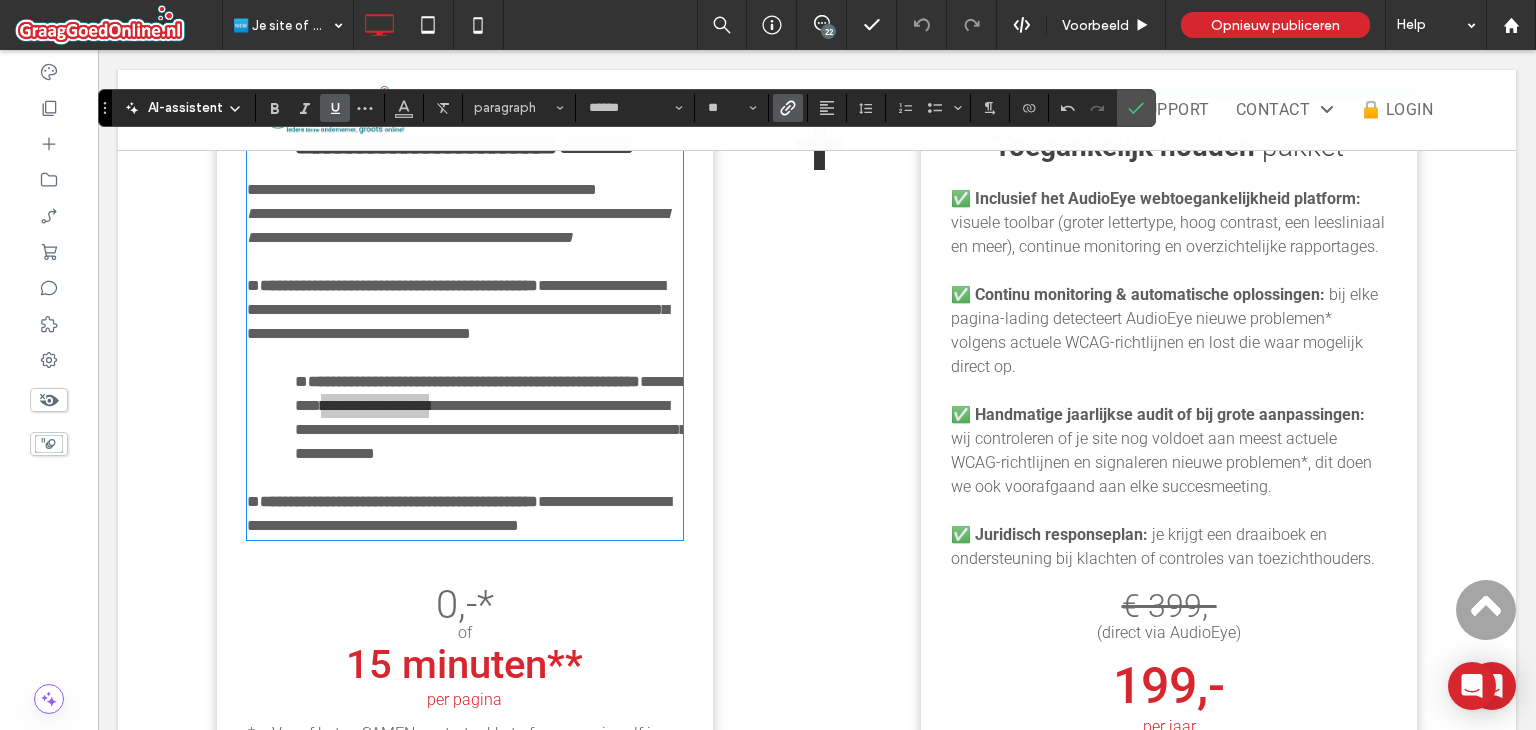 drag, startPoint x: 329, startPoint y: 107, endPoint x: 506, endPoint y: 152, distance: 182.63077 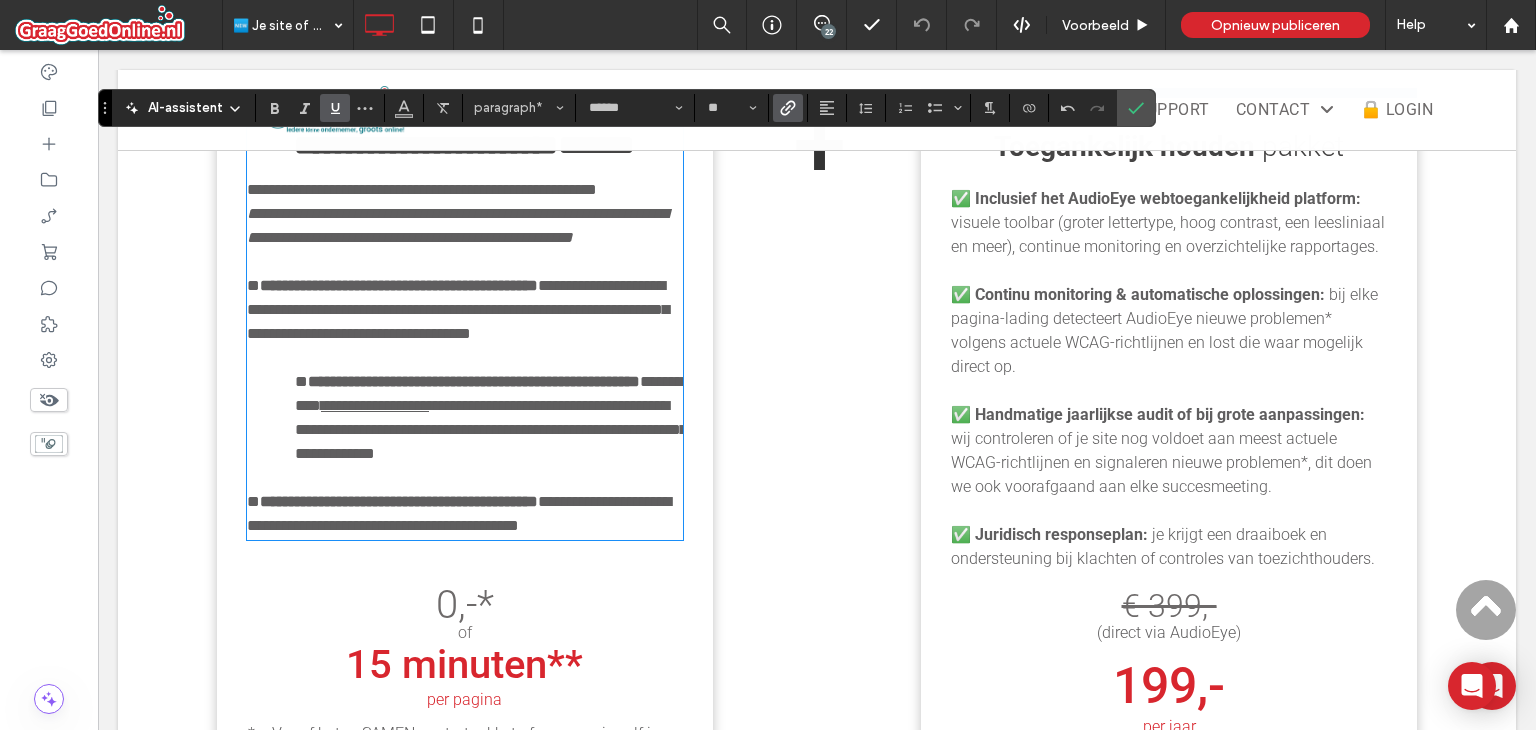 click on "**********" at bounding box center [491, 429] 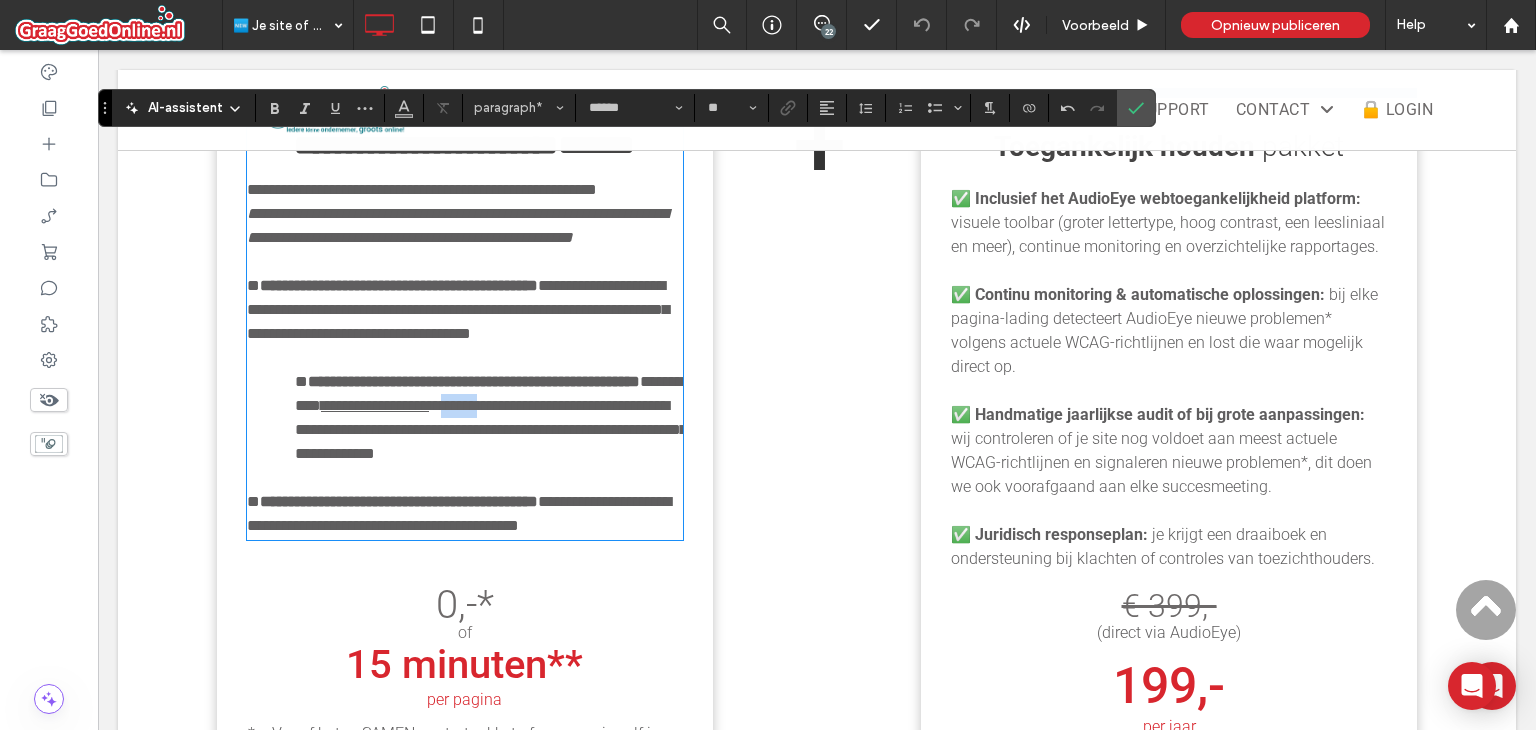 click on "**********" at bounding box center [491, 429] 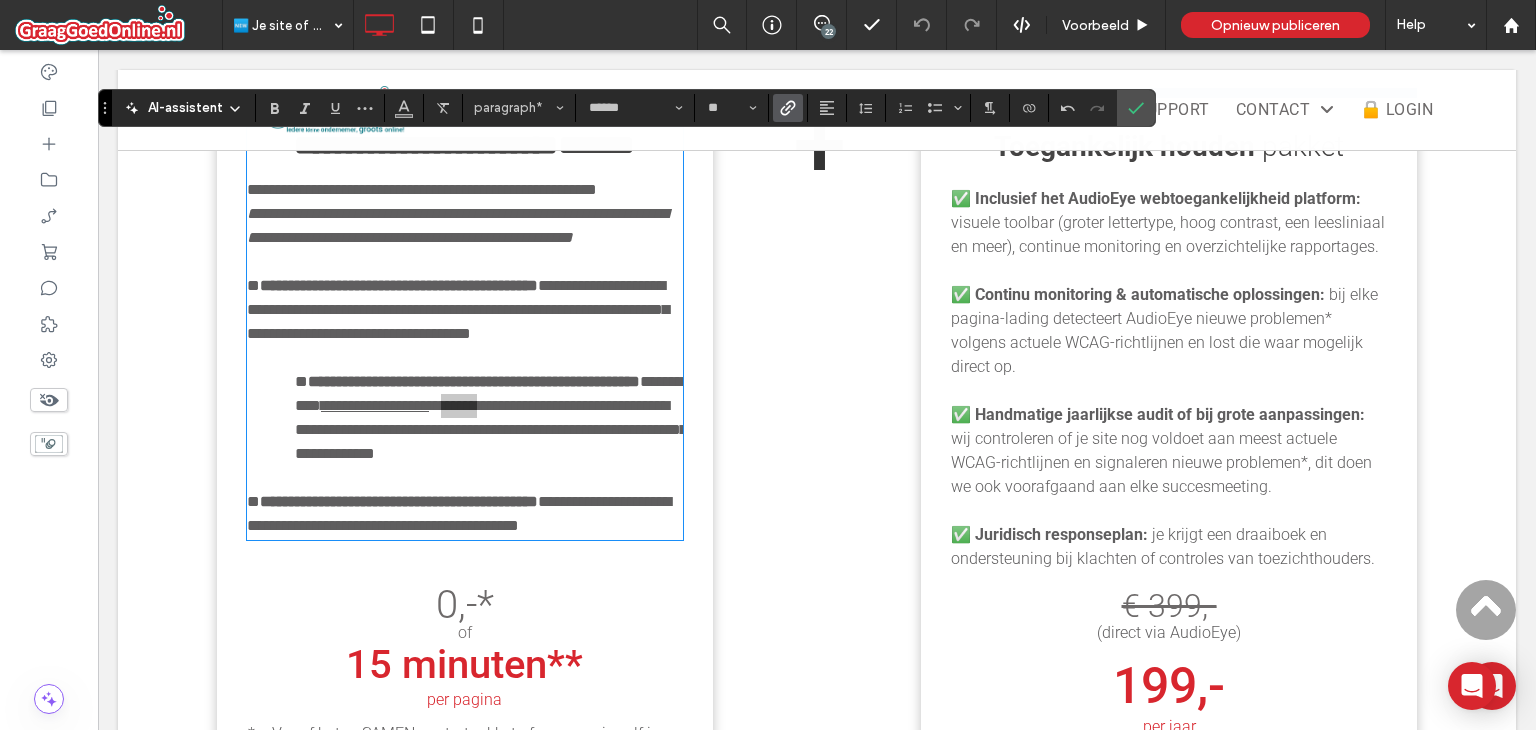 click 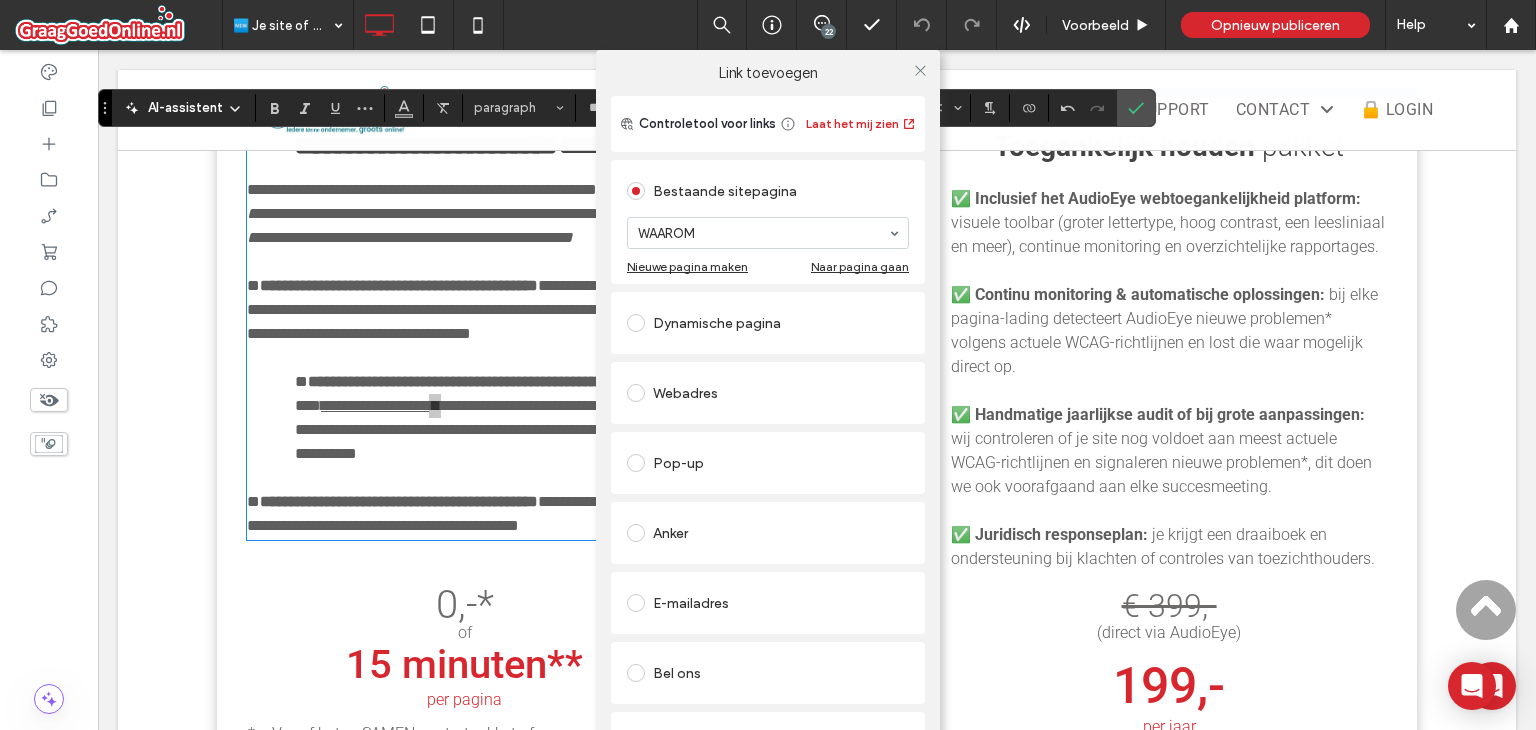 click on "Webadres" at bounding box center (768, 393) 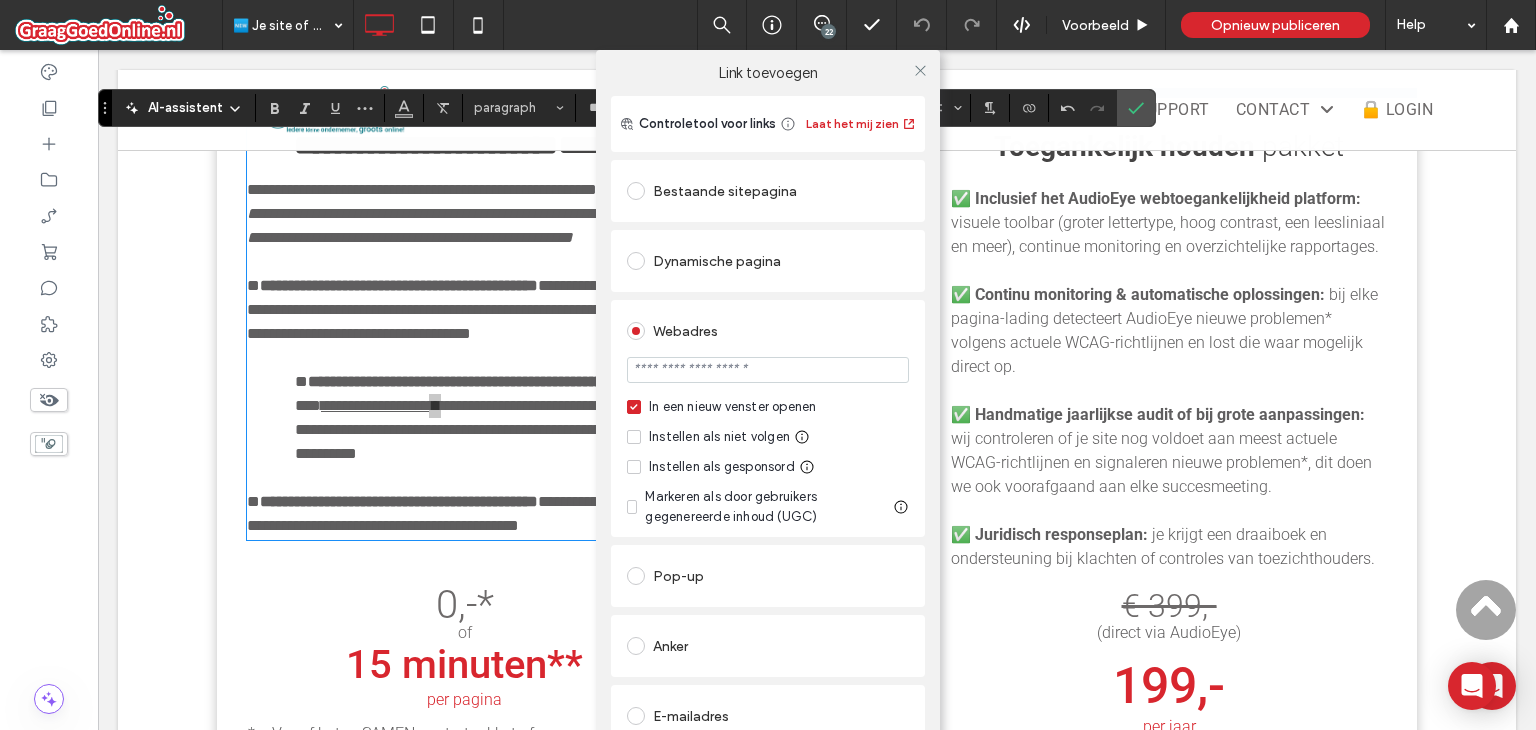 drag, startPoint x: 771, startPoint y: 360, endPoint x: 760, endPoint y: 373, distance: 17.029387 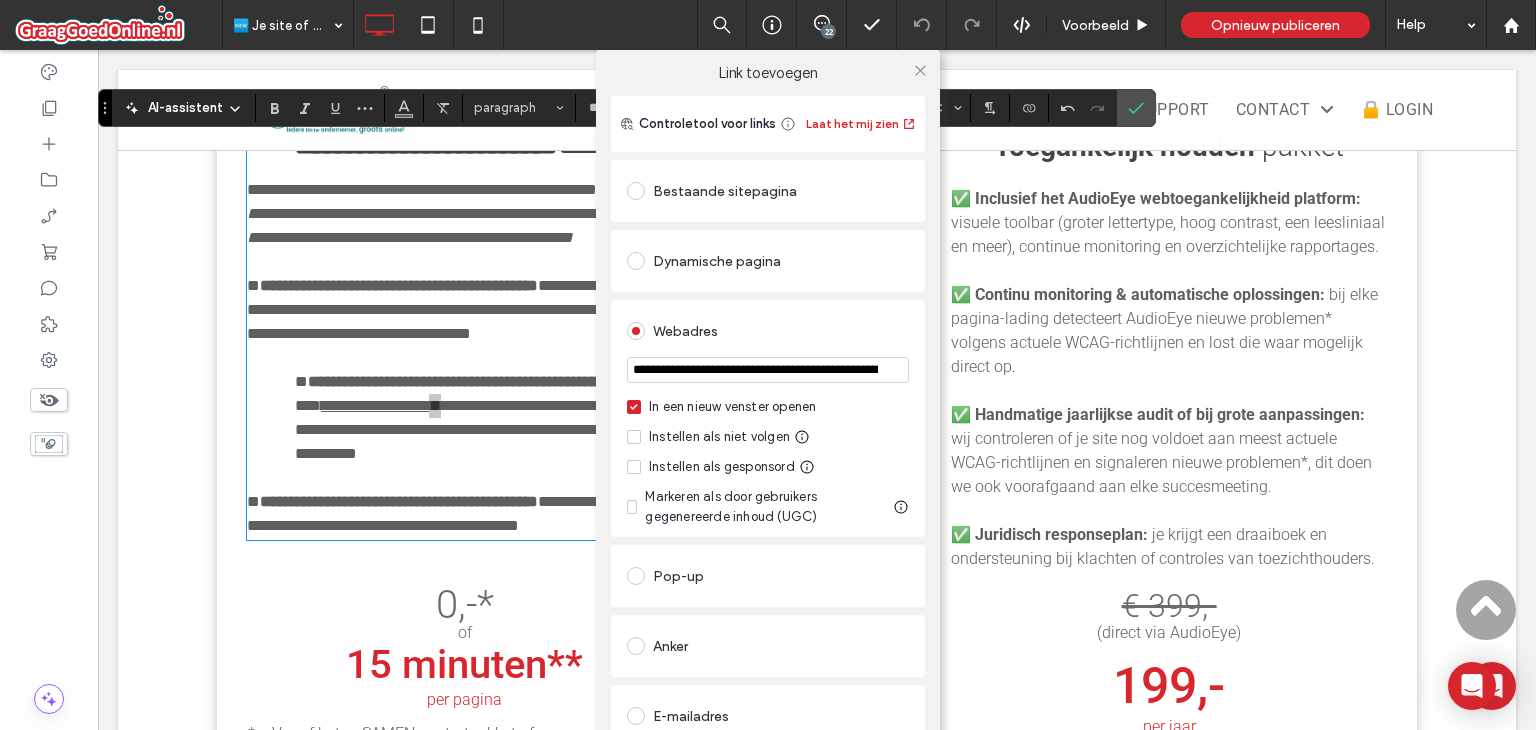 scroll, scrollTop: 0, scrollLeft: 514, axis: horizontal 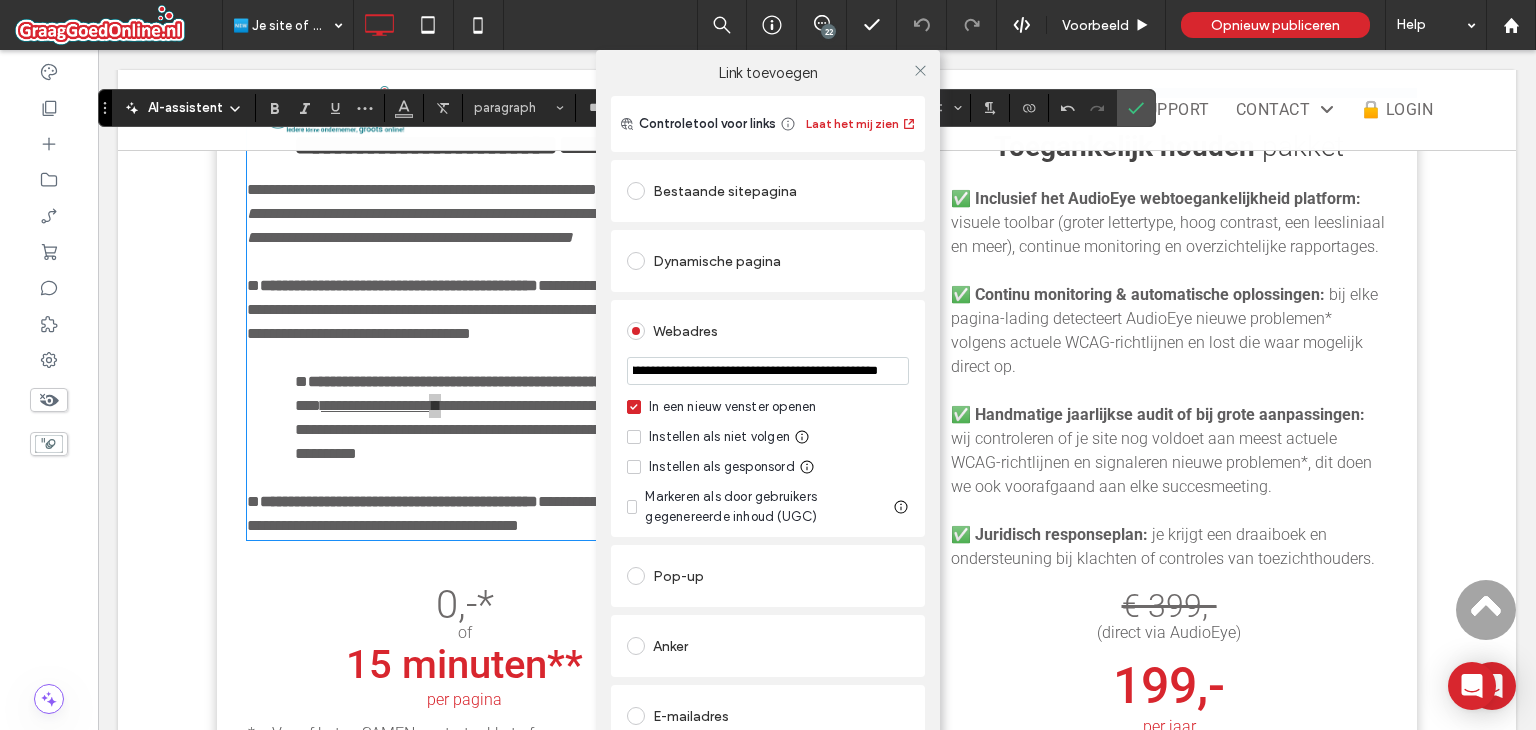 type on "**********" 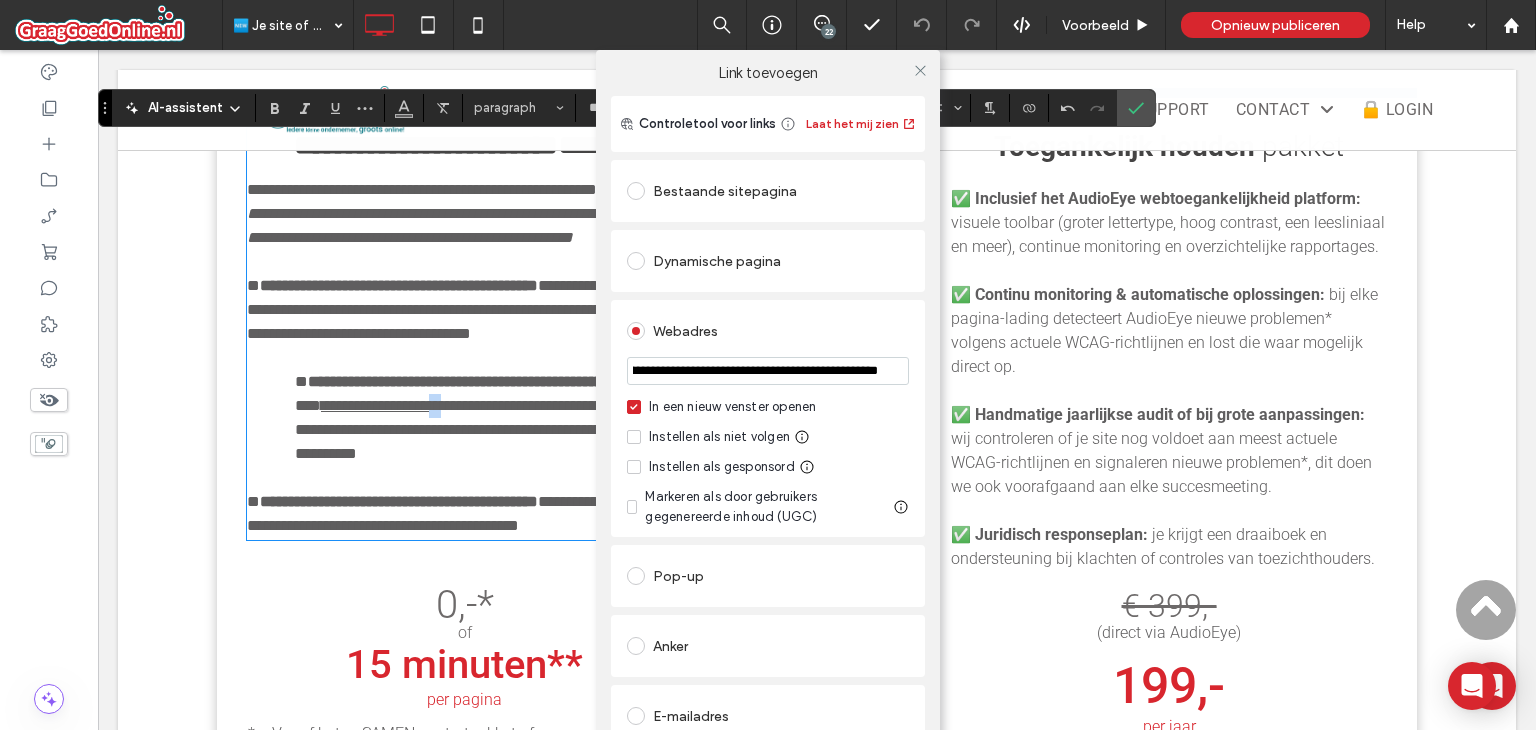 click on "In een nieuw venster openen Instellen als niet volgen Instellen als gesponsord  Markeren als door gebruikers gegenereerde inhoud (UGC)" at bounding box center [768, 462] 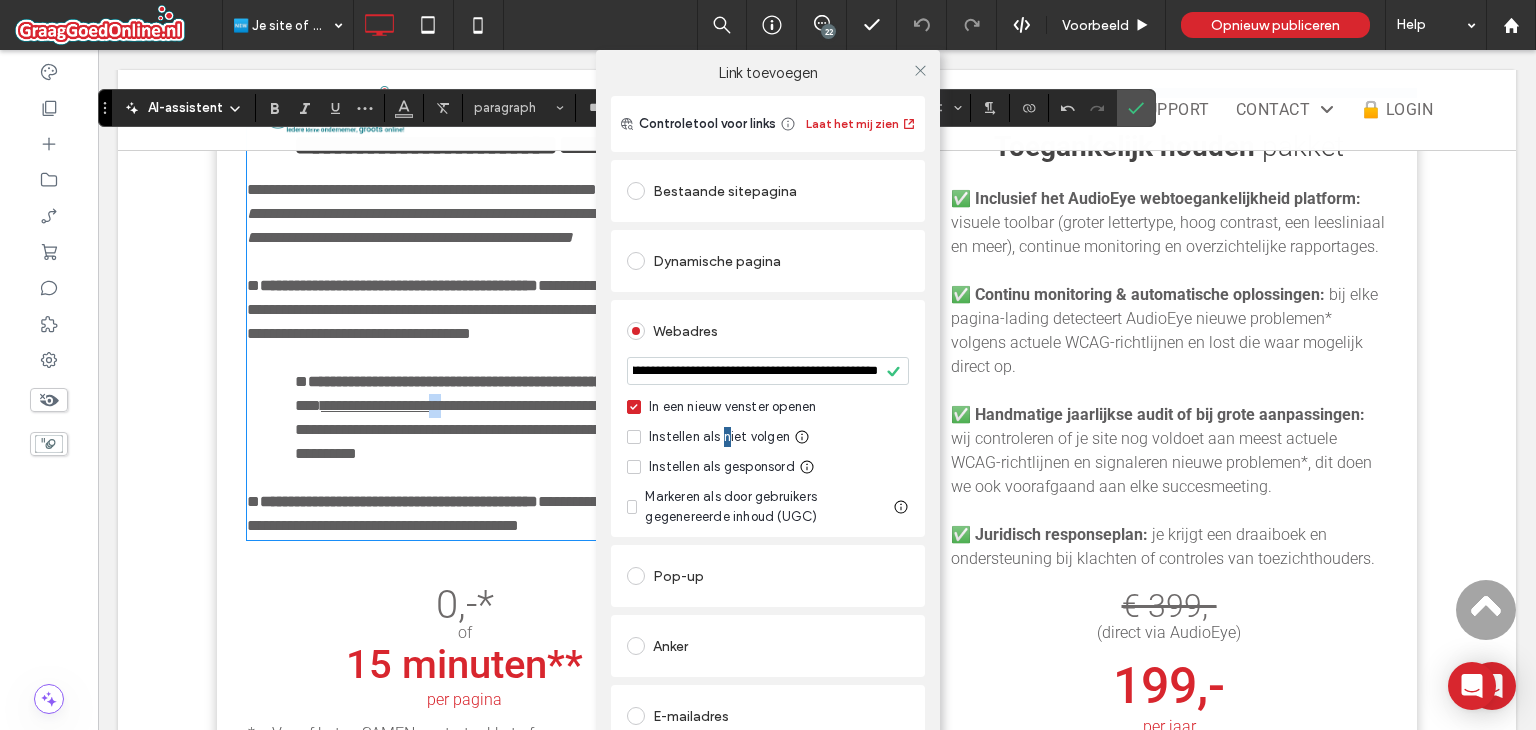 scroll, scrollTop: 0, scrollLeft: 0, axis: both 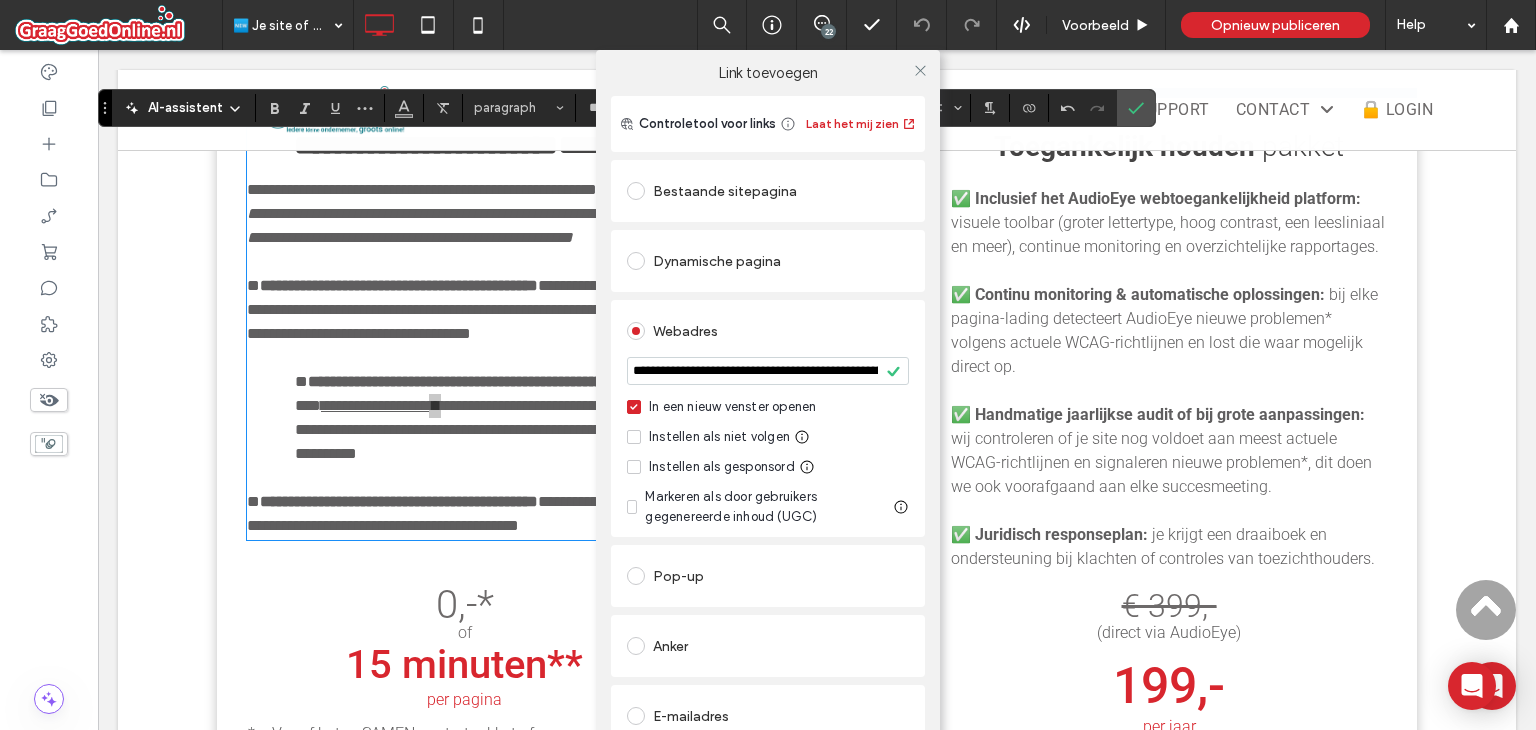 drag, startPoint x: 824, startPoint y: 371, endPoint x: 792, endPoint y: 388, distance: 36.23534 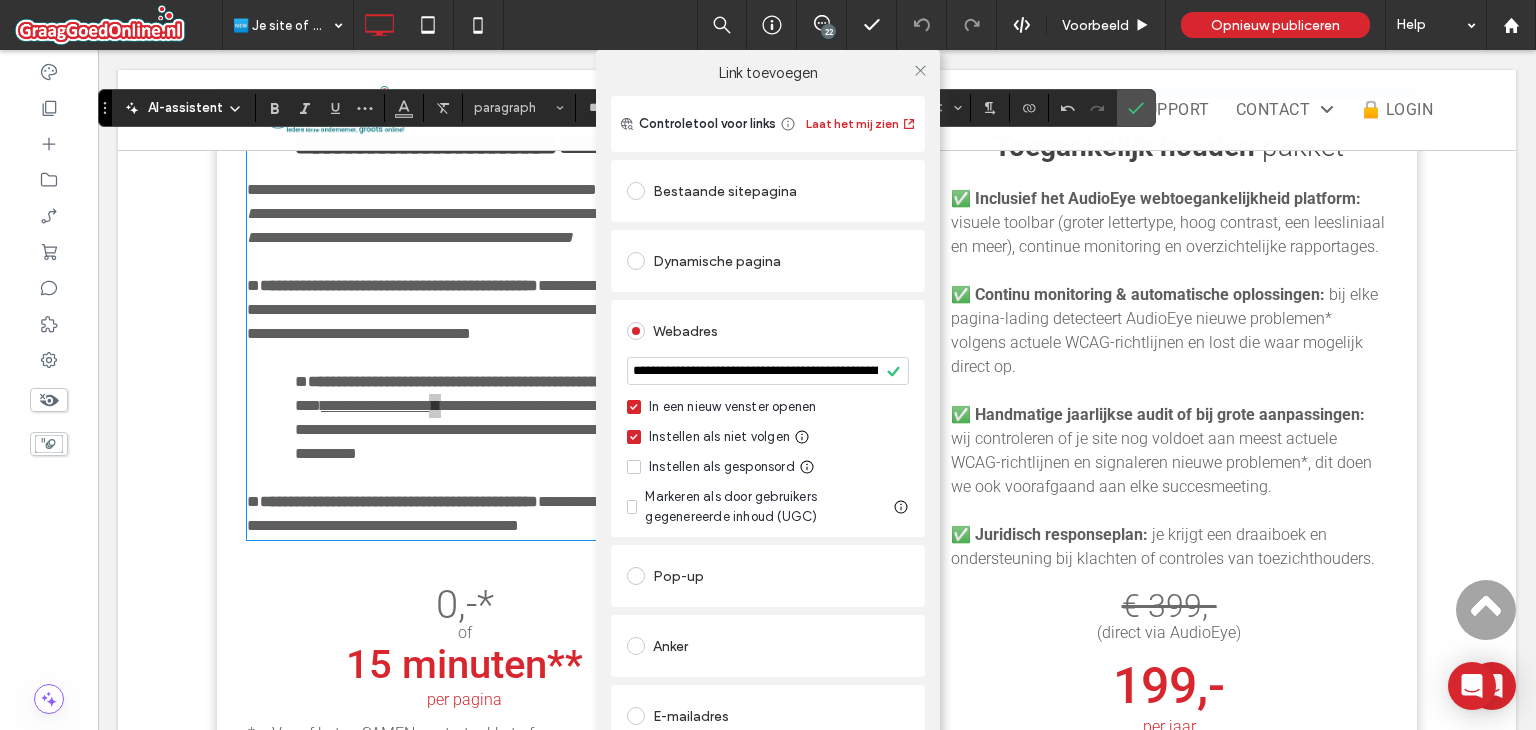 click on "Webadres" at bounding box center (768, 331) 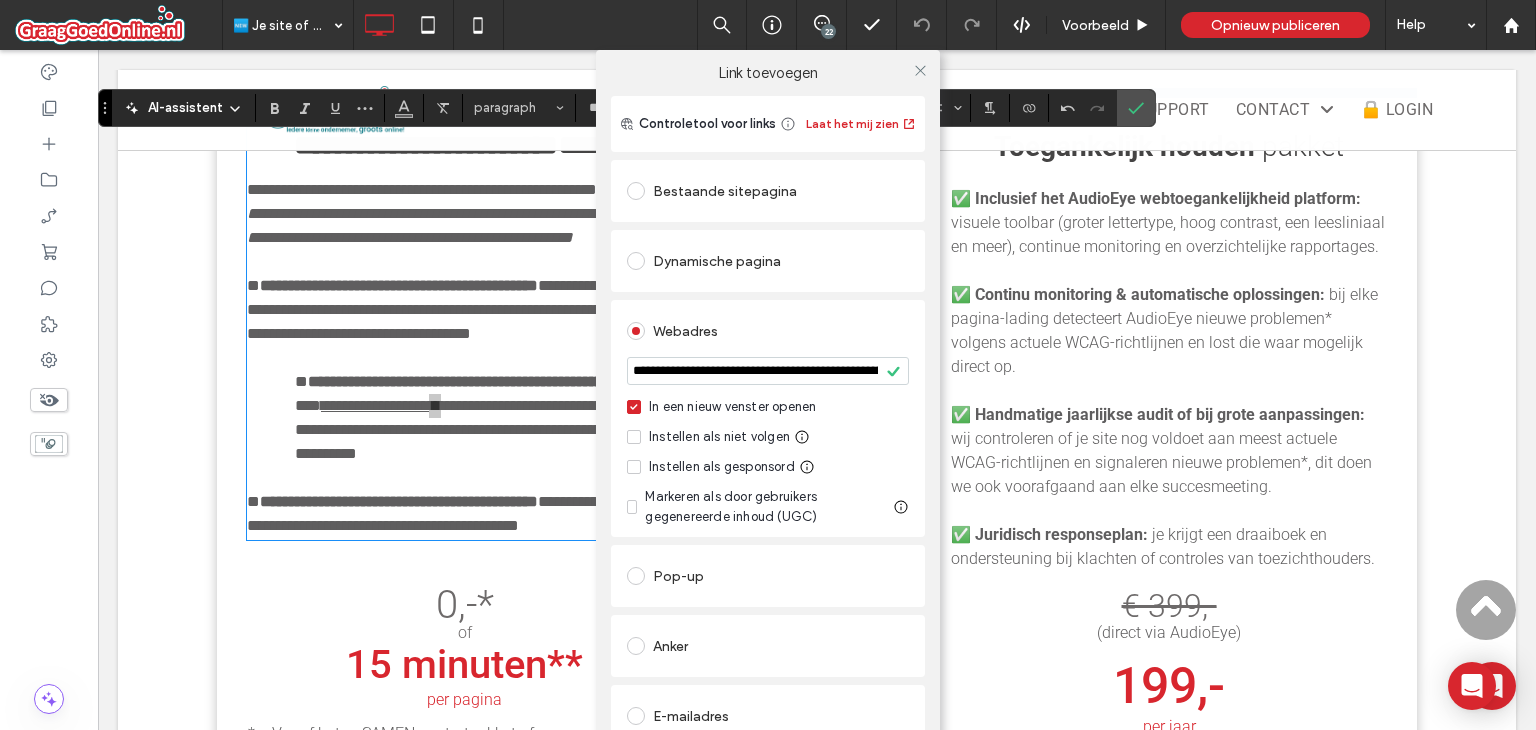 click on "**********" at bounding box center [768, 371] 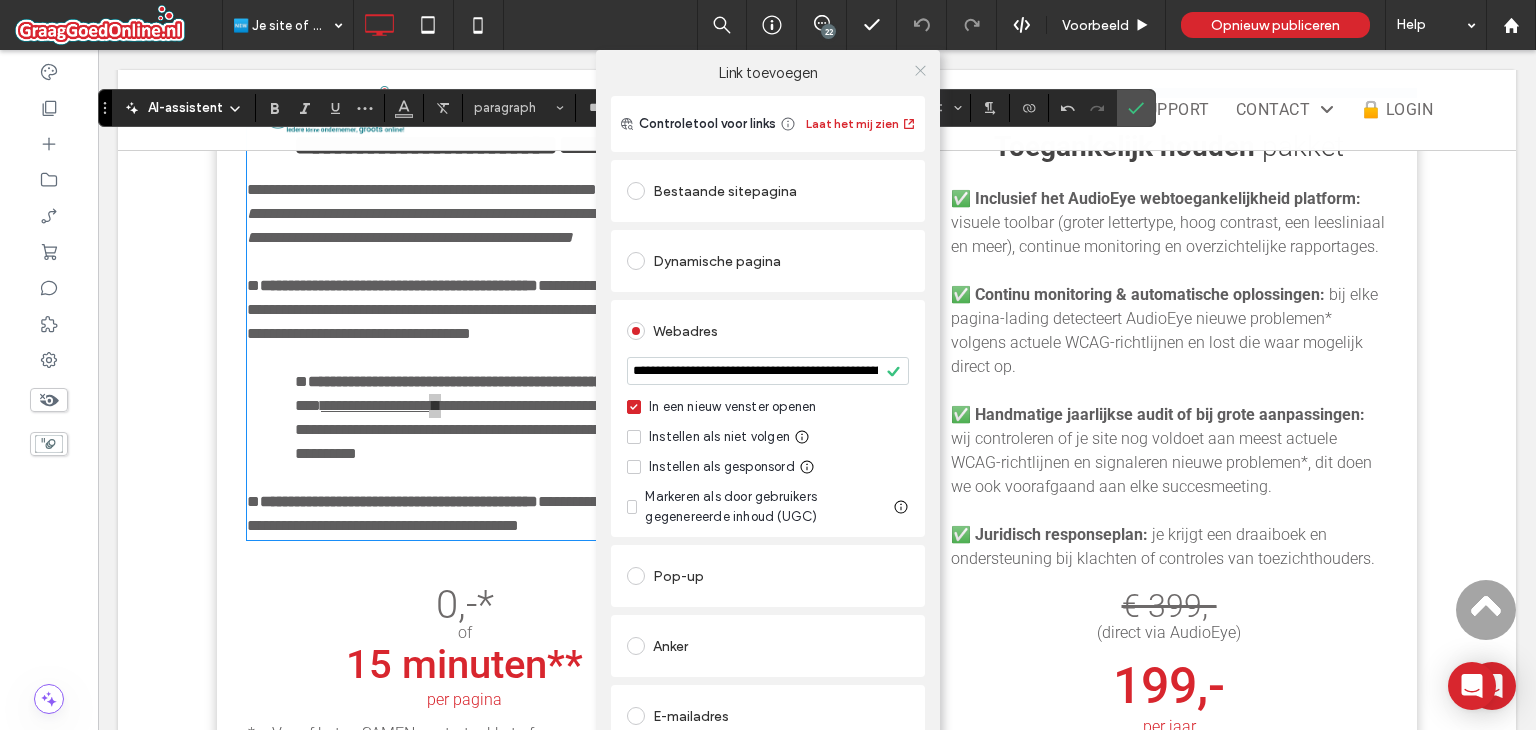 click 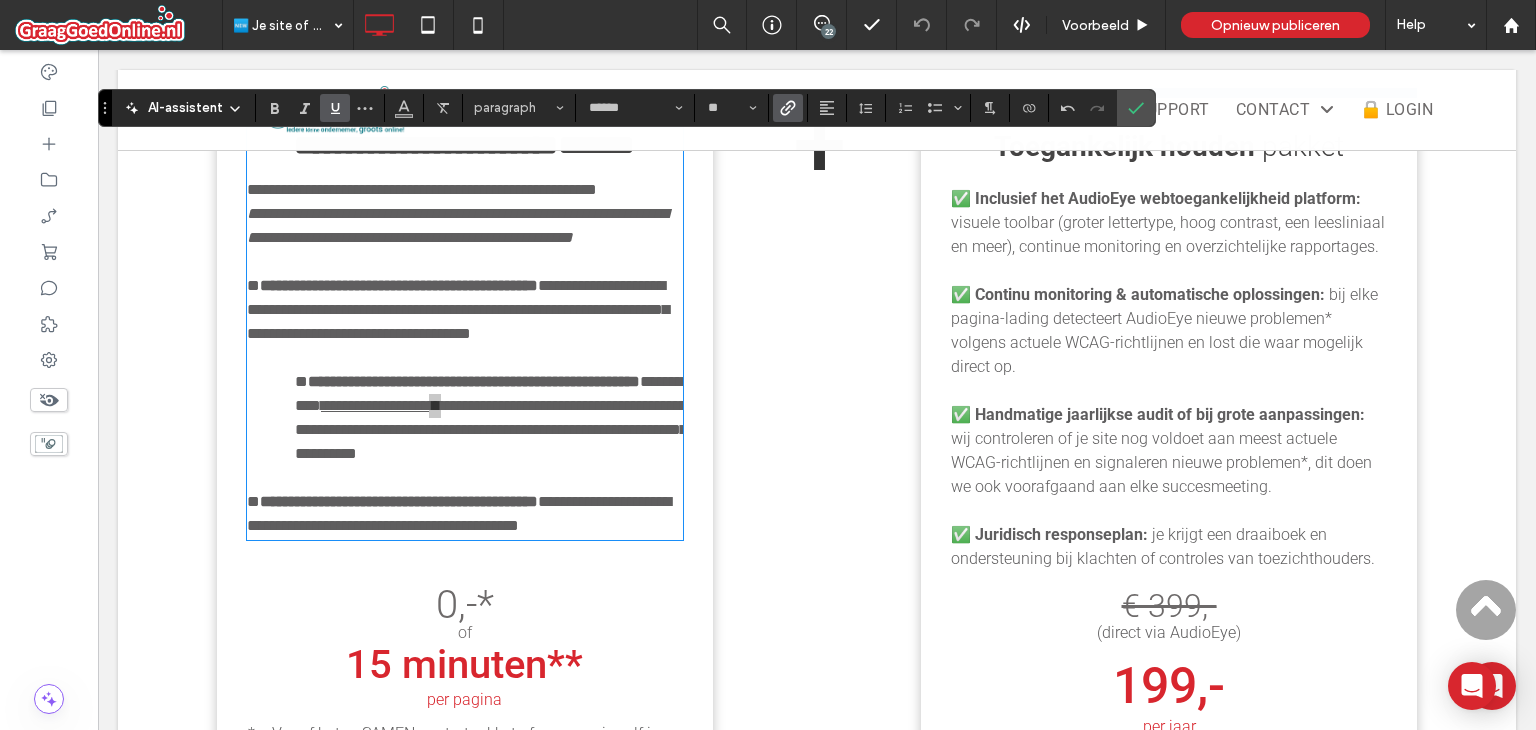 click 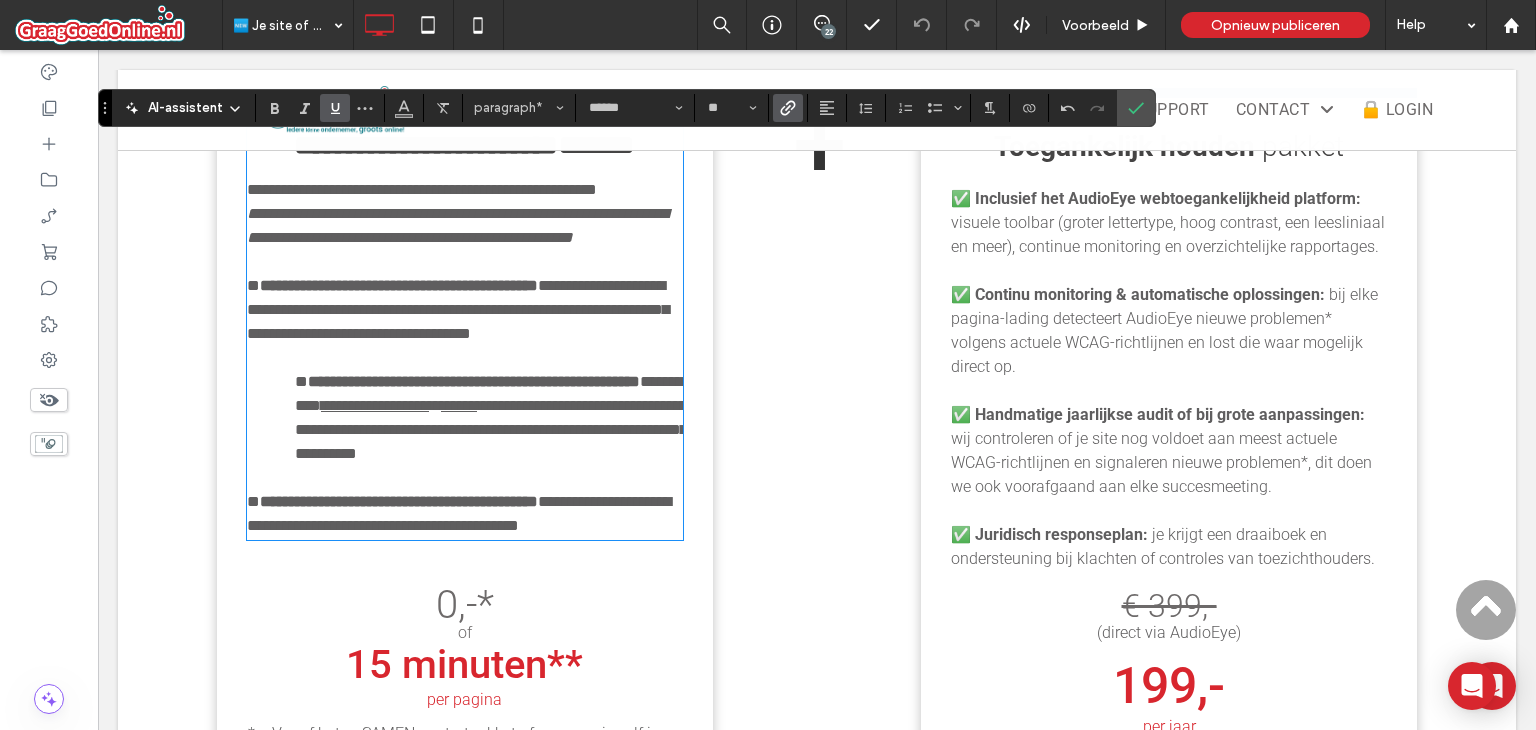 click on "**********" at bounding box center [491, 429] 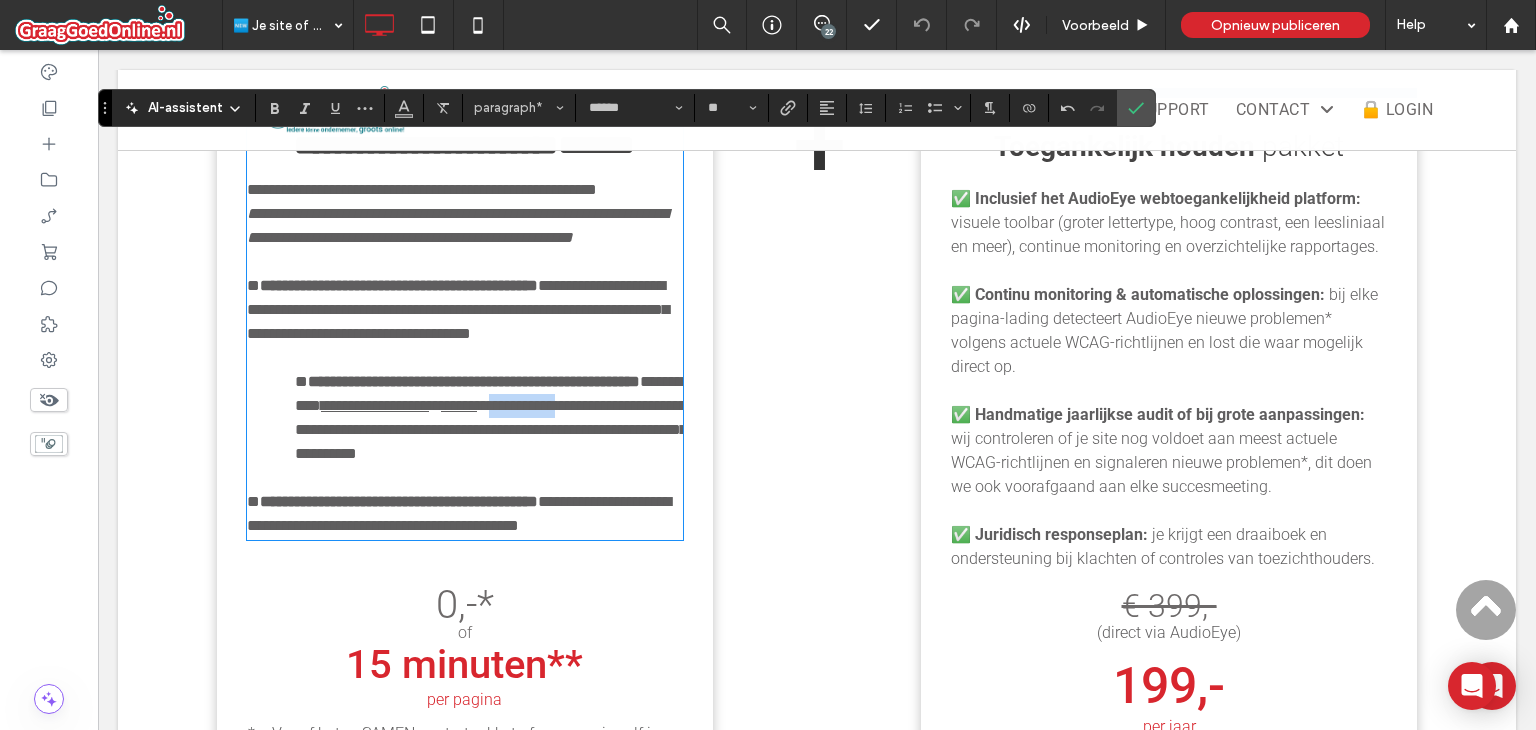 click on "**********" at bounding box center (491, 429) 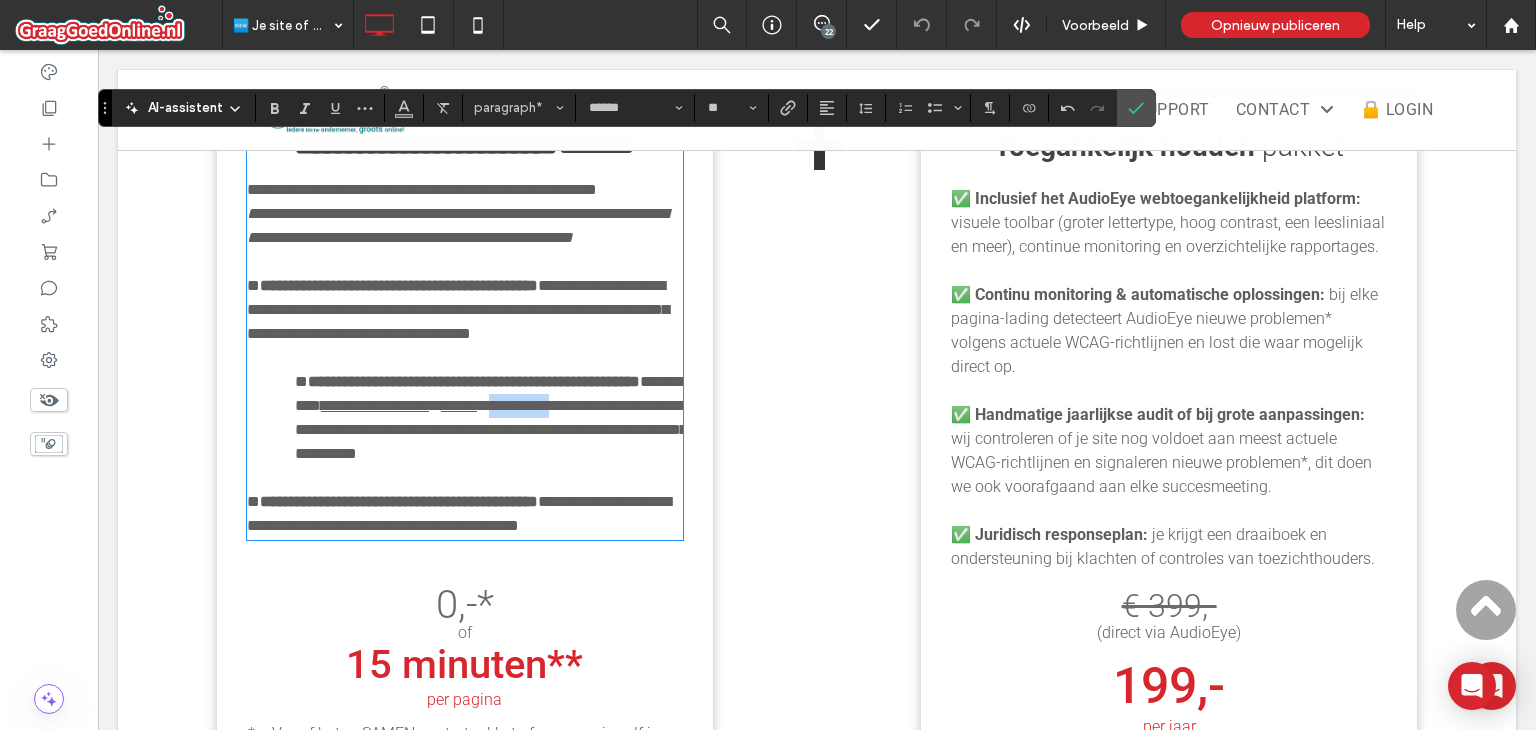 copy on "**********" 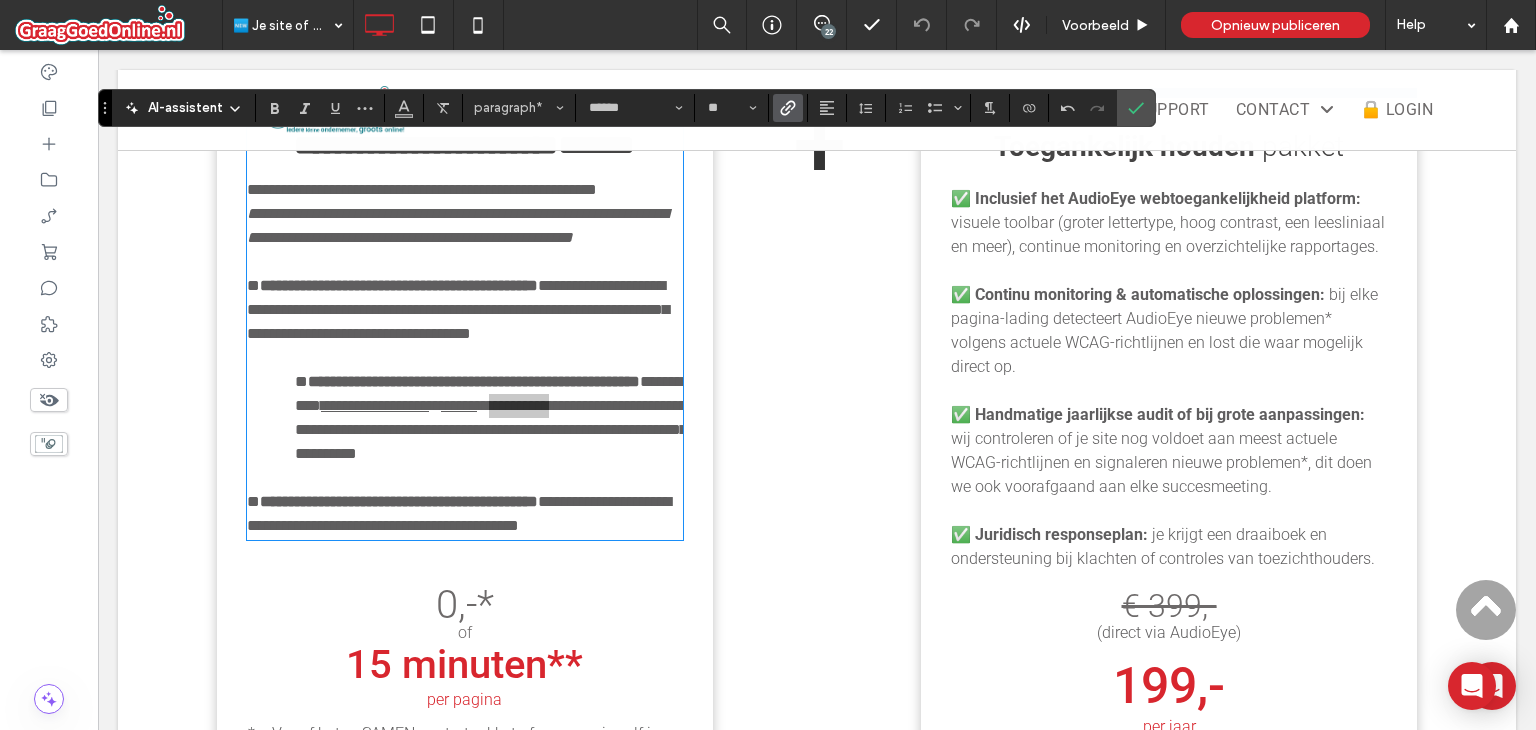 click 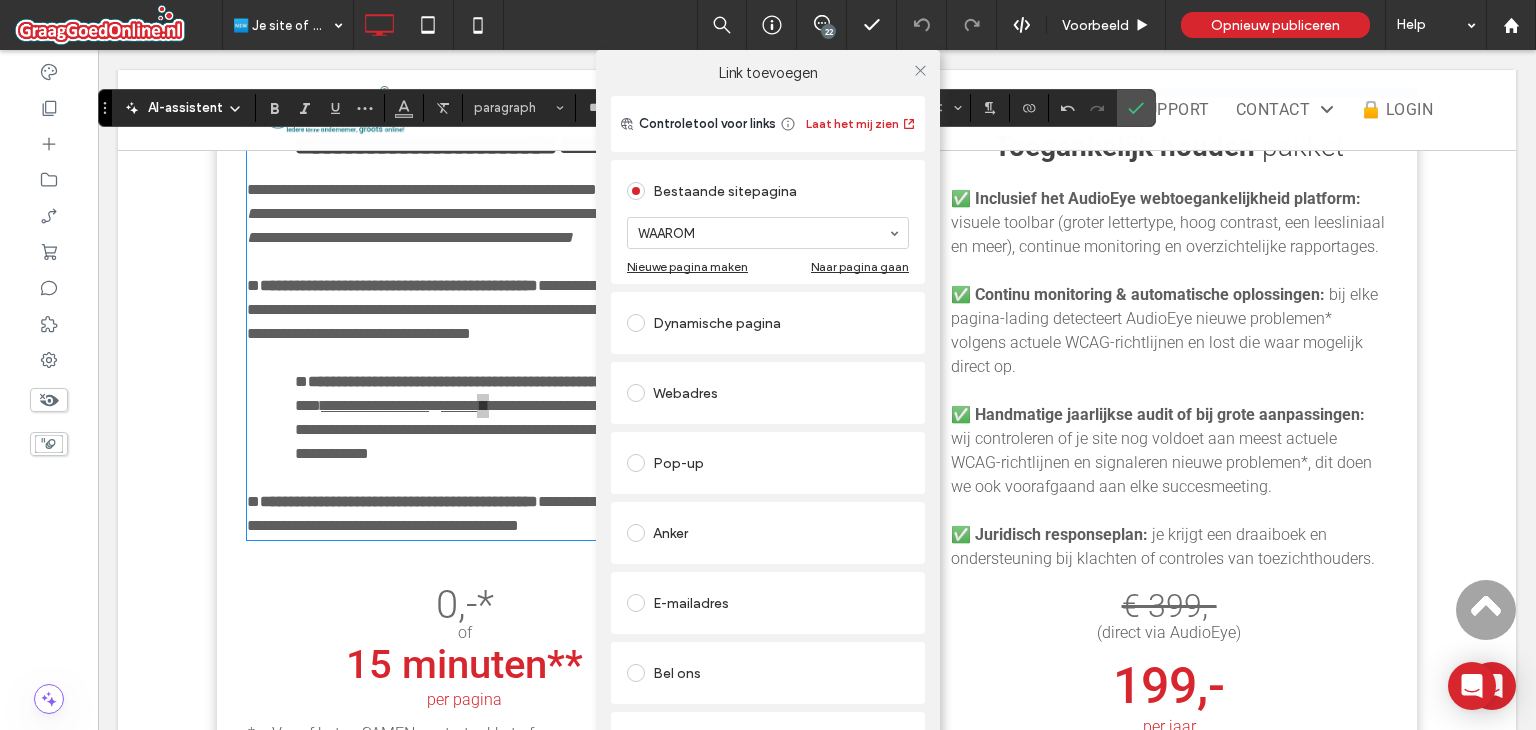 click on "Webadres" at bounding box center (768, 393) 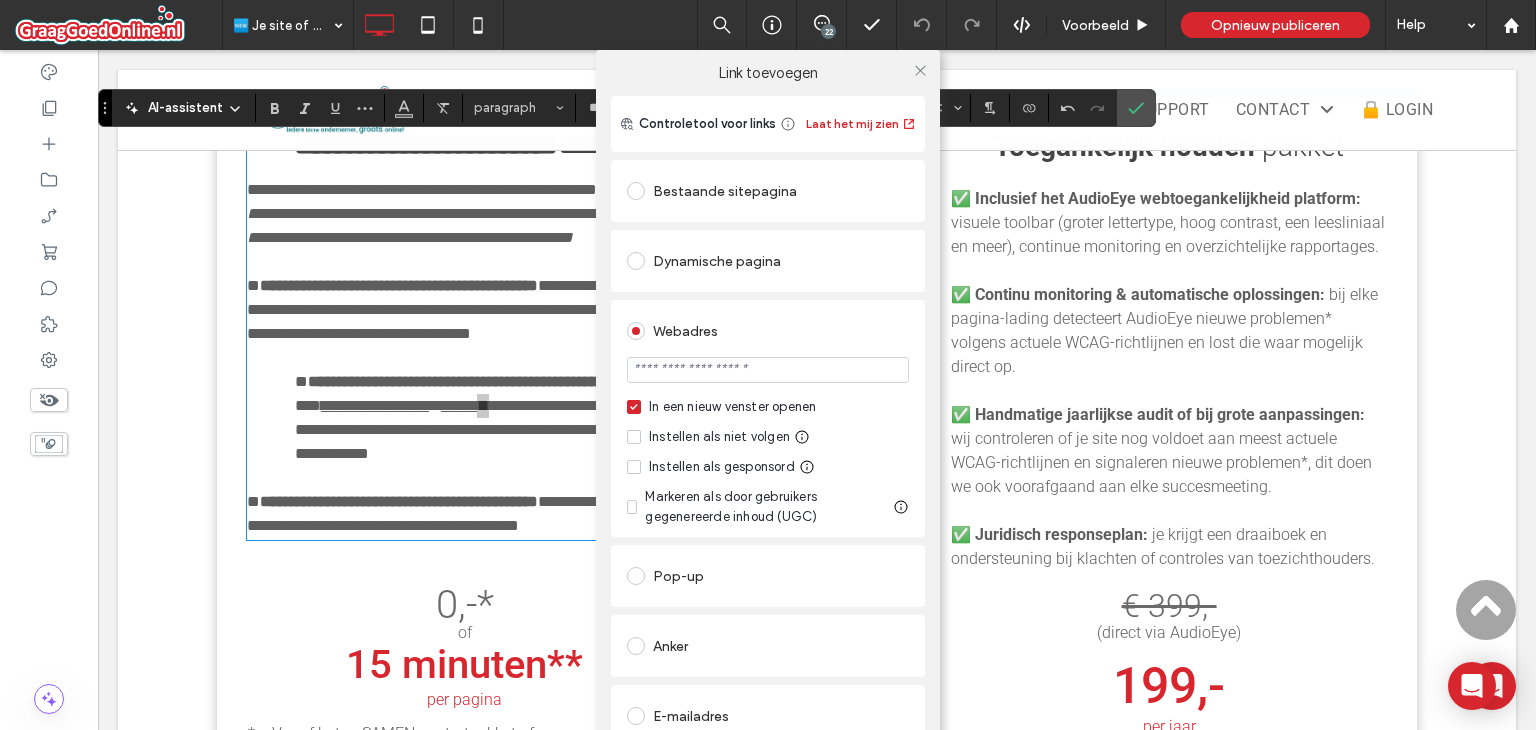 click at bounding box center [768, 370] 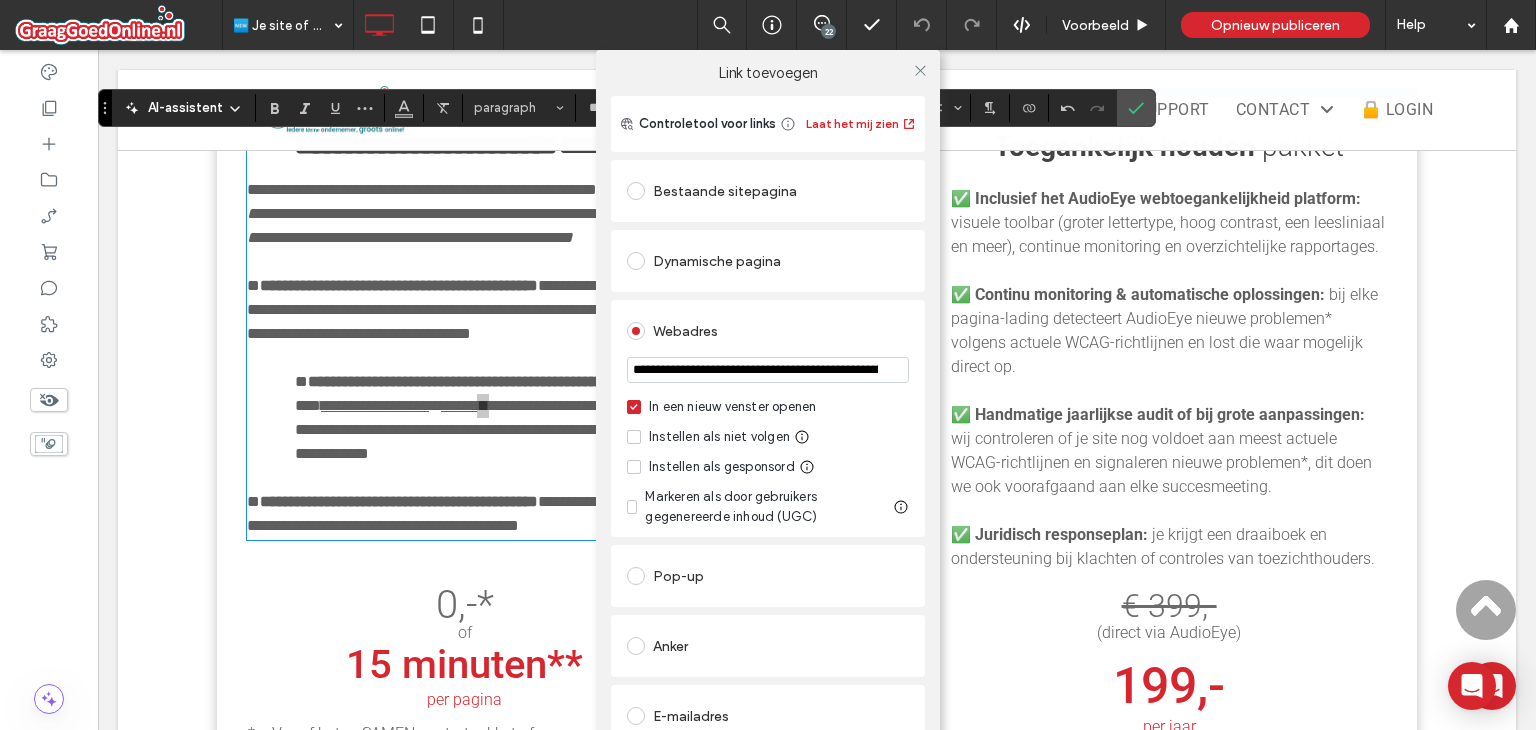 scroll, scrollTop: 0, scrollLeft: 517, axis: horizontal 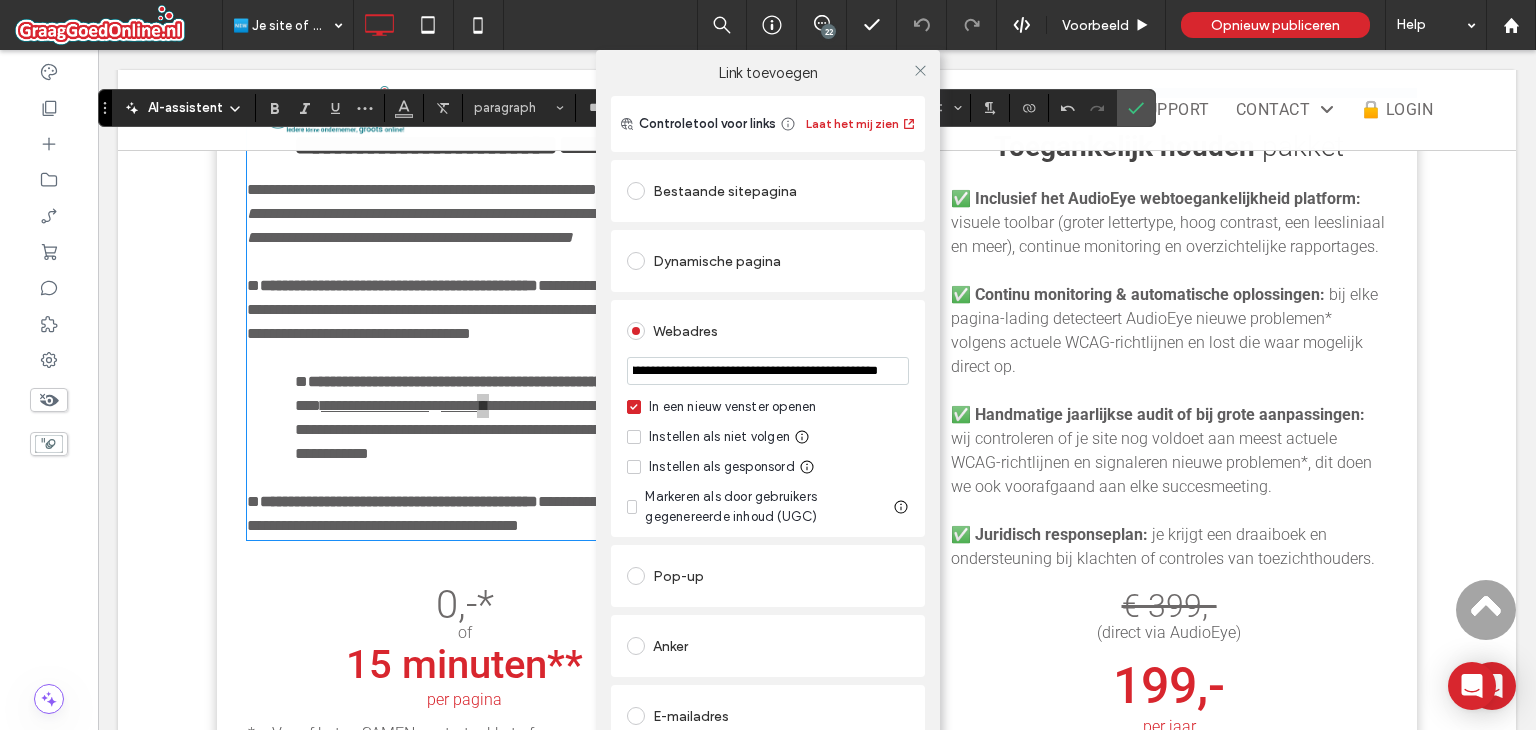 type on "**********" 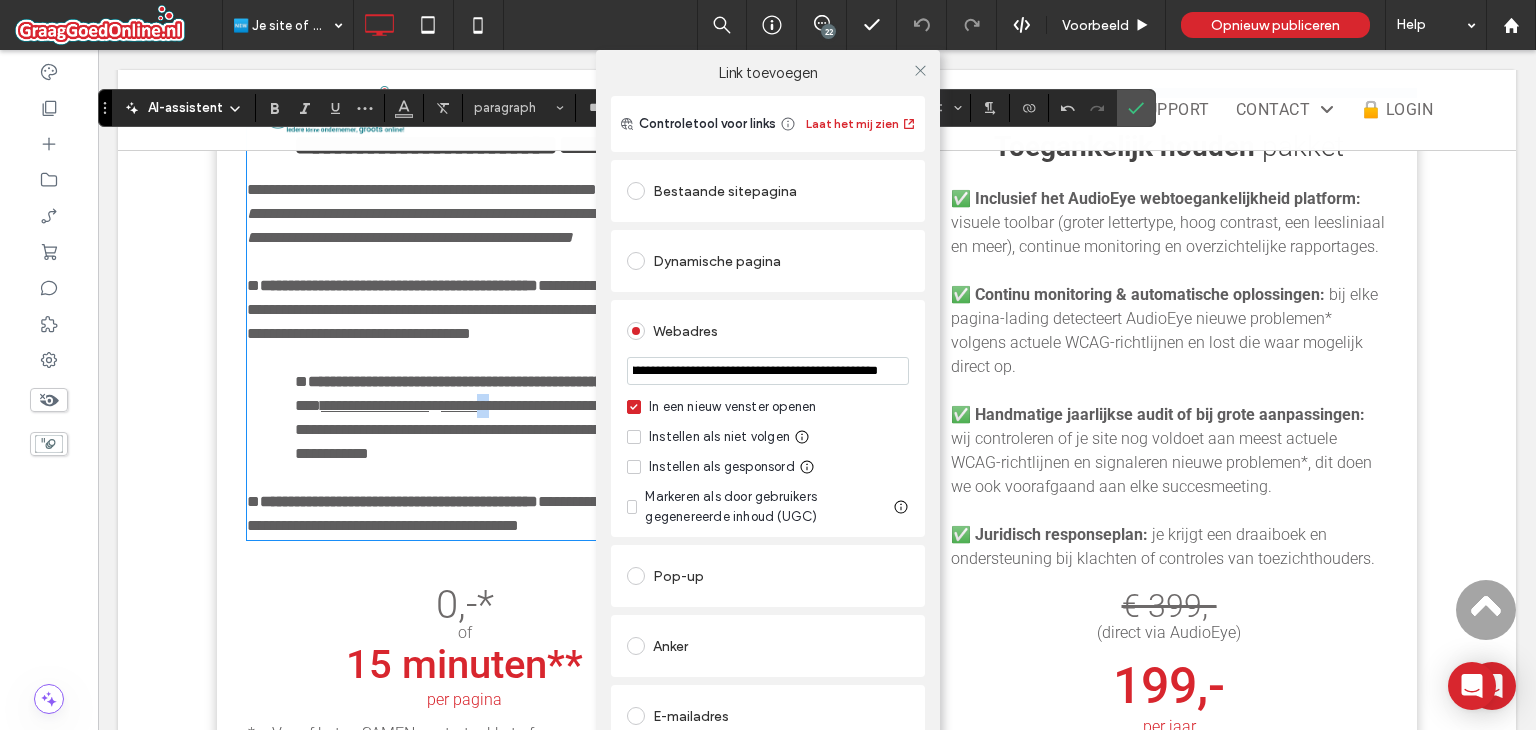 scroll, scrollTop: 0, scrollLeft: 0, axis: both 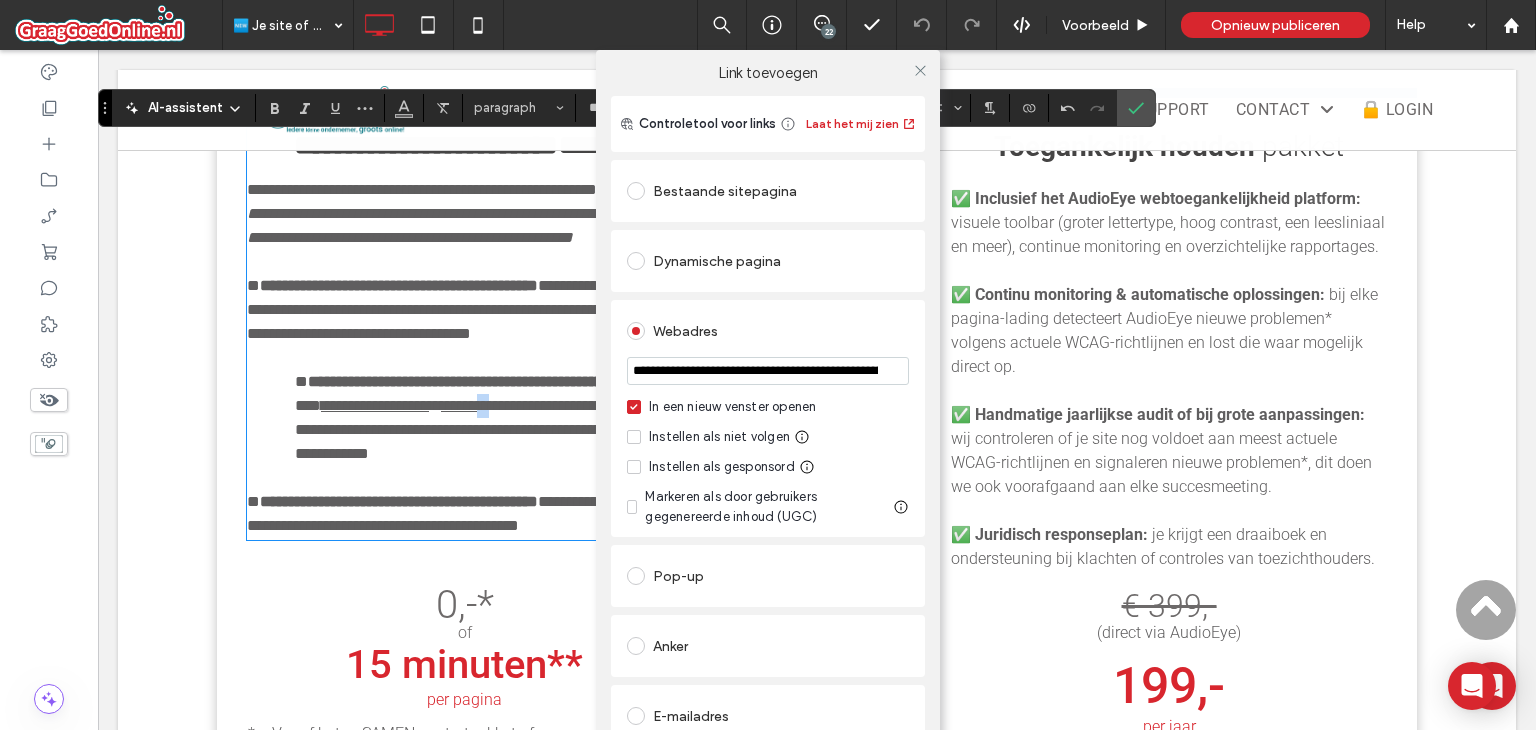 click on "Instellen als niet volgen" at bounding box center (719, 437) 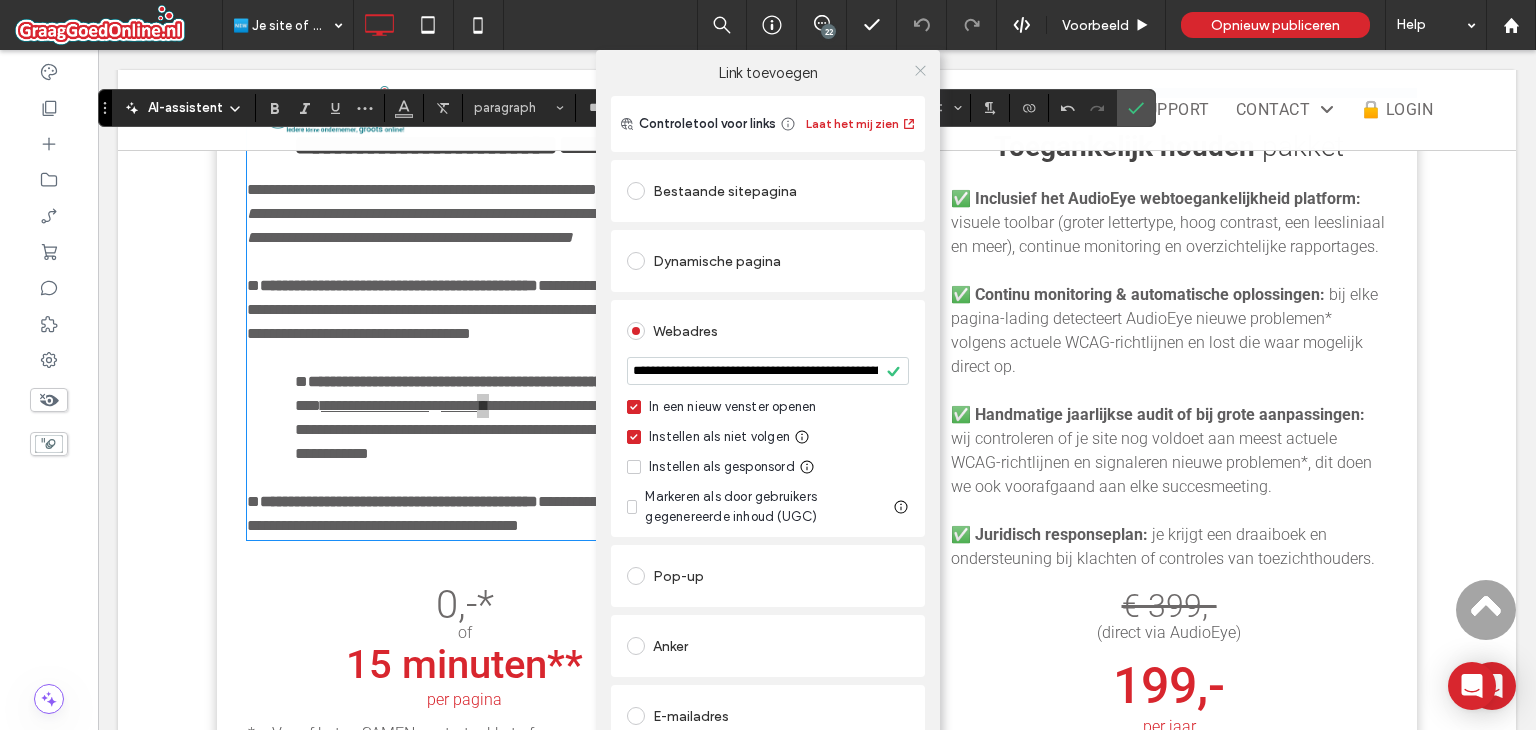 click 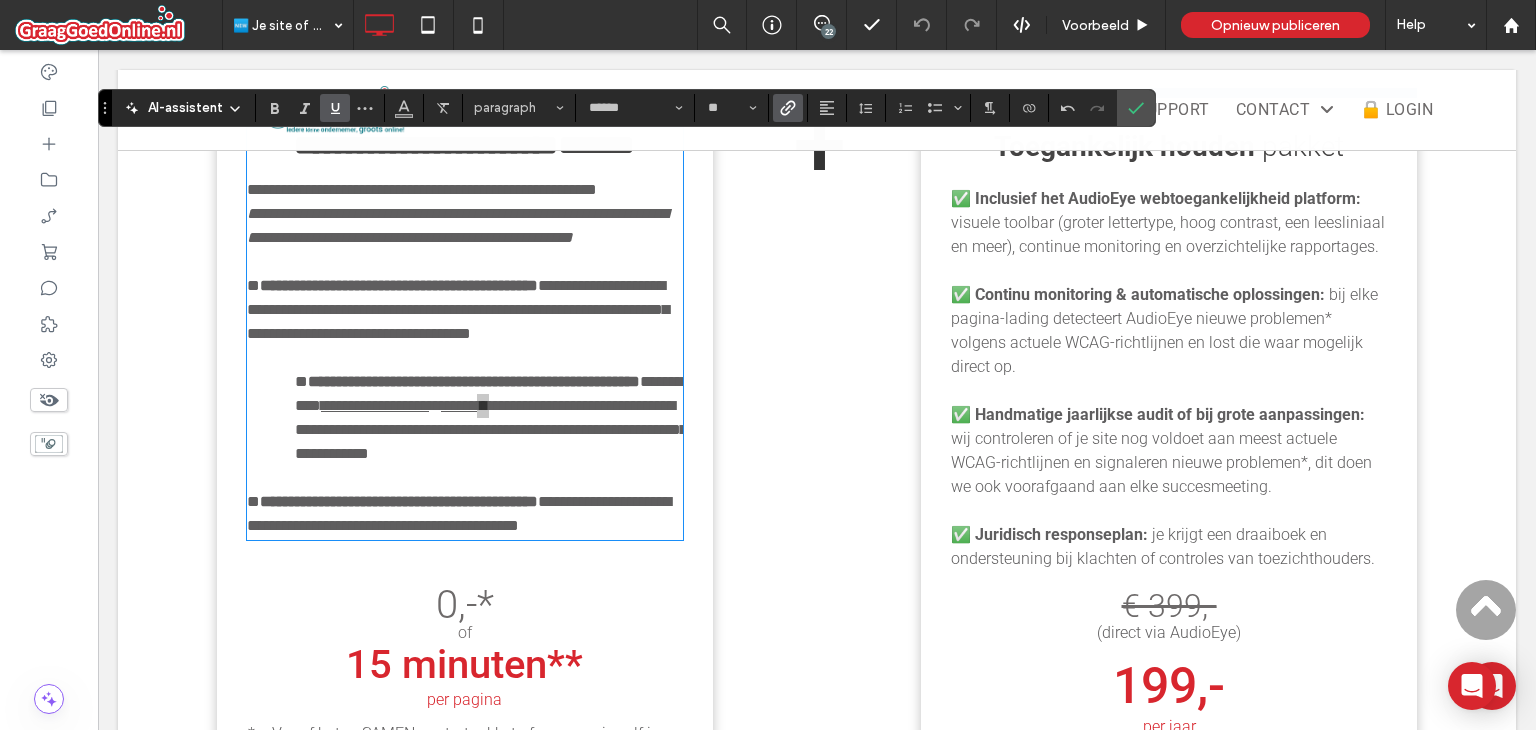click at bounding box center [335, 108] 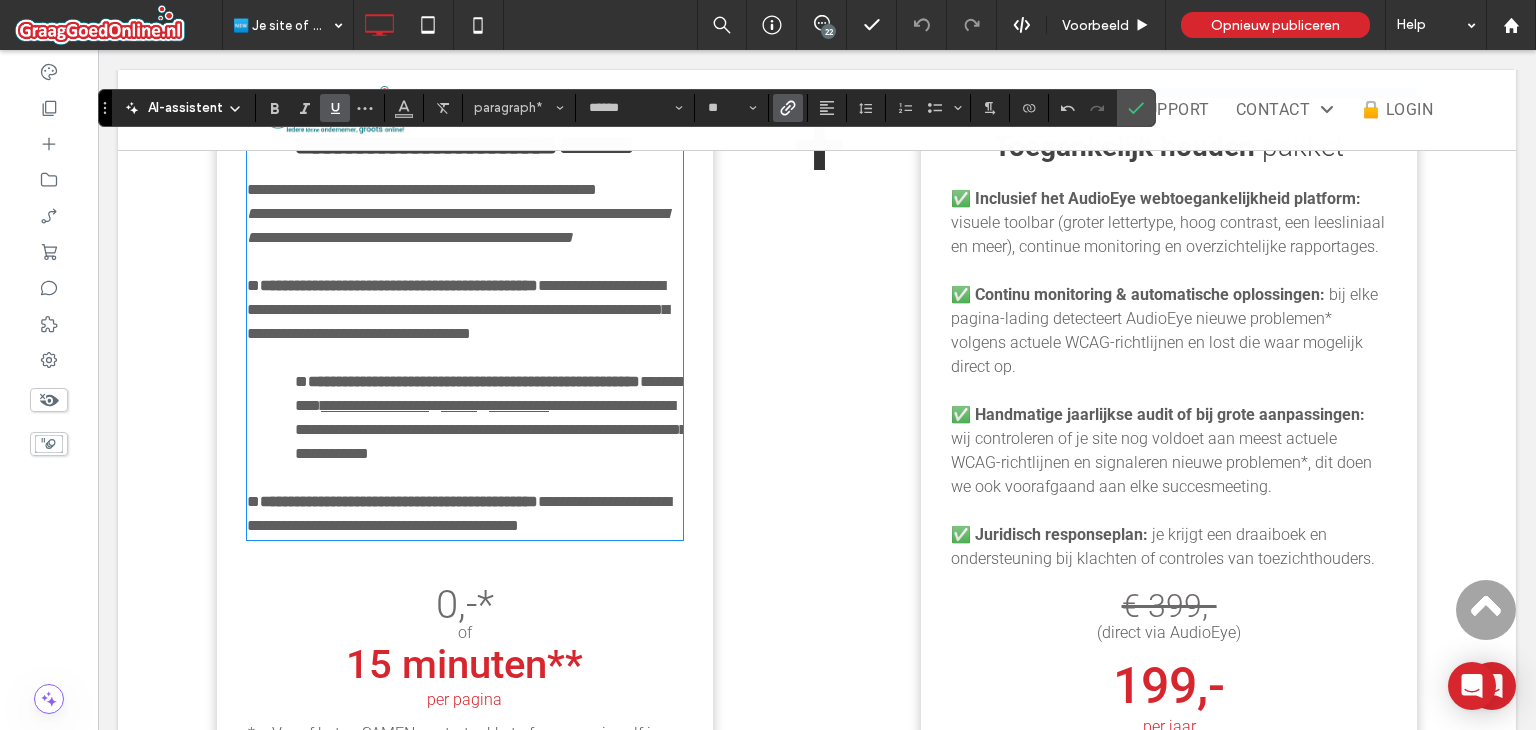 click on "**********" at bounding box center (491, 429) 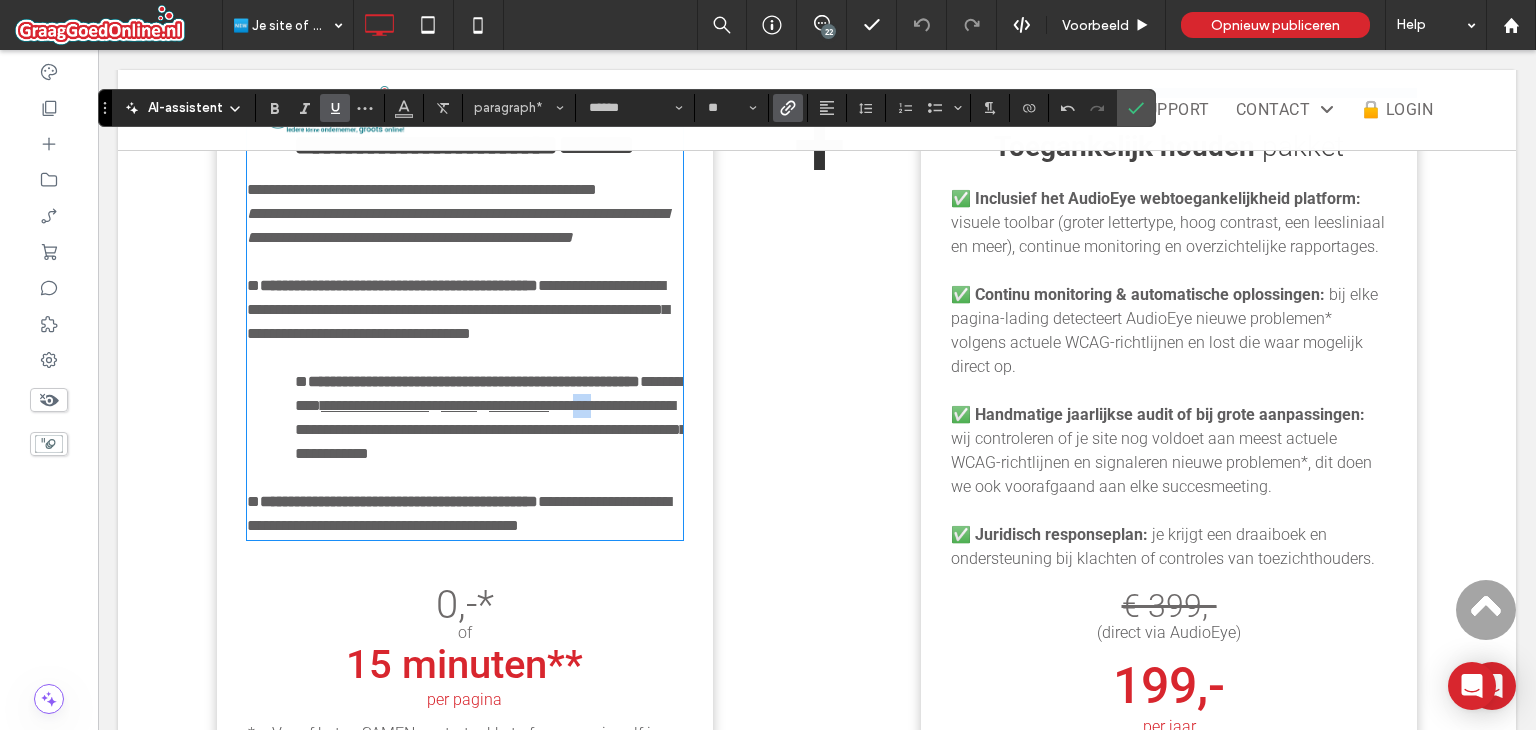 click on "**********" at bounding box center [491, 429] 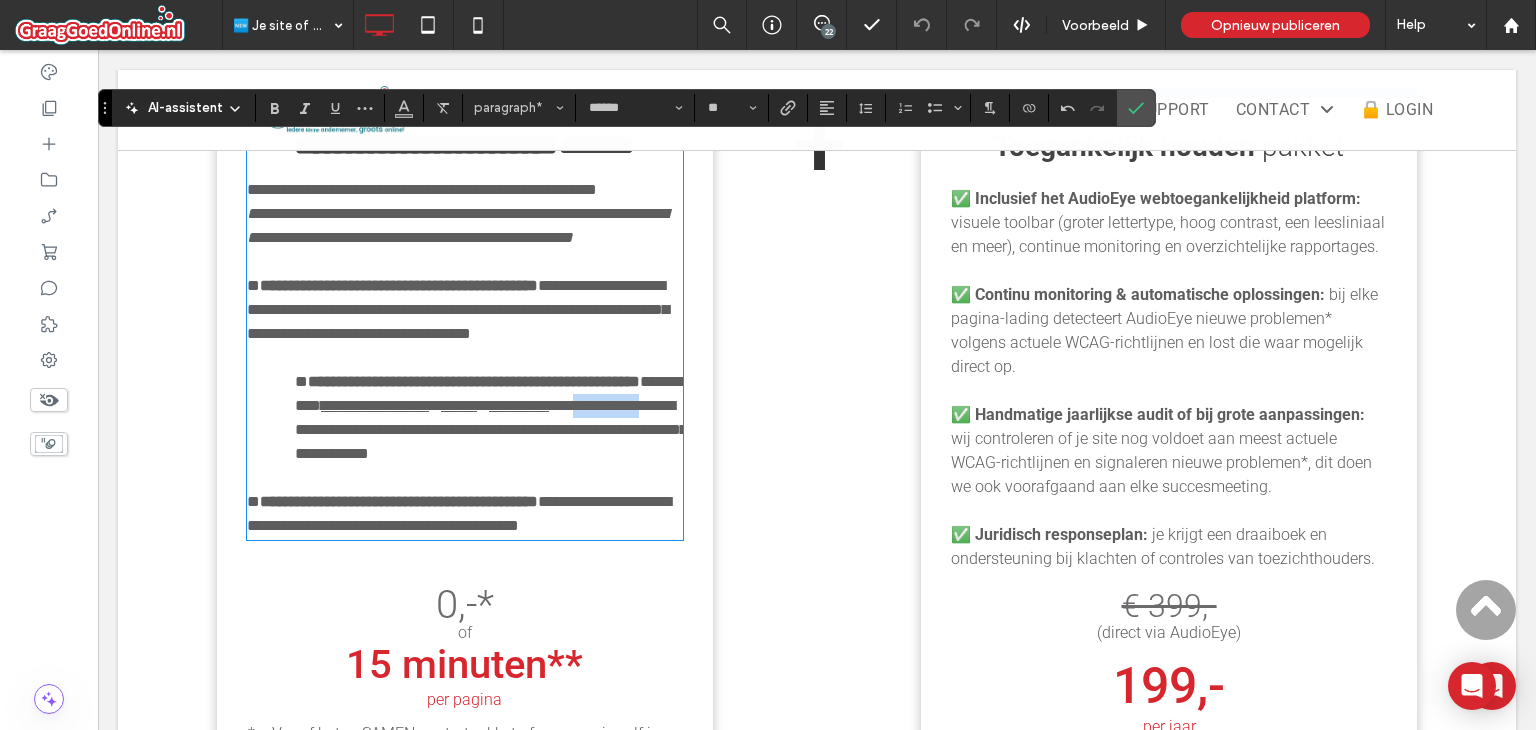 click on "**********" at bounding box center [491, 429] 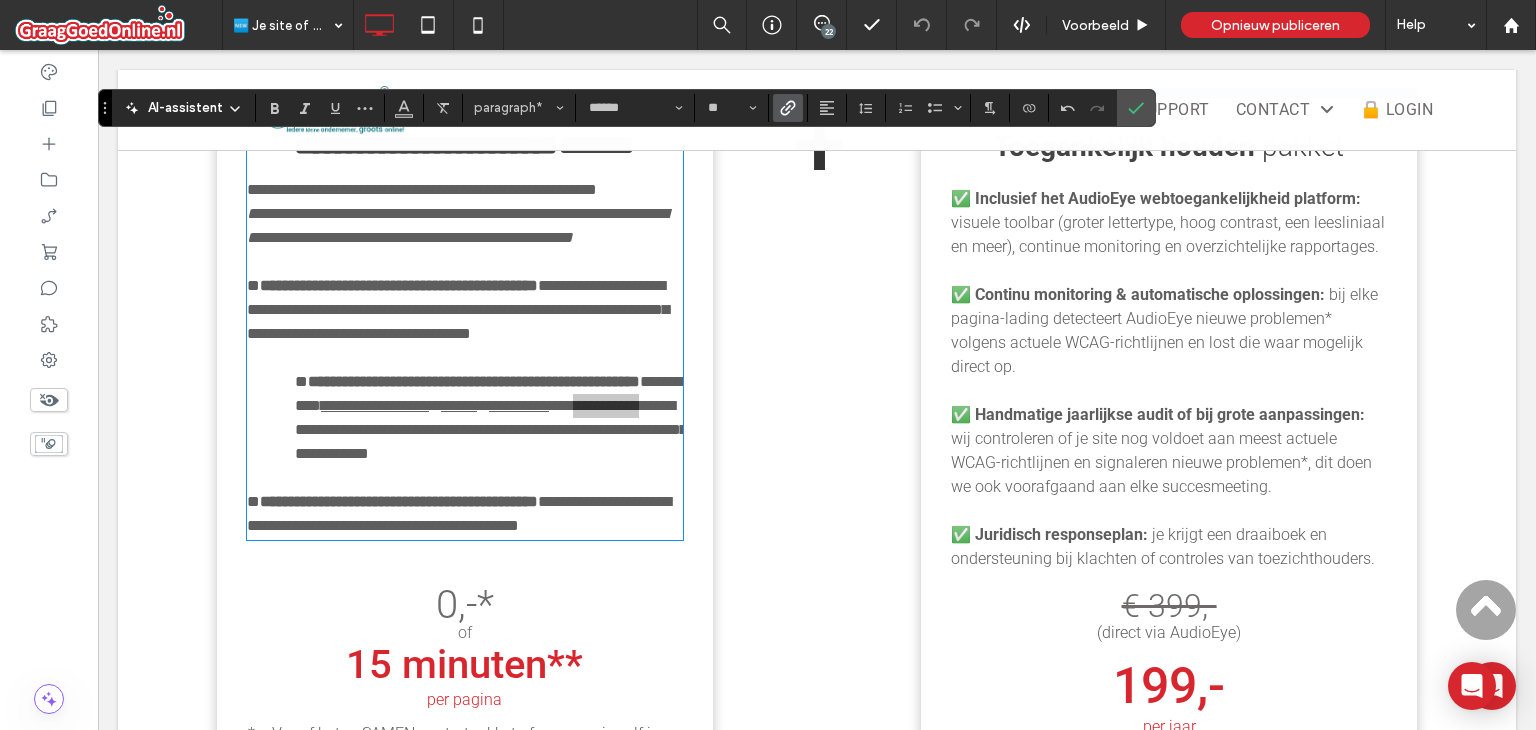 click 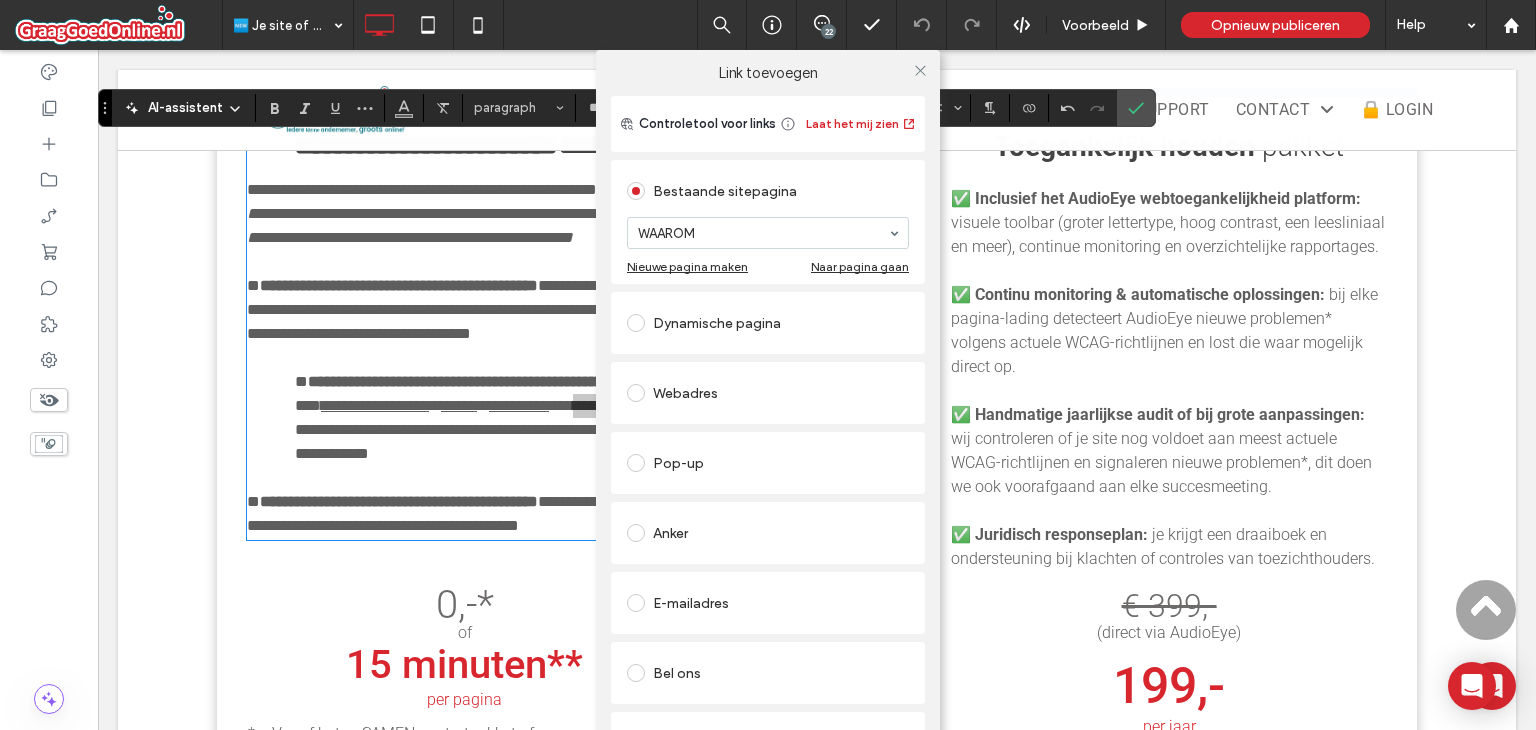click on "Webadres" at bounding box center (768, 393) 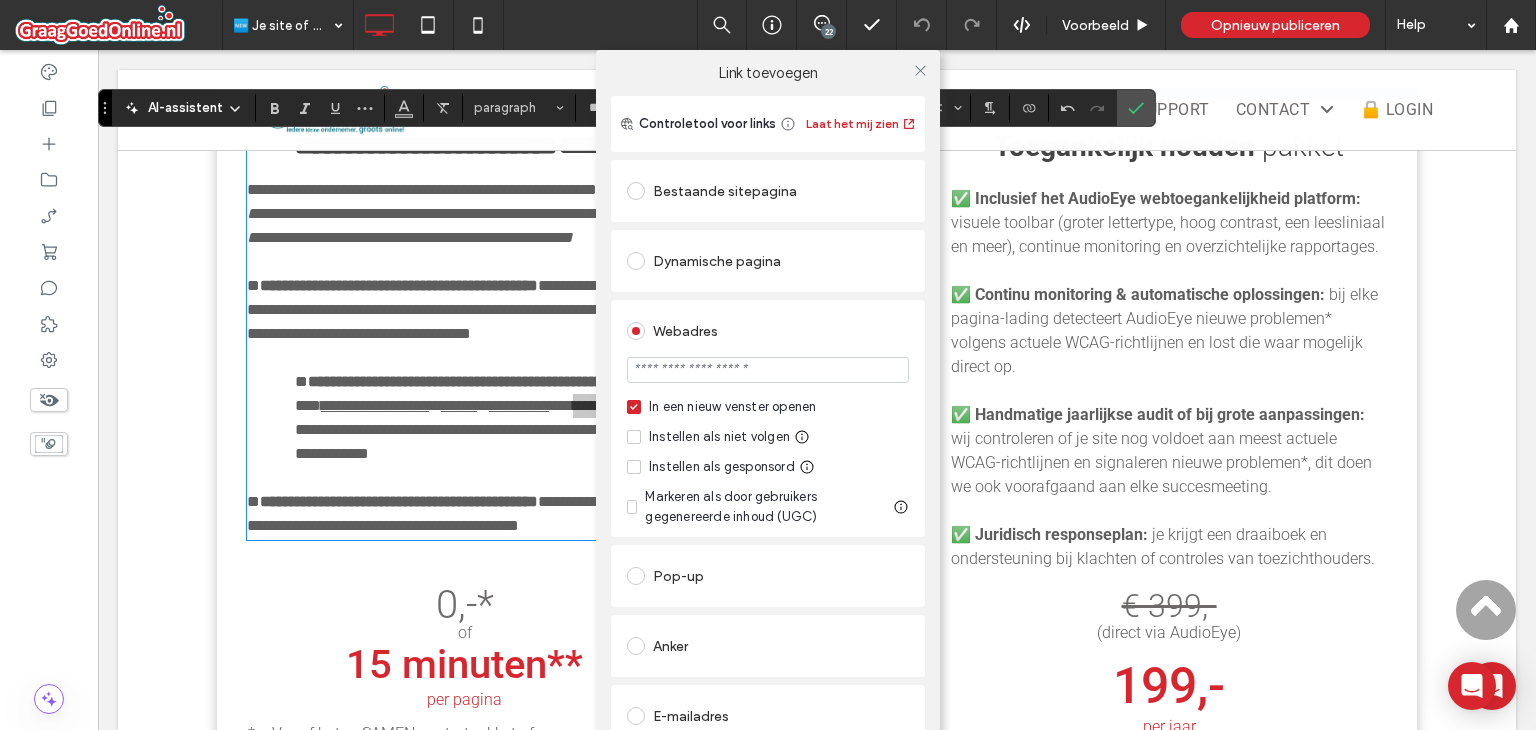 click at bounding box center [768, 370] 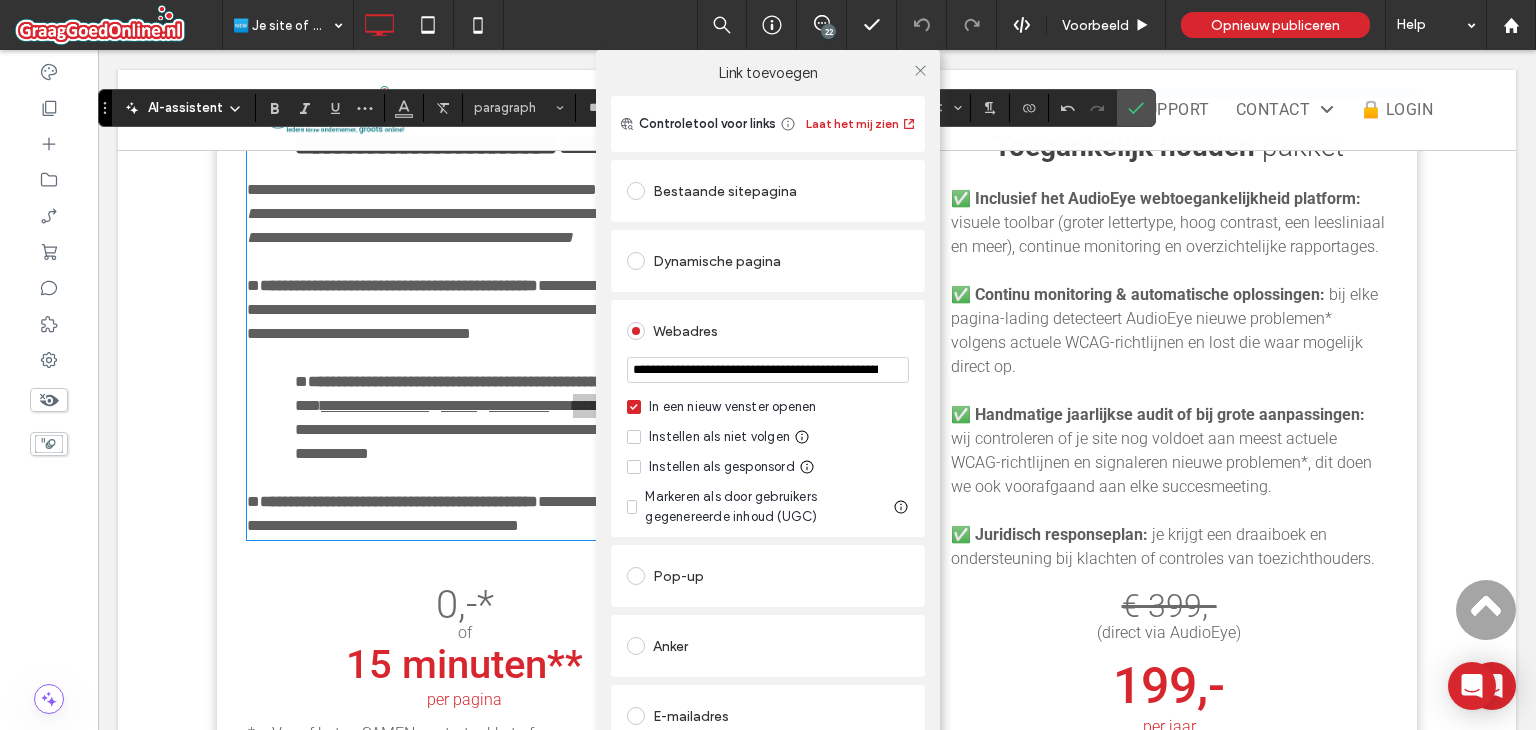 scroll, scrollTop: 0, scrollLeft: 509, axis: horizontal 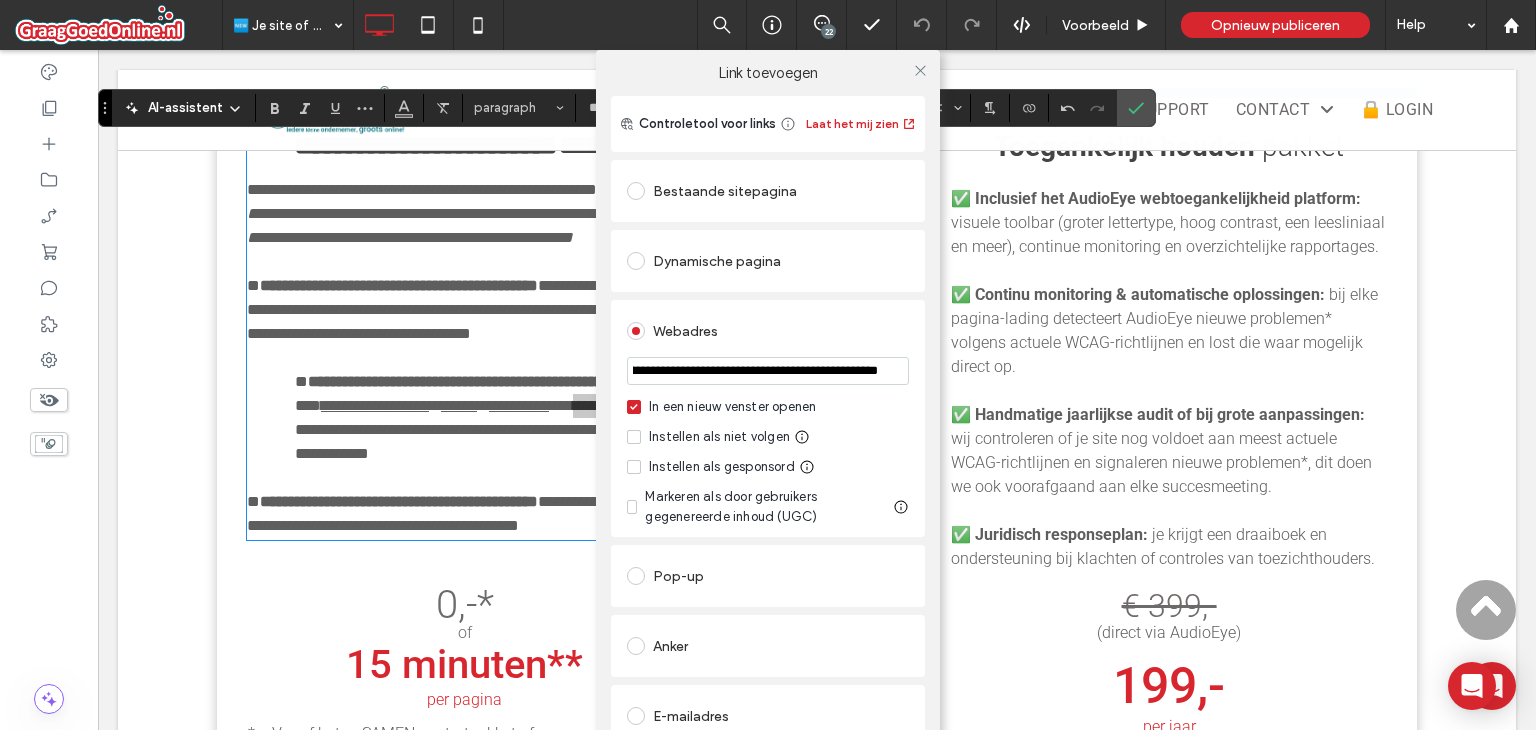 type on "**********" 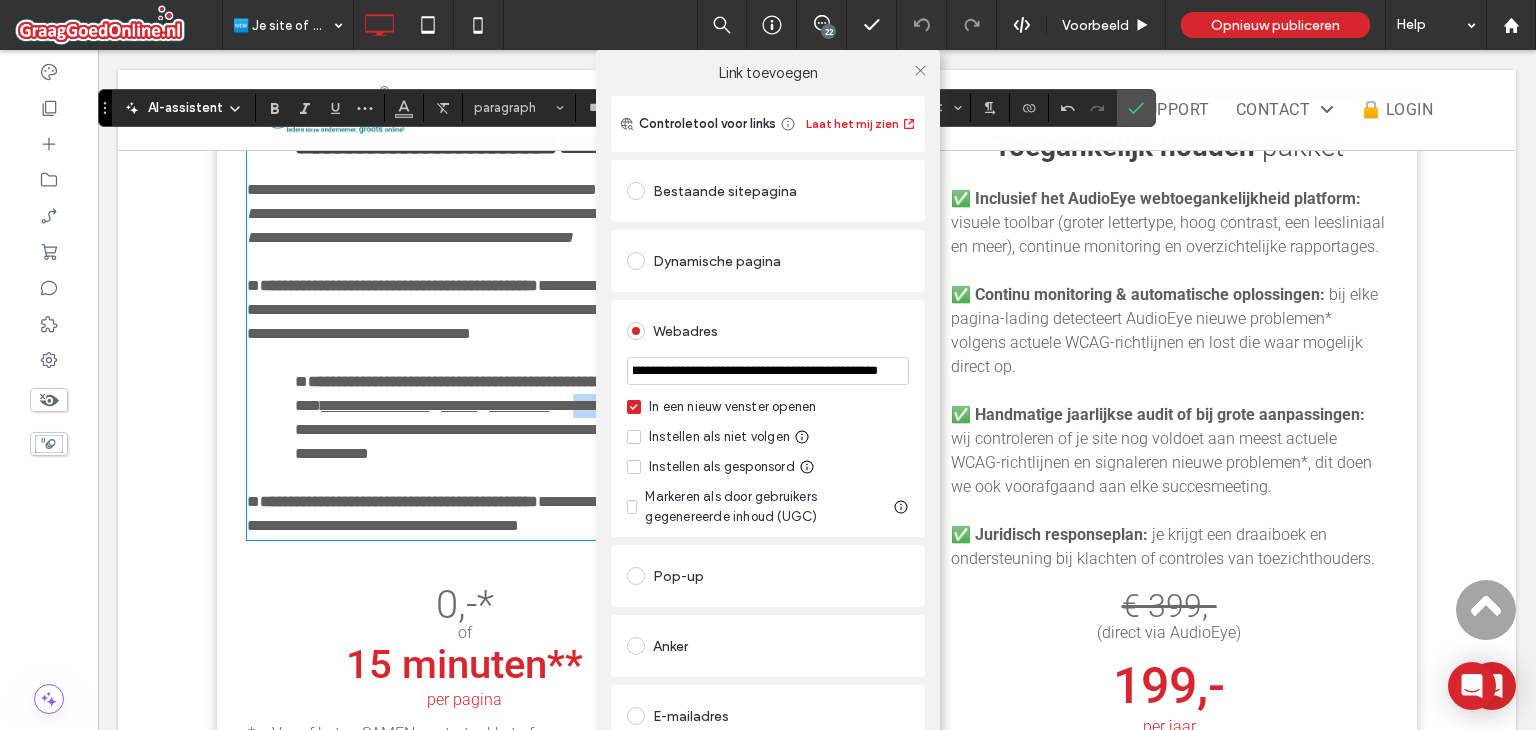 scroll, scrollTop: 0, scrollLeft: 0, axis: both 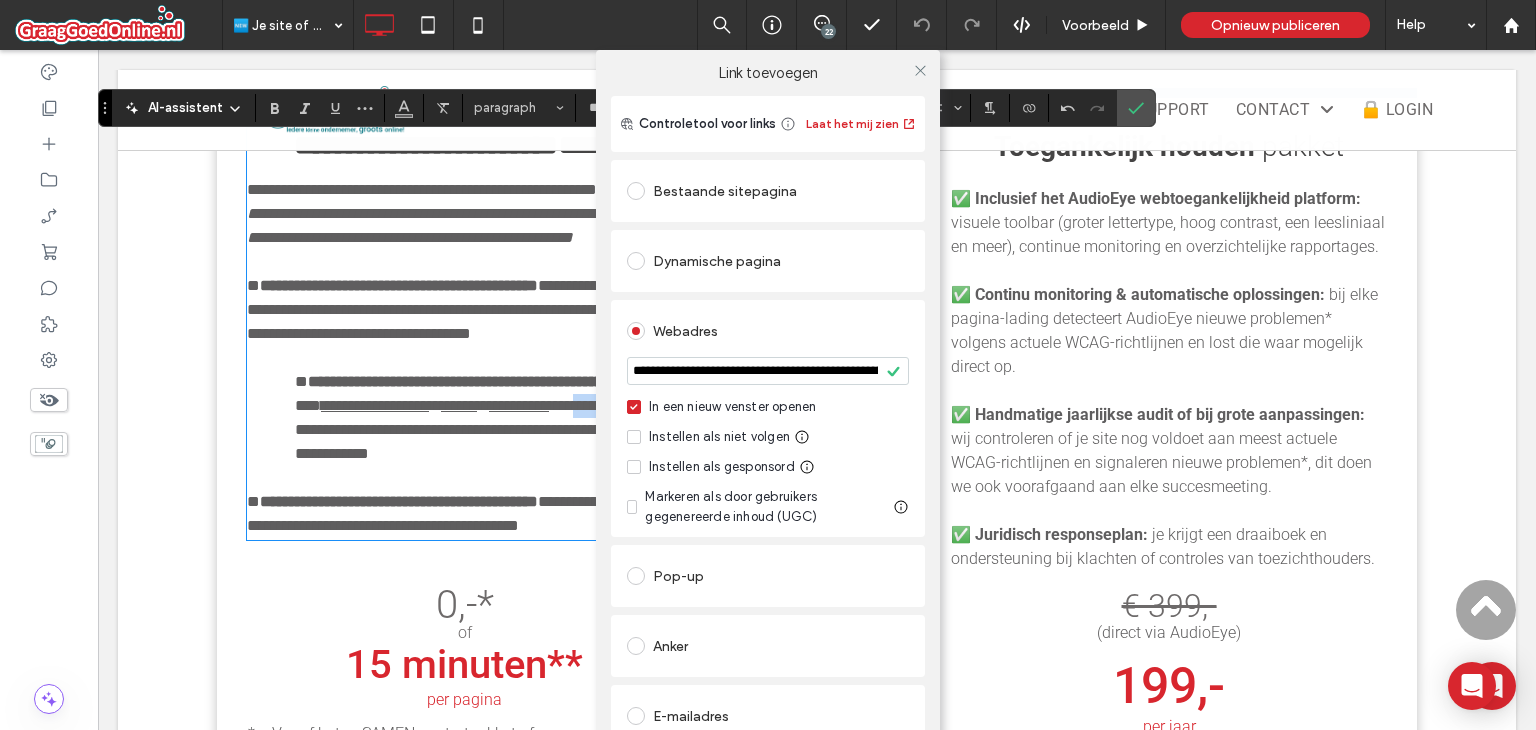 click on "Instellen als niet volgen" at bounding box center [719, 437] 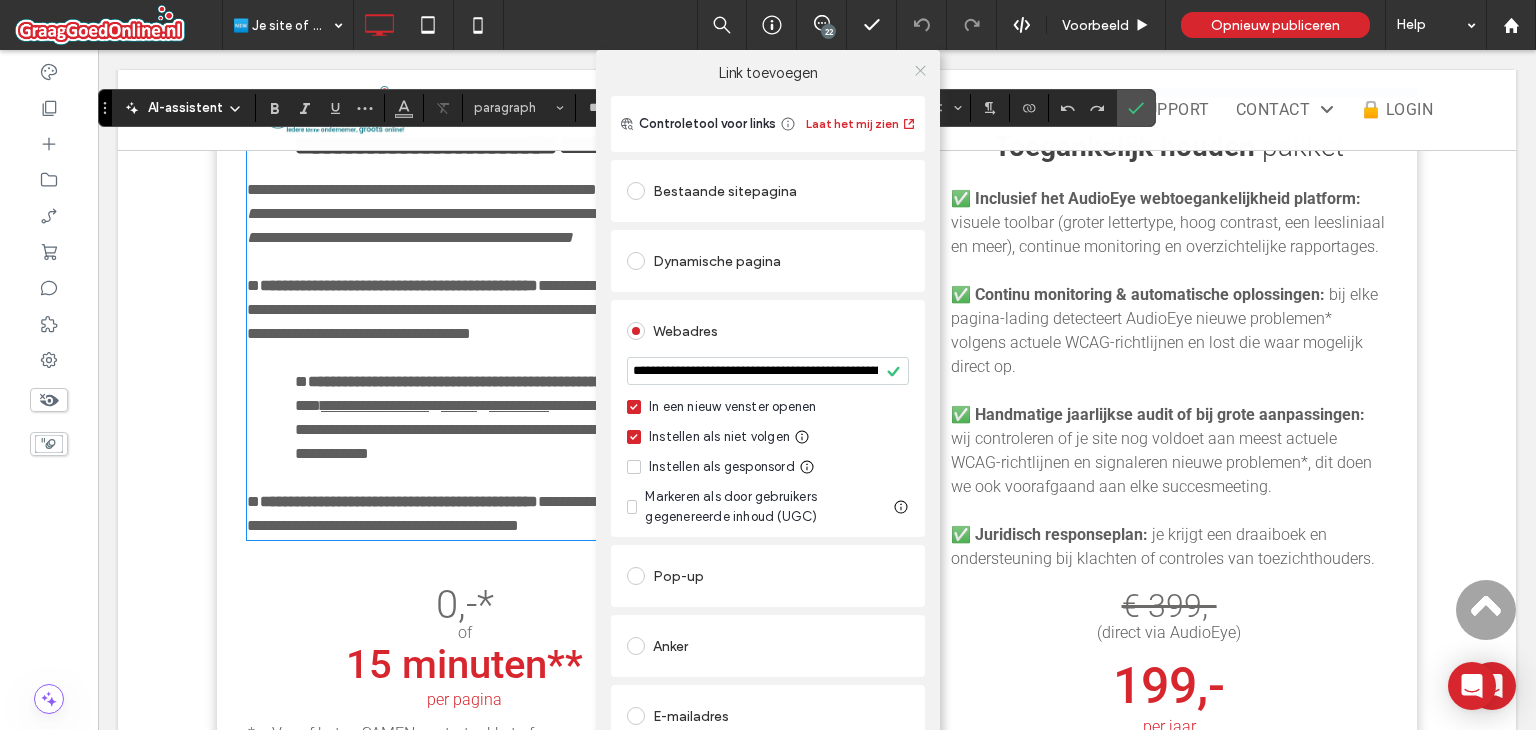 click 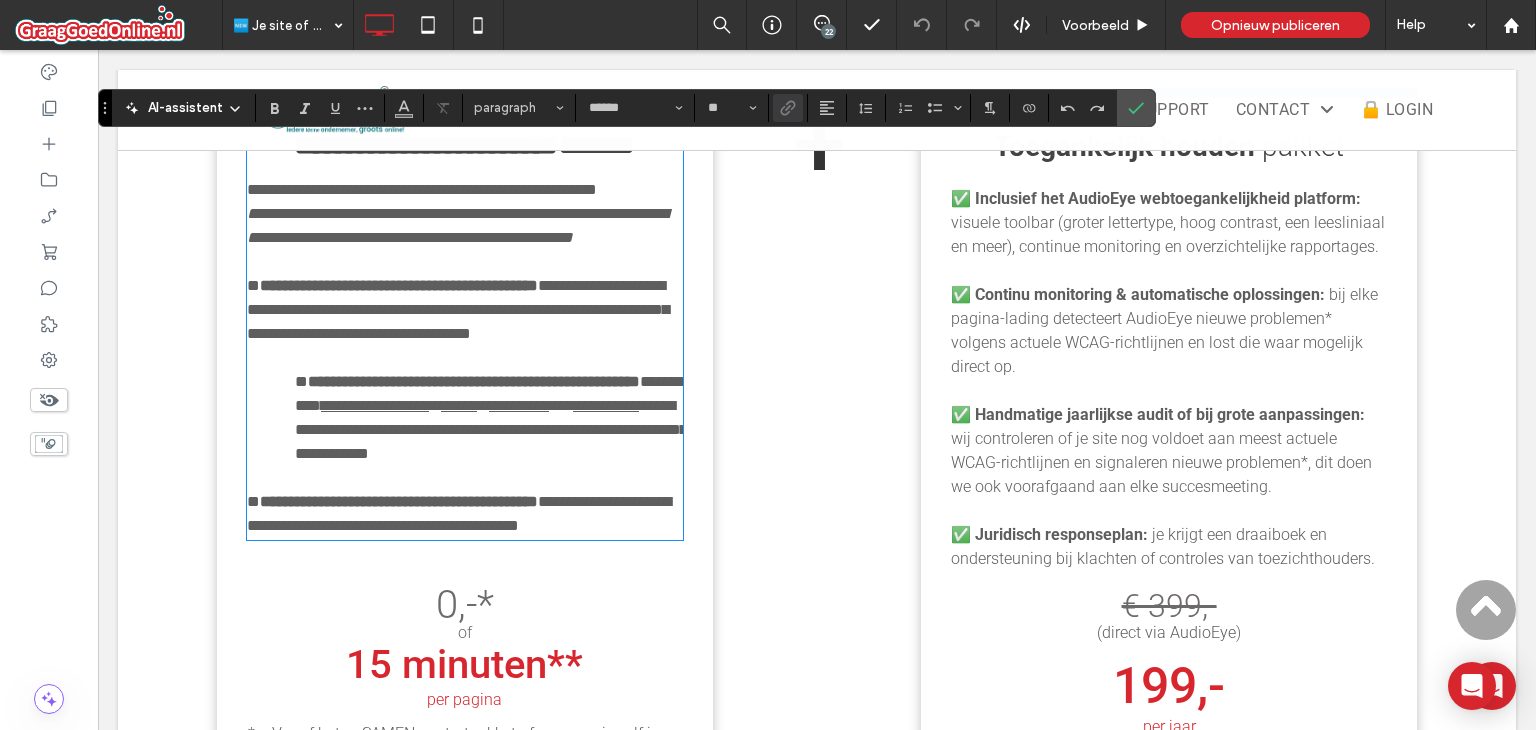 click on "**********" at bounding box center [606, 405] 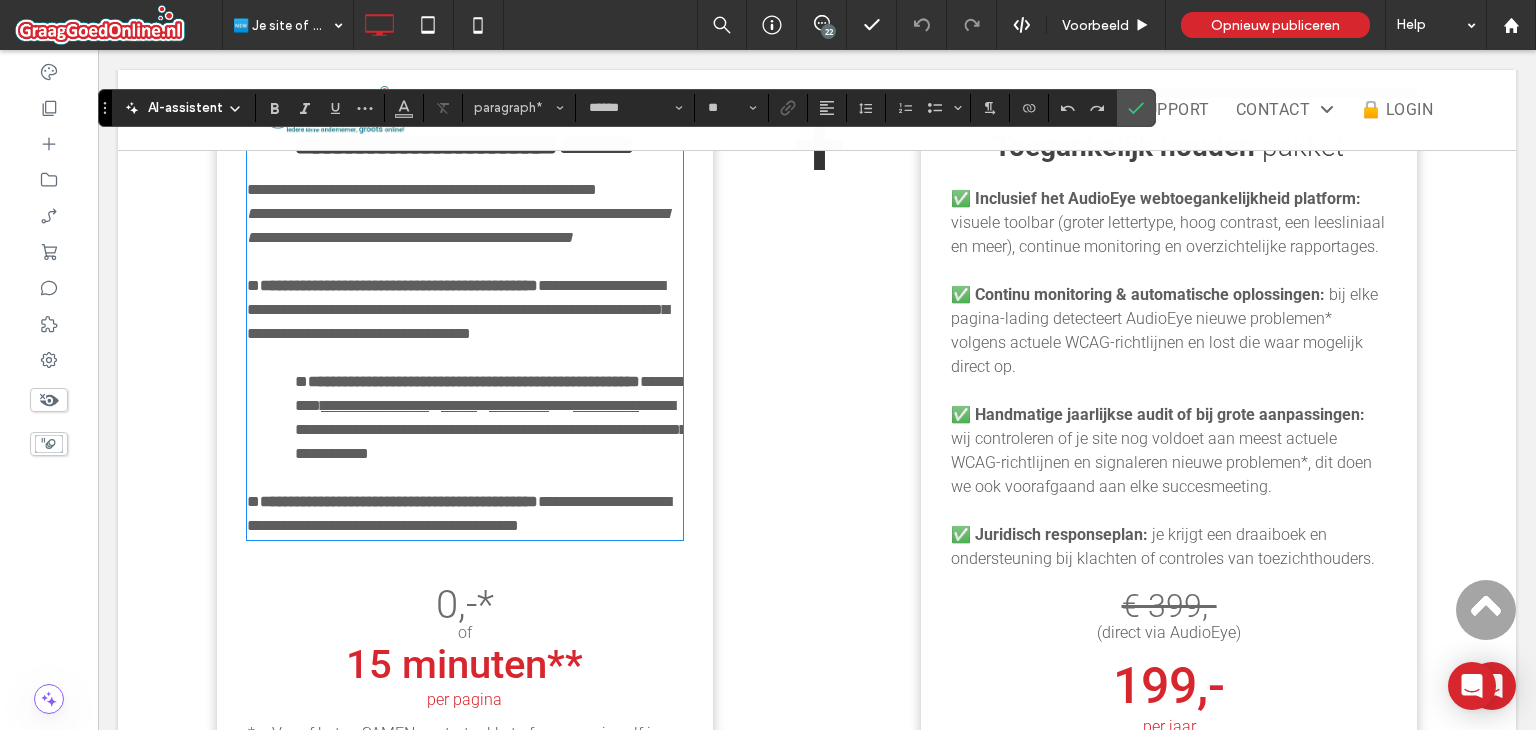 click on "**********" at bounding box center (606, 405) 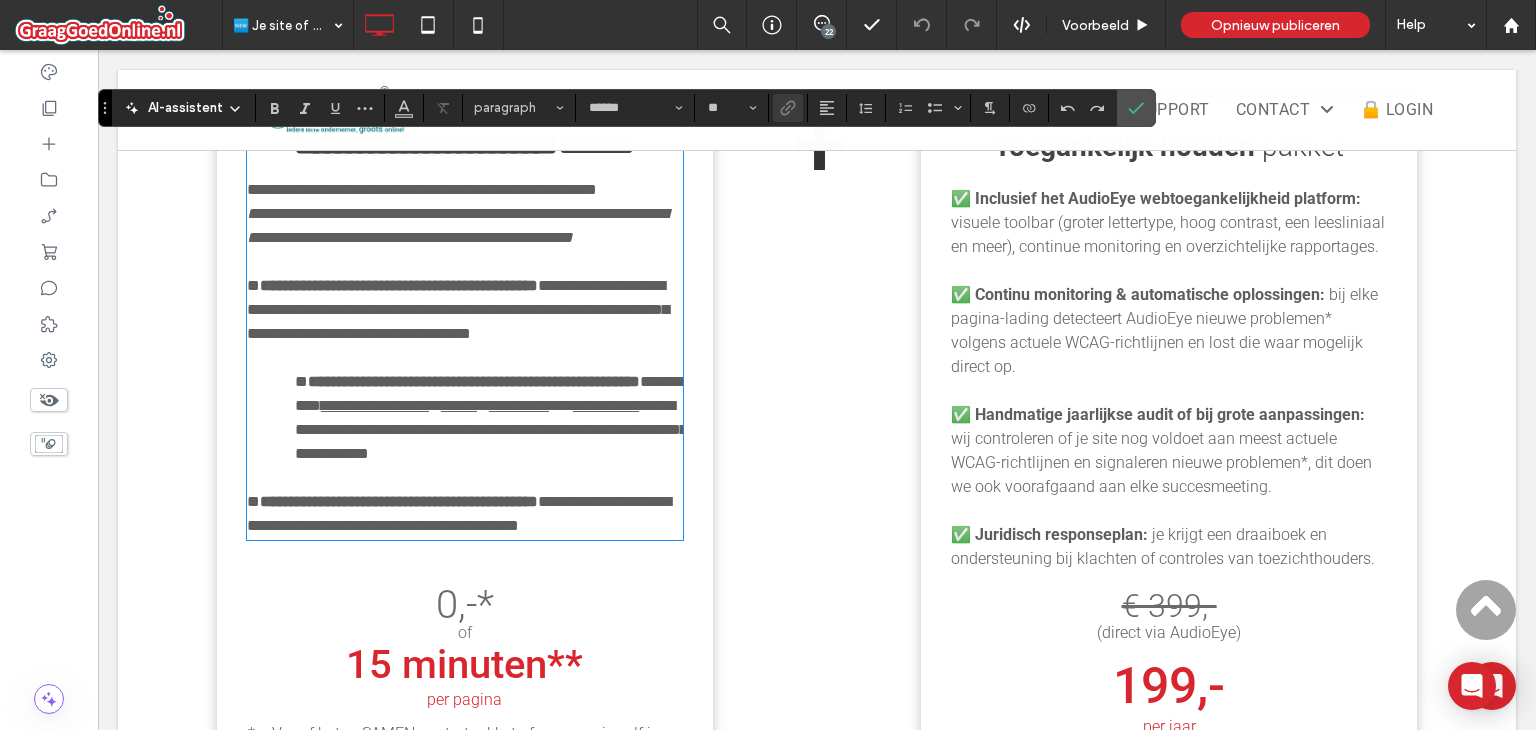 click on "**********" at bounding box center (606, 405) 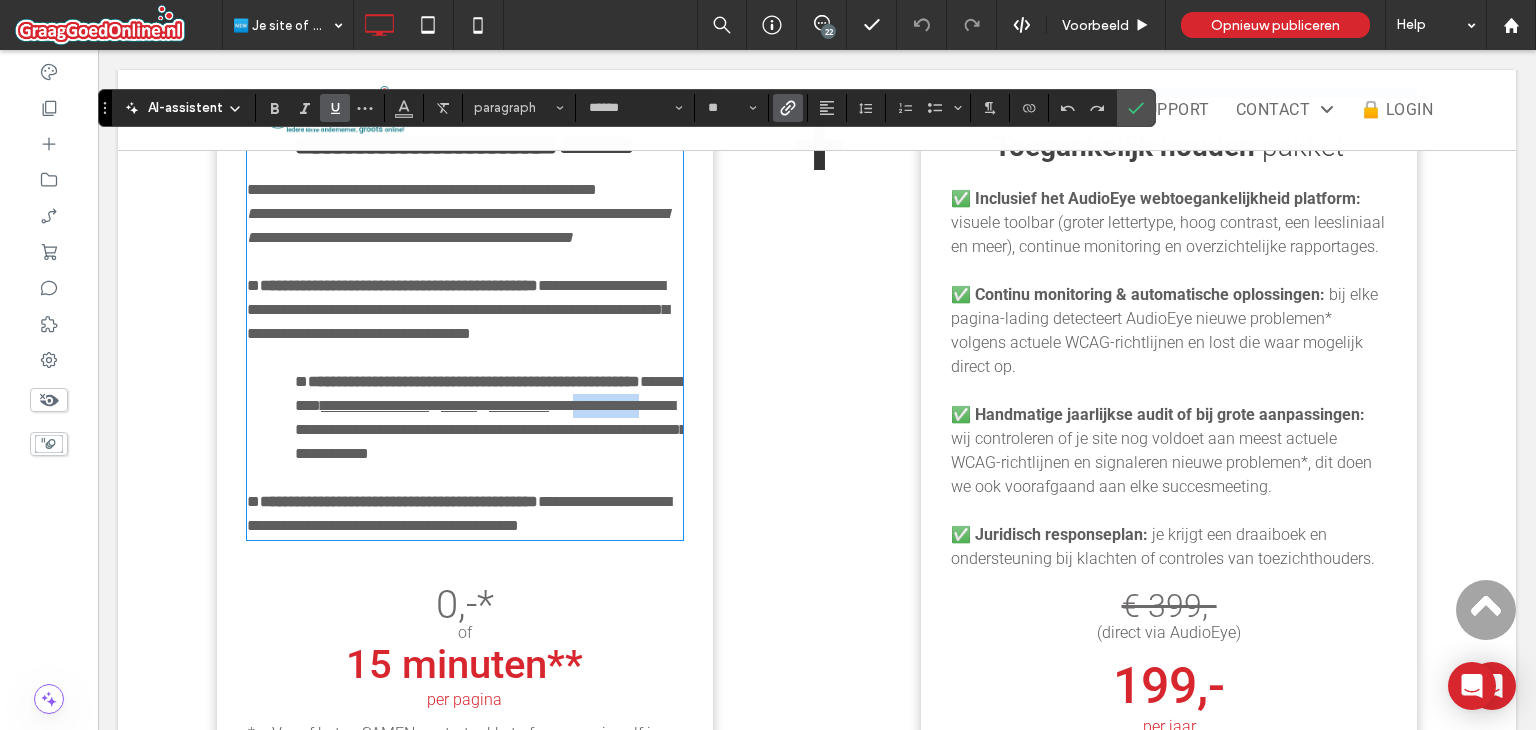 drag, startPoint x: 388, startPoint y: 446, endPoint x: 518, endPoint y: 397, distance: 138.92804 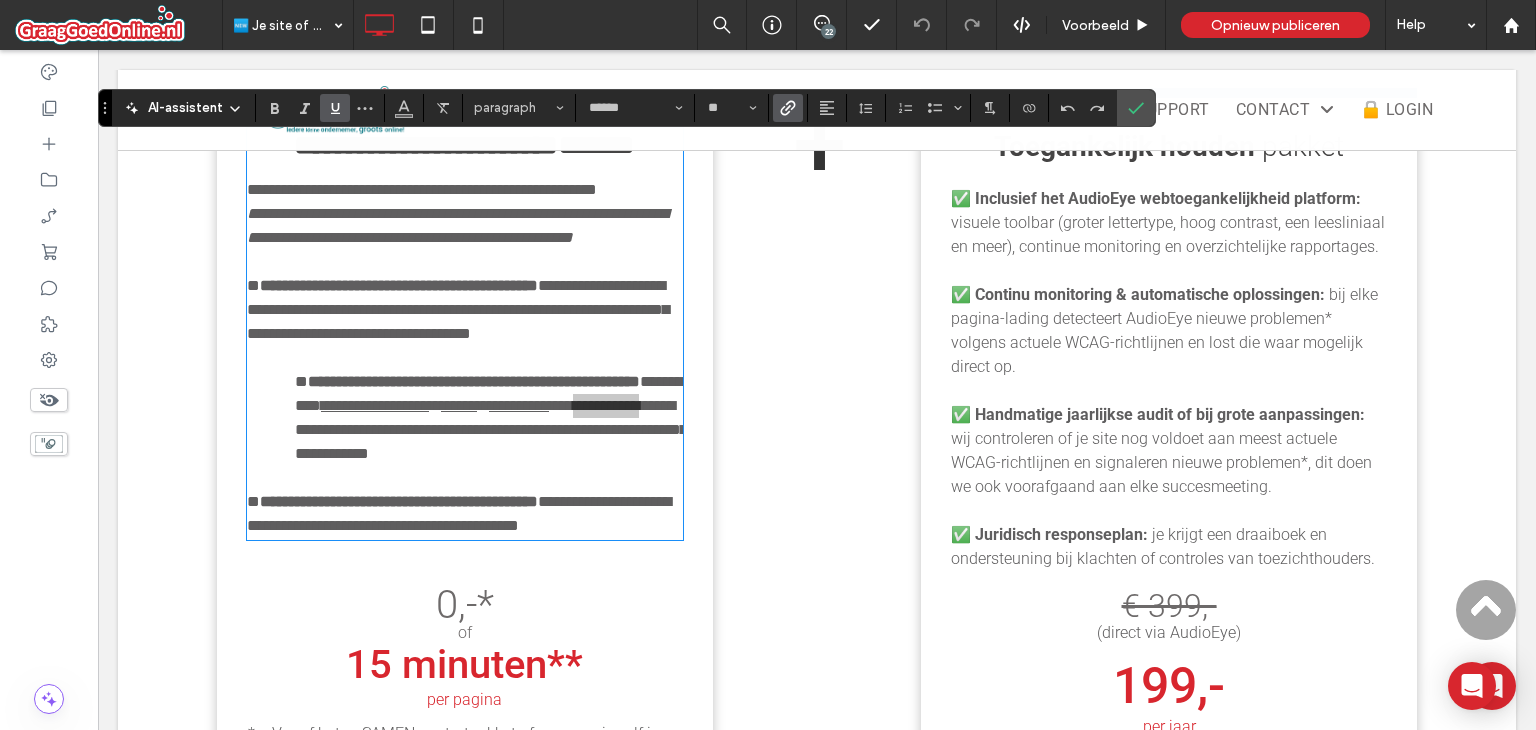 click 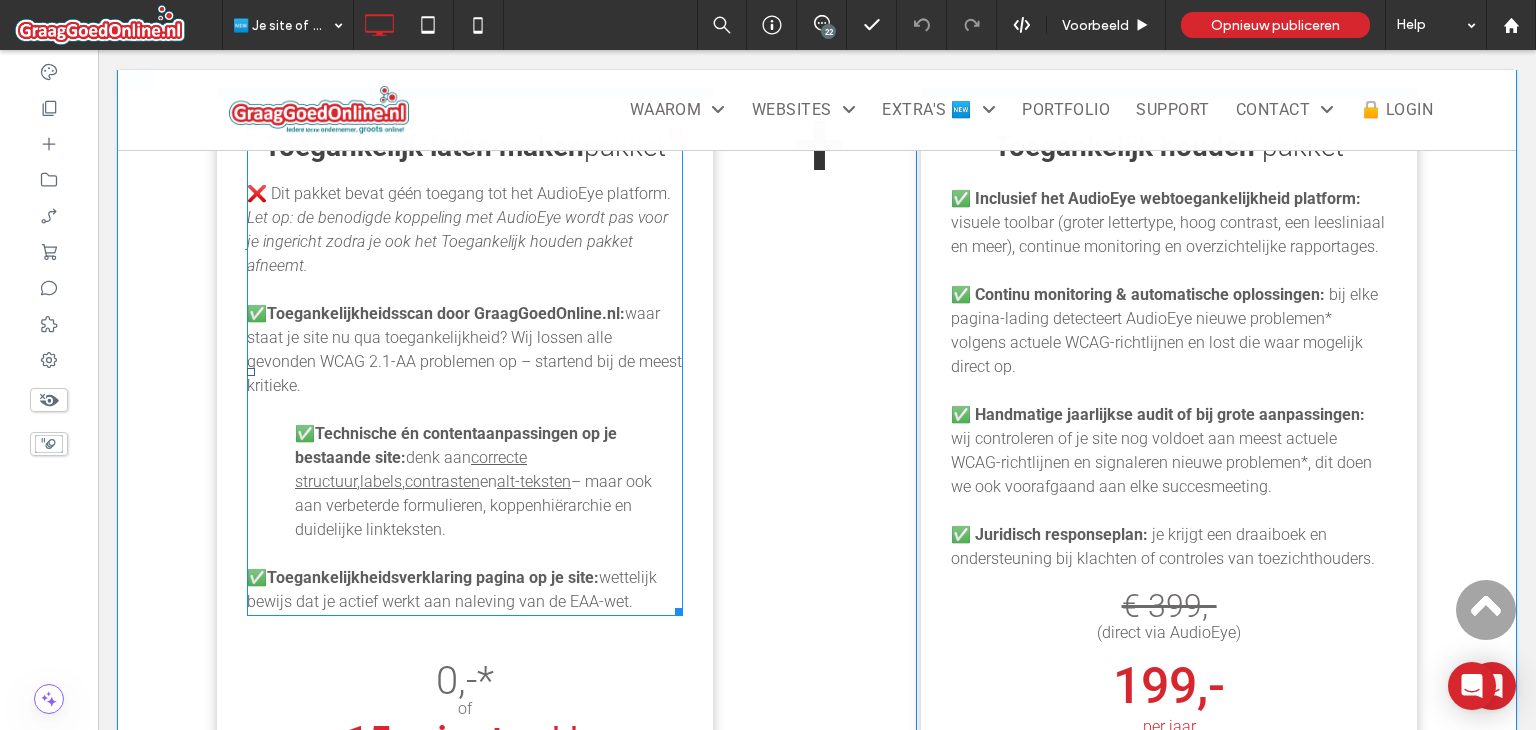 click on "Technische én contentaanpassingen op je bestaande site:" at bounding box center [456, 445] 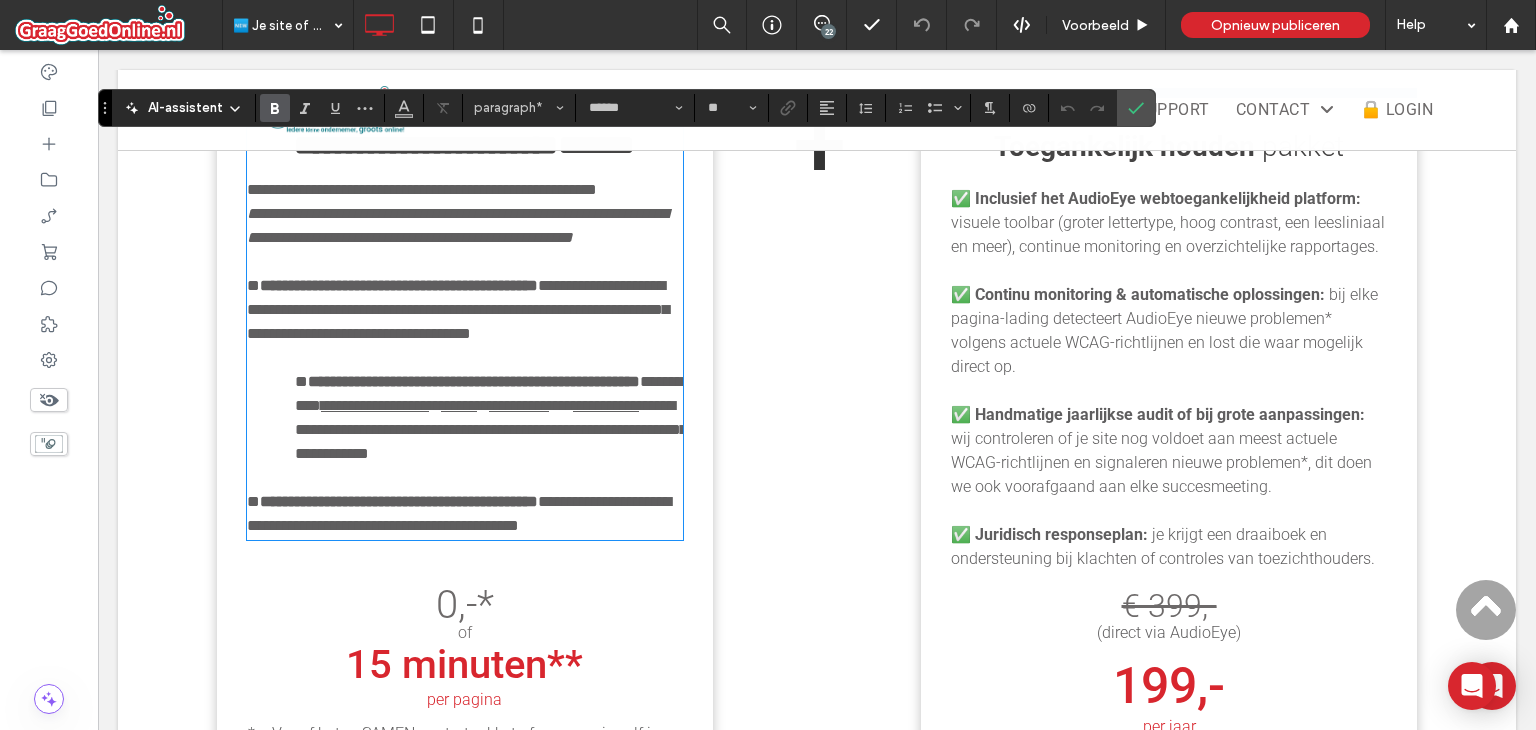 click on "**********" at bounding box center (474, 381) 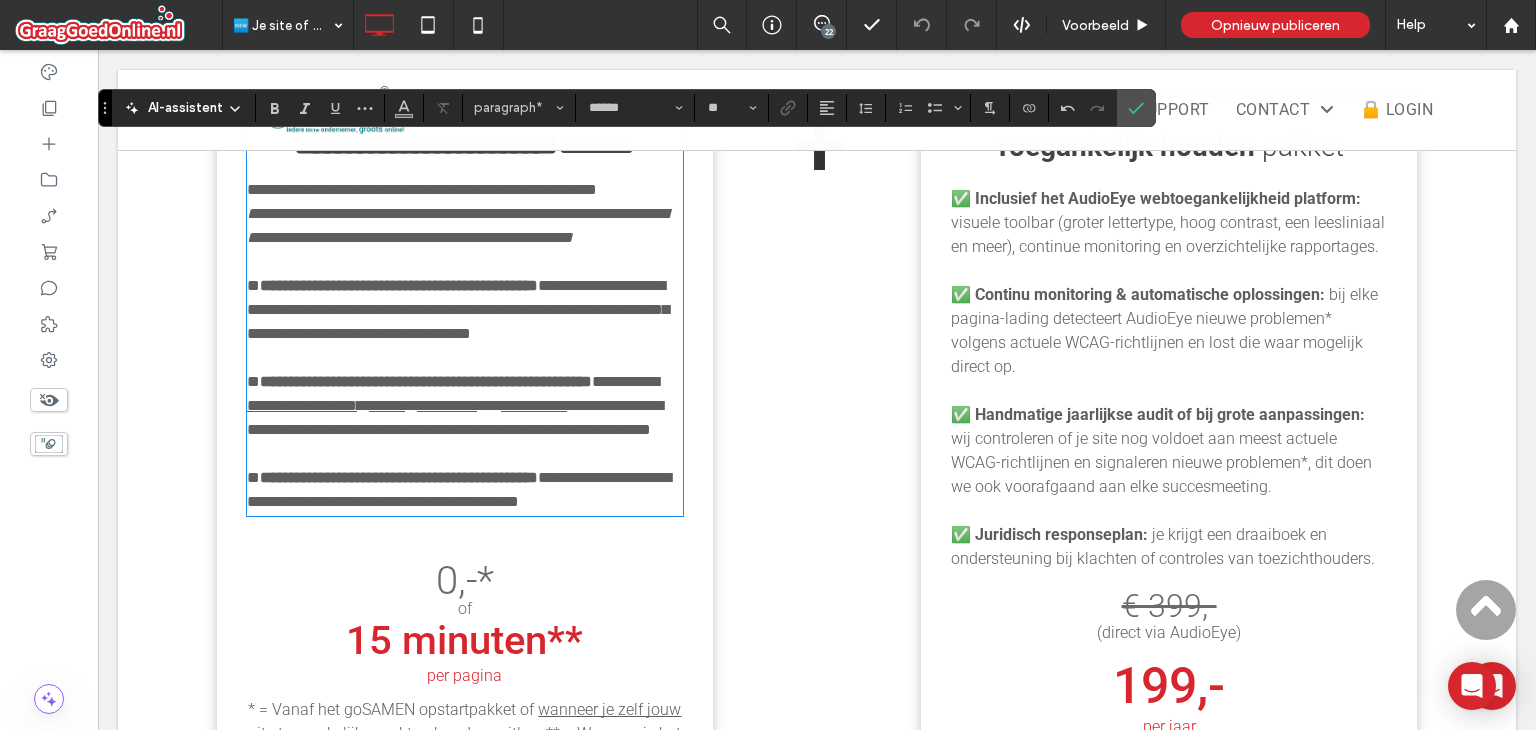 click on "**********" at bounding box center [455, 417] 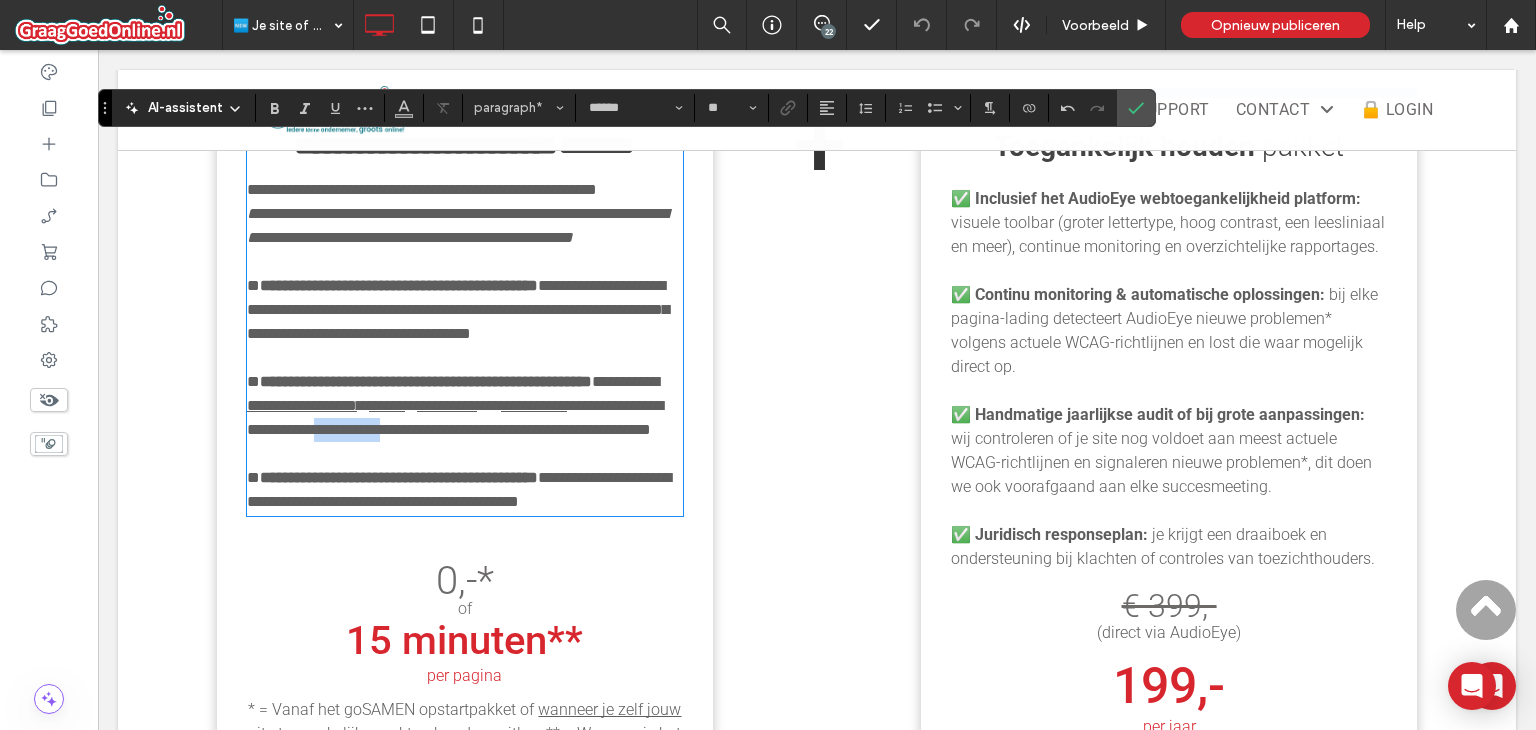 click on "**********" at bounding box center (455, 417) 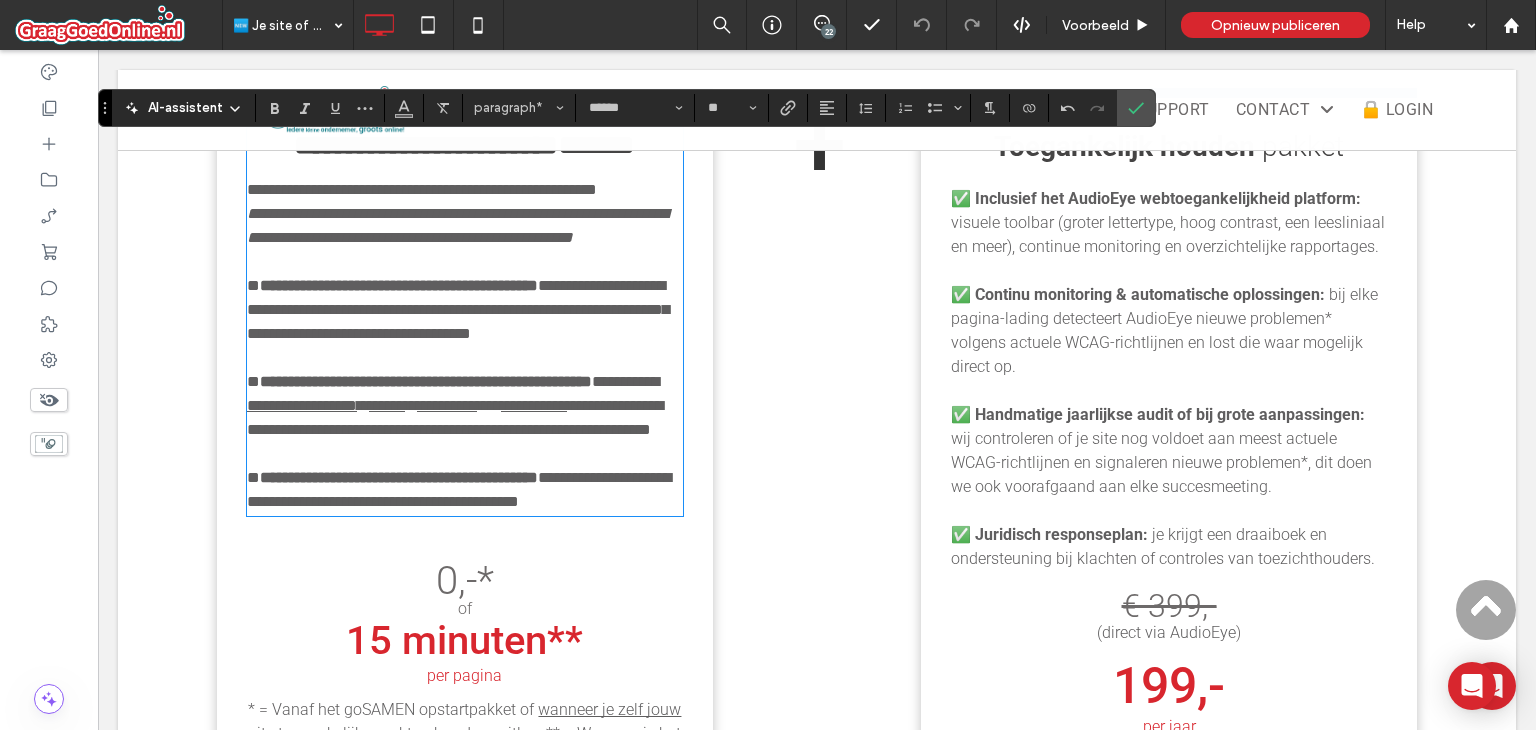 click on "**********" at bounding box center (455, 417) 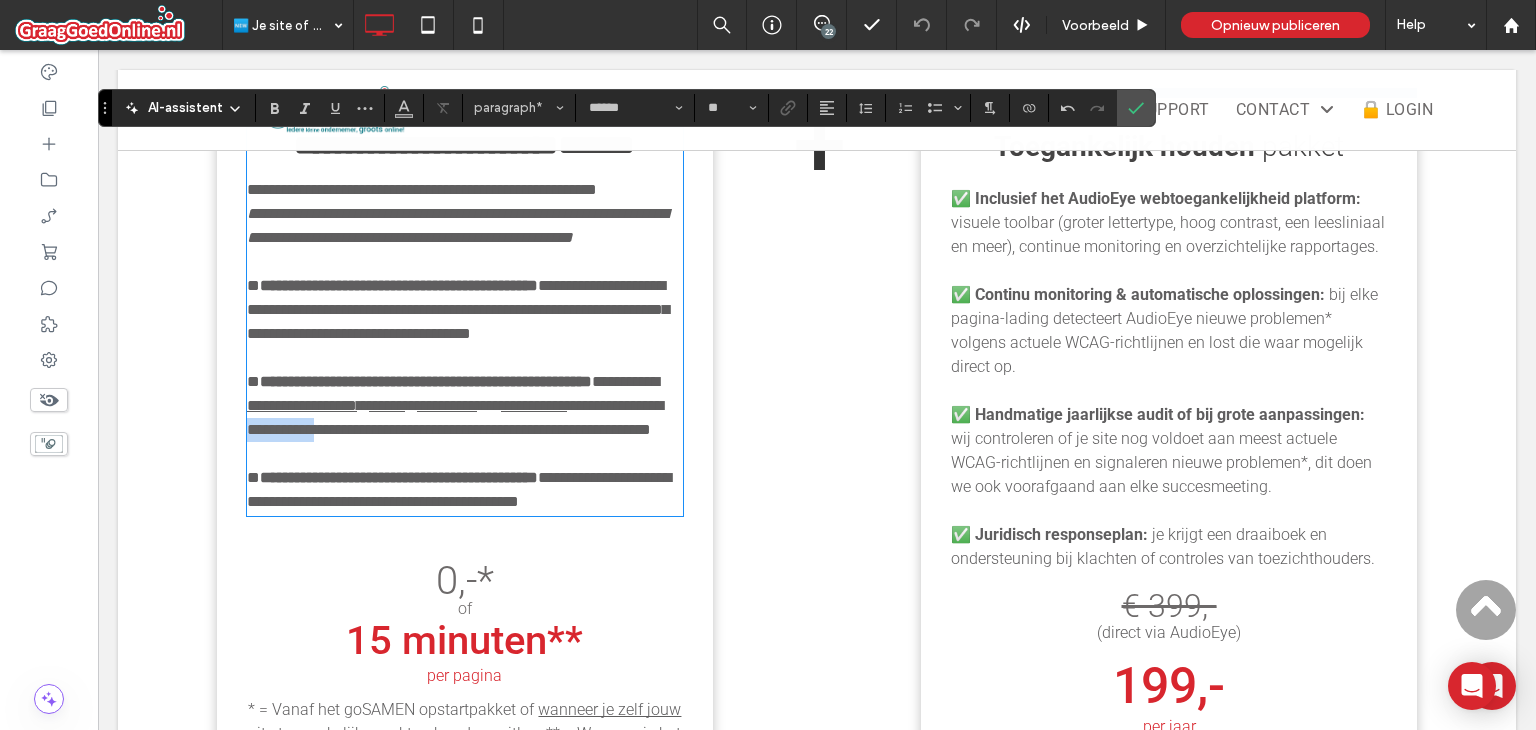 click on "**********" at bounding box center [455, 417] 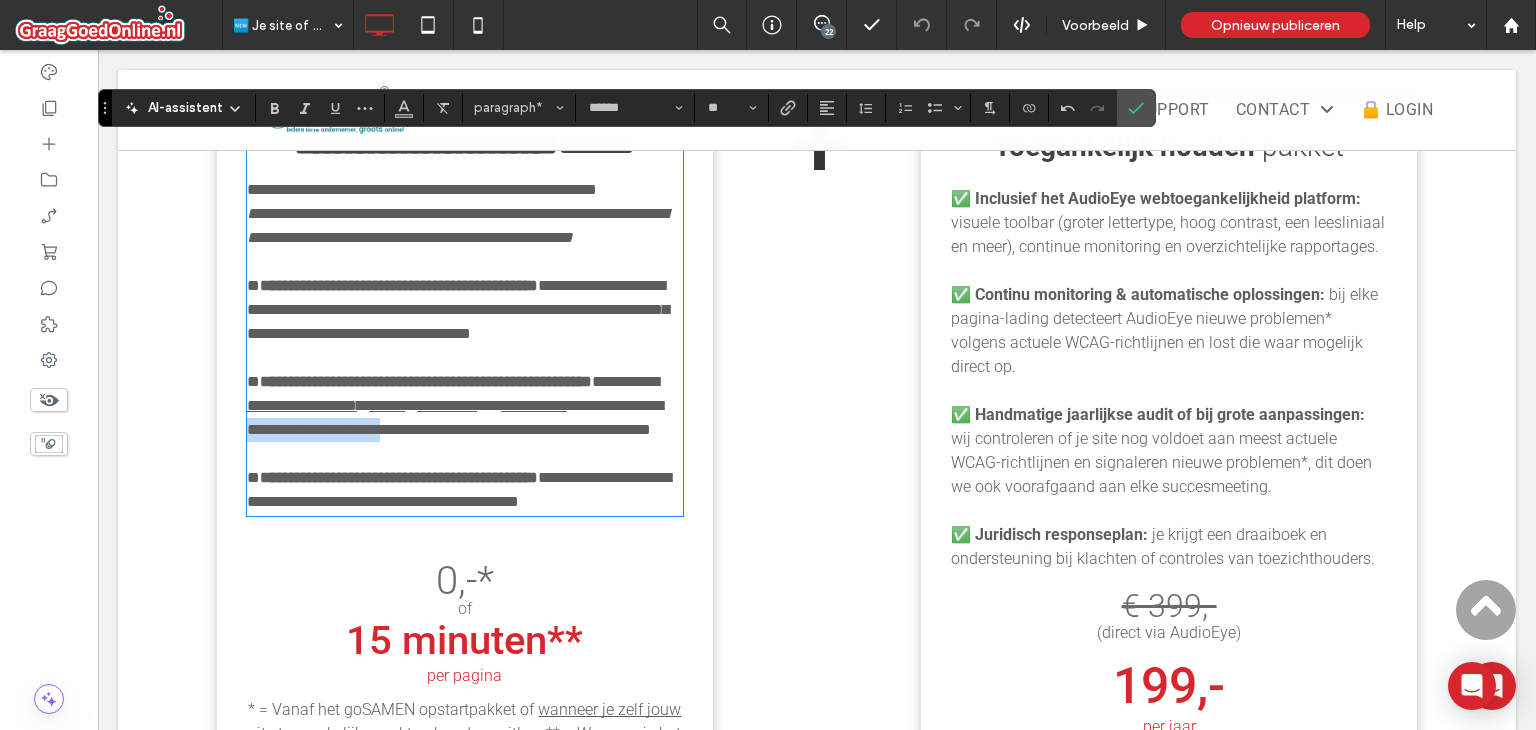 click on "**********" at bounding box center (455, 417) 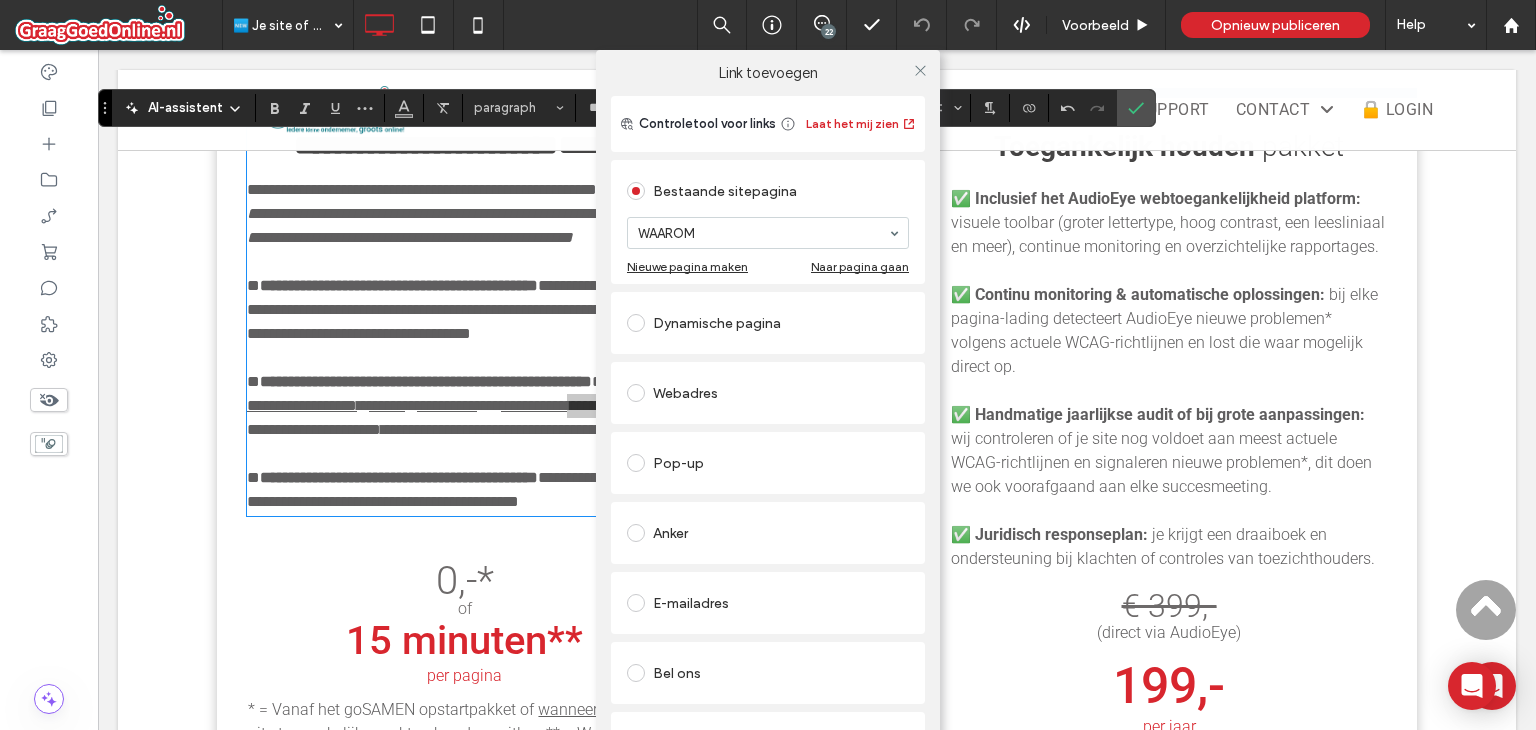 click on "Webadres" at bounding box center (768, 393) 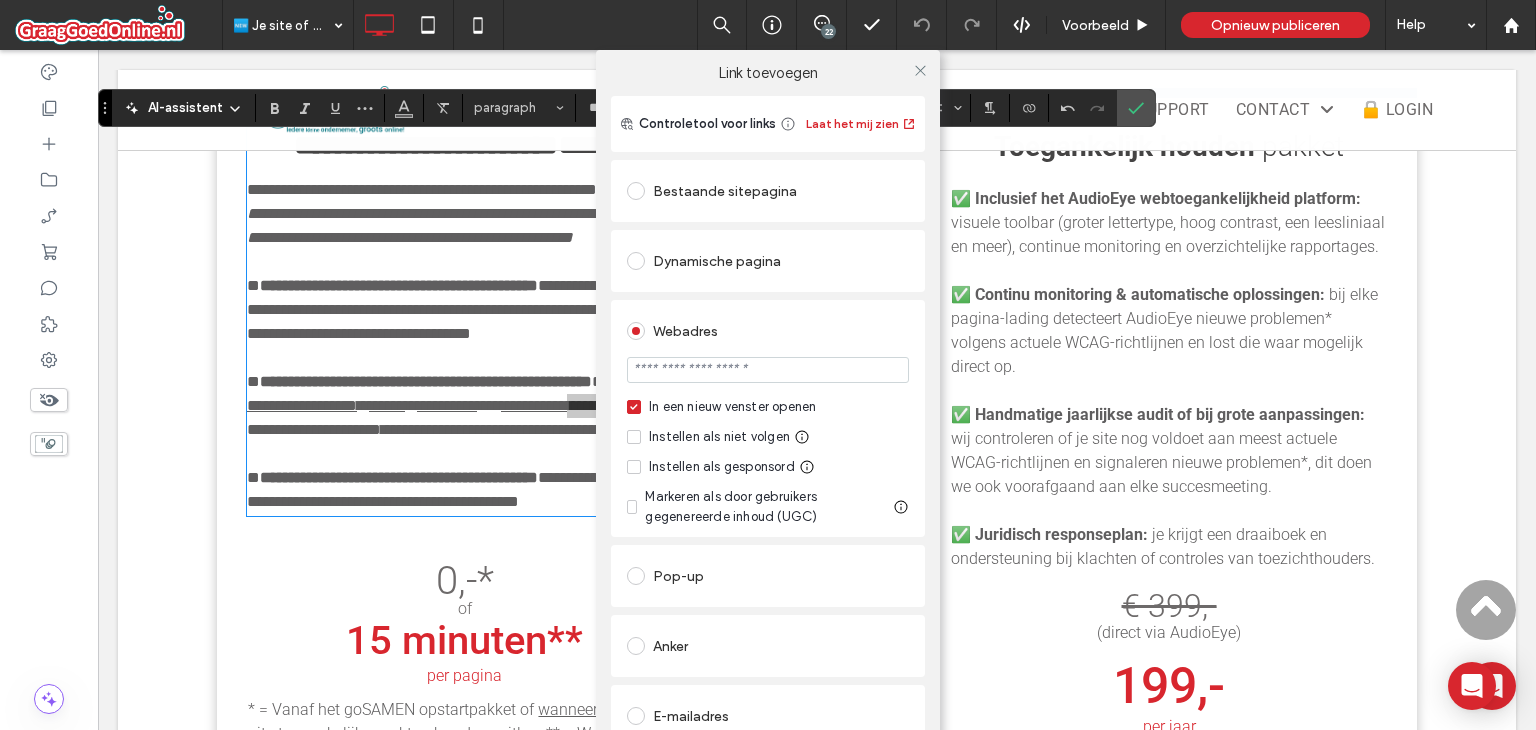click on "In een nieuw venster openen Instellen als niet volgen Instellen als gesponsord  Markeren als door gebruikers gegenereerde inhoud (UGC)" at bounding box center (768, 462) 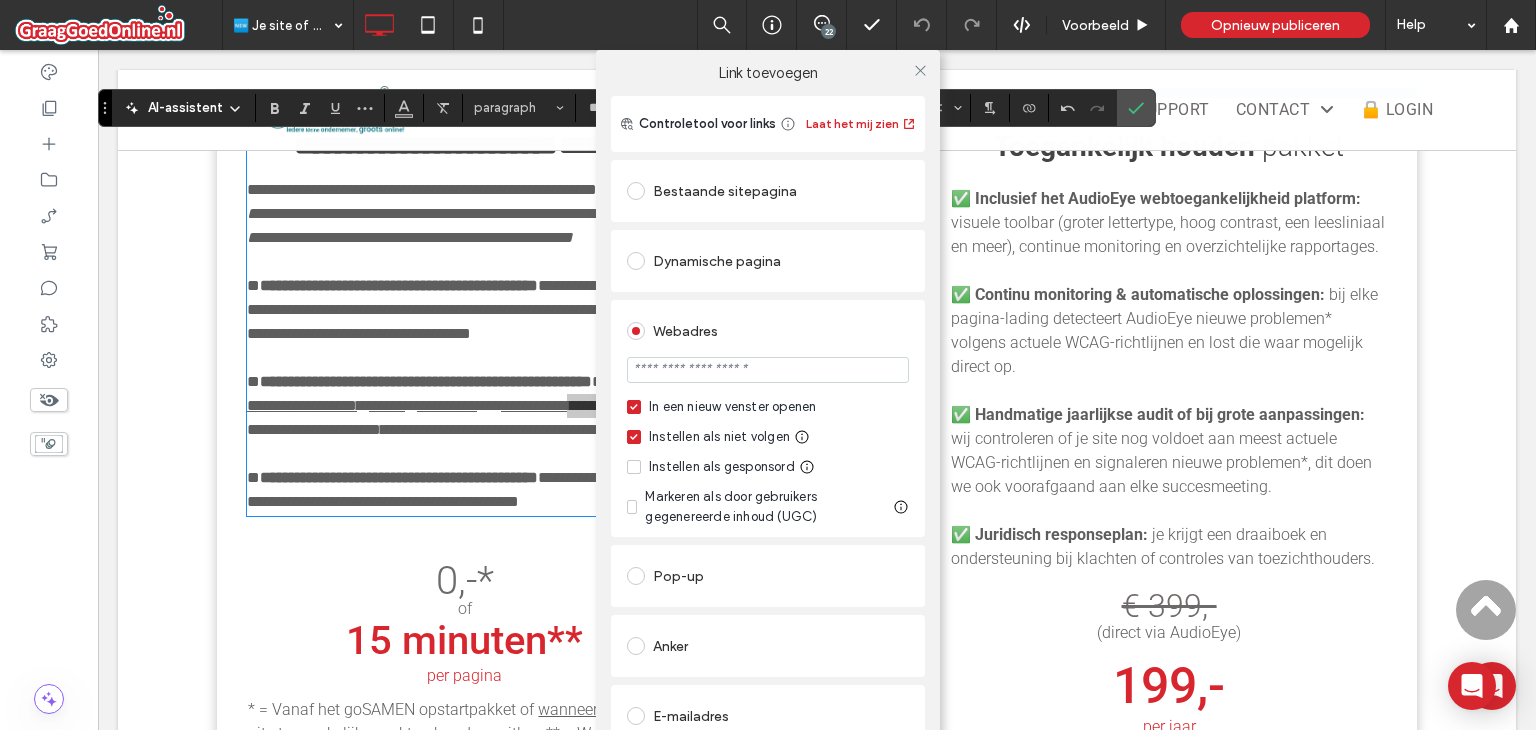 click at bounding box center (768, 370) 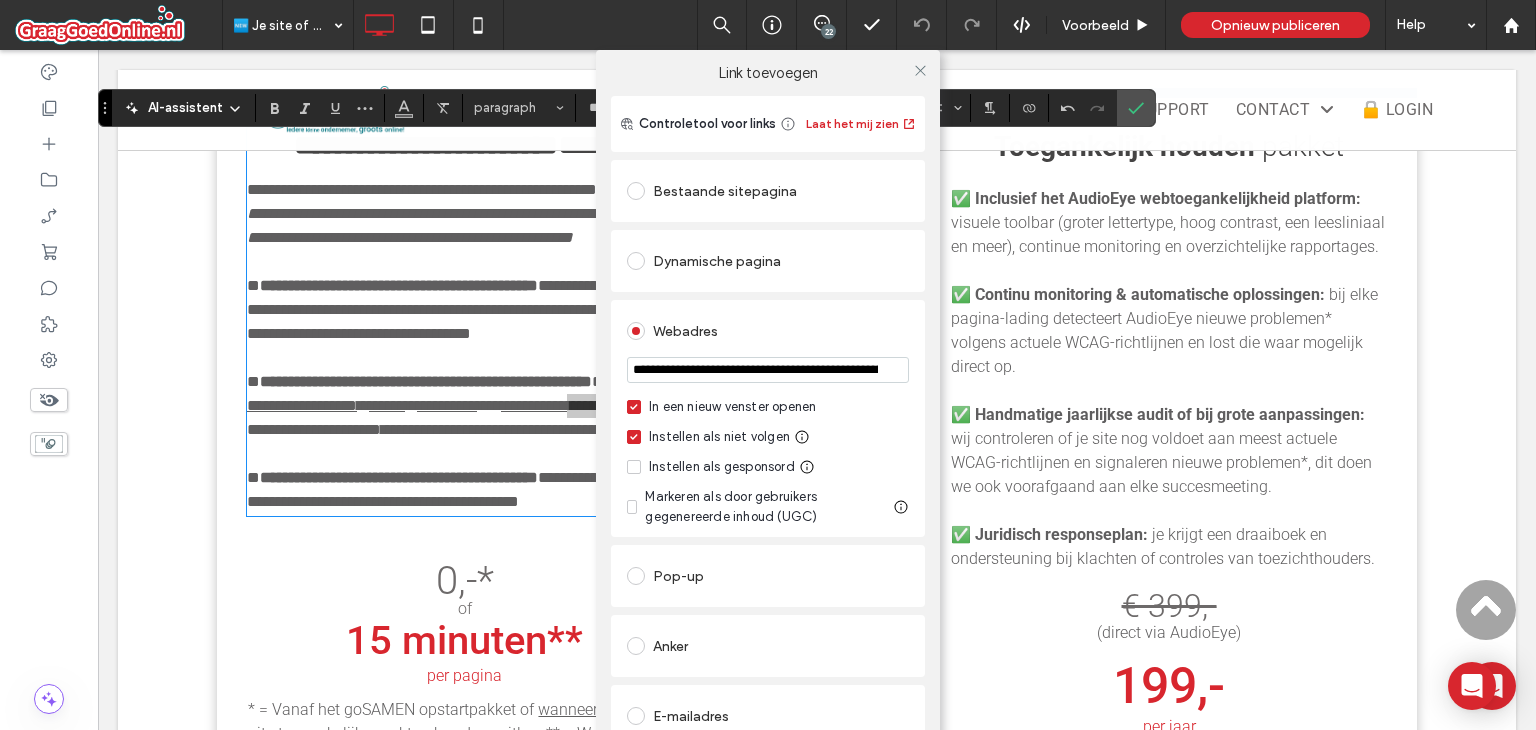 scroll, scrollTop: 0, scrollLeft: 508, axis: horizontal 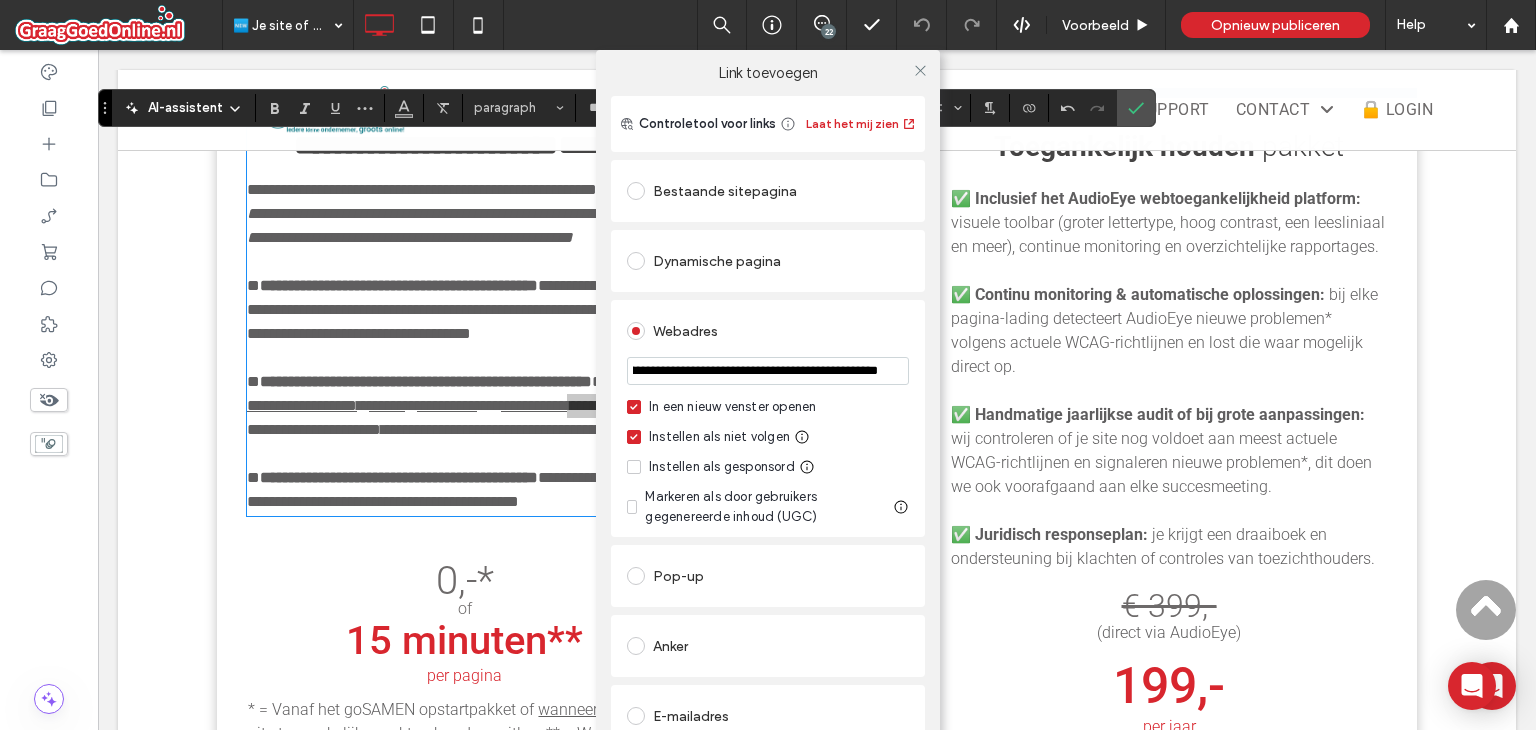 type on "**********" 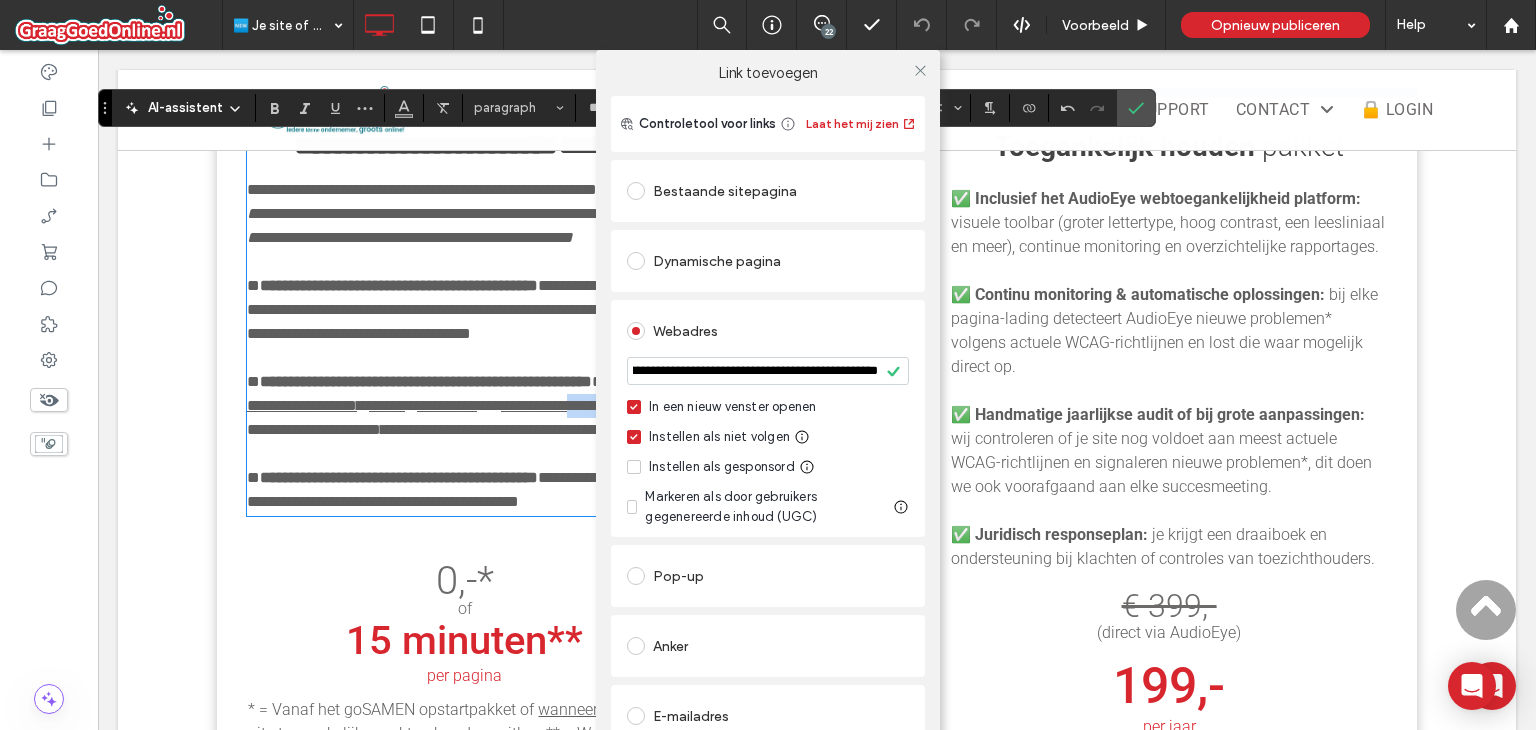 scroll, scrollTop: 0, scrollLeft: 0, axis: both 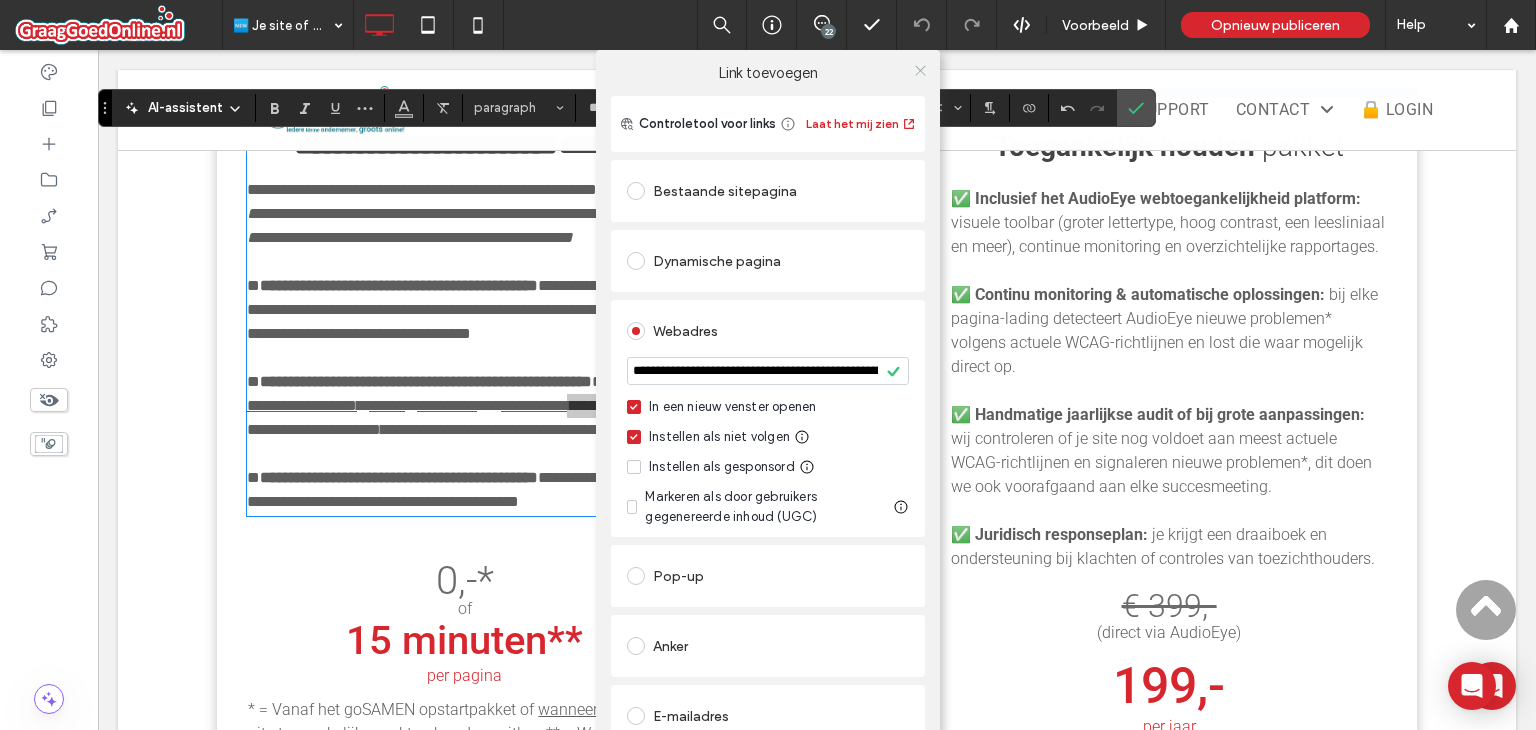 click 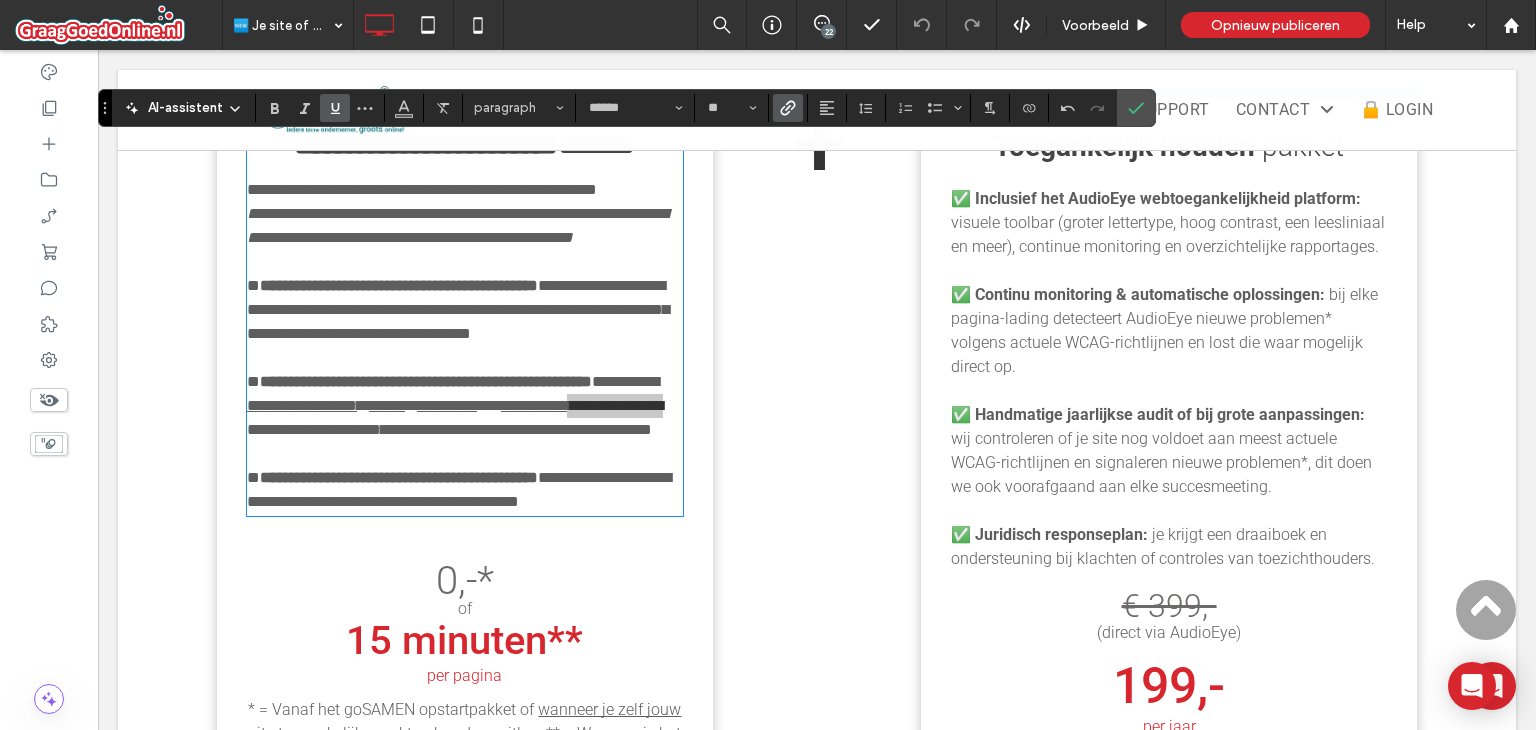 click at bounding box center [335, 108] 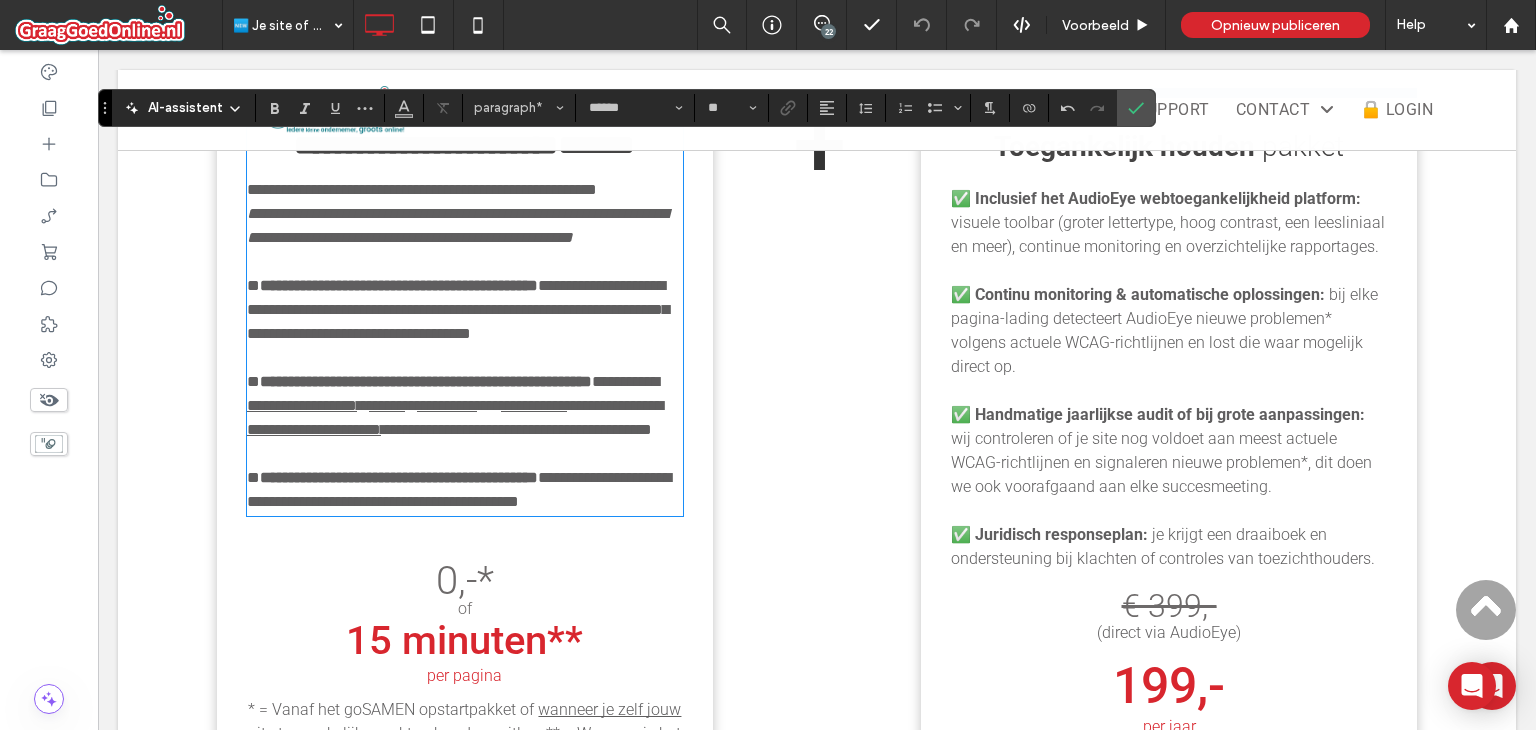 click on "**********" at bounding box center [458, 309] 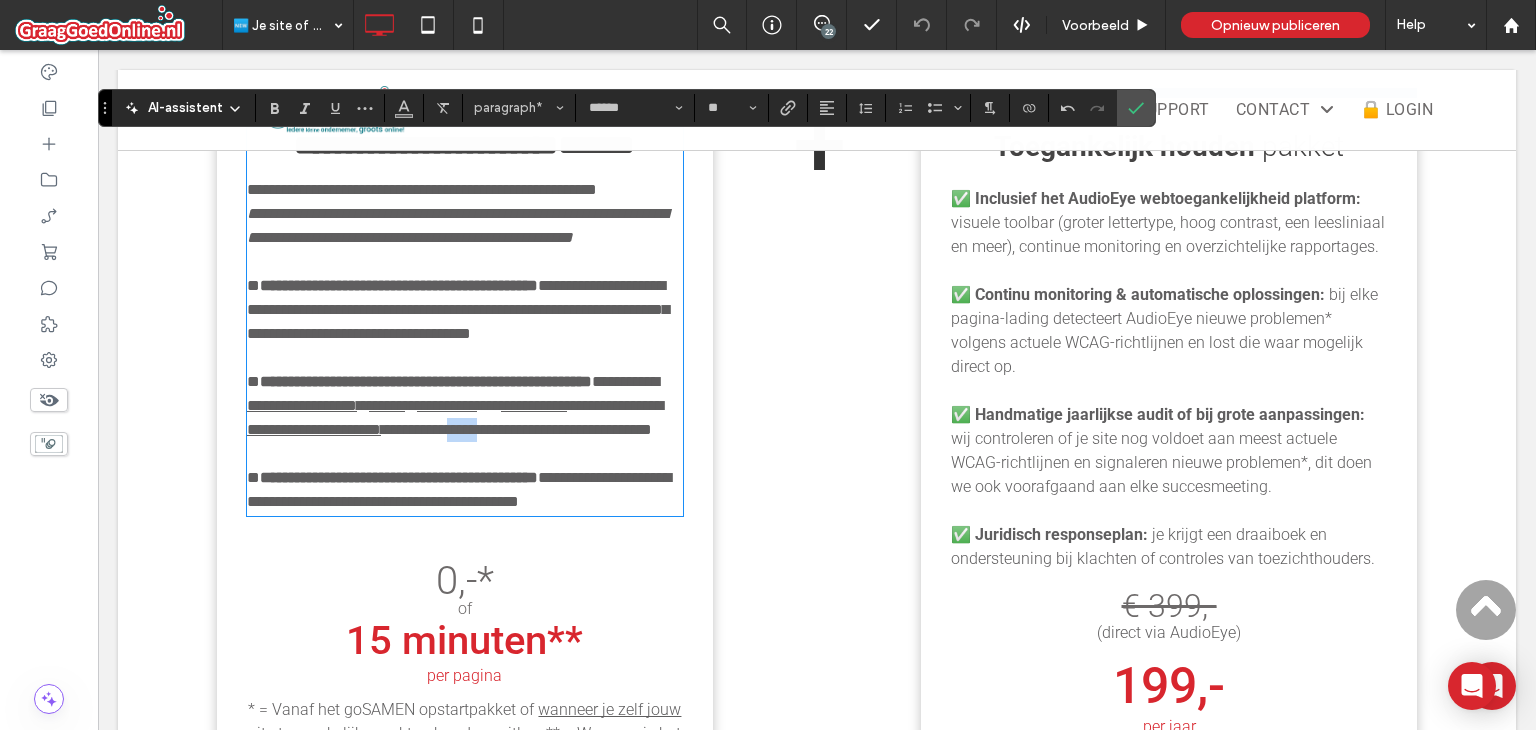 drag, startPoint x: 337, startPoint y: 479, endPoint x: 304, endPoint y: 478, distance: 33.01515 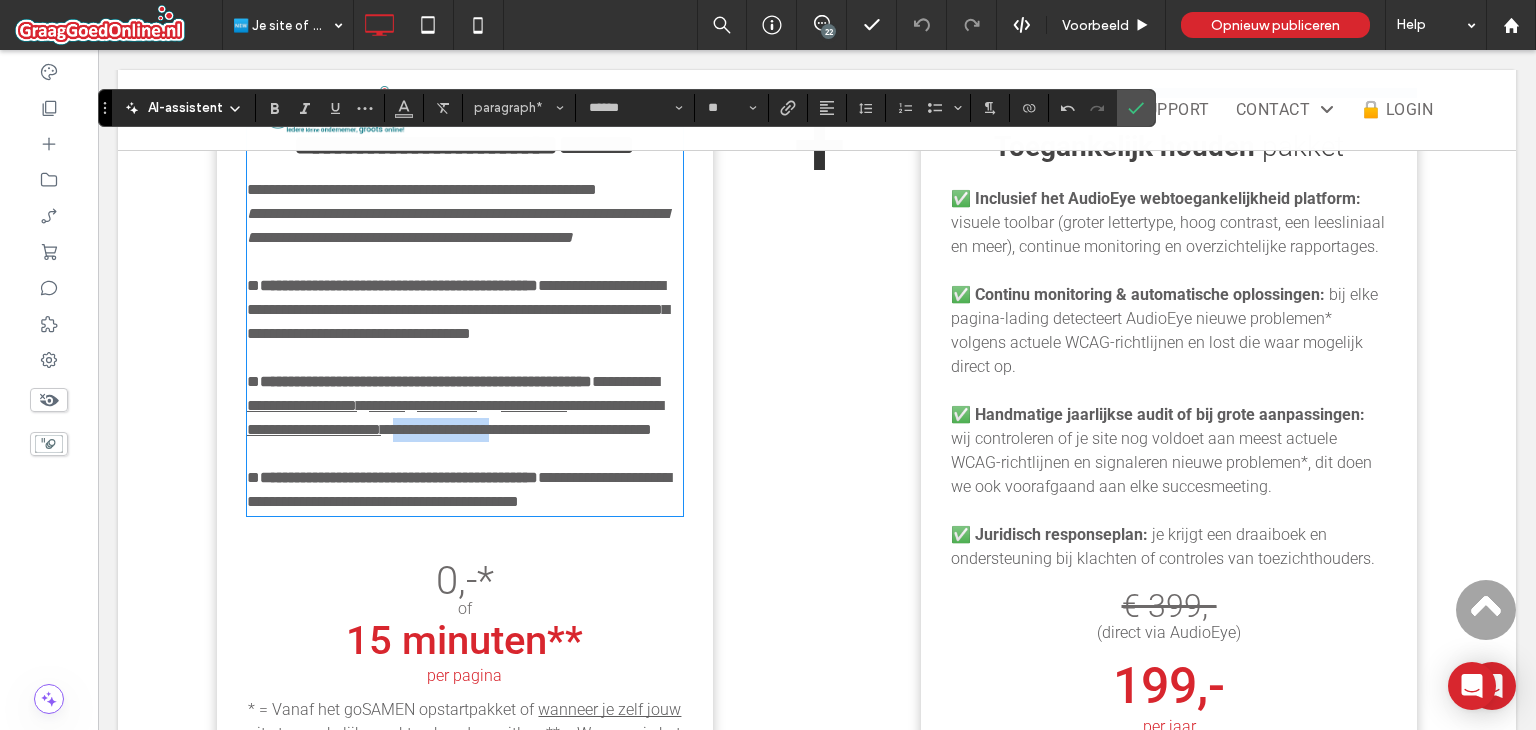 drag, startPoint x: 359, startPoint y: 468, endPoint x: 236, endPoint y: 461, distance: 123.19903 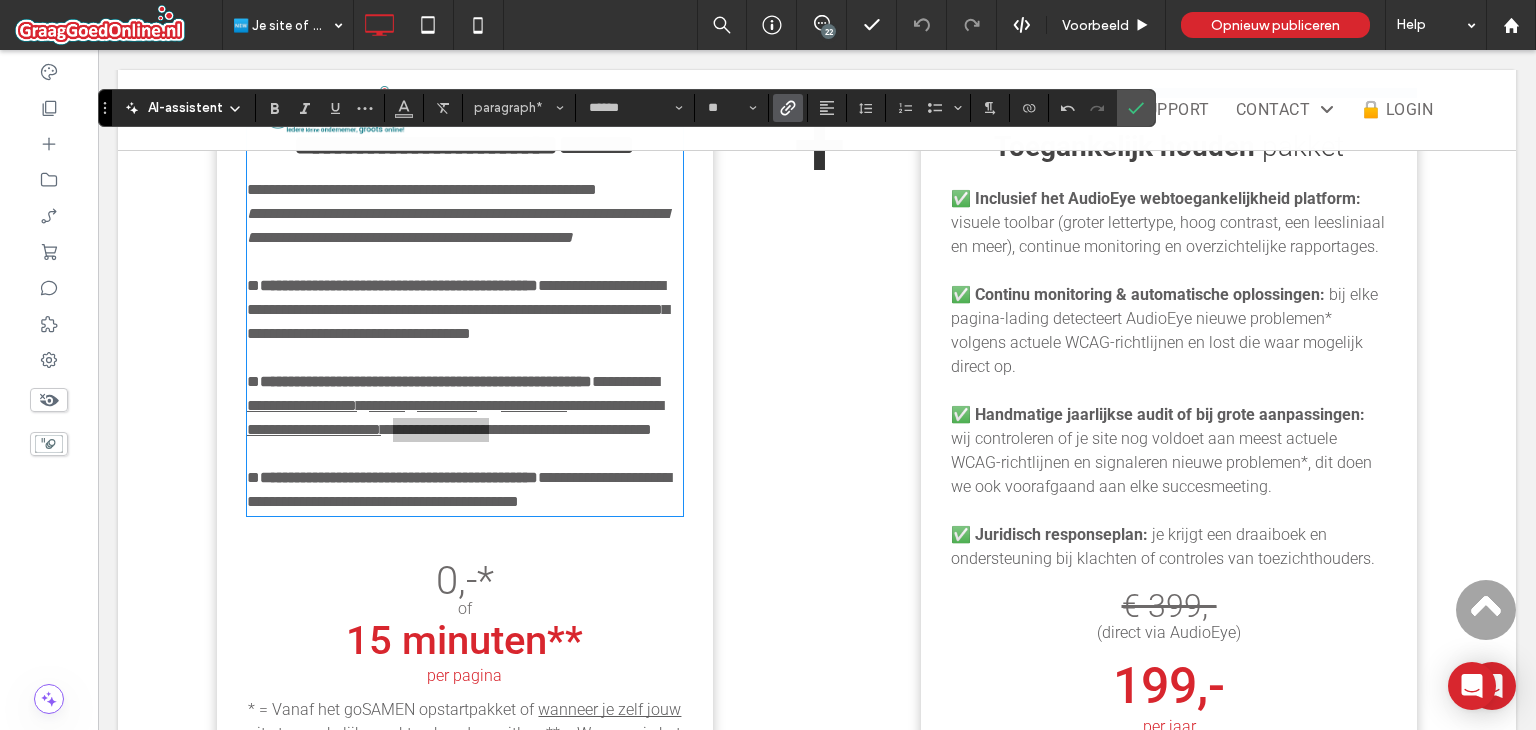 click 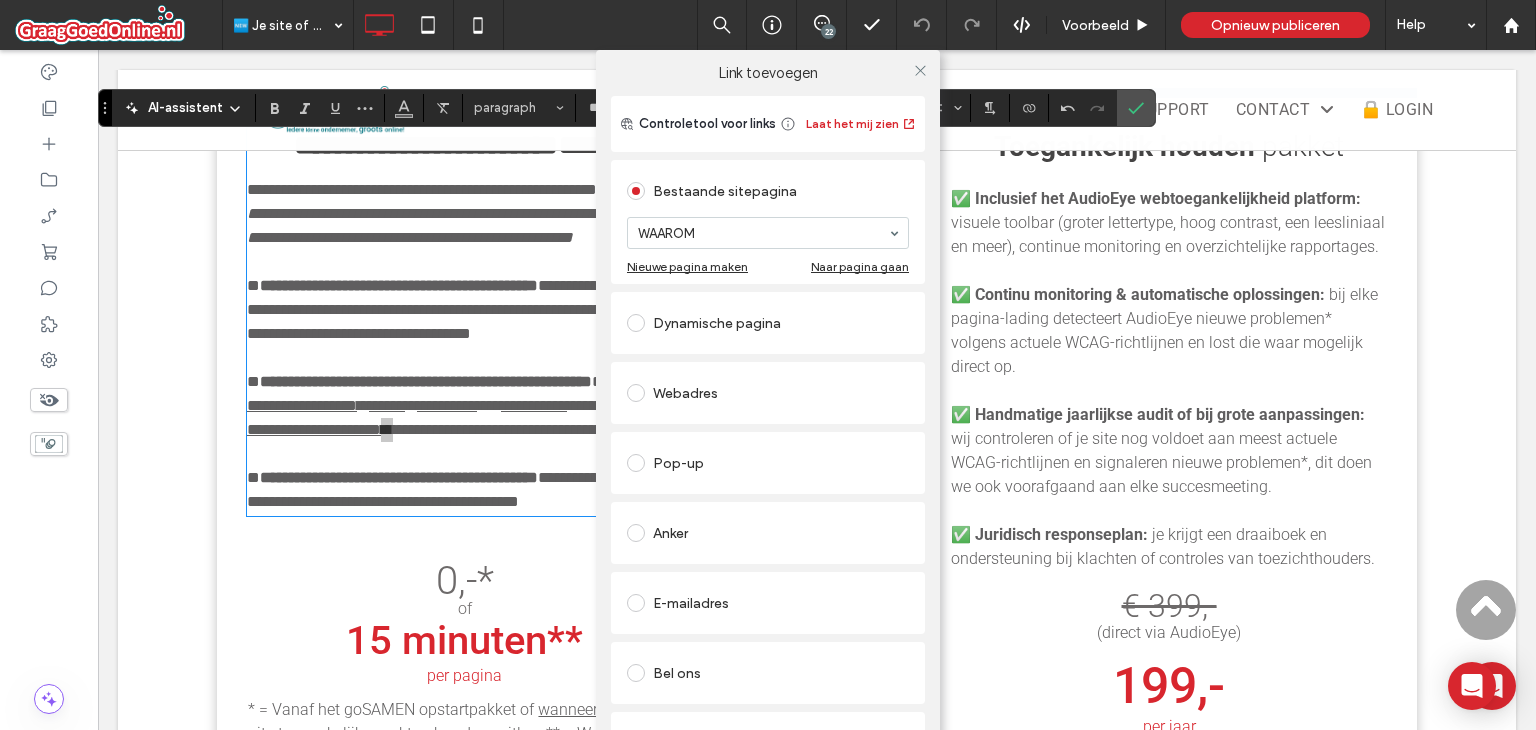 click on "Webadres" at bounding box center [768, 393] 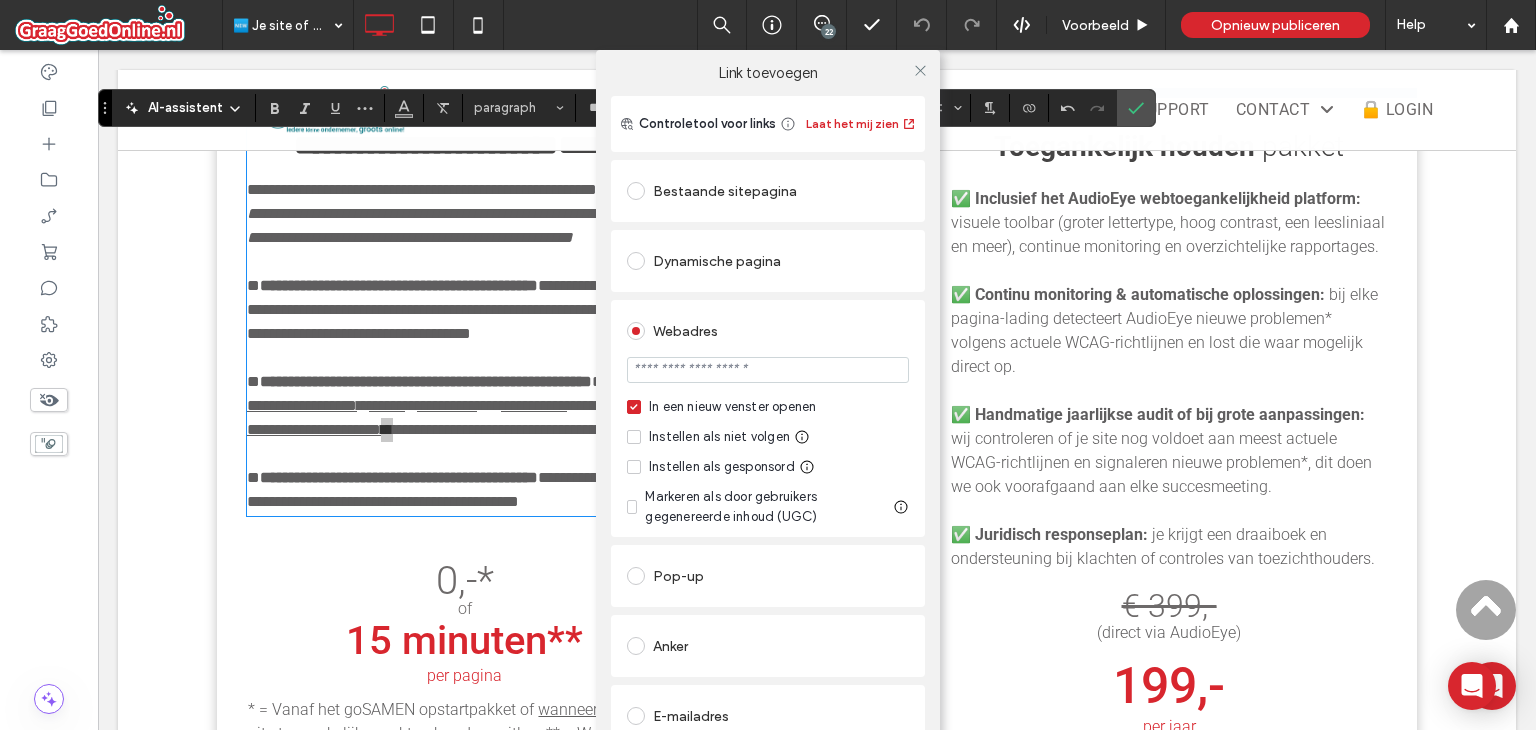 click at bounding box center (768, 370) 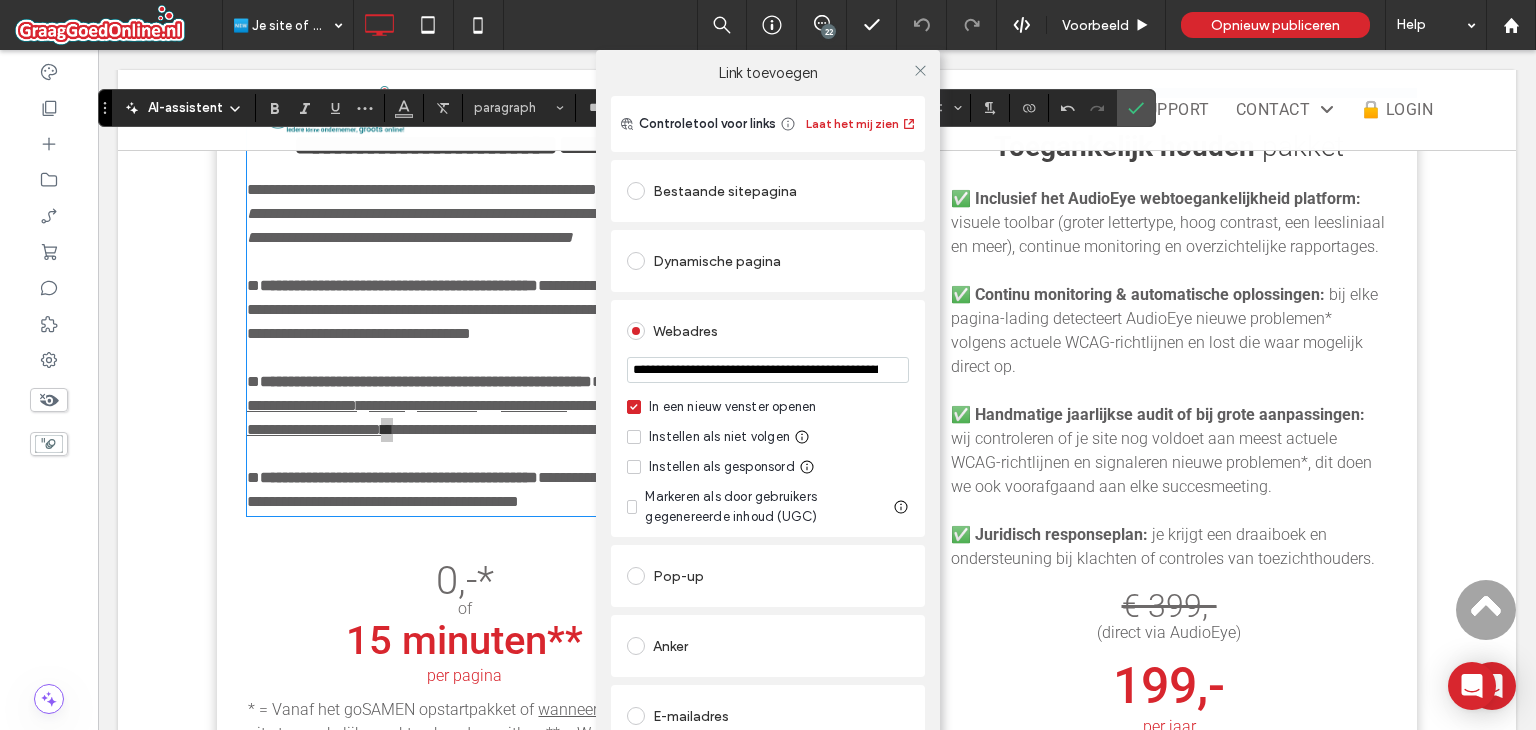 scroll, scrollTop: 0, scrollLeft: 514, axis: horizontal 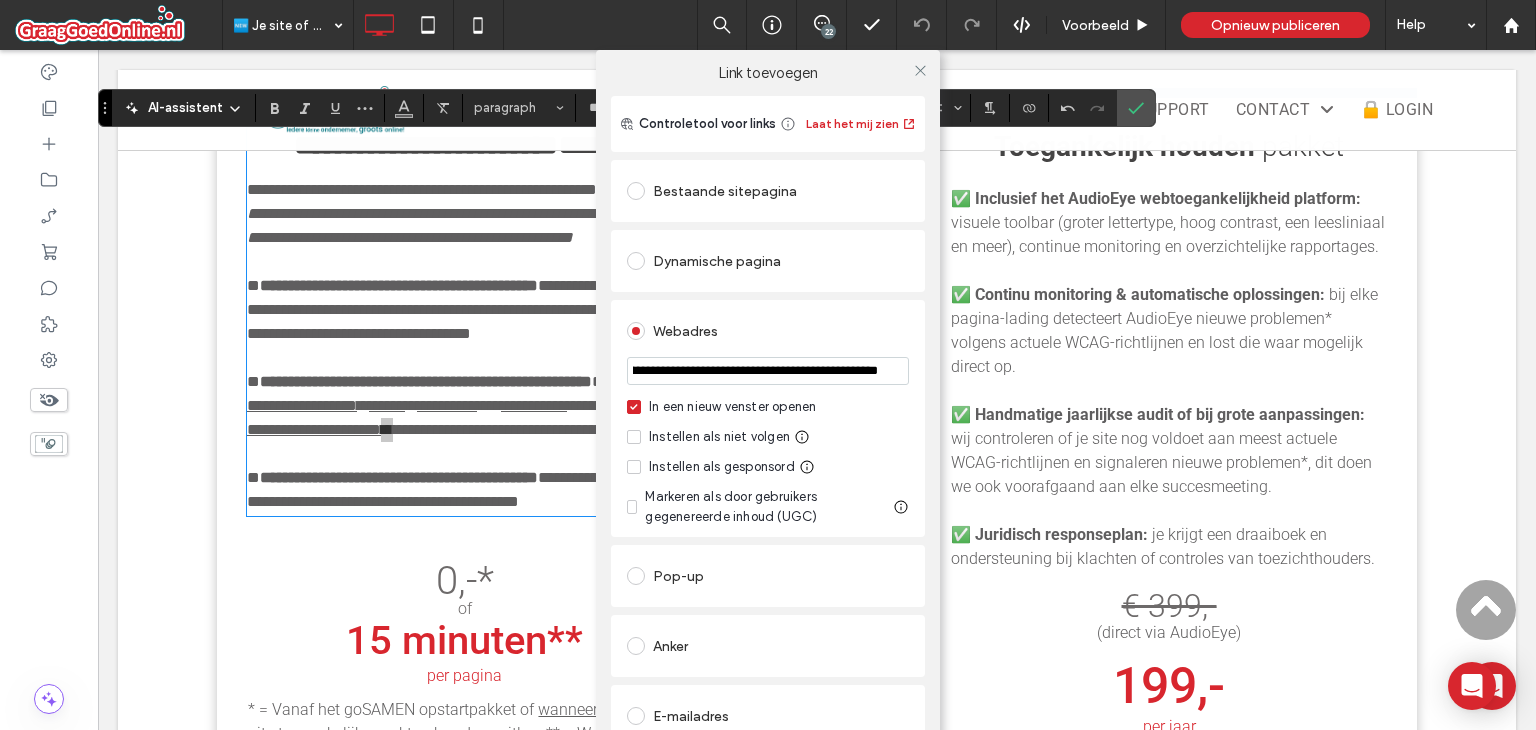 type on "**********" 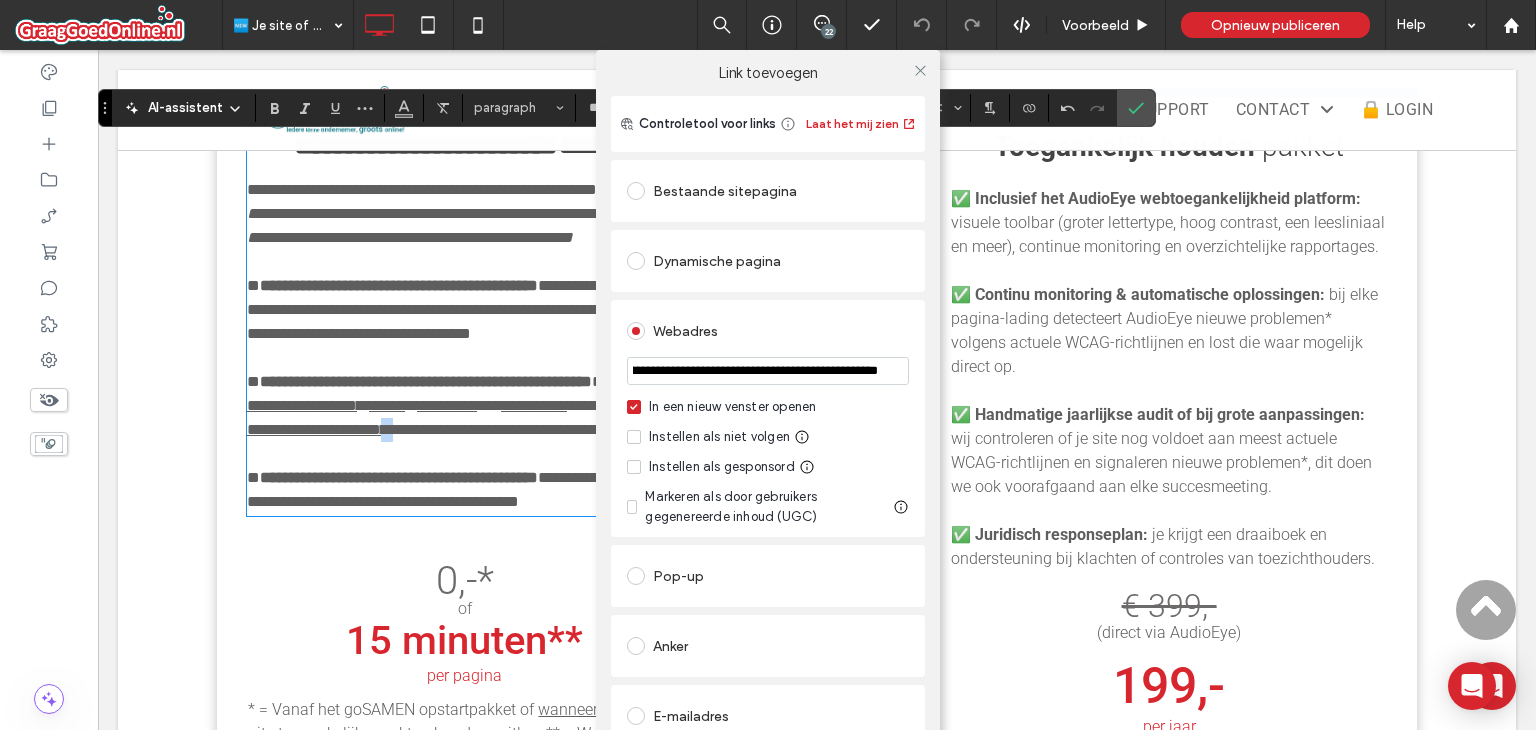 scroll, scrollTop: 0, scrollLeft: 0, axis: both 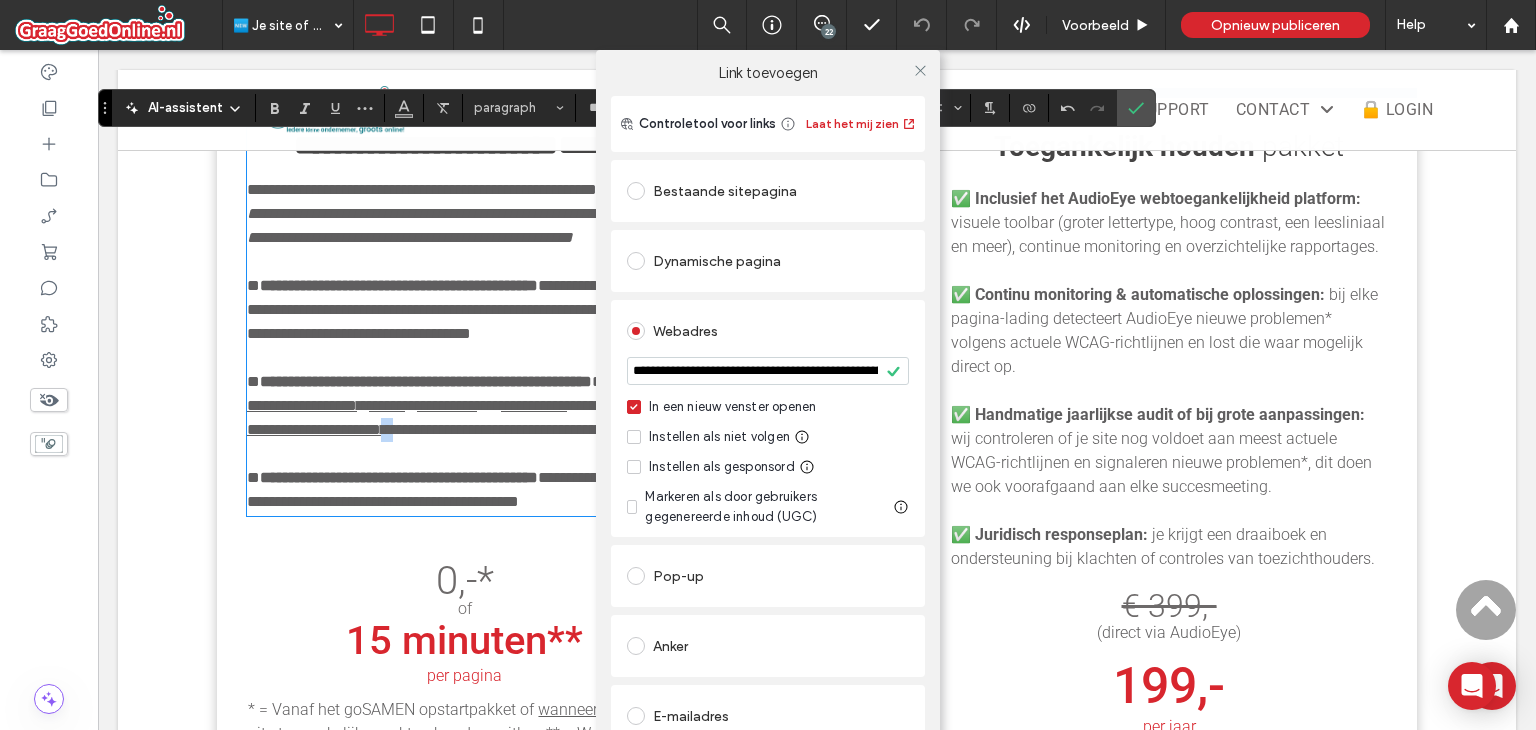 click on "Instellen als niet volgen" at bounding box center [719, 437] 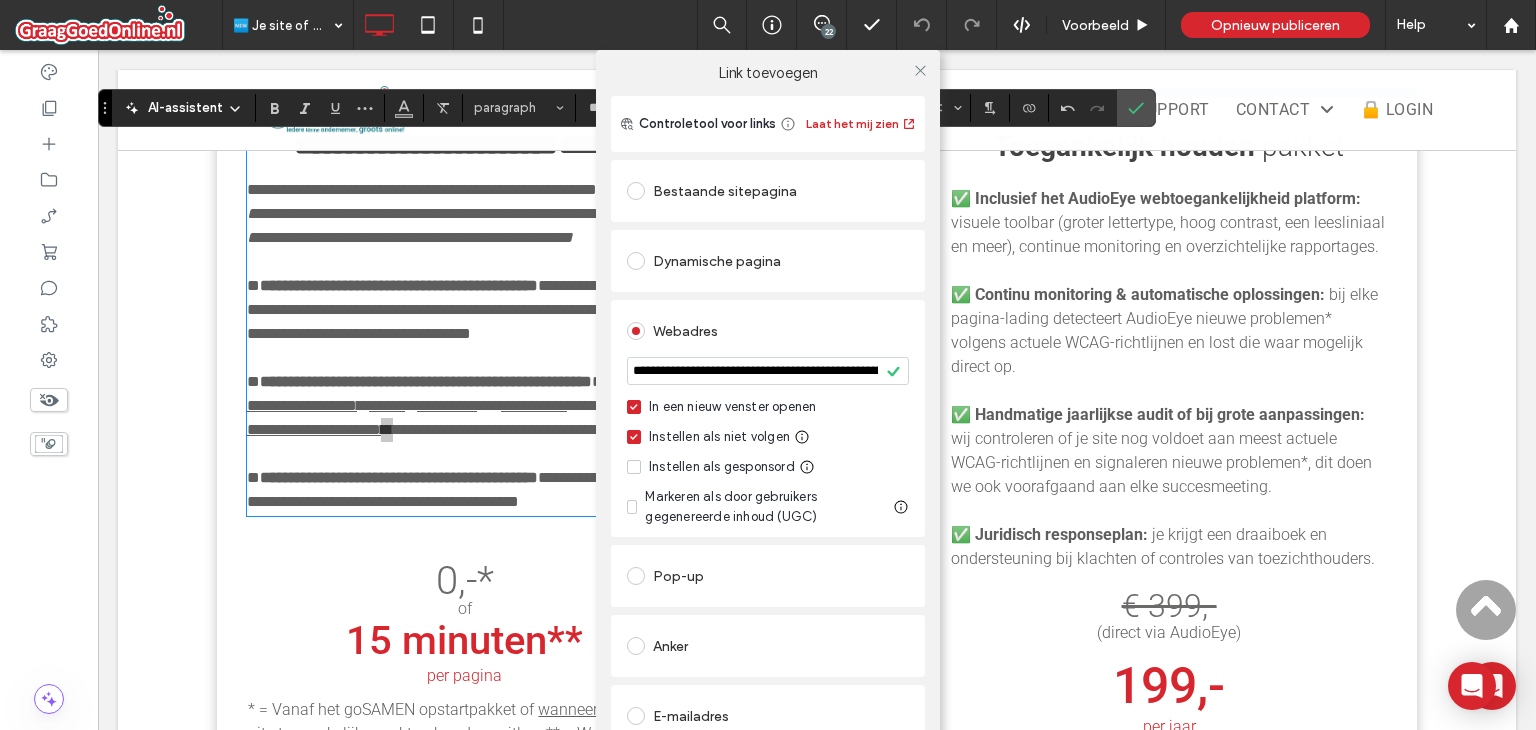 click on "**********" at bounding box center [768, 371] 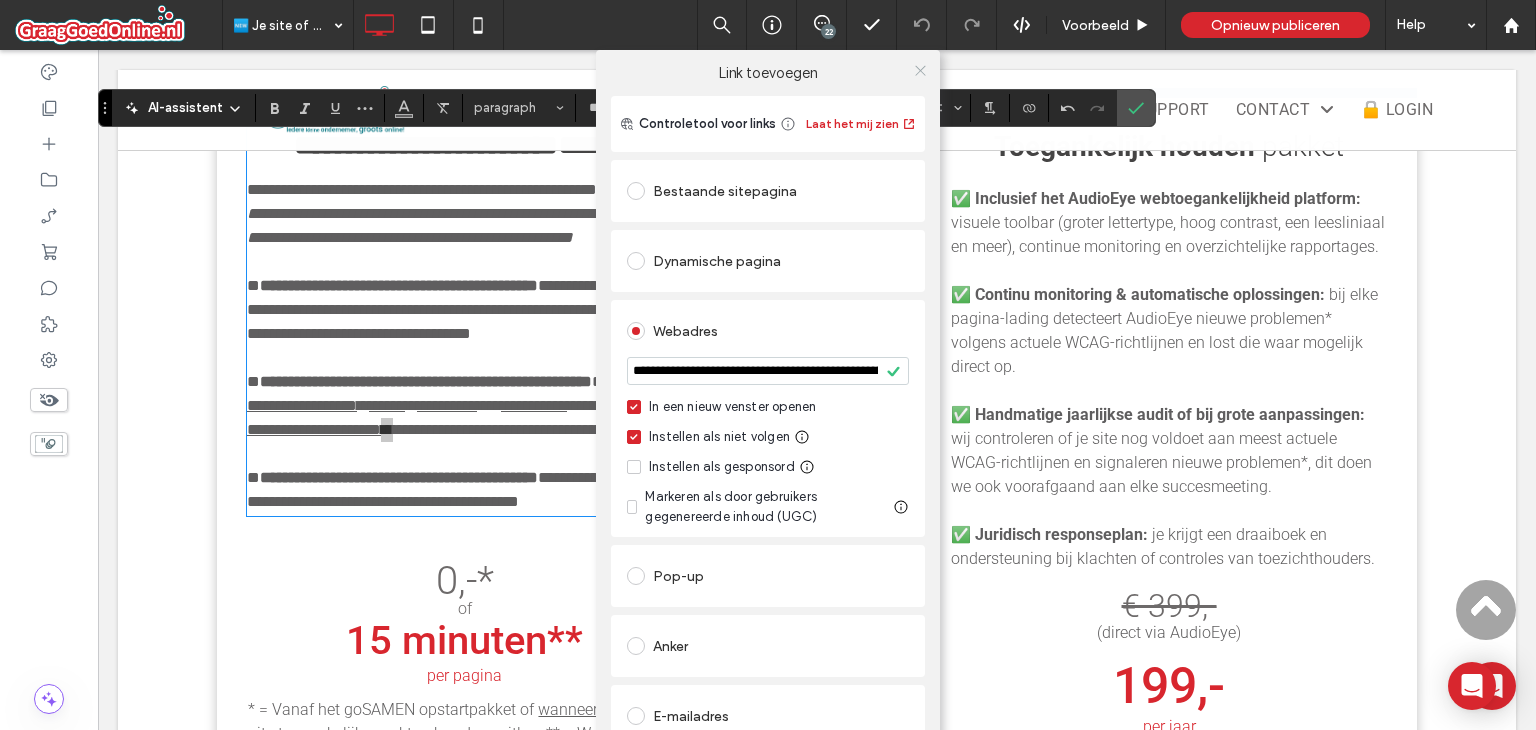 click 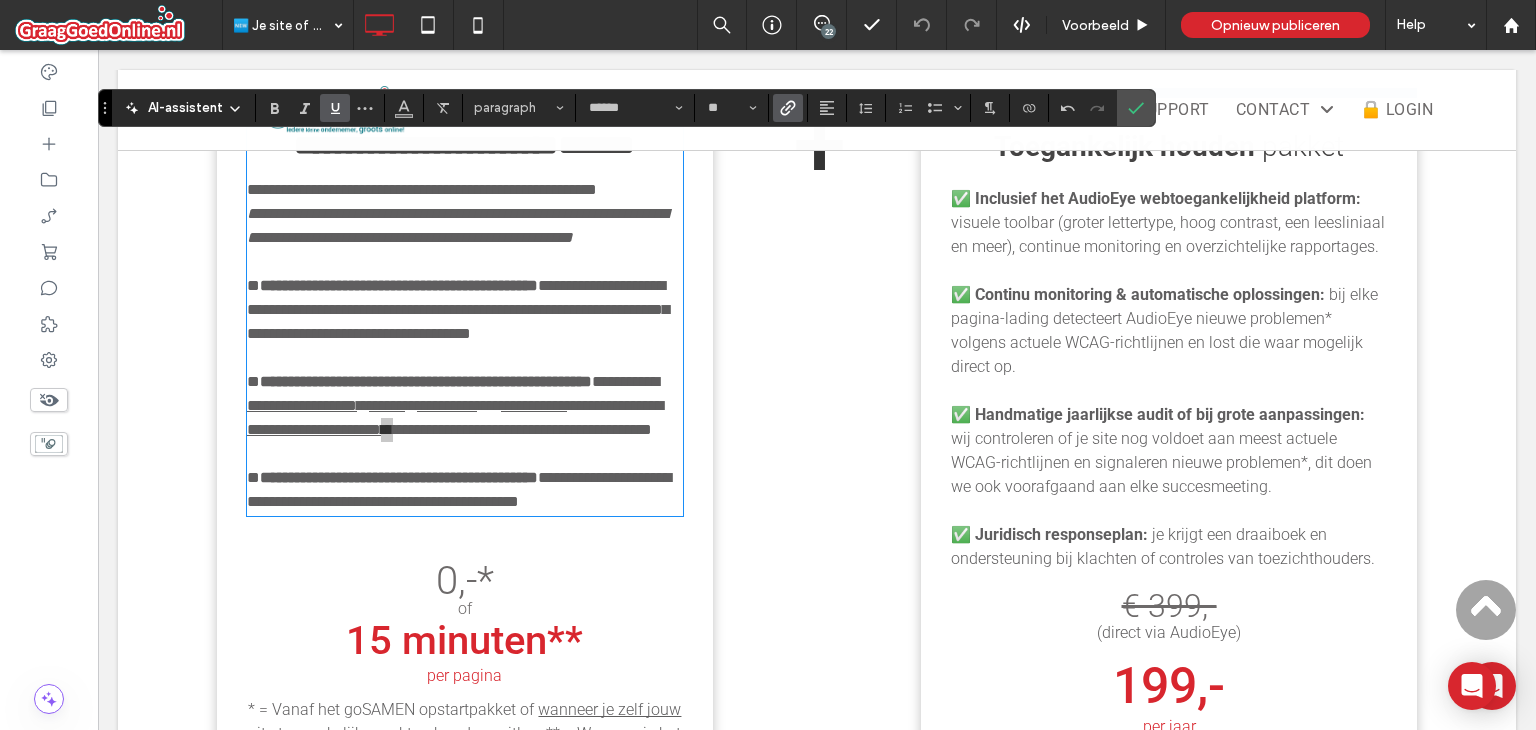 drag, startPoint x: 337, startPoint y: 104, endPoint x: 715, endPoint y: 185, distance: 386.58118 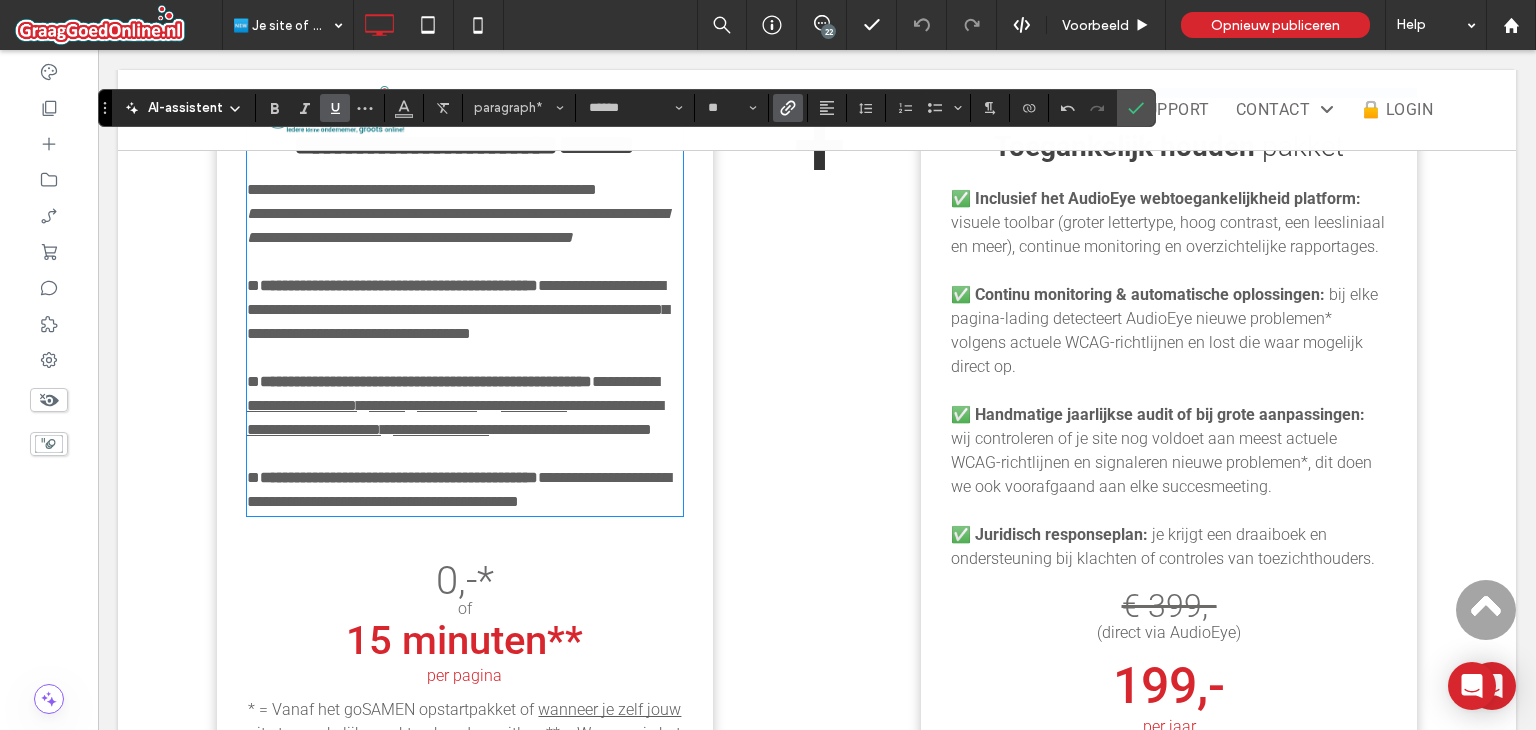 click on "**********" at bounding box center (570, 429) 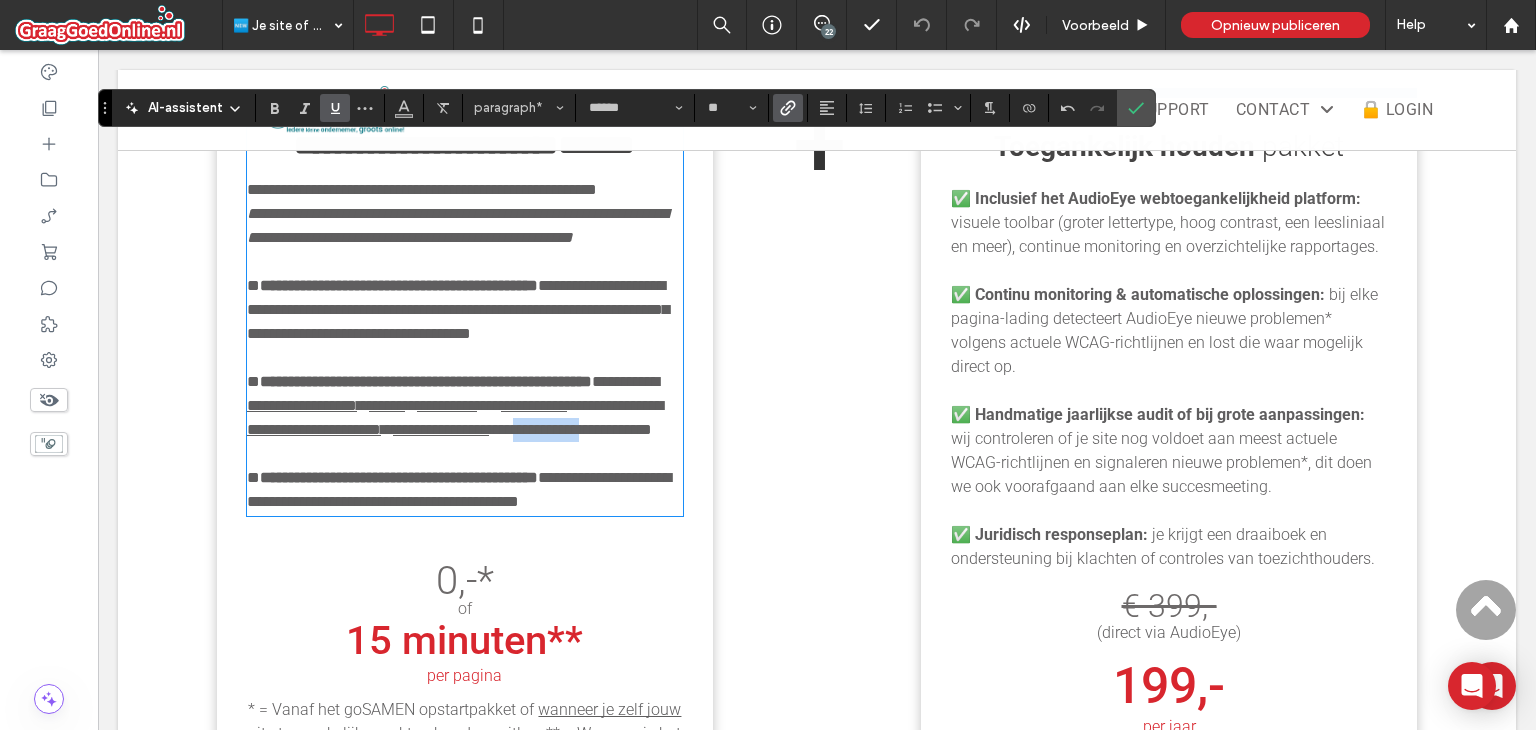 click on "**********" at bounding box center (570, 429) 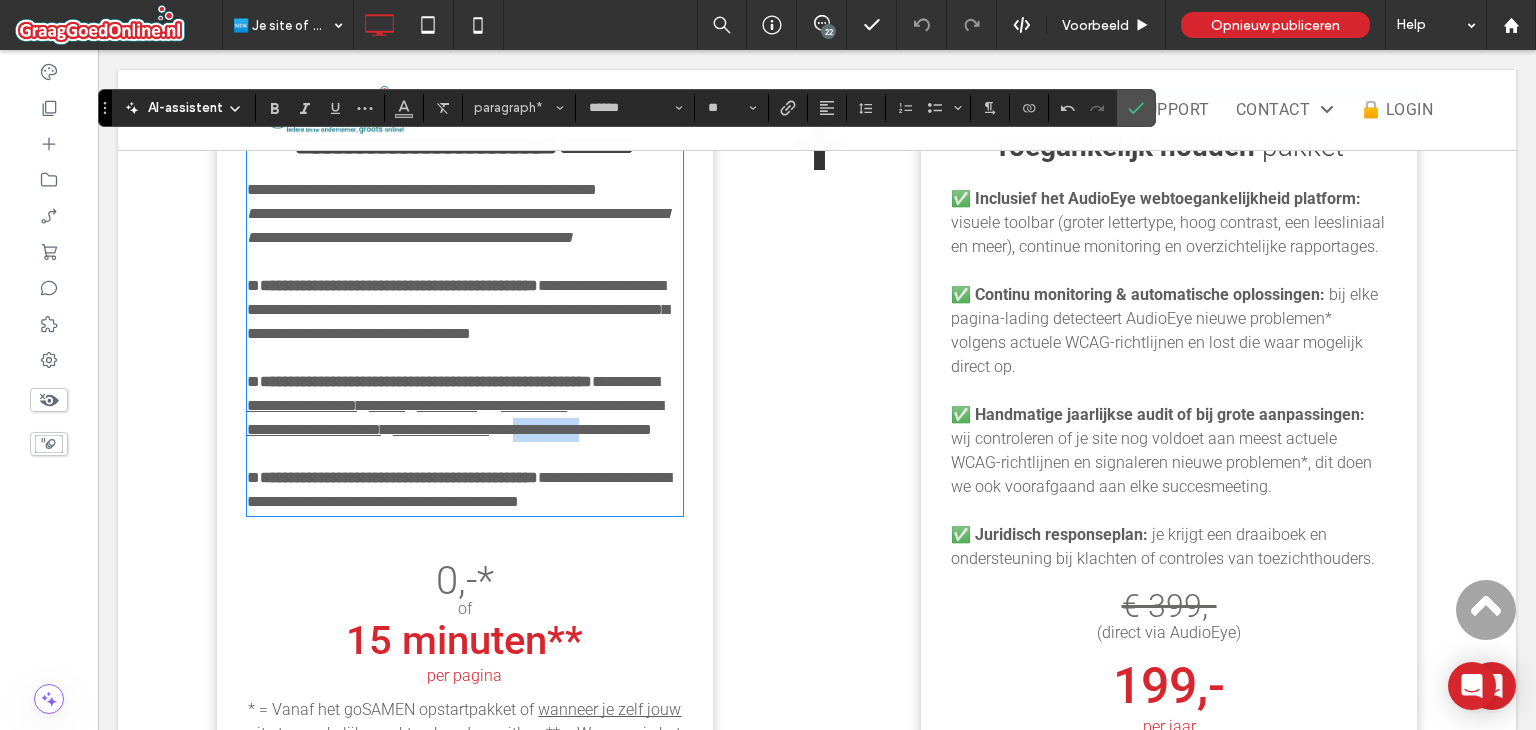 click on "**********" at bounding box center (570, 429) 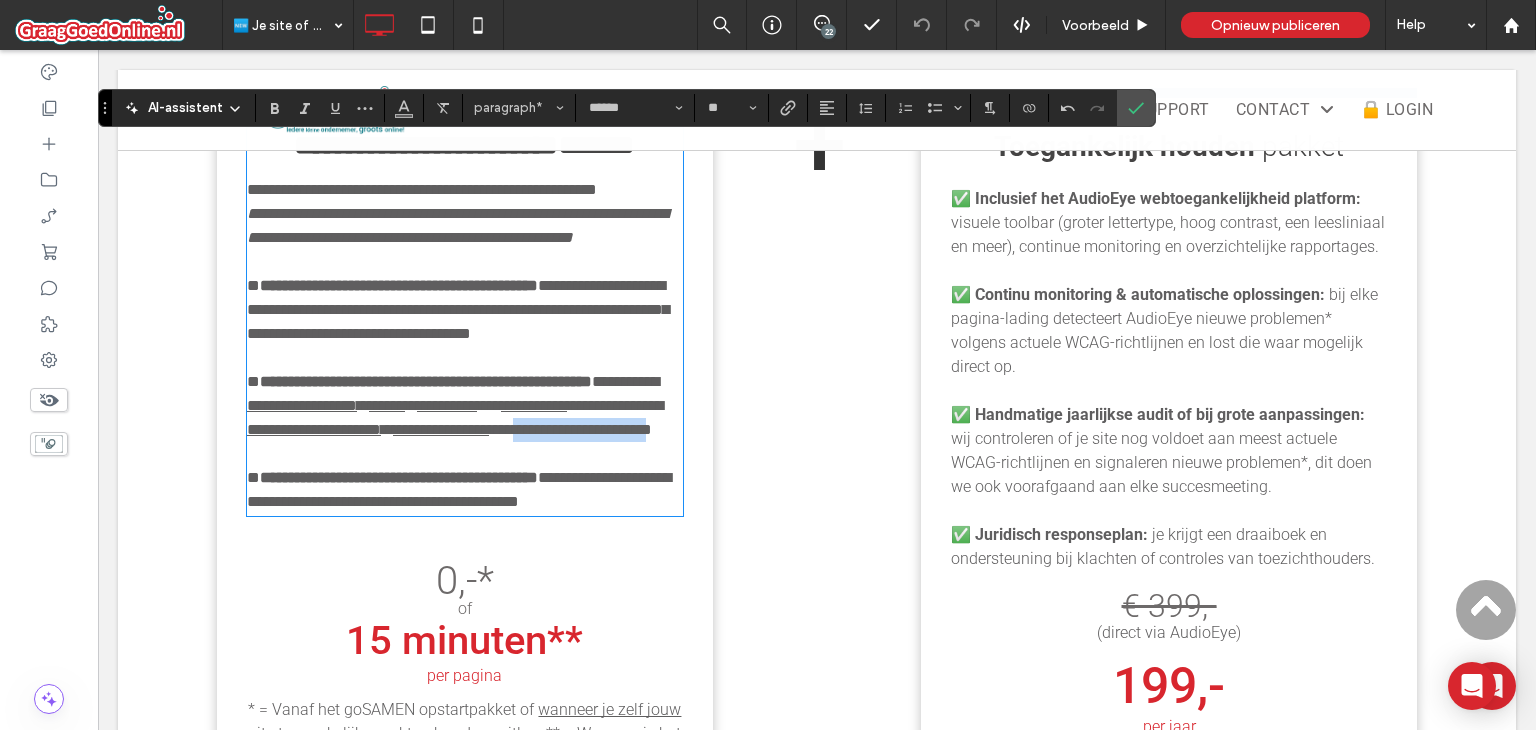 click on "**********" at bounding box center (570, 429) 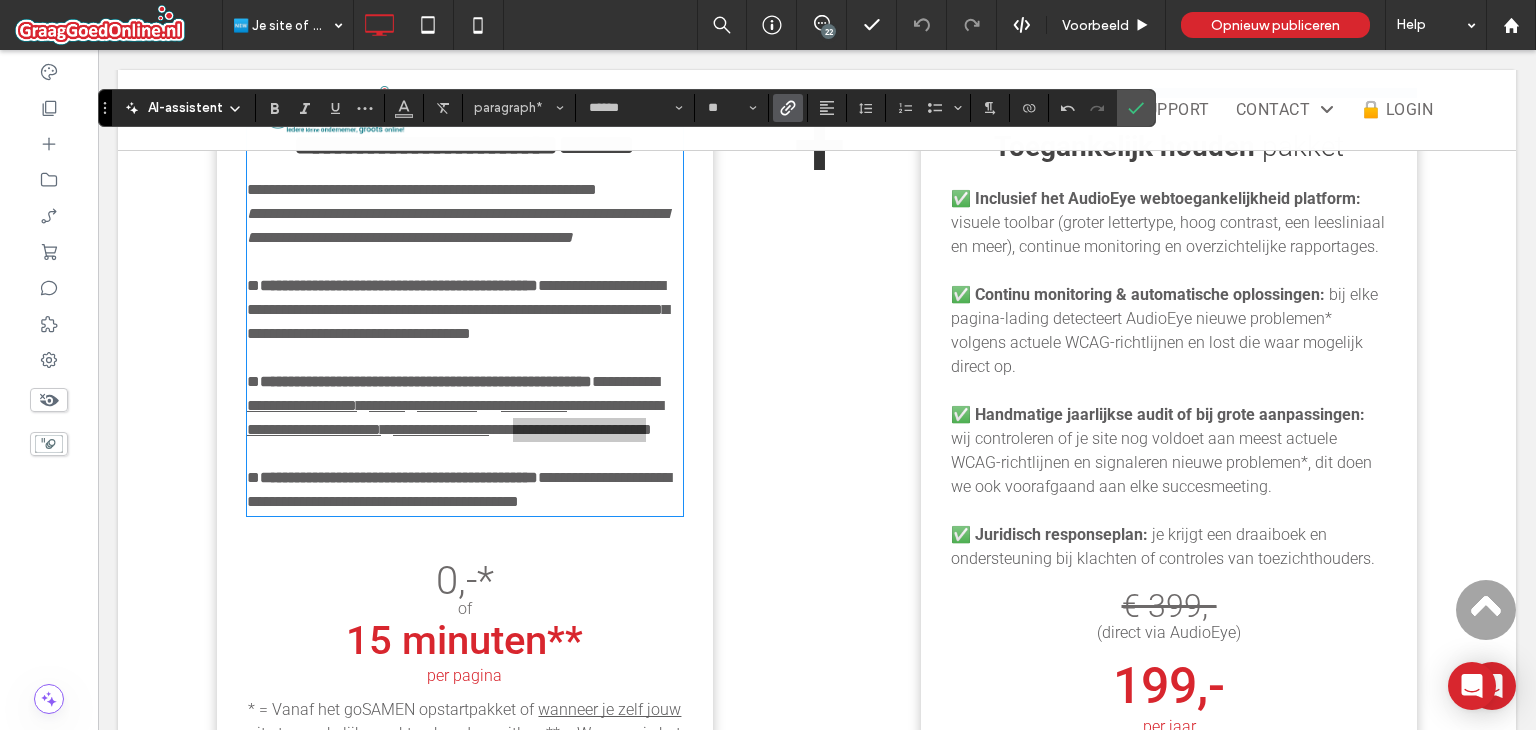 click 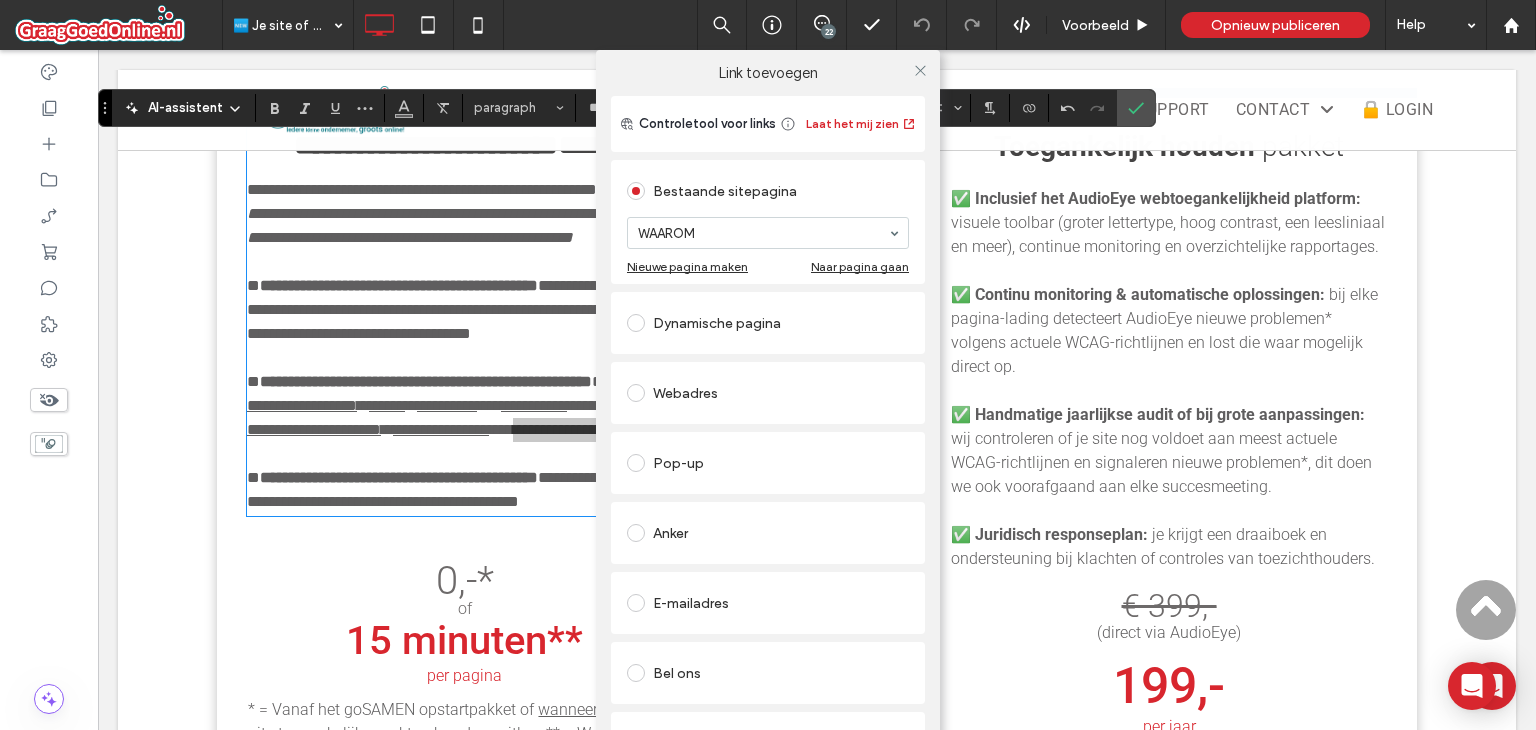 click on "Webadres" at bounding box center [768, 393] 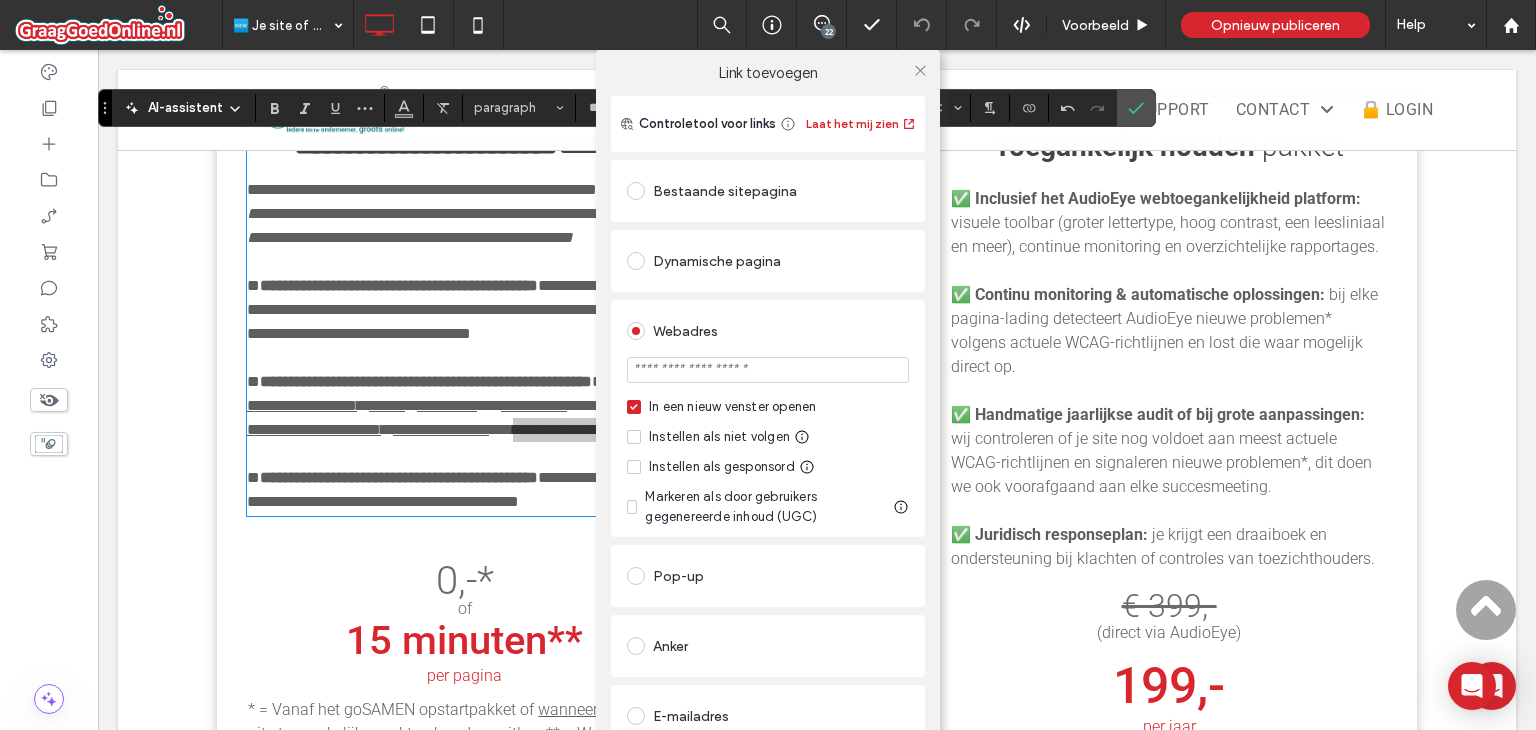 click at bounding box center [768, 370] 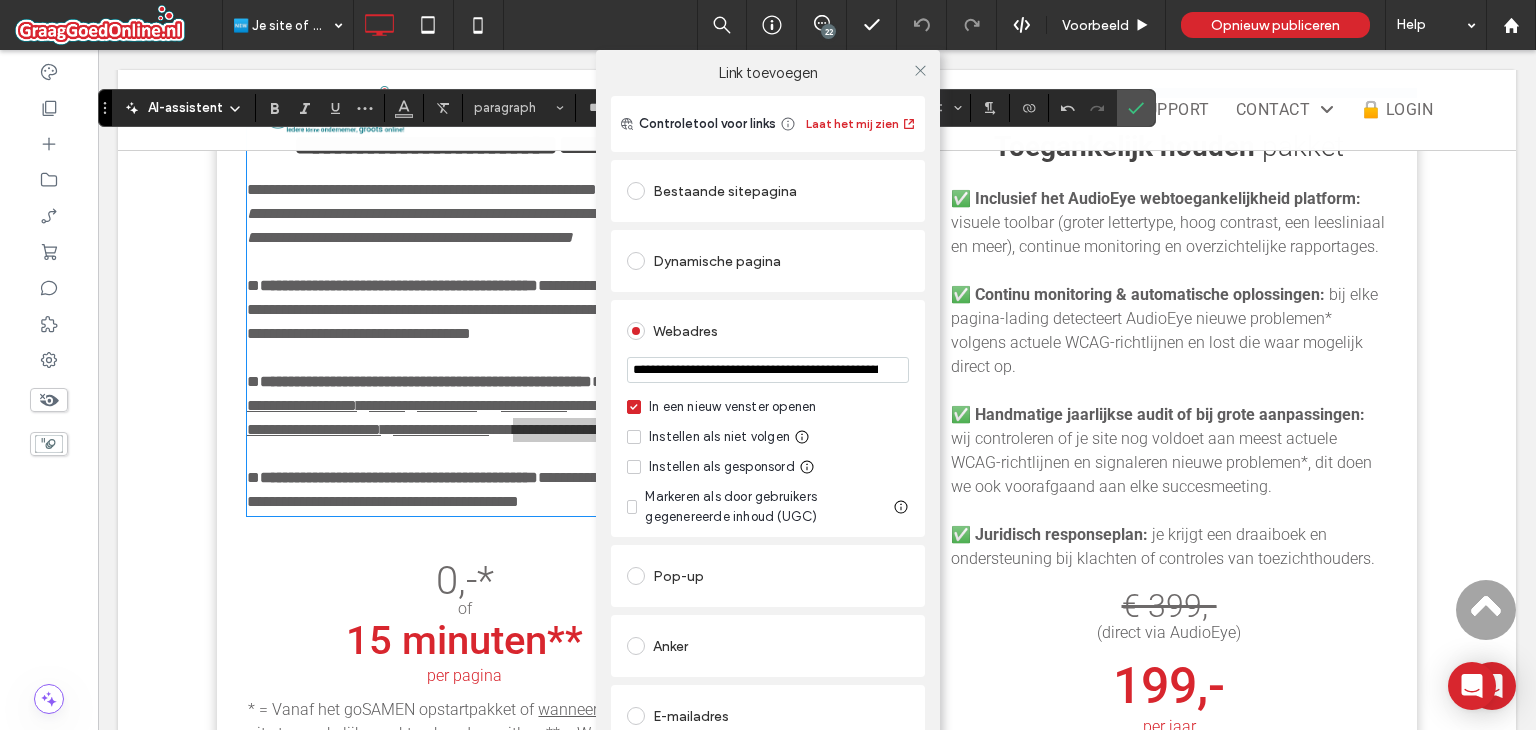 scroll, scrollTop: 0, scrollLeft: 514, axis: horizontal 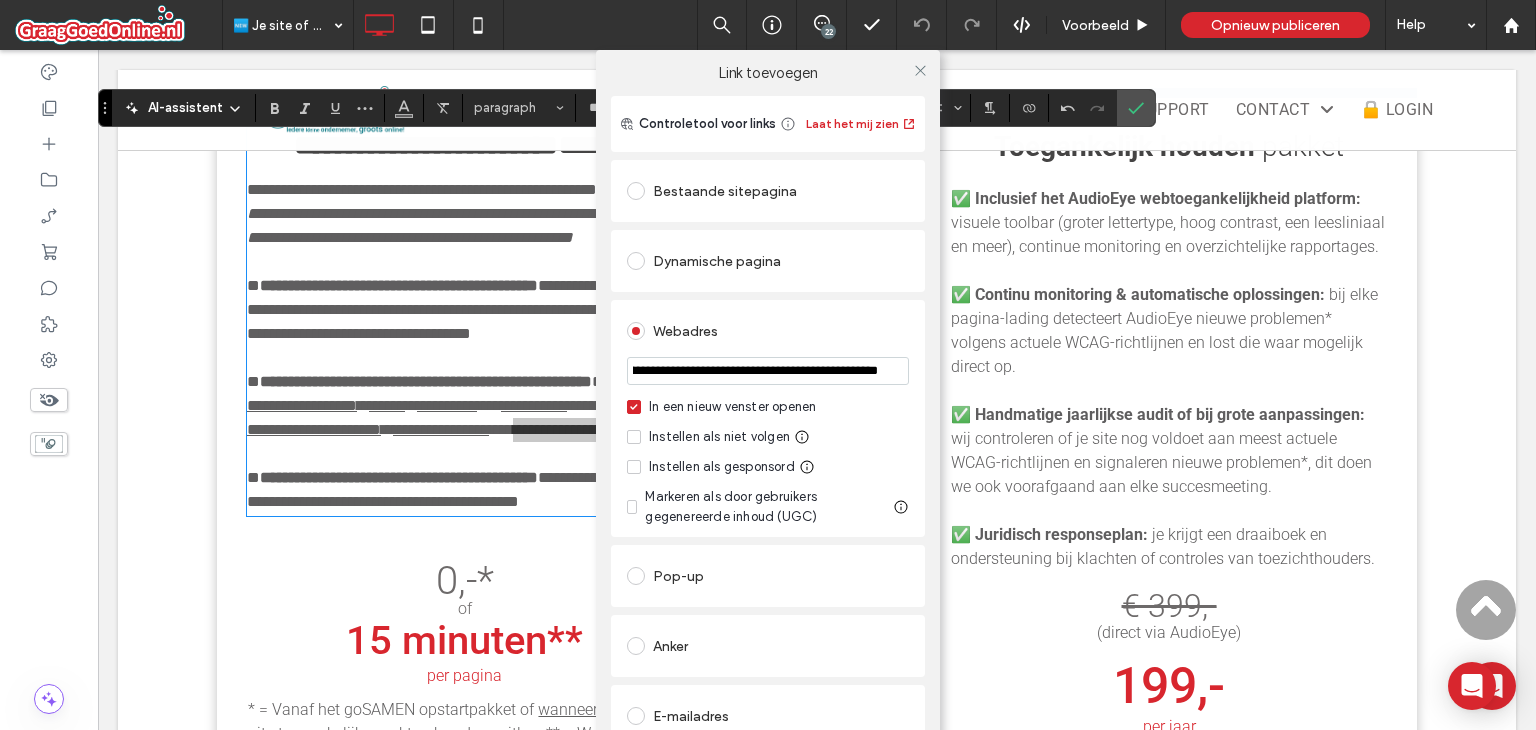 type on "**********" 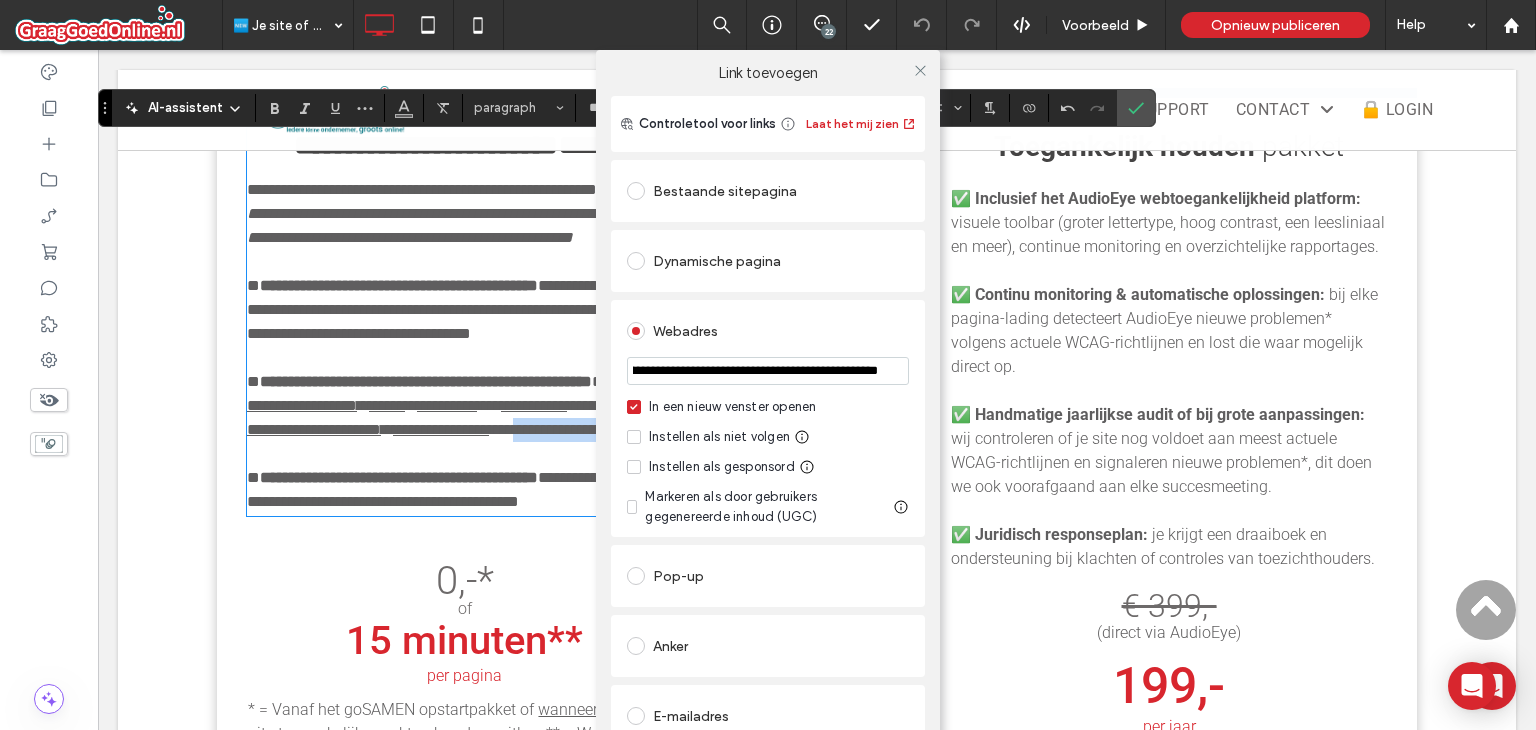 scroll, scrollTop: 0, scrollLeft: 0, axis: both 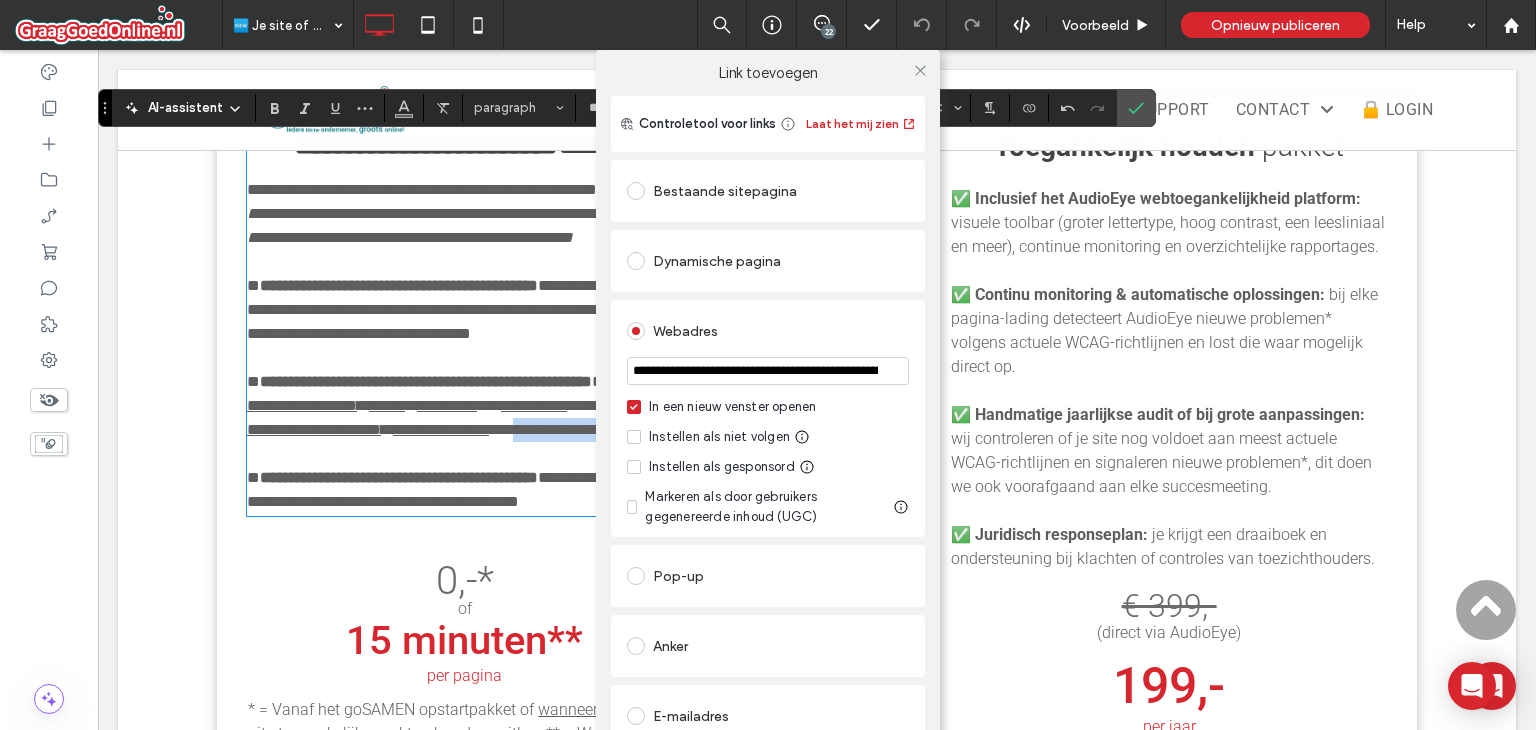 click on "Instellen als niet volgen" at bounding box center (719, 437) 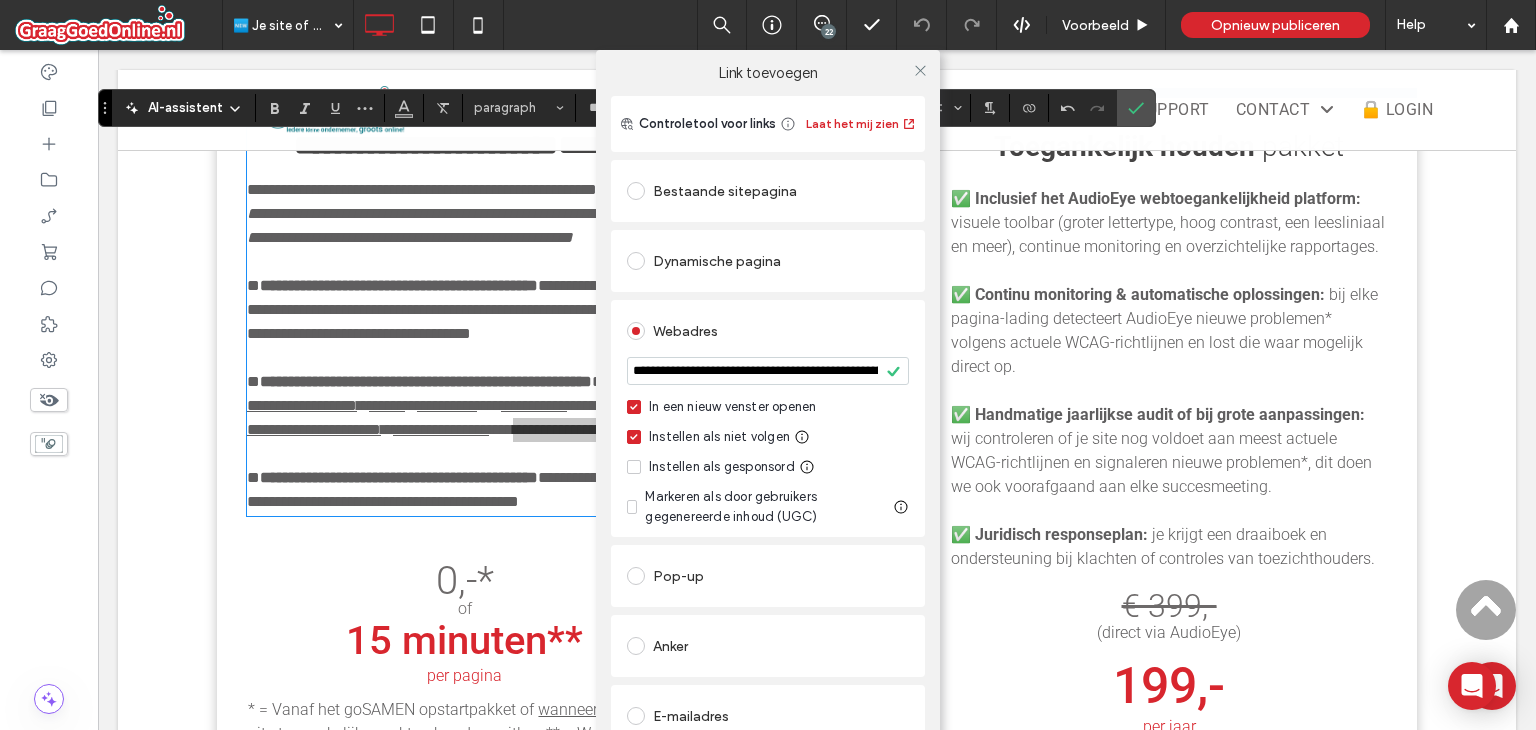 click on "**********" at bounding box center [768, 371] 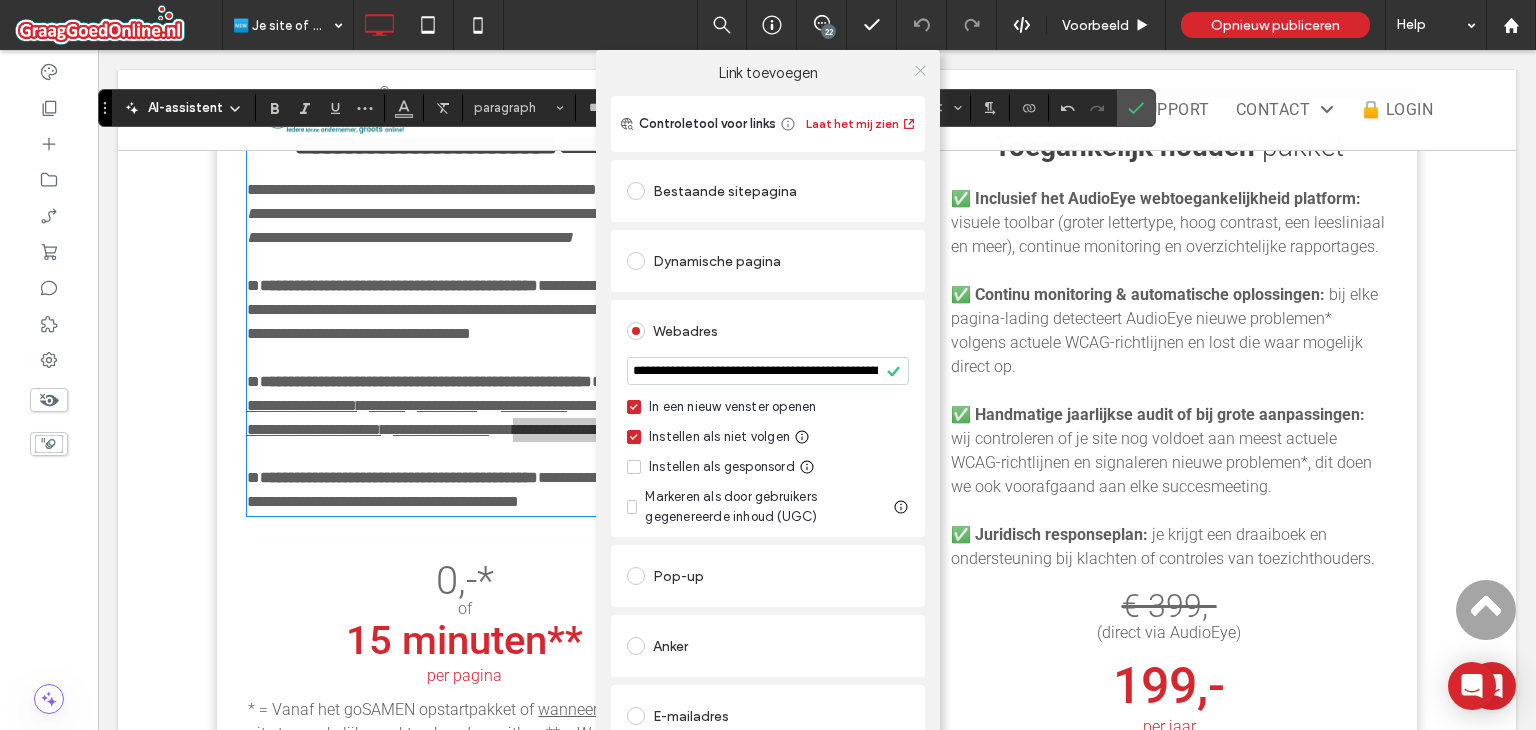 click 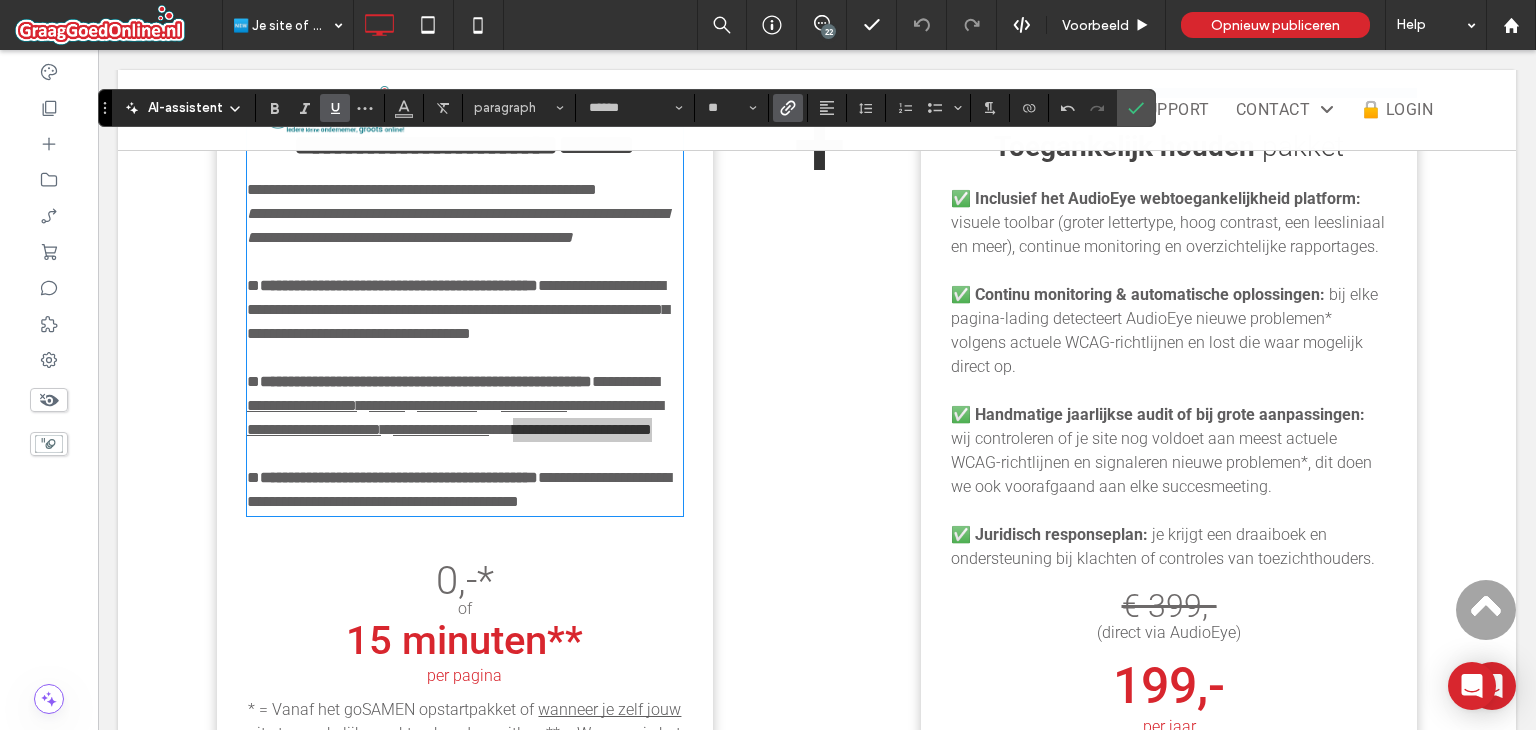click 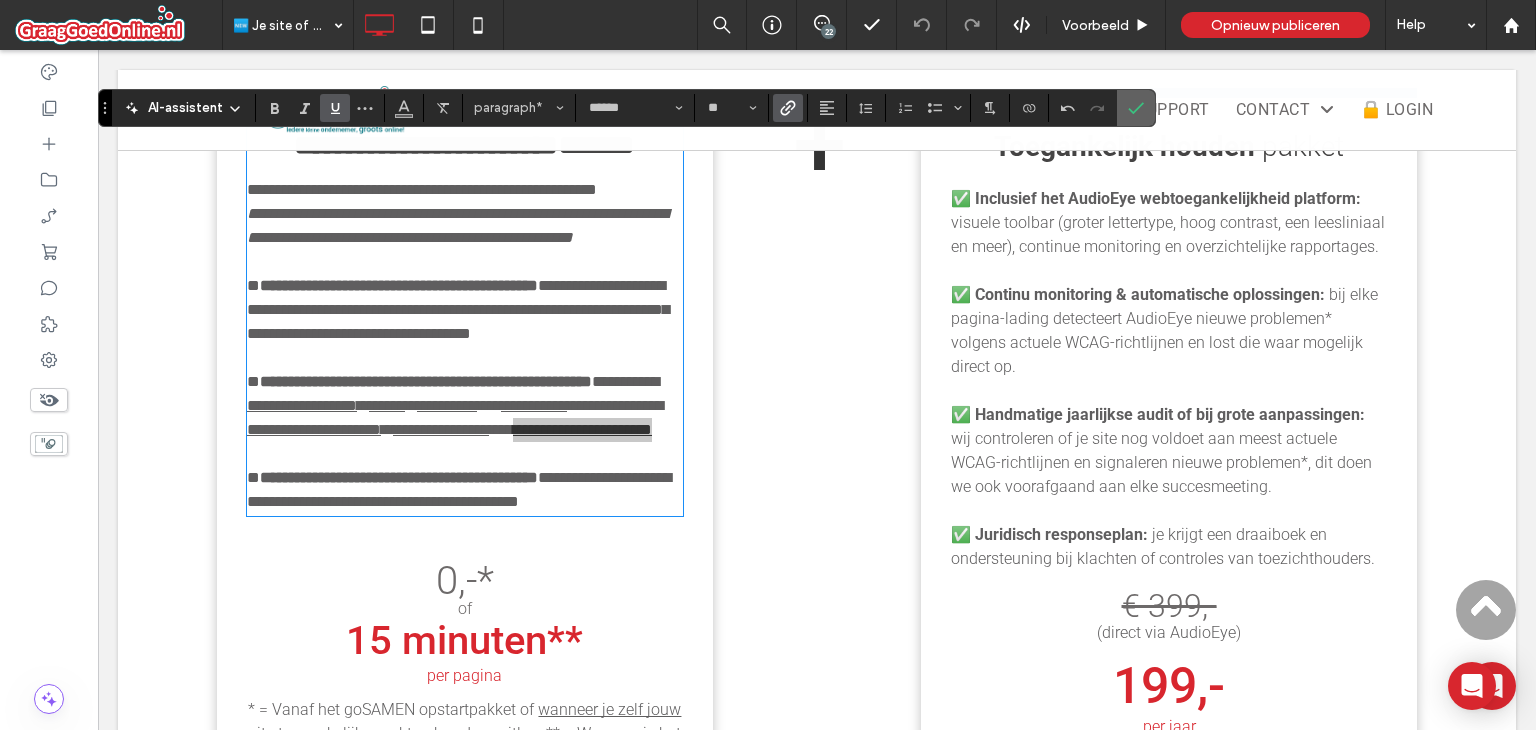 click at bounding box center (1132, 108) 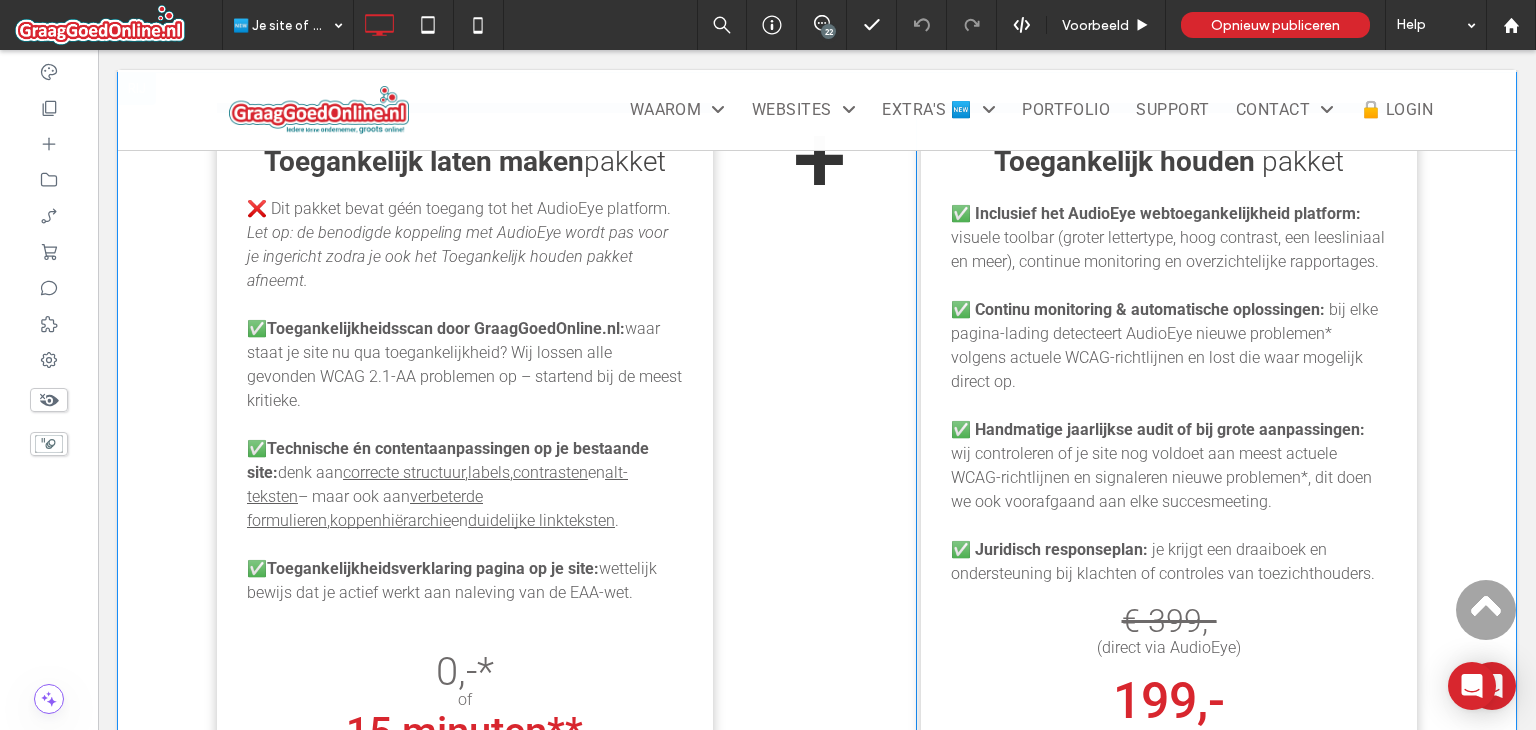 scroll, scrollTop: 2200, scrollLeft: 0, axis: vertical 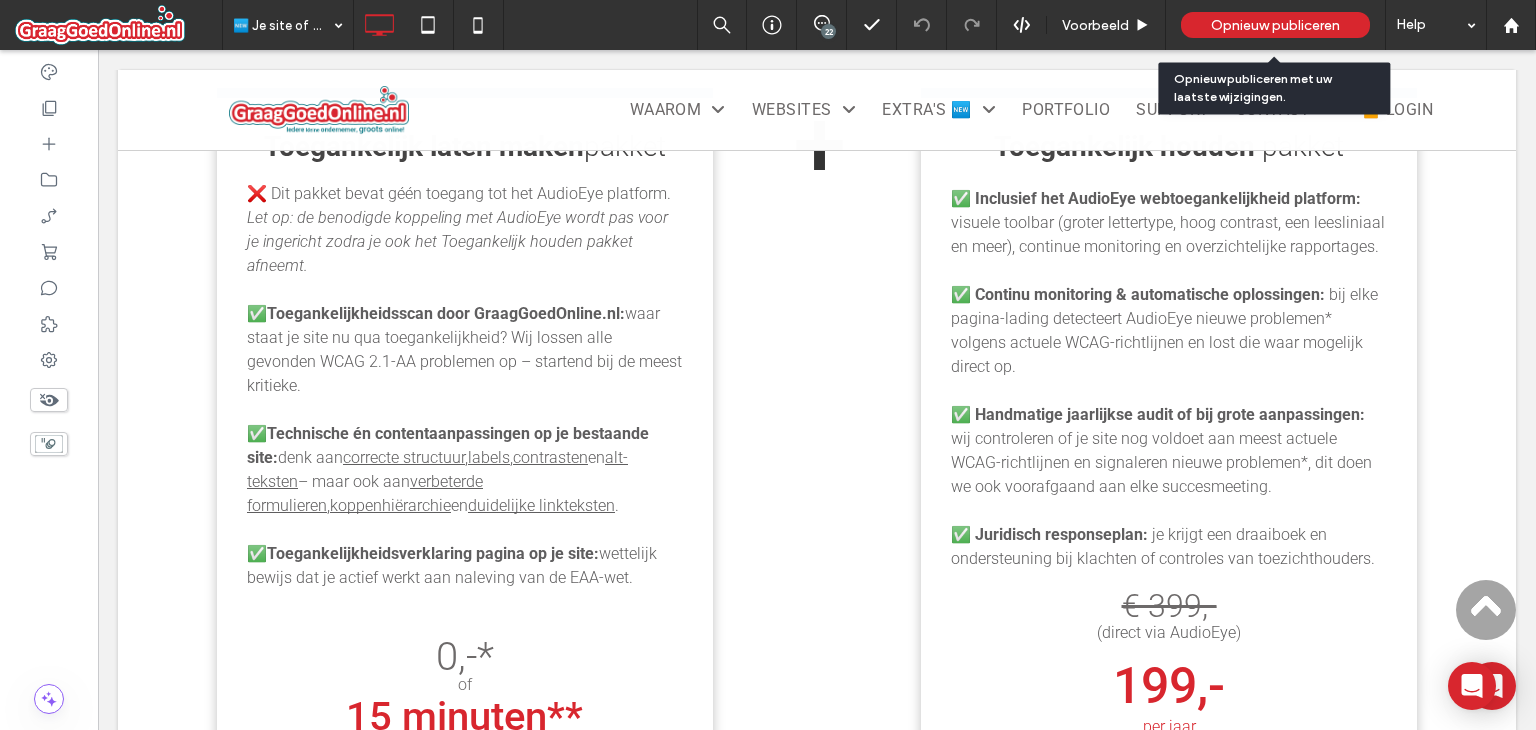 click on "Opnieuw publiceren" at bounding box center (1275, 25) 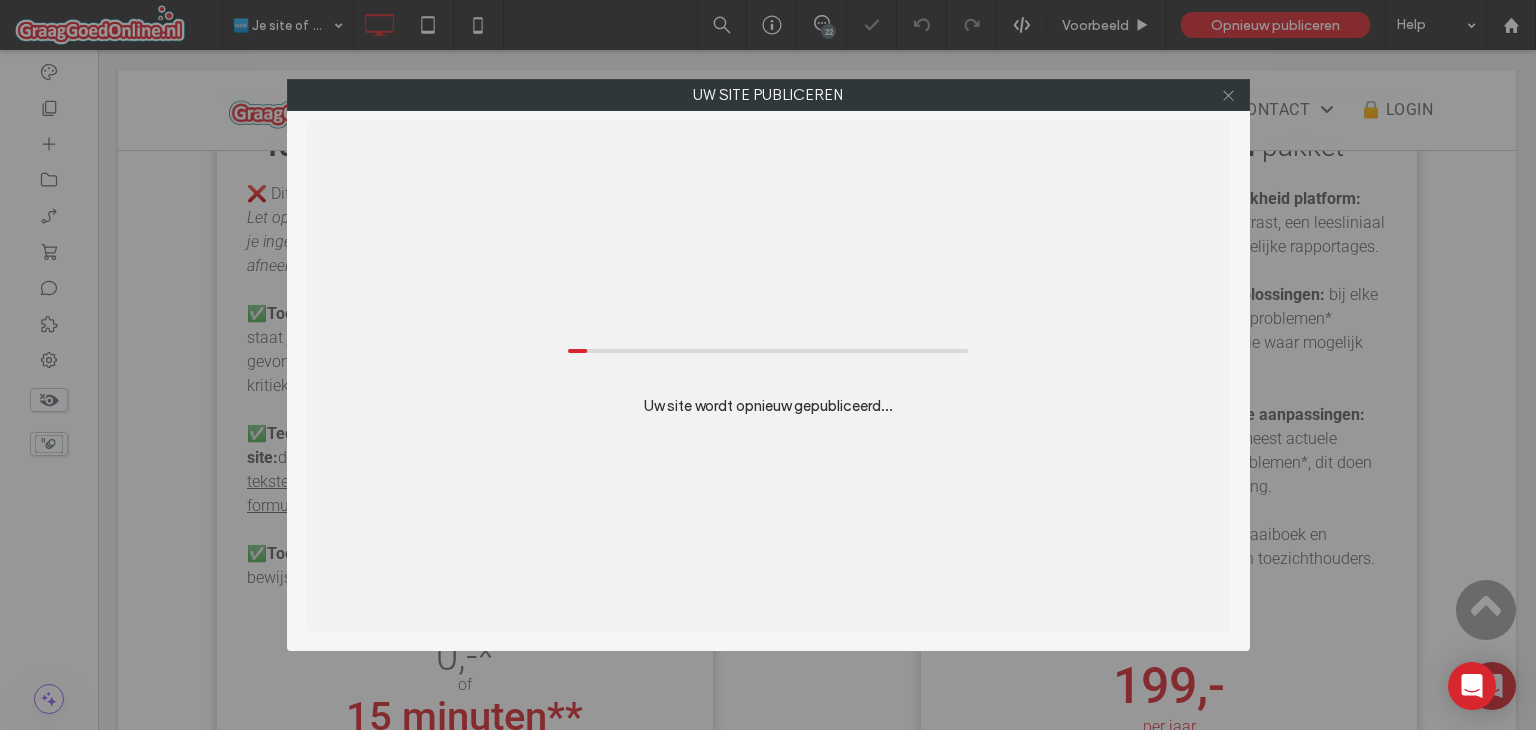 click 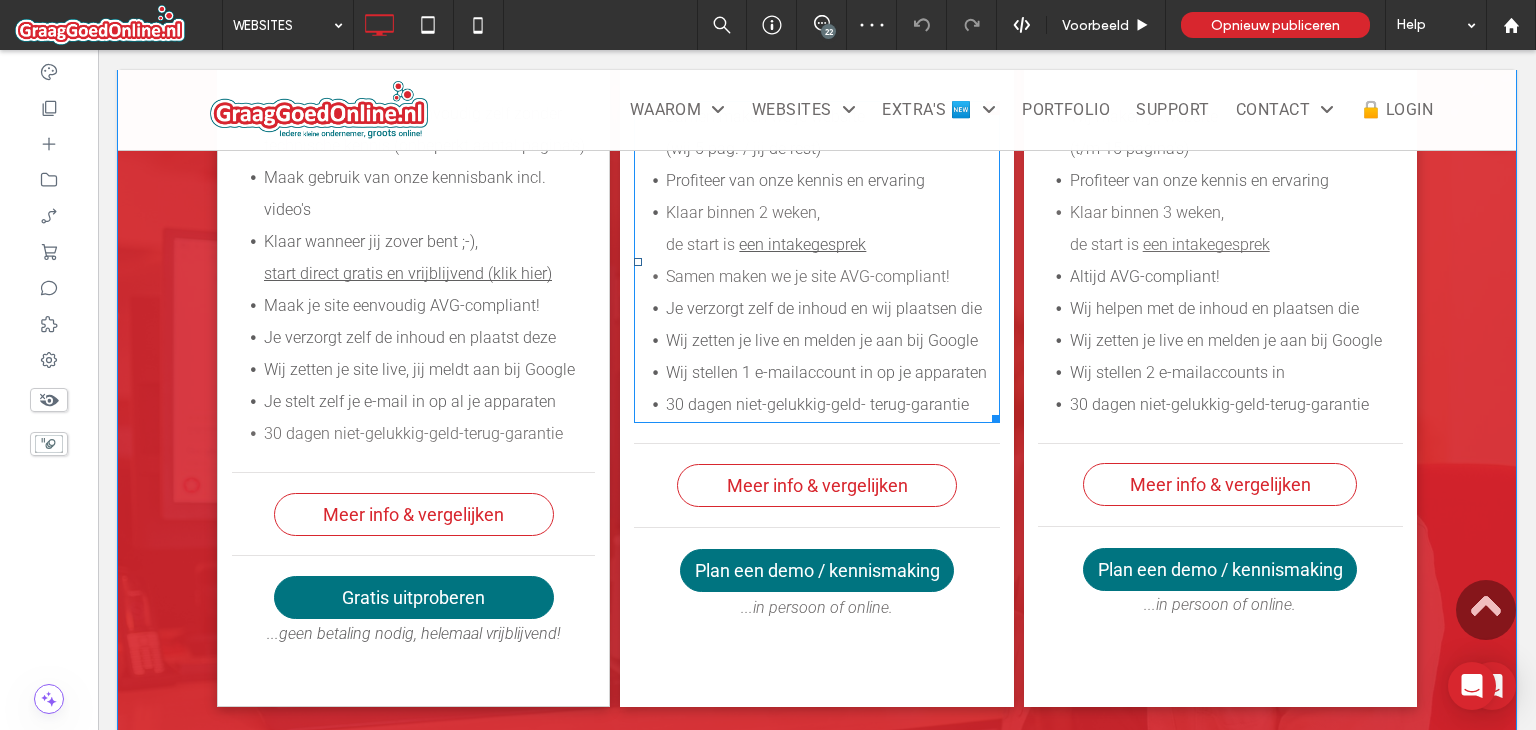 scroll, scrollTop: 2100, scrollLeft: 0, axis: vertical 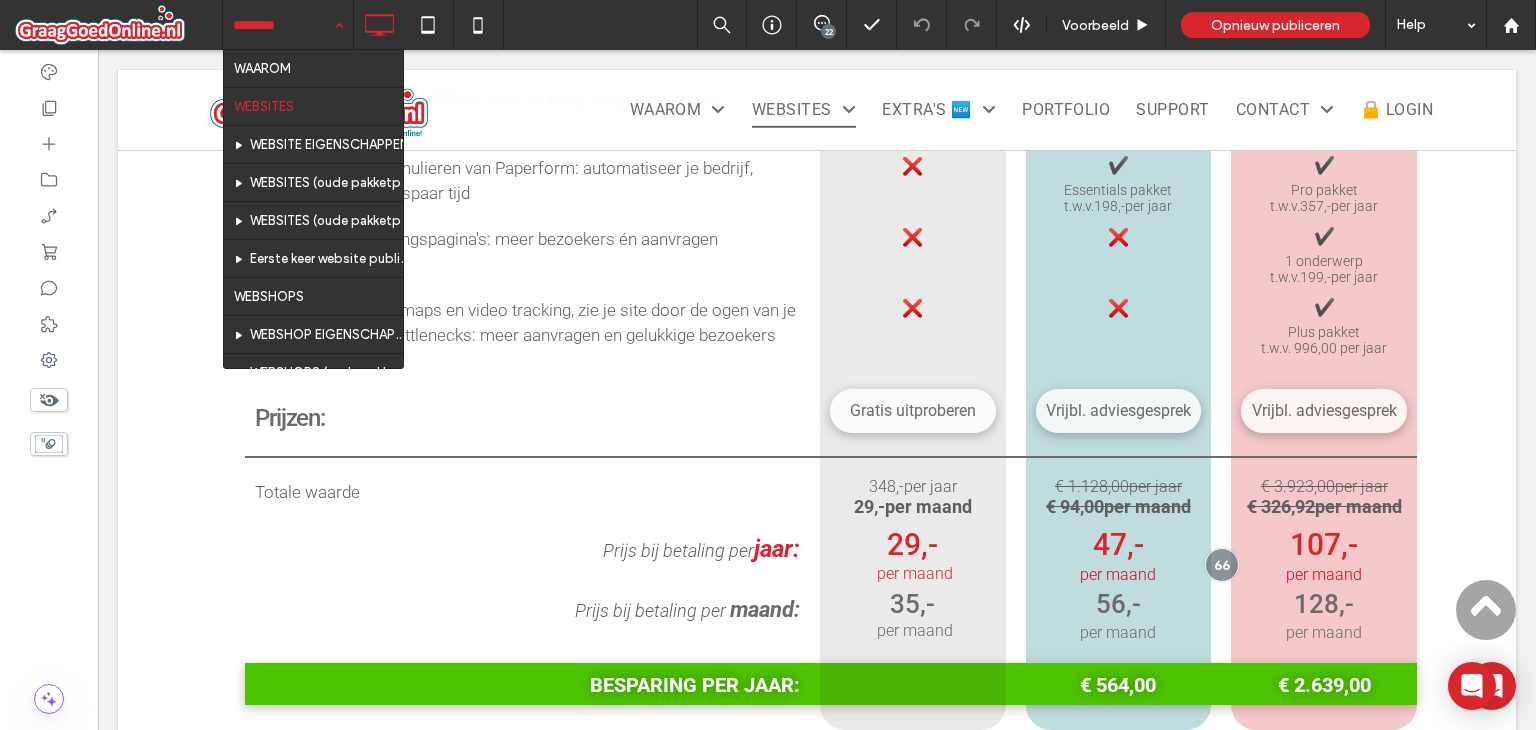 click at bounding box center [283, 25] 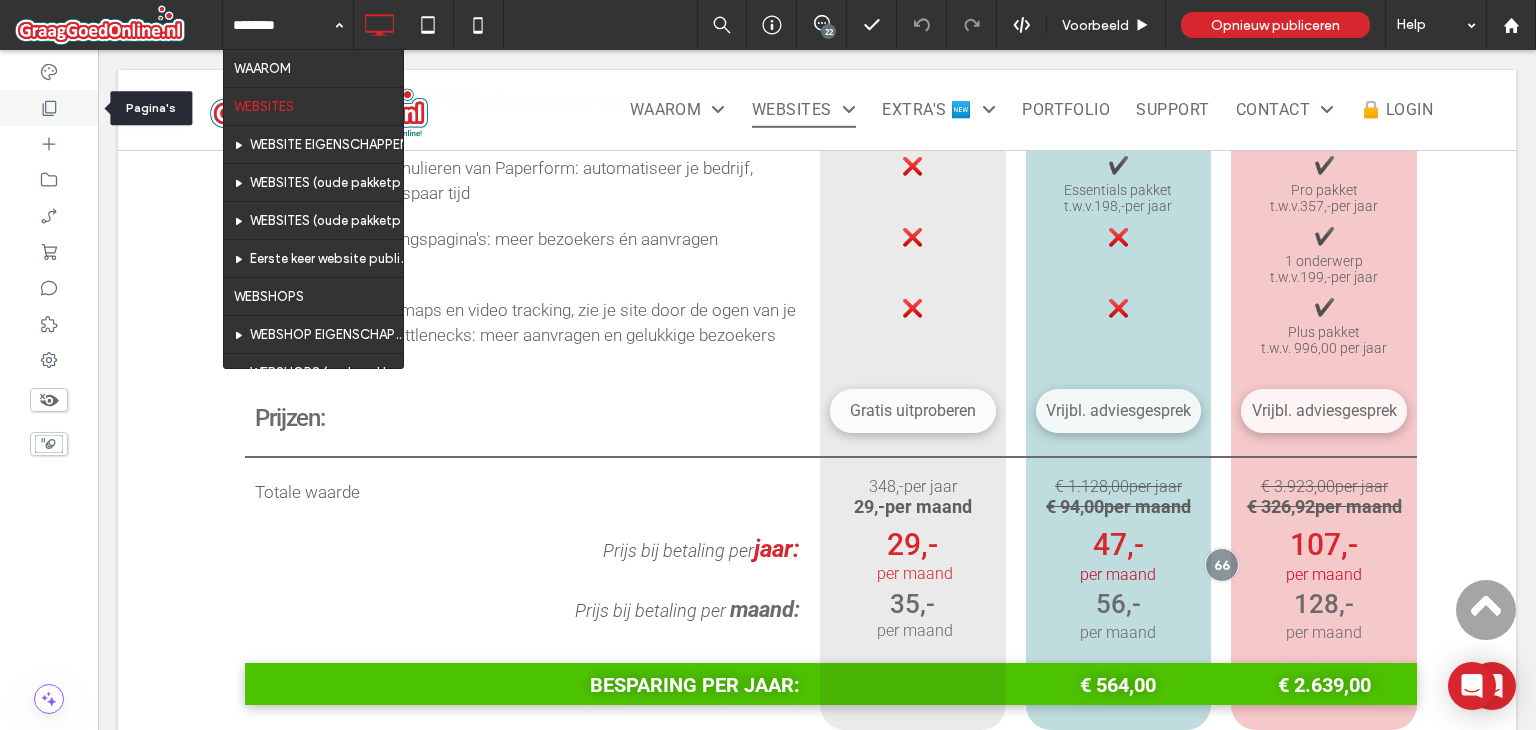 click at bounding box center [49, 108] 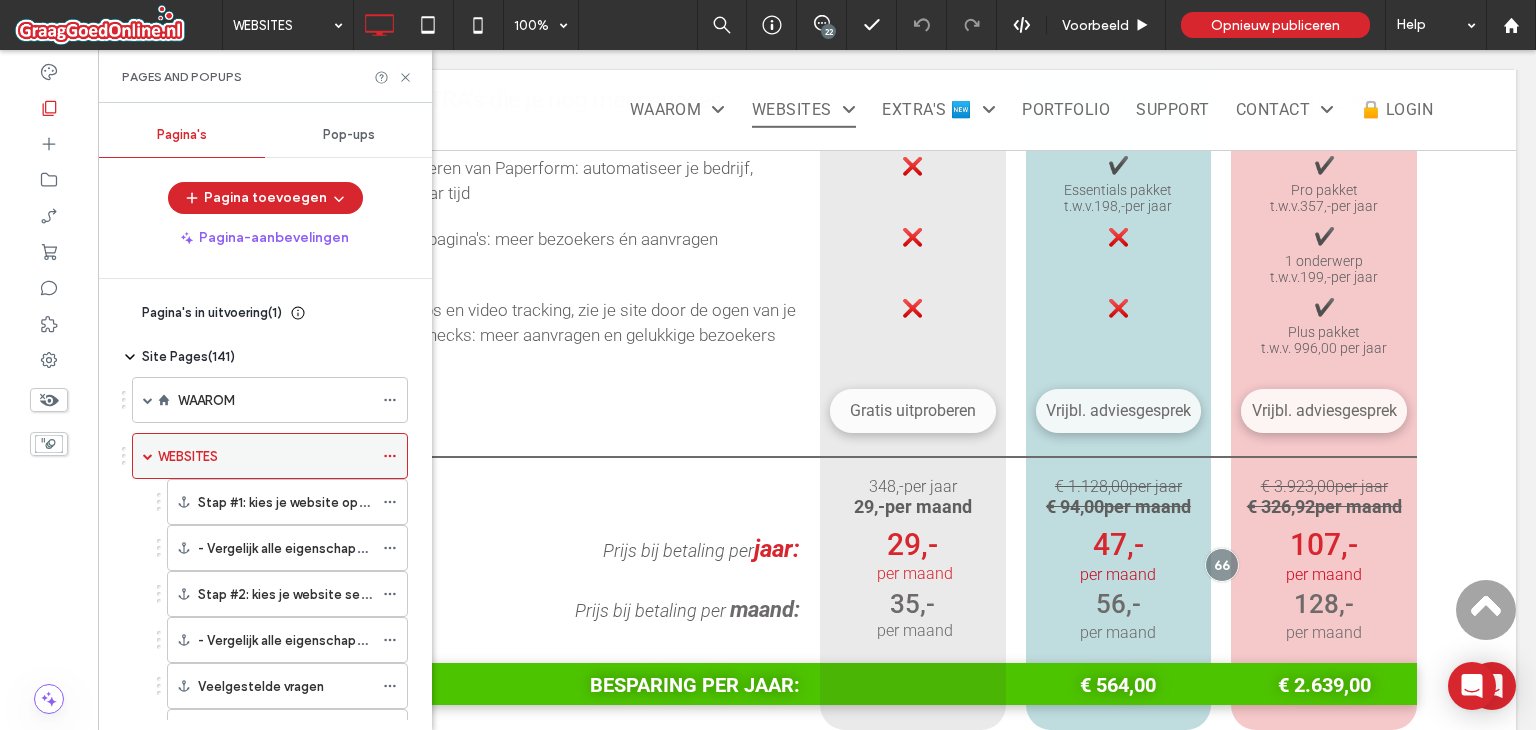 scroll, scrollTop: 600, scrollLeft: 0, axis: vertical 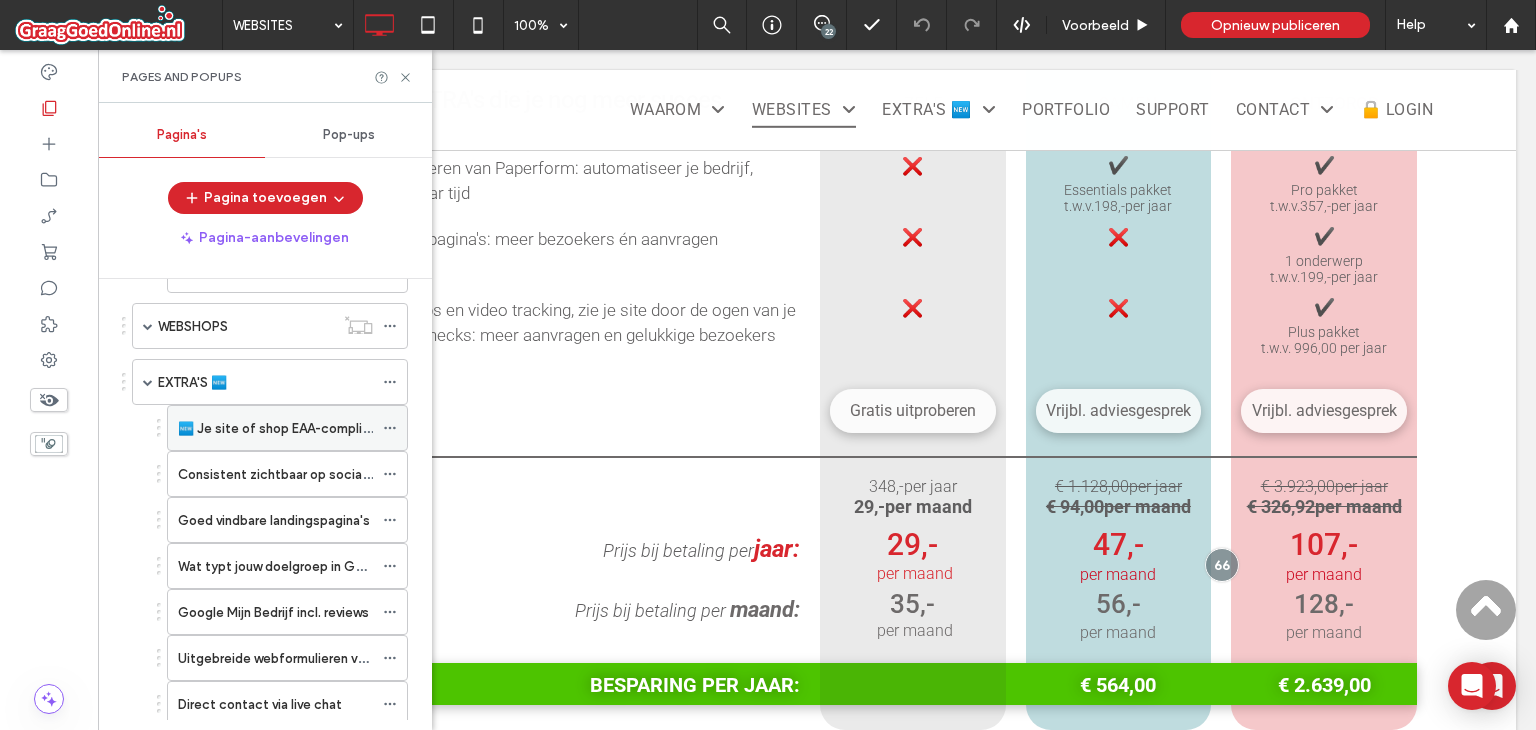 click on "🆕 Je site of shop EAA-compliant (toegankelijk) laten maken én houden" at bounding box center [275, 428] 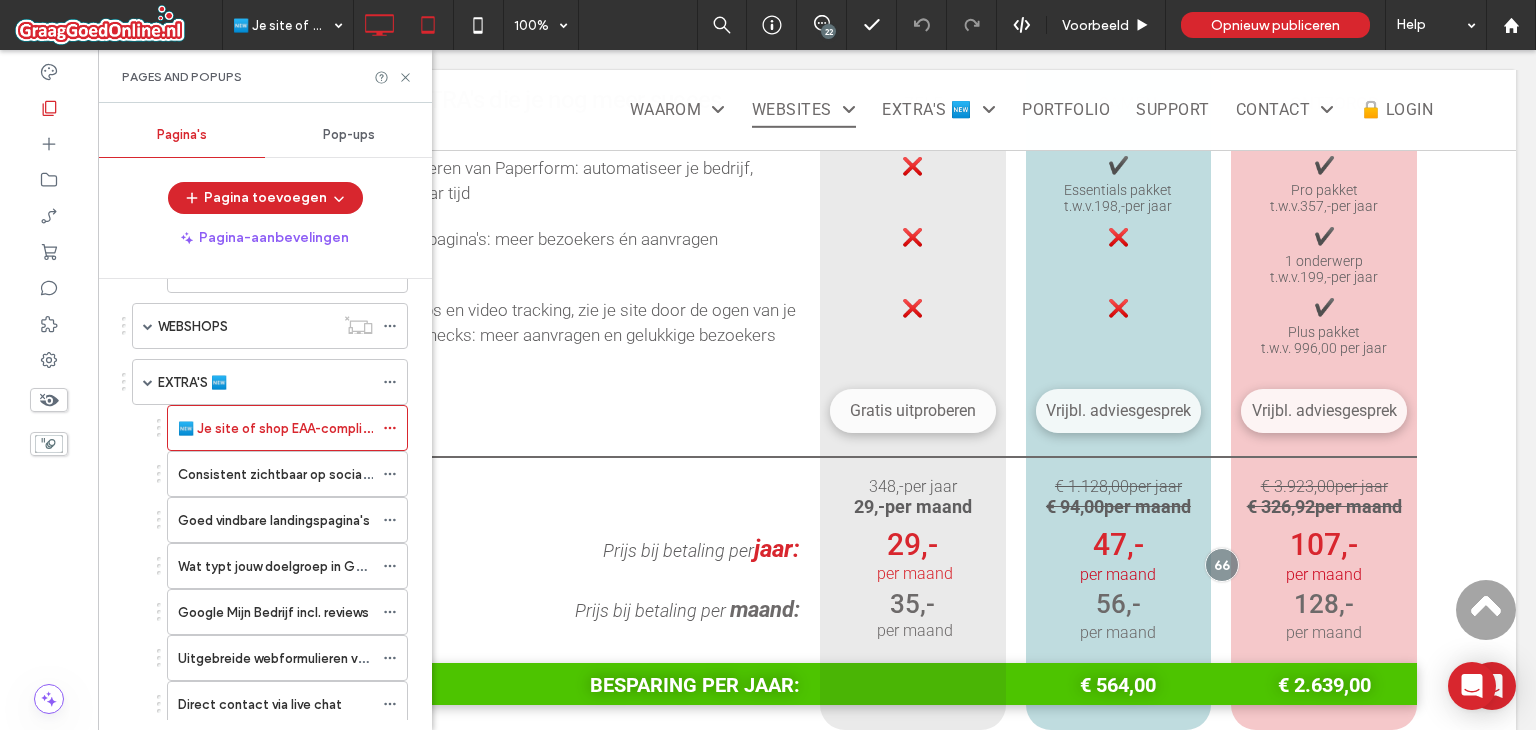 click 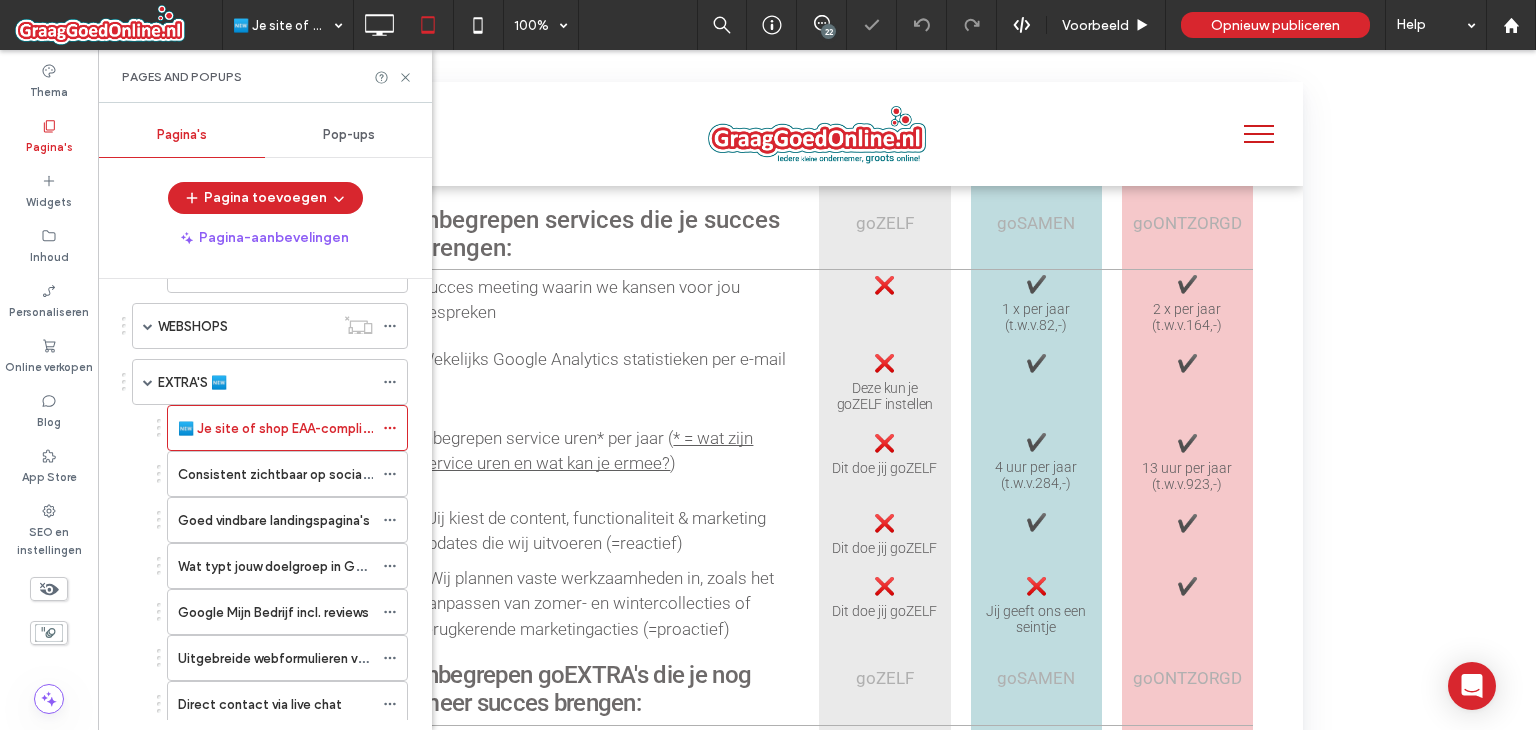 click 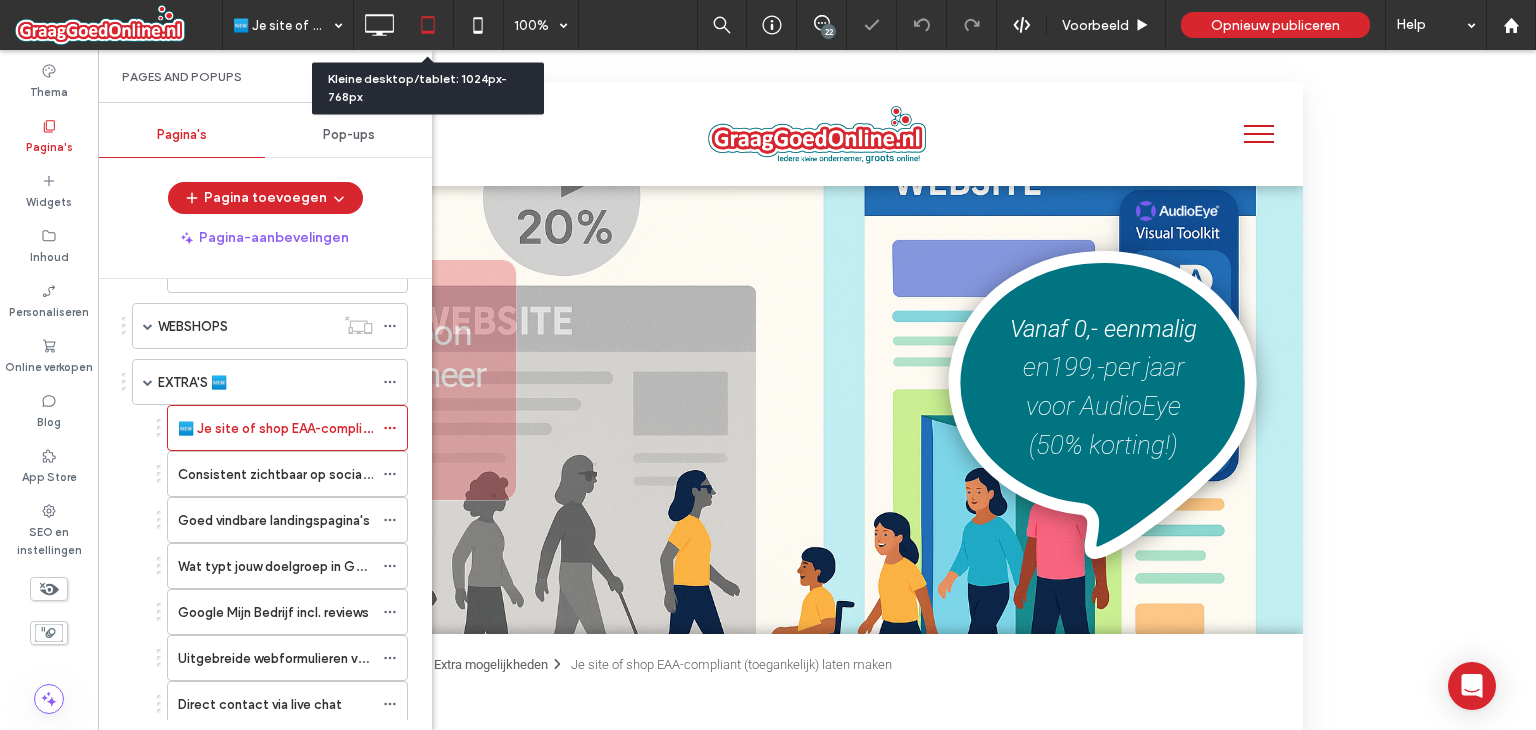 scroll, scrollTop: 0, scrollLeft: 0, axis: both 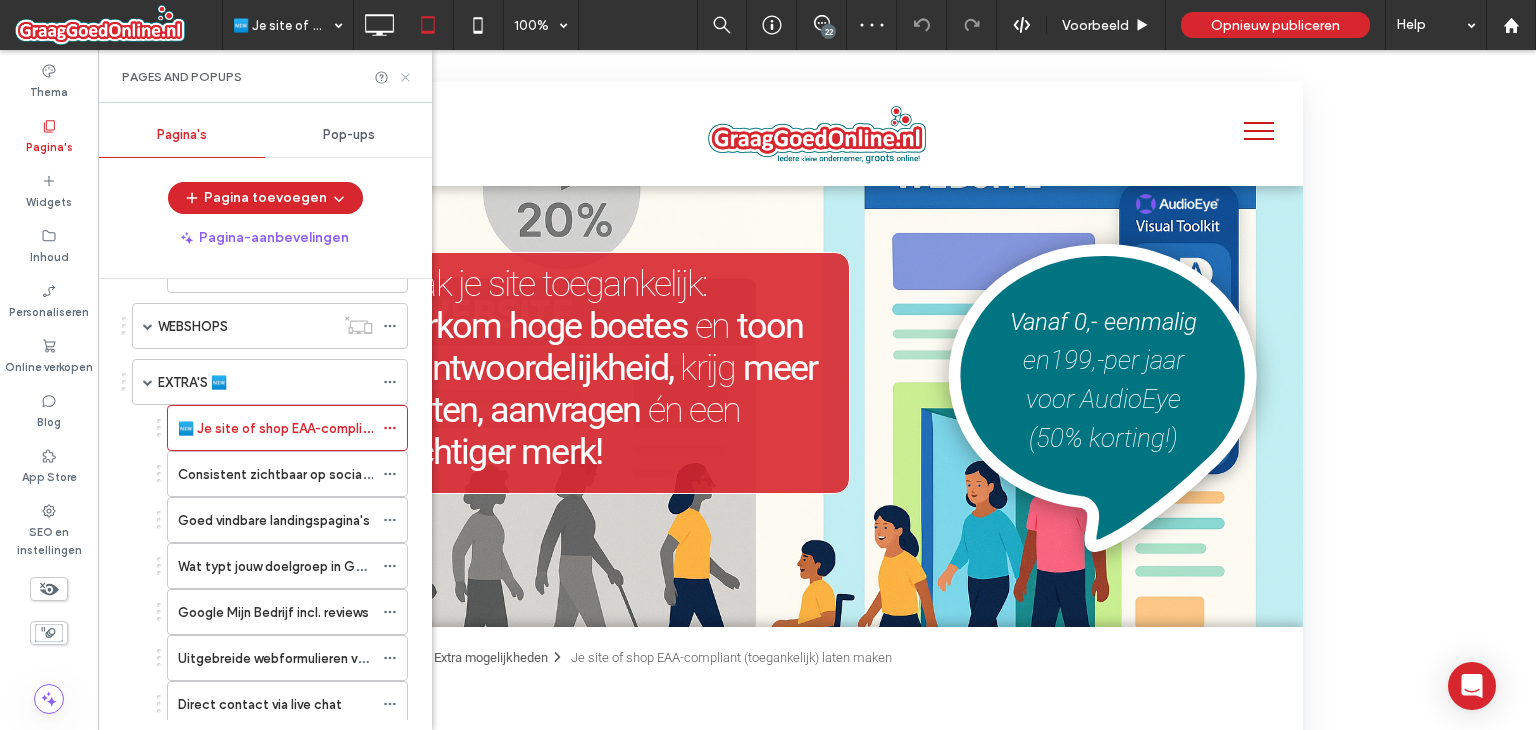 click 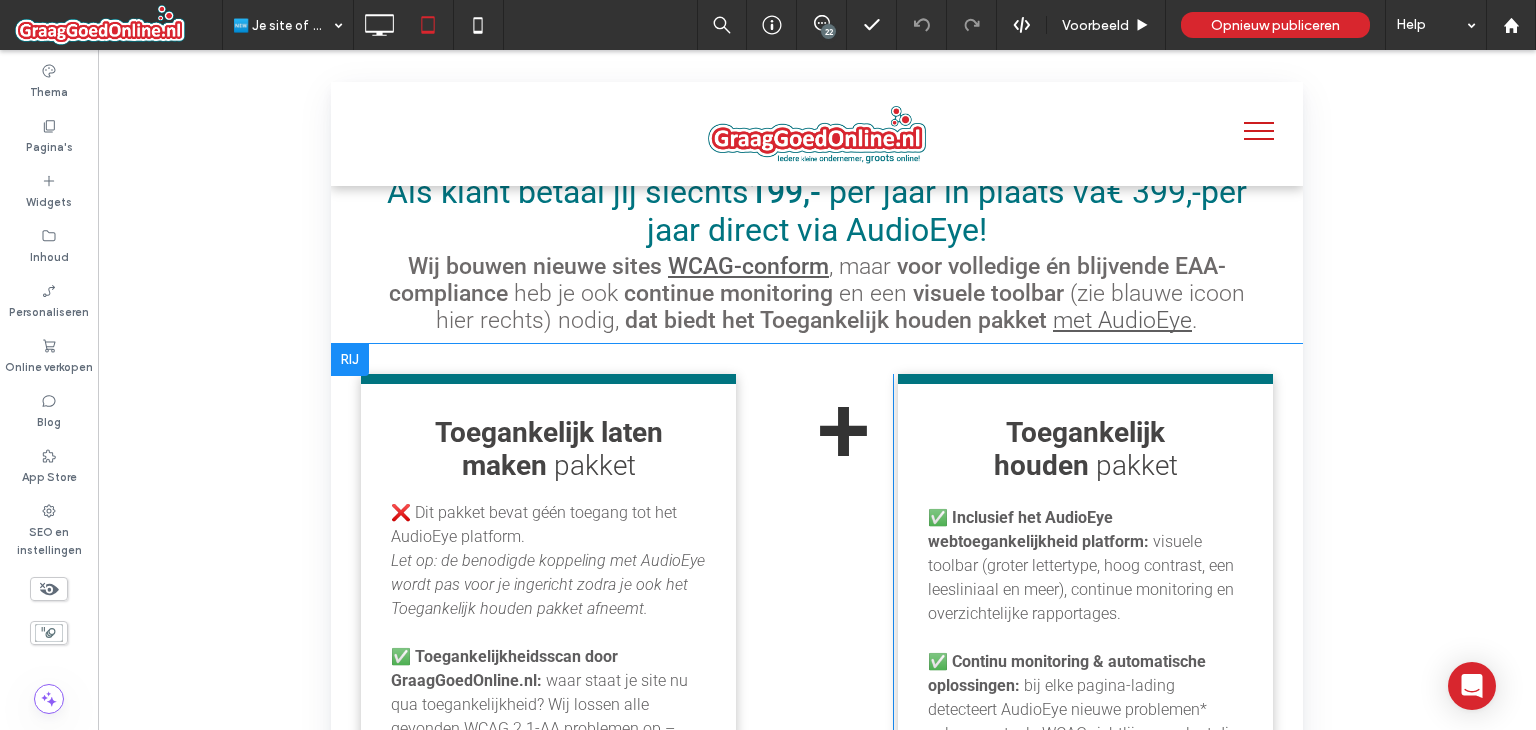 scroll, scrollTop: 1900, scrollLeft: 0, axis: vertical 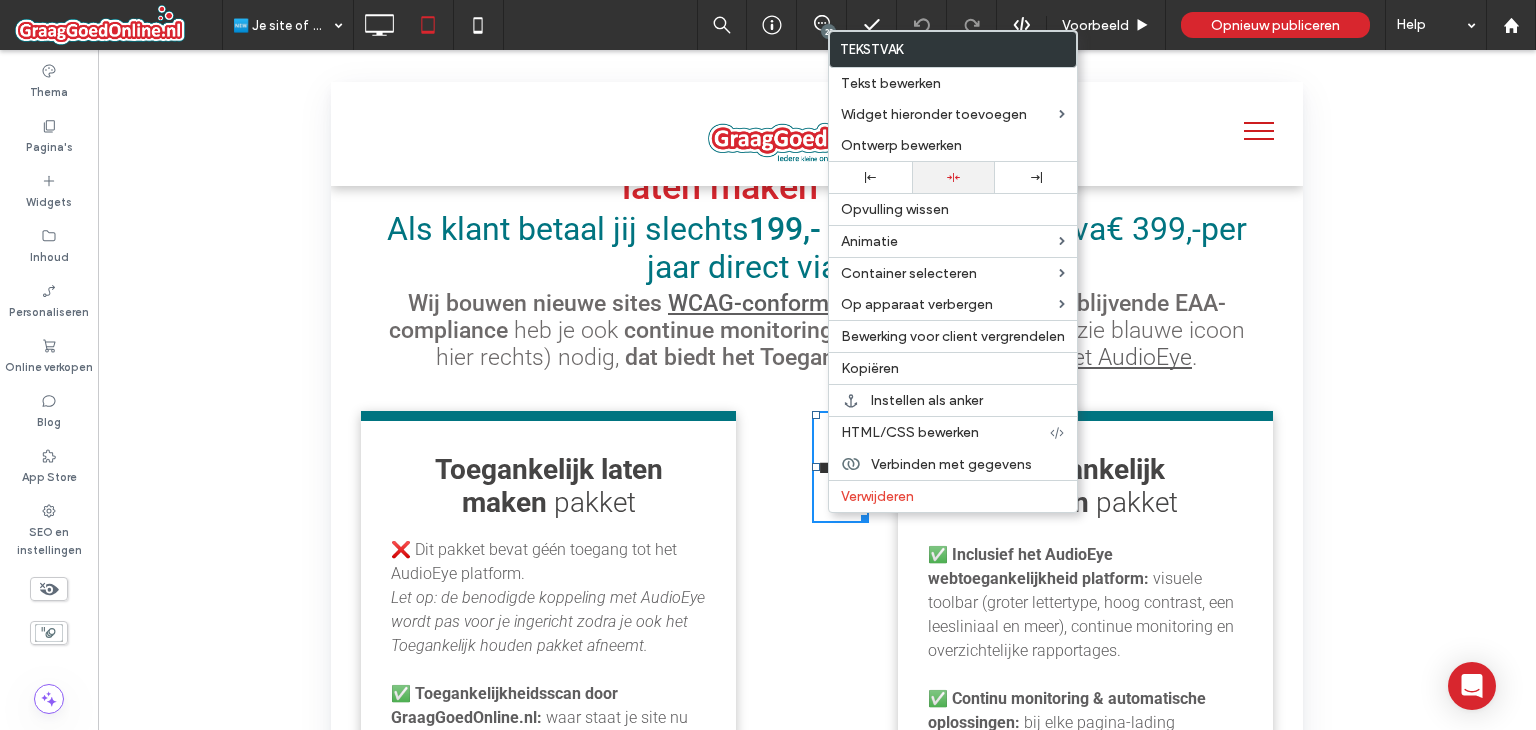 click 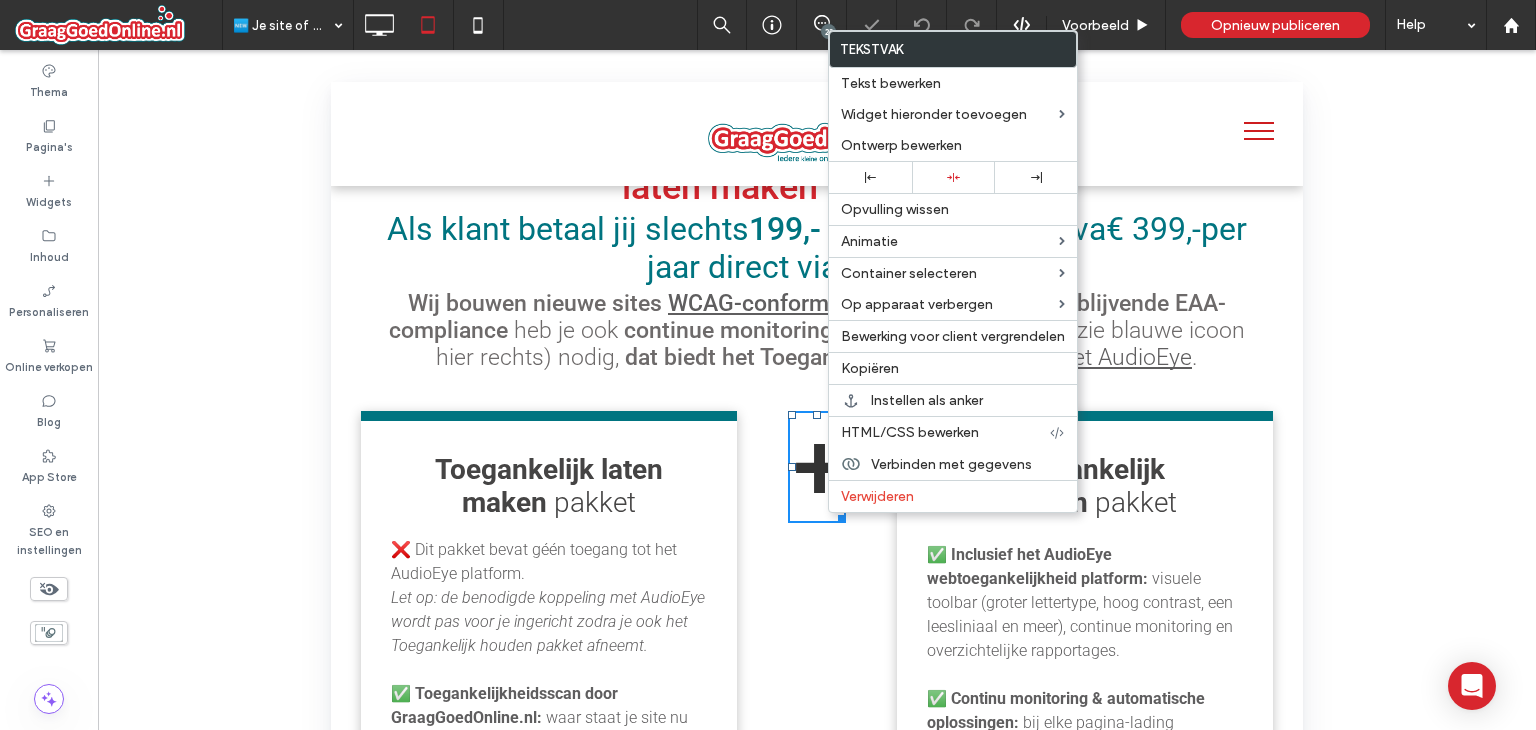 click on "Zichtbaar maken?
Ja
Zichtbaar maken?
Ja
Zichtbaar maken?
Ja
Zichtbaar maken?
Ja
Zichtbaar maken?
Ja
Zichtbaar maken?
Ja
Zichtbaar maken?
Ja
Zichtbaar maken?
Ja" at bounding box center [817, 415] 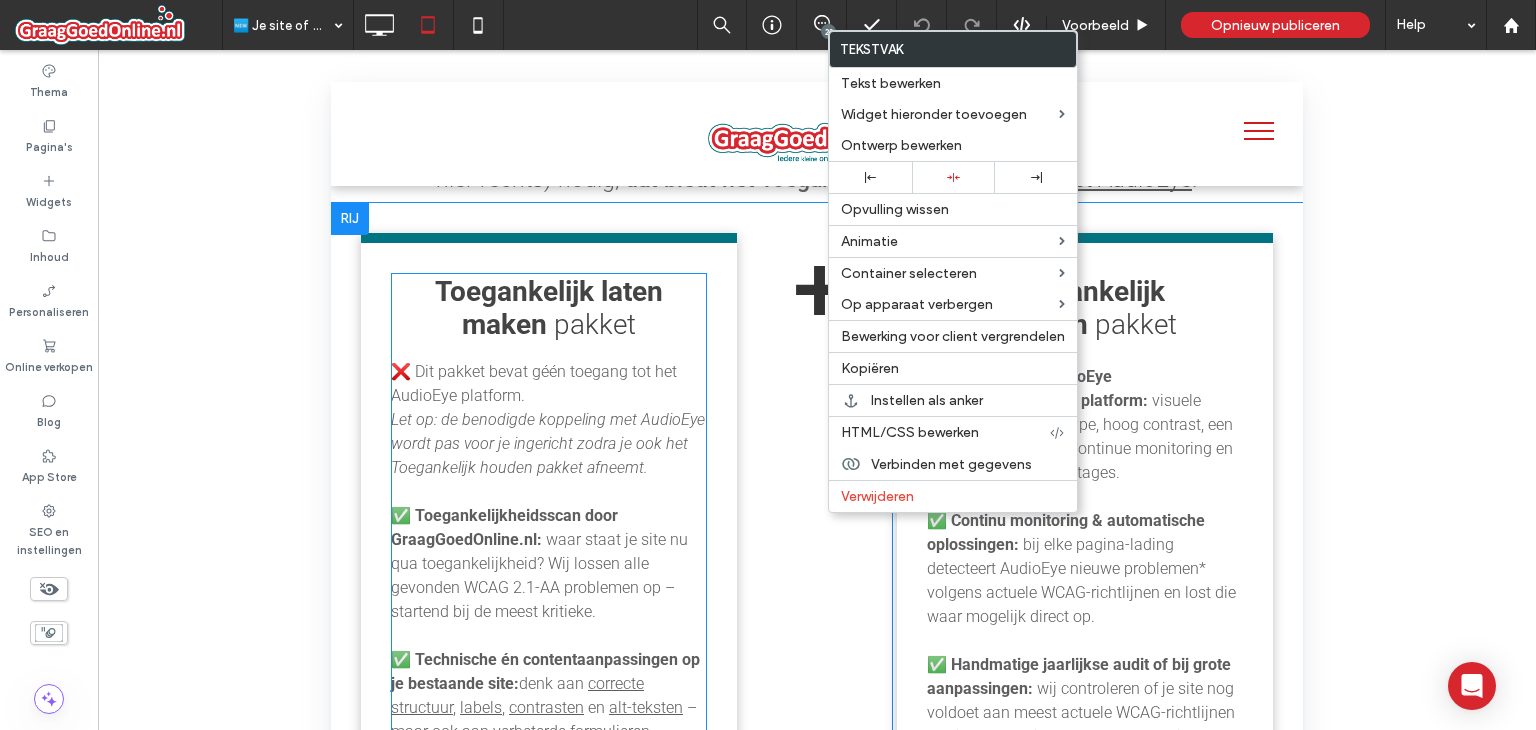 scroll, scrollTop: 2100, scrollLeft: 0, axis: vertical 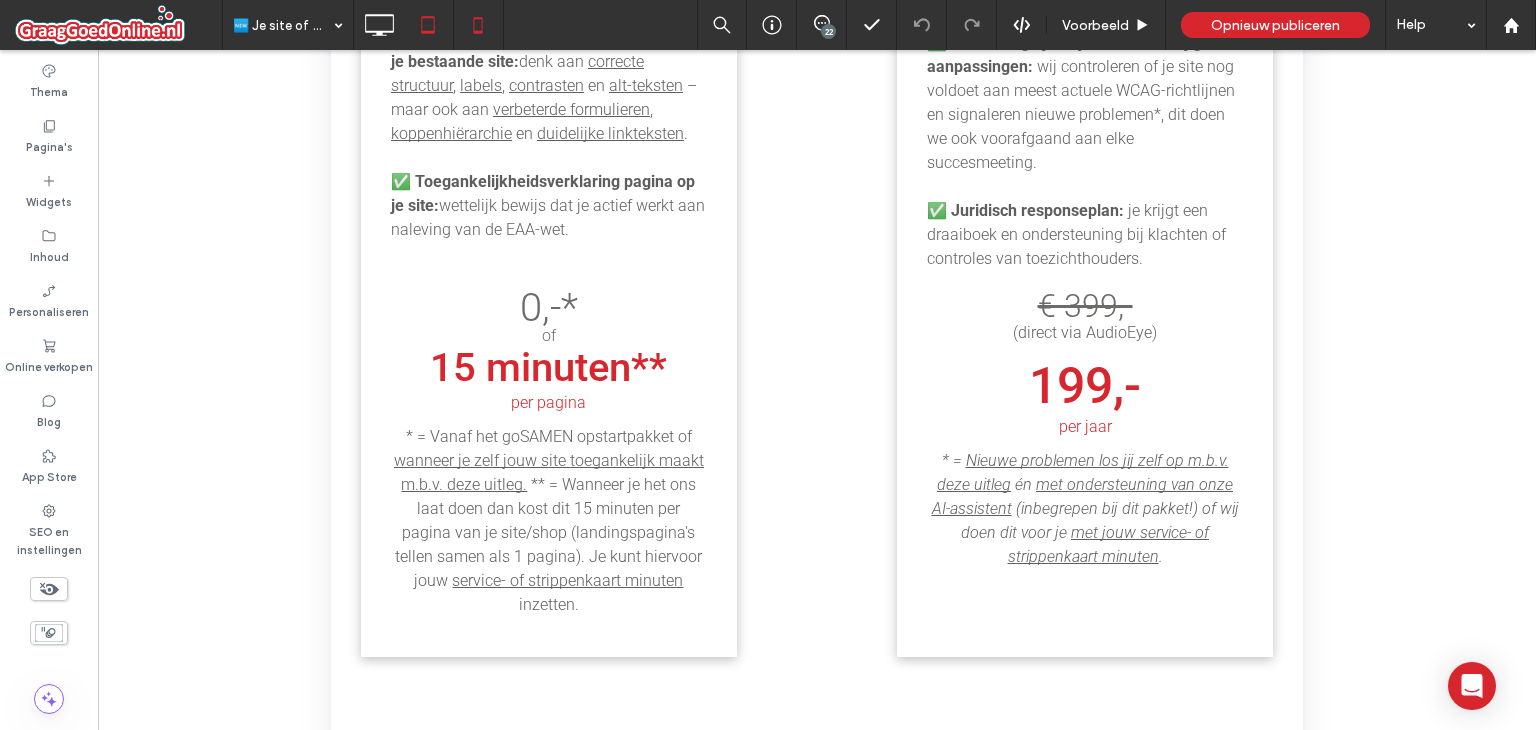 click 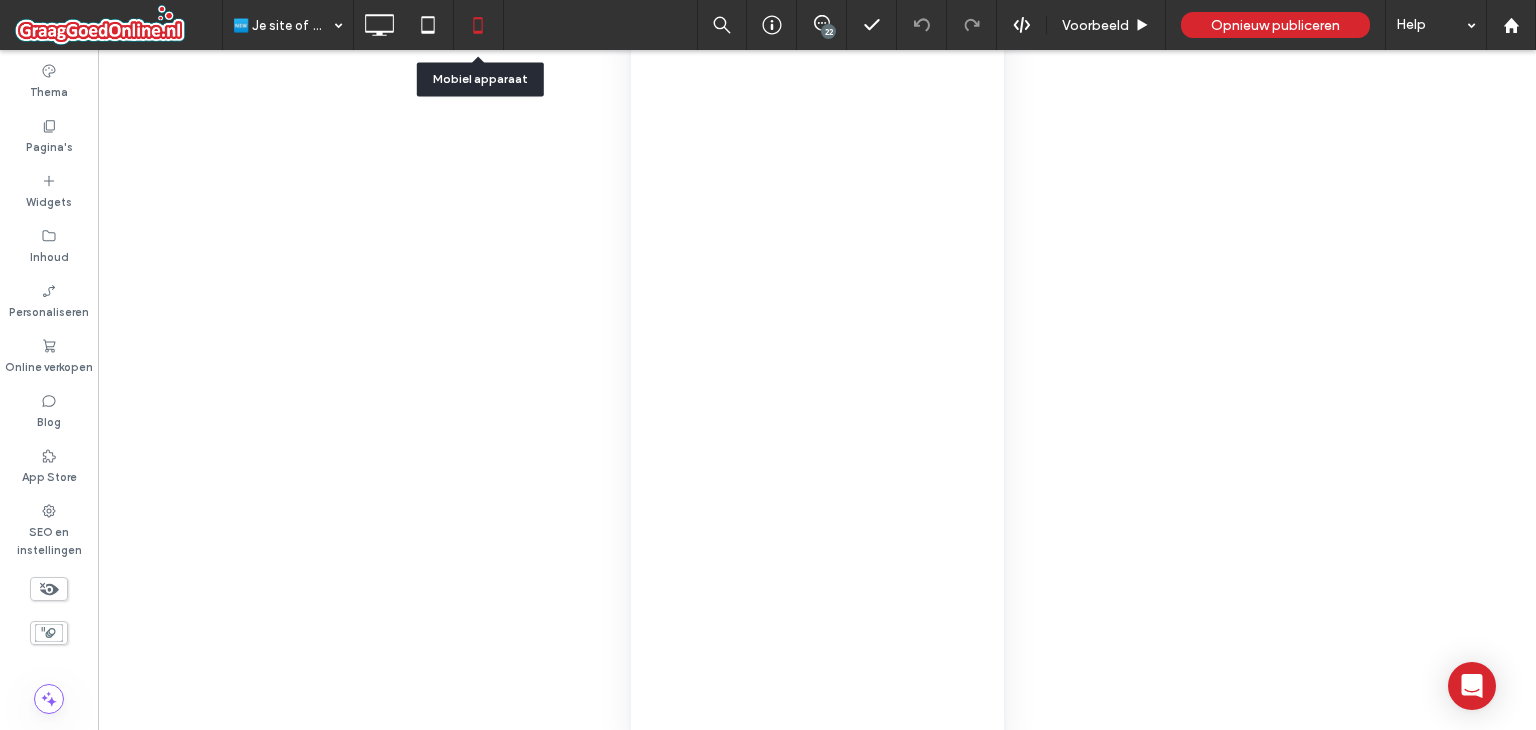 scroll, scrollTop: 0, scrollLeft: 0, axis: both 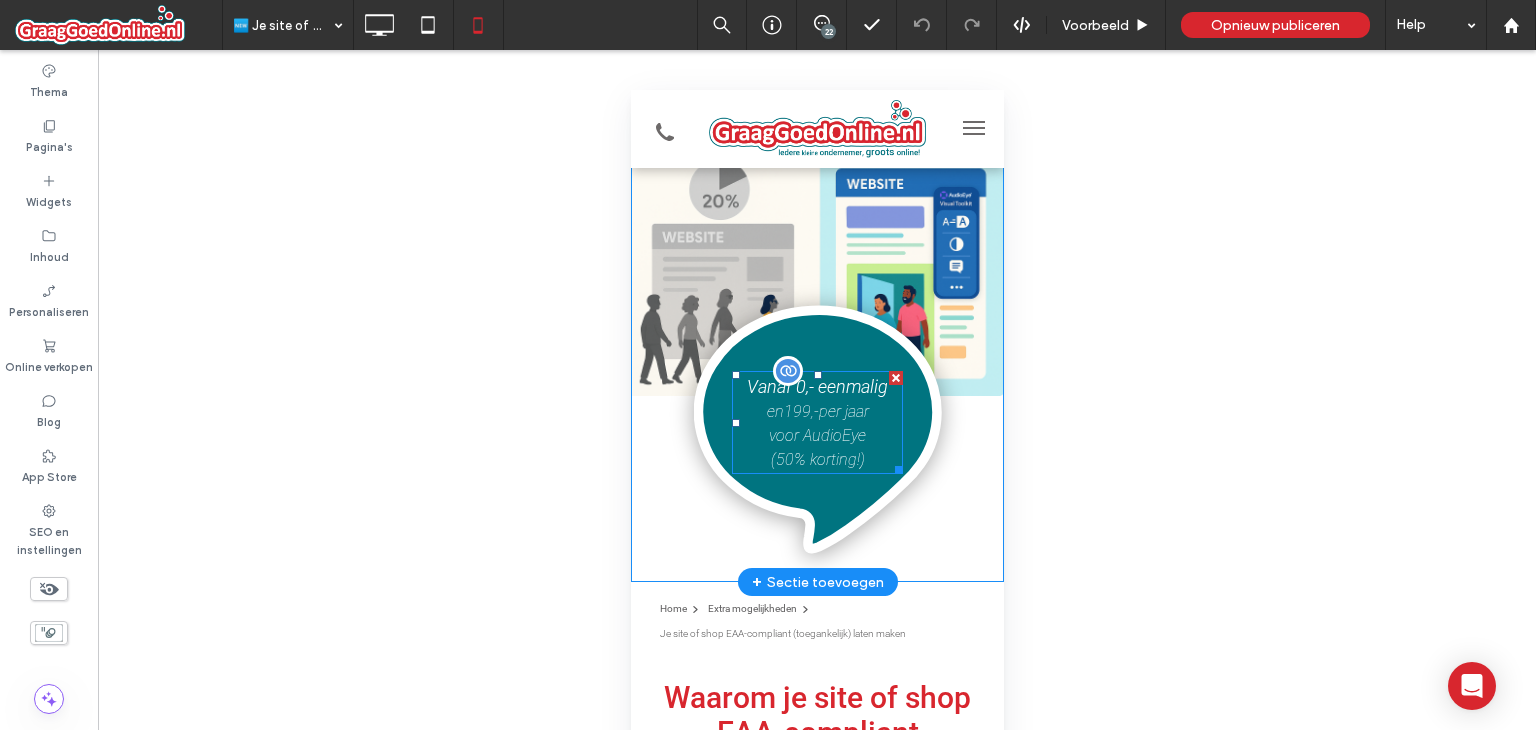click on "en  199,-
per jaar" at bounding box center [817, 411] 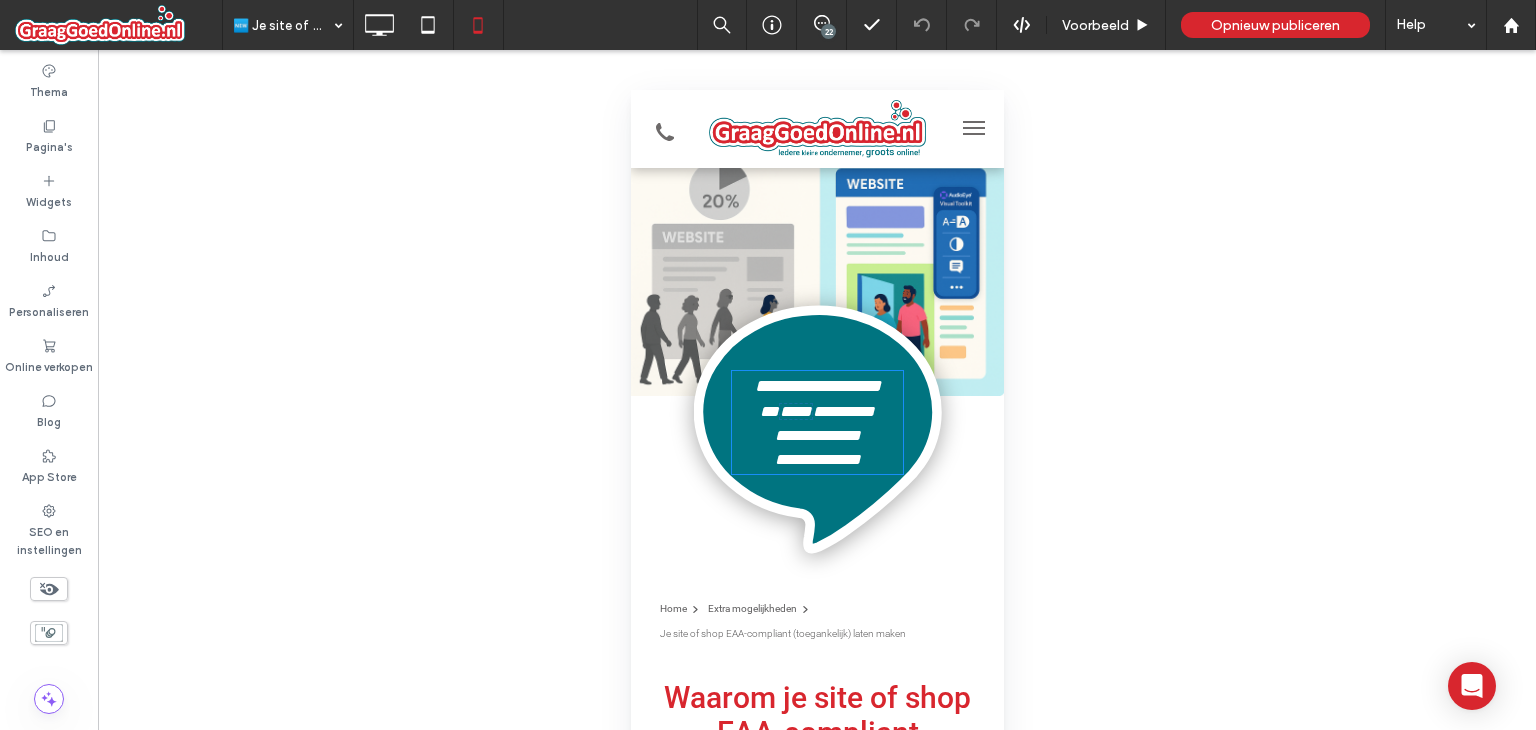 type on "******" 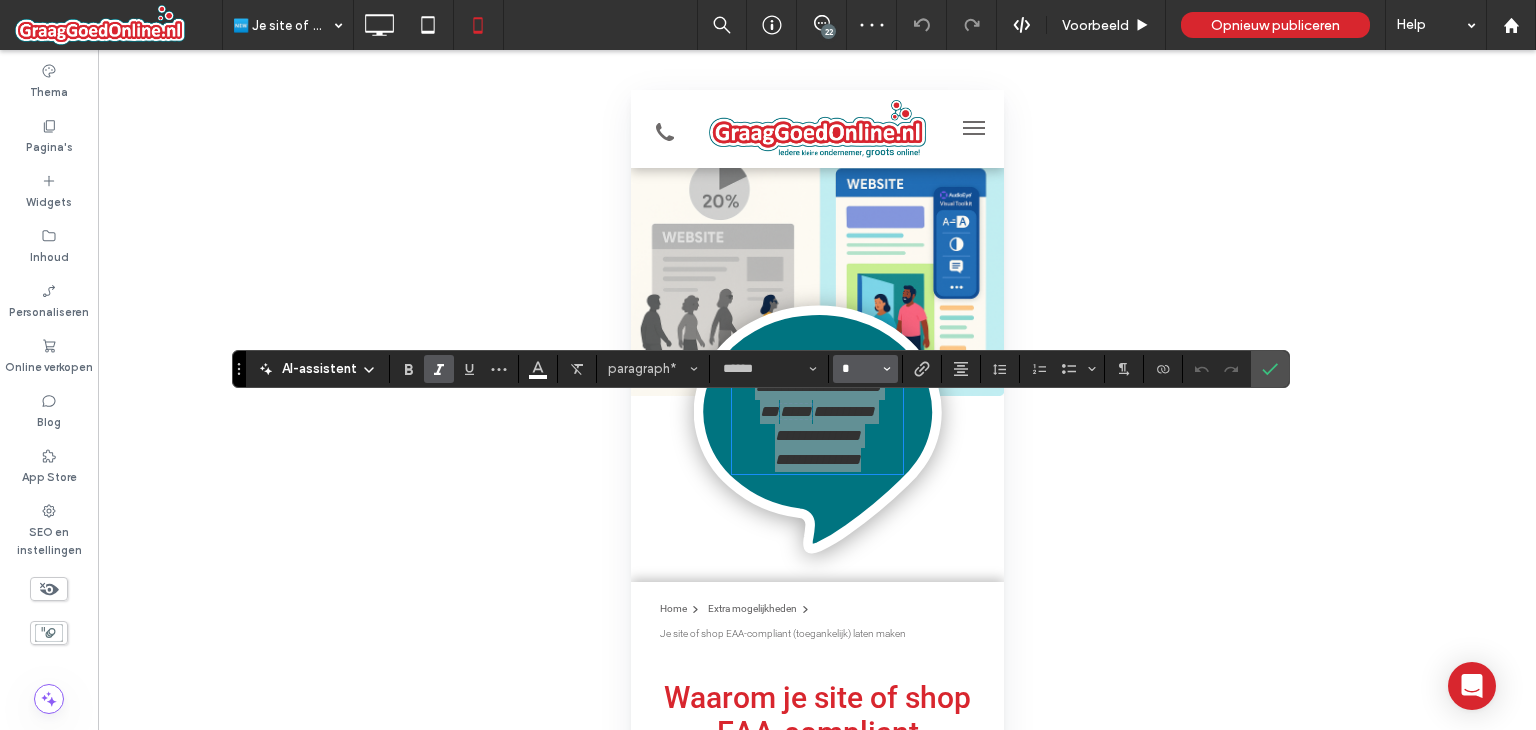 click on "*" at bounding box center [859, 369] 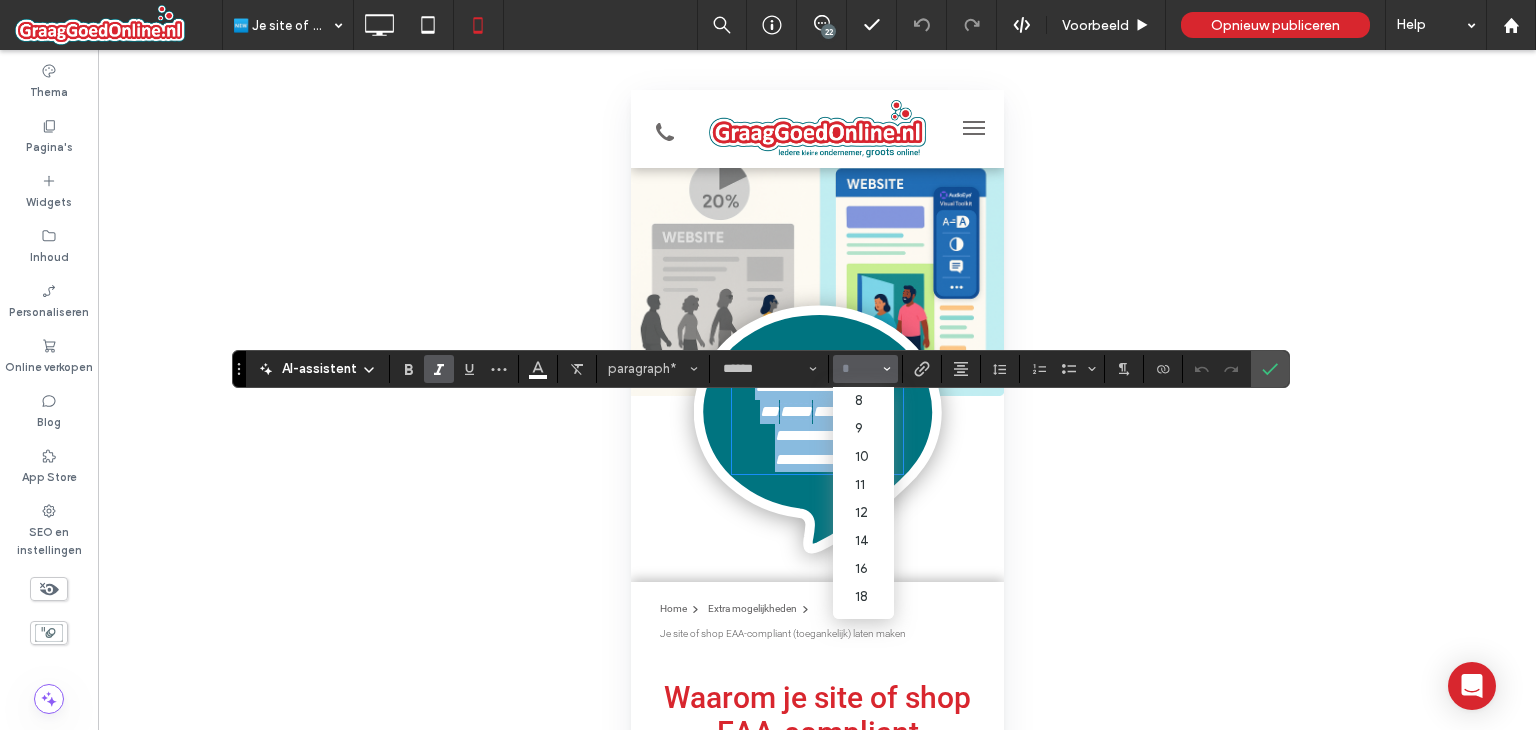 type on "*" 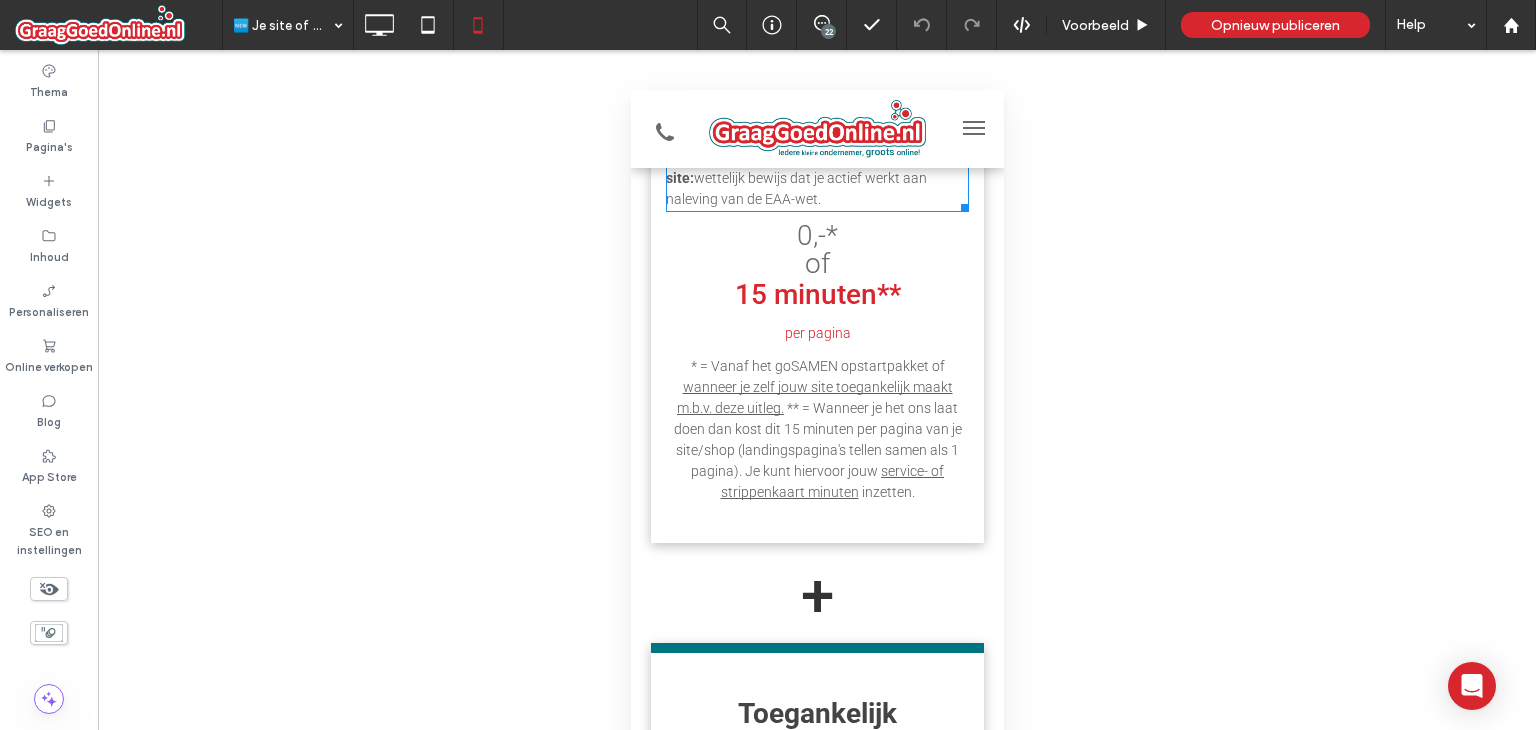 scroll, scrollTop: 3900, scrollLeft: 0, axis: vertical 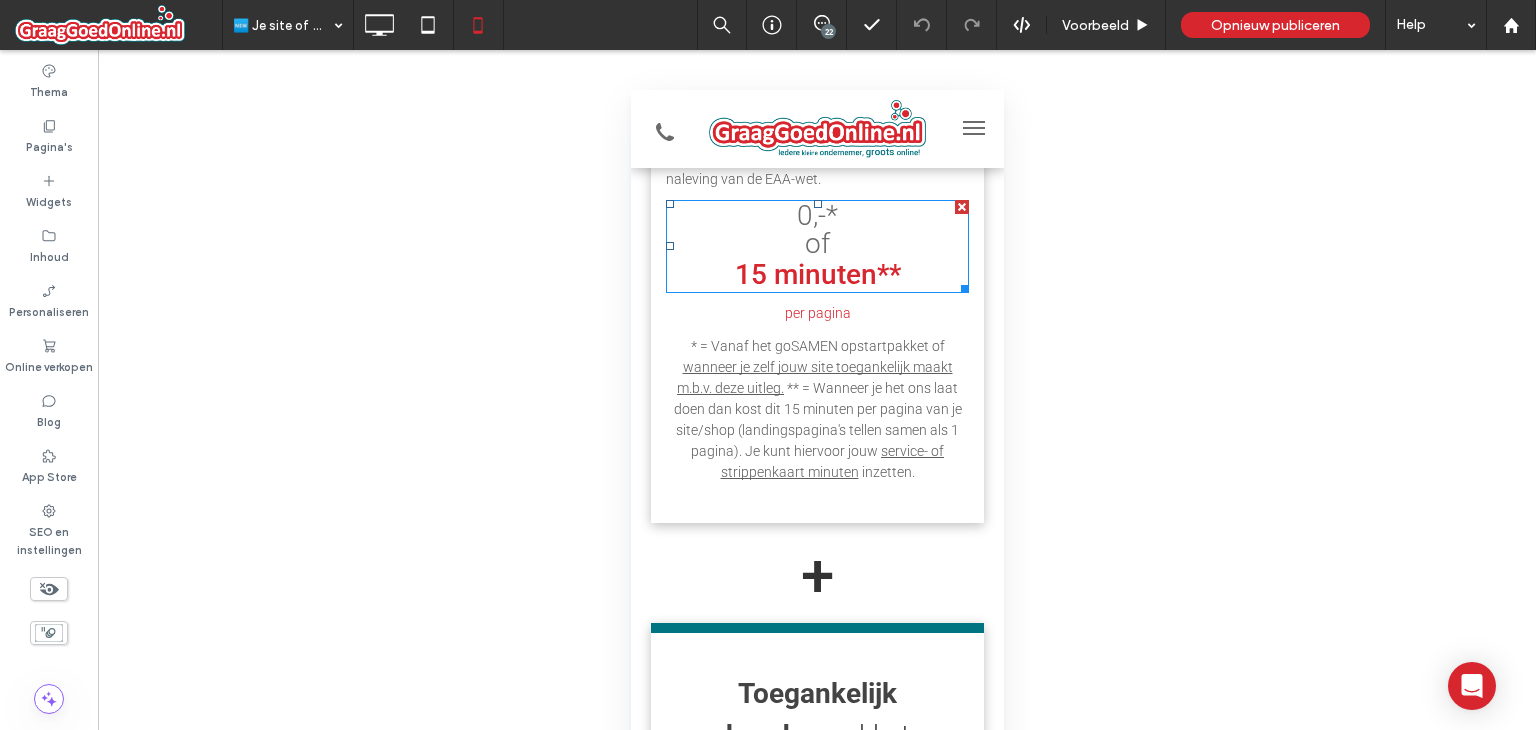 click on "of" at bounding box center [816, 243] 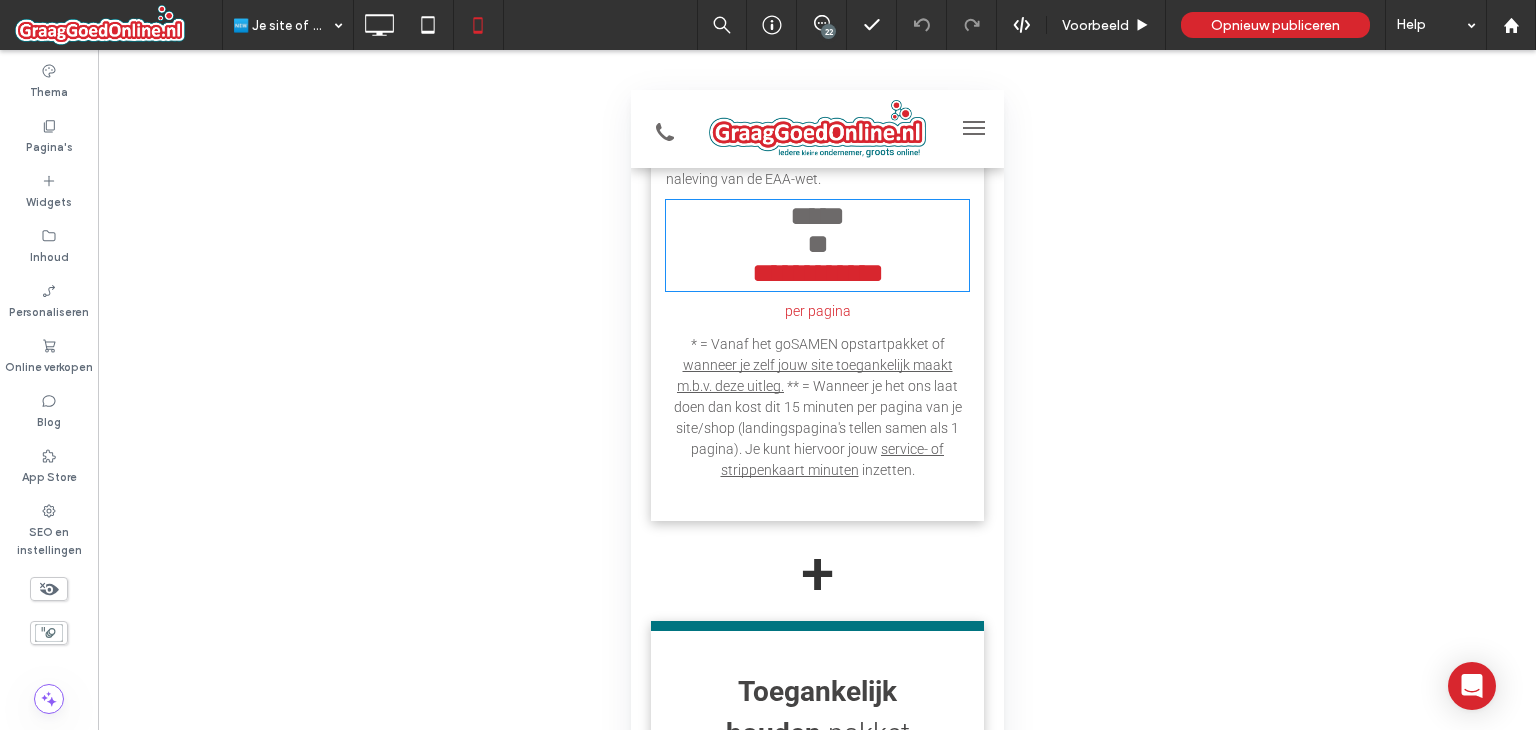 type on "******" 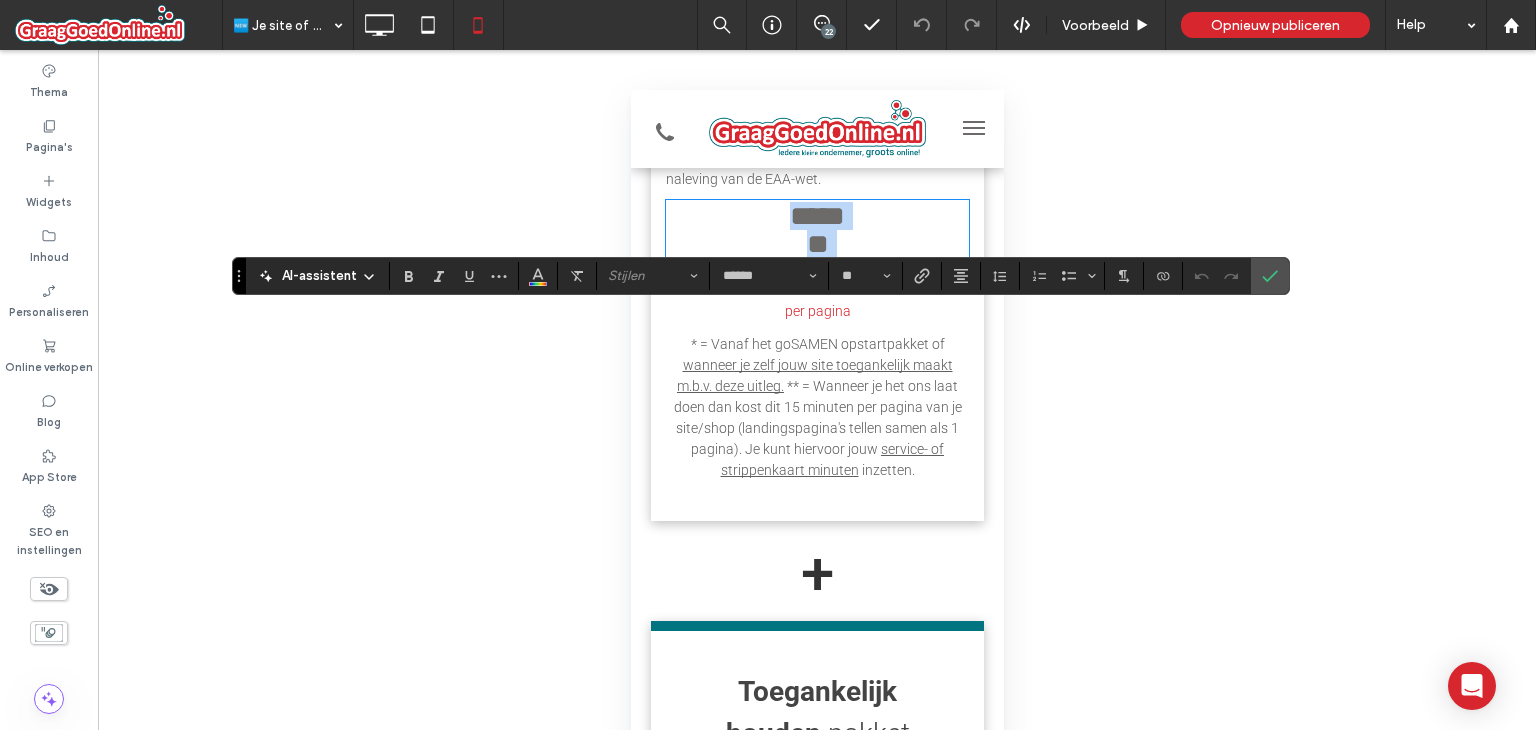 click on "**" at bounding box center [817, 244] 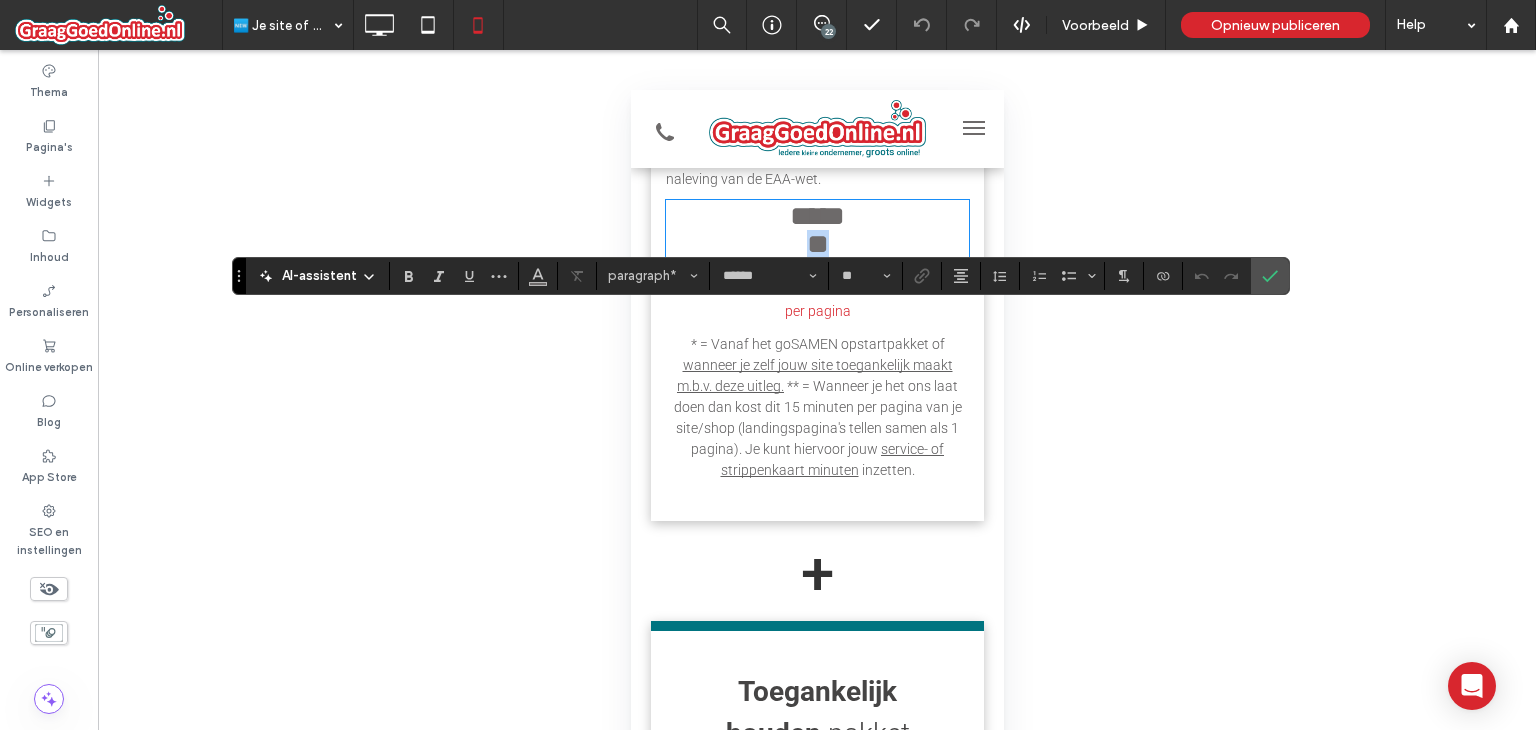 click on "**" at bounding box center (817, 244) 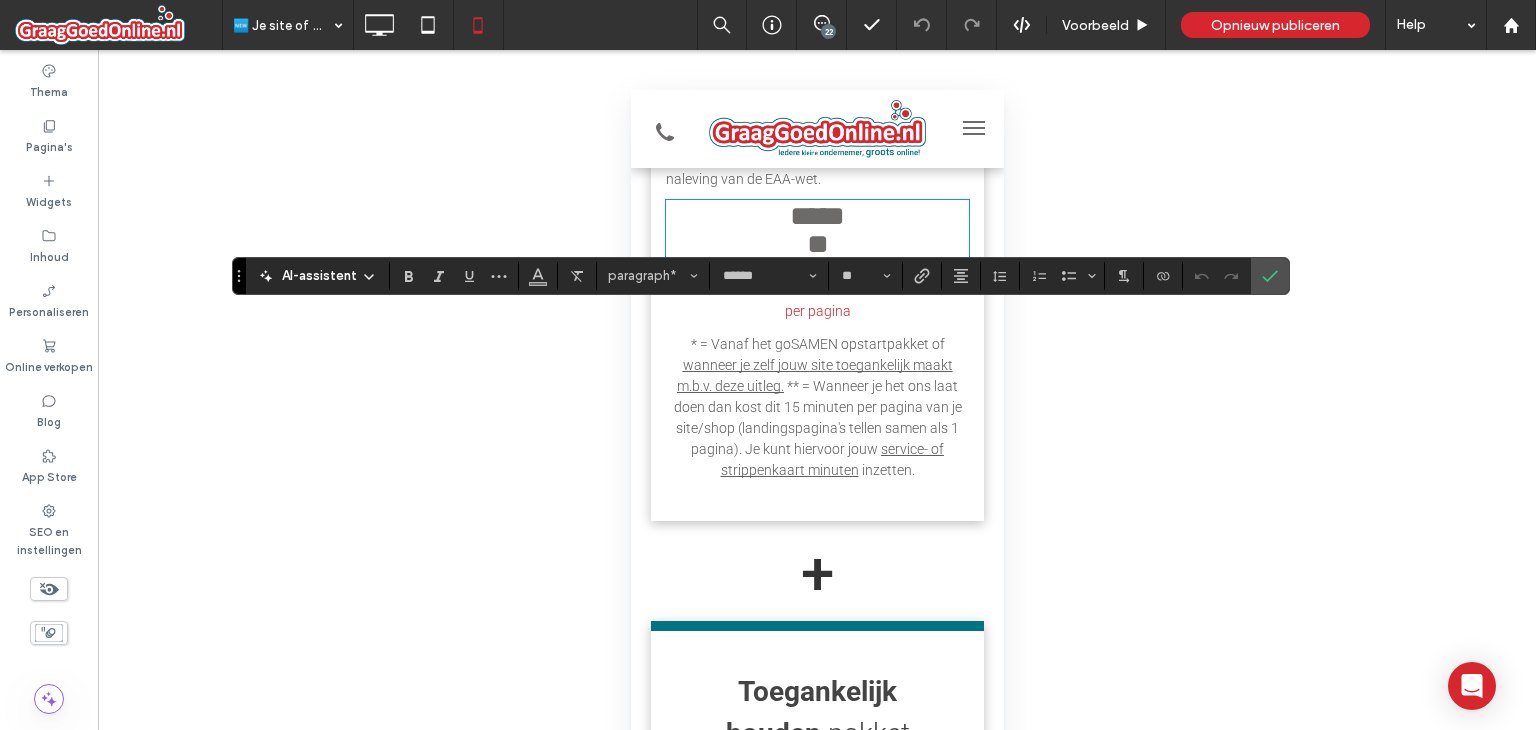 click on "Toegankelijkheidsverklaring pagina op je site:" at bounding box center [806, 147] 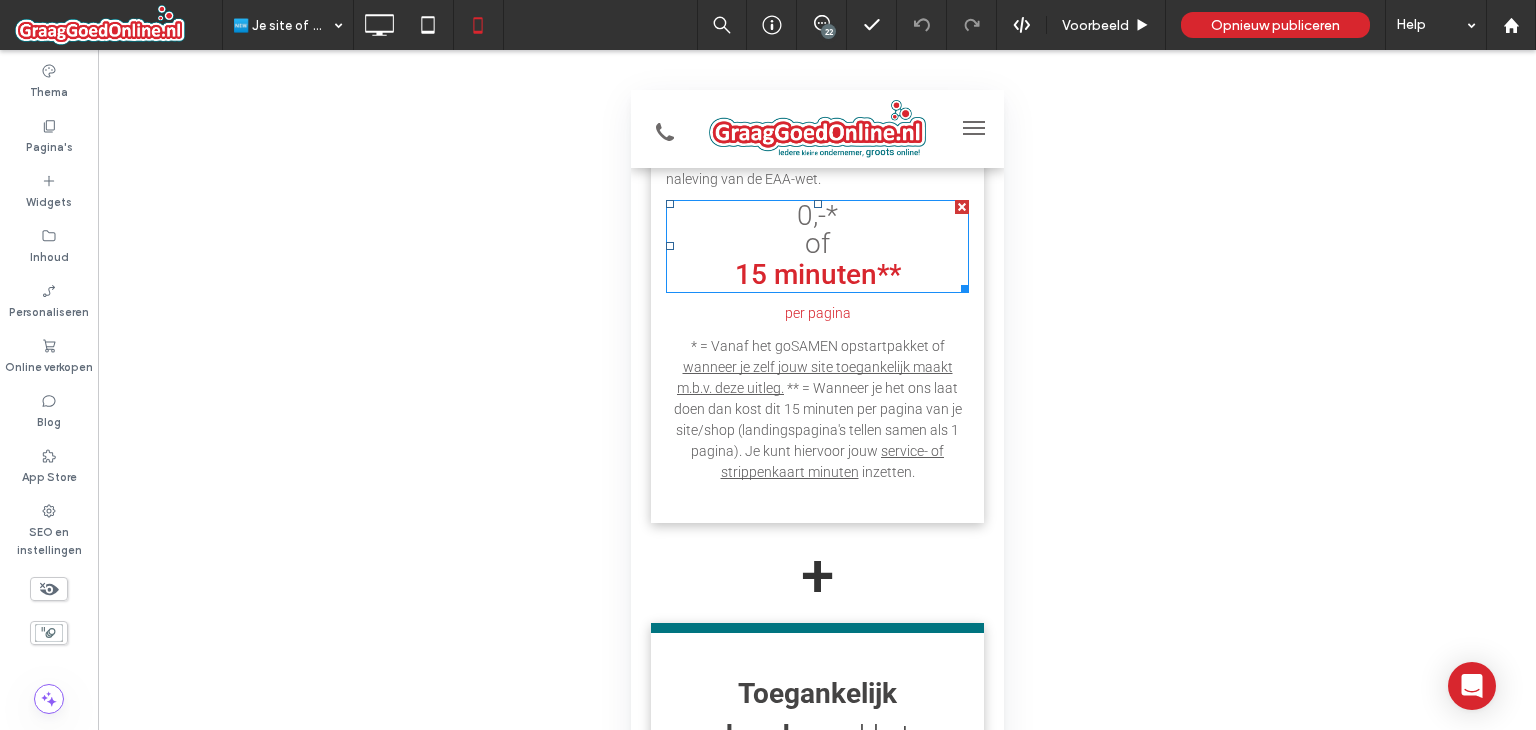 click on "15 minuten**" at bounding box center [817, 274] 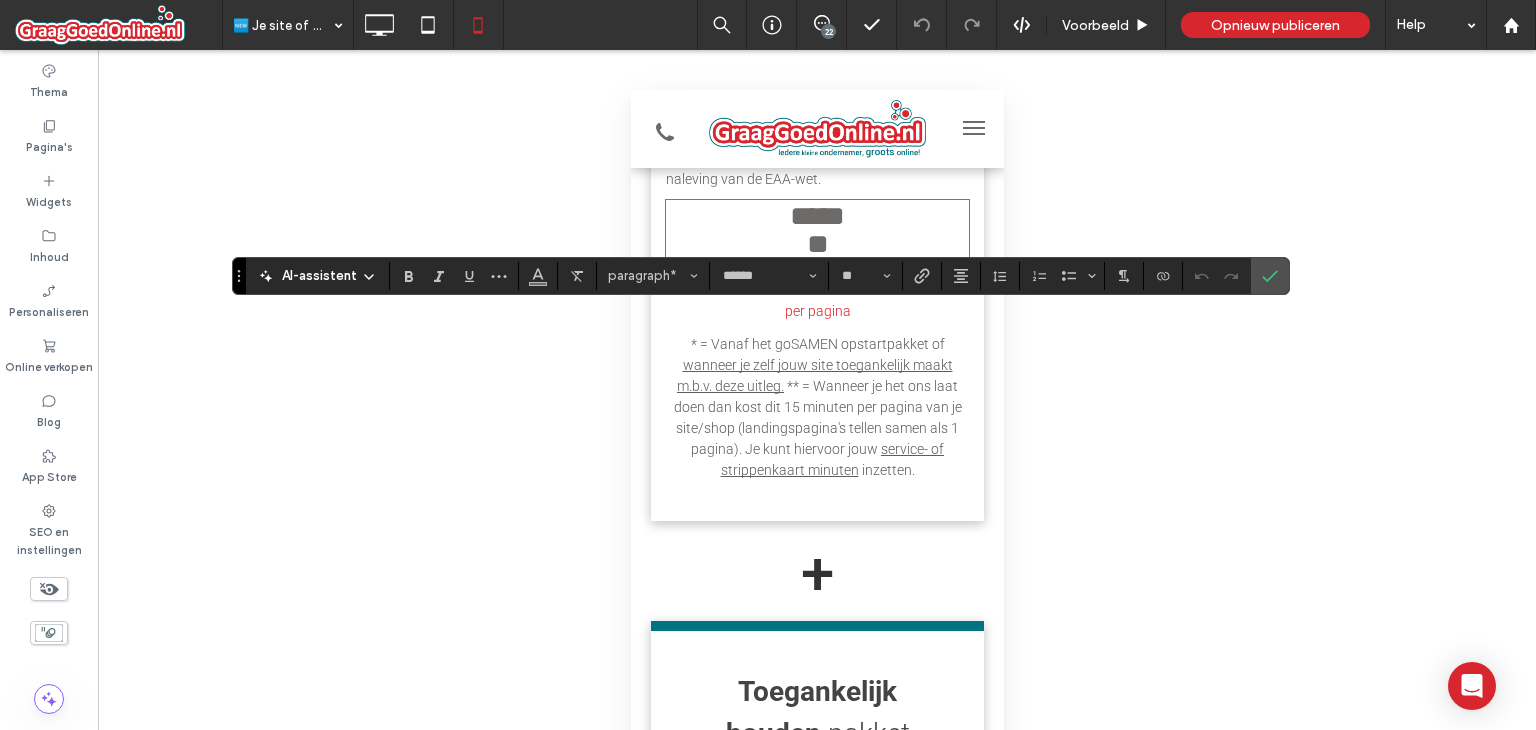 click on "**" at bounding box center (817, 244) 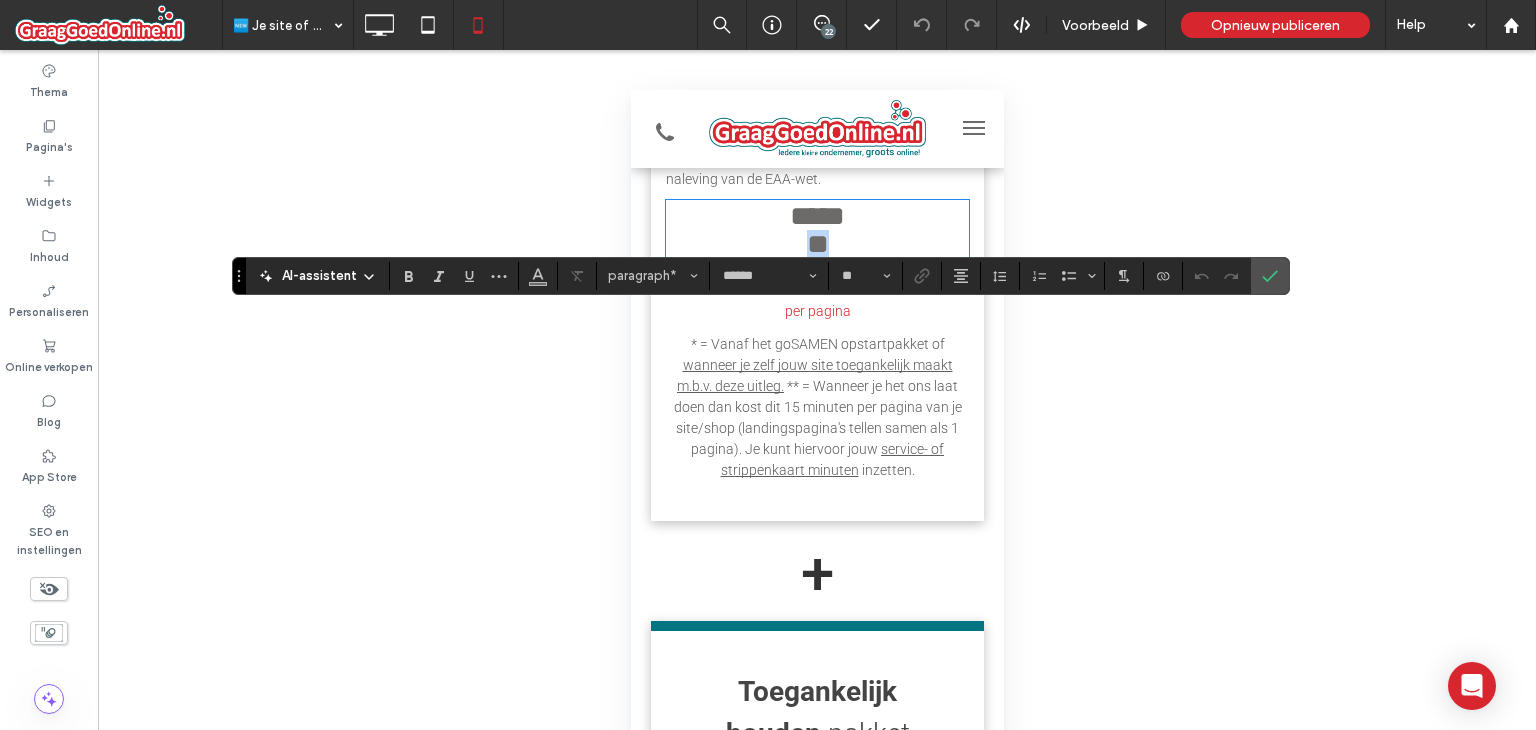click on "**" at bounding box center [817, 244] 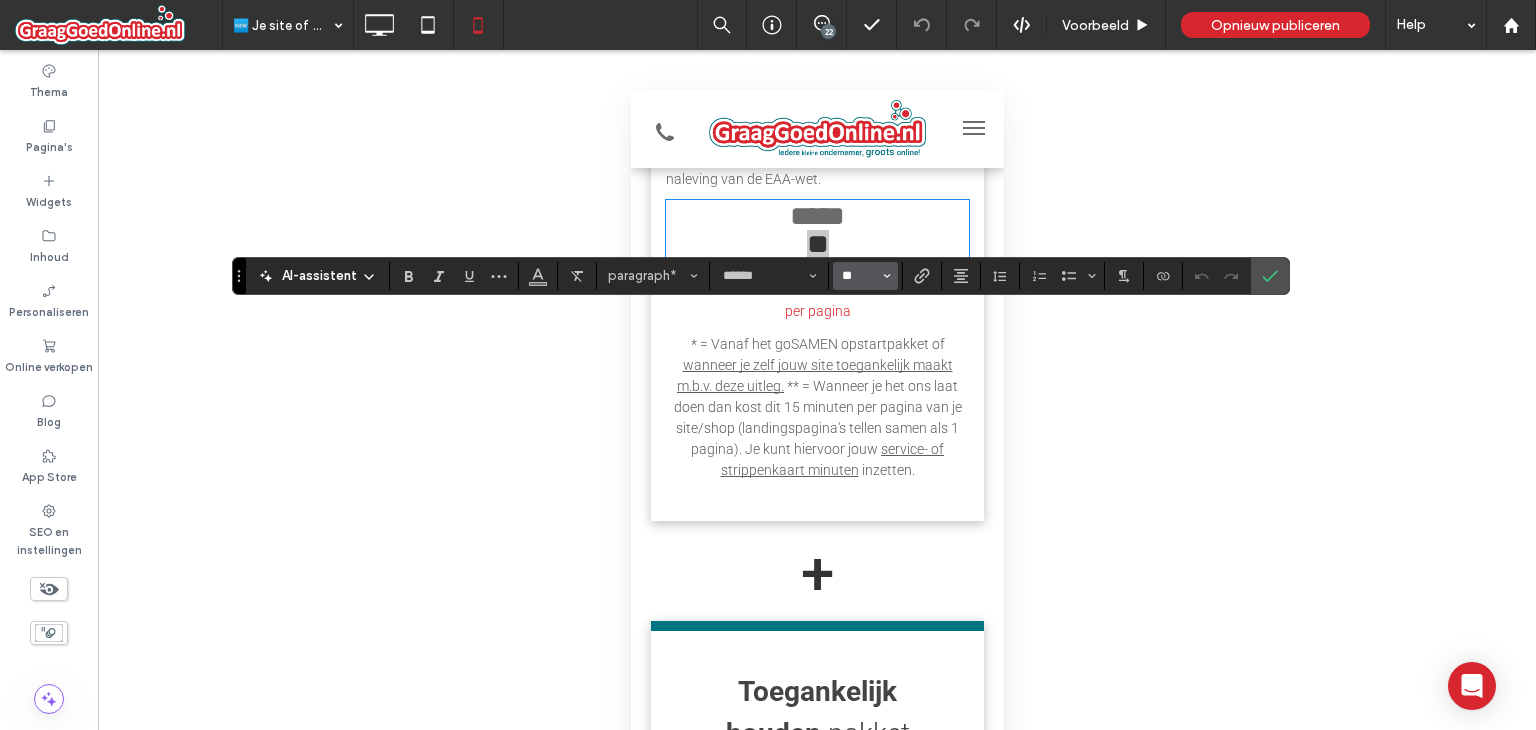 click on "**" at bounding box center [859, 276] 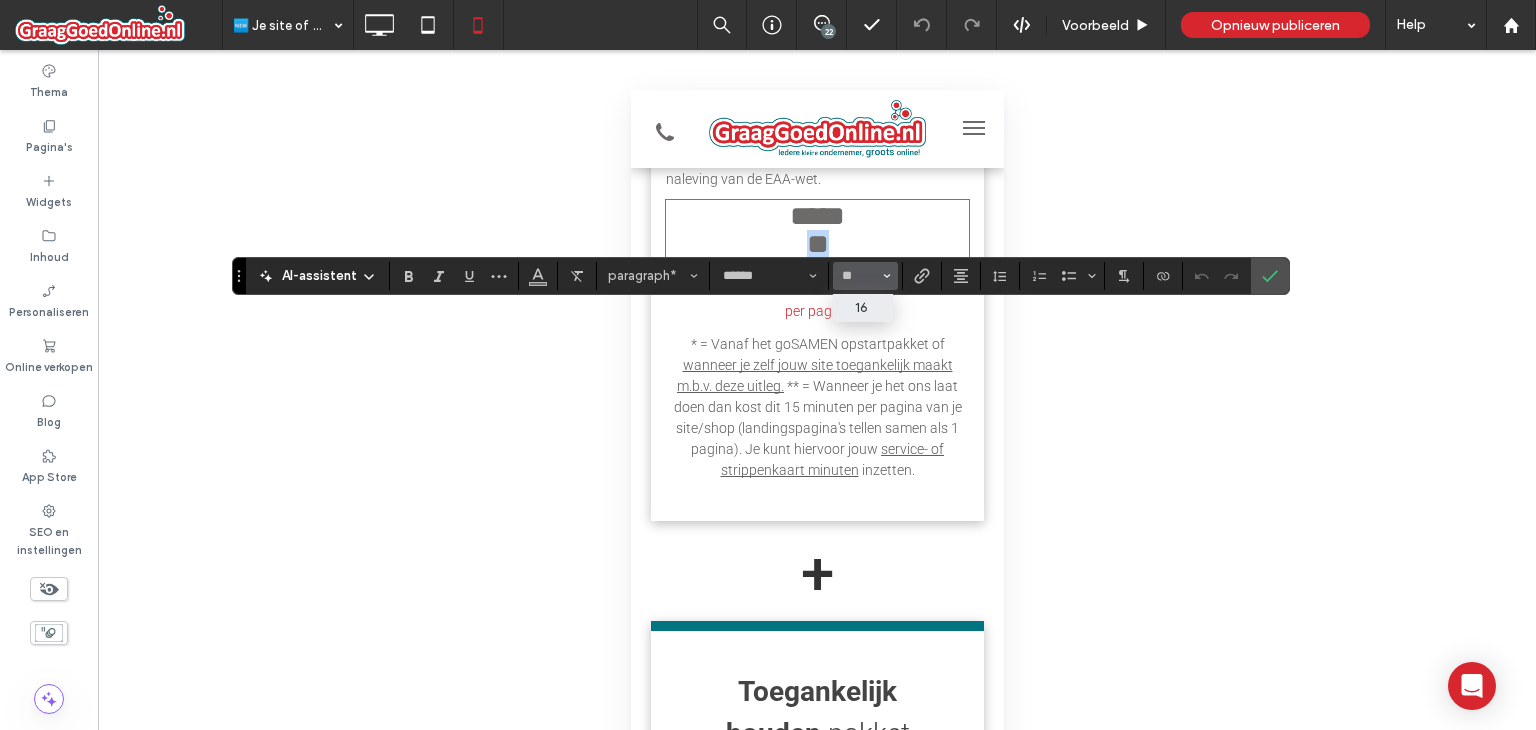 type on "**" 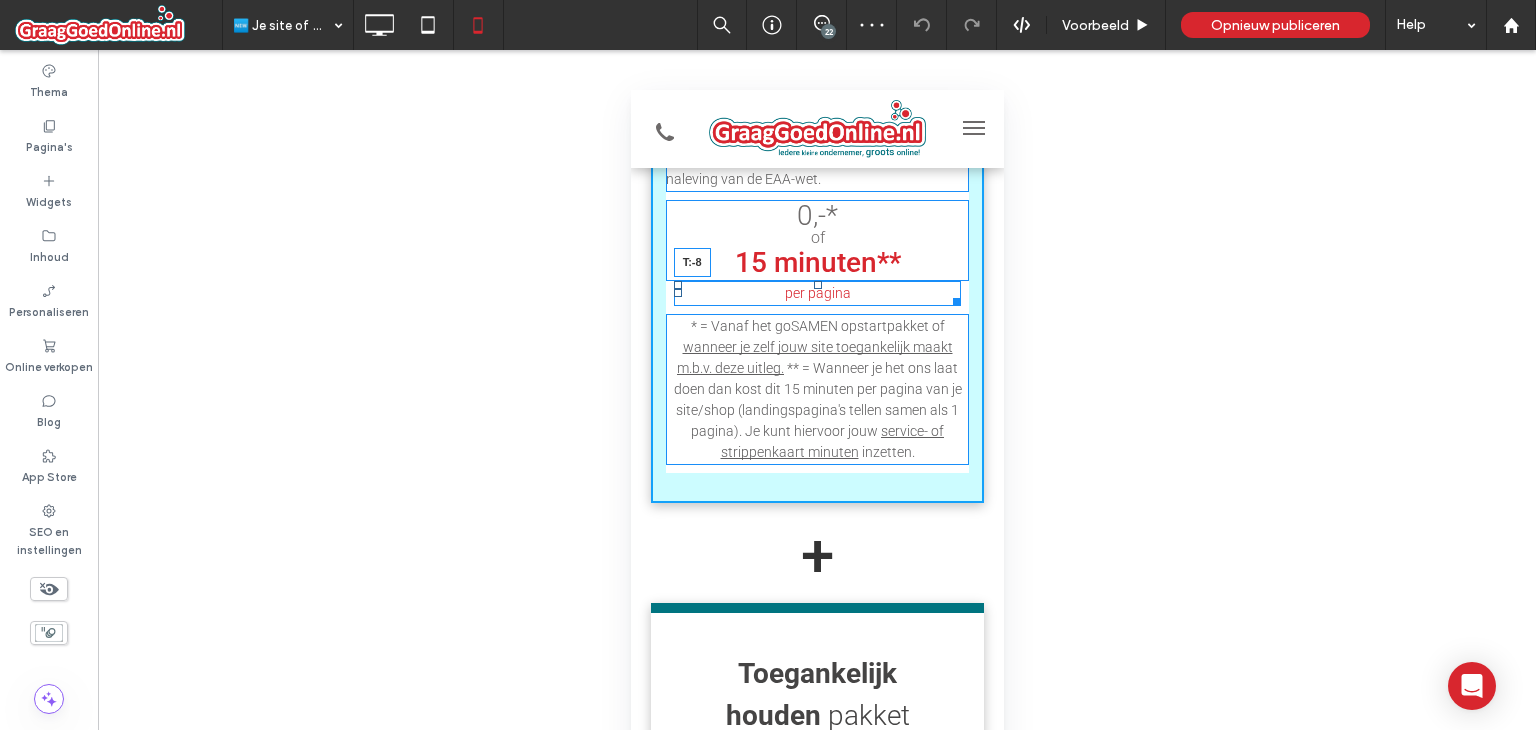 drag, startPoint x: 807, startPoint y: 401, endPoint x: 813, endPoint y: 317, distance: 84.21401 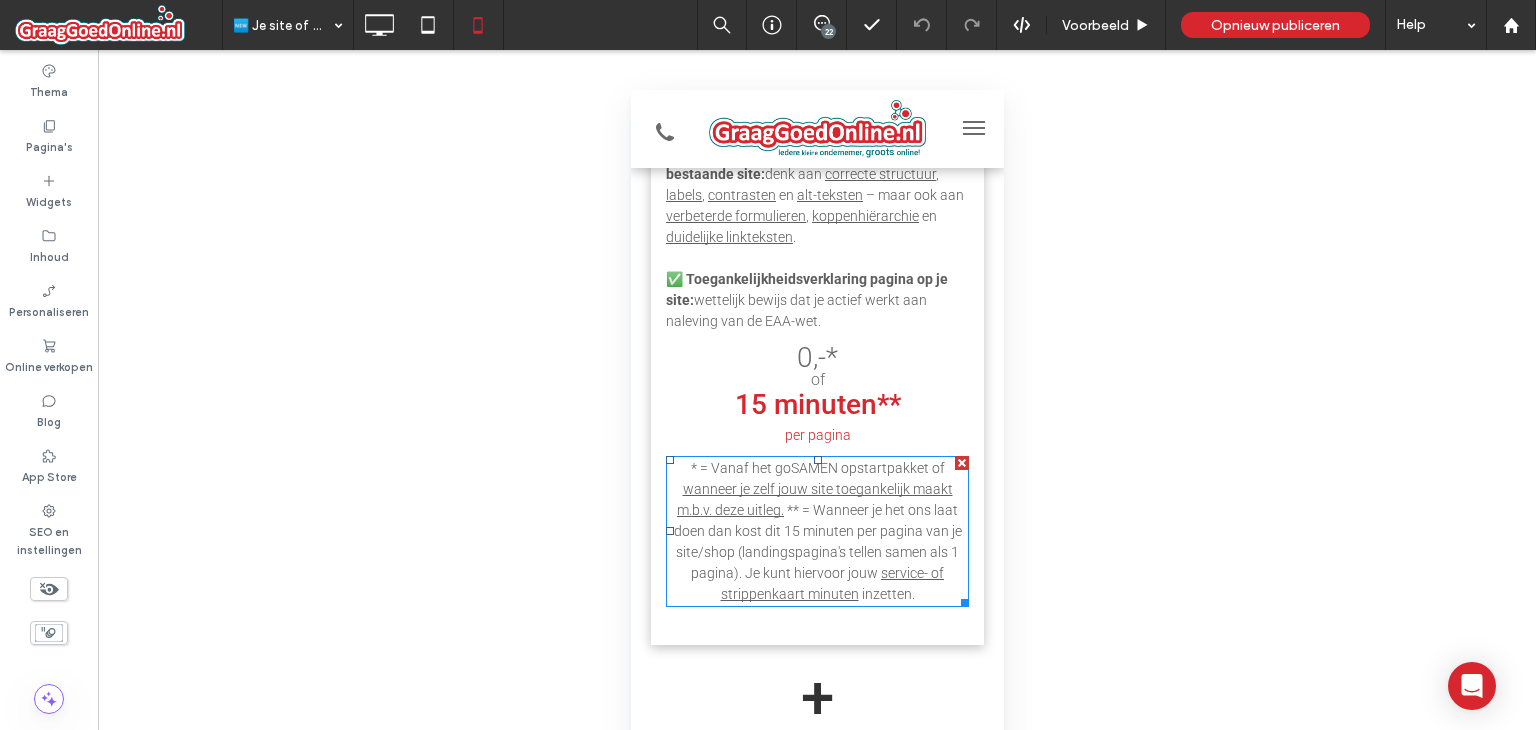 scroll, scrollTop: 3700, scrollLeft: 0, axis: vertical 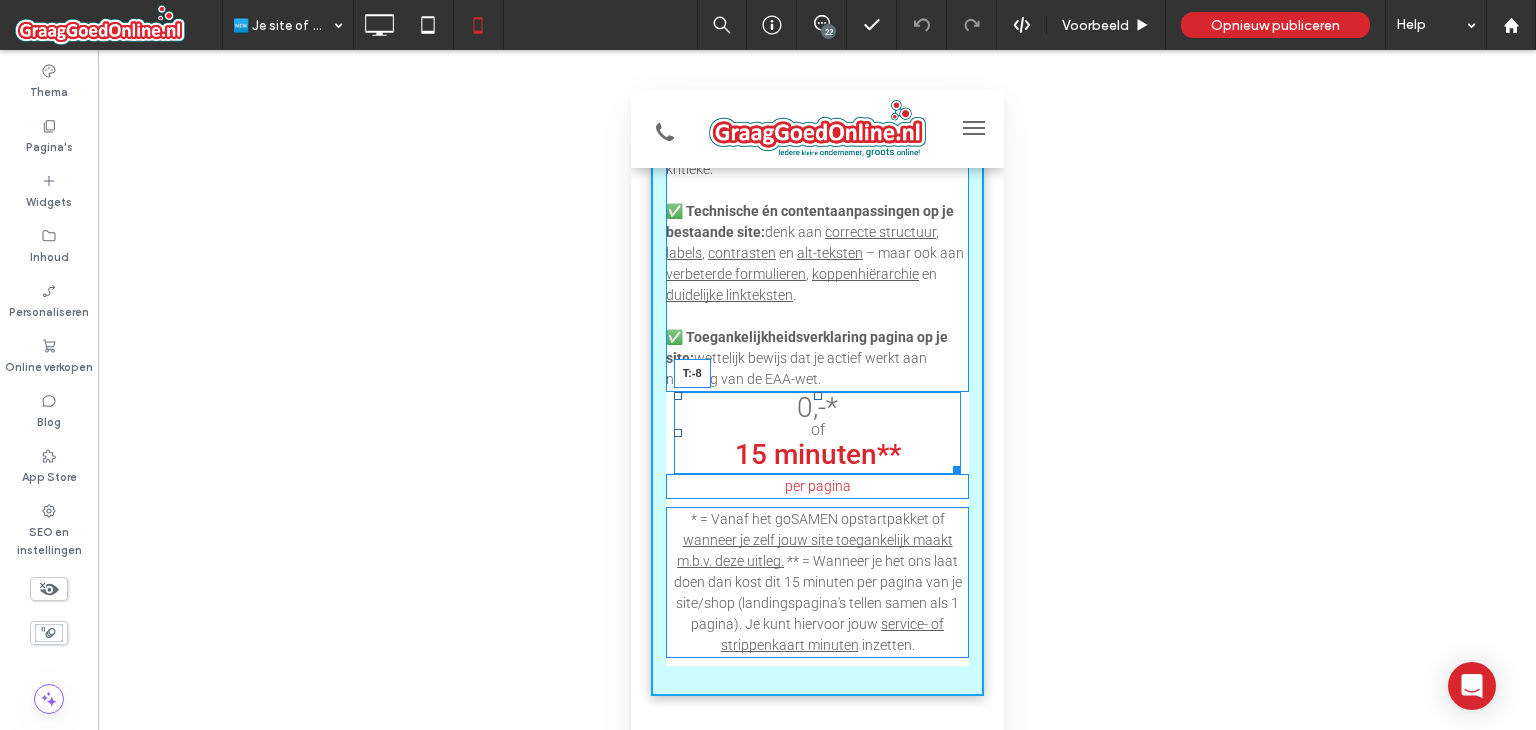 drag, startPoint x: 809, startPoint y: 511, endPoint x: 816, endPoint y: 468, distance: 43.56604 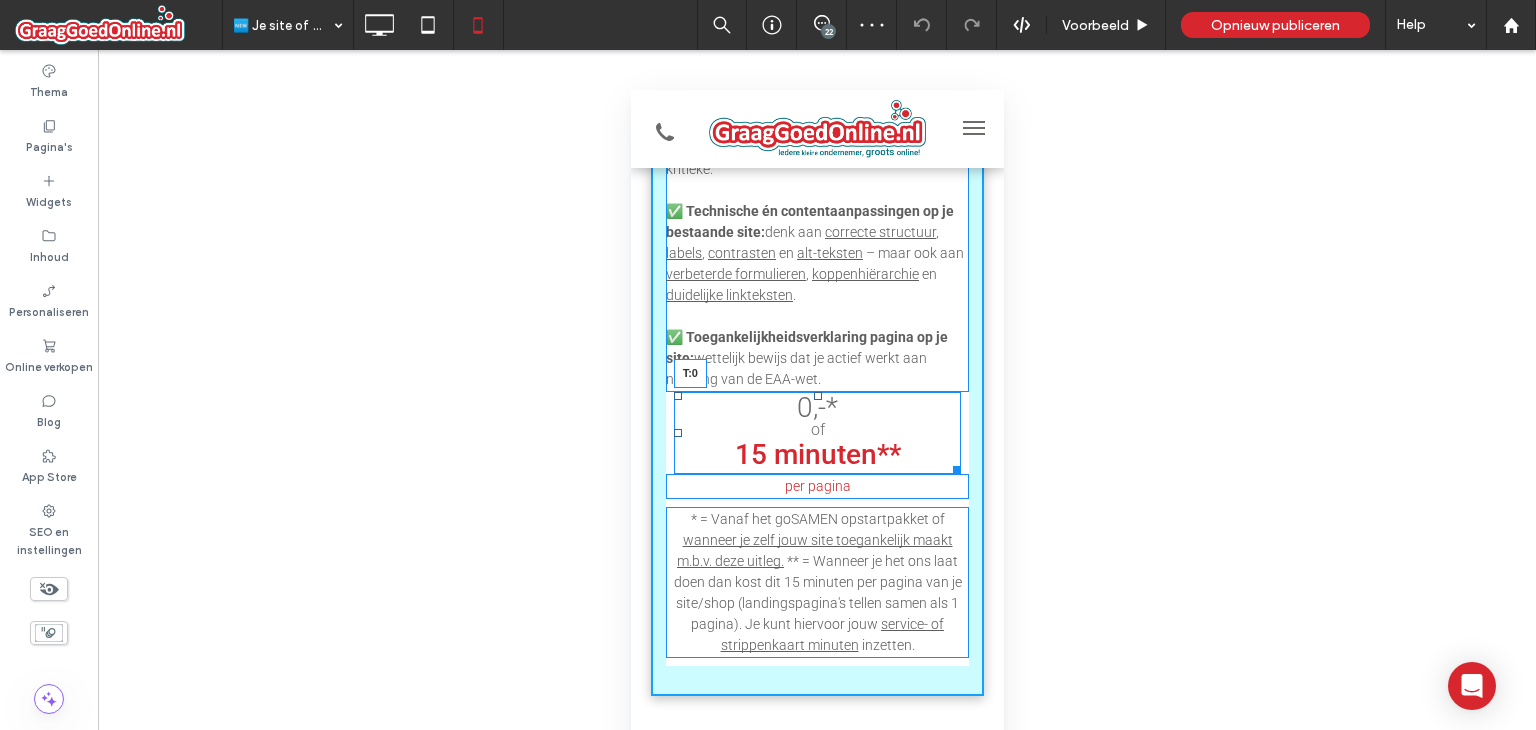 click at bounding box center (817, 396) 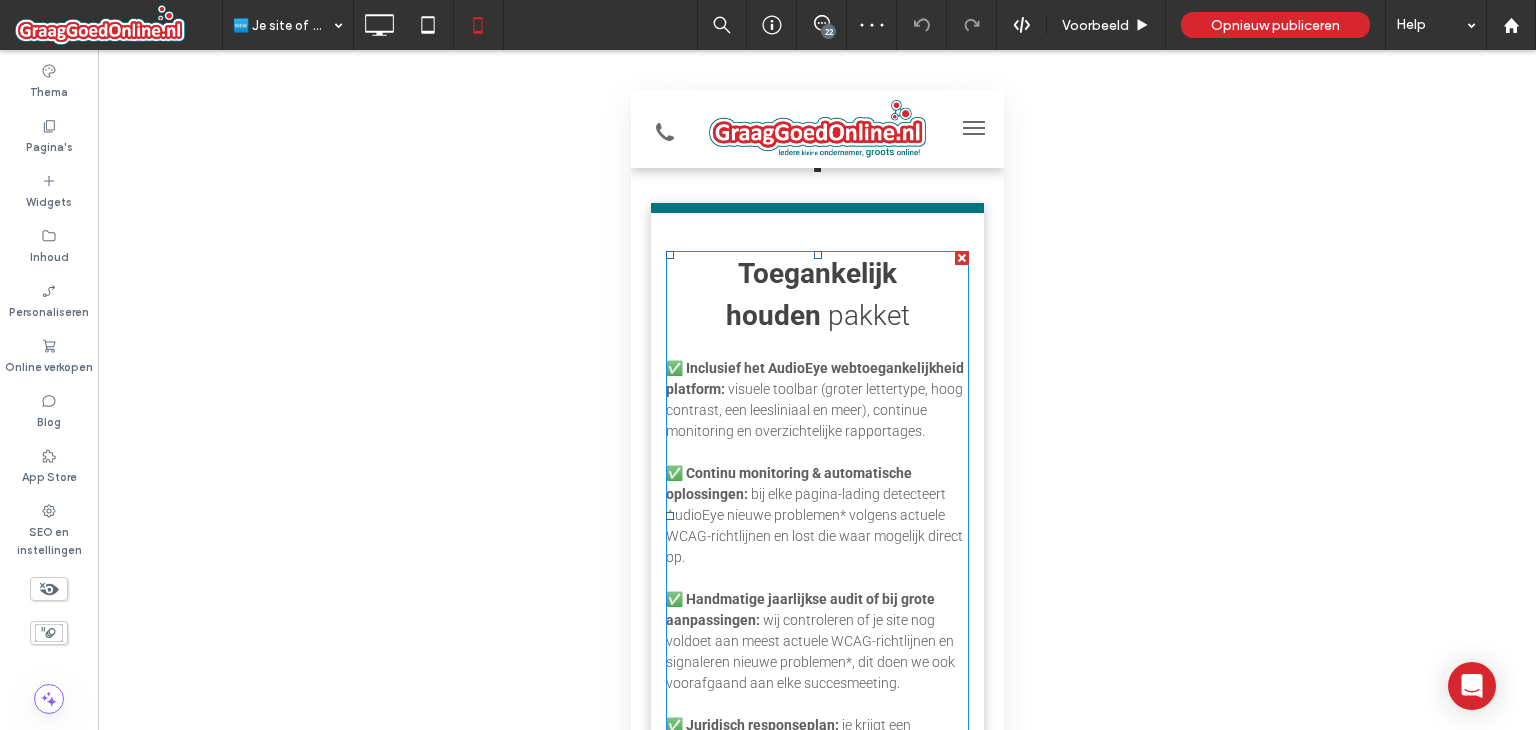 scroll, scrollTop: 4700, scrollLeft: 0, axis: vertical 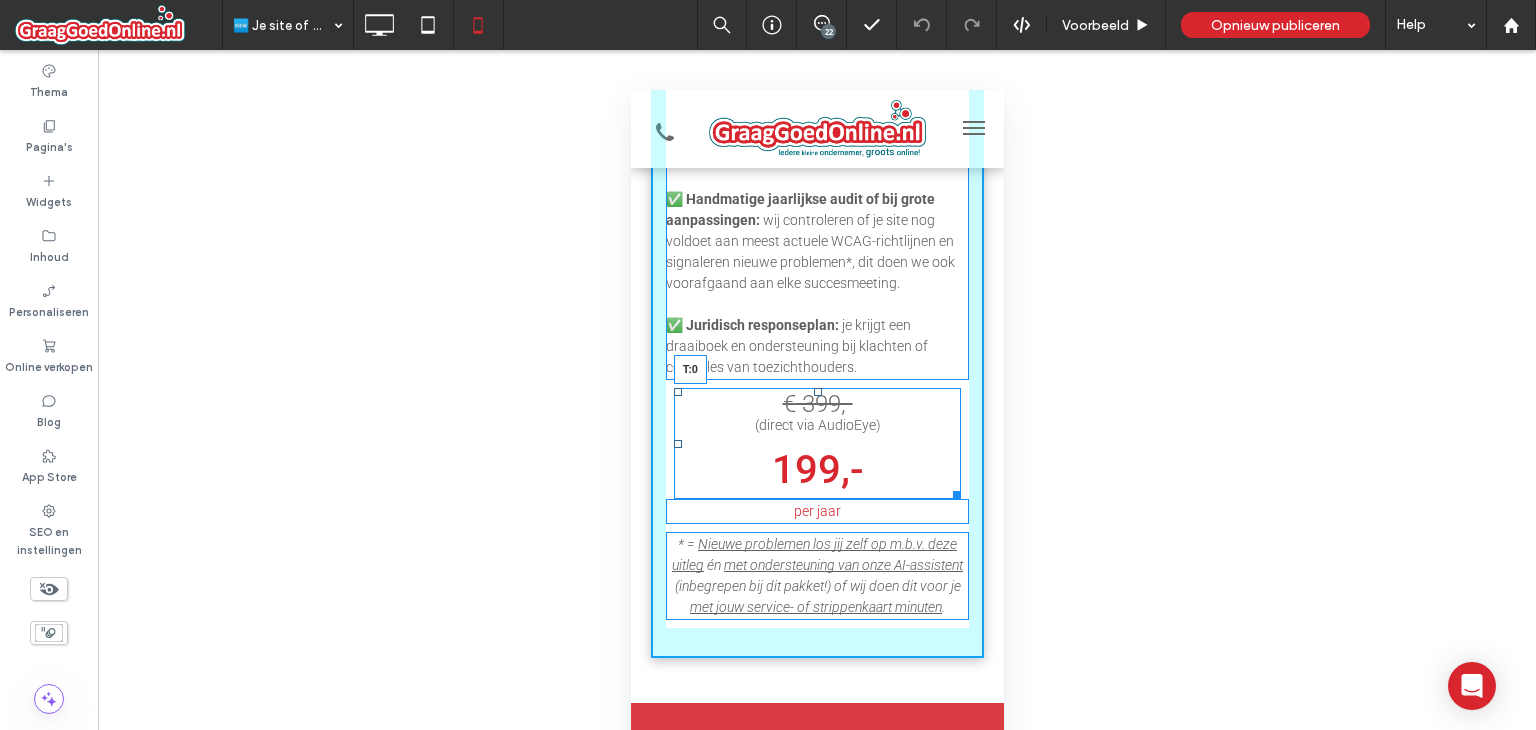 click at bounding box center (817, 392) 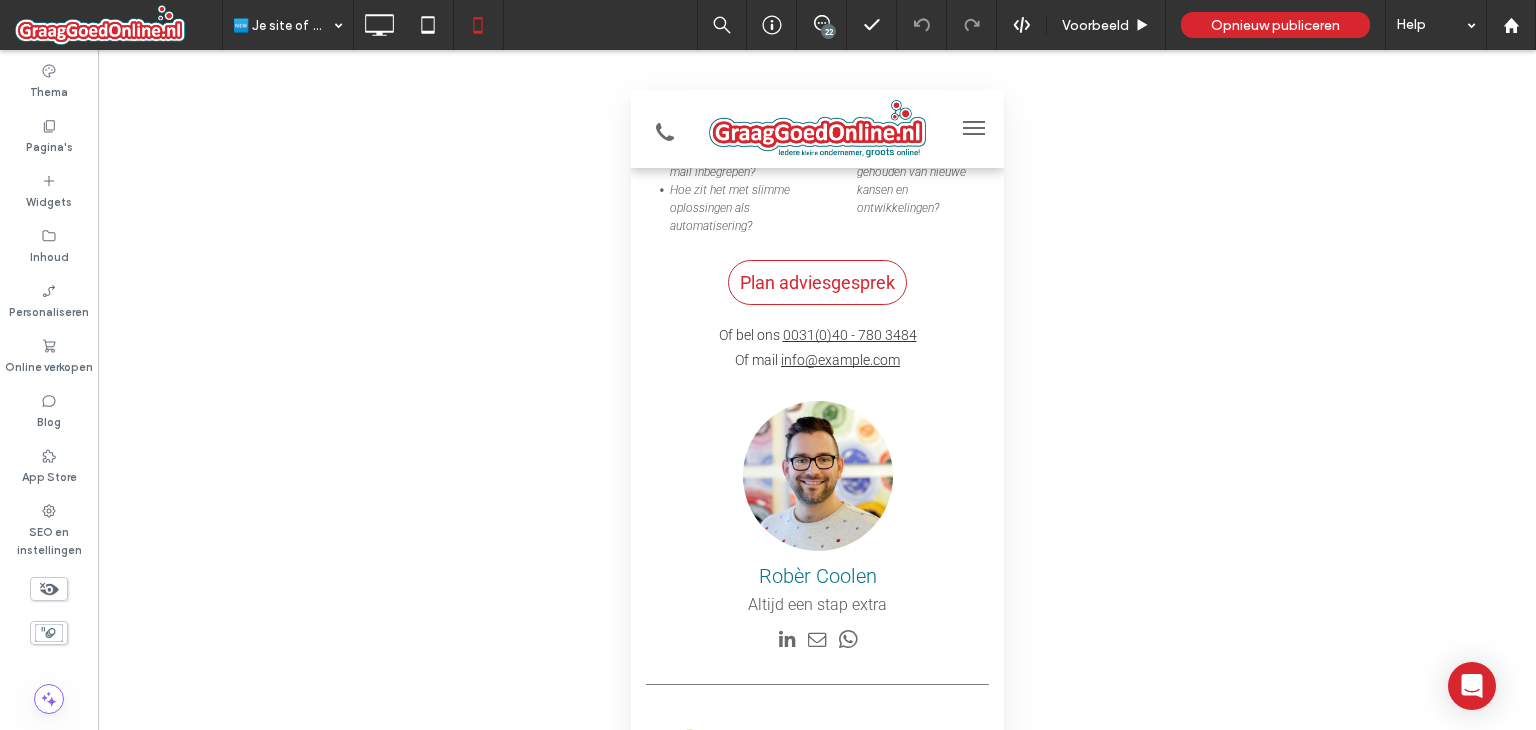 scroll, scrollTop: 6400, scrollLeft: 0, axis: vertical 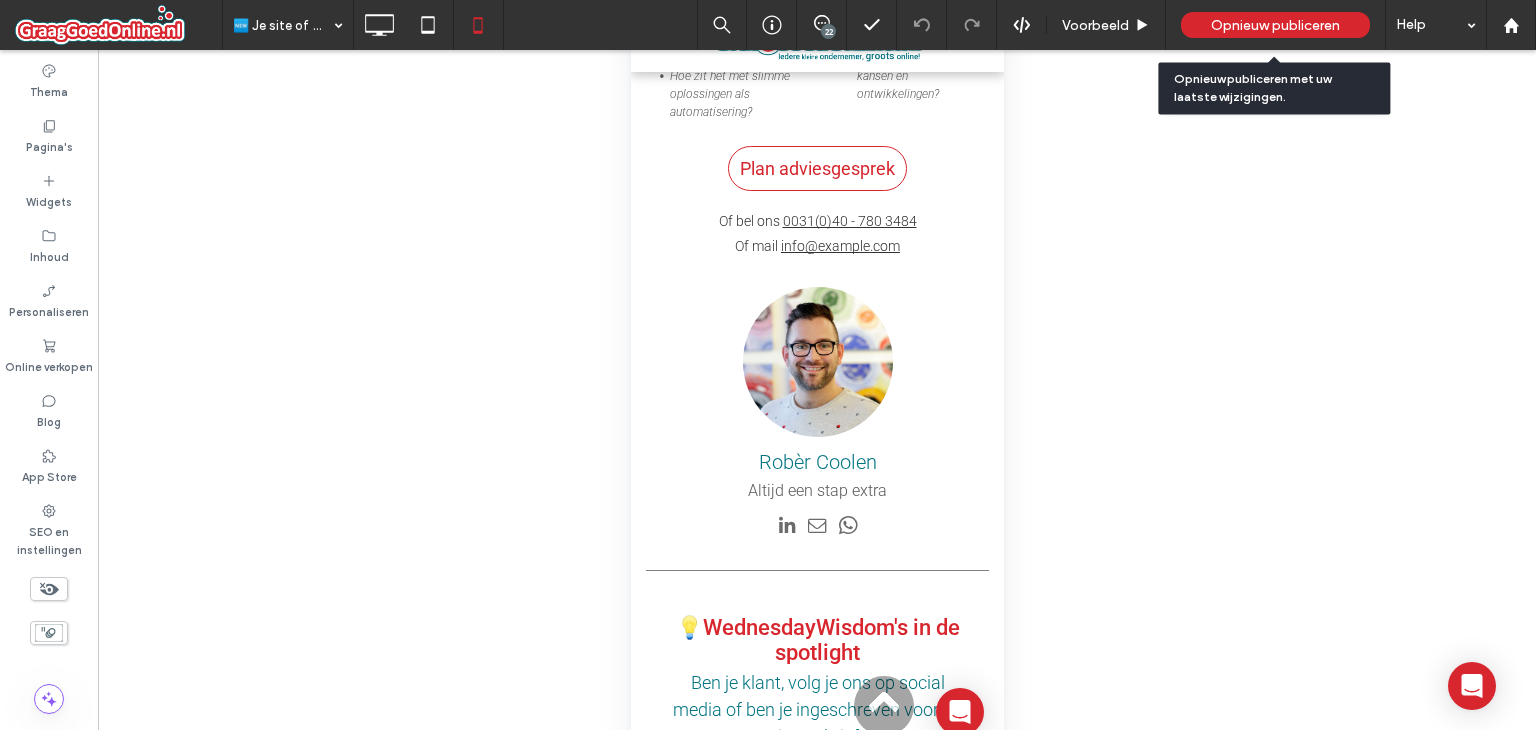 drag, startPoint x: 1275, startPoint y: 25, endPoint x: 1233, endPoint y: 29, distance: 42.190044 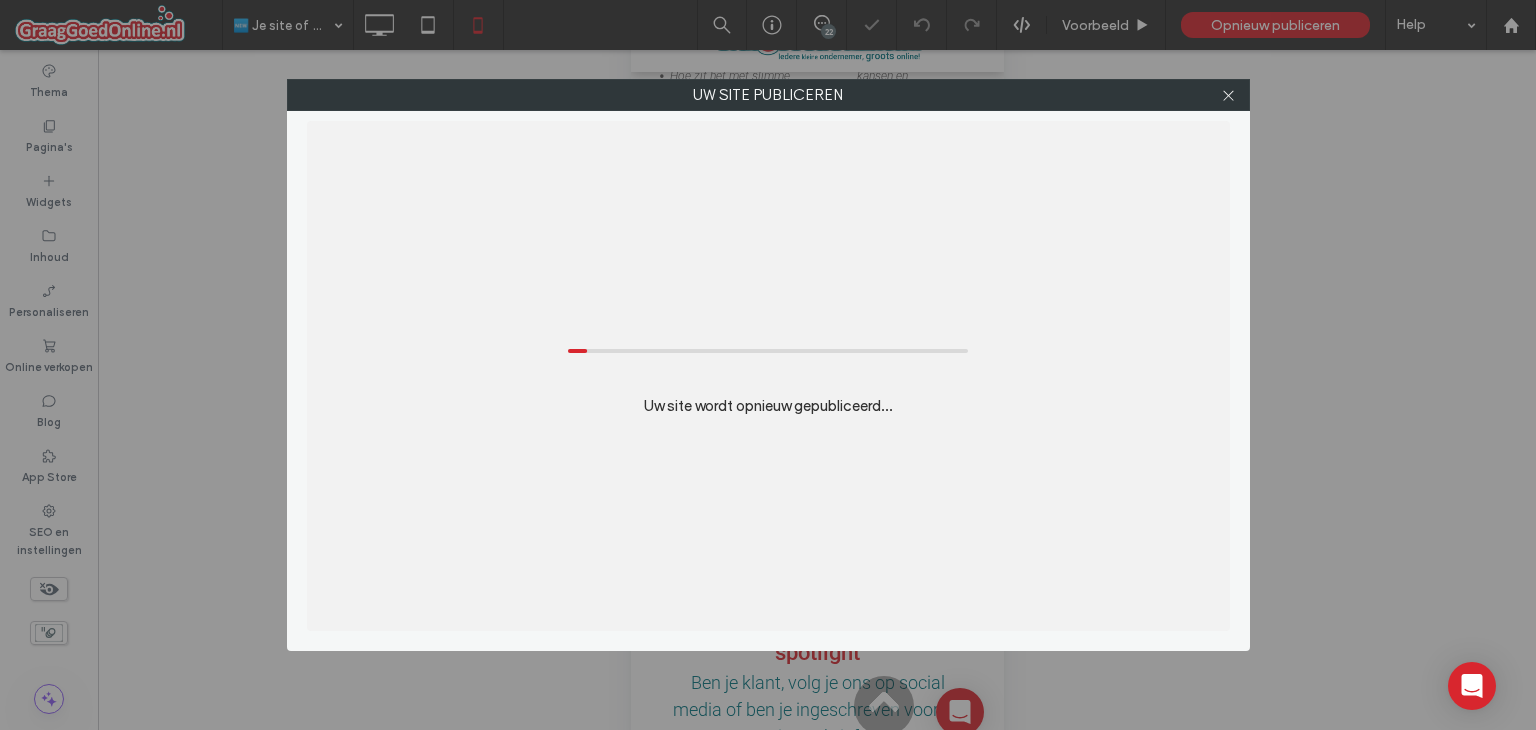drag, startPoint x: 1234, startPoint y: 95, endPoint x: 196, endPoint y: 59, distance: 1038.6241 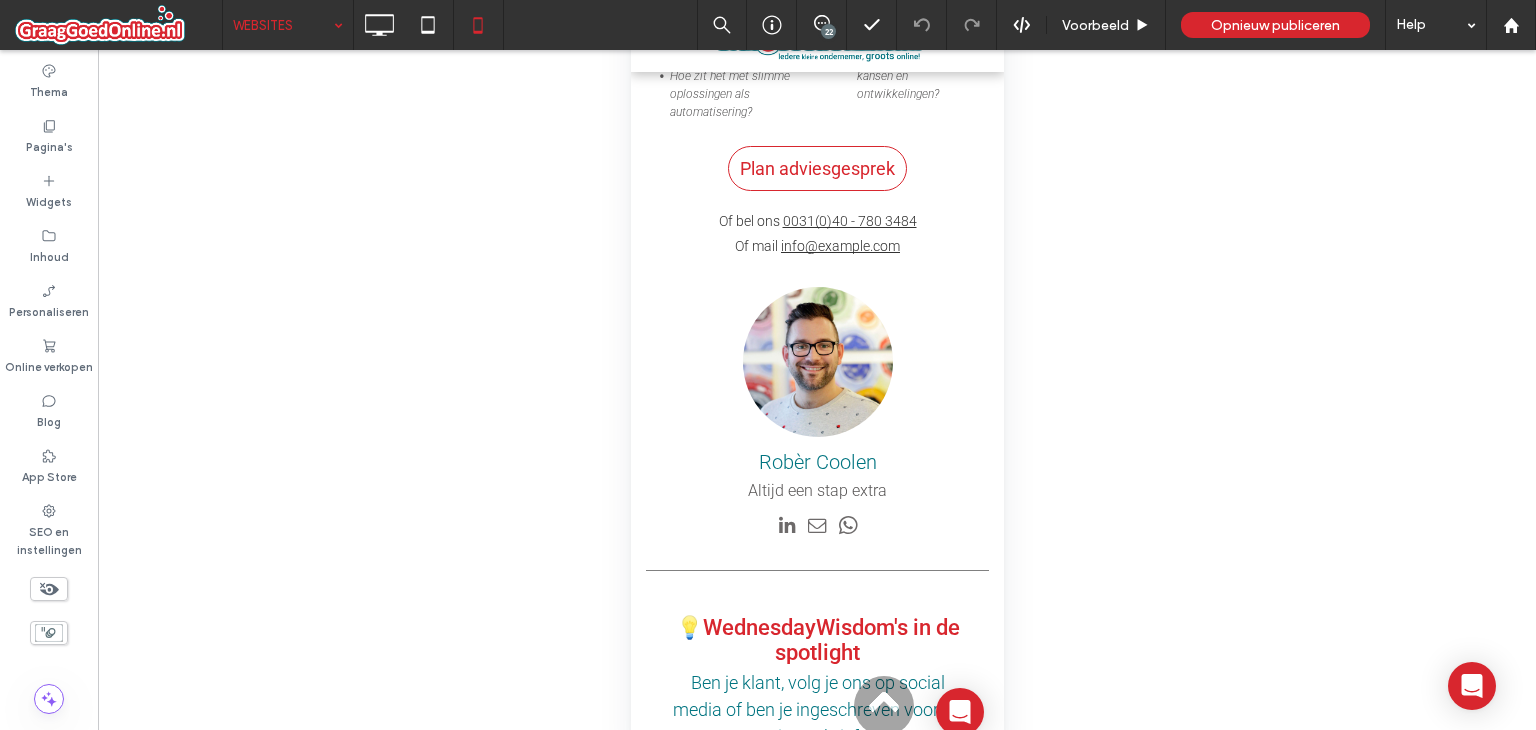 click 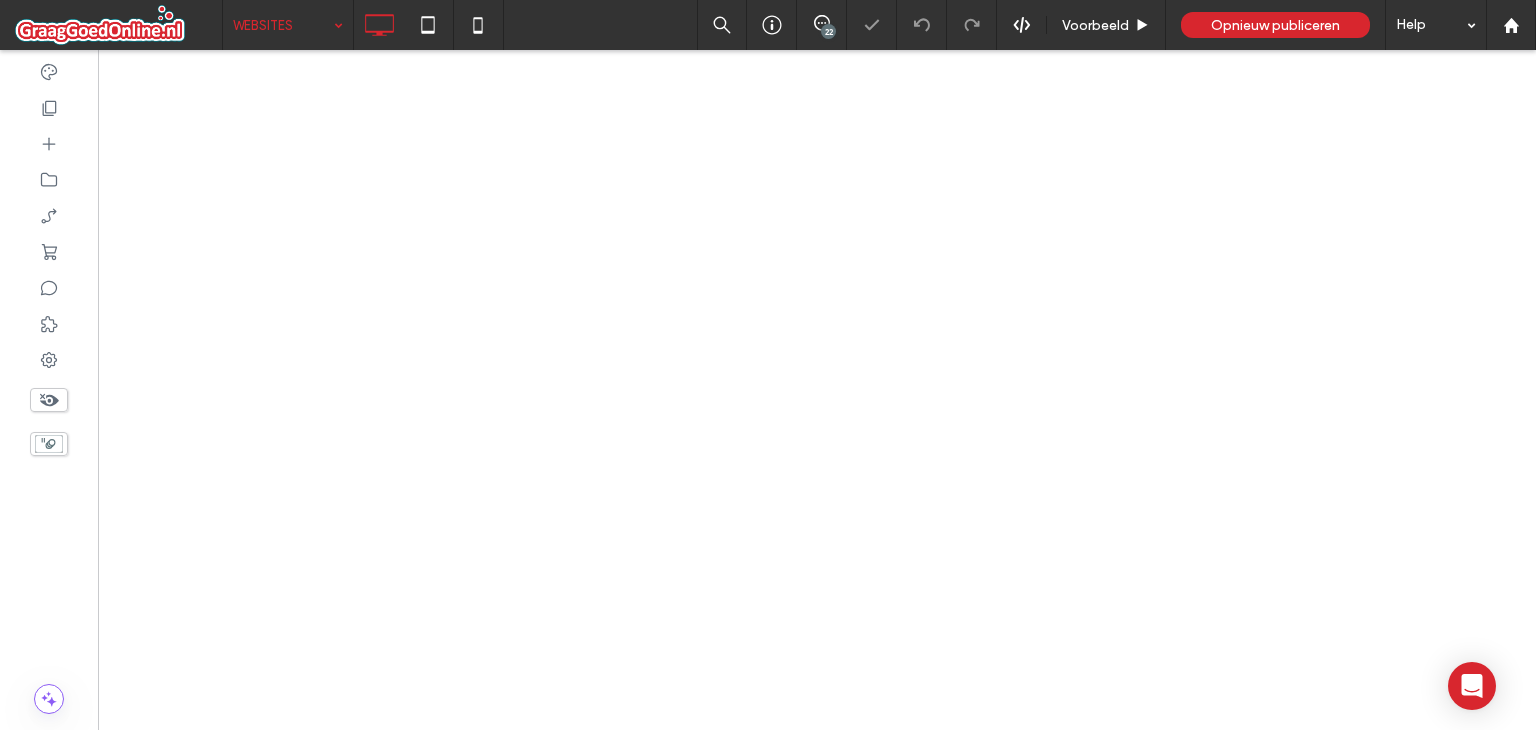 scroll, scrollTop: 0, scrollLeft: 0, axis: both 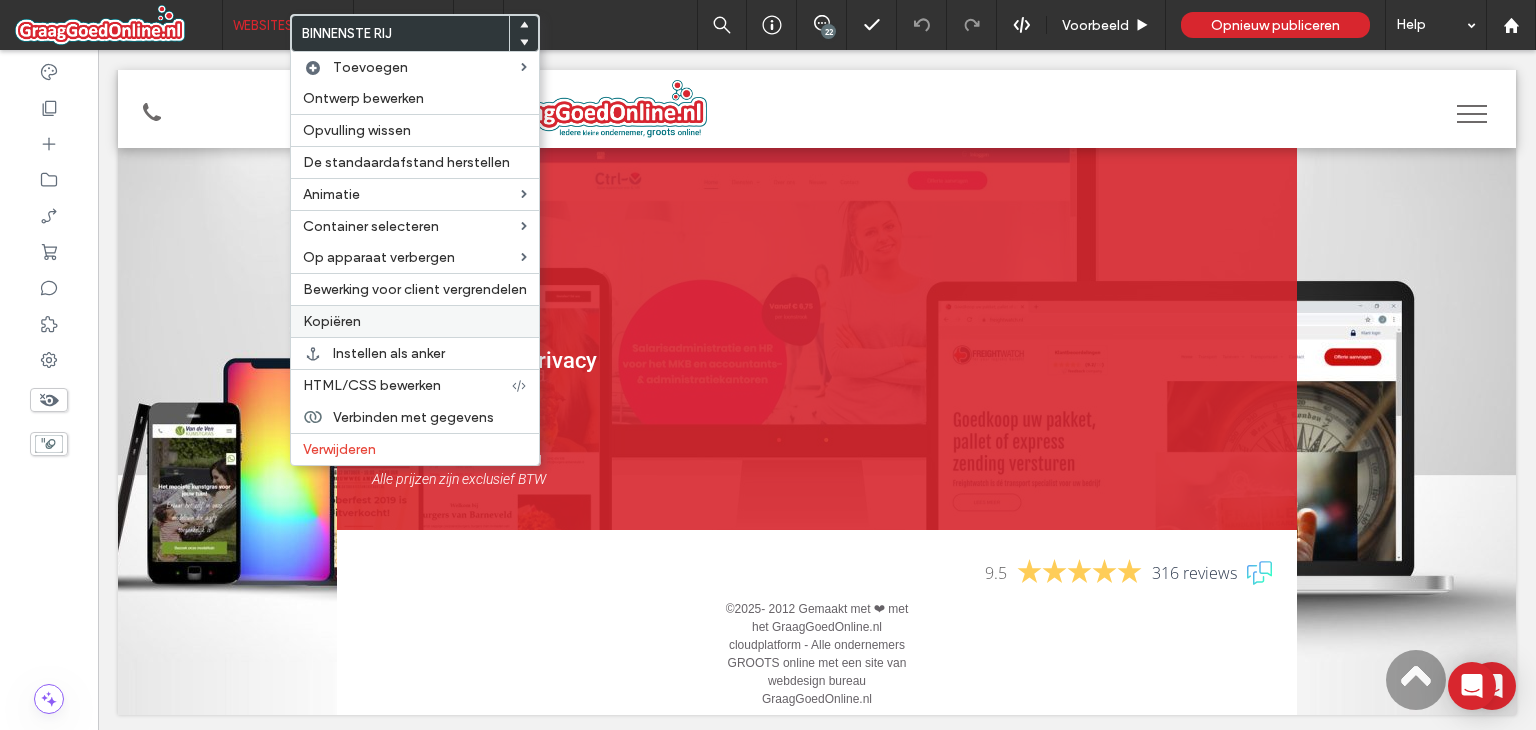 click on "Kopiëren" at bounding box center (415, 321) 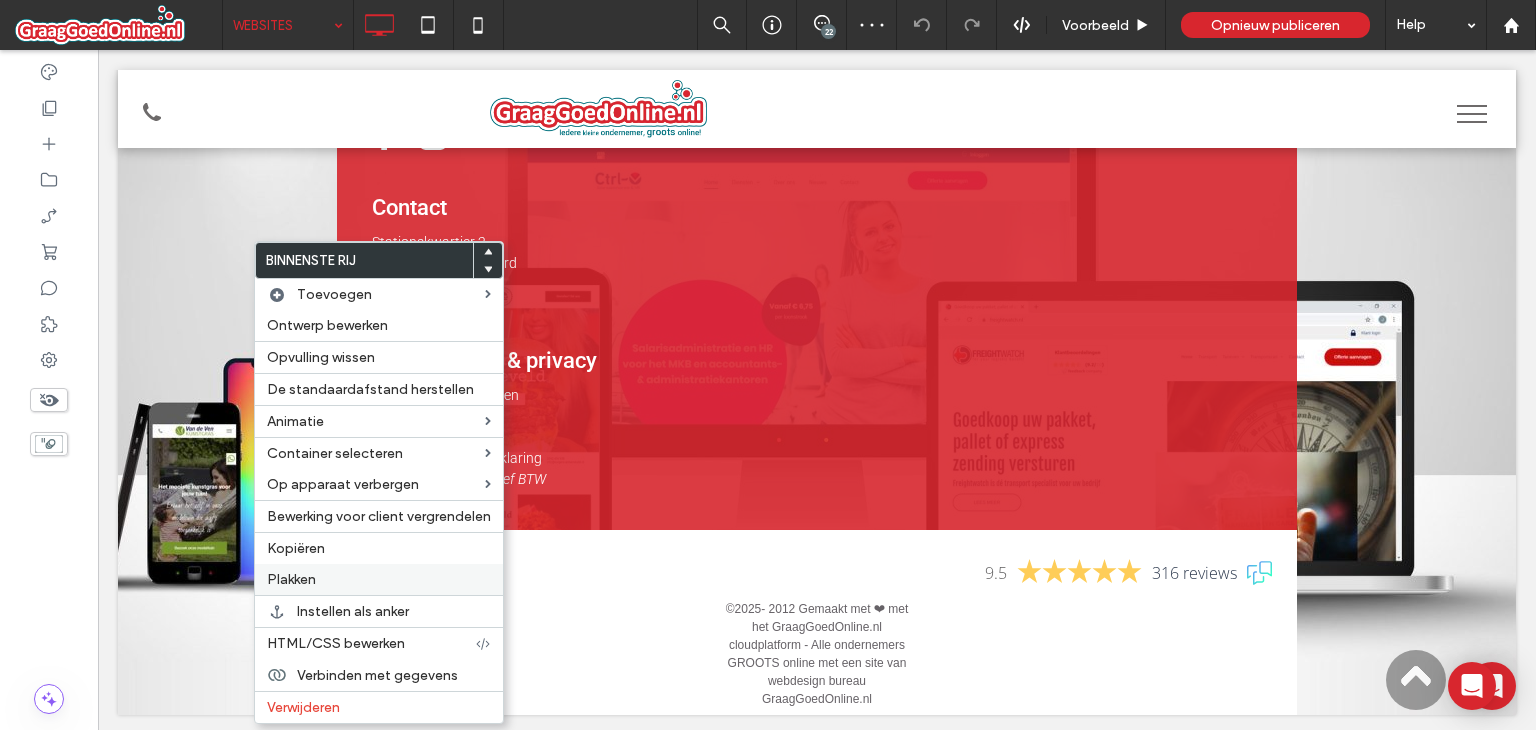 click on "Plakken" at bounding box center [379, 579] 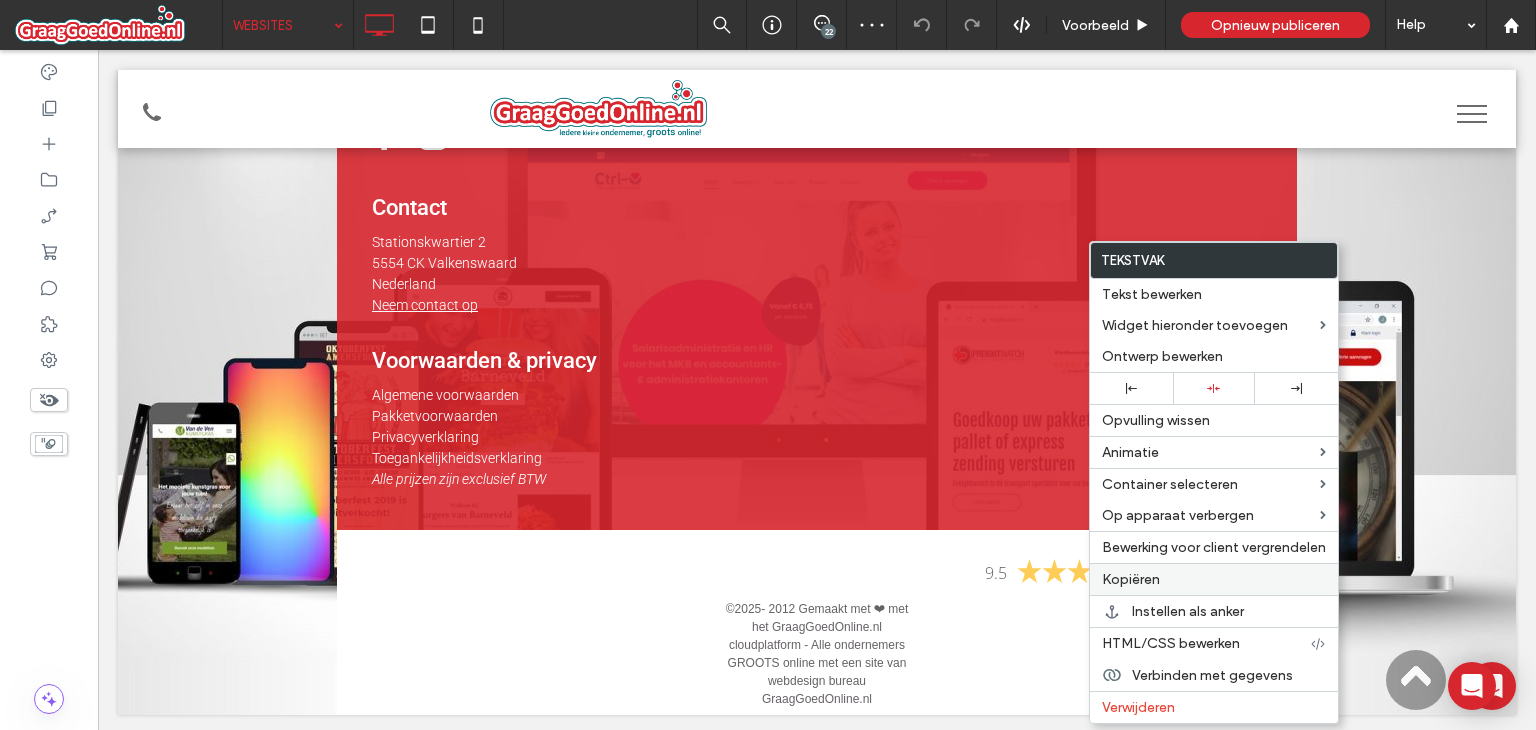 click on "Kopiëren" at bounding box center [1214, 579] 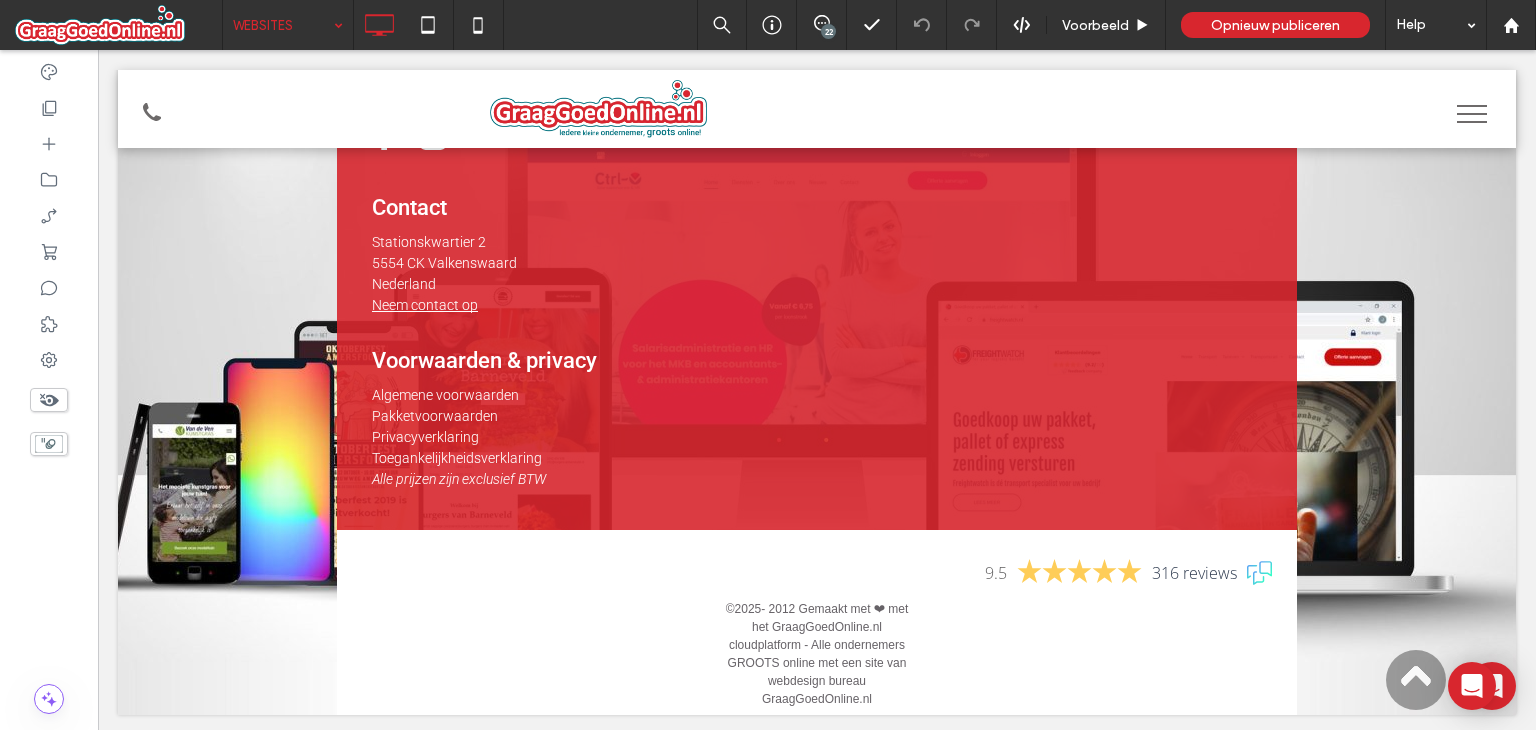 type on "******" 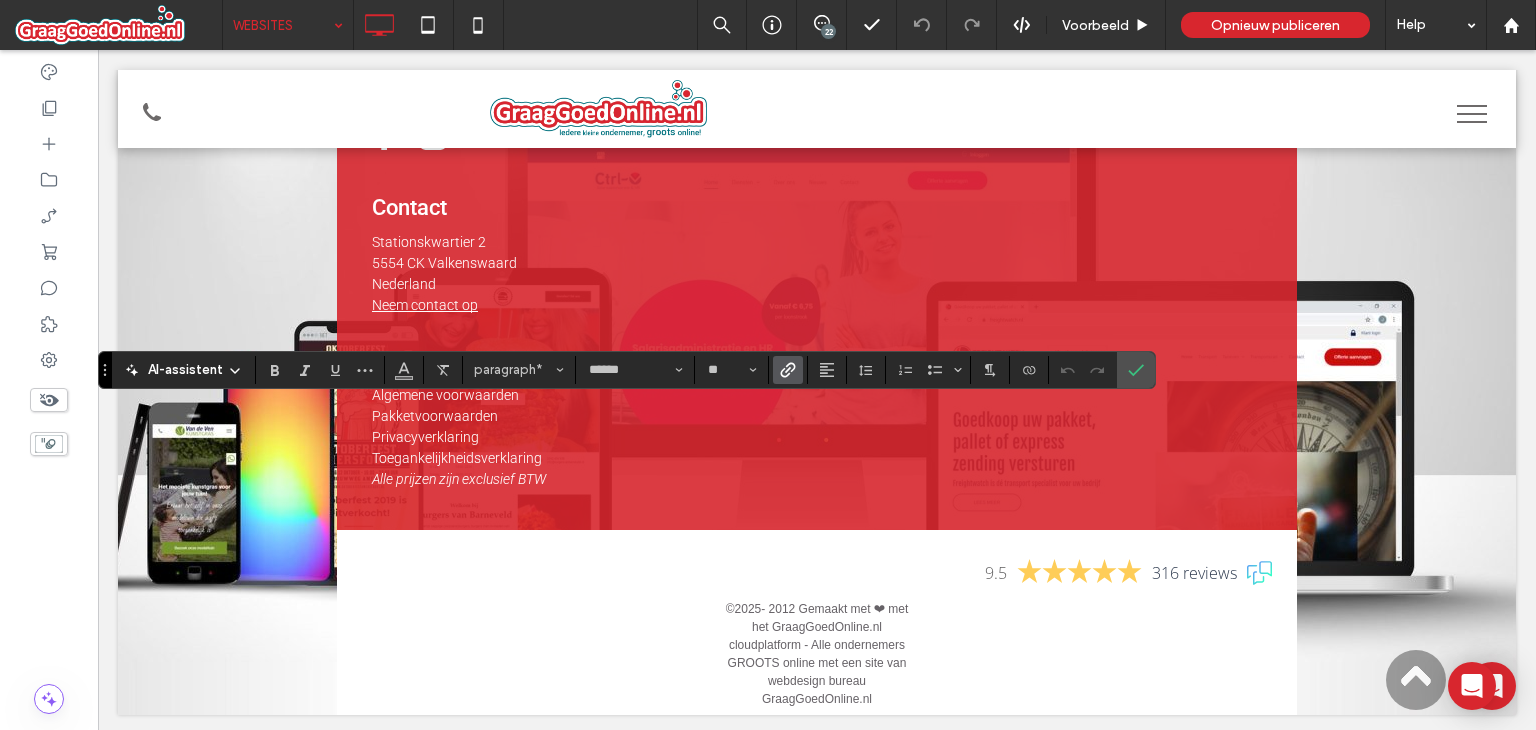 click at bounding box center (788, 370) 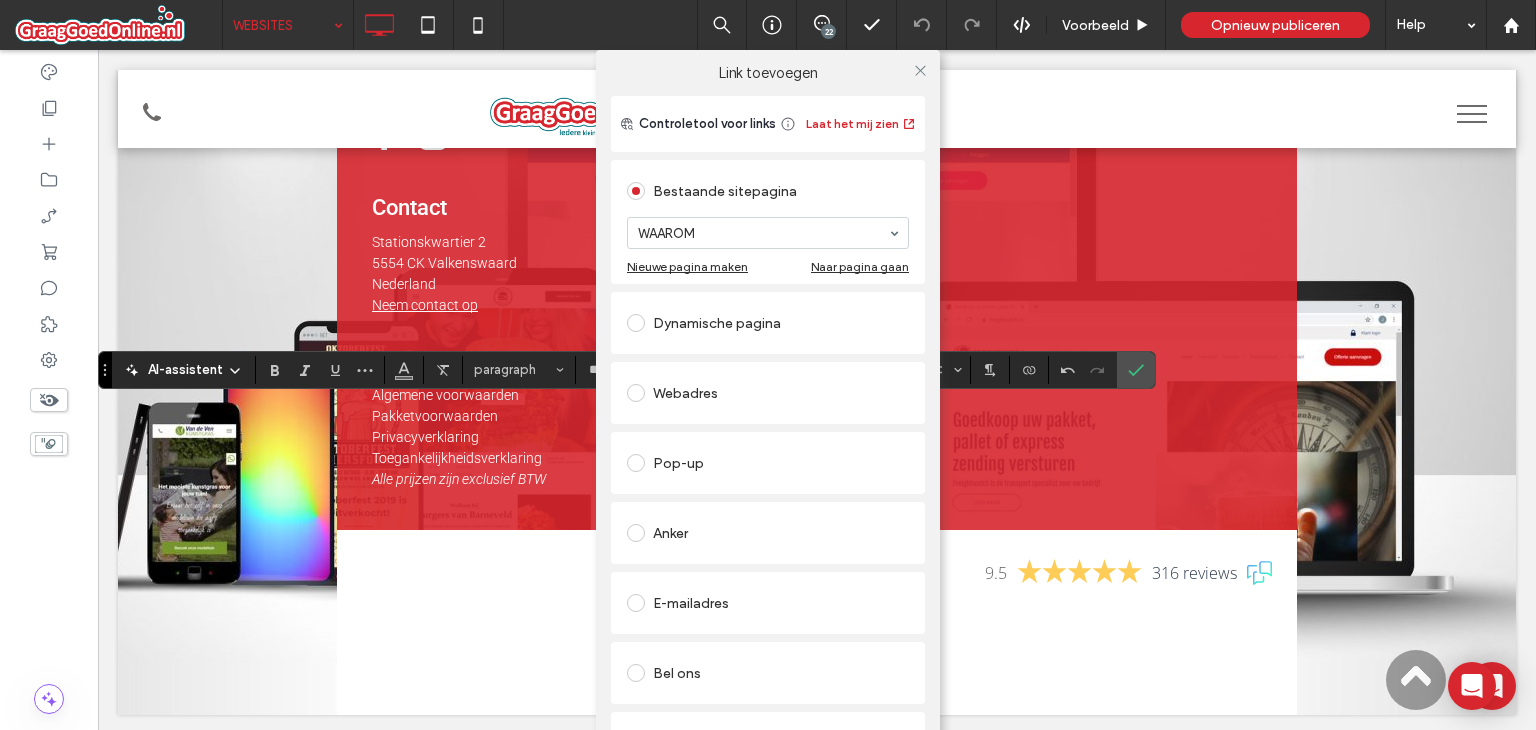 click on "Dynamische pagina" at bounding box center [768, 323] 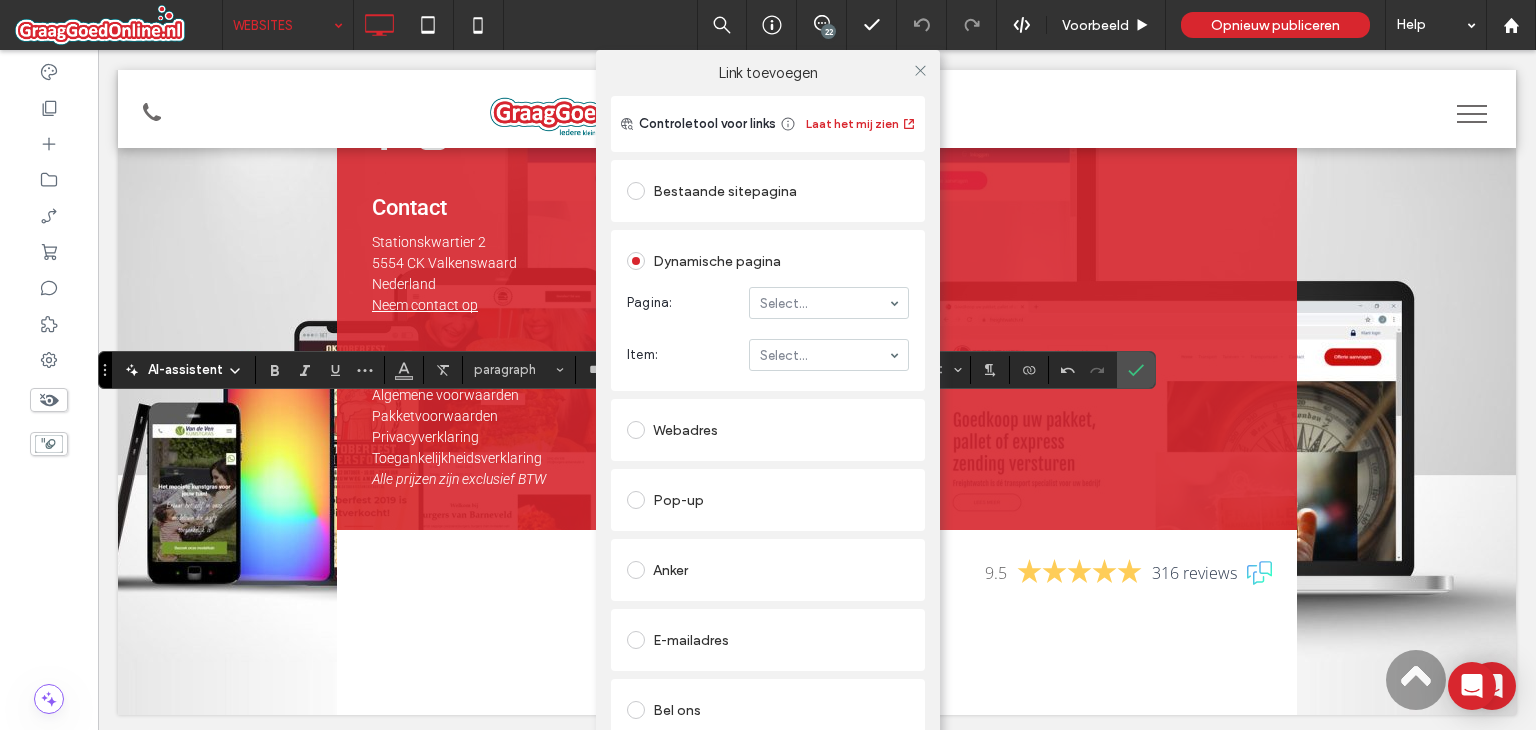 click on "Bestaande sitepagina" at bounding box center [768, 191] 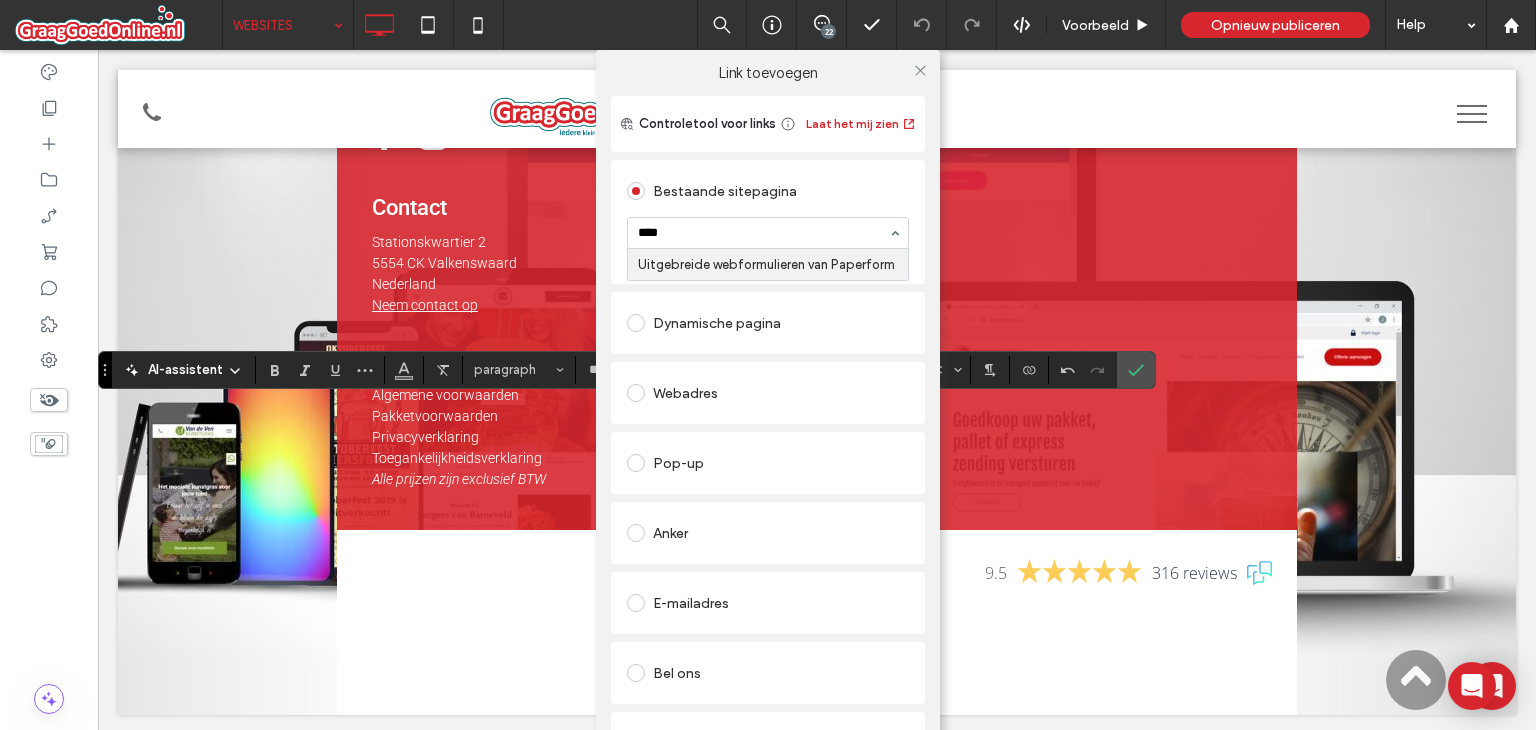 type on "*****" 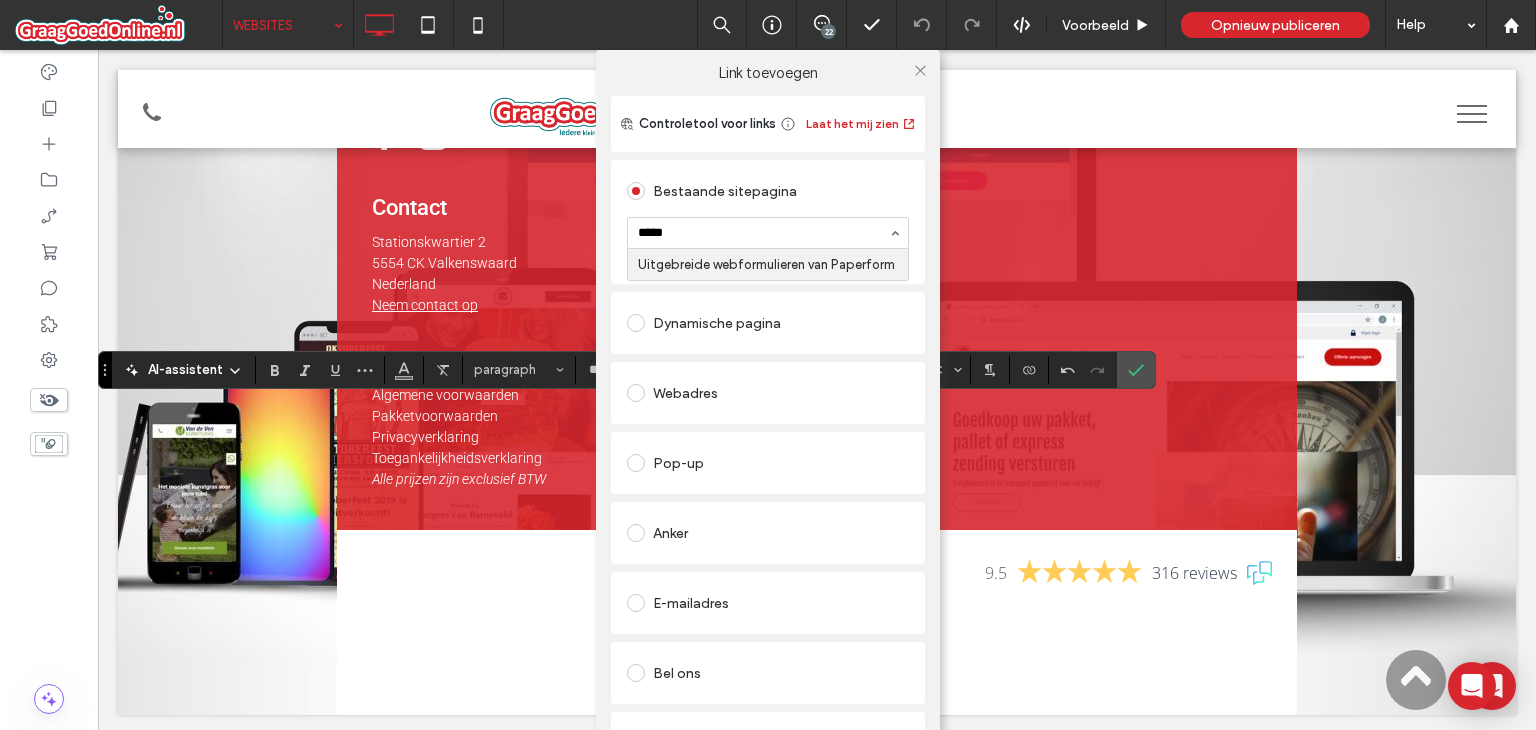 type 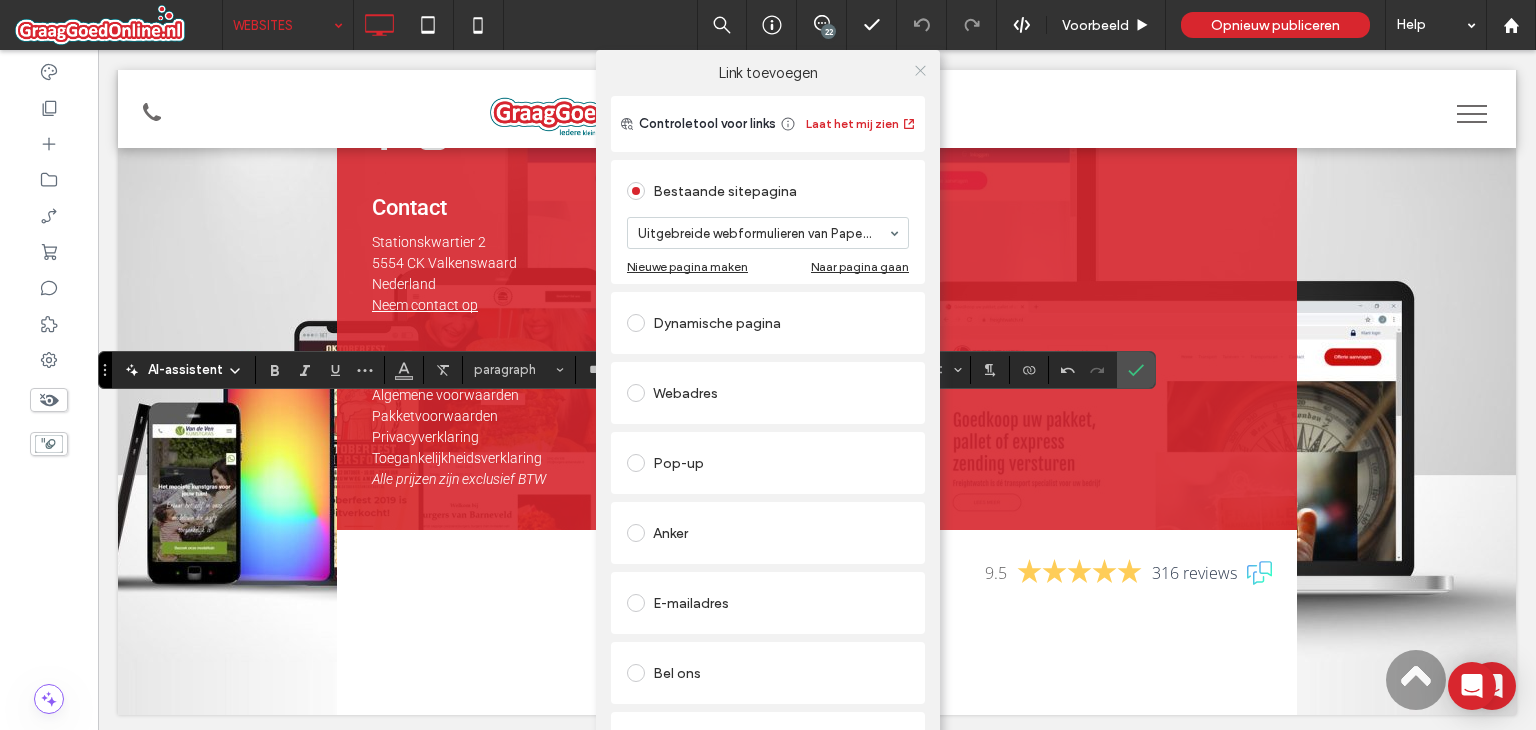click 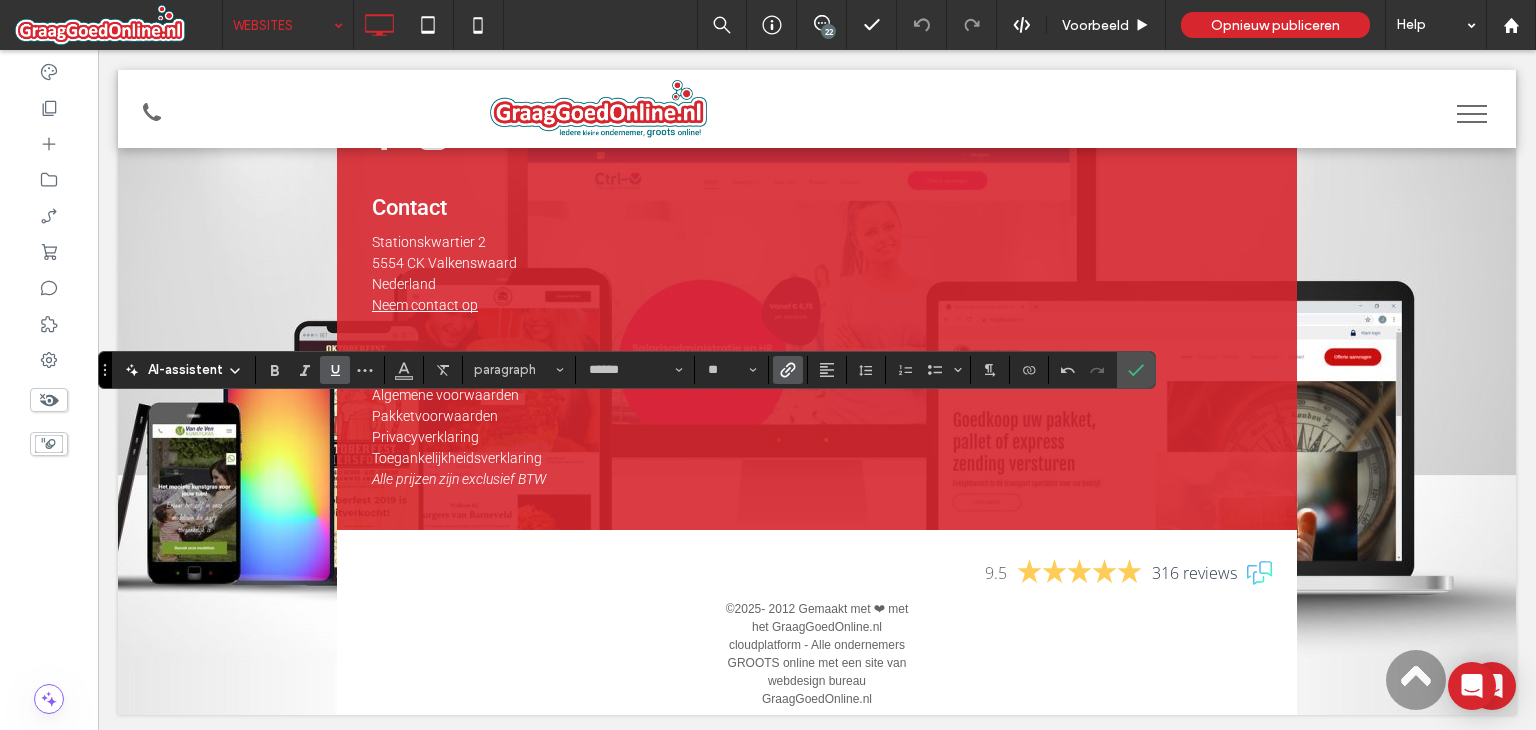 click 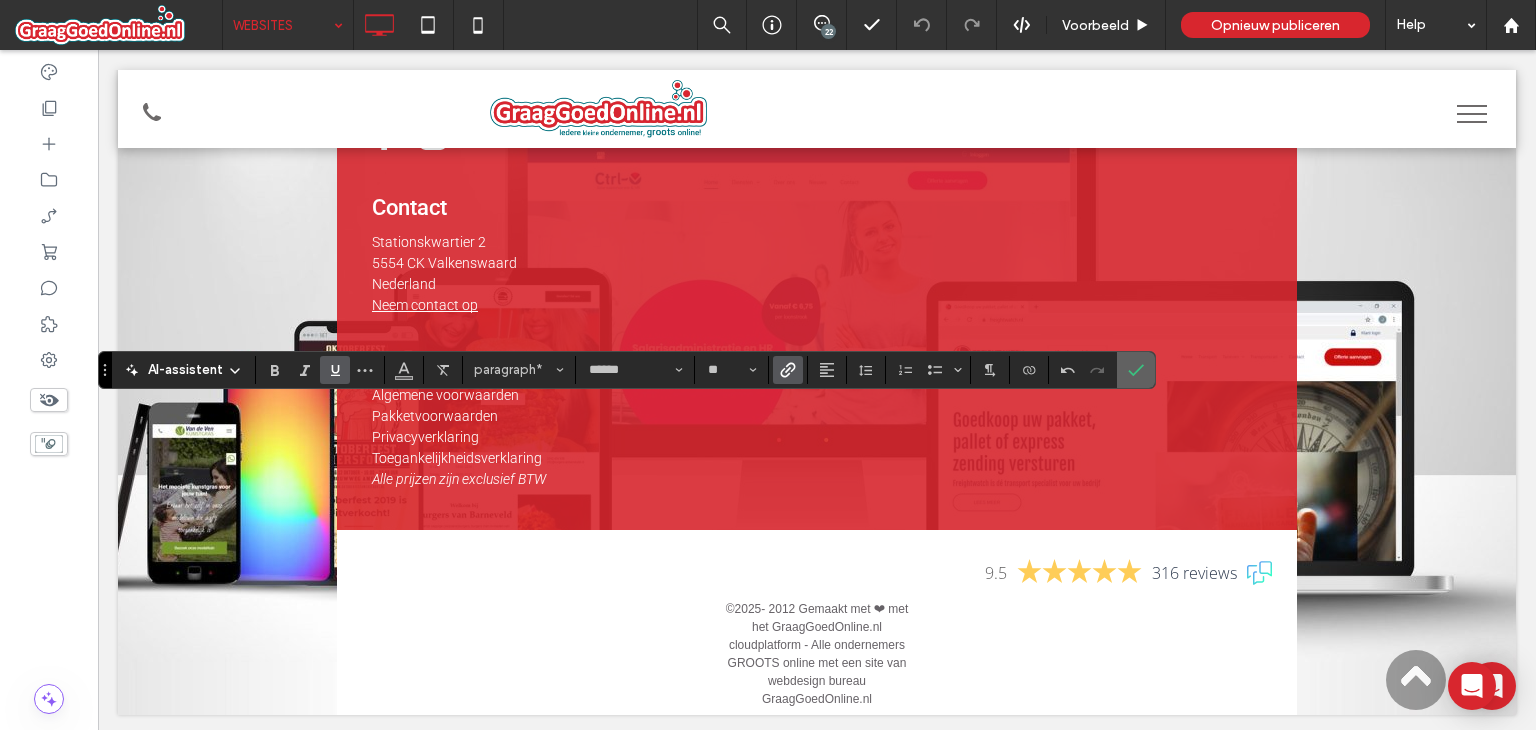 click 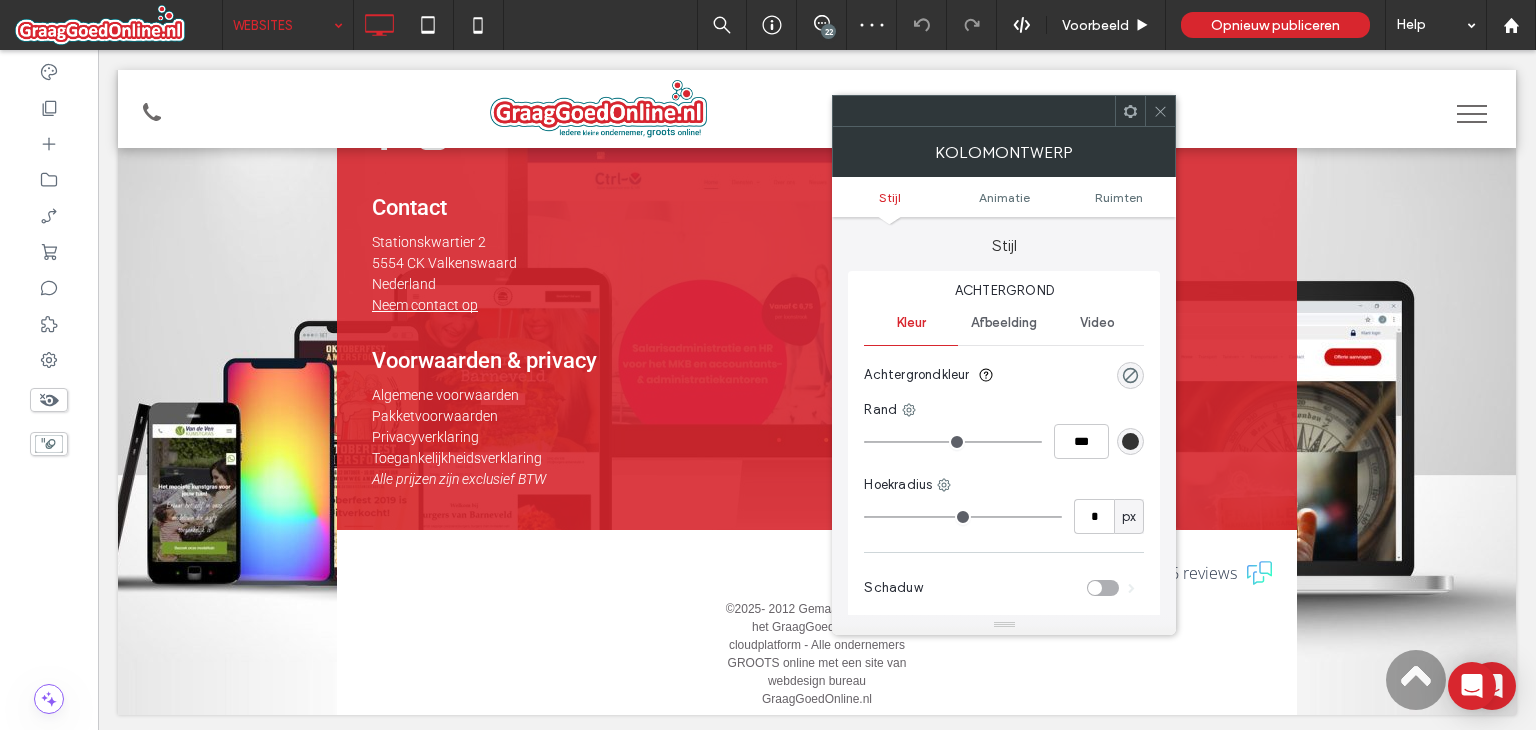 click 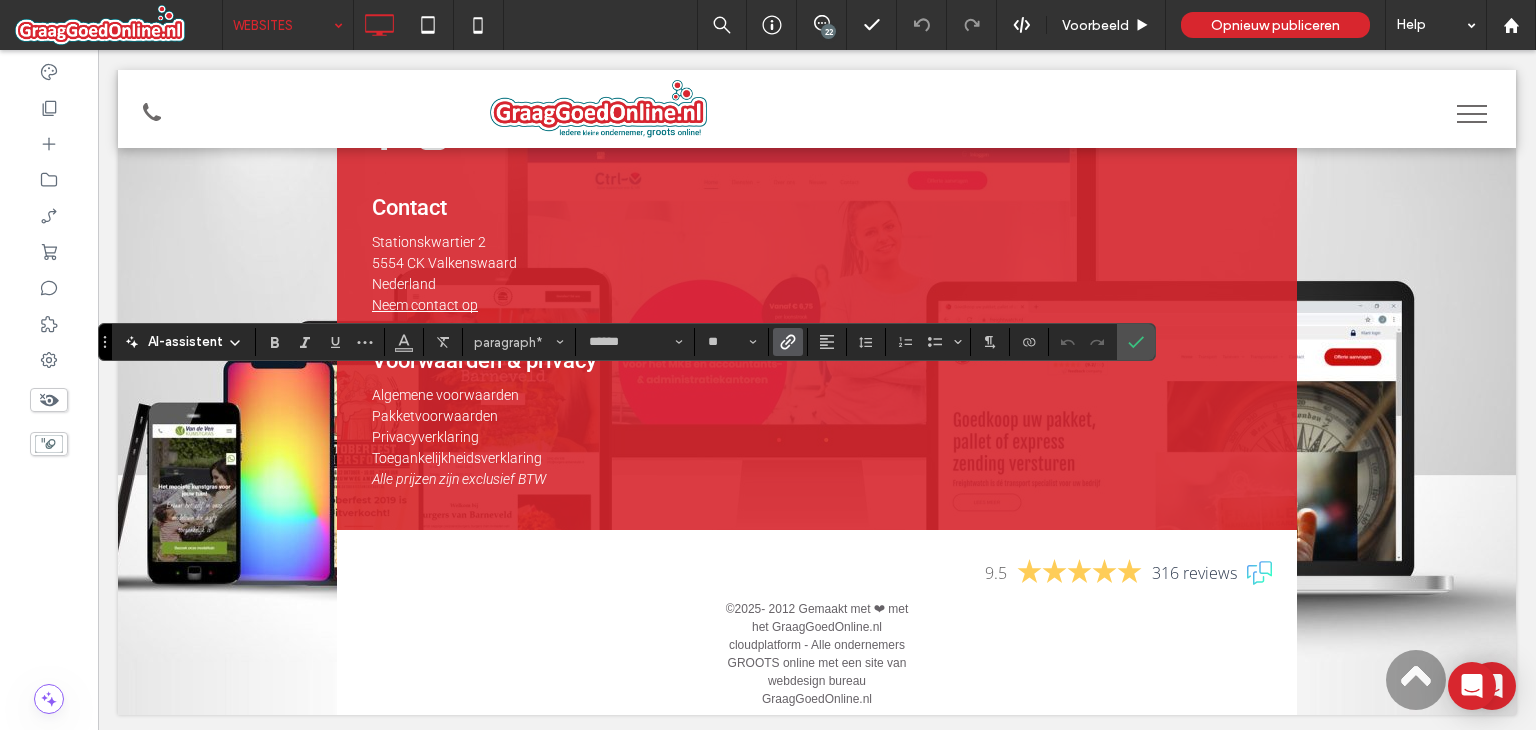 click at bounding box center (788, 342) 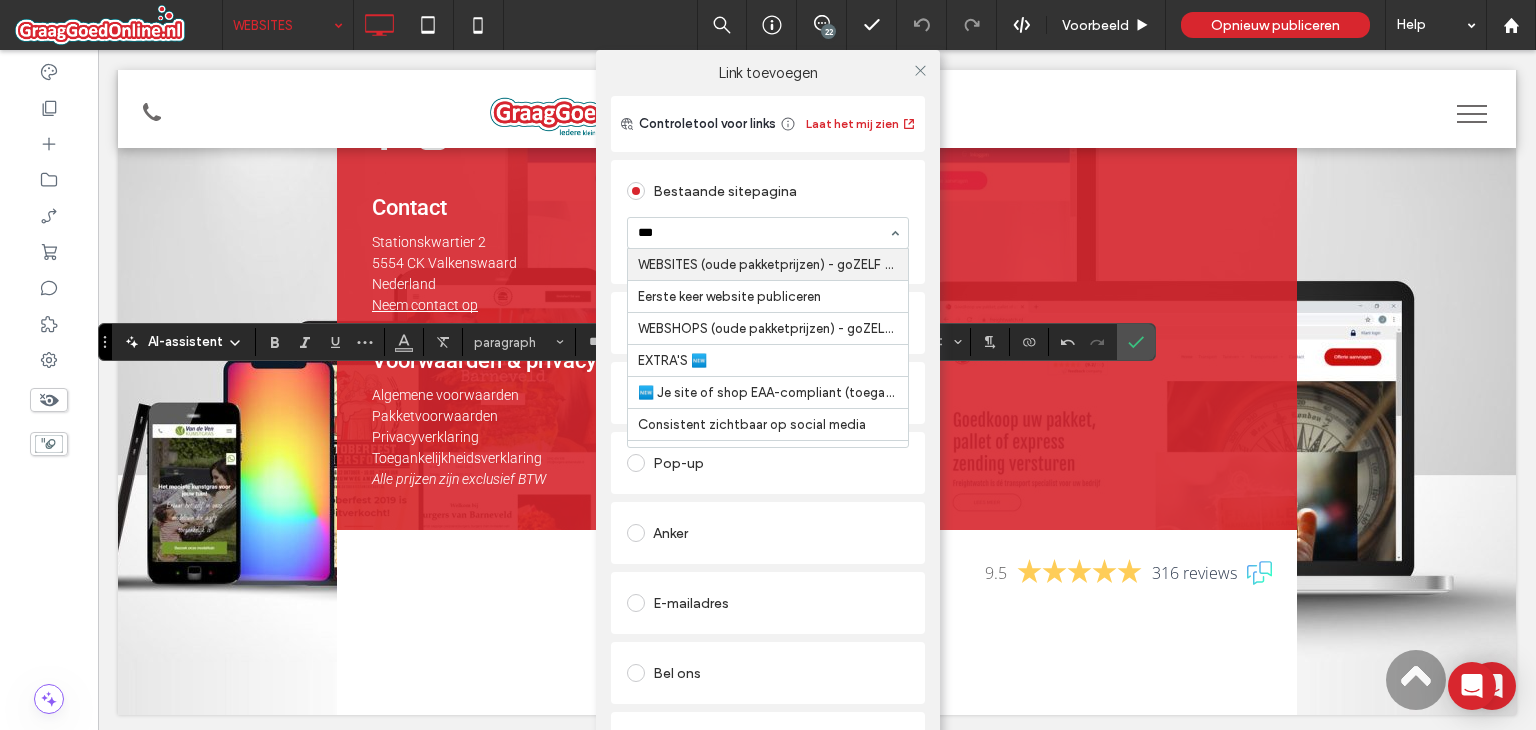 type on "****" 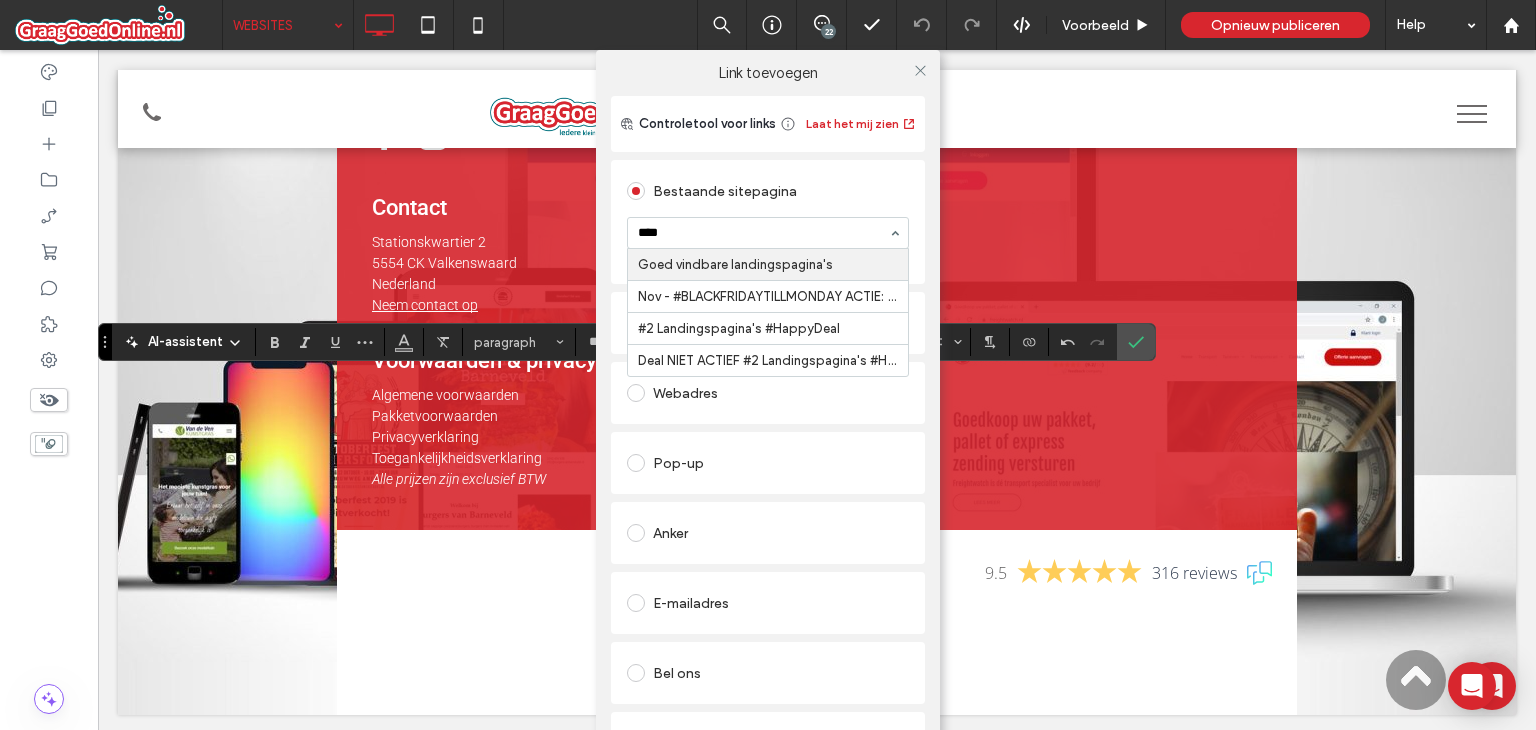 type 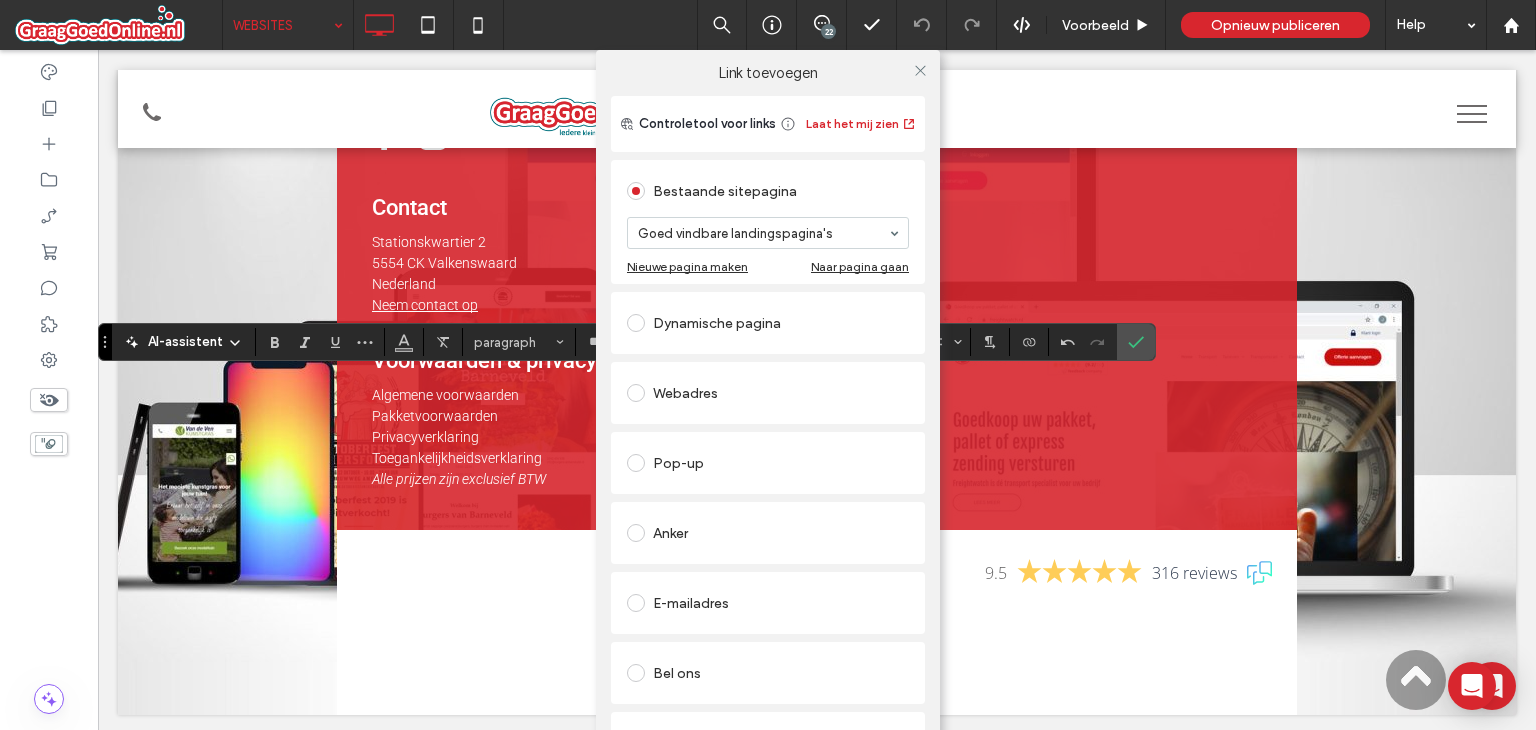 click on "Link toevoegen Controletool voor links Laat het mij zien Bestaande sitepagina Goed vindbare landingspagina's Nieuwe pagina maken Naar pagina gaan Dynamische pagina Webadres Pop-up Anker E-mailadres Bel ons Bestand voor downloaden LINK VERWIJDEREN" at bounding box center (768, 415) 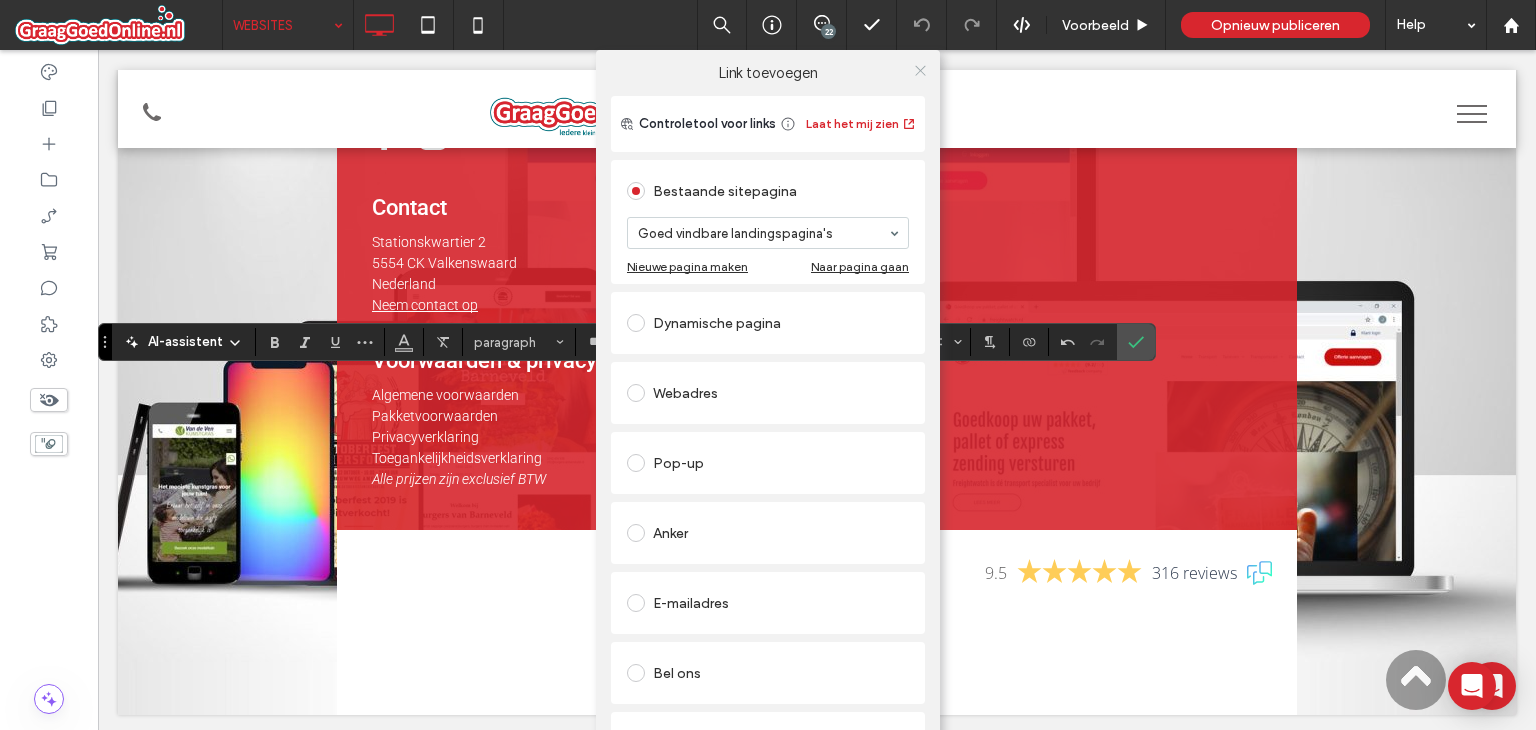 click 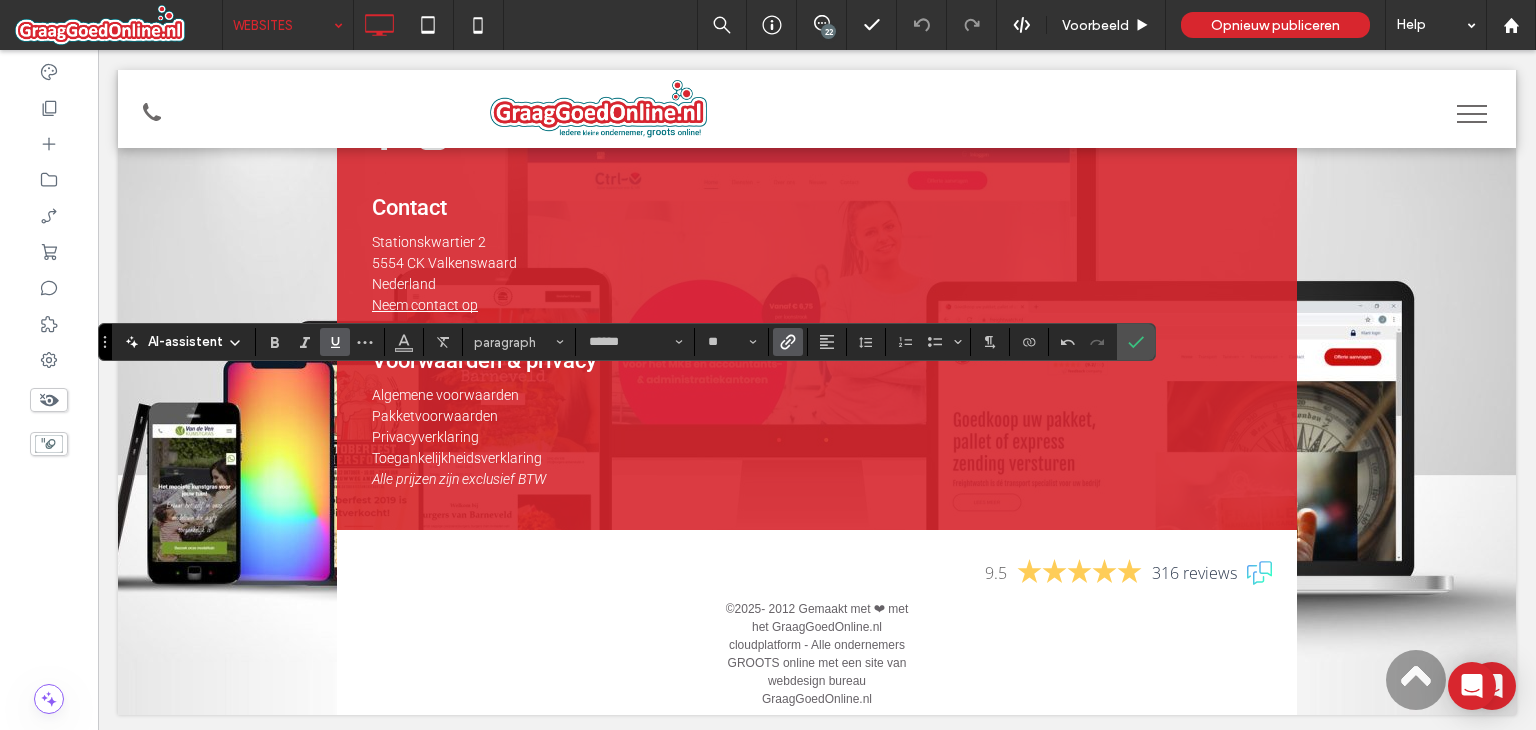 click 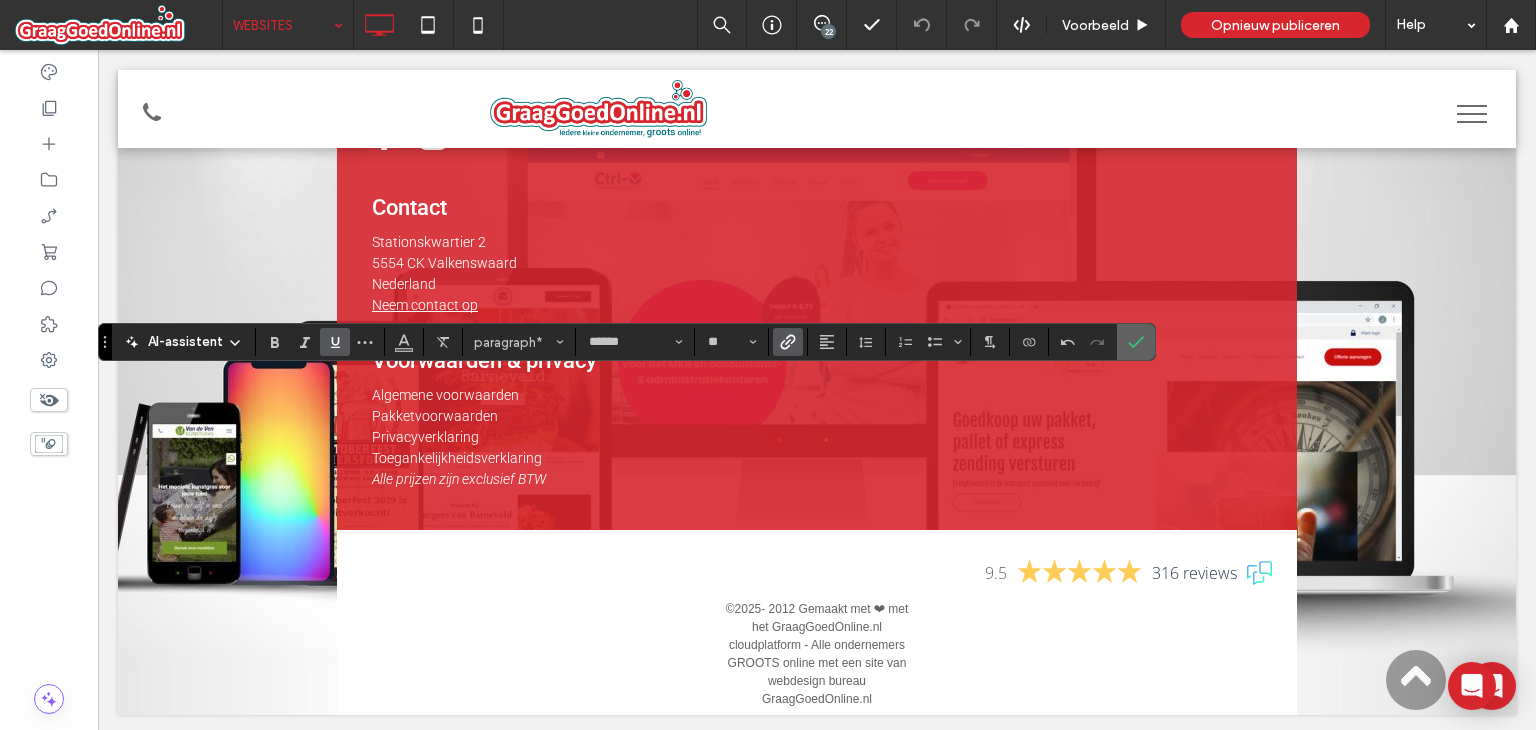 click 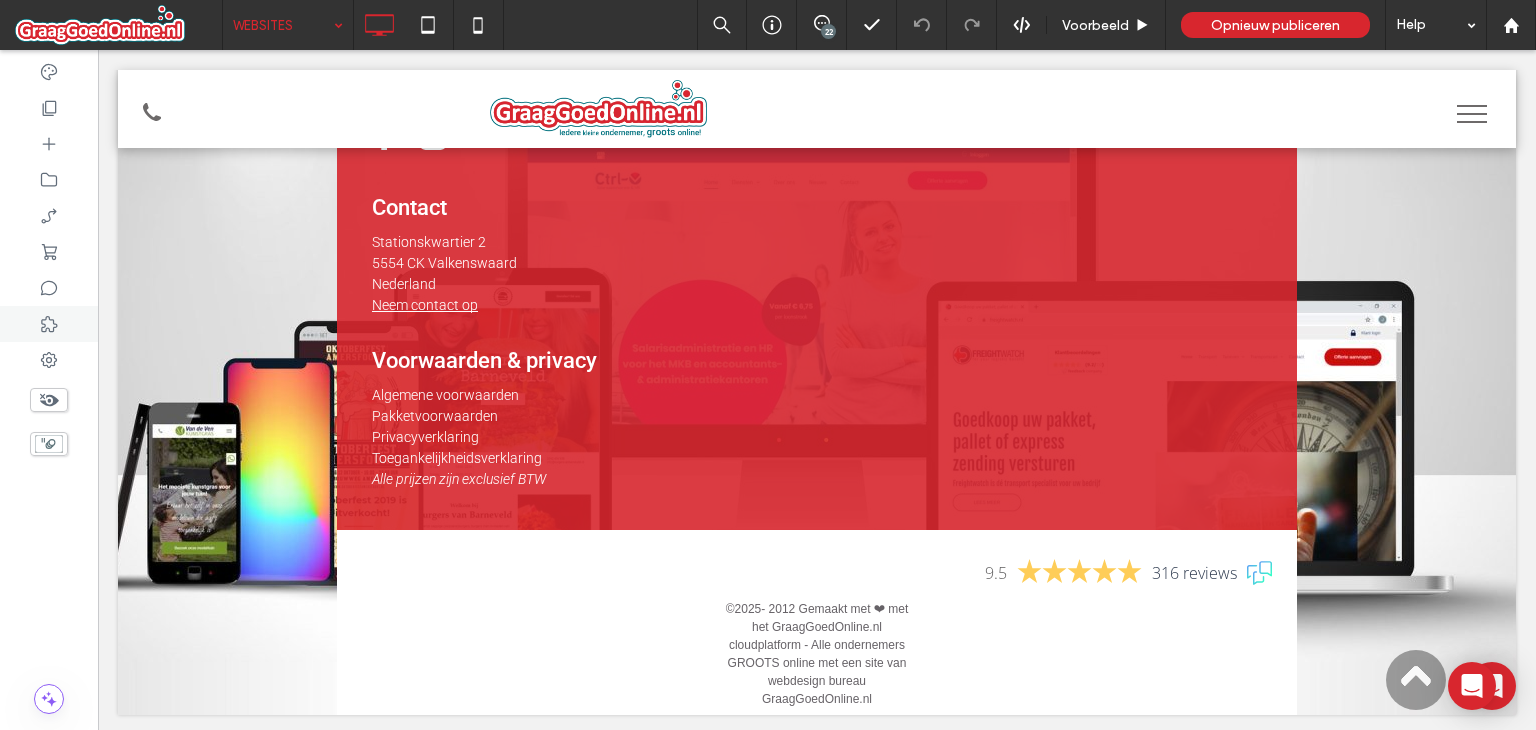 type on "******" 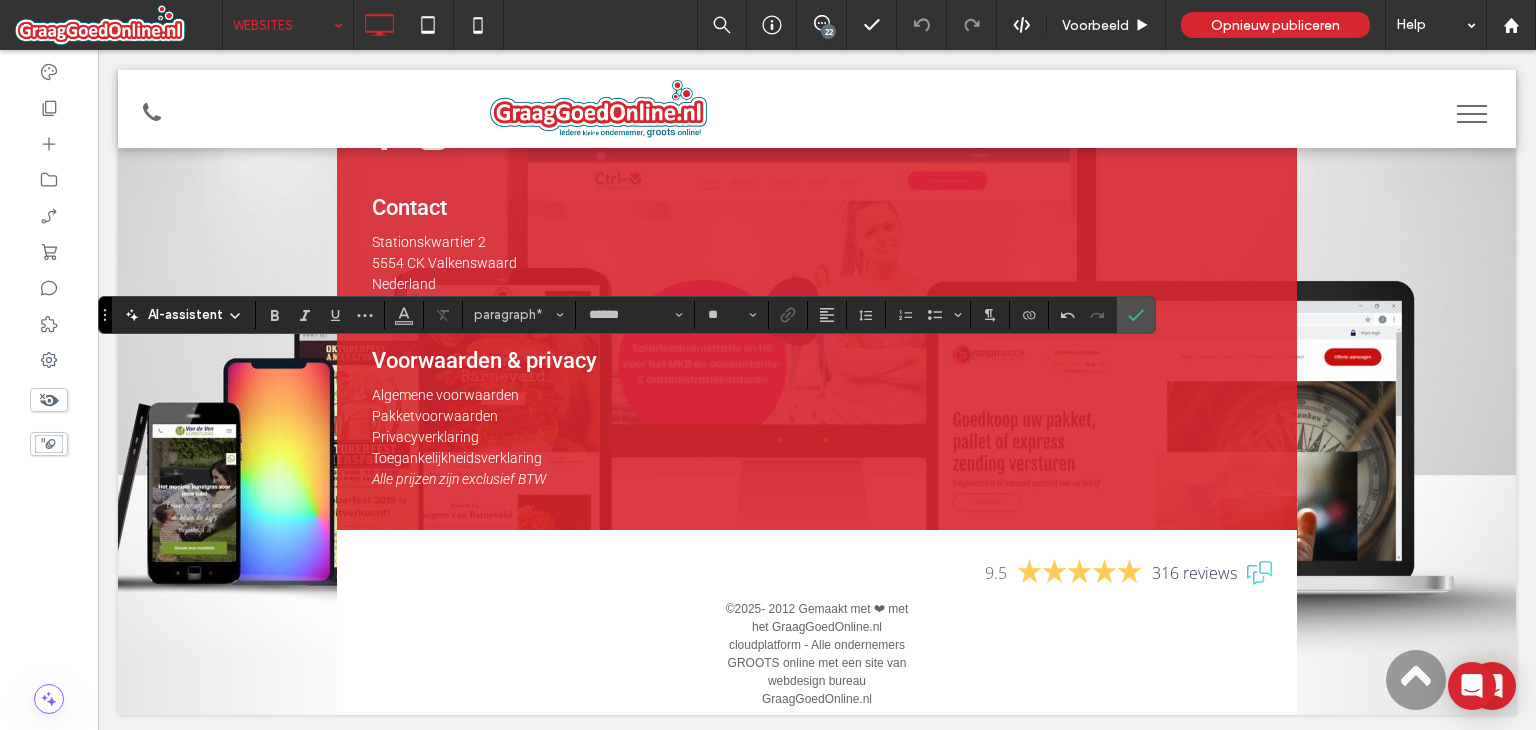 type on "**" 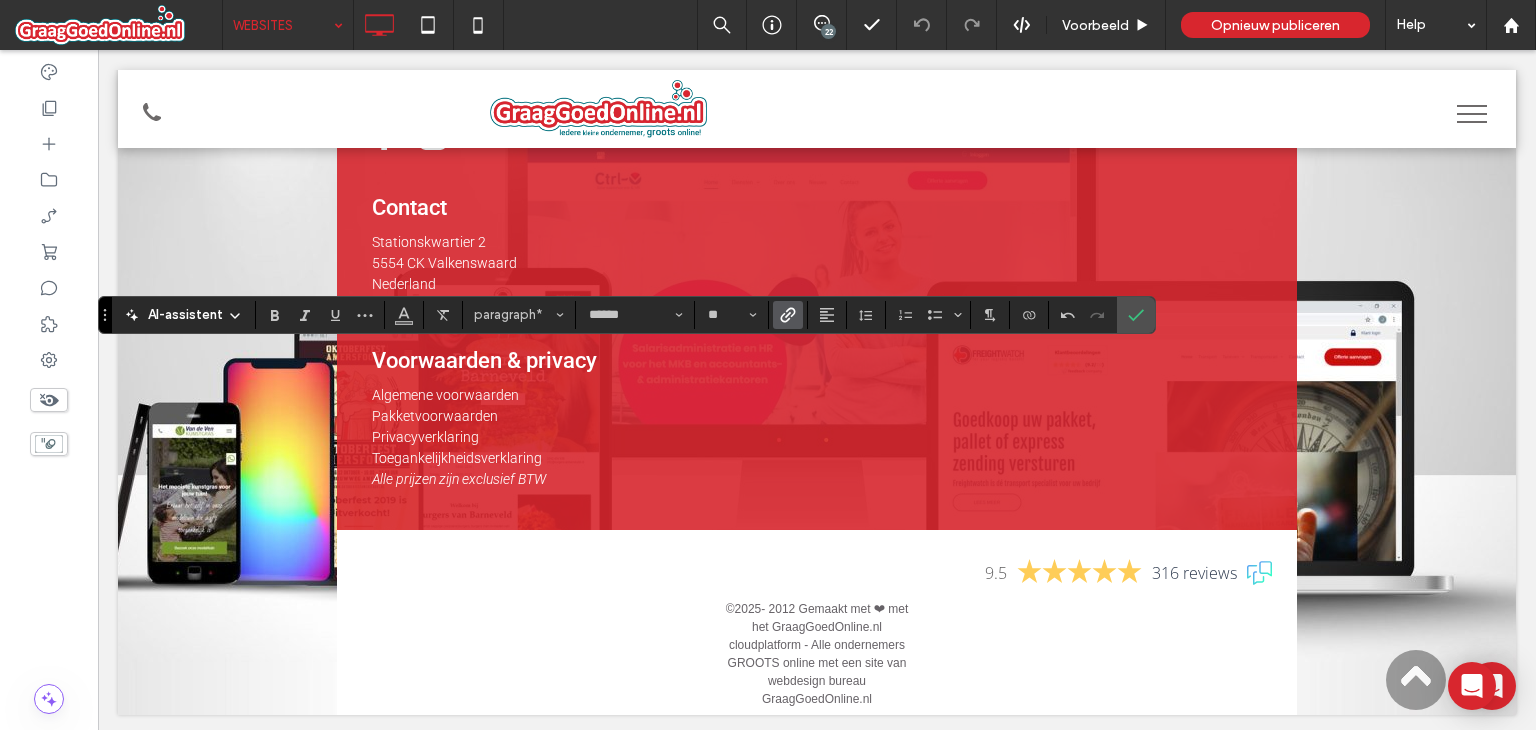click 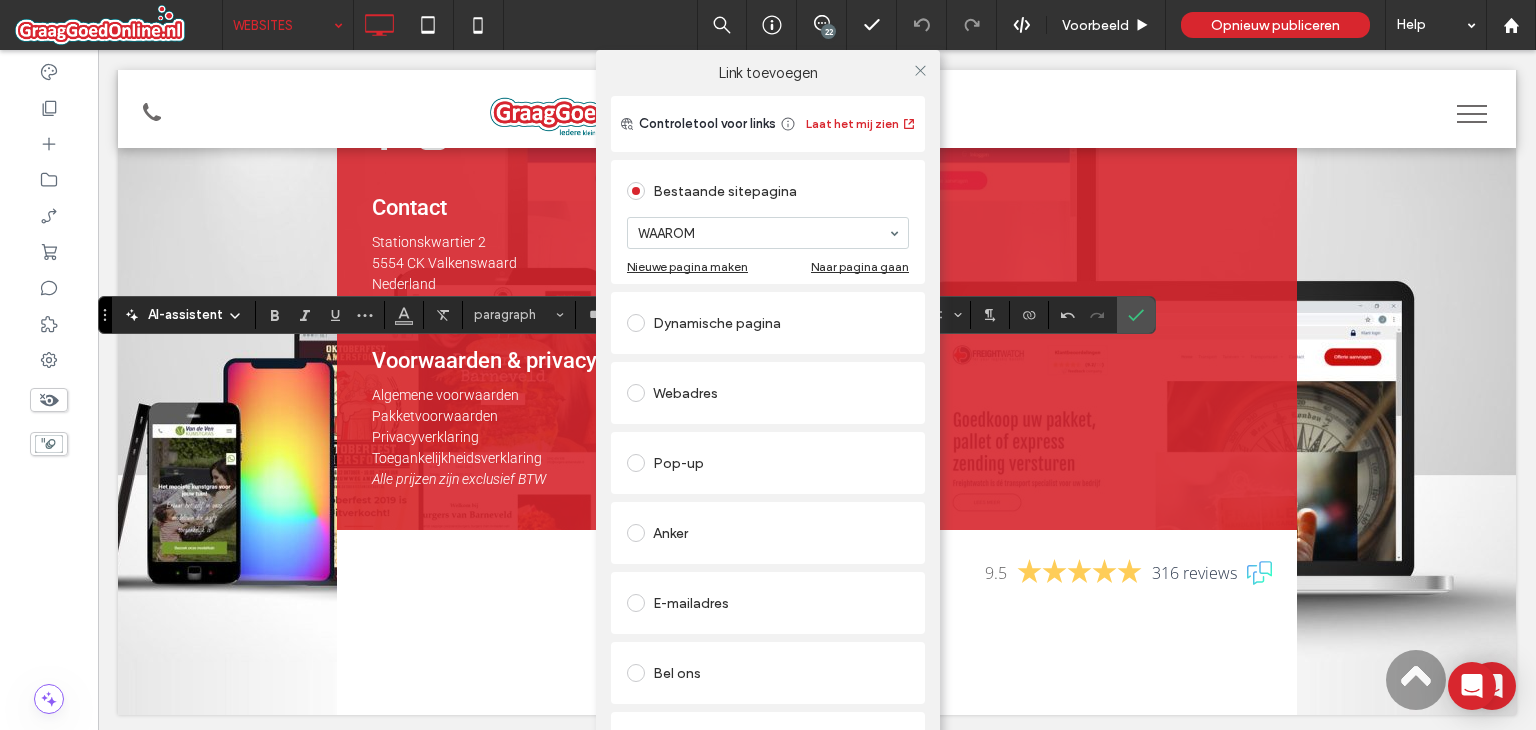 click on "Webadres" at bounding box center [768, 393] 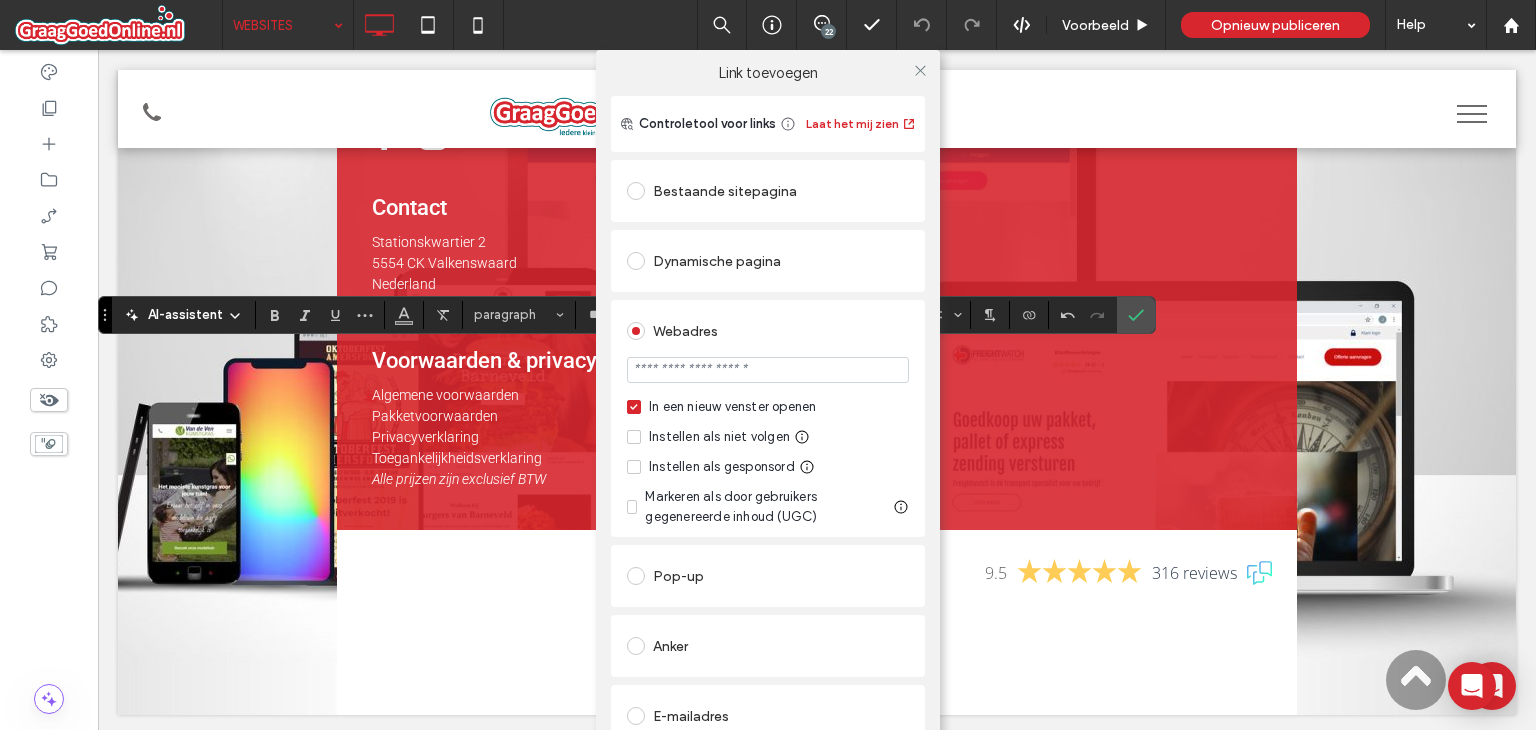 click at bounding box center [768, 370] 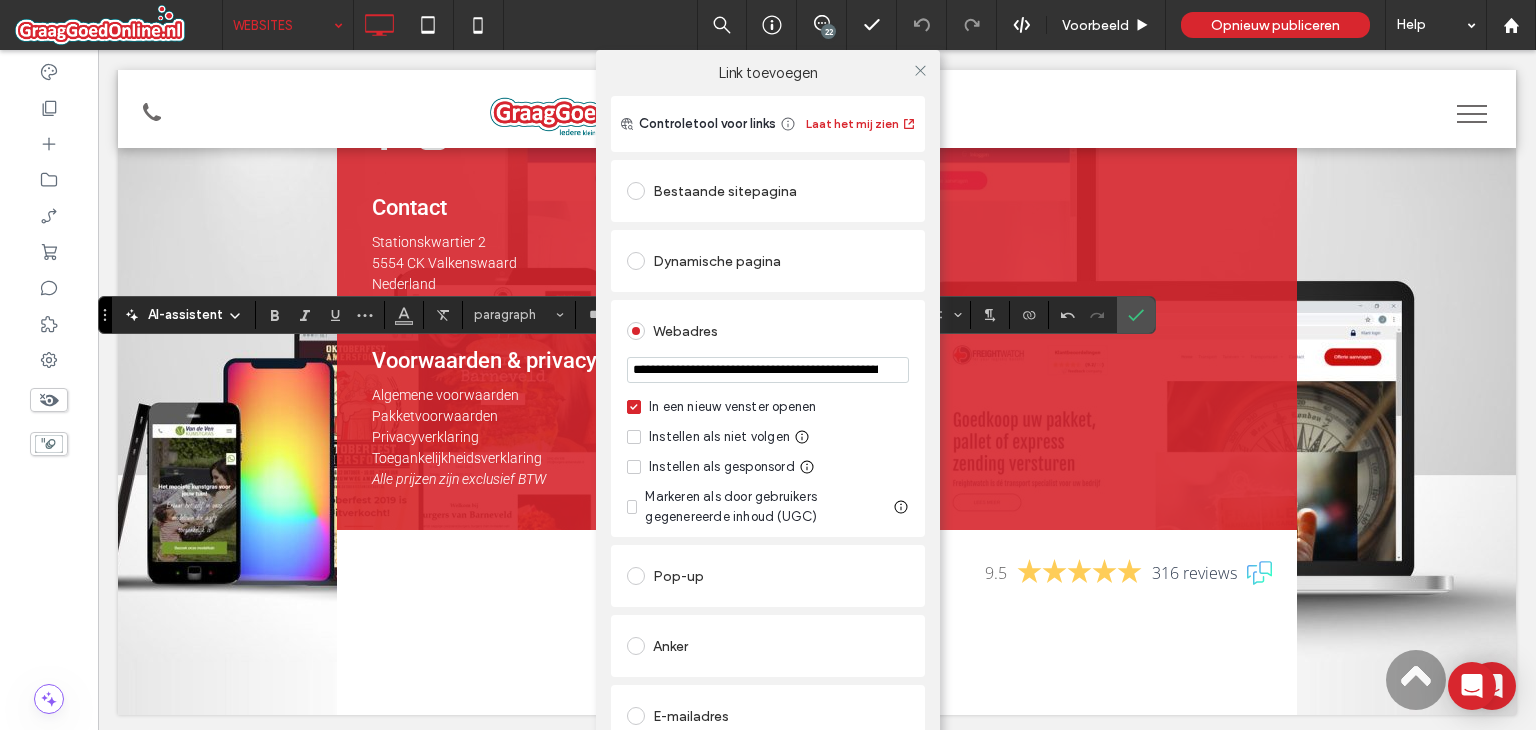 scroll, scrollTop: 0, scrollLeft: 697, axis: horizontal 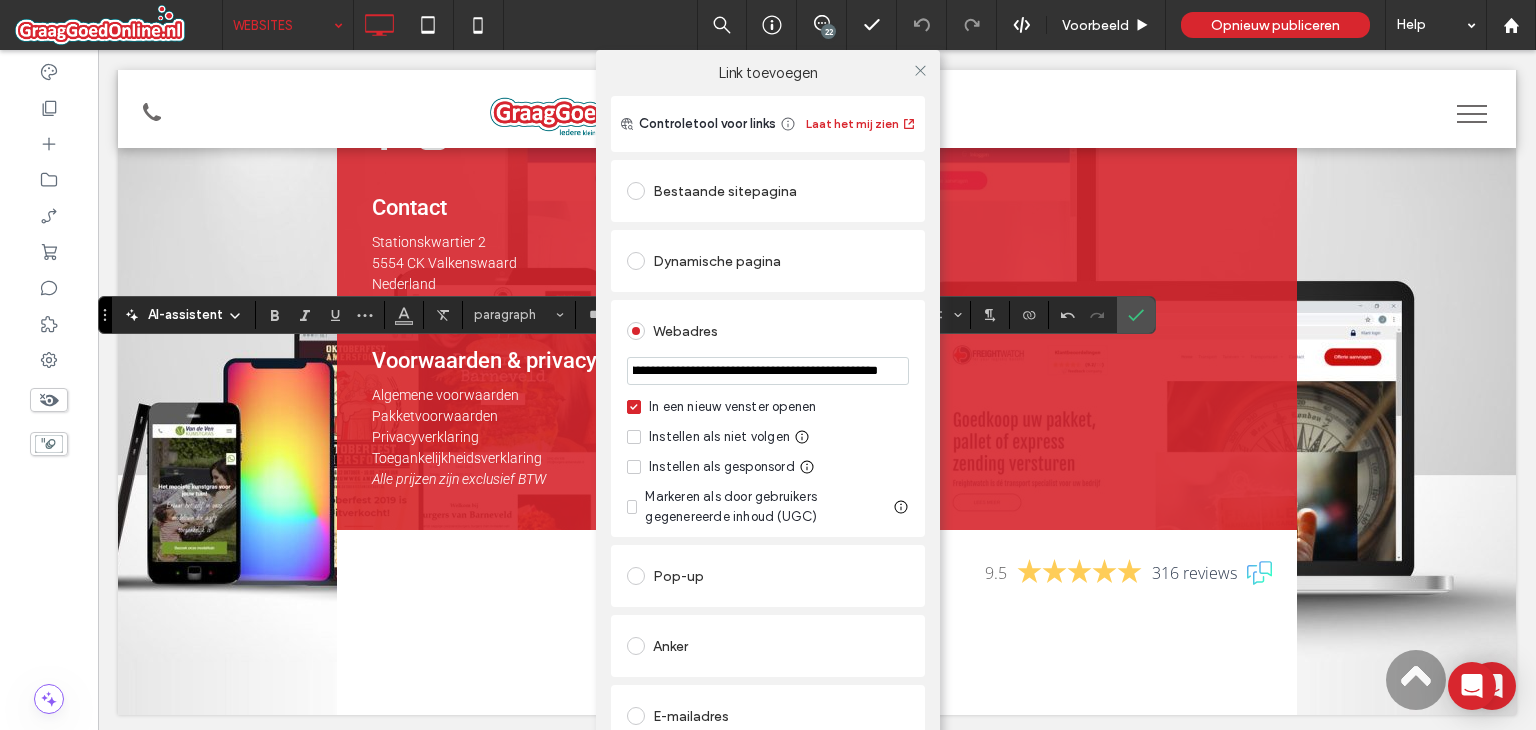 type on "**********" 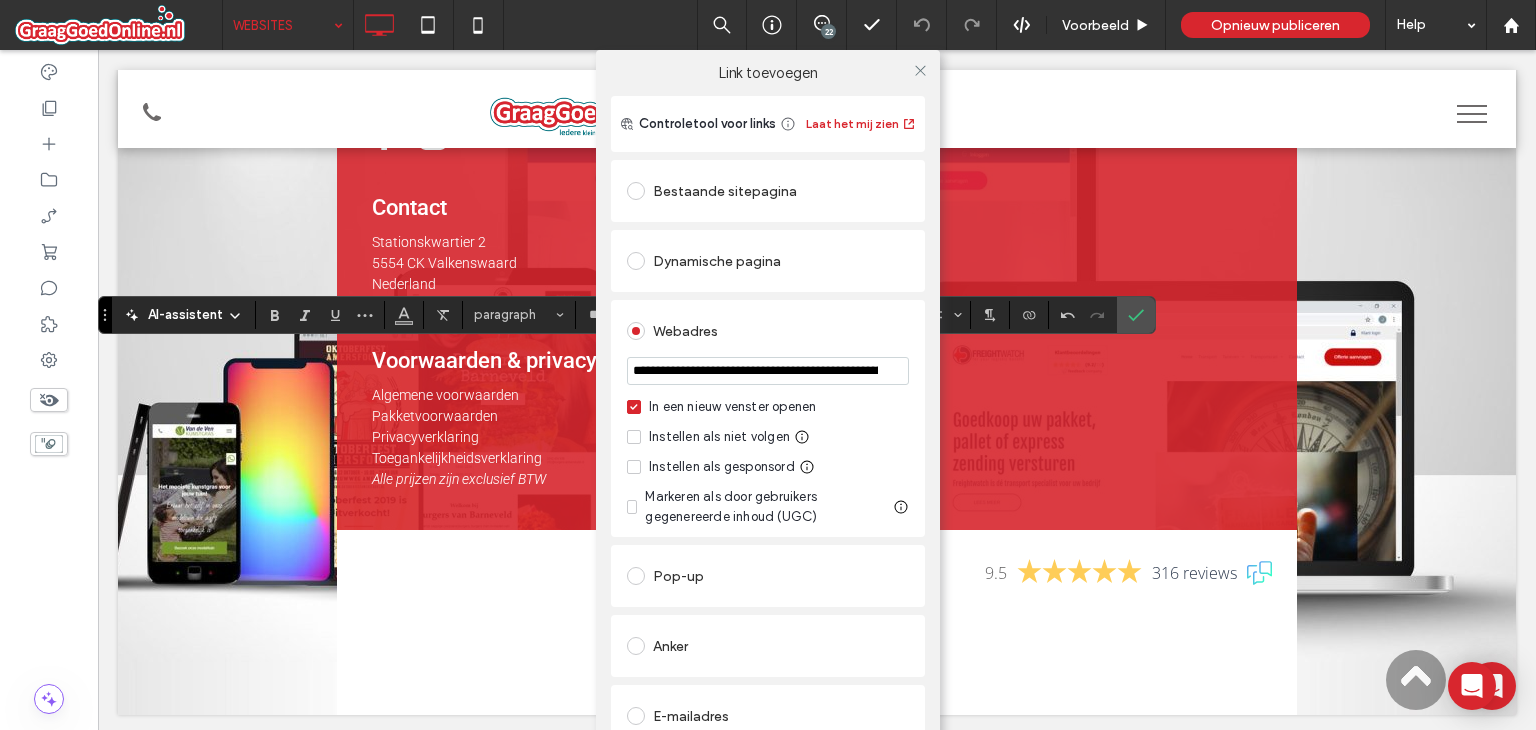 click on "Instellen als niet volgen" at bounding box center (719, 437) 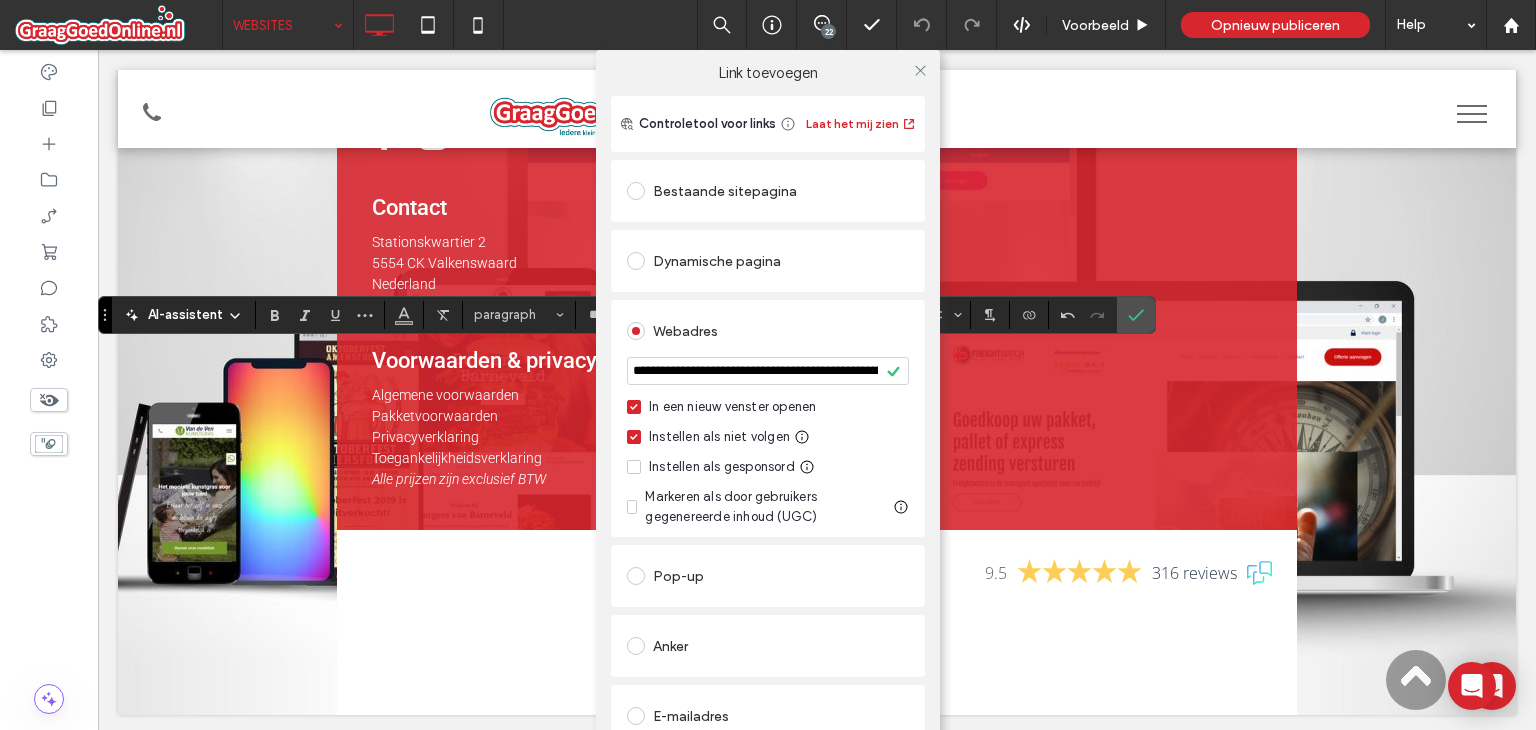 click on "**********" at bounding box center [768, 371] 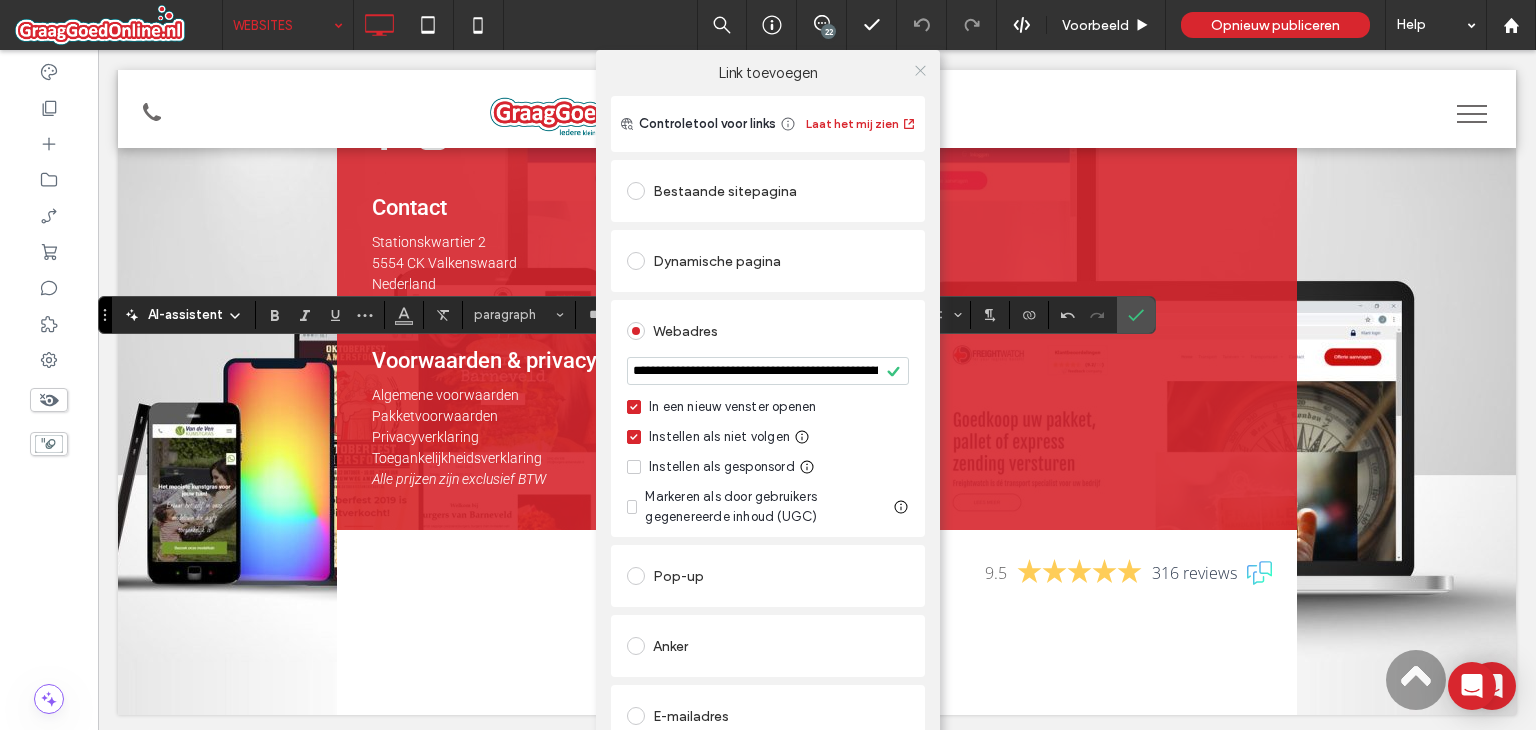click 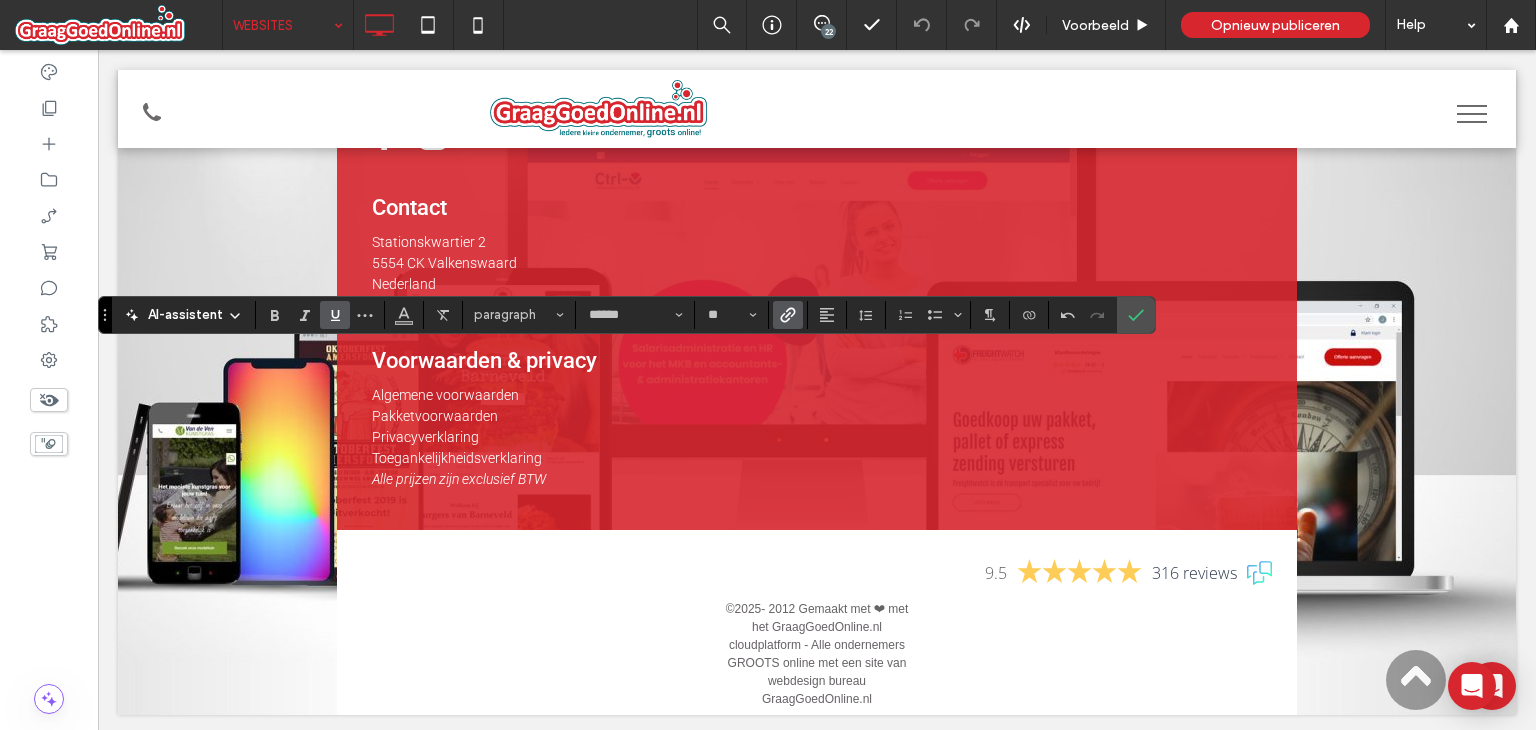 click 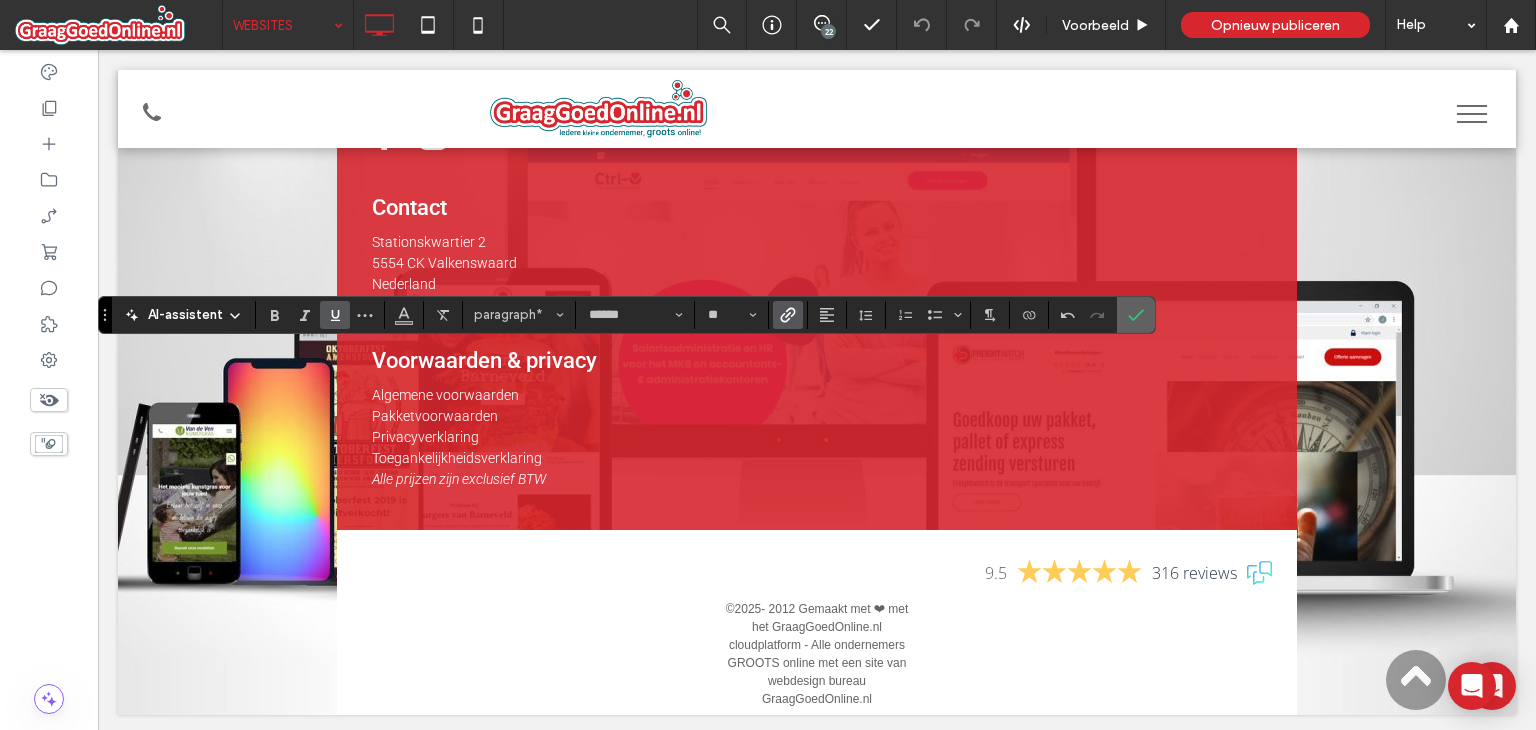click at bounding box center [1136, 315] 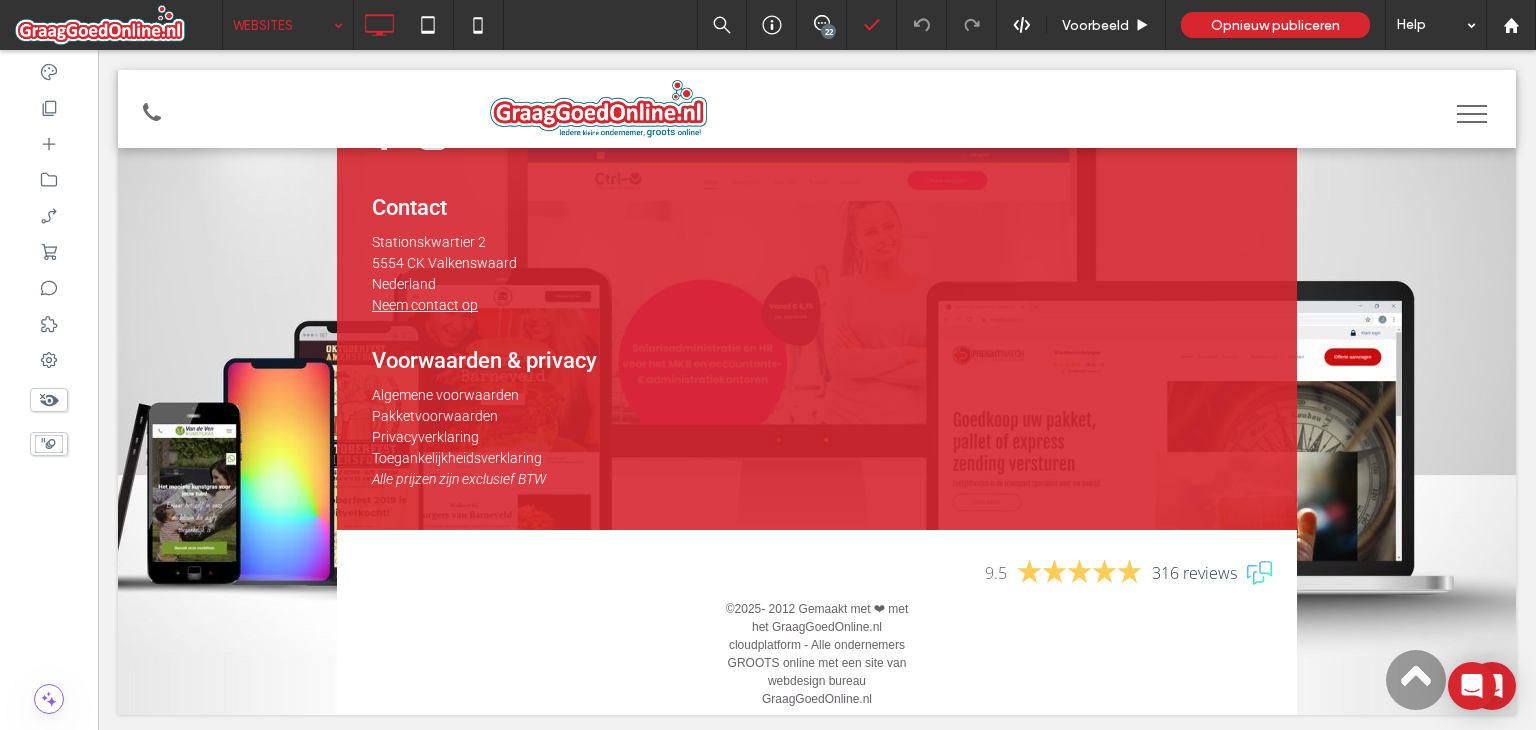 type on "******" 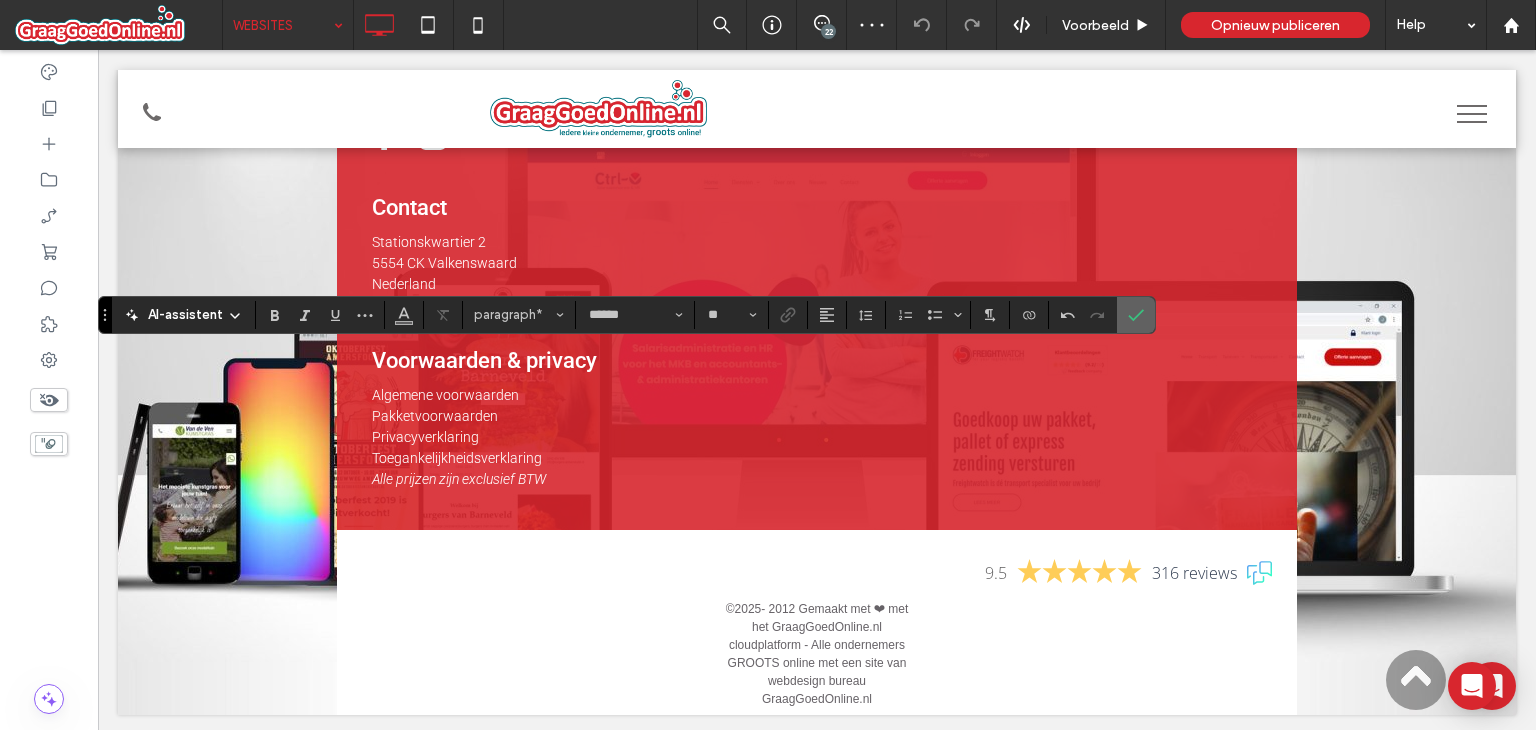 click 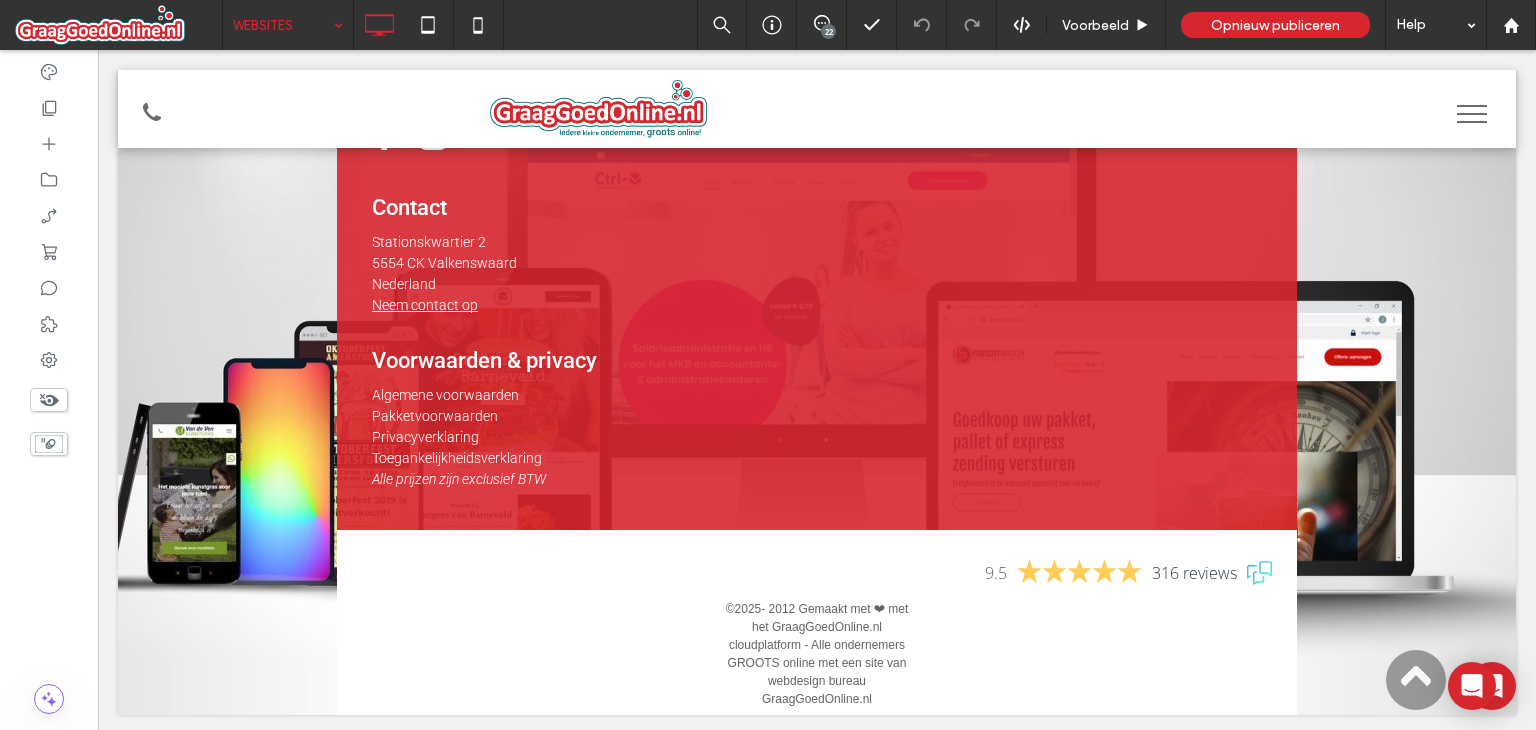 type on "******" 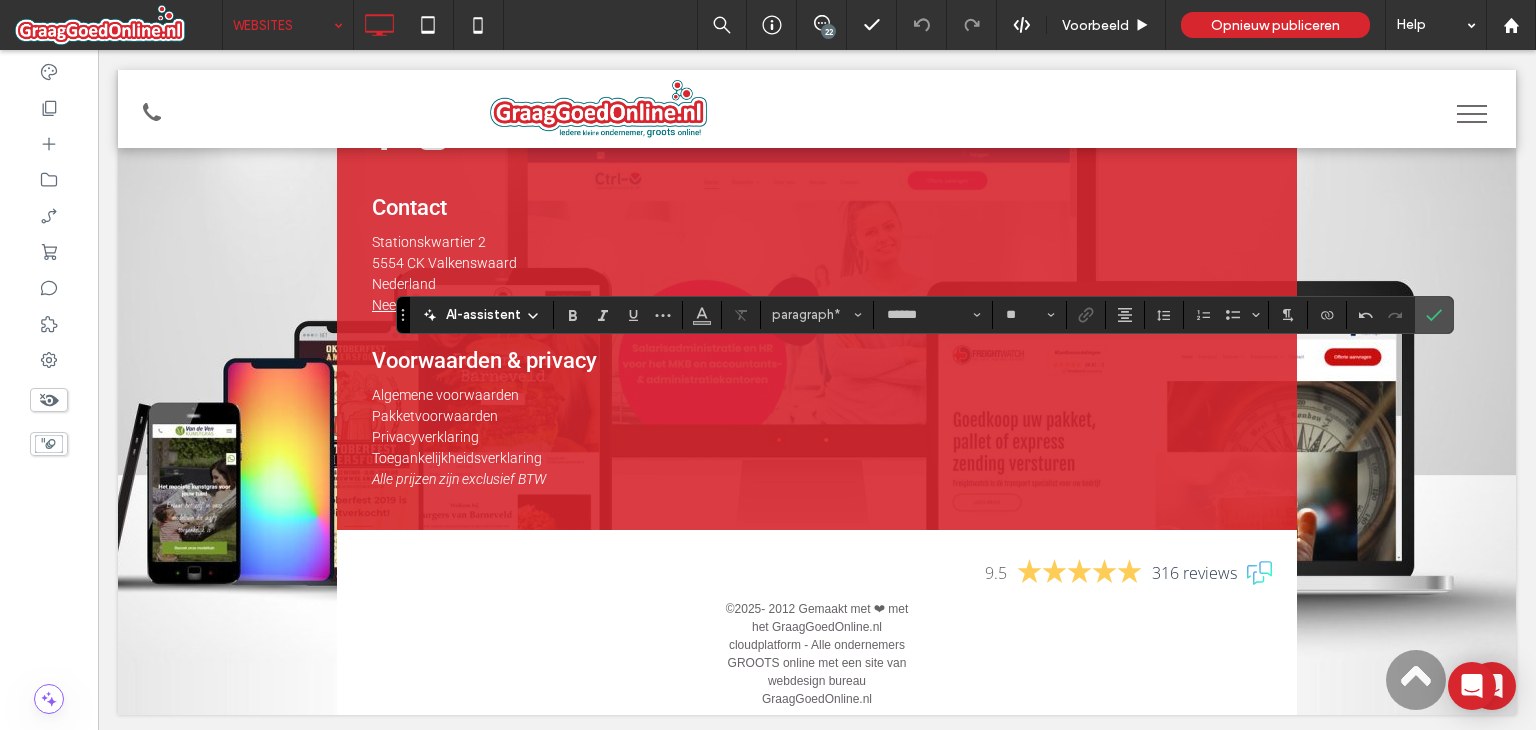 type on "**" 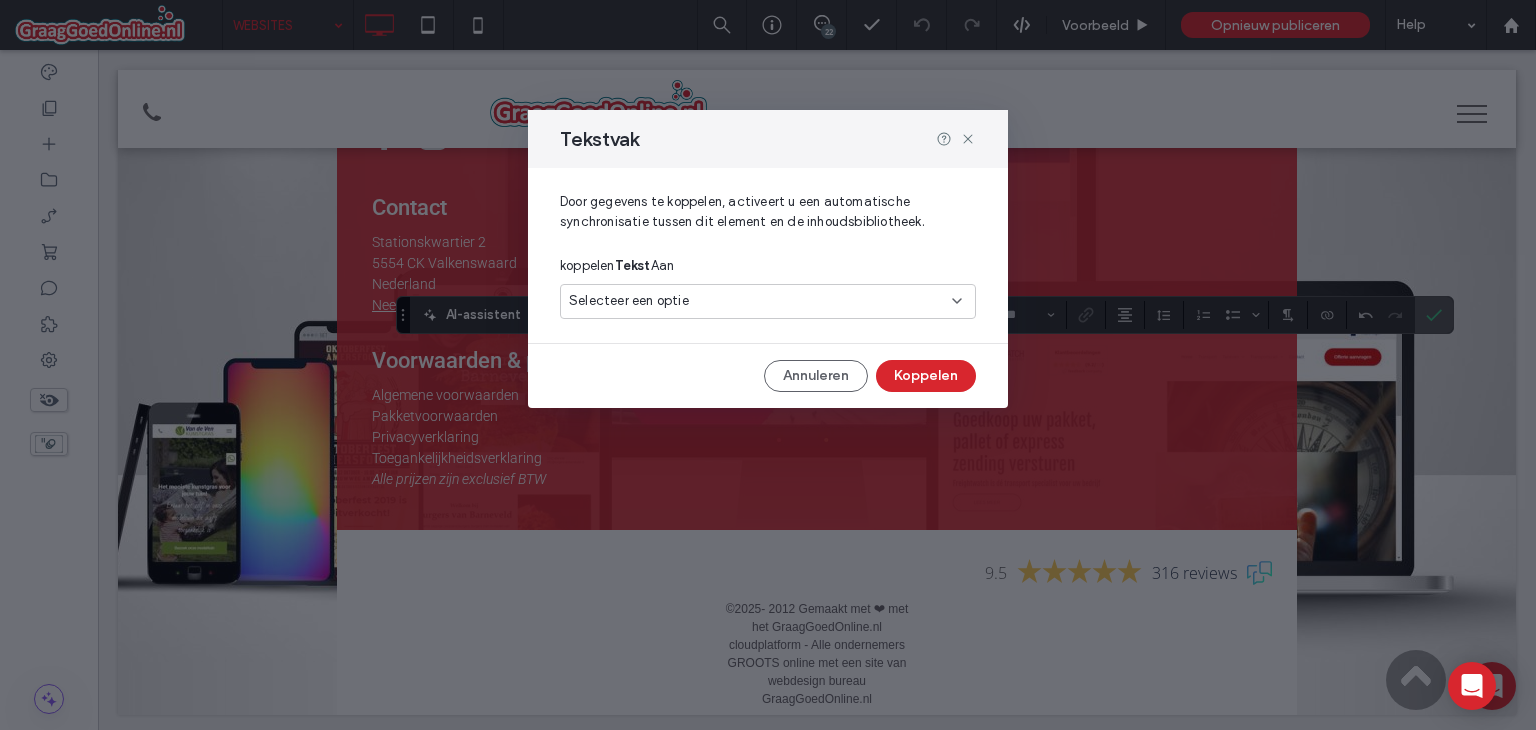click on "Selecteer een optie" at bounding box center [756, 301] 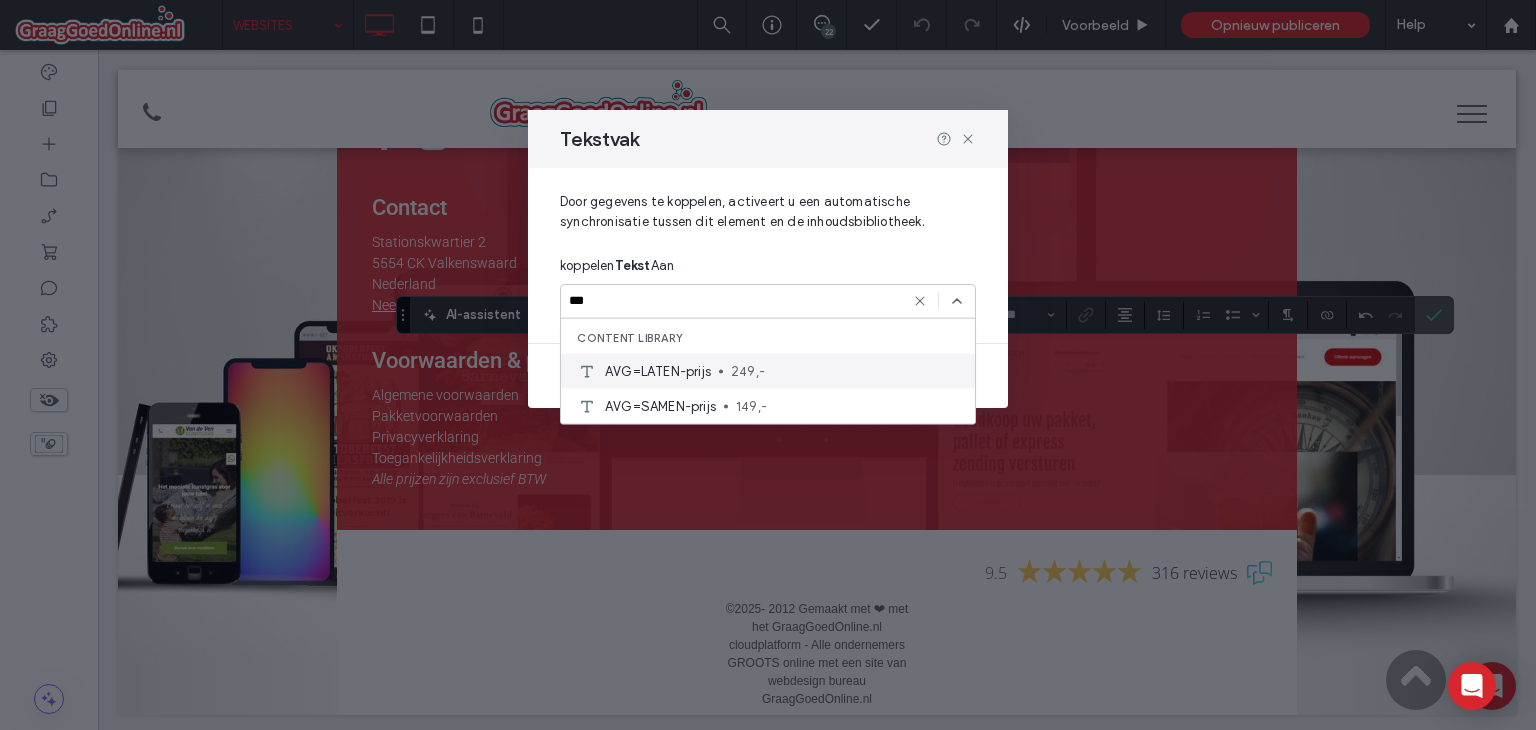 type on "***" 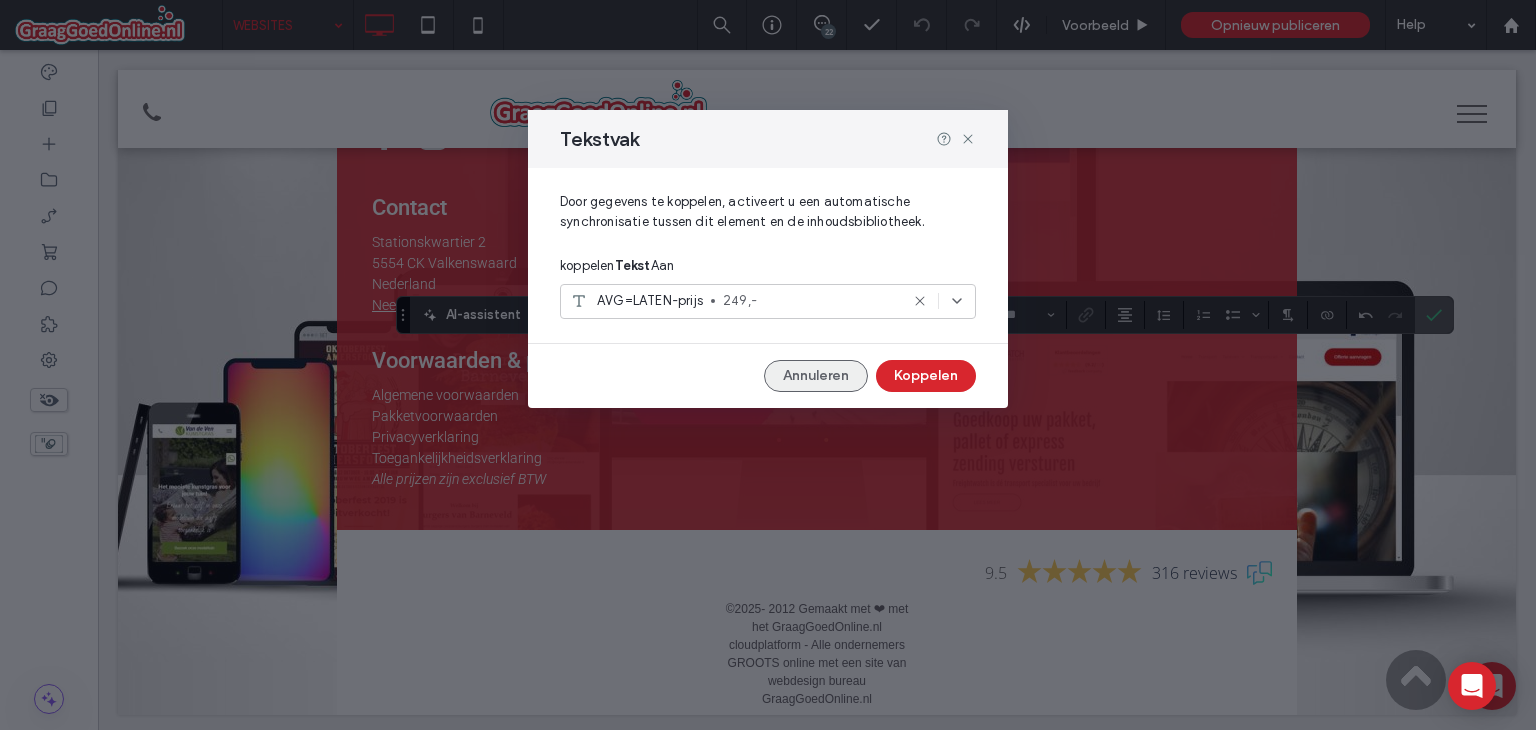click on "Annuleren" at bounding box center (816, 376) 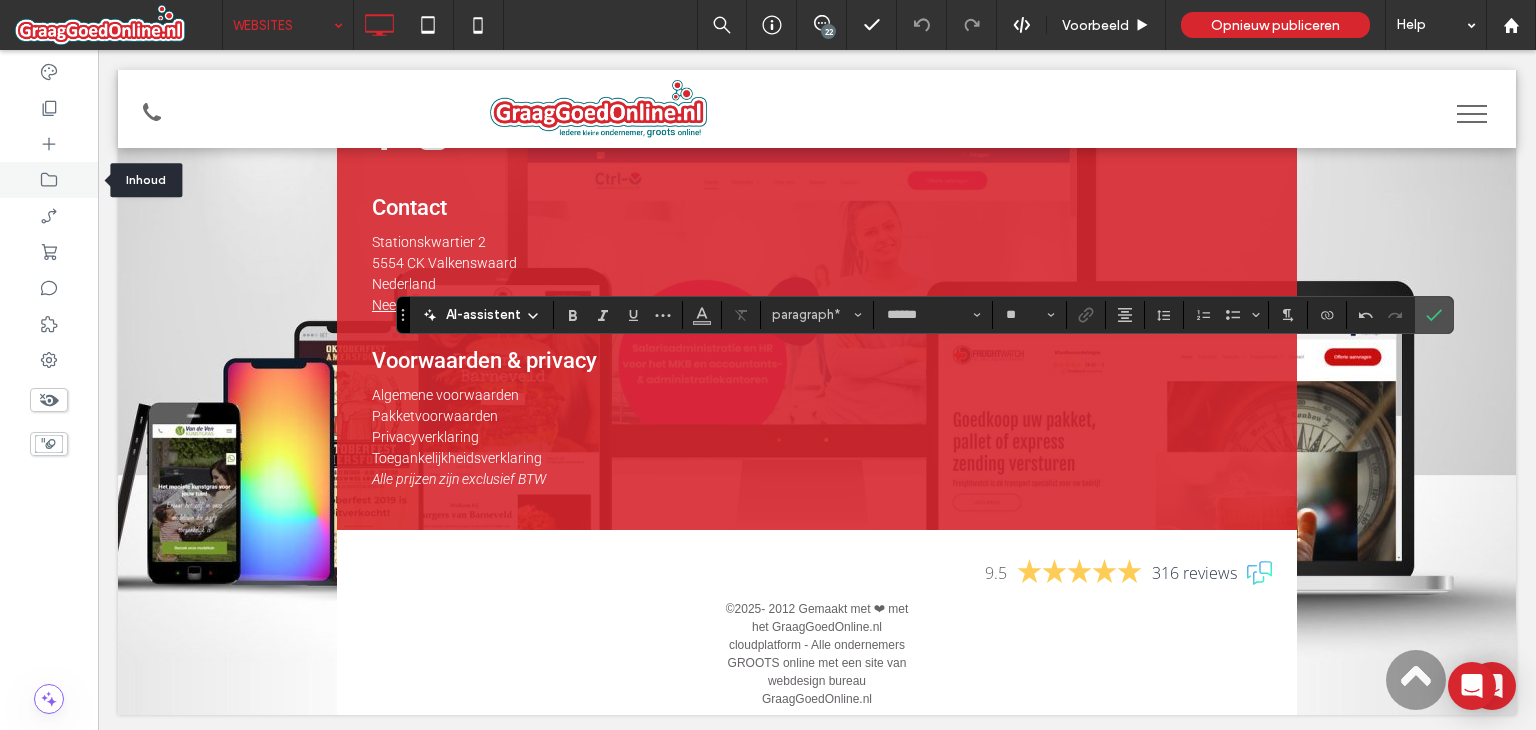 click at bounding box center (49, 180) 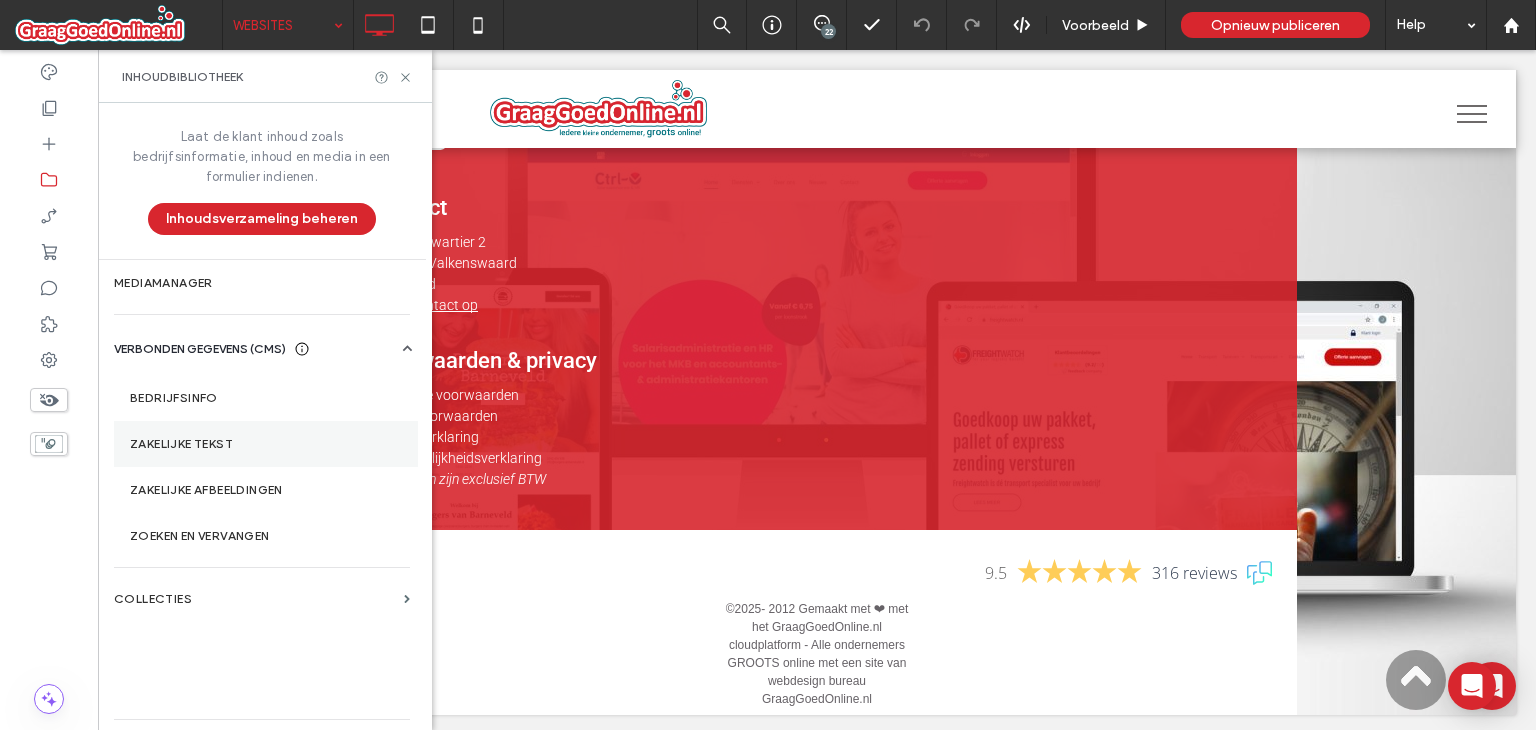 click on "Zakelijke tekst" at bounding box center (266, 444) 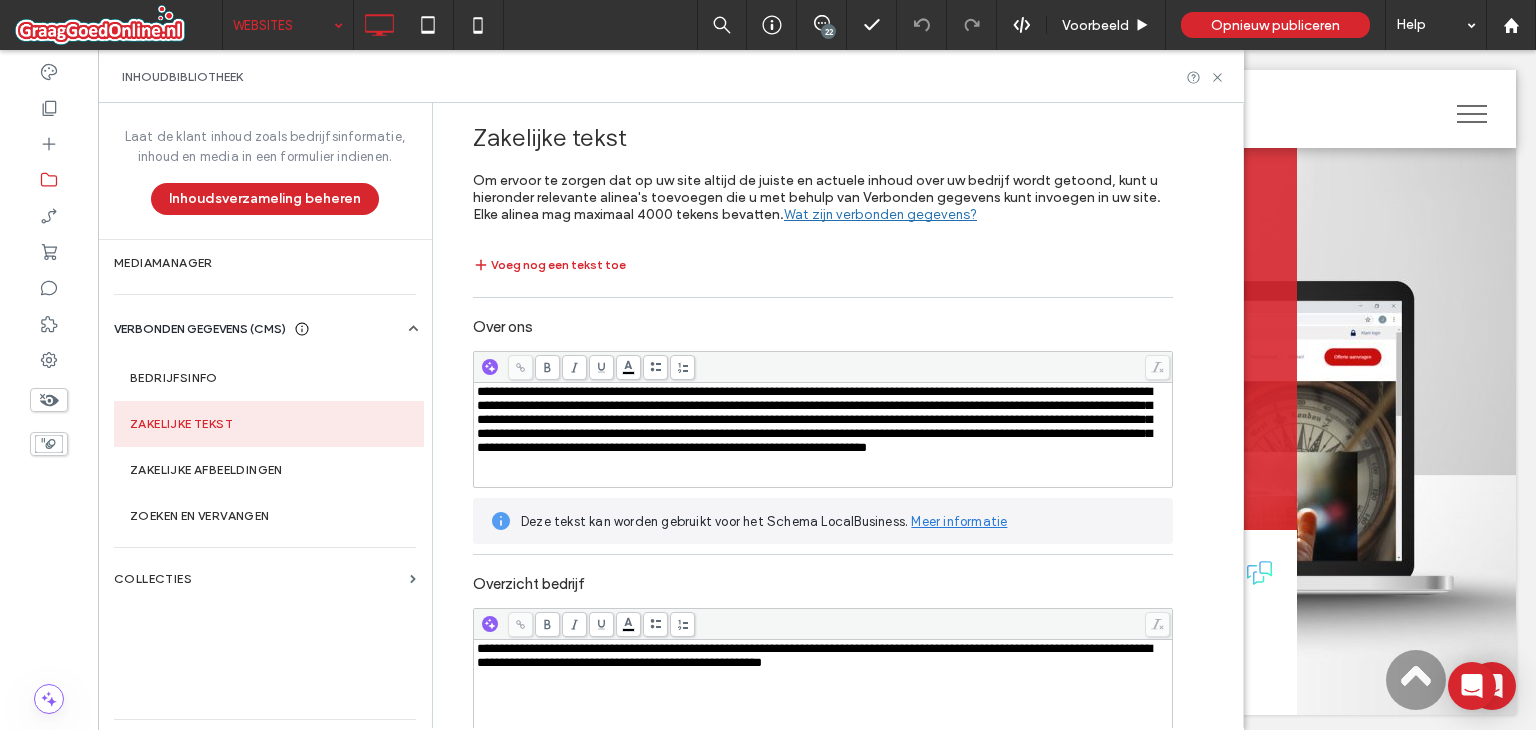 click on "**********" at bounding box center (823, 10194) 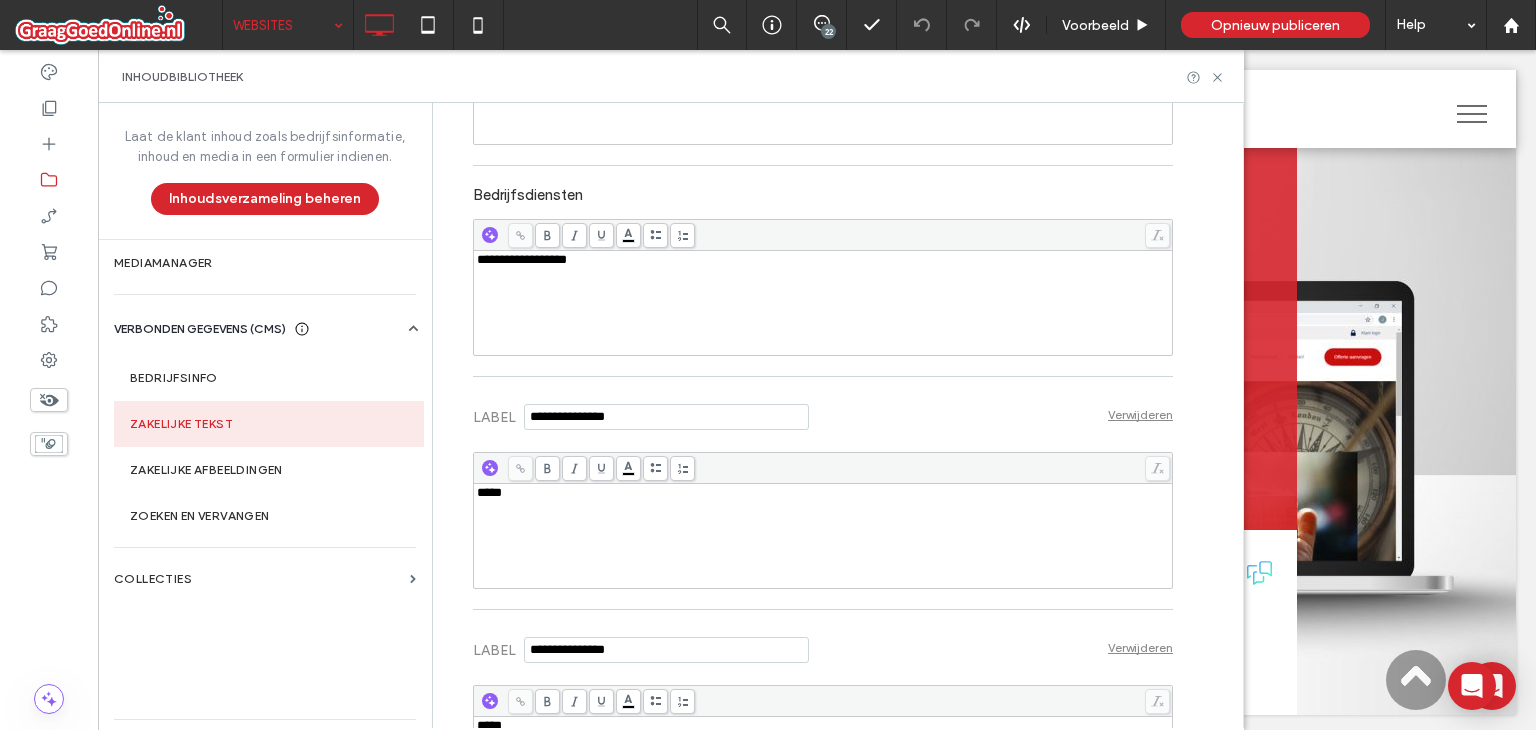 click at bounding box center [666, 417] 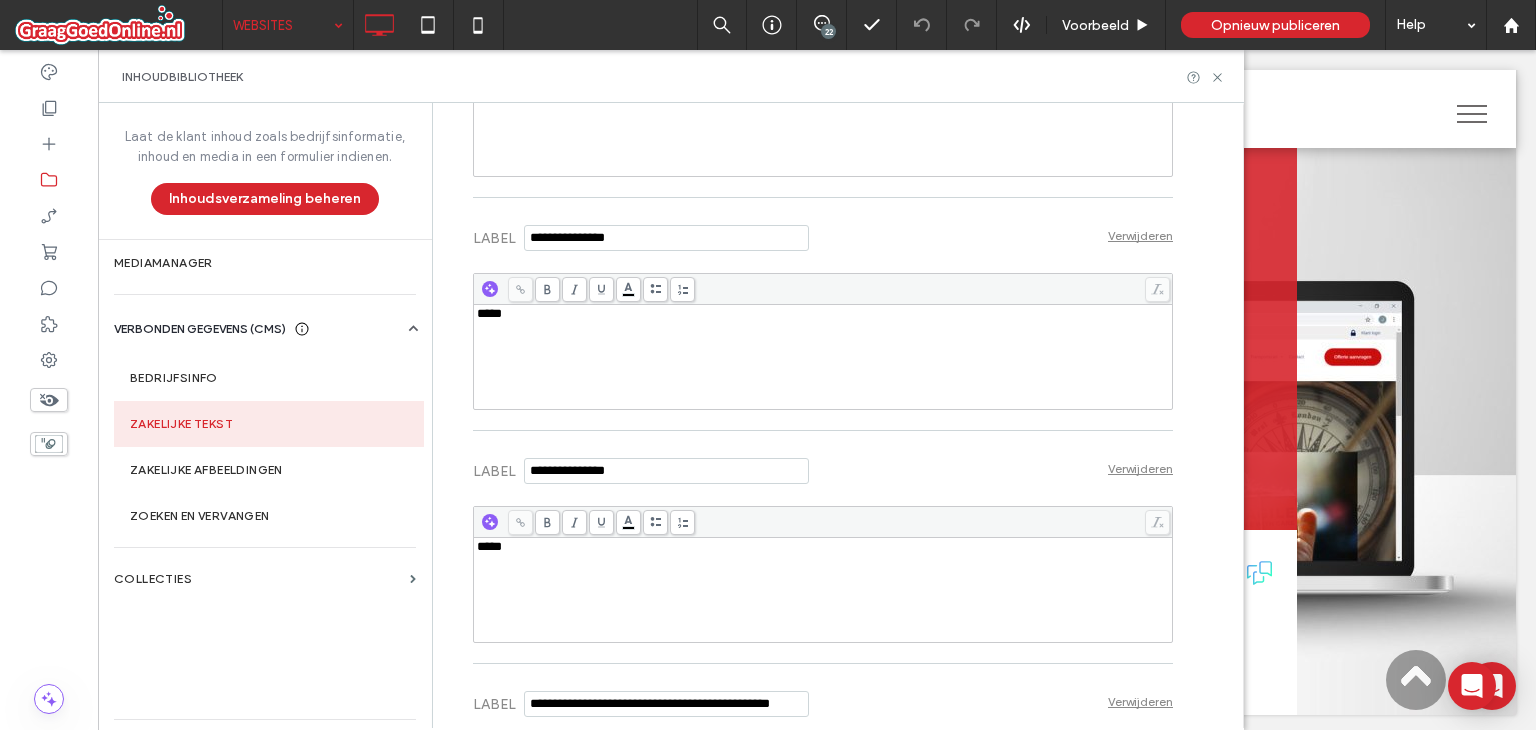 scroll, scrollTop: 800, scrollLeft: 0, axis: vertical 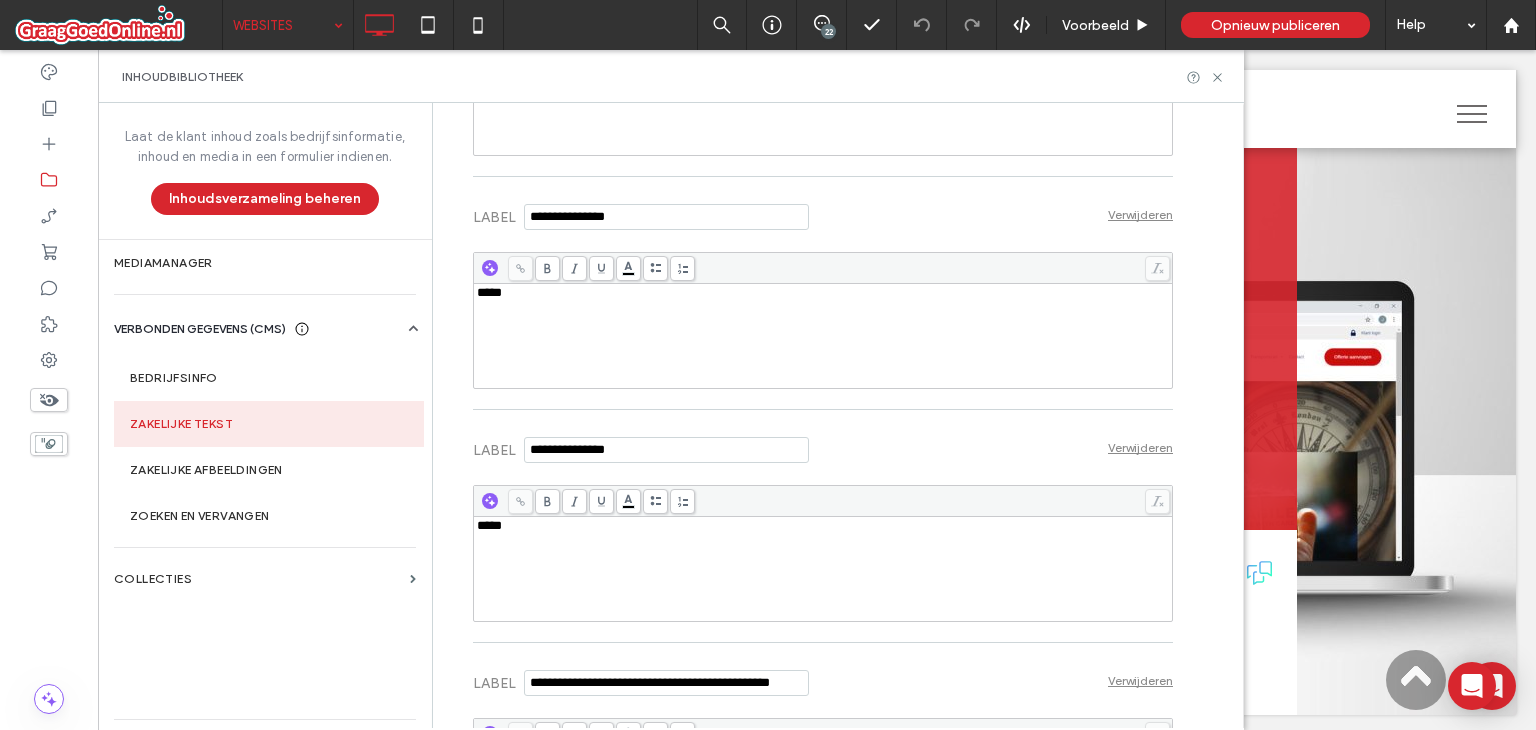 click on "**********" at bounding box center (837, 415) 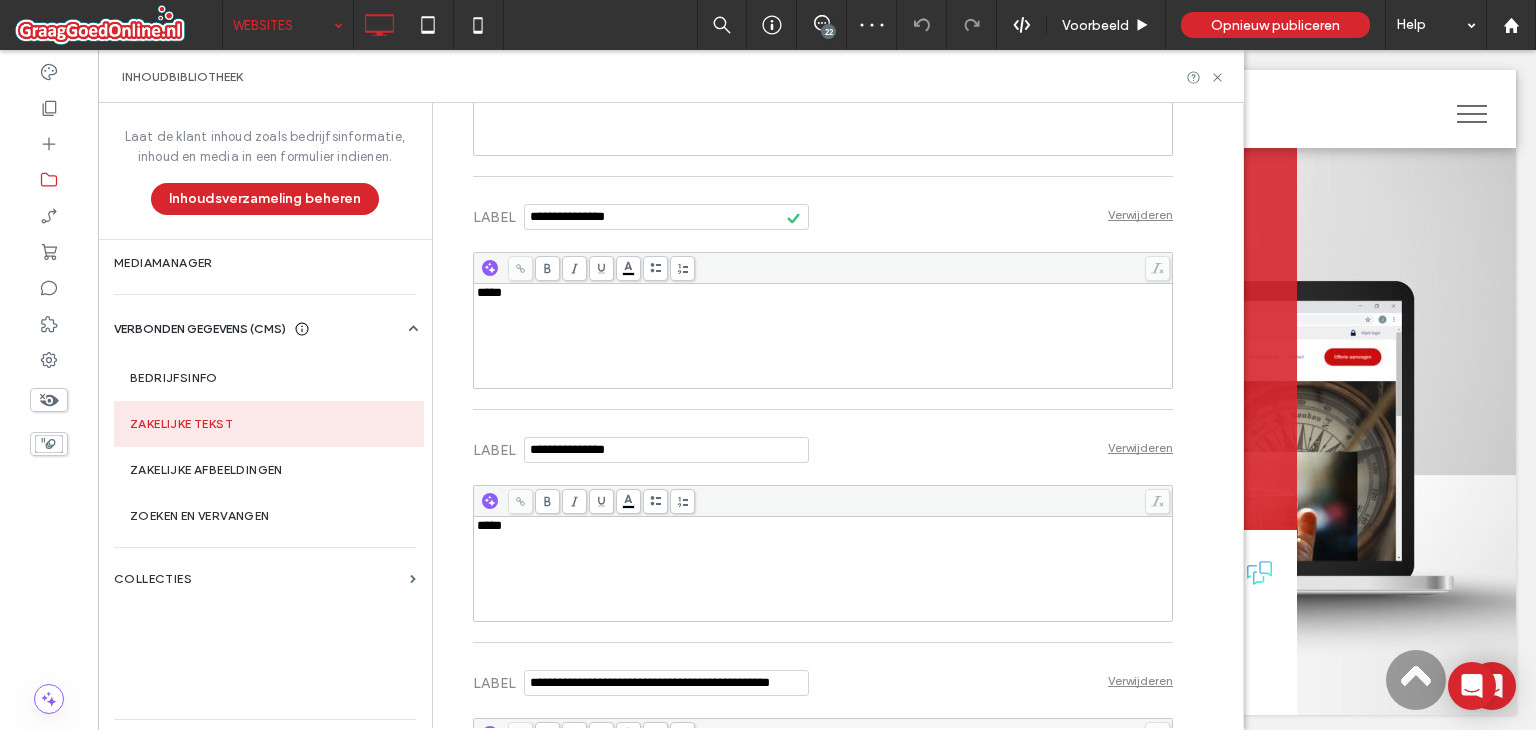 click on "LABEL Verwijderen" at bounding box center [823, 447] 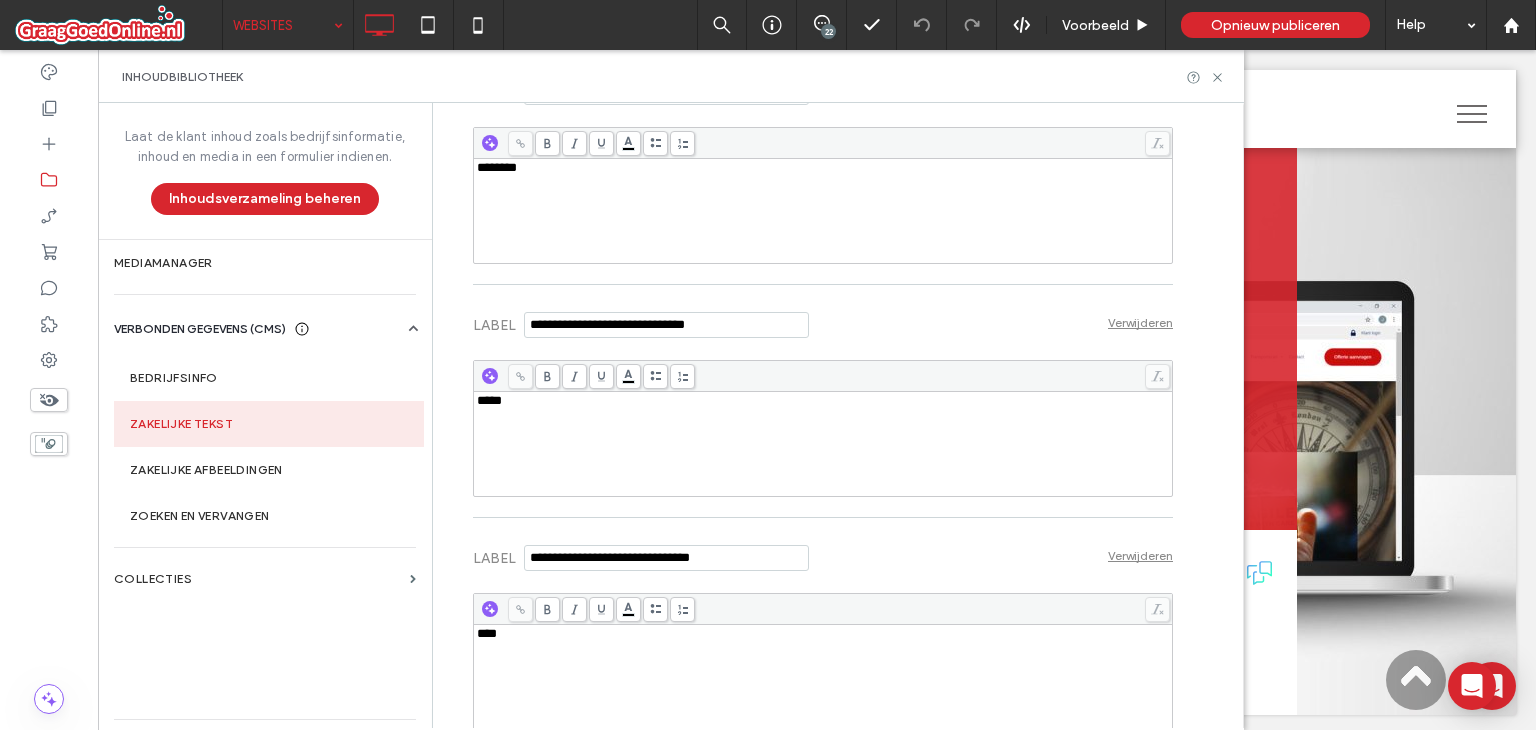 scroll, scrollTop: 19349, scrollLeft: 0, axis: vertical 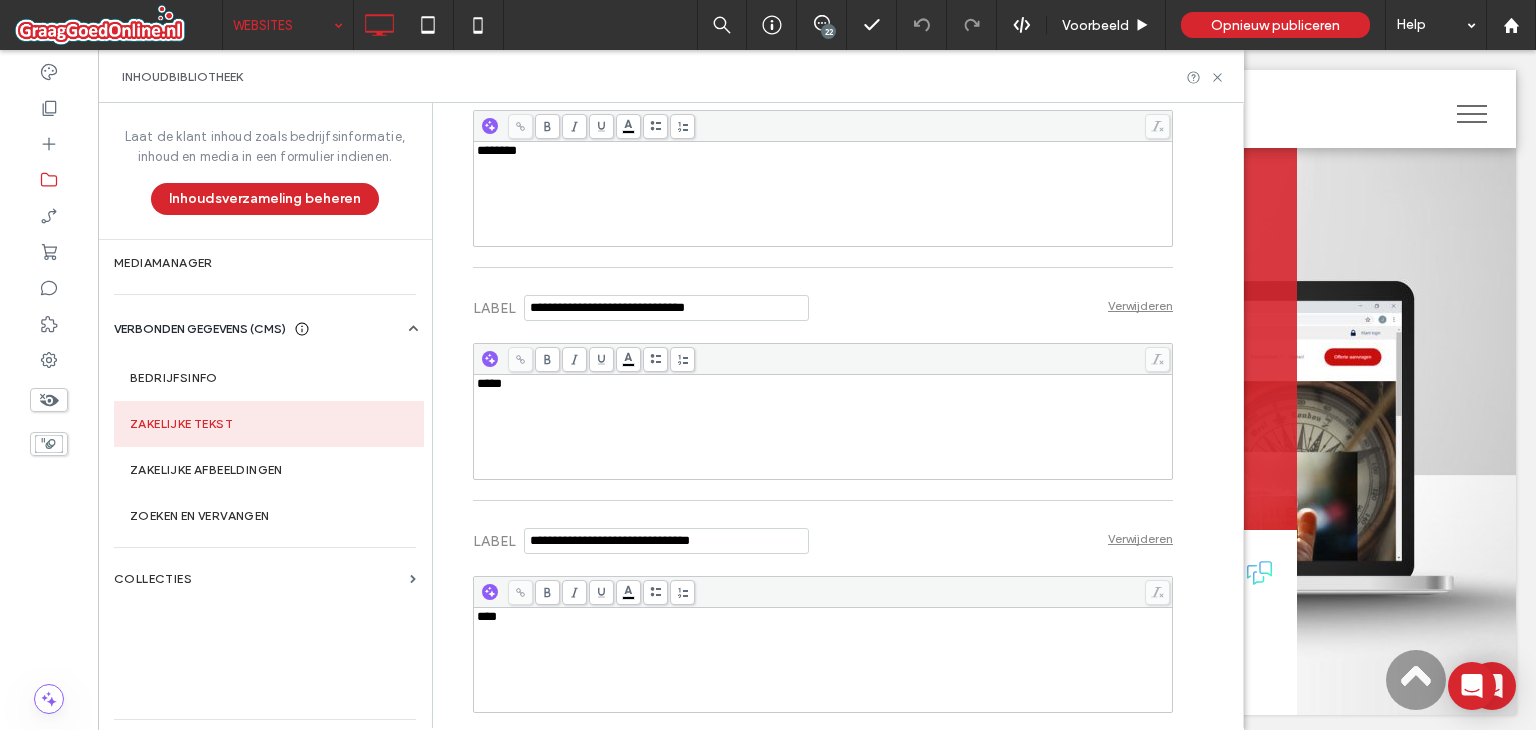 click on "****" at bounding box center [823, 660] 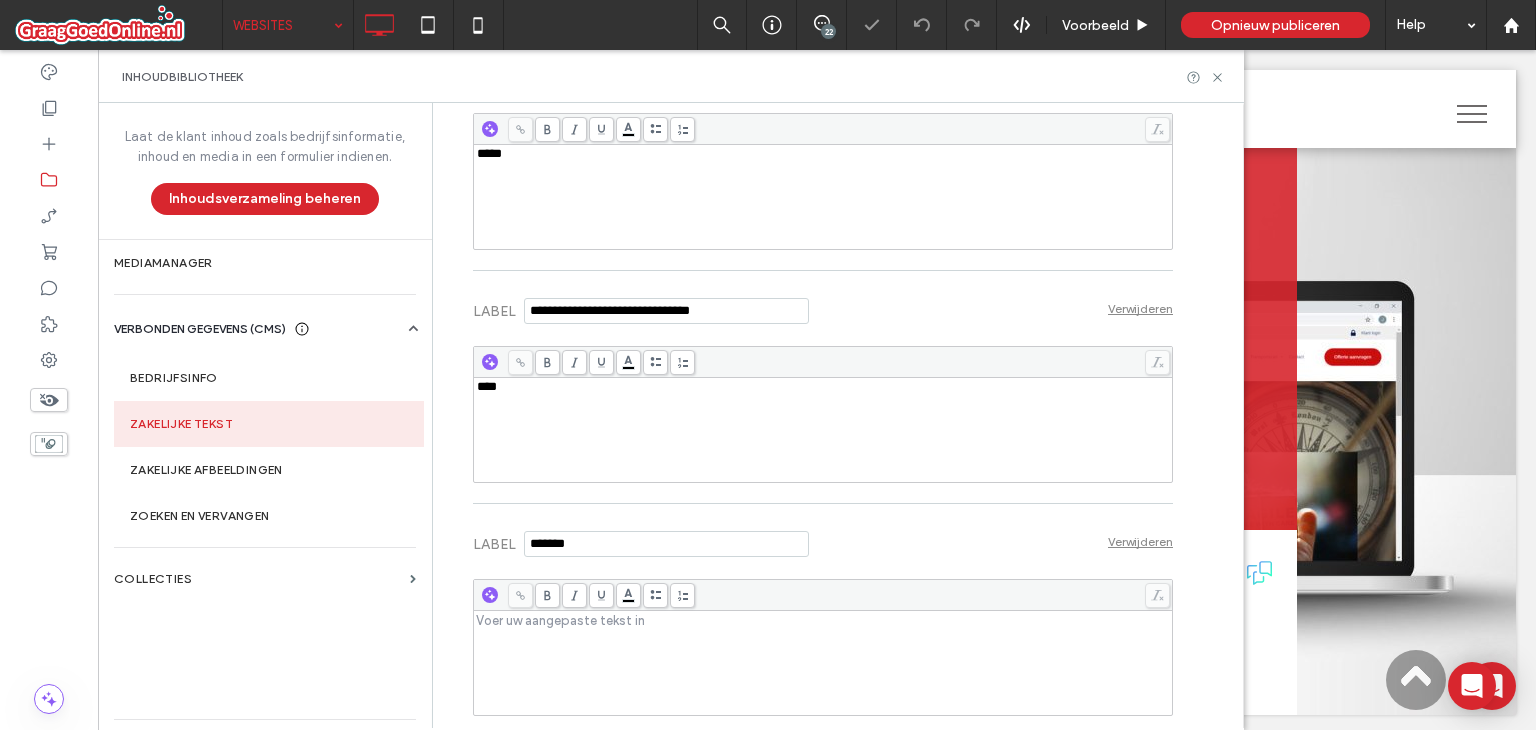 scroll, scrollTop: 19582, scrollLeft: 0, axis: vertical 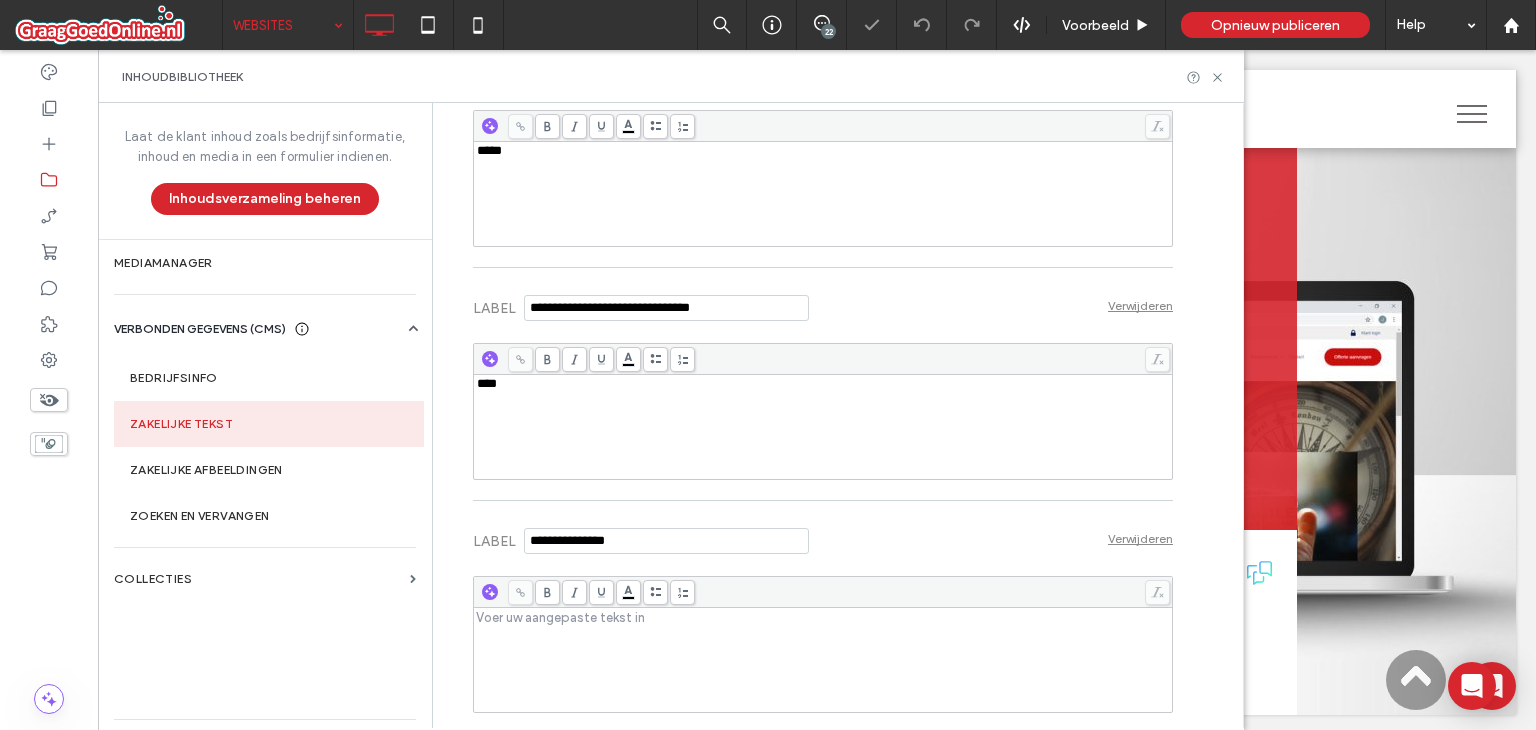 click at bounding box center (666, 541) 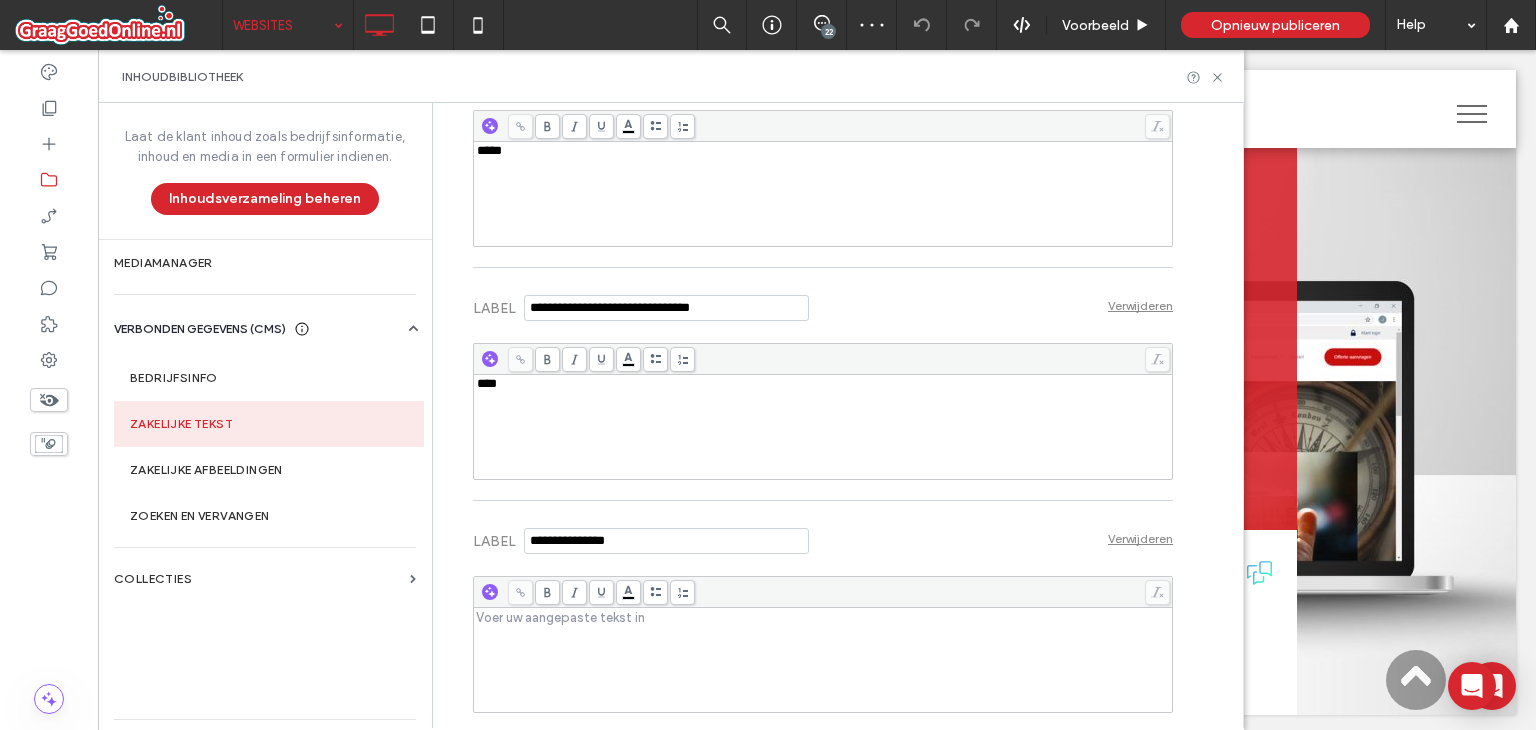 click at bounding box center [666, 541] 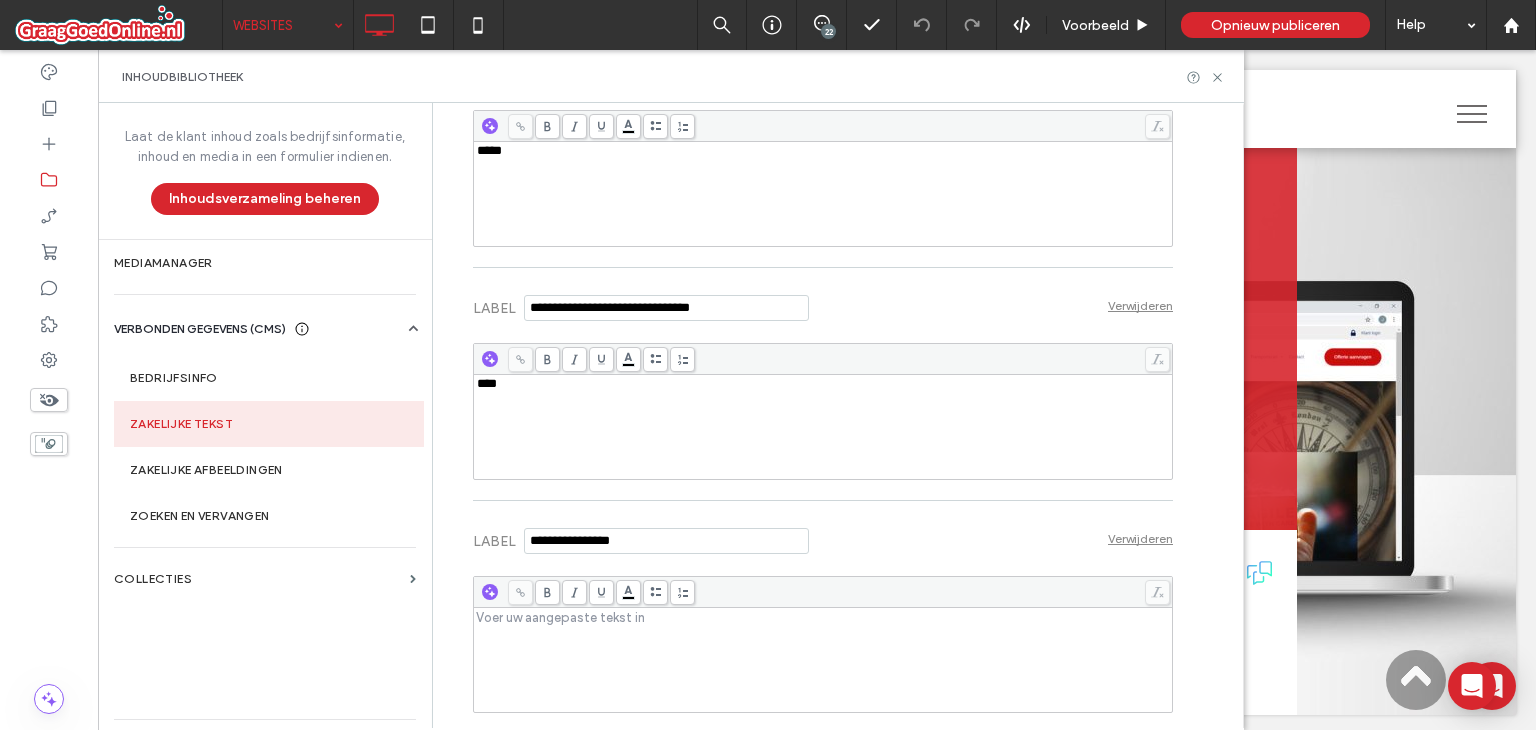 type on "**********" 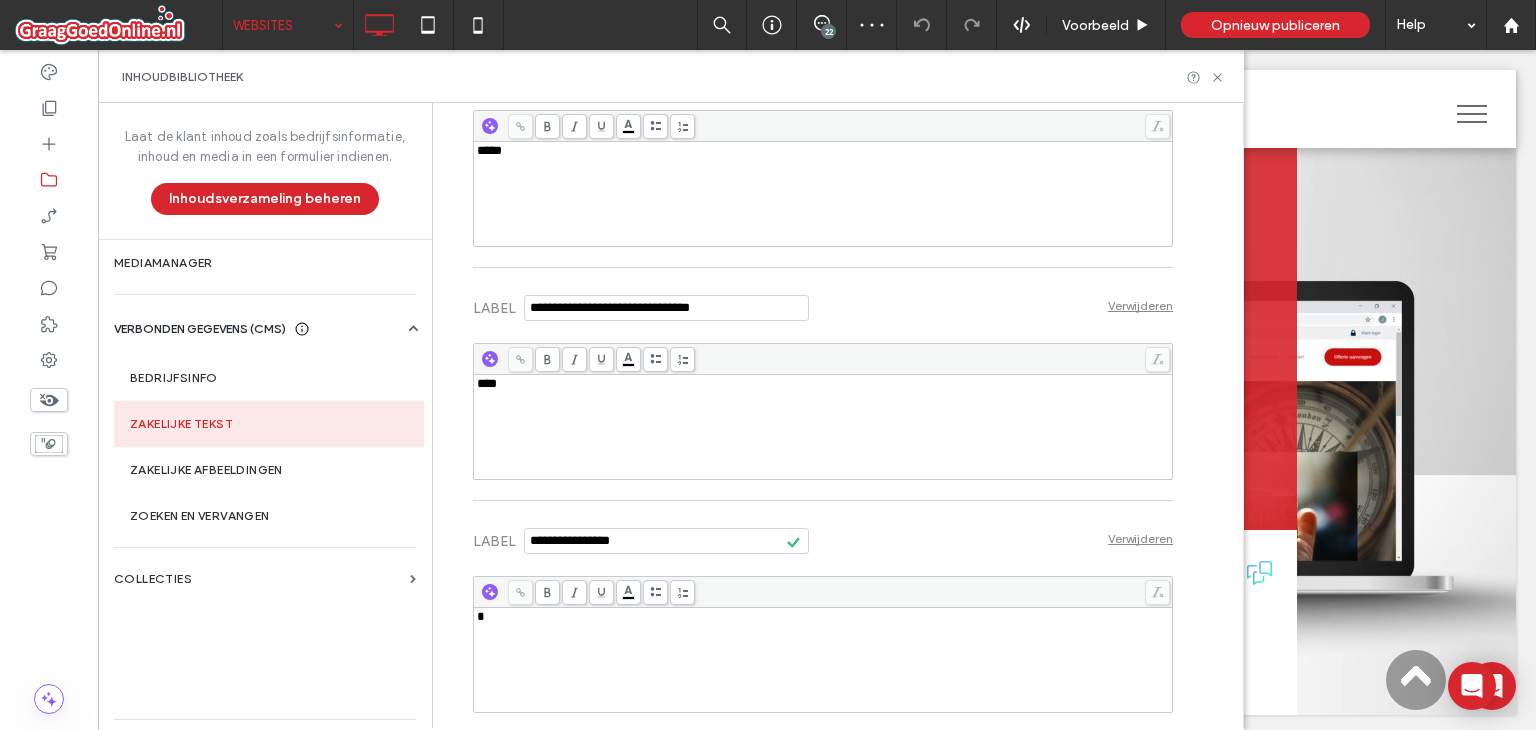 type 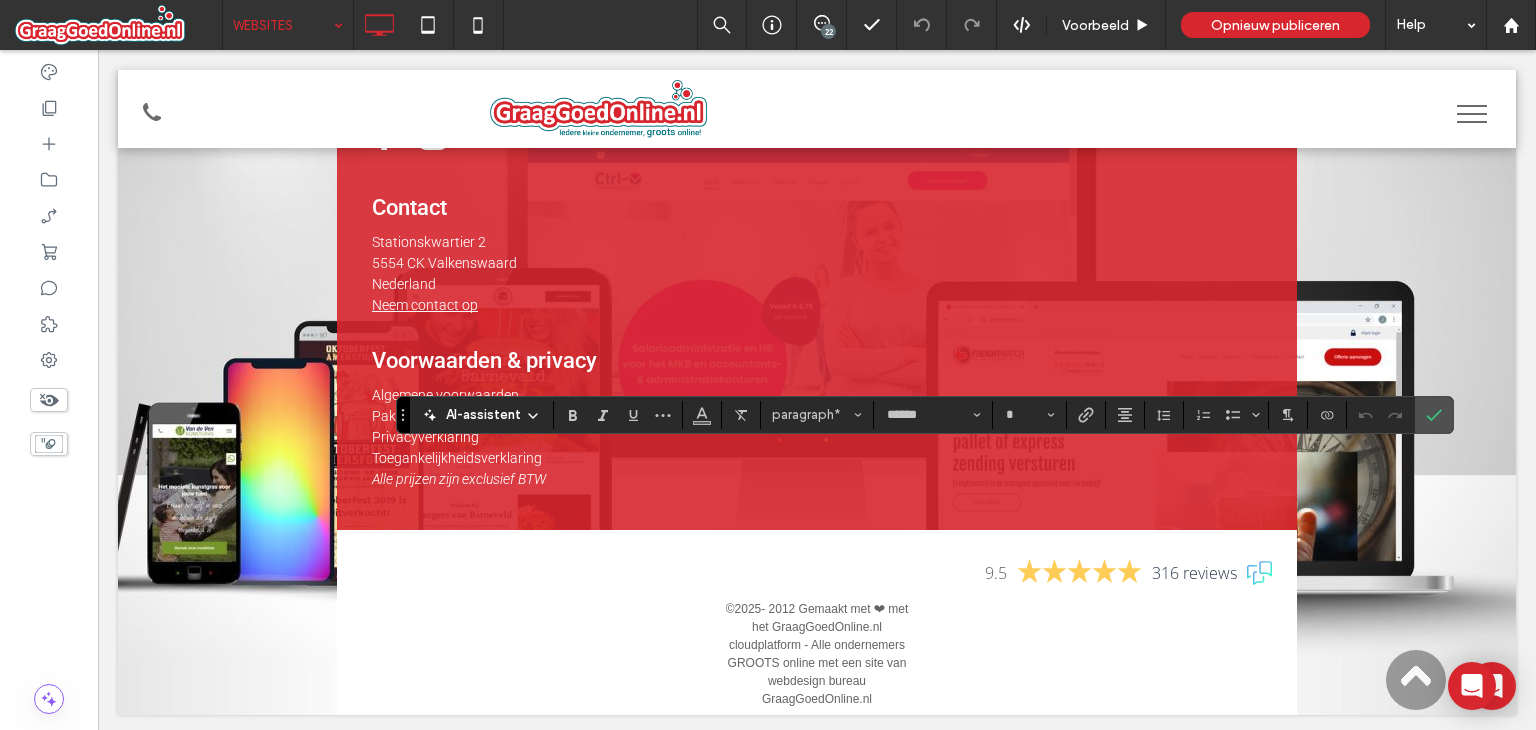 type on "**" 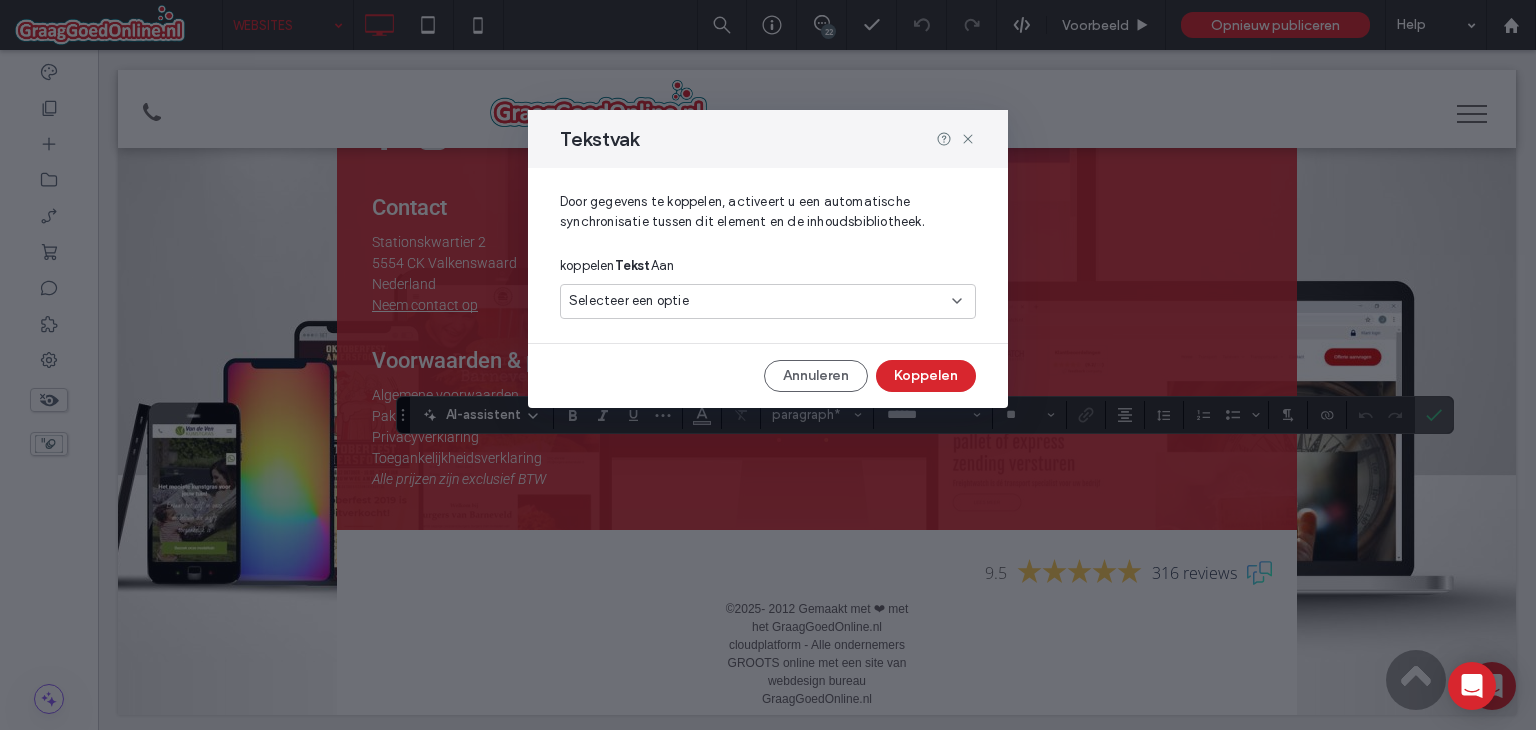 click on "Selecteer een optie" at bounding box center (756, 301) 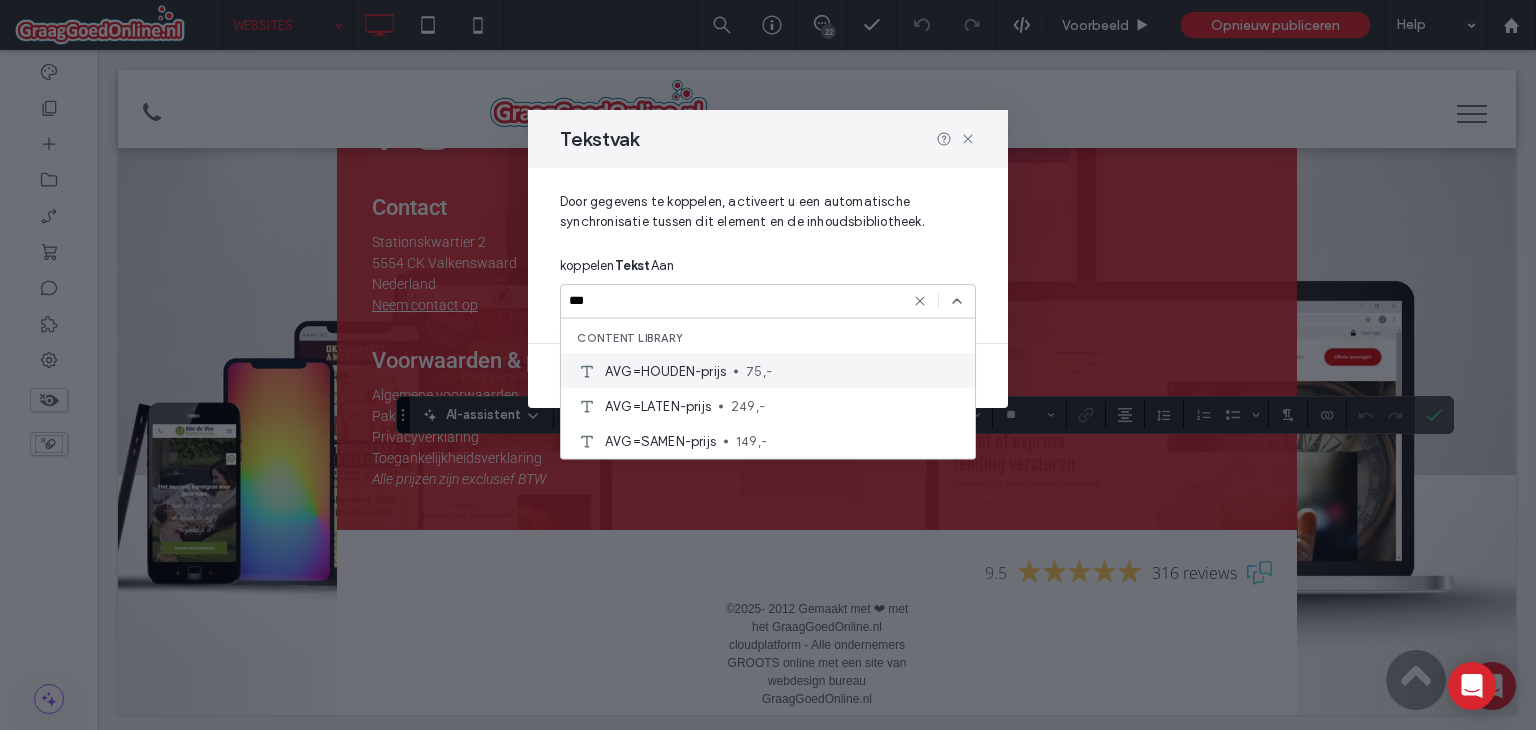 type on "***" 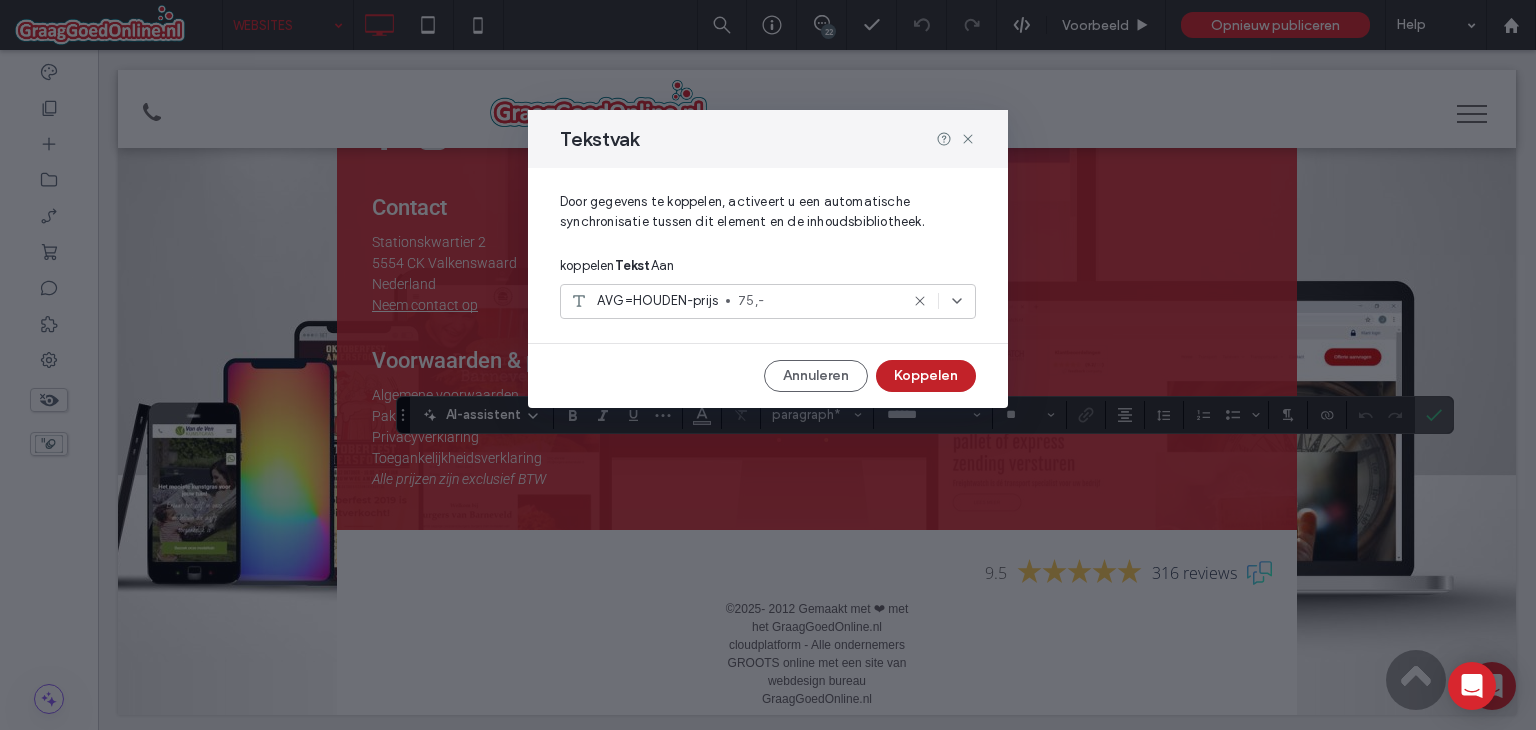 click on "Koppelen" at bounding box center [926, 376] 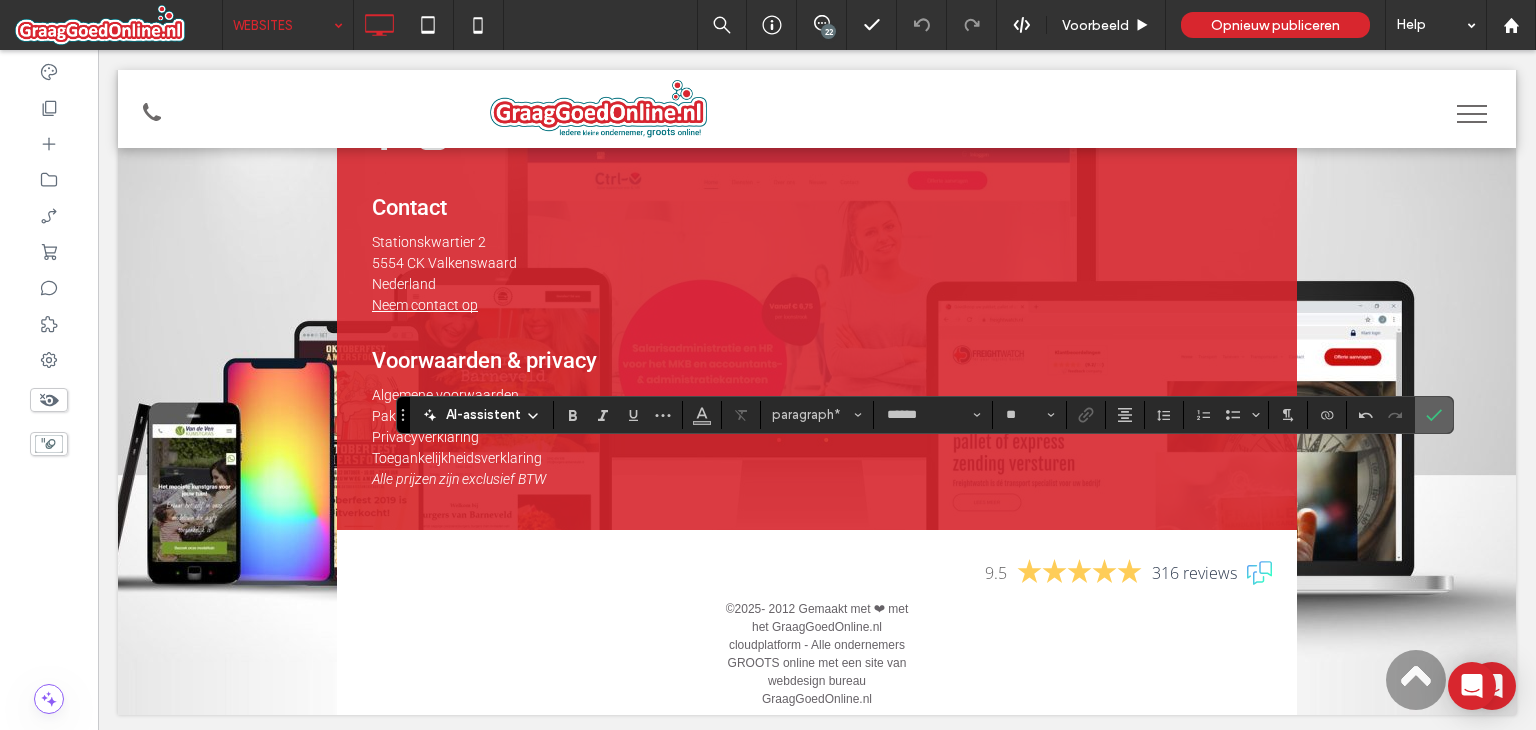 click at bounding box center (1434, 415) 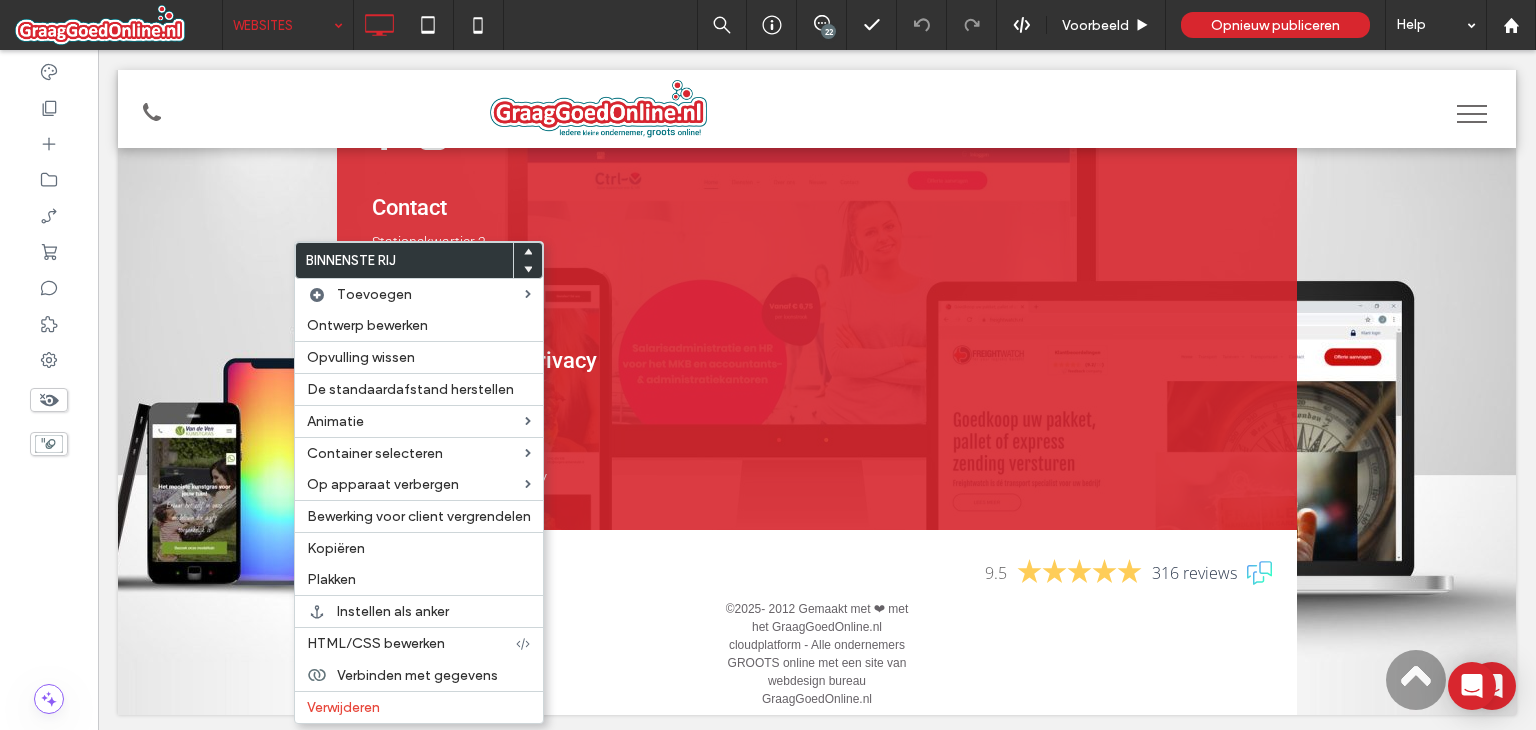 click 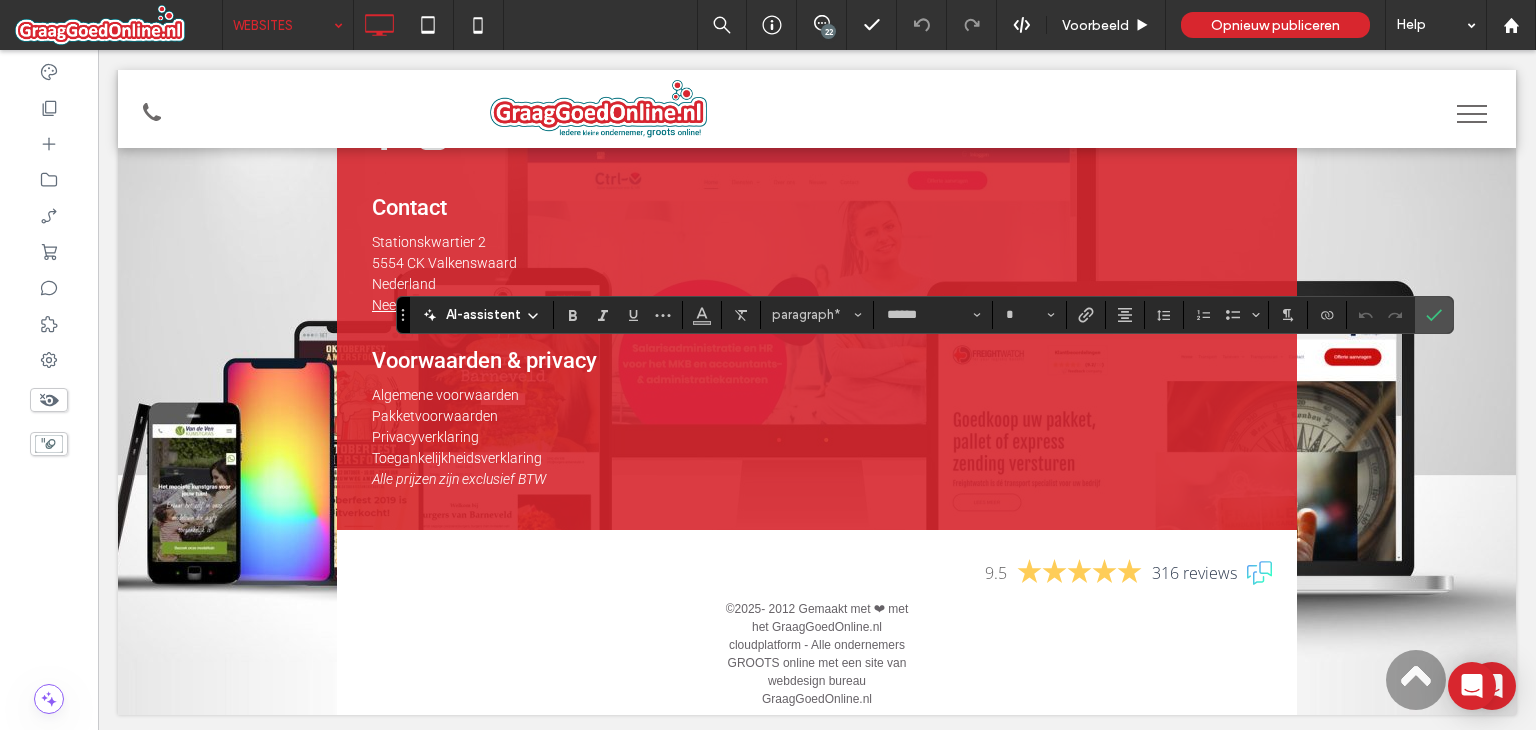 type on "**" 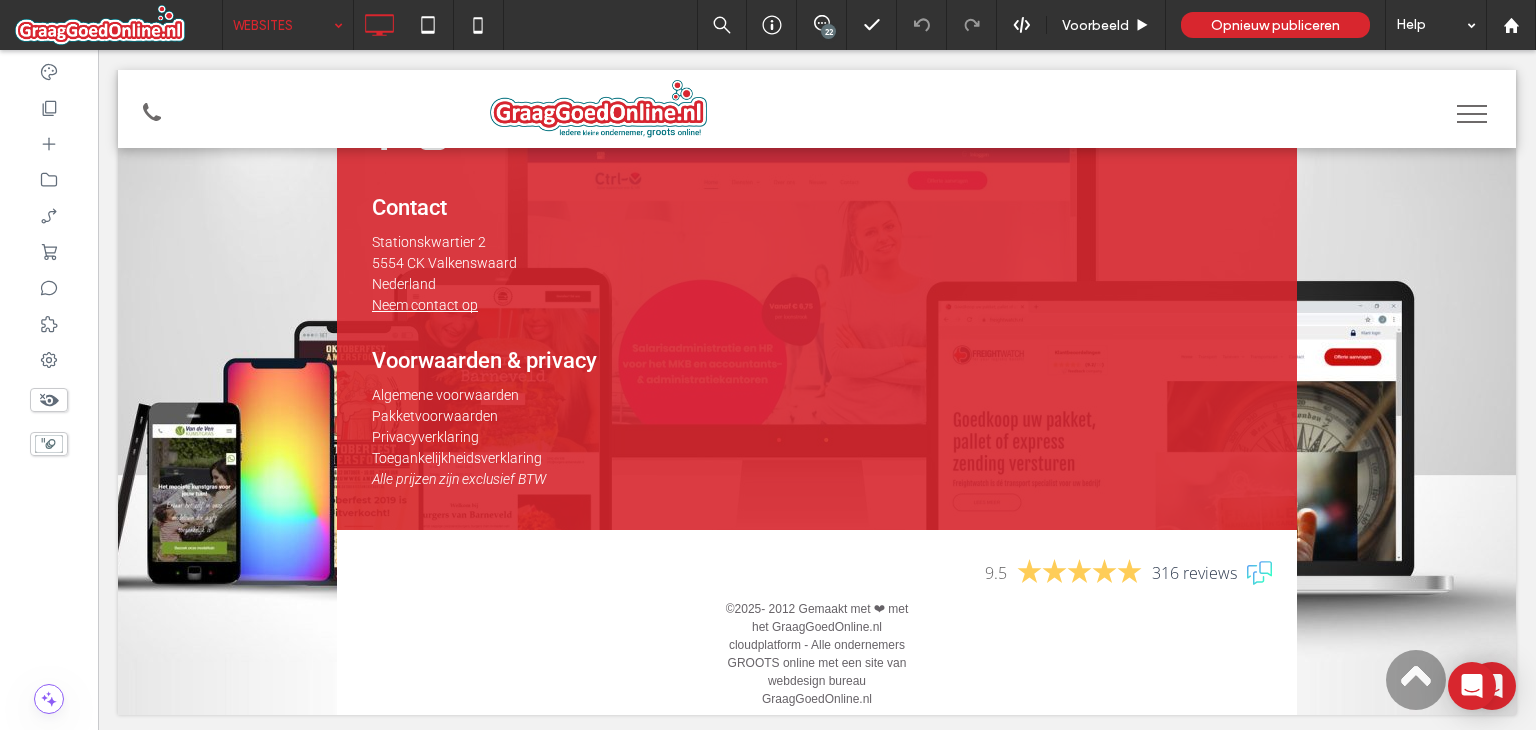 type on "******" 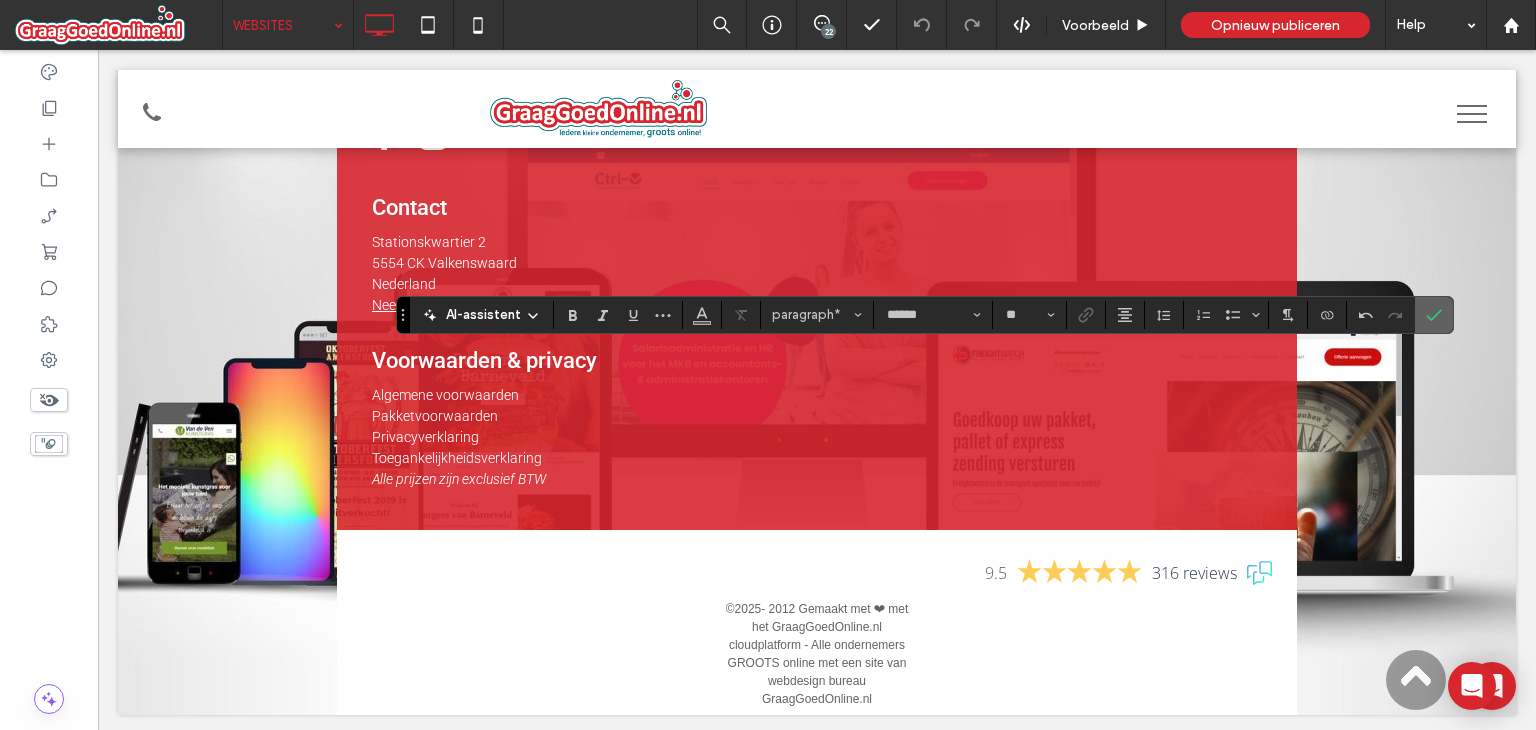 click 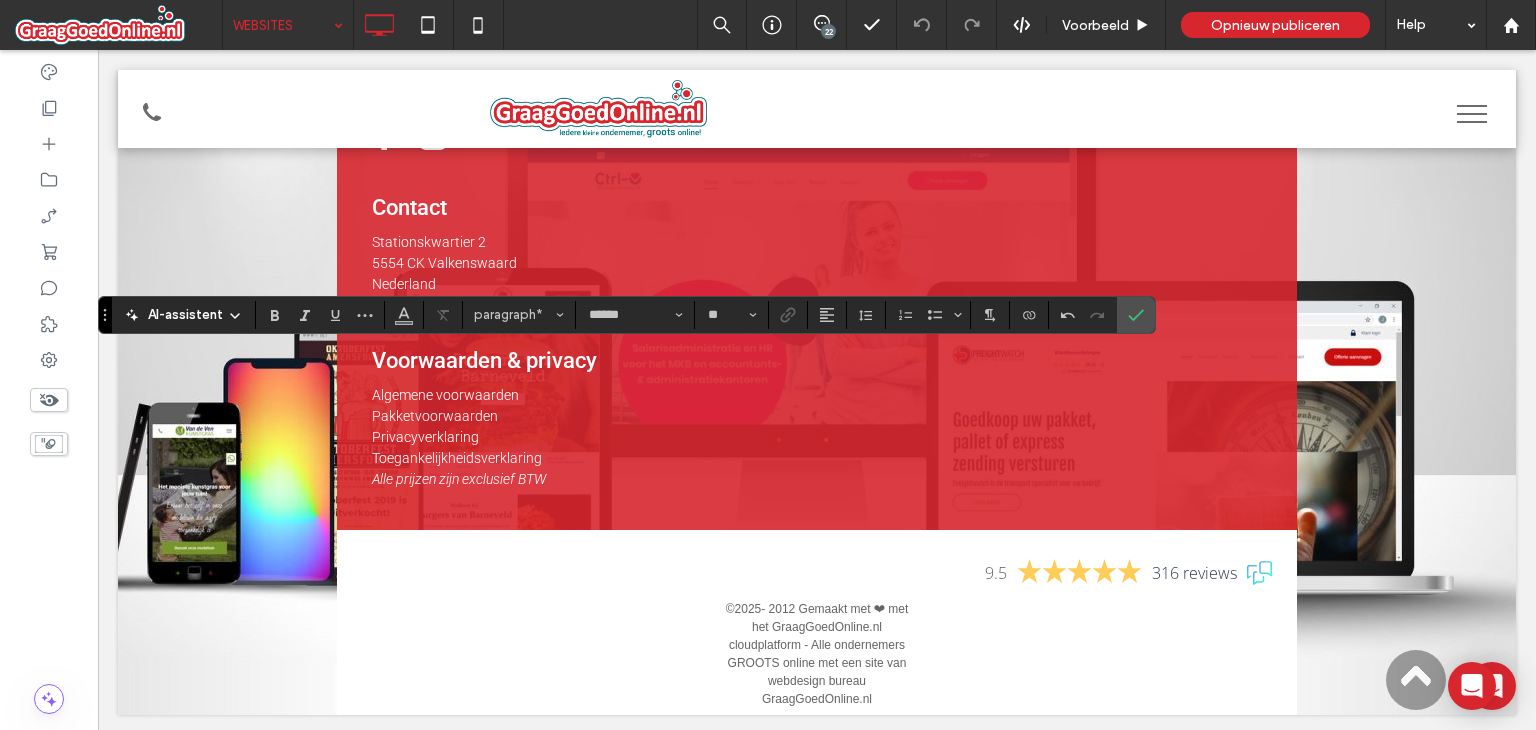 type on "**" 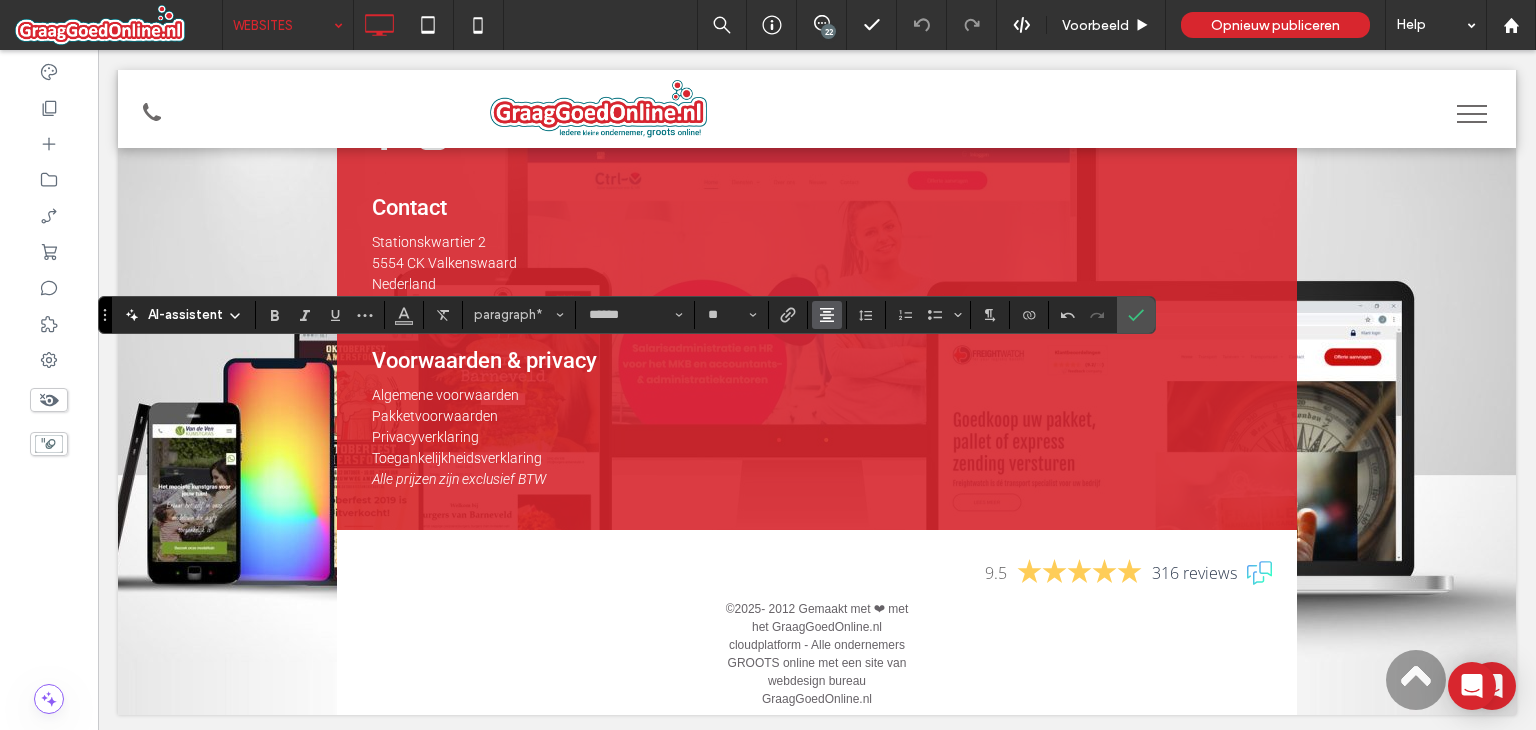 click at bounding box center [827, 315] 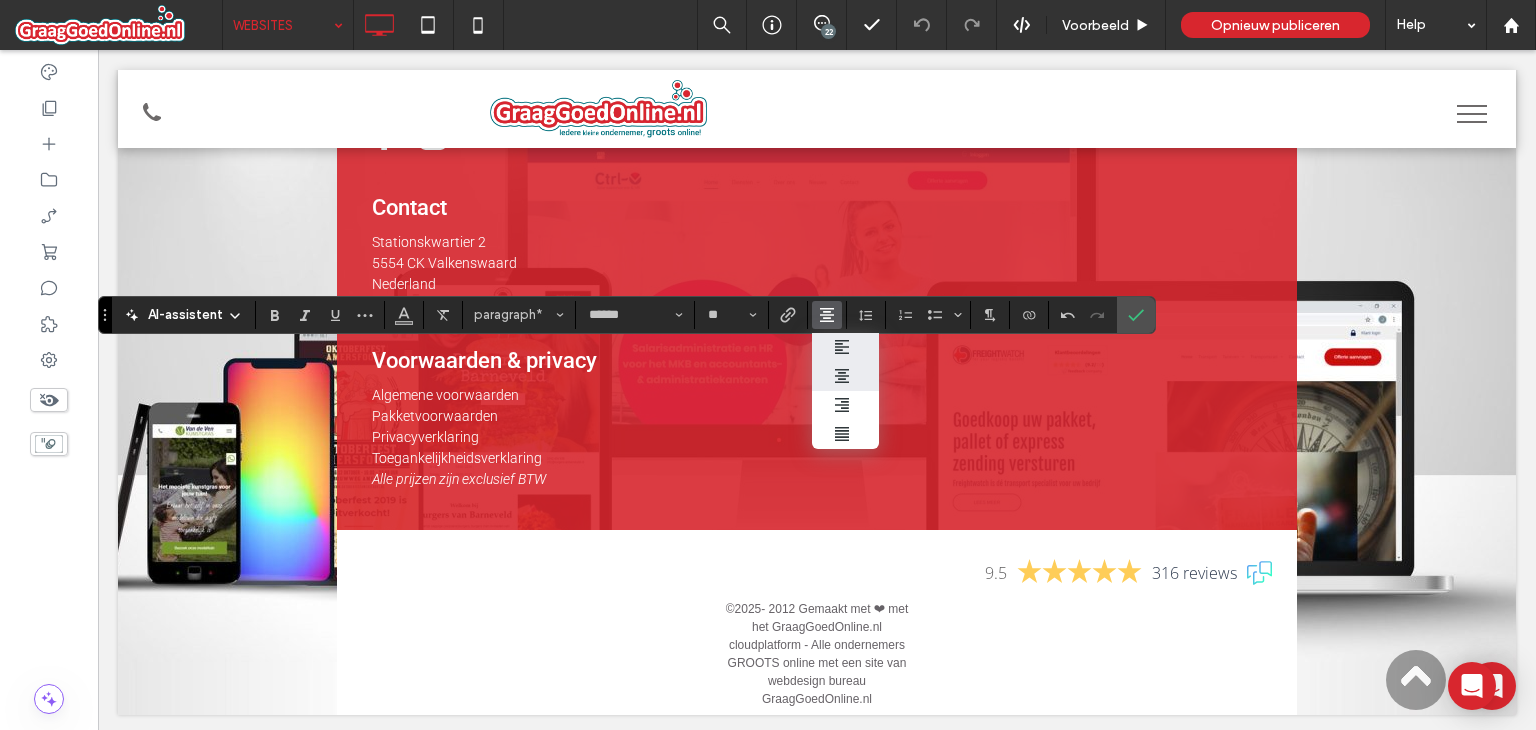 click 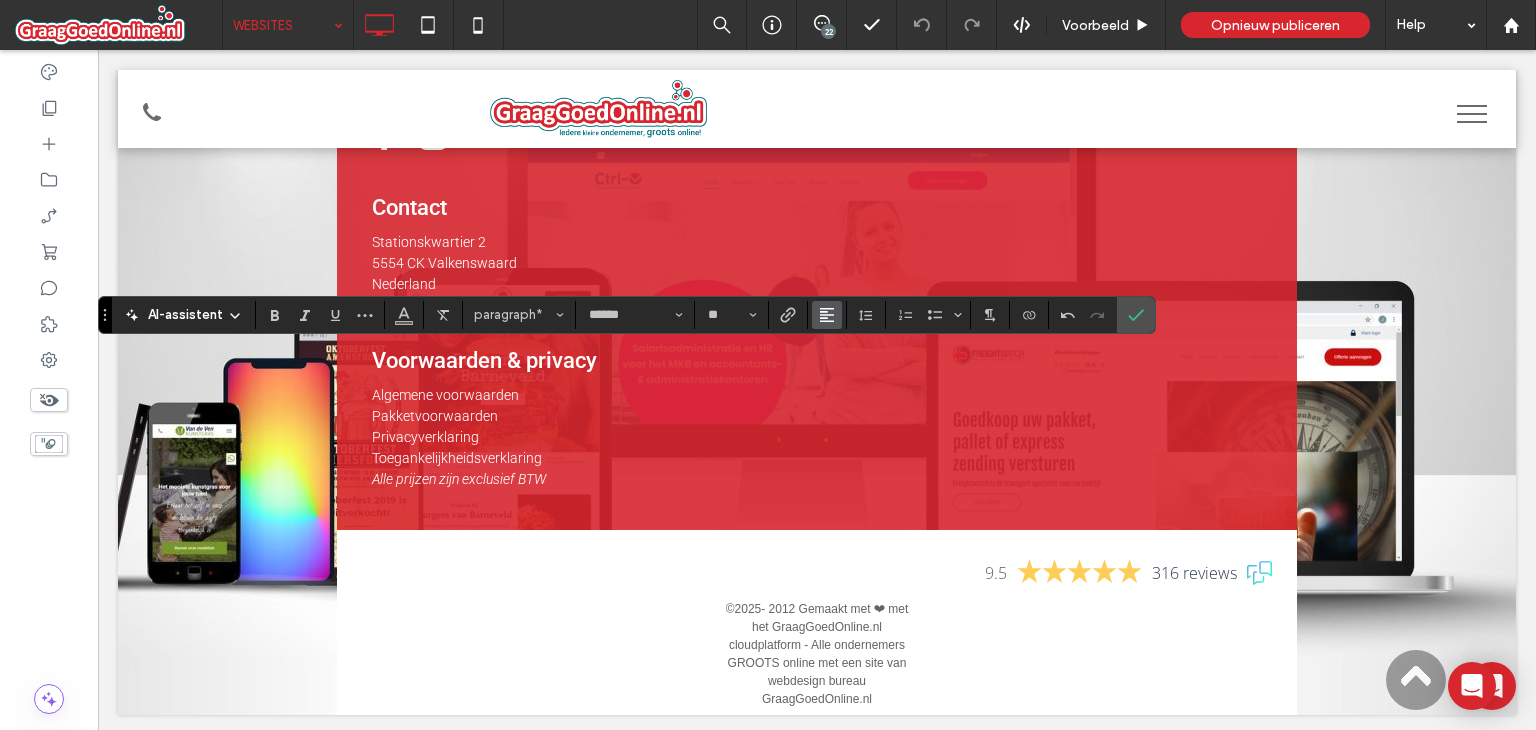 click 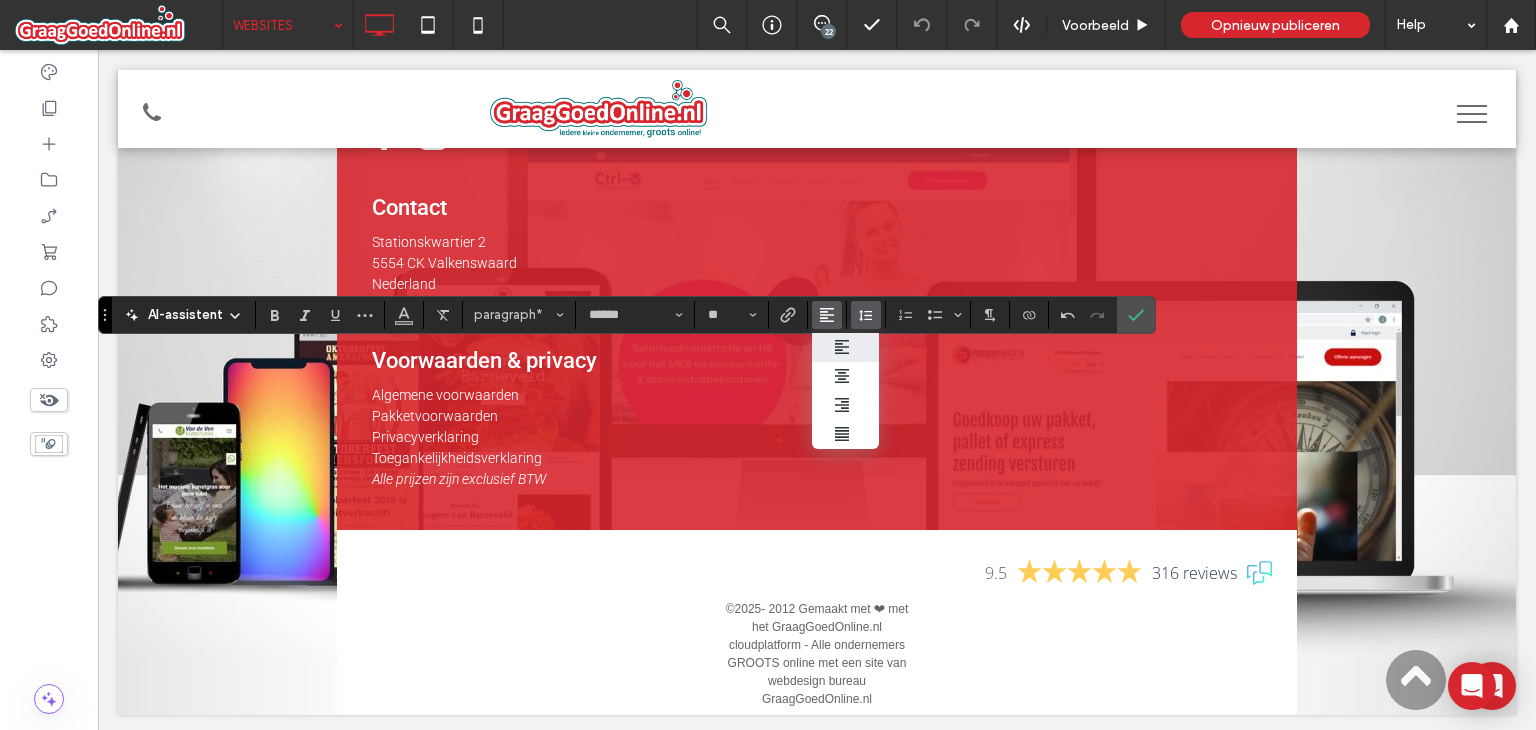 click 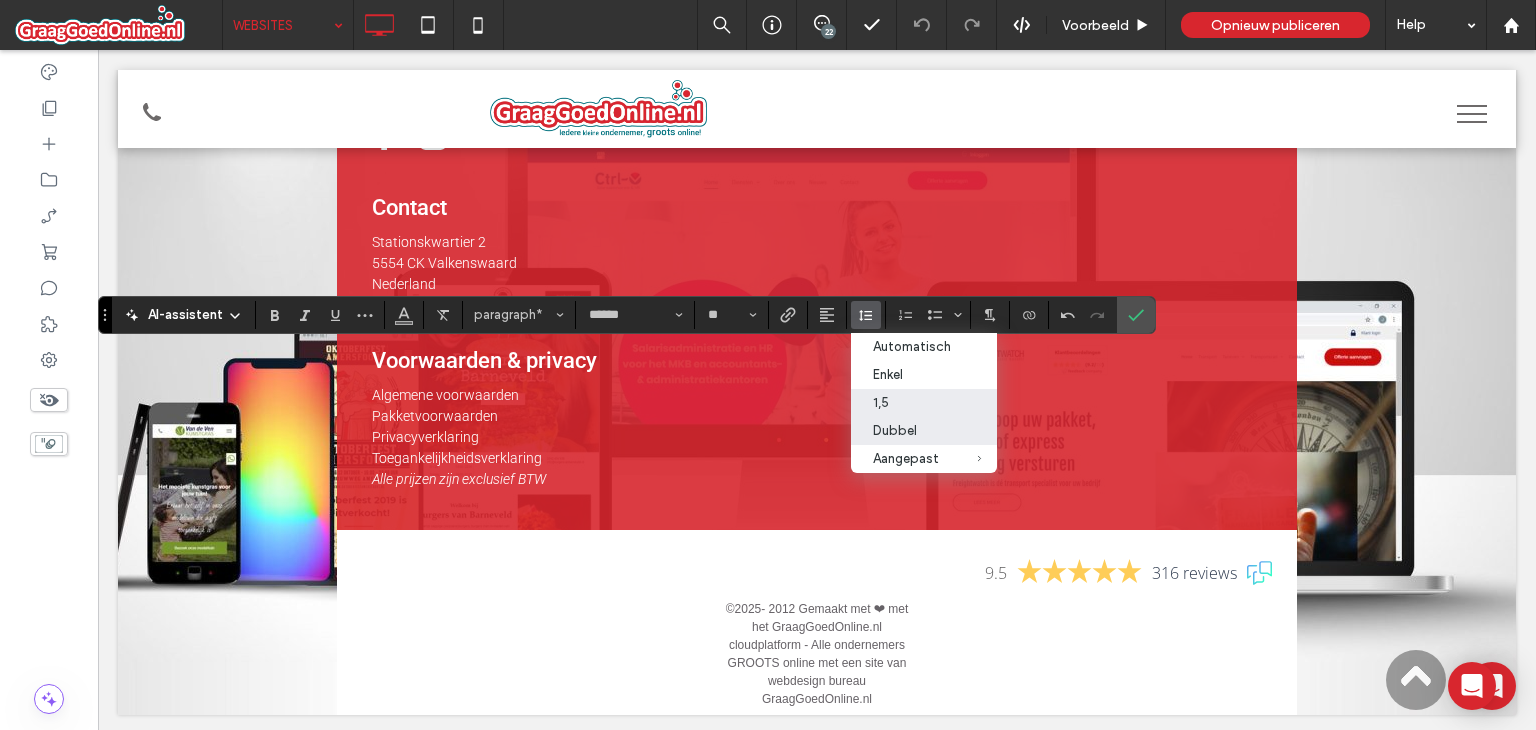 click on "1,5" at bounding box center [912, 402] 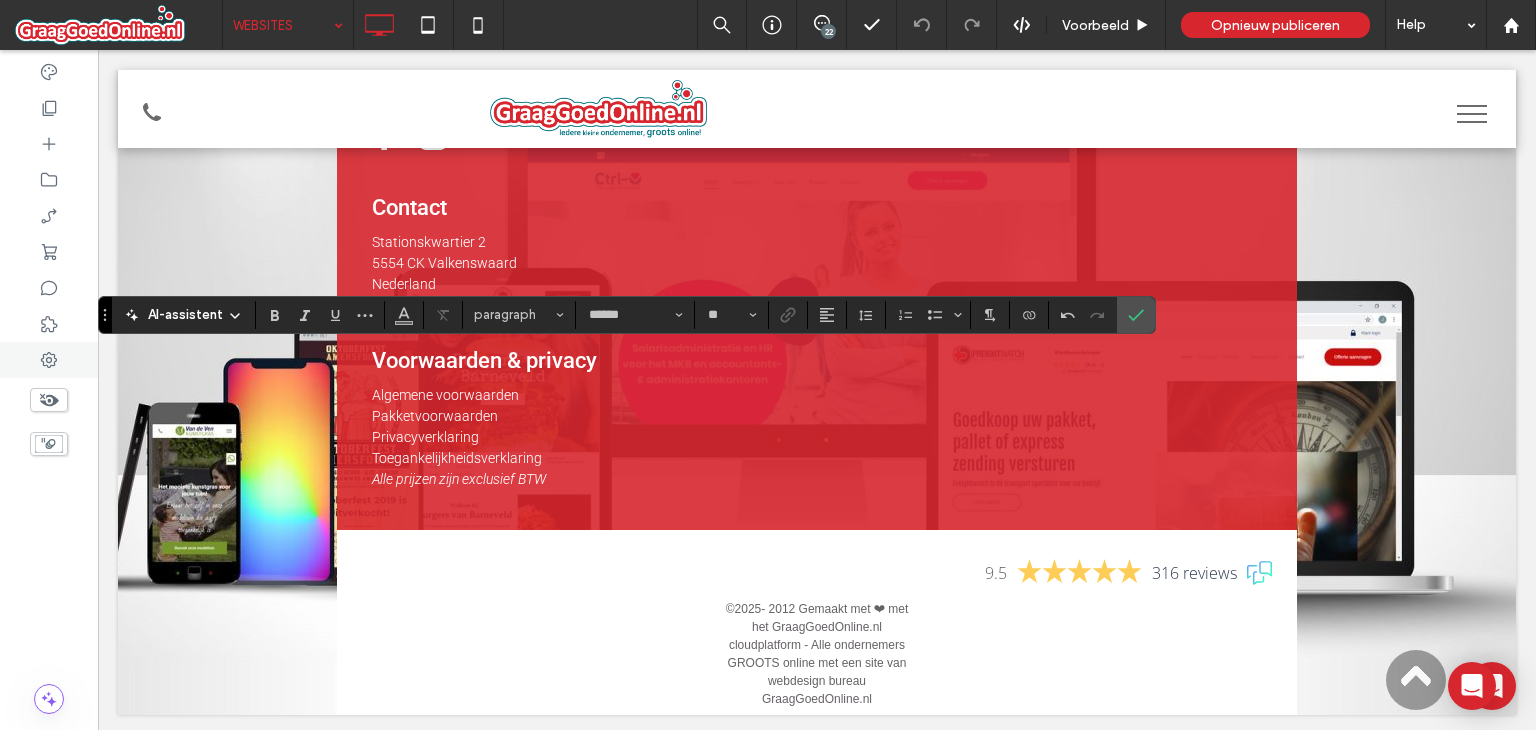 type on "**" 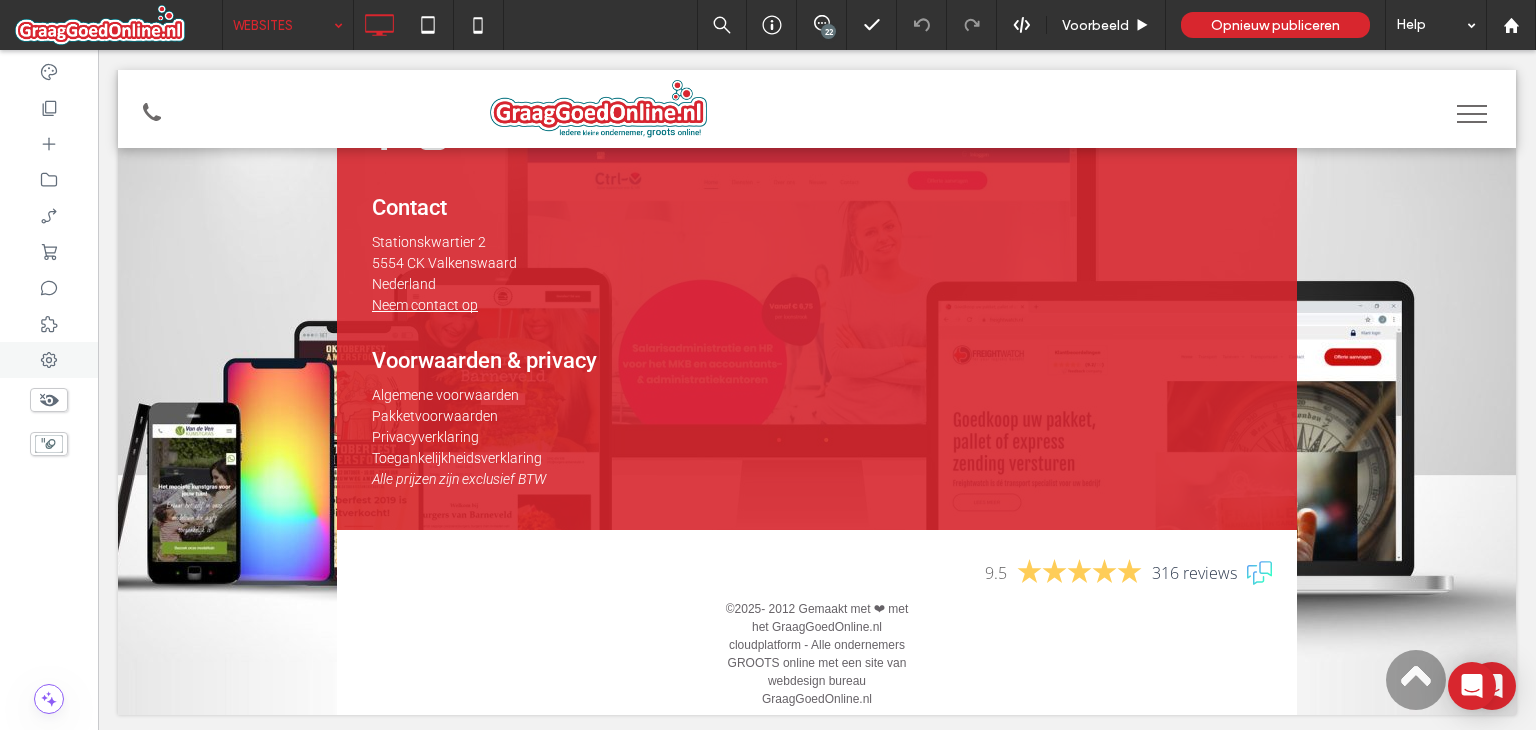 type on "******" 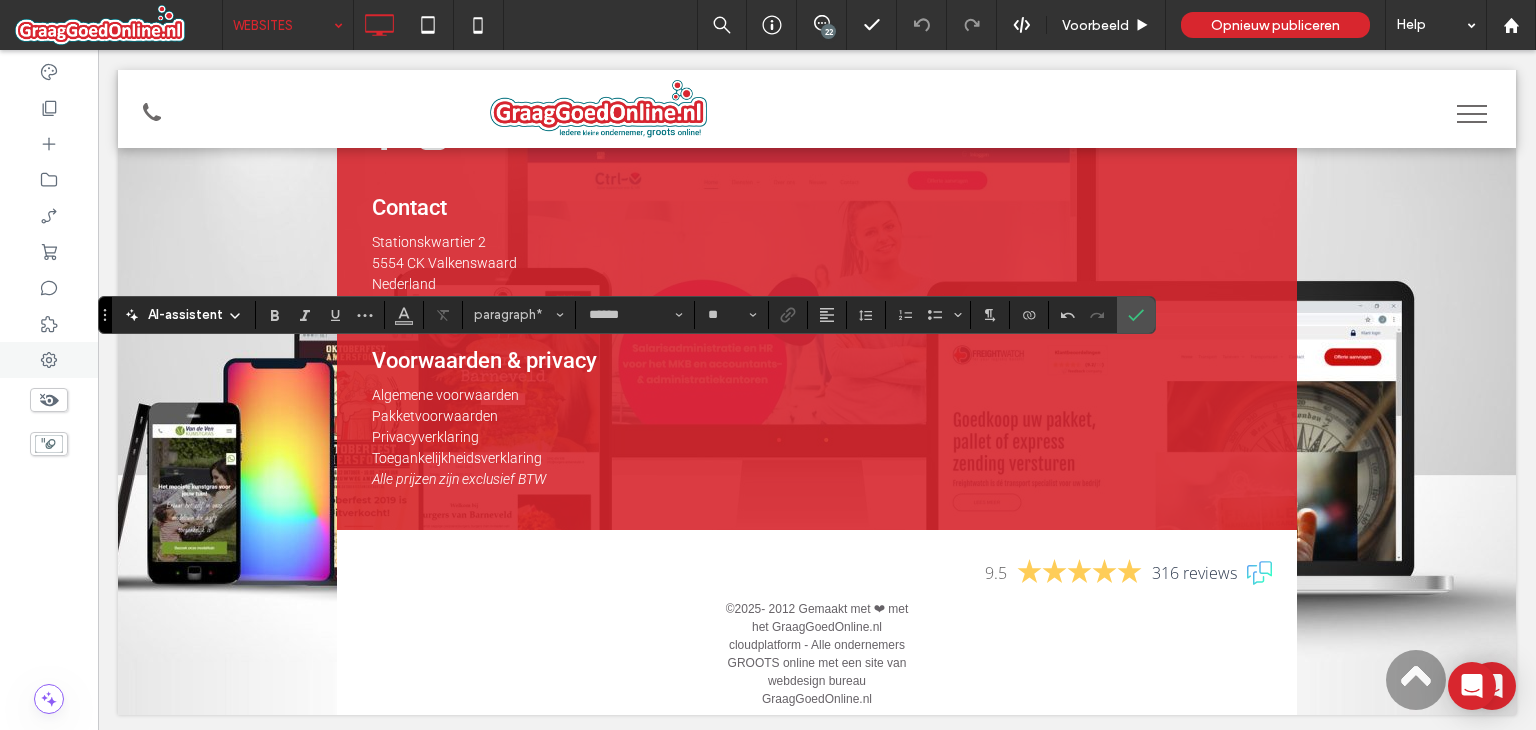 type on "**" 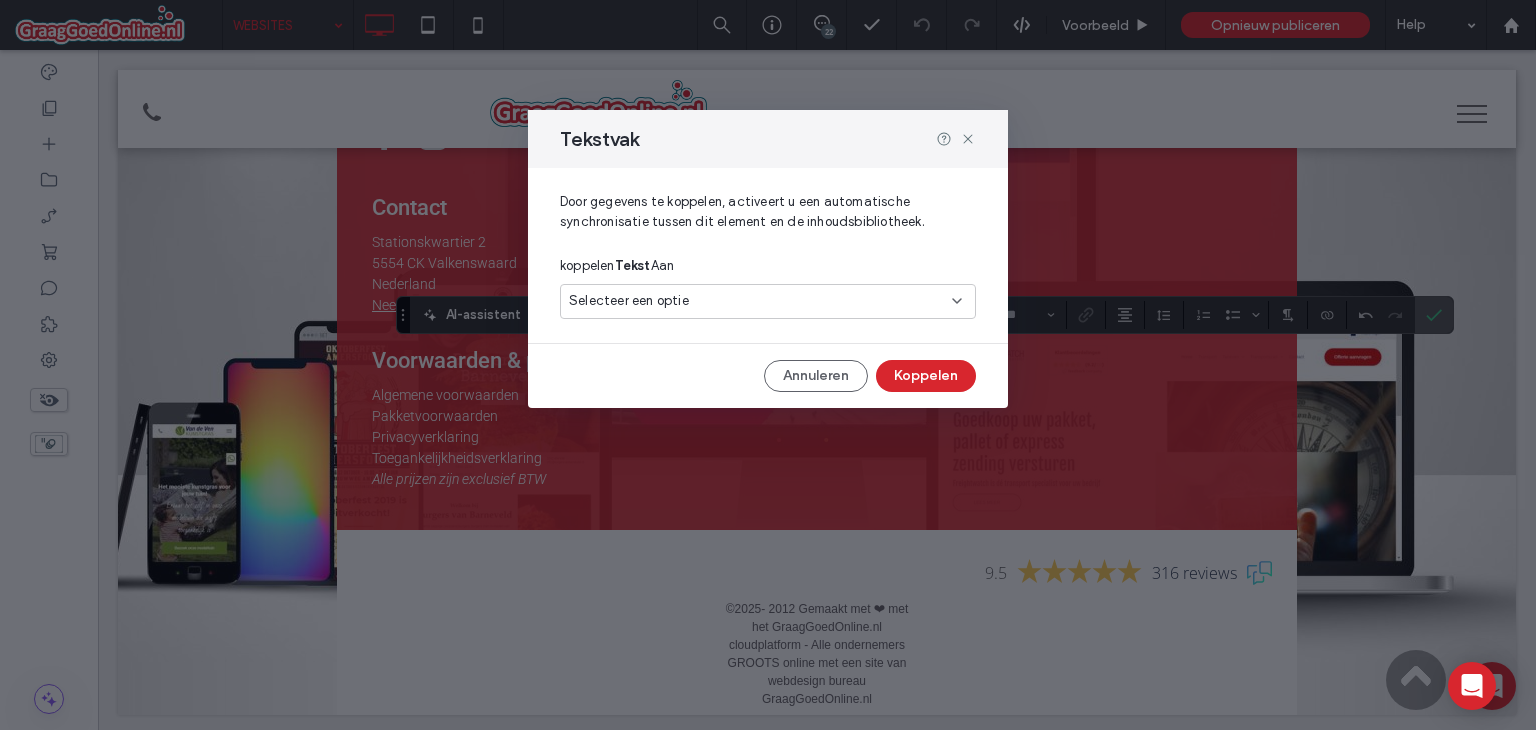 click on "Selecteer een optie" at bounding box center [756, 301] 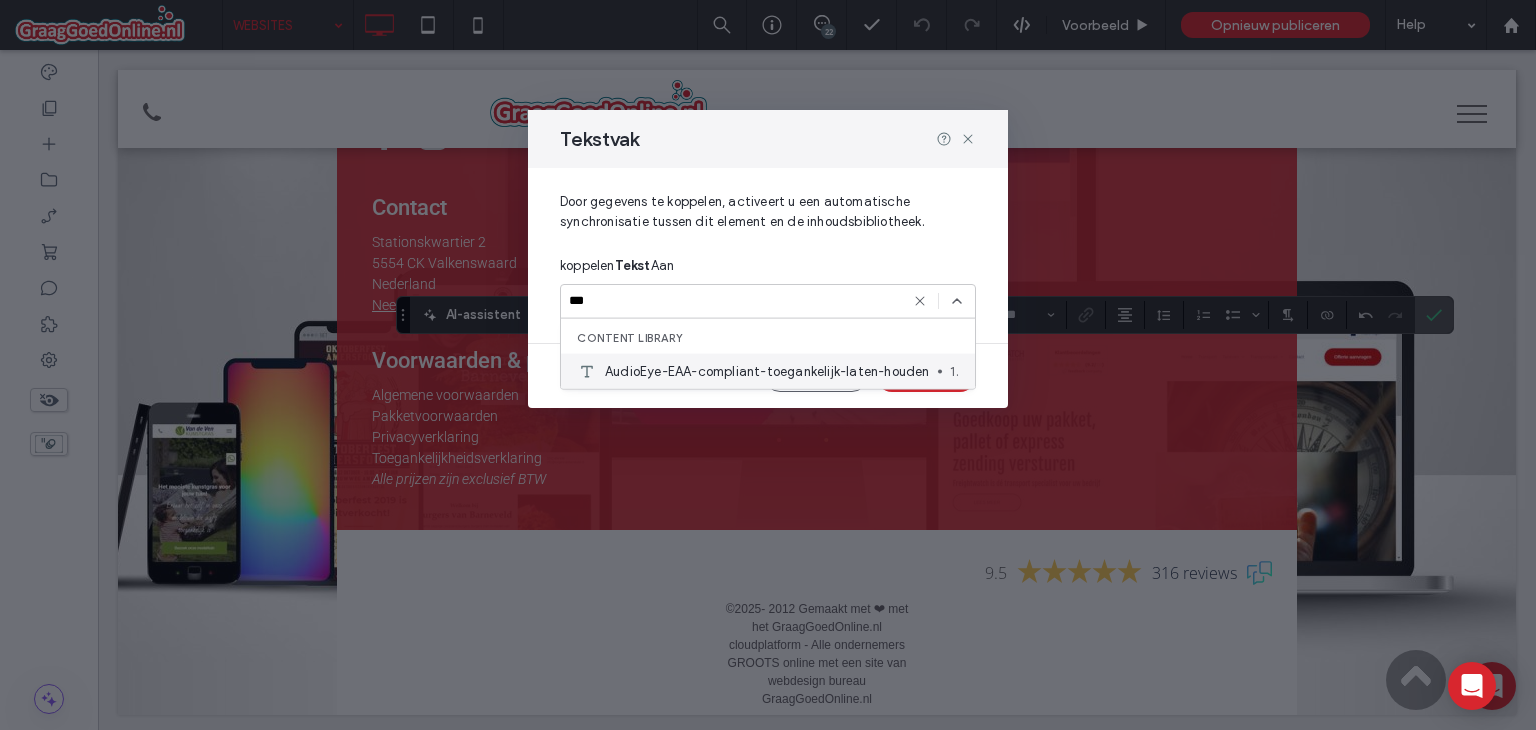 type on "***" 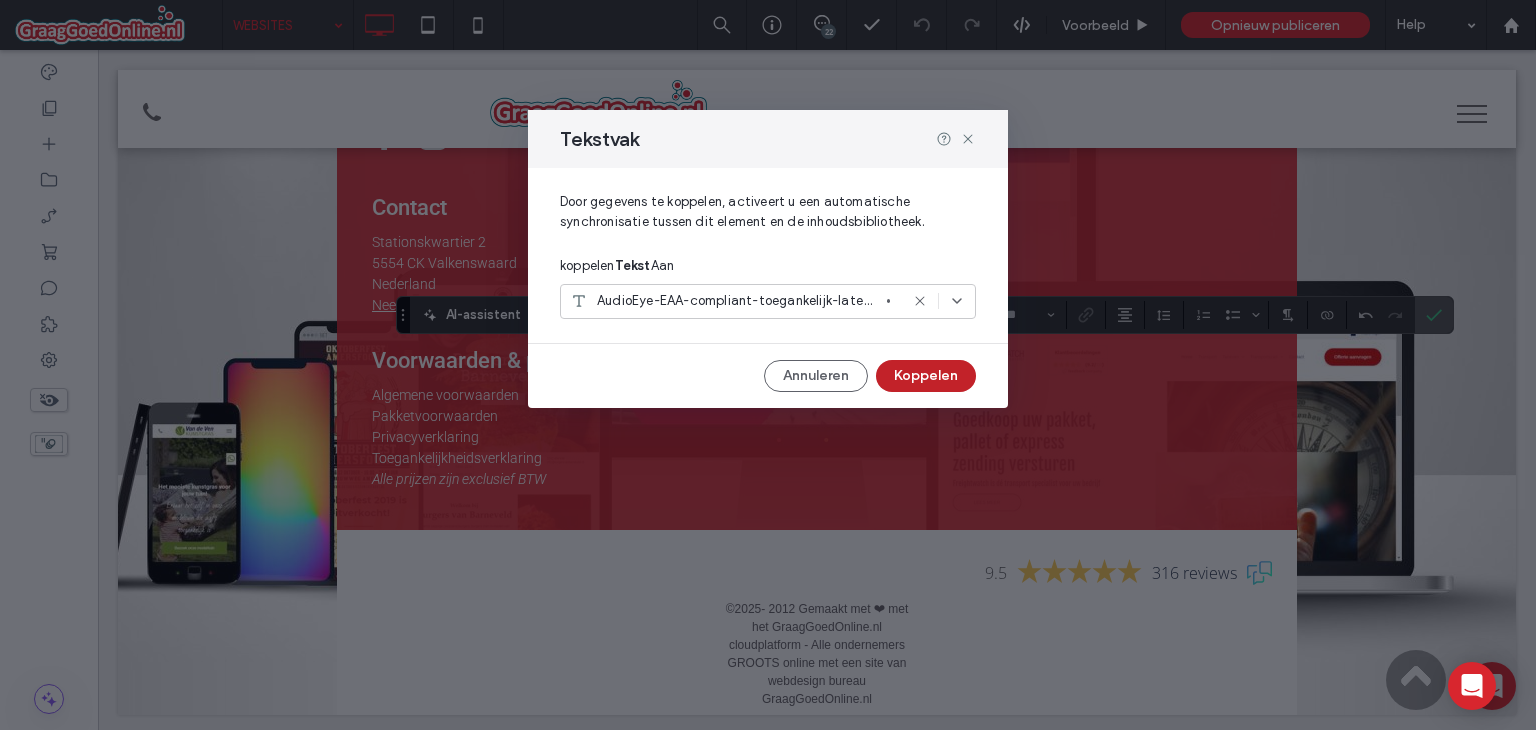 click on "Koppelen" at bounding box center (926, 376) 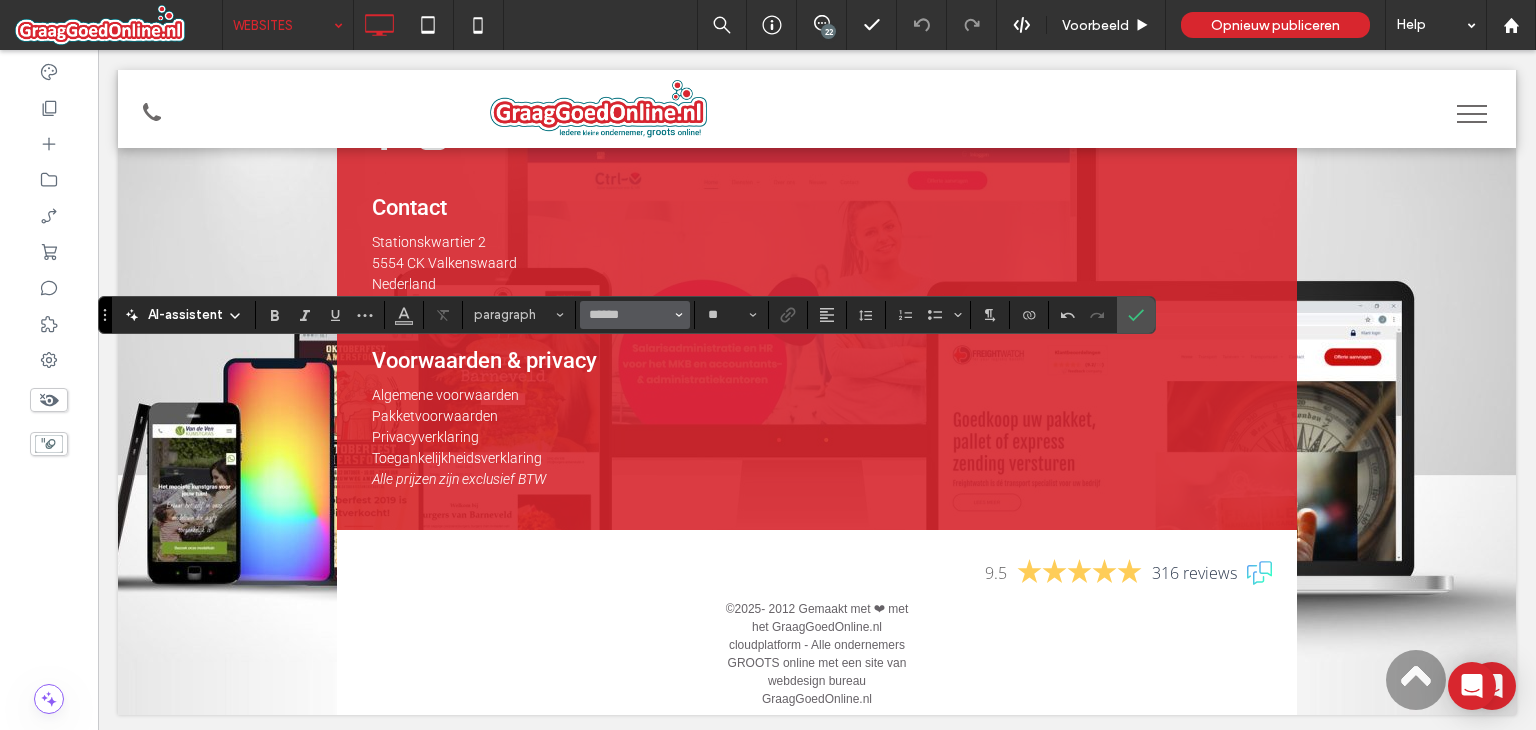 type on "**" 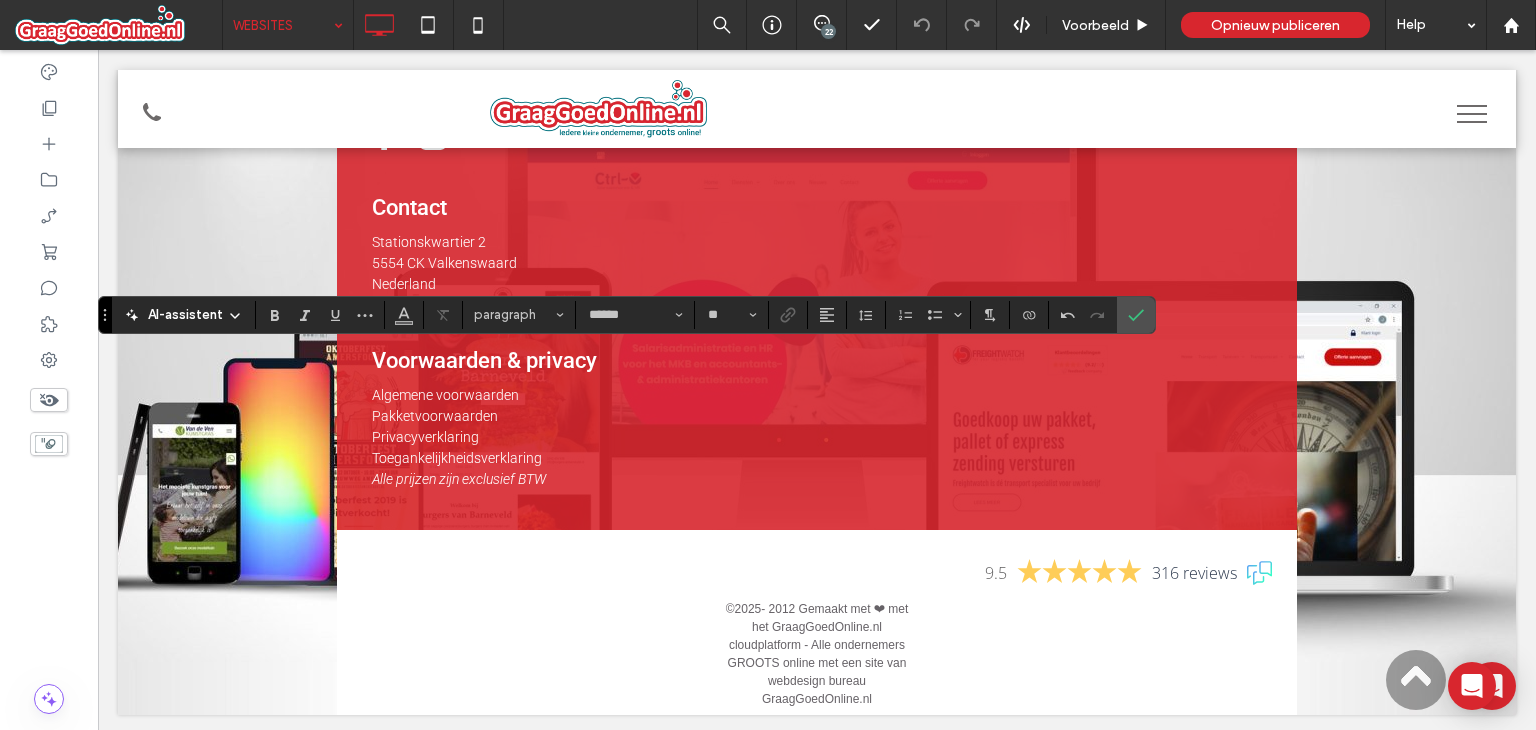 type on "**" 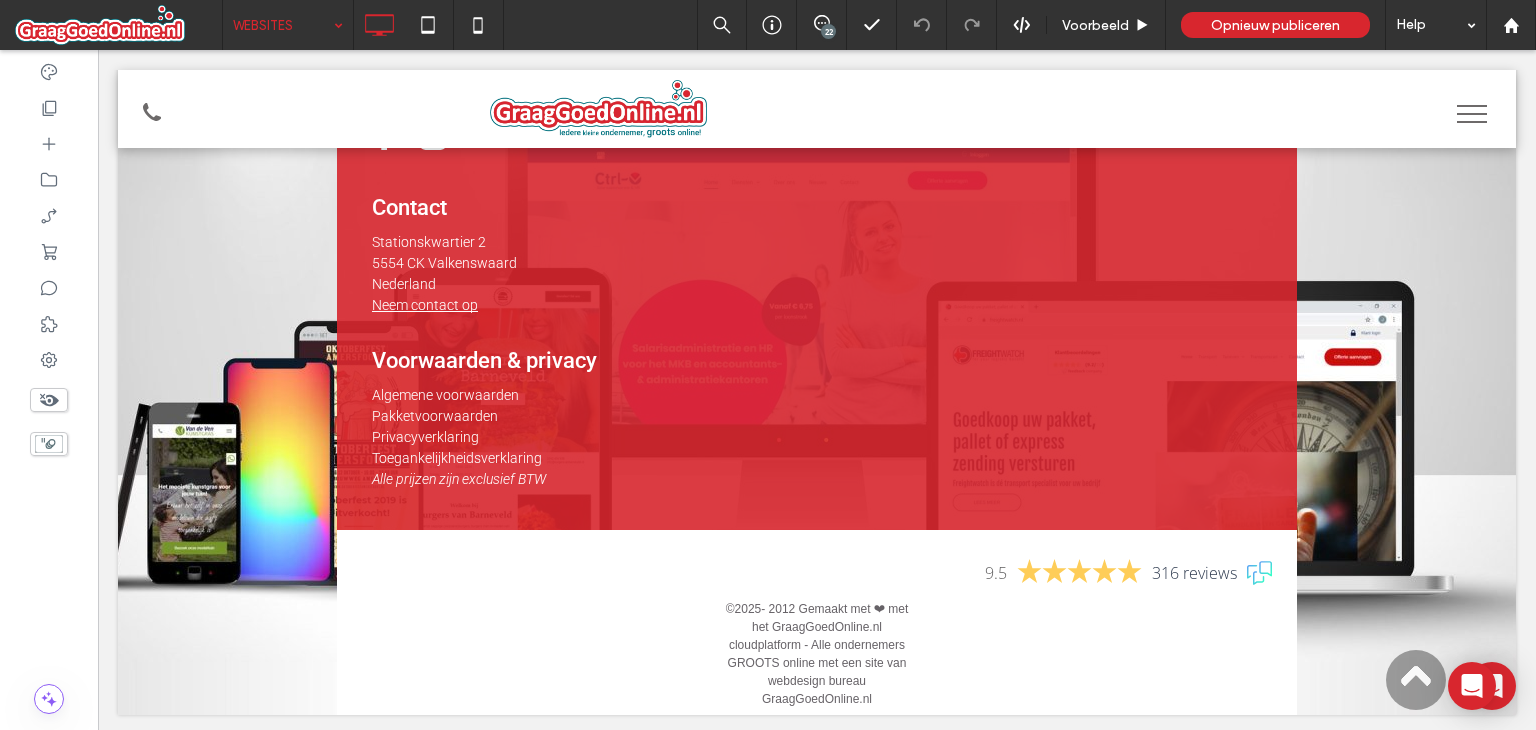 type on "******" 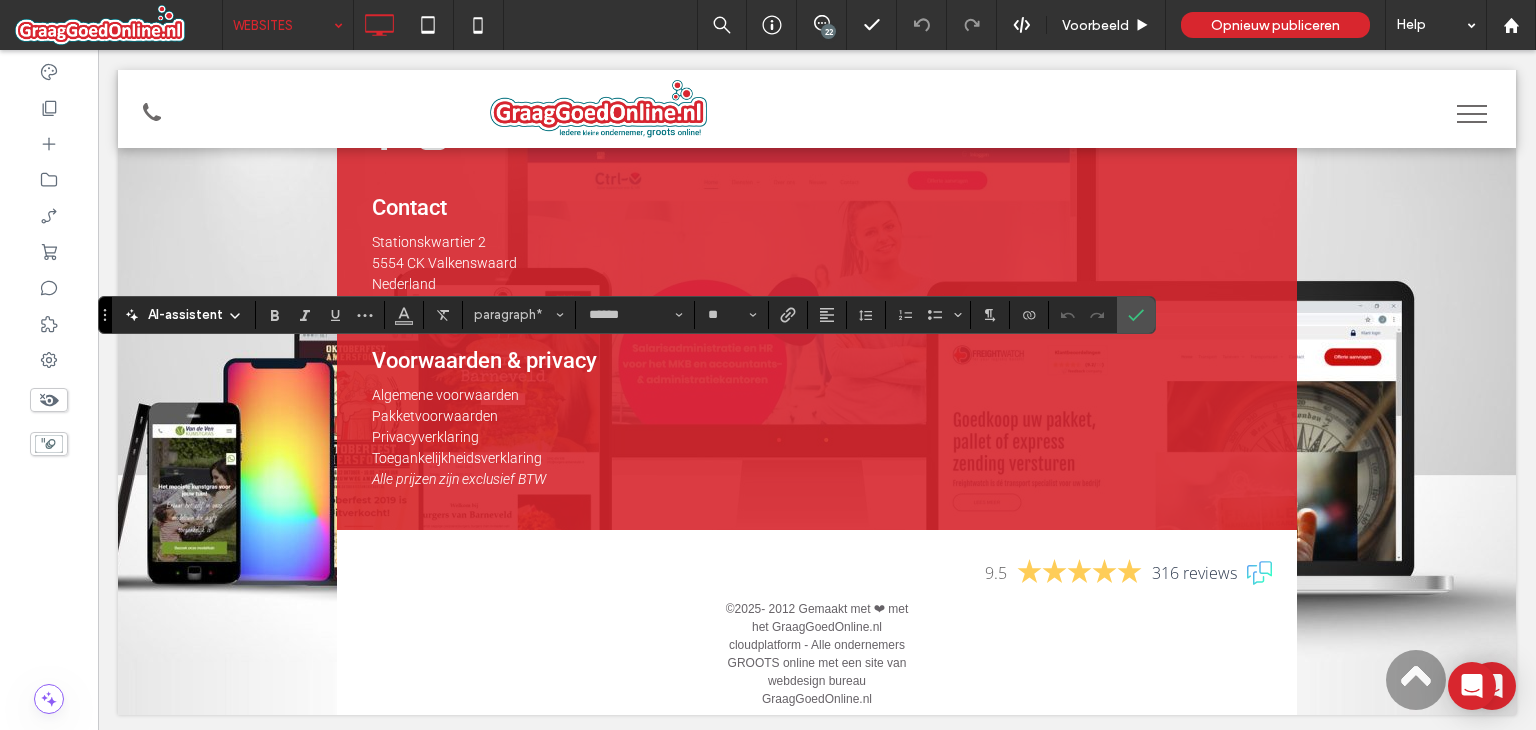 click at bounding box center [788, 315] 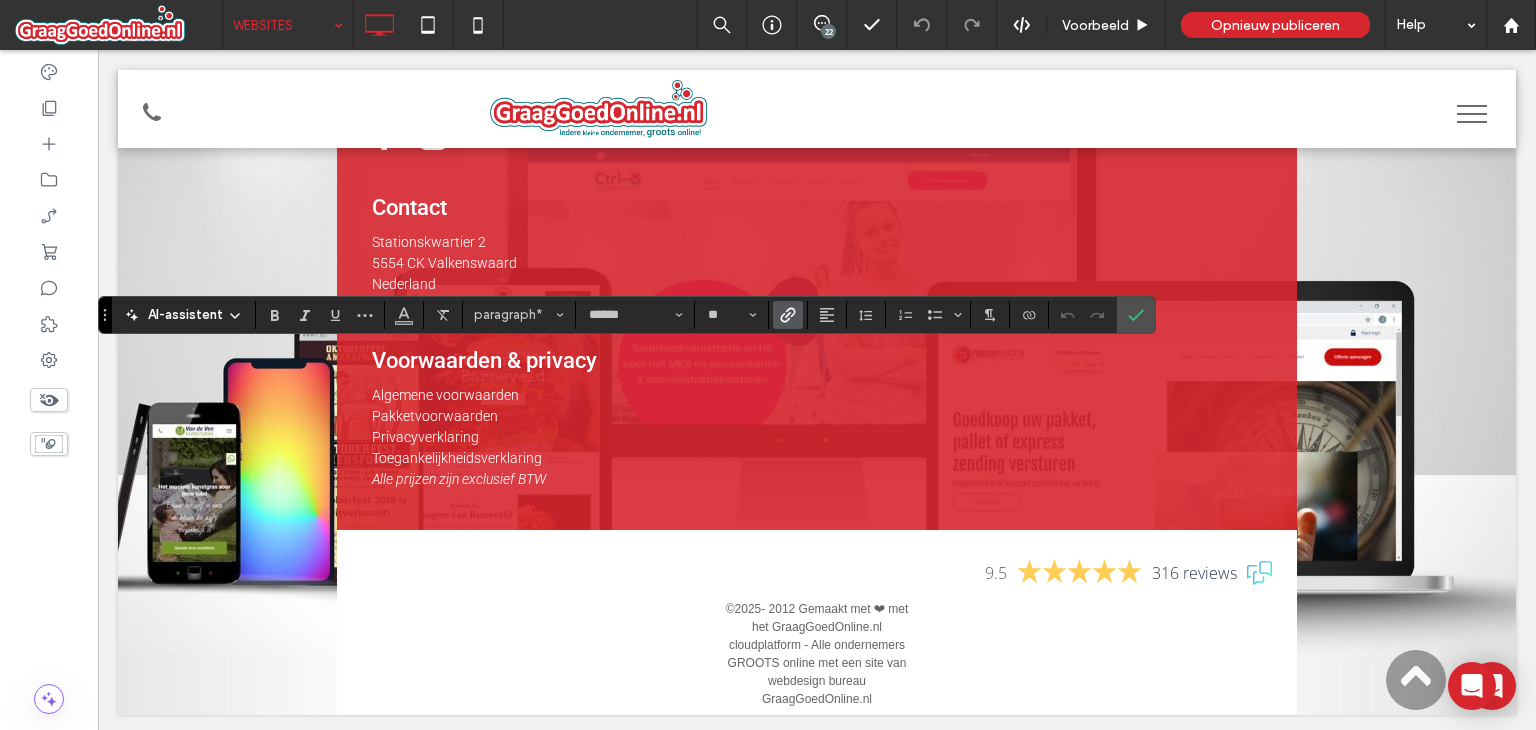 click 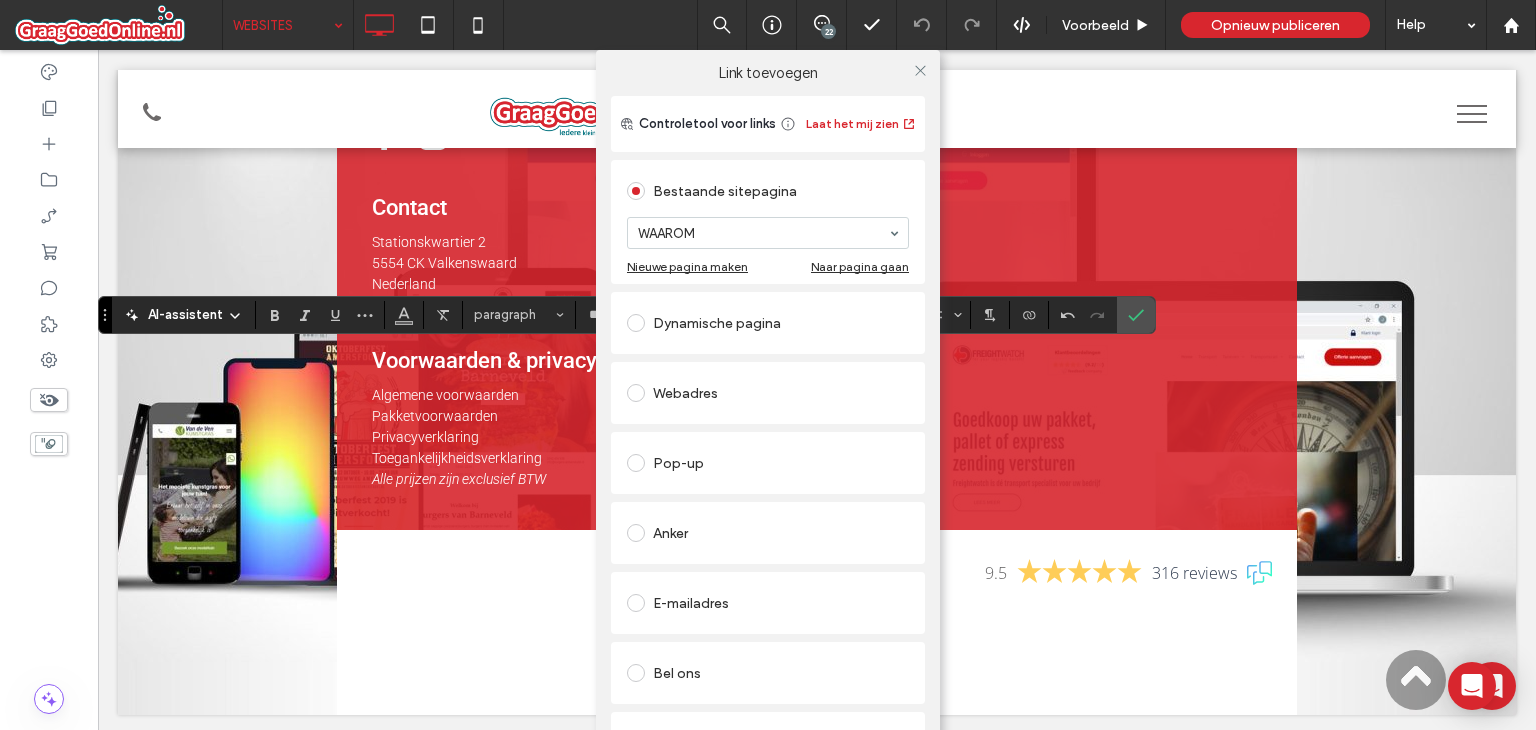 click on "Webadres" at bounding box center (768, 393) 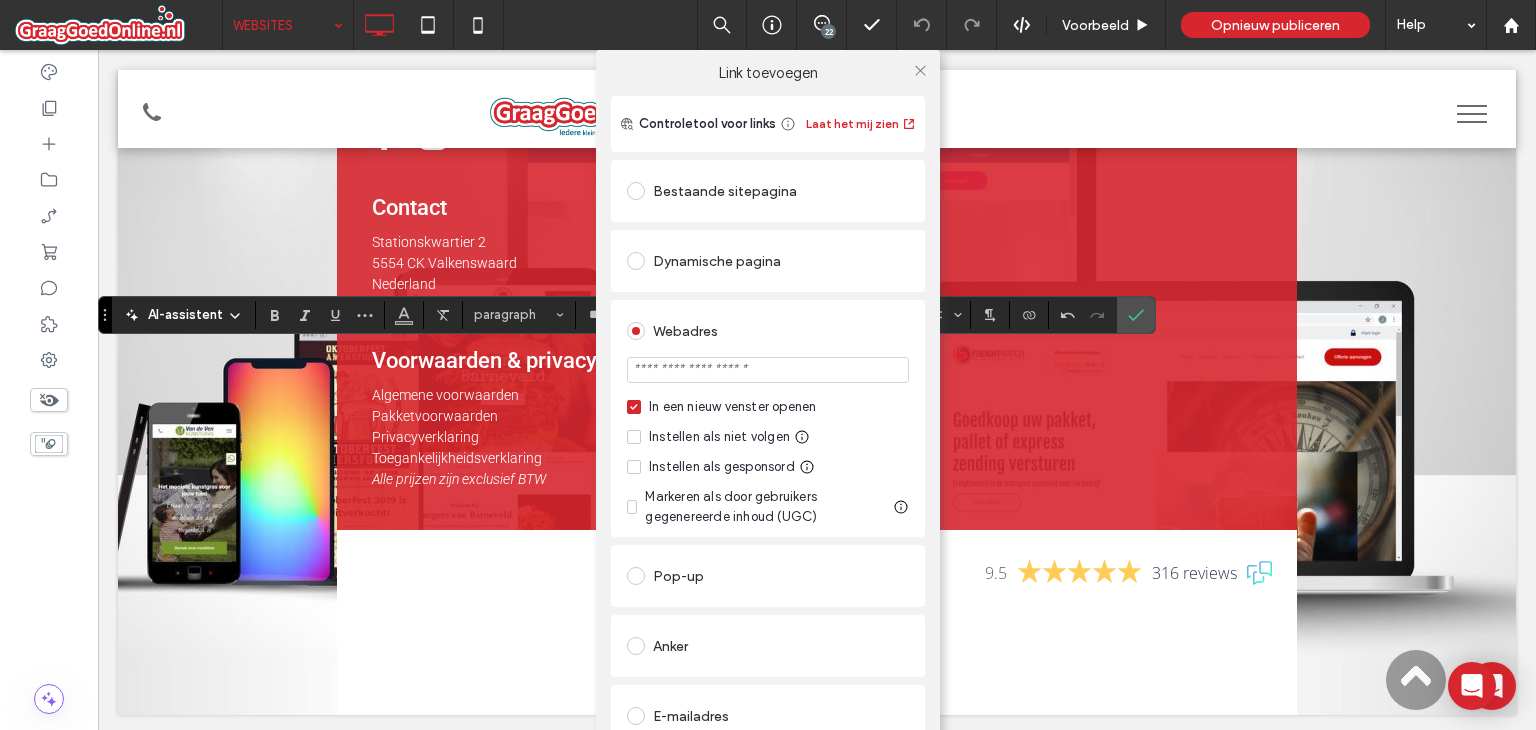 click at bounding box center [768, 370] 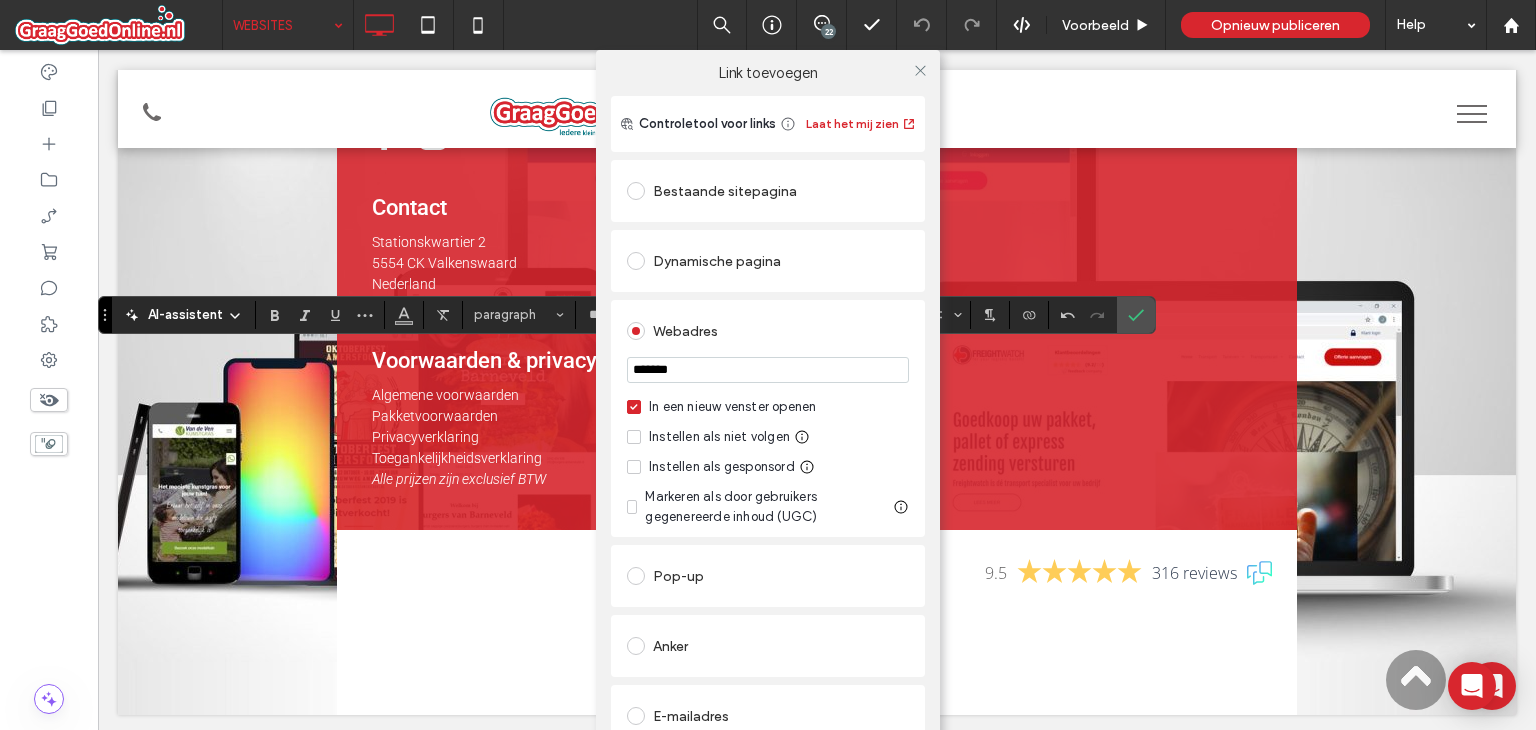 click on "Bestaande sitepagina" at bounding box center [768, 191] 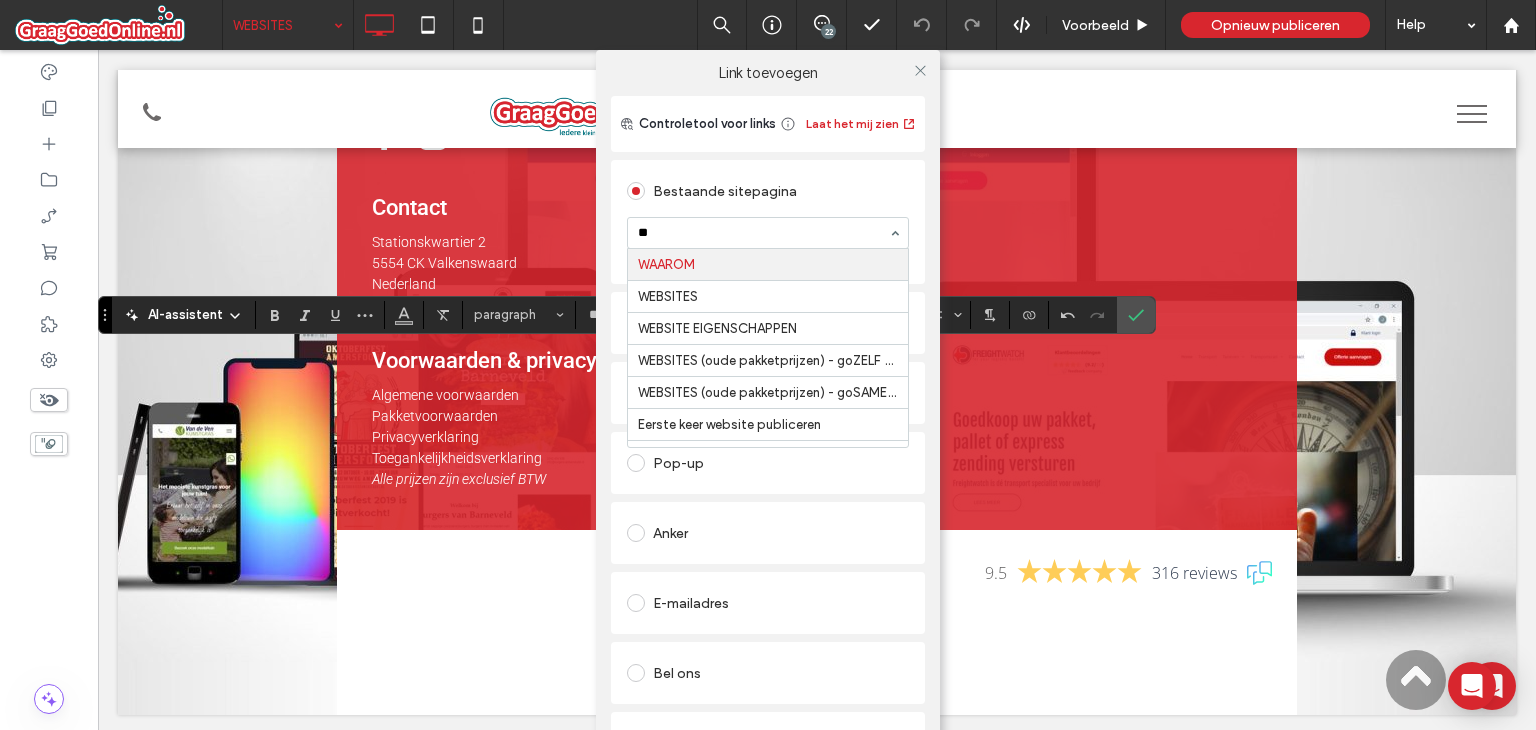 type on "***" 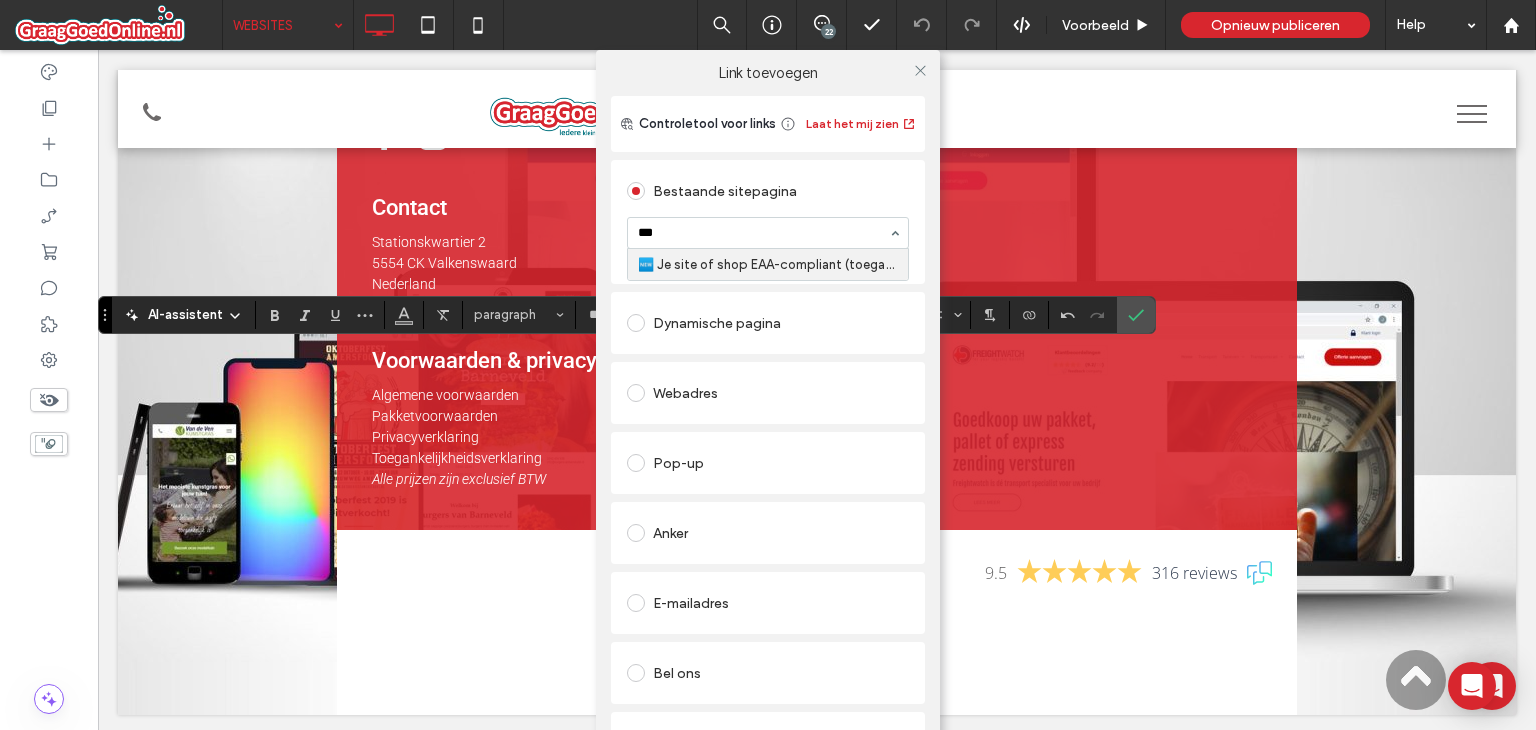 type 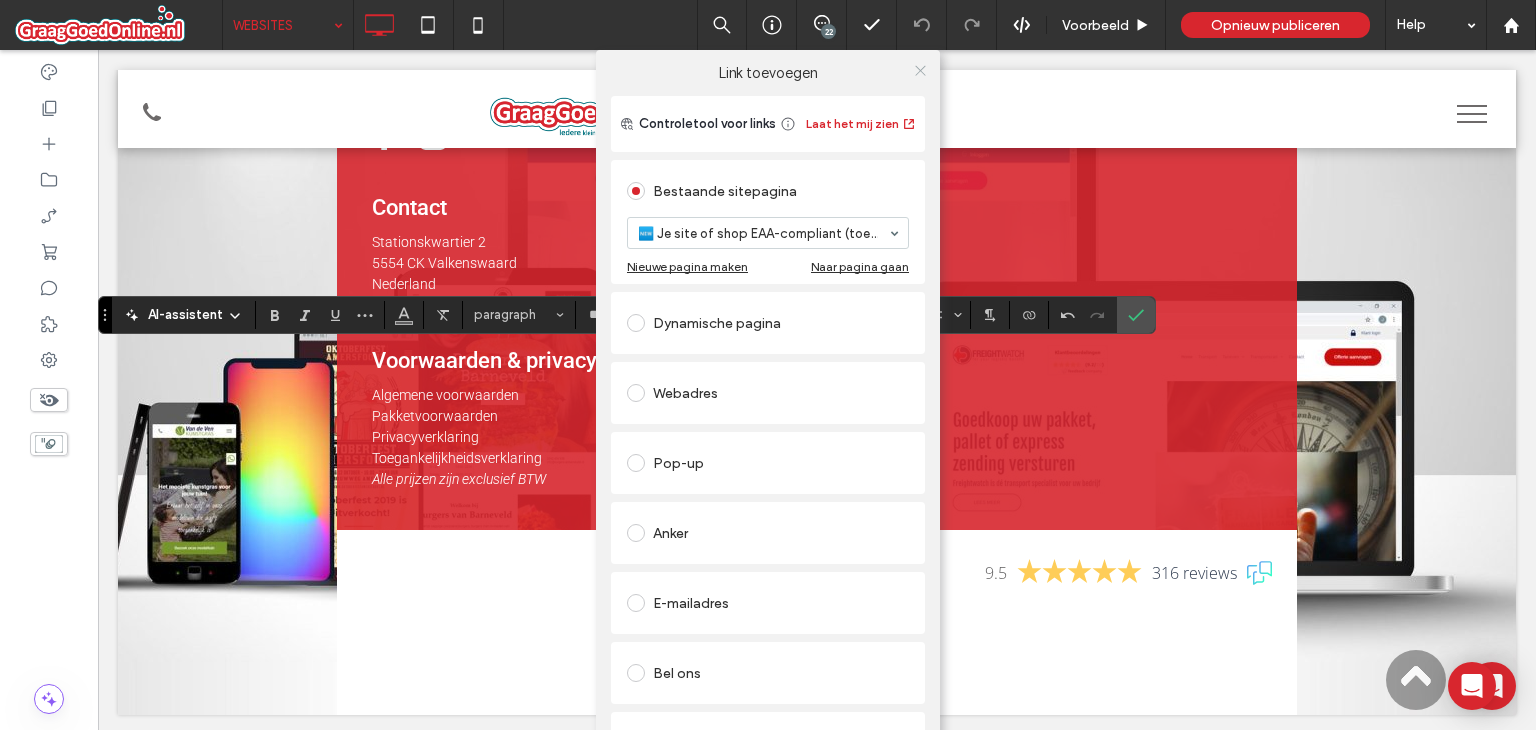 click 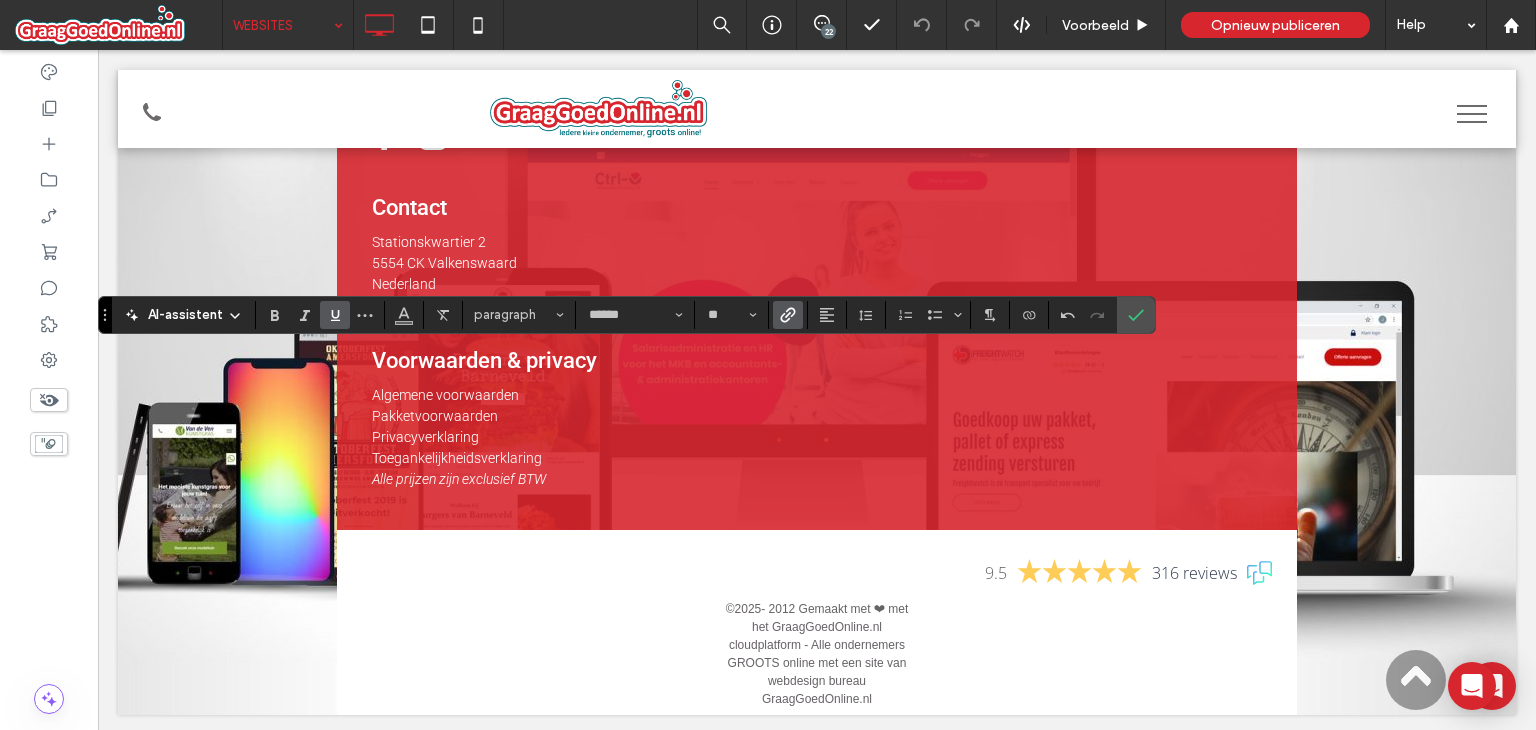 click 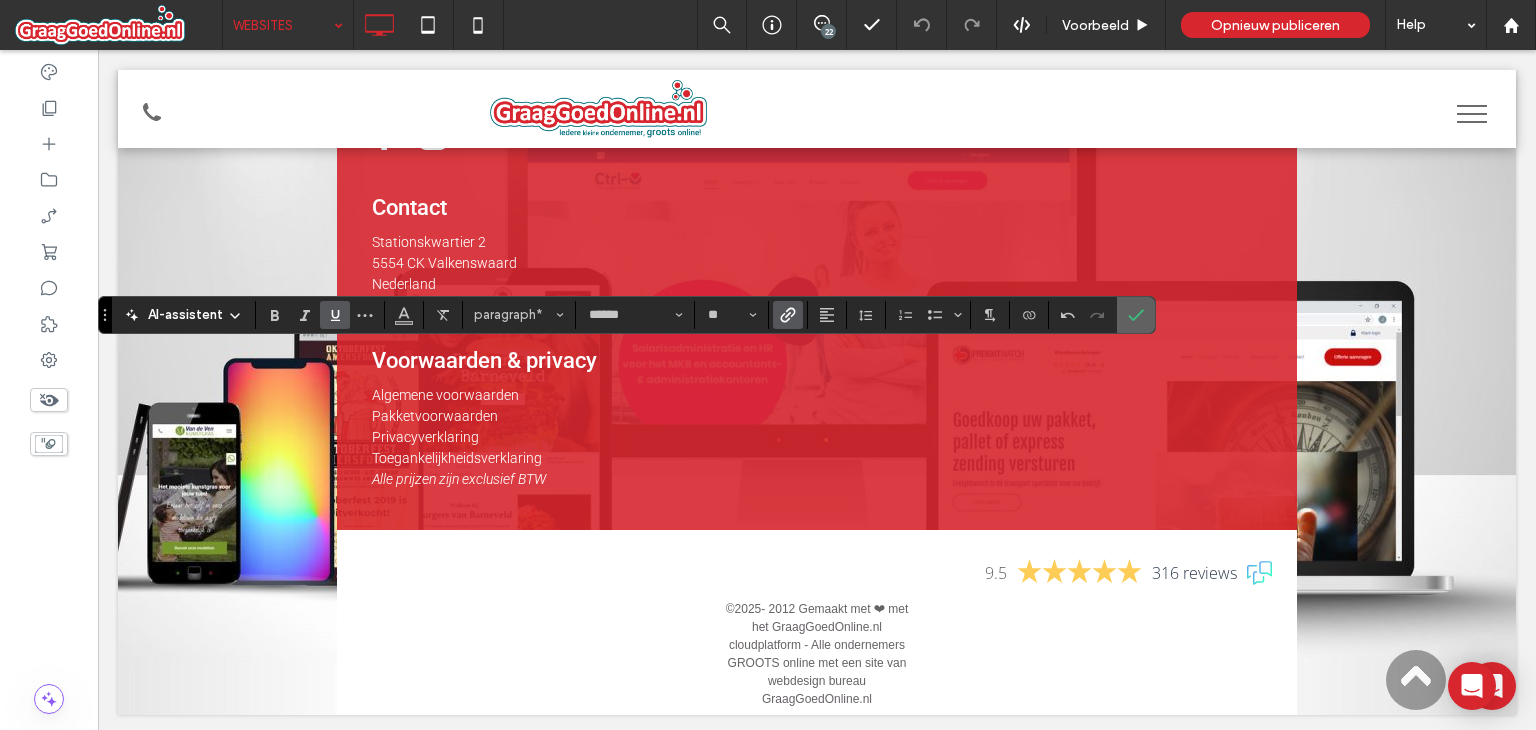 click 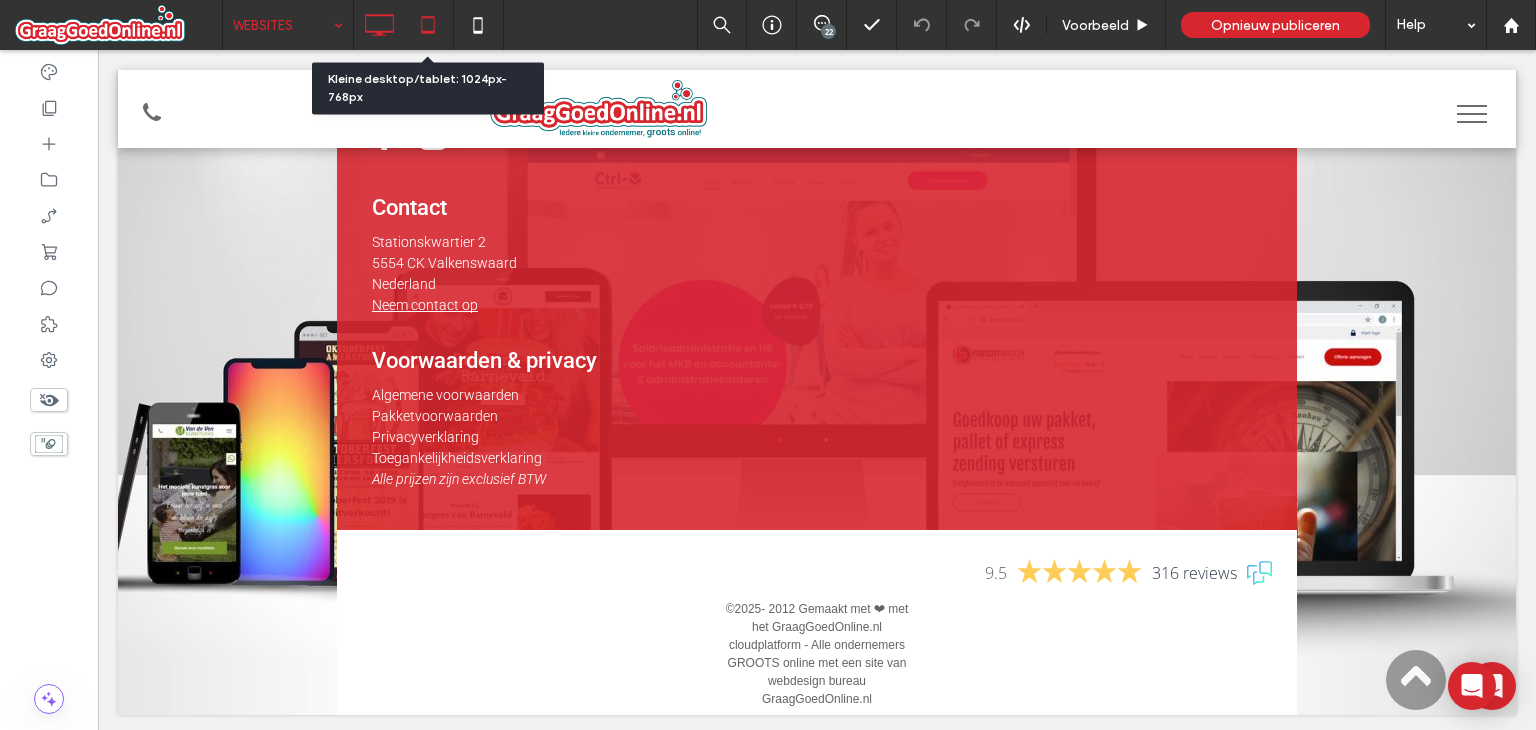 click 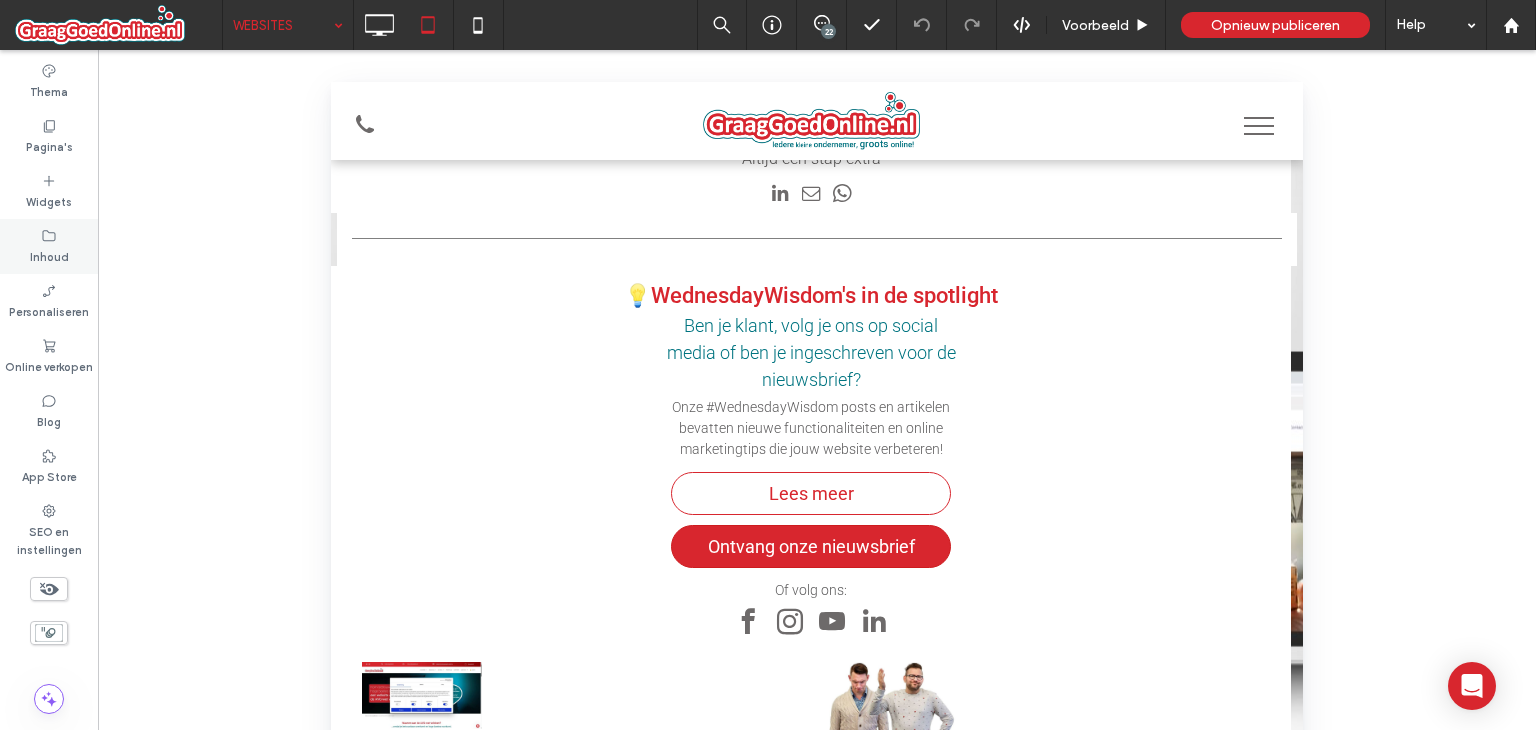 click on "Inhoud" at bounding box center (49, 246) 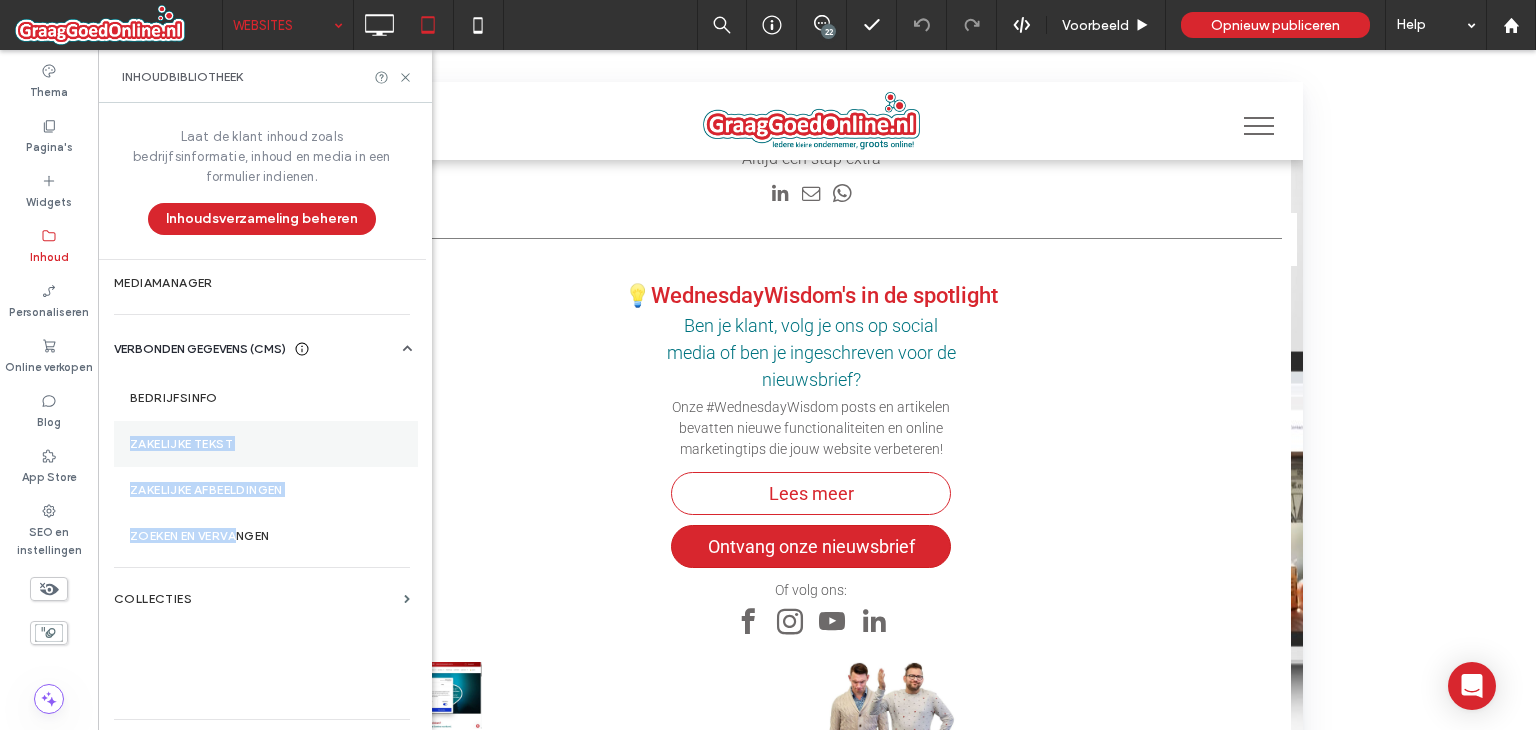 drag, startPoint x: 240, startPoint y: 513, endPoint x: 217, endPoint y: 424, distance: 91.92388 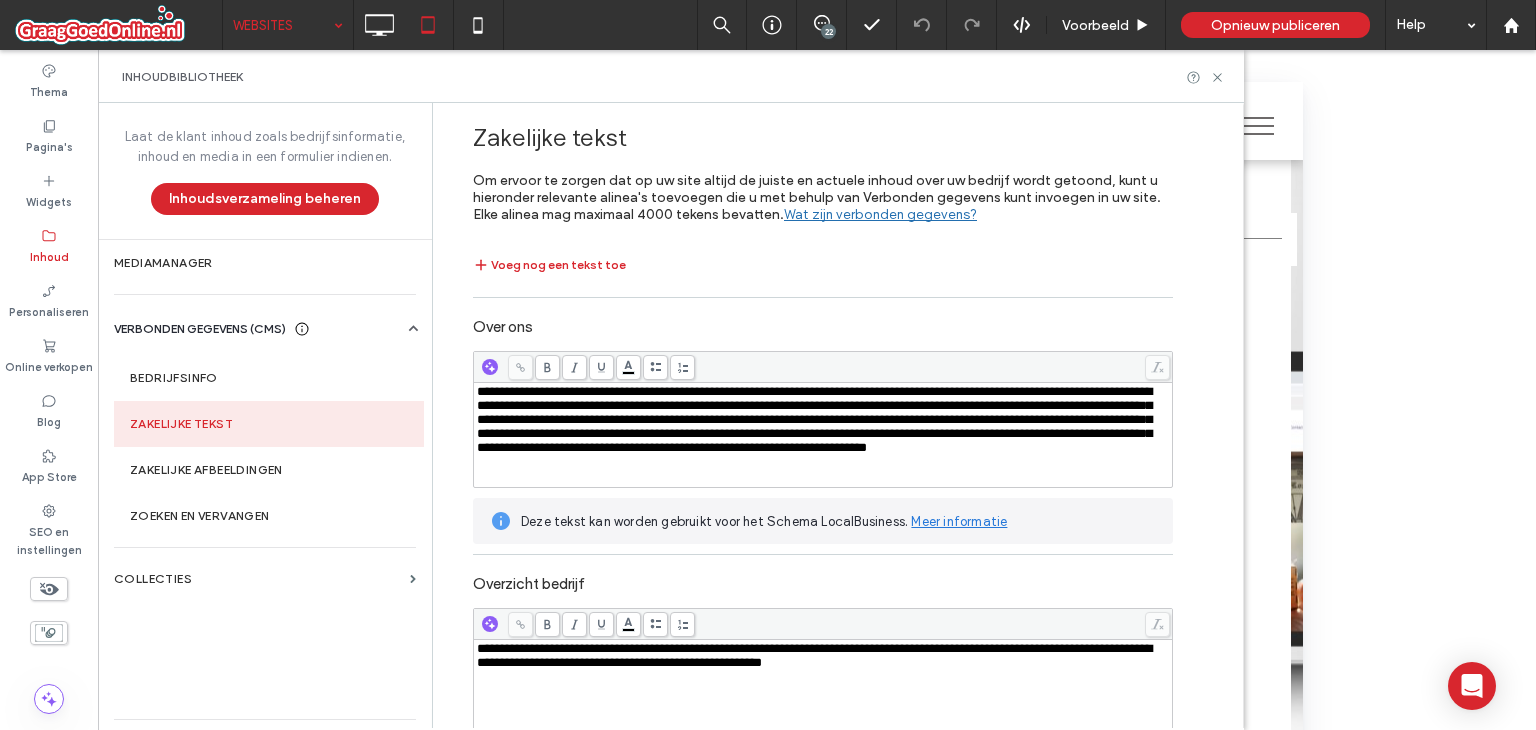 click on "**********" at bounding box center (823, 10310) 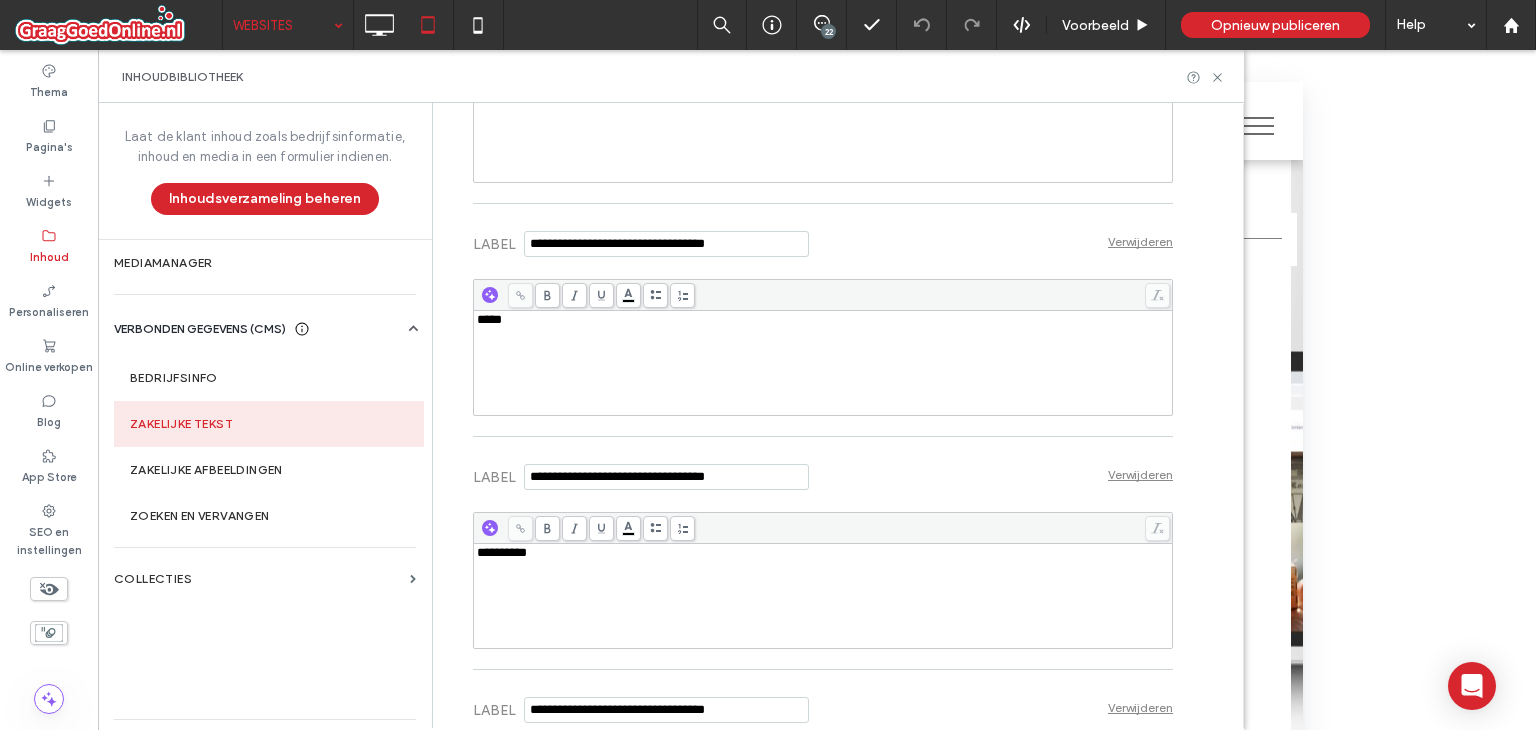 click on "**********" at bounding box center (823, 553) 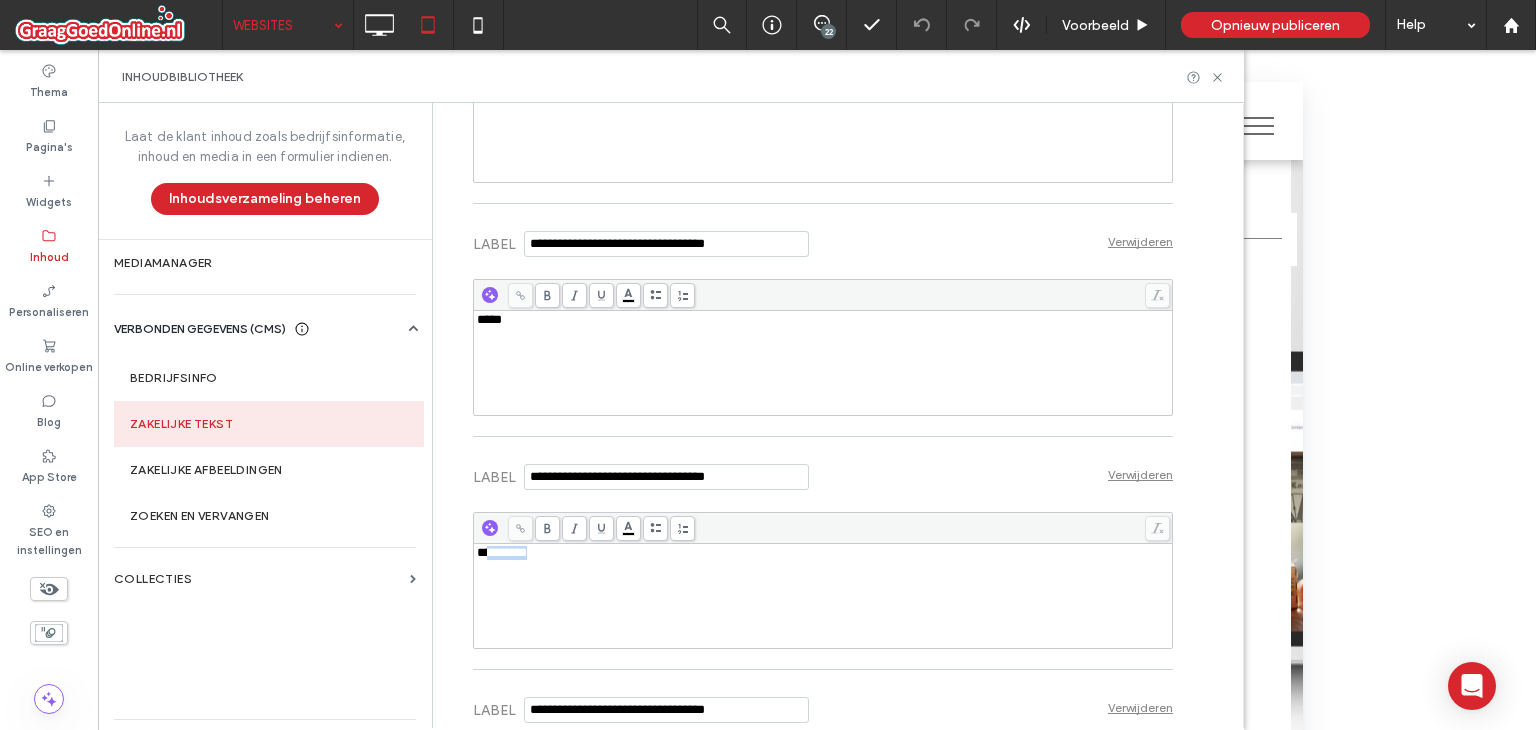 drag, startPoint x: 559, startPoint y: 491, endPoint x: 479, endPoint y: 492, distance: 80.00625 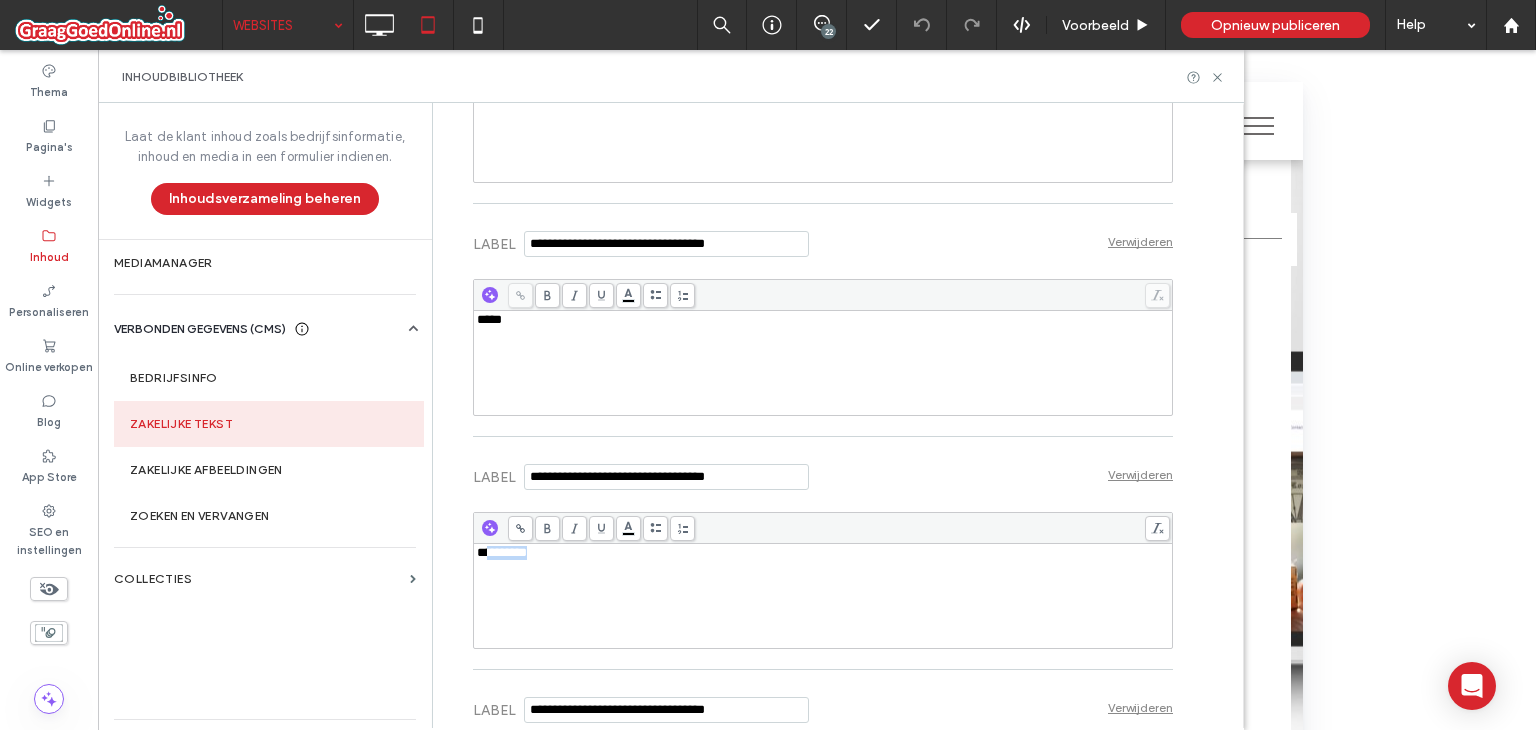 paste 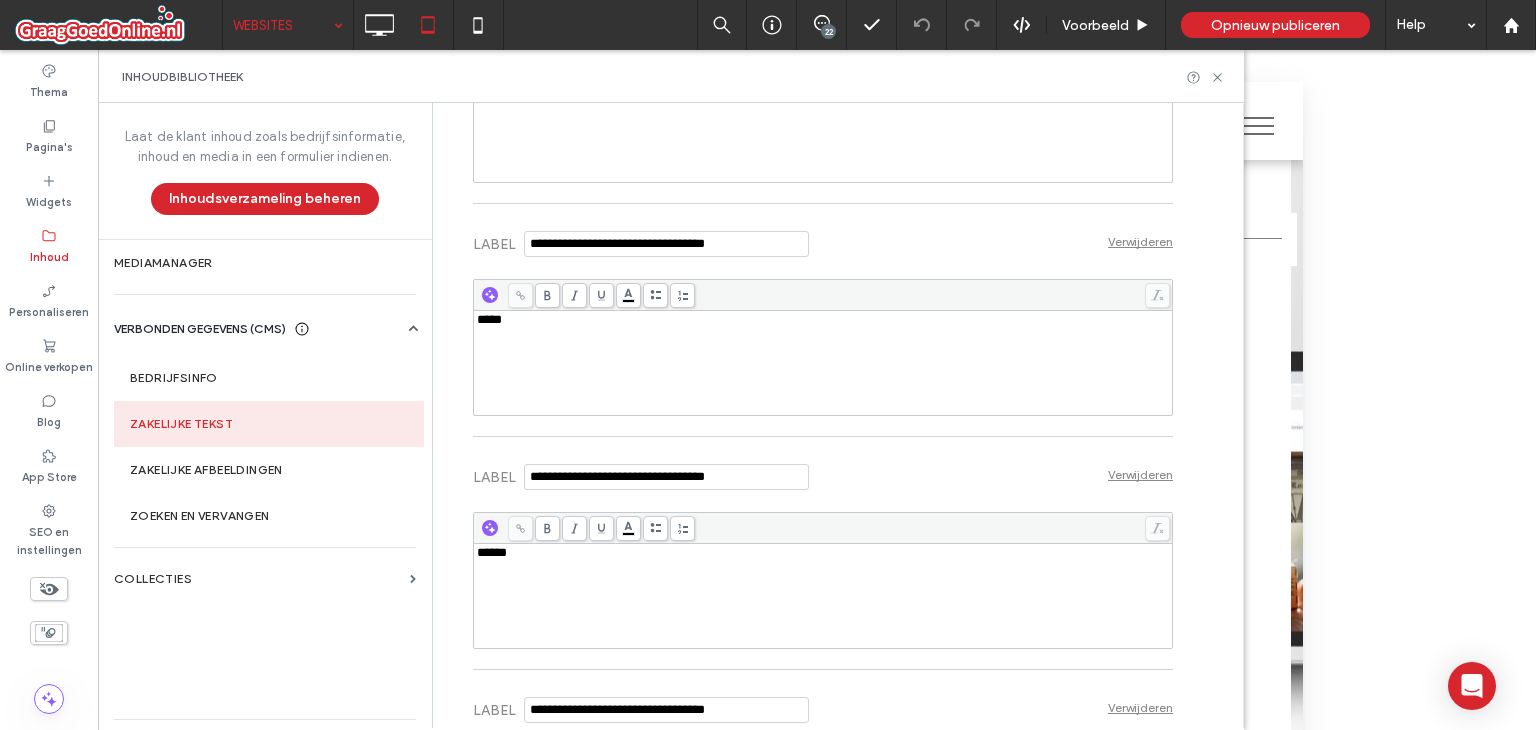 click on "******" at bounding box center [492, 552] 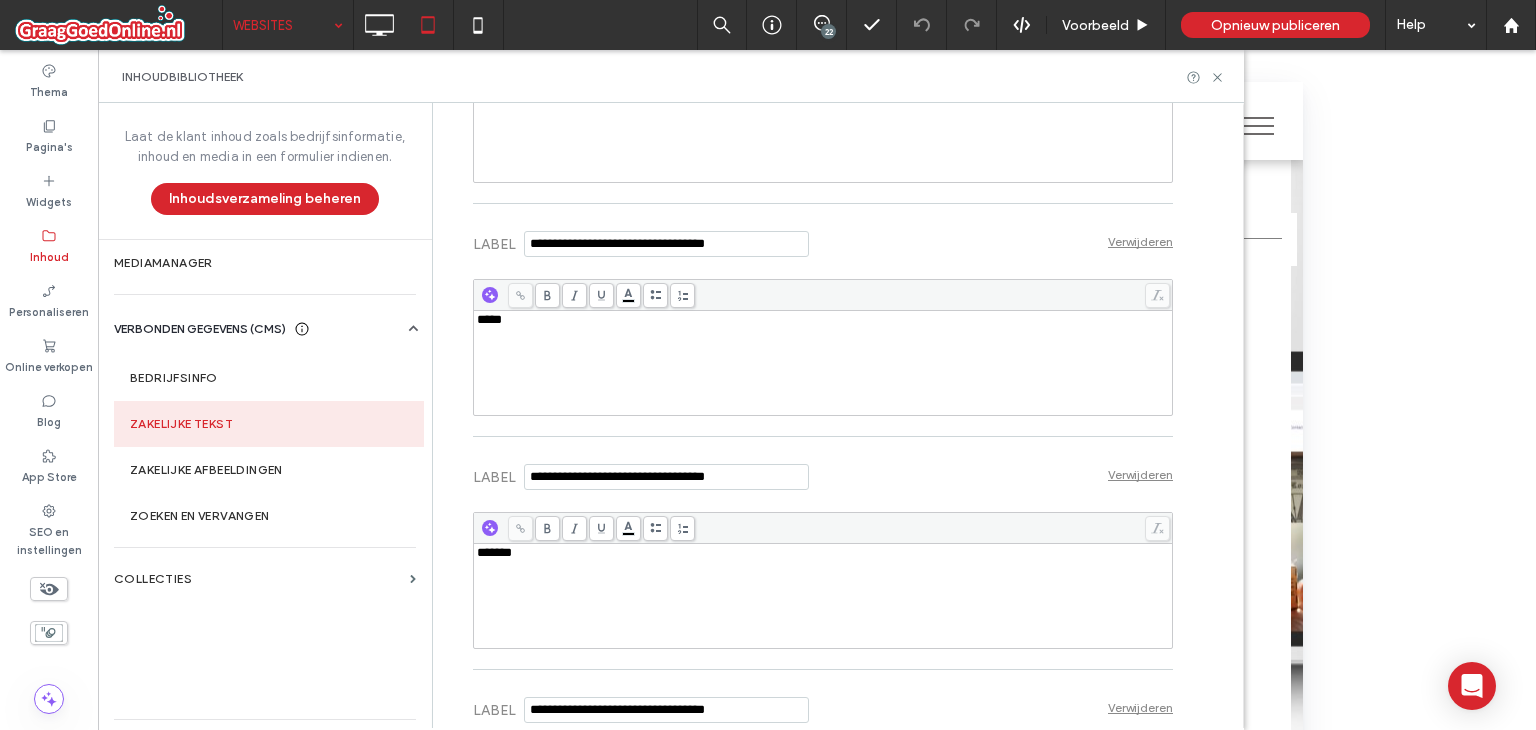 click on "*******" at bounding box center (823, 553) 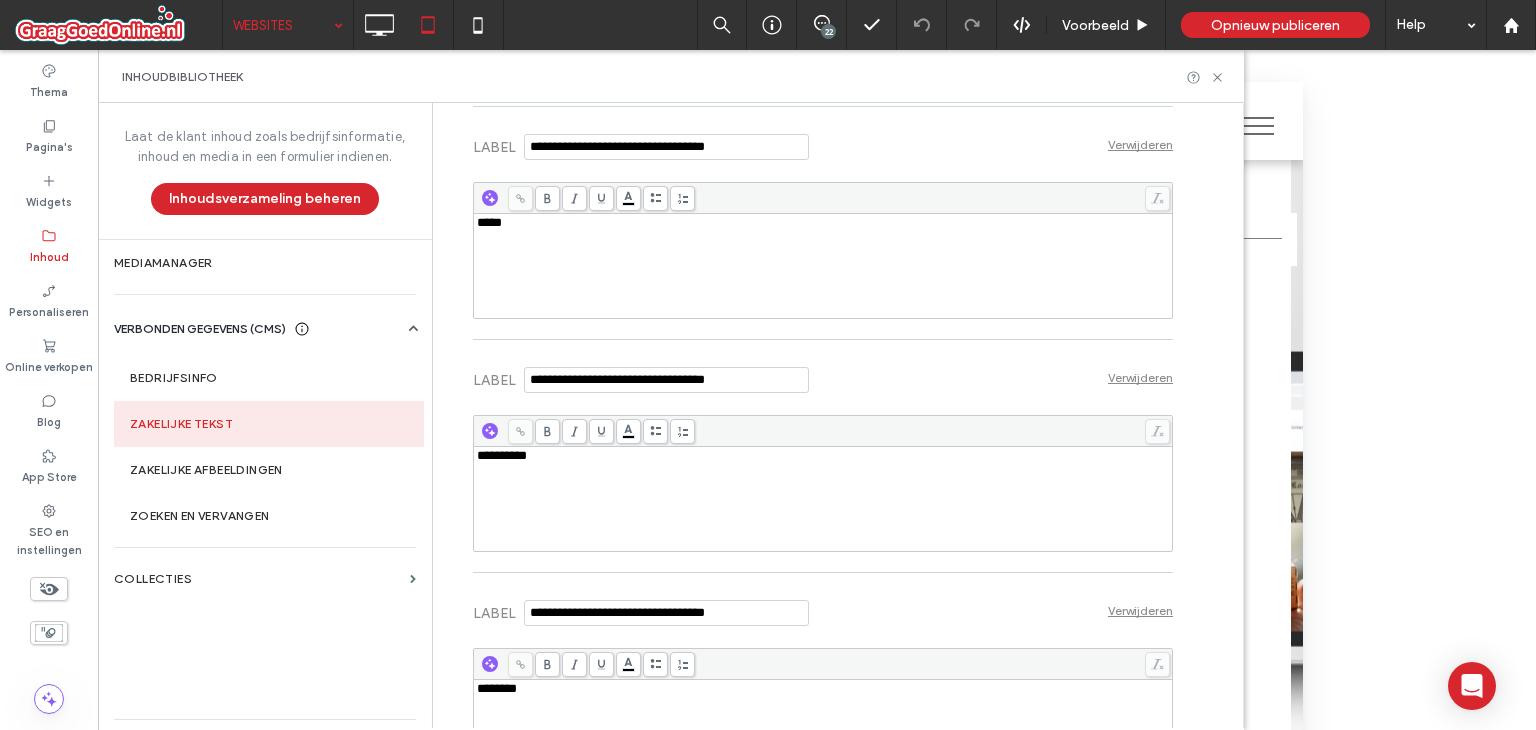 scroll, scrollTop: 18115, scrollLeft: 0, axis: vertical 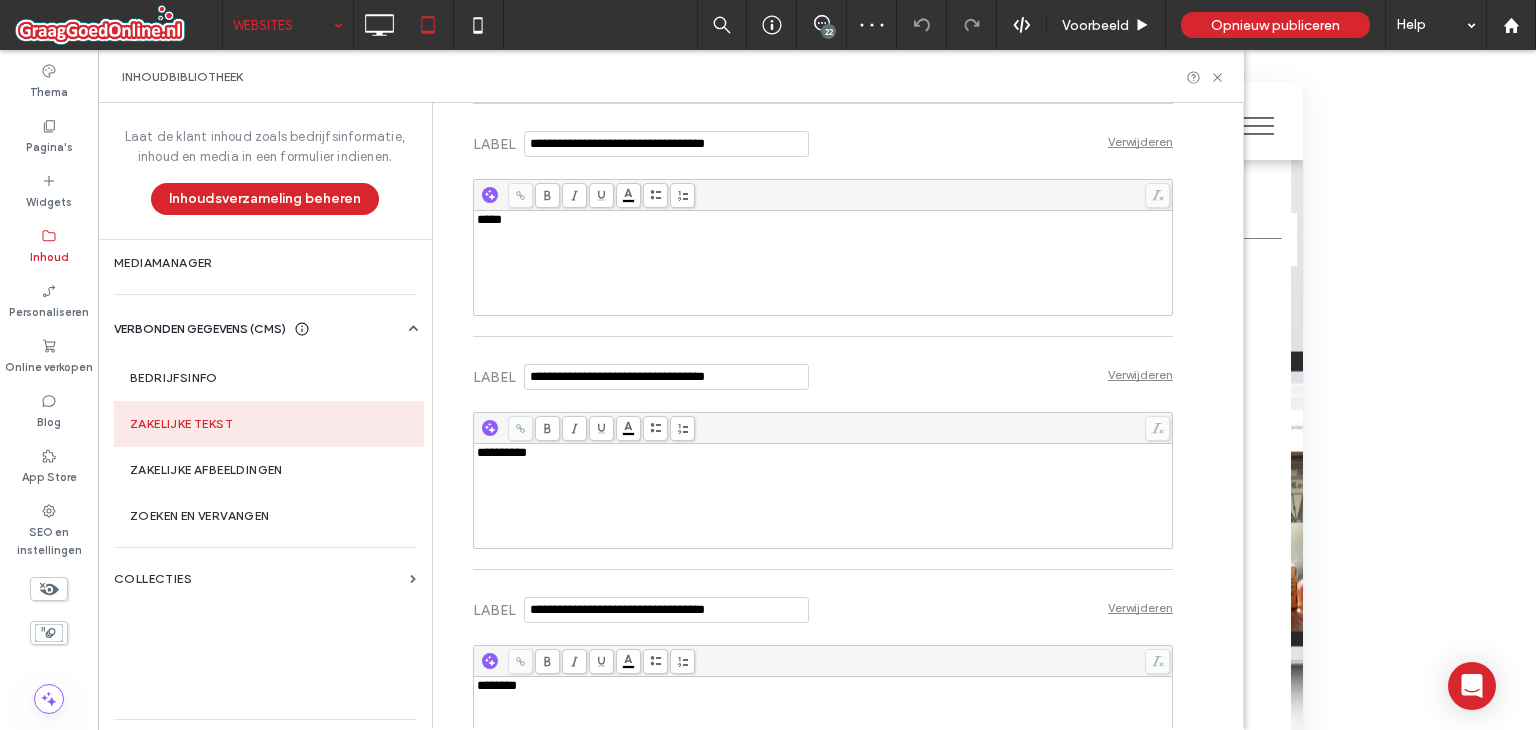 click on "********" at bounding box center (823, 729) 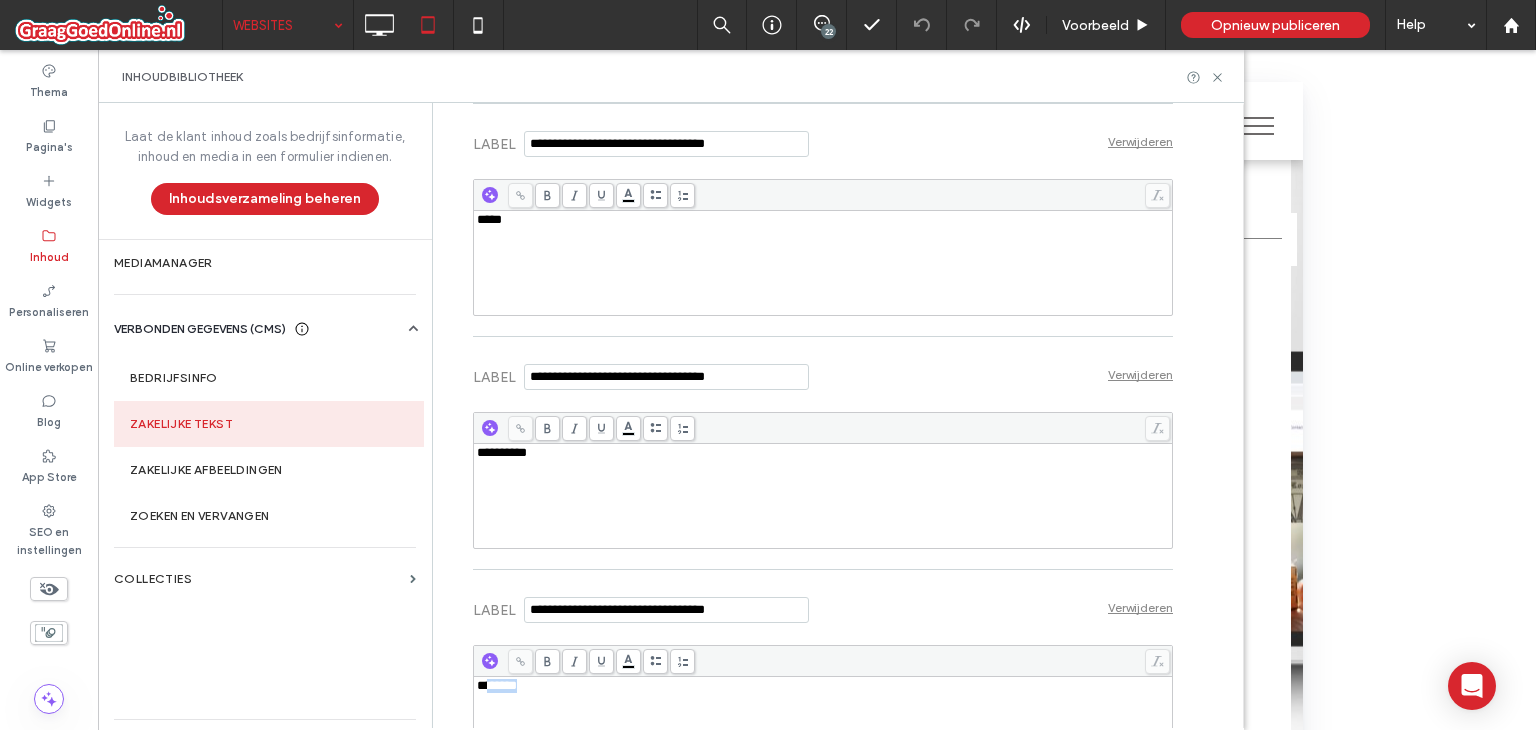 drag, startPoint x: 543, startPoint y: 635, endPoint x: 480, endPoint y: 629, distance: 63.28507 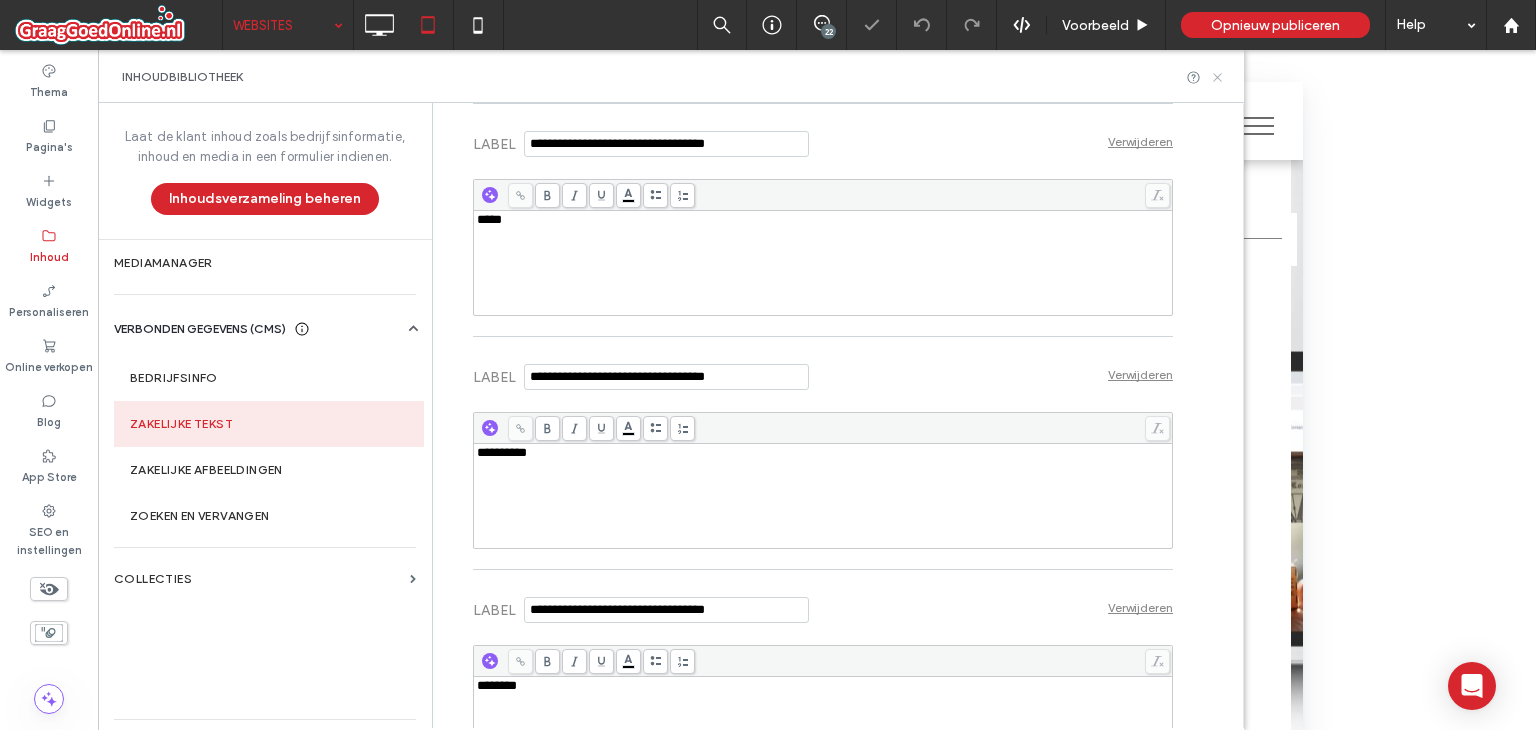 scroll, scrollTop: 18480, scrollLeft: 0, axis: vertical 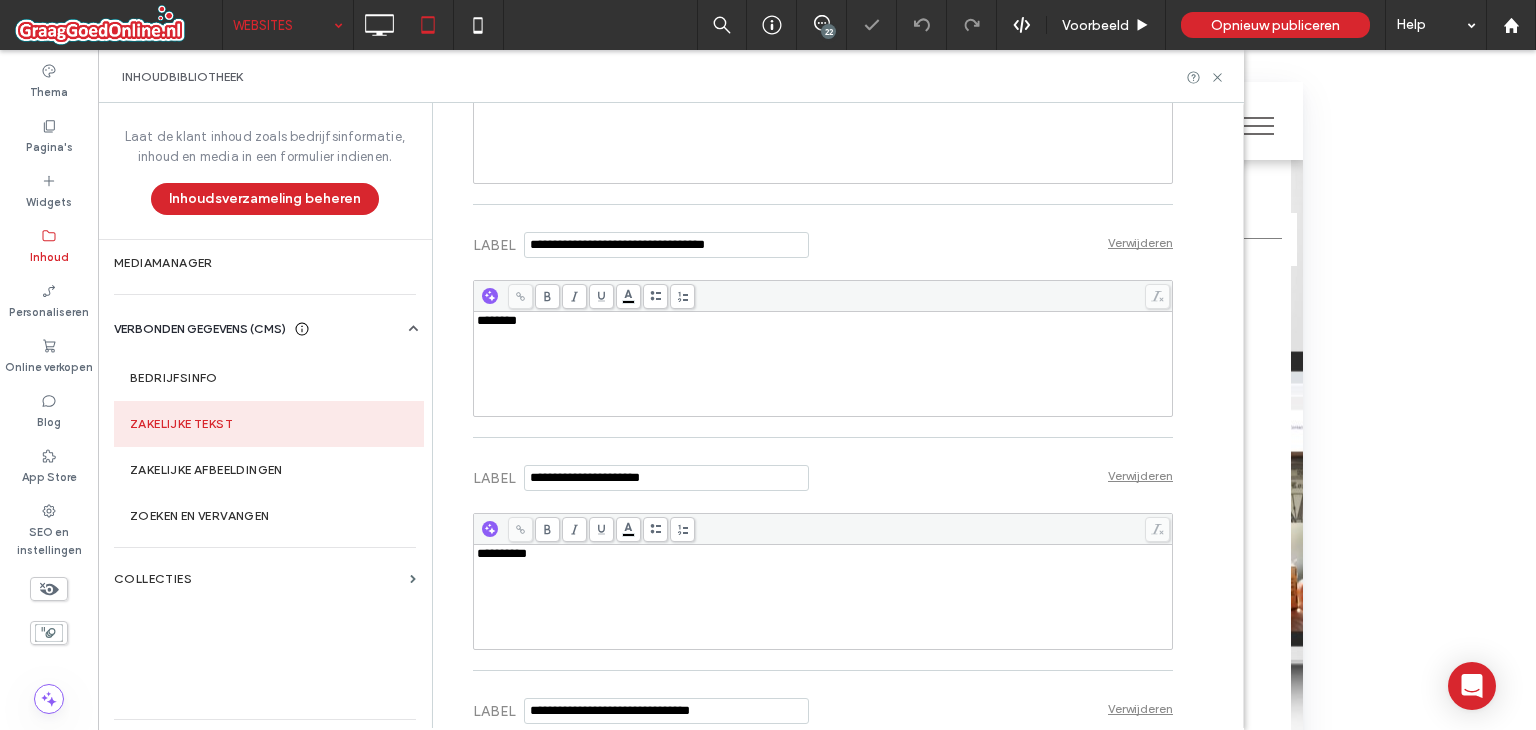 click 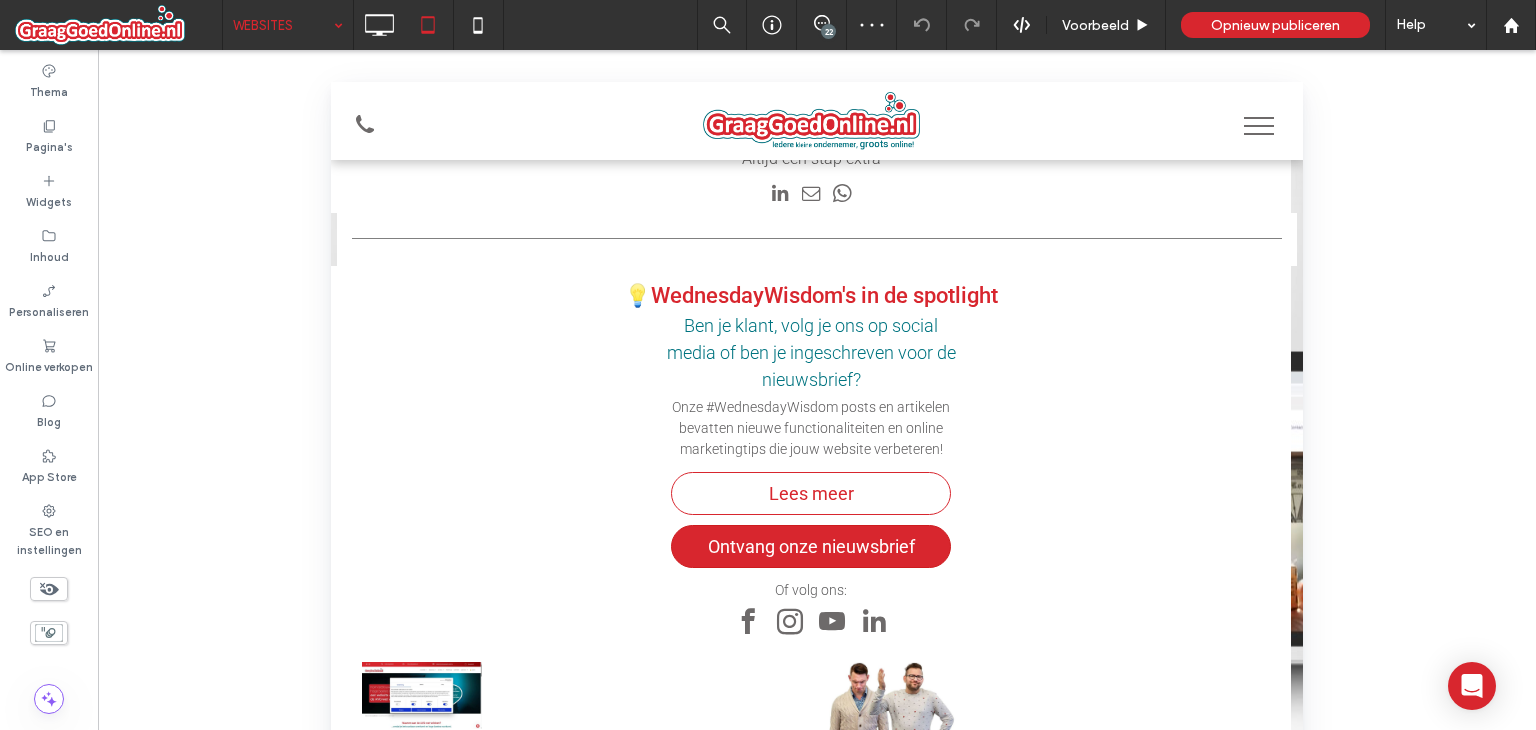 click on "Zichtbaar maken?
Ja
Zichtbaar maken?
Ja
Zichtbaar maken?
Ja
Zichtbaar maken?
Ja
Zichtbaar maken?
Ja
Zichtbaar maken?
Ja
Zichtbaar maken?
Ja
Zichtbaar maken?
Ja
Zichtbaar maken?
Ja
Zichtbaar maken?
Ja
Zichtbaar maken?
Ja" at bounding box center [817, 415] 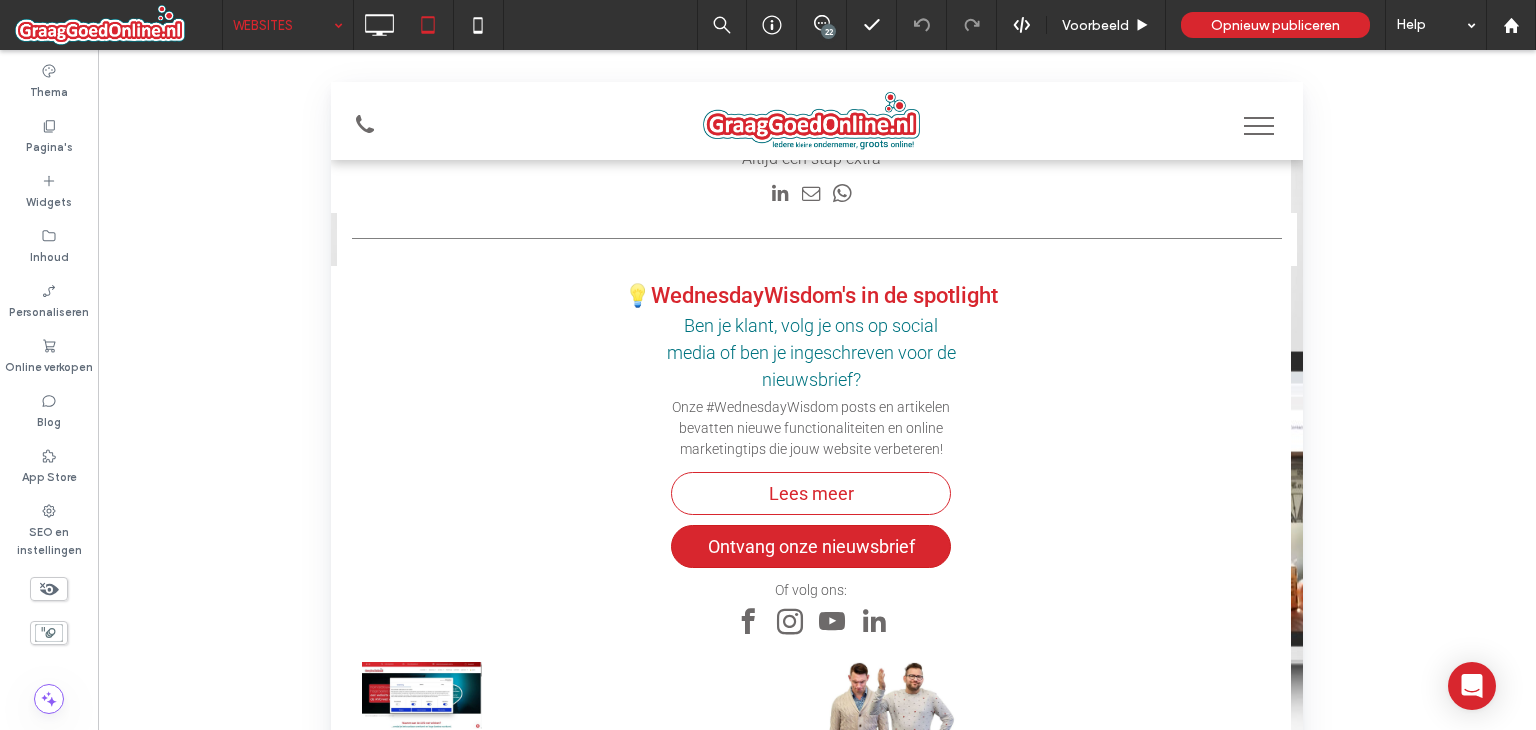 scroll, scrollTop: 664, scrollLeft: 0, axis: vertical 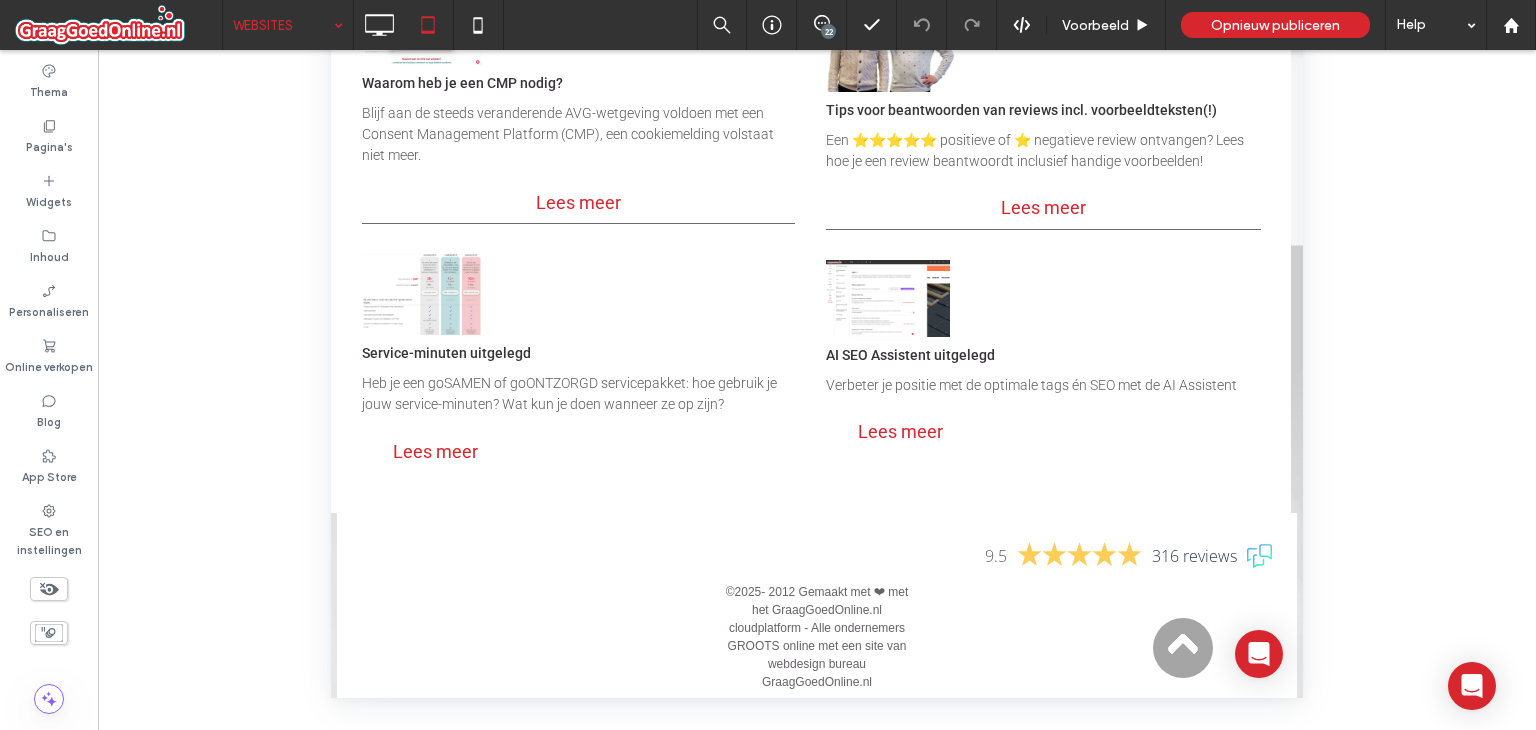 click on "Zichtbaar maken?
Ja
Zichtbaar maken?
Ja
Zichtbaar maken?
Ja
Zichtbaar maken?
Ja
Zichtbaar maken?
Ja
Zichtbaar maken?
Ja
Zichtbaar maken?
Ja
Zichtbaar maken?
Ja
Zichtbaar maken?
Ja
Zichtbaar maken?
Ja
Zichtbaar maken?
Ja" at bounding box center [817, 415] 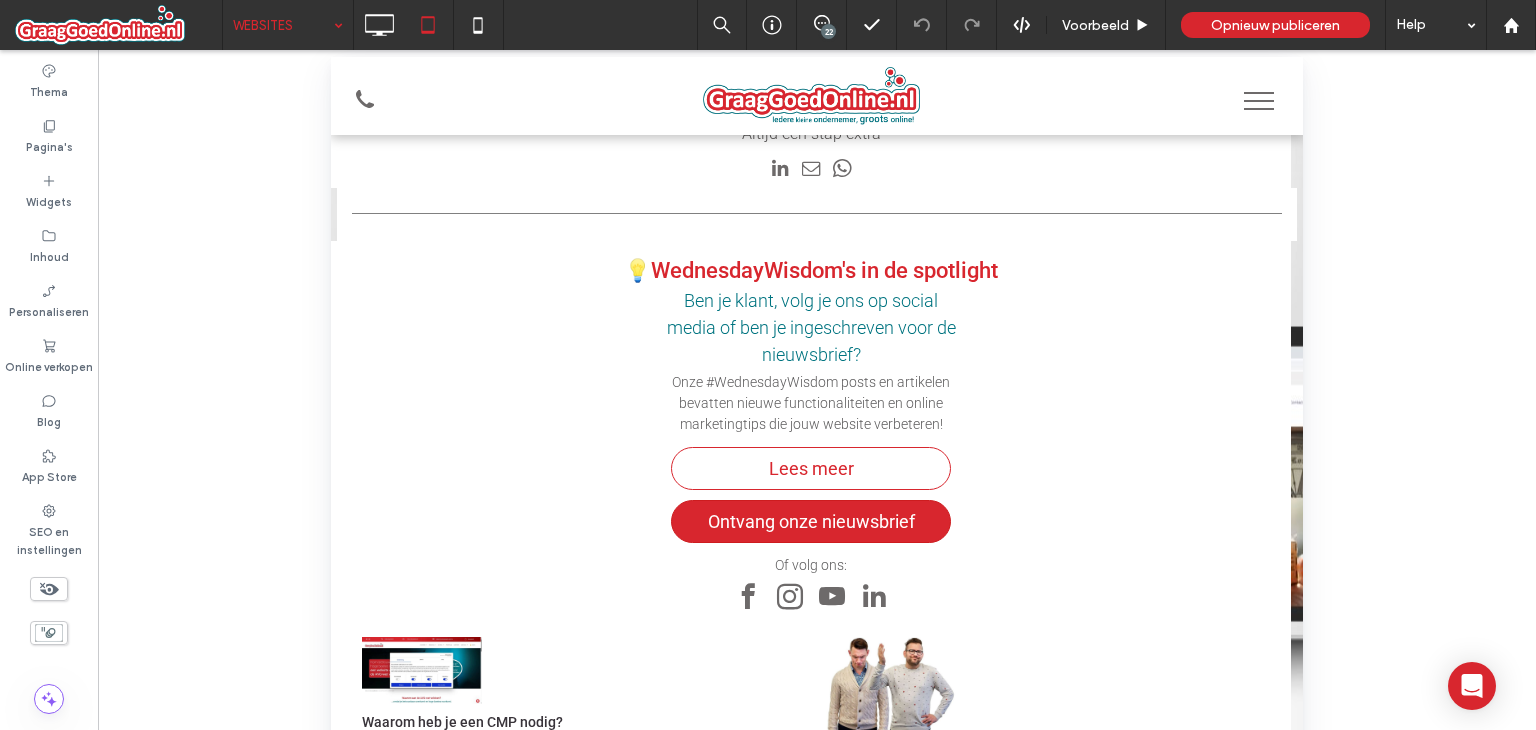scroll, scrollTop: 625, scrollLeft: 0, axis: vertical 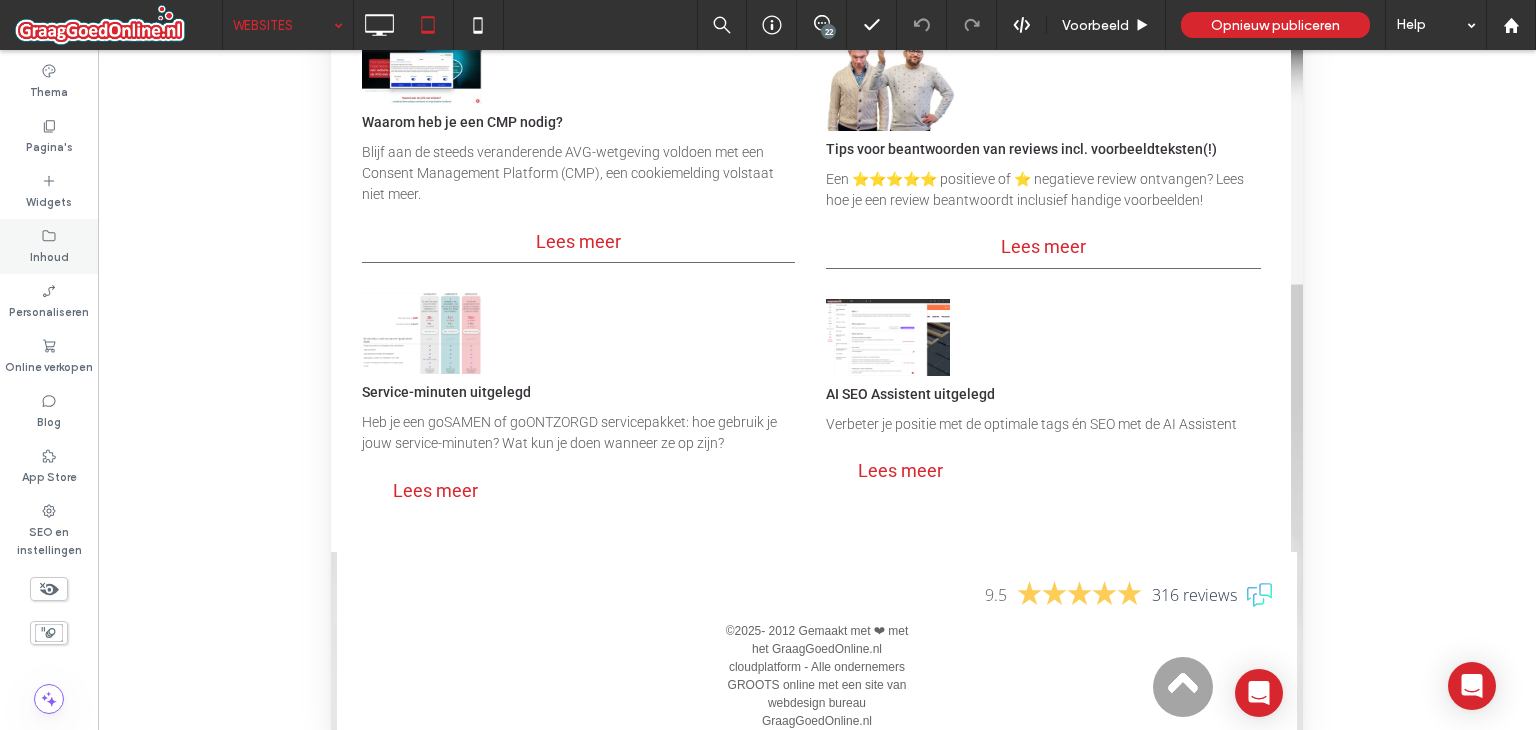 click on "Inhoud" at bounding box center [49, 255] 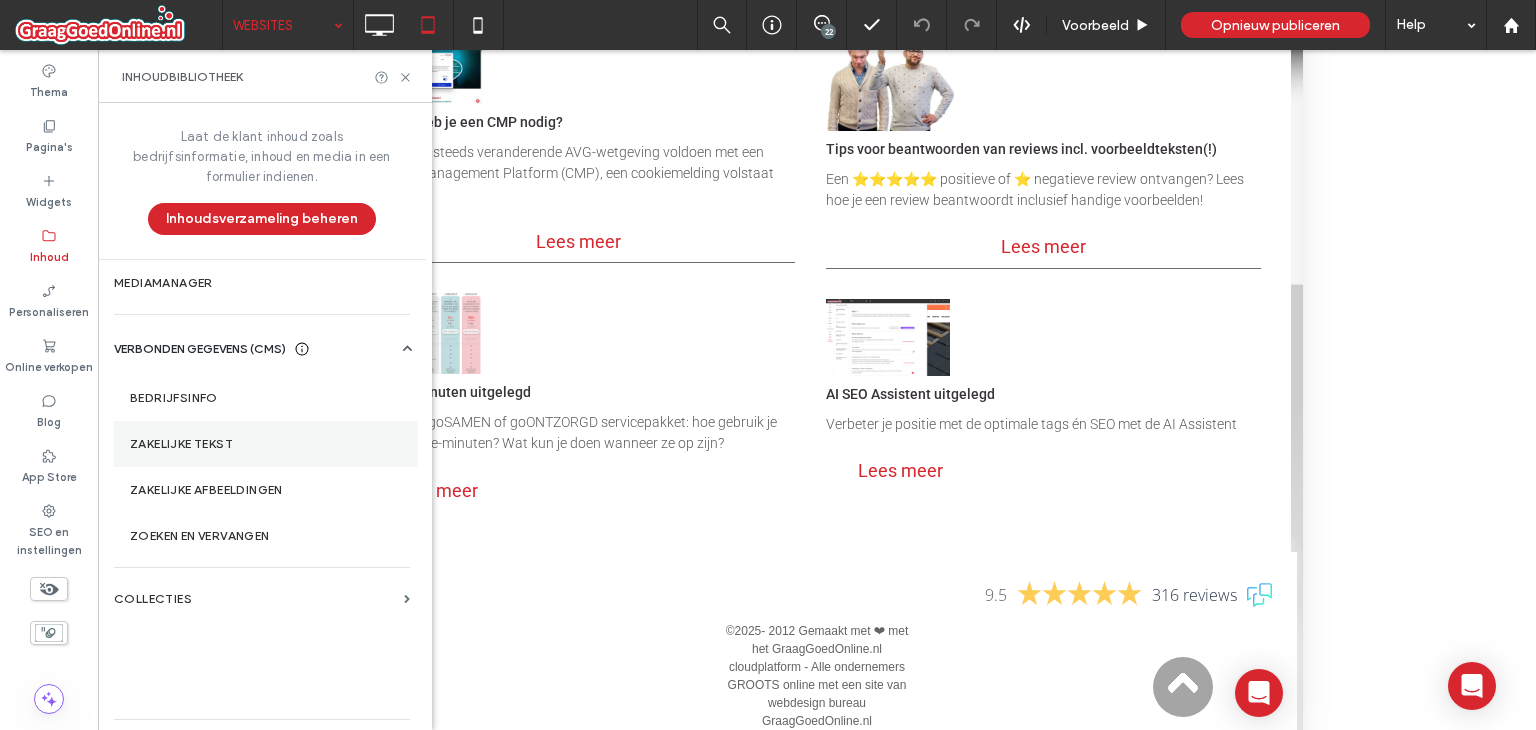 click on "Zakelijke tekst" at bounding box center (266, 444) 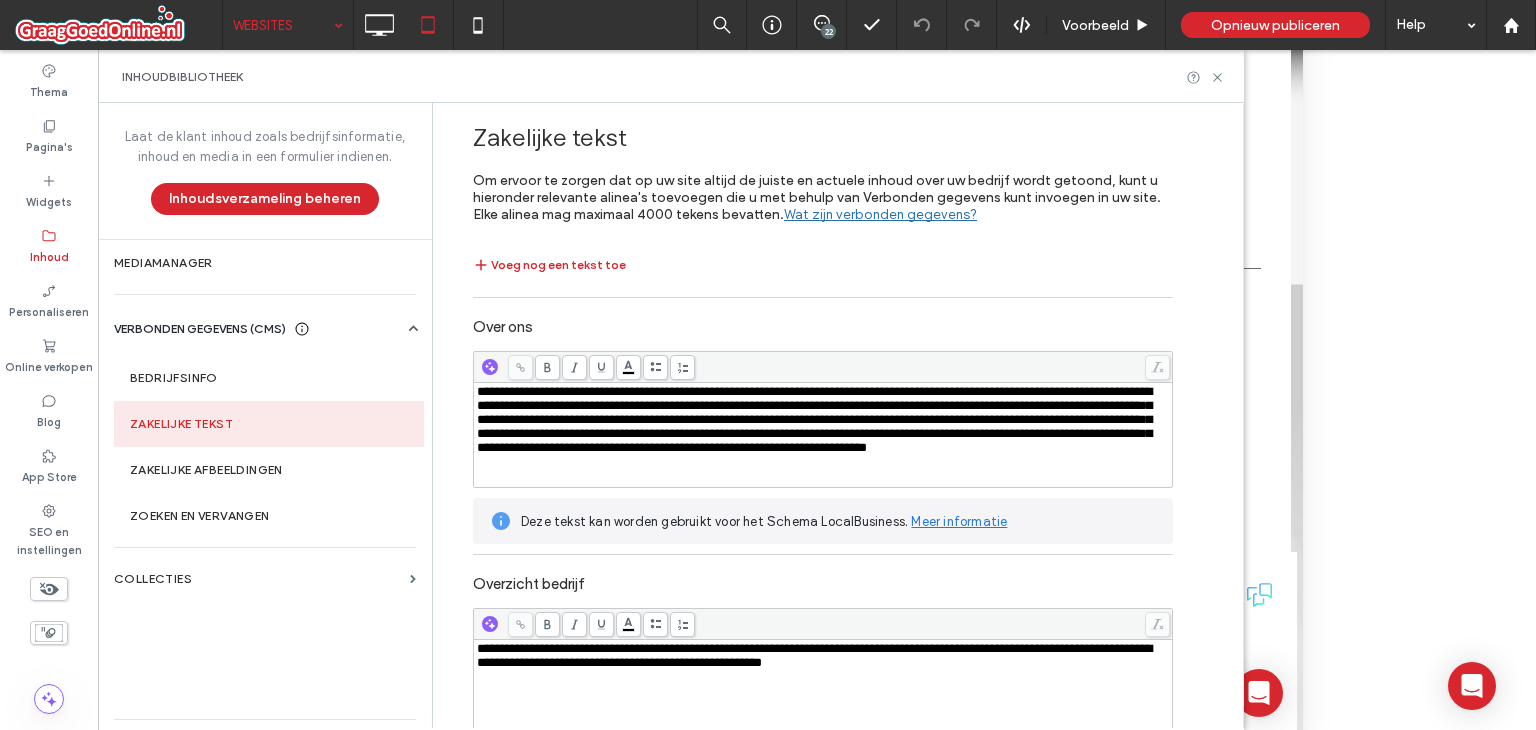 scroll, scrollTop: 18480, scrollLeft: 0, axis: vertical 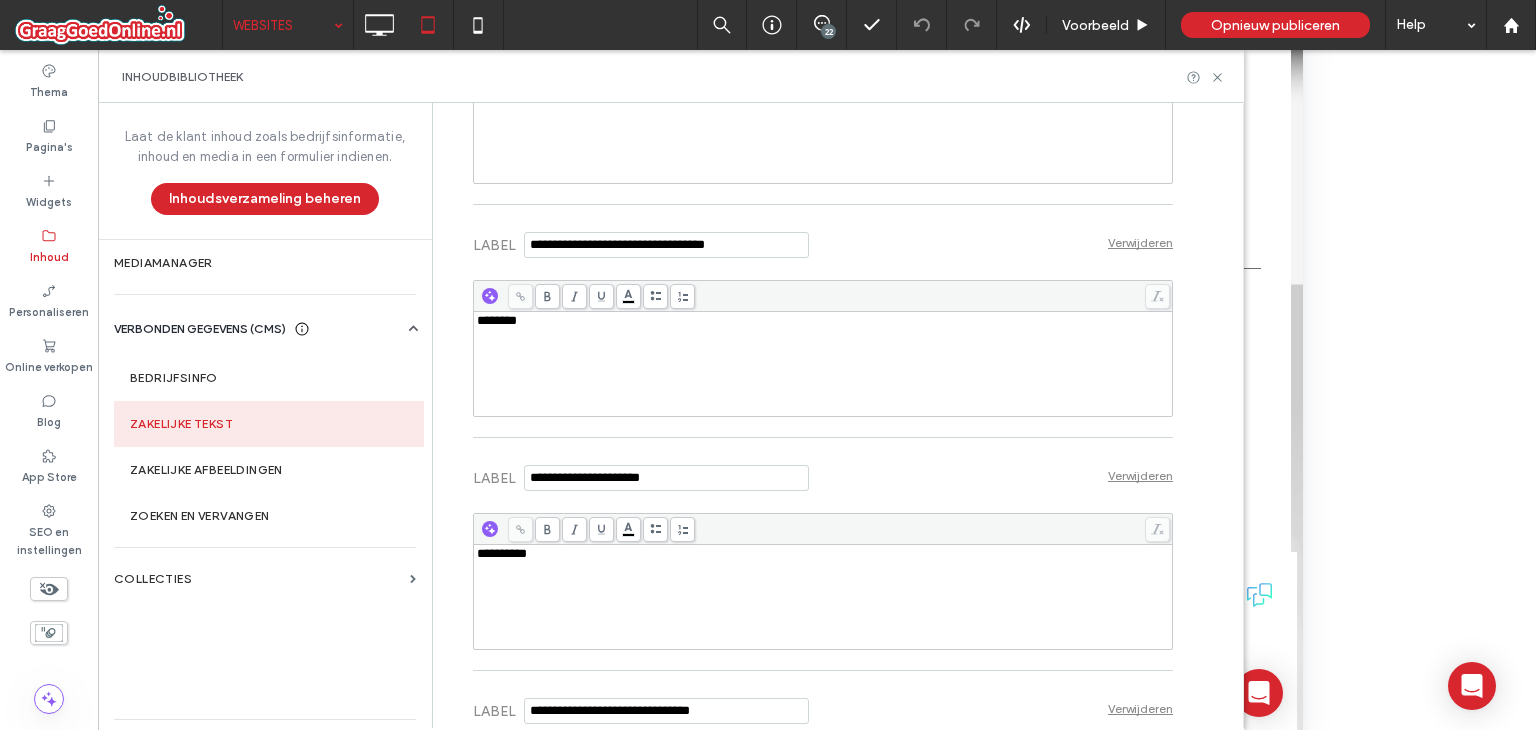 click at bounding box center (823, 529) 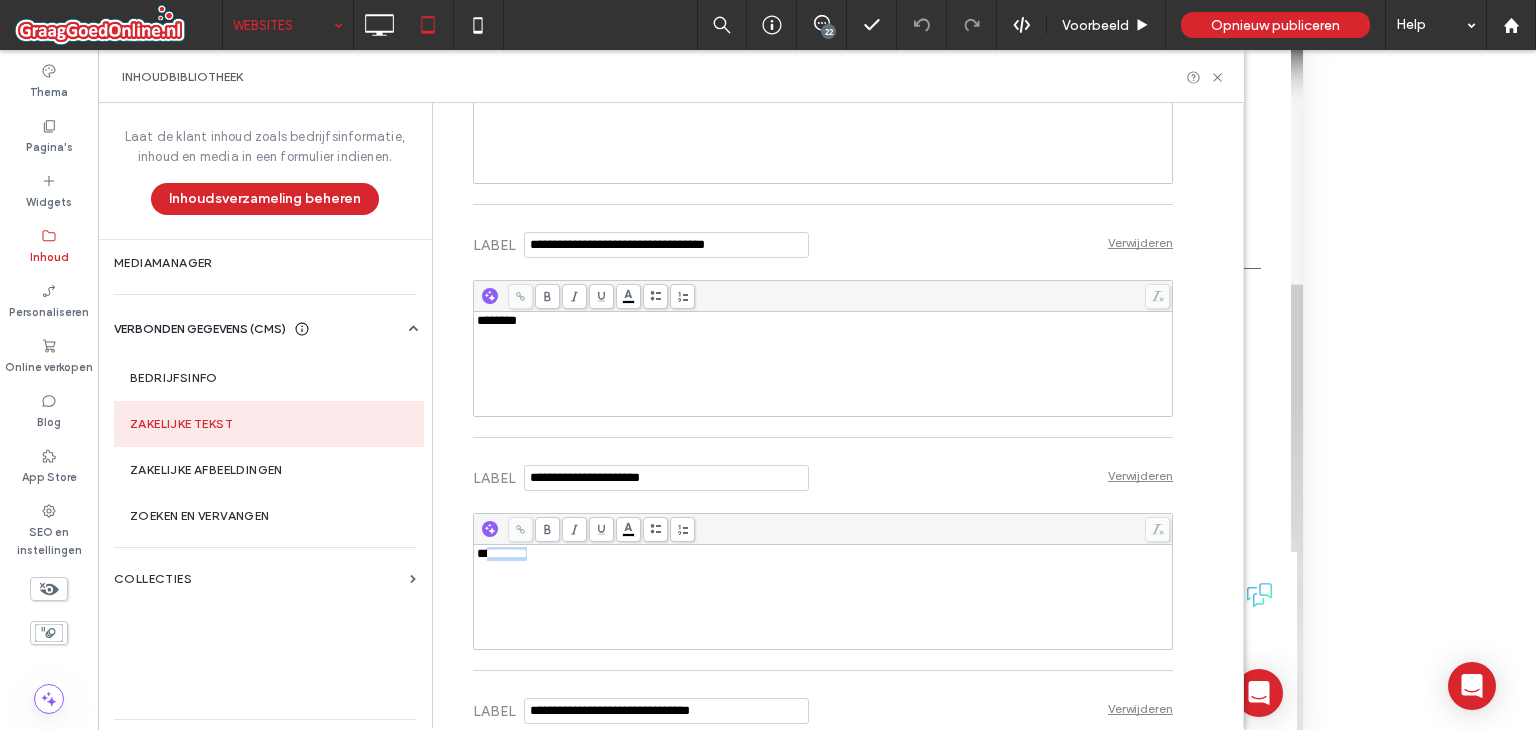 drag, startPoint x: 594, startPoint y: 492, endPoint x: 479, endPoint y: 483, distance: 115.35164 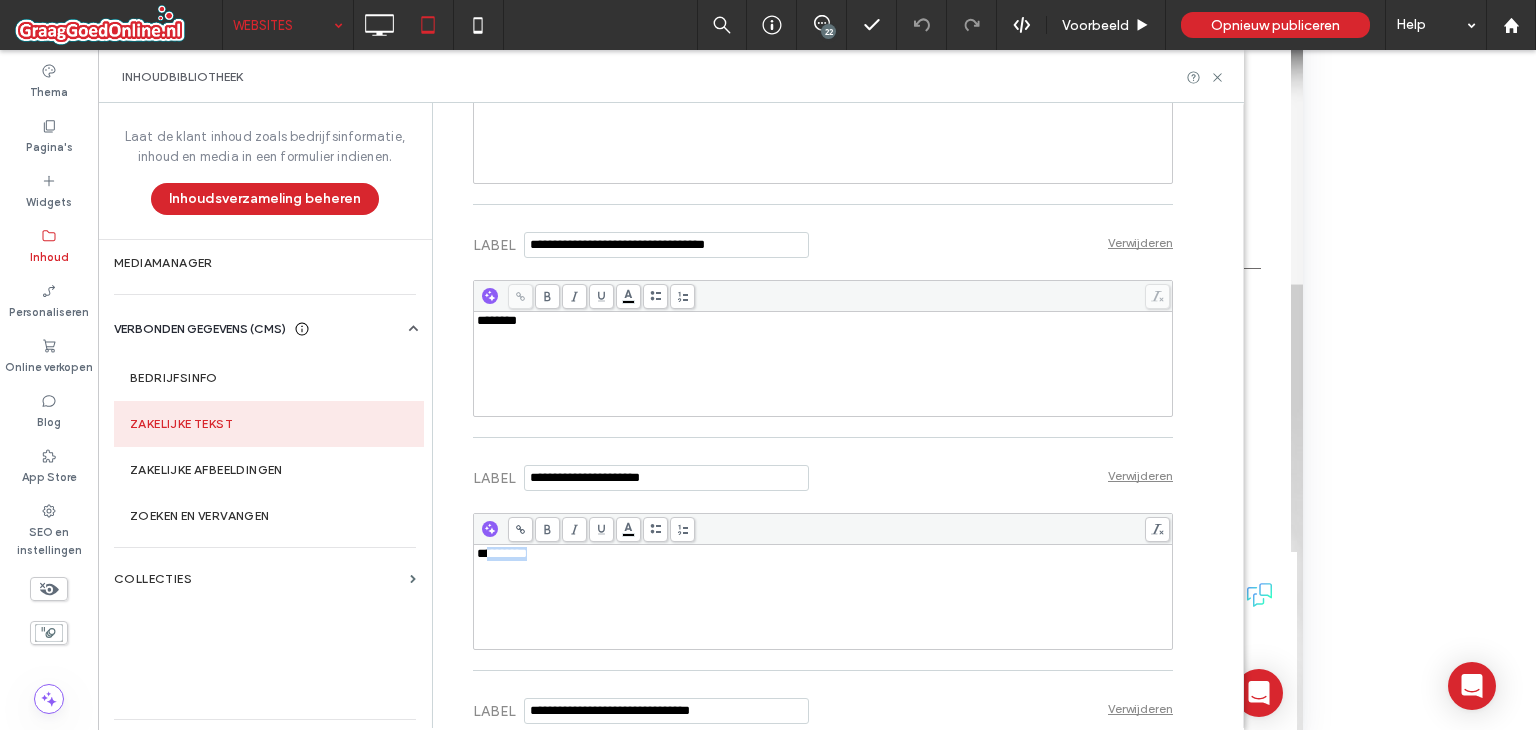 paste 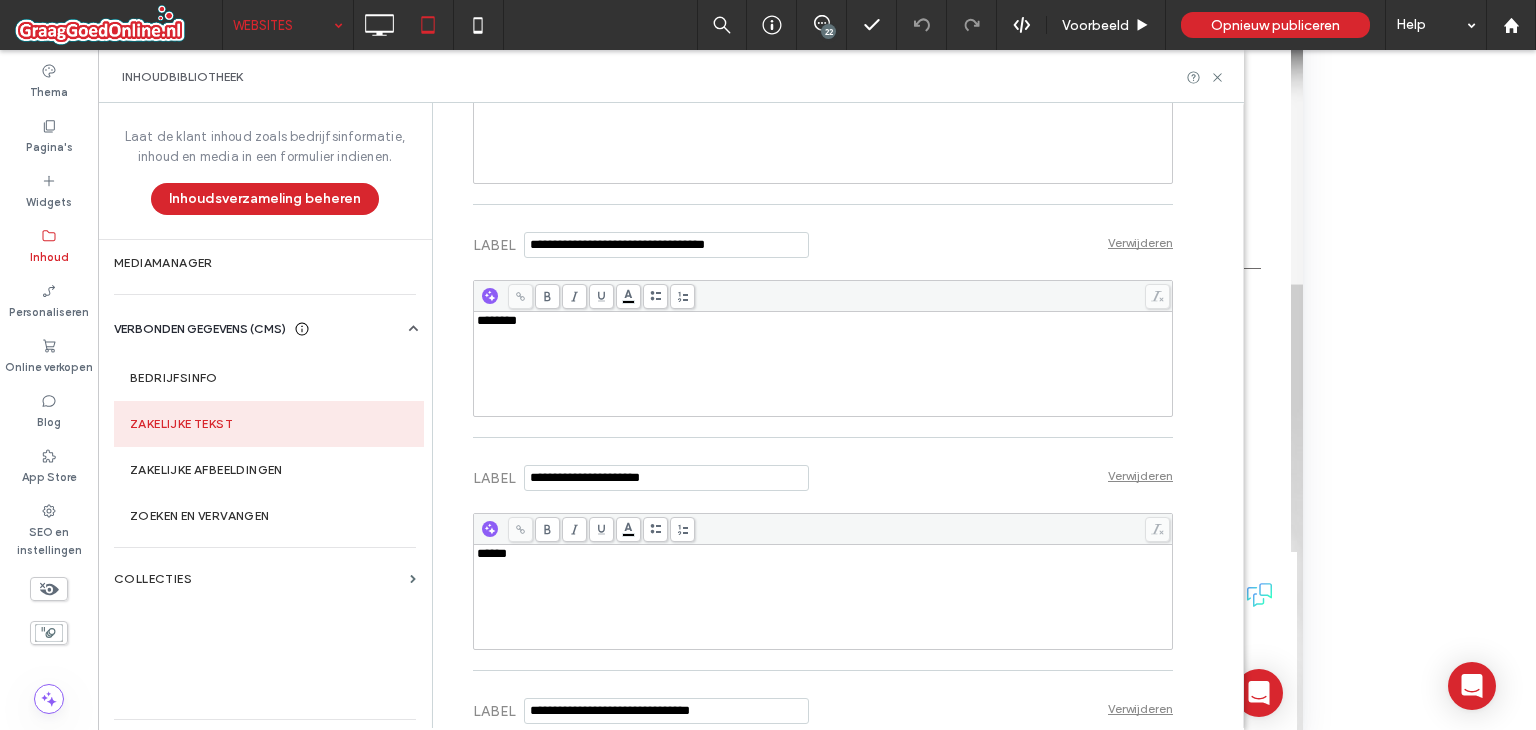 type 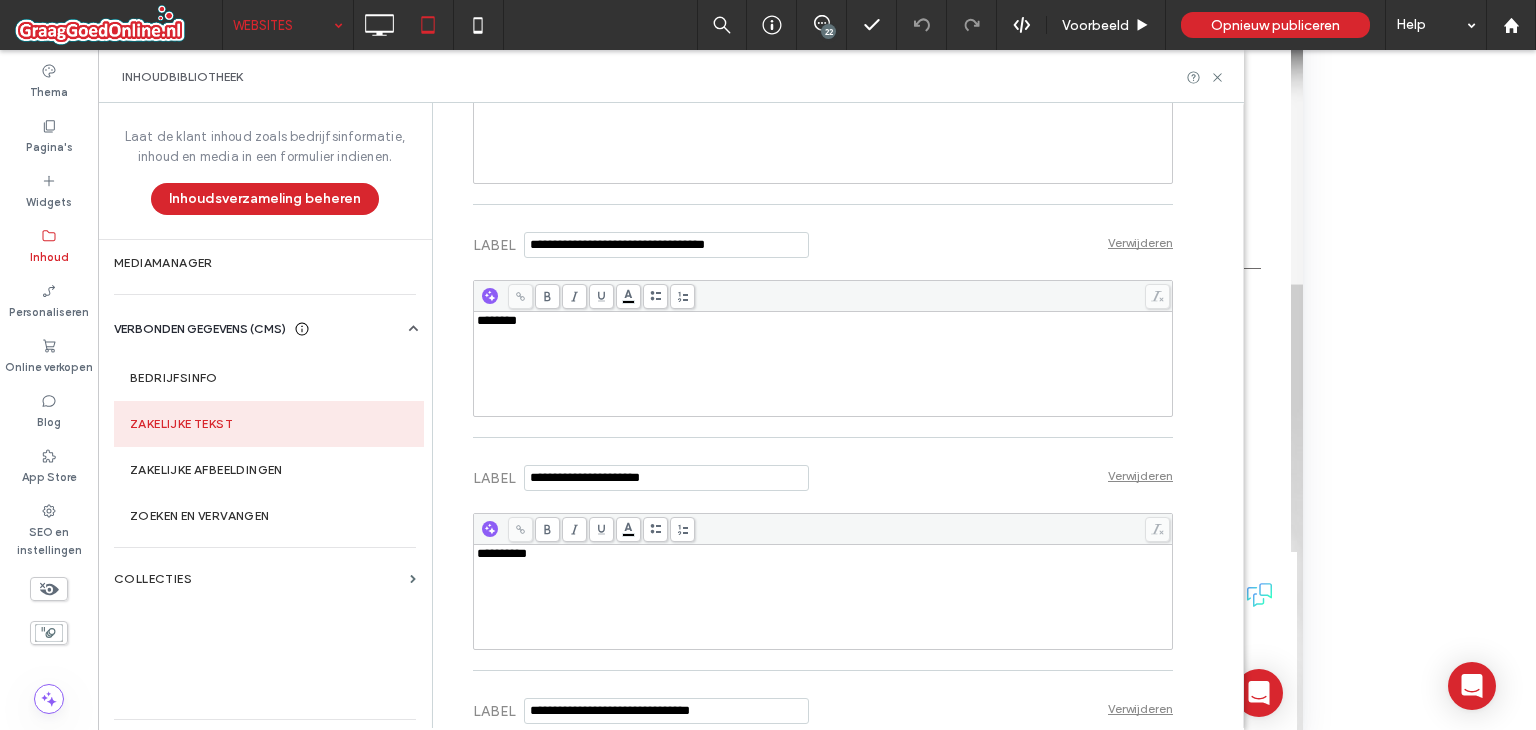 click on "**********" at bounding box center (843, 415) 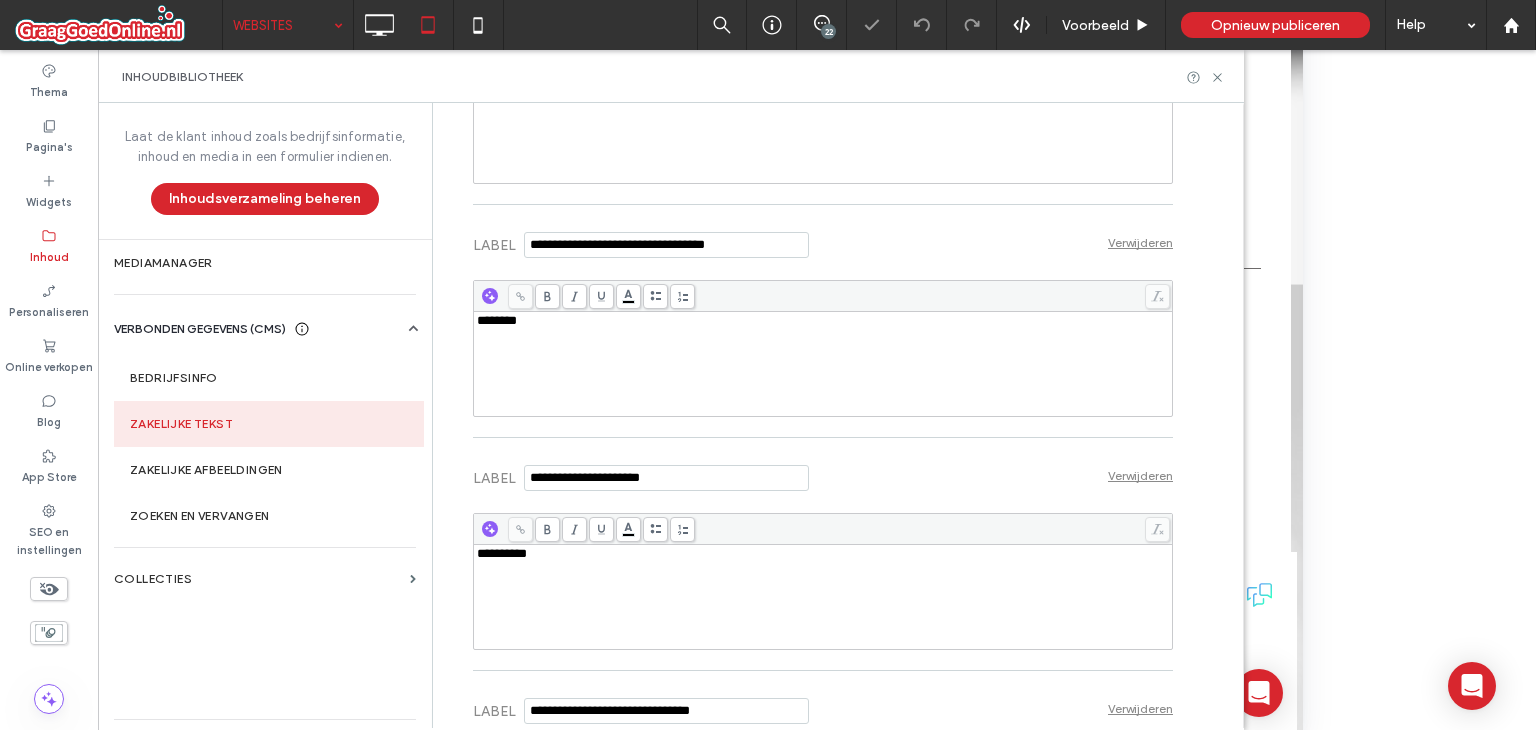 click at bounding box center (823, 529) 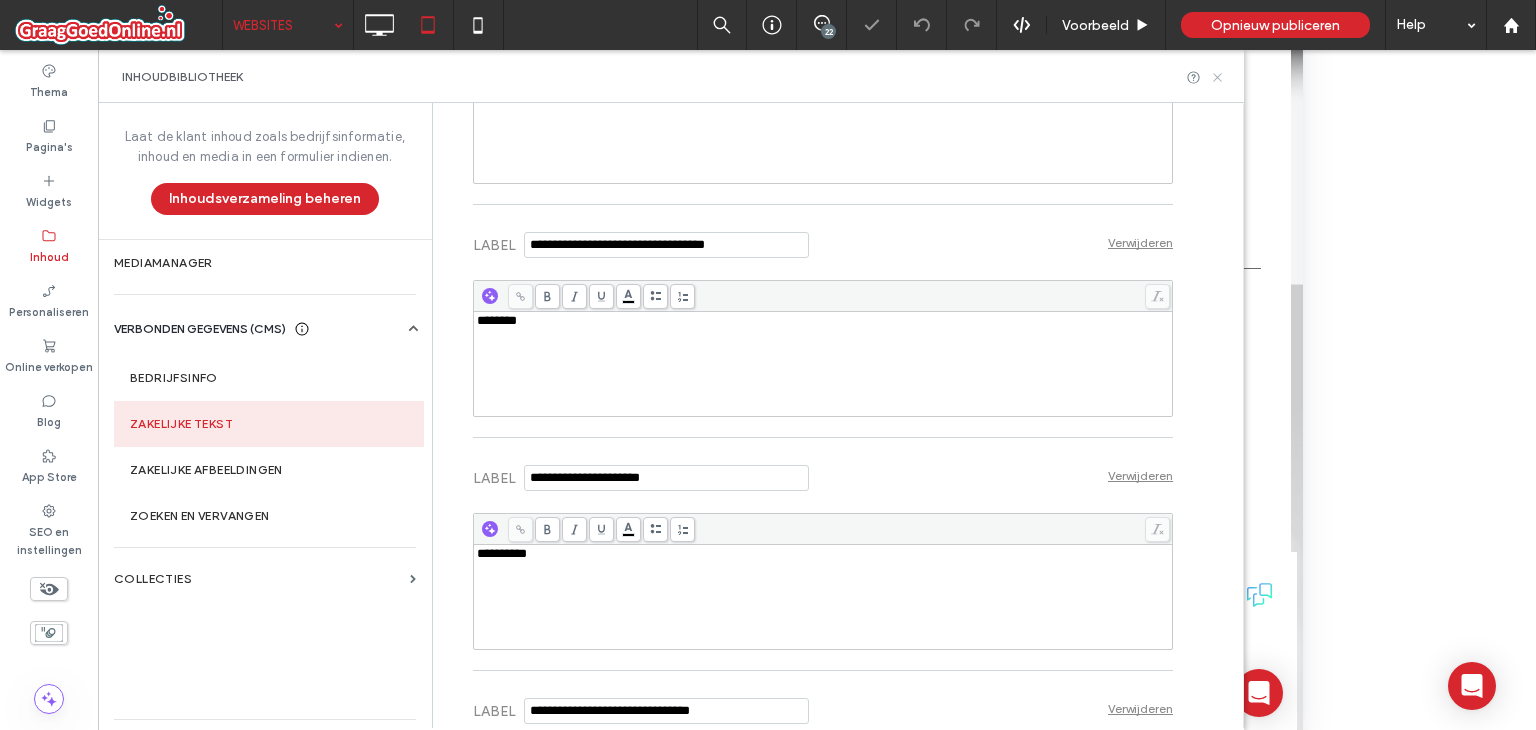 click 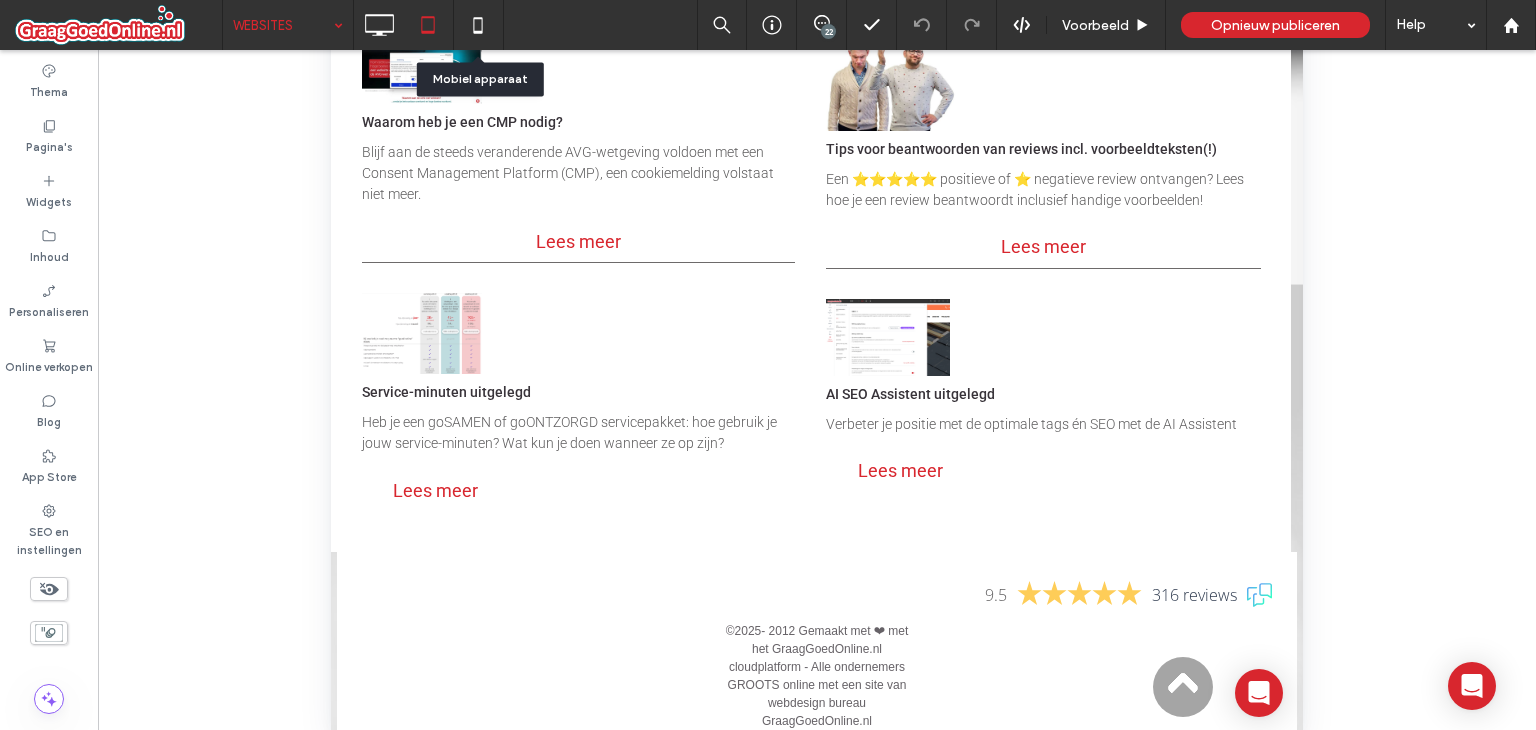 click 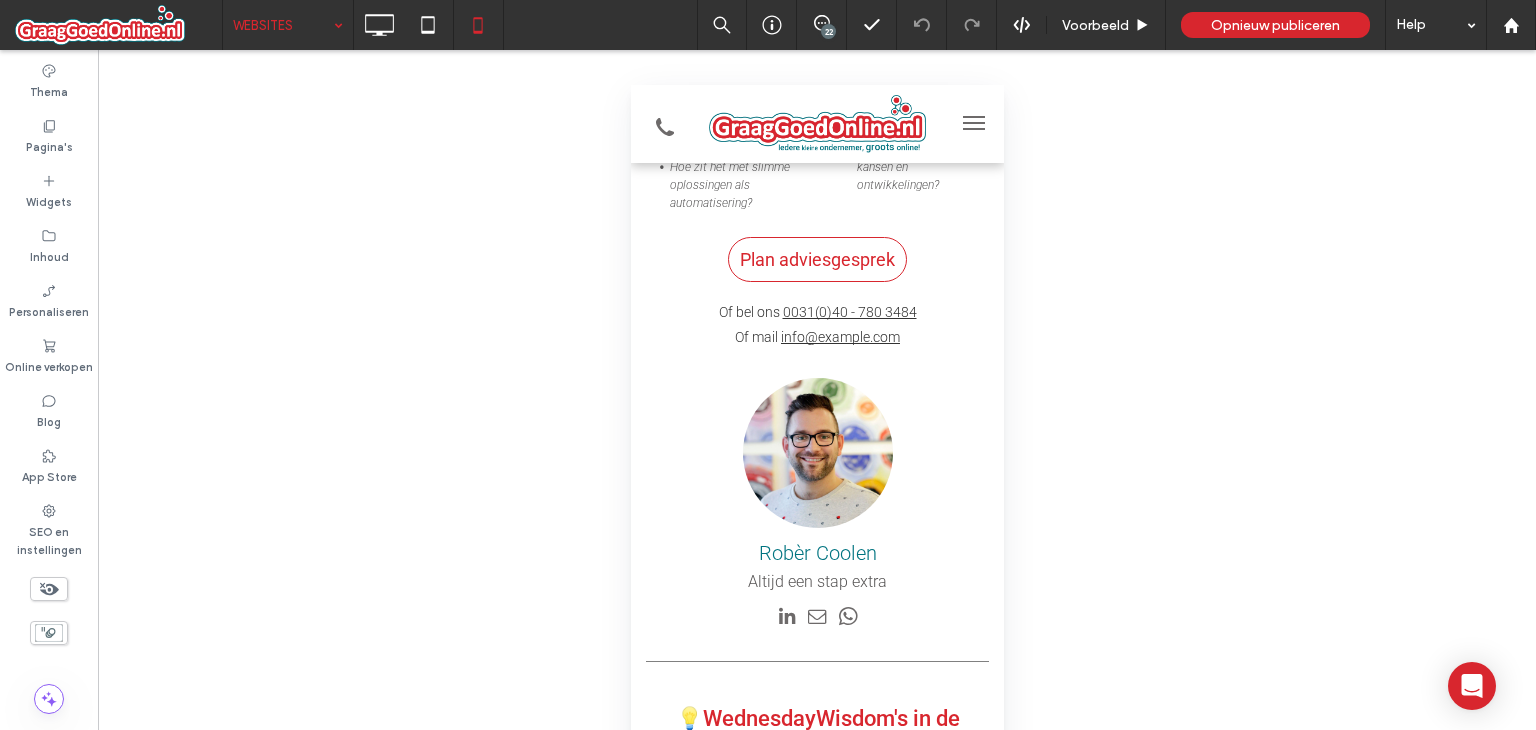 scroll, scrollTop: 0, scrollLeft: 0, axis: both 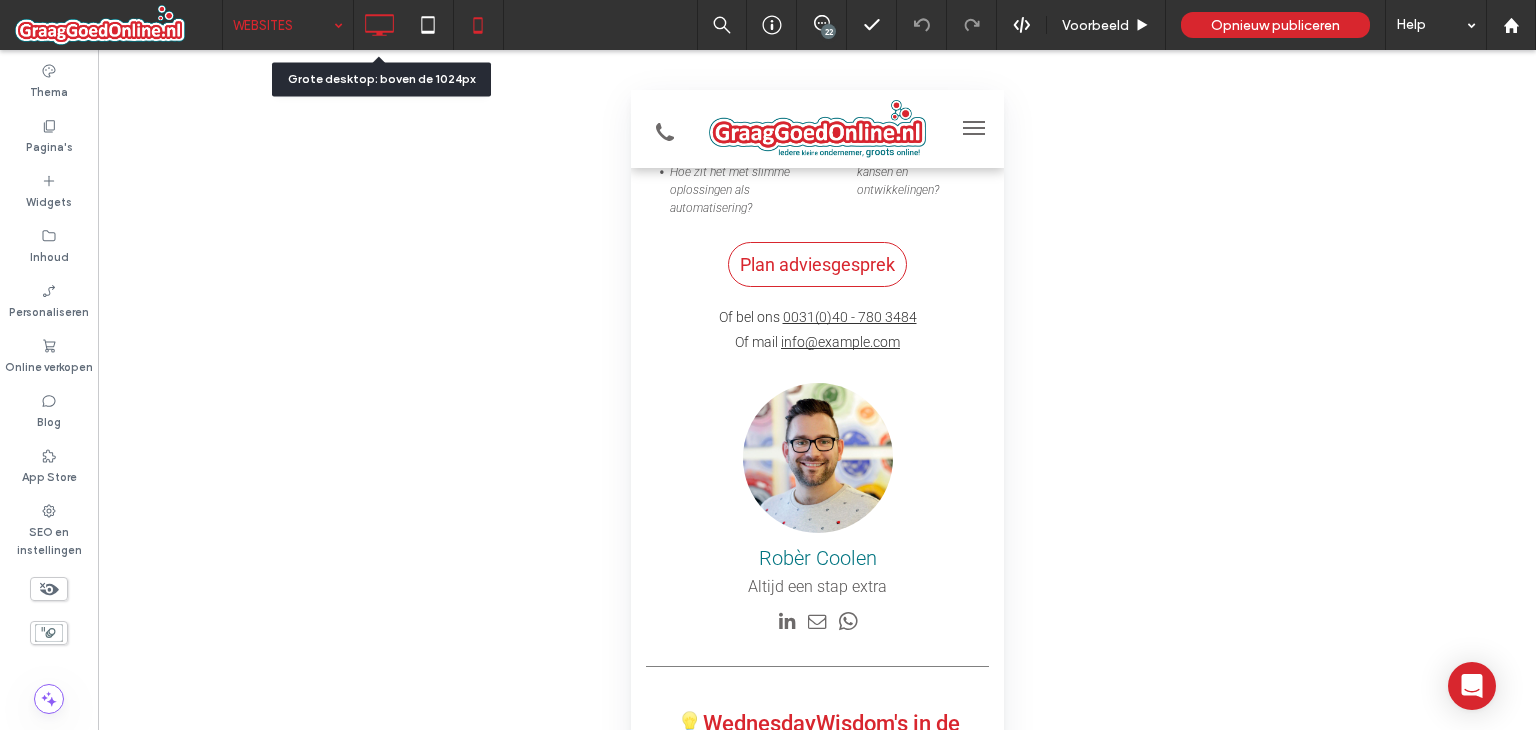 click 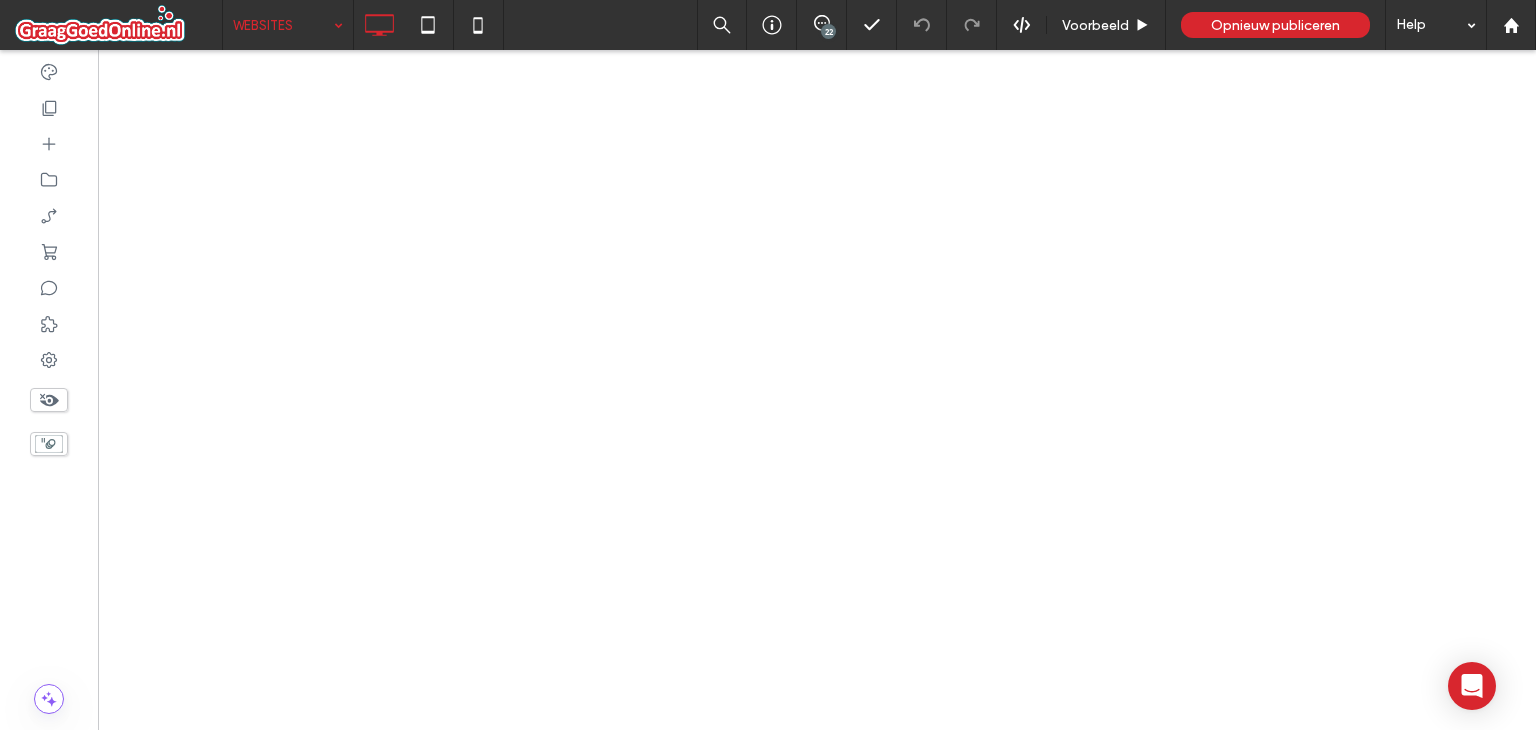 click at bounding box center (768, 365) 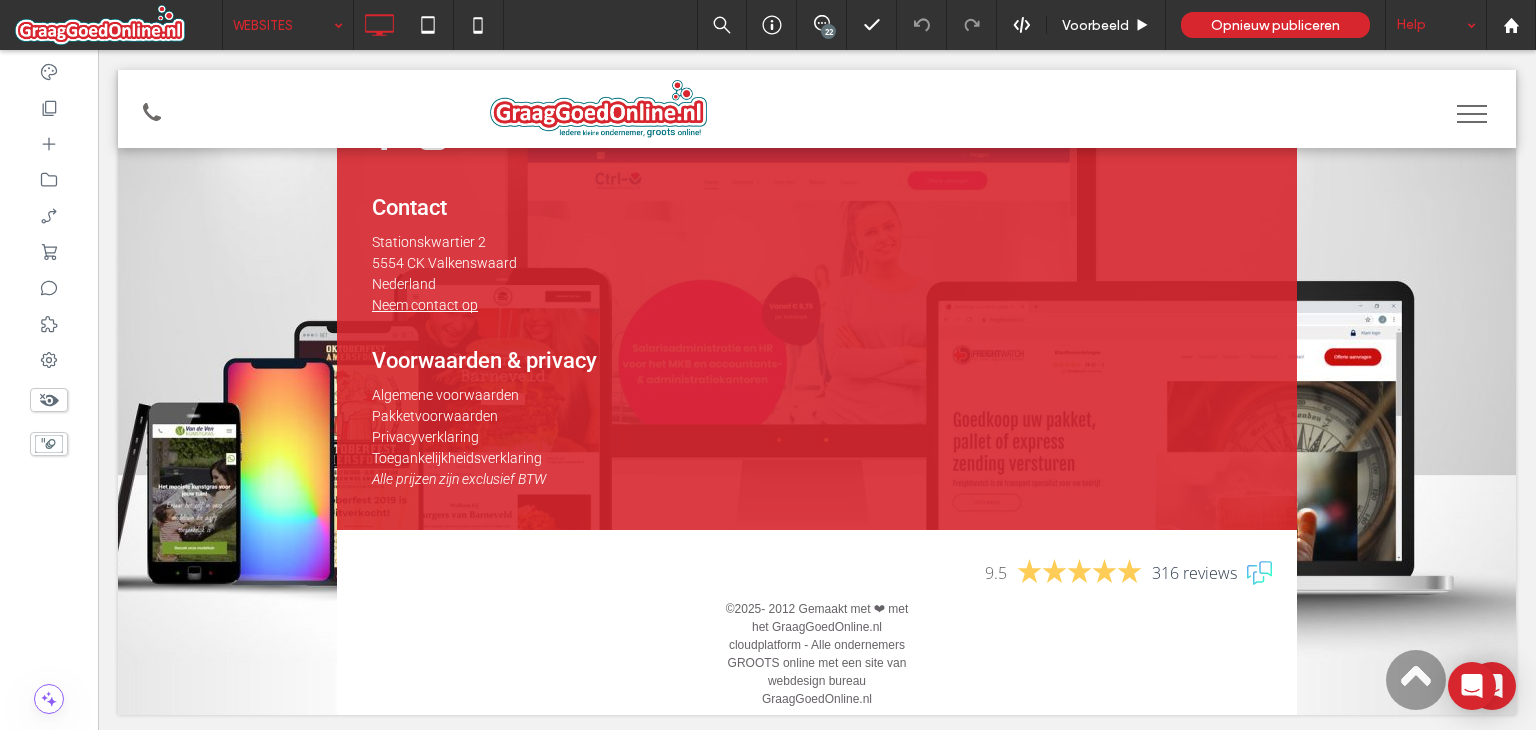 click on "Opnieuw publiceren" at bounding box center (1275, 25) 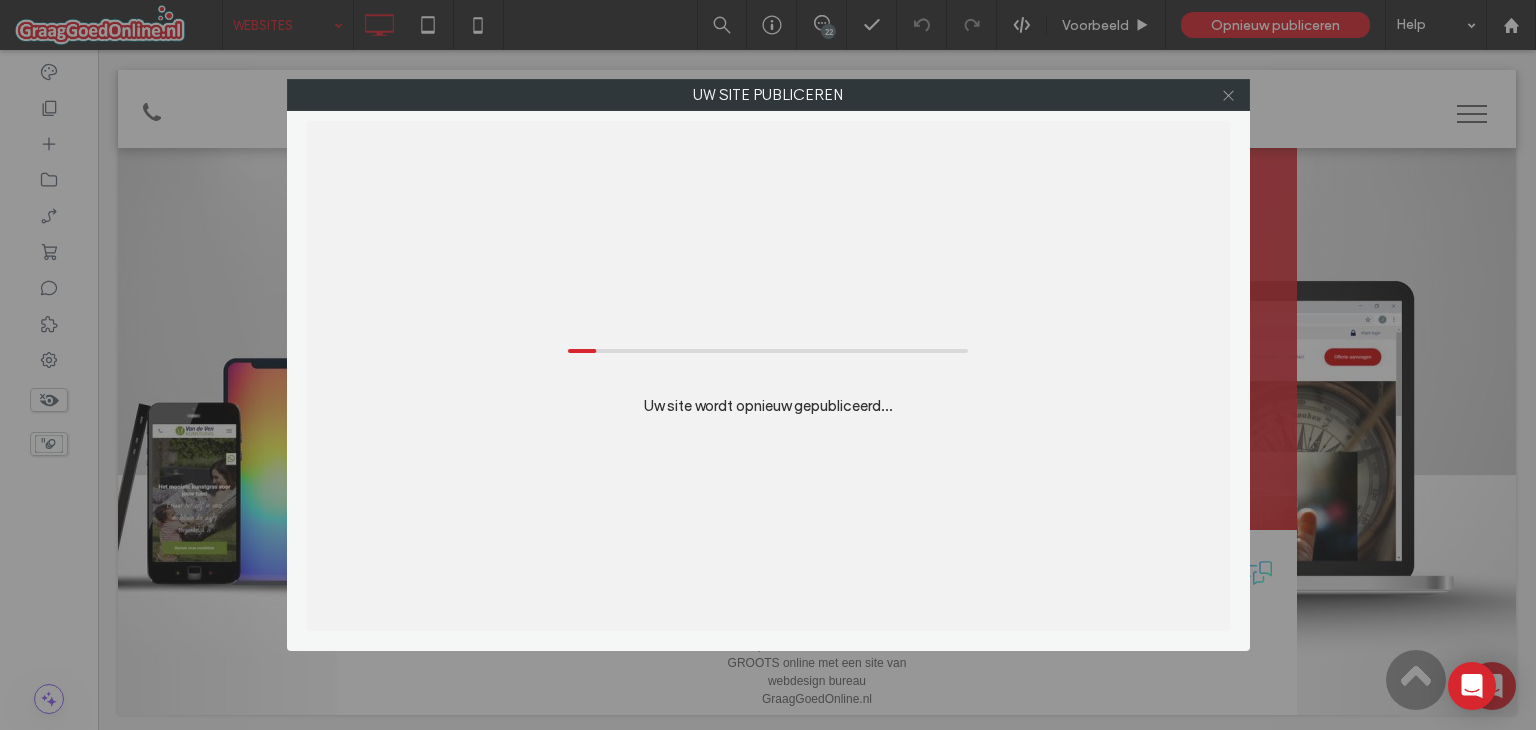 click 